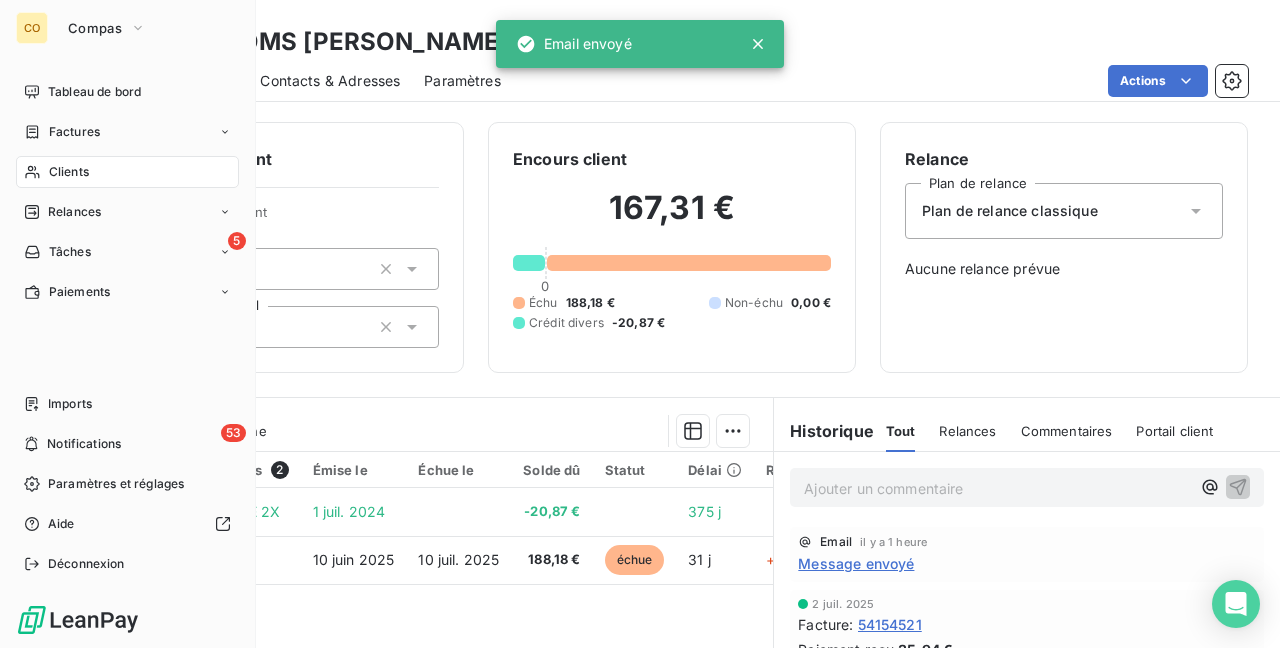 scroll, scrollTop: 0, scrollLeft: 0, axis: both 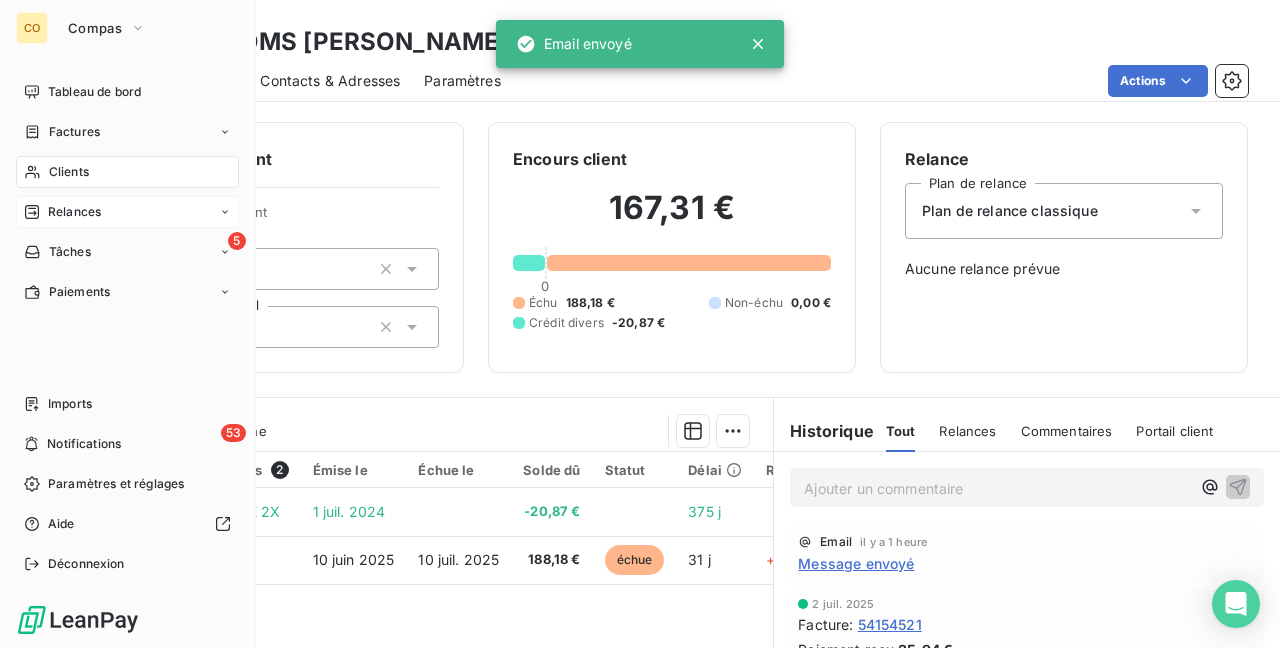 click on "Relances" at bounding box center [74, 212] 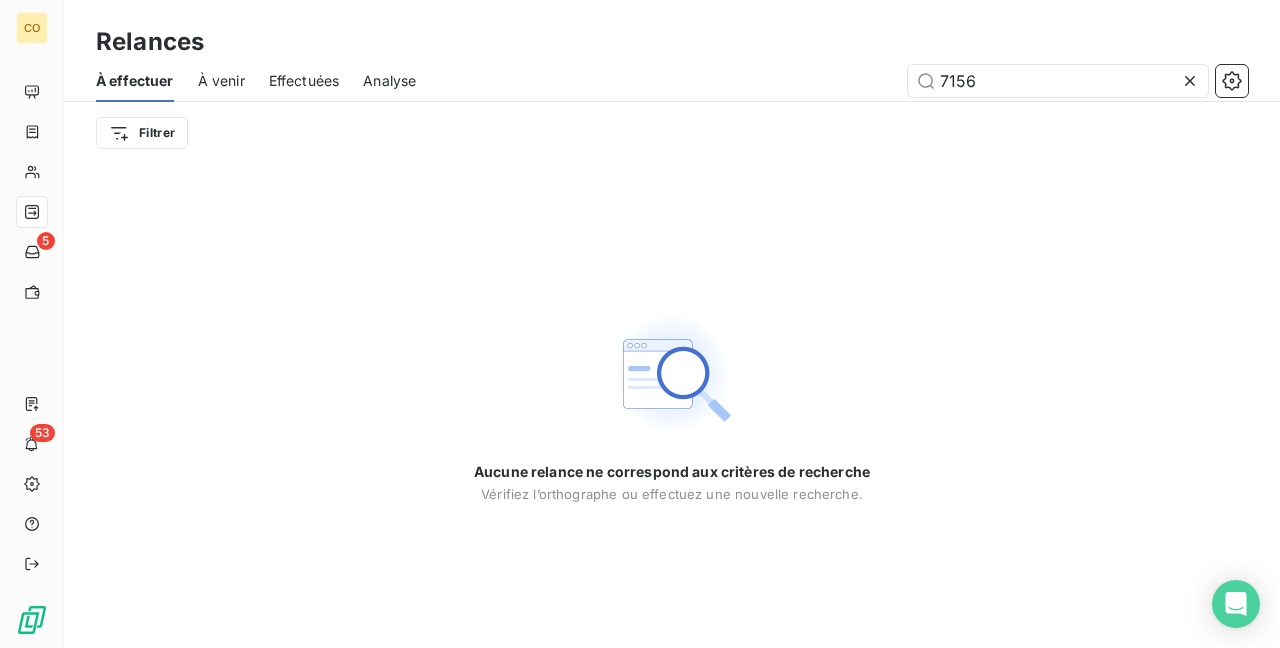 click on "Effectuées" at bounding box center (304, 81) 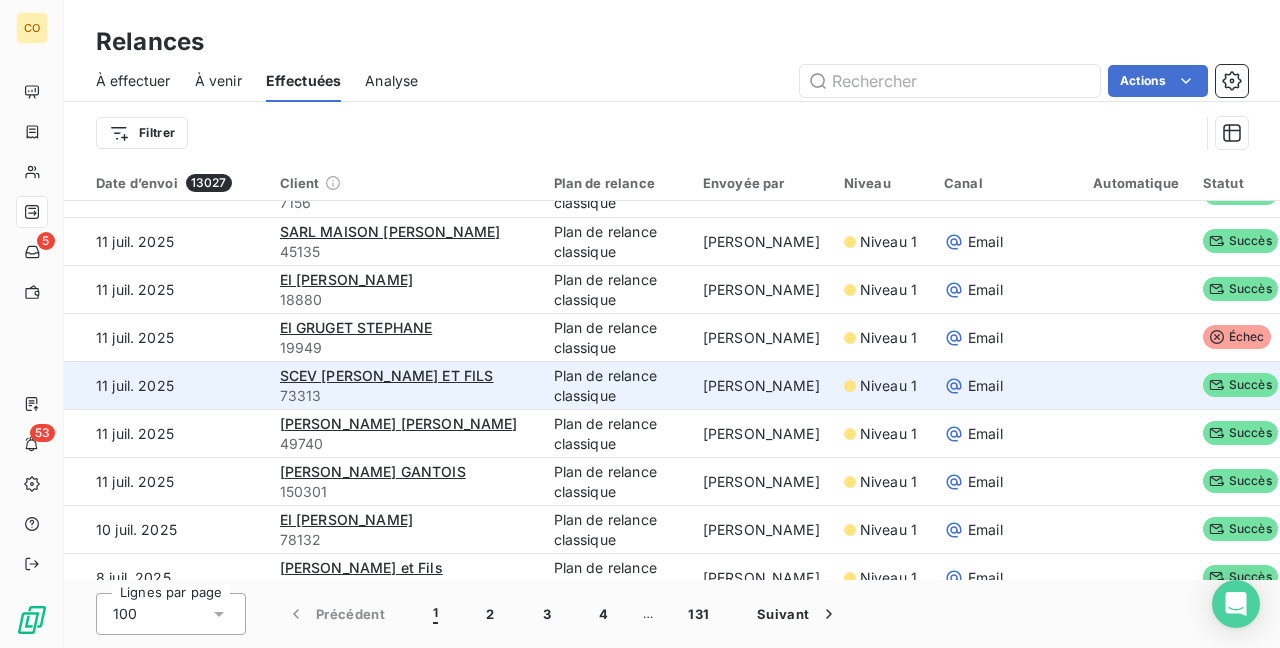 scroll, scrollTop: 0, scrollLeft: 0, axis: both 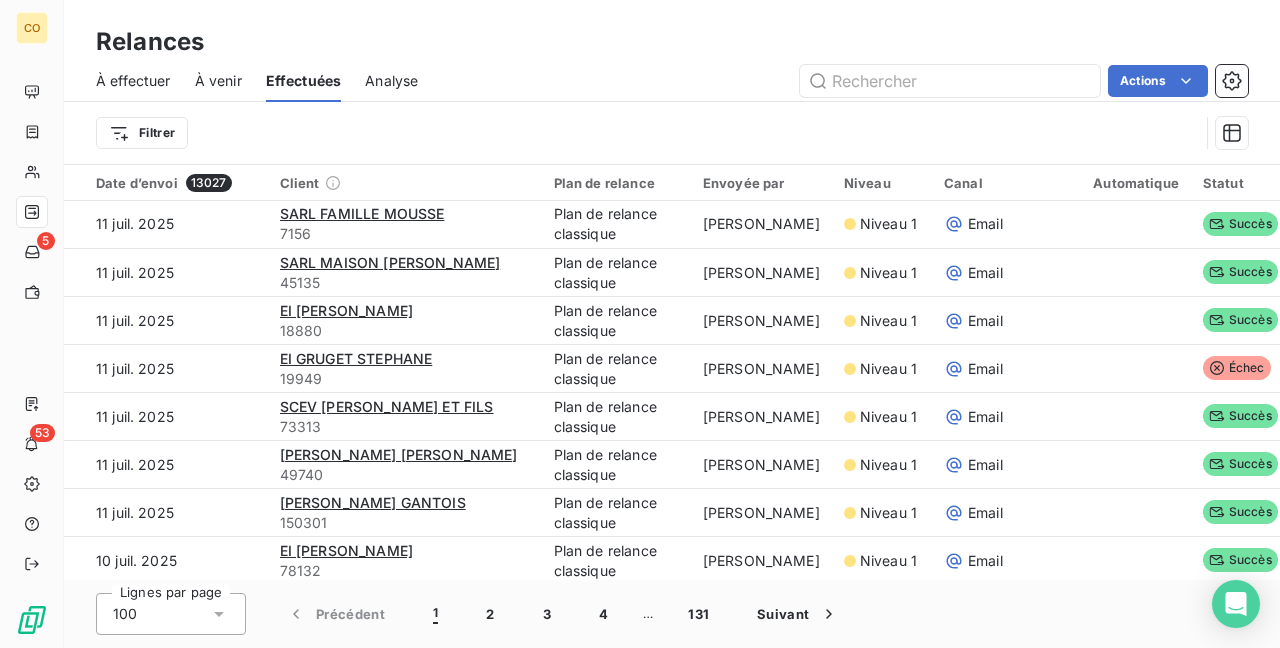 click on "Effectuées" at bounding box center (304, 81) 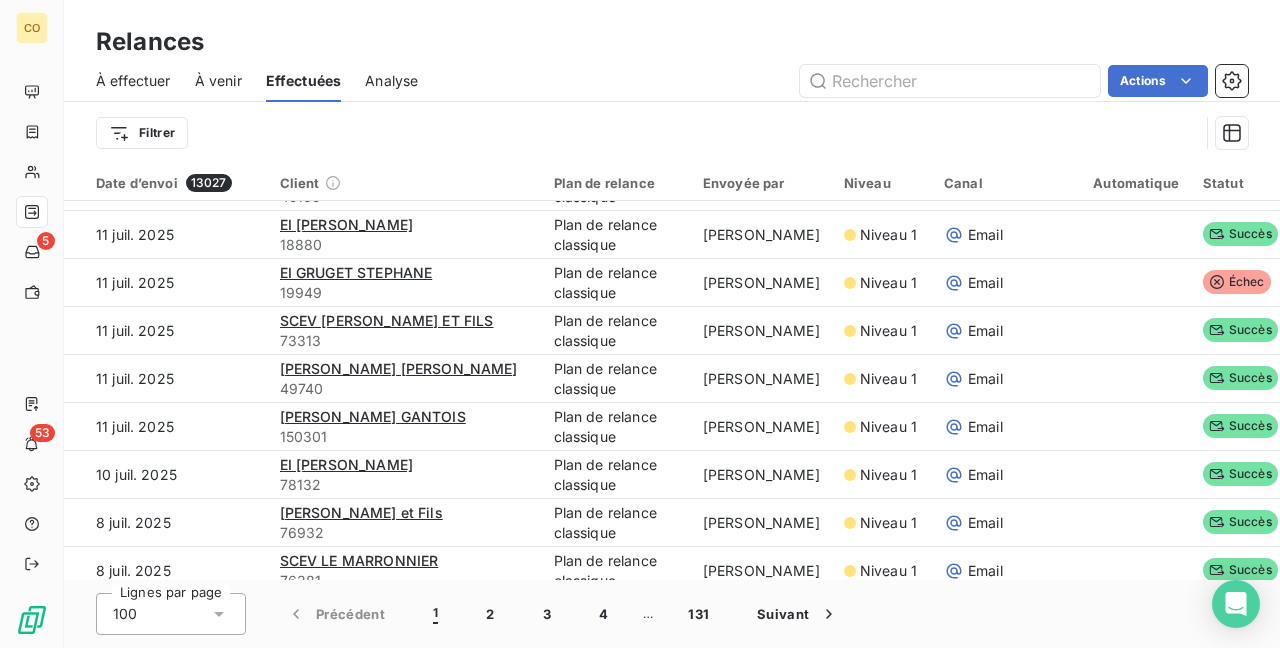 scroll, scrollTop: 0, scrollLeft: 0, axis: both 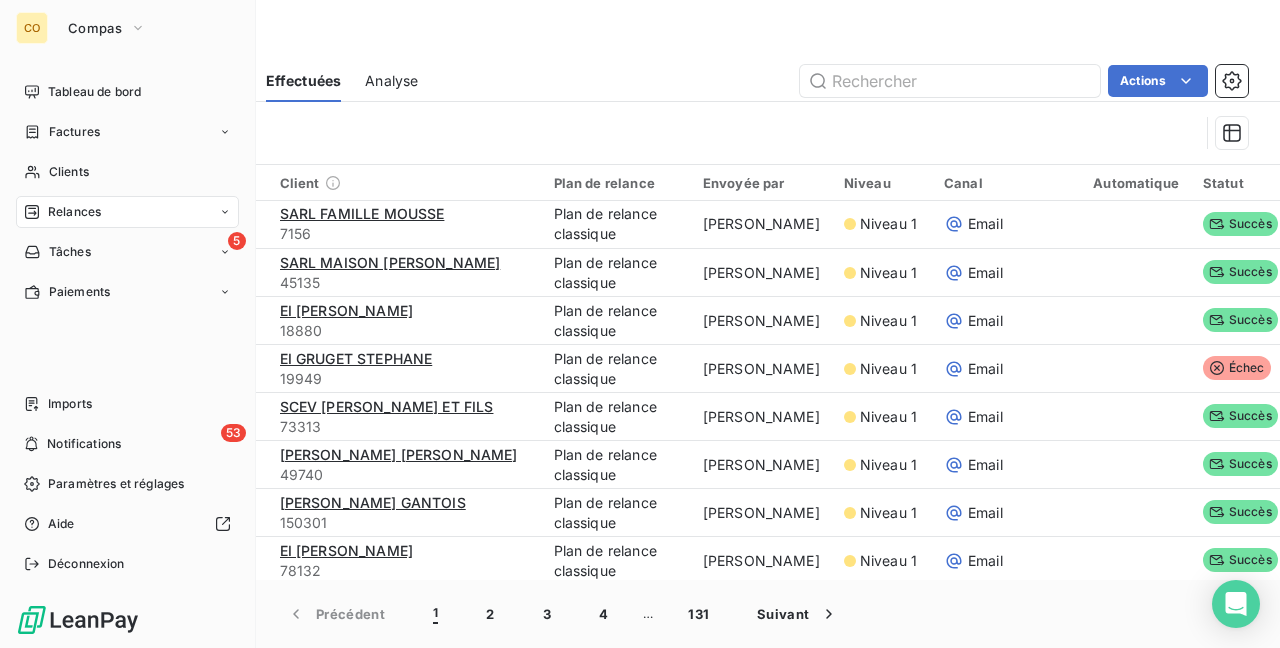 drag, startPoint x: 47, startPoint y: 168, endPoint x: 205, endPoint y: 153, distance: 158.71043 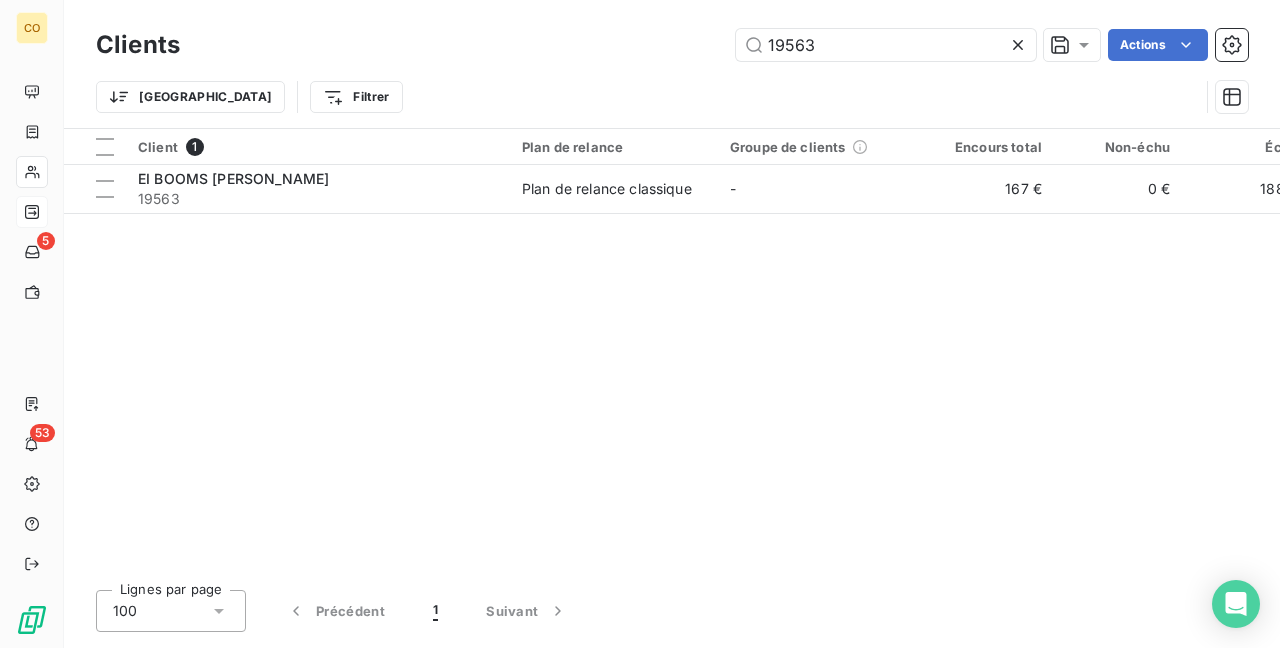 drag, startPoint x: 712, startPoint y: 41, endPoint x: 512, endPoint y: 6, distance: 203.0394 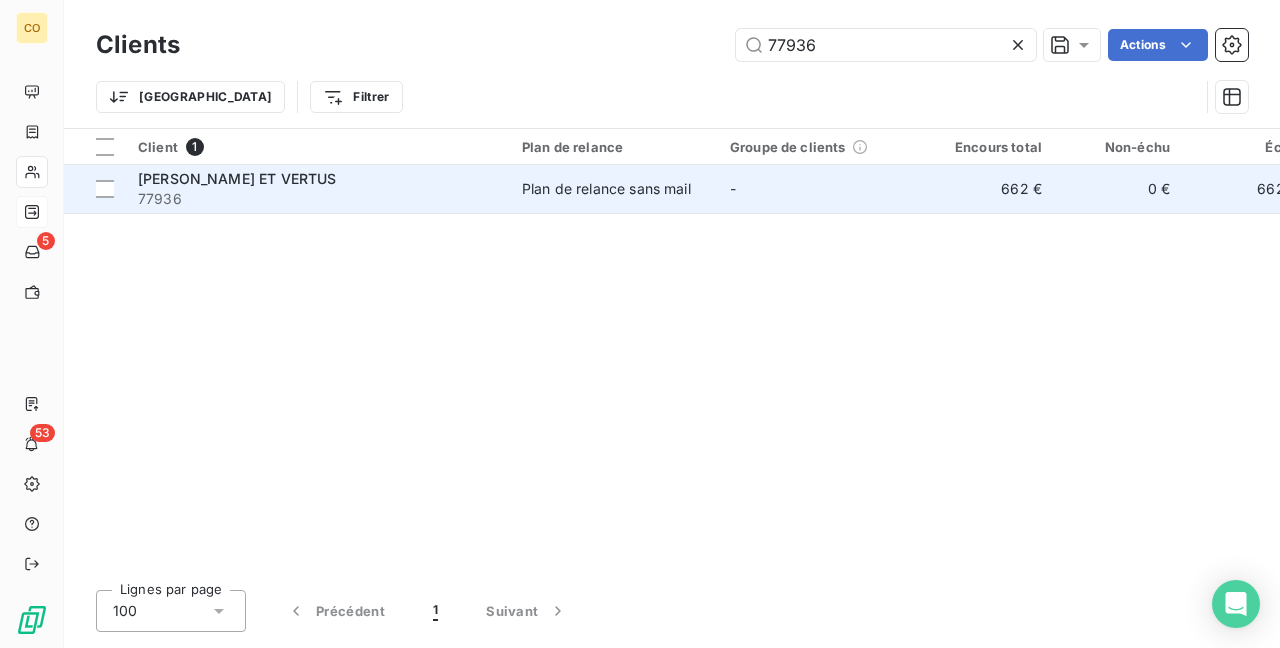 type on "77936" 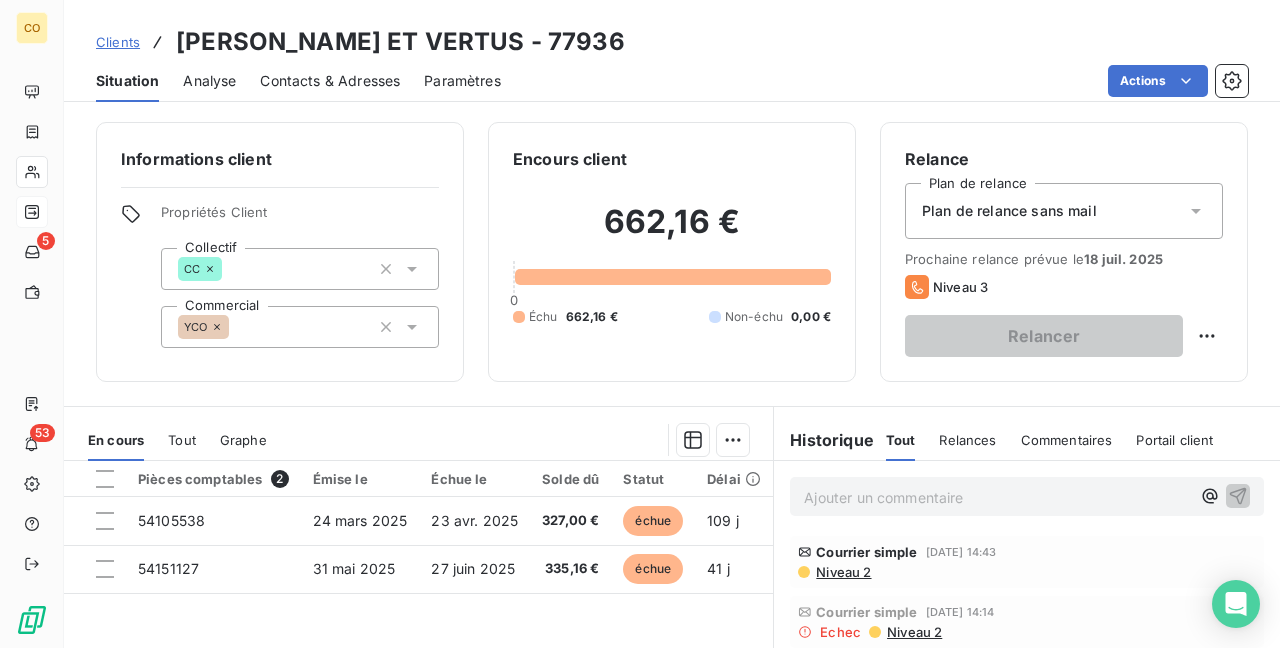 click on "Niveau 2" at bounding box center [842, 572] 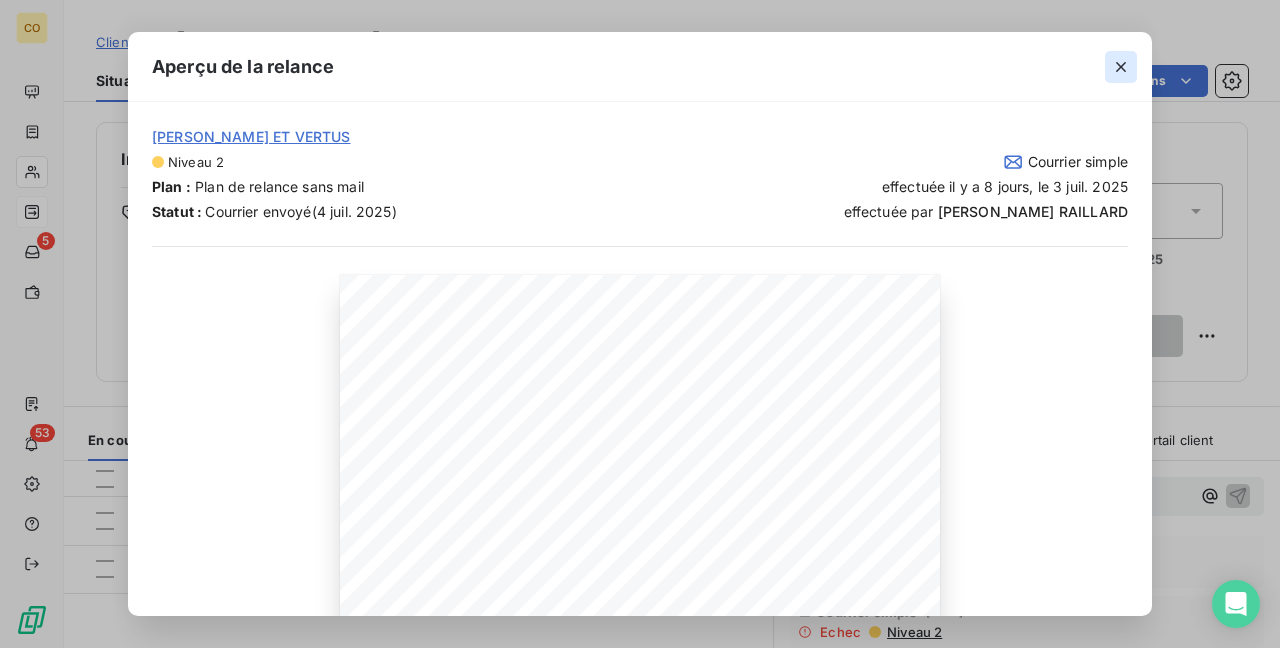 click 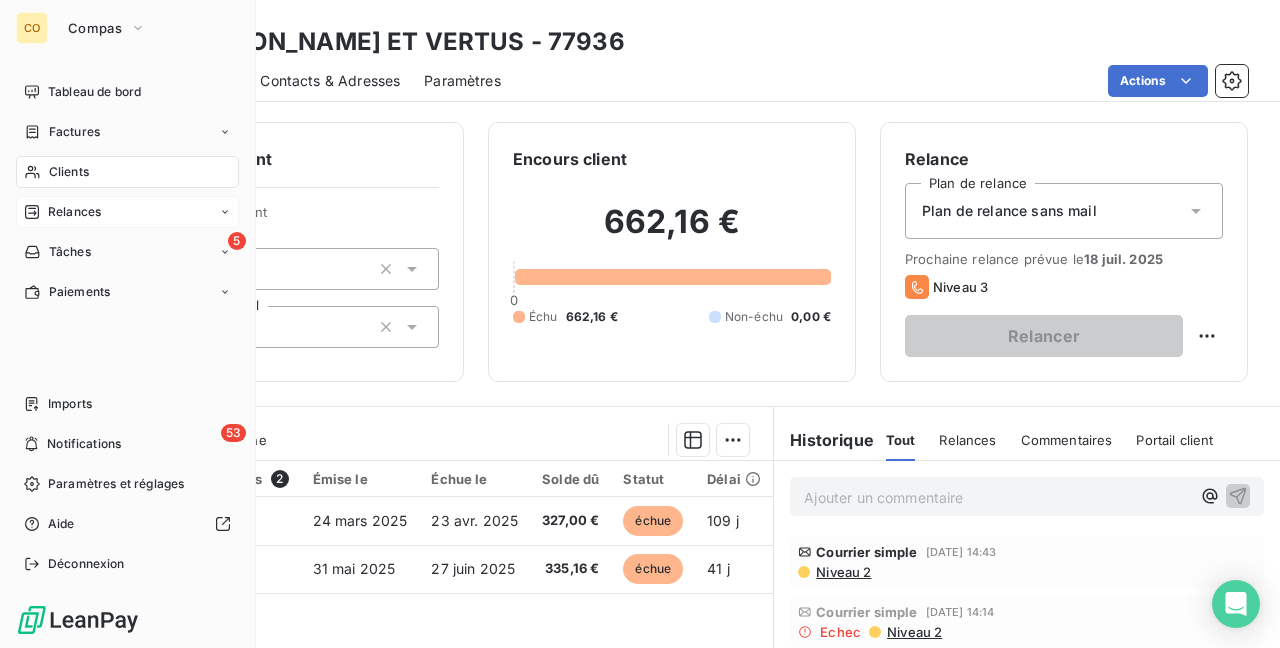drag, startPoint x: 30, startPoint y: 336, endPoint x: 3, endPoint y: 336, distance: 27 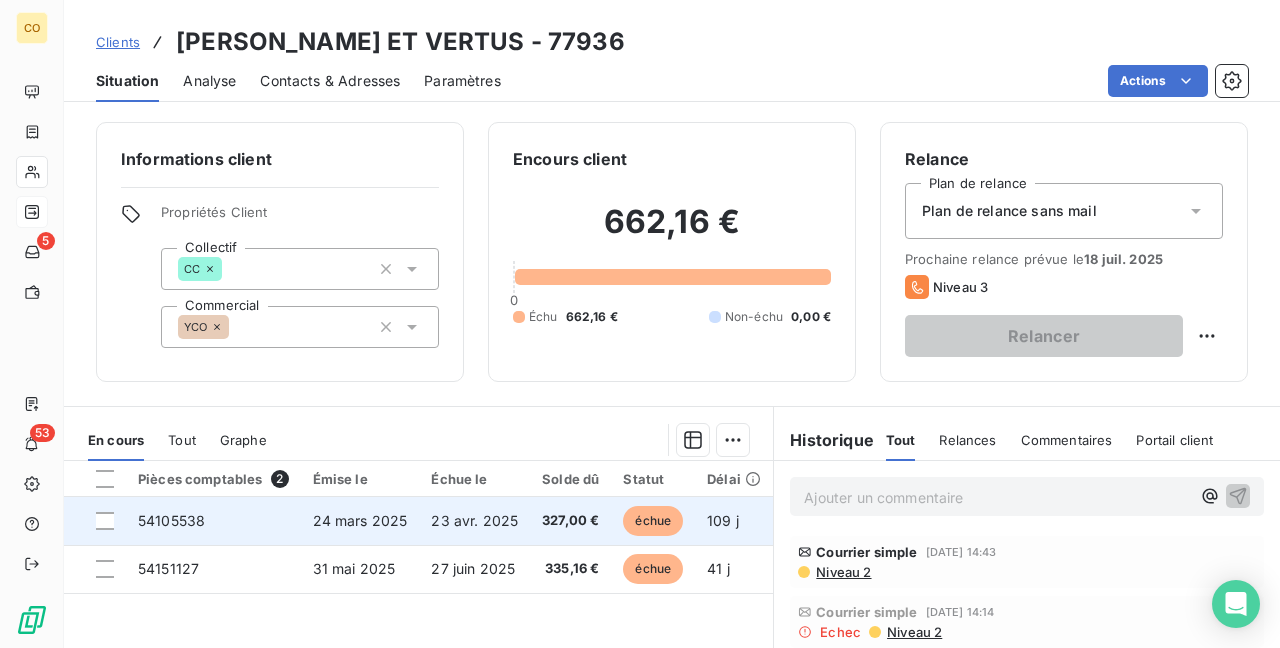 click on "24 mars 2025" at bounding box center (360, 520) 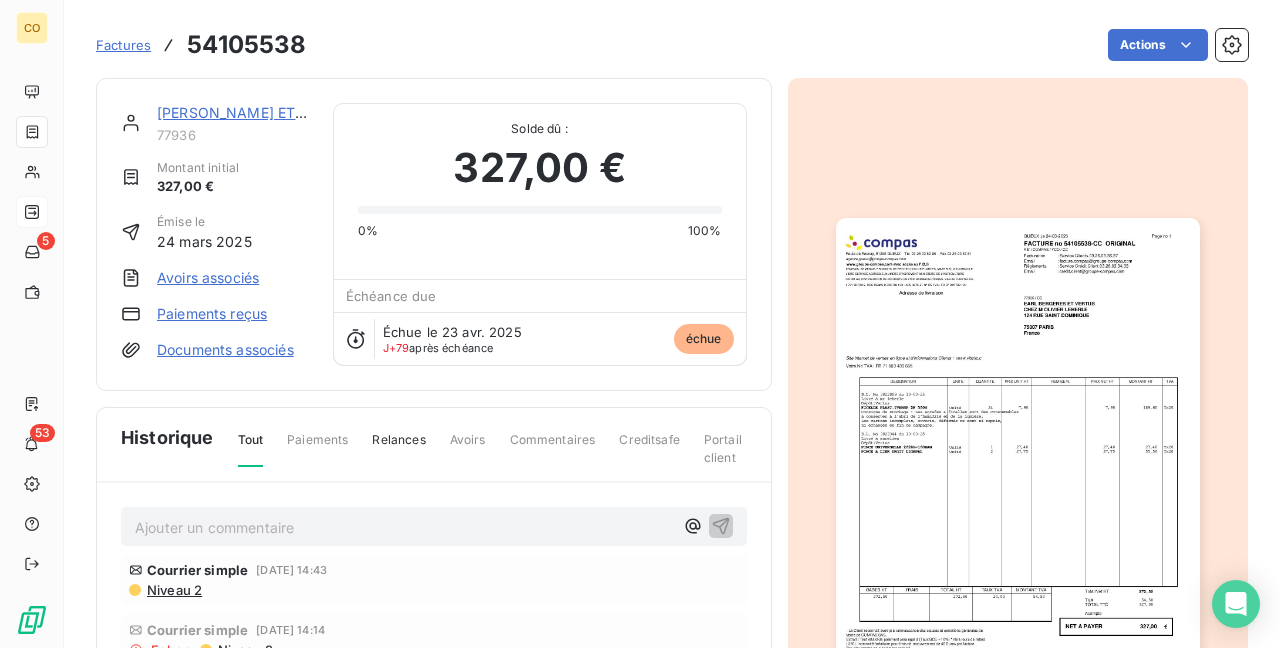 click at bounding box center (1018, 475) 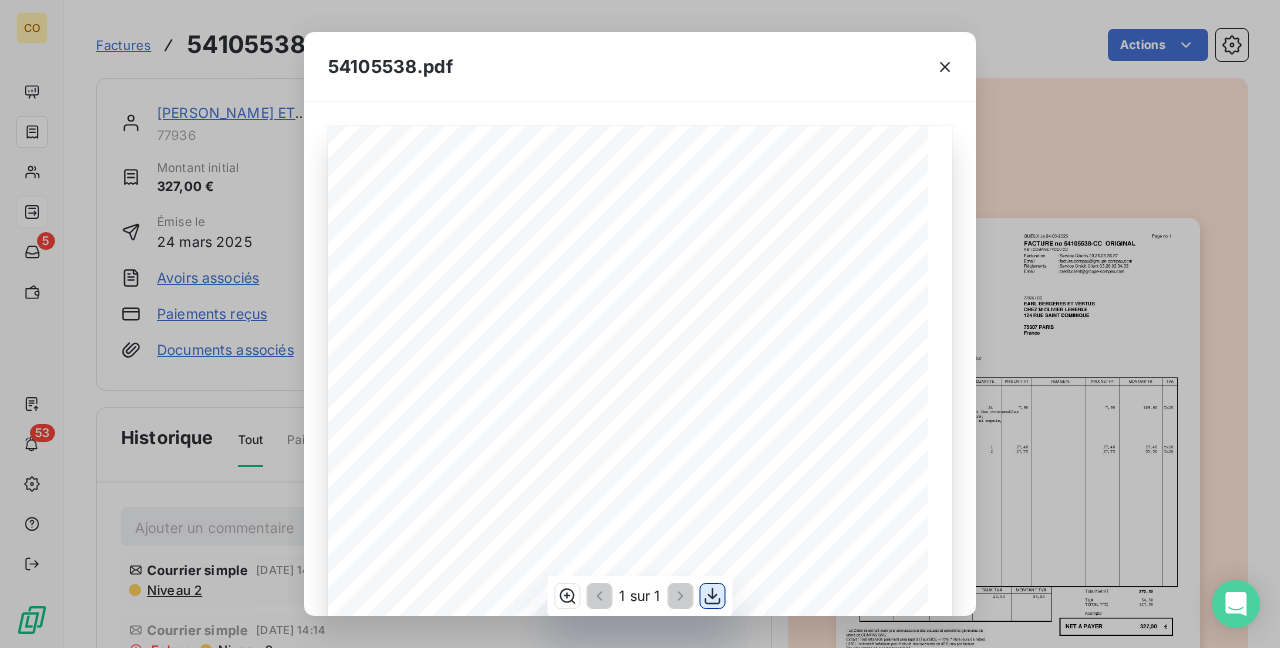 click at bounding box center [713, 596] 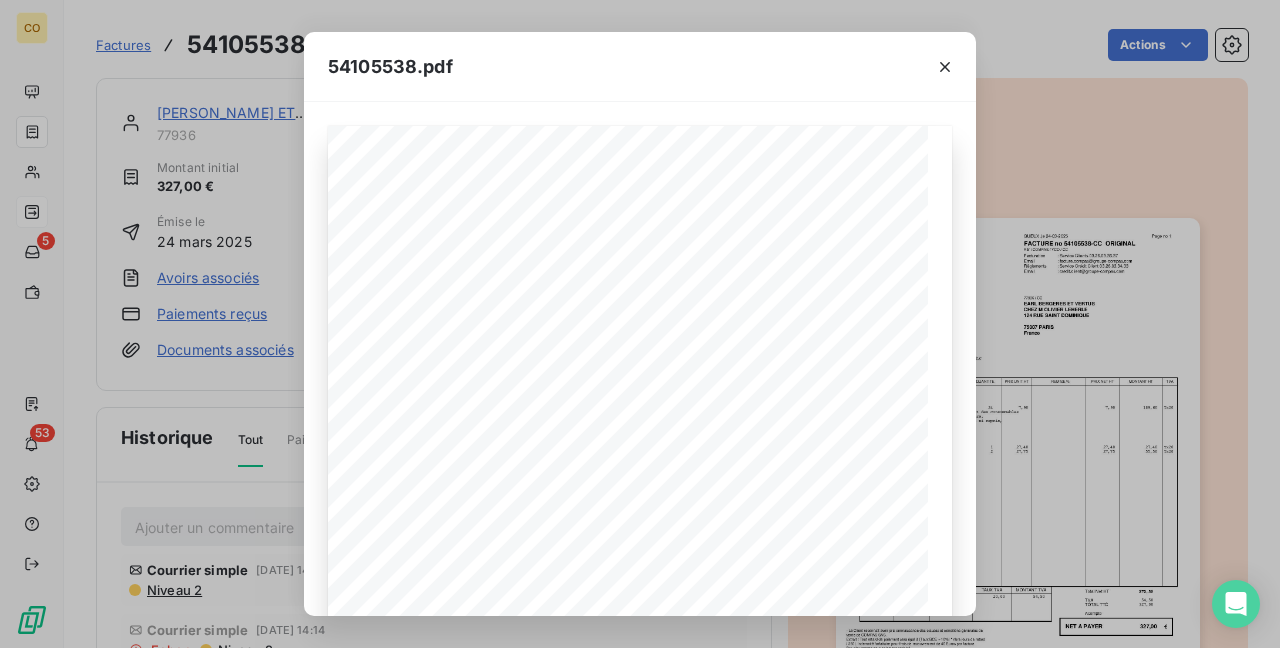drag, startPoint x: 603, startPoint y: 18, endPoint x: 622, endPoint y: 30, distance: 22.472204 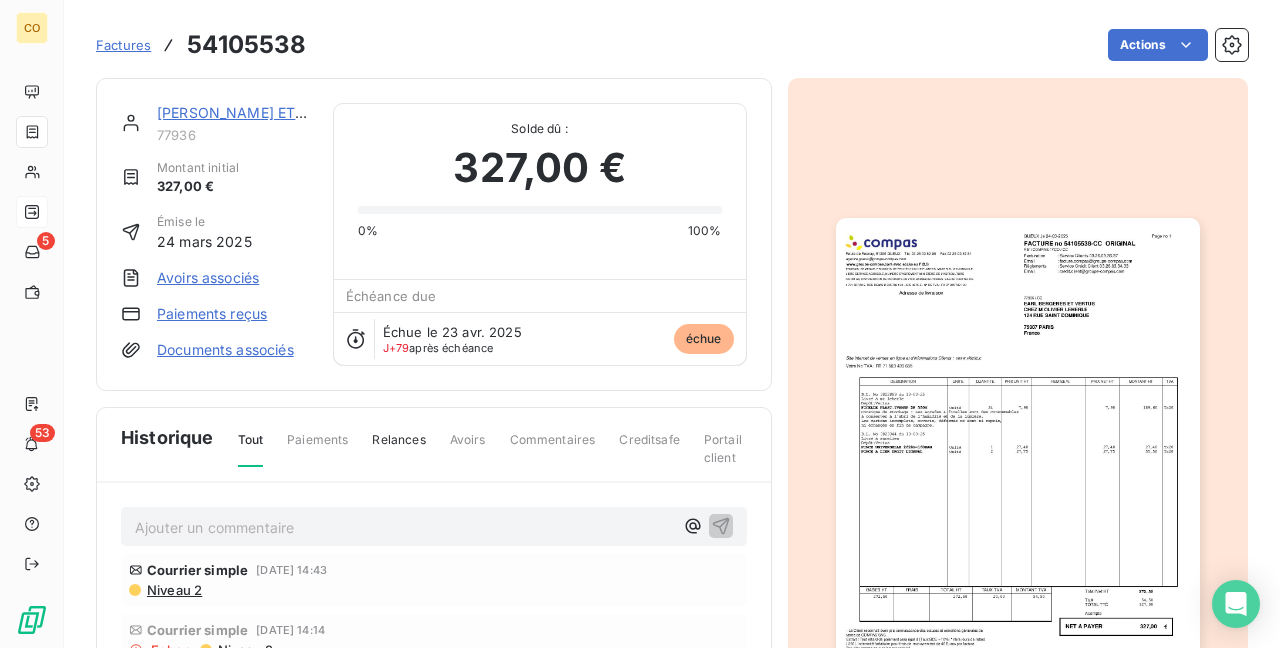 click on "EARL BERGERES ET VERTUS" at bounding box center (256, 112) 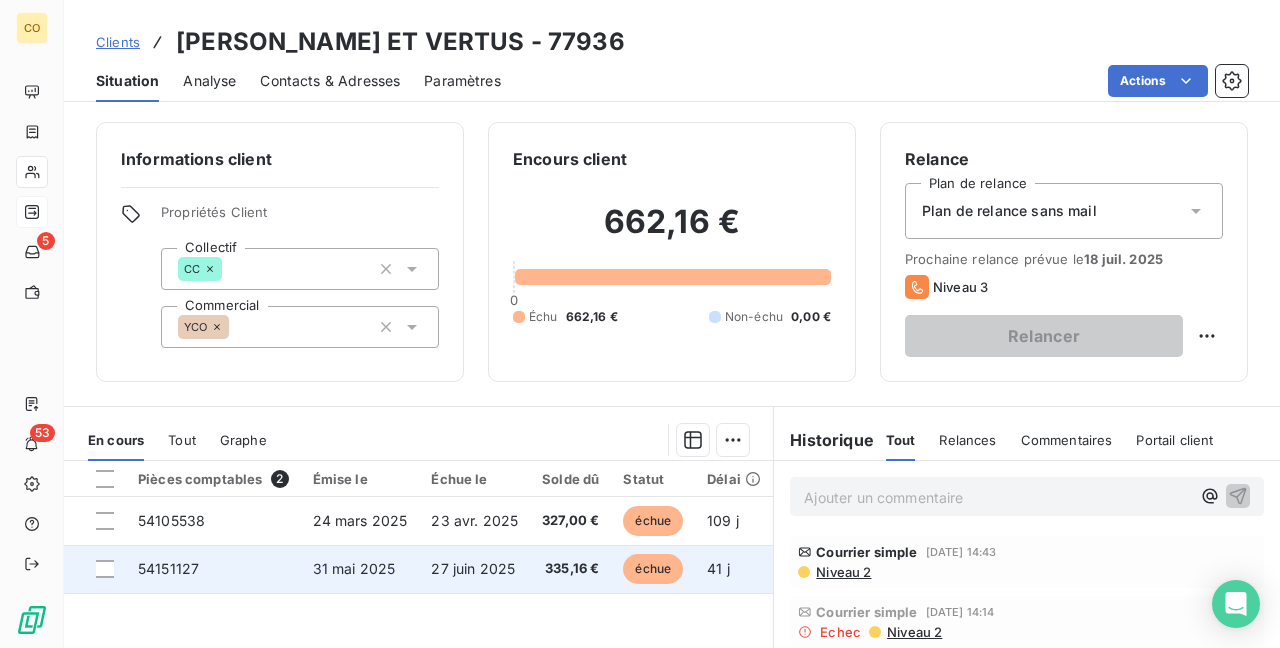 click on "335,16 €" at bounding box center (570, 569) 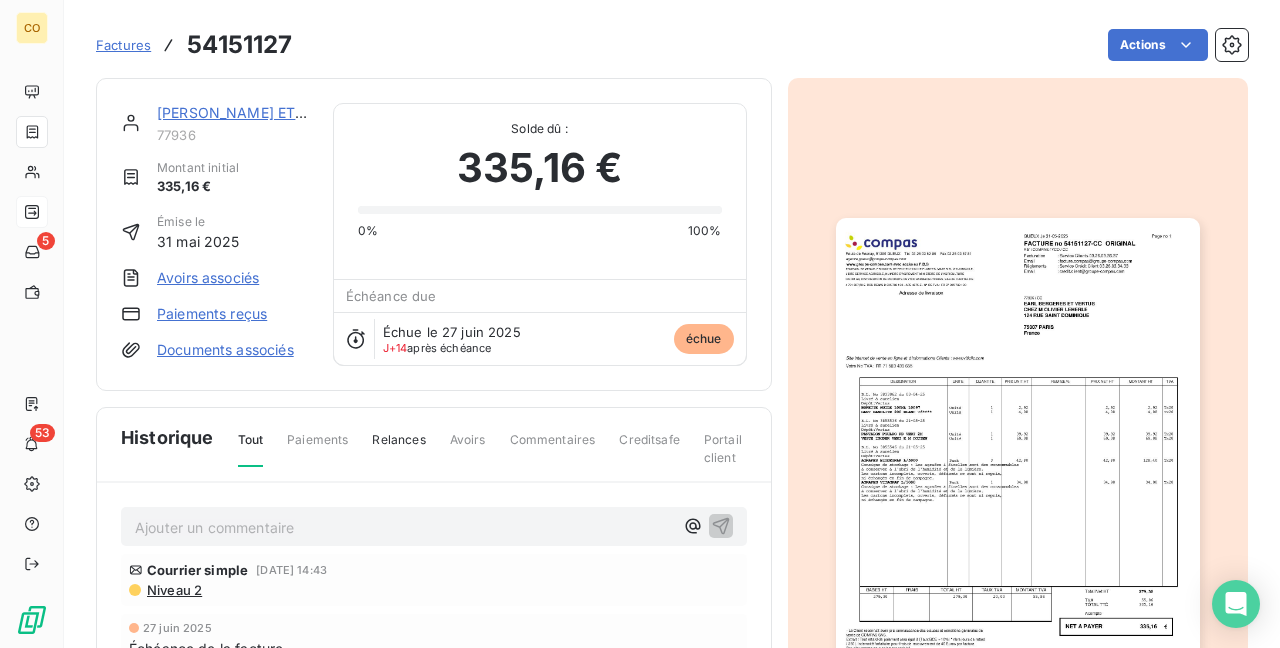 click at bounding box center [1018, 475] 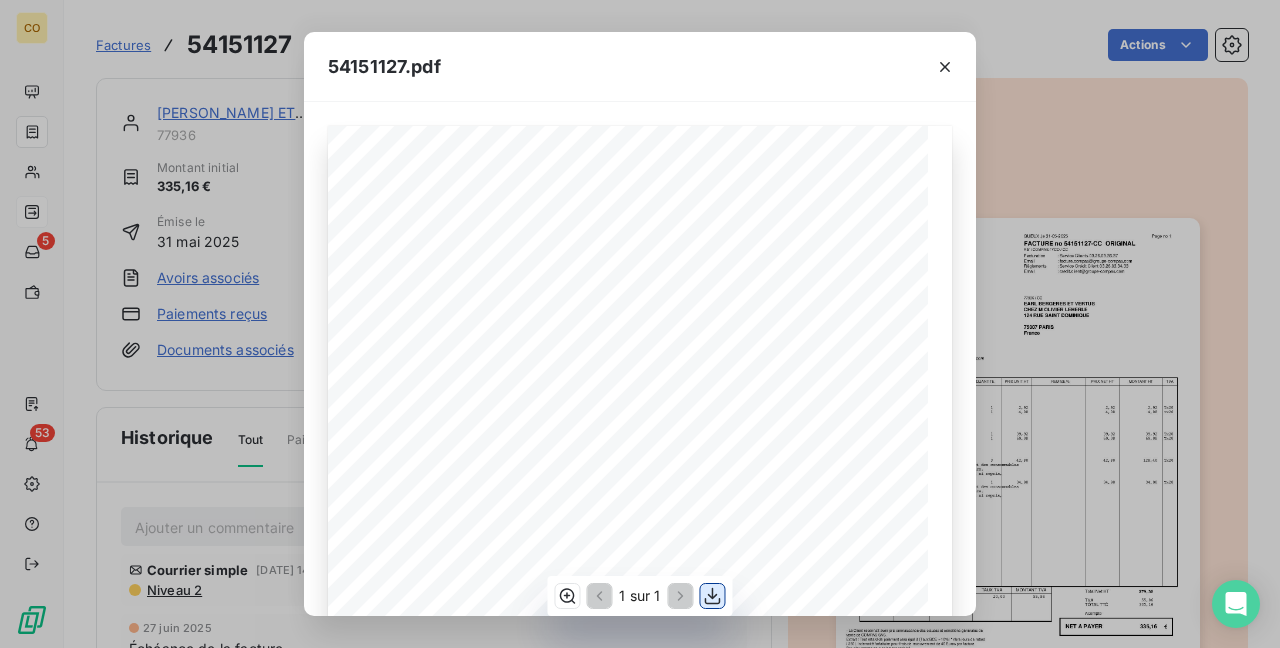 click 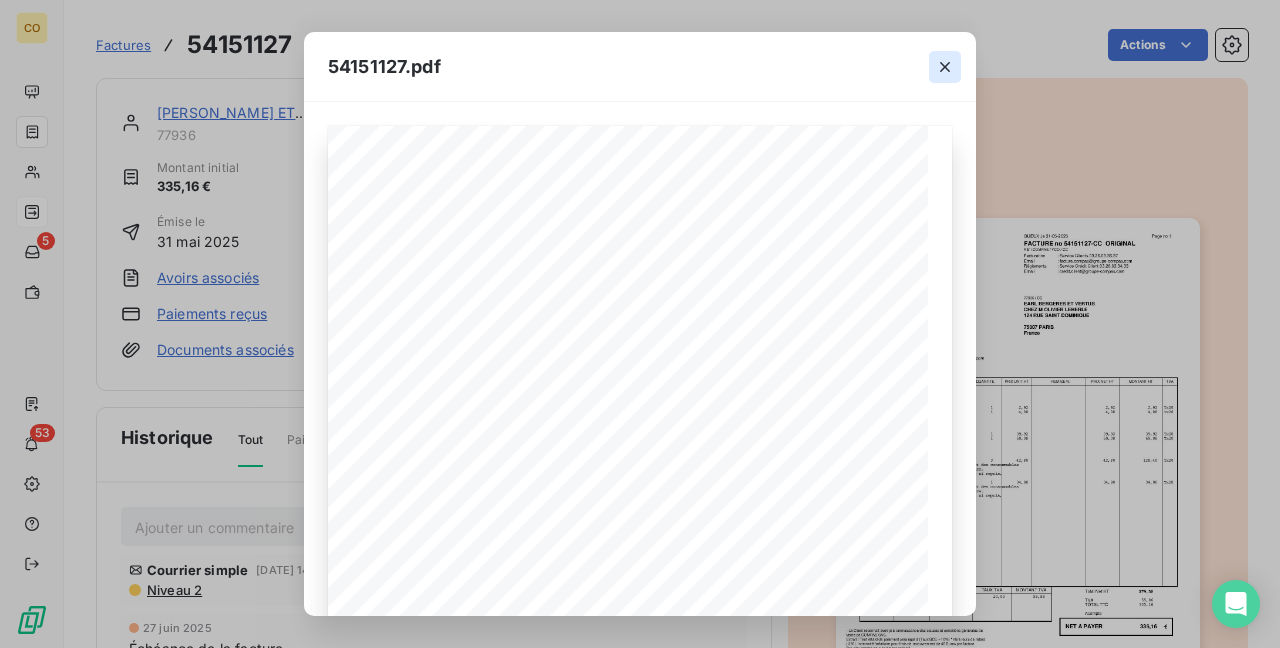 click 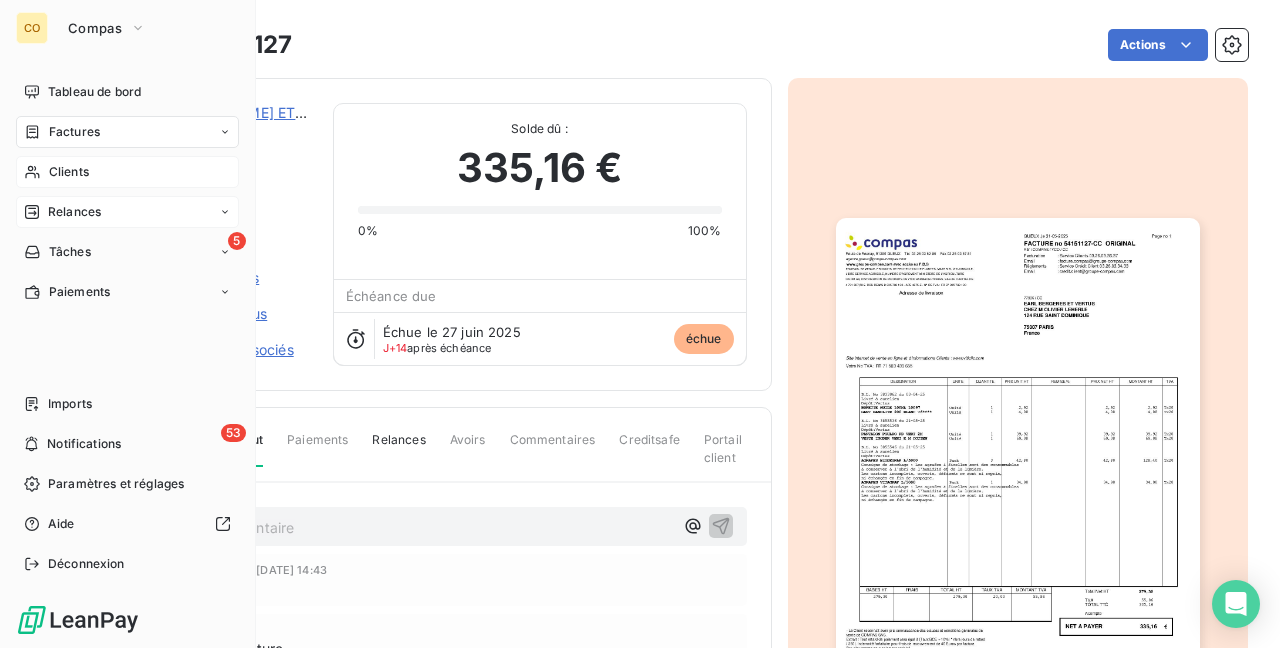 click on "Clients" at bounding box center (69, 172) 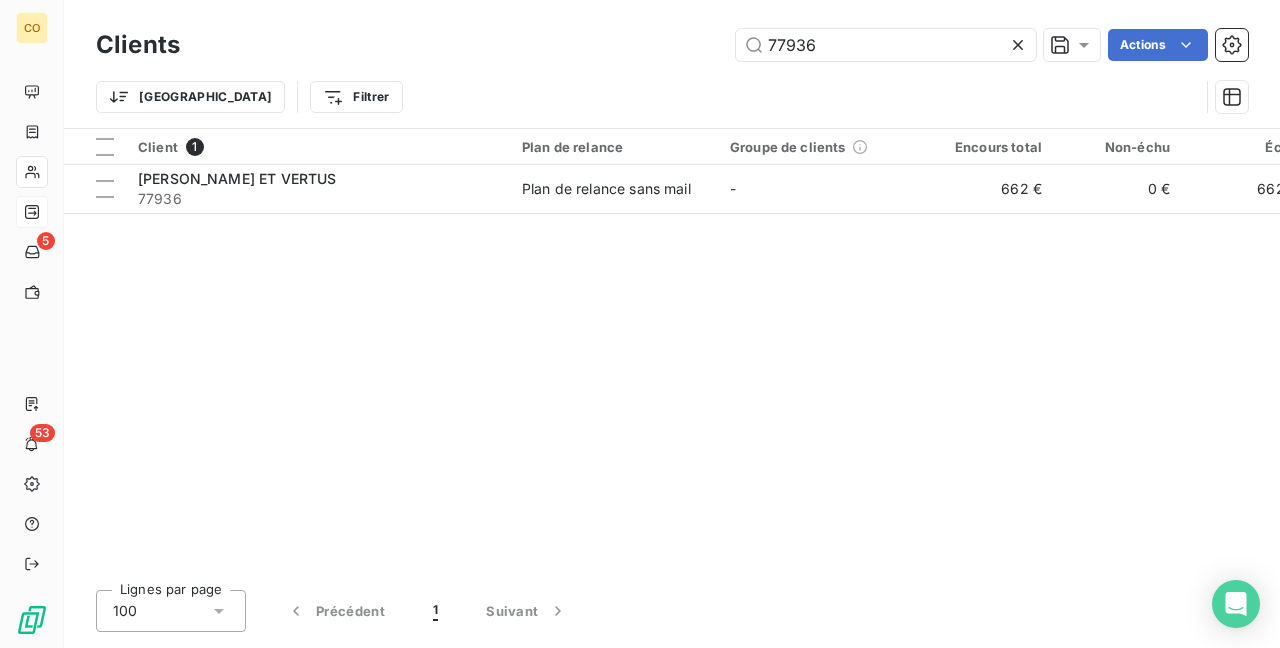drag, startPoint x: 837, startPoint y: 38, endPoint x: 510, endPoint y: -1, distance: 329.31747 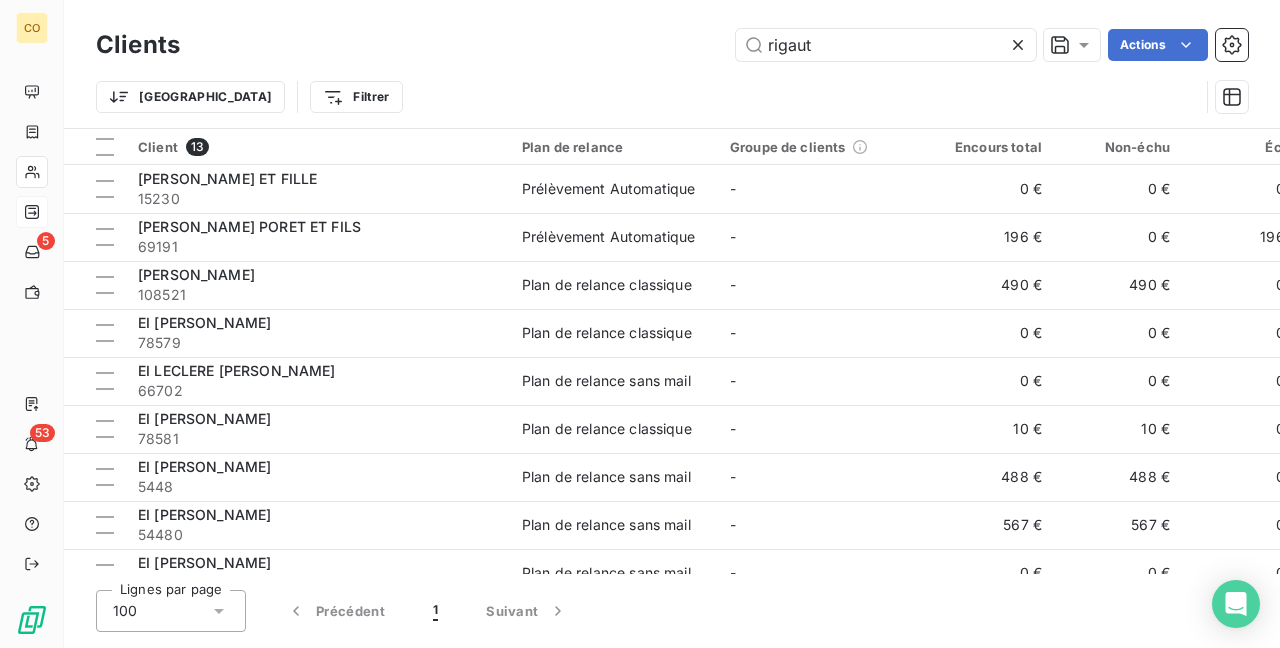 drag, startPoint x: 838, startPoint y: 47, endPoint x: 584, endPoint y: 21, distance: 255.32724 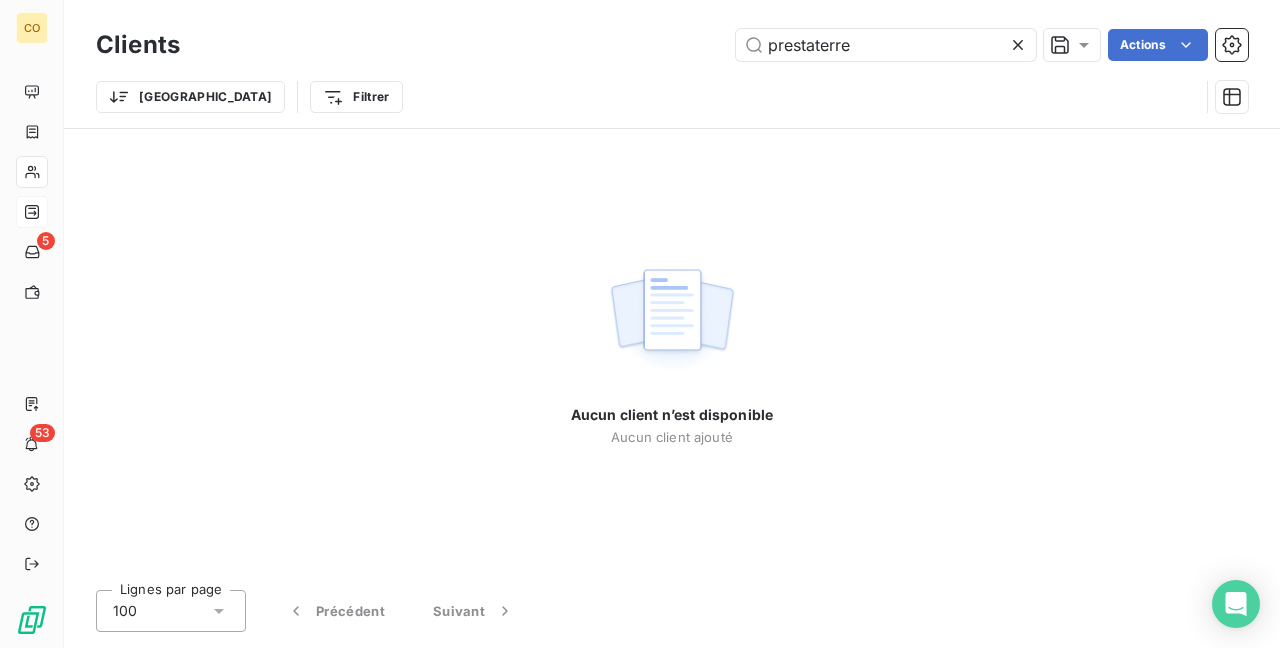 type on "prestaterre" 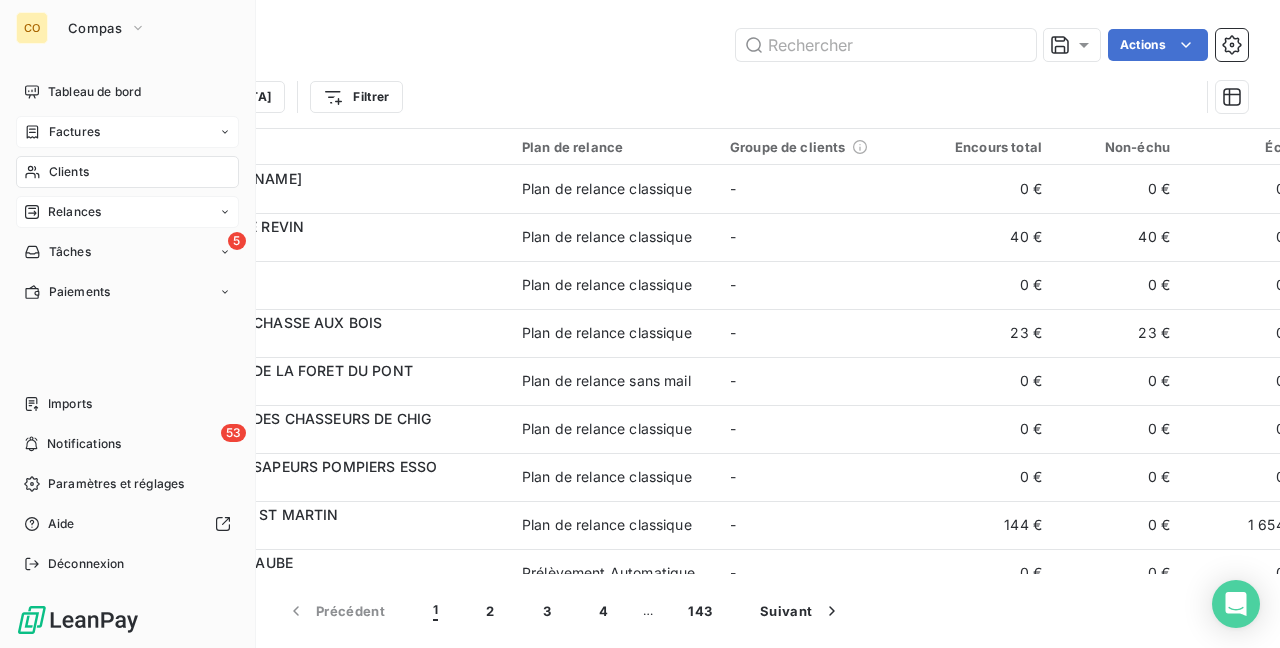 click on "Factures" at bounding box center [74, 132] 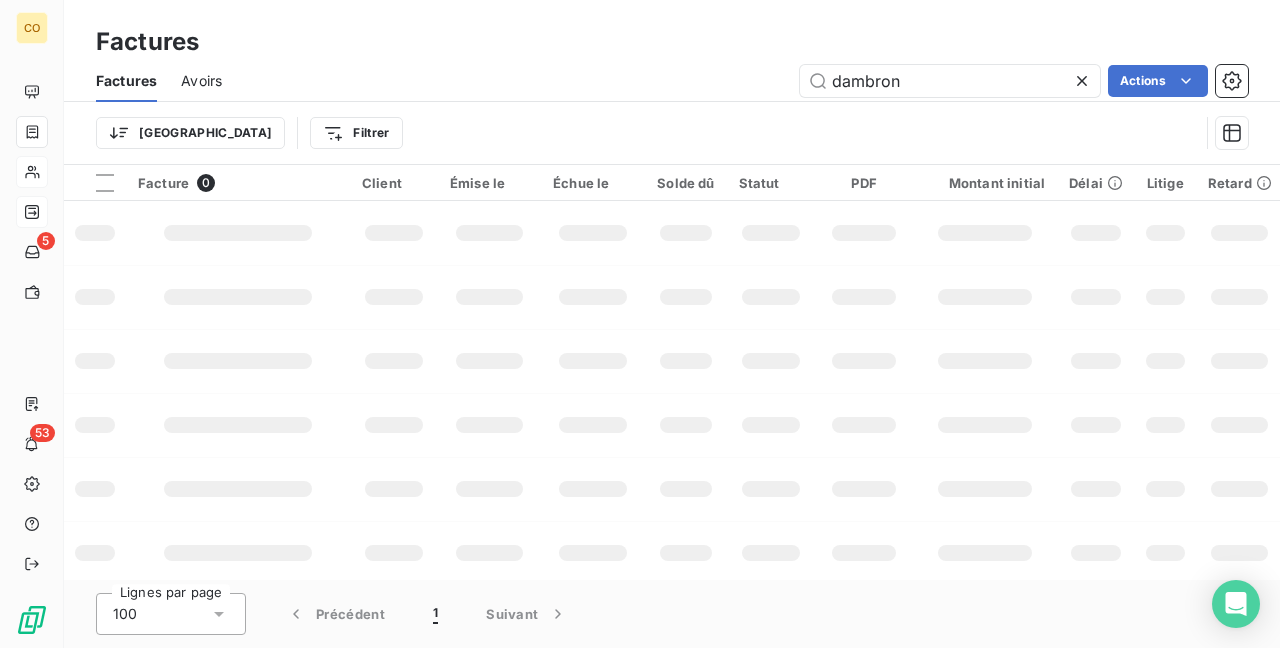 drag, startPoint x: 920, startPoint y: 84, endPoint x: 554, endPoint y: 59, distance: 366.85284 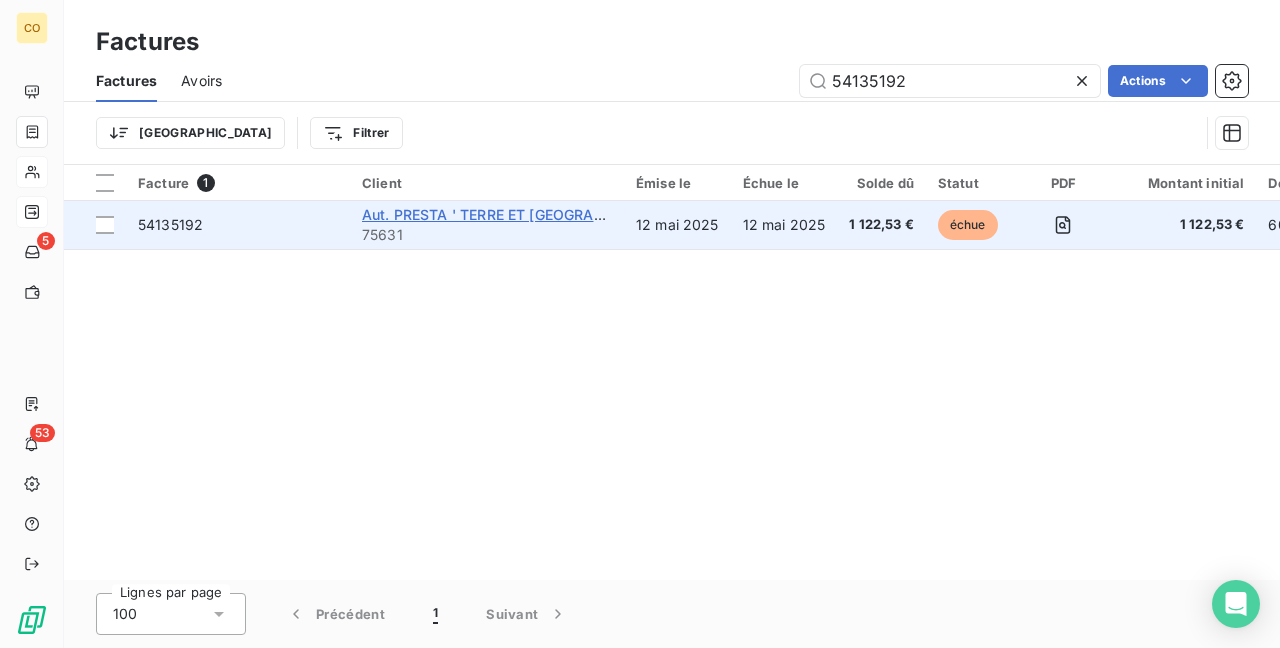 type on "54135192" 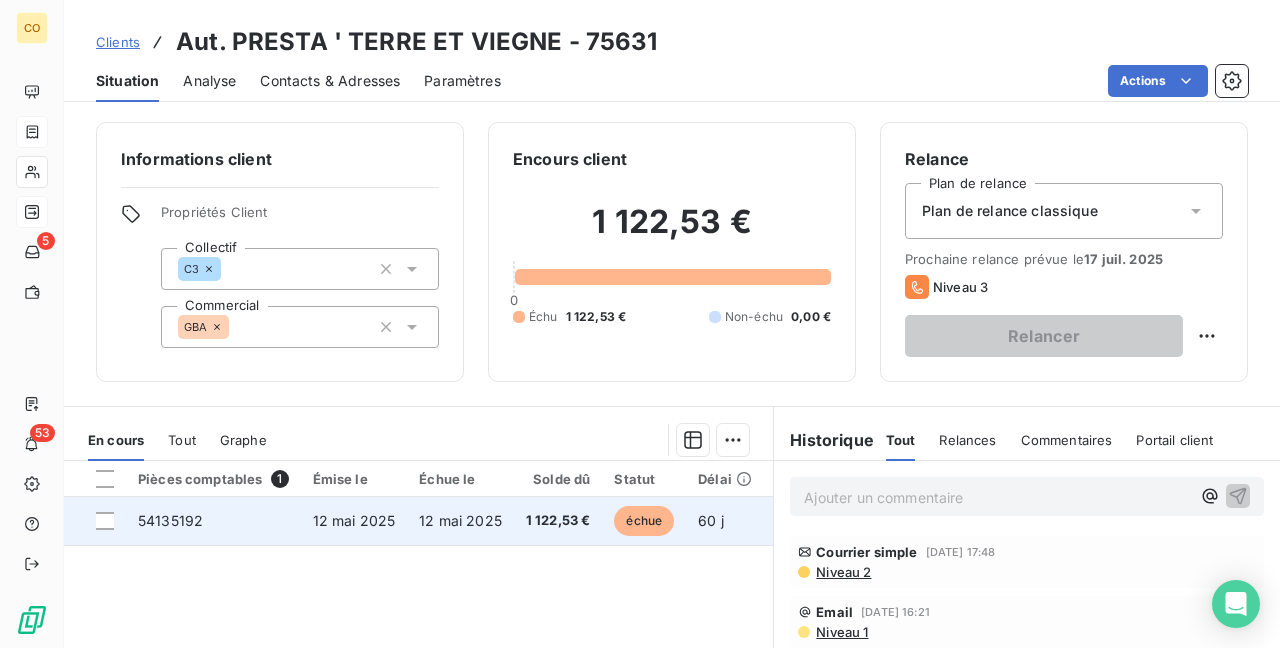 click on "1 122,53 €" at bounding box center [558, 521] 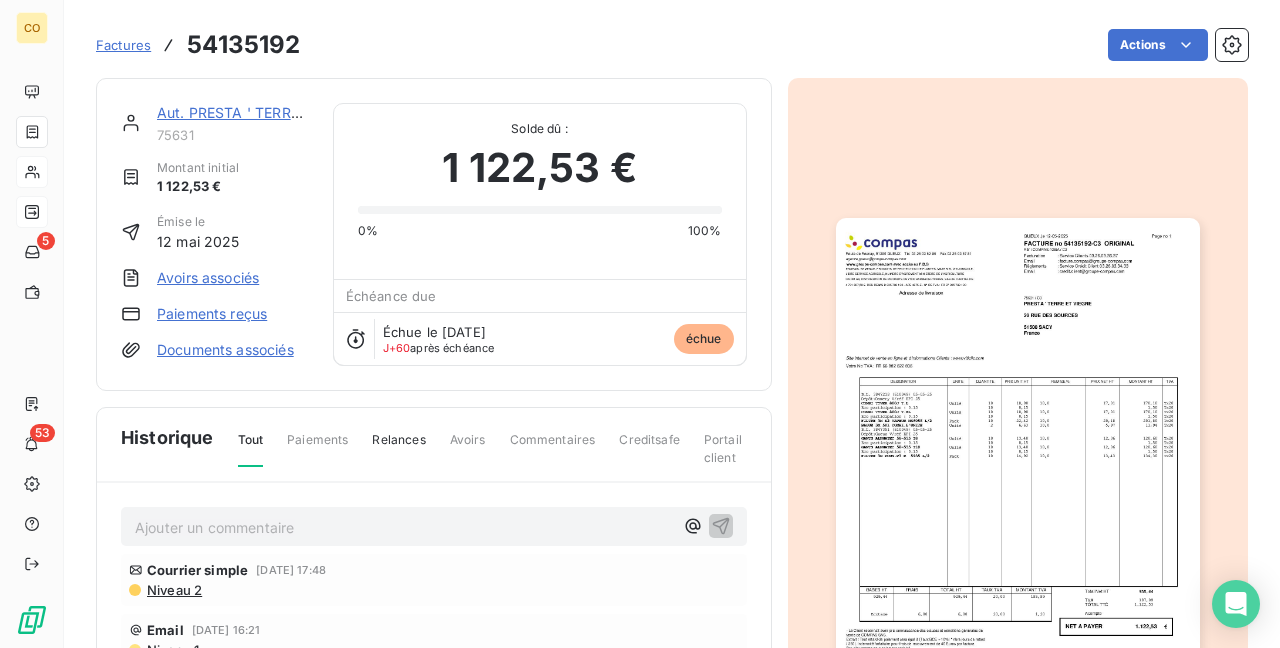click at bounding box center (1018, 475) 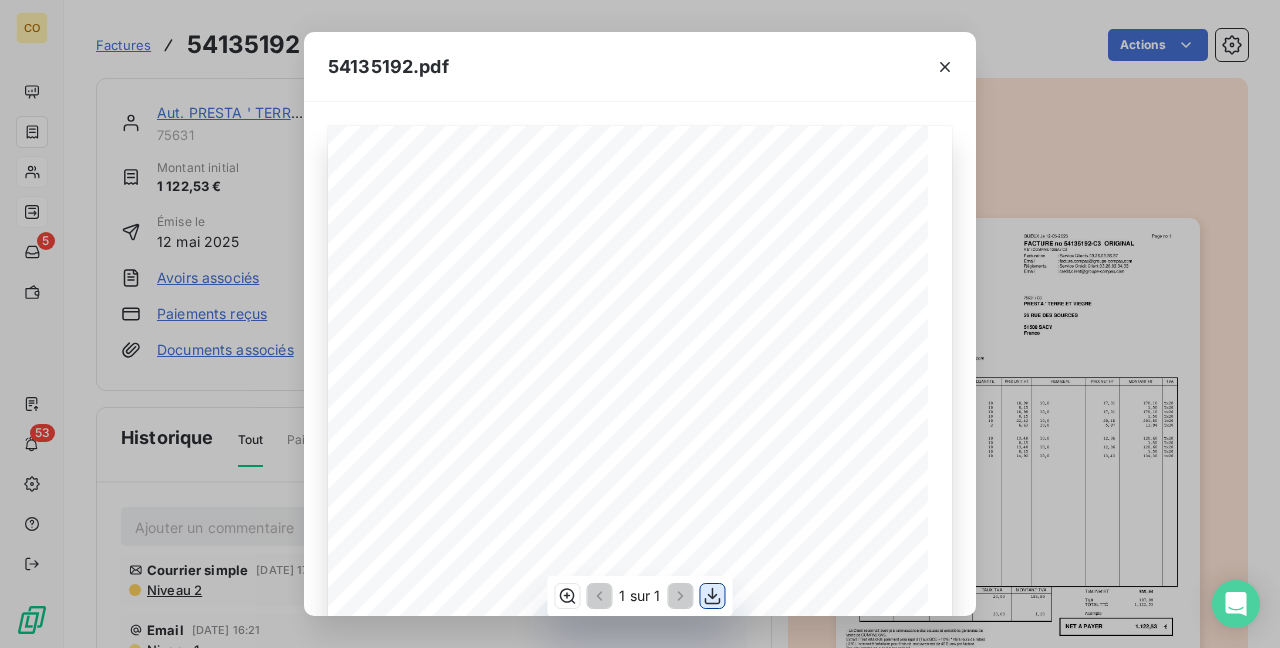 click 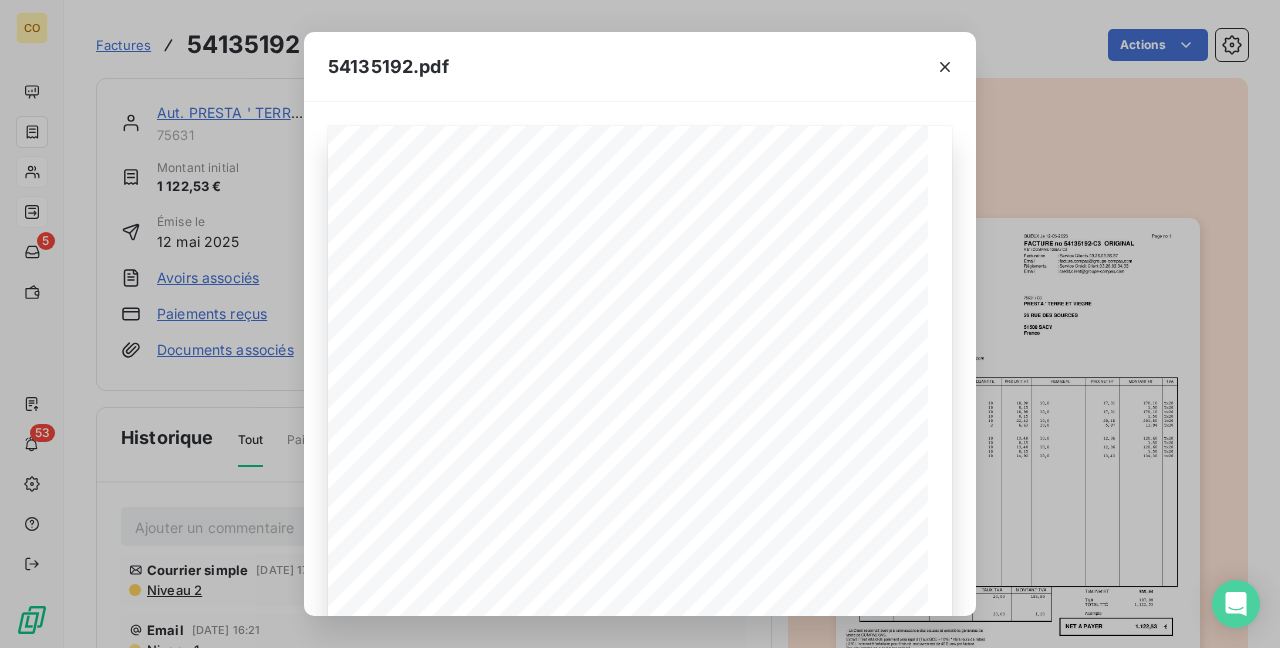 click on "54135192.pdf" at bounding box center (640, 67) 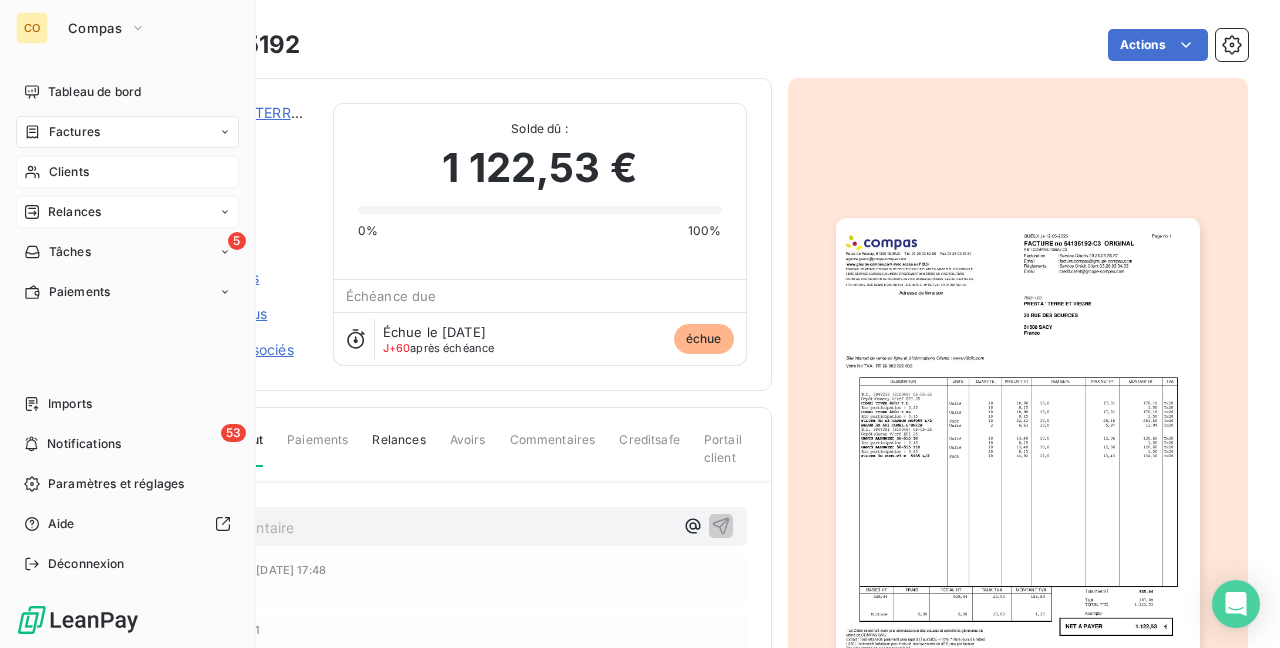 click on "Clients" at bounding box center (69, 172) 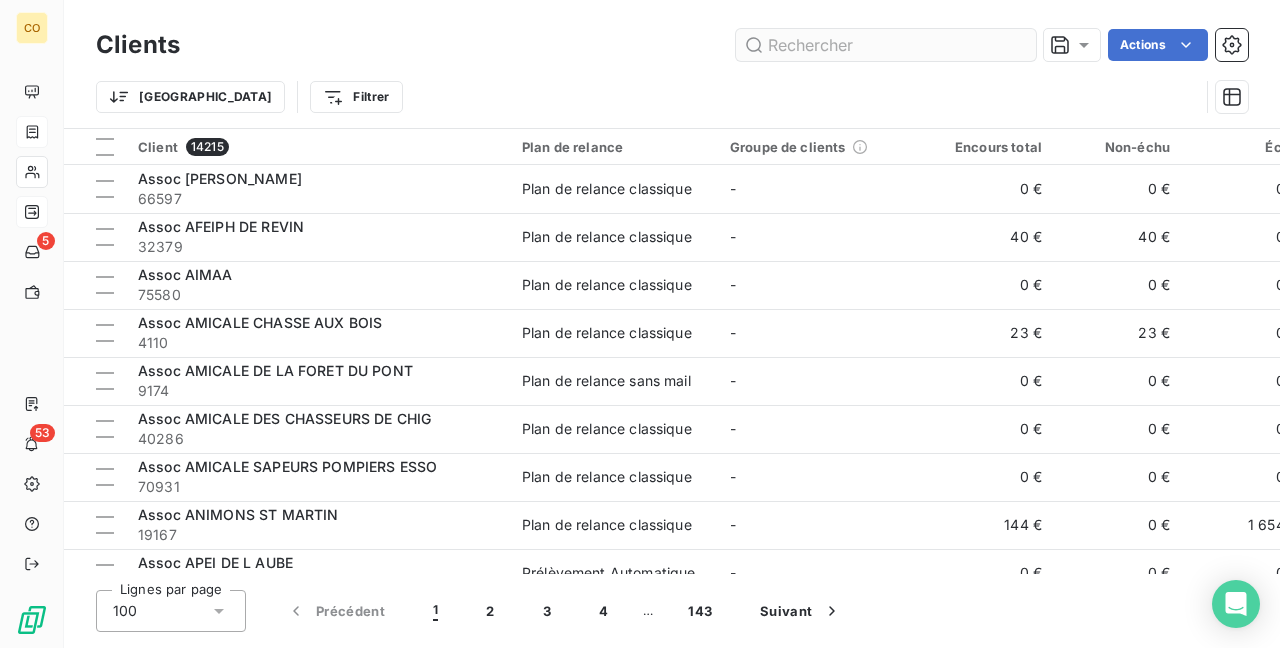 click at bounding box center [886, 45] 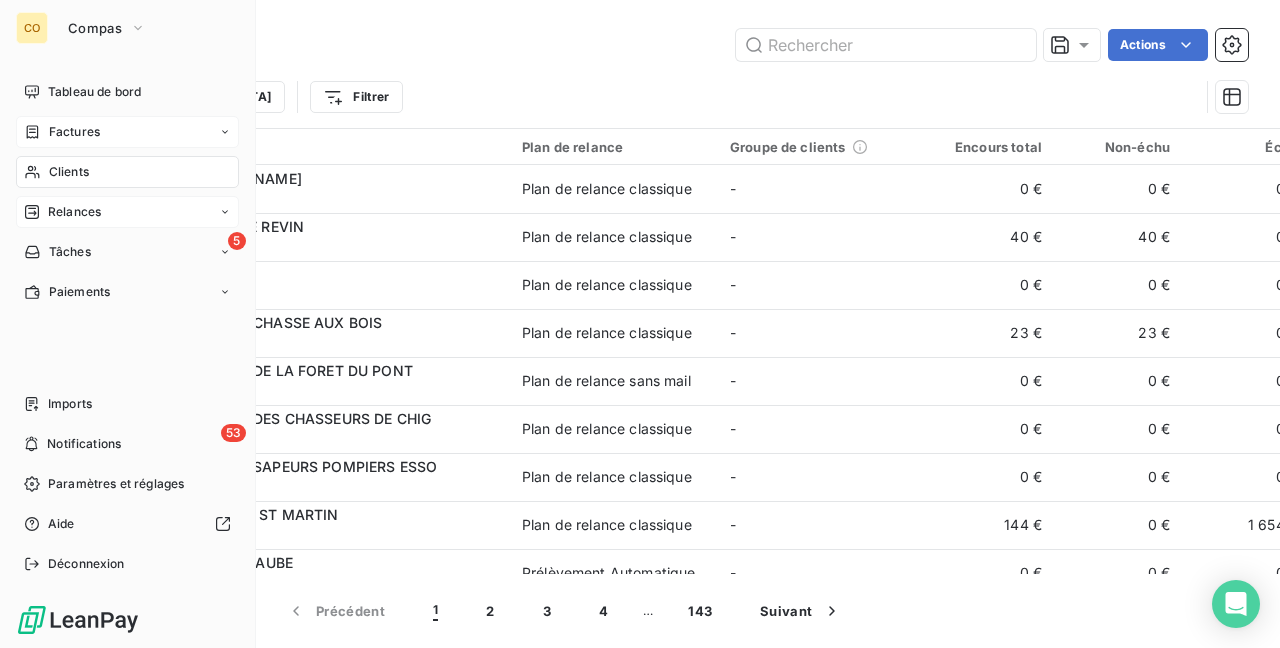 drag, startPoint x: 52, startPoint y: 162, endPoint x: 146, endPoint y: 136, distance: 97.52948 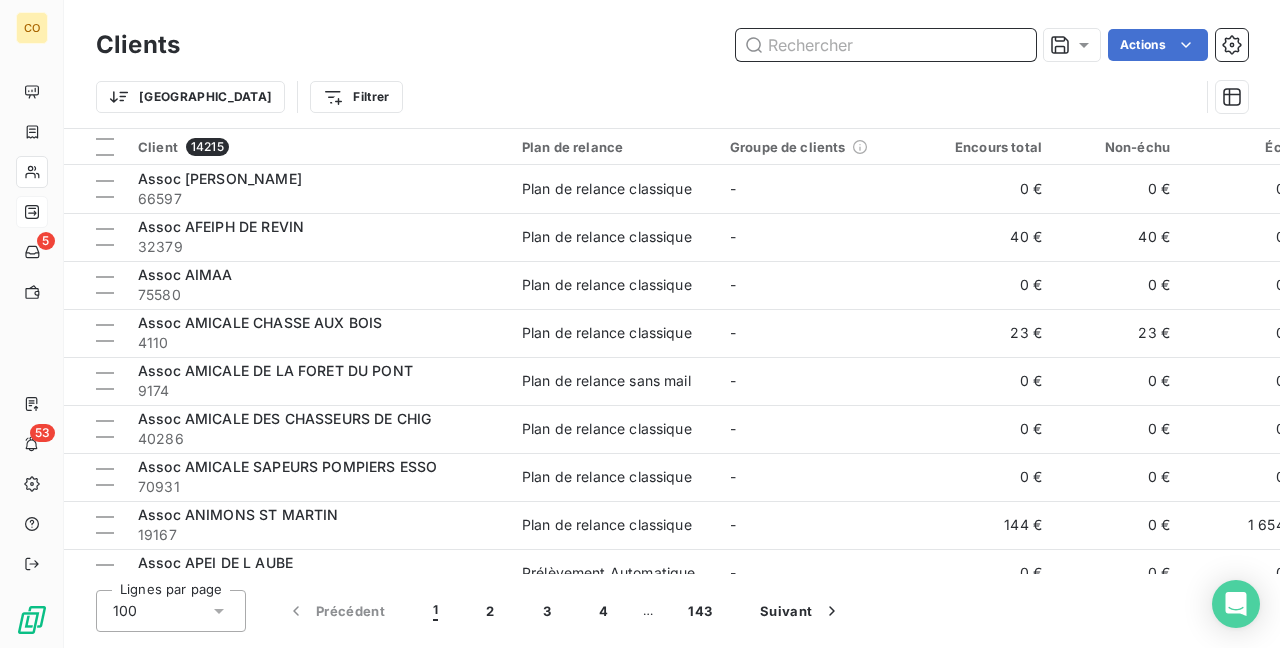 click at bounding box center (886, 45) 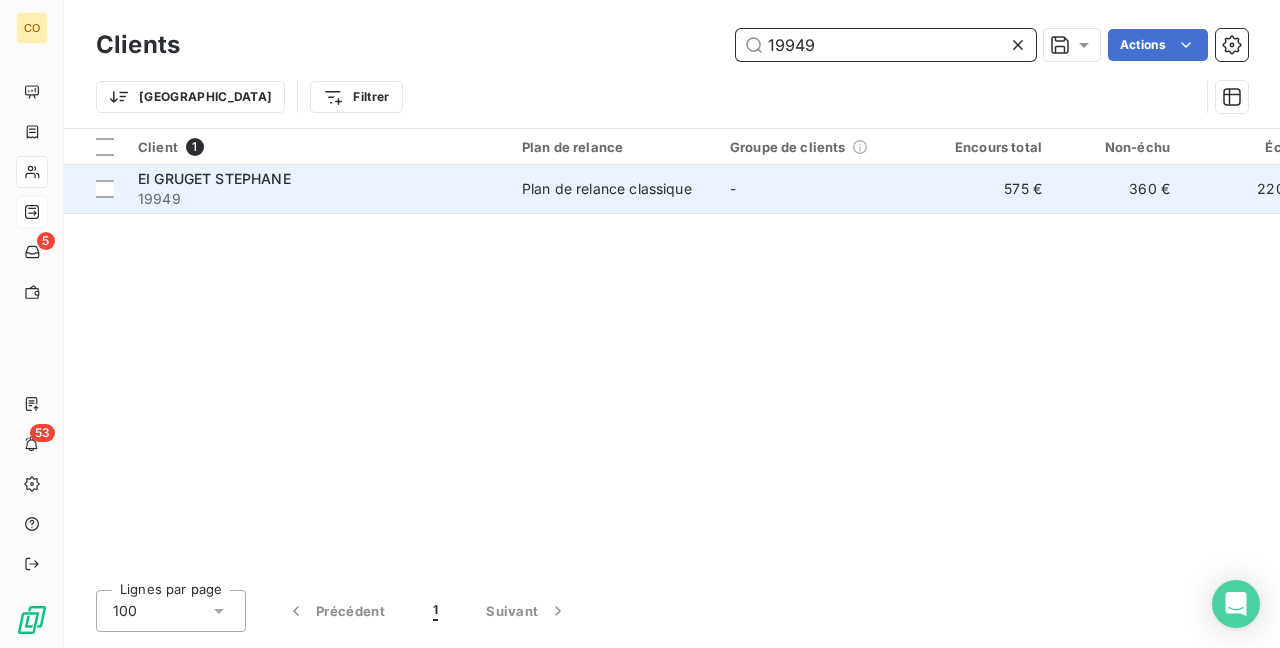 type on "19949" 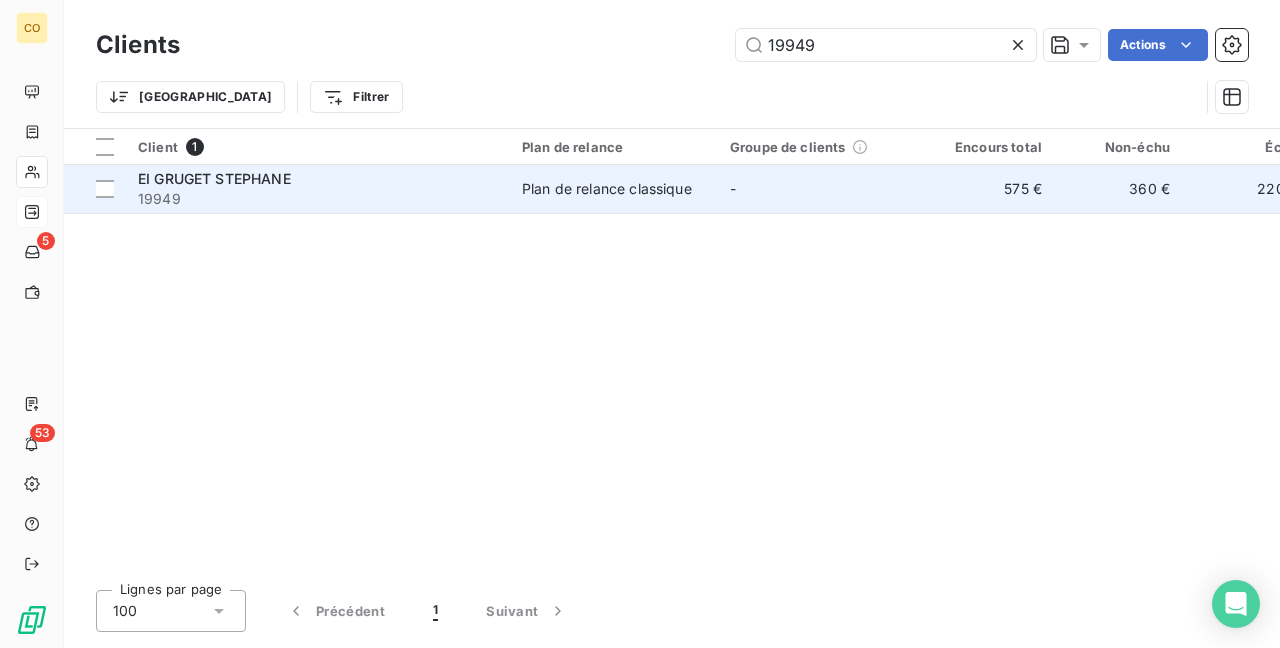click on "Plan de relance classique" at bounding box center [614, 189] 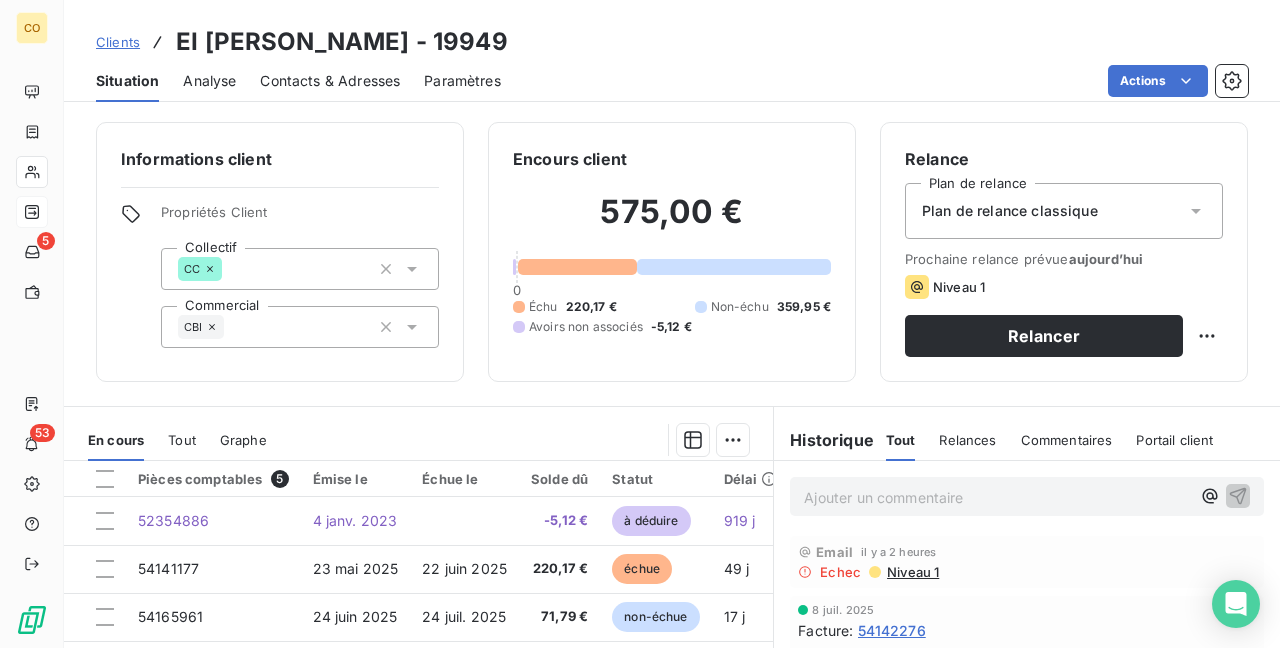 click on "Niveau 1" at bounding box center [912, 572] 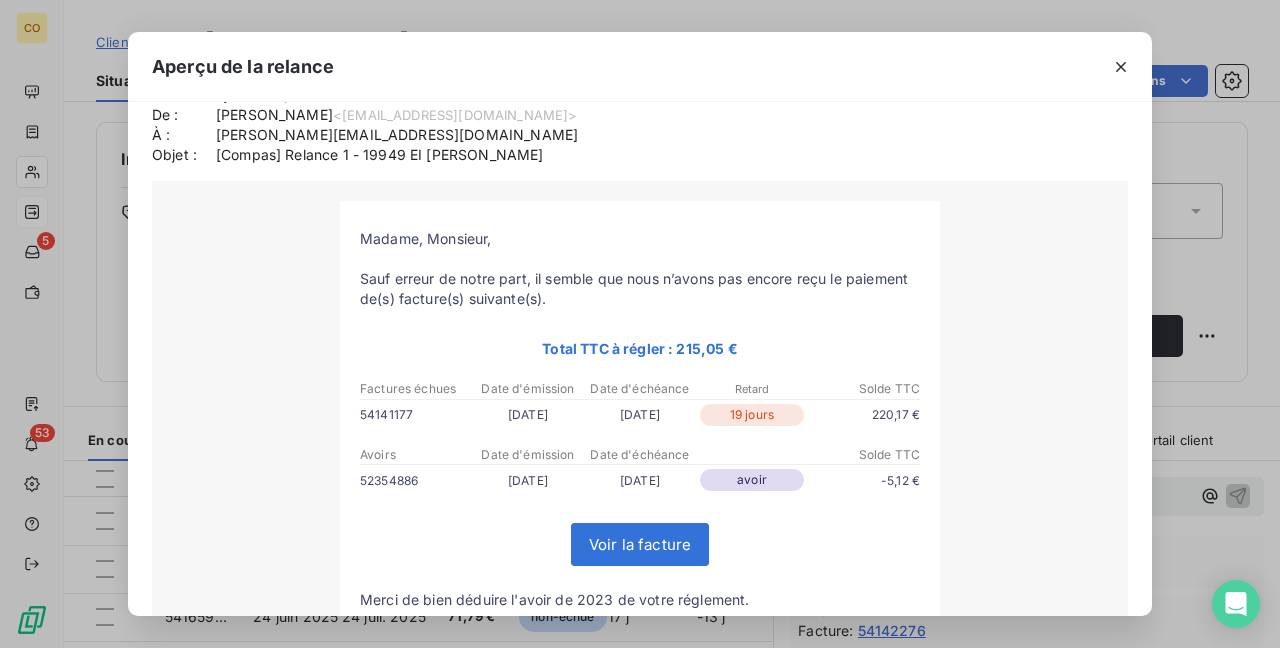 scroll, scrollTop: 300, scrollLeft: 0, axis: vertical 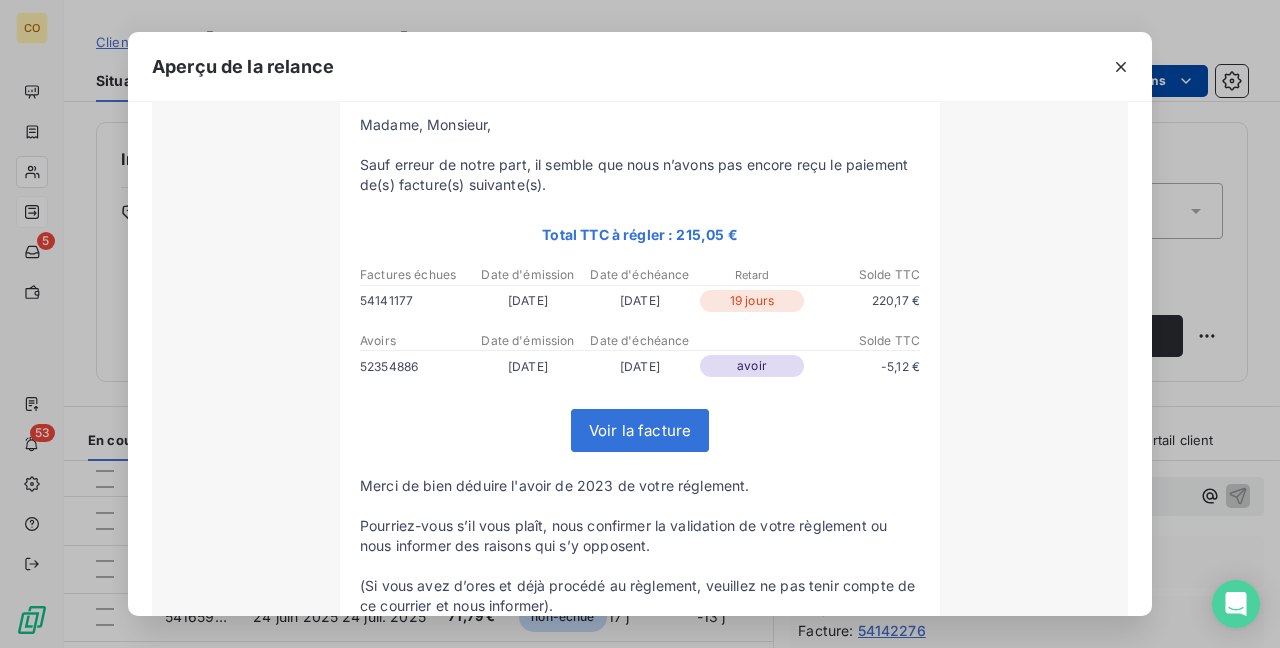 click at bounding box center (1121, 67) 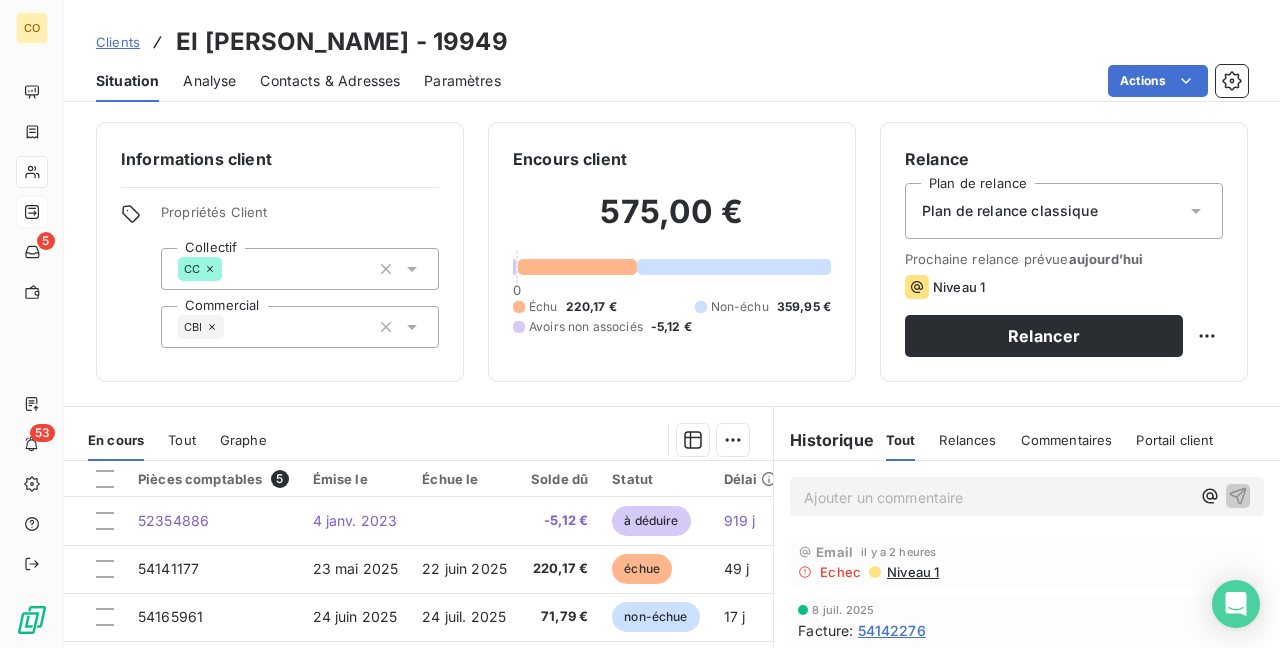 click on "Plan de relance classique" at bounding box center [1064, 211] 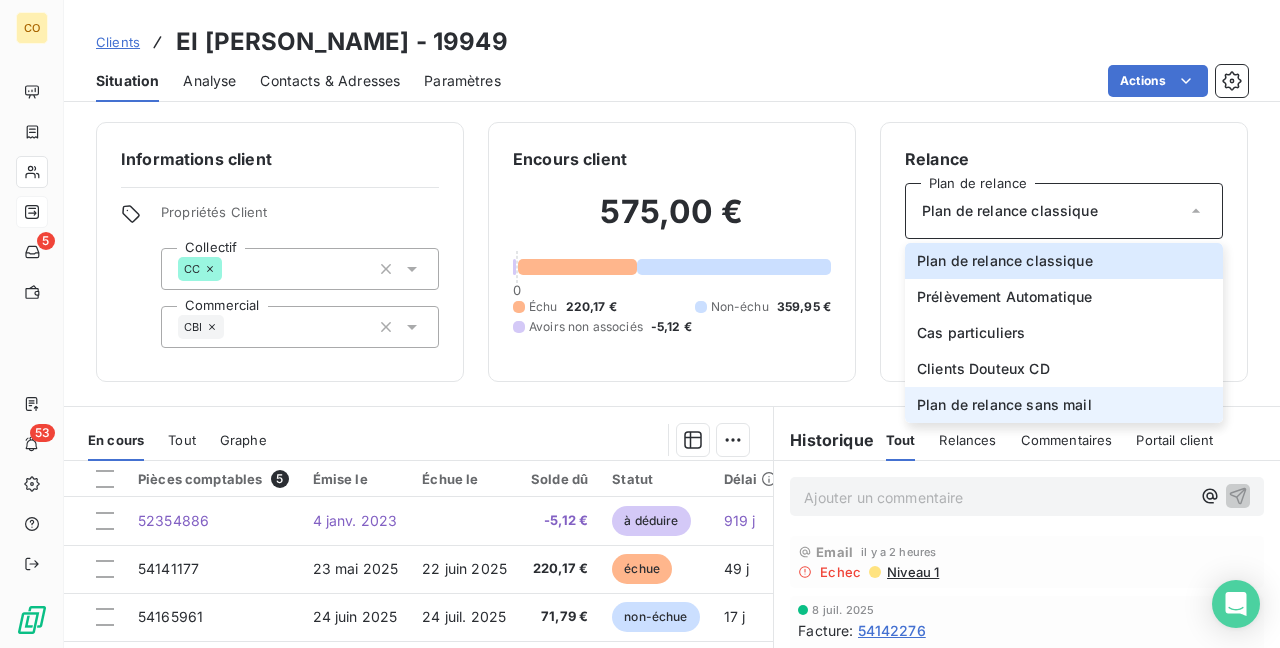 click on "Plan de relance sans mail" at bounding box center (1064, 405) 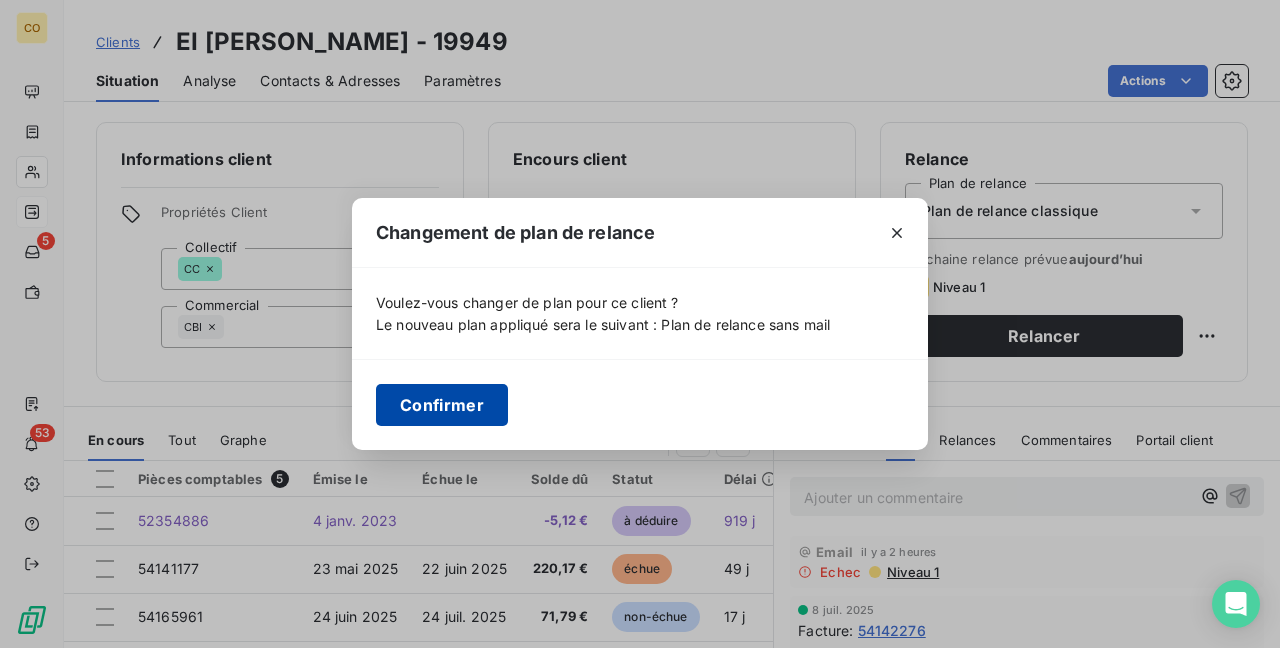 click on "Confirmer" at bounding box center [442, 405] 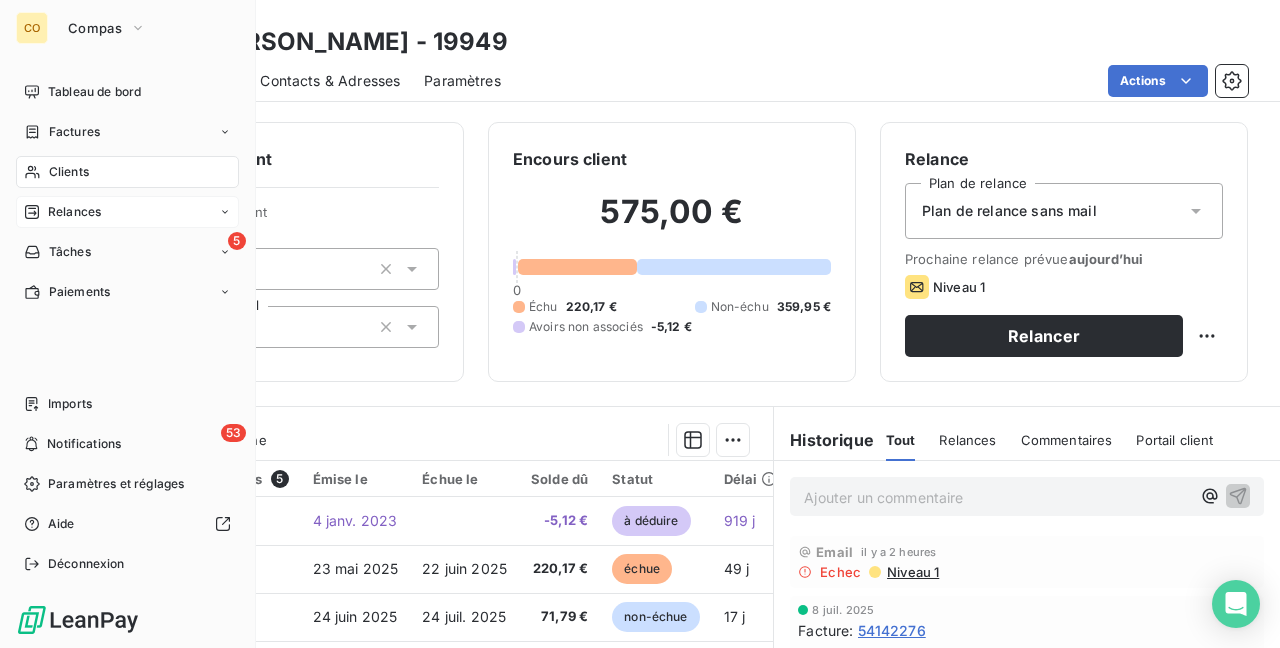 click on "Relances" at bounding box center (74, 212) 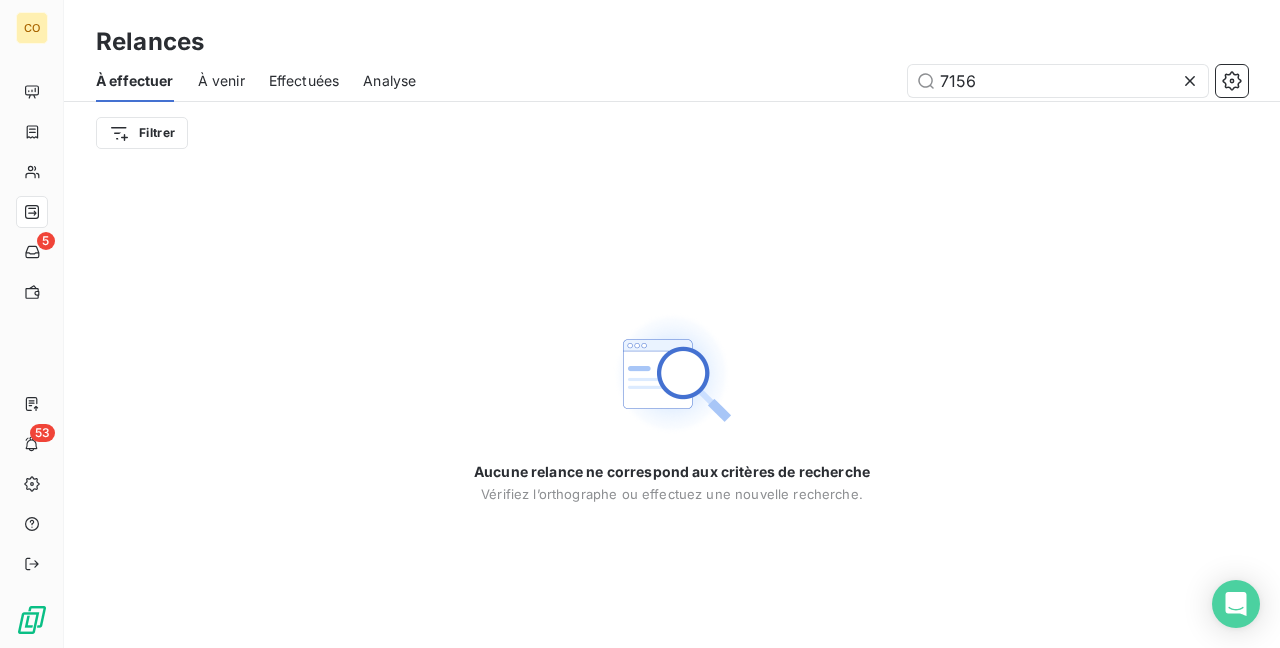 drag, startPoint x: 1043, startPoint y: 82, endPoint x: 550, endPoint y: 43, distance: 494.5402 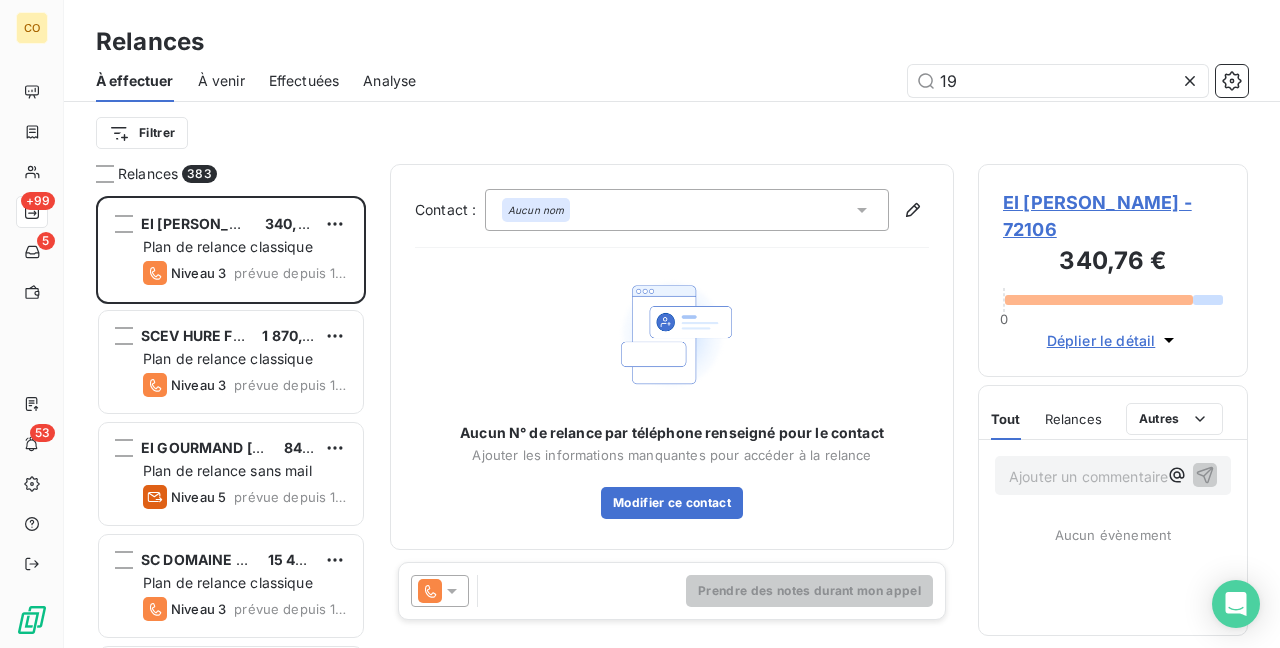 scroll, scrollTop: 16, scrollLeft: 16, axis: both 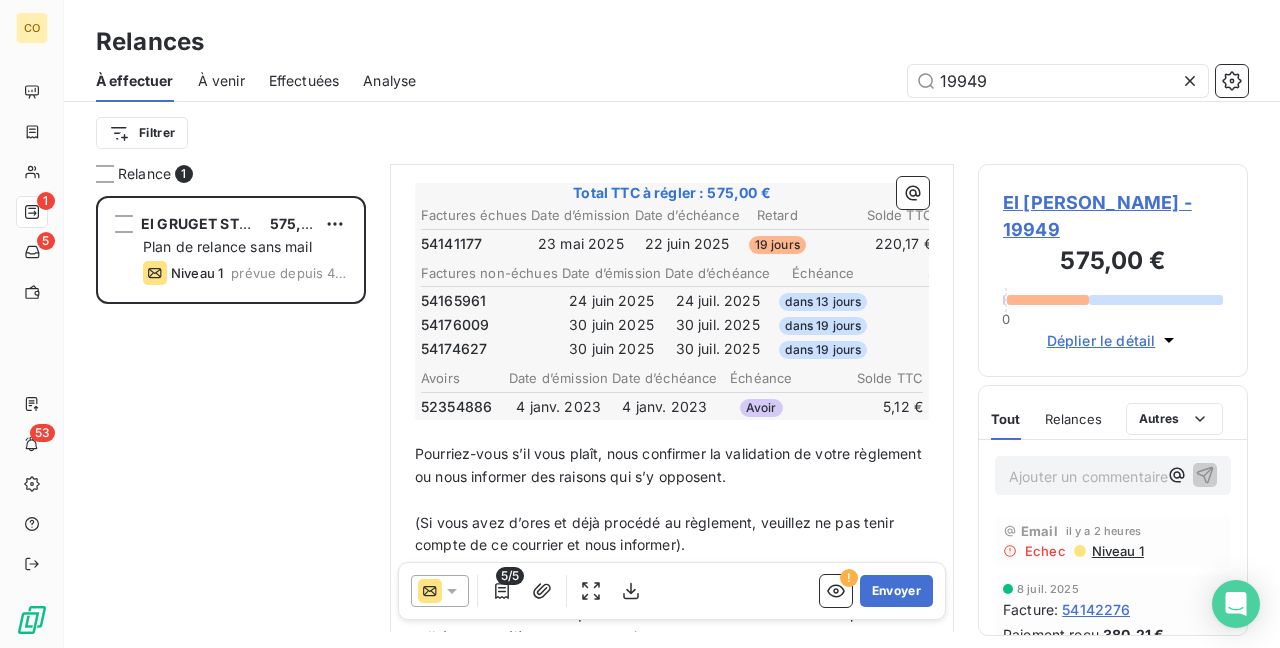 type on "19949" 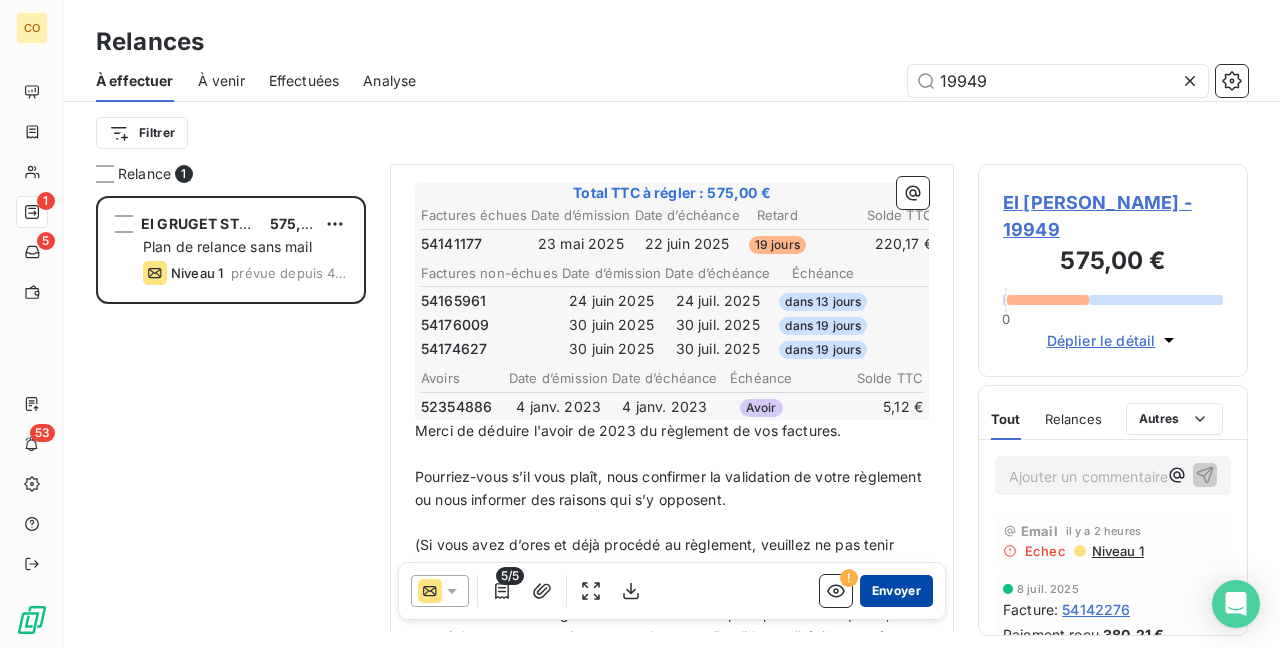 click on "Envoyer" at bounding box center [896, 591] 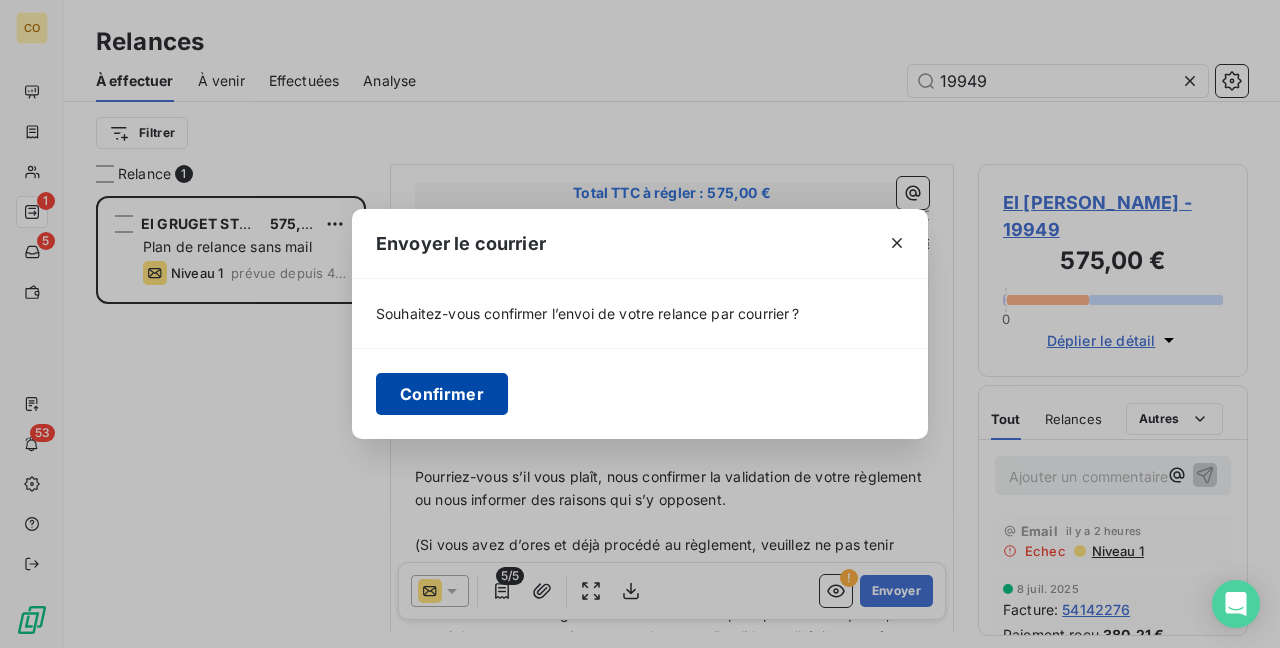 click on "Confirmer" at bounding box center (442, 394) 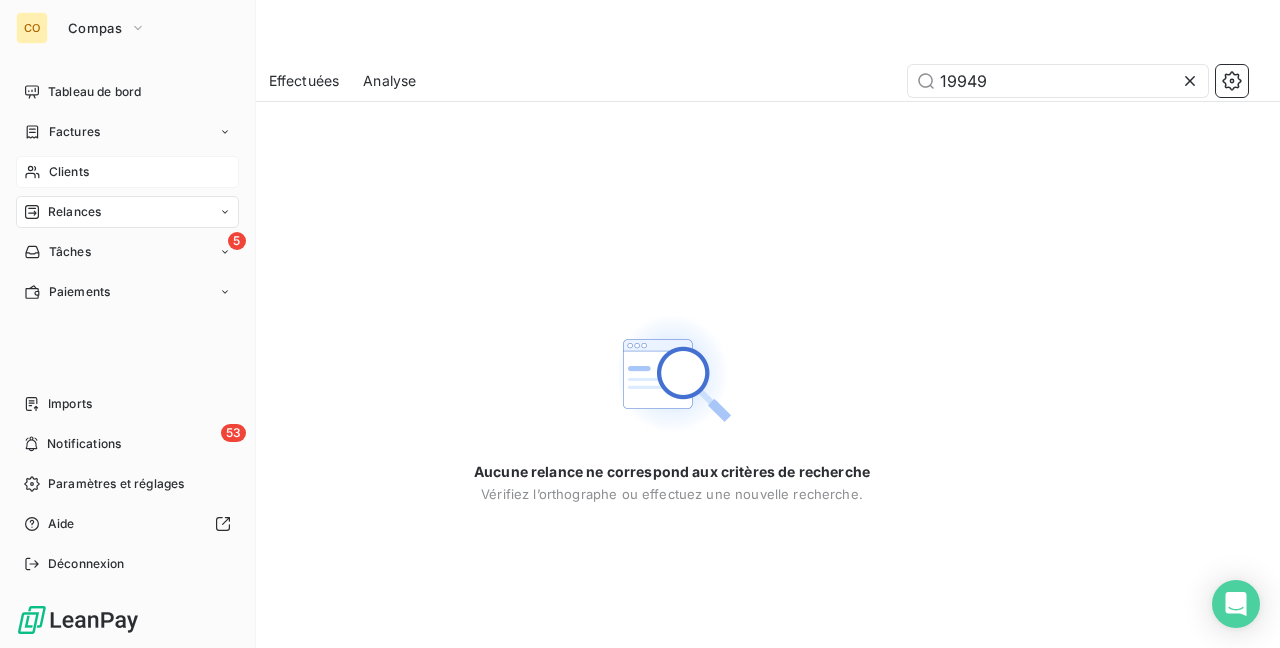 click on "Clients" at bounding box center [127, 172] 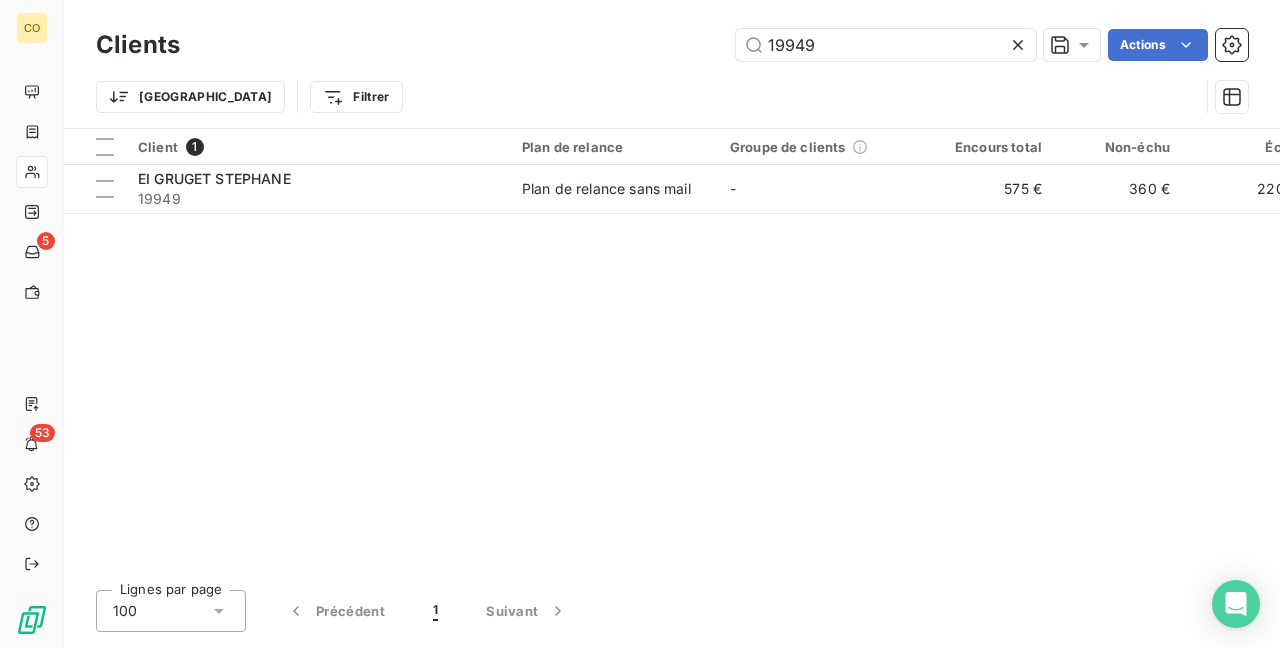 drag, startPoint x: 904, startPoint y: 54, endPoint x: 354, endPoint y: 28, distance: 550.6142 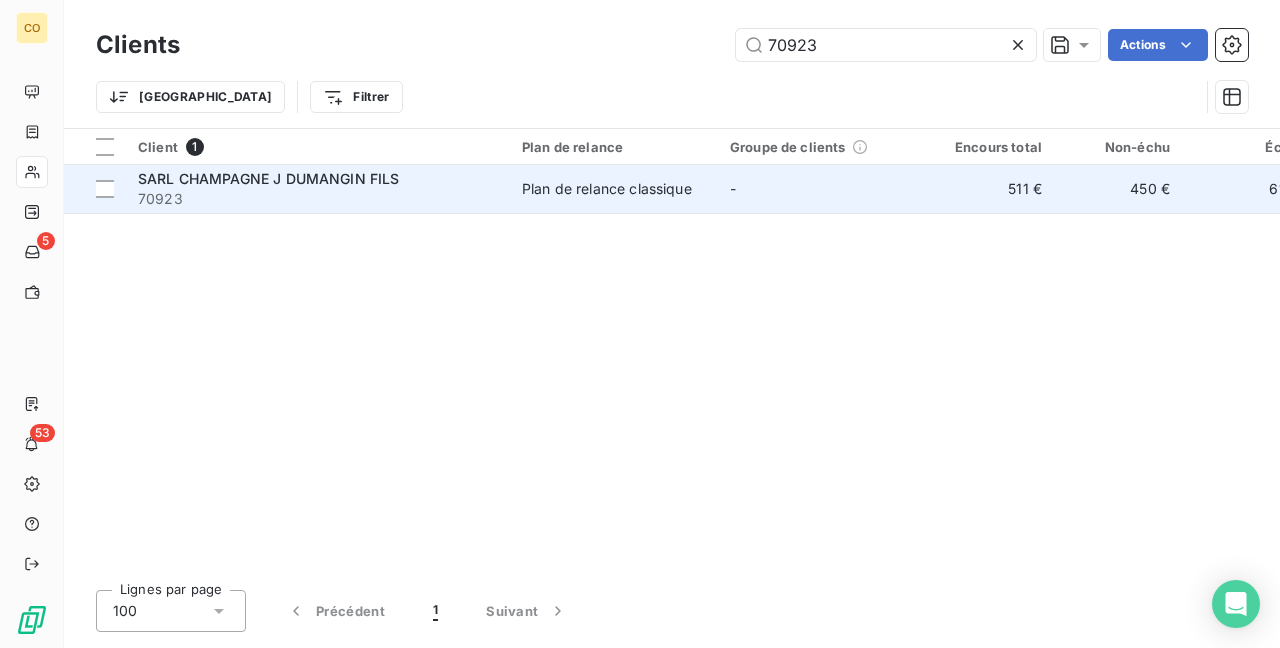 type on "70923" 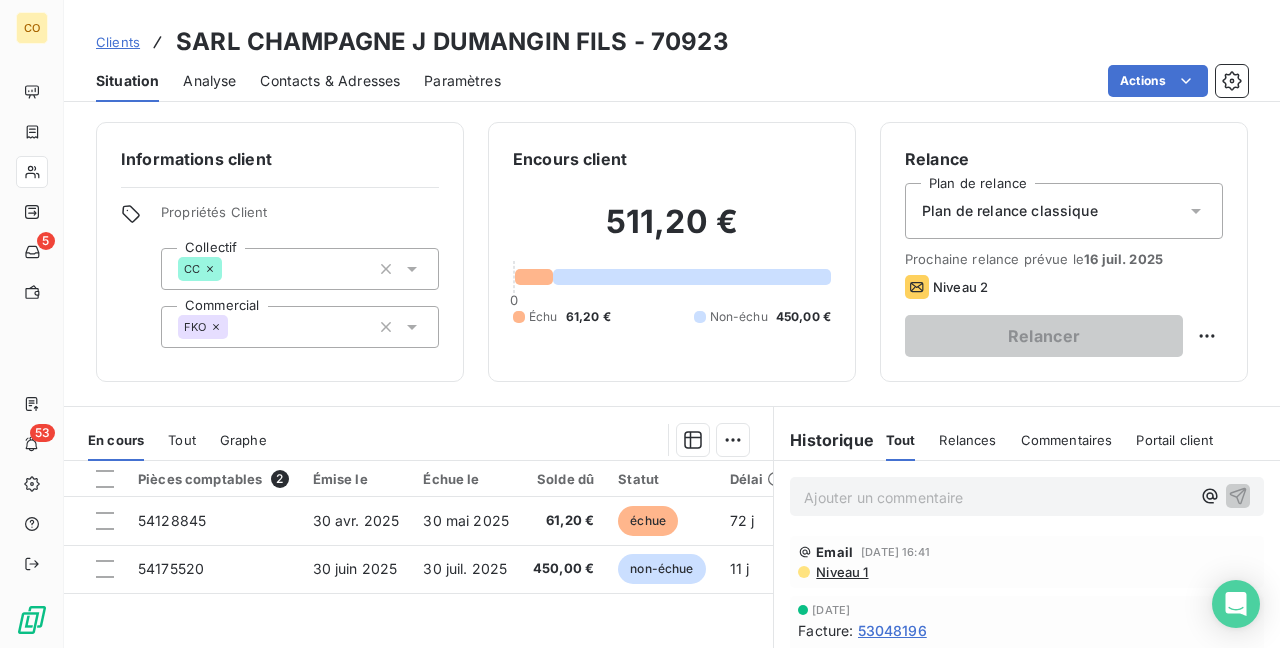 click on "Ajouter un commentaire ﻿" at bounding box center [997, 497] 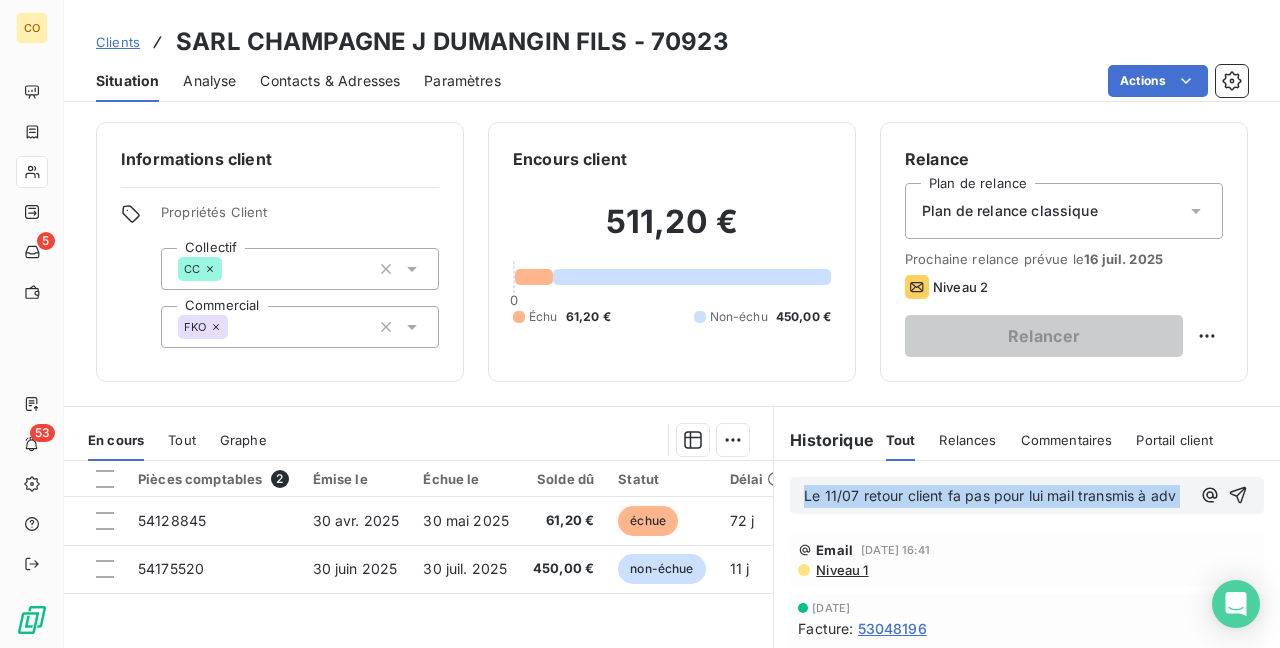 drag, startPoint x: 1180, startPoint y: 498, endPoint x: 352, endPoint y: 459, distance: 828.91797 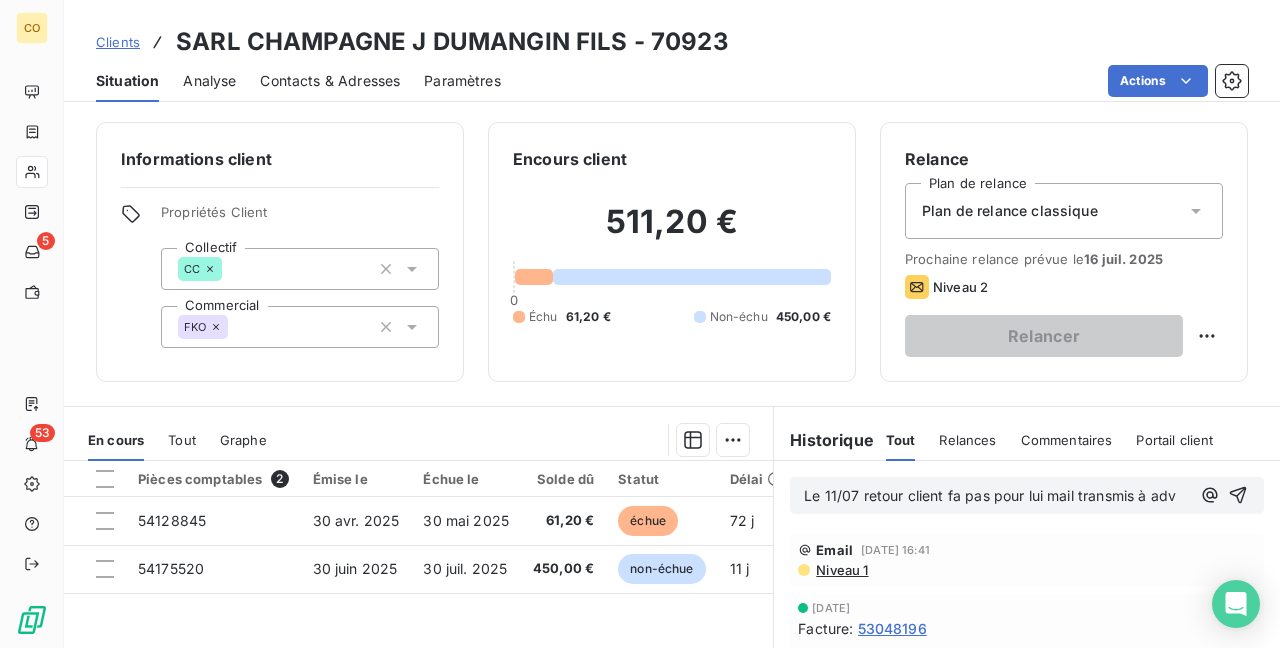 click on "Le 11/07 retour client fa pas pour lui mail transmis à adv" at bounding box center [990, 495] 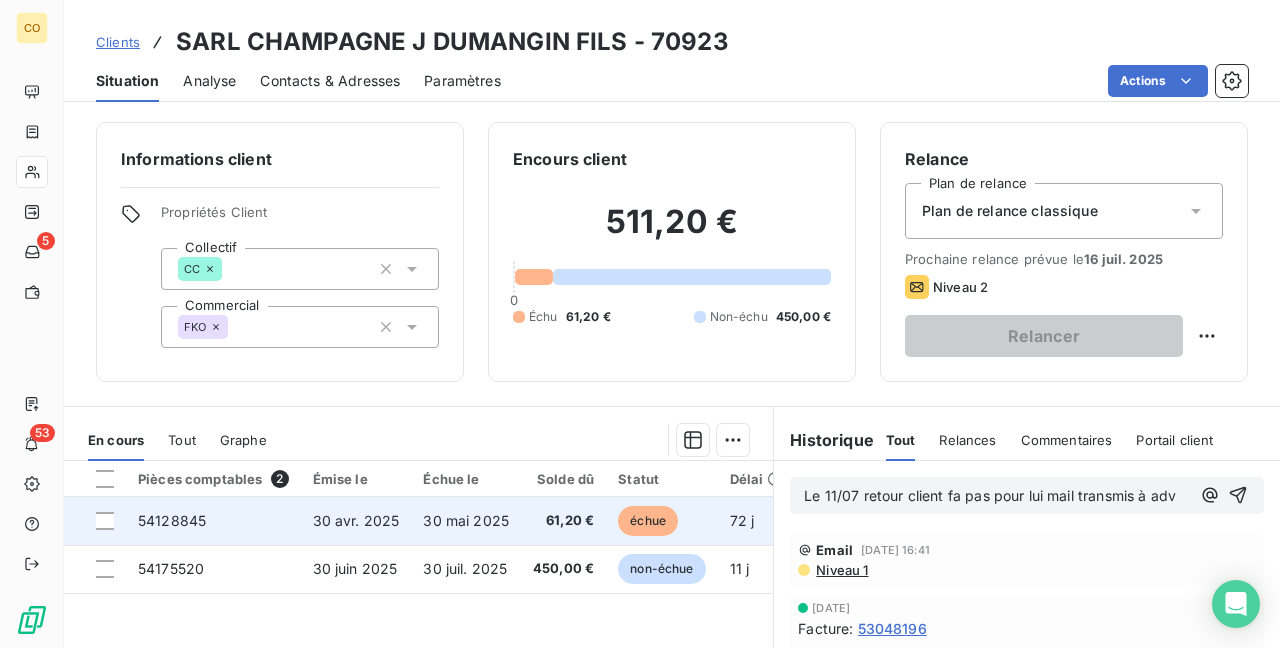 click on "30 mai 2025" at bounding box center (466, 520) 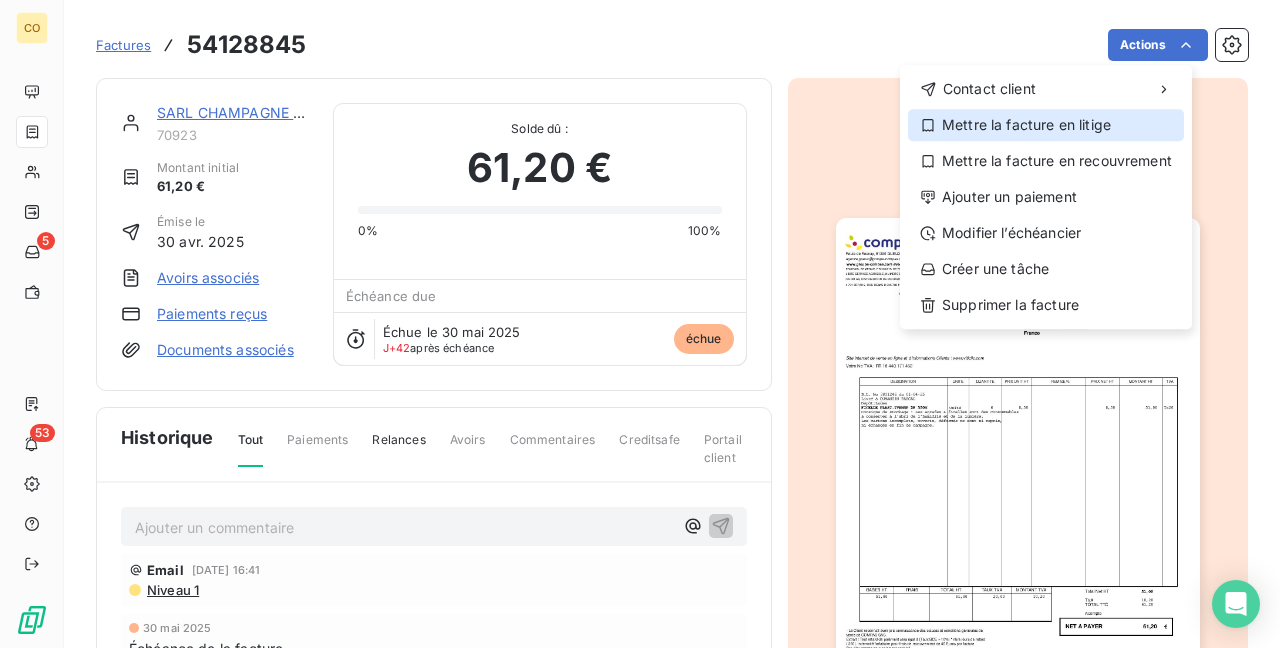 click on "Mettre la facture en litige" at bounding box center (1046, 125) 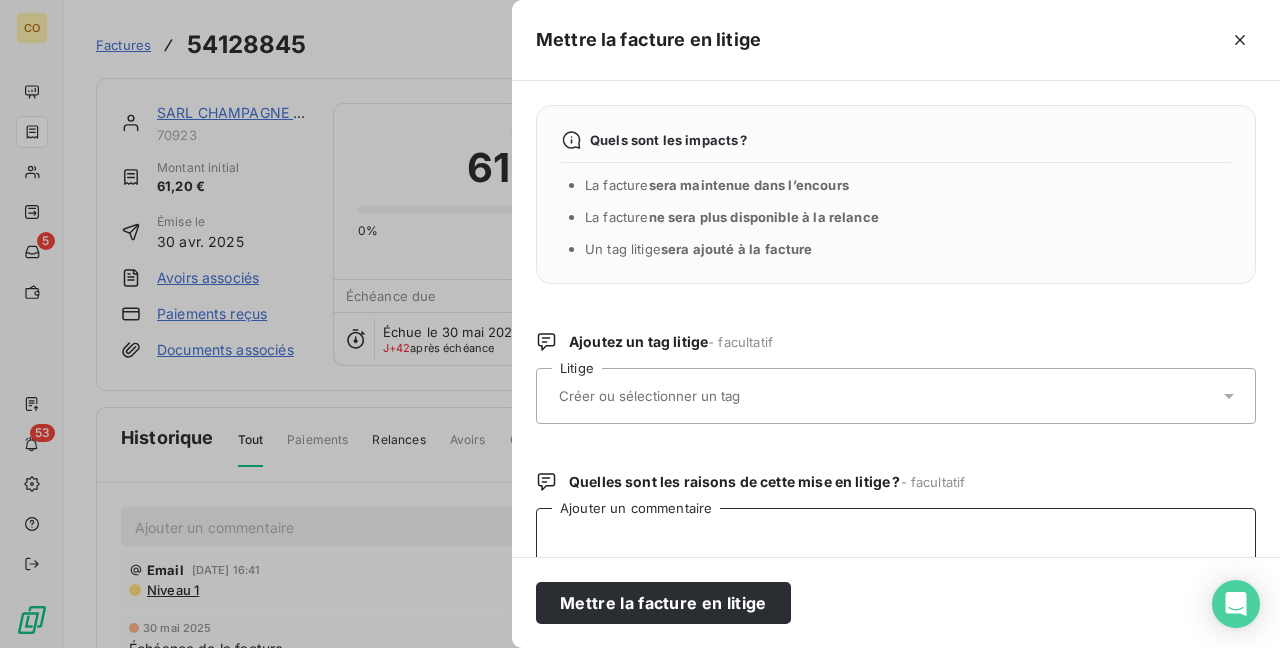 click on "Ajouter un commentaire" at bounding box center [896, 612] 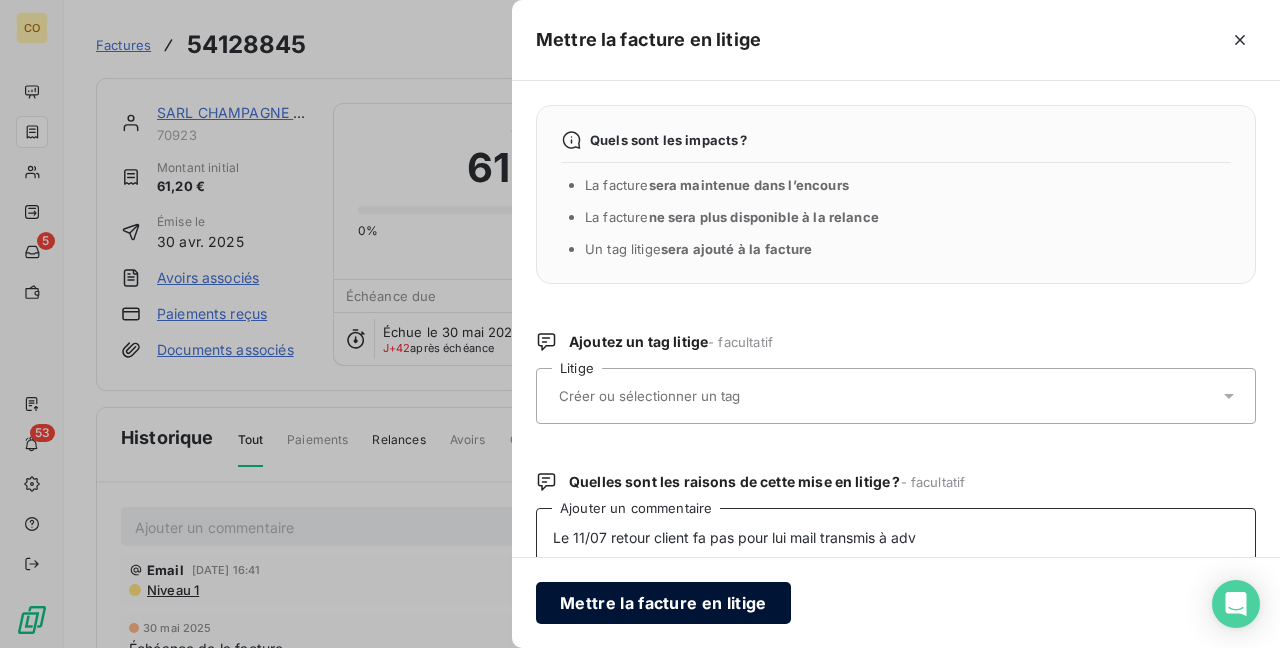 type on "Le 11/07 retour client fa pas pour lui mail transmis à adv" 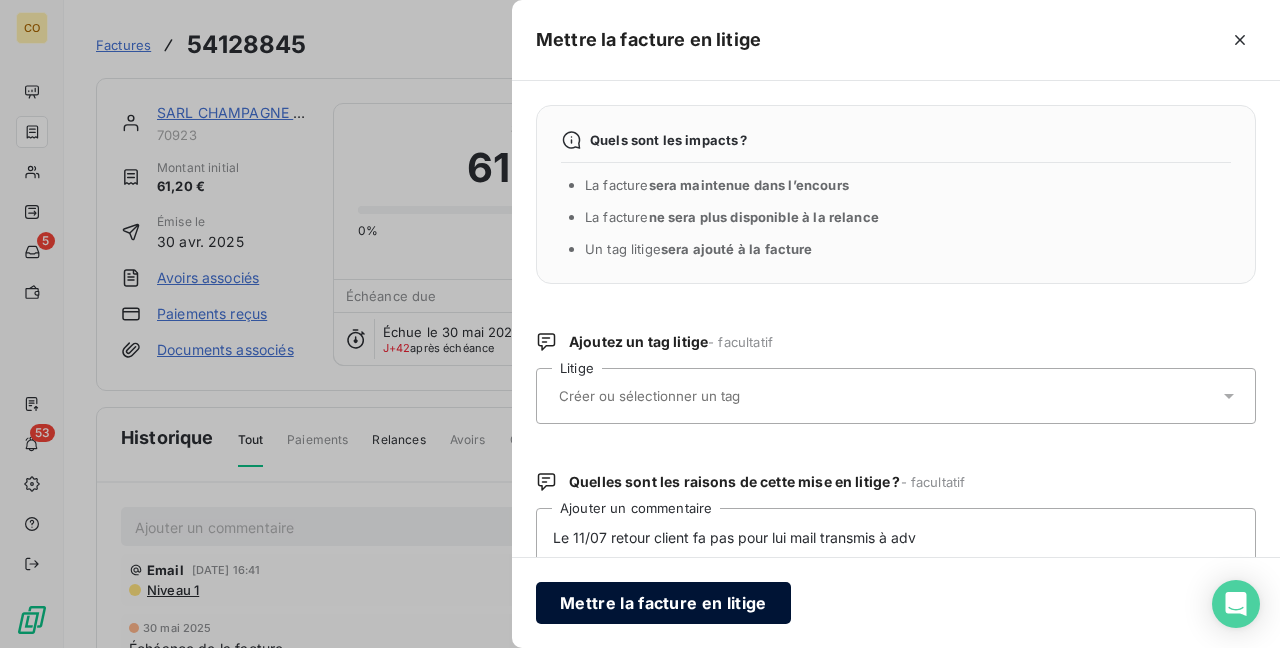 click on "Mettre la facture en litige" at bounding box center [663, 603] 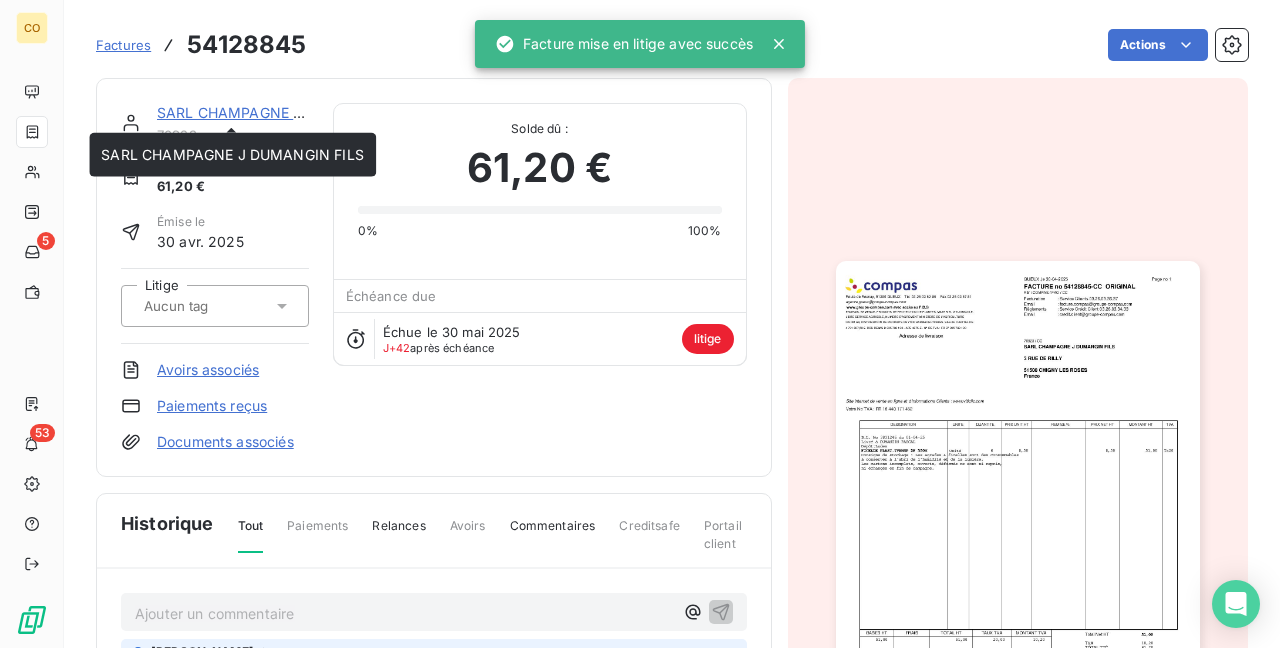 click on "SARL CHAMPAGNE J DUMANGIN FILS" at bounding box center [288, 112] 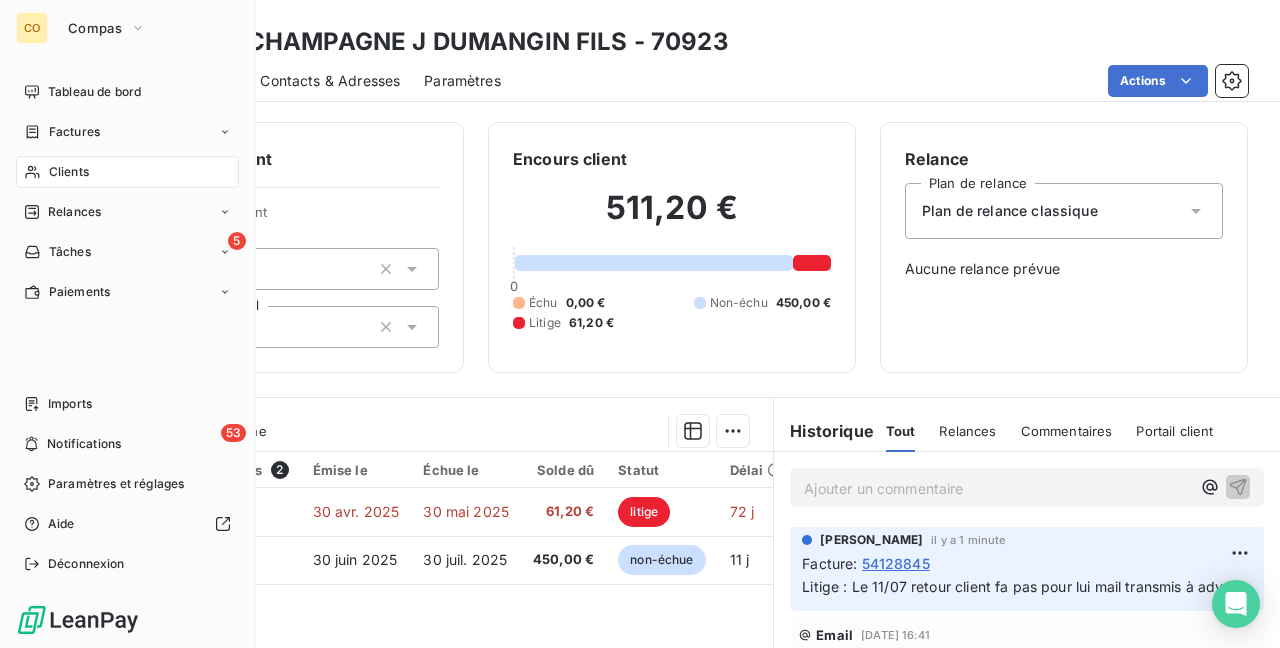 click on "Clients" at bounding box center [127, 172] 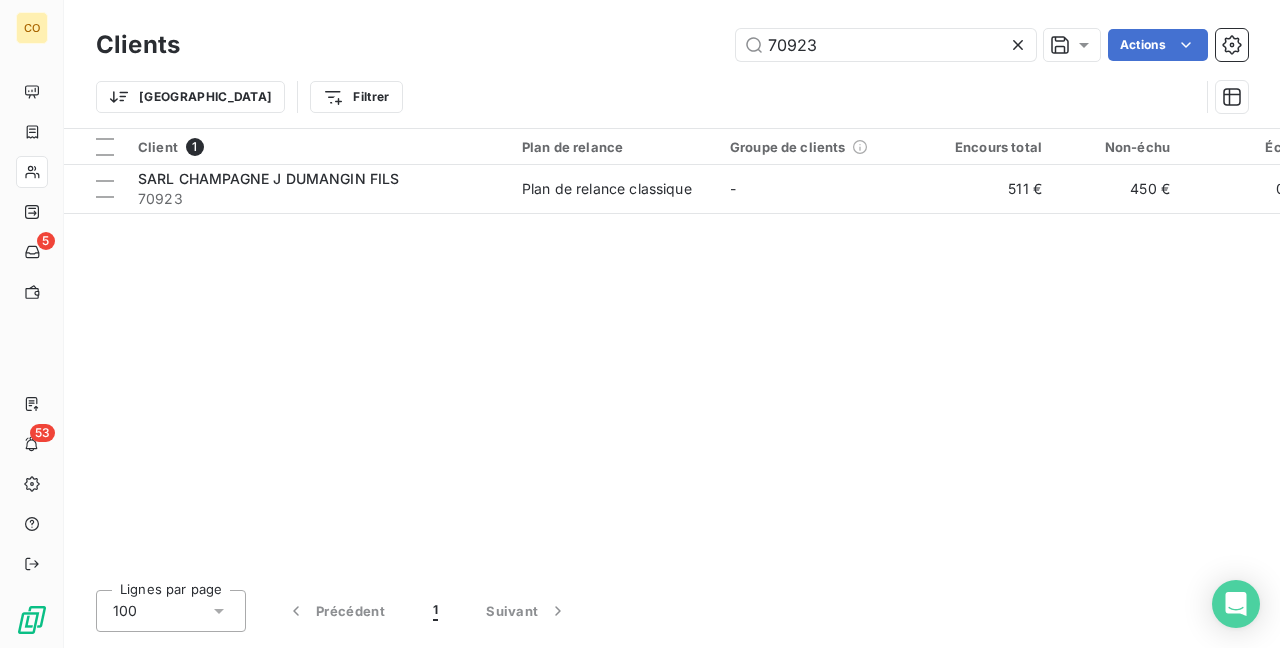 drag, startPoint x: 894, startPoint y: 38, endPoint x: 422, endPoint y: 22, distance: 472.27112 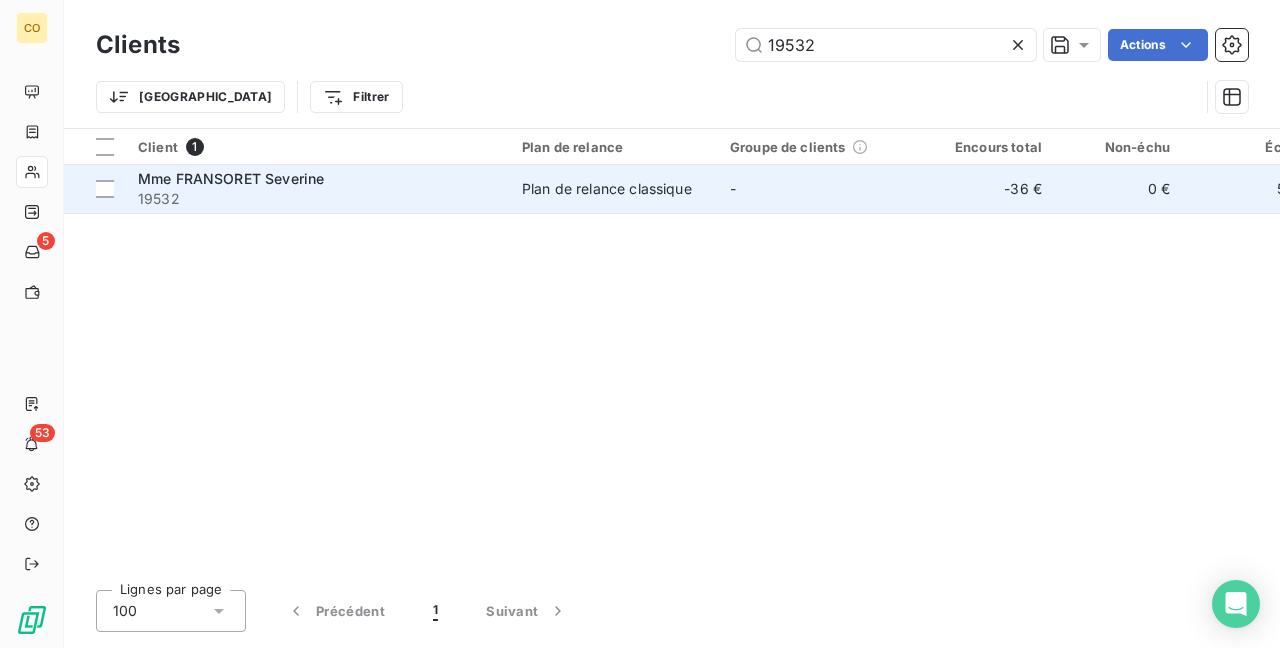 type on "19532" 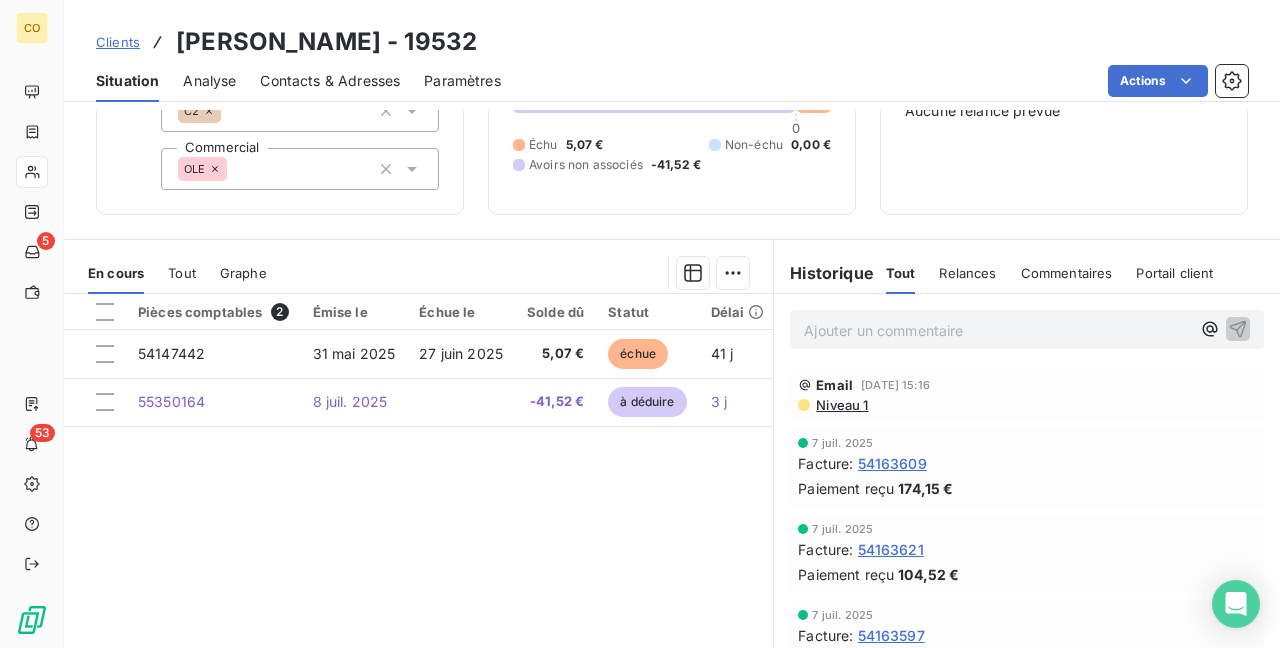 scroll, scrollTop: 200, scrollLeft: 0, axis: vertical 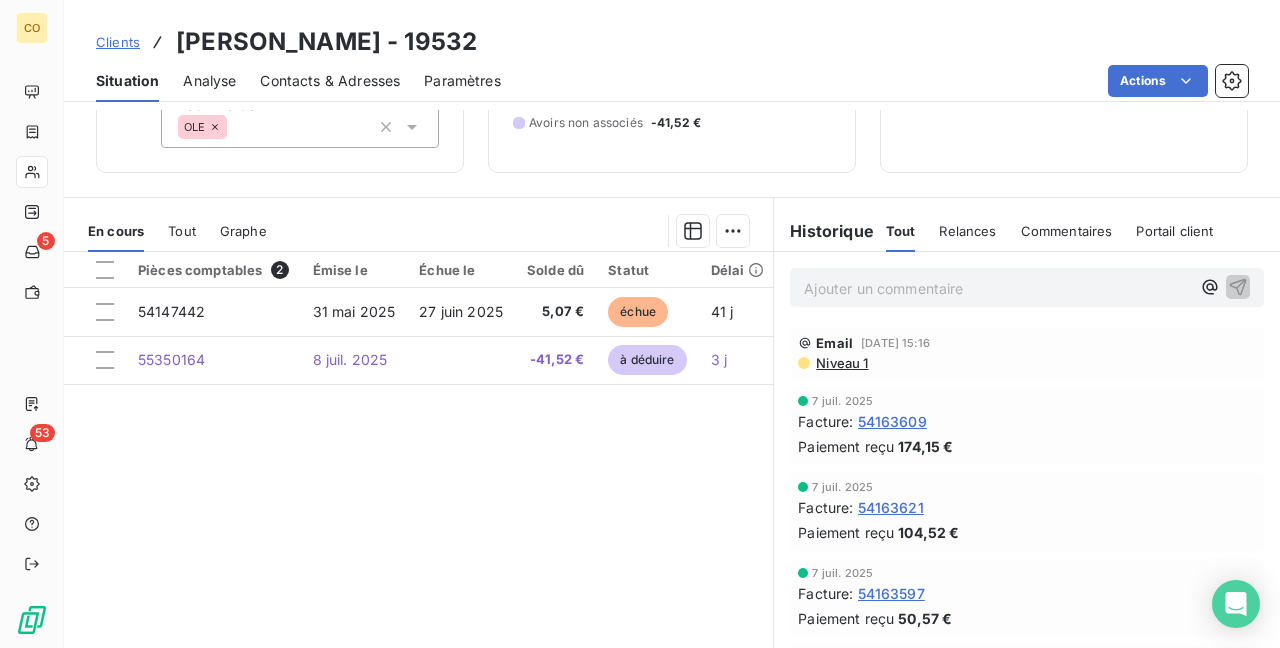 click on "Facture  : 54163609" at bounding box center [1027, 421] 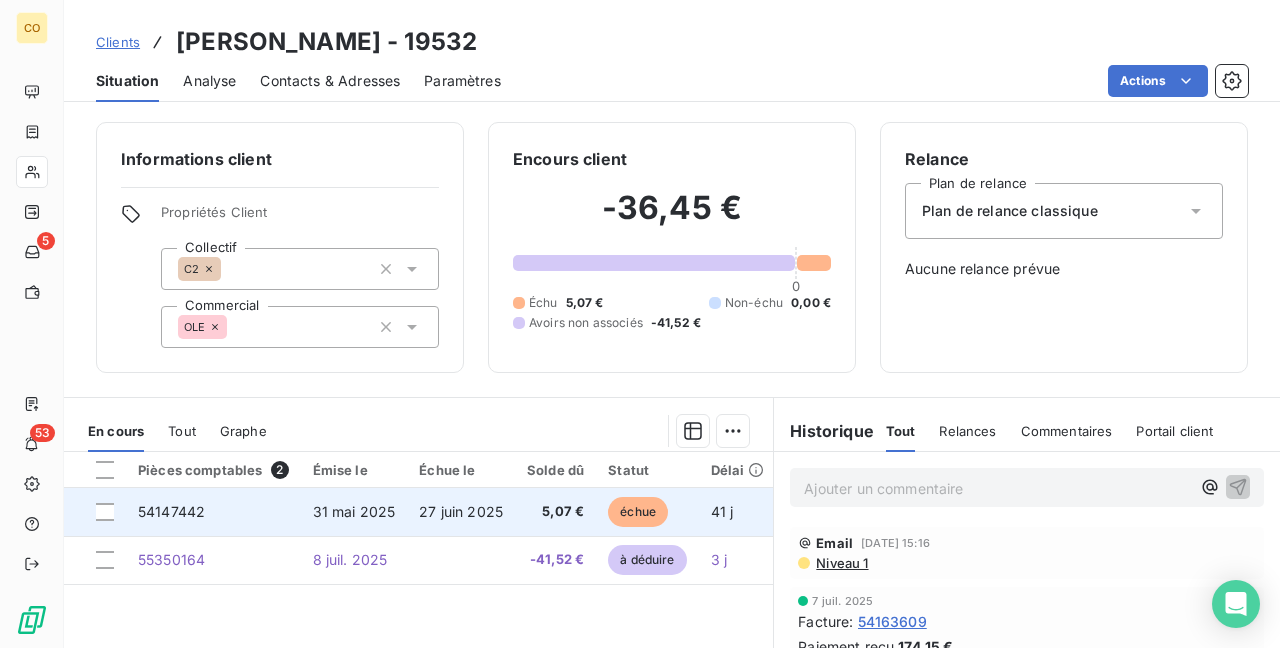 scroll, scrollTop: 0, scrollLeft: 0, axis: both 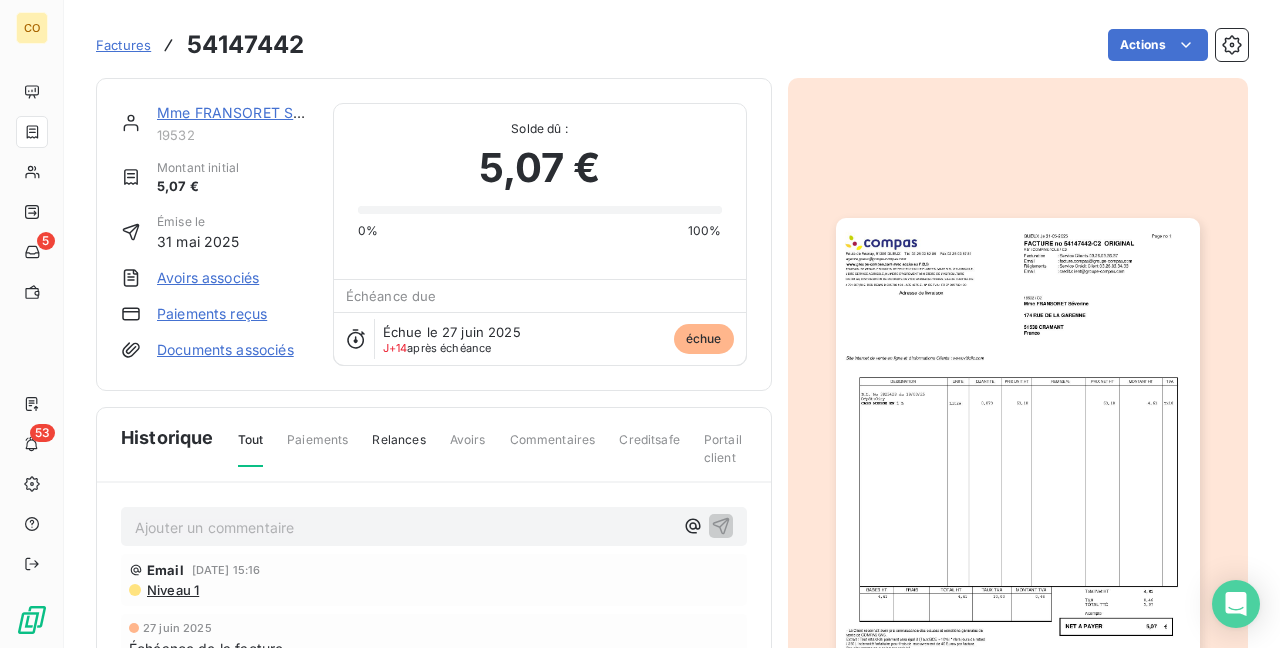 click at bounding box center [1018, 475] 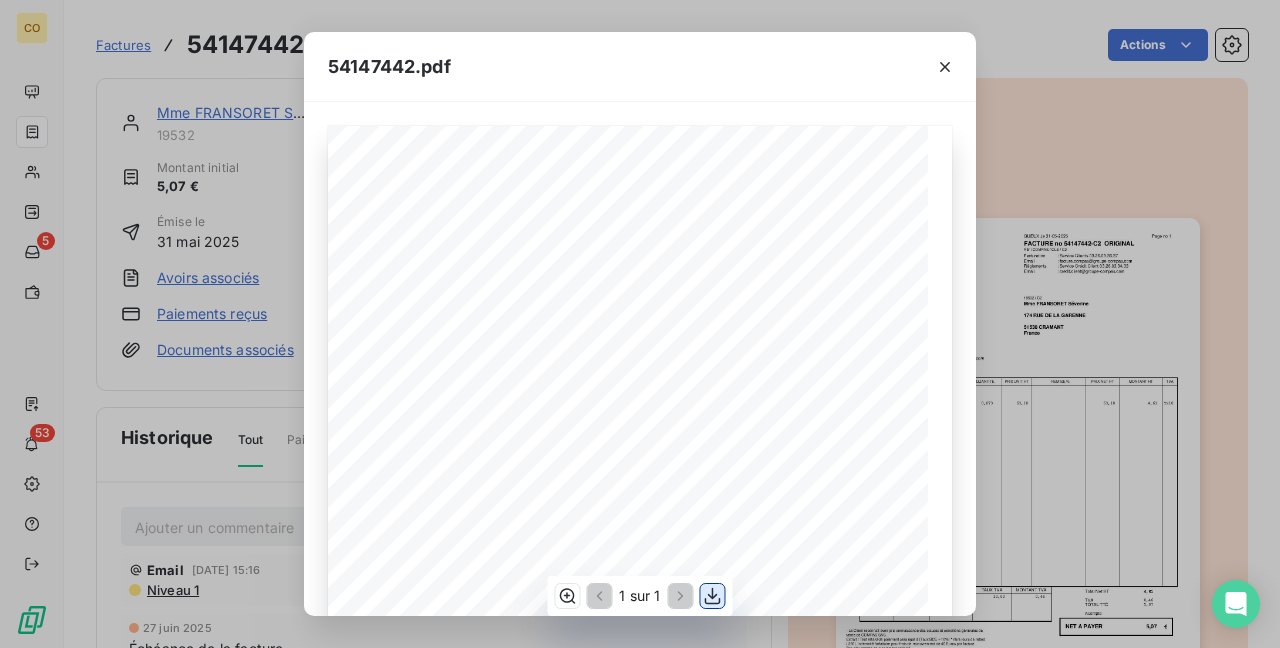 click 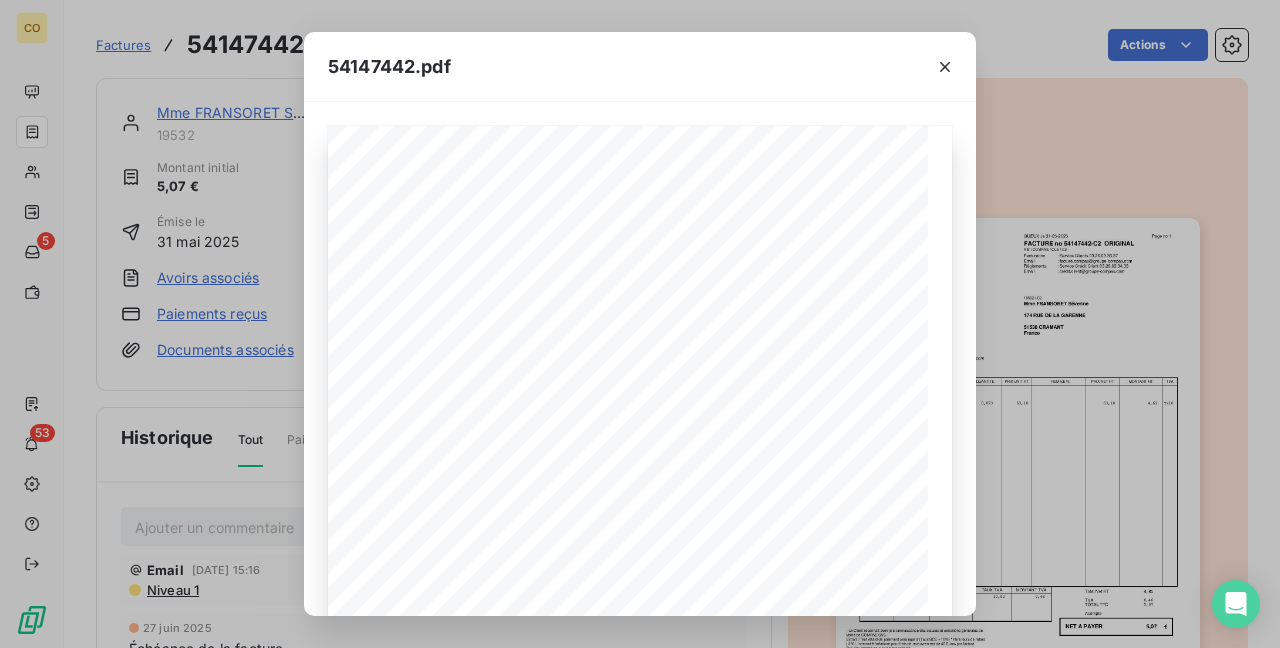 click on "54147442.pdf" at bounding box center [640, 67] 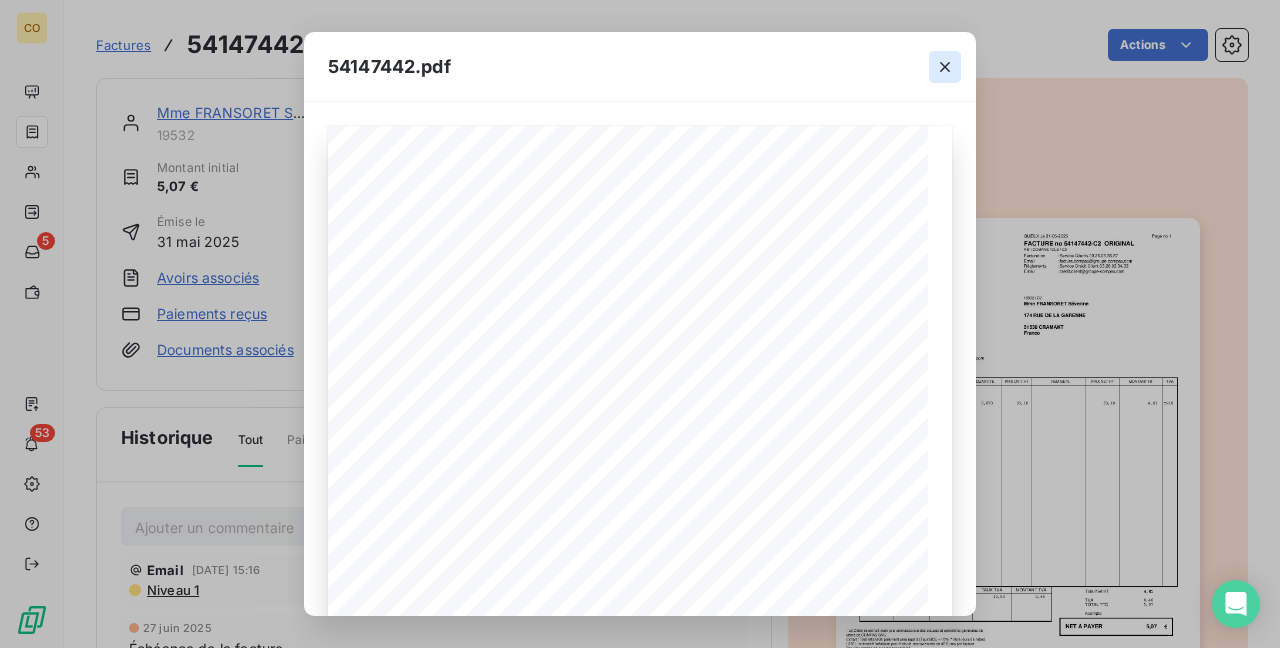 click 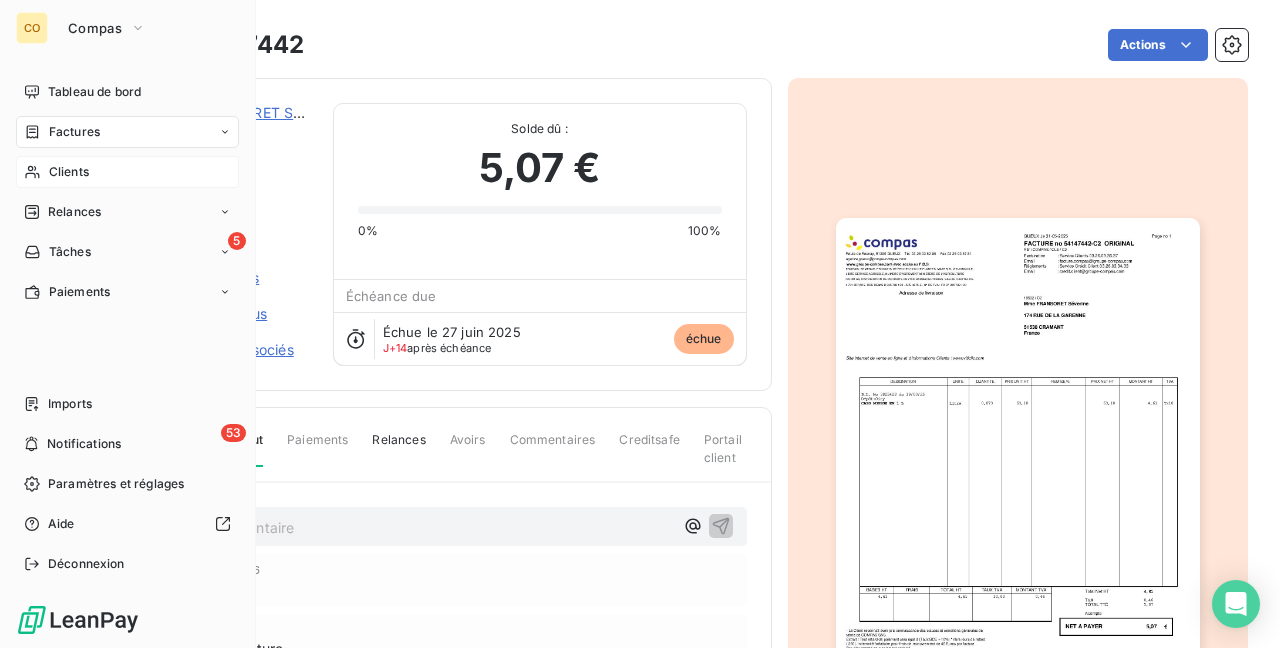 click on "Clients" at bounding box center (127, 172) 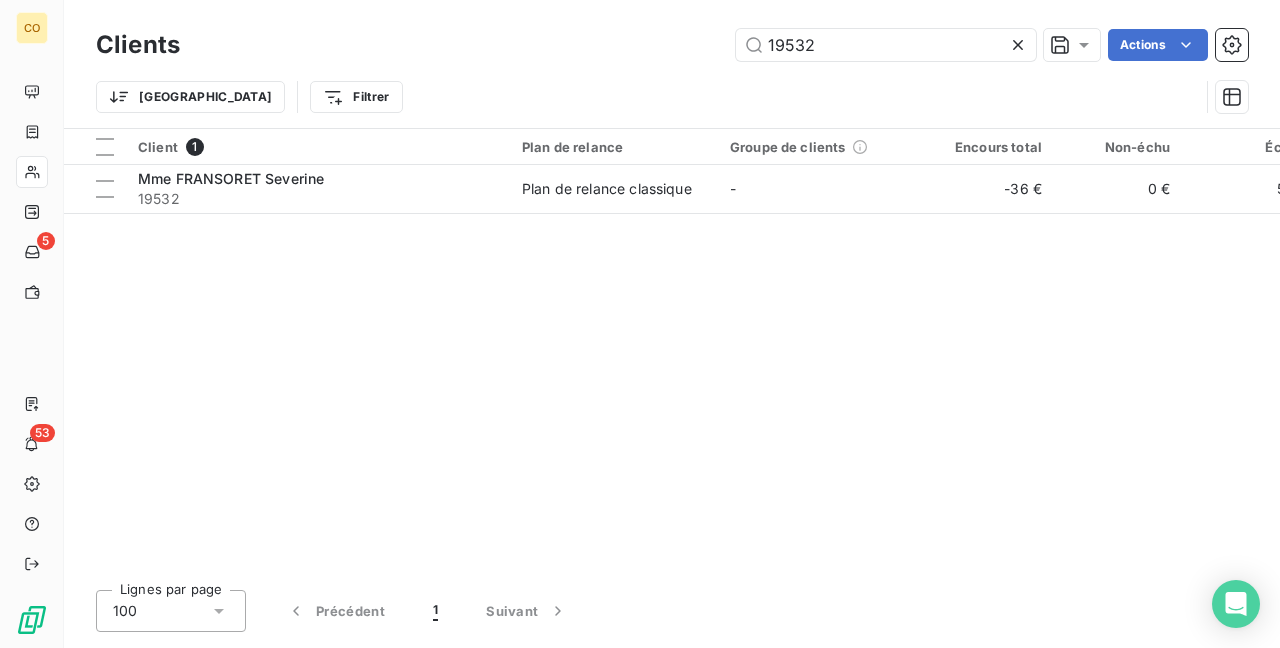 drag, startPoint x: 826, startPoint y: 49, endPoint x: 491, endPoint y: -26, distance: 343.29288 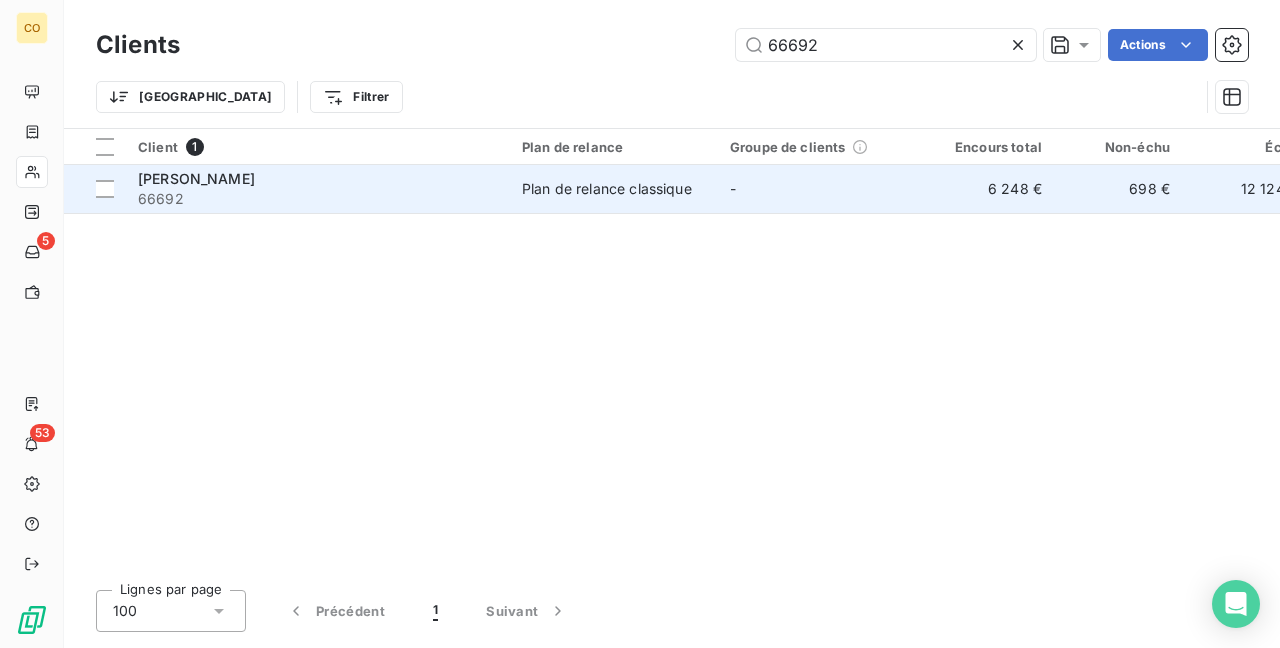 type on "66692" 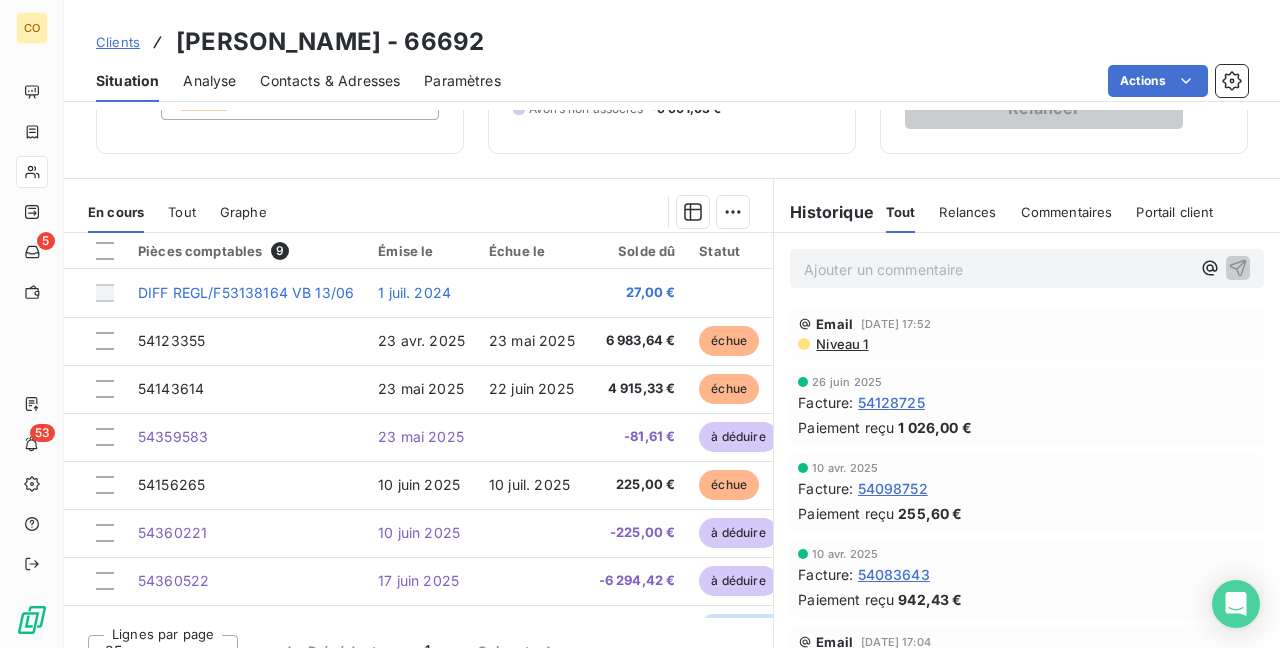 scroll, scrollTop: 257, scrollLeft: 0, axis: vertical 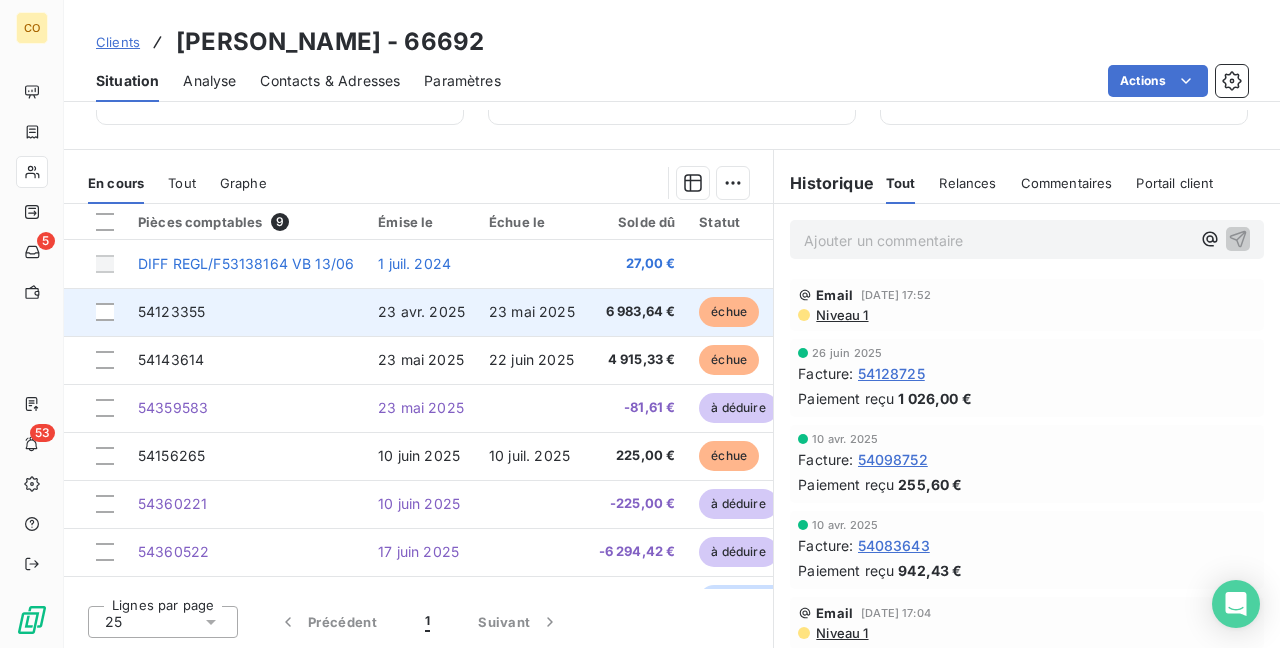 click on "6 983,64 €" at bounding box center (637, 312) 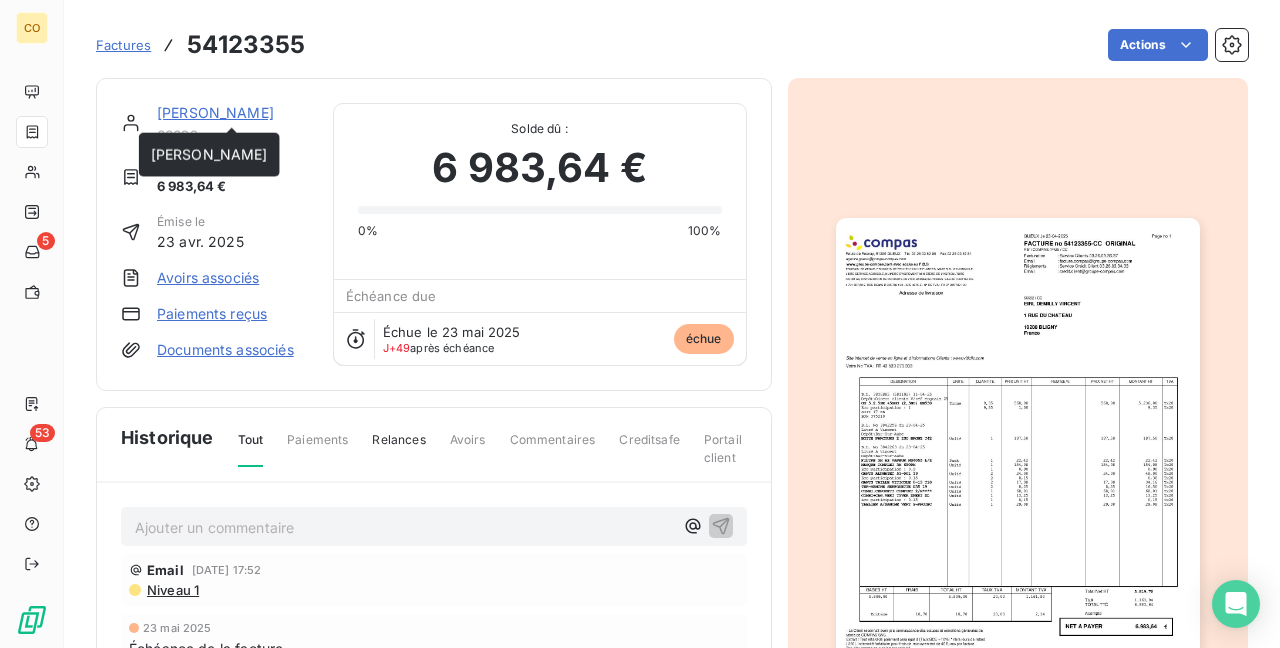 click on "EIRL DEMILLY VINCENT" at bounding box center [215, 112] 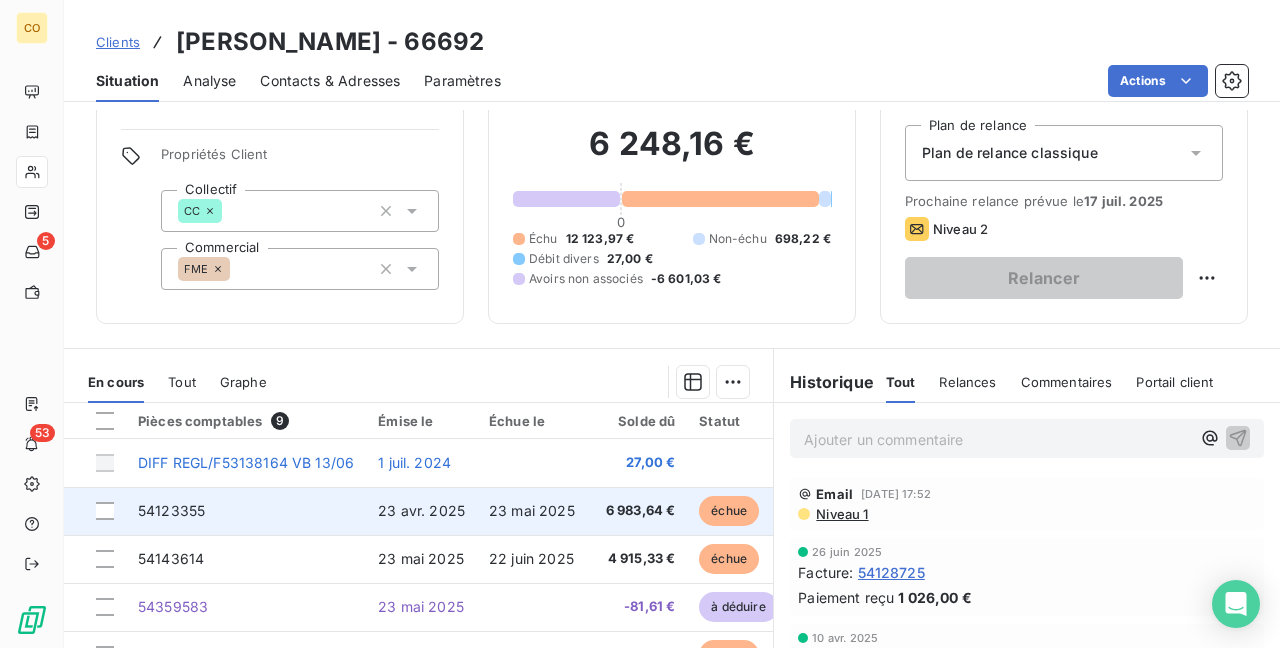 scroll, scrollTop: 100, scrollLeft: 0, axis: vertical 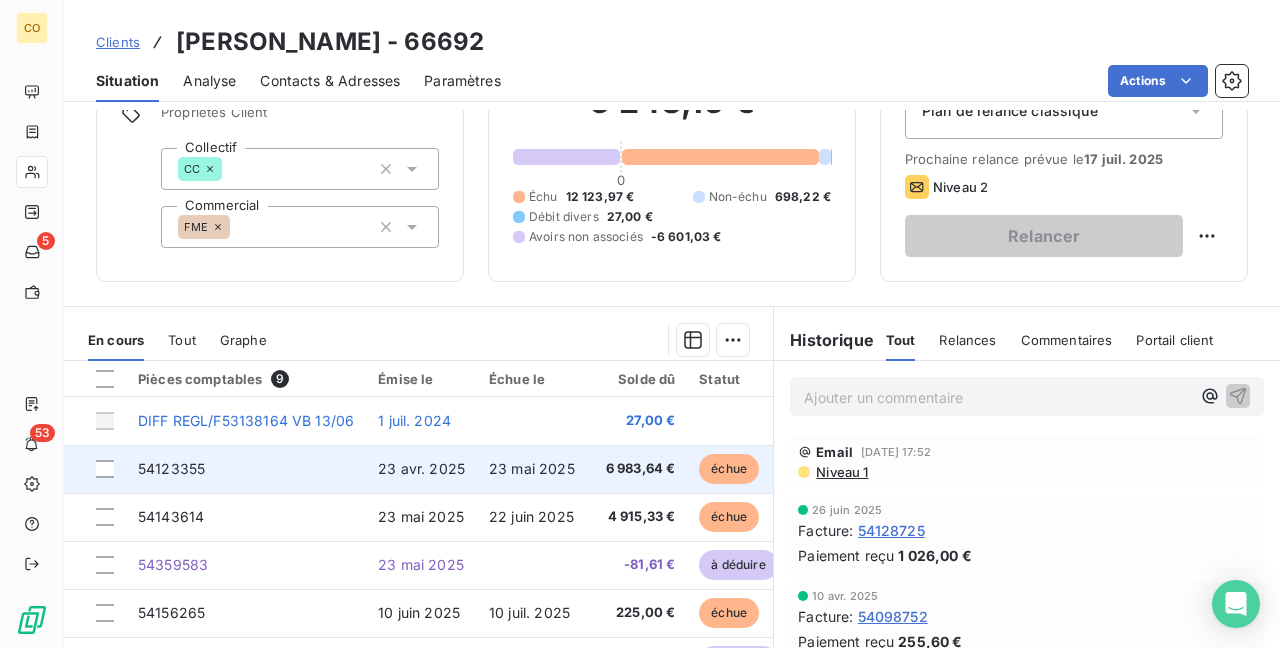 click on "23 mai 2025" at bounding box center (532, 468) 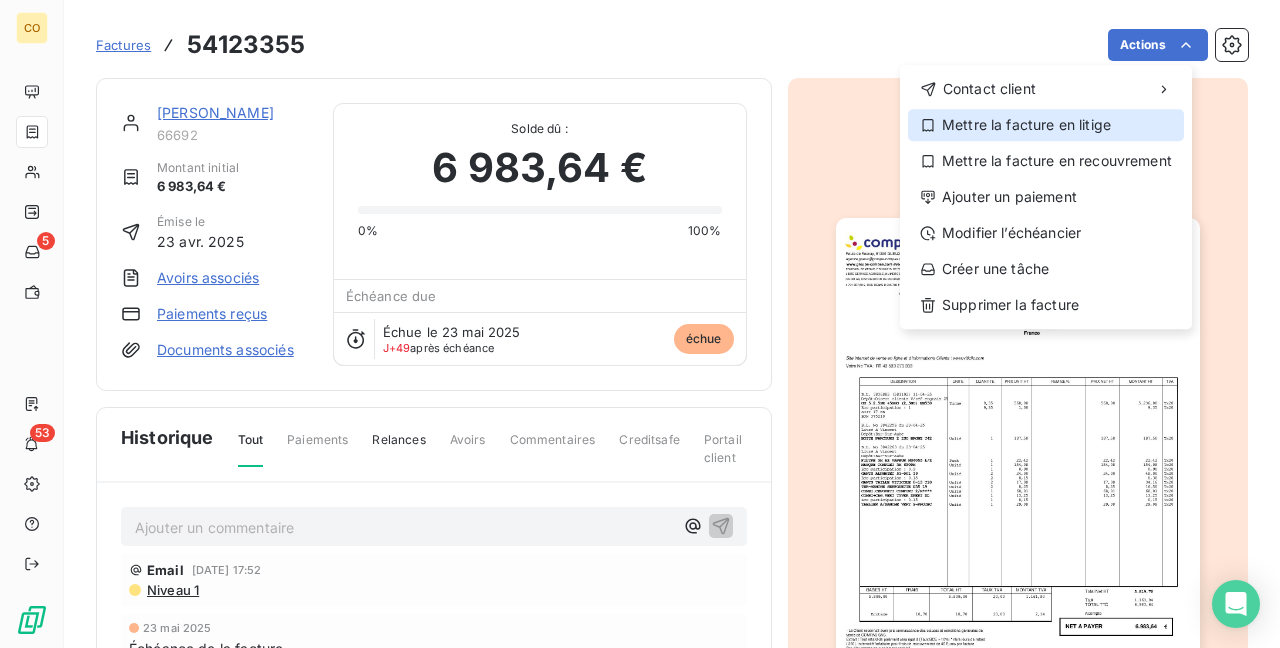 click on "Mettre la facture en litige" at bounding box center [1046, 125] 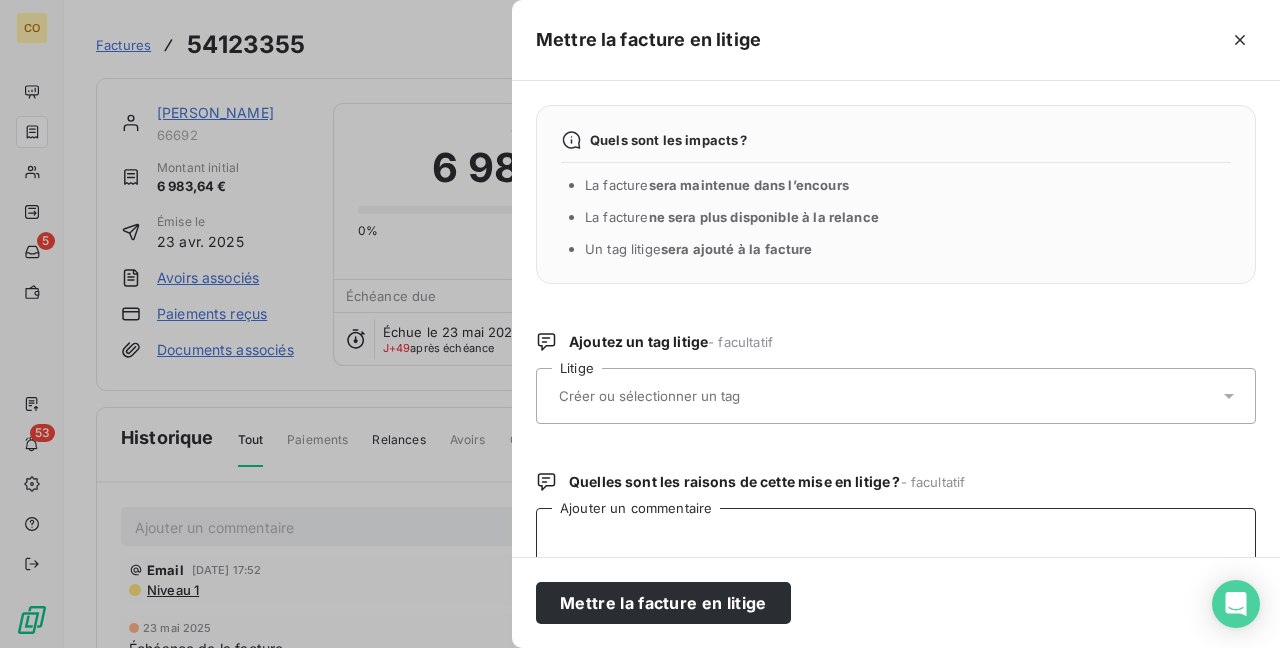 click on "Ajouter un commentaire" at bounding box center [896, 612] 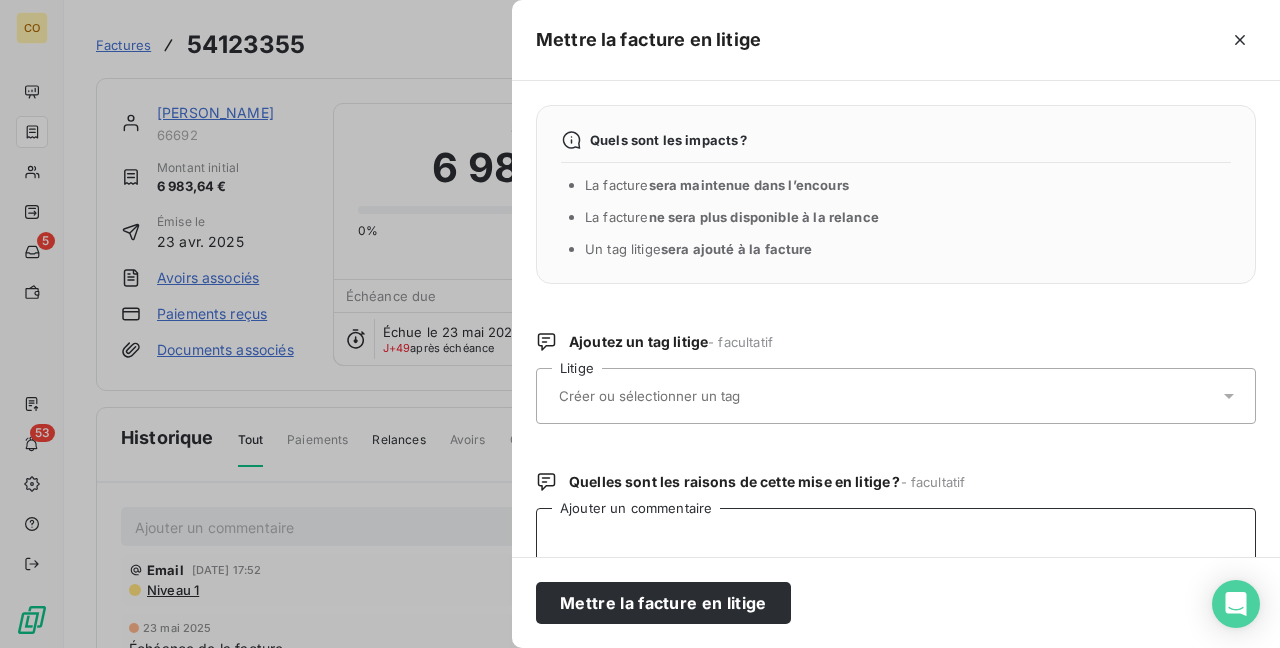 paste on "Suite à un point global, veuillez trouveer ci-dessous les raisons du non paiement de ces factures à ce moment :
Facture 54123355 : l’intégralité de la facture était à retraiter, 3 avoirs ont été réalisés, cependant le complément de 318.84€ n’a pas été refacturé à la sas VISACOMA suit à un avoir ssur l’EI DEMILLY VINCENT
Les factures 54143614 , 54156265 , 54167700 , 54175449 sont à éditer au nom de la sas visacoma et non pas au nom de l’ei vincent demilly" 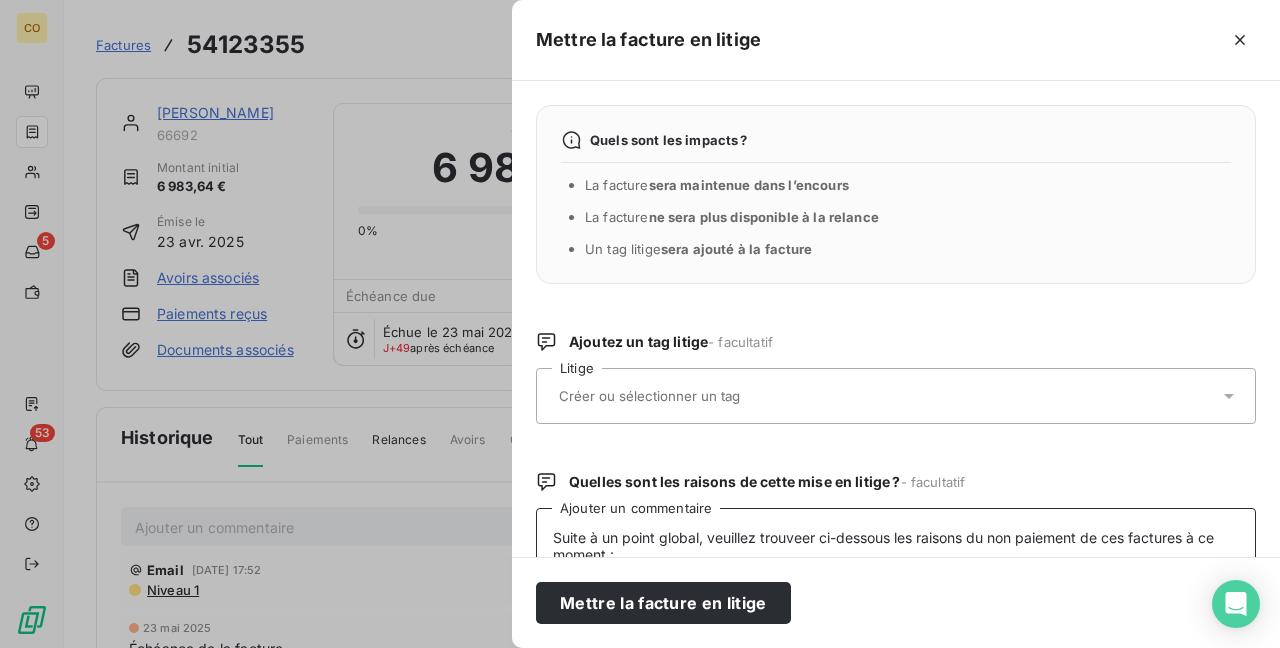 scroll, scrollTop: 104, scrollLeft: 0, axis: vertical 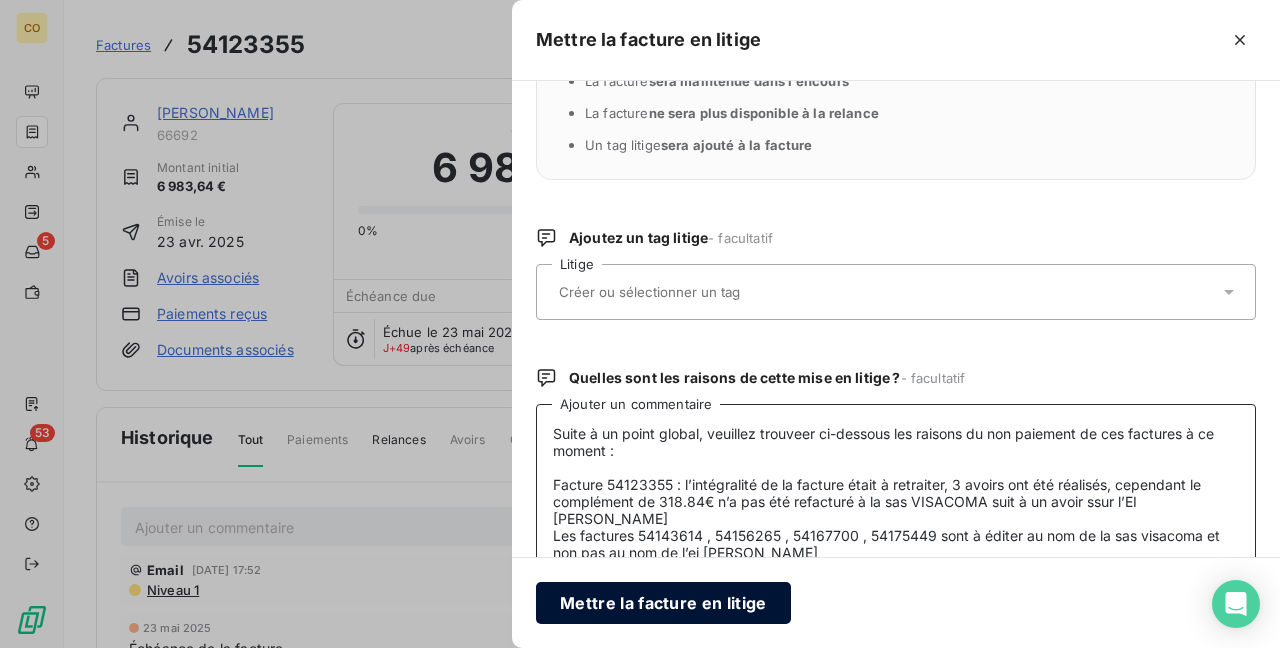 type on "Suite à un point global, veuillez trouveer ci-dessous les raisons du non paiement de ces factures à ce moment :
Facture 54123355 : l’intégralité de la facture était à retraiter, 3 avoirs ont été réalisés, cependant le complément de 318.84€ n’a pas été refacturé à la sas VISACOMA suit à un avoir ssur l’EI DEMILLY VINCENT
Les factures 54143614 , 54156265 , 54167700 , 54175449 sont à éditer au nom de la sas visacoma et non pas au nom de l’ei vincent demilly" 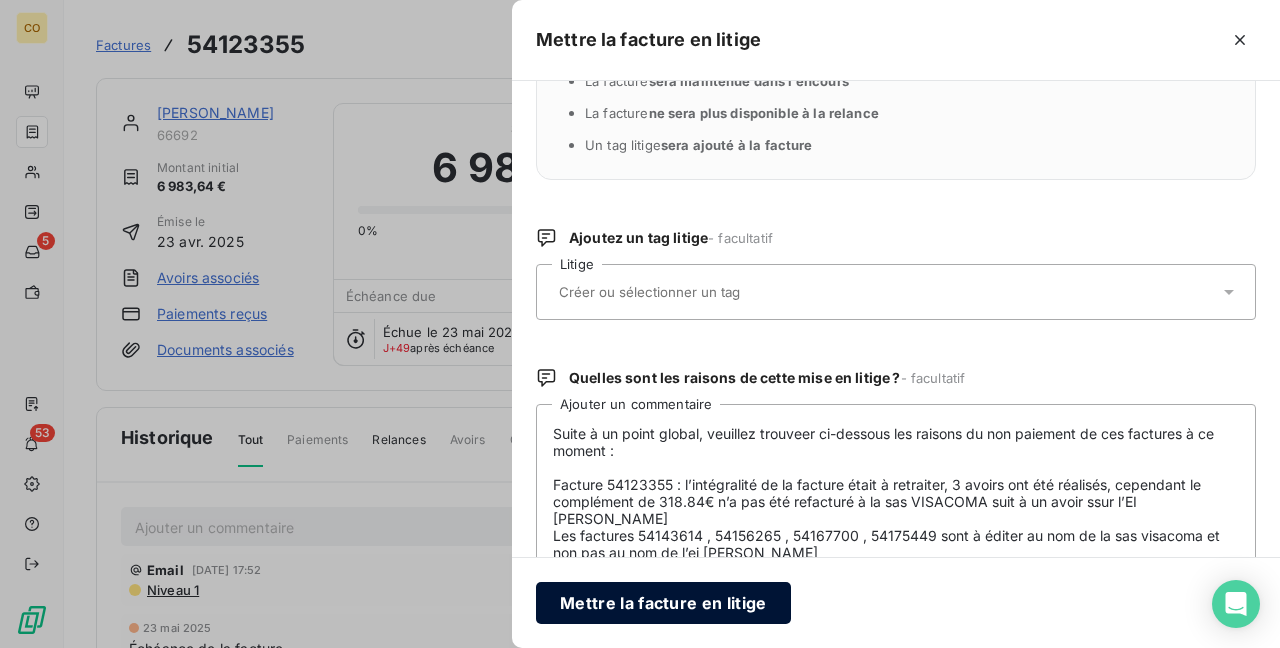 click on "Mettre la facture en litige" at bounding box center (663, 603) 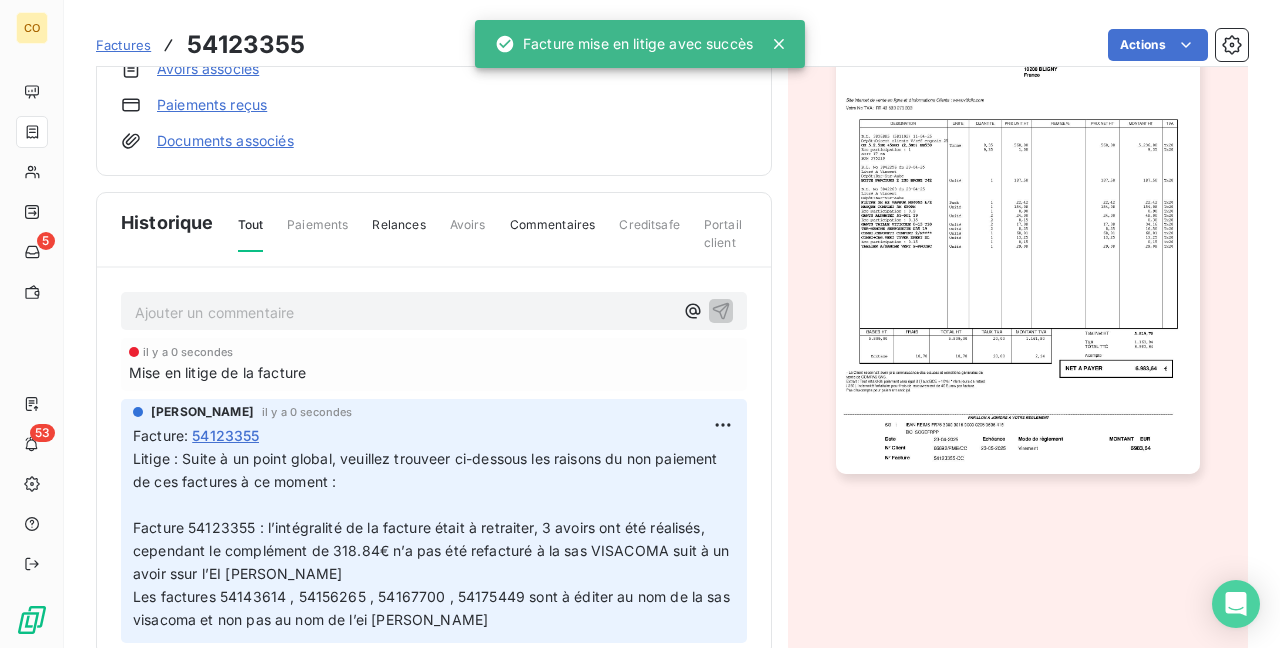 scroll, scrollTop: 0, scrollLeft: 0, axis: both 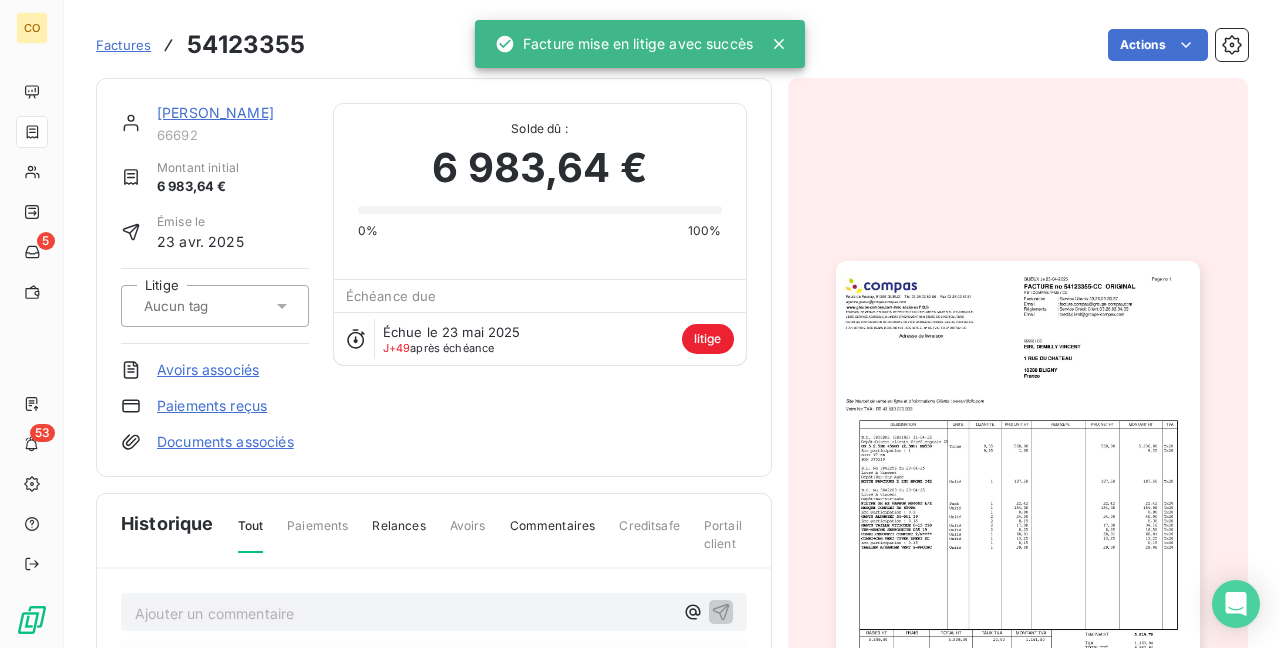 click on "EIRL DEMILLY VINCENT" at bounding box center [215, 112] 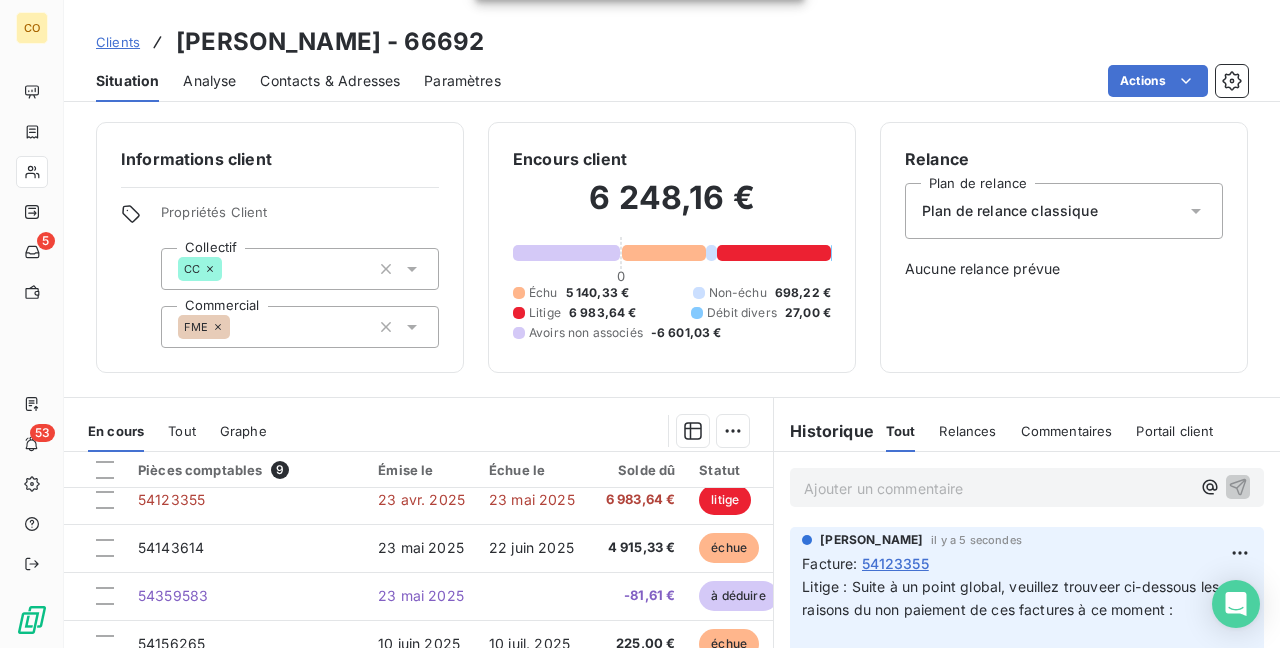 scroll, scrollTop: 90, scrollLeft: 0, axis: vertical 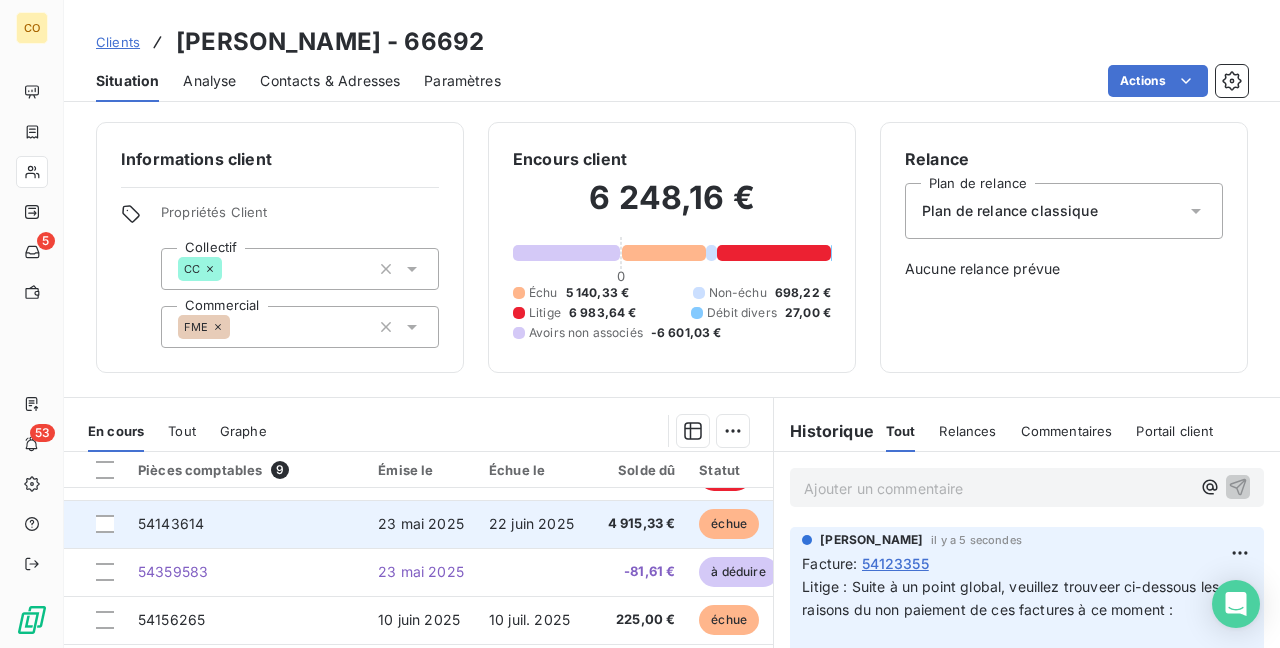 click on "23 mai 2025" at bounding box center (421, 523) 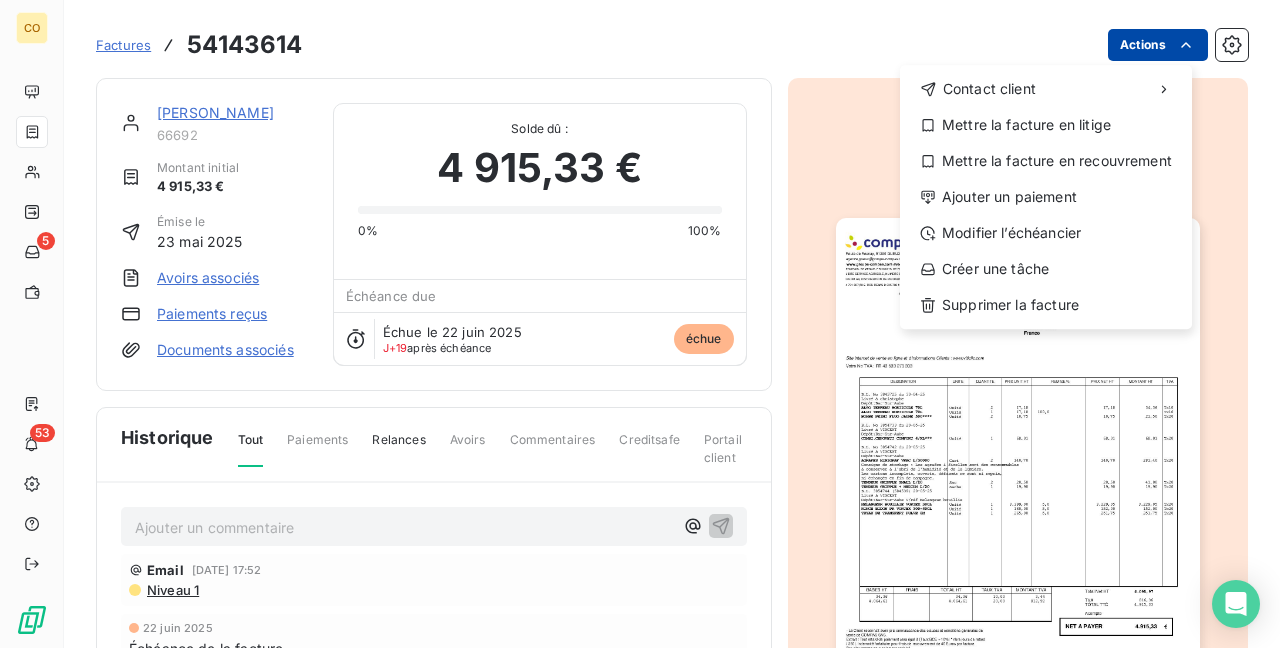 click on "CO 5 53 Factures 54143614 Actions Contact client Mettre la facture en litige Mettre la facture en recouvrement Ajouter un paiement Modifier l’échéancier Créer une tâche Supprimer la facture EIRL DEMILLY VINCENT 66692 Montant initial 4 915,33 € Émise le 23 mai 2025 Avoirs associés Paiements reçus Documents associés Solde dû : 4 915,33 € 0% 100% Échéance due Échue le 22 juin 2025 J+19  après échéance échue Historique Tout Paiements Relances Avoirs Commentaires Creditsafe Portail client Ajouter un commentaire ﻿ Email 2 juil. 2025, 17:52 Niveau 1 22 juin 2025 Échéance de la facture 23 mai 2025 Émission de la facture" at bounding box center [640, 324] 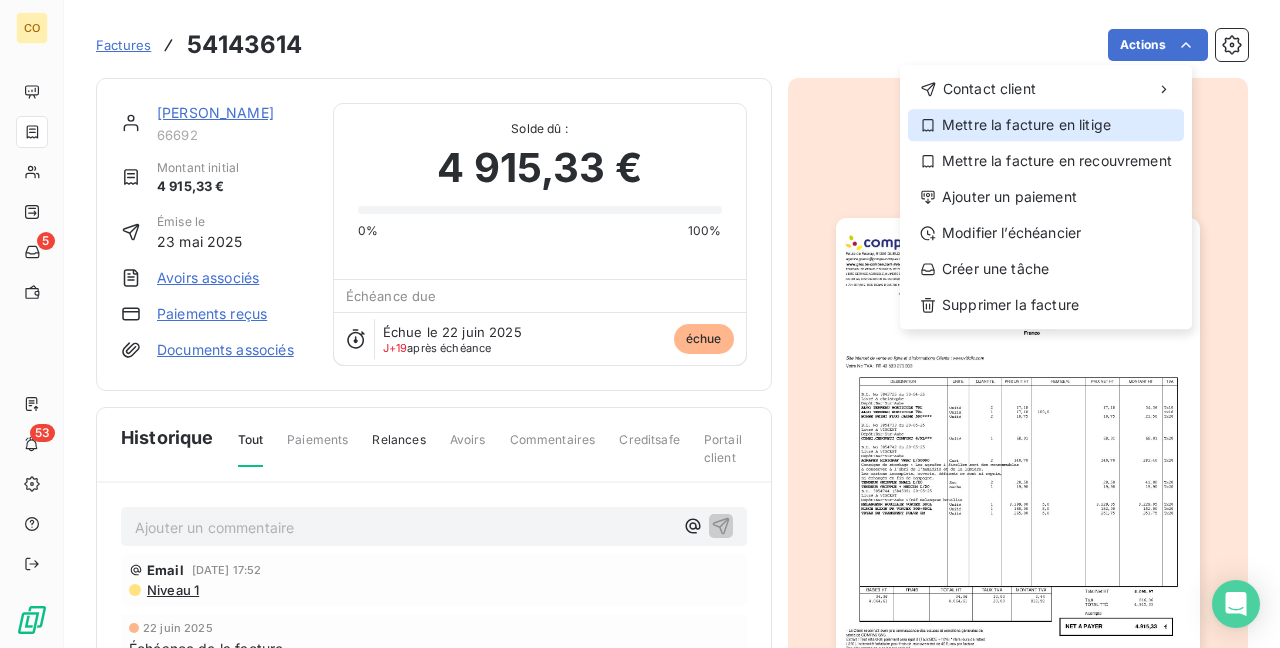click on "Mettre la facture en litige" at bounding box center [1046, 125] 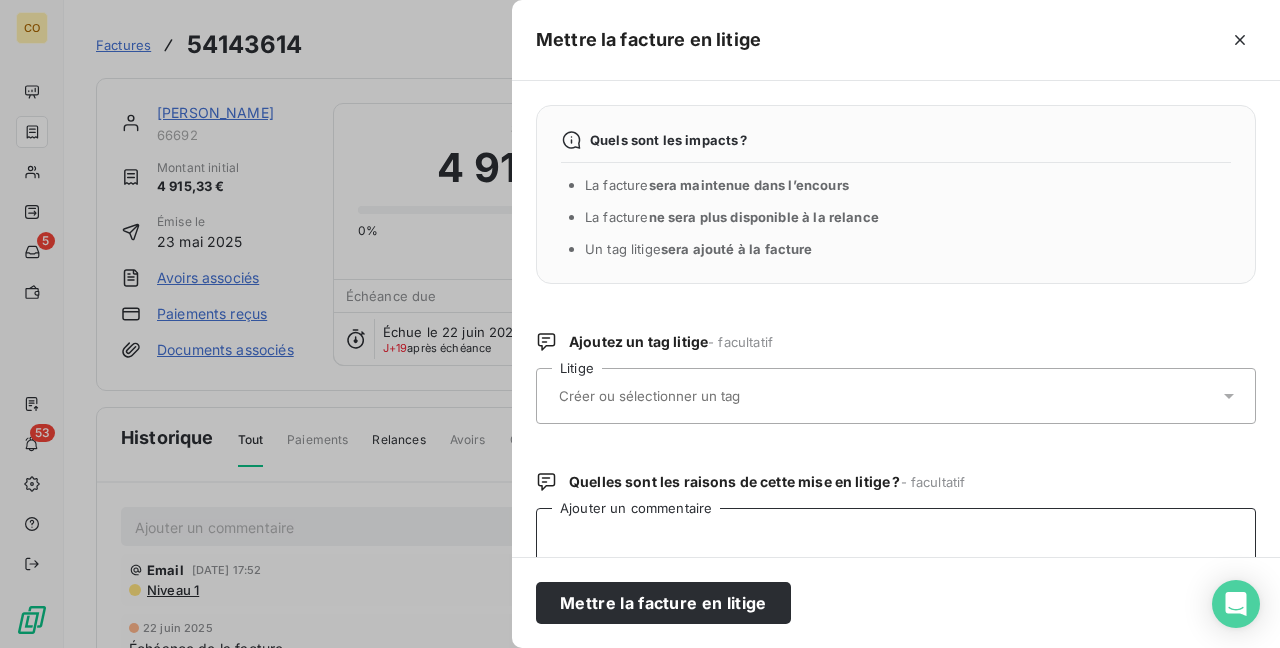 click on "Ajouter un commentaire" at bounding box center [896, 612] 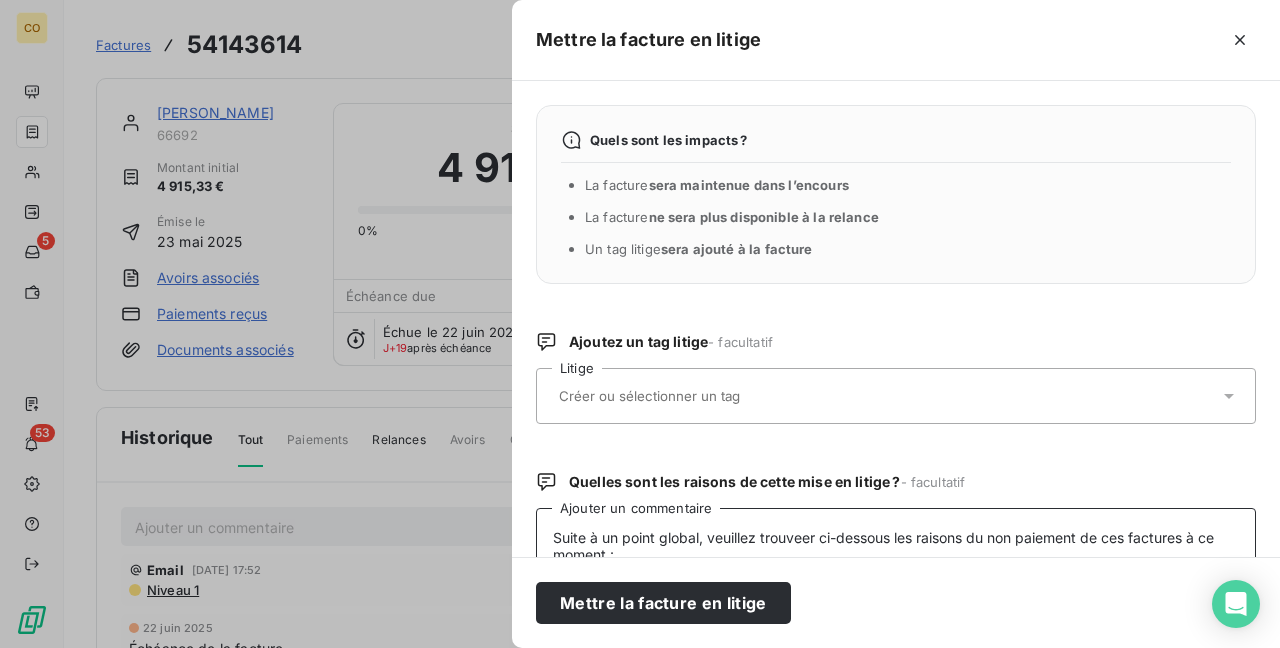 scroll, scrollTop: 104, scrollLeft: 0, axis: vertical 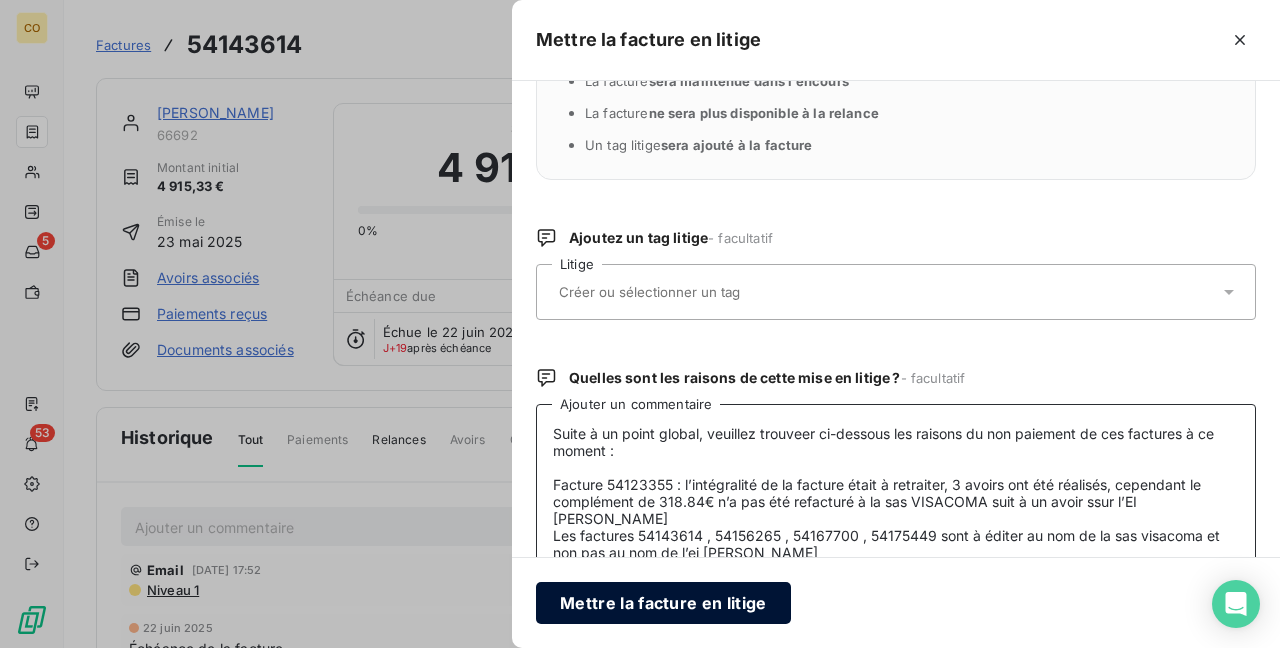 type on "Suite à un point global, veuillez trouveer ci-dessous les raisons du non paiement de ces factures à ce moment :
Facture 54123355 : l’intégralité de la facture était à retraiter, 3 avoirs ont été réalisés, cependant le complément de 318.84€ n’a pas été refacturé à la sas VISACOMA suit à un avoir ssur l’EI DEMILLY VINCENT
Les factures 54143614 , 54156265 , 54167700 , 54175449 sont à éditer au nom de la sas visacoma et non pas au nom de l’ei vincent demilly" 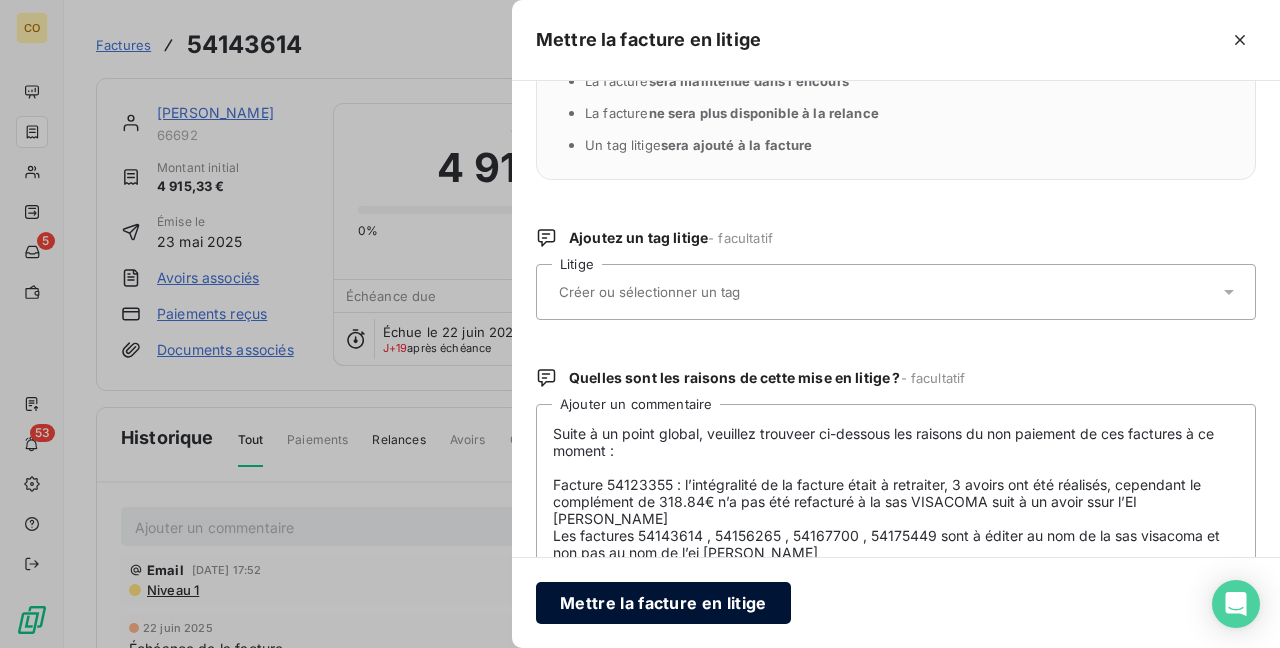 click on "Mettre la facture en litige" at bounding box center [663, 603] 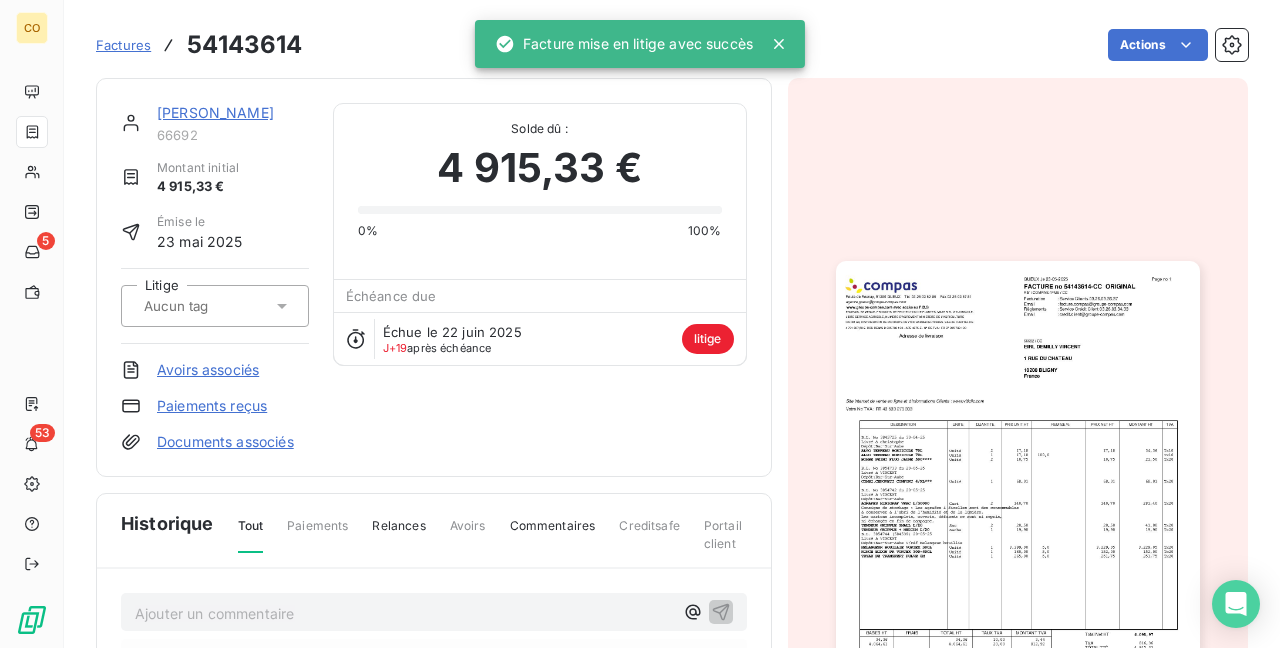 click on "EIRL DEMILLY VINCENT" at bounding box center [215, 112] 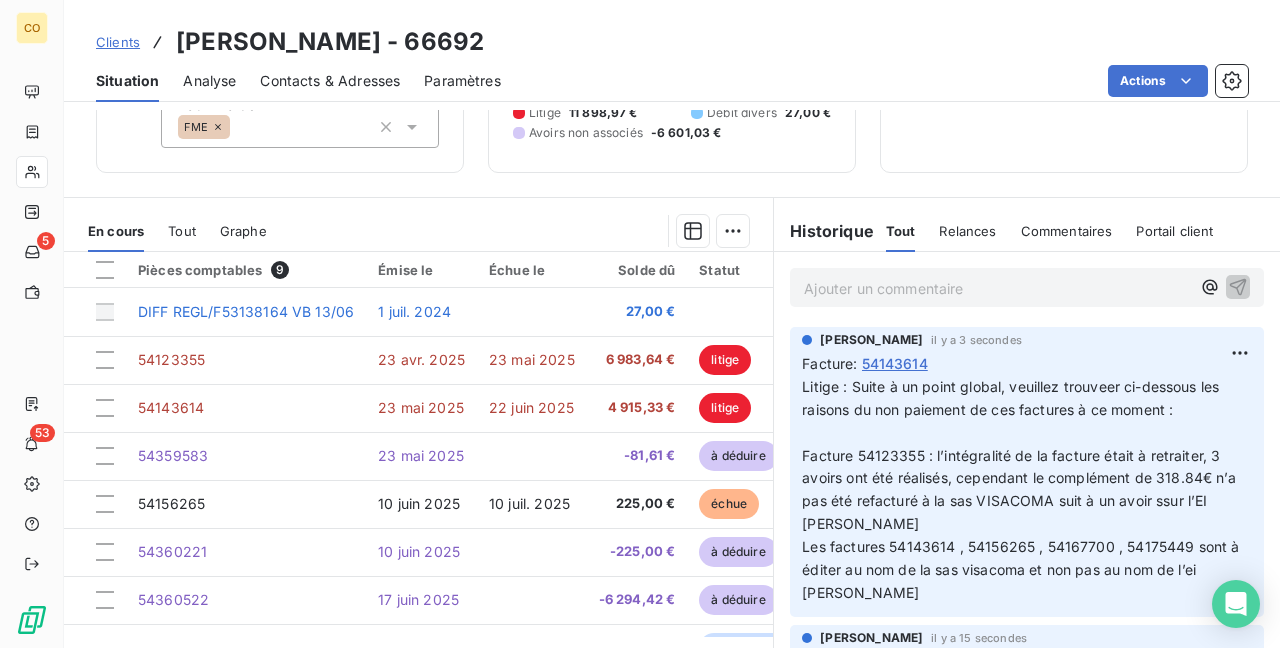 scroll, scrollTop: 248, scrollLeft: 0, axis: vertical 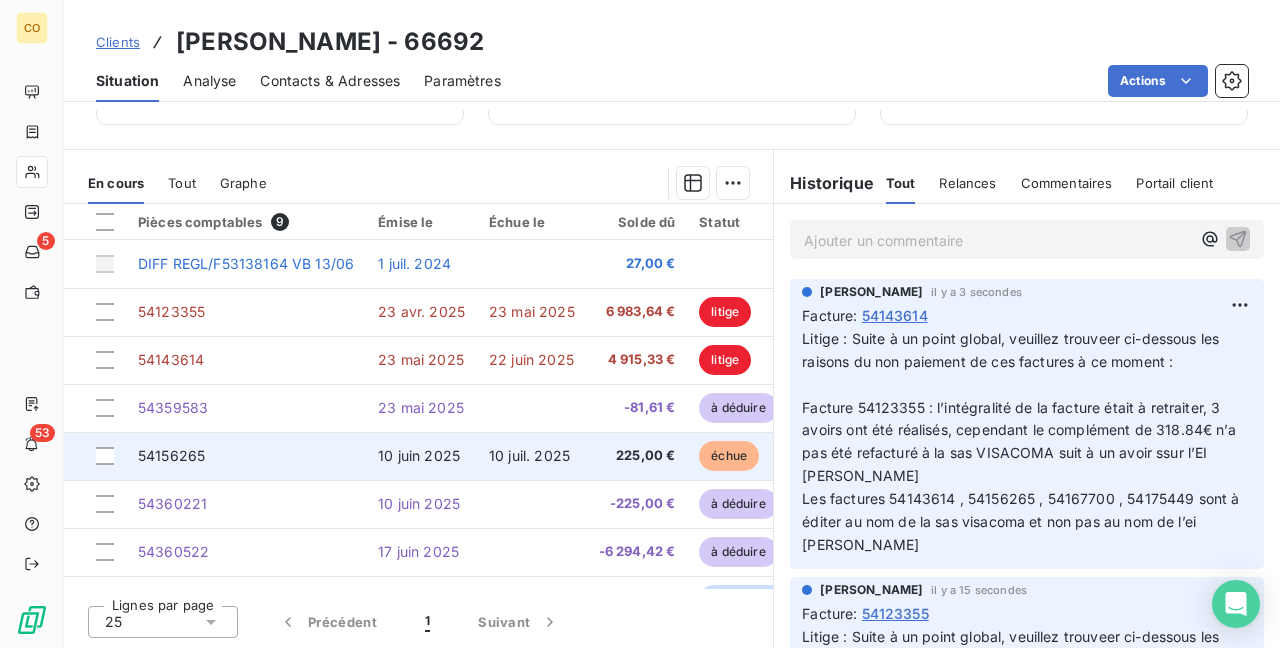 click on "10 juin 2025" at bounding box center (421, 456) 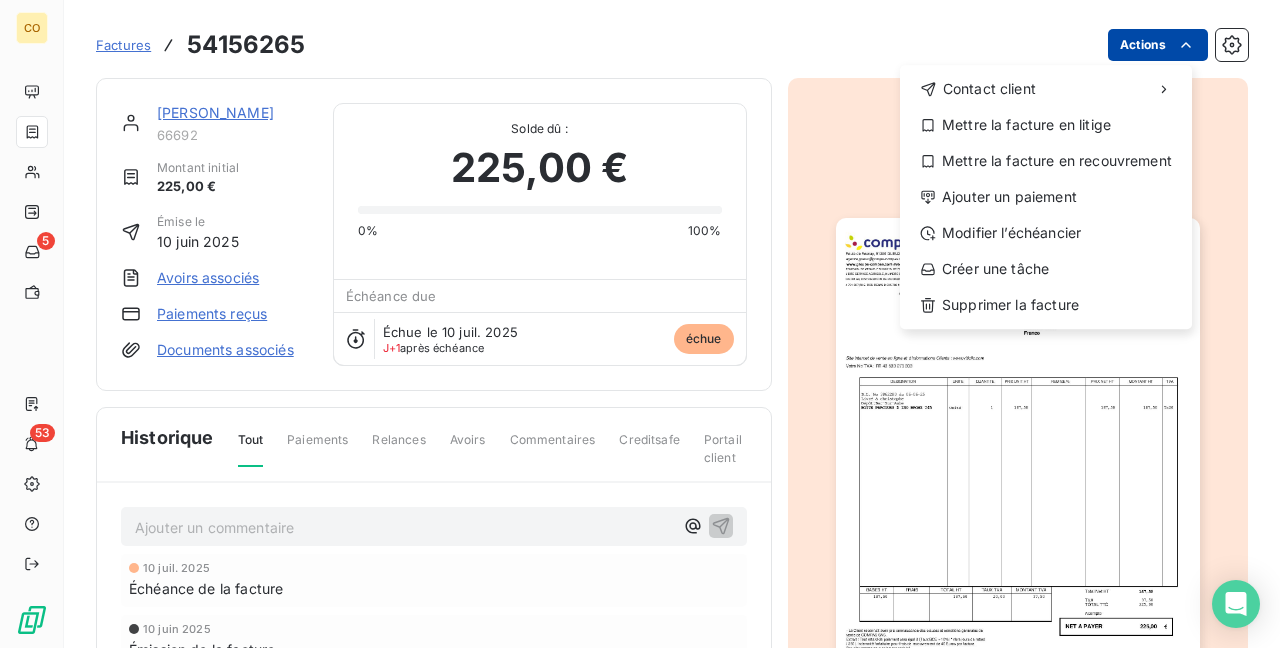 click on "CO 5 53 Factures 54156265 Actions Contact client Mettre la facture en litige Mettre la facture en recouvrement Ajouter un paiement Modifier l’échéancier Créer une tâche Supprimer la facture EIRL DEMILLY VINCENT 66692 Montant initial 225,00 € Émise le 10 juin 2025 Avoirs associés Paiements reçus Documents associés Solde dû : 225,00 € 0% 100% Échéance due Échue le 10 juil. 2025 J+1  après échéance échue Historique Tout Paiements Relances Avoirs Commentaires Creditsafe Portail client Ajouter un commentaire ﻿ 10 juil. 2025 Échéance de la facture 10 juin 2025 Émission de la facture" at bounding box center (640, 324) 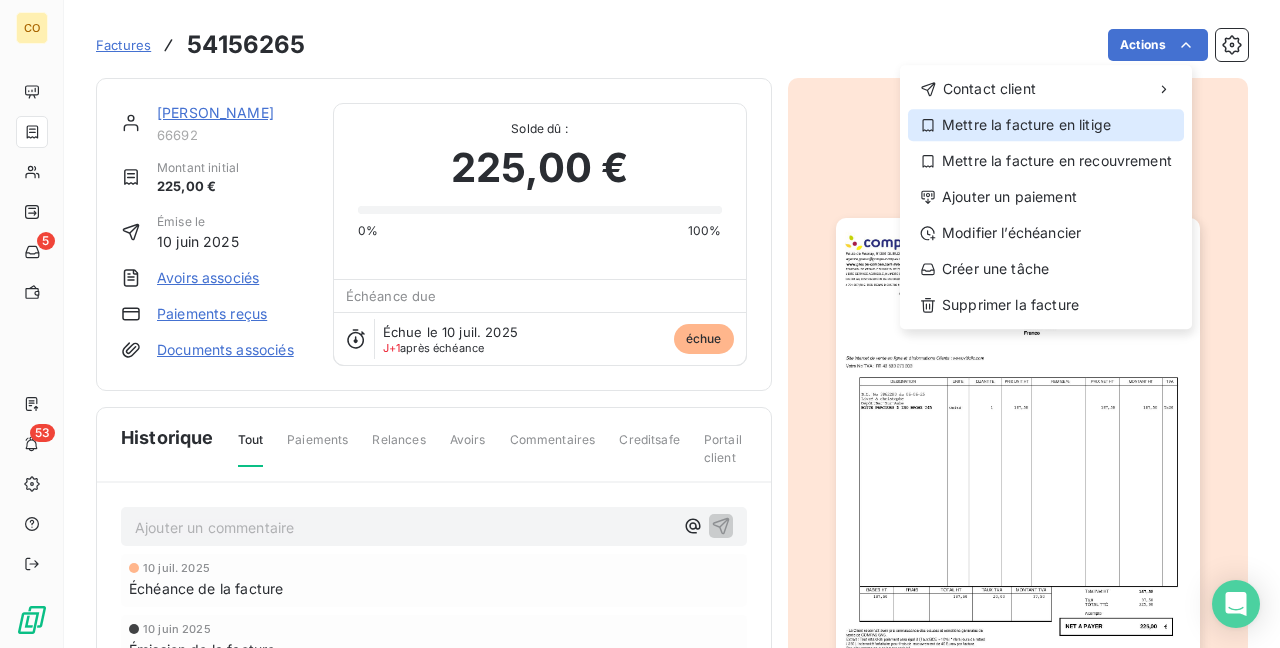 click on "Mettre la facture en litige" at bounding box center [1046, 125] 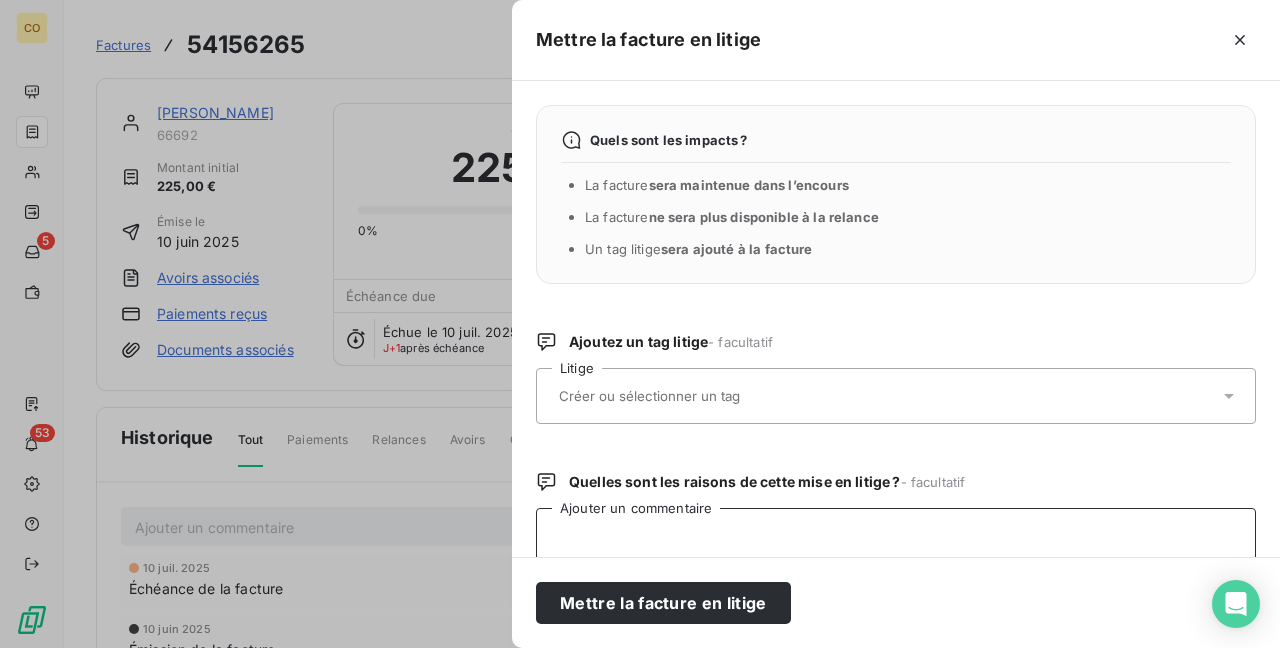 click on "Ajouter un commentaire" at bounding box center [896, 612] 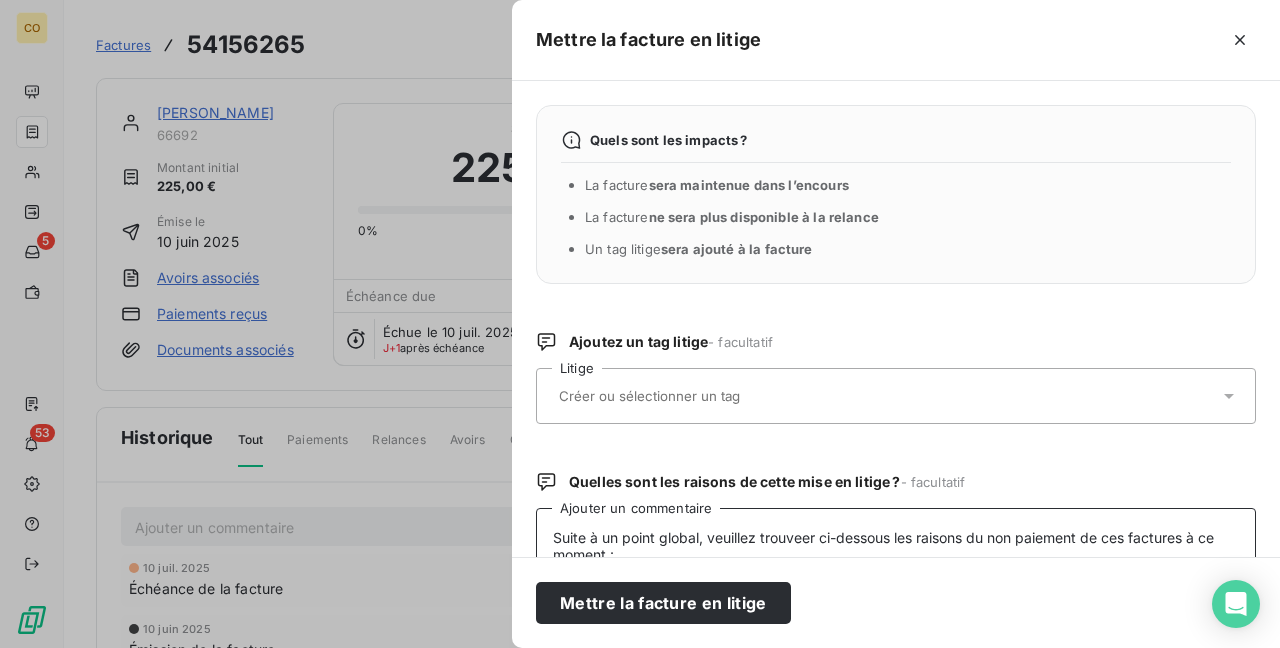 scroll, scrollTop: 104, scrollLeft: 0, axis: vertical 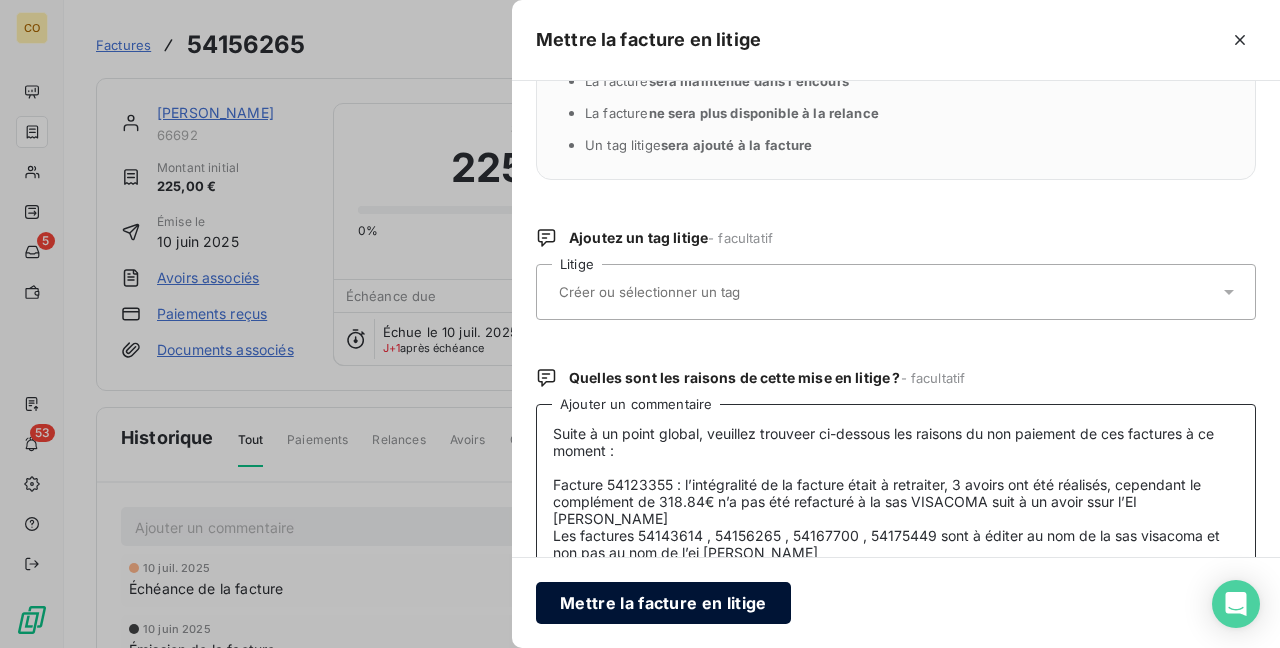 type on "Suite à un point global, veuillez trouveer ci-dessous les raisons du non paiement de ces factures à ce moment :
Facture 54123355 : l’intégralité de la facture était à retraiter, 3 avoirs ont été réalisés, cependant le complément de 318.84€ n’a pas été refacturé à la sas VISACOMA suit à un avoir ssur l’EI DEMILLY VINCENT
Les factures 54143614 , 54156265 , 54167700 , 54175449 sont à éditer au nom de la sas visacoma et non pas au nom de l’ei vincent demilly" 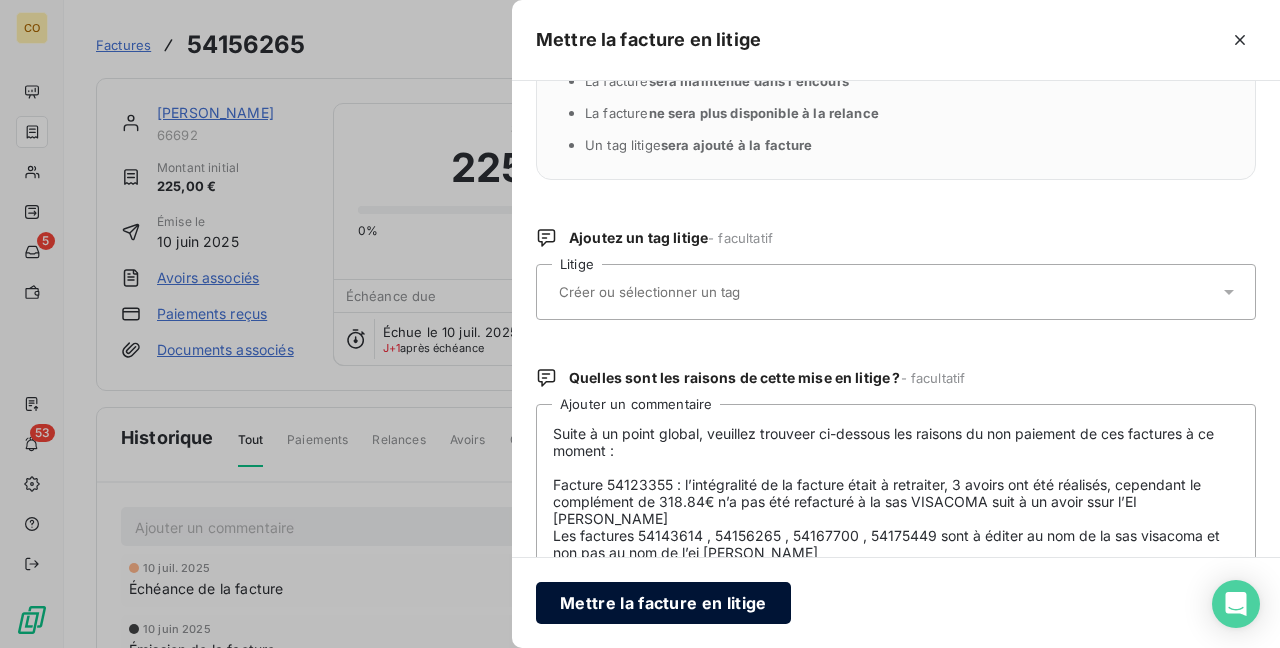 click on "Mettre la facture en litige" at bounding box center (663, 603) 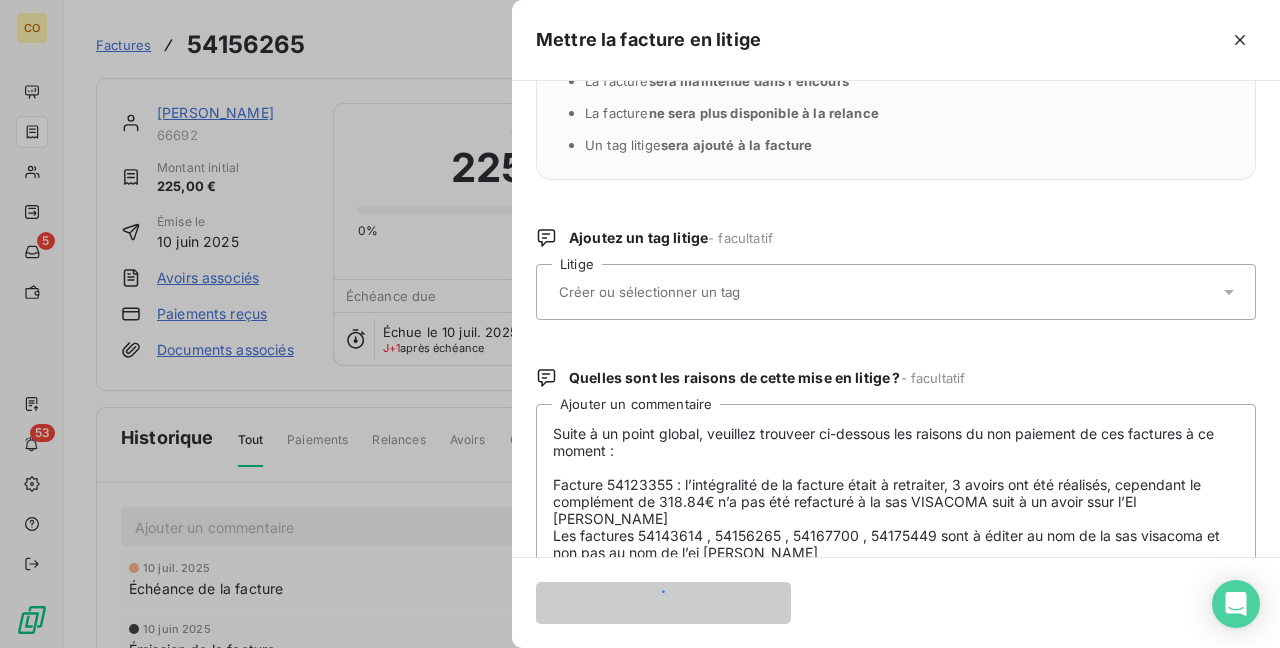 type 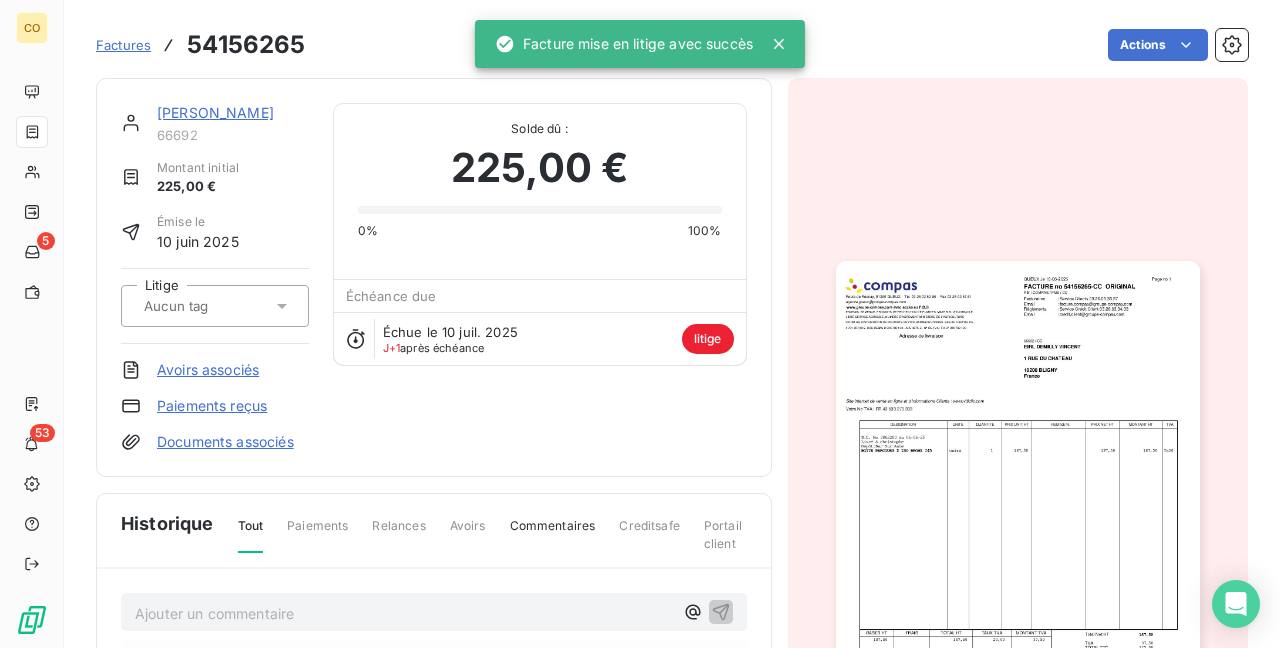 scroll, scrollTop: 2, scrollLeft: 0, axis: vertical 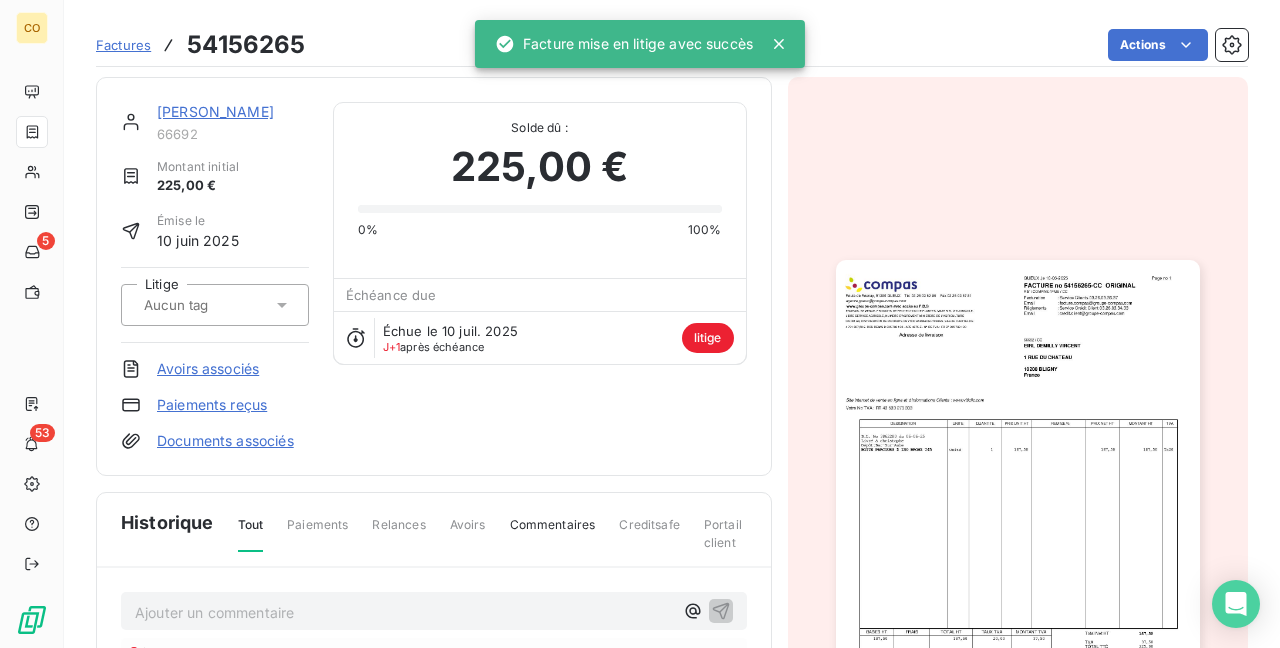 click on "EIRL DEMILLY VINCENT" at bounding box center (215, 111) 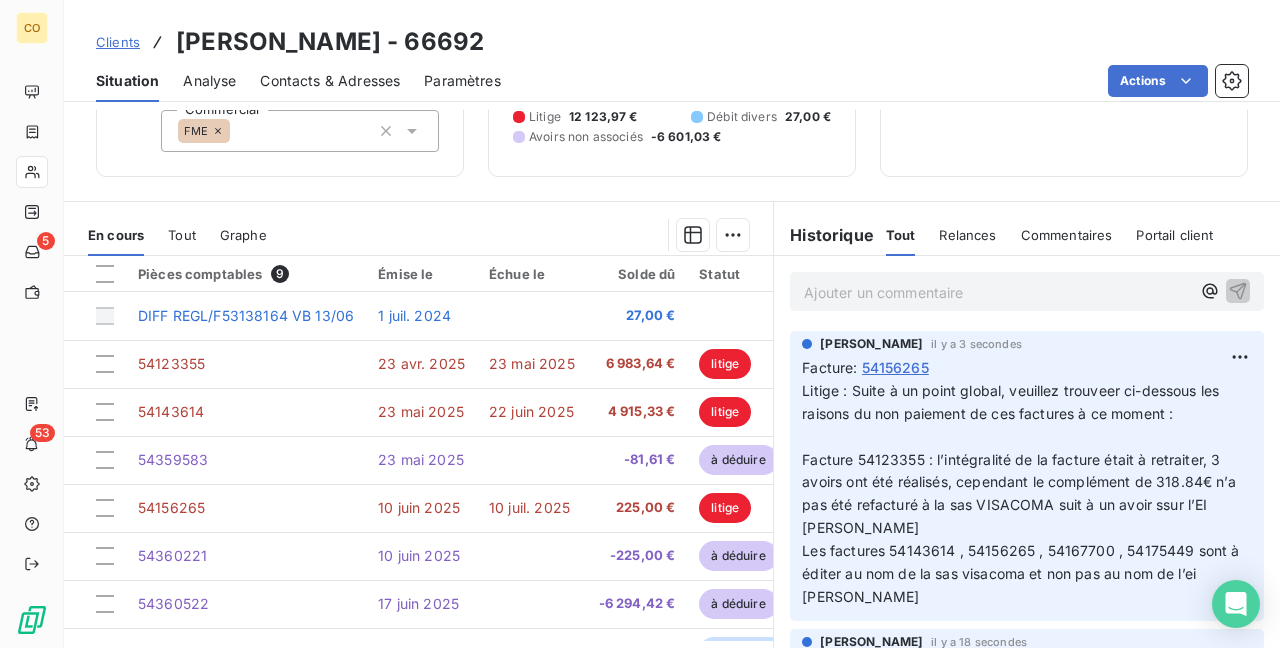 scroll, scrollTop: 248, scrollLeft: 0, axis: vertical 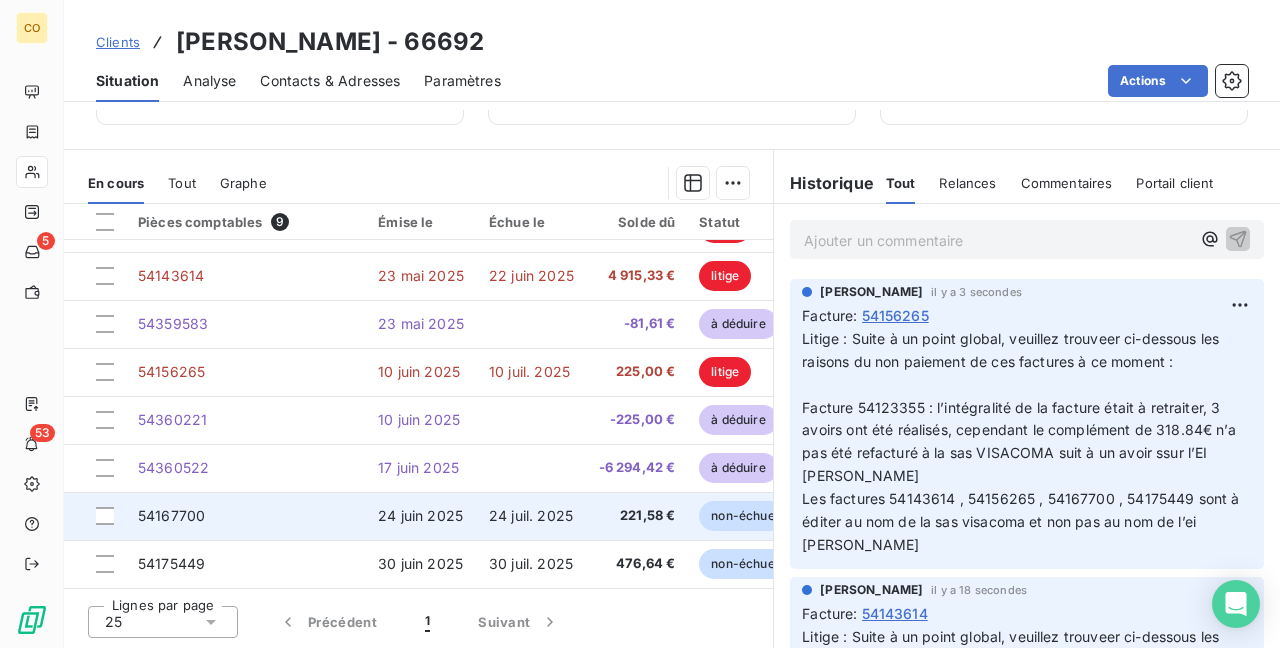 click on "54167700" at bounding box center (246, 516) 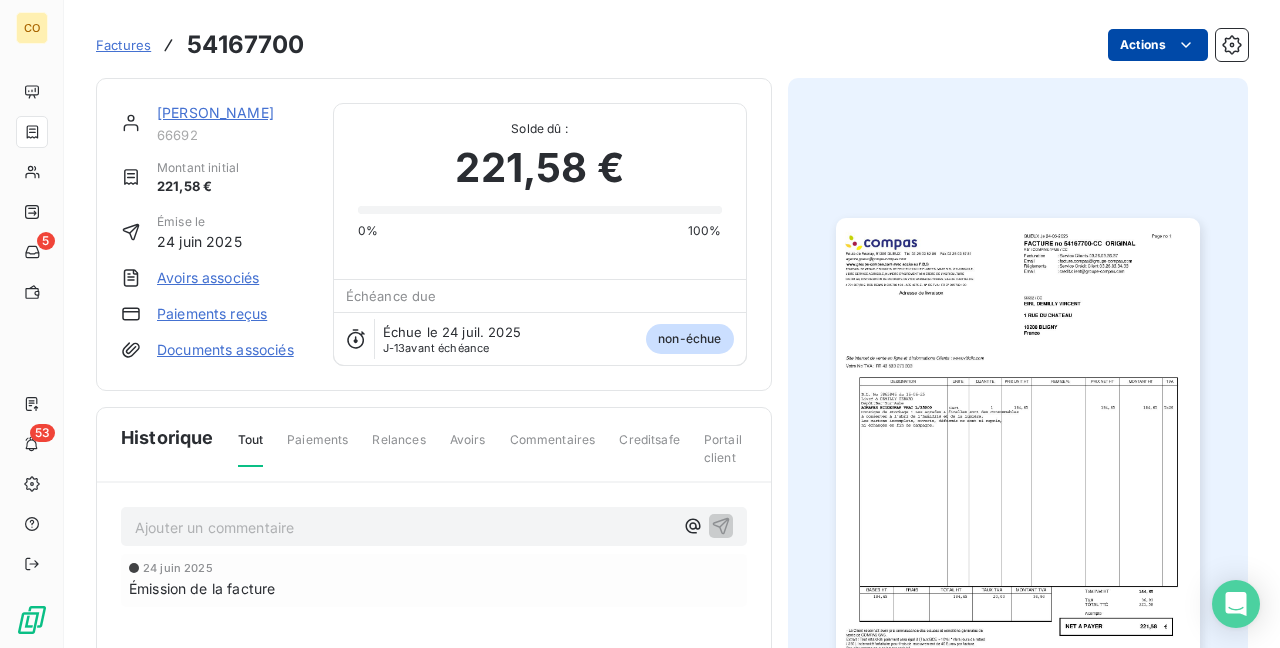 click on "CO 5 53 Factures 54167700 Actions EIRL DEMILLY VINCENT 66692 Montant initial 221,58 € Émise le 24 juin 2025 Avoirs associés Paiements reçus Documents associés Solde dû : 221,58 € 0% 100% Échéance due Échue le 24 juil. 2025 J-13  avant échéance non-échue Historique Tout Paiements Relances Avoirs Commentaires Creditsafe Portail client Ajouter un commentaire ﻿ 24 juin 2025 Émission de la facture" at bounding box center (640, 324) 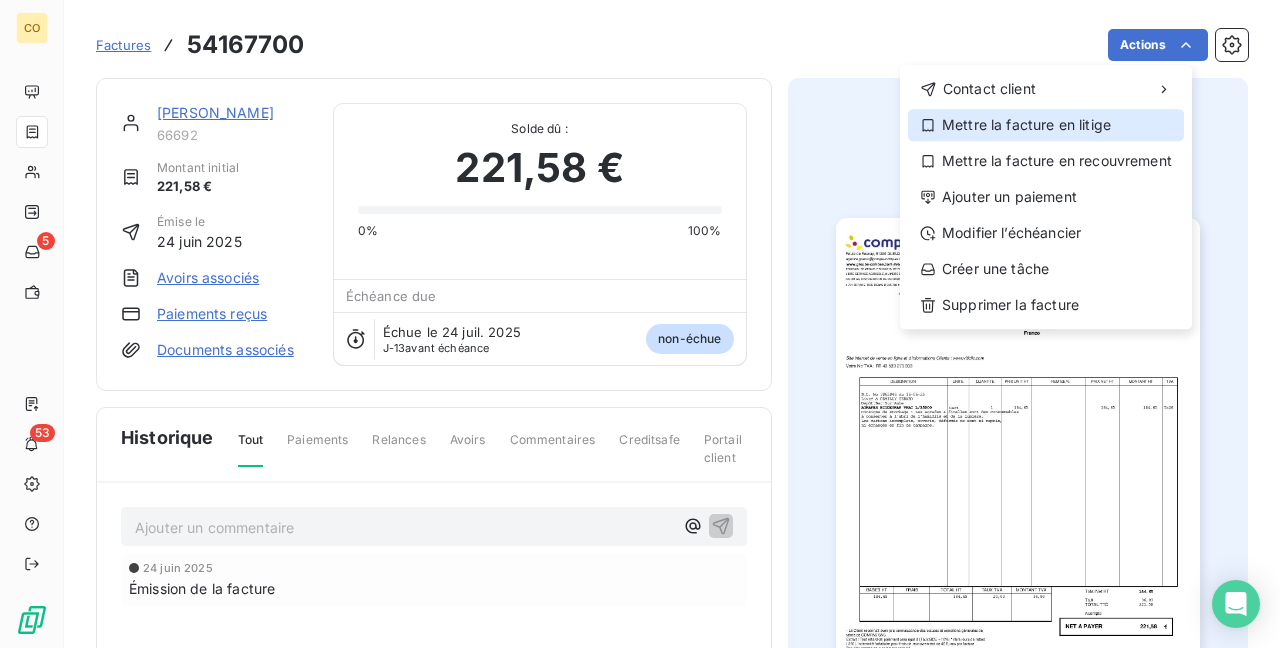 click on "Mettre la facture en litige" at bounding box center (1046, 125) 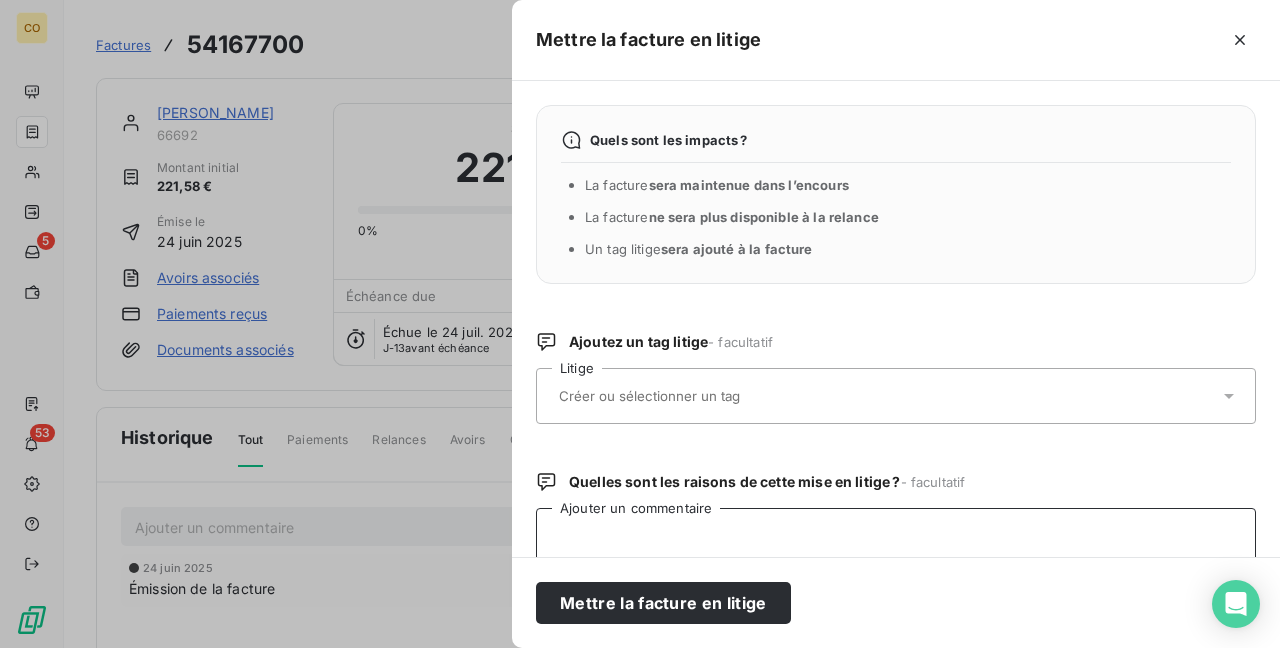 click on "Ajouter un commentaire" at bounding box center (896, 612) 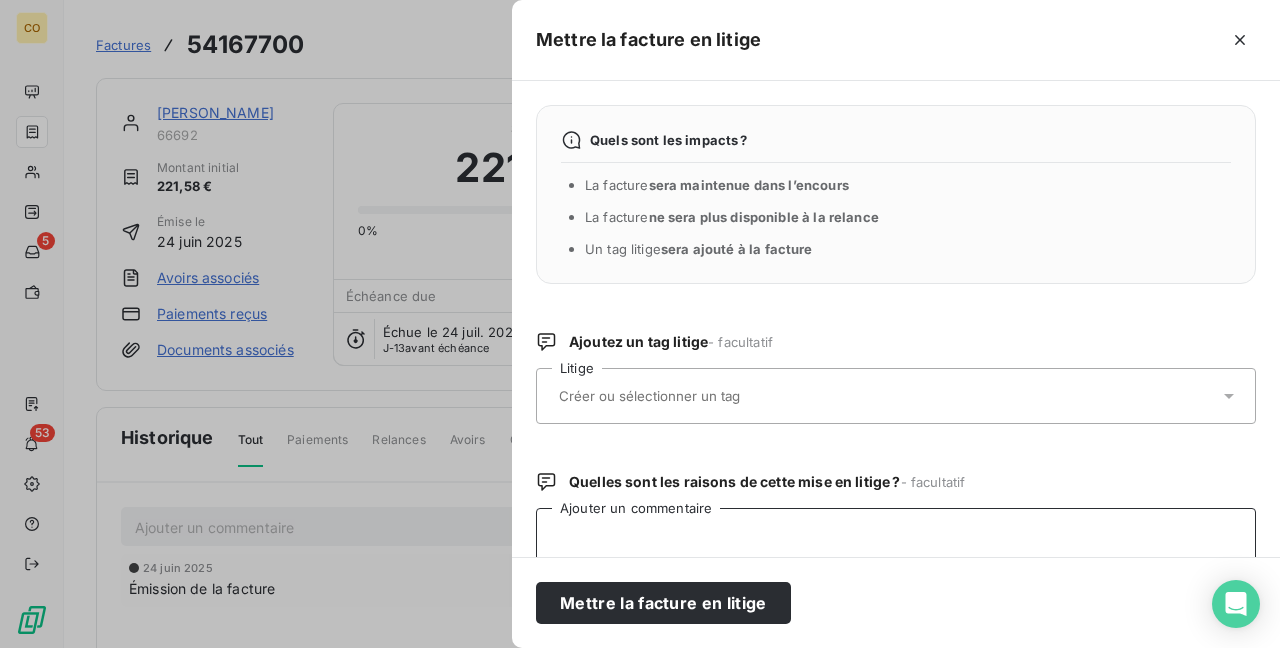 paste on "Suite à un point global, veuillez trouveer ci-dessous les raisons du non paiement de ces factures à ce moment :
Facture 54123355 : l’intégralité de la facture était à retraiter, 3 avoirs ont été réalisés, cependant le complément de 318.84€ n’a pas été refacturé à la sas VISACOMA suit à un avoir ssur l’EI DEMILLY VINCENT
Les factures 54143614 , 54156265 , 54167700 , 54175449 sont à éditer au nom de la sas visacoma et non pas au nom de l’ei vincent demilly" 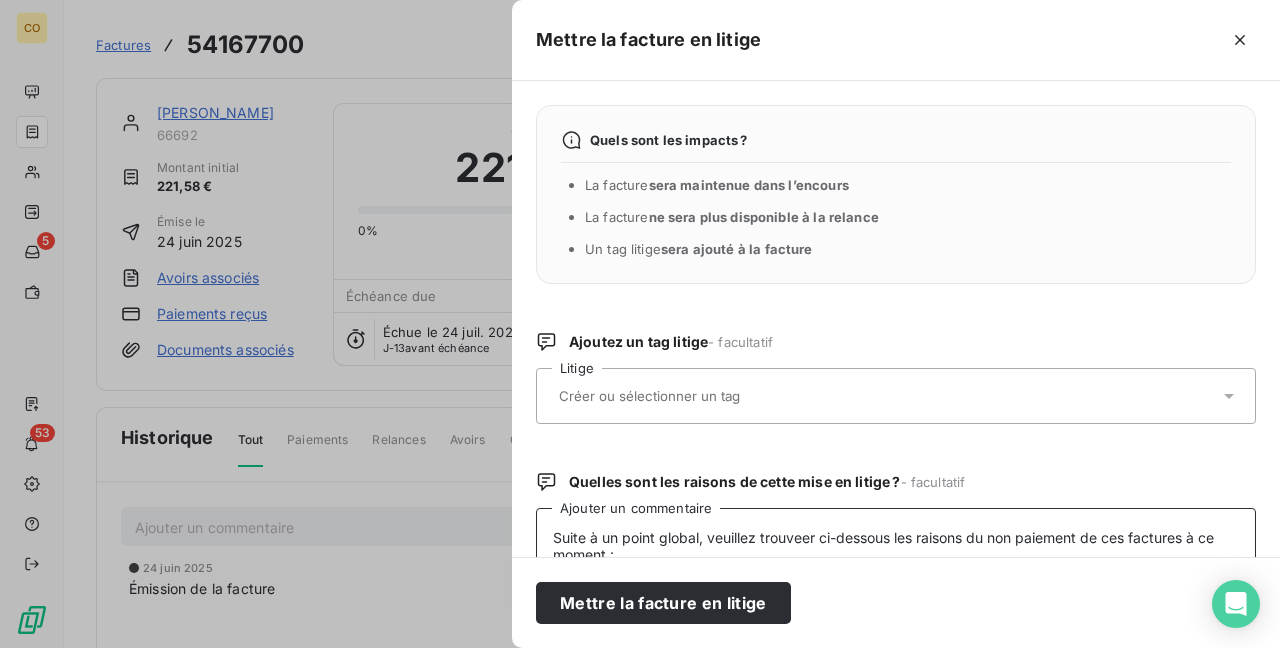 scroll, scrollTop: 104, scrollLeft: 0, axis: vertical 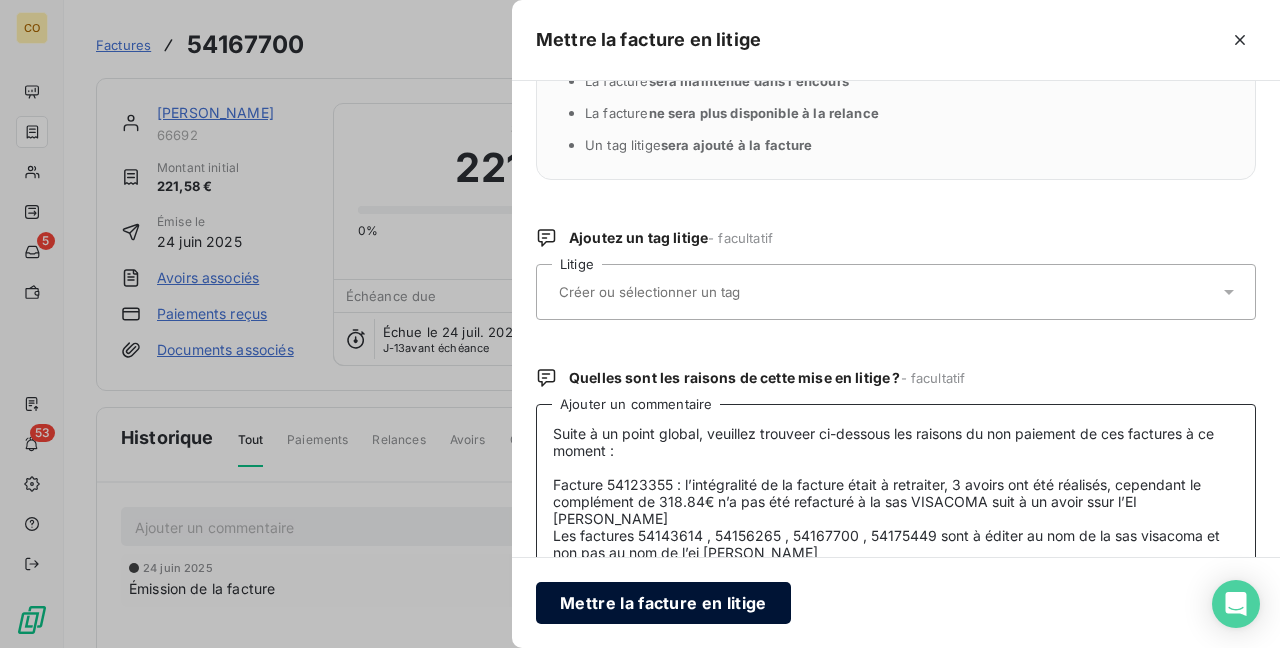 type on "Suite à un point global, veuillez trouveer ci-dessous les raisons du non paiement de ces factures à ce moment :
Facture 54123355 : l’intégralité de la facture était à retraiter, 3 avoirs ont été réalisés, cependant le complément de 318.84€ n’a pas été refacturé à la sas VISACOMA suit à un avoir ssur l’EI DEMILLY VINCENT
Les factures 54143614 , 54156265 , 54167700 , 54175449 sont à éditer au nom de la sas visacoma et non pas au nom de l’ei vincent demilly" 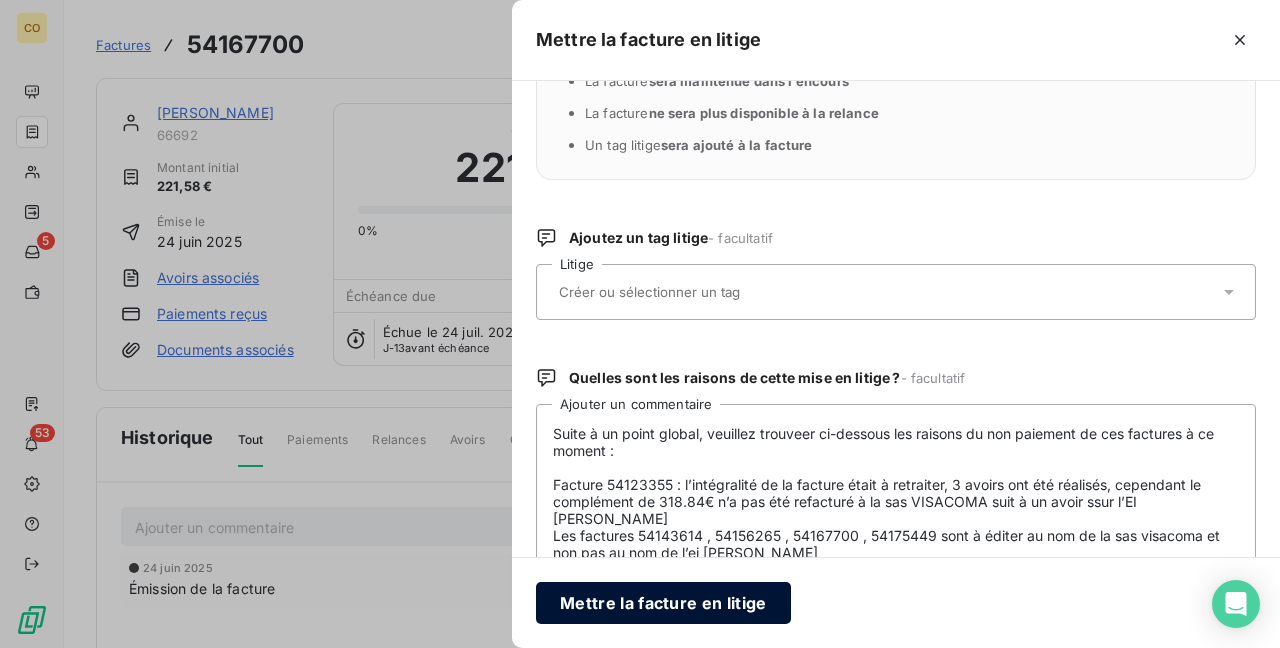 click on "Mettre la facture en litige" at bounding box center (663, 603) 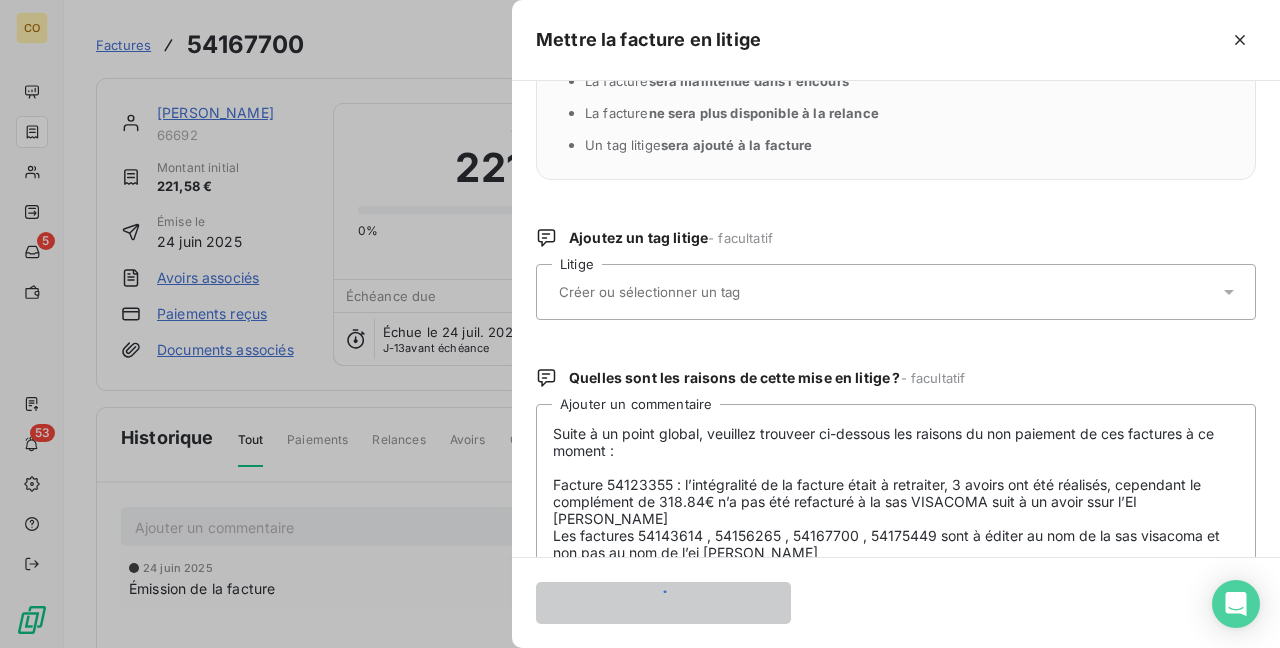 type 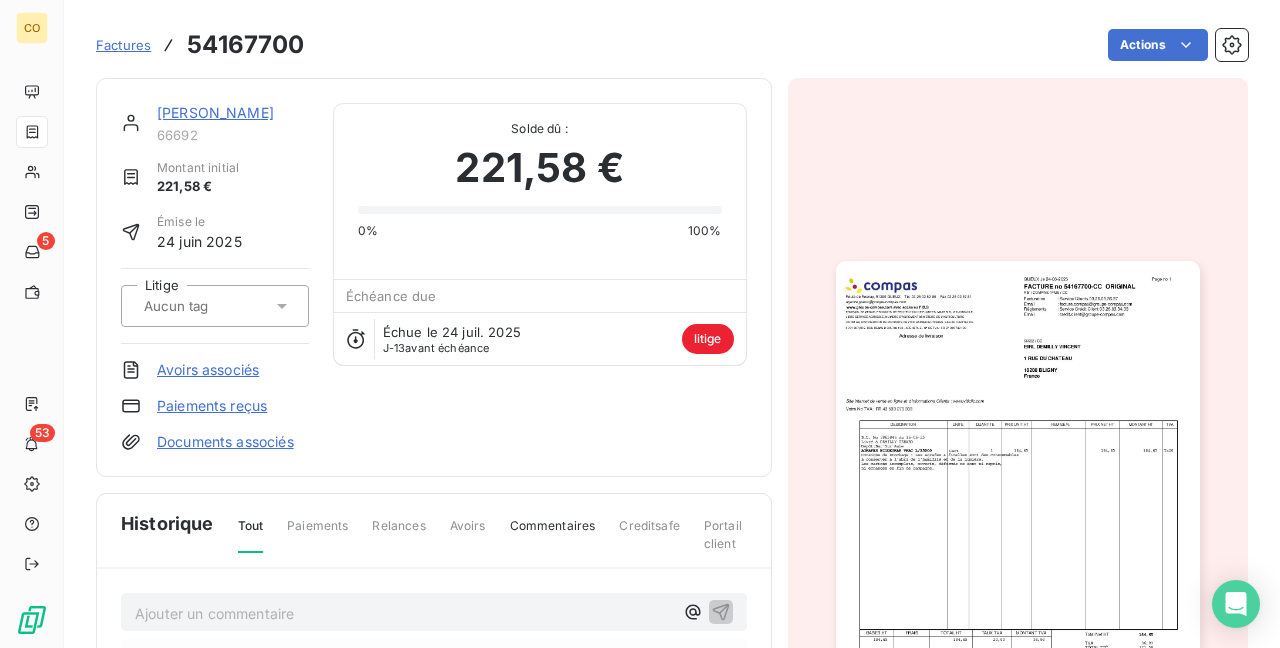 click on "EIRL DEMILLY VINCENT" at bounding box center (215, 112) 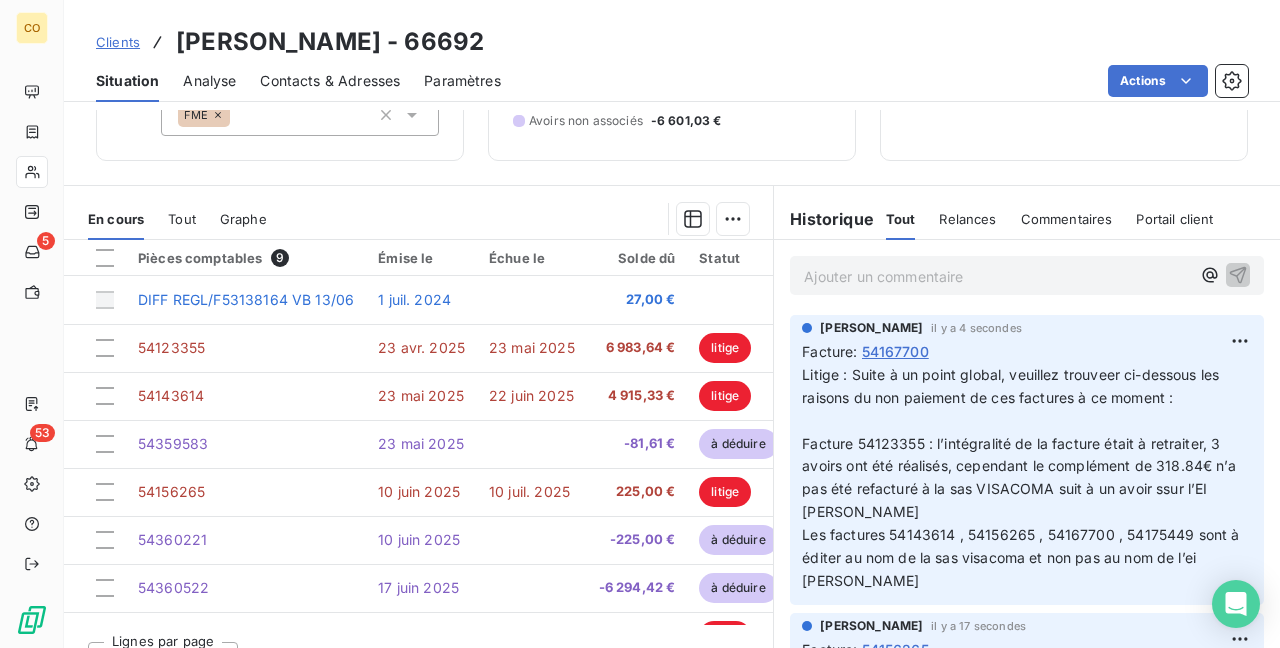 scroll, scrollTop: 248, scrollLeft: 0, axis: vertical 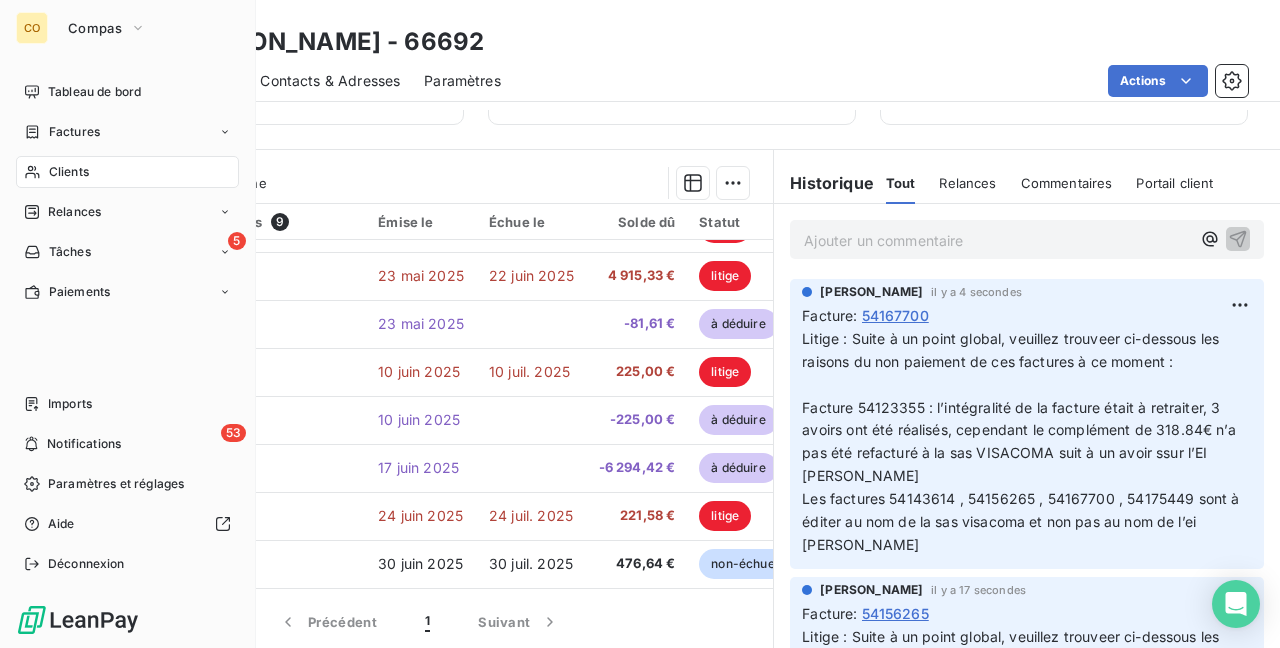 click on "Clients" at bounding box center (69, 172) 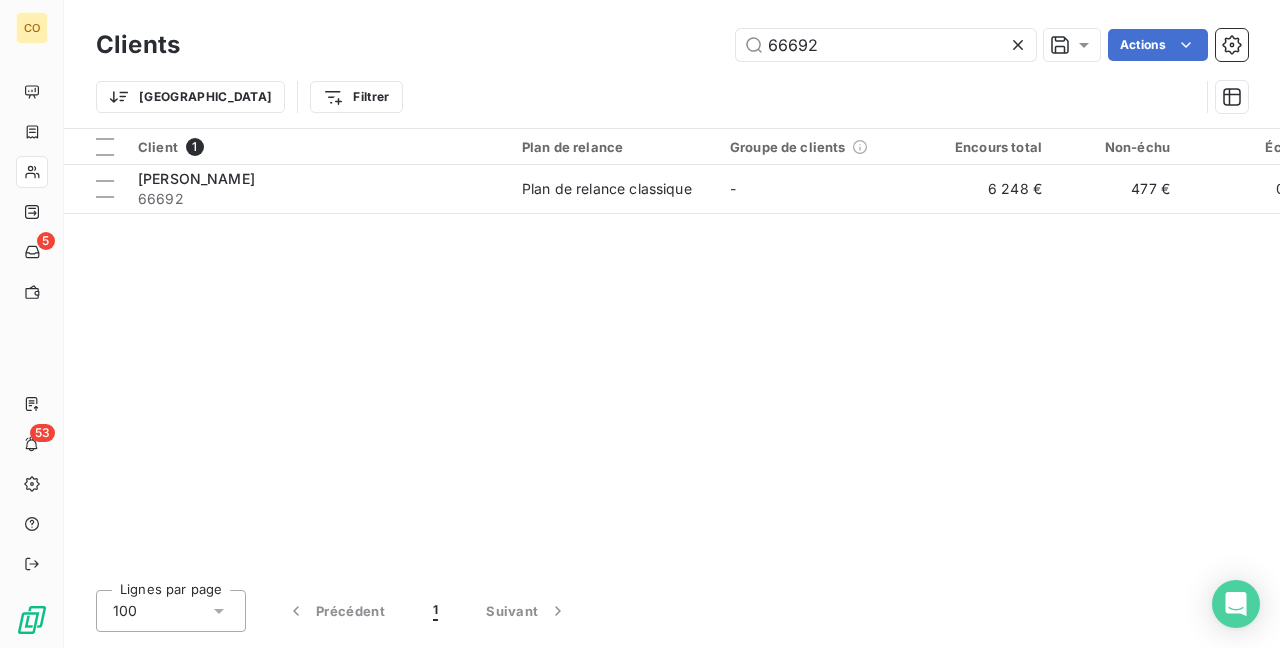 drag, startPoint x: 775, startPoint y: 36, endPoint x: 374, endPoint y: -30, distance: 406.39514 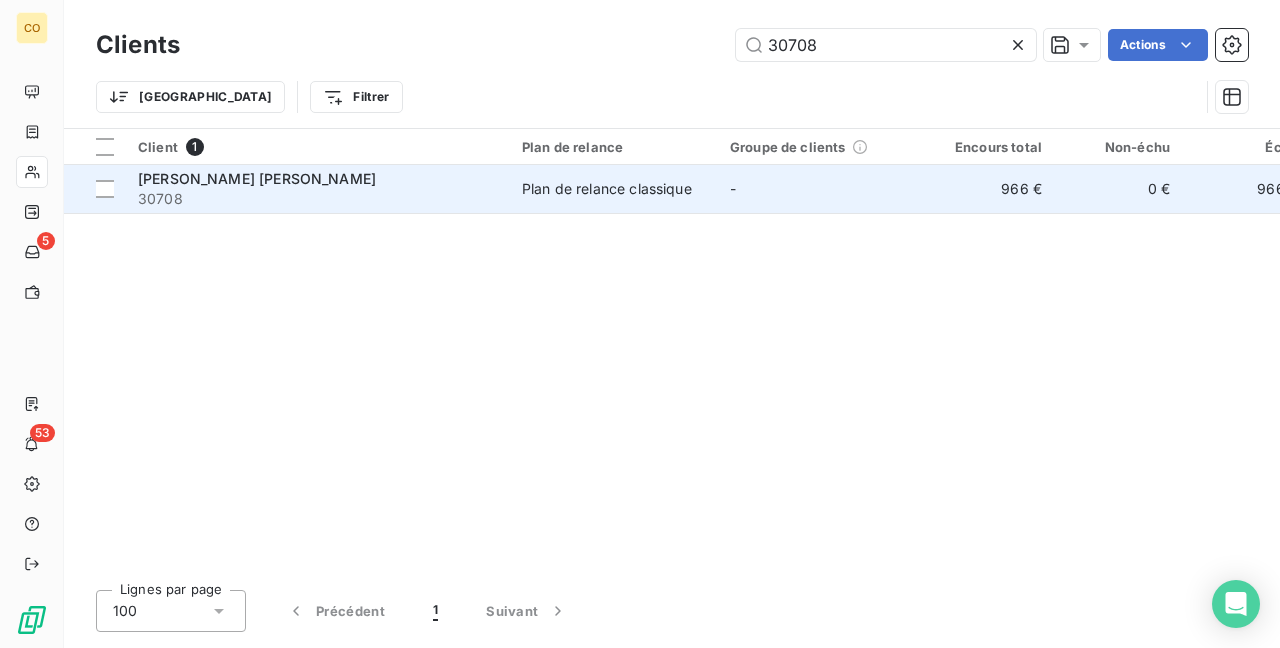 type on "30708" 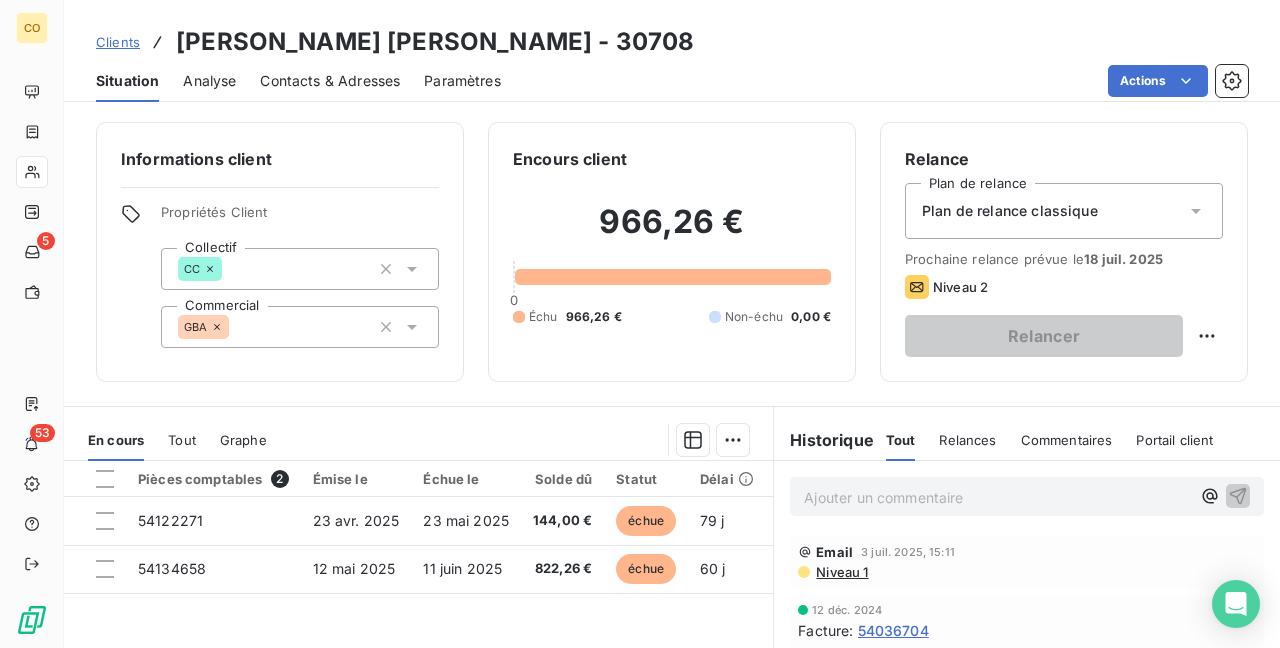 scroll, scrollTop: 100, scrollLeft: 0, axis: vertical 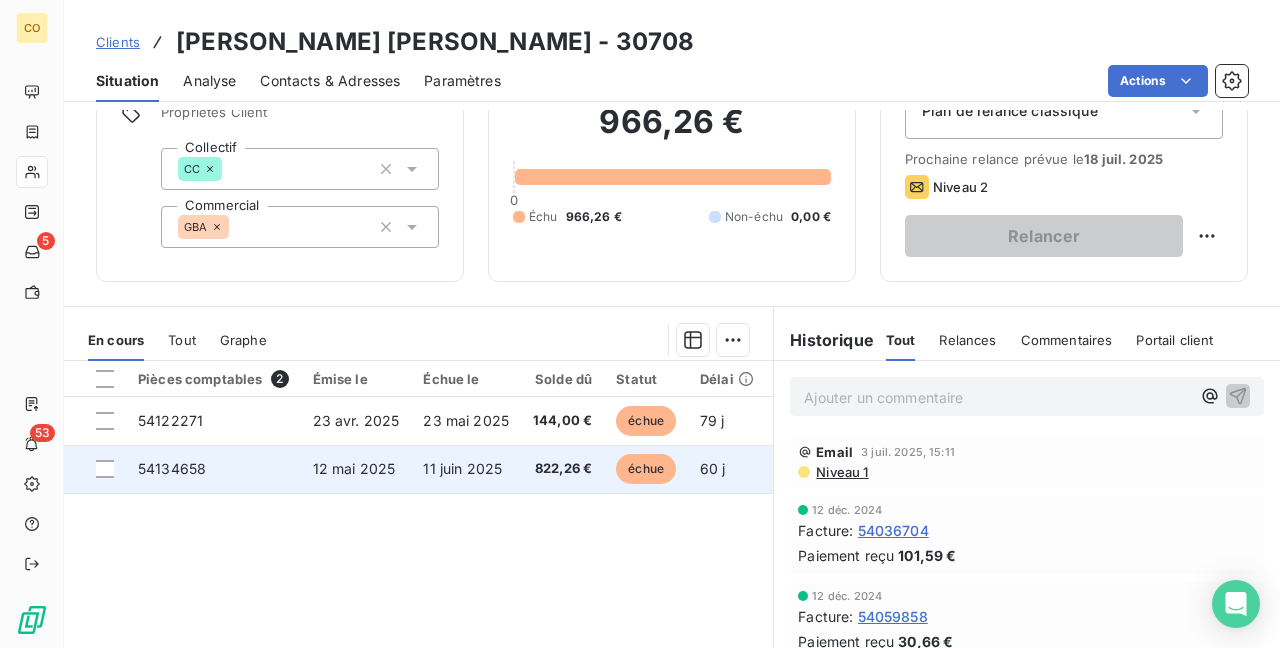 click on "11 juin 2025" at bounding box center [466, 469] 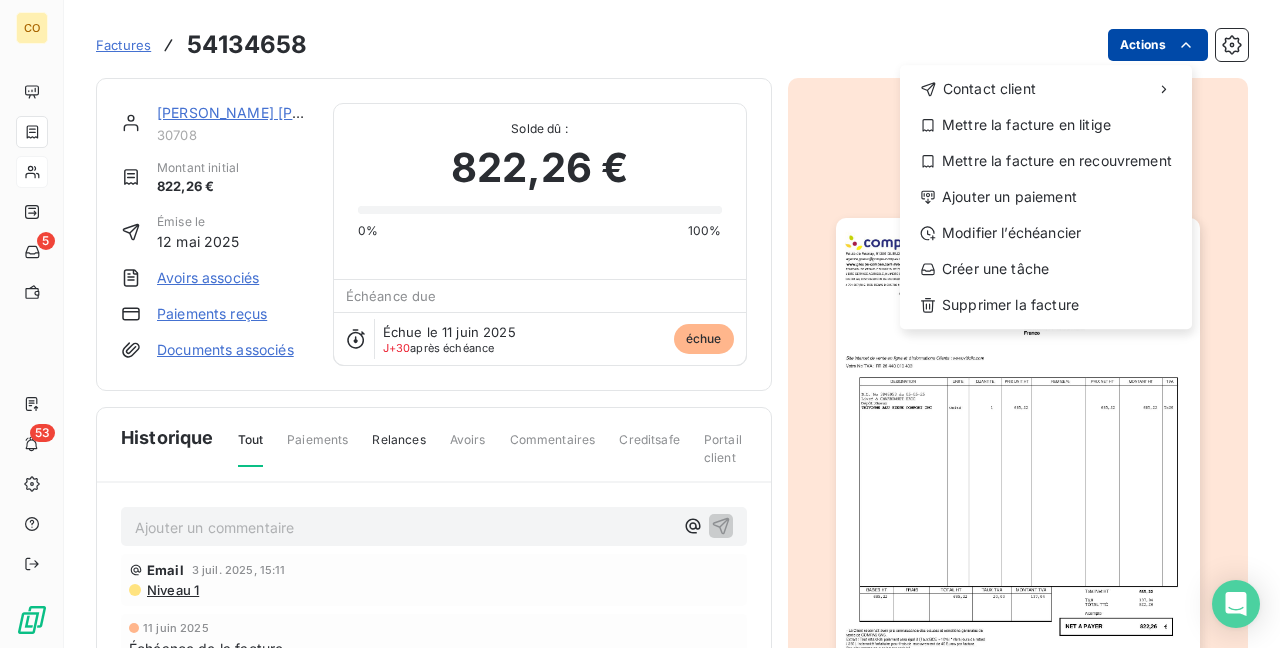 click on "CO 5 53 Factures 54134658 Actions Contact client Mettre la facture en litige Mettre la facture en recouvrement Ajouter un paiement Modifier l’échéancier Créer une tâche Supprimer la facture EARL CHARDONNET ERIC 30708 Montant initial 822,26 € Émise le 12 mai 2025 Avoirs associés Paiements reçus Documents associés Solde dû : 822,26 € 0% 100% Échéance due Échue le 11 juin 2025 J+30  après échéance échue Historique Tout Paiements Relances Avoirs Commentaires Creditsafe Portail client Ajouter un commentaire ﻿ Email 3 juil. 2025, 15:11 Niveau 1 11 juin 2025 Échéance de la facture 12 mai 2025 Émission de la facture" at bounding box center (640, 324) 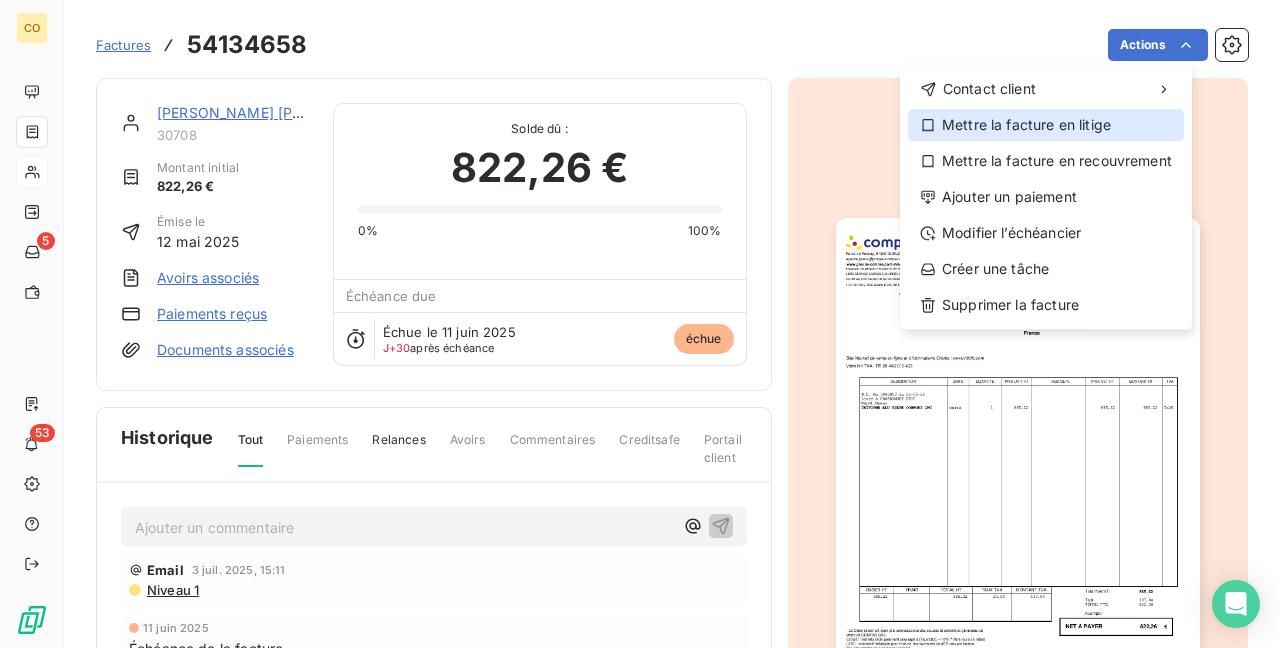 click on "Mettre la facture en litige" at bounding box center (1046, 125) 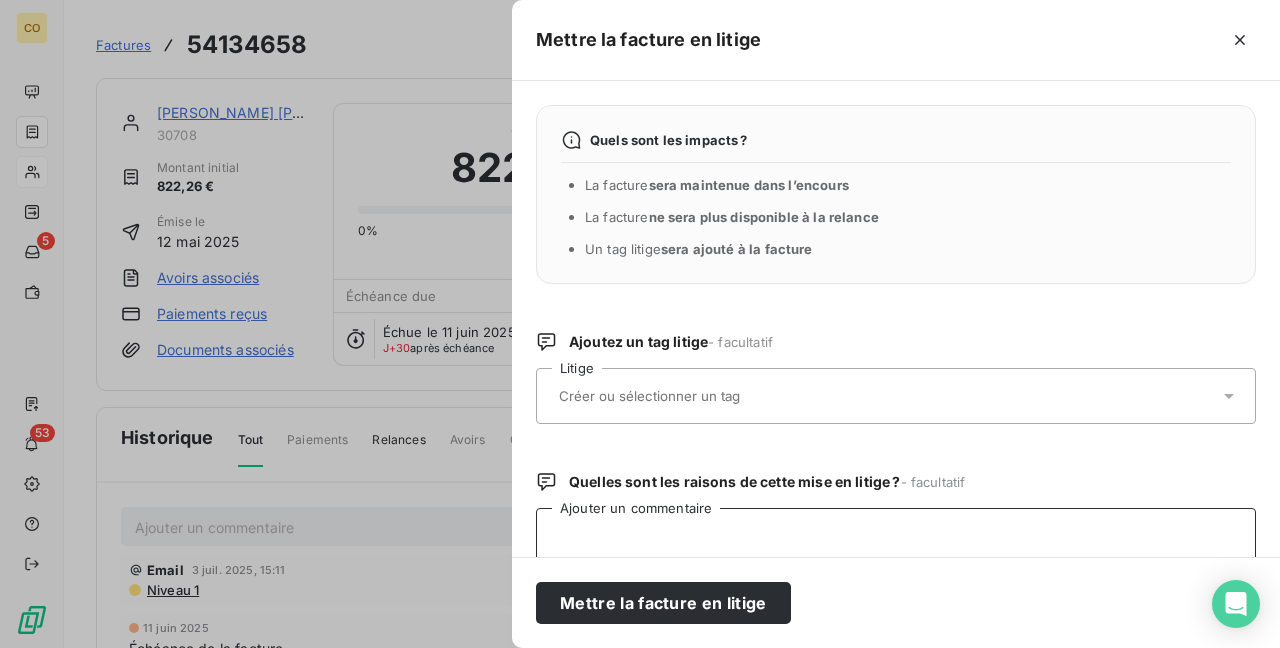 click on "Ajouter un commentaire" at bounding box center (896, 612) 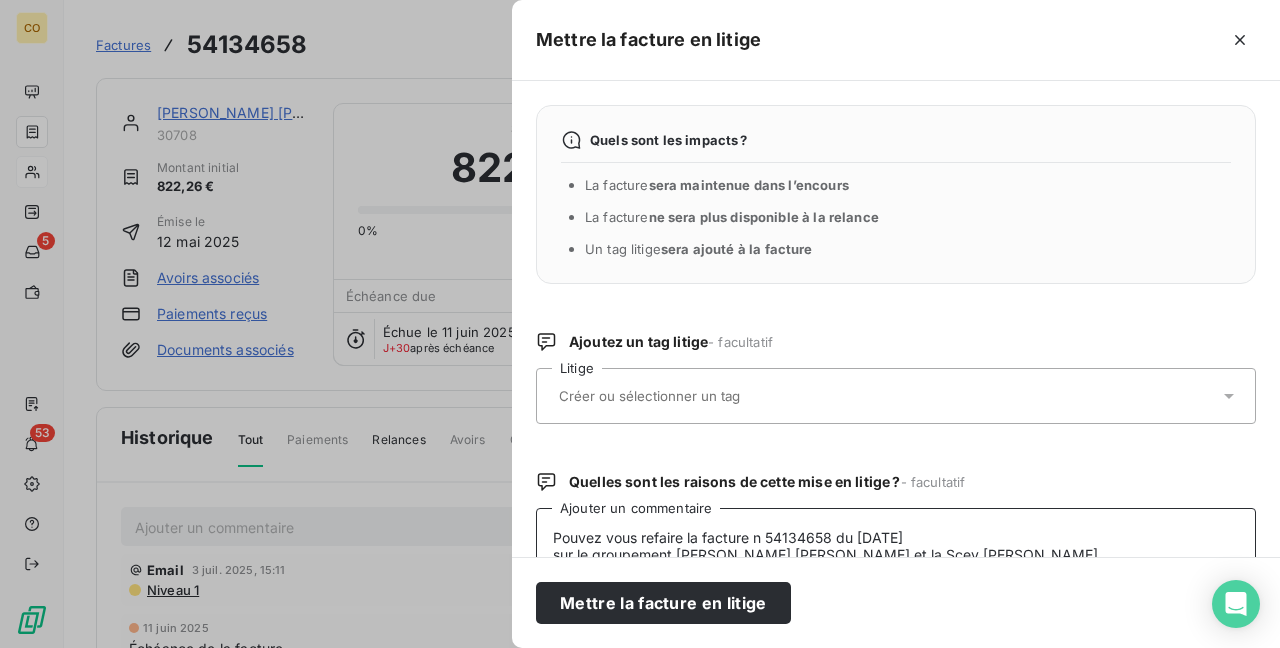 scroll, scrollTop: 4, scrollLeft: 0, axis: vertical 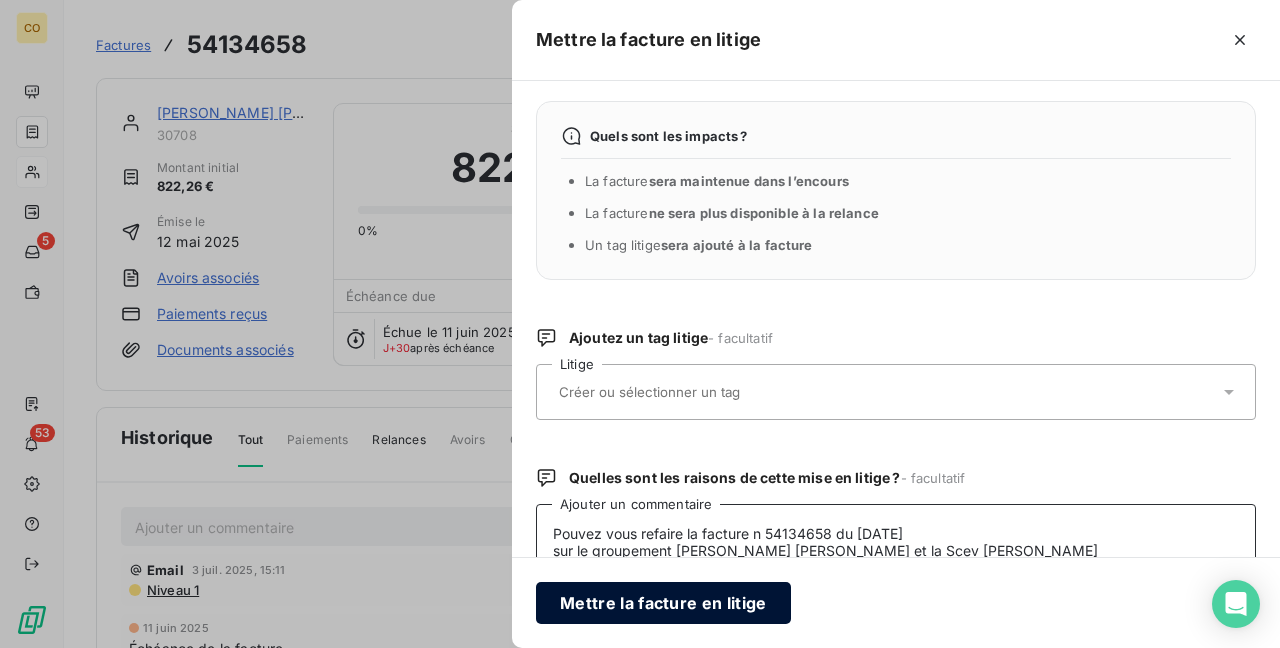 type on "Pouvez vous refaire la facture n 54134658 du 12/5/2025
sur le groupement Earl Chardonnet Eric et la Scev Chardonnet Christophe" 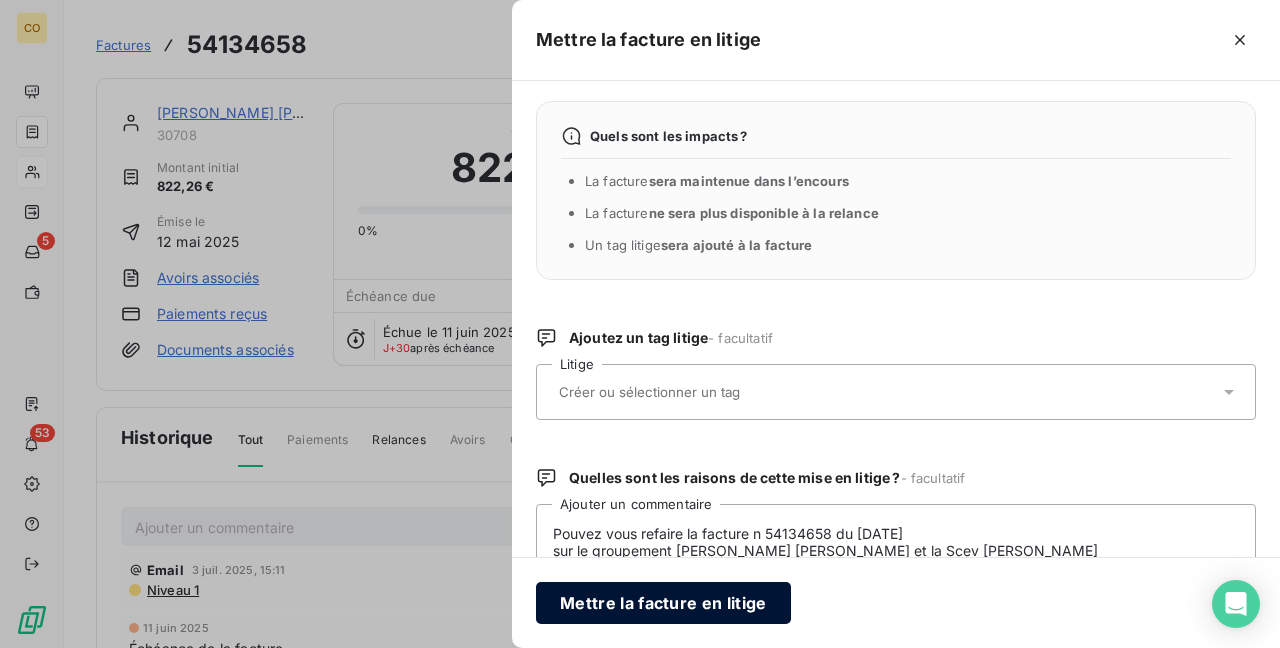 click on "Mettre la facture en litige" at bounding box center (663, 603) 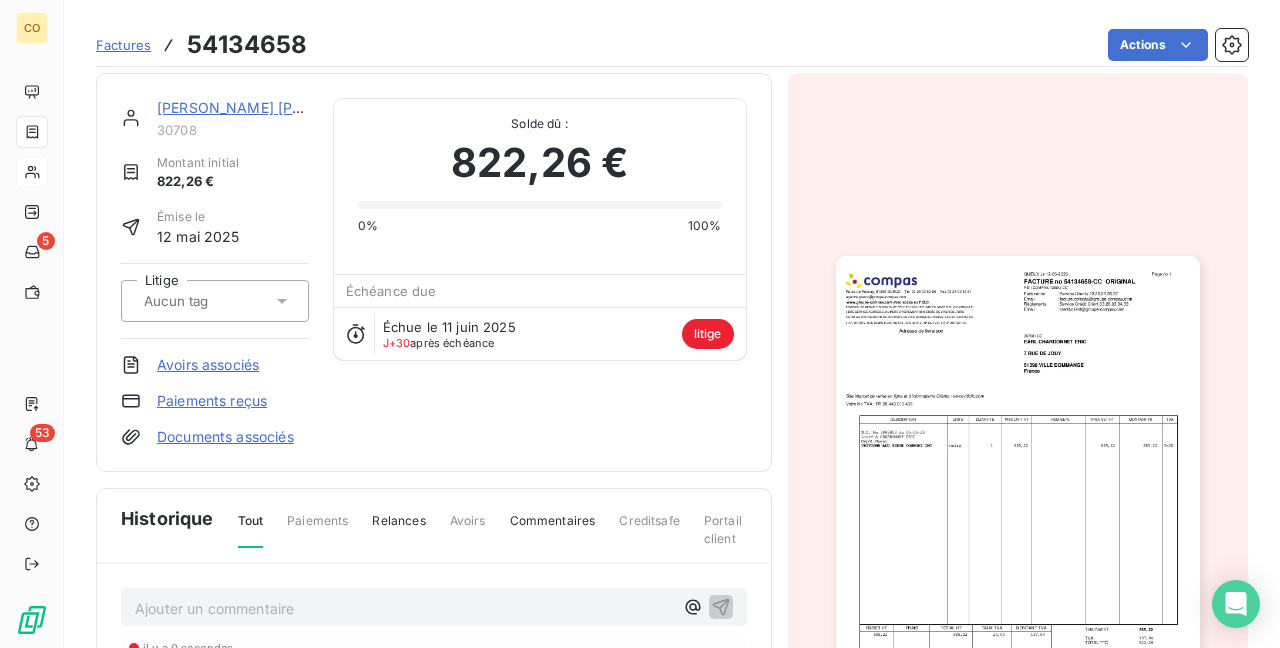 scroll, scrollTop: 0, scrollLeft: 0, axis: both 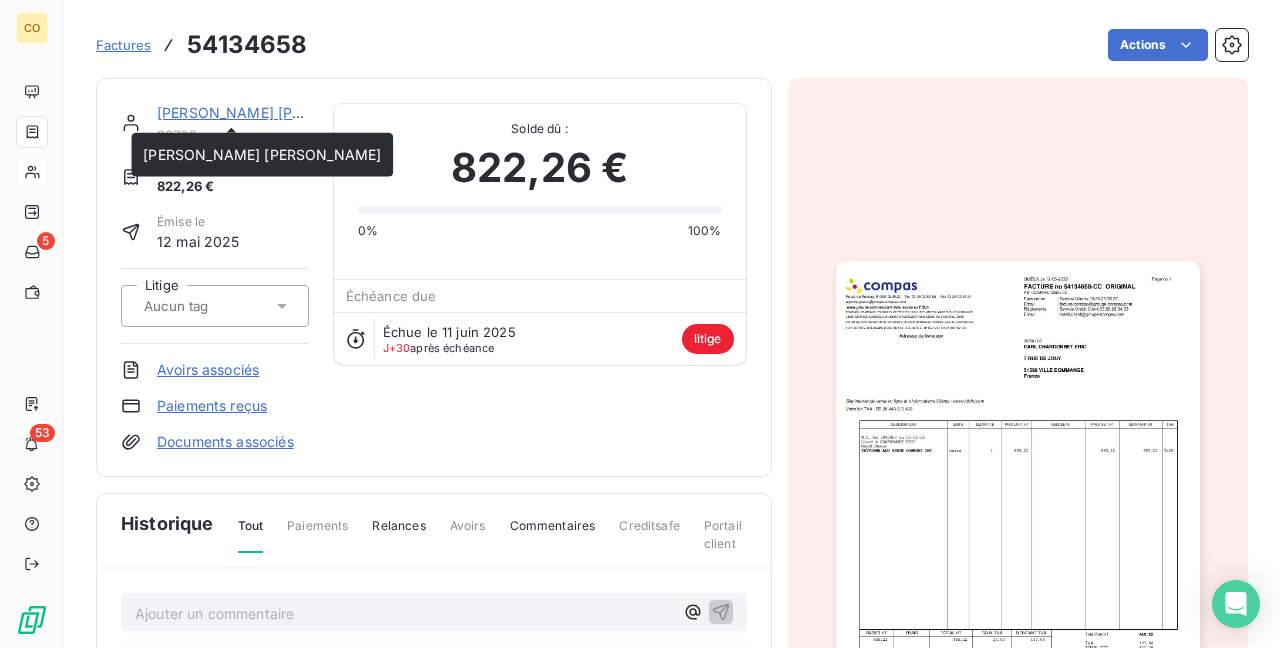 click on "EARL CHARDONNET ERIC" at bounding box center (276, 112) 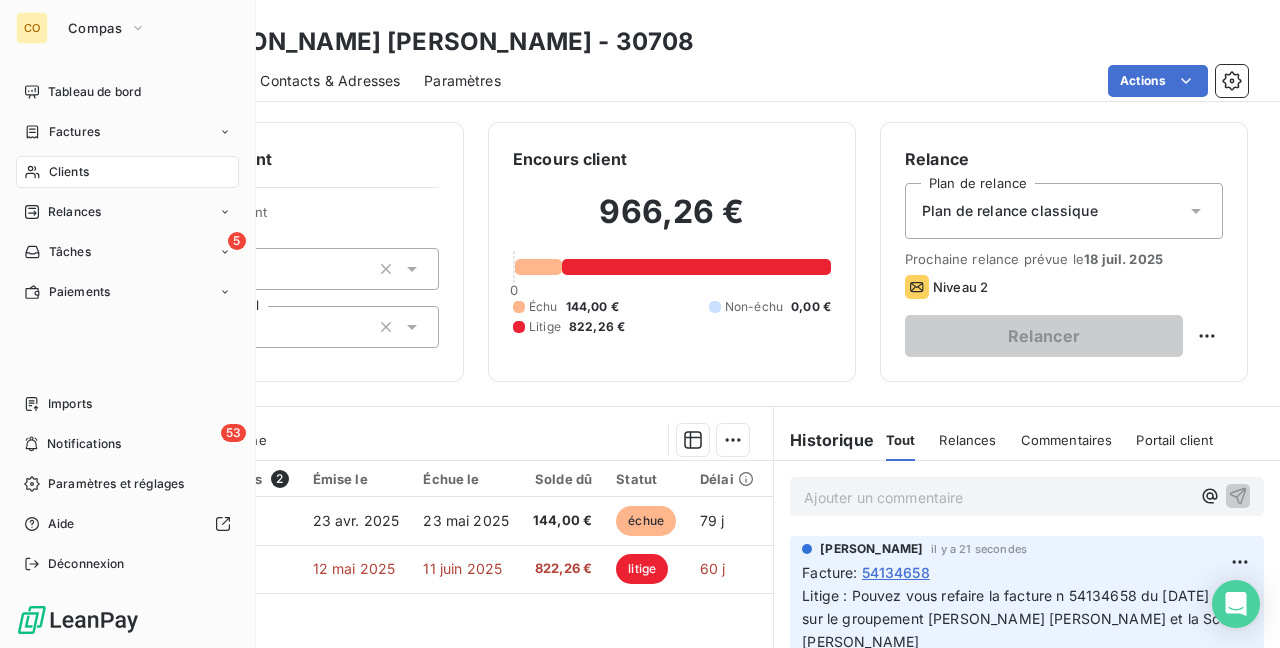 click on "Clients" at bounding box center [69, 172] 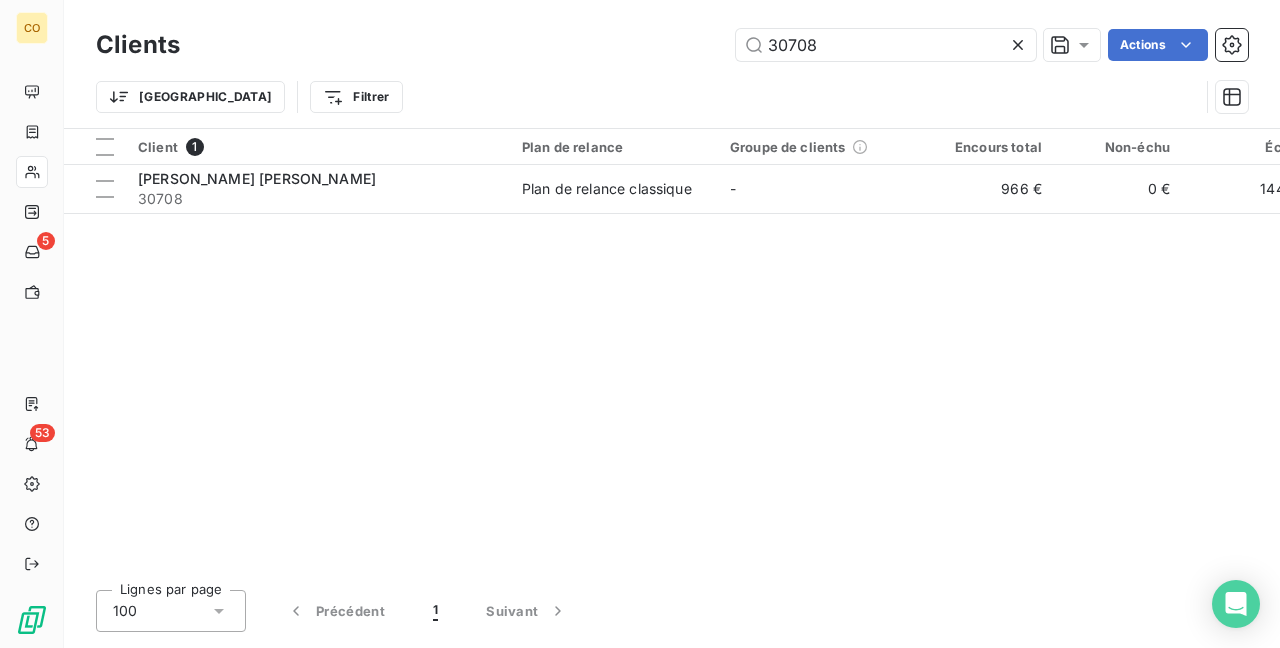 drag, startPoint x: 857, startPoint y: 52, endPoint x: 540, endPoint y: -11, distance: 323.19962 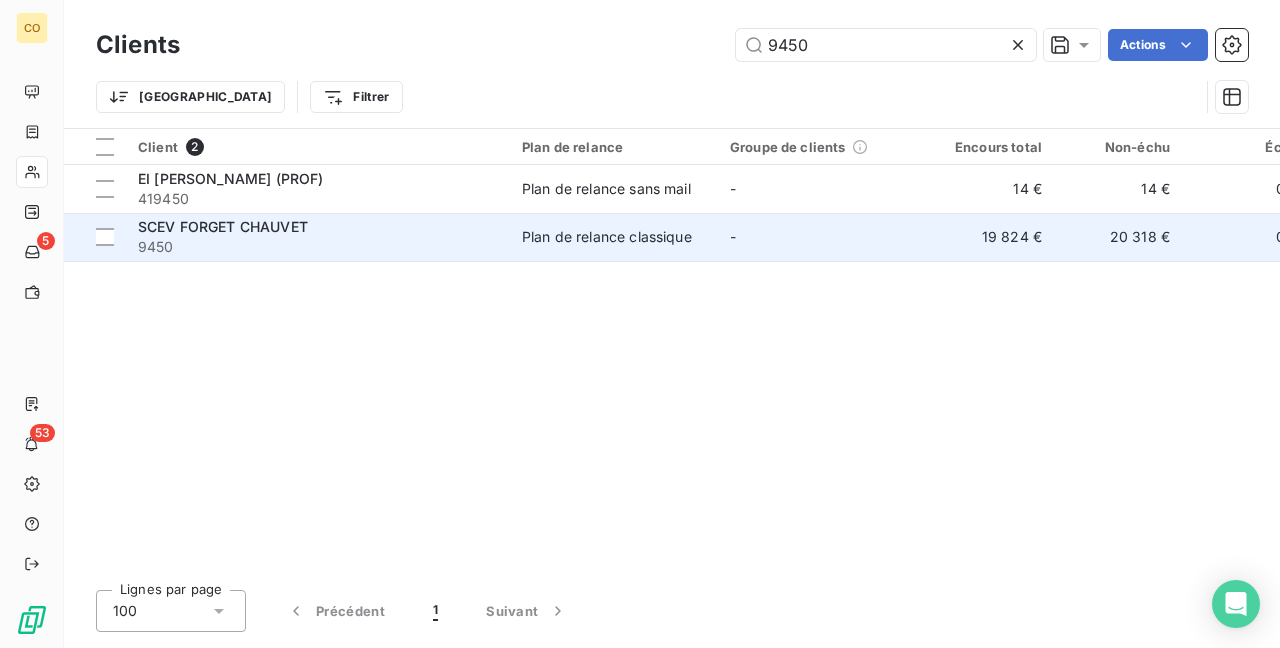 type on "9450" 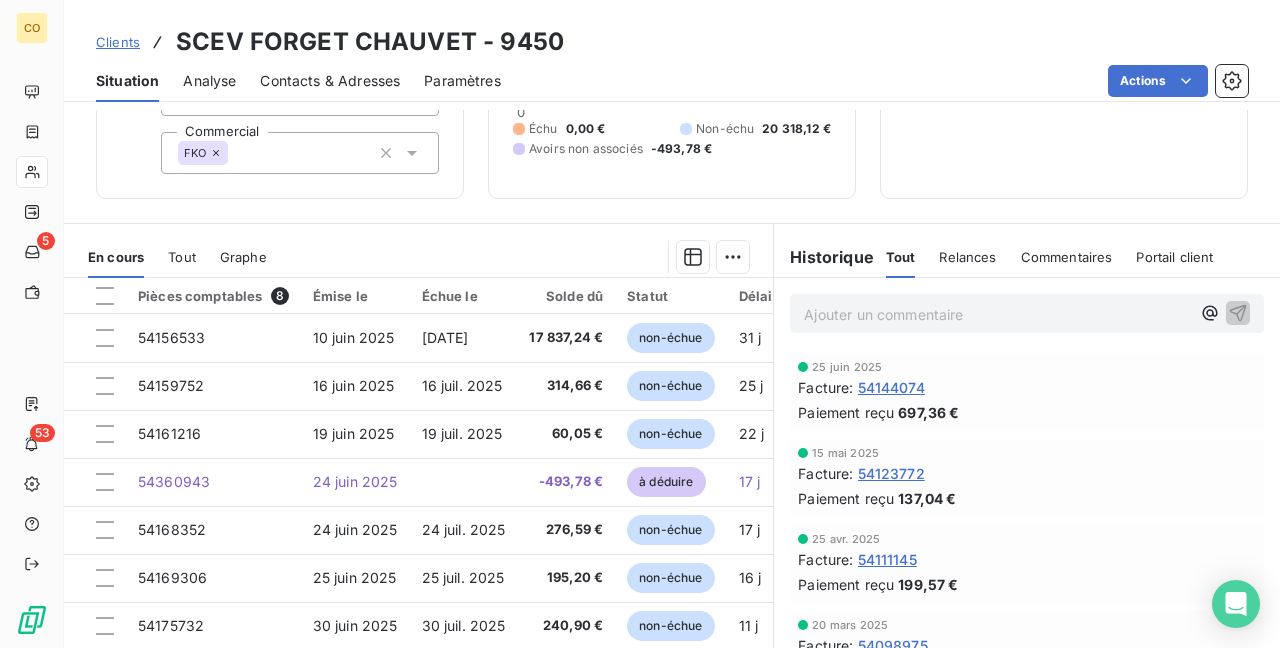 scroll, scrollTop: 200, scrollLeft: 0, axis: vertical 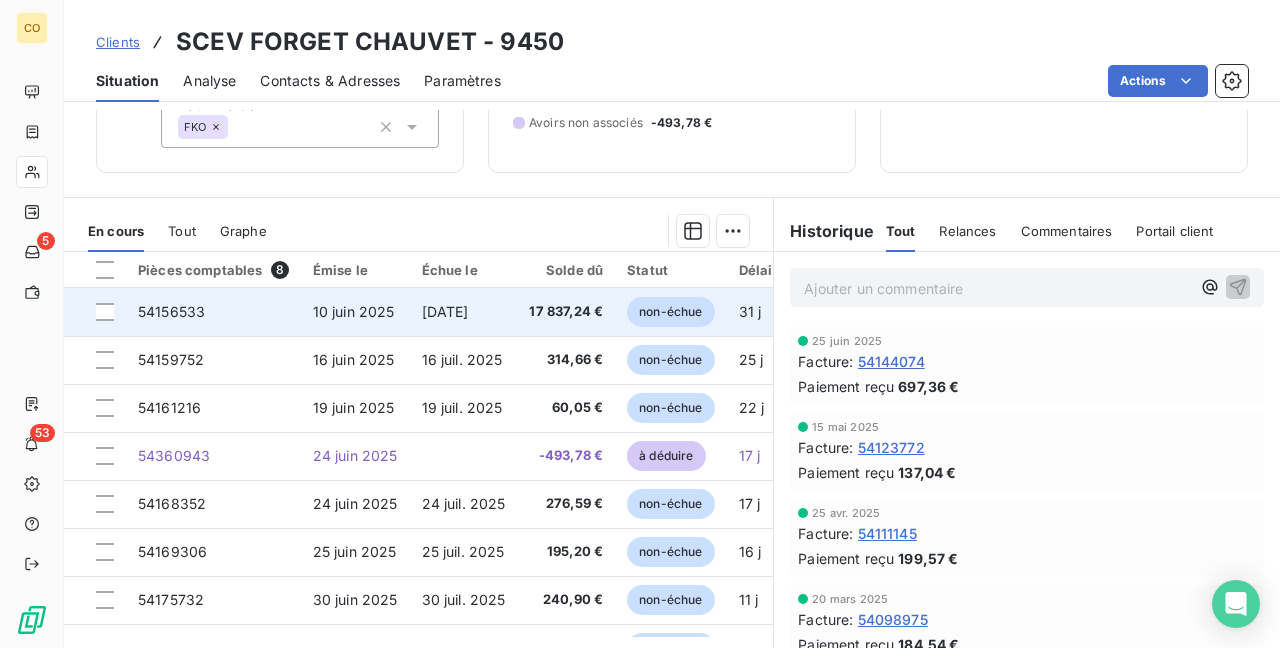 click on "10 juin 2025" at bounding box center (355, 312) 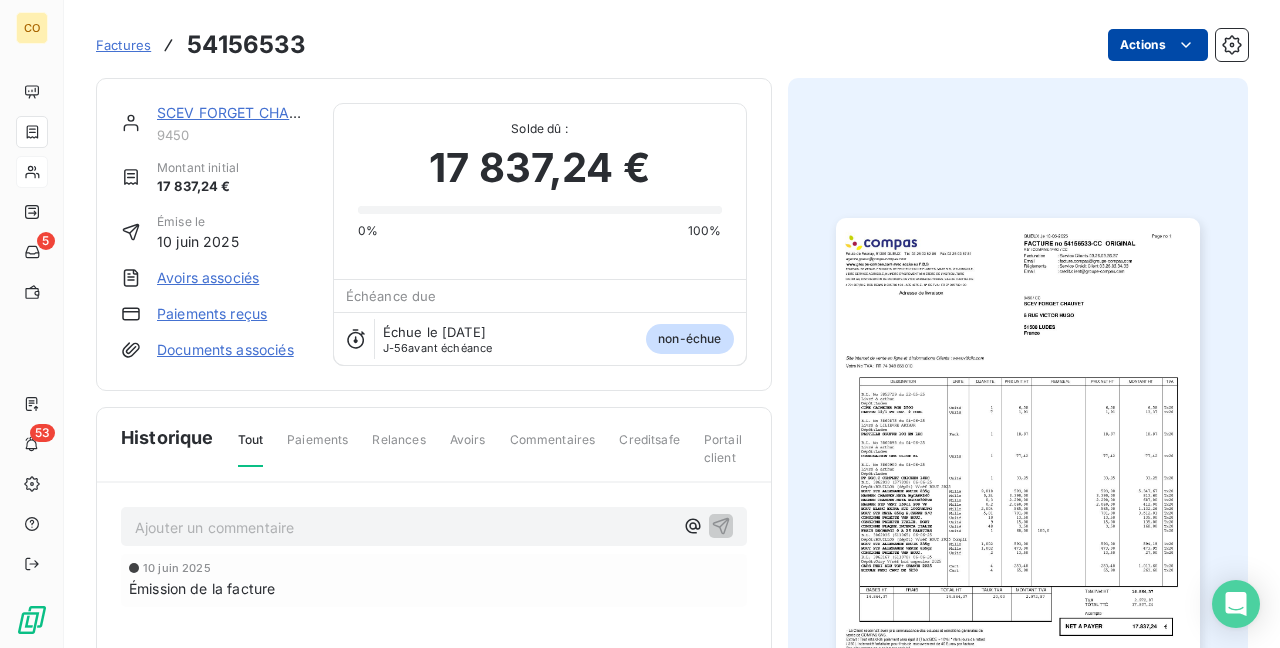 click on "CO 5 53 Factures 54156533 Actions SCEV FORGET CHAUVET 9450 Montant initial 17 837,24 € Émise le 10 juin 2025 Avoirs associés Paiements reçus Documents associés Solde dû : 17 837,24 € 0% 100% Échéance due Échue le 5 sept. 2025 J-56  avant échéance non-échue Historique Tout Paiements Relances Avoirs Commentaires Creditsafe Portail client Ajouter un commentaire ﻿ 10 juin 2025 Émission de la facture" at bounding box center (640, 324) 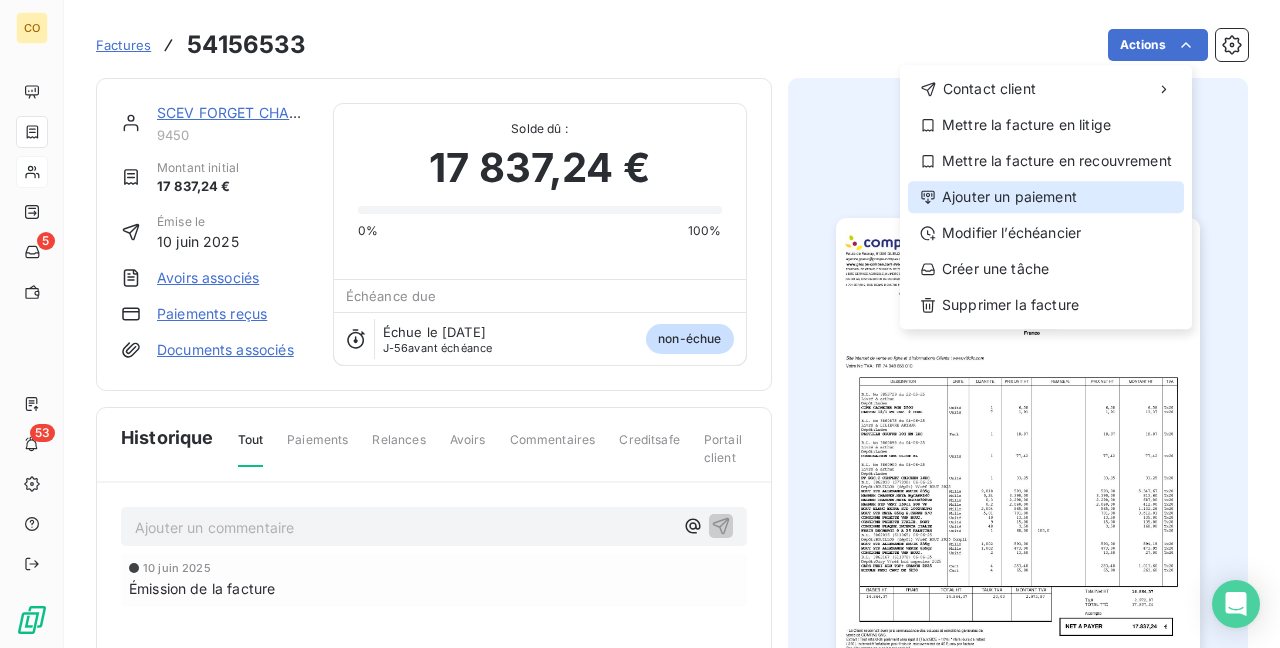 click on "Ajouter un paiement" at bounding box center [1046, 197] 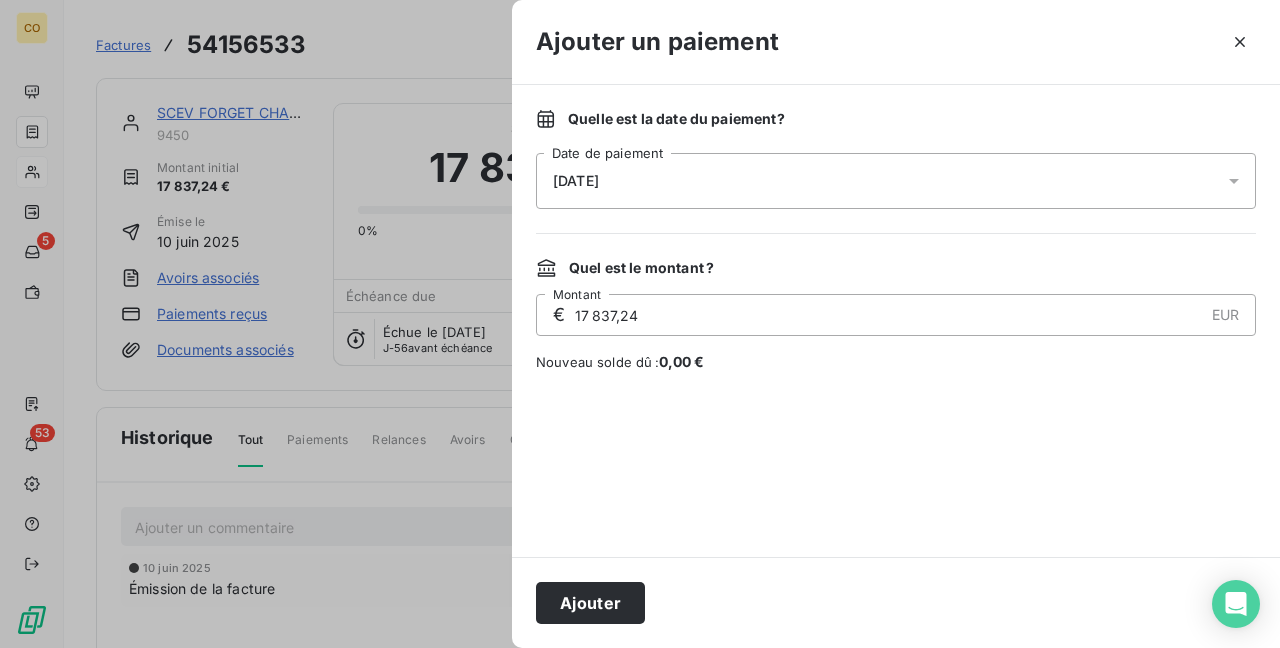 click on "11/07/2025" at bounding box center [896, 181] 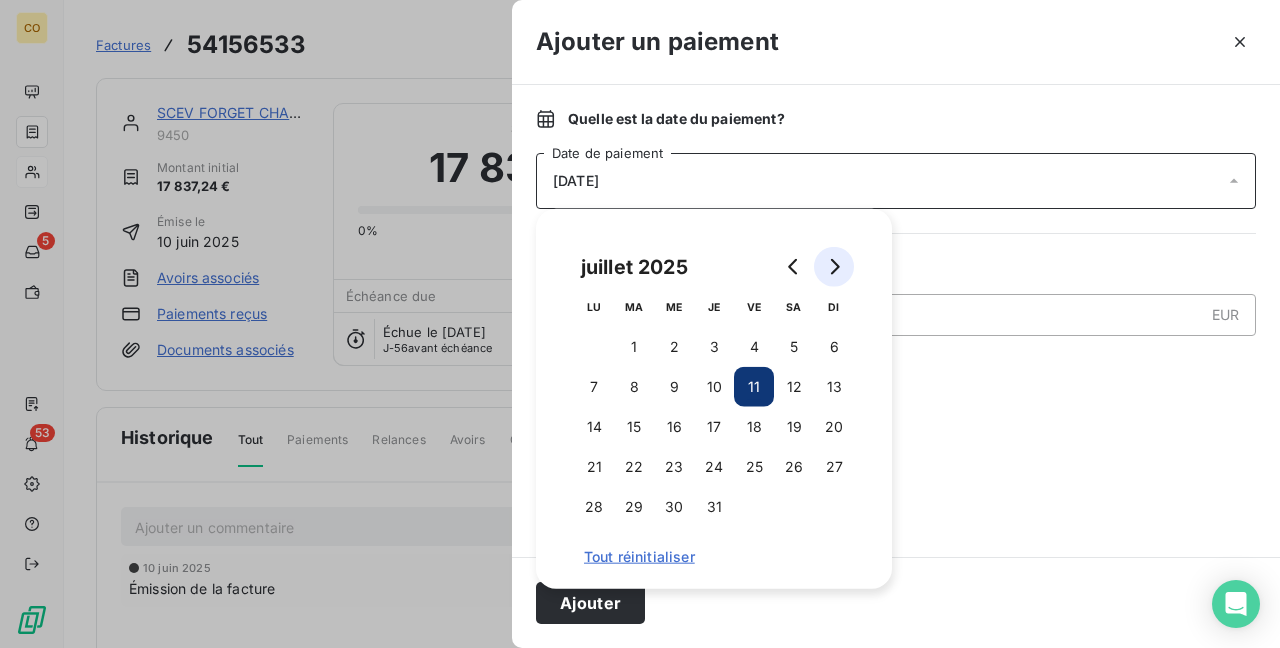 click at bounding box center (834, 267) 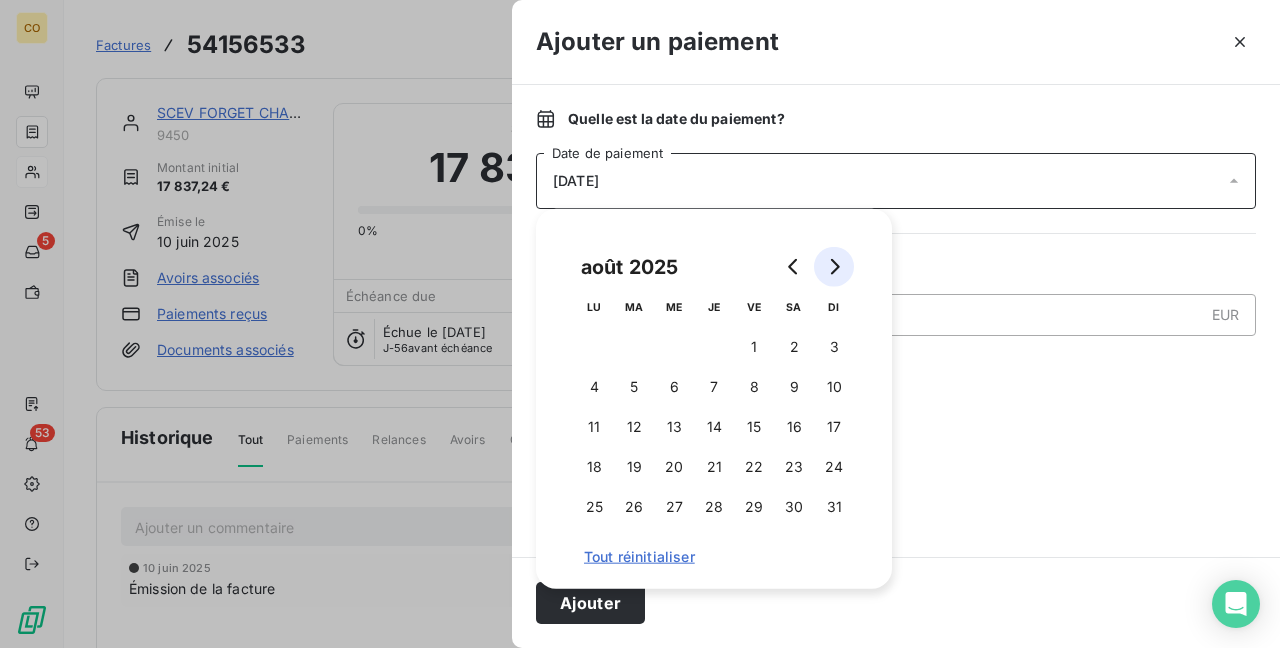 click at bounding box center [834, 267] 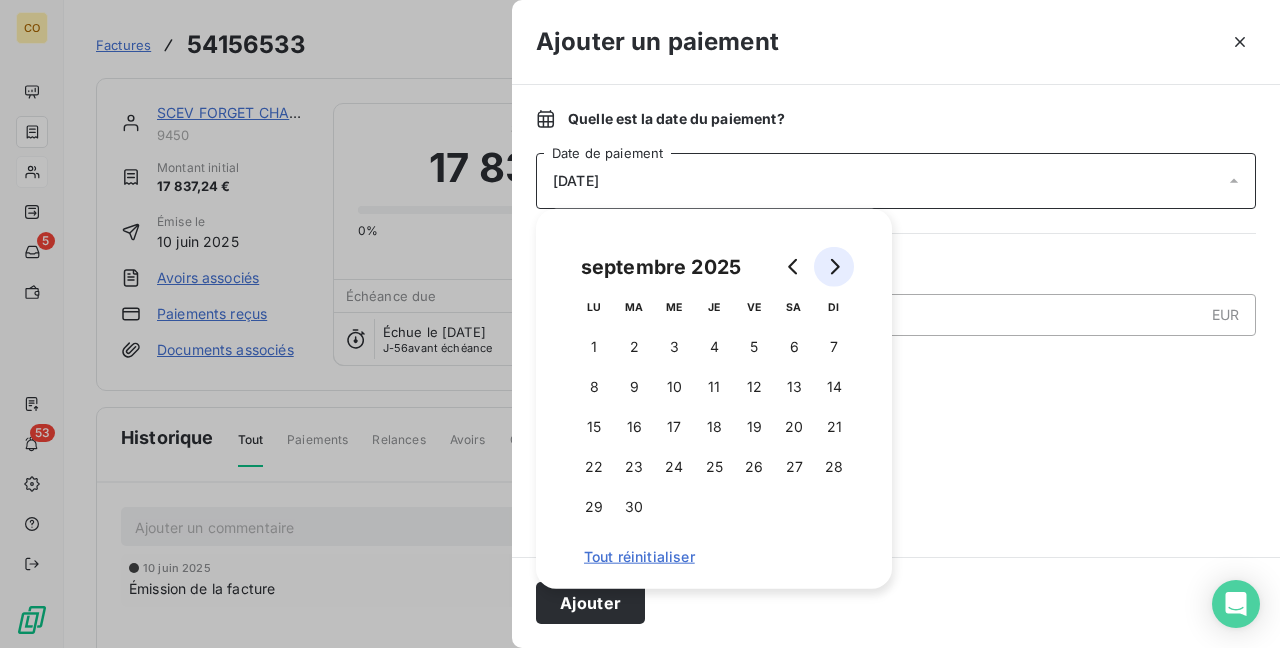 click at bounding box center (834, 267) 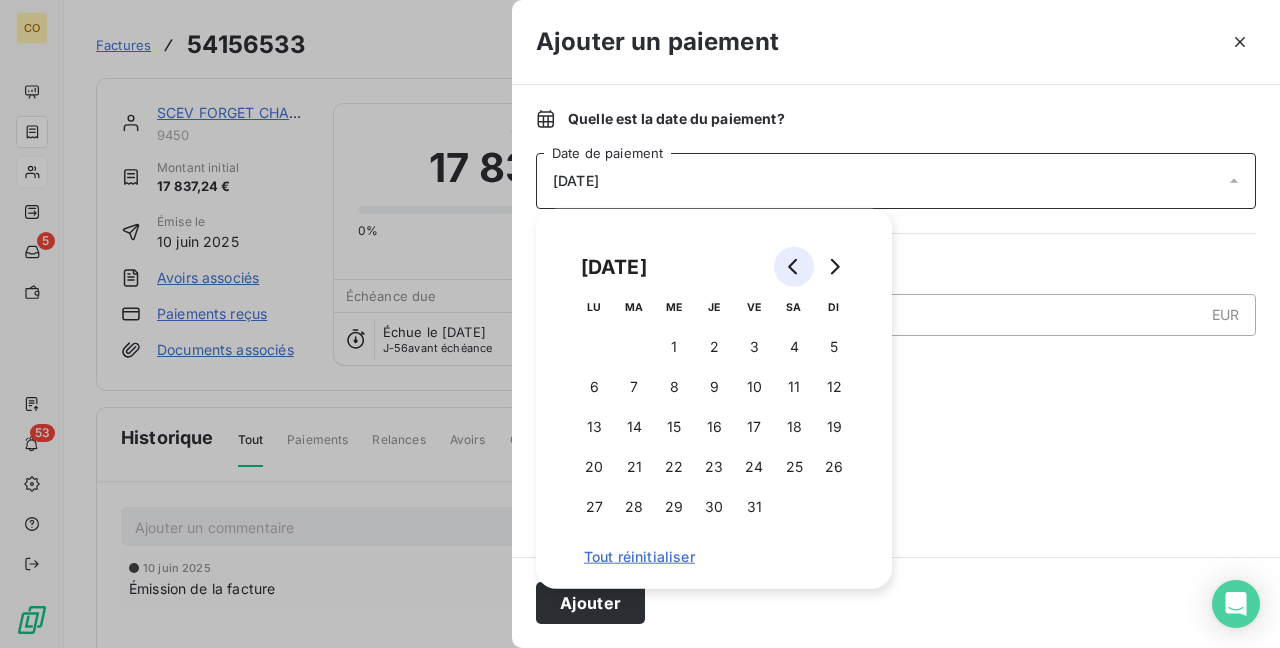 click 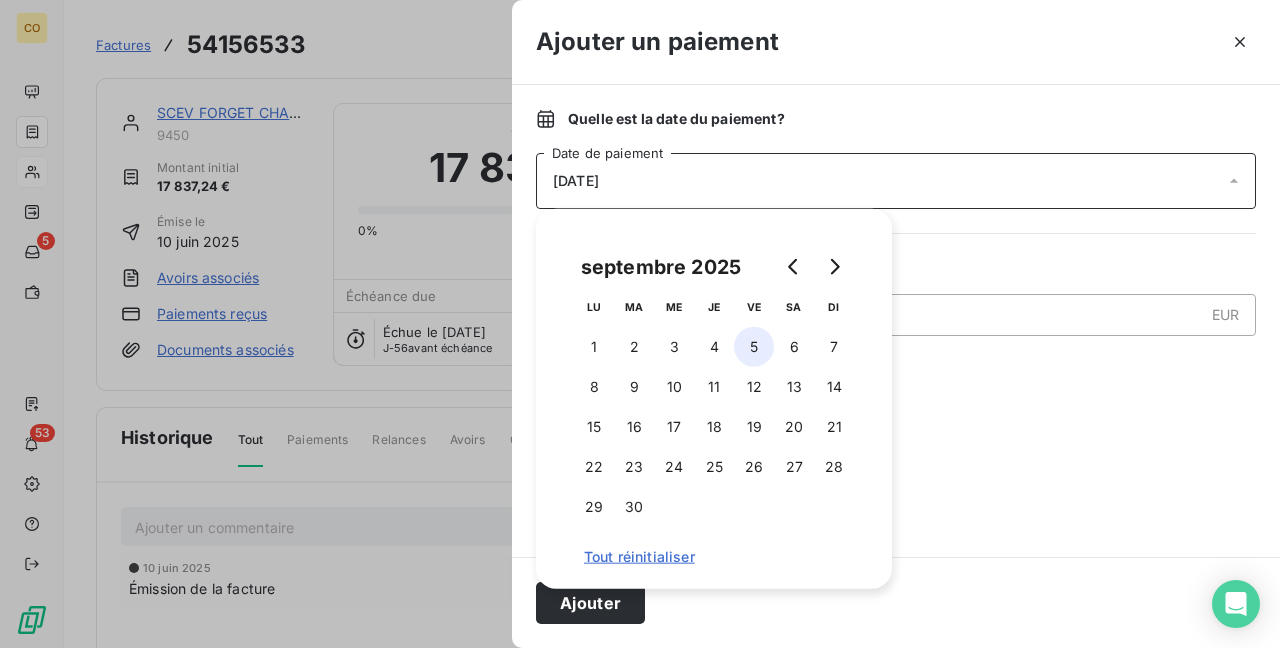 click on "5" at bounding box center (754, 347) 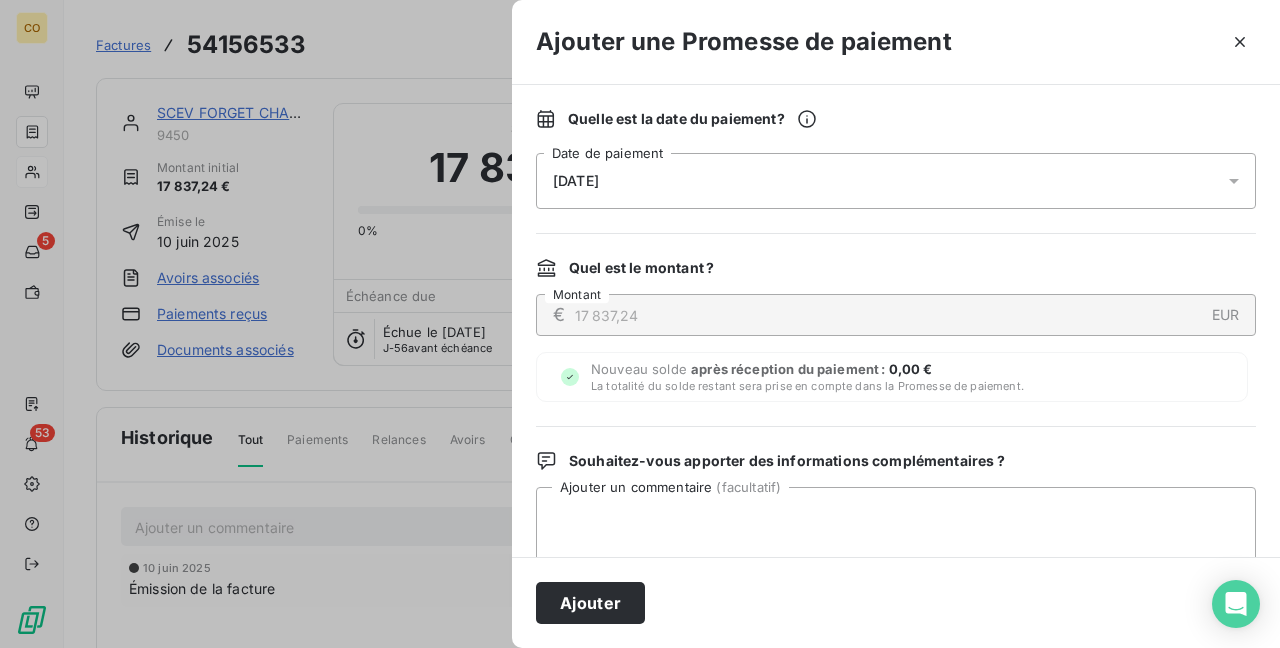 click on "Ajouter" at bounding box center (590, 603) 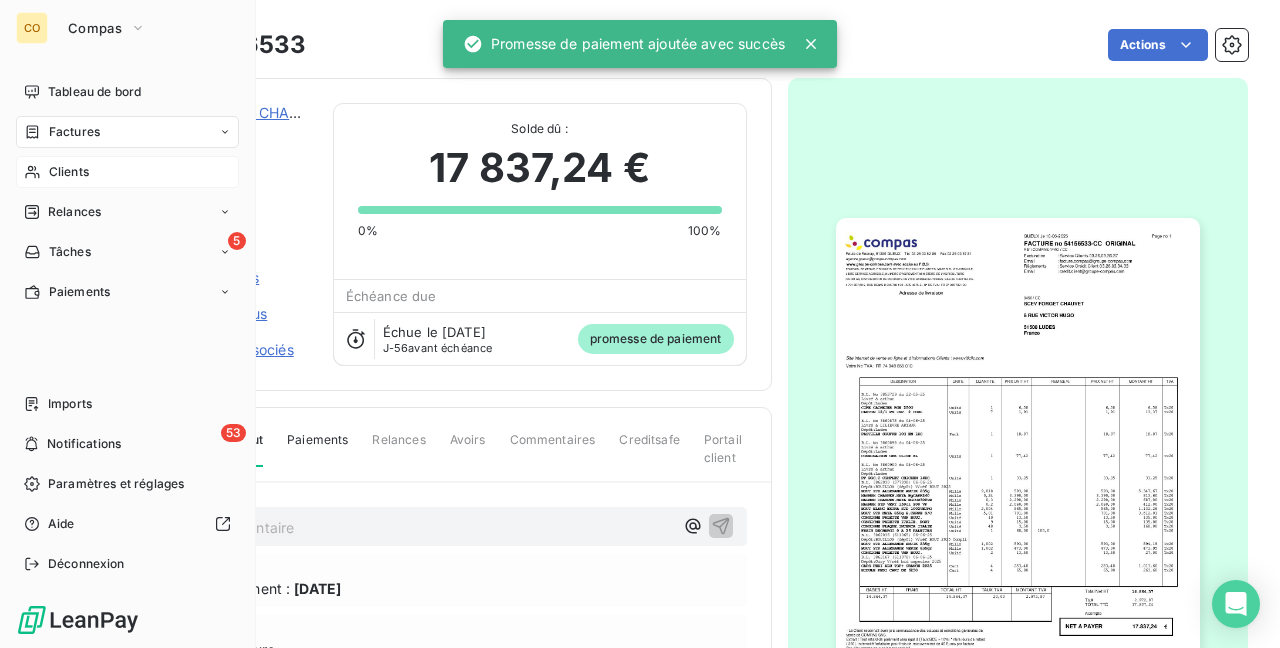 click on "Clients" at bounding box center [127, 172] 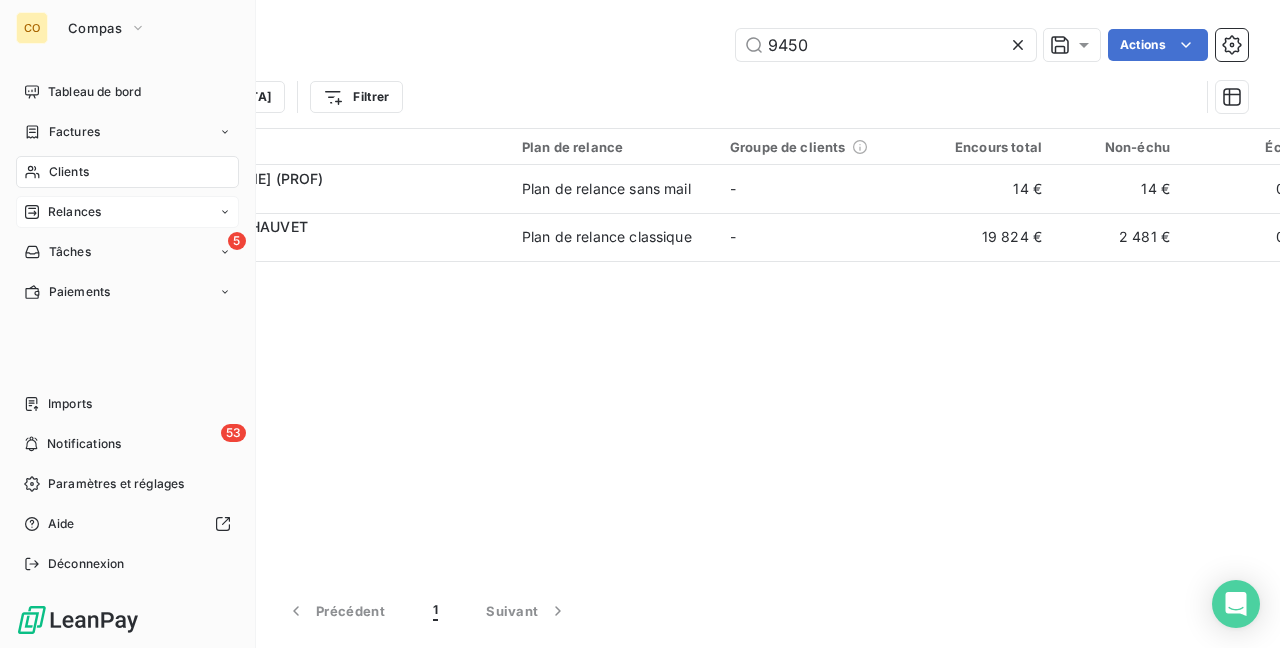 click on "Relances" at bounding box center [74, 212] 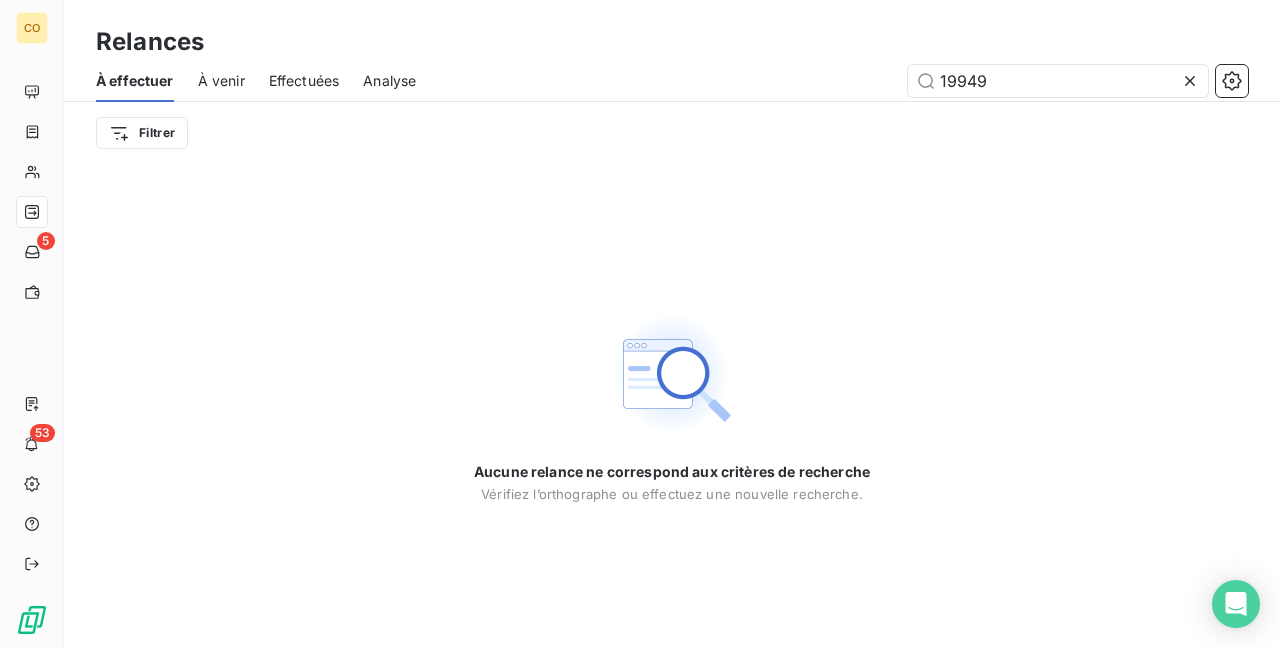 click on "Effectuées" at bounding box center [304, 81] 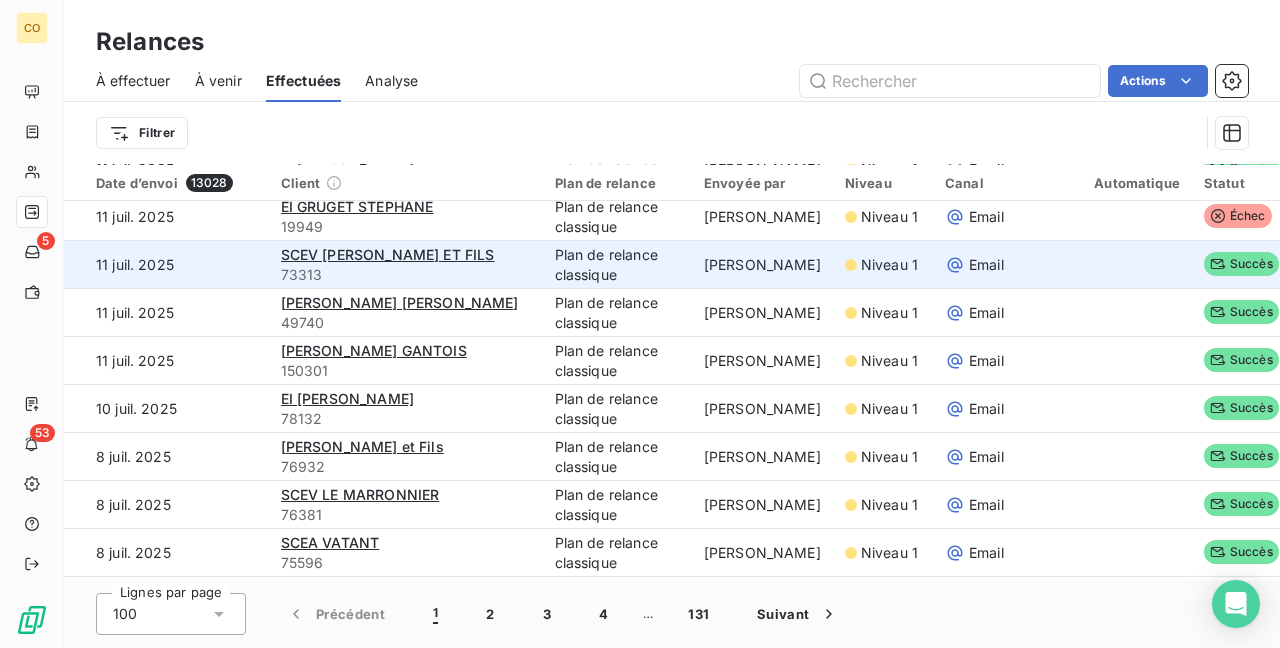scroll, scrollTop: 0, scrollLeft: 0, axis: both 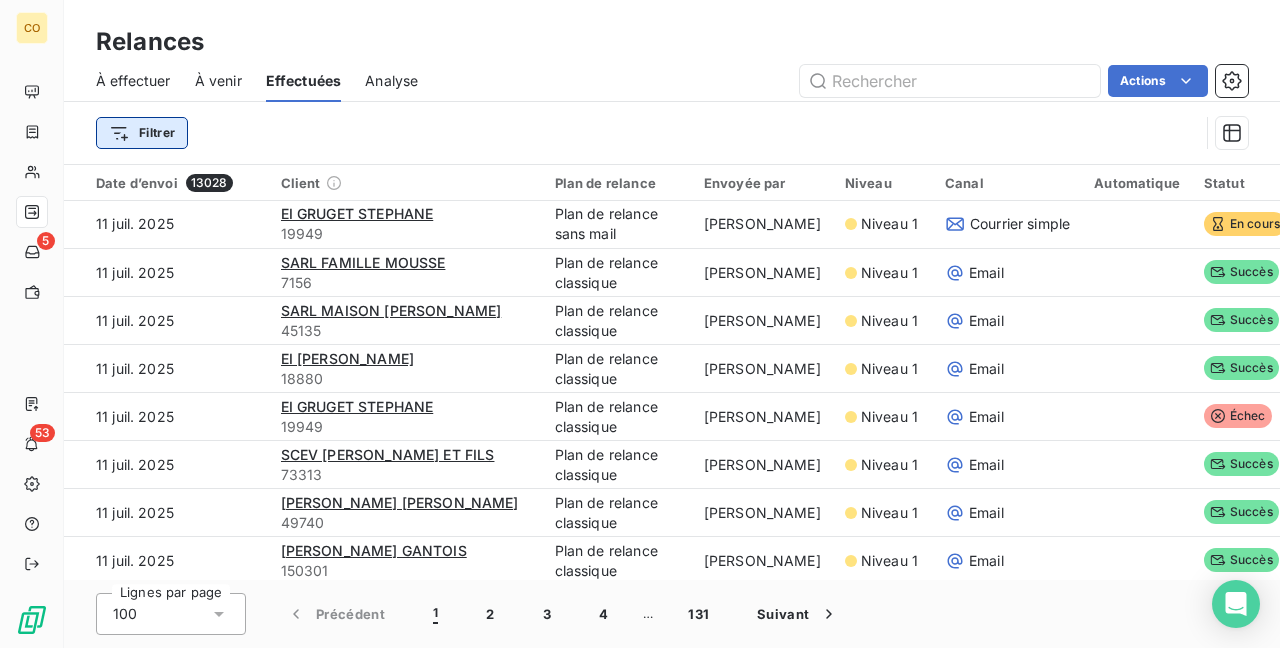 click on "CO 5 53 Relances À effectuer À venir Effectuées Analyse Actions Filtrer Date d’envoi 13028 Client Plan de relance Envoyée par Niveau Canal Automatique Statut Actions 11 juil. 2025 EI GRUGET STEPHANE 19949 Plan de relance sans mail CHRISTINE RAILLARD Niveau 1 Courrier simple En cours 11 juil. 2025 SARL FAMILLE MOUSSE 7156 Plan de relance classique CHRISTINE RAILLARD Niveau 1 Email Succès 11 juil. 2025 SARL MAISON LOUIS BOUILLOT 45135 Plan de relance classique CHRISTINE RAILLARD Niveau 1 Email Succès 11 juil. 2025 EI COLLINET Xavier 18880 Plan de relance classique CHRISTINE RAILLARD Niveau 1 Email Succès 11 juil. 2025 EI GRUGET STEPHANE 19949 Plan de relance classique CHRISTINE RAILLARD Niveau 1 Email Échec 11 juil. 2025 SCEV JEAN CLAUDE ROBERT ET FILS 73313 Plan de relance classique CHRISTINE RAILLARD Niveau 1 Email Succès 11 juil. 2025 EARL LHEUREUX Karine 49740 Plan de relance classique CHRISTINE RAILLARD Niveau 1 Email Succès 11 juil. 2025 EARL MALLOL GANTOIS 150301 Niveau 1 100" at bounding box center [640, 324] 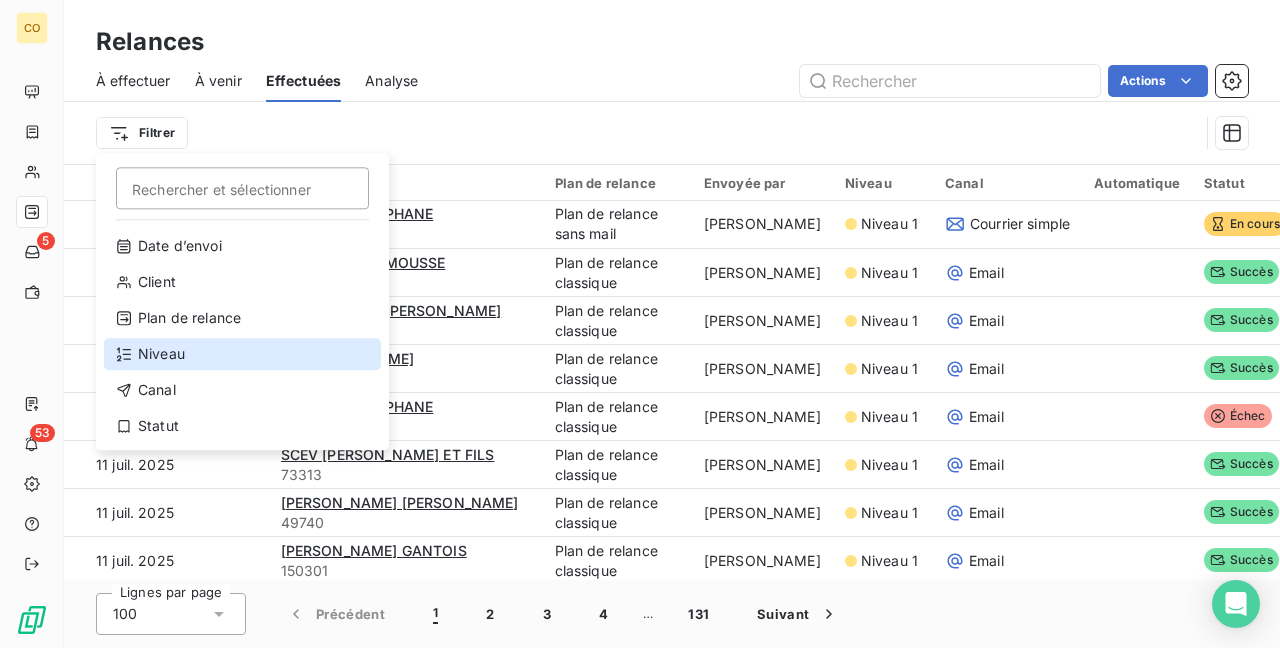 click on "Niveau" at bounding box center [242, 354] 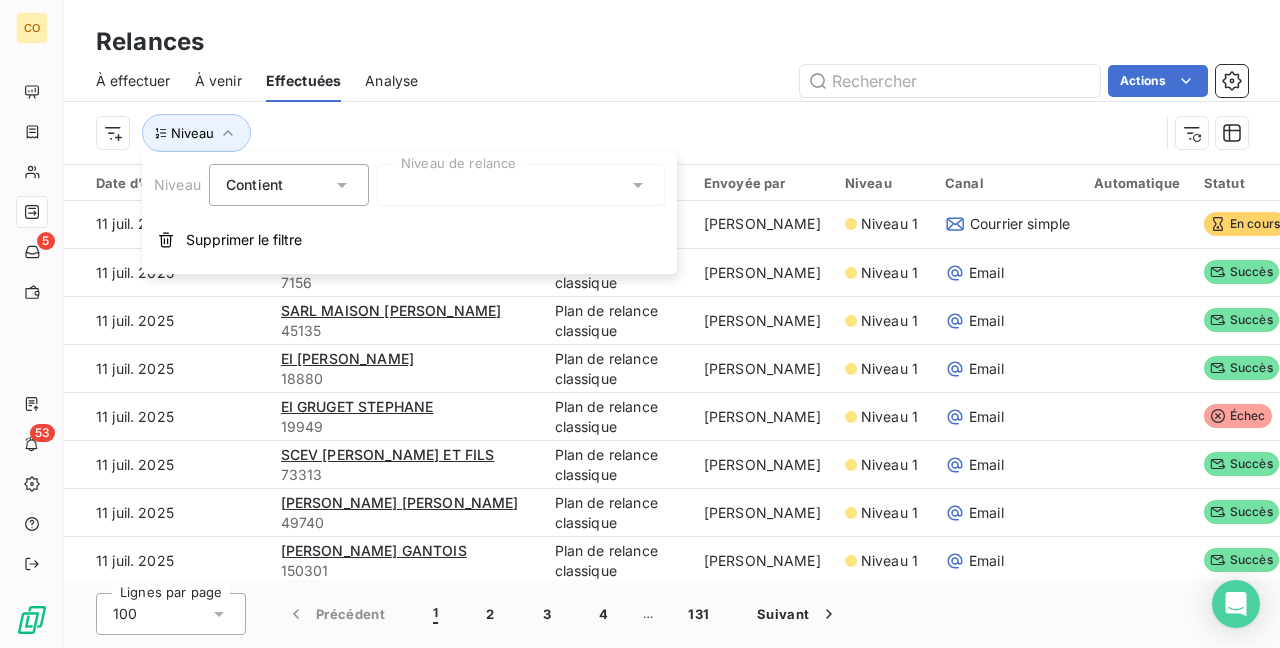 click at bounding box center [521, 185] 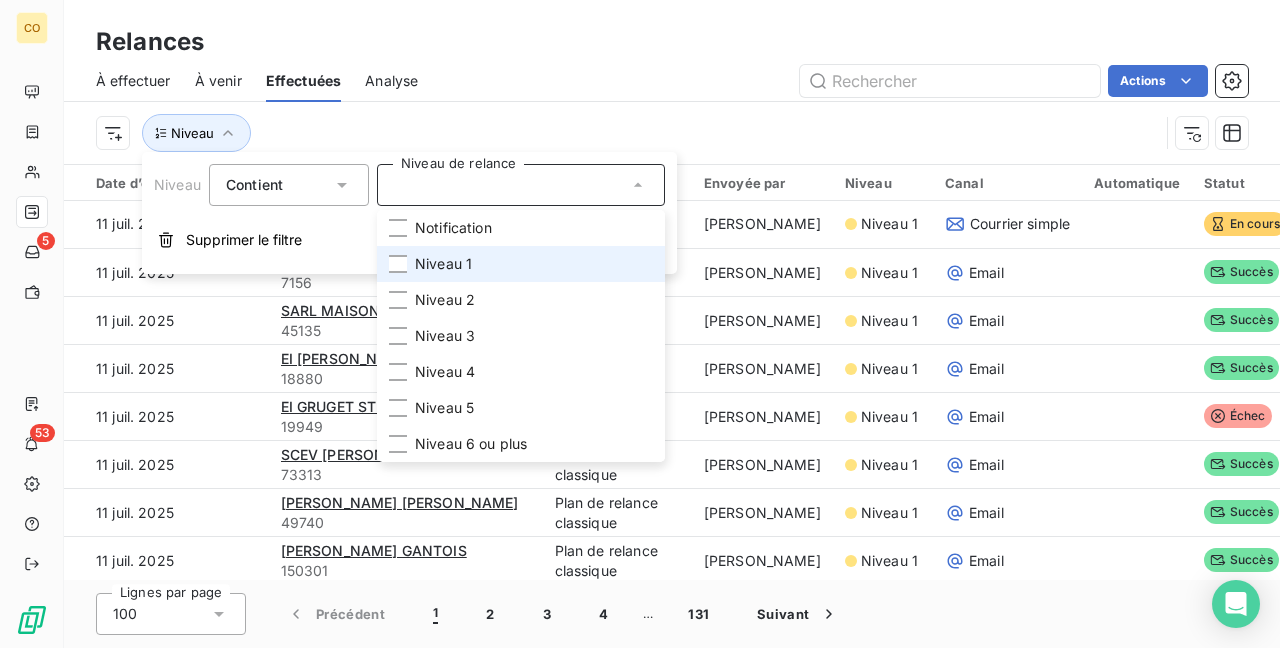 click on "Niveau 1" at bounding box center (521, 264) 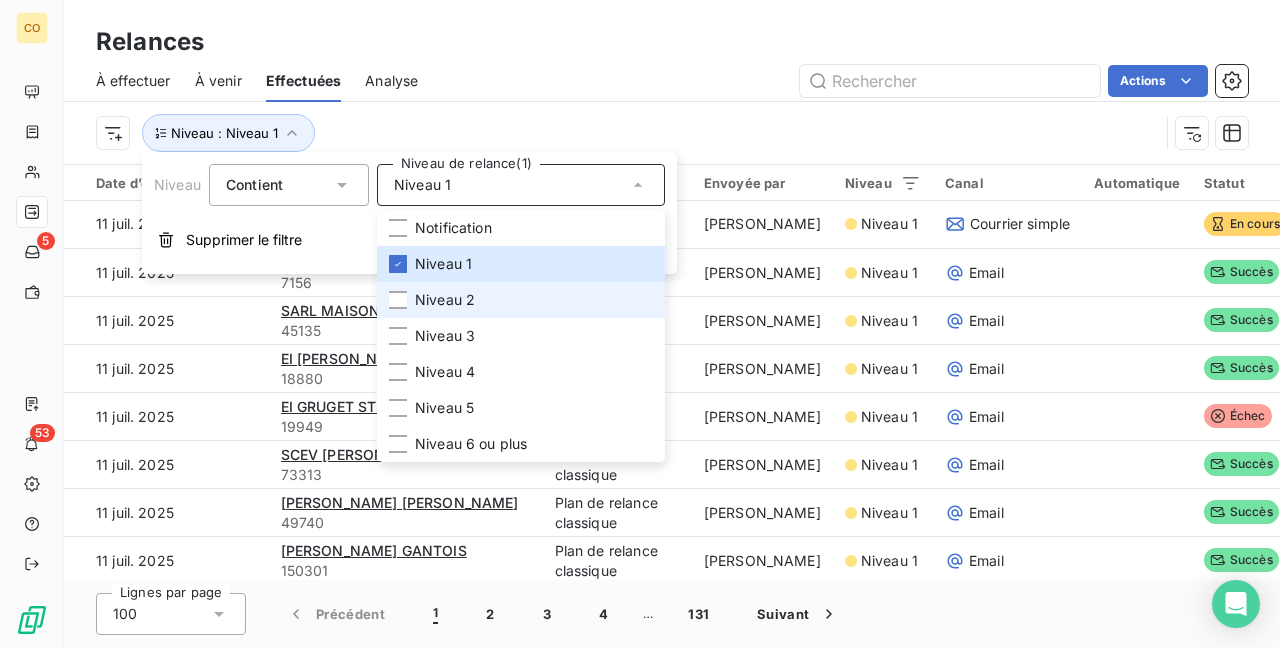 click on "Niveau 2" at bounding box center [521, 300] 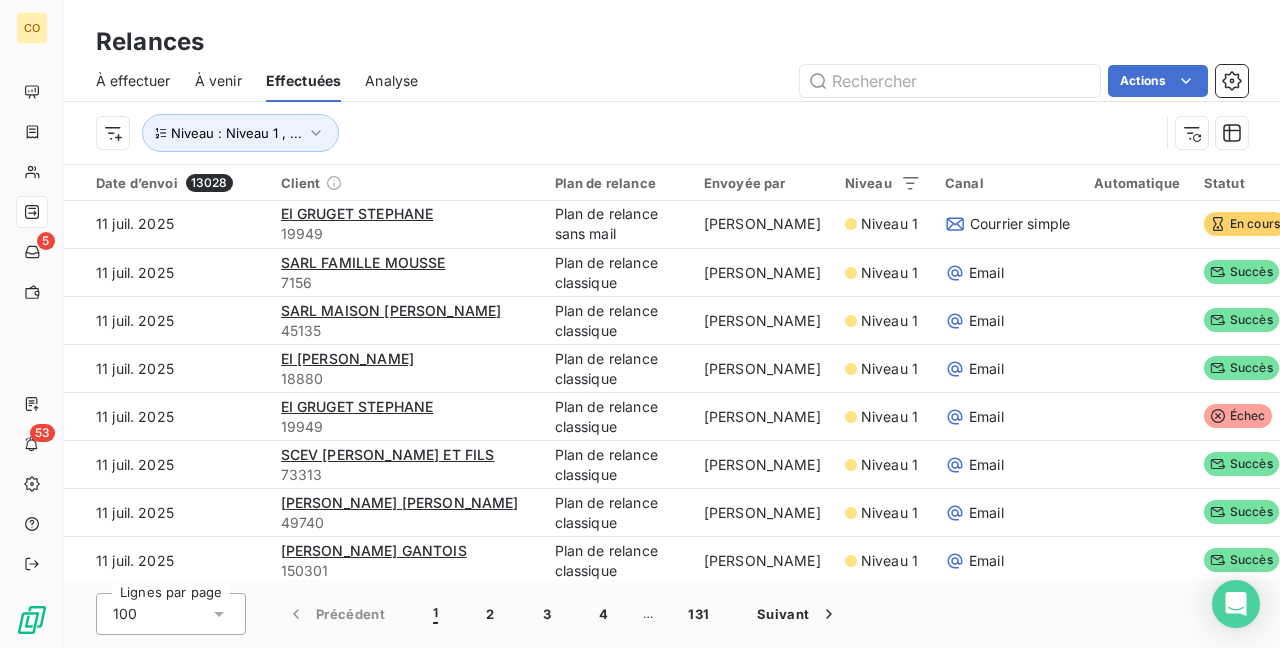 click on "Relances" at bounding box center (672, 42) 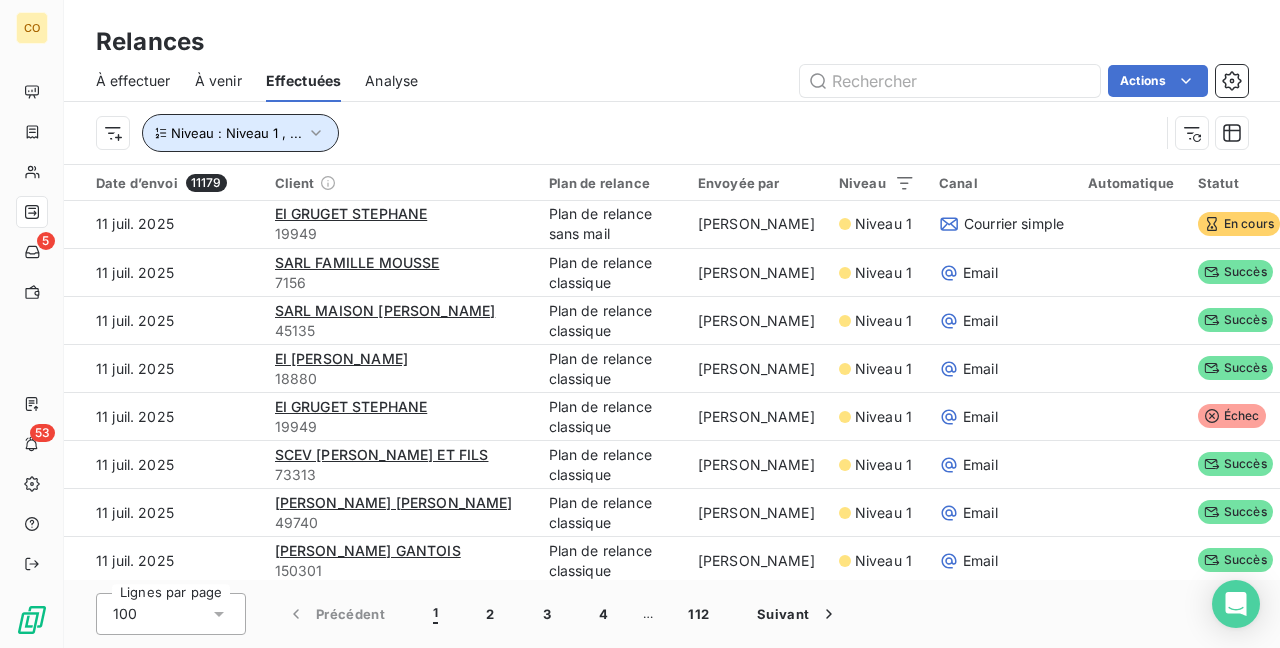 click 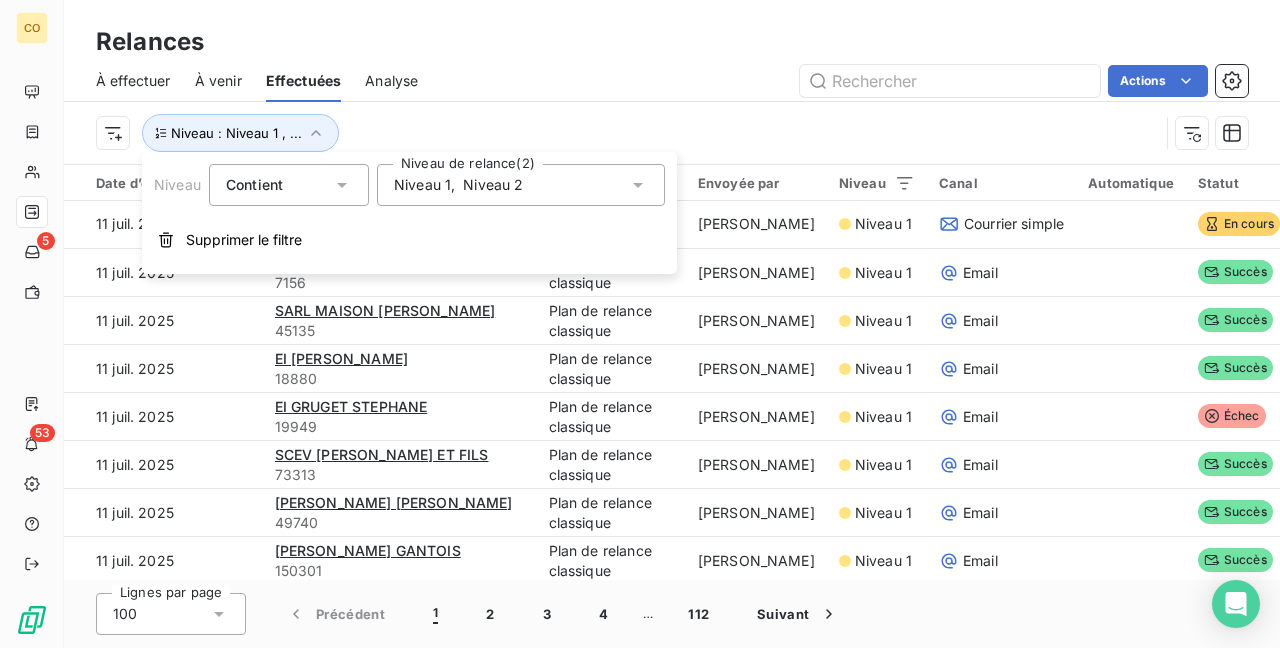 click on "Niveau  : Niveau 1 , ..." at bounding box center [627, 133] 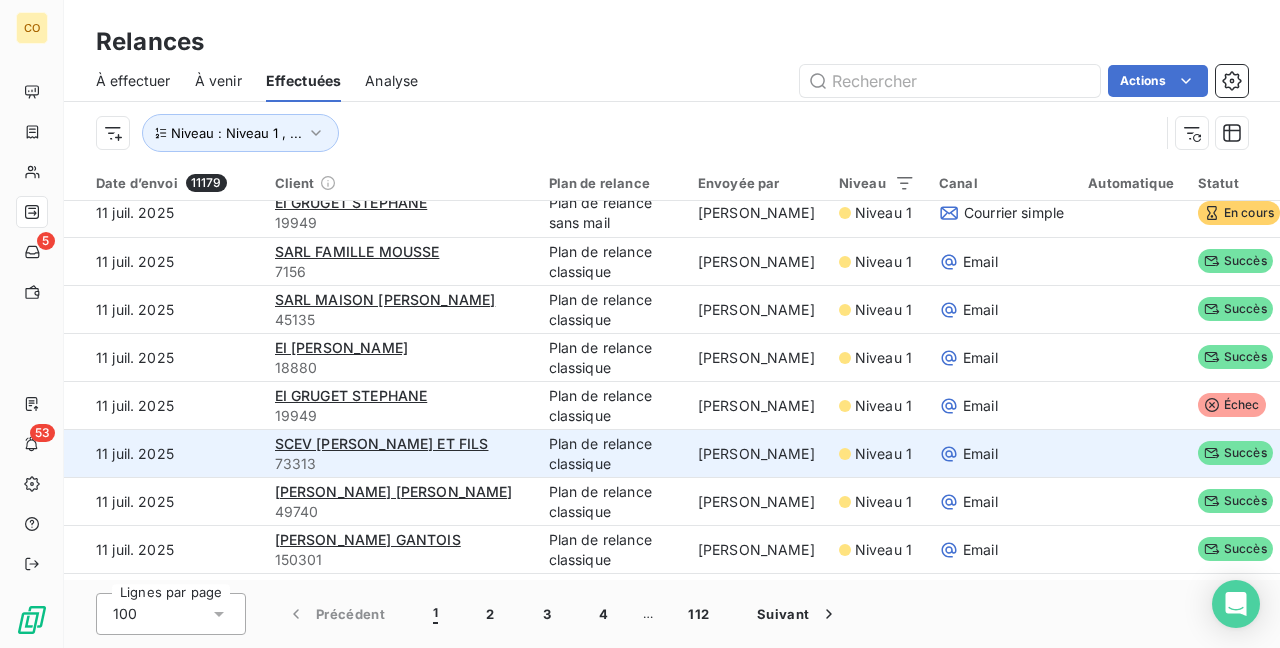 scroll, scrollTop: 0, scrollLeft: 0, axis: both 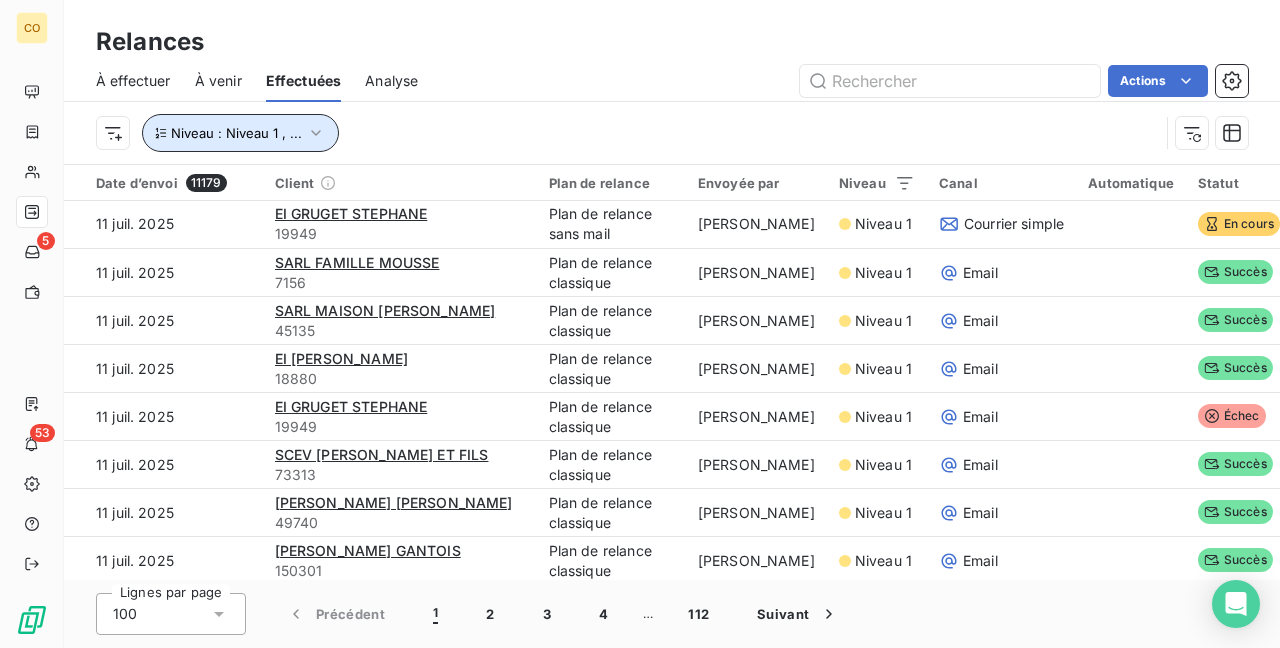 click on "Niveau  : Niveau 1 , ..." at bounding box center [240, 133] 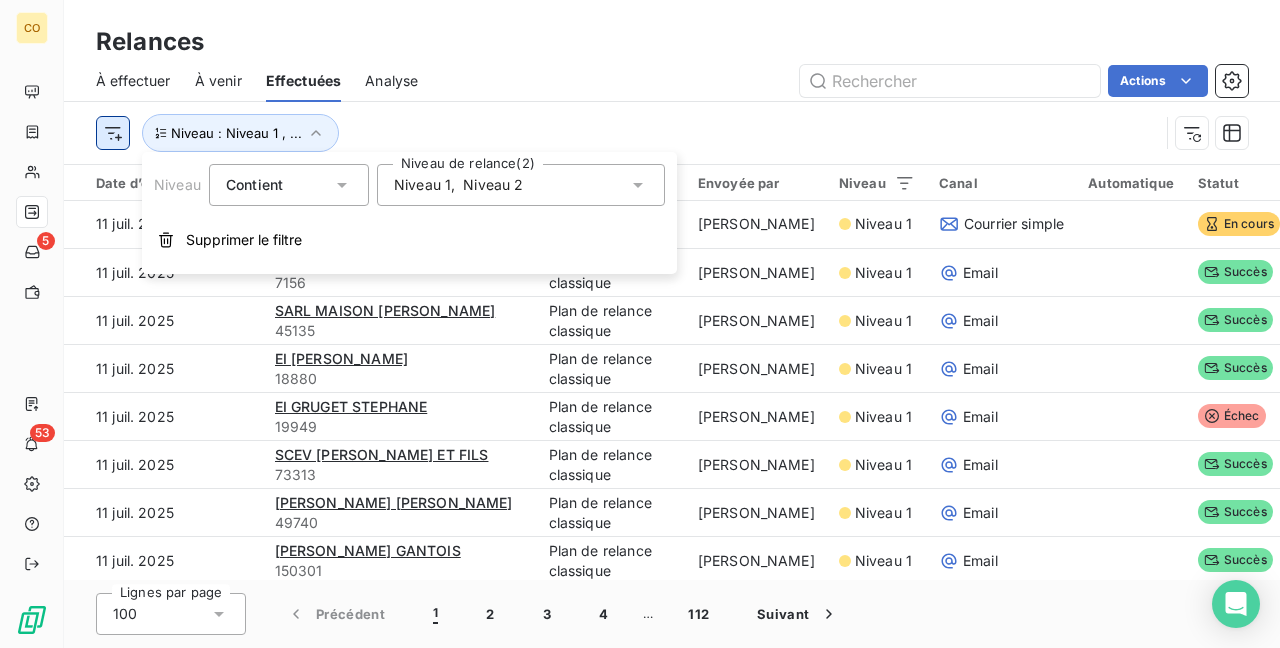 click on "CO 5 53 Relances À effectuer À venir Effectuées Analyse Actions Niveau  : Niveau 1 , ... Date d’envoi 11179 Client Plan de relance Envoyée par Niveau Canal Automatique Statut Actions 11 juil. 2025 EI GRUGET STEPHANE 19949 Plan de relance sans mail CHRISTINE RAILLARD Niveau 1 Courrier simple En cours 11 juil. 2025 SARL FAMILLE MOUSSE 7156 Plan de relance classique CHRISTINE RAILLARD Niveau 1 Email Succès 11 juil. 2025 SARL MAISON LOUIS BOUILLOT 45135 Plan de relance classique CHRISTINE RAILLARD Niveau 1 Email Succès 11 juil. 2025 EI COLLINET Xavier 18880 Plan de relance classique CHRISTINE RAILLARD Niveau 1 Email Succès 11 juil. 2025 EI GRUGET STEPHANE 19949 Plan de relance classique CHRISTINE RAILLARD Niveau 1 Email Échec 11 juil. 2025 SCEV JEAN CLAUDE ROBERT ET FILS 73313 Plan de relance classique CHRISTINE RAILLARD Niveau 1 Email Succès 11 juil. 2025 EARL LHEUREUX Karine 49740 Plan de relance classique CHRISTINE RAILLARD Niveau 1 Email Succès 11 juil. 2025 EARL MALLOL GANTOIS 1" at bounding box center (640, 324) 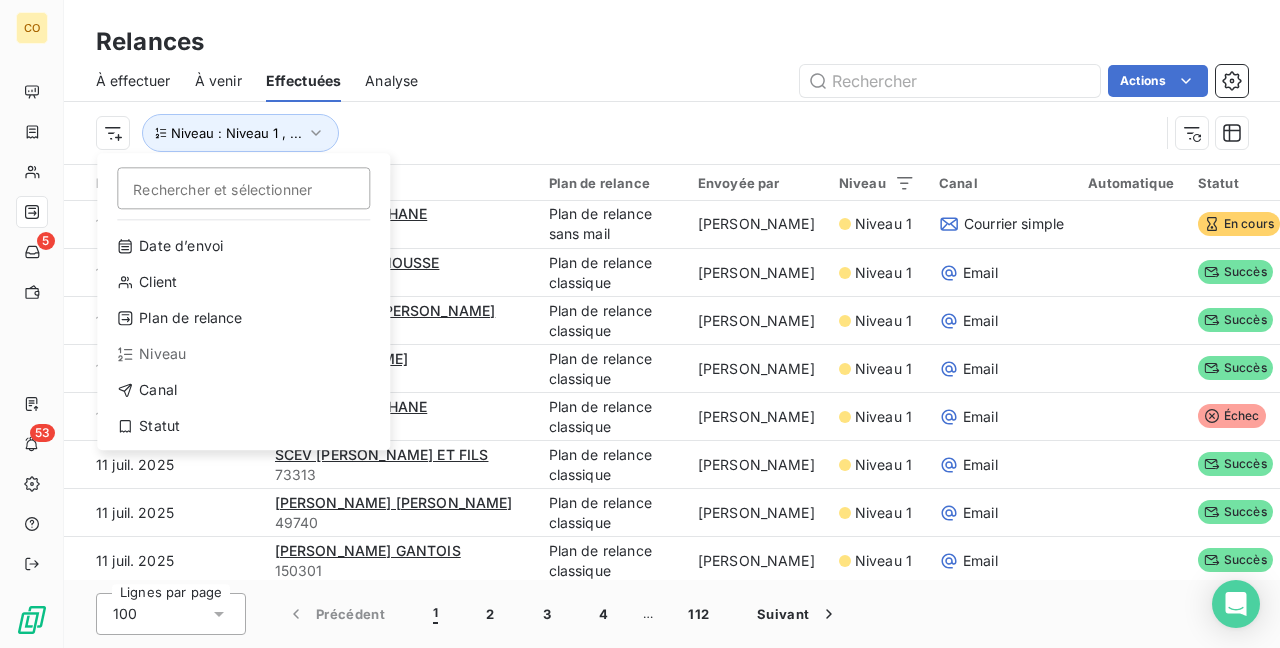 click on "CO 5 53 Relances À effectuer À venir Effectuées Analyse Actions Rechercher et sélectionner Date d’envoi Client Plan de relance Niveau Canal Statut Niveau  : Niveau 1 , ... Date d’envoi 11179 Client Plan de relance Envoyée par Niveau Canal Automatique Statut Actions 11 juil. 2025 EI GRUGET STEPHANE 19949 Plan de relance sans mail CHRISTINE RAILLARD Niveau 1 Courrier simple En cours 11 juil. 2025 SARL FAMILLE MOUSSE 7156 Plan de relance classique CHRISTINE RAILLARD Niveau 1 Email Succès 11 juil. 2025 SARL MAISON LOUIS BOUILLOT 45135 Plan de relance classique CHRISTINE RAILLARD Niveau 1 Email Succès 11 juil. 2025 EI COLLINET Xavier 18880 Plan de relance classique CHRISTINE RAILLARD Niveau 1 Email Succès 11 juil. 2025 EI GRUGET STEPHANE 19949 Plan de relance classique CHRISTINE RAILLARD Niveau 1 Email Échec 11 juil. 2025 SCEV JEAN CLAUDE ROBERT ET FILS 73313 Plan de relance classique CHRISTINE RAILLARD Niveau 1 Email Succès 11 juil. 2025 EARL LHEUREUX Karine 49740 CHRISTINE RAILLARD" at bounding box center (640, 324) 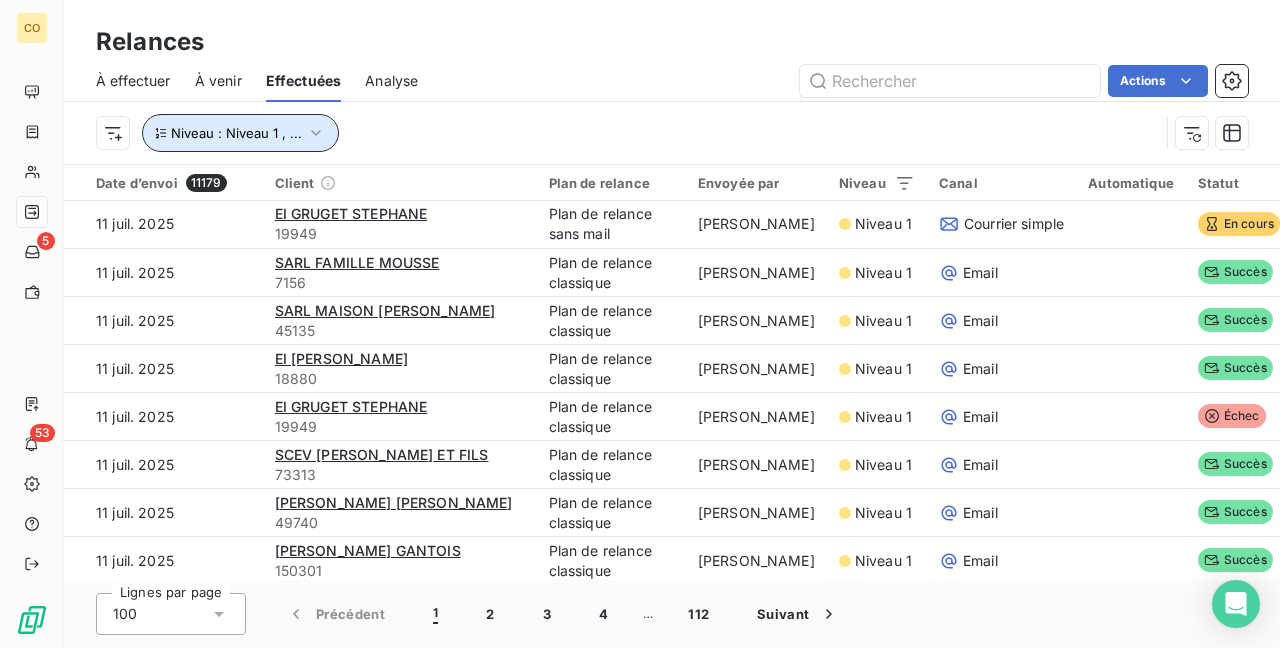 click 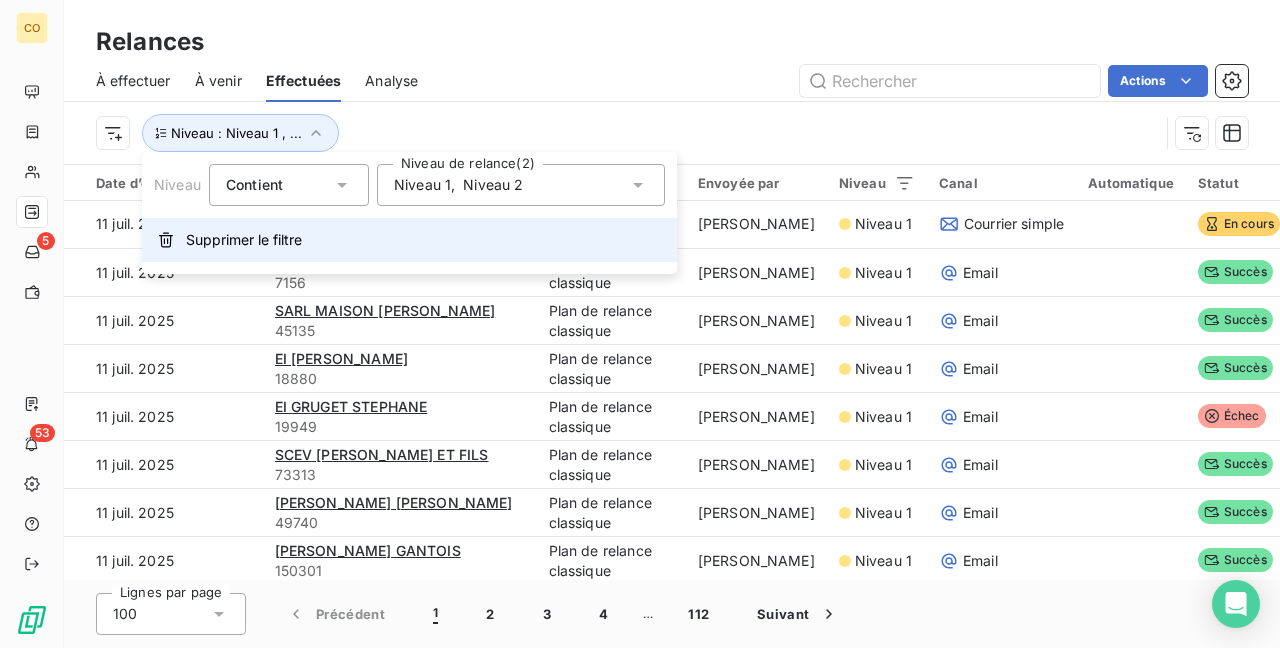 click on "Supprimer le filtre" at bounding box center (409, 240) 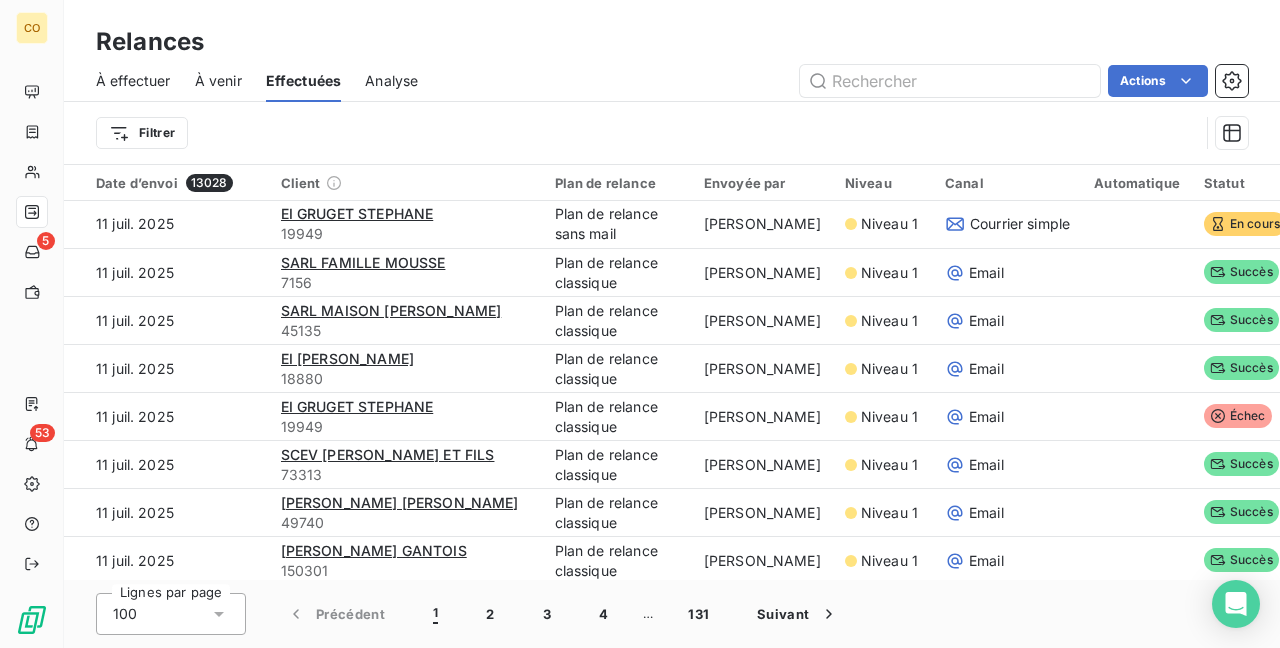 click on "À effectuer" at bounding box center [133, 81] 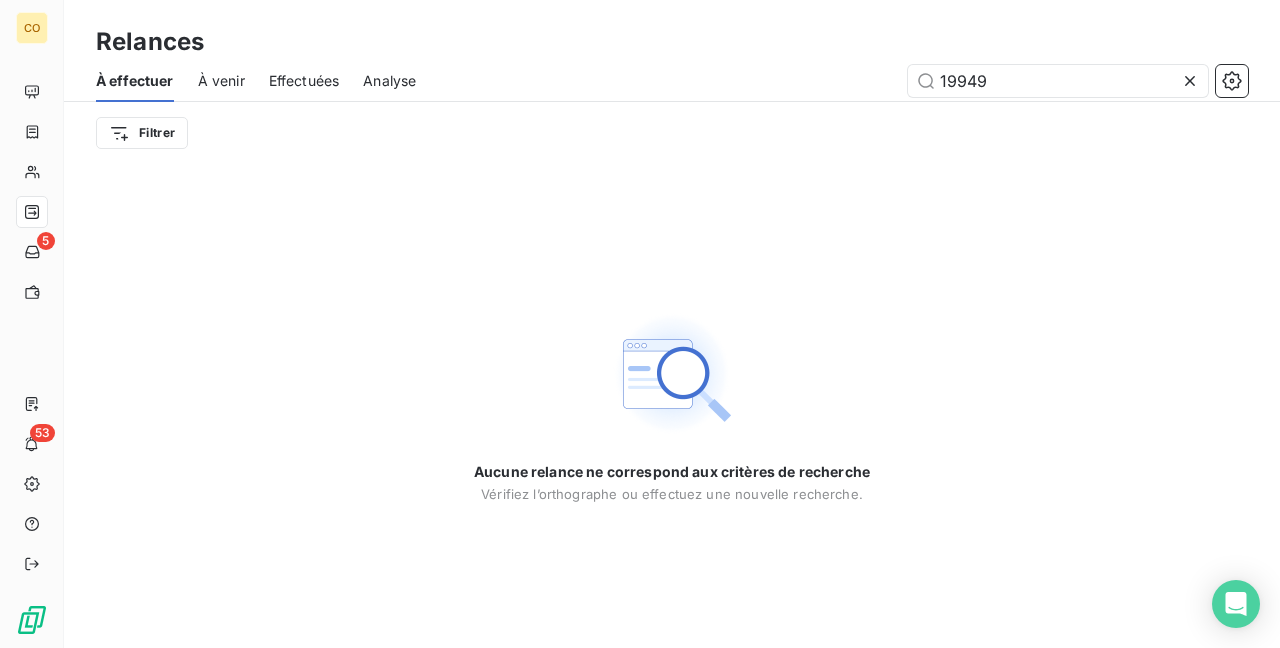 drag, startPoint x: 1014, startPoint y: 86, endPoint x: 596, endPoint y: 14, distance: 424.15564 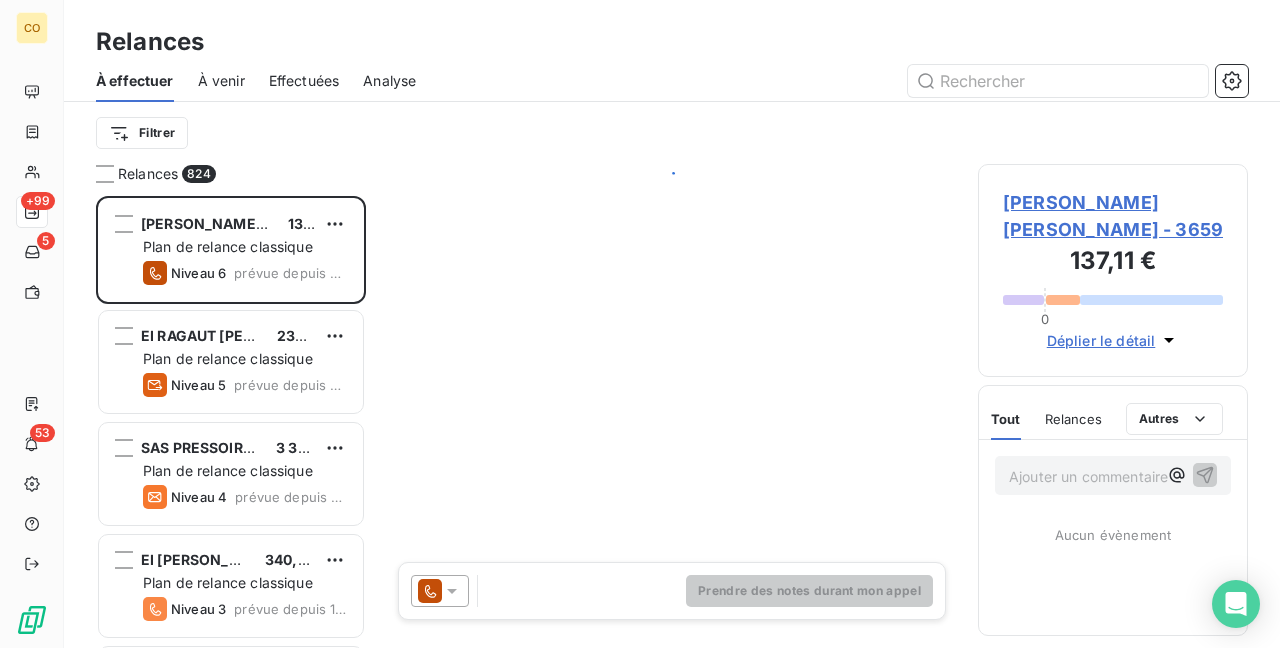scroll, scrollTop: 16, scrollLeft: 16, axis: both 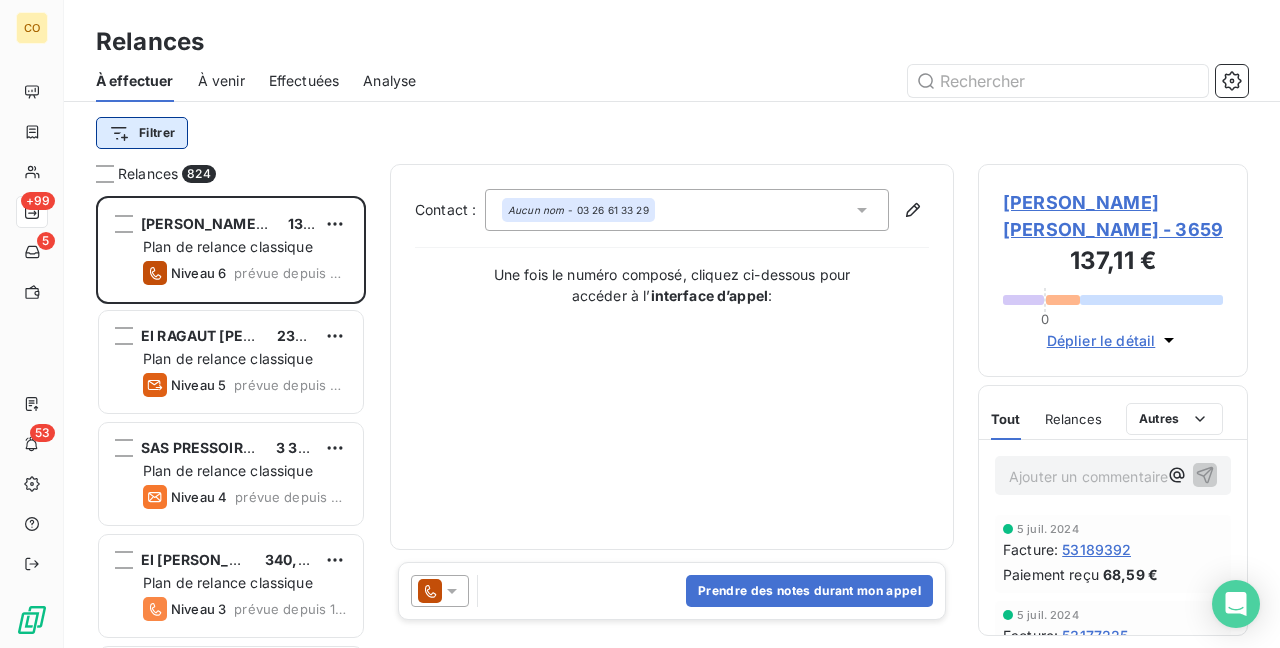 type 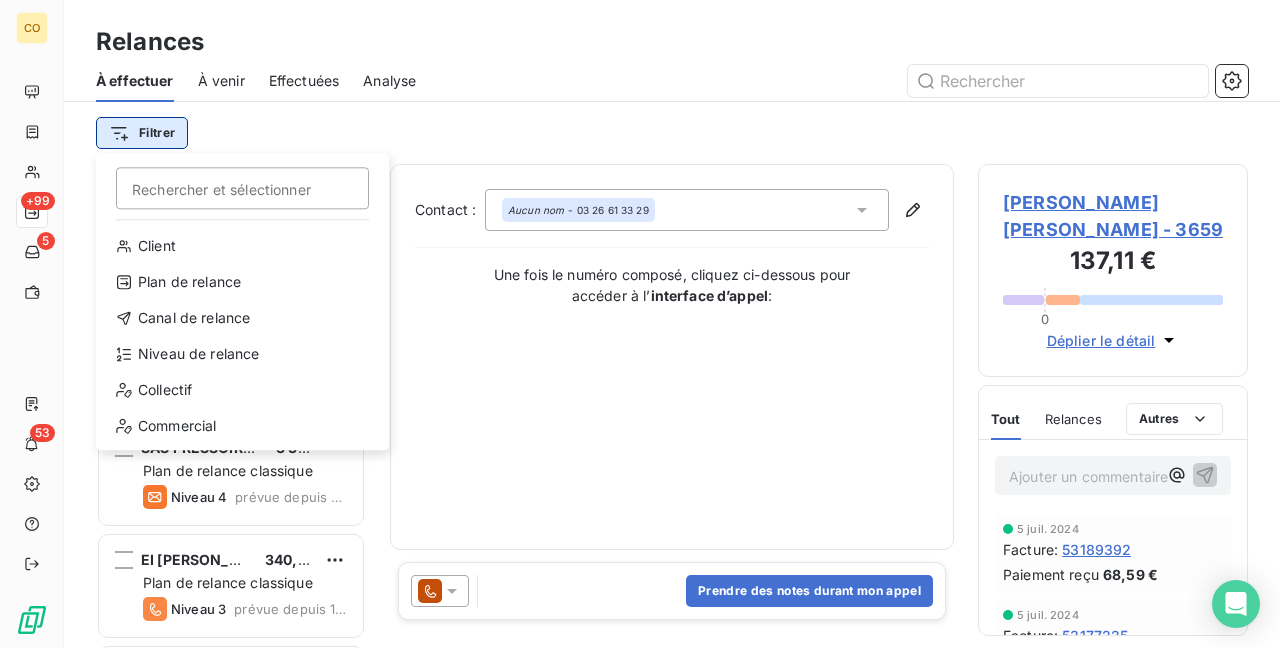 click on "CO +99 5 53 Relances À effectuer À venir Effectuées Analyse Filtrer Rechercher et sélectionner Client Plan de relance Canal de relance Niveau de relance Collectif Commercial Relances 824 EARL BATILLOT SYLVAIN 137,11 € Plan de relance classique Niveau 6 prévue depuis 549 jours EI RAGAUT FRANCK 234,70 € Plan de relance classique Niveau 5 prévue depuis 398 jours SAS PRESSOIRS ROGGE 3 369,68 € Plan de relance classique Niveau 4 prévue depuis 127 jours EI BILLY JULIEN 340,76 € Plan de relance classique Niveau 3 prévue depuis 105 jours SCEV HURE FRERES 1 870,19 € Plan de relance classique Niveau 3 prévue depuis 105 jours EI CHEUTIN Rachel 439,32 € Plan de relance classique Niveau 5 prévue depuis 105 jours EI GOURMAND Christophe 84,25 € Plan de relance sans mail Niveau 5 prévue depuis 105 jours Aut. INDIVISION MOREAUX DOMINIQUE 57,03 € Plan de relance classique Niveau 5 prévue depuis 105 jours SC DOMAINE R-RENAUDIN 15 461,22 € Plan de relance classique    :" at bounding box center [640, 324] 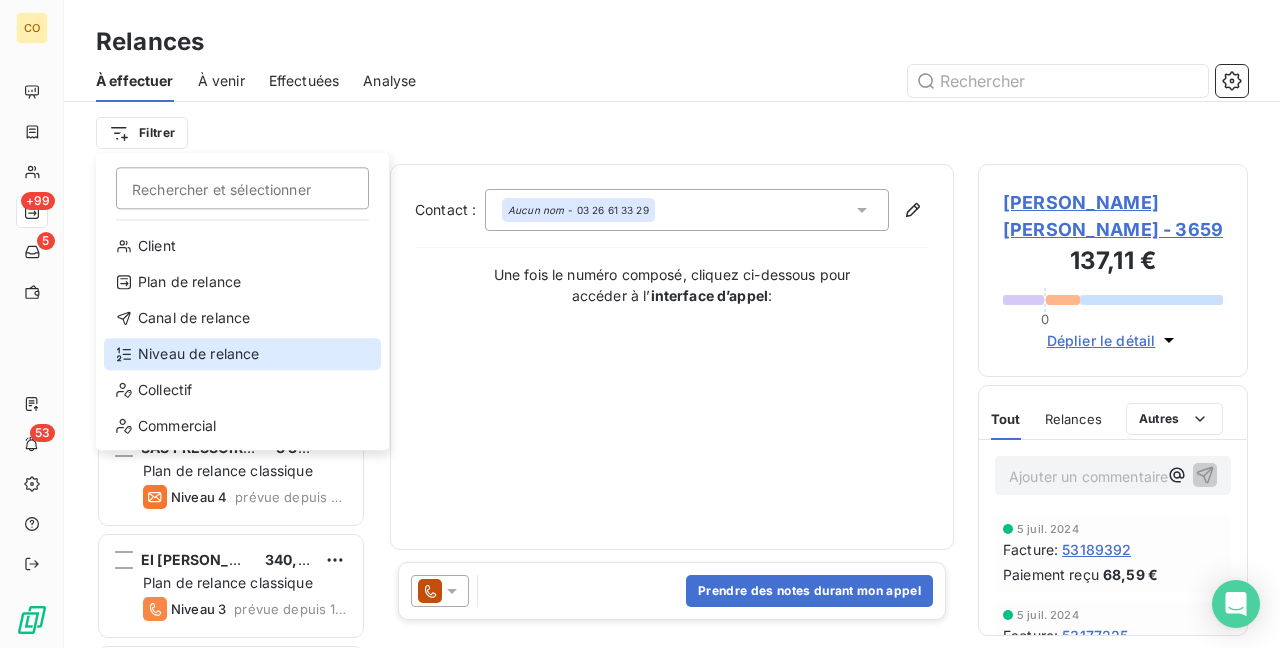click on "Niveau de relance" at bounding box center (242, 354) 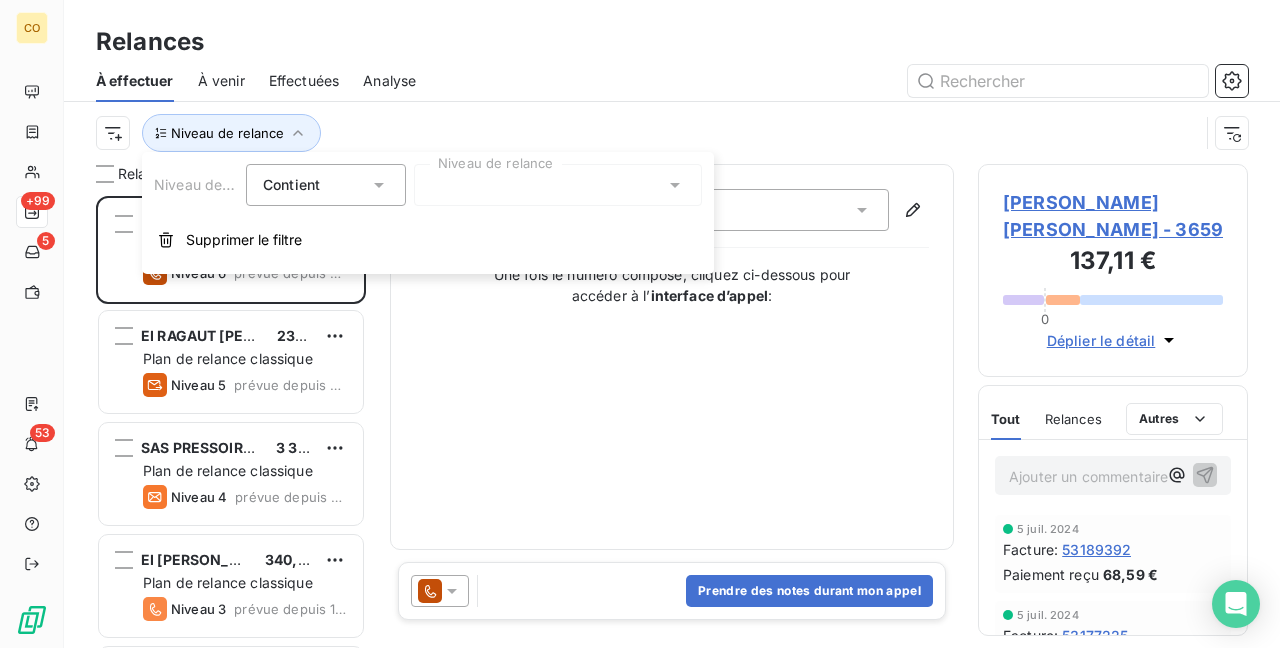 click at bounding box center [558, 185] 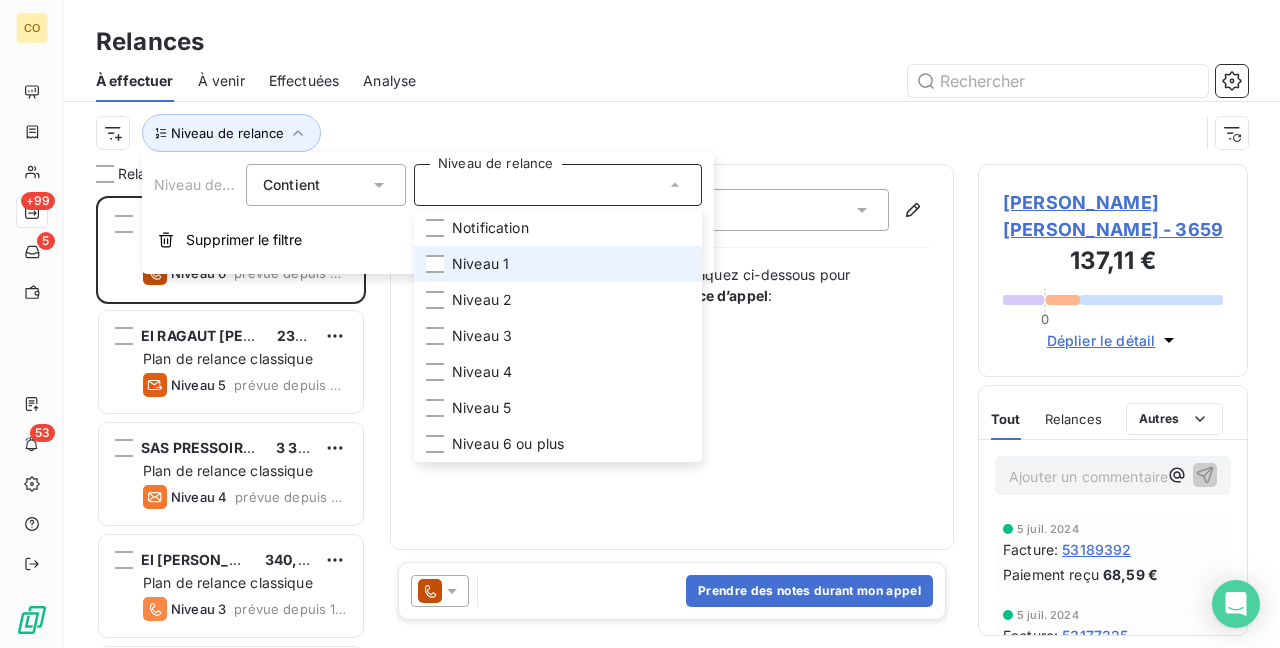 click on "Niveau 1" at bounding box center [480, 264] 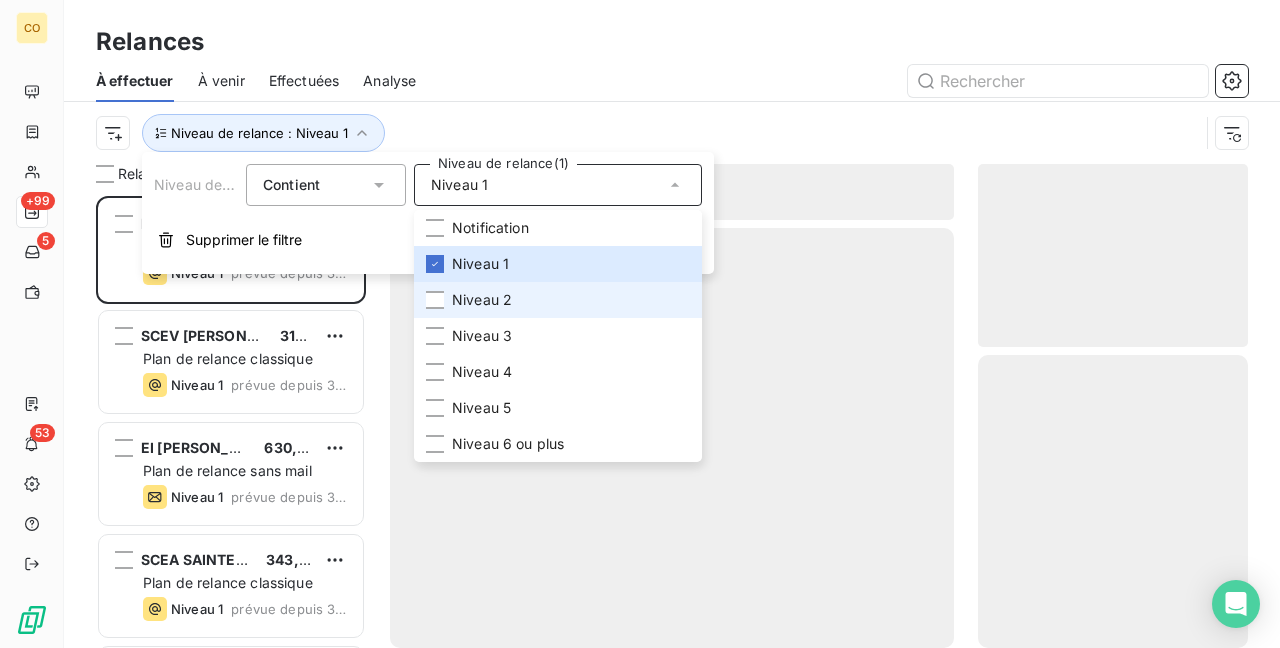 scroll, scrollTop: 16, scrollLeft: 16, axis: both 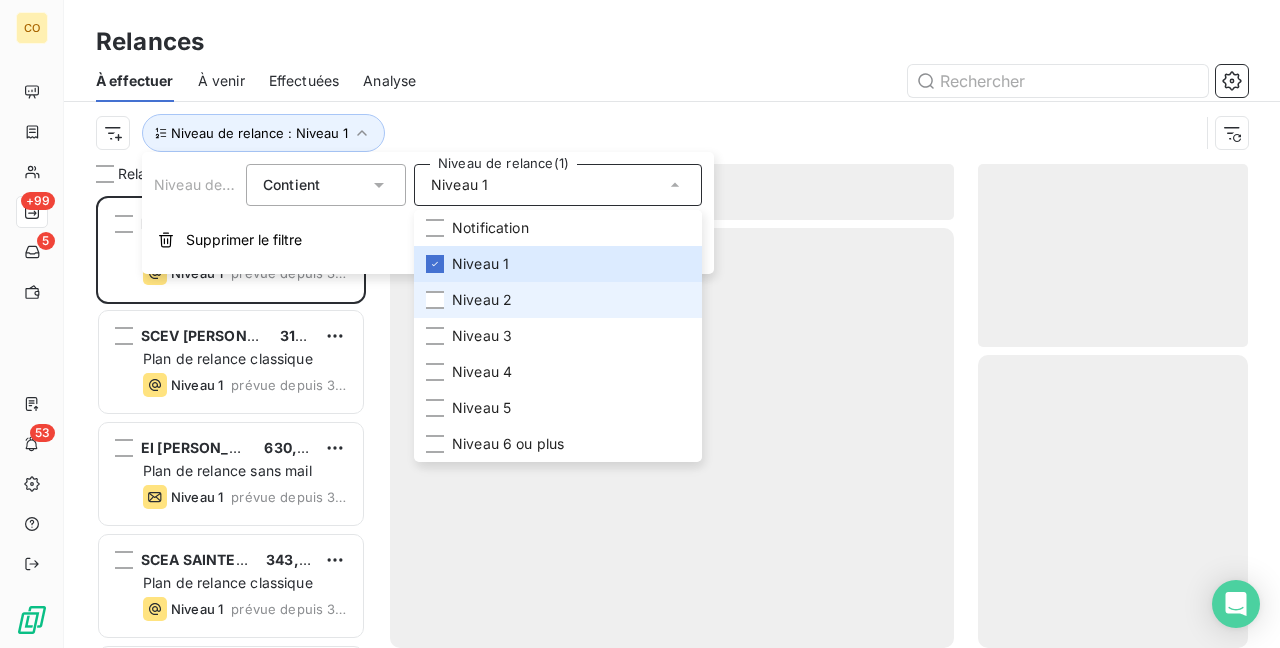click on "Niveau 2" at bounding box center [482, 300] 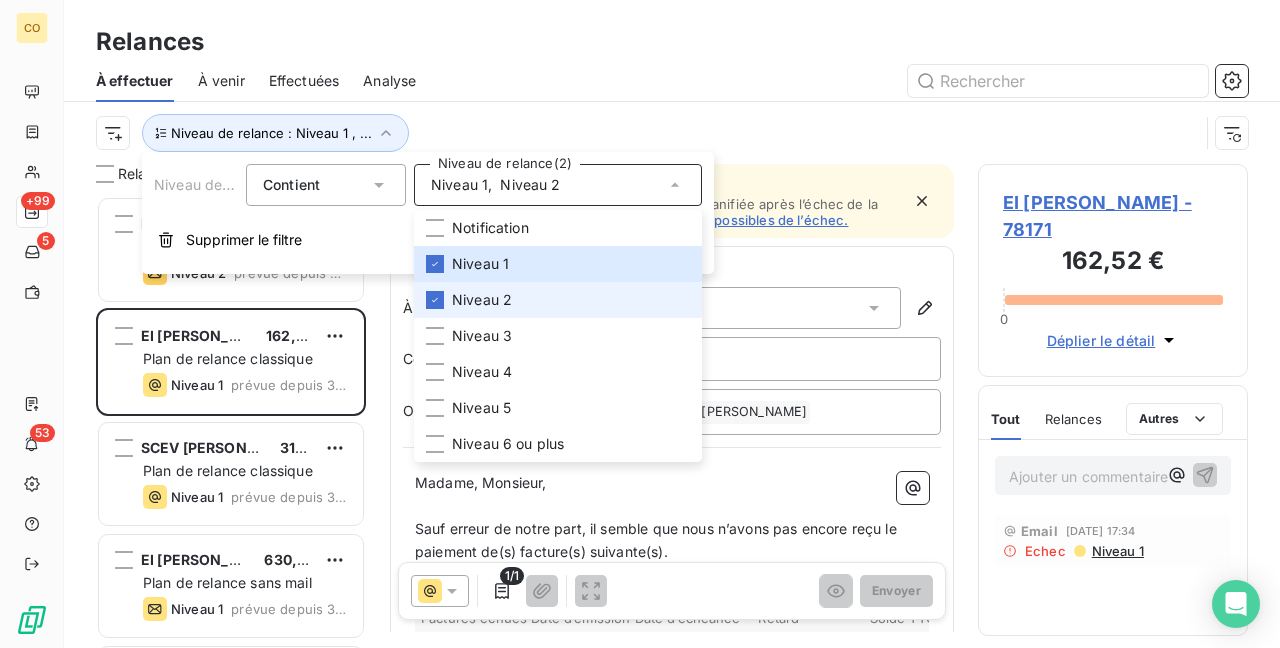 scroll, scrollTop: 16, scrollLeft: 16, axis: both 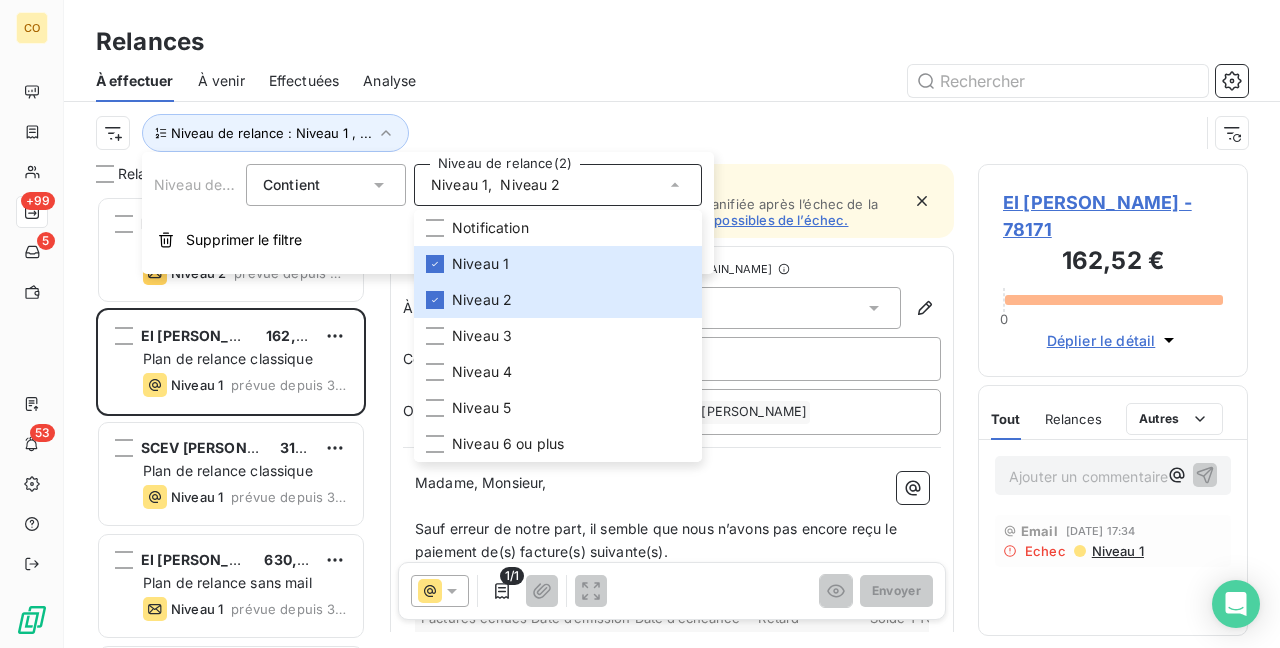 click on "Relances" at bounding box center [672, 42] 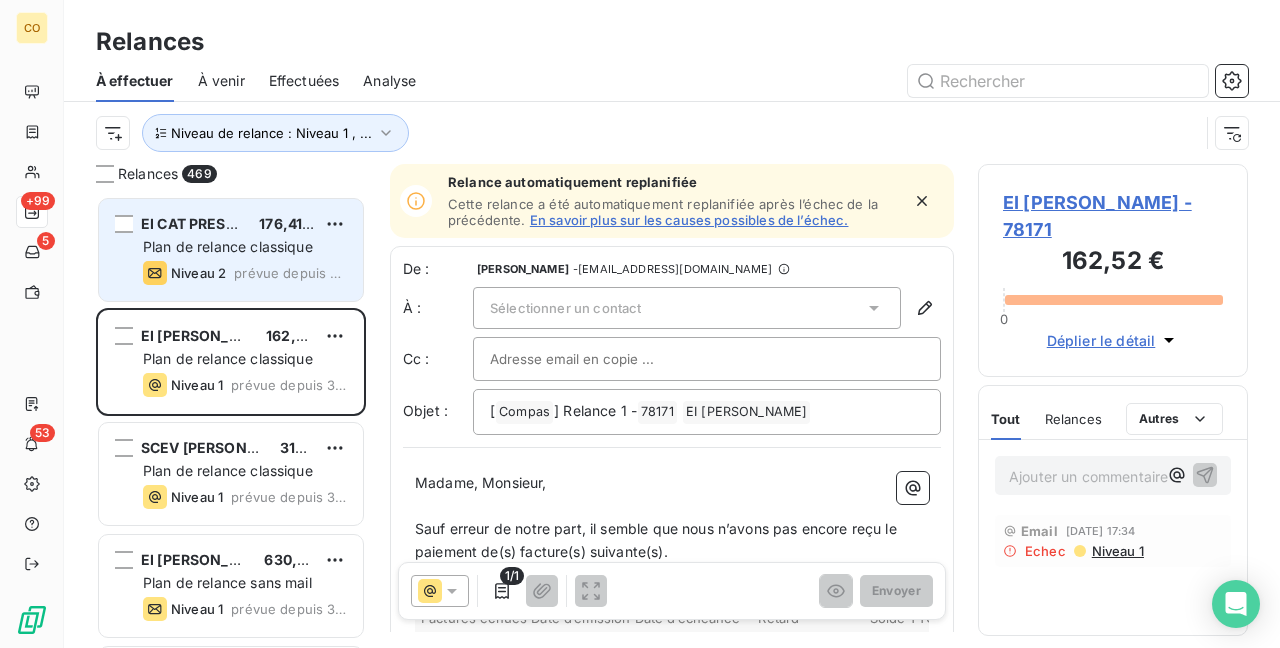 click on "Niveau 2" at bounding box center (198, 273) 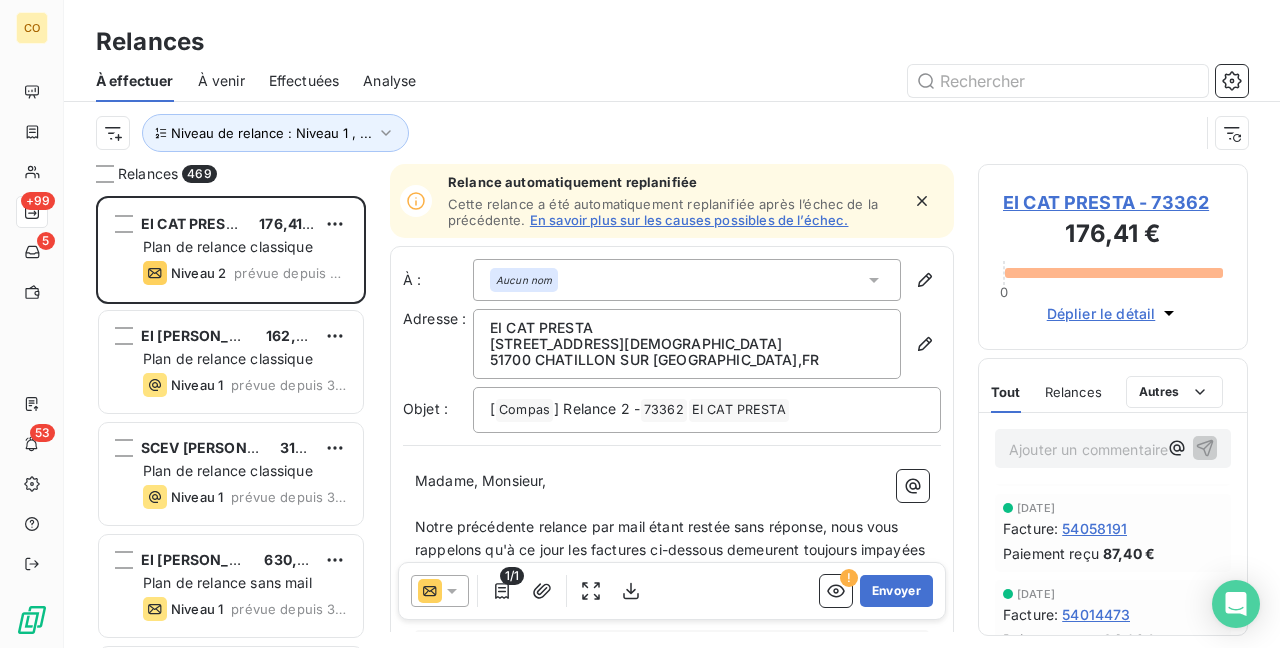 scroll, scrollTop: 100, scrollLeft: 0, axis: vertical 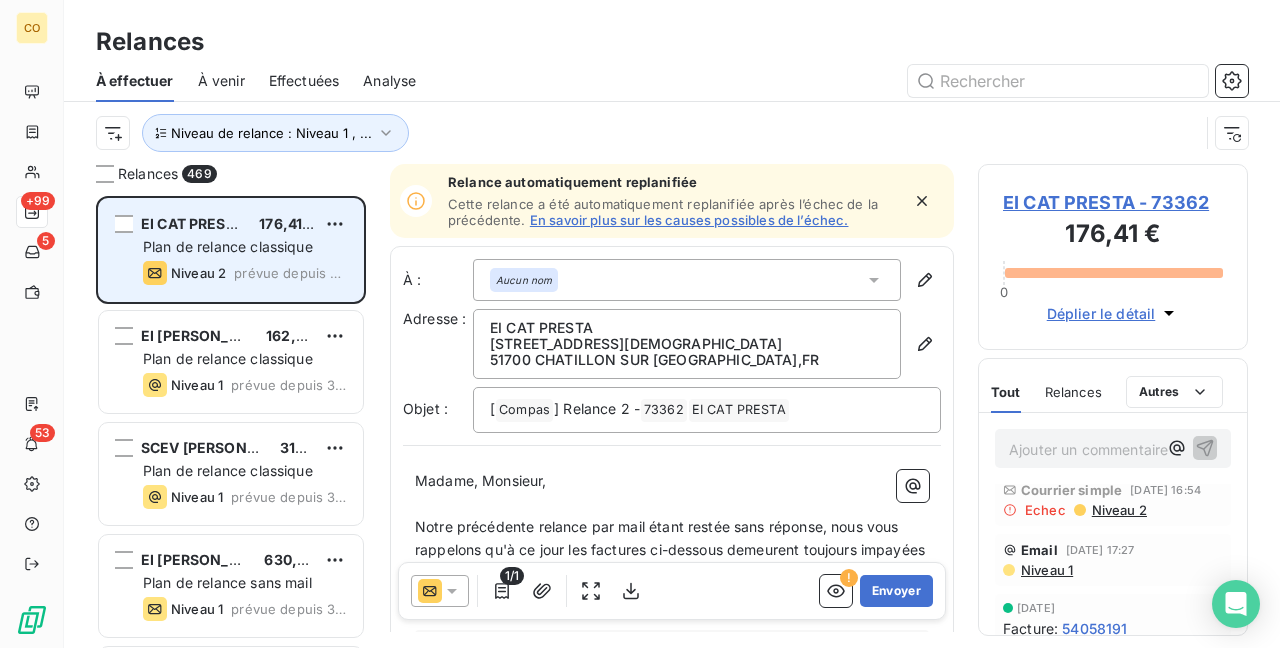 click on "Plan de relance classique" at bounding box center (228, 246) 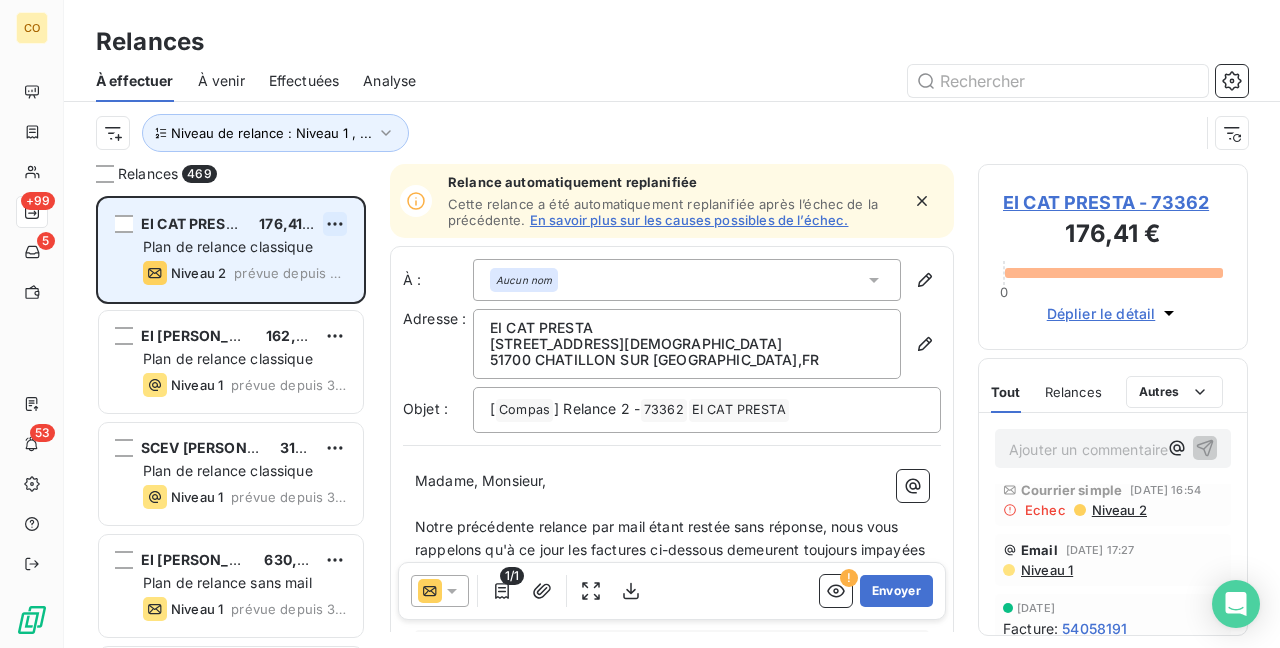 click on "CO +99 5 53 Relances À effectuer À venir Effectuées Analyse Niveau de relance  : Niveau 1 , ... Relances 469 EI CAT PRESTA 176,41 € Plan de relance classique Niveau 2 prévue depuis 37 jours EI CLIQUOT Benjamin 162,52 € Plan de relance classique Niveau 1 prévue depuis 34 jours SCEV MARX ET FILS 319,94 € Plan de relance classique Niveau 1 prévue depuis 34 jours EI GUAY Nicolas 630,64 € Plan de relance sans mail Niveau 1 prévue depuis 34 jours SCEA SAINTE MARIE 343,23 € Plan de relance classique Niveau 1 prévue depuis 34 jours EI NEYRINCK LUCIE 1 526,92 € Plan de relance classique Niveau 1 prévue depuis 34 jours EI MAUPRIVEZ Arnaud 592,80 € Plan de relance classique Niveau 1 prévue depuis 34 jours SCEV DU CHAMP DU HAUT GRAVIER 142,69 € Plan de relance classique Niveau 1 prévue depuis 27 jours SCEV TREILLES SAINT HUBERT 7,32 € Plan de relance classique Niveau 1 prévue depuis 27 jours SARL PRESTATIONS BONNET 117,58 € Plan de relance classique Niveau 1" at bounding box center (640, 324) 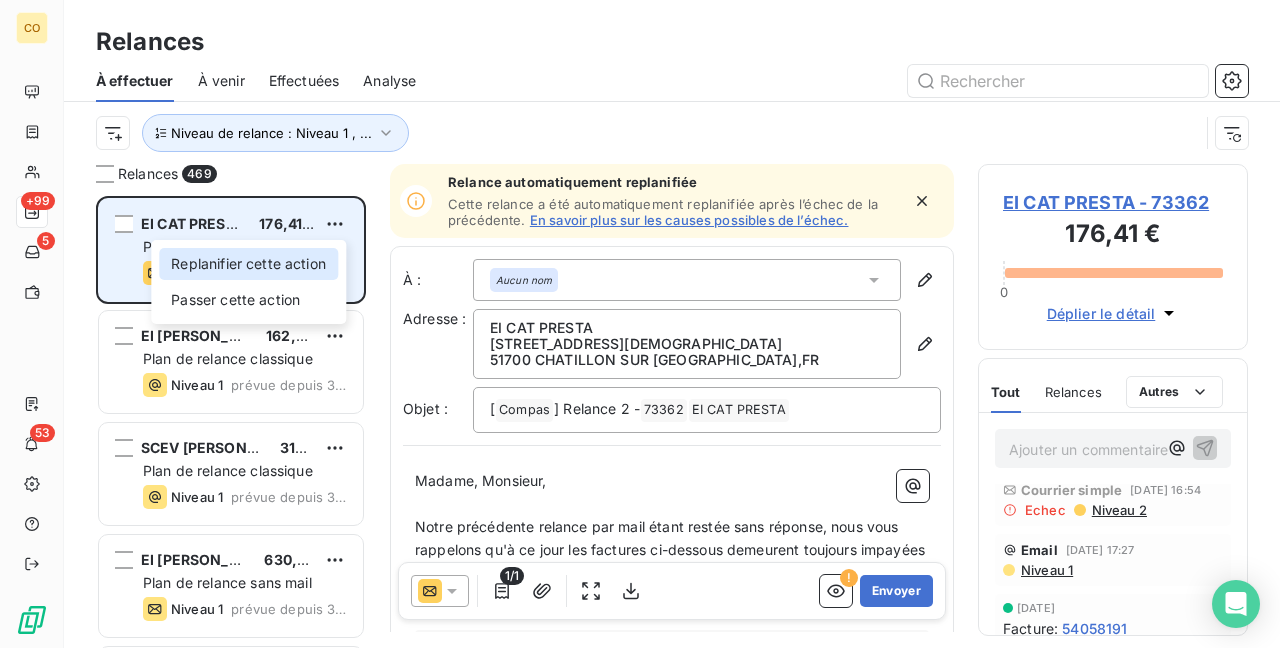 click on "Replanifier cette action" at bounding box center [248, 264] 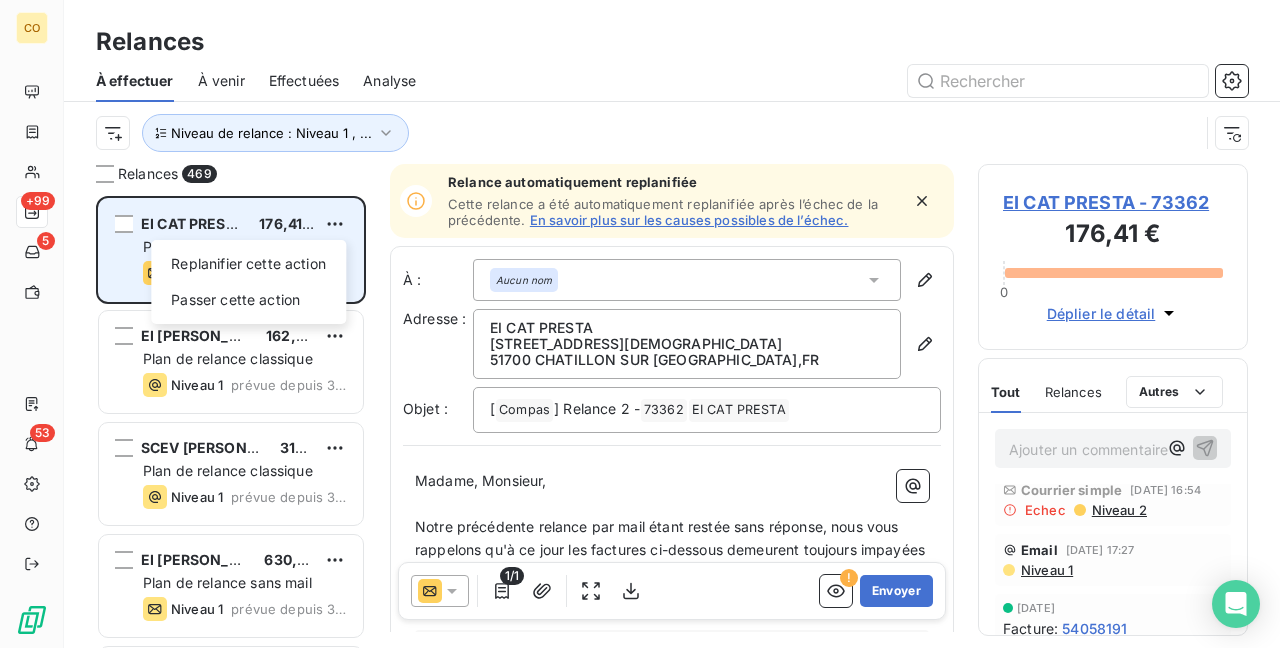 select on "6" 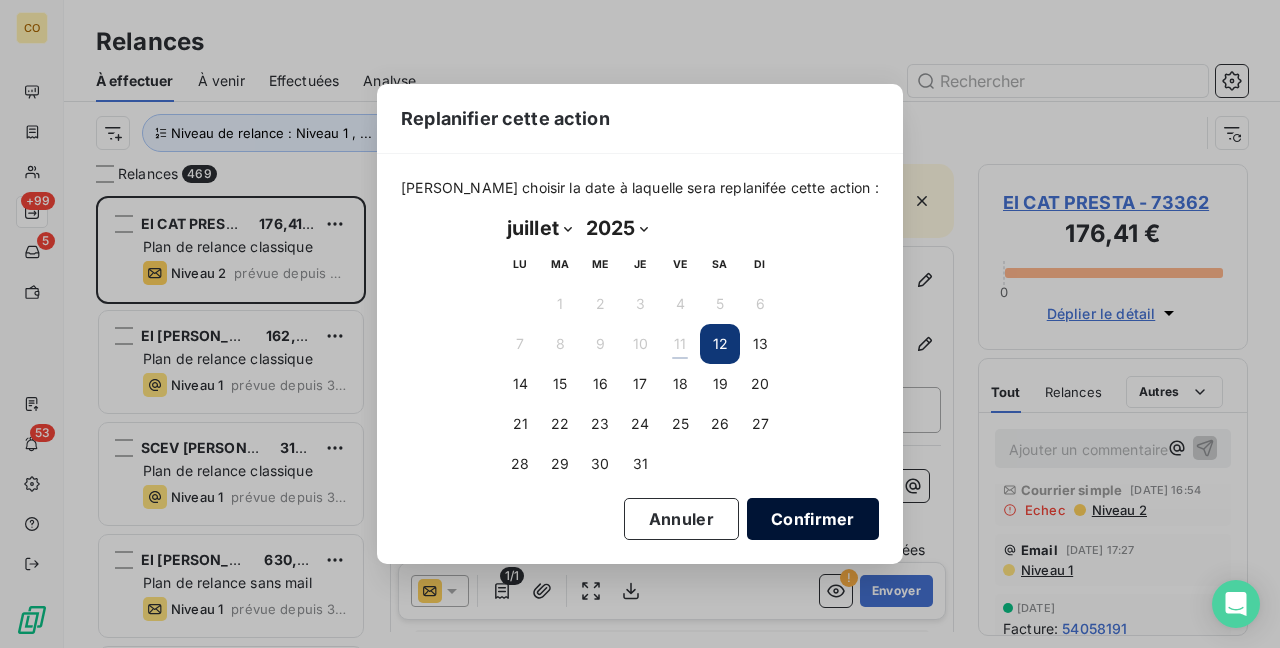 click on "Confirmer" at bounding box center [813, 519] 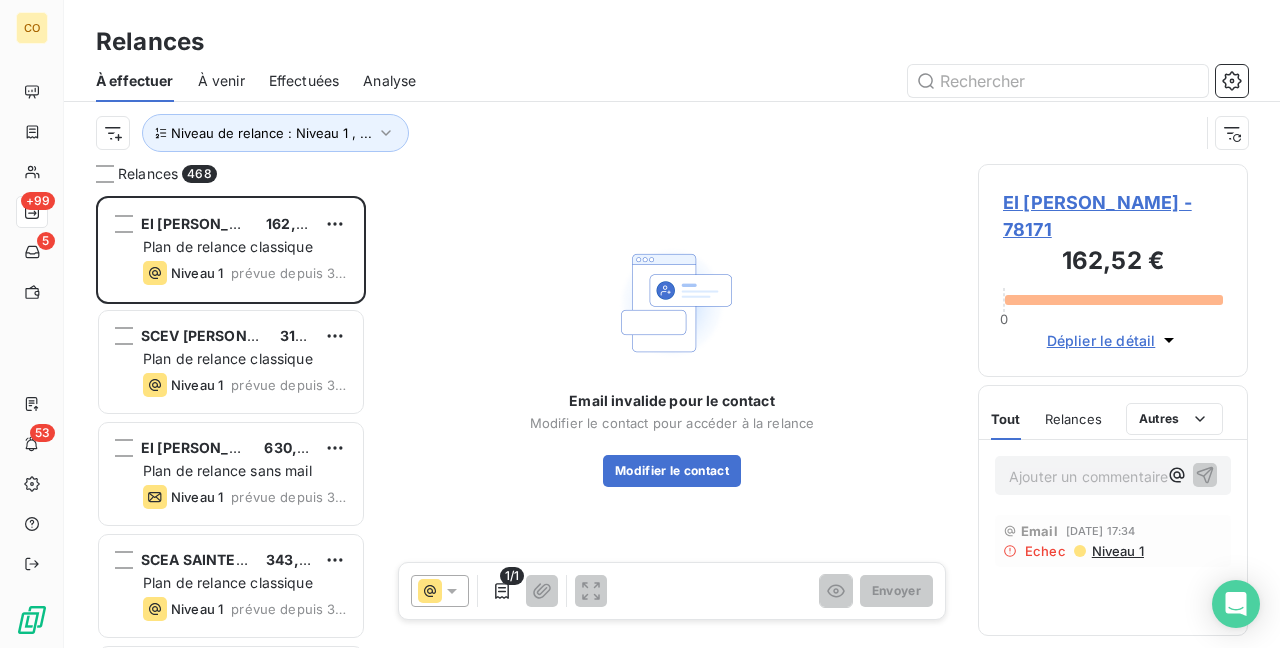 click on "EI CLIQUOT Benjamin - 78171" at bounding box center [1113, 216] 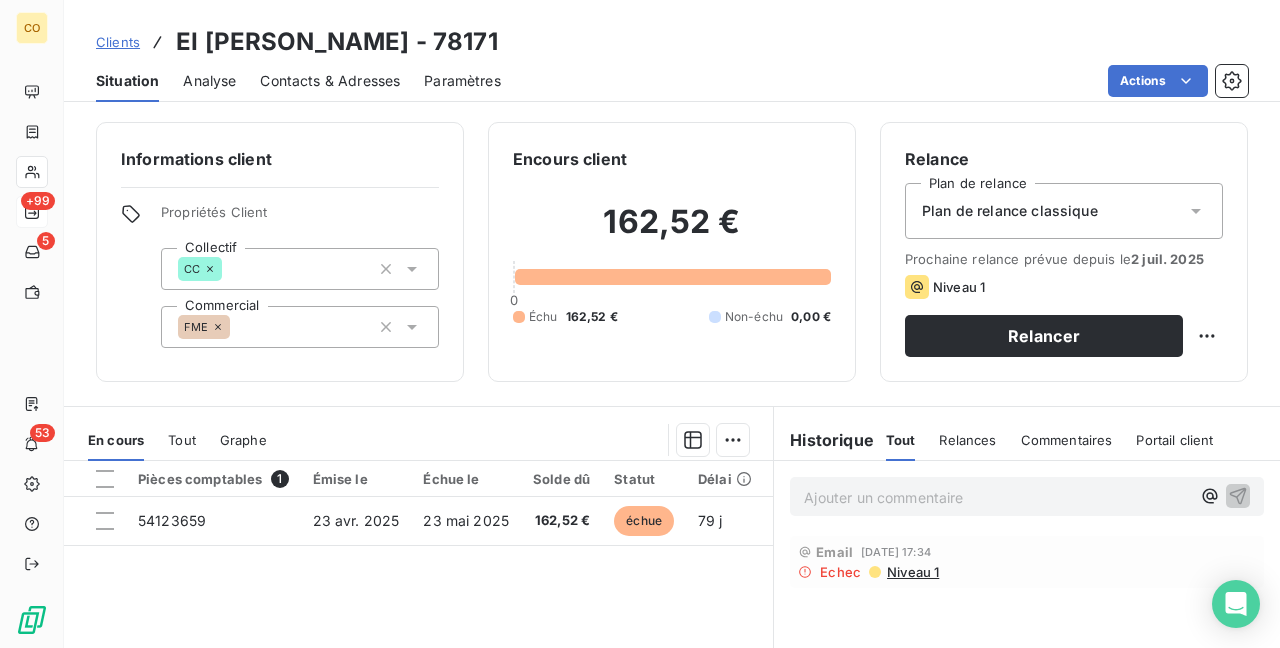 click on "Plan de relance classique" at bounding box center [1064, 211] 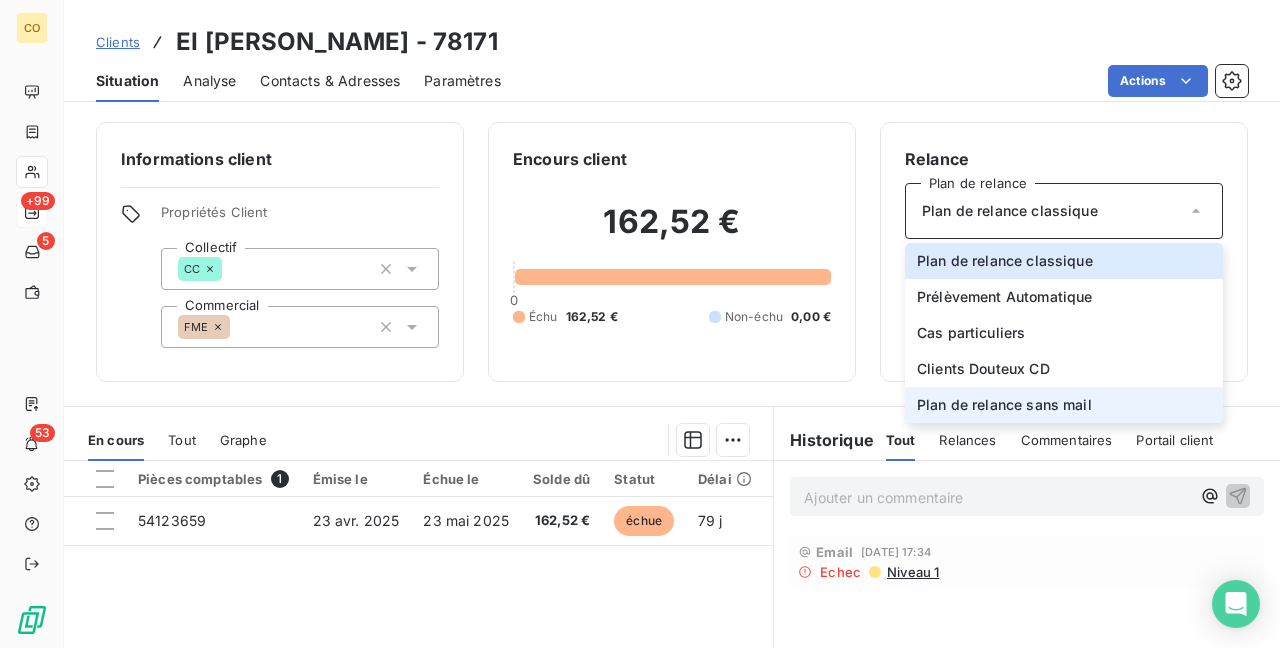 click on "Plan de relance sans mail" at bounding box center (1064, 405) 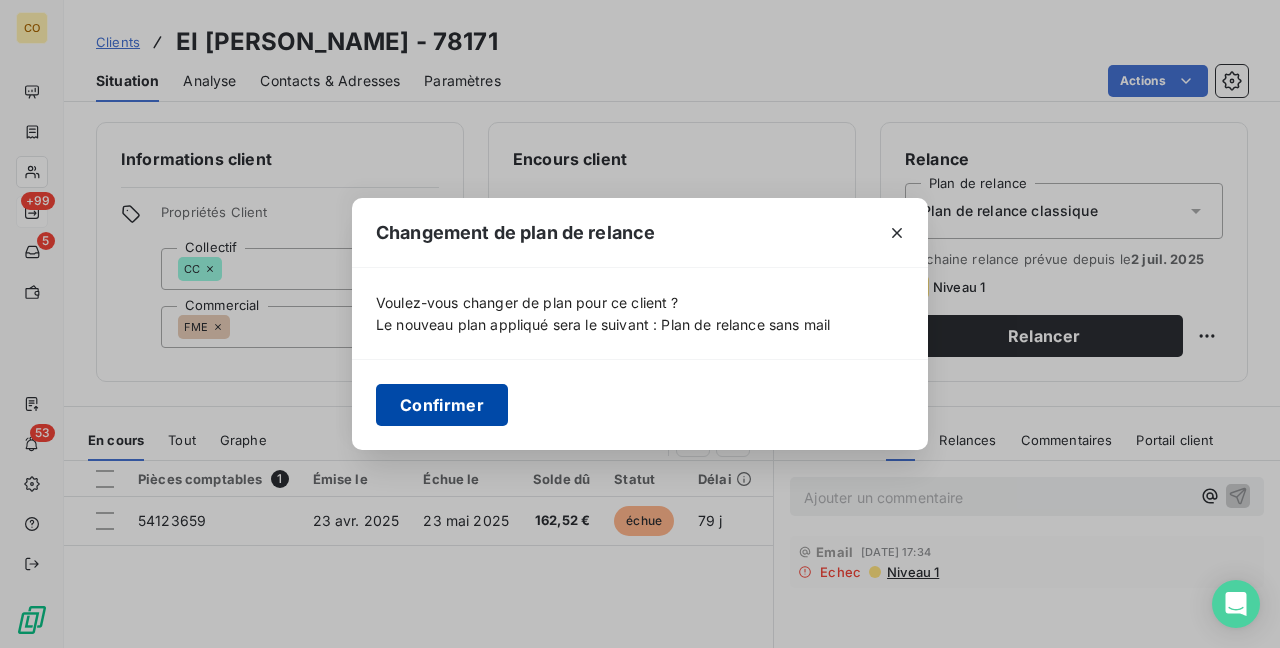 click on "Confirmer" at bounding box center (442, 405) 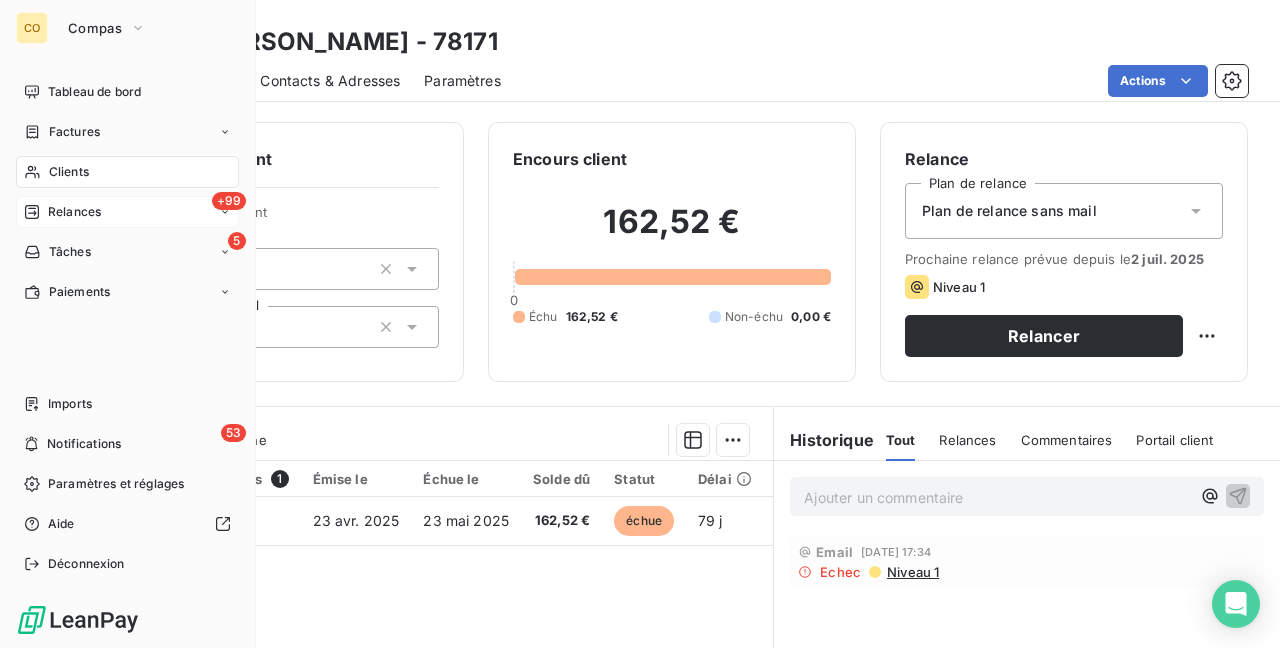 click on "+99 Relances" at bounding box center (127, 212) 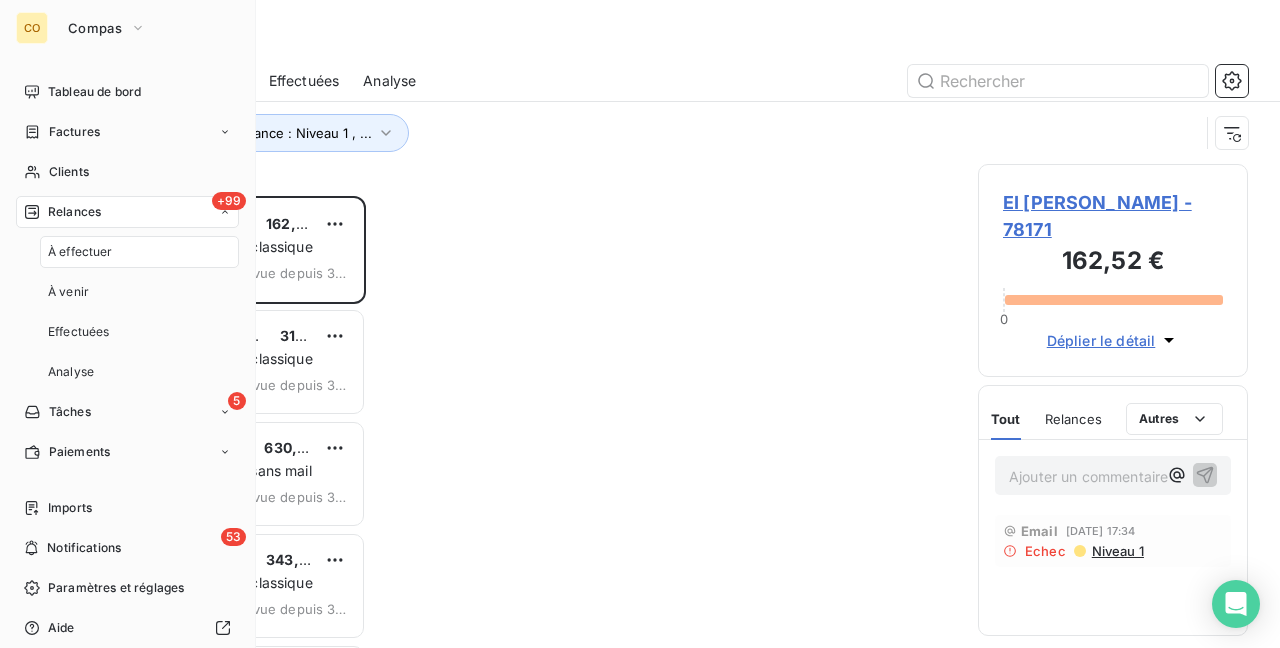 scroll, scrollTop: 16, scrollLeft: 16, axis: both 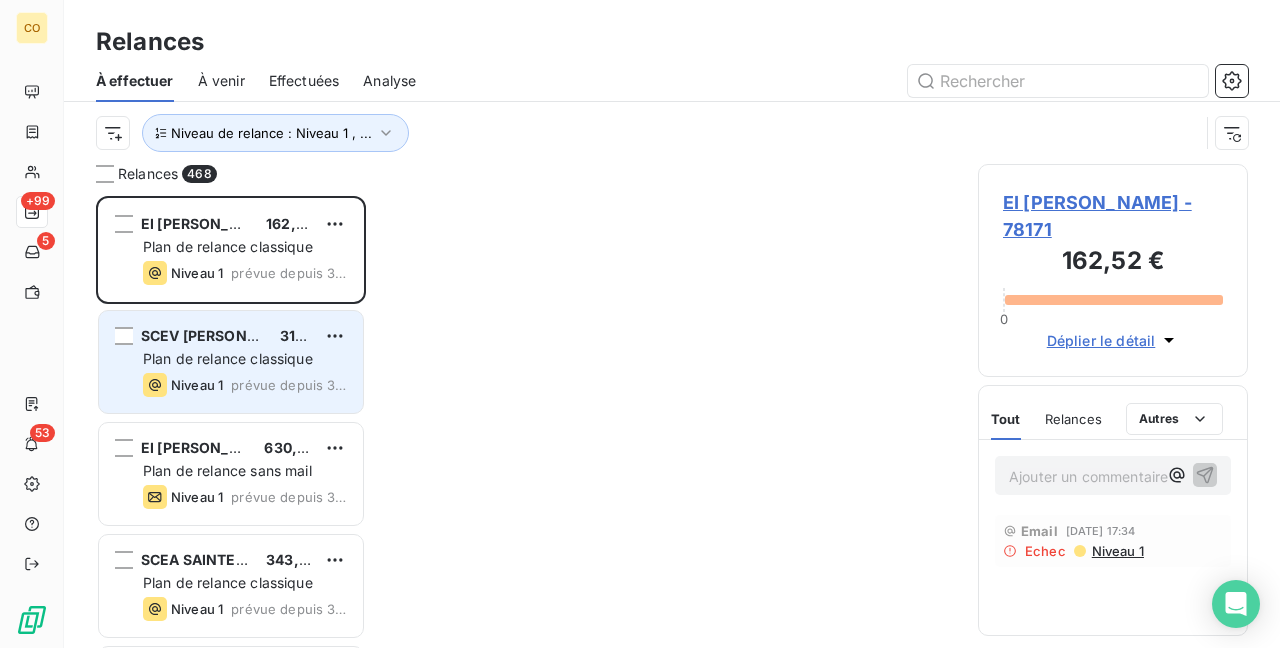 click on "SCEV MARX ET FILS 319,94 € Plan de relance classique Niveau 1 prévue depuis 34 jours" at bounding box center [231, 362] 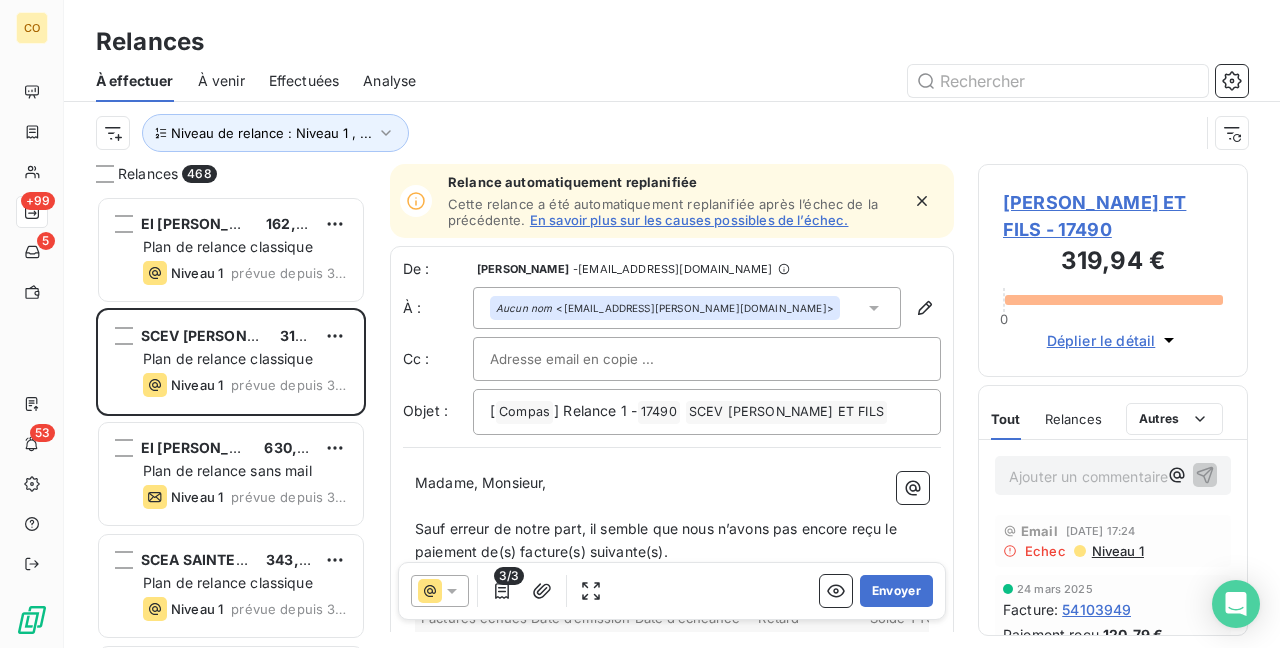 click on "SCEV MARX ET FILS - 17490" at bounding box center (1113, 216) 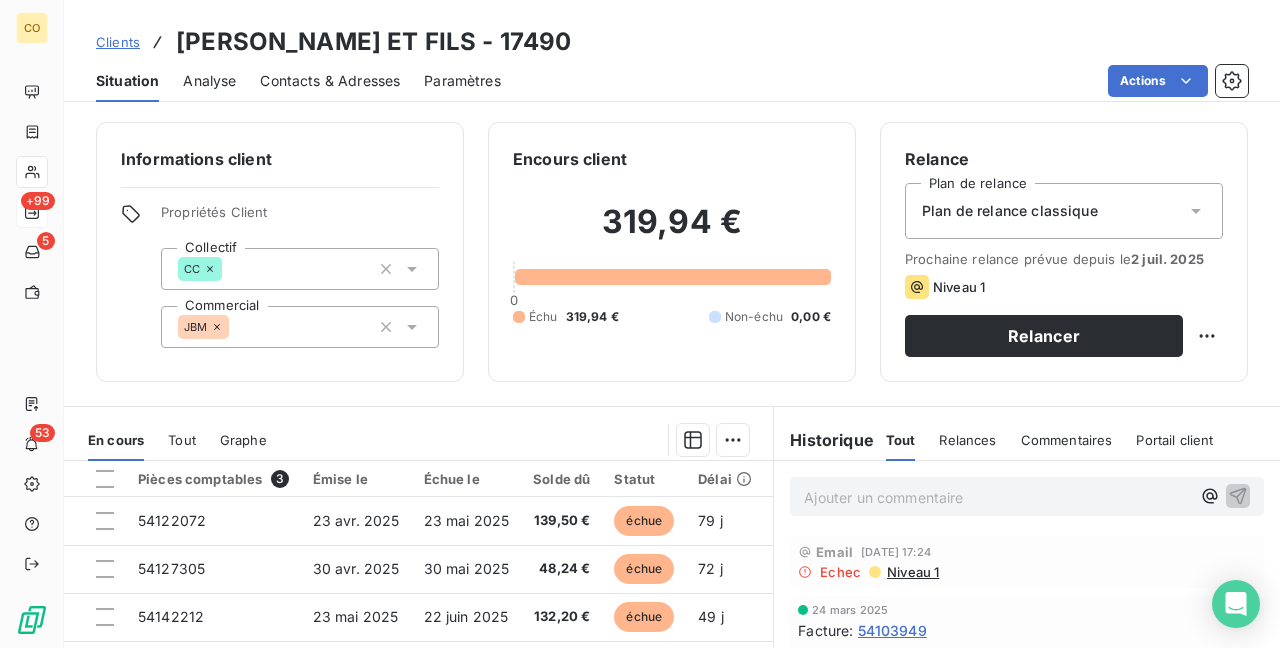 click 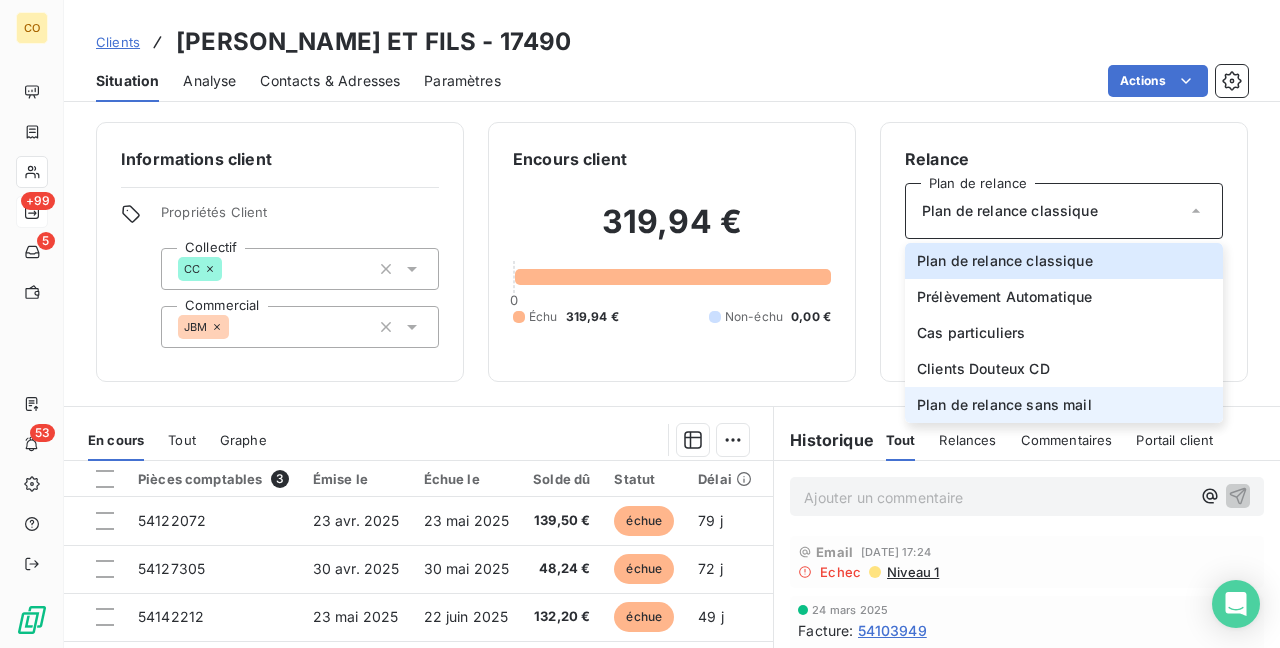 click on "Plan de relance sans mail" at bounding box center [1064, 405] 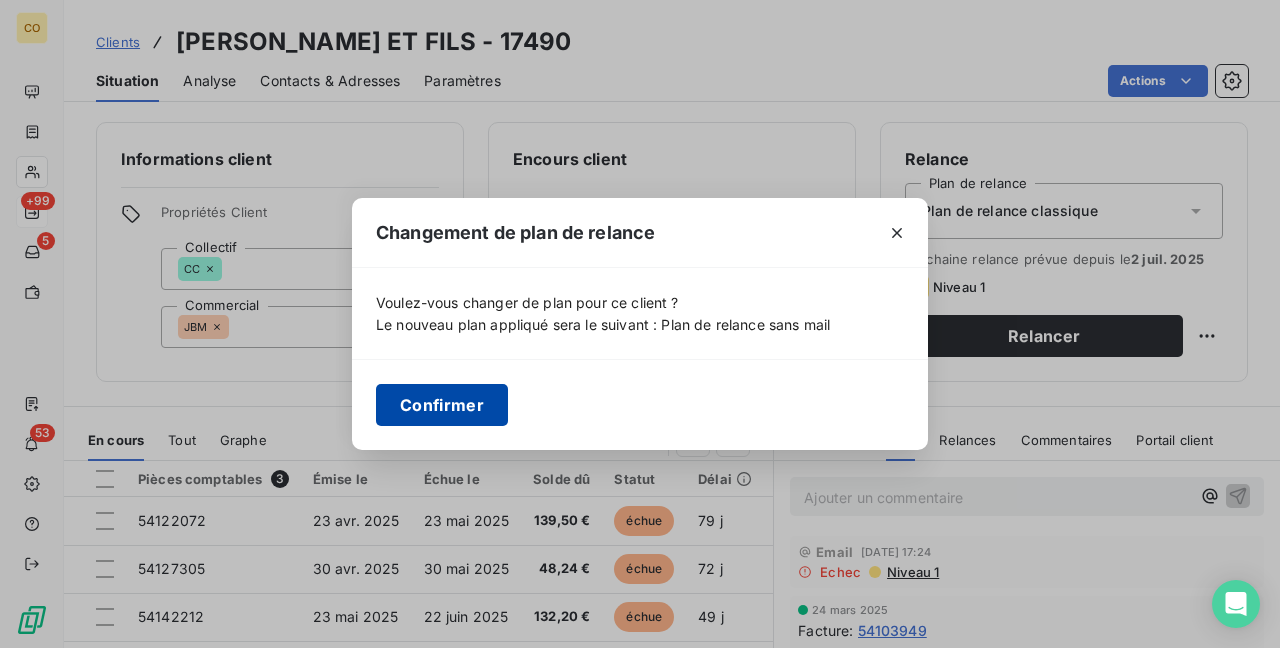 click on "Confirmer" at bounding box center [442, 405] 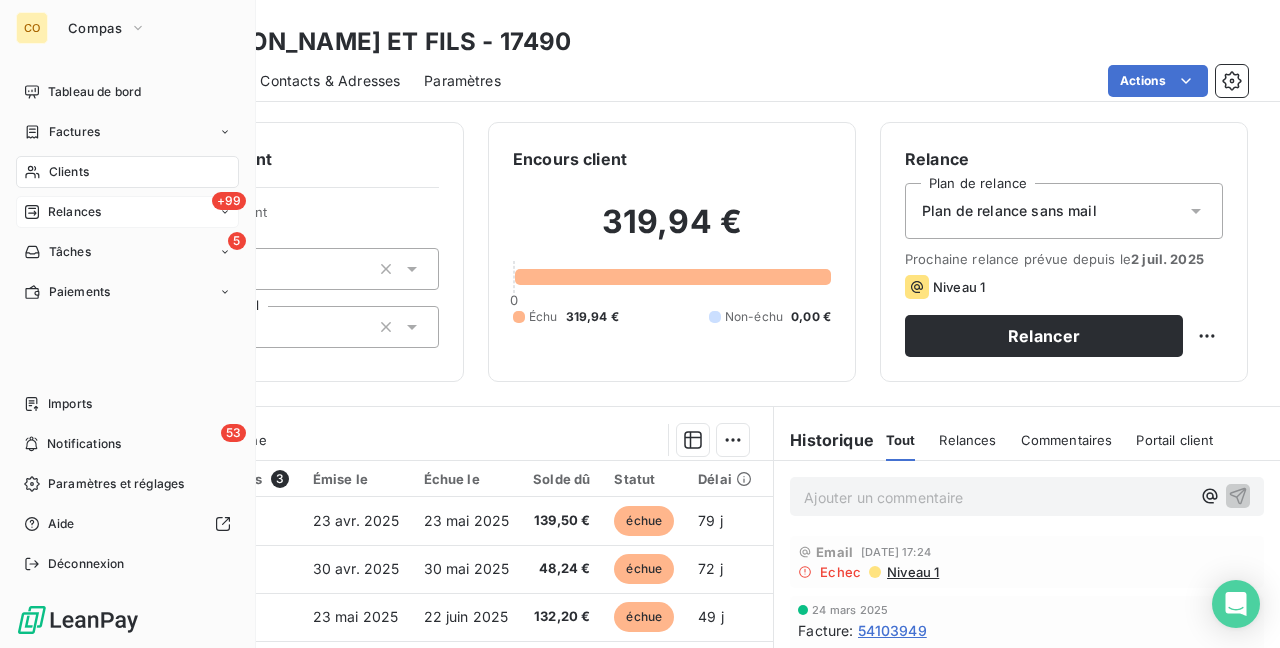 click on "Relances" at bounding box center [74, 212] 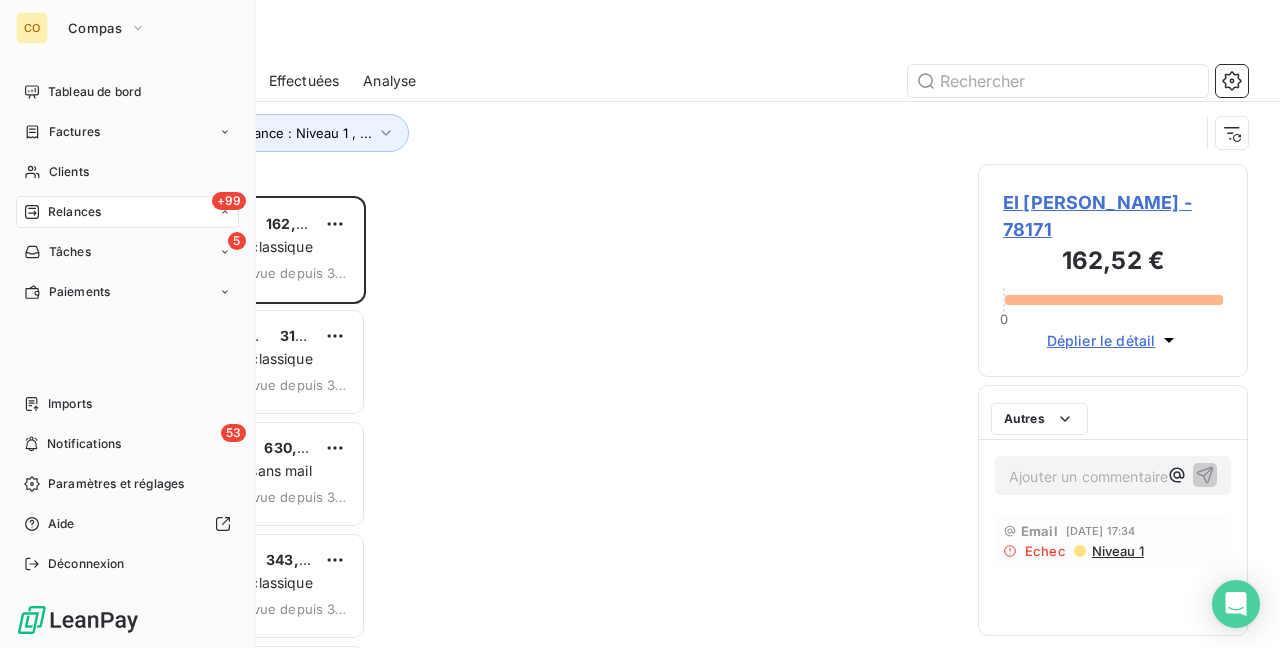 scroll, scrollTop: 16, scrollLeft: 16, axis: both 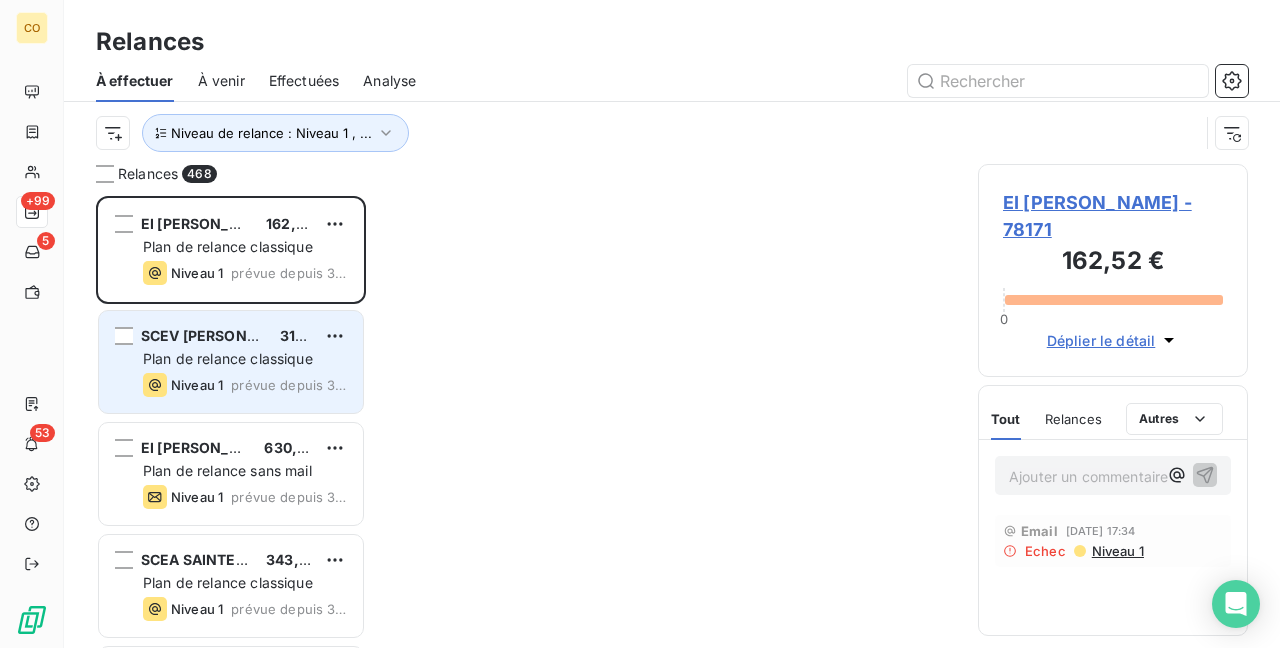 click on "prévue depuis 34 jours" at bounding box center [289, 385] 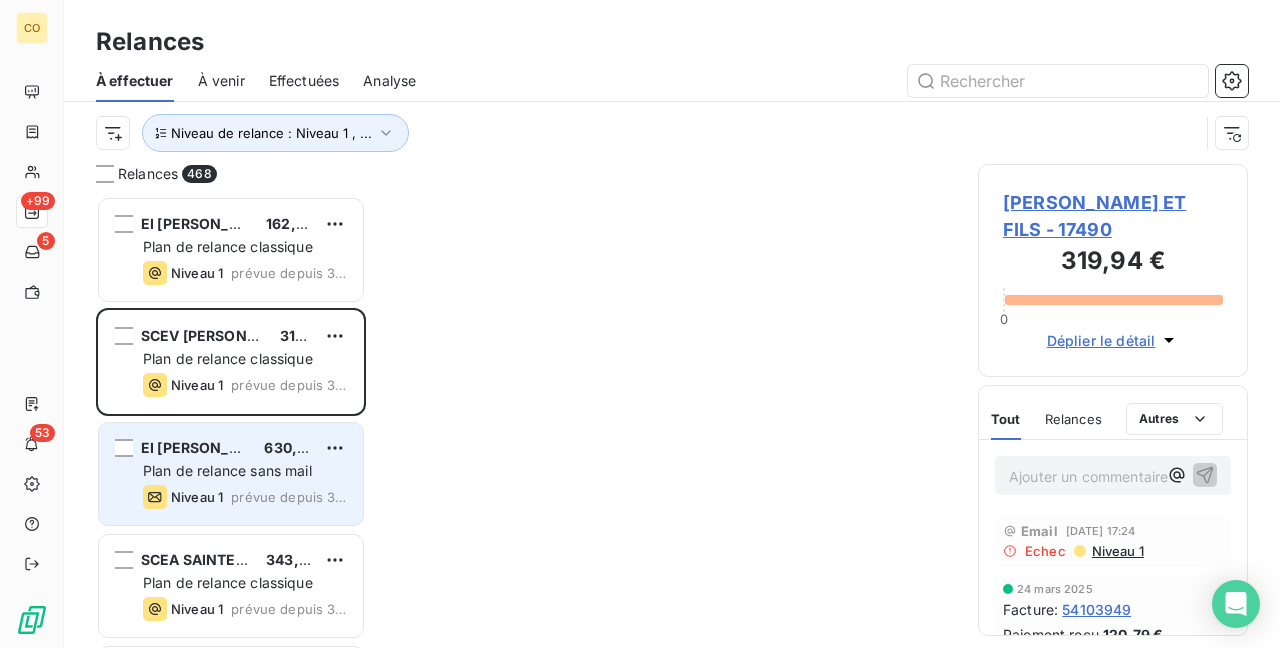 click on "Plan de relance sans mail" at bounding box center [227, 470] 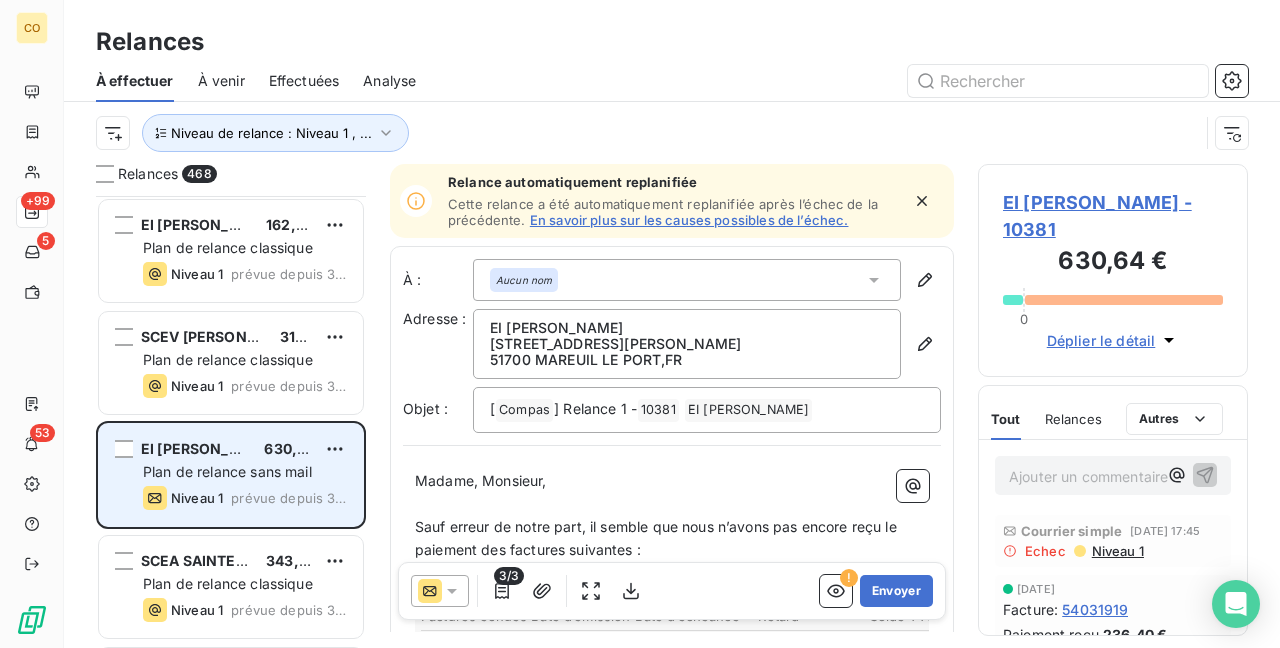 scroll, scrollTop: 100, scrollLeft: 0, axis: vertical 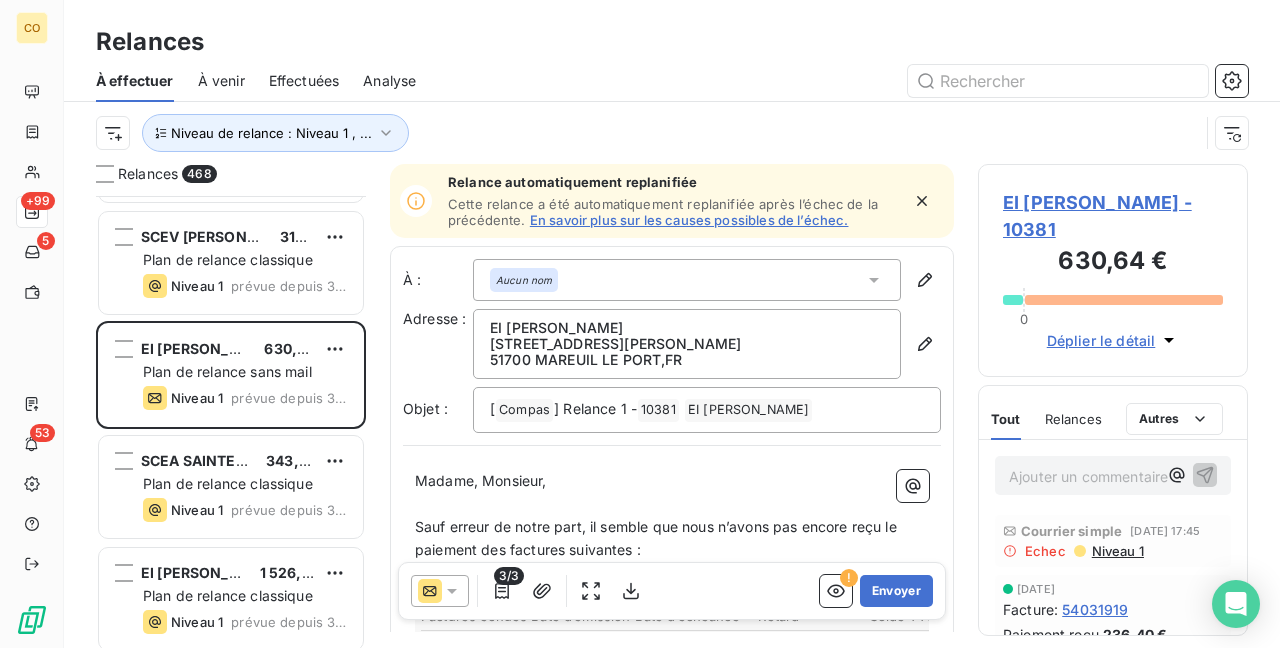 click on "EI GUAY Nicolas - 10381" at bounding box center [1113, 216] 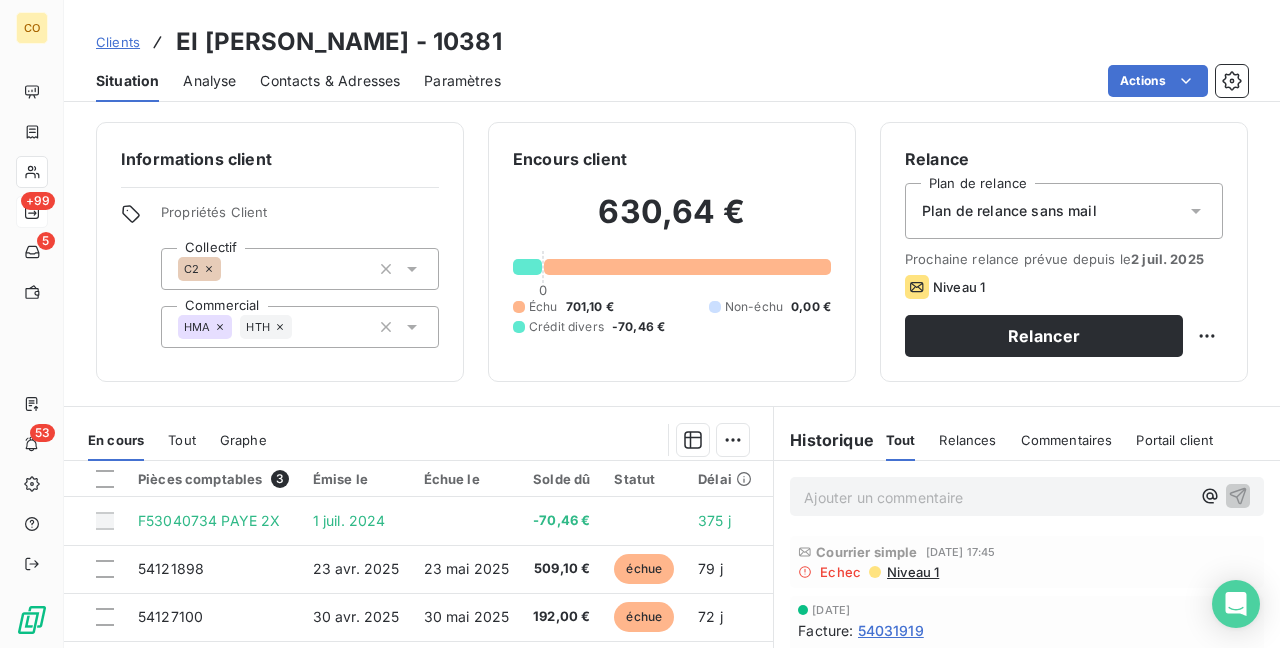 click on "Plan de relance sans mail" at bounding box center [1064, 211] 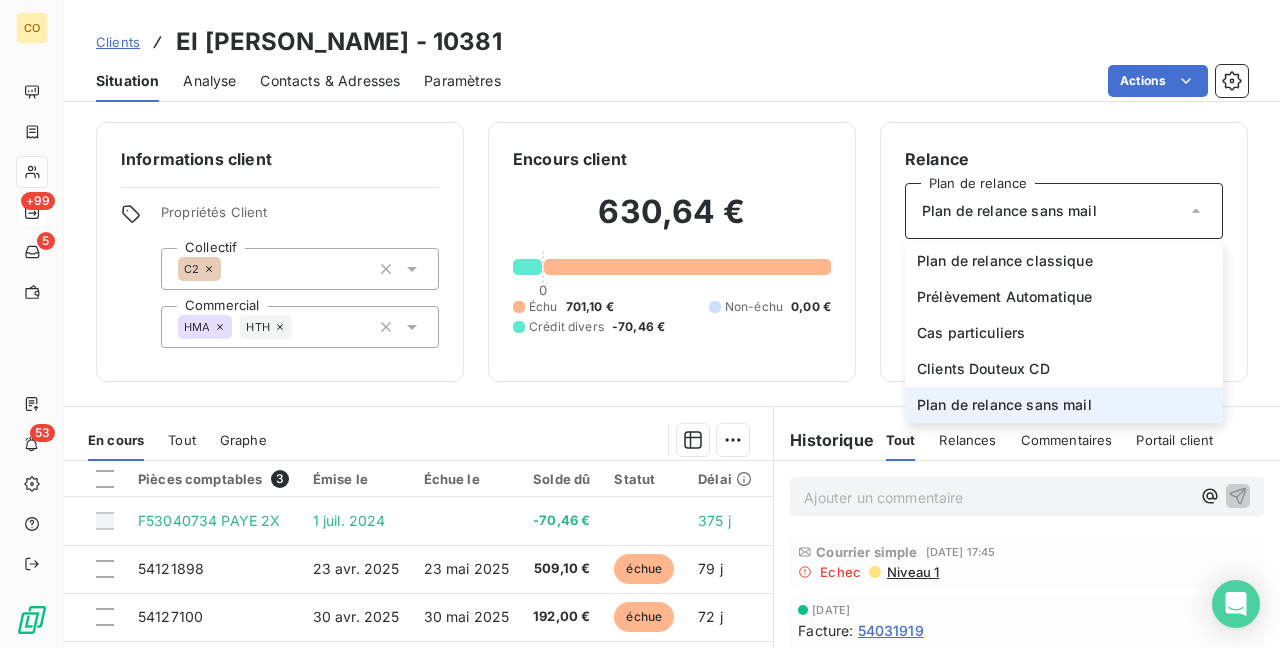click on "Plan de relance sans mail" at bounding box center (1064, 405) 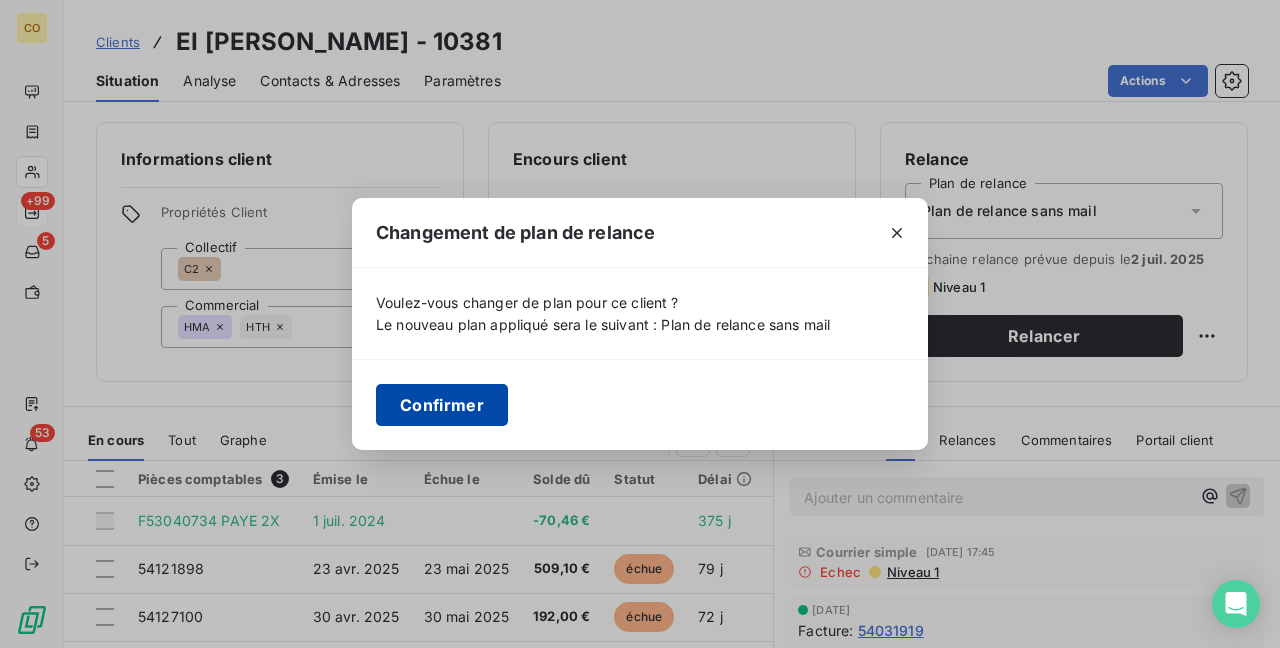 click on "Confirmer" at bounding box center [442, 405] 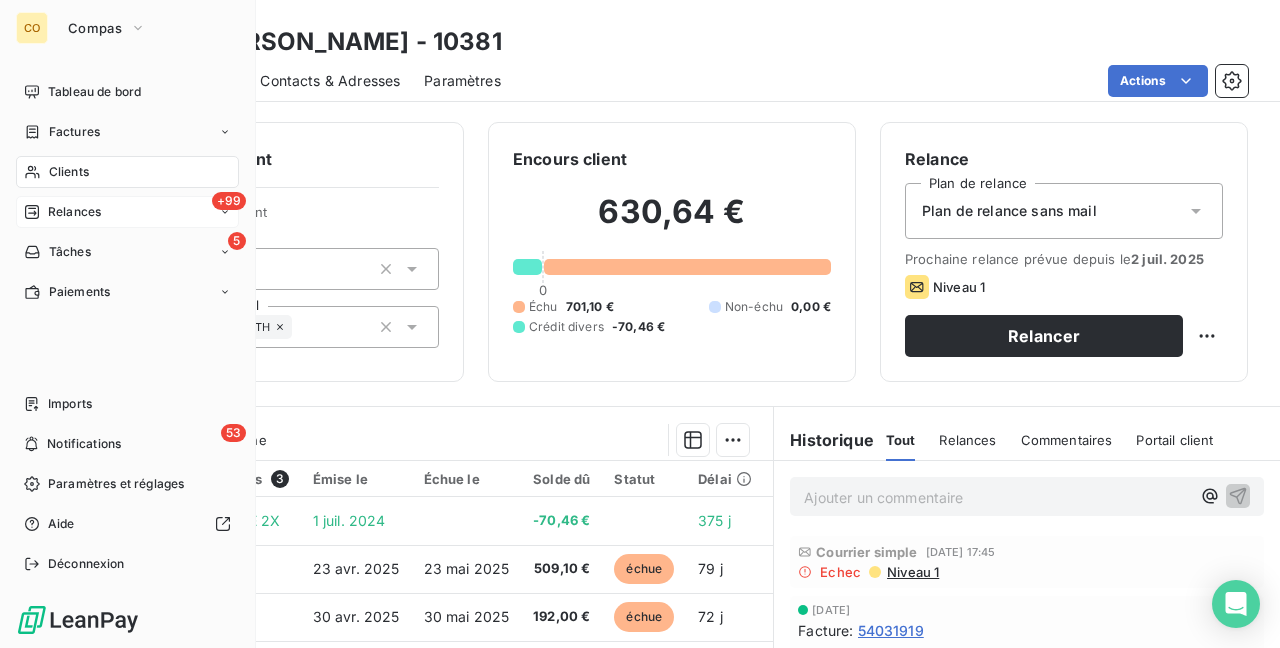 click 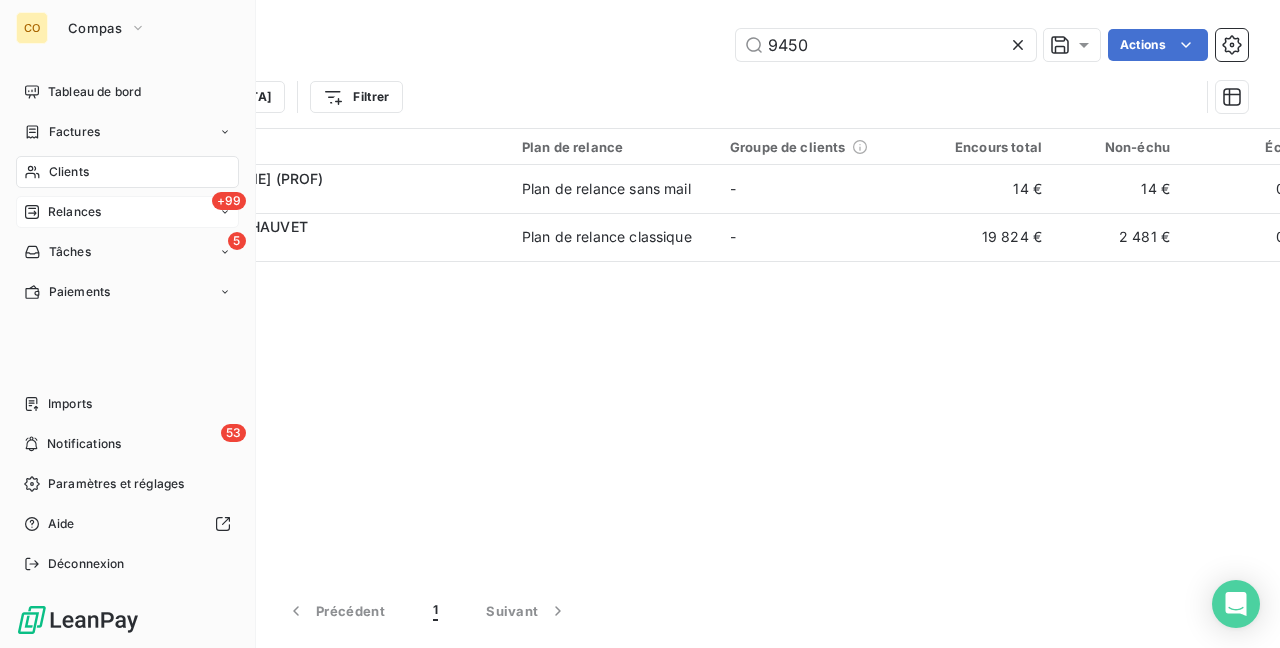 click on "Relances" at bounding box center (74, 212) 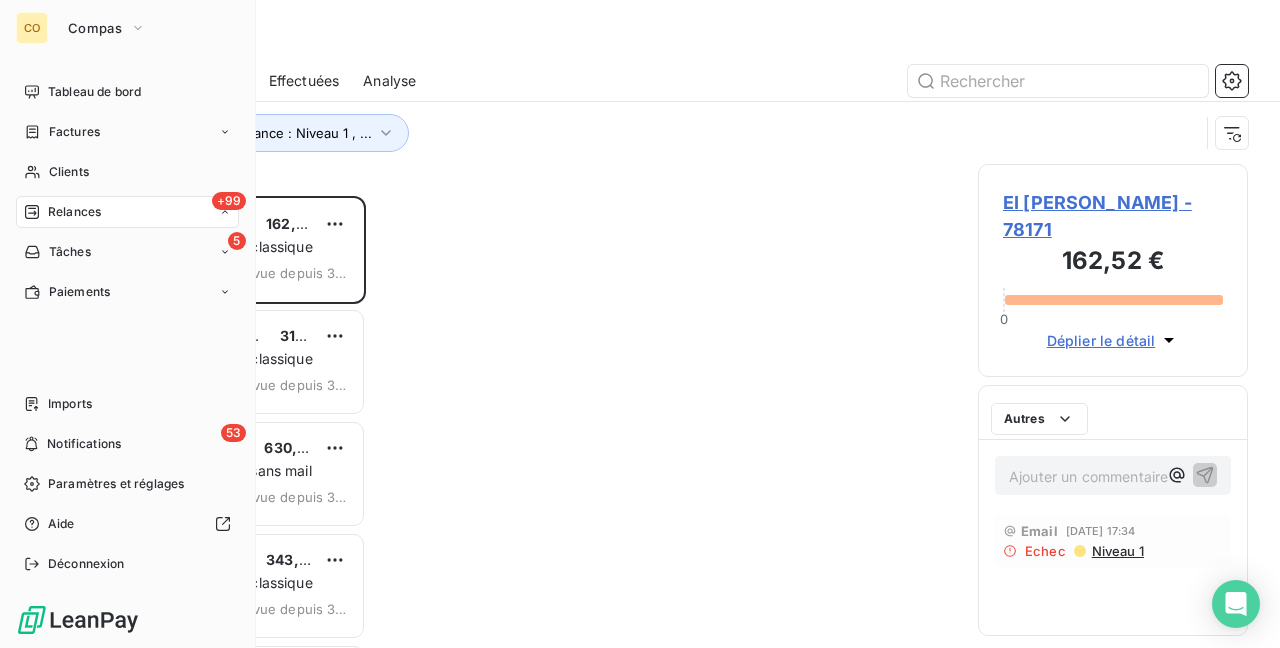 scroll, scrollTop: 16, scrollLeft: 16, axis: both 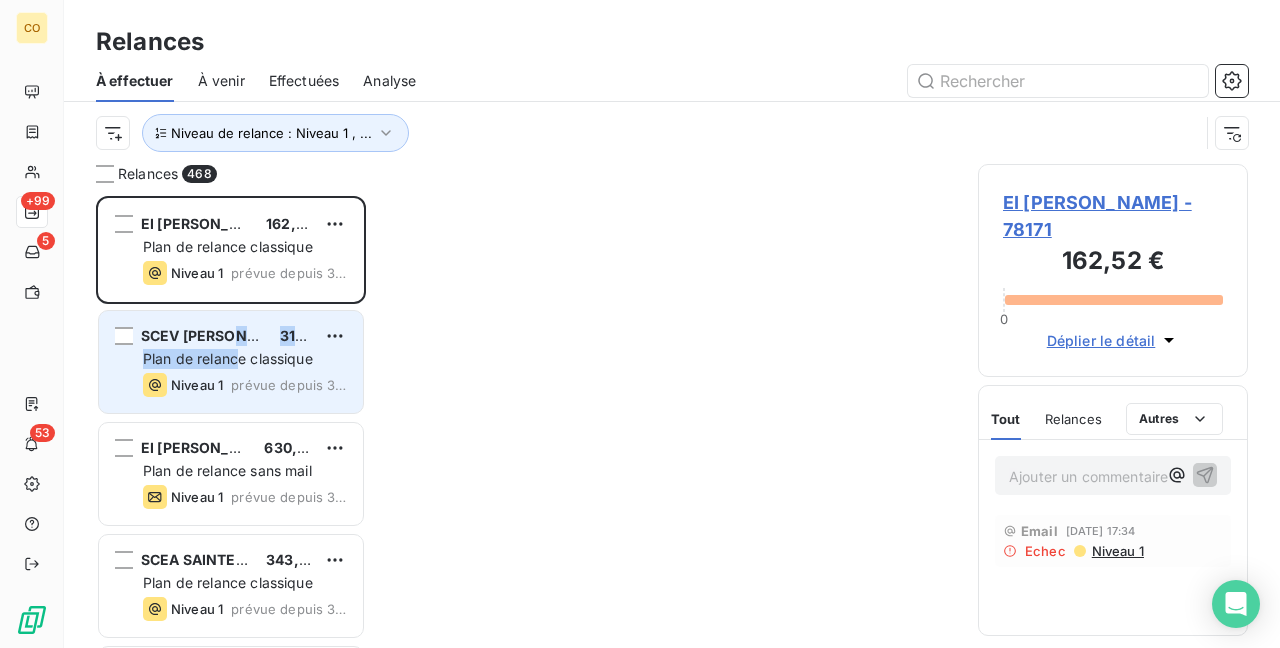 click on "SCEV MARX ET FILS 319,94 € Plan de relance classique Niveau 1 prévue depuis 34 jours" at bounding box center [231, 362] 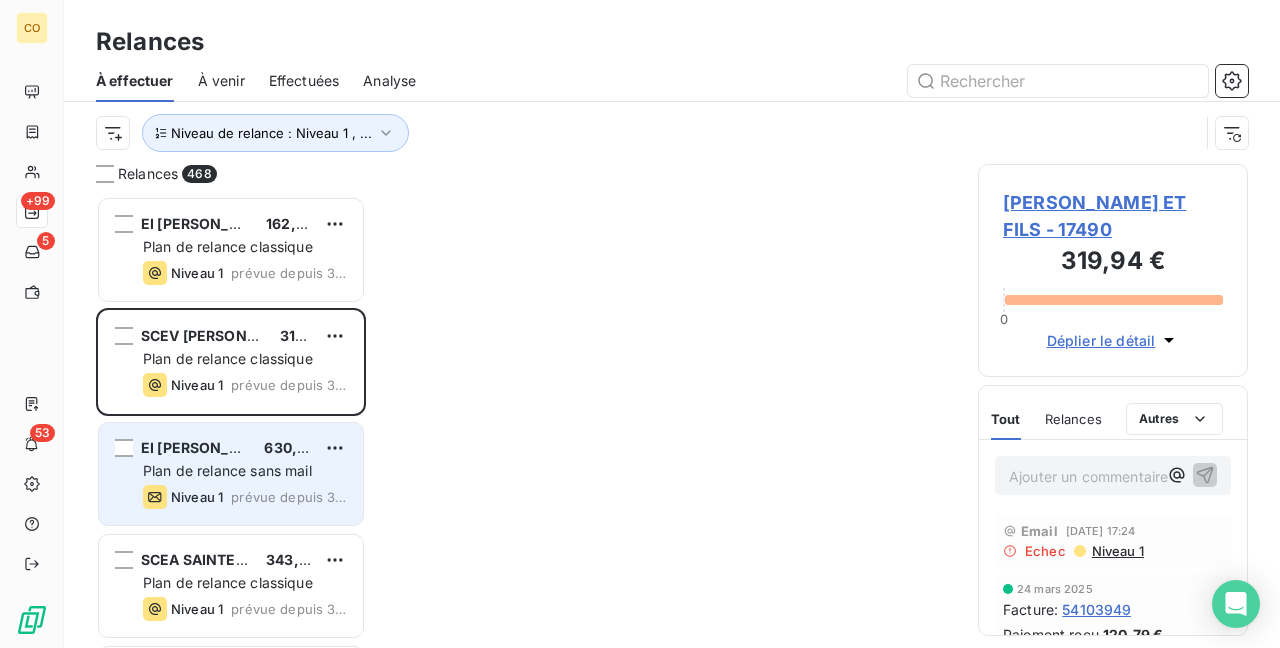 drag, startPoint x: 238, startPoint y: 348, endPoint x: 186, endPoint y: 428, distance: 95.41489 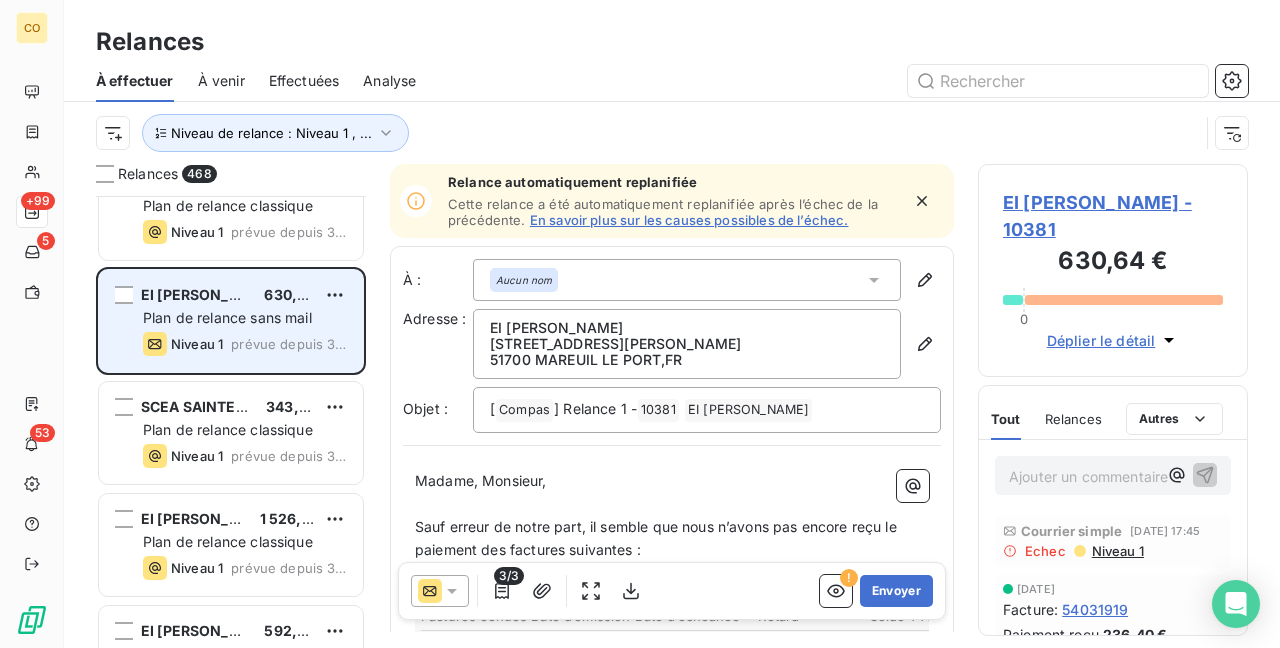 scroll, scrollTop: 200, scrollLeft: 0, axis: vertical 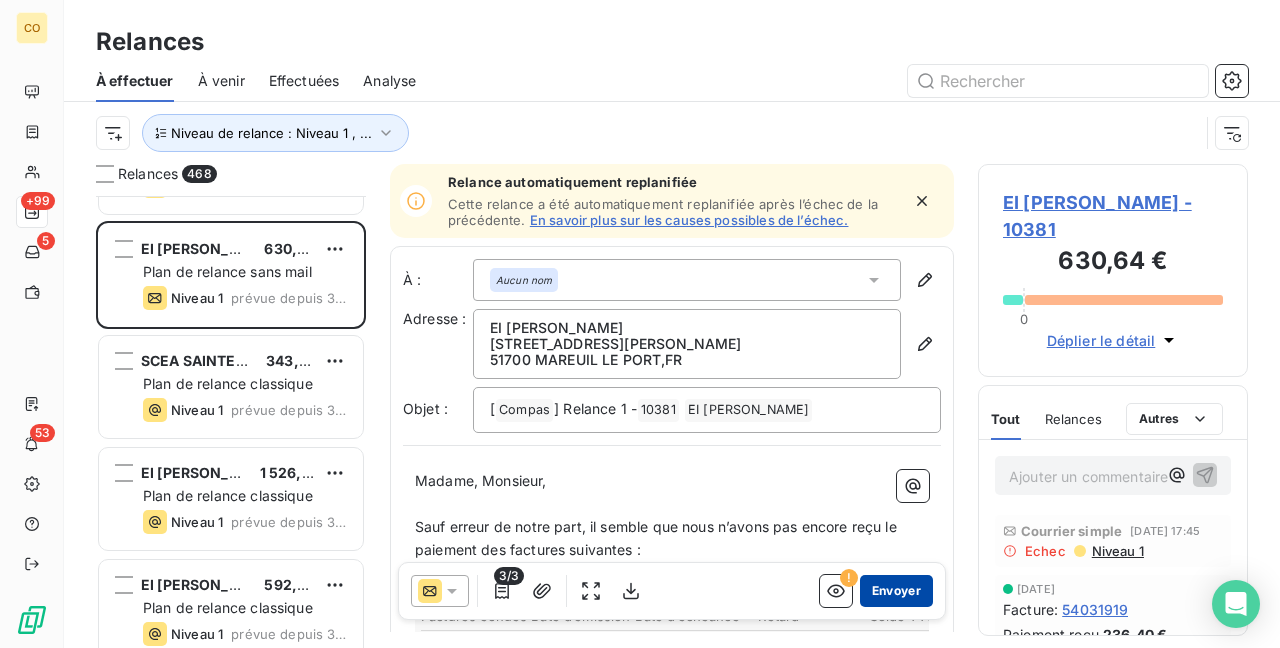 click on "Envoyer" at bounding box center (896, 591) 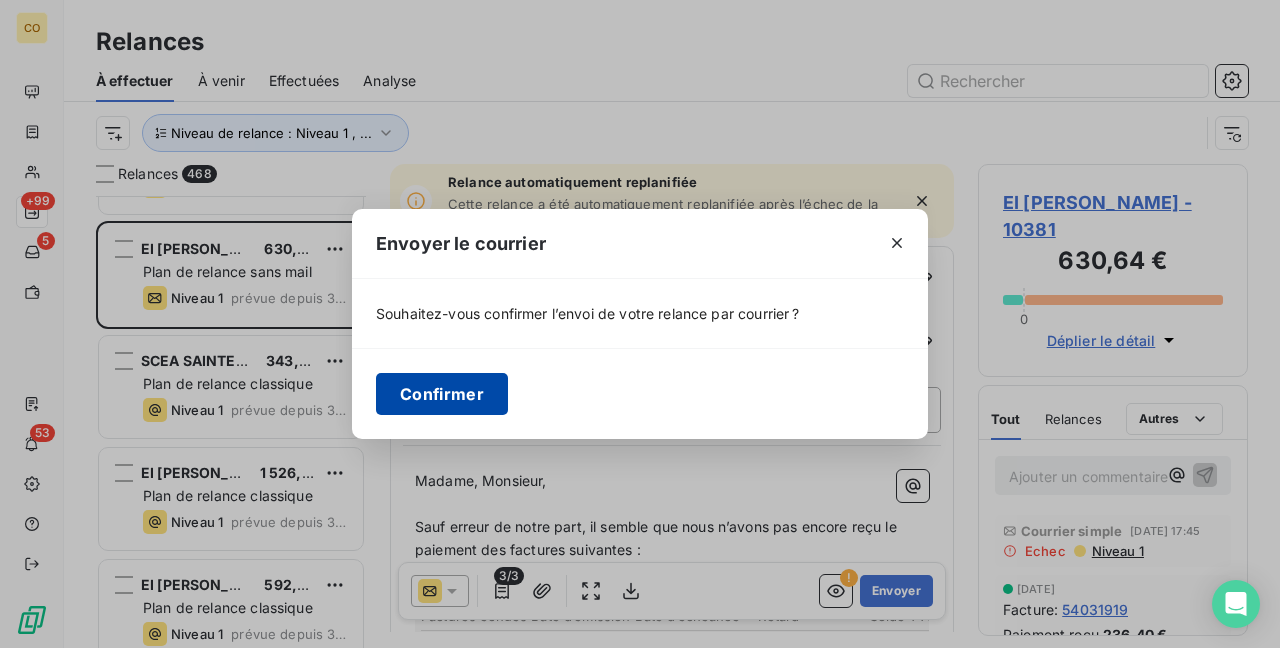 click on "Confirmer" at bounding box center [442, 394] 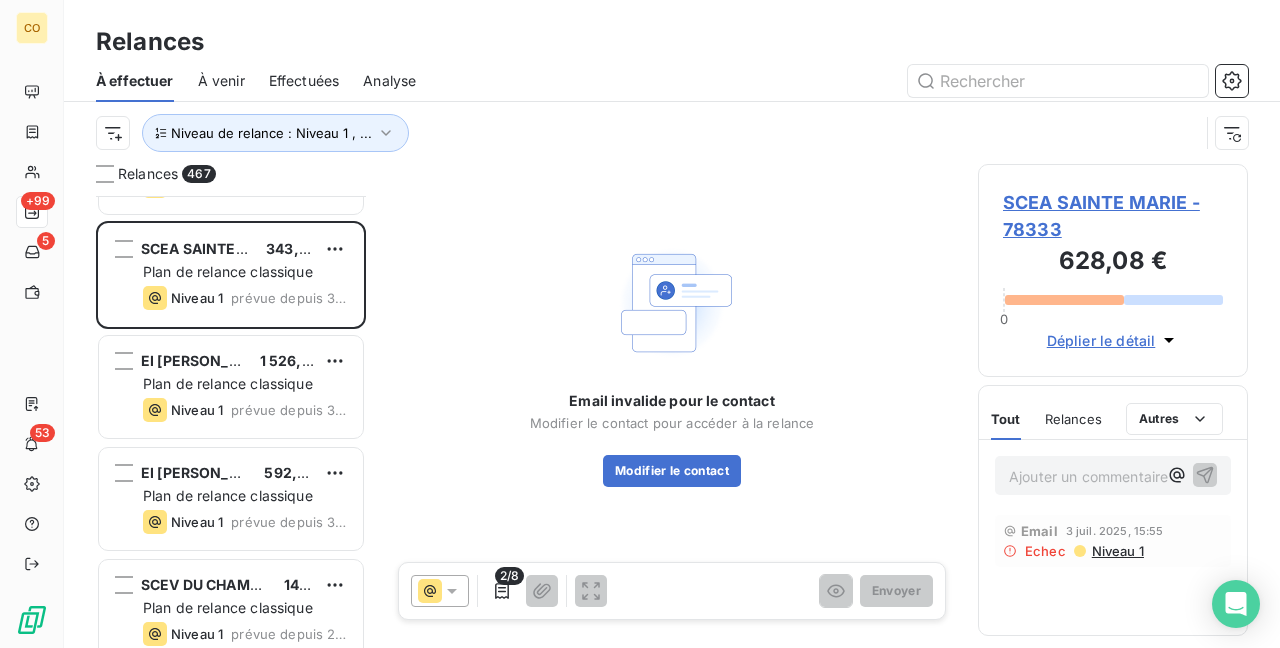 click on "SCEA SAINTE MARIE - 78333" at bounding box center (1113, 216) 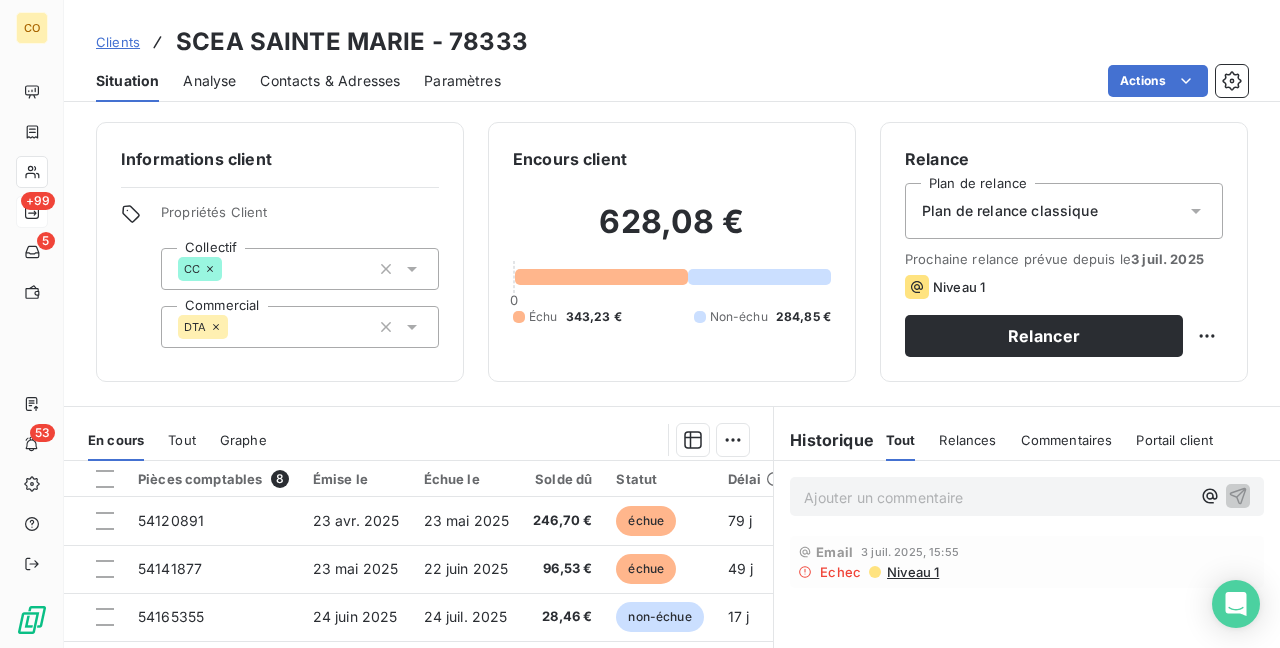 click on "Plan de relance classique" at bounding box center (1064, 211) 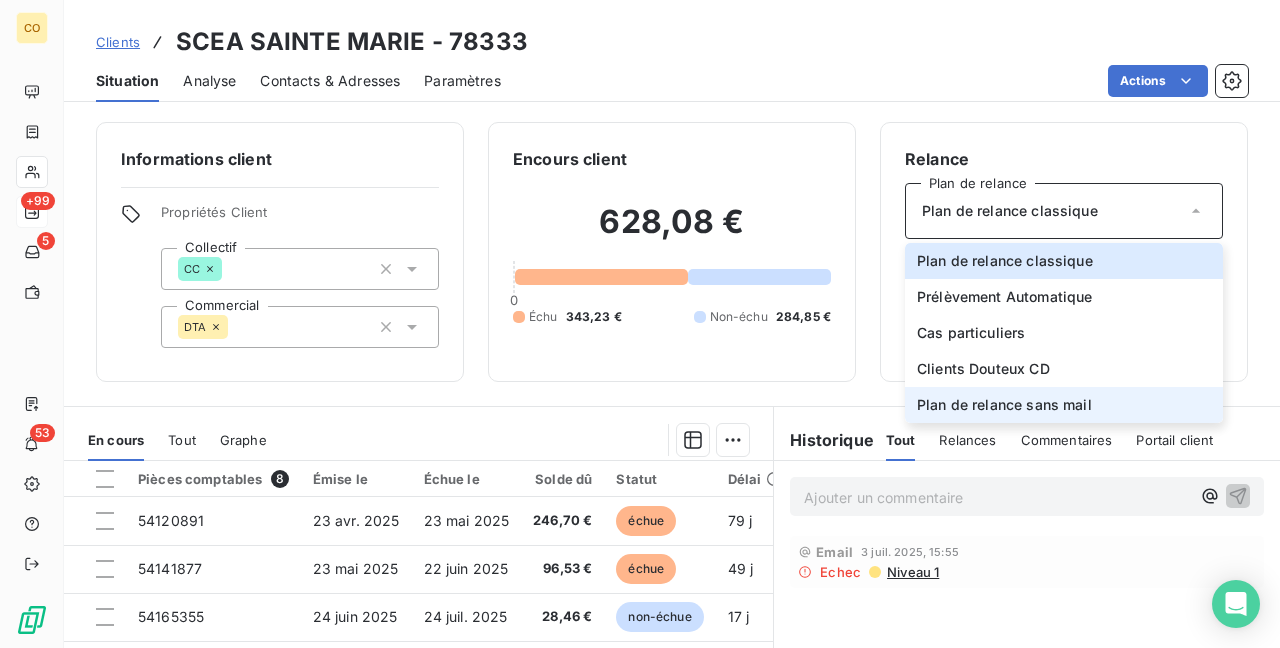 click on "Plan de relance sans mail" at bounding box center [1064, 405] 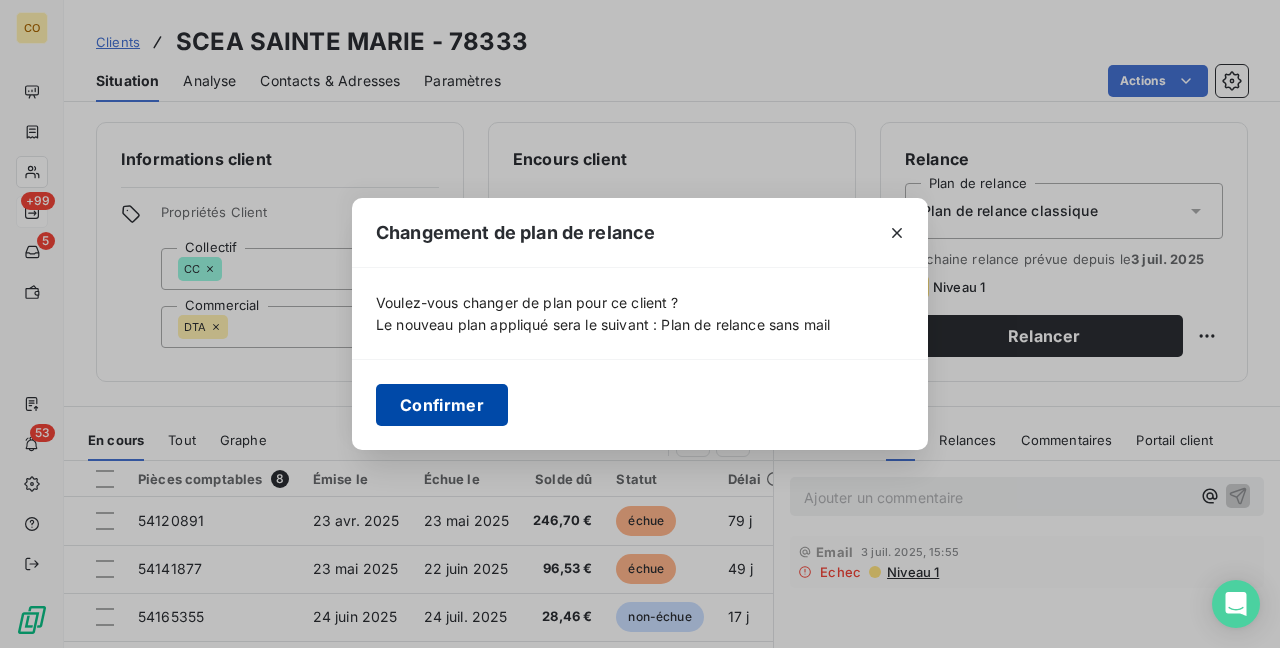 click on "Confirmer" at bounding box center (442, 405) 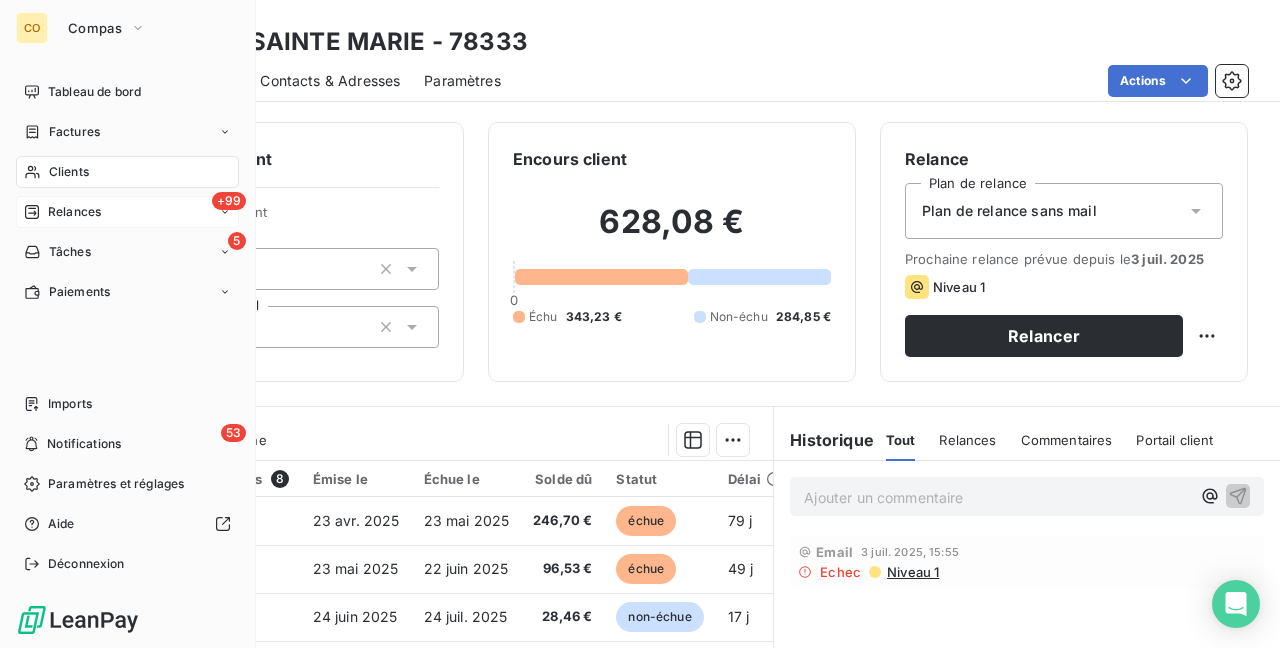 click on "Relances" at bounding box center (74, 212) 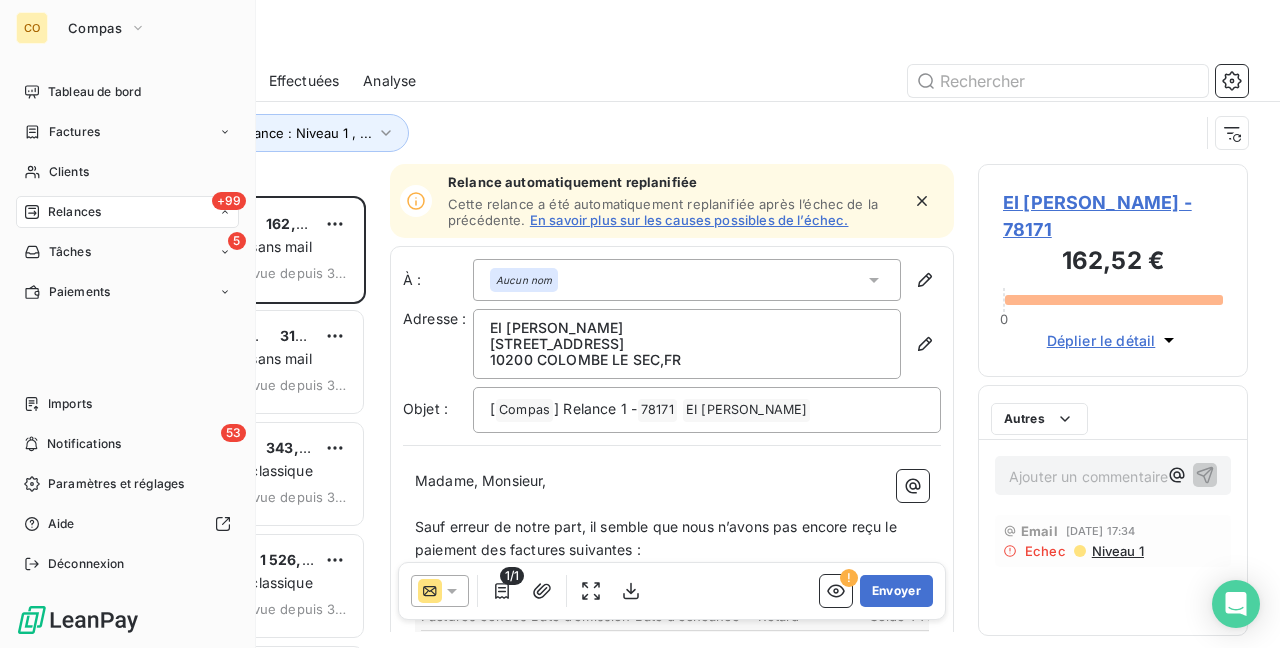 scroll, scrollTop: 16, scrollLeft: 16, axis: both 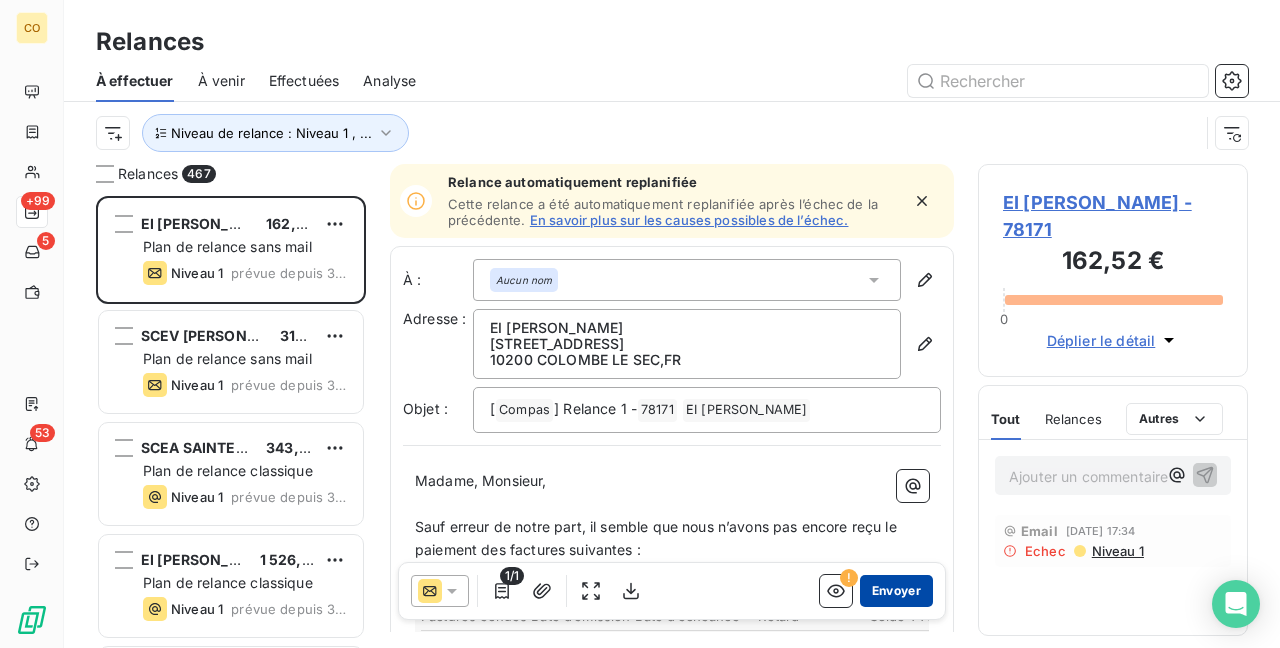 click on "Envoyer" at bounding box center (896, 591) 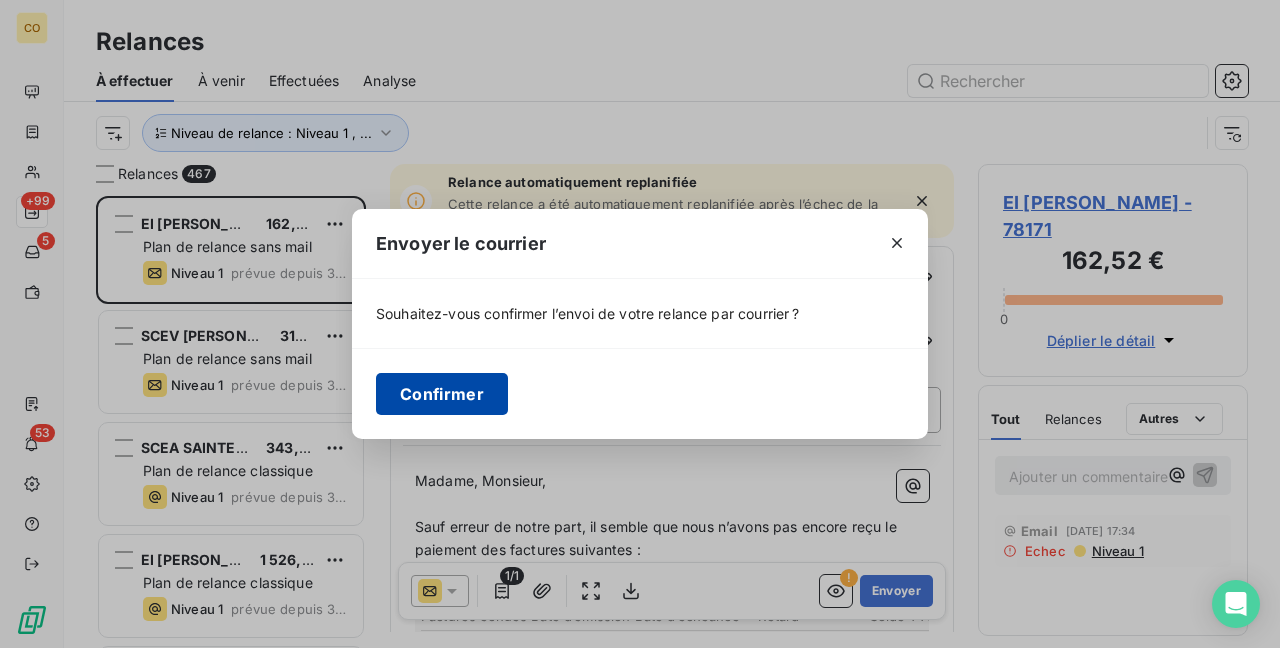 click on "Confirmer" at bounding box center [442, 394] 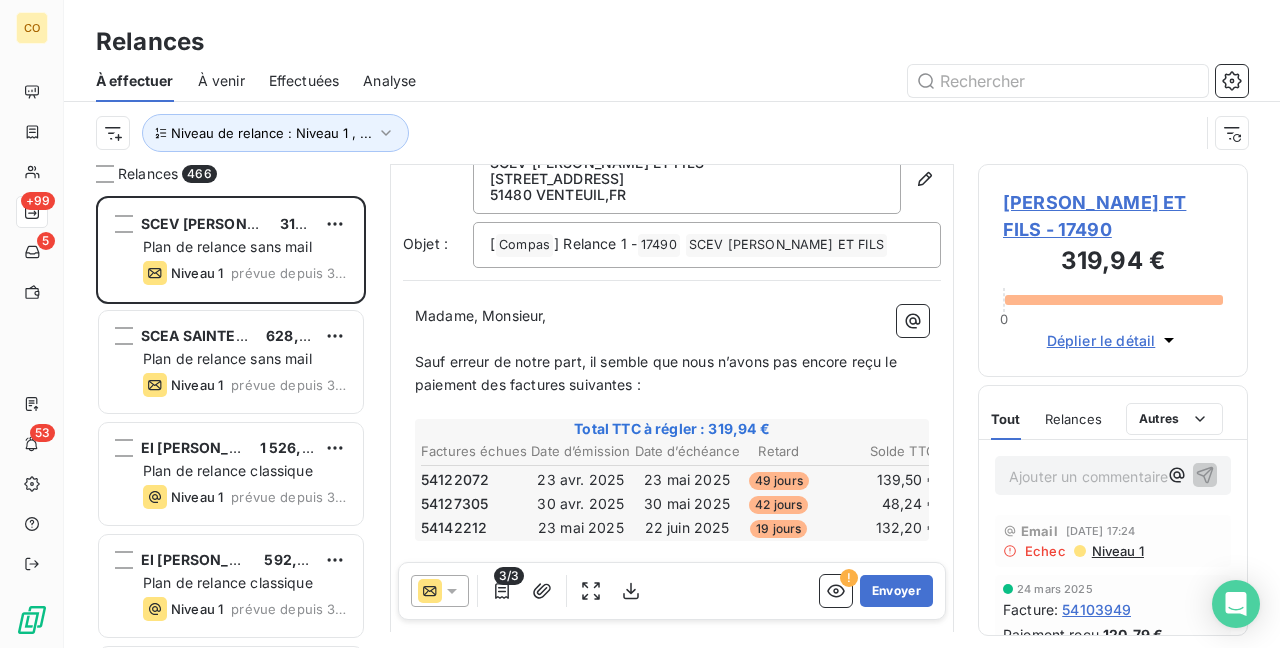 scroll, scrollTop: 202, scrollLeft: 0, axis: vertical 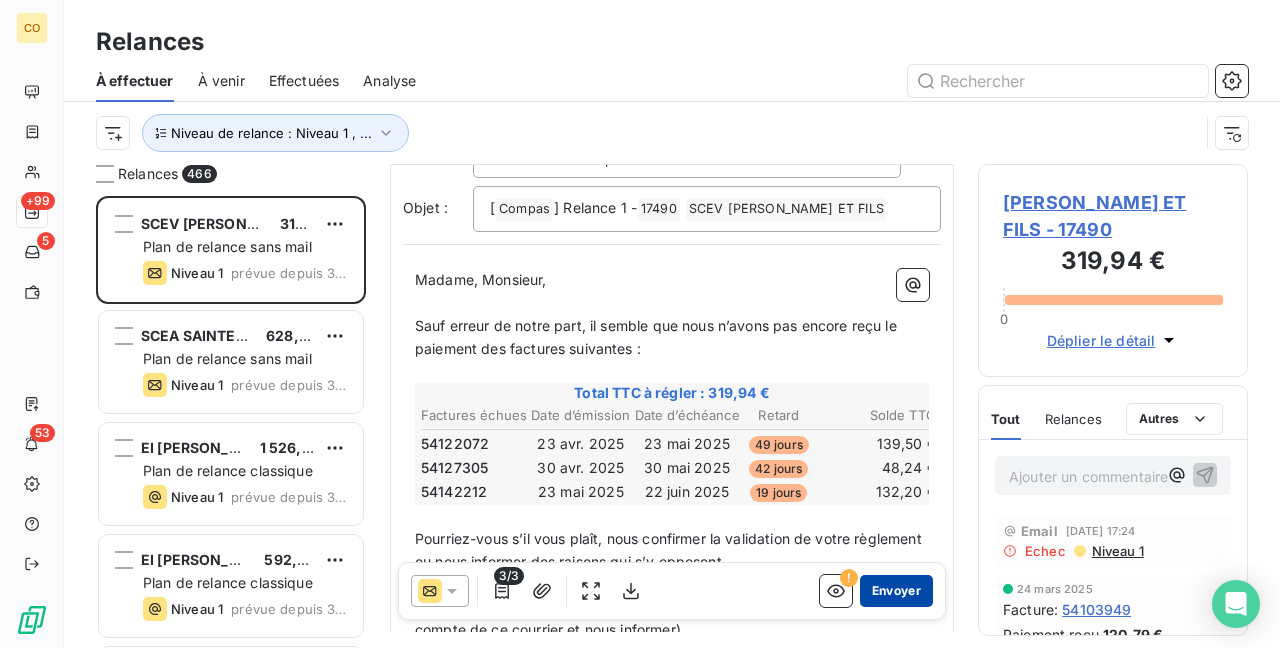 click on "Envoyer" at bounding box center (896, 591) 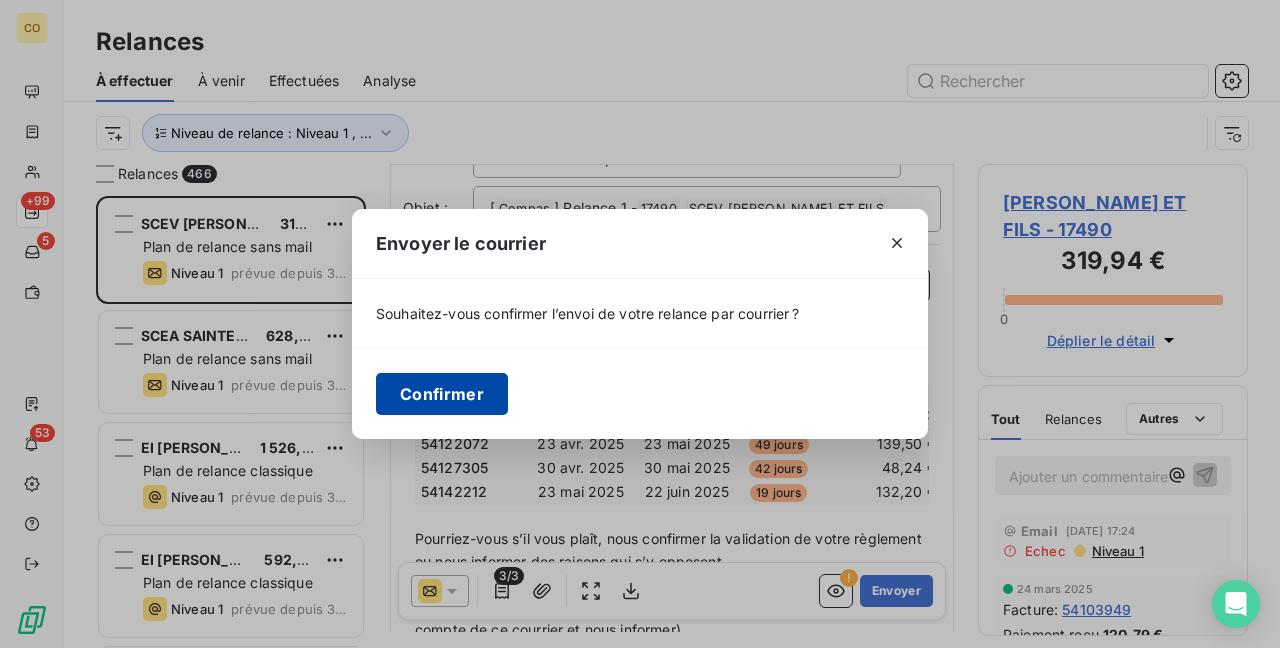 click on "Confirmer" at bounding box center (442, 394) 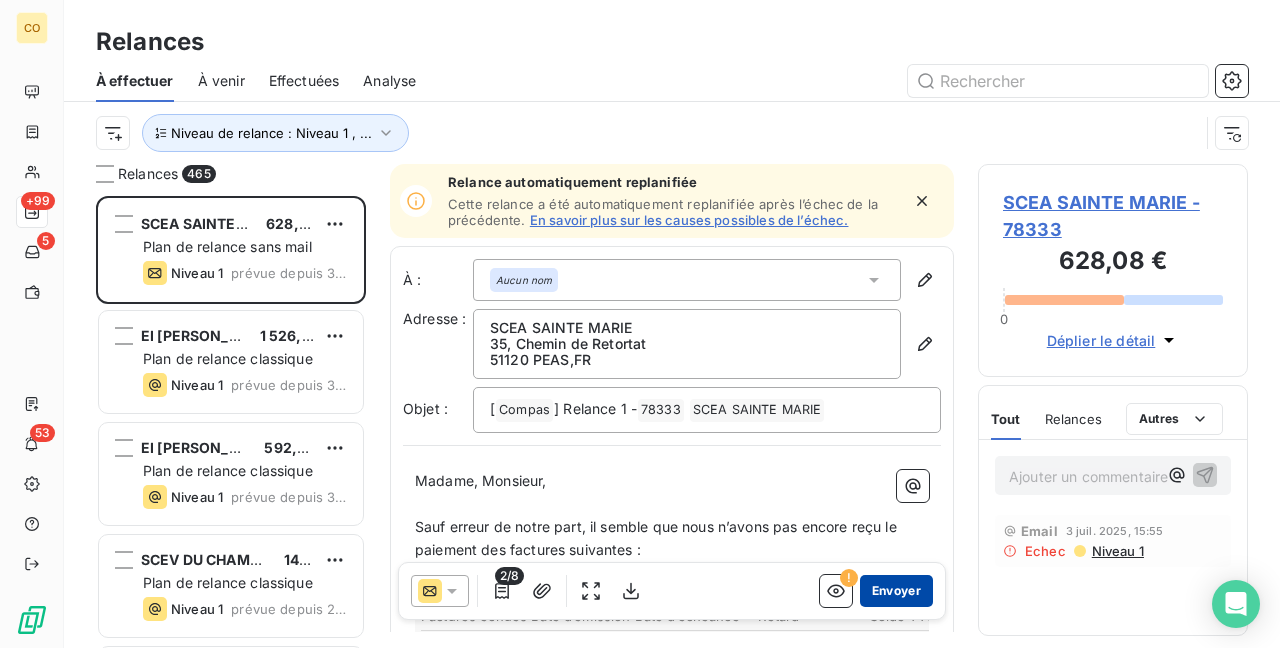 click on "Envoyer" at bounding box center (896, 591) 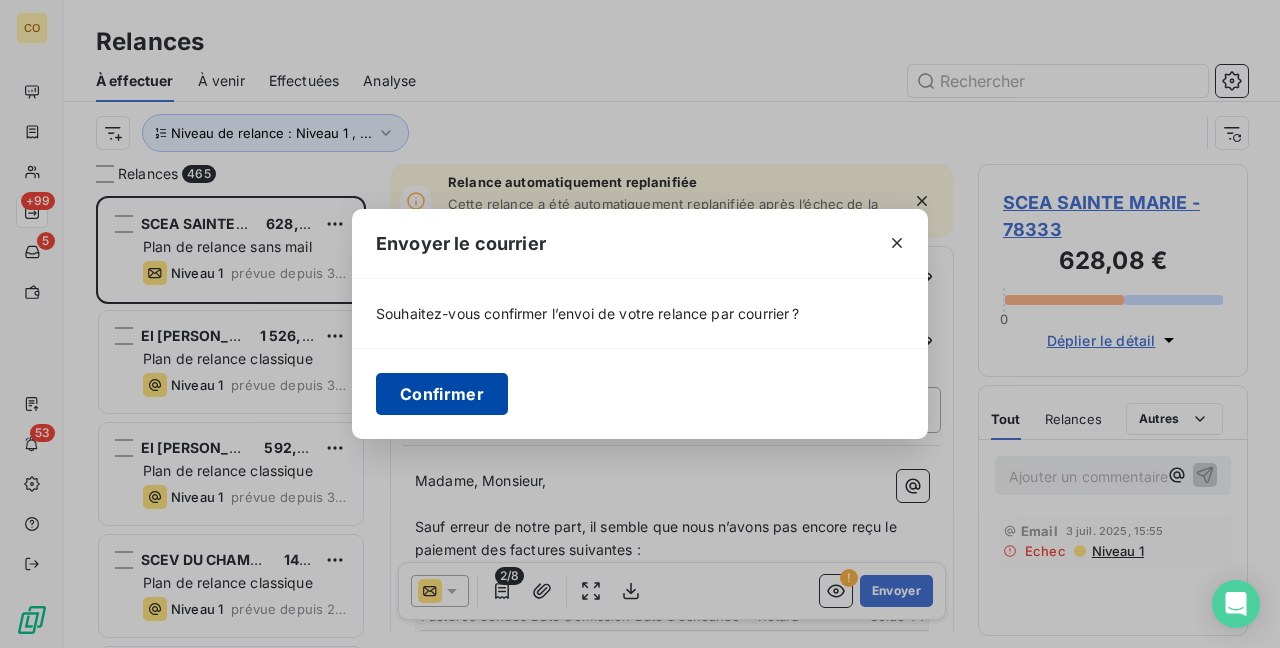 click on "Confirmer" at bounding box center [442, 394] 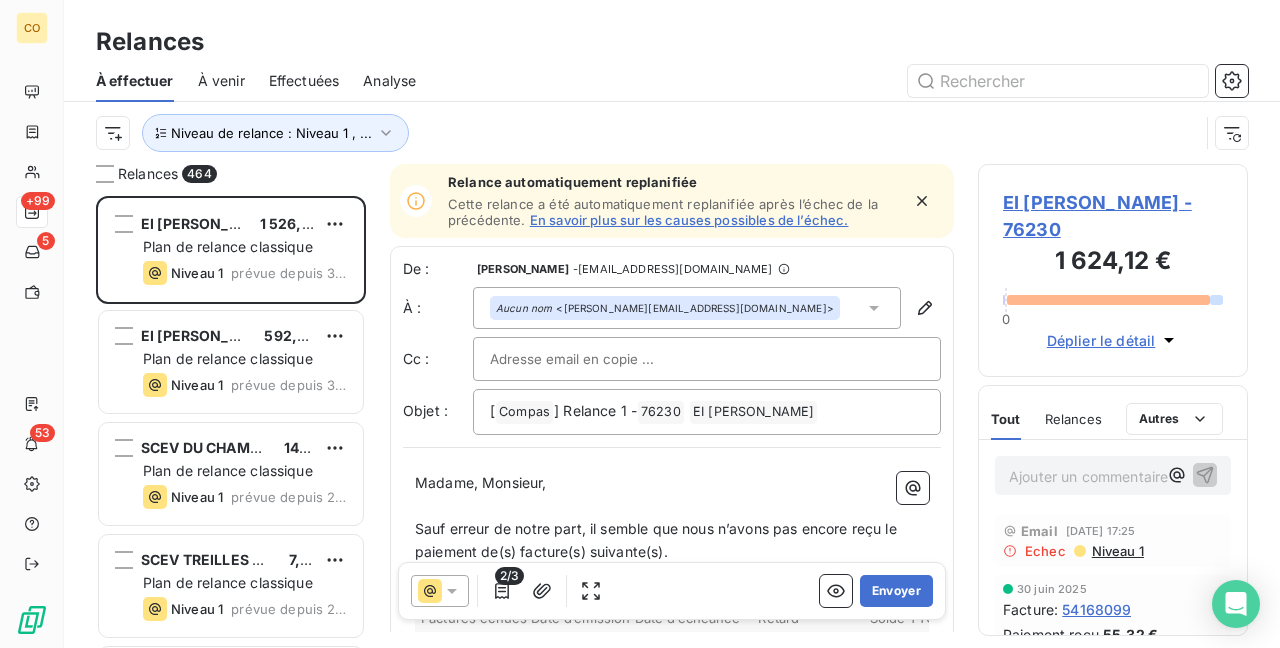 click on "EI NEYRINCK LUCIE - 76230" at bounding box center [1113, 216] 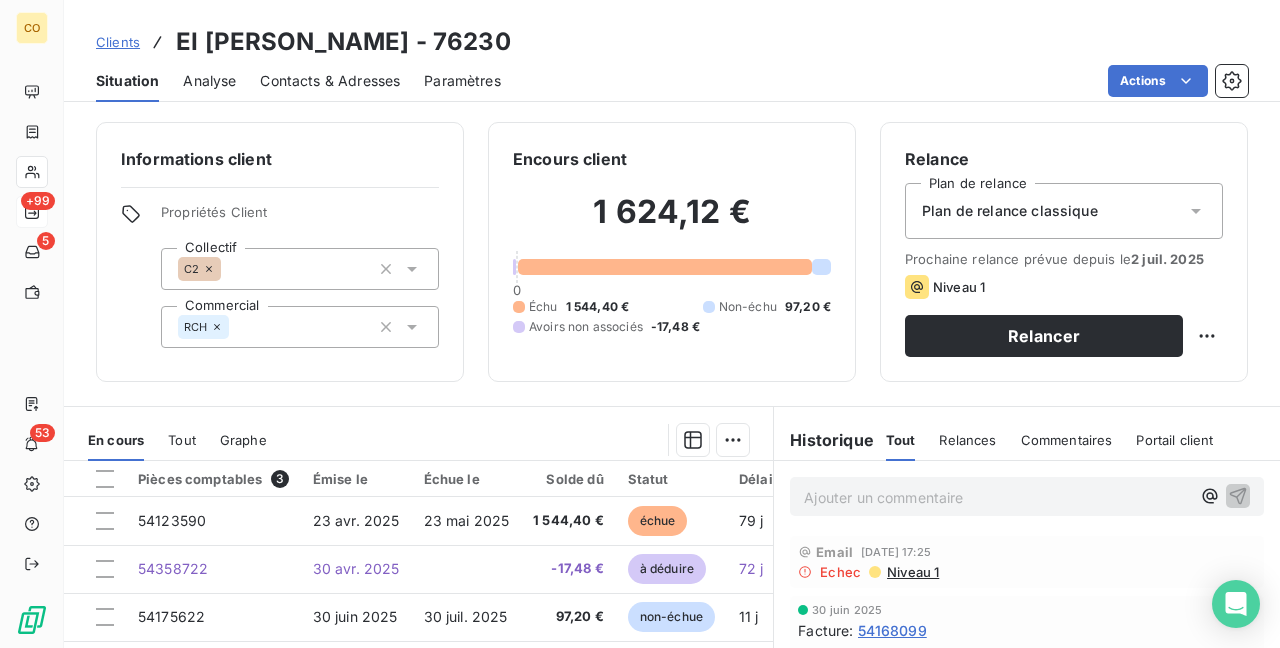 click on "Plan de relance classique" at bounding box center [1064, 211] 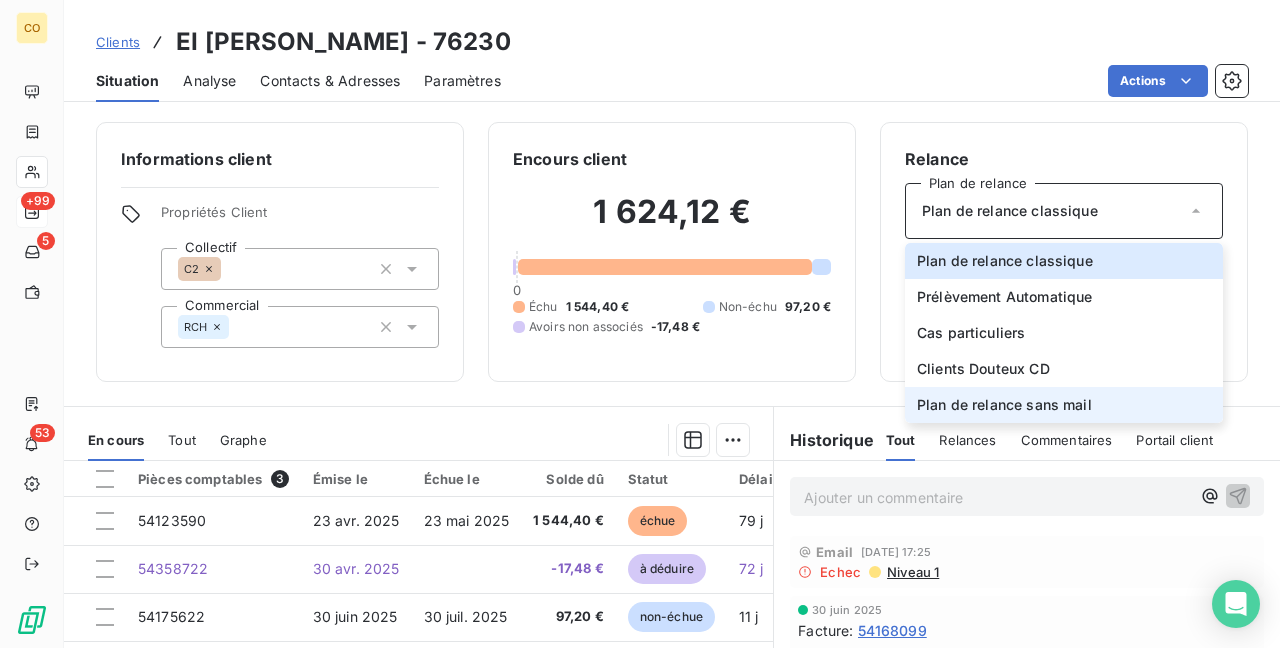 click on "Plan de relance sans mail" at bounding box center (1064, 405) 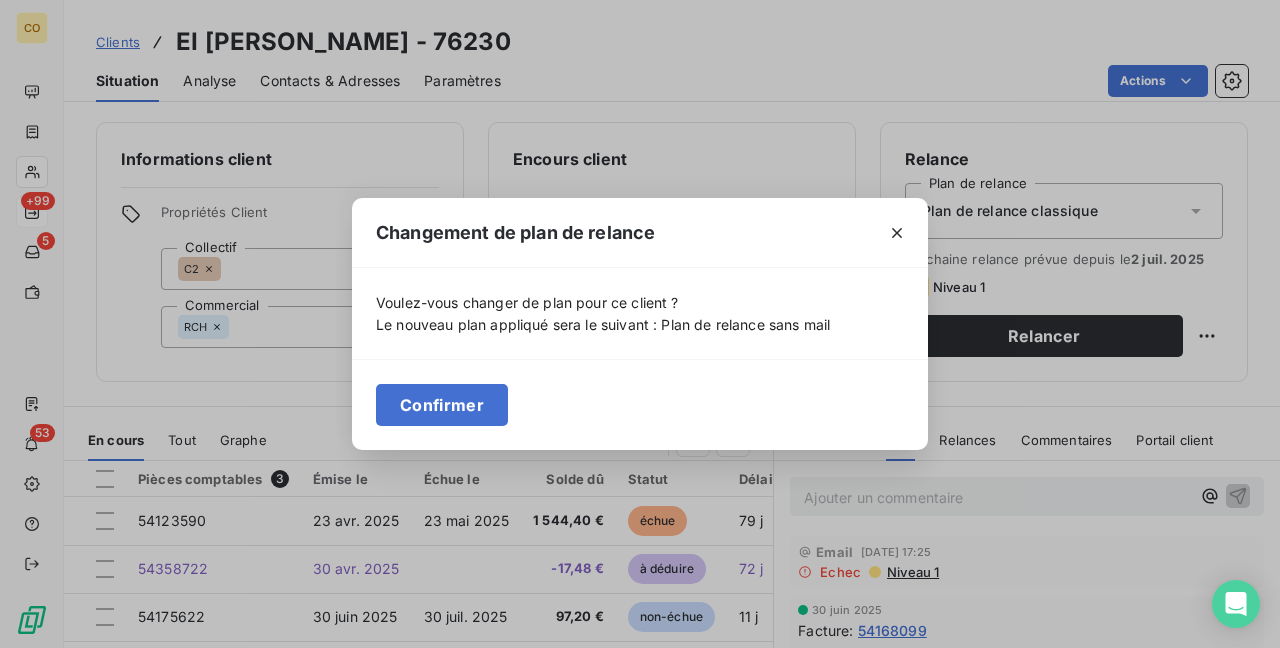 click on "Confirmer" at bounding box center (442, 405) 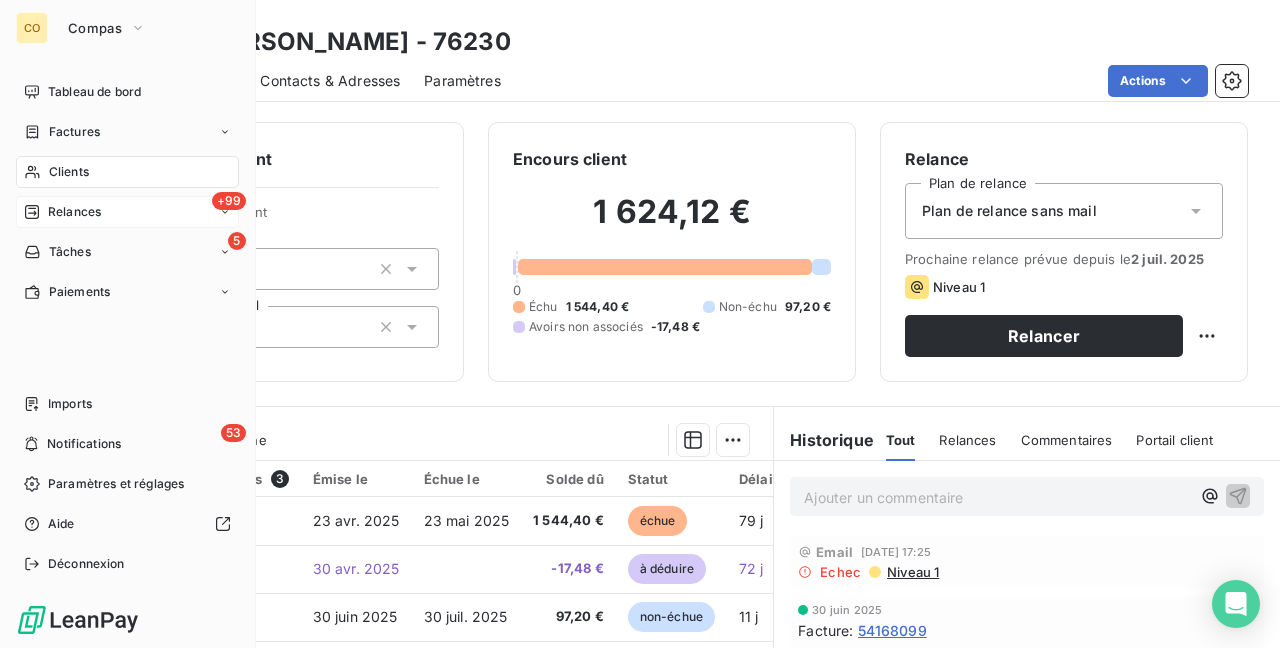 click on "Relances" at bounding box center (74, 212) 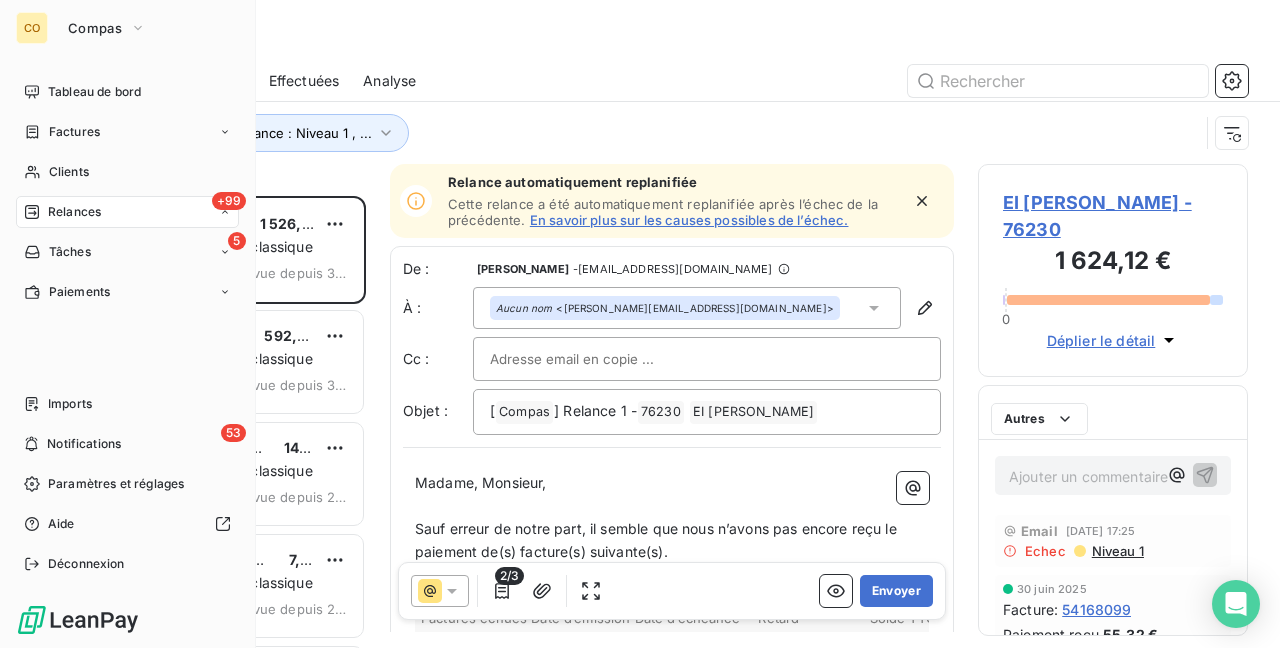 scroll, scrollTop: 16, scrollLeft: 16, axis: both 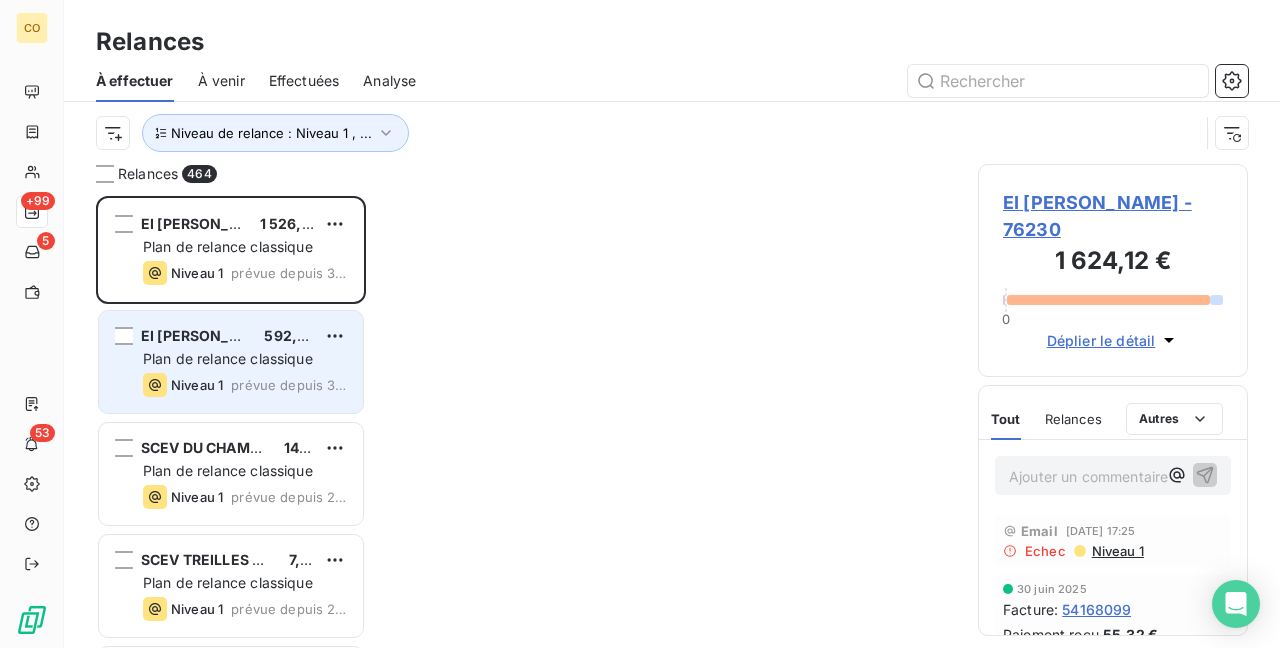 click on "EI [PERSON_NAME]" at bounding box center (209, 335) 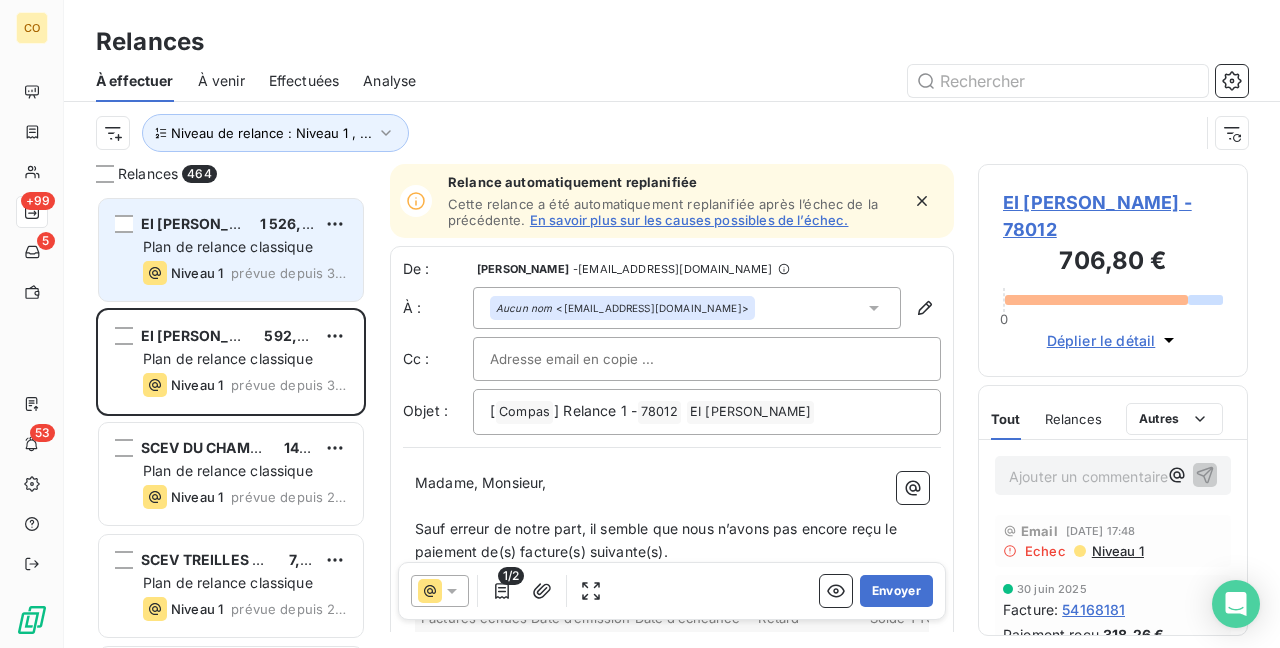 click on "EI NEYRINCK LUCIE 1 526,92 € Plan de relance classique Niveau 1 prévue depuis 34 jours" at bounding box center (231, 250) 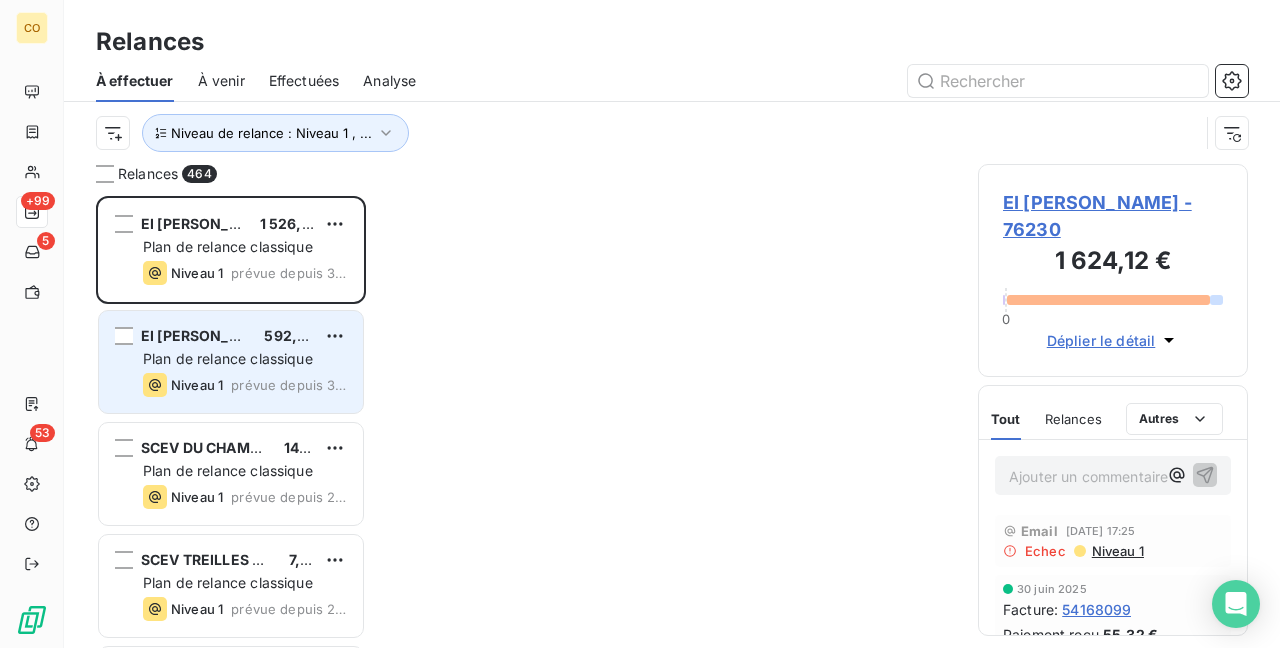 click on "Niveau 1" at bounding box center (197, 385) 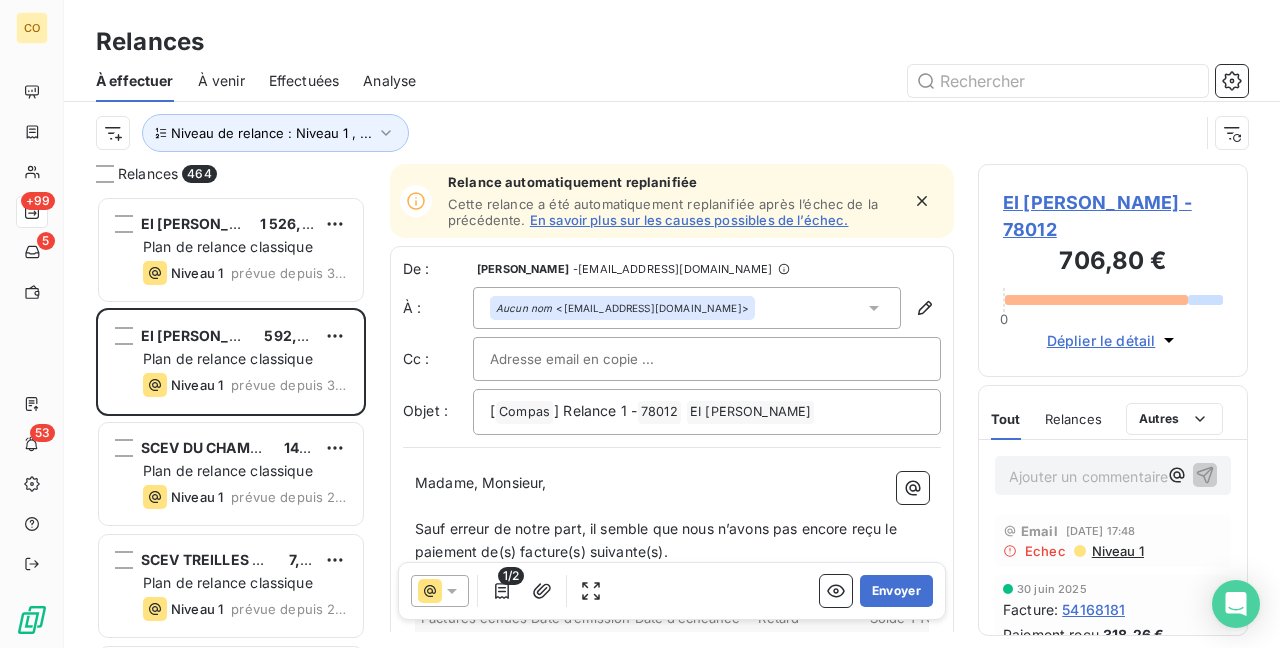 click on "EI MAUPRIVEZ Arnaud - 78012" at bounding box center (1113, 216) 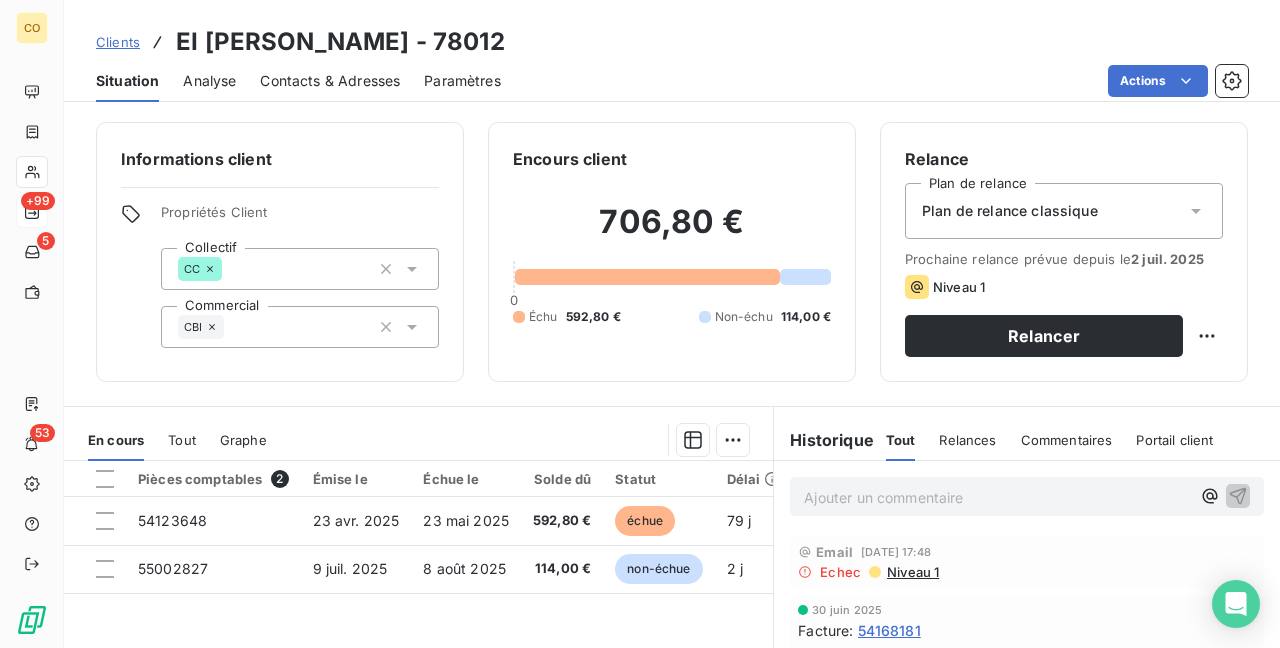 click 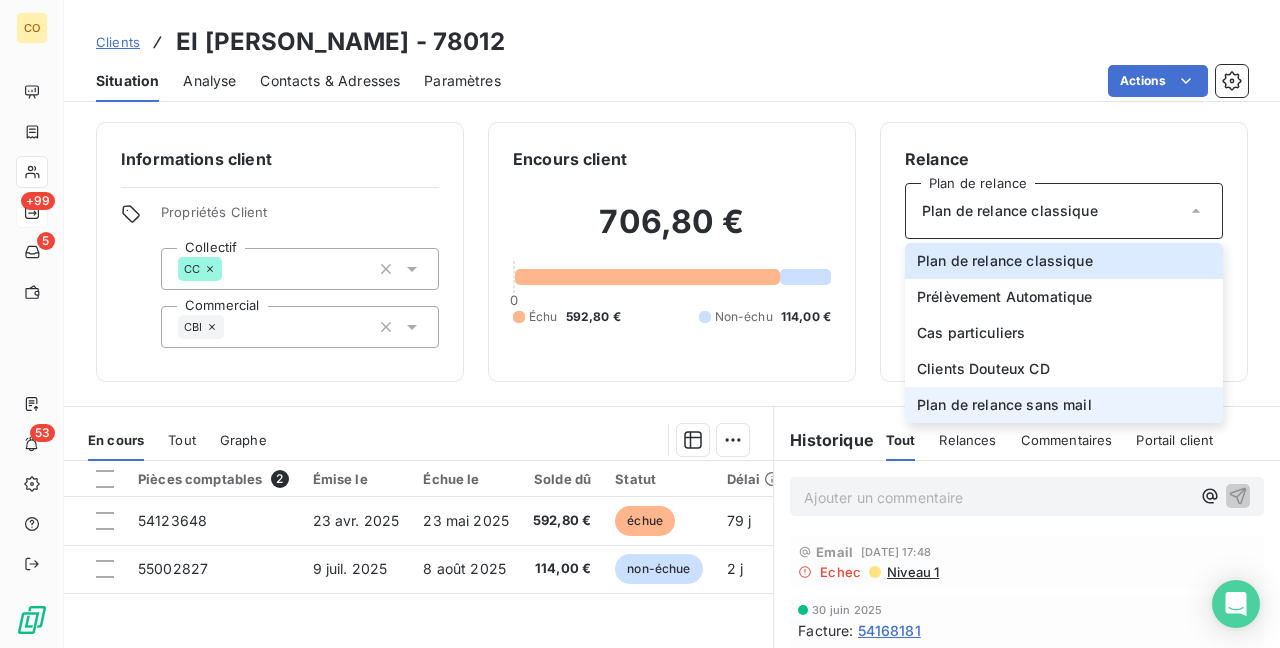 click on "Plan de relance sans mail" at bounding box center (1004, 405) 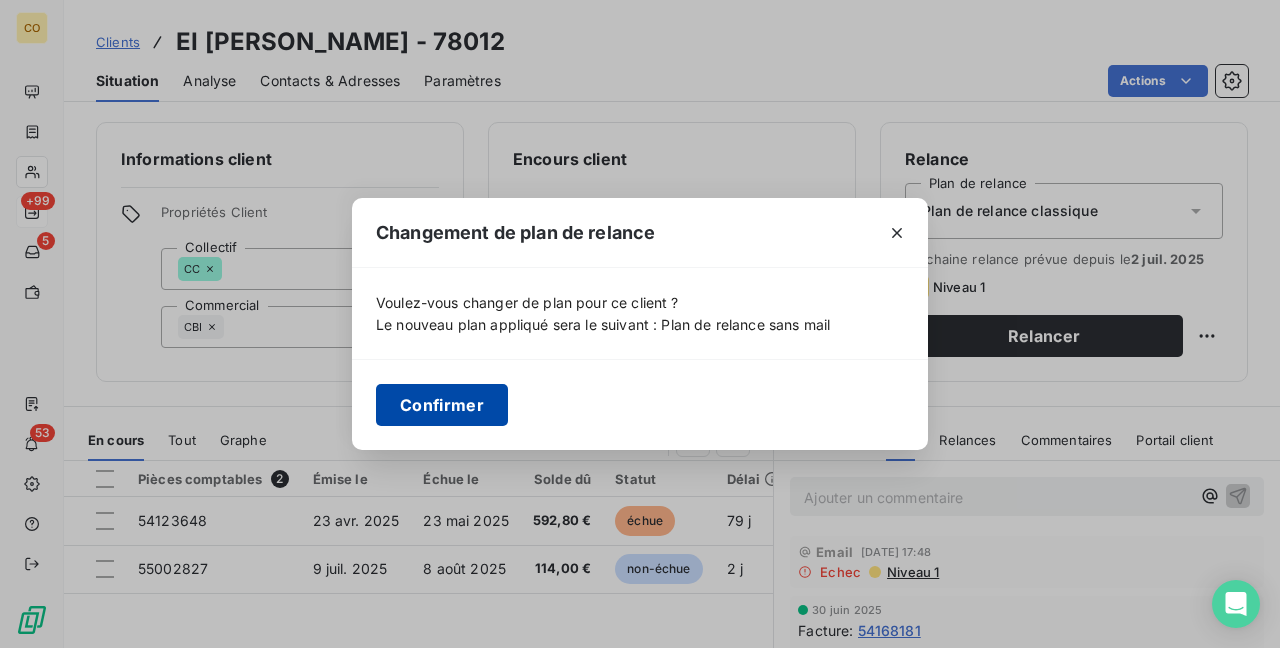 click on "Confirmer" at bounding box center (442, 405) 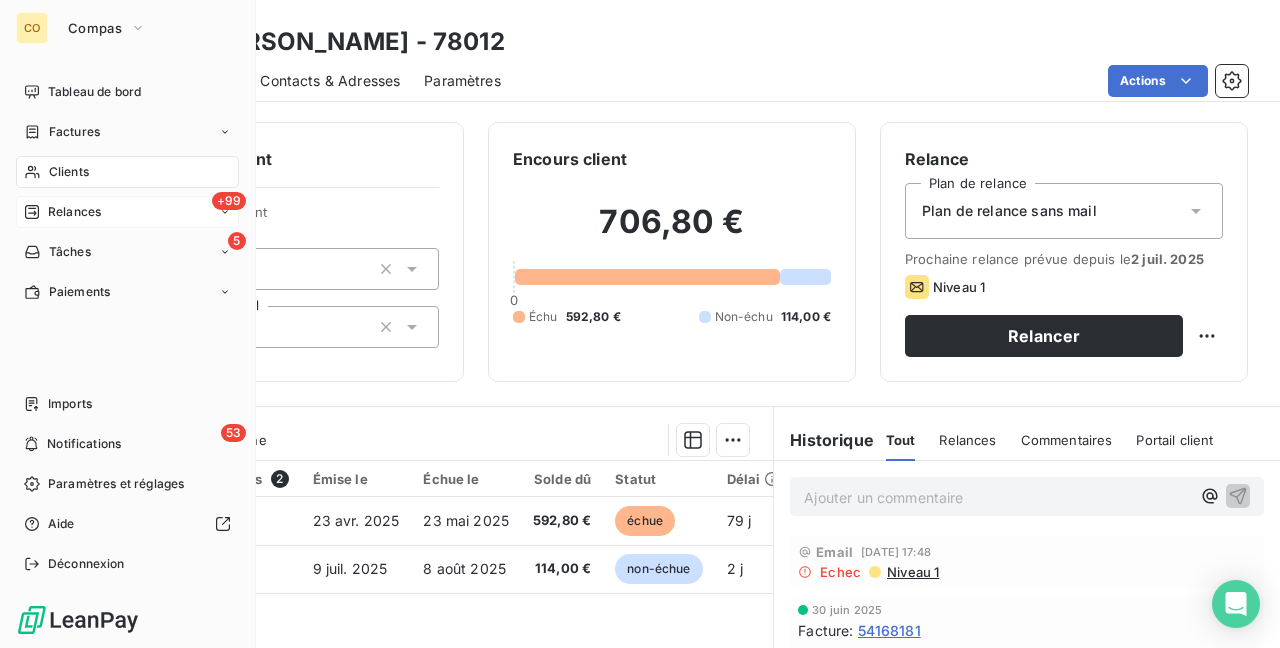 click on "Relances" at bounding box center [74, 212] 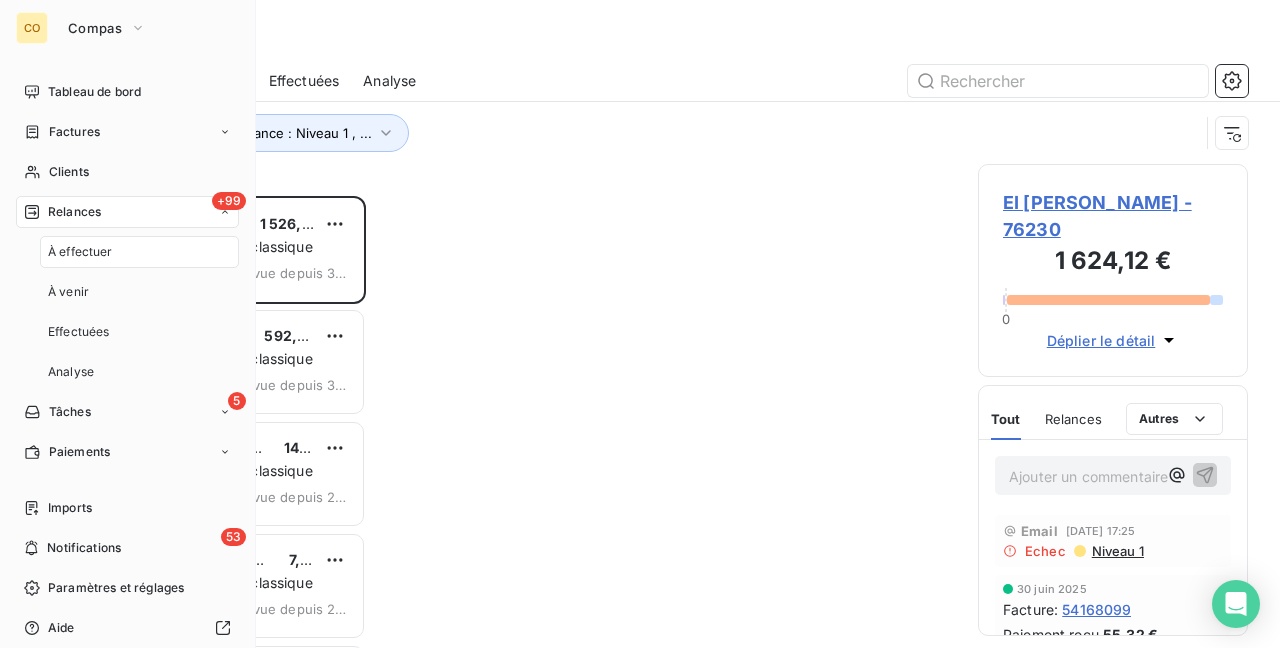 scroll, scrollTop: 16, scrollLeft: 16, axis: both 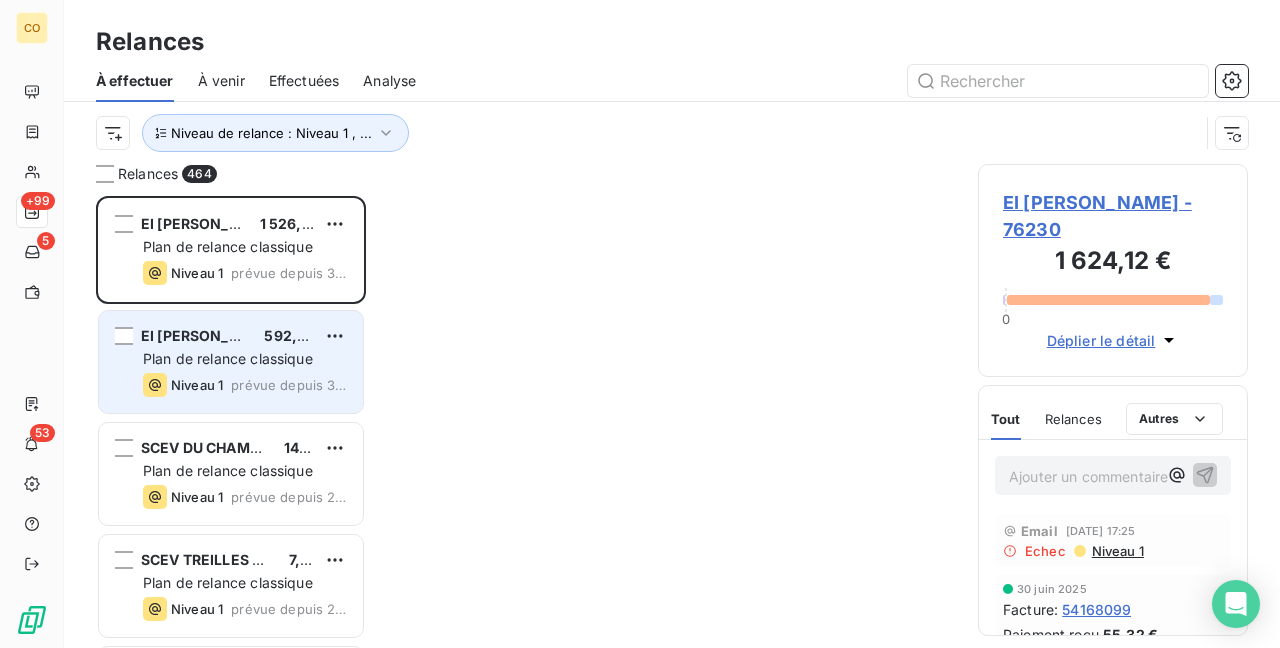 click on "Plan de relance classique" at bounding box center (228, 358) 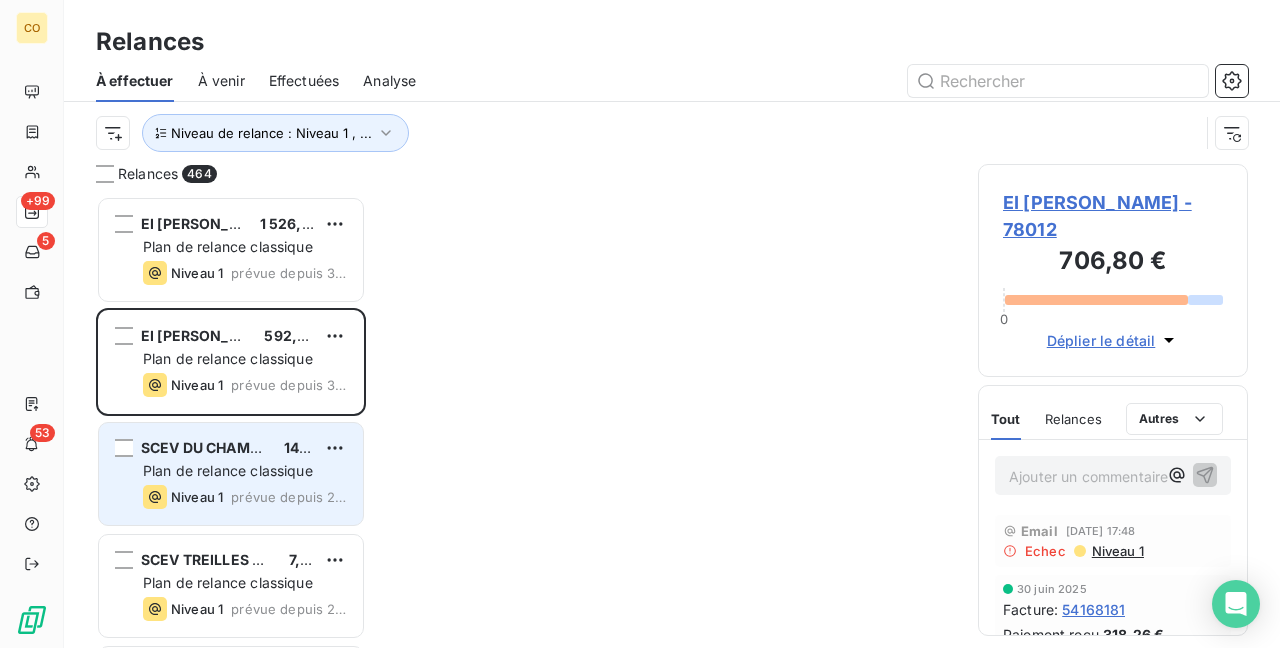 click on "SCEV DU CHAMP DU HAUT GRAVIER 142,69 € Plan de relance classique Niveau 1 prévue depuis 27 jours" at bounding box center (231, 474) 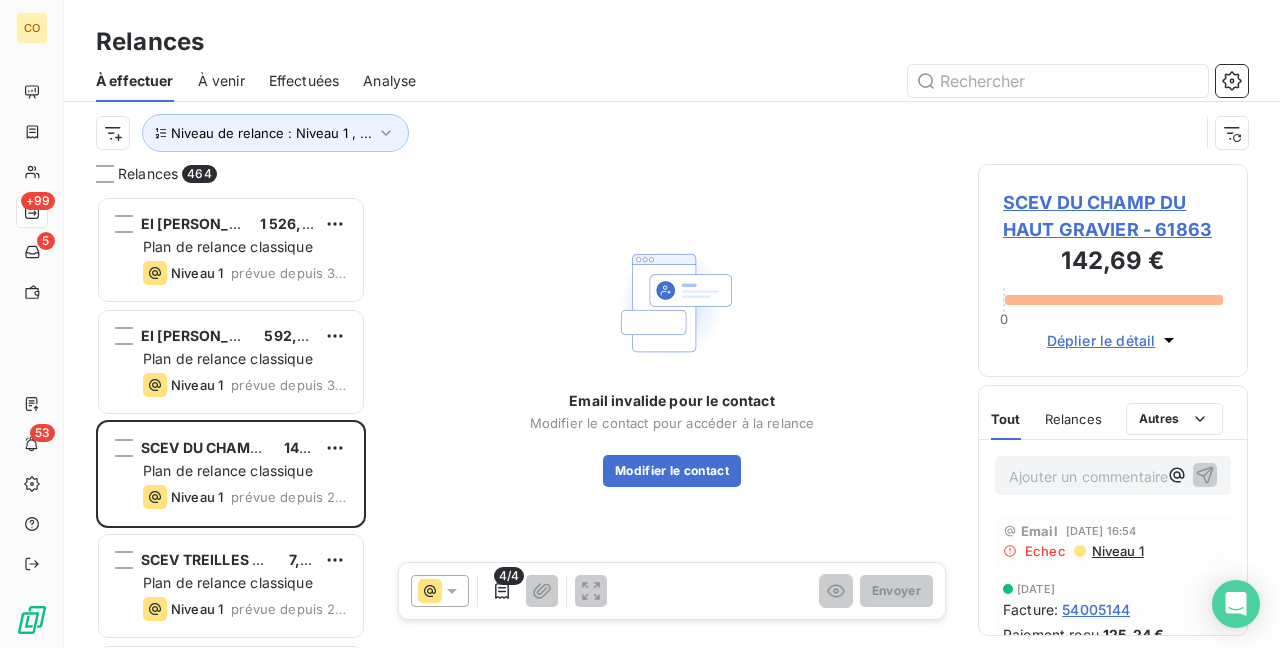 click on "SCEV DU CHAMP DU HAUT GRAVIER - 61863" at bounding box center (1113, 216) 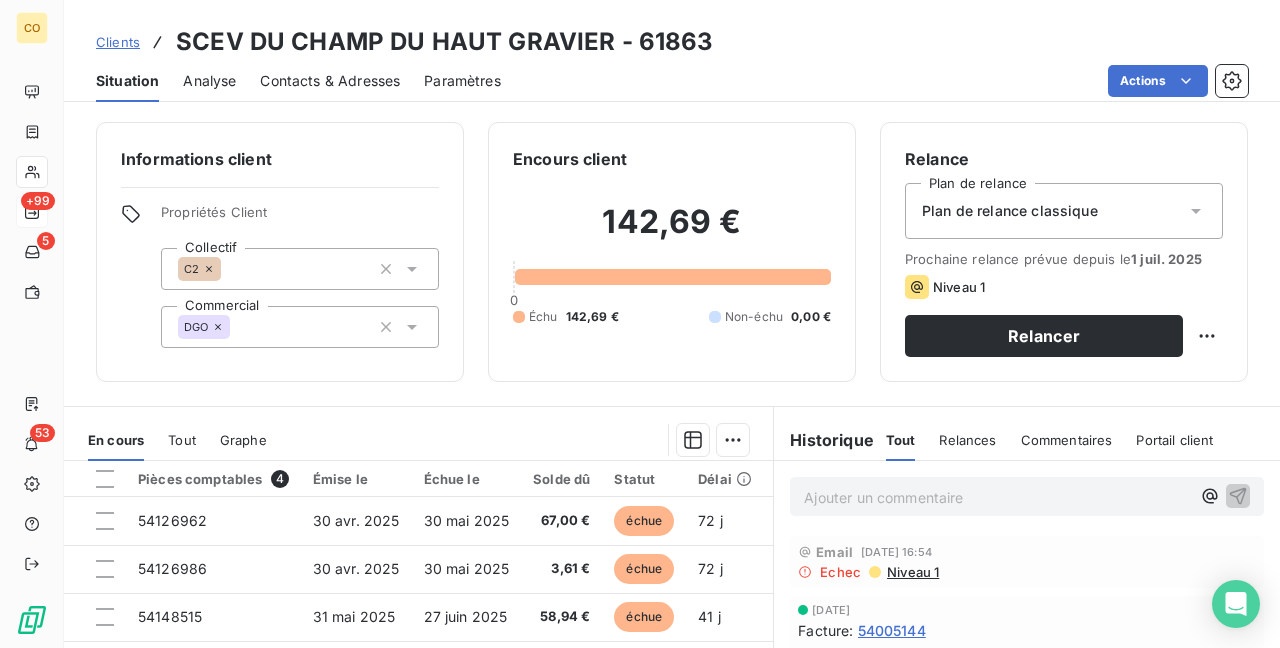 click on "Plan de relance classique" at bounding box center (1064, 211) 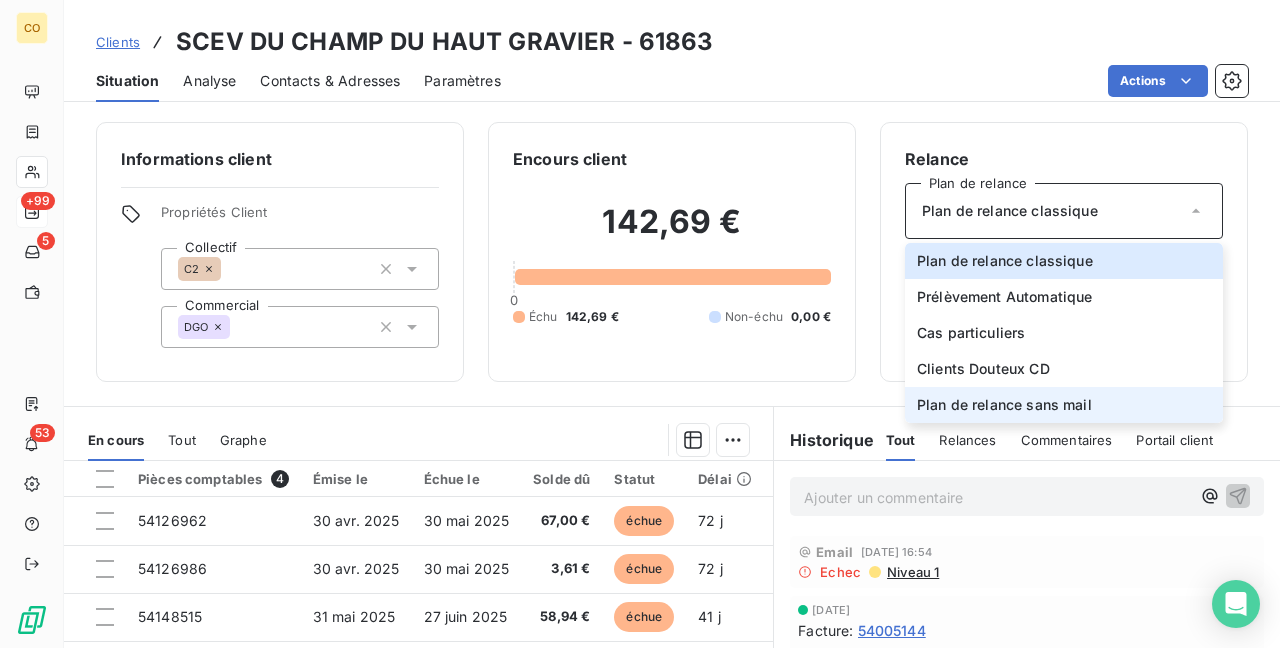 click on "Plan de relance sans mail" at bounding box center (1004, 405) 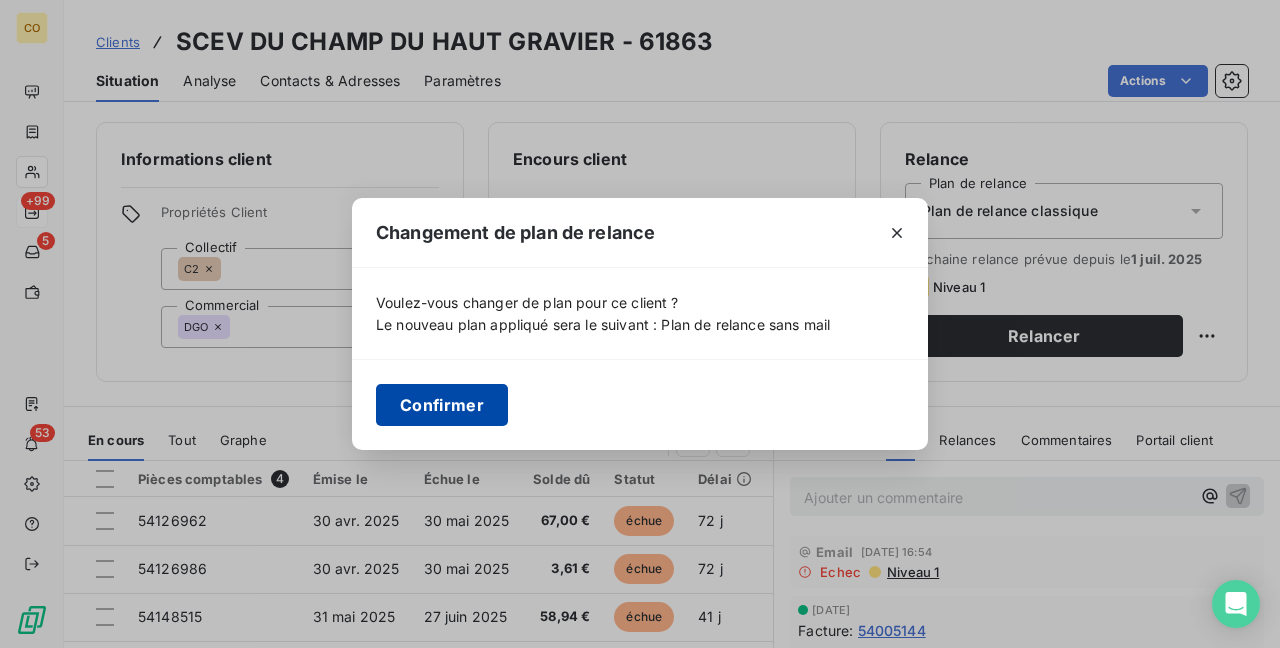 click on "Confirmer" at bounding box center (442, 405) 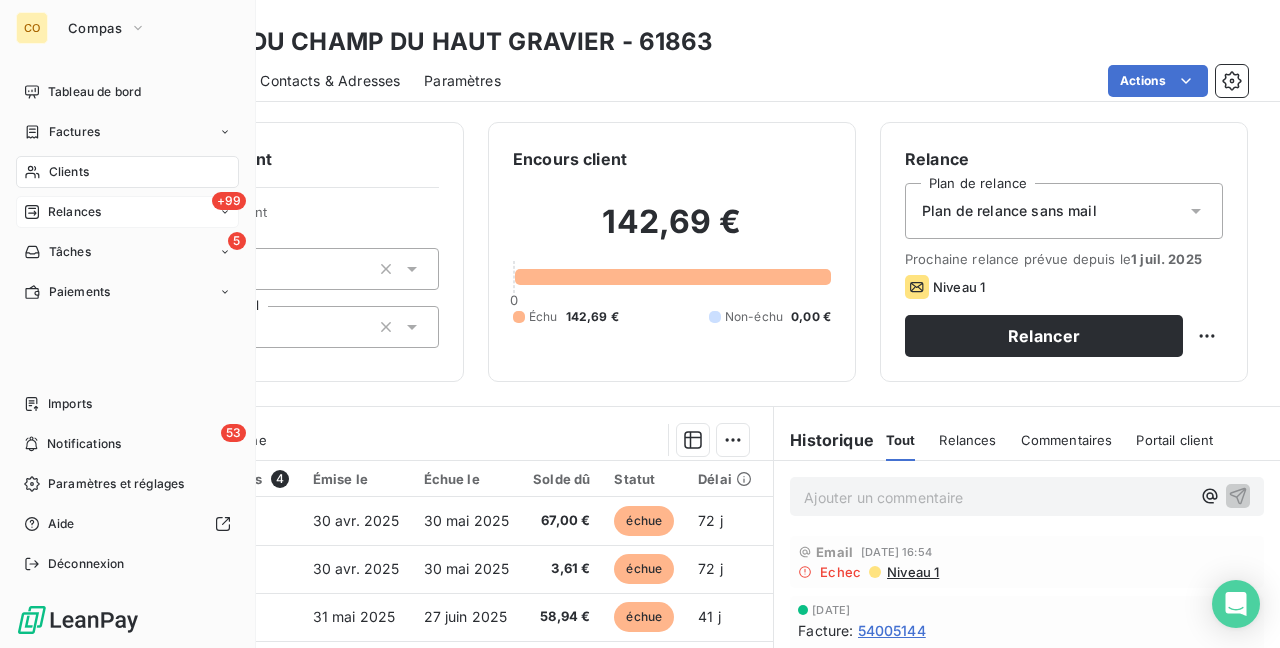 click on "Relances" at bounding box center (74, 212) 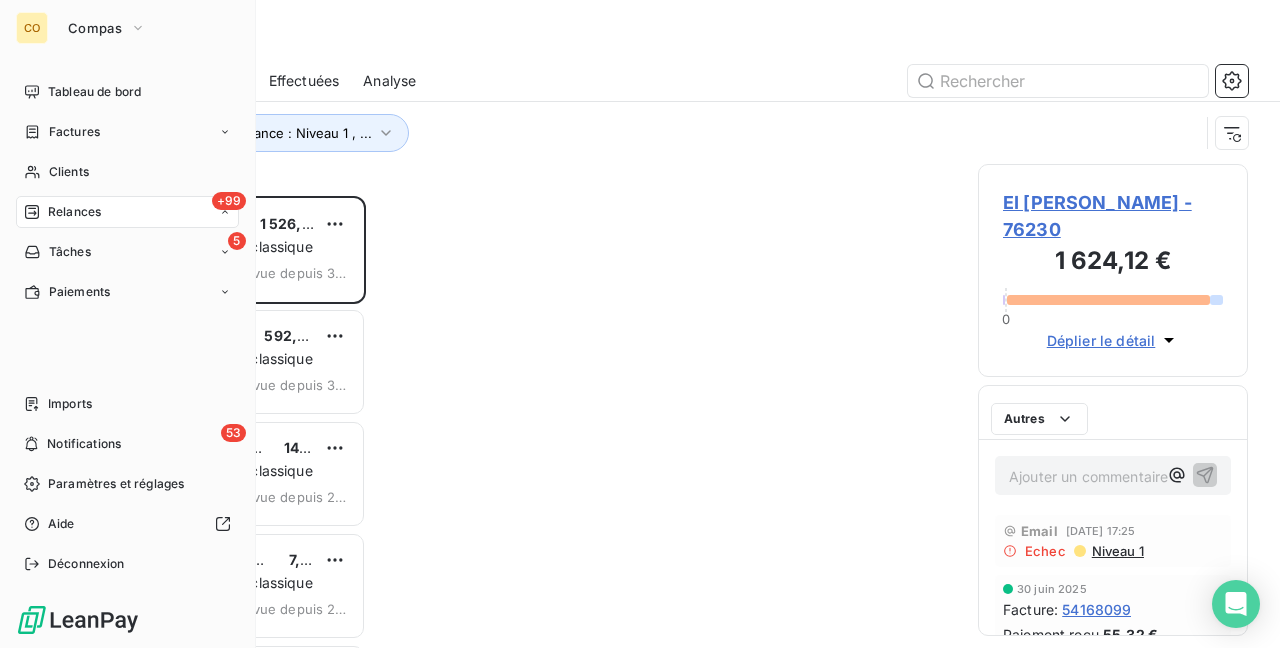 scroll, scrollTop: 16, scrollLeft: 16, axis: both 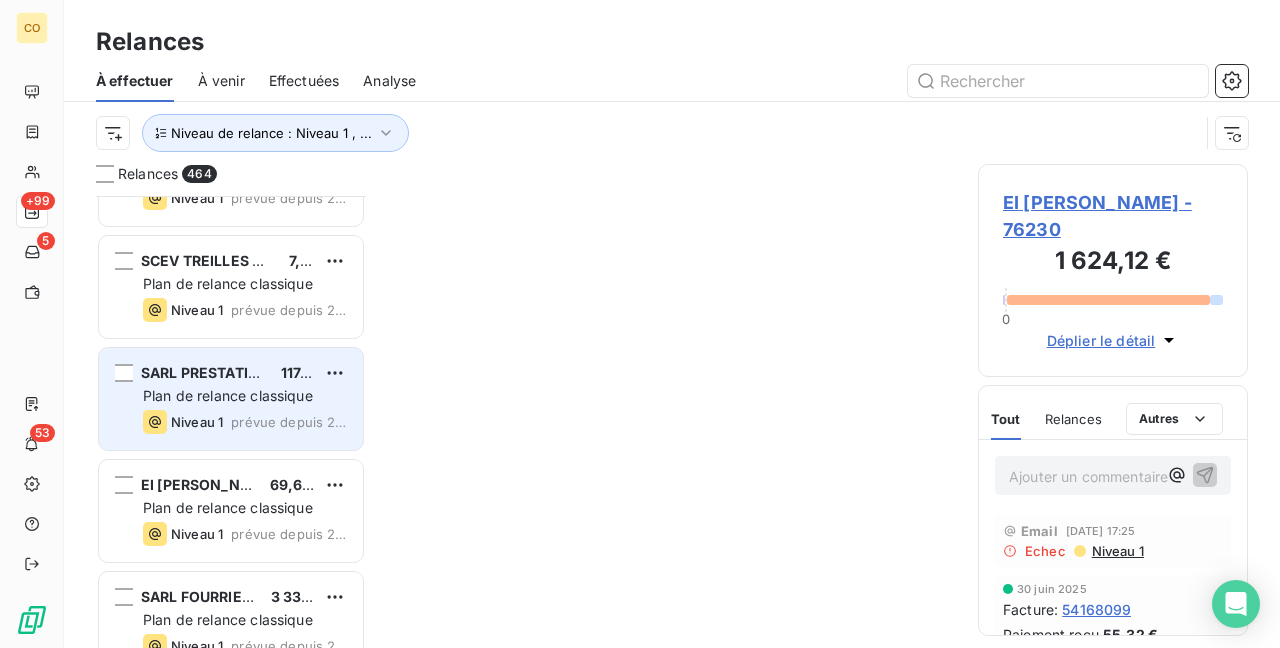 click on "Plan de relance classique" at bounding box center (228, 395) 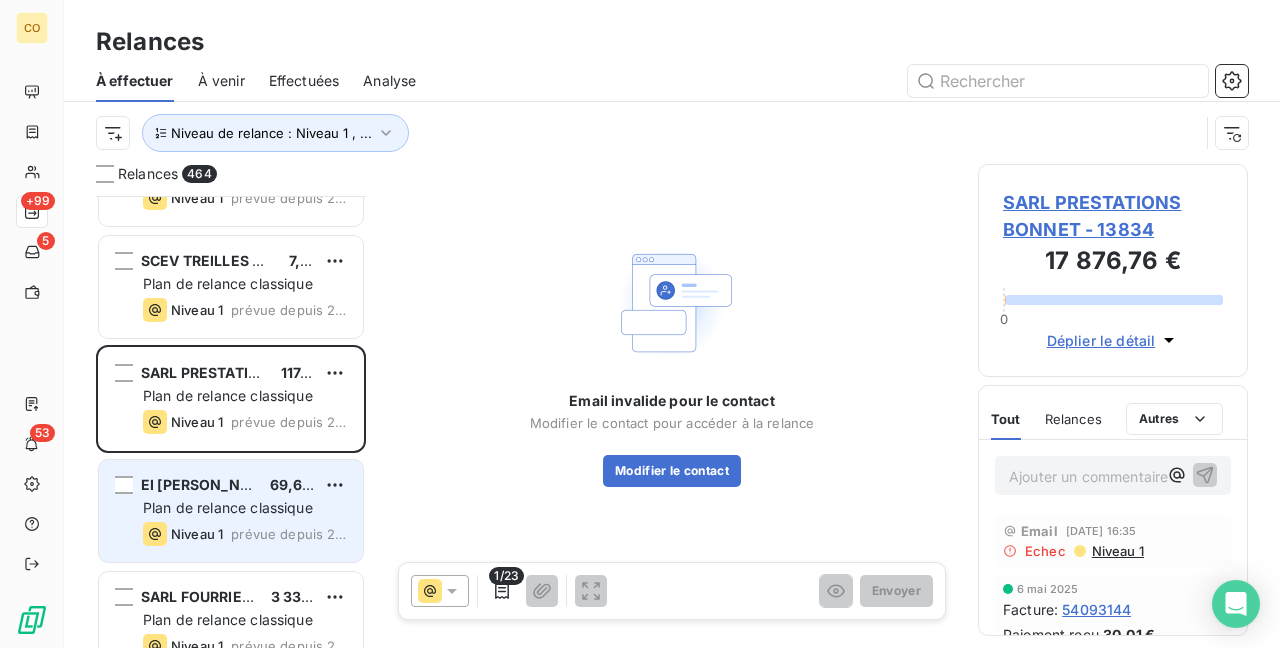 click on "Niveau 1" at bounding box center [183, 534] 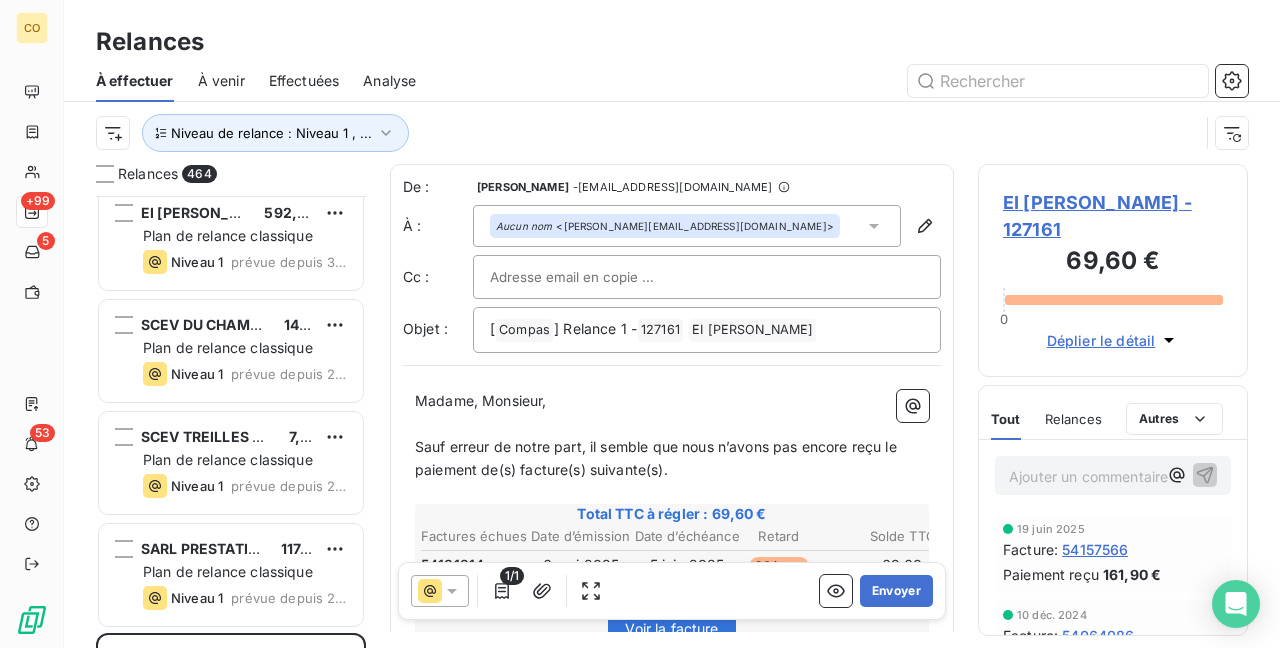 scroll, scrollTop: 0, scrollLeft: 0, axis: both 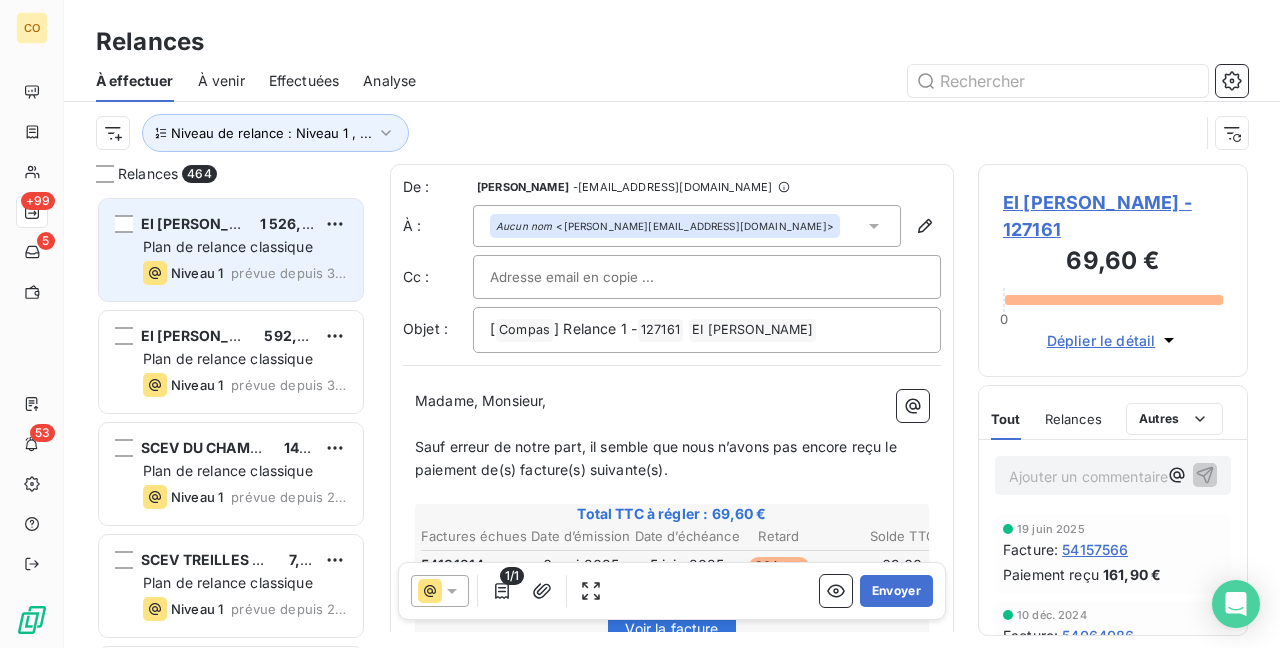 click on "Plan de relance classique" at bounding box center (228, 246) 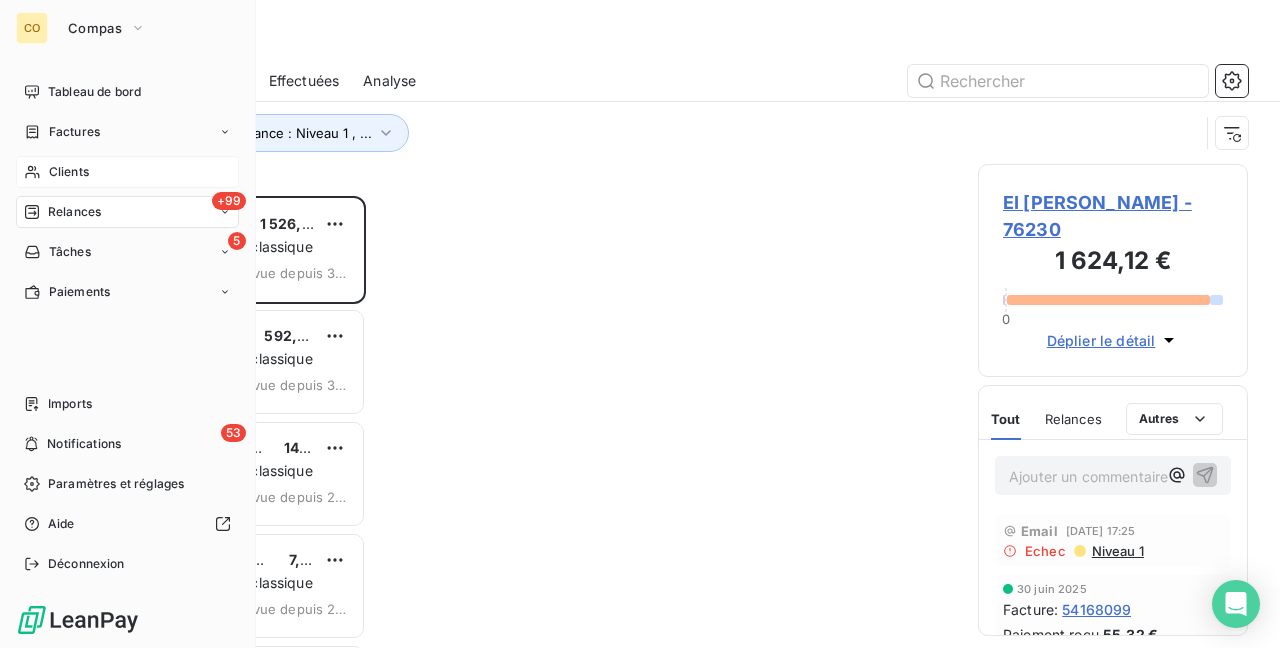 click on "Clients" at bounding box center (127, 172) 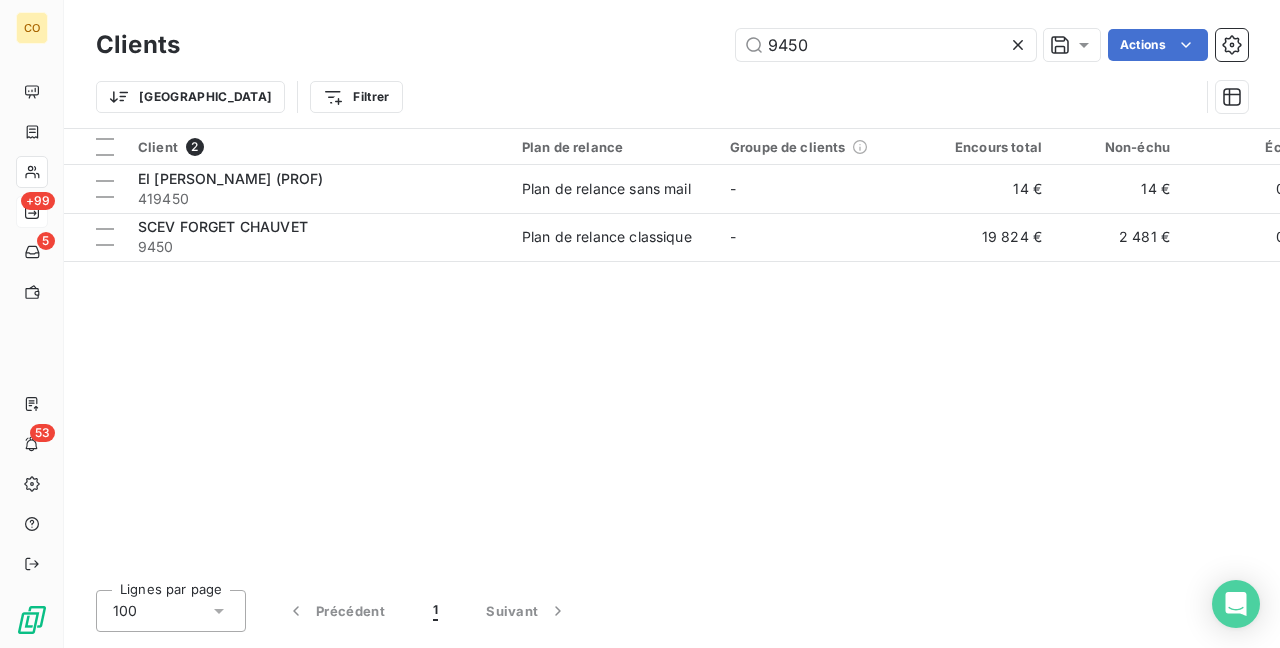drag, startPoint x: 821, startPoint y: 39, endPoint x: 471, endPoint y: 0, distance: 352.16617 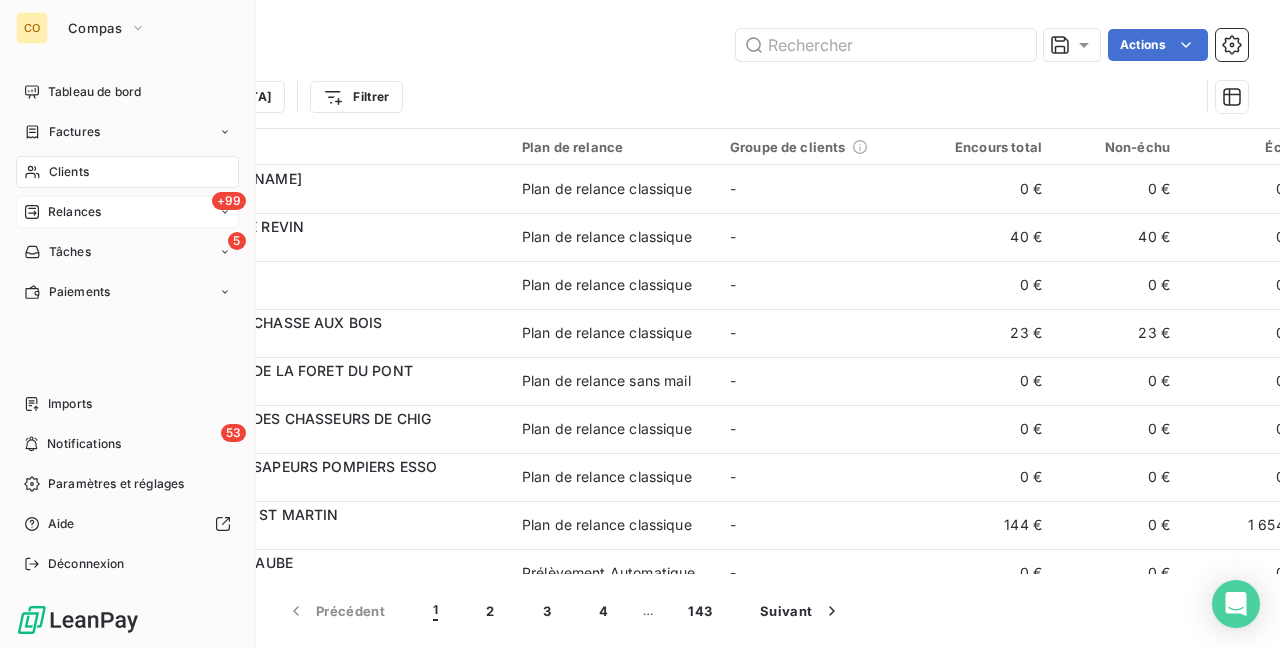 type 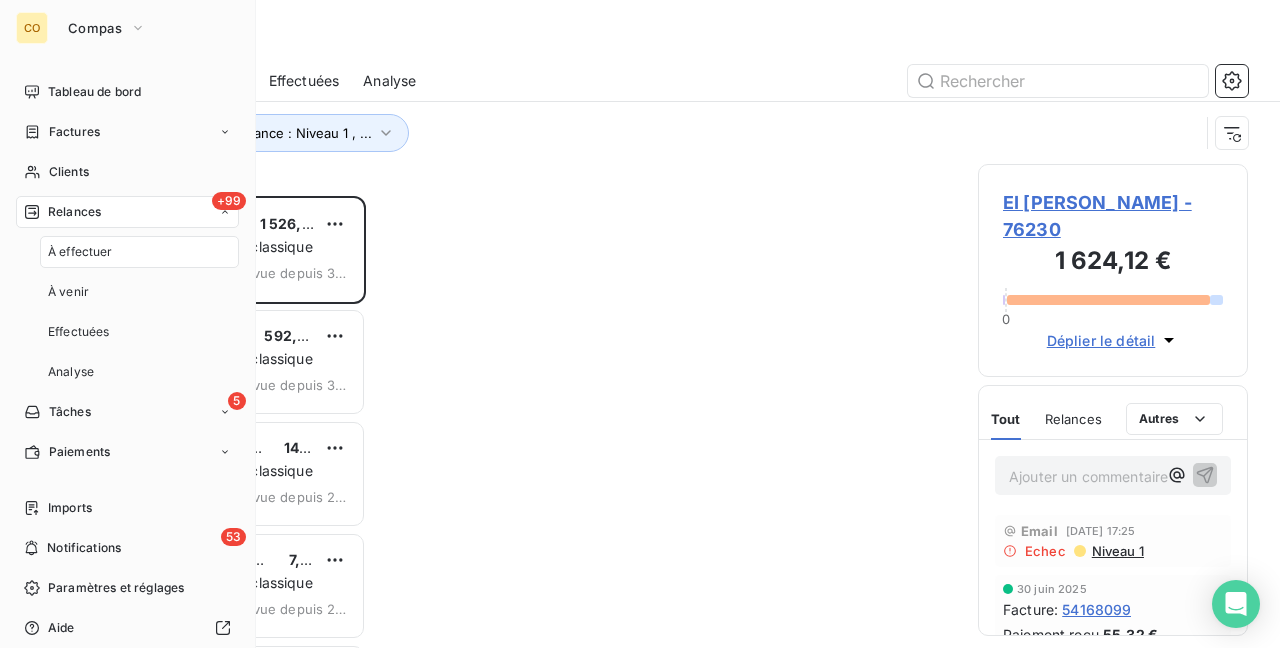 scroll, scrollTop: 16, scrollLeft: 16, axis: both 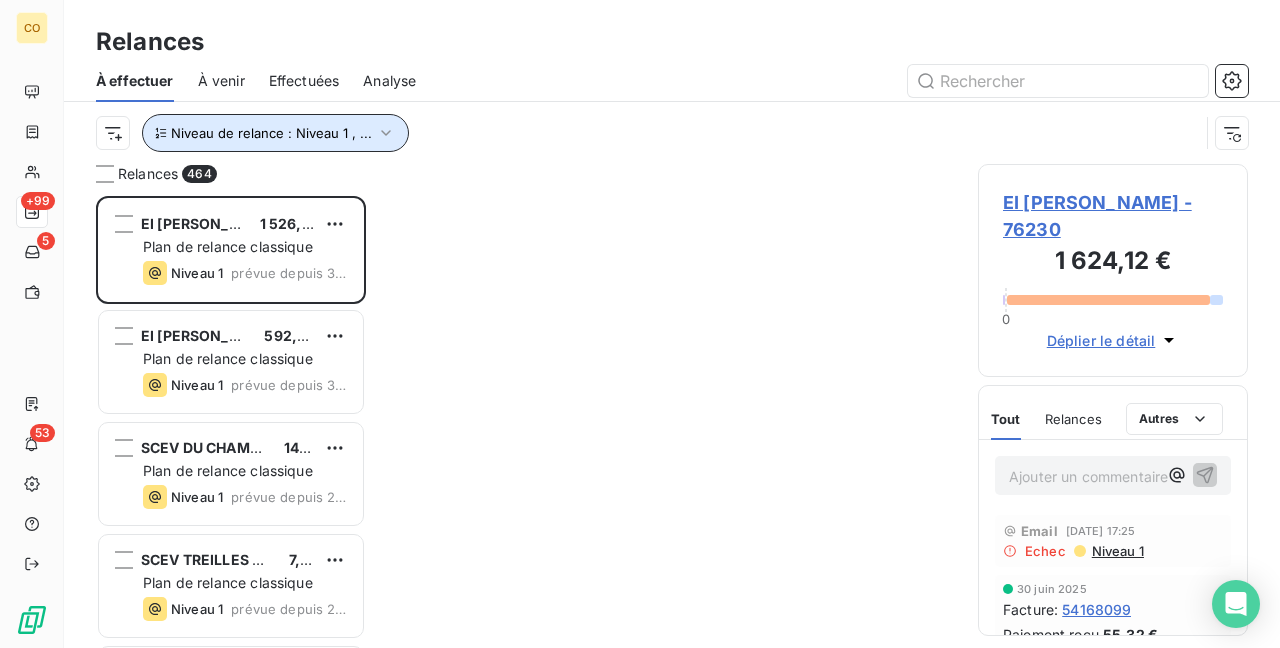 click 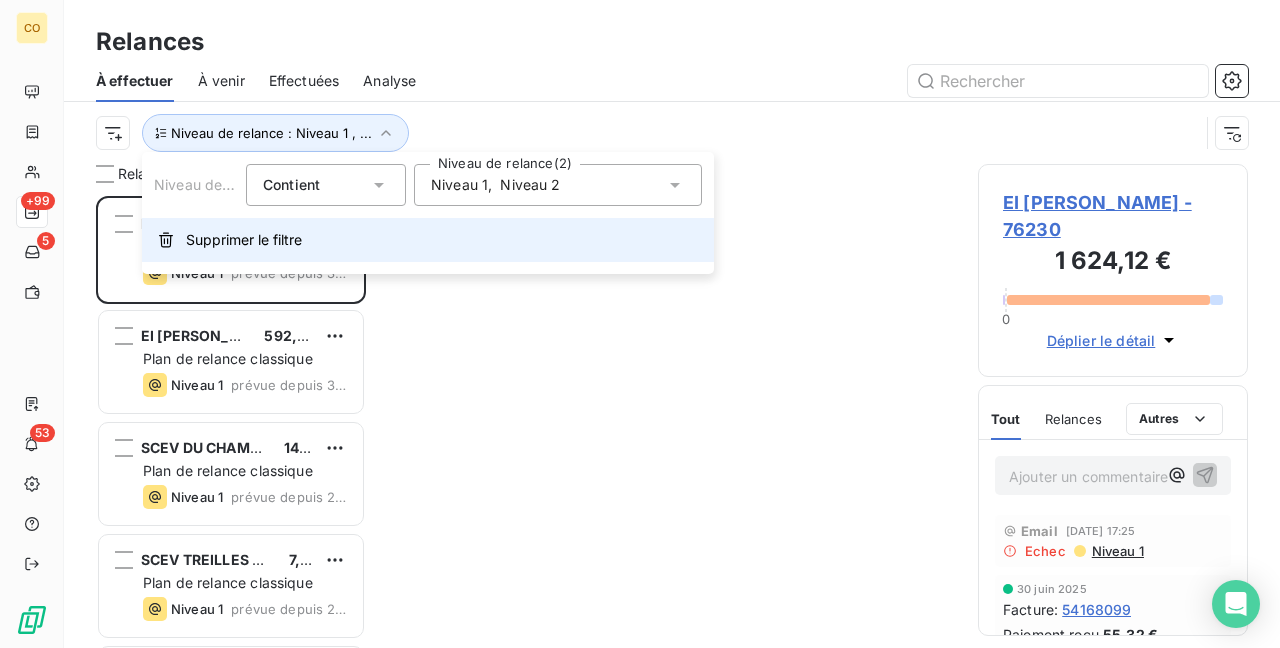 click on "Supprimer le filtre" at bounding box center [244, 240] 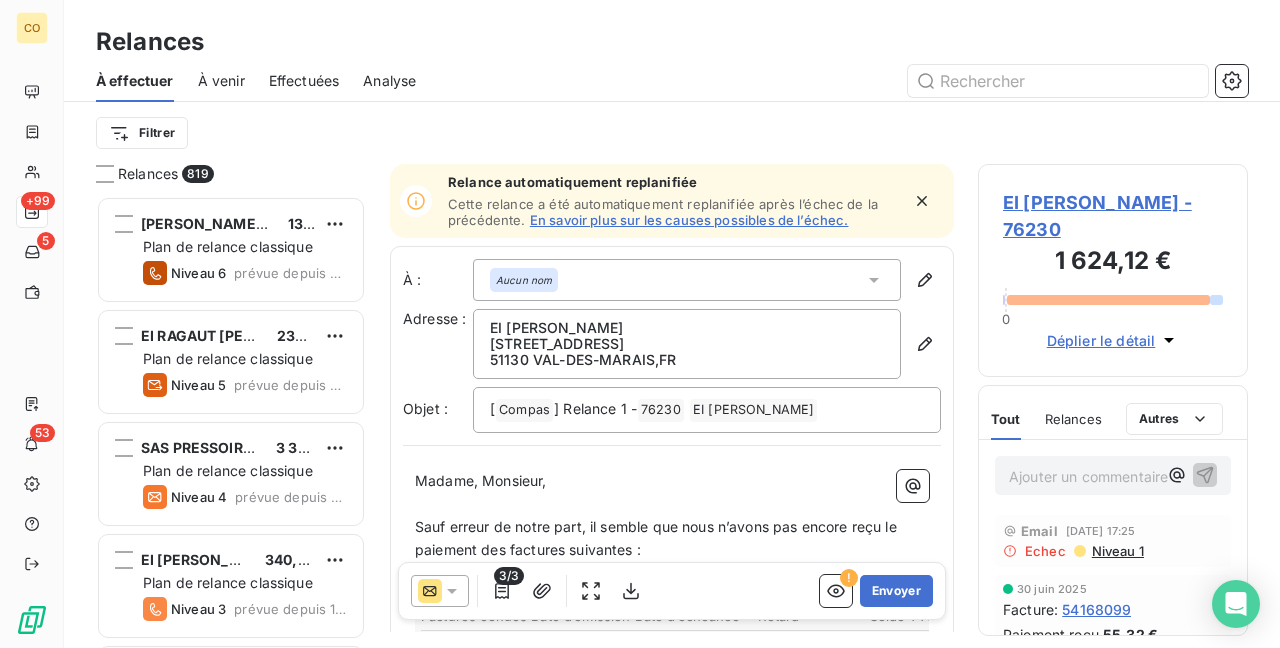 scroll, scrollTop: 16, scrollLeft: 16, axis: both 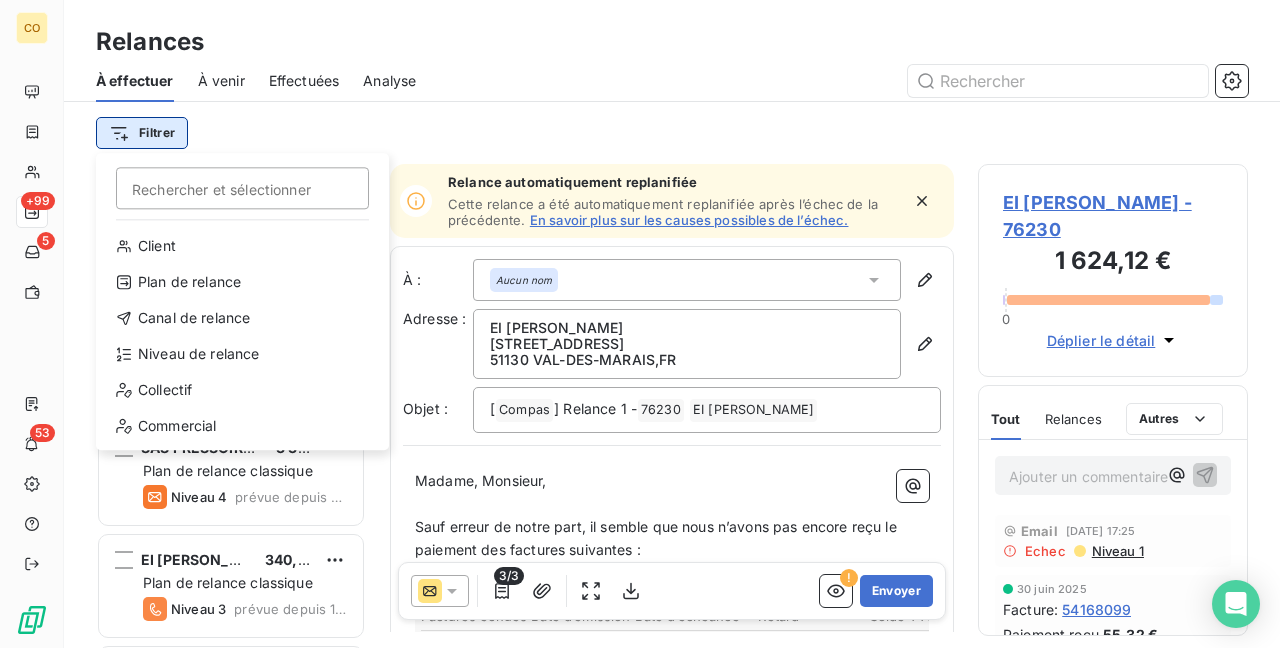 click on "CO +99 5 53 Relances À effectuer À venir Effectuées Analyse Filtrer Rechercher et sélectionner Client Plan de relance Canal de relance Niveau de relance Collectif Commercial Relances 819 EARL BATILLOT SYLVAIN 137,11 € Plan de relance classique Niveau 6 prévue depuis 549 jours EI RAGAUT FRANCK 234,70 € Plan de relance classique Niveau 5 prévue depuis 398 jours SAS PRESSOIRS ROGGE 3 369,68 € Plan de relance classique Niveau 4 prévue depuis 127 jours EI BILLY JULIEN 340,76 € Plan de relance classique Niveau 3 prévue depuis 105 jours SCEV HURE FRERES 1 870,19 € Plan de relance classique Niveau 3 prévue depuis 105 jours EI CHEUTIN Rachel 439,32 € Plan de relance classique Niveau 5 prévue depuis 105 jours EI GOURMAND Christophe 84,25 € Plan de relance sans mail Niveau 5 prévue depuis 105 jours Aut. INDIVISION MOREAUX DOMINIQUE 57,03 € Plan de relance classique Niveau 5 prévue depuis 105 jours SC DOMAINE R-RENAUDIN 15 461,22 € Plan de relance classique     [" at bounding box center (640, 324) 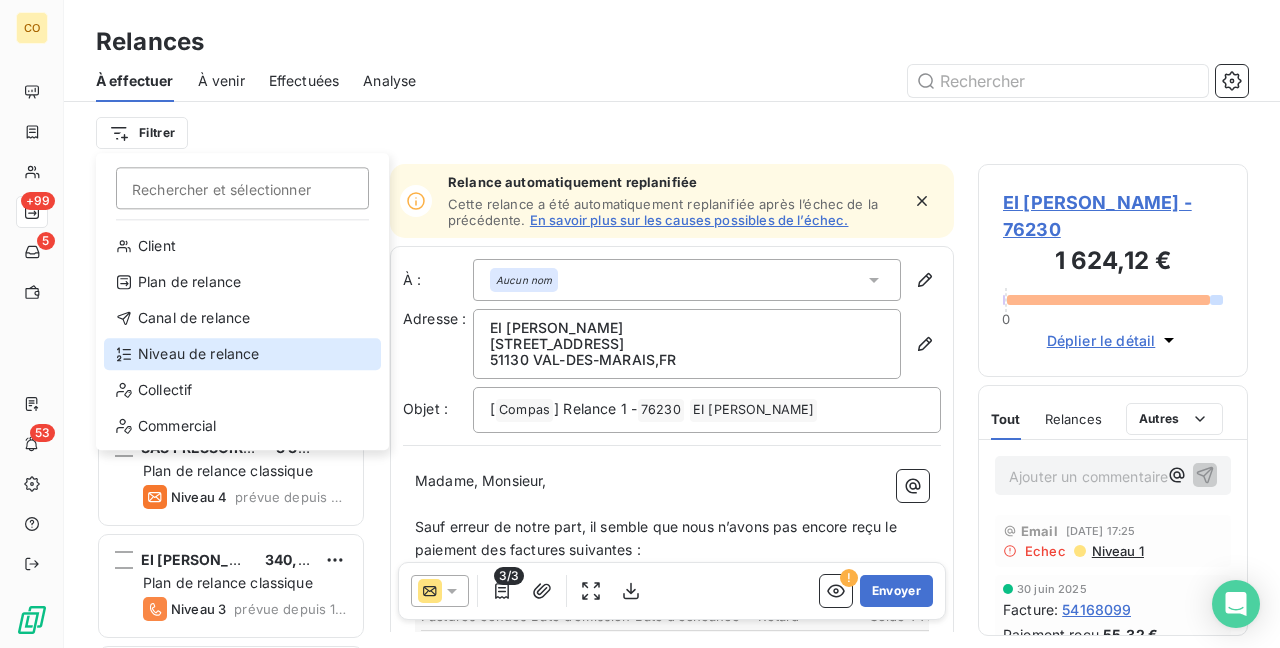 click on "Niveau de relance" at bounding box center [242, 354] 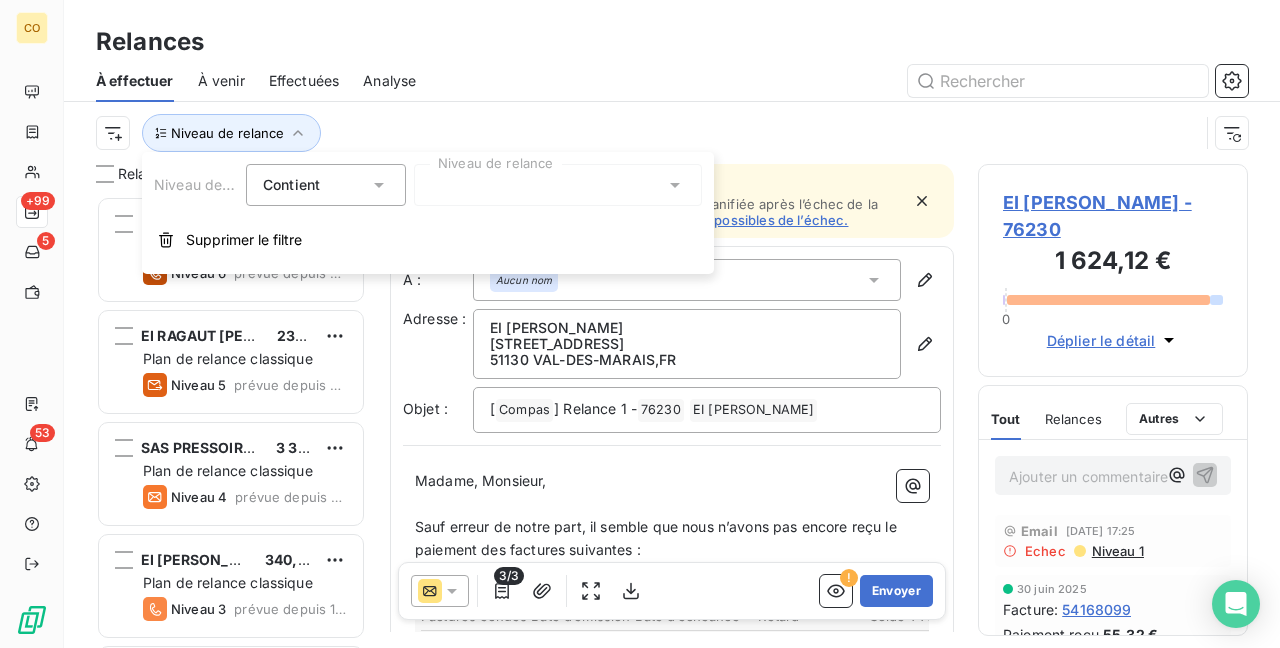 click at bounding box center [558, 185] 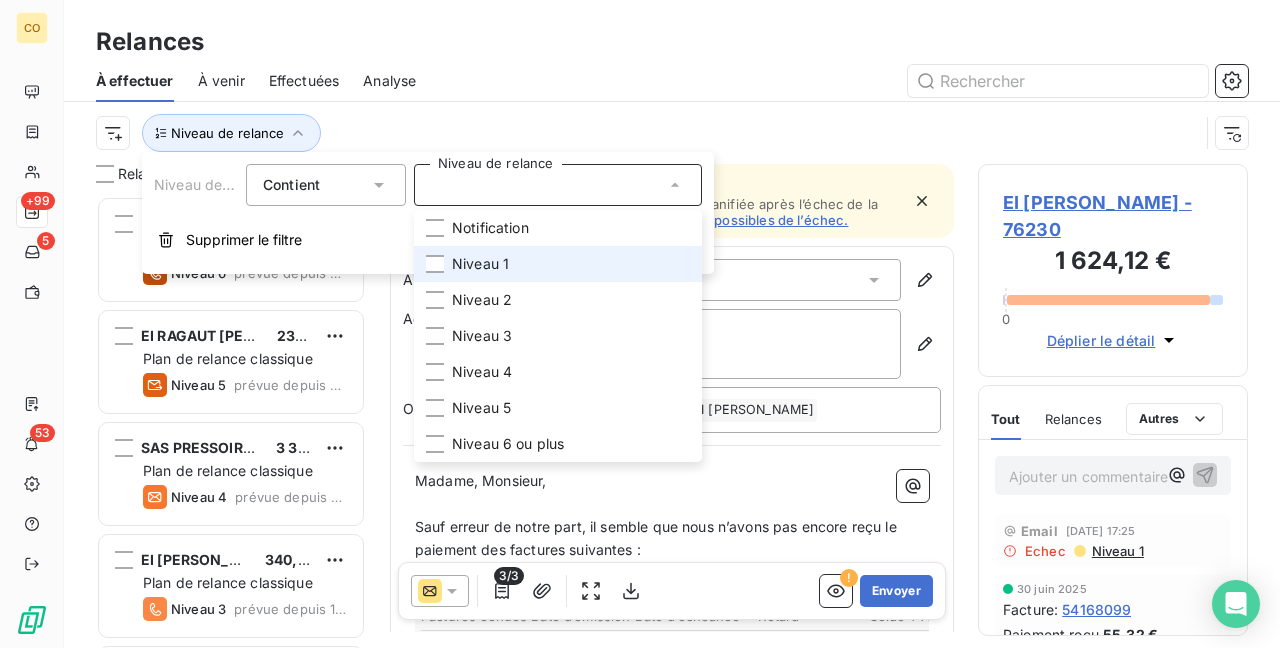 click on "Niveau 1" at bounding box center [480, 264] 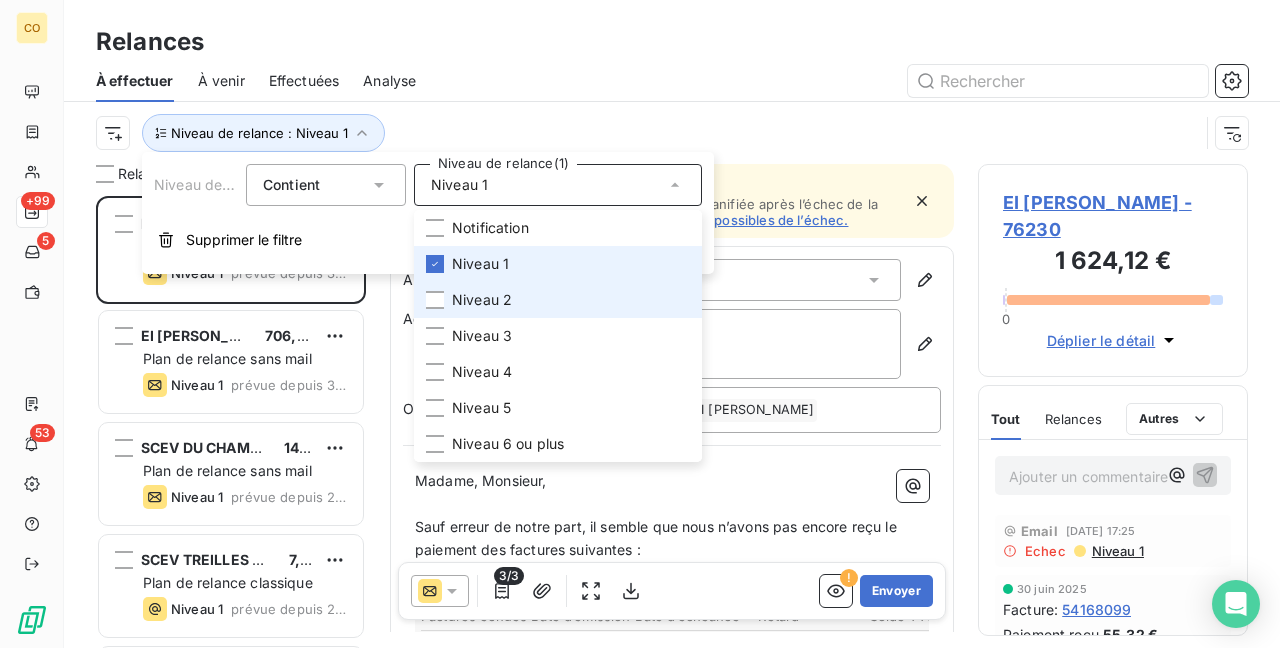 scroll, scrollTop: 16, scrollLeft: 16, axis: both 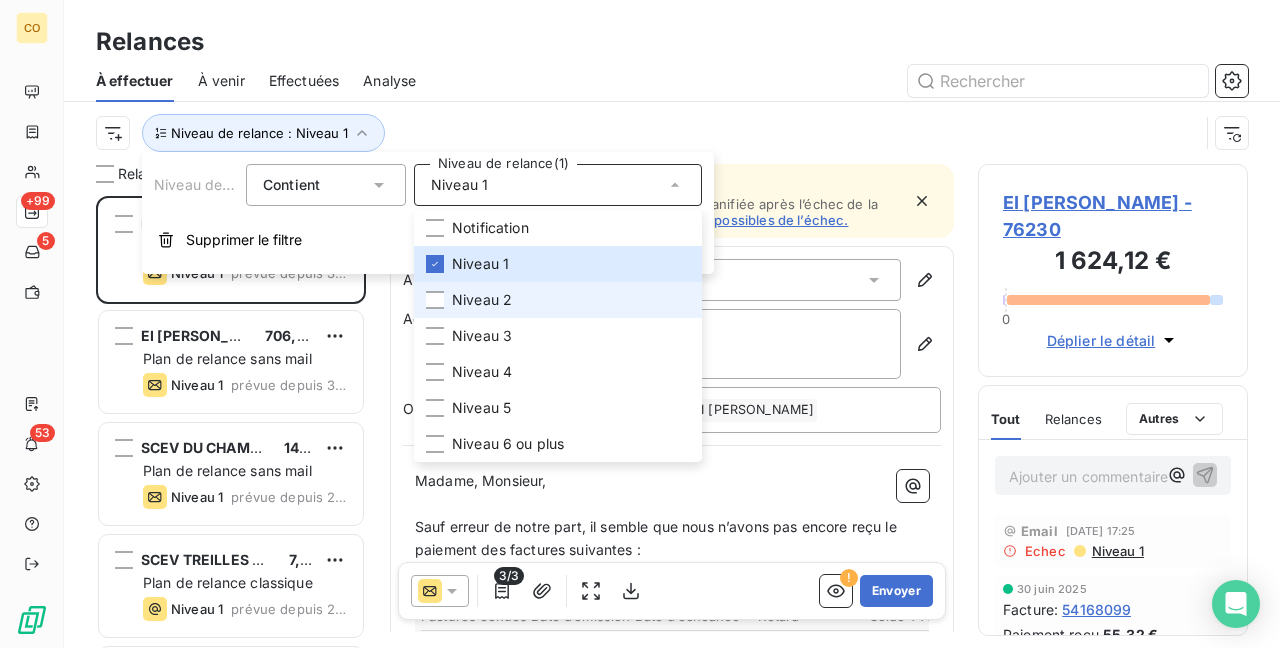 click on "Niveau 2" at bounding box center [558, 300] 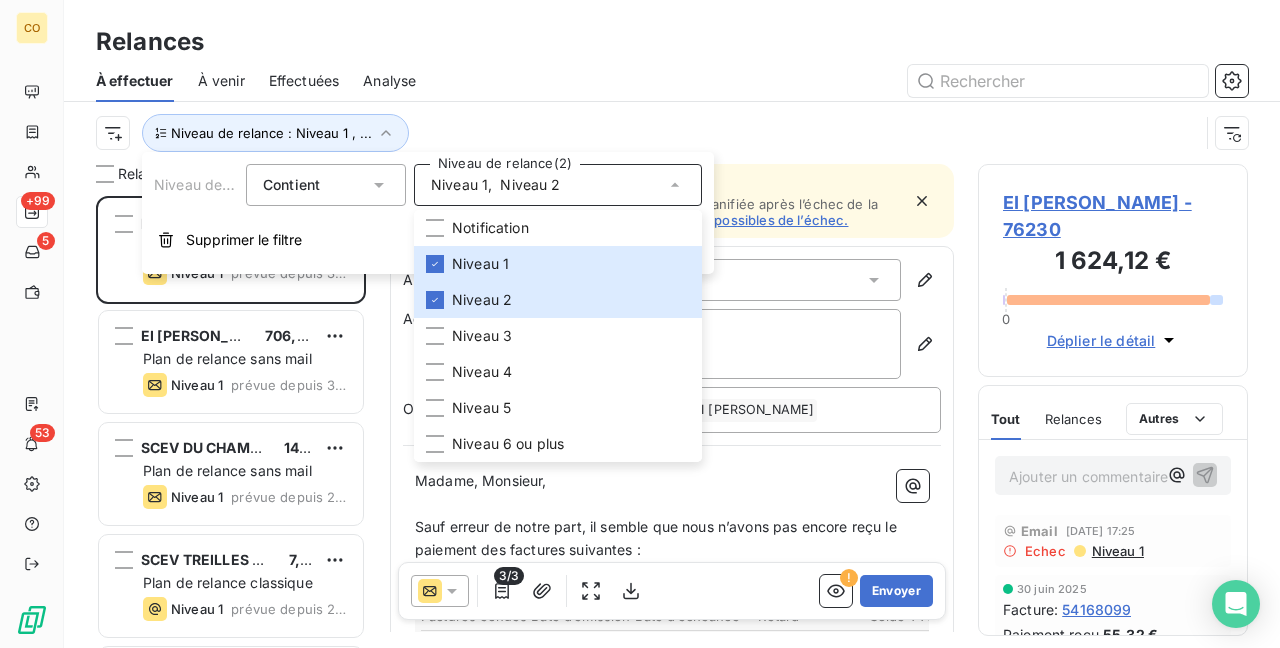 click at bounding box center (844, 81) 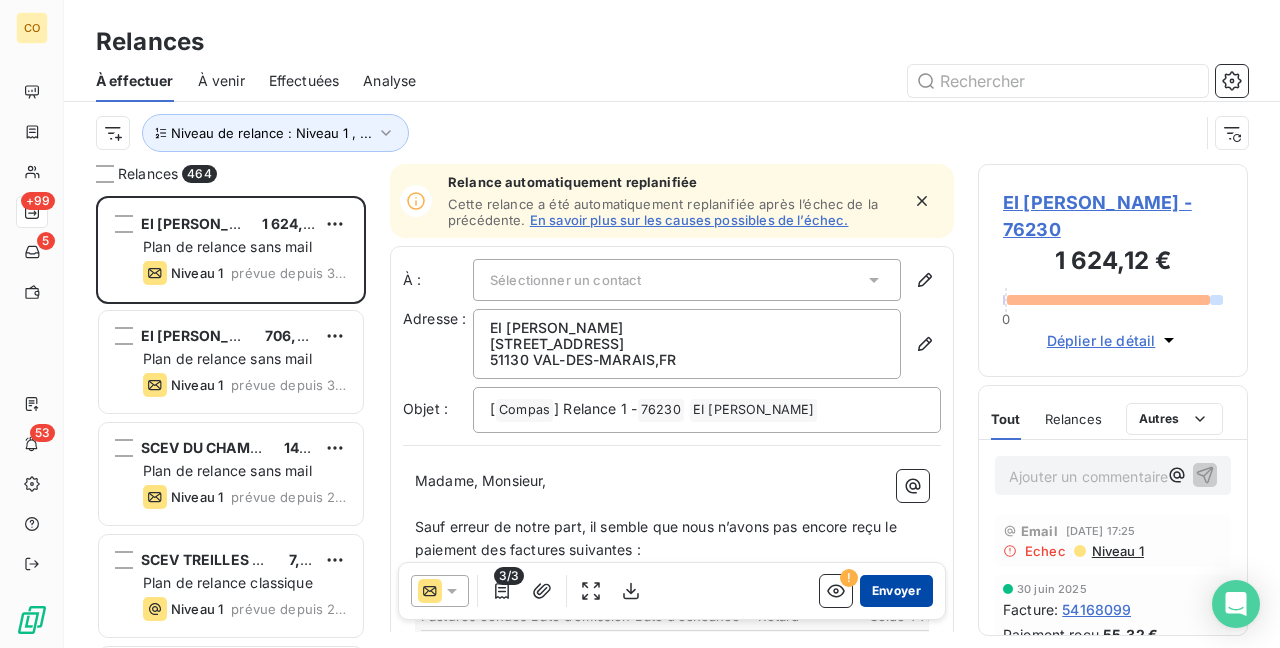 click on "Envoyer" at bounding box center (896, 591) 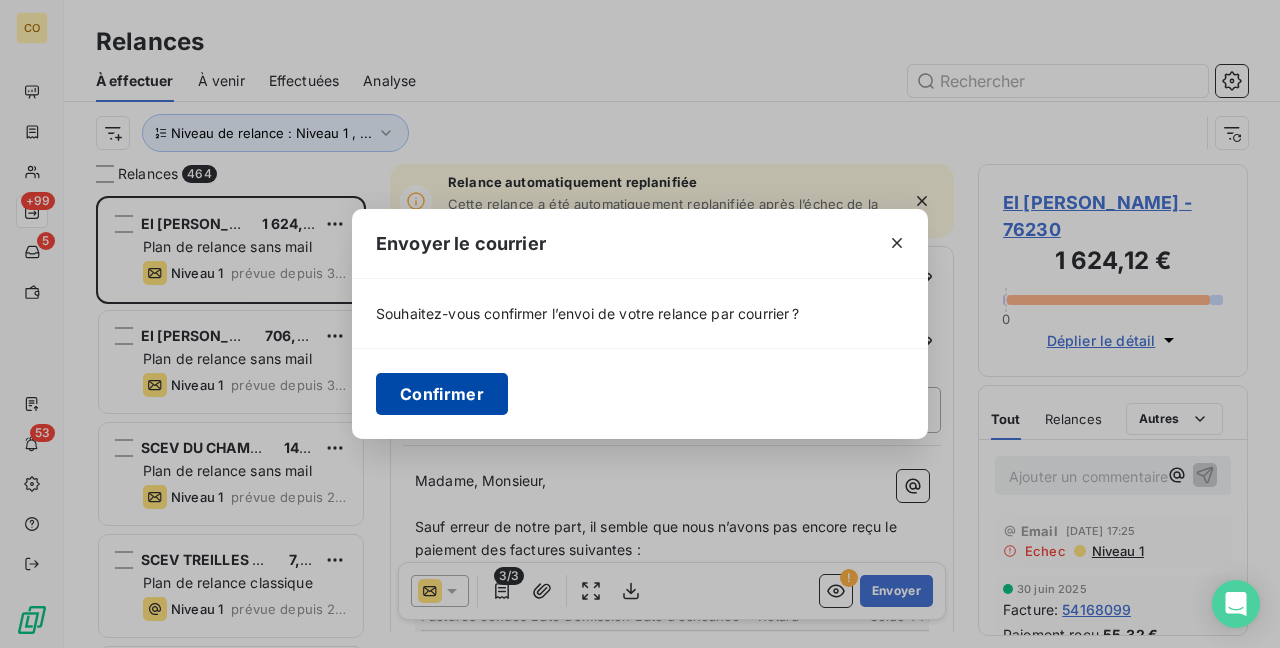 click on "Confirmer" at bounding box center [442, 394] 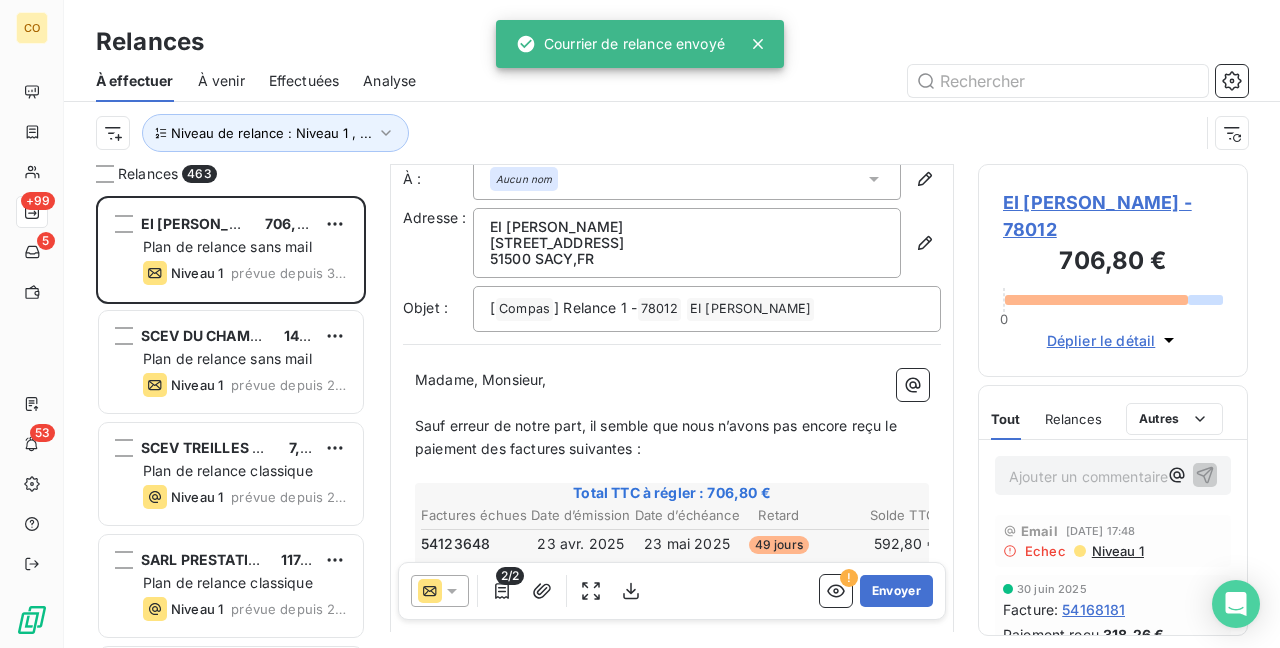 scroll, scrollTop: 202, scrollLeft: 0, axis: vertical 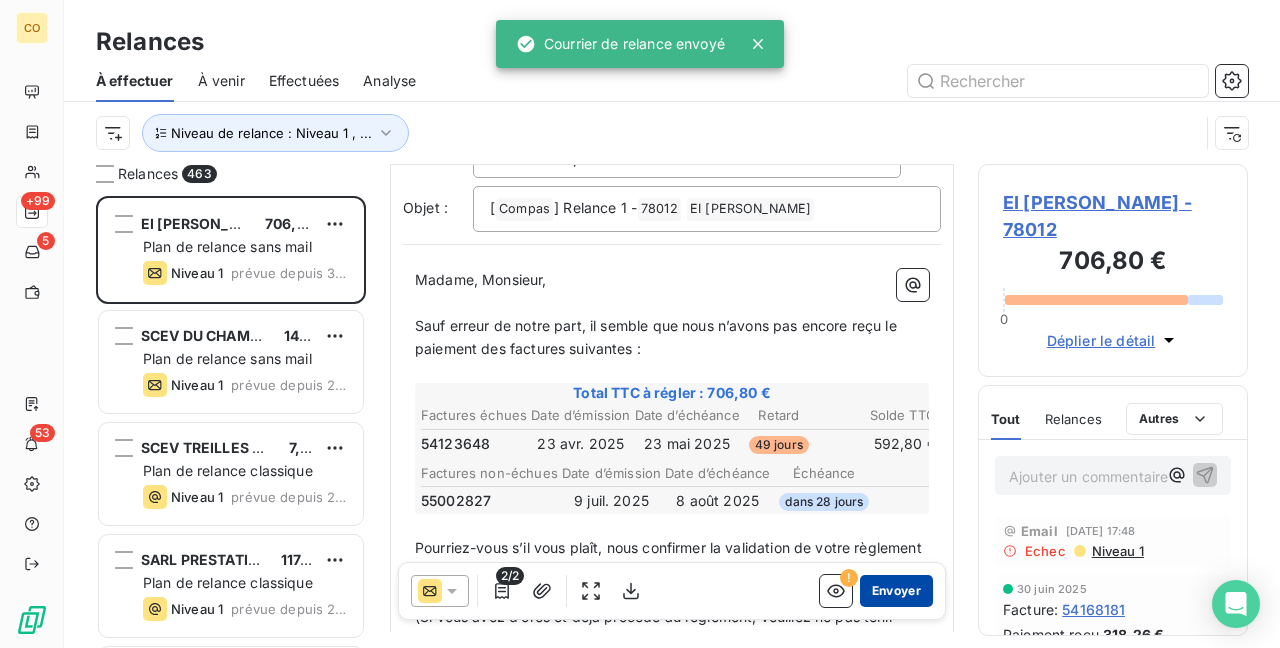 click on "Envoyer" at bounding box center [896, 591] 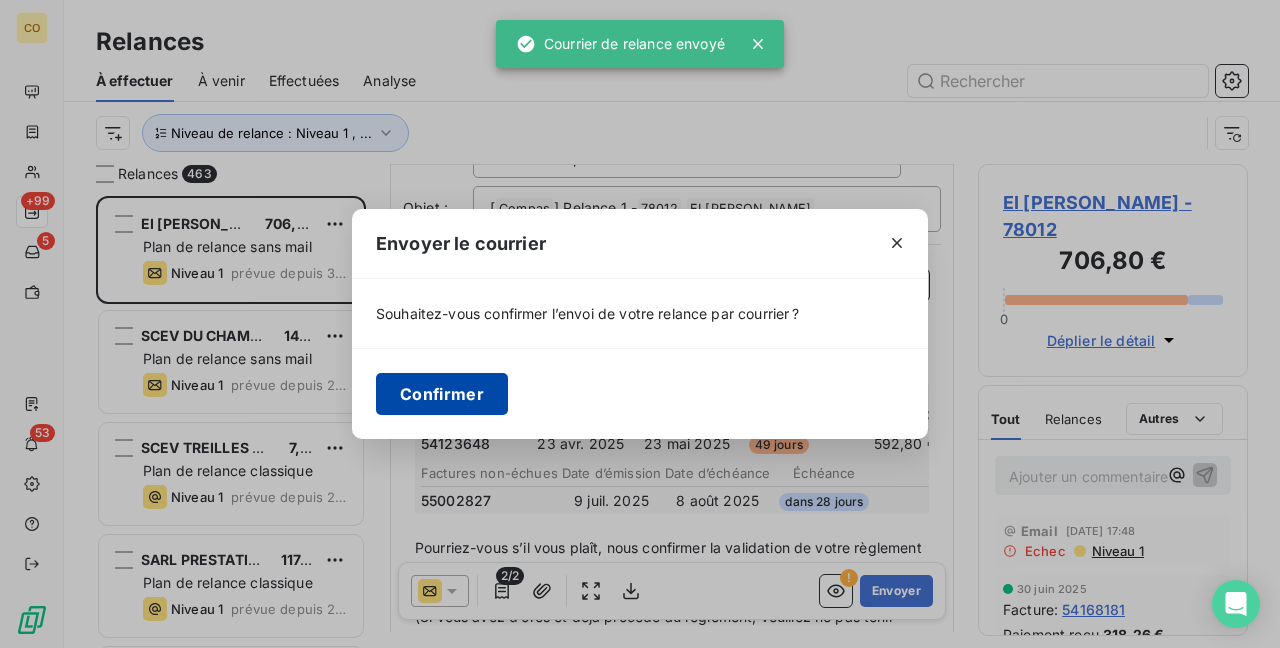 click on "Confirmer" at bounding box center (442, 394) 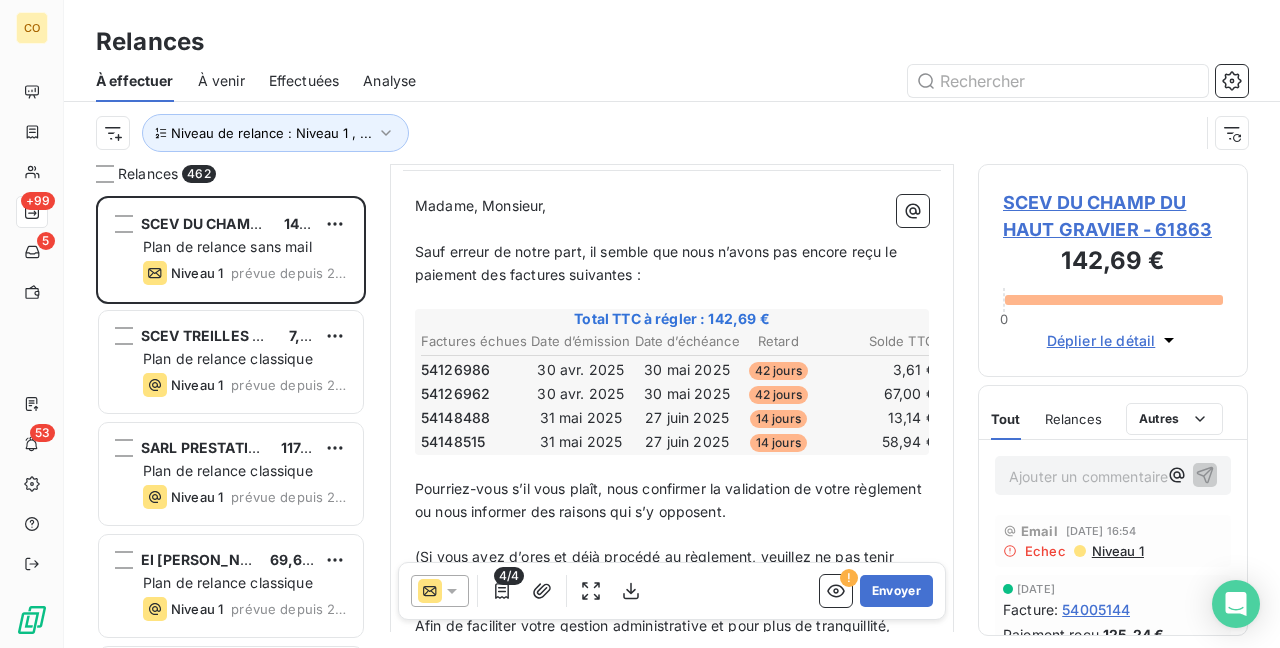 scroll, scrollTop: 302, scrollLeft: 0, axis: vertical 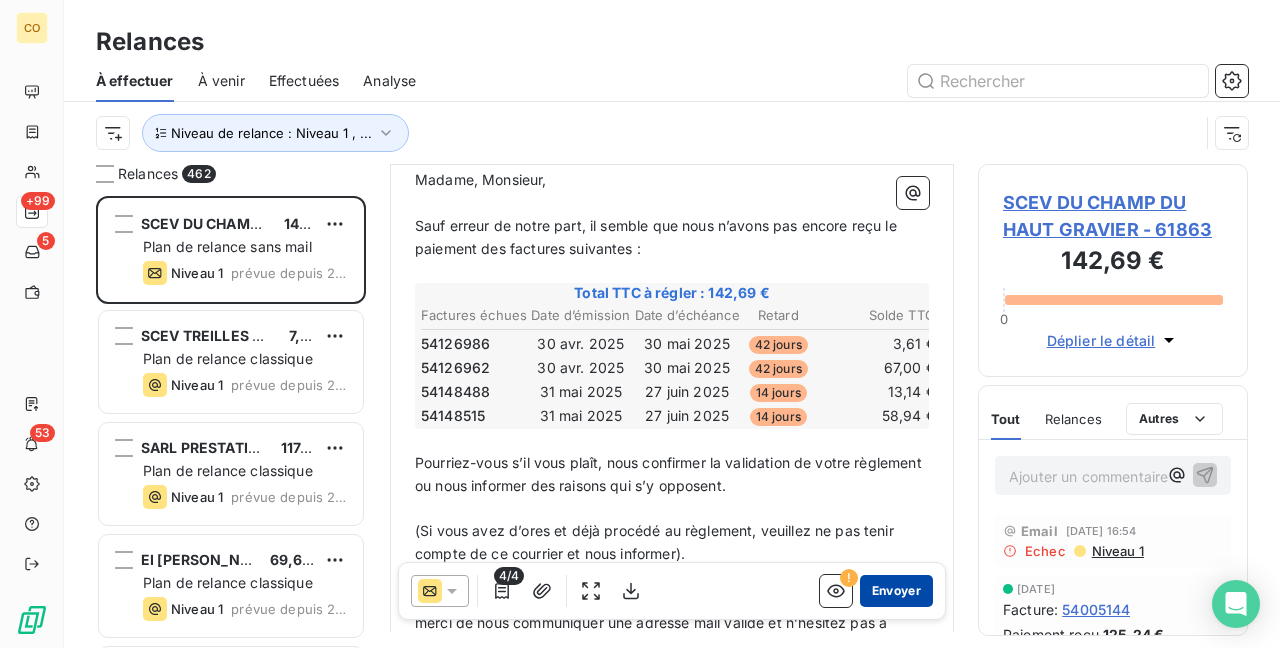 click on "Envoyer" at bounding box center [896, 591] 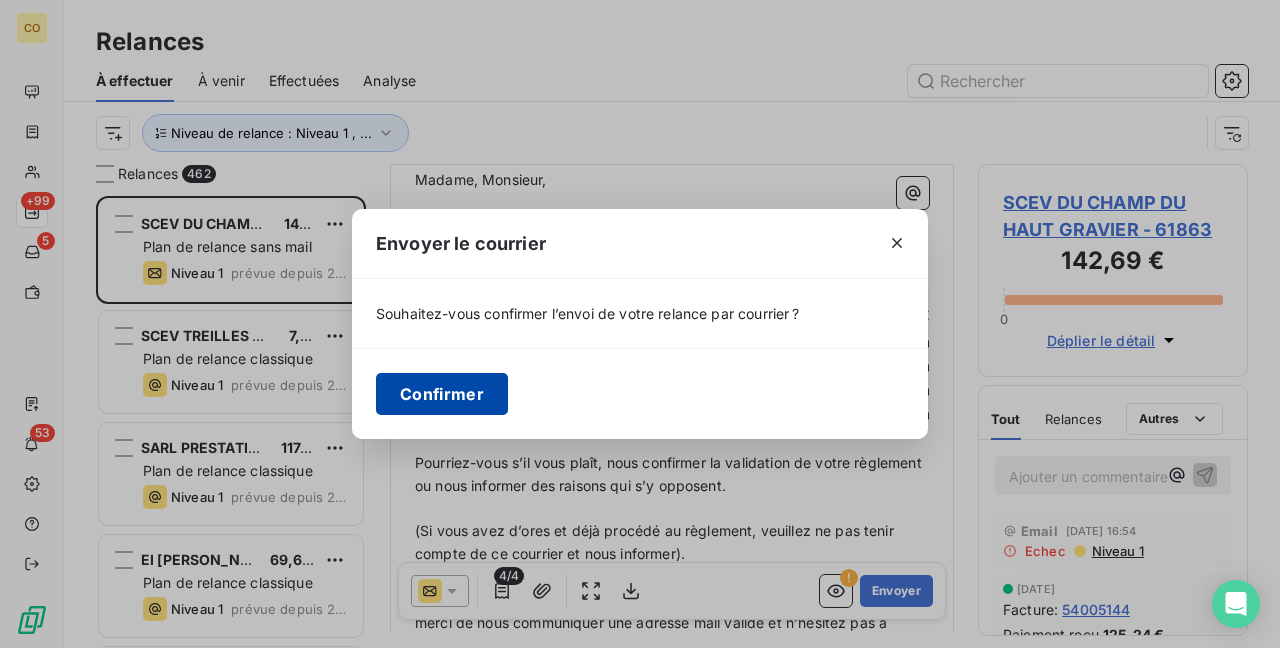 click on "Confirmer" at bounding box center (442, 394) 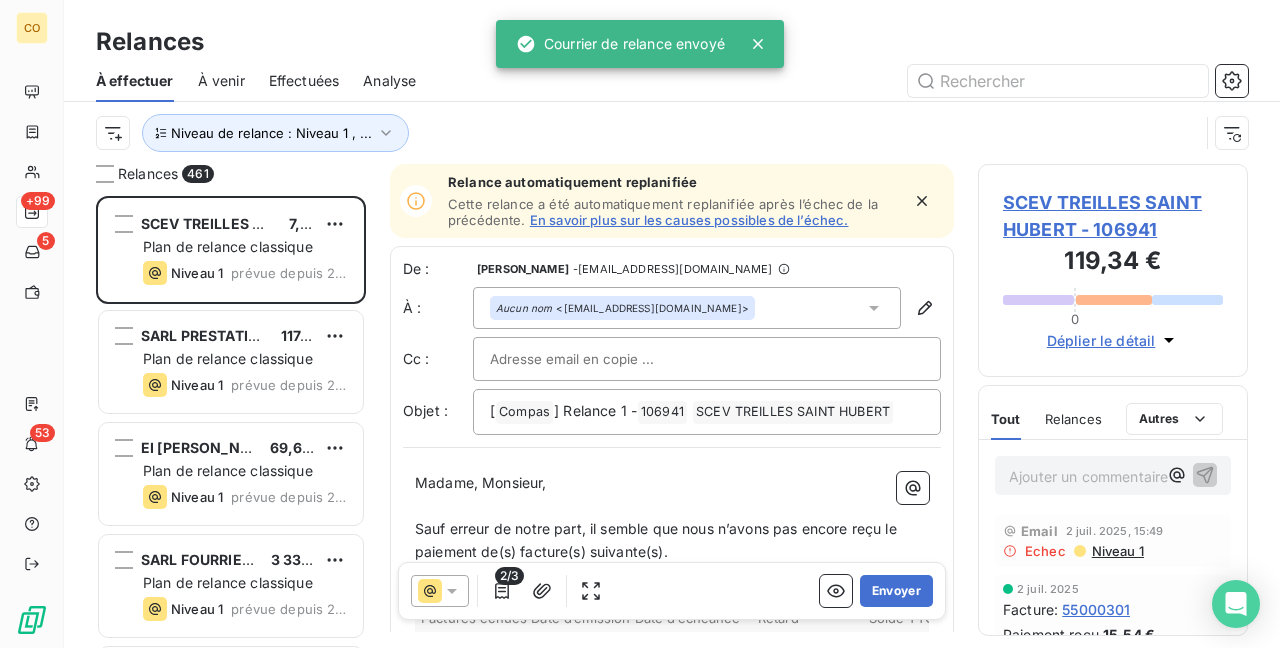 click on "SCEV TREILLES SAINT HUBERT - 106941" at bounding box center (1113, 216) 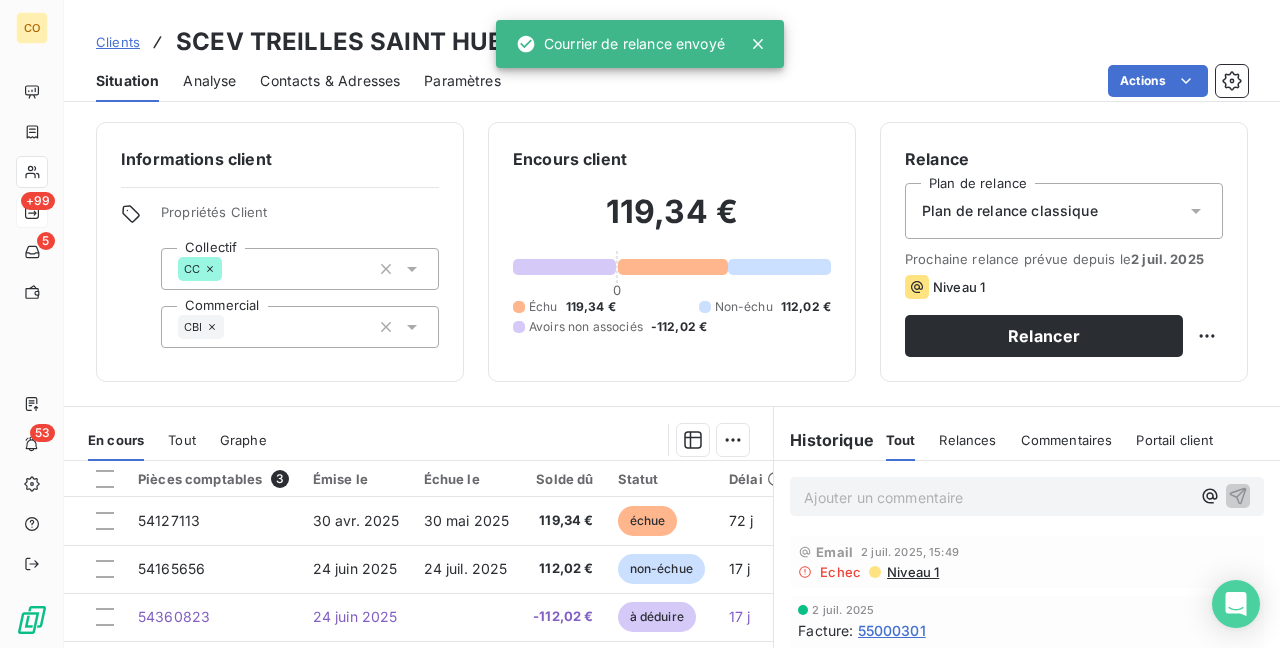 click on "Plan de relance classique" at bounding box center [1064, 211] 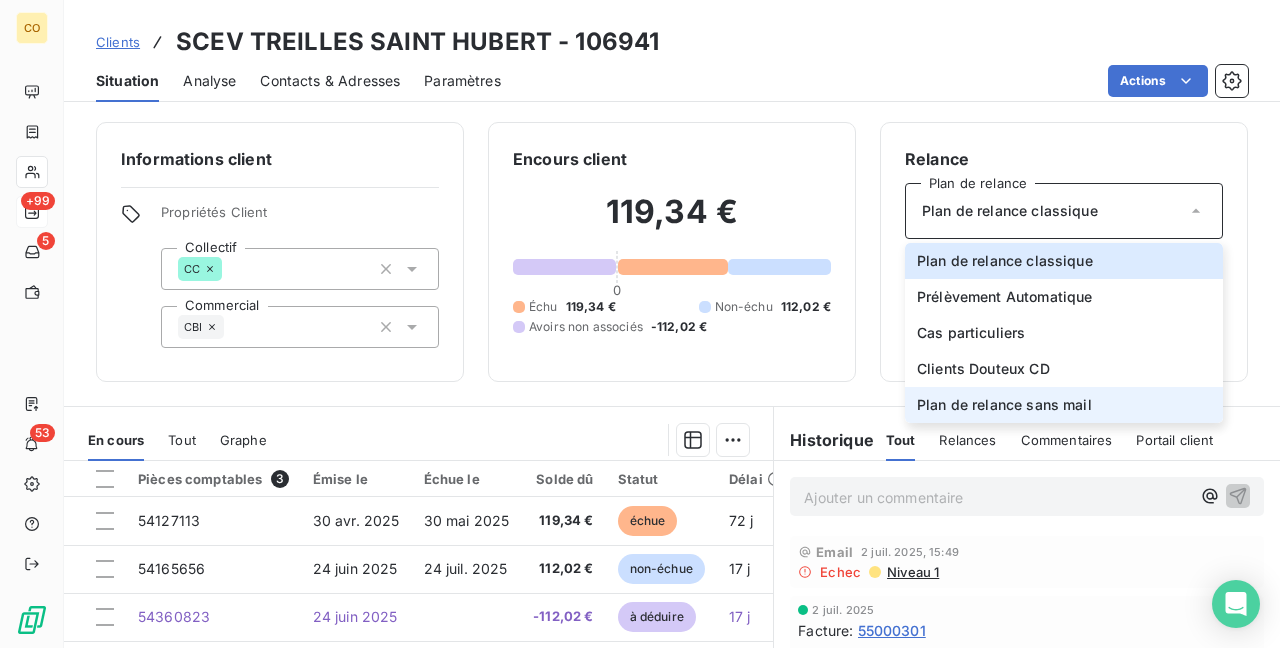 click on "Plan de relance sans mail" at bounding box center [1004, 405] 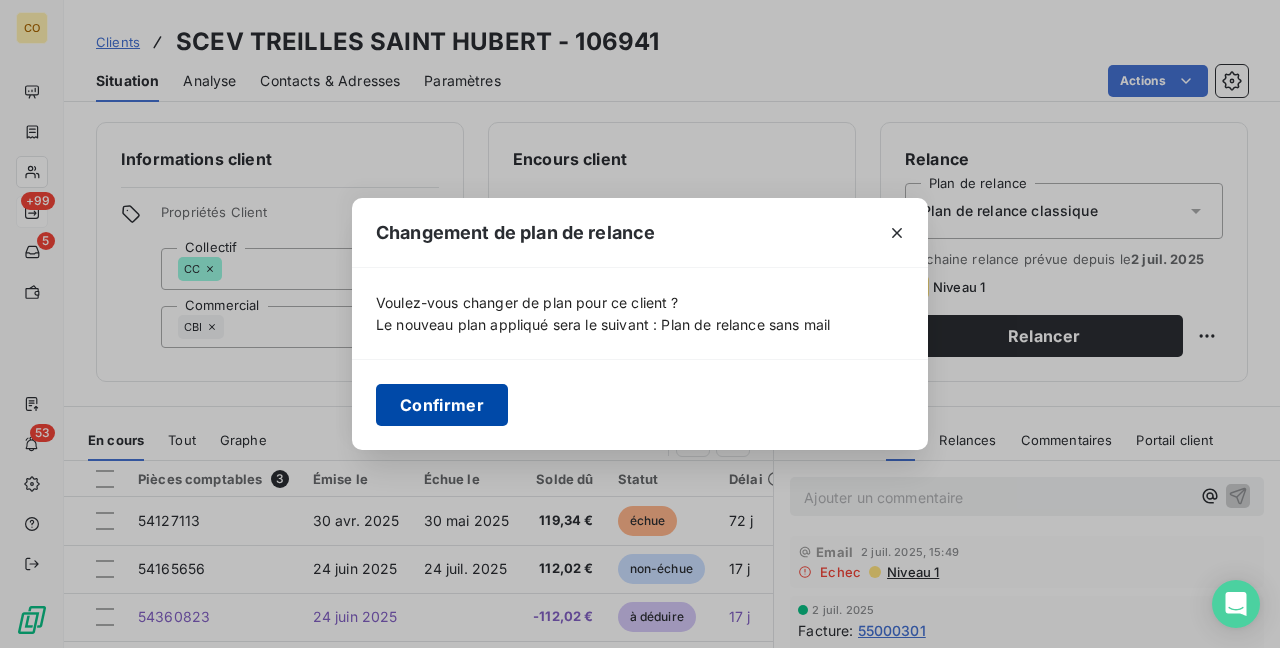 click on "Confirmer" at bounding box center [442, 405] 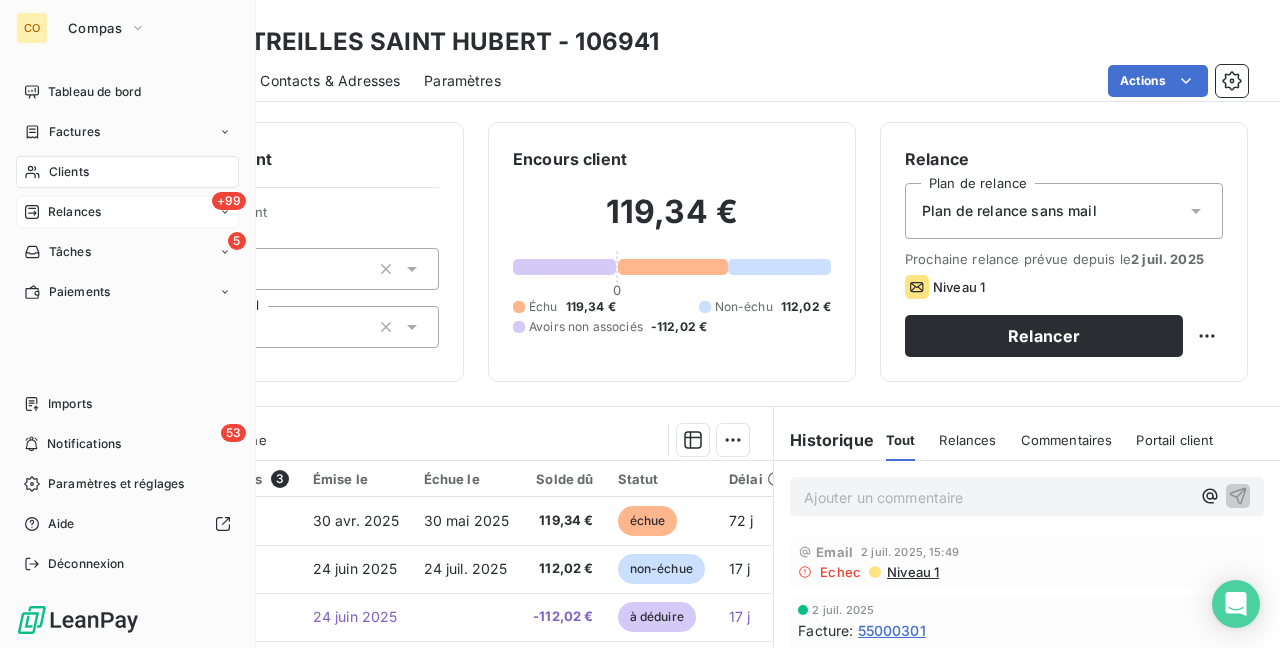 click on "Relances" at bounding box center [74, 212] 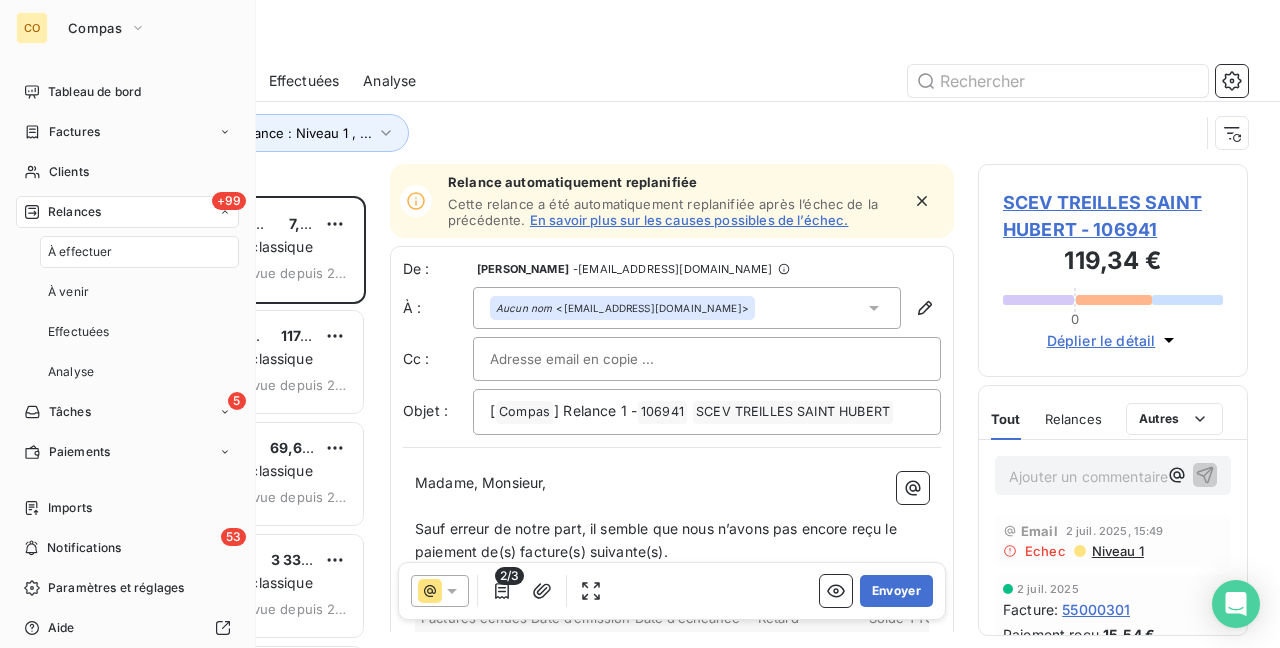 scroll, scrollTop: 16, scrollLeft: 16, axis: both 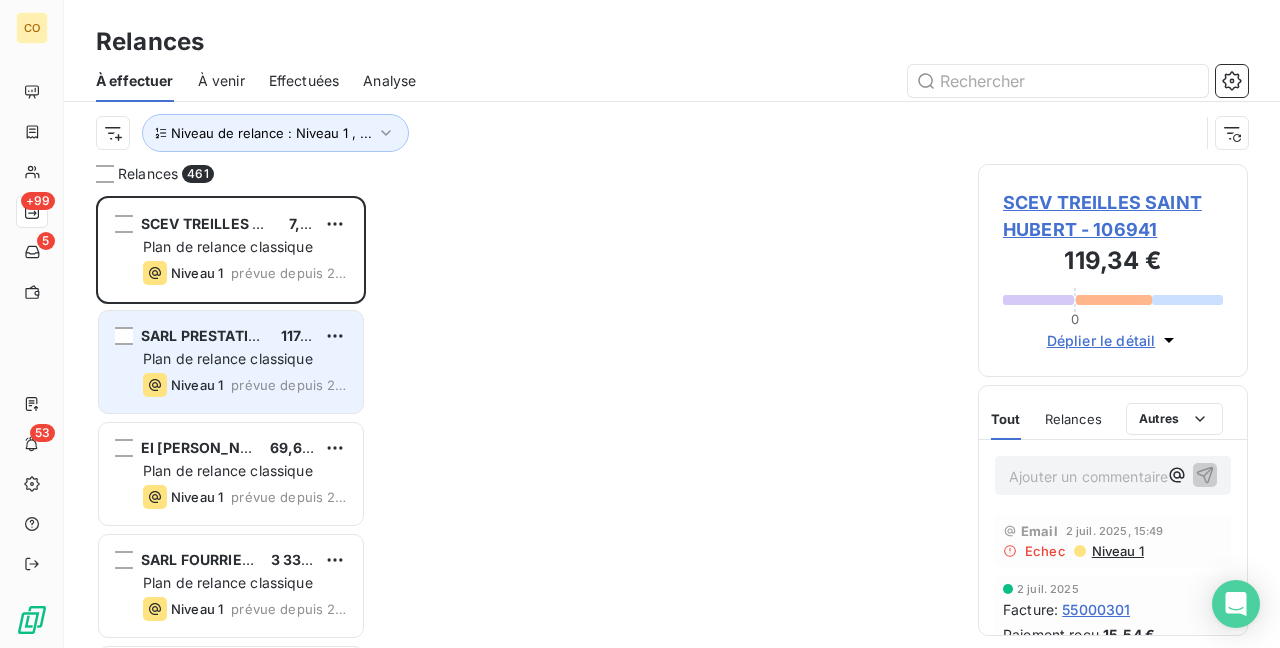 click on "SARL PRESTATIONS BONNET" at bounding box center (242, 335) 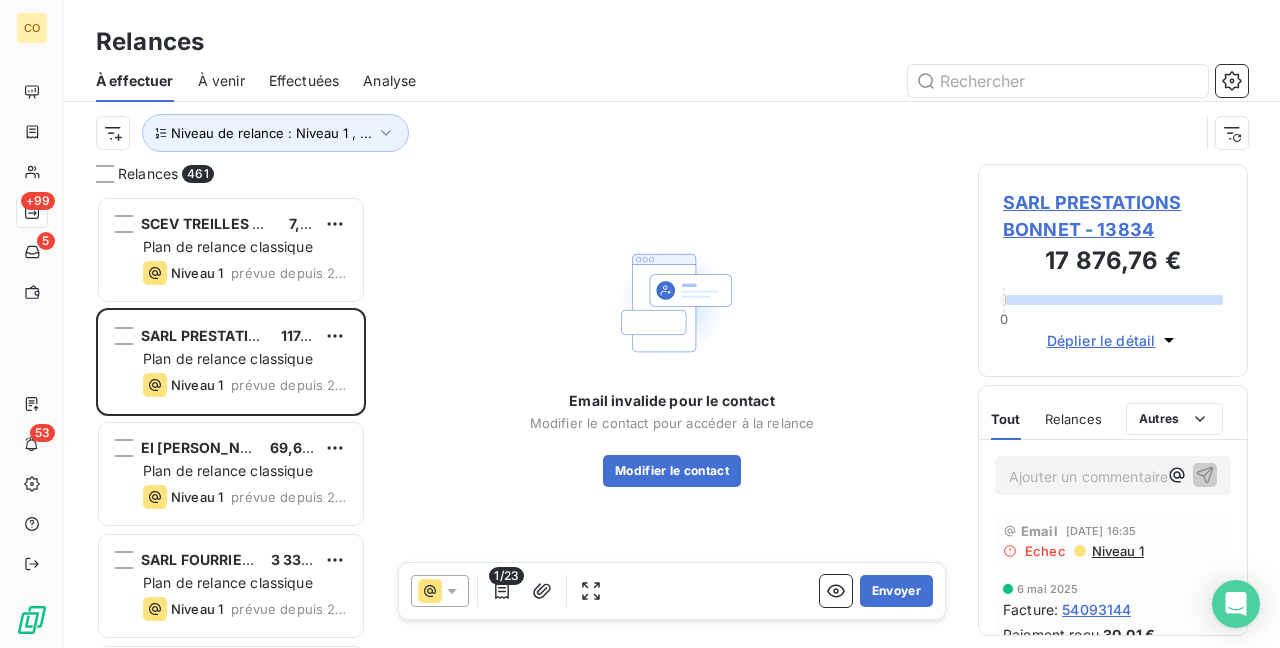 click on "SARL PRESTATIONS BONNET - 13834" at bounding box center [1113, 216] 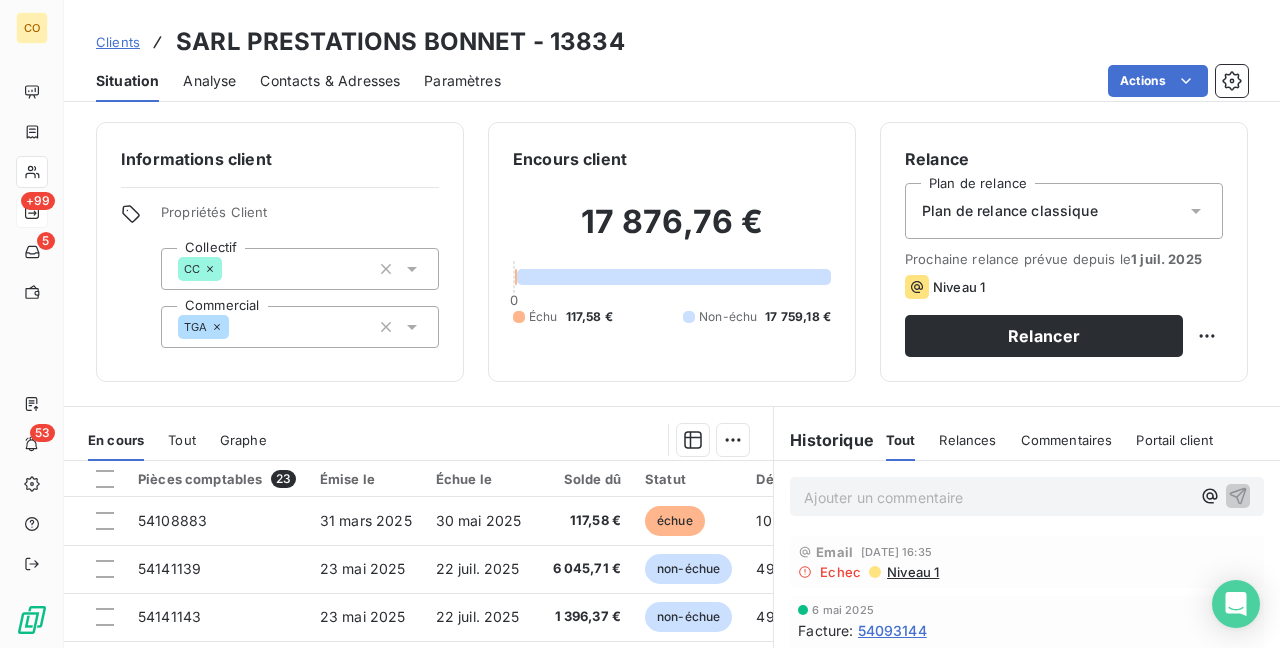 click on "Plan de relance classique" at bounding box center [1064, 211] 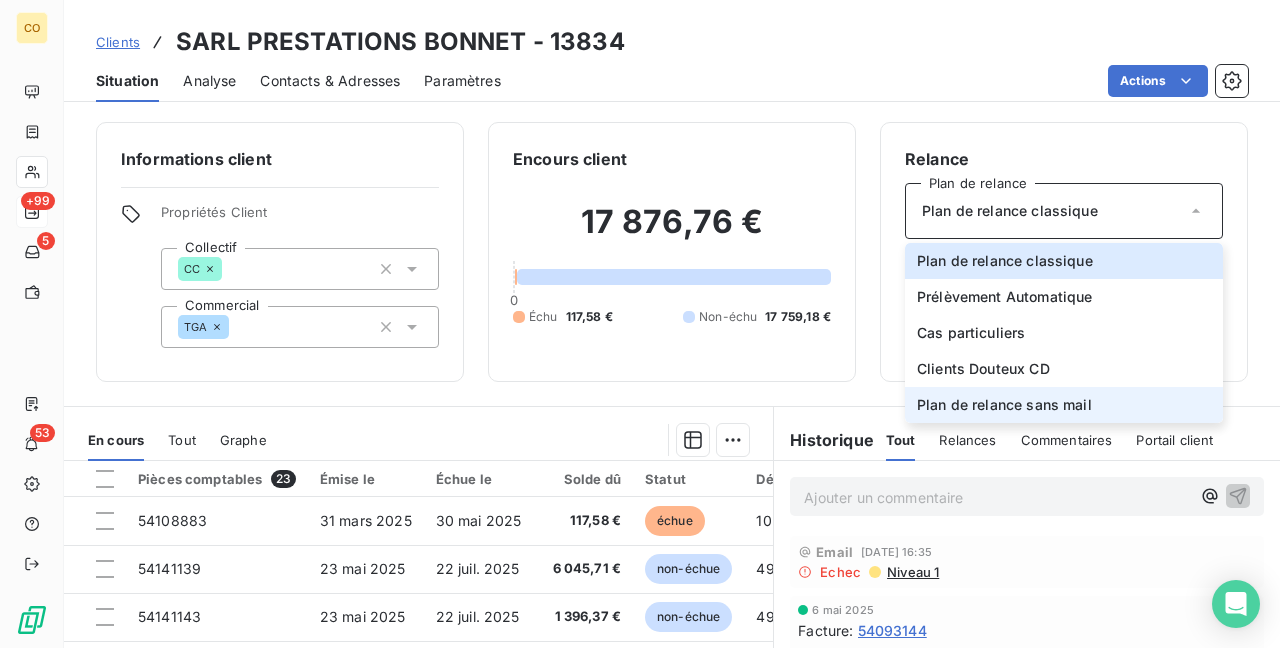 click on "Plan de relance sans mail" at bounding box center [1004, 405] 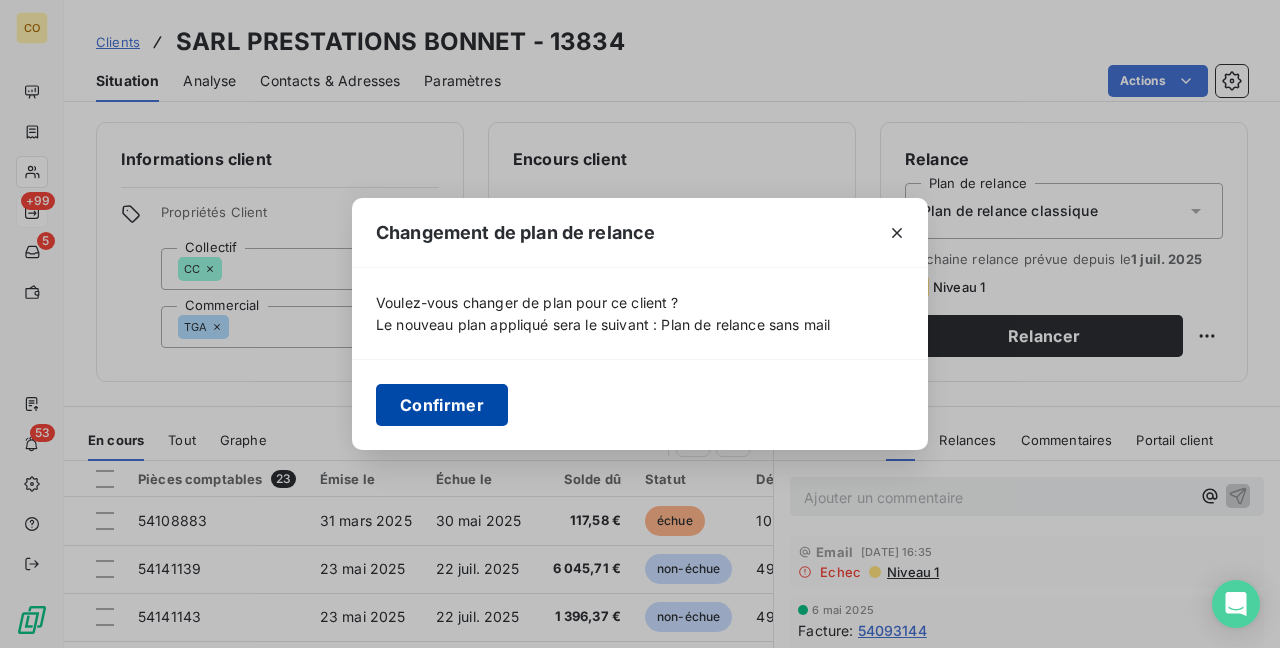 click on "Confirmer" at bounding box center (442, 405) 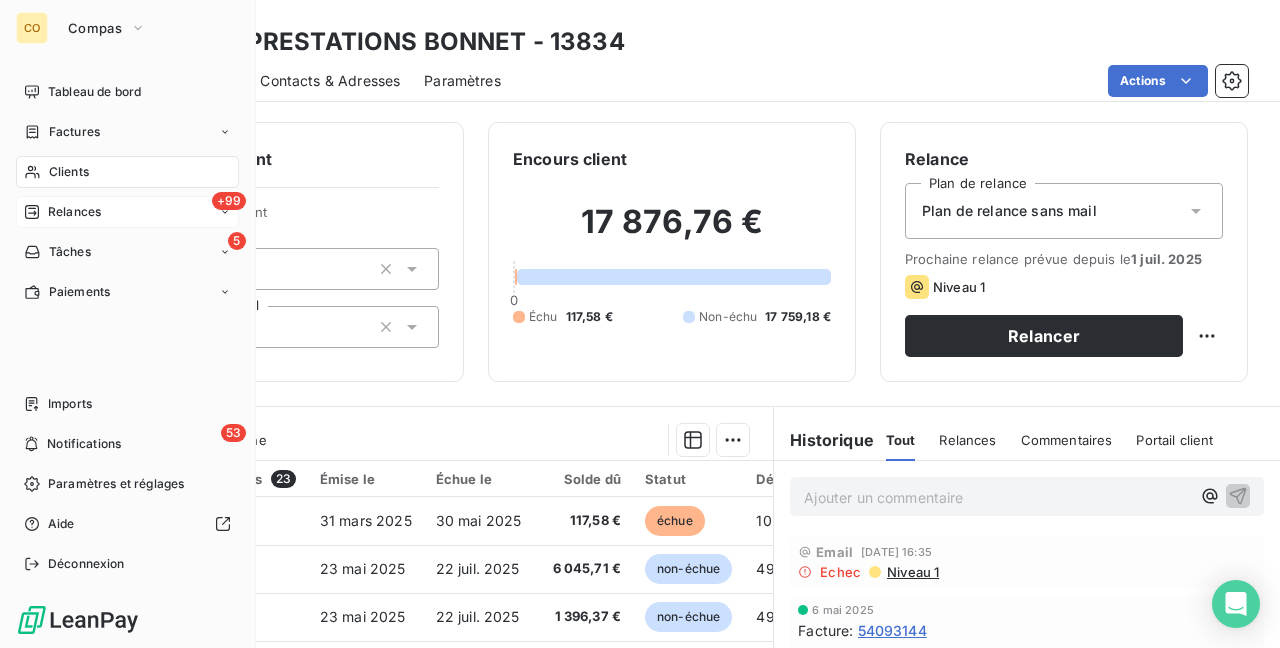 click on "Clients" at bounding box center (127, 172) 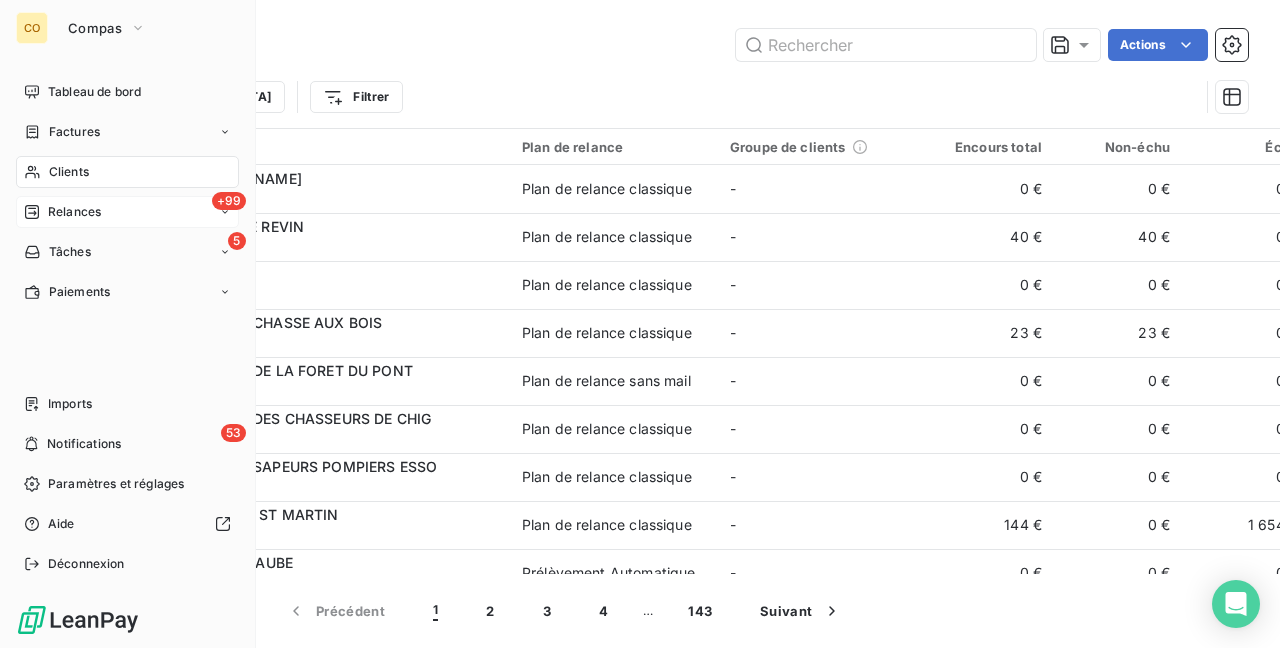 click on "Relances" at bounding box center (74, 212) 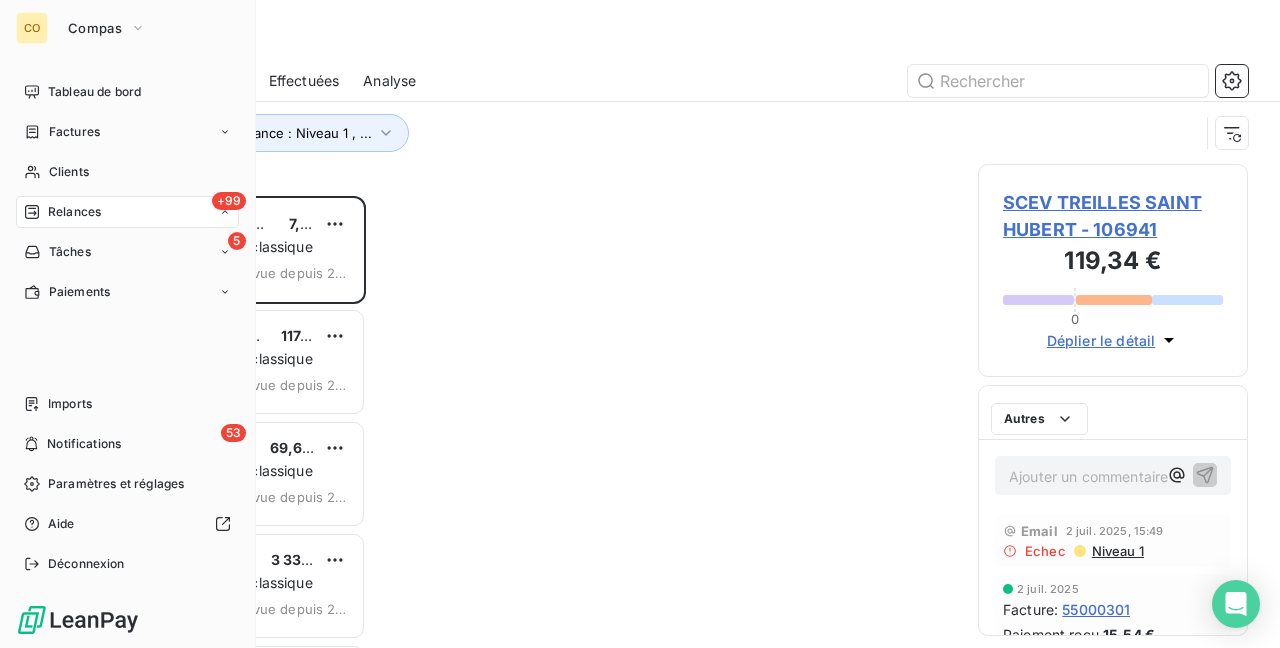 scroll, scrollTop: 16, scrollLeft: 16, axis: both 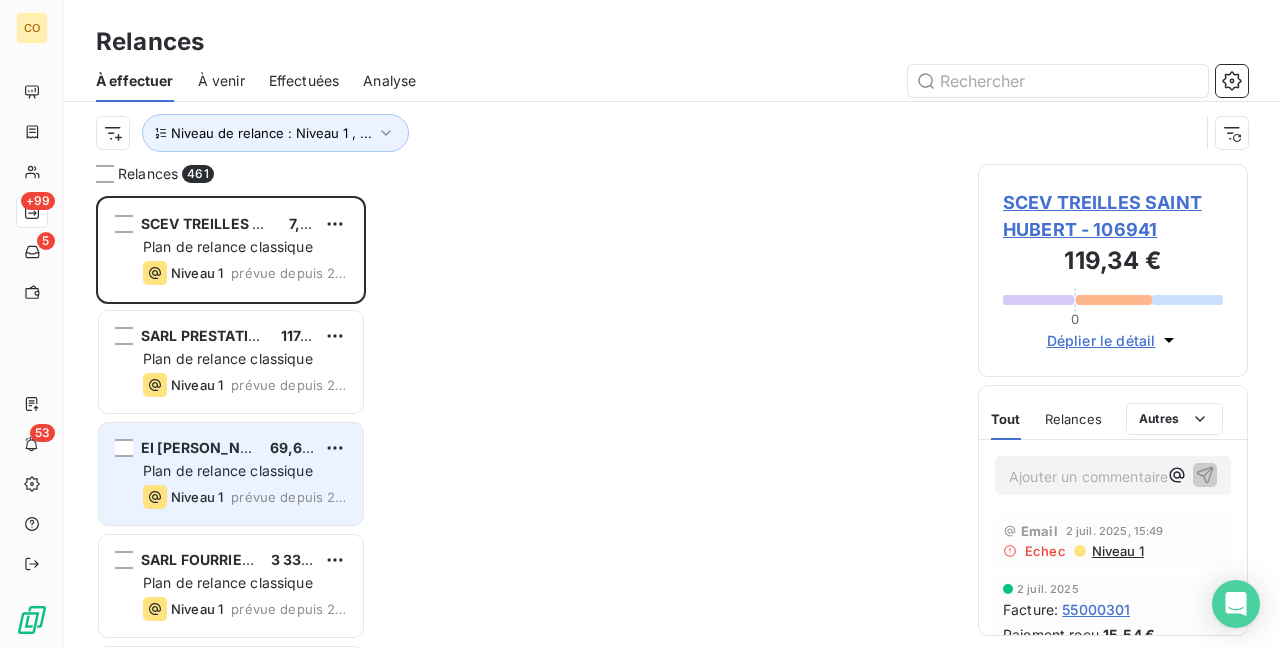 click on "Plan de relance classique" at bounding box center [228, 470] 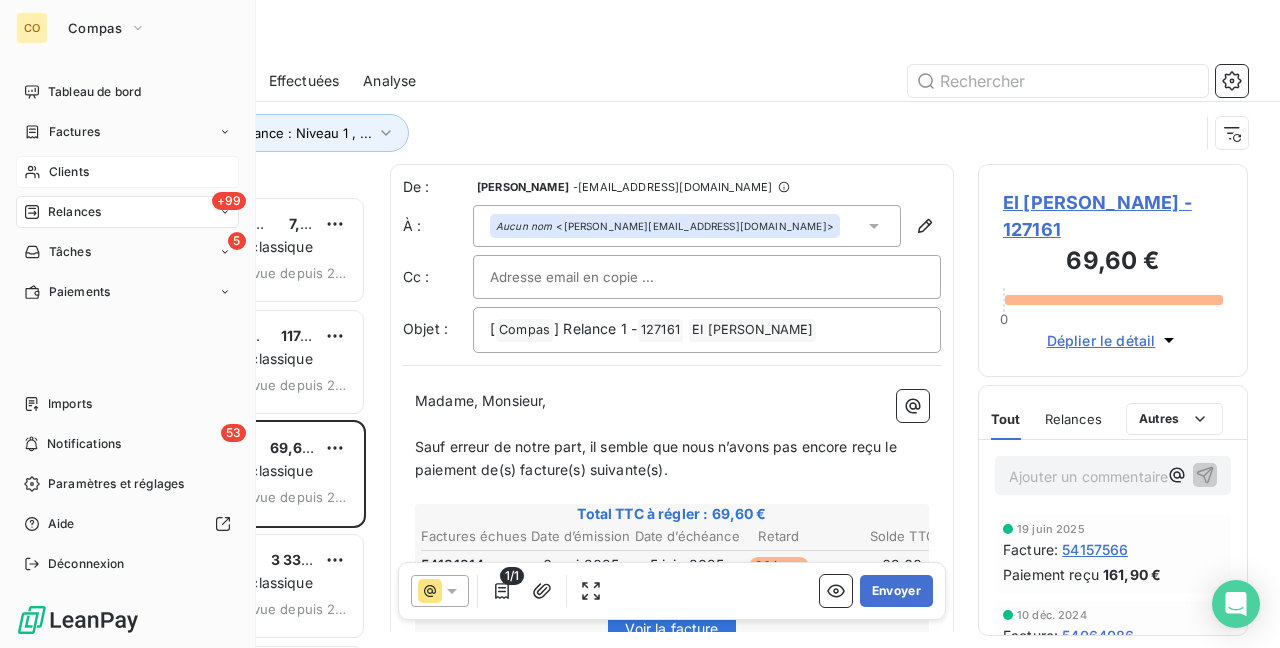 click on "Clients" at bounding box center [127, 172] 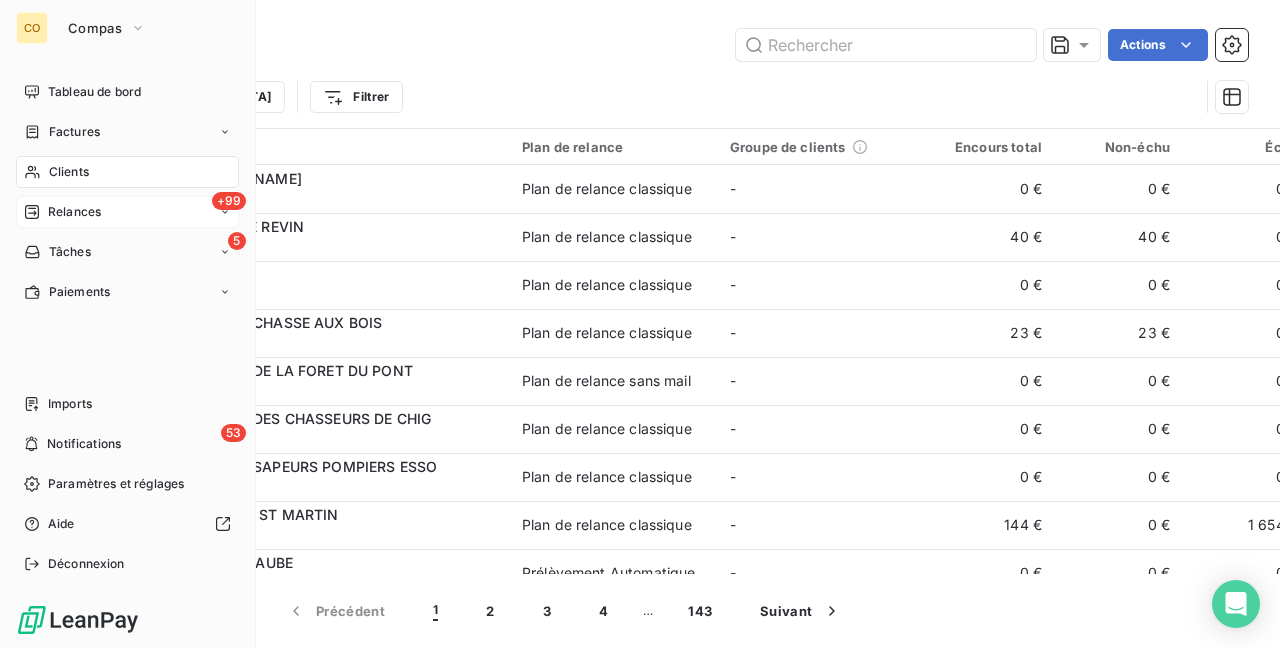click on "Relances" at bounding box center [74, 212] 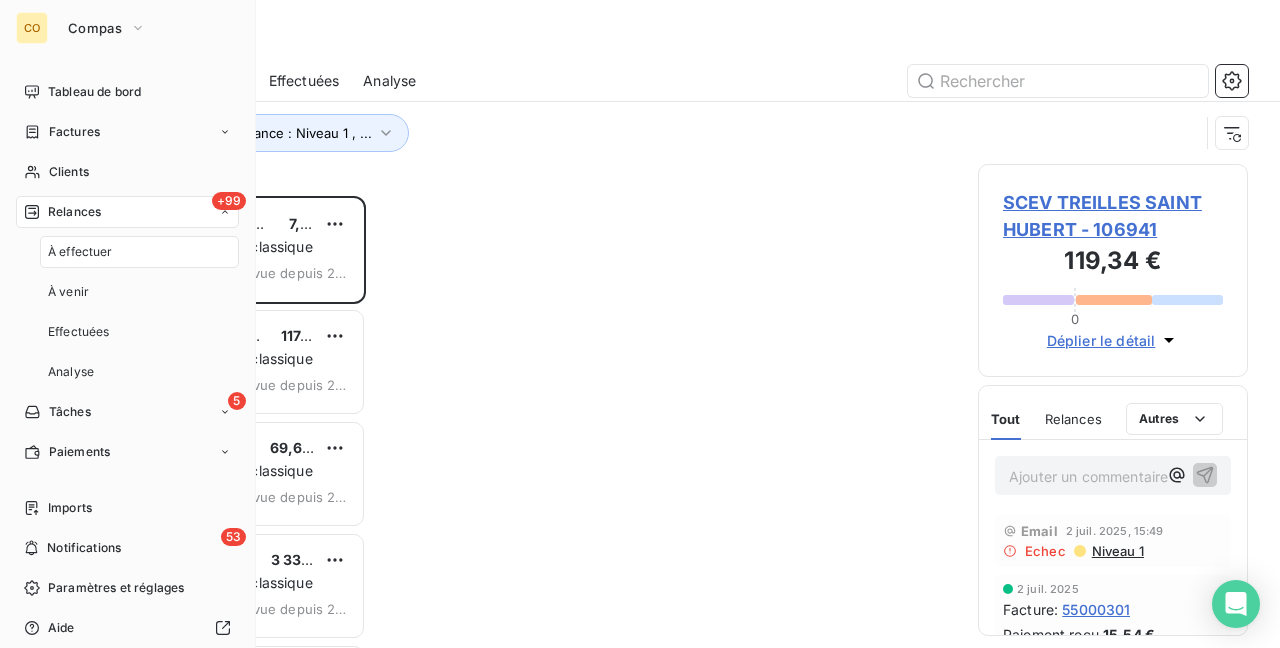 scroll, scrollTop: 16, scrollLeft: 16, axis: both 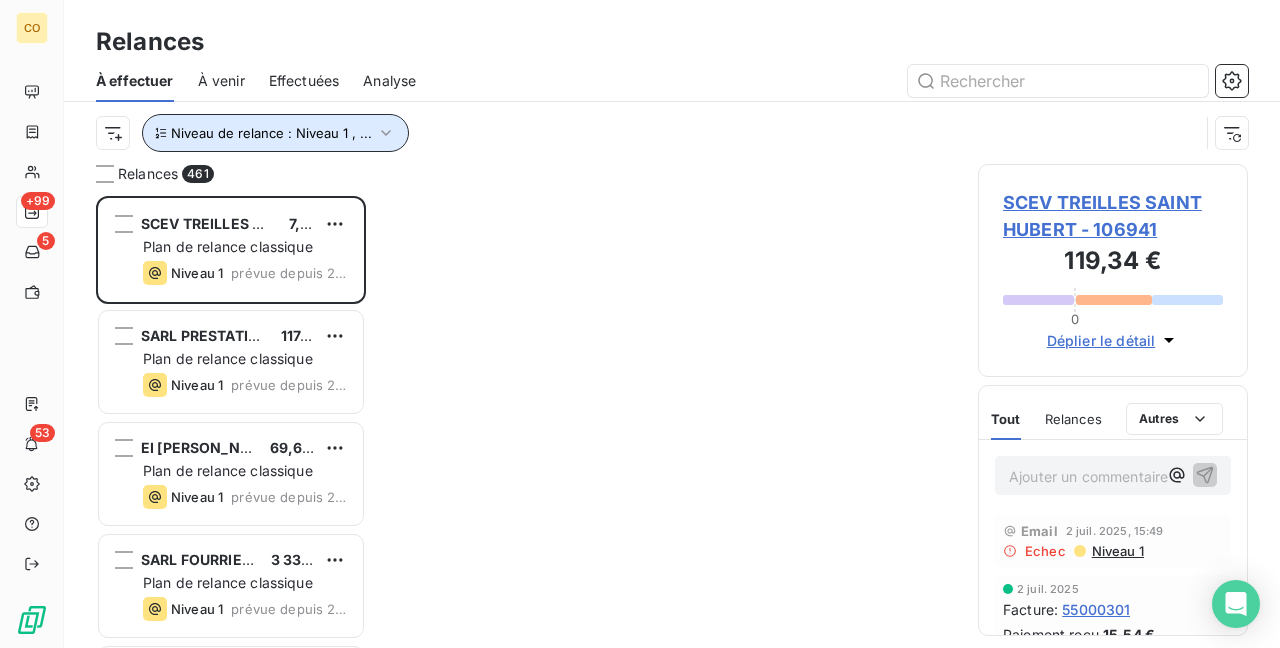 click on "Niveau de relance  : Niveau 1 , ..." at bounding box center (275, 133) 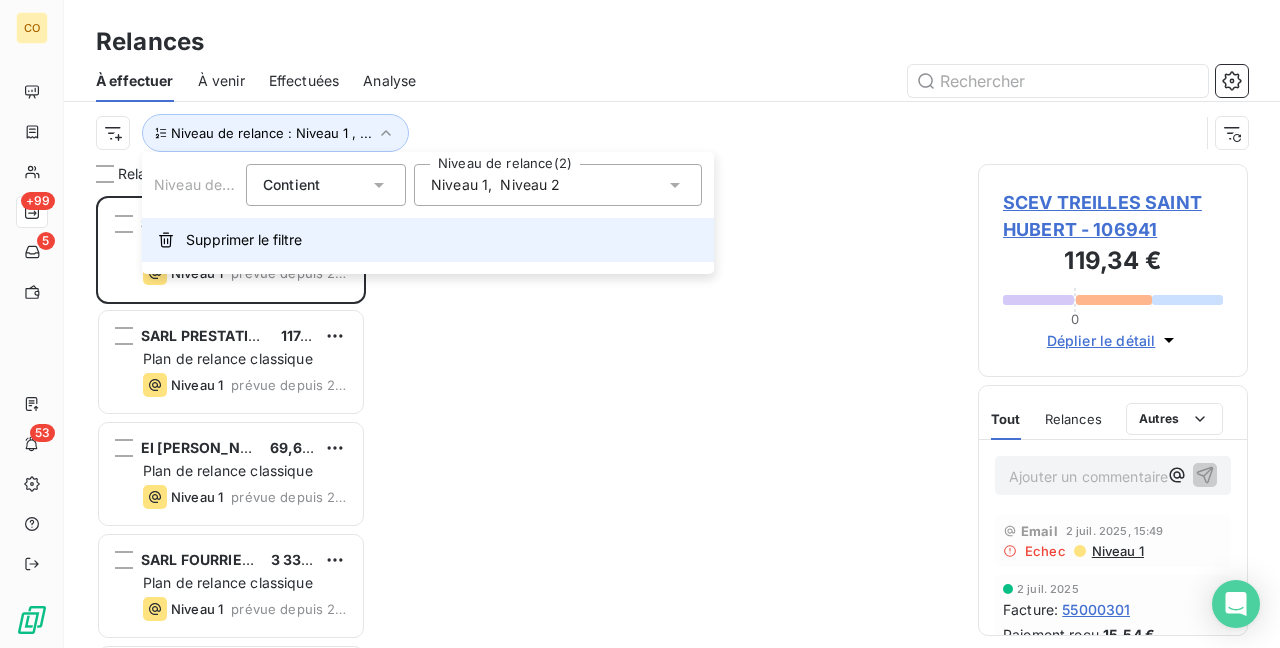 click on "Supprimer le filtre" at bounding box center [244, 240] 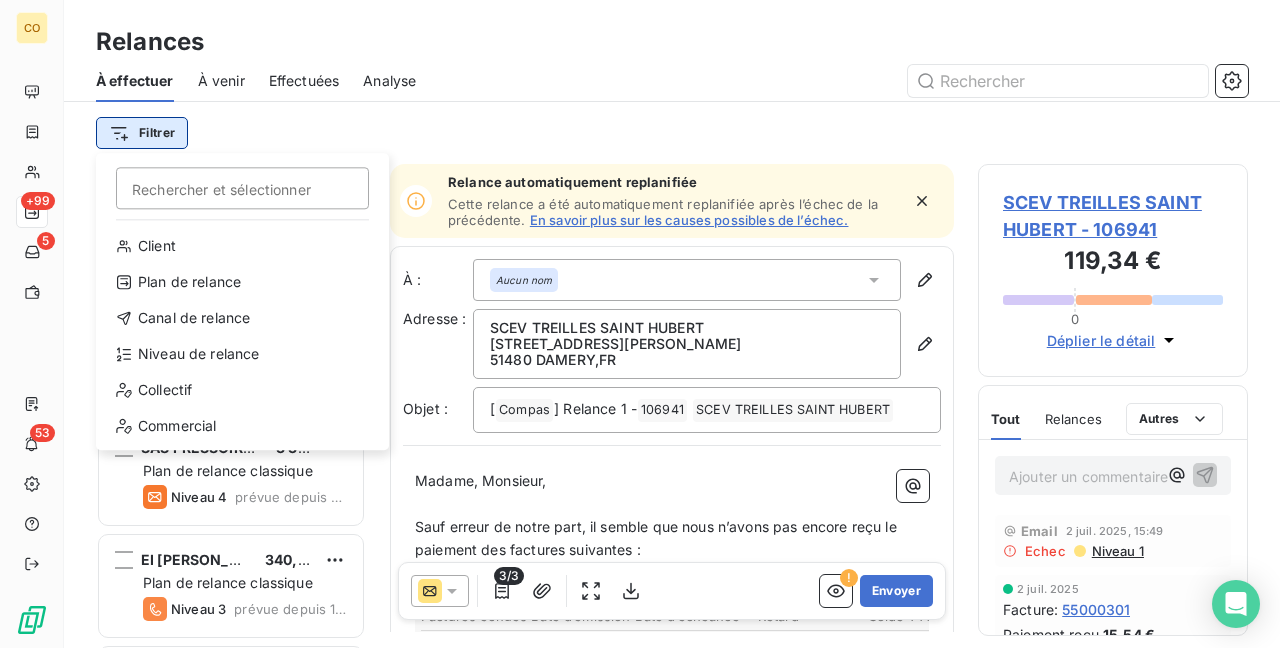 click on "CO +99 5 53 Relances À effectuer À venir Effectuées Analyse Filtrer Rechercher et sélectionner Client Plan de relance Canal de relance Niveau de relance Collectif Commercial Relances 816 EARL BATILLOT SYLVAIN 137,11 € Plan de relance classique Niveau 6 prévue depuis 549 jours EI RAGAUT FRANCK 234,70 € Plan de relance classique Niveau 5 prévue depuis 398 jours SAS PRESSOIRS ROGGE 3 369,68 € Plan de relance classique Niveau 4 prévue depuis 127 jours EI BILLY JULIEN 340,76 € Plan de relance classique Niveau 3 prévue depuis 105 jours SCEV HURE FRERES 1 870,19 € Plan de relance classique Niveau 3 prévue depuis 105 jours EI CHEUTIN Rachel 439,32 € Plan de relance classique Niveau 5 prévue depuis 105 jours EI GOURMAND Christophe 84,25 € Plan de relance sans mail Niveau 5 prévue depuis 105 jours Aut. INDIVISION MOREAUX DOMINIQUE 57,03 € Plan de relance classique Niveau 5 prévue depuis 105 jours SC DOMAINE R-RENAUDIN 15 461,22 € Plan de relance classique     [" at bounding box center (640, 324) 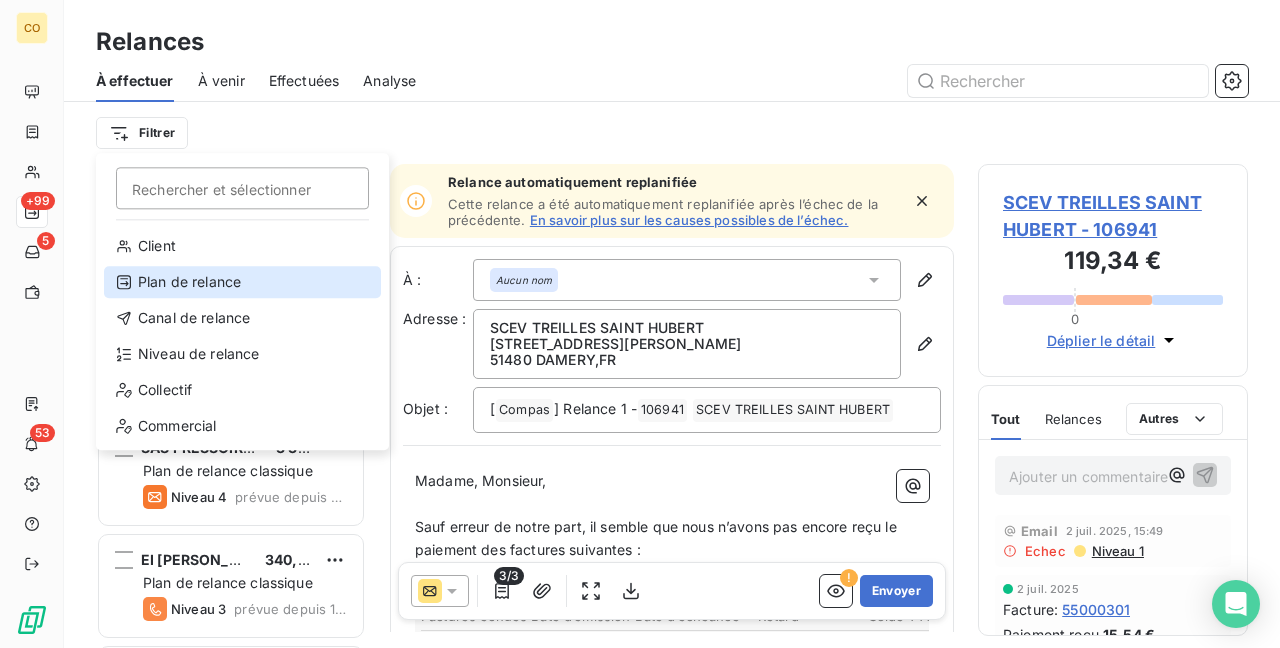 click on "Plan de relance" at bounding box center (242, 282) 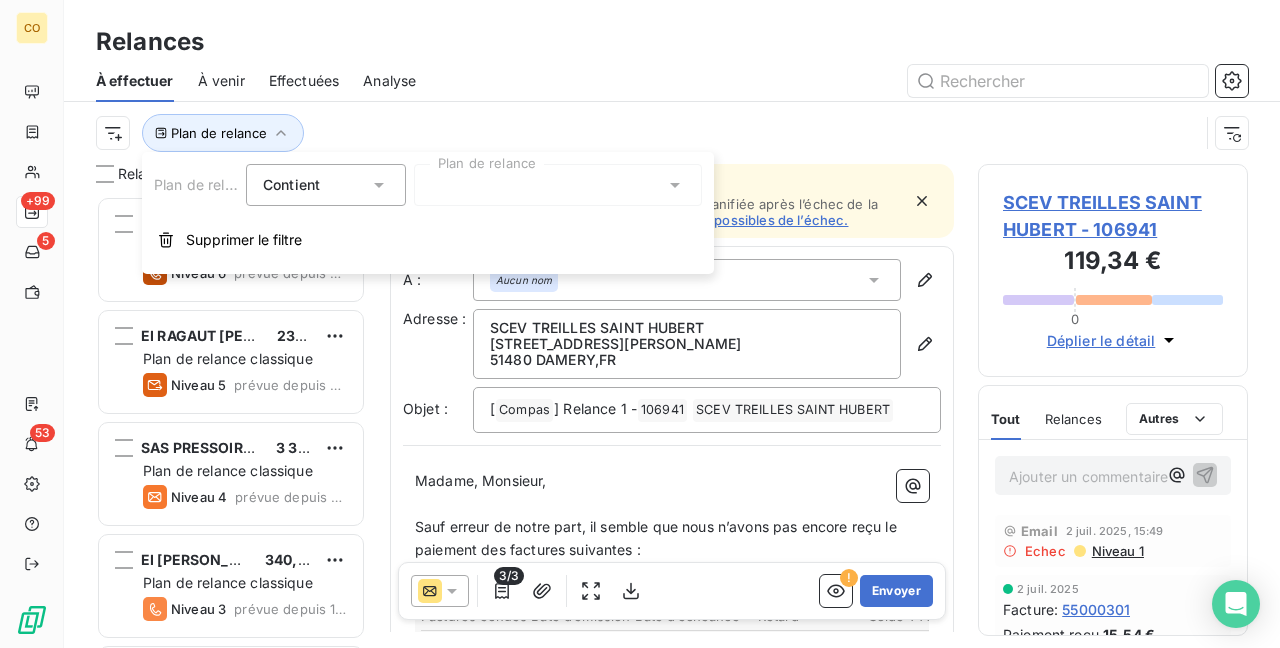 click at bounding box center [558, 185] 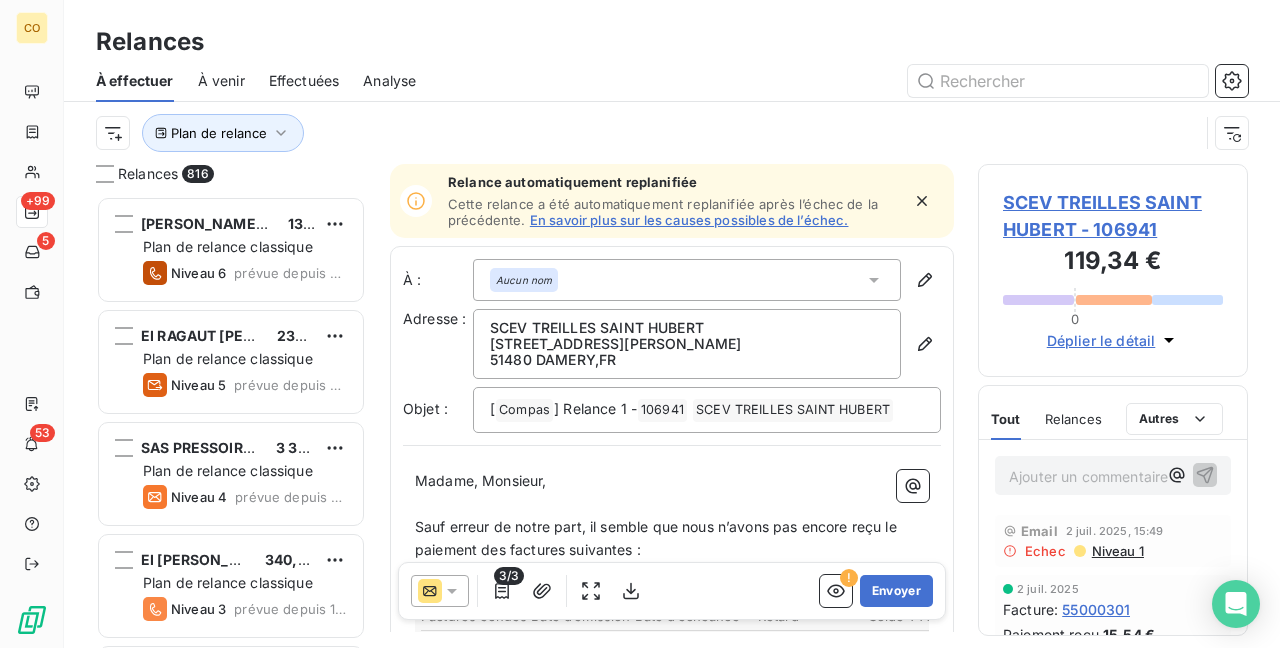 drag, startPoint x: 565, startPoint y: 106, endPoint x: 553, endPoint y: 98, distance: 14.422205 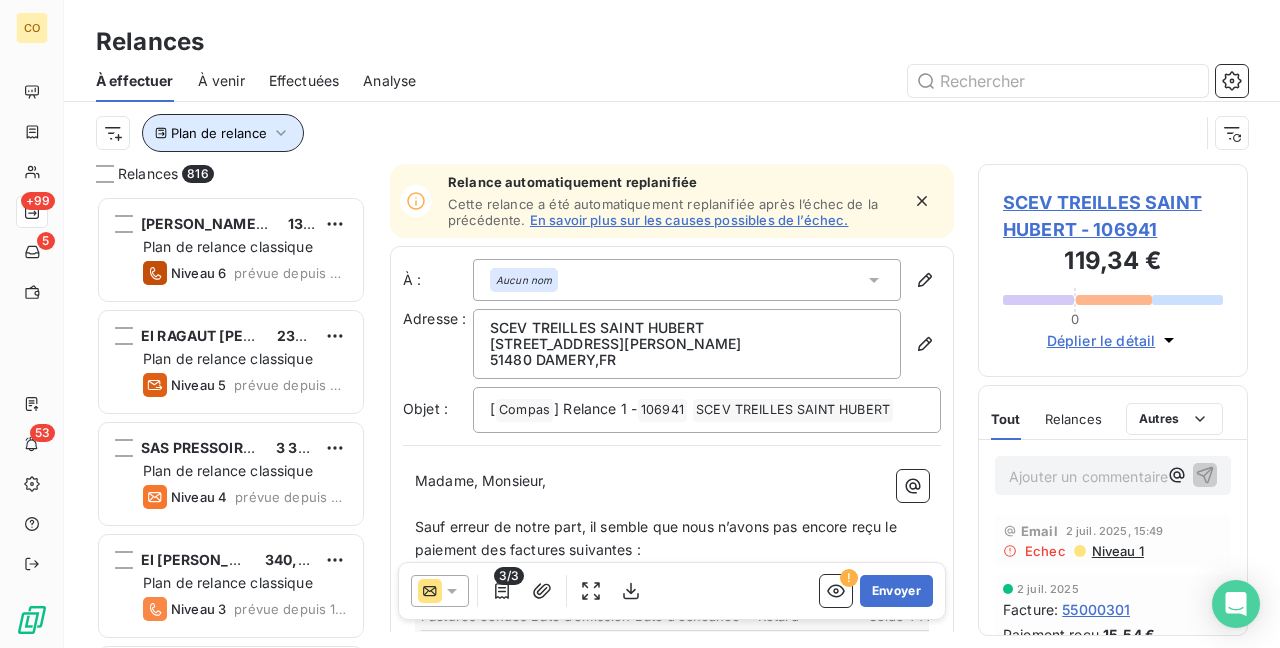 click 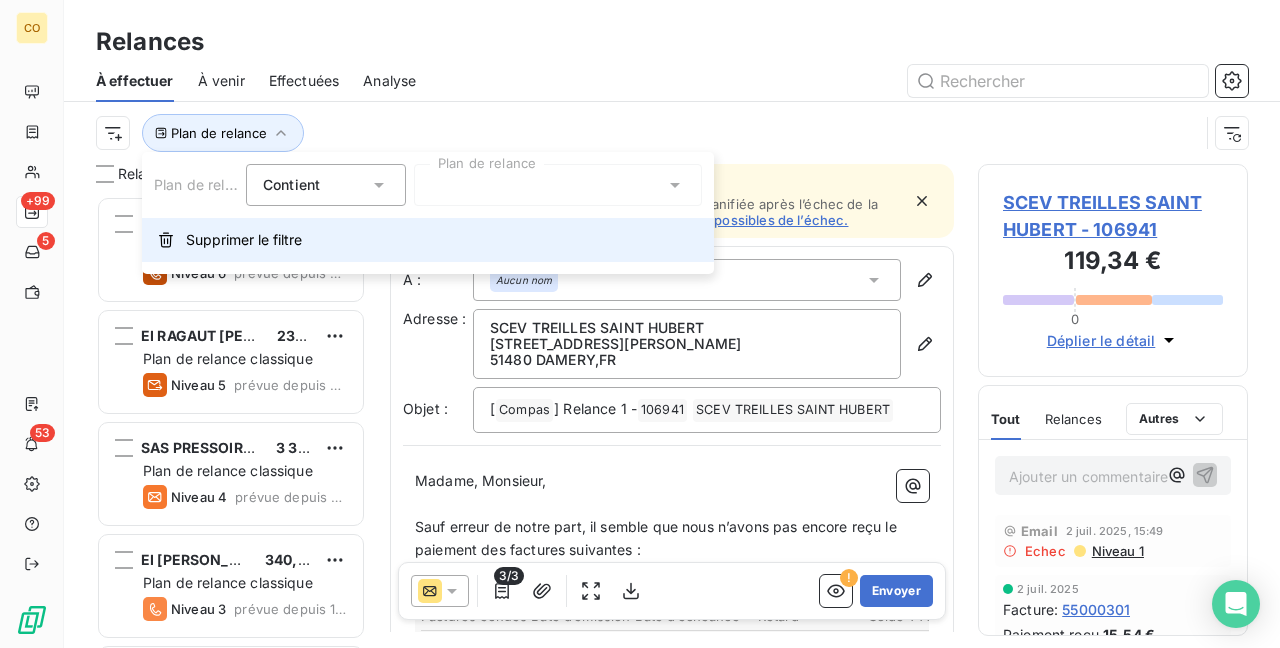 click on "Supprimer le filtre" at bounding box center [428, 240] 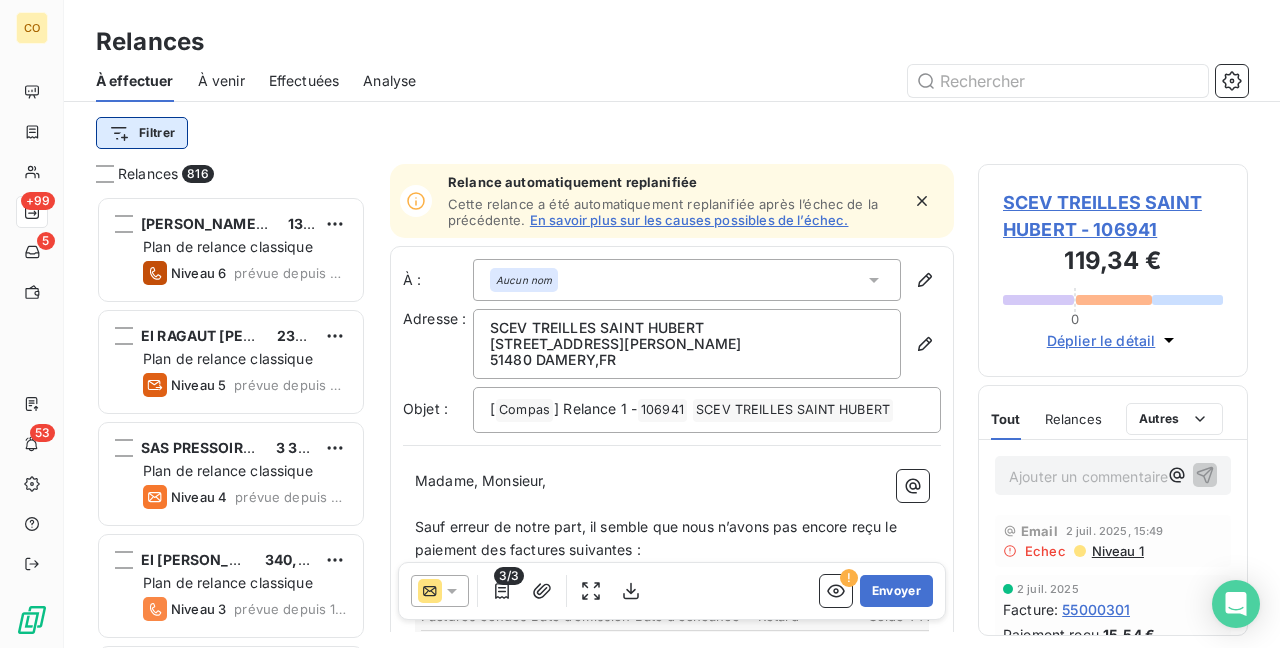 click on "CO +99 5 53 Relances À effectuer À venir Effectuées Analyse Filtrer Relances 816 EARL BATILLOT SYLVAIN 137,11 € Plan de relance classique Niveau 6 prévue depuis 549 jours EI RAGAUT FRANCK 234,70 € Plan de relance classique Niveau 5 prévue depuis 398 jours SAS PRESSOIRS ROGGE 3 369,68 € Plan de relance classique Niveau 4 prévue depuis 127 jours EI BILLY JULIEN 340,76 € Plan de relance classique Niveau 3 prévue depuis 105 jours SCEV HURE FRERES 1 870,19 € Plan de relance classique Niveau 3 prévue depuis 105 jours EI CHEUTIN Rachel 439,32 € Plan de relance classique Niveau 5 prévue depuis 105 jours EI GOURMAND Christophe 84,25 € Plan de relance sans mail Niveau 5 prévue depuis 105 jours Aut. INDIVISION MOREAUX DOMINIQUE 57,03 € Plan de relance classique Niveau 5 prévue depuis 105 jours SC DOMAINE R-RENAUDIN 15 461,22 € Plan de relance classique Niveau 3 prévue depuis 103 jours SAS PIERRE HUGOT 3 729,00 € Plan de relance classique Niveau 5 Niveau 3" at bounding box center [640, 324] 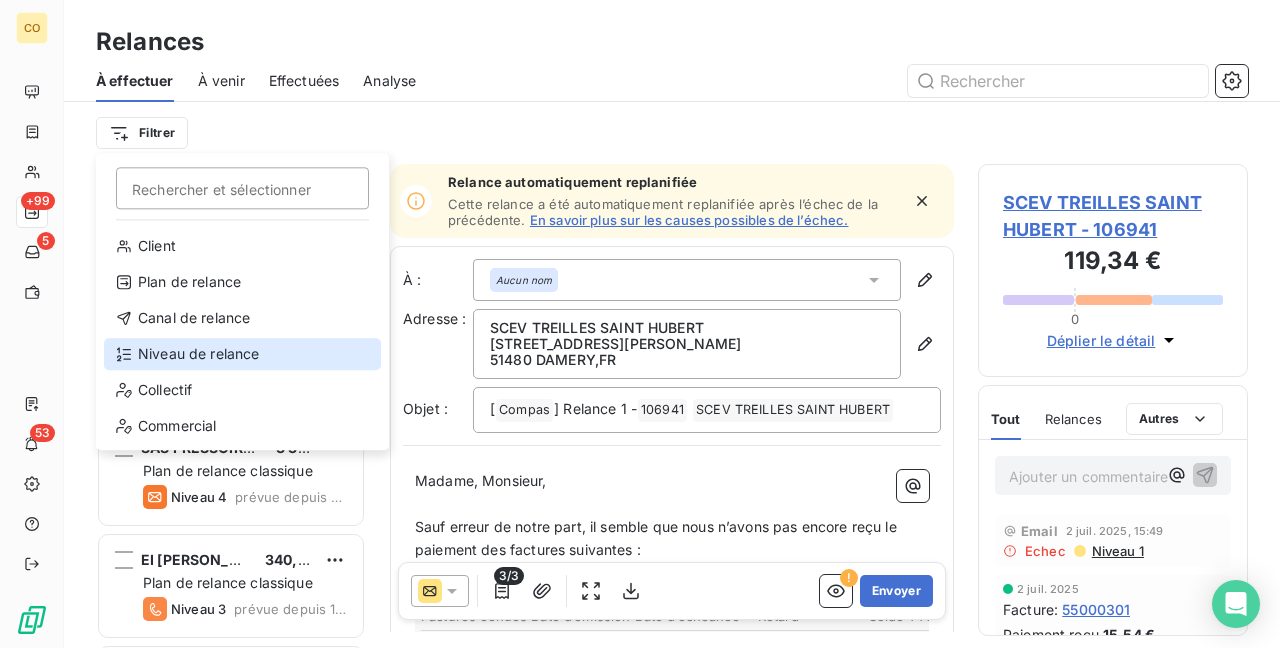 click on "Niveau de relance" at bounding box center [242, 354] 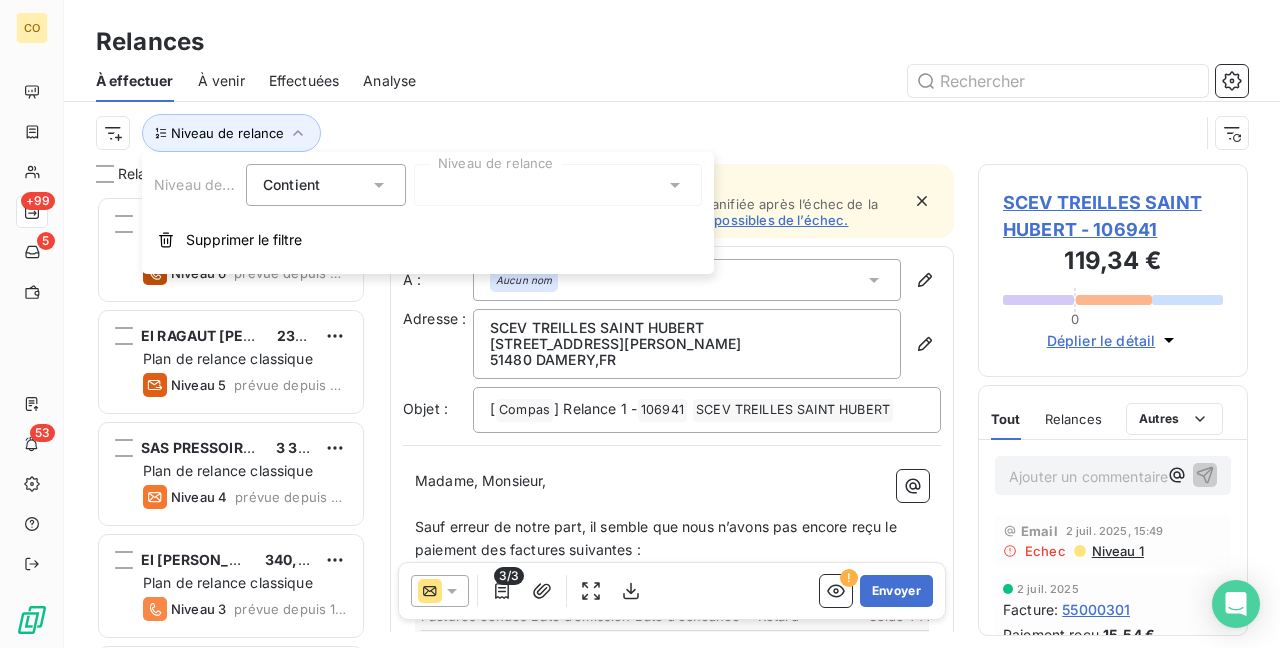 click at bounding box center (558, 185) 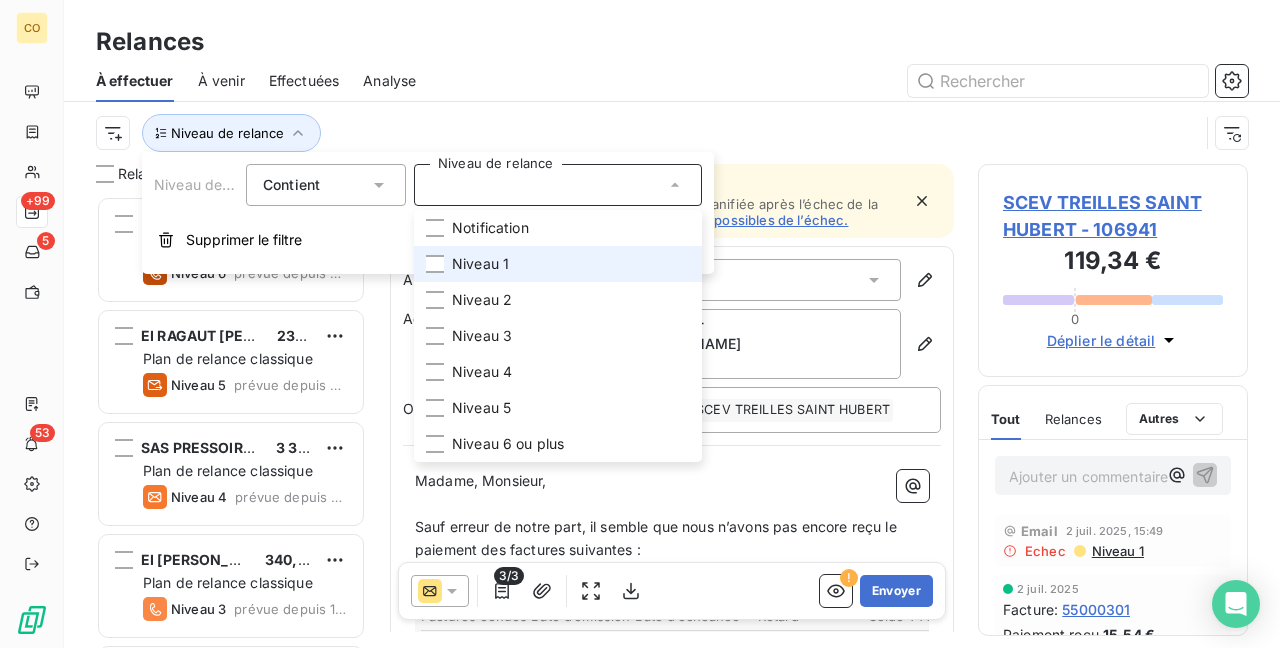 click on "Niveau 1" at bounding box center [480, 264] 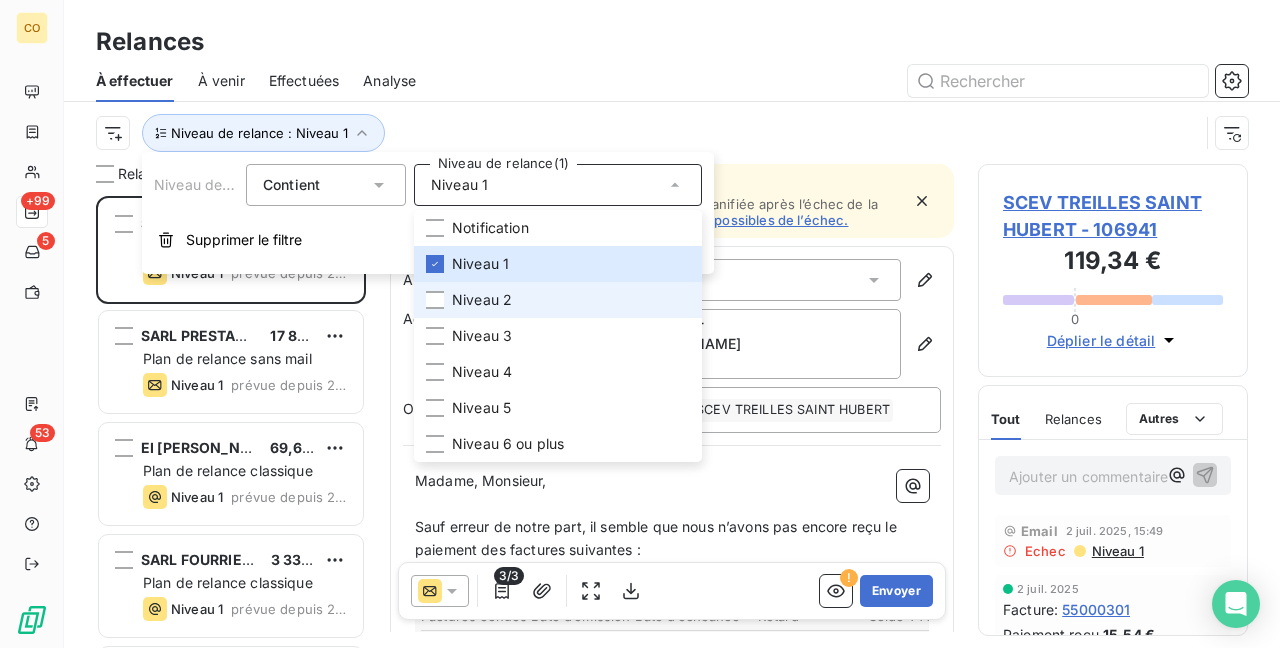 click on "Niveau 2" at bounding box center (482, 300) 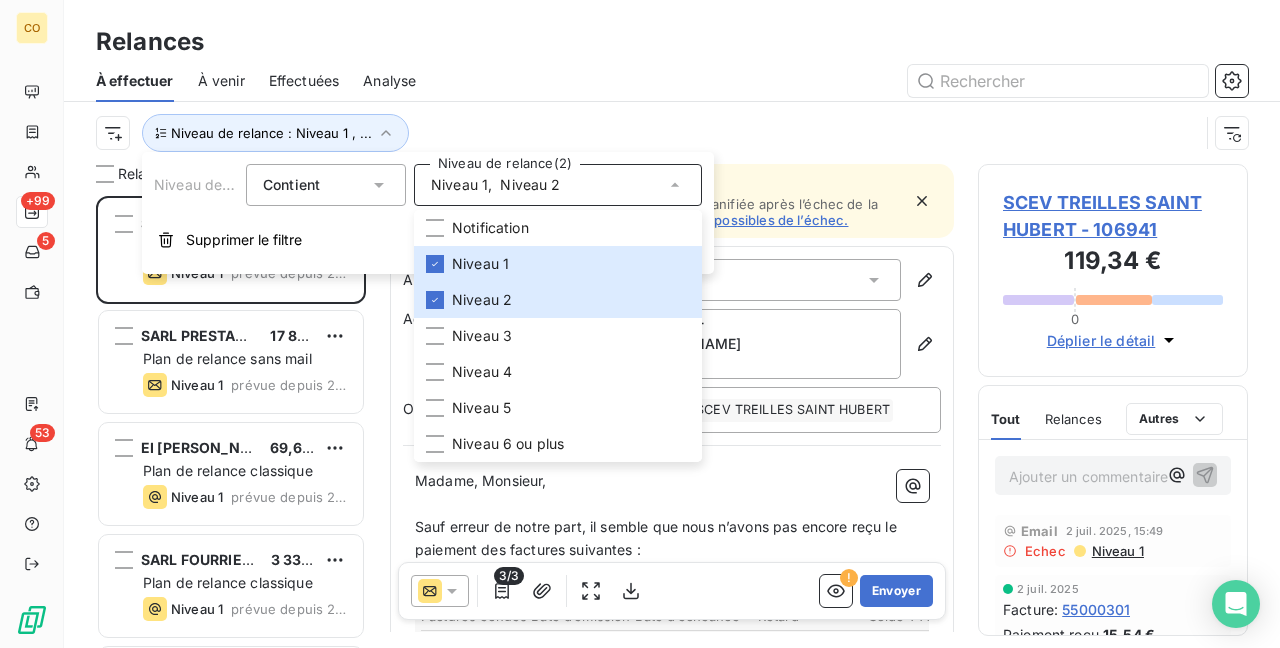 click at bounding box center [844, 81] 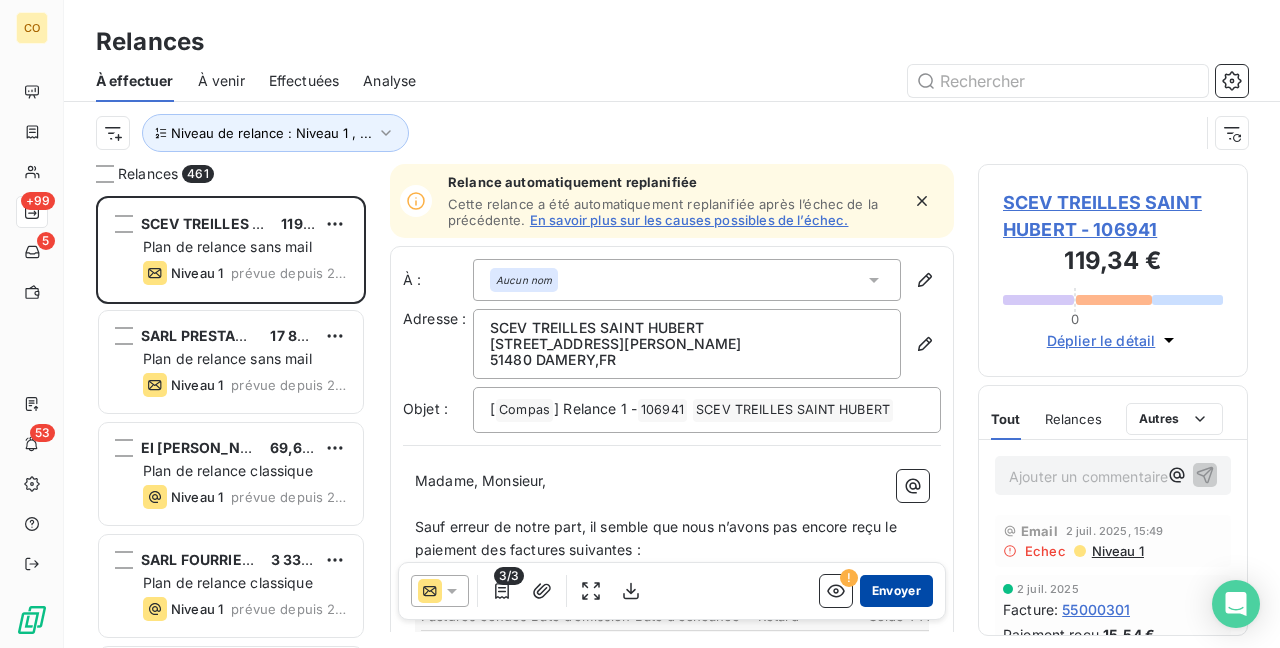 click on "Envoyer" at bounding box center [896, 591] 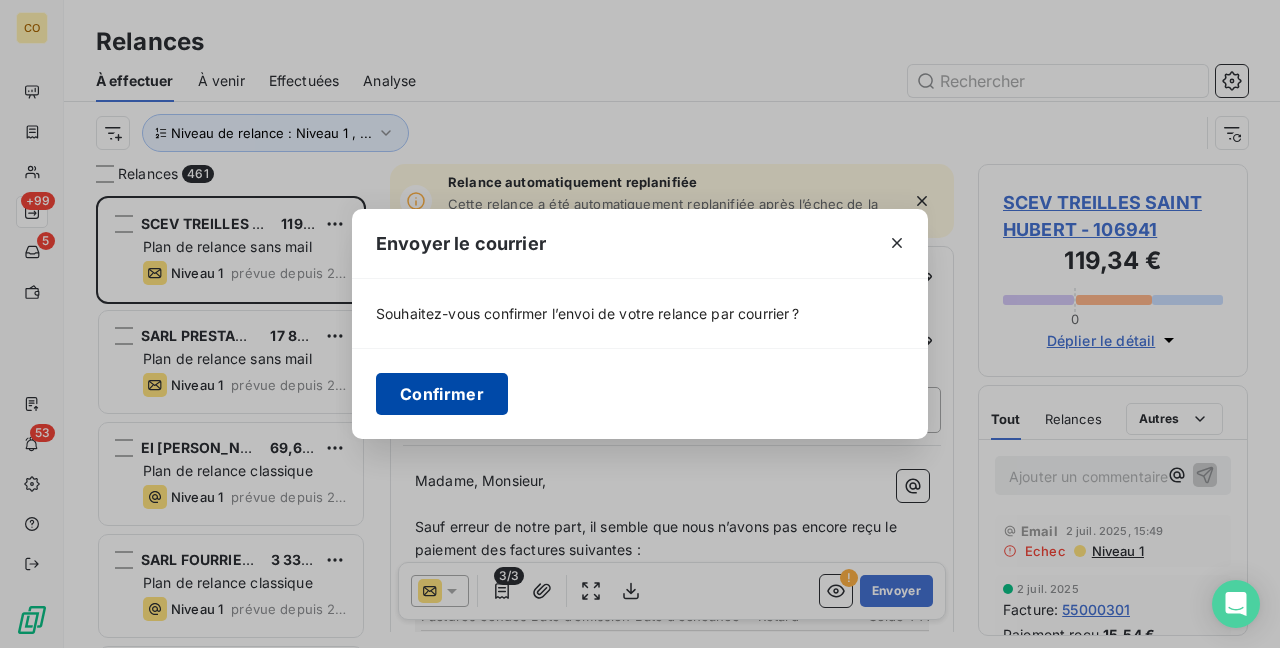 click on "Confirmer" at bounding box center [442, 394] 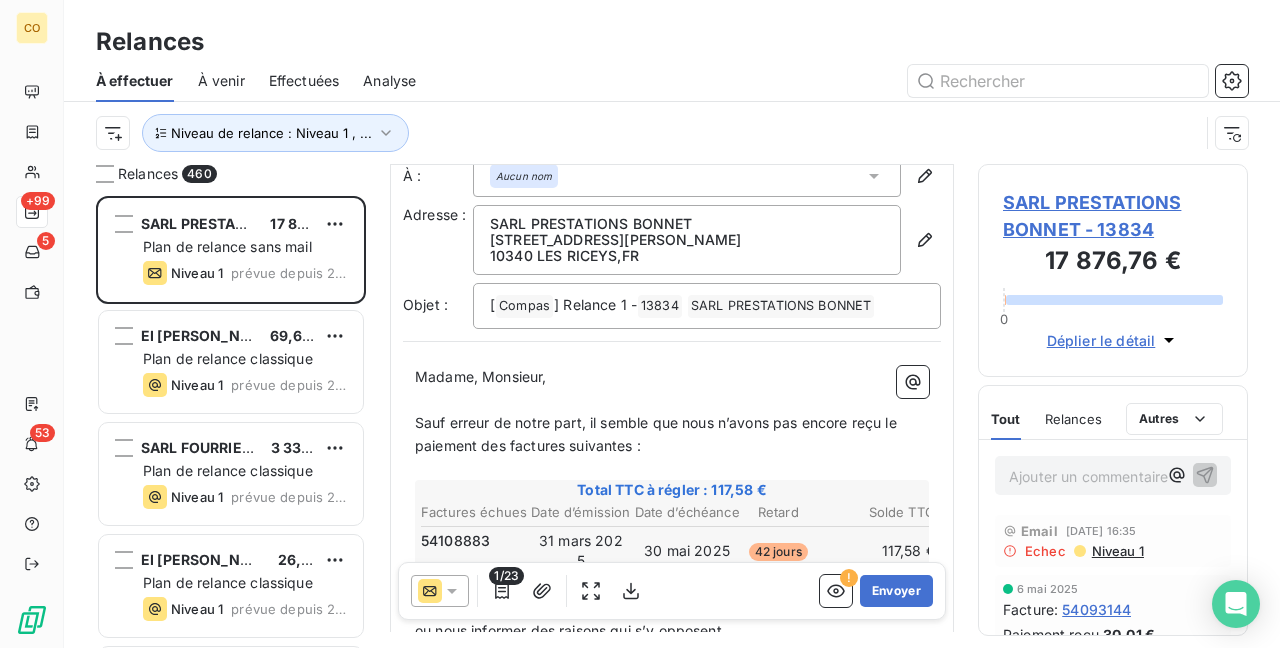 scroll, scrollTop: 202, scrollLeft: 0, axis: vertical 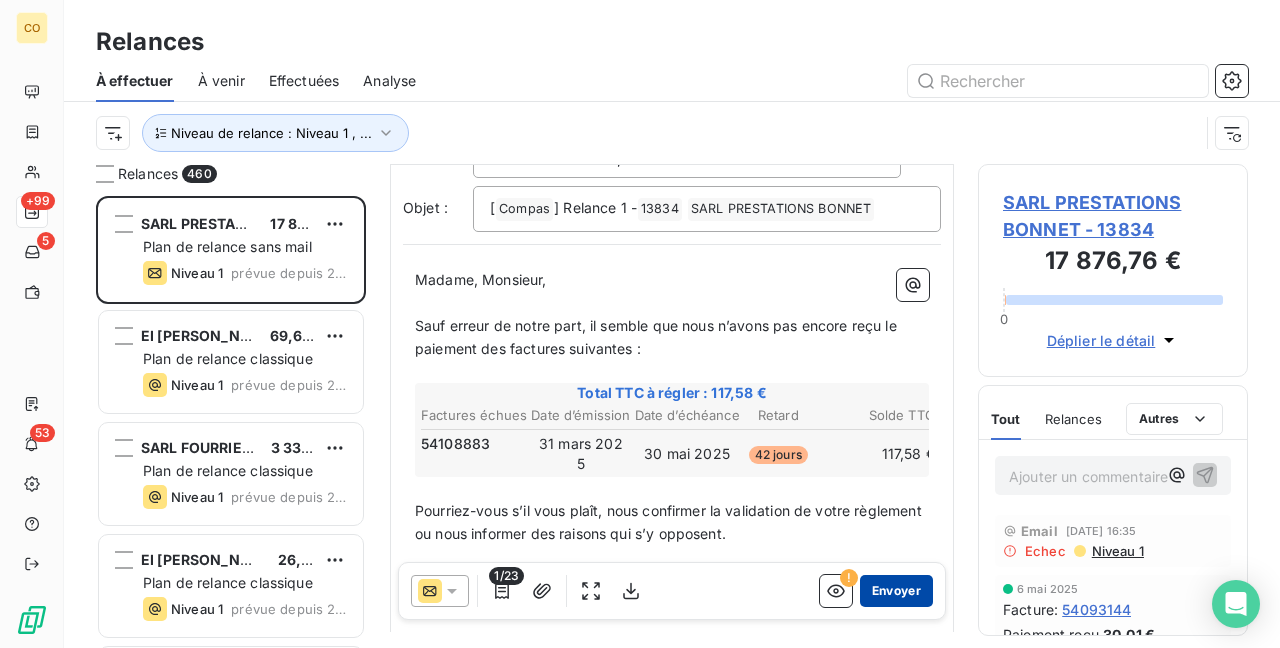 click on "Envoyer" at bounding box center [896, 591] 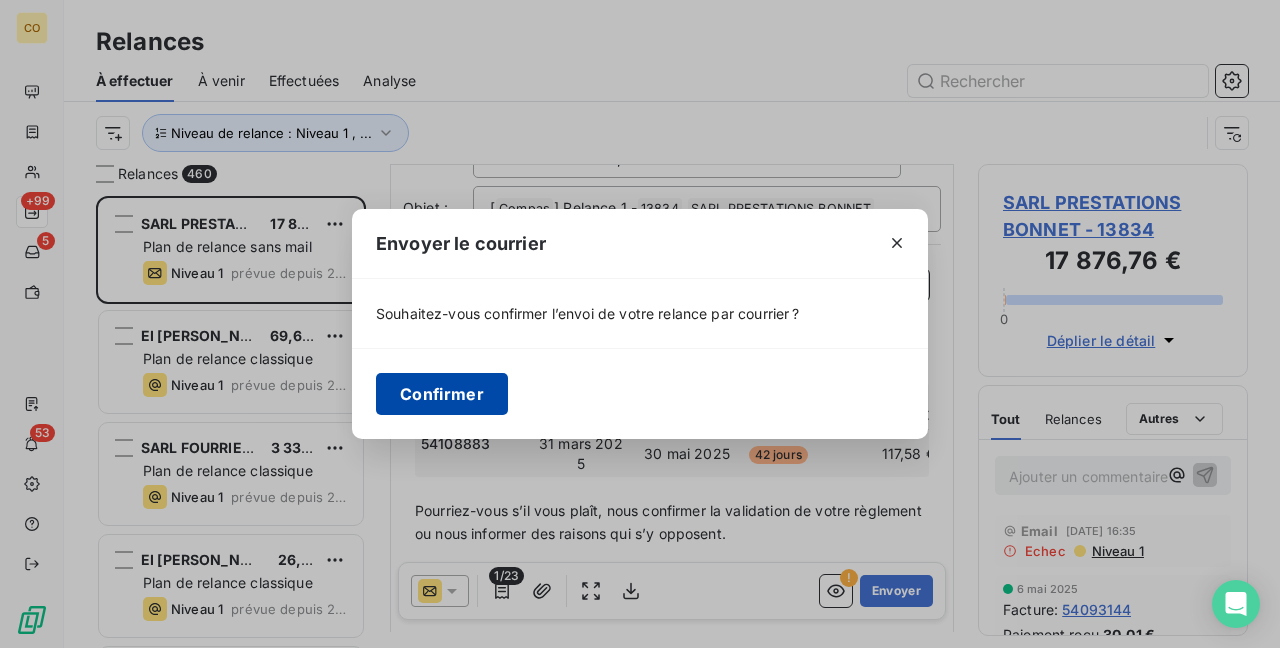click on "Confirmer" at bounding box center (442, 394) 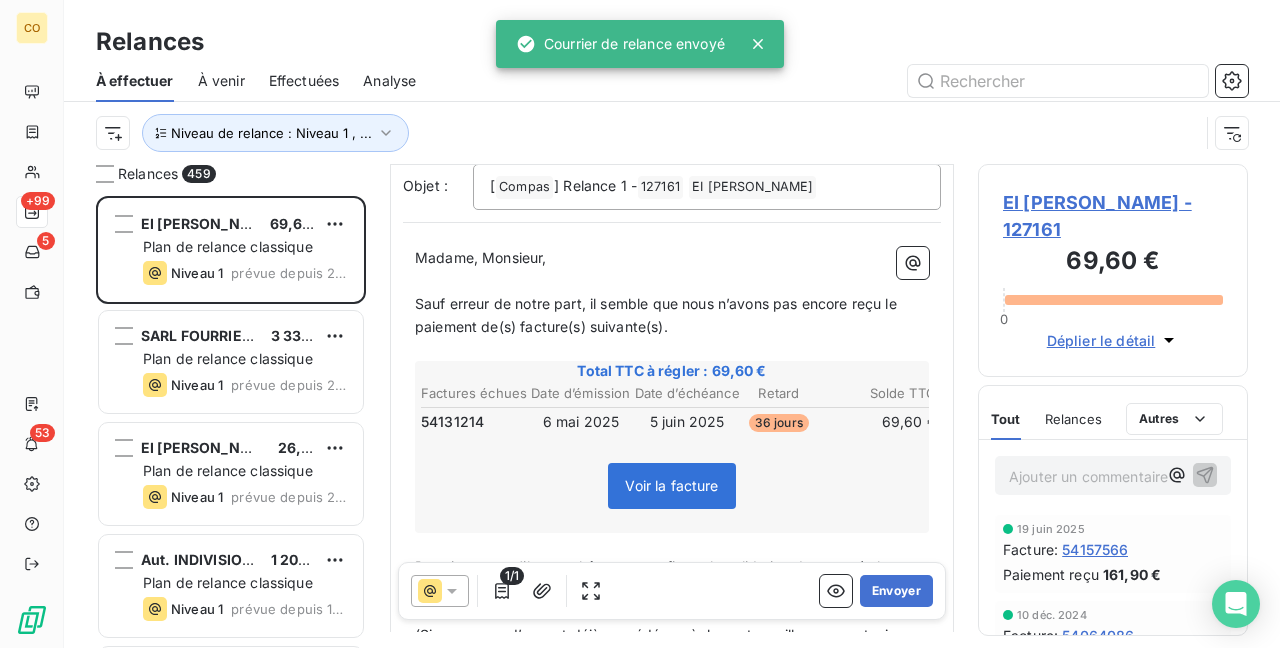 scroll, scrollTop: 202, scrollLeft: 0, axis: vertical 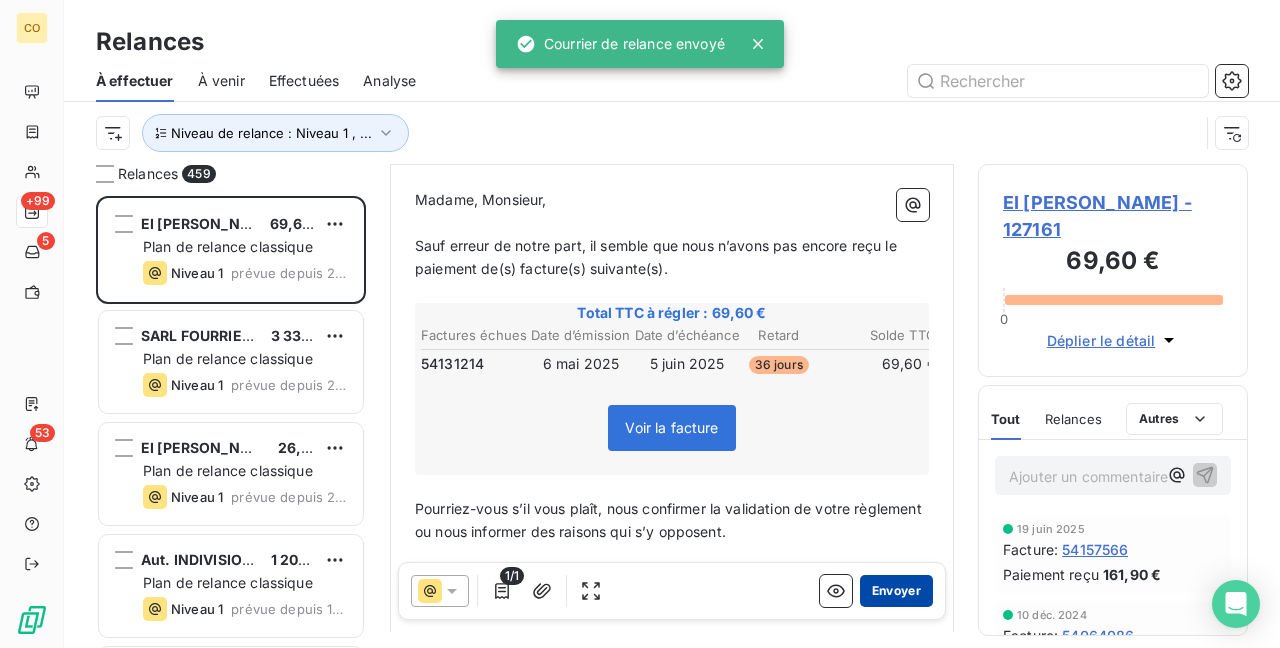 click on "Envoyer" at bounding box center [896, 591] 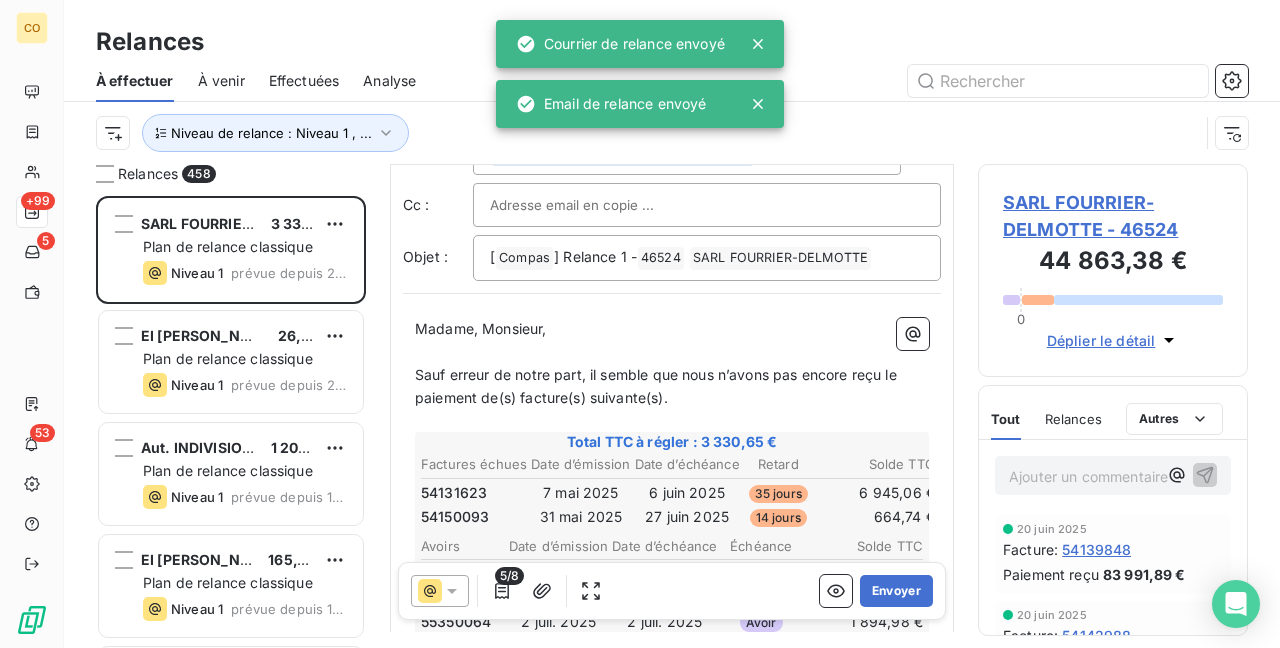 scroll, scrollTop: 300, scrollLeft: 0, axis: vertical 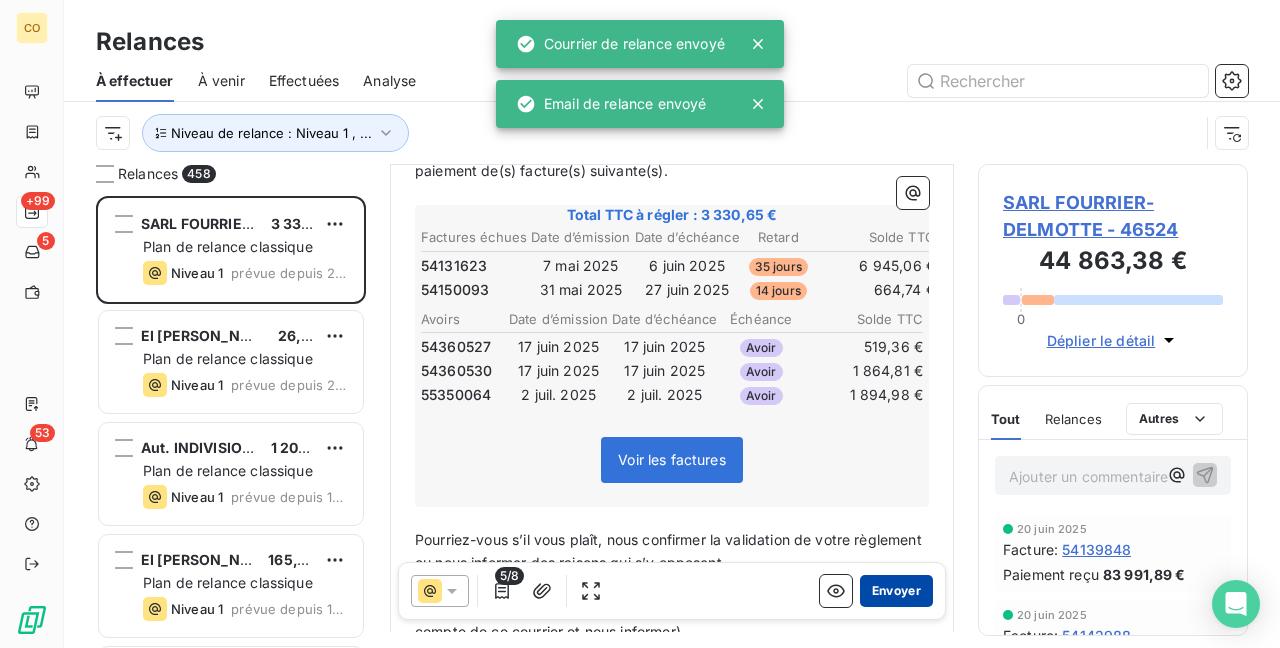 click on "Envoyer" at bounding box center (896, 591) 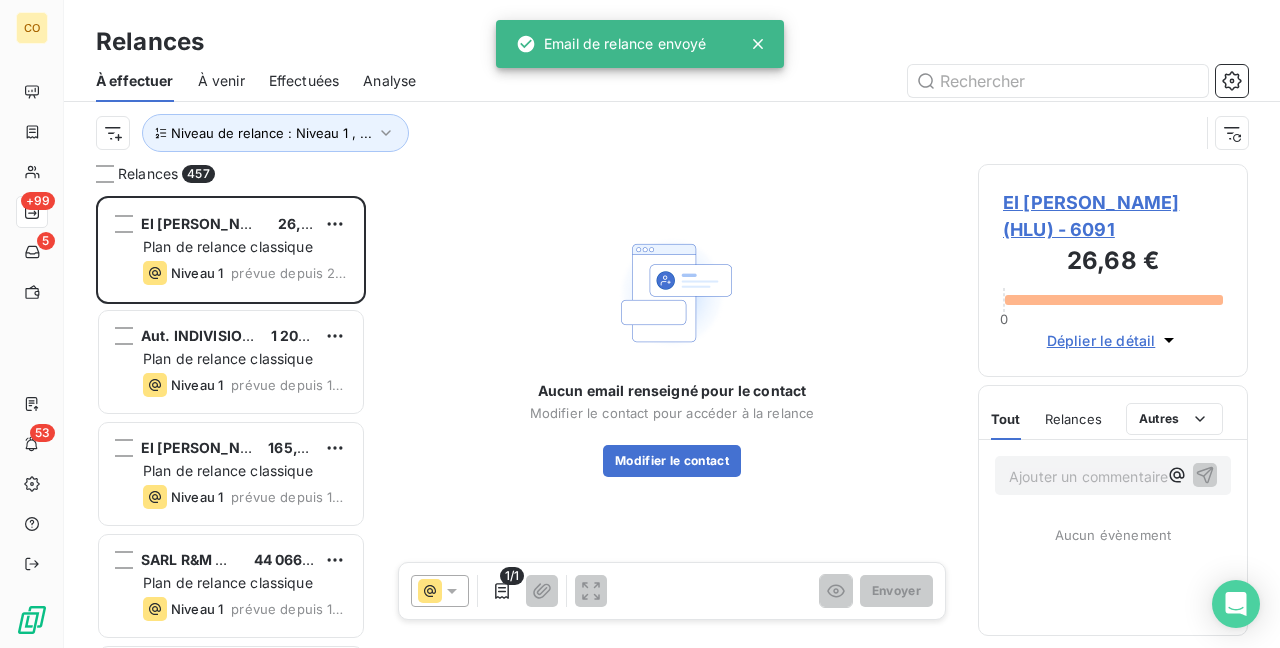 click on "EI BOURELLE Serge   (HLU) - 6091" at bounding box center [1113, 216] 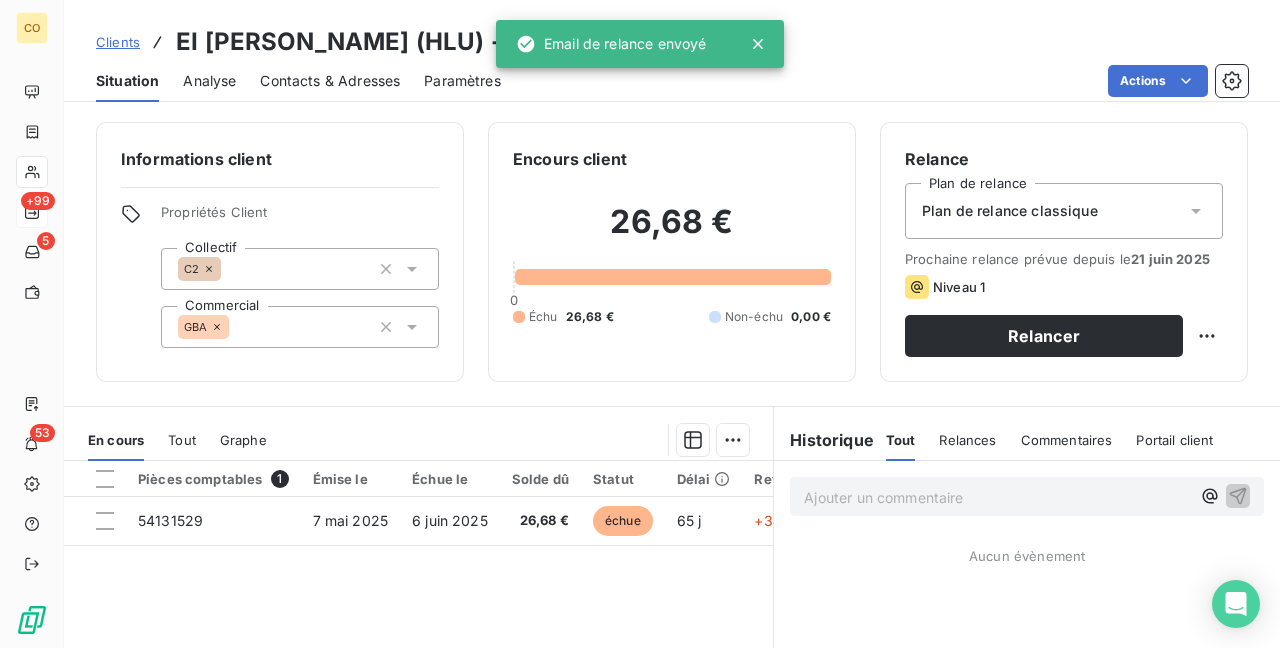 click on "Plan de relance classique" at bounding box center [1064, 211] 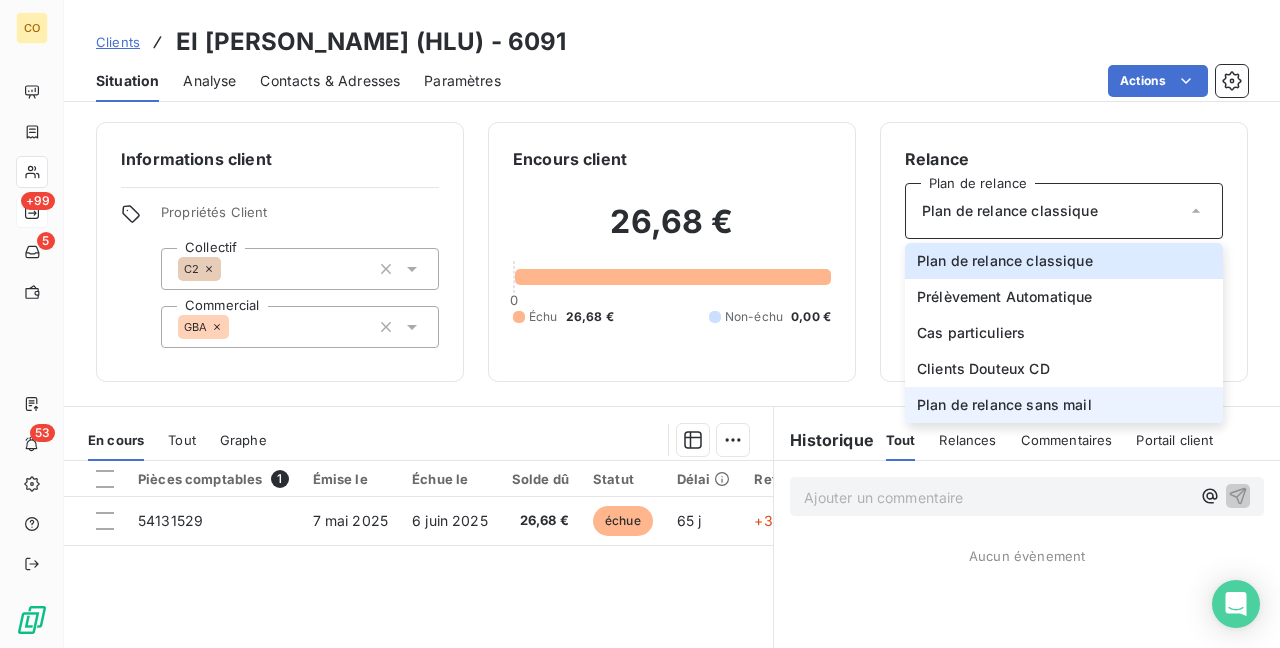 click on "Plan de relance sans mail" at bounding box center (1064, 405) 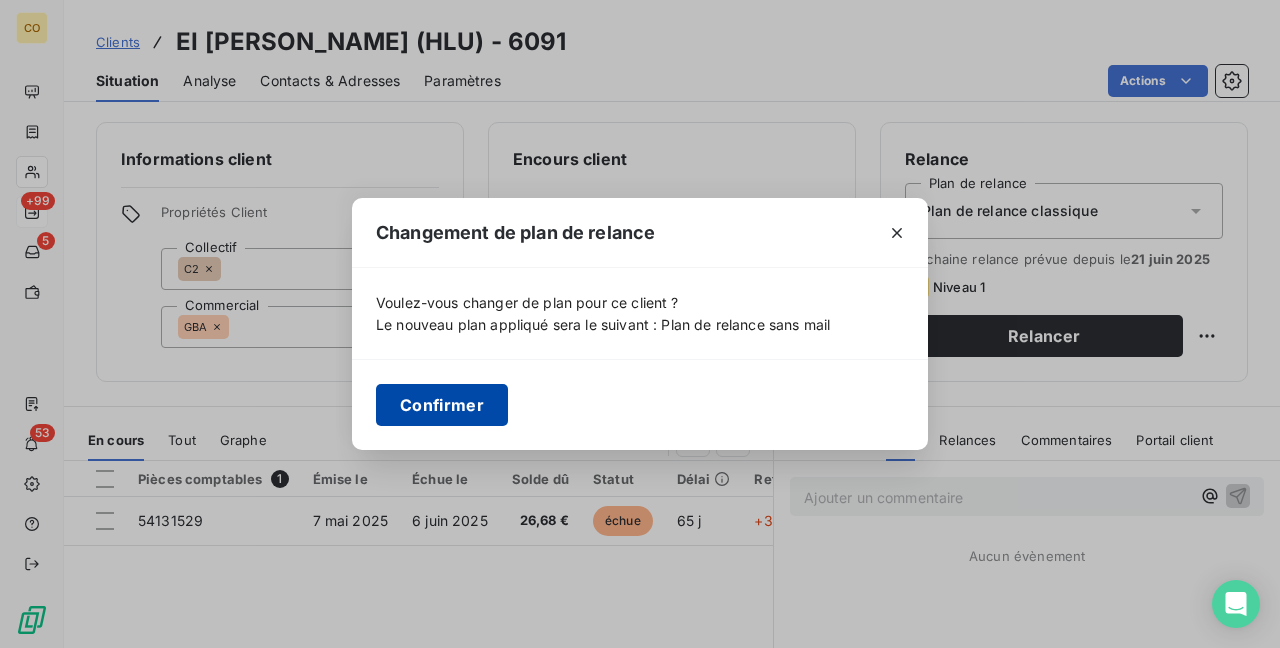 click on "Confirmer" at bounding box center (442, 405) 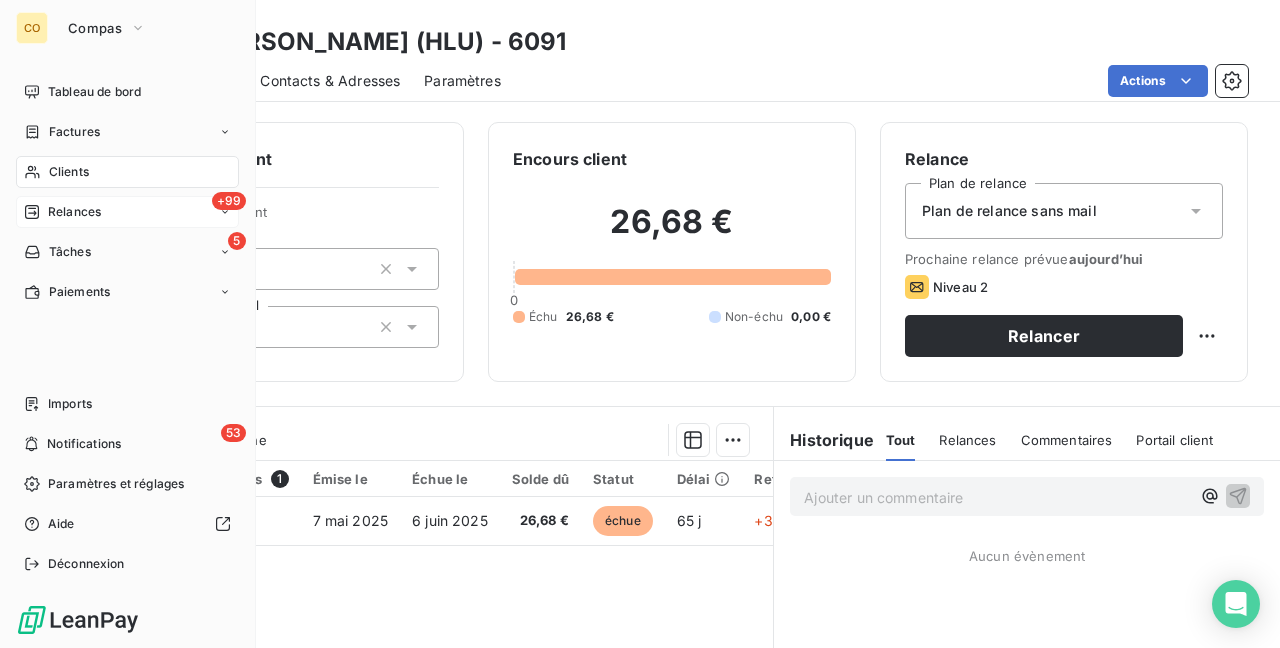 click on "Factures" at bounding box center (74, 132) 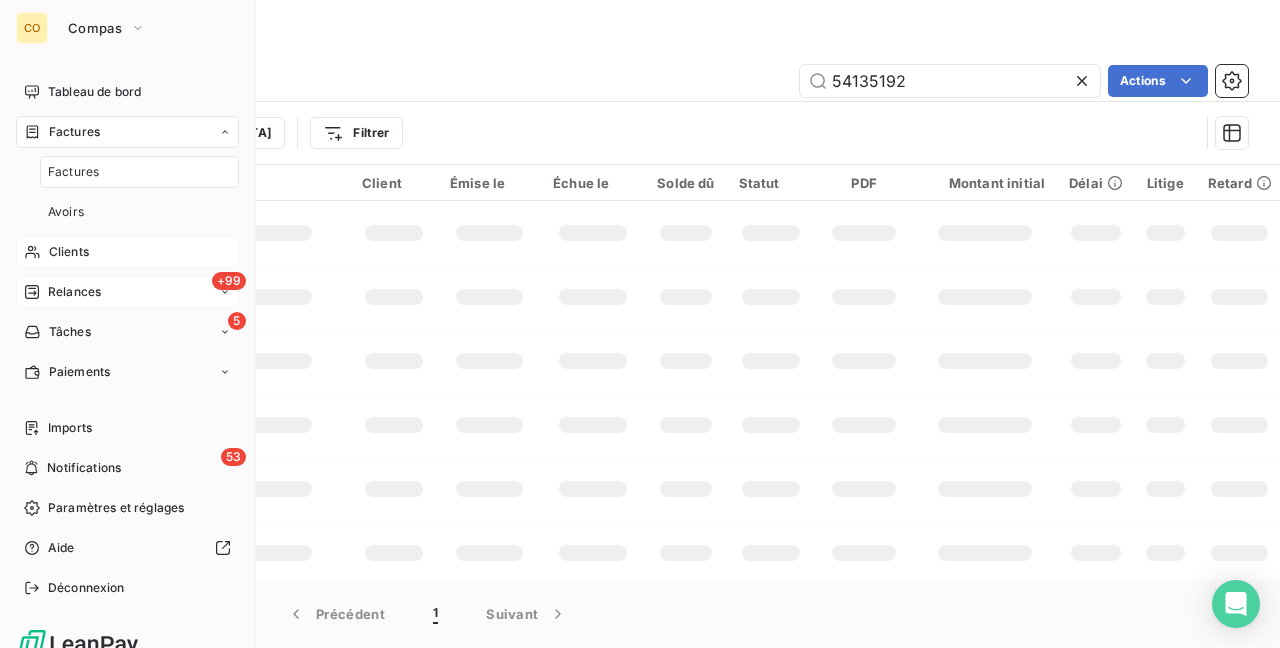 click on "Clients" at bounding box center [69, 252] 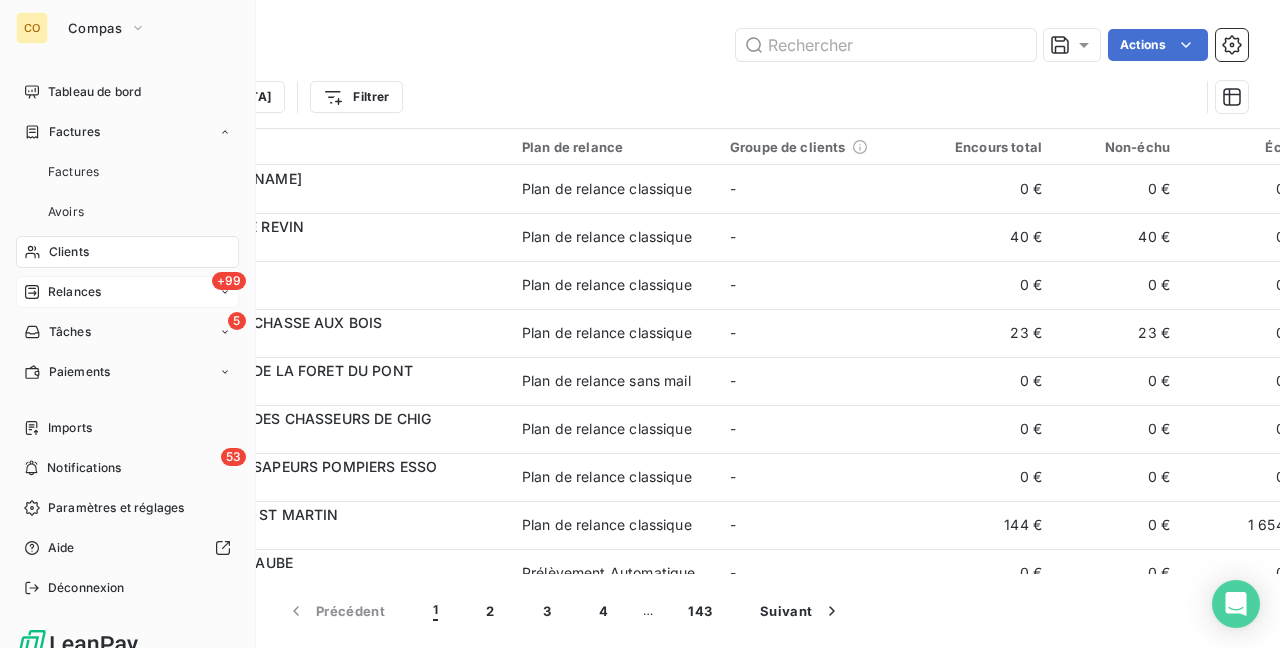 click on "+99 Relances" at bounding box center [127, 292] 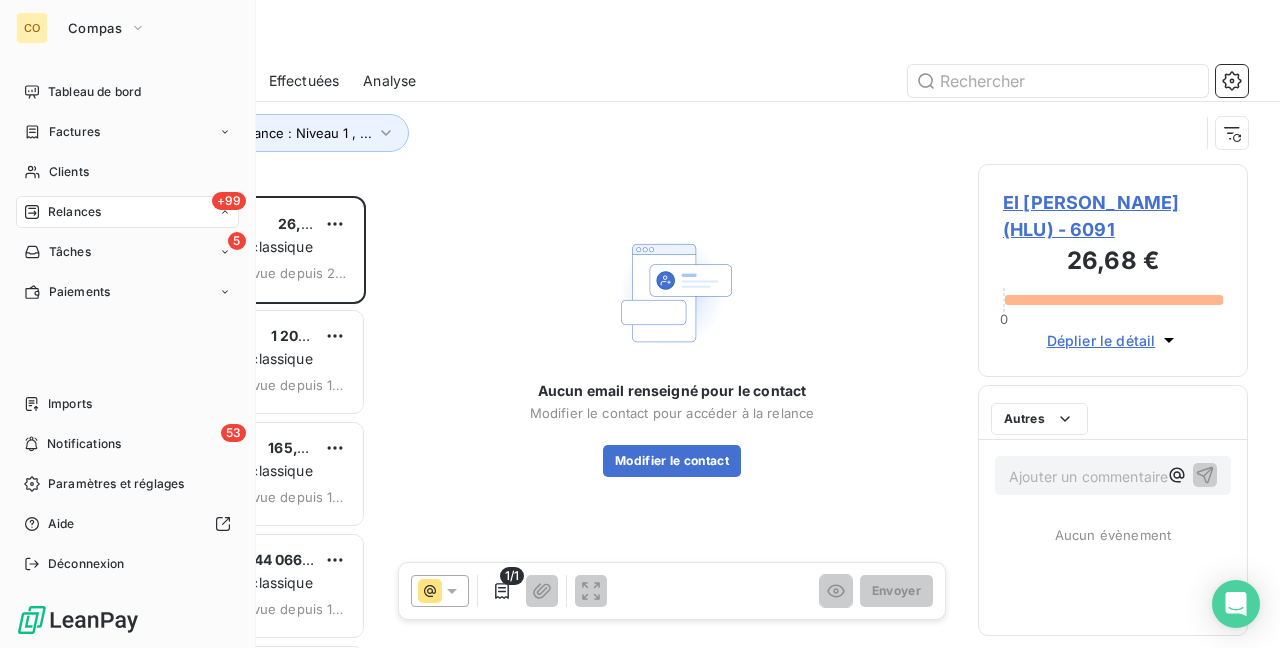 scroll, scrollTop: 16, scrollLeft: 16, axis: both 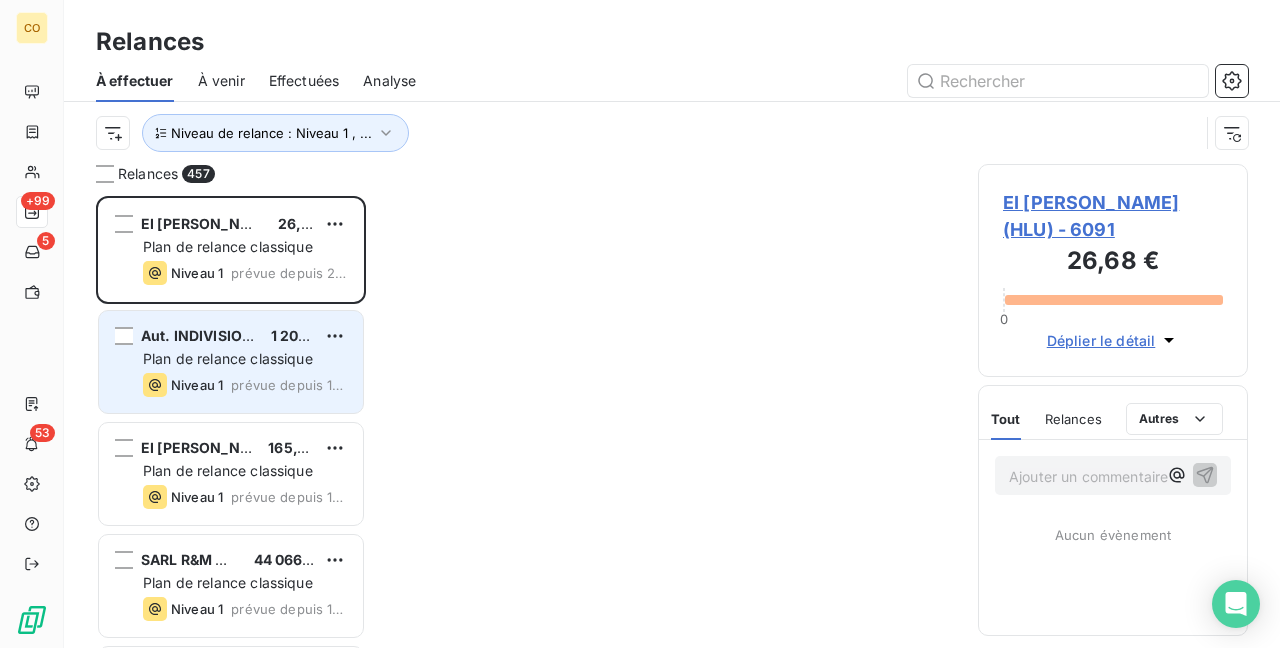 click on "Plan de relance classique" at bounding box center (228, 358) 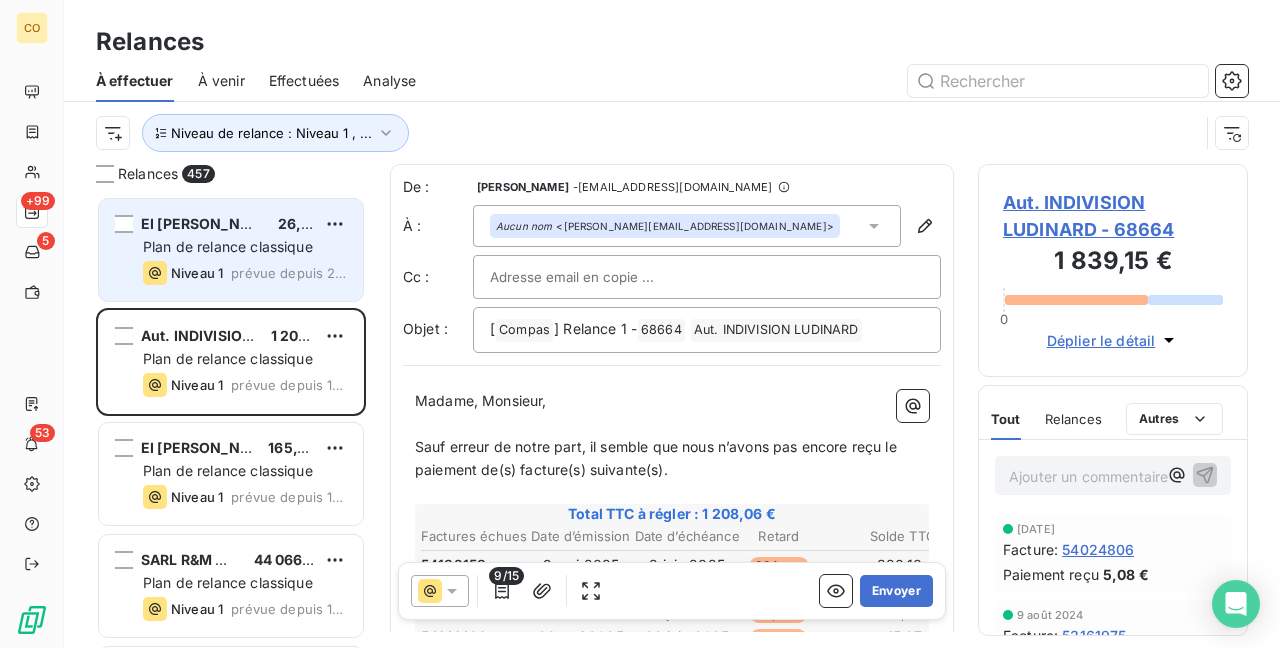 click on "Plan de relance classique" at bounding box center [228, 246] 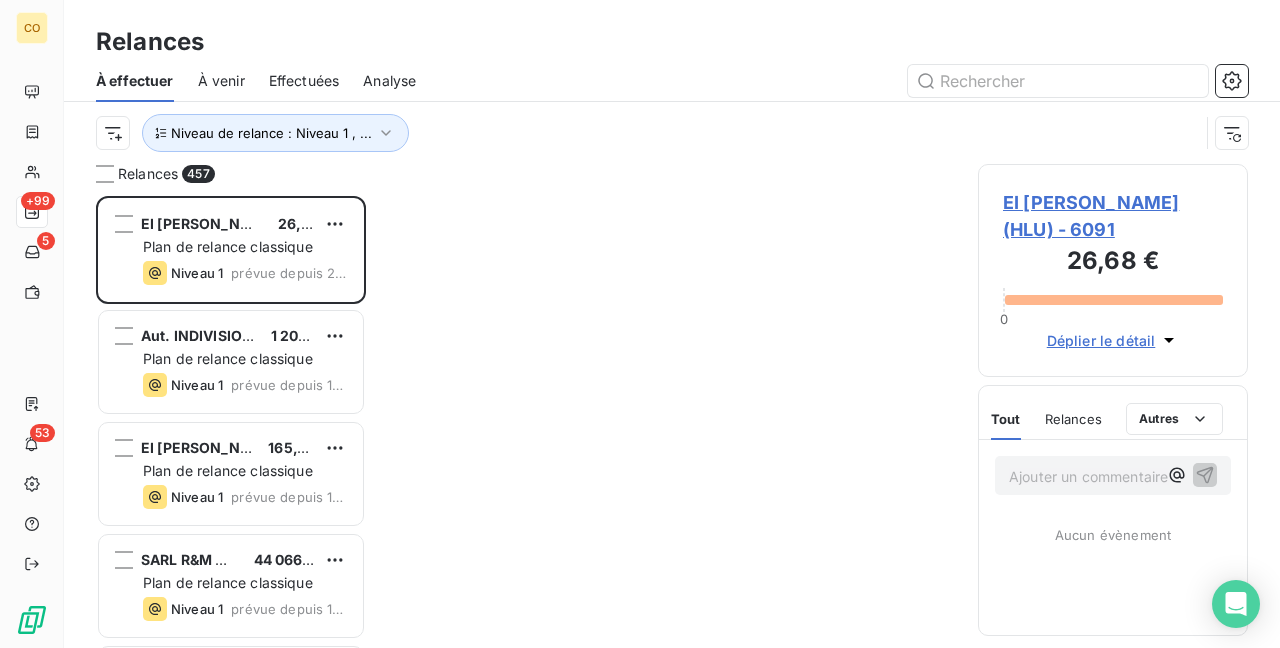 click on "EI BOURELLE Serge   (HLU) - 6091" at bounding box center (1113, 216) 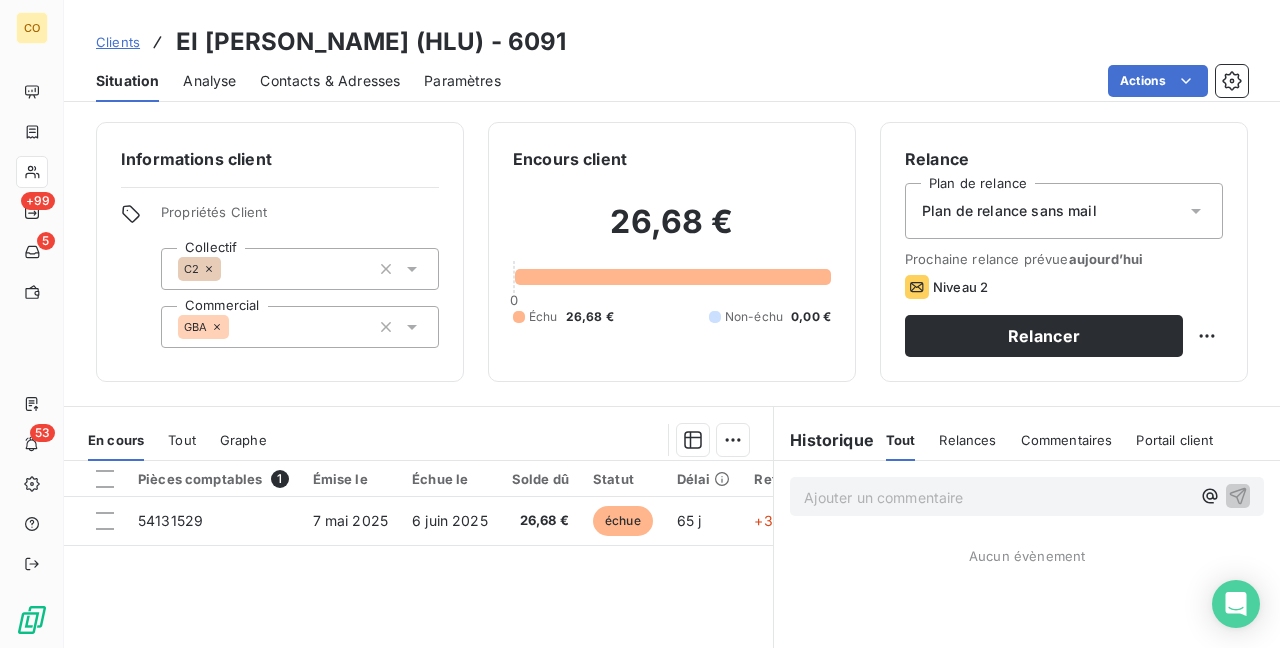 click on "Contacts & Adresses" at bounding box center [330, 81] 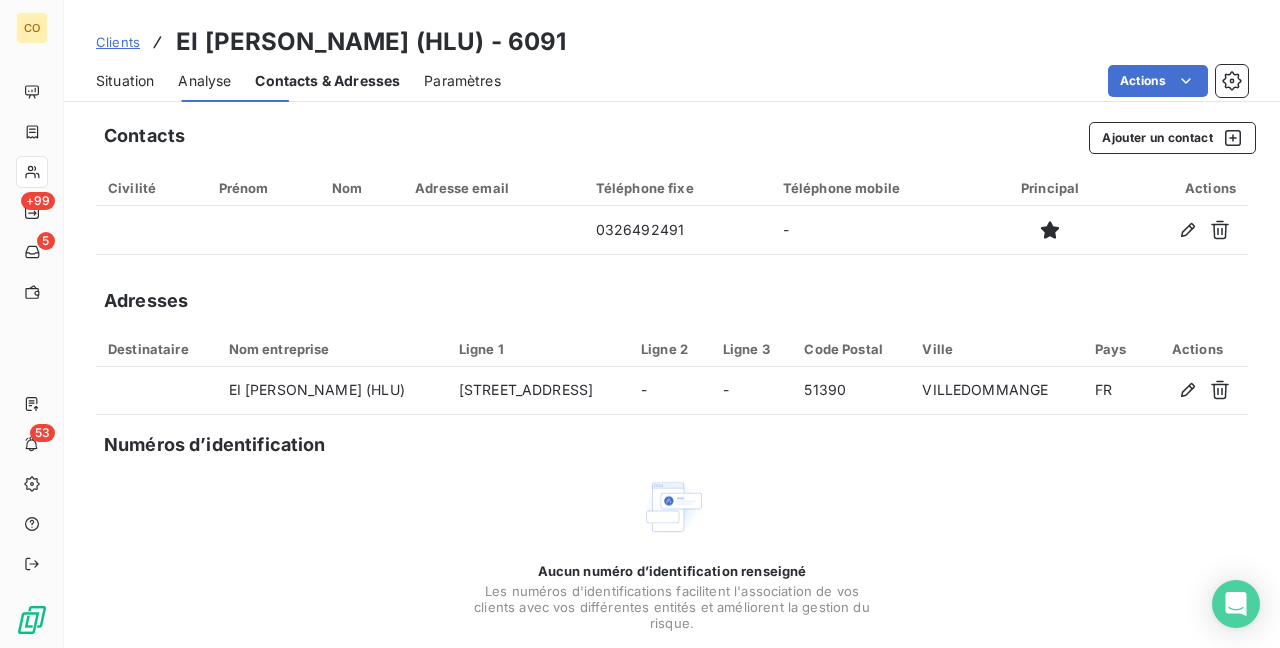 click on "Contacts & Adresses" at bounding box center (327, 81) 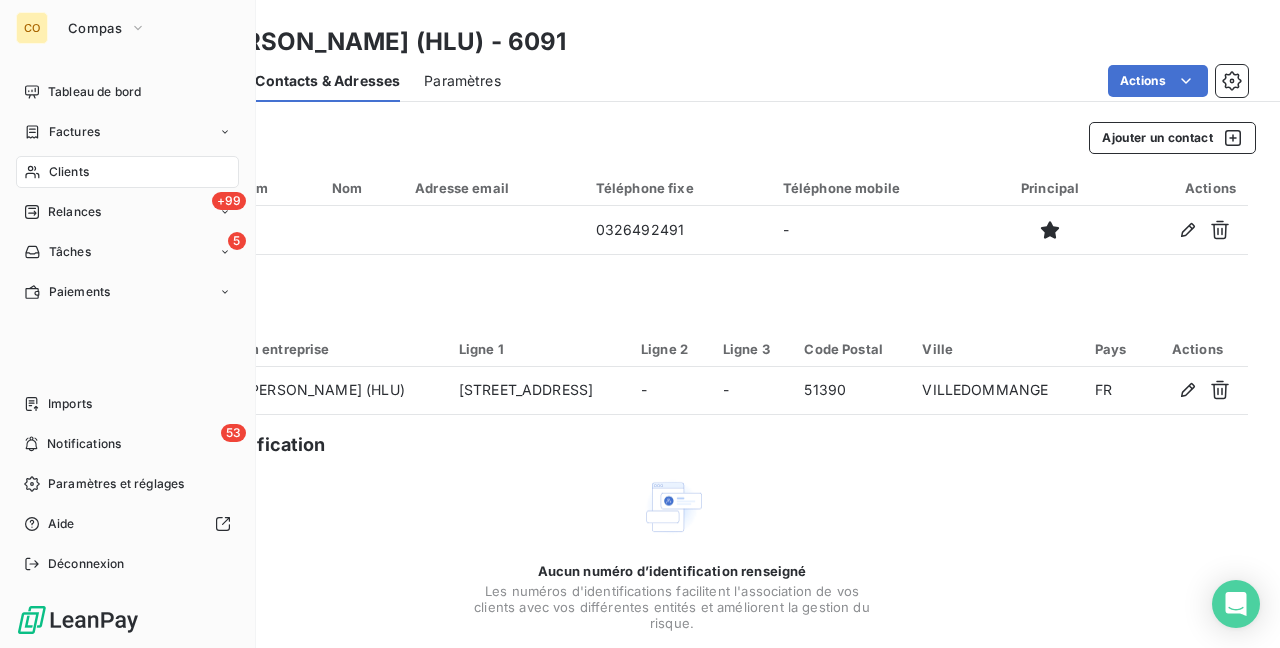 click on "Relances" at bounding box center (74, 212) 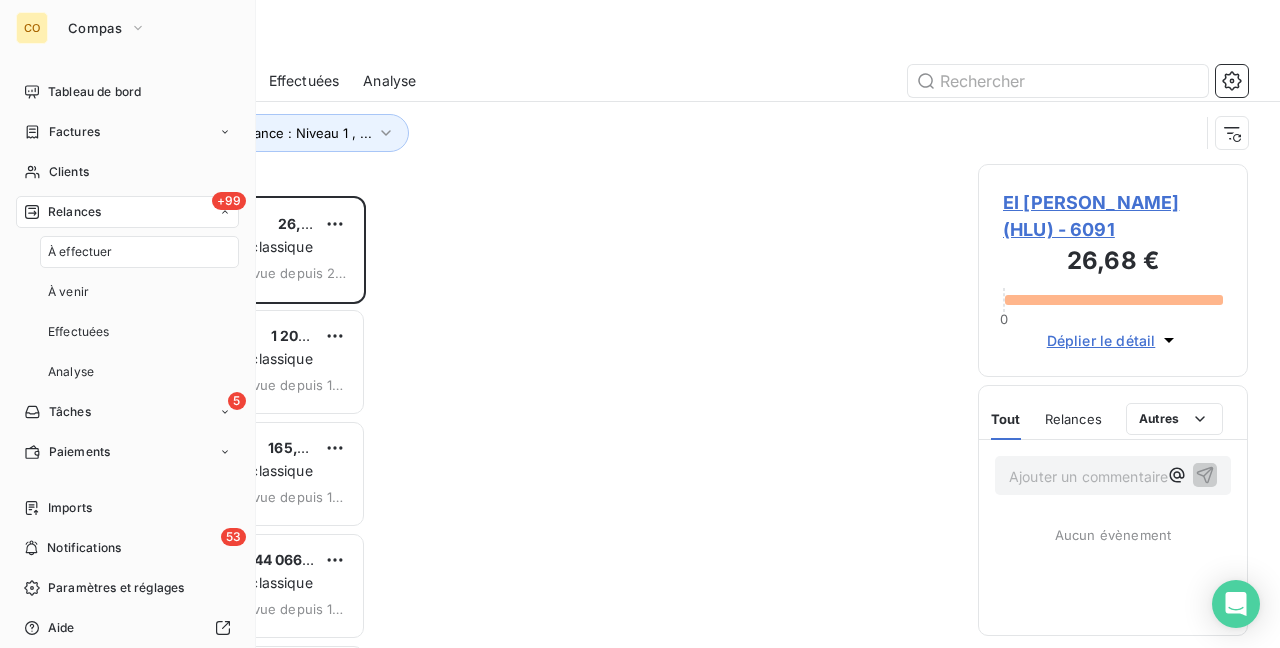 scroll, scrollTop: 16, scrollLeft: 16, axis: both 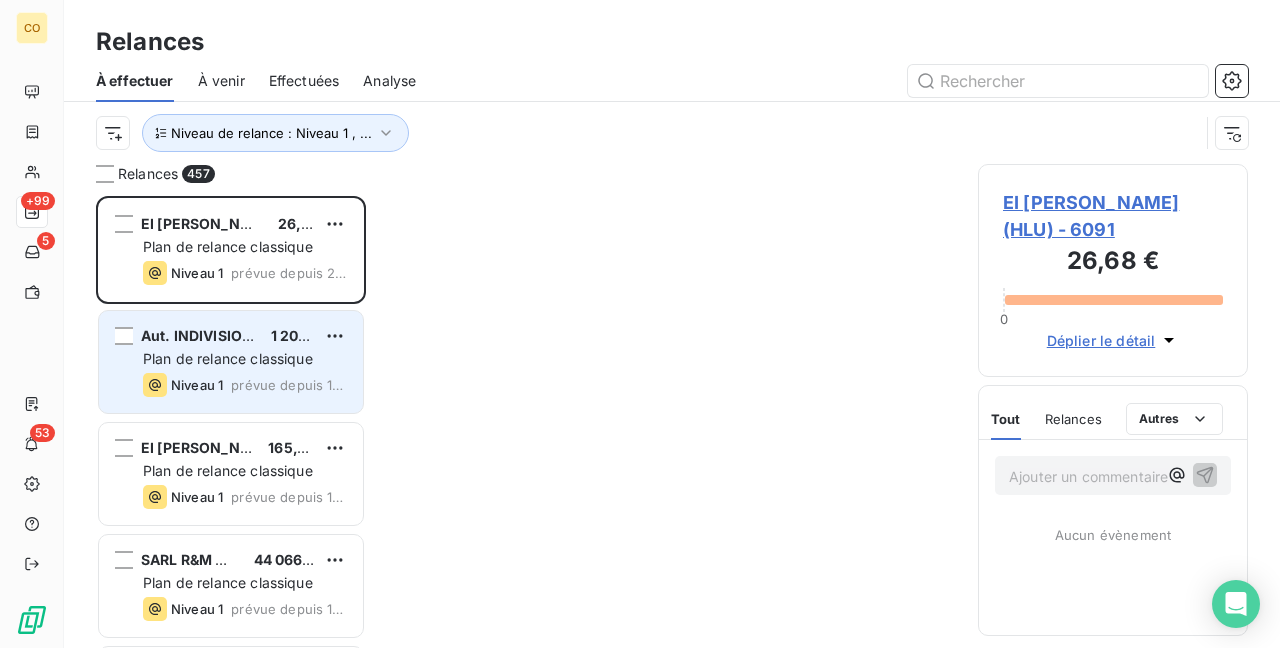 click on "Aut. INDIVISION LUDINARD" at bounding box center (235, 335) 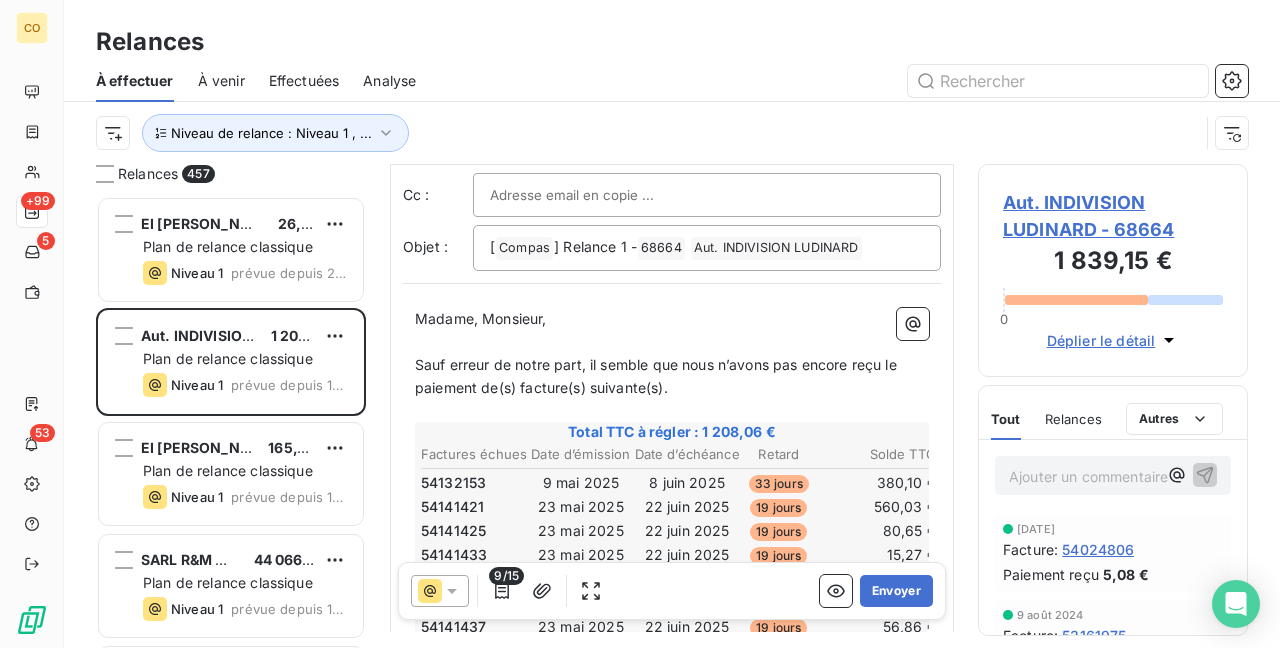 scroll, scrollTop: 102, scrollLeft: 0, axis: vertical 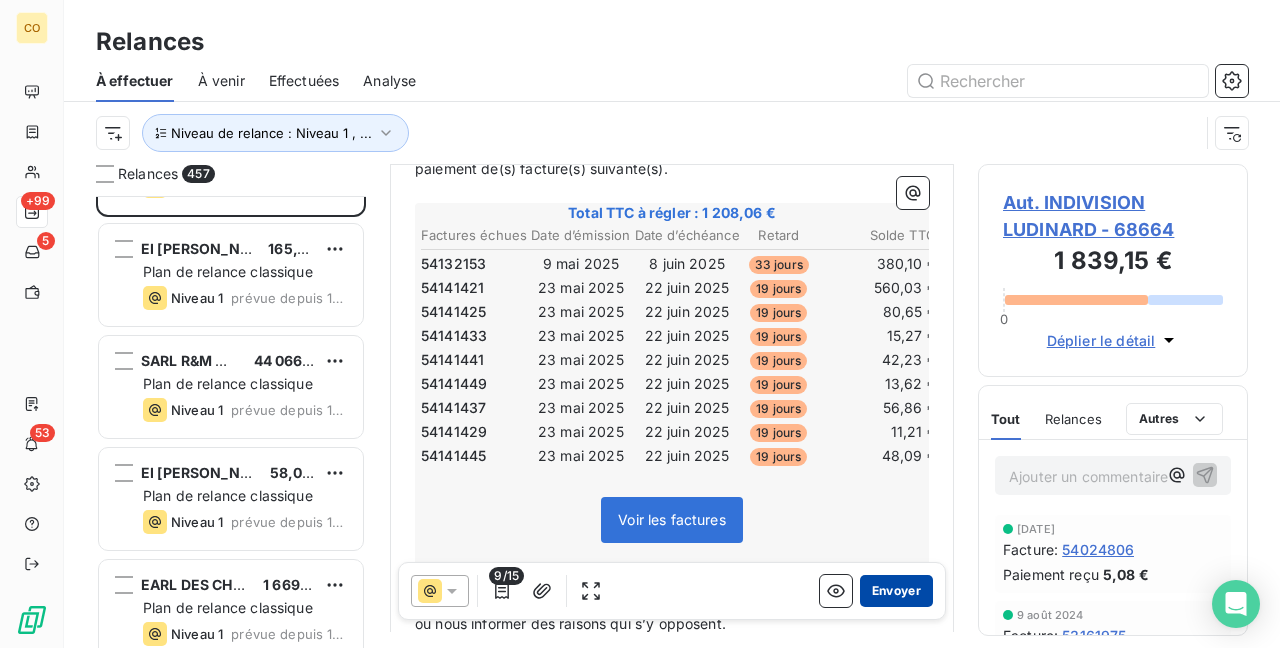 click on "Envoyer" at bounding box center [896, 591] 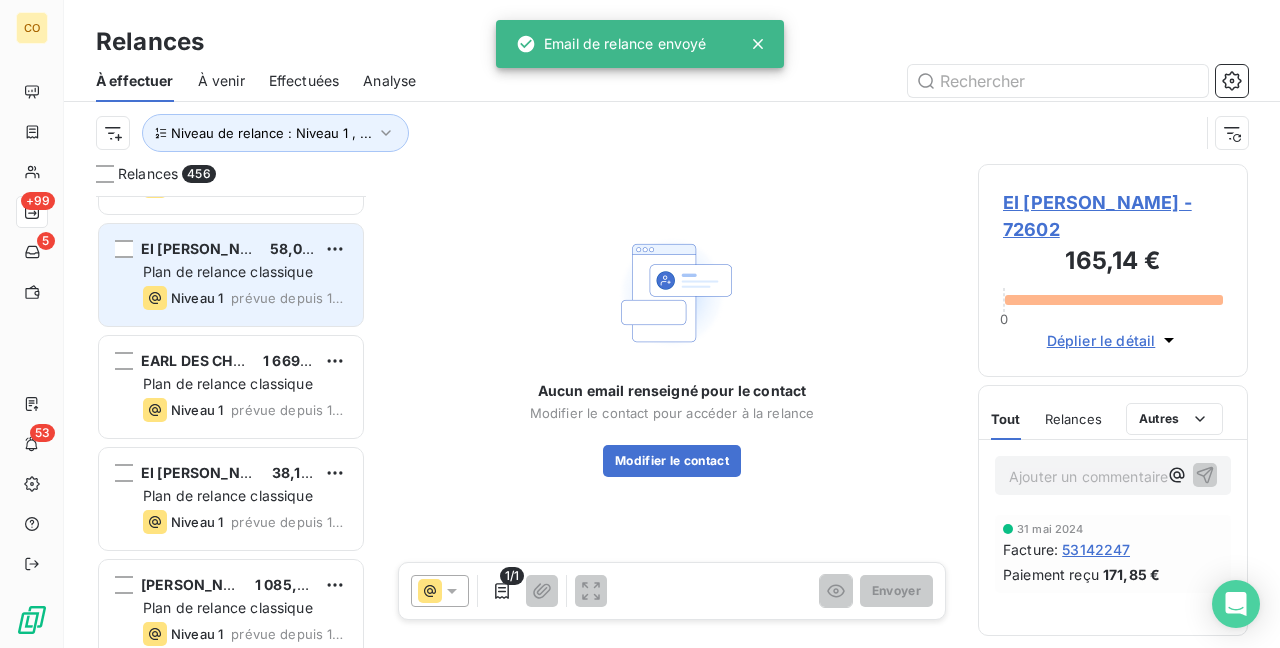 click on "Plan de relance classique" at bounding box center (228, 271) 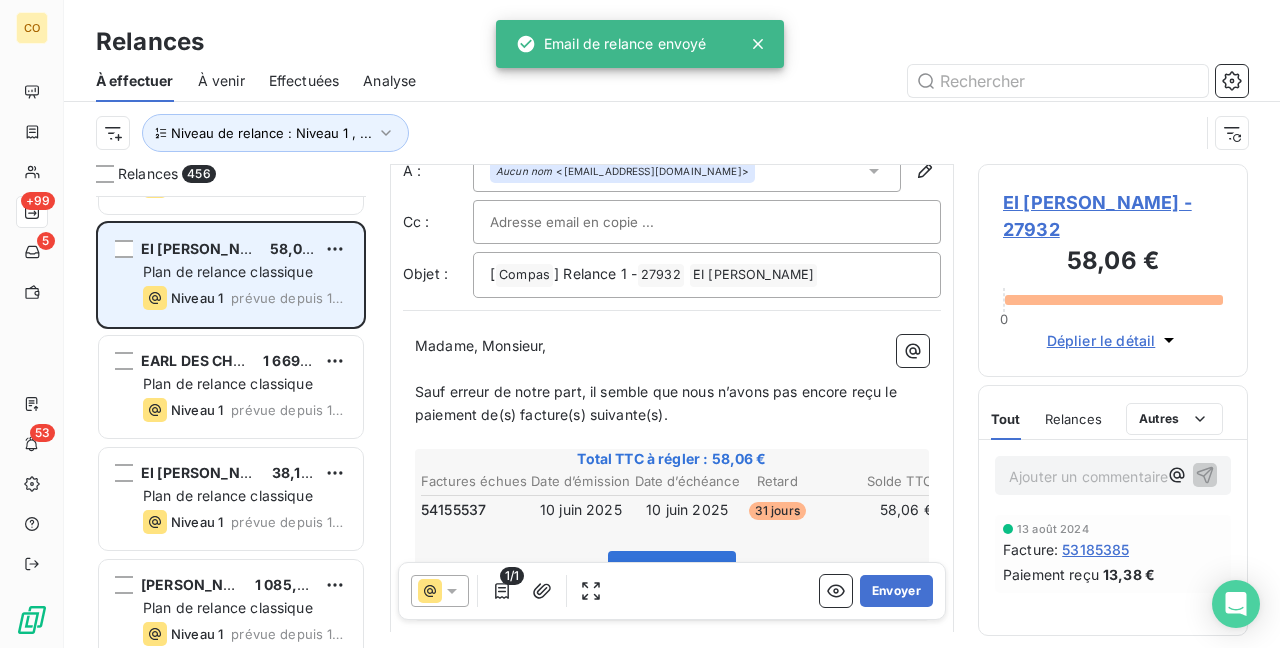 scroll, scrollTop: 100, scrollLeft: 0, axis: vertical 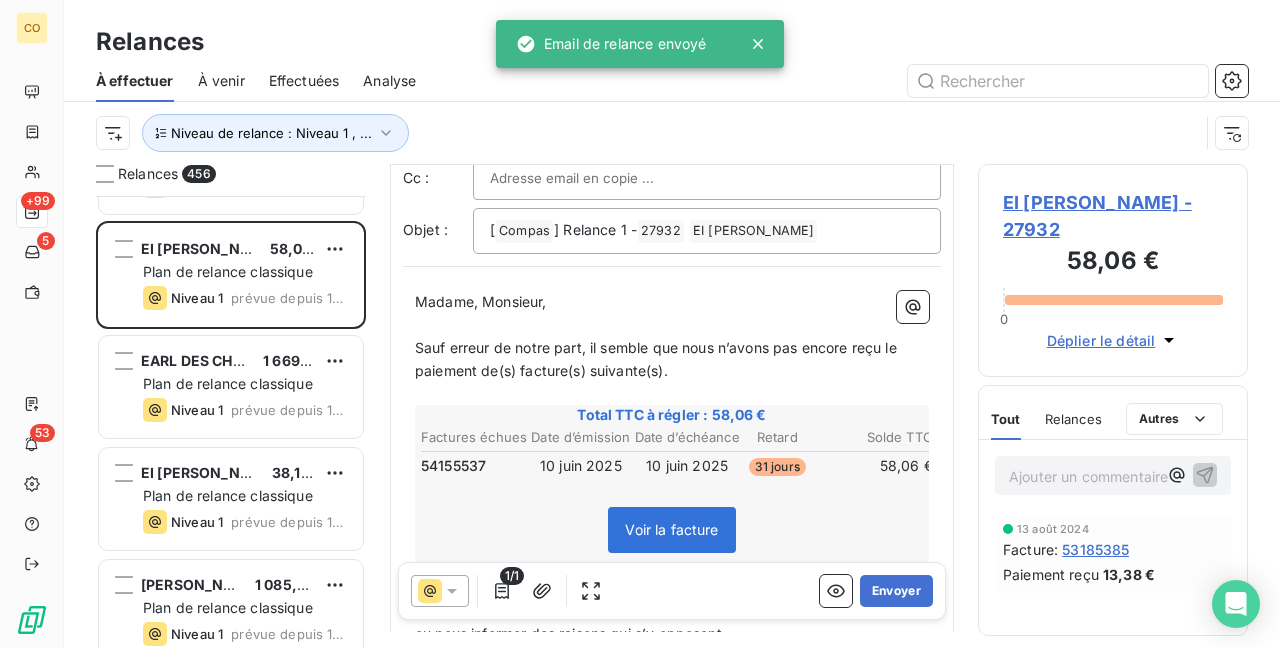 click on "1/1 Envoyer" at bounding box center (672, 591) 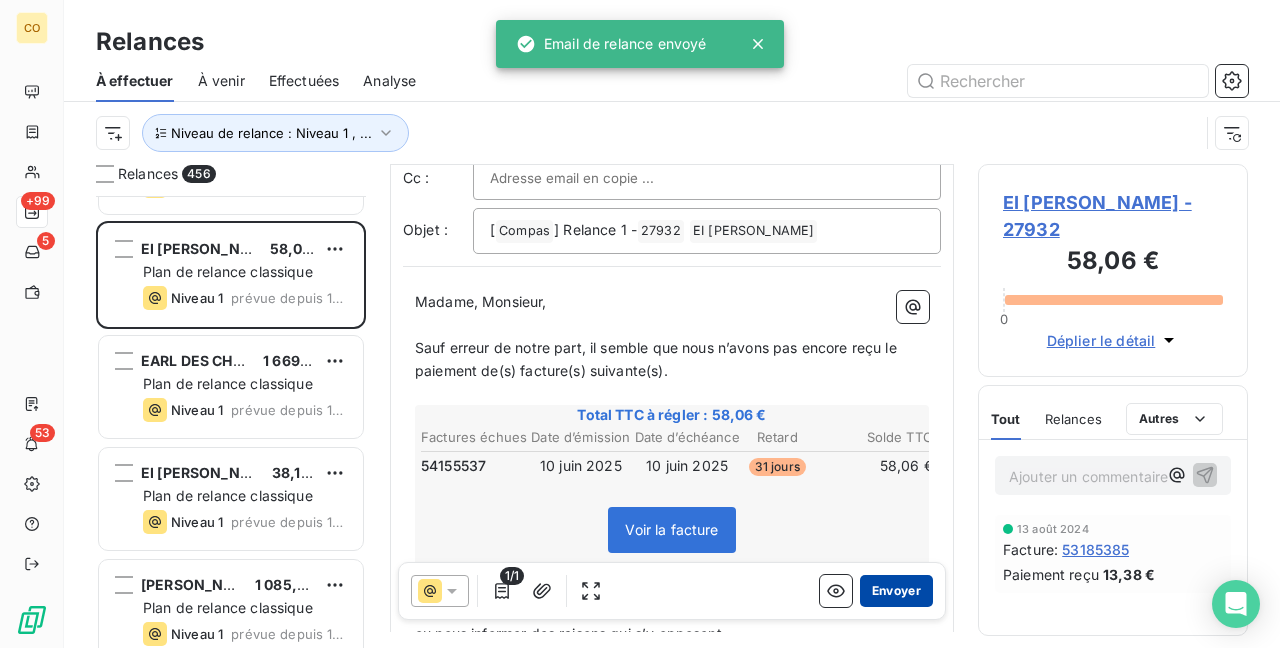 click on "Envoyer" at bounding box center (896, 591) 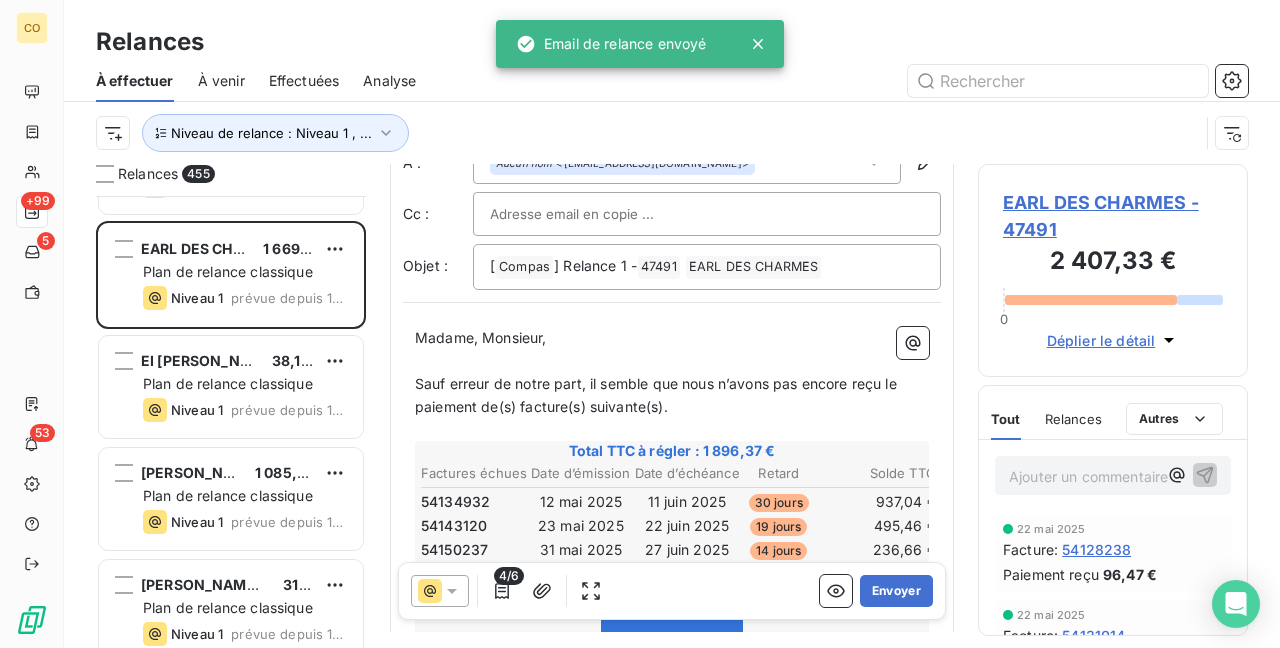 scroll, scrollTop: 200, scrollLeft: 0, axis: vertical 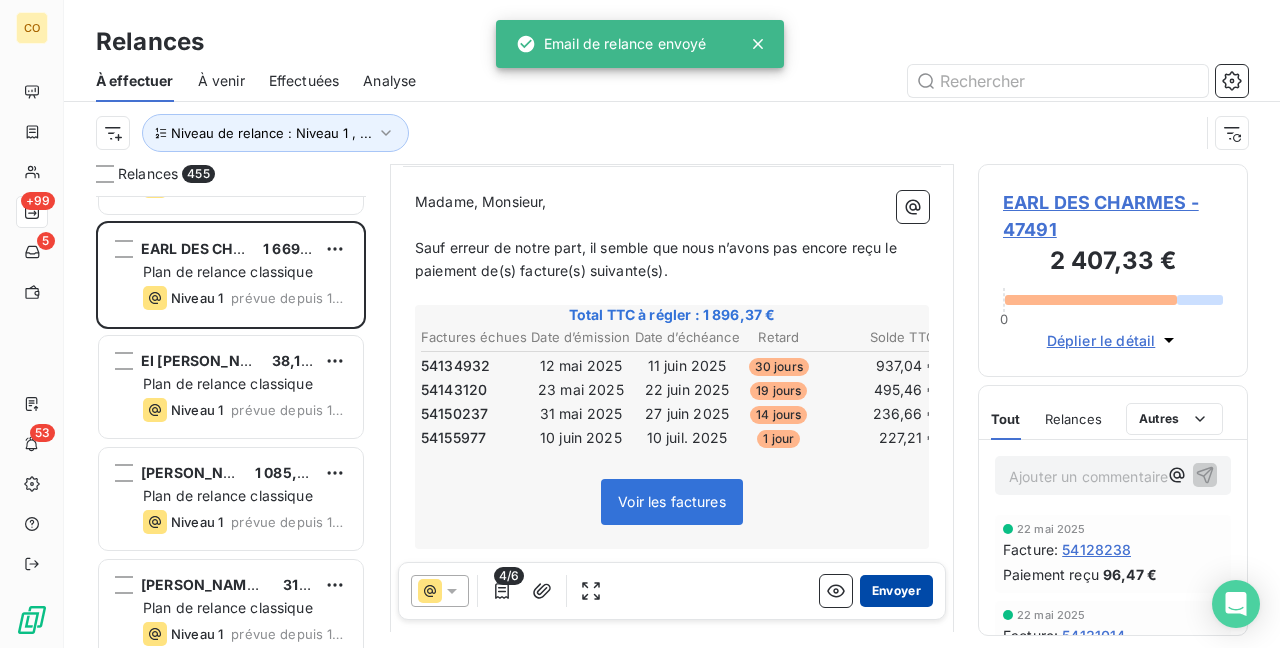 click on "Envoyer" at bounding box center (896, 591) 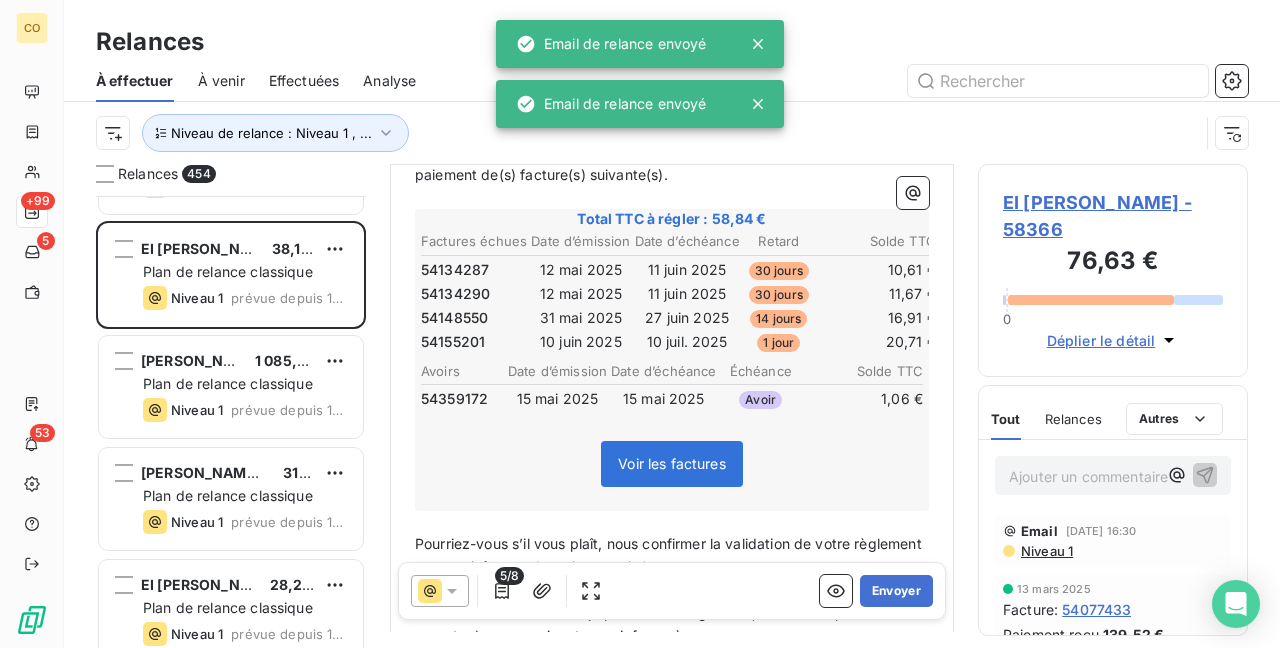 scroll, scrollTop: 302, scrollLeft: 0, axis: vertical 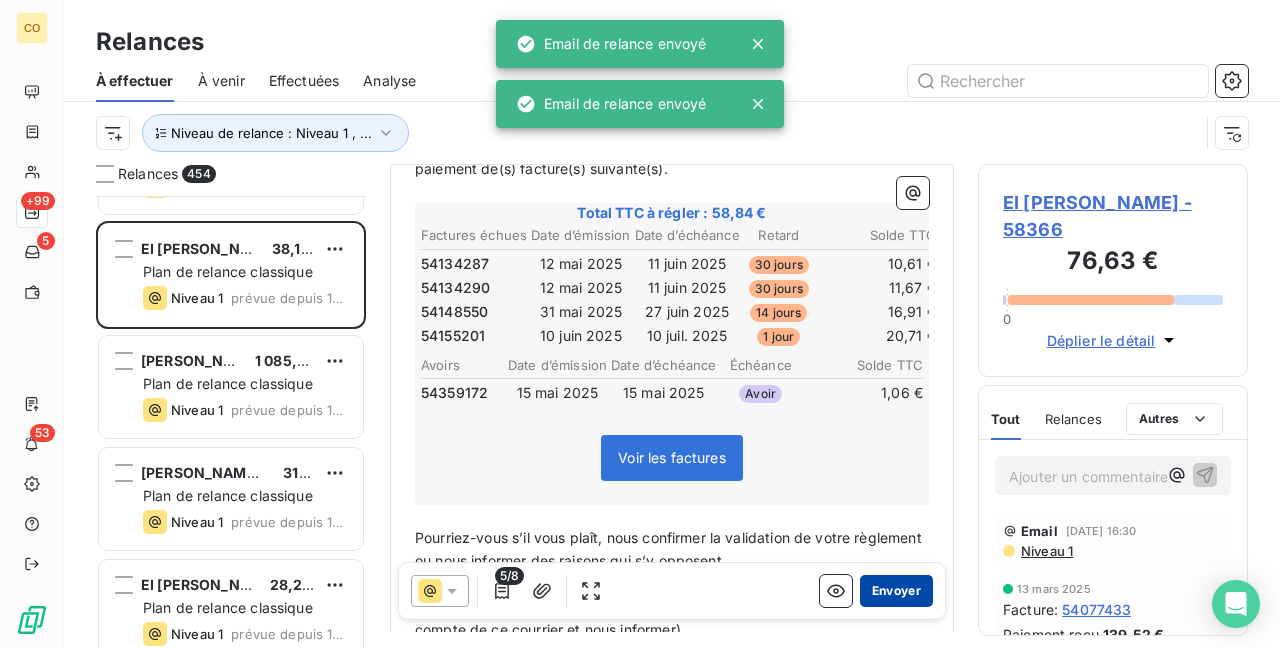 click on "Envoyer" at bounding box center [896, 591] 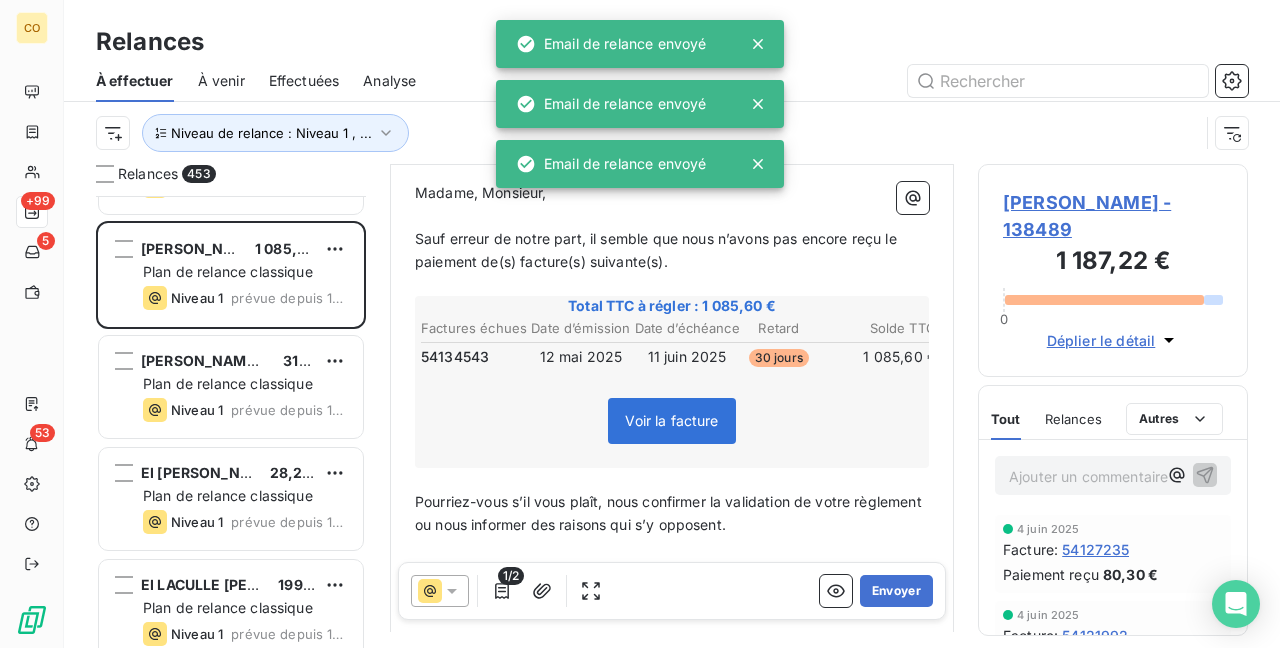 scroll, scrollTop: 300, scrollLeft: 0, axis: vertical 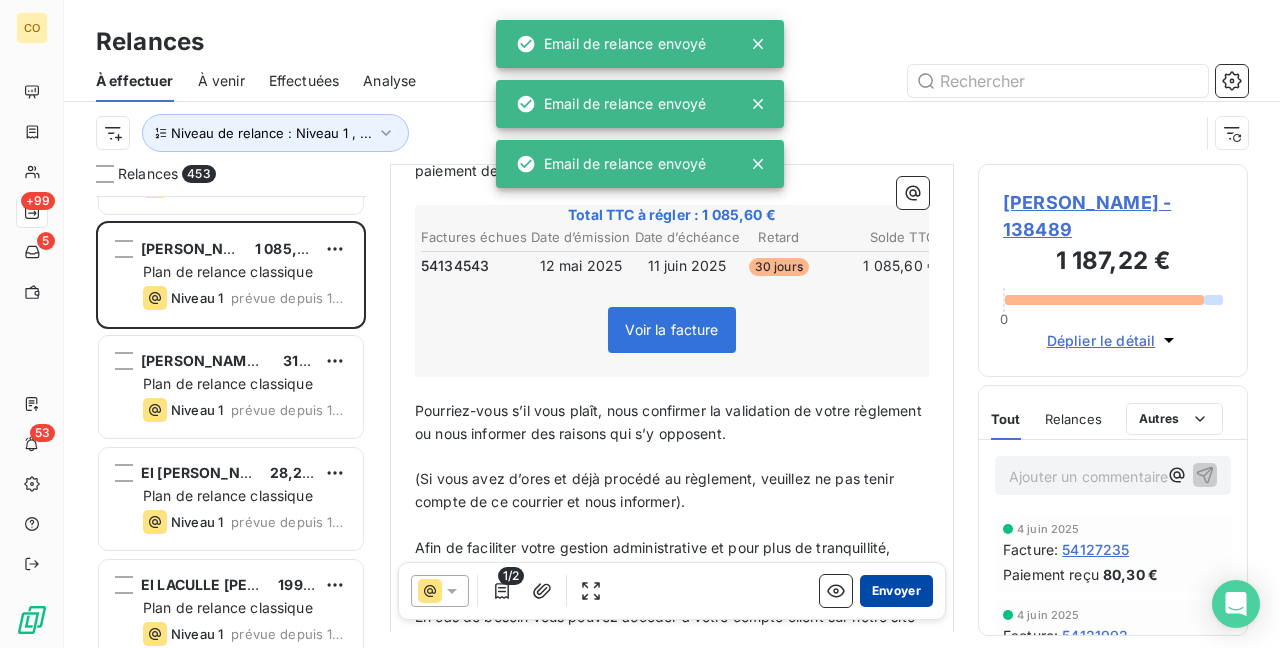 click on "Envoyer" at bounding box center [896, 591] 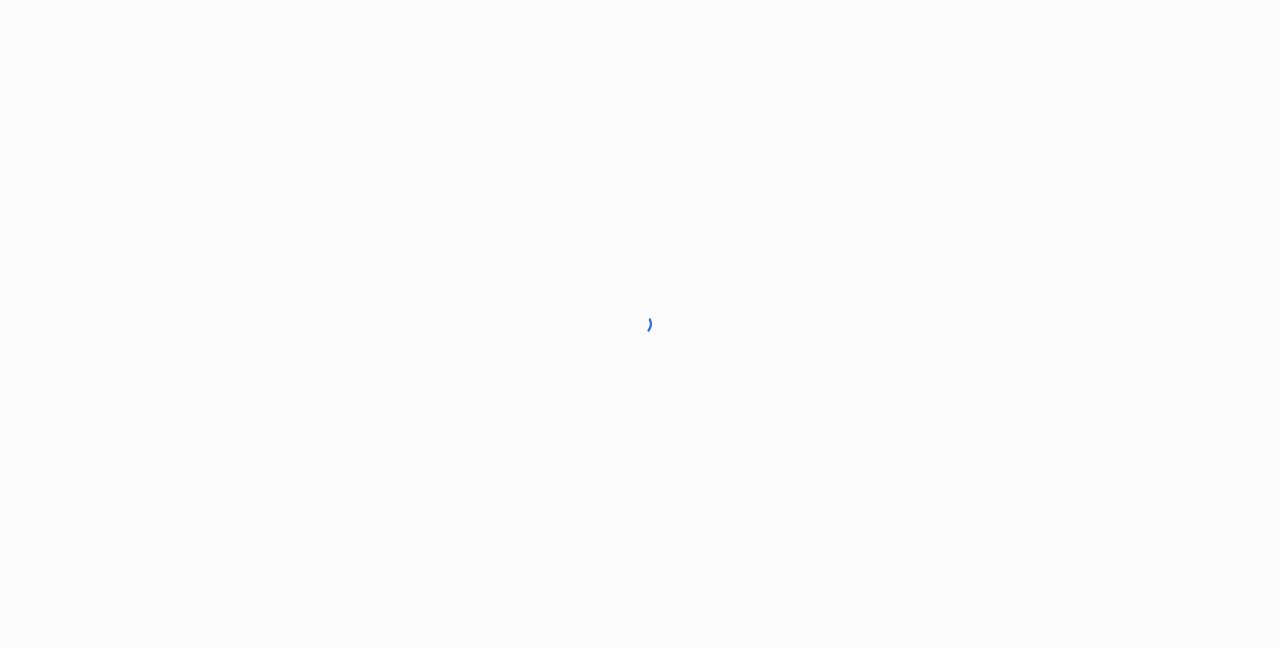 scroll, scrollTop: 0, scrollLeft: 0, axis: both 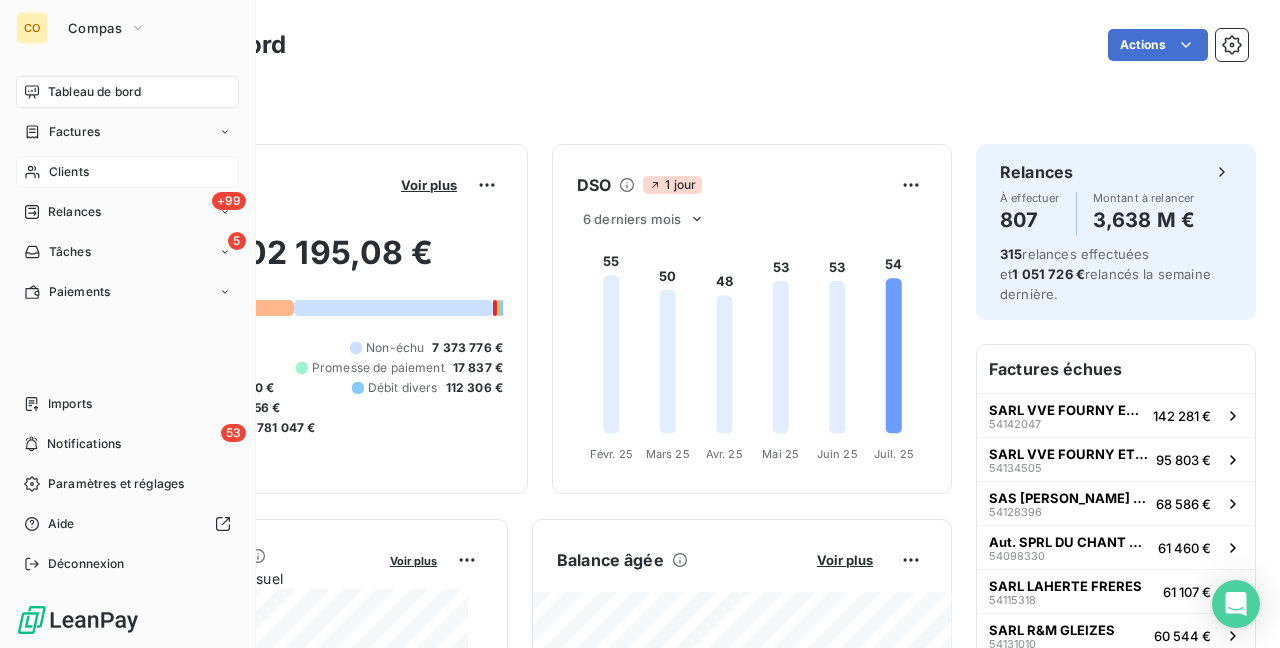 click on "Clients" at bounding box center (69, 172) 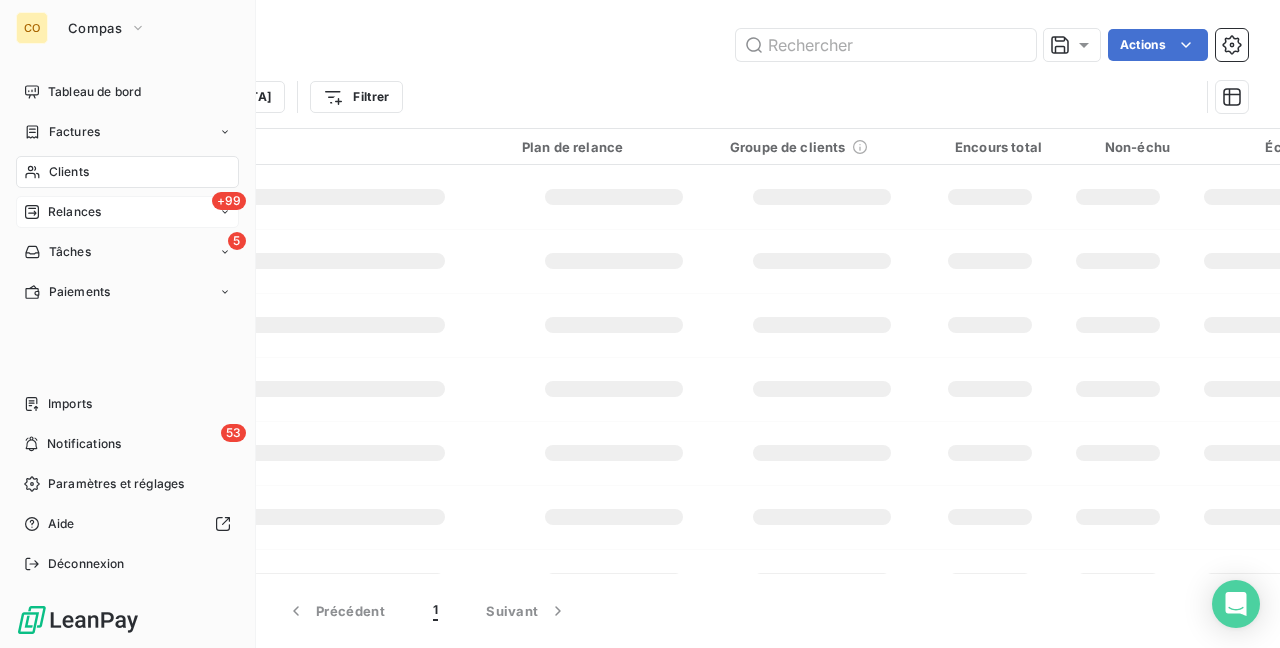 click on "Relances" at bounding box center (74, 212) 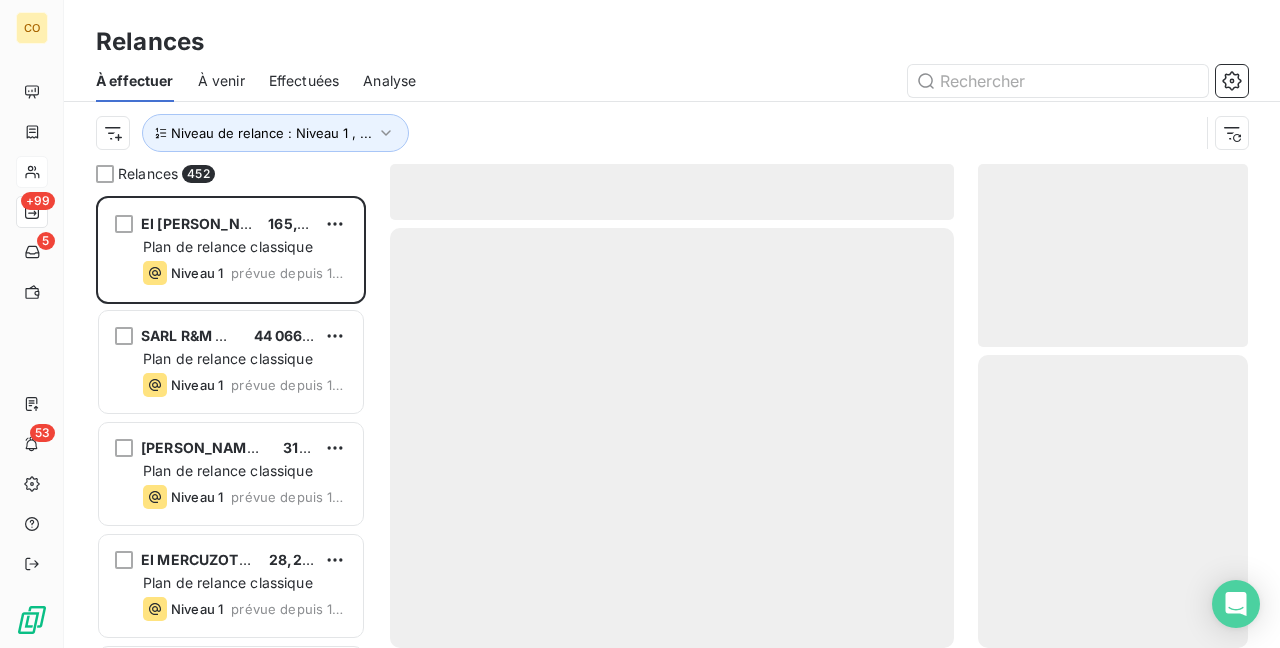 scroll, scrollTop: 16, scrollLeft: 16, axis: both 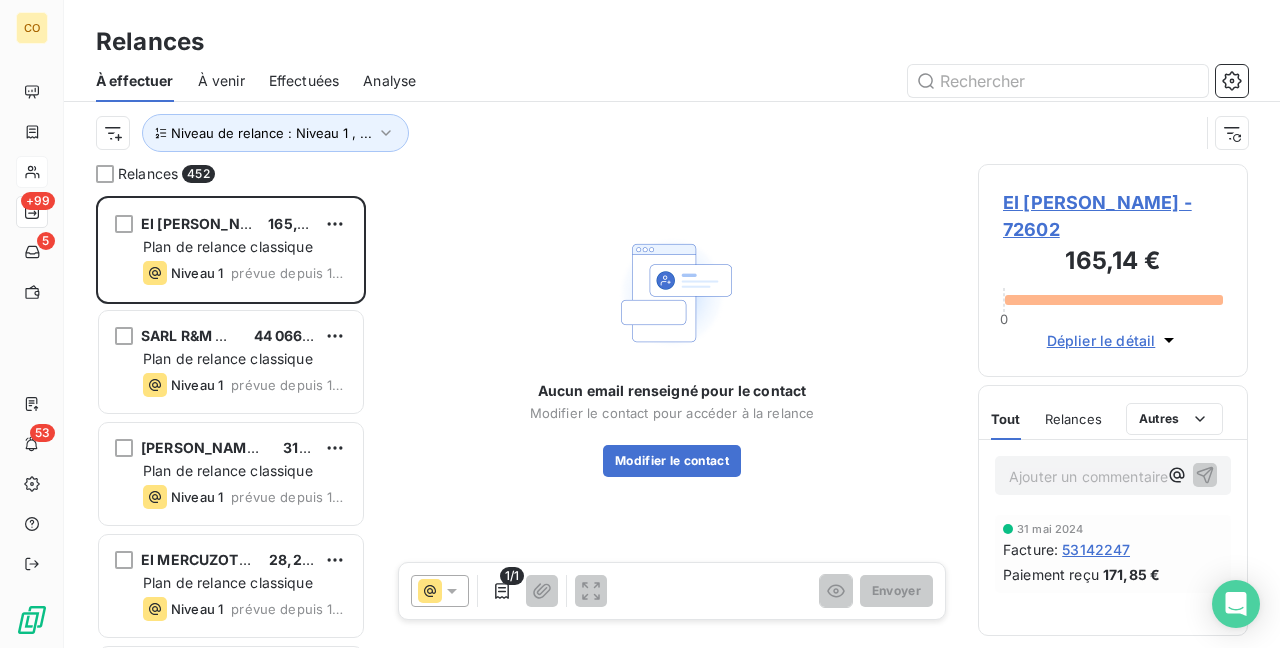 click on "Aucun email renseigné pour le contact Modifier le contact pour accéder à la relance Modifier le contact" at bounding box center [672, 353] 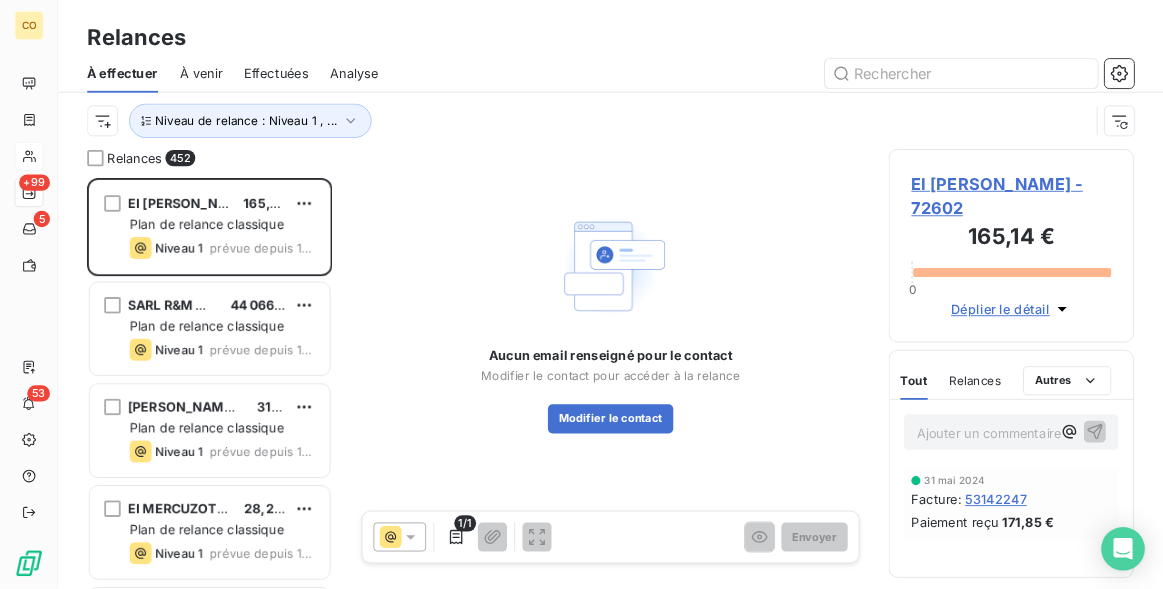 scroll, scrollTop: 14, scrollLeft: 14, axis: both 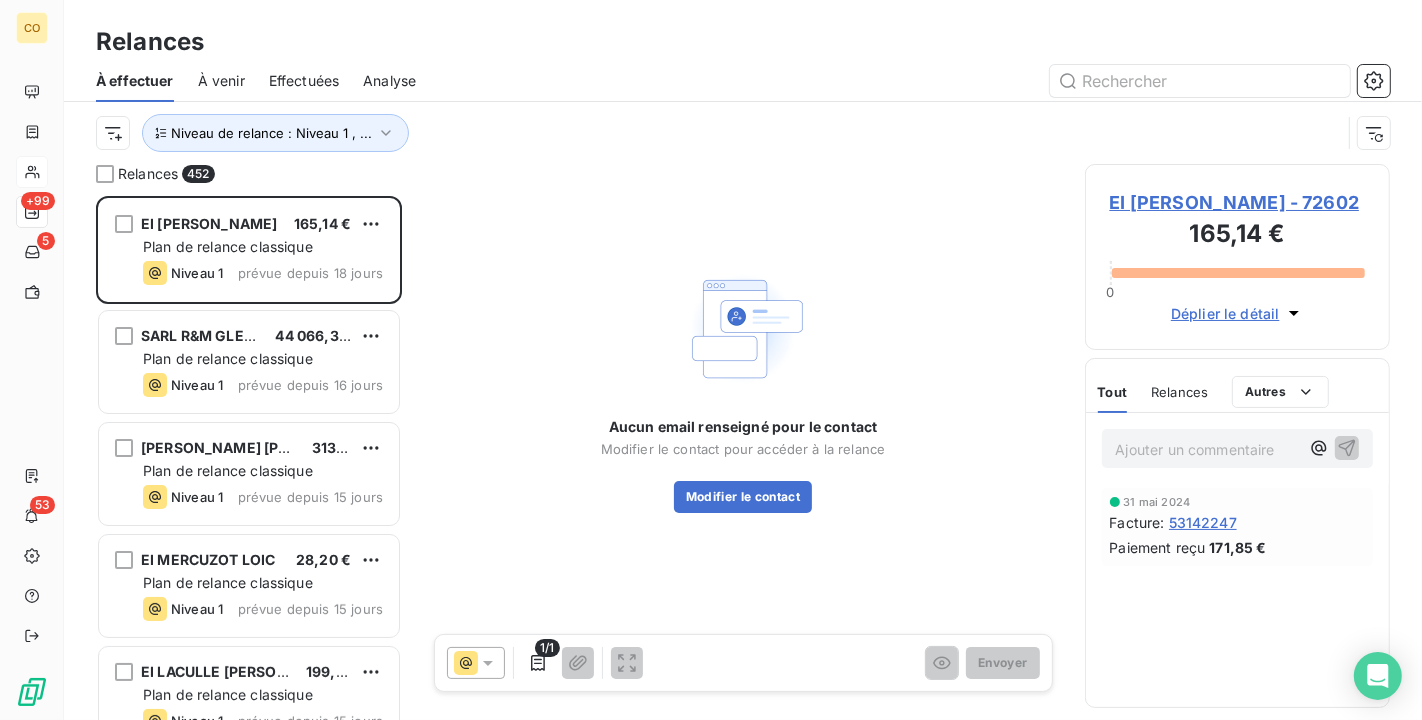 click on "EI JEAN HUGUES FAGOT - 72602" at bounding box center (1238, 202) 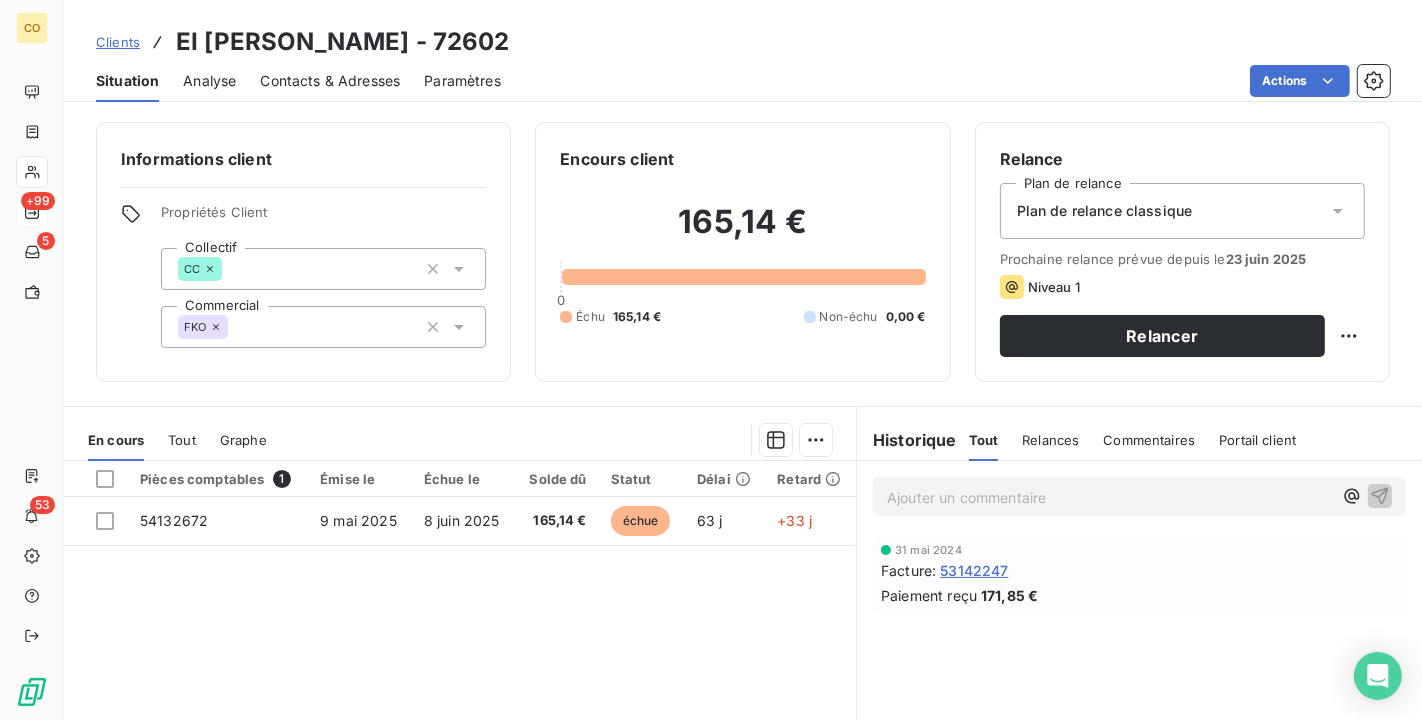 click on "Plan de relance classique" at bounding box center [1182, 211] 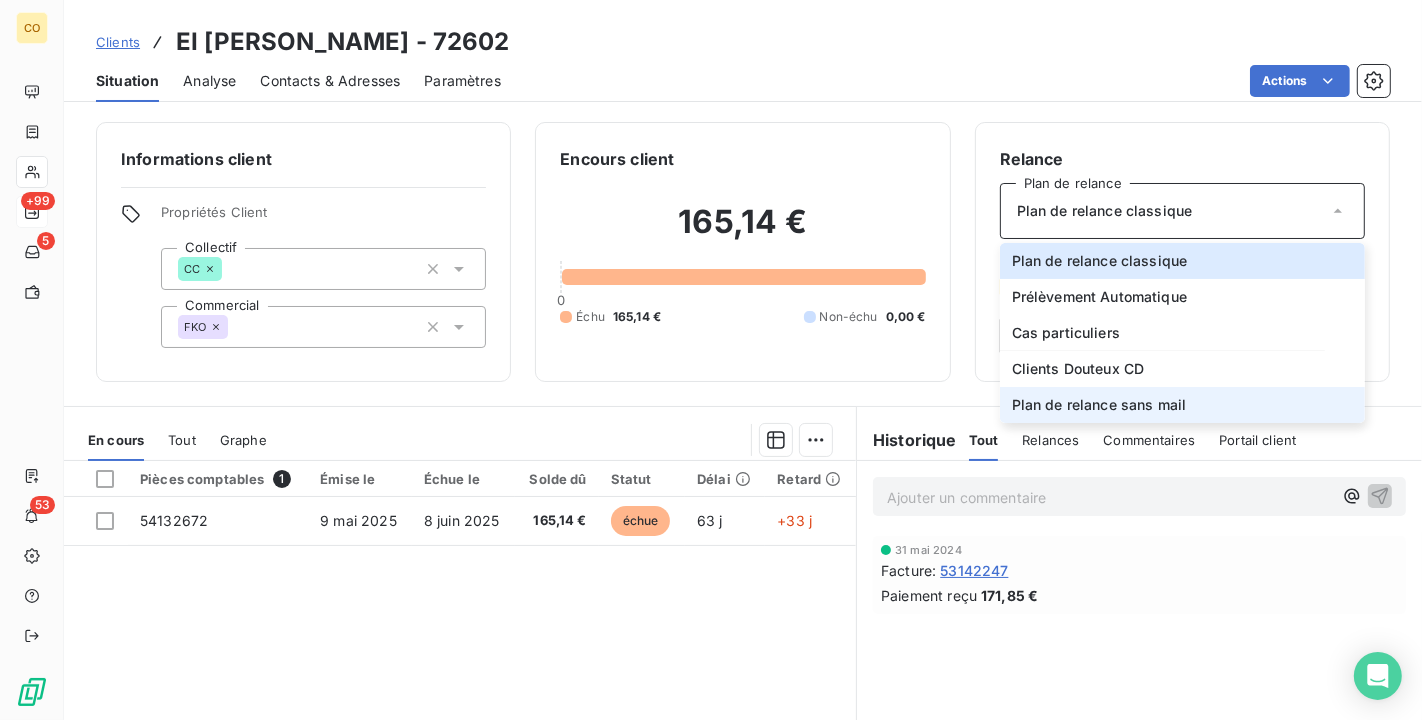click on "Plan de relance sans mail" at bounding box center [1182, 405] 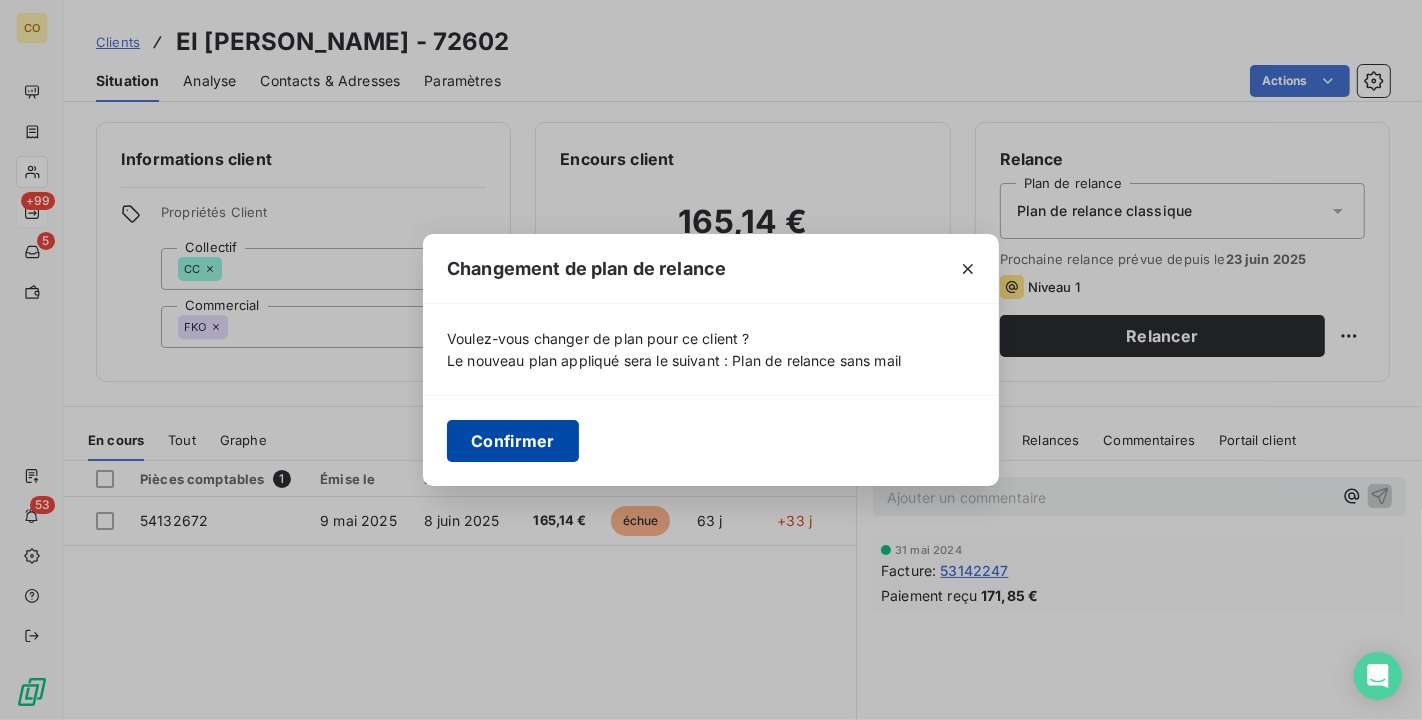 click on "Confirmer" at bounding box center (513, 441) 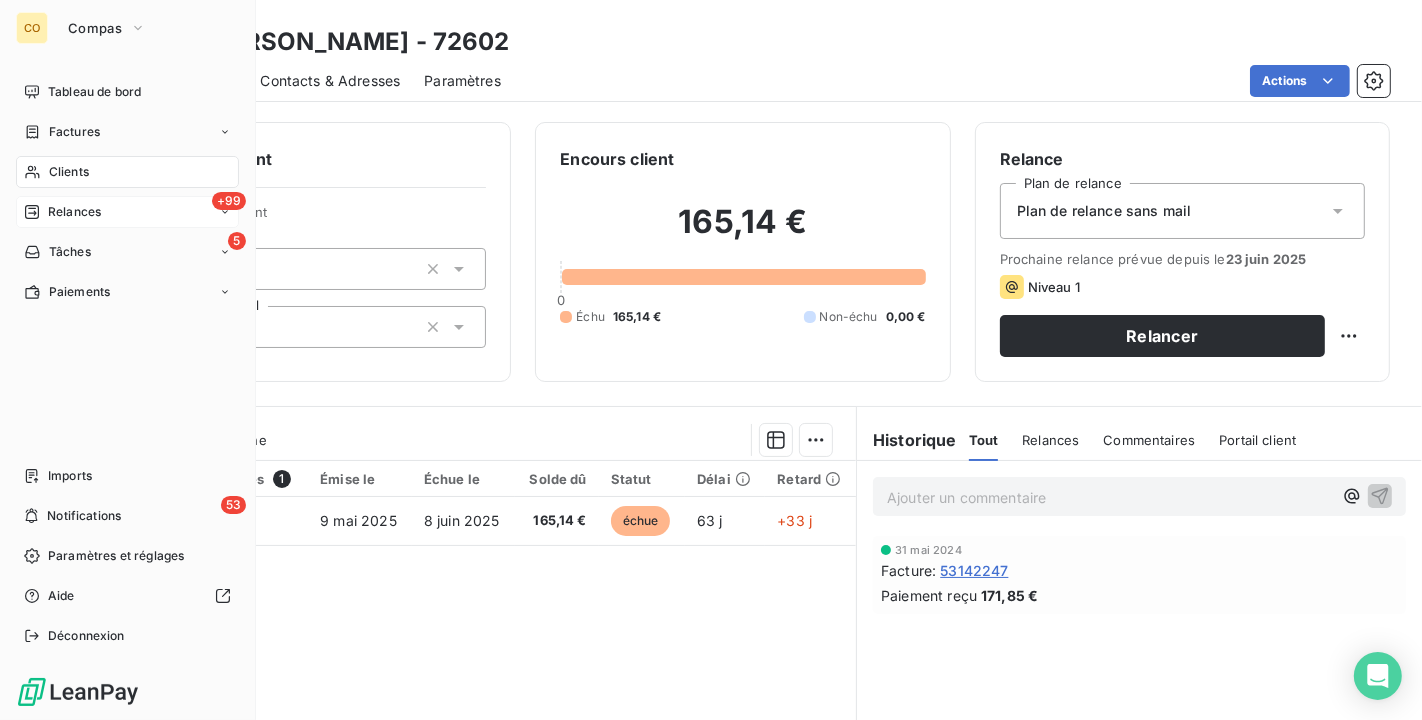 click on "Clients" at bounding box center (69, 172) 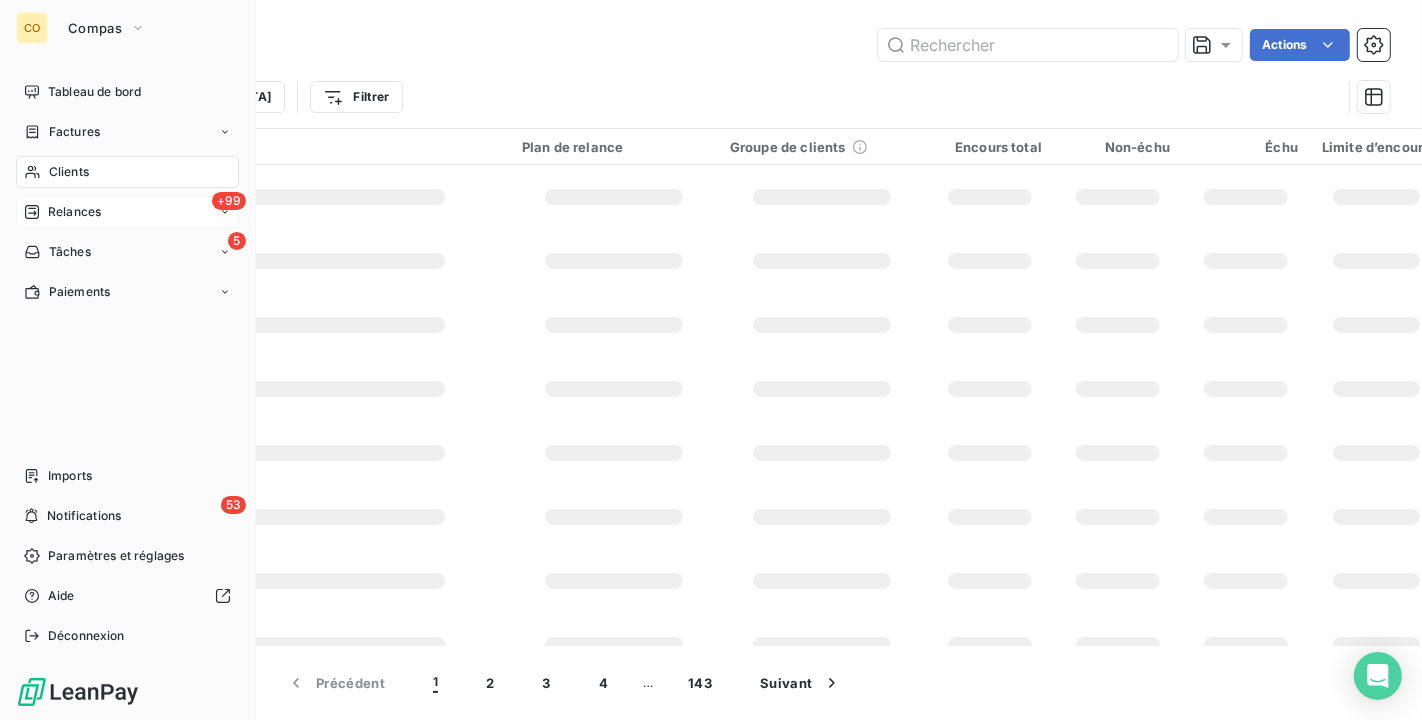 click on "Relances" at bounding box center (74, 212) 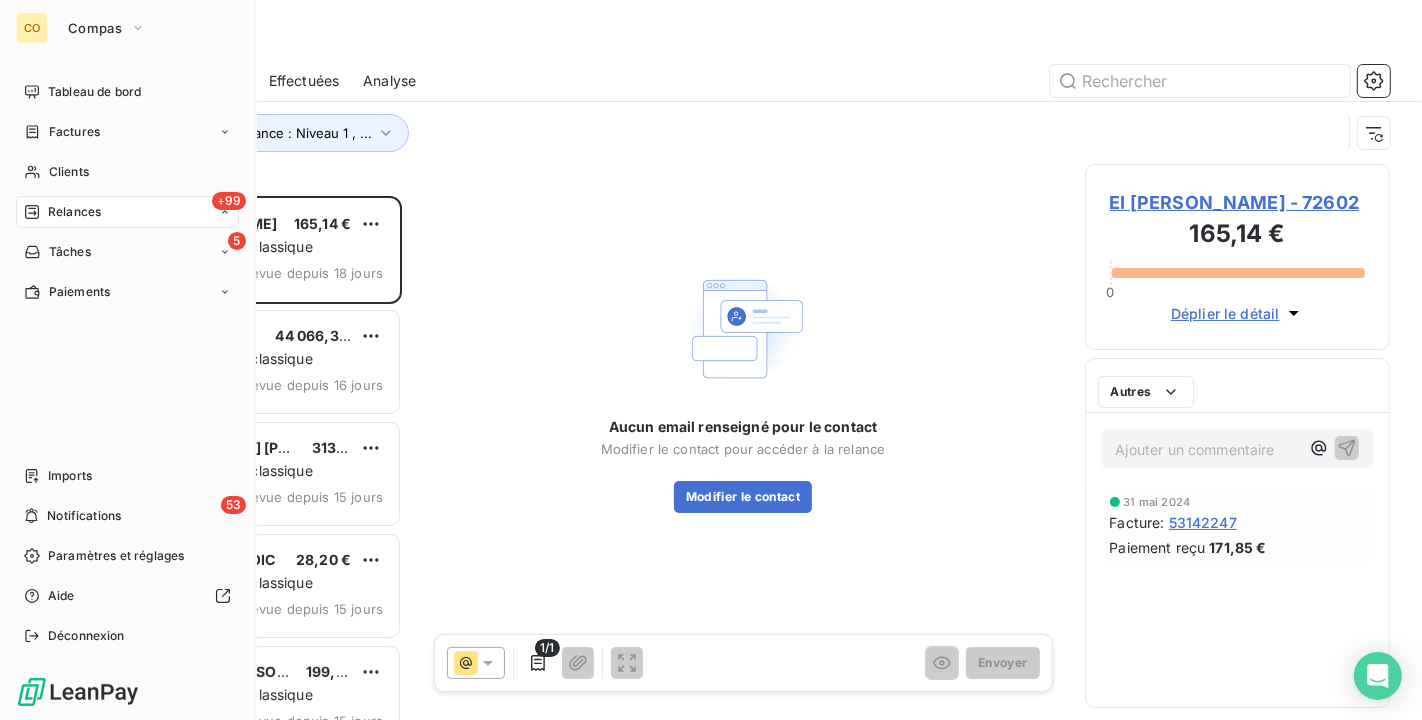 scroll, scrollTop: 18, scrollLeft: 17, axis: both 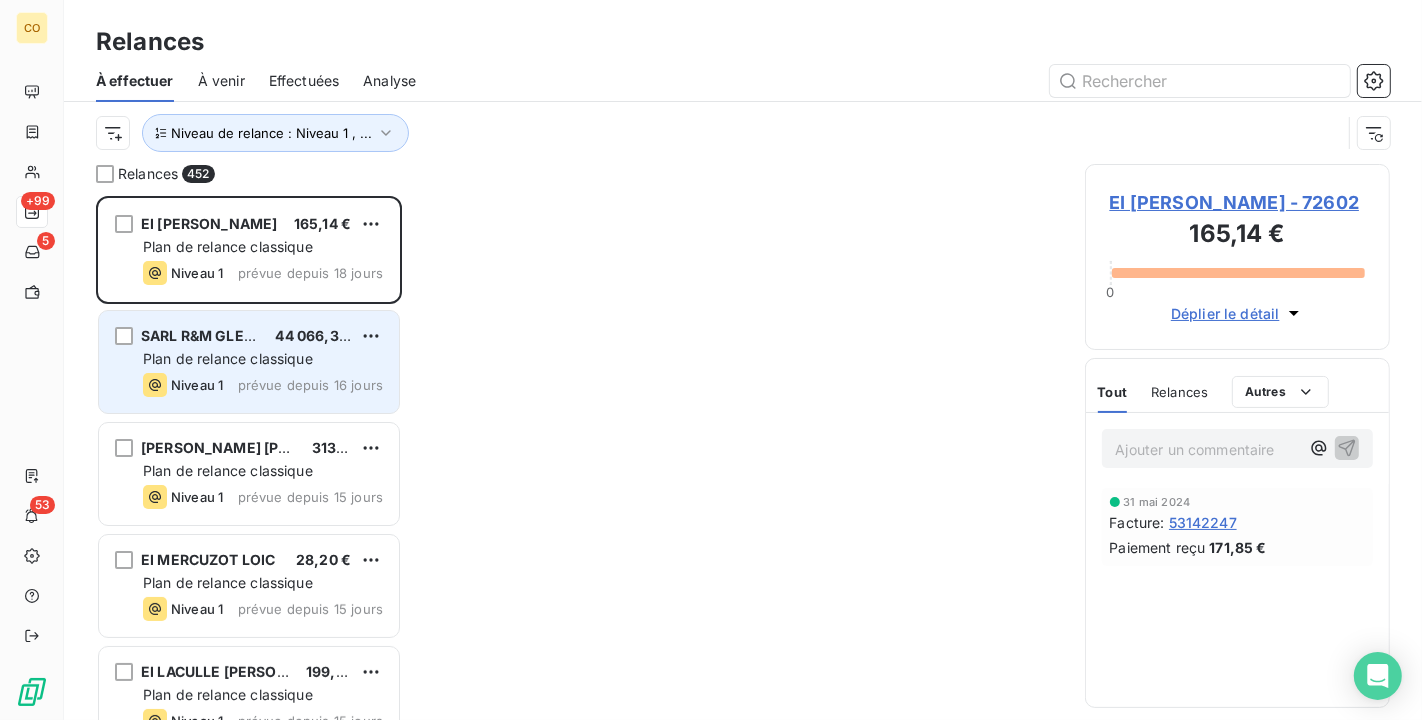 click on "Plan de relance classique" at bounding box center (263, 359) 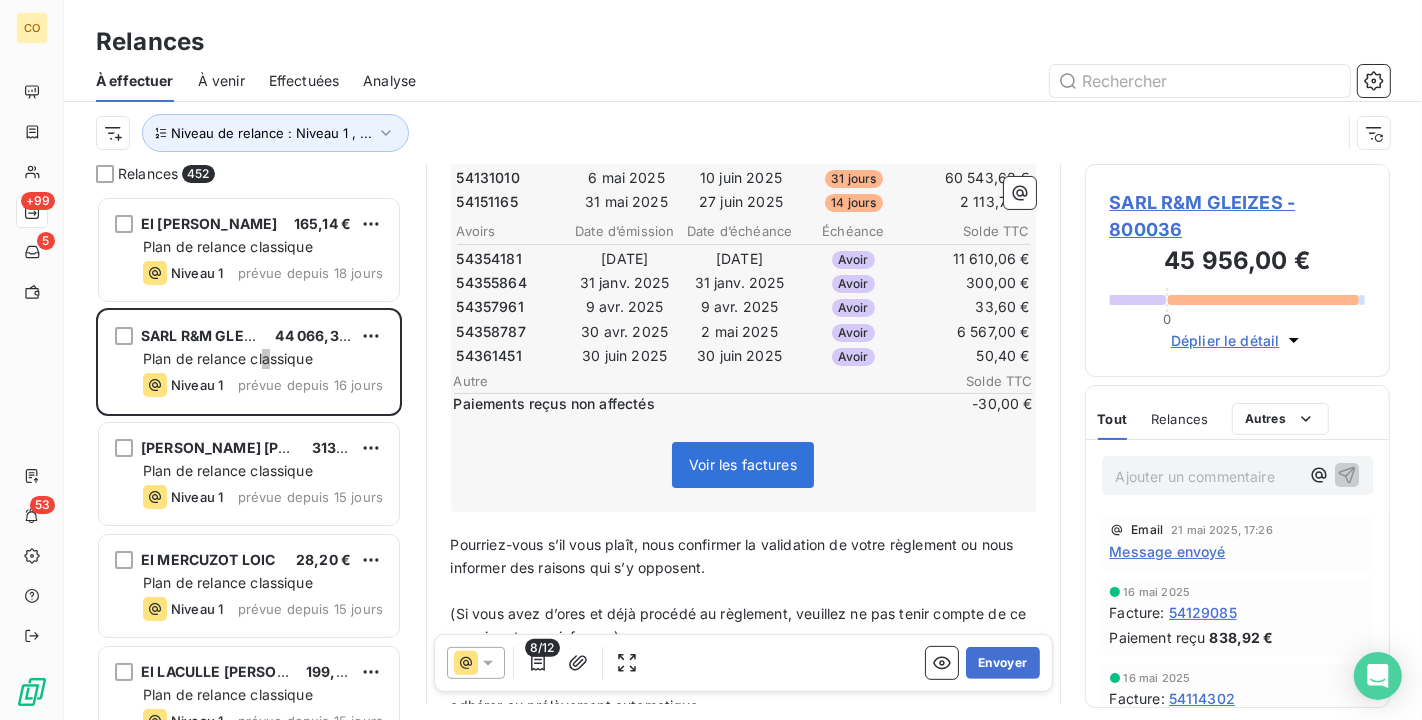 scroll, scrollTop: 446, scrollLeft: 0, axis: vertical 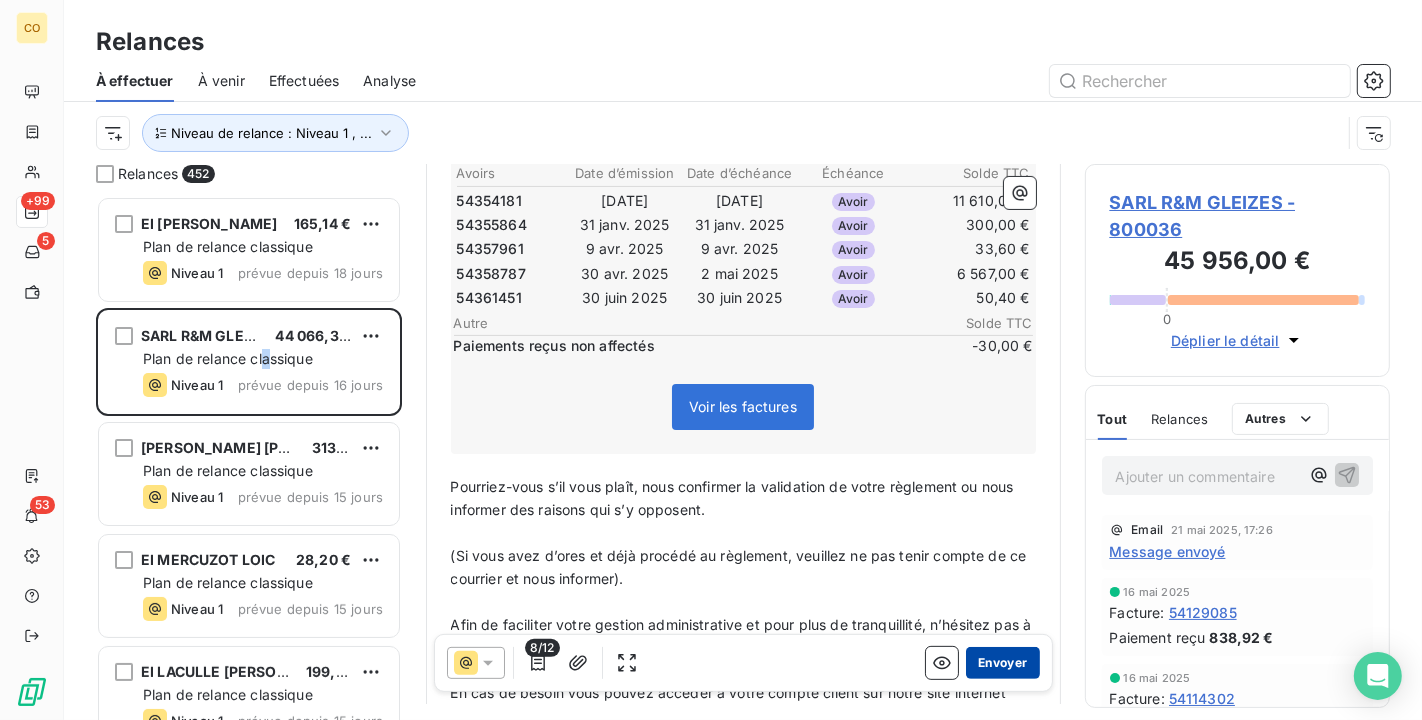 click on "Envoyer" at bounding box center [1002, 663] 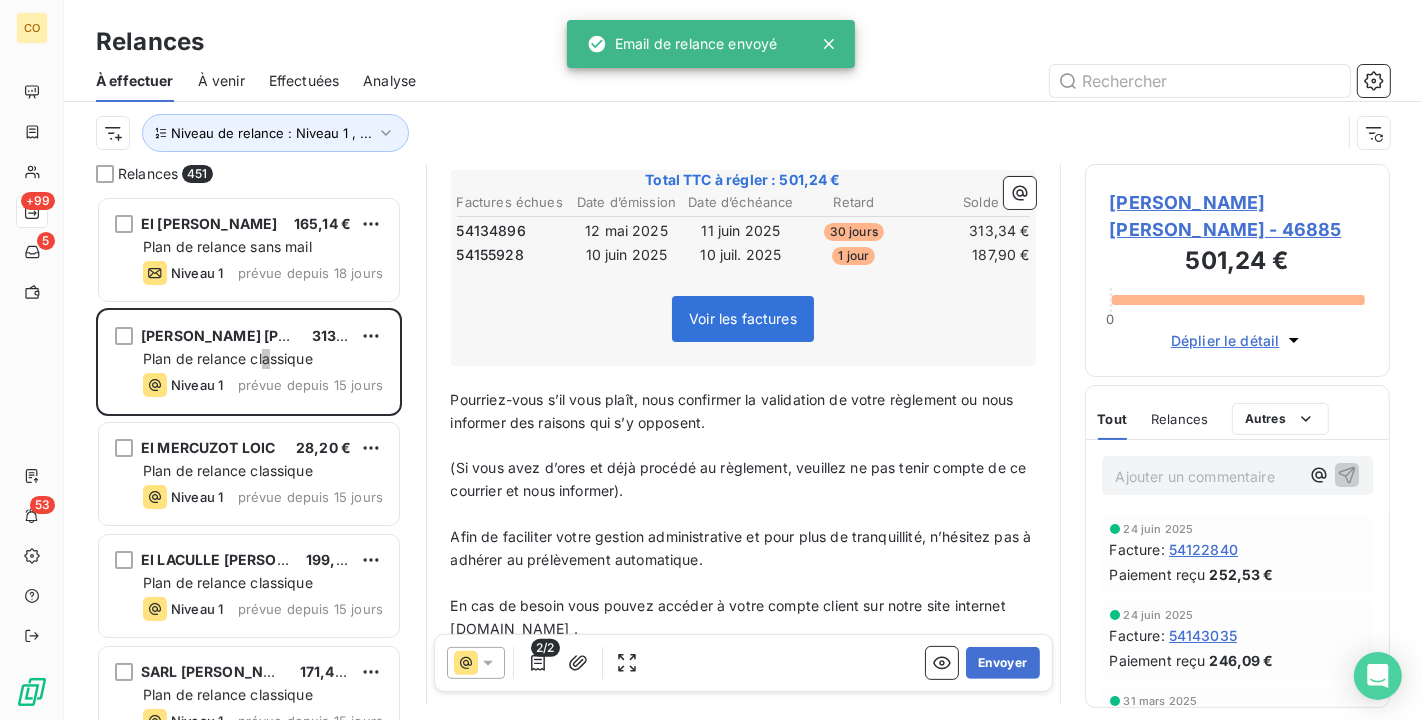 scroll, scrollTop: 224, scrollLeft: 0, axis: vertical 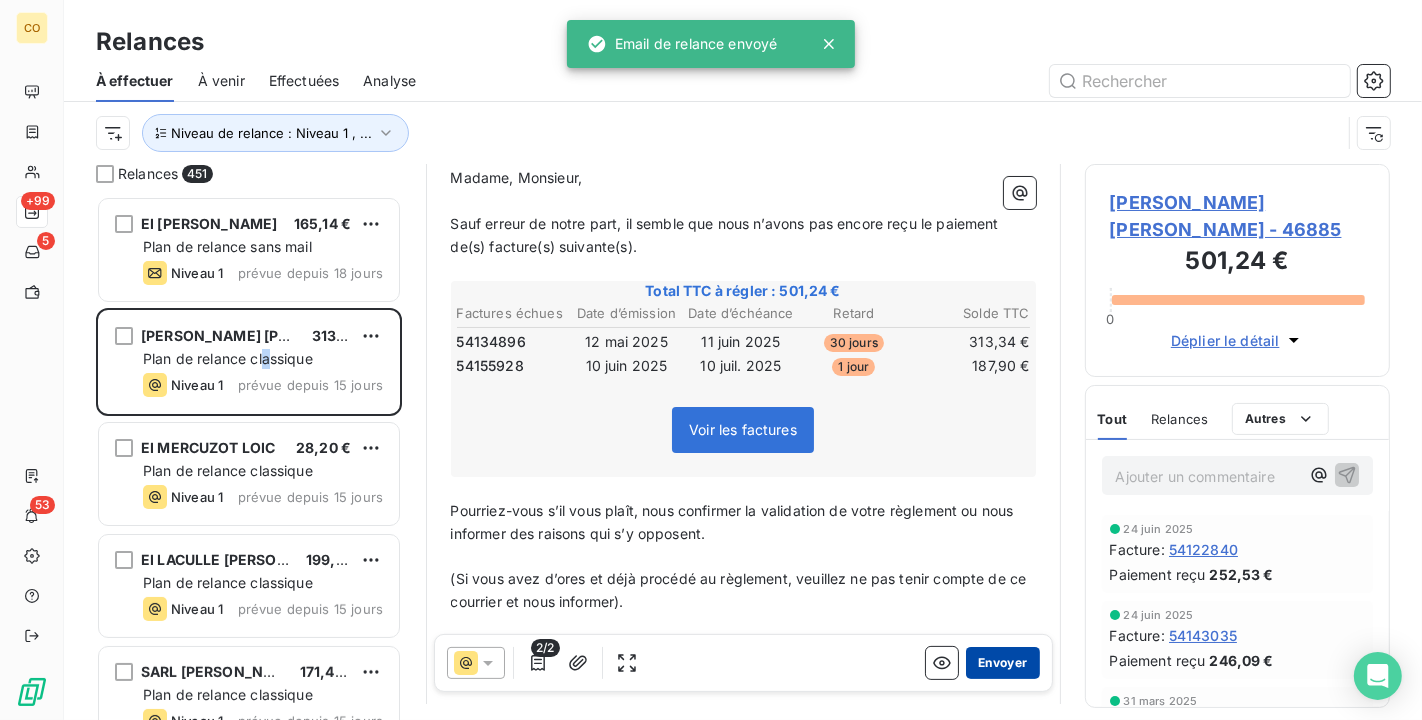 click on "Envoyer" at bounding box center (1002, 663) 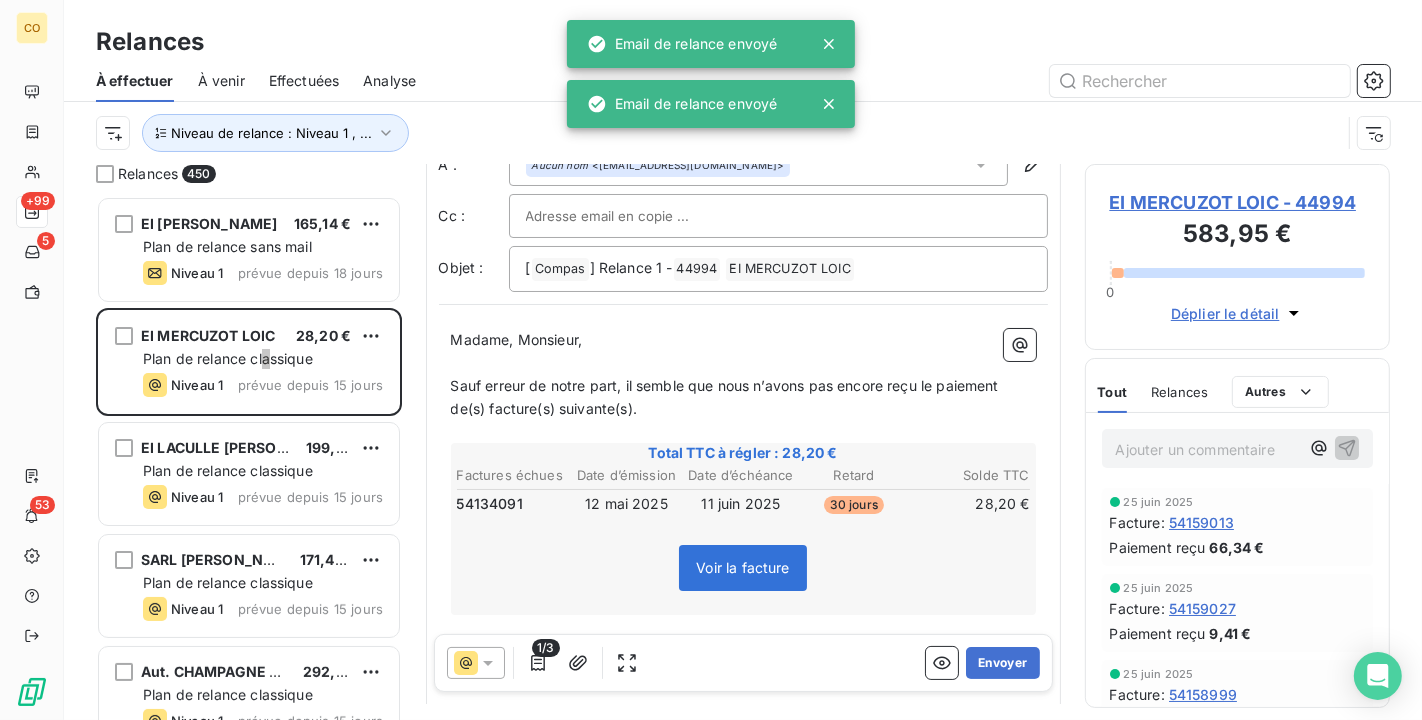 scroll, scrollTop: 111, scrollLeft: 0, axis: vertical 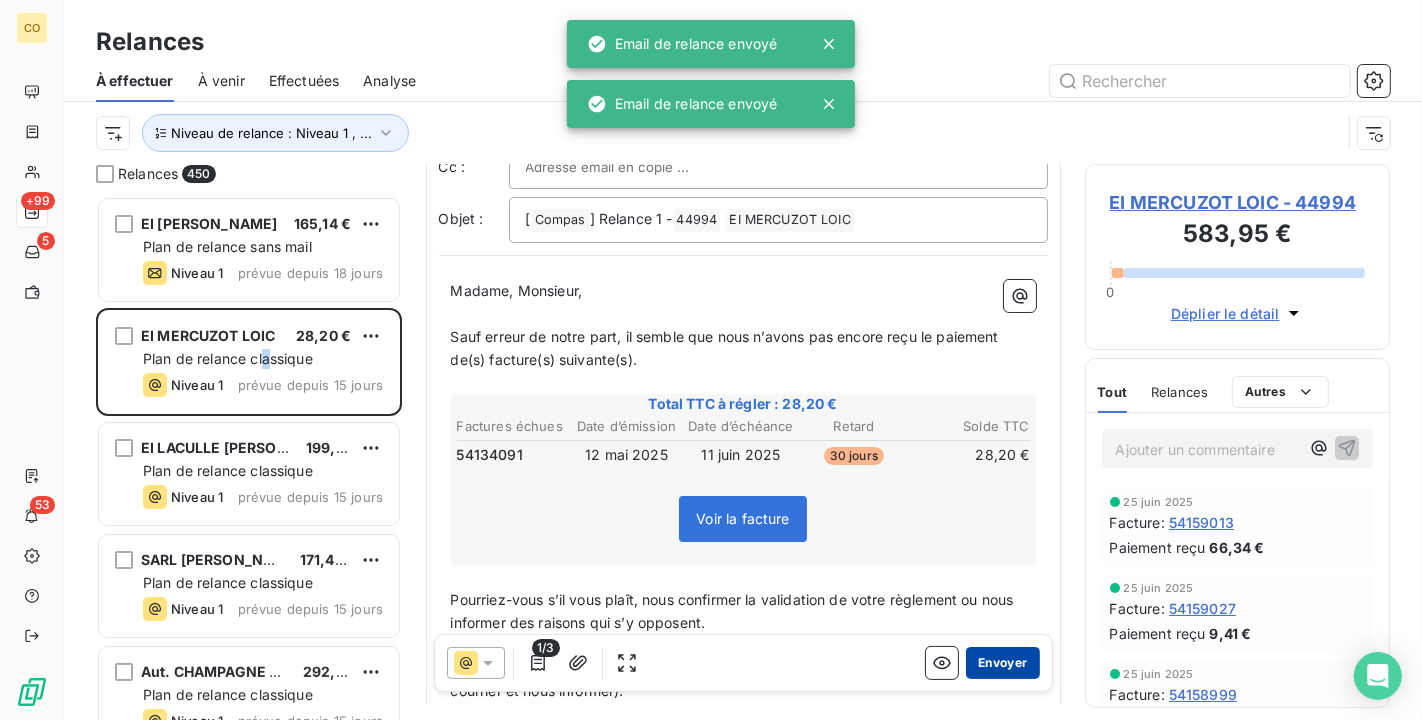 click on "Envoyer" at bounding box center (1002, 663) 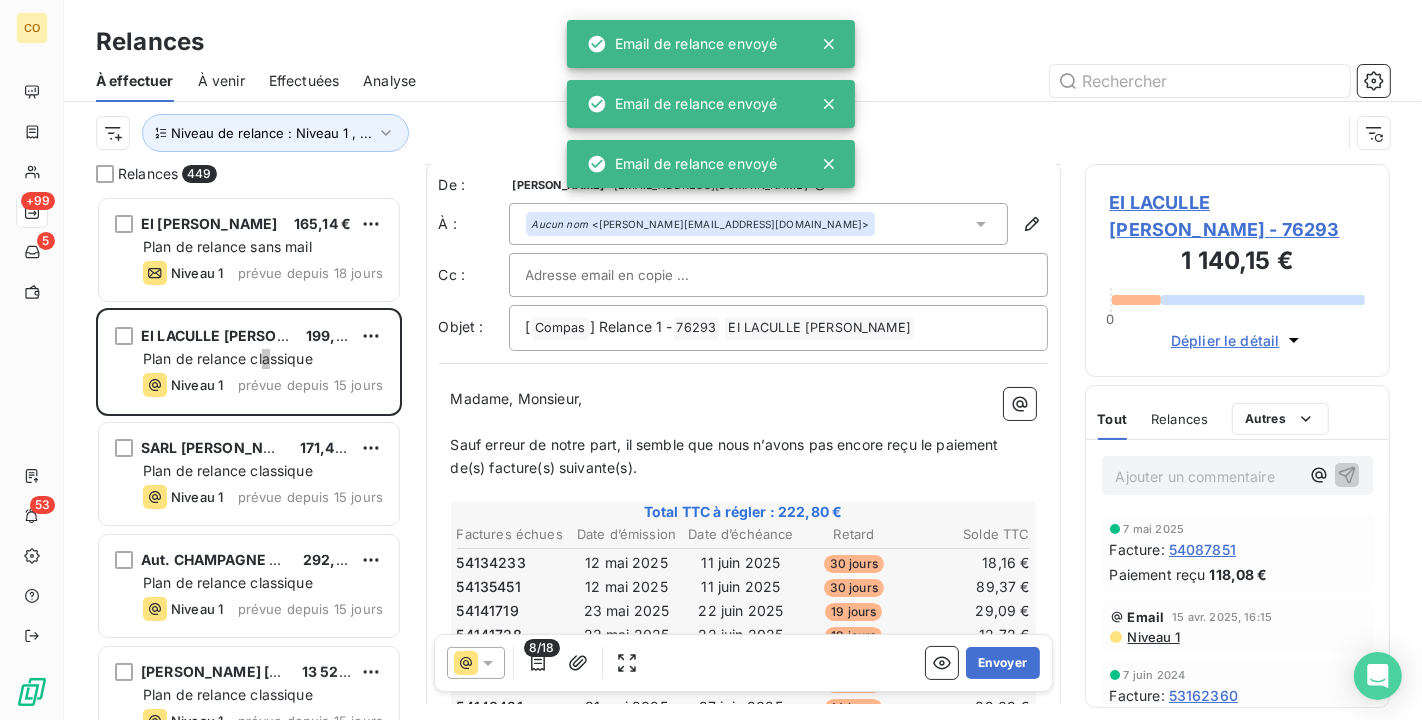 scroll, scrollTop: 0, scrollLeft: 0, axis: both 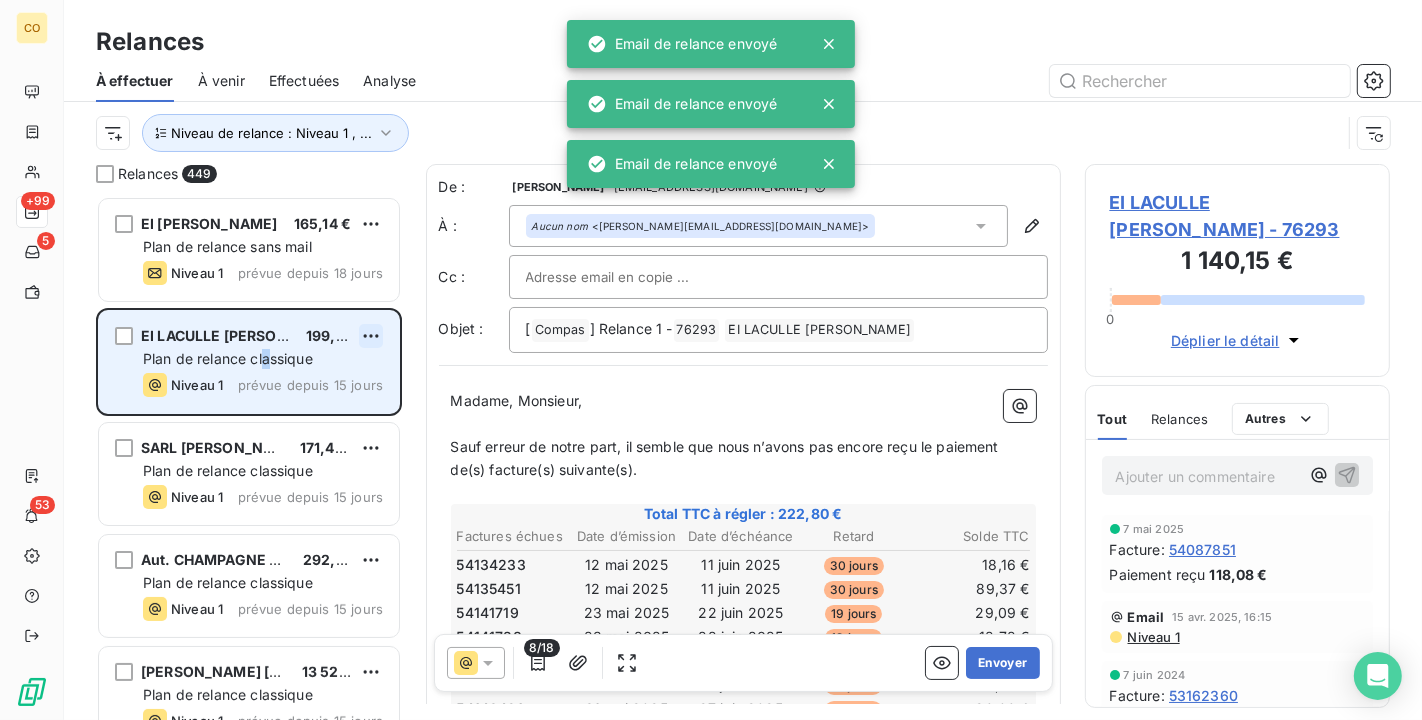 click on "CO +99 5 53 Relances À effectuer À venir Effectuées Analyse Niveau de relance  : Niveau 1 , ... Relances 449 EI JEAN HUGUES FAGOT 165,14 € Plan de relance sans mail Niveau 1 prévue depuis 18 jours EI LACULLE SIMIN RICHIE 199,53 € Plan de relance classique Niveau 1 prévue depuis 15 jours SARL AUGUSTE SERURRIER 171,43 € Plan de relance classique Niveau 1 prévue depuis 15 jours Aut. CHAMPAGNE L'AIGLON 292,06 € Plan de relance classique Niveau 1 prévue depuis 15 jours EARL COUVREUR PRAK 13 522,55 € Plan de relance classique Niveau 1 prévue depuis 15 jours EI HENRY STEPHANIE 1 778,27 € Plan de relance classique Niveau 1 prévue depuis 15 jours EARL DE L'ETAPE 887,59 € Plan de relance classique Niveau 1 prévue depuis 15 jours EI BEANCOURT NELLY 3 724,05 € Plan de relance classique Niveau 1 prévue depuis 15 jours Aut. INDIVISION JACQUINET 71,39 € Plan de relance classique Niveau 1 prévue depuis 15 jours SCEV DELPHINE ET THIERRY RAULET 4 557,61 € Niveau 1" at bounding box center (711, 360) 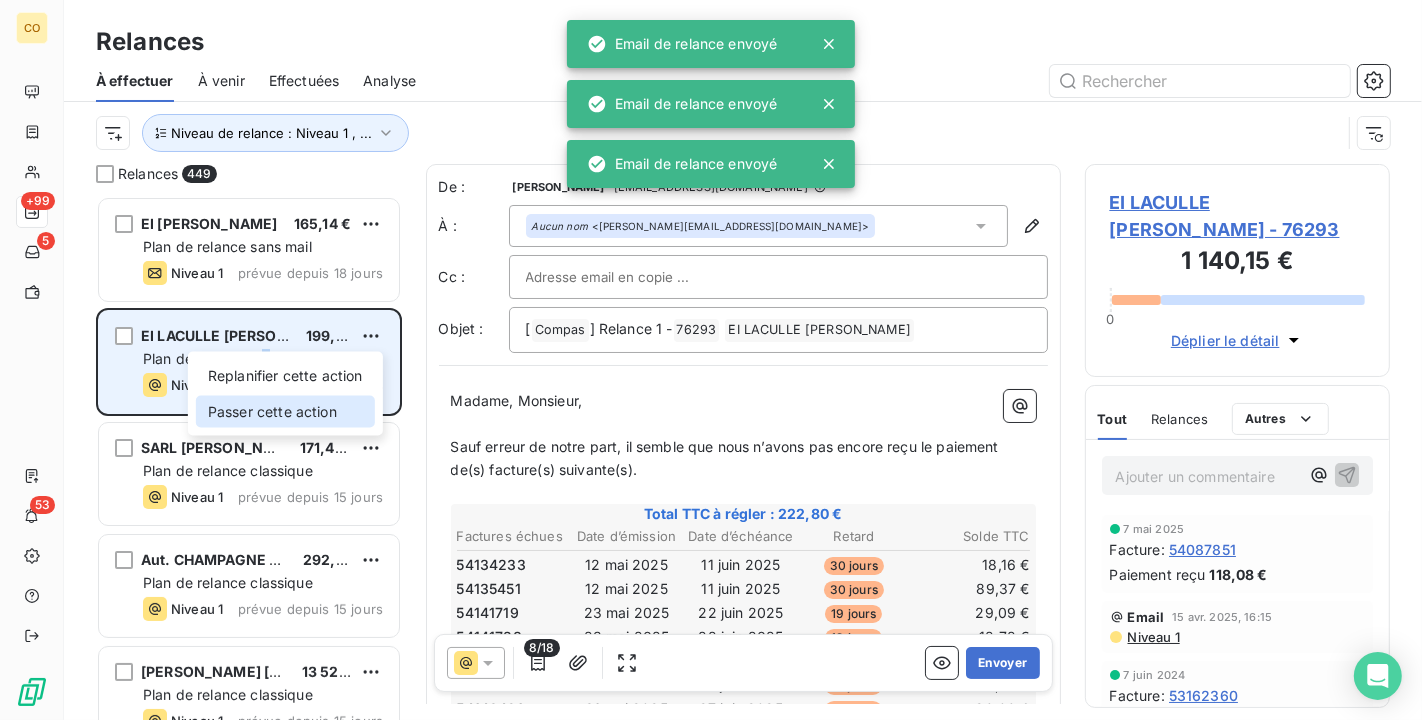 click on "Passer cette action" at bounding box center [285, 412] 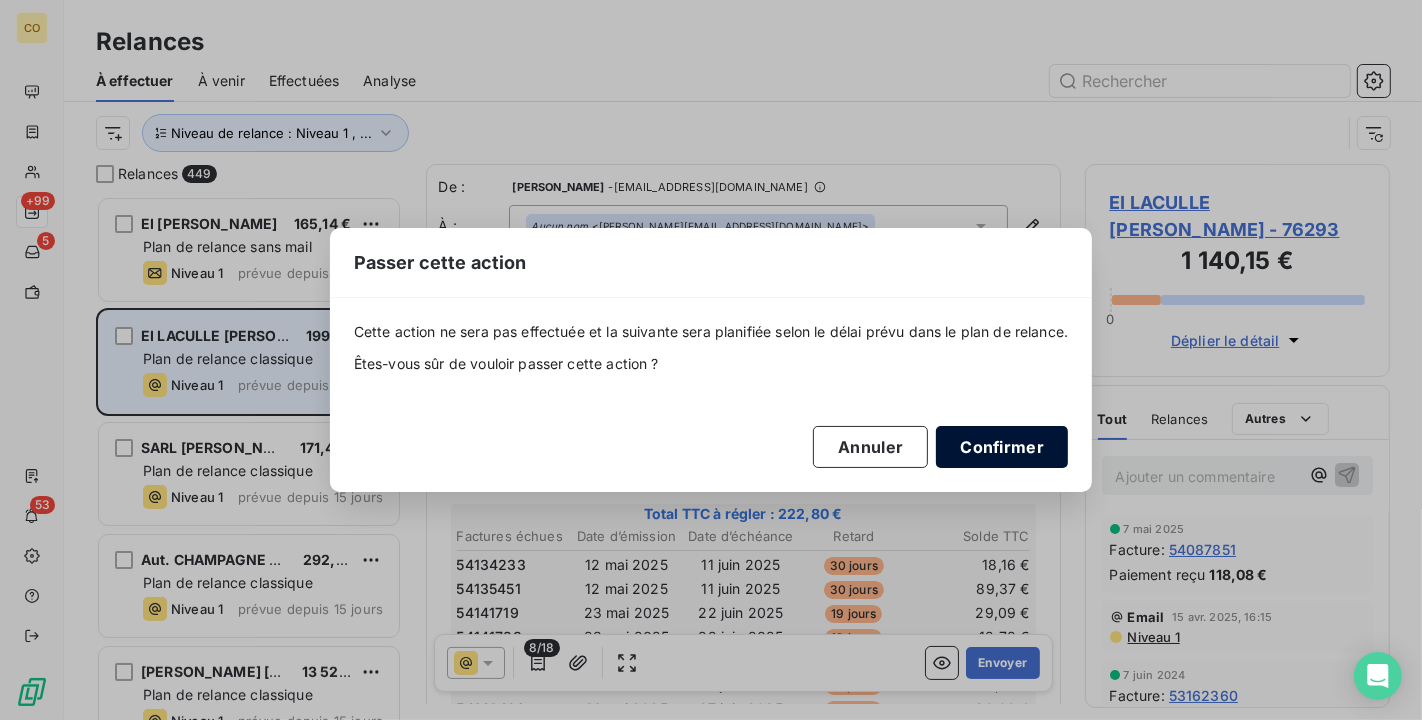 click on "Confirmer" at bounding box center [1002, 447] 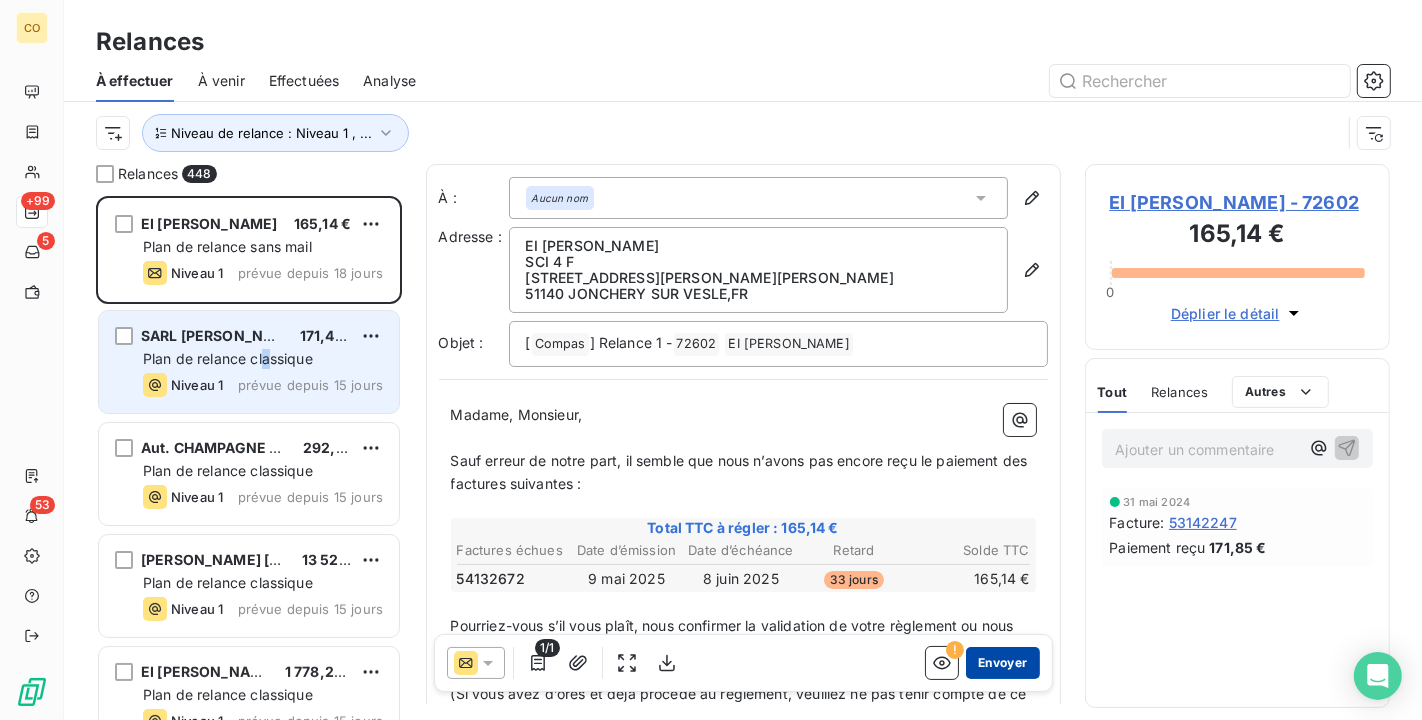 click on "Envoyer" at bounding box center (1002, 663) 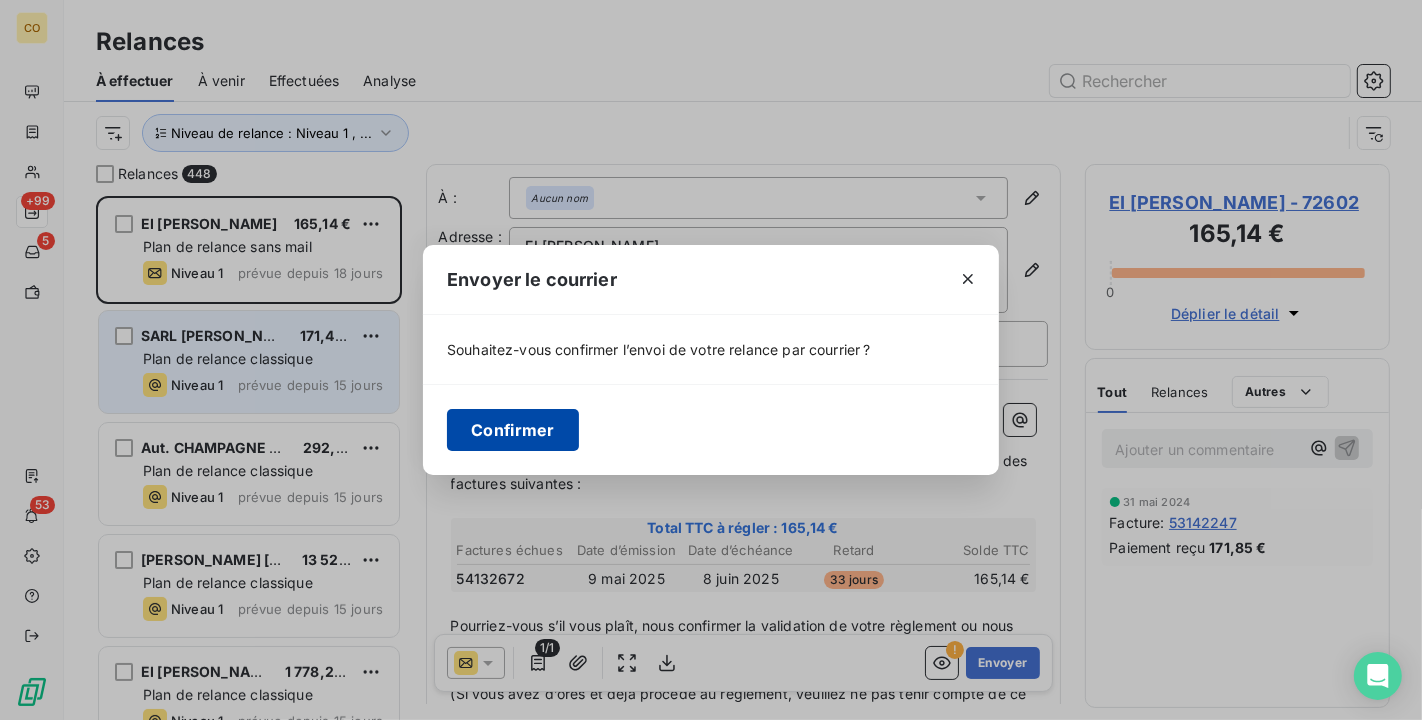 click on "Confirmer" at bounding box center [513, 430] 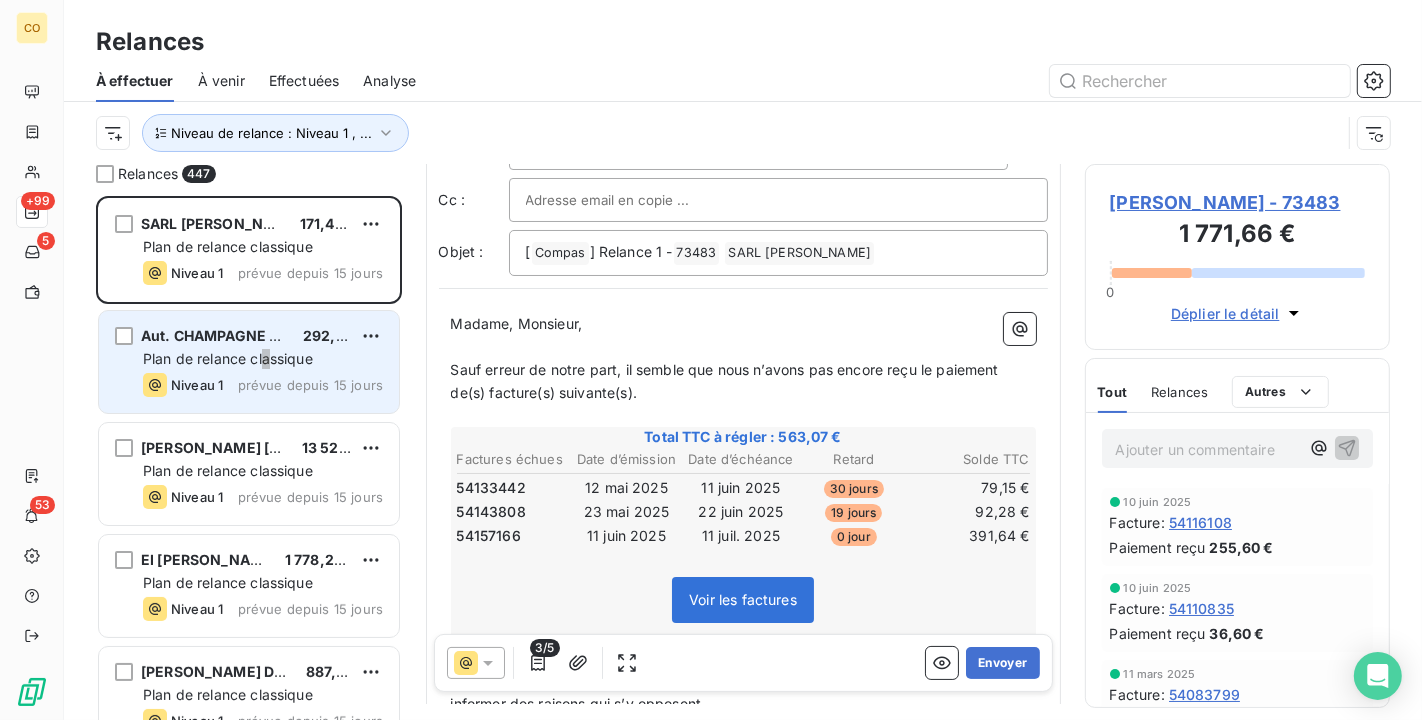 scroll, scrollTop: 113, scrollLeft: 0, axis: vertical 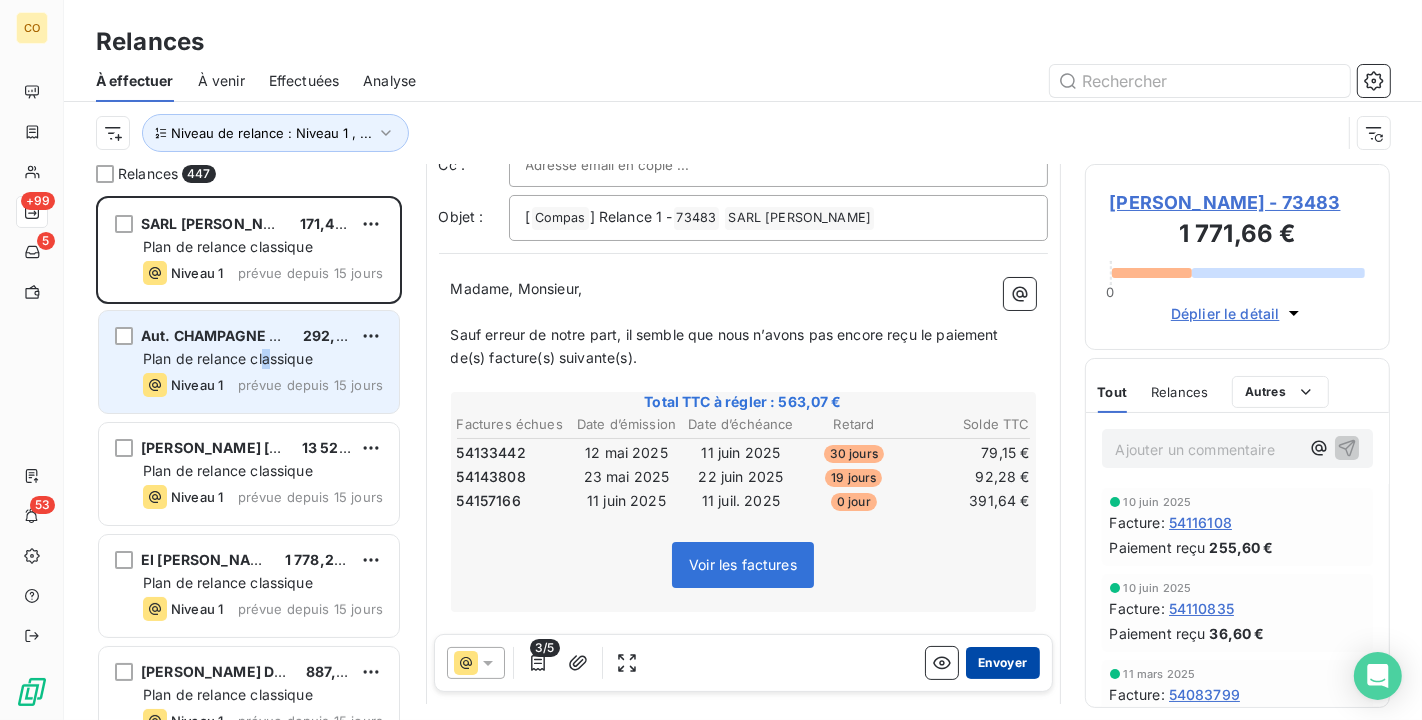 click on "Envoyer" at bounding box center (1002, 663) 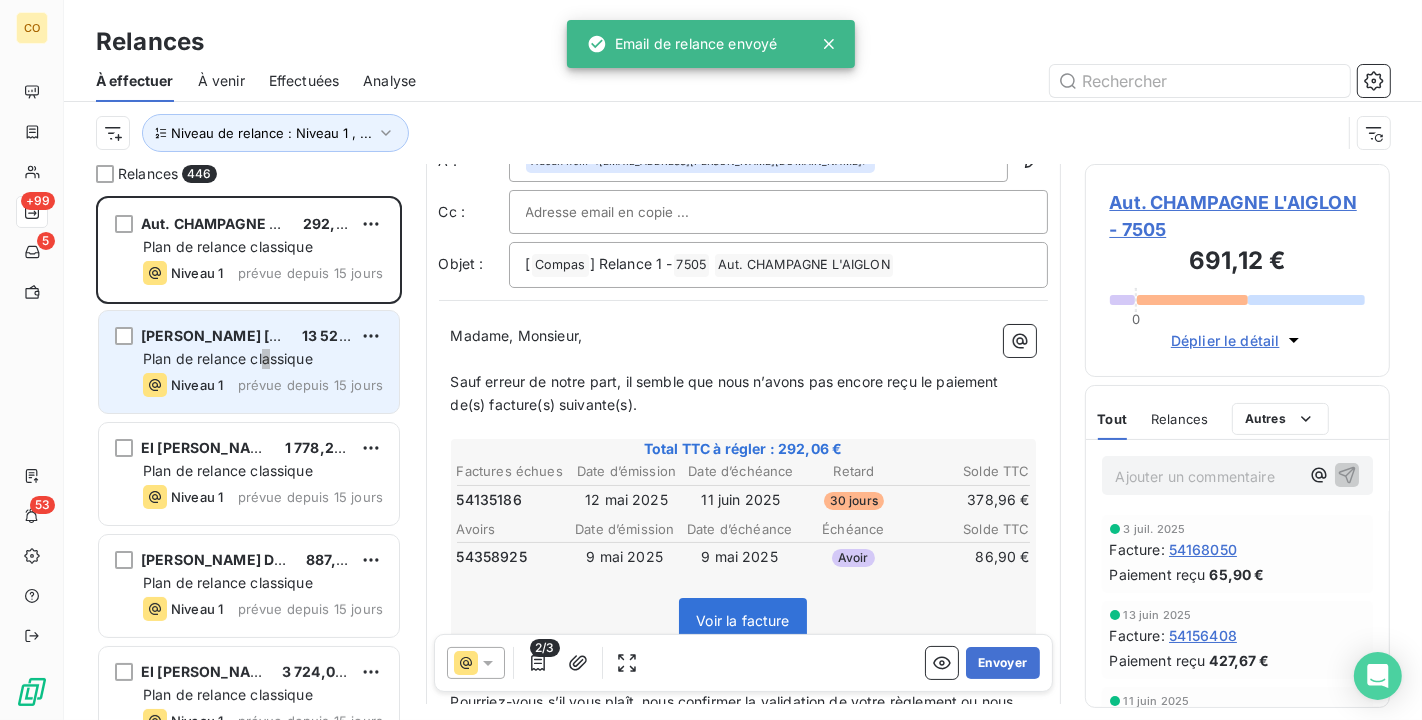 scroll, scrollTop: 222, scrollLeft: 0, axis: vertical 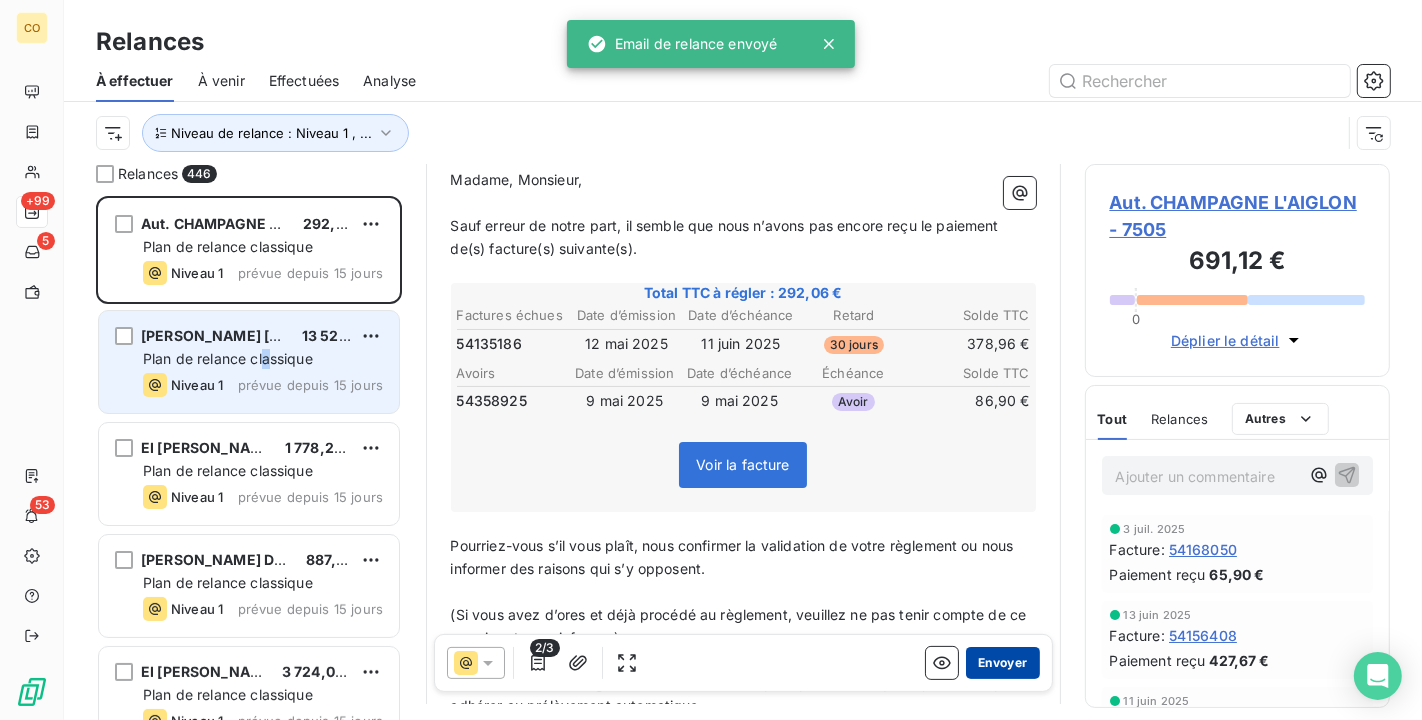 click on "Envoyer" at bounding box center [1002, 663] 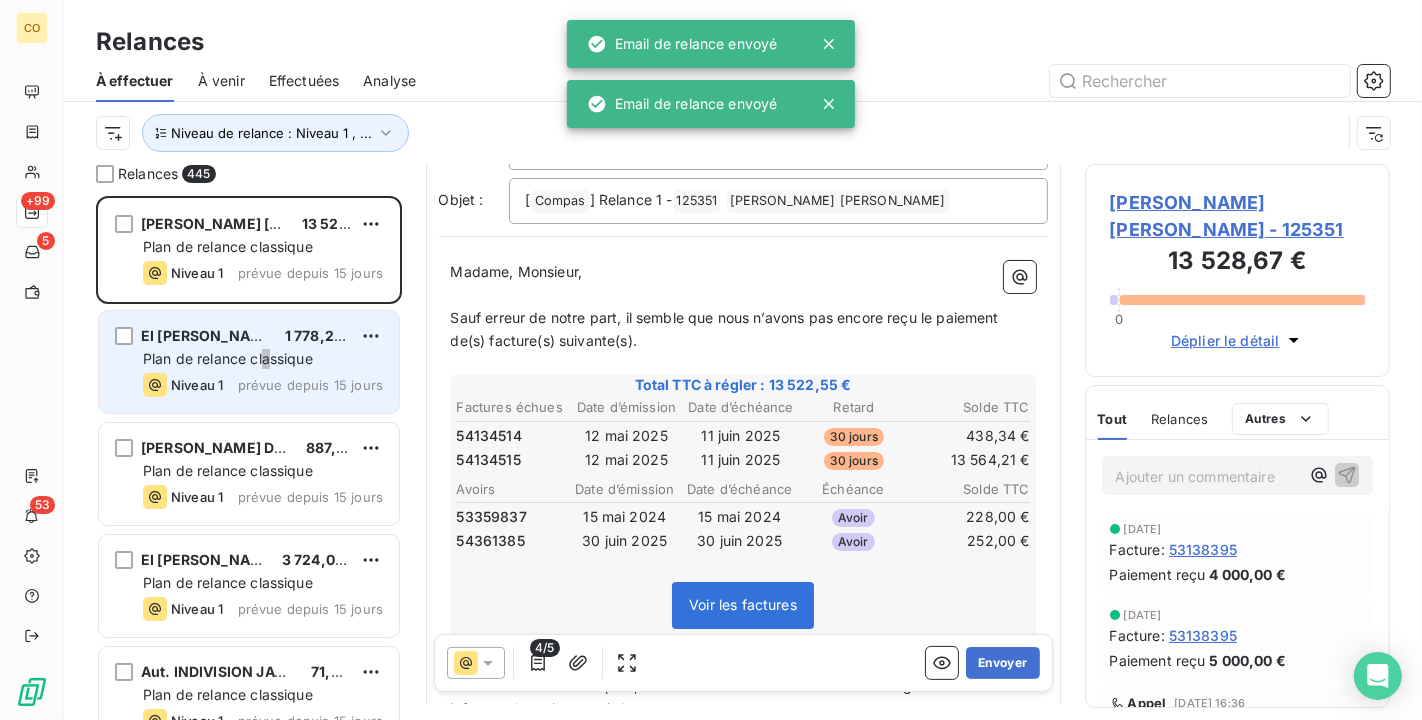 scroll, scrollTop: 224, scrollLeft: 0, axis: vertical 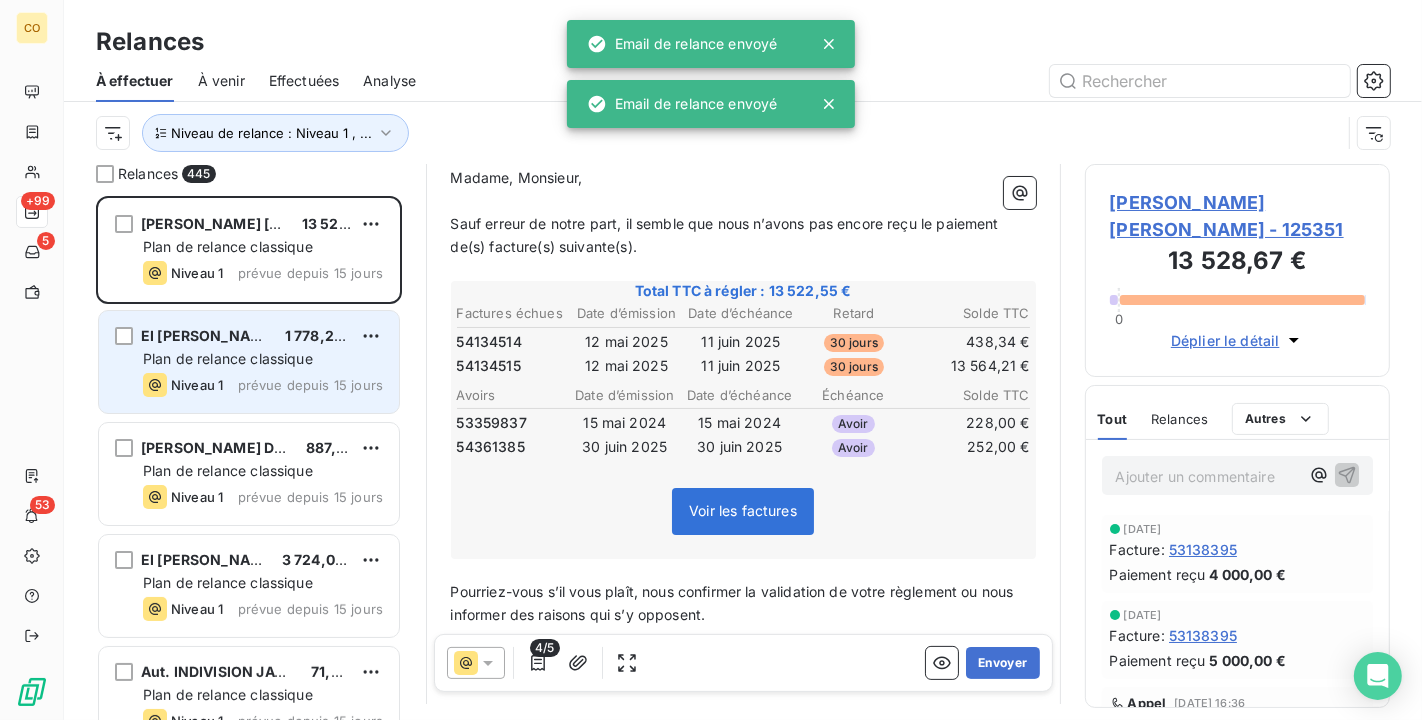 click on "﻿" at bounding box center (743, 570) 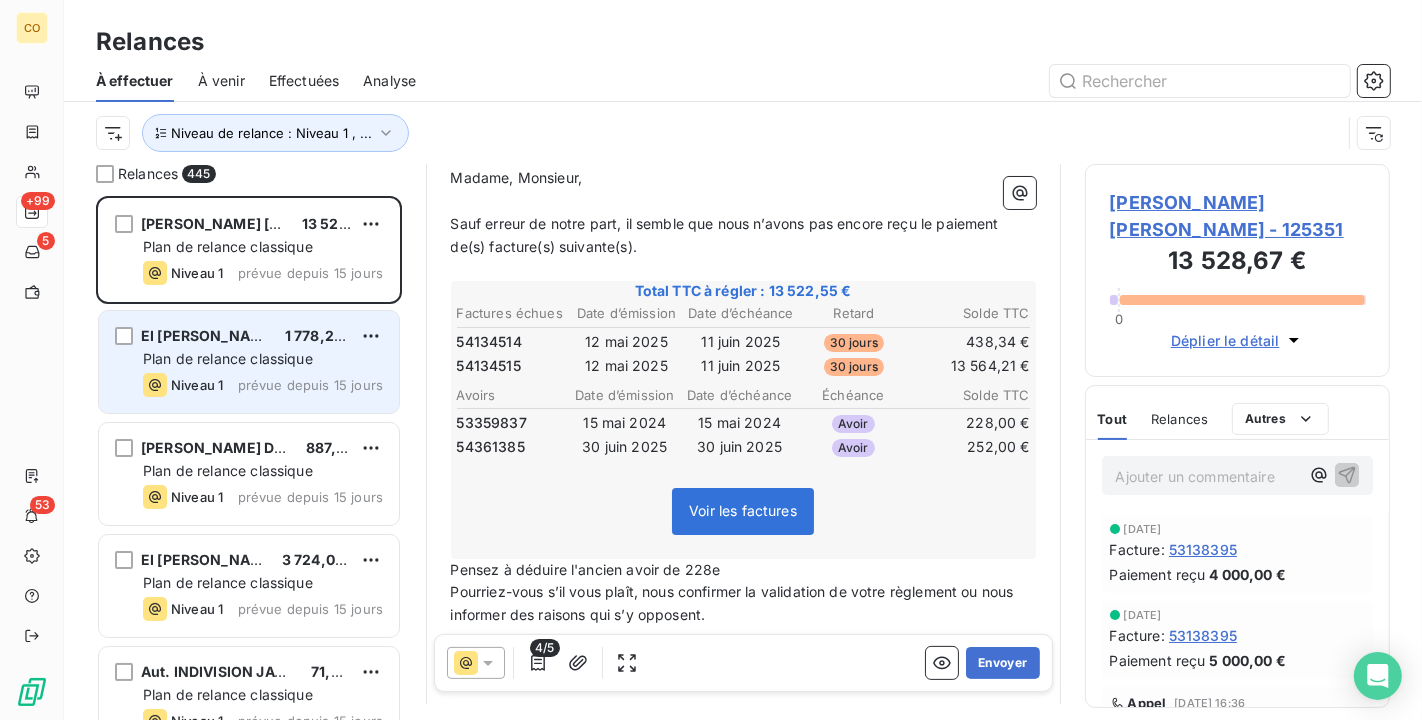 drag, startPoint x: 747, startPoint y: 565, endPoint x: 685, endPoint y: 554, distance: 62.968246 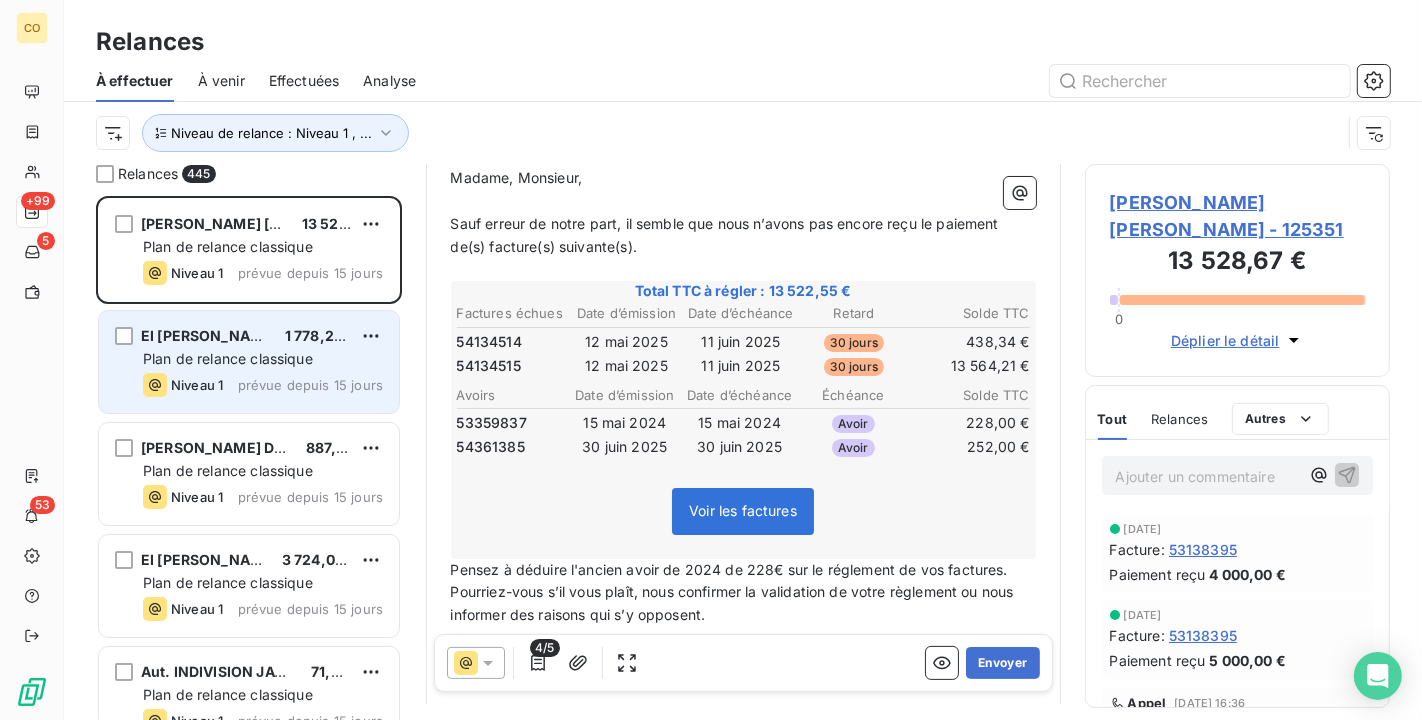 click on "Pensez à déduire l'ancien avoir de 2024 de 228€ sur le réglement de vos factures." at bounding box center [729, 569] 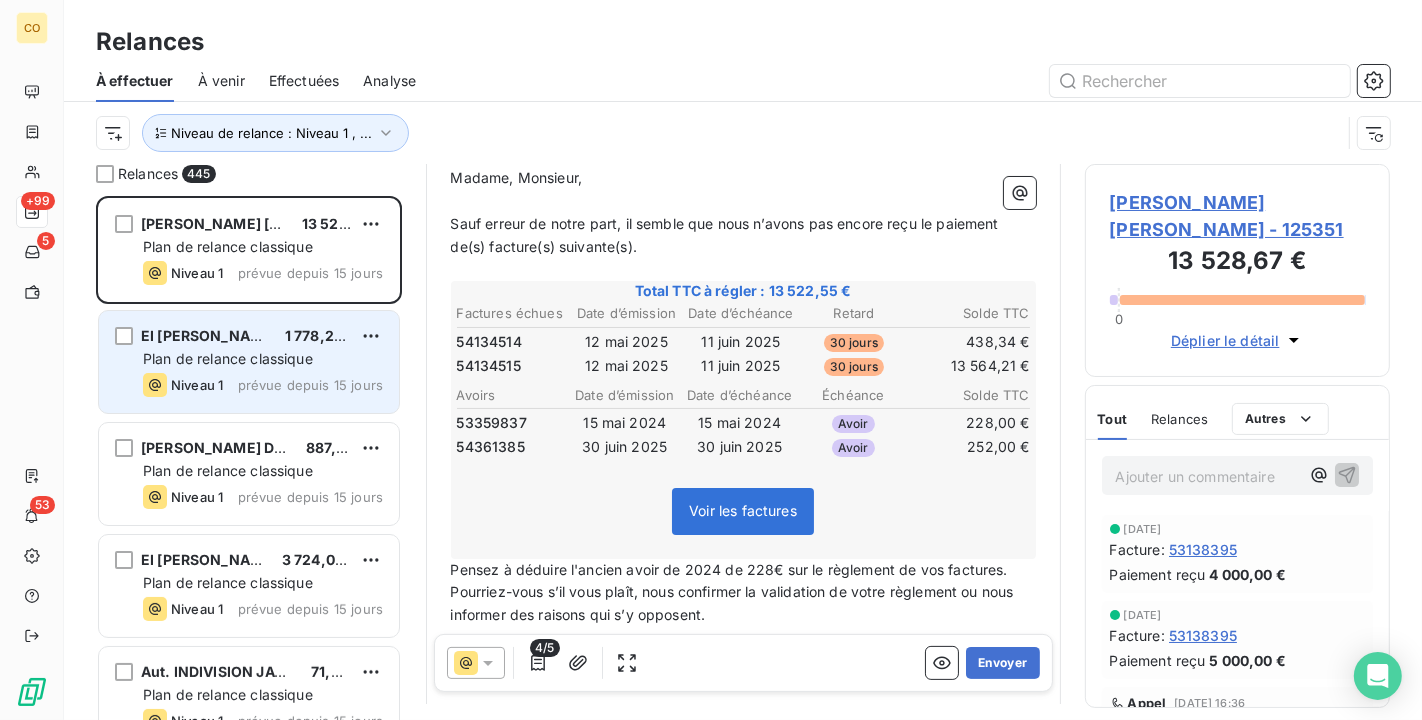 click on "Pensez à déduire l'ancien avoir de 2024 de 228€ sur le règlement de vos factures." at bounding box center (729, 569) 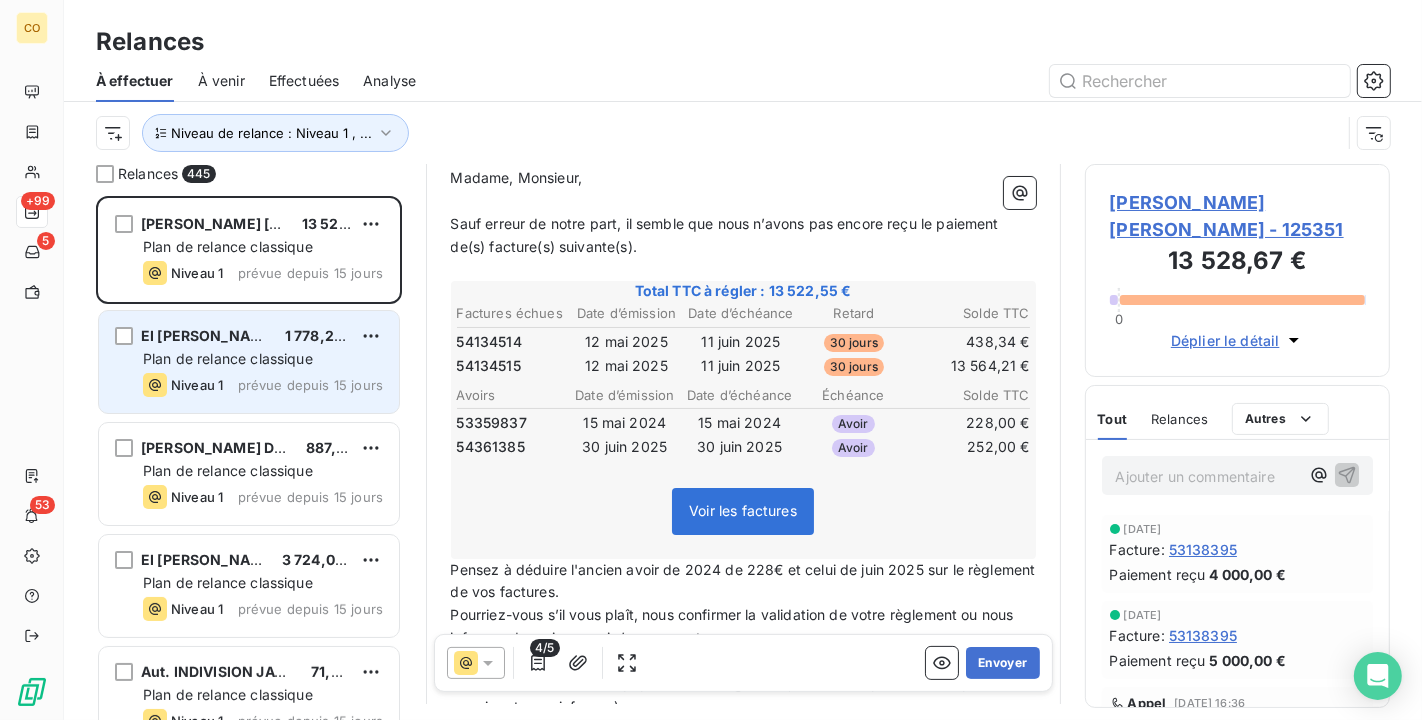 click on "Pensez à déduire l'ancien avoir de 2024 de 228€ et celui de juin 2025 sur le règlement de vos factures." at bounding box center (743, 582) 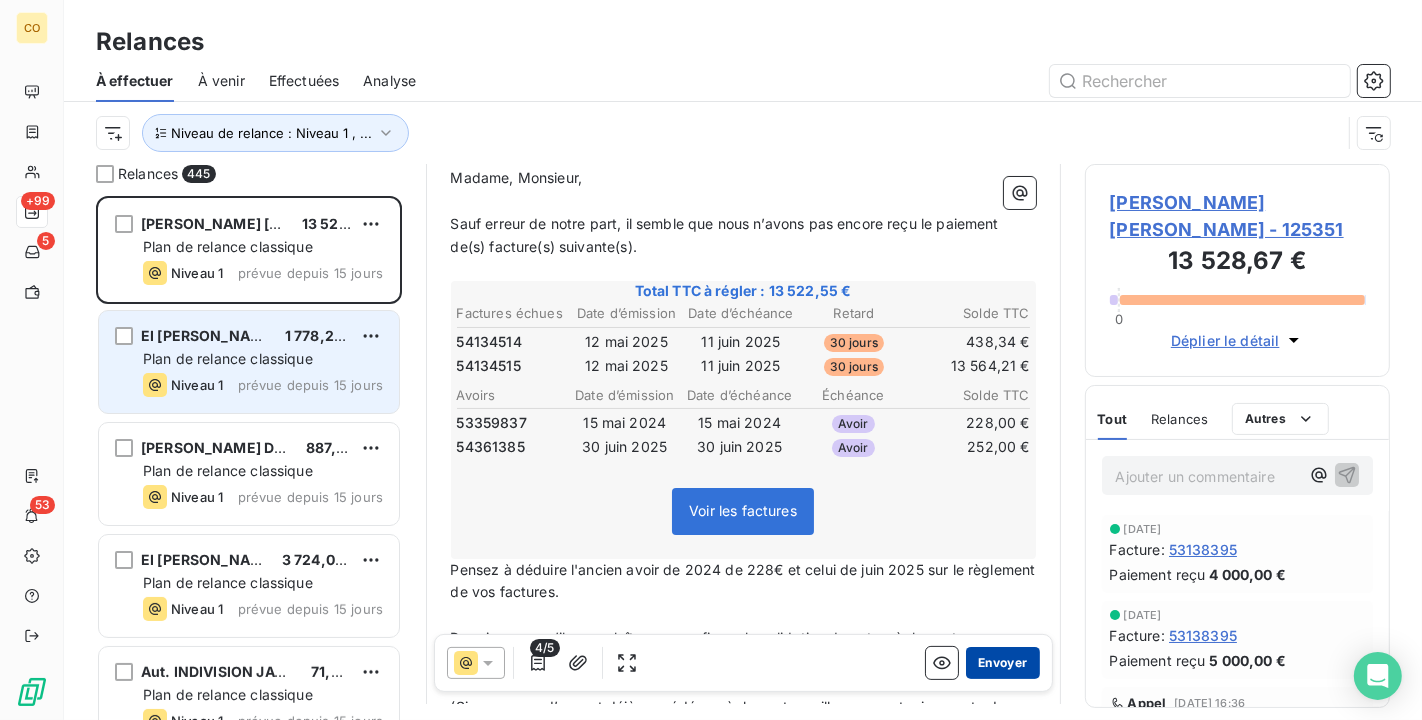 click on "Envoyer" at bounding box center (1002, 663) 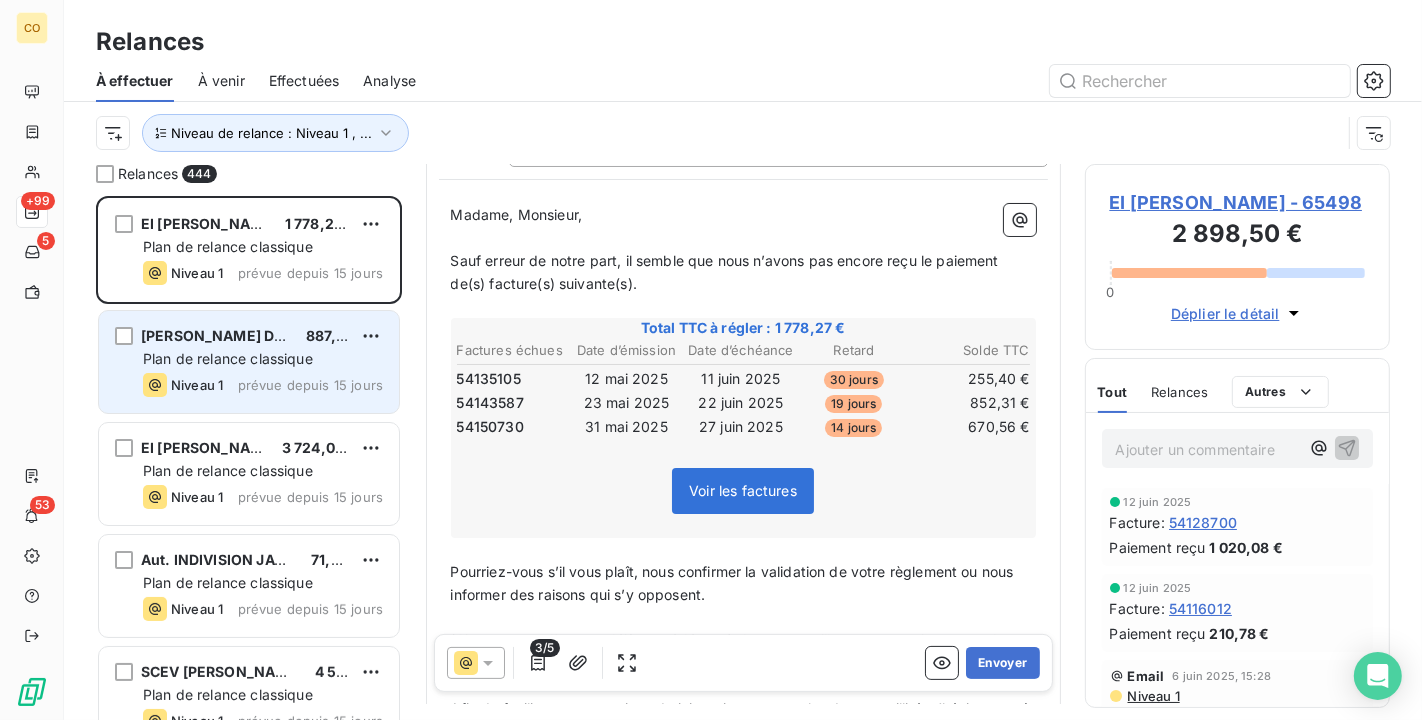 scroll, scrollTop: 222, scrollLeft: 0, axis: vertical 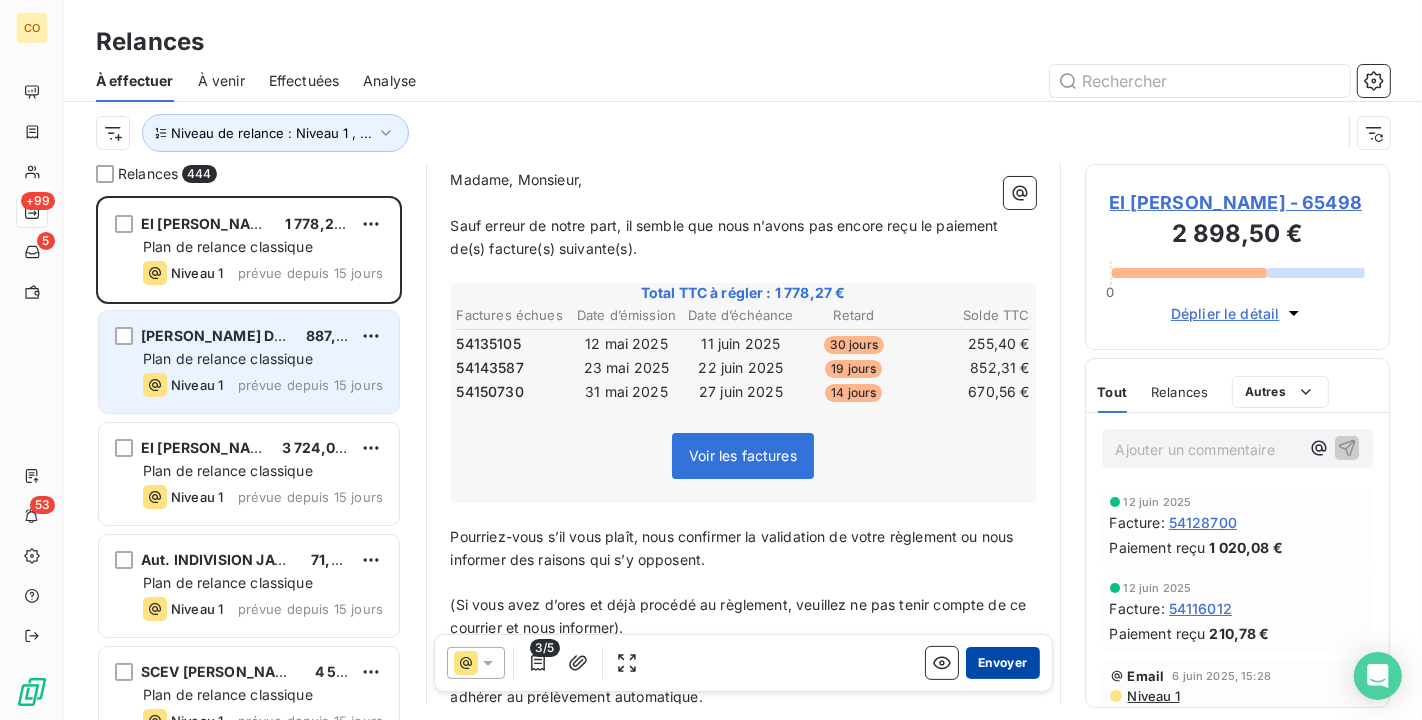 click on "Envoyer" at bounding box center [1002, 663] 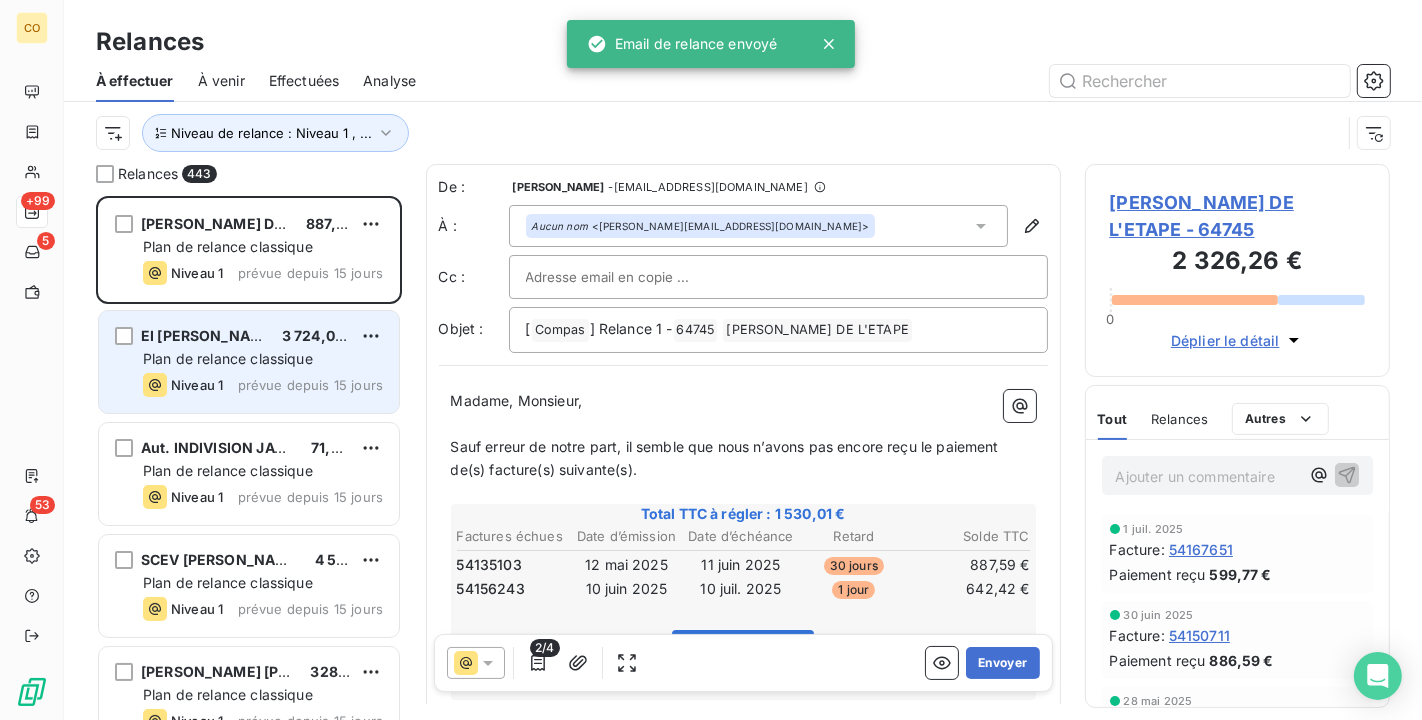 scroll, scrollTop: 2, scrollLeft: 0, axis: vertical 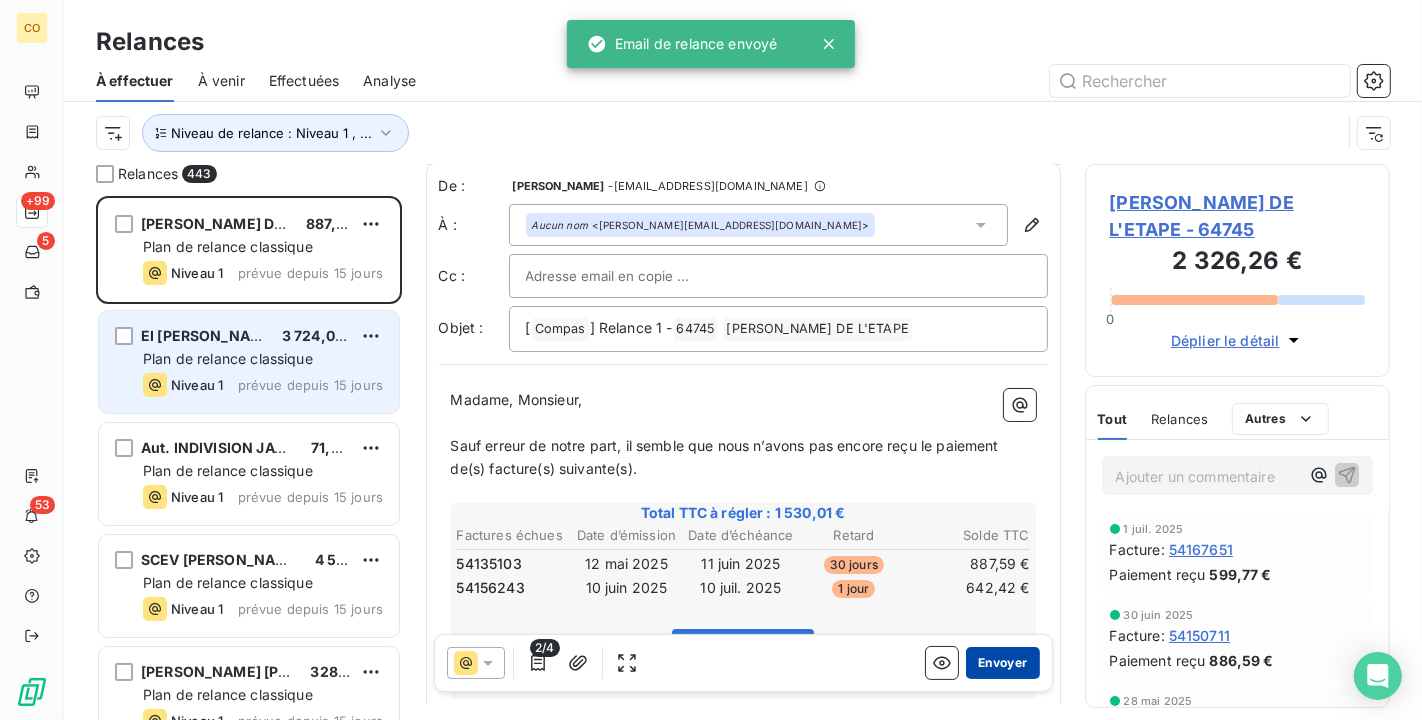 click on "Envoyer" at bounding box center [1002, 663] 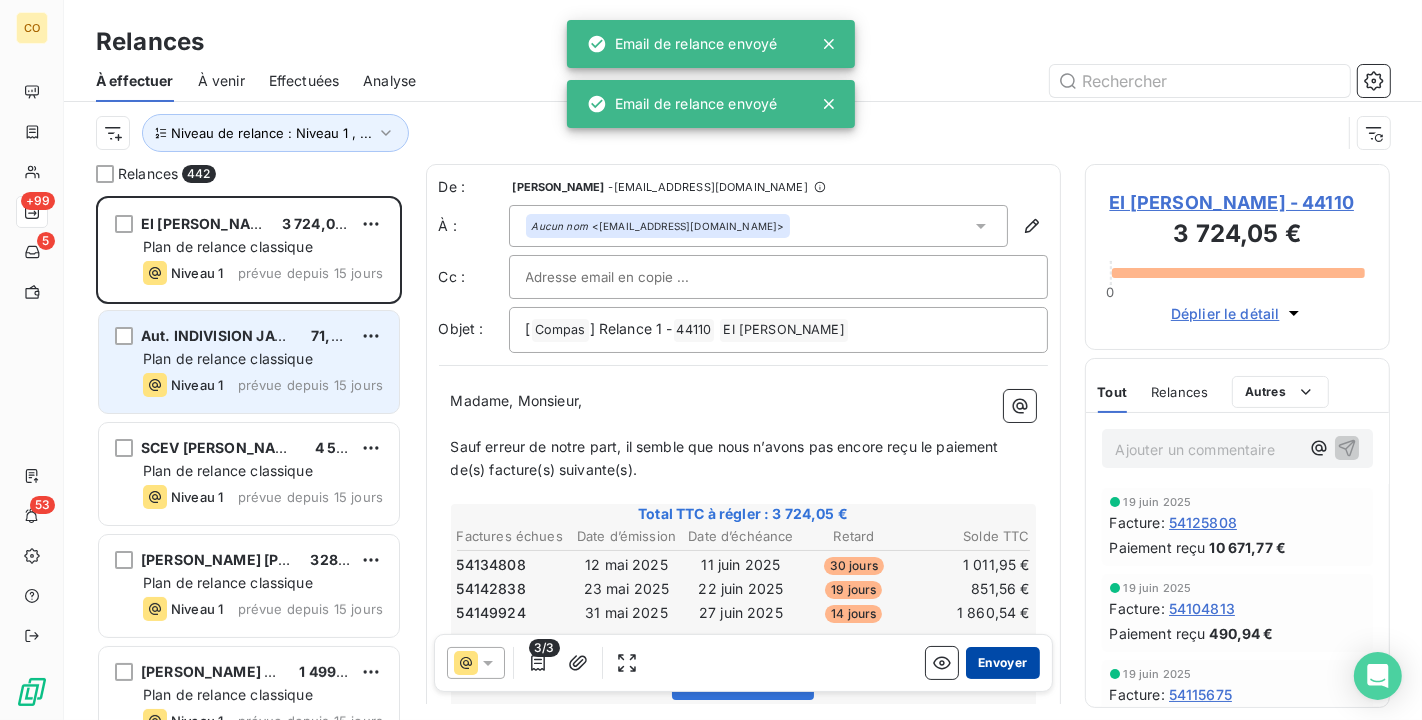 click on "Envoyer" at bounding box center (1002, 663) 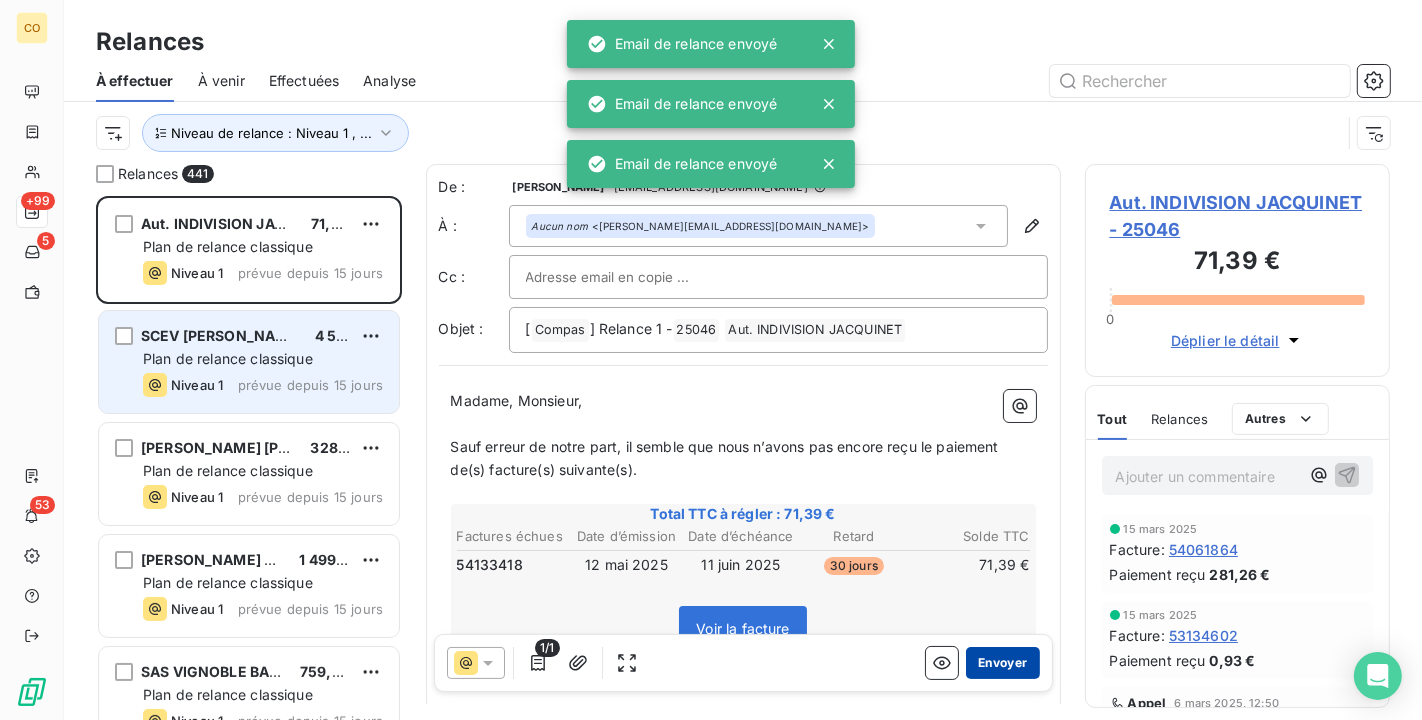 click on "Envoyer" at bounding box center [1002, 663] 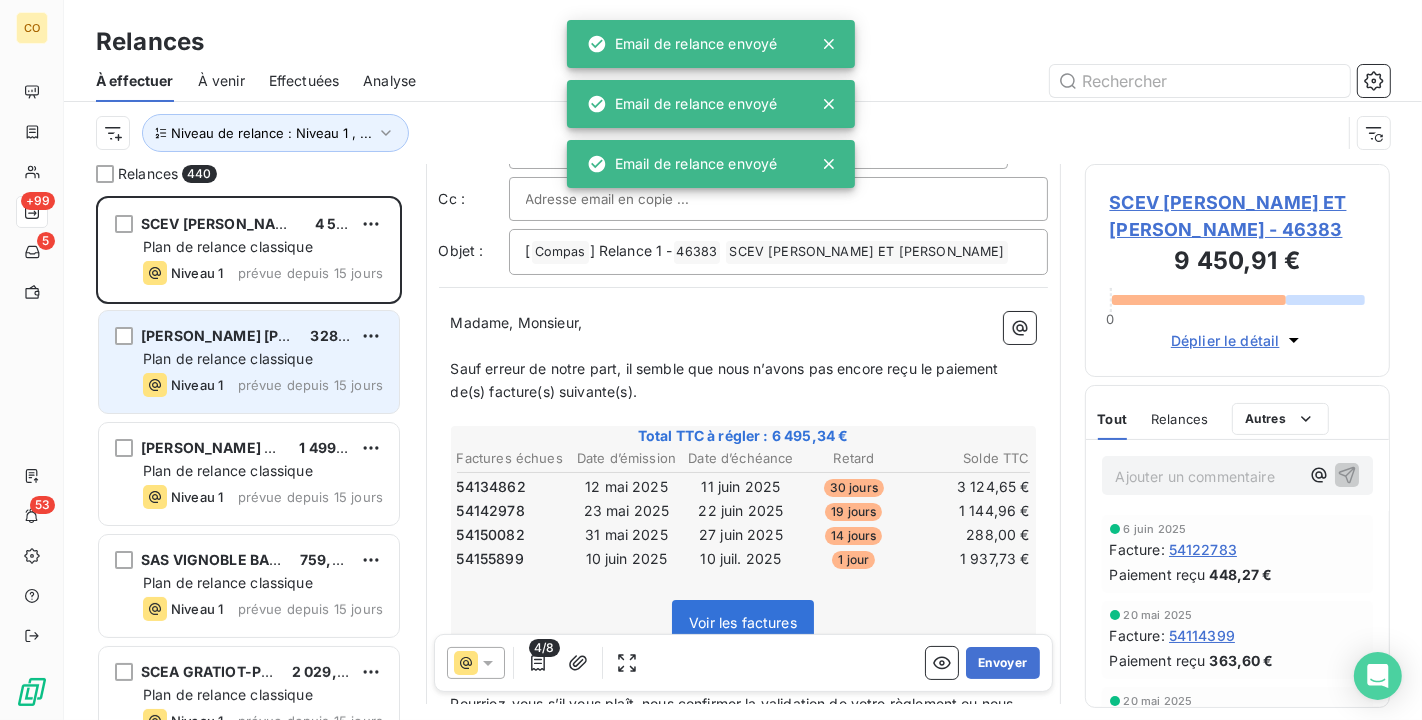 scroll, scrollTop: 113, scrollLeft: 0, axis: vertical 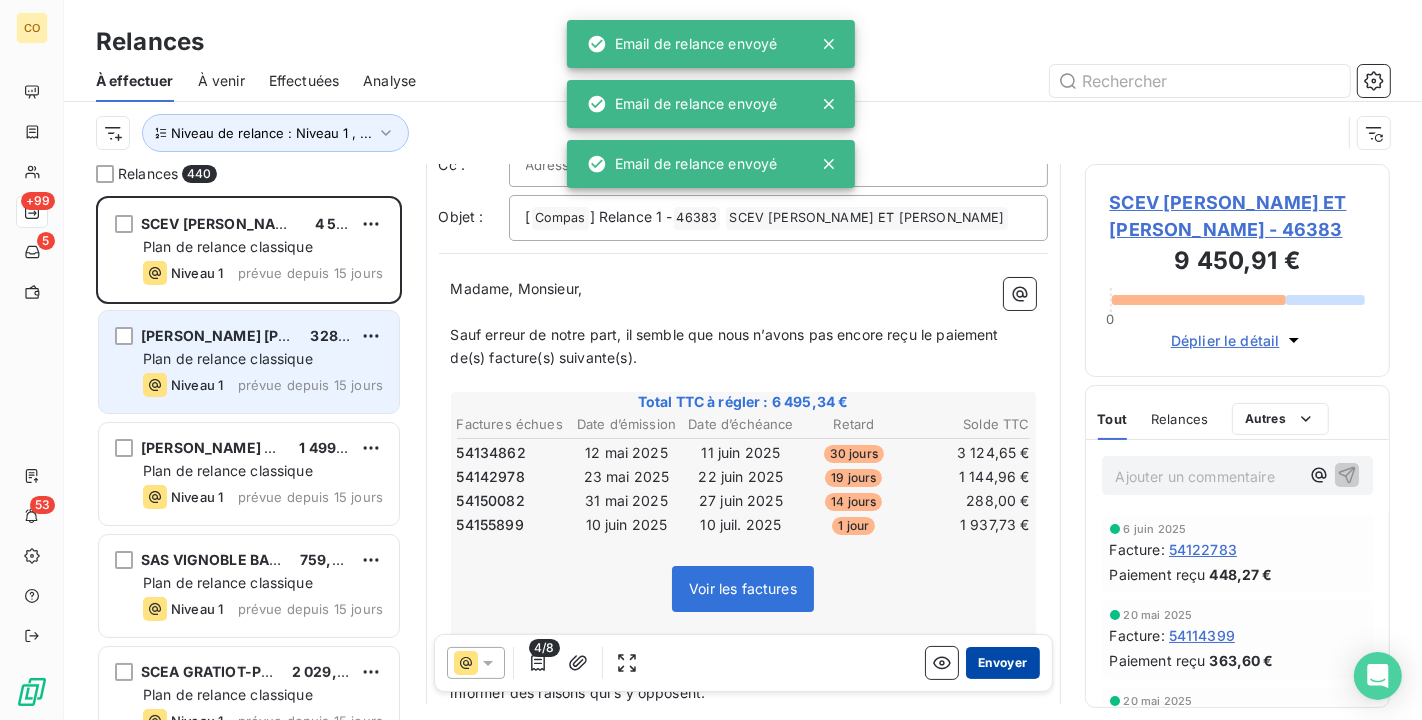 click on "Envoyer" at bounding box center (1002, 663) 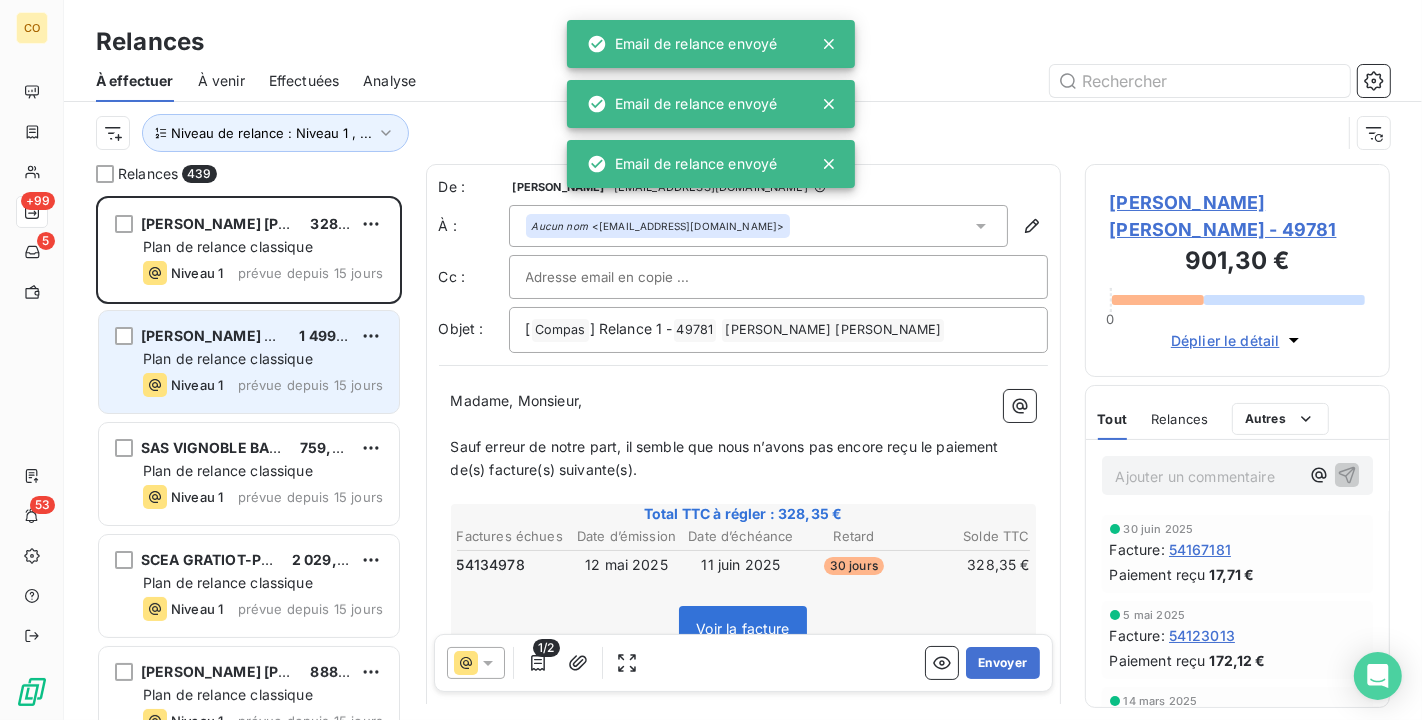 scroll, scrollTop: 2, scrollLeft: 0, axis: vertical 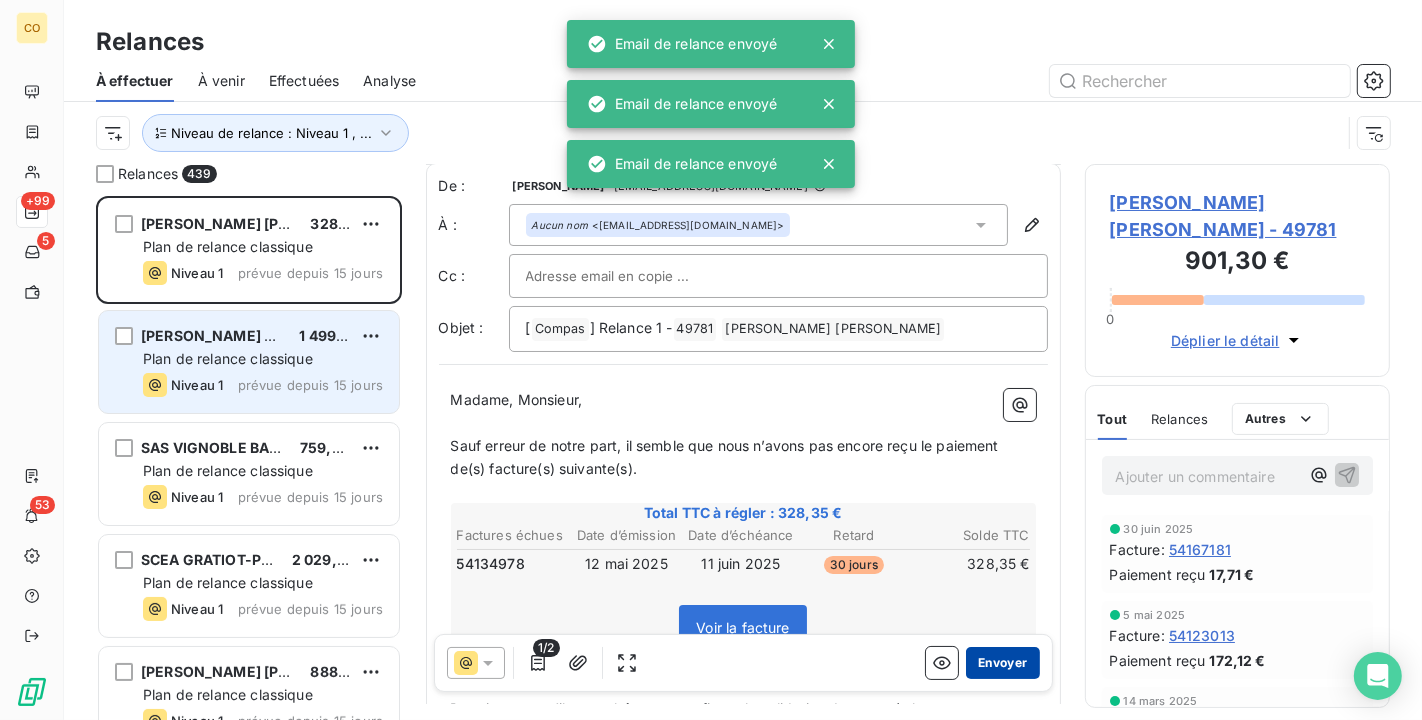 click on "Envoyer" at bounding box center [1002, 663] 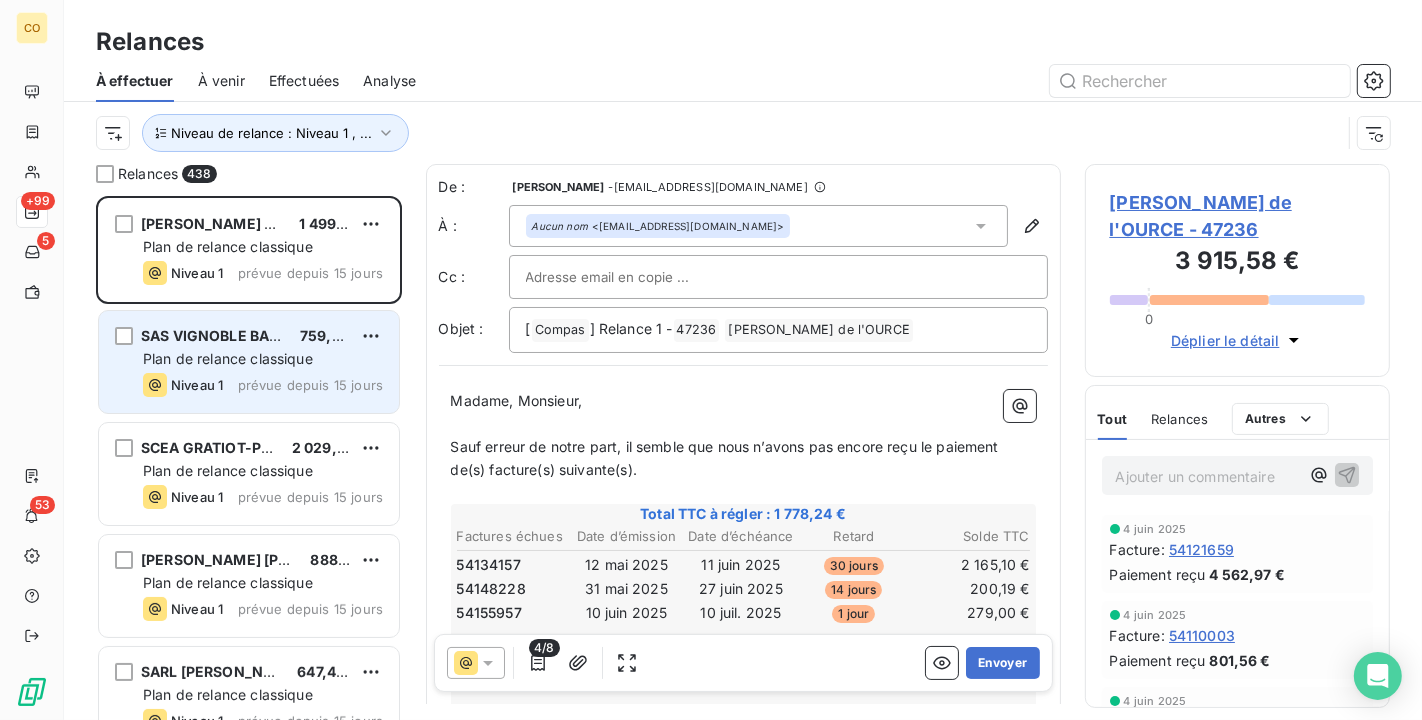 click on "Effectuées" at bounding box center (304, 81) 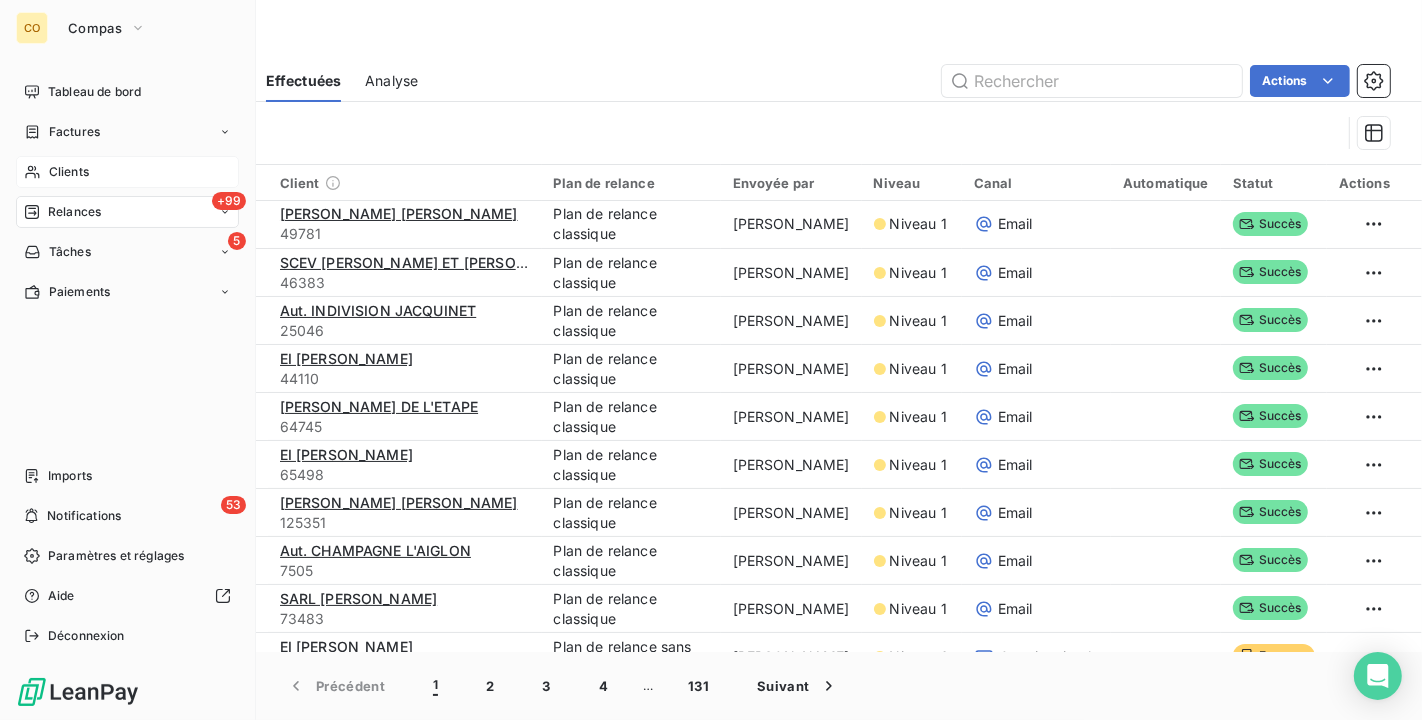 click on "Clients" at bounding box center (127, 172) 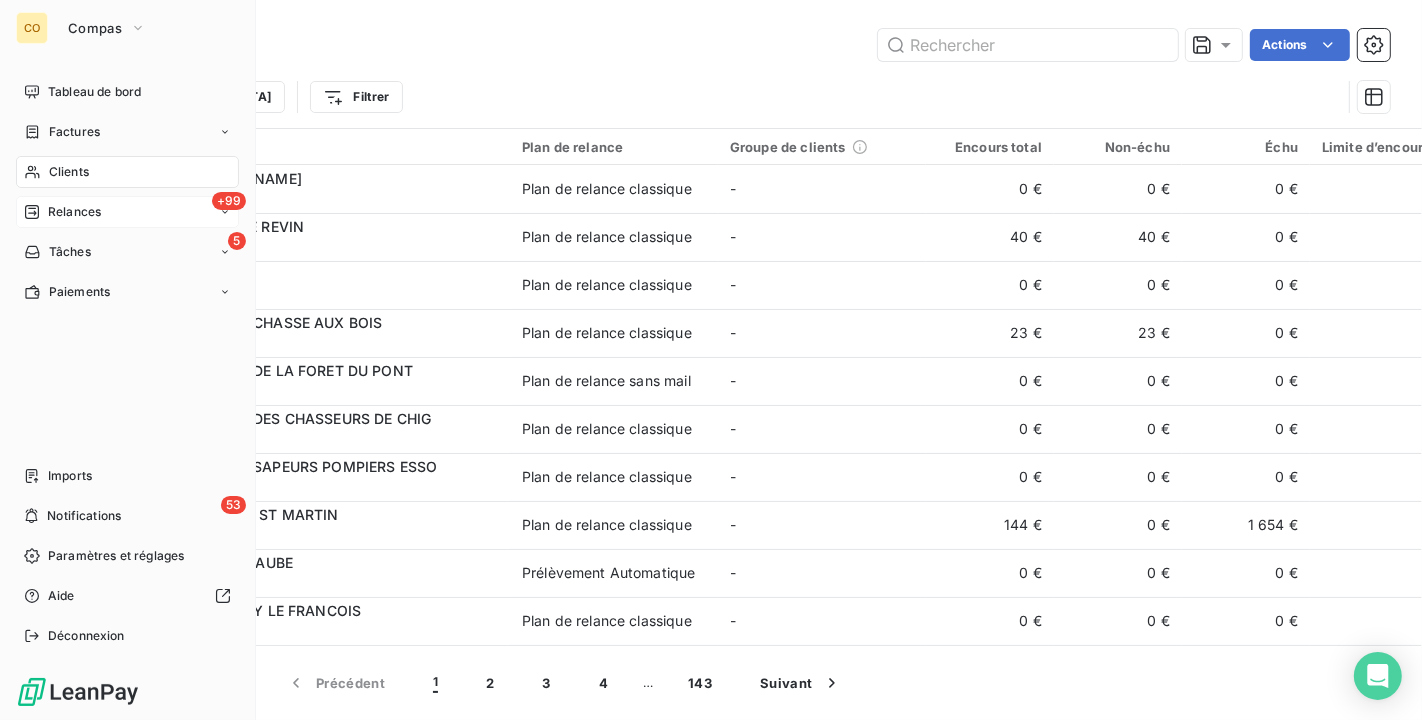 click on "+99 Relances" at bounding box center (127, 212) 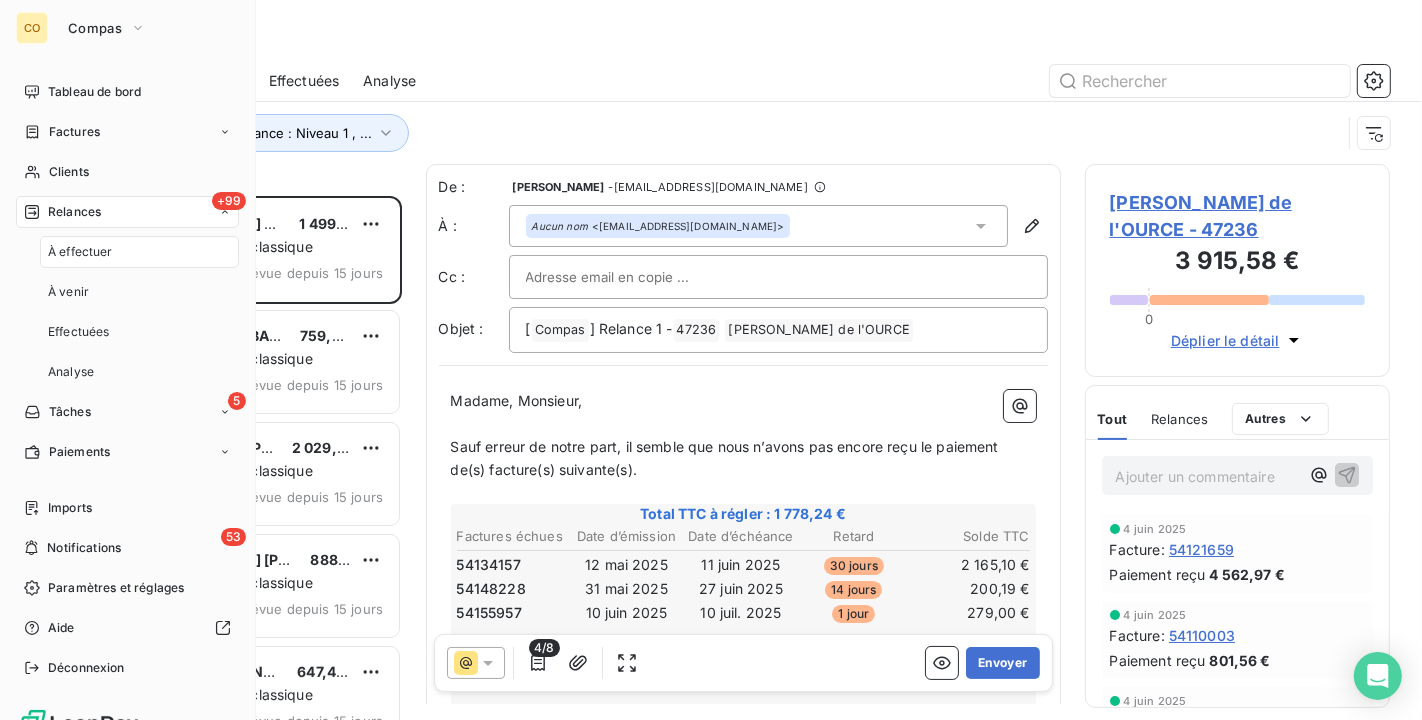 scroll, scrollTop: 18, scrollLeft: 17, axis: both 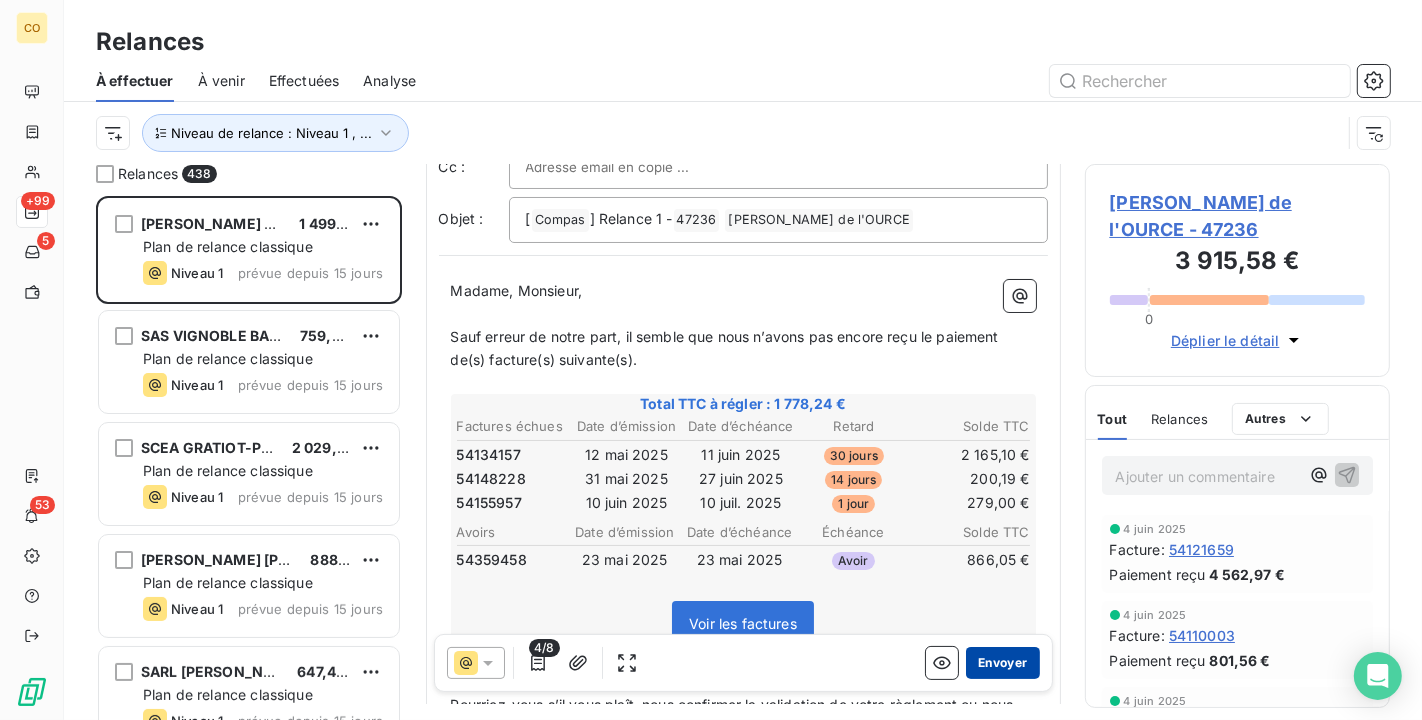 click on "Envoyer" at bounding box center [1002, 663] 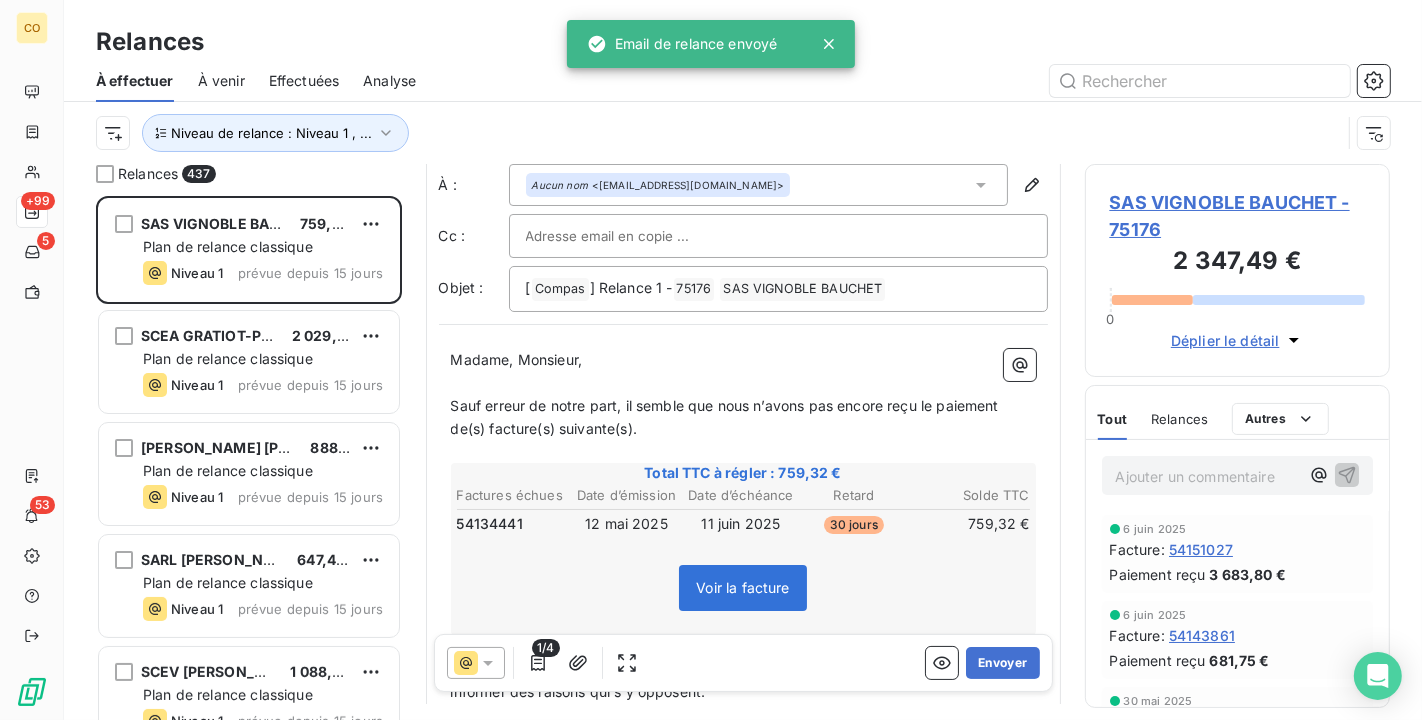 scroll, scrollTop: 0, scrollLeft: 0, axis: both 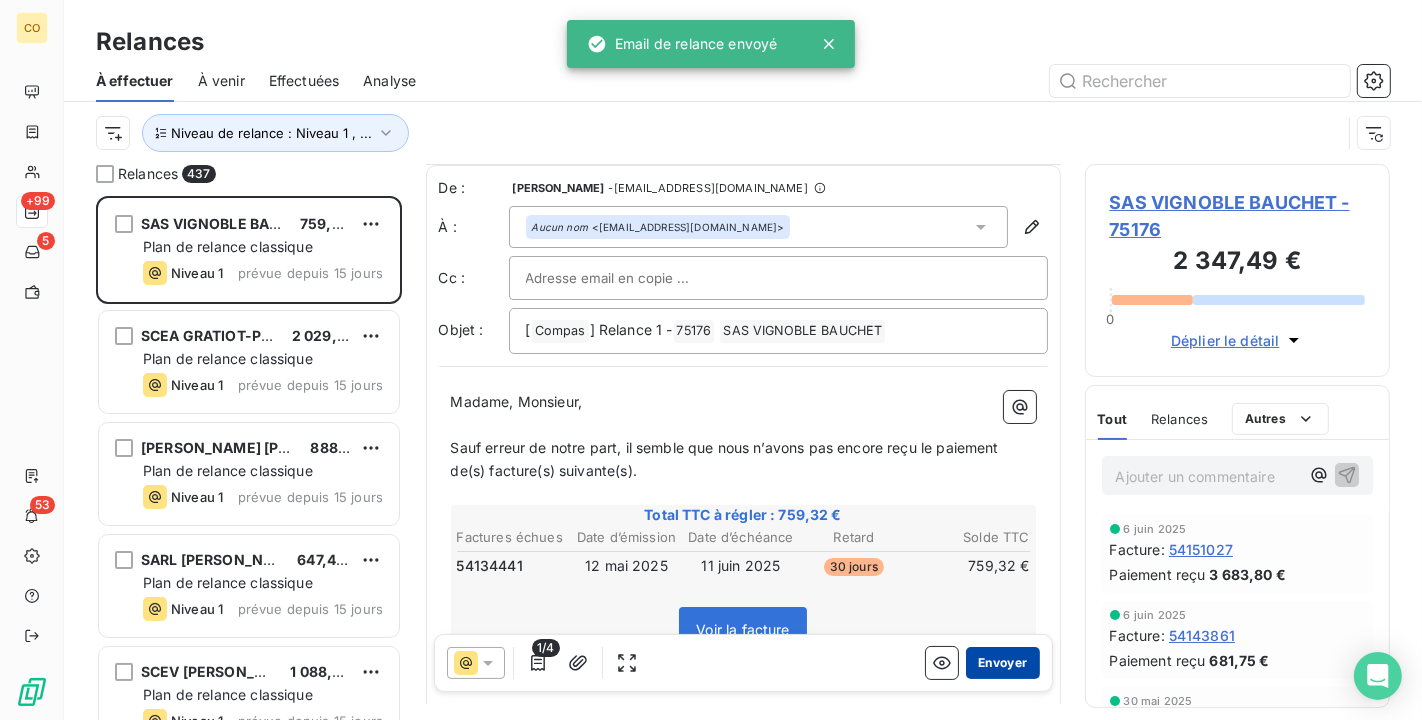 click on "Envoyer" at bounding box center [1002, 663] 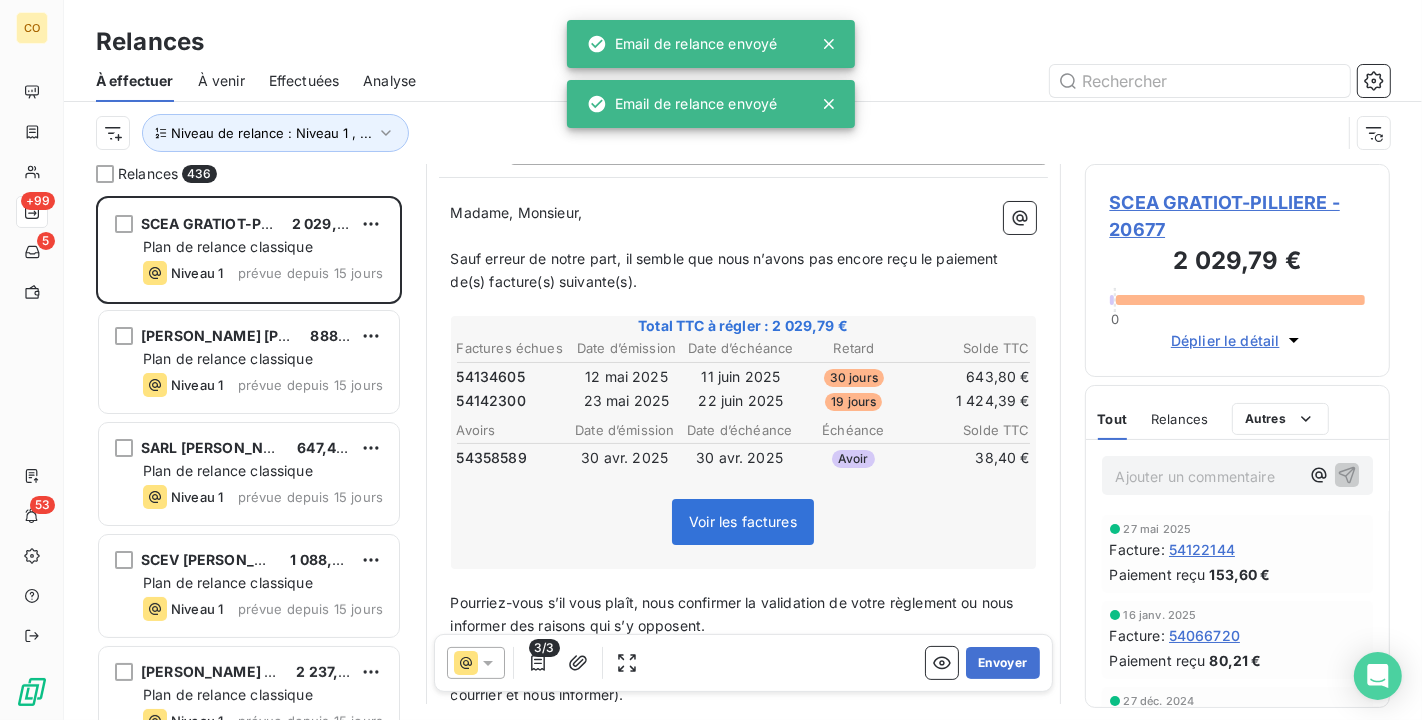 scroll, scrollTop: 225, scrollLeft: 0, axis: vertical 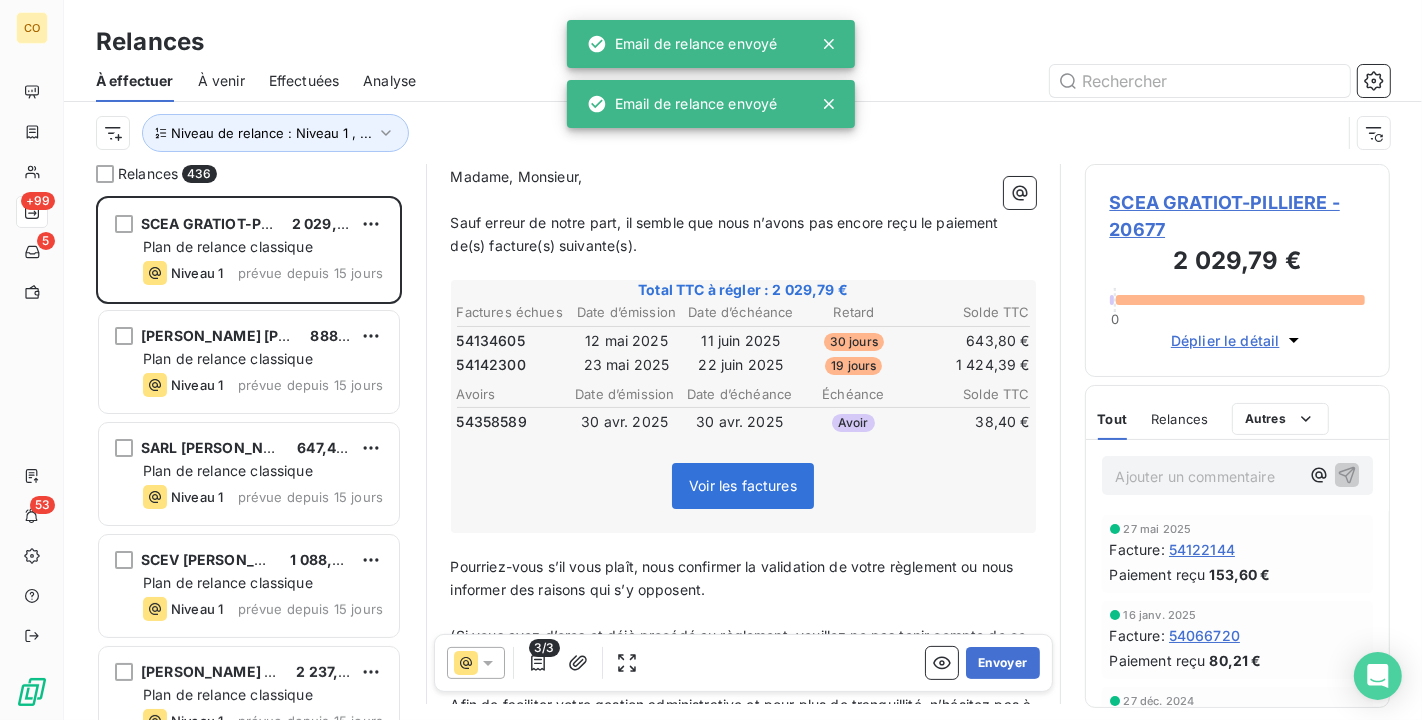 click on "﻿" at bounding box center [743, 544] 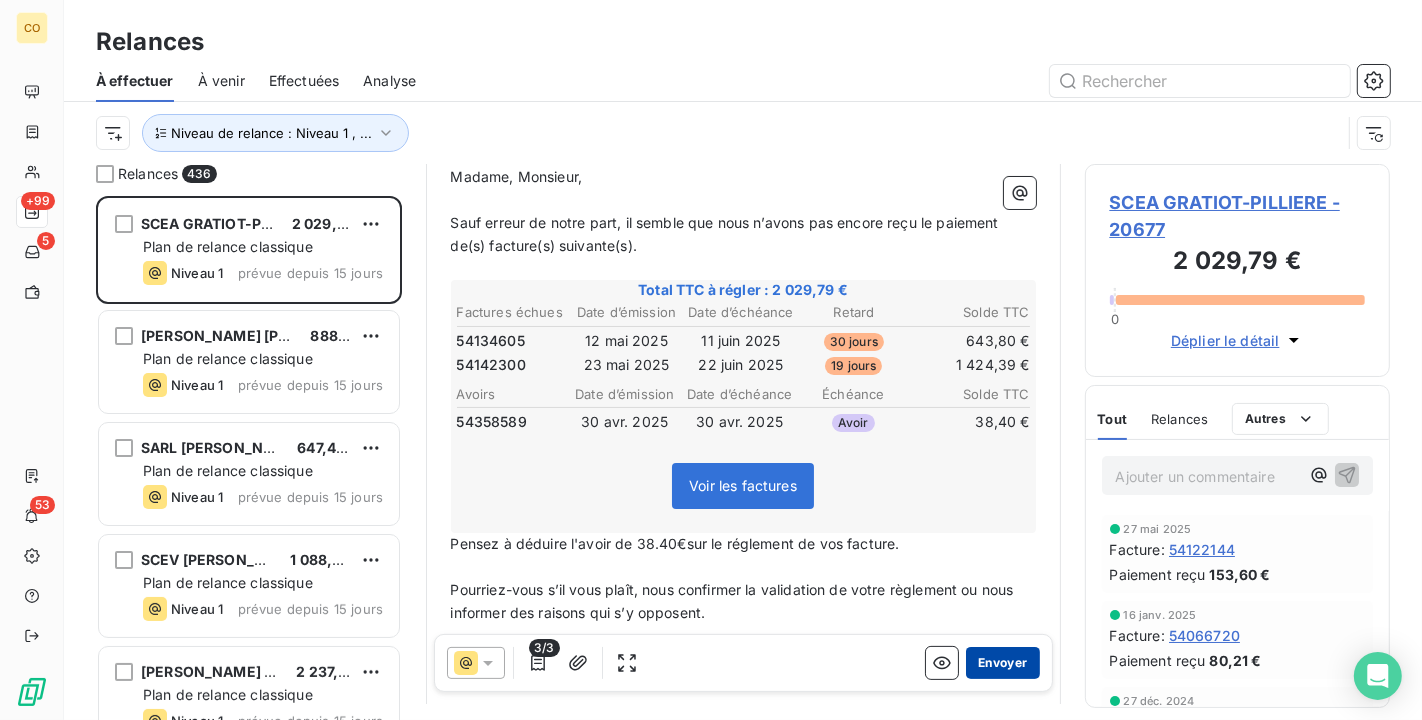 click on "Envoyer" at bounding box center (1002, 663) 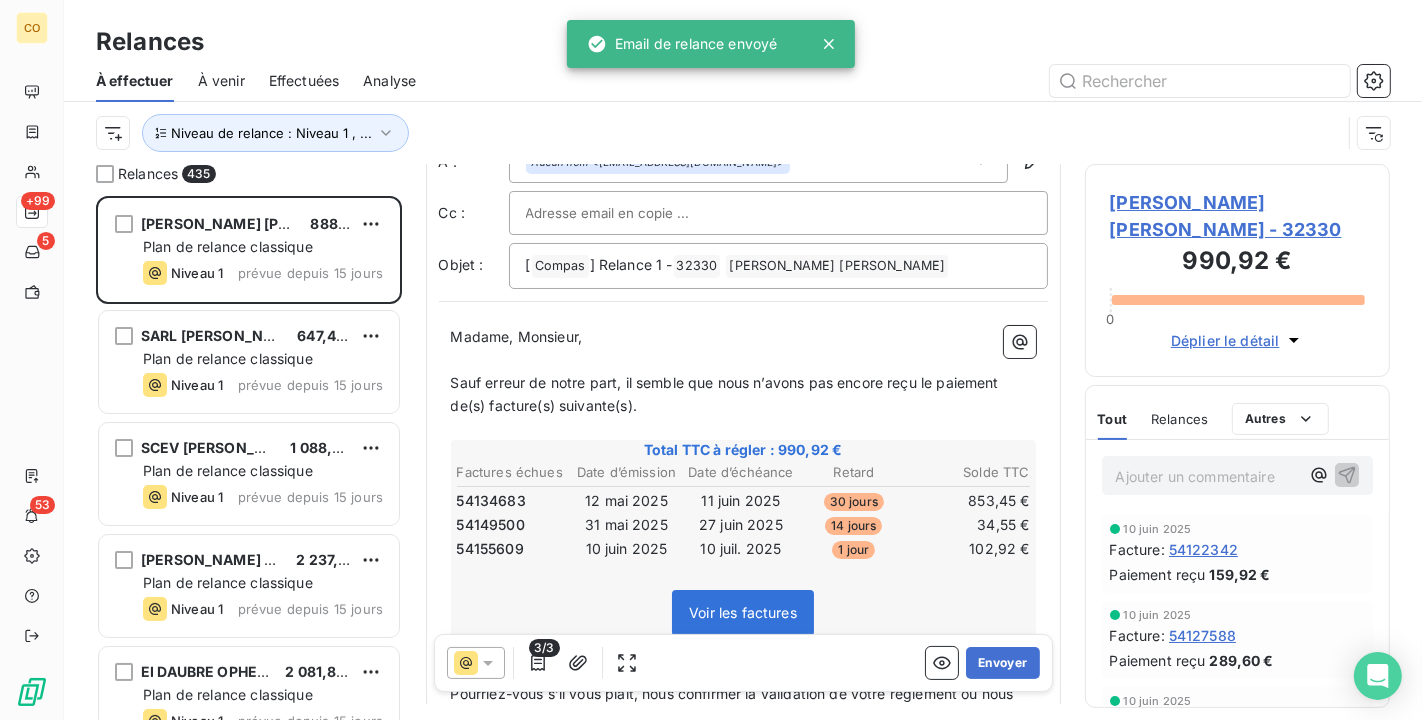 scroll, scrollTop: 113, scrollLeft: 0, axis: vertical 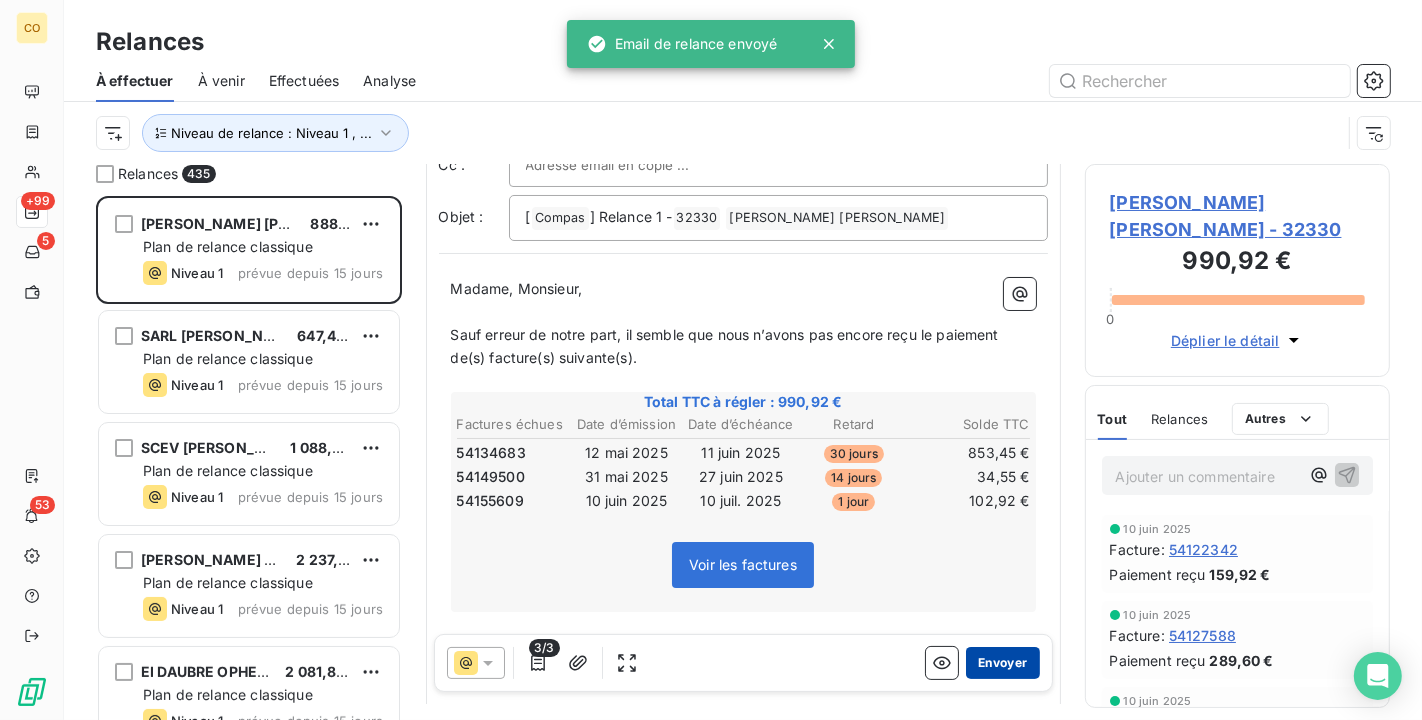click on "Envoyer" at bounding box center (1002, 663) 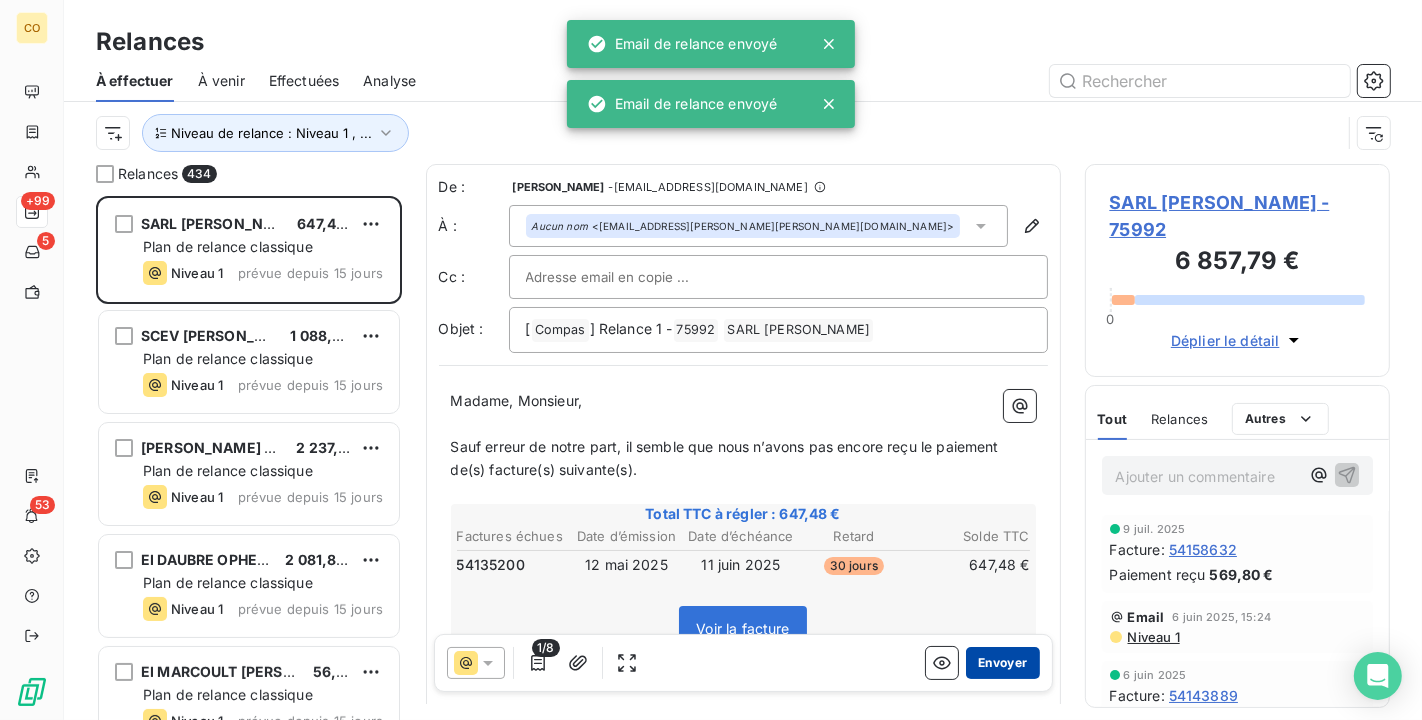click on "Envoyer" at bounding box center (1002, 663) 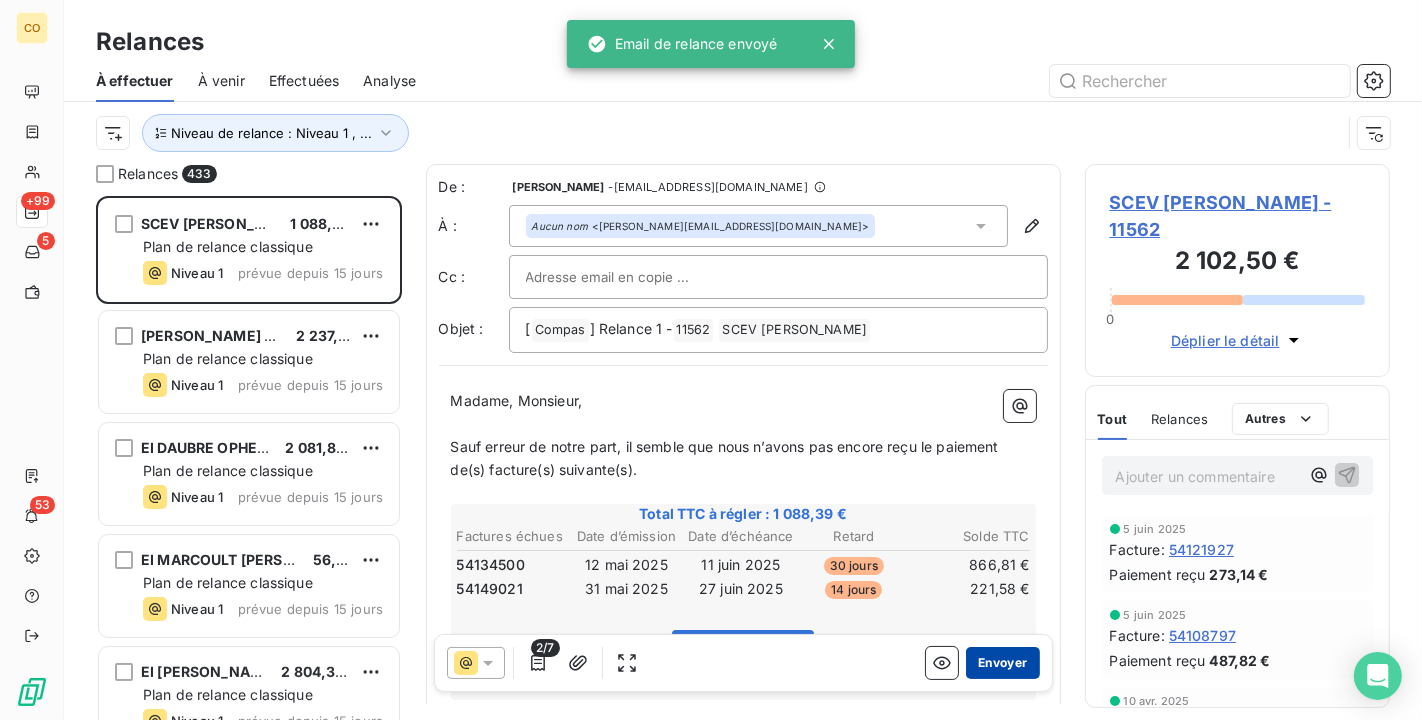 click on "Envoyer" at bounding box center [1002, 663] 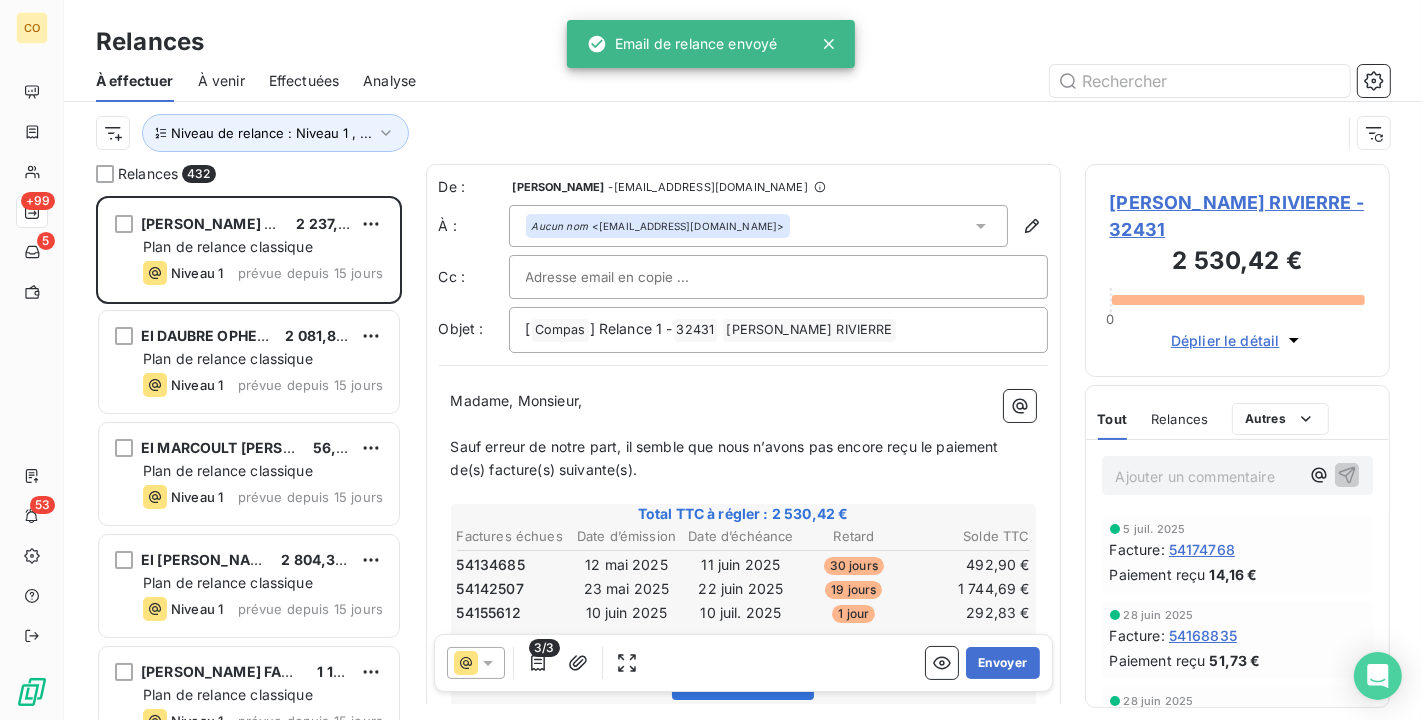 scroll, scrollTop: 2, scrollLeft: 0, axis: vertical 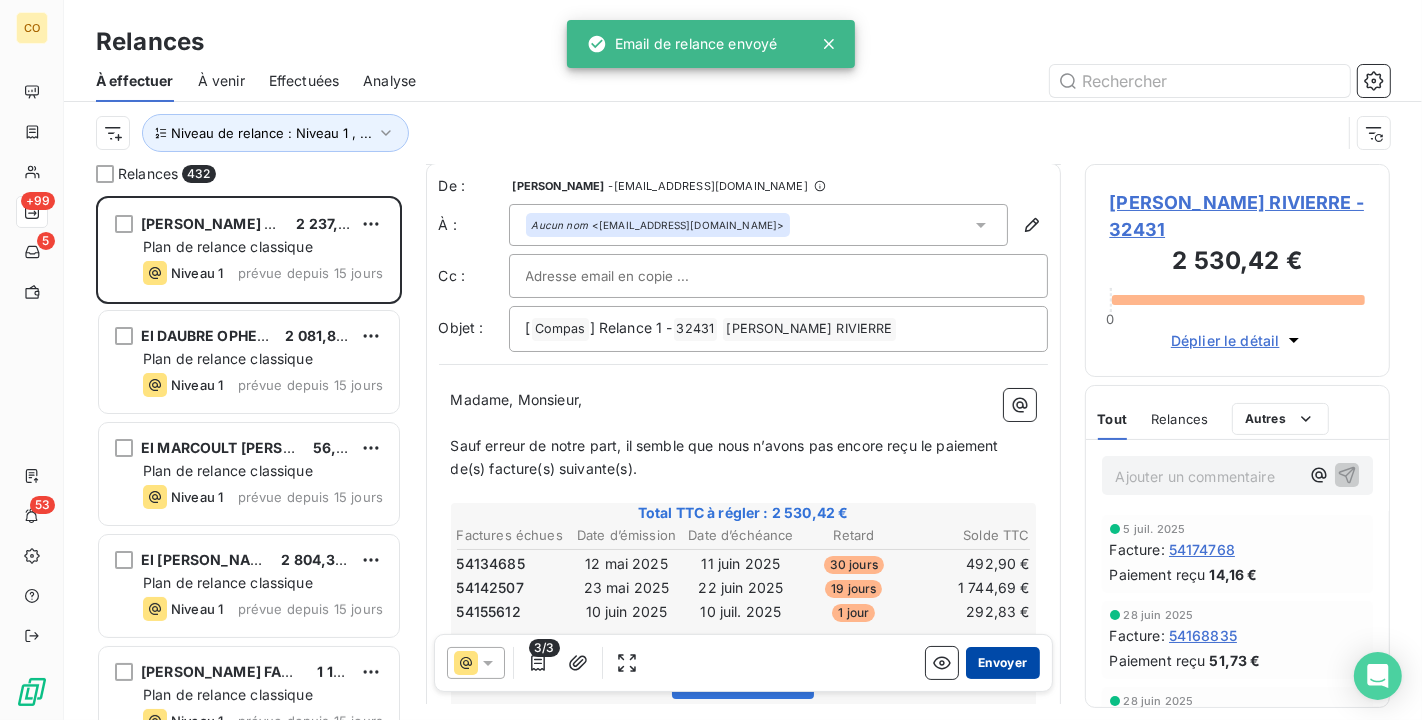 click on "Envoyer" at bounding box center (1002, 663) 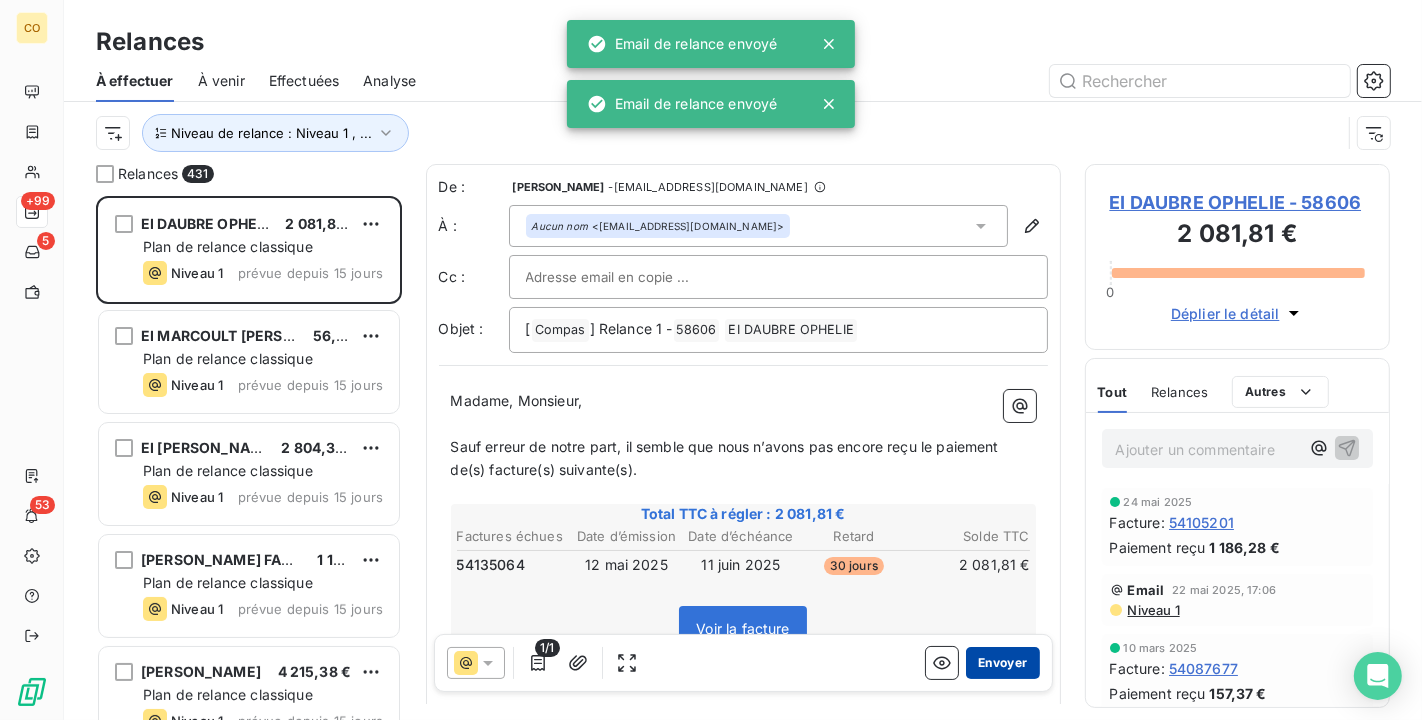 click on "Envoyer" at bounding box center (1002, 663) 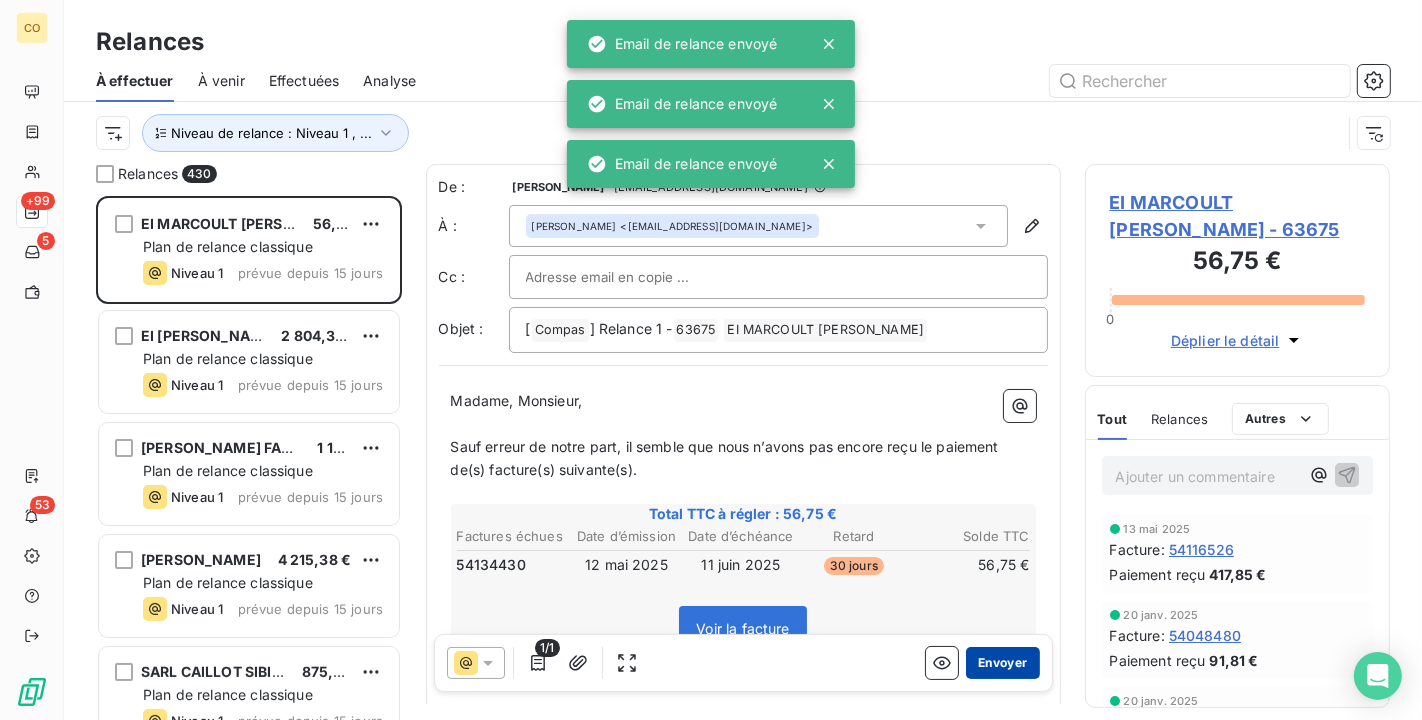 click on "Envoyer" at bounding box center [1002, 663] 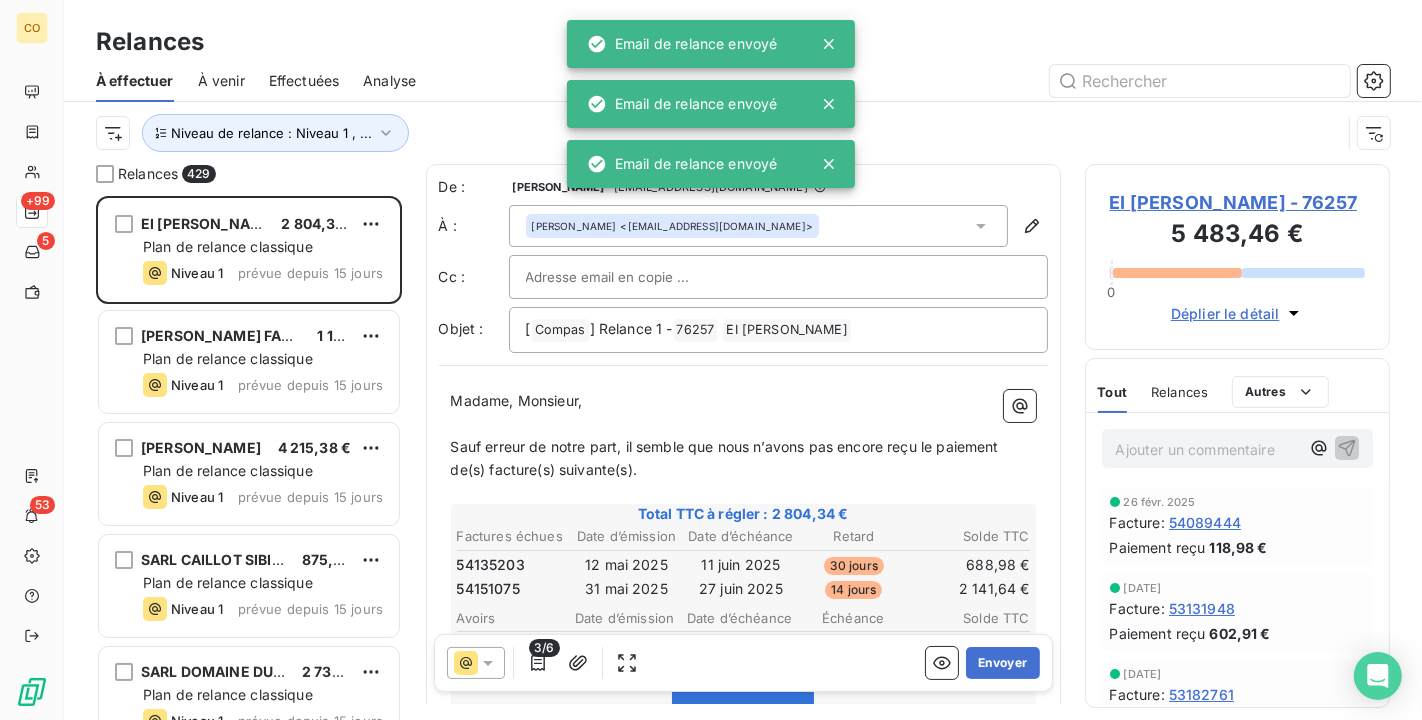 scroll, scrollTop: 111, scrollLeft: 0, axis: vertical 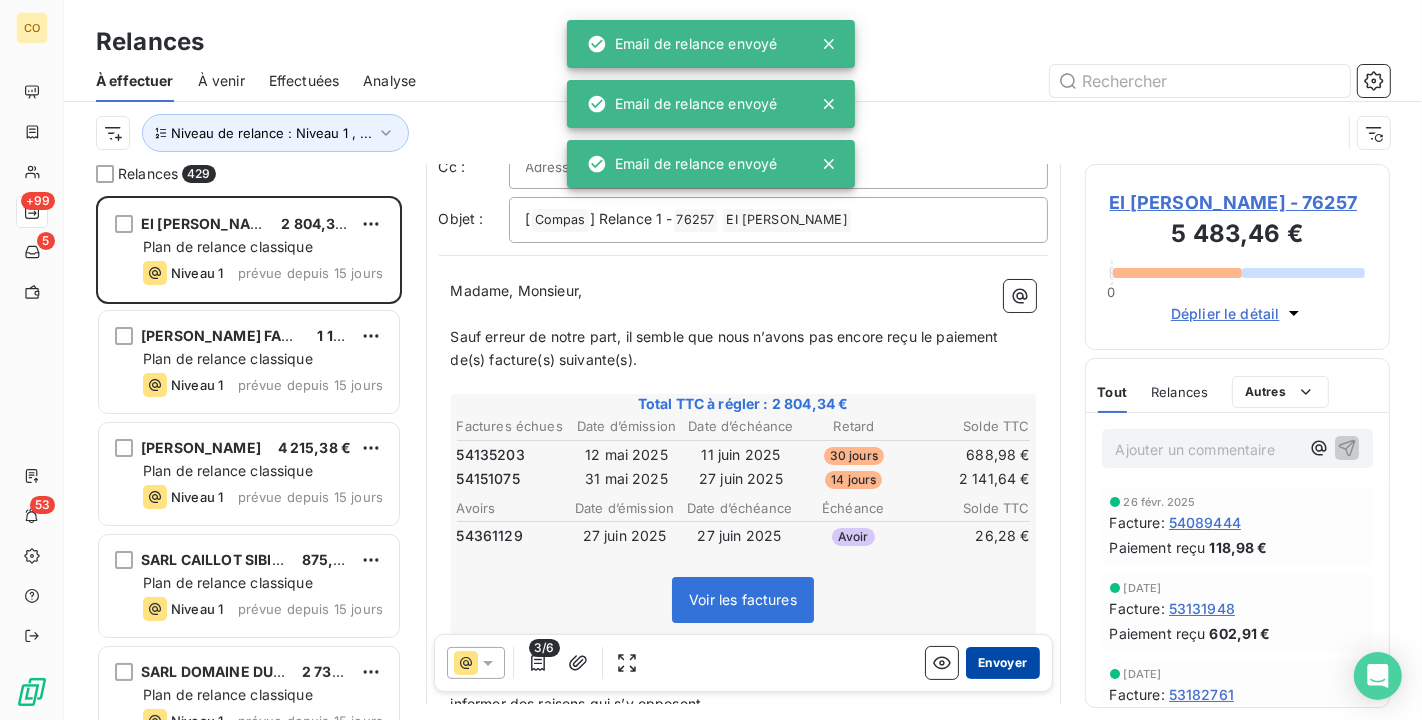 click on "Envoyer" at bounding box center [1002, 663] 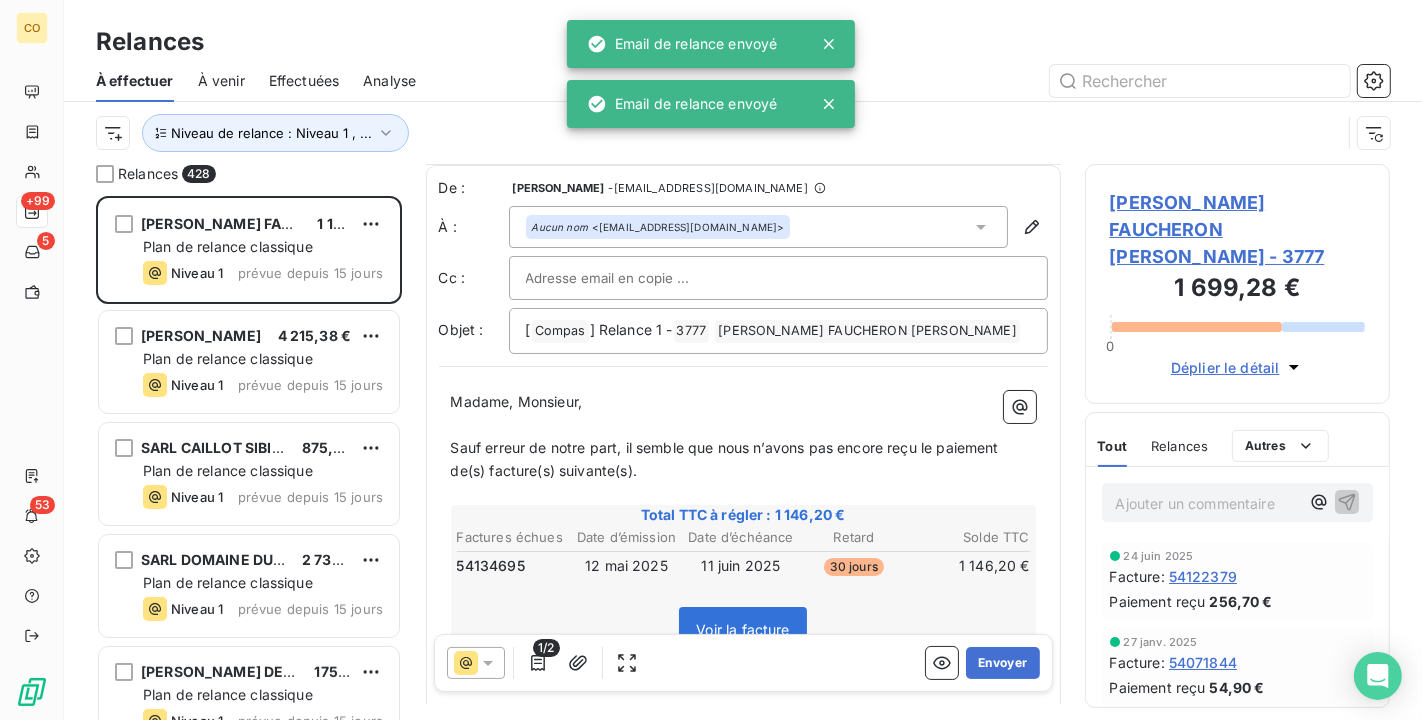 scroll, scrollTop: 2, scrollLeft: 0, axis: vertical 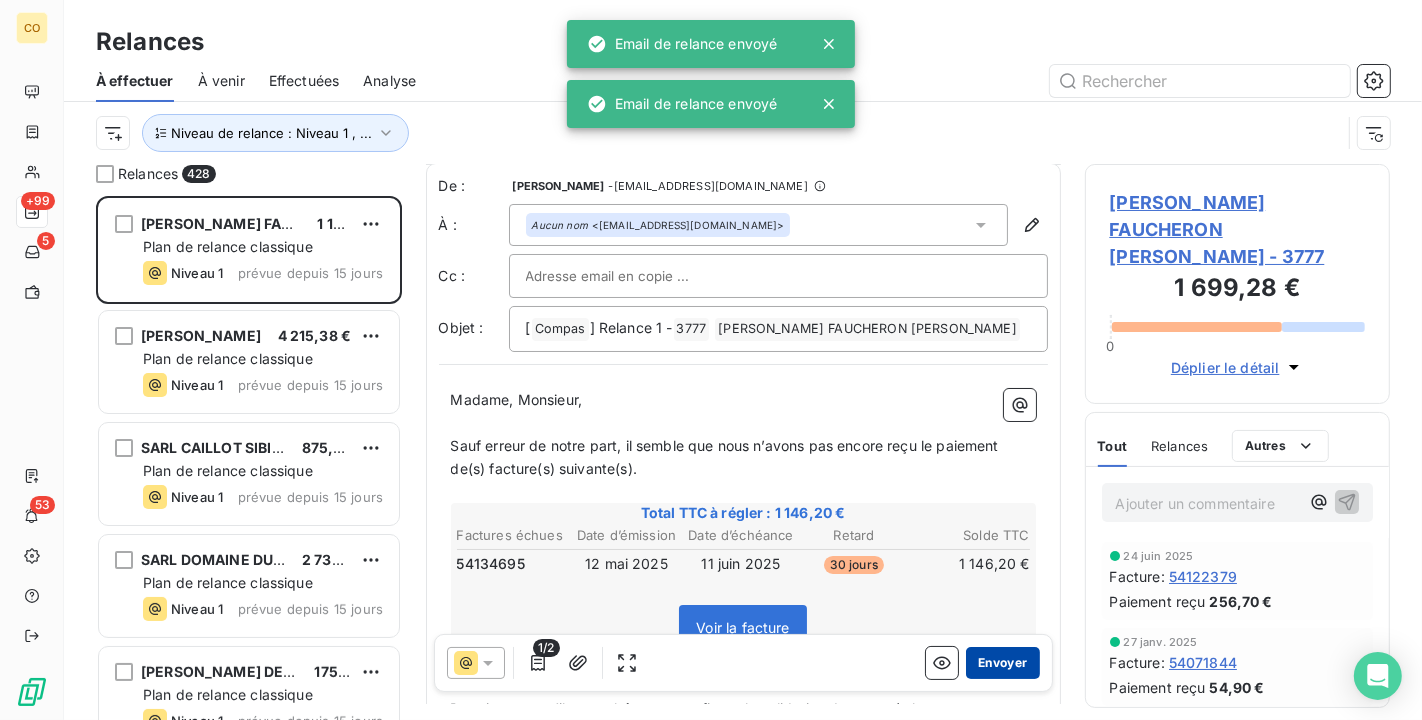 click on "Envoyer" at bounding box center (1002, 663) 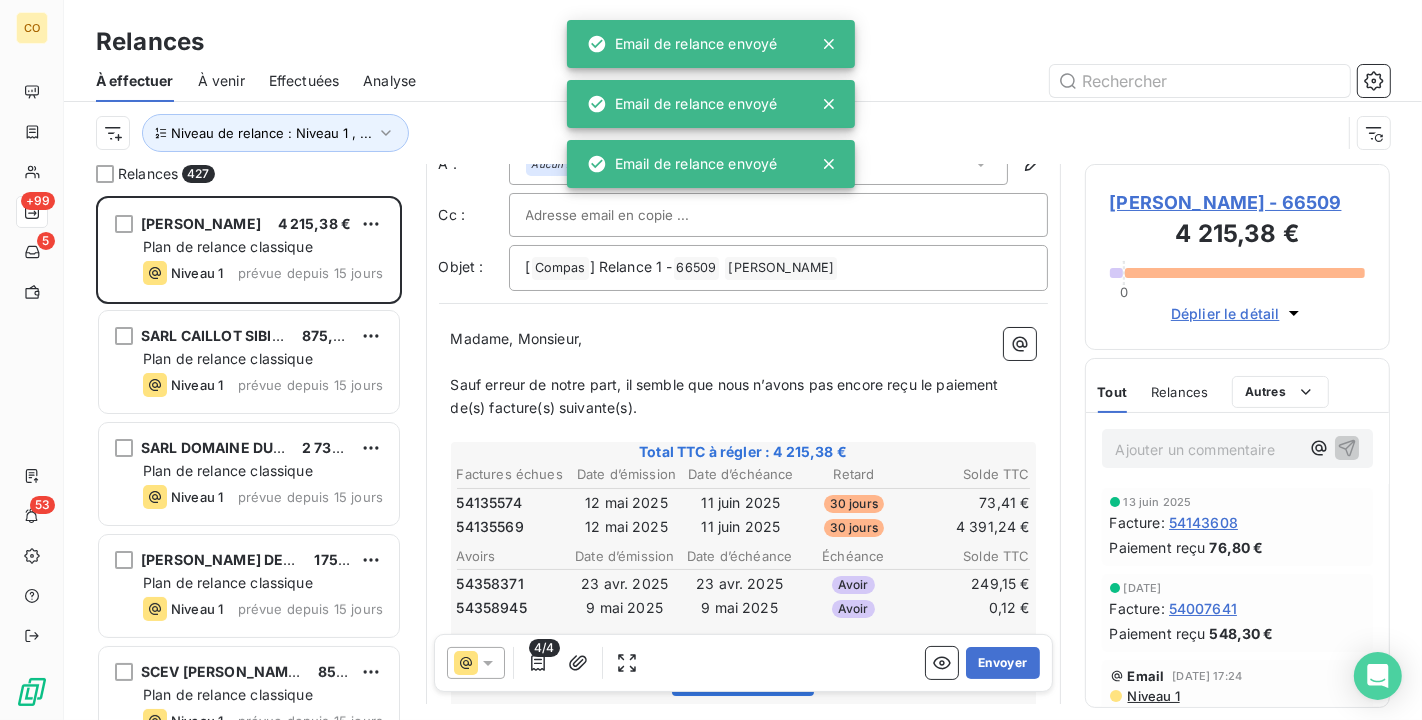scroll, scrollTop: 114, scrollLeft: 0, axis: vertical 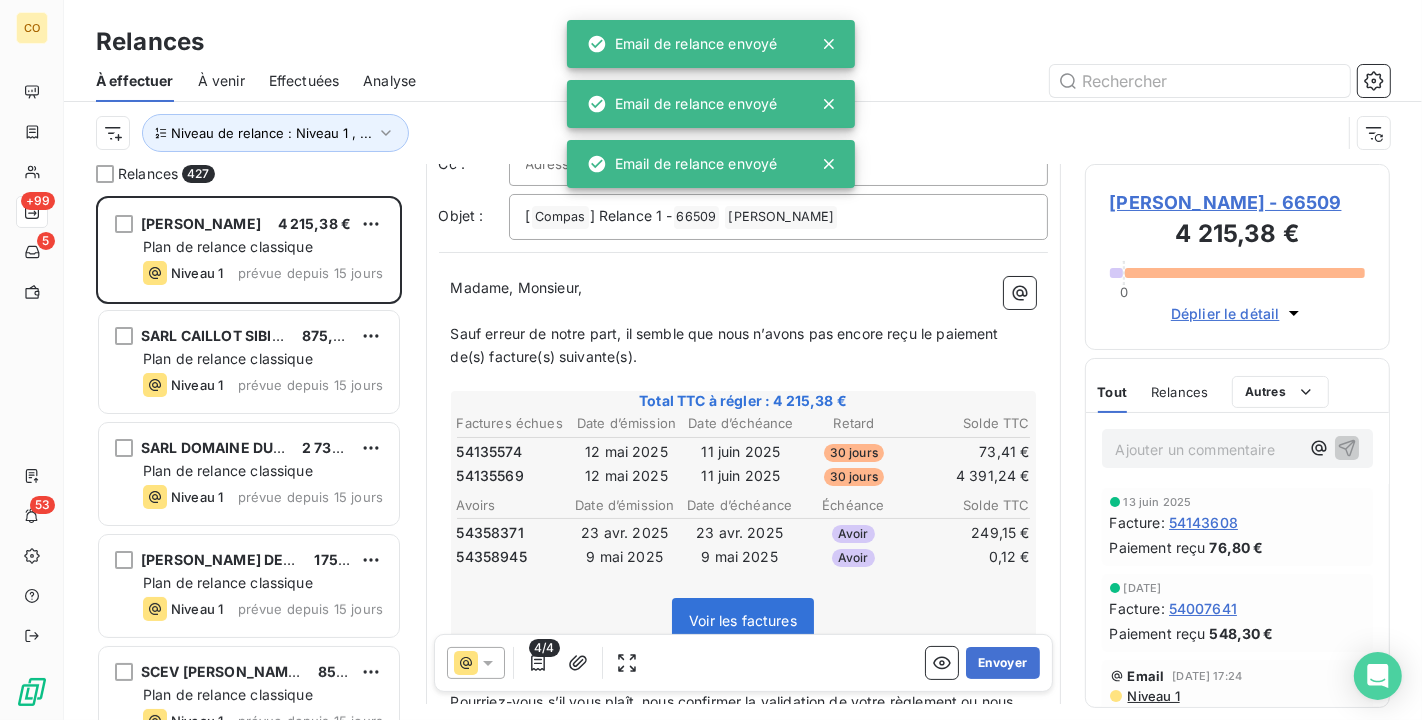 click on "4/4" at bounding box center (544, 648) 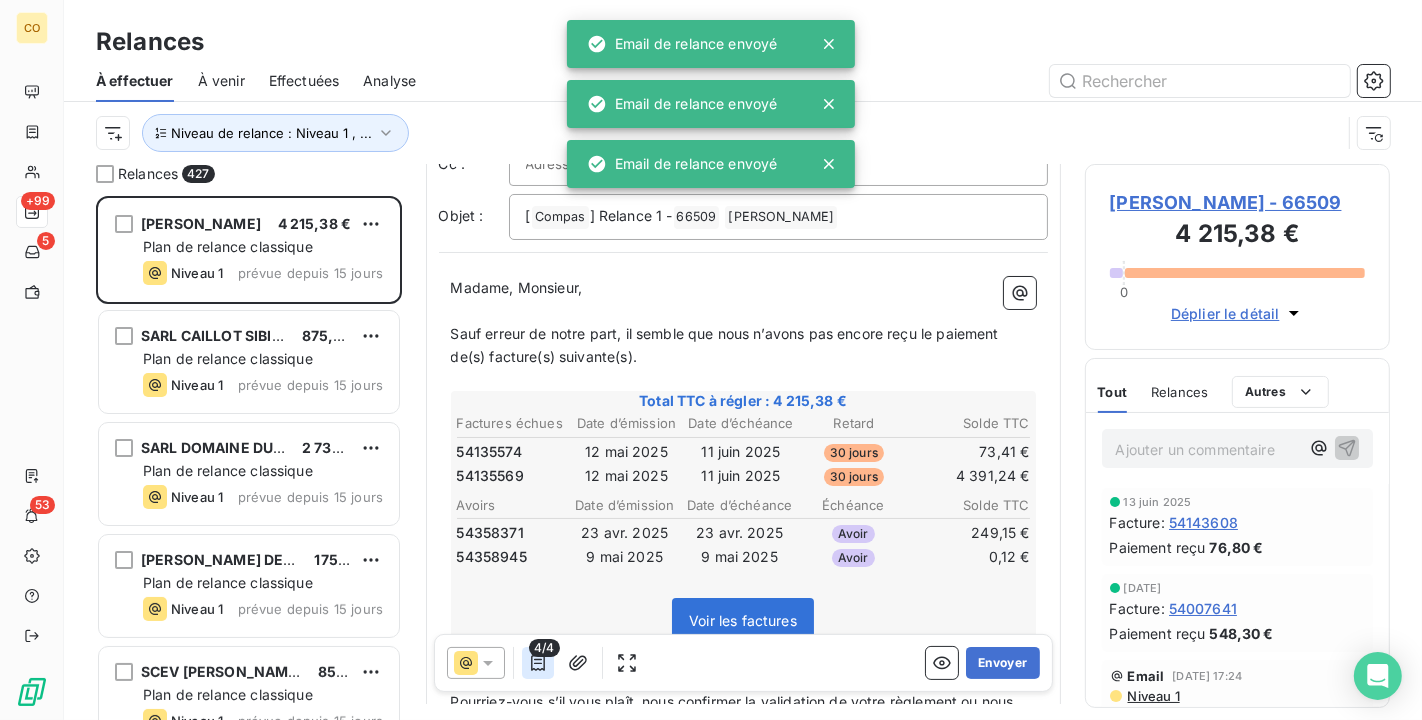 click 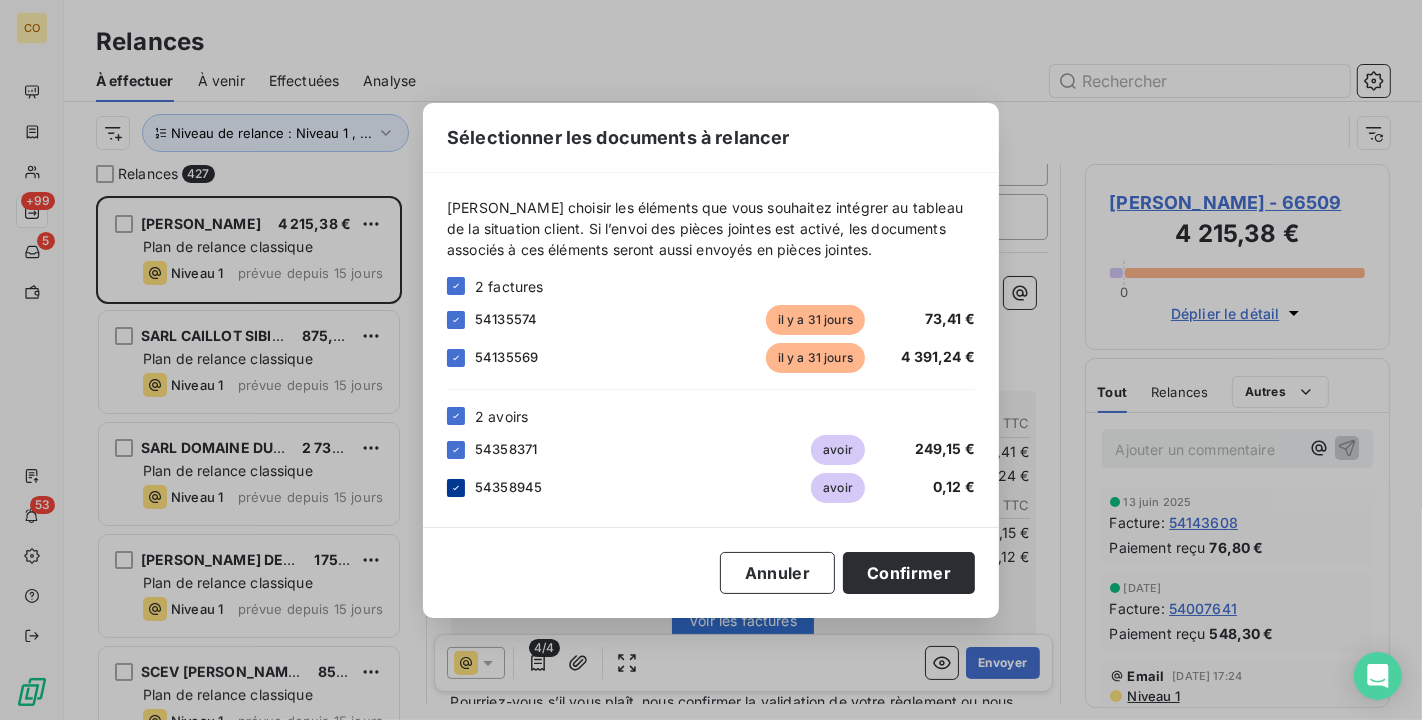 click 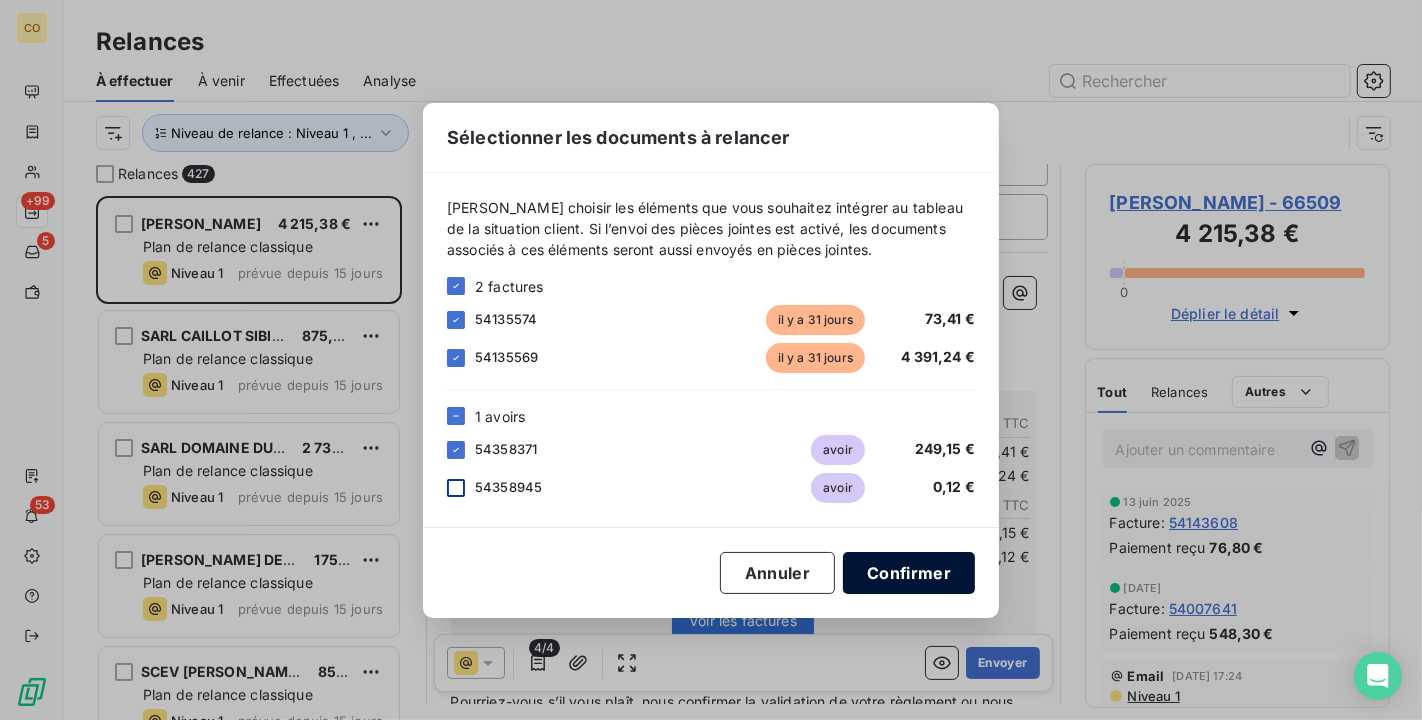 click on "Confirmer" at bounding box center [909, 573] 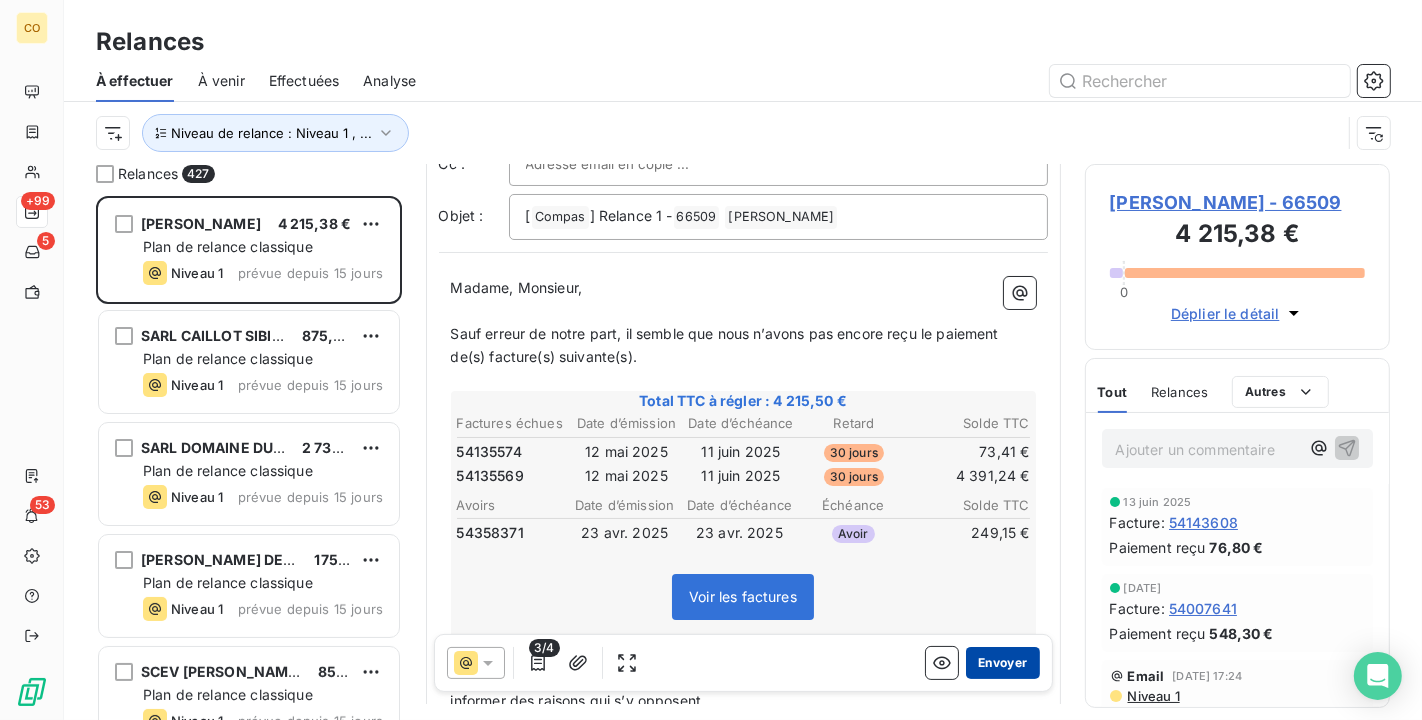 click on "Envoyer" at bounding box center [1002, 663] 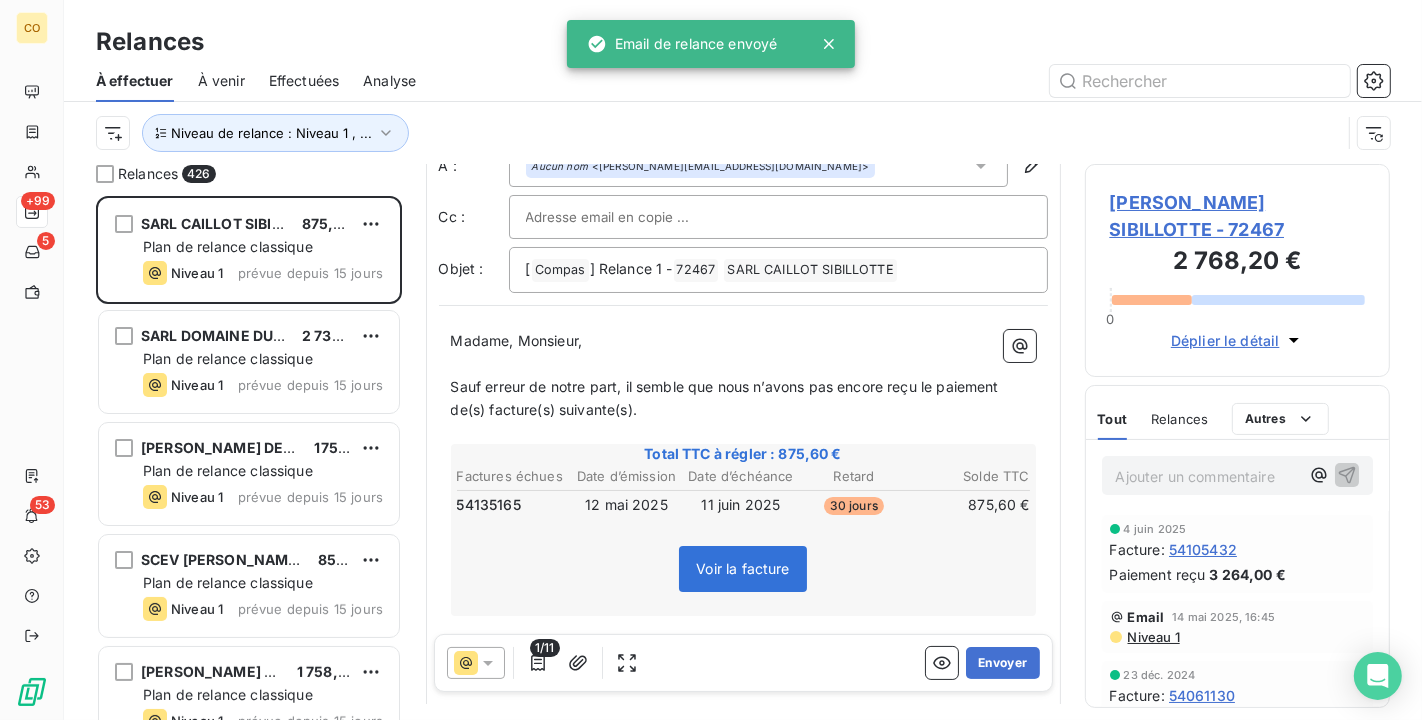 scroll, scrollTop: 111, scrollLeft: 0, axis: vertical 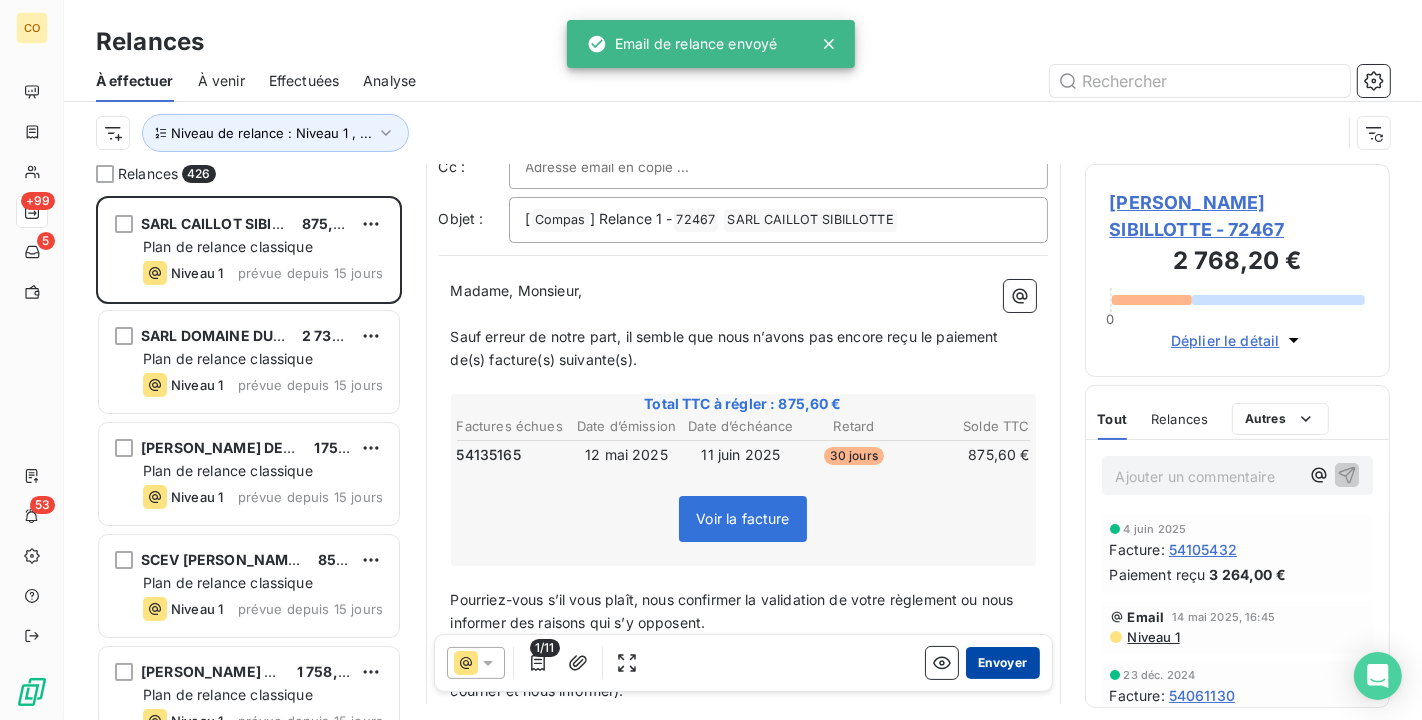 click on "Envoyer" at bounding box center [1002, 663] 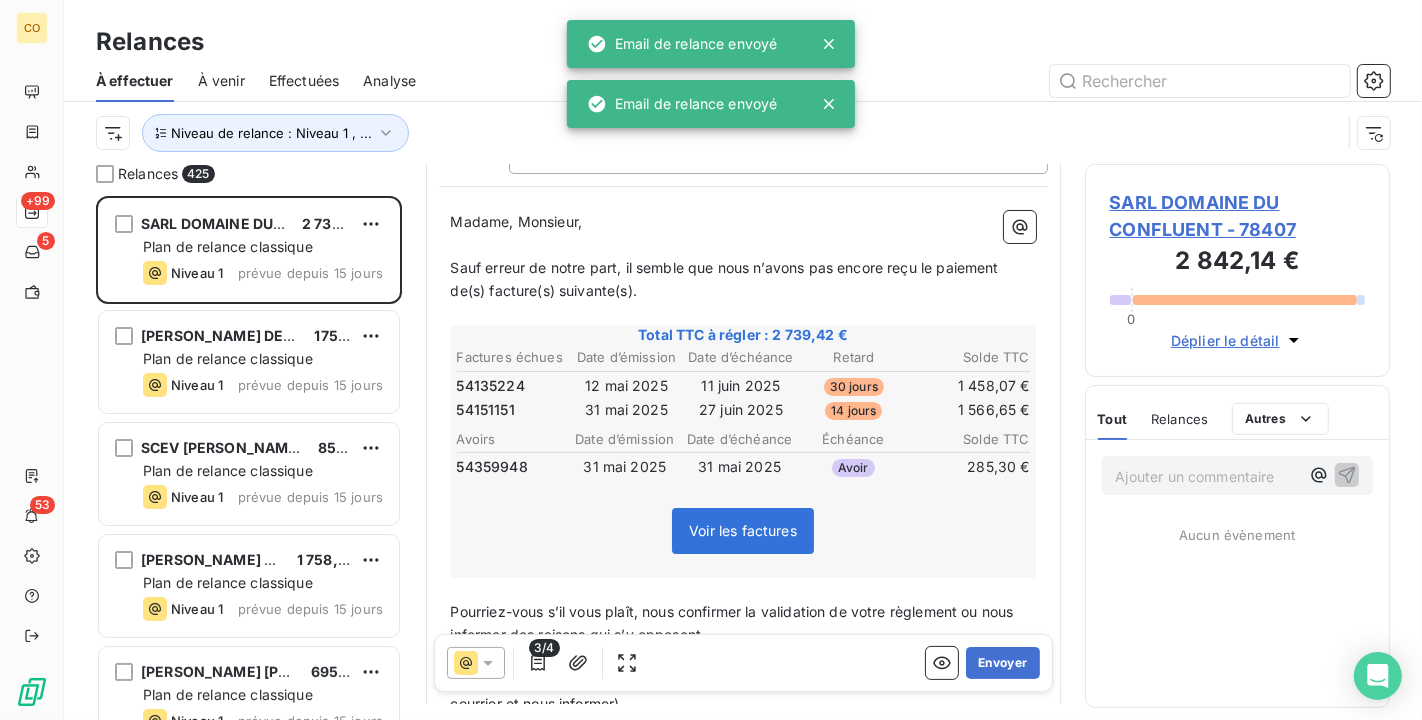 scroll, scrollTop: 222, scrollLeft: 0, axis: vertical 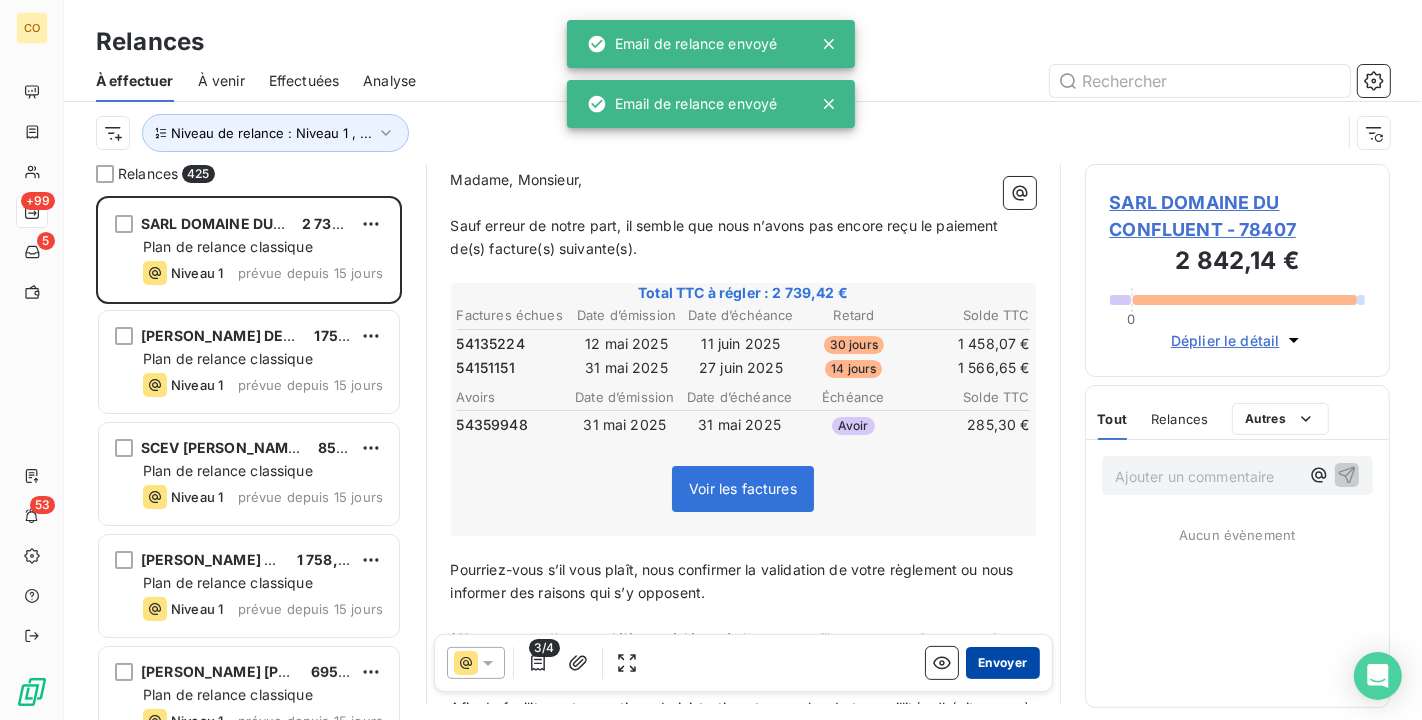 click on "Envoyer" at bounding box center [1002, 663] 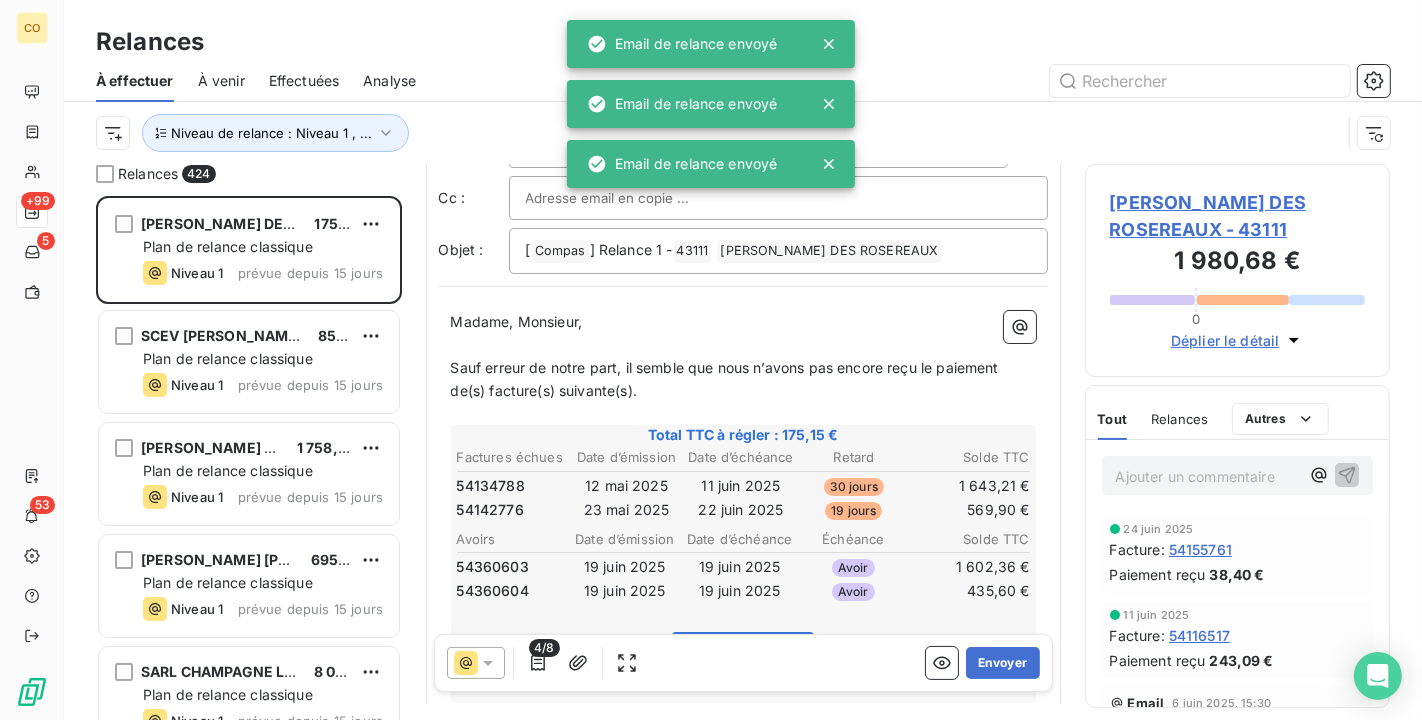 scroll, scrollTop: 114, scrollLeft: 0, axis: vertical 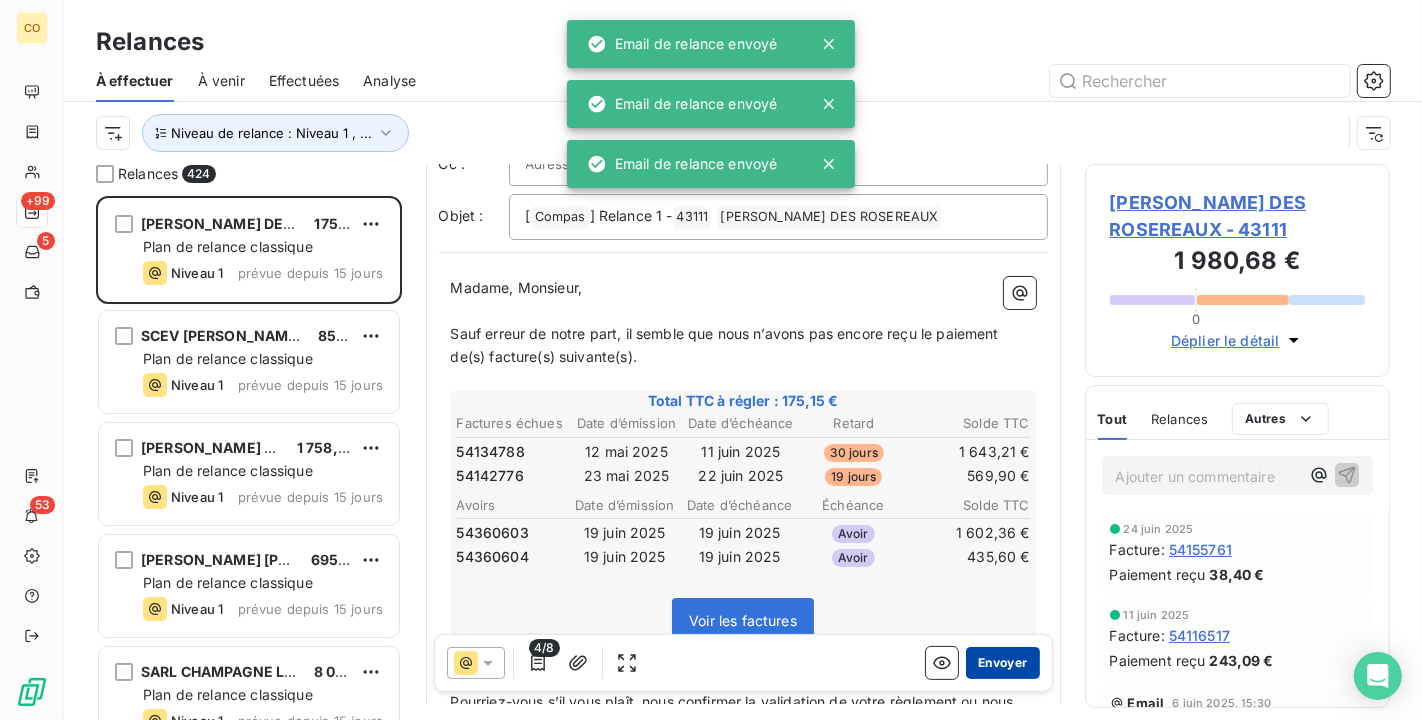 click on "Envoyer" at bounding box center (1002, 663) 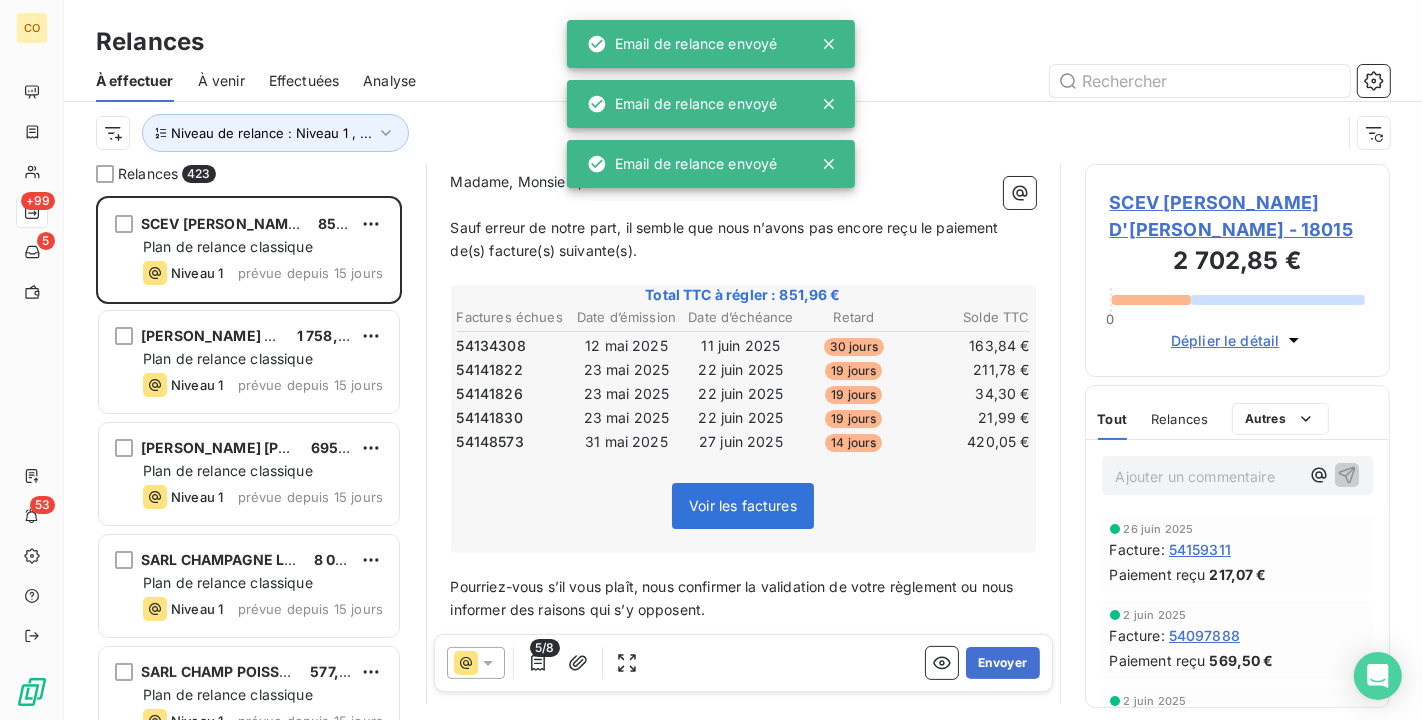 scroll, scrollTop: 222, scrollLeft: 0, axis: vertical 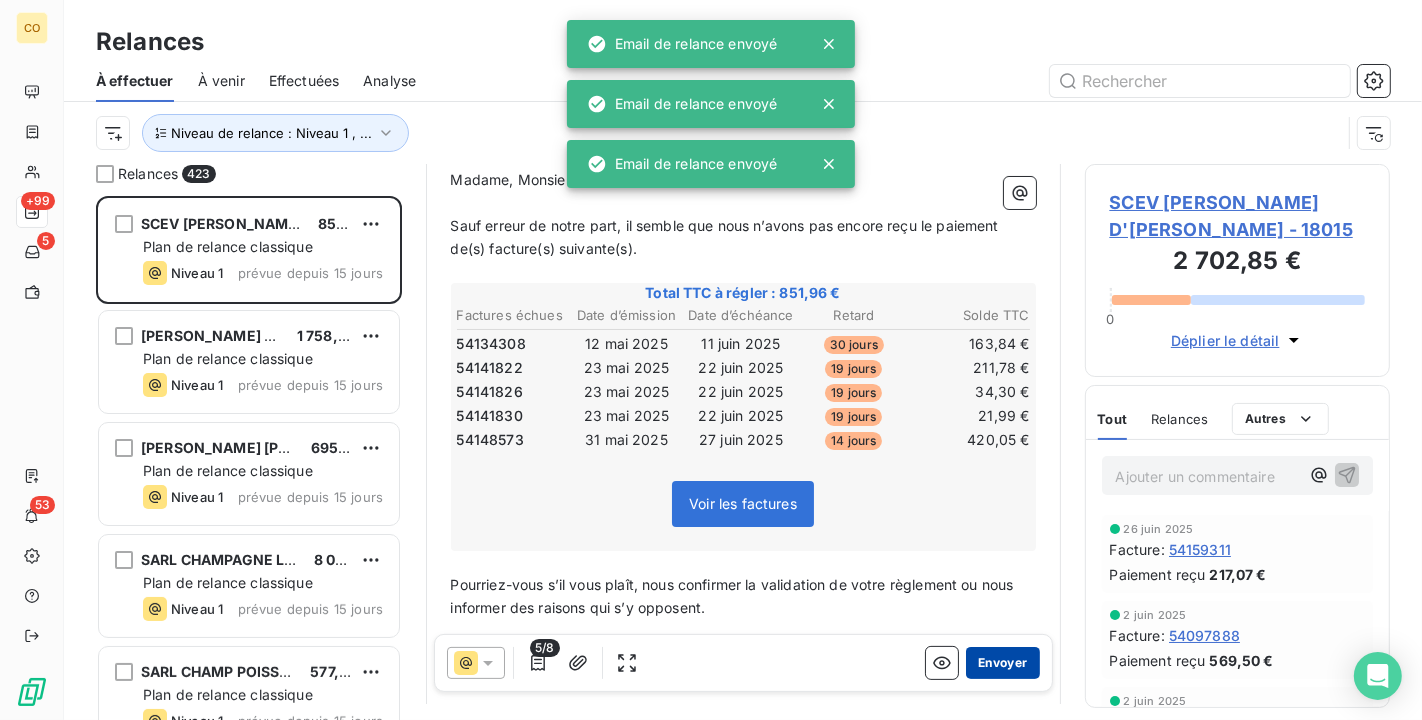 click on "Envoyer" at bounding box center (1002, 663) 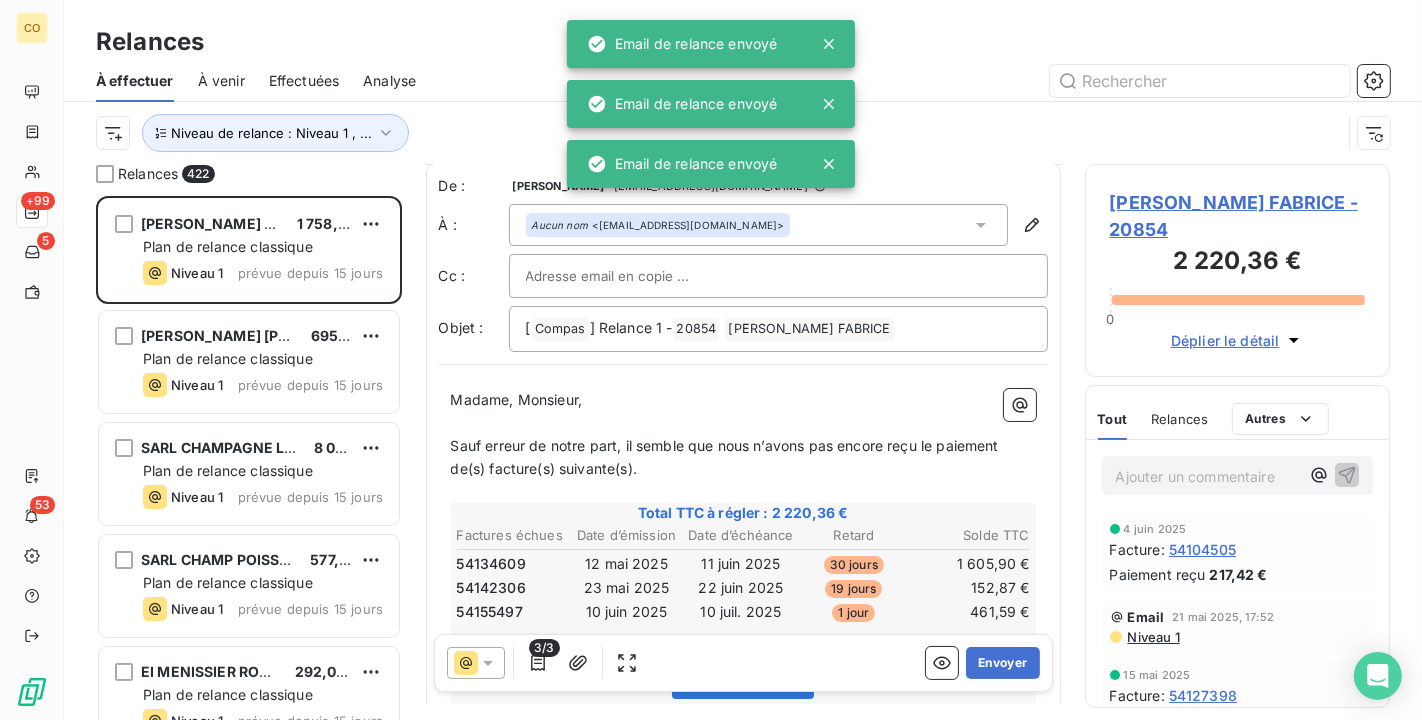scroll, scrollTop: 113, scrollLeft: 0, axis: vertical 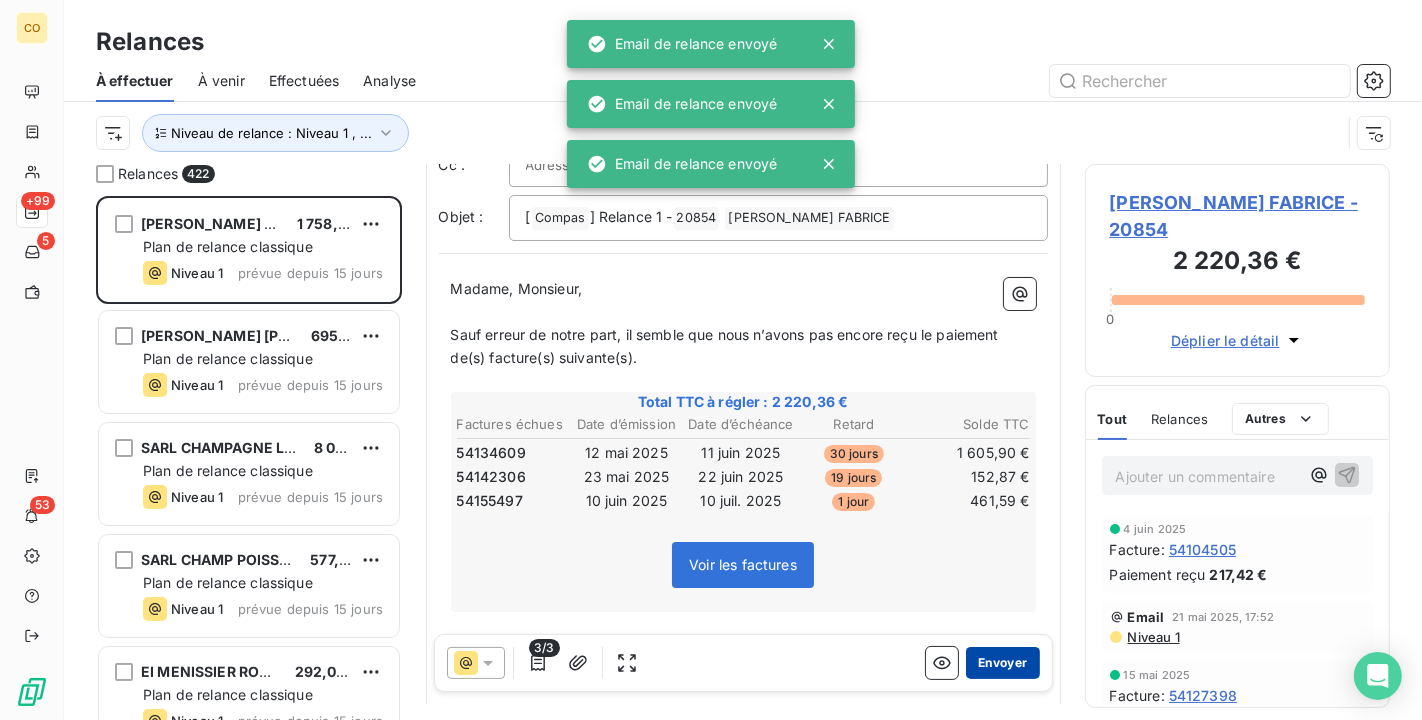 click on "Envoyer" at bounding box center (1002, 663) 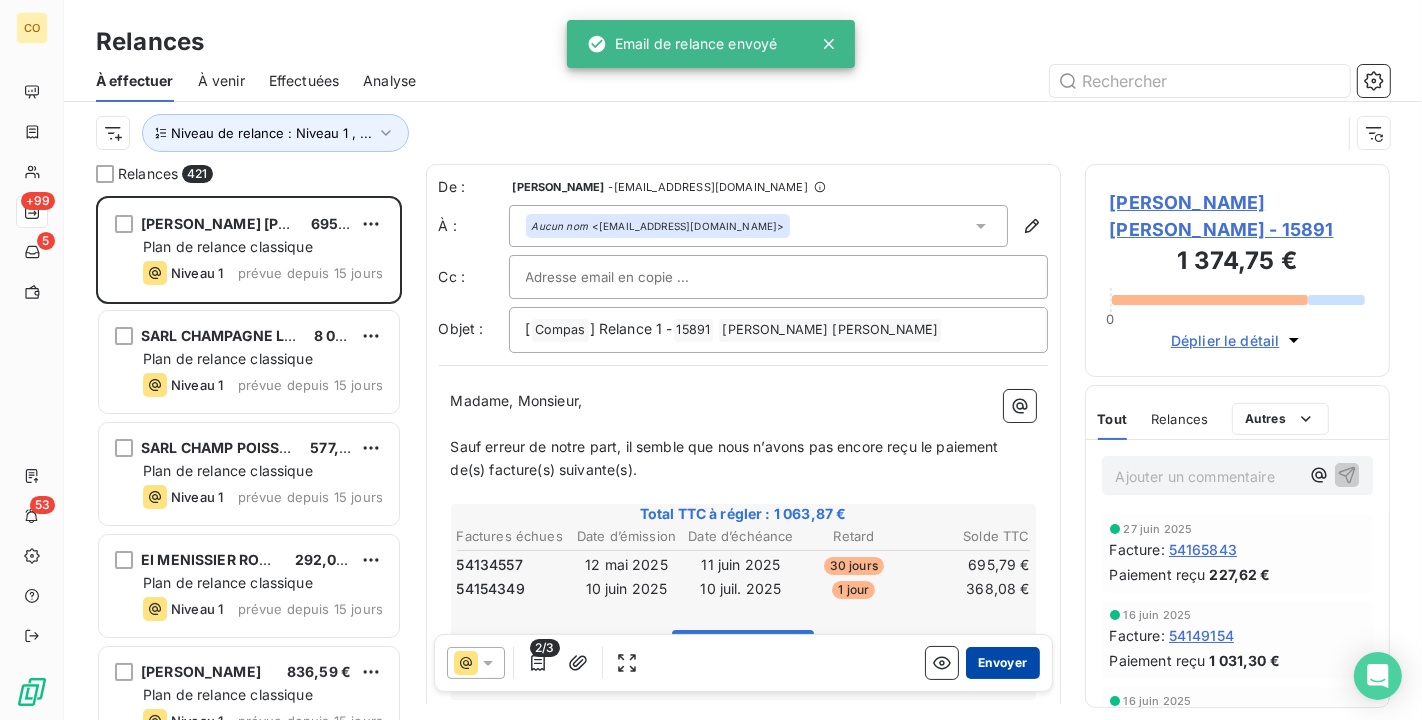 click on "Envoyer" at bounding box center [1002, 663] 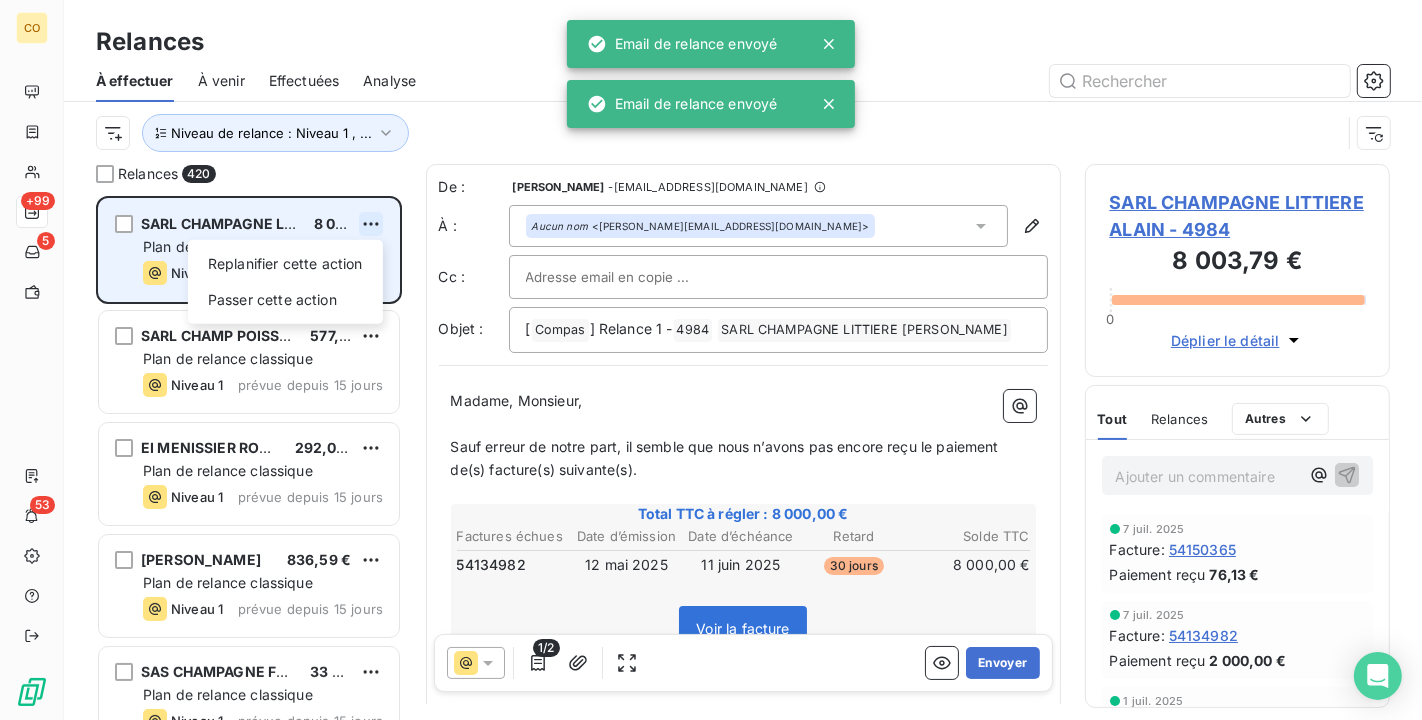 click on "CO +99 5 53 Relances À effectuer À venir Effectuées Analyse Niveau de relance  : Niveau 1 , ... Relances 420 SARL CHAMPAGNE LITTIERE ALAIN 8 000,00 € Replanifier cette action Passer cette action Plan de relance classique Niveau 1 prévue depuis 15 jours SARL CHAMP POISSINET ET FILS 577,02 € Plan de relance classique Niveau 1 prévue depuis 15 jours EI MENISSIER ROMAIN 292,05 € Plan de relance classique Niveau 1 prévue depuis 15 jours EARL LIEBART GUERTAULT 836,59 € Plan de relance classique Niveau 1 prévue depuis 15 jours SAS CHAMPAGNE FEVRIER J MARIE 33 213,36 € Plan de relance classique Niveau 1 prévue depuis 15 jours EI LEPEZ ARNAUD 88,24 € Plan de relance classique Niveau 1 prévue depuis 15 jours Mme RICHARD CATHY 43,04 € Plan de relance classique Niveau 1 prévue depuis 15 jours EARL CHAMP GUY REMI 1 431,38 € Plan de relance classique Niveau 1 prévue depuis 15 jours SCEV CHOSSENOTTE FREDERIC 1 967,82 € Plan de relance classique Niveau 1 966,19 €" at bounding box center [711, 360] 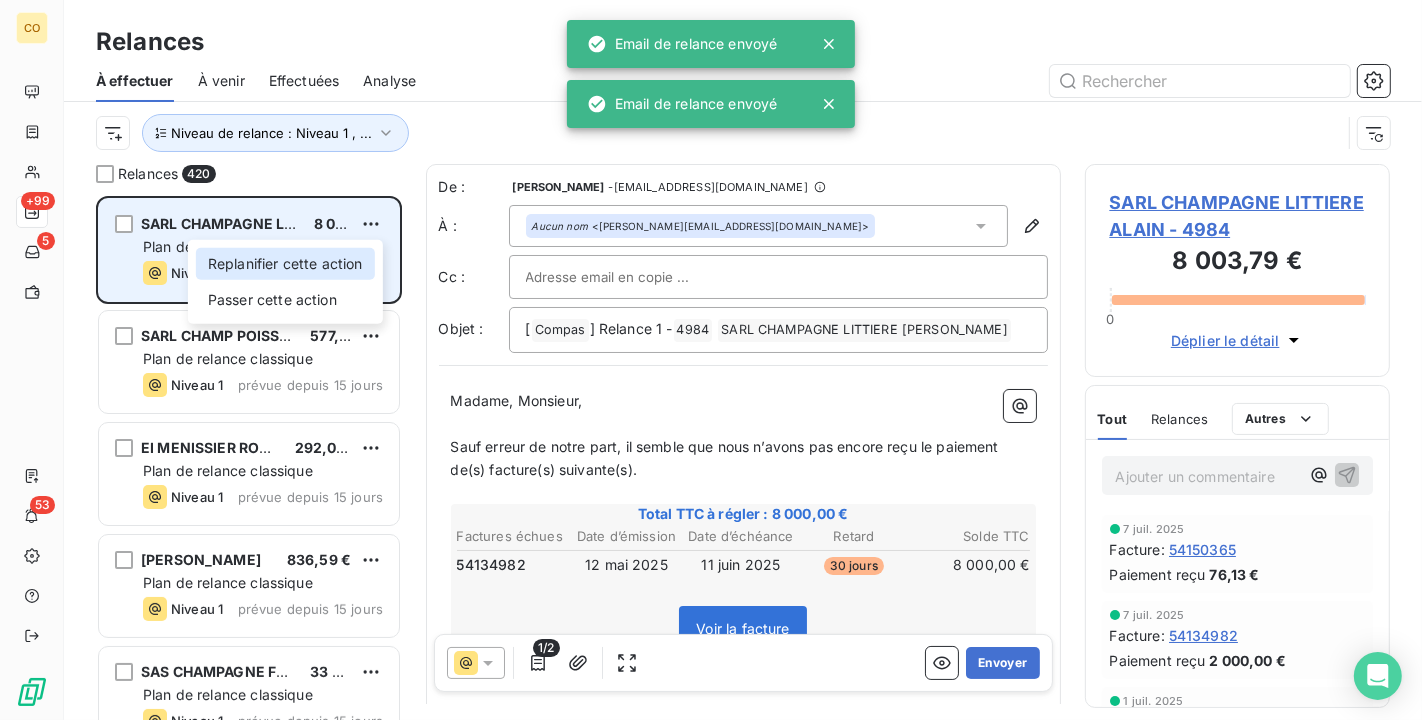 click on "Replanifier cette action" at bounding box center (285, 264) 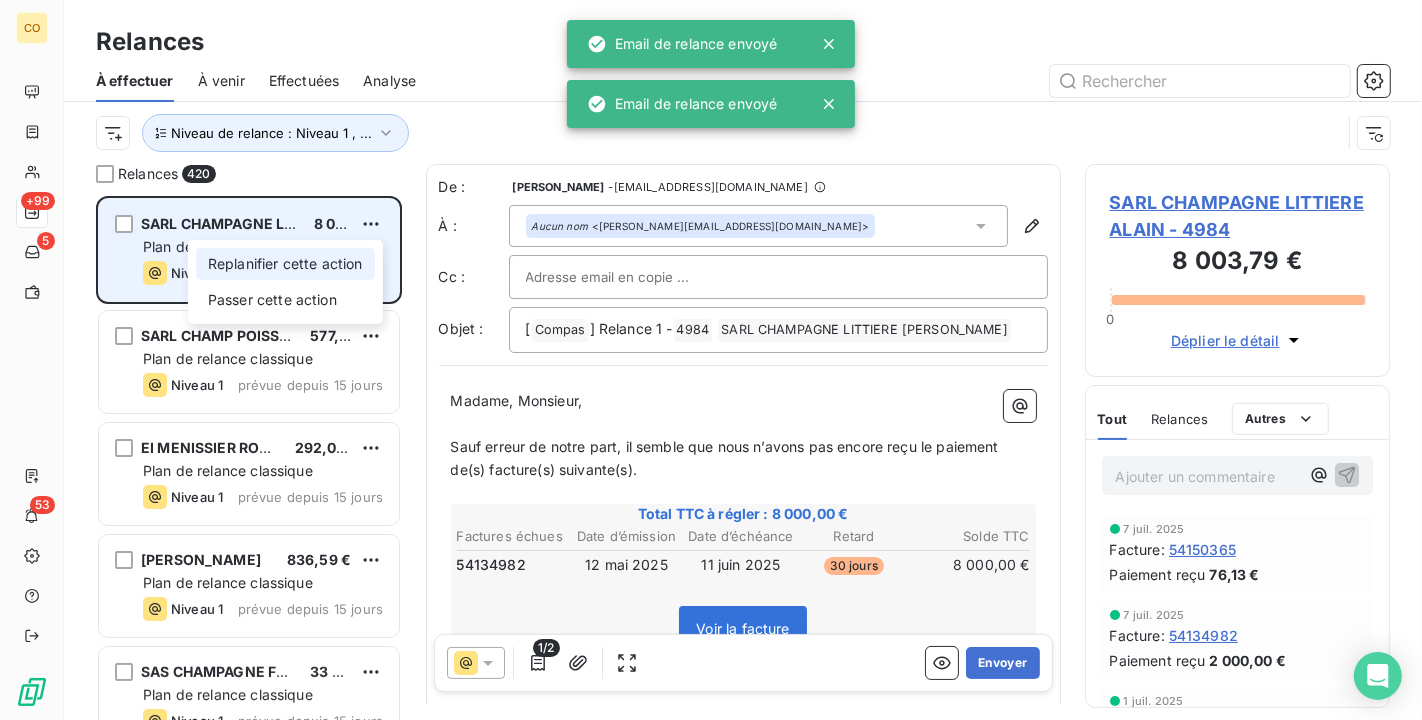 select on "6" 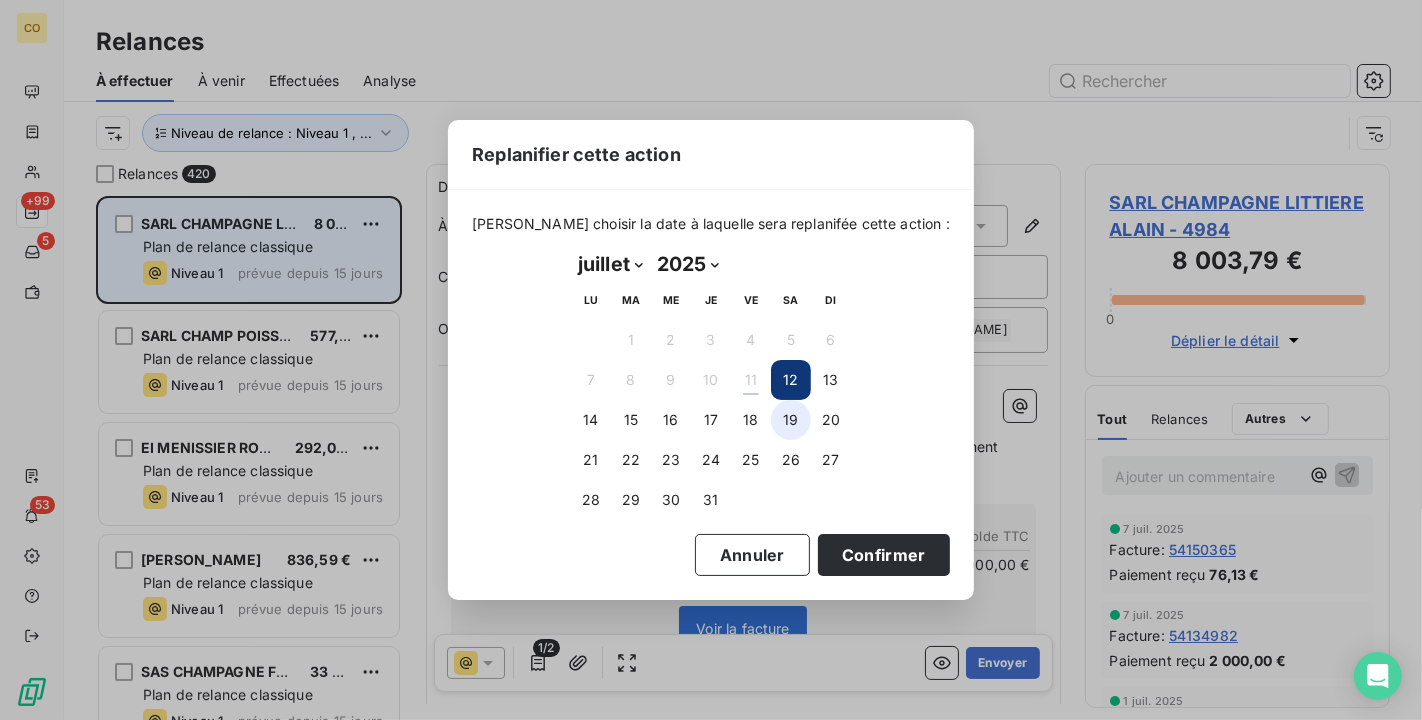 click on "19" at bounding box center (791, 420) 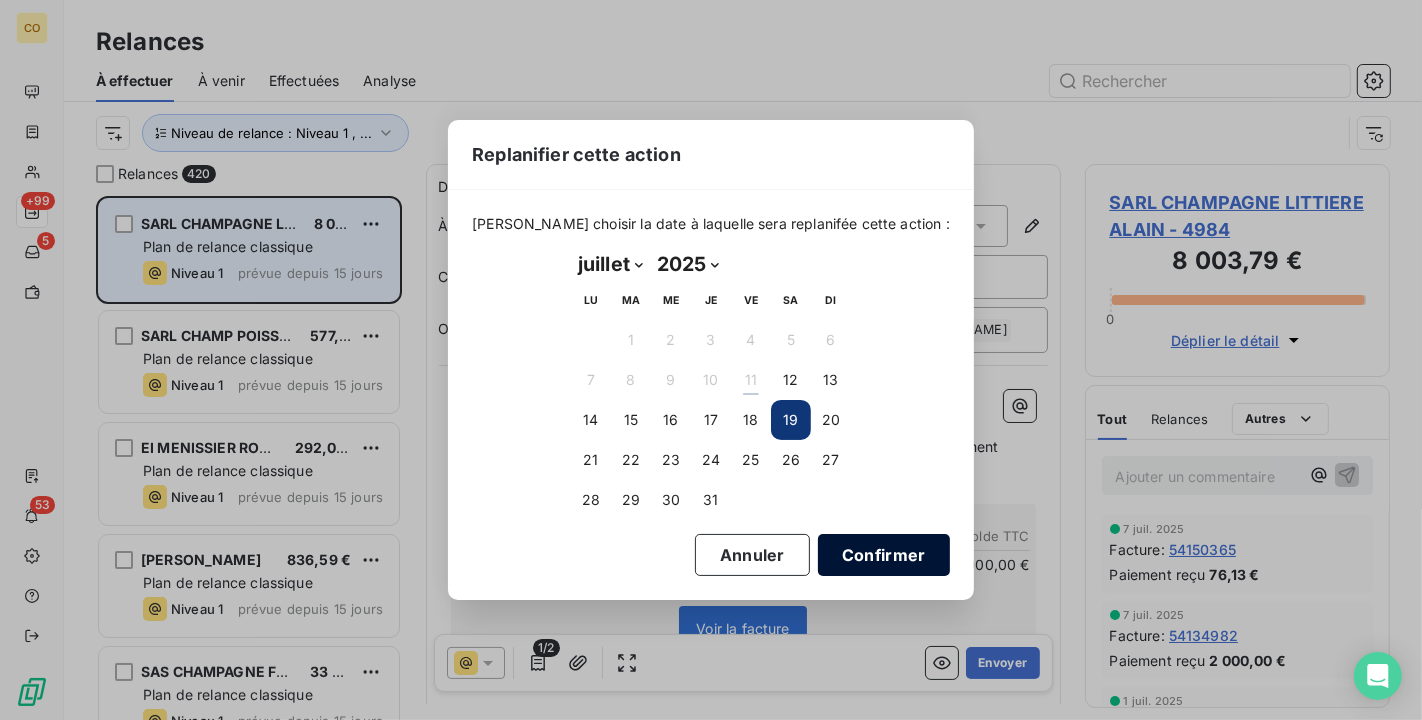 click on "Confirmer" at bounding box center (884, 555) 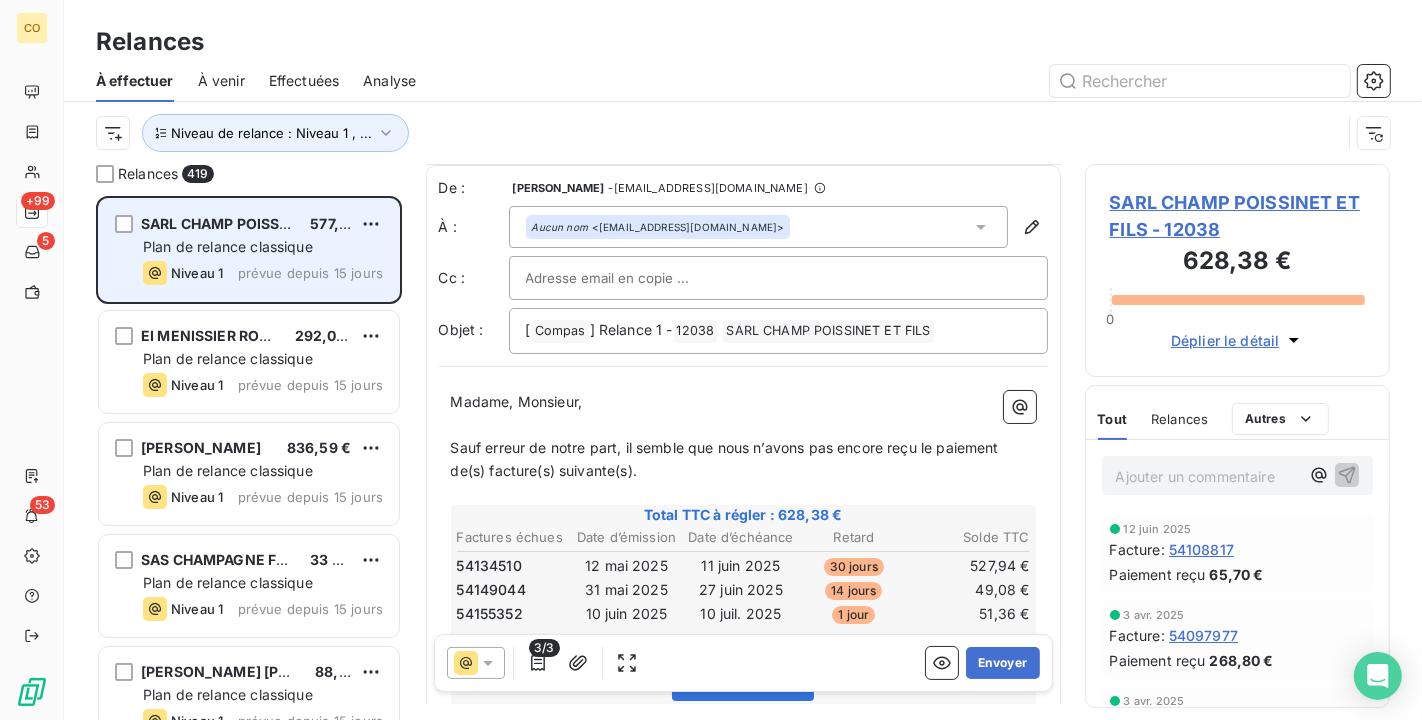 scroll, scrollTop: 2, scrollLeft: 0, axis: vertical 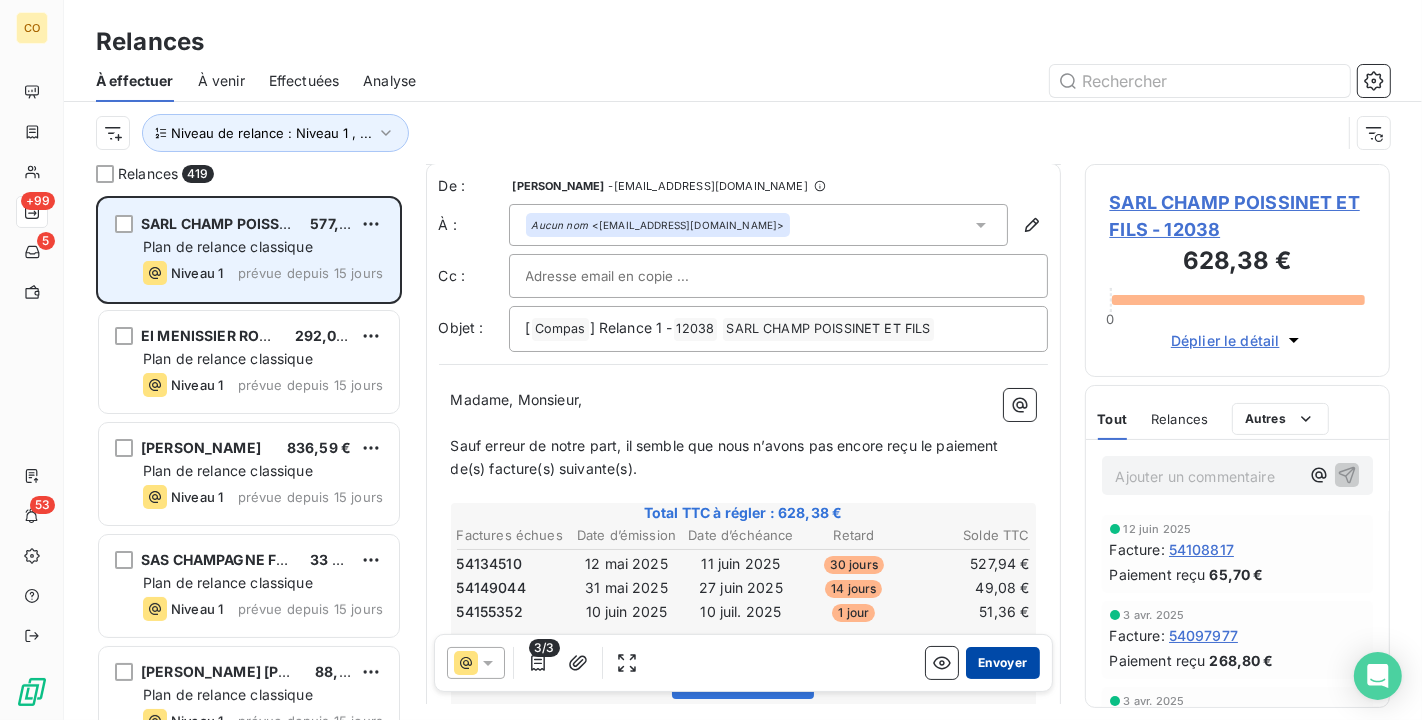 click on "Envoyer" at bounding box center (1002, 663) 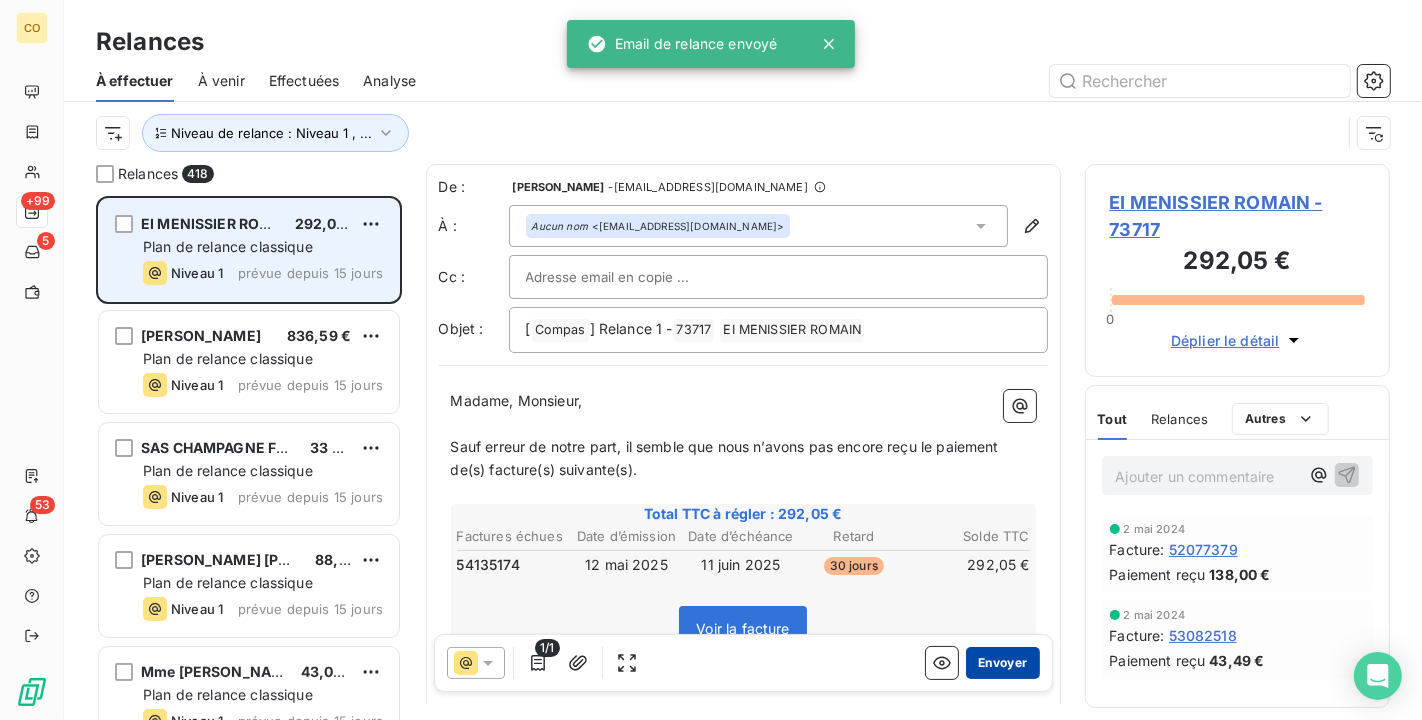click on "Envoyer" at bounding box center [1002, 663] 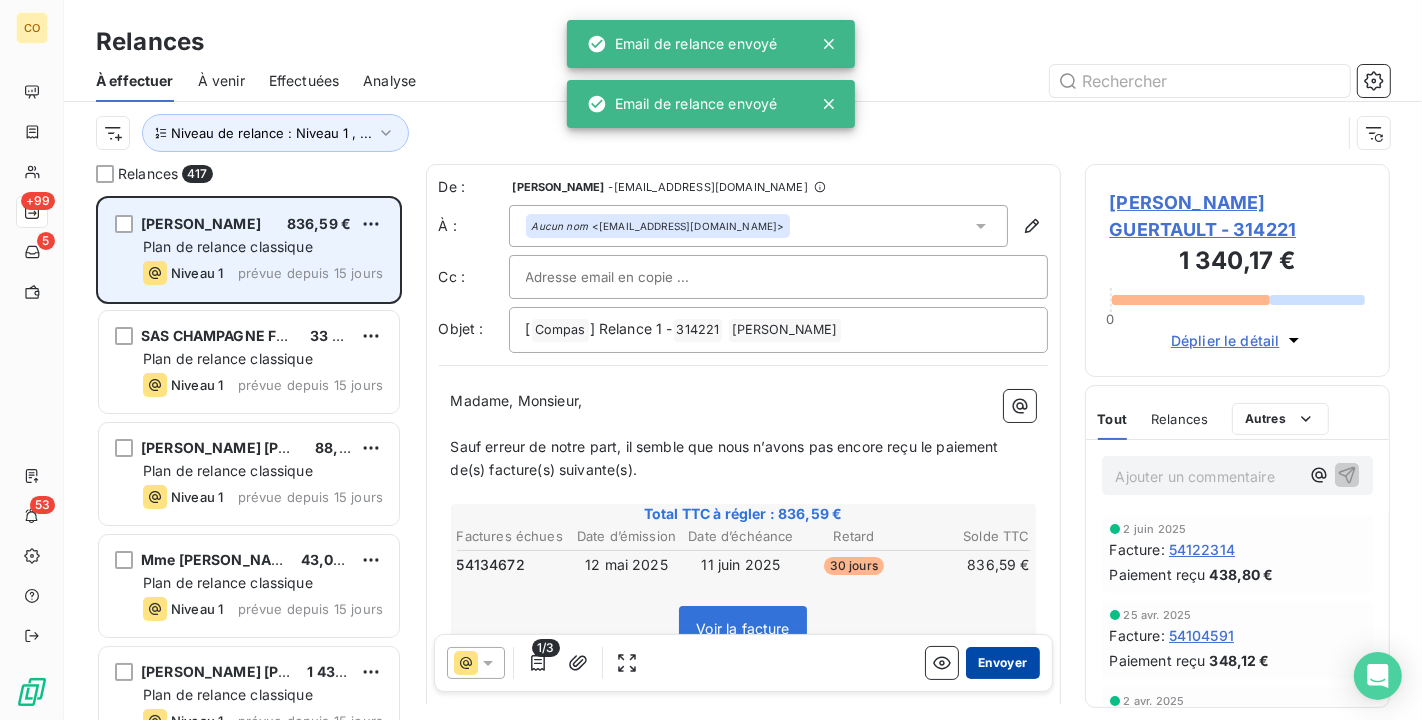 click on "Envoyer" at bounding box center [1002, 663] 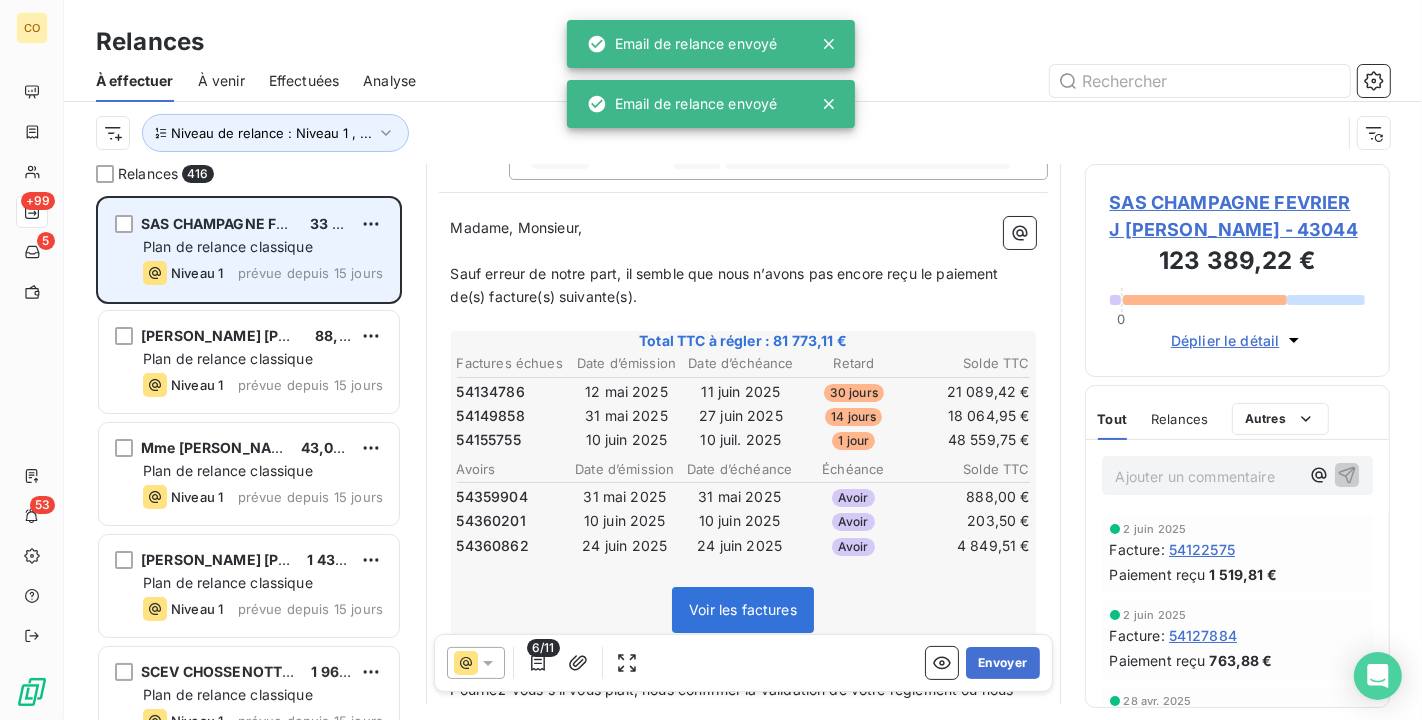 scroll, scrollTop: 222, scrollLeft: 0, axis: vertical 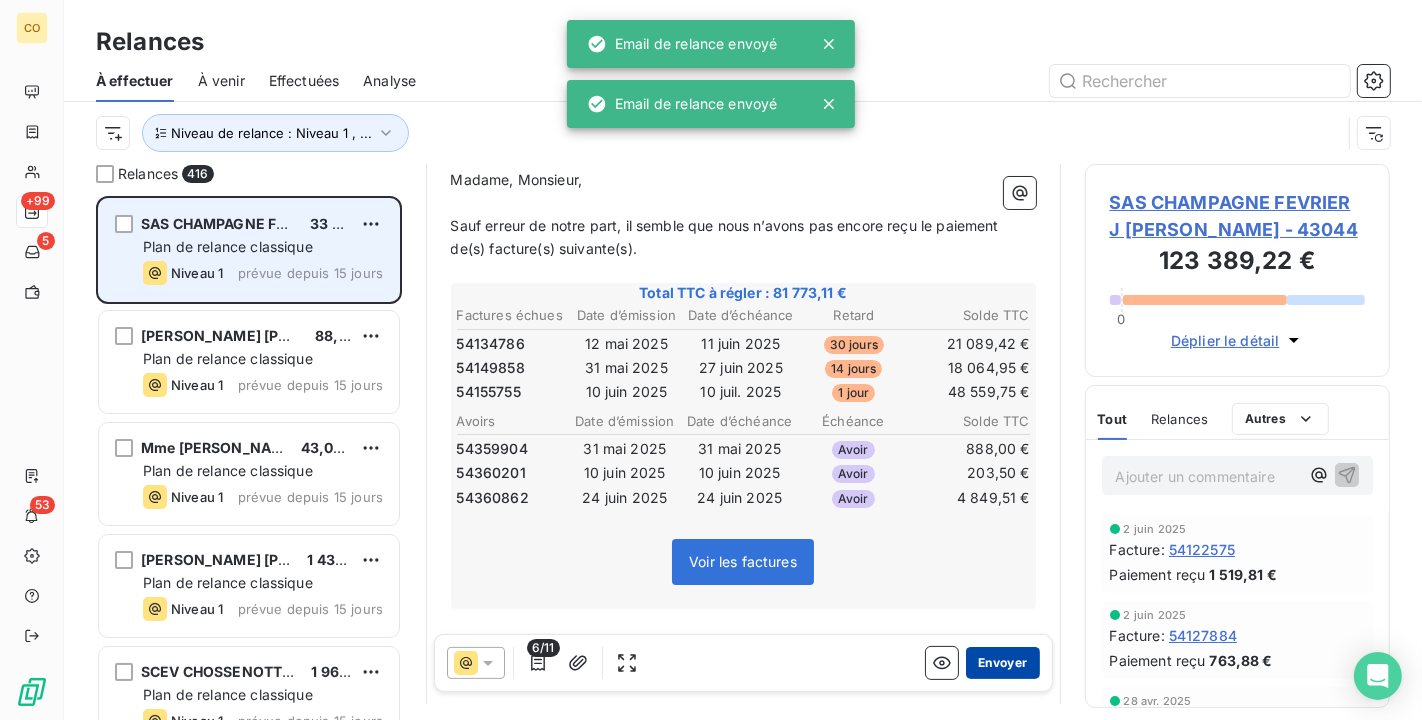 click on "Envoyer" at bounding box center (1002, 663) 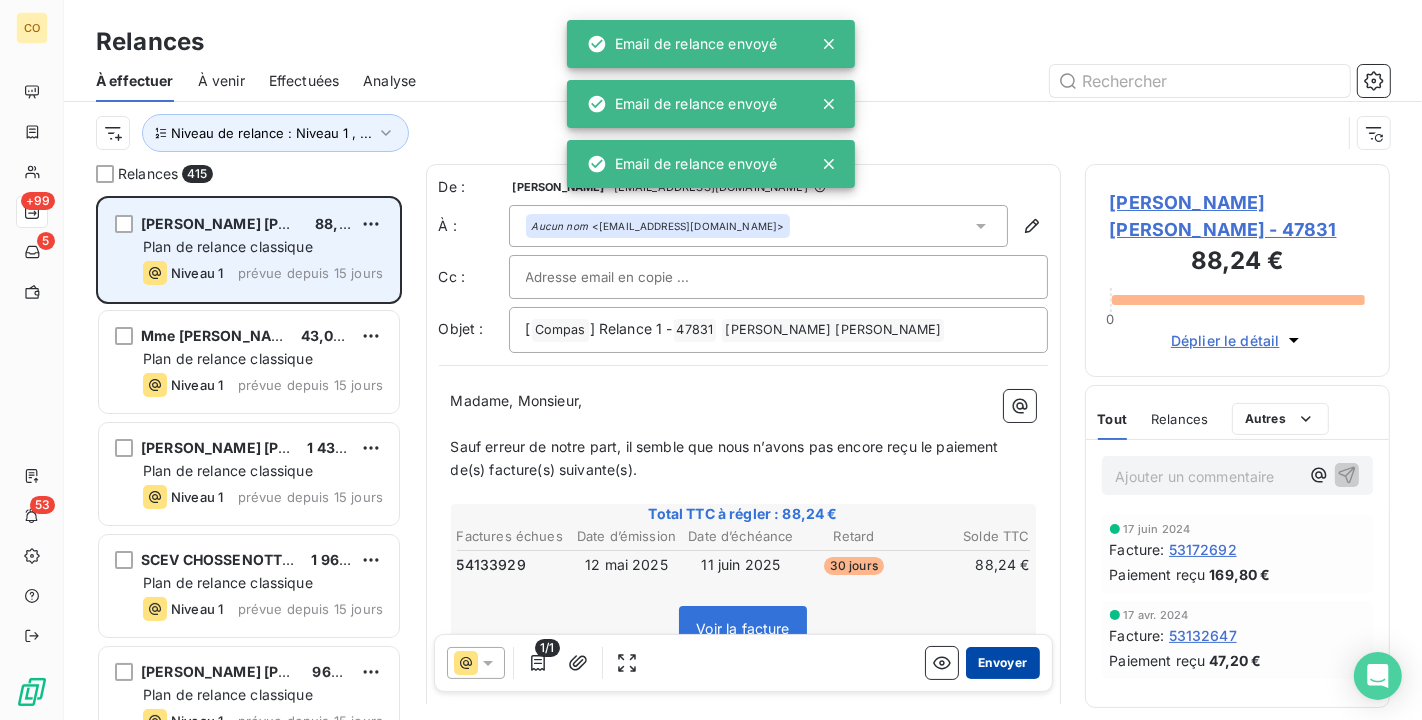 click on "Envoyer" at bounding box center (1002, 663) 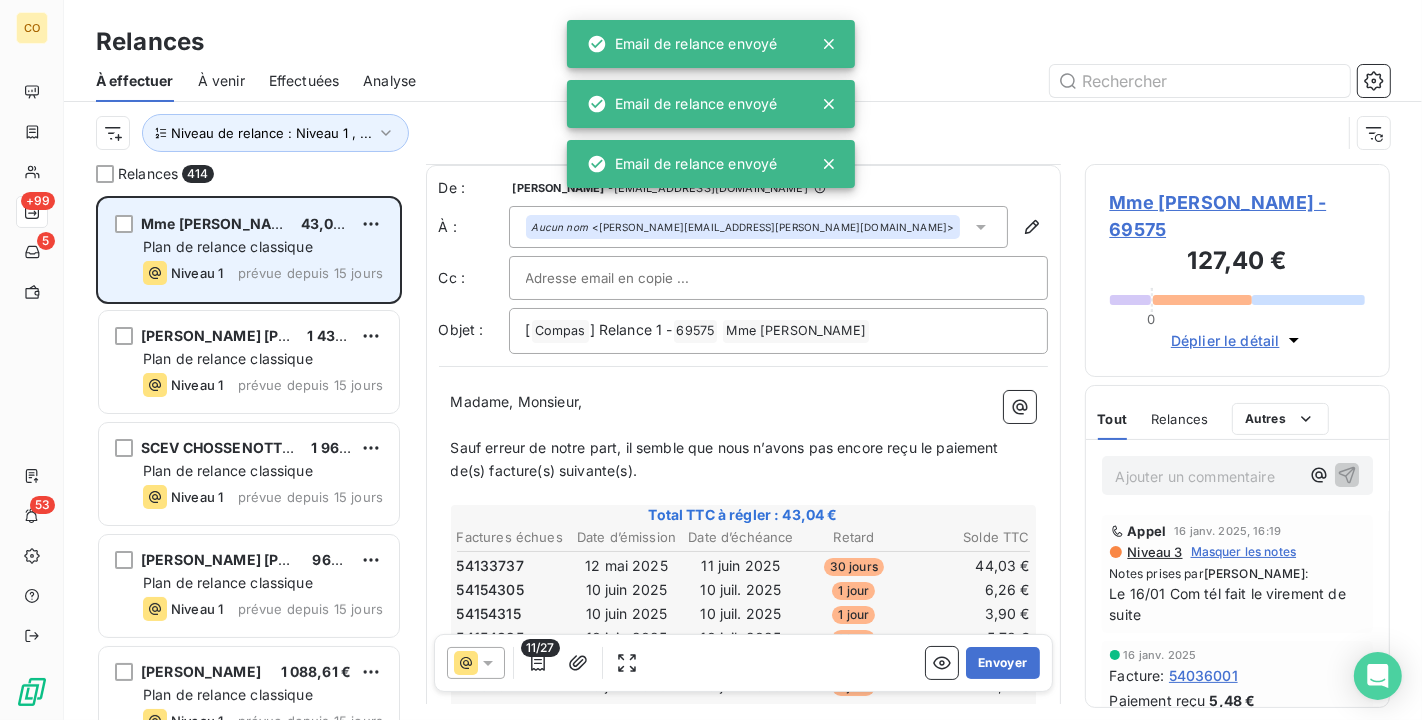 scroll, scrollTop: 111, scrollLeft: 0, axis: vertical 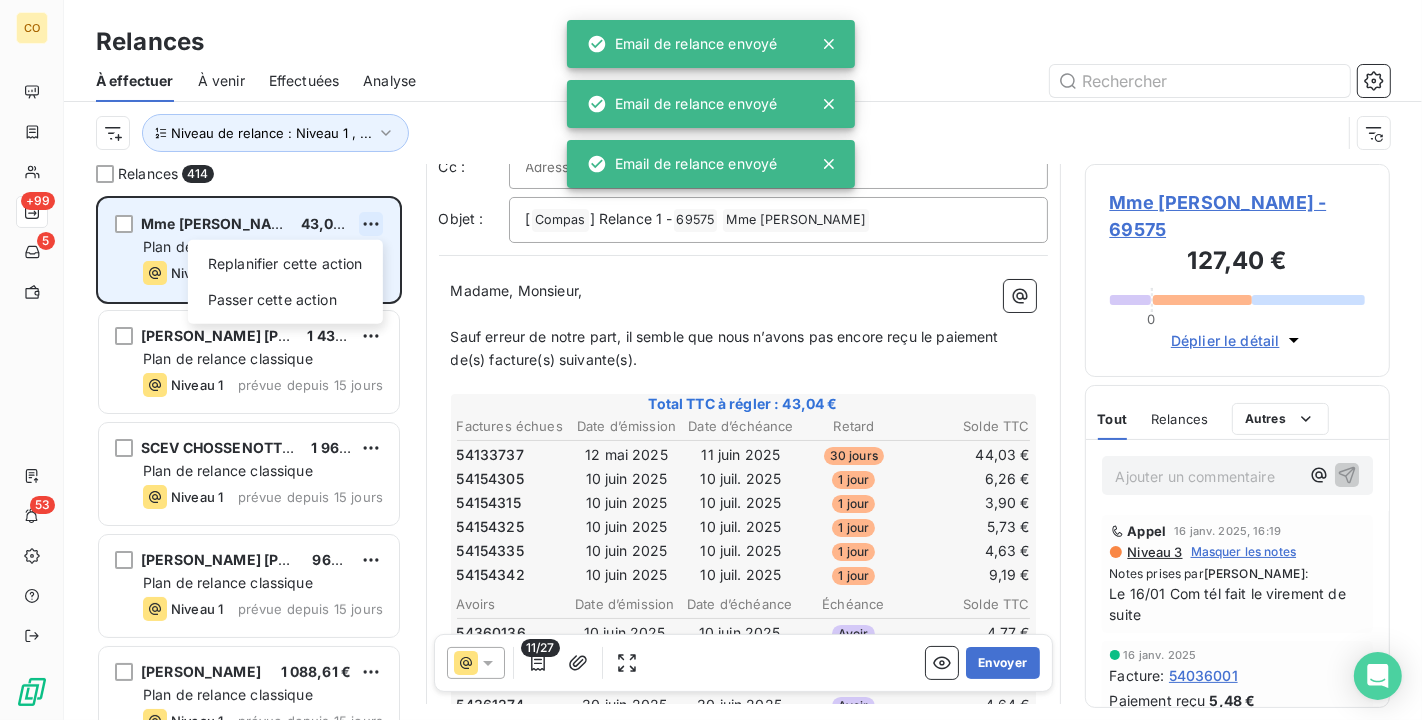 click on "CO +99 5 53 Relances À effectuer À venir Effectuées Analyse Niveau de relance  : Niveau 1 , ... Relances 414 Mme RICHARD CATHY 43,04 € Replanifier cette action Passer cette action Plan de relance classique Niveau 1 prévue depuis 15 jours EARL CHAMP GUY REMI 1 431,38 € Plan de relance classique Niveau 1 prévue depuis 15 jours SCEV CHOSSENOTTE FREDERIC 1 967,82 € Plan de relance classique Niveau 1 prévue depuis 15 jours EI FRANZINO FRANCK 966,19 € Plan de relance classique Niveau 1 prévue depuis 15 jours EARL BRASSET THIBAULT 1 088,61 € Plan de relance classique Niveau 1 prévue depuis 15 jours Aut. ETAV LONCLAS GUILLAUME 1 075,74 € Plan de relance classique Niveau 1 prévue depuis 15 jours EI SAUSSERET JOELLE 101,25 € Plan de relance classique Niveau 1 prévue depuis 15 jours EARL VIGNON Michel 390,90 € Plan de relance classique Niveau 1 prévue depuis 15 jours SCEV Marie GAILLIOT & F 1 503,34 € Plan de relance classique Niveau 1 prévue depuis 15 jours" at bounding box center [711, 360] 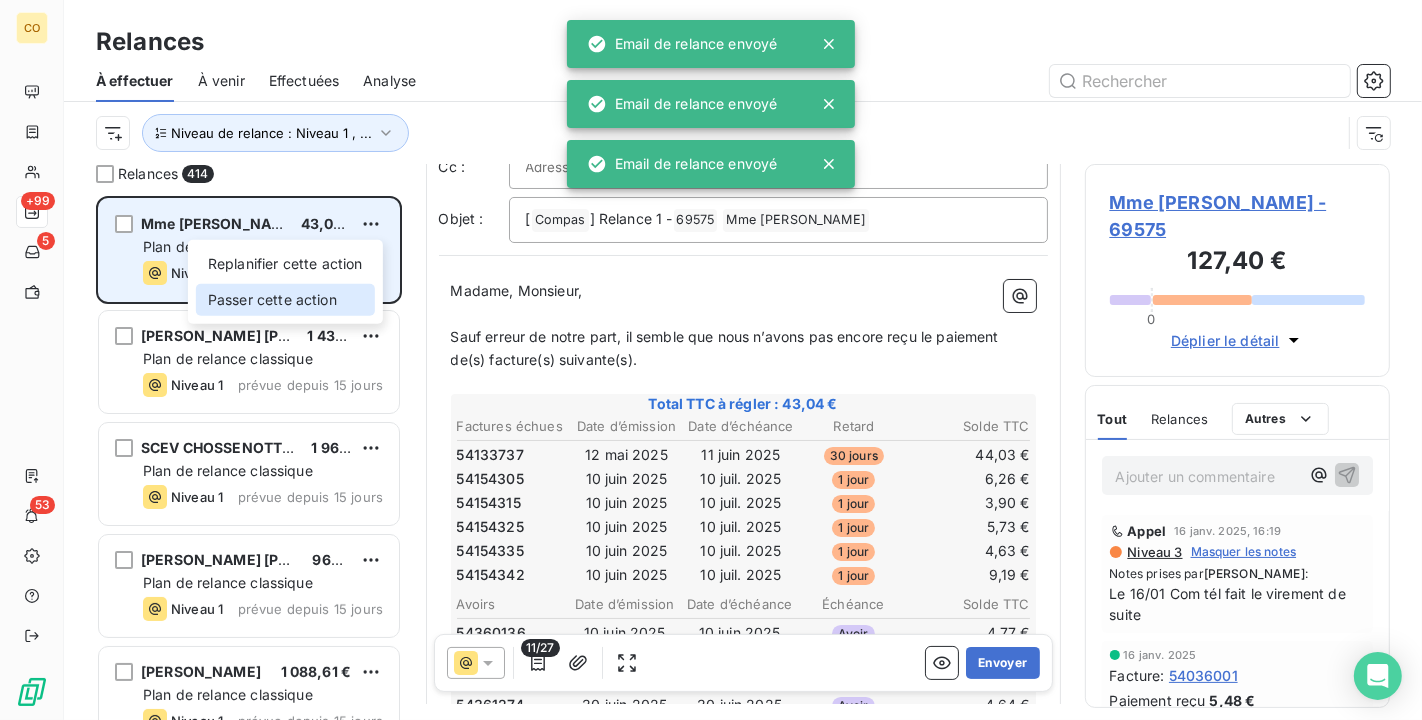 click on "Passer cette action" at bounding box center [285, 300] 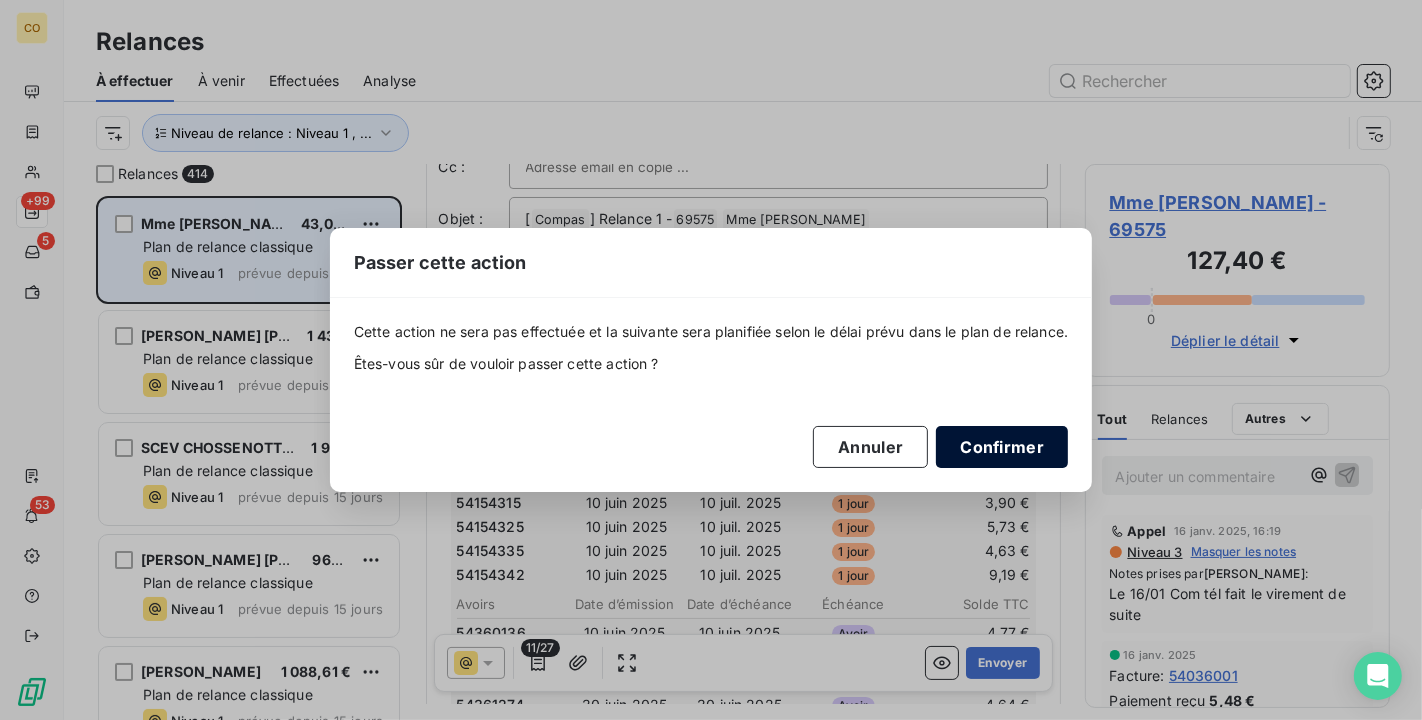 click on "Confirmer" at bounding box center [1002, 447] 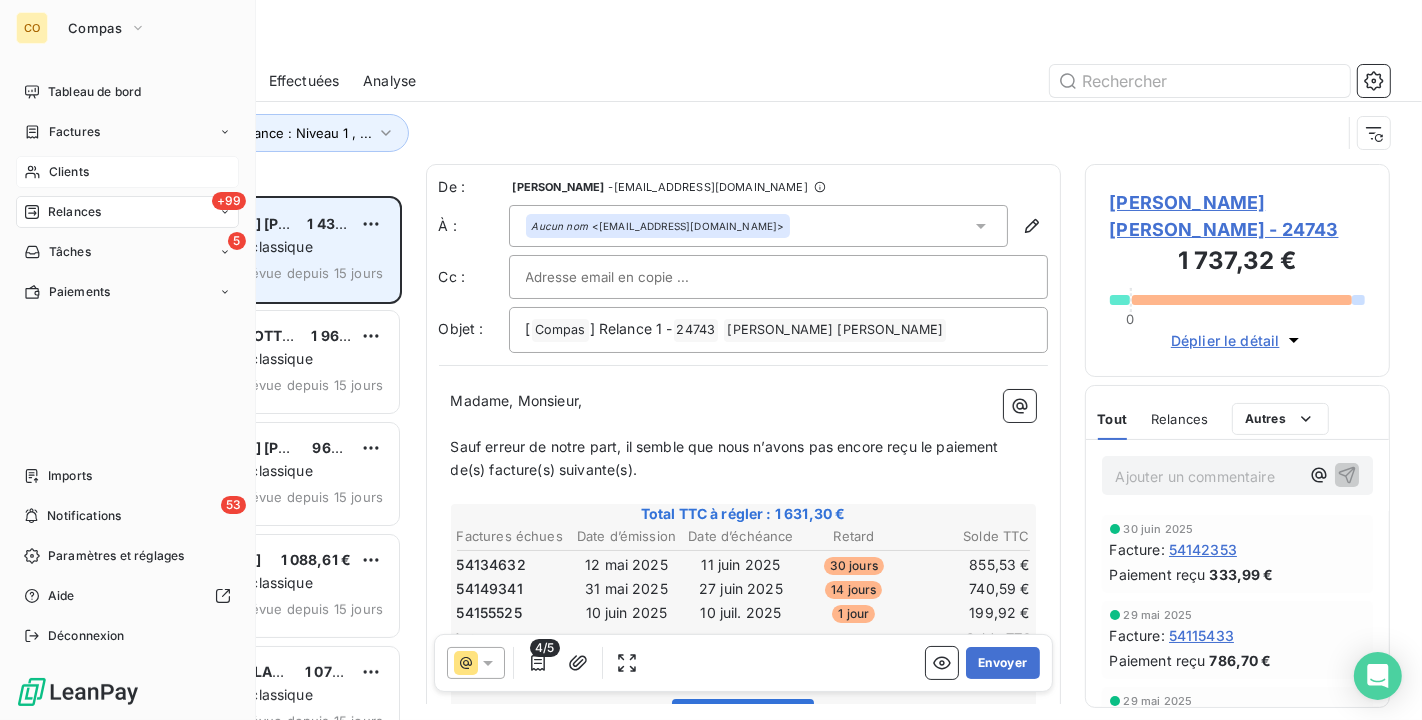 click on "Clients" at bounding box center (69, 172) 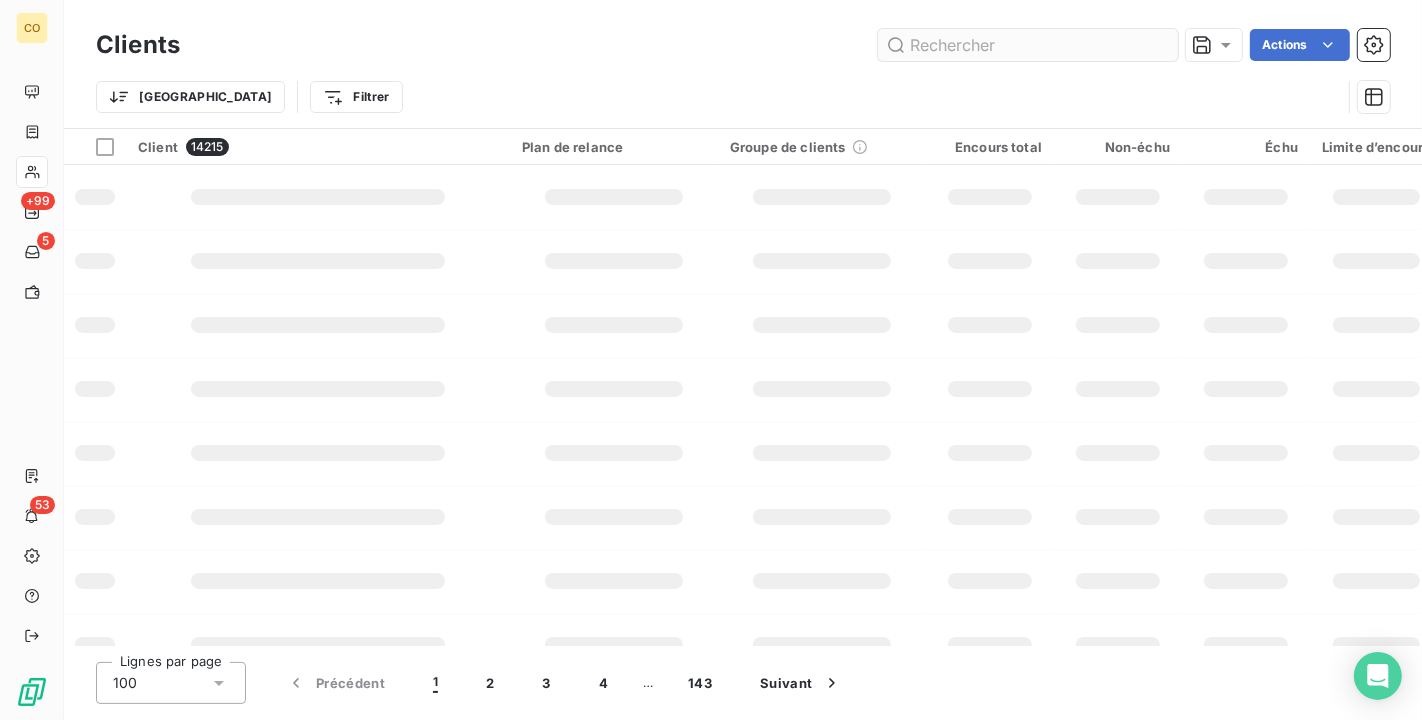 click at bounding box center (1028, 45) 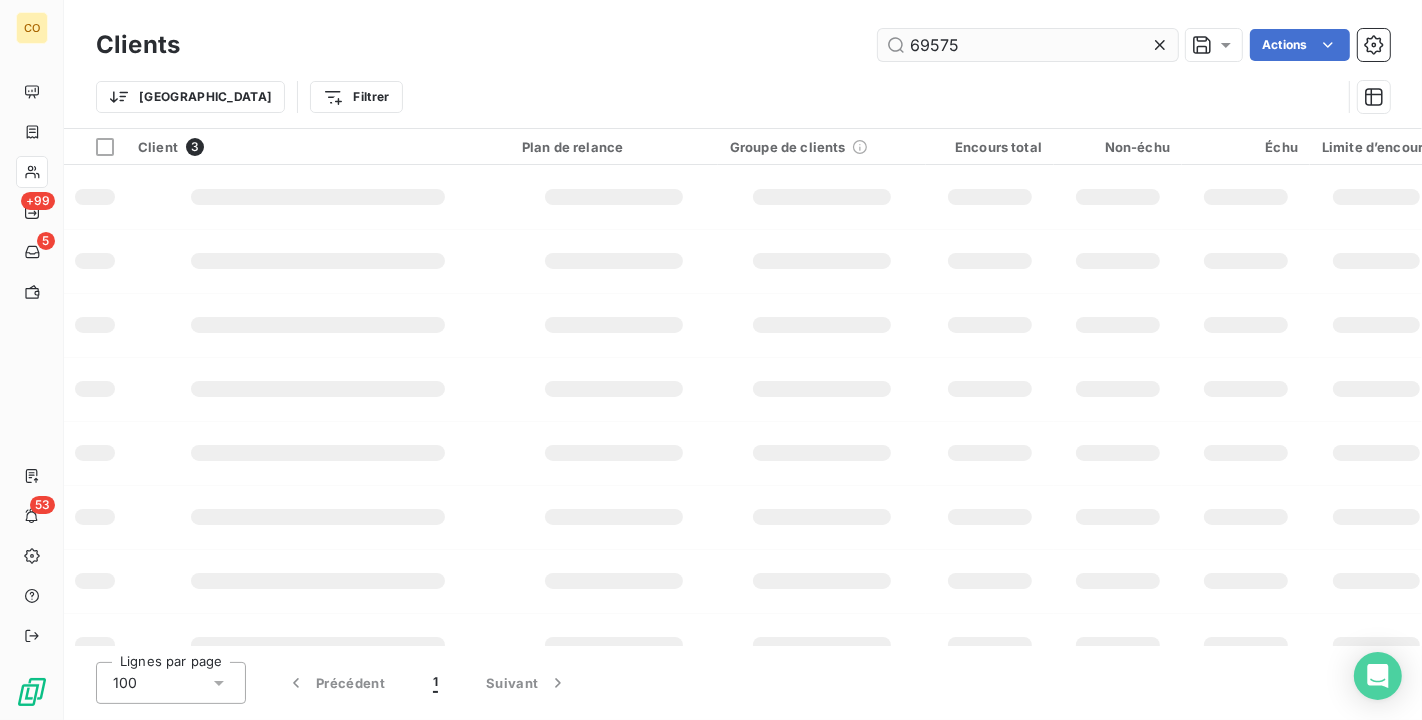 type on "69575" 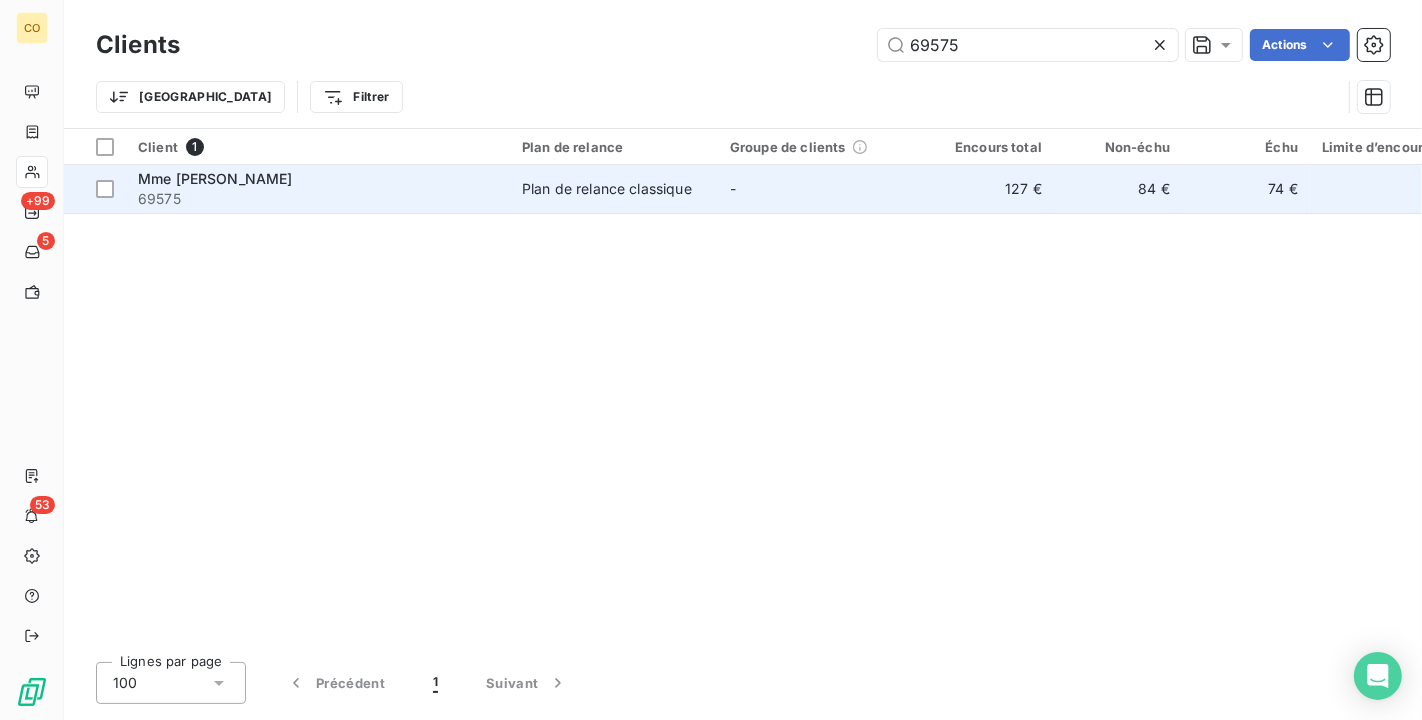 click on "69575" at bounding box center [318, 199] 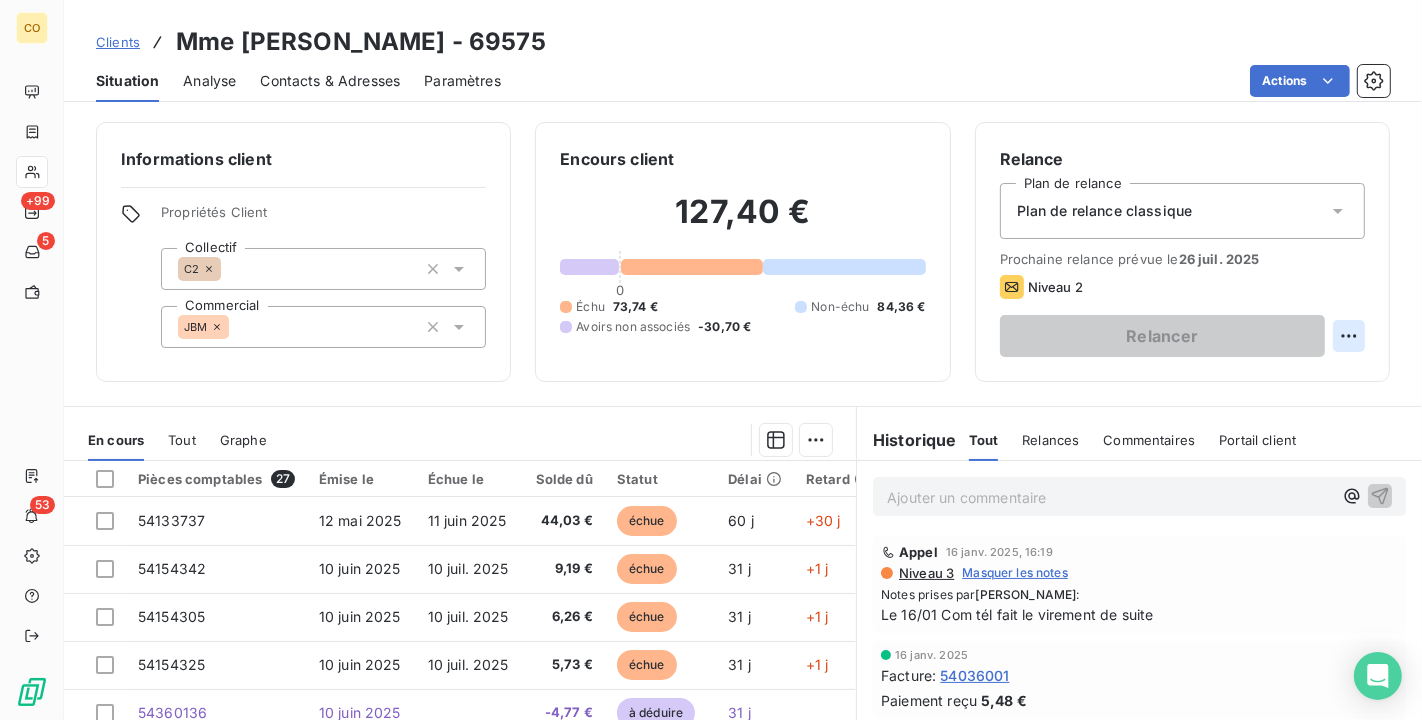 click on "CO +99 5 53 Clients Mme RICHARD CATHY - 69575 Situation Analyse Contacts & Adresses Paramètres Actions Informations client Propriétés Client Collectif C2 Commercial JBM Encours client   127,40 € 0 Échu 73,74 € Non-échu 84,36 €   Avoirs non associés -30,70 € Relance Plan de relance Plan de relance classique Prochaine relance prévue le  26 juil. 2025 Niveau 2 Relancer En cours Tout Graphe Pièces comptables 27 Émise le Échue le Solde dû Statut Délai   Retard   54133737 12 mai 2025 11 juin 2025 44,03 € échue 60 j +30 j 54154342 10 juin 2025 10 juil. 2025 9,19 € échue 31 j +1 j 54154305 10 juin 2025 10 juil. 2025 6,26 € échue 31 j +1 j 54154325 10 juin 2025 10 juil. 2025 5,73 € échue 31 j +1 j 54360136 10 juin 2025 -4,77 € à déduire 31 j 54154335 10 juin 2025 10 juil. 2025 4,63 € échue 31 j +1 j 54154315 10 juin 2025 10 juil. 2025 3,90 € échue 31 j +1 j 54360760 24 juin 2025 -10,66 € à déduire 17 j 54163820 24 juin 2025 24 juil. 2025 17 j 1" at bounding box center [711, 360] 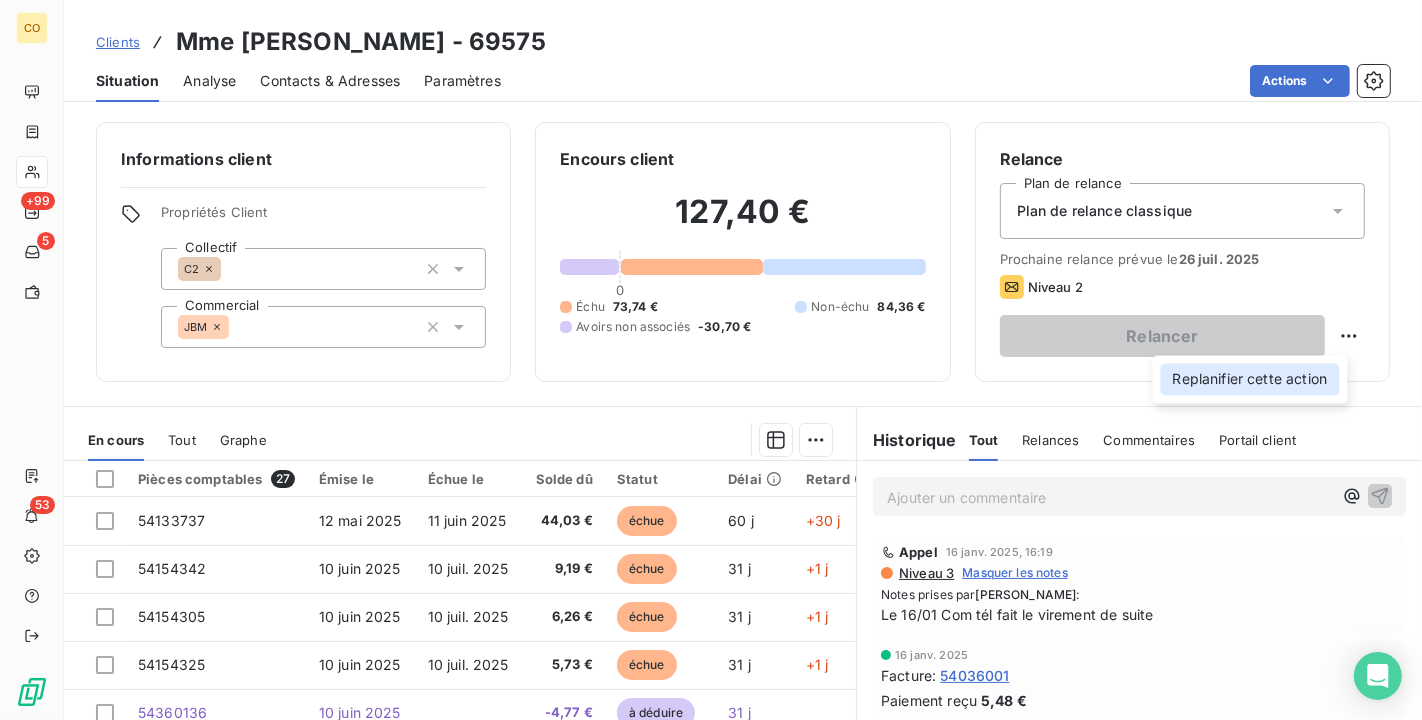 click on "Replanifier cette action" at bounding box center (1250, 380) 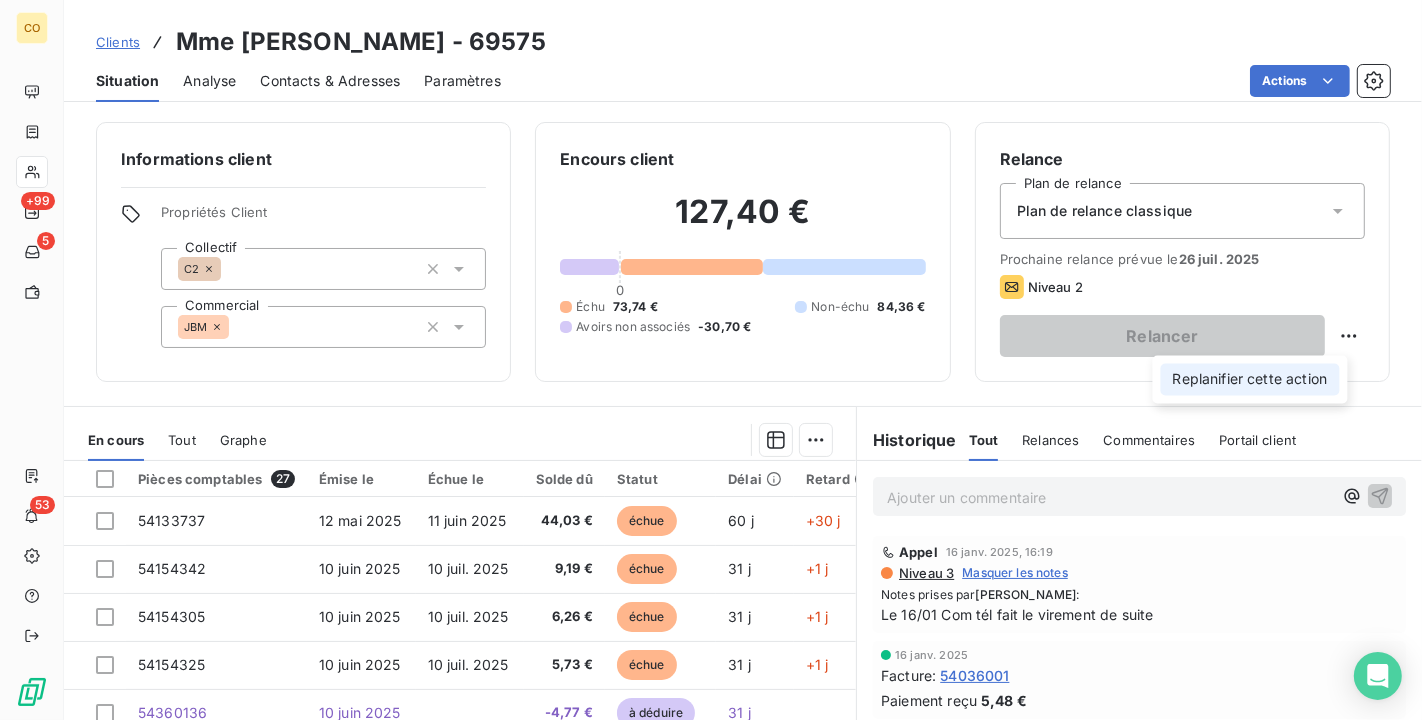 select on "6" 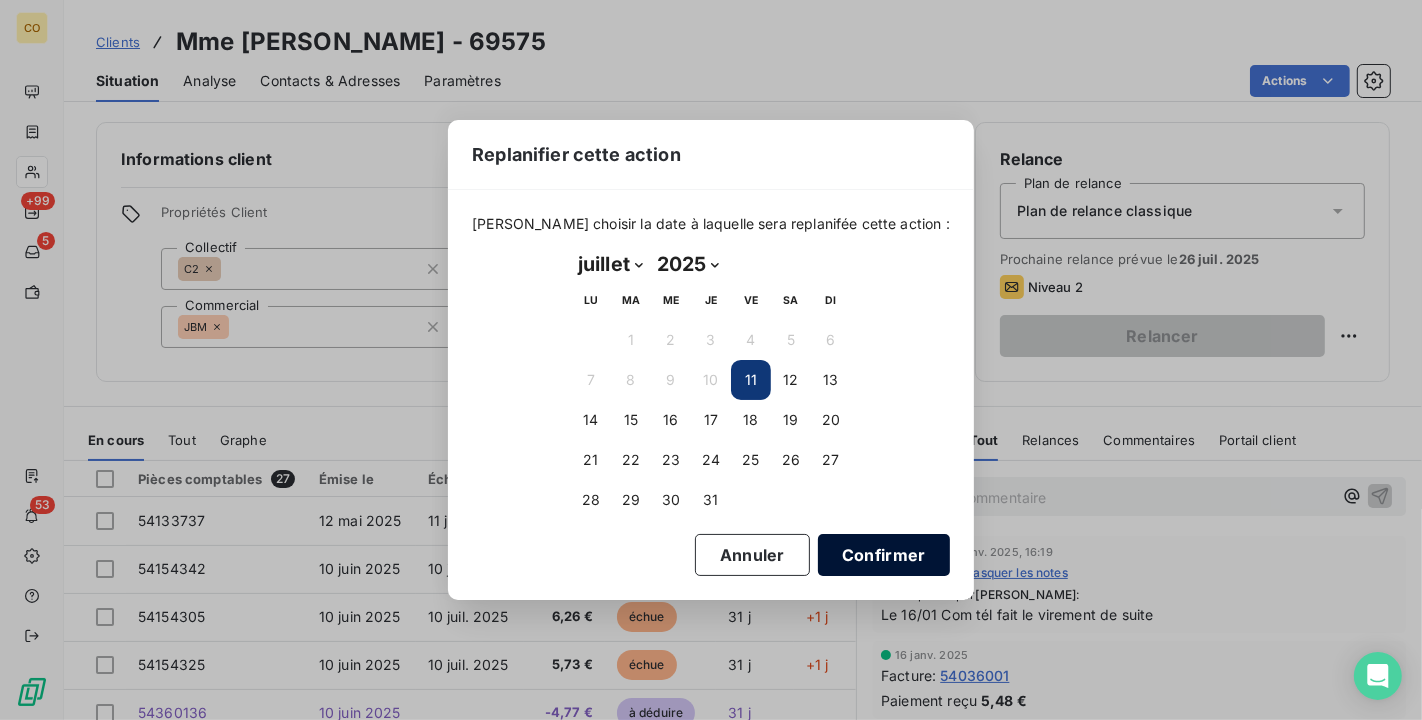 click on "Confirmer" at bounding box center [884, 555] 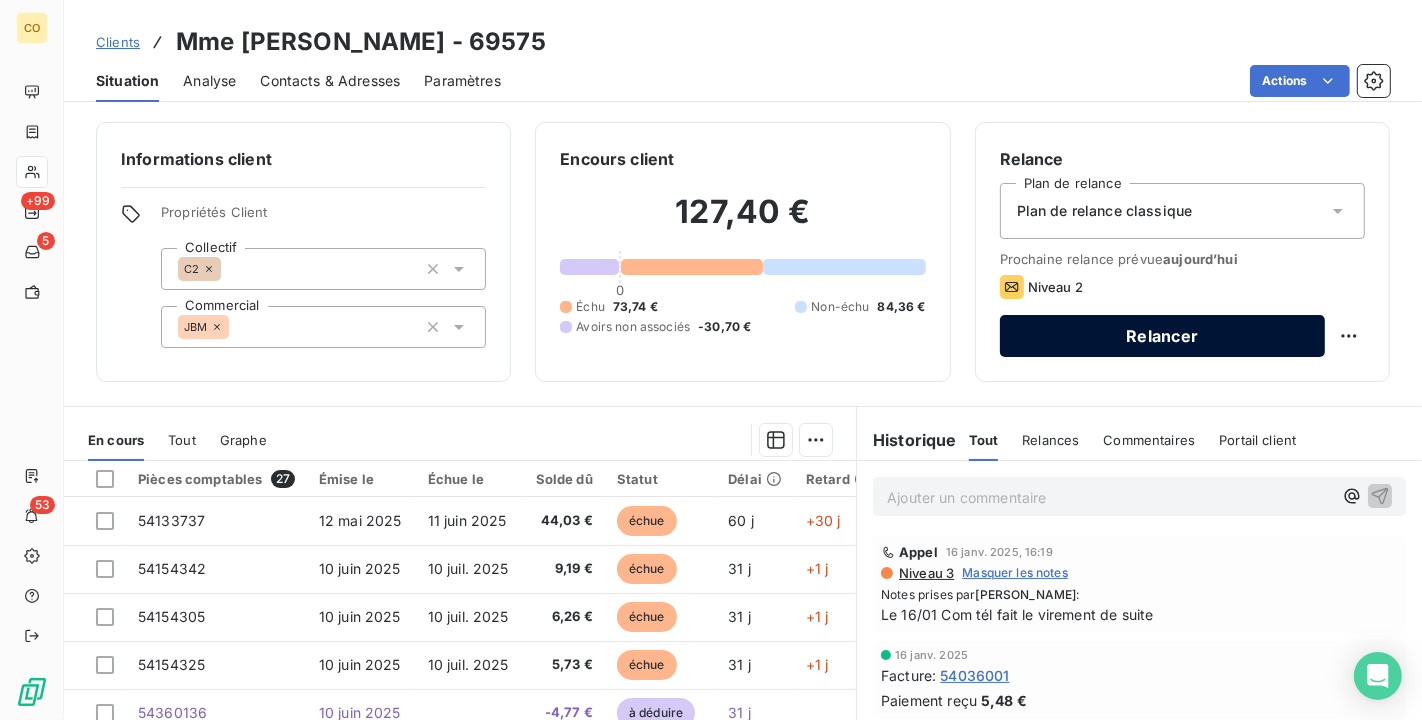click on "Relancer" at bounding box center (1162, 336) 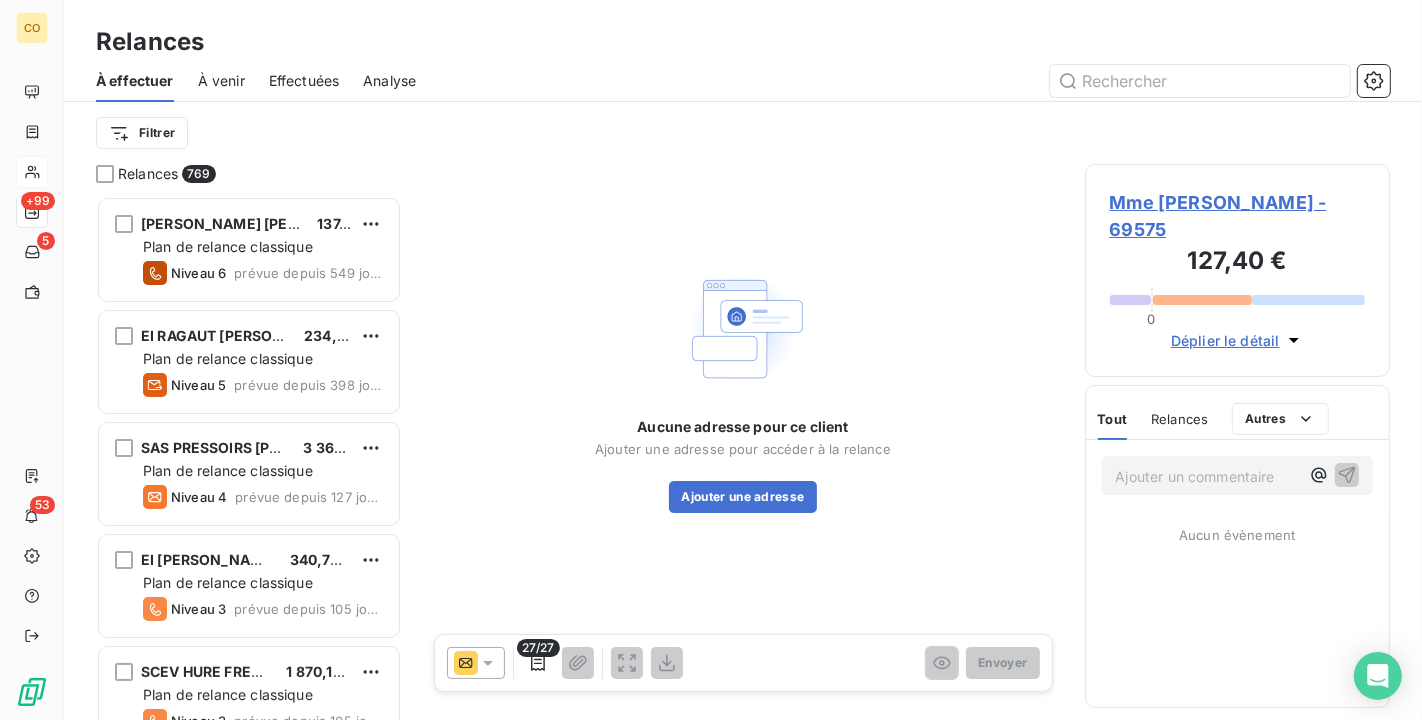scroll, scrollTop: 18, scrollLeft: 17, axis: both 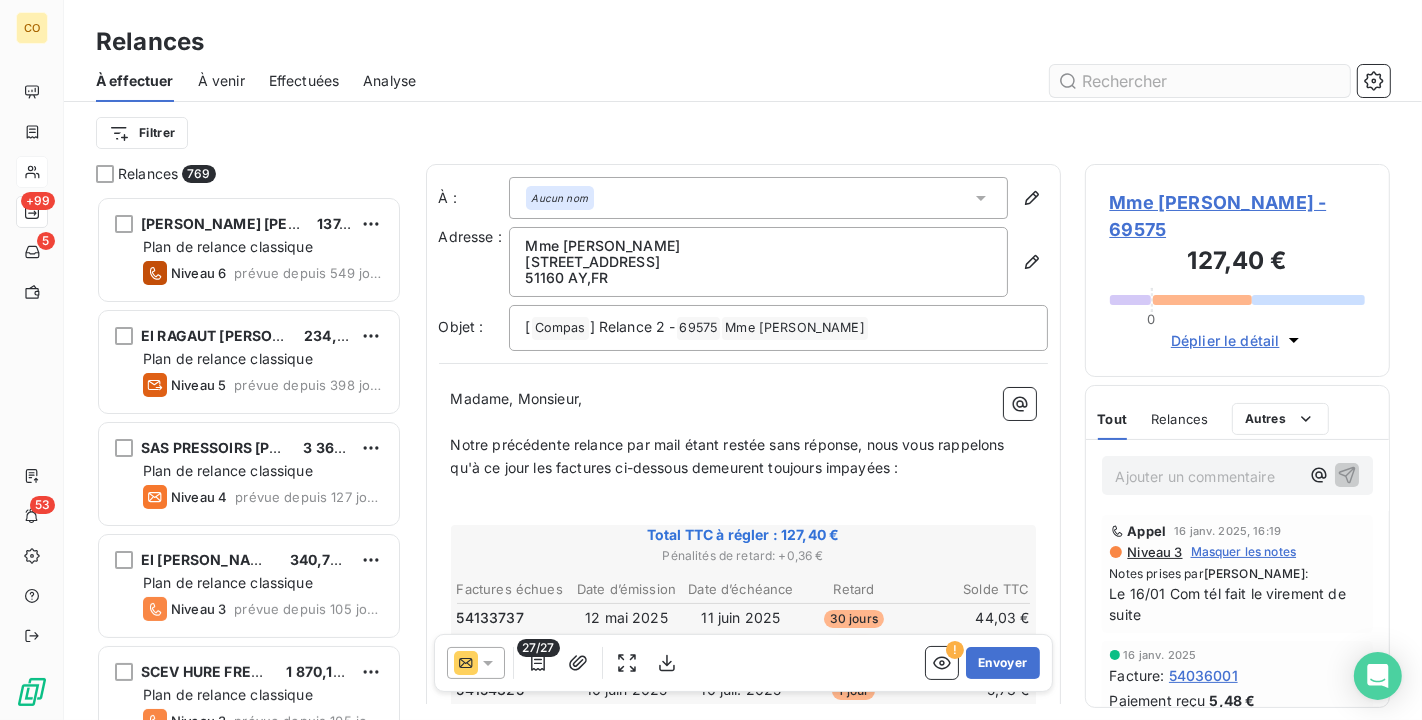 click at bounding box center [1200, 81] 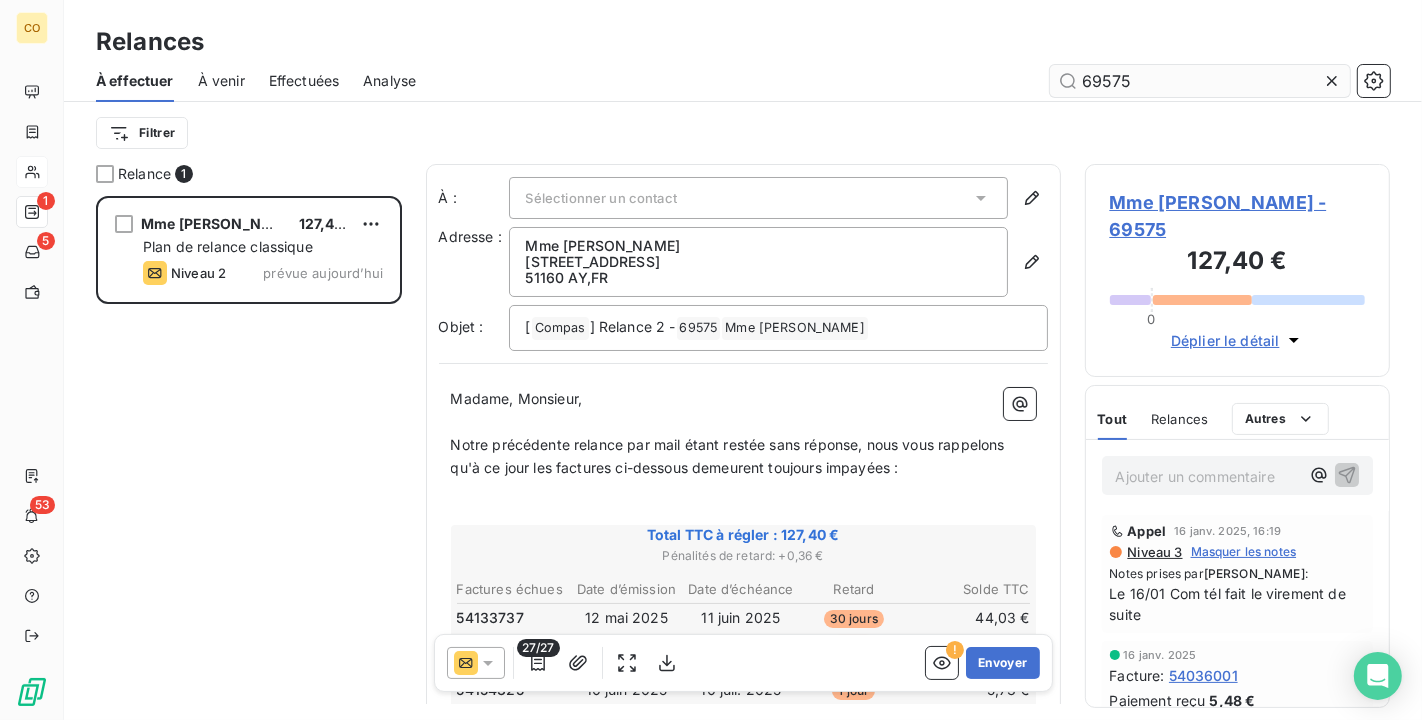 scroll, scrollTop: 18, scrollLeft: 17, axis: both 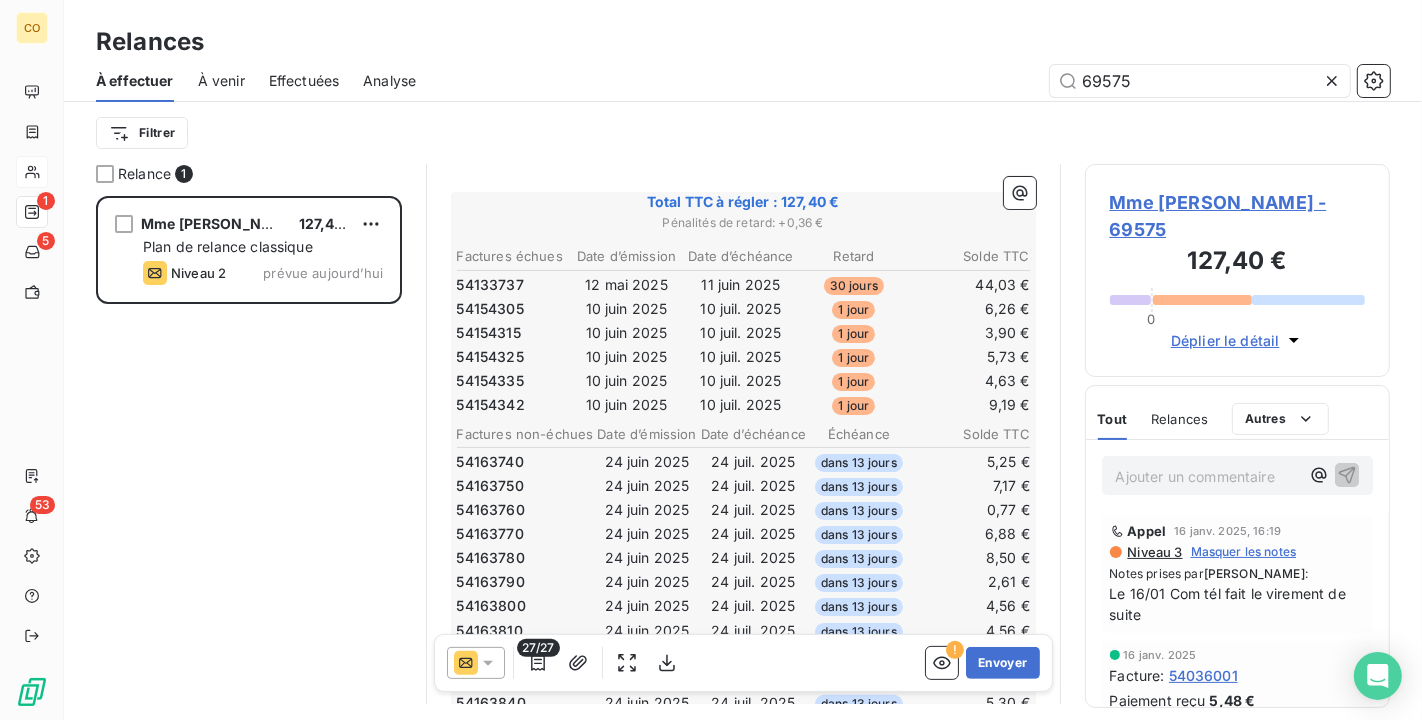 type on "69575" 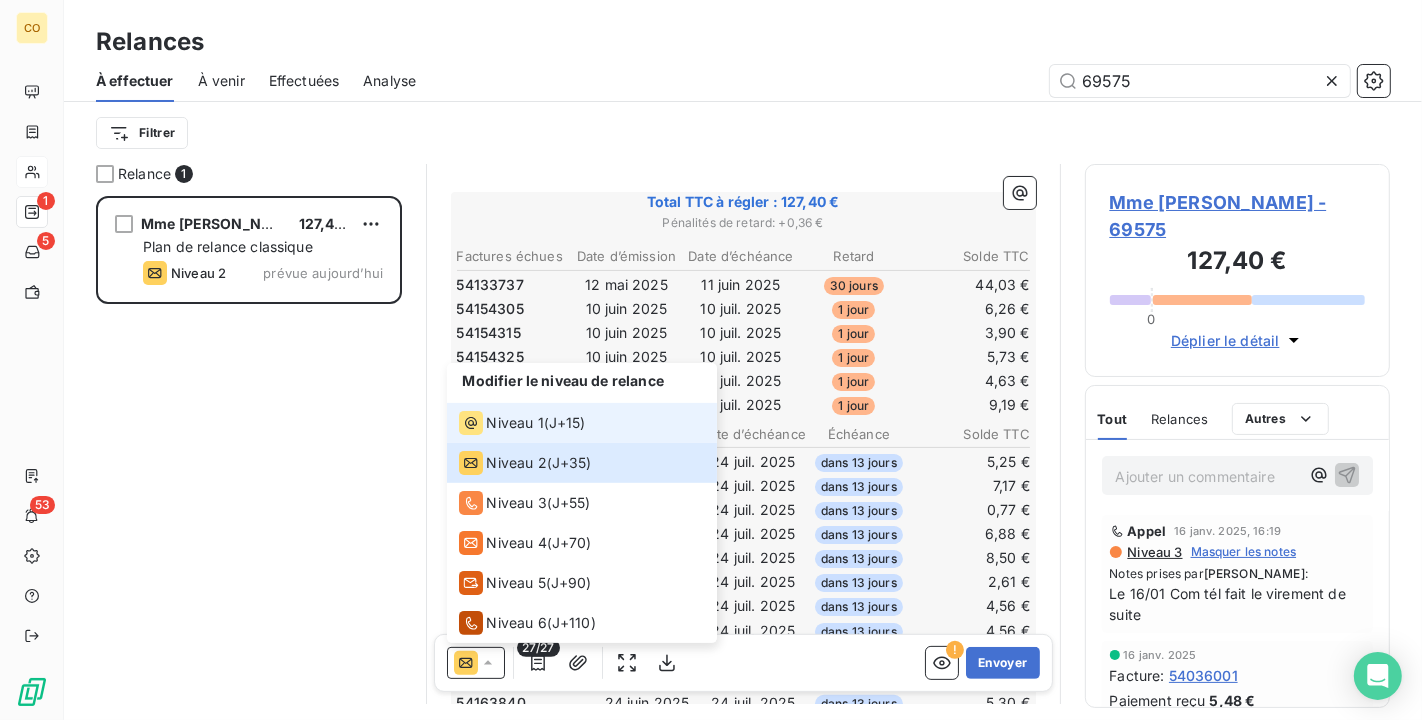 click on "Niveau 1  ( J+15 )" at bounding box center [582, 423] 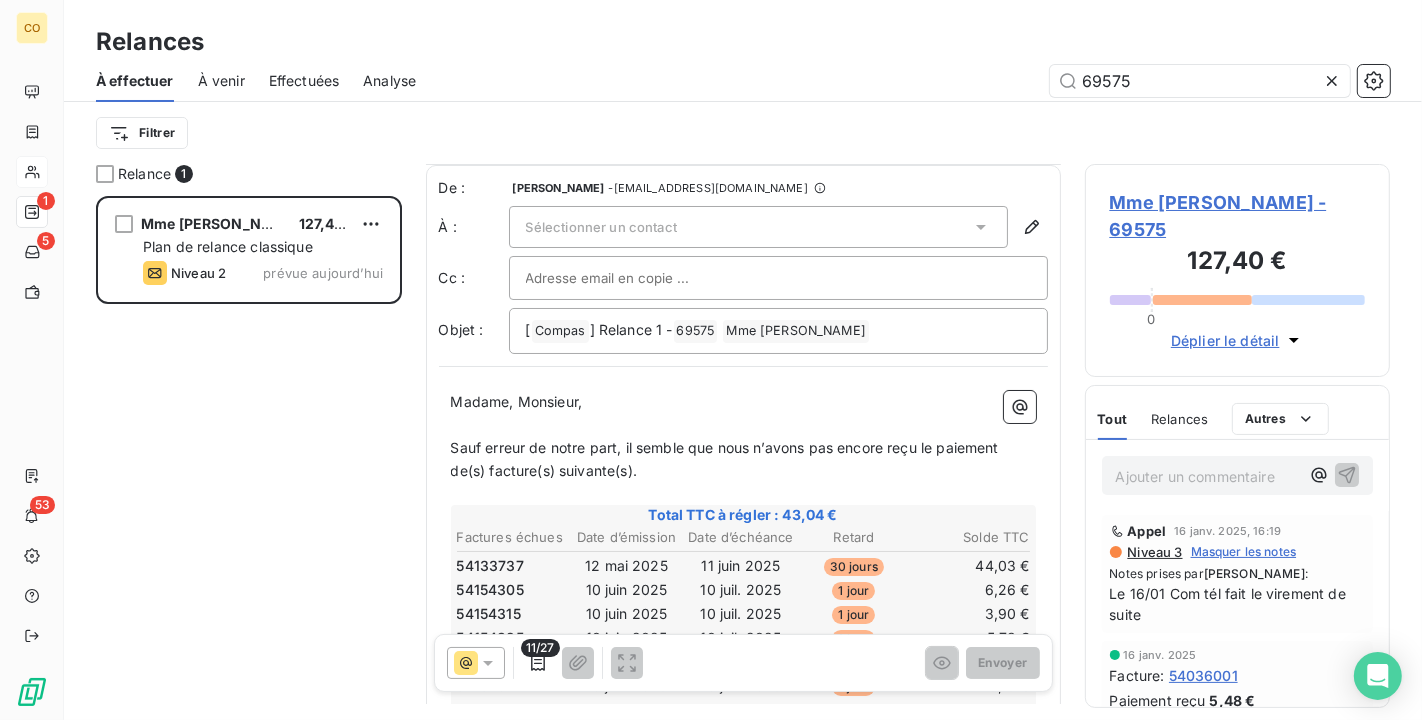 scroll, scrollTop: 0, scrollLeft: 0, axis: both 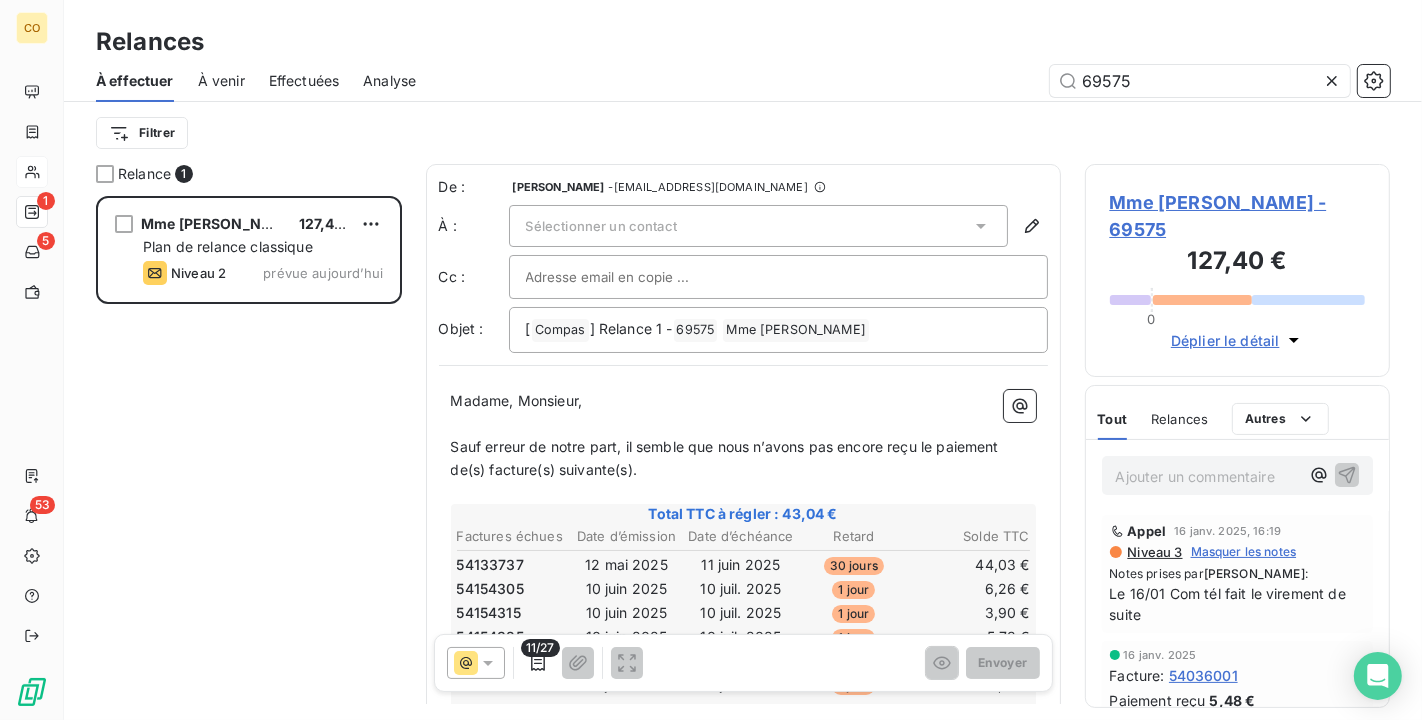 click on "Sélectionner un contact" at bounding box center (758, 226) 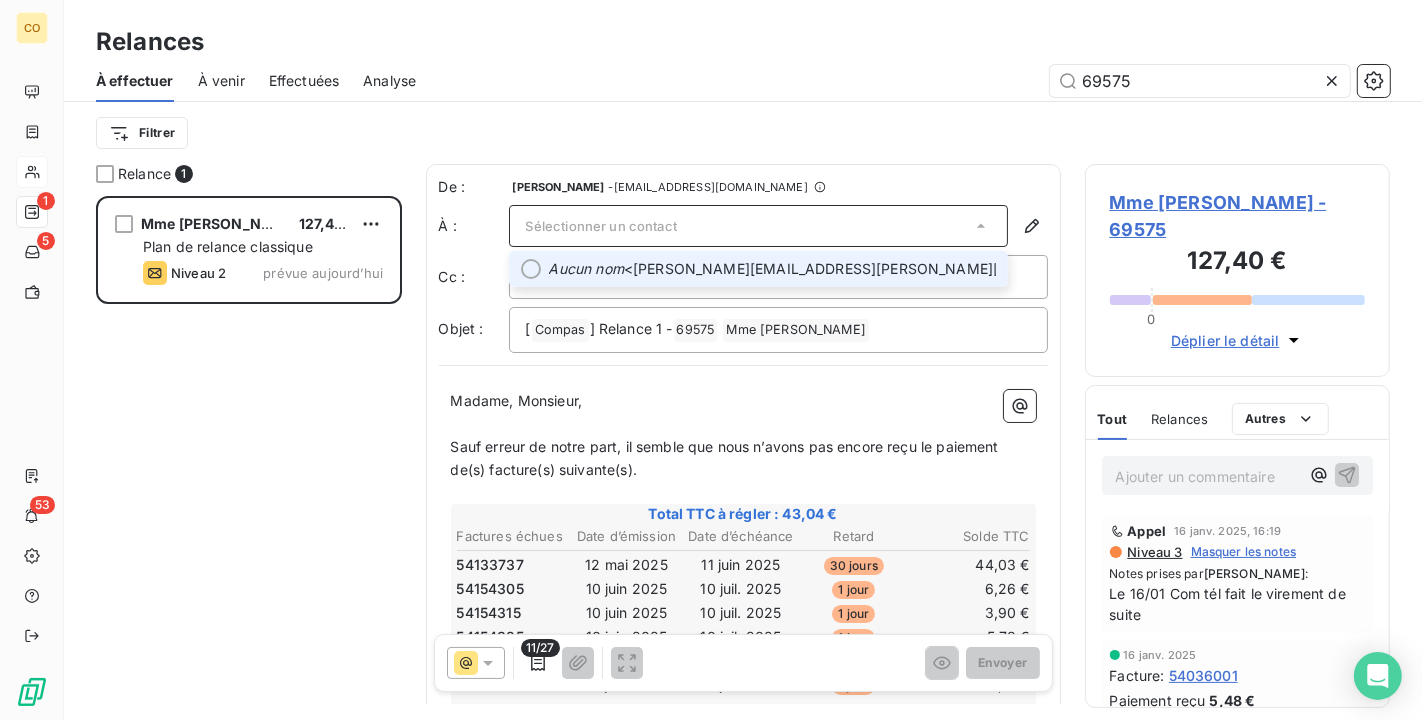 click on "Aucun nom   <cathy.richard@ymail.com>" at bounding box center (772, 269) 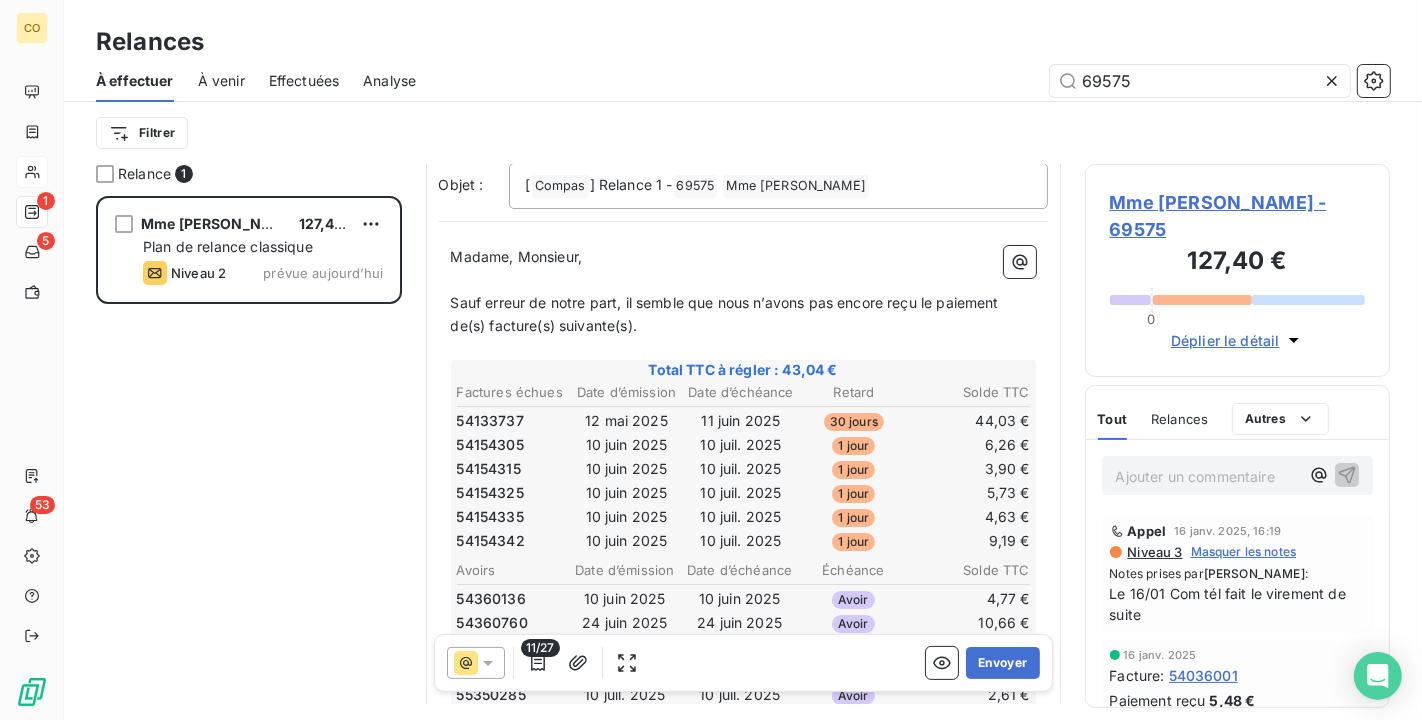 scroll, scrollTop: 224, scrollLeft: 0, axis: vertical 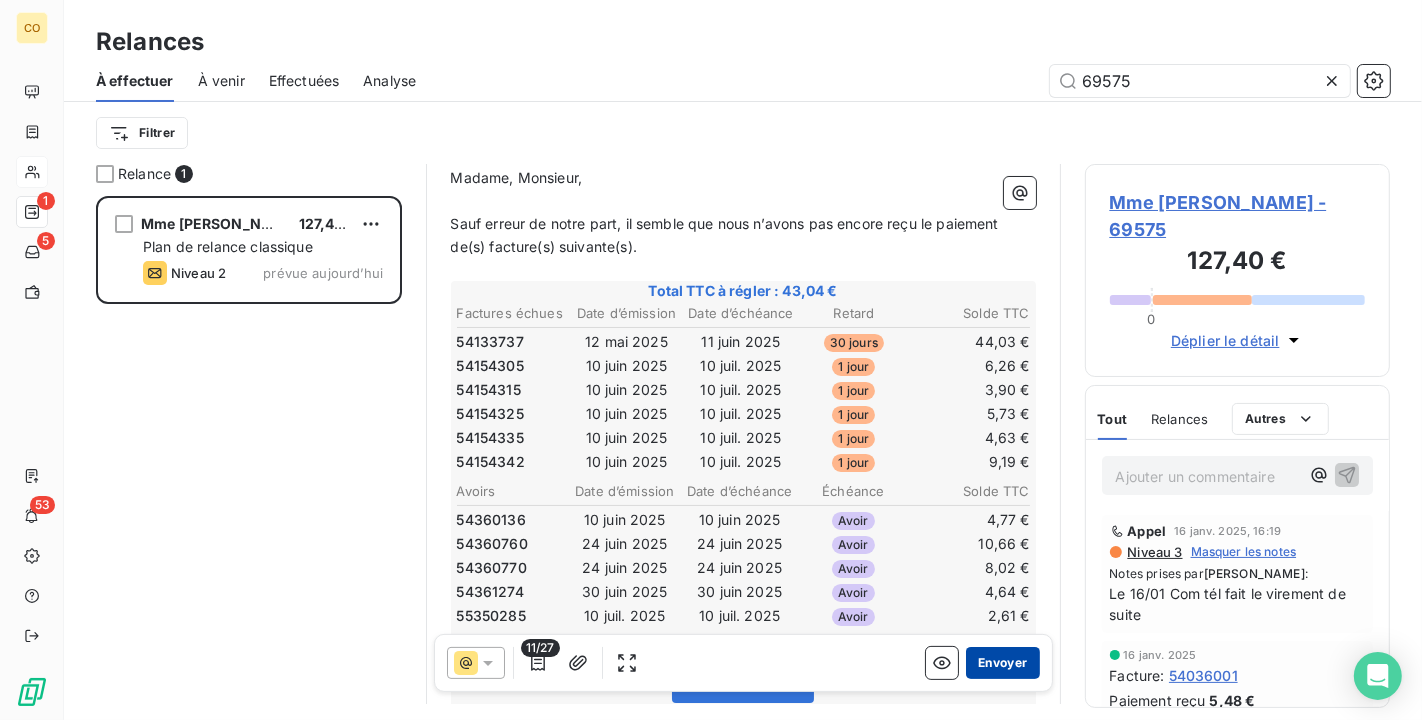 click on "Envoyer" at bounding box center [1002, 663] 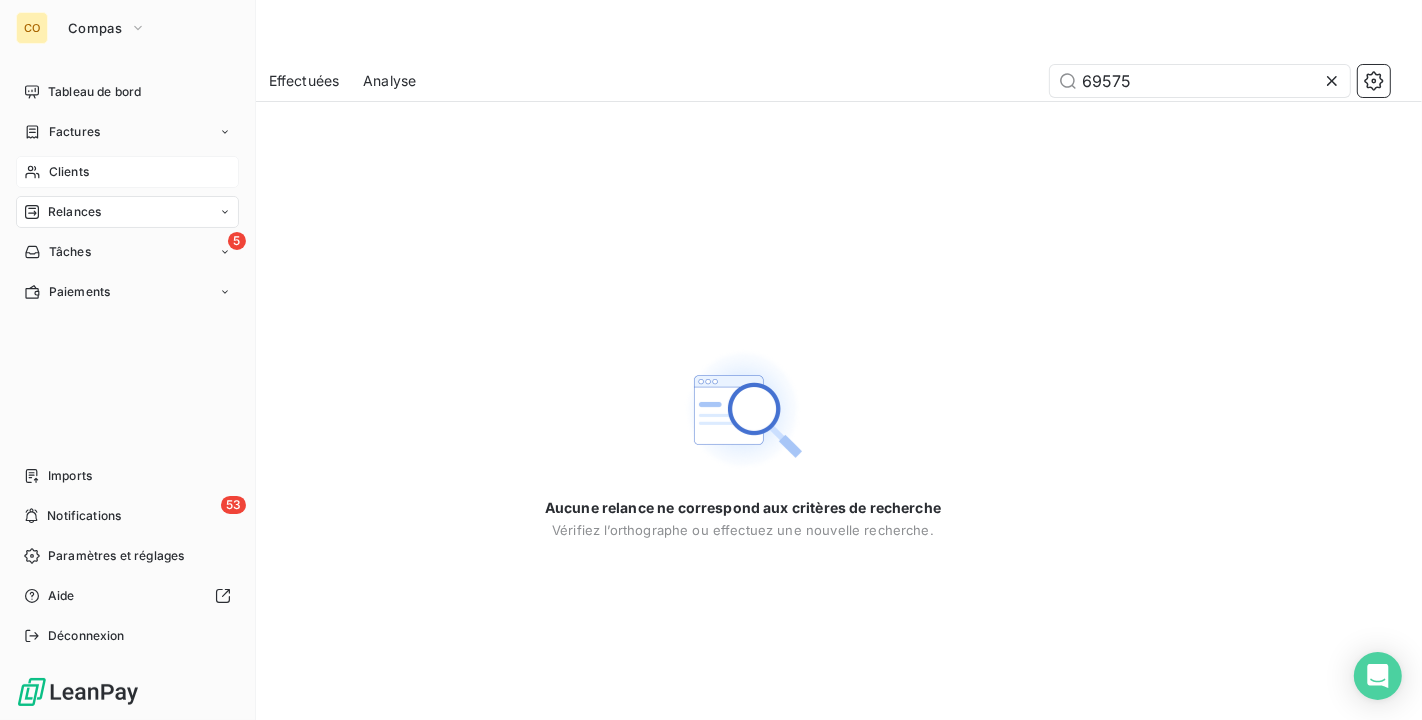 click on "Relances" at bounding box center [74, 212] 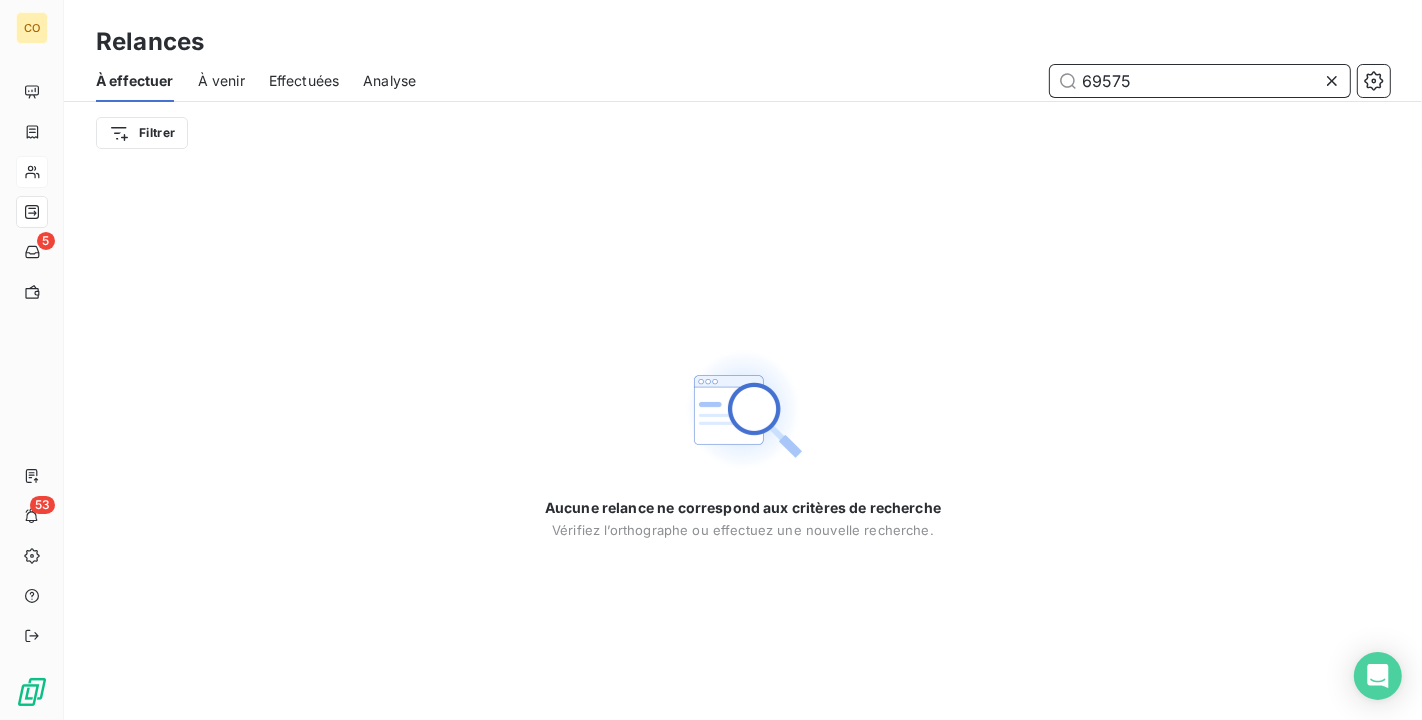 drag, startPoint x: 1204, startPoint y: 83, endPoint x: 782, endPoint y: 52, distance: 423.1371 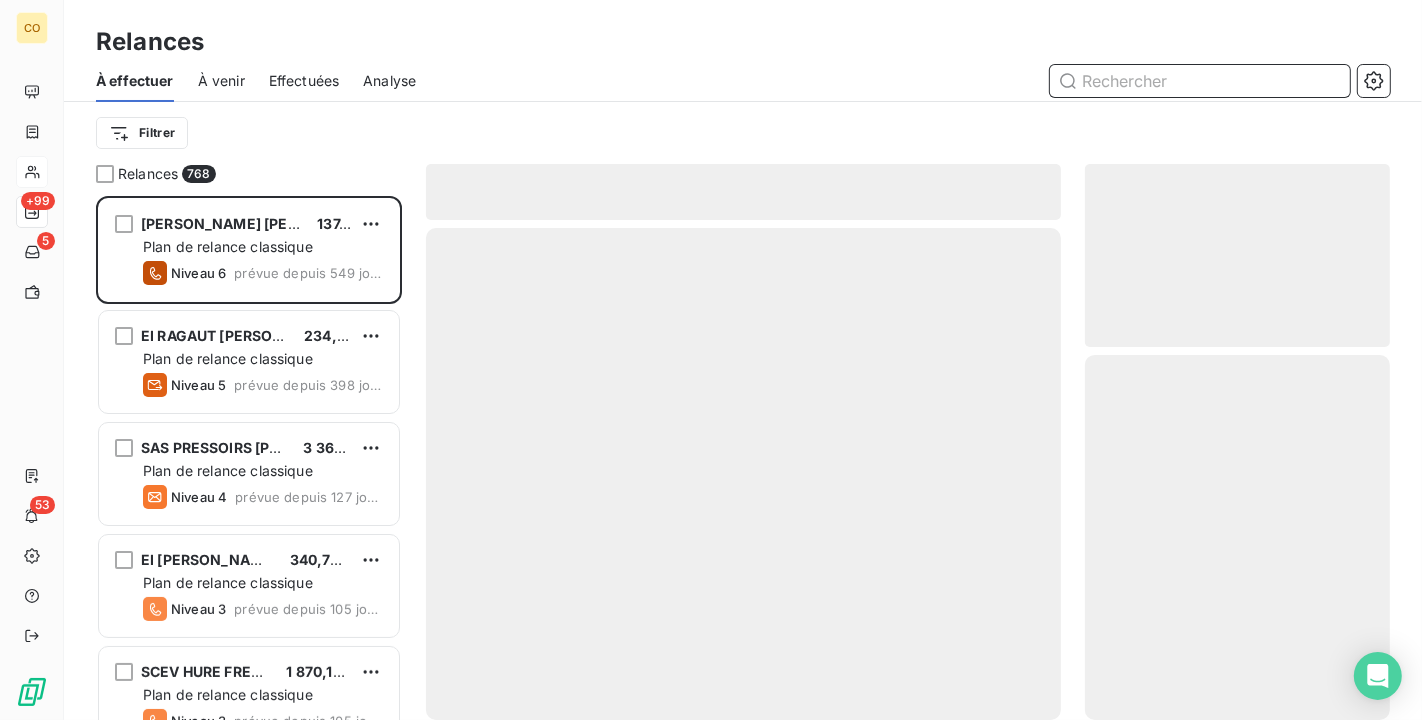 scroll, scrollTop: 18, scrollLeft: 17, axis: both 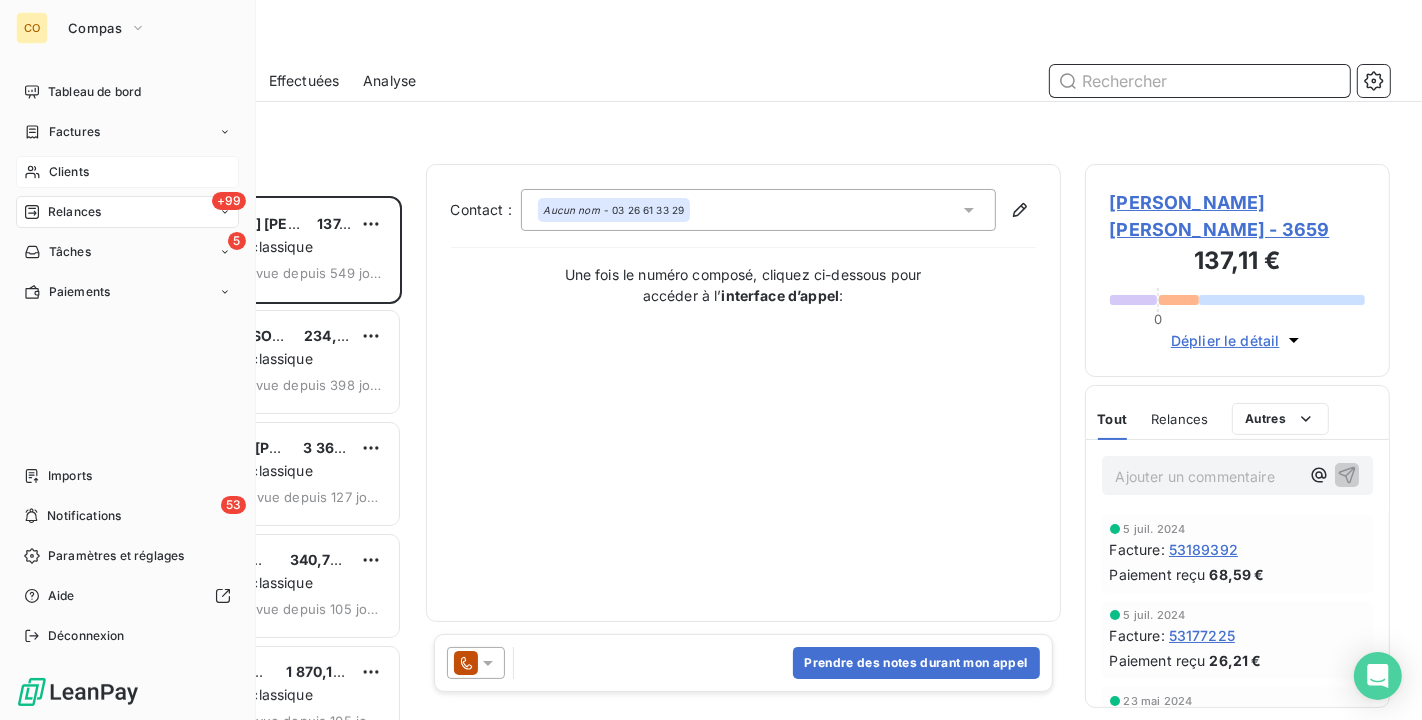 type 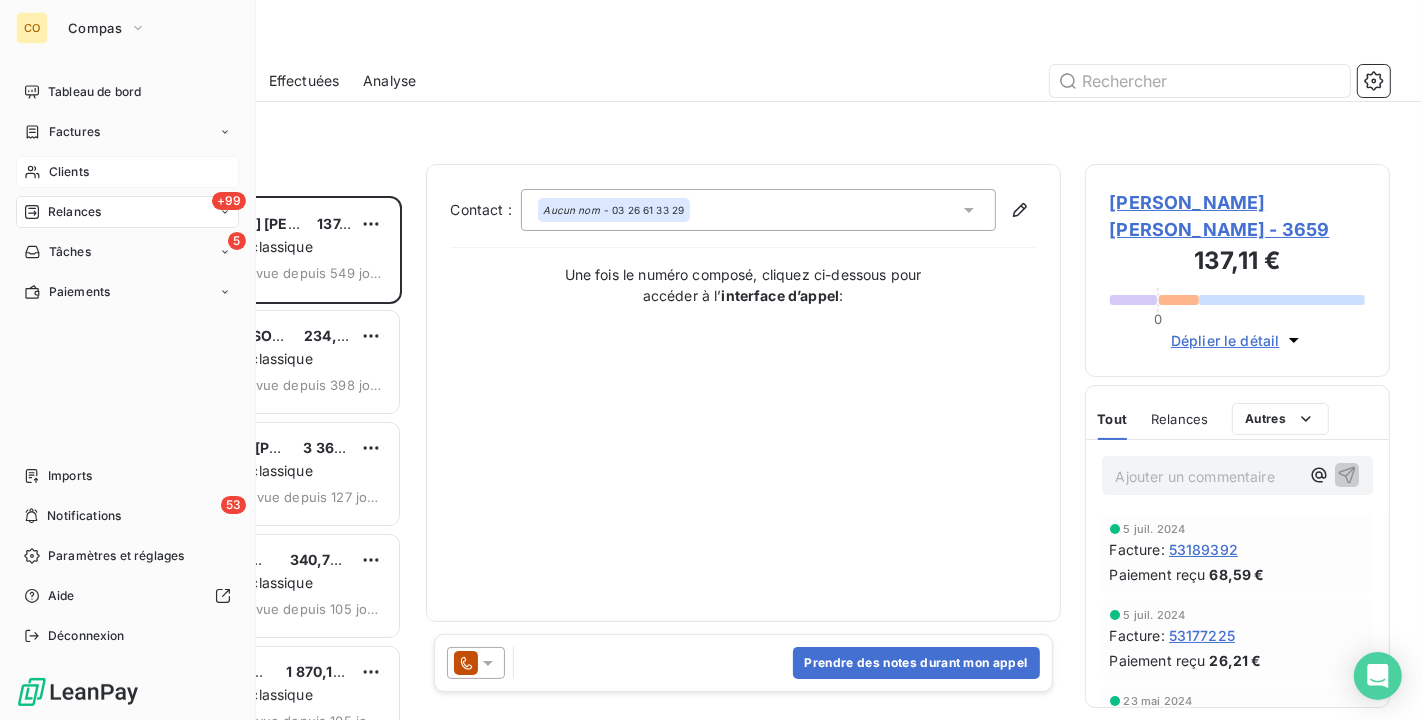 click 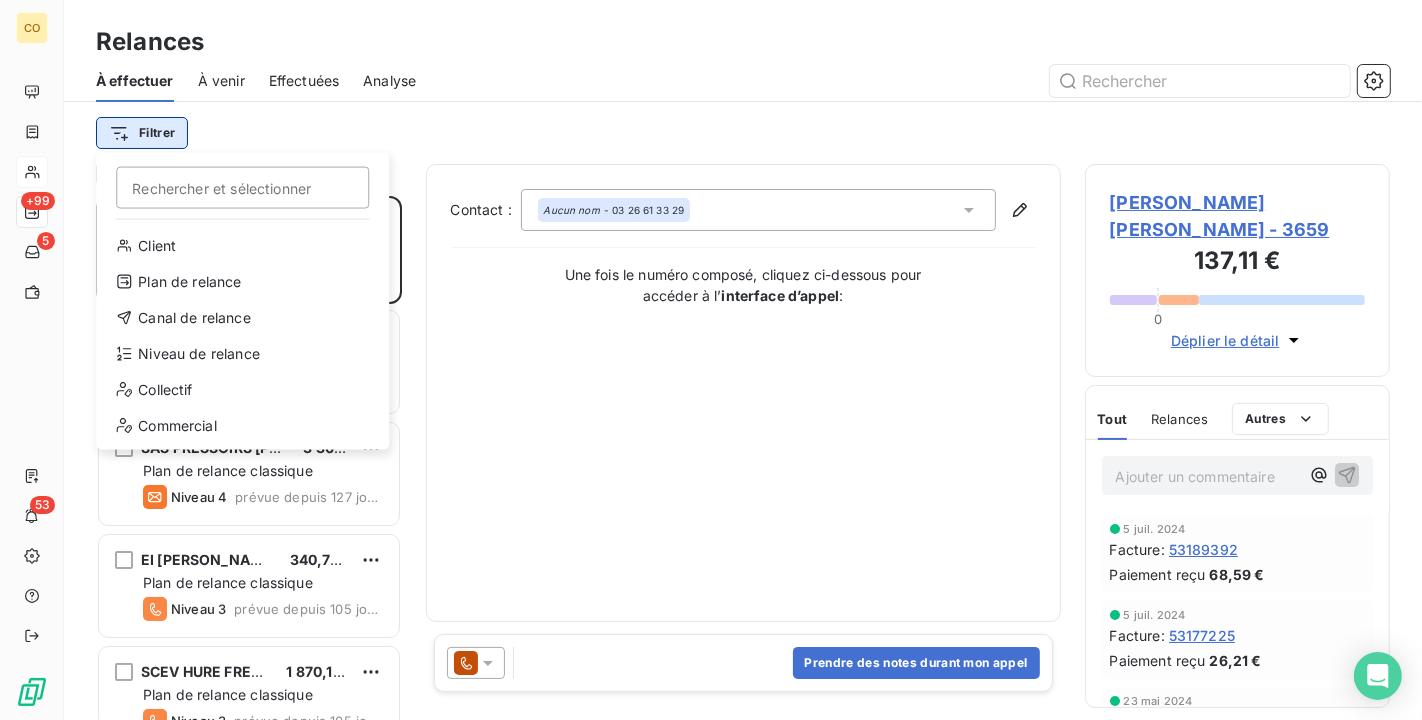 click on "CO +99 5 53 Relances À effectuer À venir Effectuées Analyse Filtrer Rechercher et sélectionner Client Plan de relance Canal de relance Niveau de relance Collectif Commercial Relances 768 EARL BATILLOT SYLVAIN 137,11 € Plan de relance classique Niveau 6 prévue depuis 549 jours EI RAGAUT FRANCK 234,70 € Plan de relance classique Niveau 5 prévue depuis 398 jours SAS PRESSOIRS ROGGE 3 369,68 € Plan de relance classique Niveau 4 prévue depuis 127 jours EI BILLY JULIEN 340,76 € Plan de relance classique Niveau 3 prévue depuis 105 jours SCEV HURE FRERES 1 870,19 € Plan de relance classique Niveau 3 prévue depuis 105 jours EI CHEUTIN Rachel 439,32 € Plan de relance classique Niveau 5 prévue depuis 105 jours EI GOURMAND Christophe 84,25 € Plan de relance sans mail Niveau 5 prévue depuis 105 jours Aut. INDIVISION MOREAUX DOMINIQUE 57,03 € Plan de relance classique Niveau 5 prévue depuis 105 jours SC DOMAINE R-RENAUDIN 15 461,22 € Plan de relance classique    :" at bounding box center (711, 360) 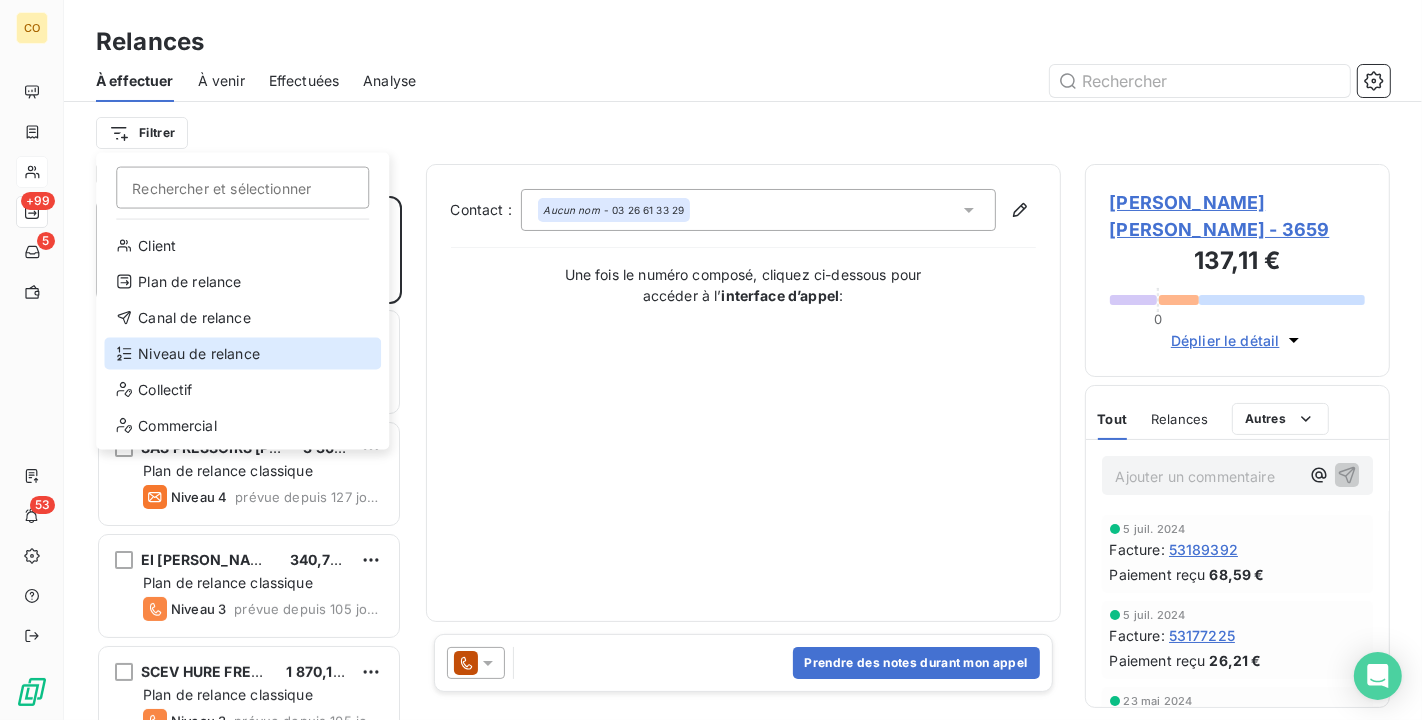 click on "Niveau de relance" at bounding box center (242, 354) 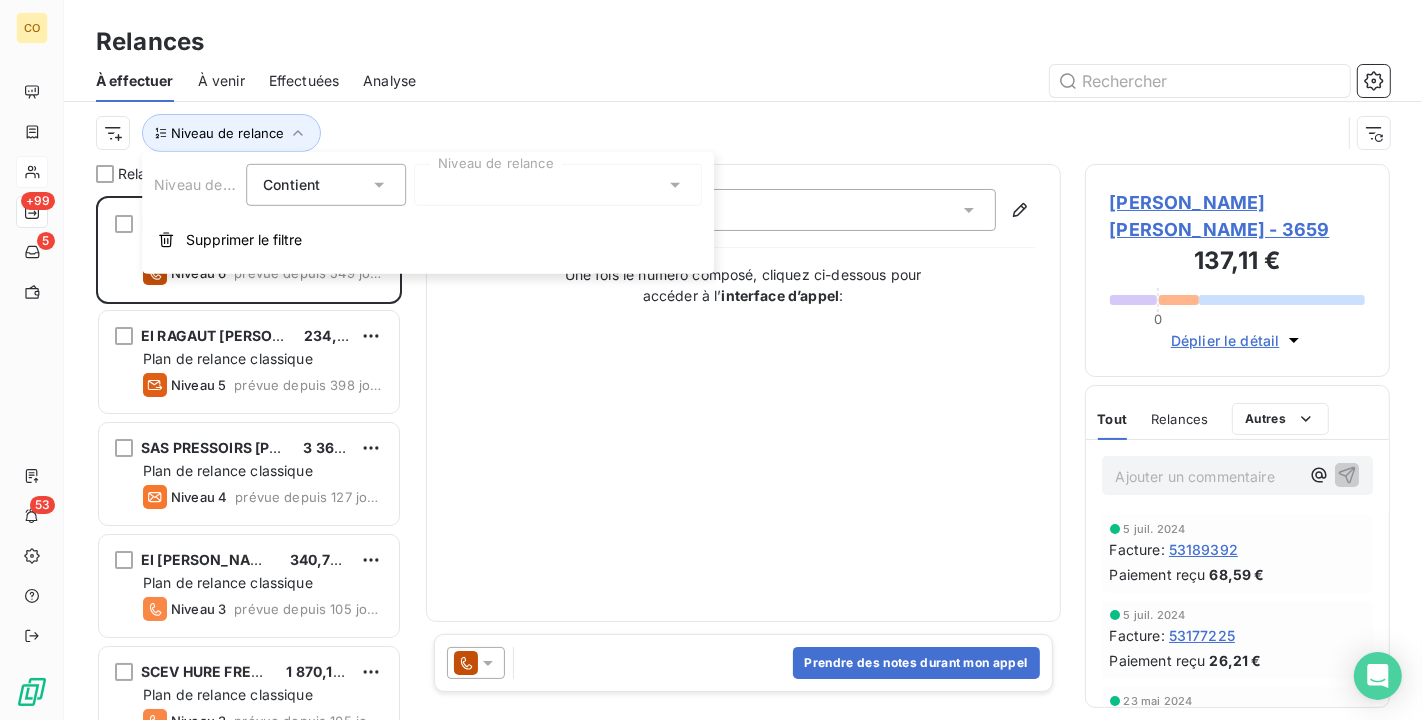 click at bounding box center (558, 185) 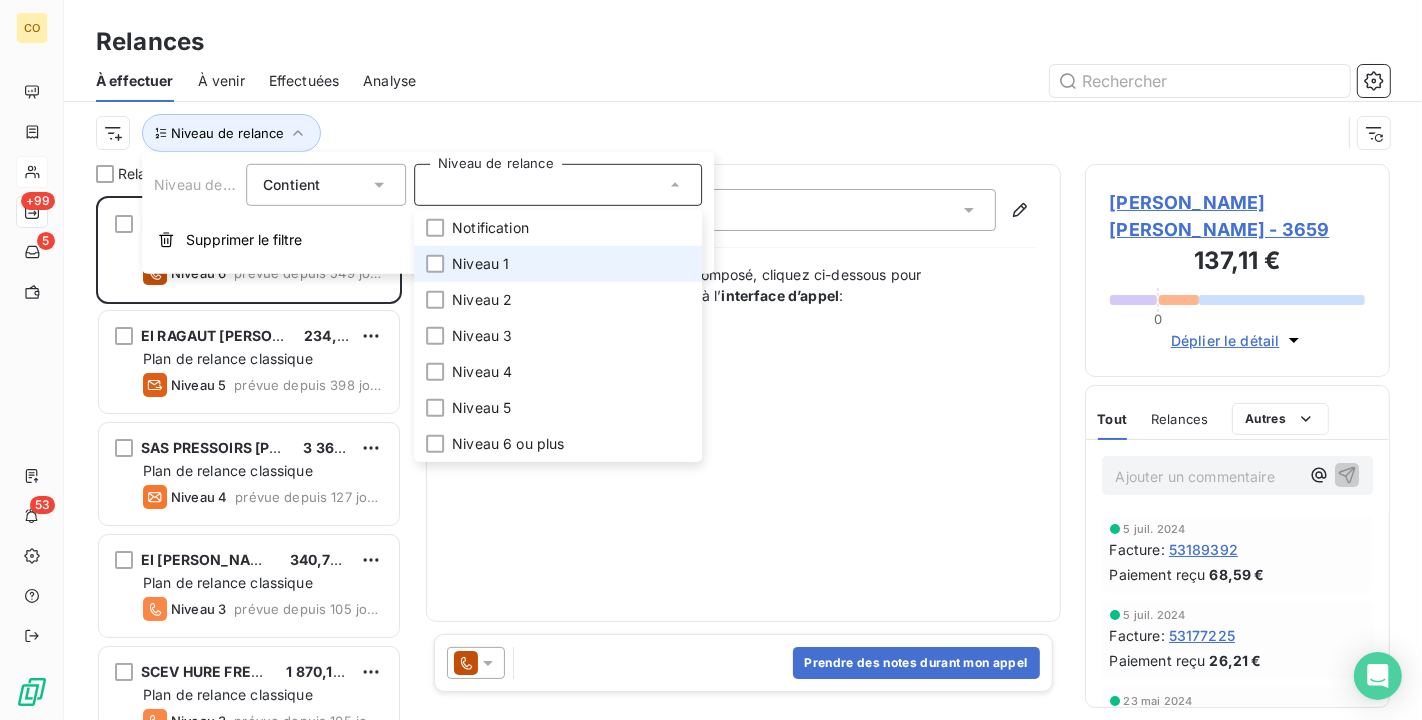 click on "Niveau 1" at bounding box center [480, 264] 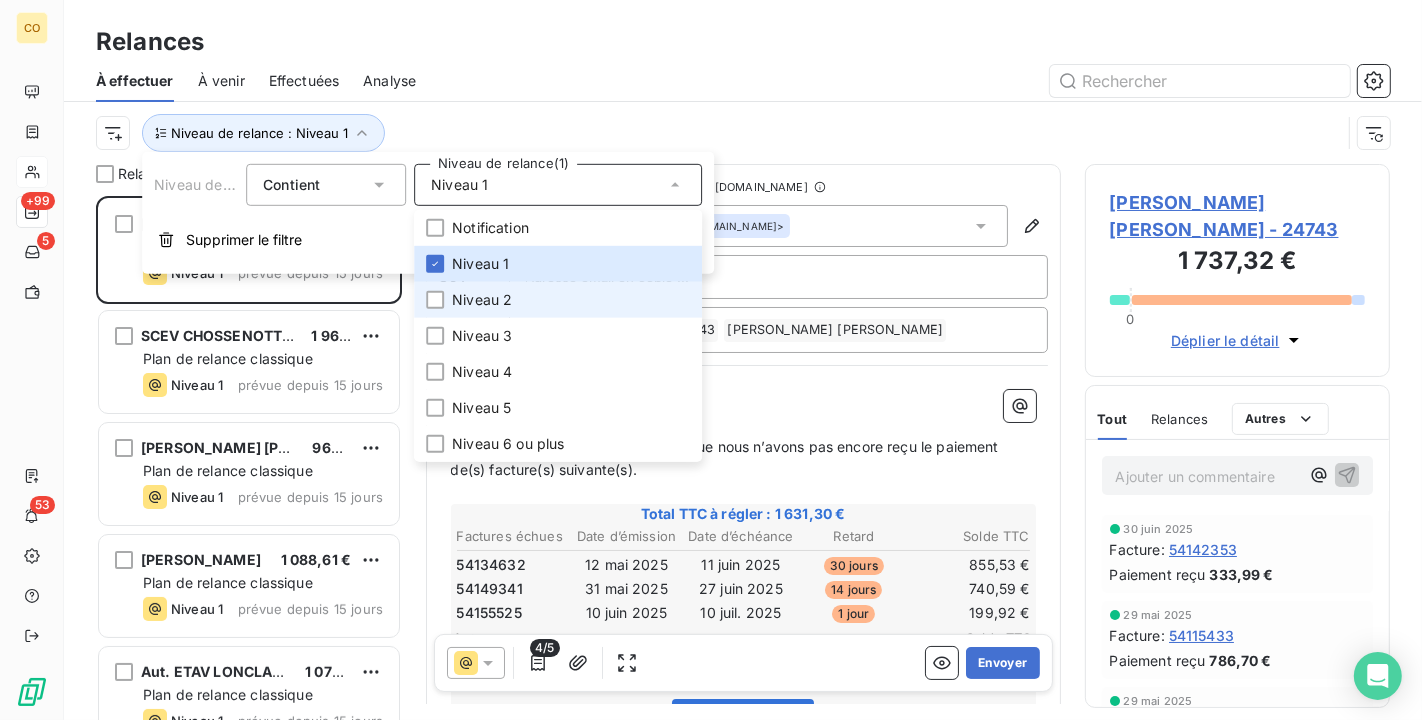 scroll, scrollTop: 18, scrollLeft: 17, axis: both 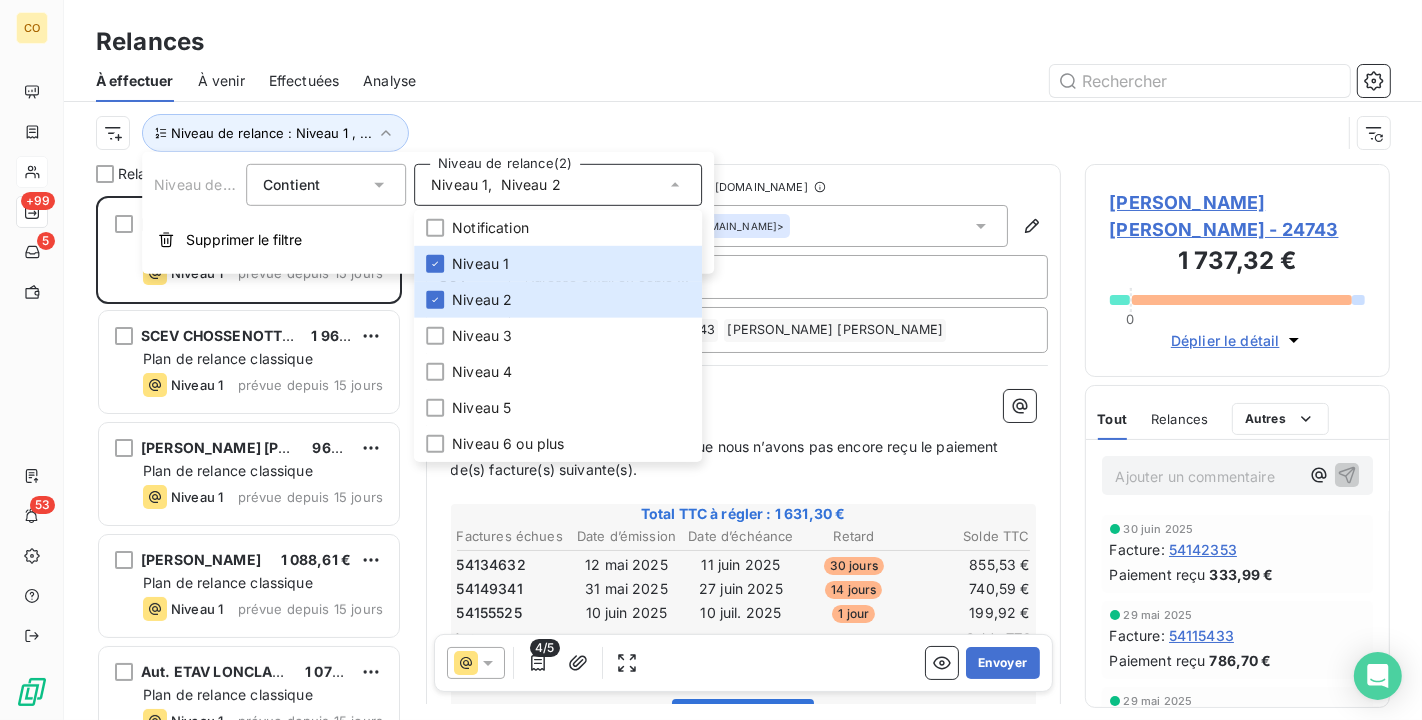 click on "Niveau de relance  : Niveau 1 , ..." at bounding box center (743, 133) 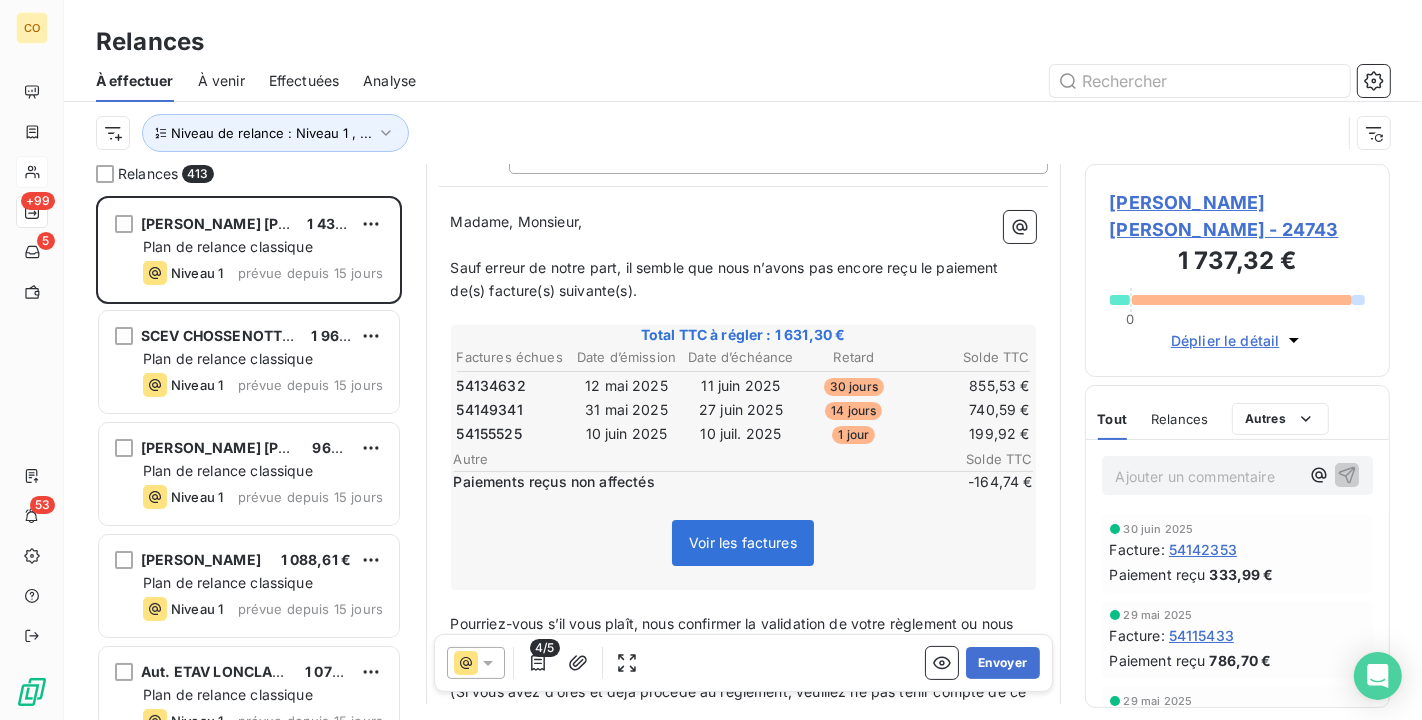 scroll, scrollTop: 222, scrollLeft: 0, axis: vertical 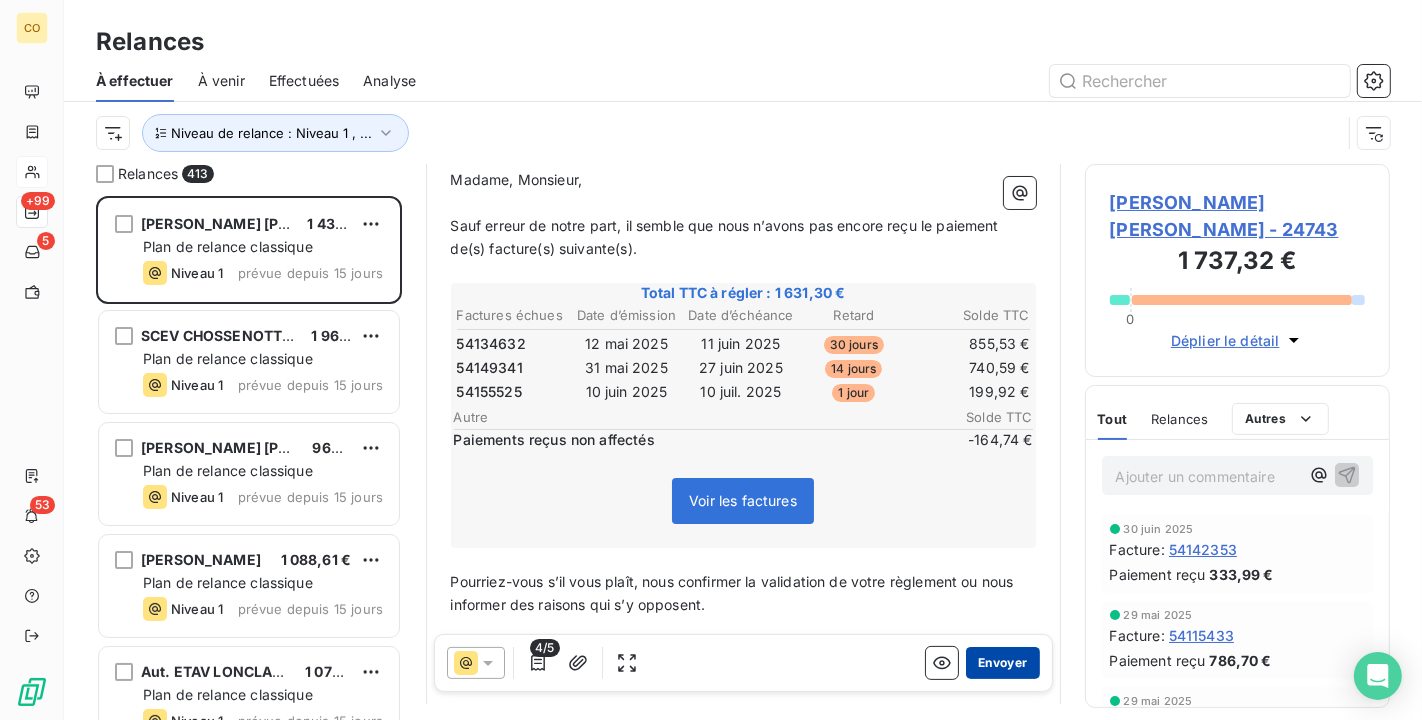 click on "Envoyer" at bounding box center [1002, 663] 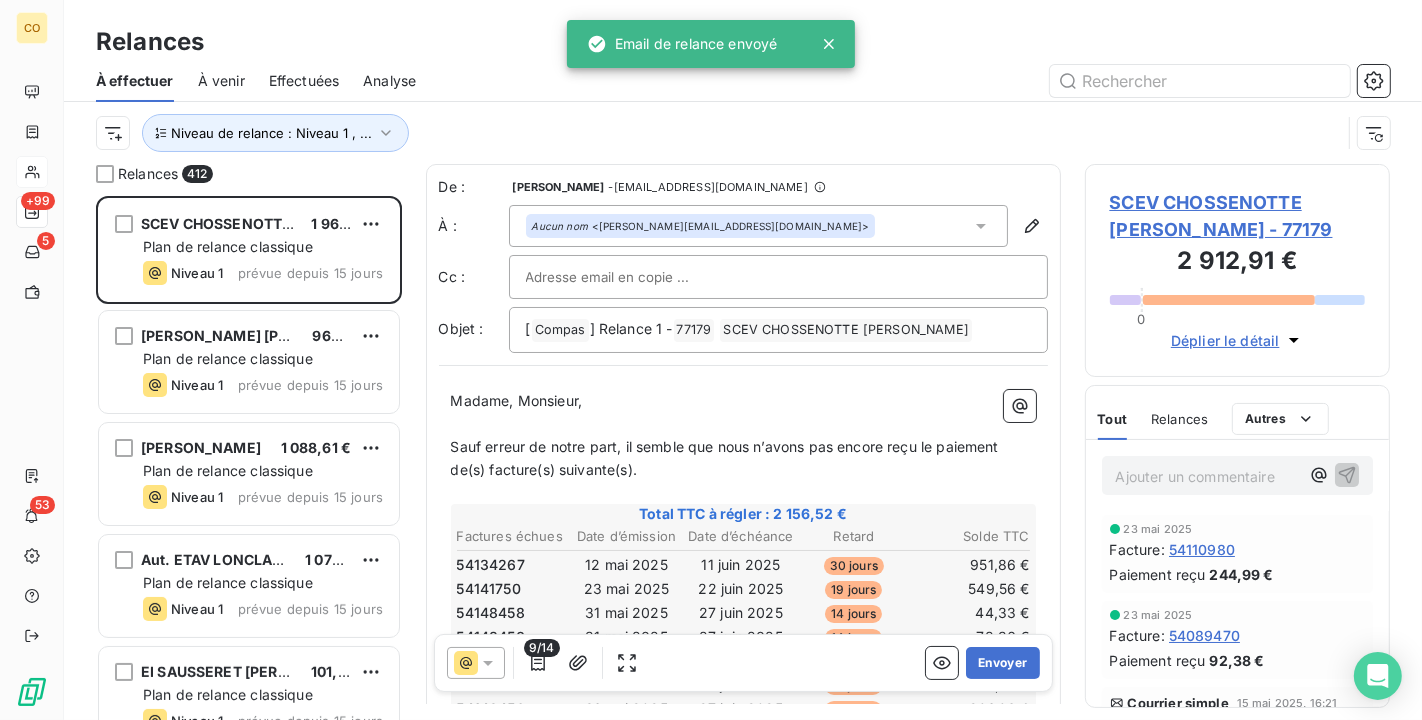 click on "Sauf erreur de notre part, il semble que nous n’avons pas encore reçu le paiement de(s) facture(s) suivante(s)." at bounding box center [727, 458] 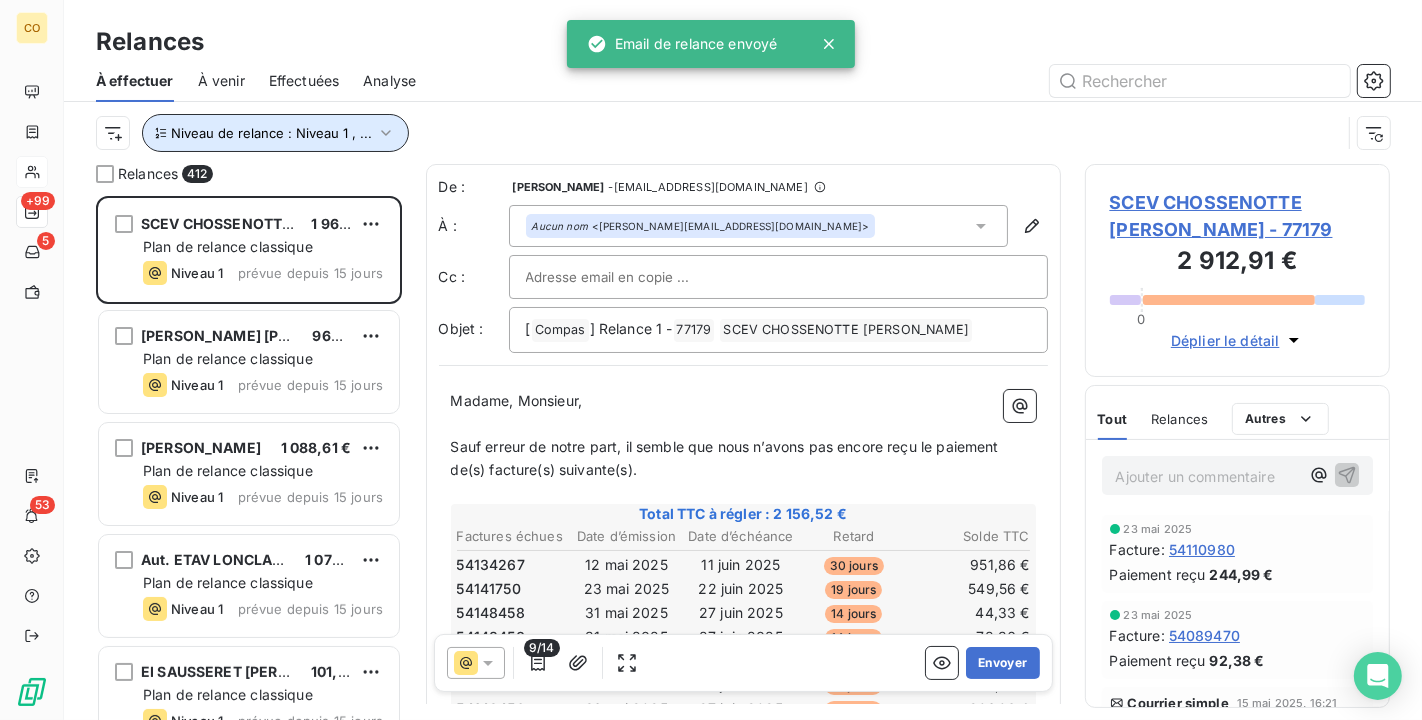 click on "Niveau de relance  : Niveau 1 , ..." at bounding box center [271, 133] 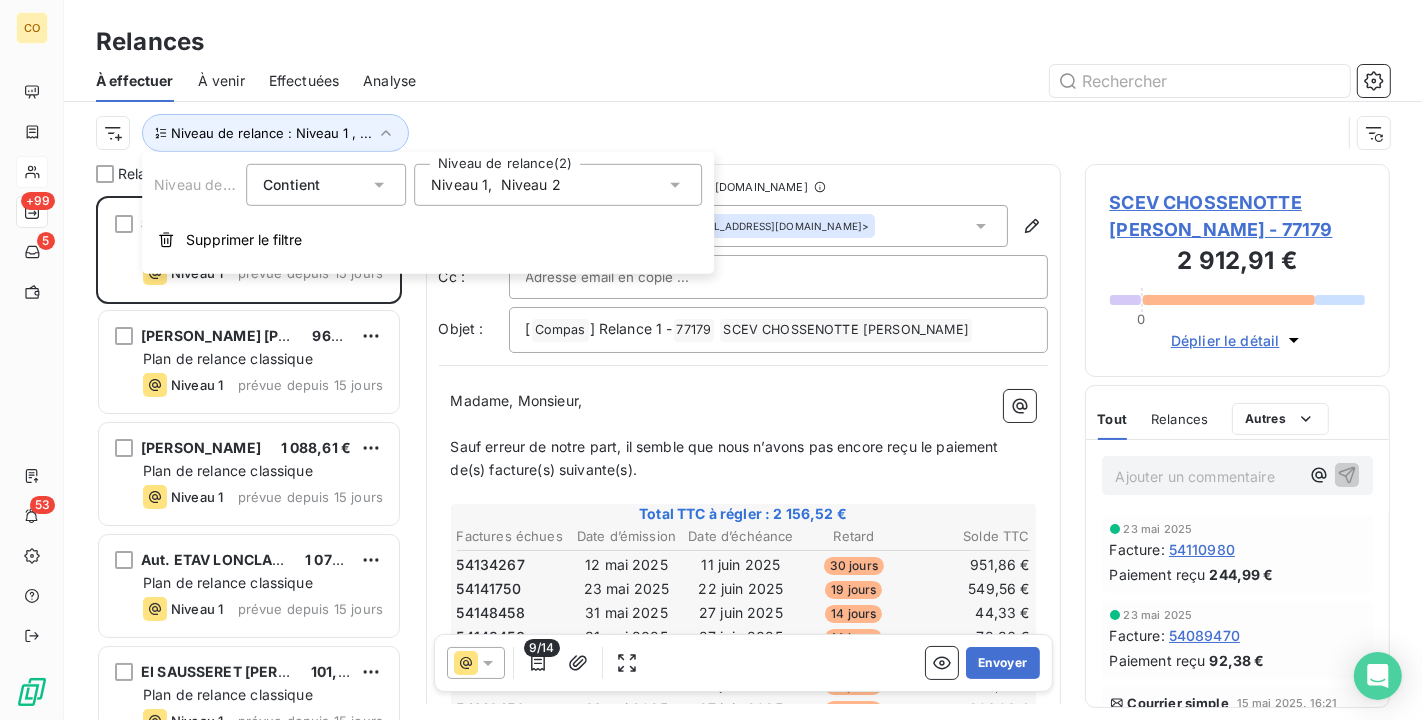 click on "Niveau 1 , Niveau 2" at bounding box center (558, 185) 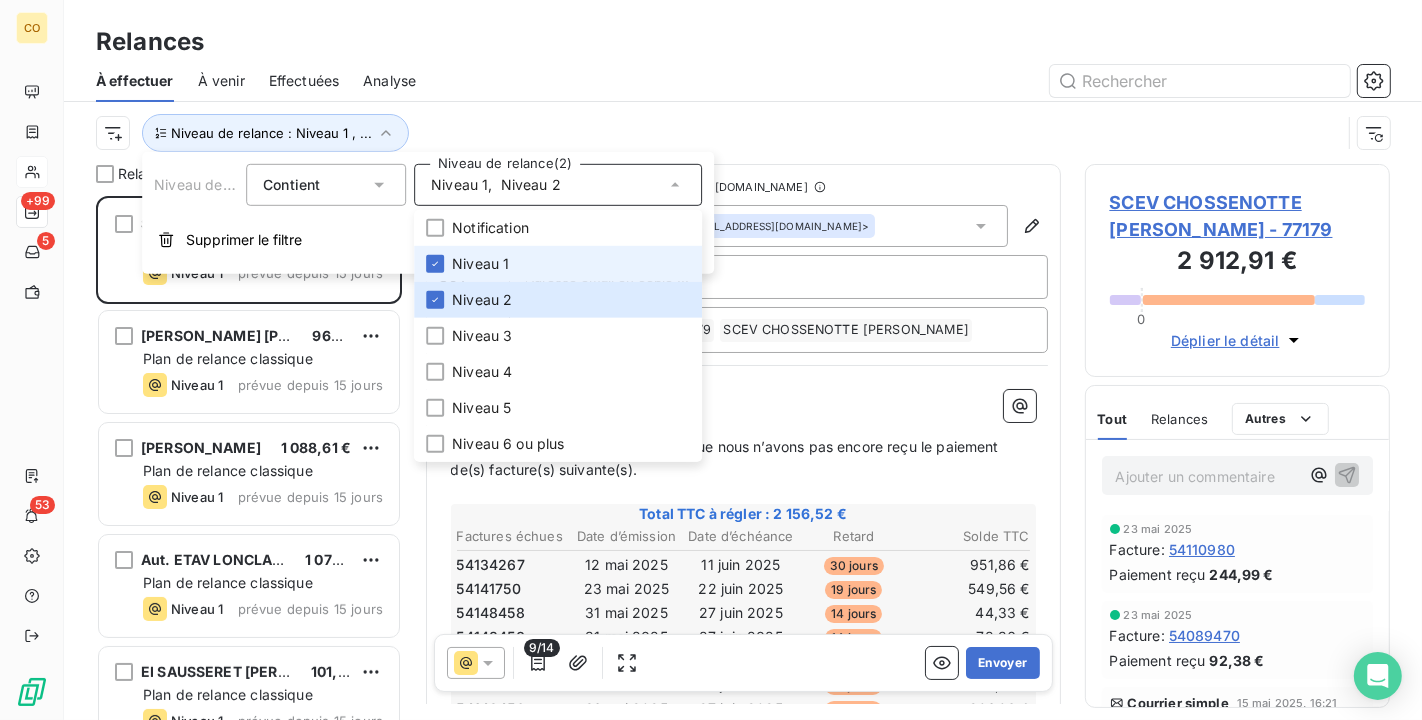 click on "Niveau 1" at bounding box center [480, 264] 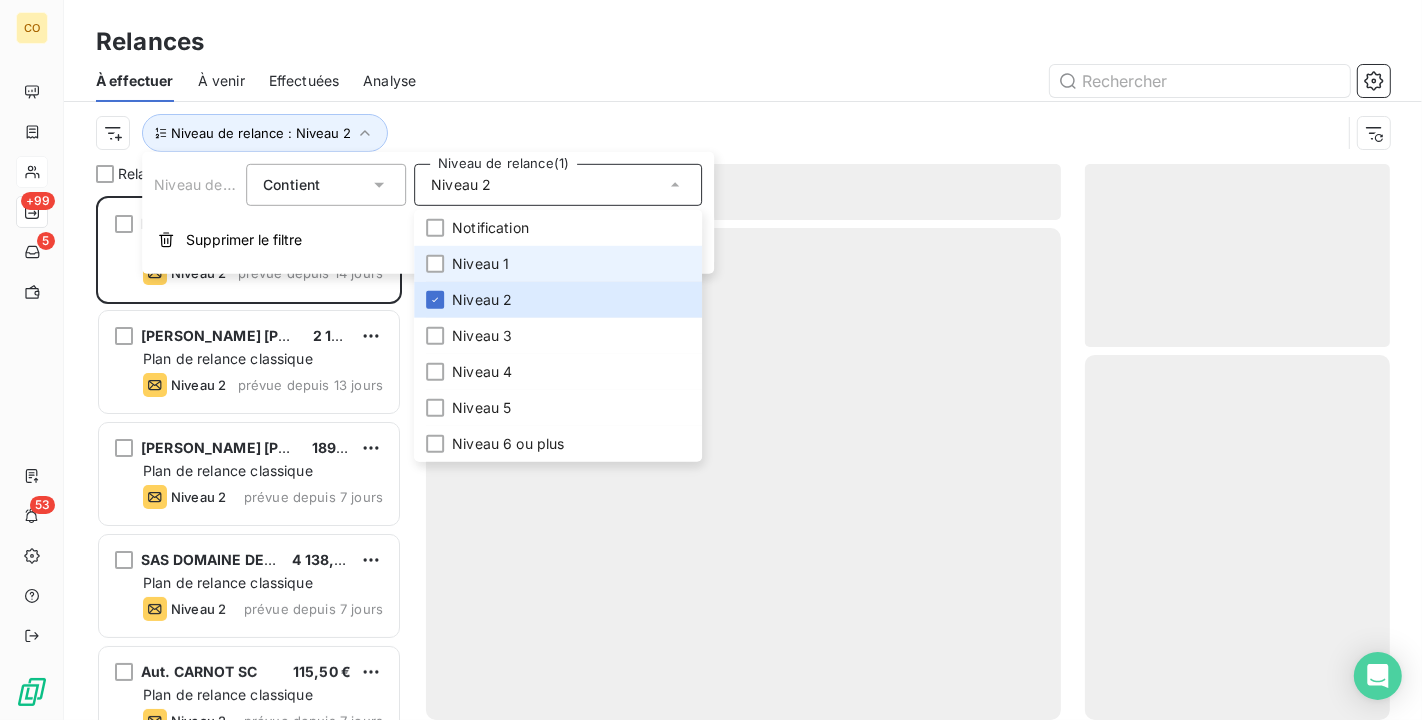 scroll, scrollTop: 18, scrollLeft: 17, axis: both 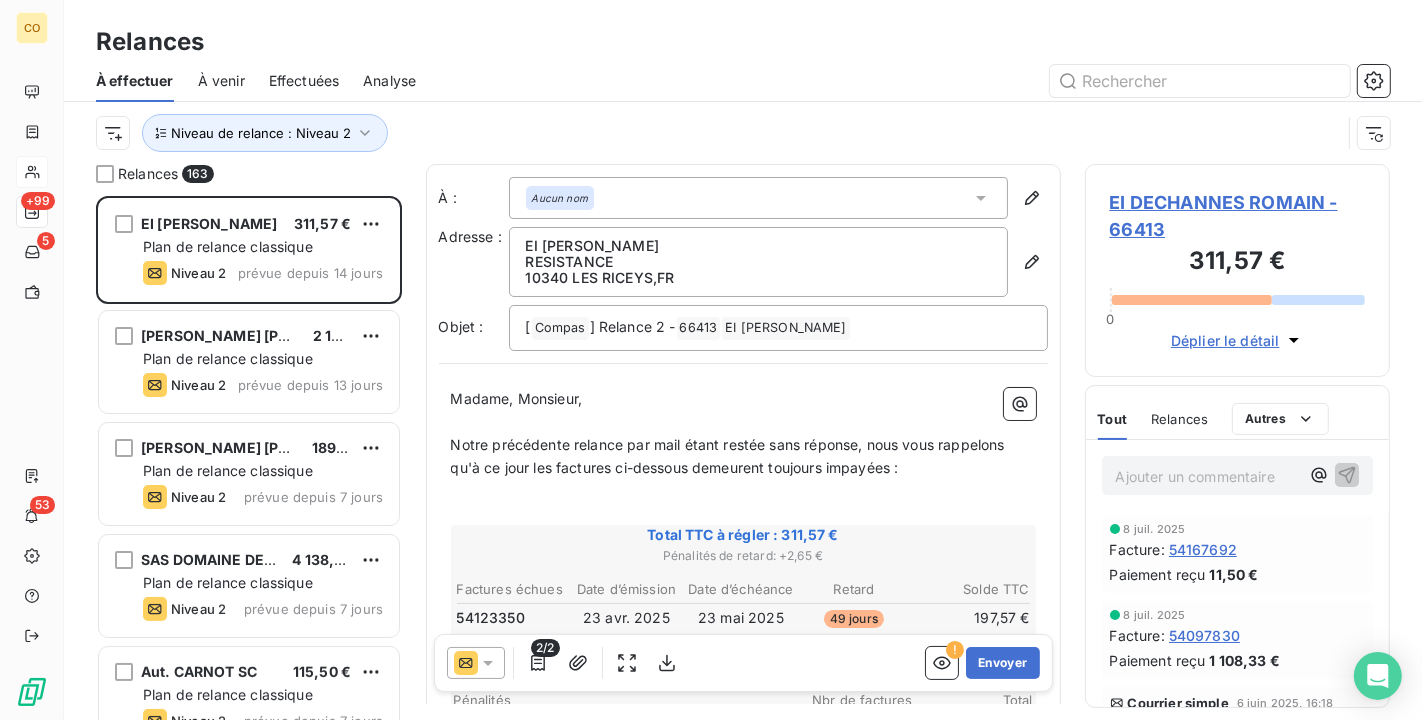 click at bounding box center (915, 81) 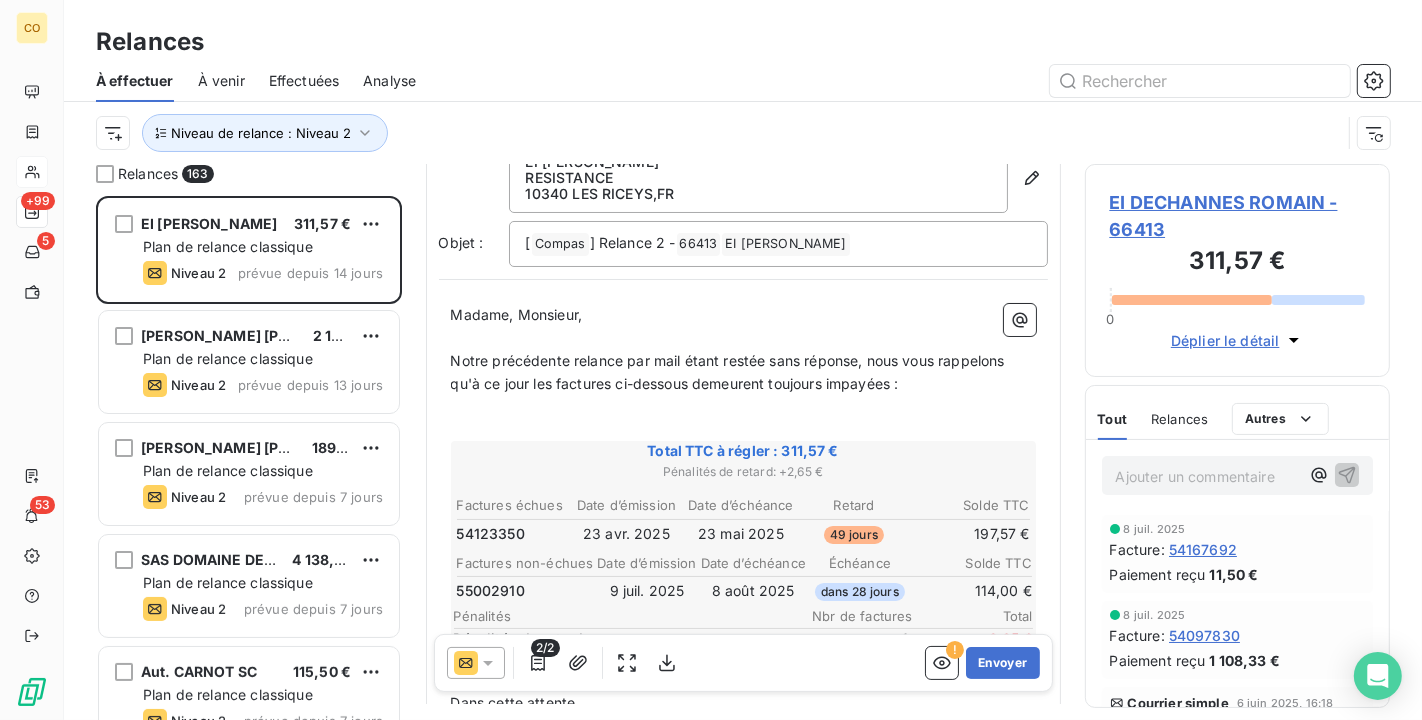 scroll, scrollTop: 113, scrollLeft: 0, axis: vertical 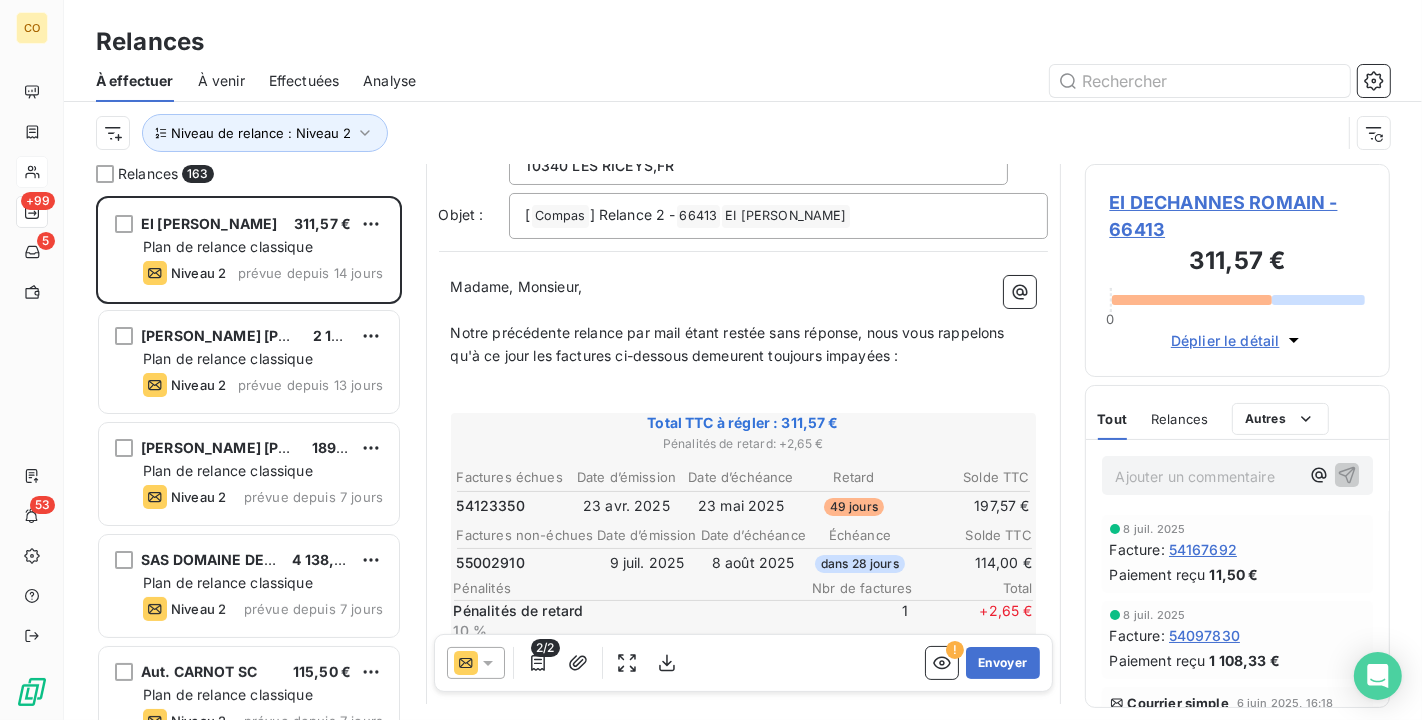 click 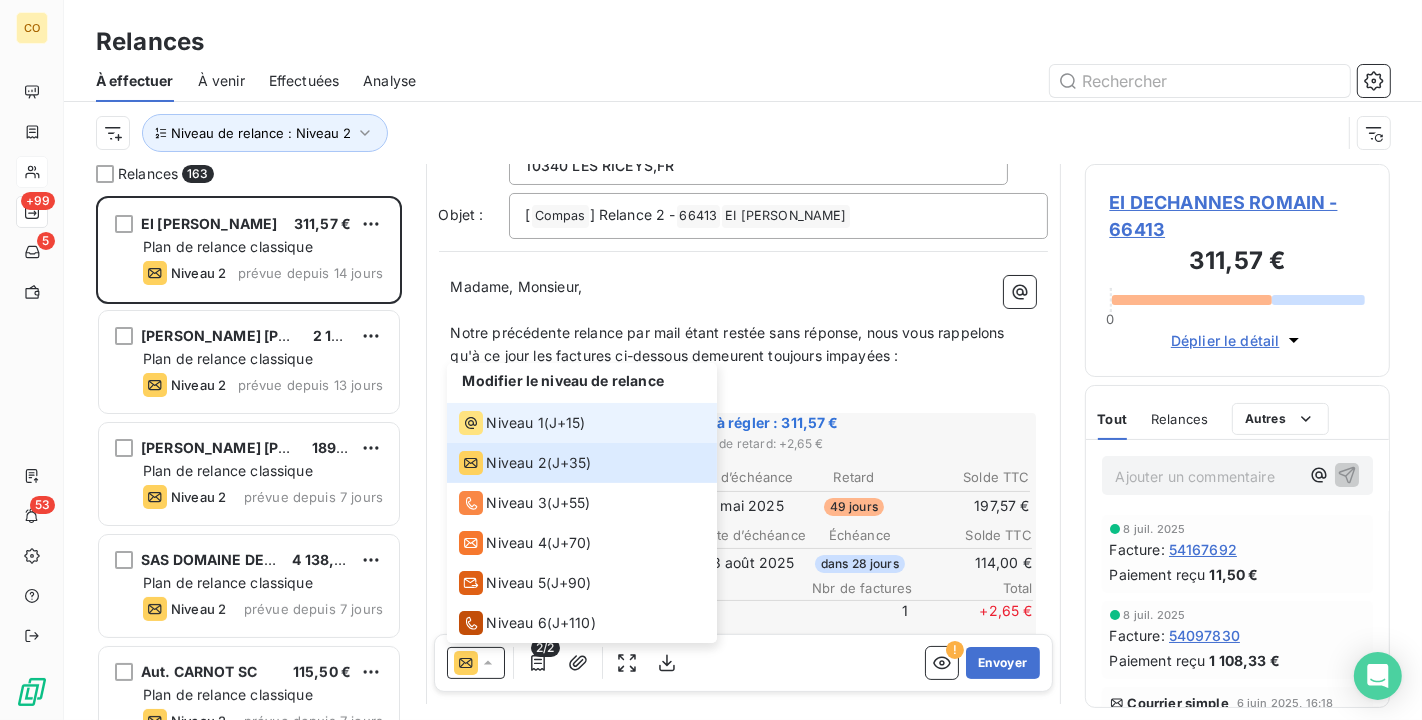 click 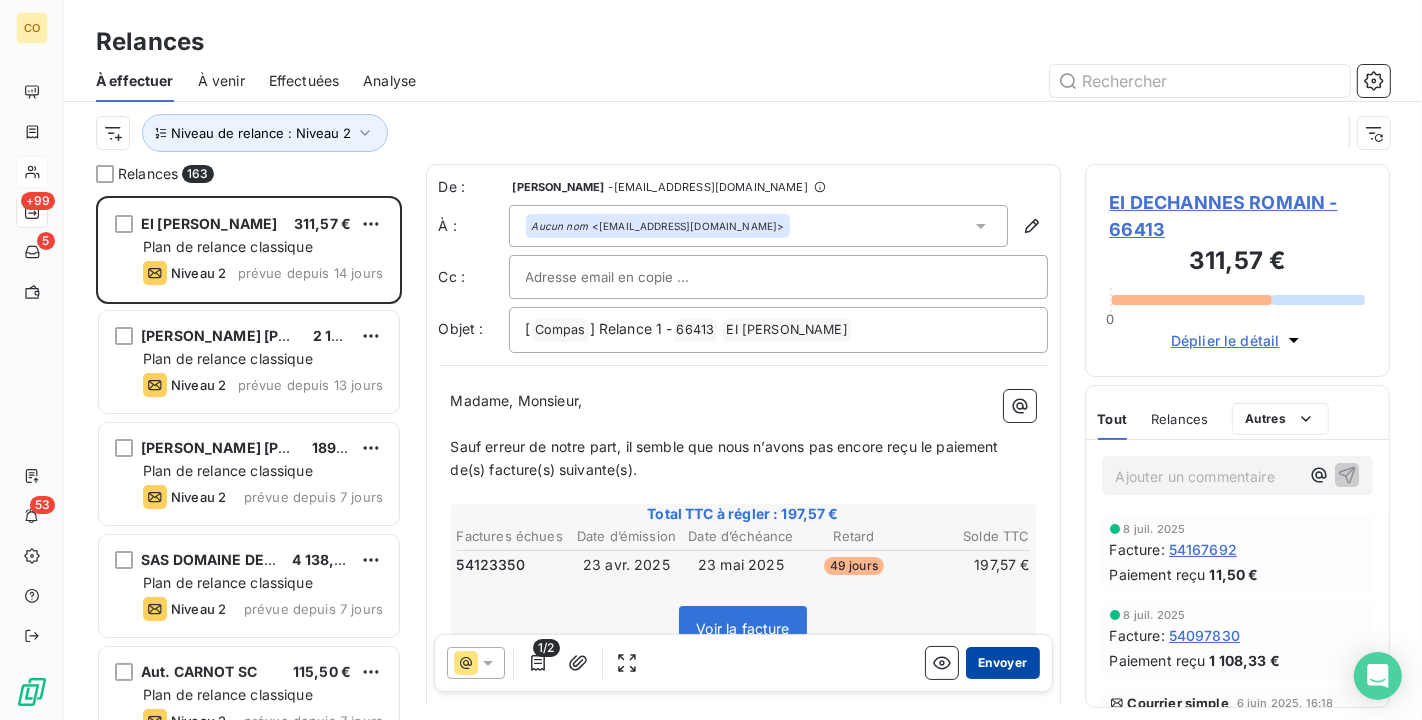 click on "Envoyer" at bounding box center (1002, 663) 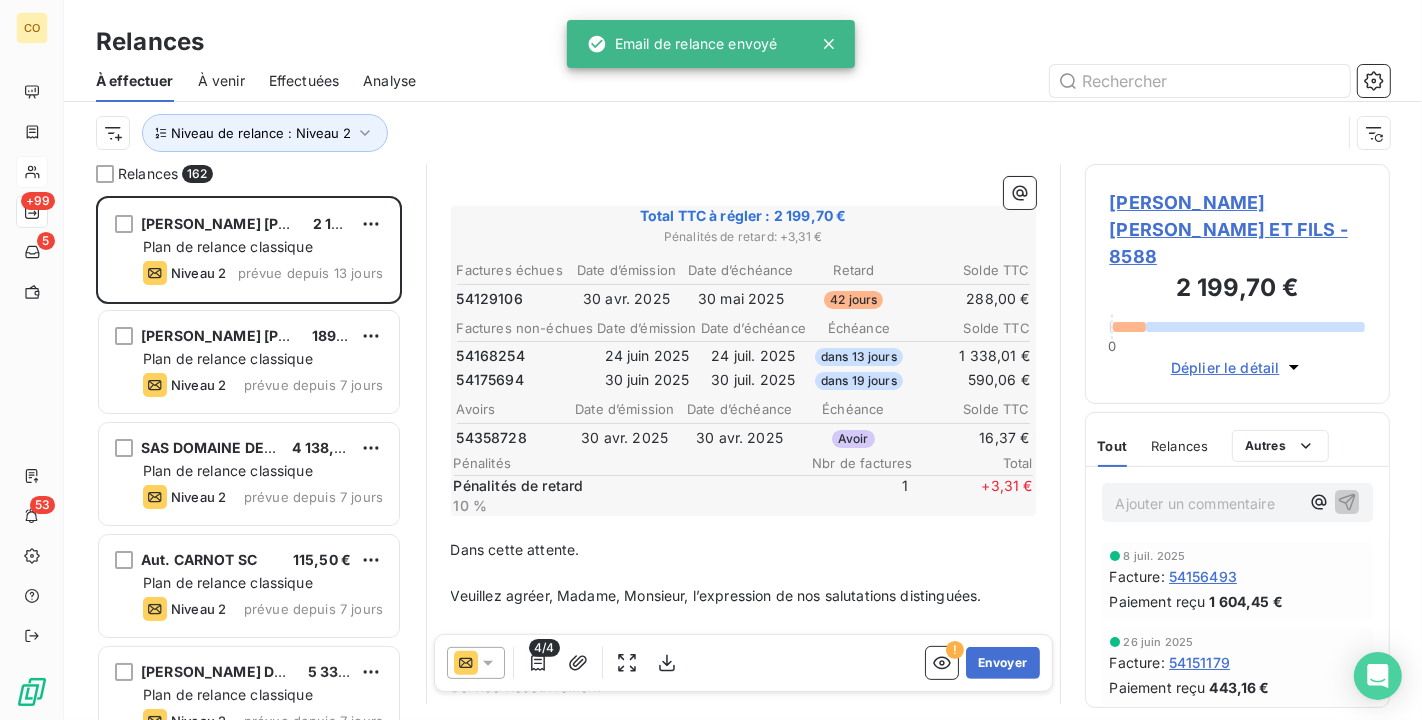 scroll, scrollTop: 336, scrollLeft: 0, axis: vertical 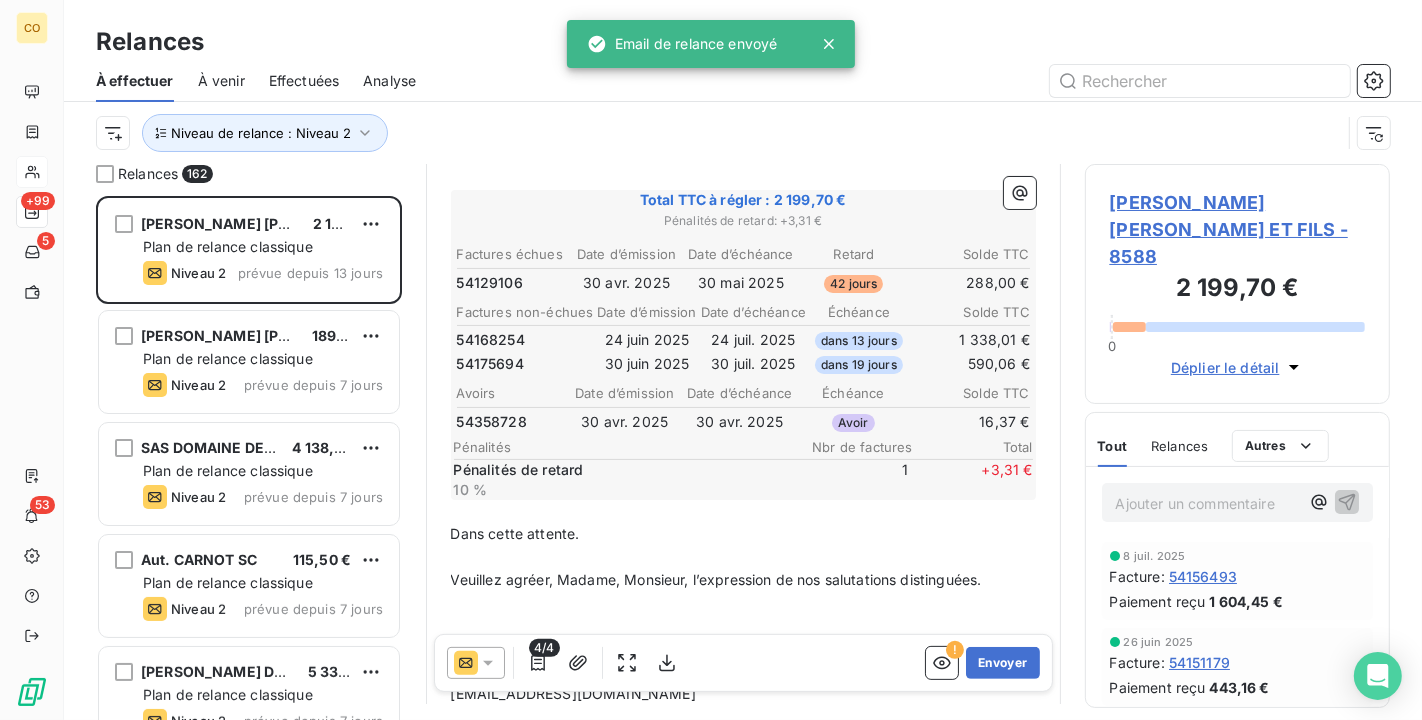 click 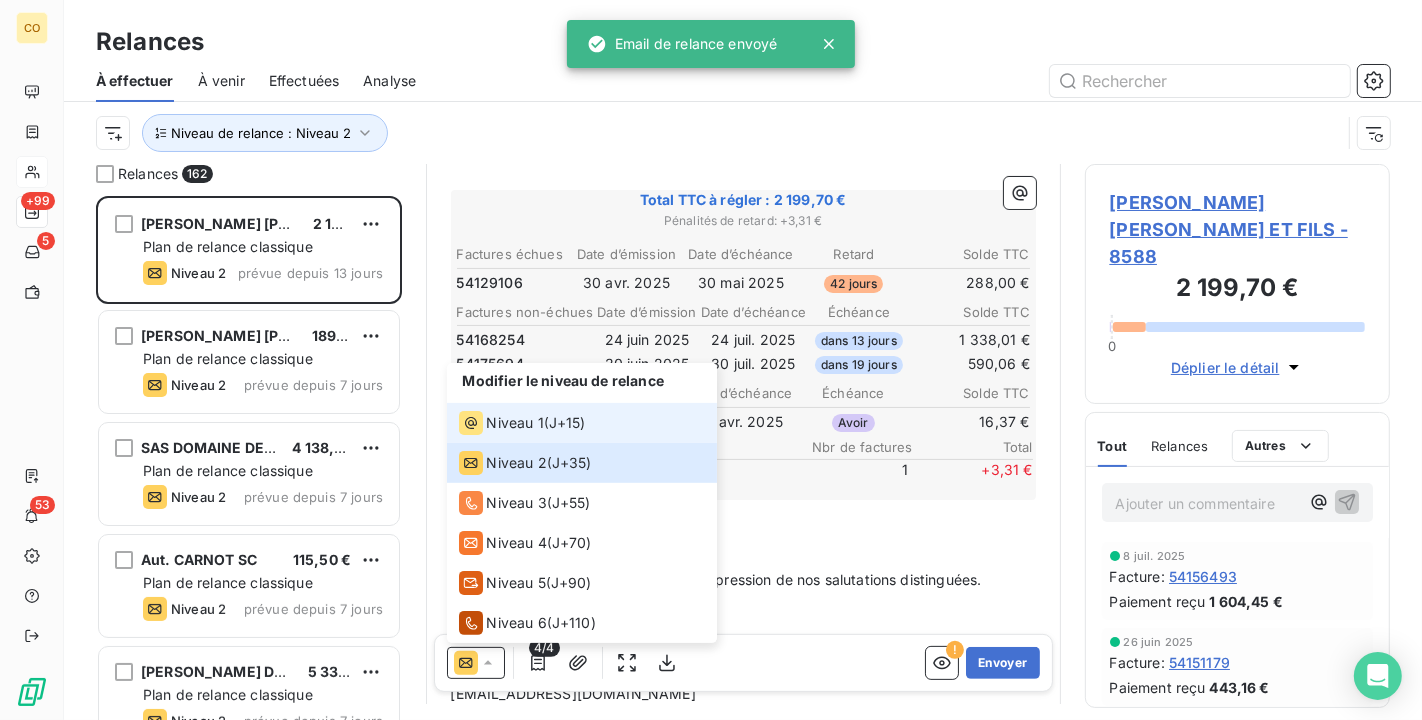 click on "Niveau 1" at bounding box center [515, 423] 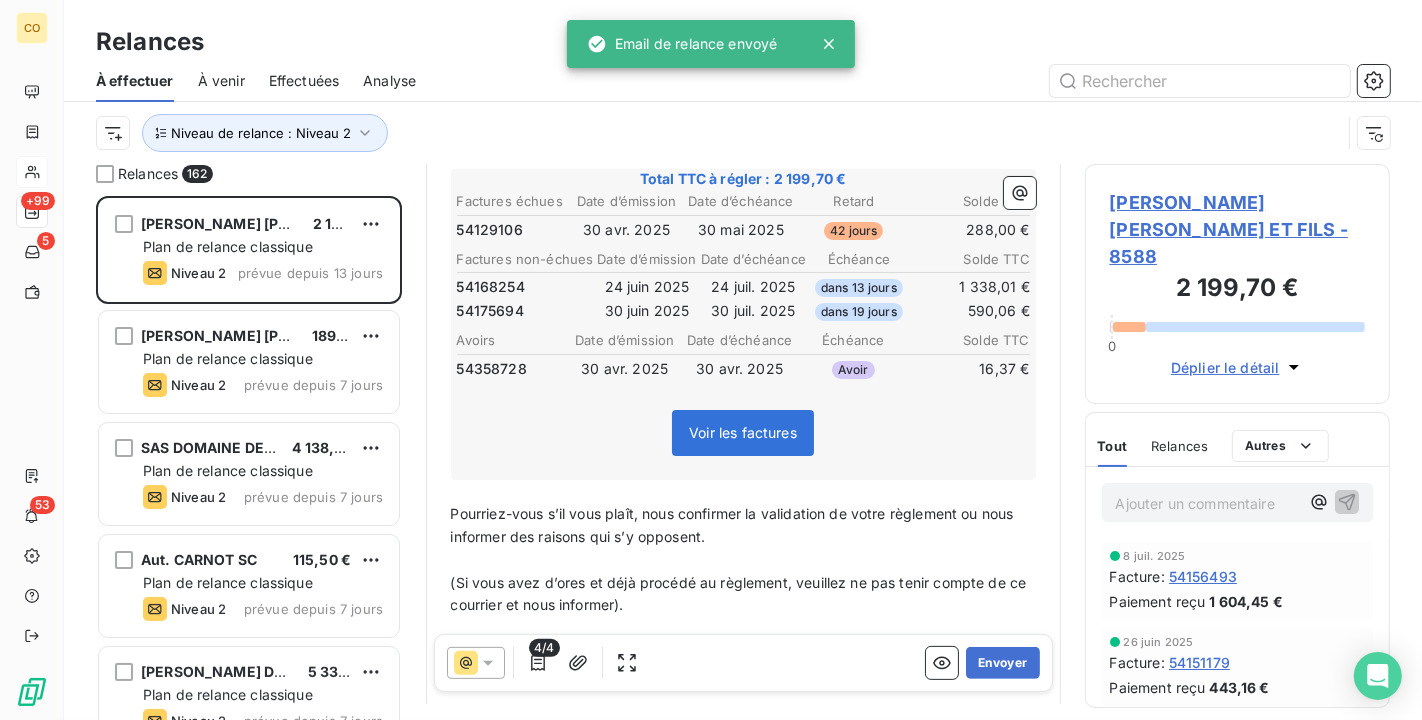 scroll, scrollTop: 260, scrollLeft: 0, axis: vertical 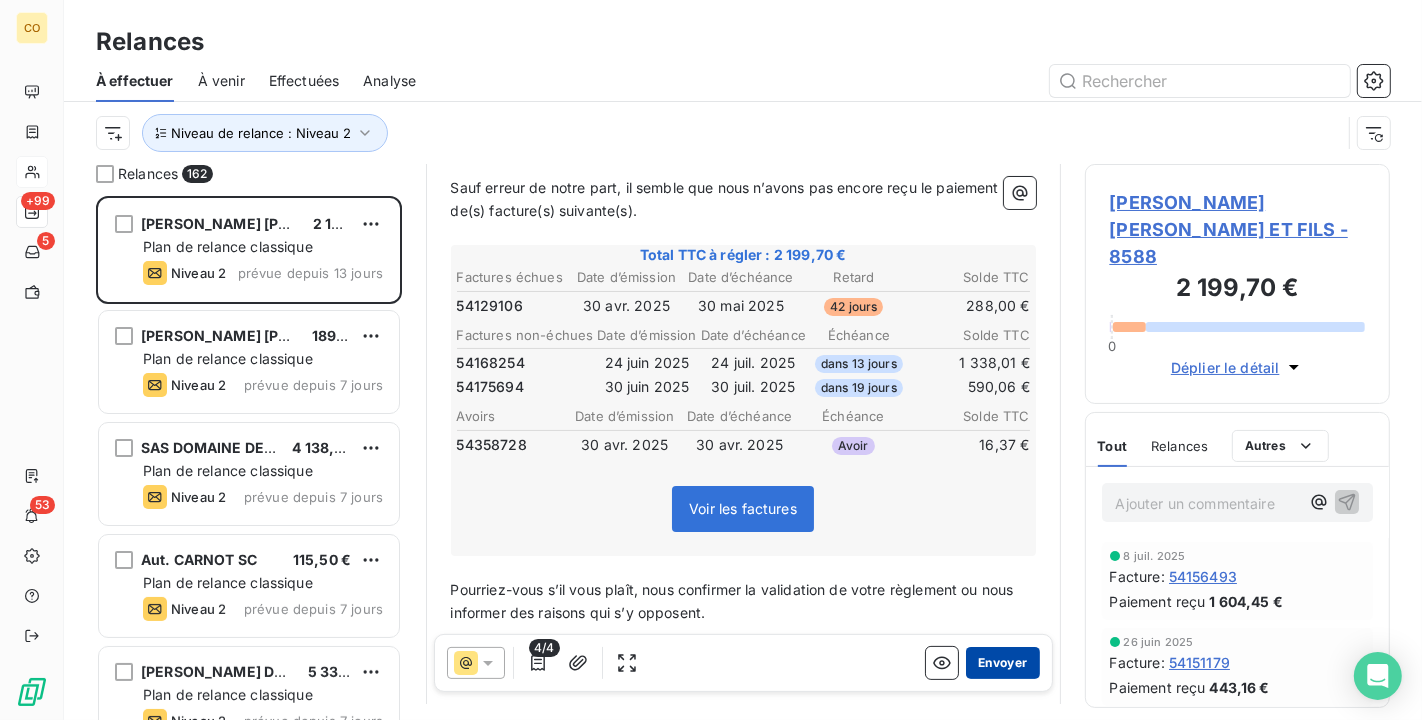 click on "Envoyer" at bounding box center [1002, 663] 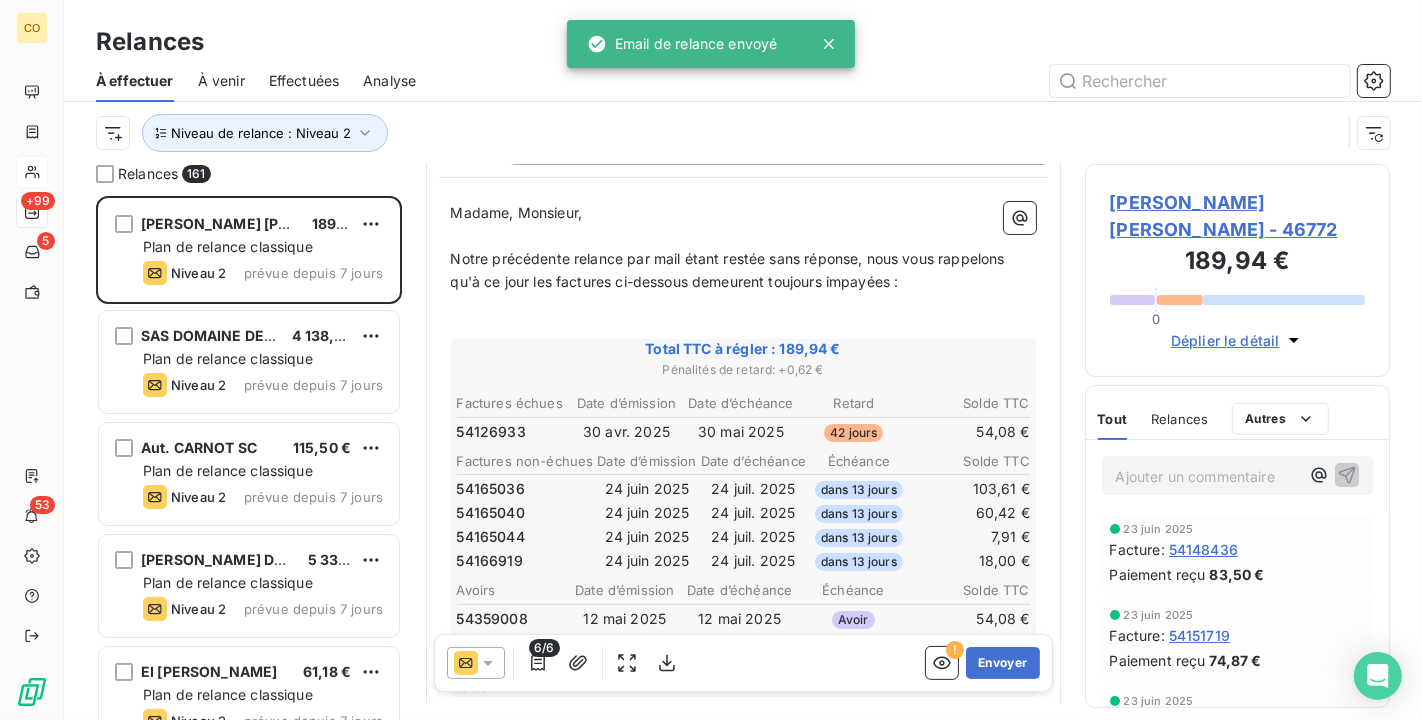 scroll, scrollTop: 224, scrollLeft: 0, axis: vertical 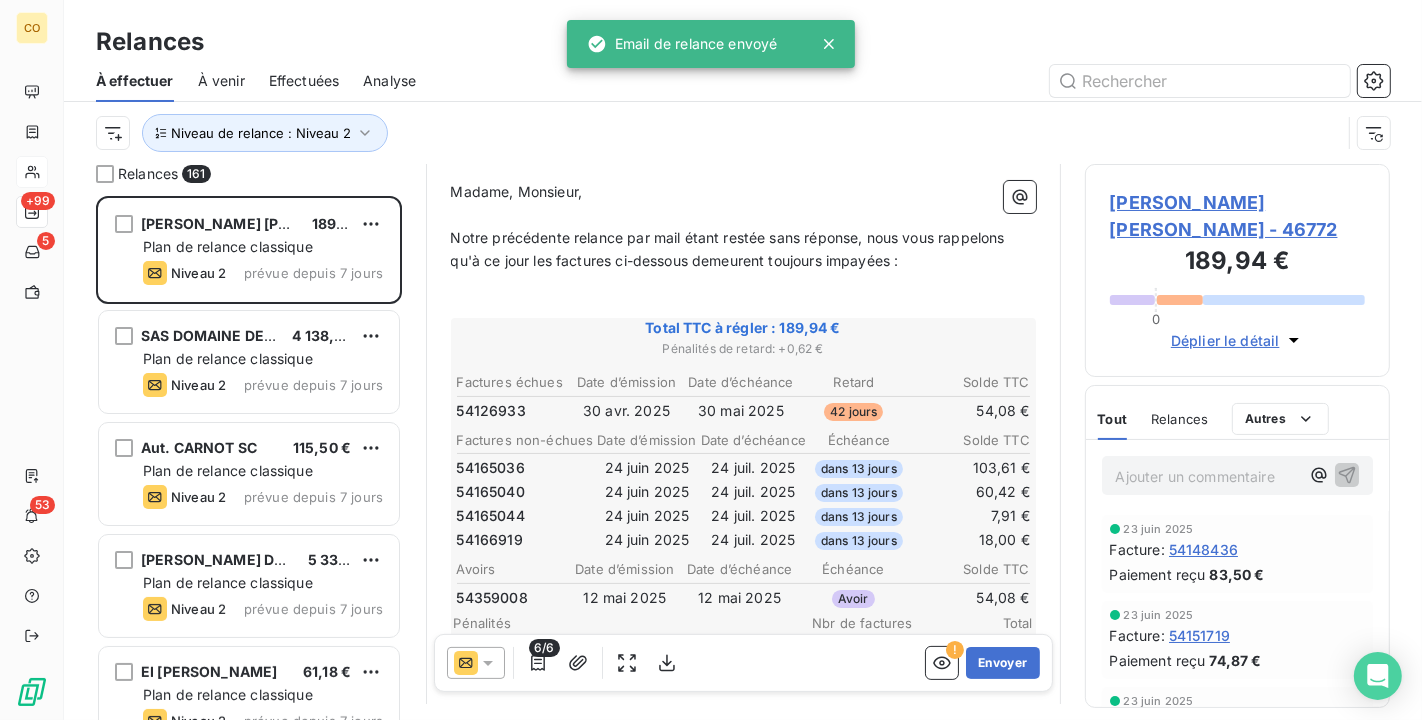 click on "EARL FABIEN GRADOS - 46772" at bounding box center (1238, 216) 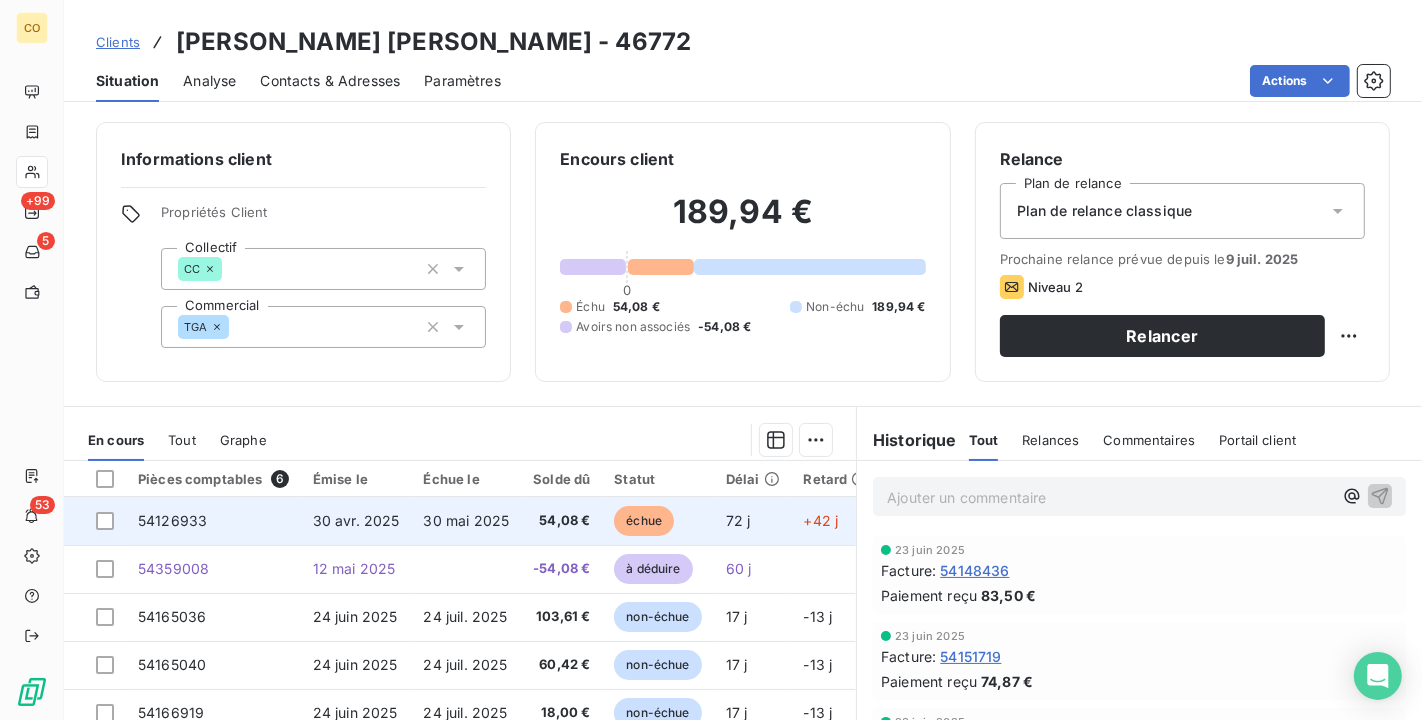 click on "30 mai 2025" at bounding box center [467, 520] 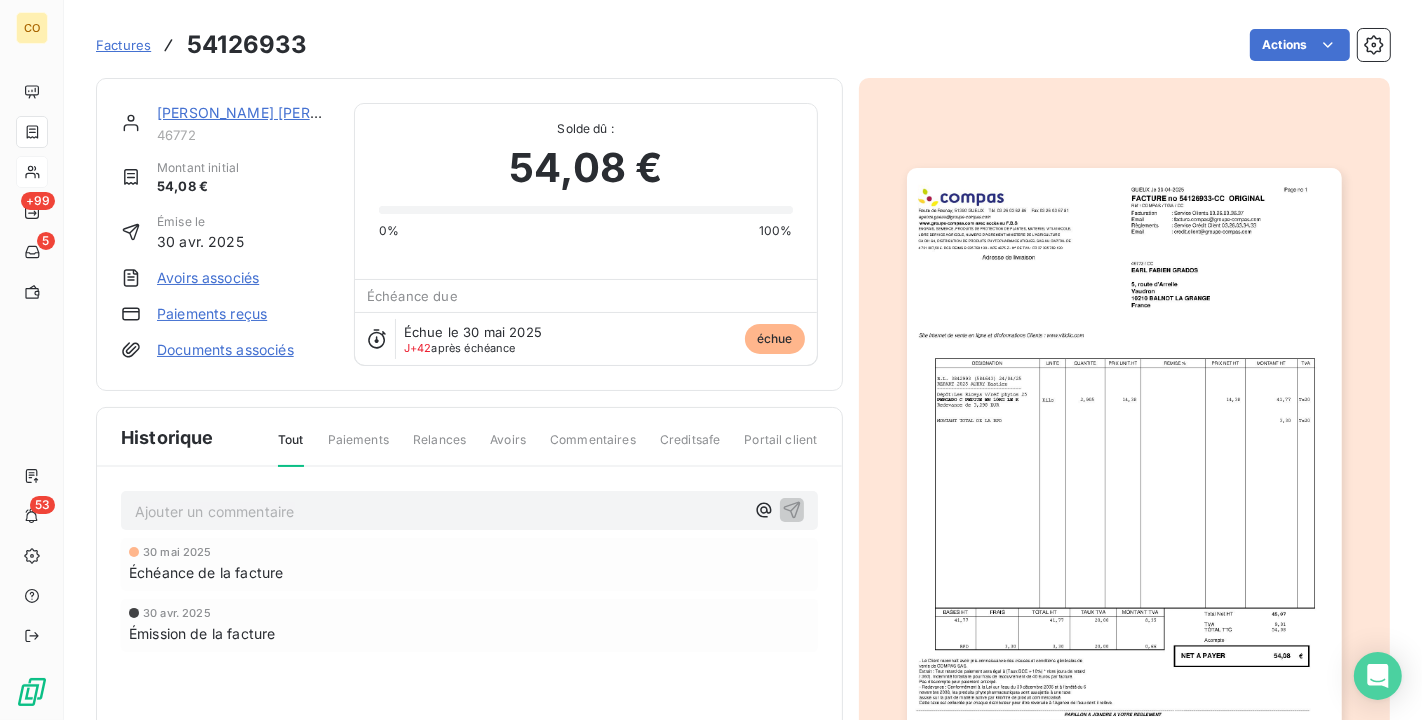 click on "Avoirs associés" at bounding box center (208, 278) 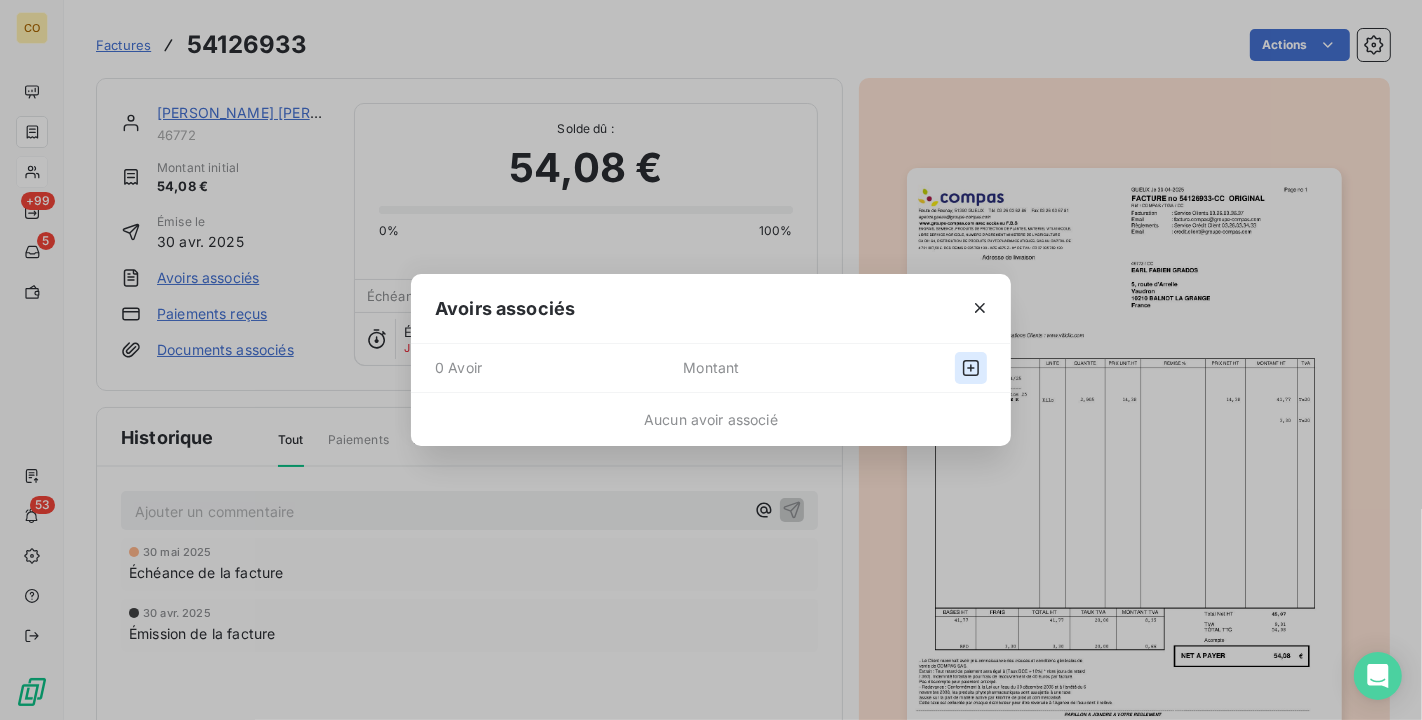 click 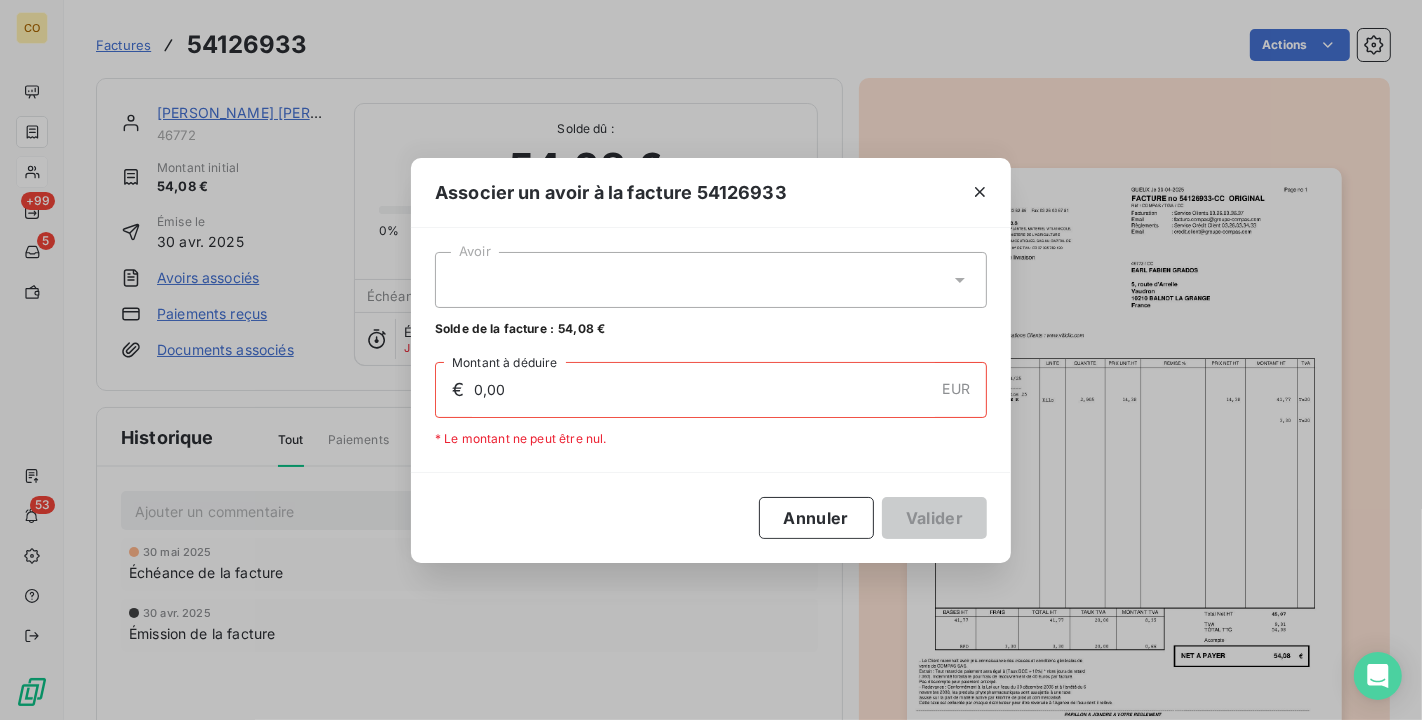 click at bounding box center (711, 280) 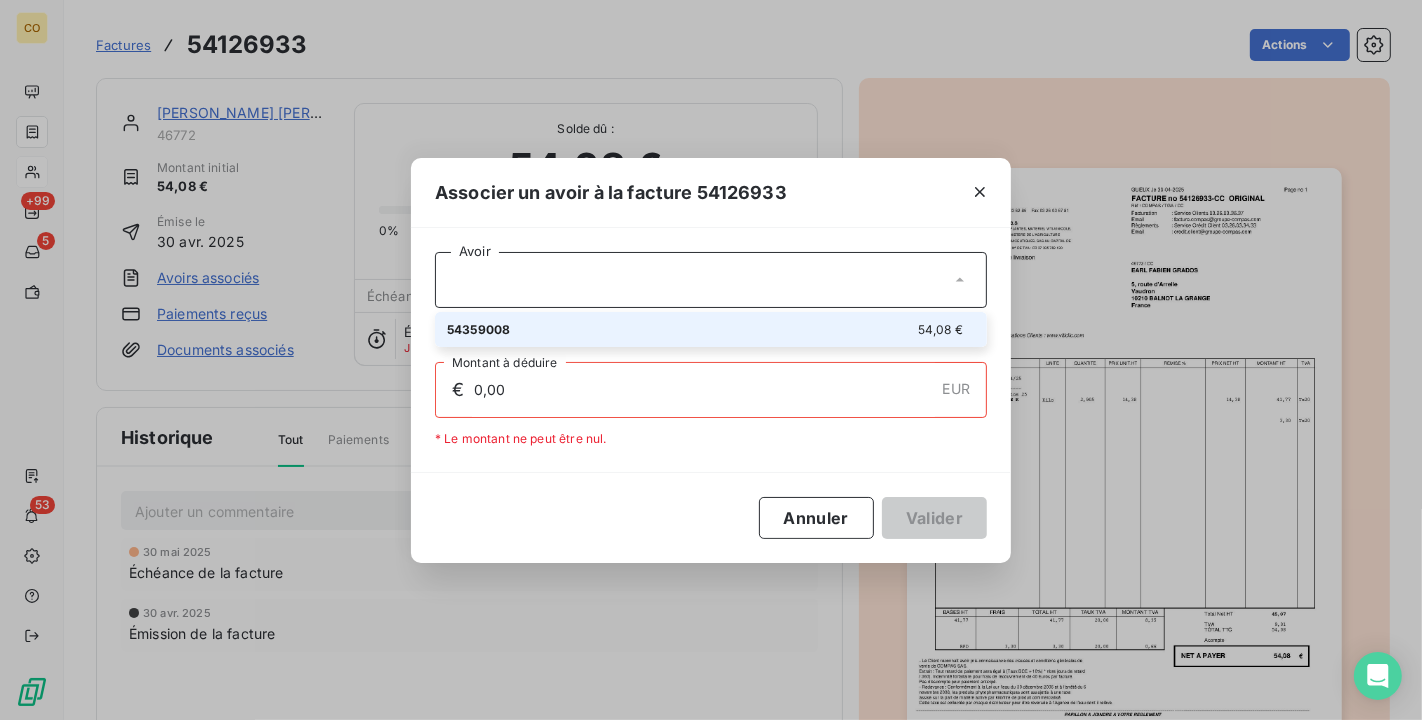 click on "54,08 €" at bounding box center (940, 329) 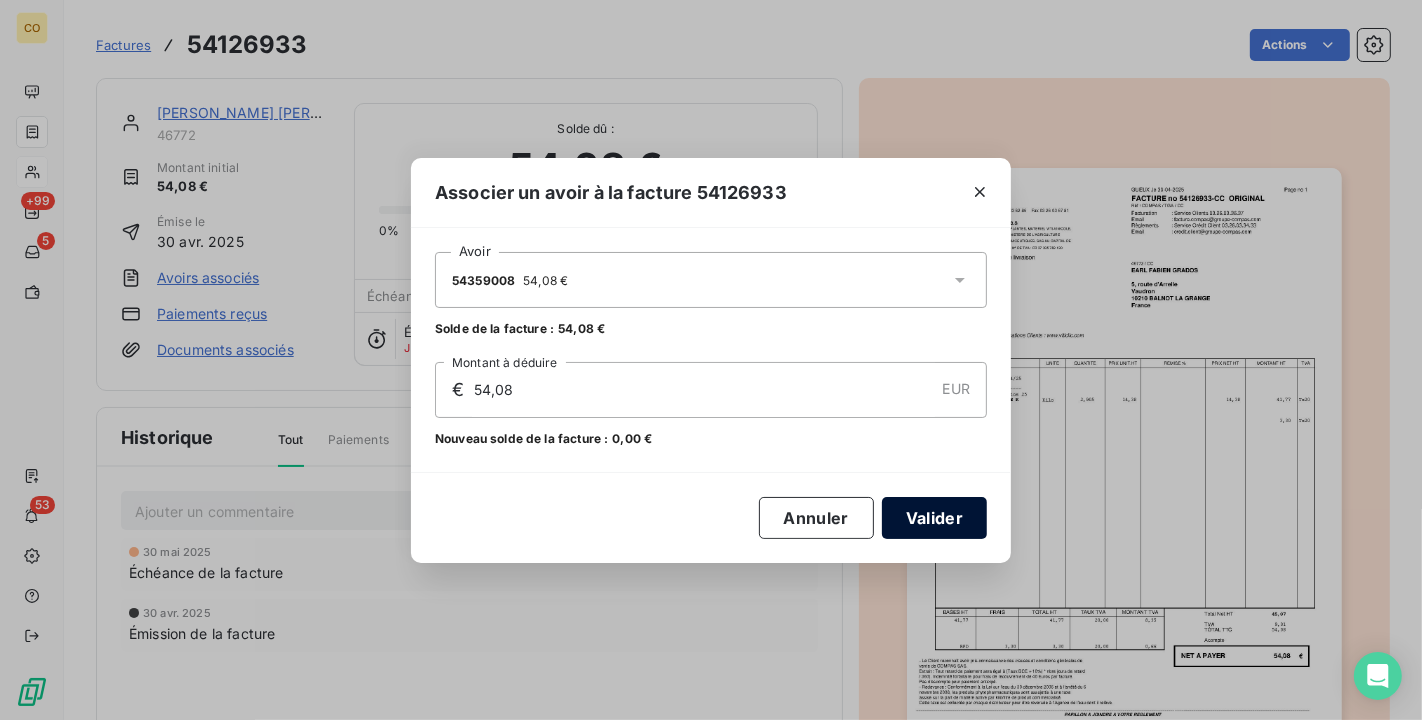 click on "Valider" at bounding box center [934, 518] 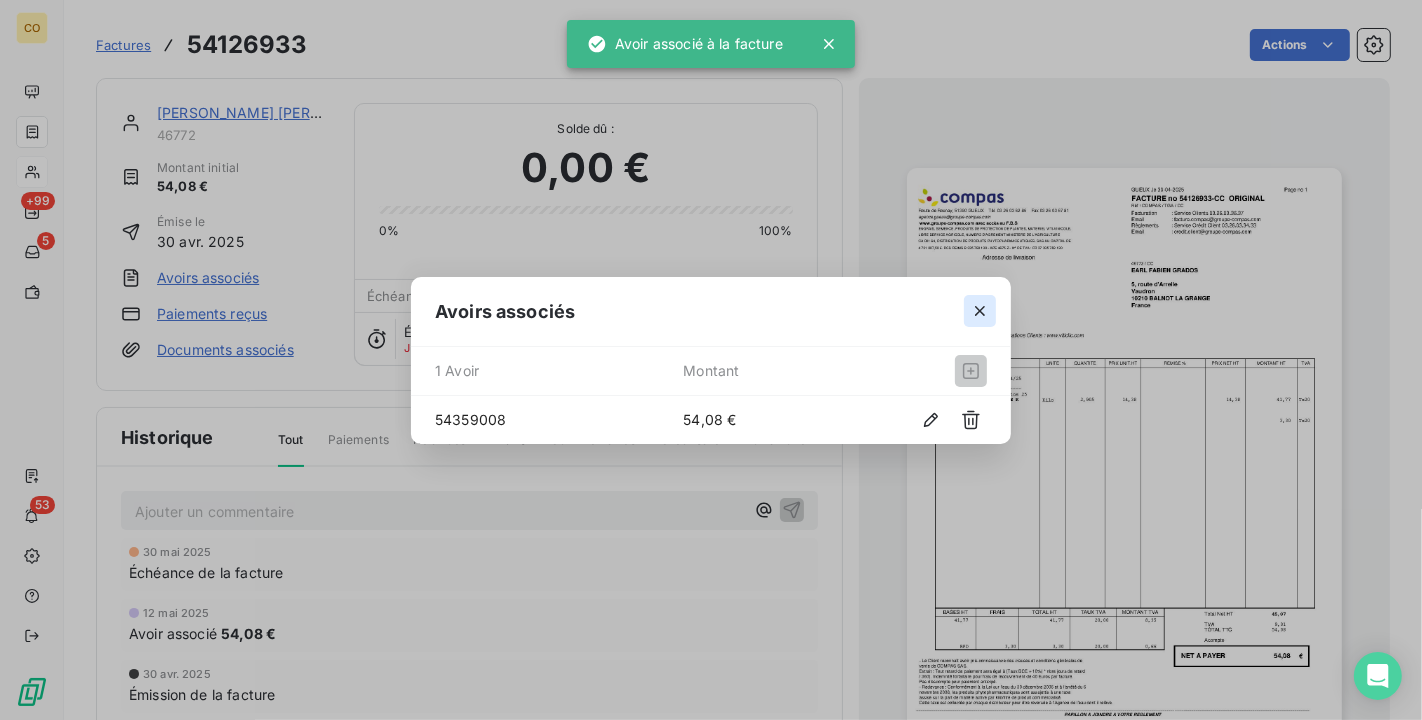 click 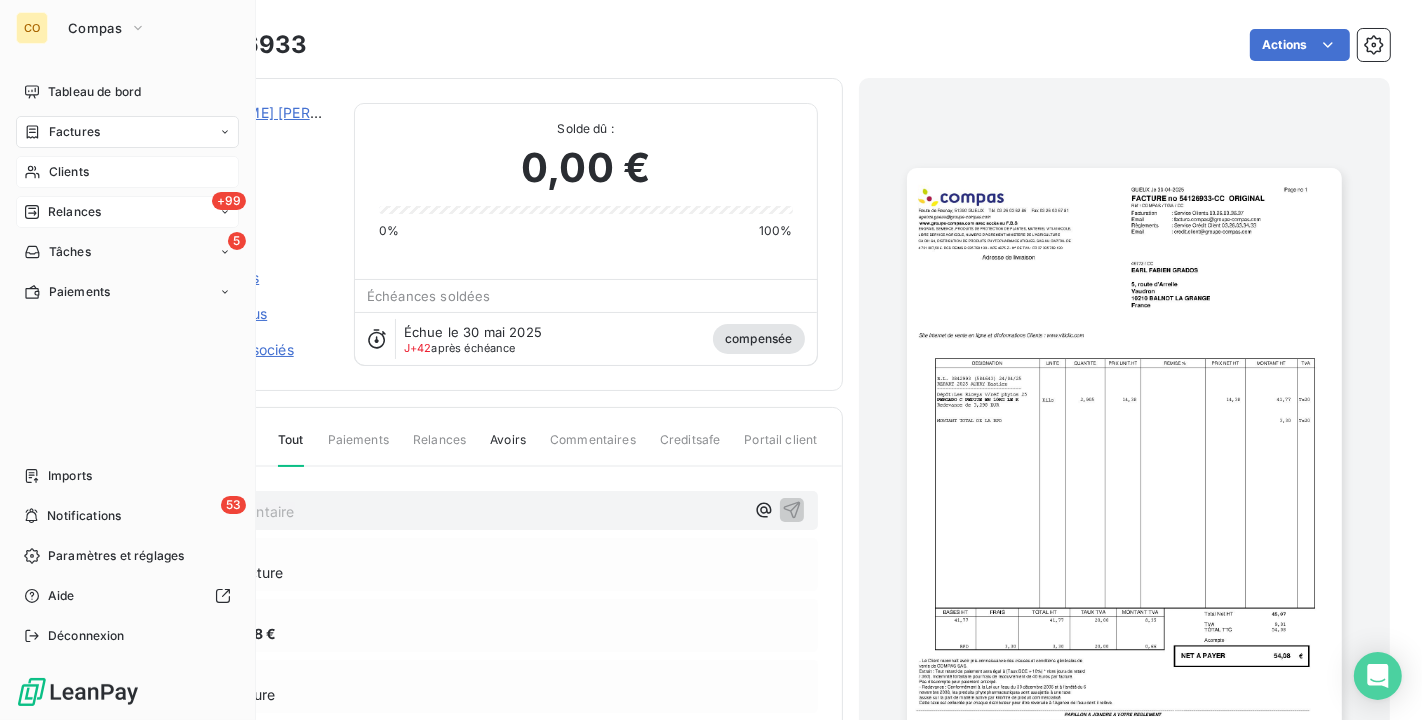 click on "Relances" at bounding box center (74, 212) 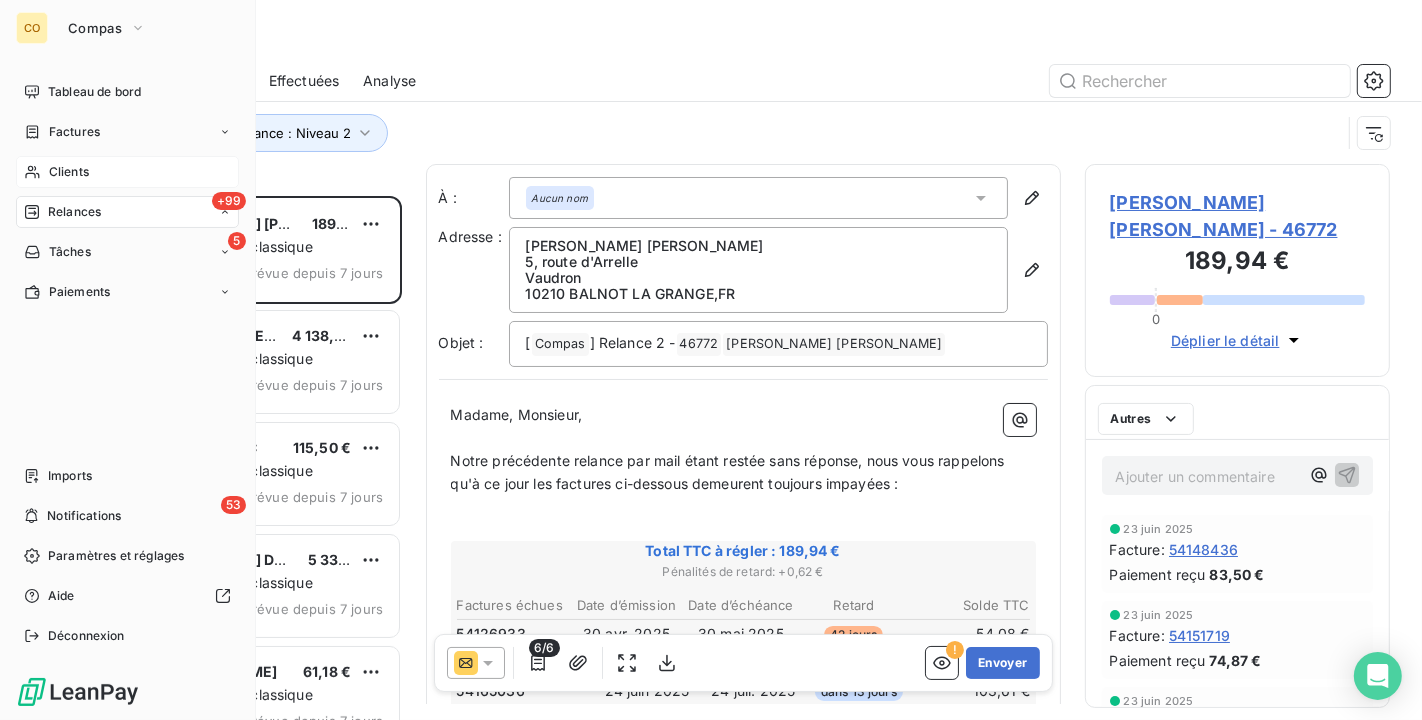 scroll, scrollTop: 18, scrollLeft: 17, axis: both 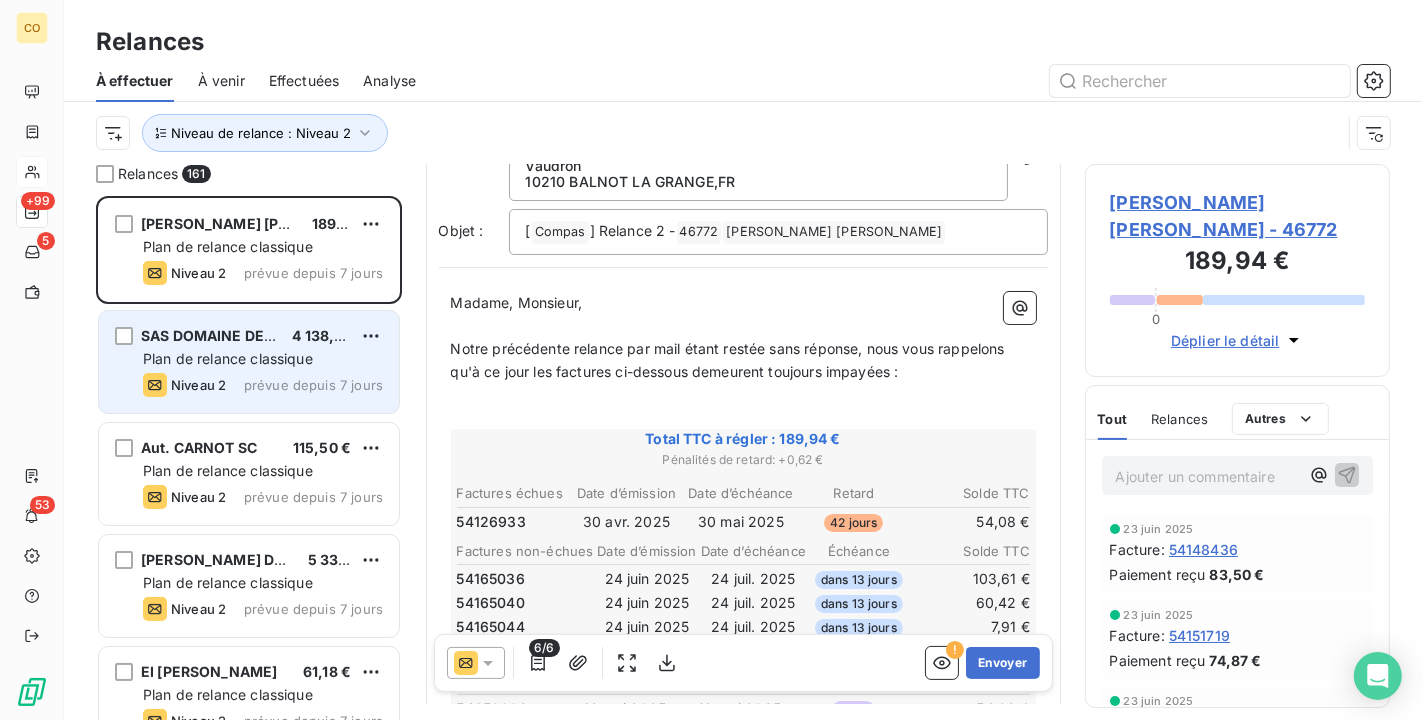 click on "Plan de relance classique" at bounding box center (228, 358) 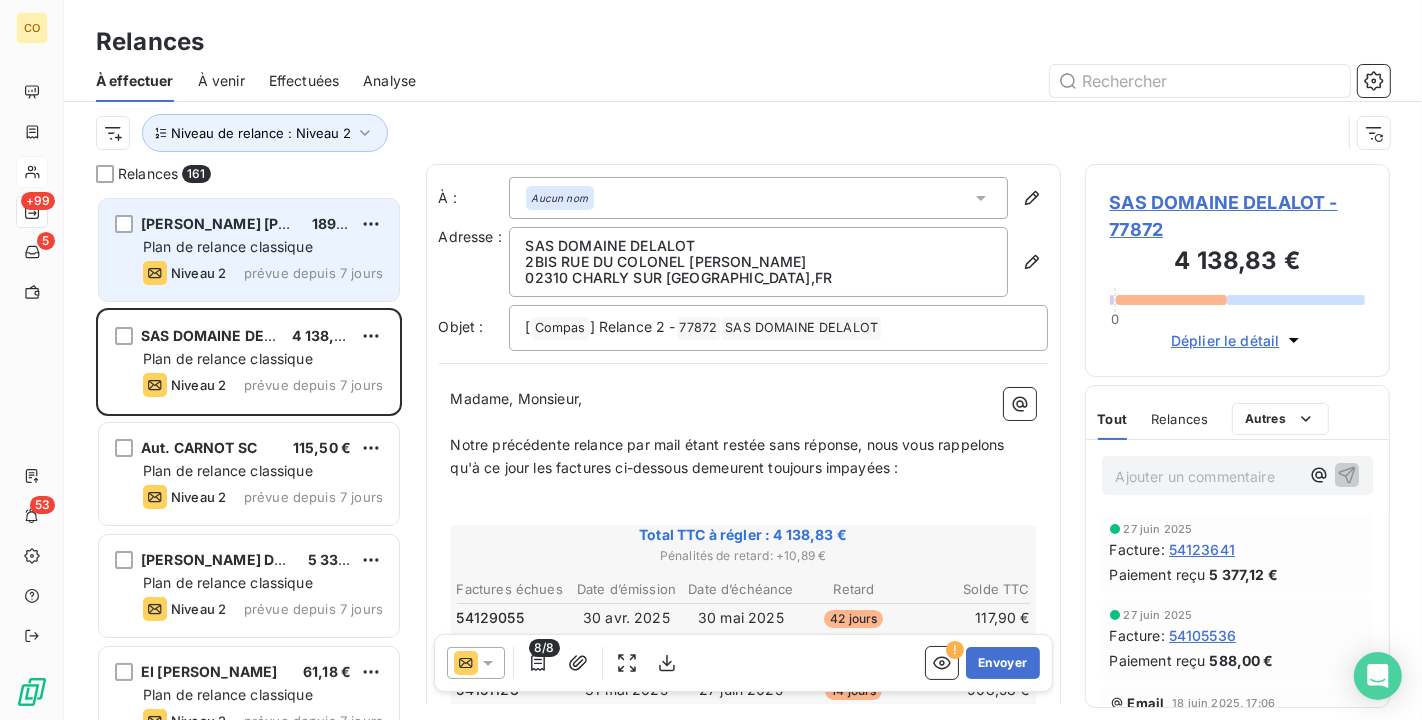 click on "EARL FABIEN GRADOS 189,94 € Plan de relance classique Niveau 2 prévue depuis 7 jours" at bounding box center (249, 250) 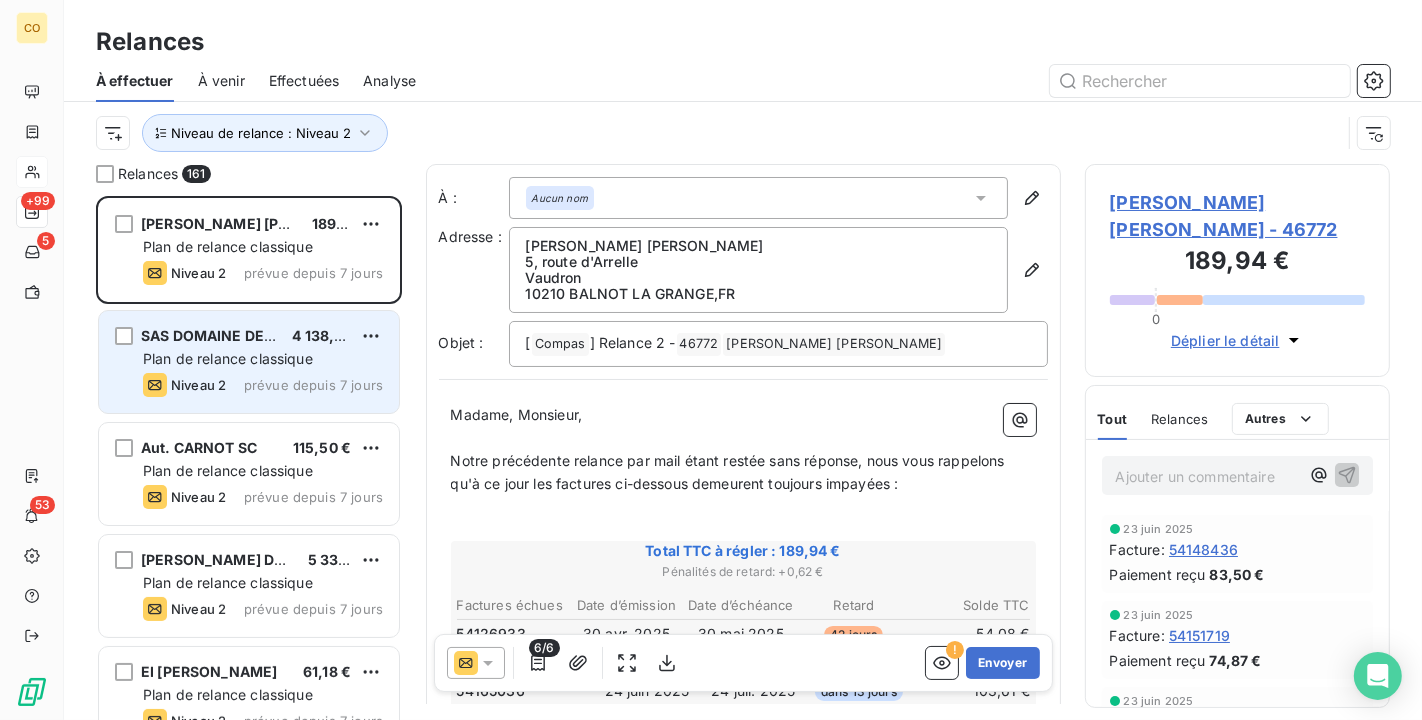 click on "Plan de relance classique" at bounding box center (228, 358) 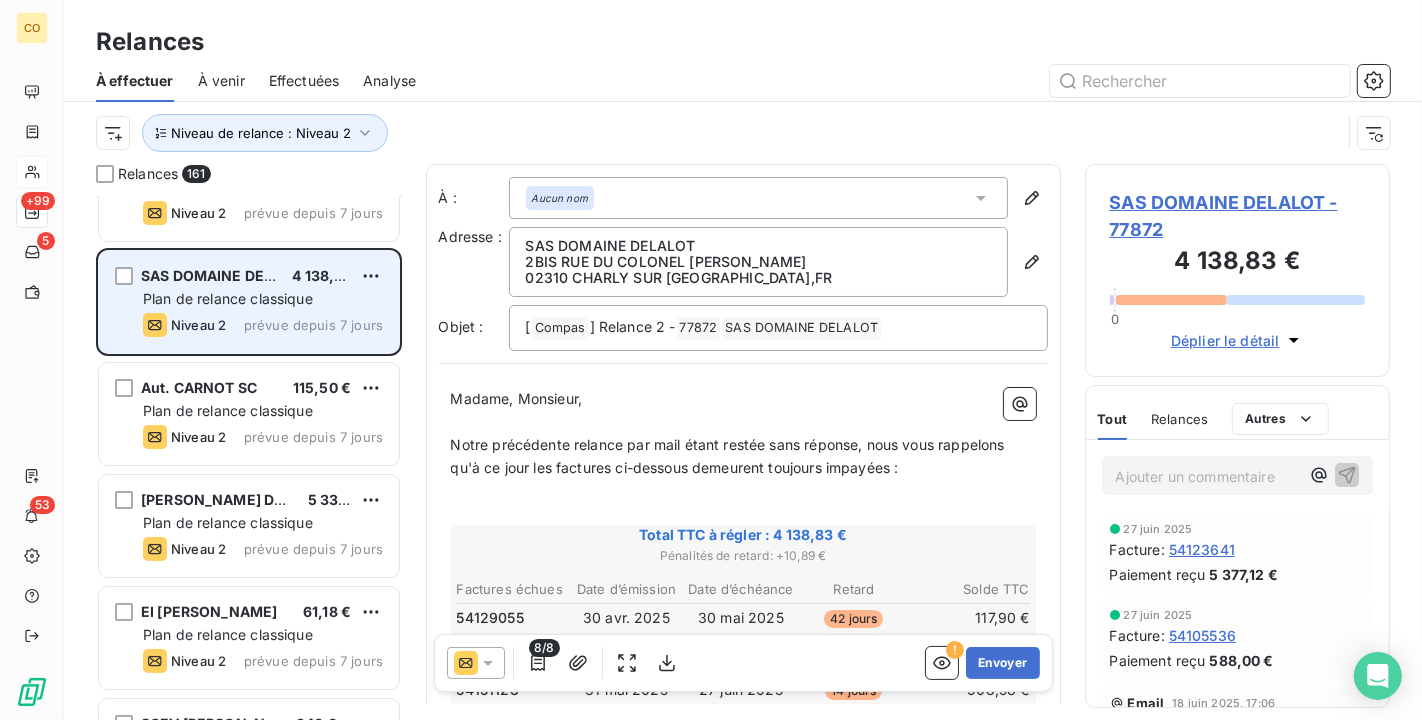 scroll, scrollTop: 111, scrollLeft: 0, axis: vertical 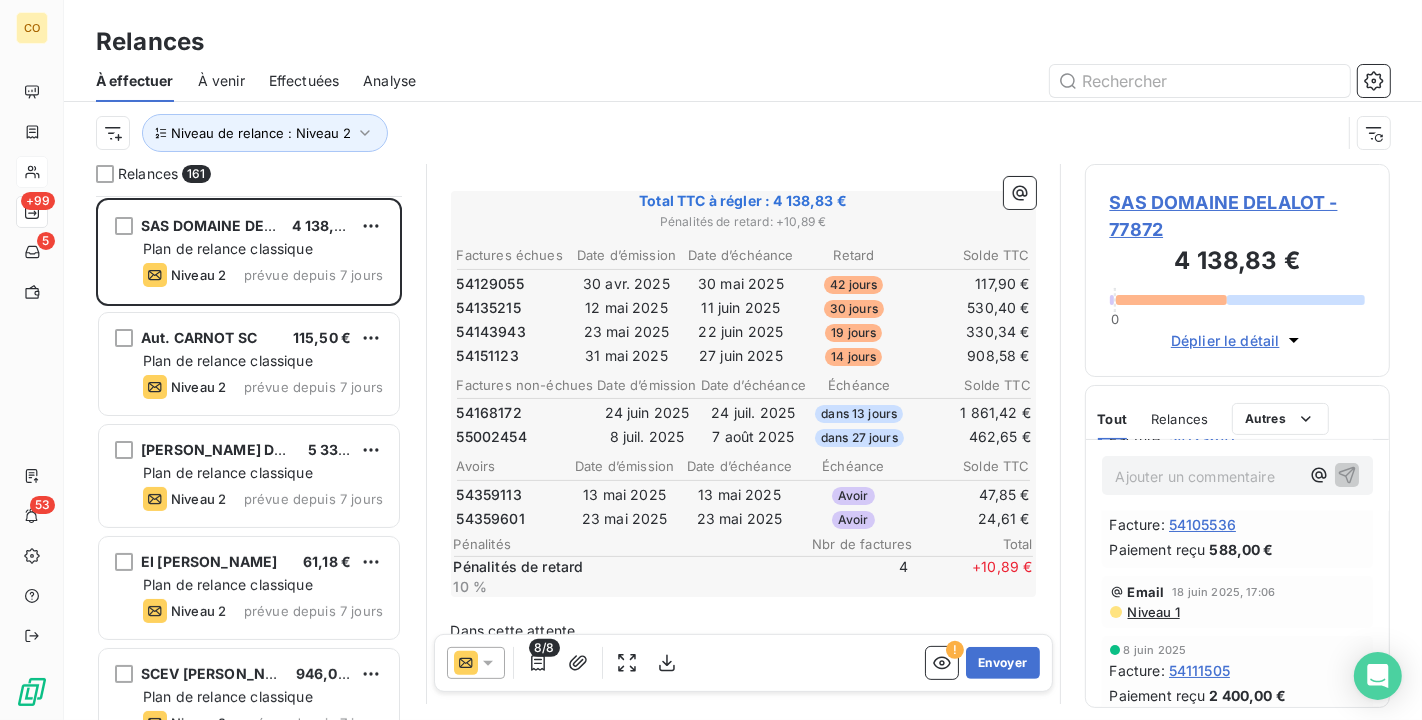 click on "Niveau 1" at bounding box center (1153, 612) 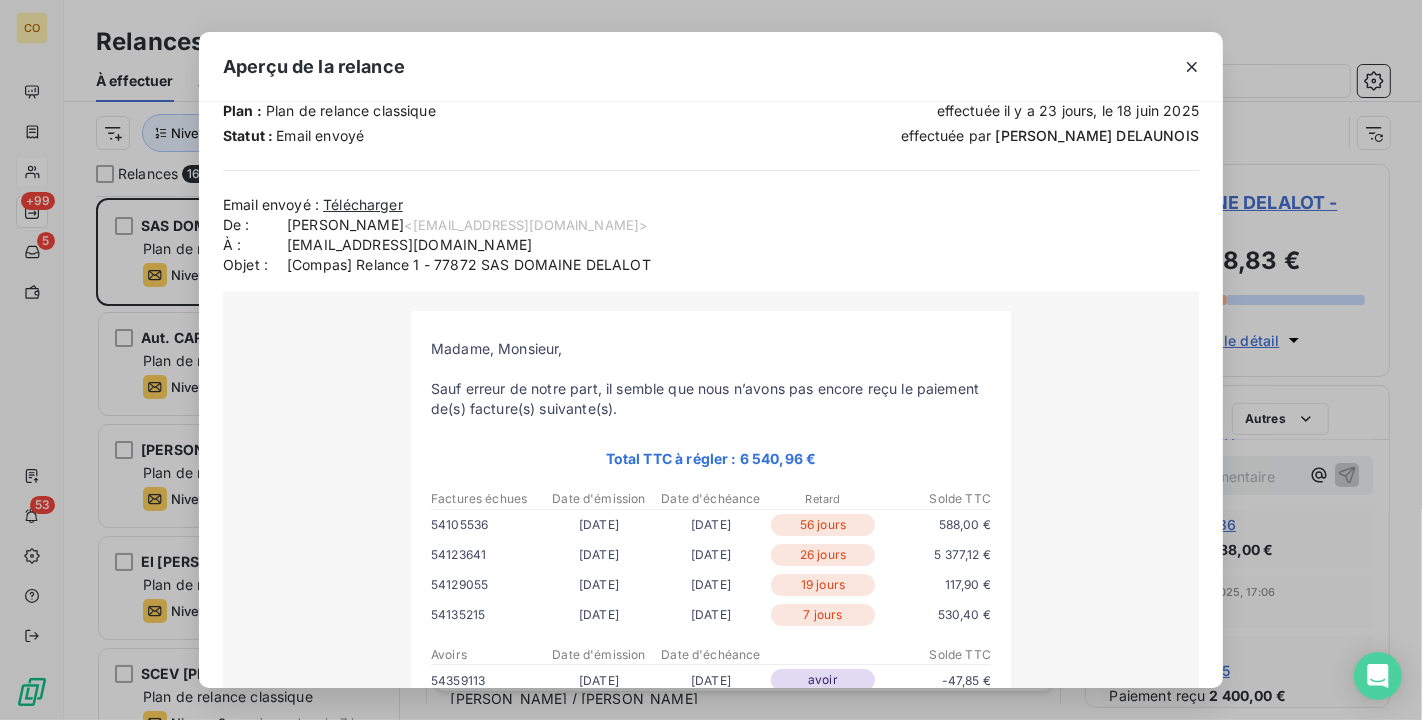 scroll, scrollTop: 111, scrollLeft: 0, axis: vertical 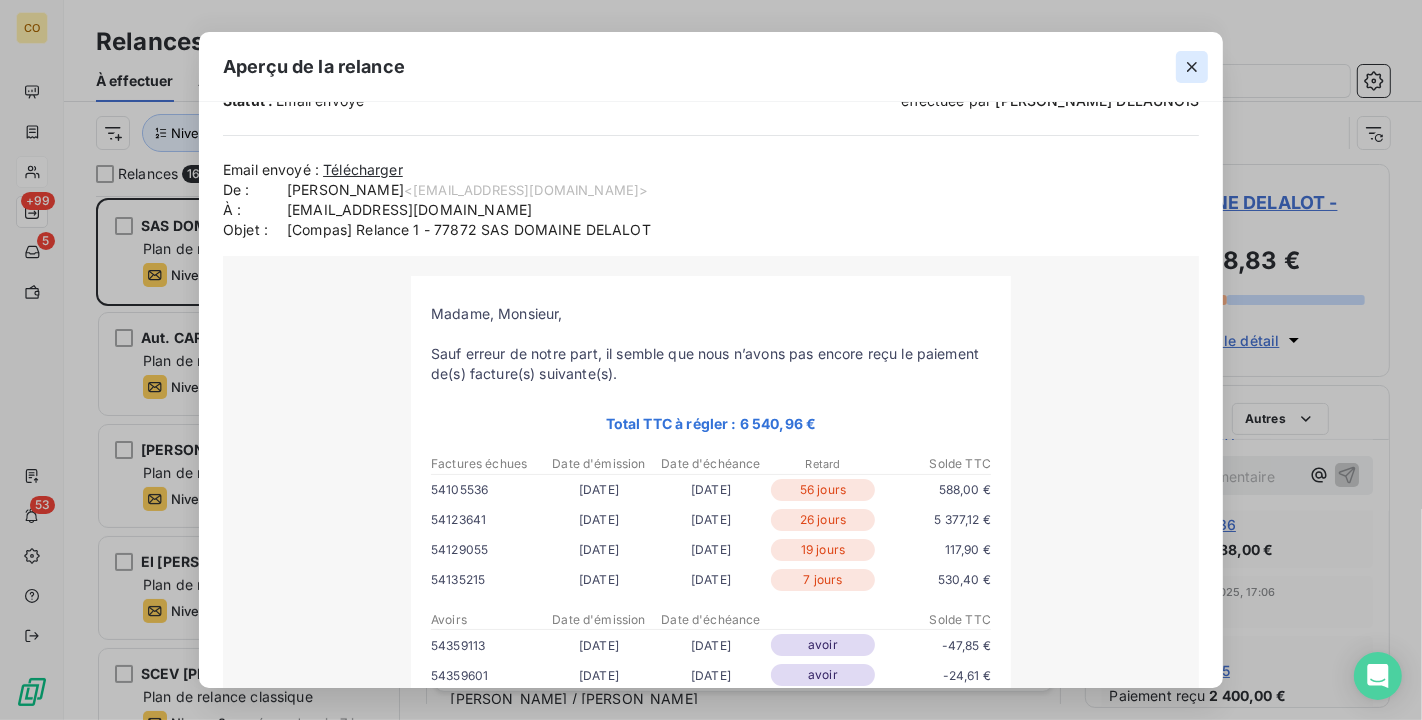 click at bounding box center (1192, 67) 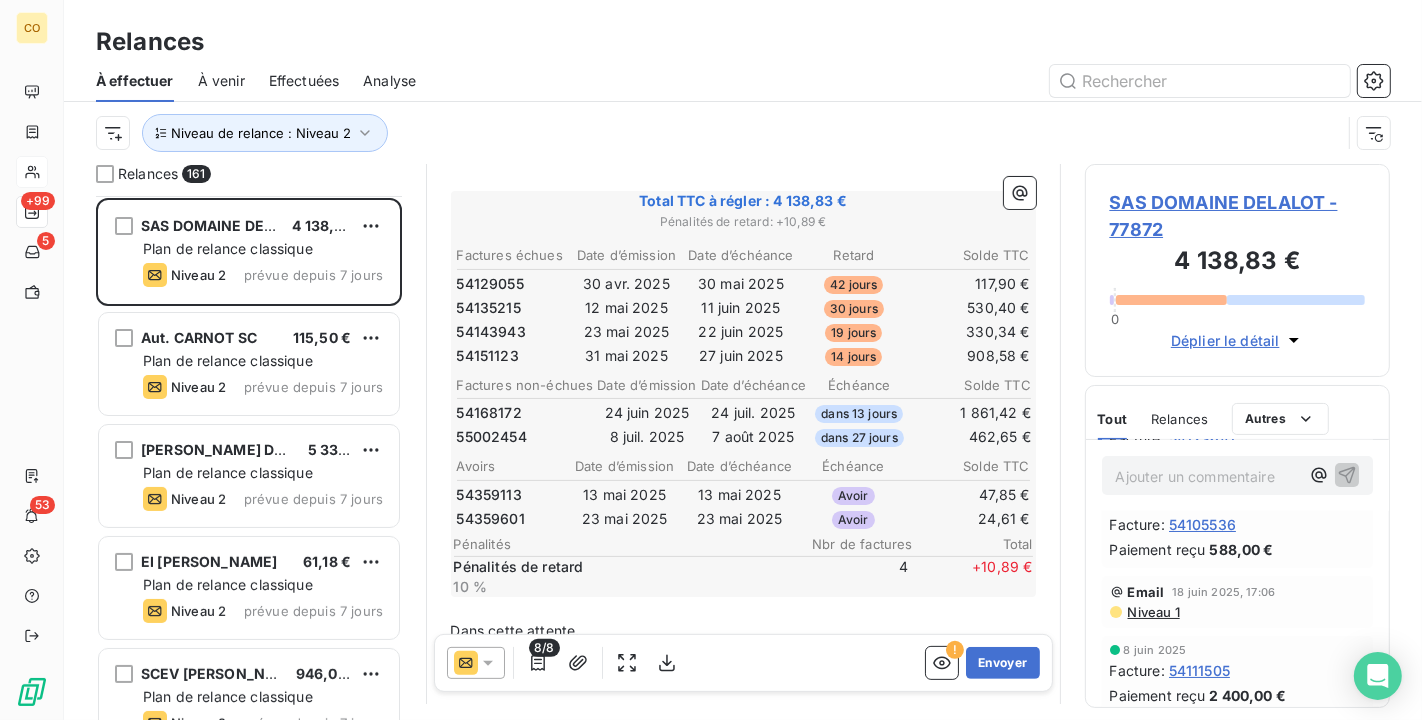 click 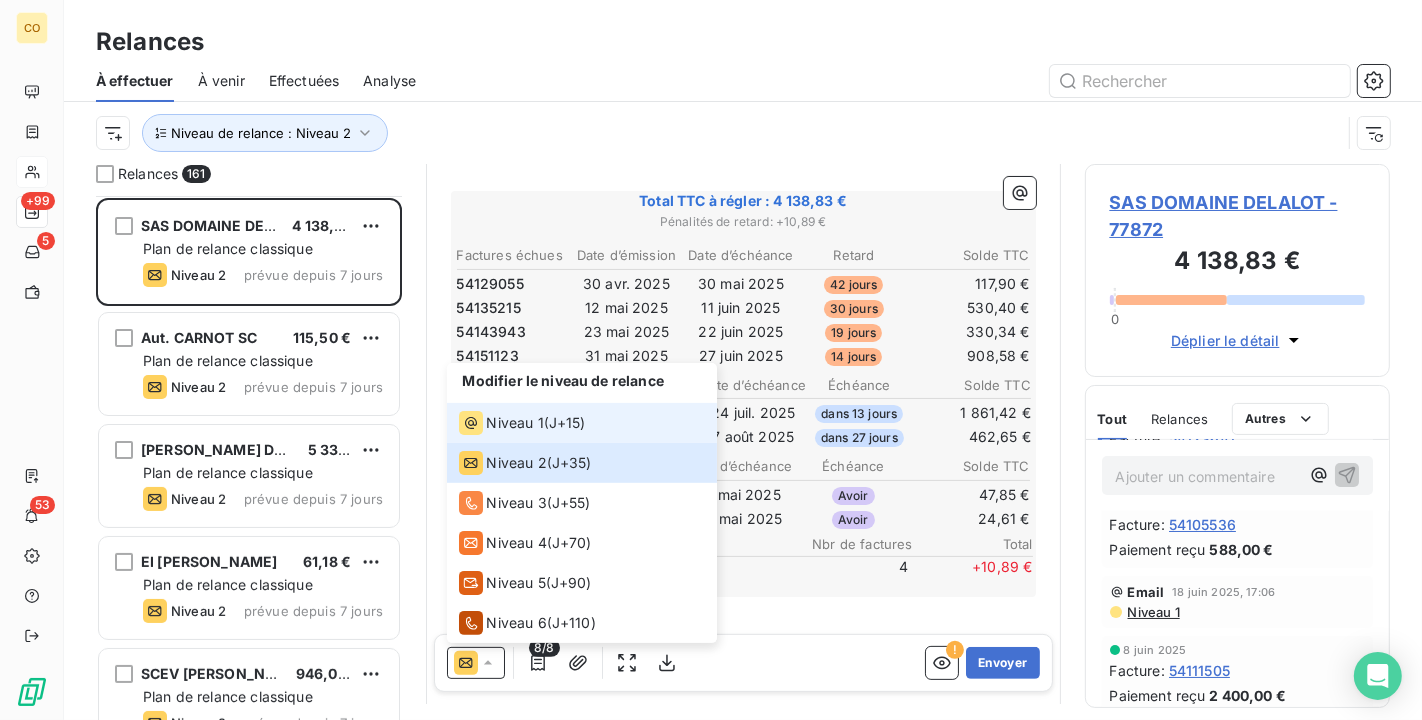 click on "Niveau 1  ( J+15 )" at bounding box center [582, 423] 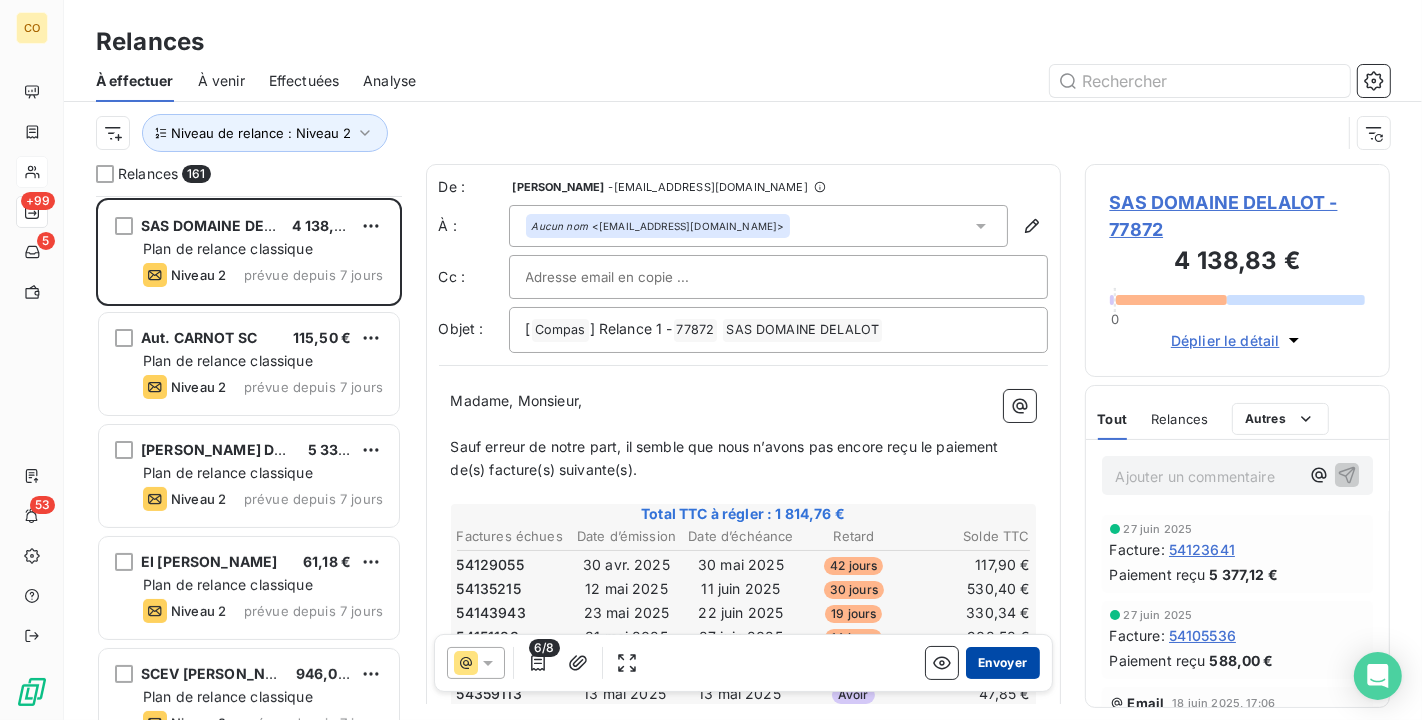 click on "Envoyer" at bounding box center (1002, 663) 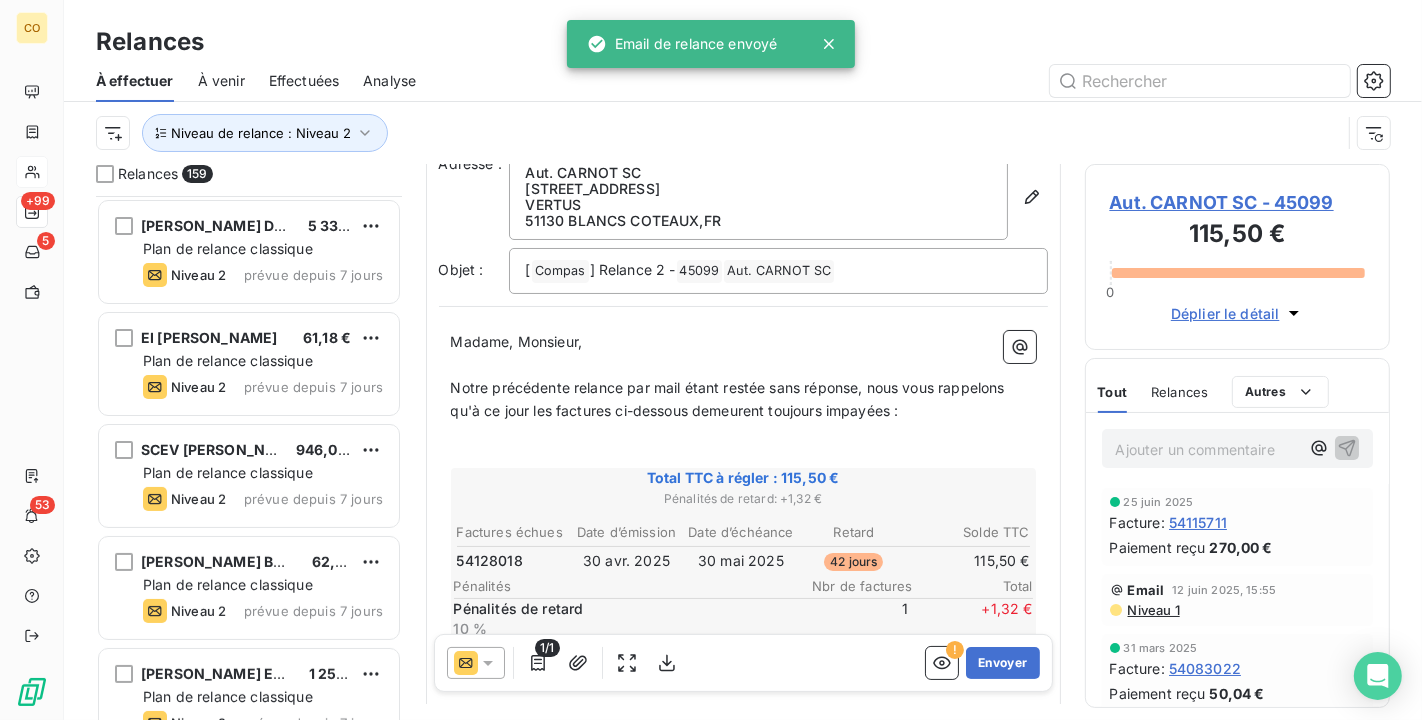 scroll, scrollTop: 222, scrollLeft: 0, axis: vertical 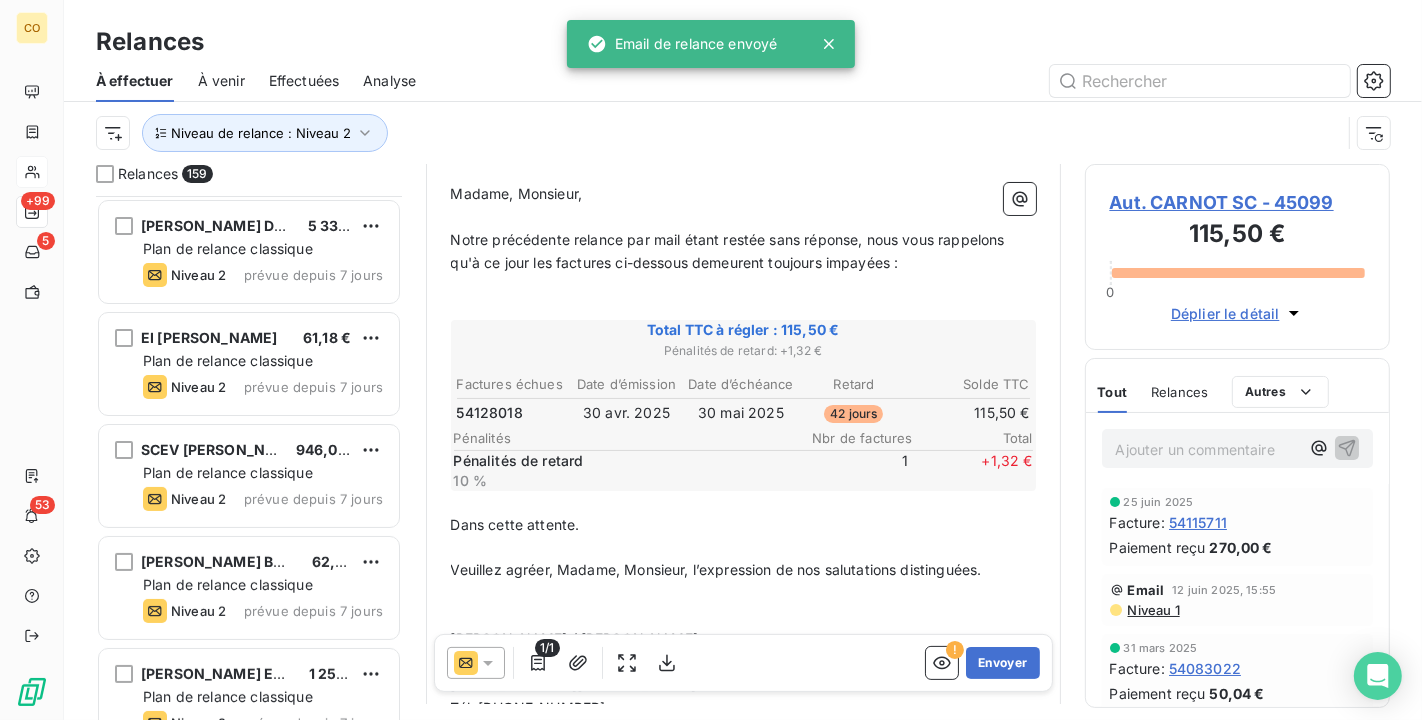 click on "Niveau 1" at bounding box center [1153, 610] 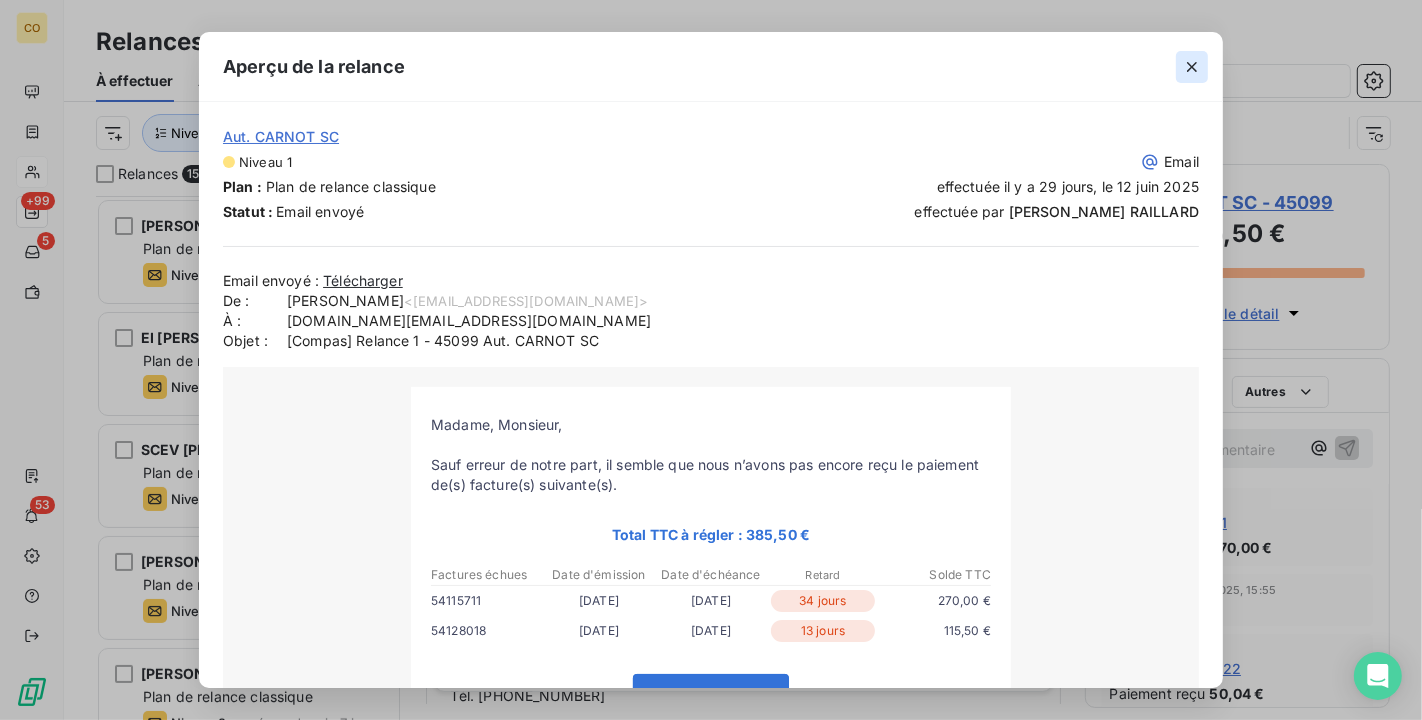 click 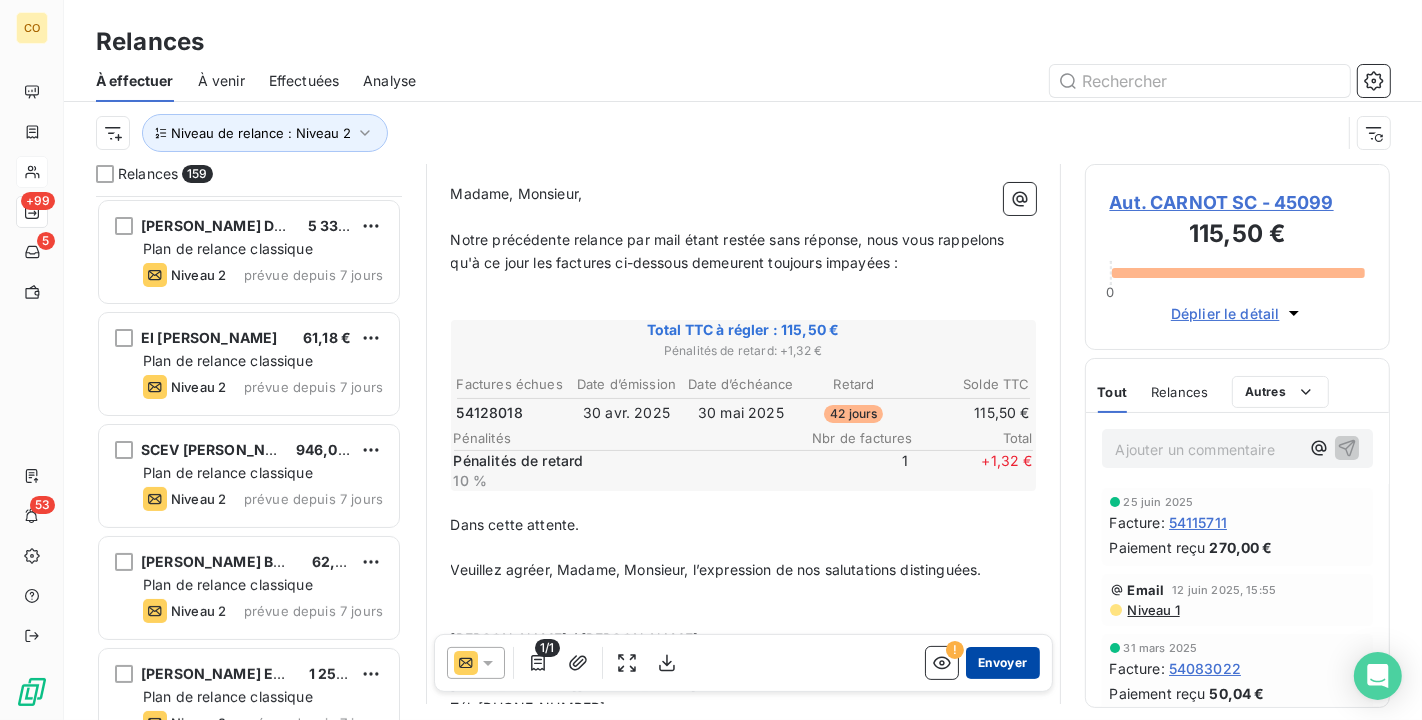 click on "Envoyer" at bounding box center (1002, 663) 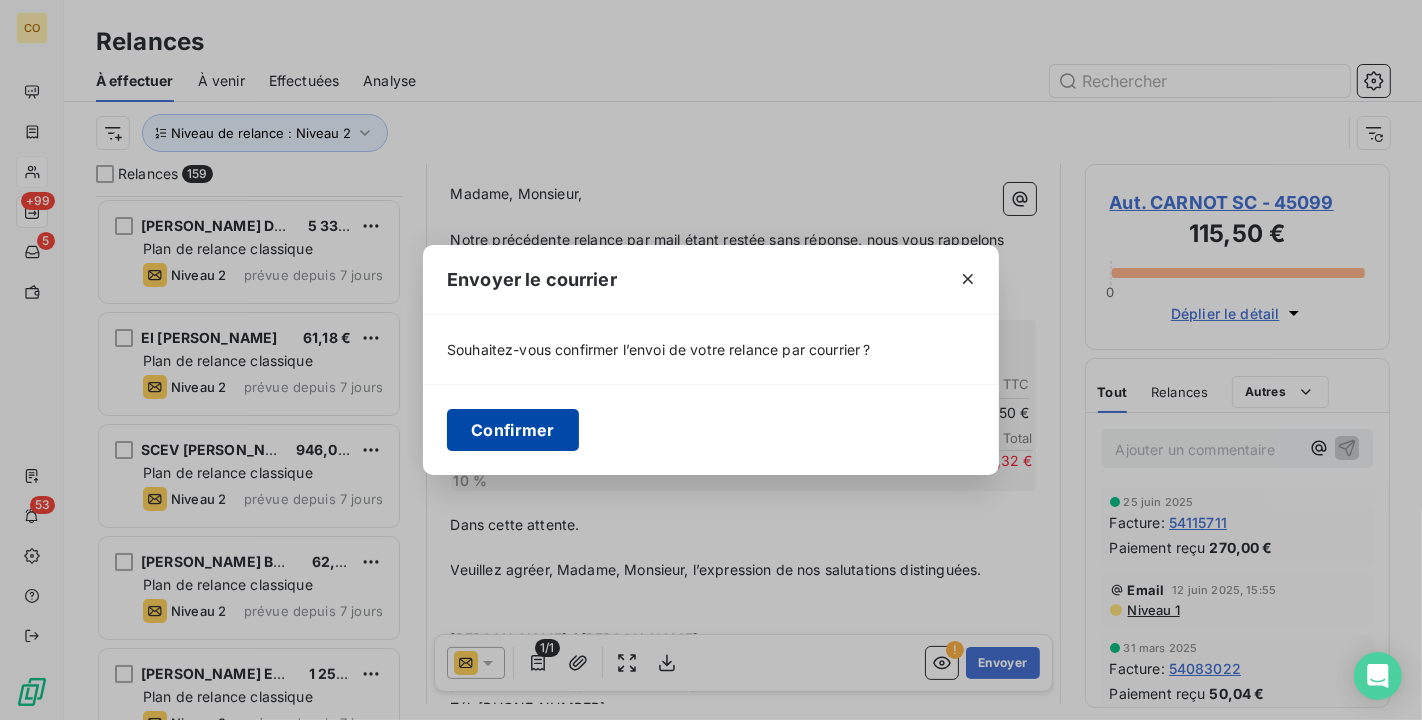 click on "Confirmer" at bounding box center [513, 430] 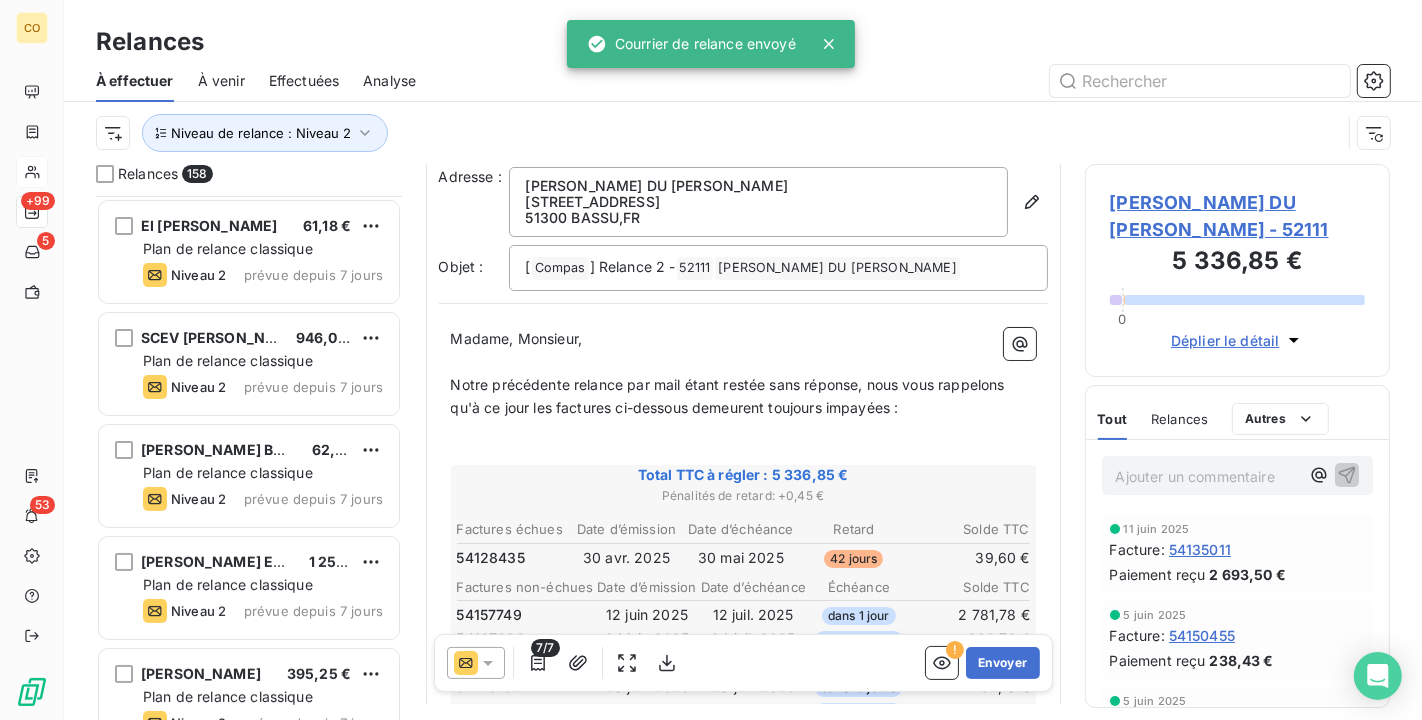 scroll, scrollTop: 111, scrollLeft: 0, axis: vertical 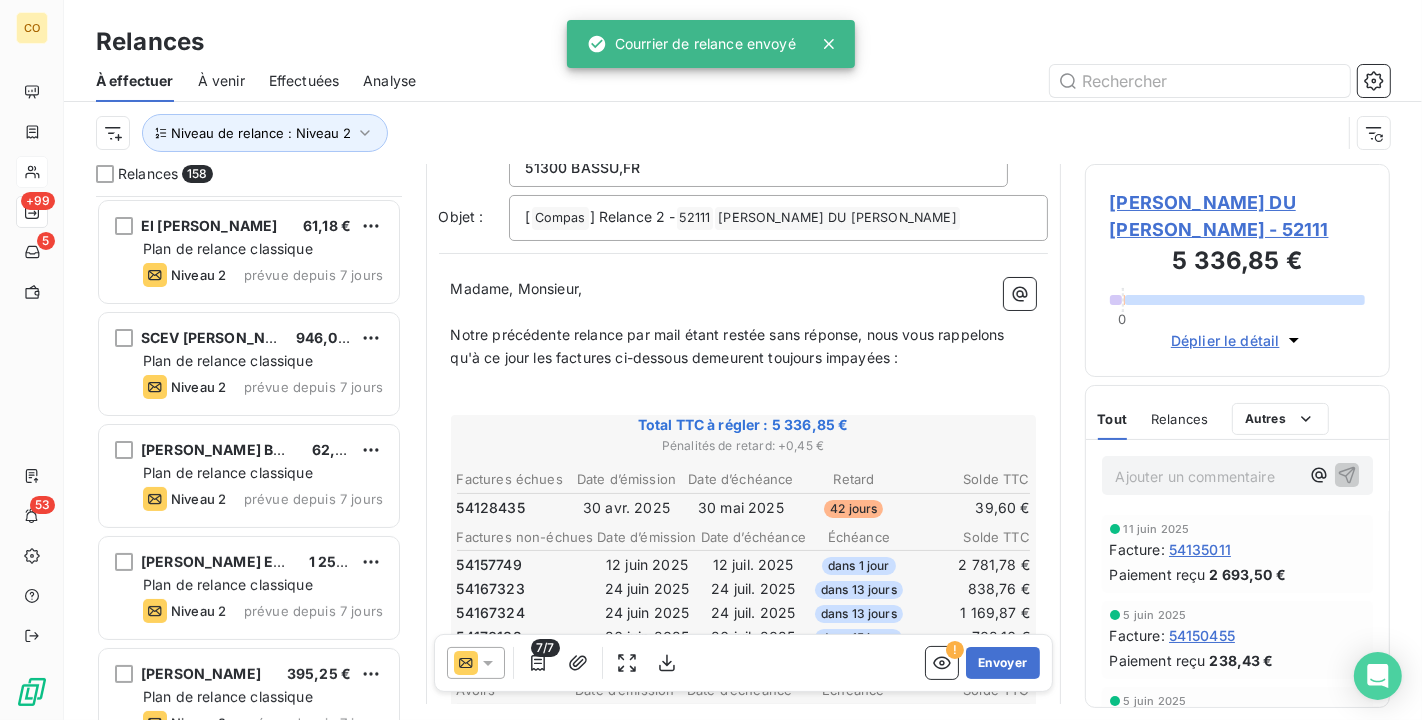 click 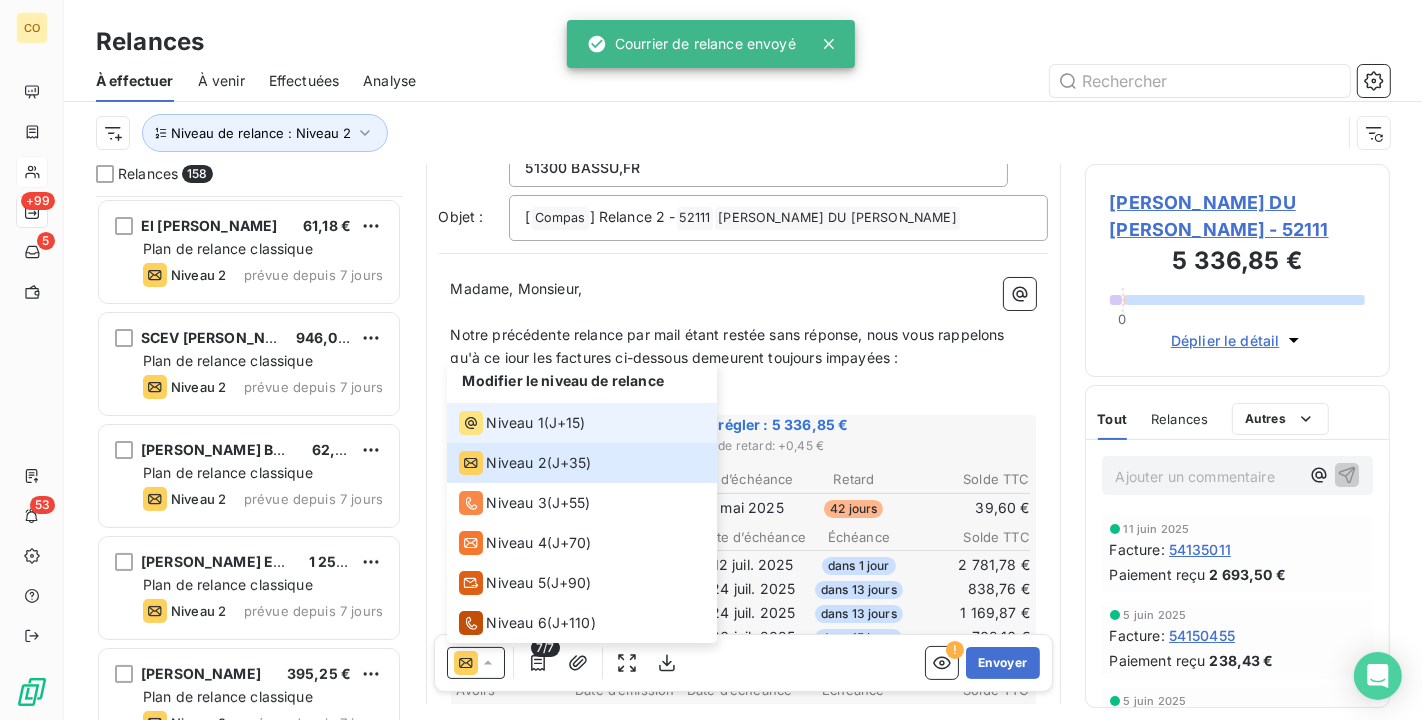 click on "Niveau 1" at bounding box center (515, 423) 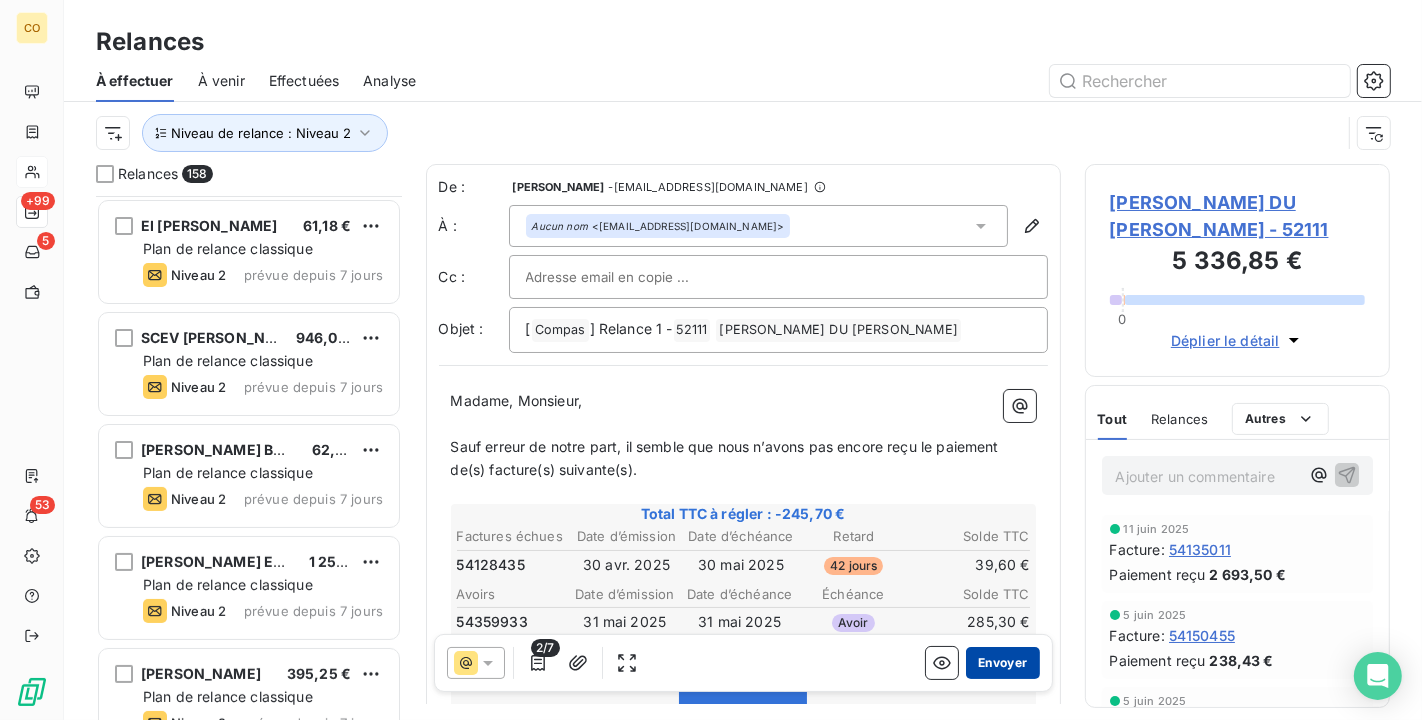 click on "Envoyer" at bounding box center (1002, 663) 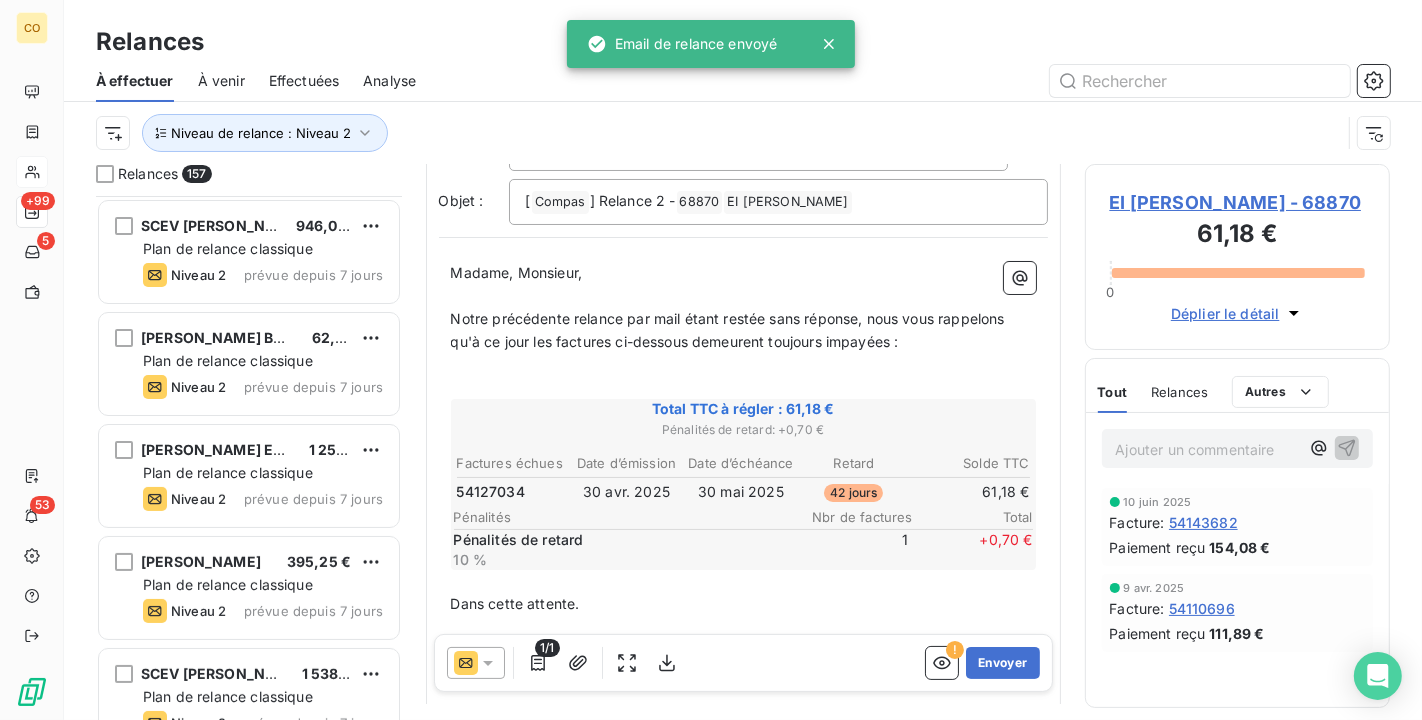 scroll, scrollTop: 113, scrollLeft: 0, axis: vertical 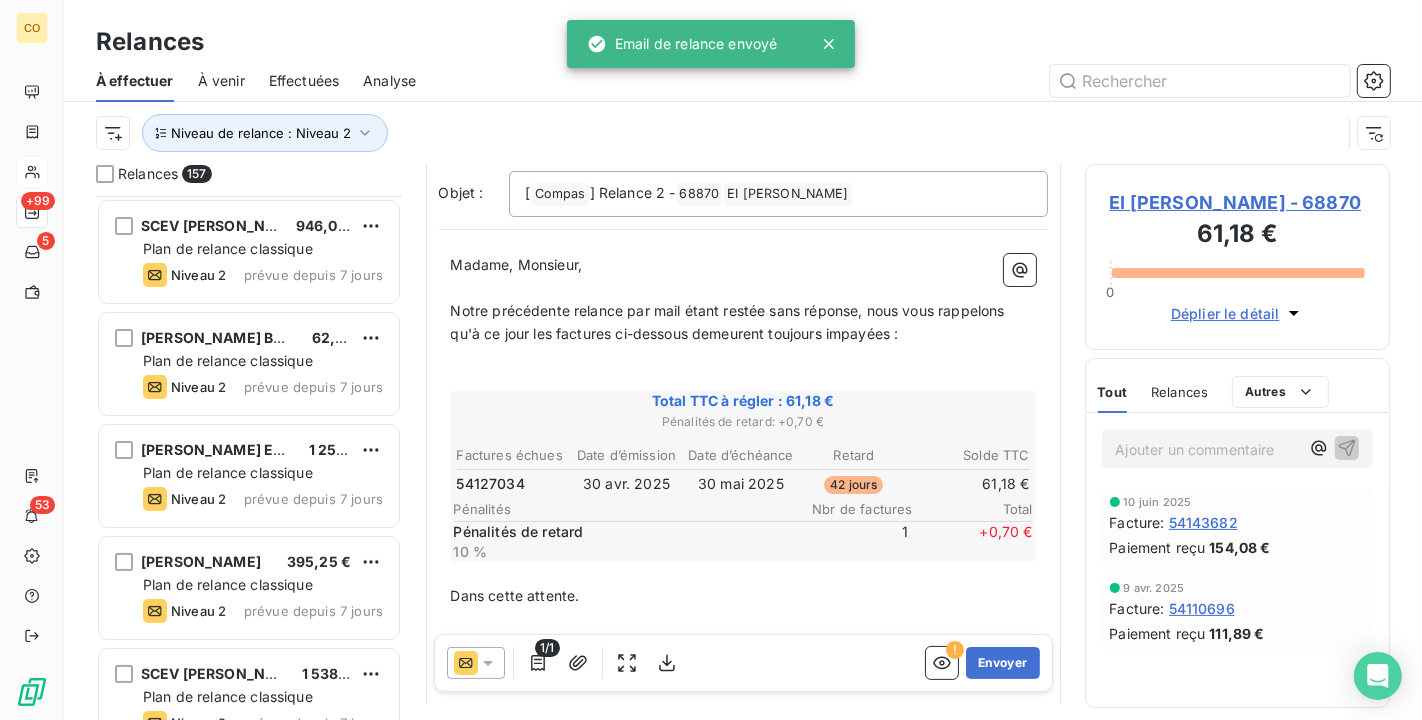 click 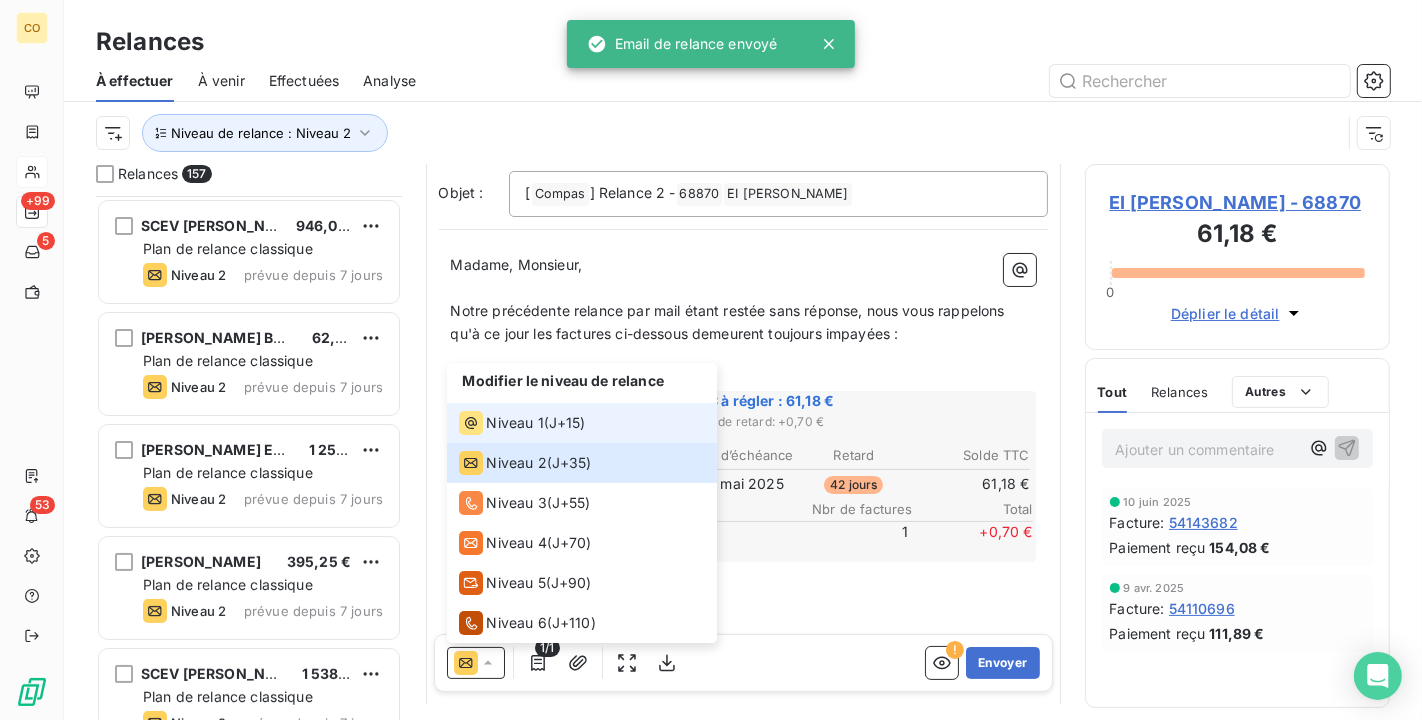 click 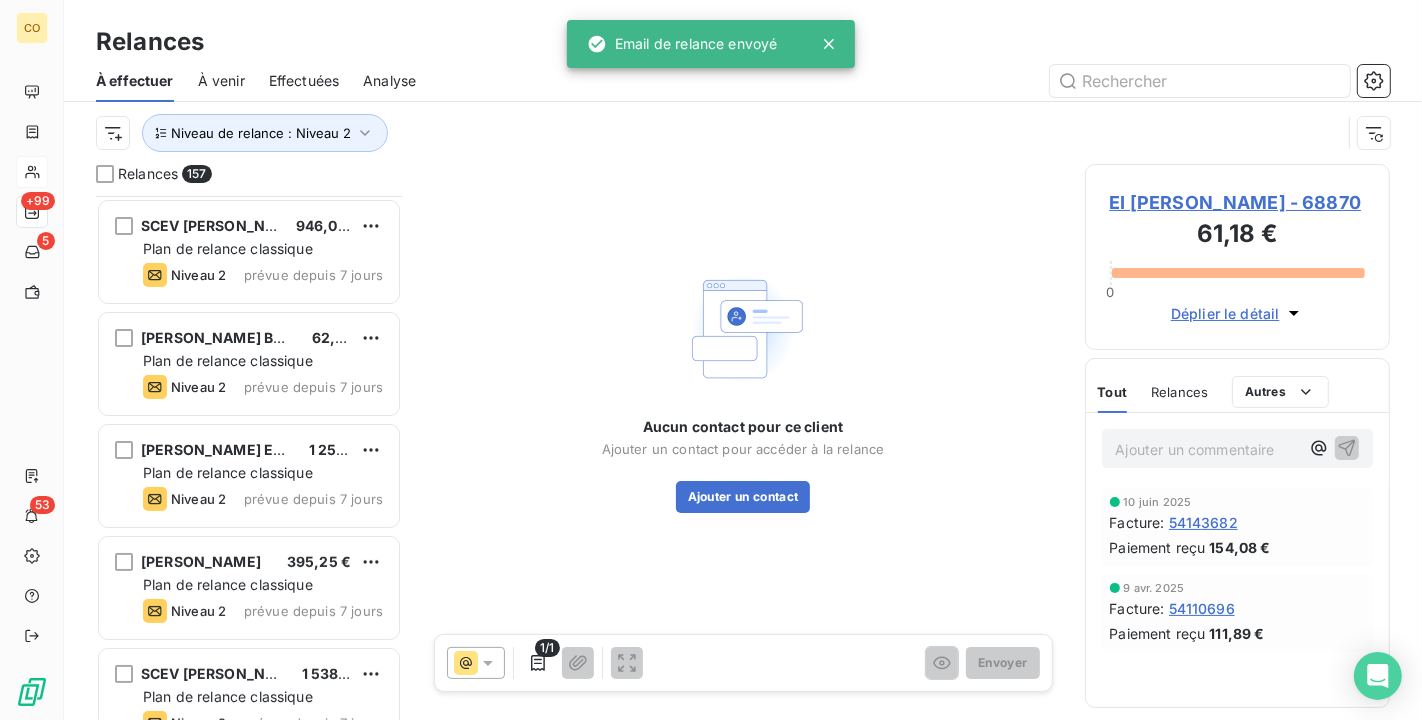 scroll, scrollTop: 0, scrollLeft: 0, axis: both 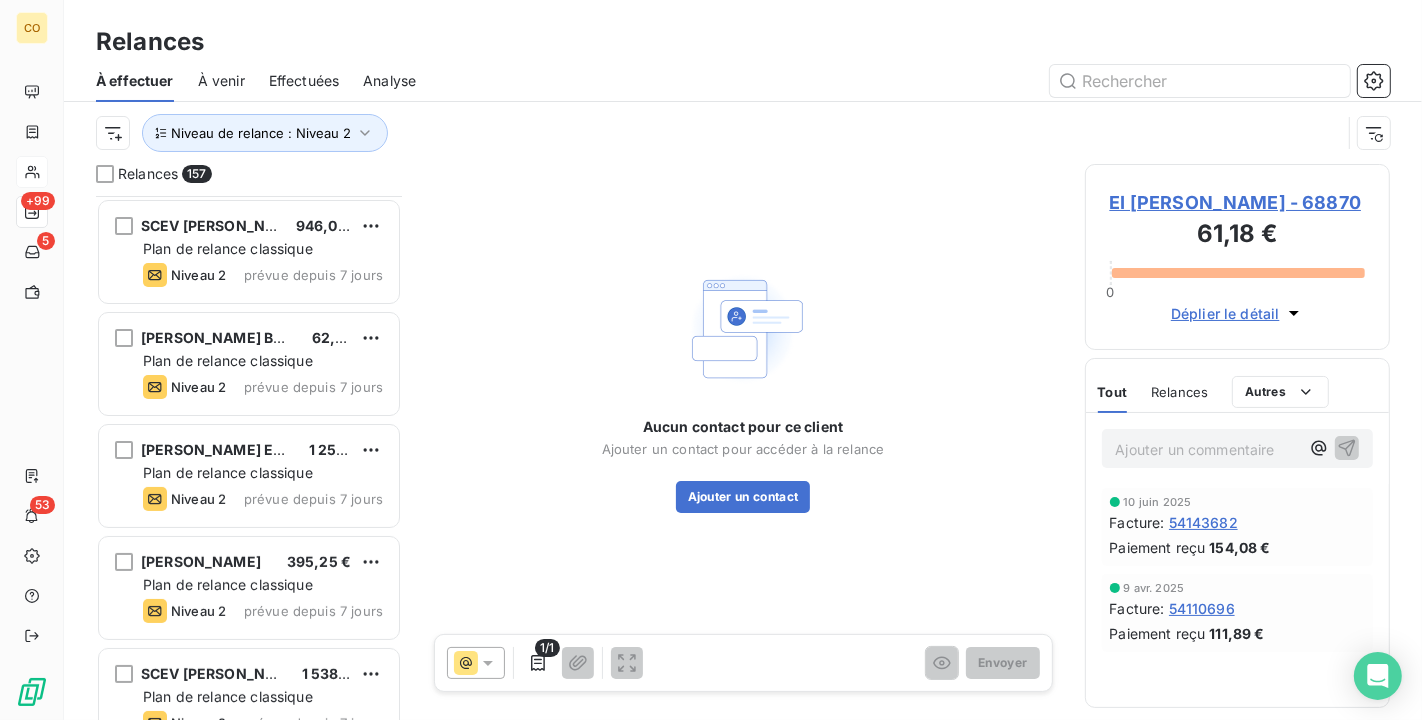 click on "EI KREMER GREGORY - 68870" at bounding box center (1238, 202) 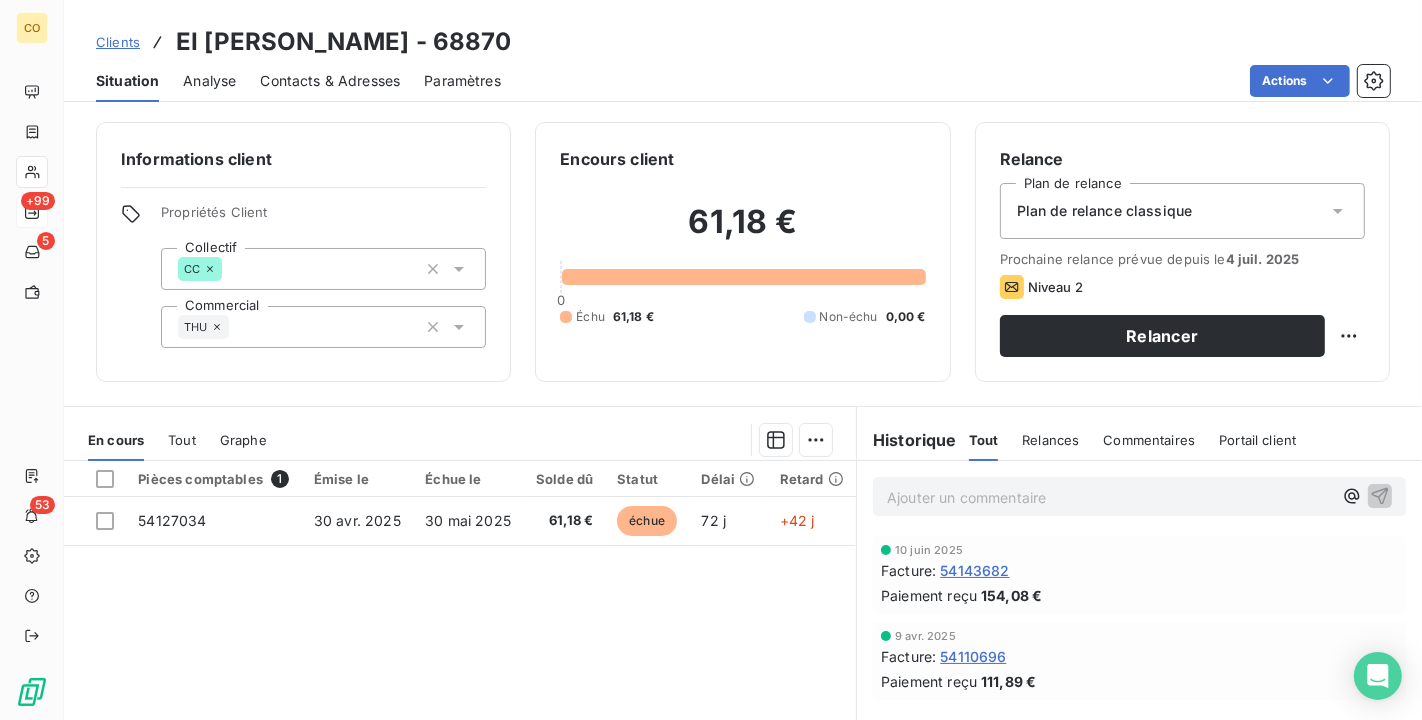 click 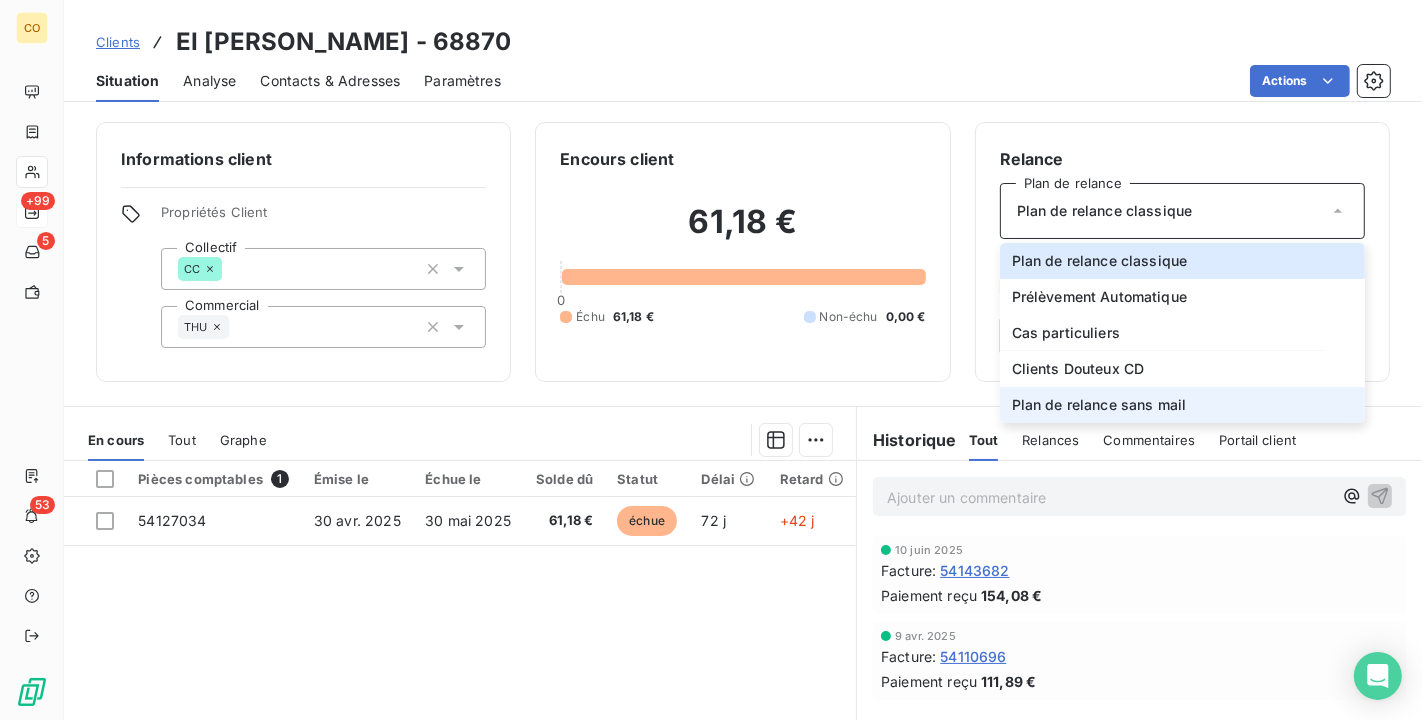 click on "Plan de relance sans mail" at bounding box center (1182, 405) 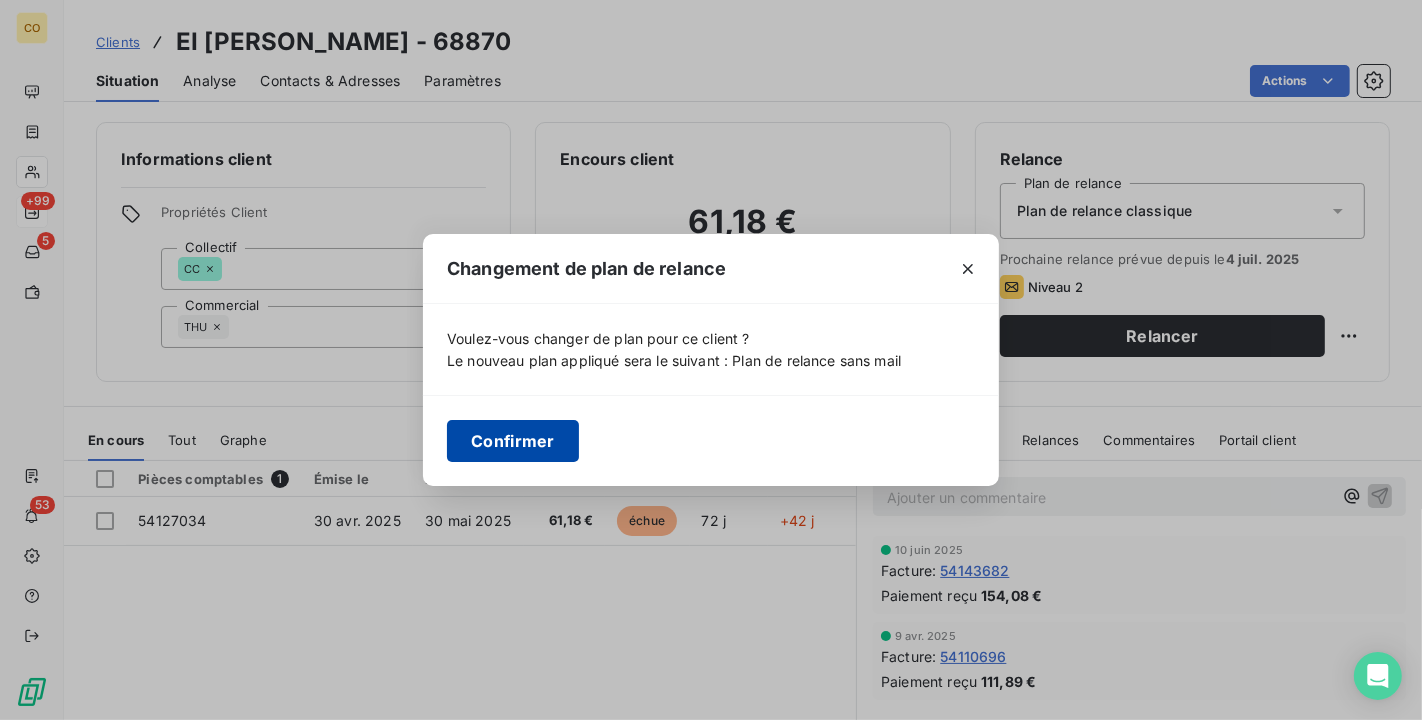 click on "Confirmer" at bounding box center [513, 441] 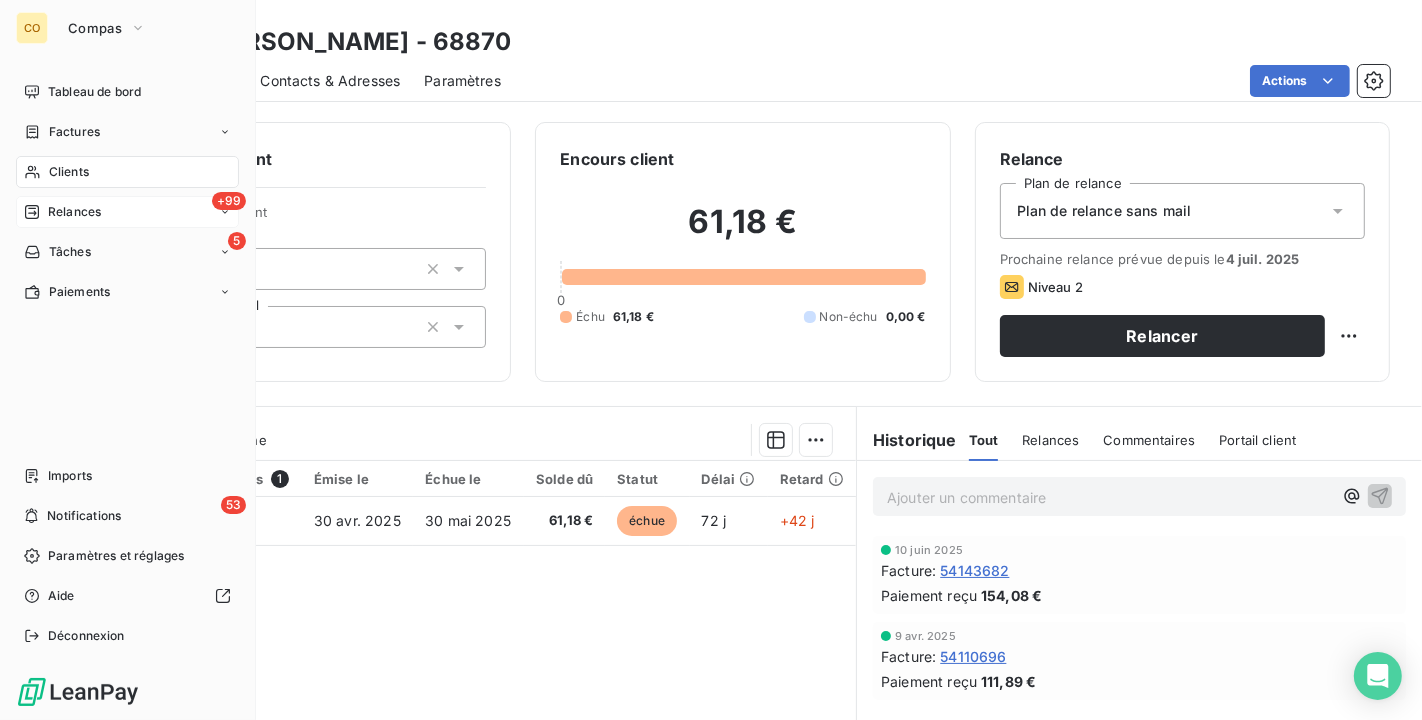 click on "Clients" at bounding box center [127, 172] 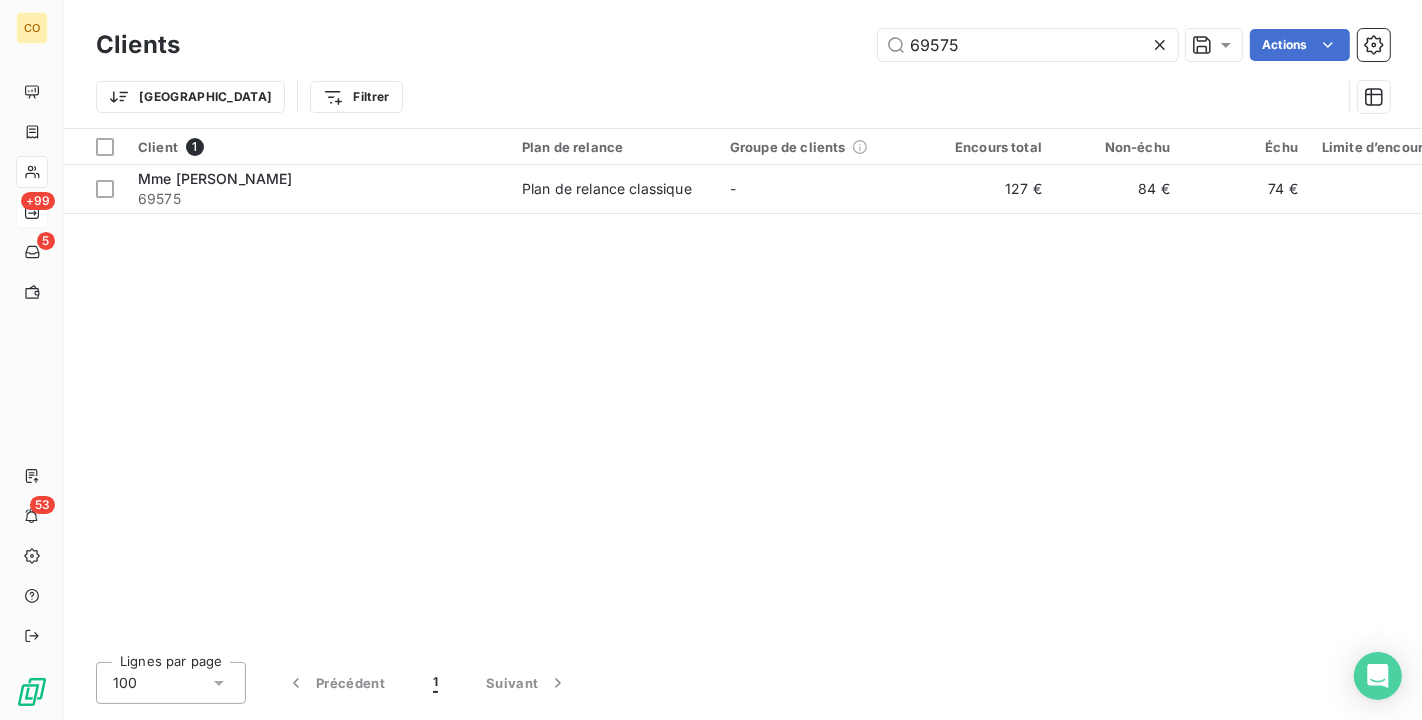 drag, startPoint x: 1081, startPoint y: 43, endPoint x: 540, endPoint y: -36, distance: 546.7376 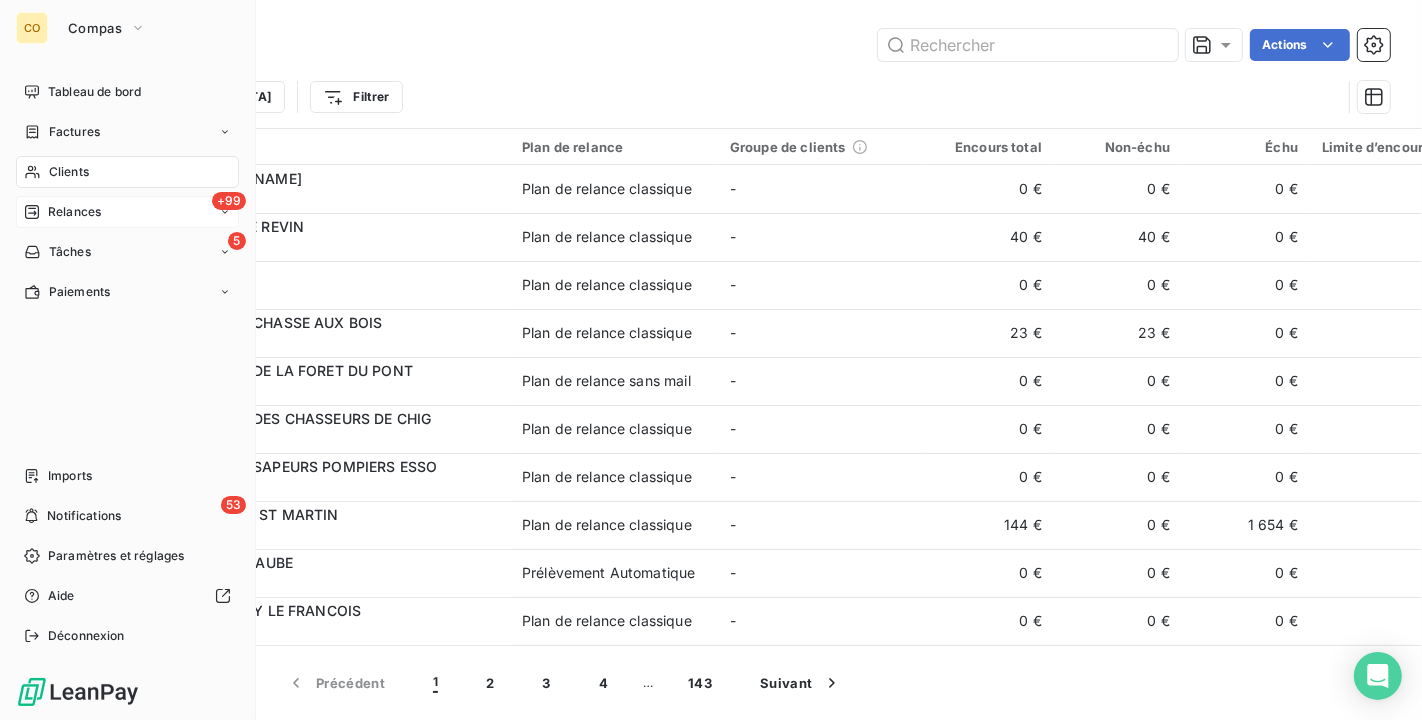 type 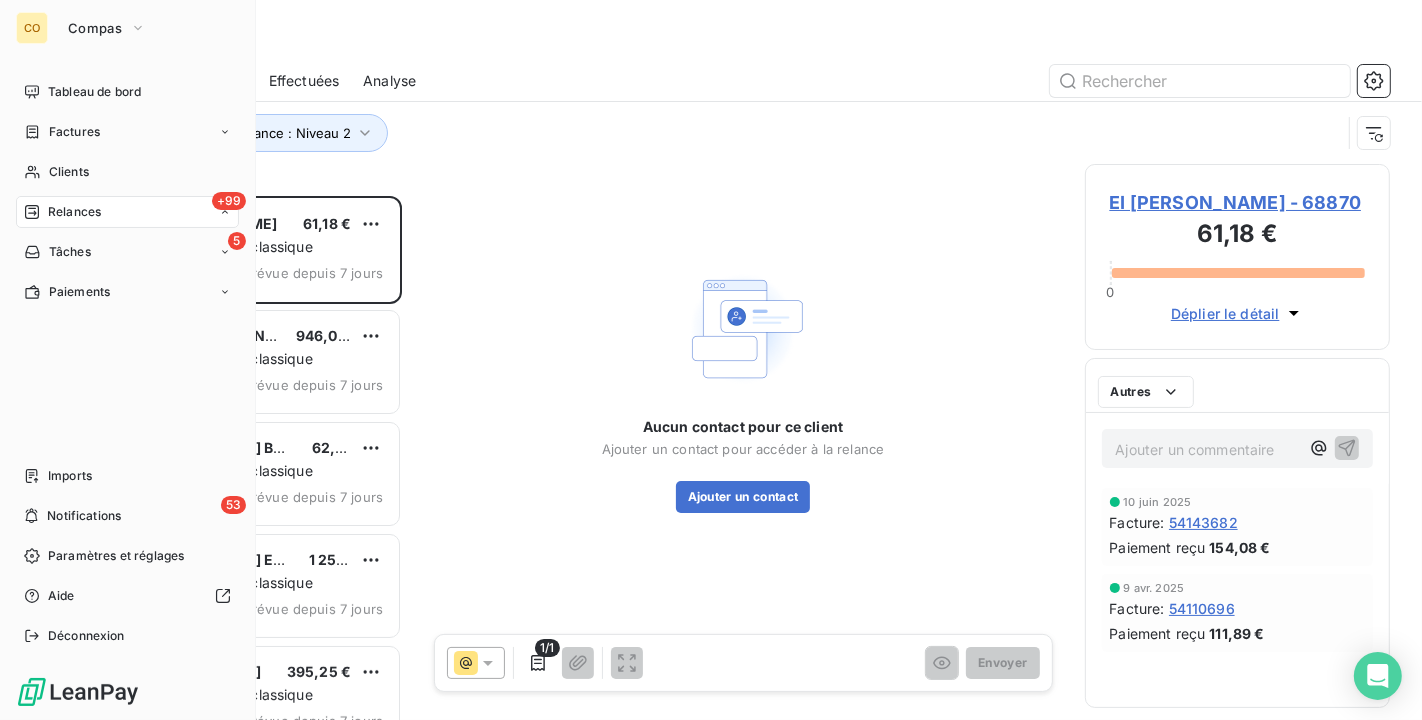scroll, scrollTop: 18, scrollLeft: 17, axis: both 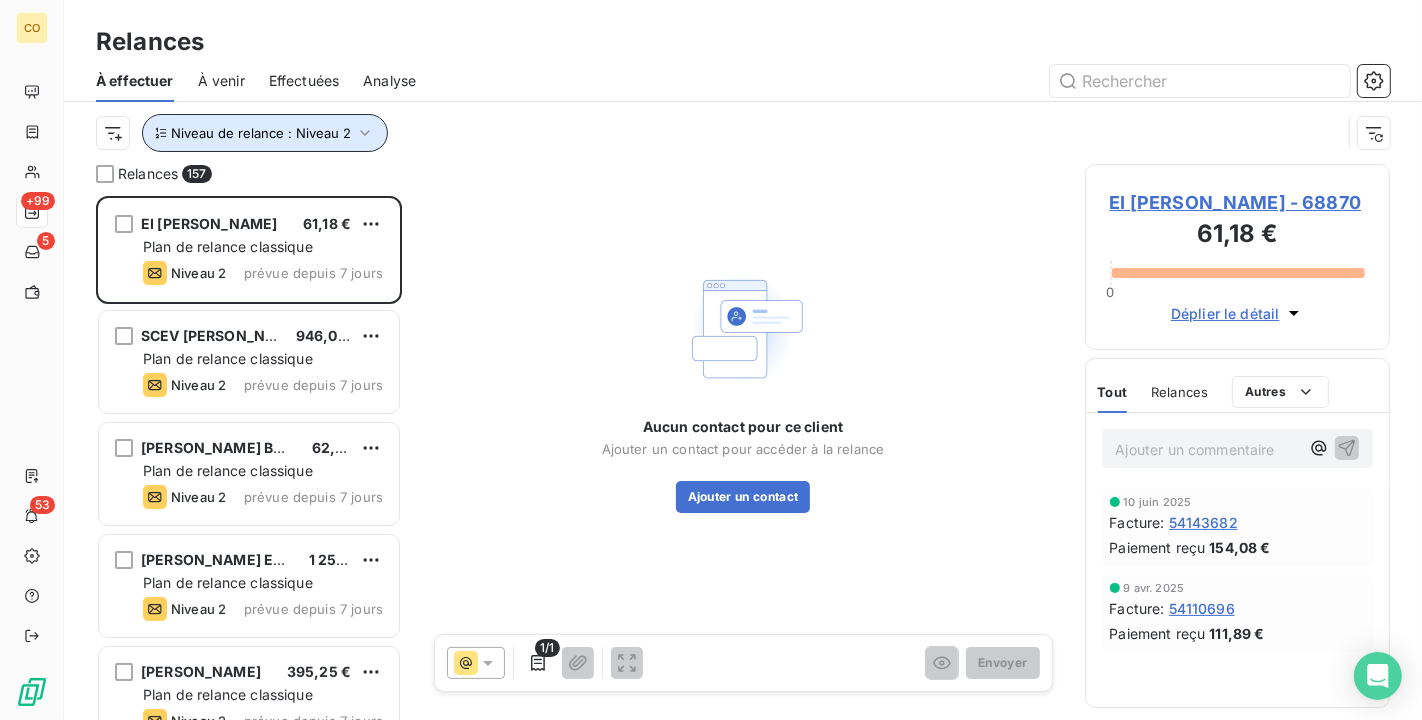 click 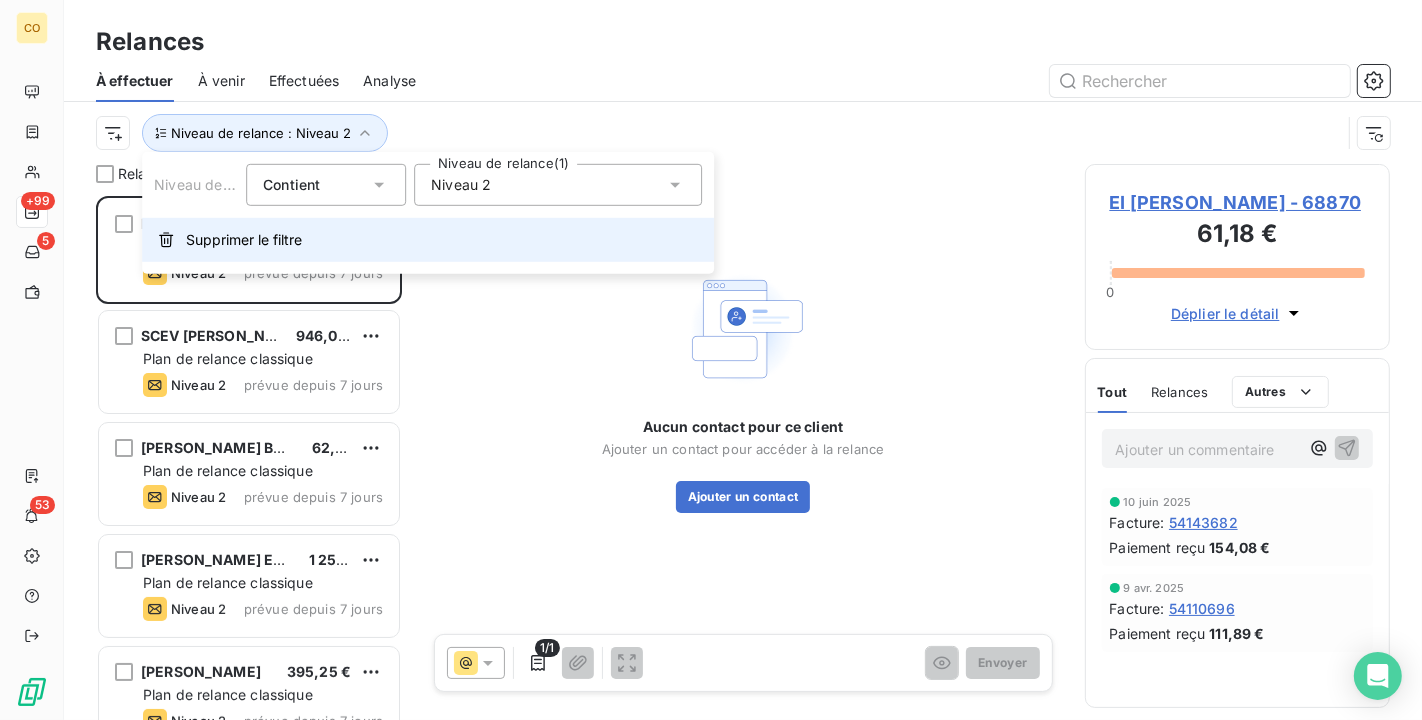click on "Supprimer le filtre" at bounding box center (244, 240) 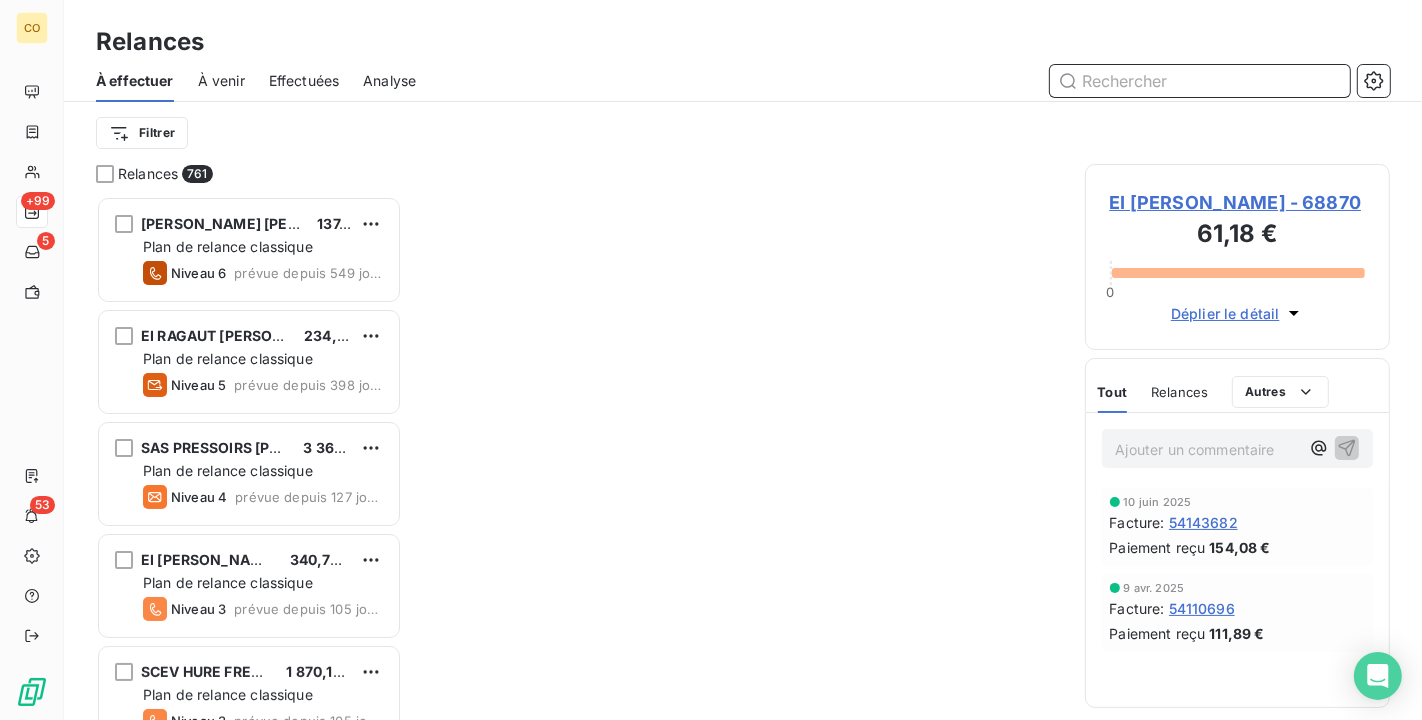 click at bounding box center [1200, 81] 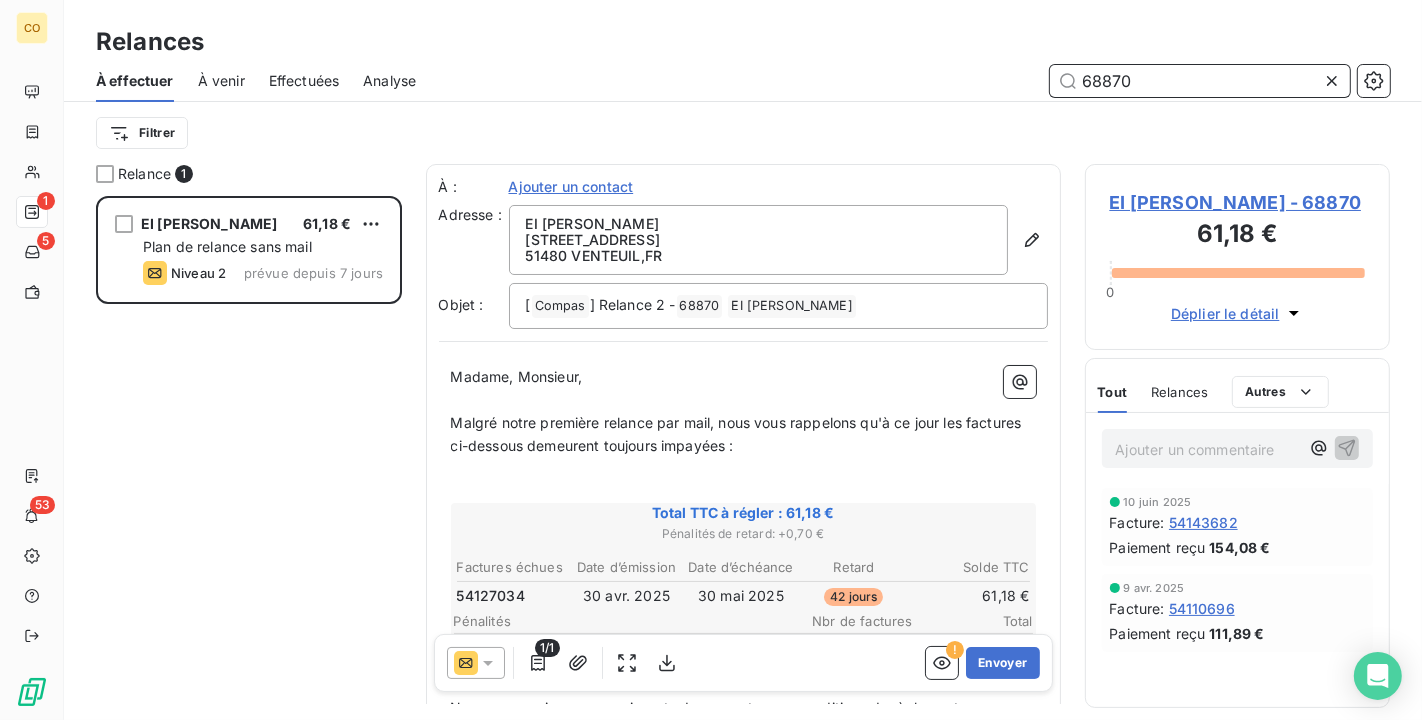 scroll, scrollTop: 18, scrollLeft: 17, axis: both 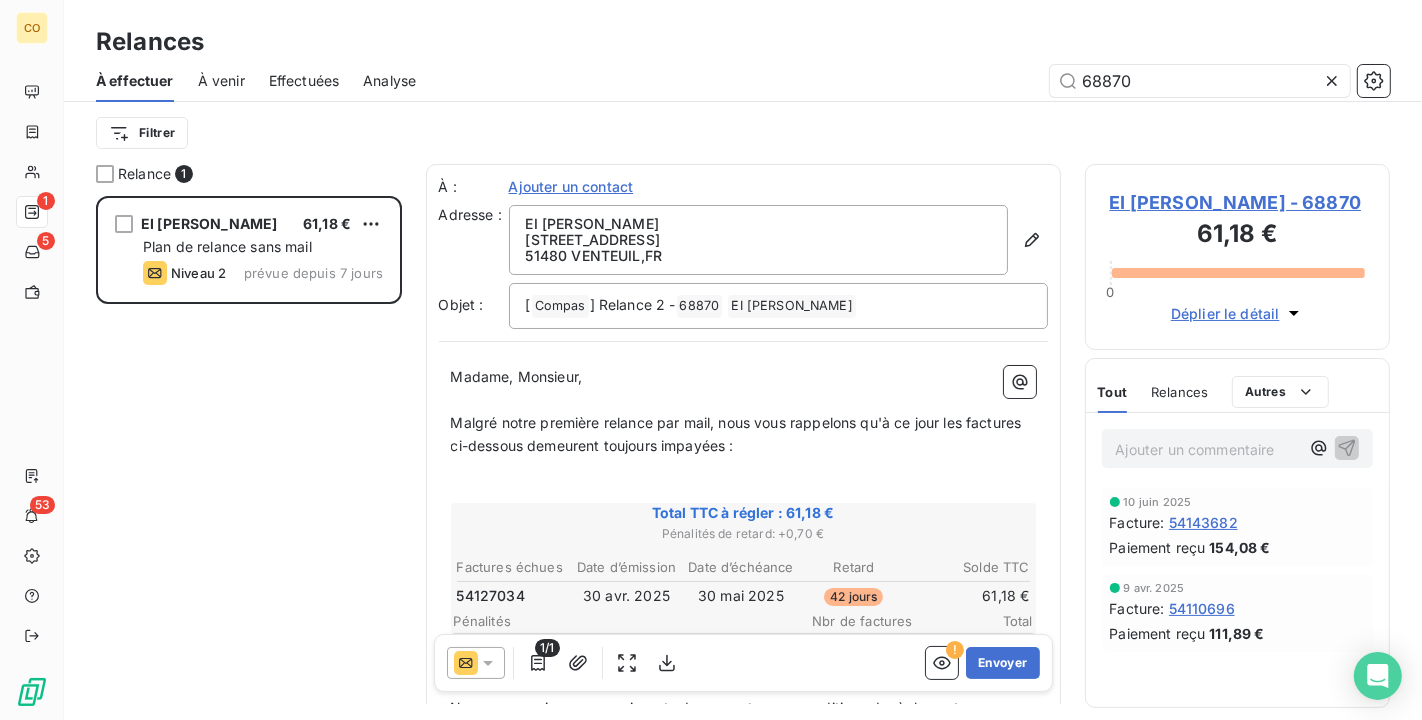 click 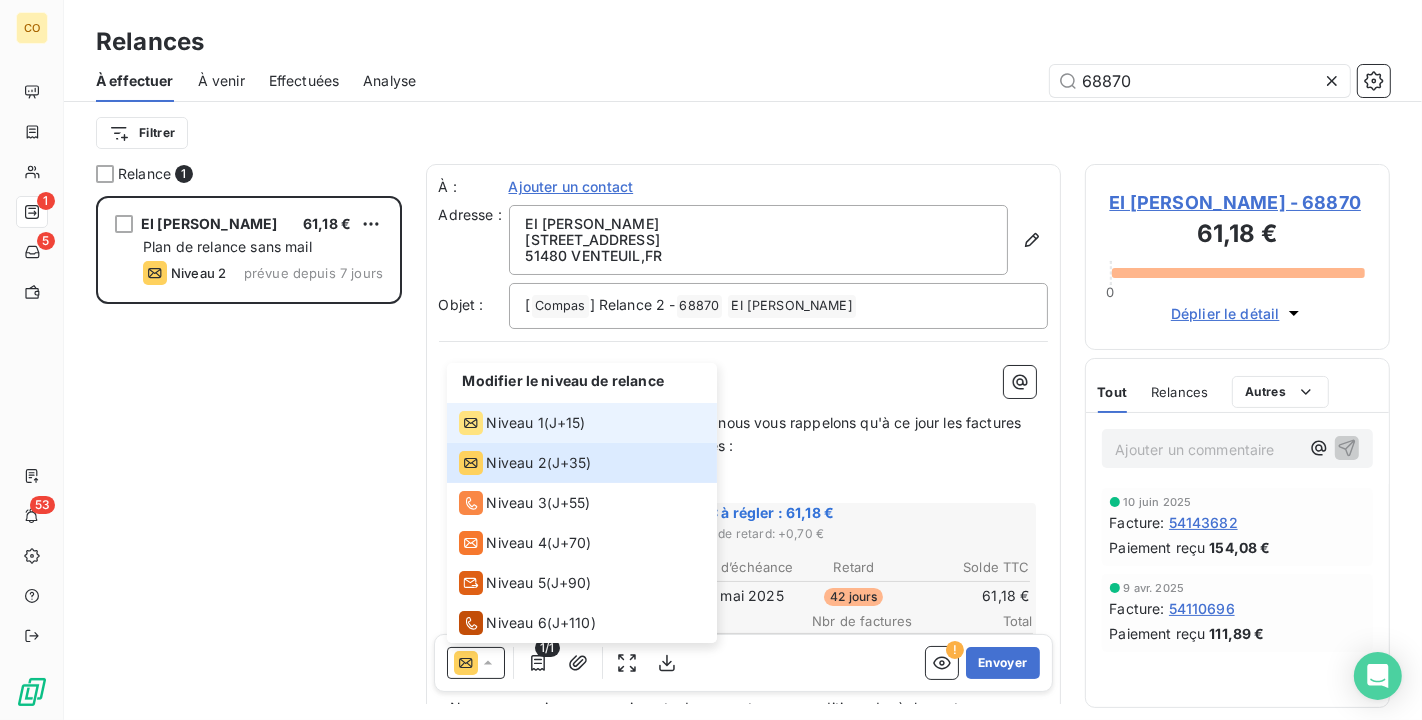 click on "Niveau 1" at bounding box center [515, 423] 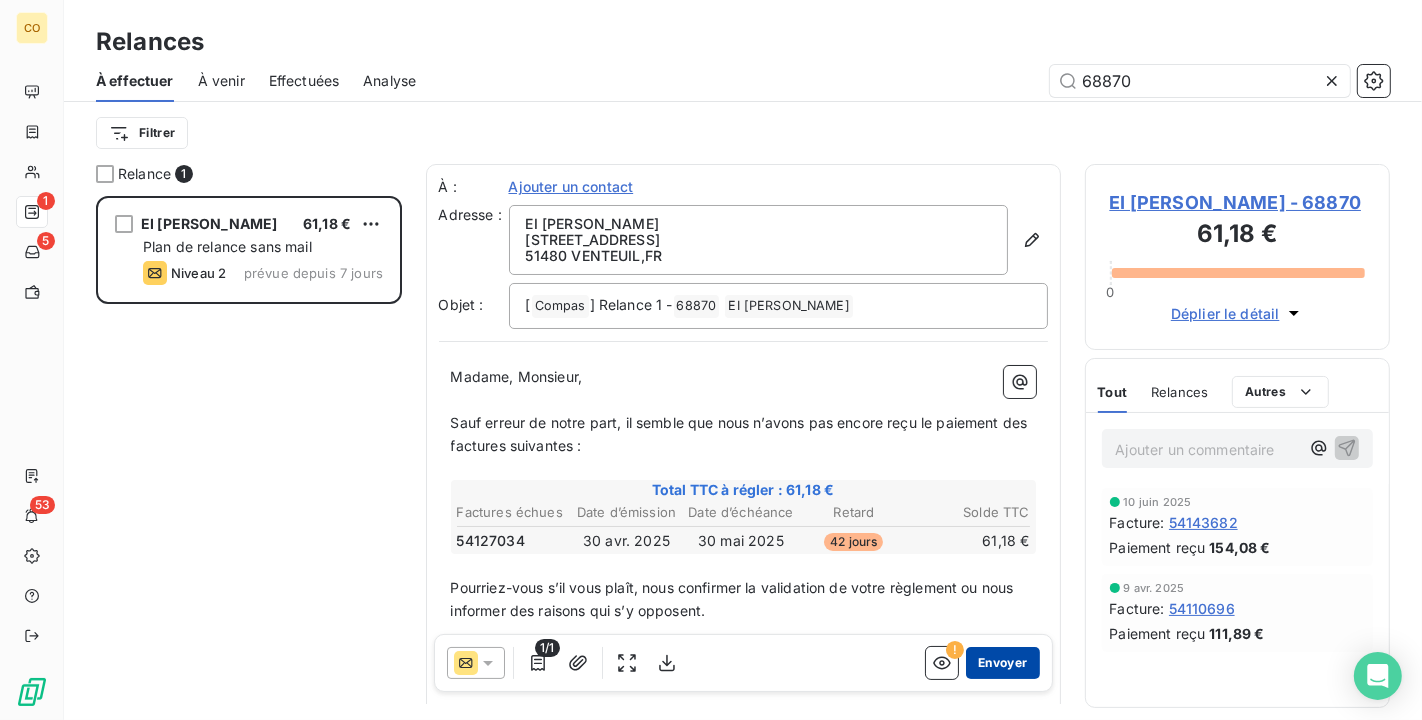 click on "Envoyer" at bounding box center [1002, 663] 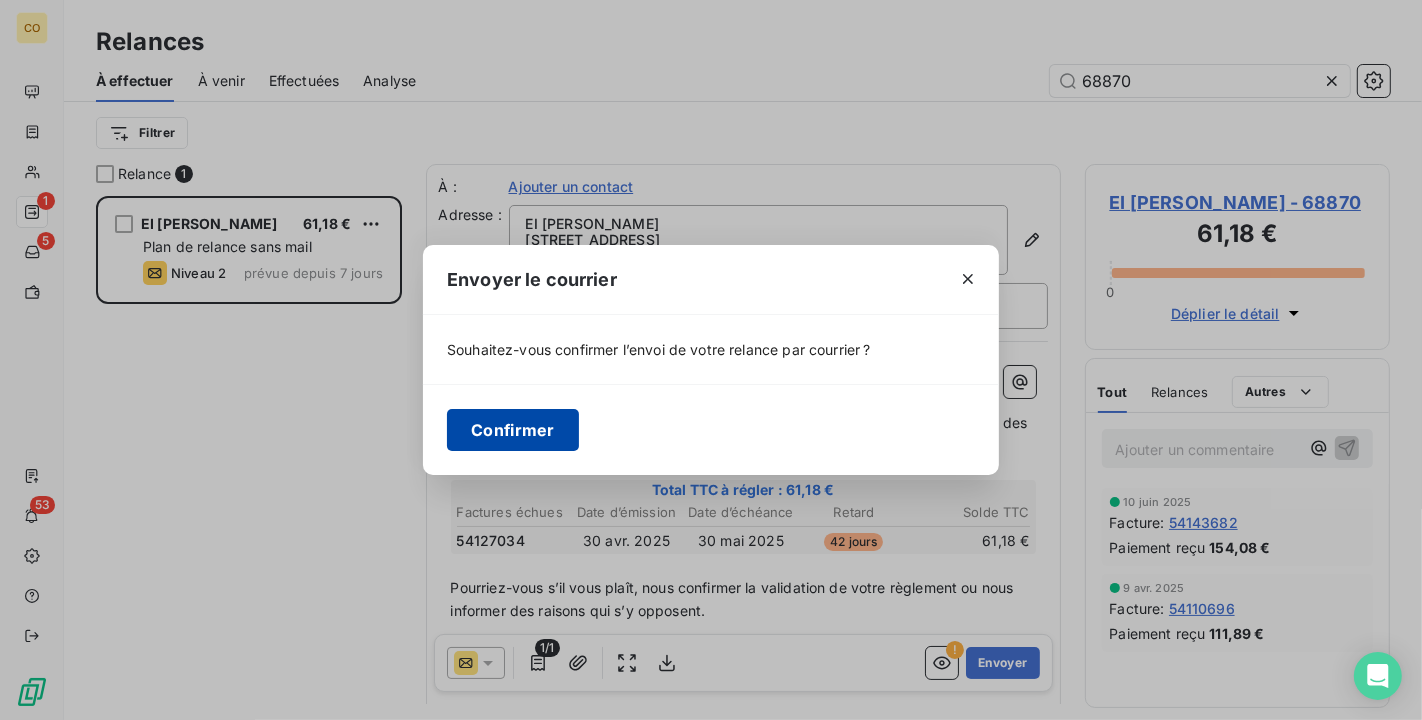 click on "Confirmer" at bounding box center (513, 430) 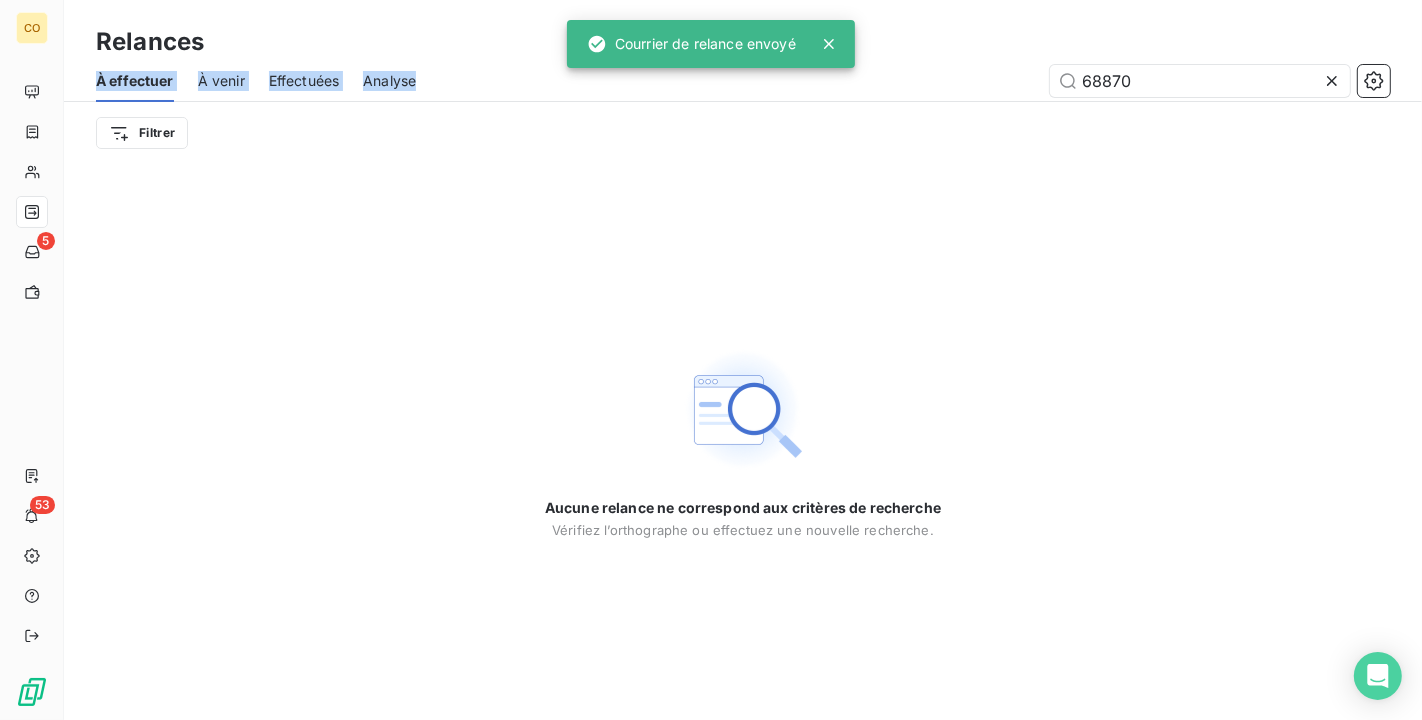 drag, startPoint x: 1203, startPoint y: 100, endPoint x: 866, endPoint y: 41, distance: 342.1257 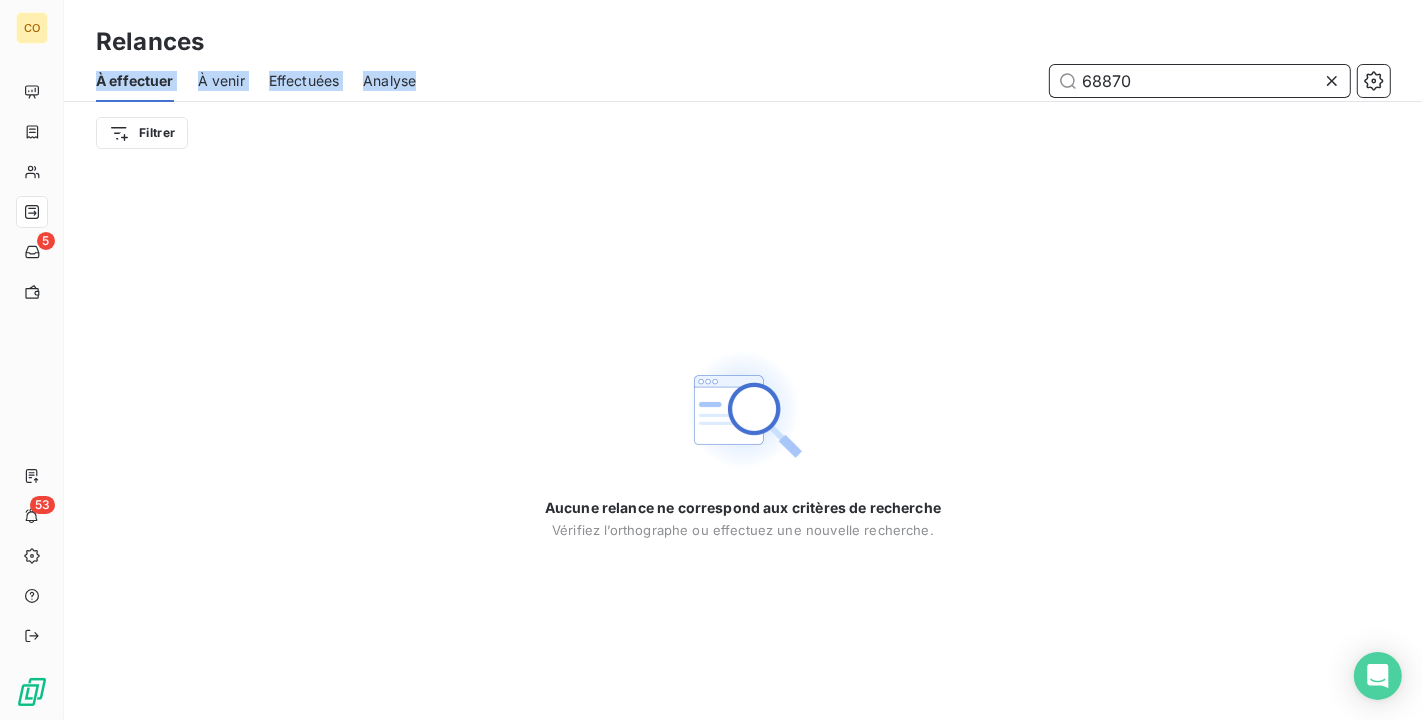 click on "68870" at bounding box center (1200, 81) 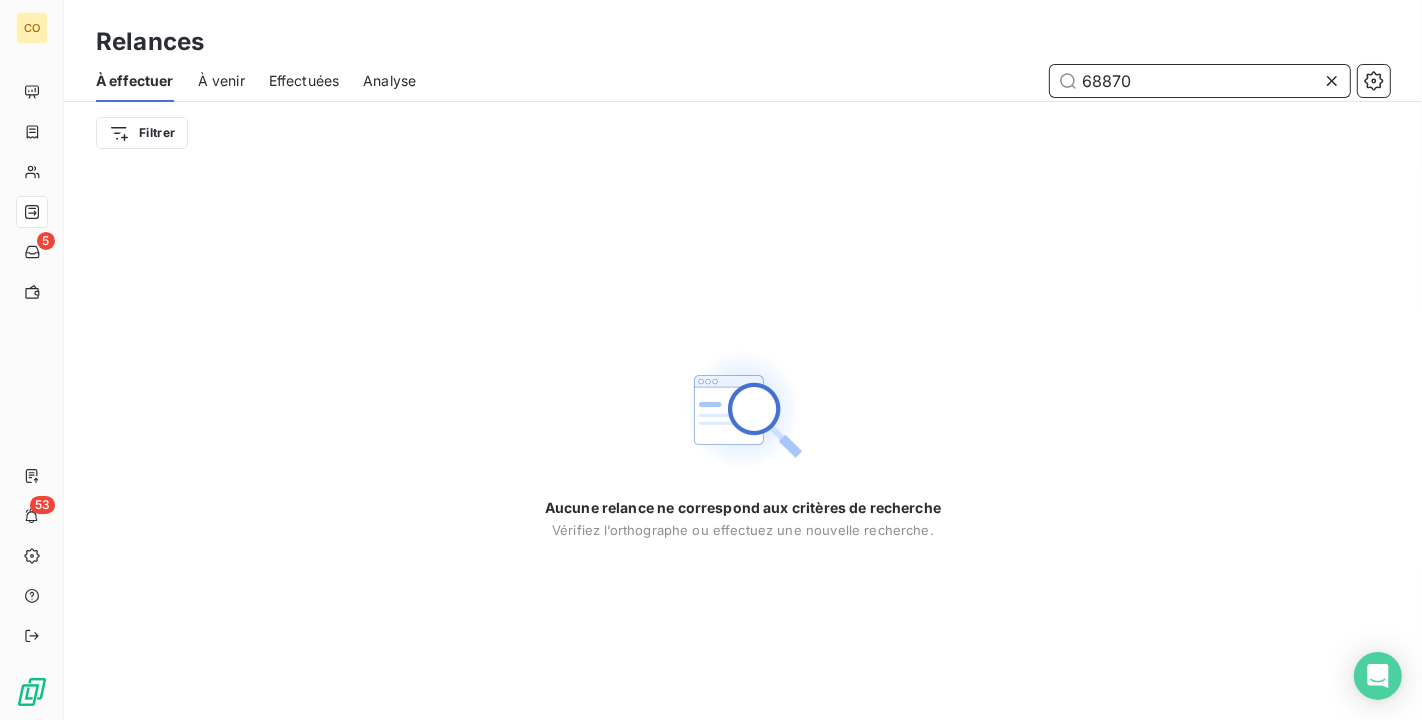 drag, startPoint x: 1195, startPoint y: 75, endPoint x: 1055, endPoint y: 73, distance: 140.01428 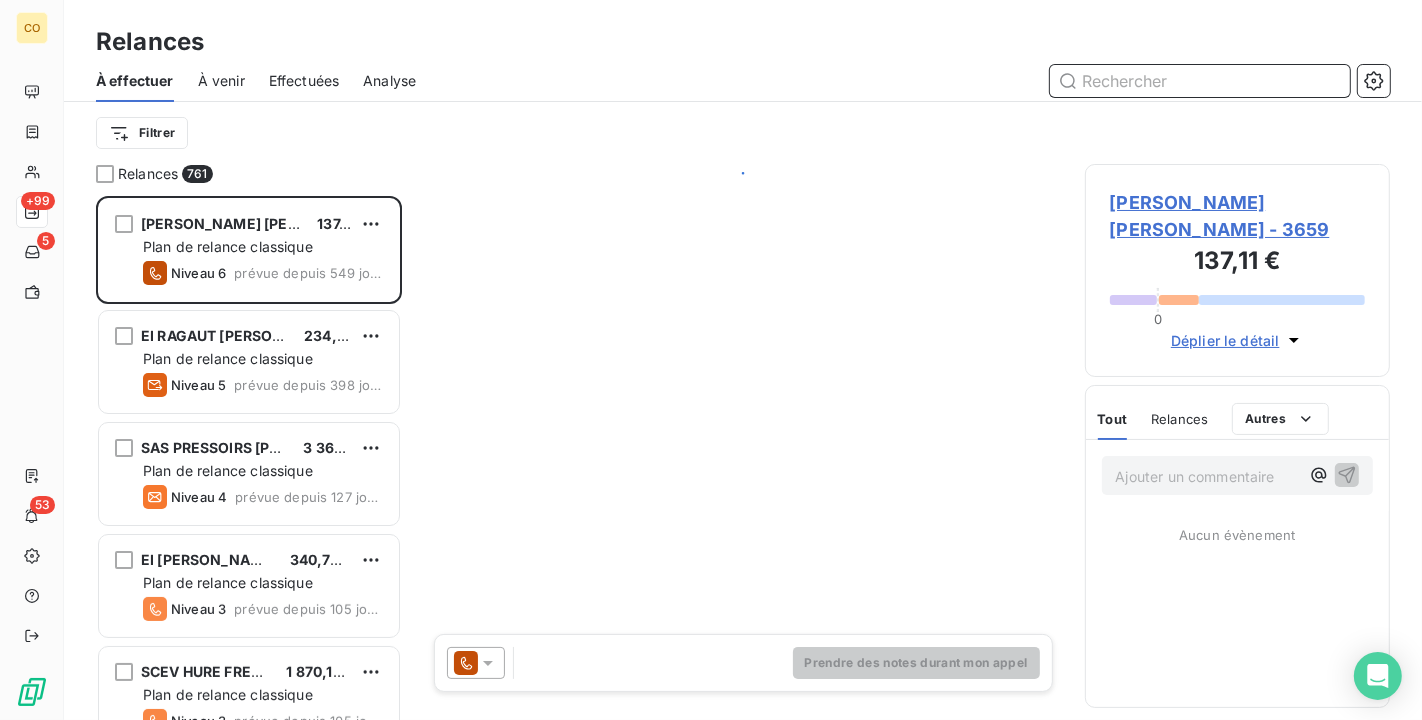 scroll, scrollTop: 18, scrollLeft: 17, axis: both 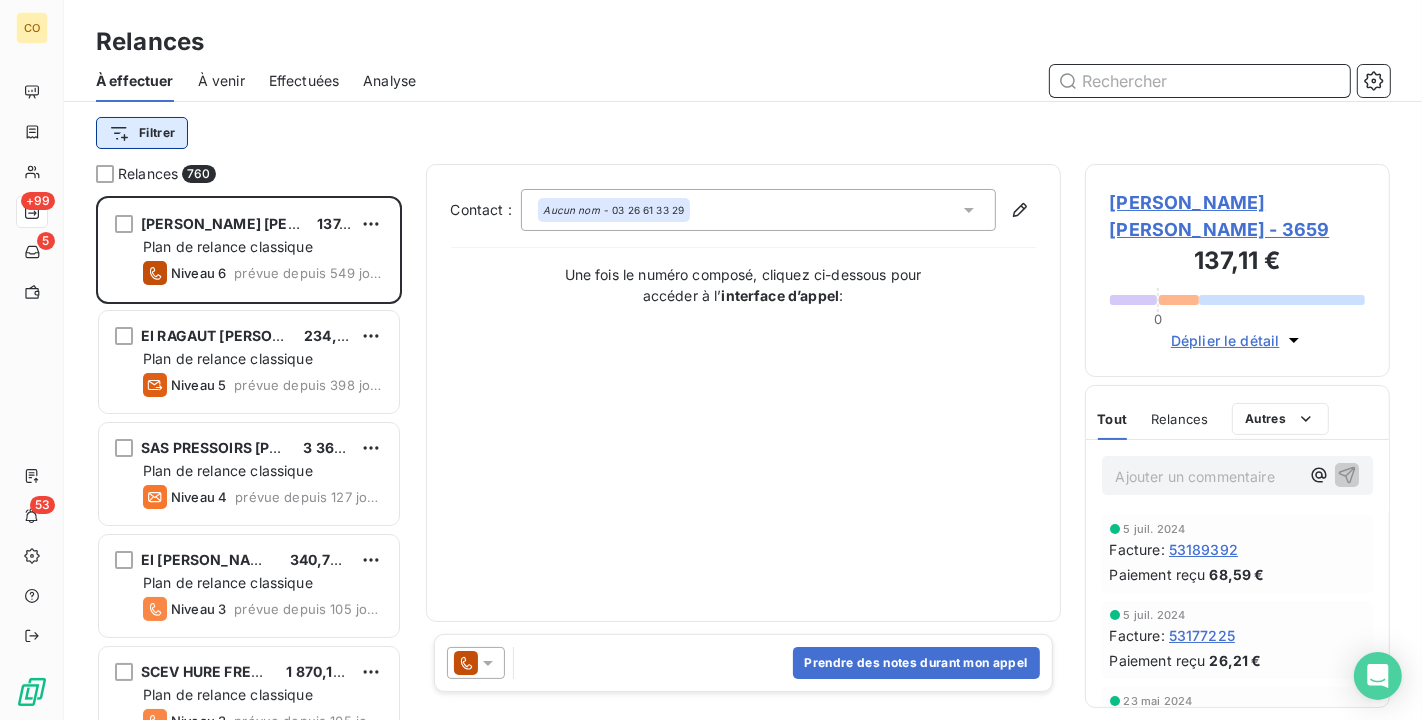 type 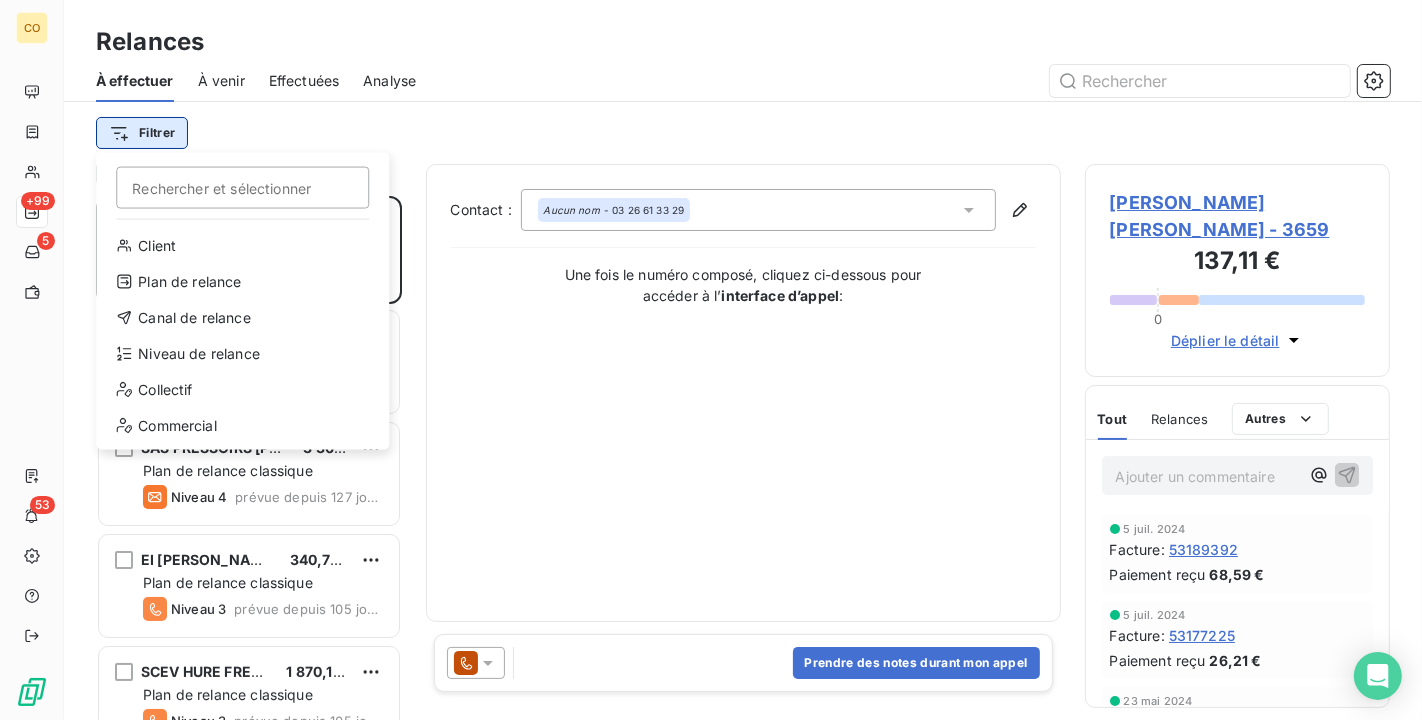 click on "CO +99 5 53 Relances À effectuer À venir Effectuées Analyse Filtrer Rechercher et sélectionner Client Plan de relance Canal de relance Niveau de relance Collectif Commercial Relances 760 EARL BATILLOT SYLVAIN 137,11 € Plan de relance classique Niveau 6 prévue depuis 549 jours EI RAGAUT FRANCK 234,70 € Plan de relance classique Niveau 5 prévue depuis 398 jours SAS PRESSOIRS ROGGE 3 369,68 € Plan de relance classique Niveau 4 prévue depuis 127 jours EI BILLY JULIEN 340,76 € Plan de relance classique Niveau 3 prévue depuis 105 jours SCEV HURE FRERES 1 870,19 € Plan de relance classique Niveau 3 prévue depuis 105 jours EI CHEUTIN Rachel 439,32 € Plan de relance classique Niveau 5 prévue depuis 105 jours EI GOURMAND Christophe 84,25 € Plan de relance sans mail Niveau 5 prévue depuis 105 jours Aut. INDIVISION MOREAUX DOMINIQUE 57,03 € Plan de relance classique Niveau 5 prévue depuis 105 jours SC DOMAINE R-RENAUDIN 15 461,22 € Plan de relance classique    :" at bounding box center (711, 360) 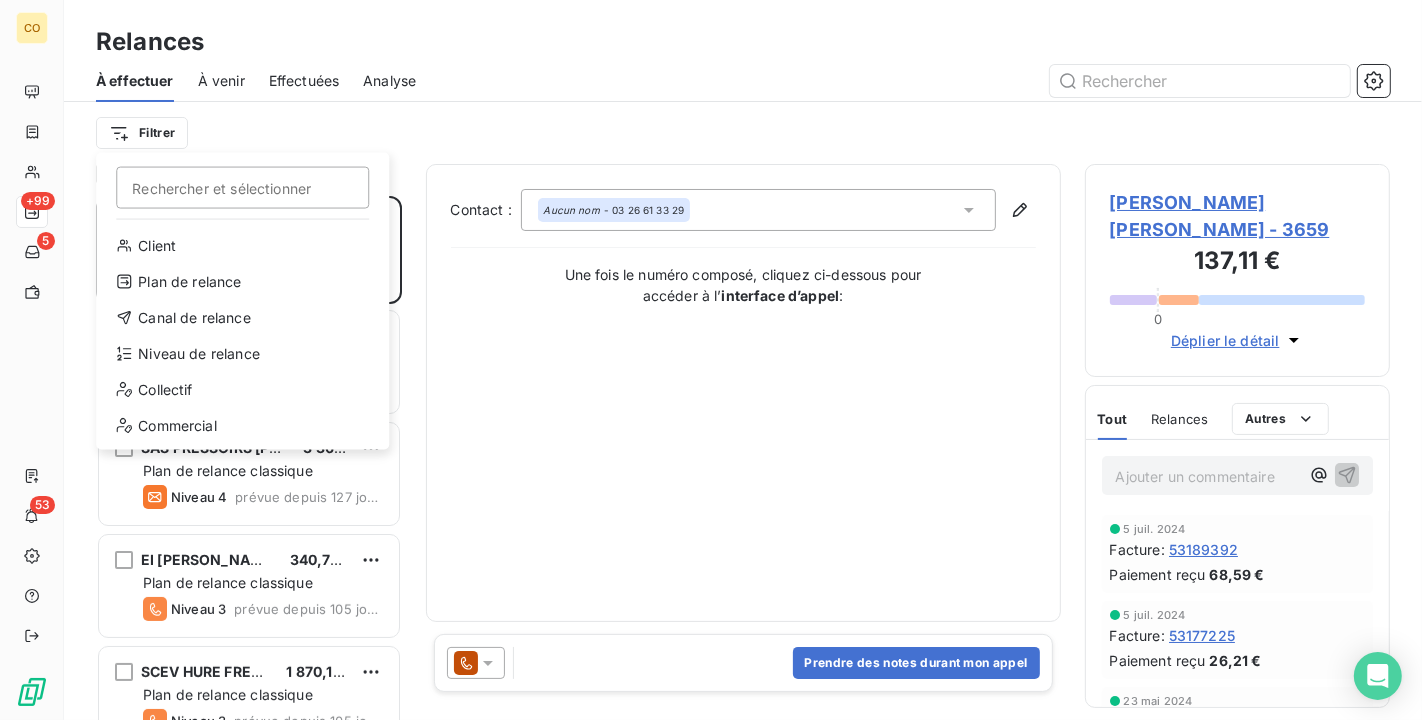 click on "Client Plan de relance Canal de relance Niveau de relance Collectif Commercial" at bounding box center (242, 340) 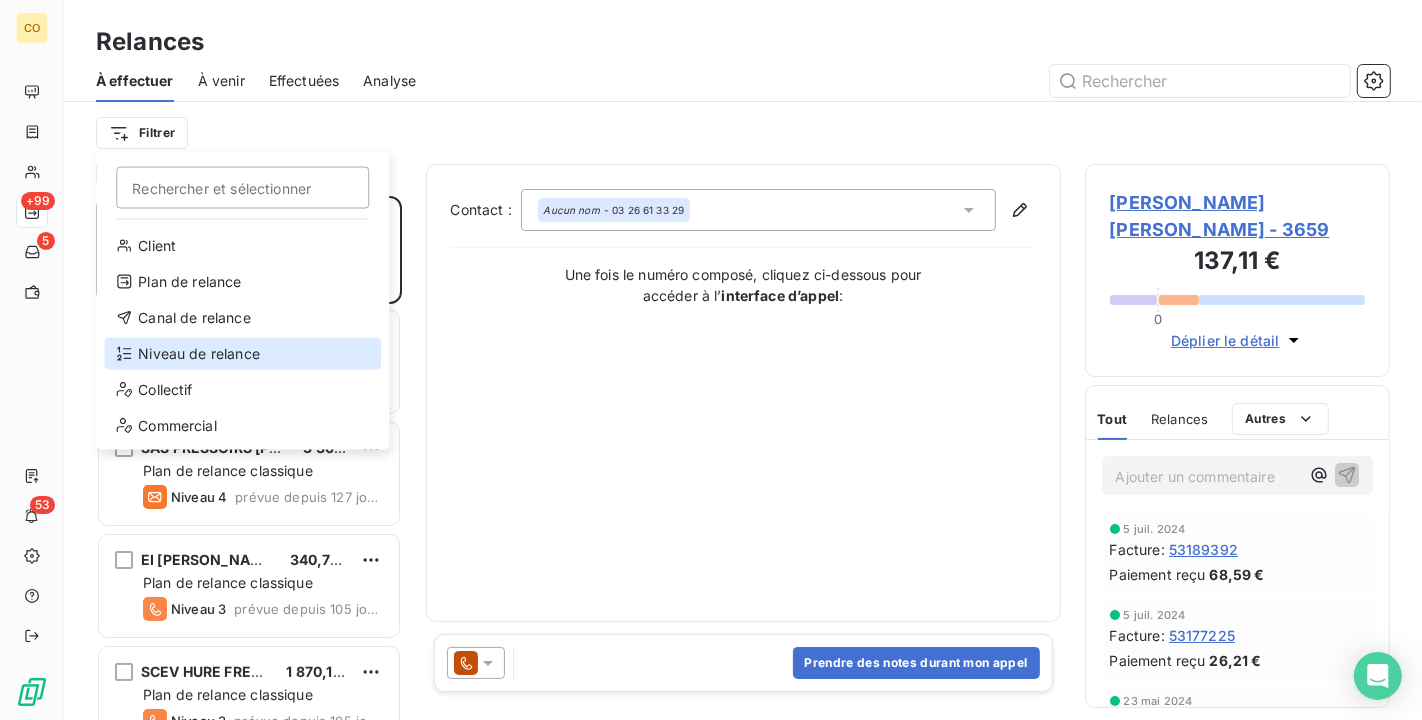 click on "Niveau de relance" at bounding box center (242, 354) 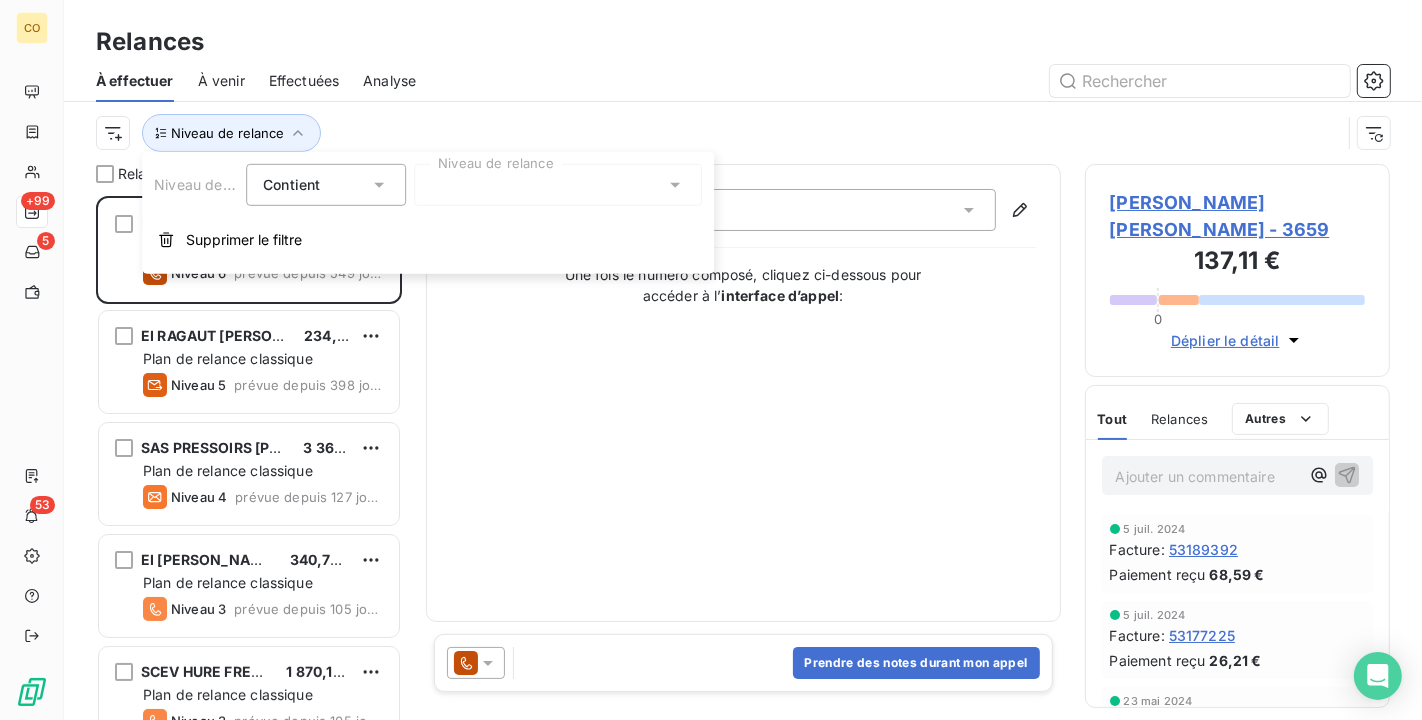 click at bounding box center (558, 185) 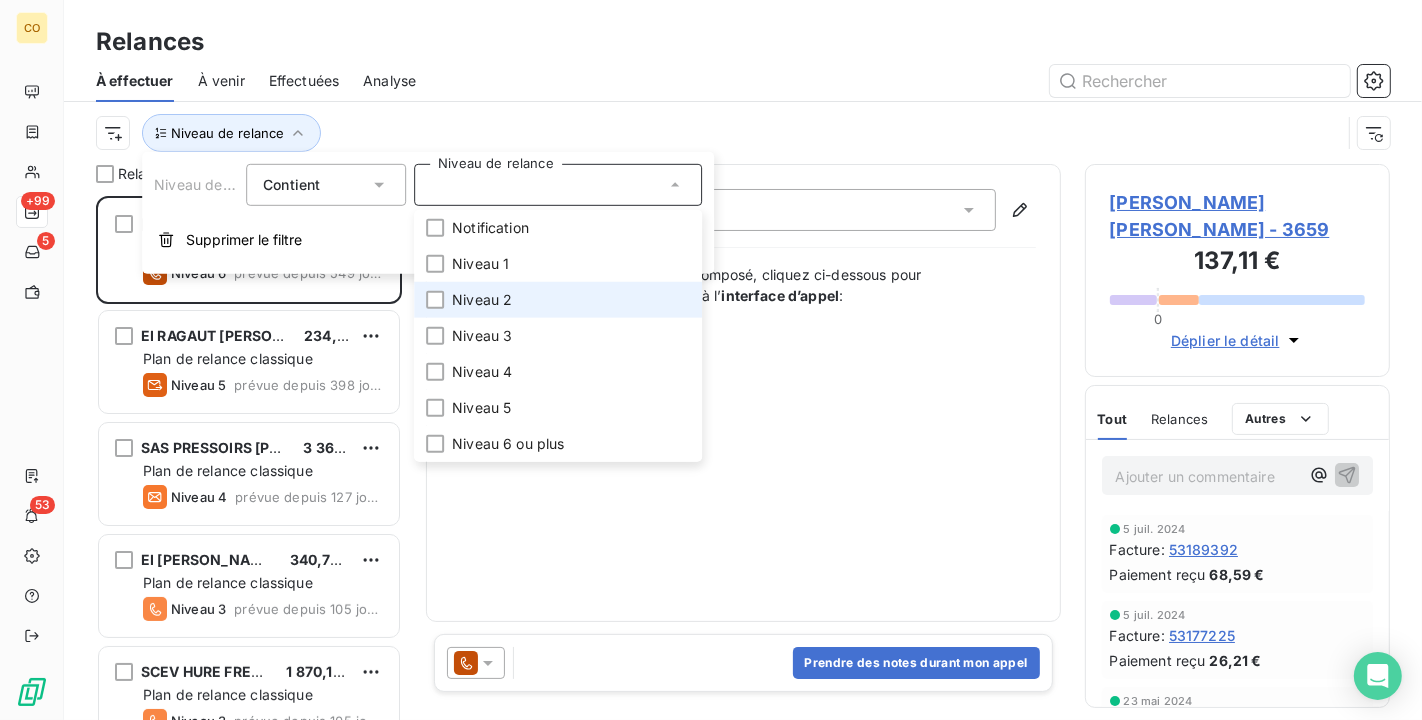 click on "Niveau 2" at bounding box center [558, 300] 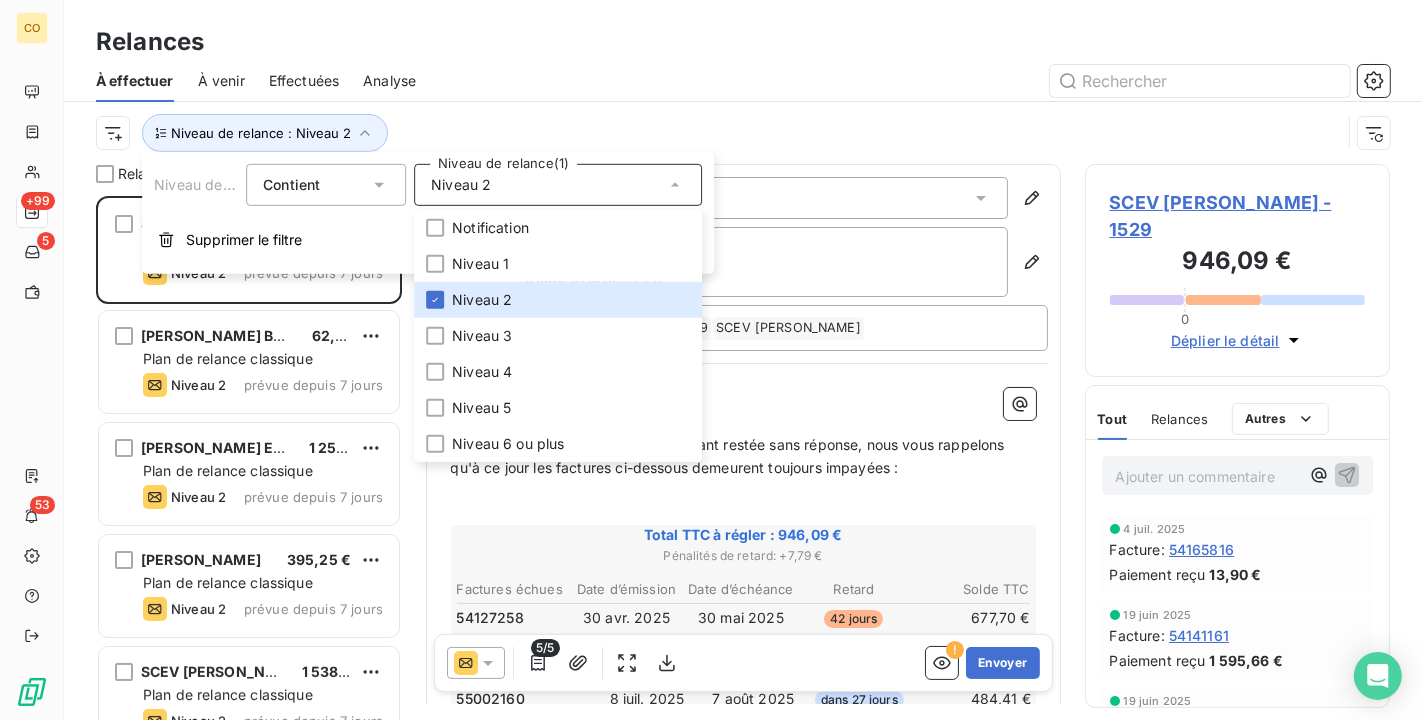 click on "Niveau de relance  : Niveau 2" at bounding box center (718, 133) 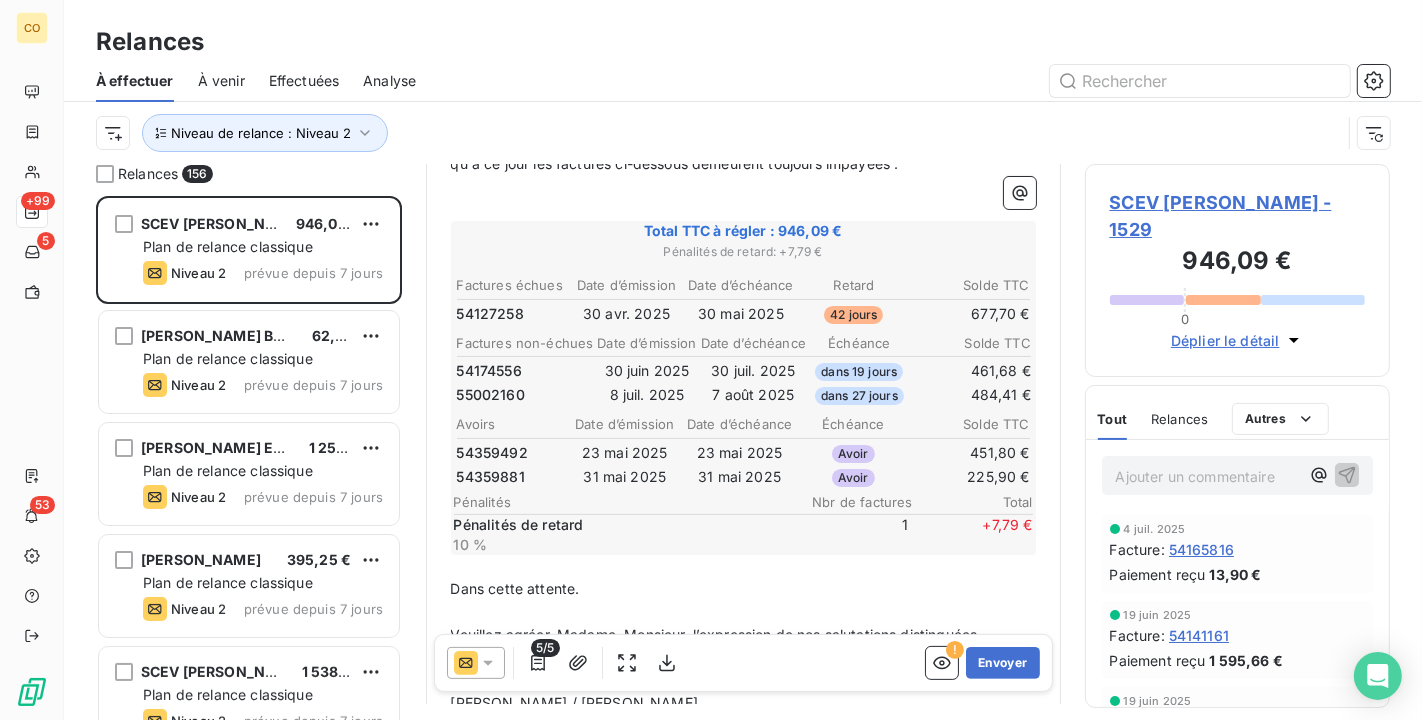 scroll, scrollTop: 335, scrollLeft: 0, axis: vertical 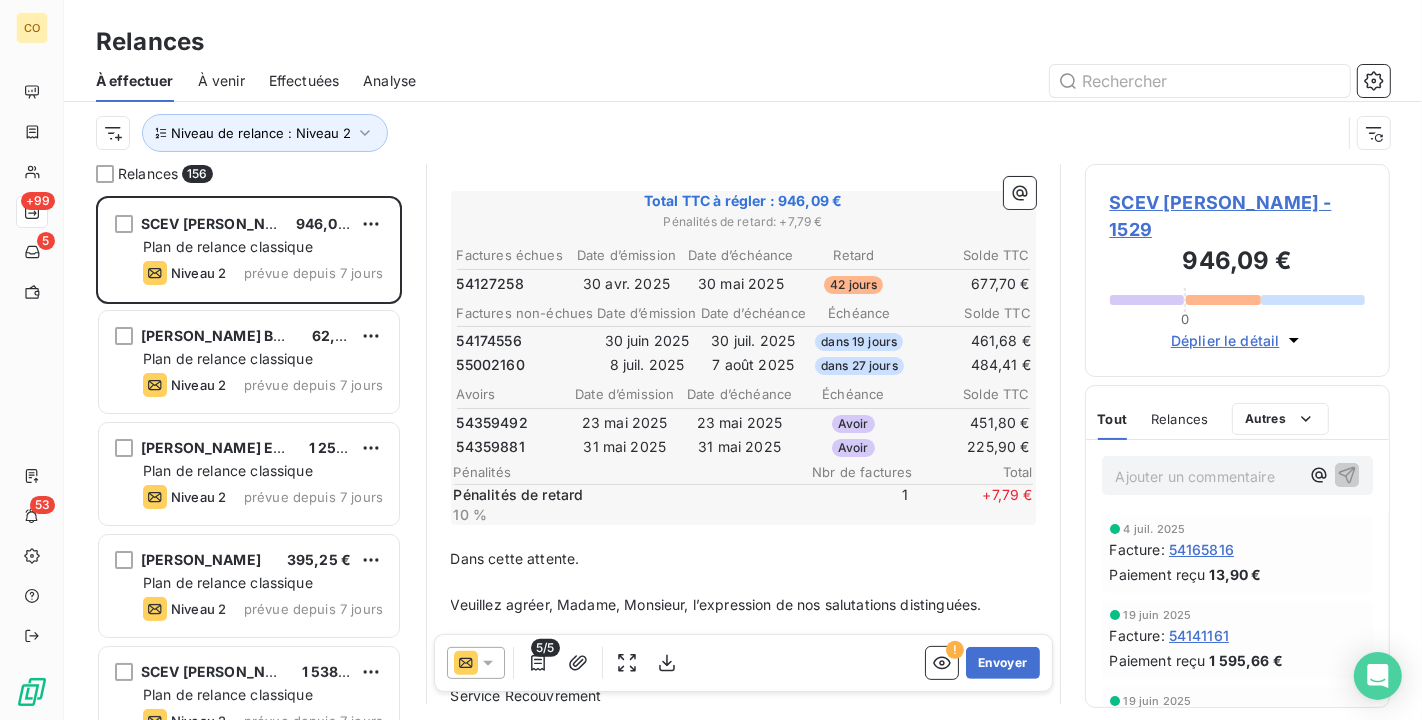 click on "SCEV [PERSON_NAME] - 1529" at bounding box center (1238, 216) 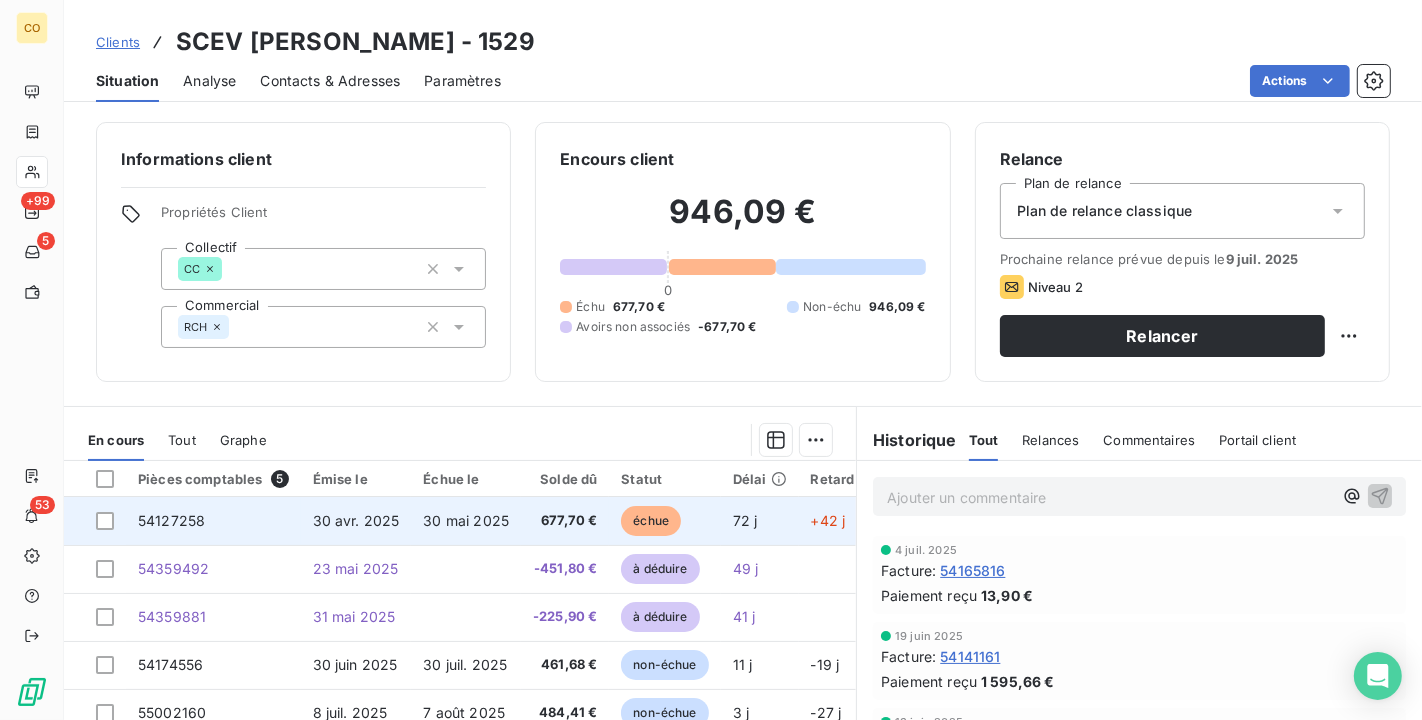 click on "30 mai 2025" at bounding box center [466, 521] 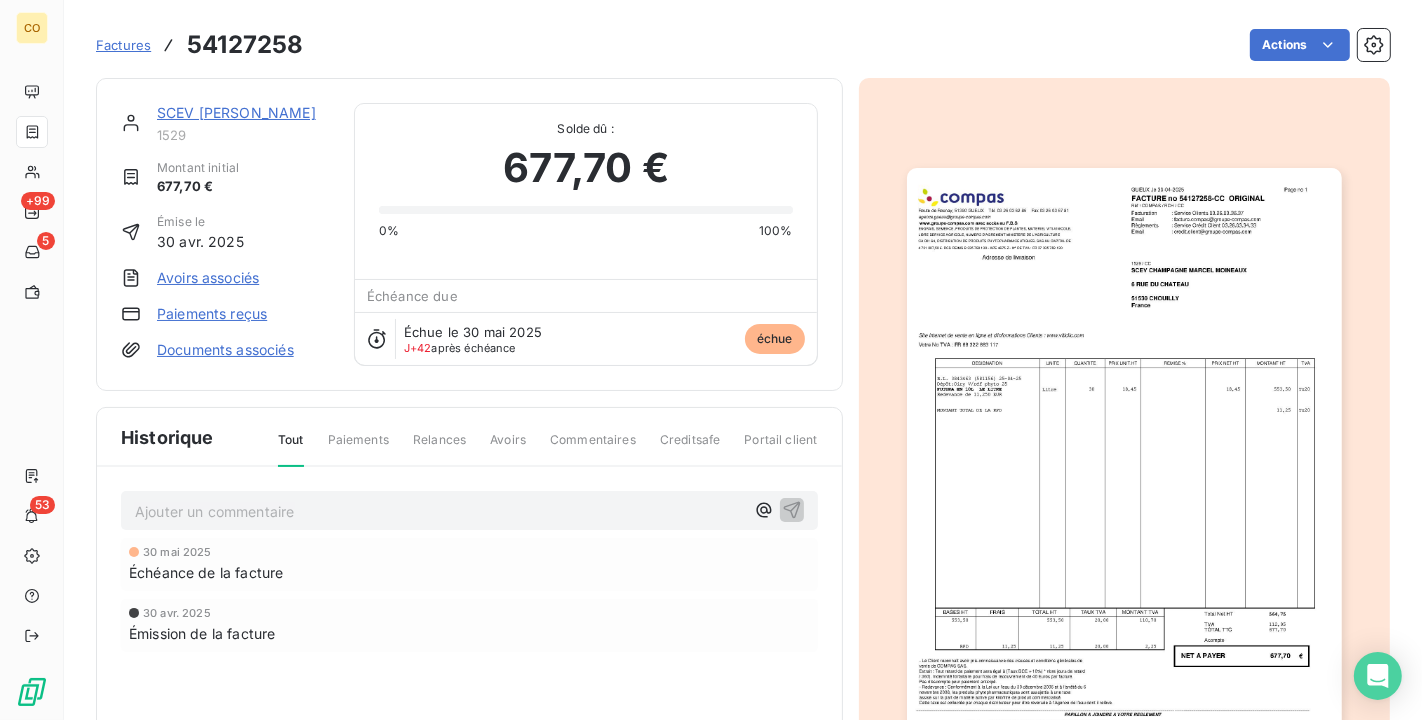 click on "Avoirs associés" at bounding box center [208, 278] 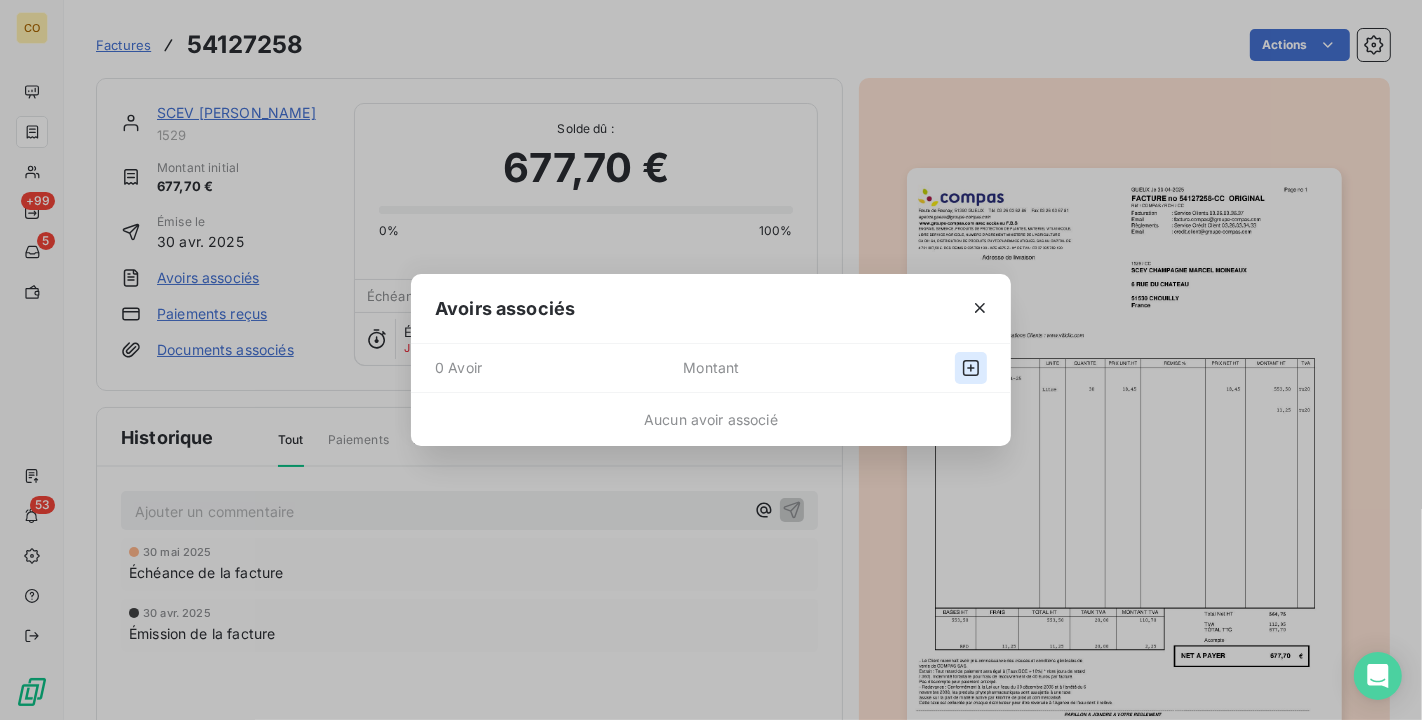 click 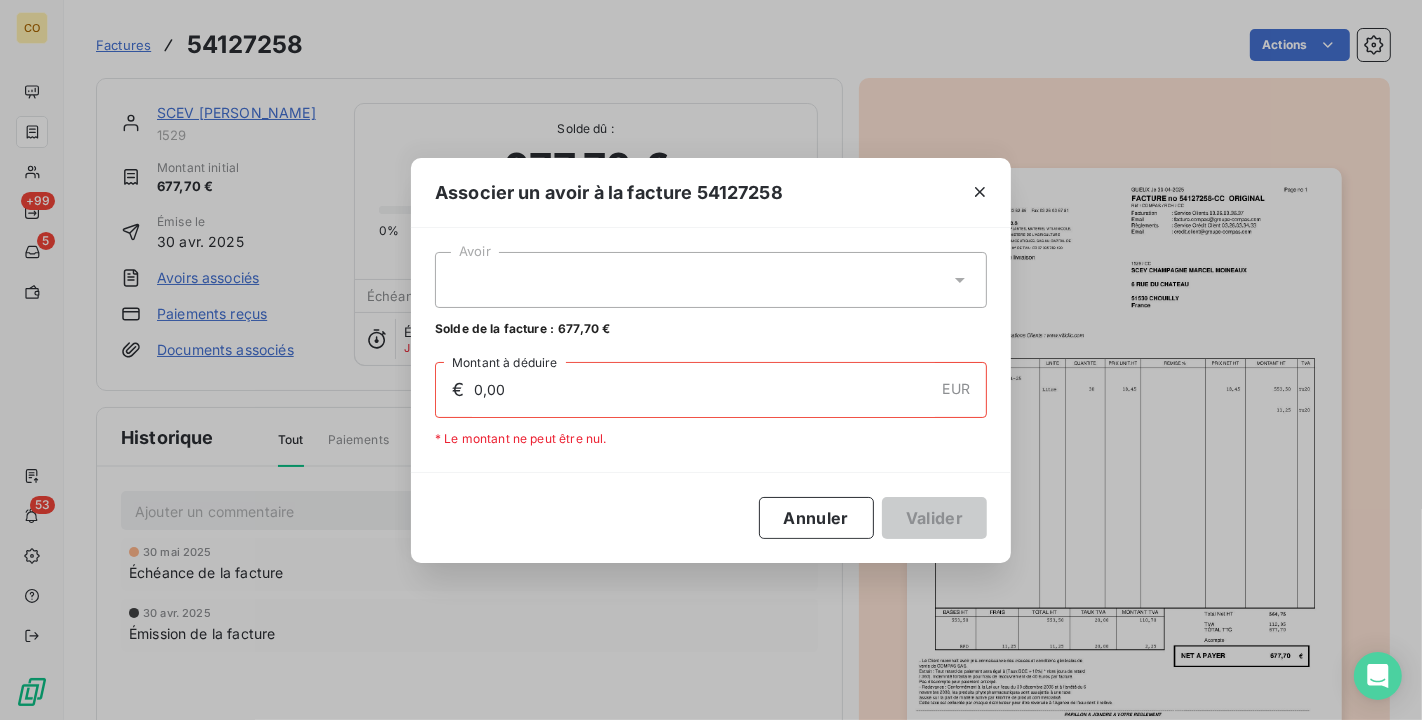 click at bounding box center (711, 280) 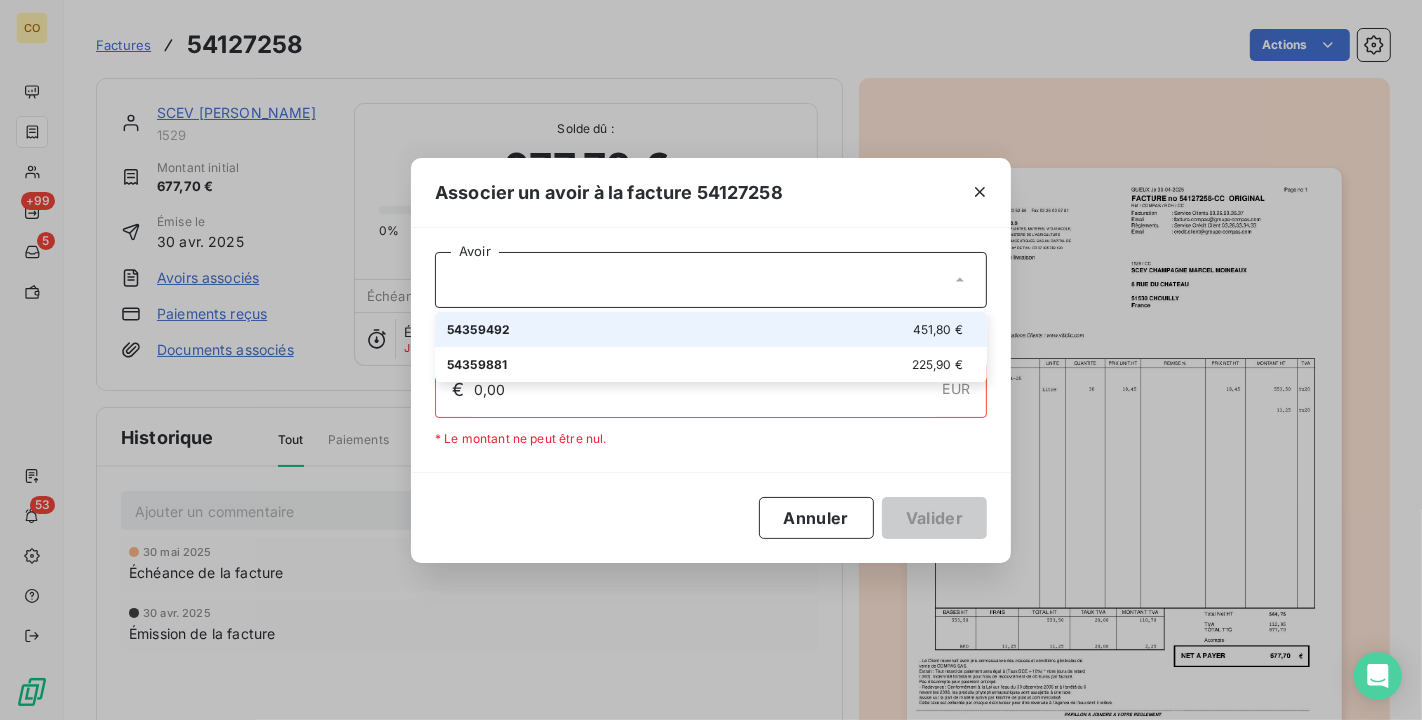 click on "54359492 451,80 €" at bounding box center (711, 329) 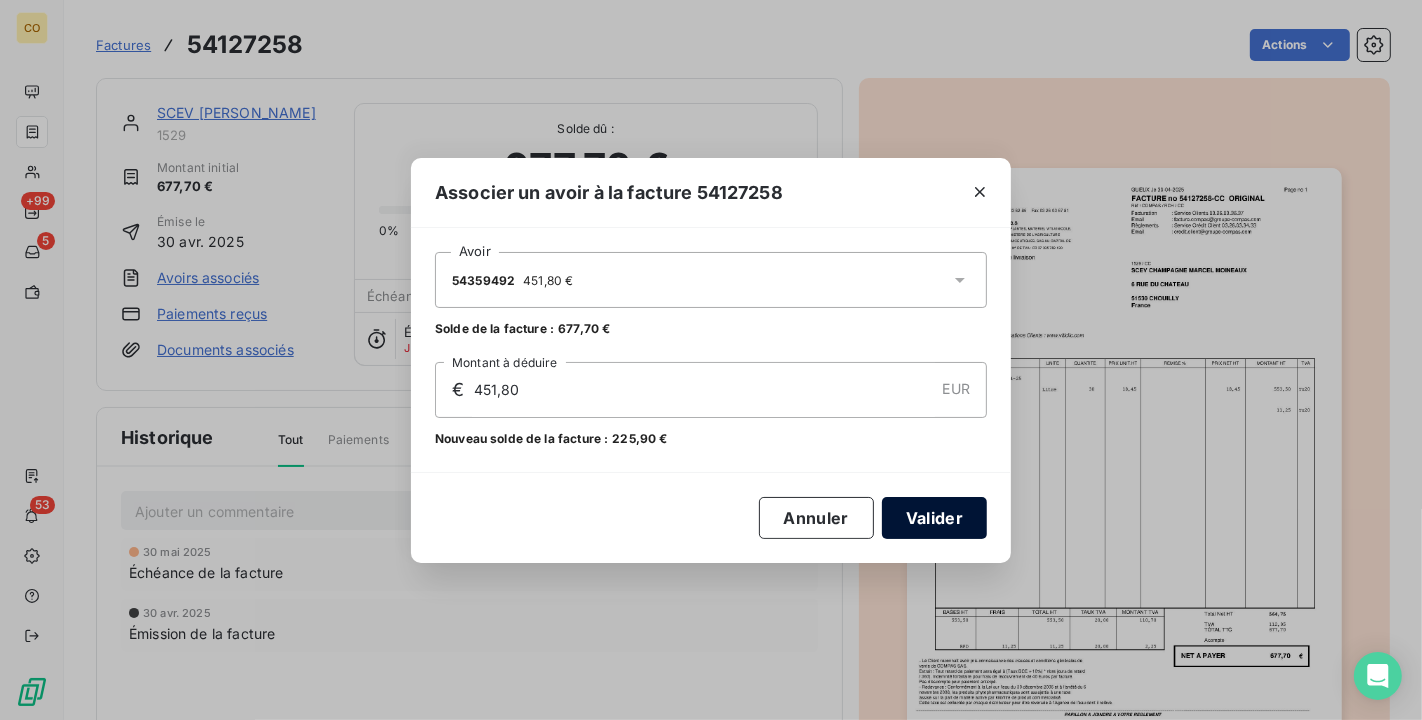 click on "Valider" at bounding box center (934, 518) 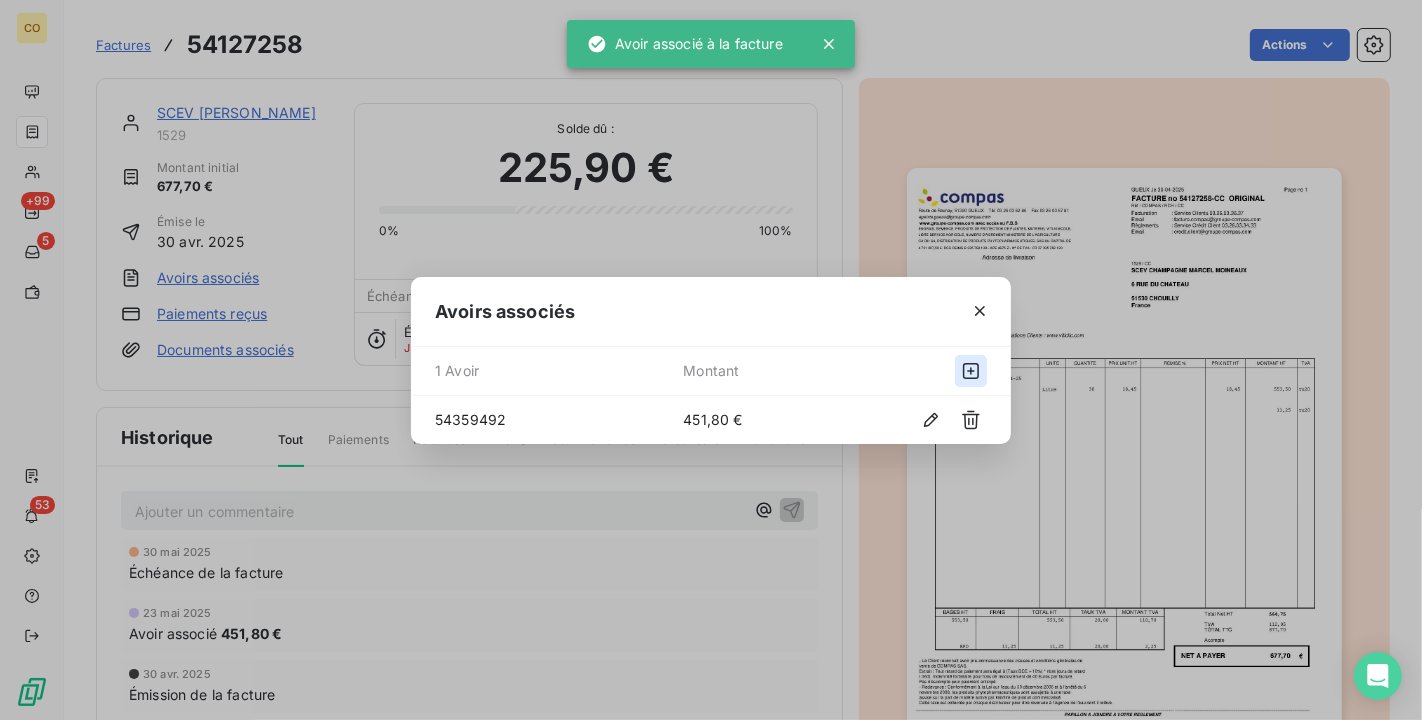 click 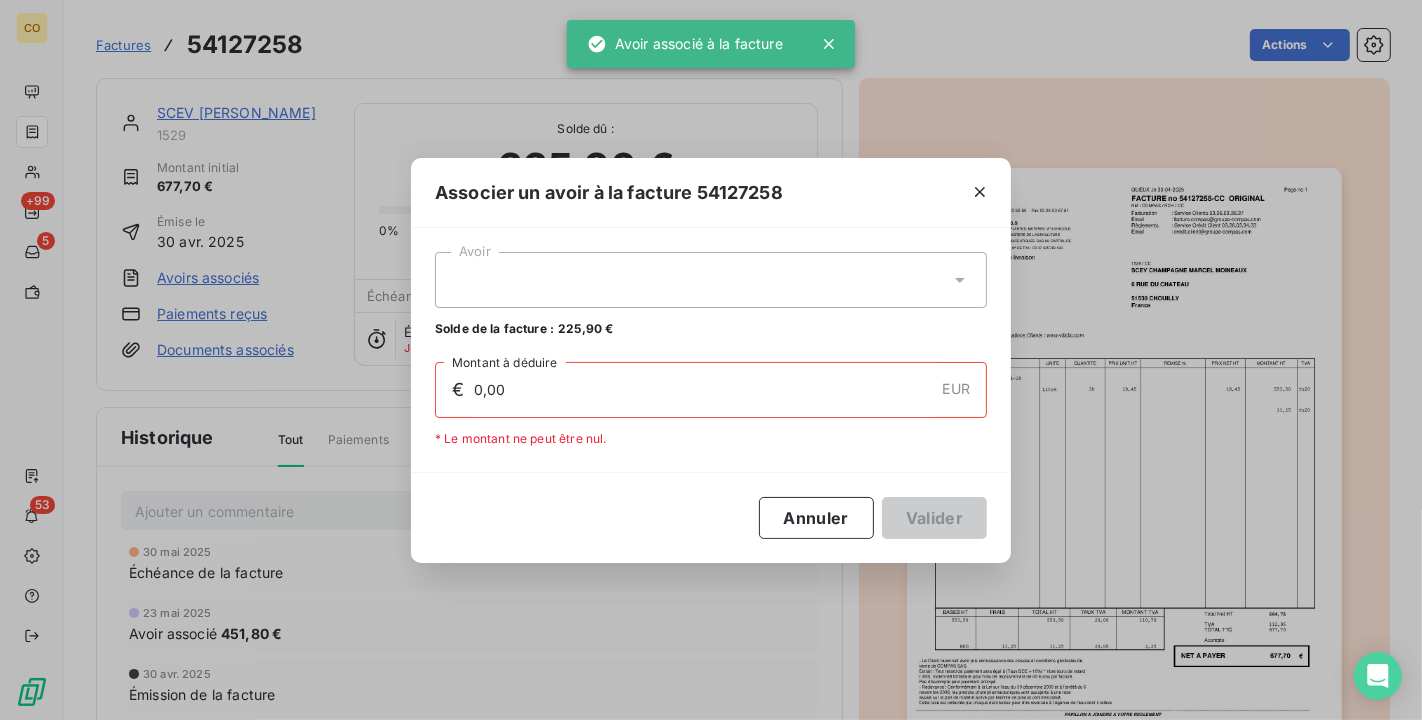 click 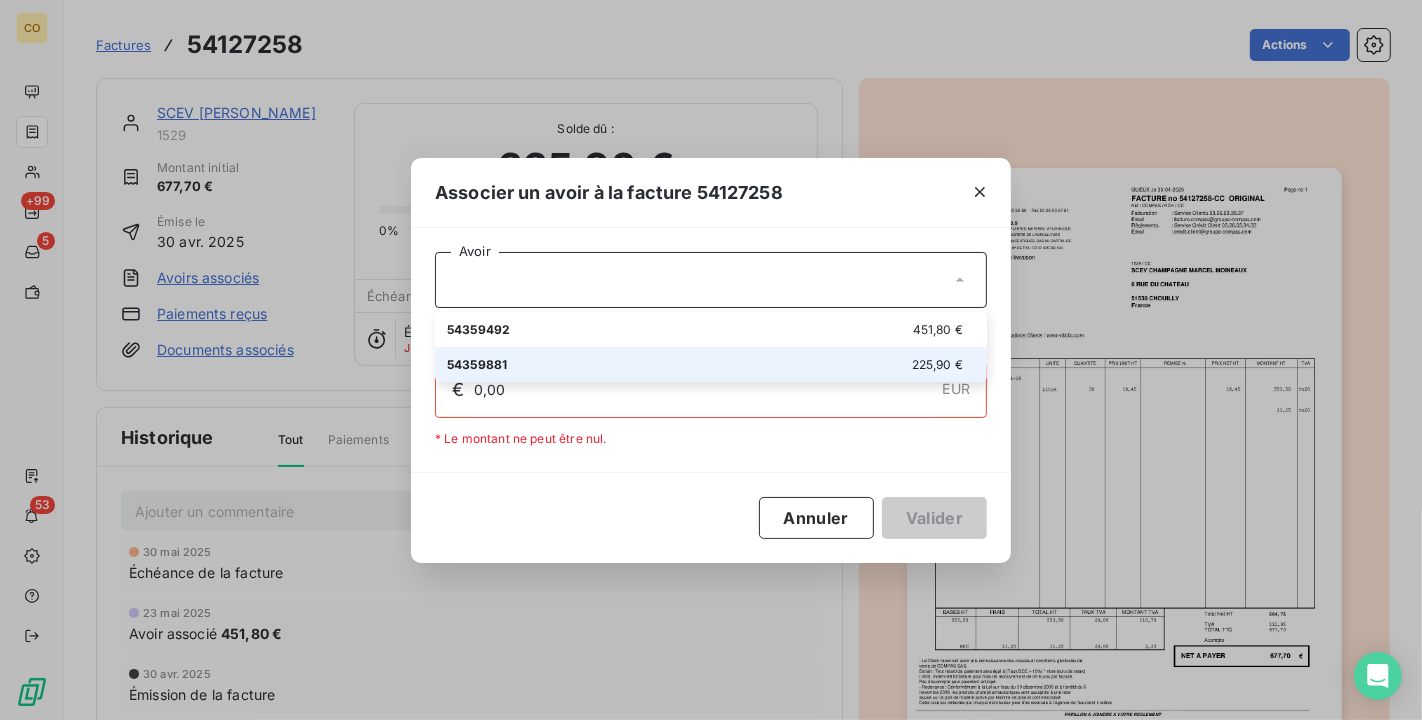 click on "225,90 €" at bounding box center [943, 364] 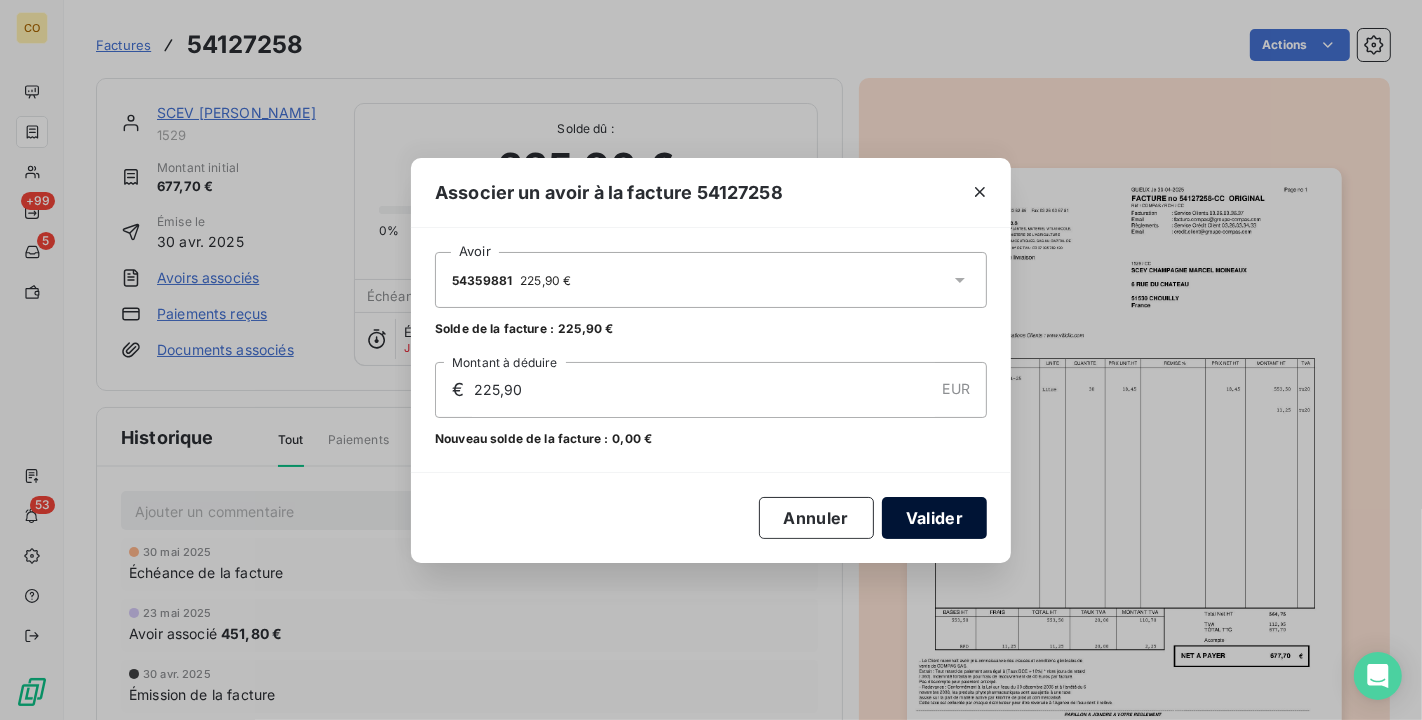 click on "Valider" at bounding box center (934, 518) 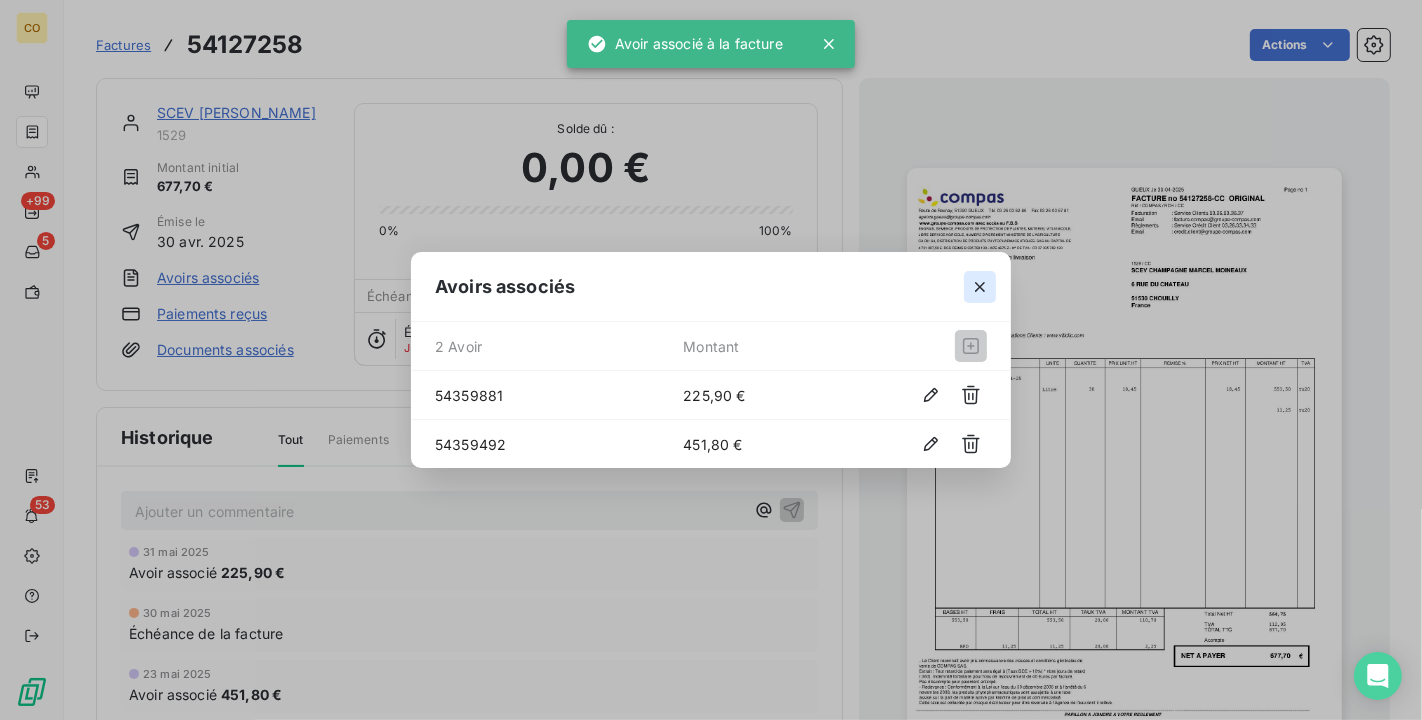 click 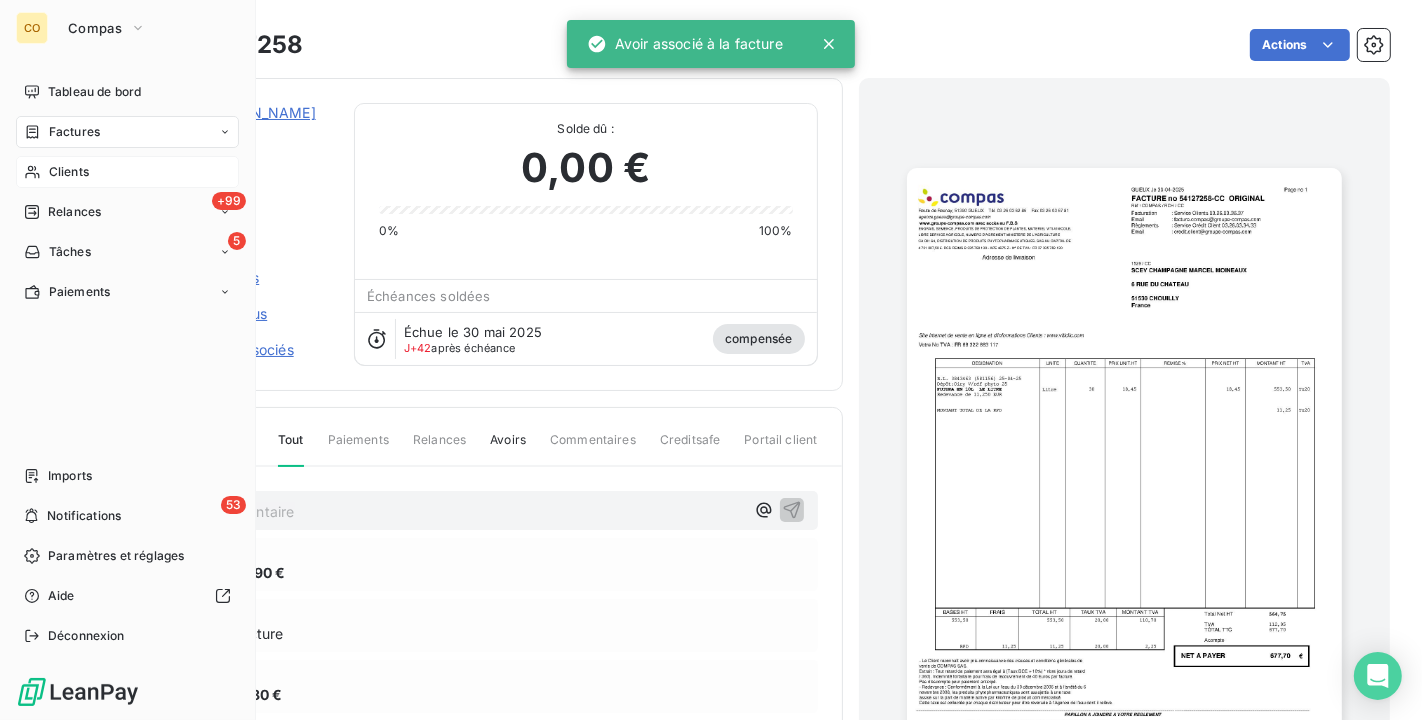 click on "Clients" at bounding box center (69, 172) 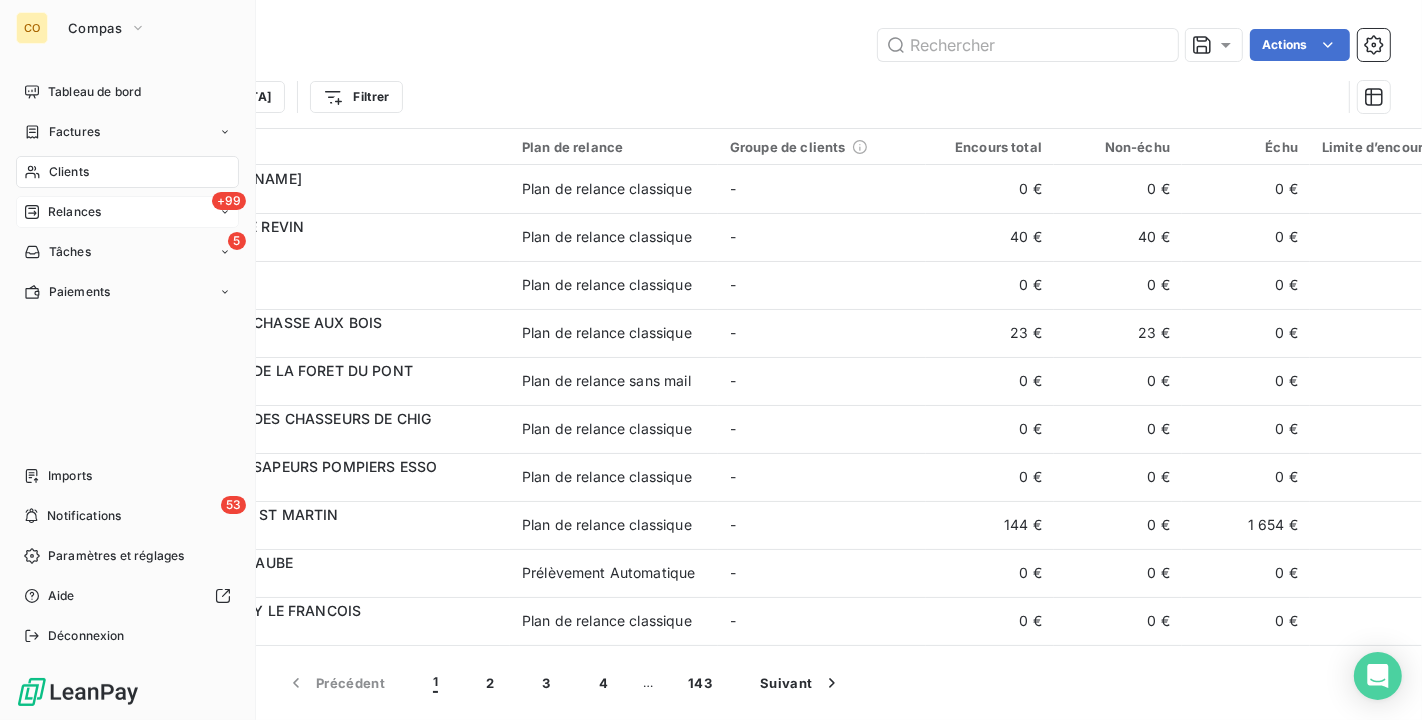 click on "+99 Relances" at bounding box center [127, 212] 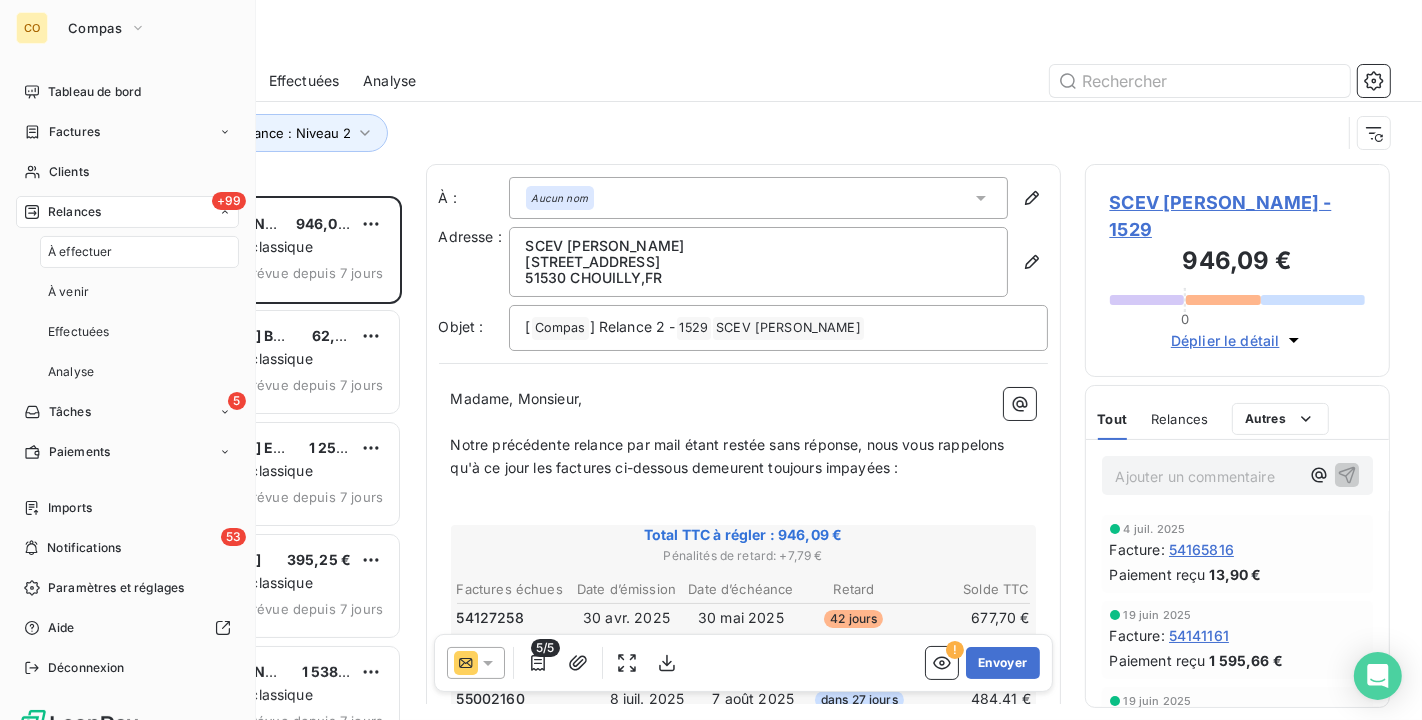 scroll, scrollTop: 18, scrollLeft: 17, axis: both 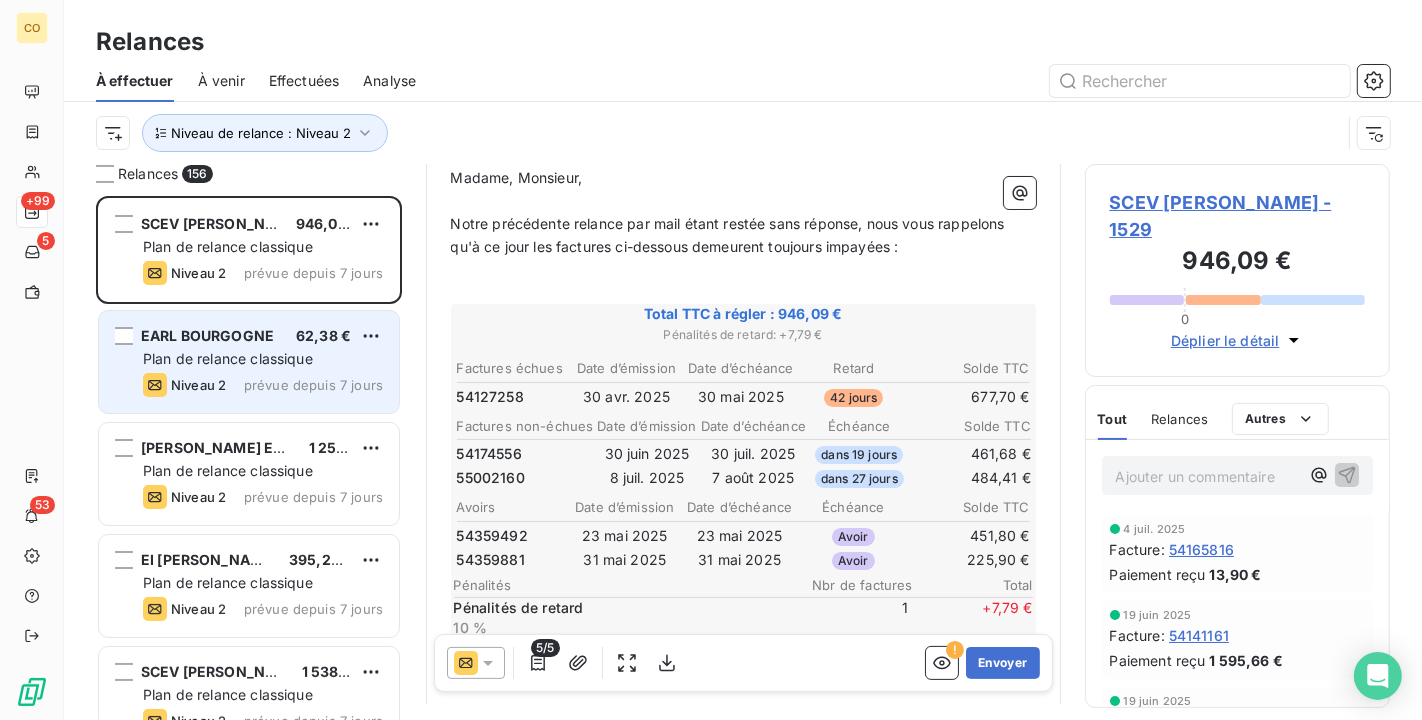 click on "Plan de relance classique" at bounding box center (228, 358) 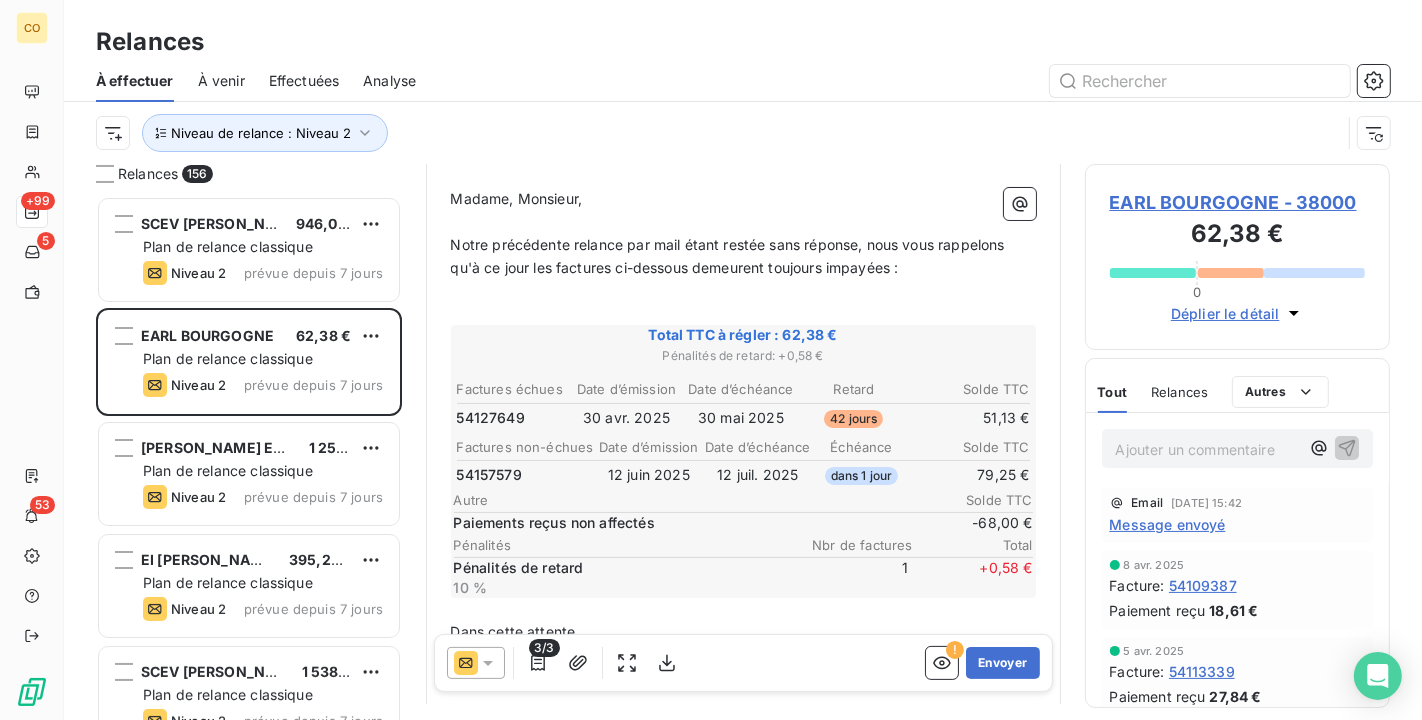 scroll, scrollTop: 222, scrollLeft: 0, axis: vertical 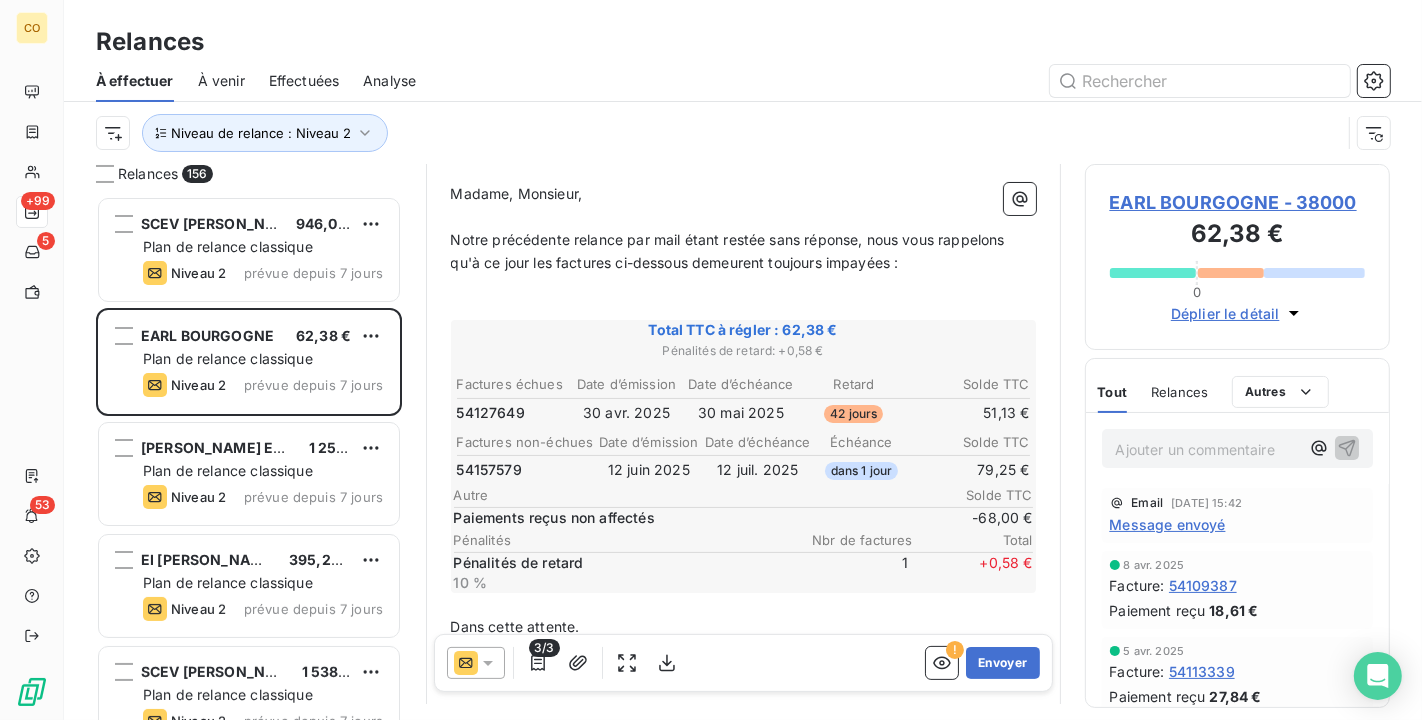 click 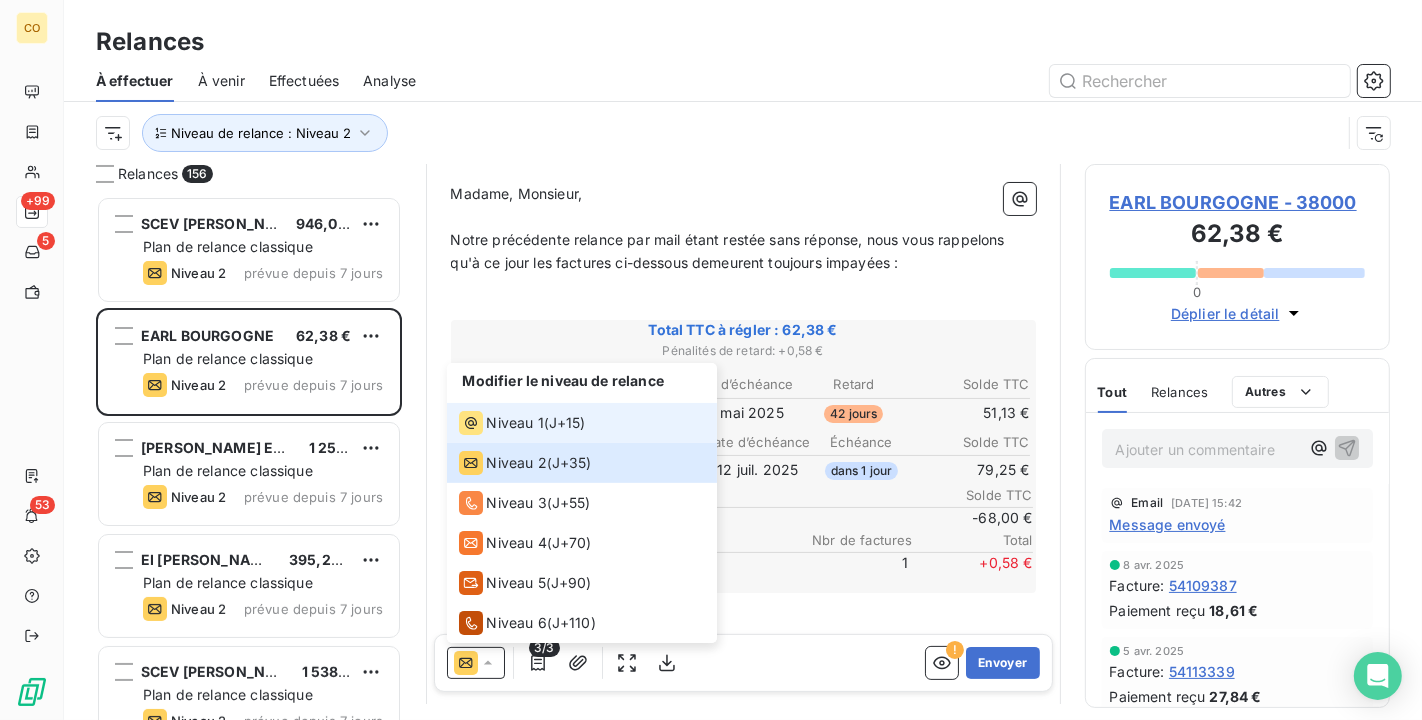 click on "Niveau 1" at bounding box center [515, 423] 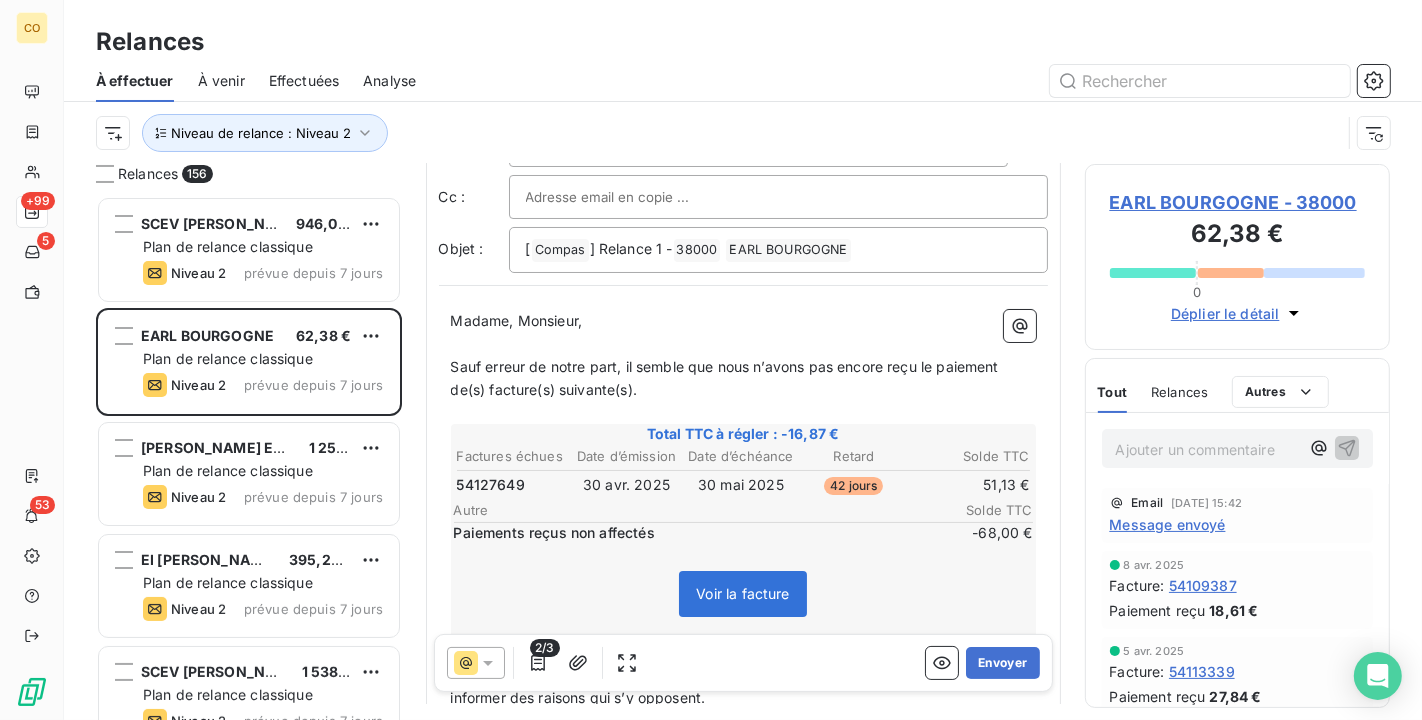 scroll, scrollTop: 222, scrollLeft: 0, axis: vertical 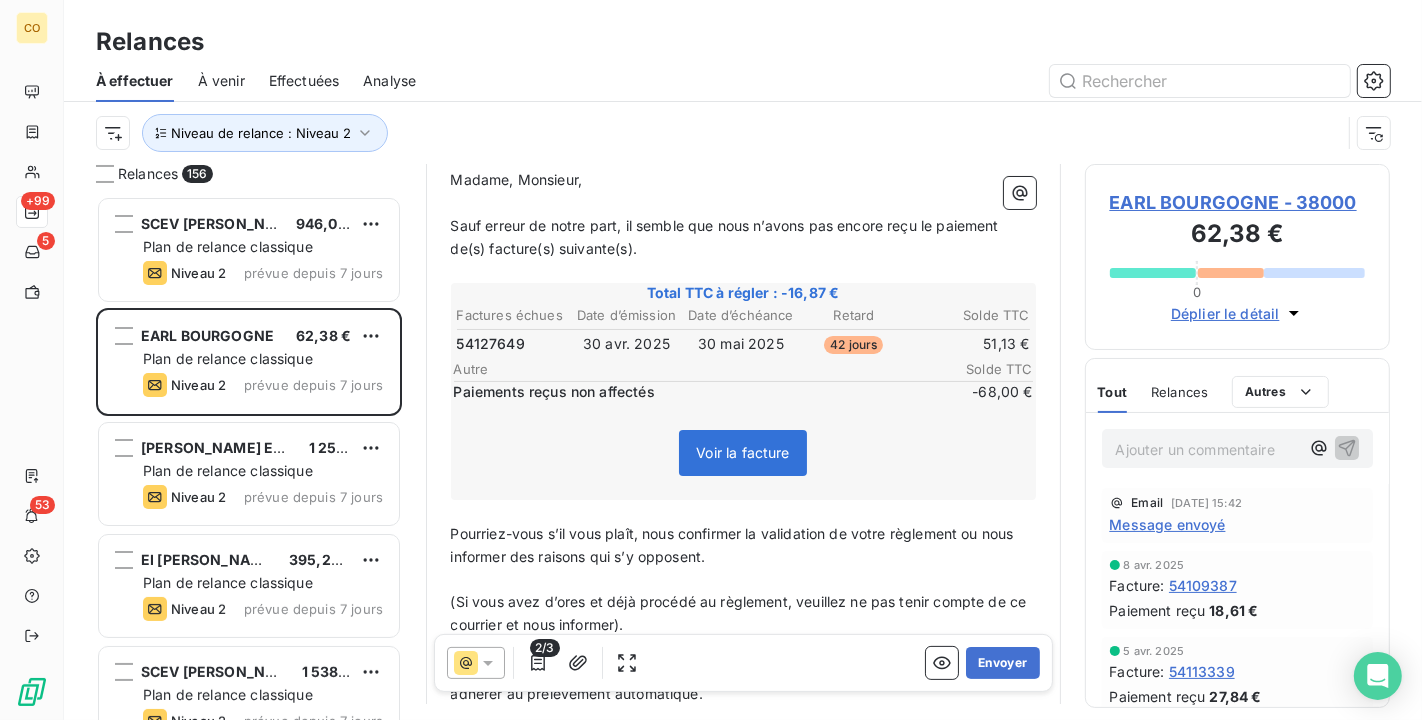 click on "﻿" at bounding box center [743, 511] 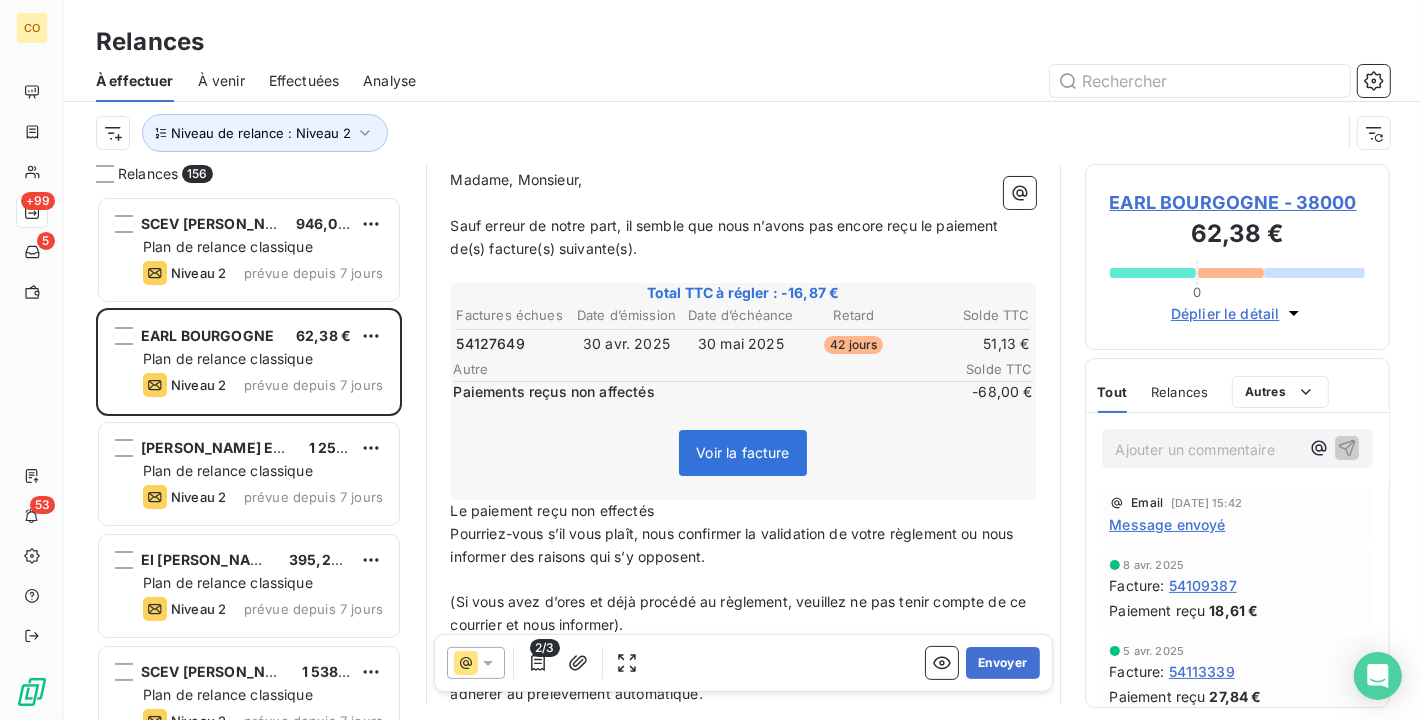 scroll, scrollTop: 18, scrollLeft: 17, axis: both 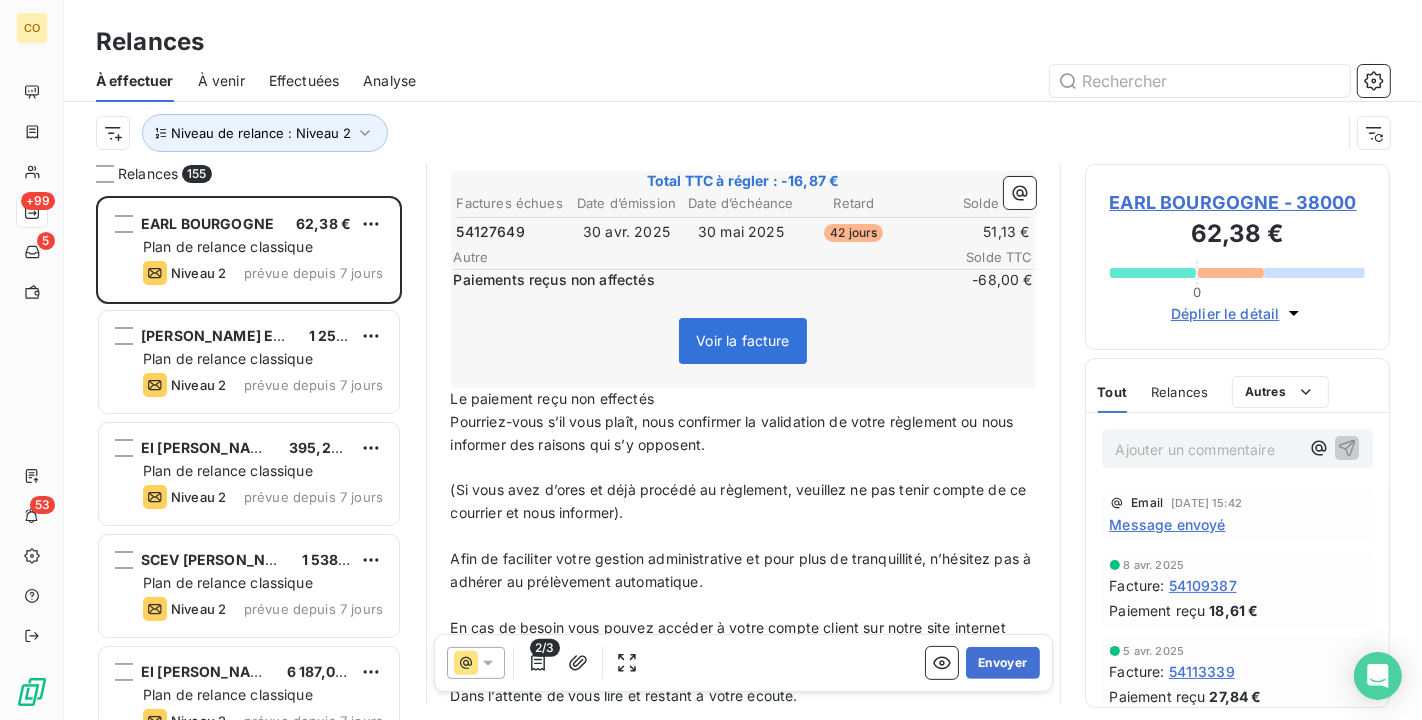 click on "Le paiement reçu non effectés" at bounding box center [743, 399] 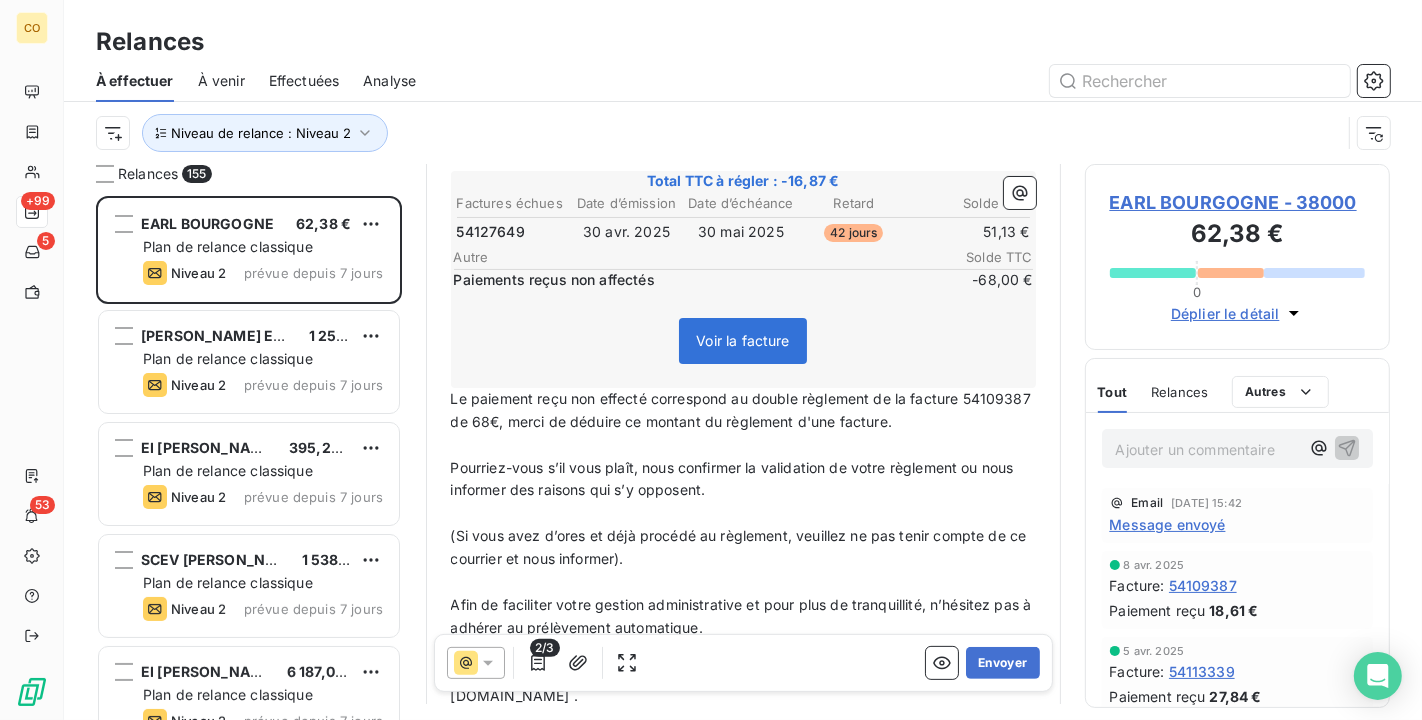 click on "Le paiement reçu non effecté correspond au double règlement de la facture 54109387 de 68€, merci de déduire ce montant du règlement d'une facture." at bounding box center (743, 410) 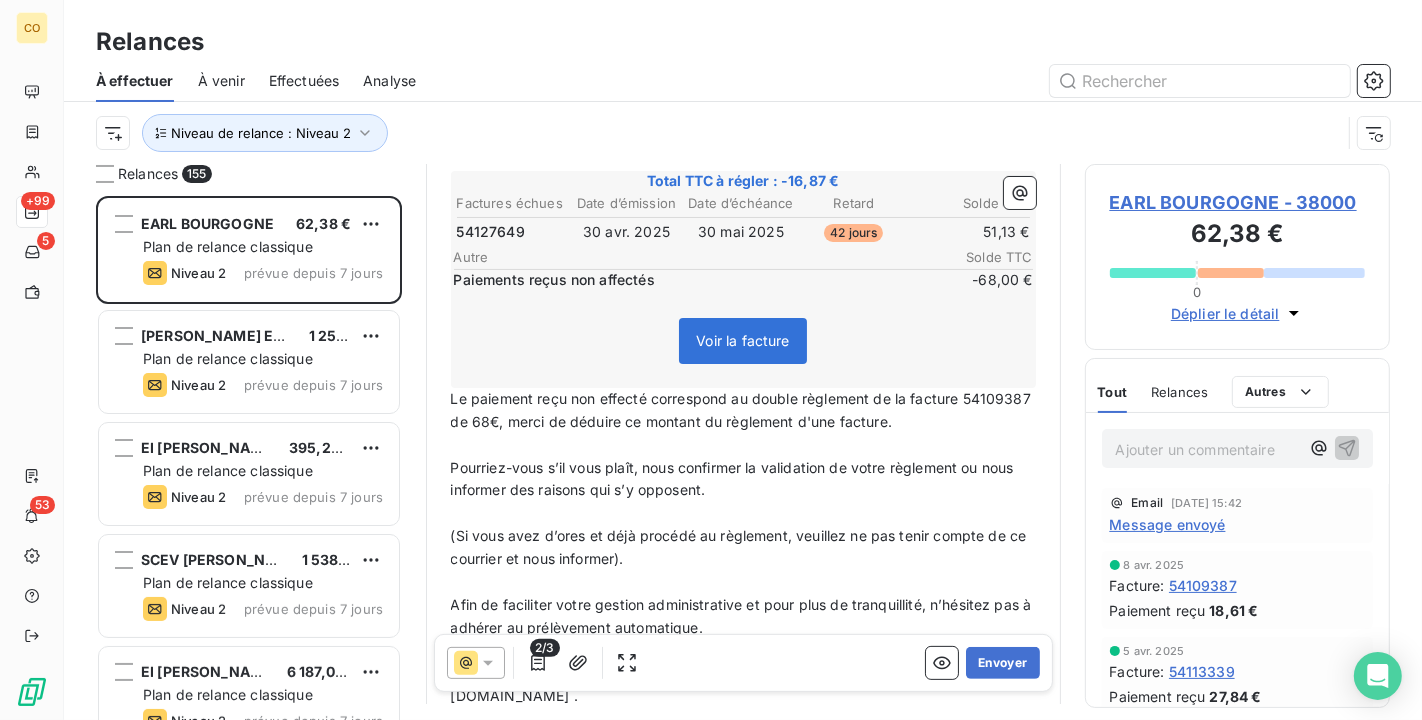 click on "Le paiement reçu non effecté correspond au double règlement de la facture 54109387 de 68€, merci de déduire ce montant du règlement d'une facture." at bounding box center (743, 410) 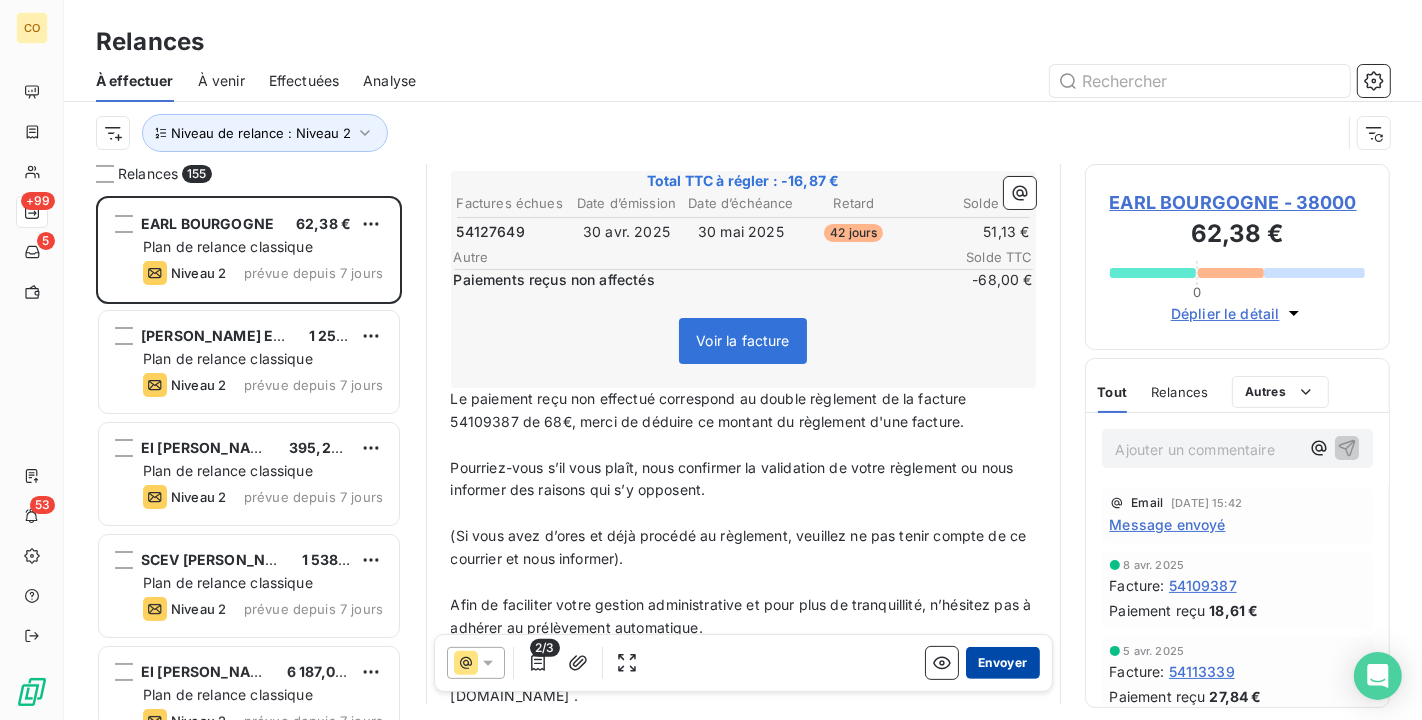 click on "Envoyer" at bounding box center (1002, 663) 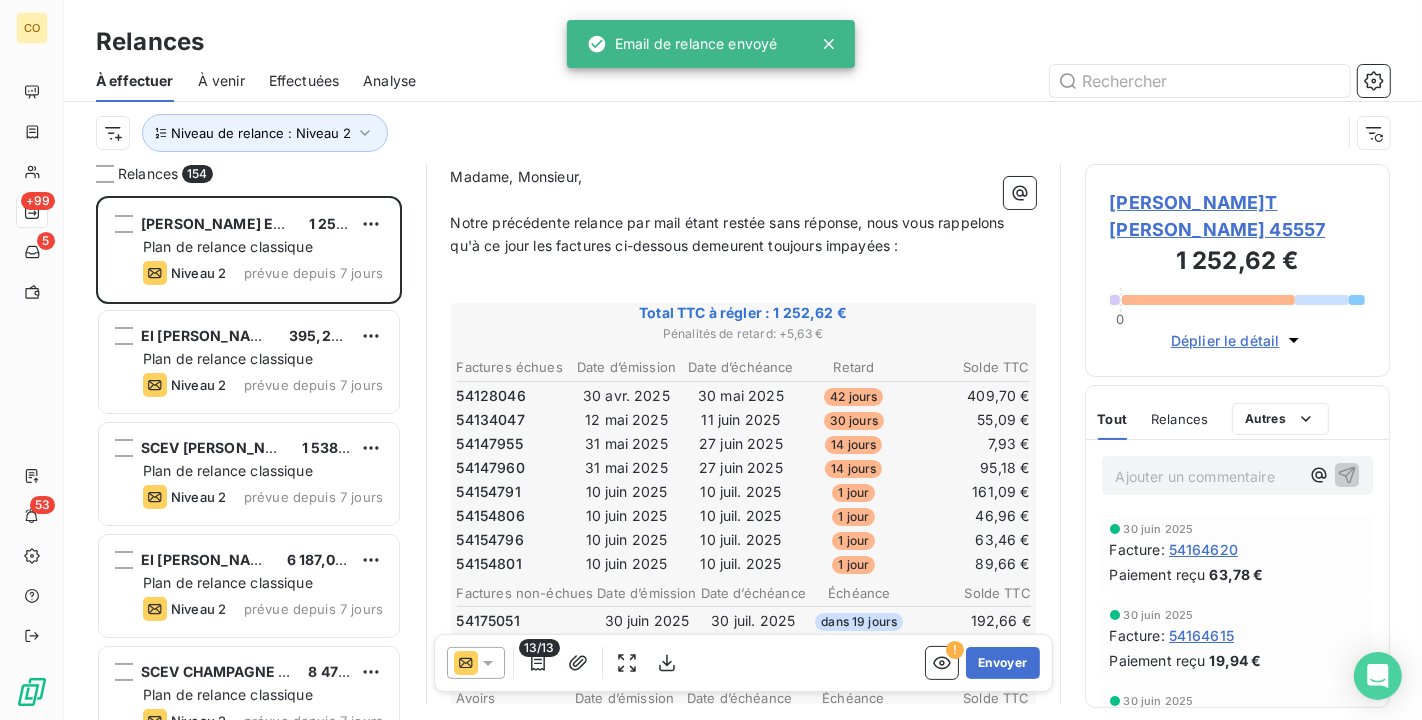 scroll, scrollTop: 222, scrollLeft: 0, axis: vertical 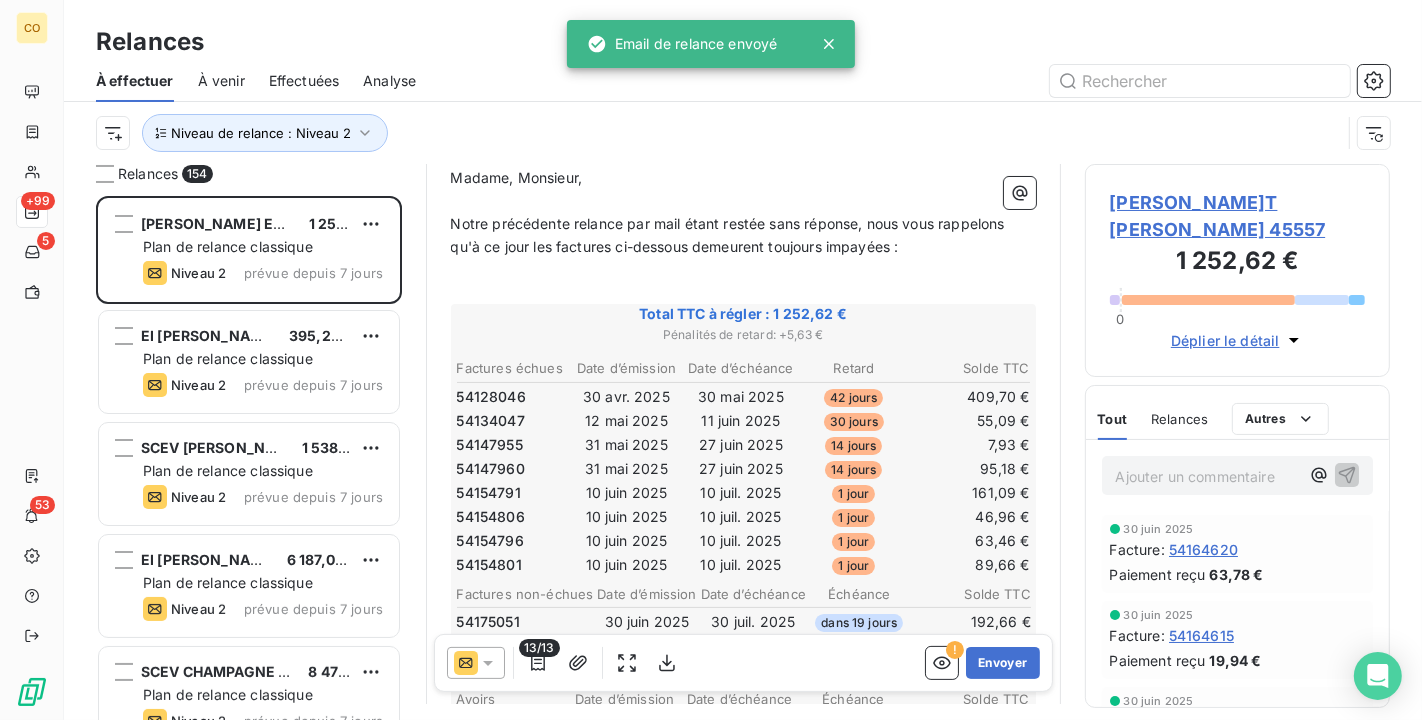 click 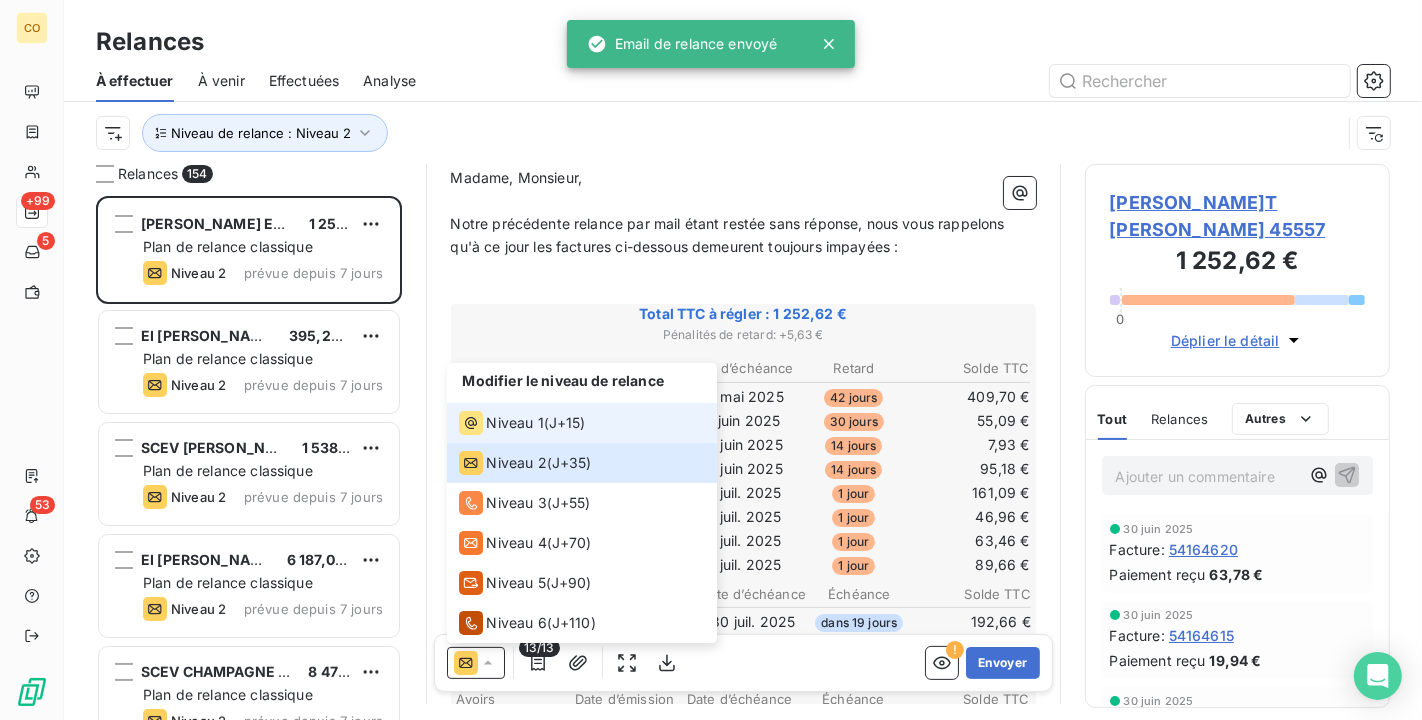 click 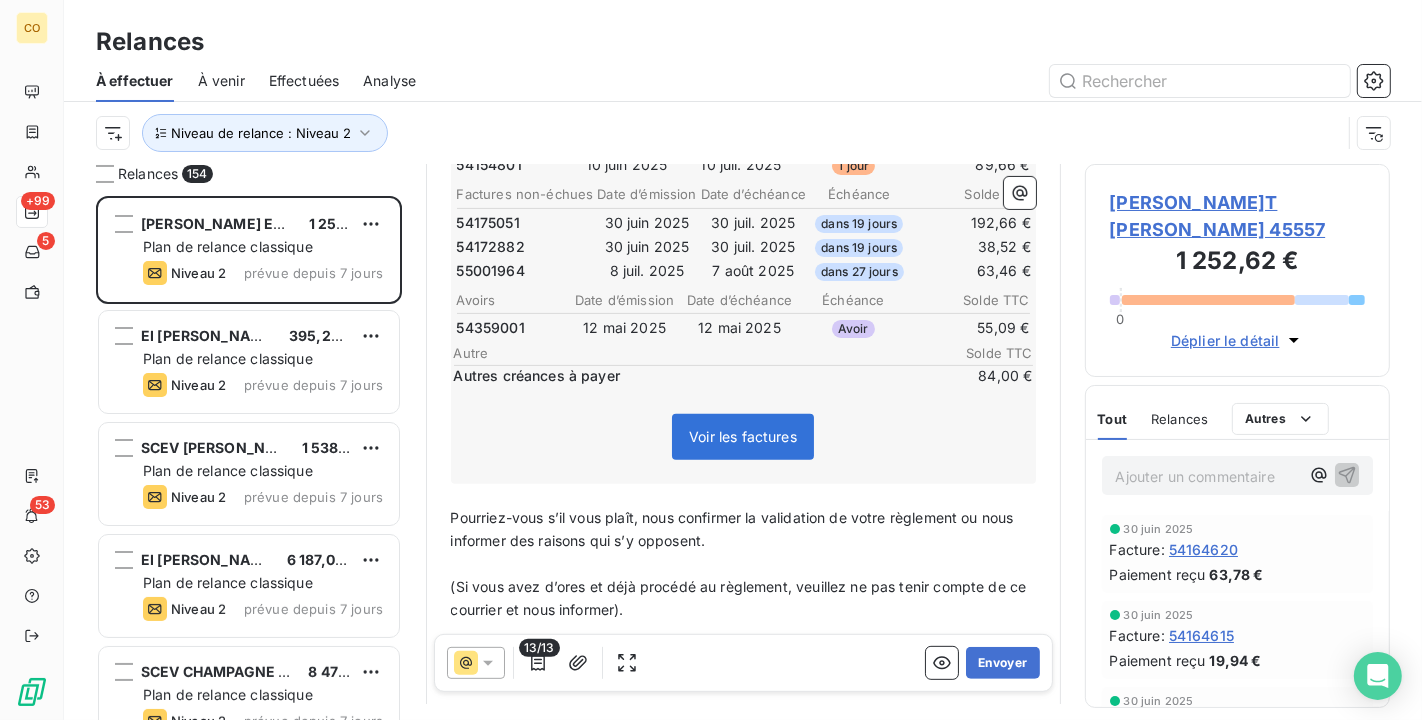 scroll, scrollTop: 591, scrollLeft: 0, axis: vertical 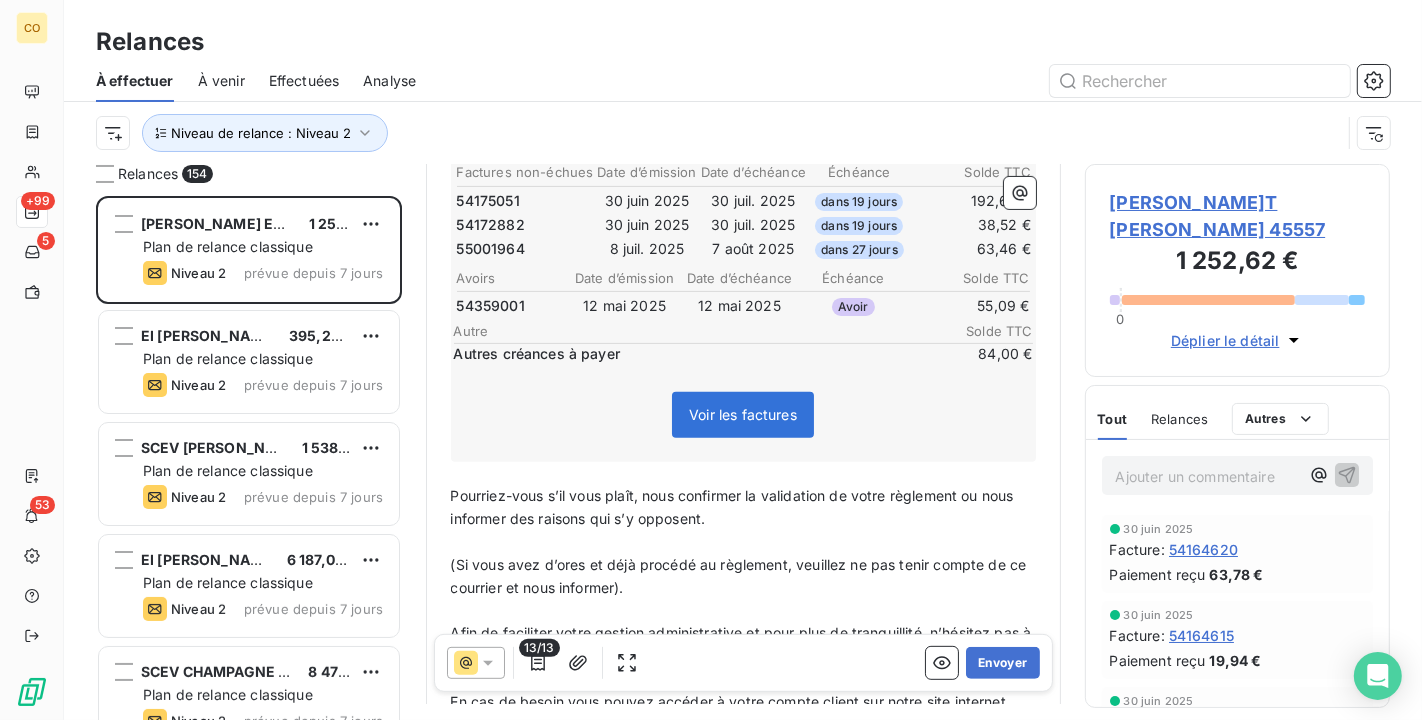 click on "﻿" at bounding box center (743, 473) 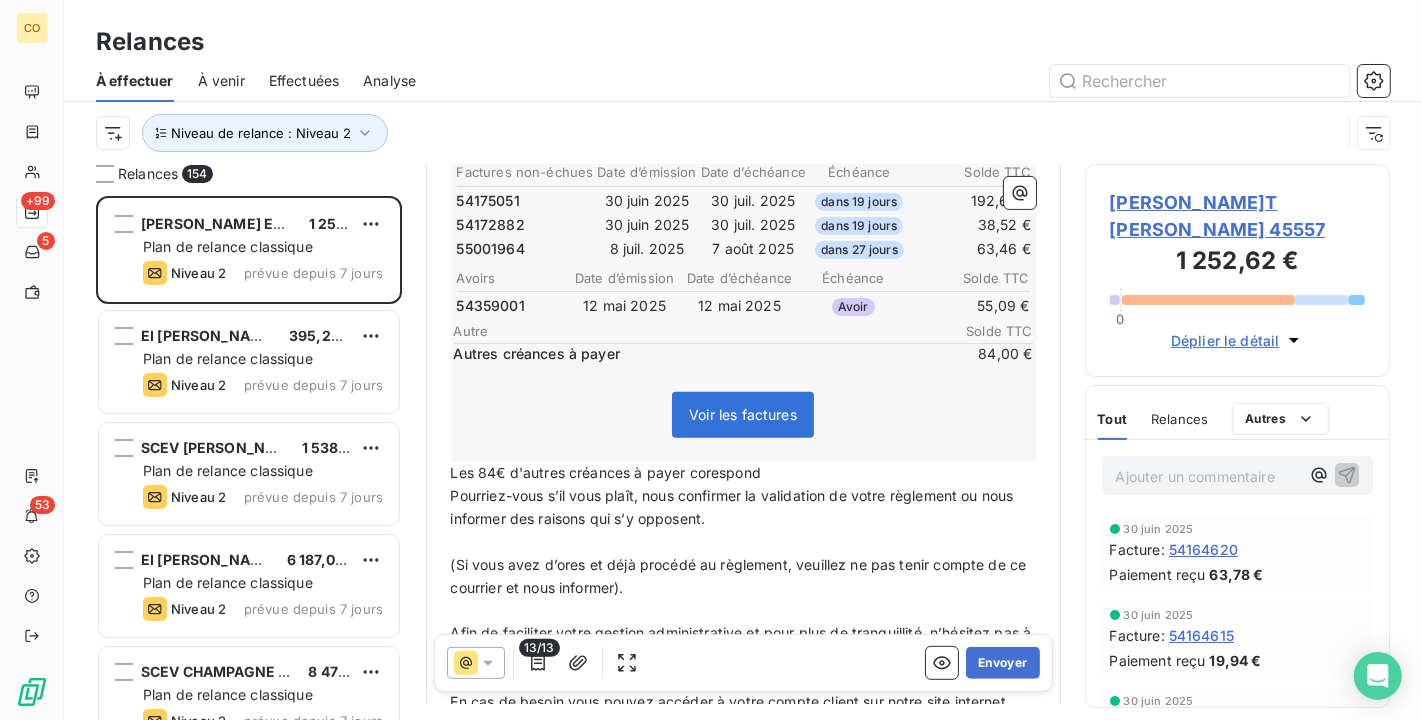 click on "Les 84€ d'autres créances à payer corespond" at bounding box center (743, 473) 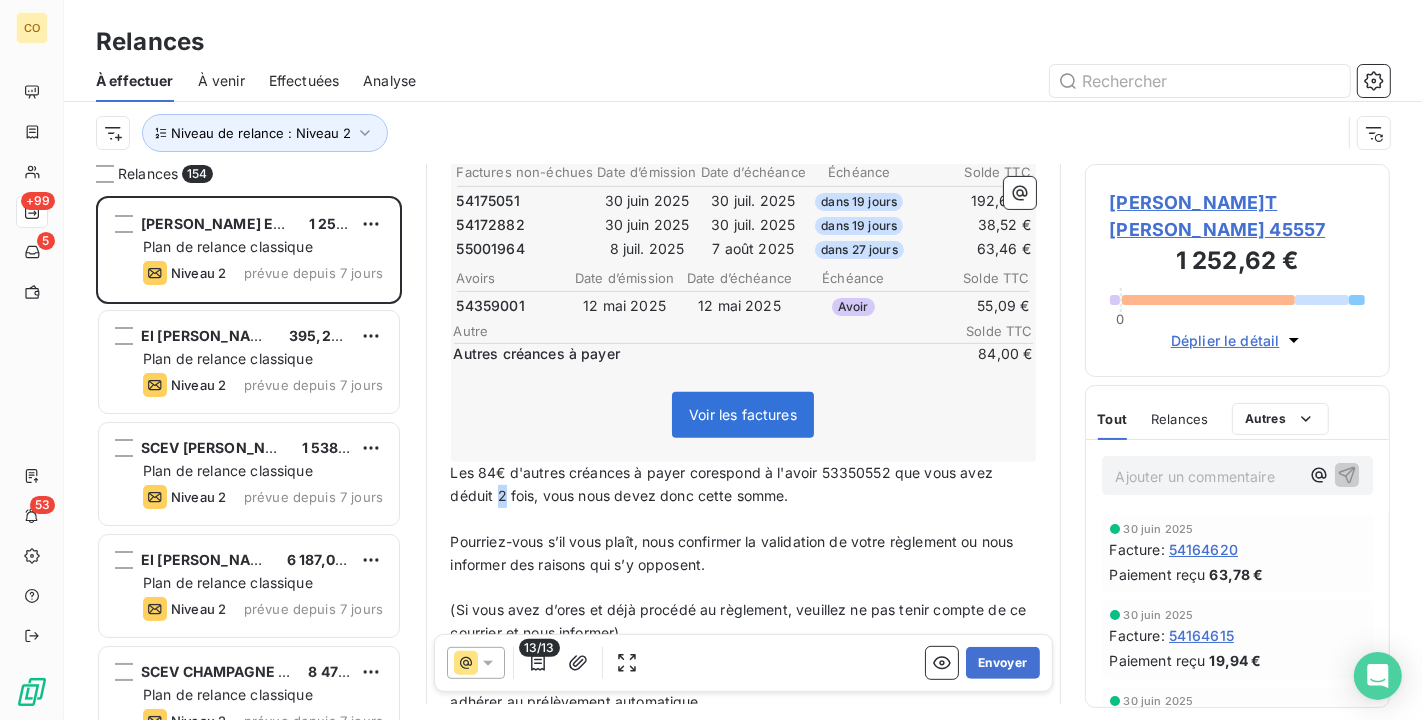click on "Les 84€ d'autres créances à payer corespond à l'avoir 53350552 que vous avez déduit 2 fois, vous nous devez donc cette somme." at bounding box center [724, 484] 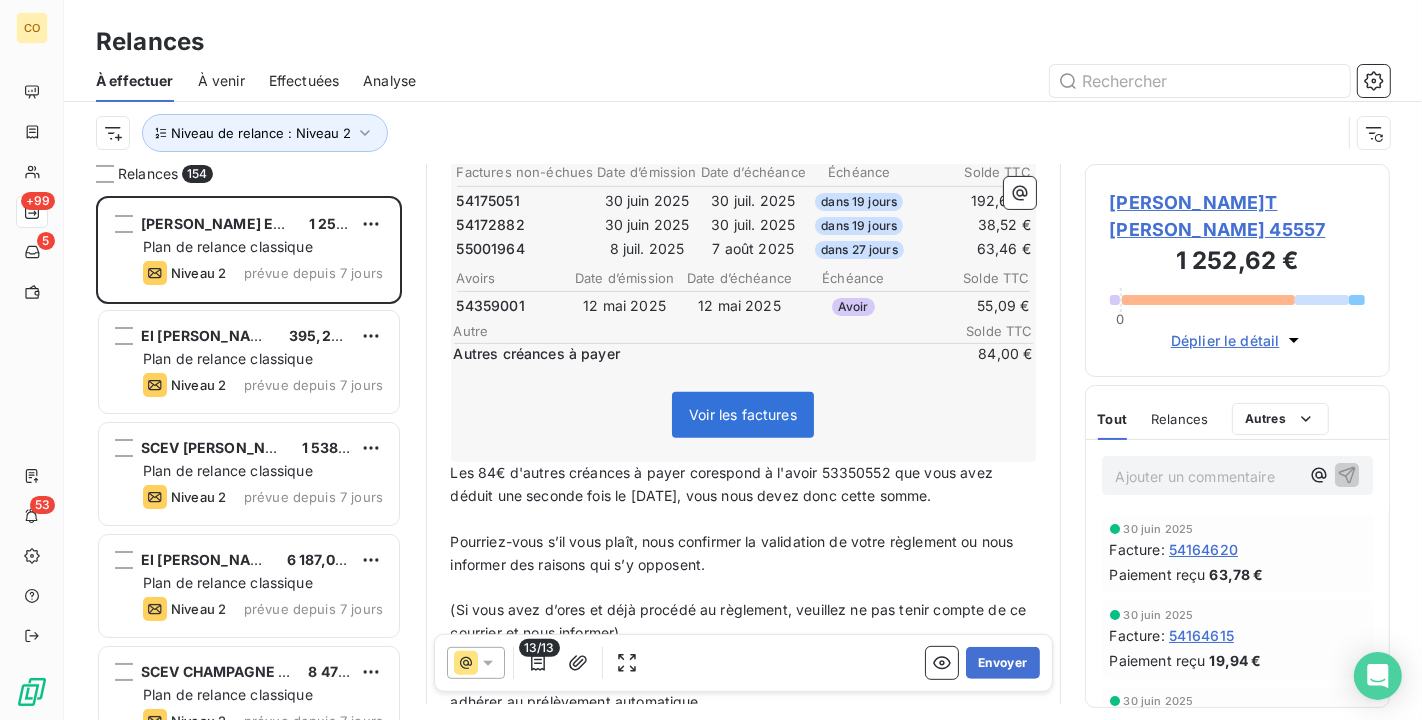 click on "Les 84€ d'autres créances à payer corespond à l'avoir 53350552 que vous avez déduit une seconde fois le [DATE], vous nous devez donc cette somme." at bounding box center [724, 484] 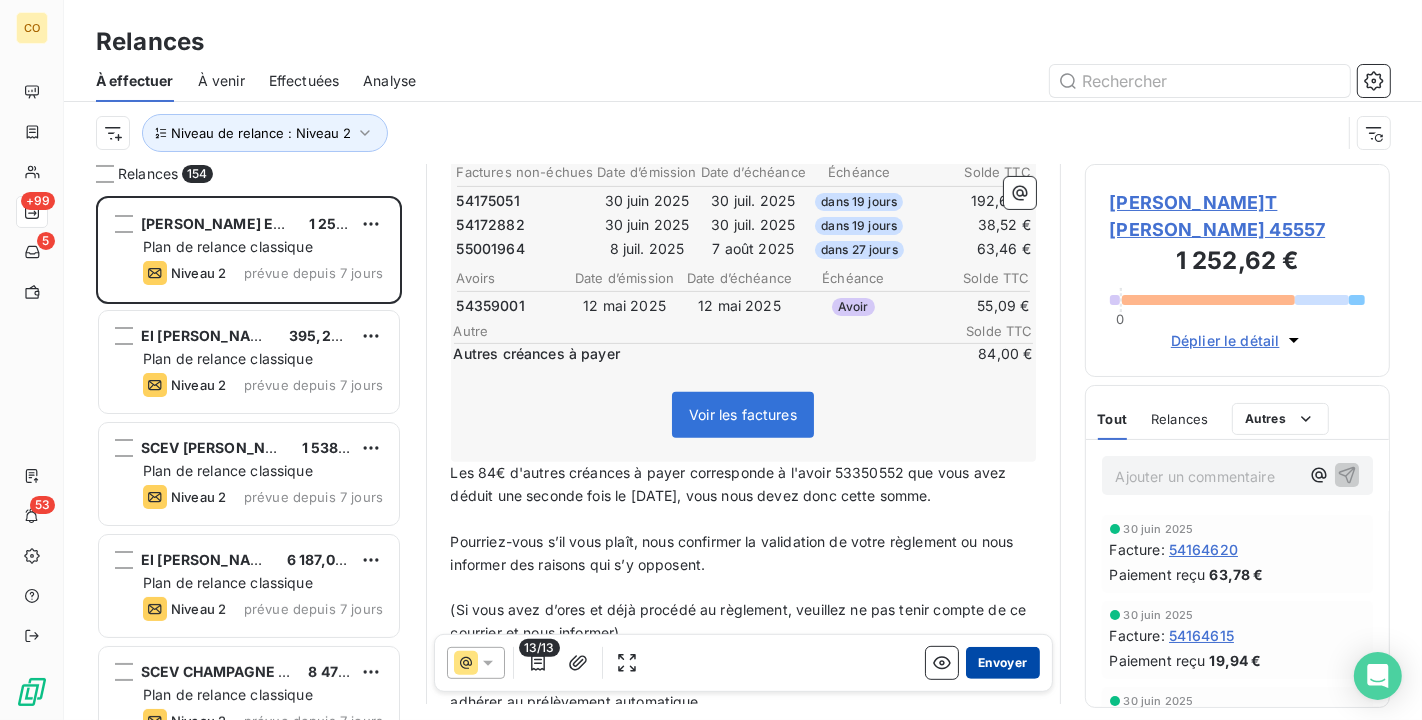 click on "Envoyer" at bounding box center [1002, 663] 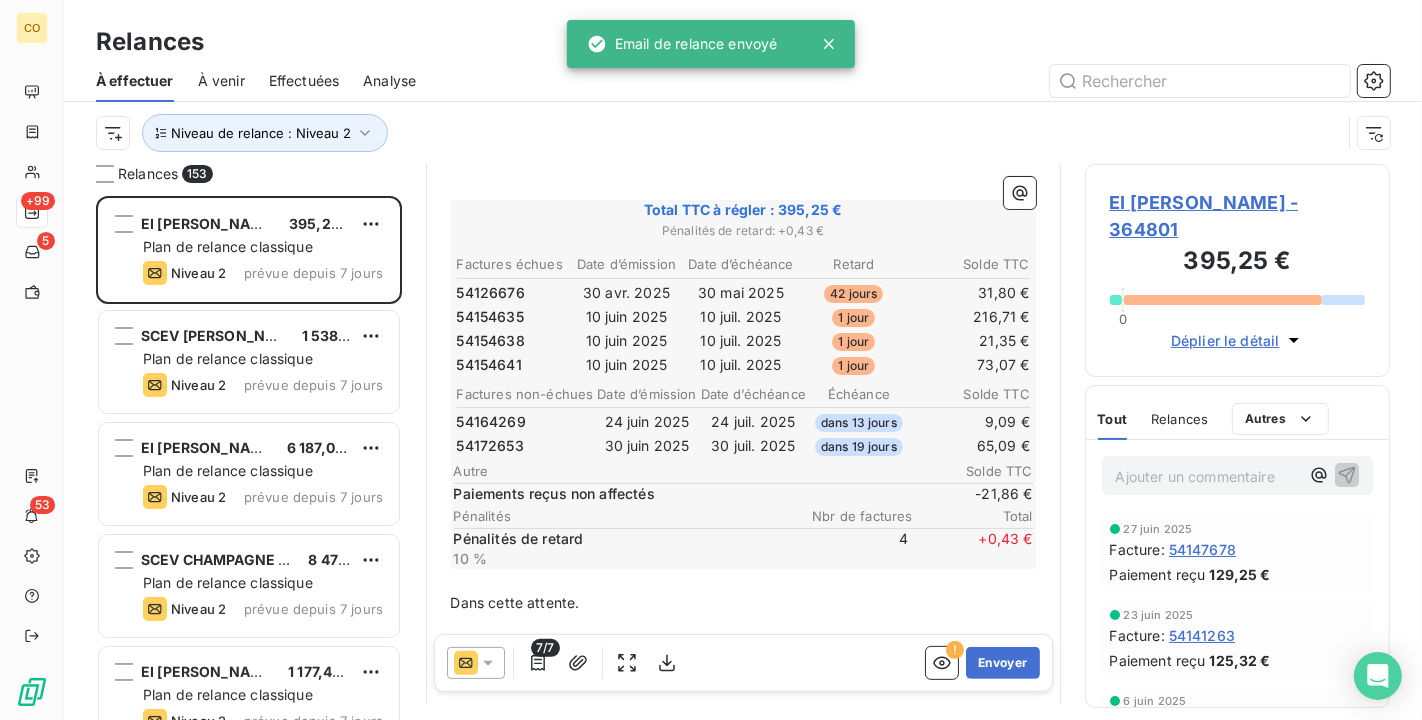 scroll, scrollTop: 335, scrollLeft: 0, axis: vertical 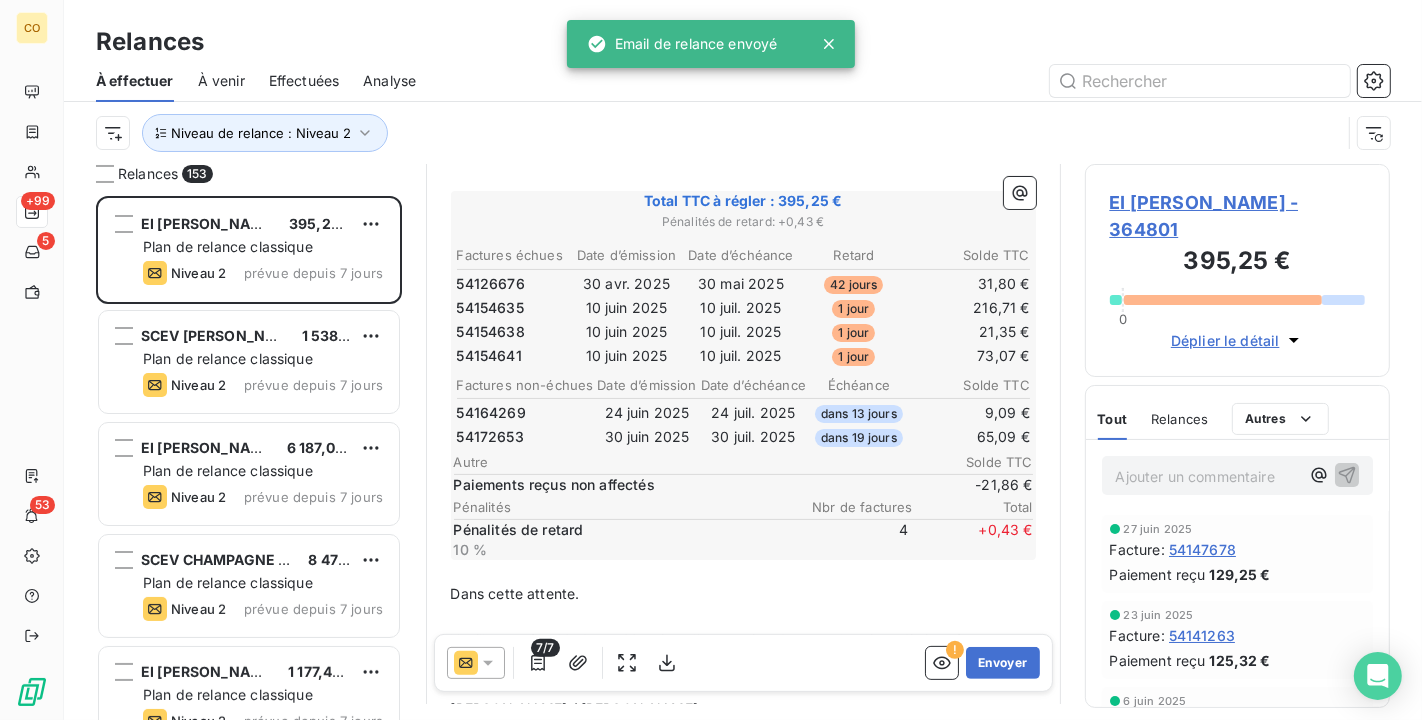 click on "﻿" at bounding box center [743, 571] 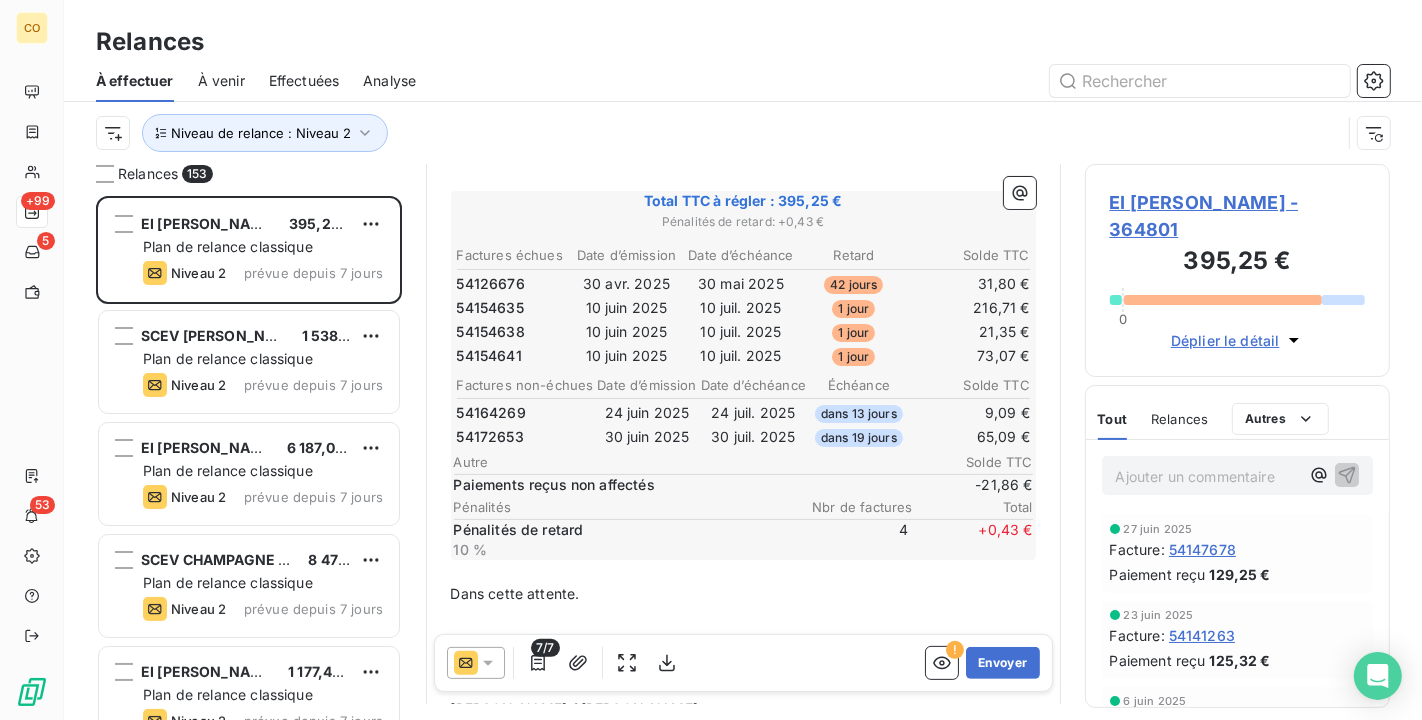 click at bounding box center (476, 663) 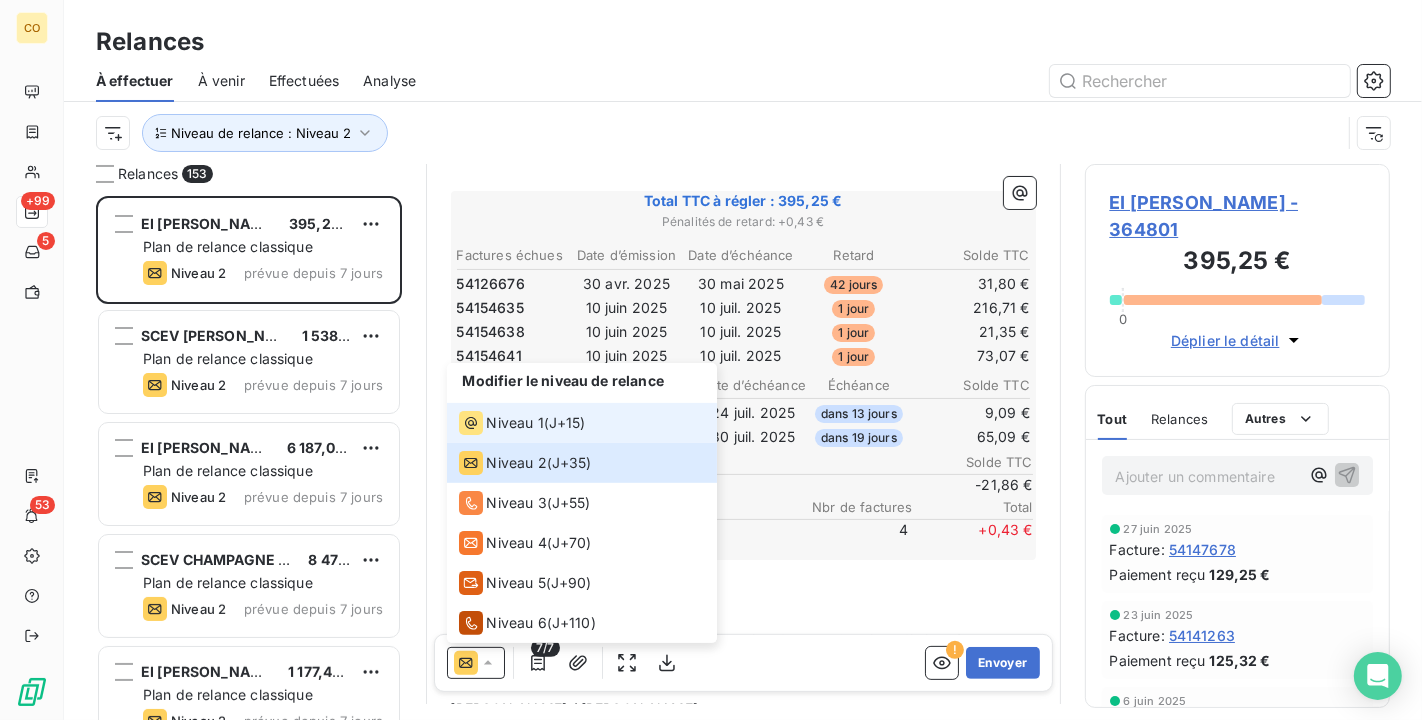 click on "Niveau 1" at bounding box center [515, 423] 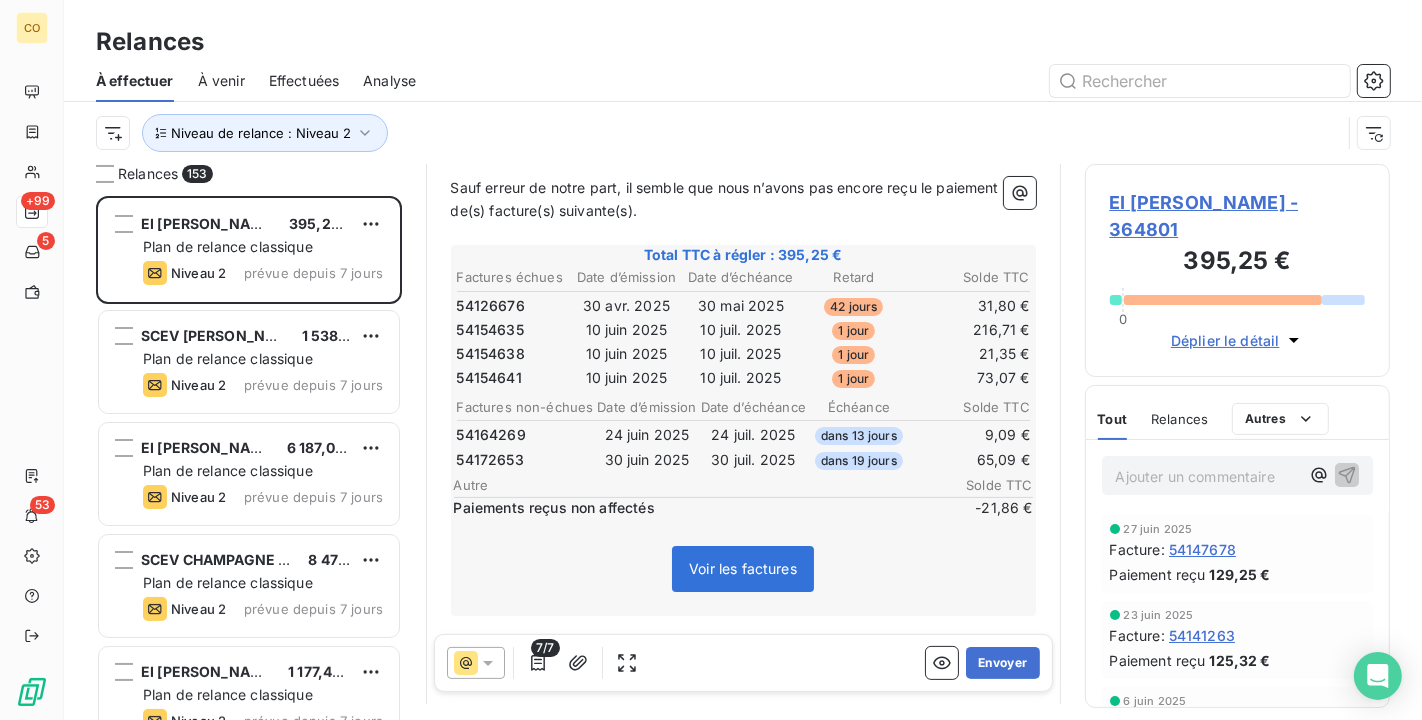 click on "﻿" at bounding box center (743, 627) 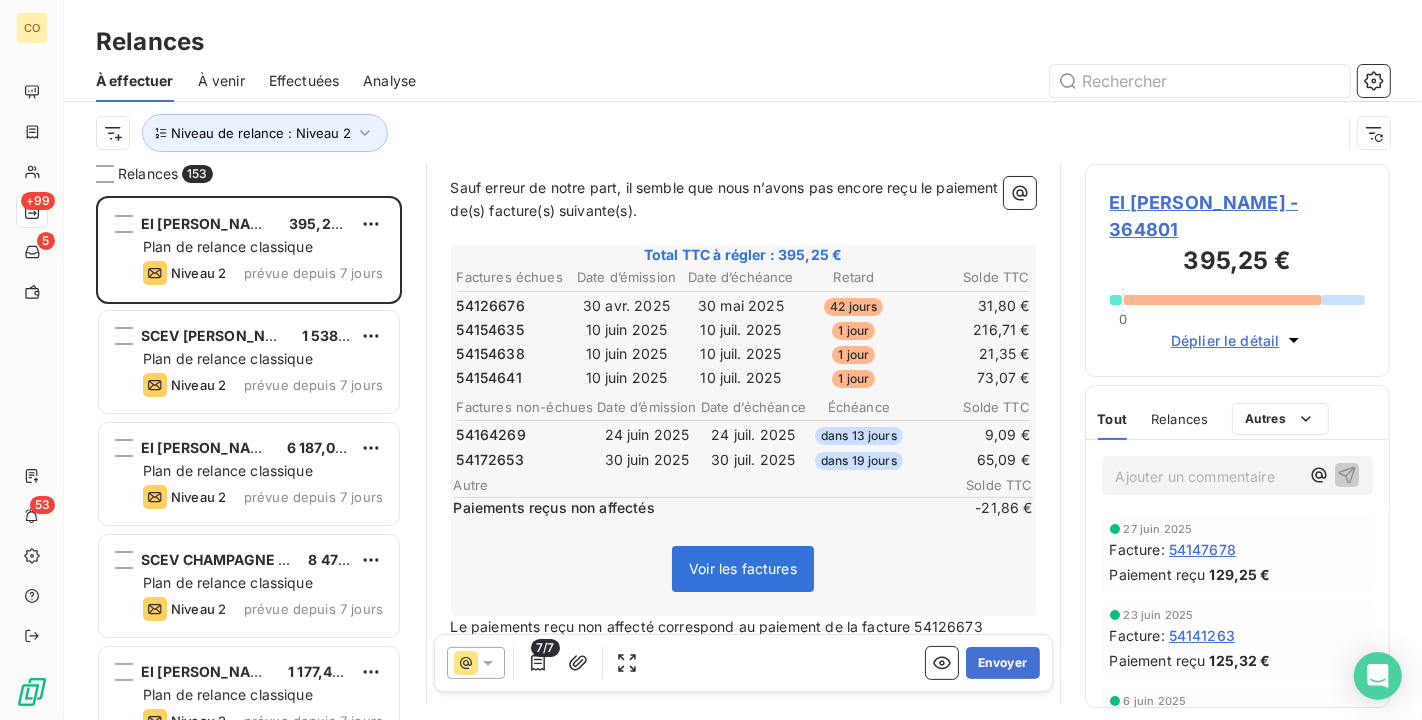 click on "Le paiements reçu non affecté correspond au paiement de la facture 54126673" at bounding box center [717, 626] 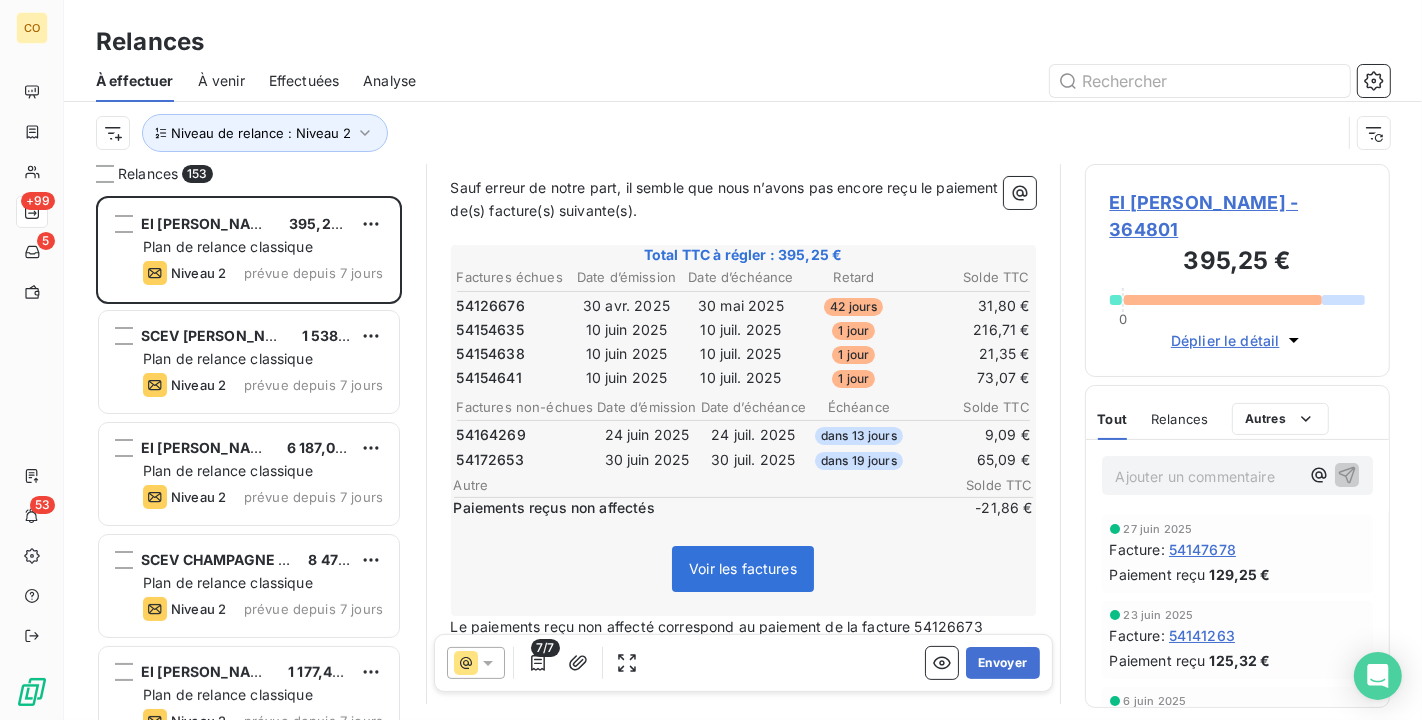 click on "Le paiements reçu non affecté correspond au paiement de la facture 54126673" at bounding box center [743, 627] 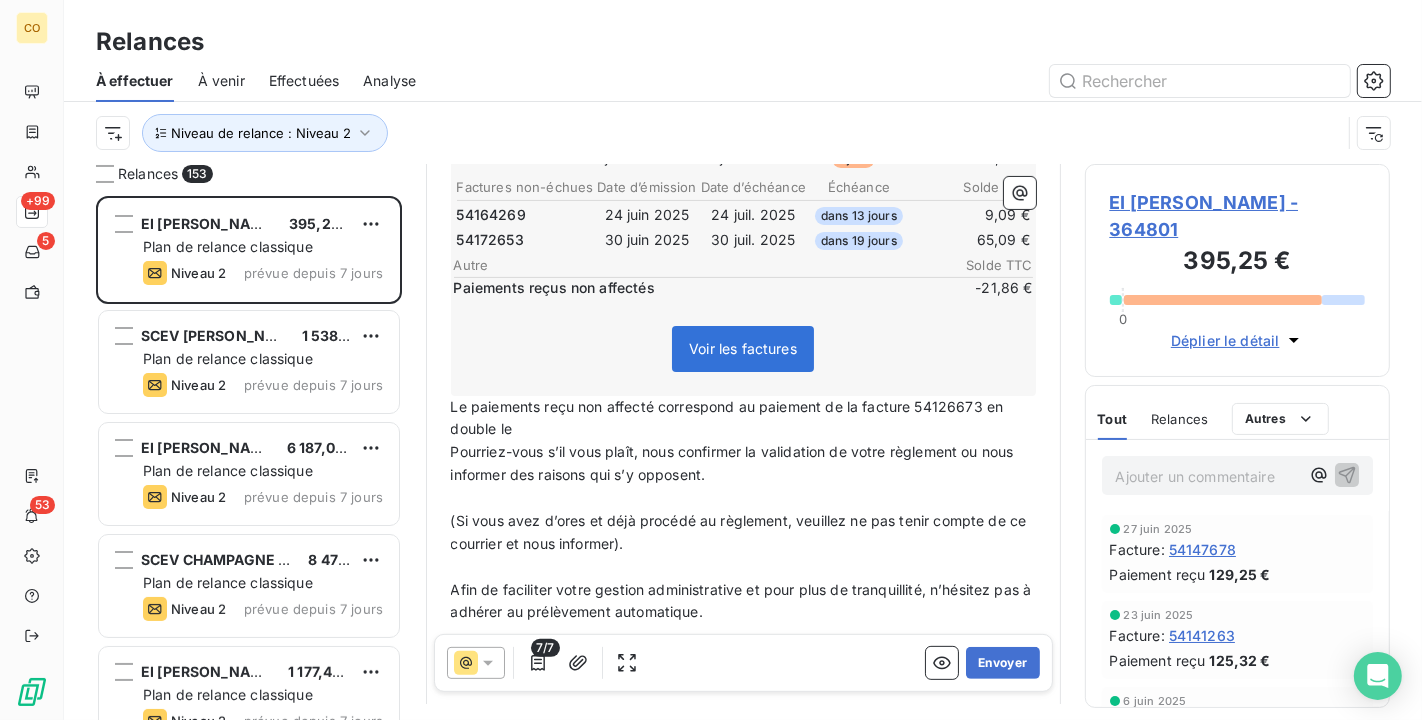 scroll, scrollTop: 482, scrollLeft: 0, axis: vertical 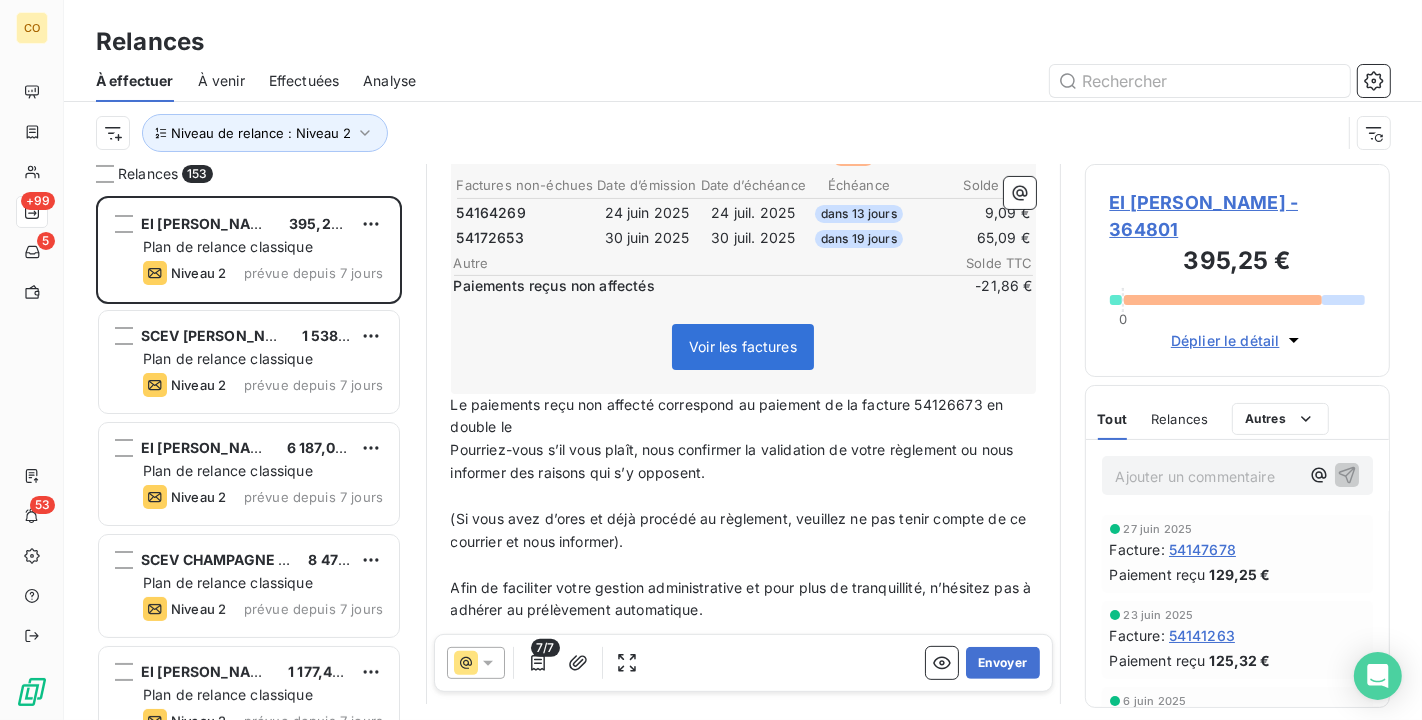 click on "Le paiements reçu non affecté correspond au paiement de la facture 54126673 en double le" at bounding box center [743, 417] 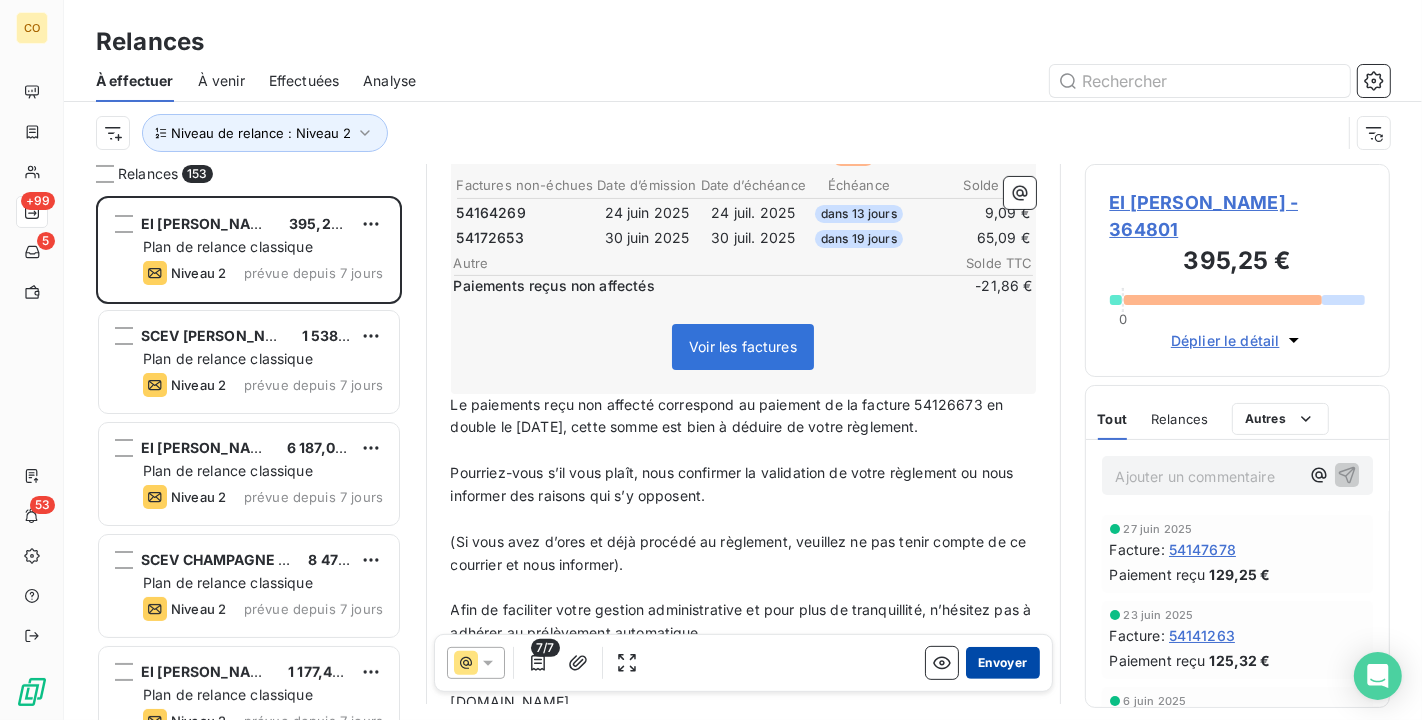 click on "Envoyer" at bounding box center (1002, 663) 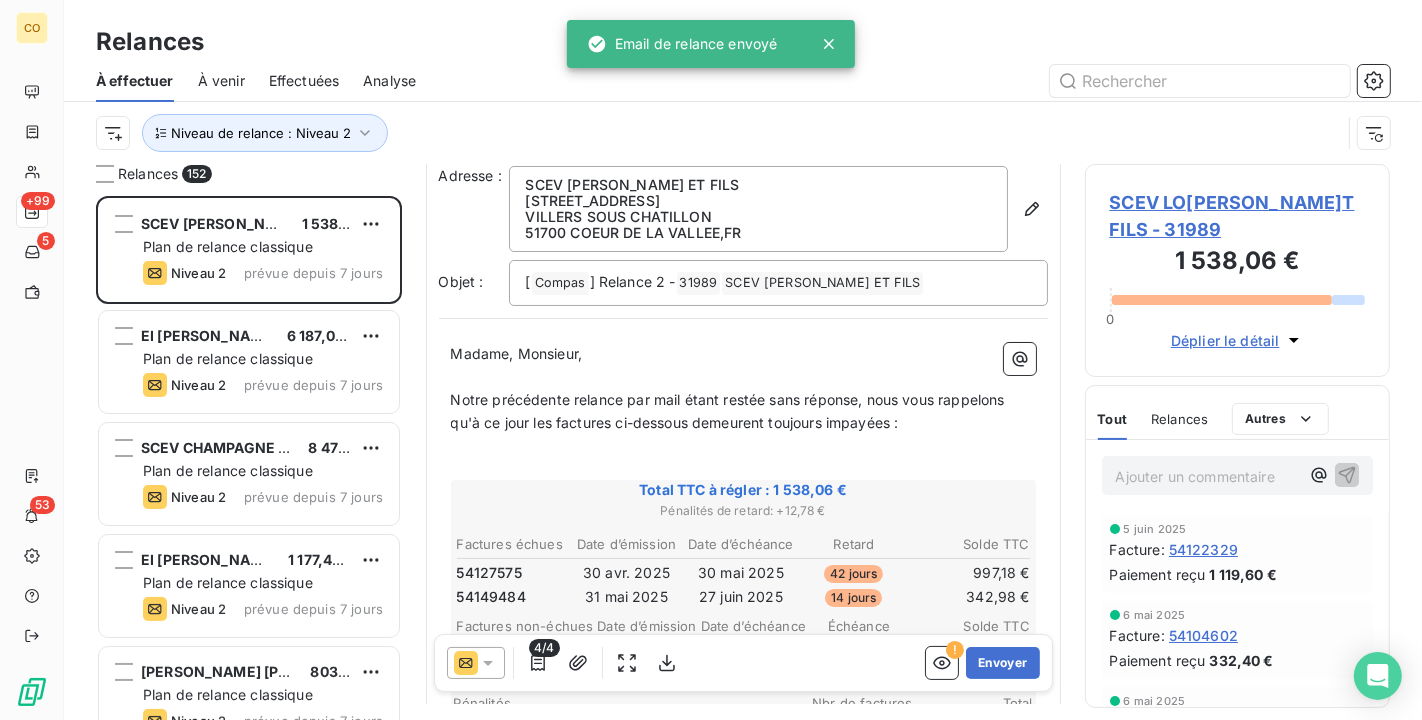 scroll, scrollTop: 222, scrollLeft: 0, axis: vertical 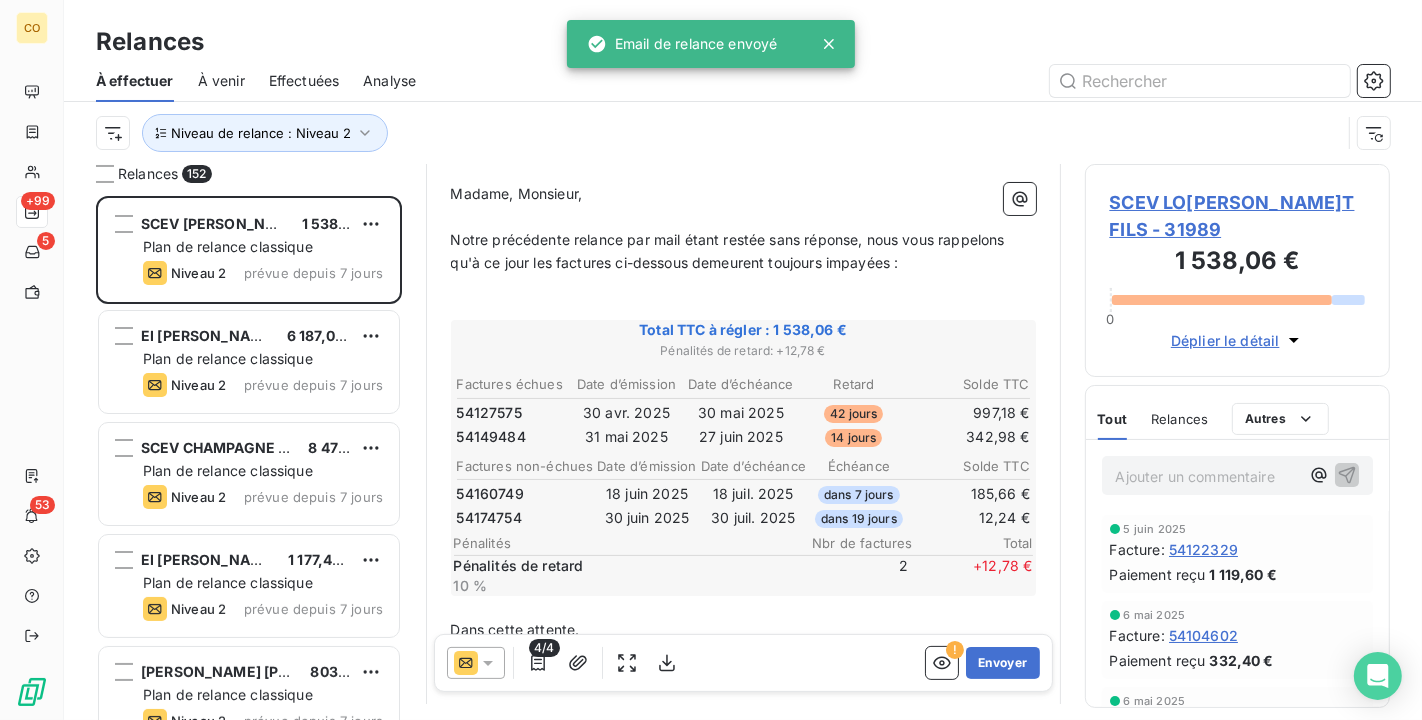 click 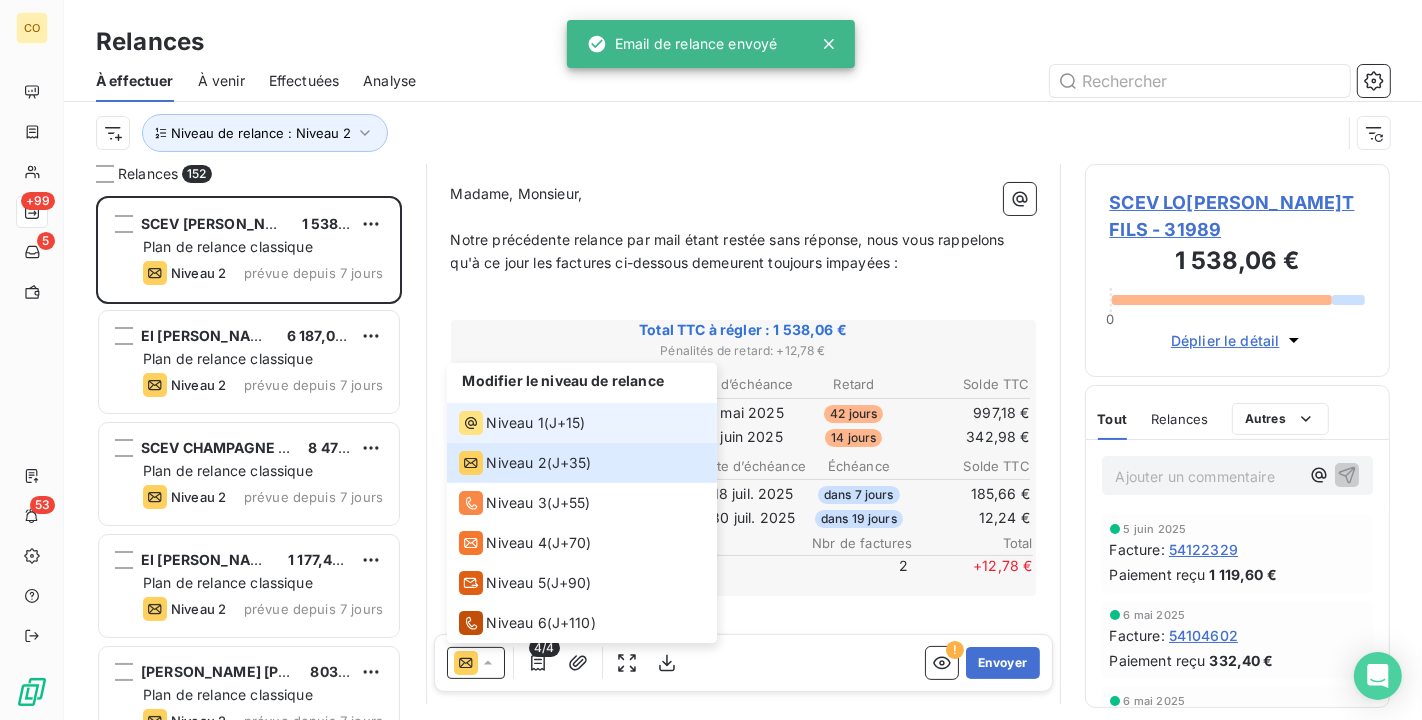 click on "Niveau 1" at bounding box center [515, 423] 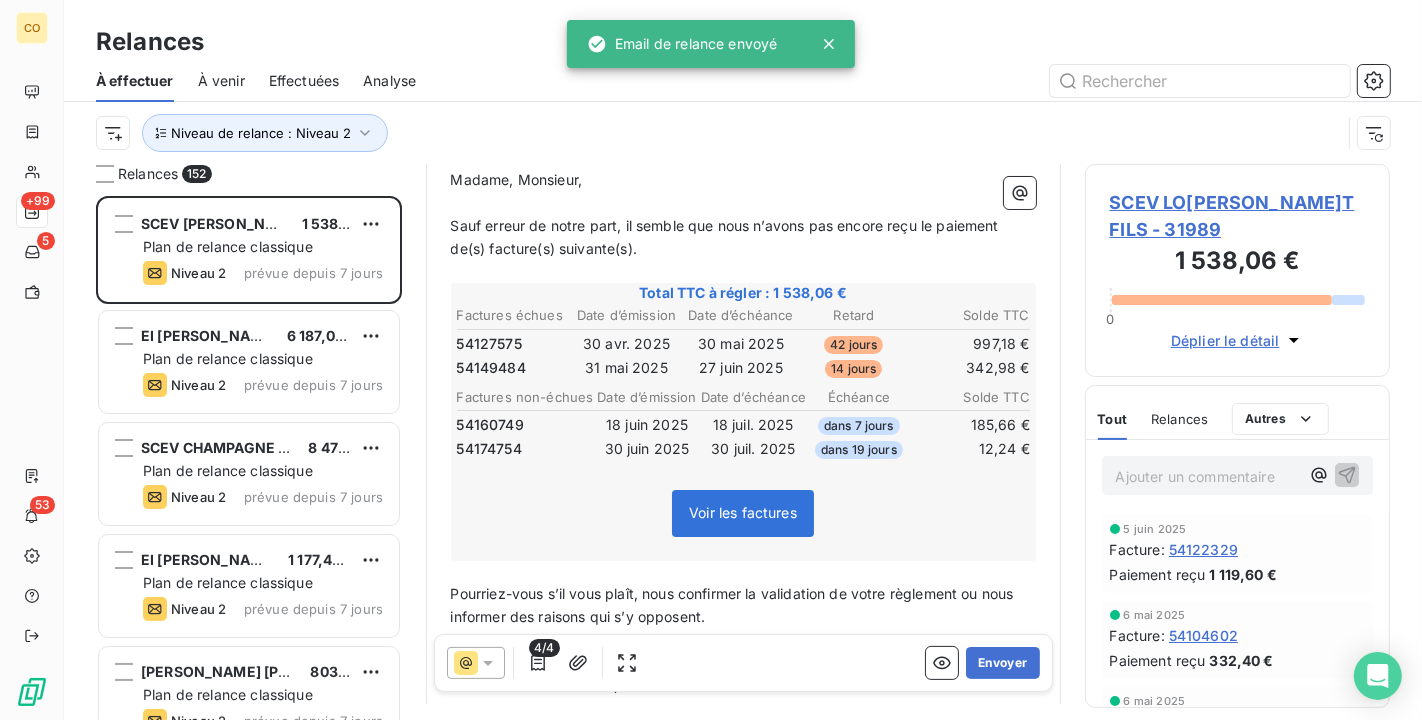 scroll, scrollTop: 146, scrollLeft: 0, axis: vertical 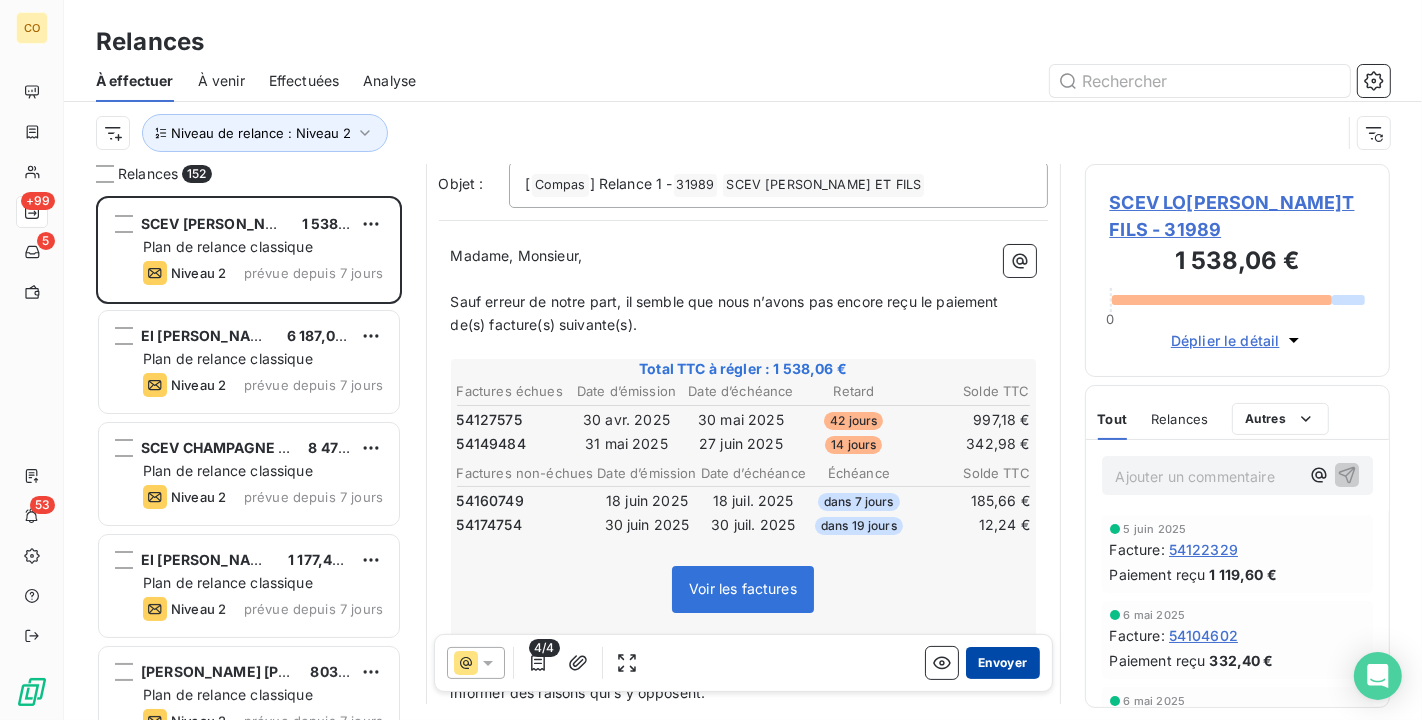 click on "Envoyer" at bounding box center (1002, 663) 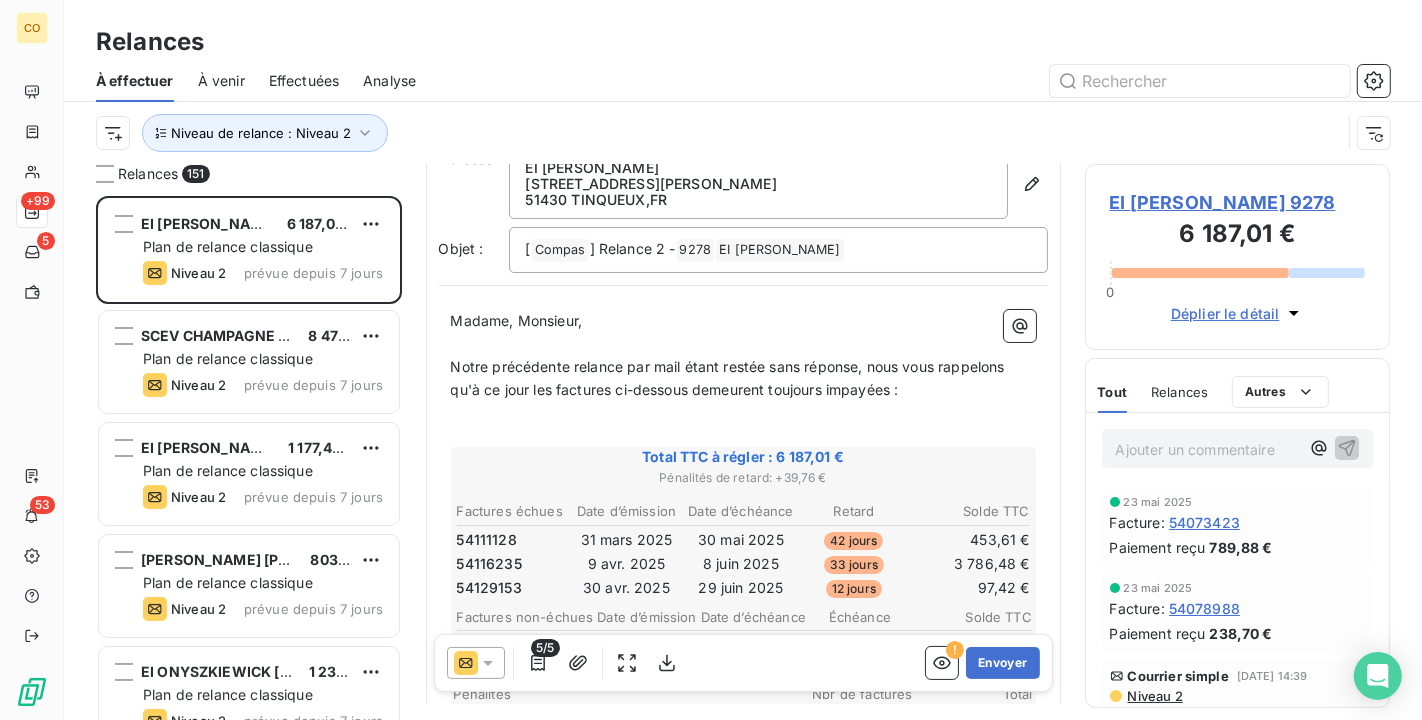 scroll, scrollTop: 114, scrollLeft: 0, axis: vertical 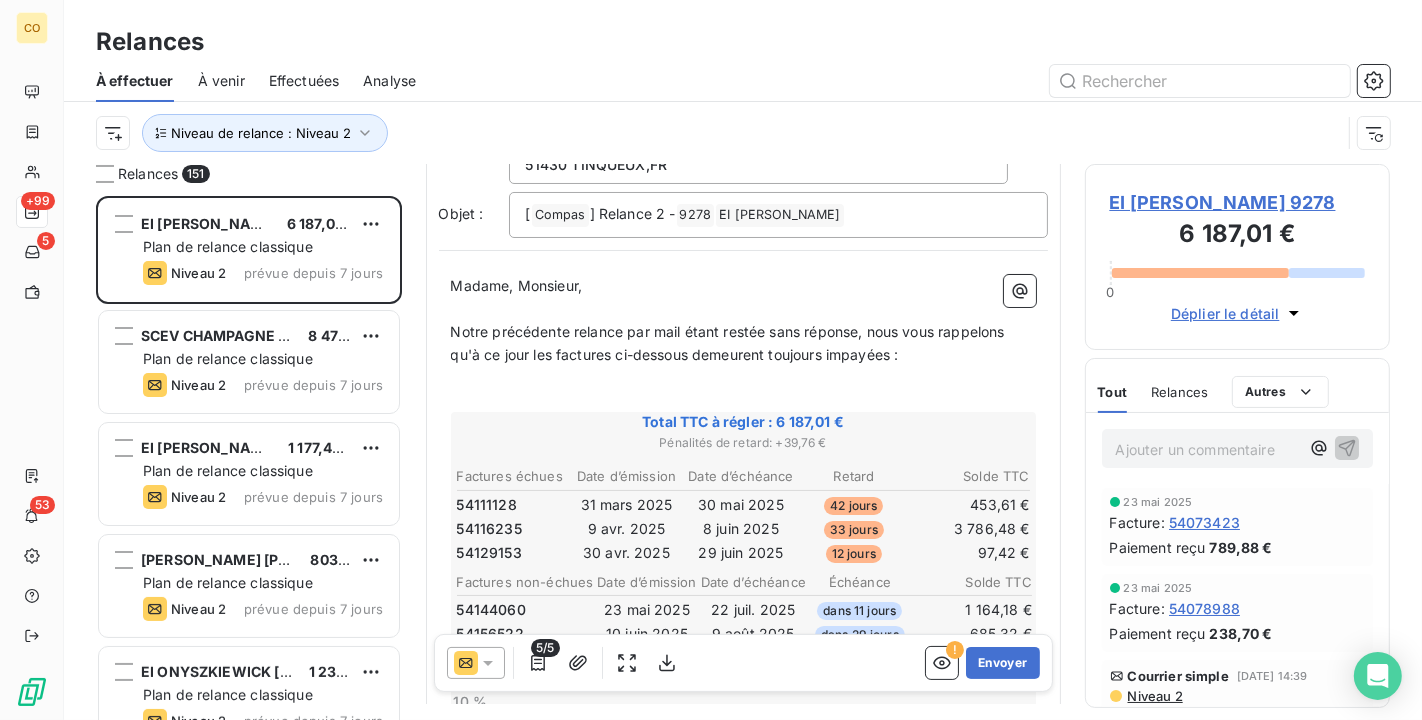 click 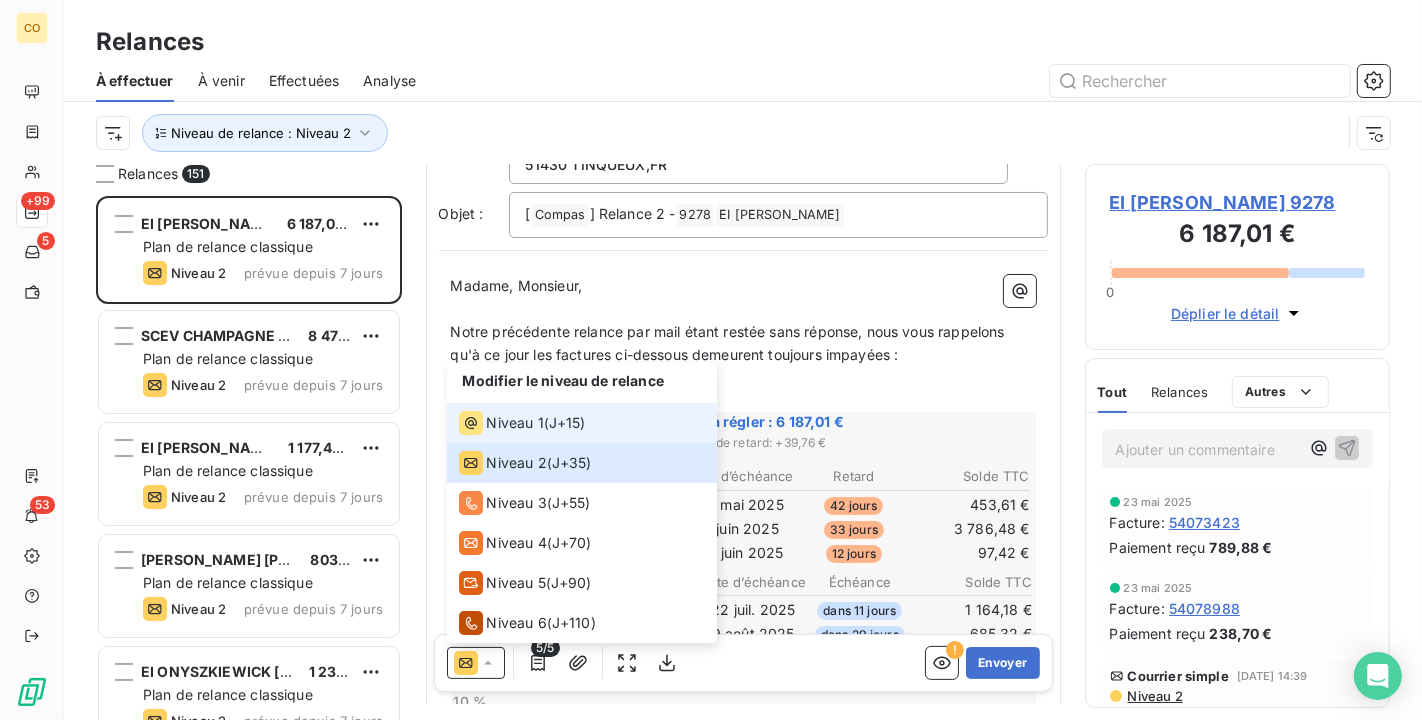 click on "Niveau 1" at bounding box center [515, 423] 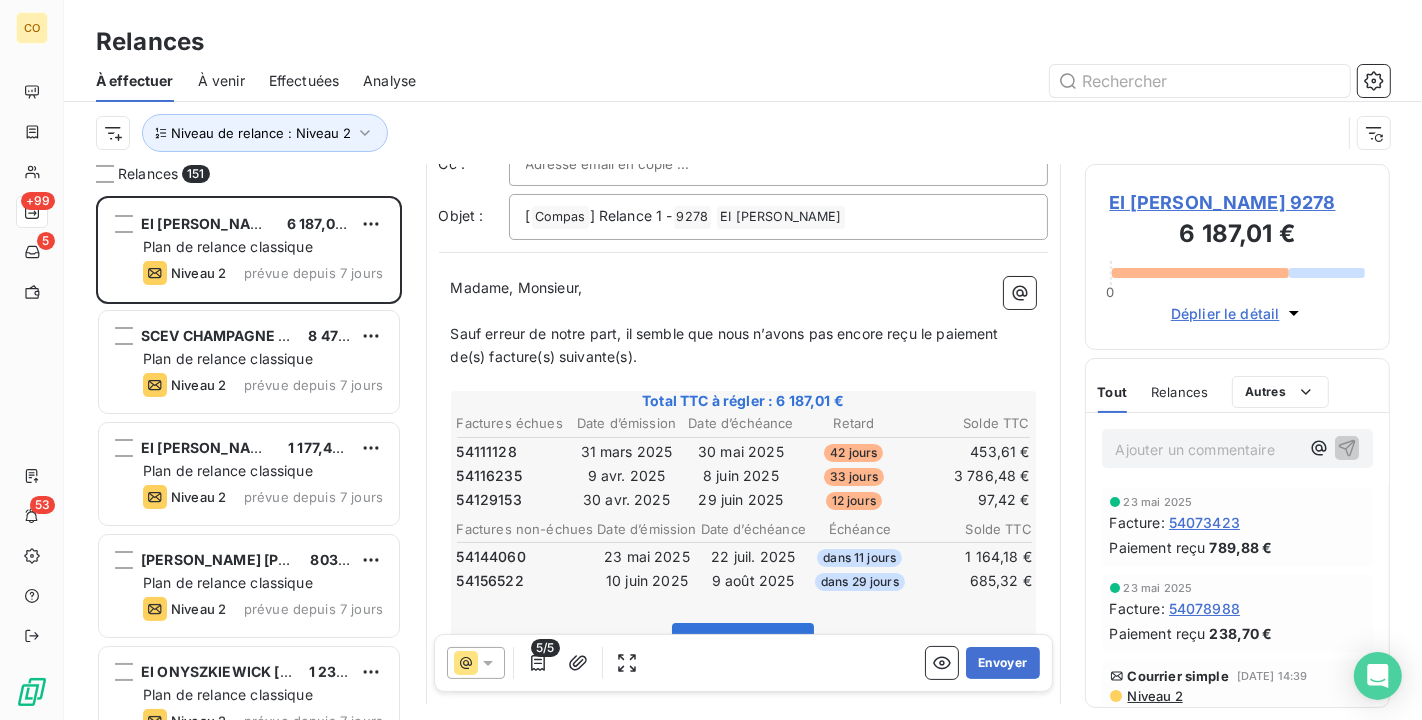 scroll, scrollTop: 37, scrollLeft: 0, axis: vertical 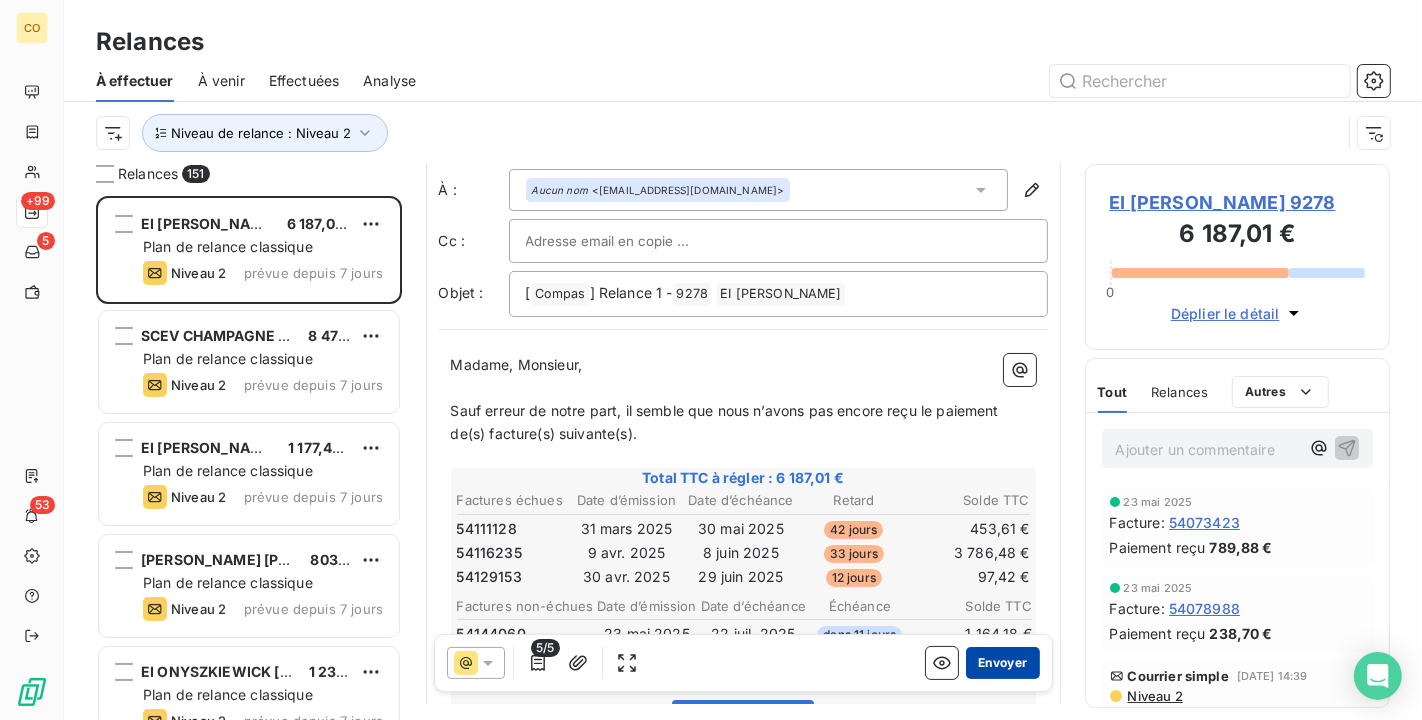 click on "Envoyer" at bounding box center (1002, 663) 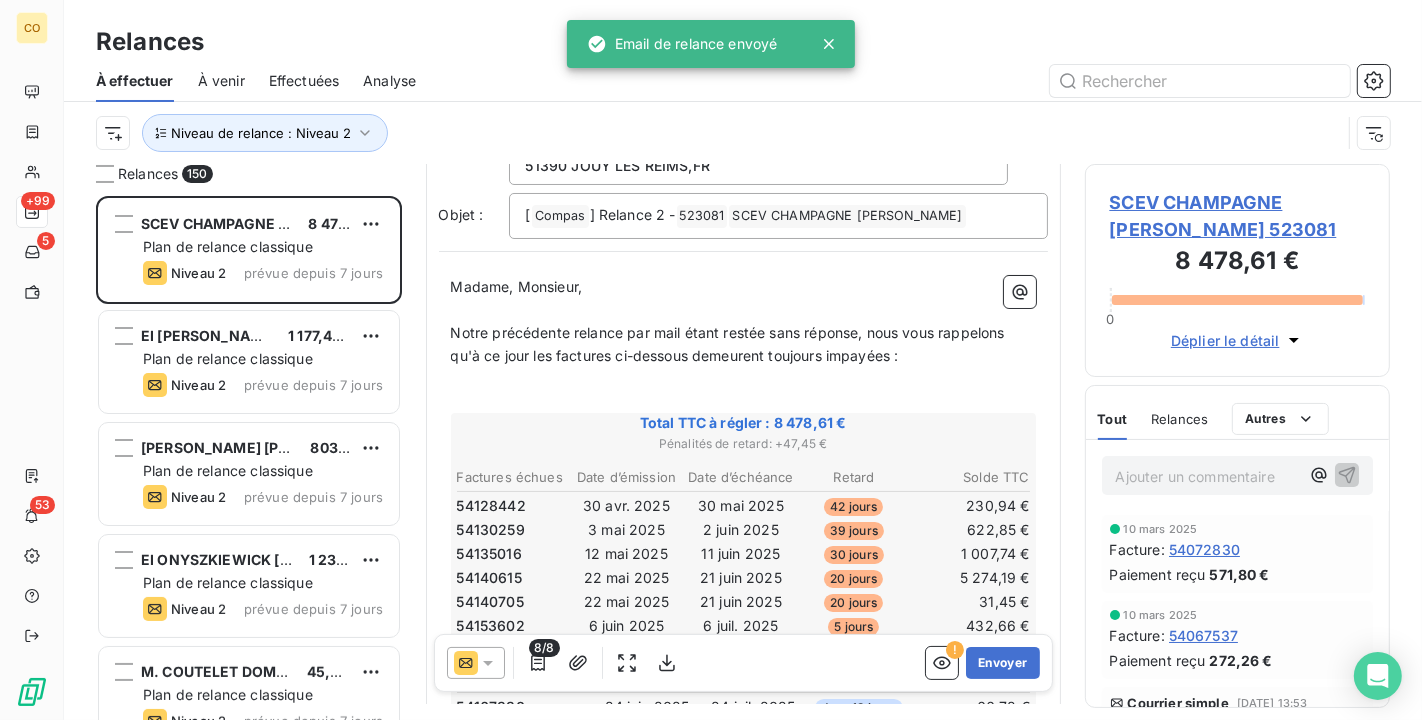 scroll, scrollTop: 224, scrollLeft: 0, axis: vertical 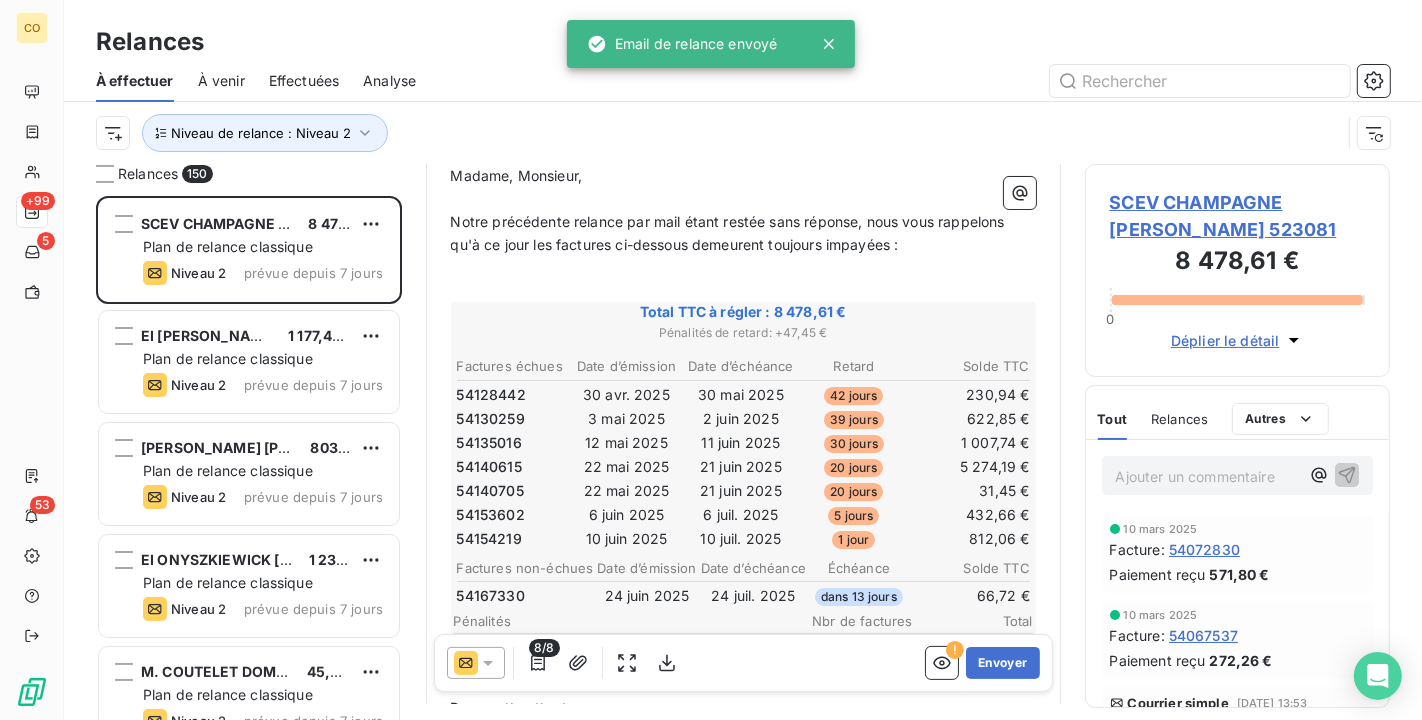 click 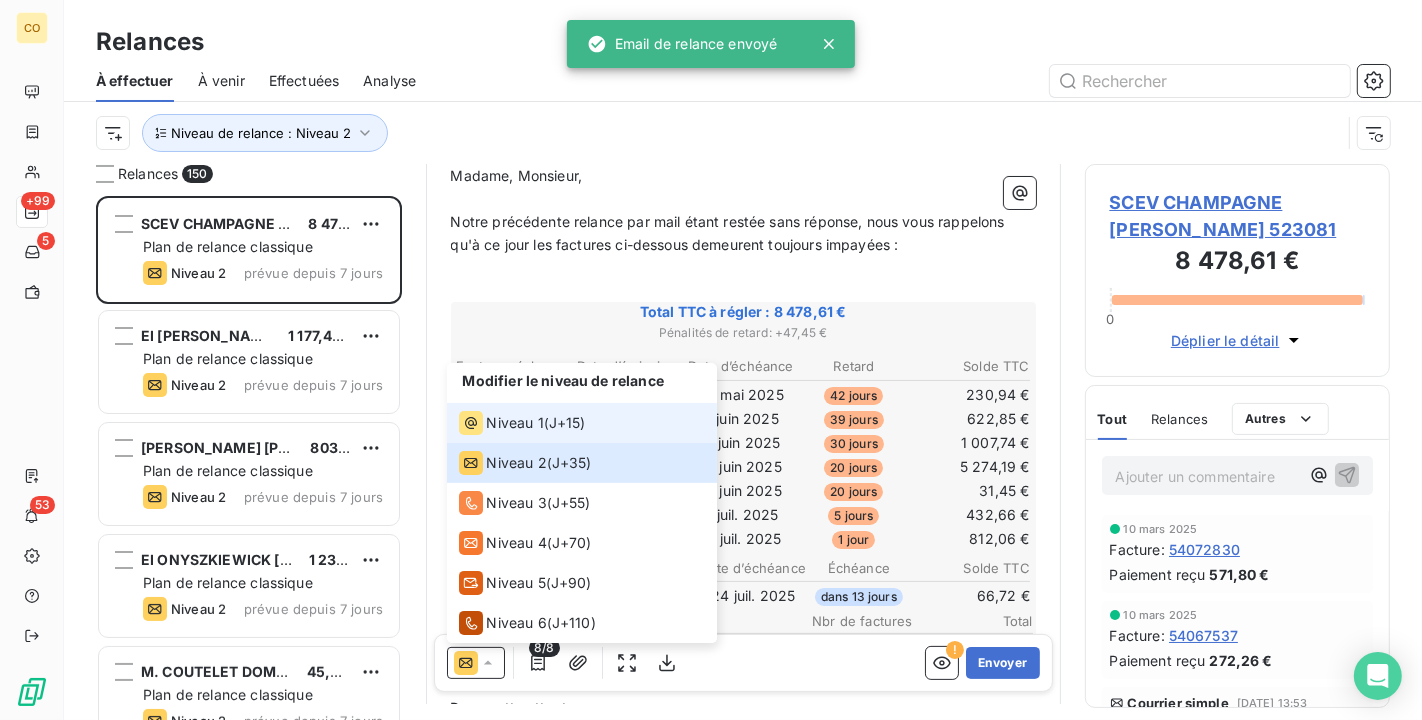 click on "Niveau 1" at bounding box center (515, 423) 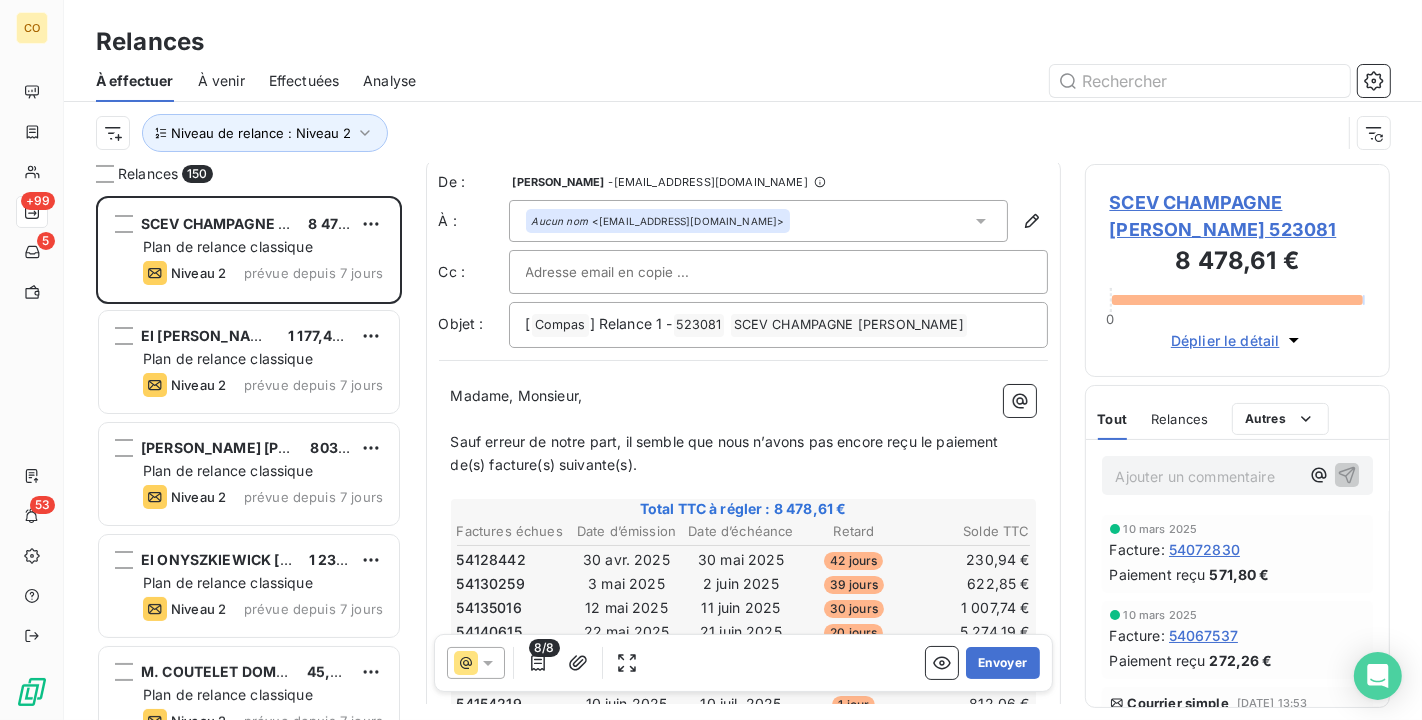 scroll, scrollTop: 0, scrollLeft: 0, axis: both 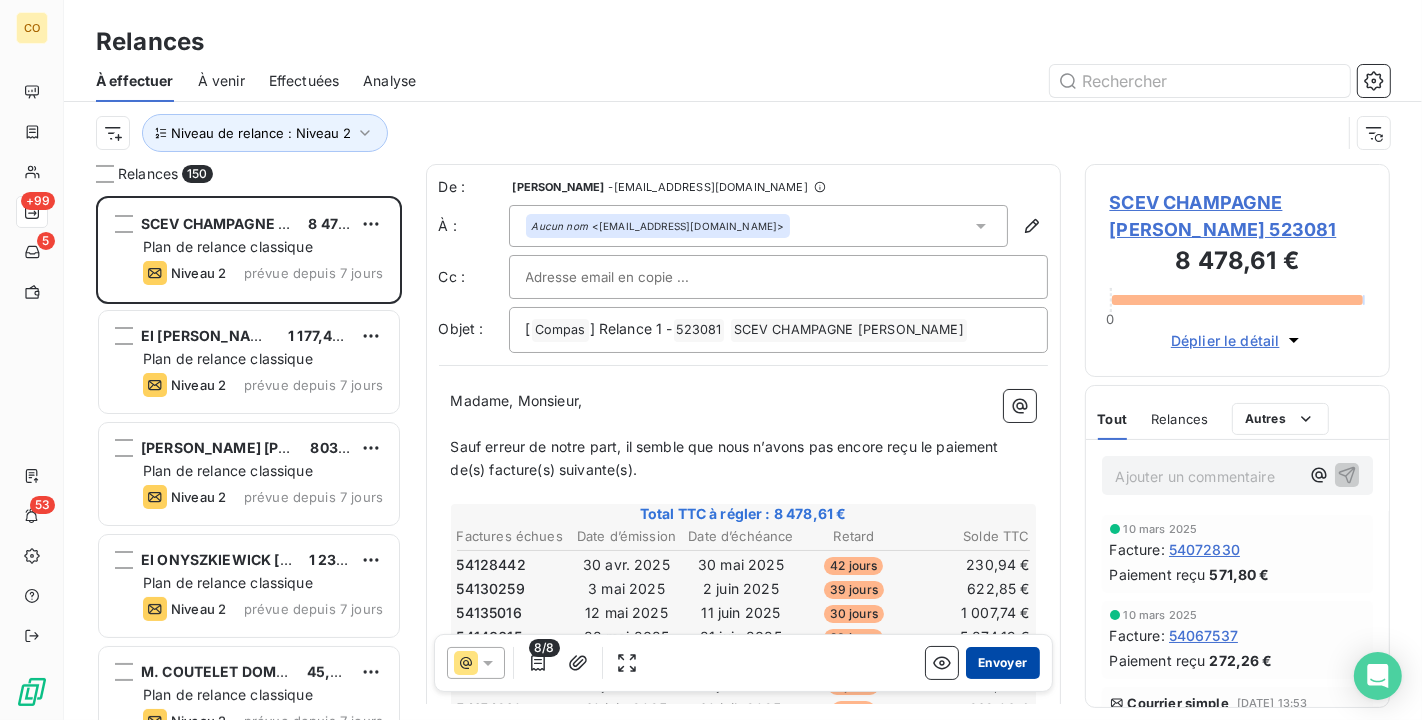 click on "Envoyer" at bounding box center [1002, 663] 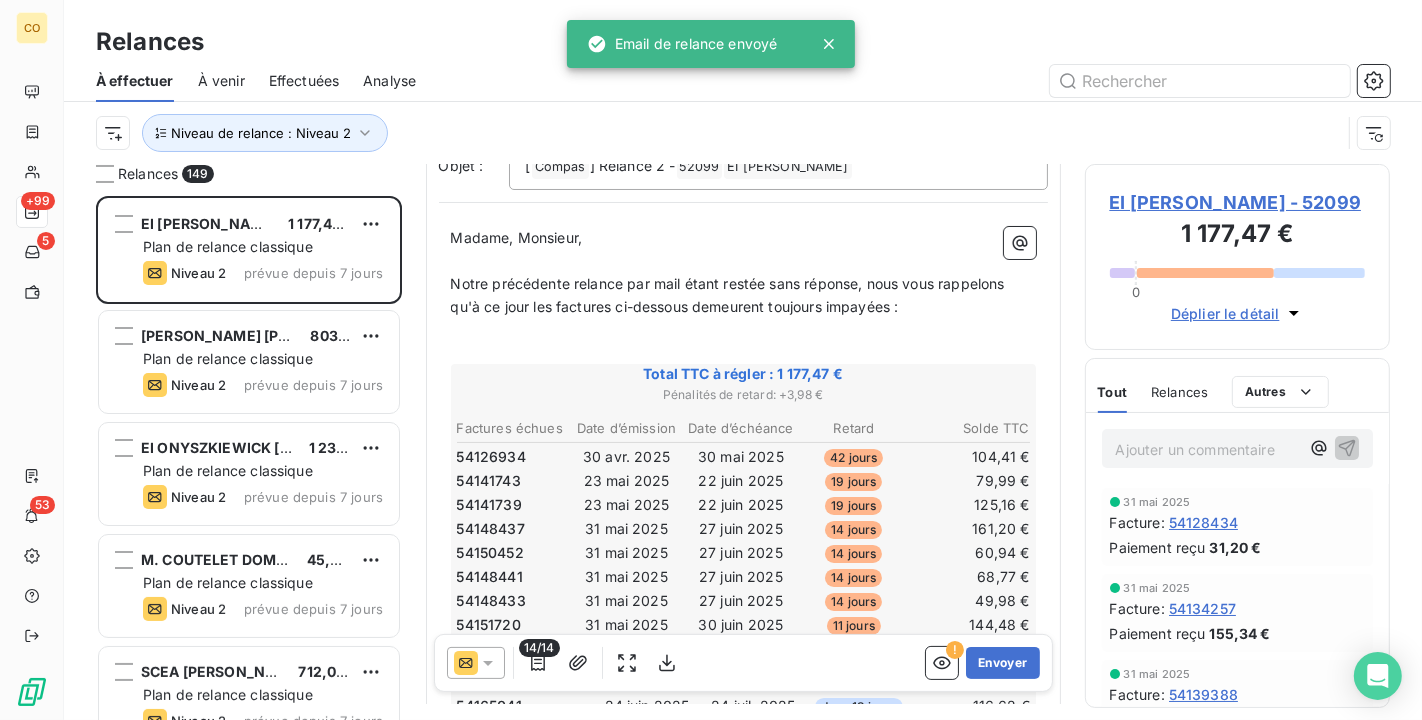scroll, scrollTop: 225, scrollLeft: 0, axis: vertical 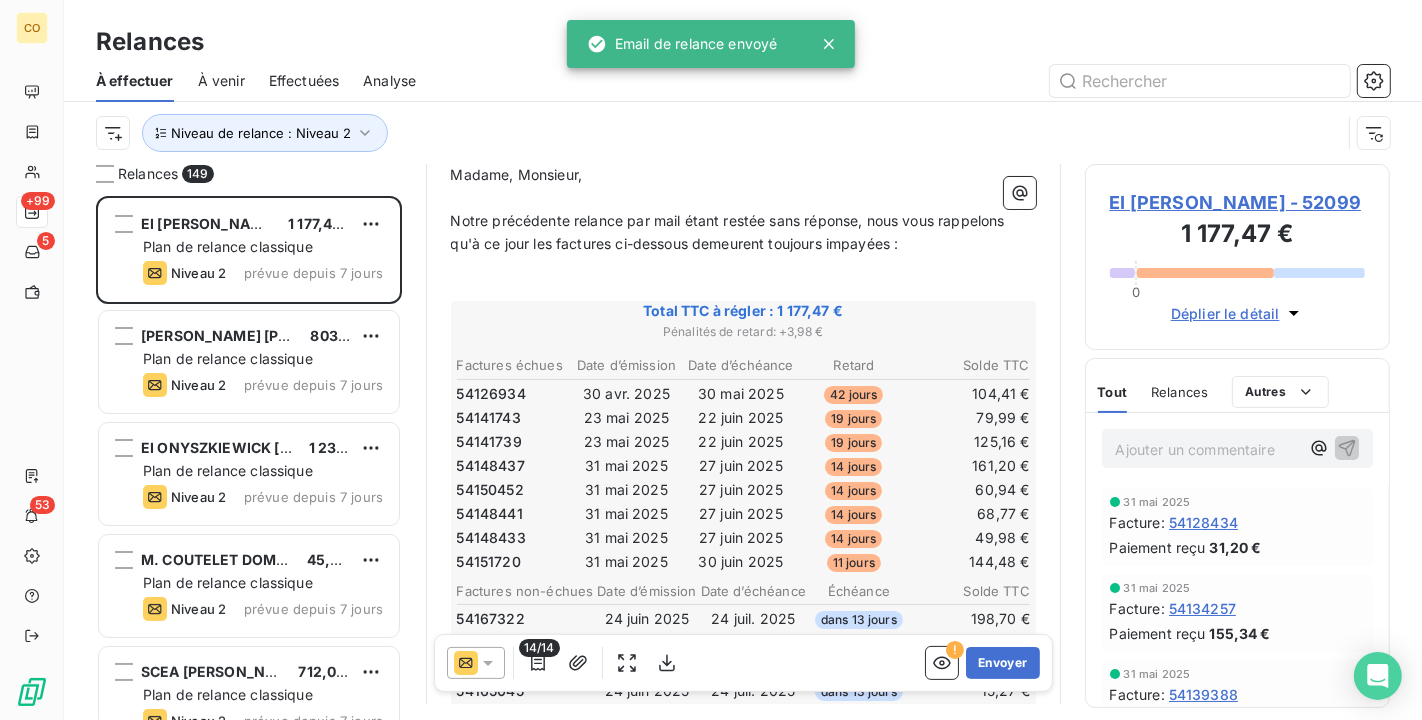click on "1 177,47 €" at bounding box center (1238, 236) 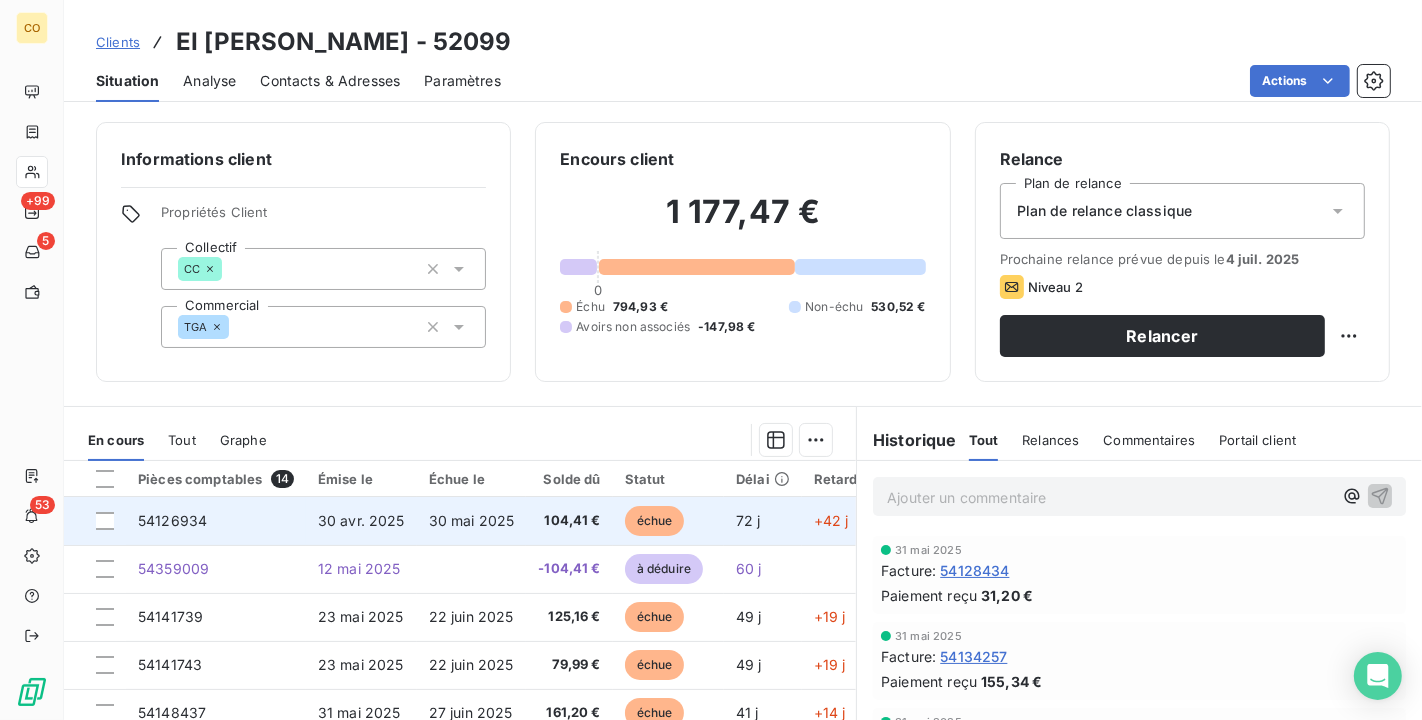 click on "104,41 €" at bounding box center (569, 521) 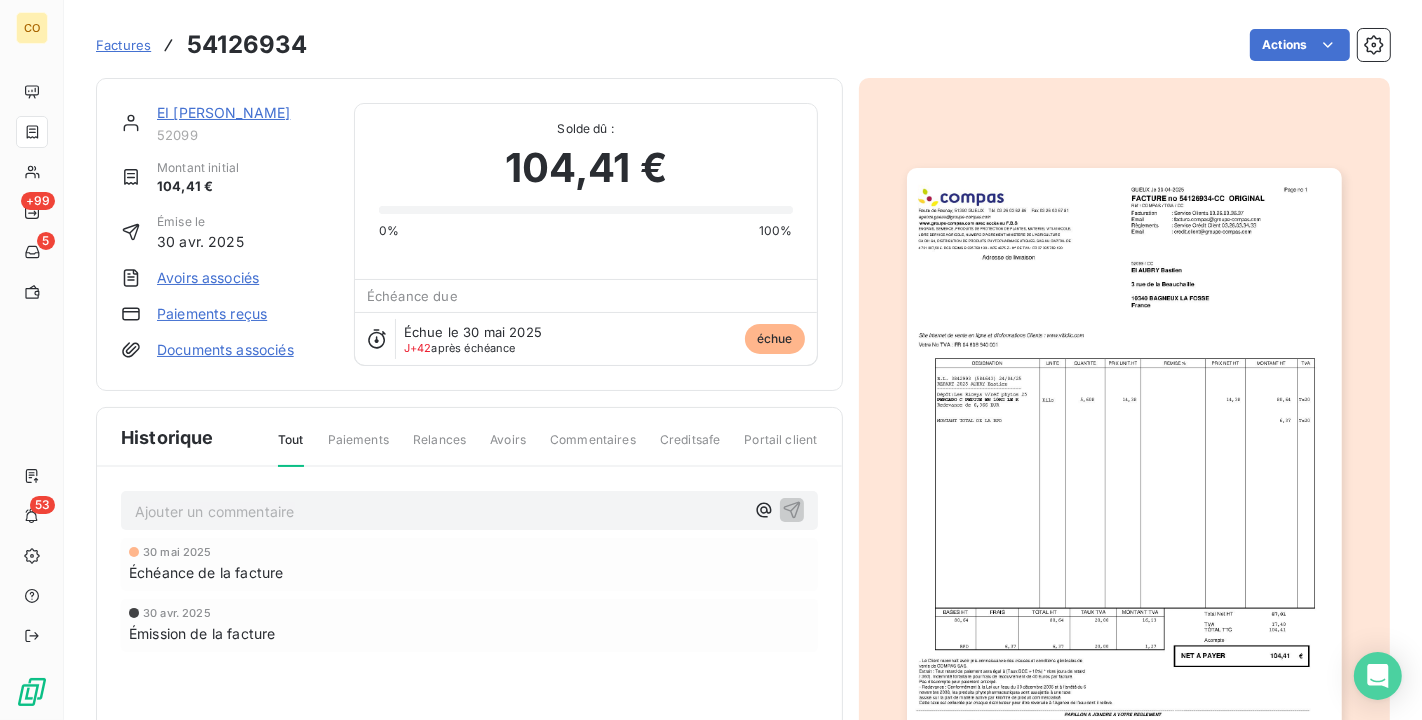 click on "Avoirs associés" at bounding box center [208, 278] 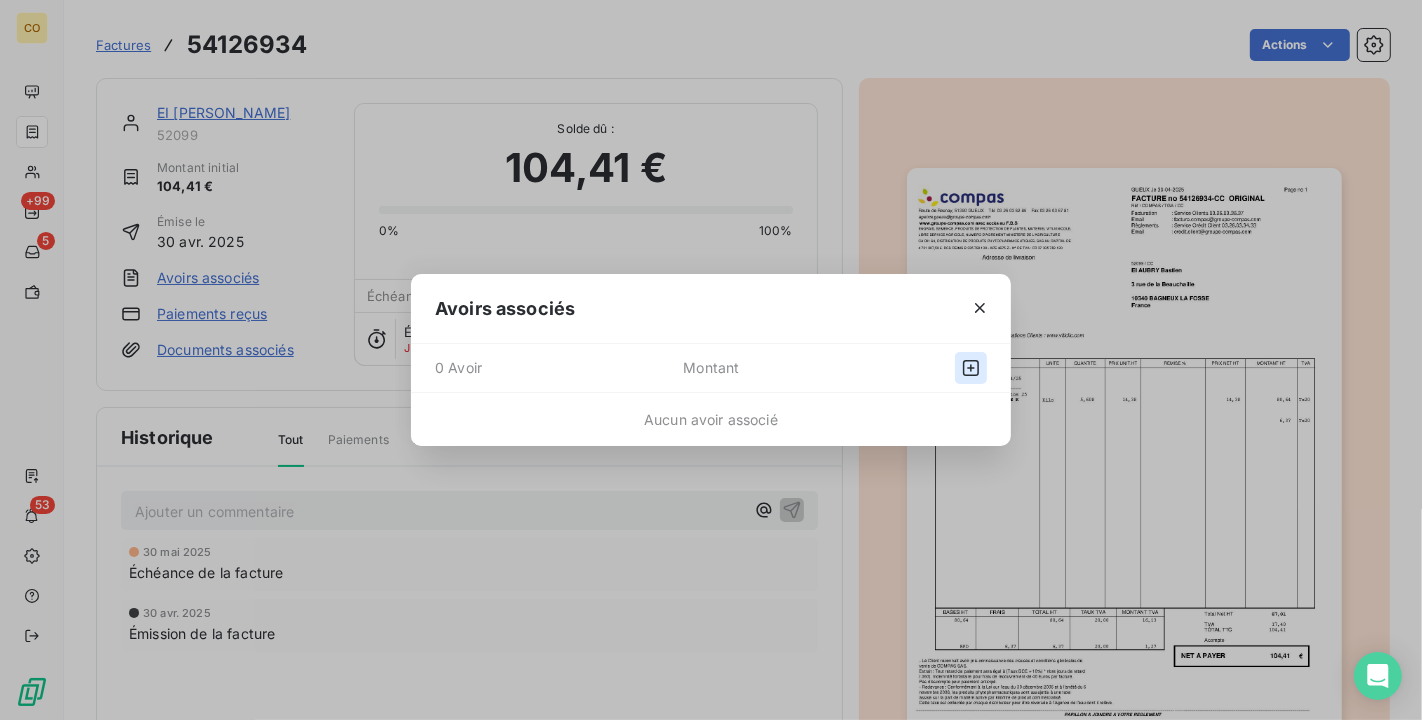 click 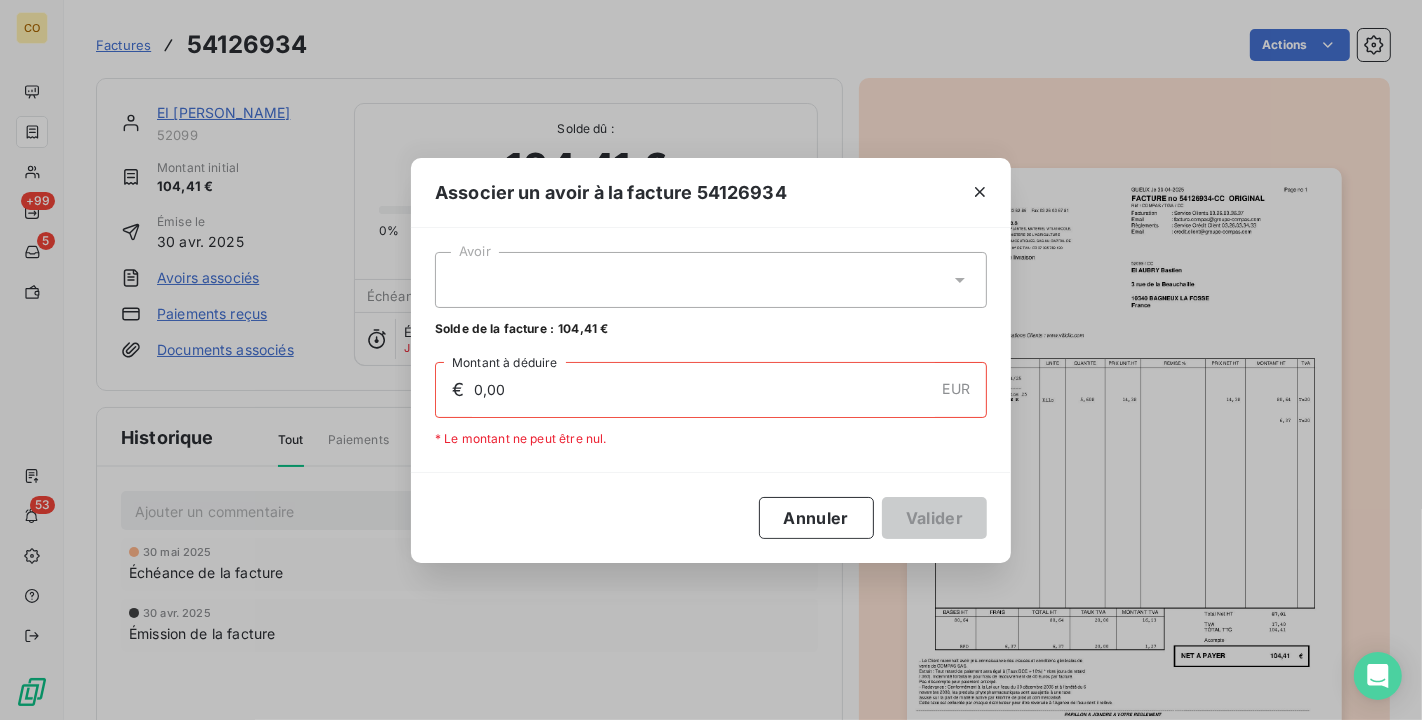 click at bounding box center (711, 280) 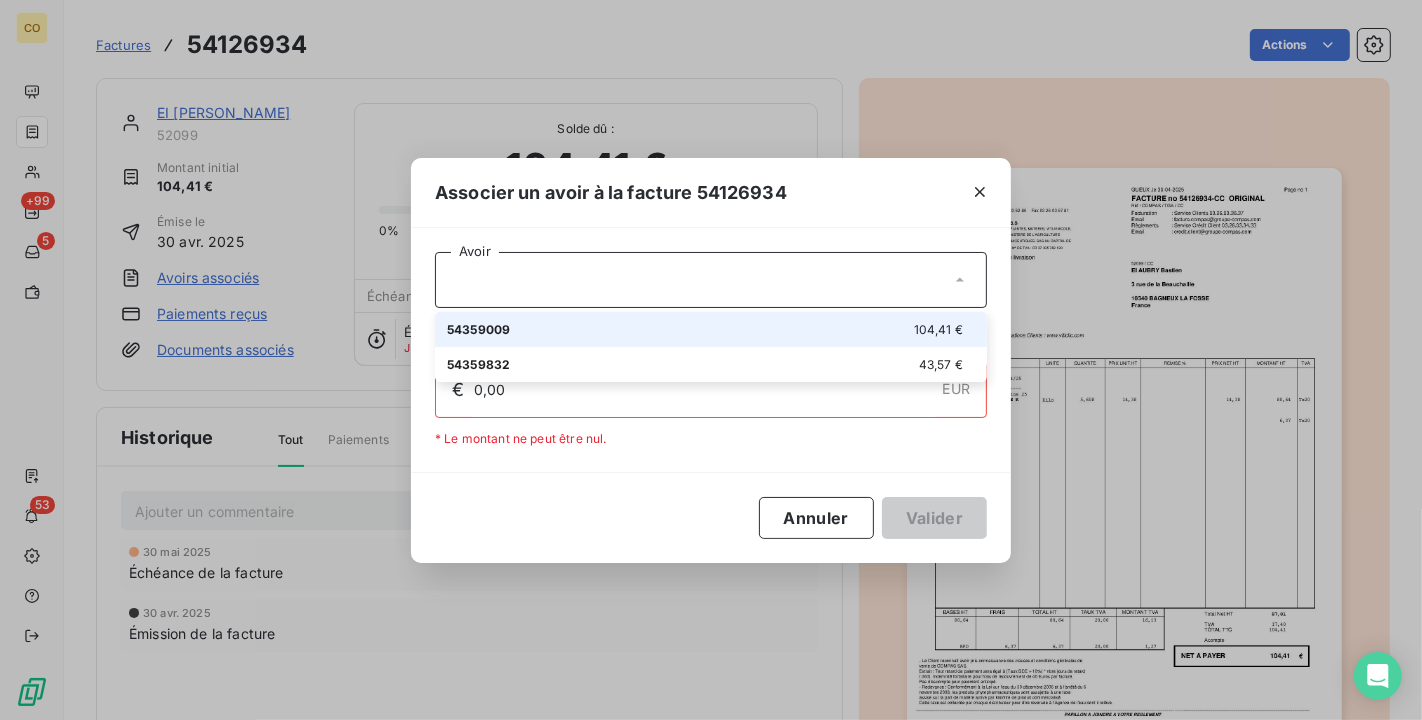 click on "104,41 €" at bounding box center [938, 329] 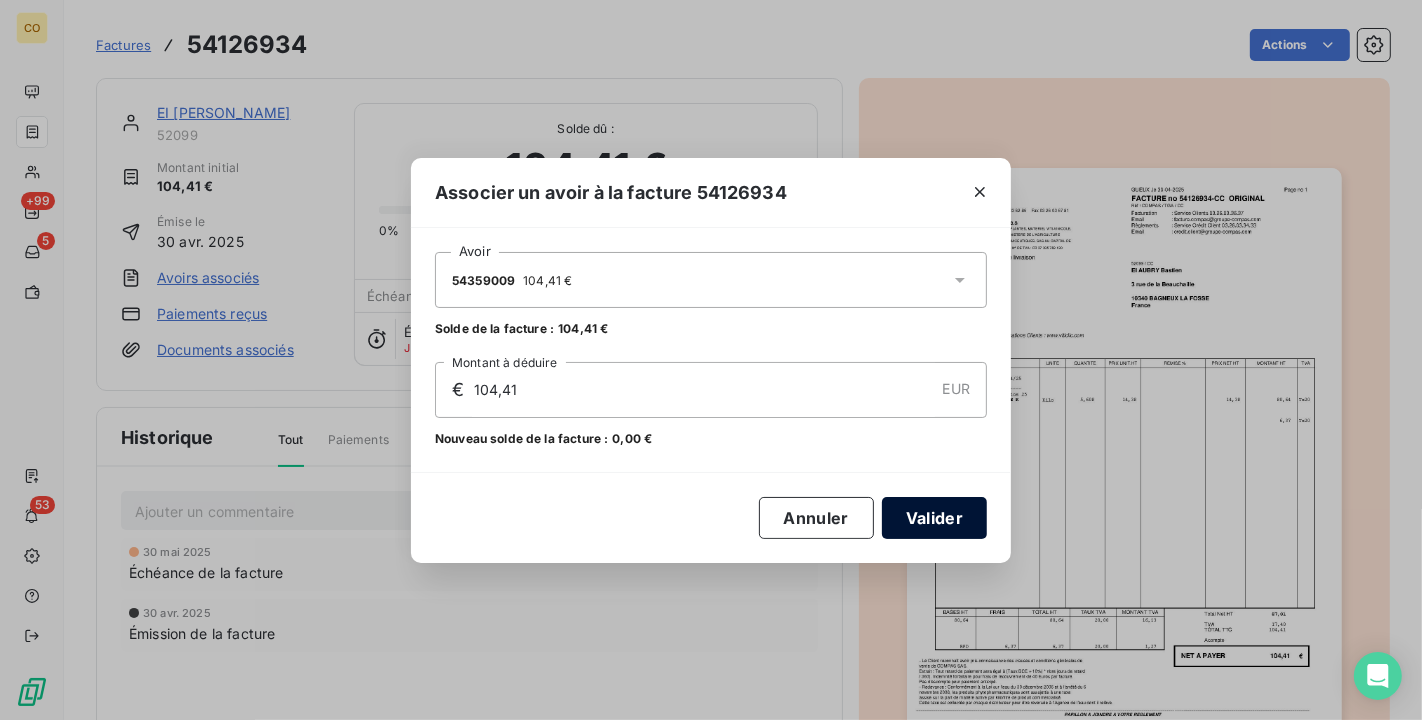 click on "Valider" at bounding box center [934, 518] 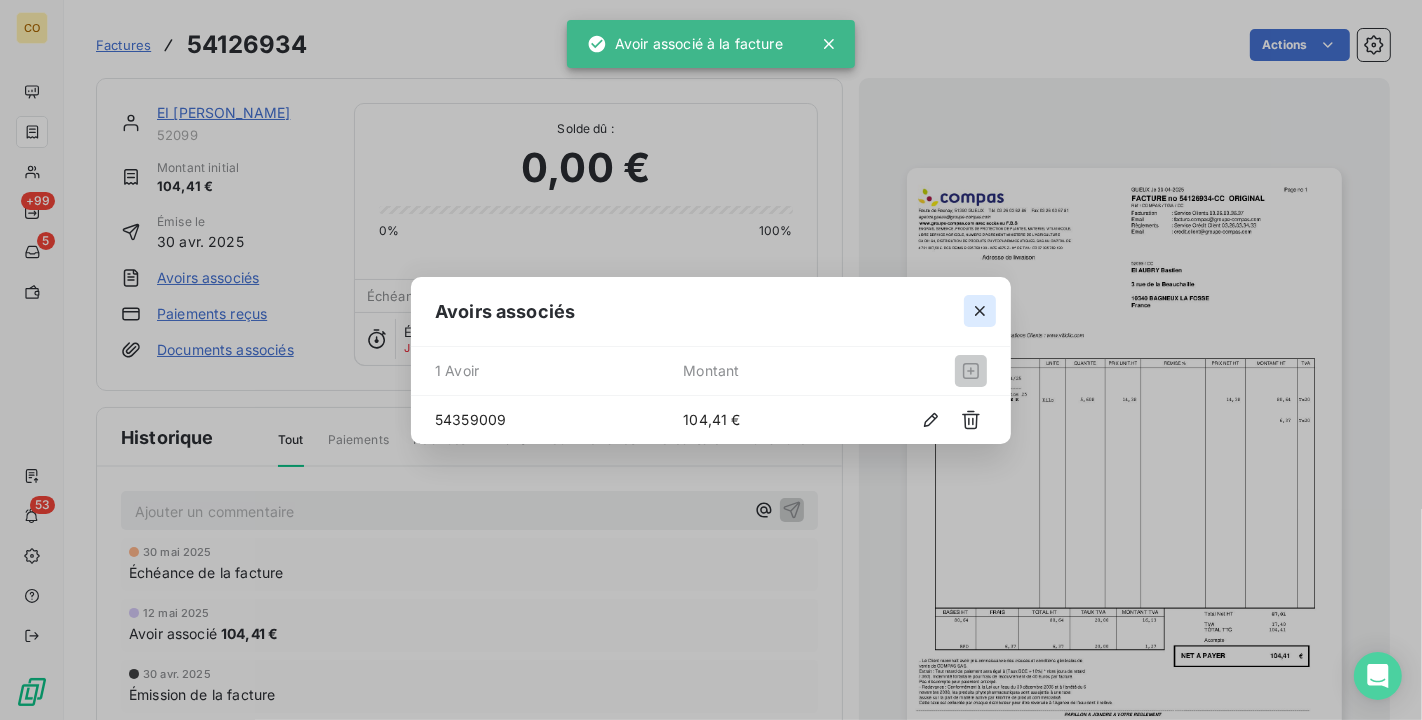 click at bounding box center (980, 311) 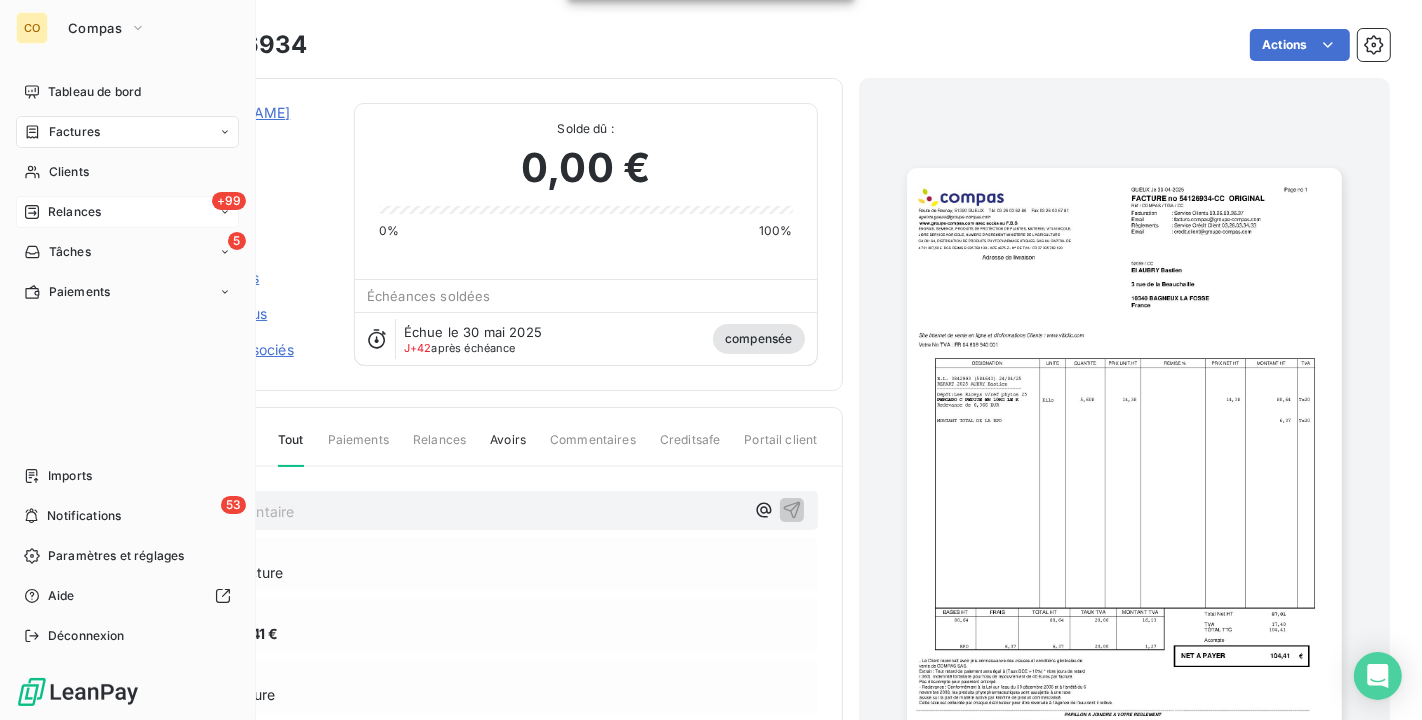 click on "Relances" at bounding box center (74, 212) 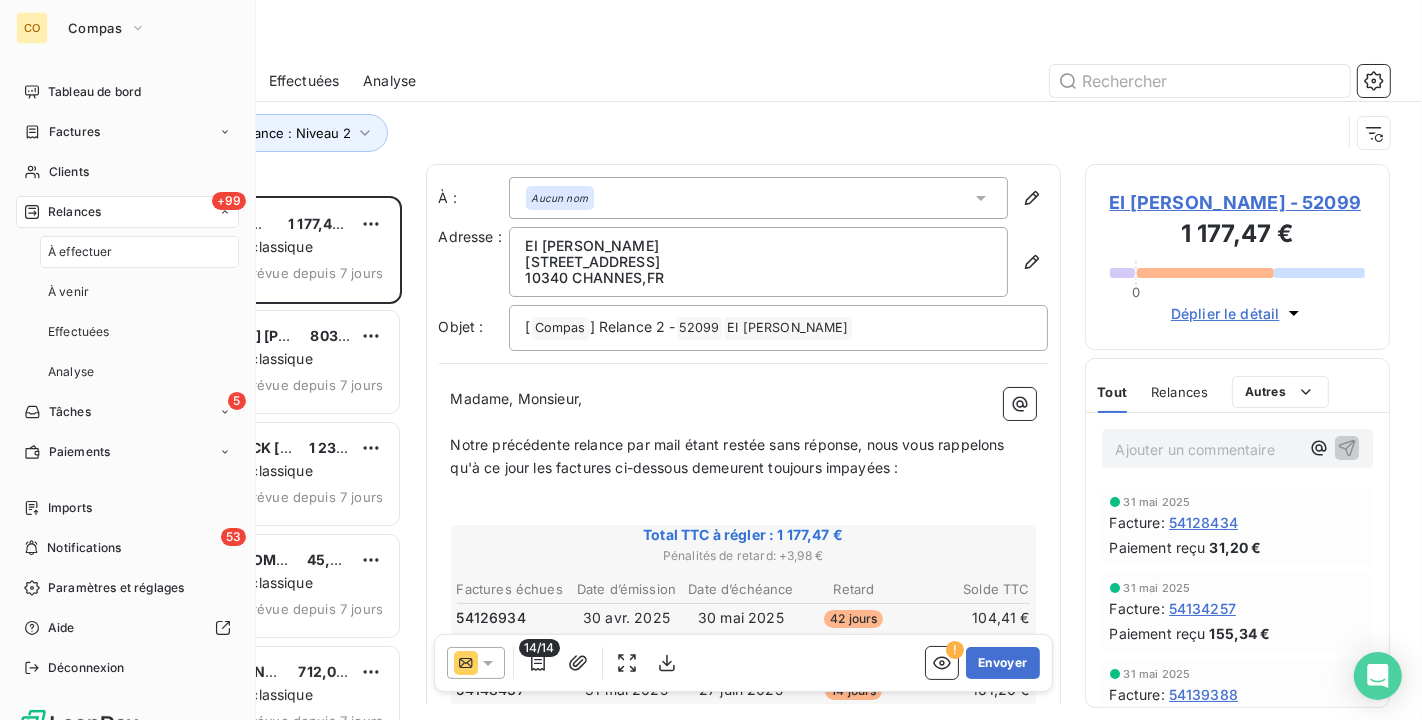 scroll, scrollTop: 18, scrollLeft: 17, axis: both 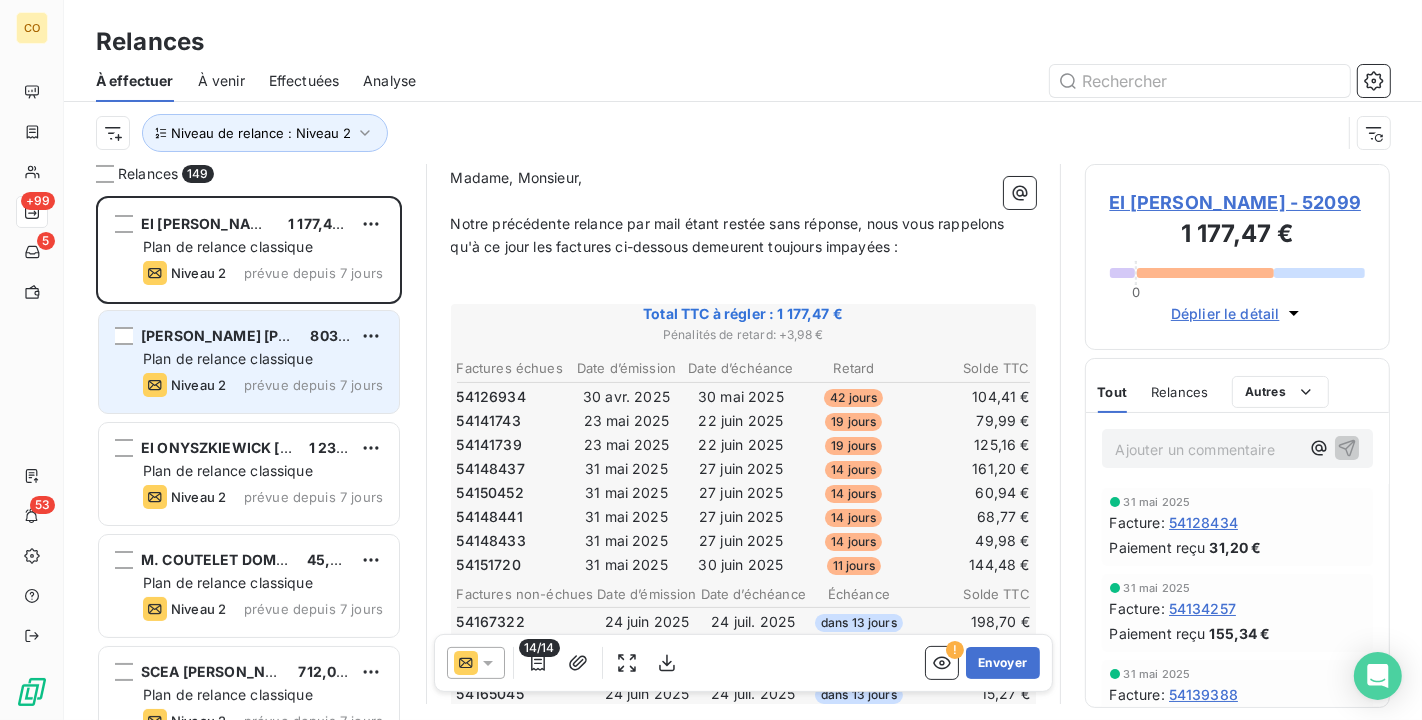 click on "[PERSON_NAME] [PERSON_NAME]" at bounding box center [262, 335] 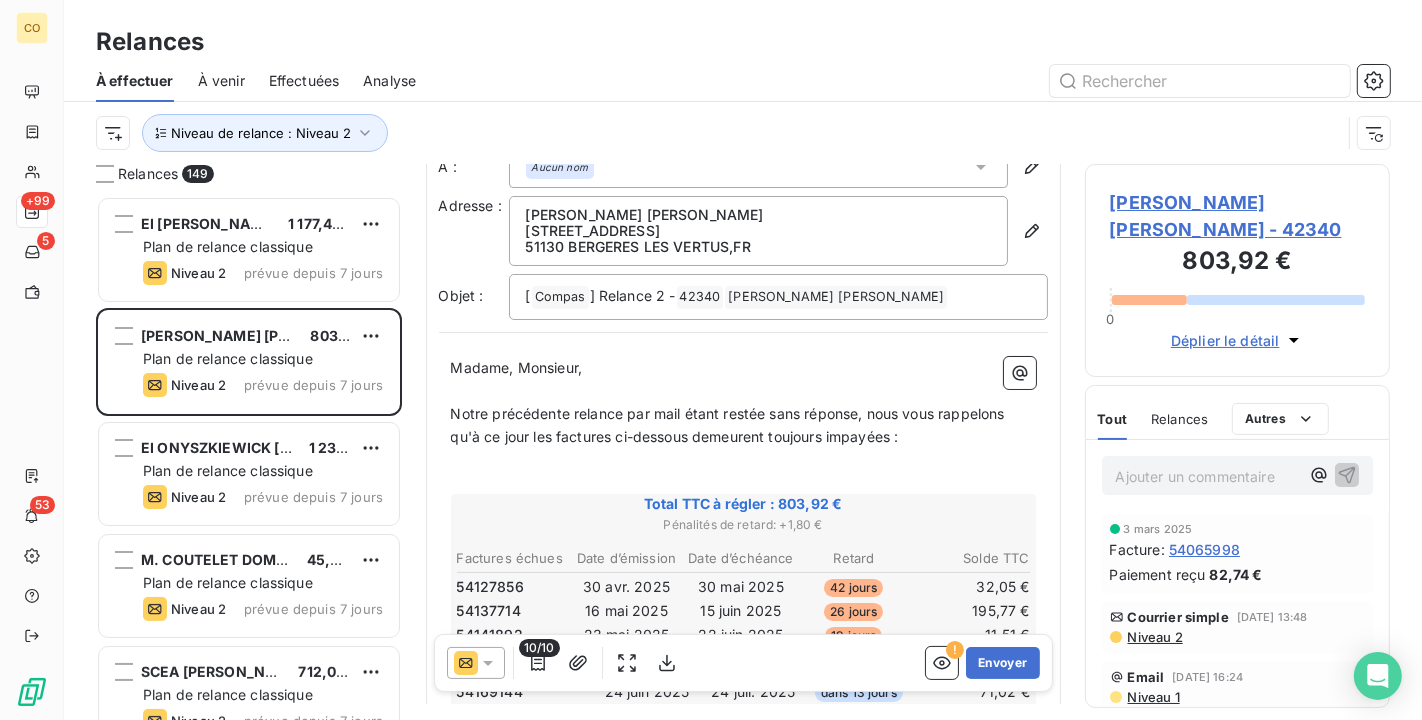 scroll, scrollTop: 113, scrollLeft: 0, axis: vertical 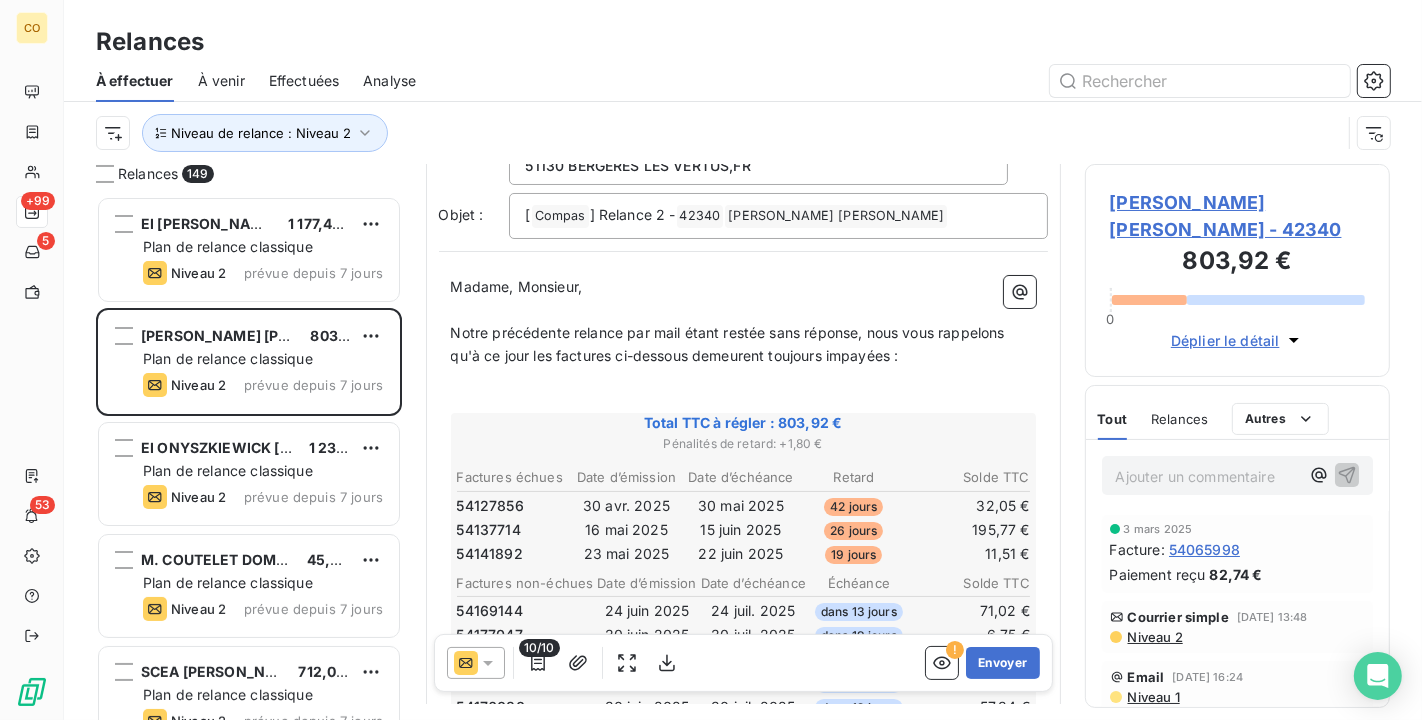 click 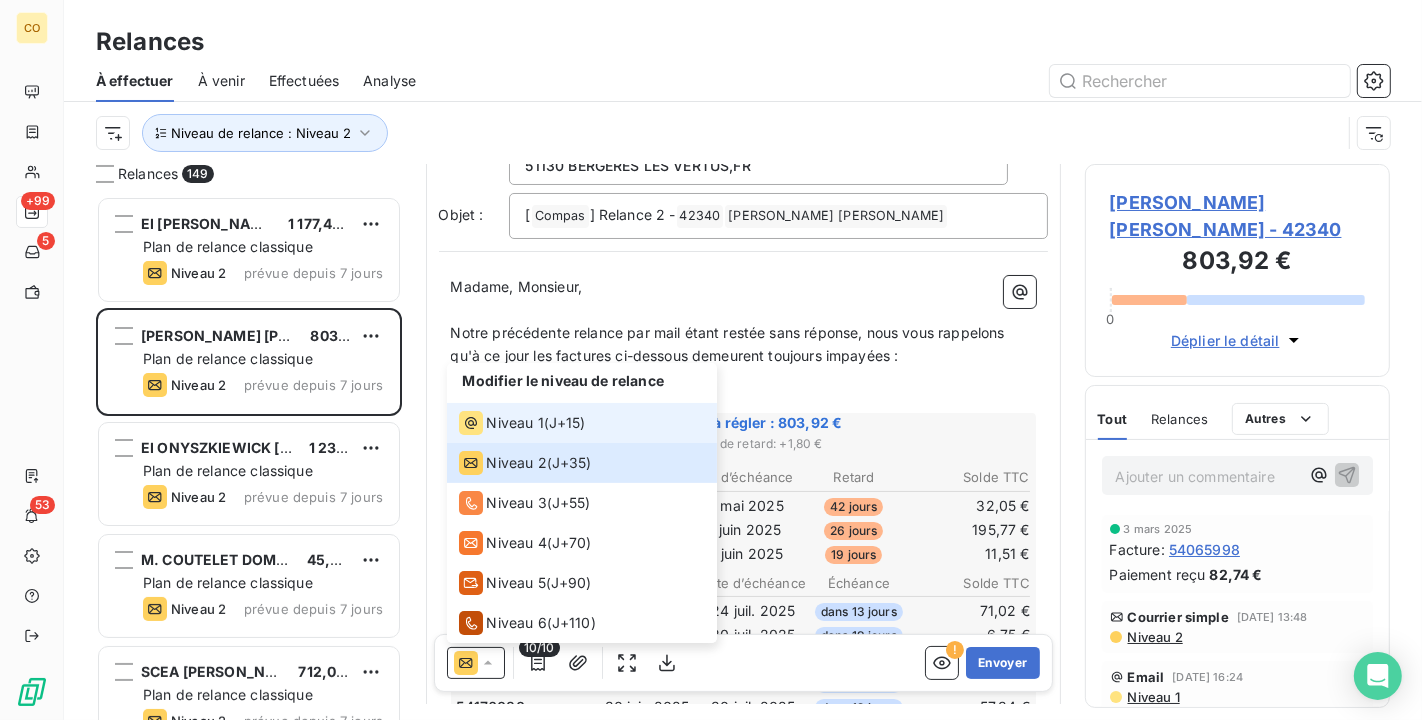 click on "Niveau 1" at bounding box center [515, 423] 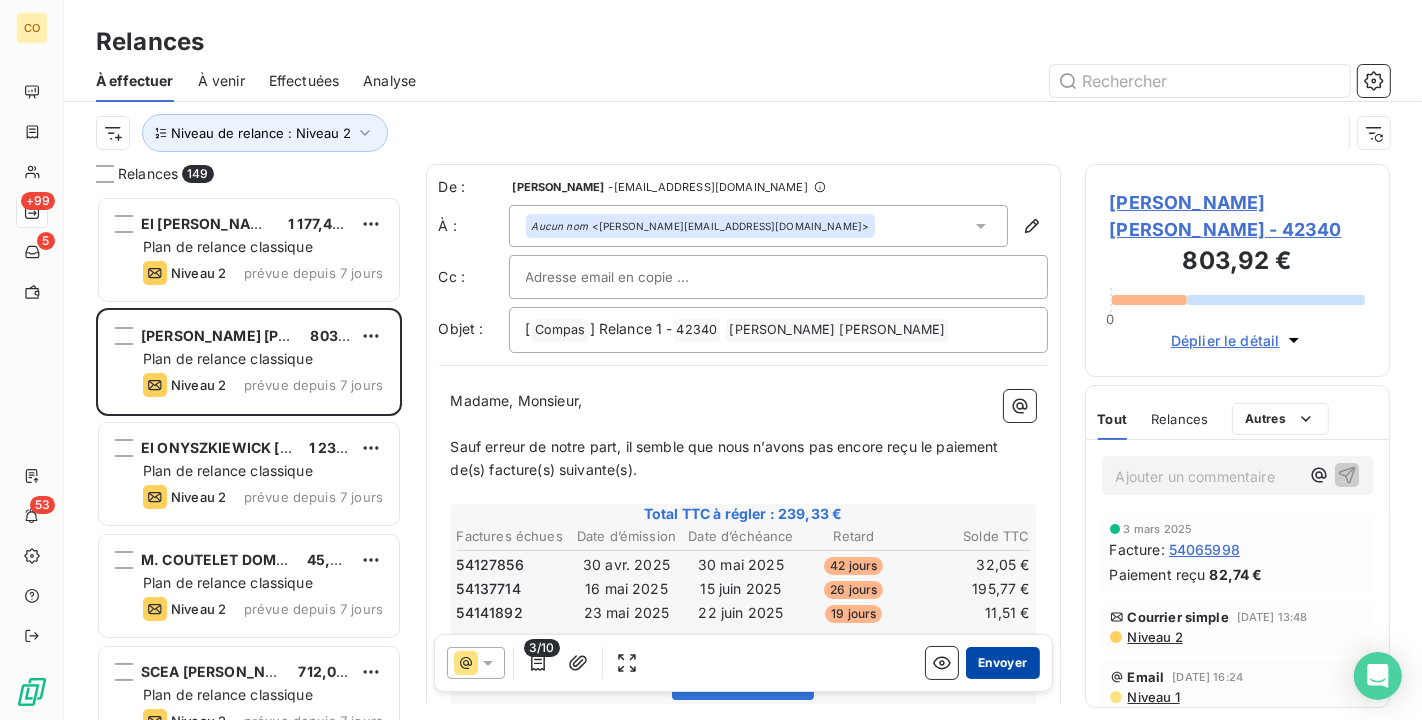 click on "Envoyer" at bounding box center [1002, 663] 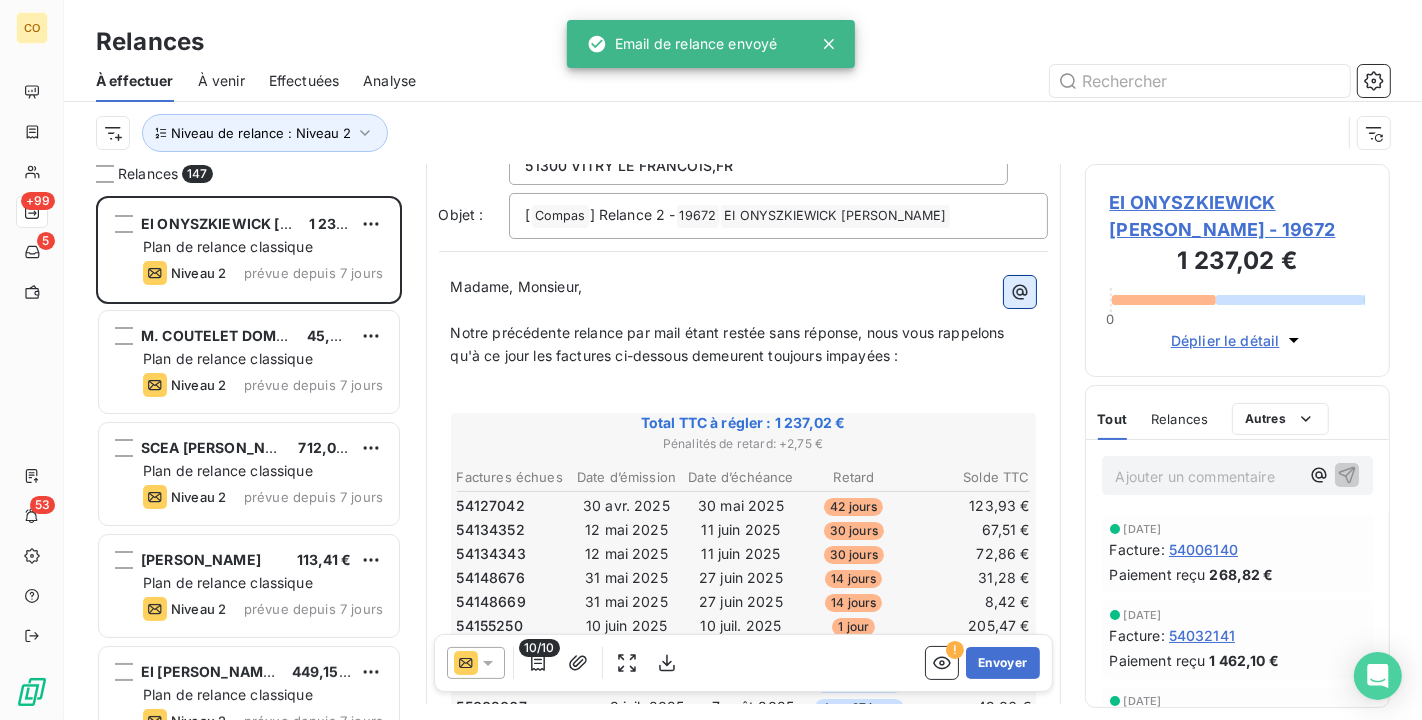 scroll, scrollTop: 224, scrollLeft: 0, axis: vertical 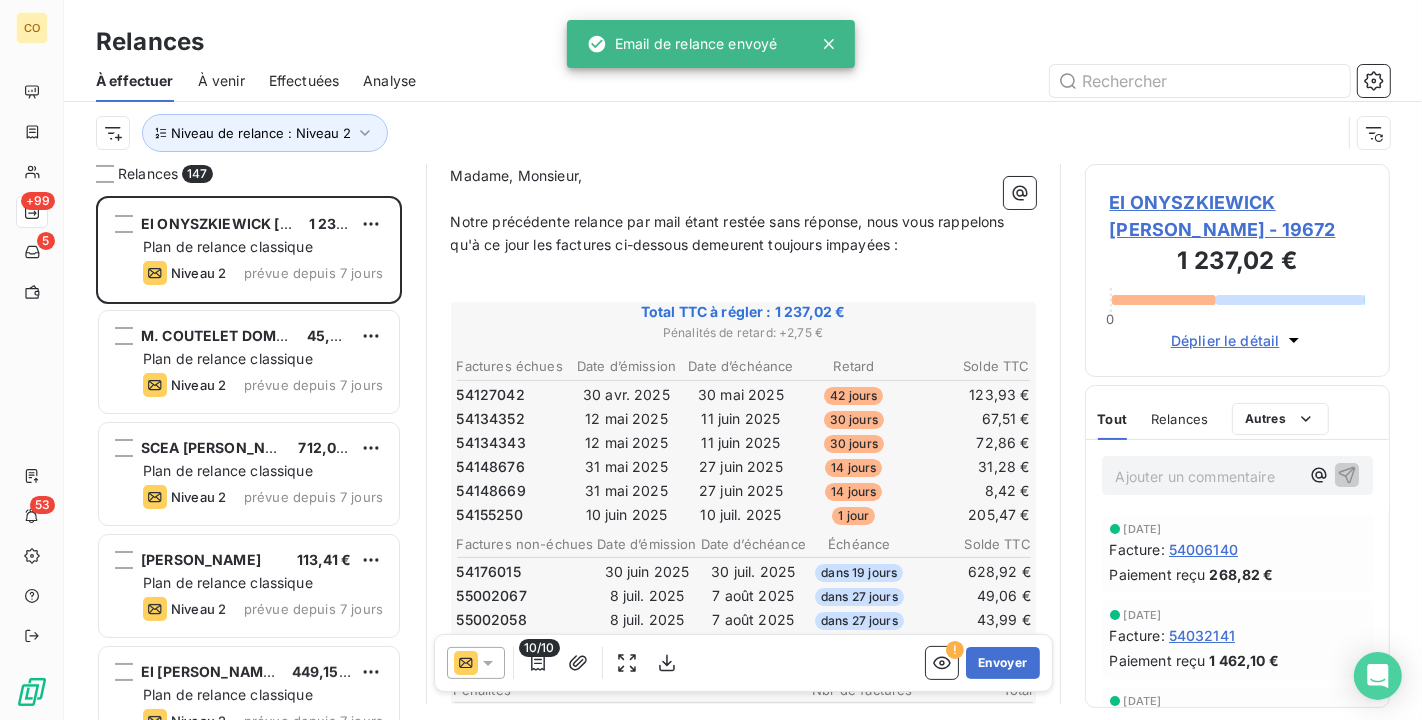 click at bounding box center (476, 663) 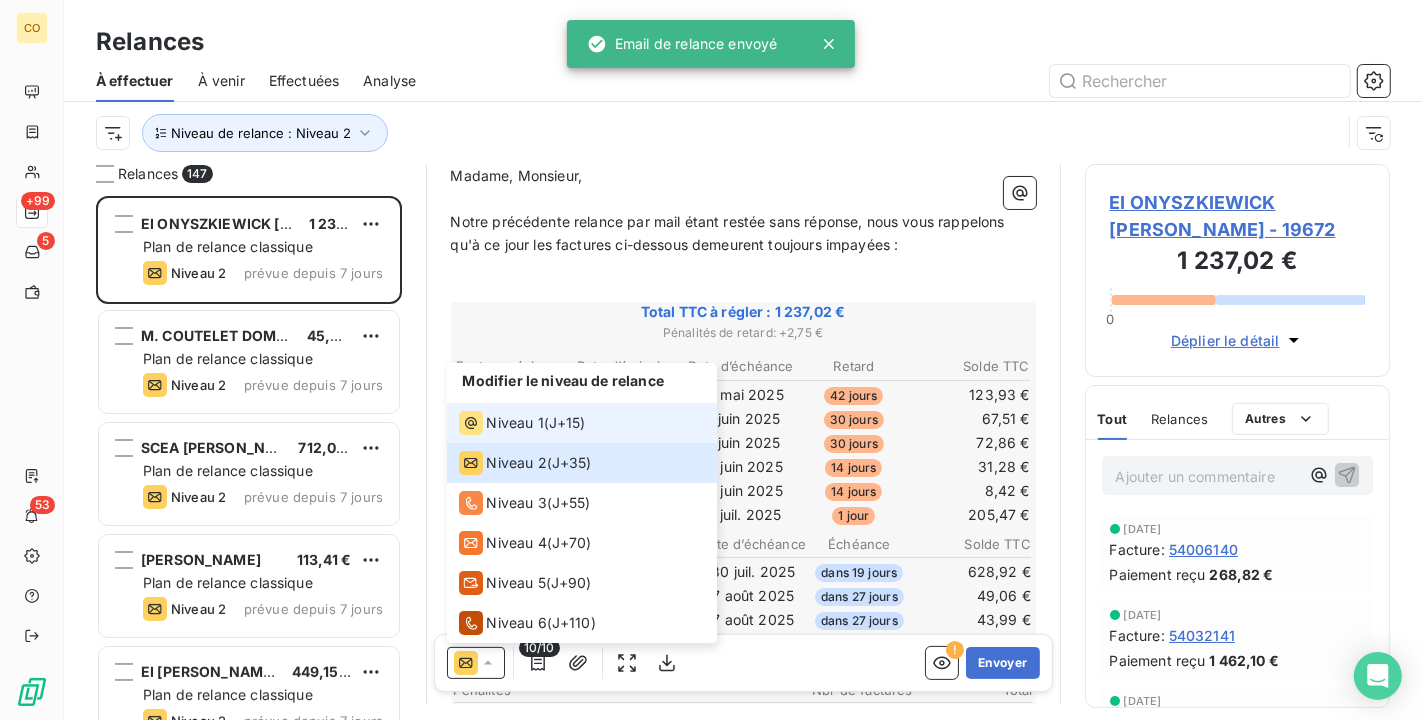 click on "Niveau 1" at bounding box center (515, 423) 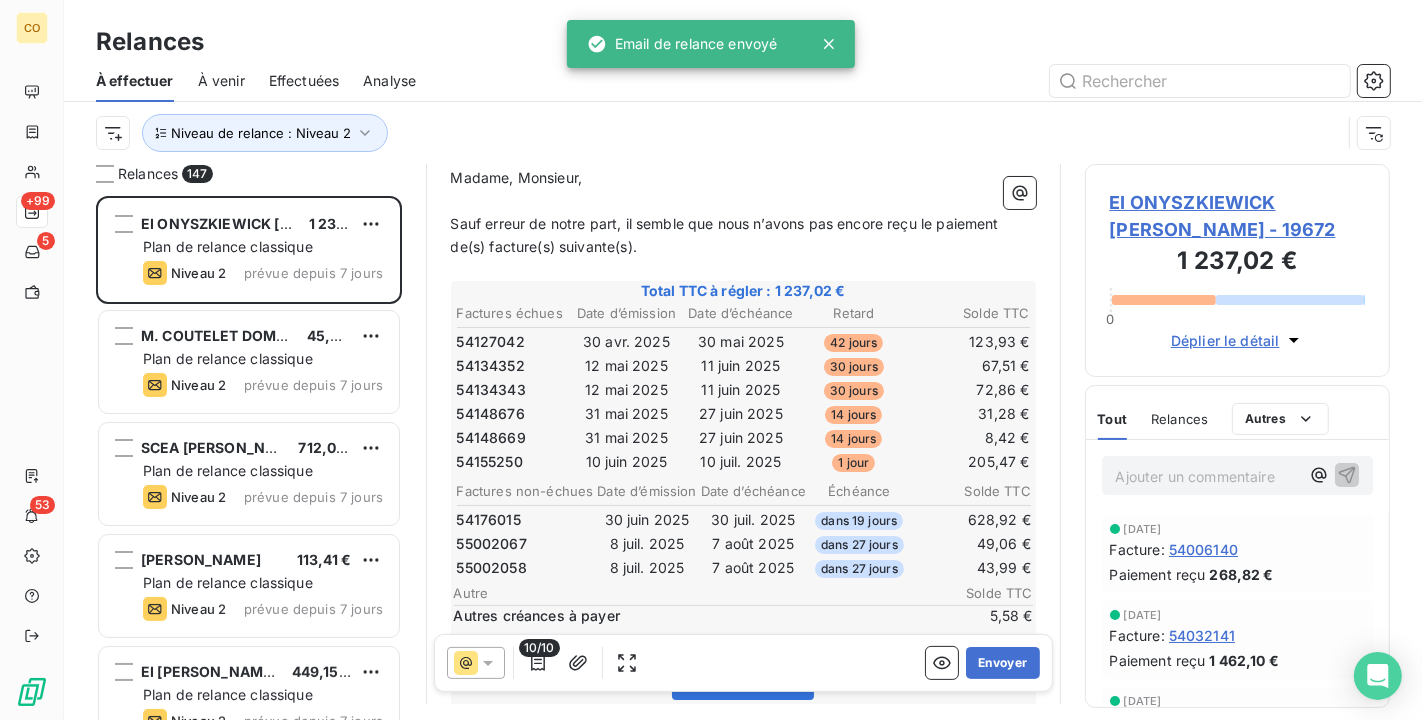 scroll, scrollTop: 148, scrollLeft: 0, axis: vertical 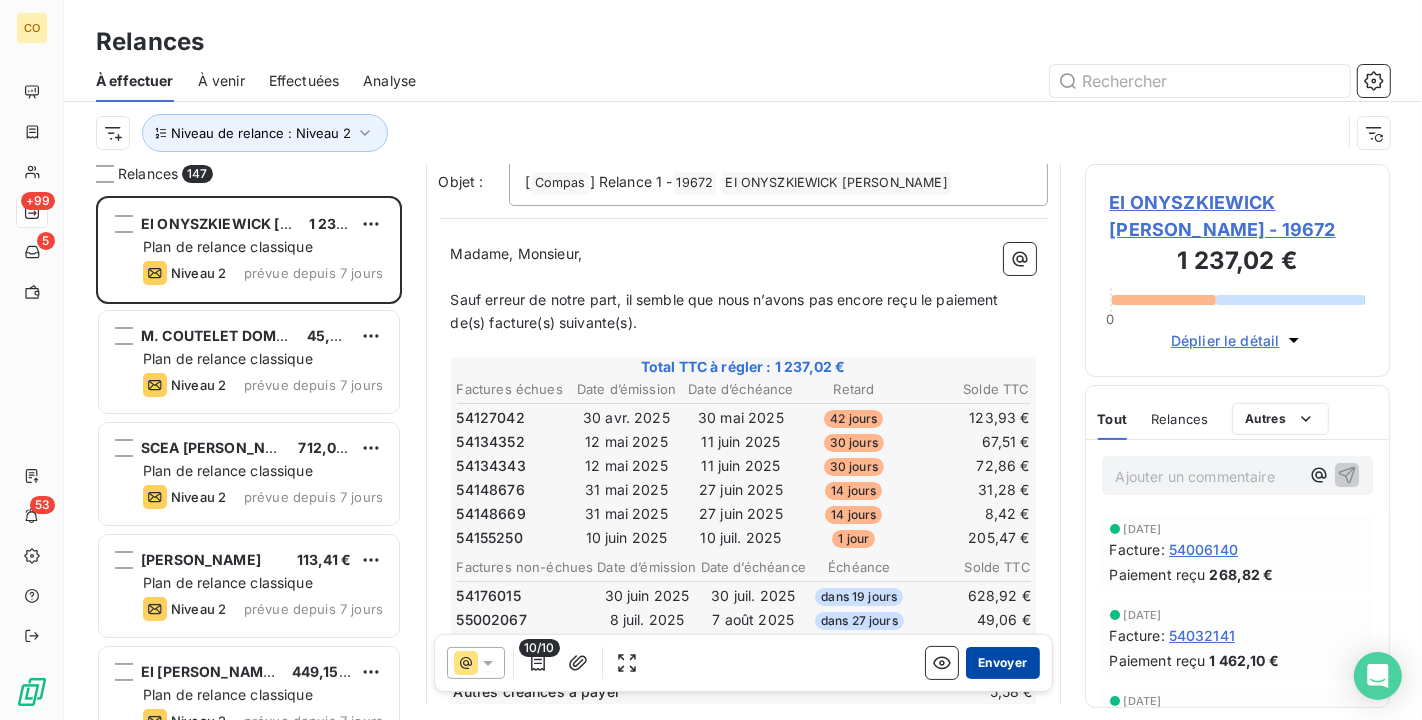 click on "Envoyer" at bounding box center [1002, 663] 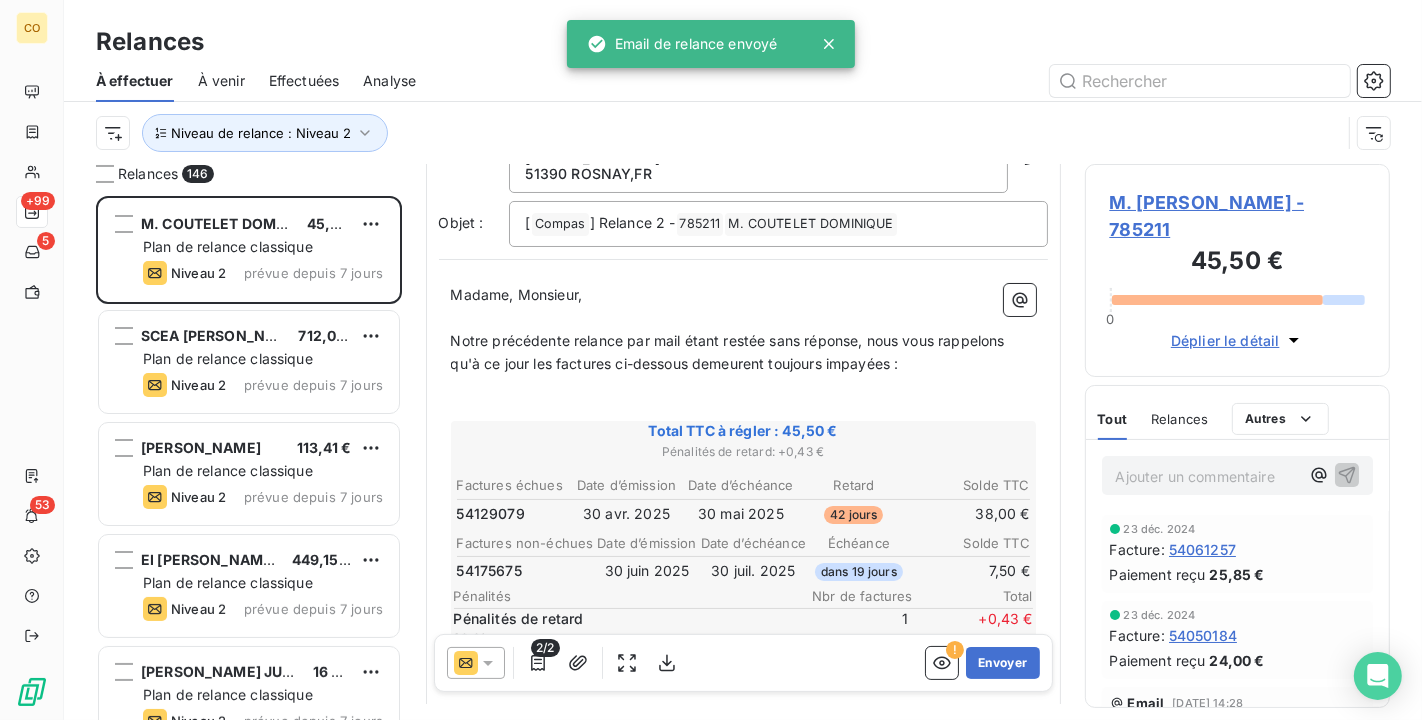 scroll, scrollTop: 113, scrollLeft: 0, axis: vertical 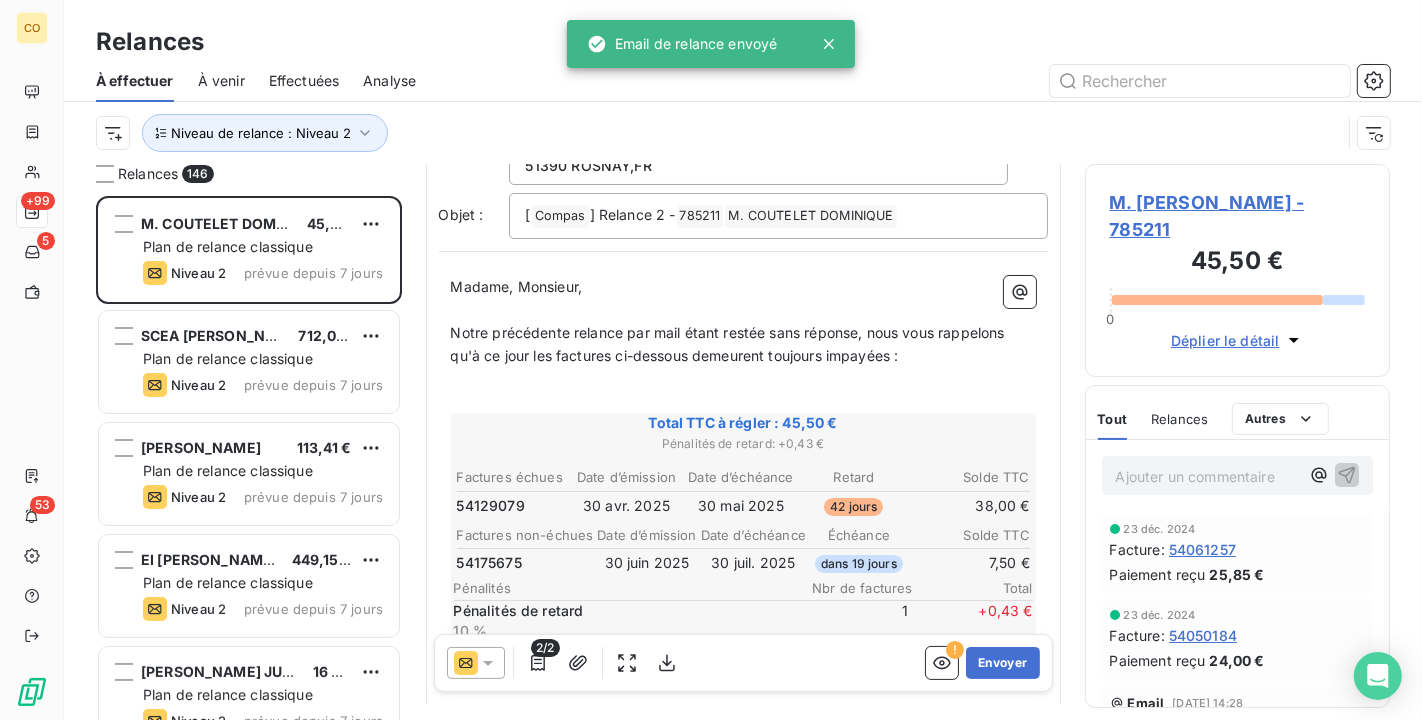 click 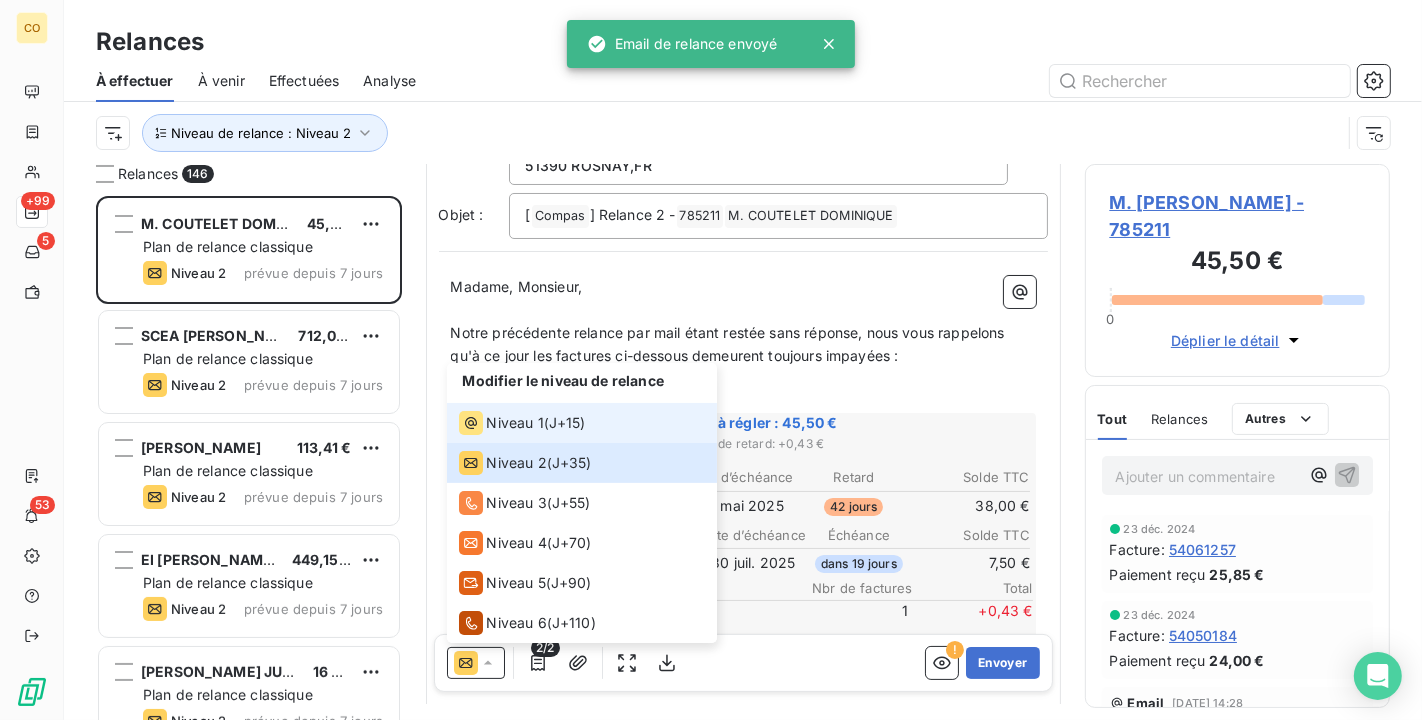 click on "Niveau 1" at bounding box center [501, 423] 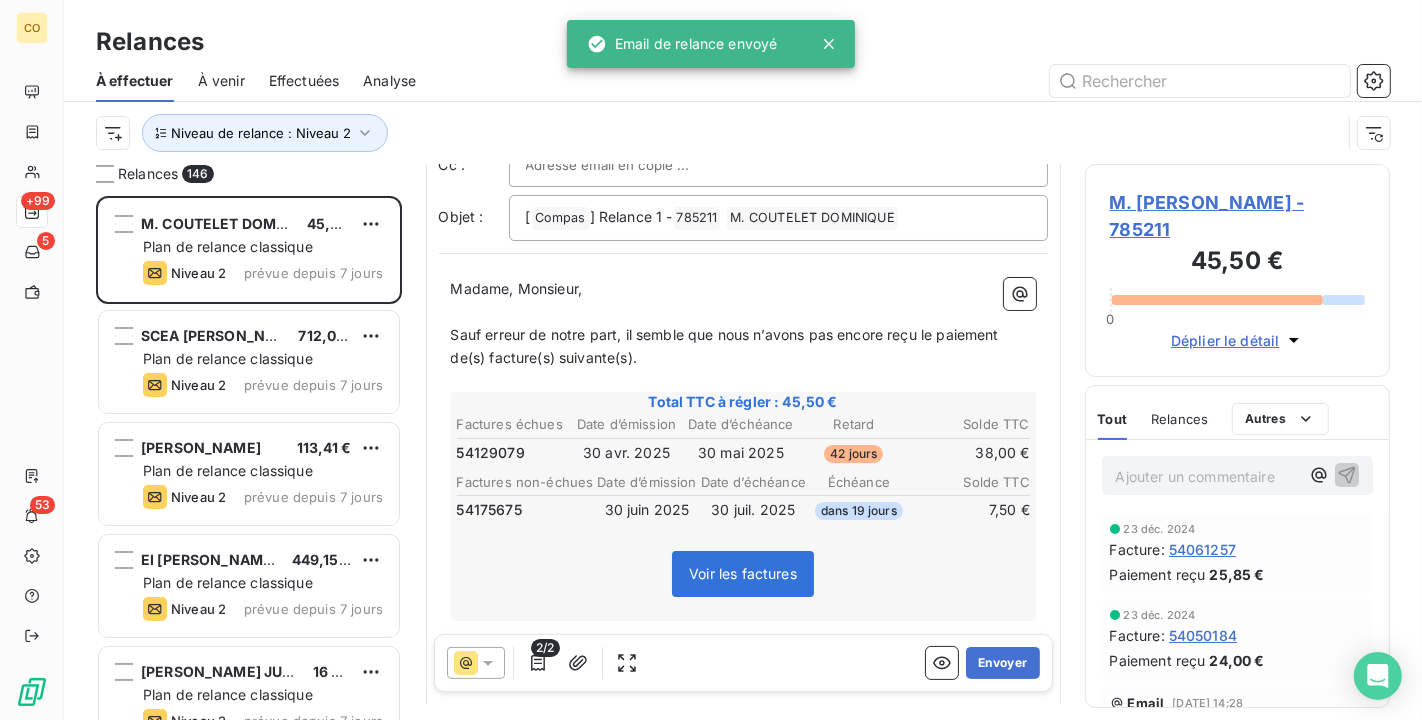 scroll, scrollTop: 37, scrollLeft: 0, axis: vertical 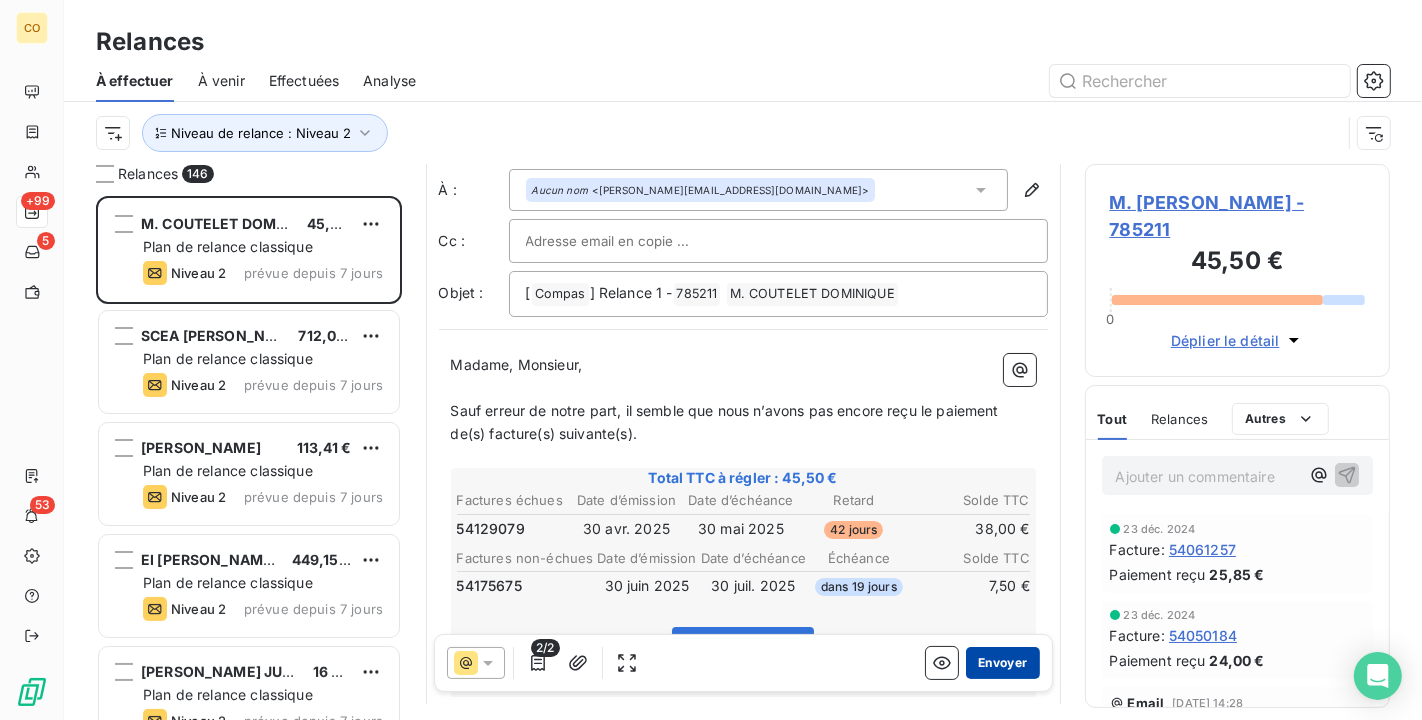 click on "Envoyer" at bounding box center (1002, 663) 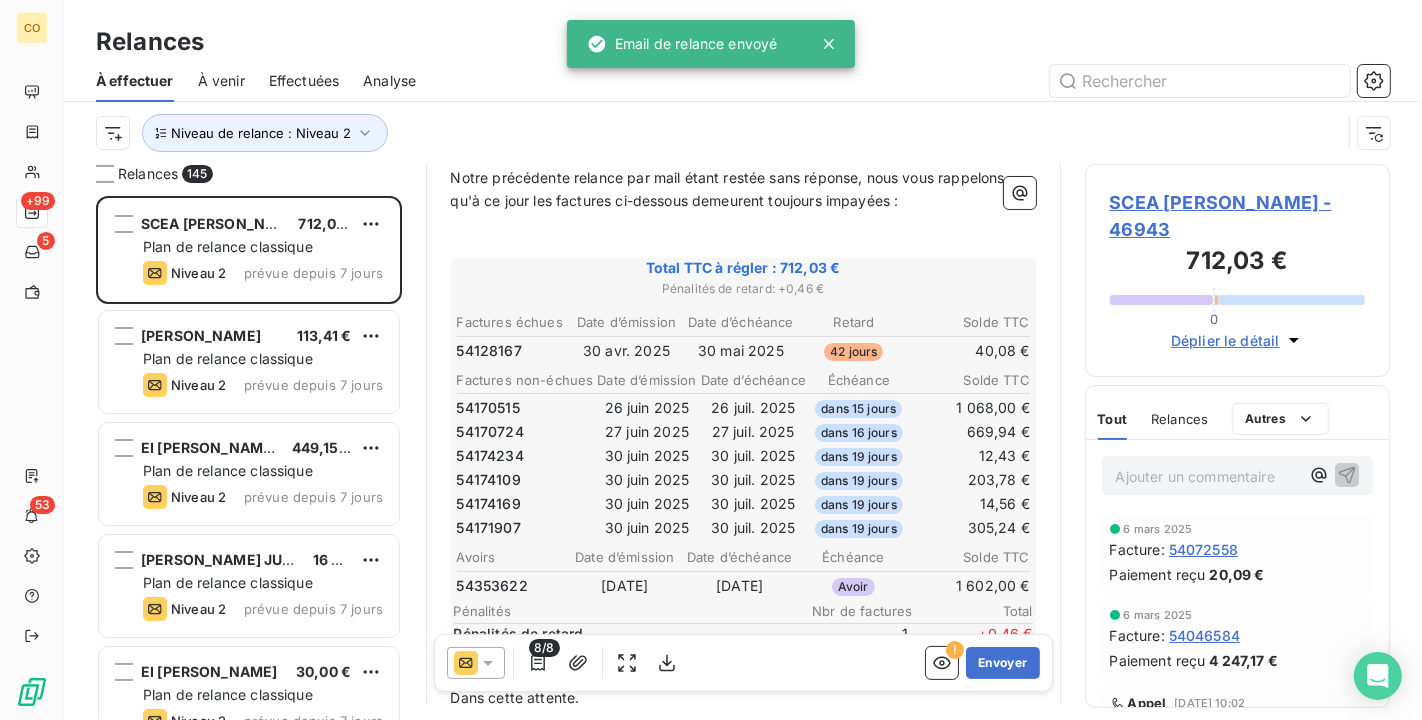 scroll, scrollTop: 222, scrollLeft: 0, axis: vertical 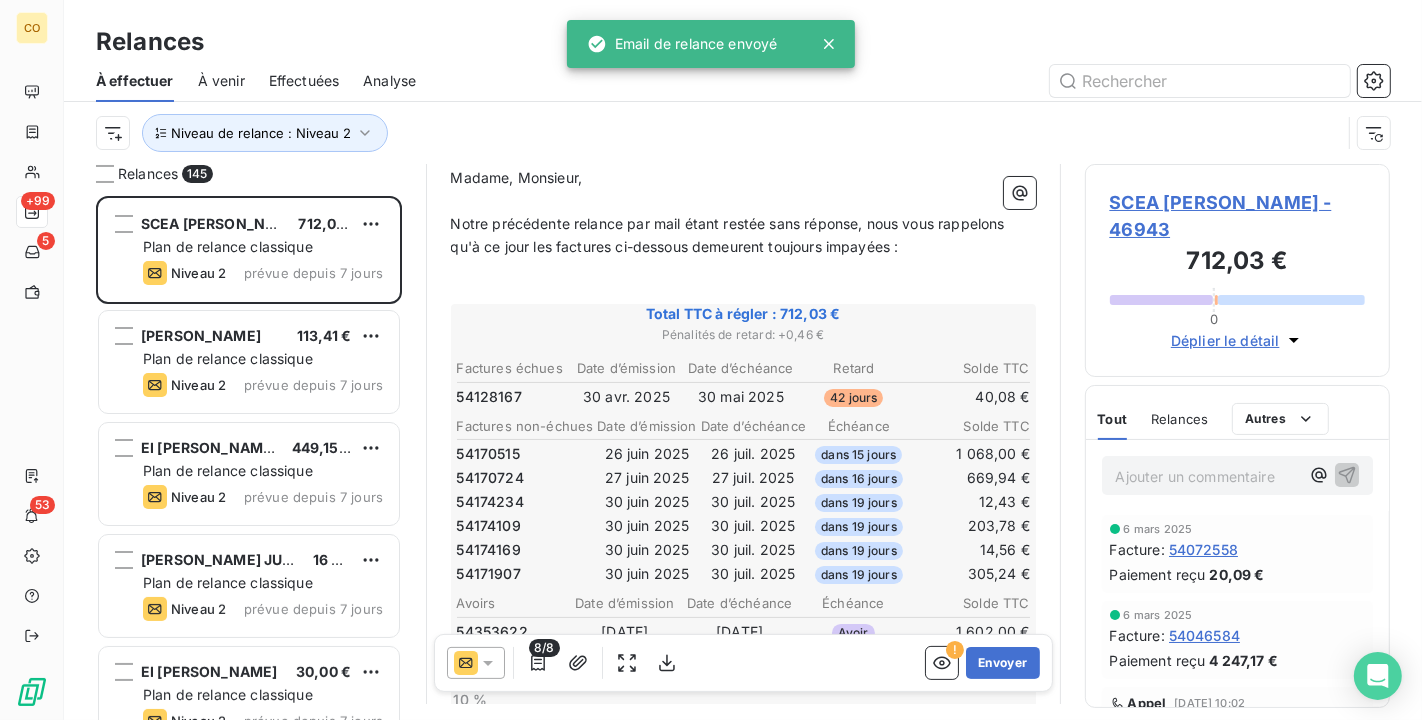 click on "SCEA [PERSON_NAME] - 46943" at bounding box center [1238, 216] 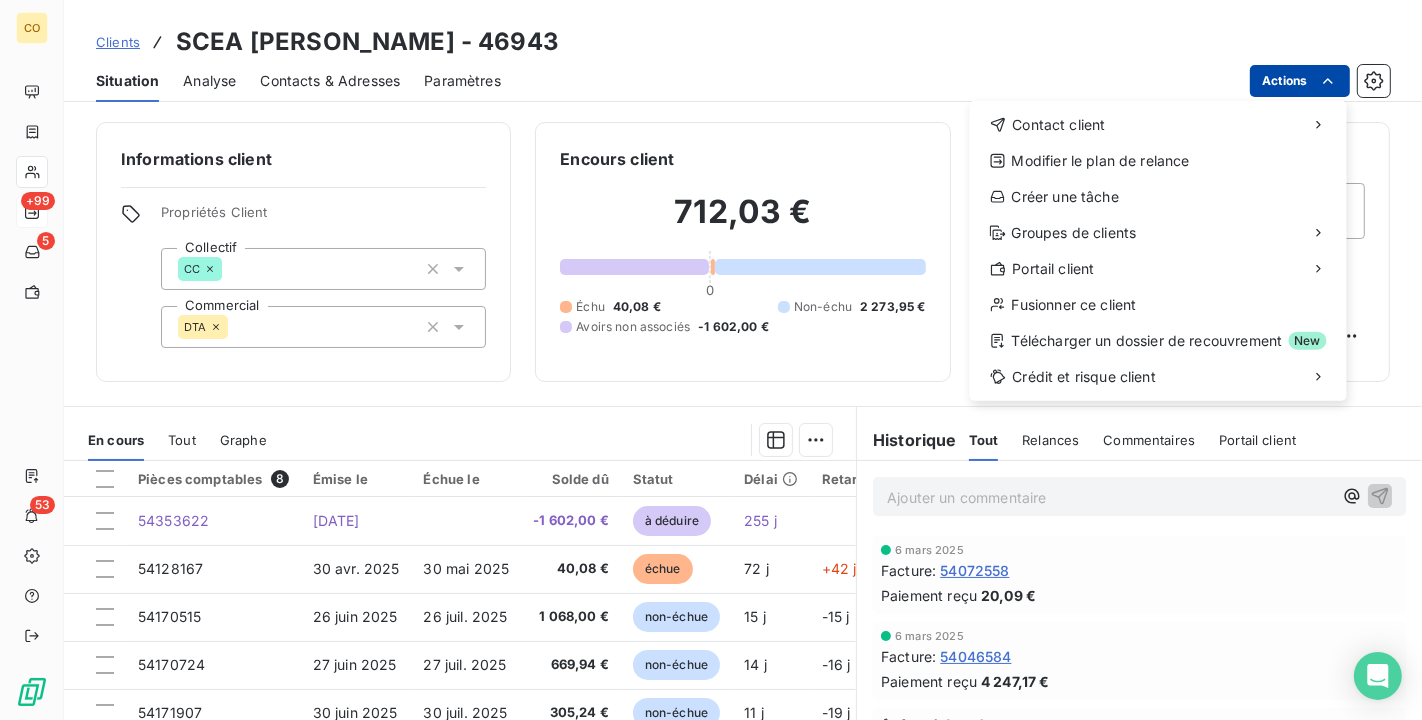 click on "CO +99 5 53 Clients SCEA [PERSON_NAME] - 46943 Situation Analyse Contacts & Adresses Paramètres Actions Contact client Modifier le plan de relance Créer une tâche Groupes de clients Portail client Fusionner ce client Télécharger un dossier de recouvrement New Crédit et risque client Informations client Propriétés Client Collectif CC Commercial DTA Encours client   712,03 € 0 Échu 40,08 € Non-échu 2 273,95 €   Avoirs non associés -1 602,00 € Relance Plan de relance Plan de relance classique Prochaine relance prévue depuis le  [DATE] Niveau 2 Relancer En cours Tout Graphe Pièces comptables 8 Émise le Échue le Solde dû Statut Délai   Retard   54353622 [DATE] -1 602,00 € à déduire 255 j 54128167 [DATE] [DATE] 40,08 € échue 72 j +42 j 54170515 [DATE] [DATE] 1 068,00 € non-échue 15 j -15 j 54170724 [DATE] [DATE] 669,94 € non-échue 14 j -16 j 54171907 [DATE] [DATE] 305,24 € non-échue 11 j 25" at bounding box center (711, 360) 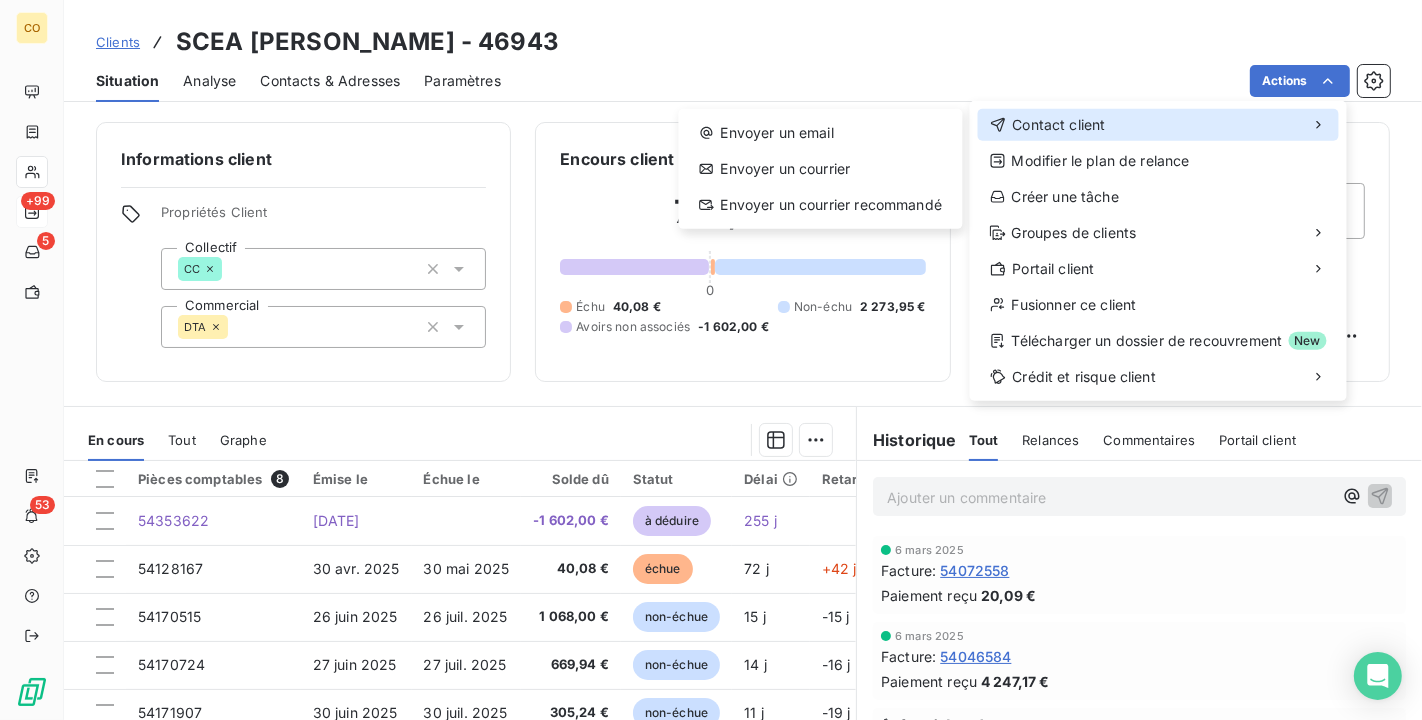 click on "Contact client" at bounding box center (1158, 125) 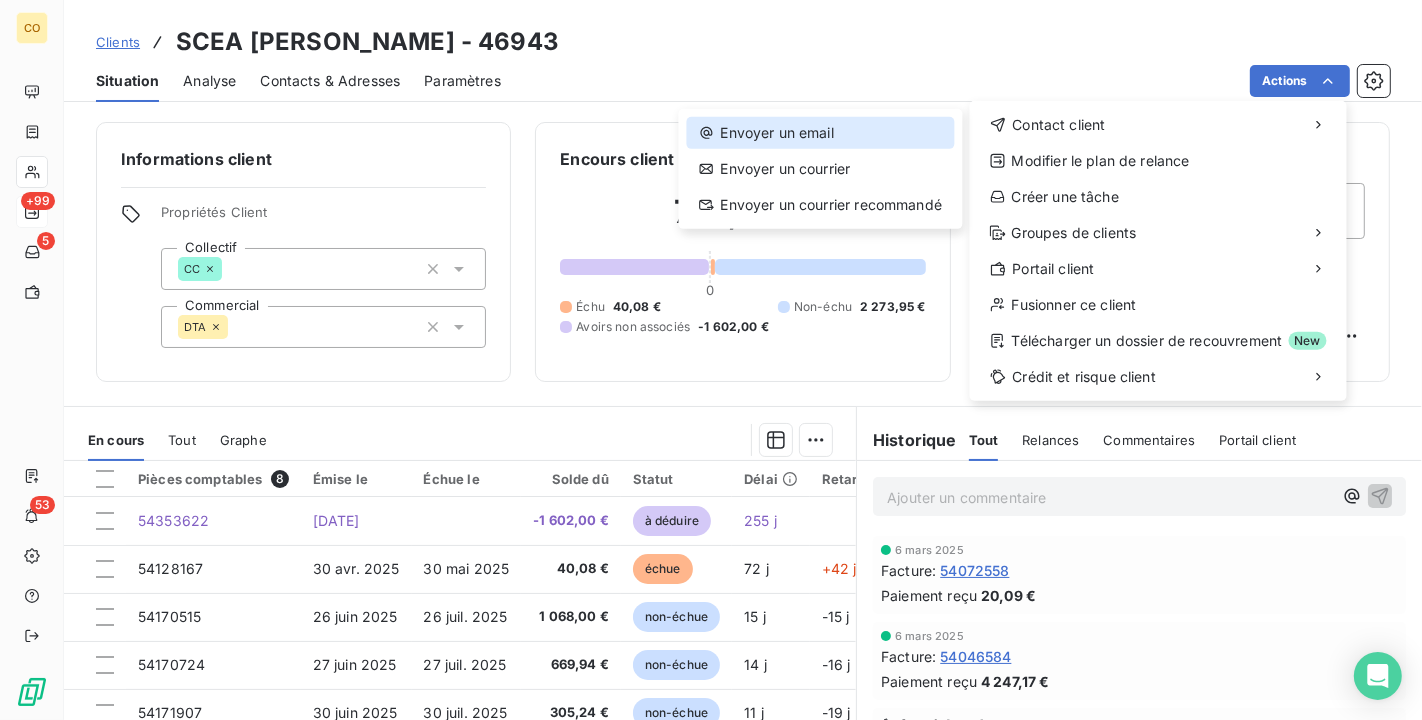 click on "Envoyer un email" at bounding box center (821, 133) 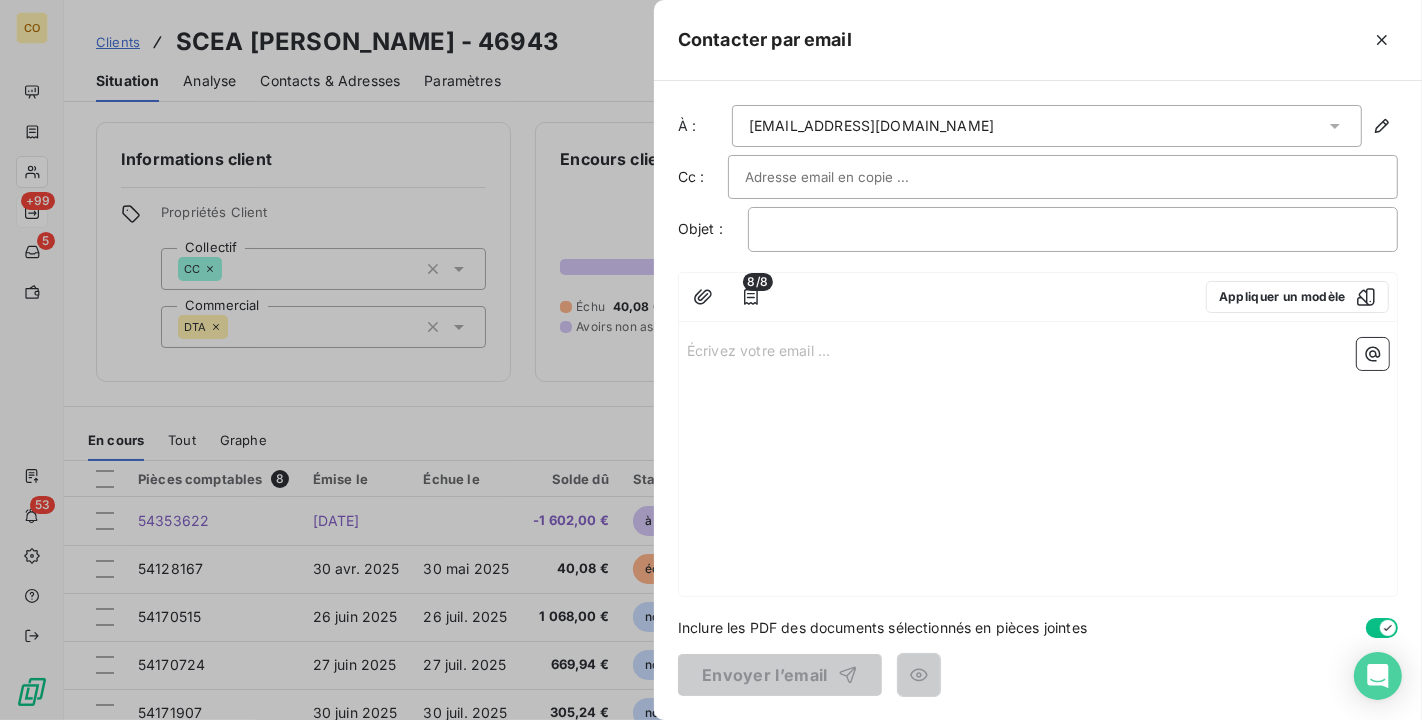 click on "Écrivez votre email ... ﻿" at bounding box center [1038, 349] 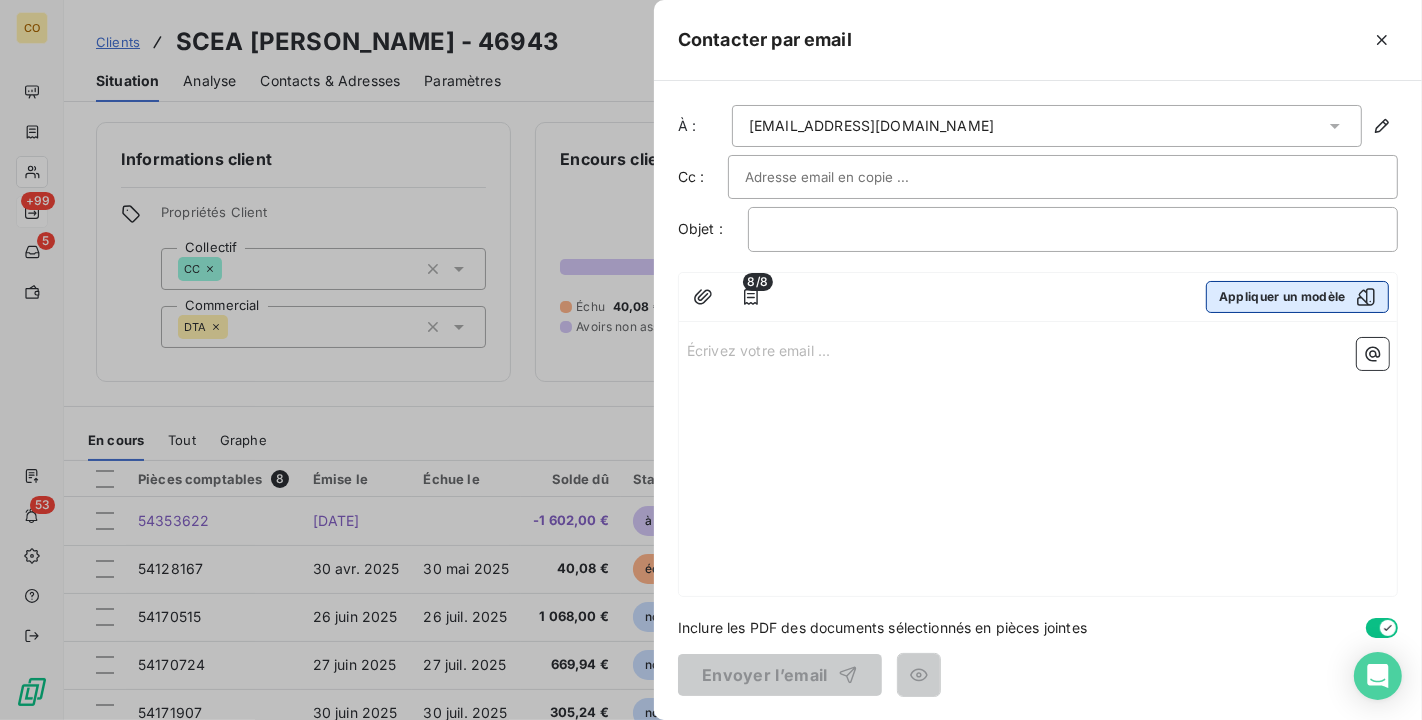click 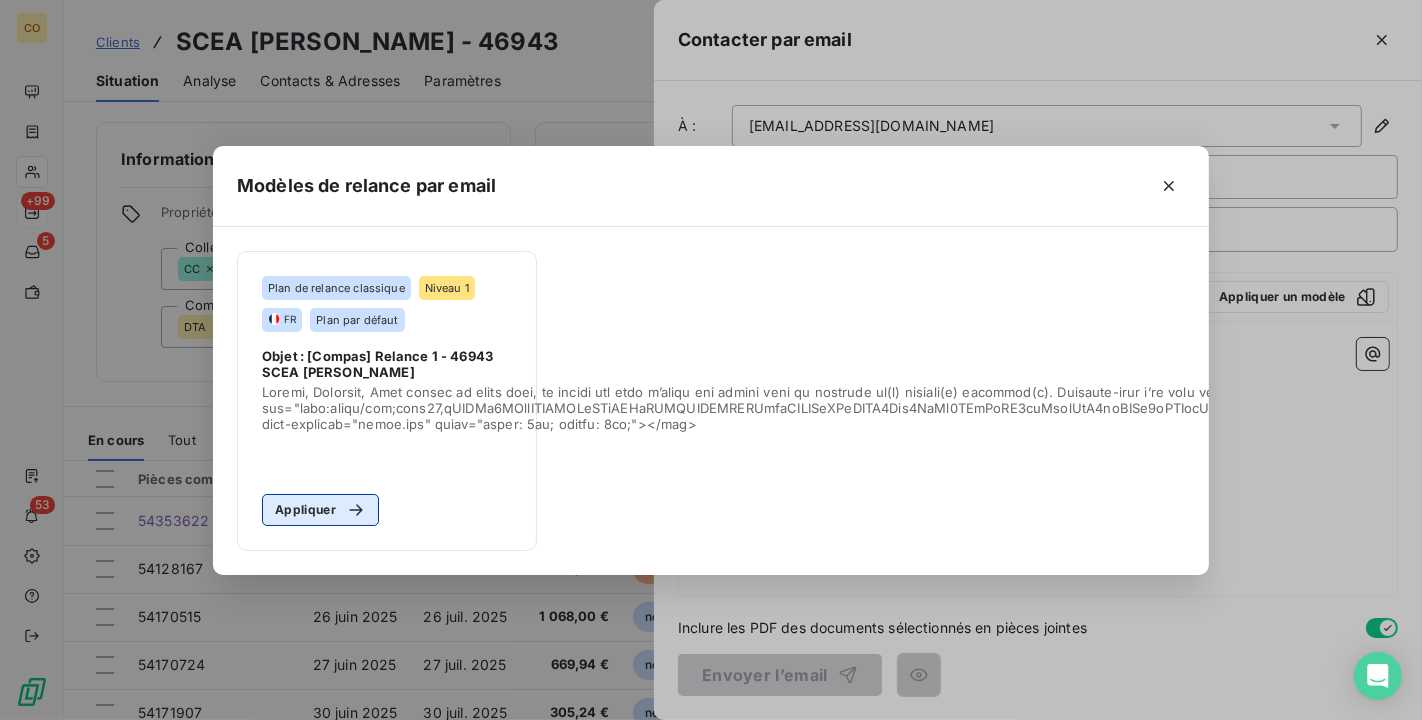 click on "Appliquer" at bounding box center [320, 510] 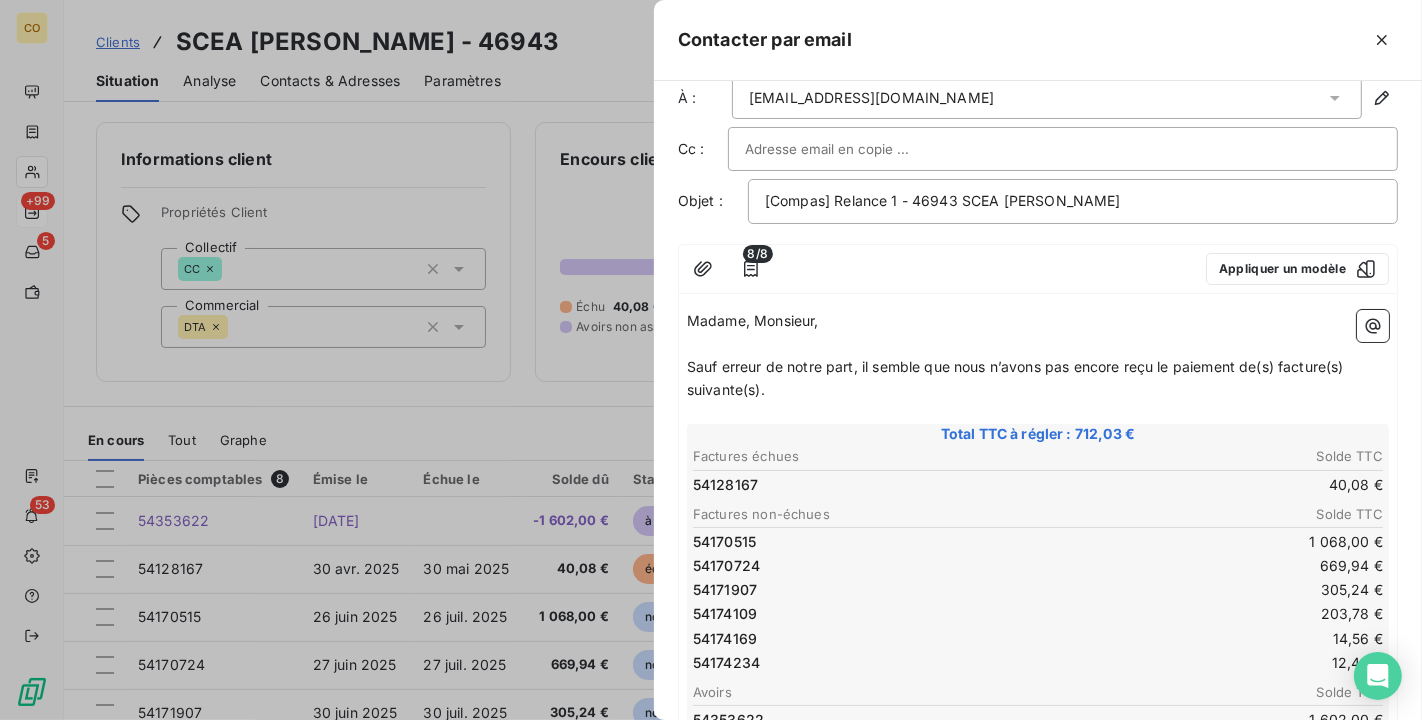 scroll, scrollTop: 0, scrollLeft: 0, axis: both 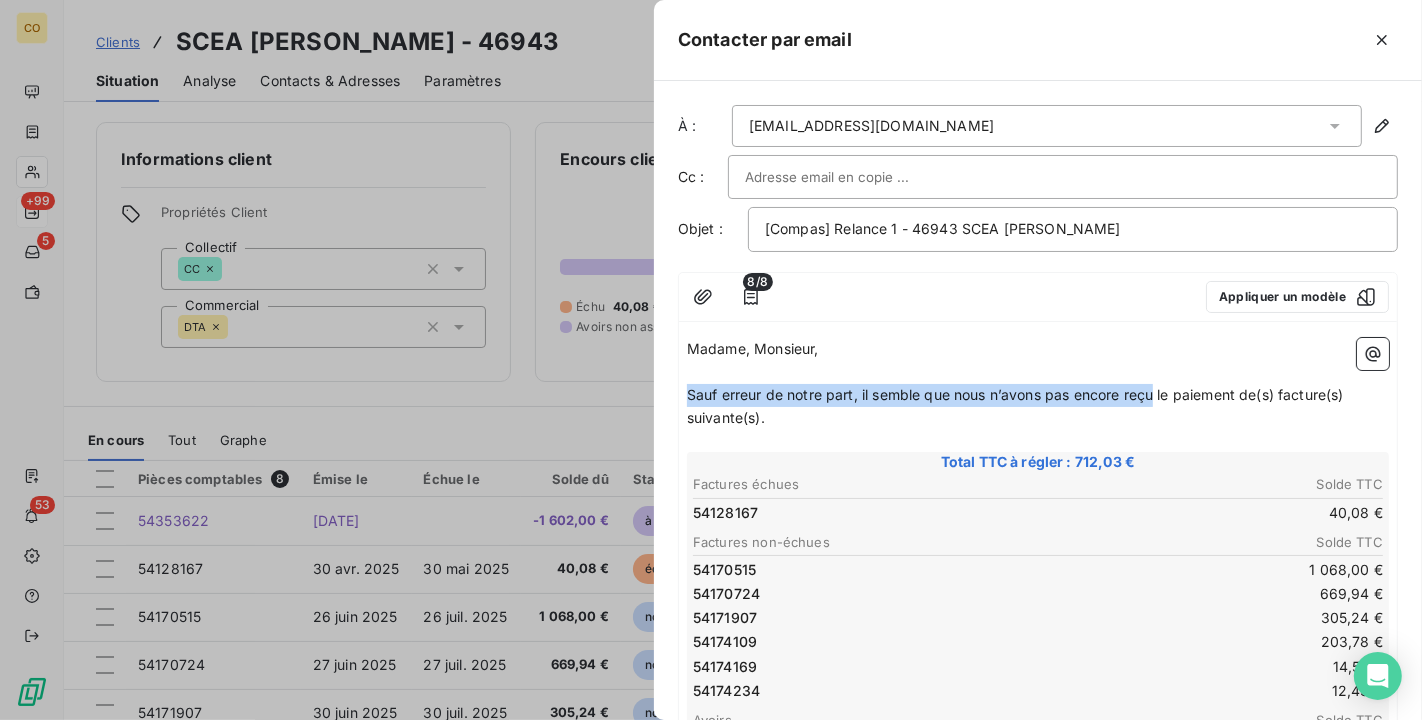 drag, startPoint x: 688, startPoint y: 391, endPoint x: 1154, endPoint y: 388, distance: 466.00964 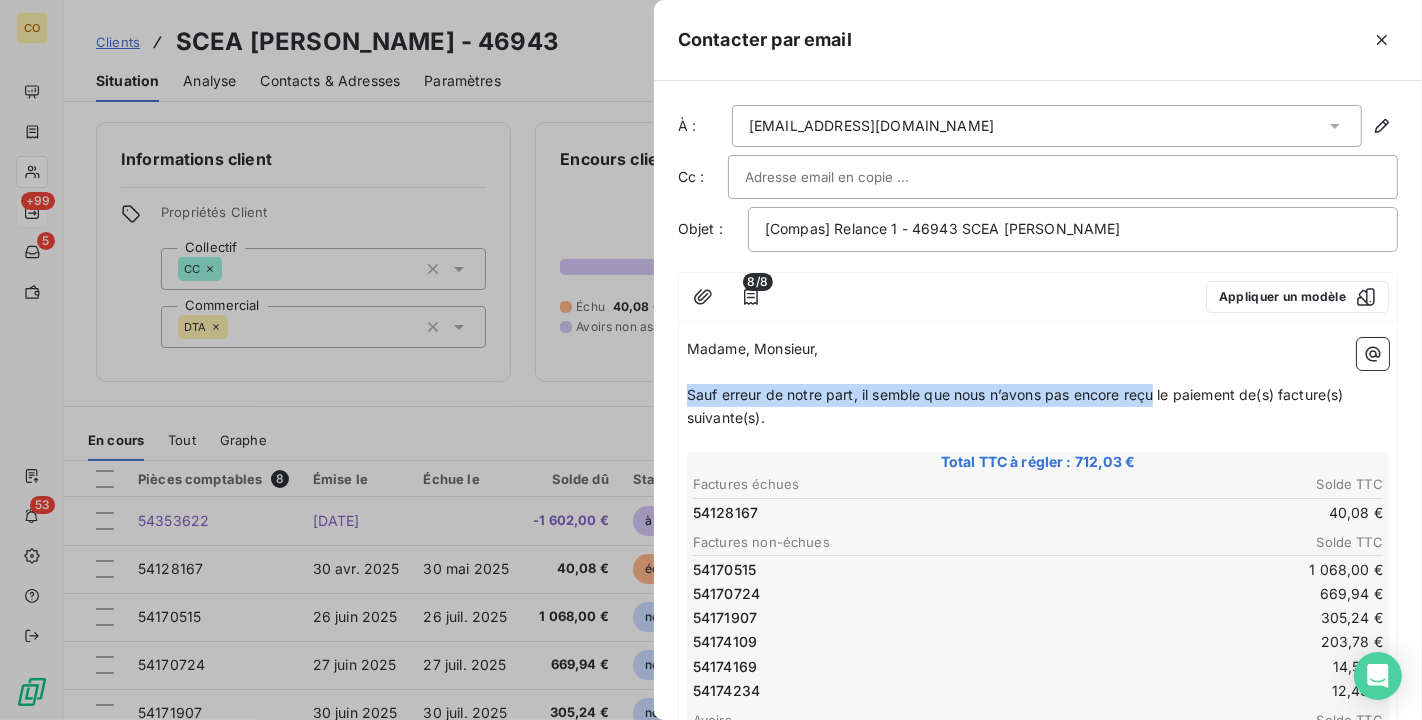click on "Sauf erreur de notre part, il semble que nous n’avons pas encore reçu le paiement de(s) facture(s) suivante(s)." at bounding box center (1017, 406) 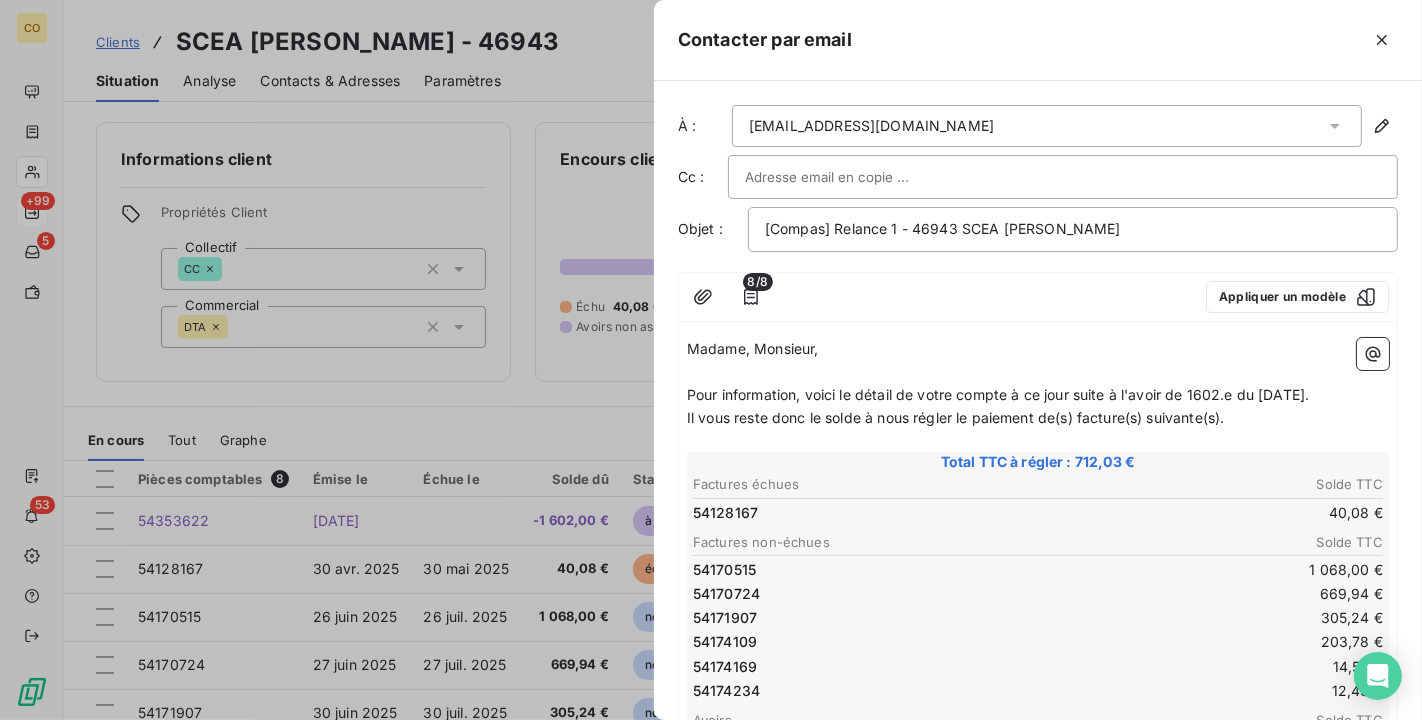 click on "Pour information, voici le détail de votre compte à ce jour suite à l'avoir de 1602.e du [DATE]." at bounding box center [998, 394] 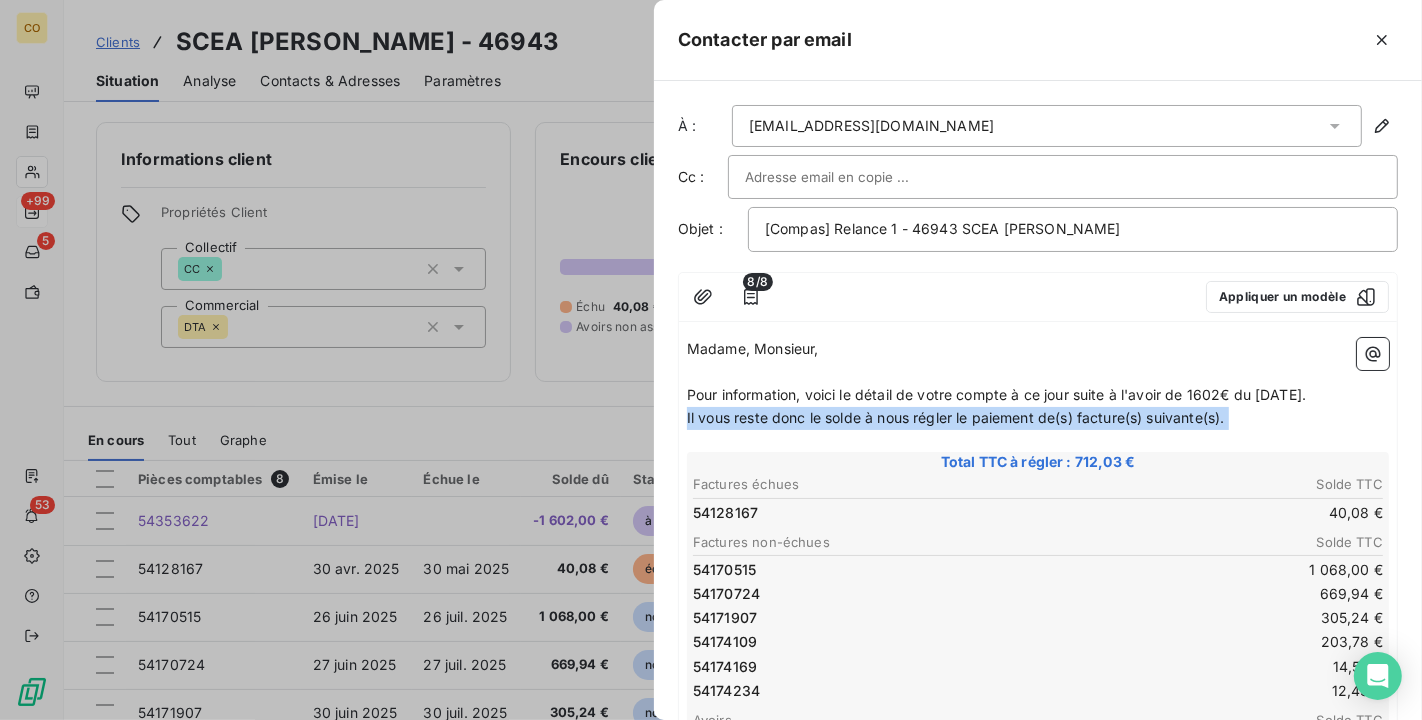 drag, startPoint x: 1172, startPoint y: 424, endPoint x: 677, endPoint y: 425, distance: 495.001 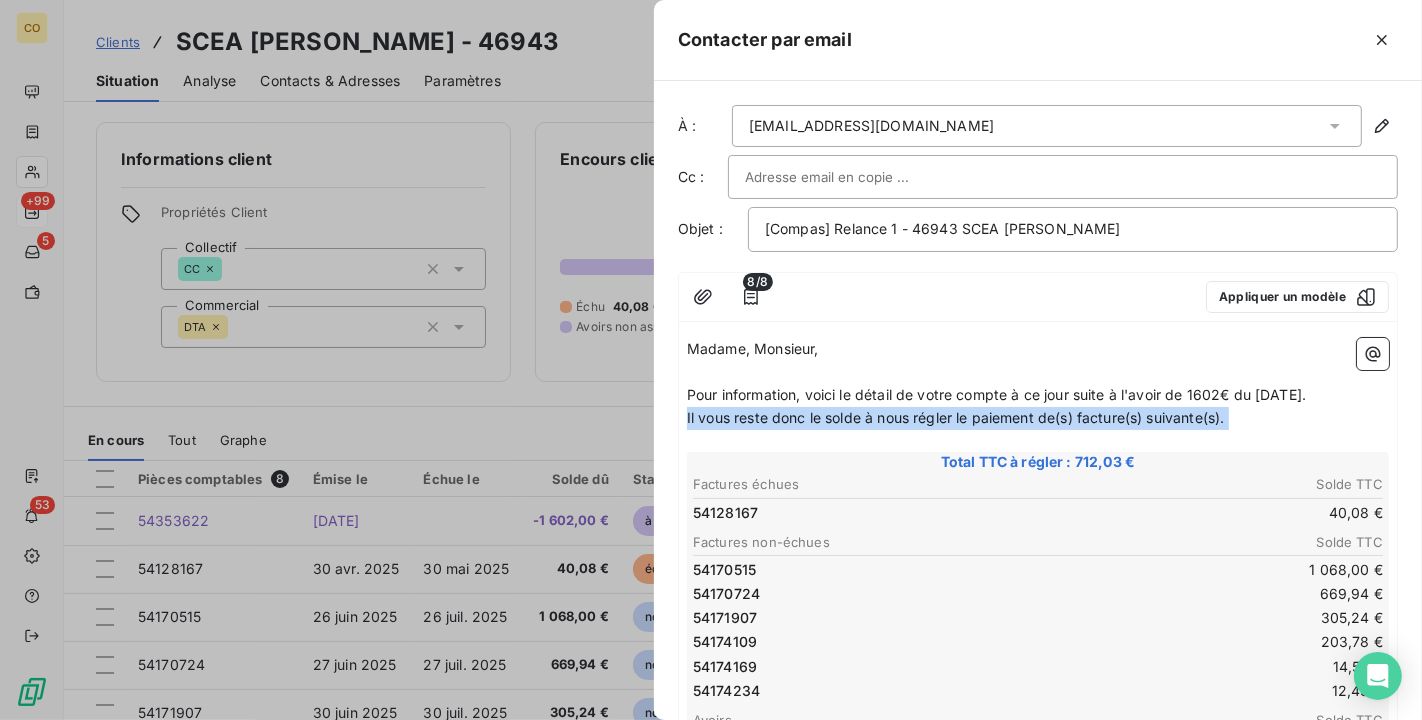 click on "8/8   Appliquer un modèle Madame, Monsieur, ﻿ Pour information, voici le détail de votre compte à ce jour suite à l'avoir de 1602€ du [DATE]. Il vous reste donc le solde à nous régler le paiement de(s) facture(s) suivante(s). ﻿ Total TTC à régler :   712,03 € Factures échues Solde TTC 54128167 40,08 € Factures non-échues Solde TTC 54170515 1 068,00 € 54170724 669,94 € 54171907 305,24 € 54174109 203,78 € 54174169 14,56 € 54174234 12,43 € Avoirs Solde TTC 54353622 1 602,00 € Voir   les factures ﻿ ﻿ Pourriez-vous s’il vous plaît, nous confirmer la validation de votre règlement ou nous informer des raisons qui s’y opposent. ﻿ (Si vous avez d’ores et déjà procédé au règlement, veuillez ne pas tenir compte de ce courrier et nous informer). ﻿ Afin de faciliter votre gestion administrative et pour plus de tranquillité, n’hésitez pas à adhérer au prélèvement automatique. ﻿ ﻿ Dans l’attente de vous lire et restant à votre écoute. ﻿" at bounding box center (1038, 846) 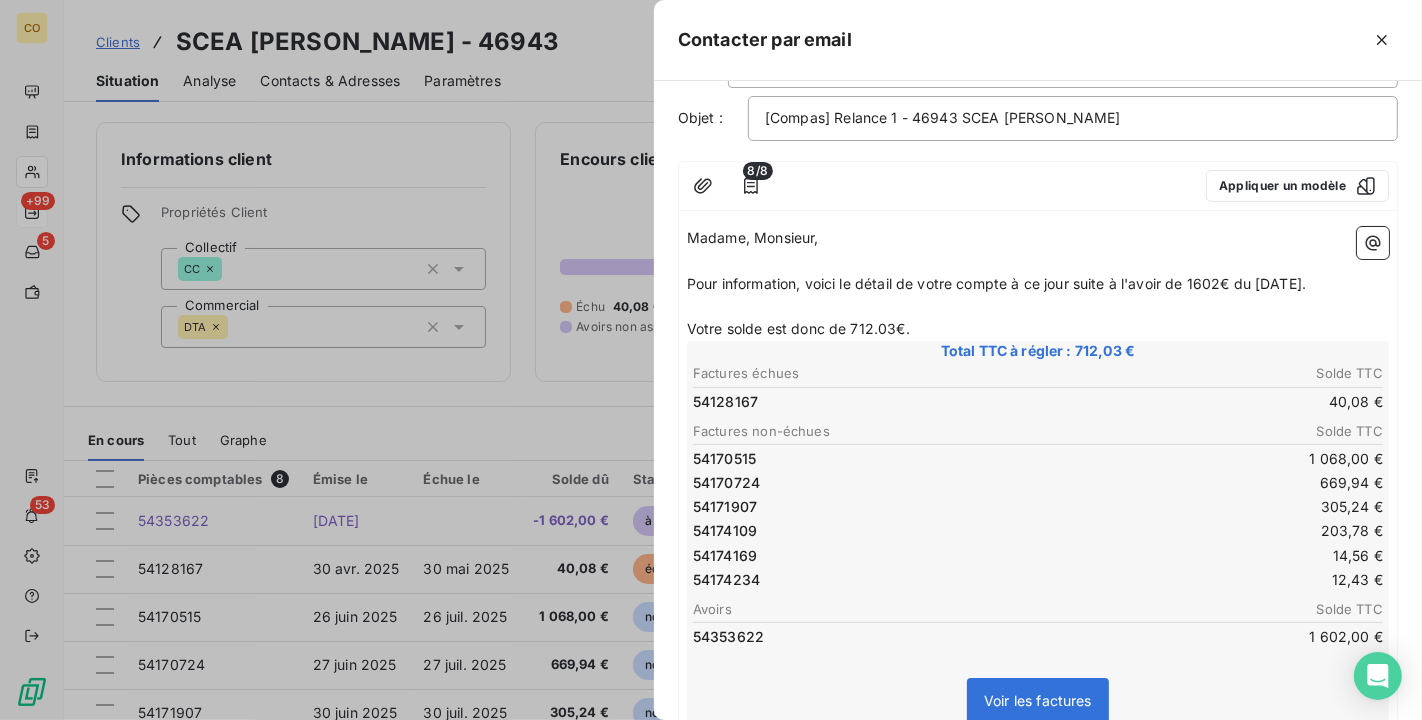 scroll, scrollTop: 222, scrollLeft: 0, axis: vertical 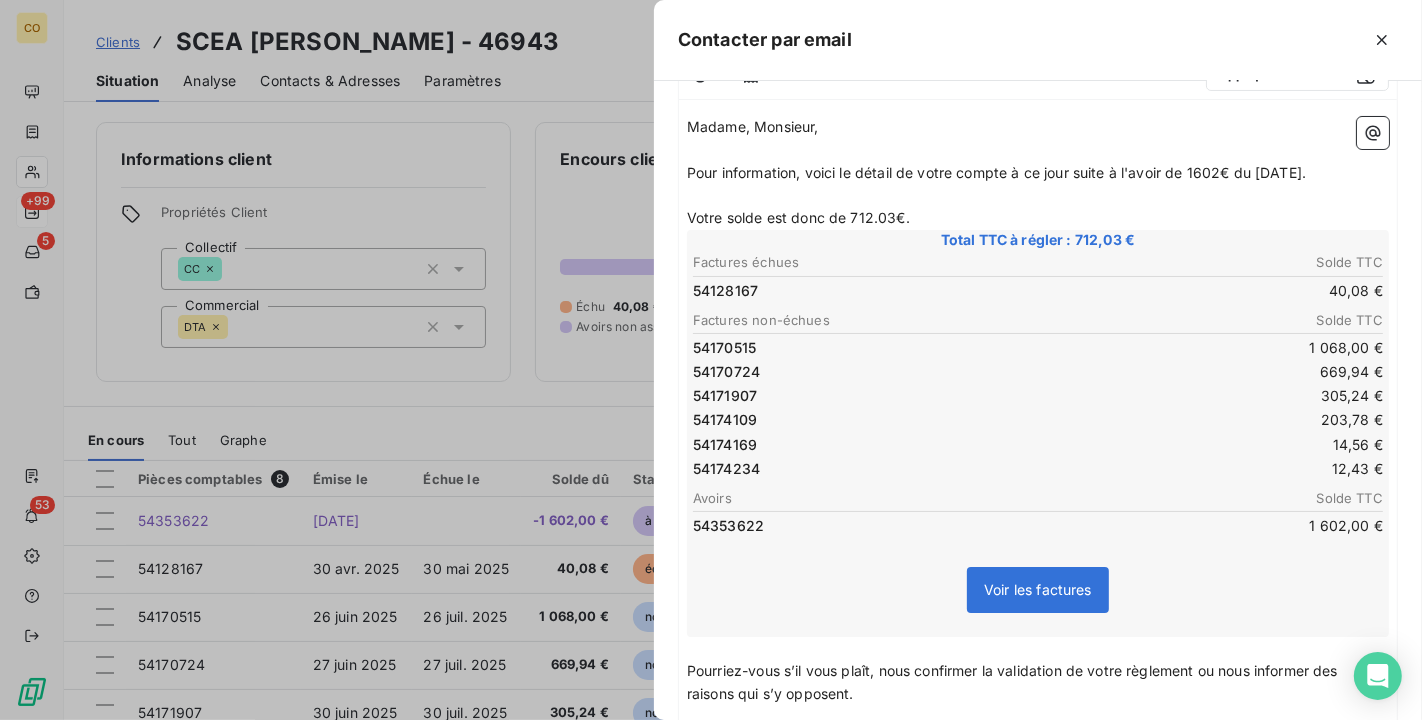 click on "Votre solde est donc de 712.03€." at bounding box center [1038, 218] 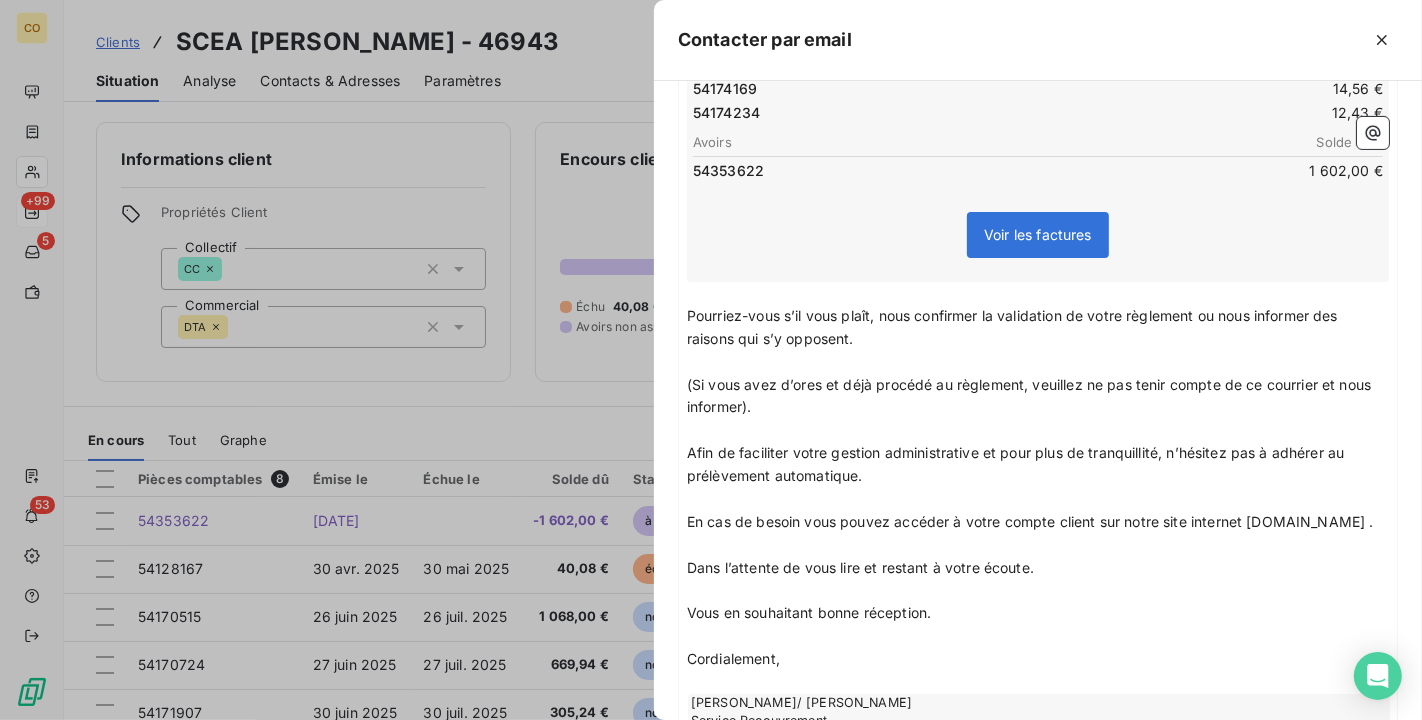 scroll, scrollTop: 666, scrollLeft: 0, axis: vertical 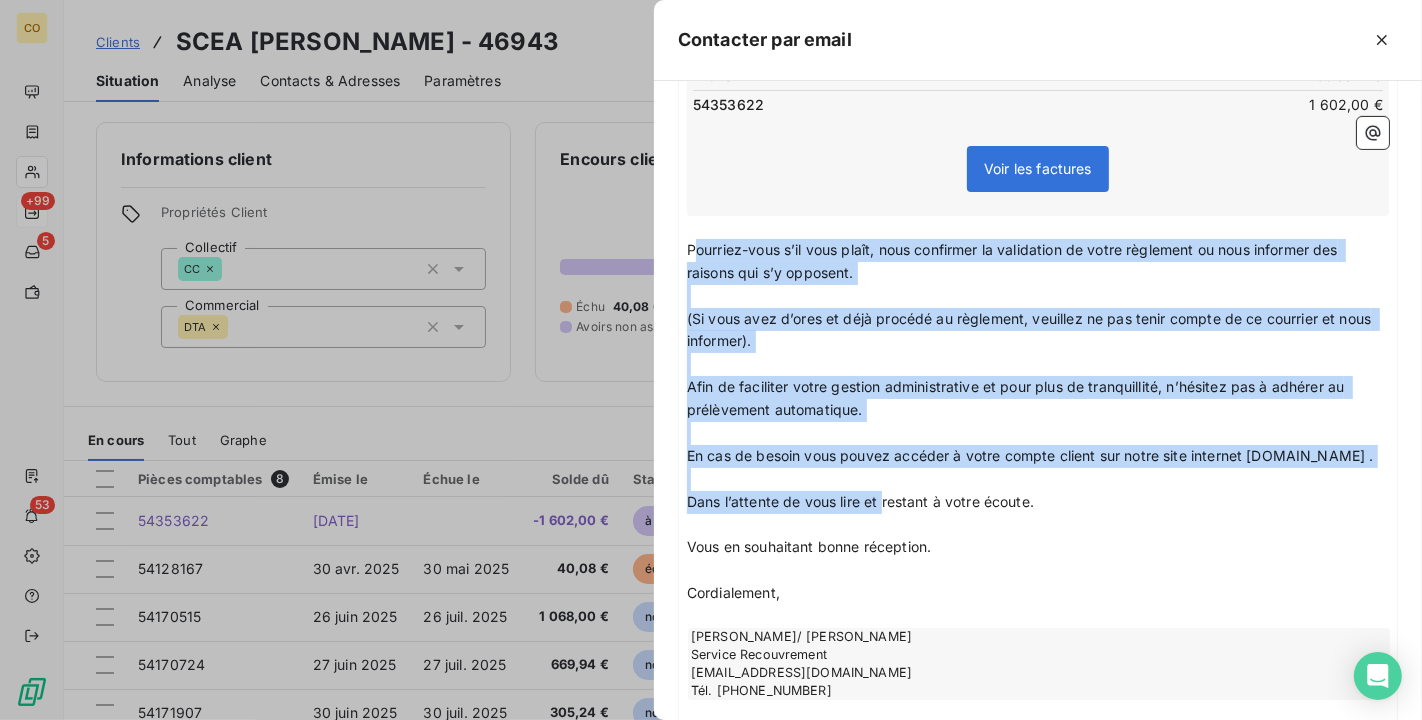 drag, startPoint x: 693, startPoint y: 230, endPoint x: 881, endPoint y: 509, distance: 336.42978 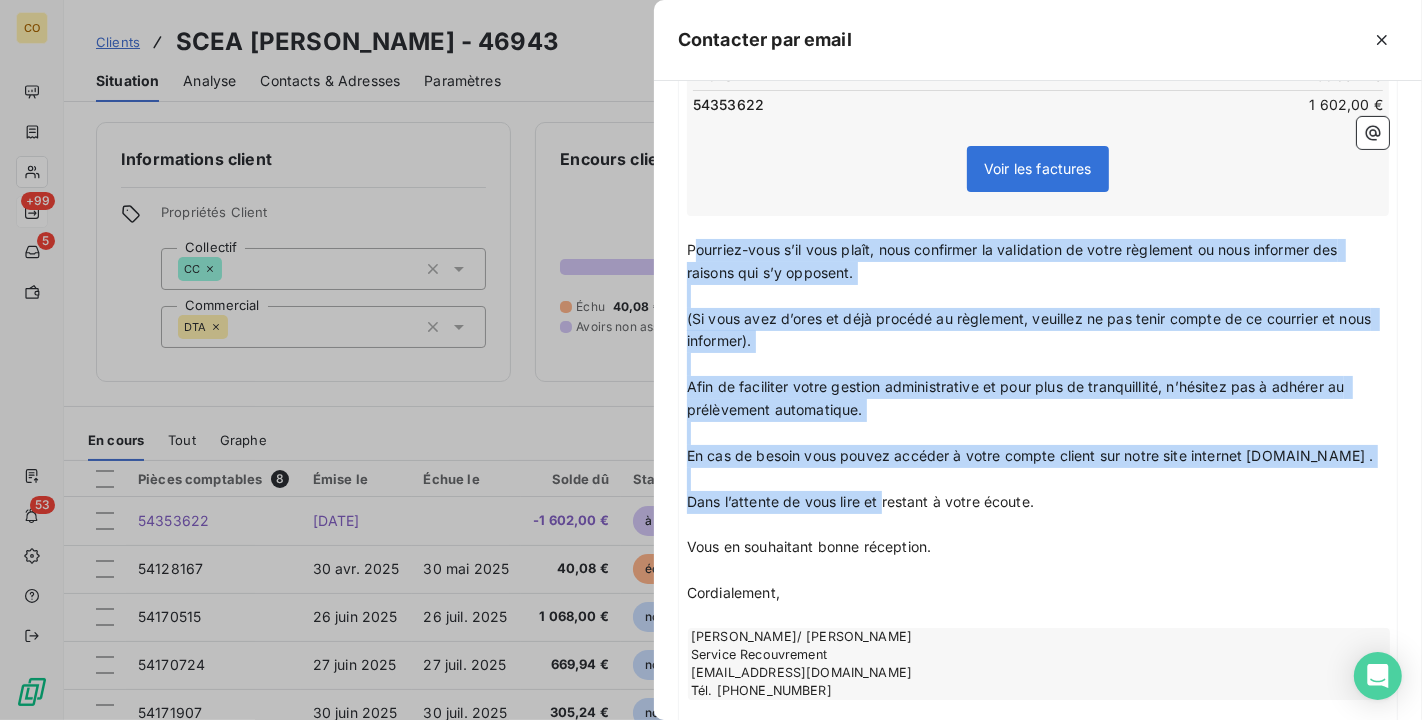 click on "Madame, Monsieur, ﻿ Pour information, voici le détail de votre compte à ce jour suite à l'avoir de 1602€ du [DATE]. ﻿ Votre solde est donc de 712.03€ à échéance du [DATE]. ﻿ Total TTC à régler :   712,03 € Factures échues Solde TTC 54128167 40,08 € Factures non-échues Solde TTC 54170515 1 068,00 € 54170724 669,94 € 54171907 305,24 € 54174109 203,78 € 54174169 14,56 € 54174234 12,43 € Avoirs Solde TTC 54353622 1 602,00 € Voir   les factures ﻿ ﻿ Pourriez-vous s’il vous plaît, nous confirmer la validation de votre règlement ou nous informer des raisons qui s’y opposent. ﻿ (Si vous avez d’ores et déjà procédé au règlement, veuillez ne pas tenir compte de ce courrier et nous informer). ﻿ Afin de faciliter votre gestion administrative et pour plus de tranquillité, n’hésitez pas à adhérer au prélèvement automatique. ﻿ En cas de besoin vous pouvez accéder à votre compte client sur notre site internet [DOMAIN_NAME] .  ﻿ ﻿ ﻿" at bounding box center [1038, 220] 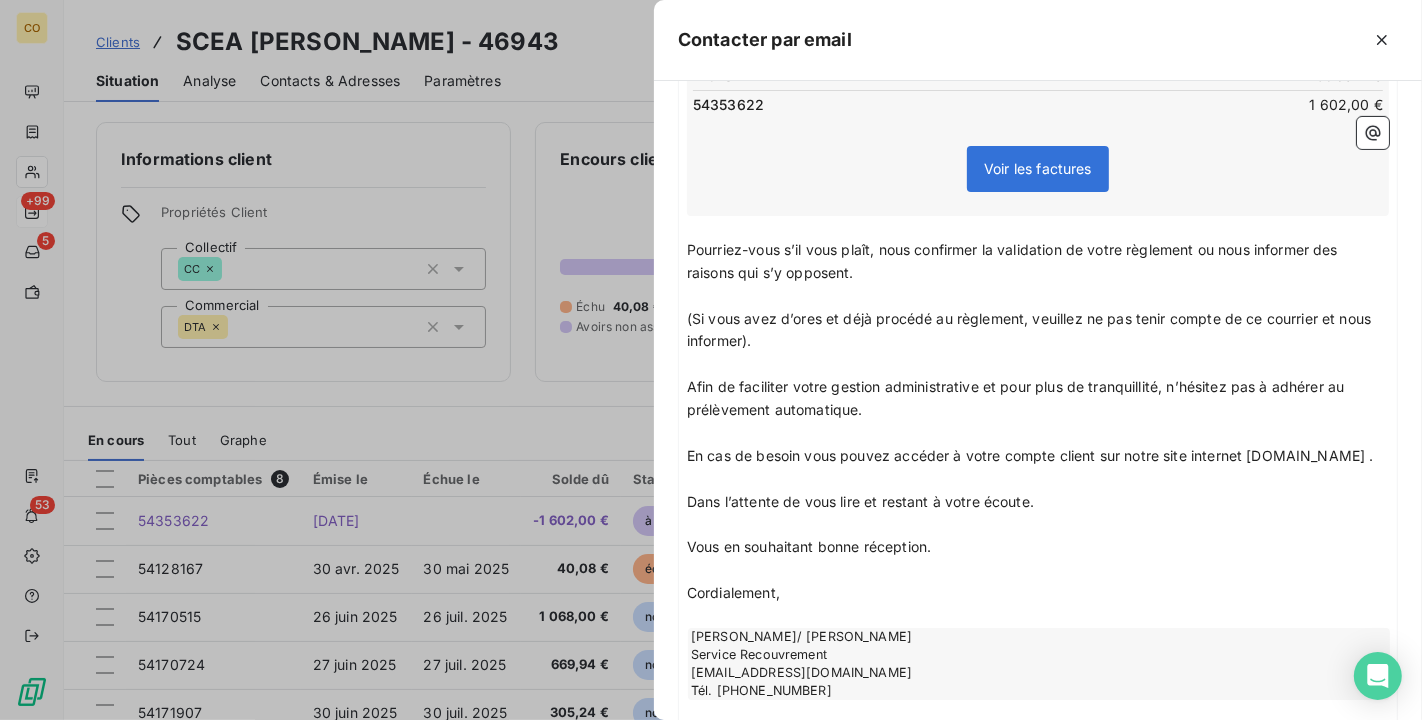 scroll, scrollTop: 584, scrollLeft: 0, axis: vertical 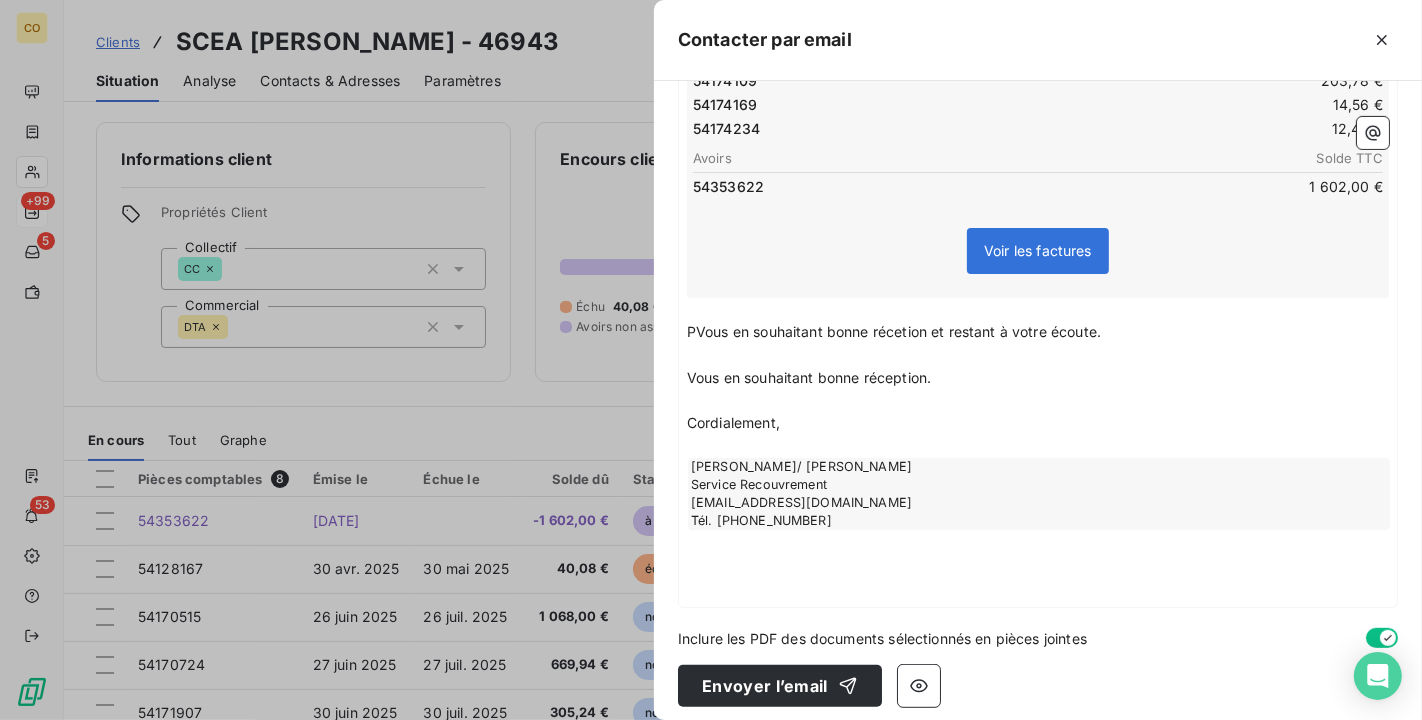 click on "PVous en souhaitant bonne récetion et restant à votre écoute." at bounding box center [894, 331] 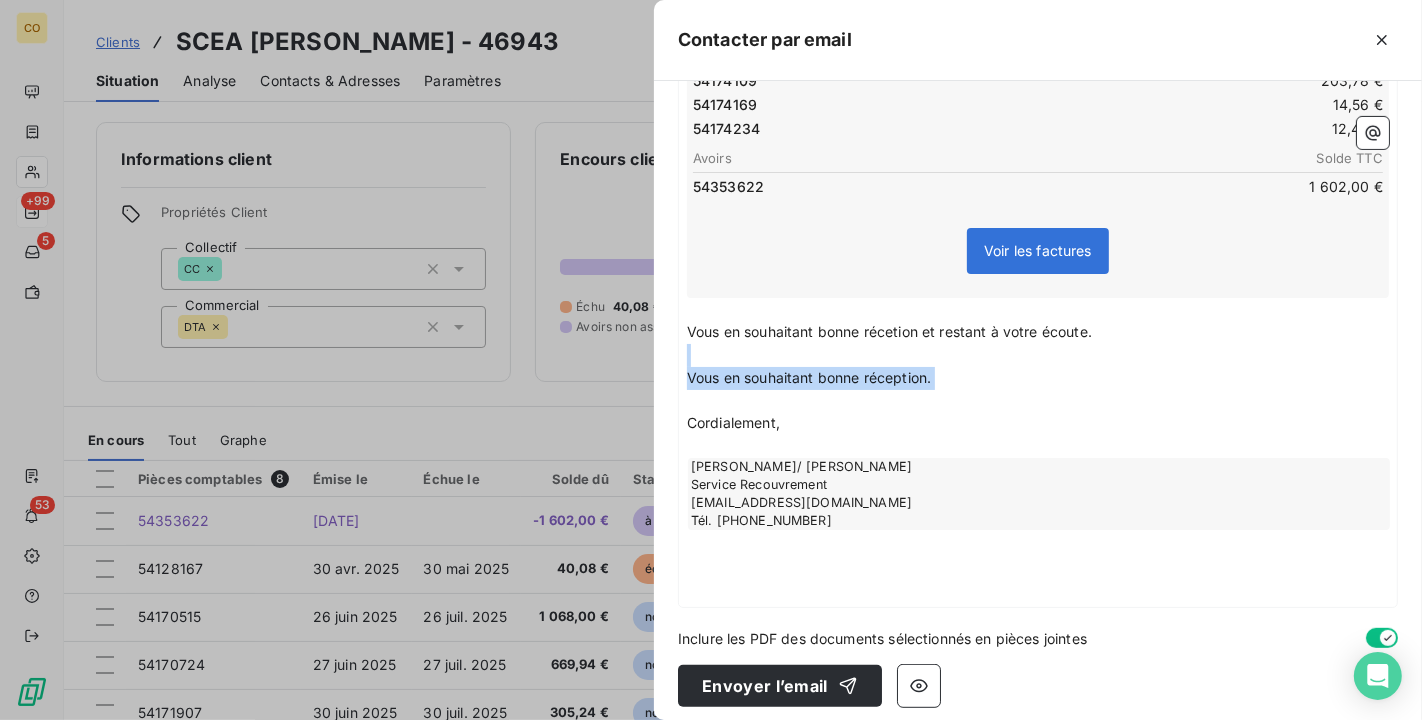 drag, startPoint x: 722, startPoint y: 348, endPoint x: 962, endPoint y: 388, distance: 243.3105 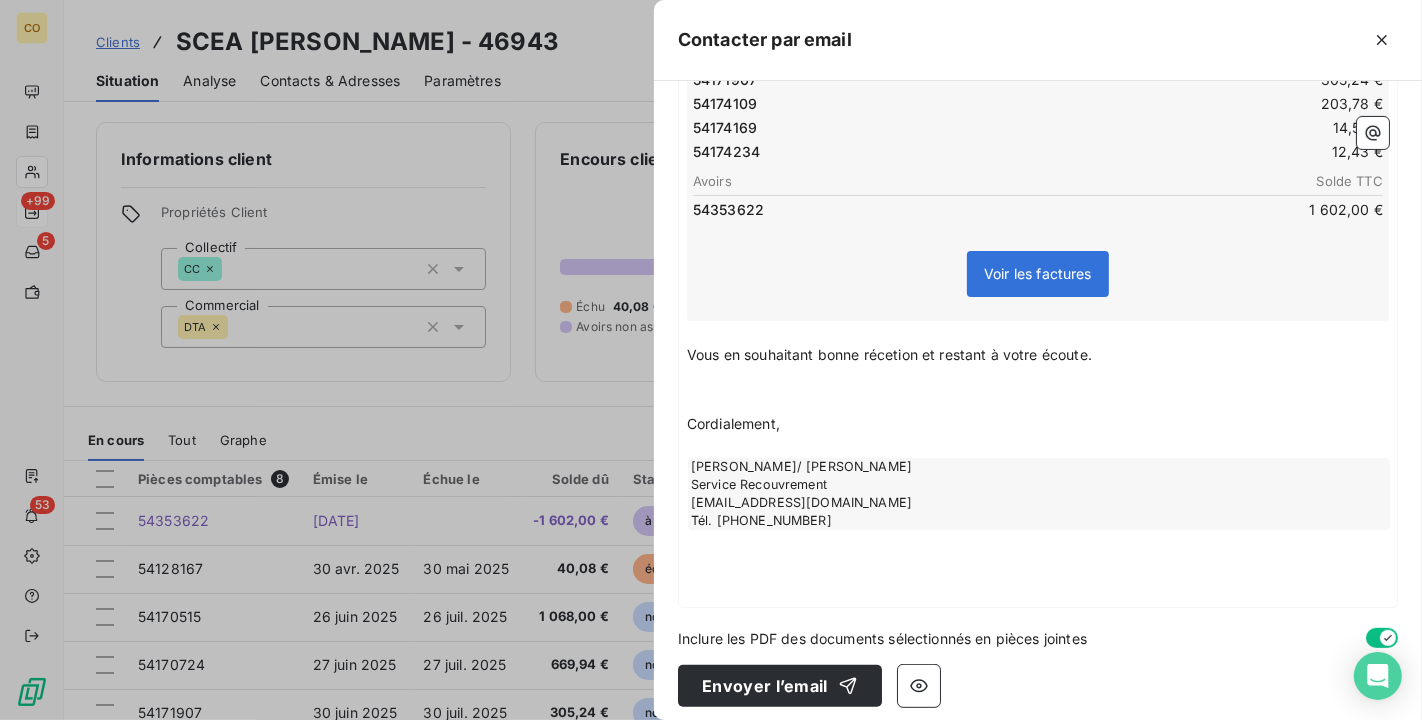 scroll, scrollTop: 538, scrollLeft: 0, axis: vertical 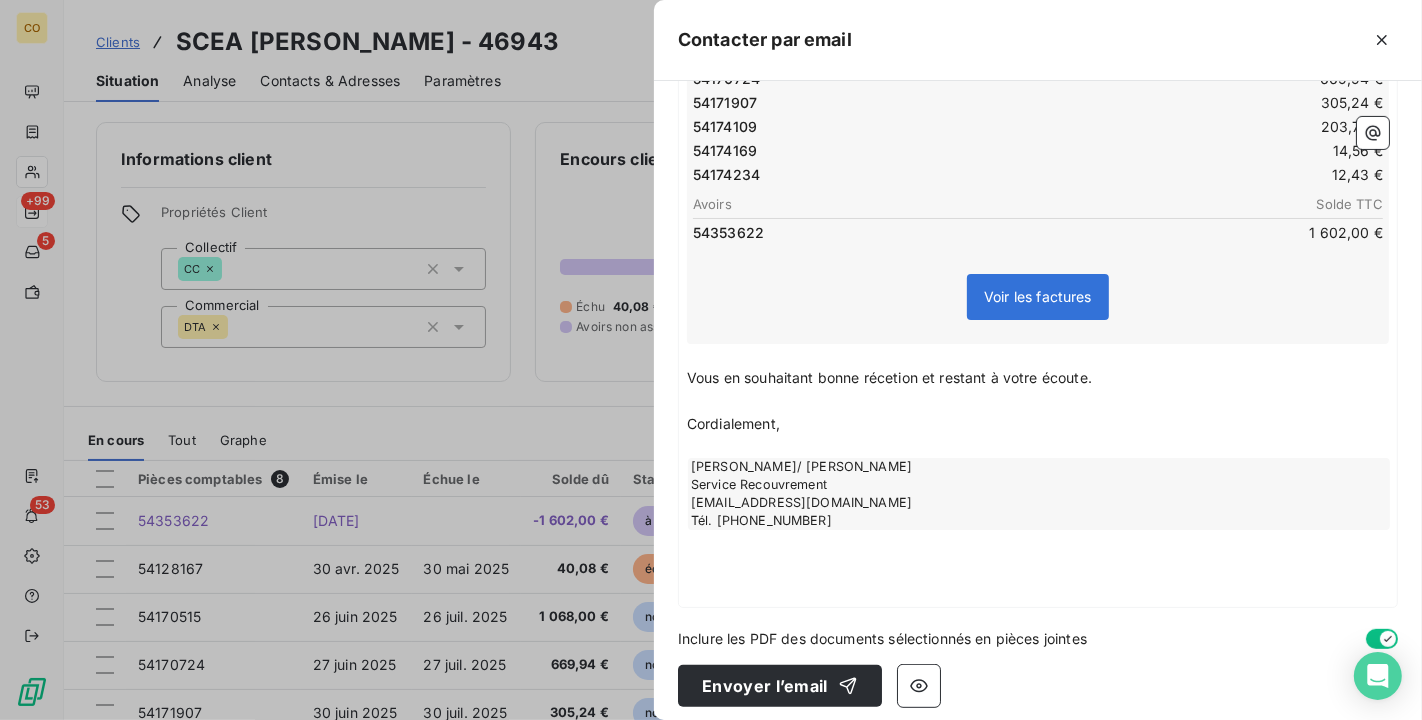 click on "Vous en souhaitant bonne récetion et restant à votre écoute." at bounding box center [1038, 378] 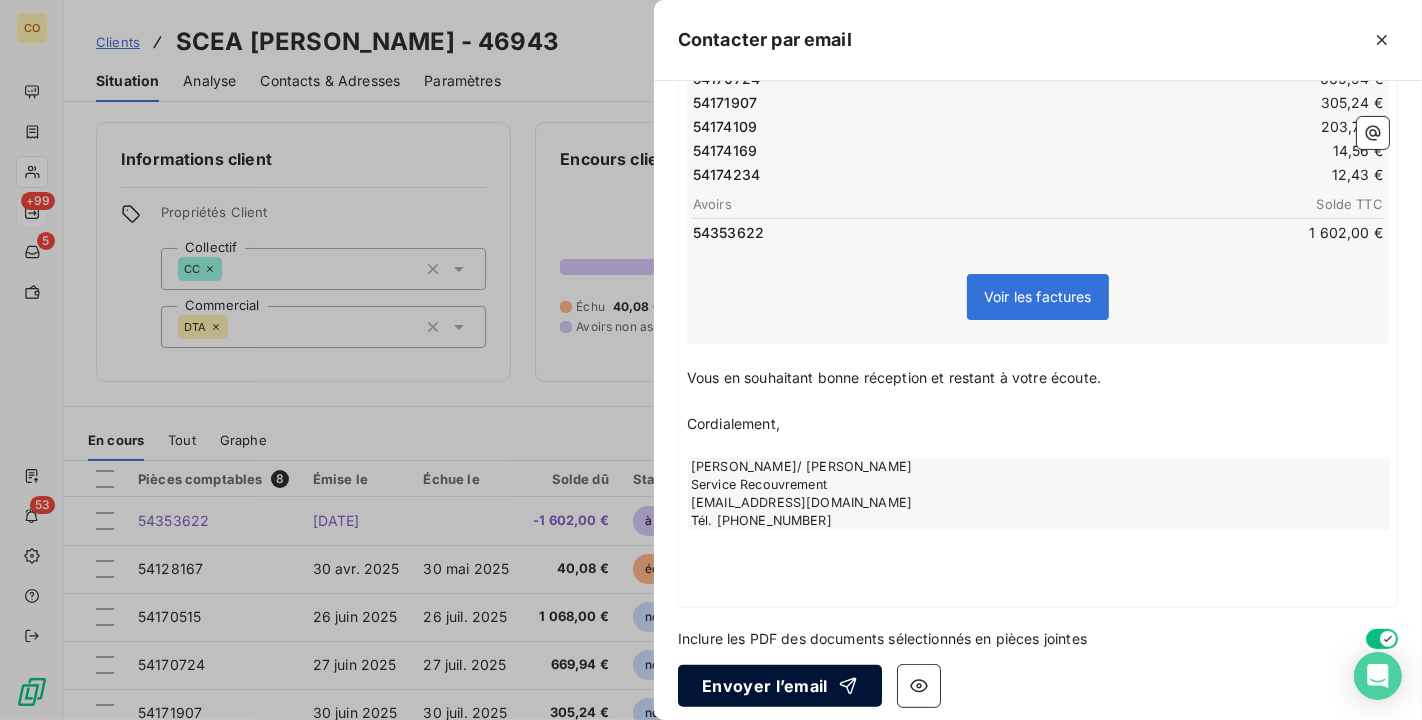 click 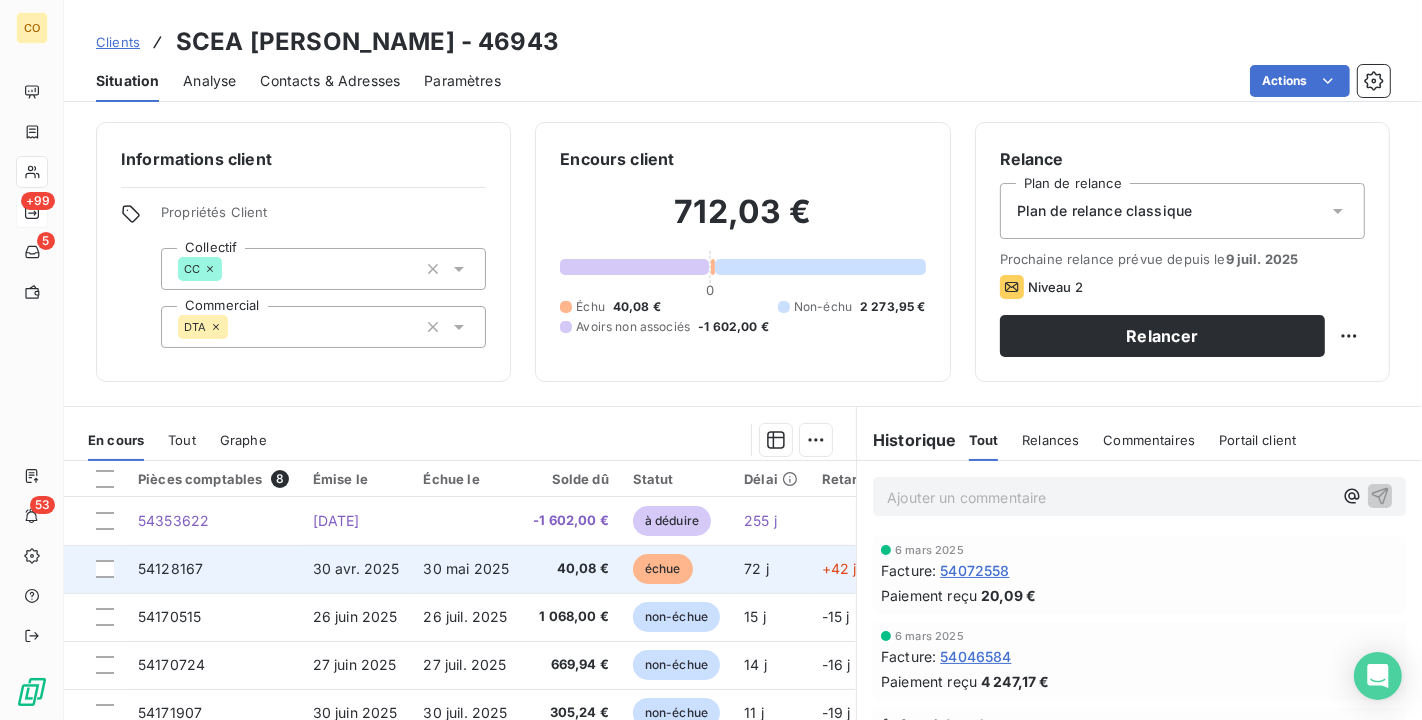 click on "30 mai 2025" at bounding box center (467, 569) 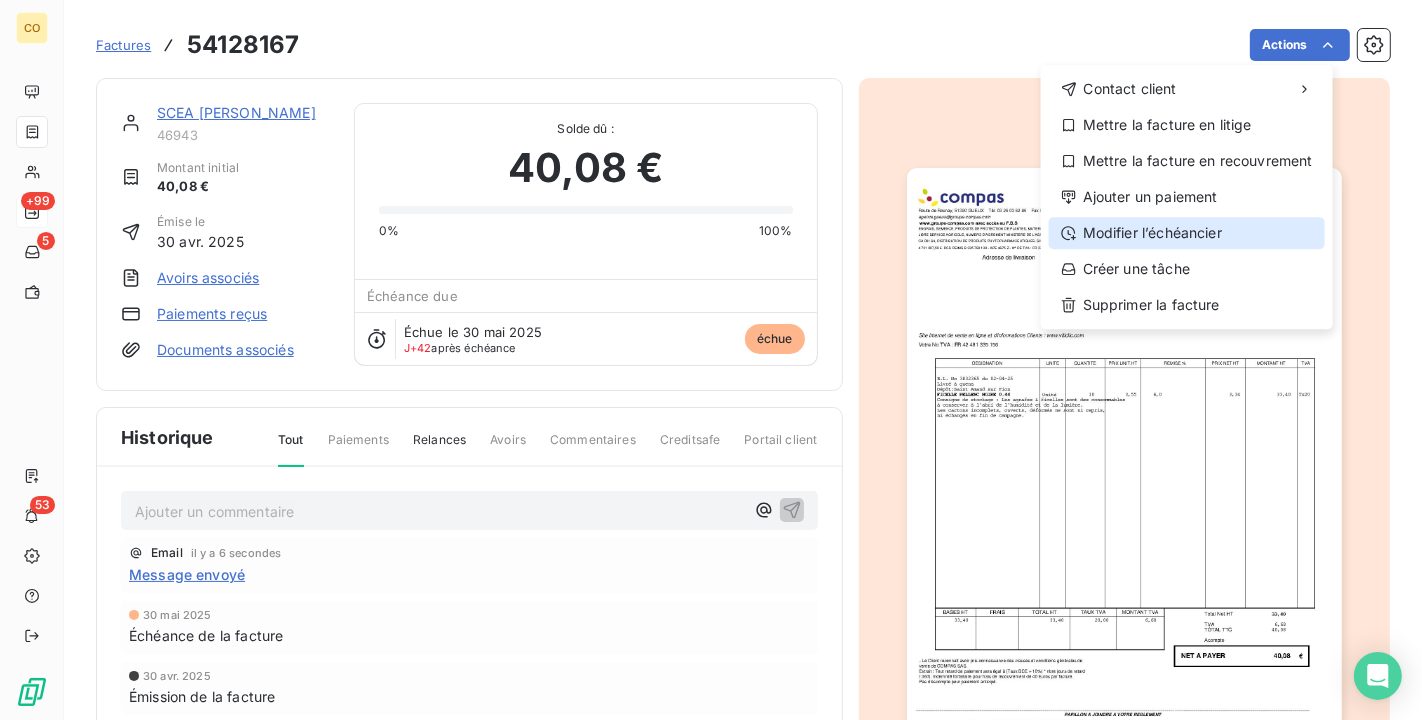 click on "Modifier l’échéancier" at bounding box center [1187, 233] 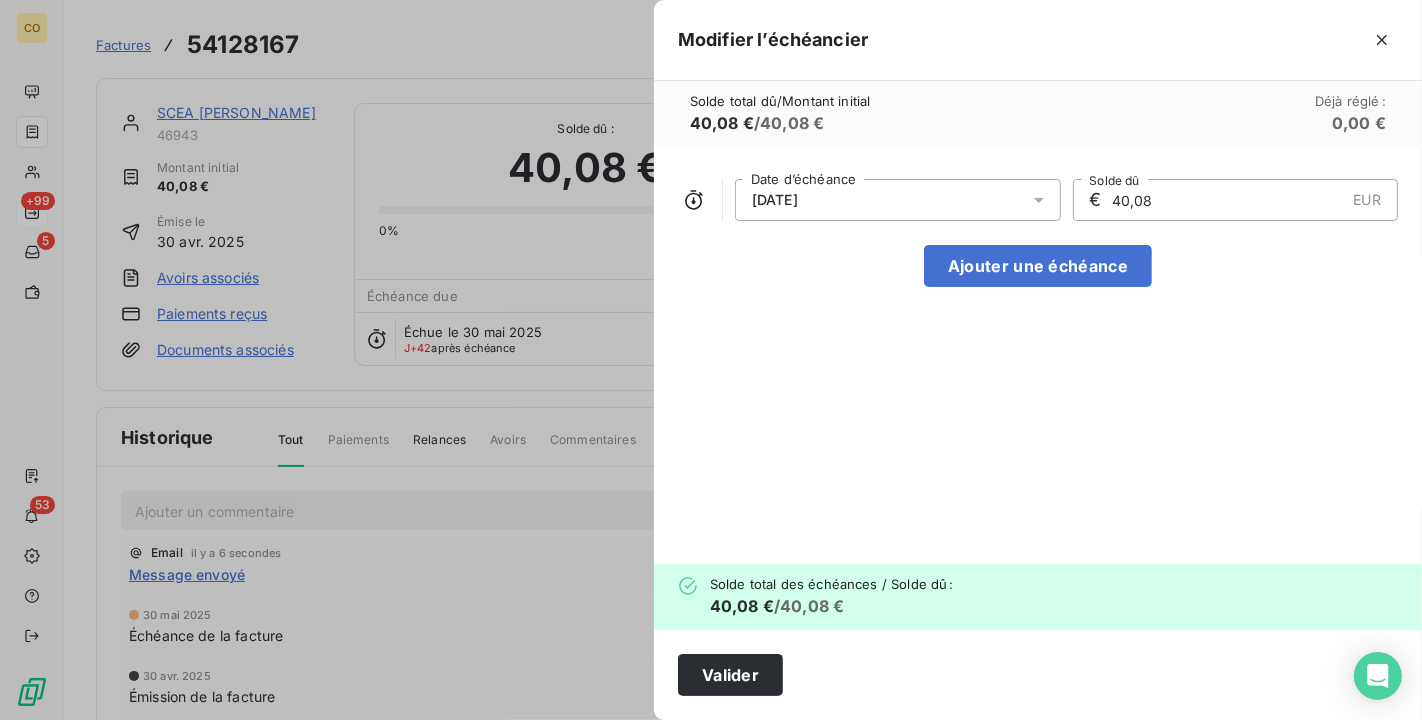 click at bounding box center (1045, 200) 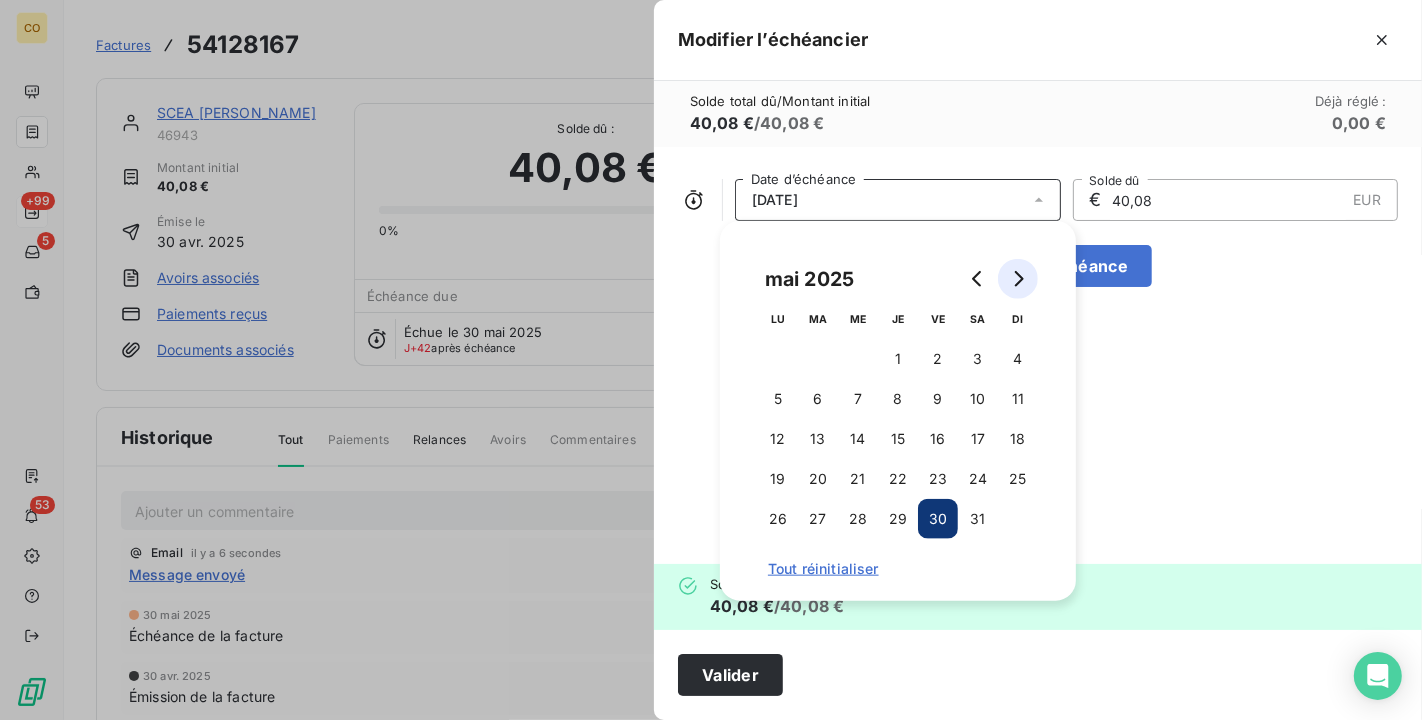 click 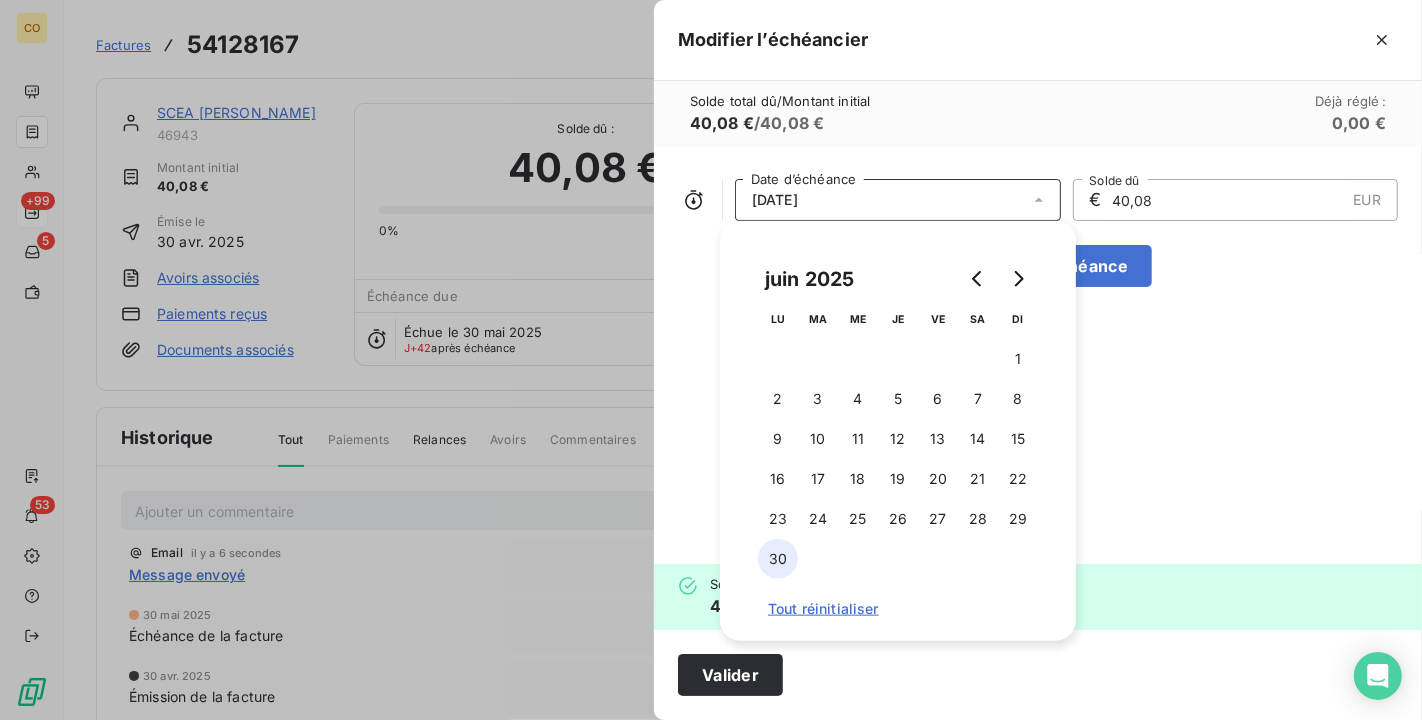 click on "30" at bounding box center [778, 559] 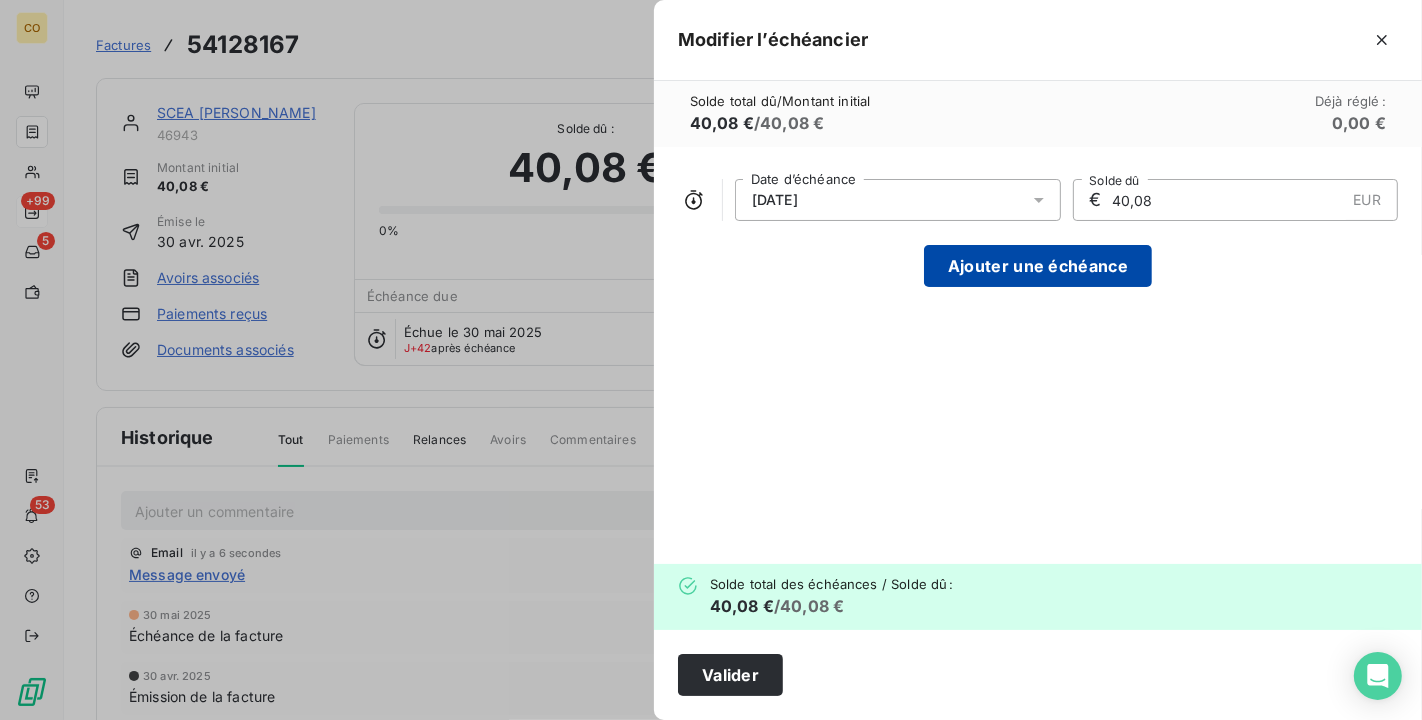 click on "Ajouter une échéance" at bounding box center (1038, 266) 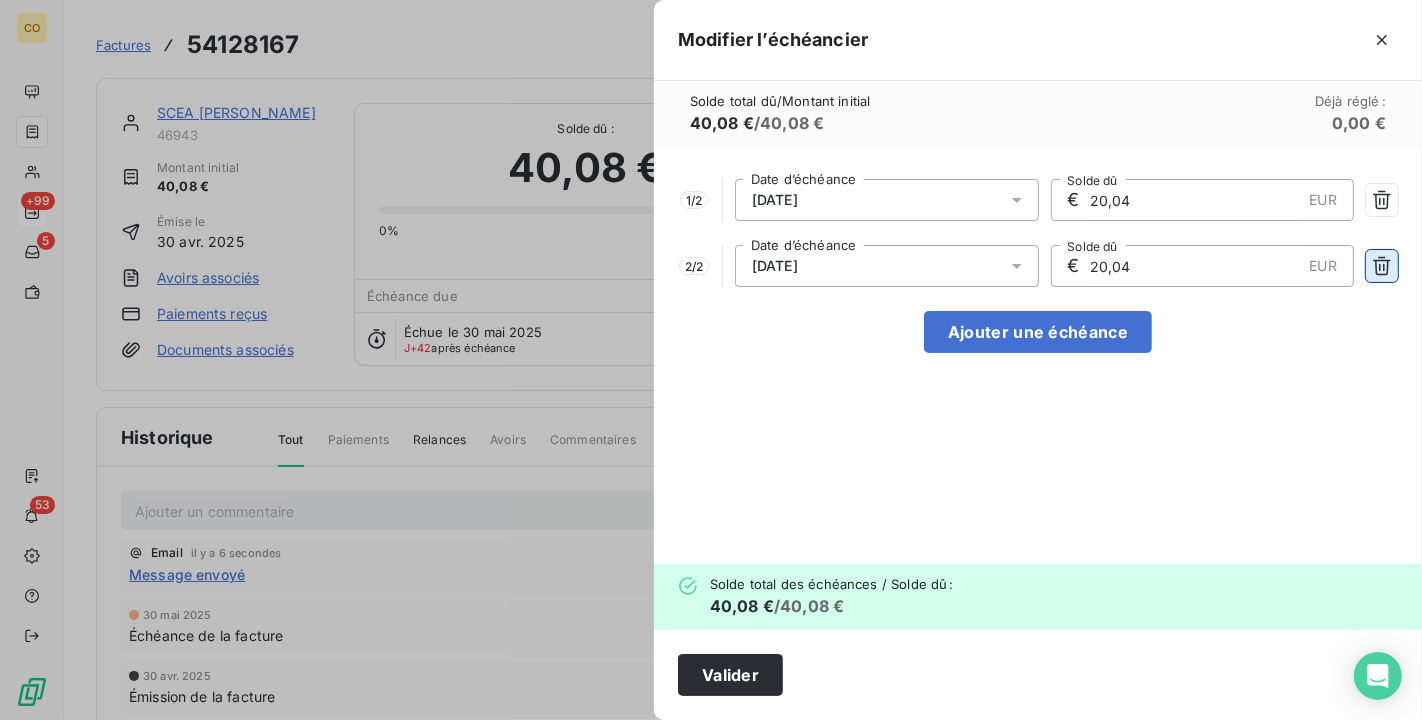 click 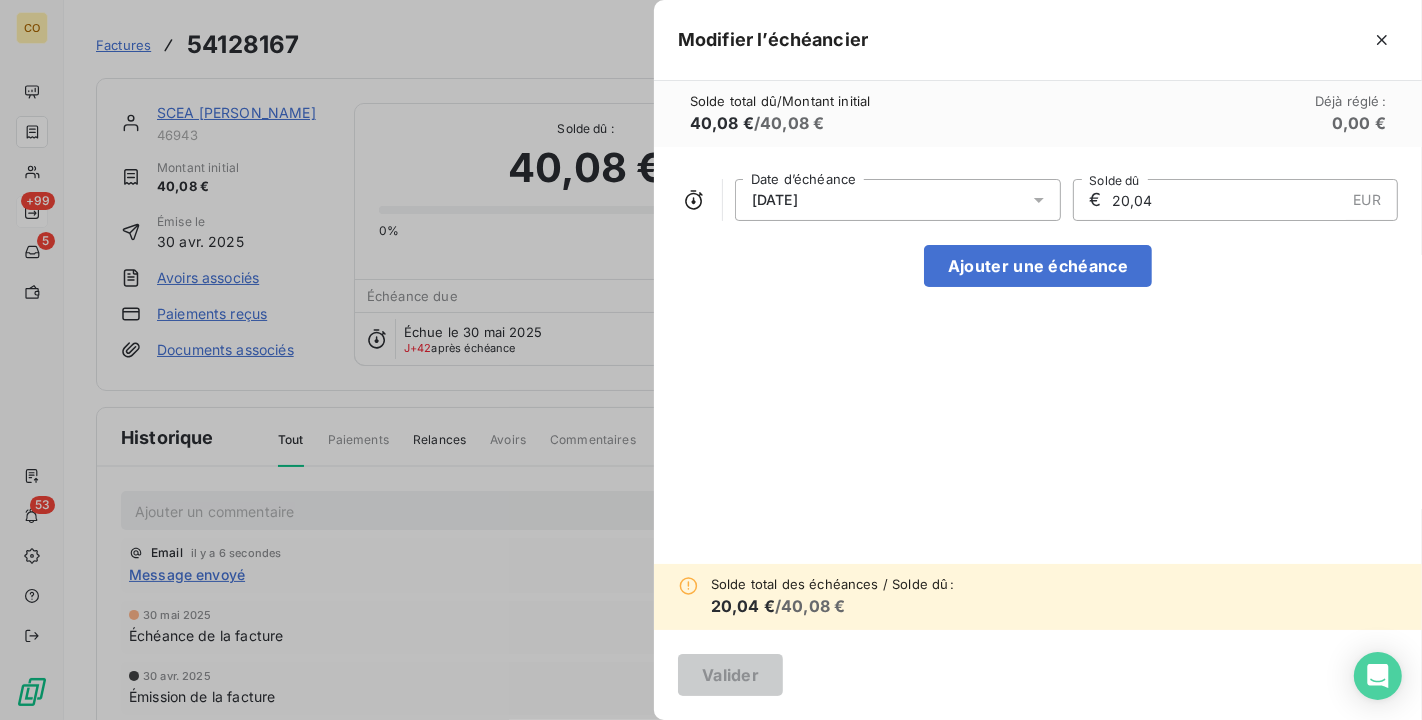click on "20,04" at bounding box center (1228, 200) 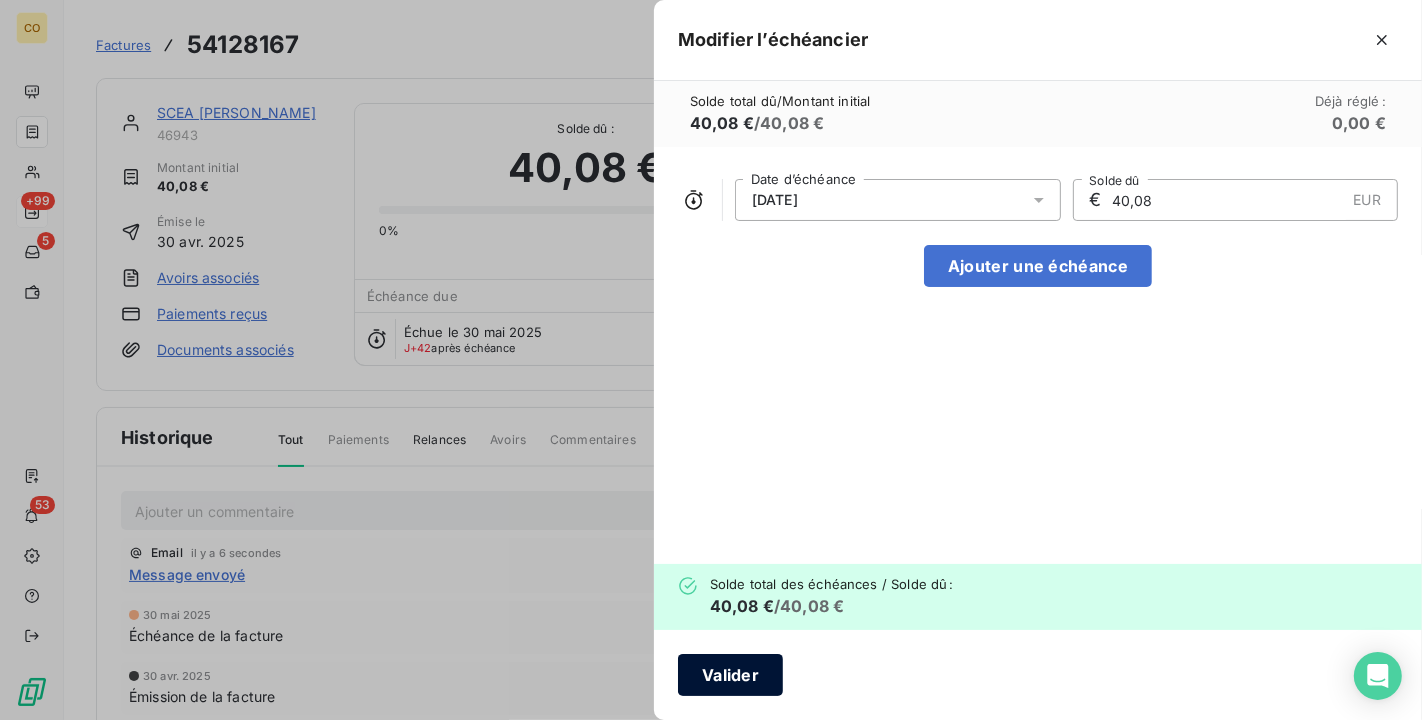 type on "40,08" 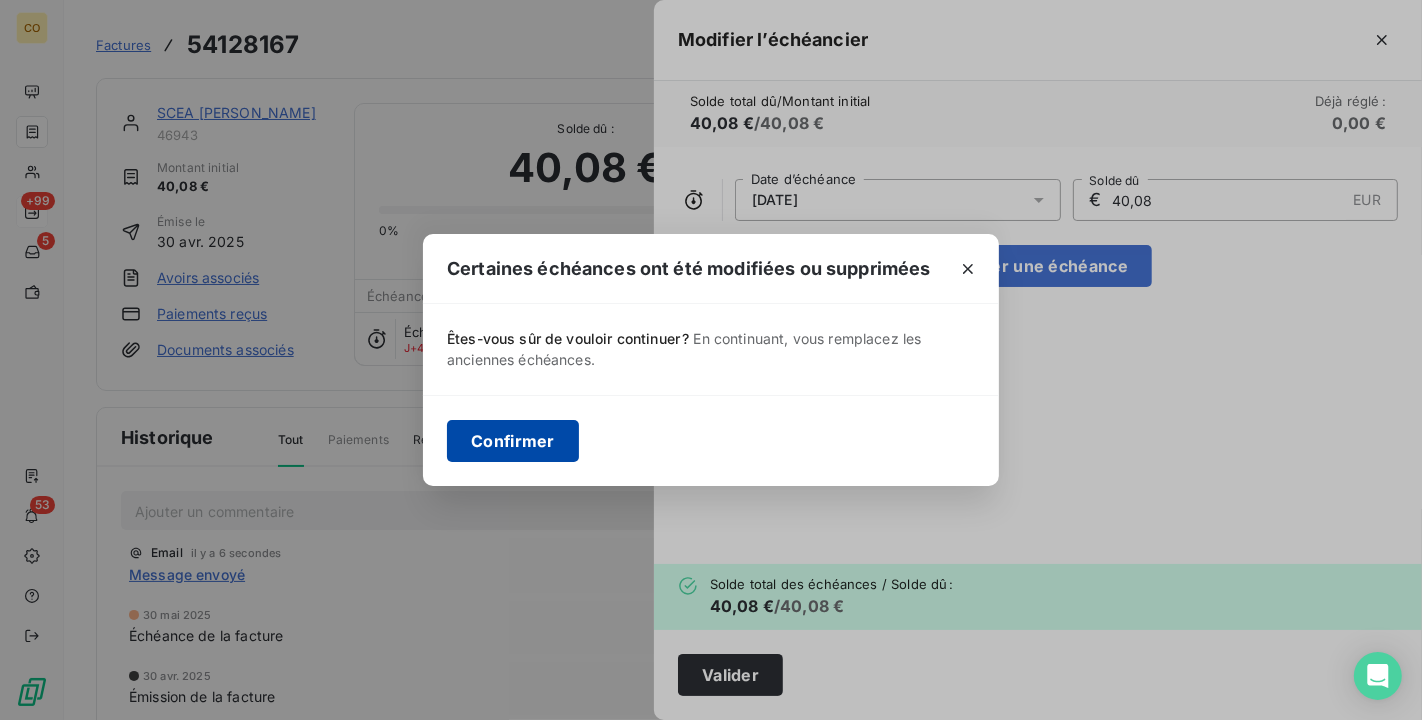click on "Confirmer" at bounding box center (513, 441) 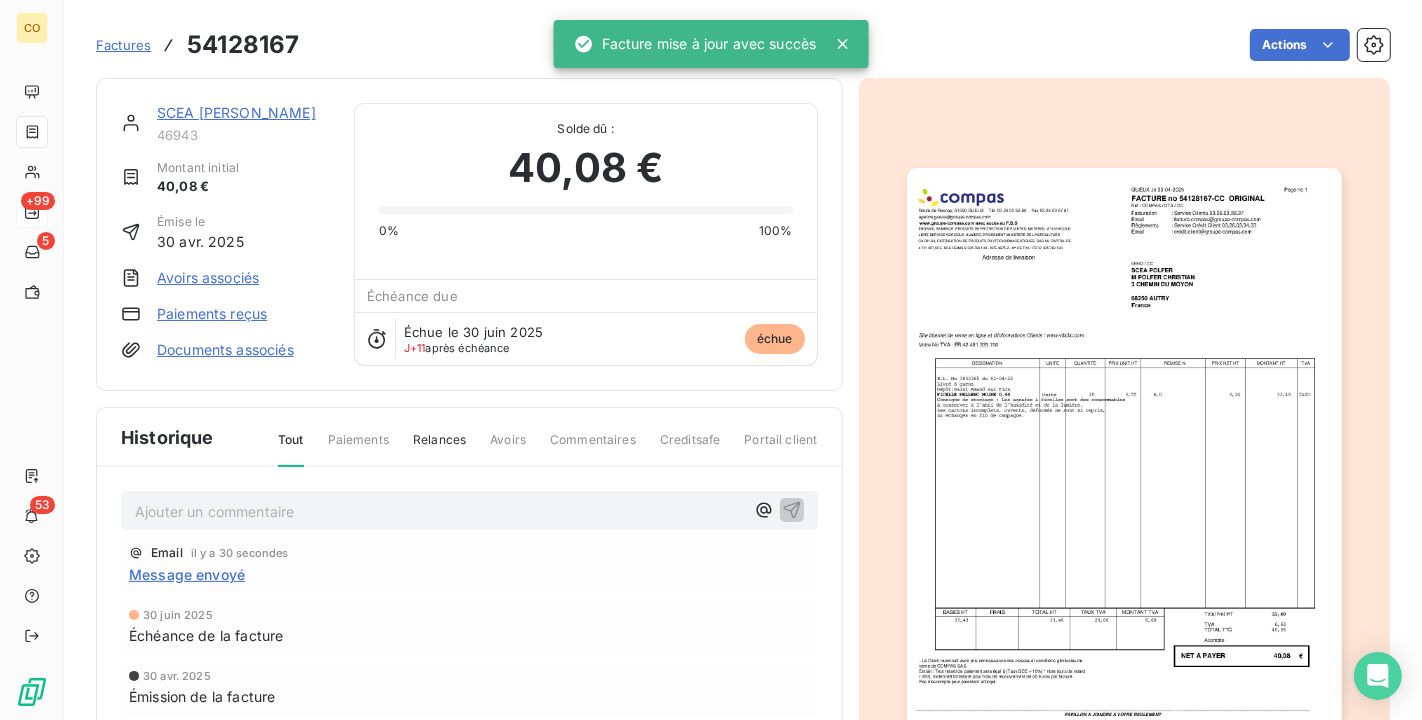 click on "SCEA [PERSON_NAME]" at bounding box center [236, 112] 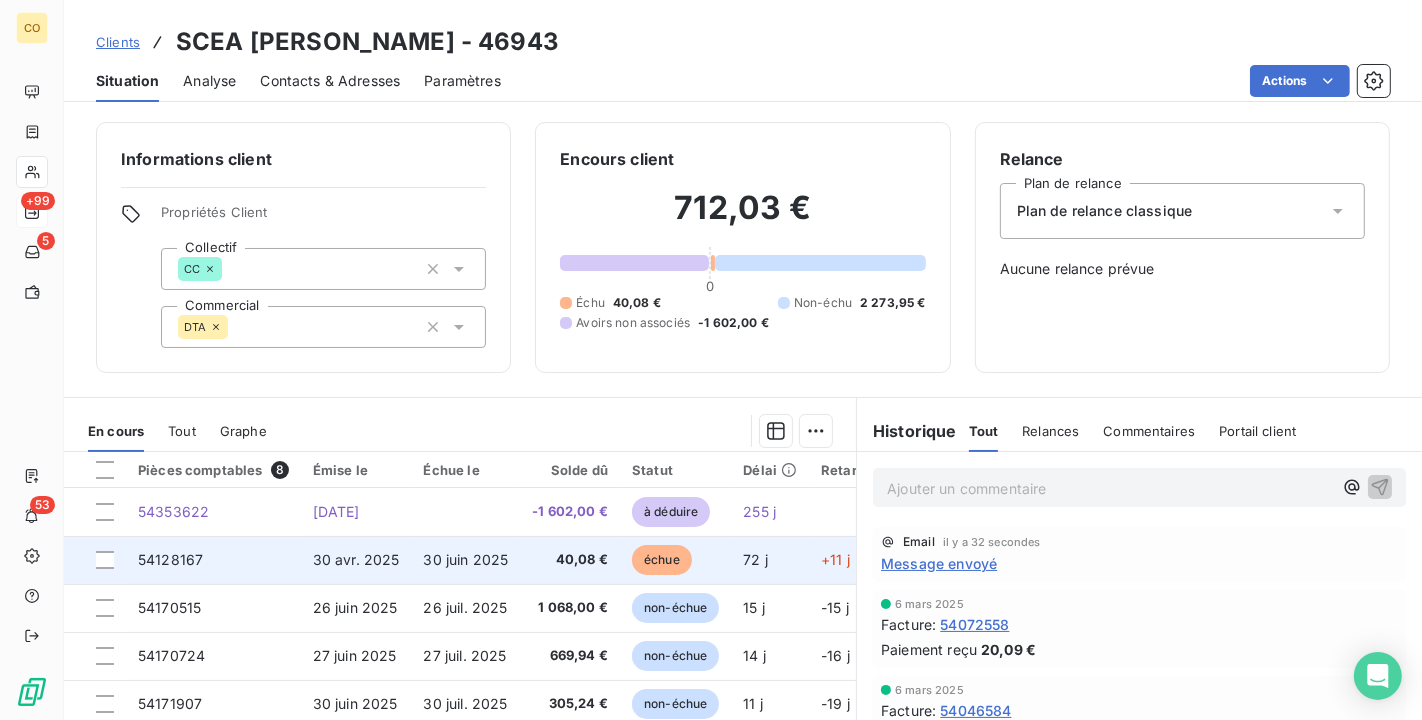click on "30 juin 2025" at bounding box center [466, 560] 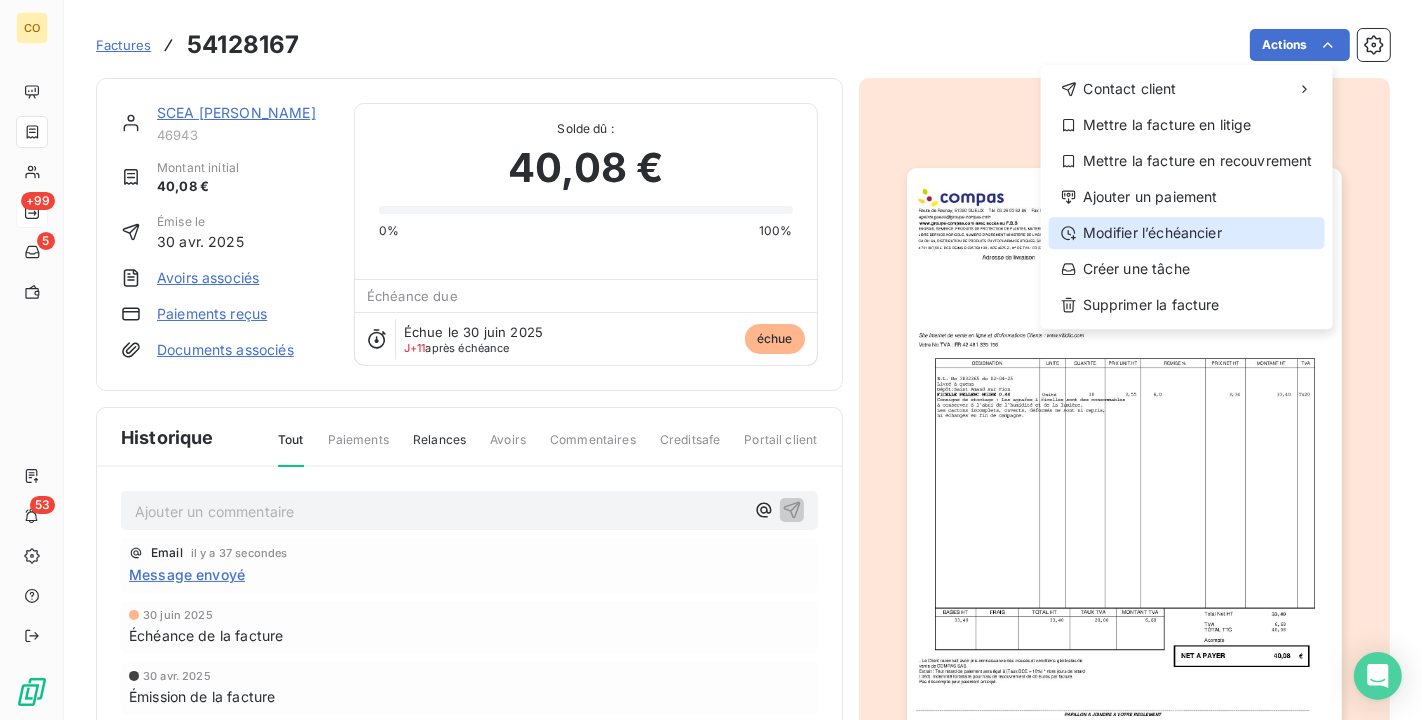 click on "Modifier l’échéancier" at bounding box center [1187, 233] 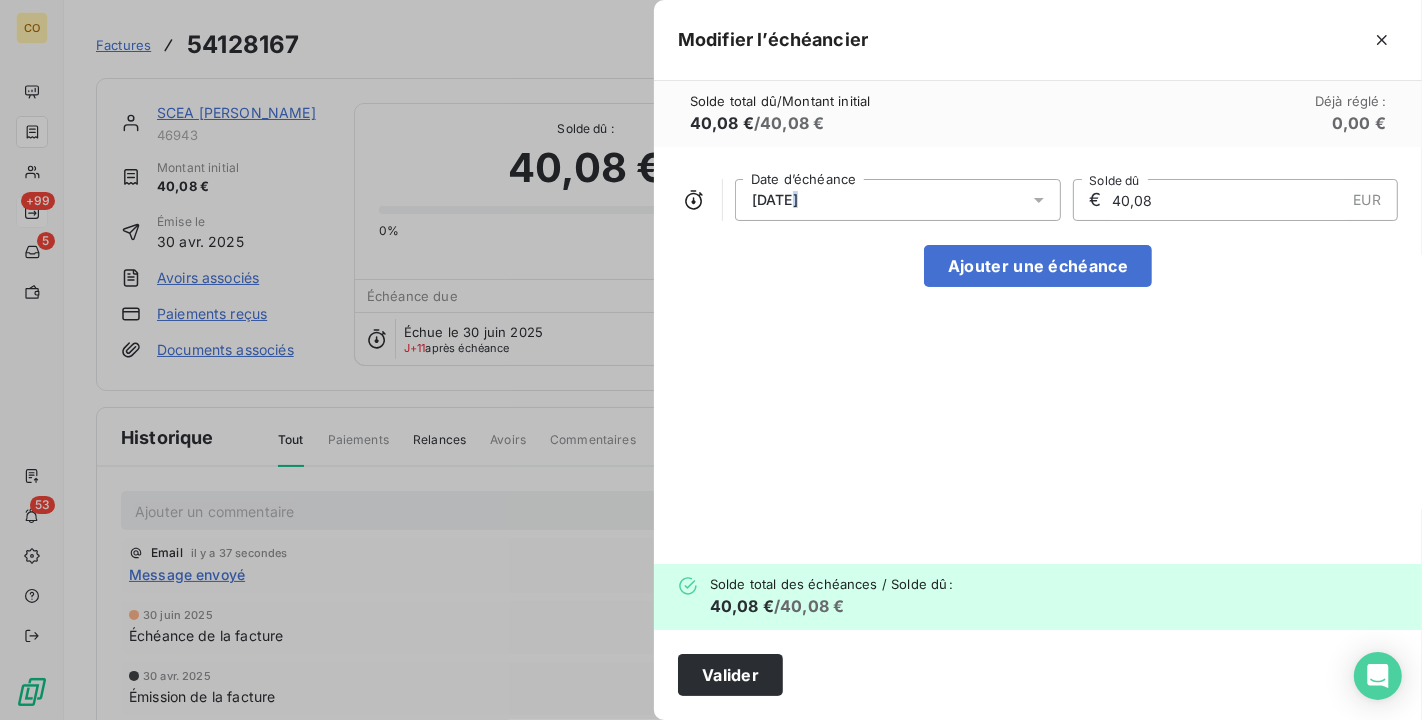 click on "[DATE]" at bounding box center (775, 200) 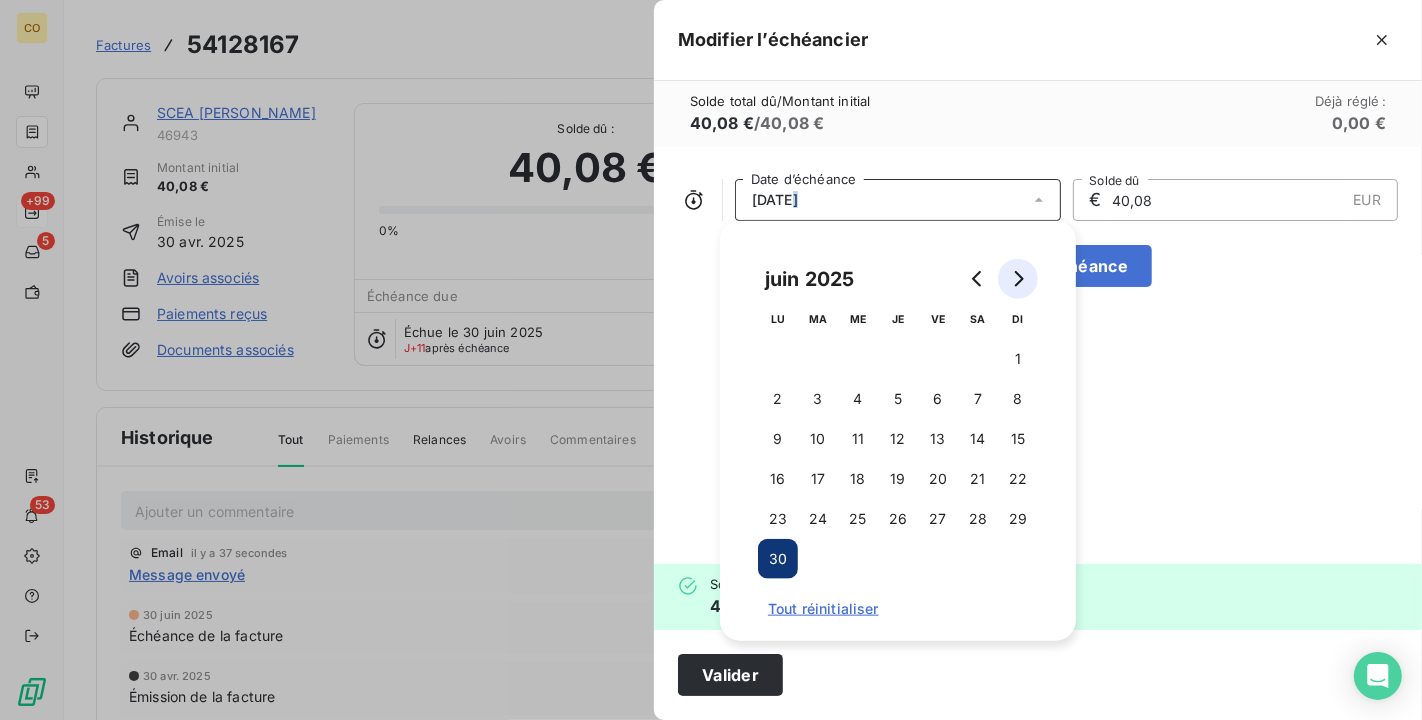 click 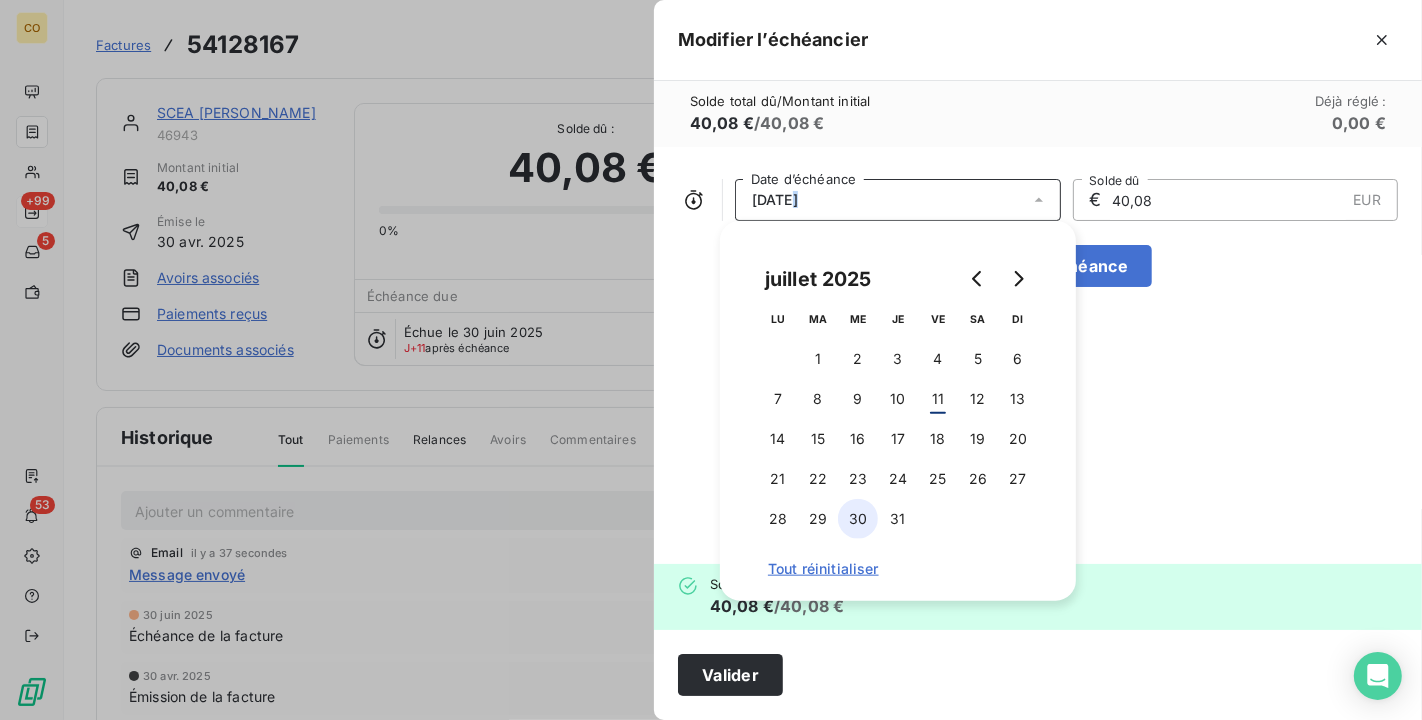 click on "30" at bounding box center (858, 519) 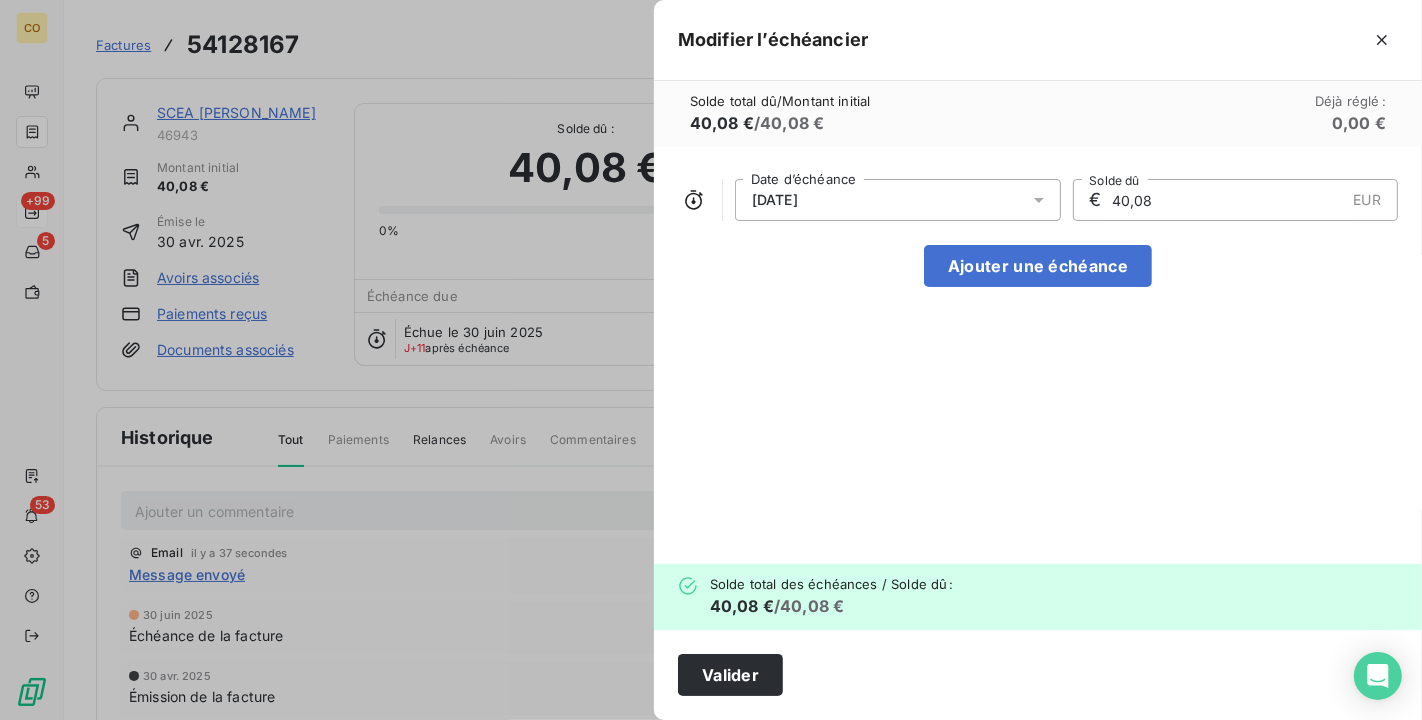 click on "[DATE] Date d’échéance € 40,08 EUR Solde dû Ajouter une échéance" at bounding box center [1038, 355] 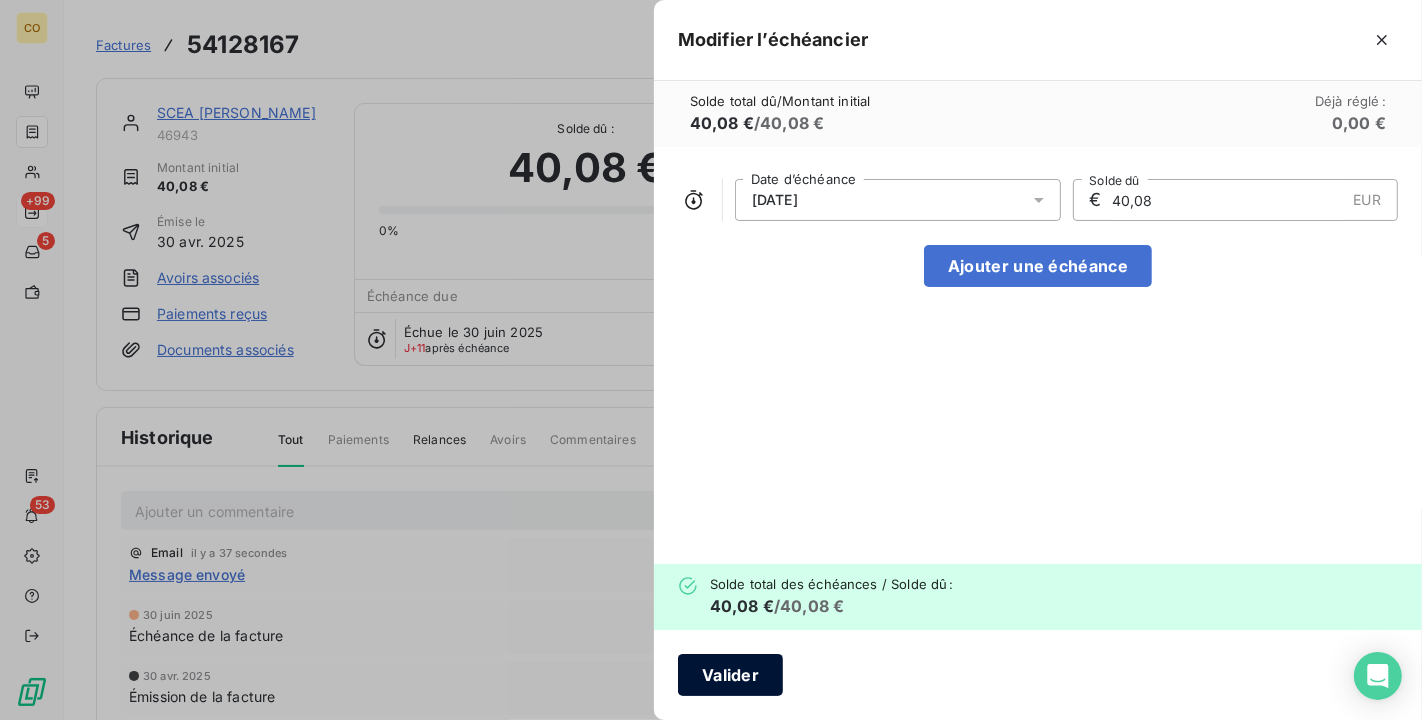 click on "Valider" at bounding box center (730, 675) 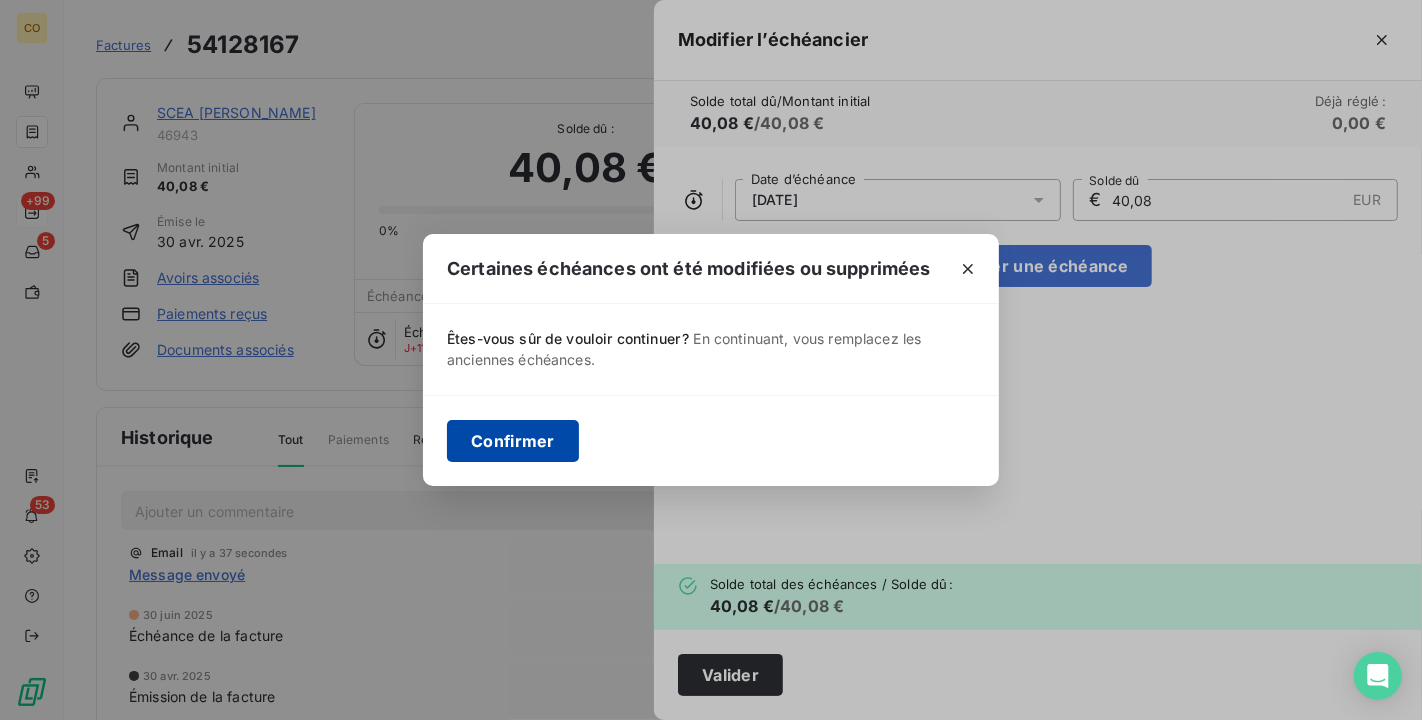 click on "Confirmer" at bounding box center [513, 441] 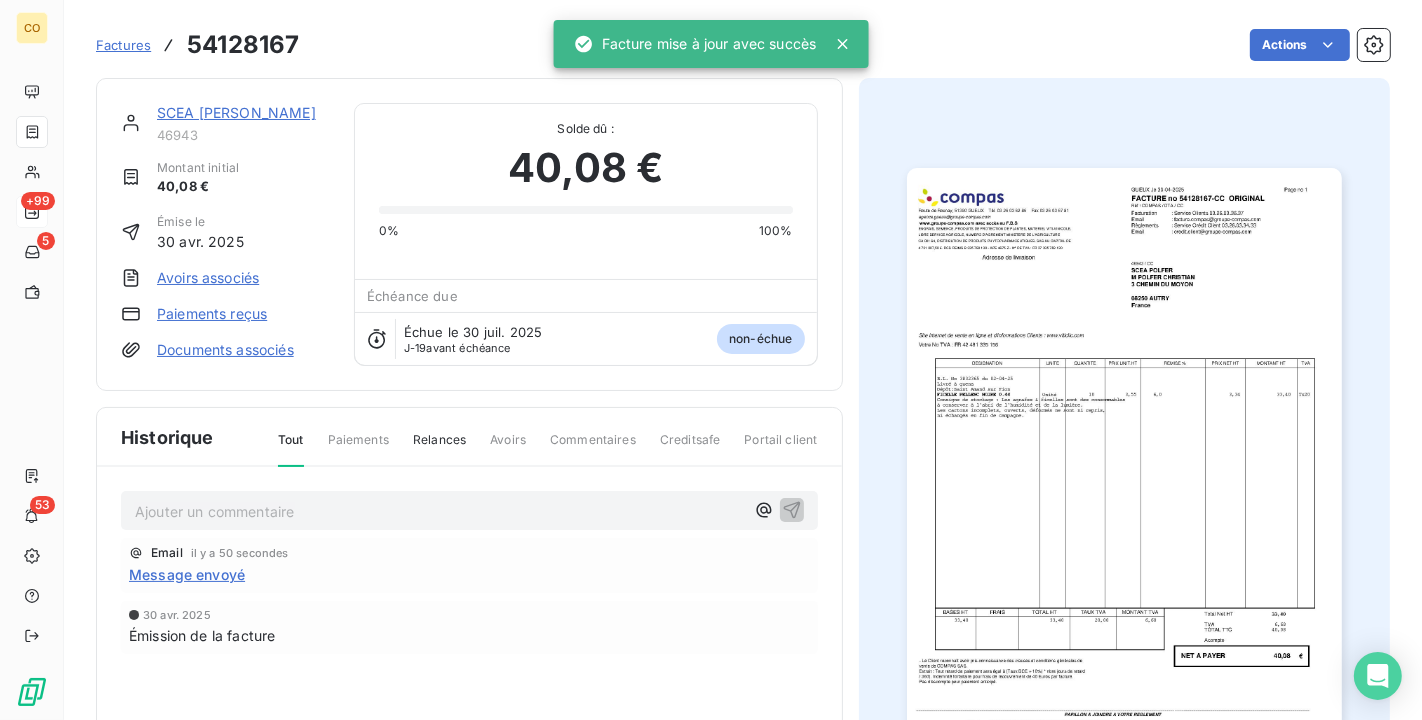 click on "SCEA [PERSON_NAME]" at bounding box center [236, 112] 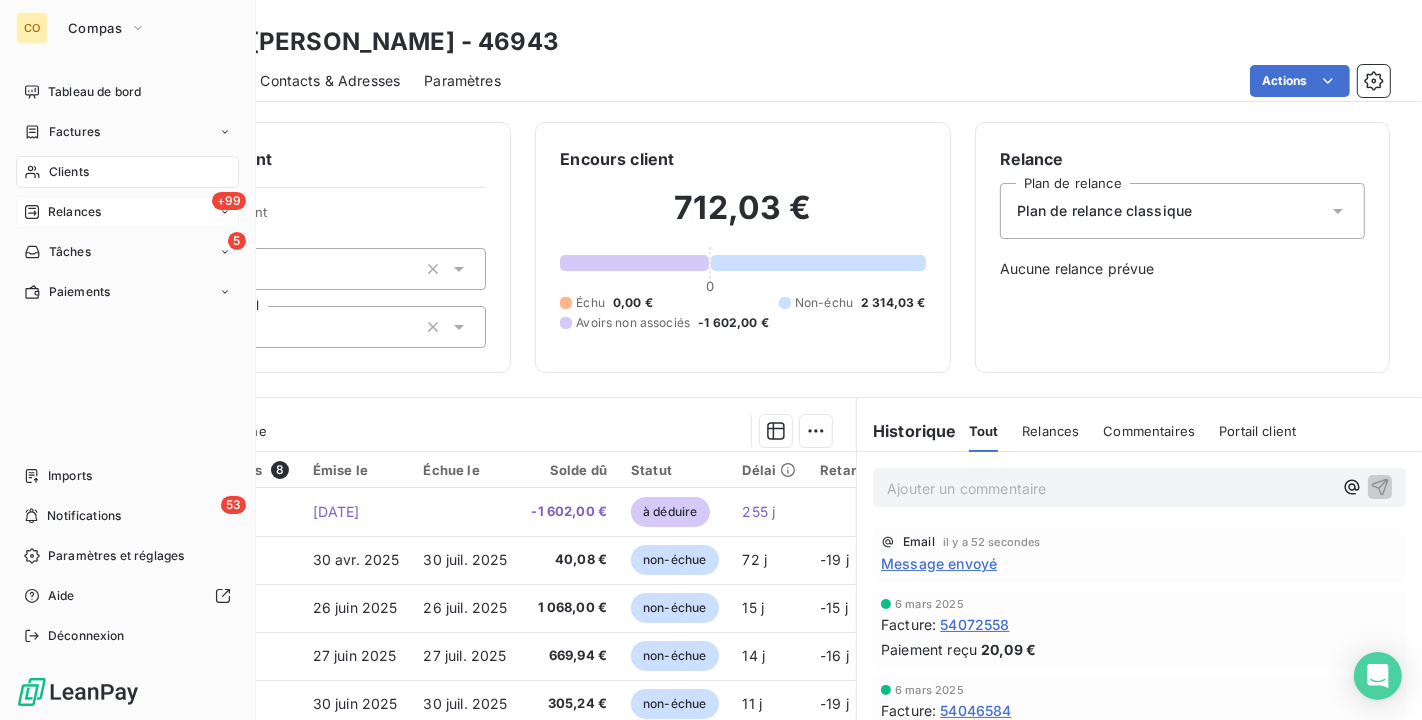 click 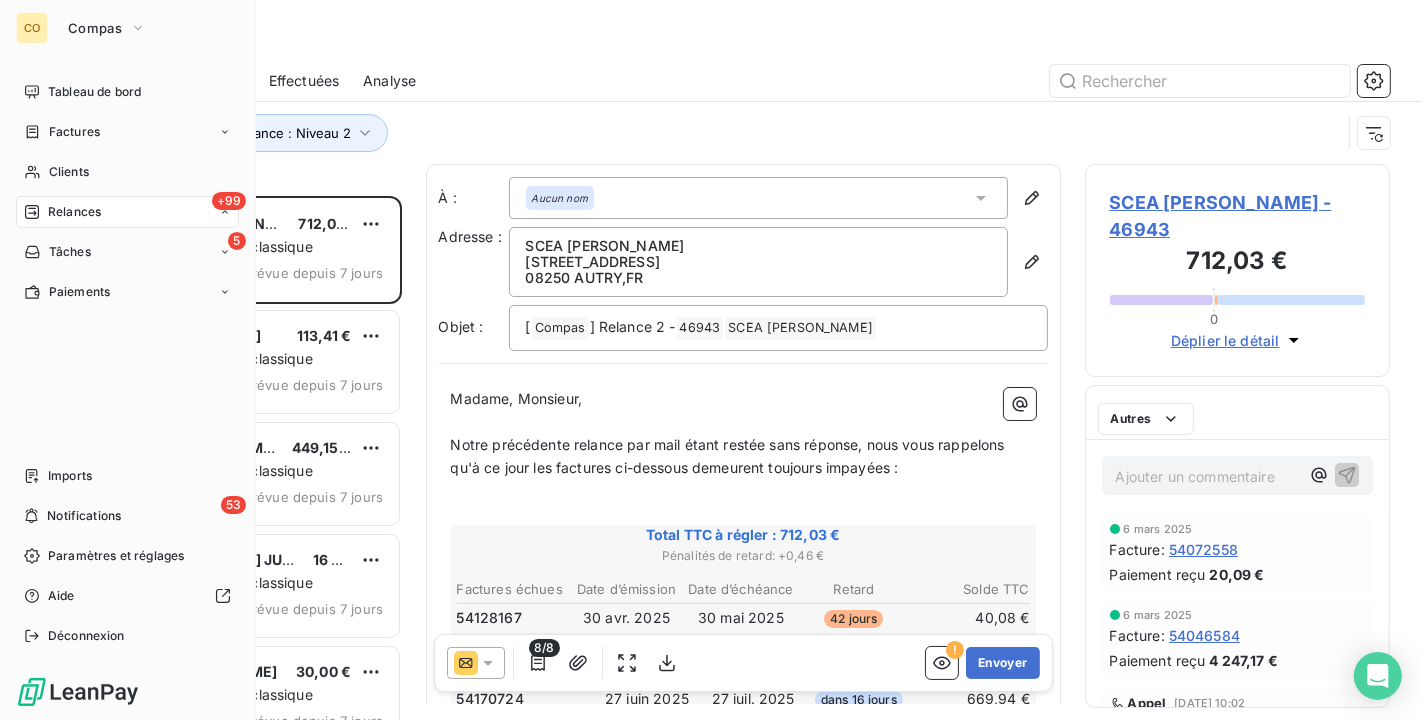 scroll, scrollTop: 18, scrollLeft: 17, axis: both 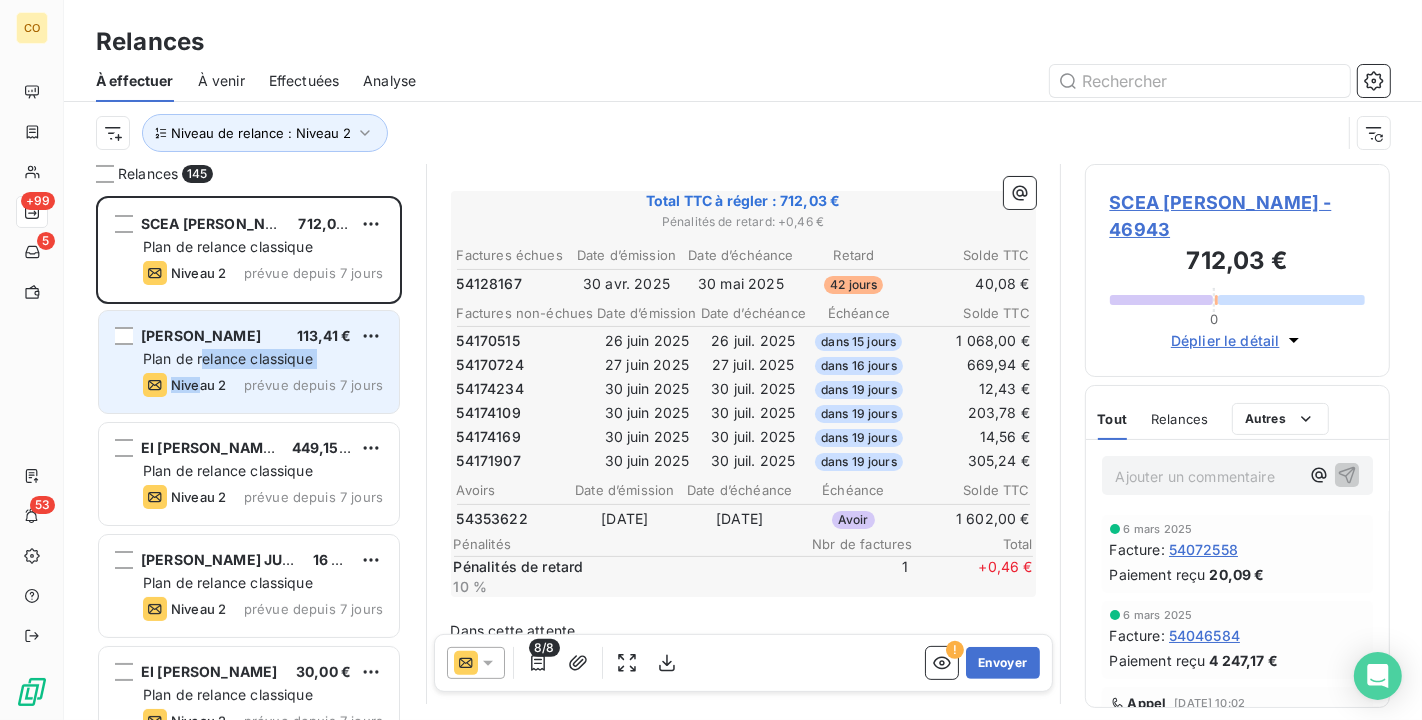 click on "[PERSON_NAME] 113,41 € Plan de relance classique Niveau 2 prévue depuis 7 jours" at bounding box center [249, 362] 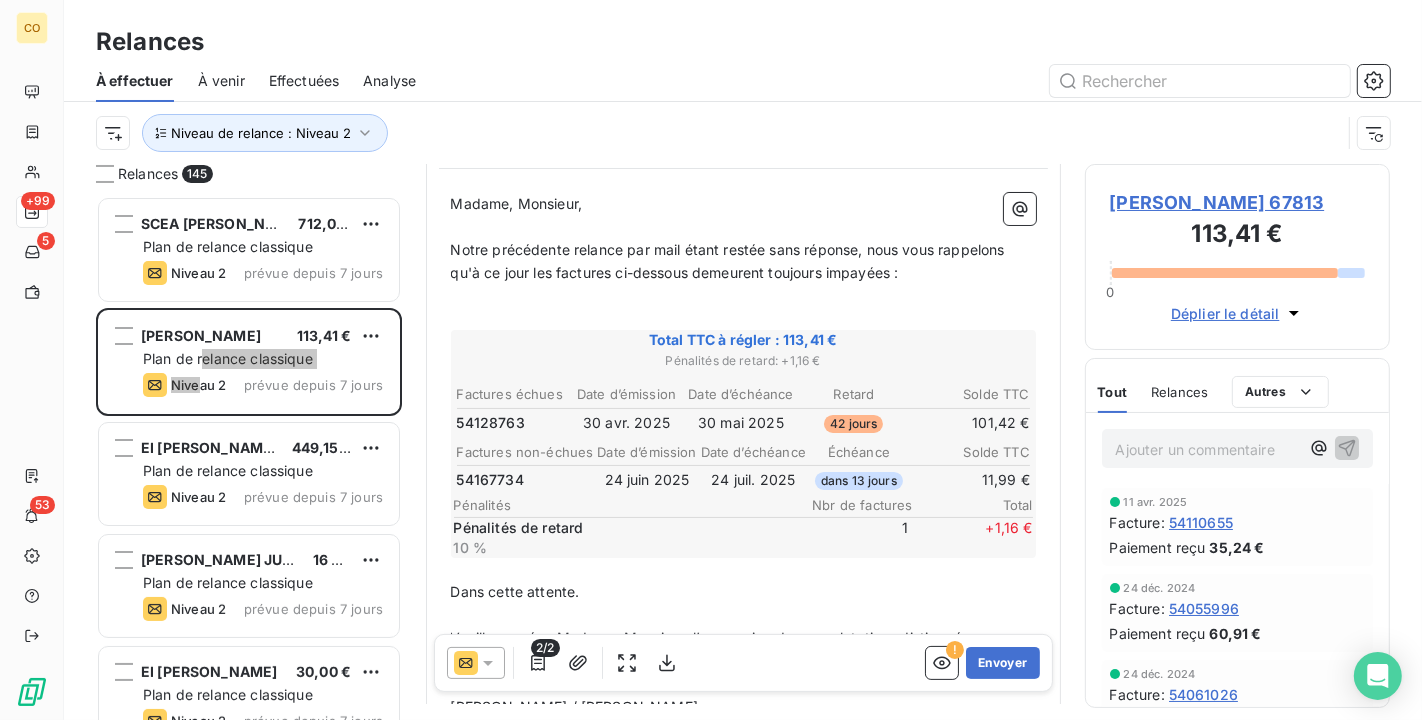 scroll, scrollTop: 225, scrollLeft: 0, axis: vertical 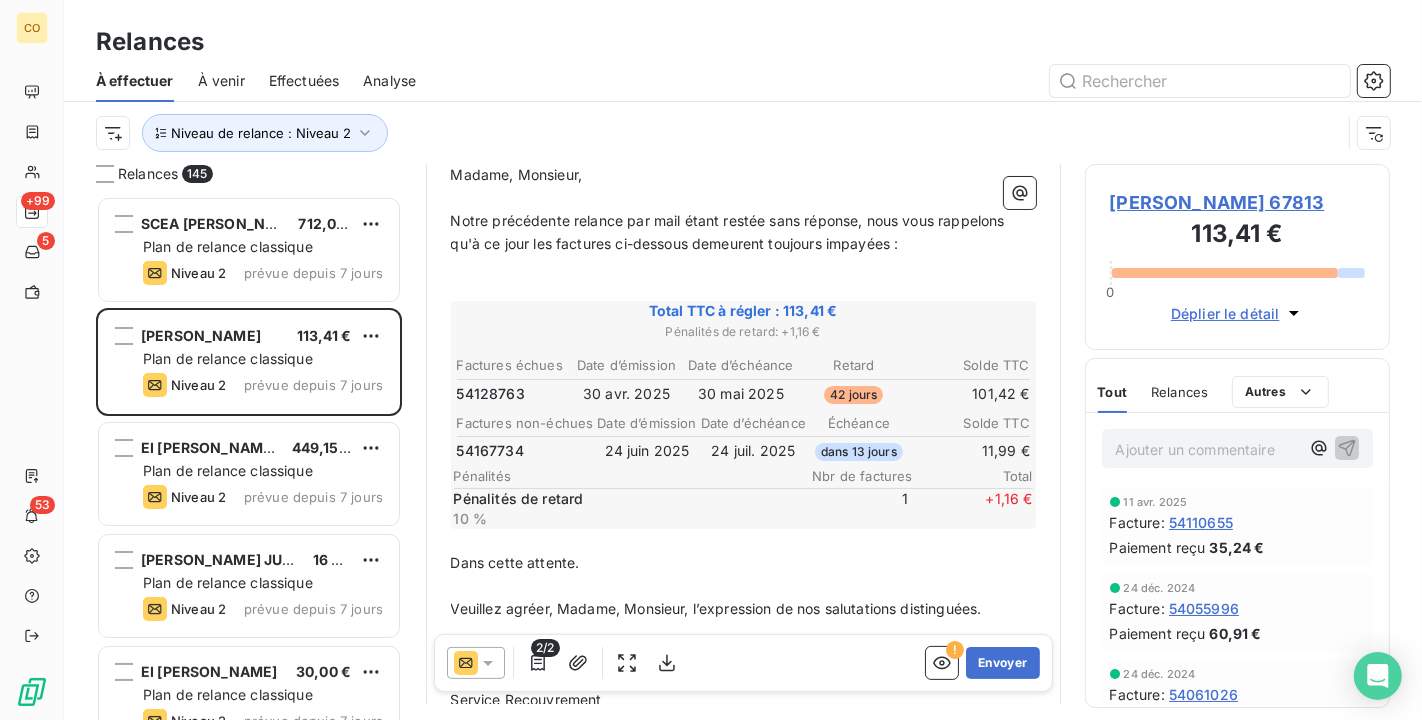 click 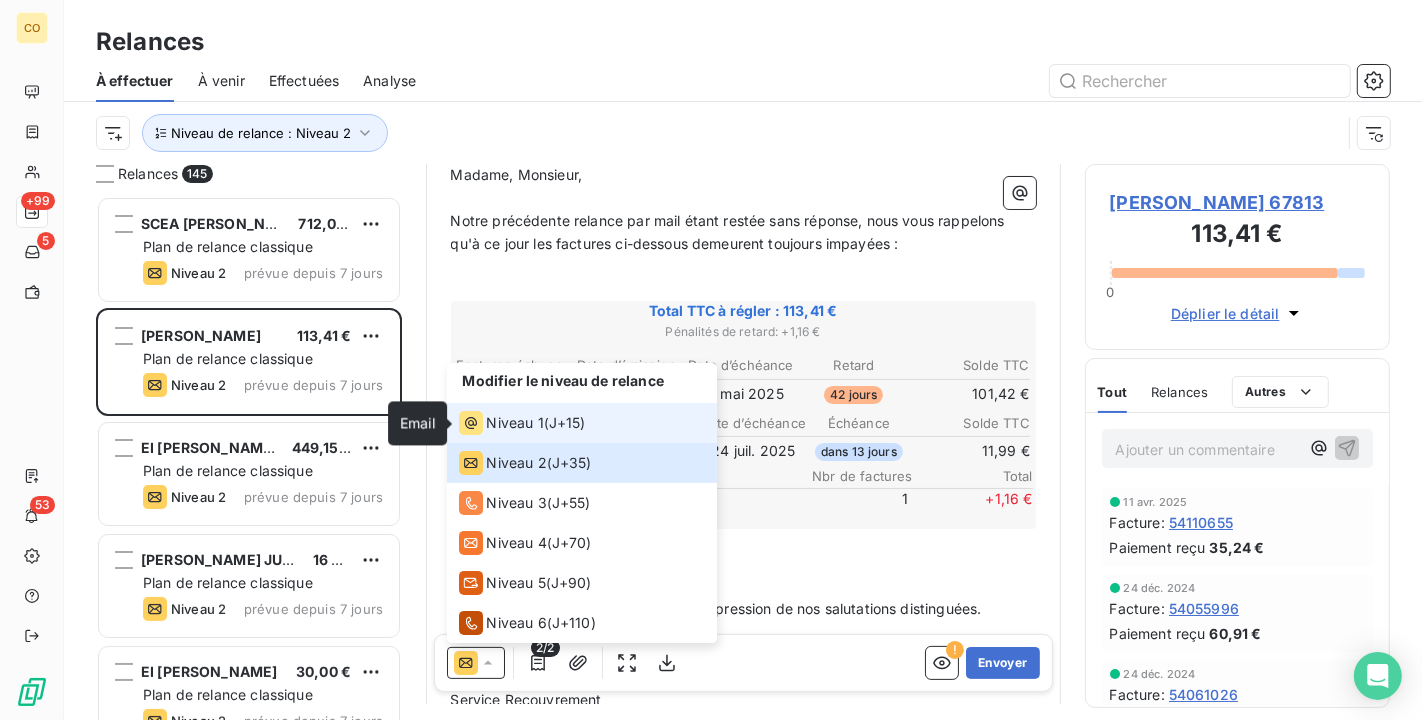 click 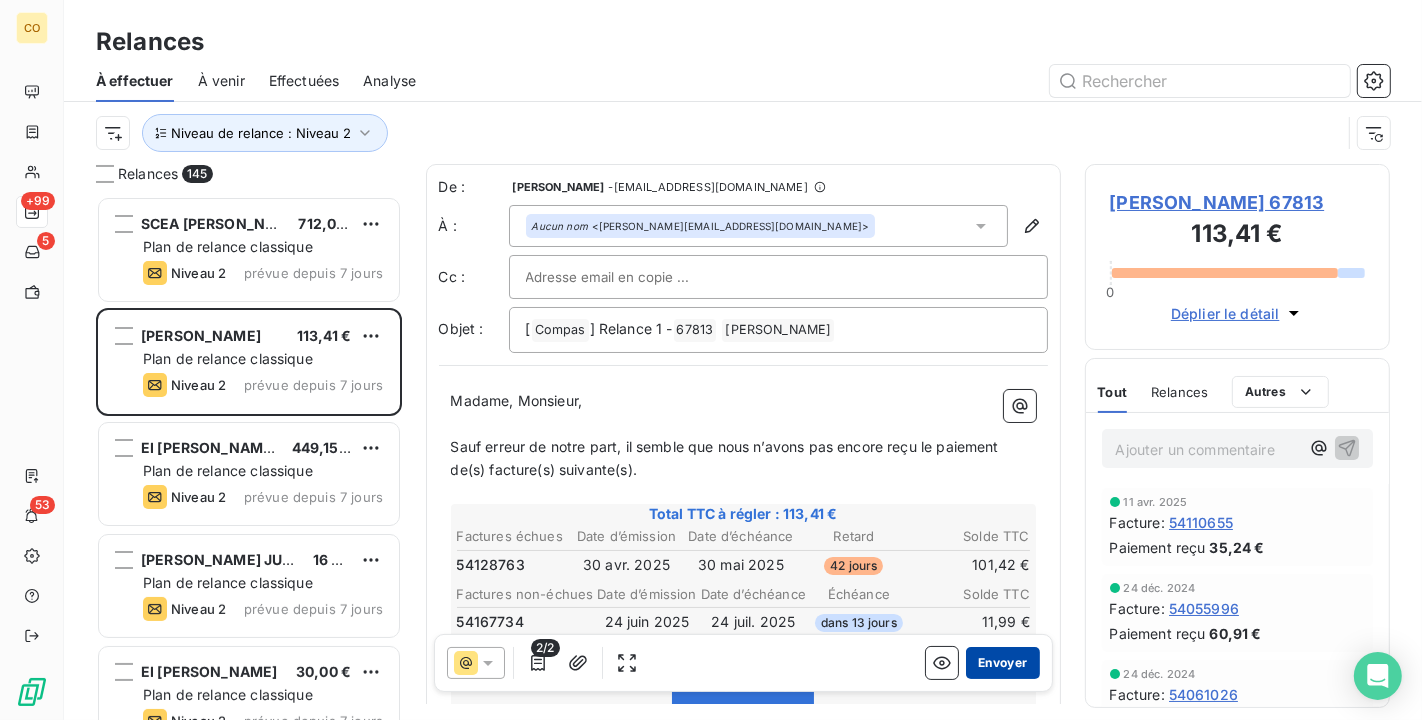 click on "Envoyer" at bounding box center (1002, 663) 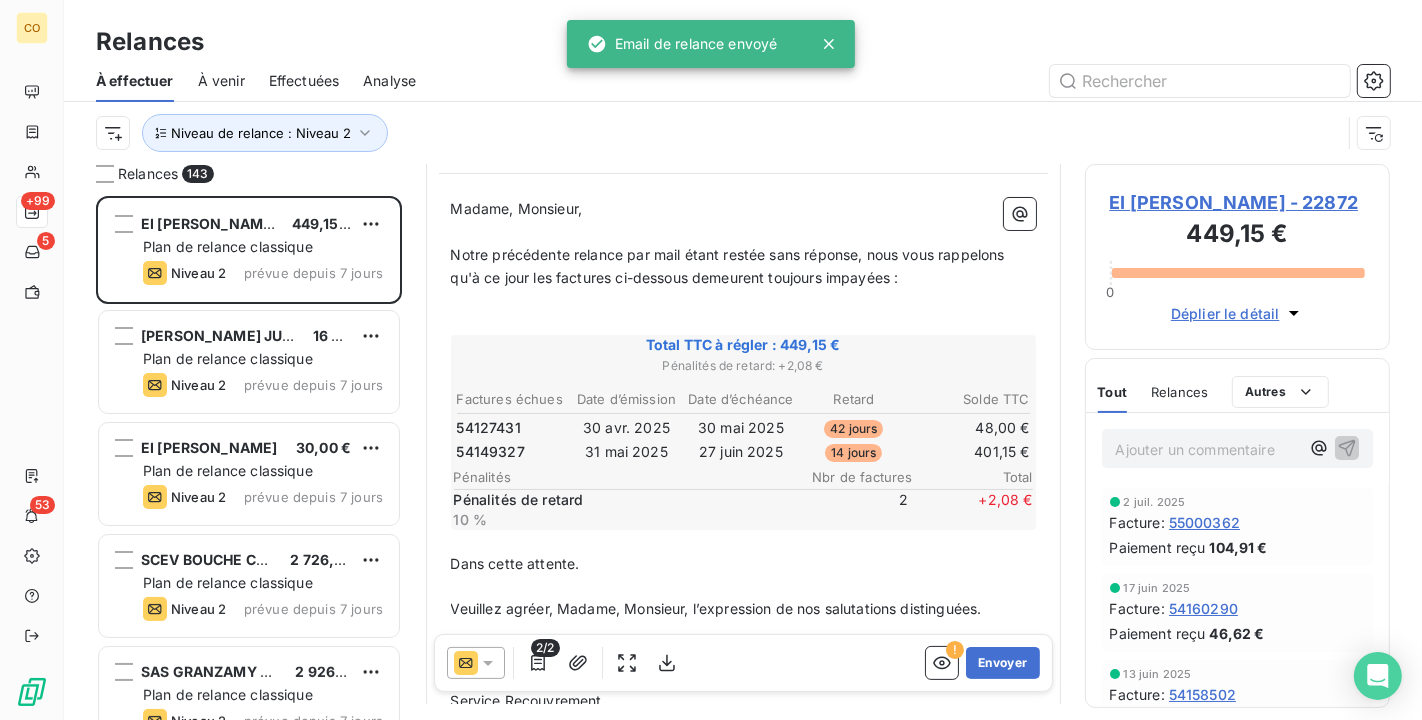 scroll, scrollTop: 222, scrollLeft: 0, axis: vertical 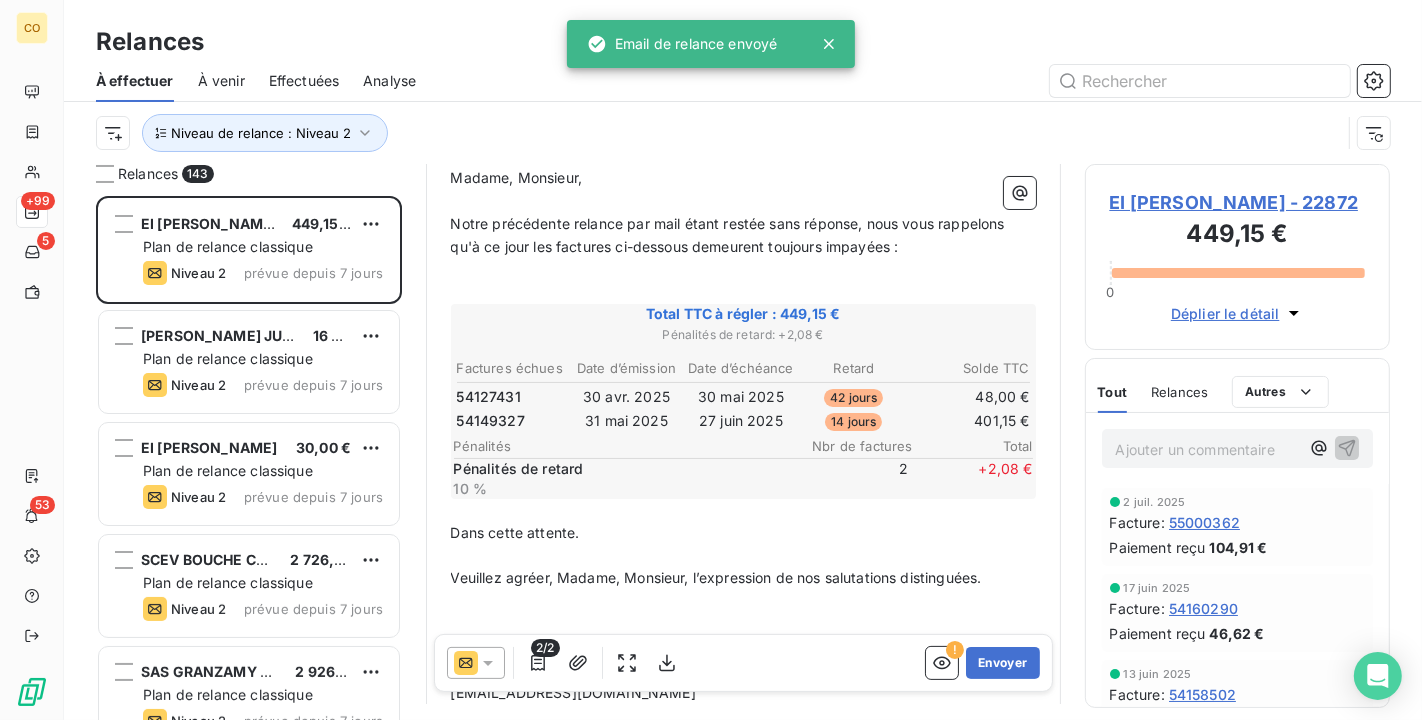 click 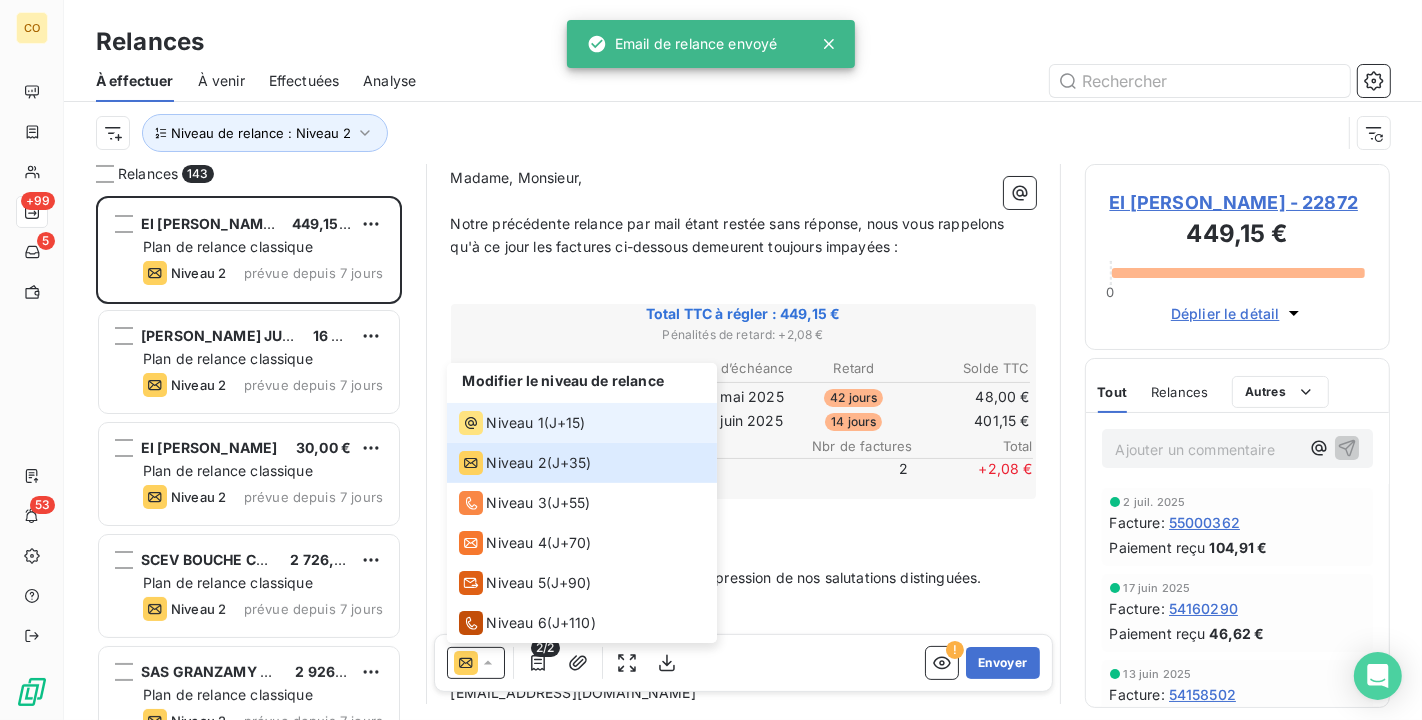 click on "Niveau 1" at bounding box center [515, 423] 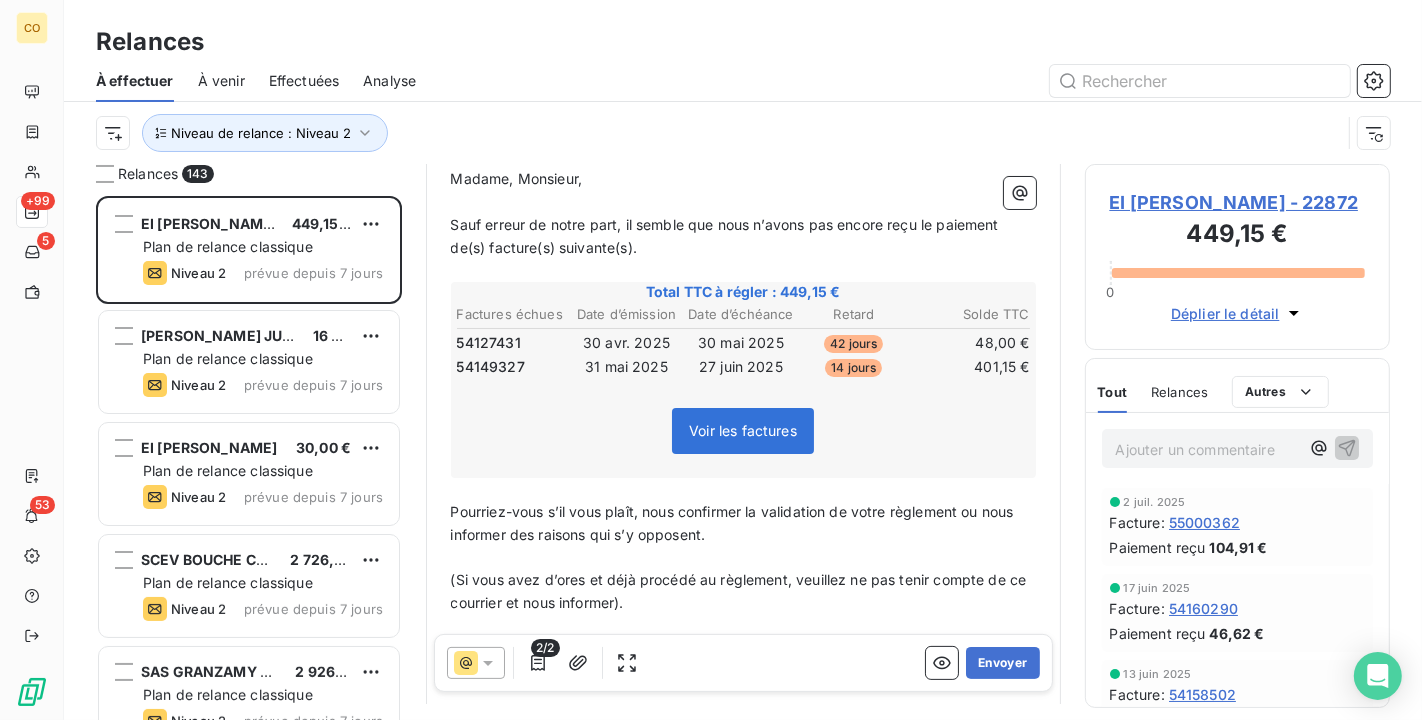 scroll, scrollTop: 257, scrollLeft: 0, axis: vertical 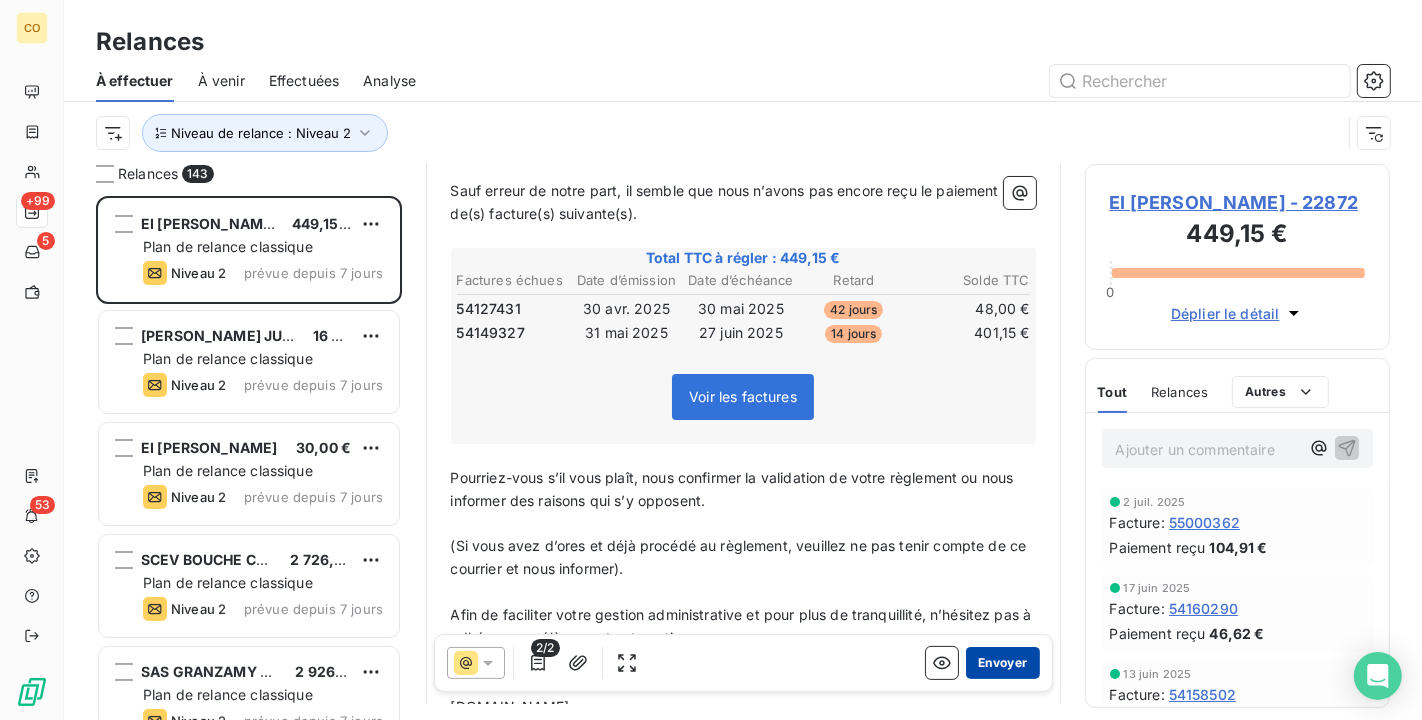 click on "Envoyer" at bounding box center [1002, 663] 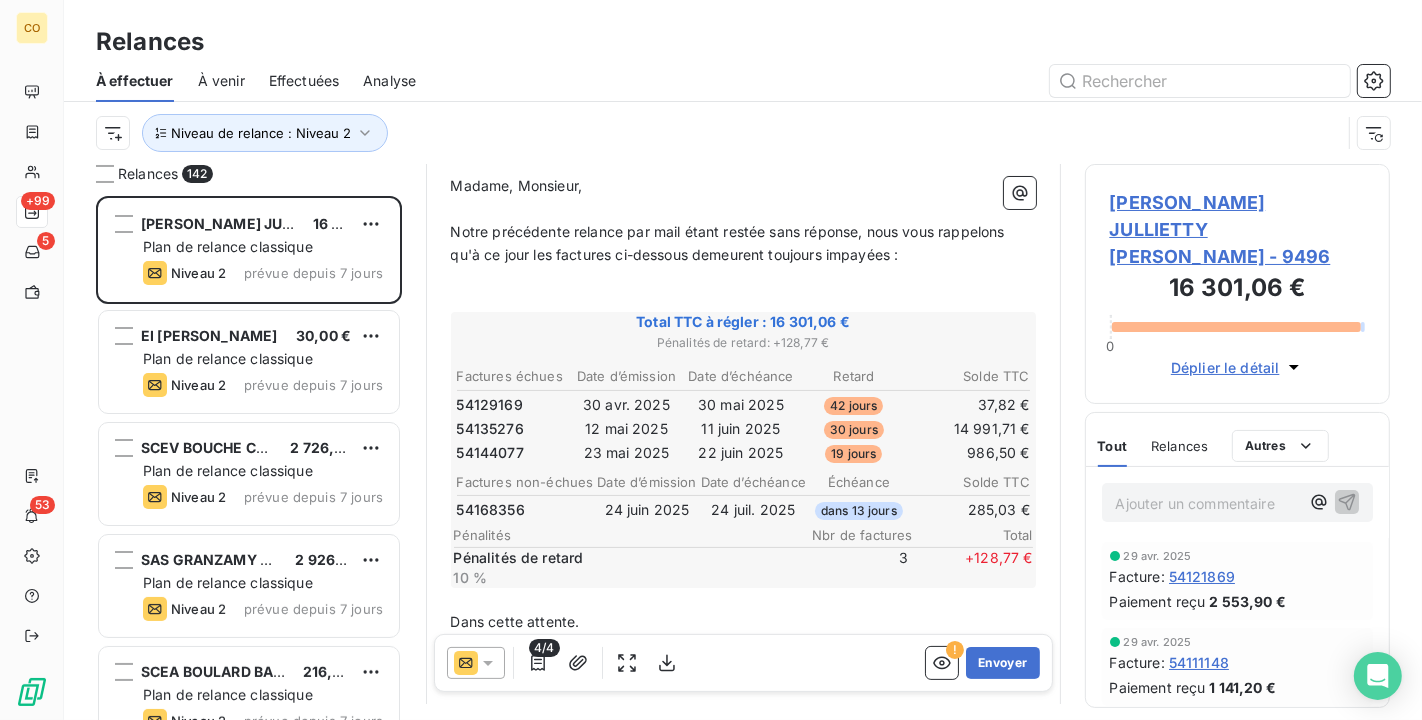 scroll, scrollTop: 222, scrollLeft: 0, axis: vertical 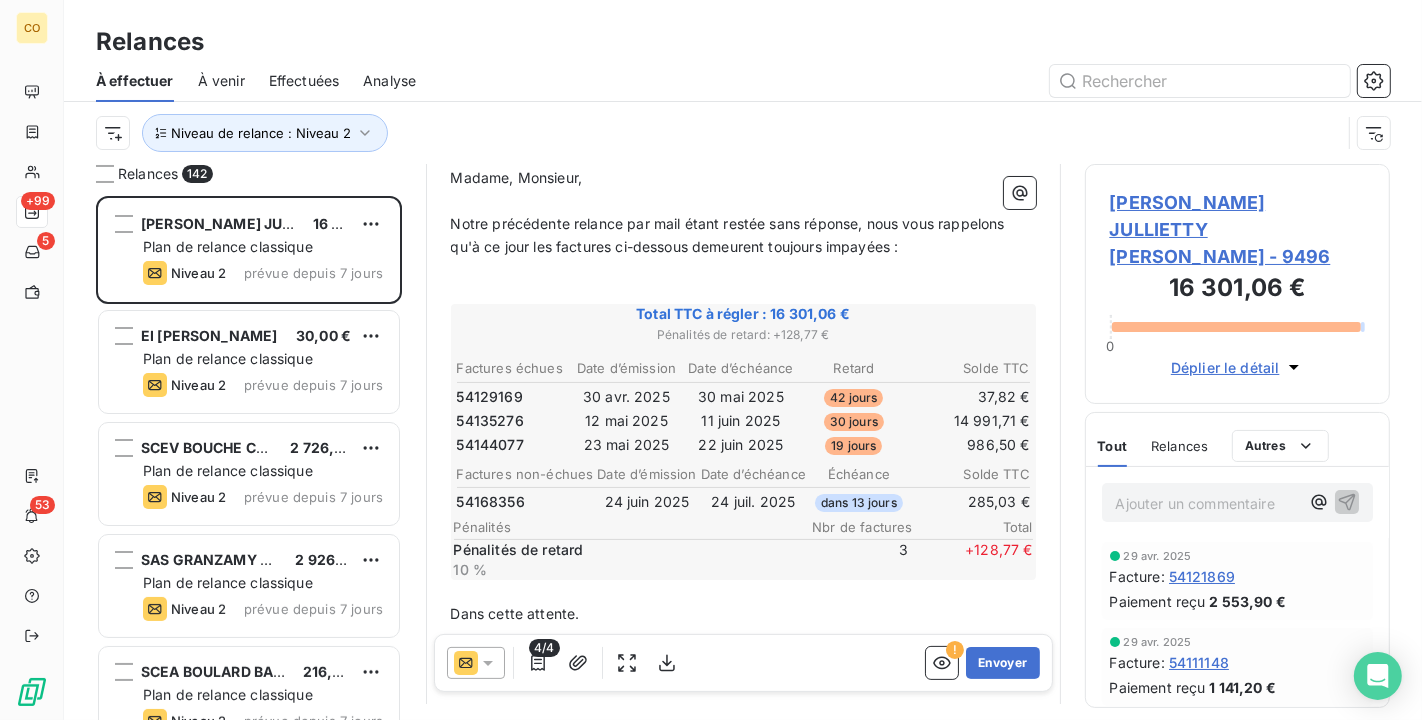 click 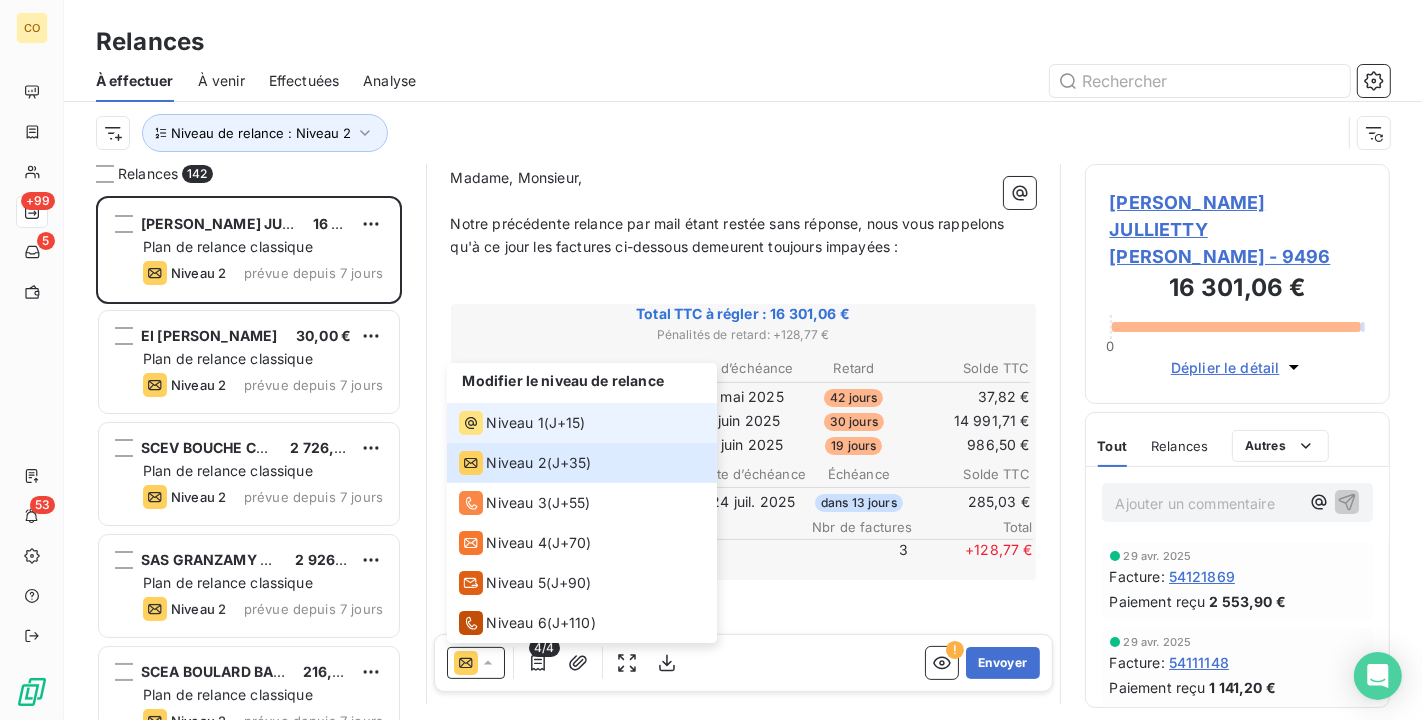 click on "Niveau 1" at bounding box center (515, 423) 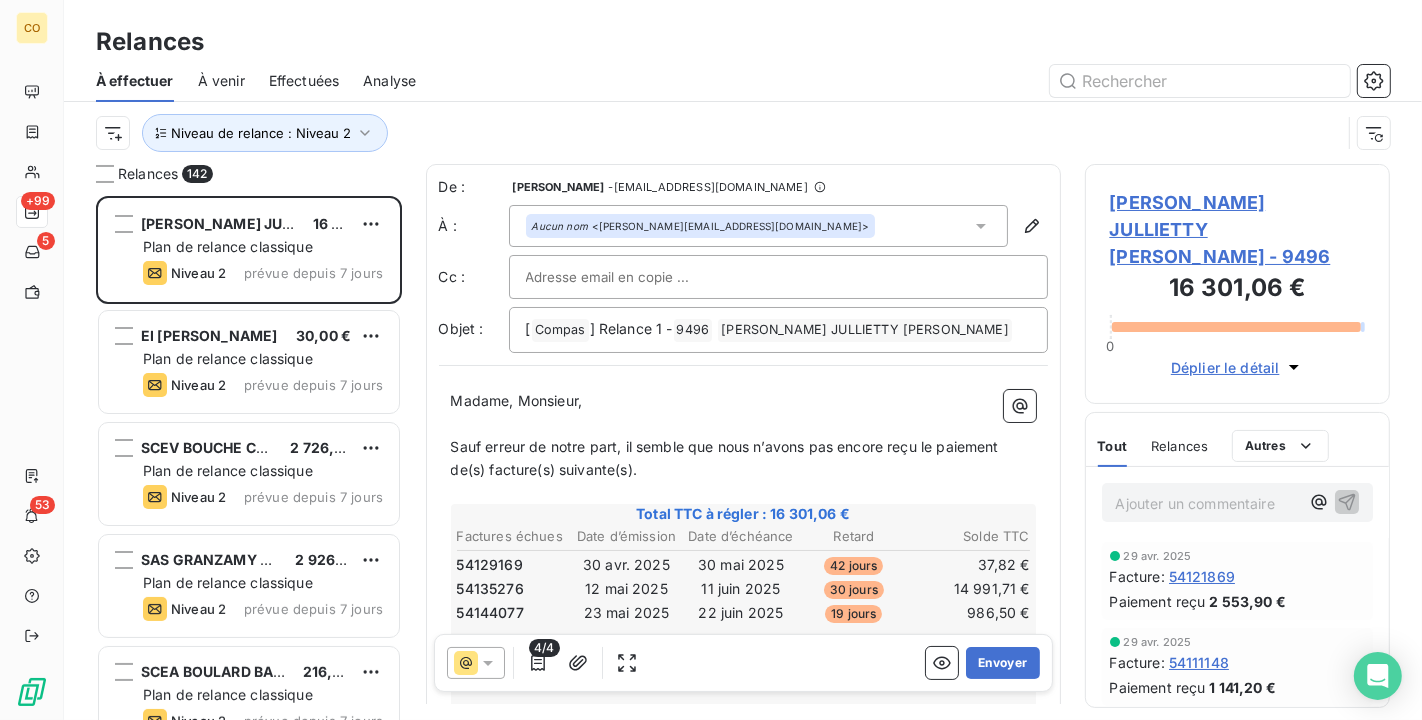 scroll, scrollTop: 0, scrollLeft: 0, axis: both 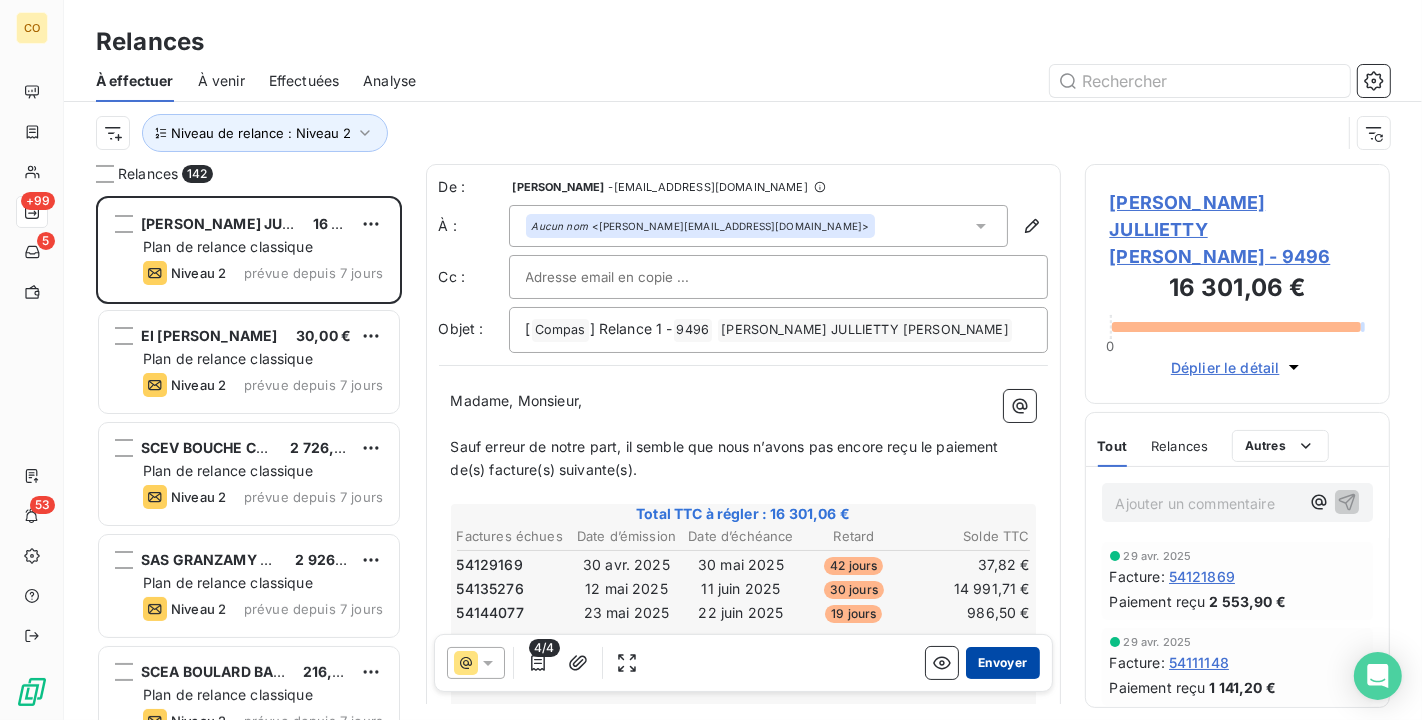 click on "Envoyer" at bounding box center [1002, 663] 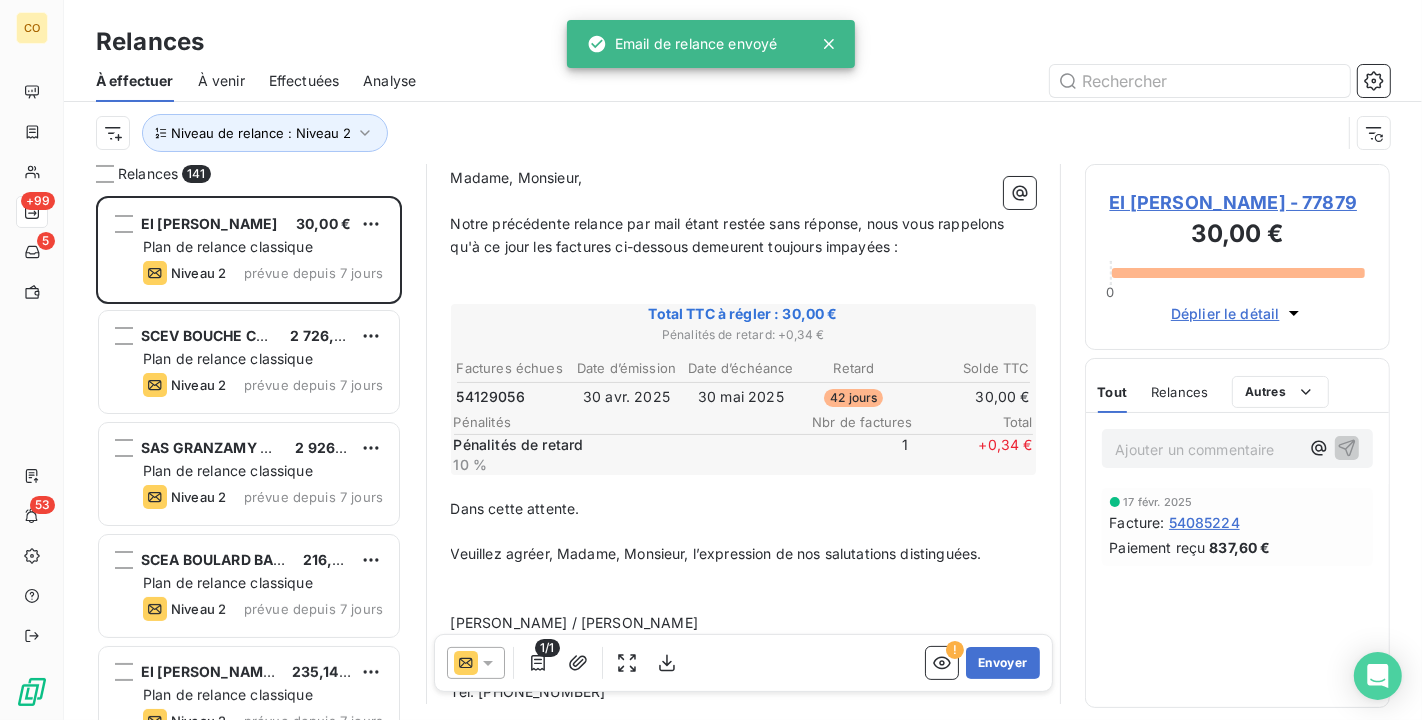 scroll, scrollTop: 222, scrollLeft: 0, axis: vertical 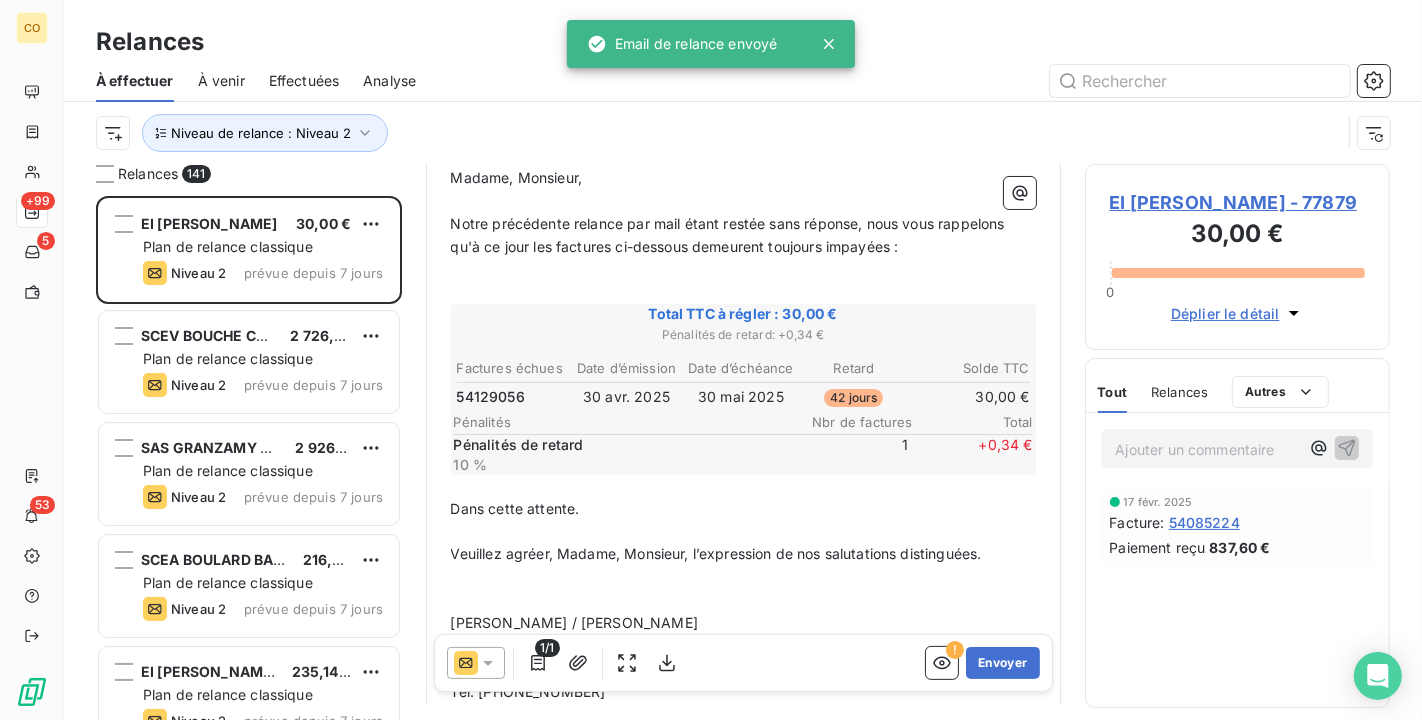 click at bounding box center (476, 663) 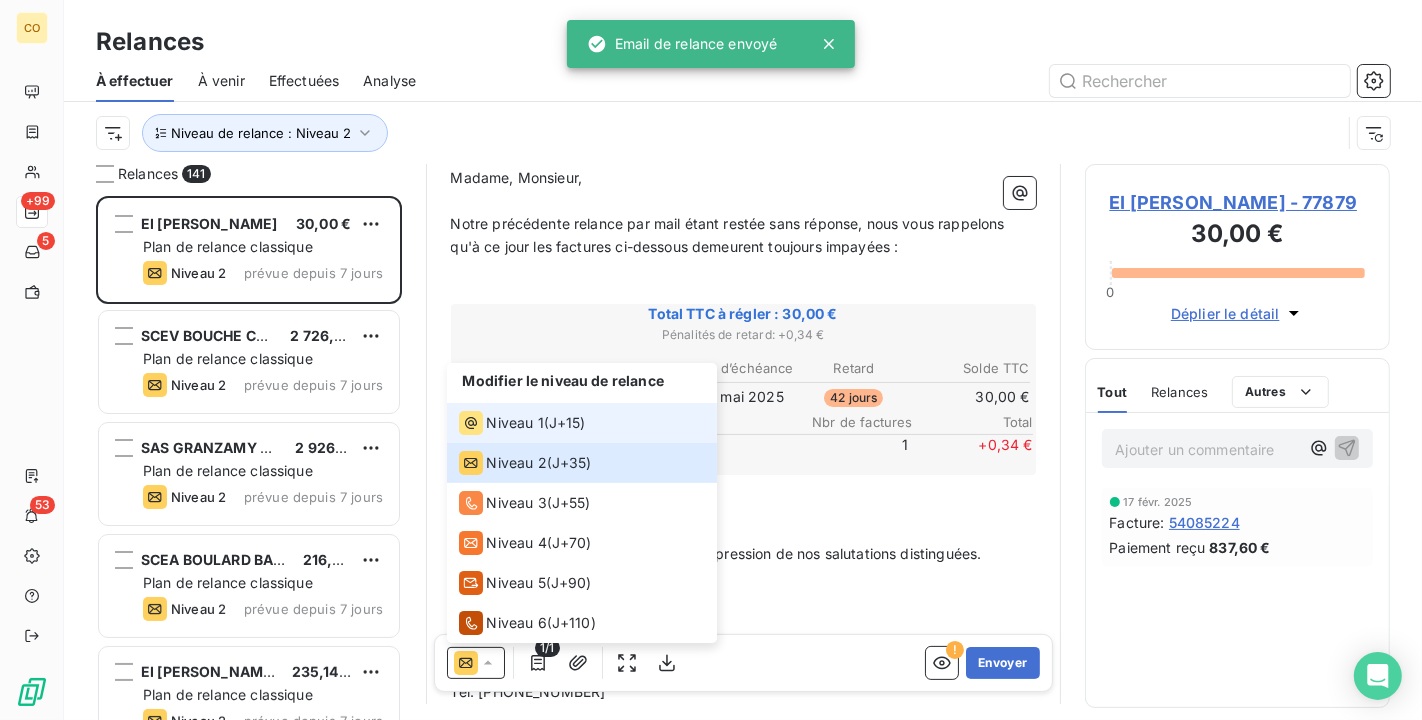 click on "Niveau 1" at bounding box center [515, 423] 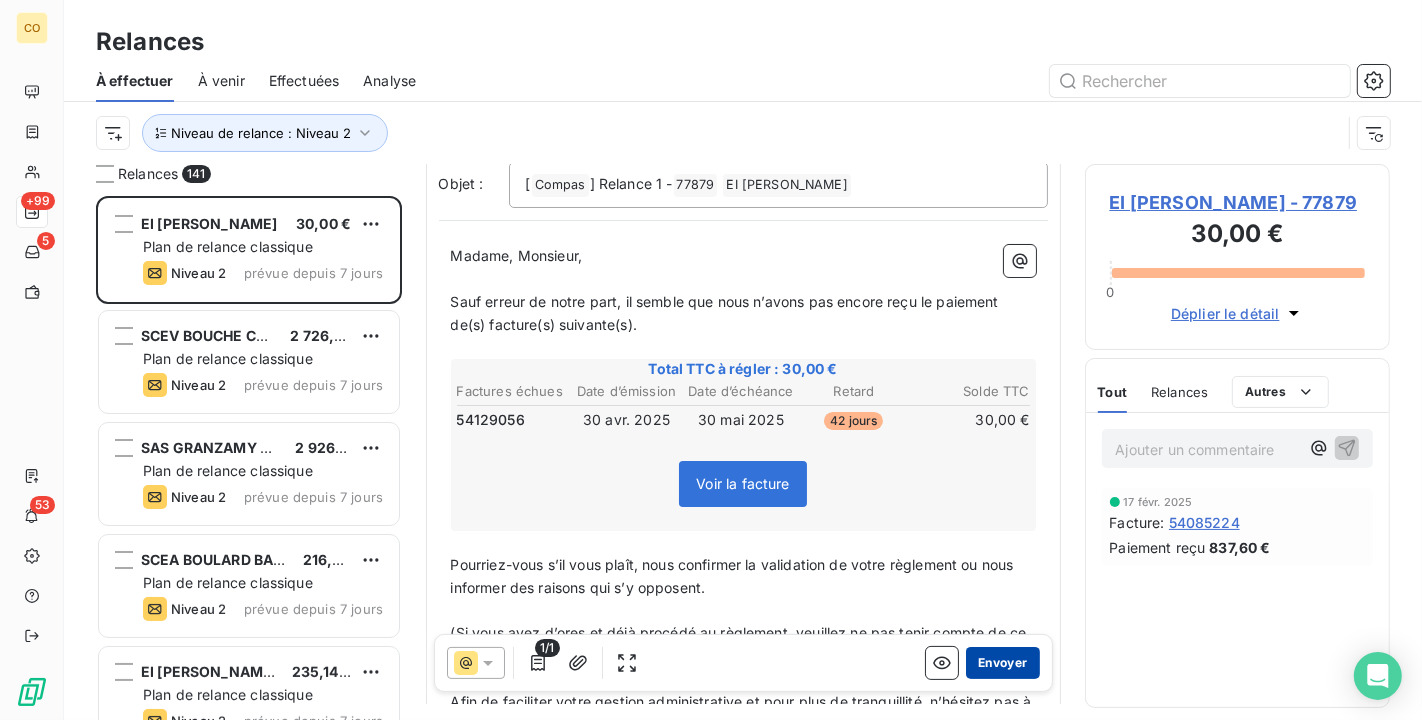 click on "Envoyer" at bounding box center (1002, 663) 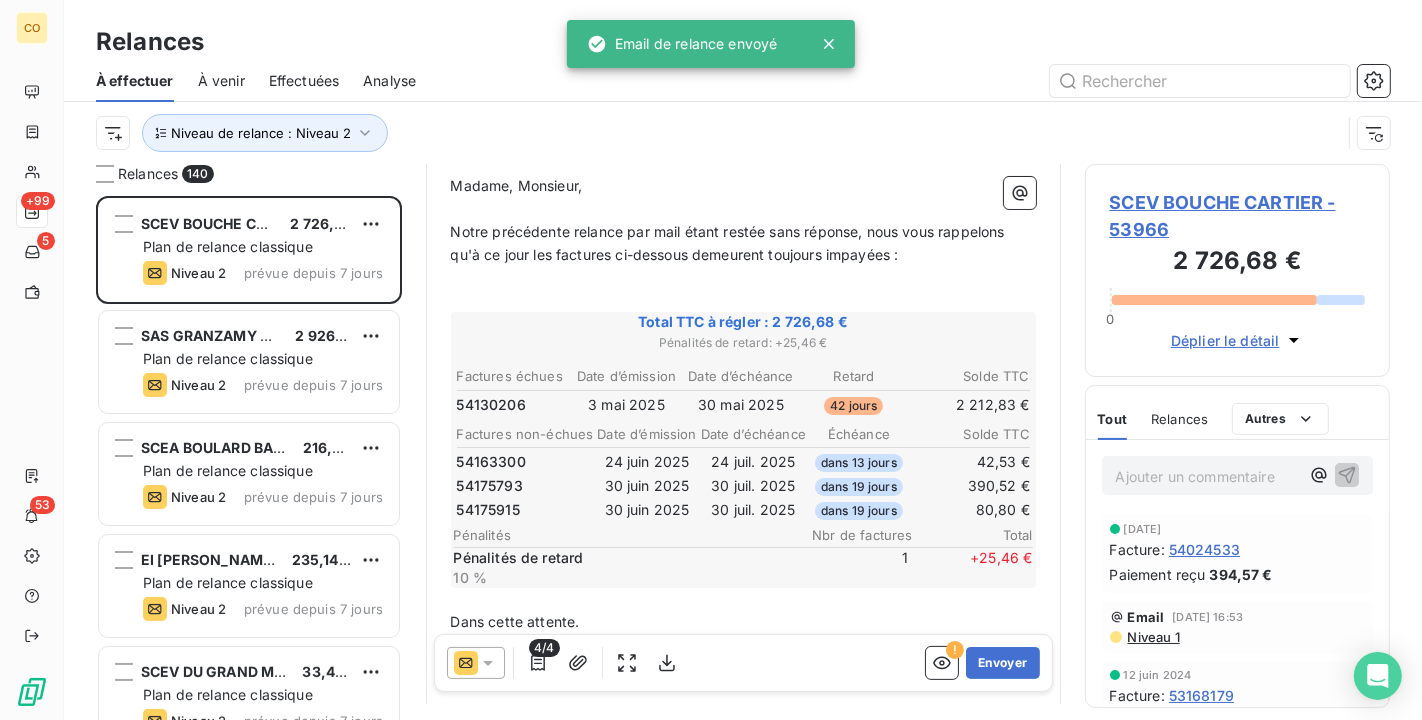scroll, scrollTop: 222, scrollLeft: 0, axis: vertical 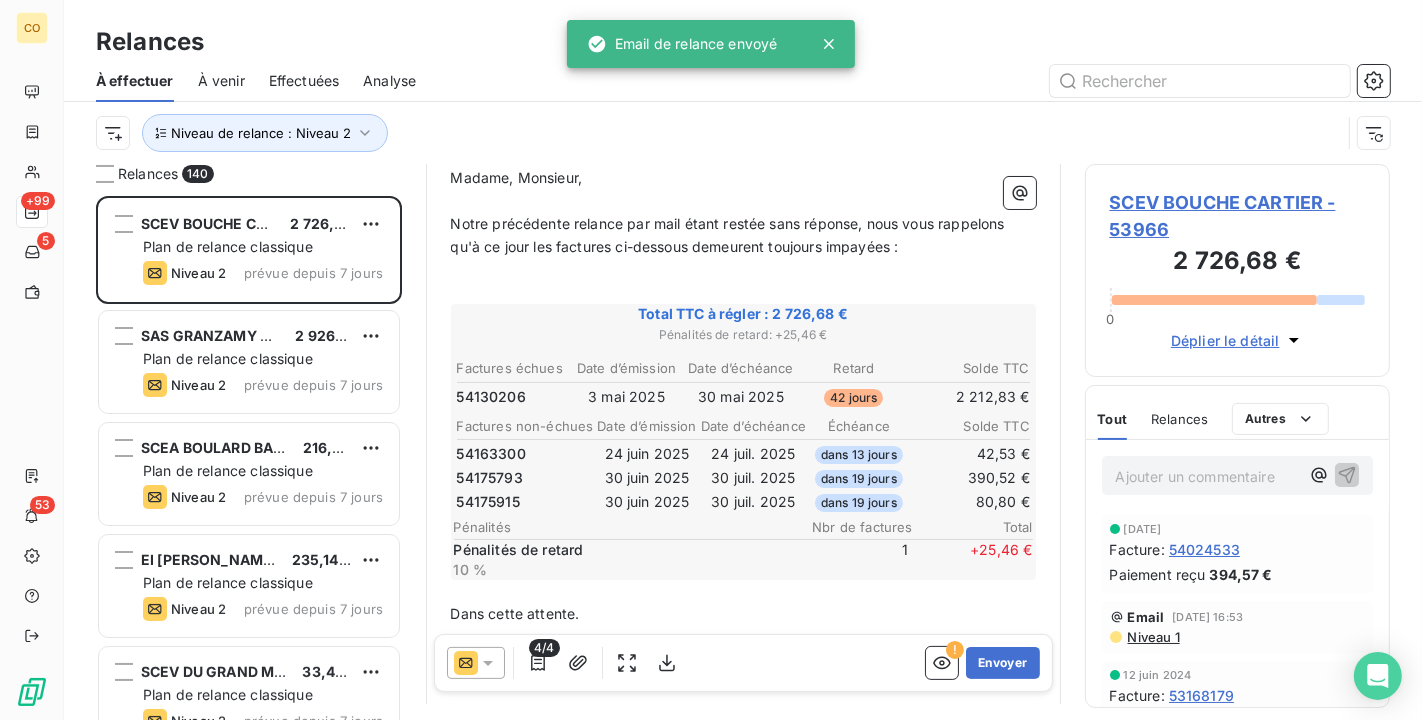 click 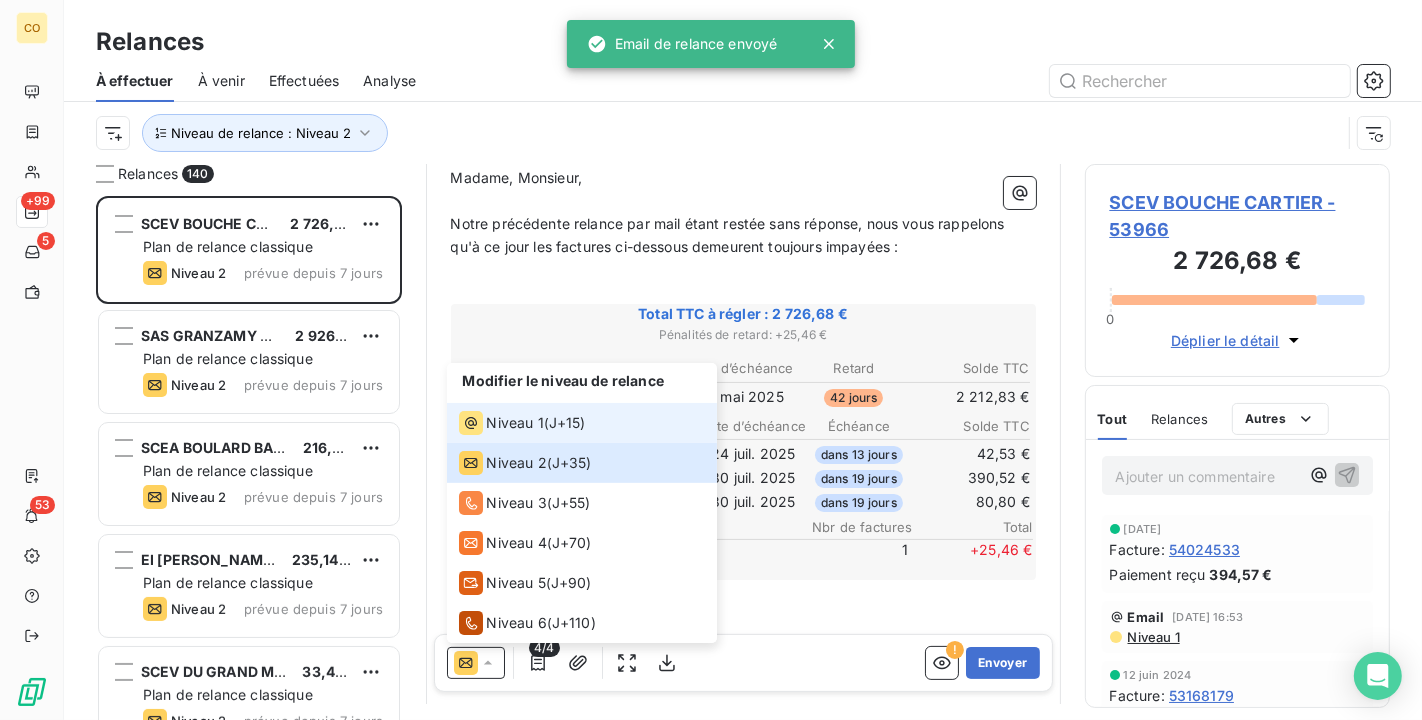 click on "Niveau 1" at bounding box center [515, 423] 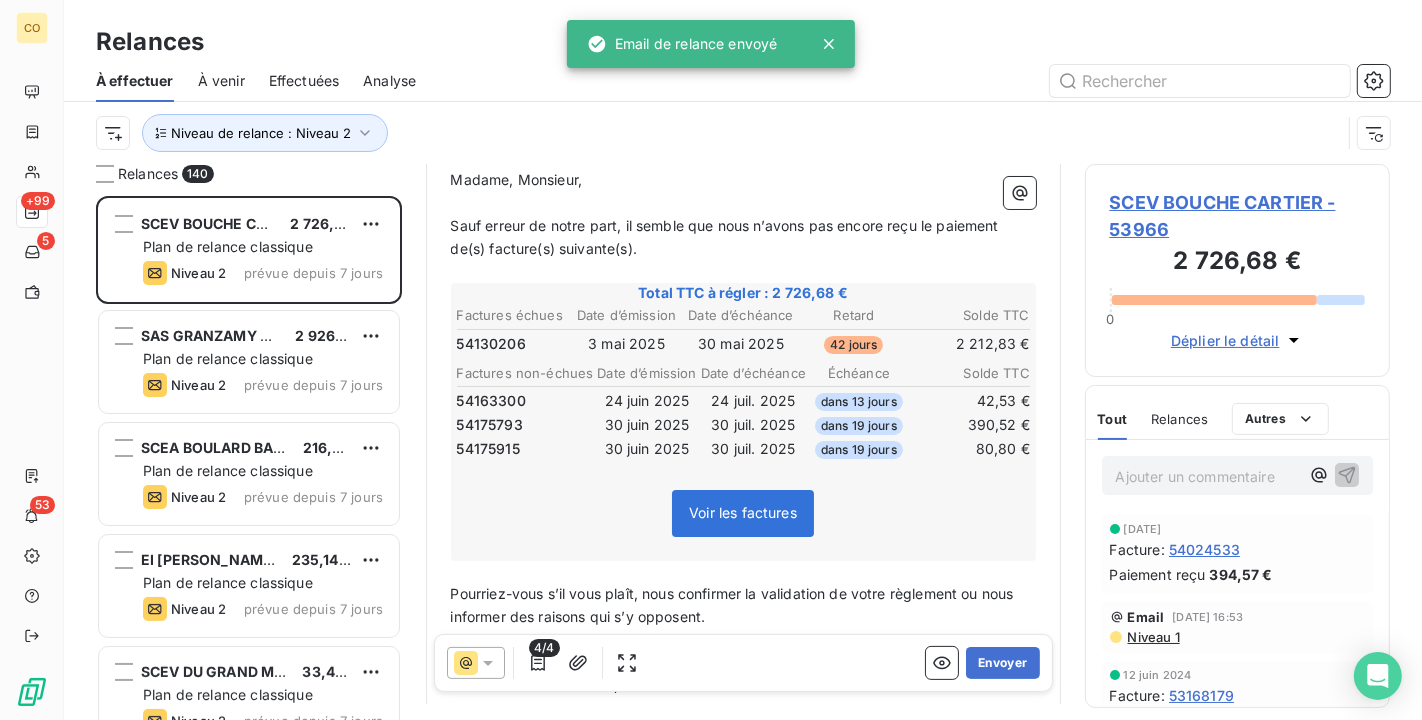 scroll, scrollTop: 146, scrollLeft: 0, axis: vertical 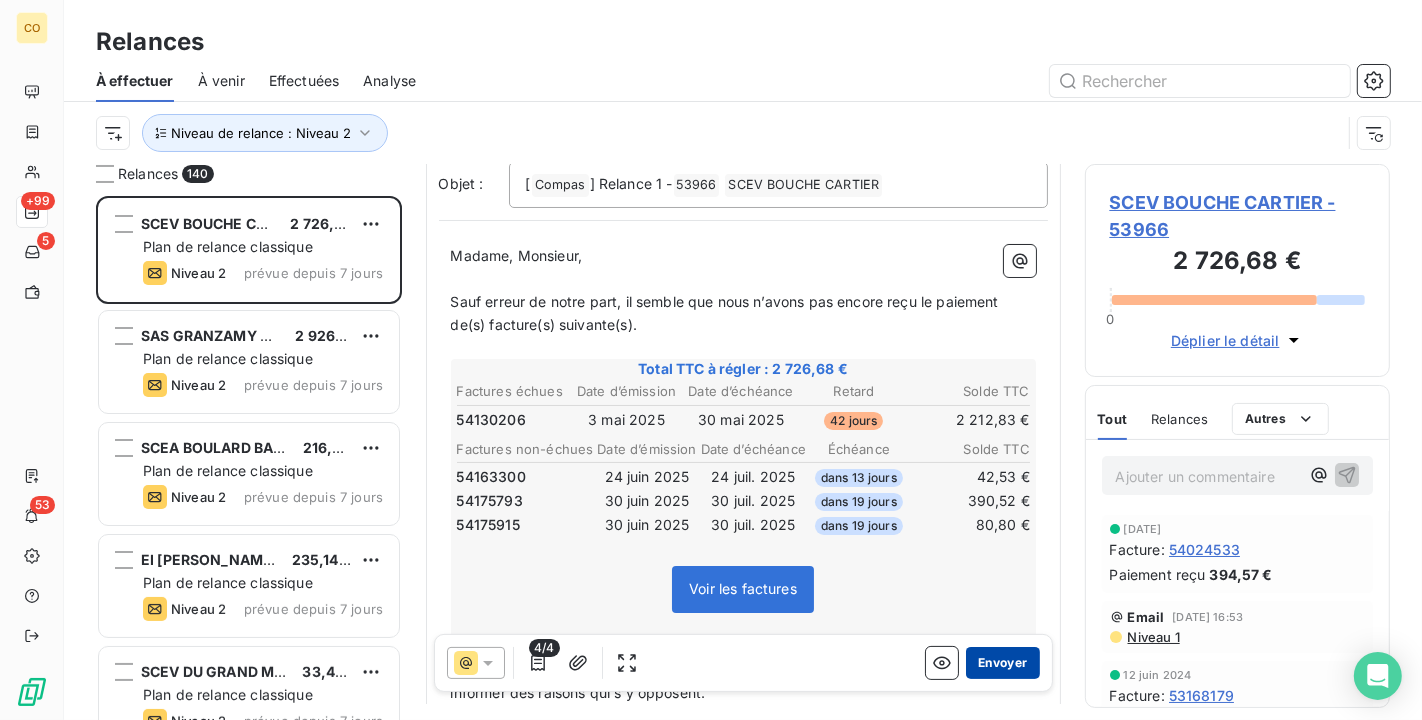 click on "Envoyer" at bounding box center (1002, 663) 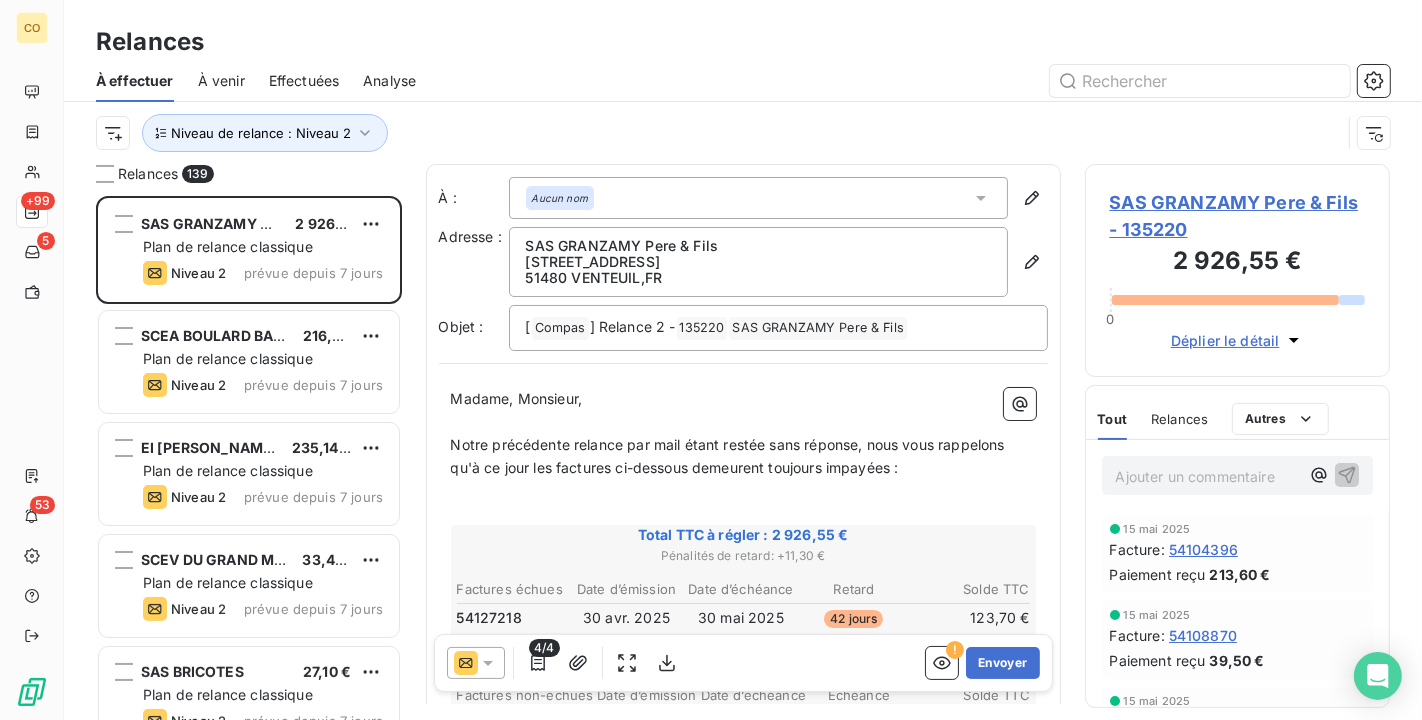 click on "Effectuées" at bounding box center [304, 81] 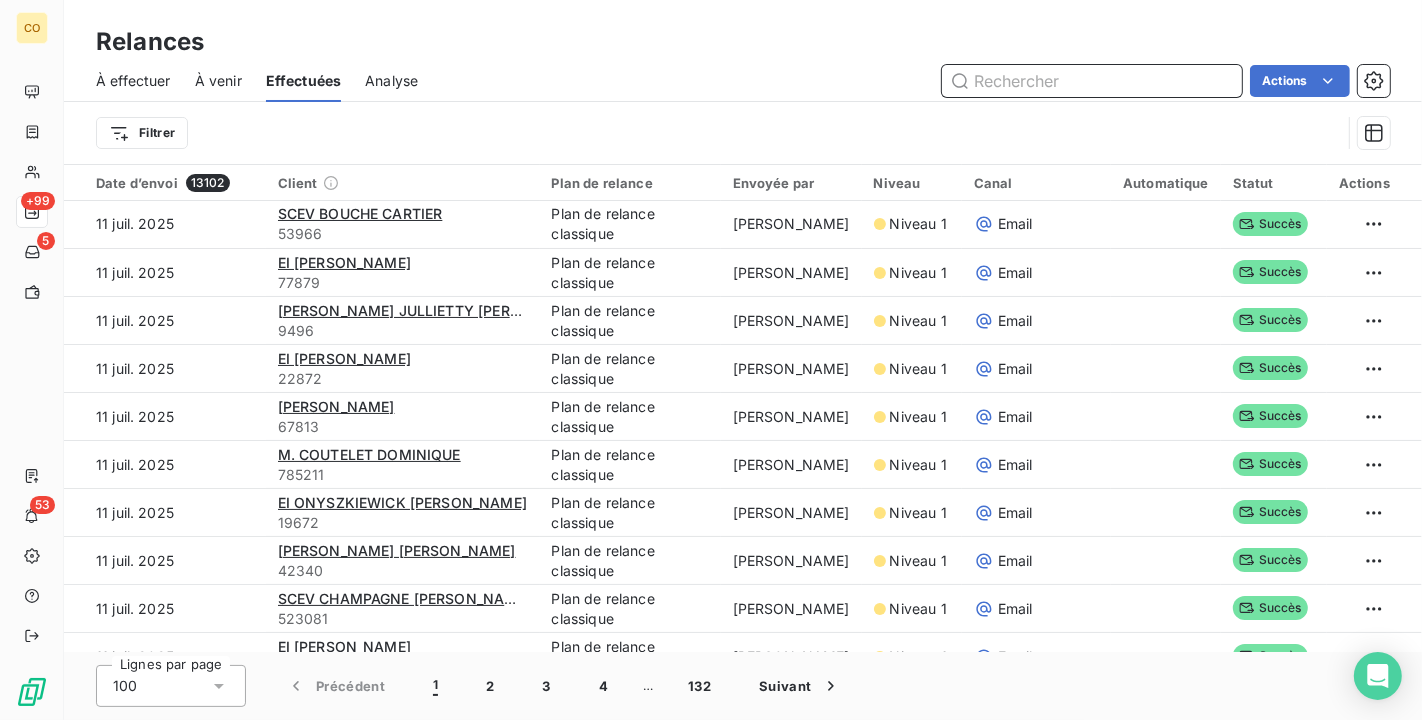 click on "À effectuer" at bounding box center [133, 81] 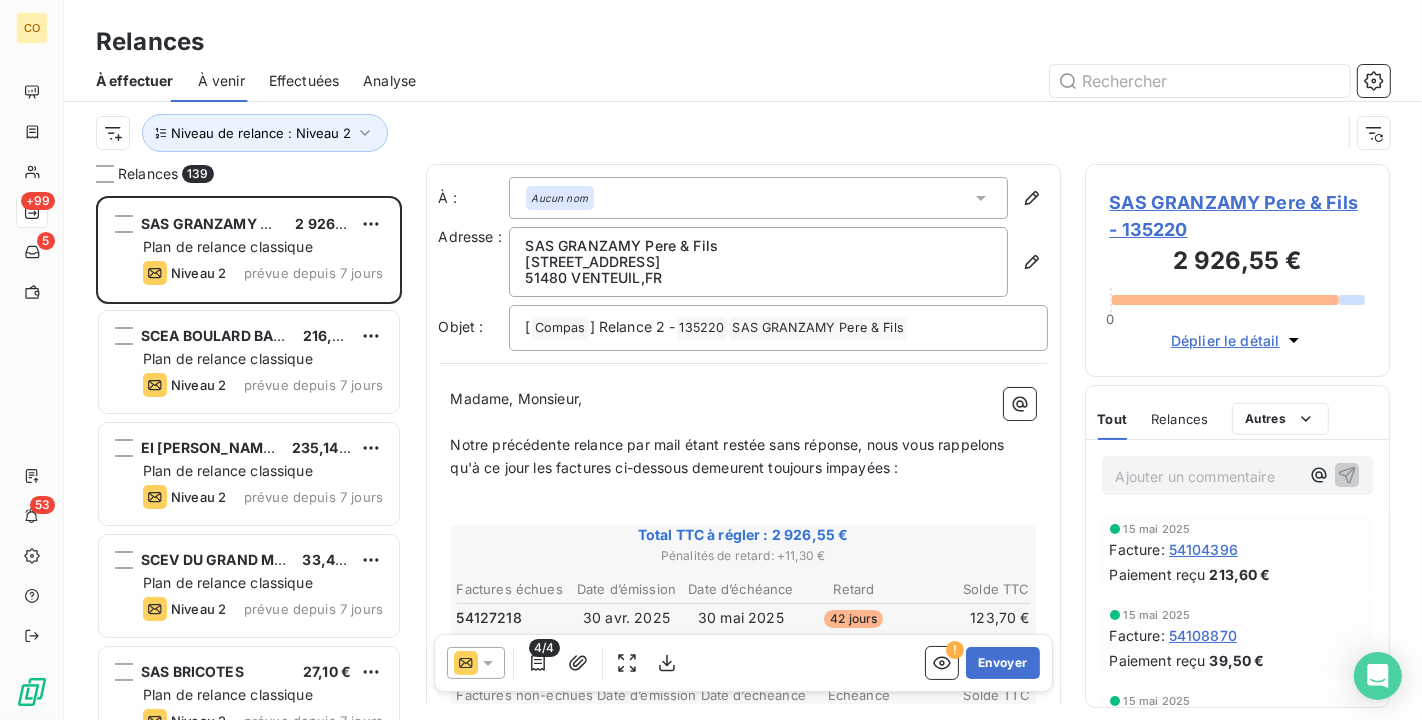 scroll, scrollTop: 18, scrollLeft: 17, axis: both 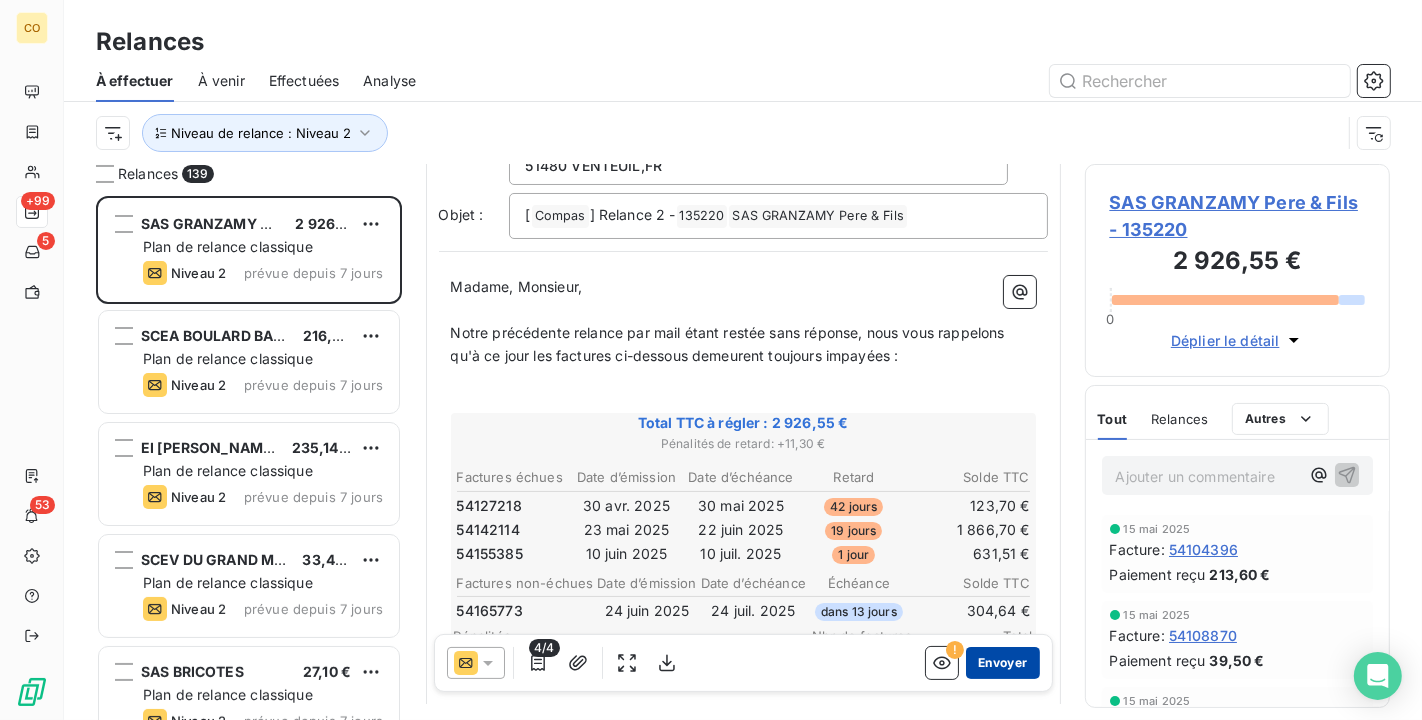 click on "Envoyer" at bounding box center [1002, 663] 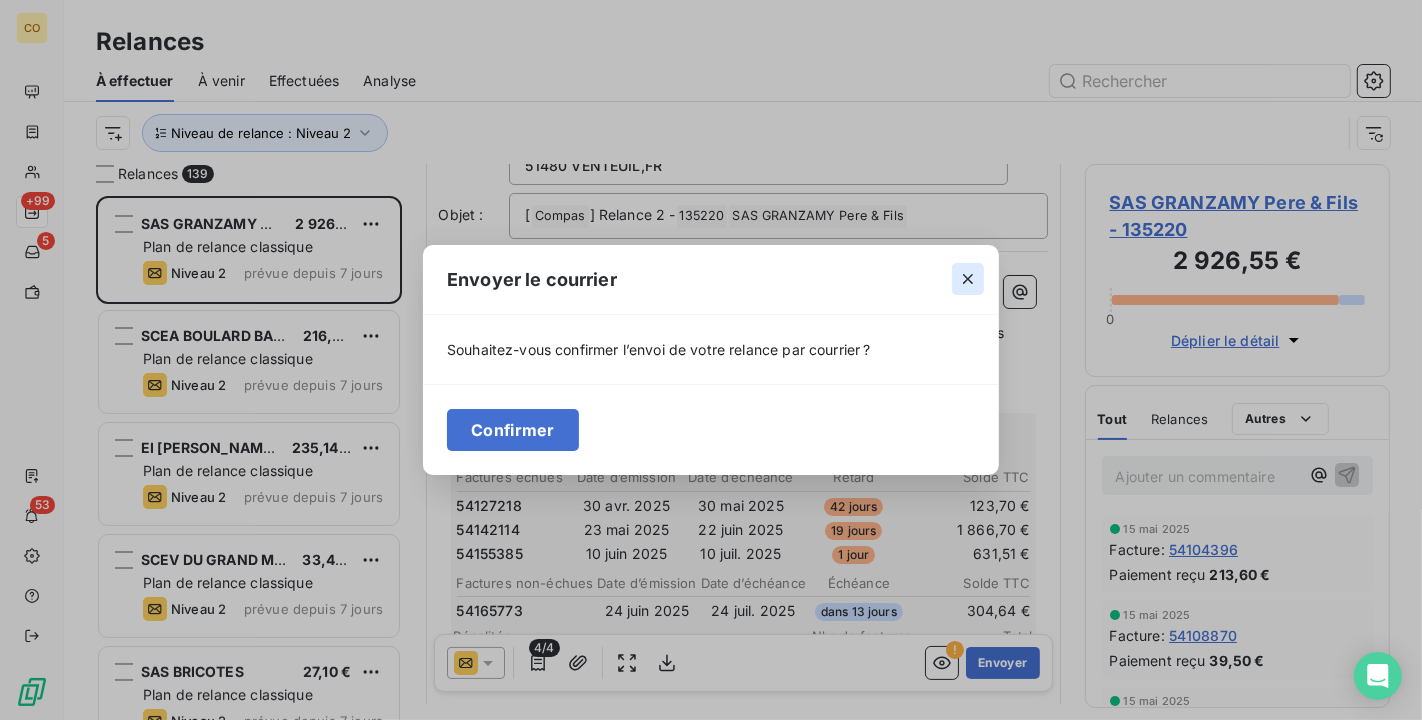 click 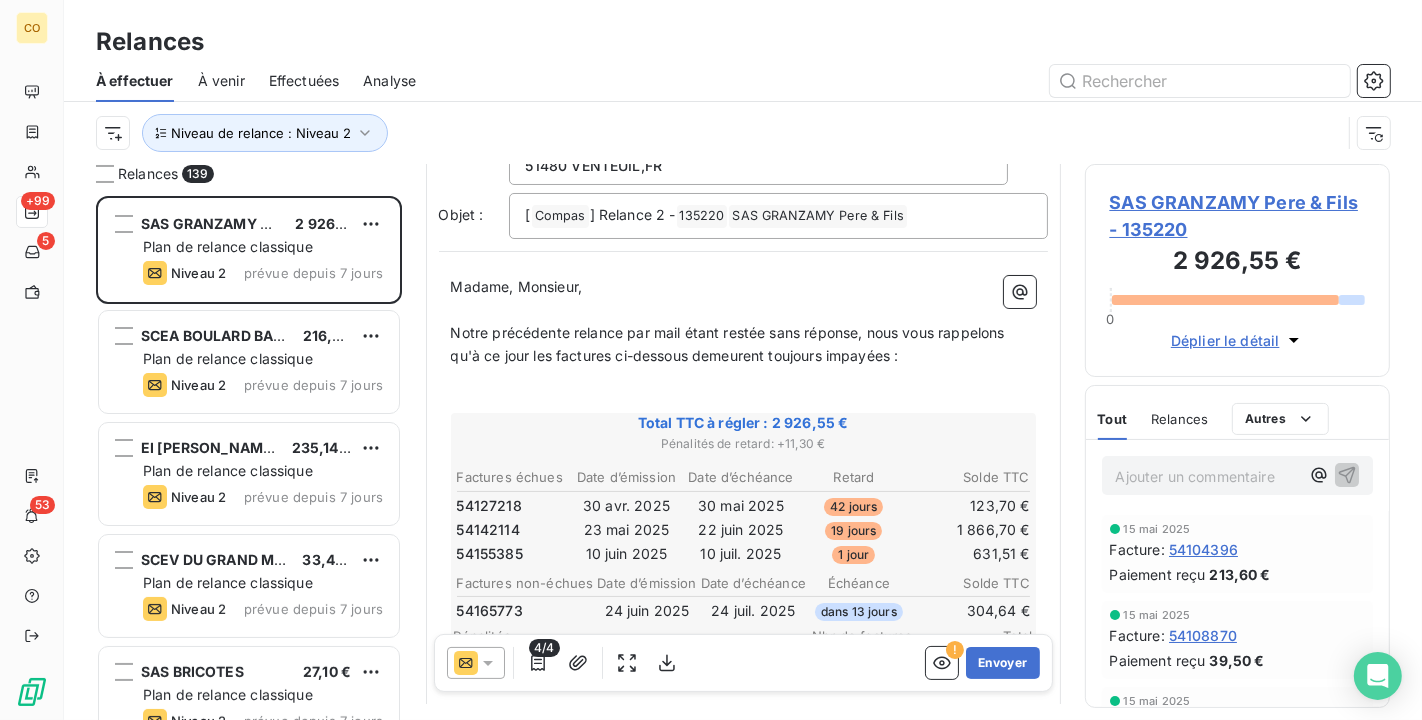 click 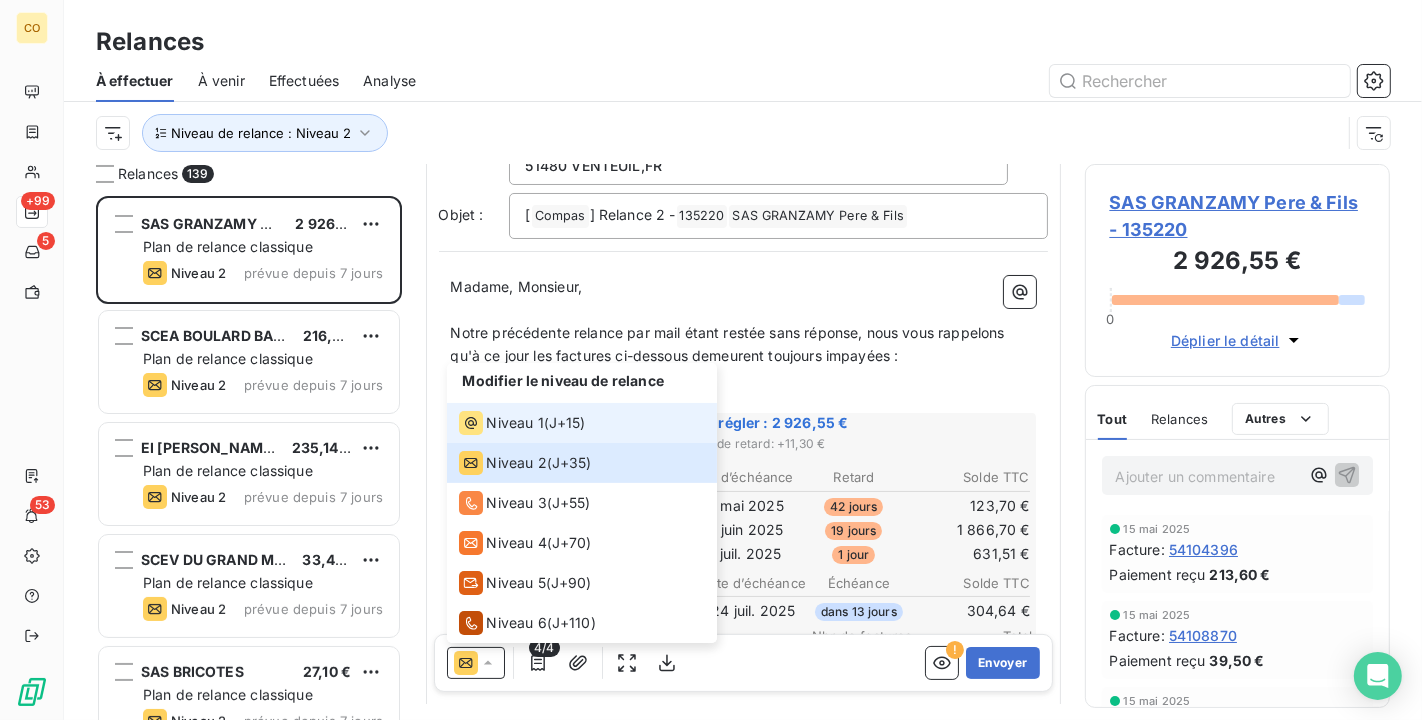 click on "Niveau 1" at bounding box center (515, 423) 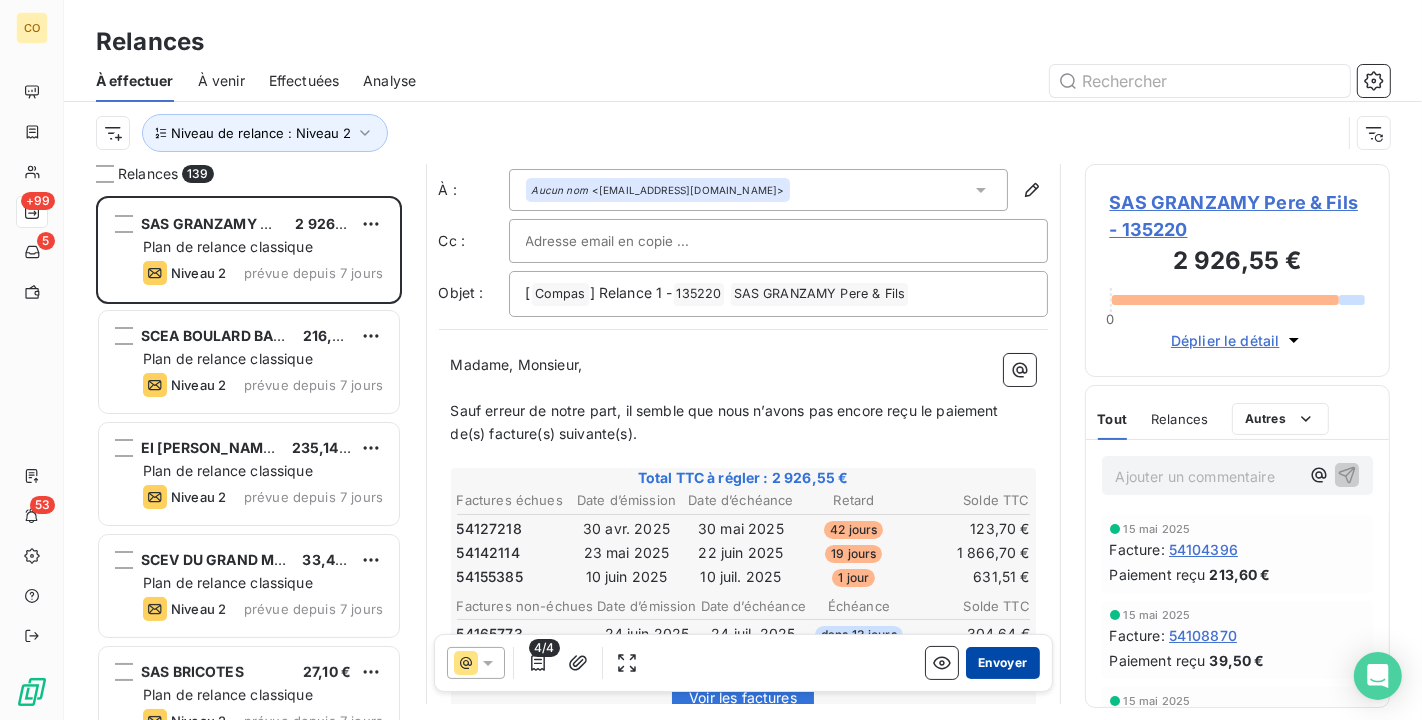 click on "Envoyer" at bounding box center (1002, 663) 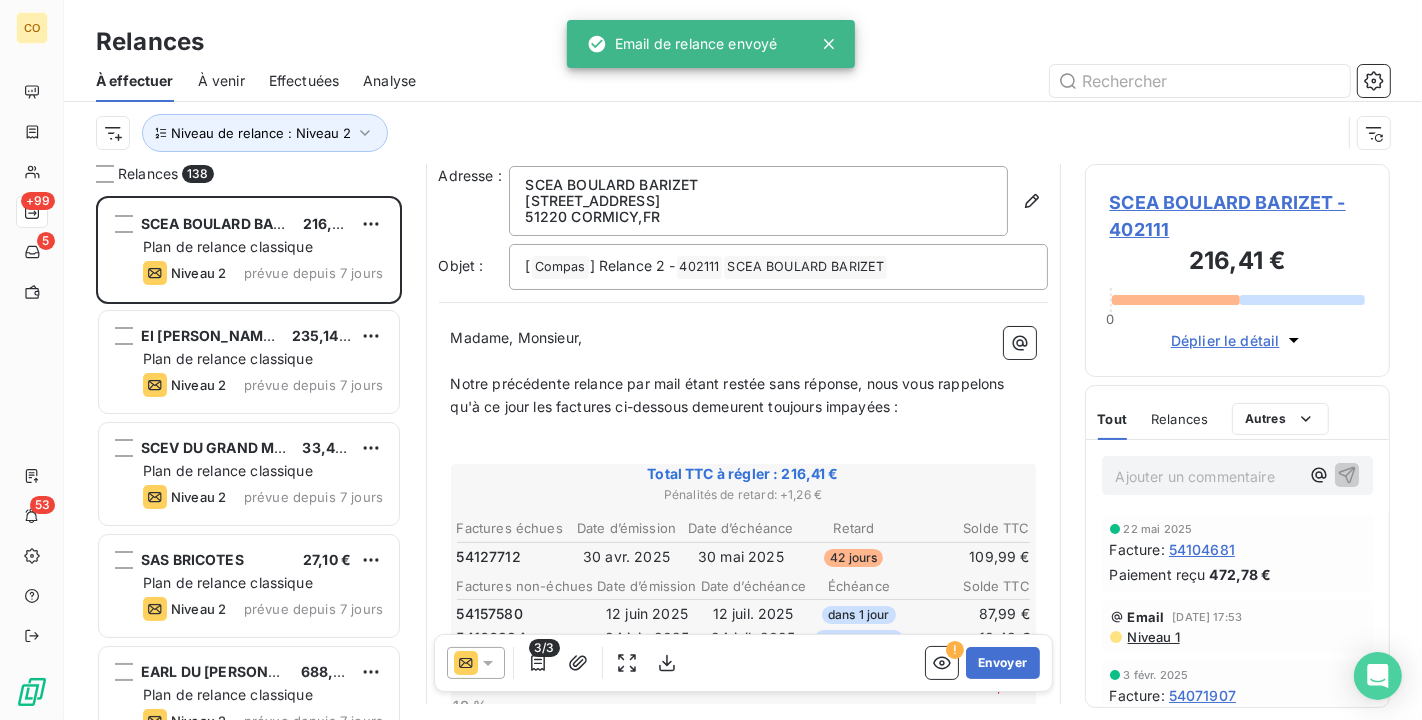 scroll, scrollTop: 334, scrollLeft: 0, axis: vertical 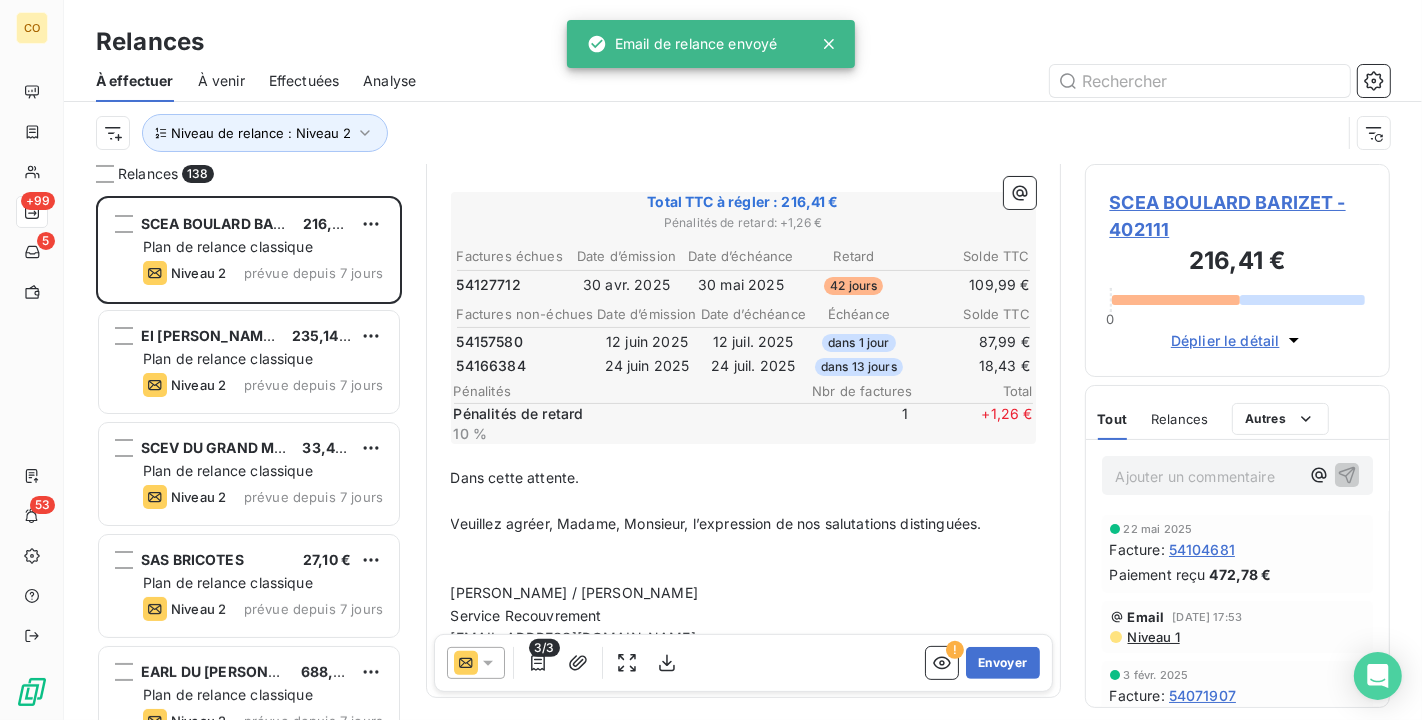click 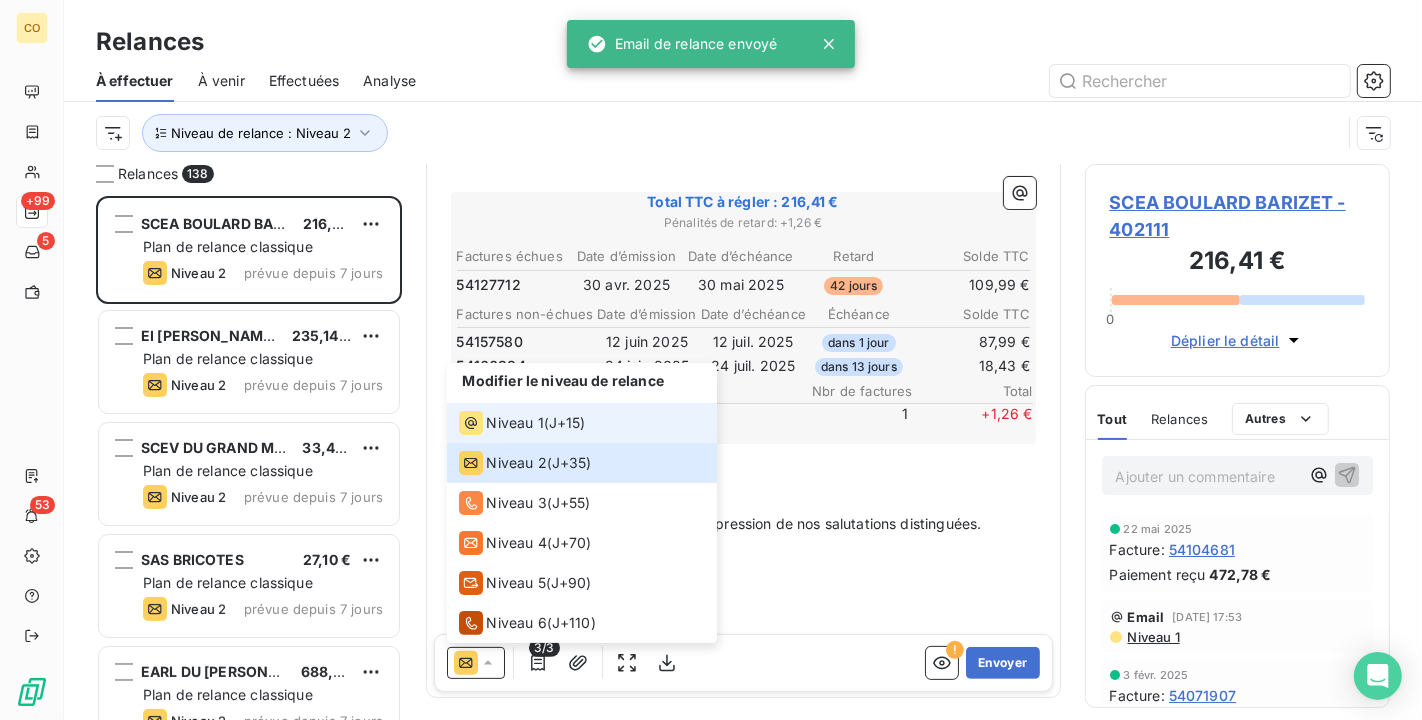 click on "Niveau 1" at bounding box center (501, 423) 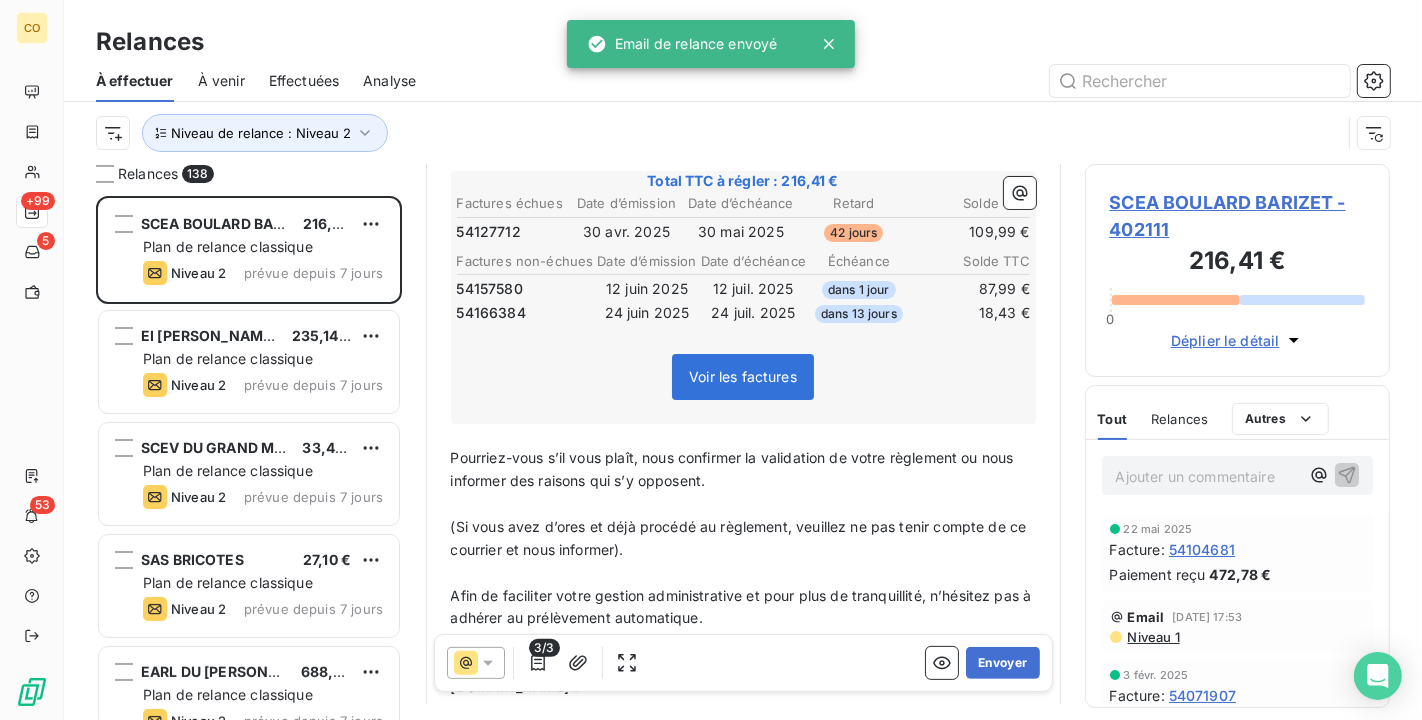 scroll, scrollTop: 258, scrollLeft: 0, axis: vertical 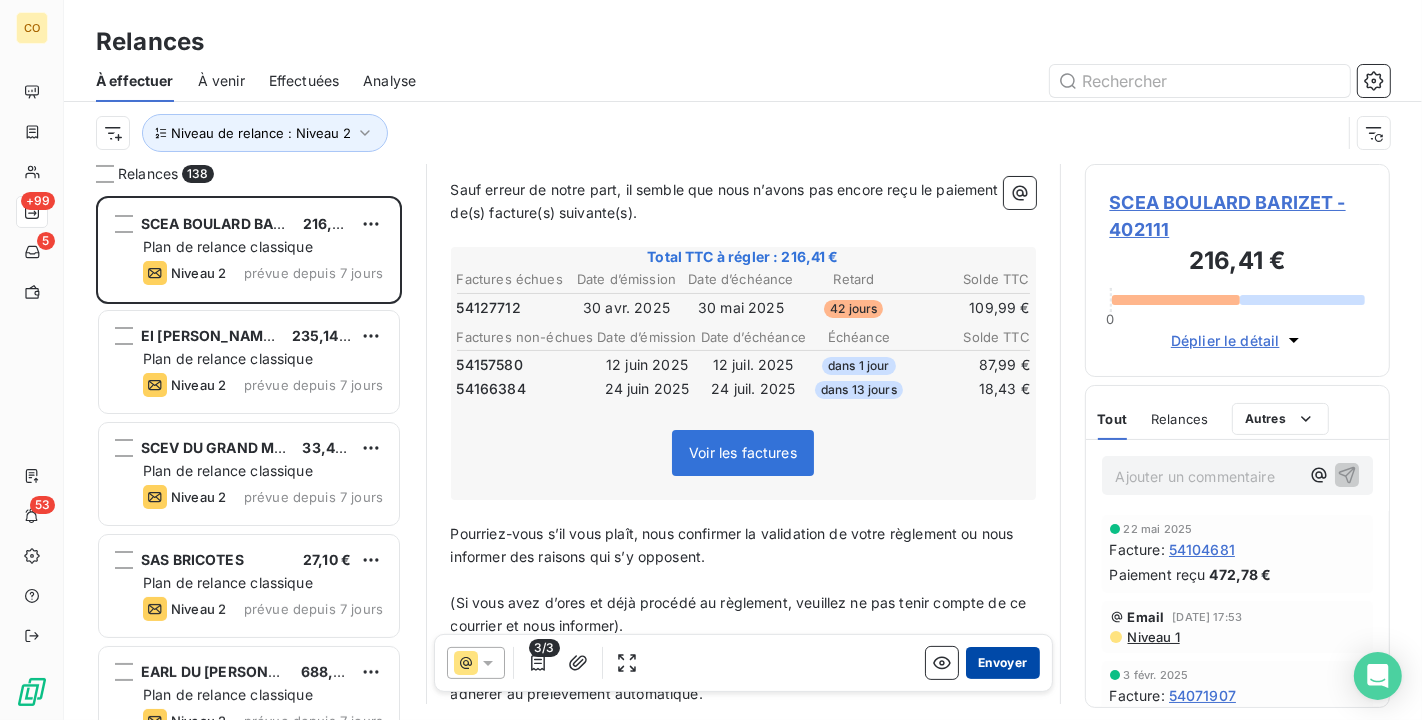 click on "Envoyer" at bounding box center (1002, 663) 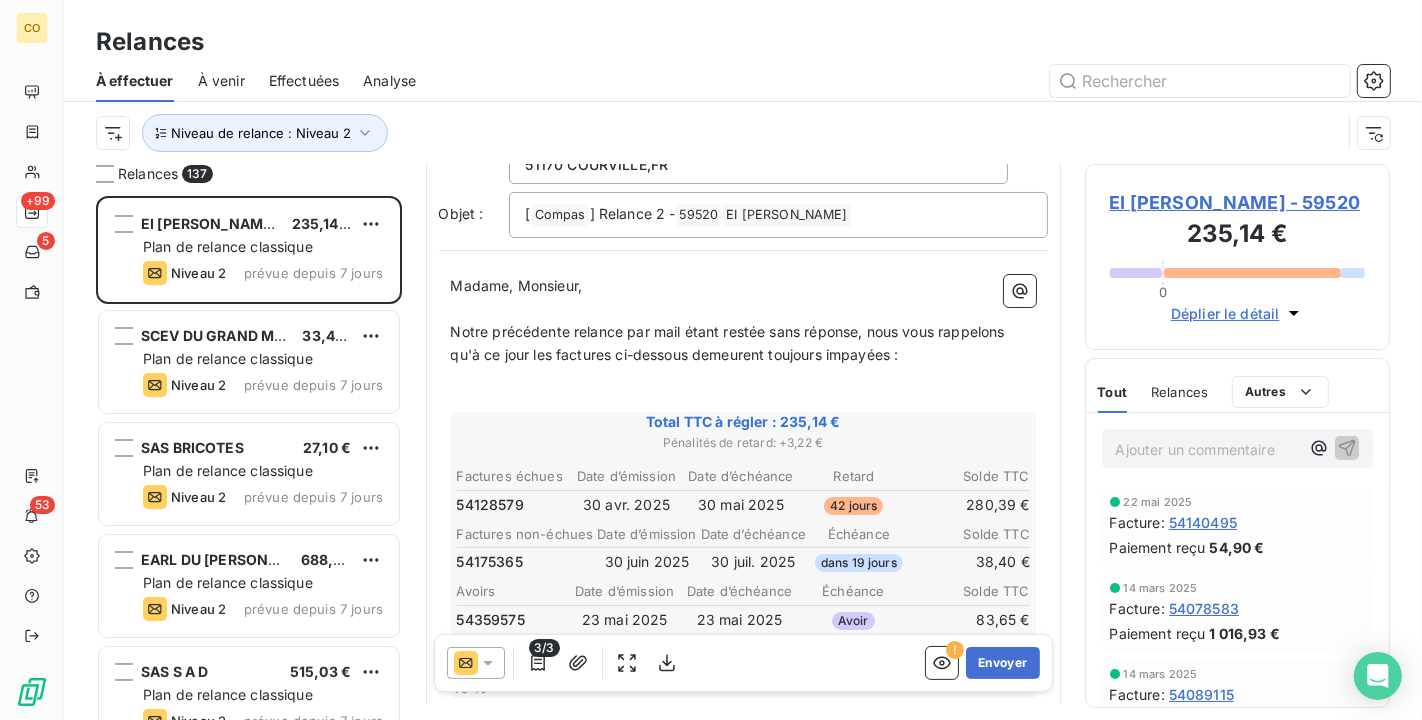 scroll, scrollTop: 225, scrollLeft: 0, axis: vertical 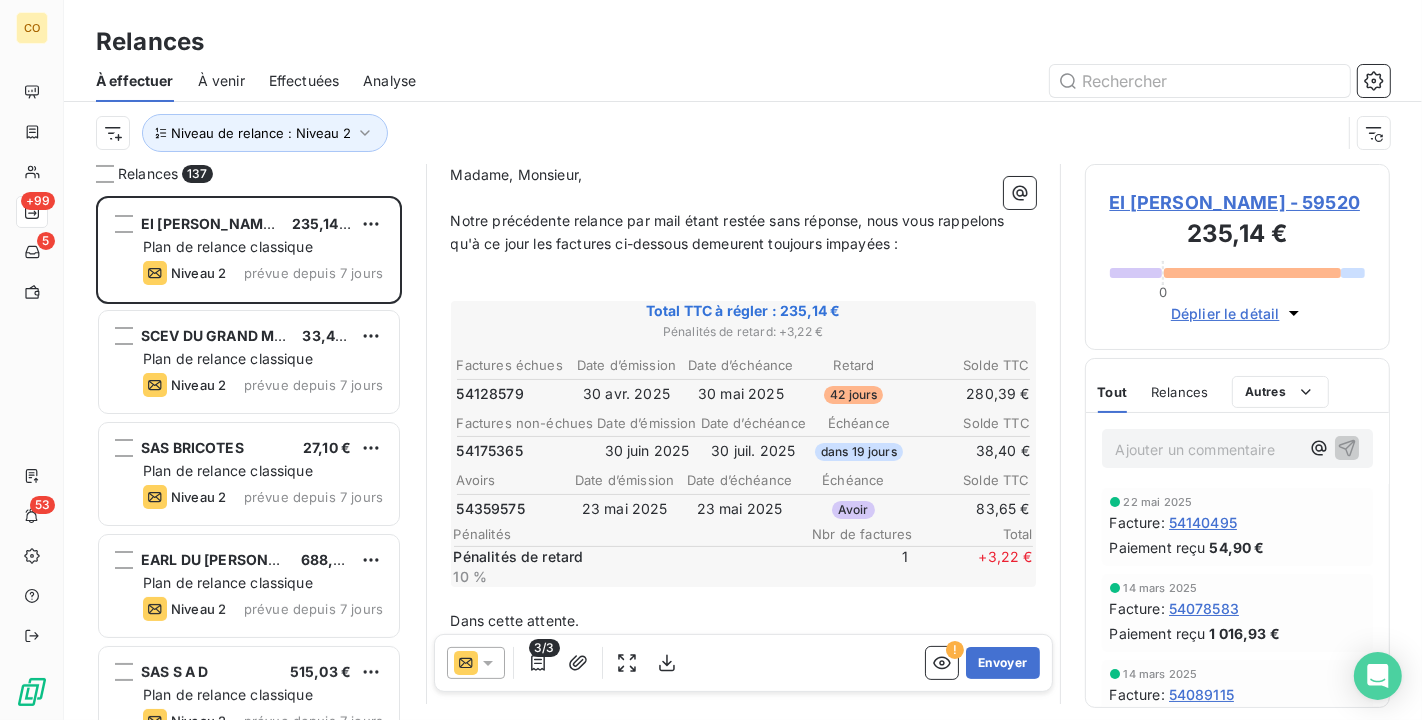 click 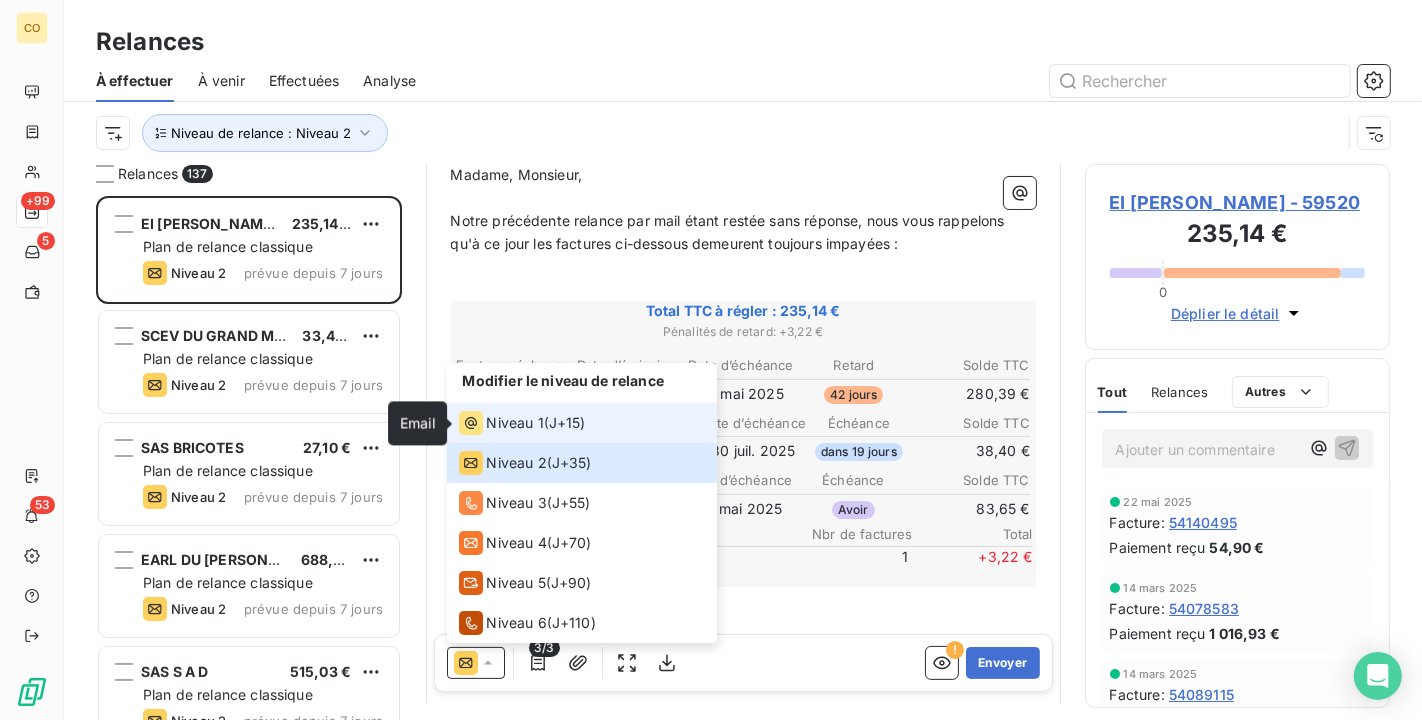 click at bounding box center [471, 423] 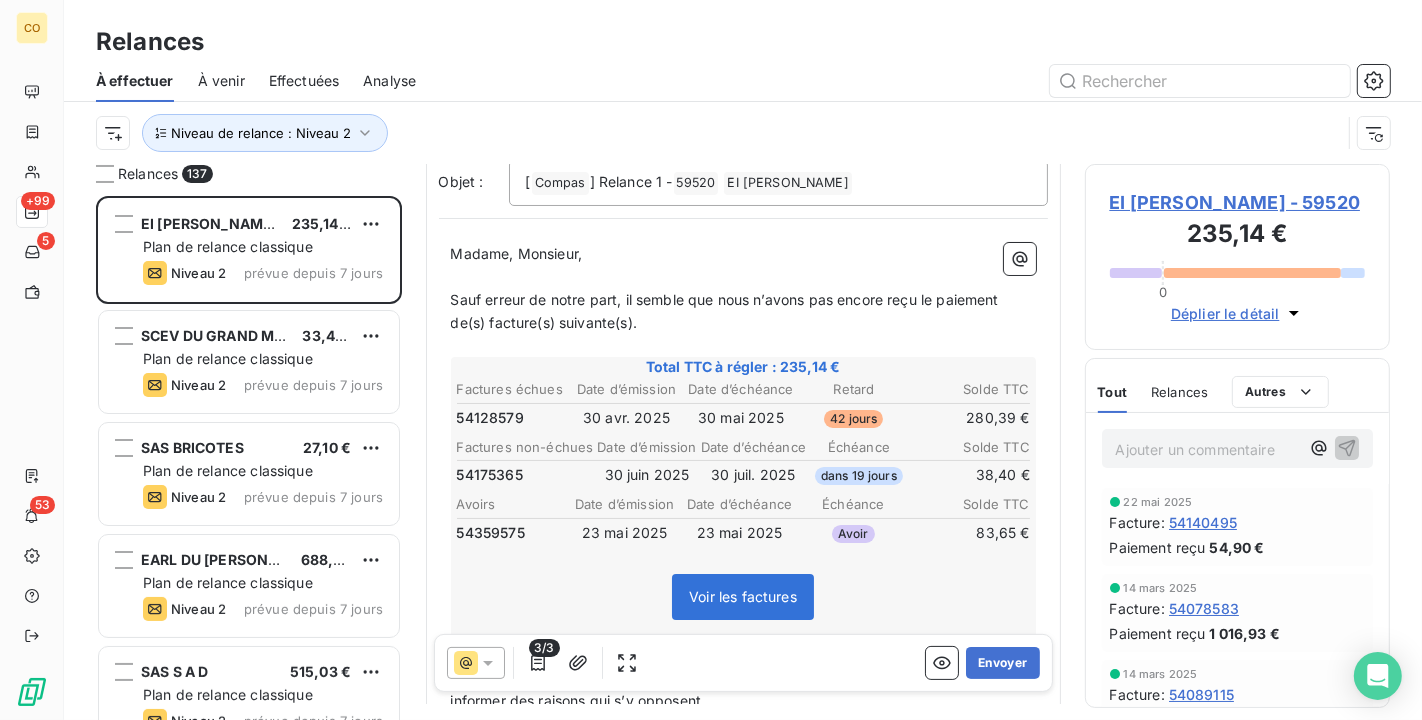 scroll, scrollTop: 260, scrollLeft: 0, axis: vertical 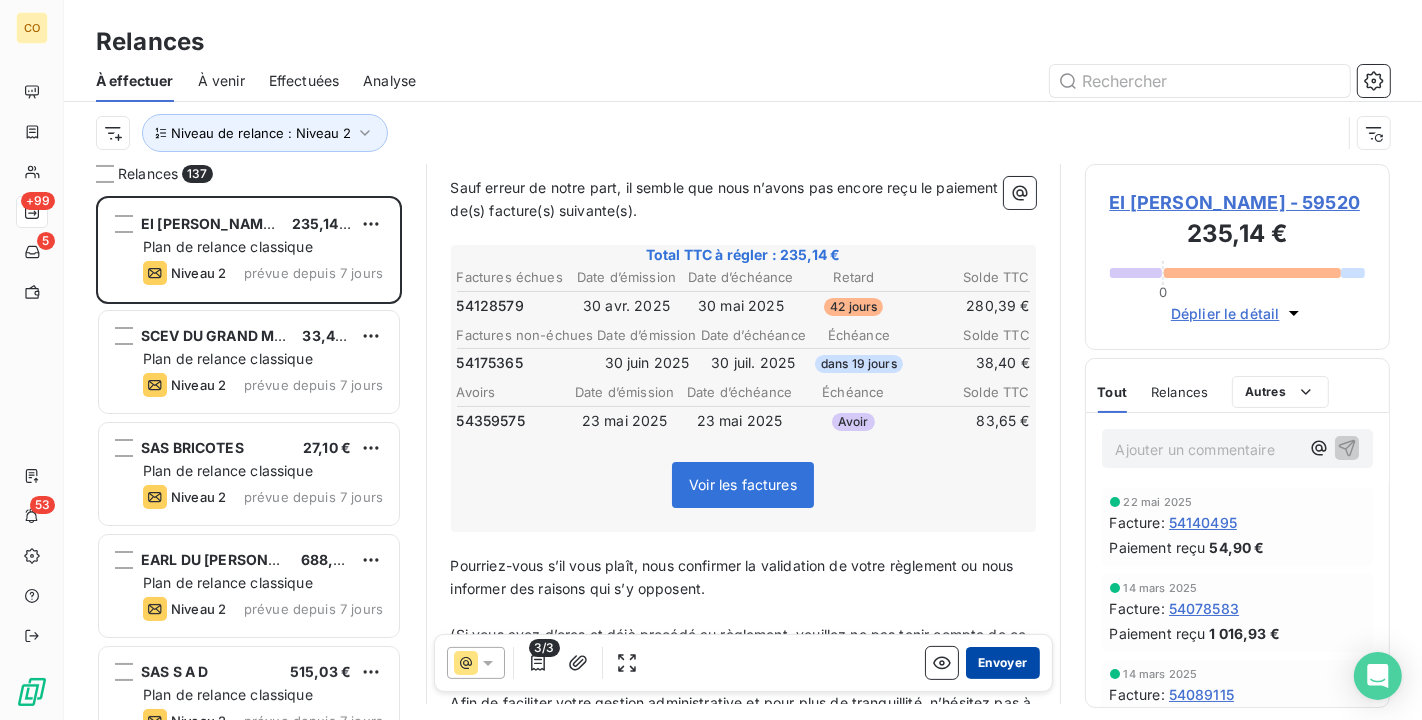 click on "Envoyer" at bounding box center [1002, 663] 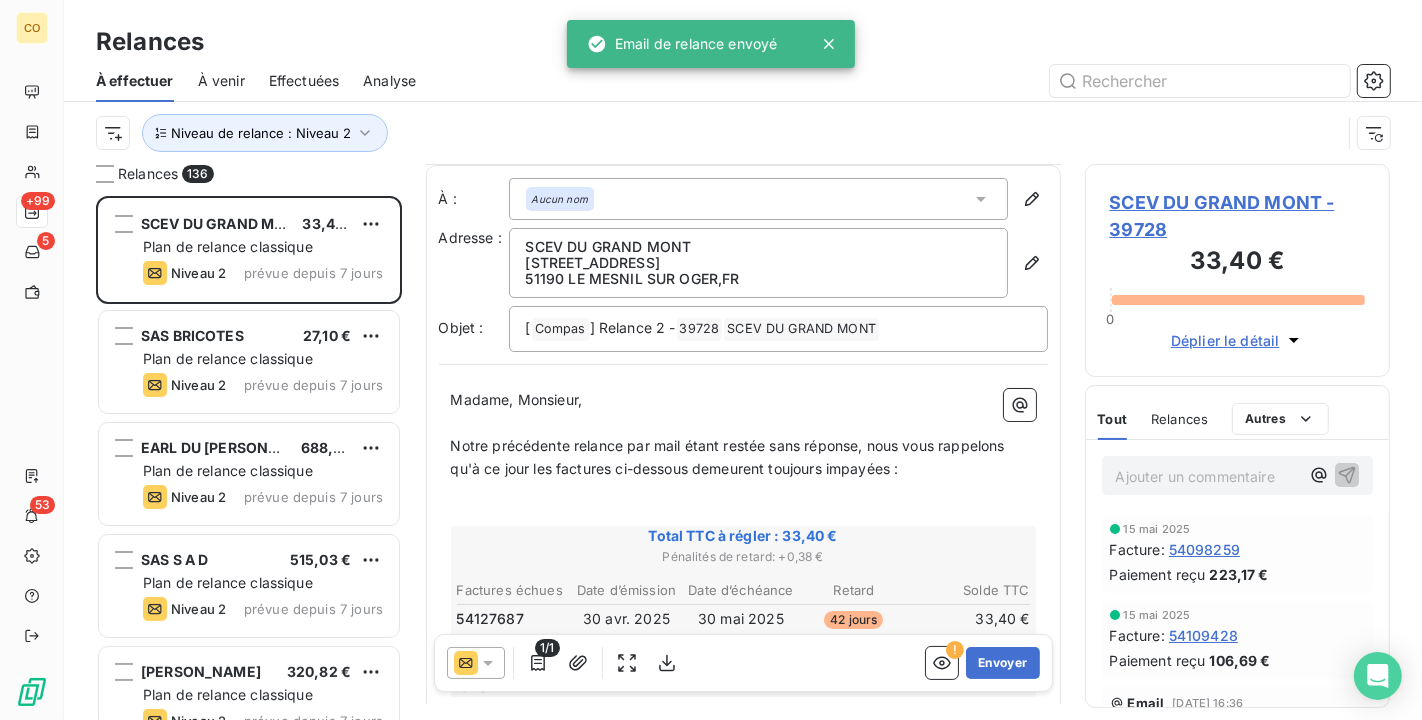 scroll, scrollTop: 2, scrollLeft: 0, axis: vertical 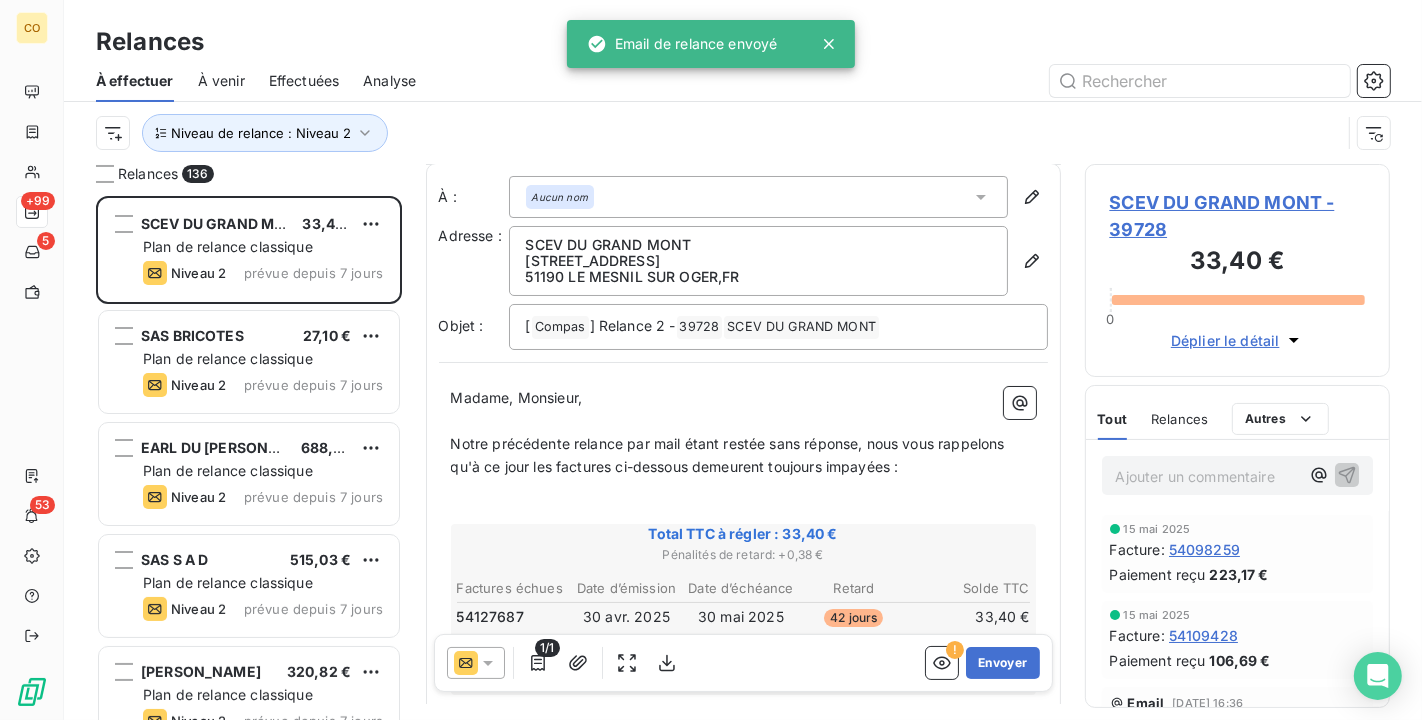 click 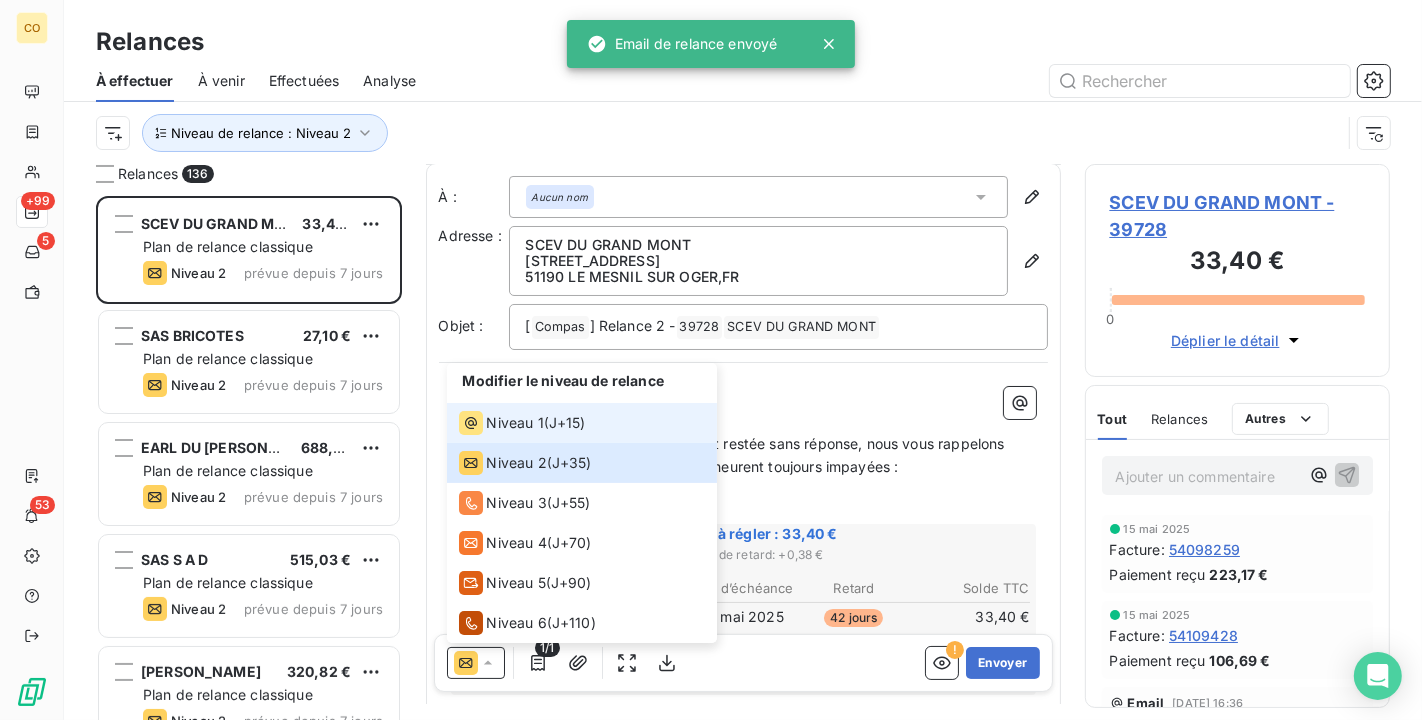 click on "Niveau 1" at bounding box center (515, 423) 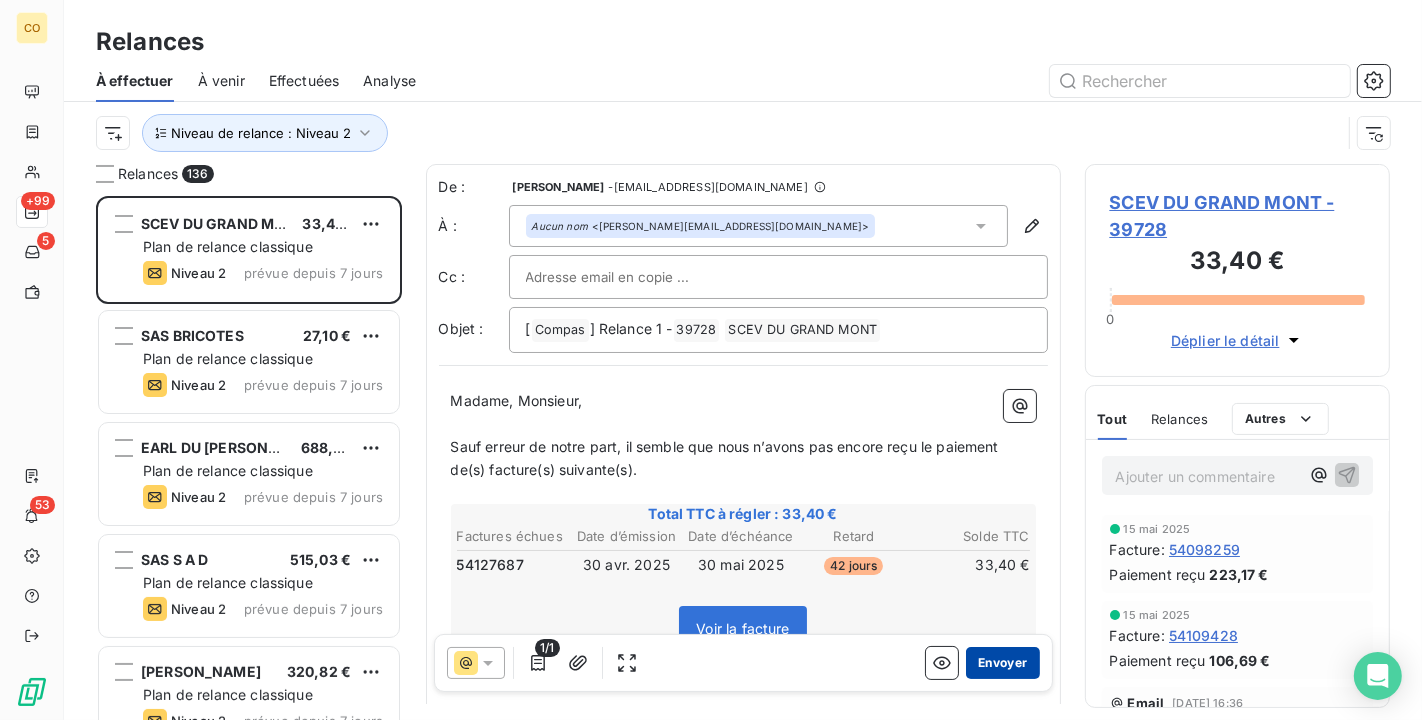 click on "Envoyer" at bounding box center [1002, 663] 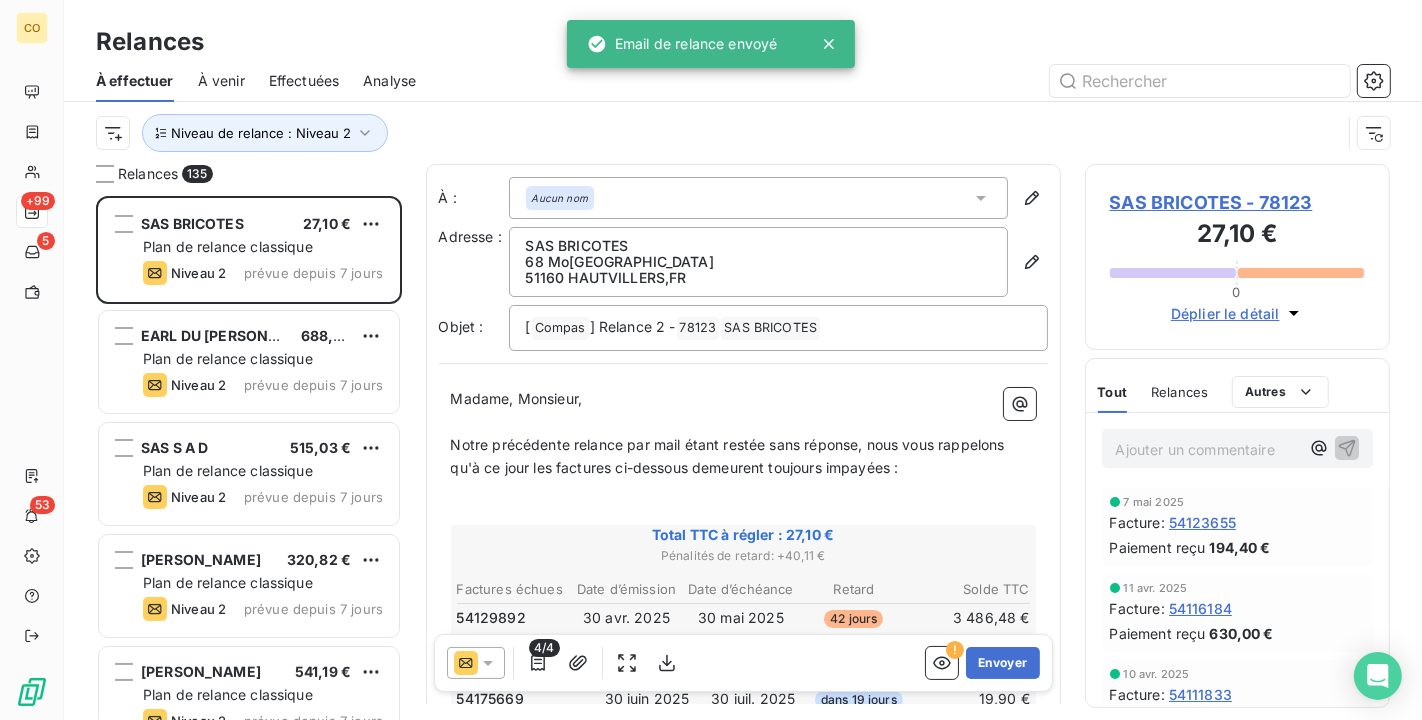click on "SAS BRICOTES - 78123" at bounding box center [1238, 202] 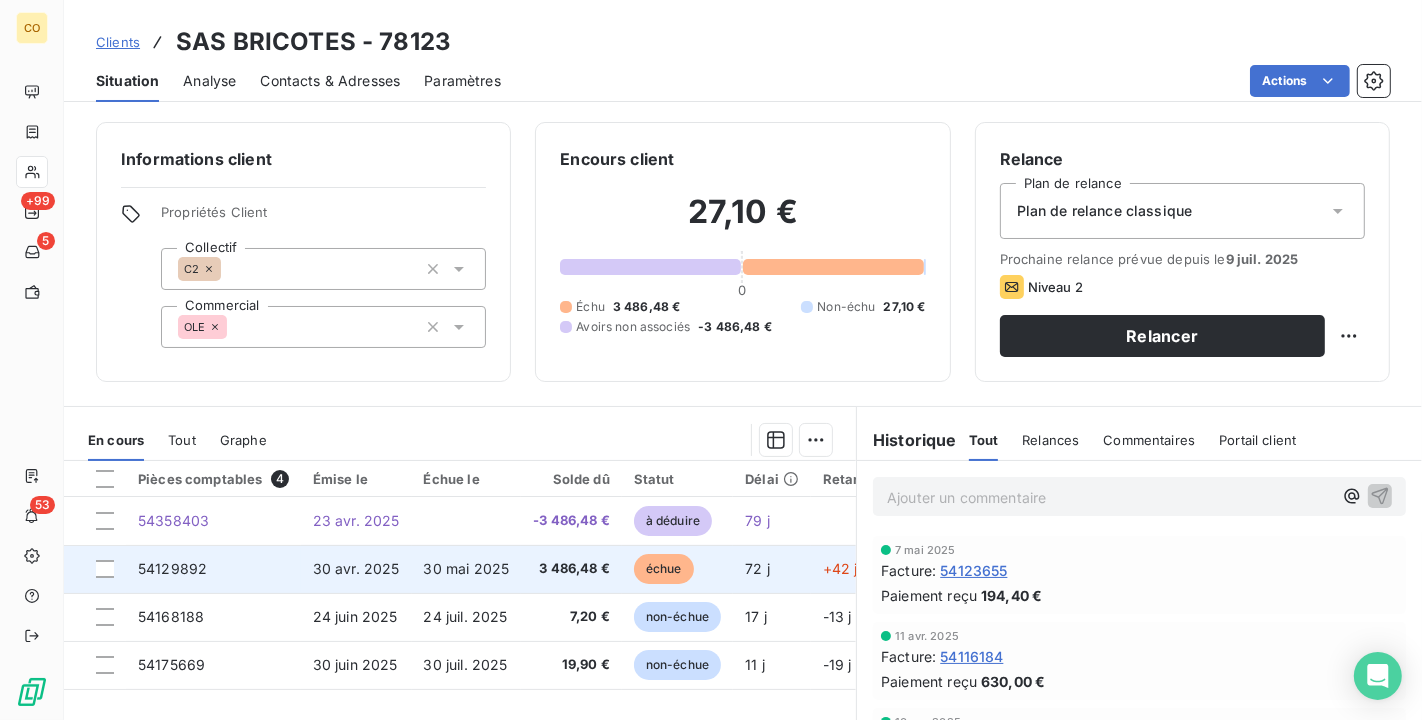click on "3 486,48 €" at bounding box center (571, 569) 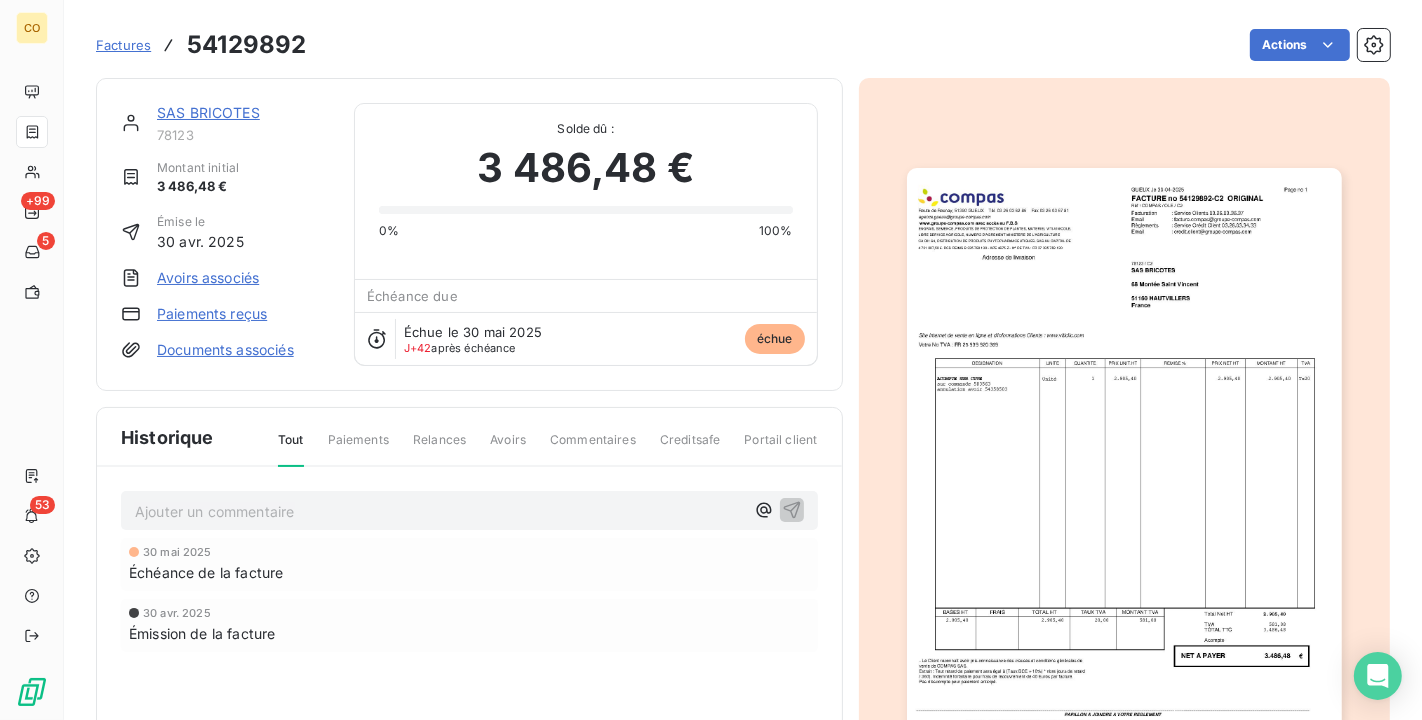 click on "Avoirs associés" at bounding box center [208, 278] 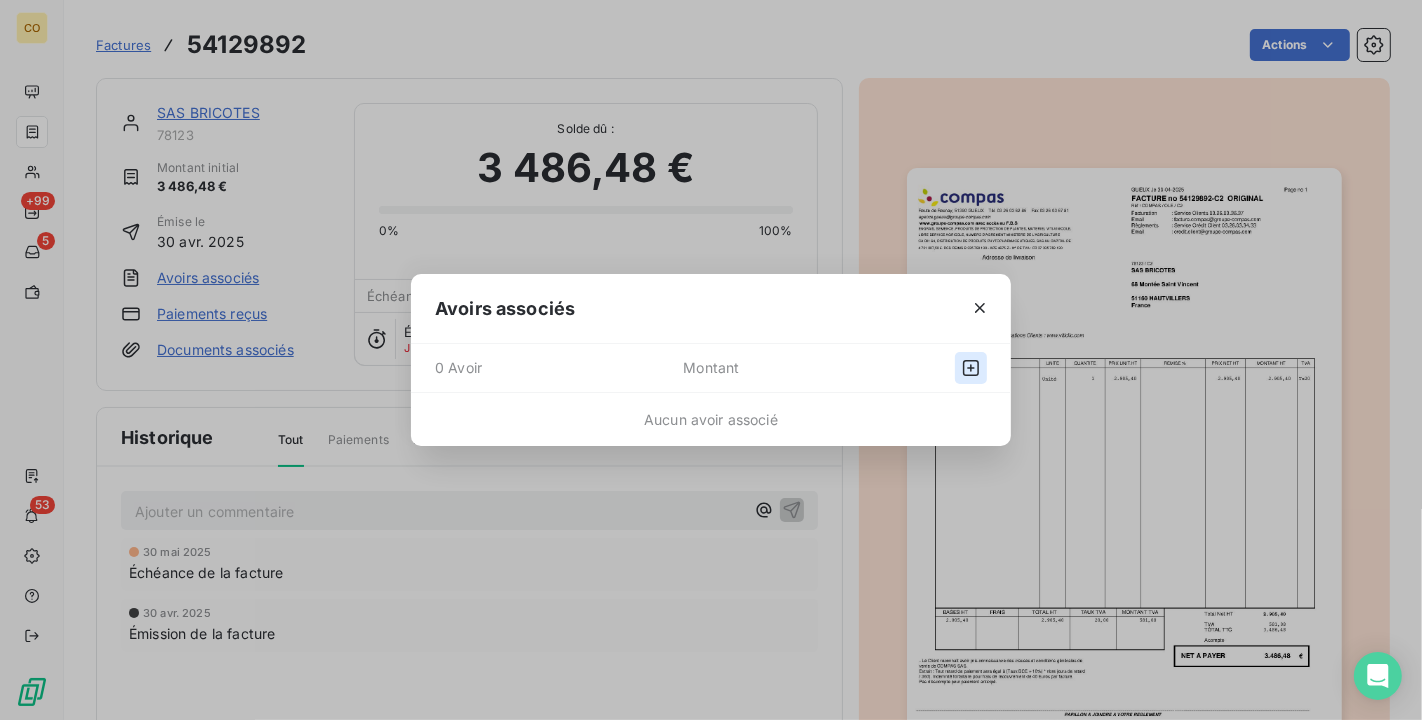 click 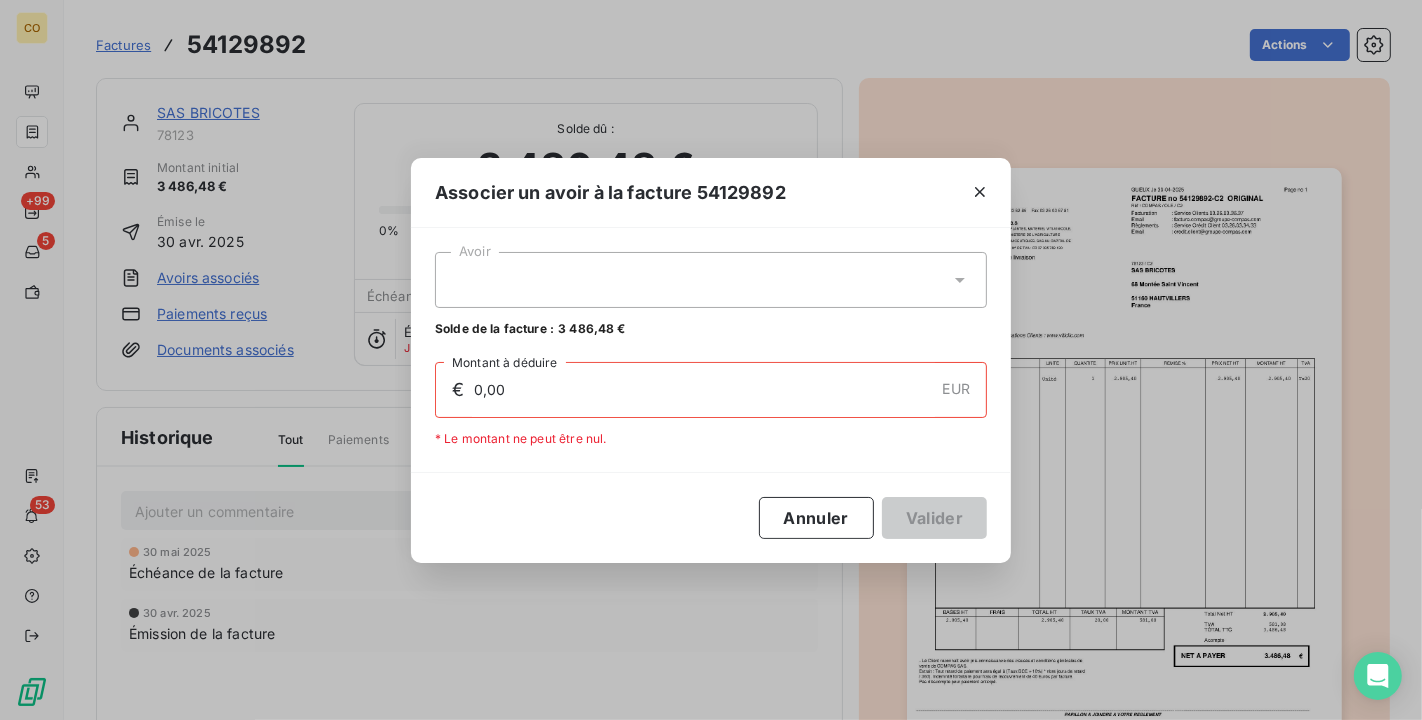 click at bounding box center [711, 280] 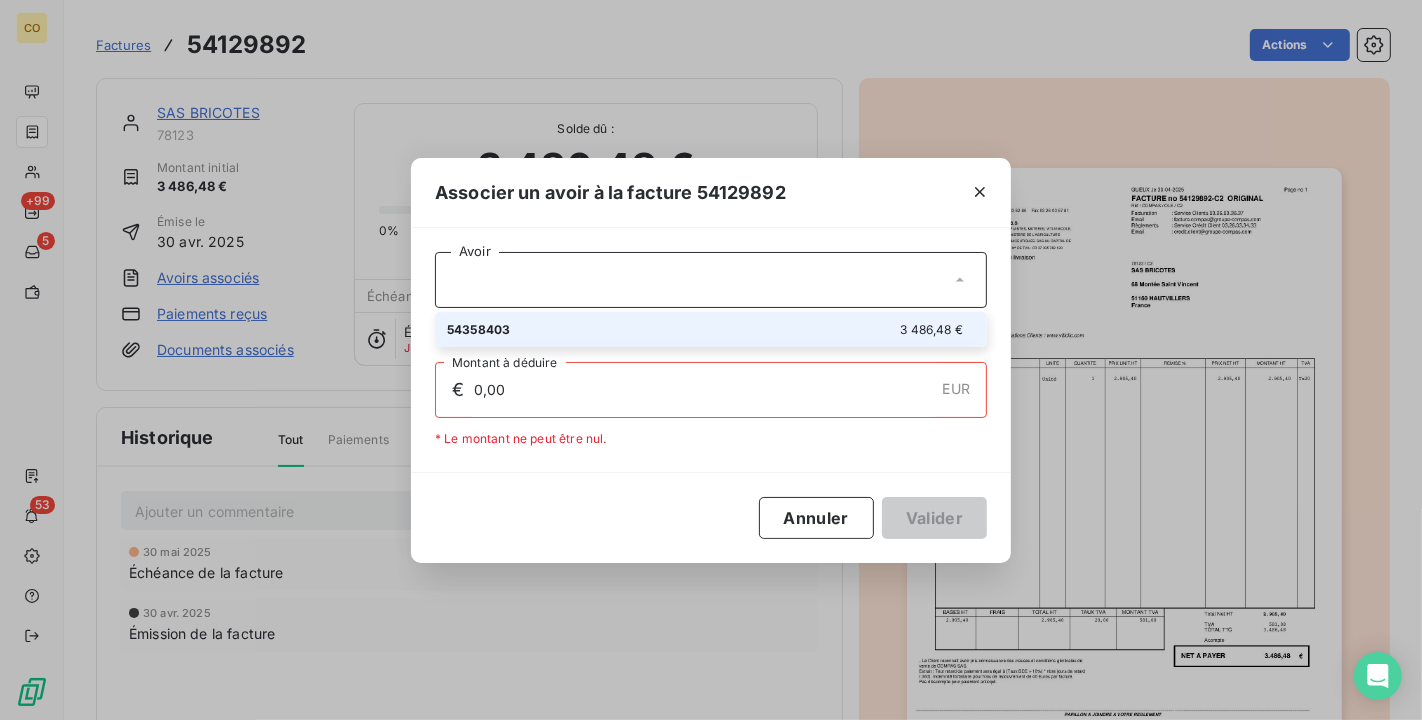 click on "3 486,48 €" at bounding box center (932, 329) 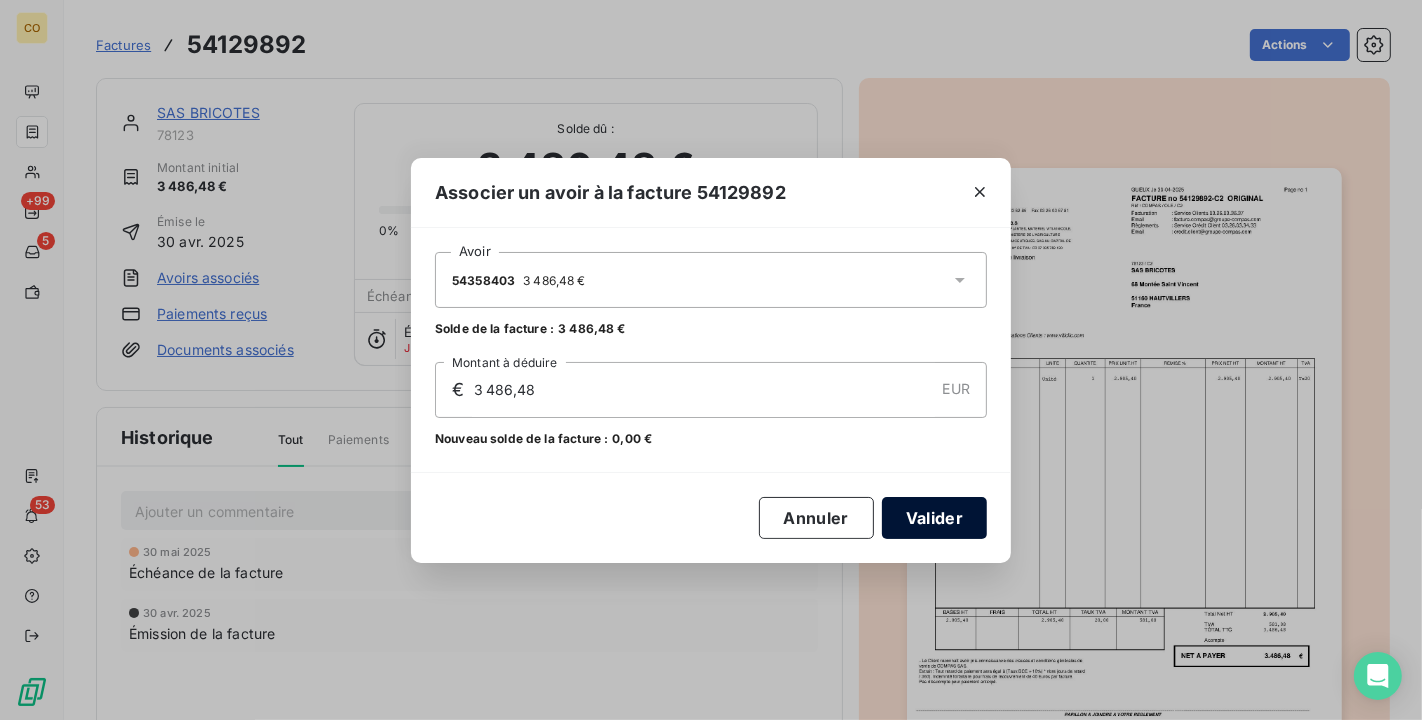click on "Valider" at bounding box center (934, 518) 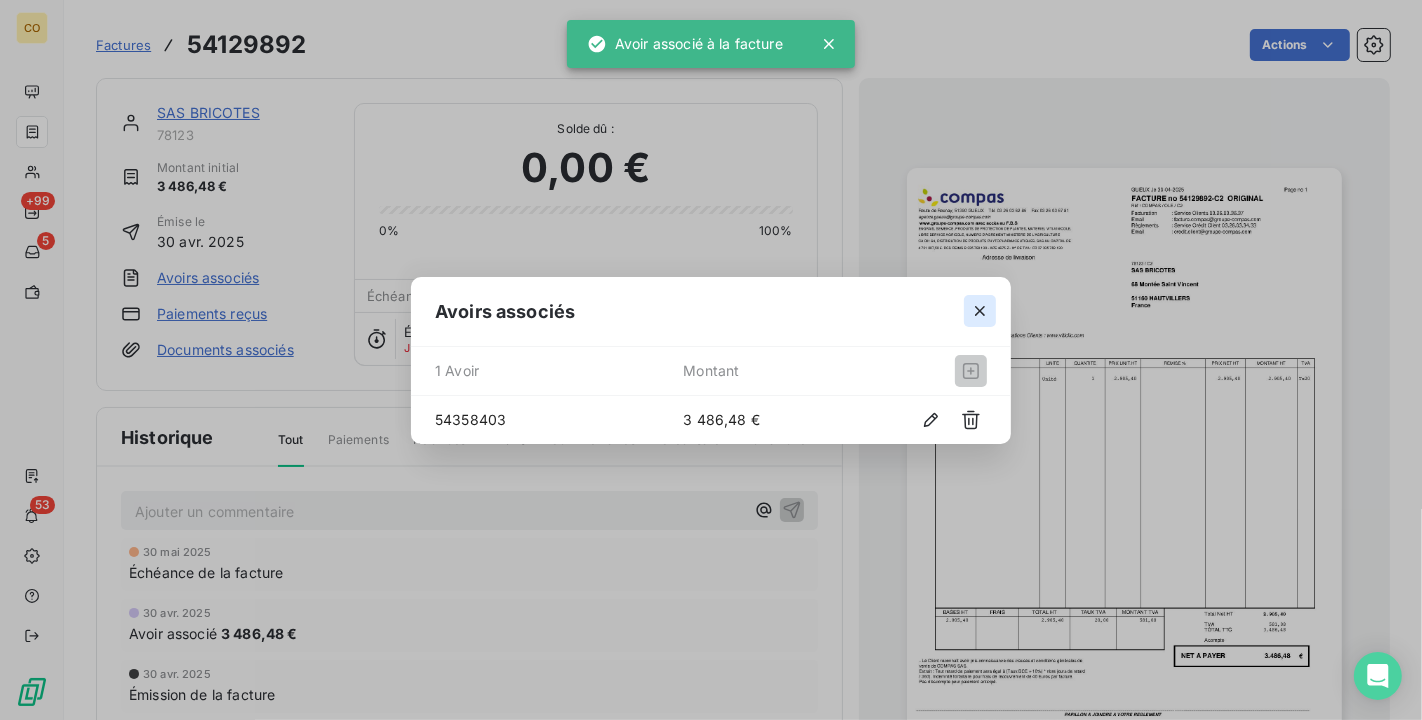 click 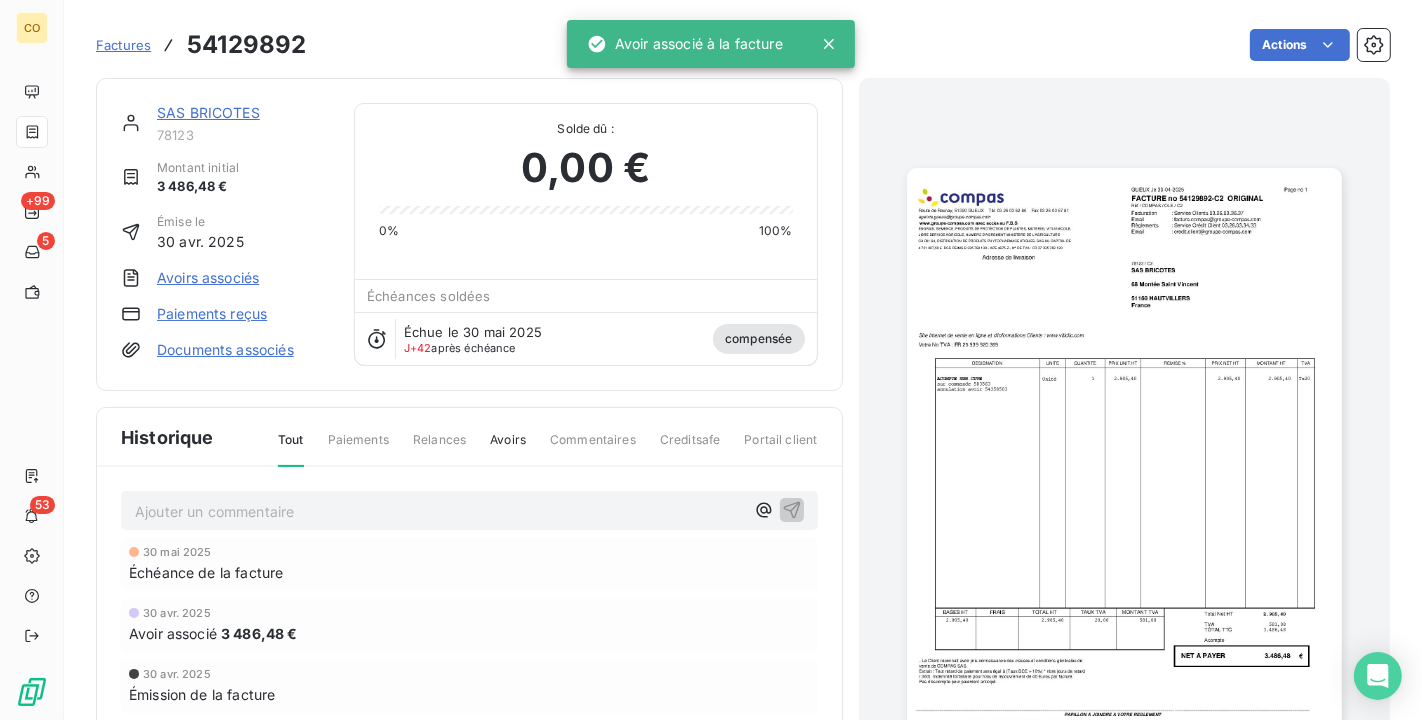 click on "SAS BRICOTES" at bounding box center [208, 112] 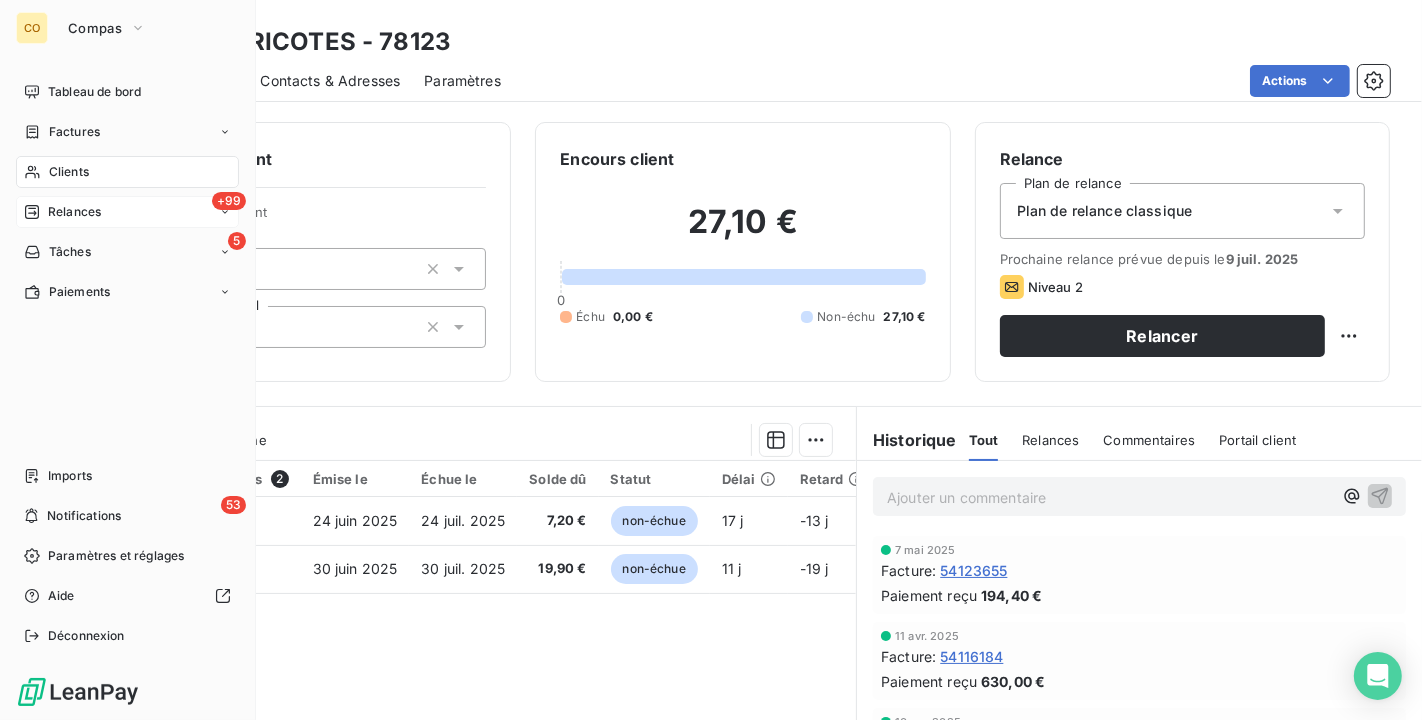 click on "Relances" at bounding box center [74, 212] 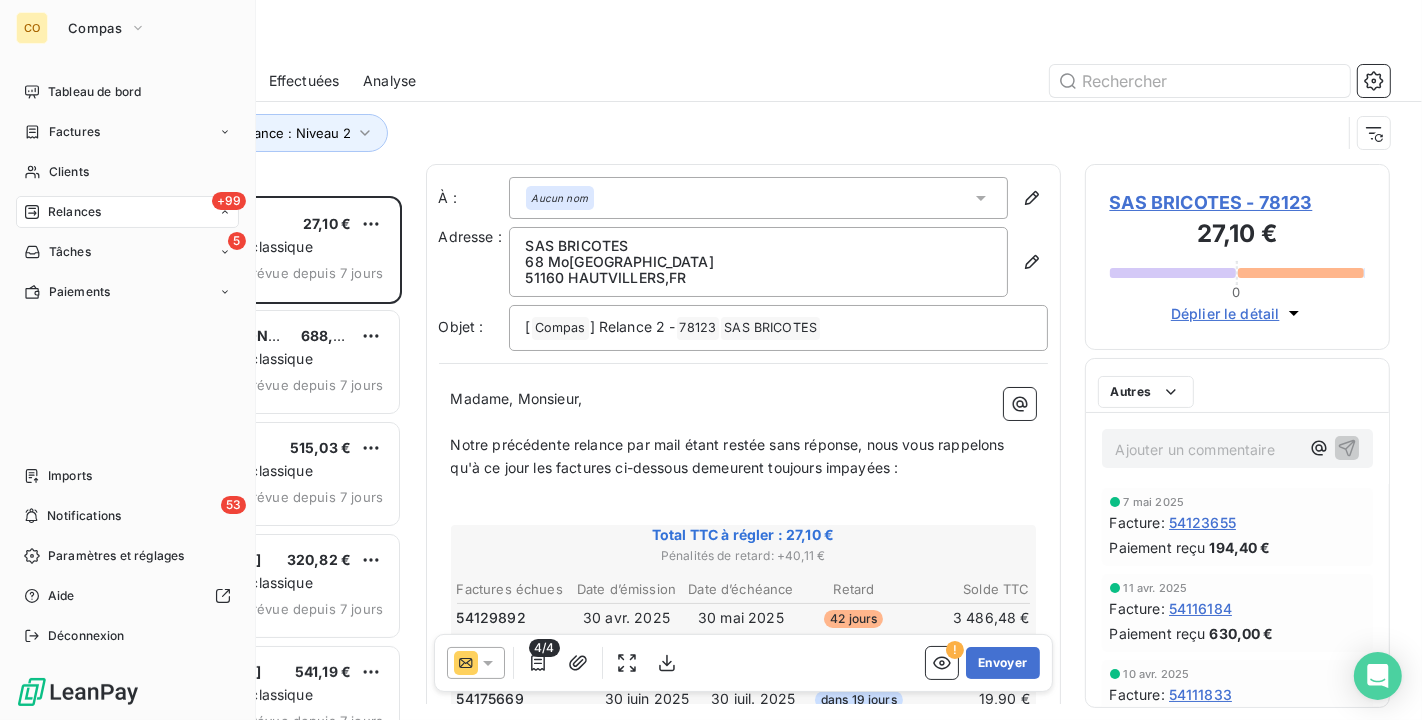 scroll, scrollTop: 18, scrollLeft: 17, axis: both 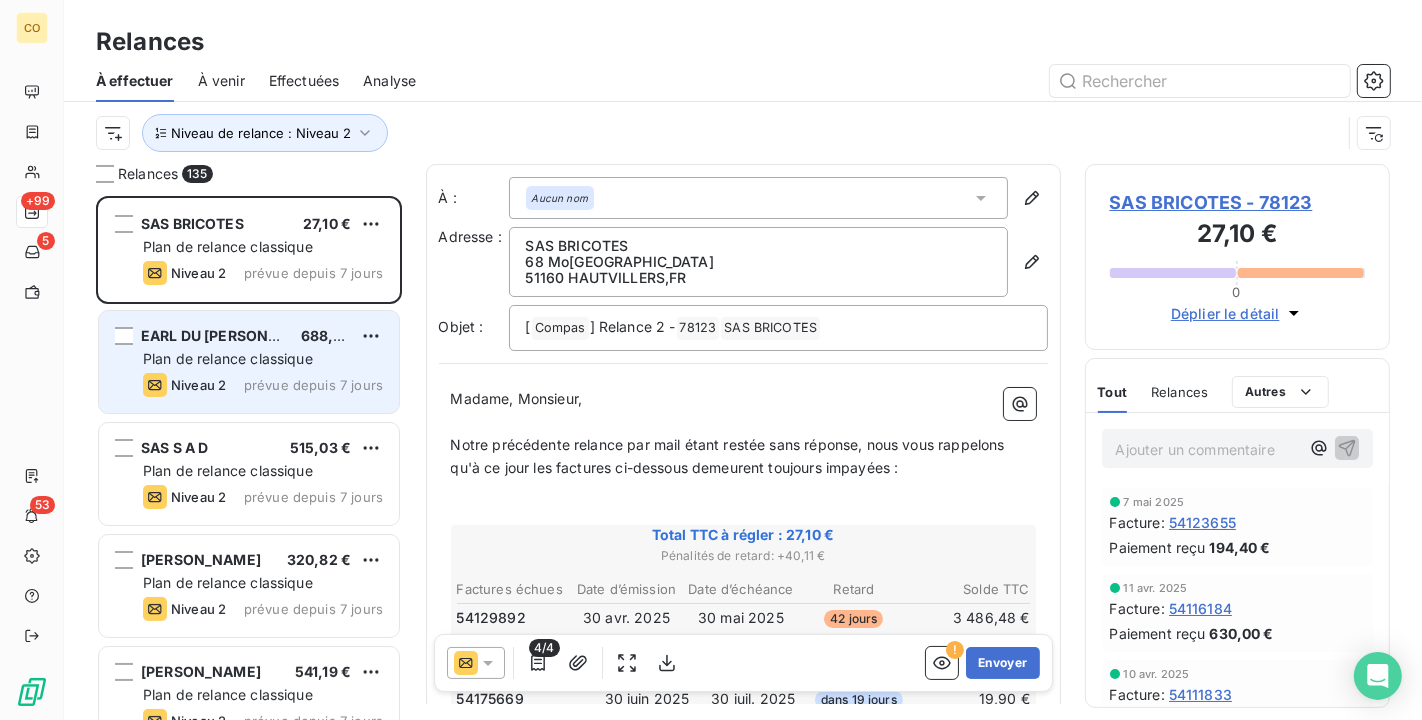 click on "Plan de relance classique" at bounding box center (228, 358) 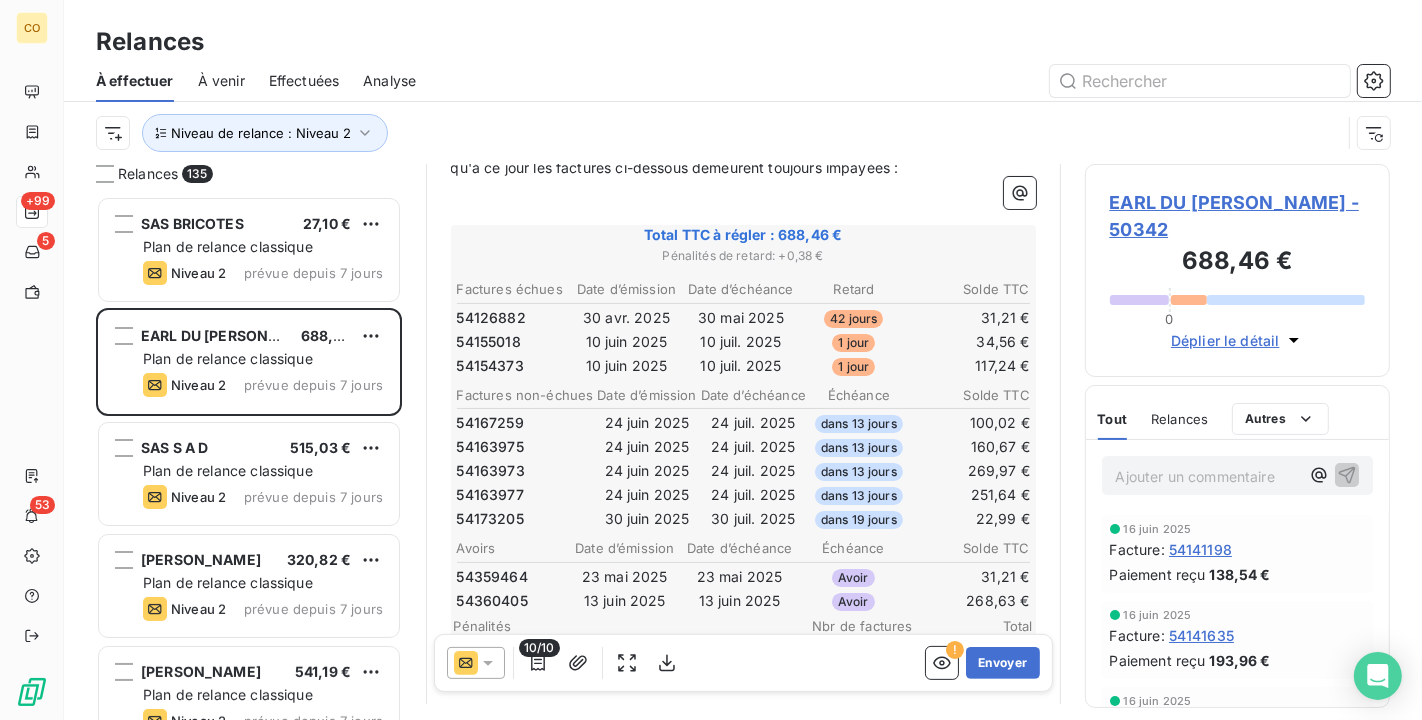 scroll, scrollTop: 335, scrollLeft: 0, axis: vertical 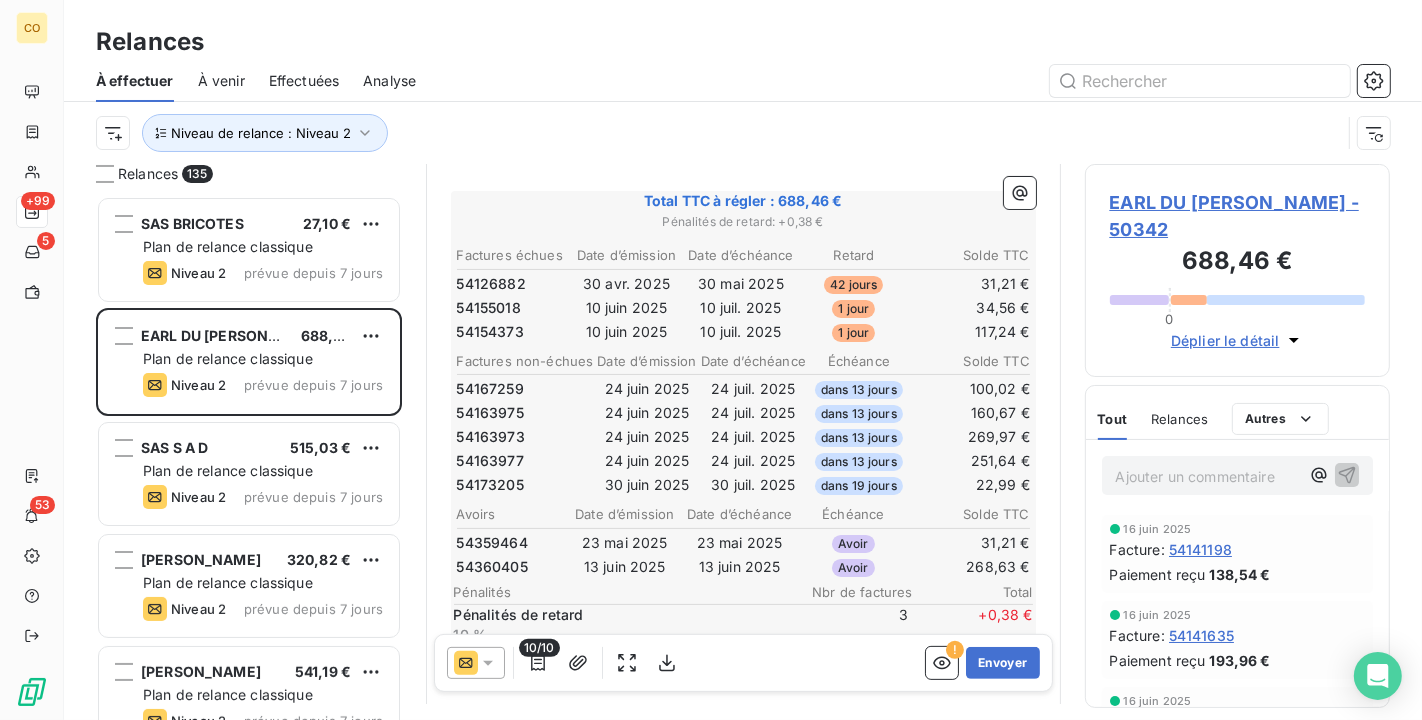 click on "EARL DU [PERSON_NAME] - 50342" at bounding box center [1238, 216] 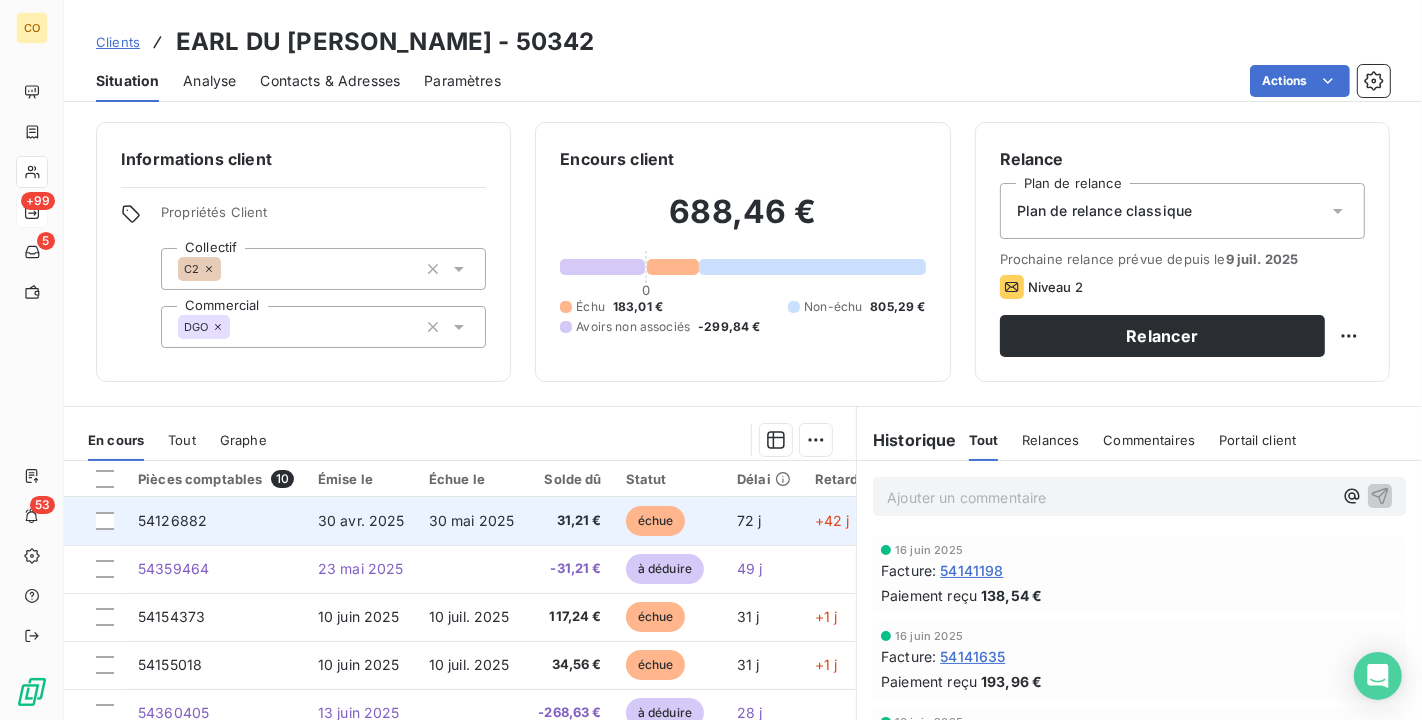 click on "31,21 €" at bounding box center (569, 521) 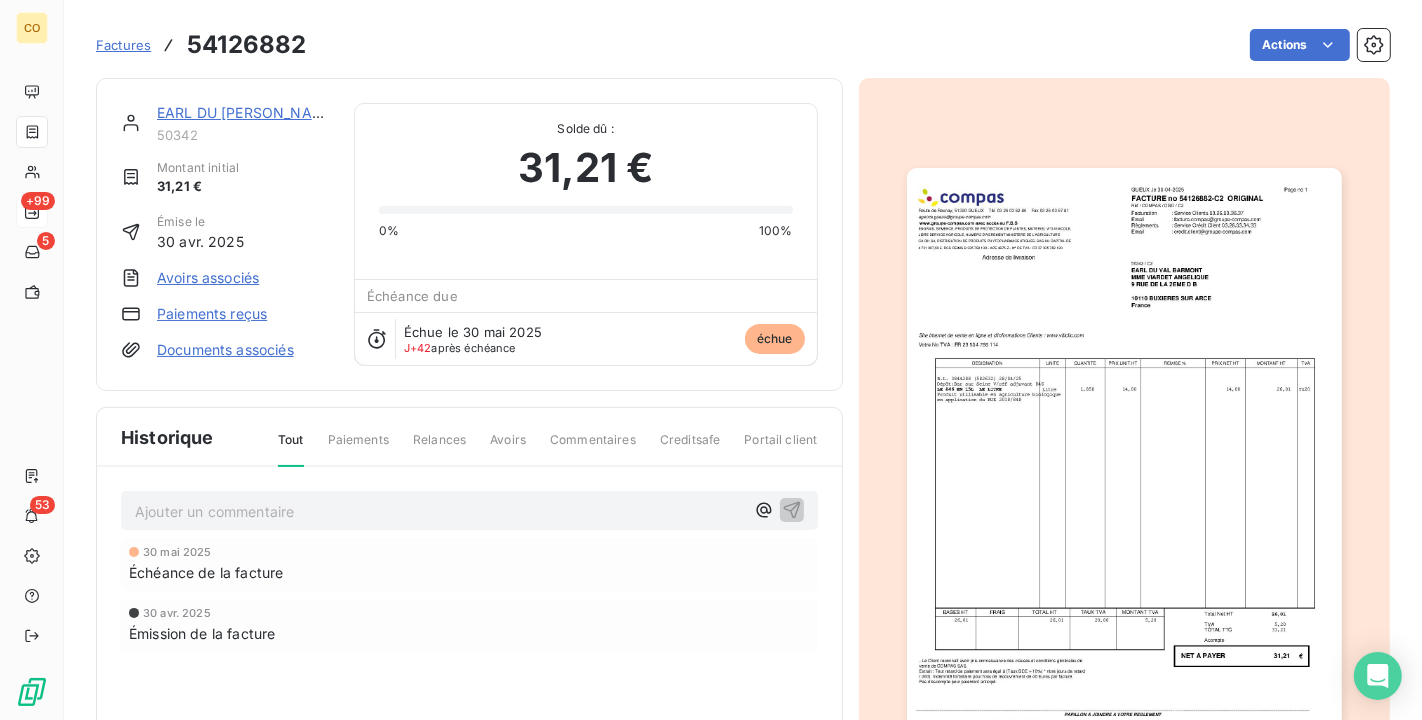 click on "Avoirs associés" at bounding box center (208, 278) 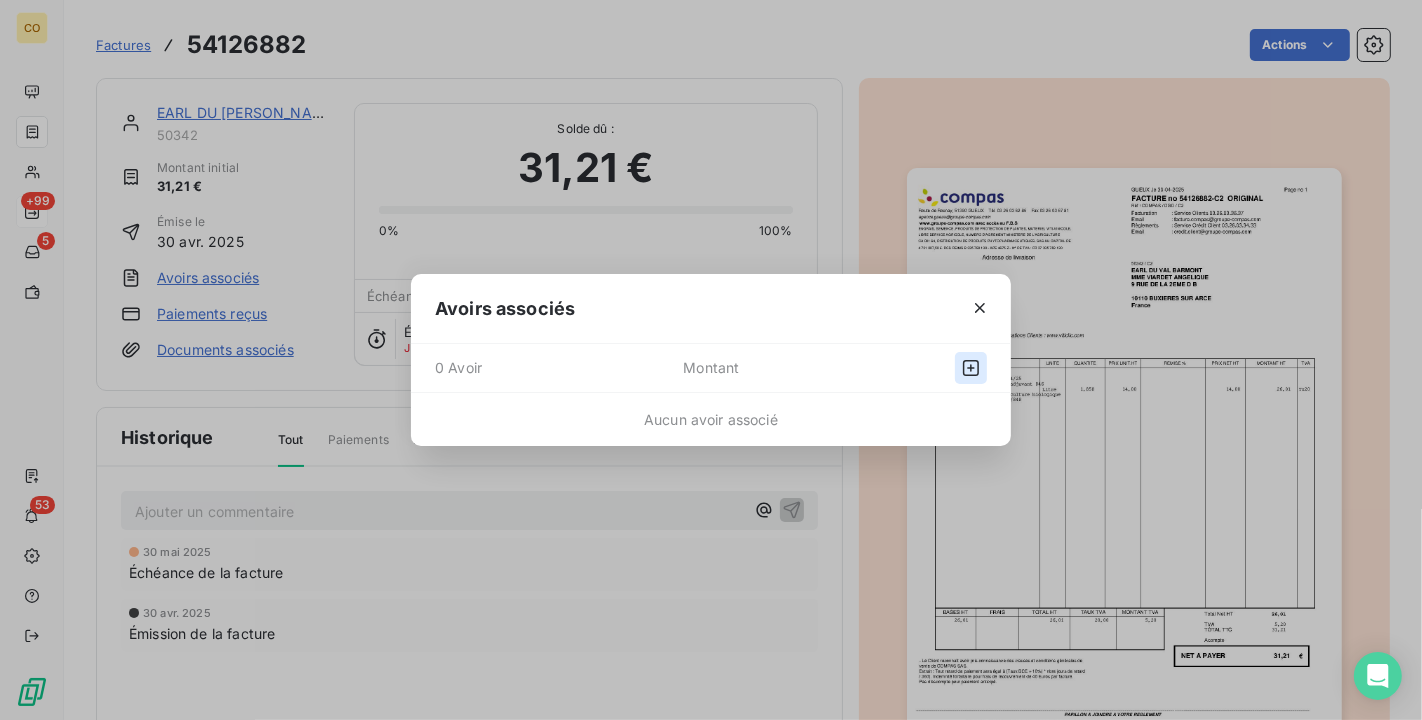click 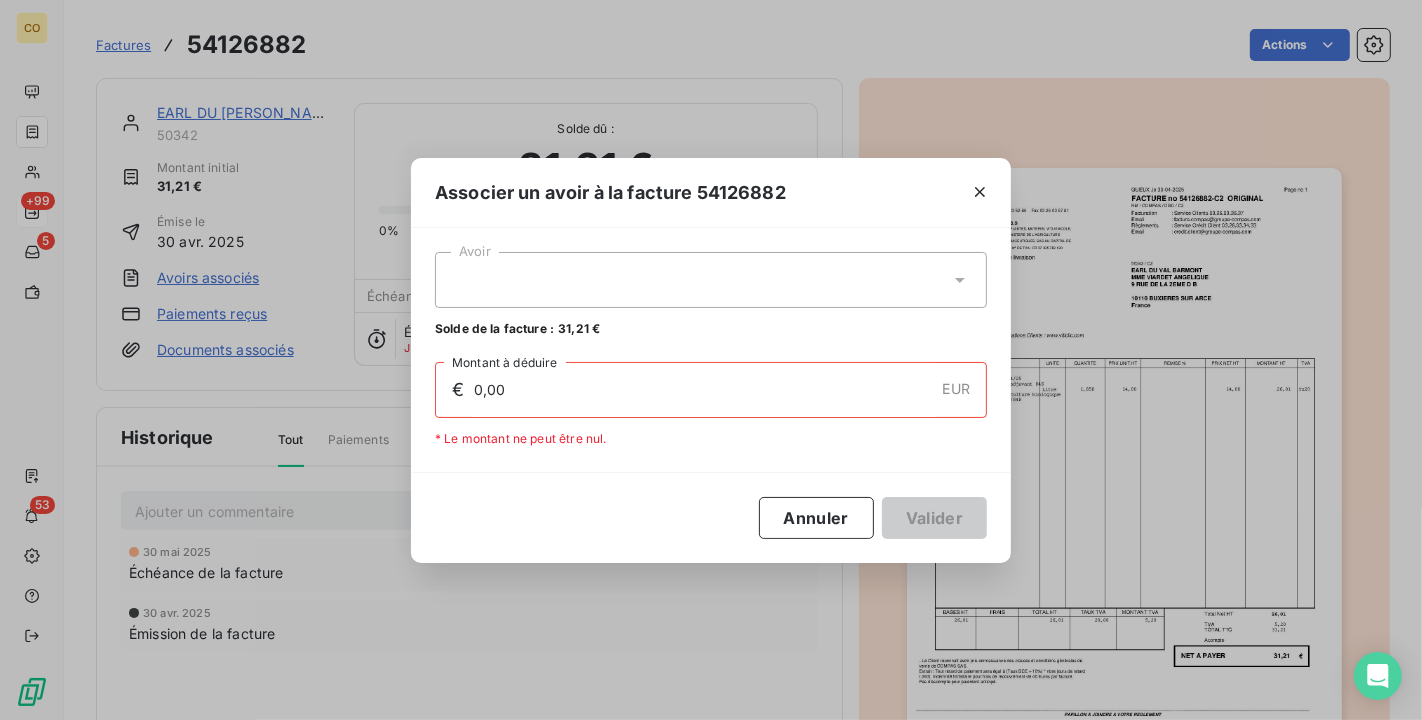 click at bounding box center [711, 280] 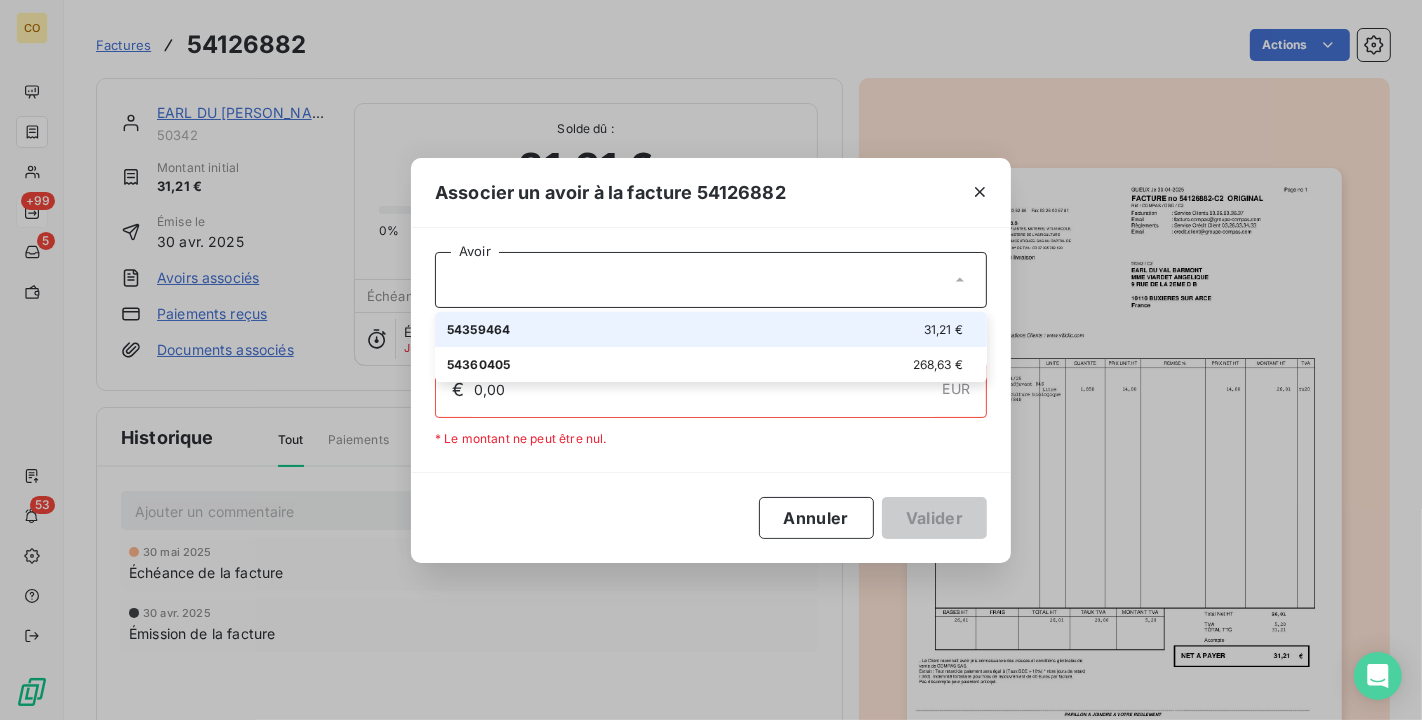 click on "31,21 €" at bounding box center [943, 329] 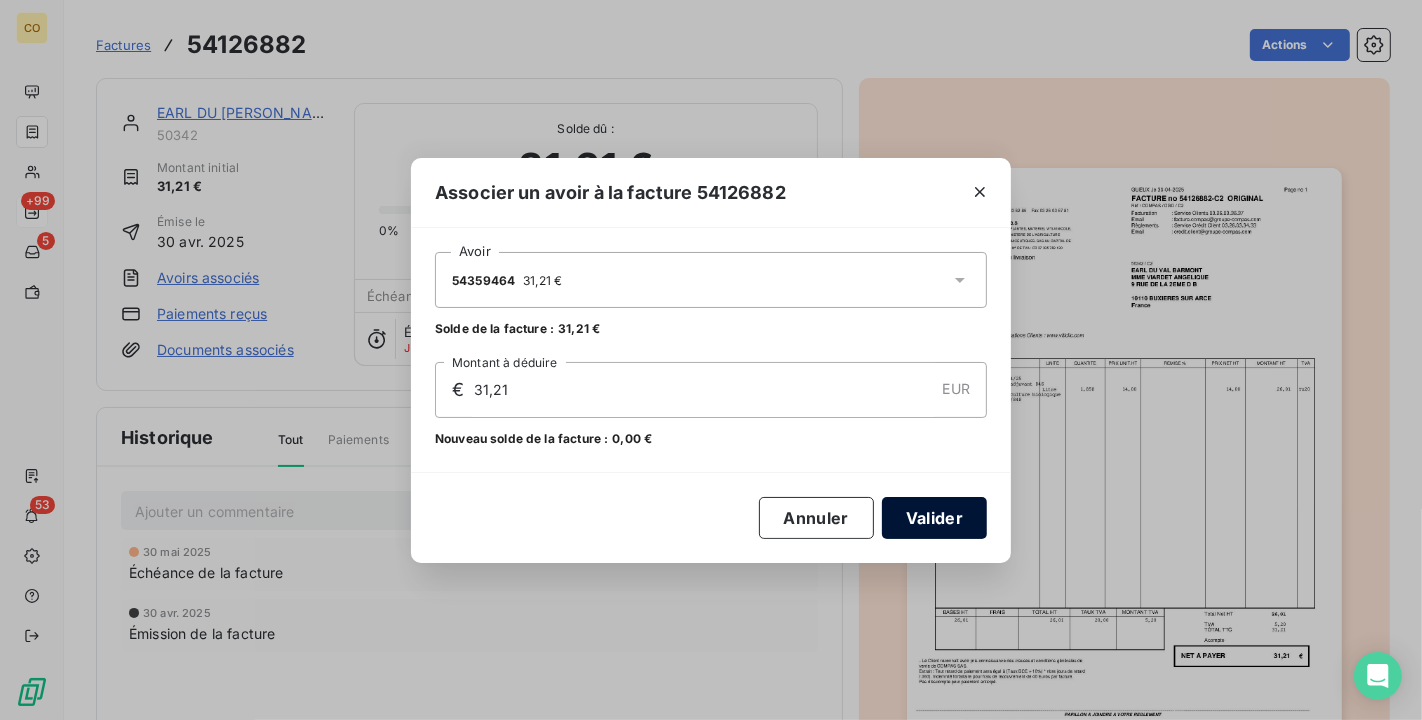 click on "Valider" at bounding box center (934, 518) 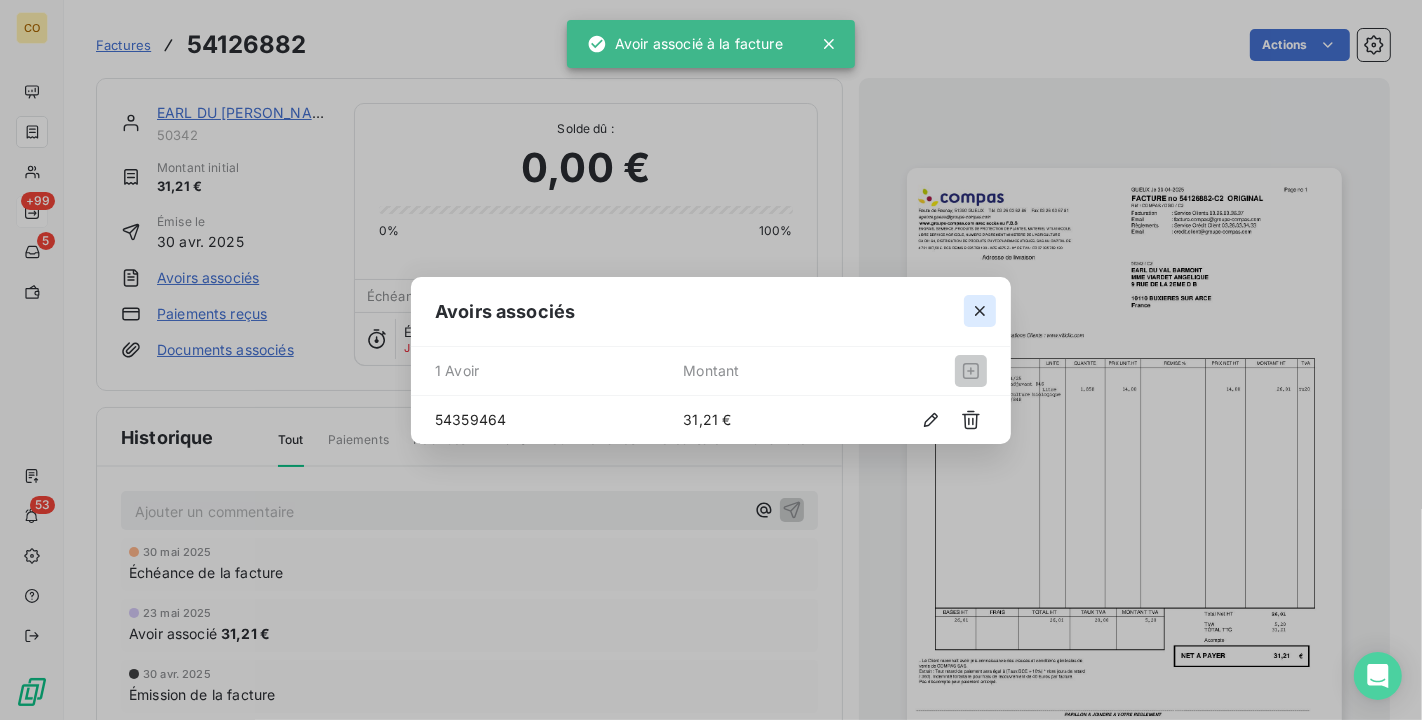 click at bounding box center (980, 311) 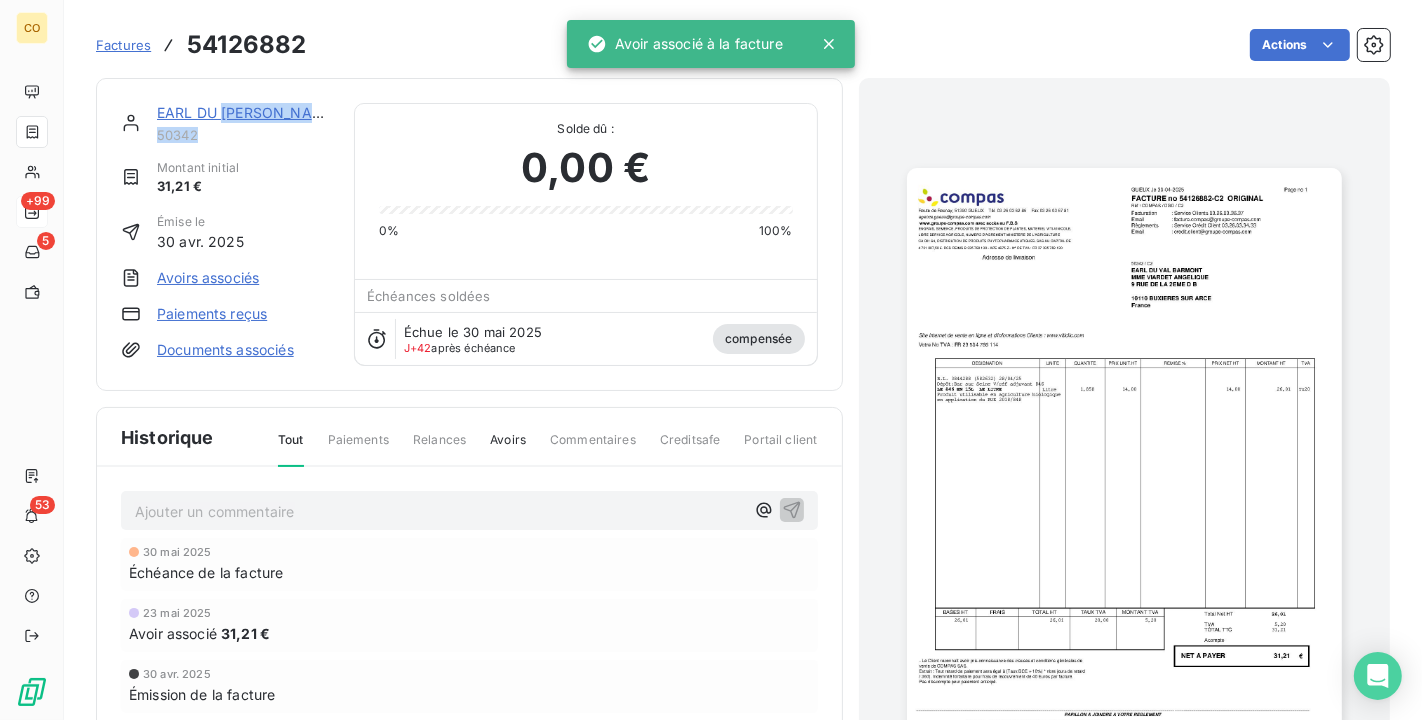 click on "EARL DU [PERSON_NAME] 50342" at bounding box center (243, 123) 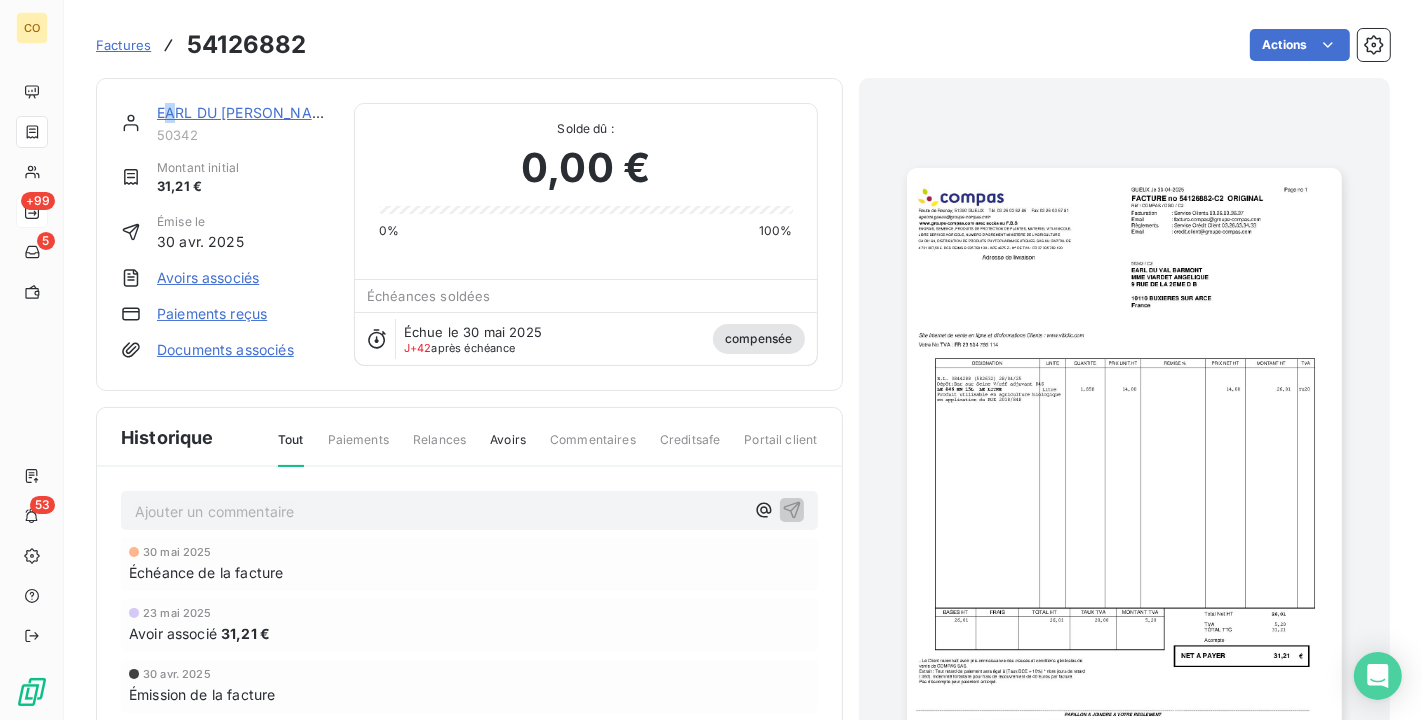 drag, startPoint x: 218, startPoint y: 123, endPoint x: 170, endPoint y: 108, distance: 50.289165 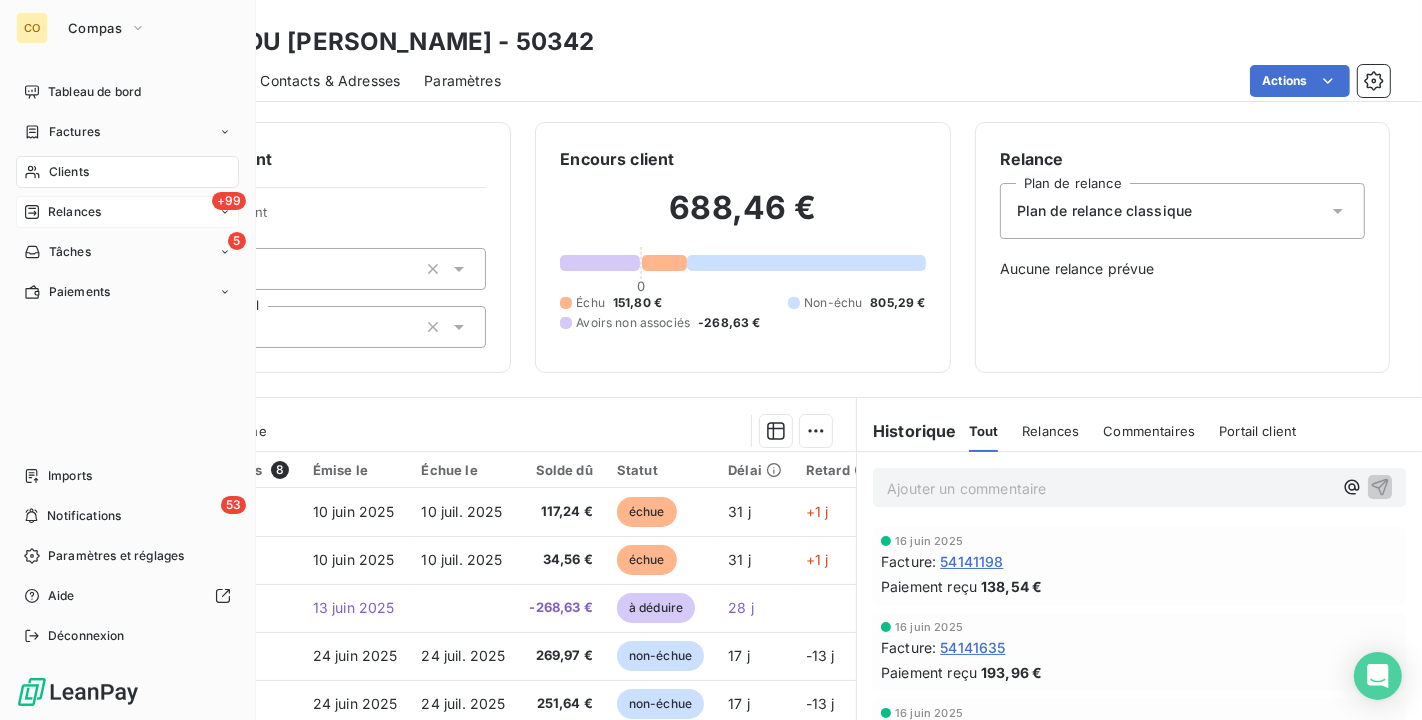 click on "Relances" at bounding box center [74, 212] 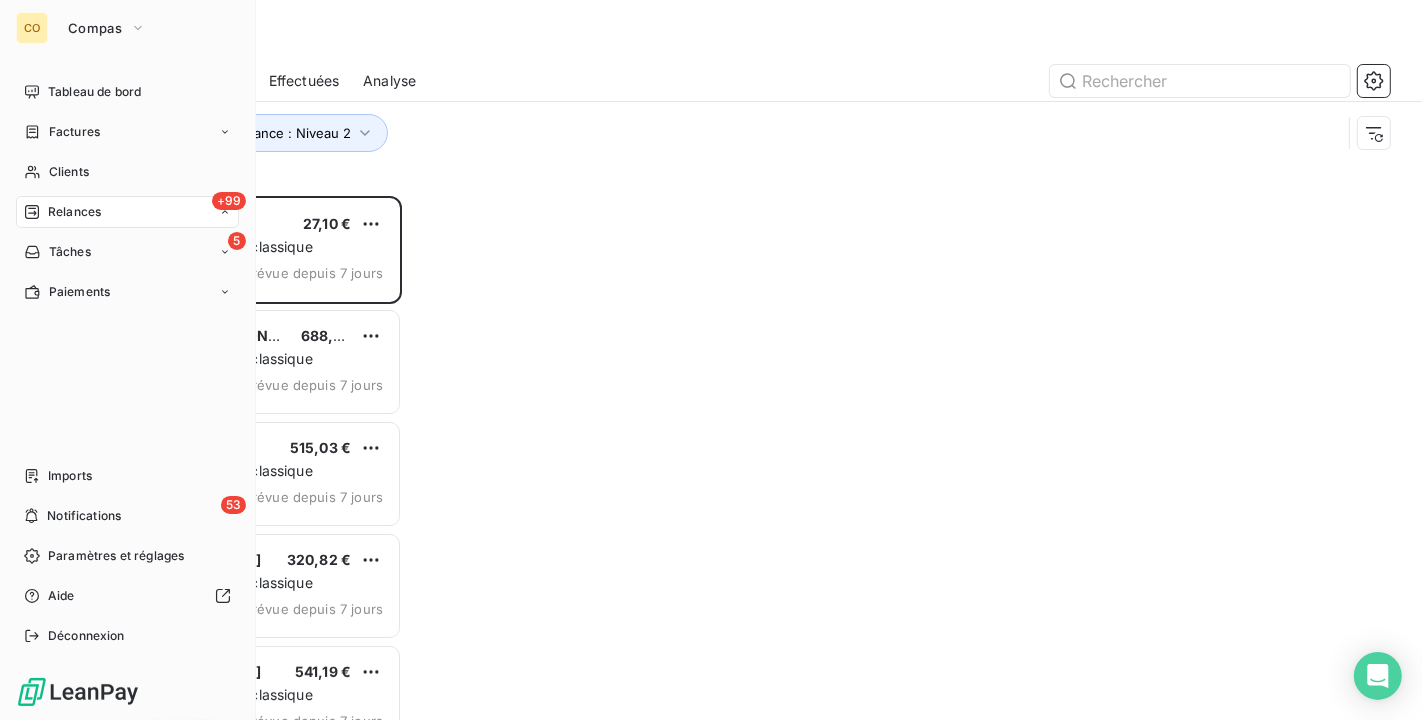 scroll, scrollTop: 18, scrollLeft: 17, axis: both 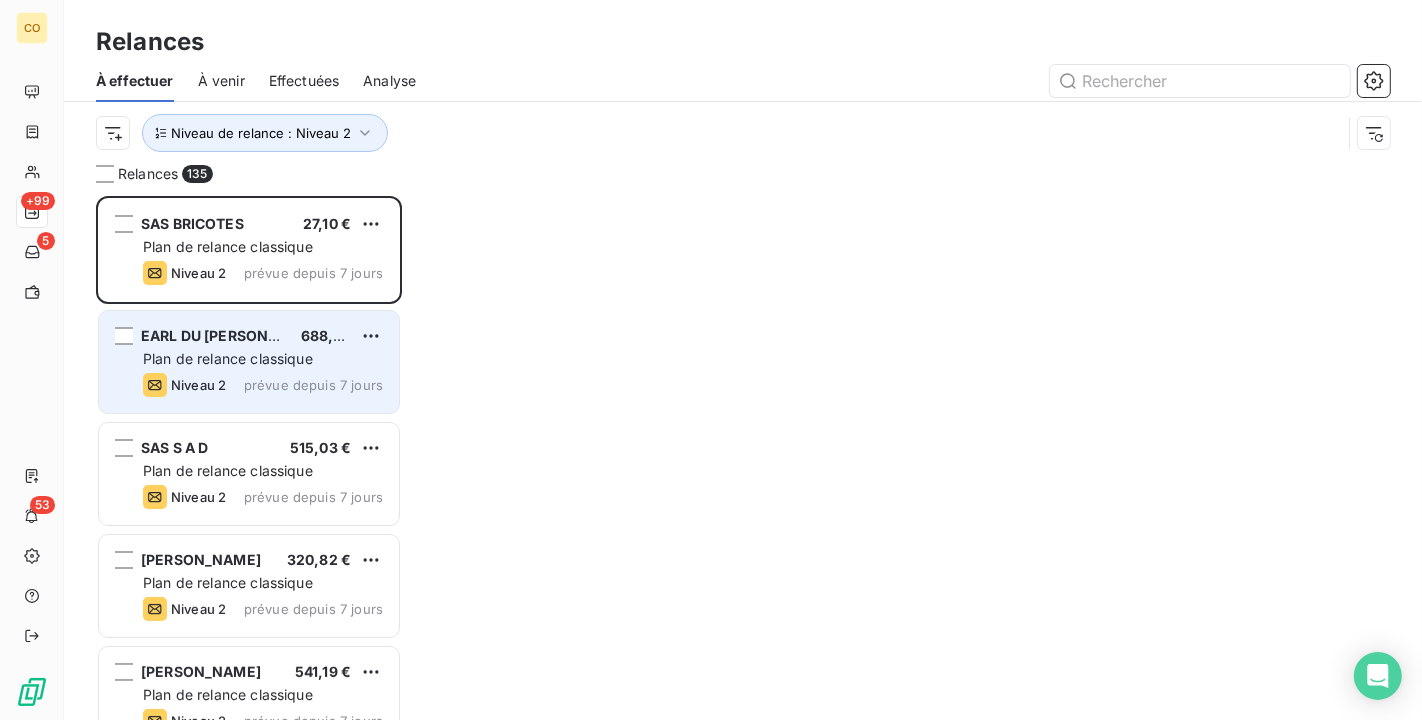 click on "Plan de relance classique" at bounding box center [228, 358] 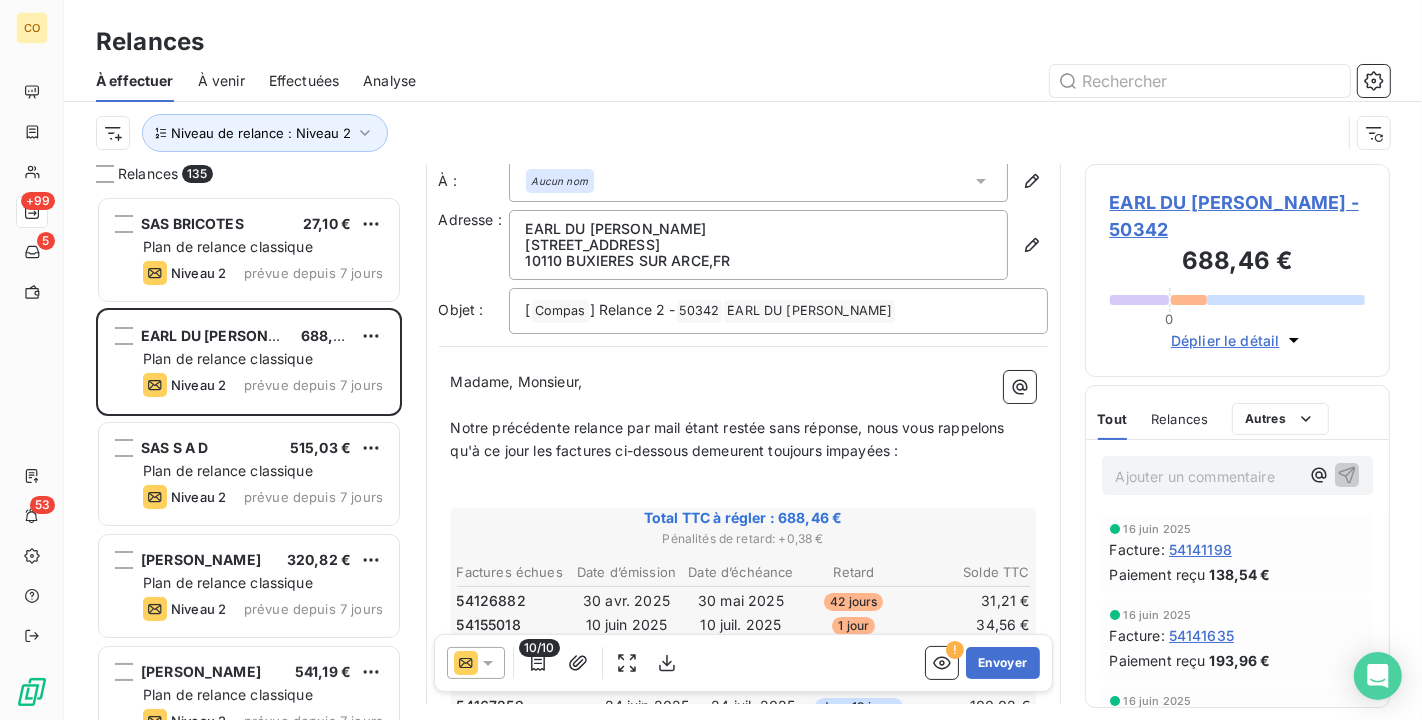 scroll, scrollTop: 224, scrollLeft: 0, axis: vertical 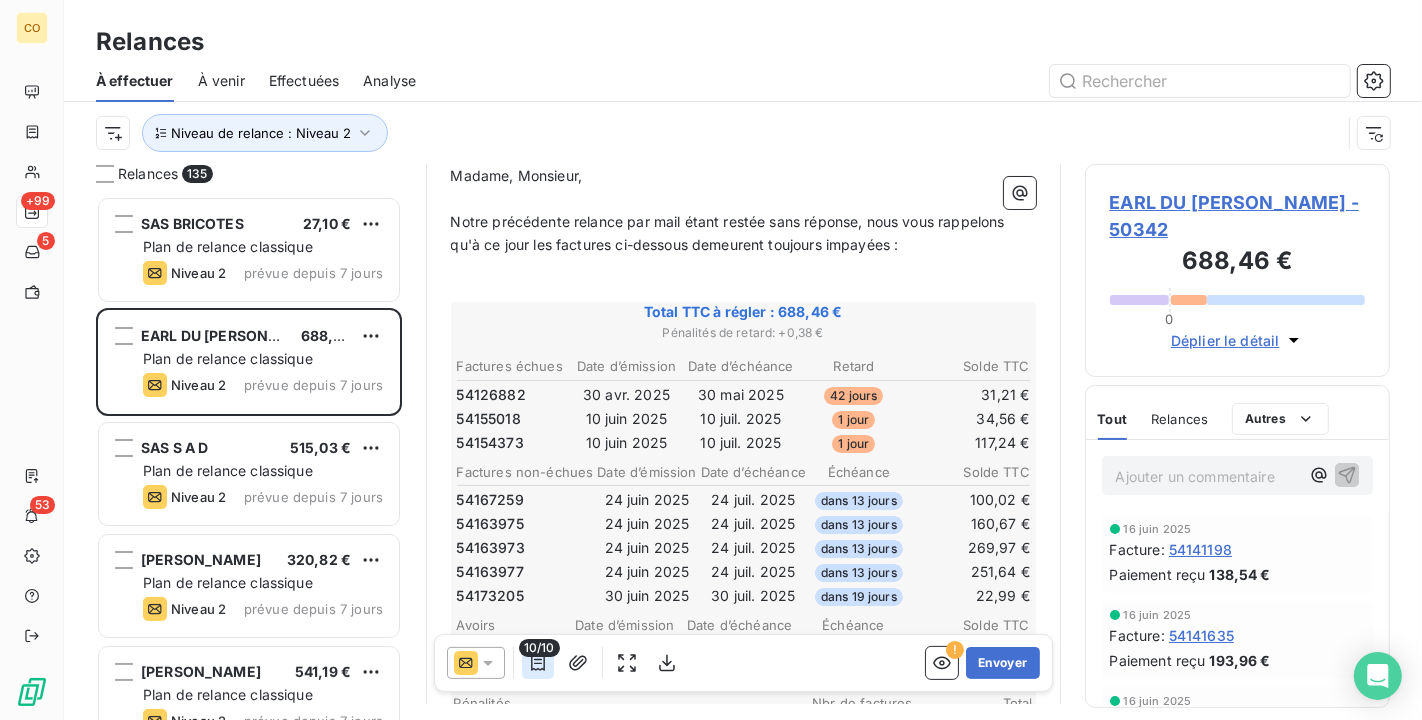 click 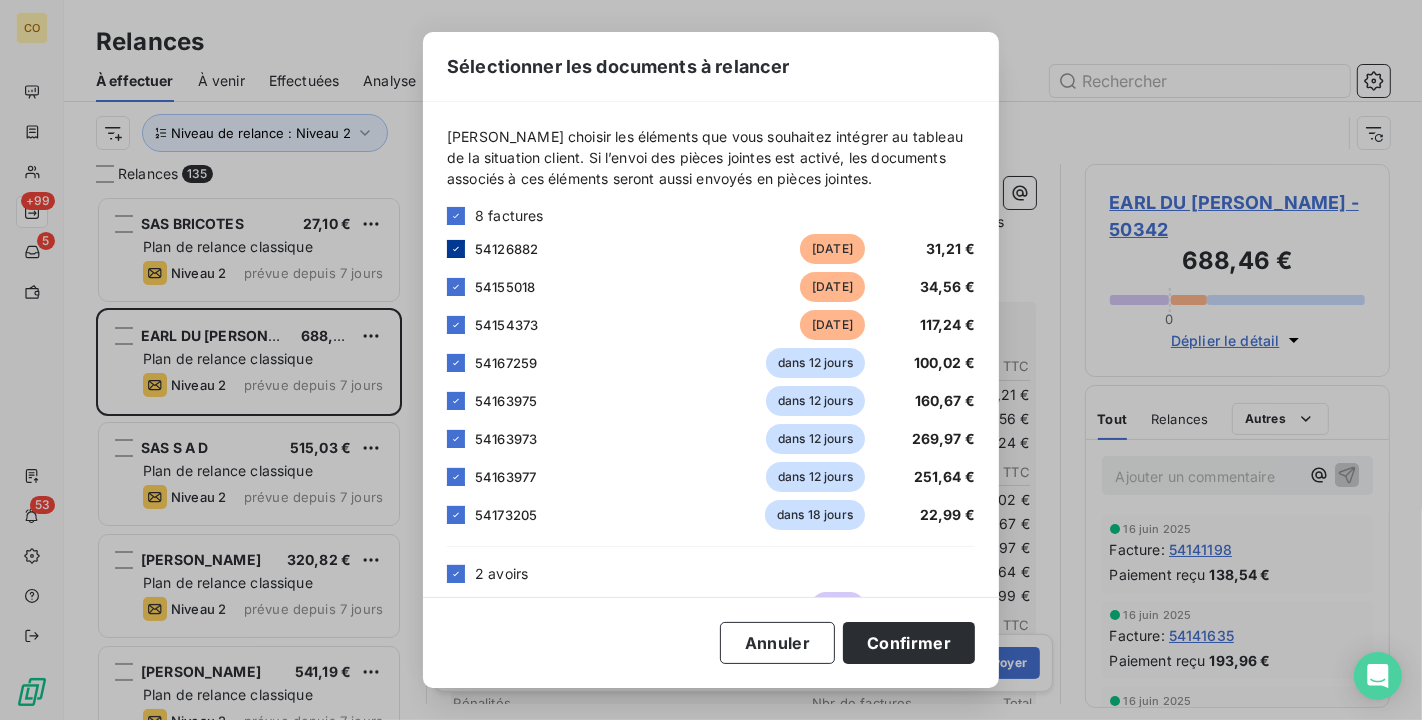 click 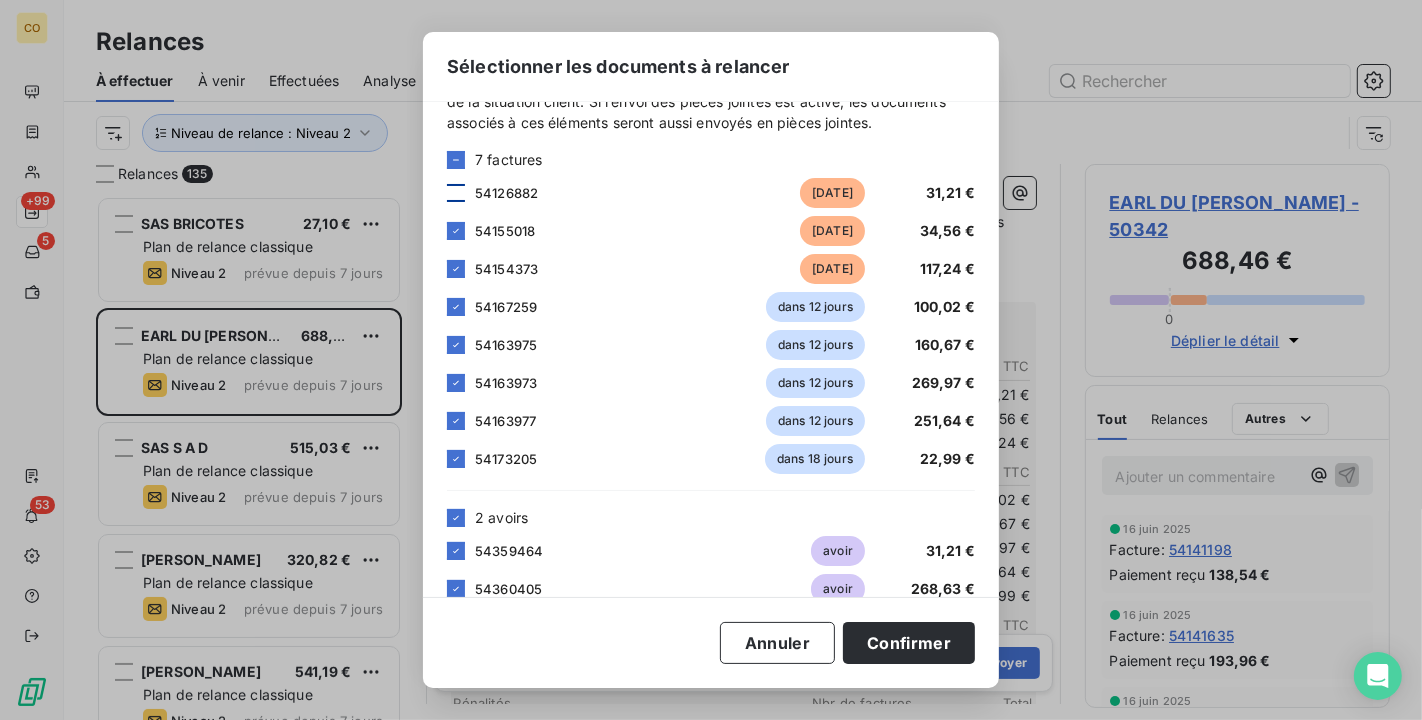 scroll, scrollTop: 85, scrollLeft: 0, axis: vertical 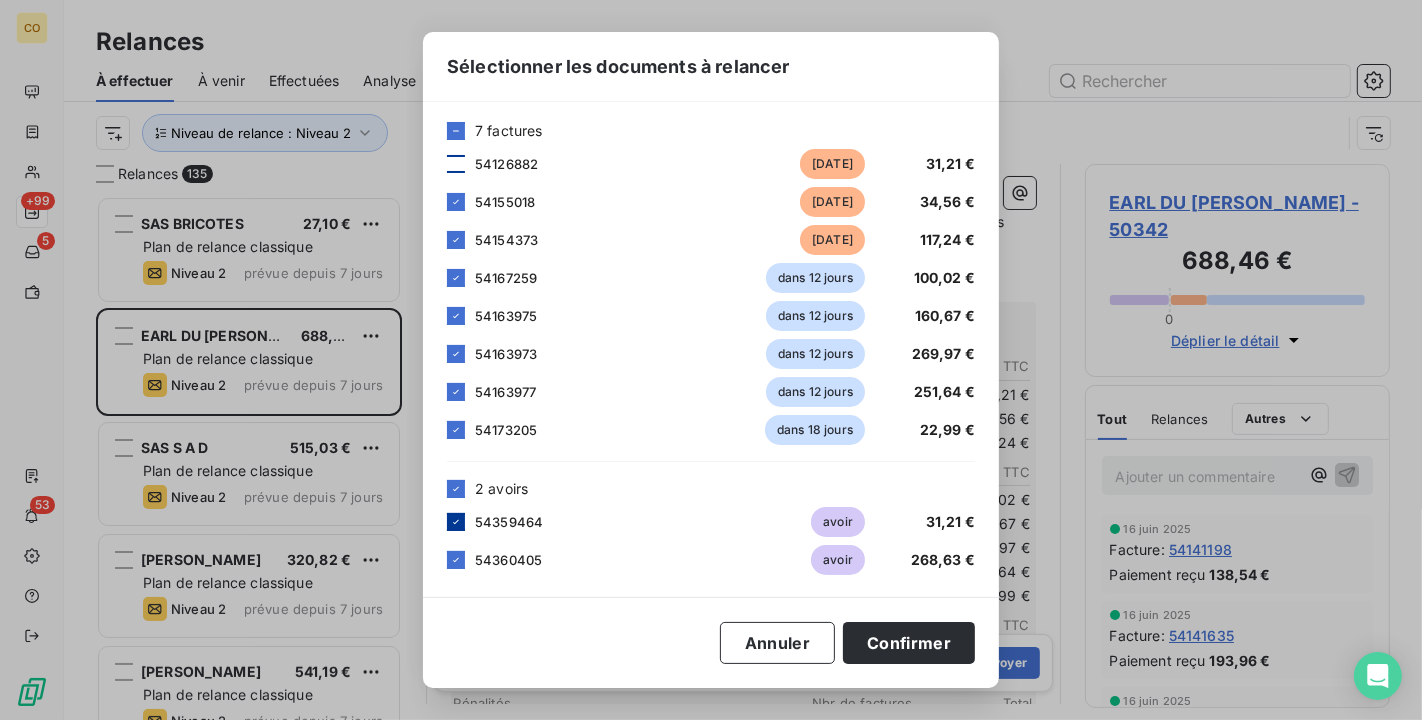 click 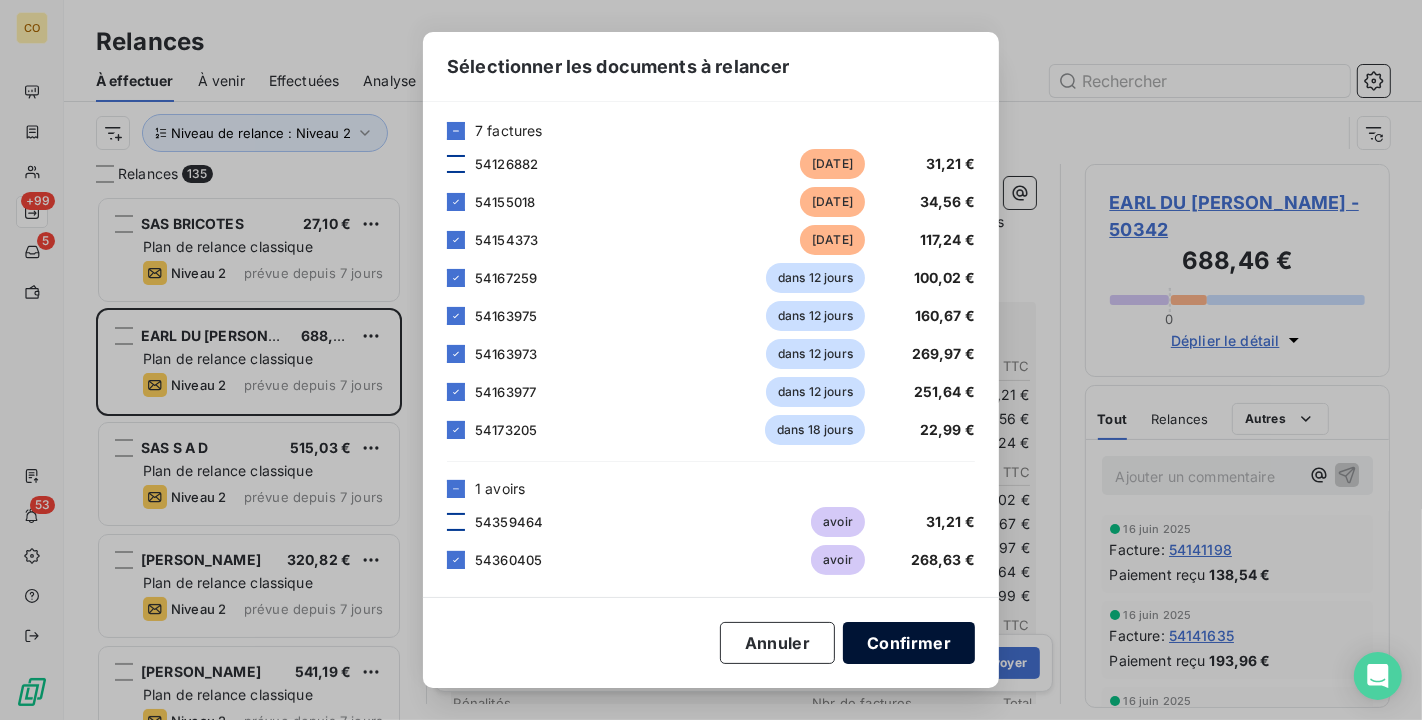 click on "Confirmer" at bounding box center (909, 643) 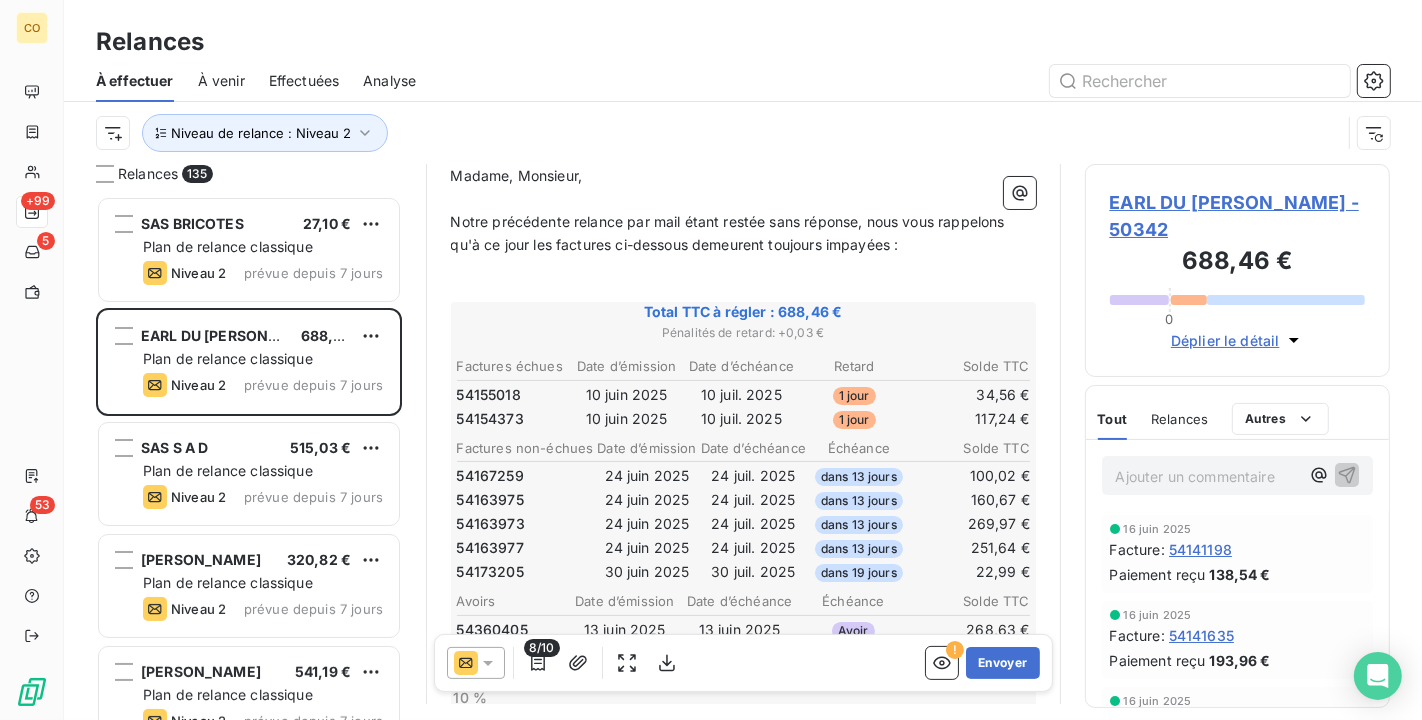 click 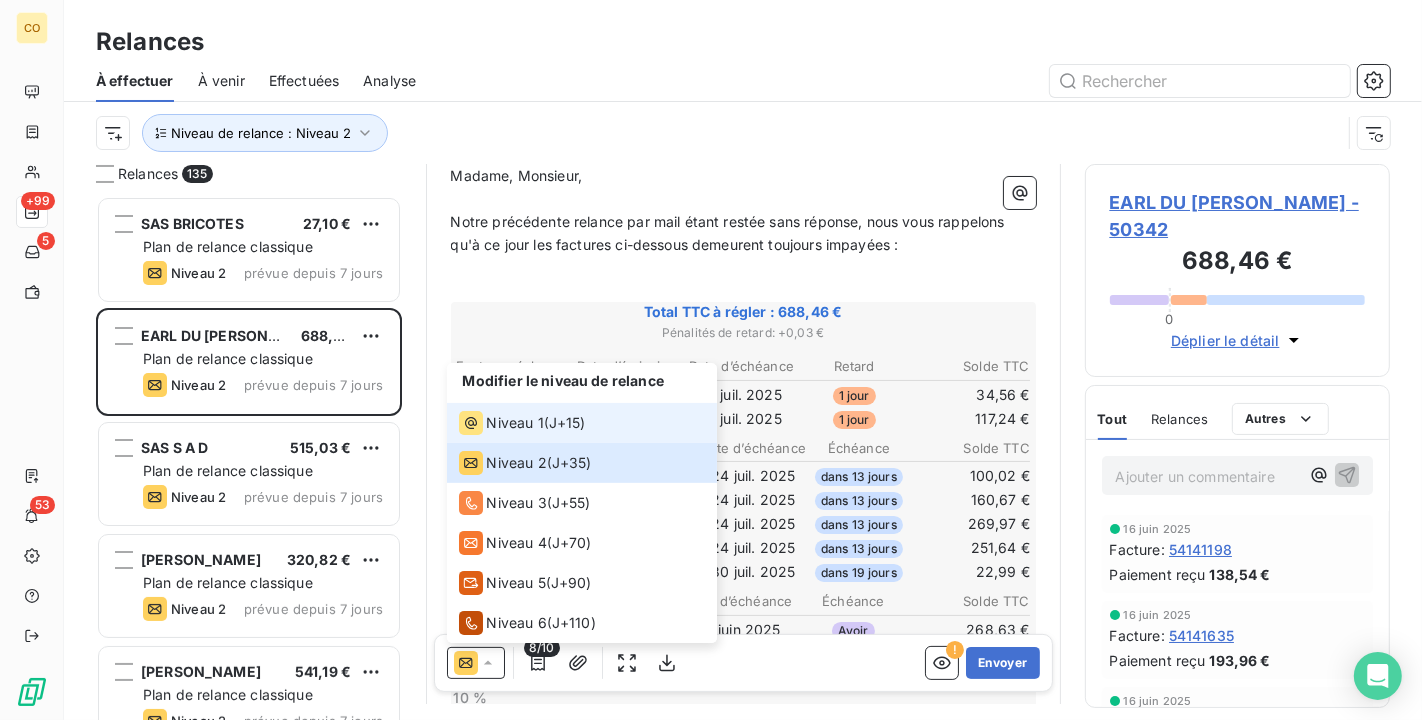 click on "Niveau 1" at bounding box center [515, 423] 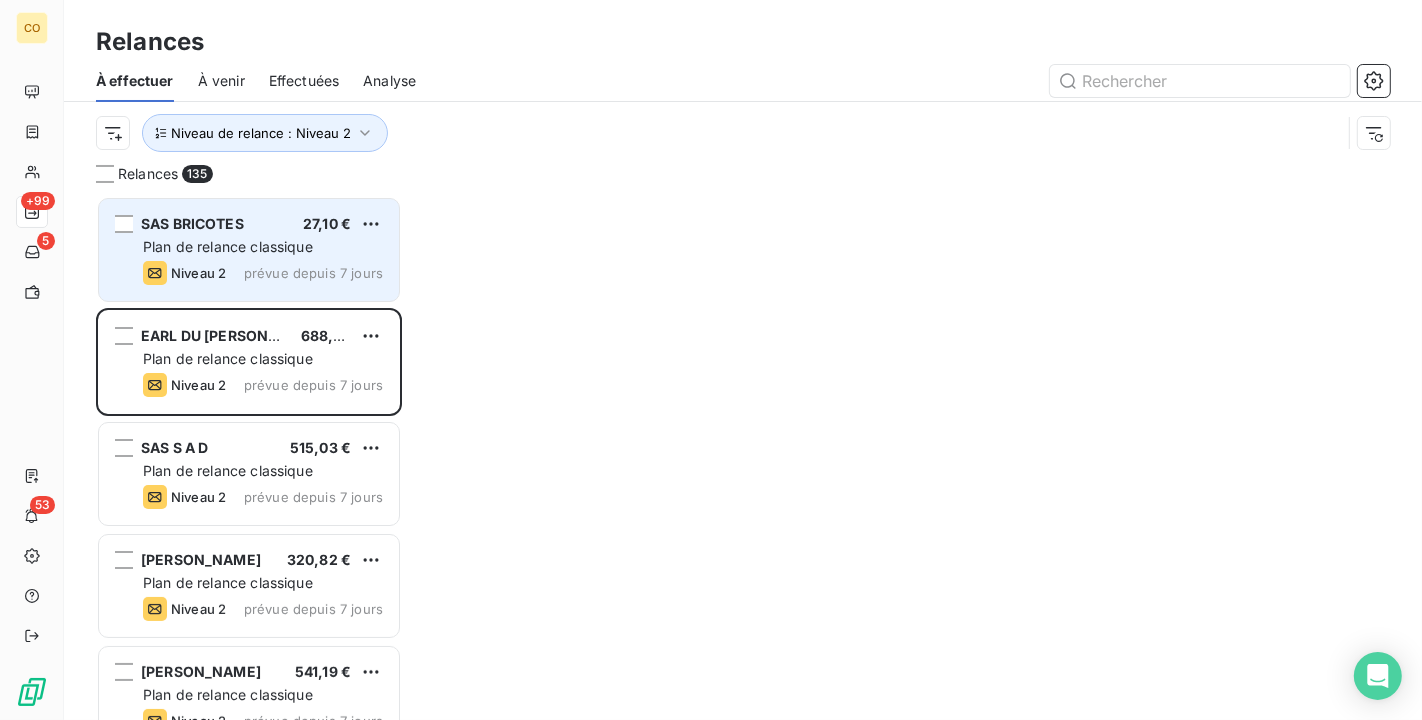 click on "SAS BRICOTES 27,10 € Plan de relance classique Niveau 2 prévue depuis 7 jours" at bounding box center (249, 250) 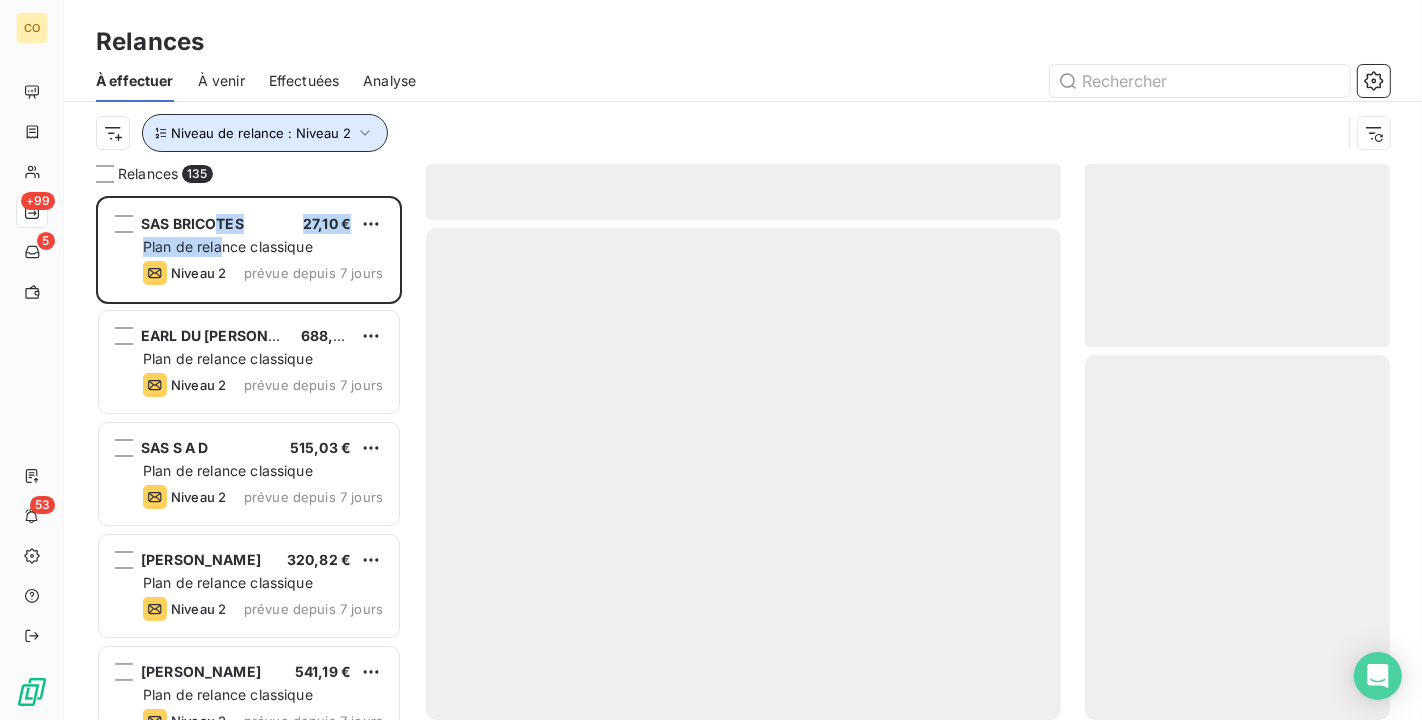 click 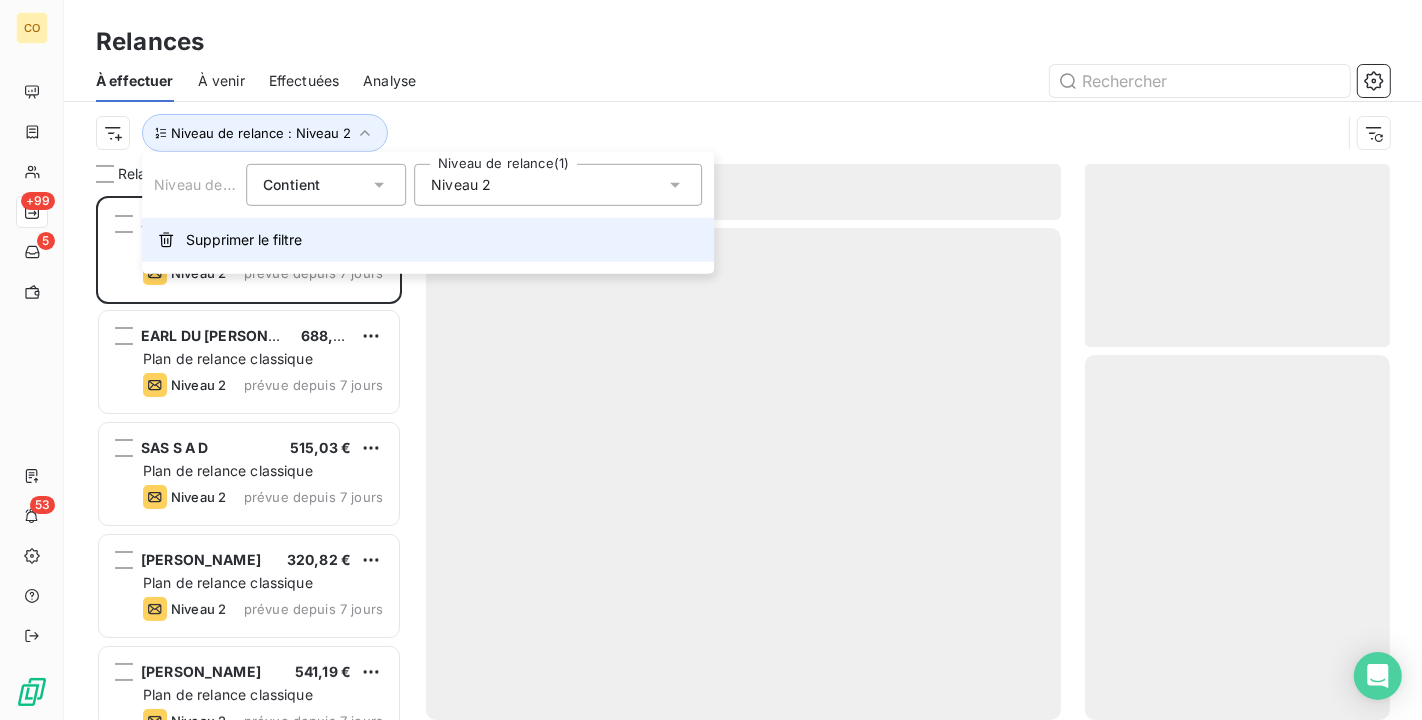 click on "Supprimer le filtre" at bounding box center [428, 240] 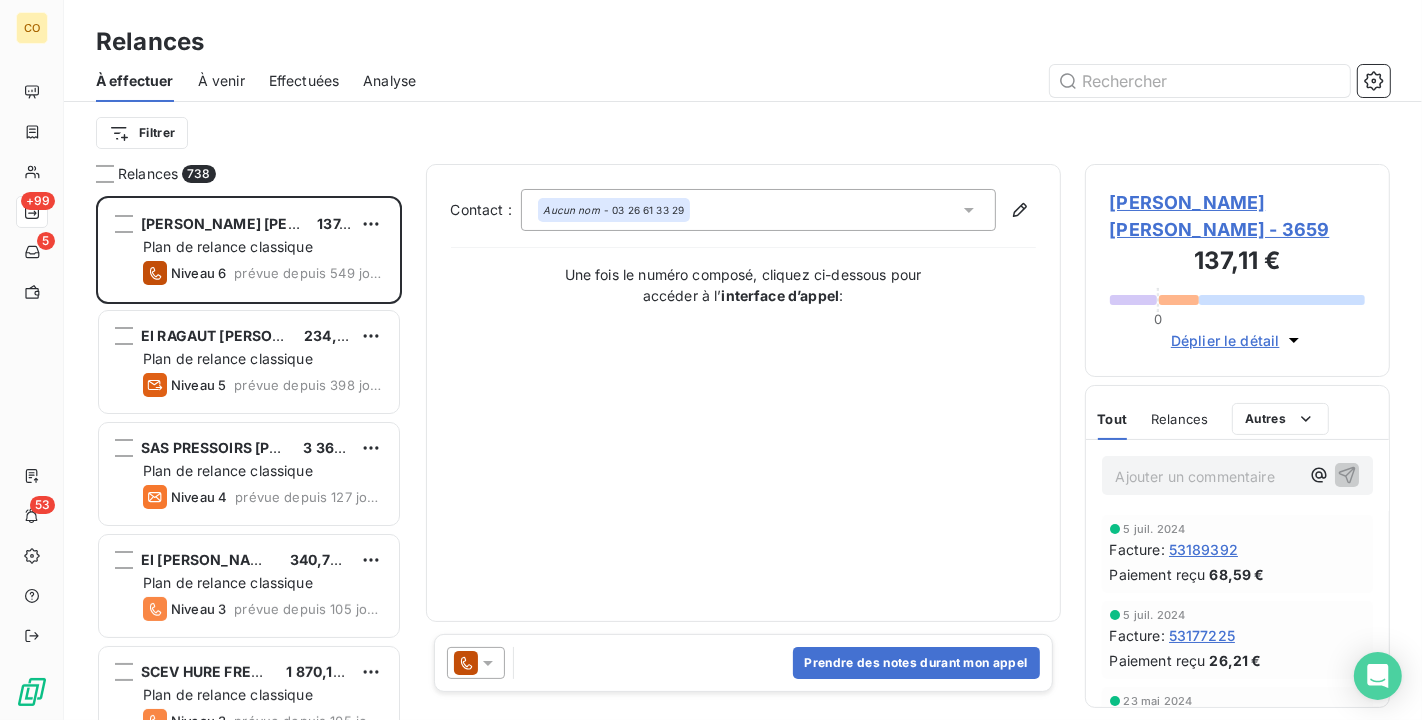 scroll, scrollTop: 18, scrollLeft: 17, axis: both 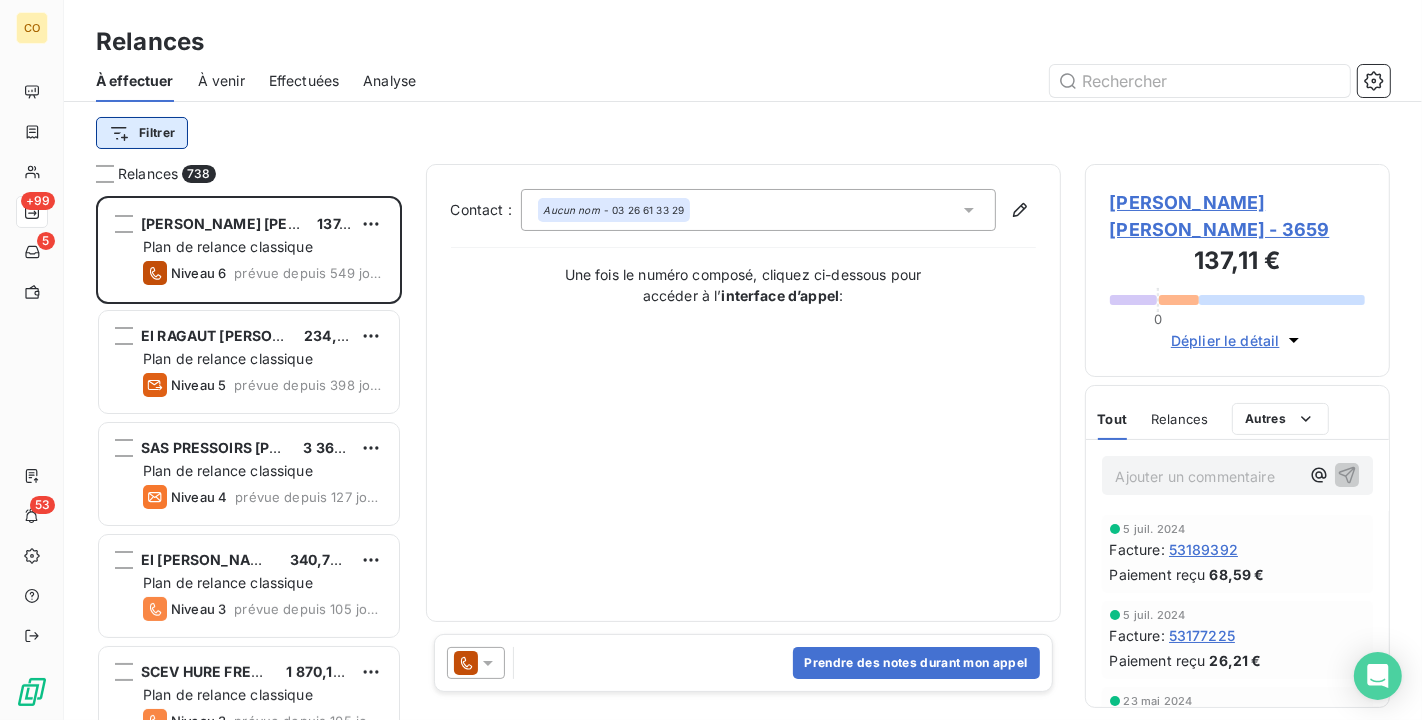 click on "CO +99 5 53 Relances À effectuer À venir Effectuées Analyse Filtrer Relances 738 [PERSON_NAME] [PERSON_NAME] 137,11 € Plan de relance classique Niveau 6 prévue depuis 549 jours EI RAGAUT [PERSON_NAME] 234,70 € Plan de relance classique Niveau 5 prévue depuis 398 jours SAS PRESSOIRS [PERSON_NAME] 3 369,68 € Plan de relance classique Niveau 4 prévue depuis 127 jours EI [PERSON_NAME] 340,76 € Plan de relance classique Niveau 3 prévue depuis 105 jours SCEV HURE FRERES 1 870,19 € Plan de relance classique Niveau 3 prévue depuis 105 jours EI [PERSON_NAME] 439,32 € Plan de relance classique Niveau 5 prévue depuis 105 jours EI GOURMAND [PERSON_NAME] 84,25 € Plan de relance sans mail Niveau 5 prévue depuis 105 jours Aut. INDIVISION [PERSON_NAME] 57,03 € Plan de relance classique Niveau 5 prévue depuis 105 jours SC DOMAINE R-RENAUDIN 15 461,22 € Plan de relance classique Niveau 3 prévue depuis 103 jours SAS [PERSON_NAME] 3 729,00 € Plan de relance classique Niveau 5 Niveau 3" at bounding box center (711, 360) 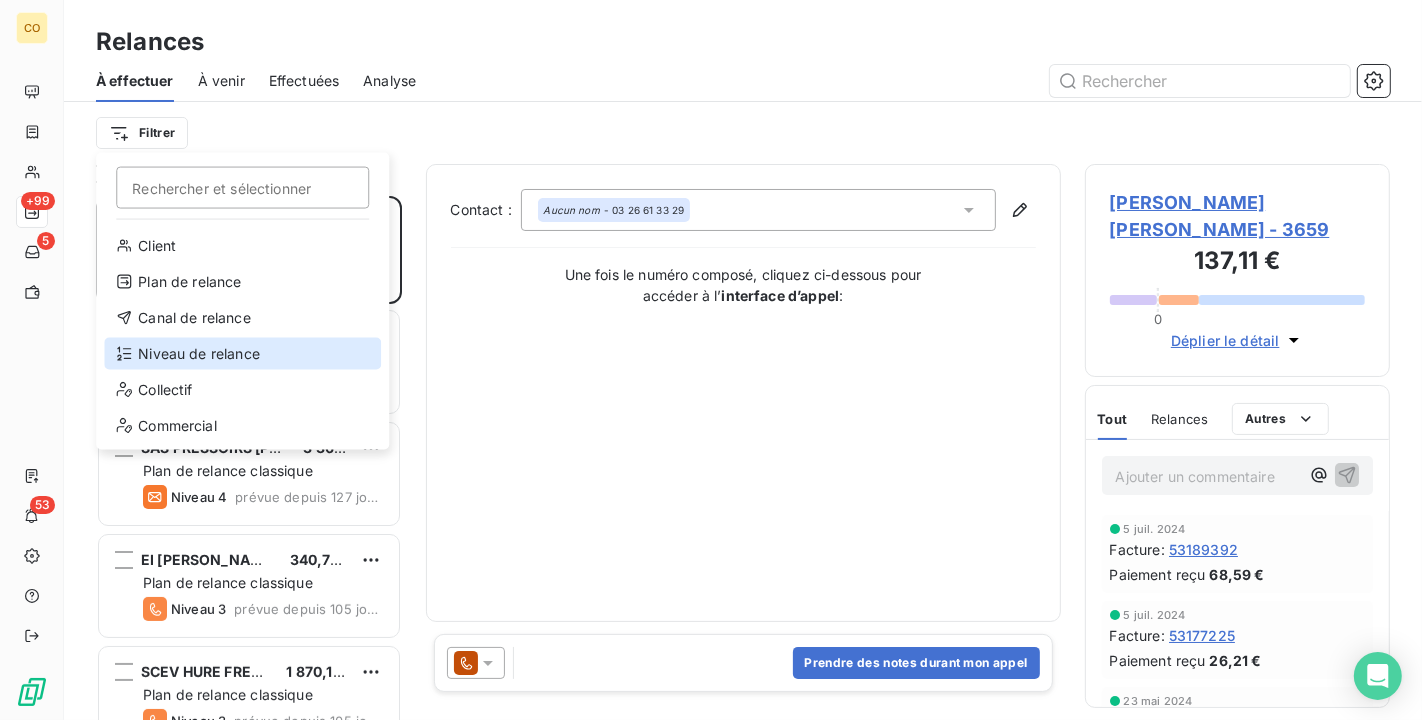 click on "Niveau de relance" at bounding box center [242, 354] 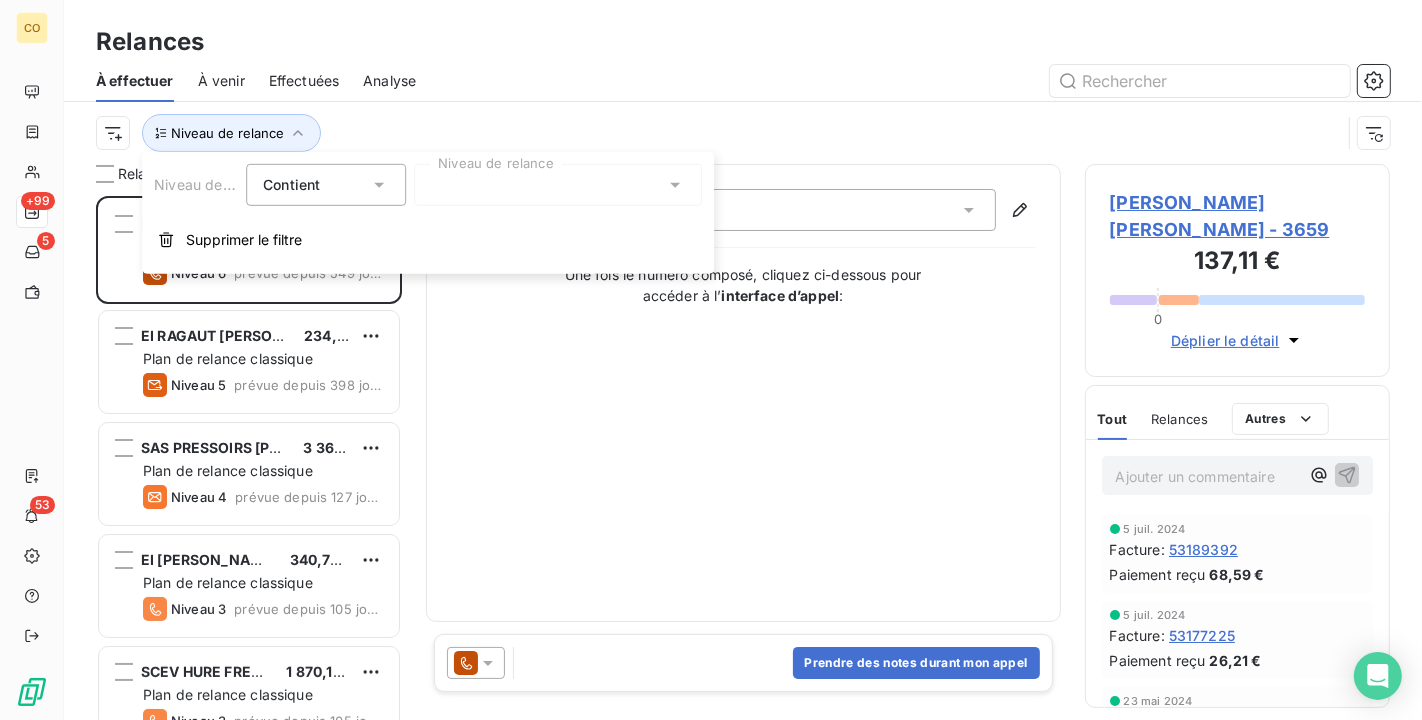 click at bounding box center (558, 185) 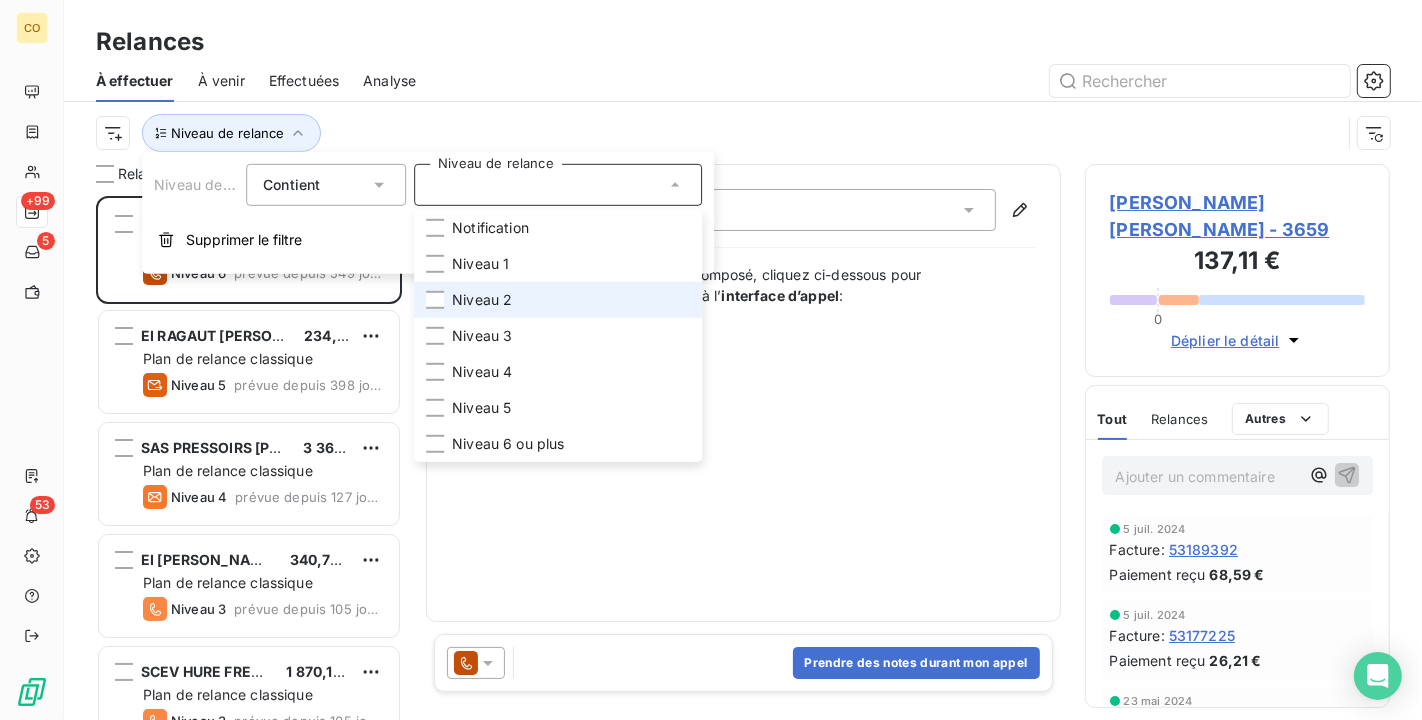 click on "Niveau 2" at bounding box center (482, 300) 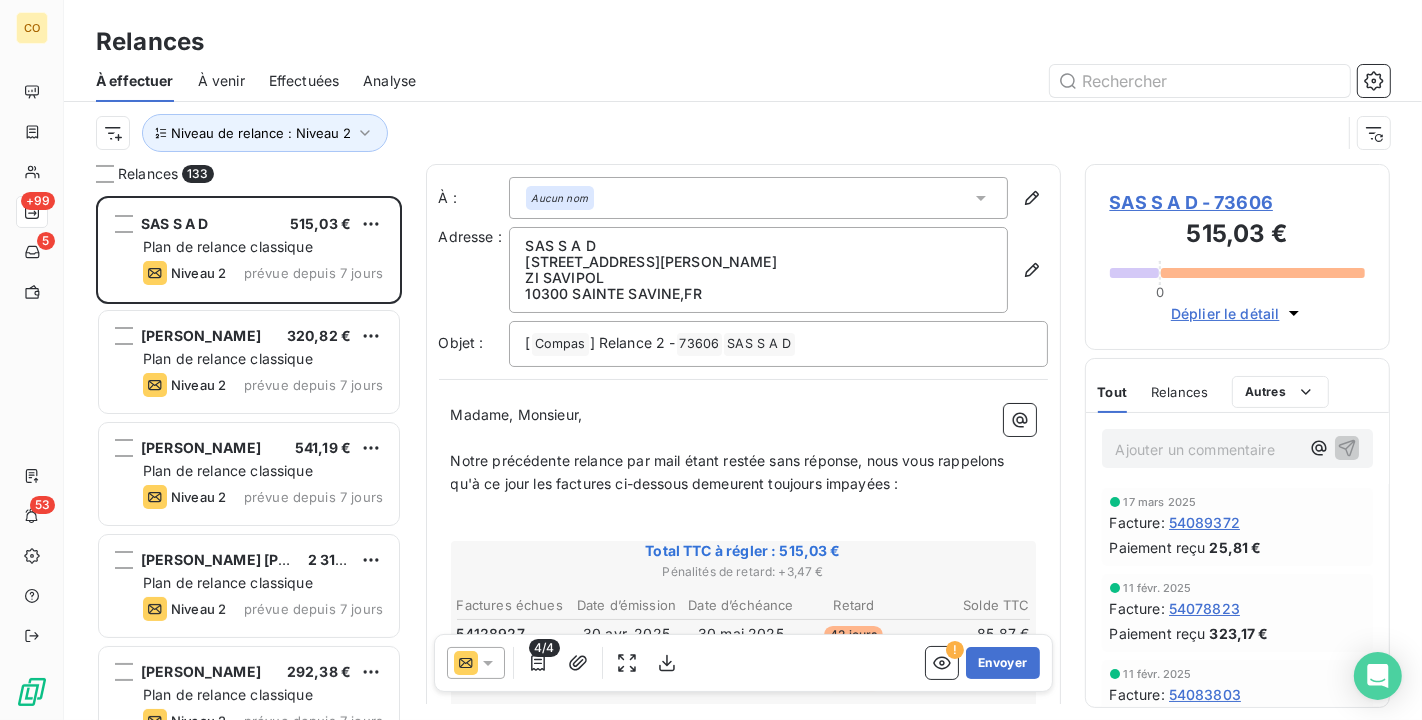 click on "À effectuer À venir Effectuées Analyse" at bounding box center [743, 81] 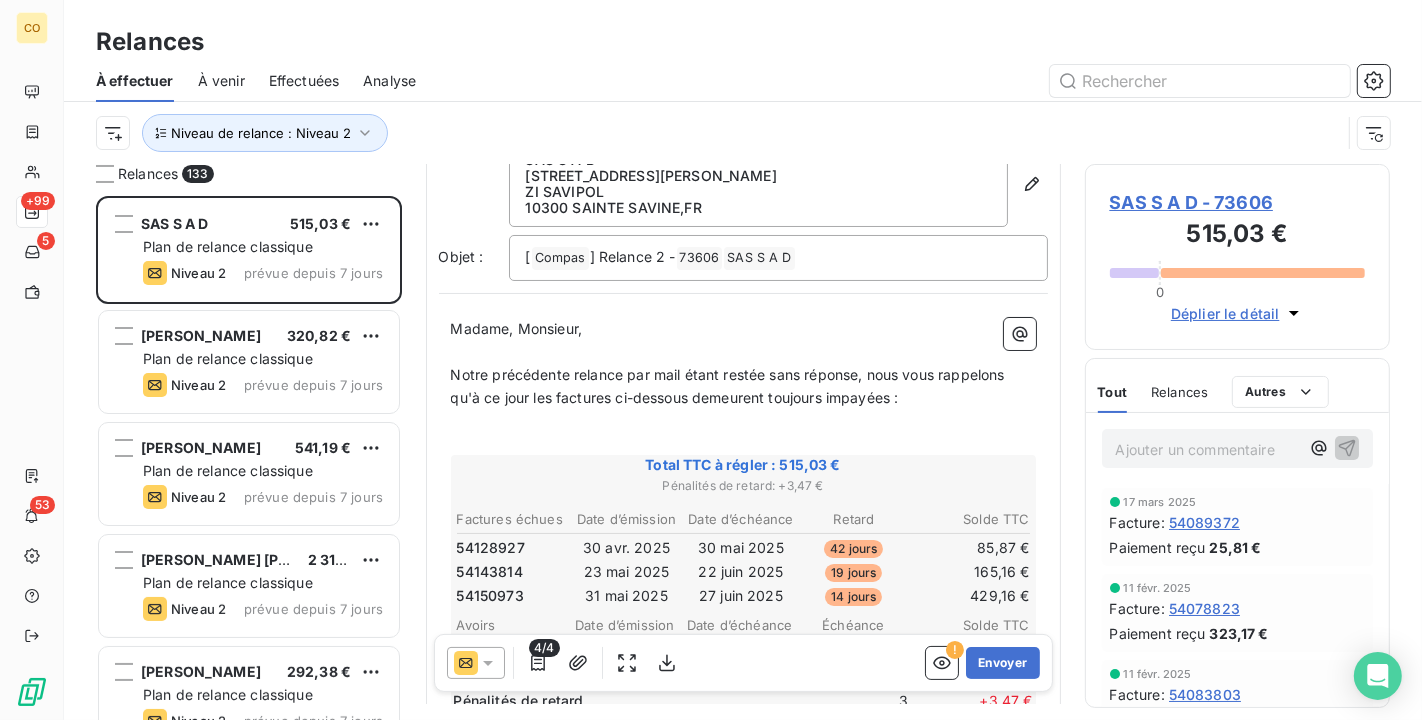 scroll, scrollTop: 222, scrollLeft: 0, axis: vertical 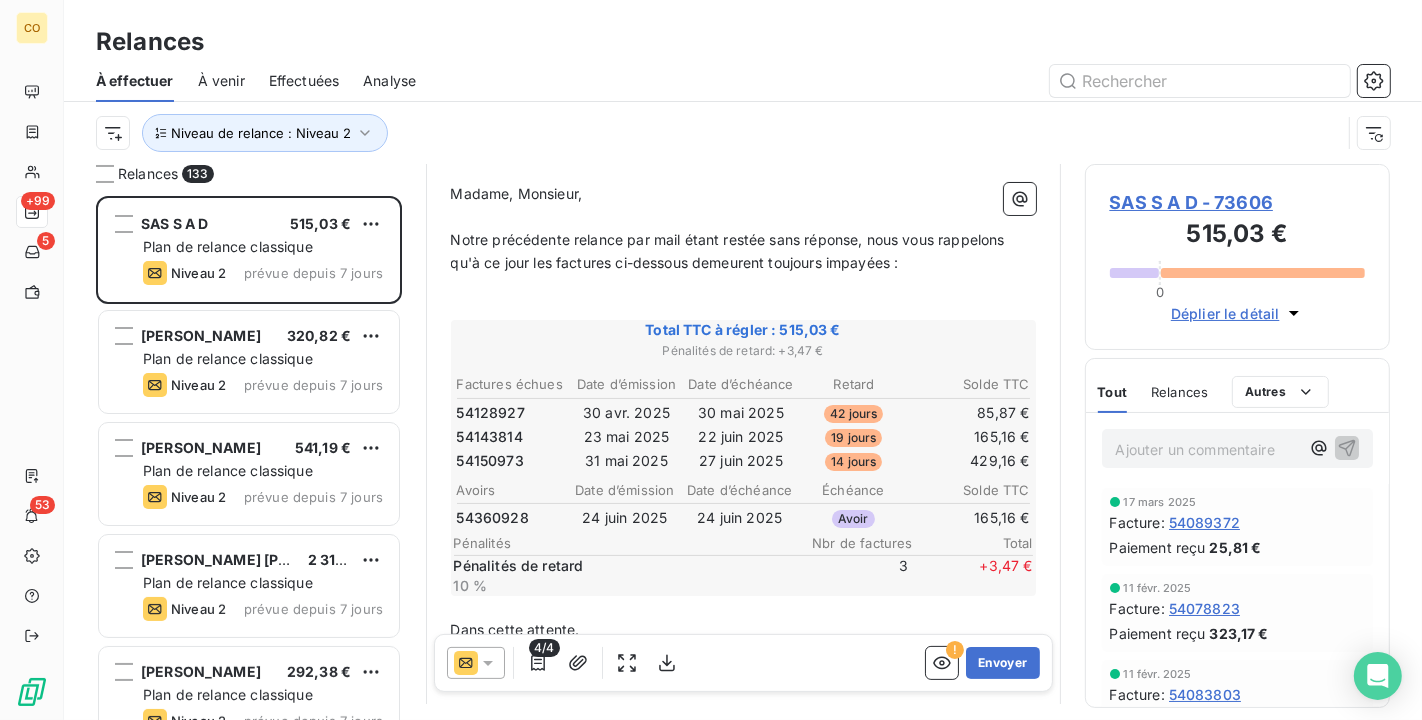 click 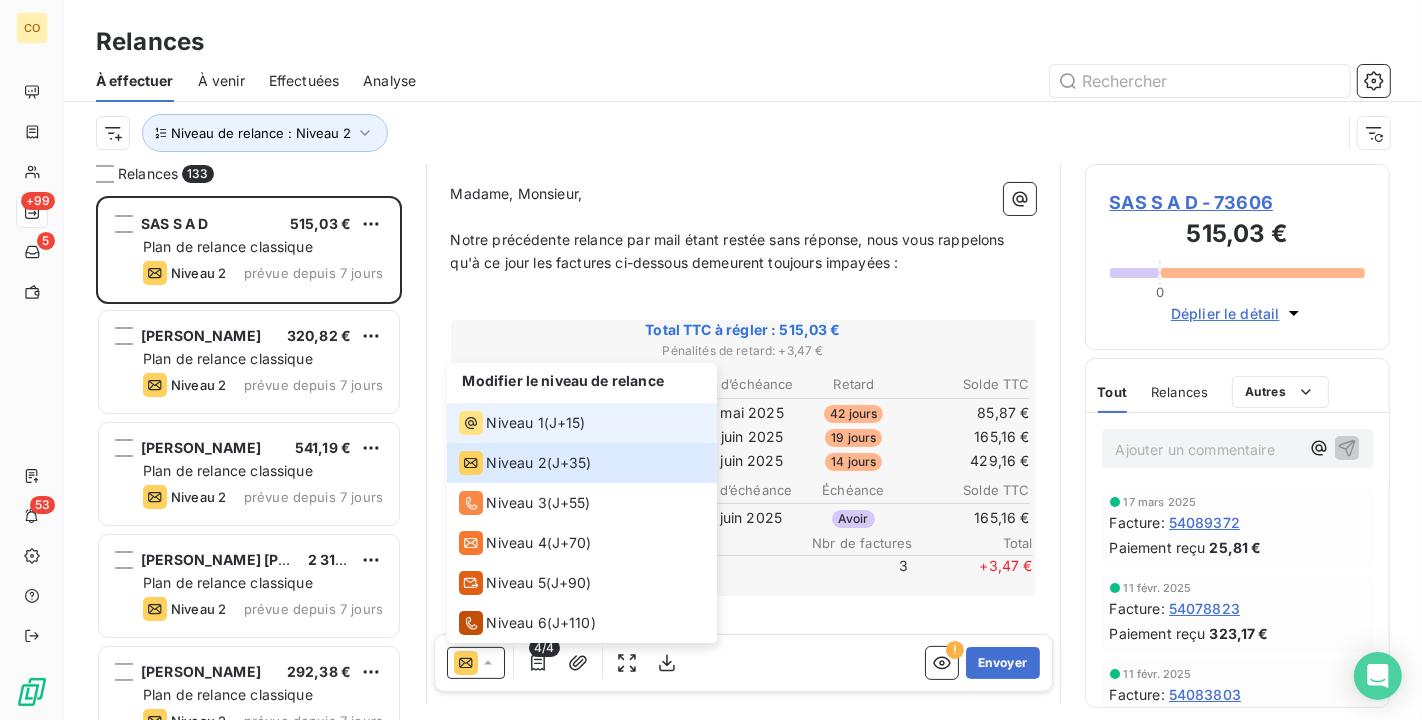 click on "Niveau 1" at bounding box center [501, 423] 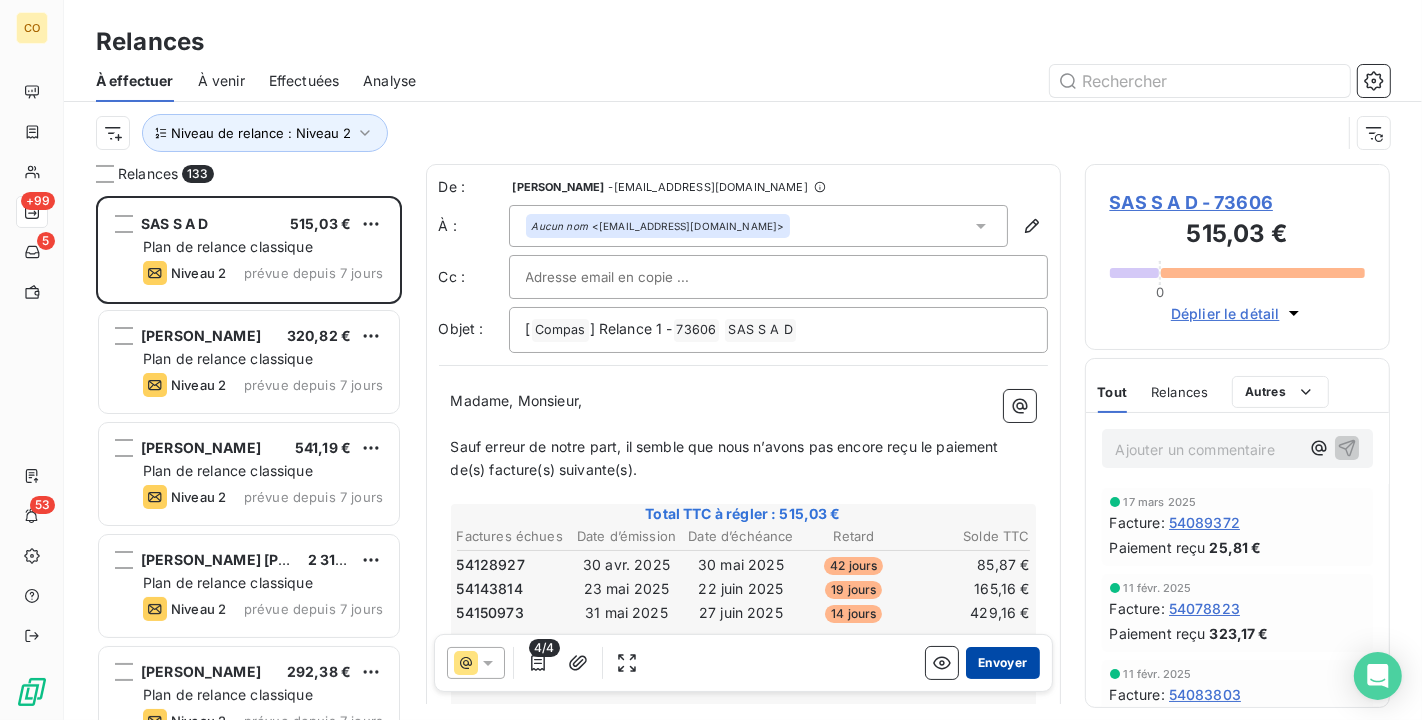 click on "Envoyer" at bounding box center [1002, 663] 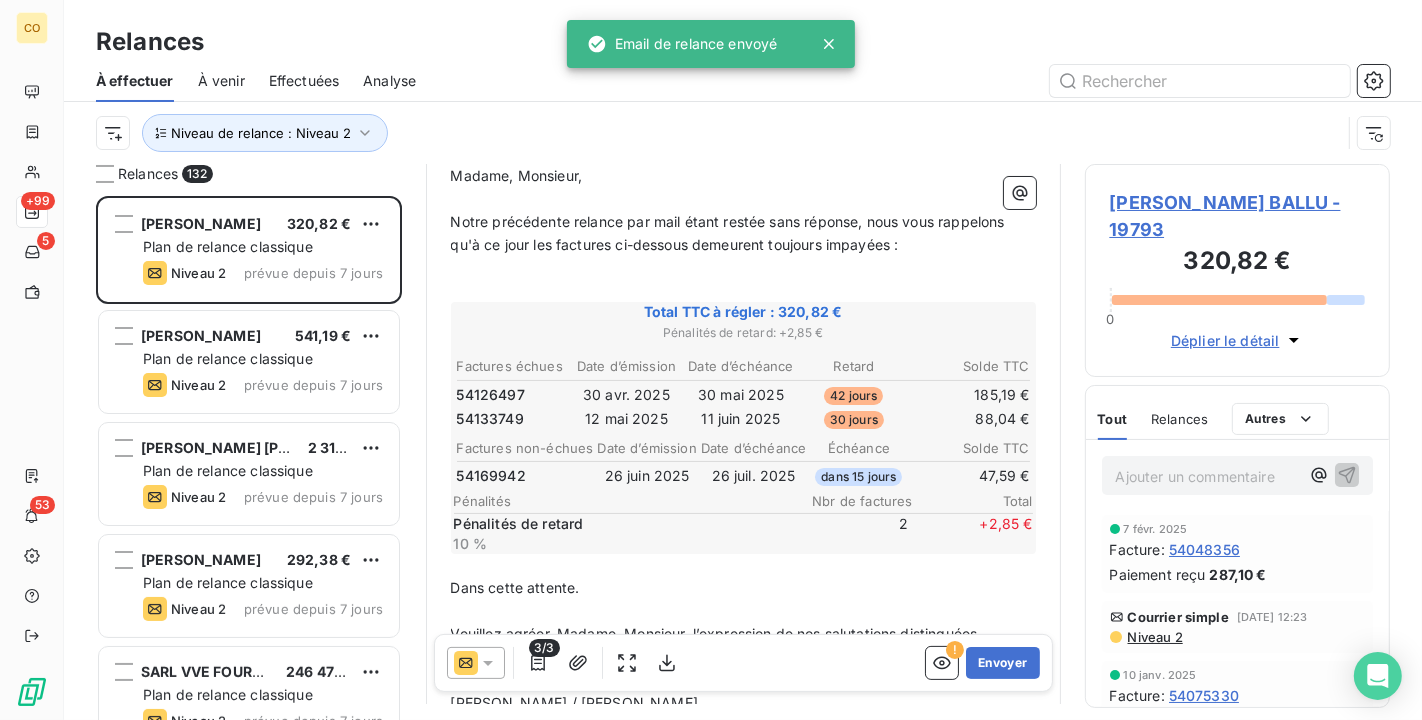 scroll, scrollTop: 225, scrollLeft: 0, axis: vertical 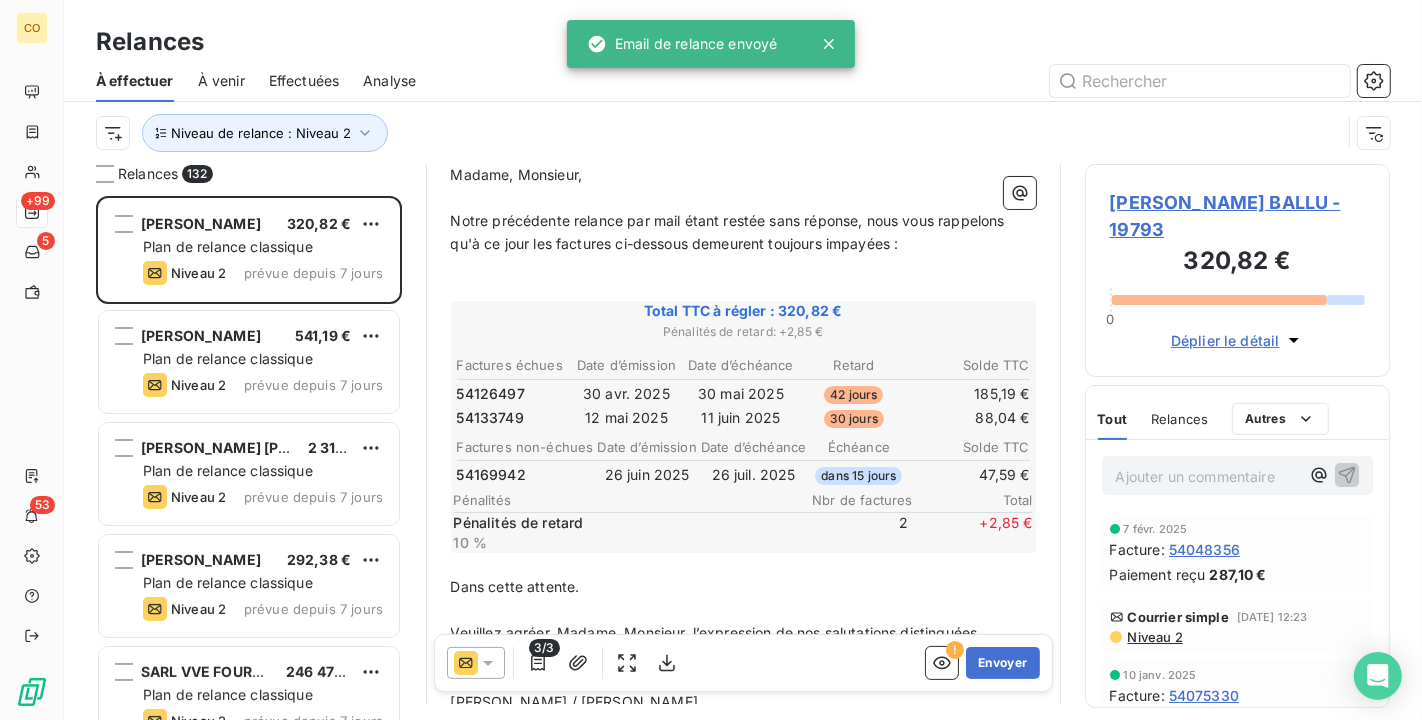 click 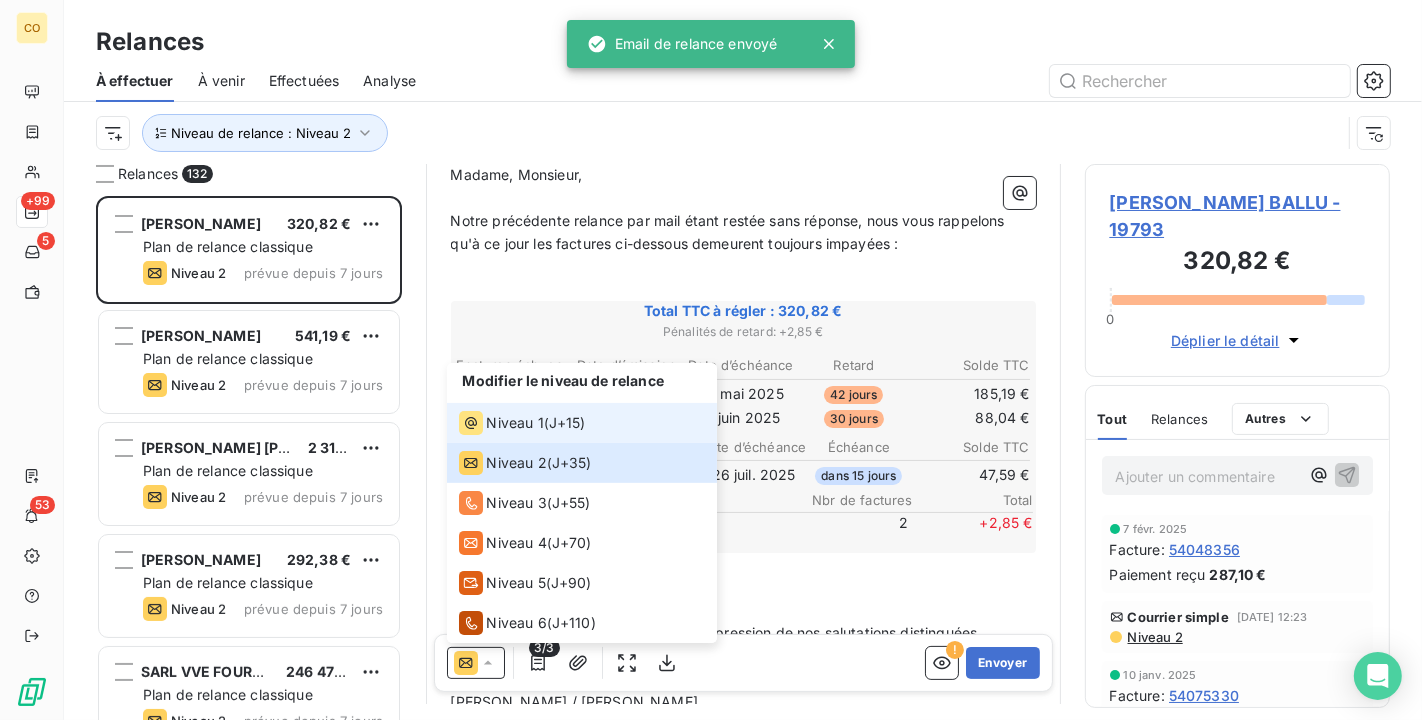 click on "Niveau 1" at bounding box center (515, 423) 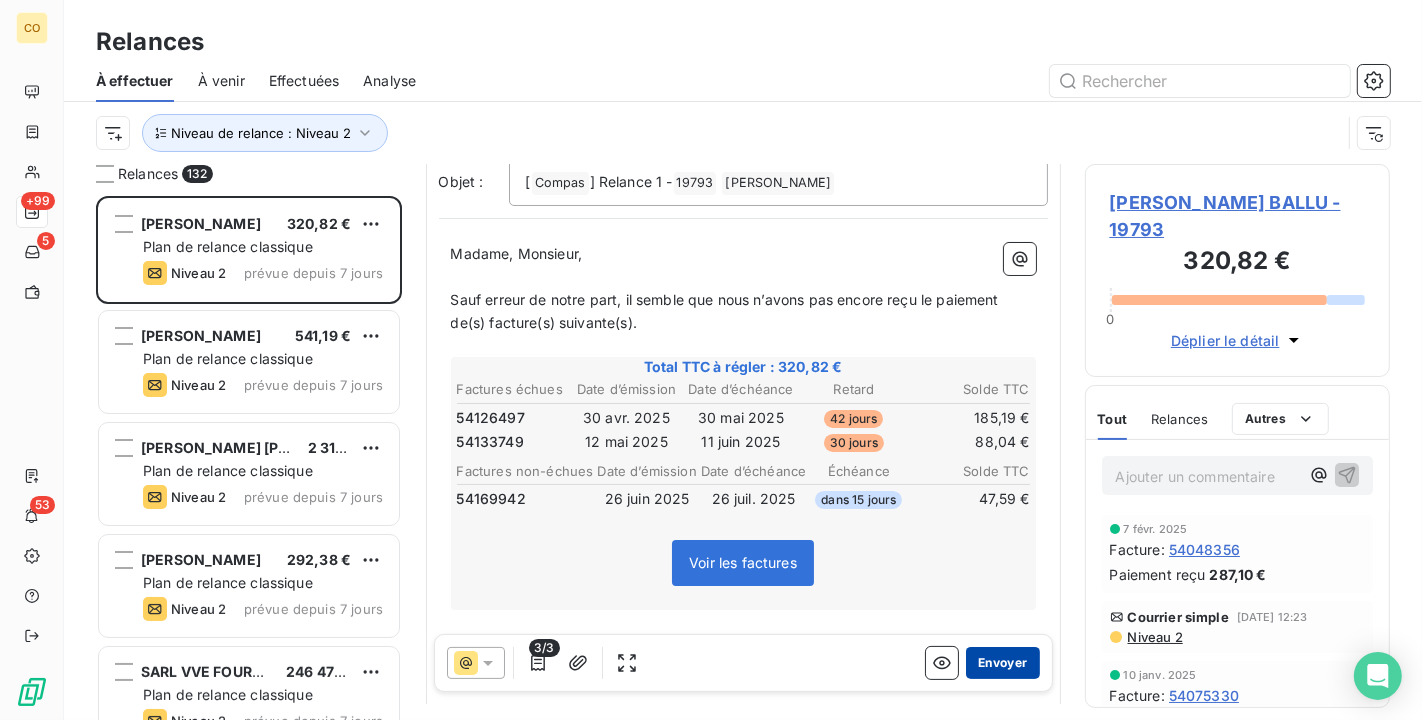 click on "Envoyer" at bounding box center [1002, 663] 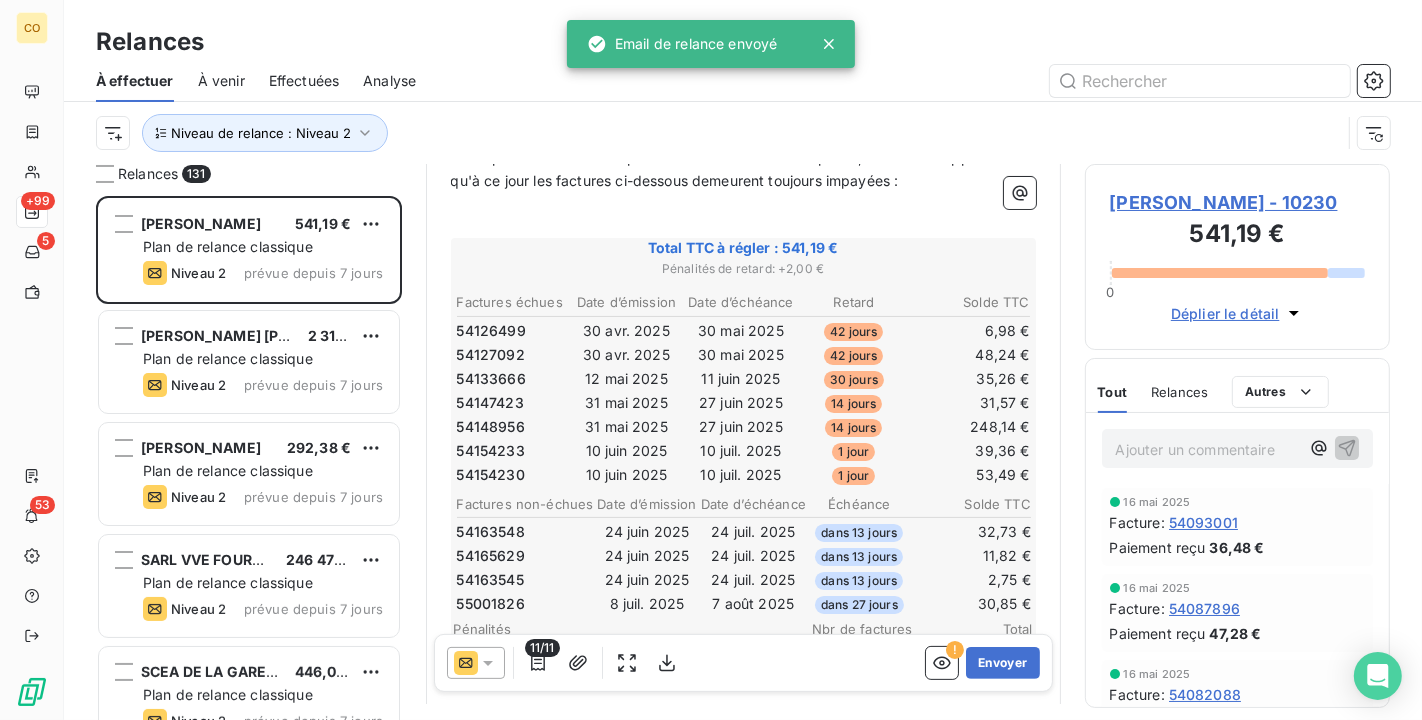 scroll, scrollTop: 334, scrollLeft: 0, axis: vertical 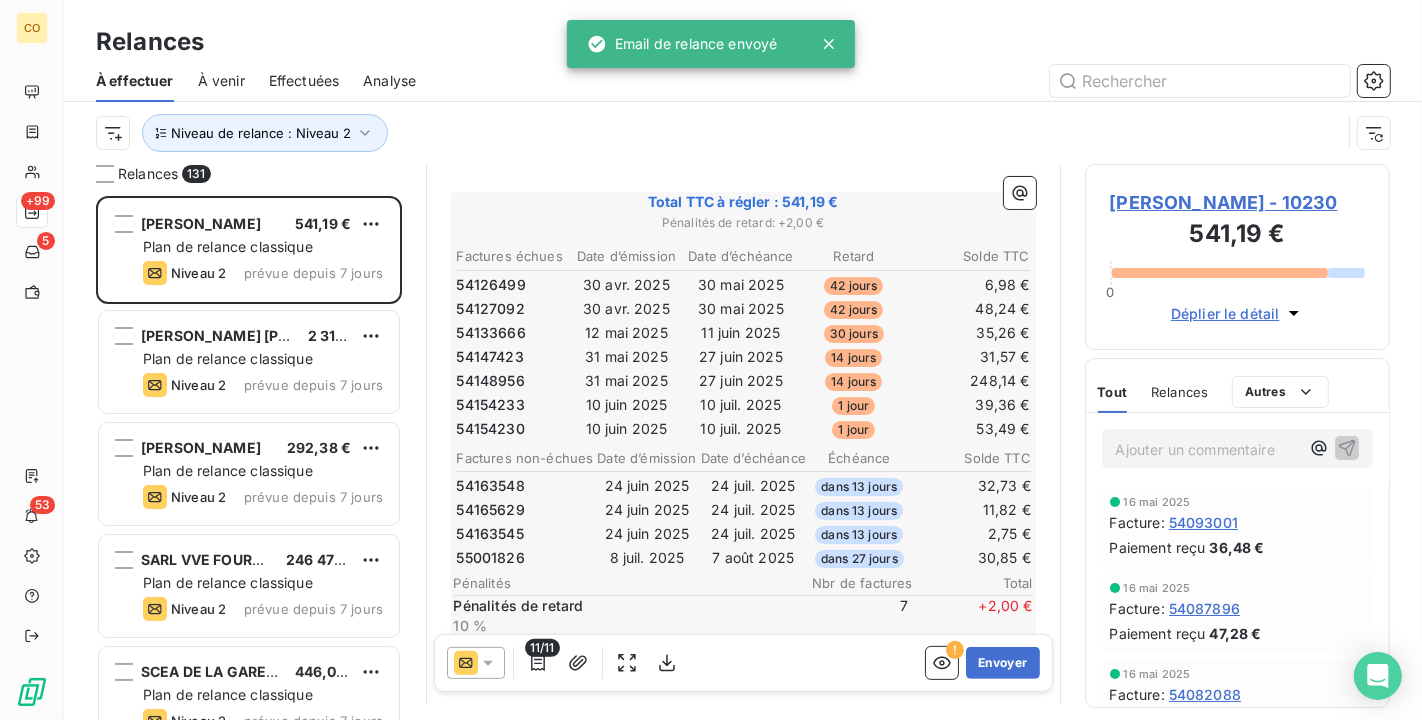 click at bounding box center (476, 663) 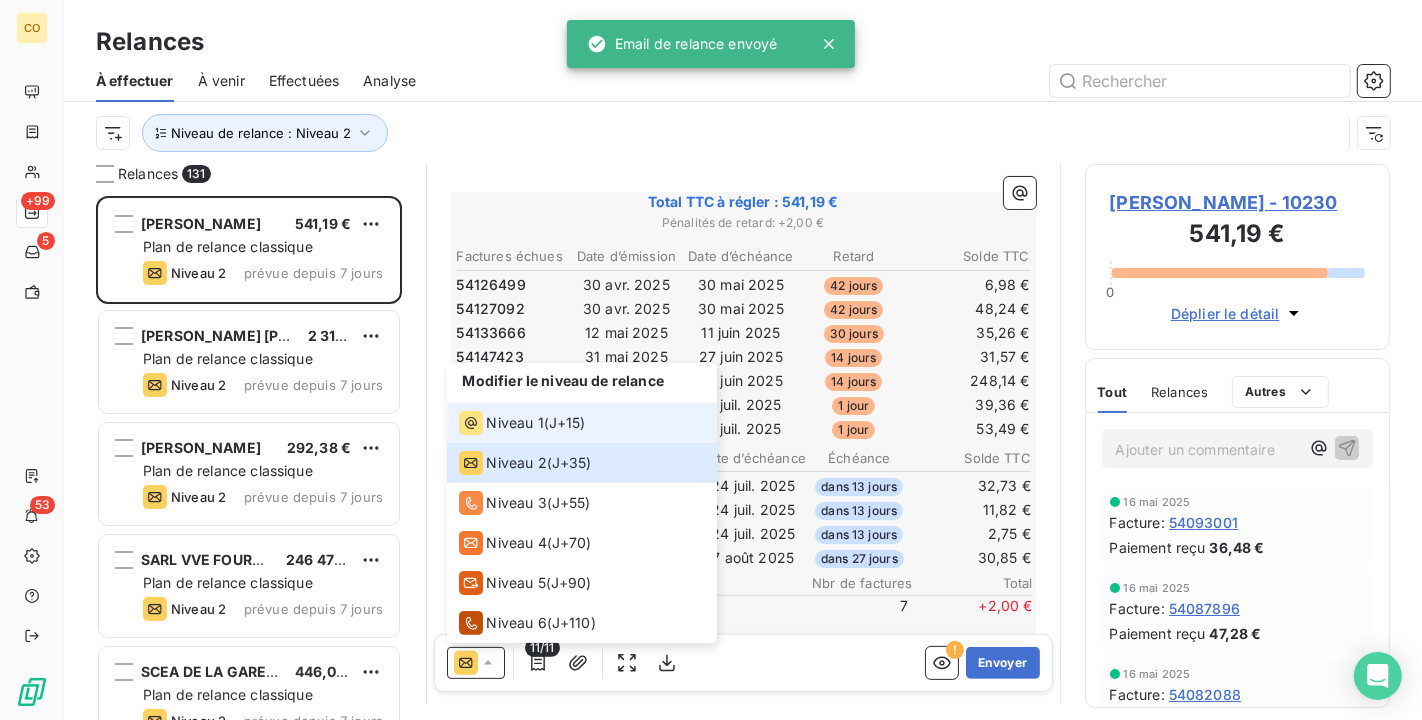 click on "Niveau 1" at bounding box center [515, 423] 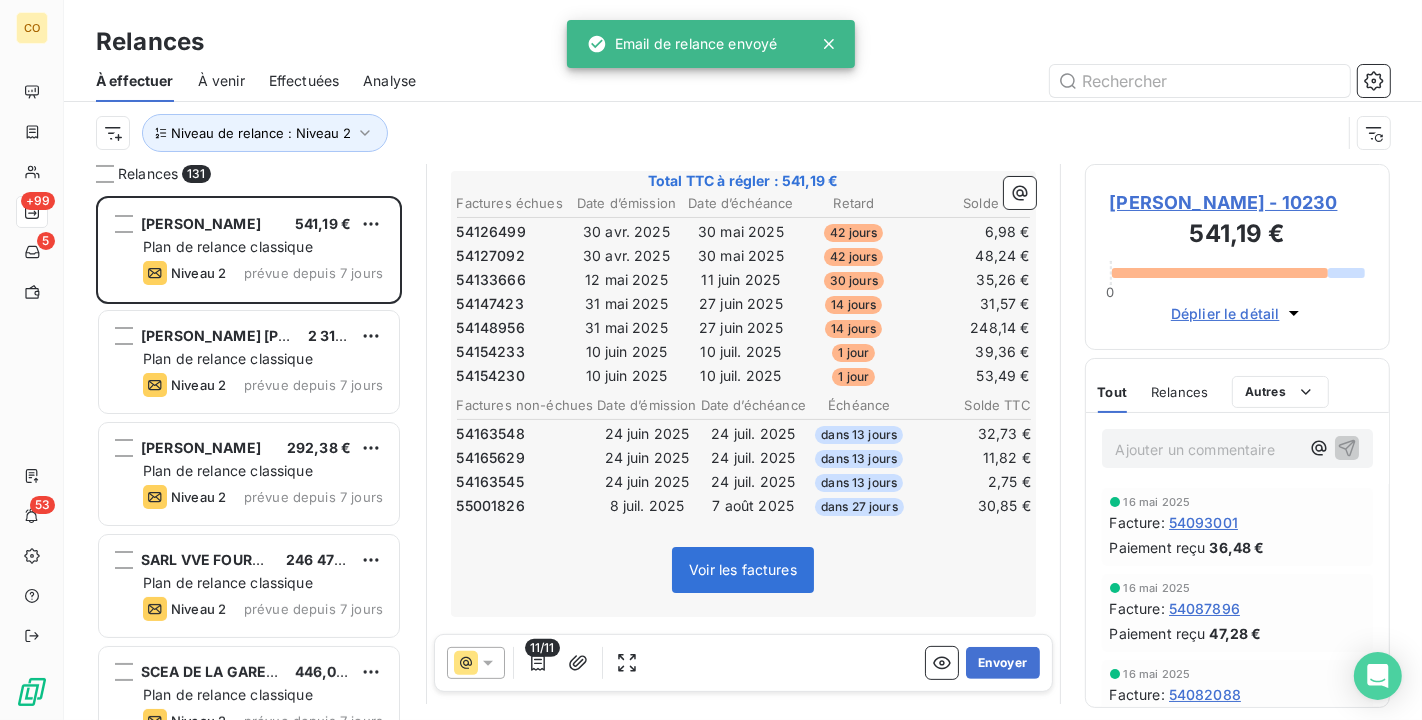 scroll, scrollTop: 258, scrollLeft: 0, axis: vertical 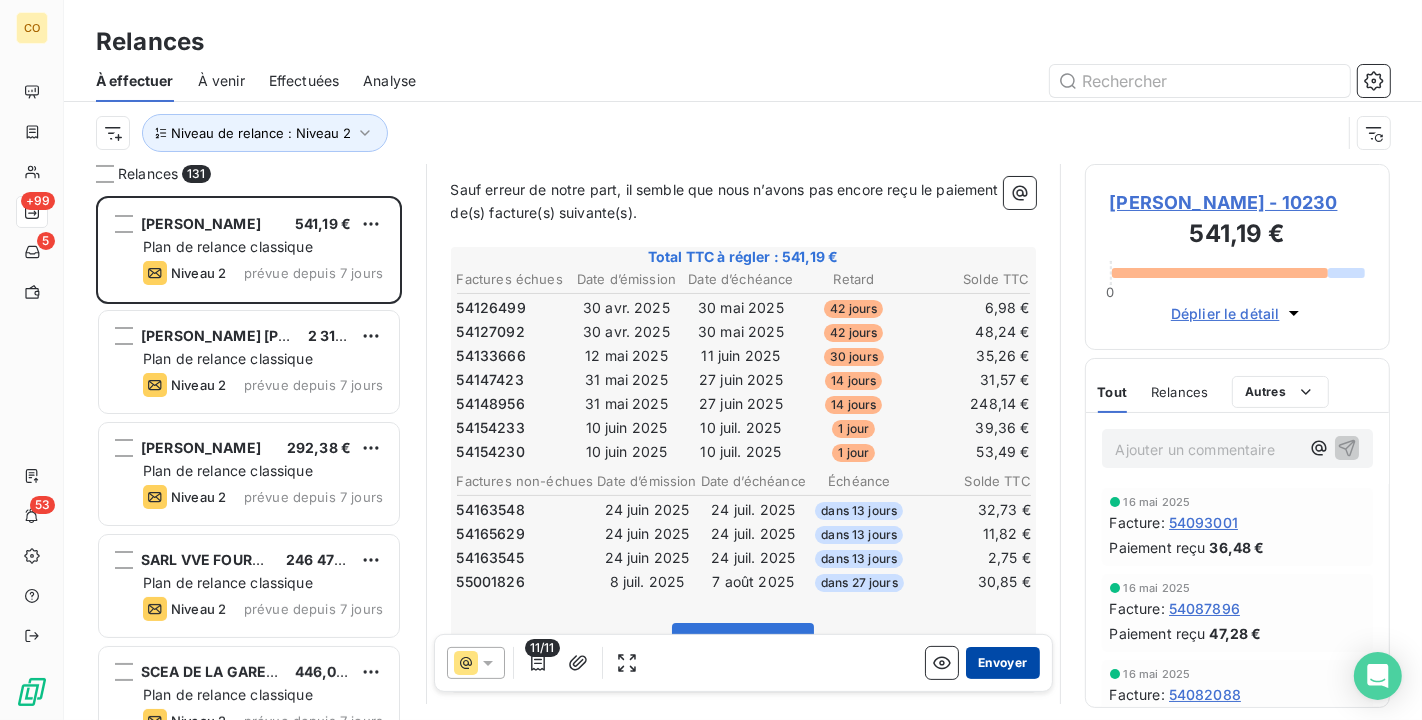 click on "Envoyer" at bounding box center [1002, 663] 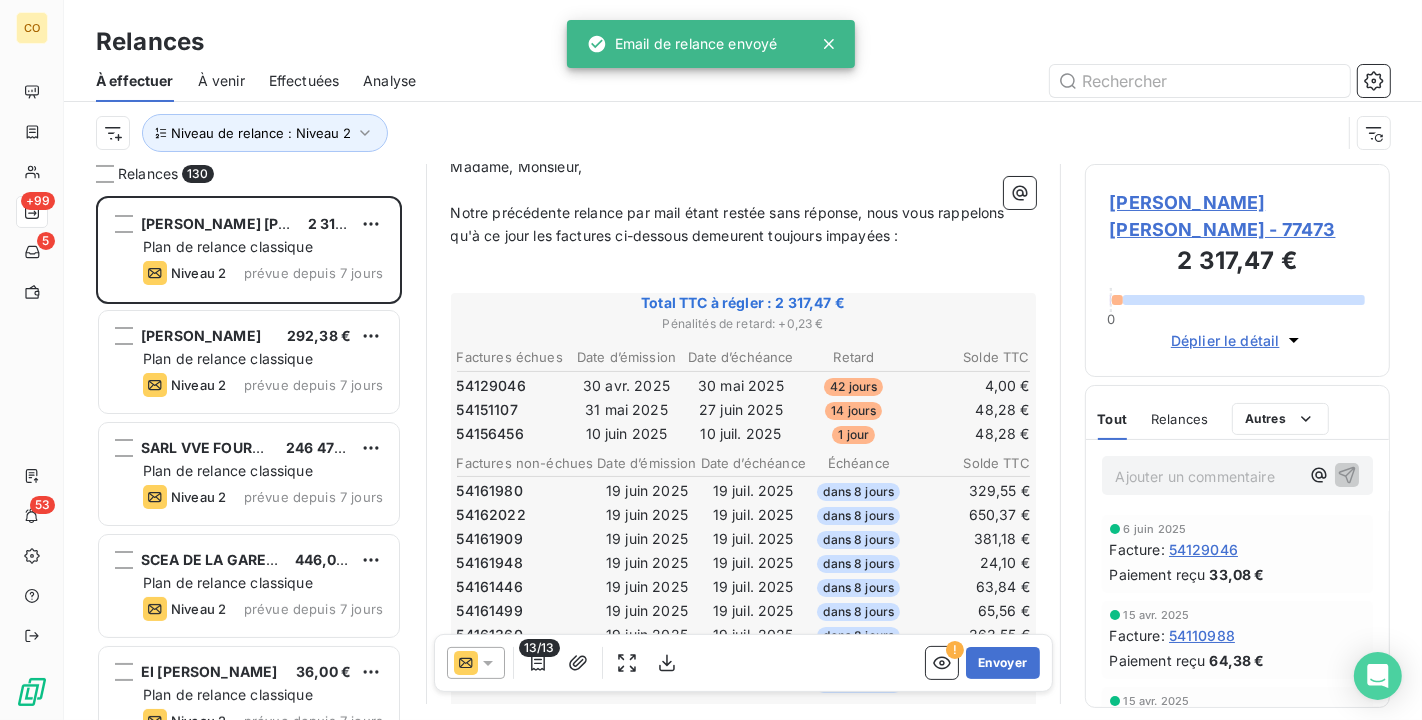 scroll, scrollTop: 224, scrollLeft: 0, axis: vertical 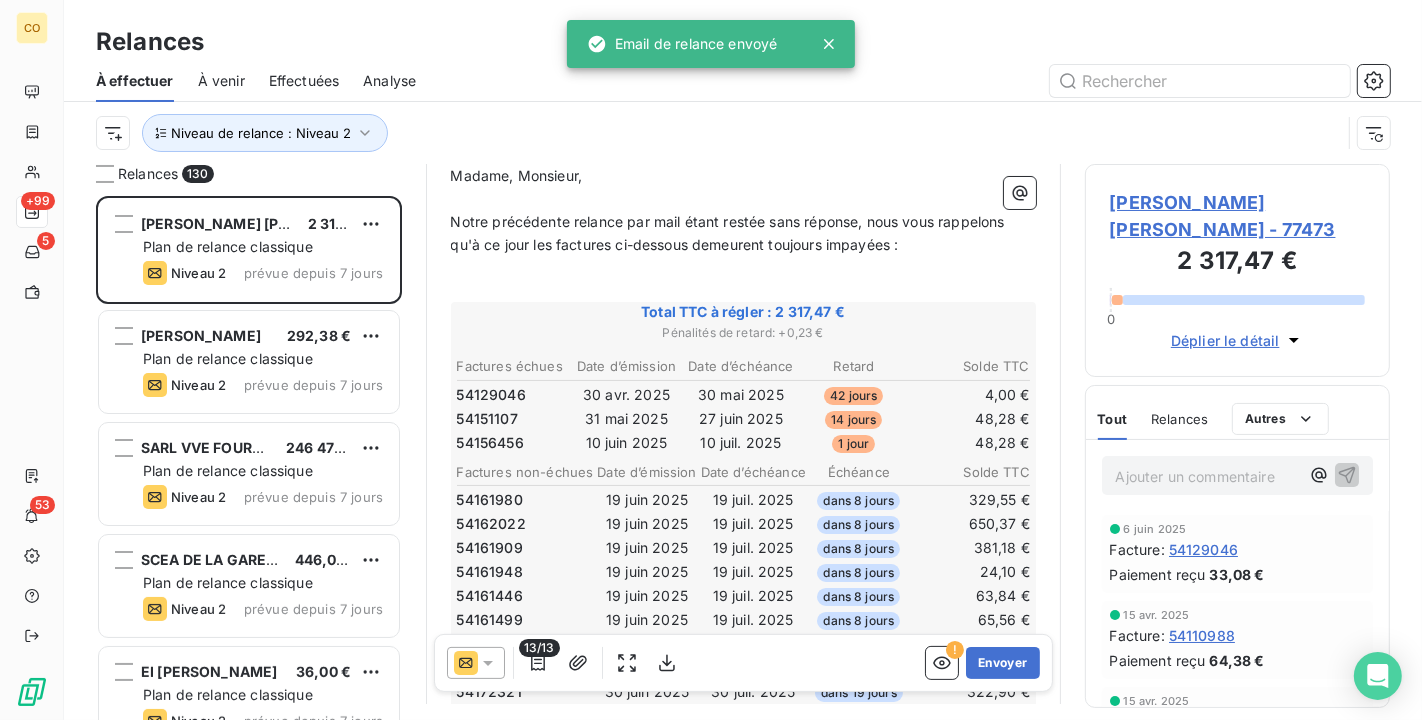 click 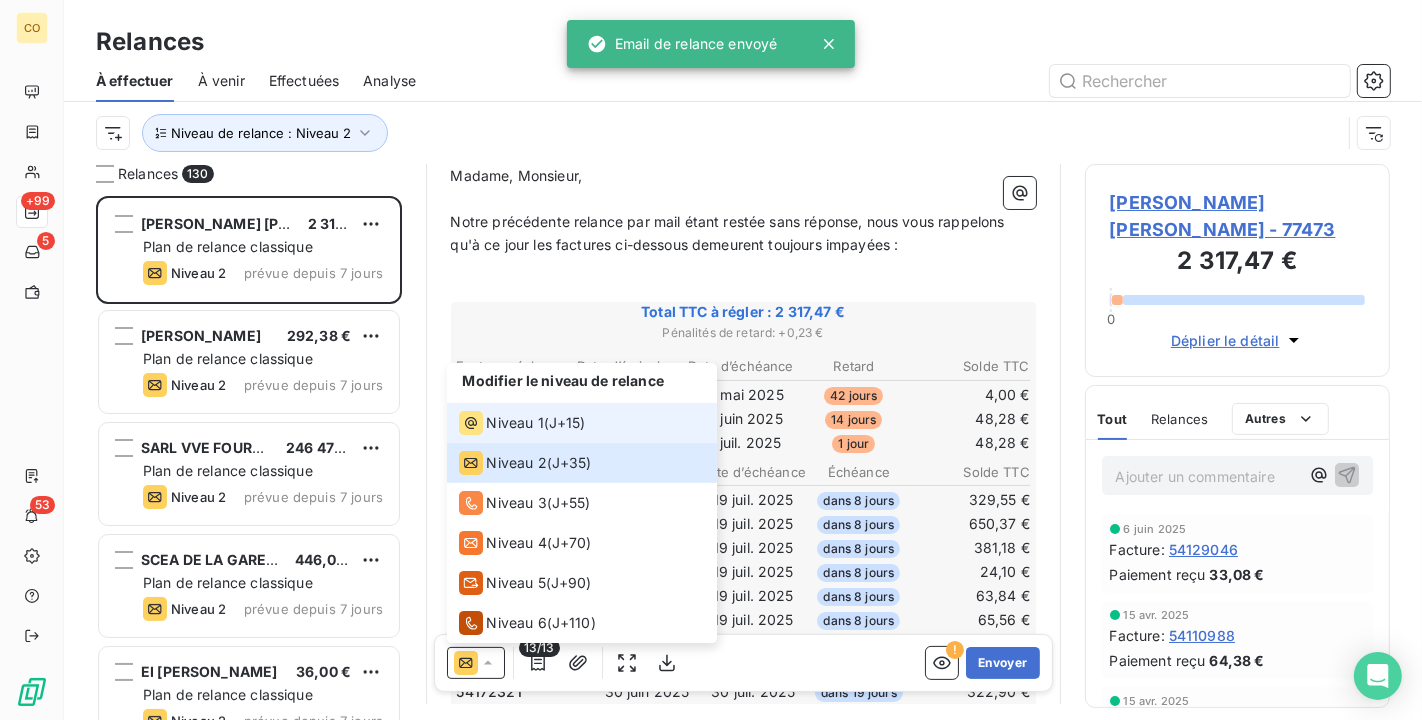 click on "Niveau 1" at bounding box center (501, 423) 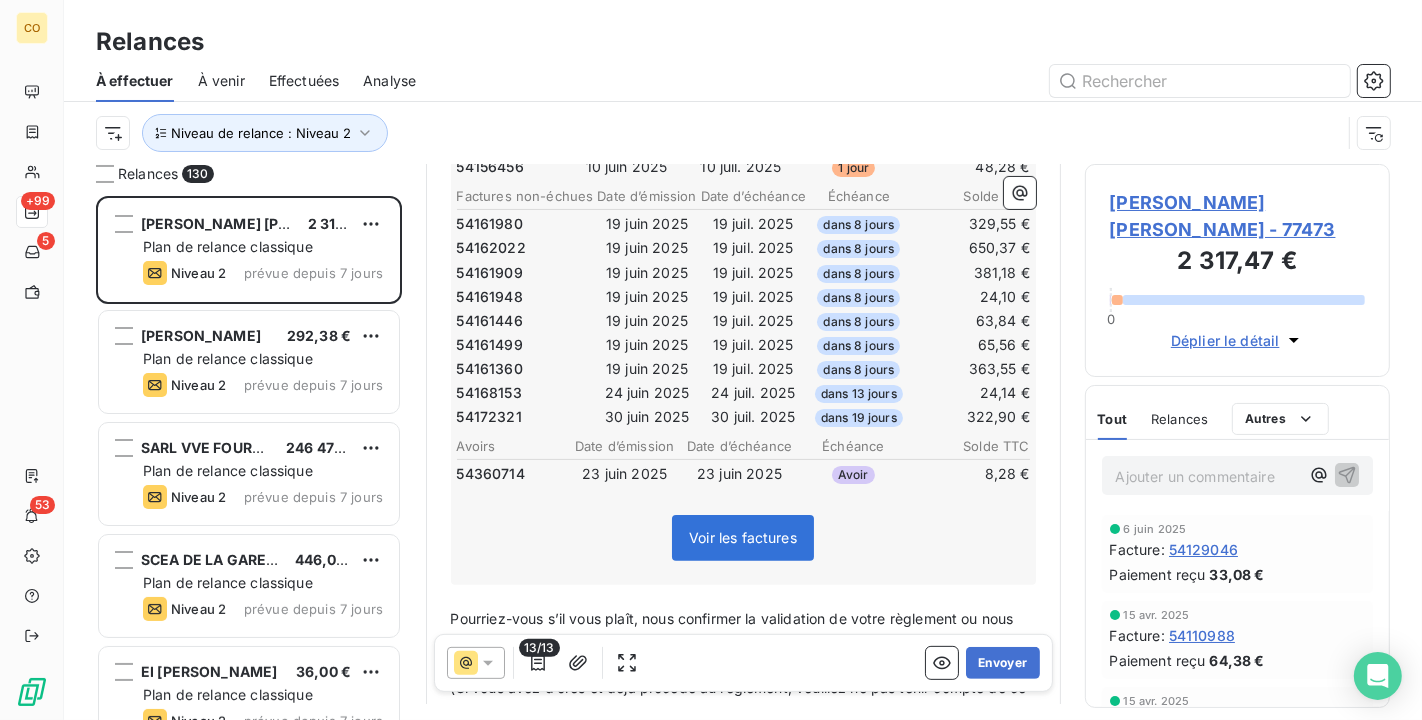 scroll, scrollTop: 481, scrollLeft: 0, axis: vertical 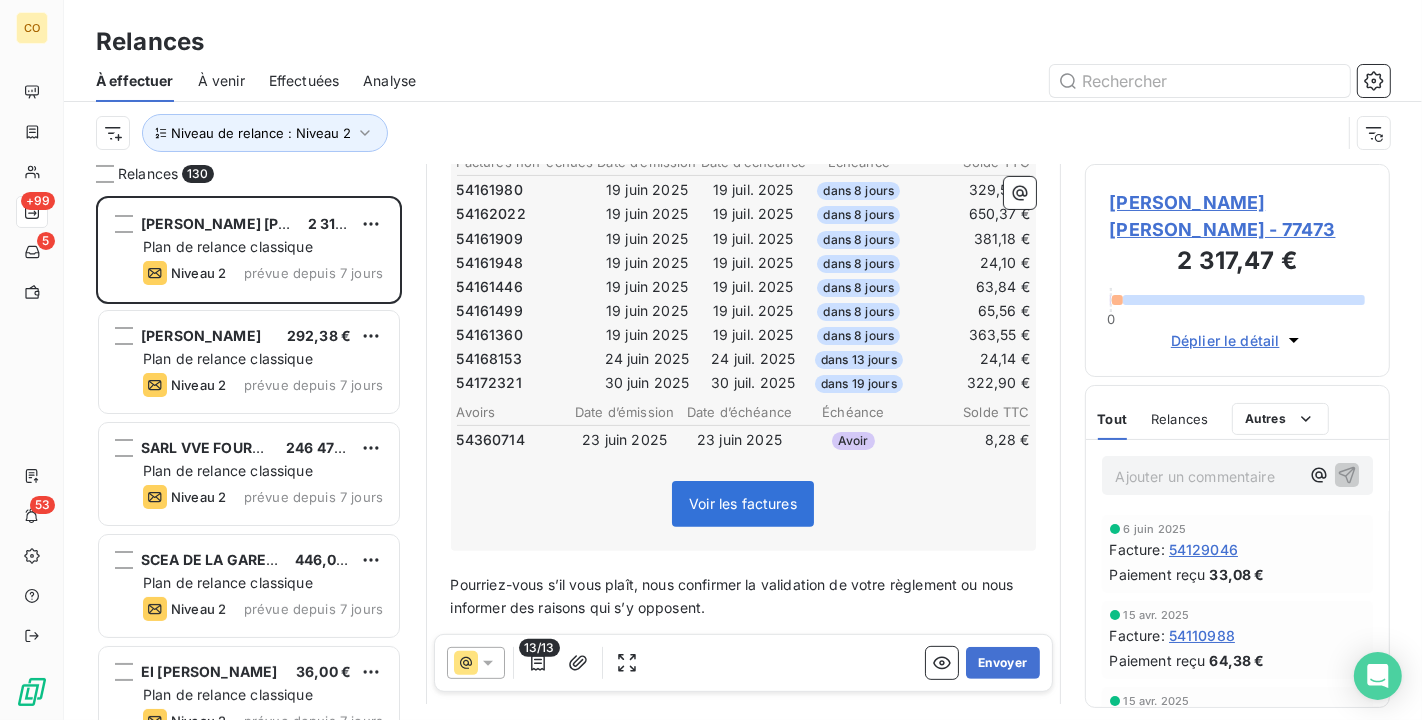 click on "﻿" at bounding box center (743, 562) 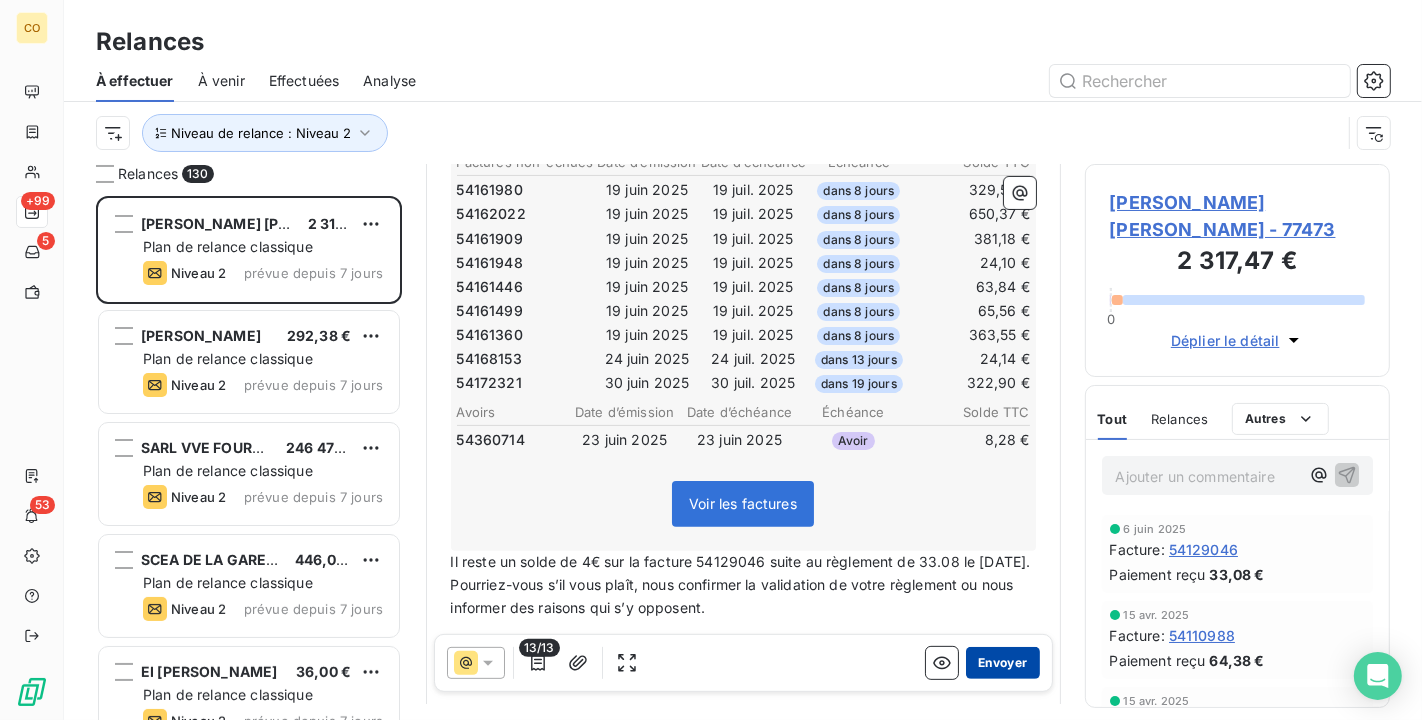 click on "Envoyer" at bounding box center (1002, 663) 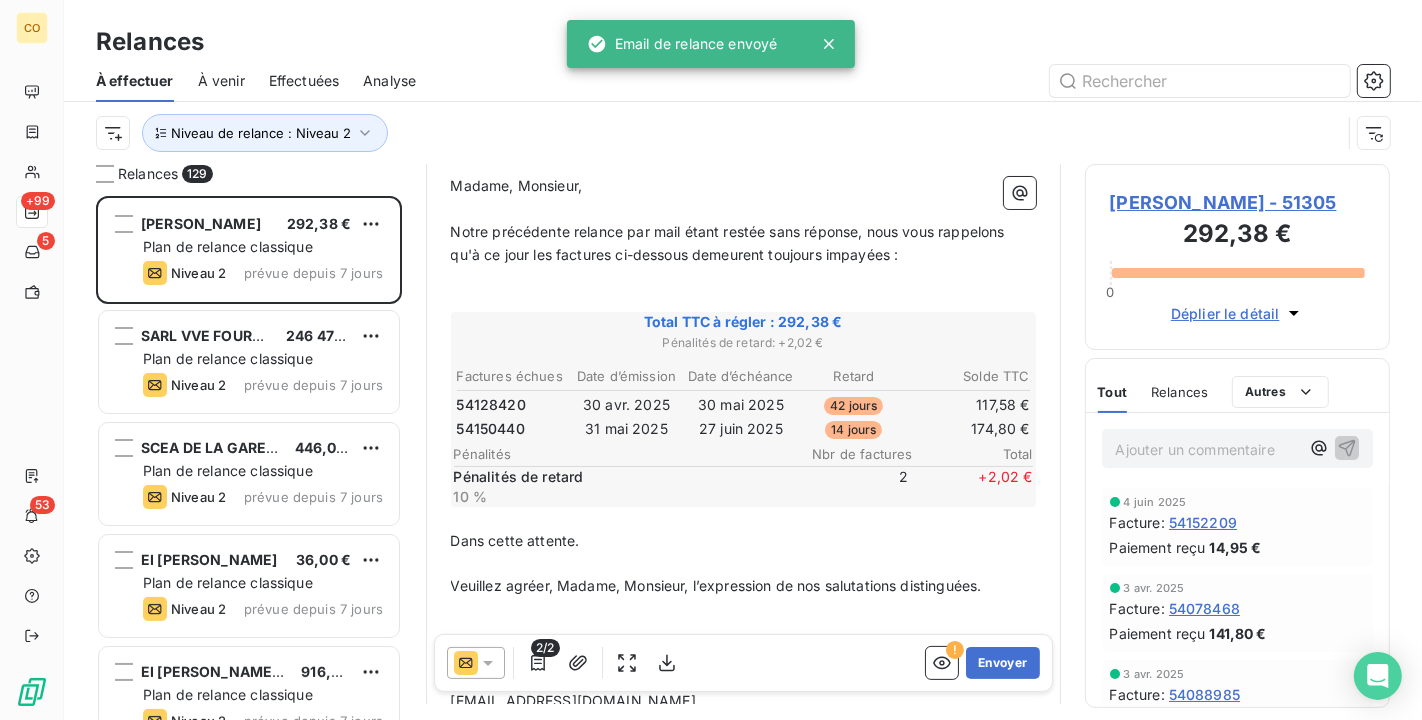 scroll, scrollTop: 222, scrollLeft: 0, axis: vertical 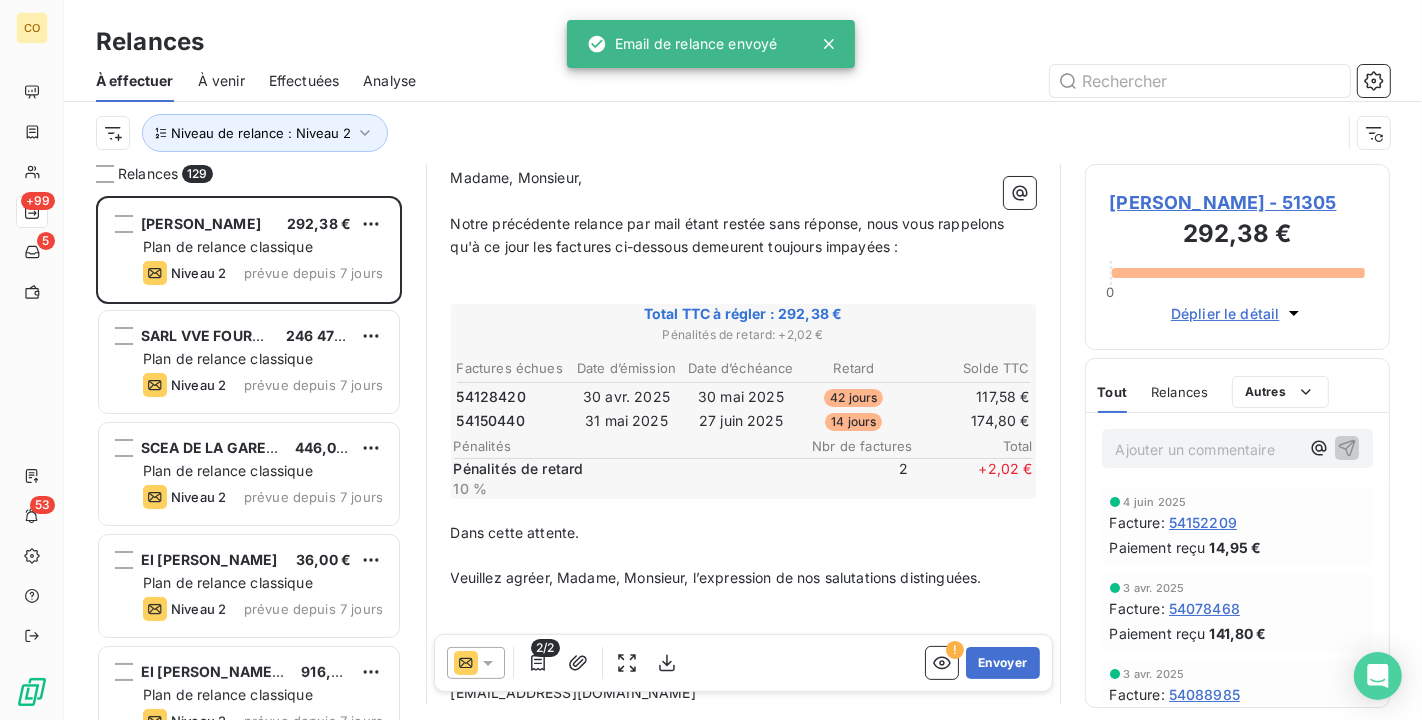 click 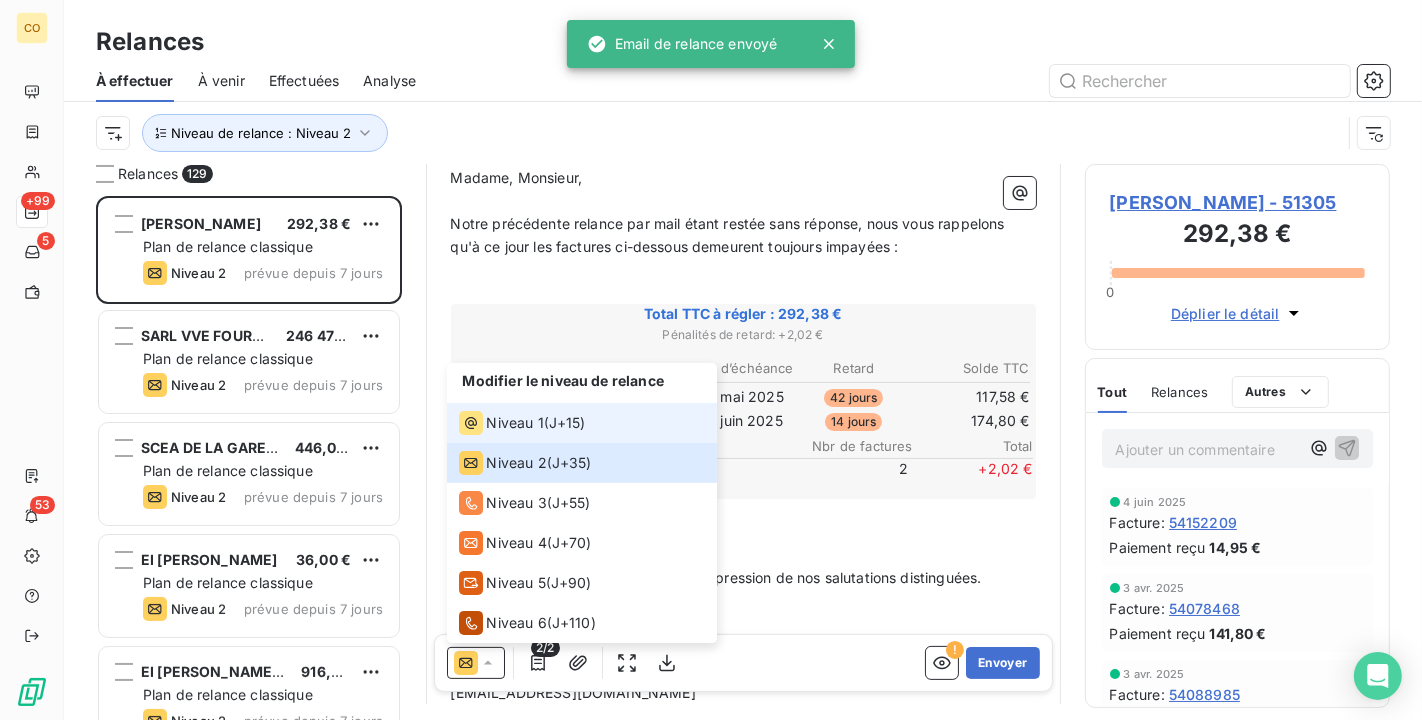 click on "Niveau 1" at bounding box center (515, 423) 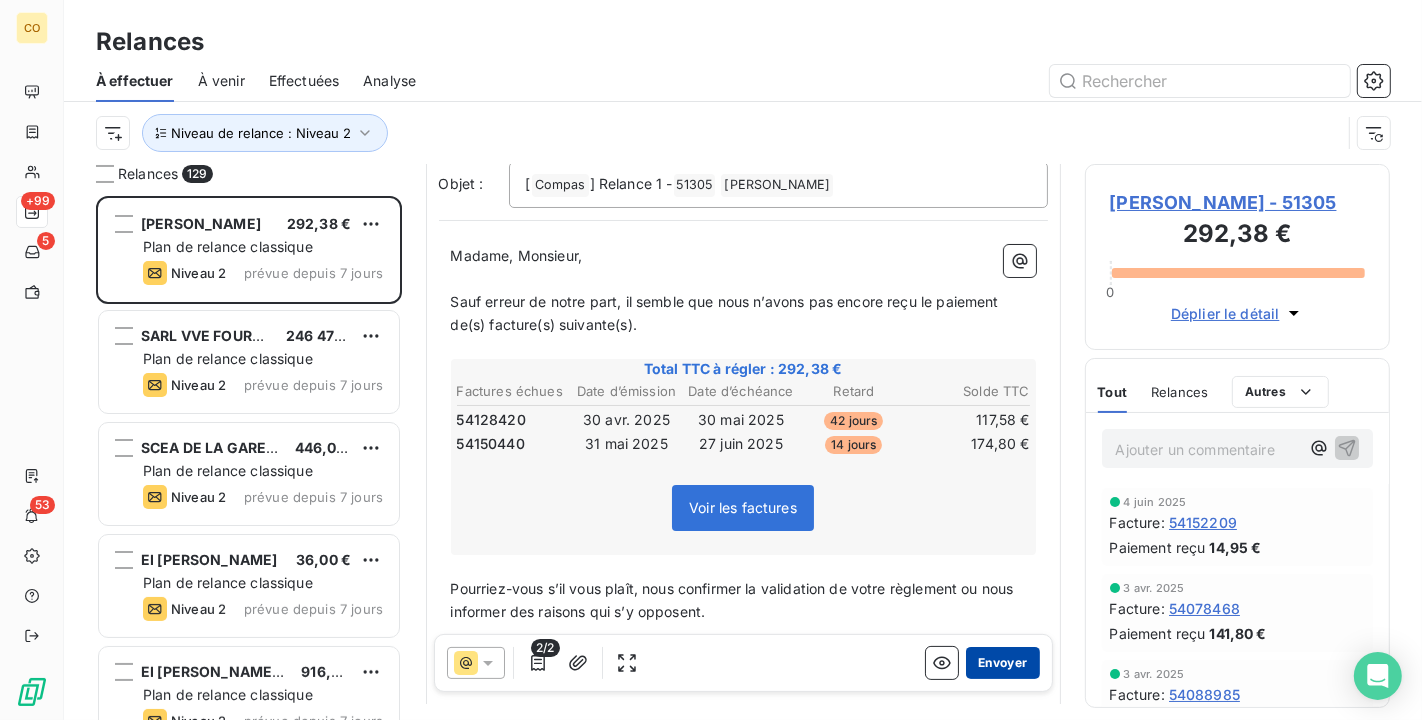 click on "Envoyer" at bounding box center [1002, 663] 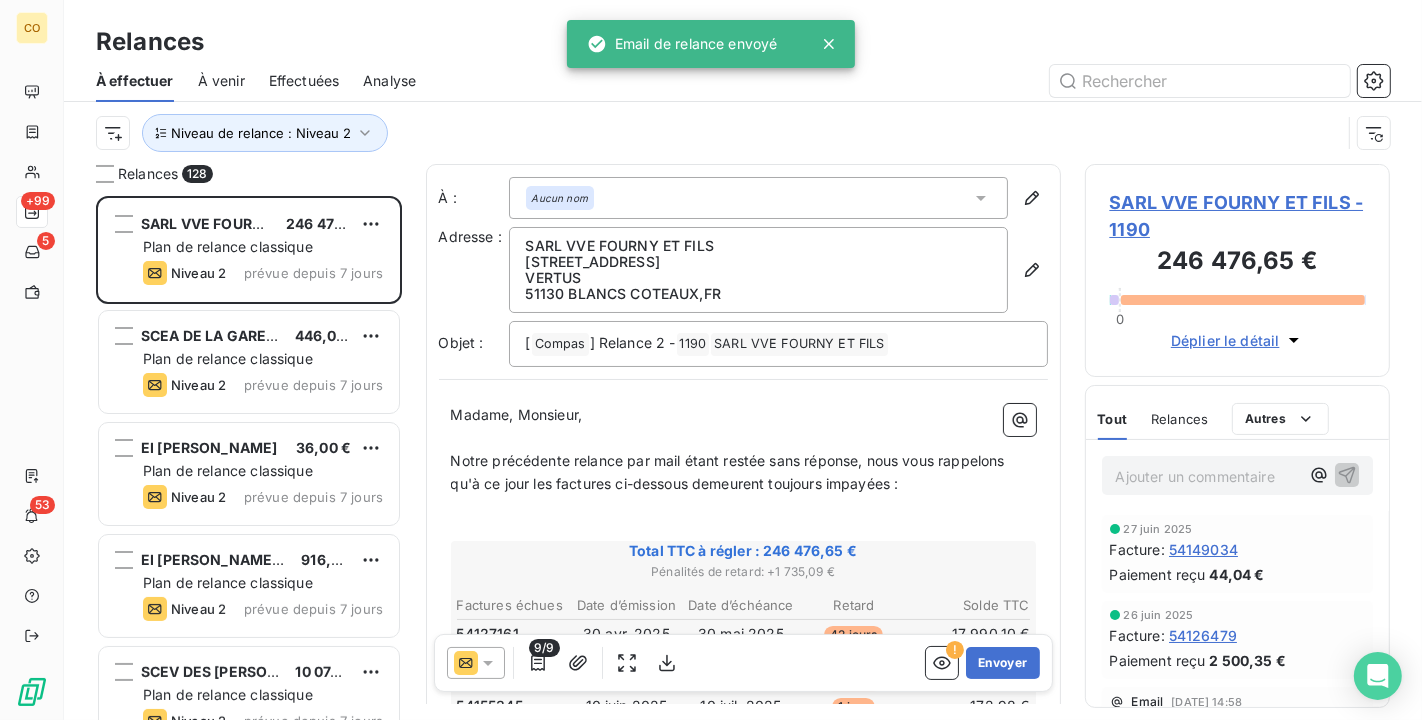 click on "Niveau de relance  : Niveau 2" at bounding box center (718, 133) 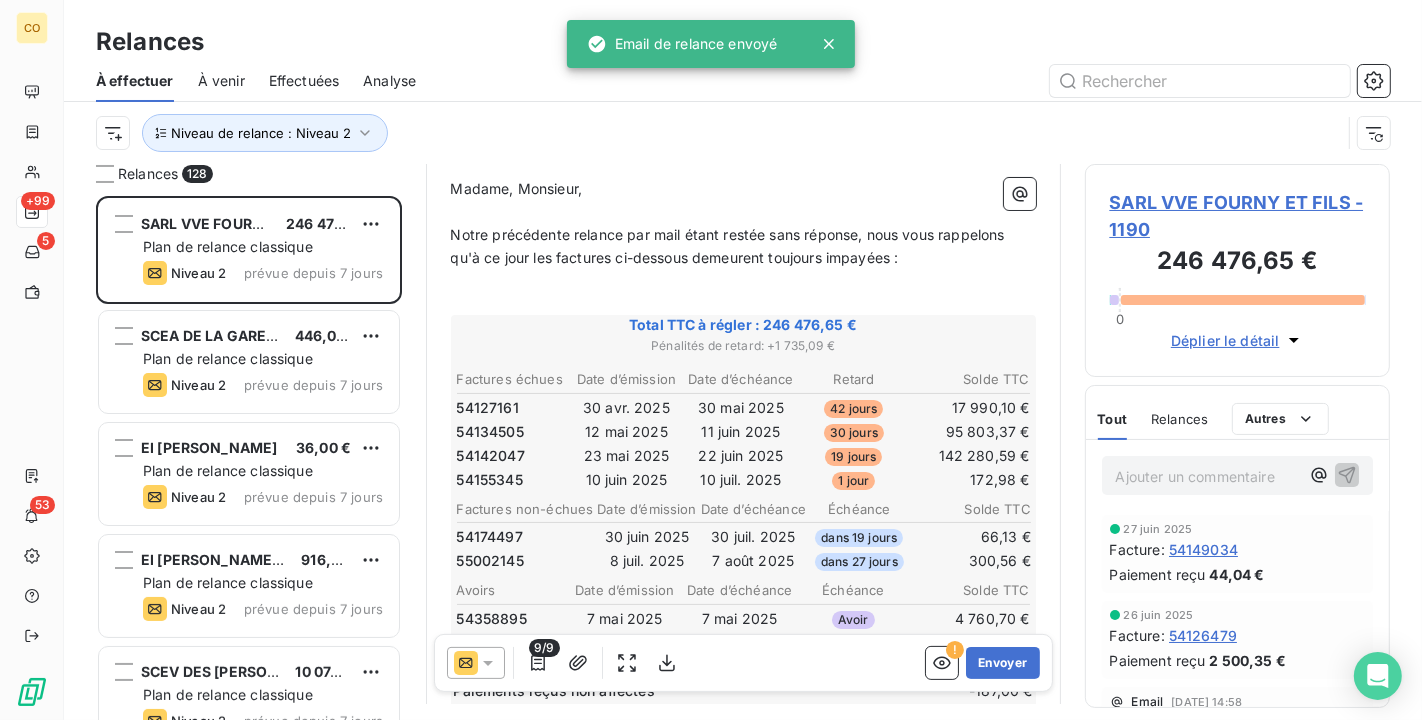 scroll, scrollTop: 334, scrollLeft: 0, axis: vertical 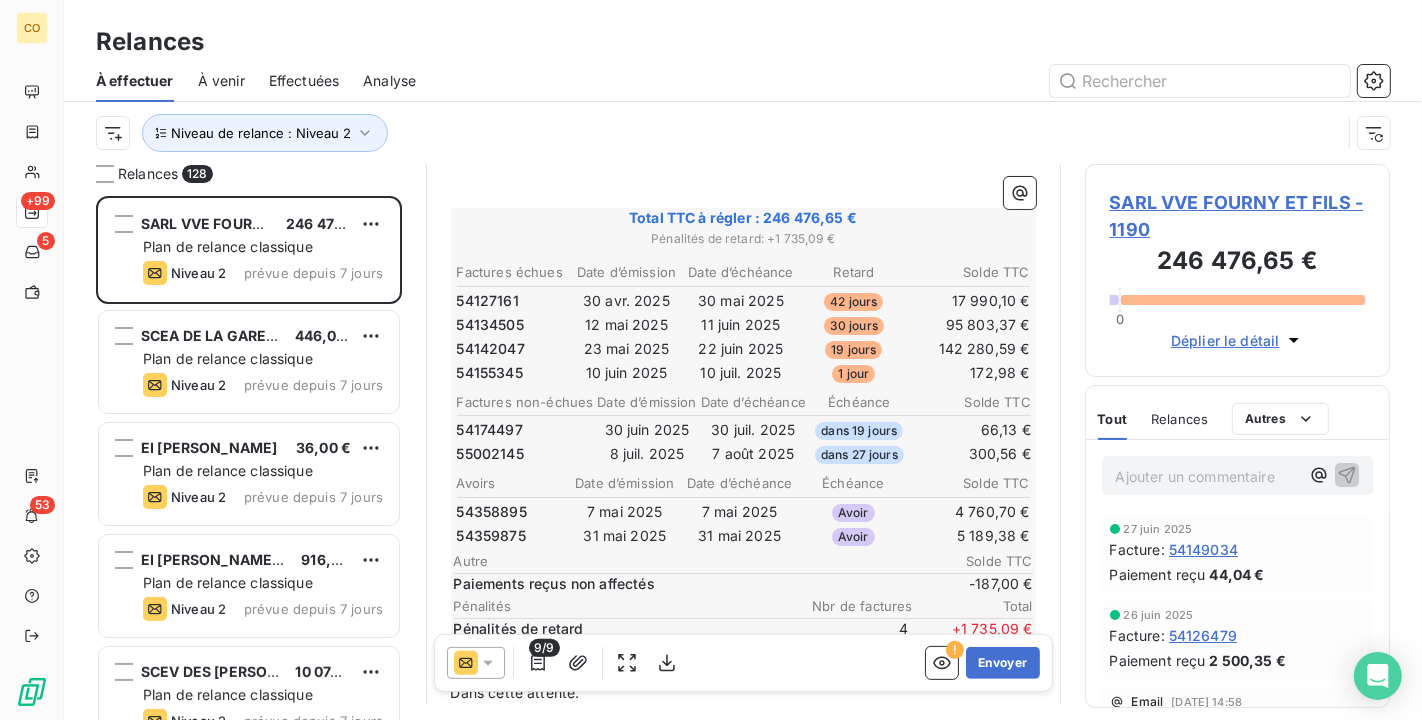 click at bounding box center [476, 663] 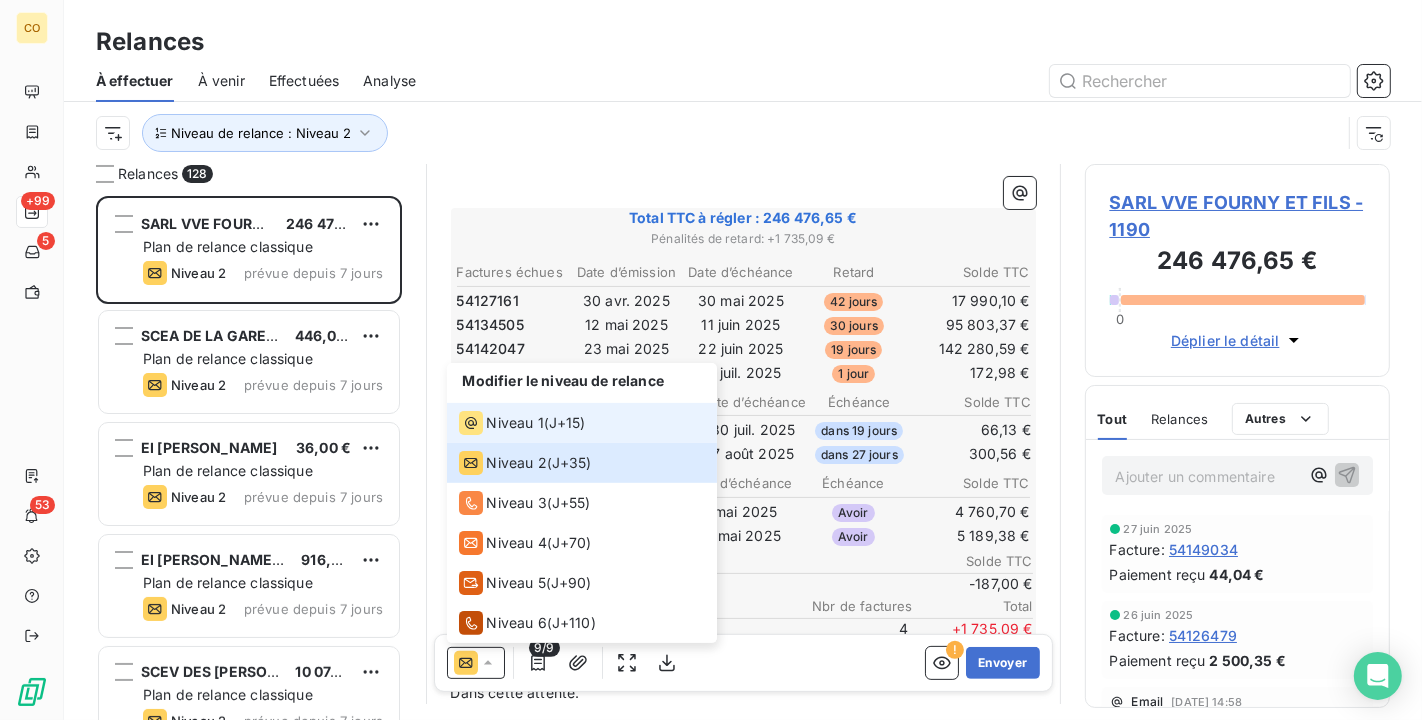 click on "Niveau 1" at bounding box center [515, 423] 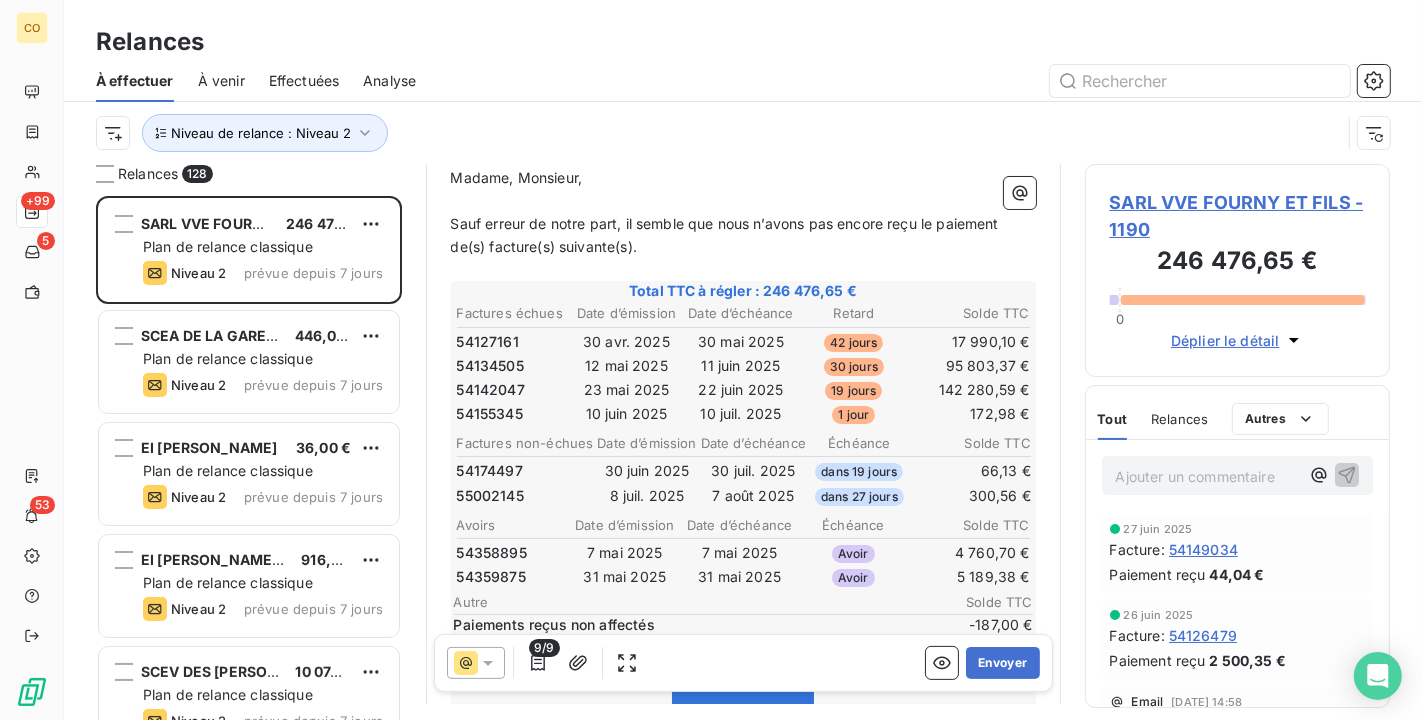 scroll, scrollTop: 258, scrollLeft: 0, axis: vertical 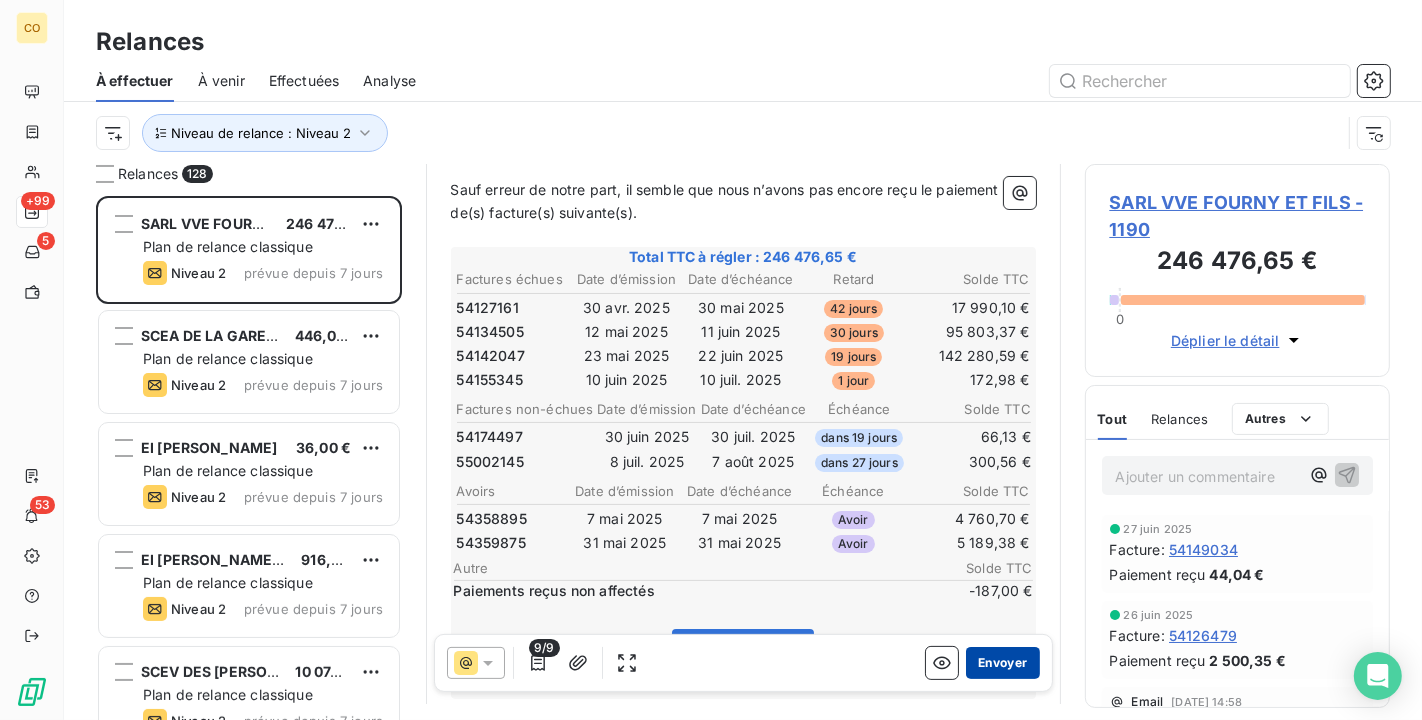 click on "Envoyer" at bounding box center (1002, 663) 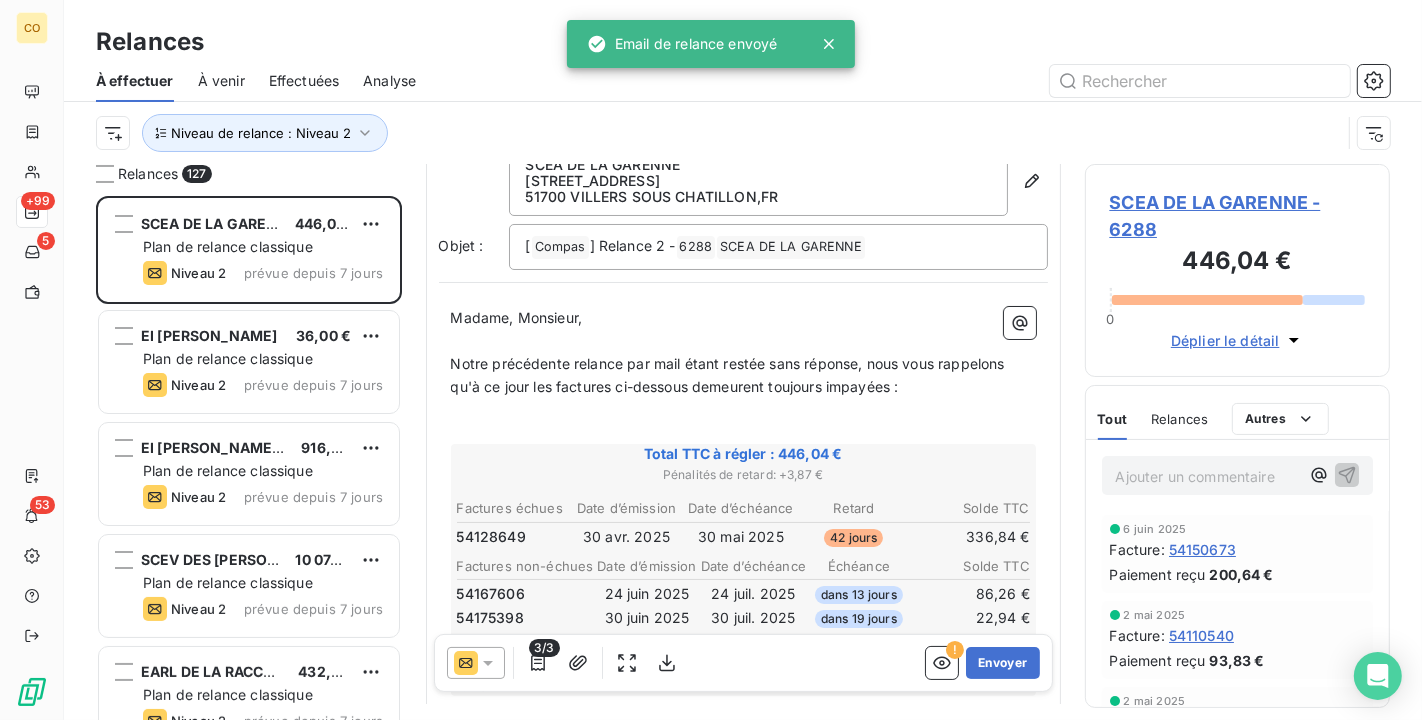scroll, scrollTop: 113, scrollLeft: 0, axis: vertical 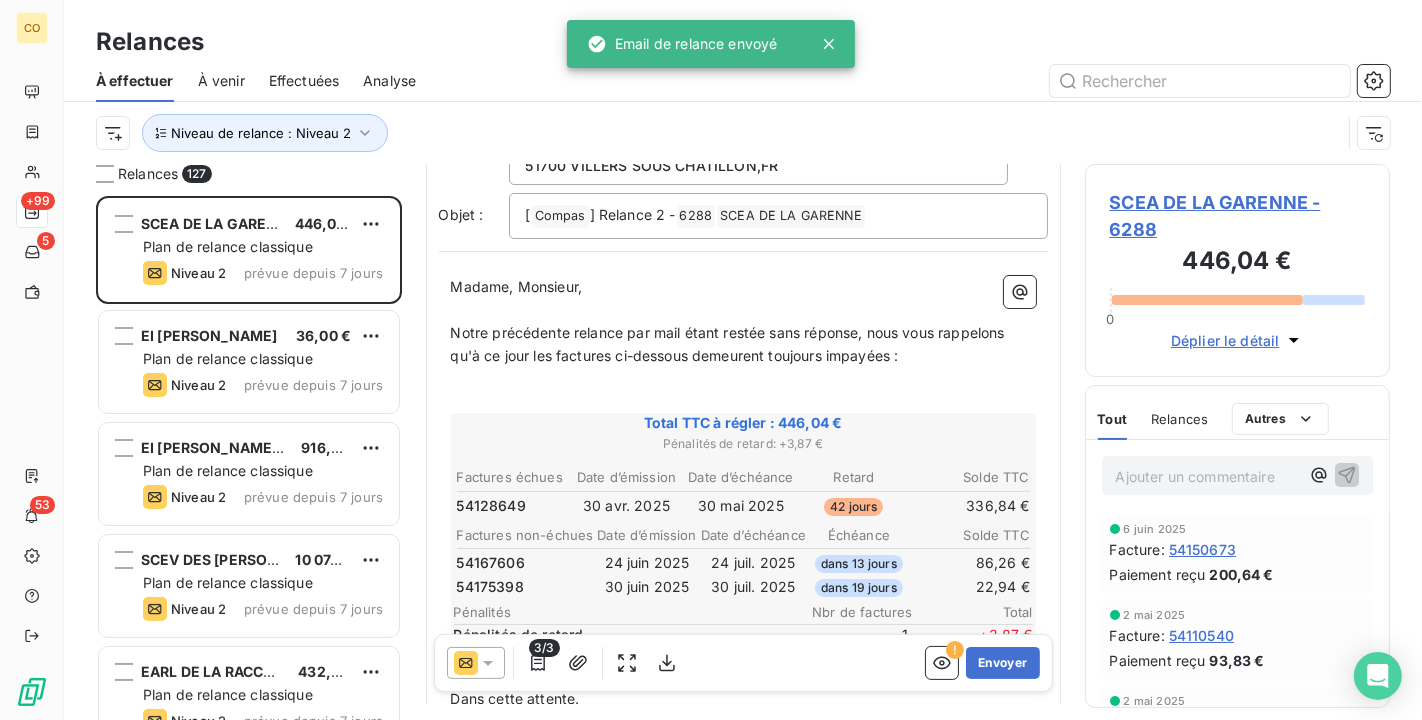click on "3/3" at bounding box center (565, 663) 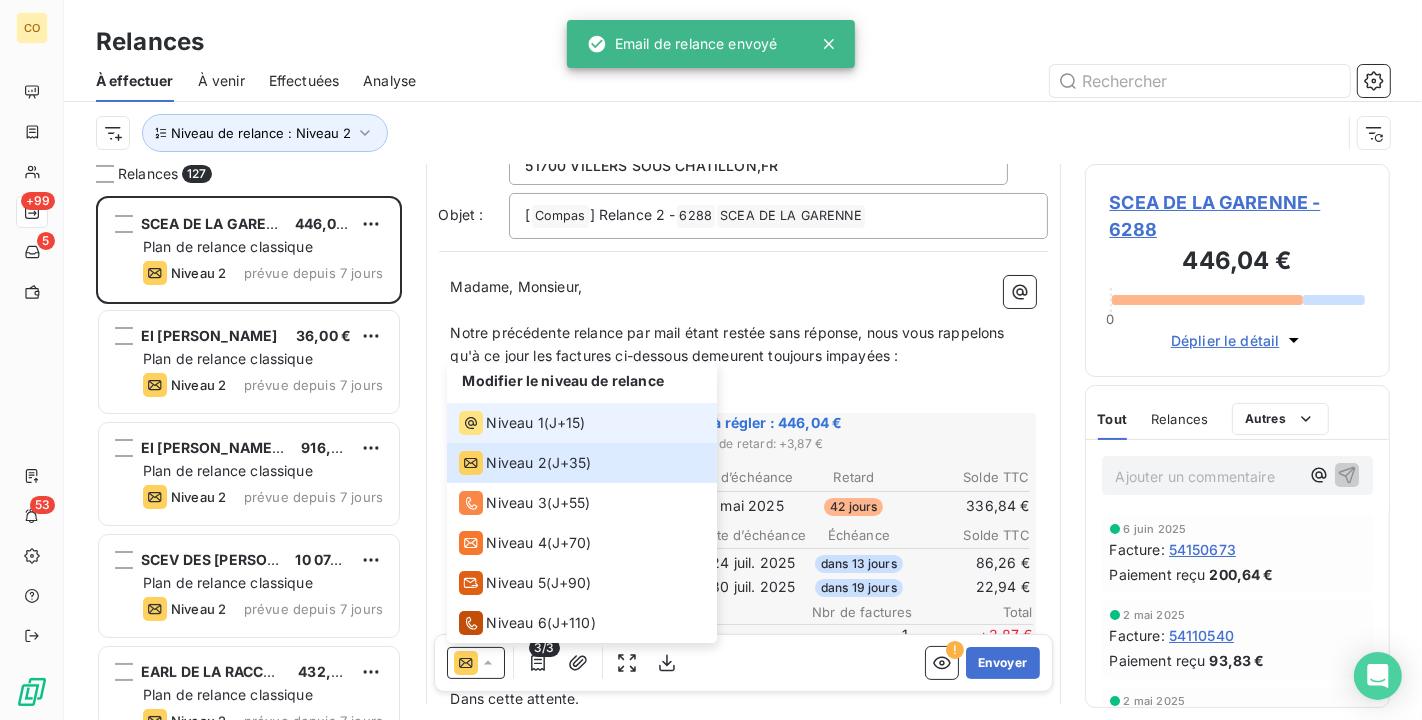 click on "J+15 )" at bounding box center [567, 423] 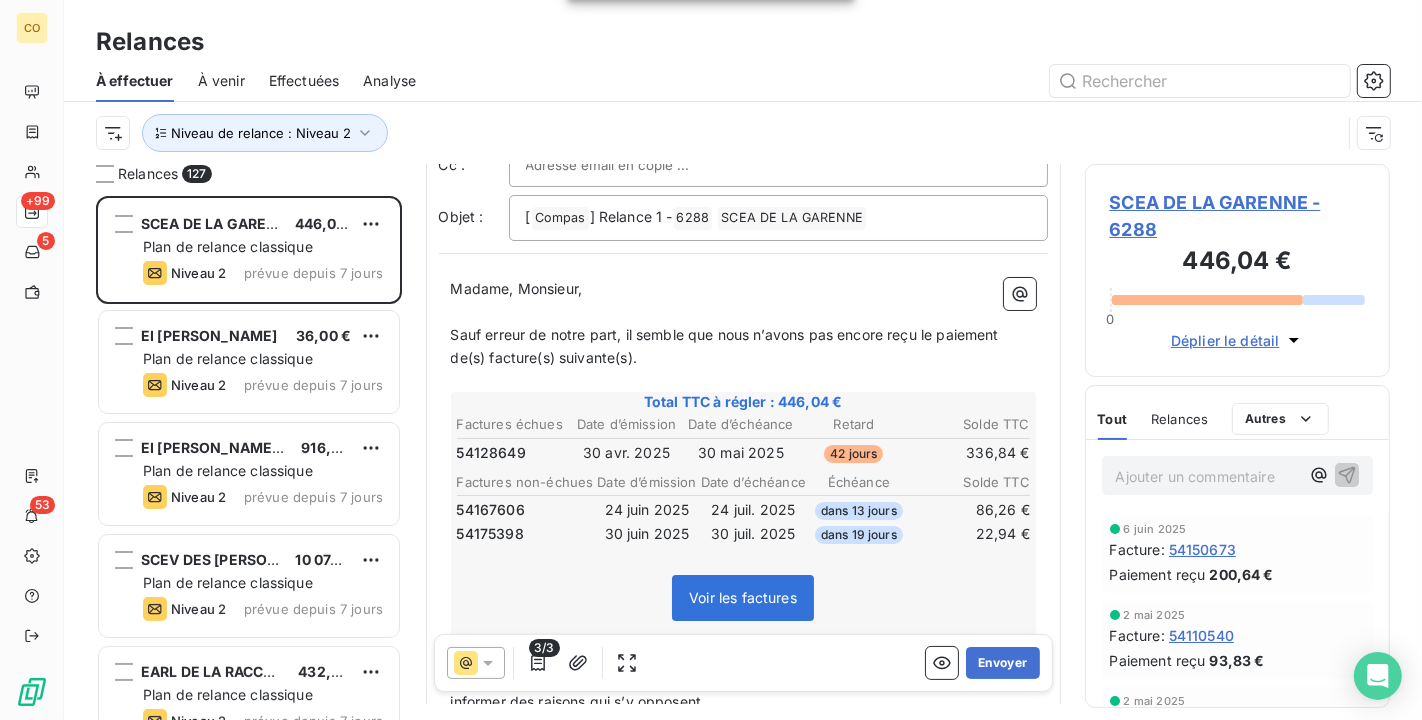 scroll, scrollTop: 37, scrollLeft: 0, axis: vertical 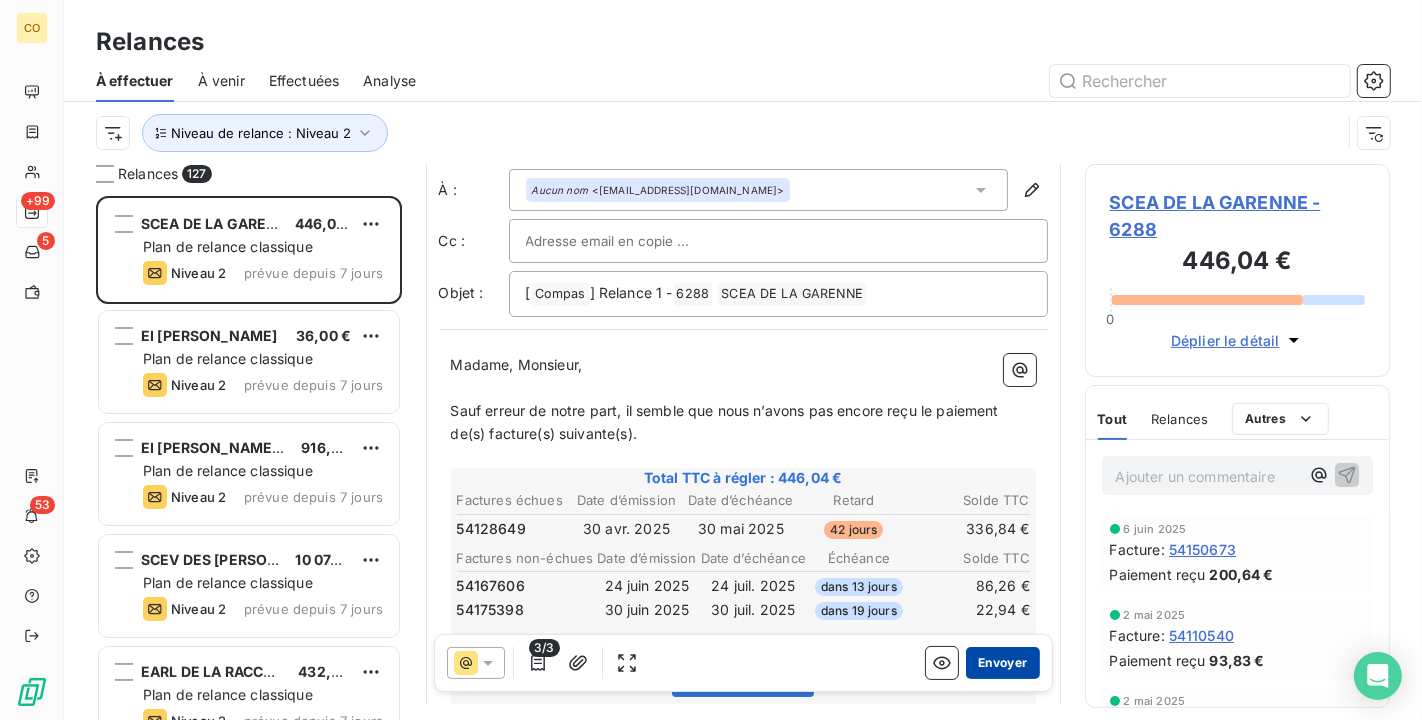 click on "Envoyer" at bounding box center (1002, 663) 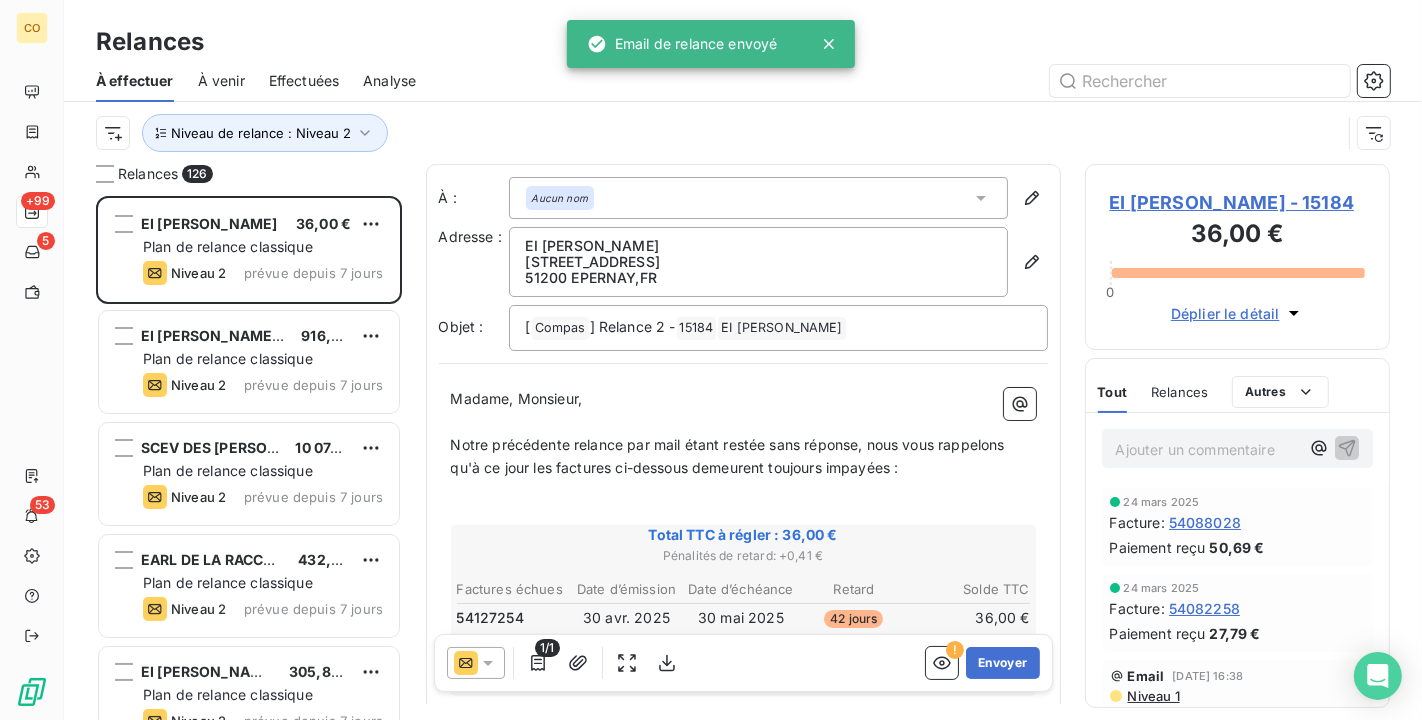 click 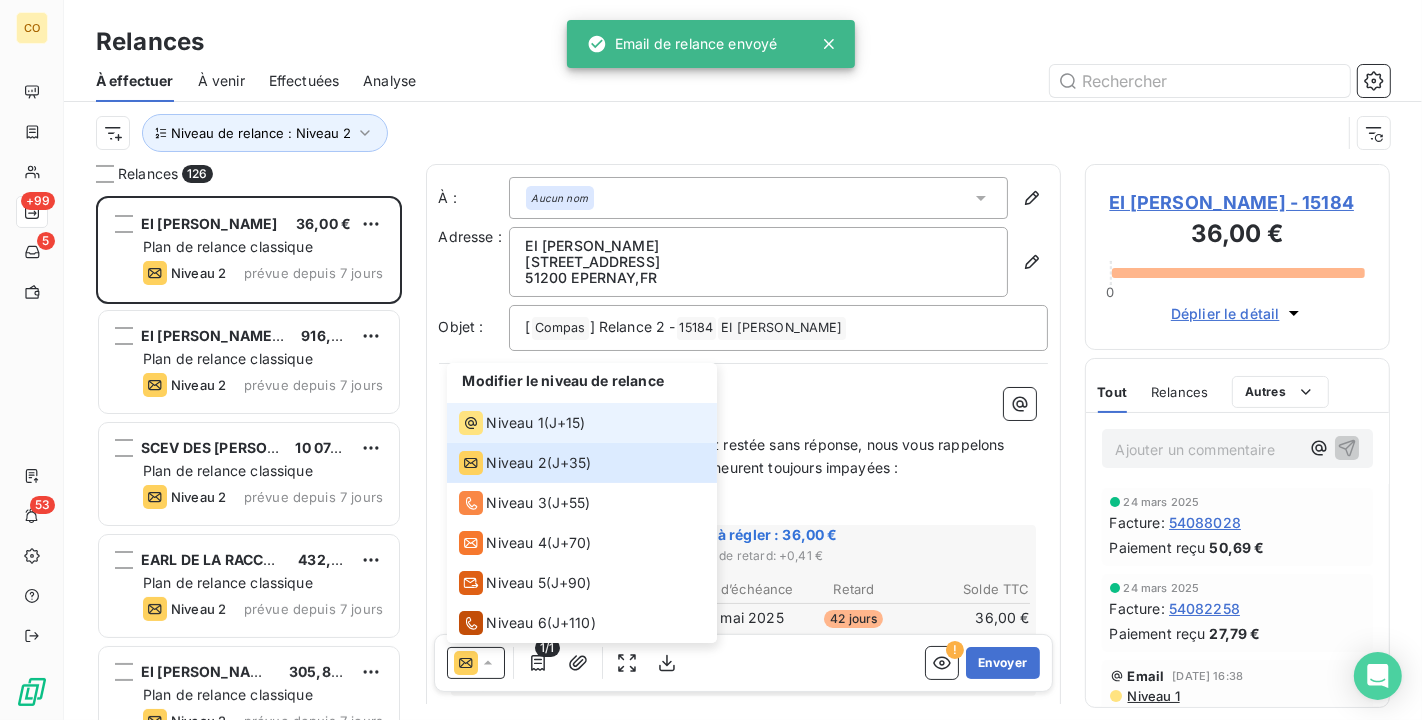 click on "Niveau 1" at bounding box center [501, 423] 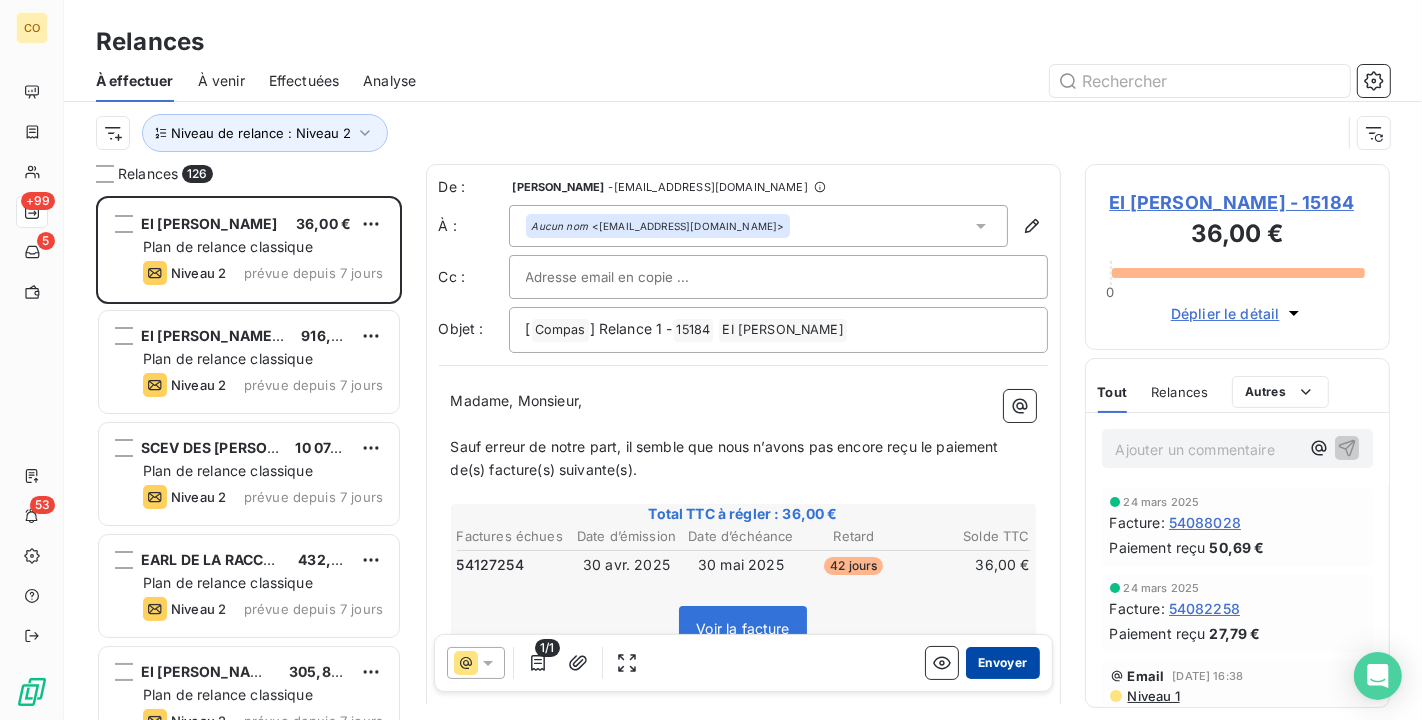 click on "Envoyer" at bounding box center [1002, 663] 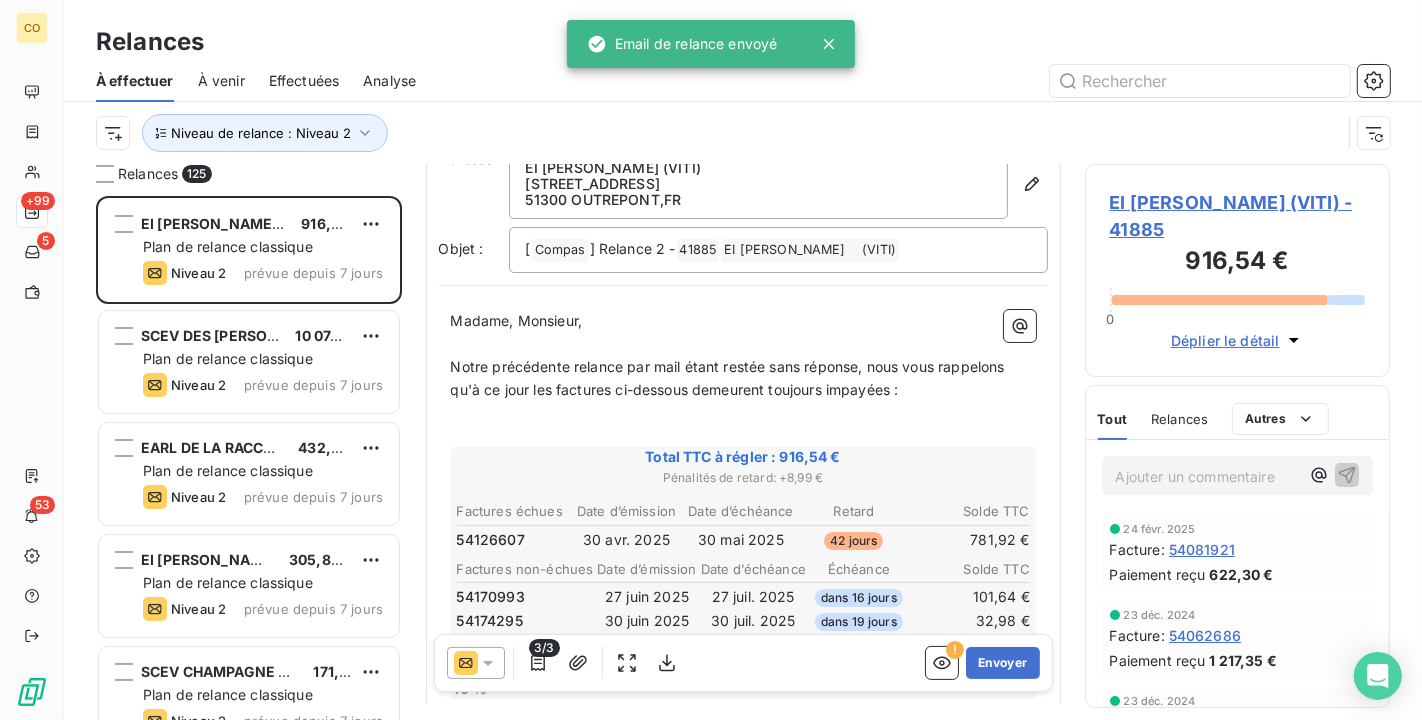 scroll, scrollTop: 114, scrollLeft: 0, axis: vertical 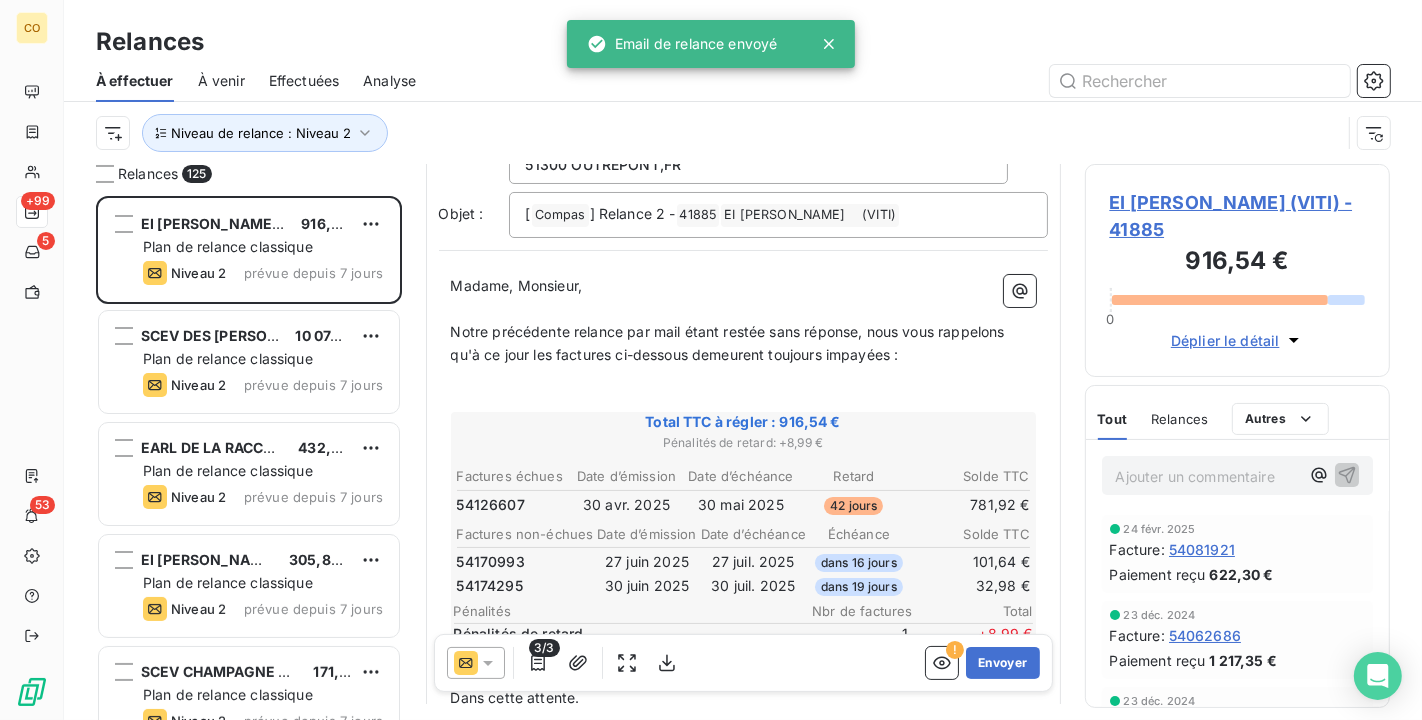 click 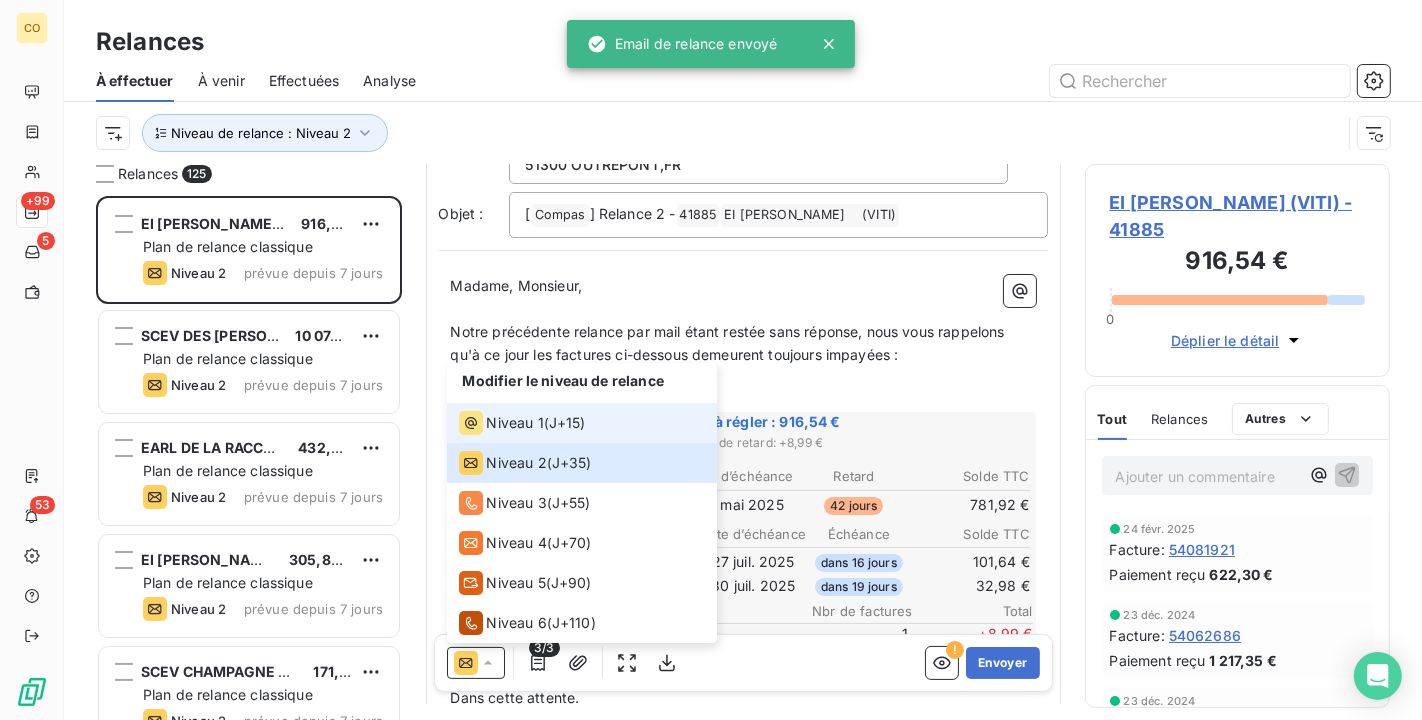 click on "Niveau 1" at bounding box center [515, 423] 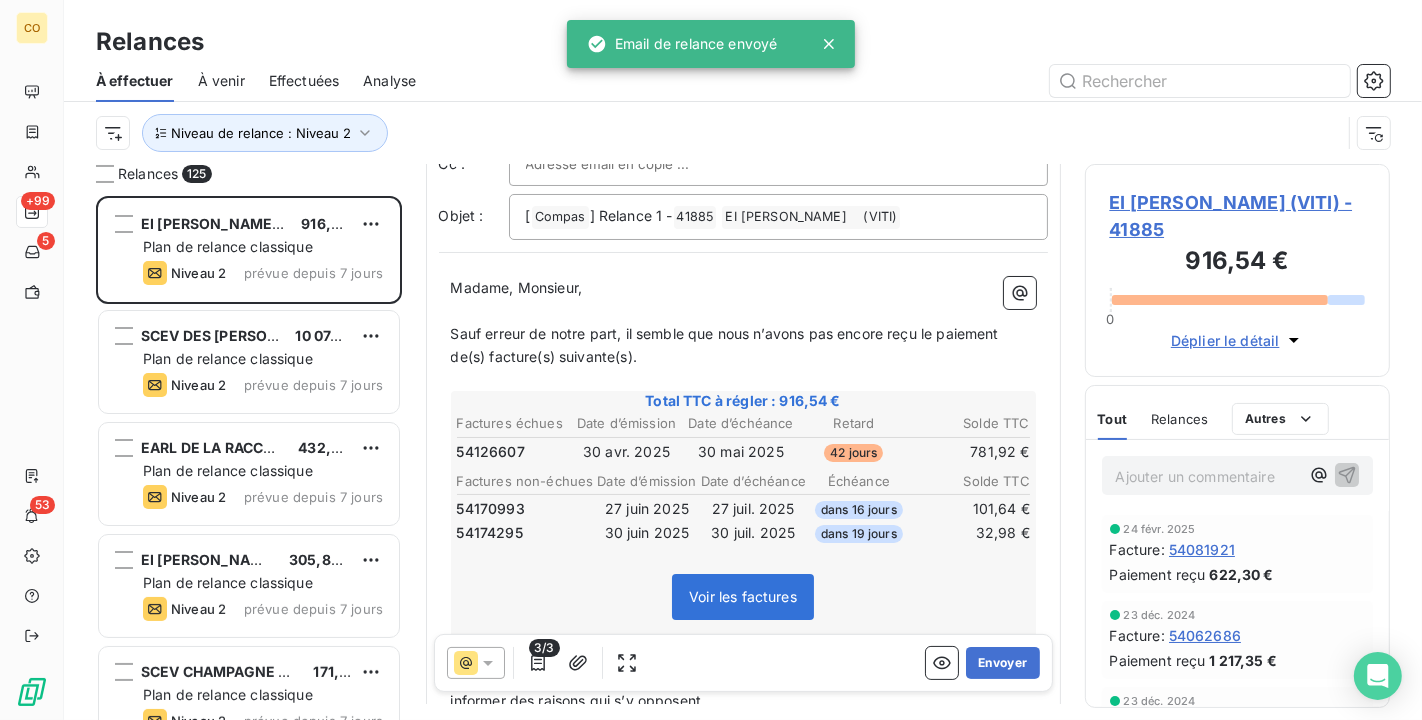 scroll, scrollTop: 37, scrollLeft: 0, axis: vertical 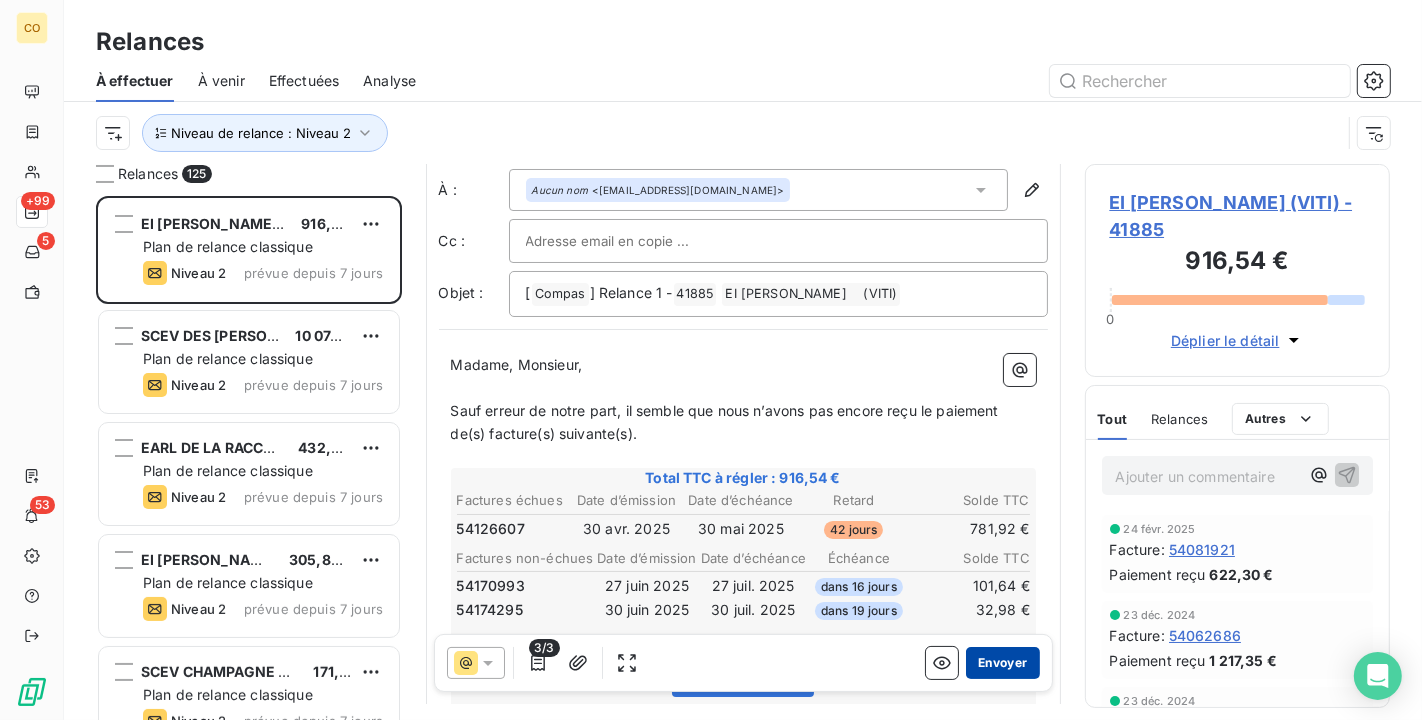 click on "Envoyer" at bounding box center (1002, 663) 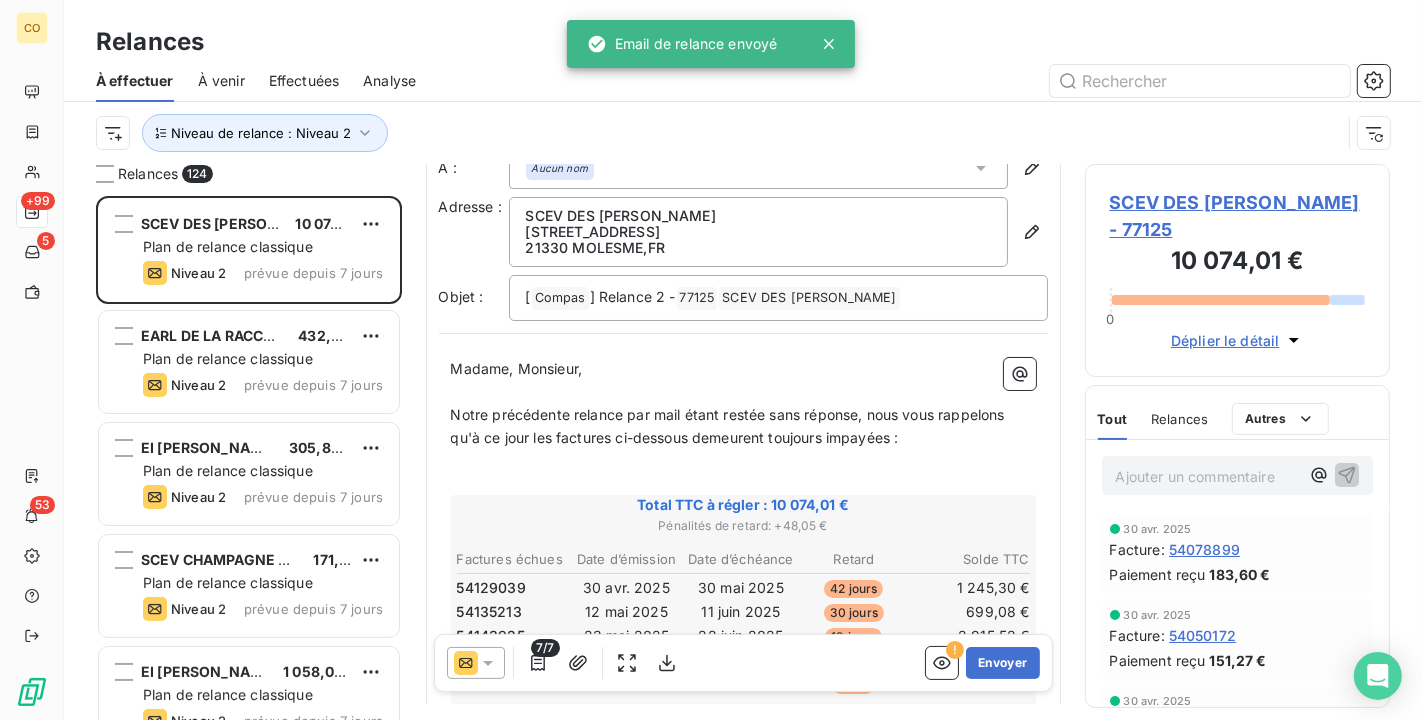 scroll, scrollTop: 113, scrollLeft: 0, axis: vertical 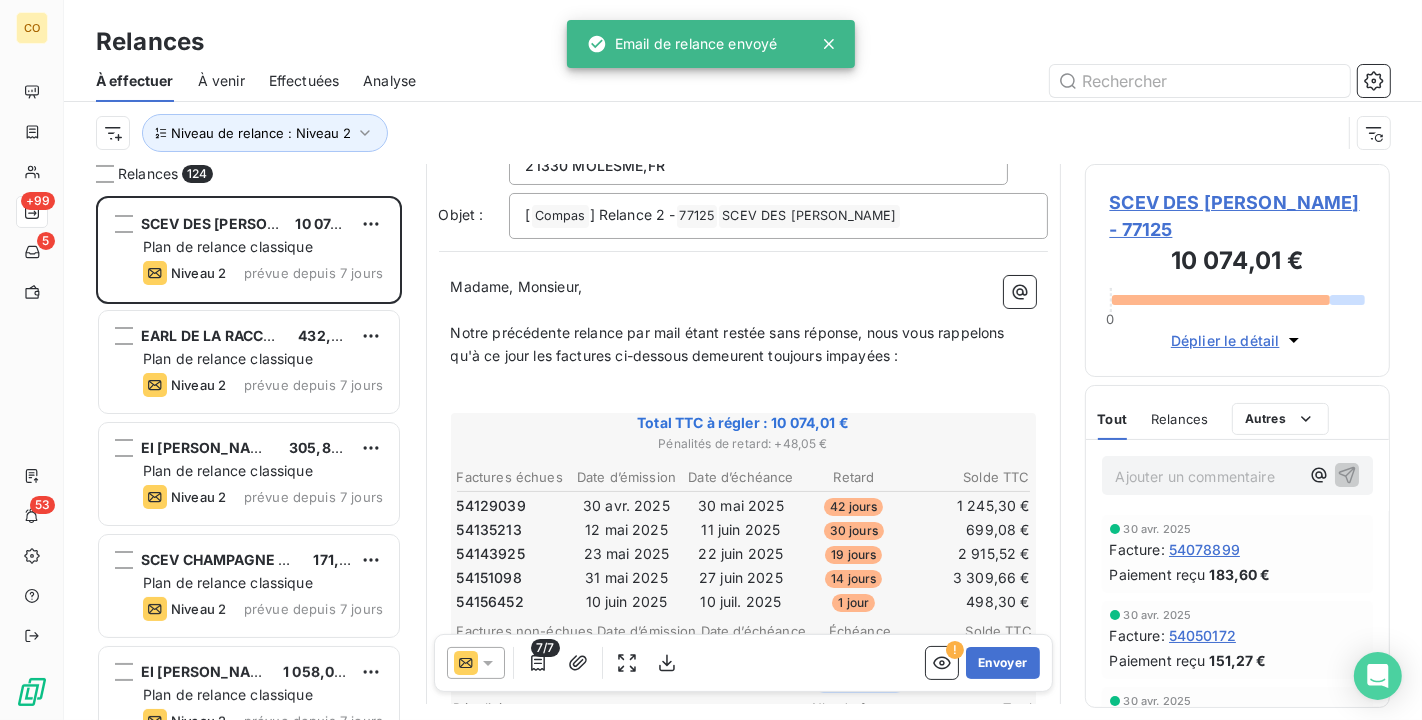 click 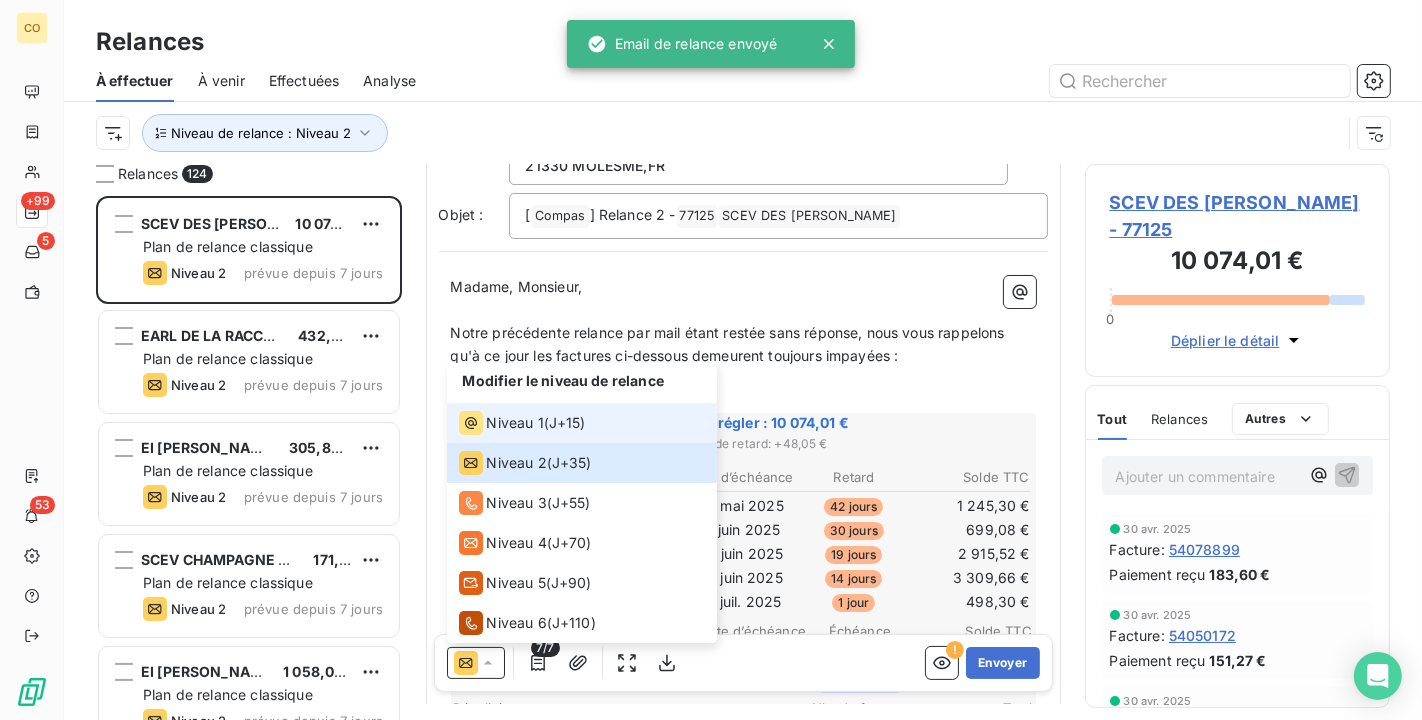 click on "Niveau 1" at bounding box center [515, 423] 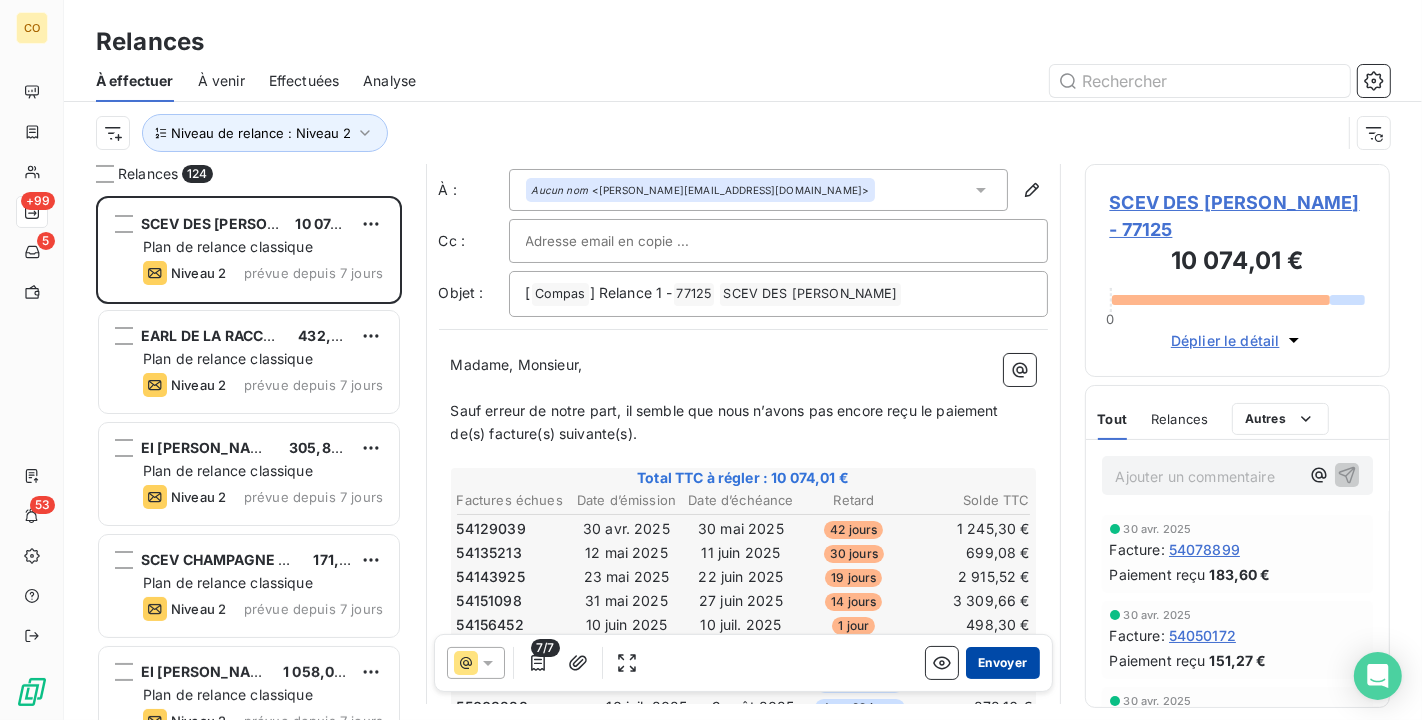 click on "Envoyer" at bounding box center (1002, 663) 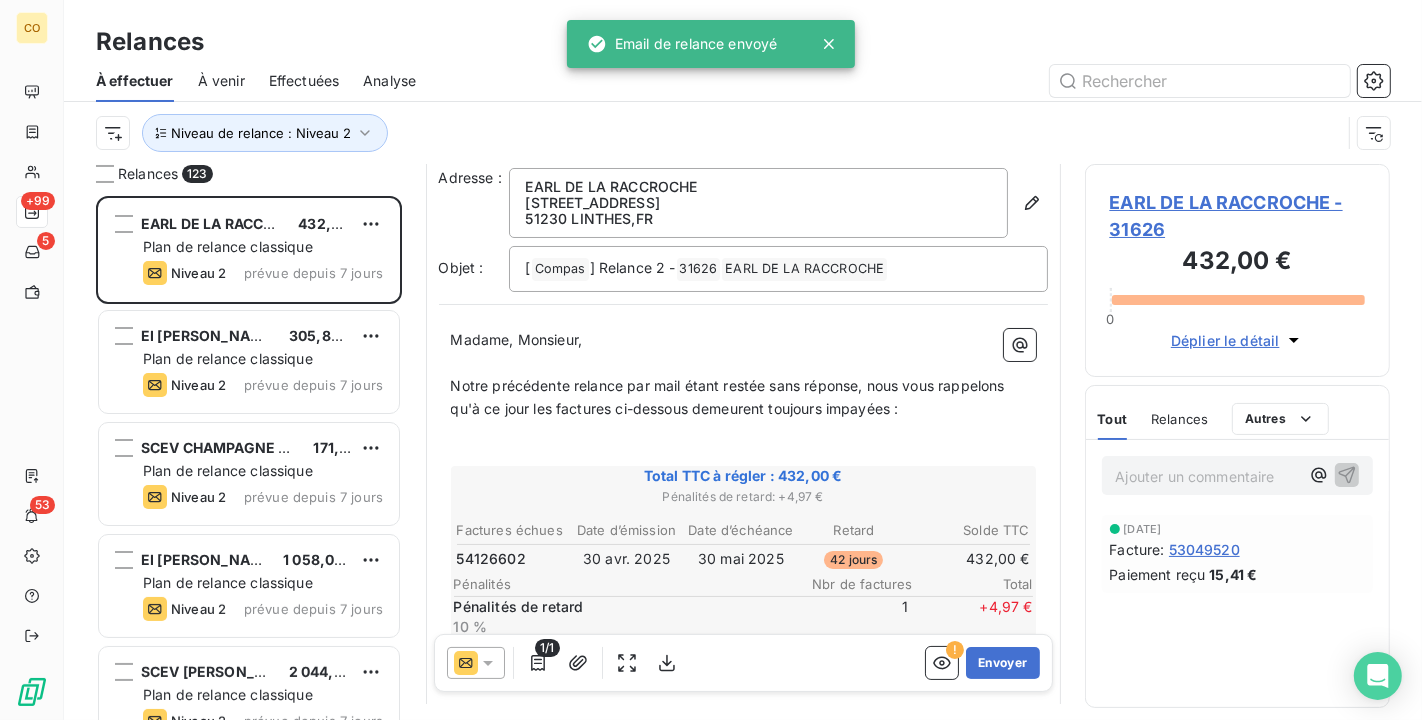 scroll, scrollTop: 111, scrollLeft: 0, axis: vertical 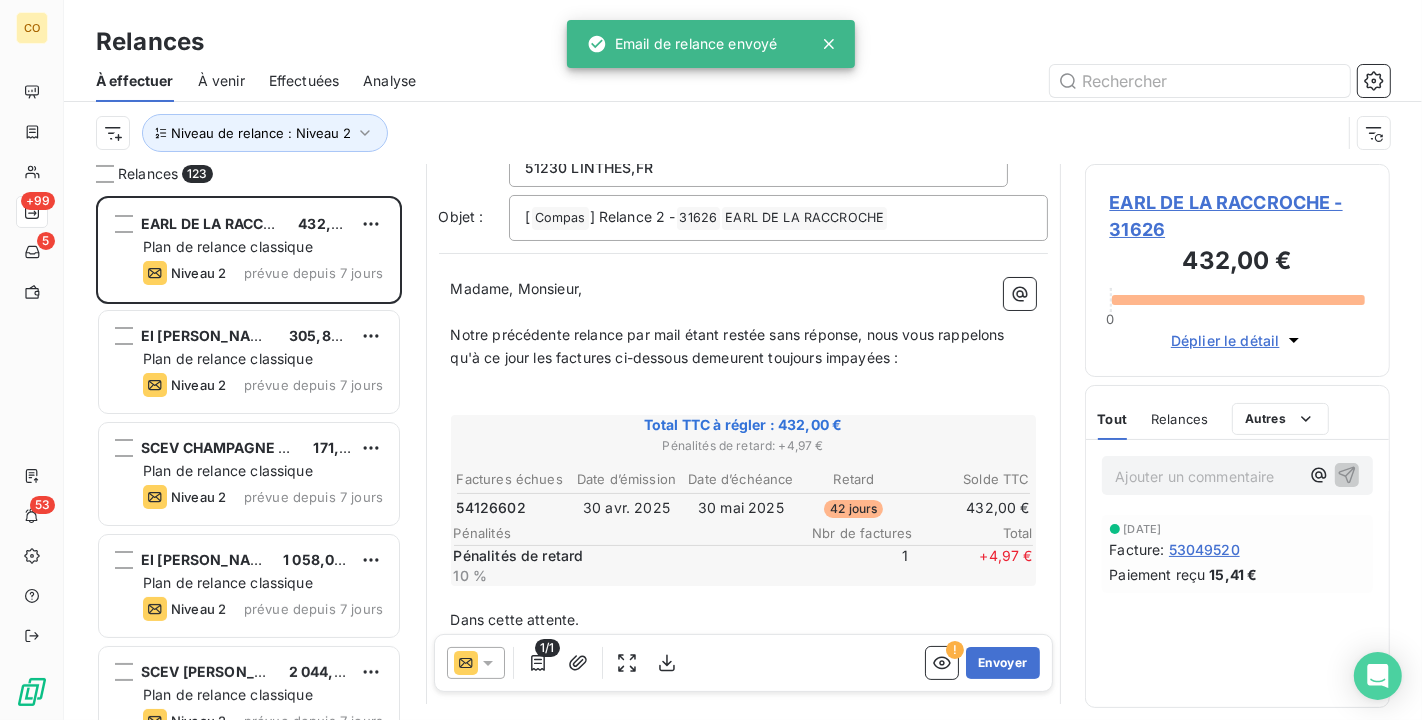 click 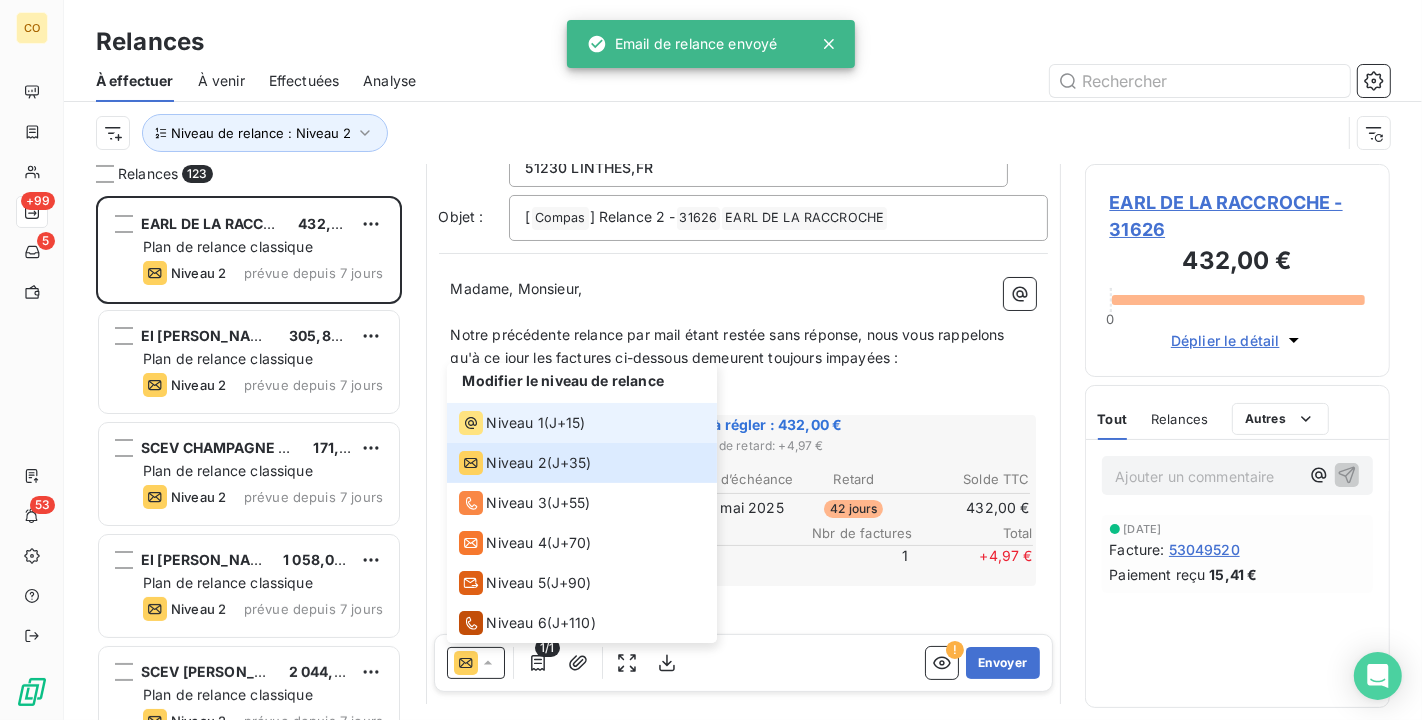 click on "Niveau 1" at bounding box center (515, 423) 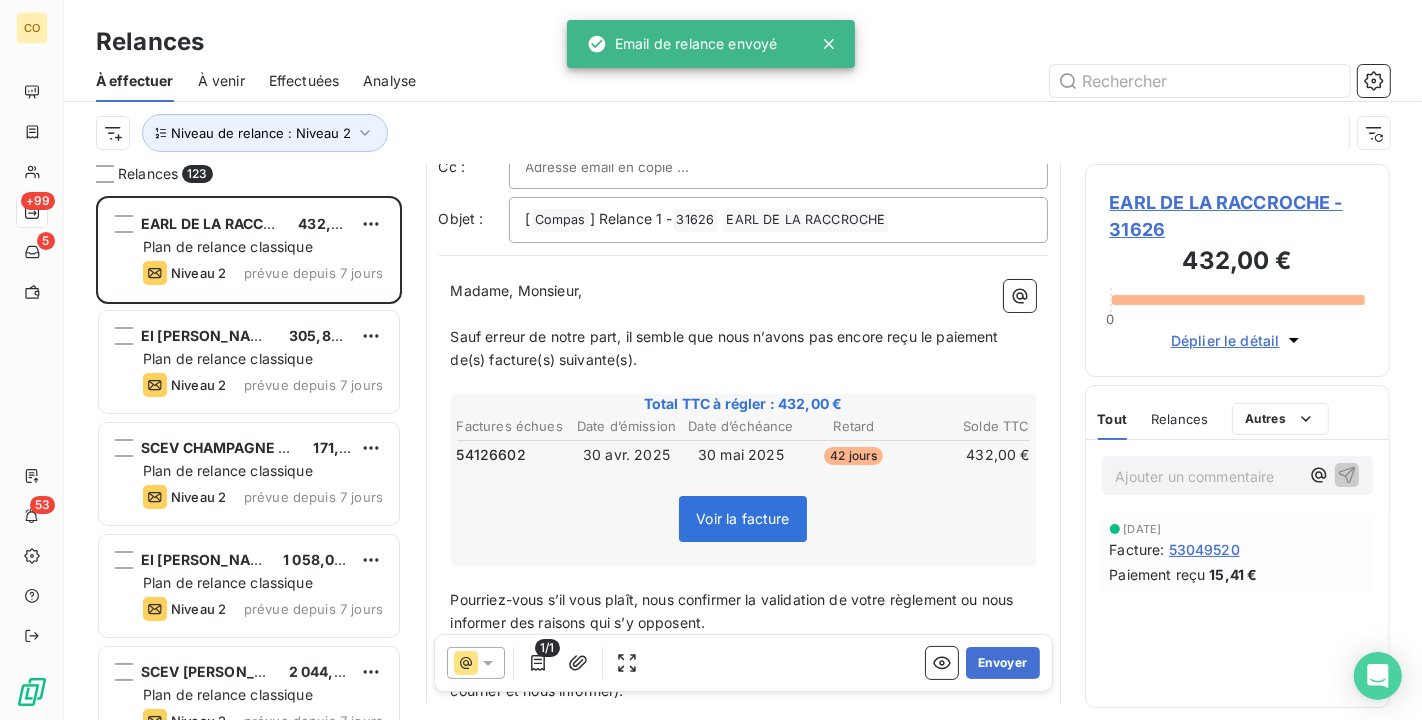 scroll, scrollTop: 35, scrollLeft: 0, axis: vertical 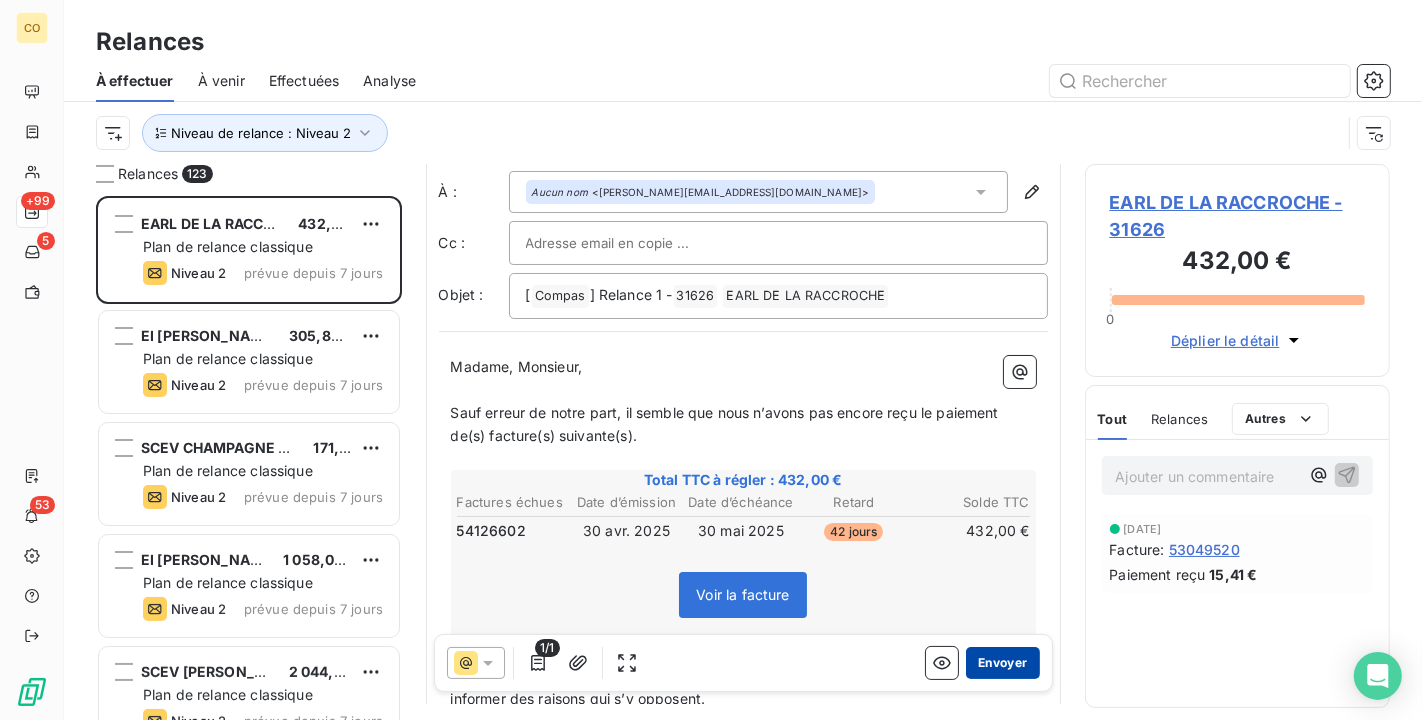click on "Envoyer" at bounding box center (1002, 663) 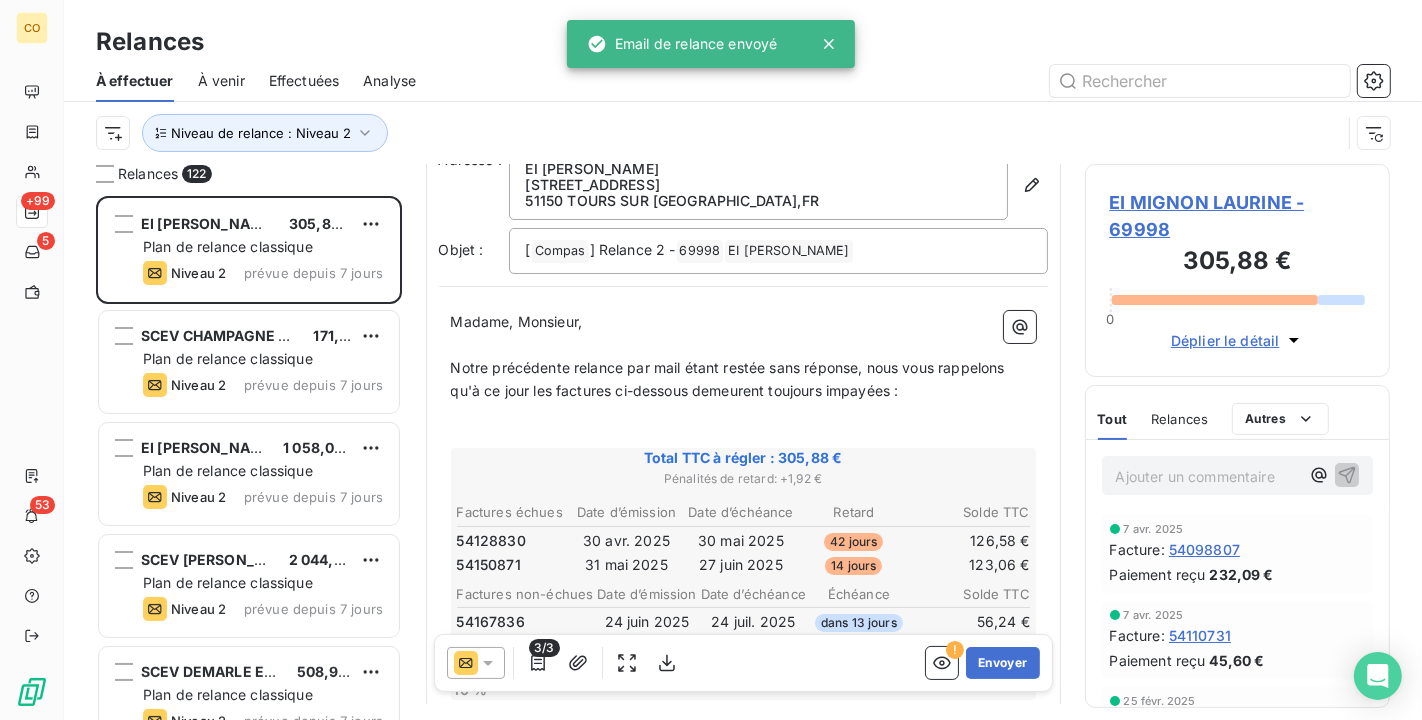 scroll, scrollTop: 114, scrollLeft: 0, axis: vertical 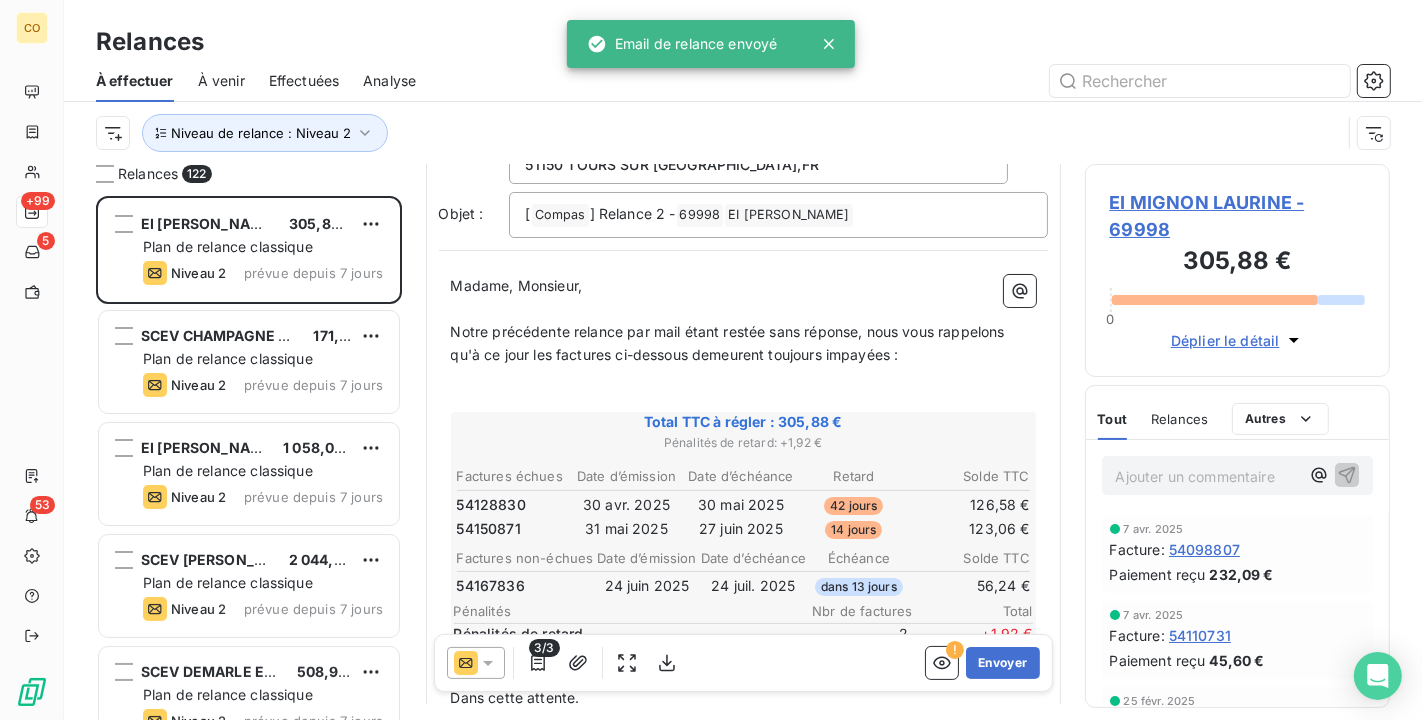 click at bounding box center (476, 663) 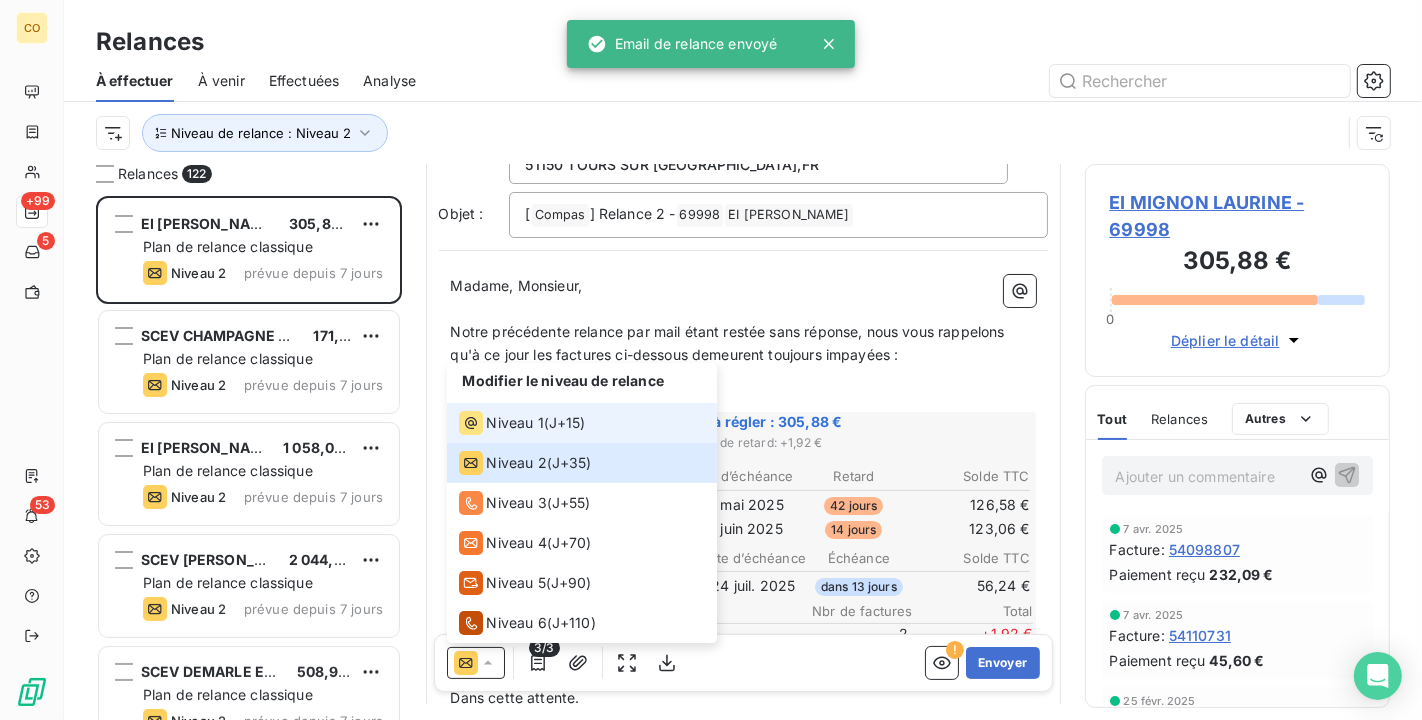 click on "Niveau 1" at bounding box center (515, 423) 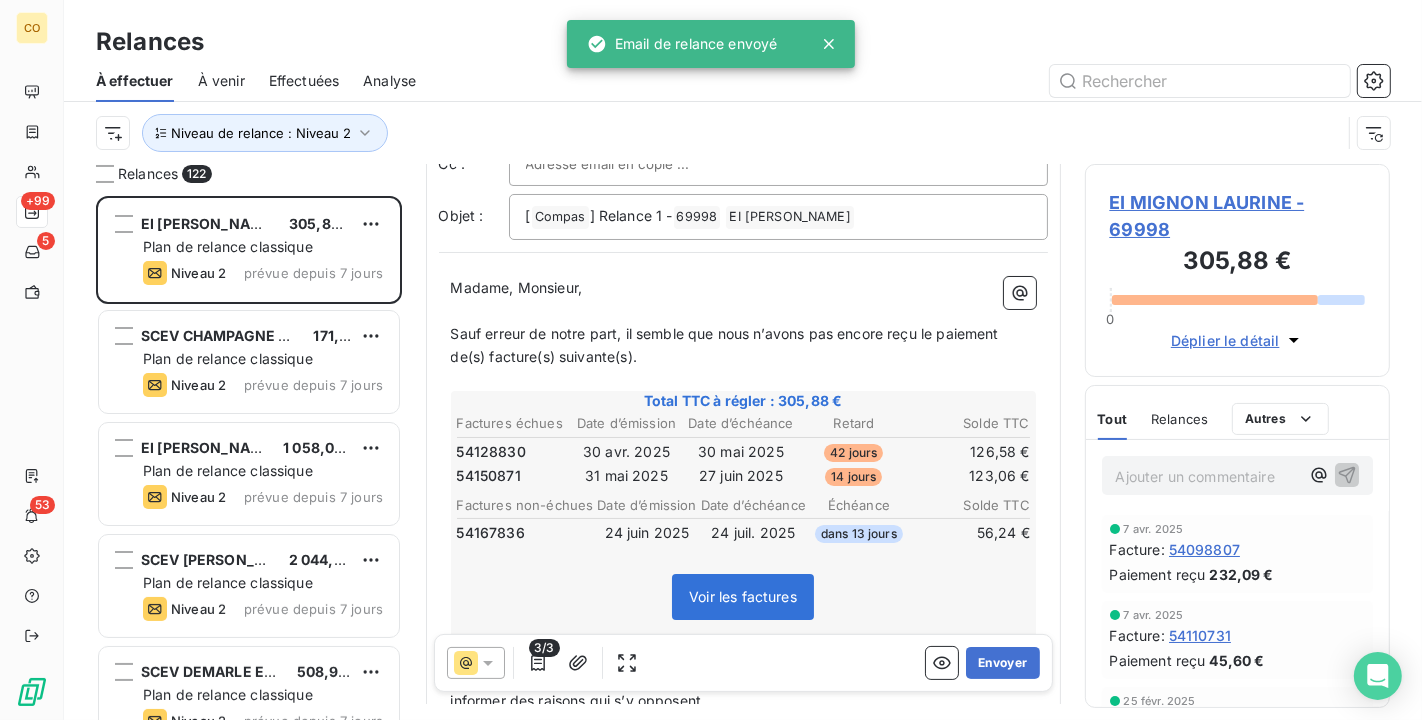 scroll, scrollTop: 37, scrollLeft: 0, axis: vertical 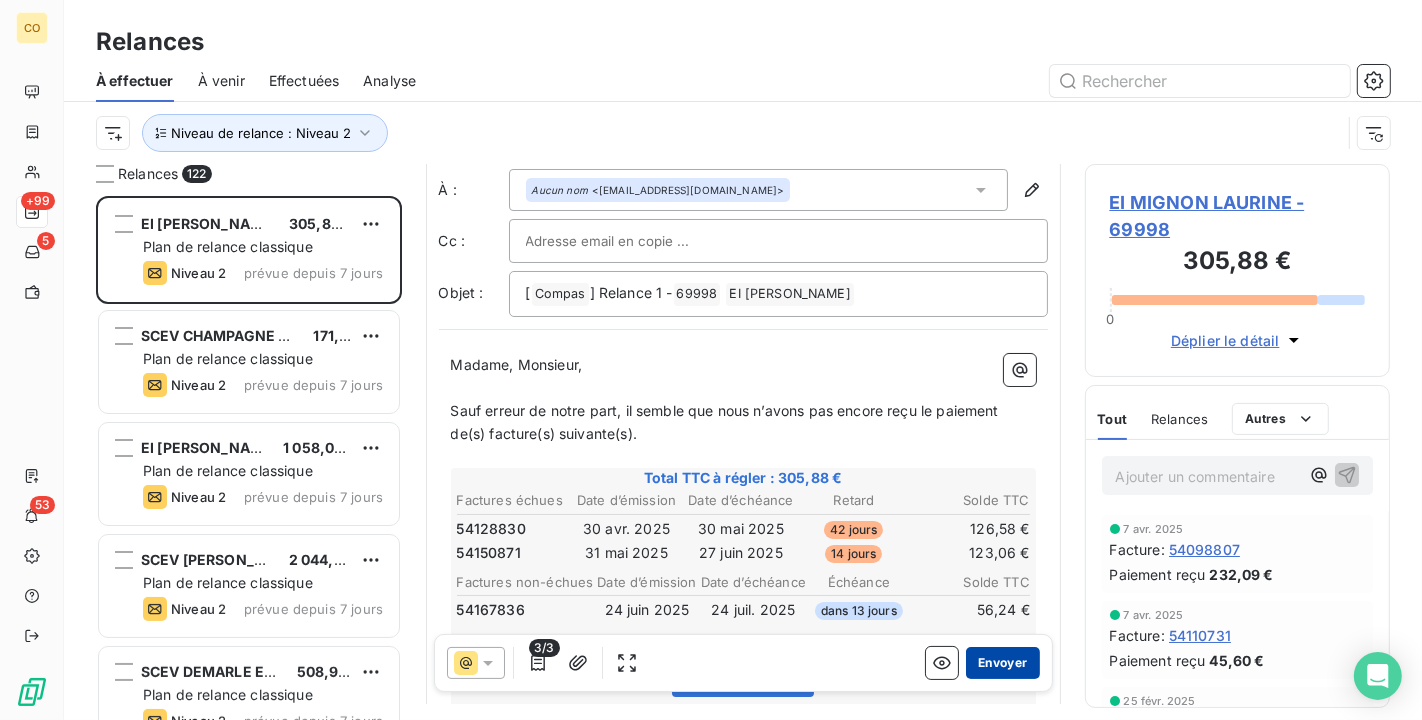 click on "Envoyer" at bounding box center (1002, 663) 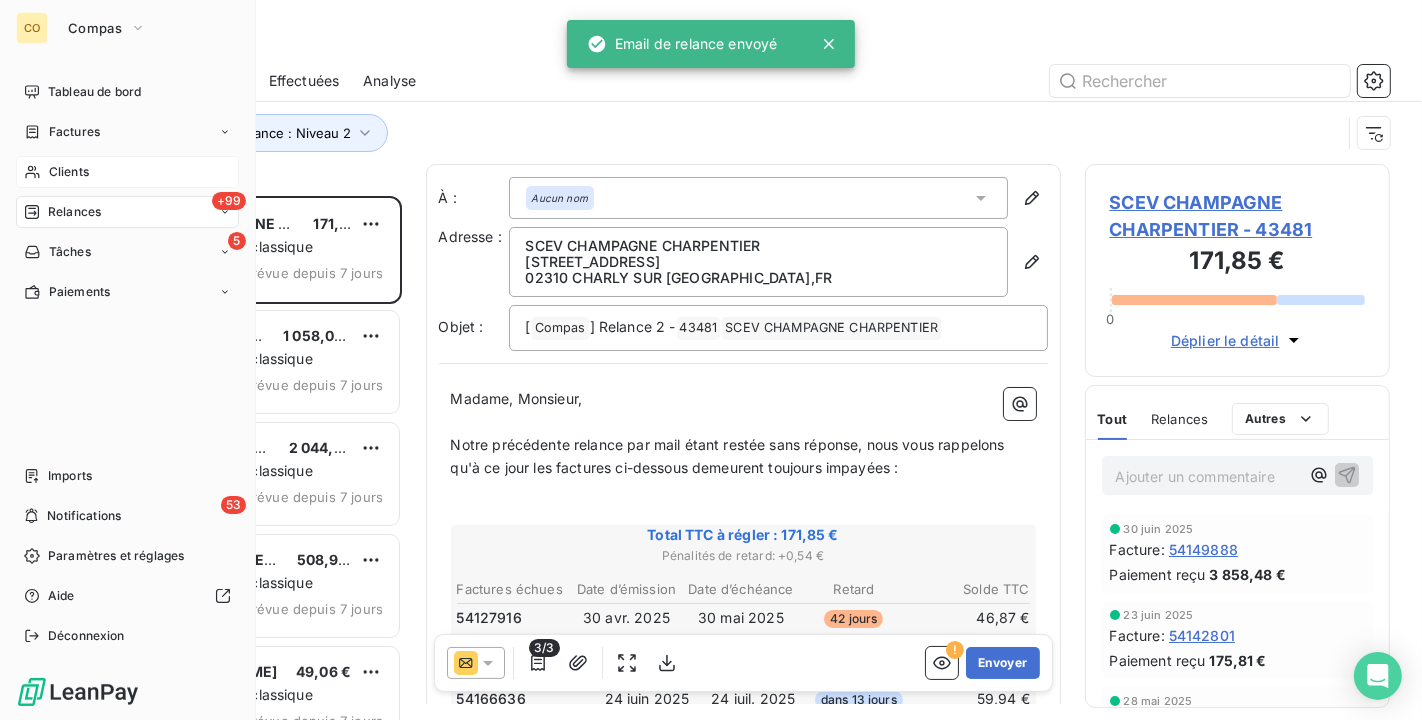 click on "Clients" at bounding box center [127, 172] 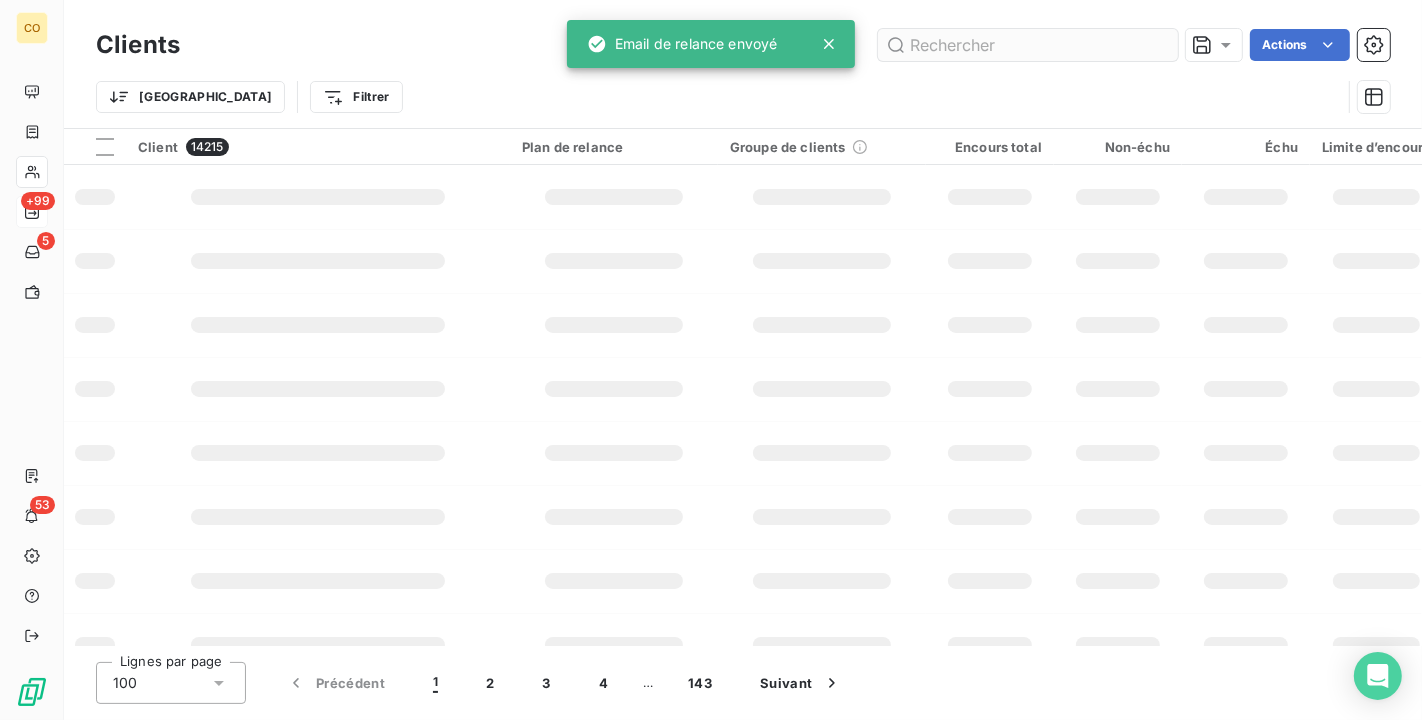 click at bounding box center [1028, 45] 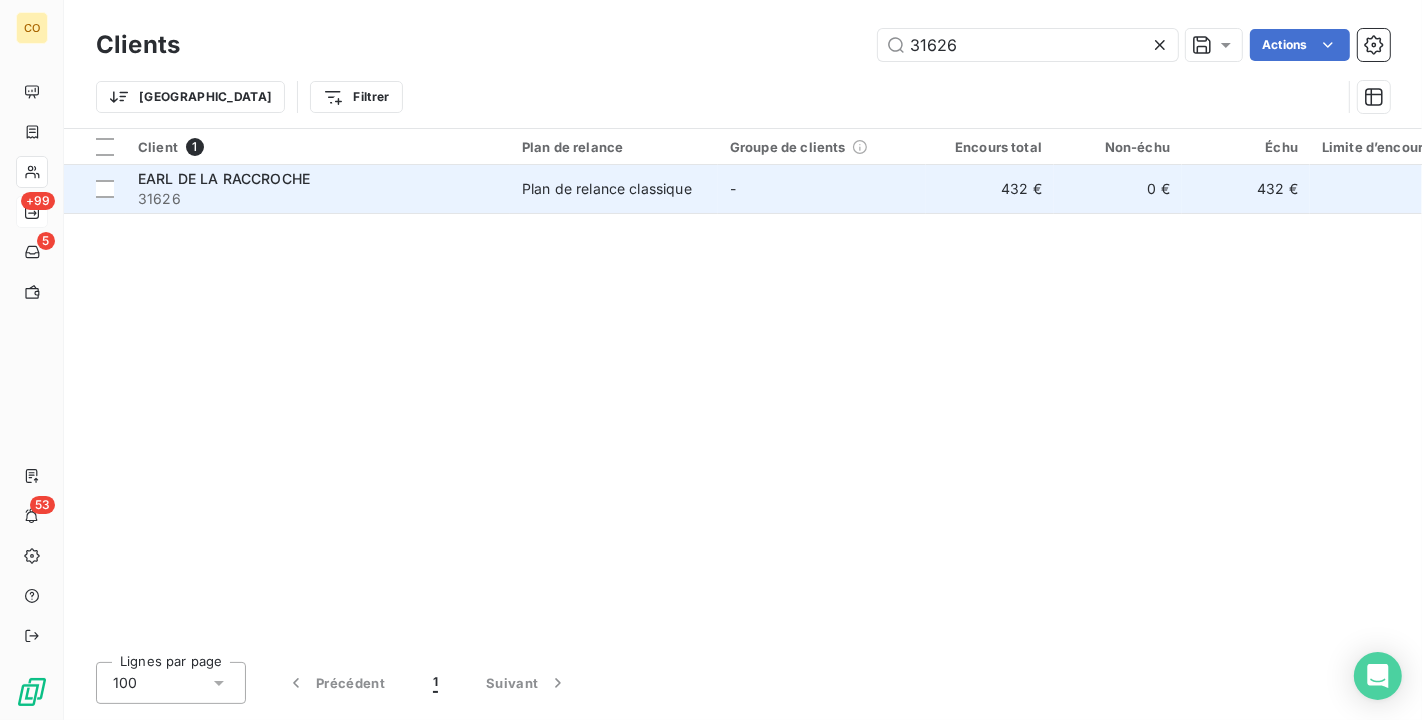 type on "31626" 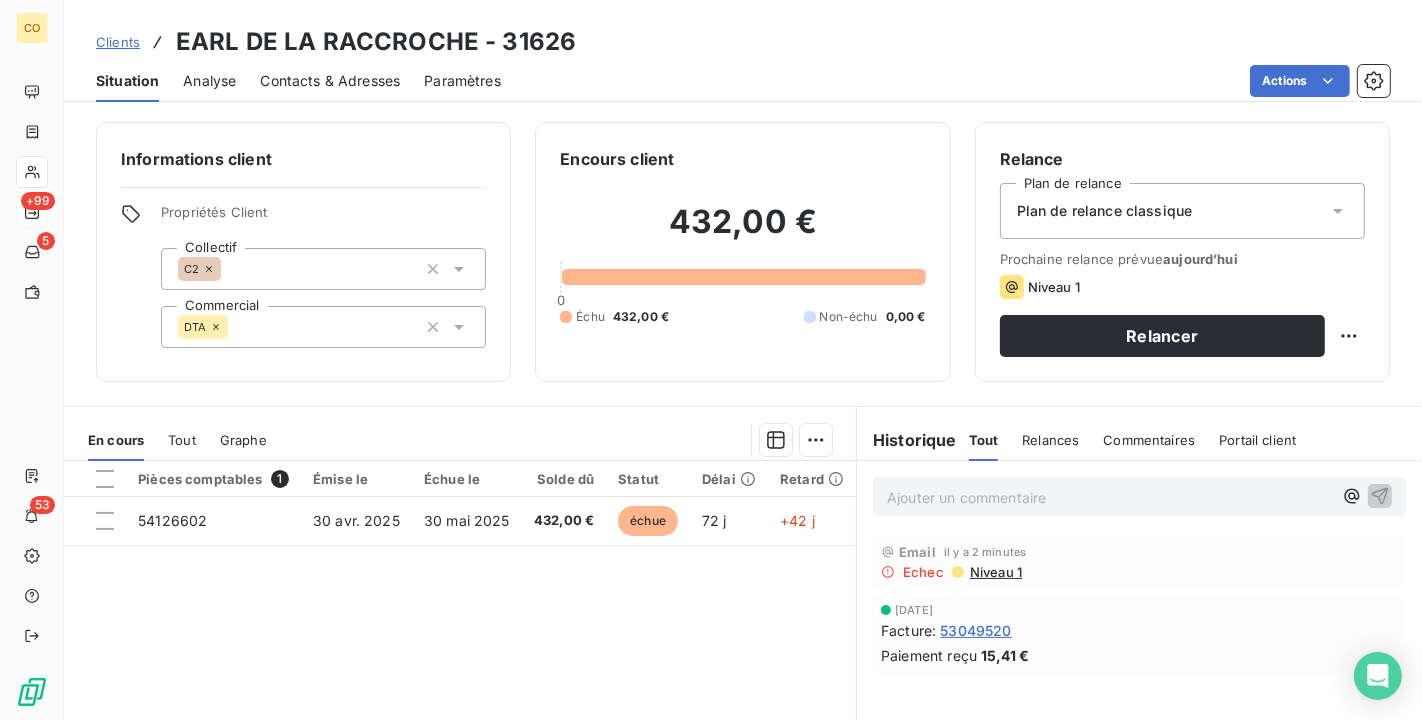 click on "Plan de relance classique" at bounding box center [1182, 211] 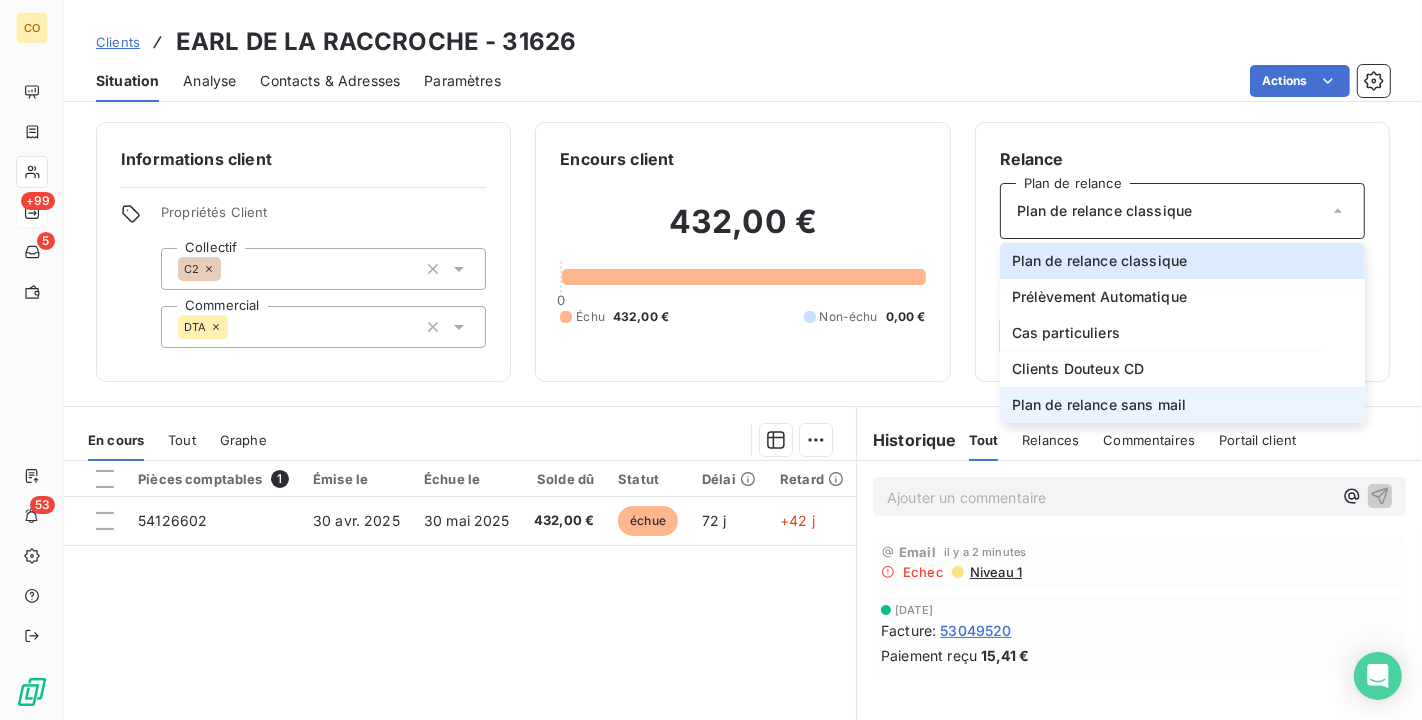 click on "Plan de relance sans mail" at bounding box center (1182, 405) 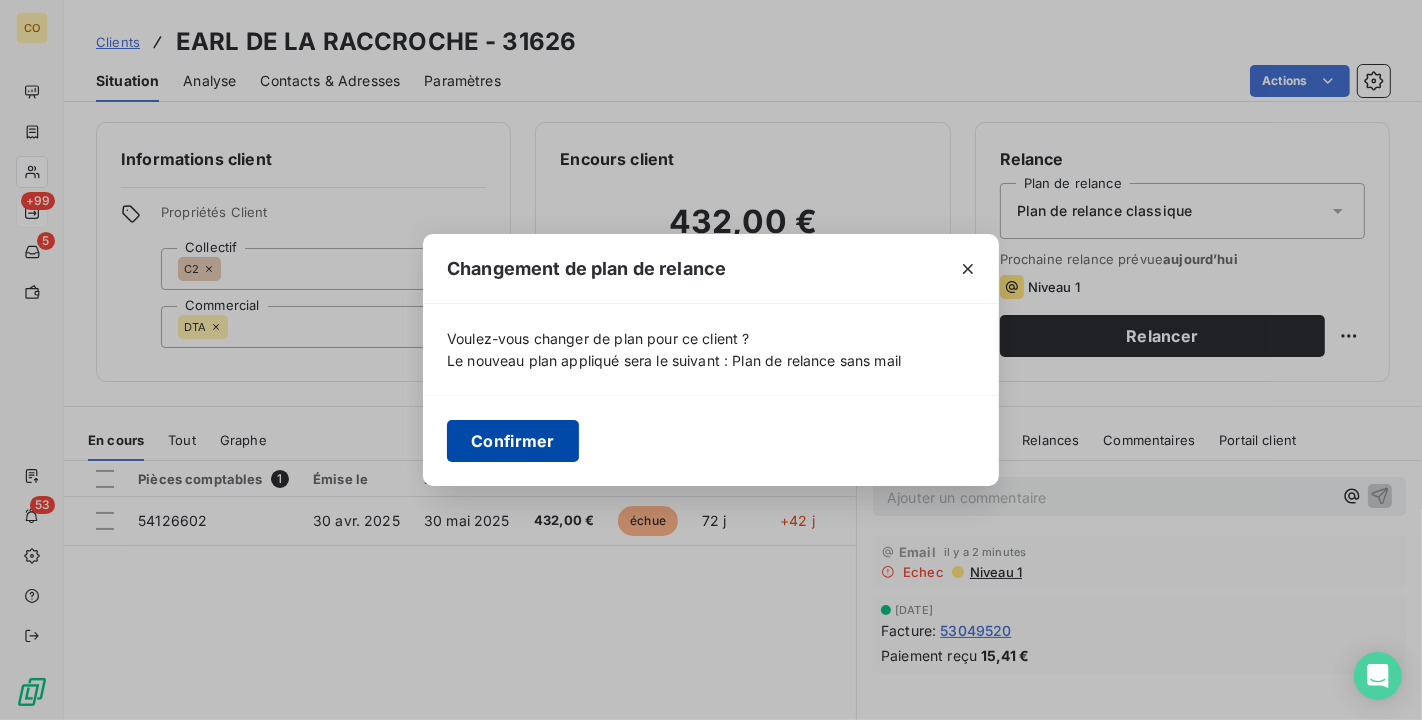 click on "Confirmer" at bounding box center [513, 441] 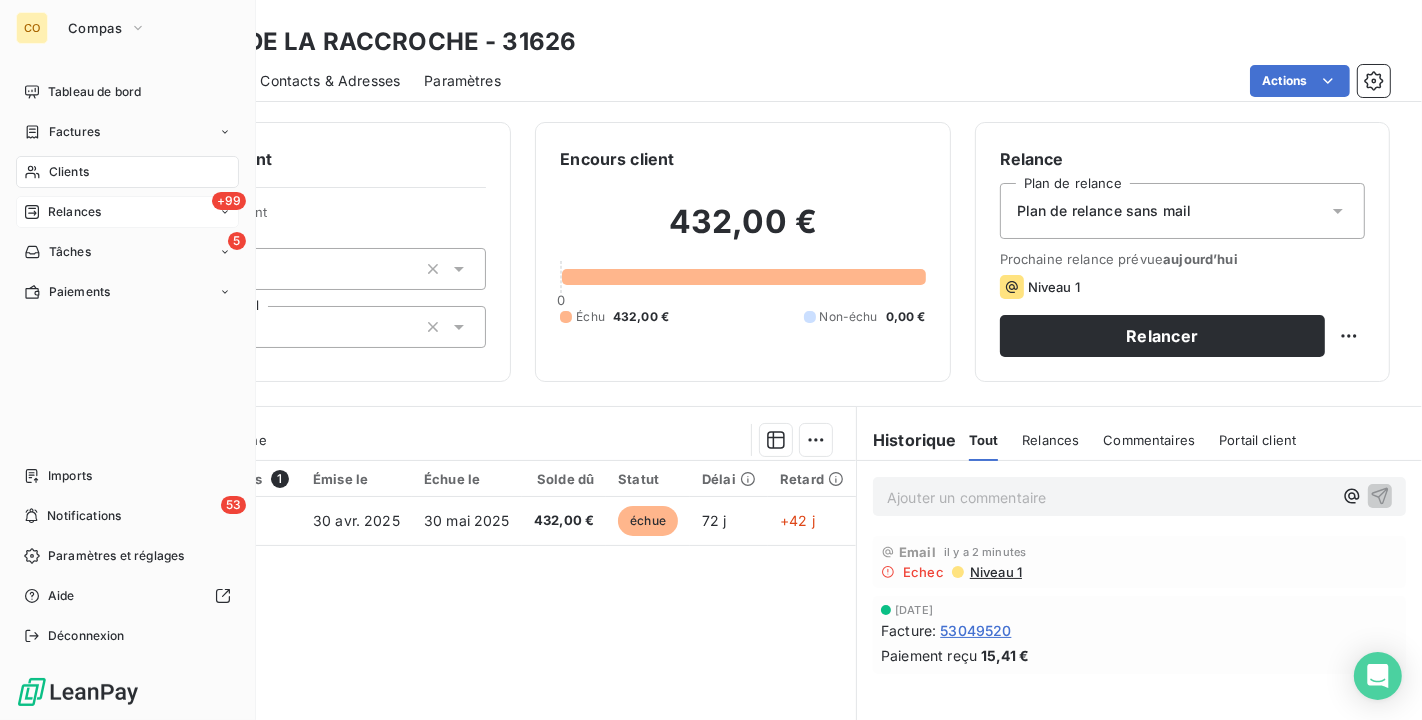 click on "Clients" at bounding box center (69, 172) 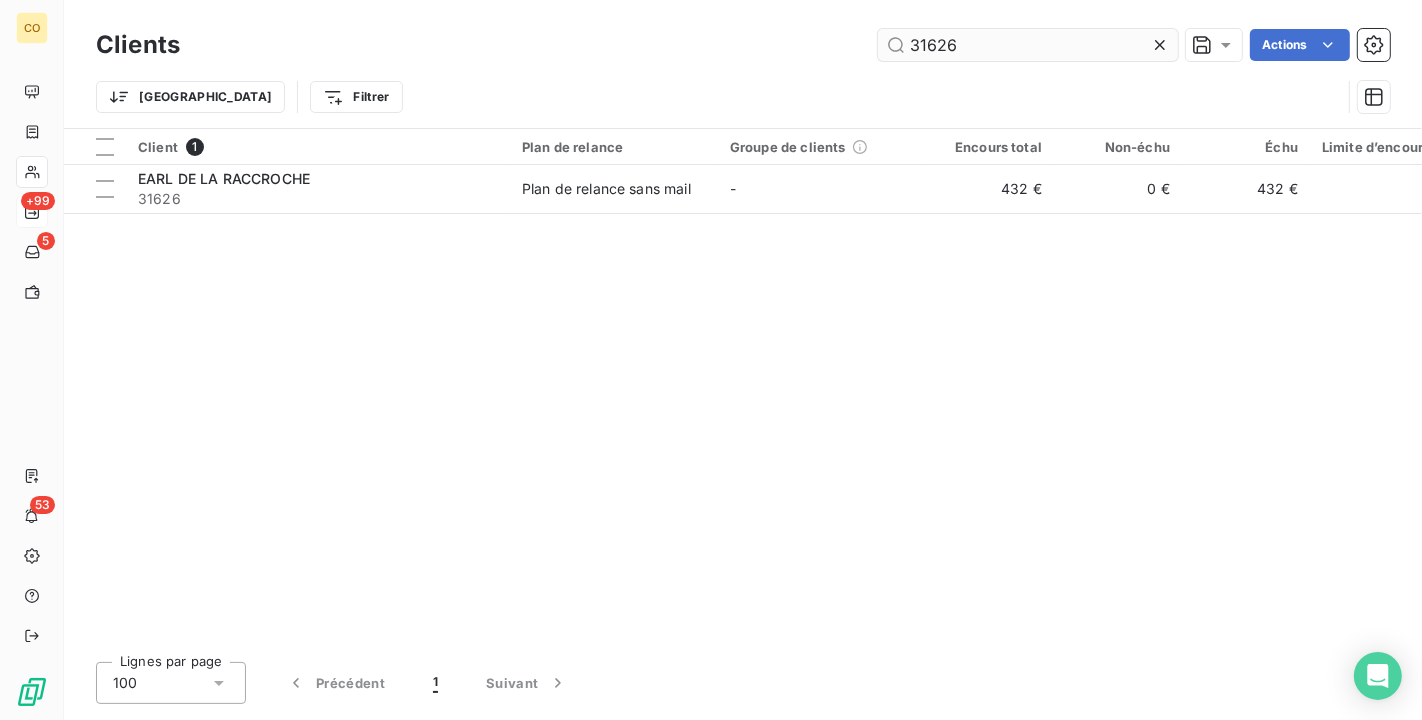 click on "31626" at bounding box center (1028, 45) 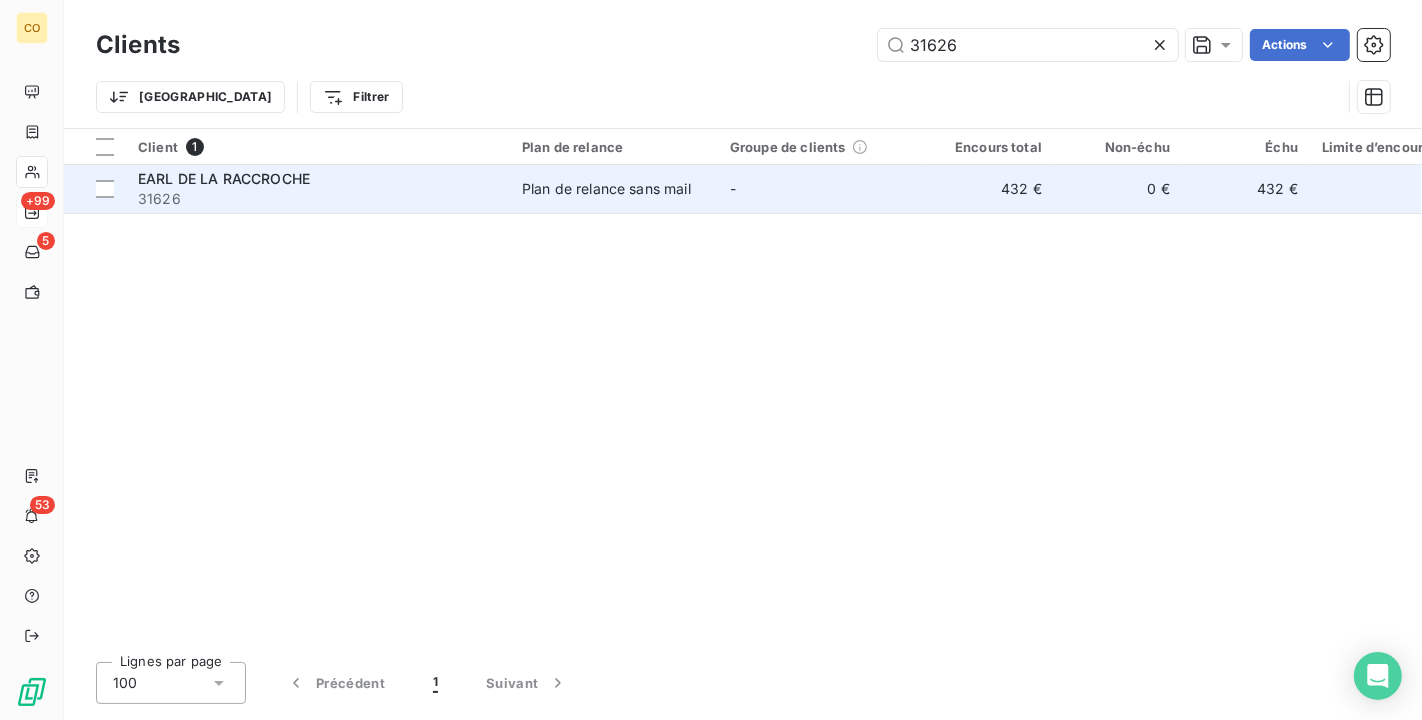 click on "-" at bounding box center (822, 189) 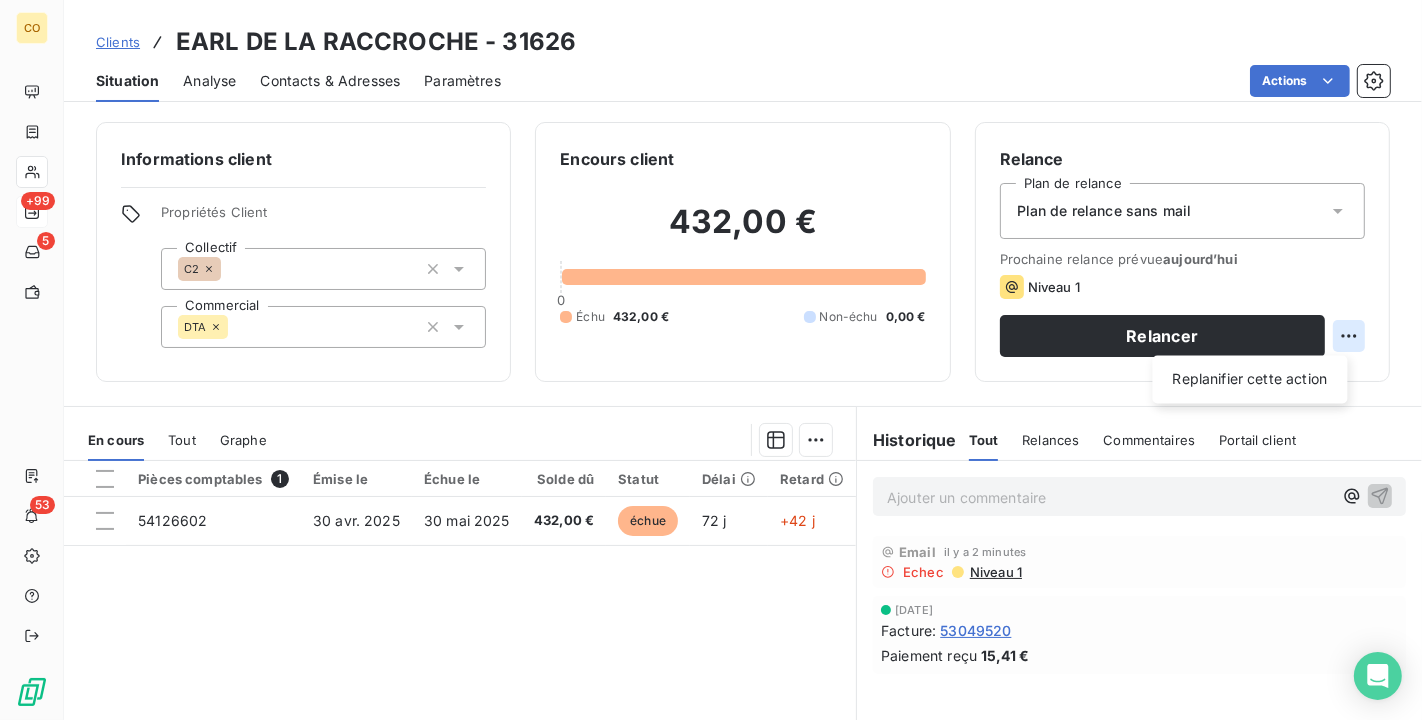 click on "CO +99 5 53 Clients EARL DE LA RACCROCHE - 31626 Situation Analyse Contacts & Adresses Paramètres Actions Informations client Propriétés Client Collectif C2 Commercial DTA Encours client   432,00 € 0 Échu 432,00 € Non-échu 0,00 €   Relance Plan de relance Plan de relance sans mail Prochaine relance prévue  [DATE] Niveau 1 Relancer Replanifier cette action En cours Tout Graphe Pièces comptables 1 Émise le Échue le Solde dû Statut Délai   Retard   54126602 [DATE] [DATE] 432,00 € échue 72 j +42 j Lignes par page 25 Précédent 1 Suivant Historique Tout Relances Commentaires Portail client Tout Relances Commentaires Portail client Ajouter un commentaire ﻿ Email il y a 2 minutes Echec Niveau 1 [DATE] Facture  : 53049520 Paiement reçu 15,41 €" at bounding box center [711, 360] 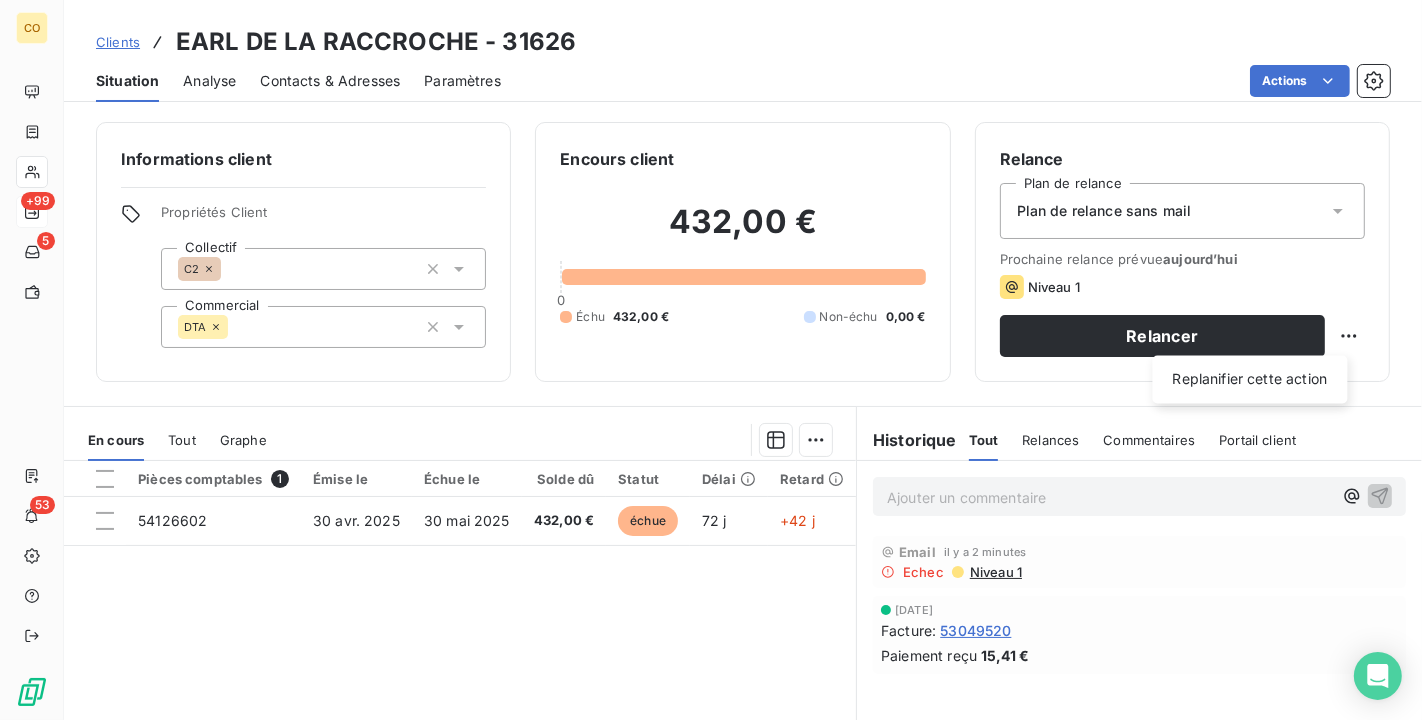 click on "Replanifier cette action" at bounding box center (1250, 380) 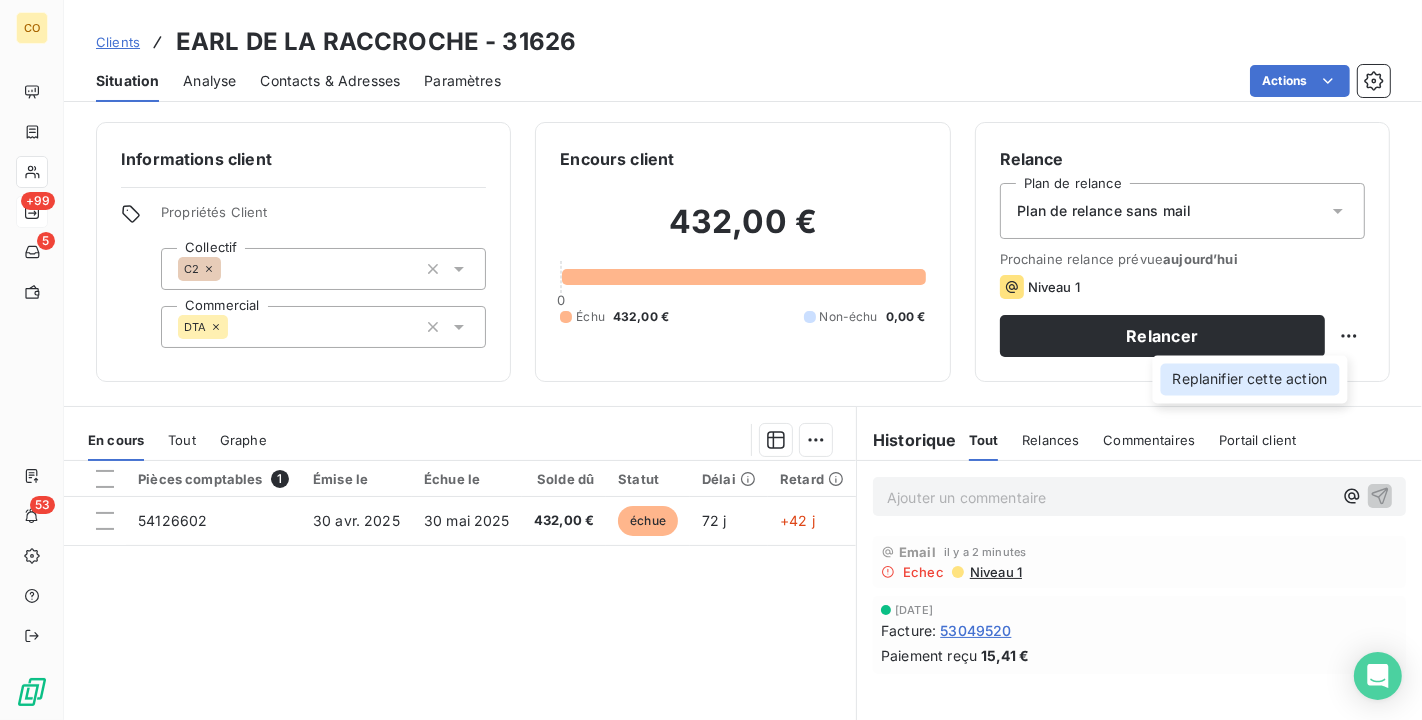 click on "Replanifier cette action" at bounding box center (1250, 380) 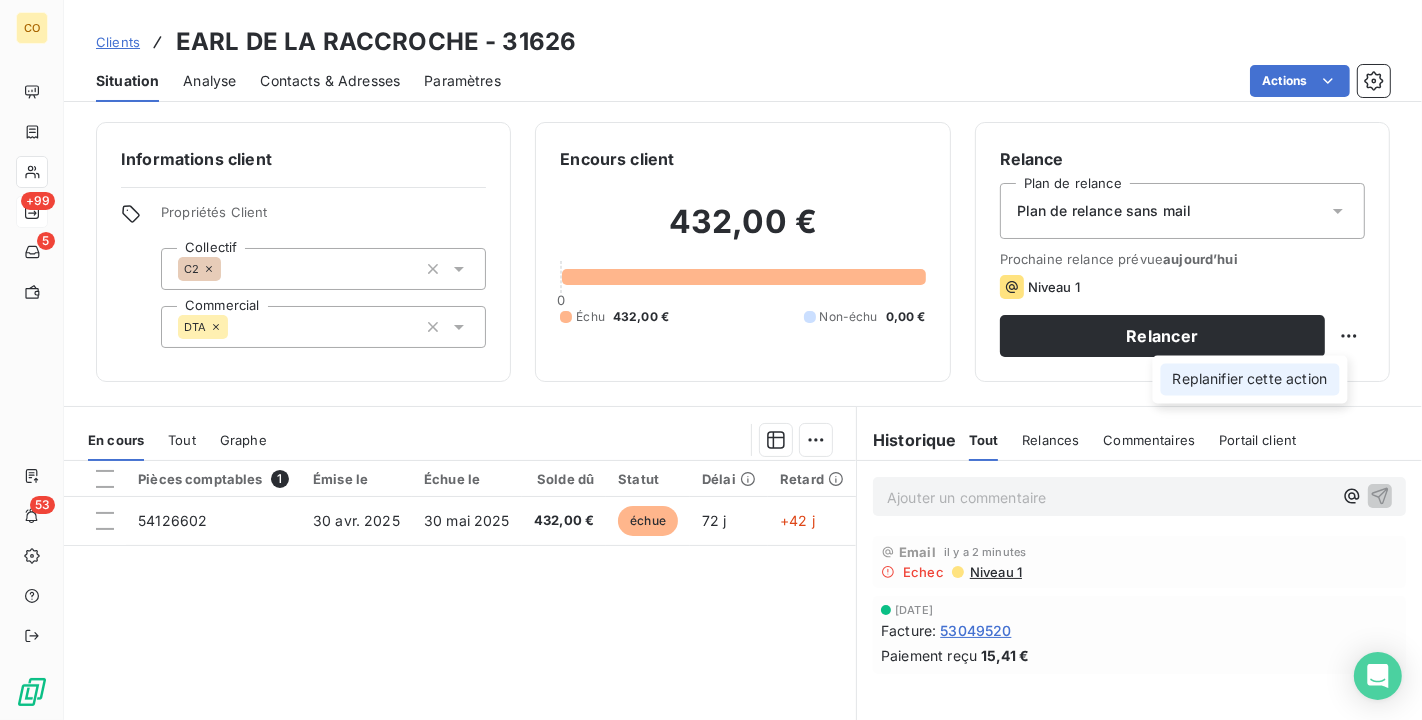 select on "6" 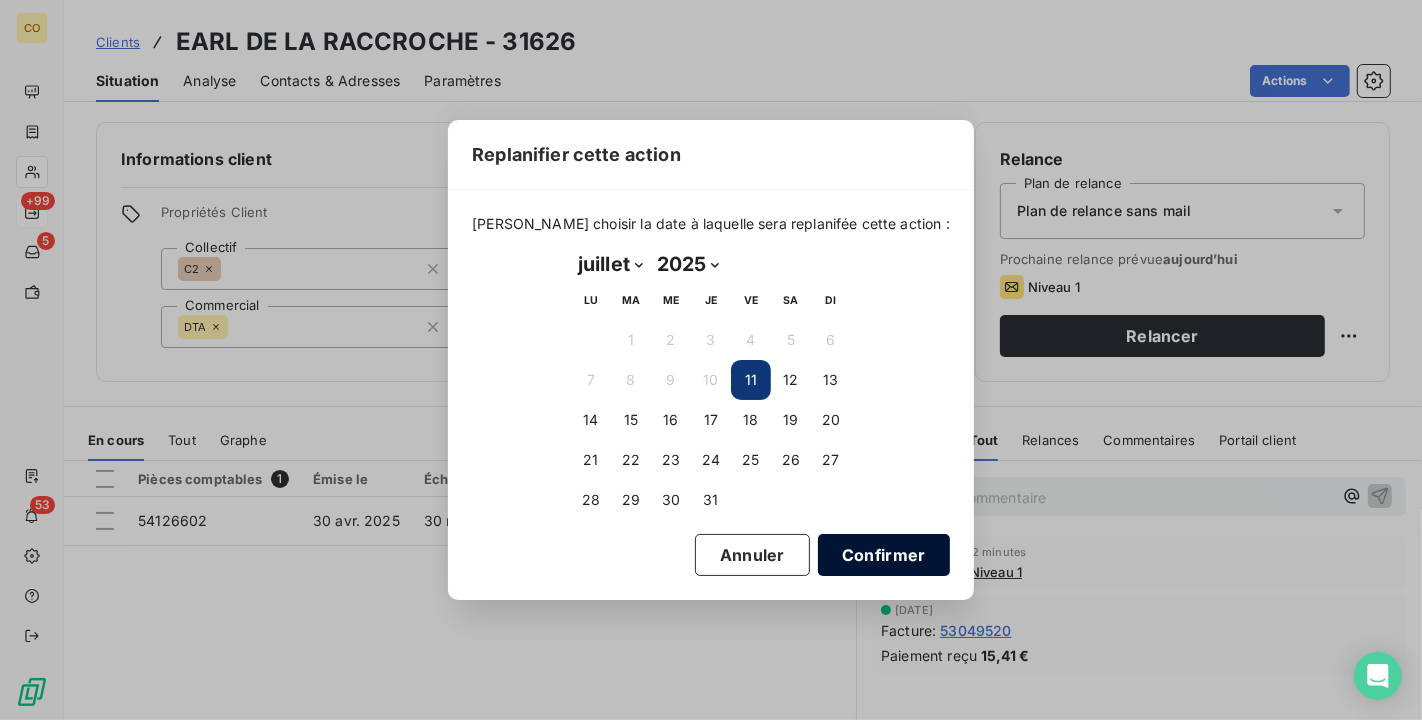 click on "Confirmer" at bounding box center [884, 555] 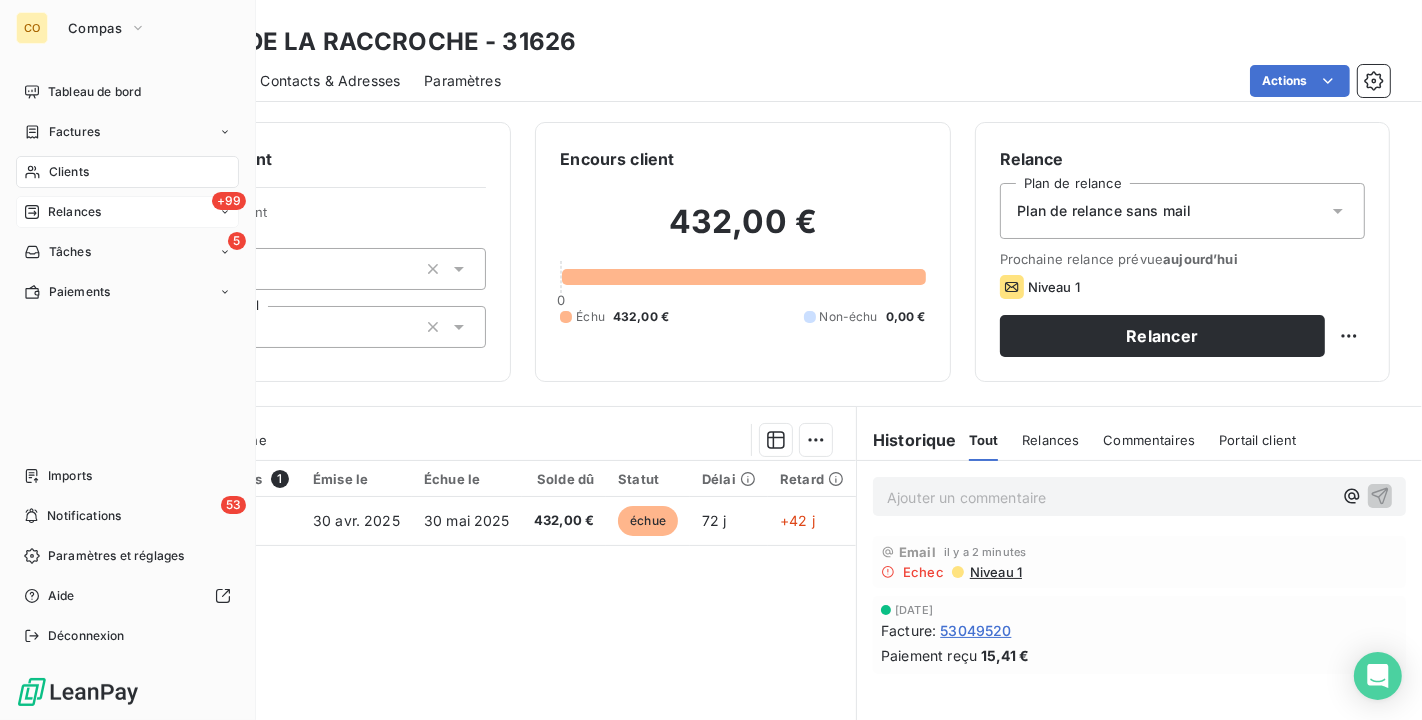 click on "+99 Relances" at bounding box center [127, 212] 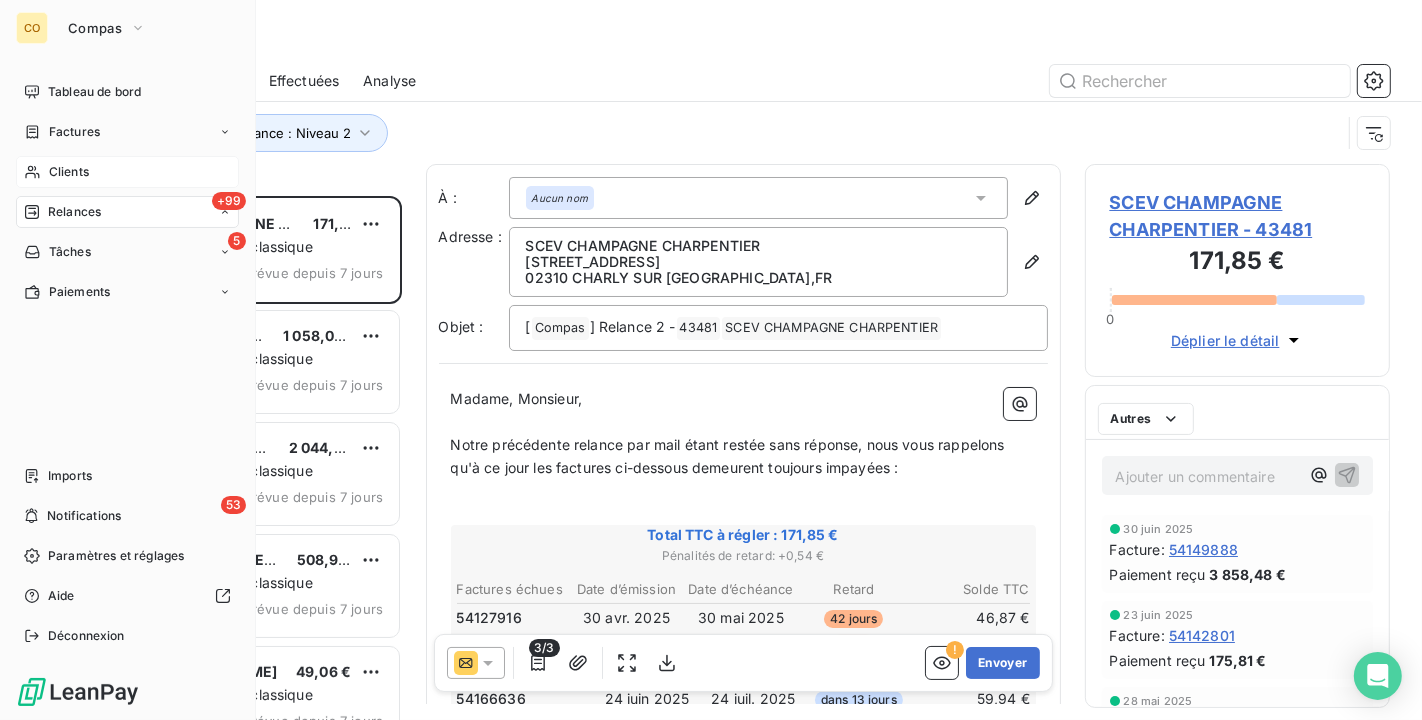 scroll, scrollTop: 18, scrollLeft: 17, axis: both 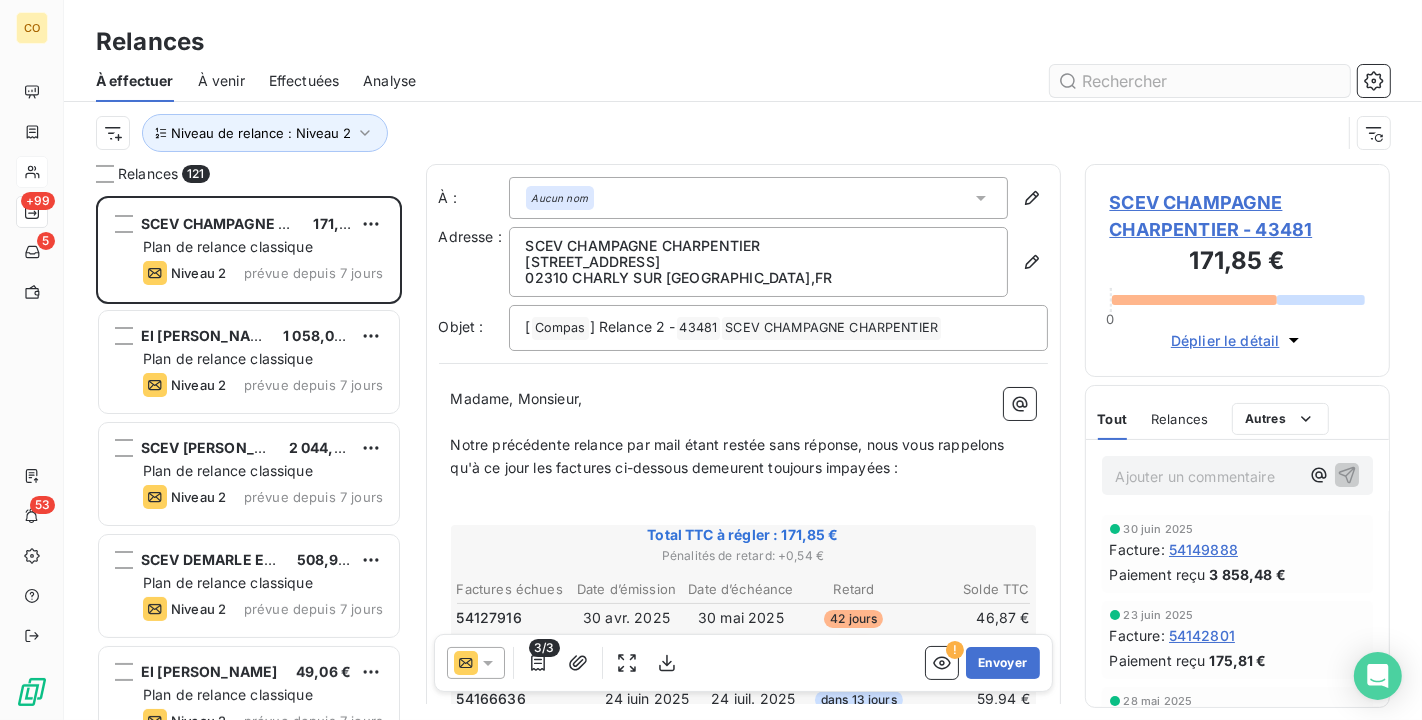 click at bounding box center [1200, 81] 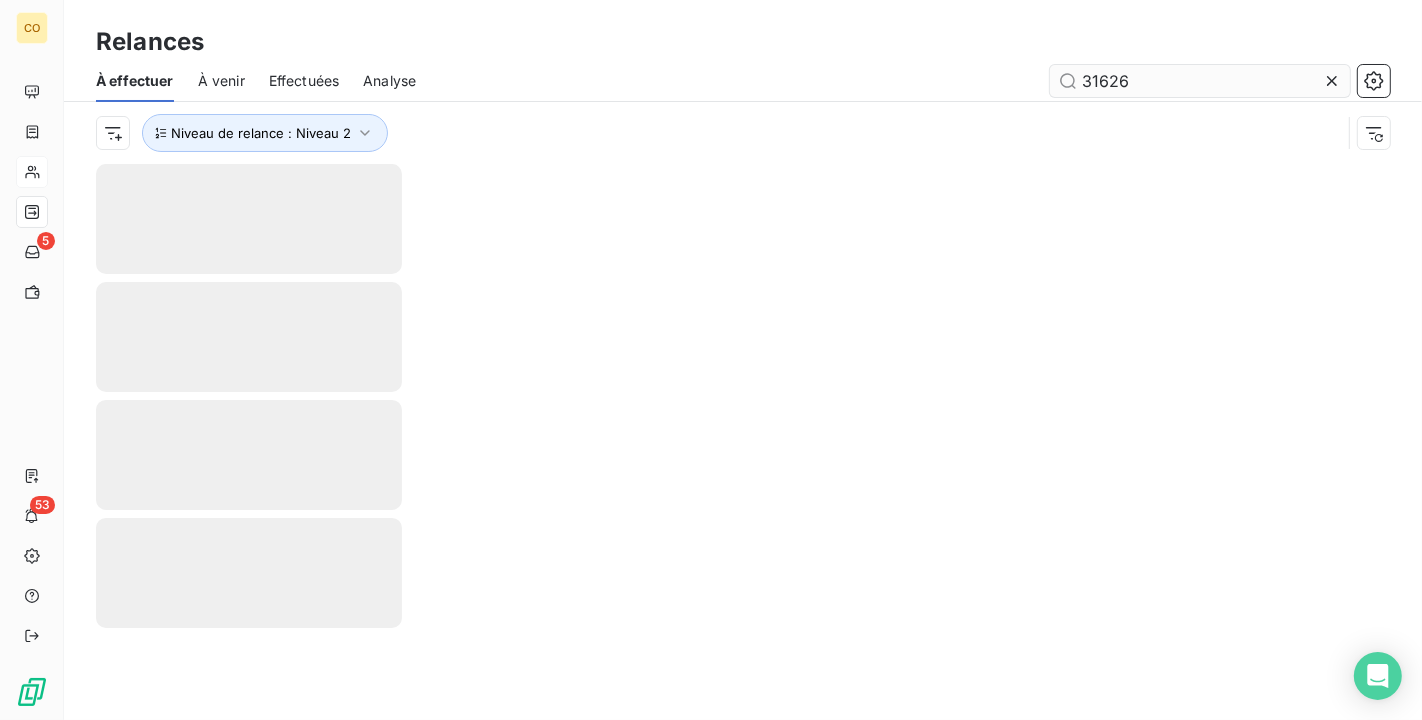 type on "31626" 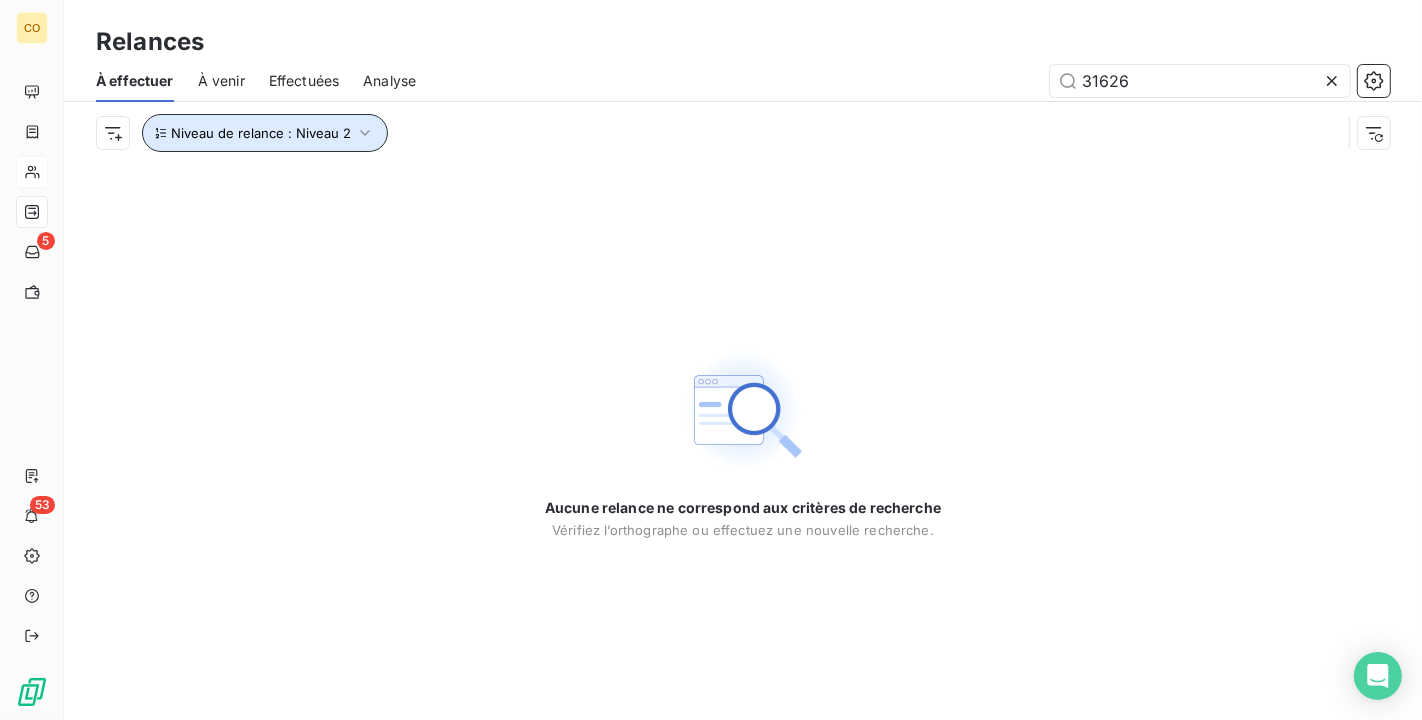 click on "Niveau de relance  : Niveau 2" at bounding box center [265, 133] 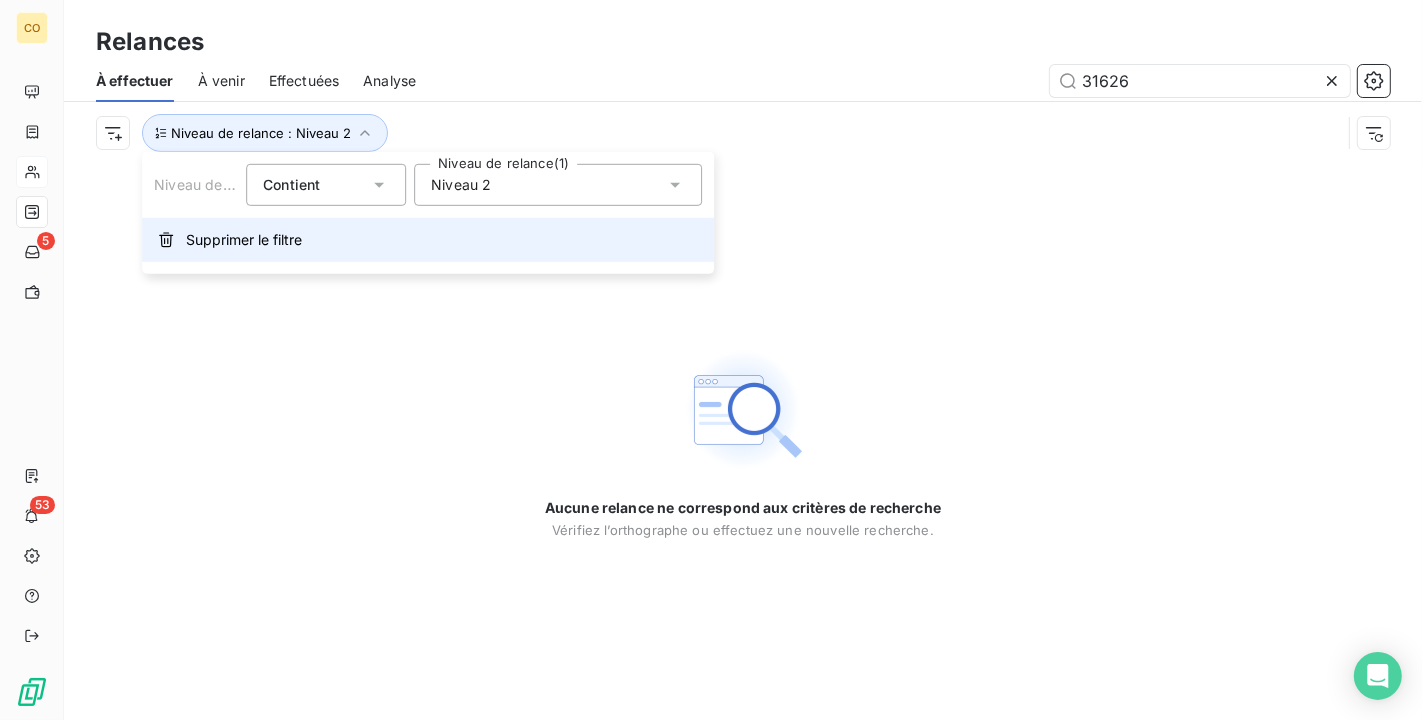click on "Supprimer le filtre" at bounding box center (428, 240) 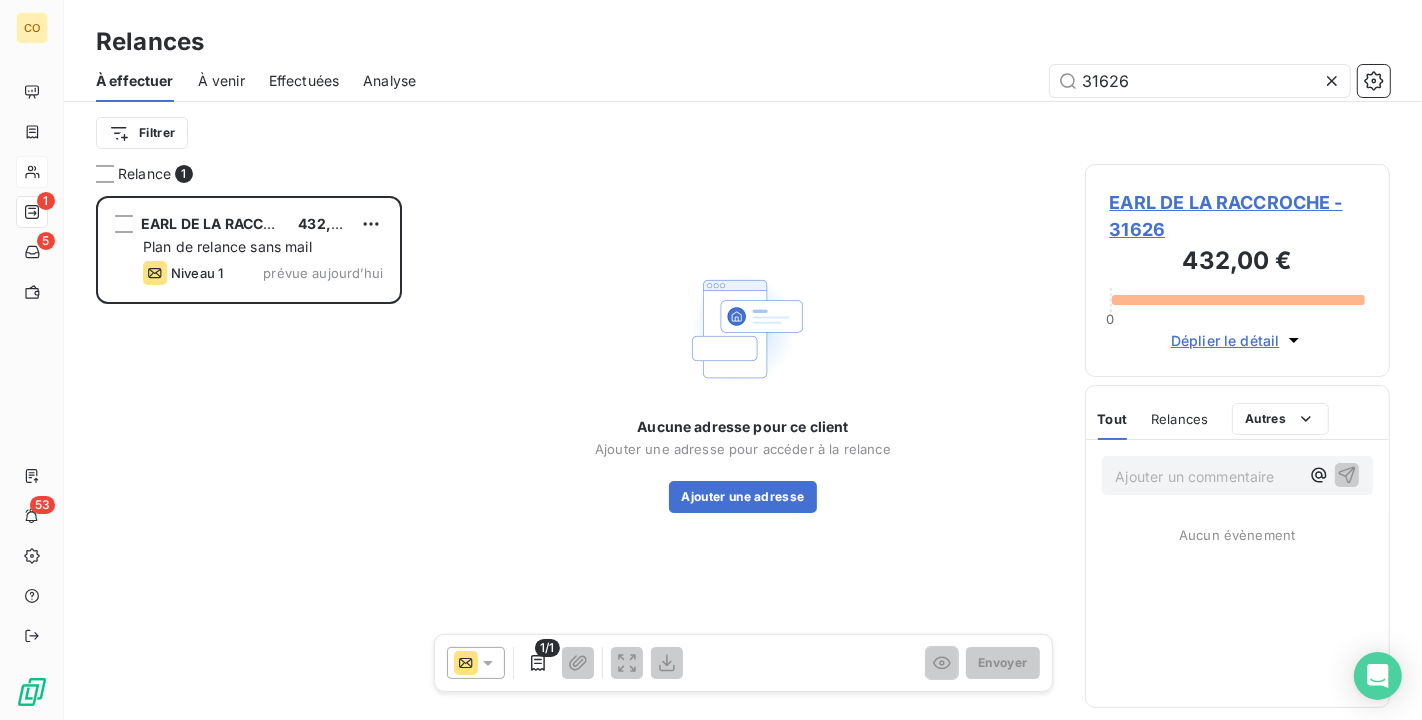 scroll, scrollTop: 18, scrollLeft: 17, axis: both 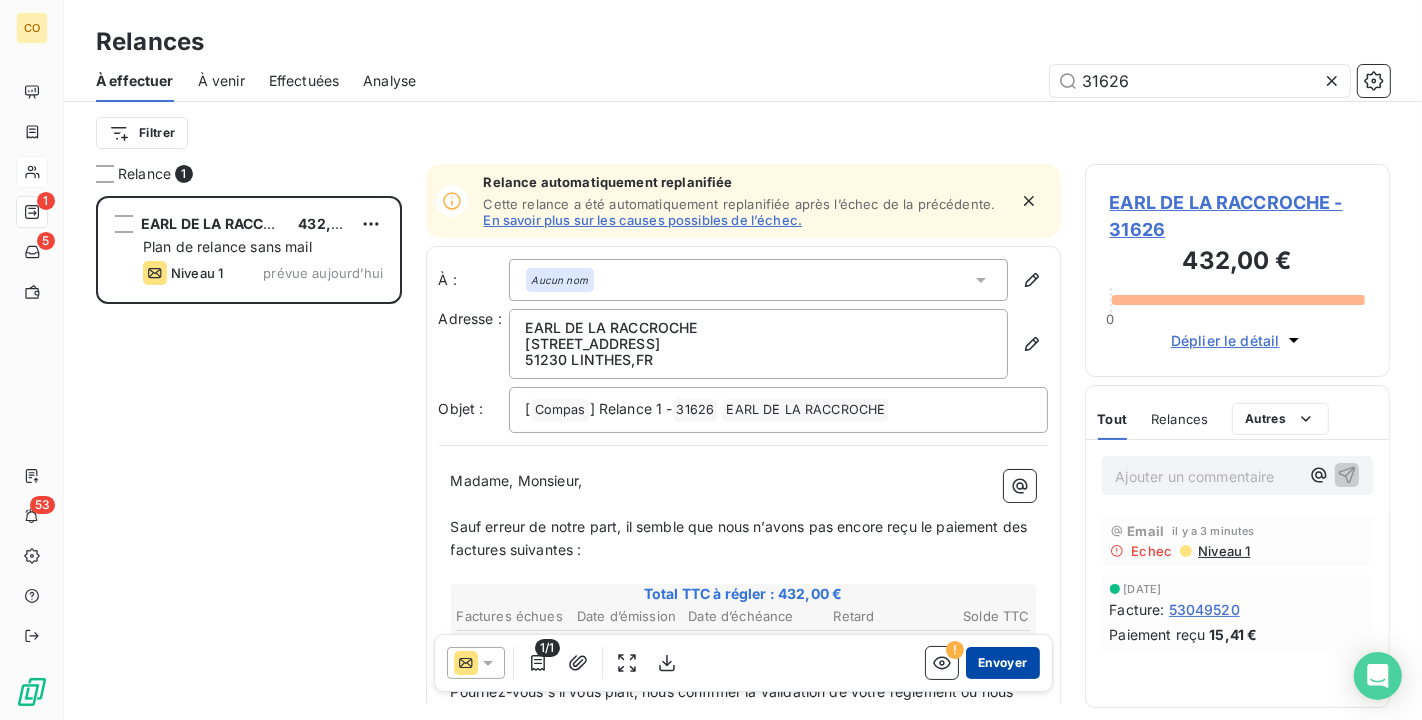 click on "Envoyer" at bounding box center (1002, 663) 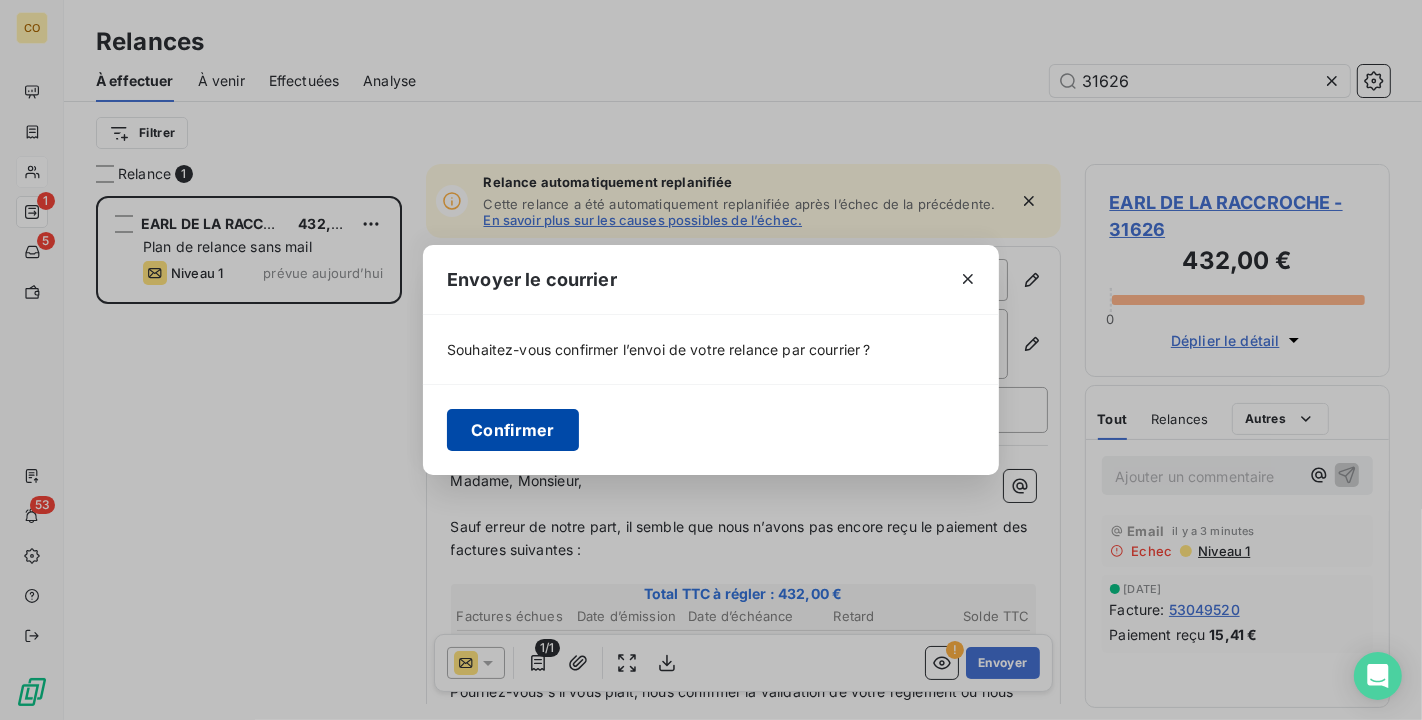 click on "Confirmer" at bounding box center (513, 430) 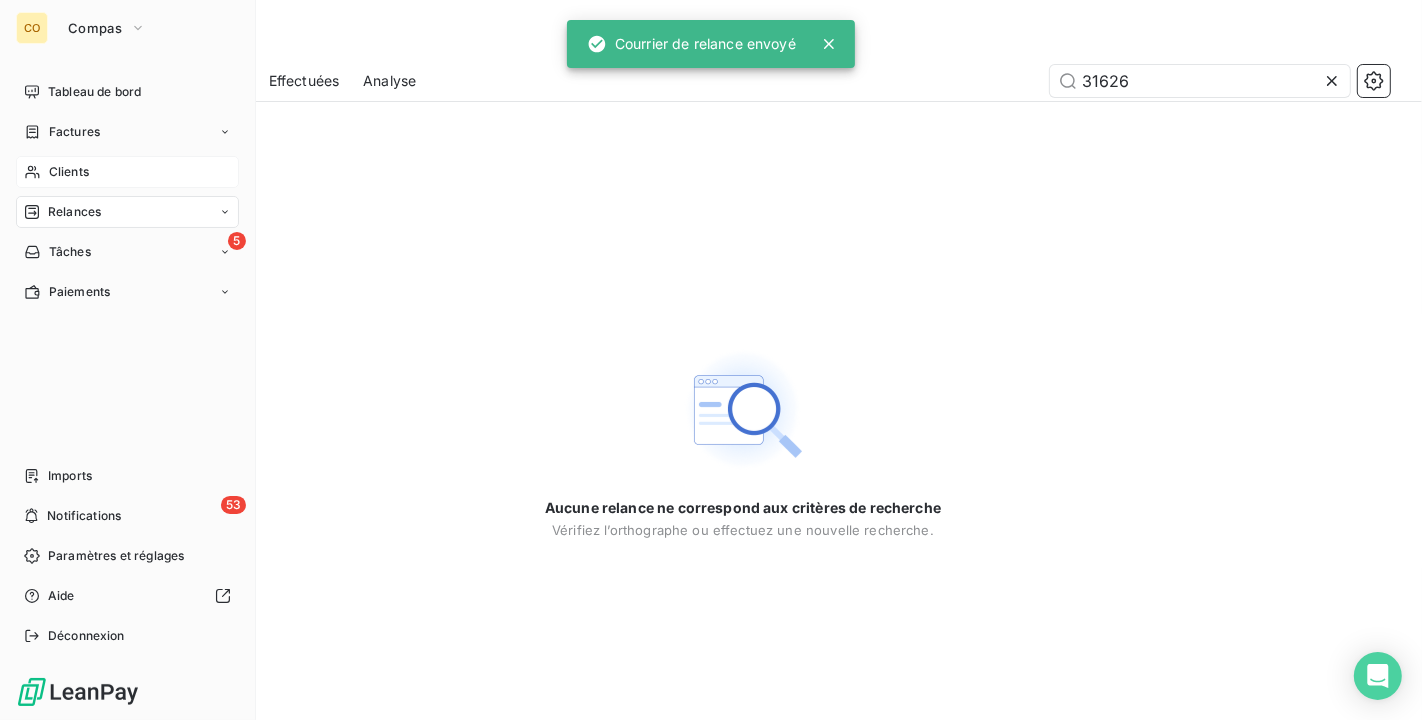 click on "Relances" at bounding box center [127, 212] 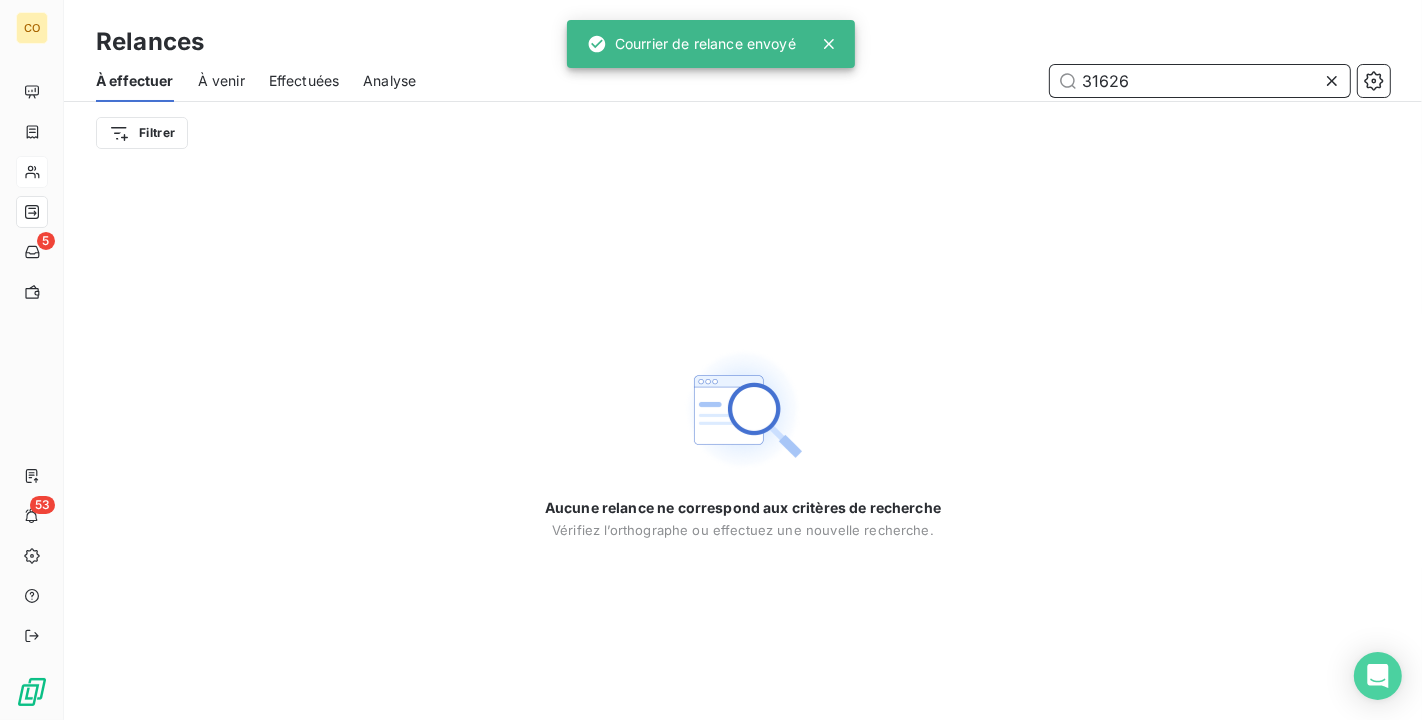 drag, startPoint x: 1205, startPoint y: 74, endPoint x: 817, endPoint y: 62, distance: 388.18552 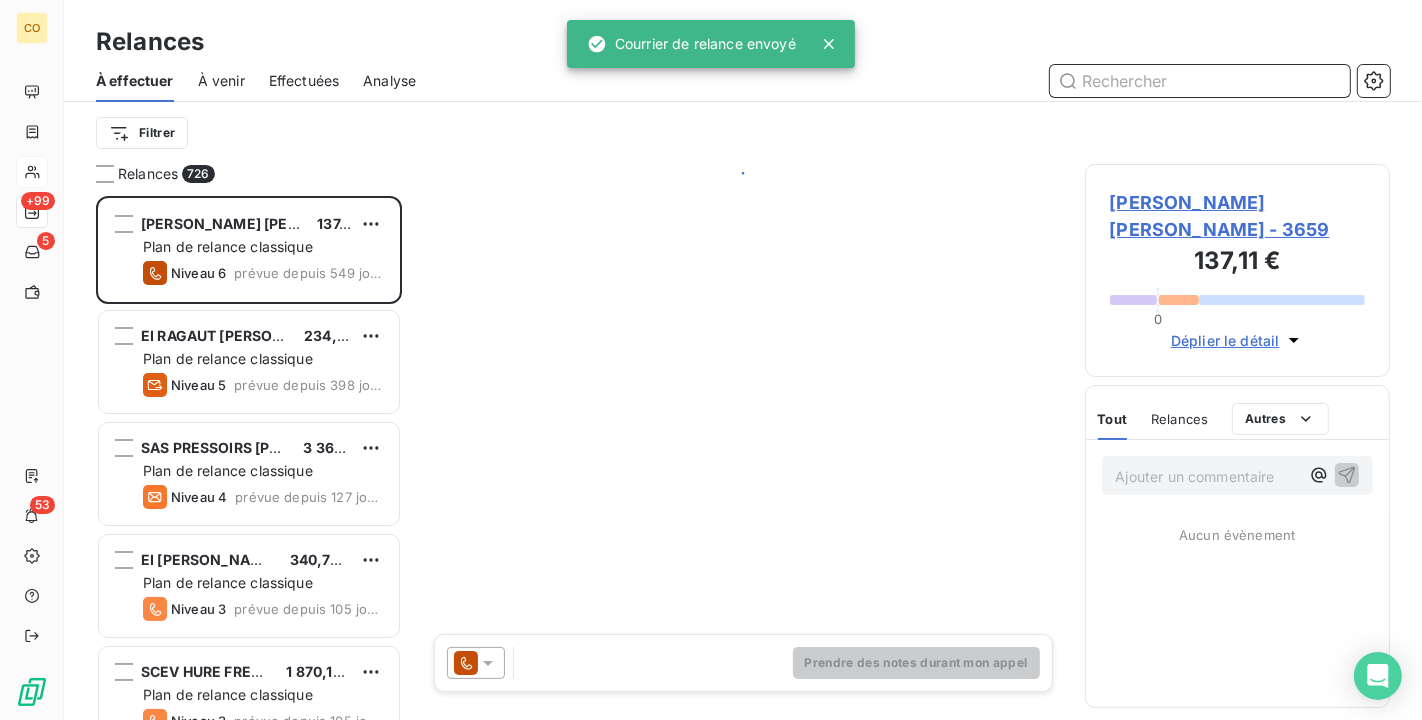 scroll, scrollTop: 18, scrollLeft: 17, axis: both 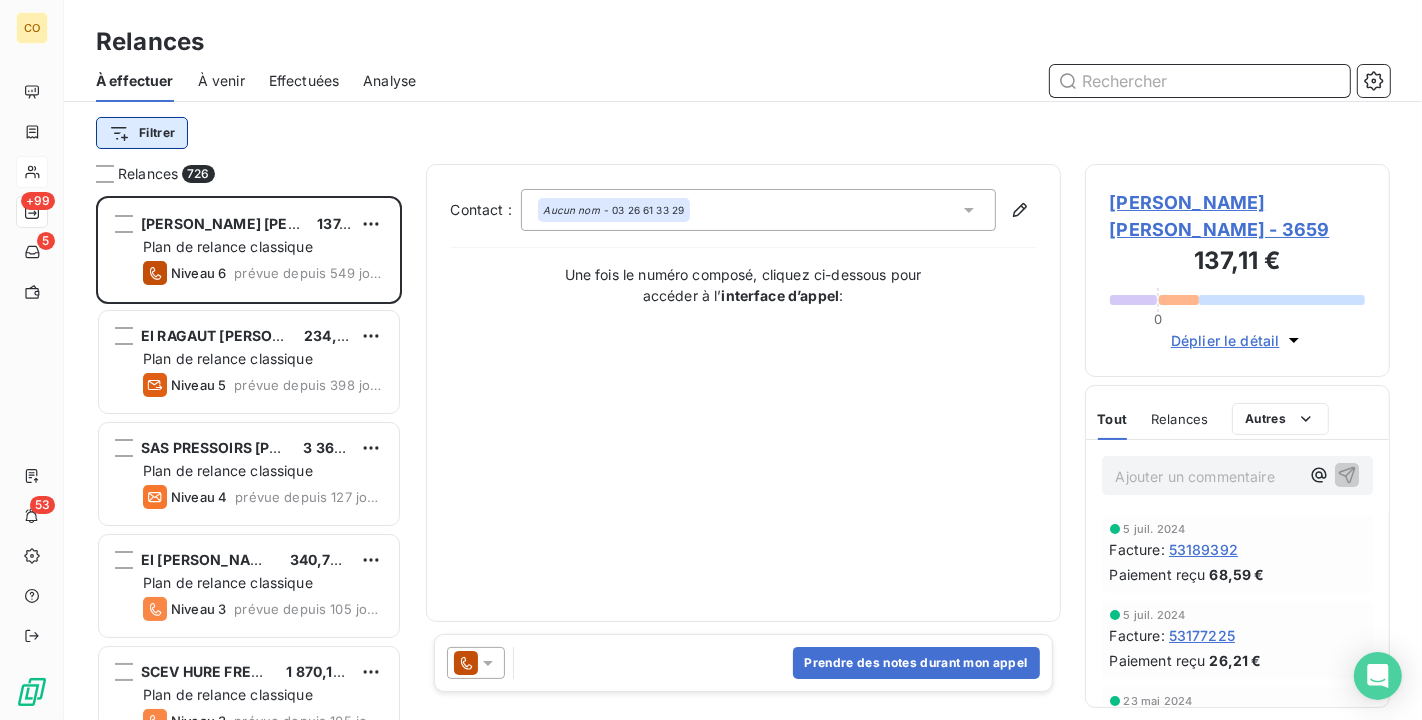 type 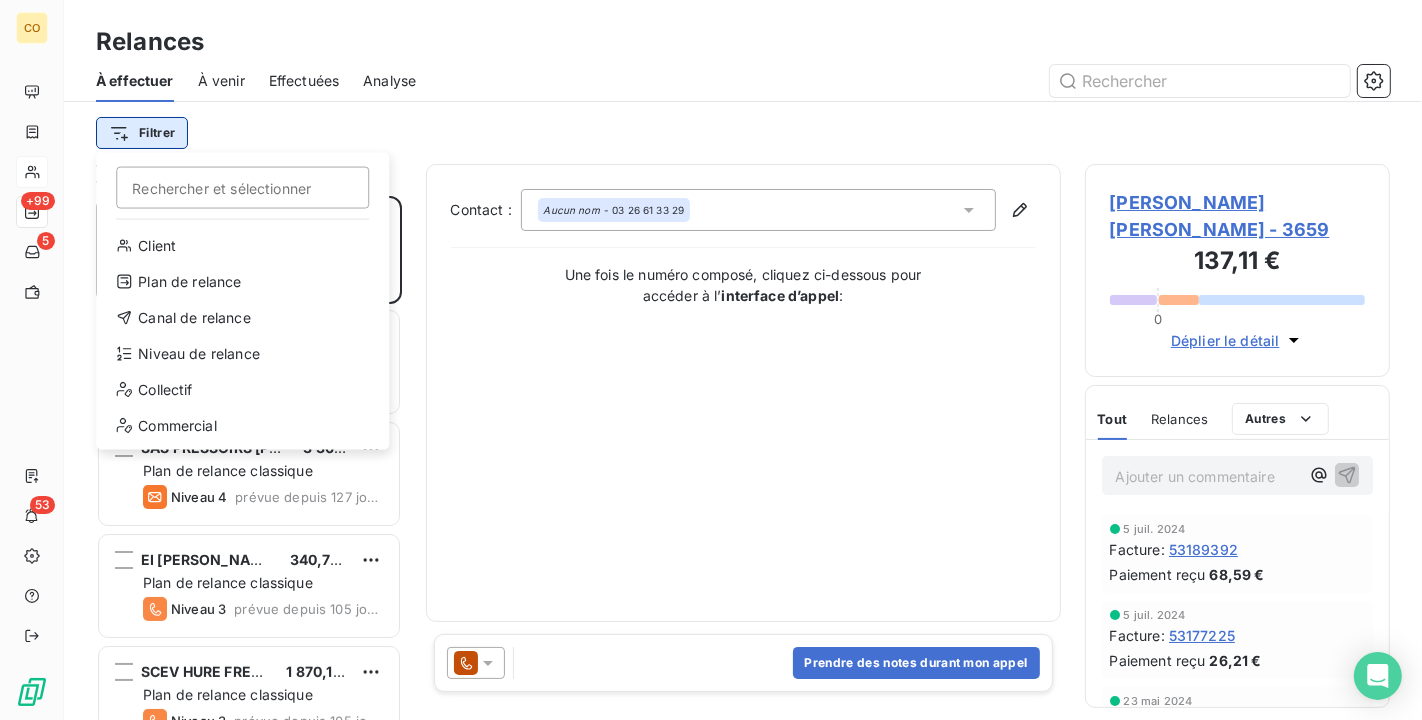 click on "CO +99 5 53 Relances À effectuer À venir Effectuées Analyse Filtrer Rechercher et sélectionner Client Plan de relance Canal de relance Niveau de relance Collectif Commercial Relances 726 [PERSON_NAME] [PERSON_NAME] 137,11 € Plan de relance classique Niveau 6 prévue depuis 549 jours EI RAGAUT [PERSON_NAME] 234,70 € Plan de relance classique Niveau 5 prévue depuis 398 jours SAS PRESSOIRS [PERSON_NAME] 3 369,68 € Plan de relance classique Niveau 4 prévue depuis 127 jours EI [PERSON_NAME] 340,76 € Plan de relance classique Niveau 3 prévue depuis 105 jours SCEV HURE FRERES 1 870,19 € Plan de relance classique Niveau 3 prévue depuis 105 jours EI [PERSON_NAME] 439,32 € Plan de relance classique Niveau 5 prévue depuis 105 jours EI GOURMAND [PERSON_NAME] 84,25 € Plan de relance sans mail Niveau 5 prévue depuis 105 jours Aut. INDIVISION [PERSON_NAME] 57,03 € Plan de relance classique Niveau 5 prévue depuis 105 jours SC DOMAINE R-RENAUDIN 15 461,22 € Plan de relance classique    :" at bounding box center [711, 360] 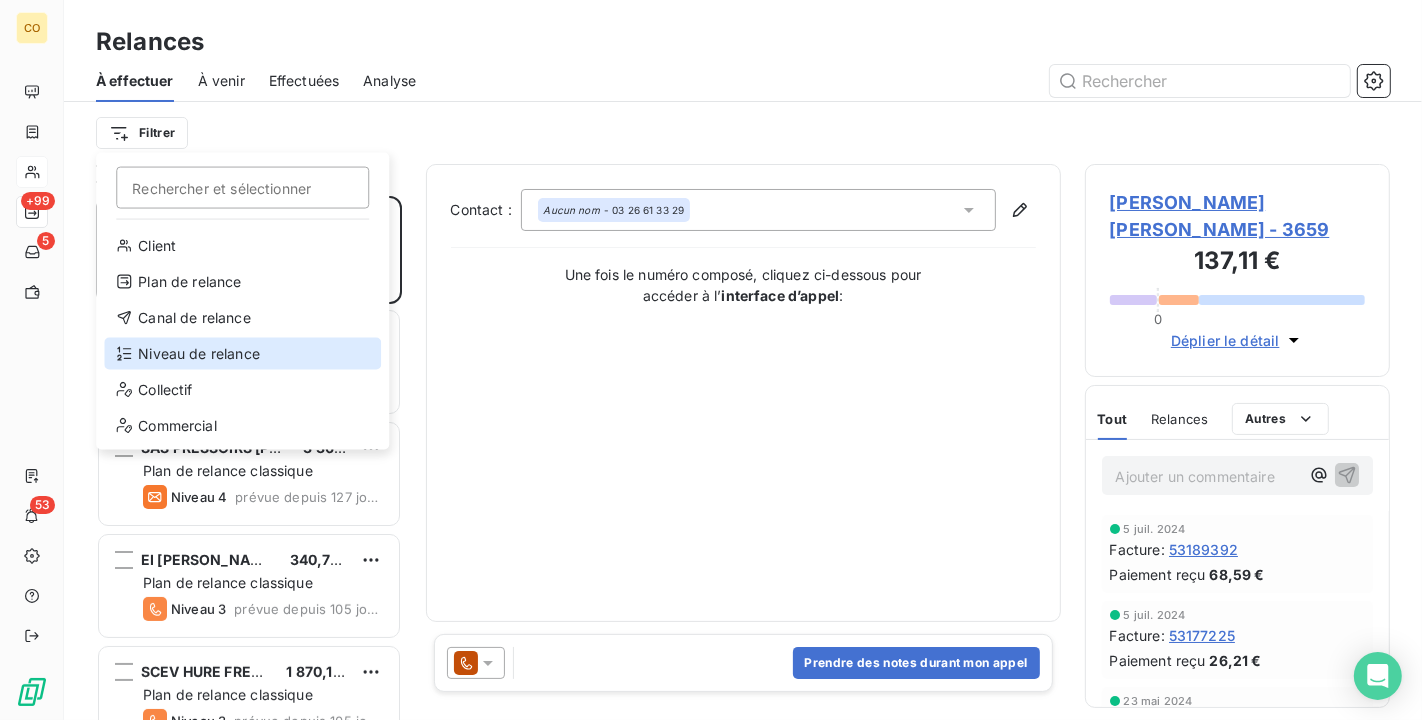 click on "Niveau de relance" at bounding box center [242, 354] 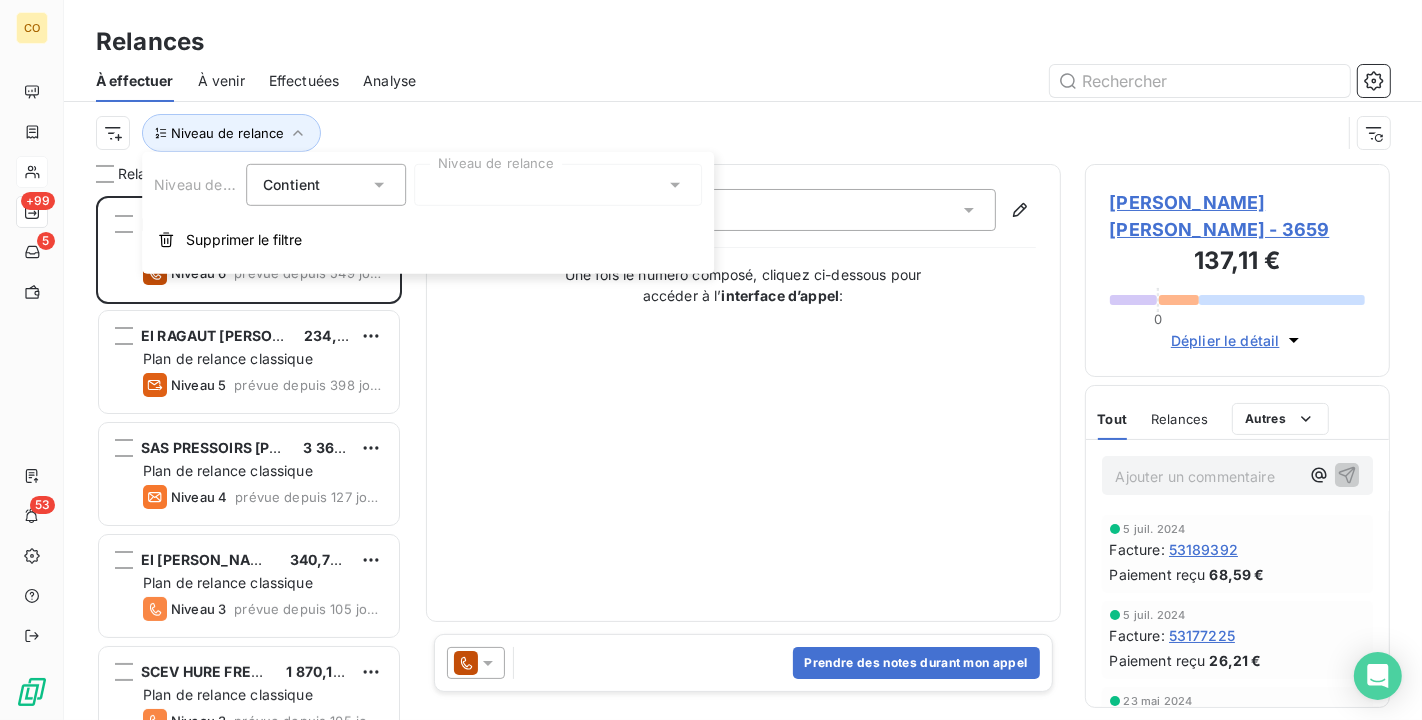click at bounding box center [558, 185] 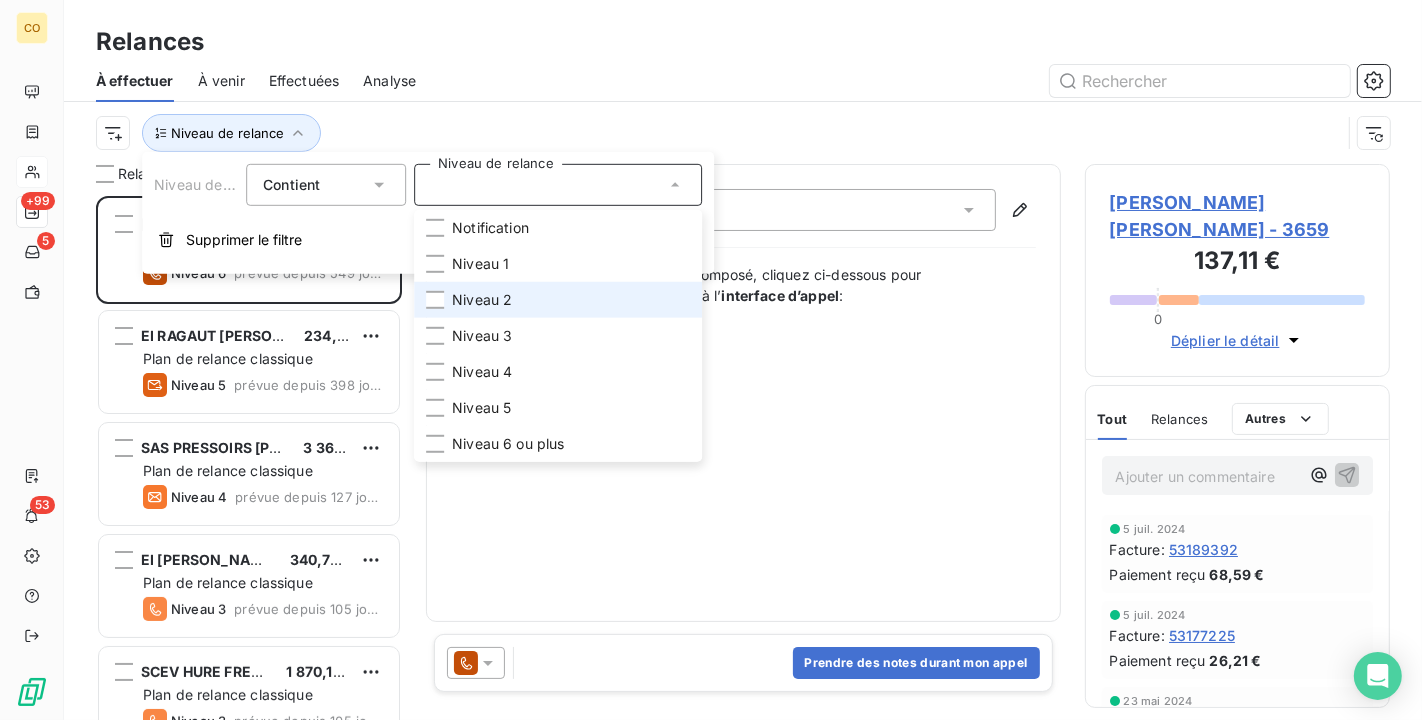 click on "Niveau 2" at bounding box center (558, 300) 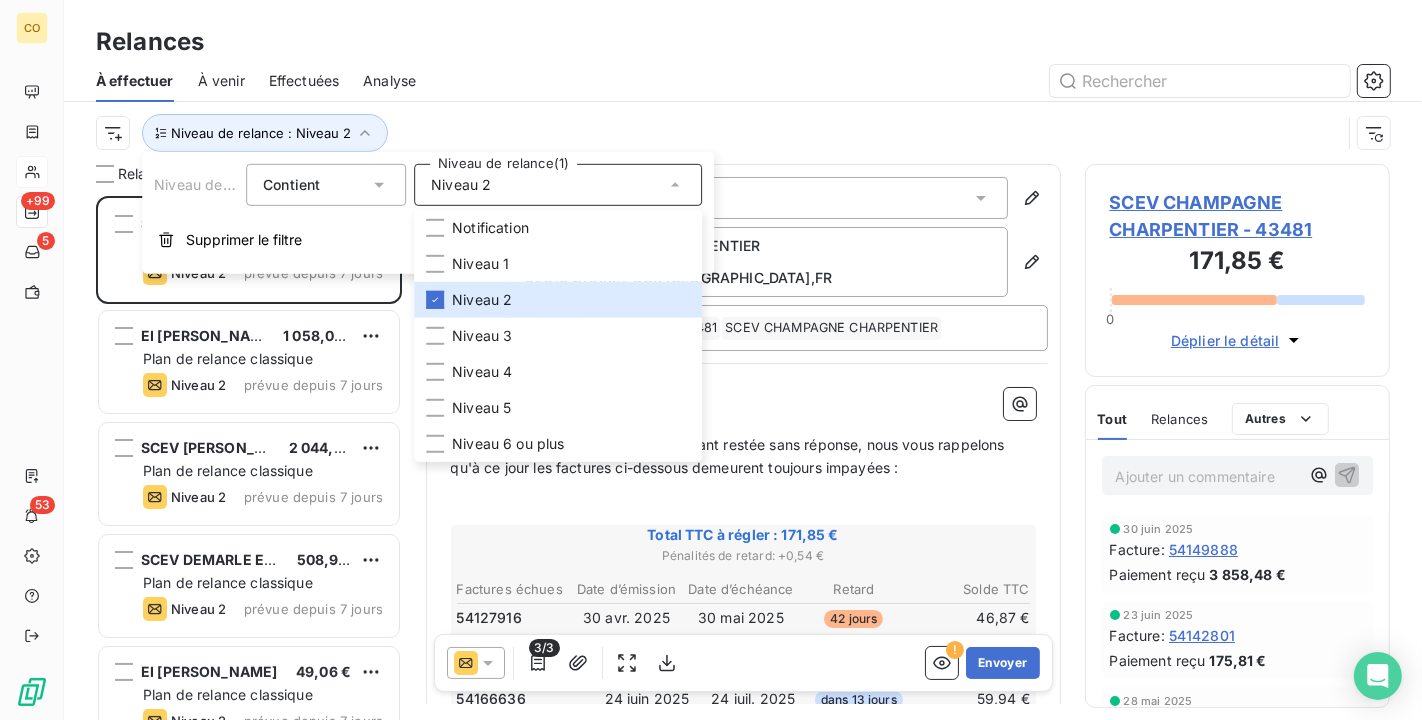 drag, startPoint x: 608, startPoint y: 80, endPoint x: 597, endPoint y: 83, distance: 11.401754 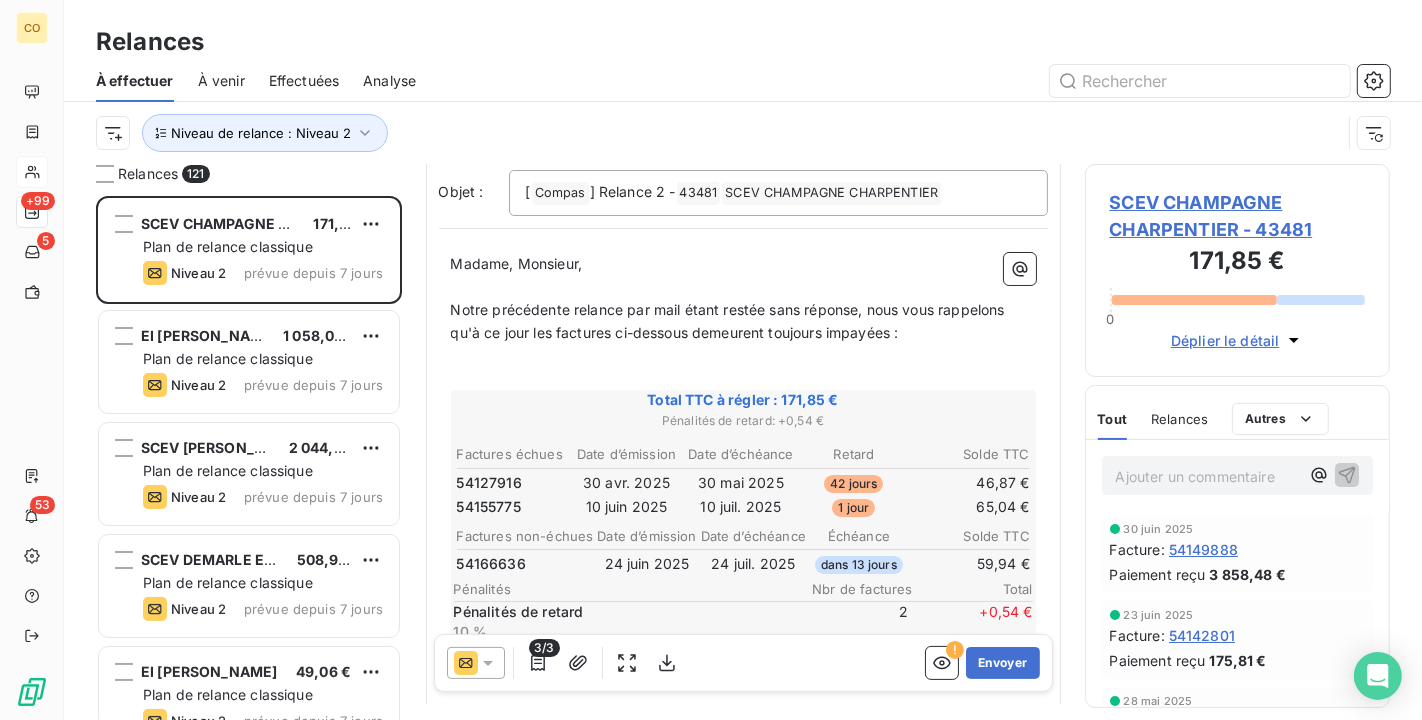 scroll, scrollTop: 224, scrollLeft: 0, axis: vertical 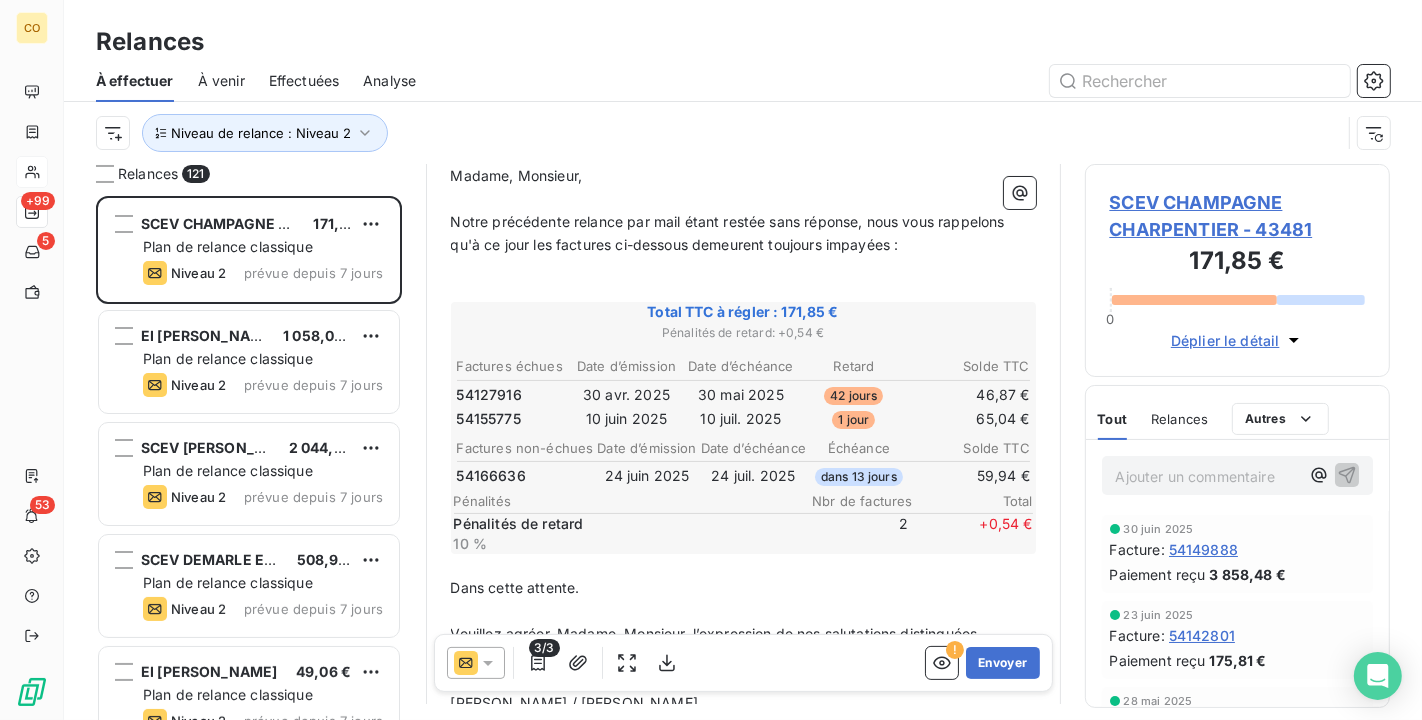 click on "﻿" at bounding box center [743, 565] 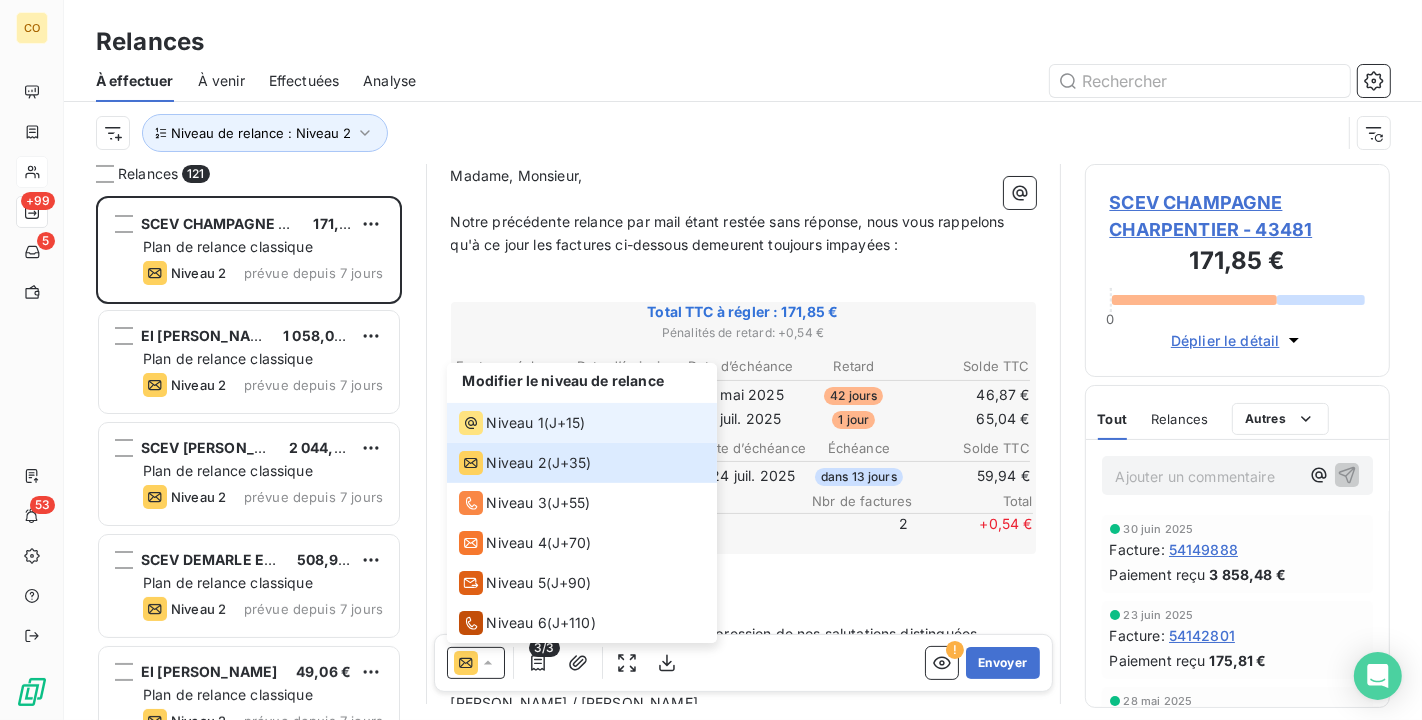 click on "Niveau 1  ( J+15 )" at bounding box center (582, 423) 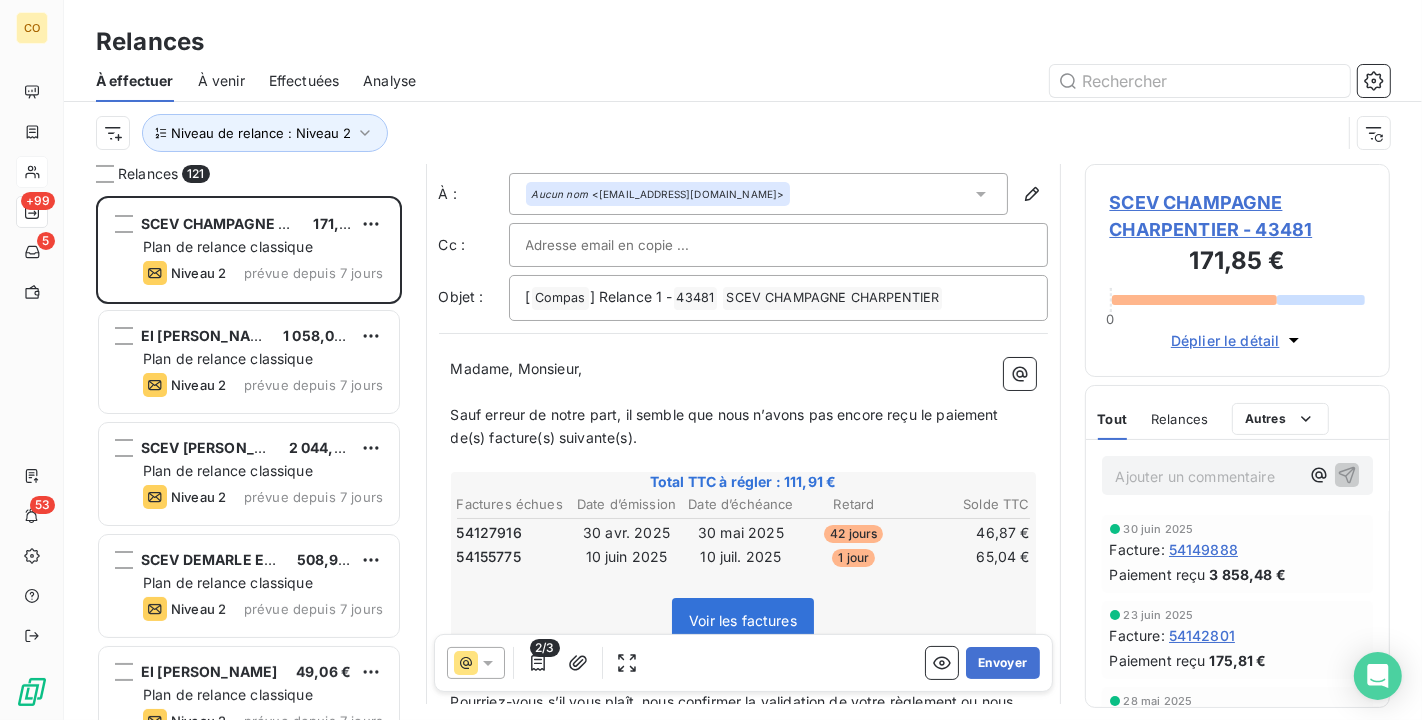 scroll, scrollTop: 224, scrollLeft: 0, axis: vertical 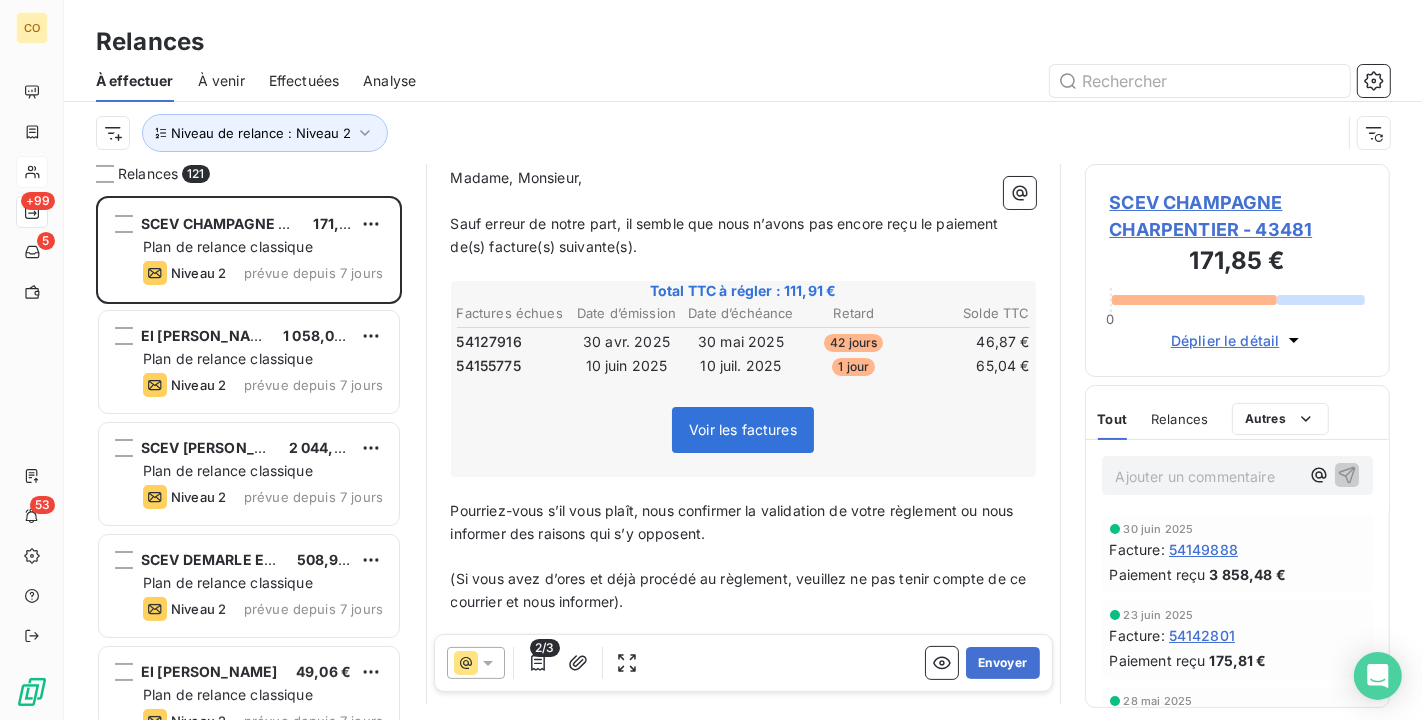 click on "﻿" at bounding box center [743, 488] 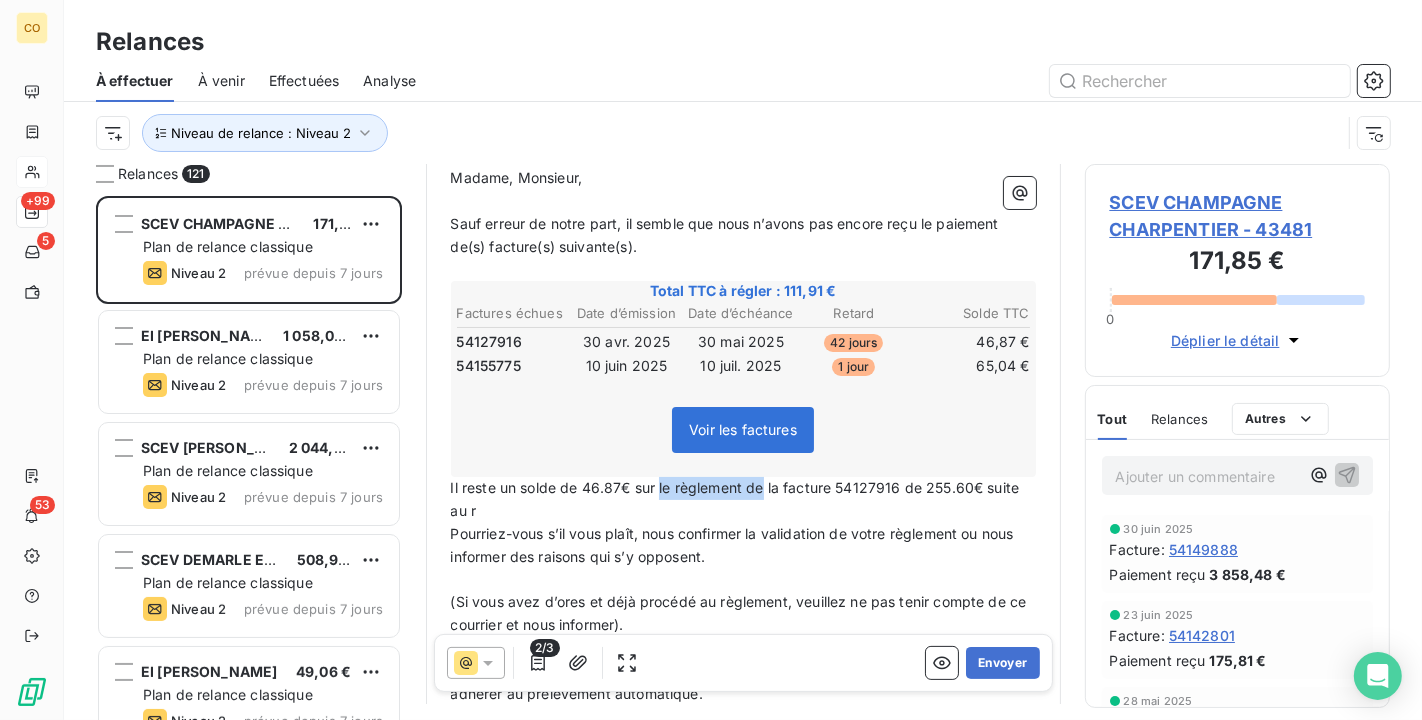 drag, startPoint x: 660, startPoint y: 480, endPoint x: 763, endPoint y: 482, distance: 103.01942 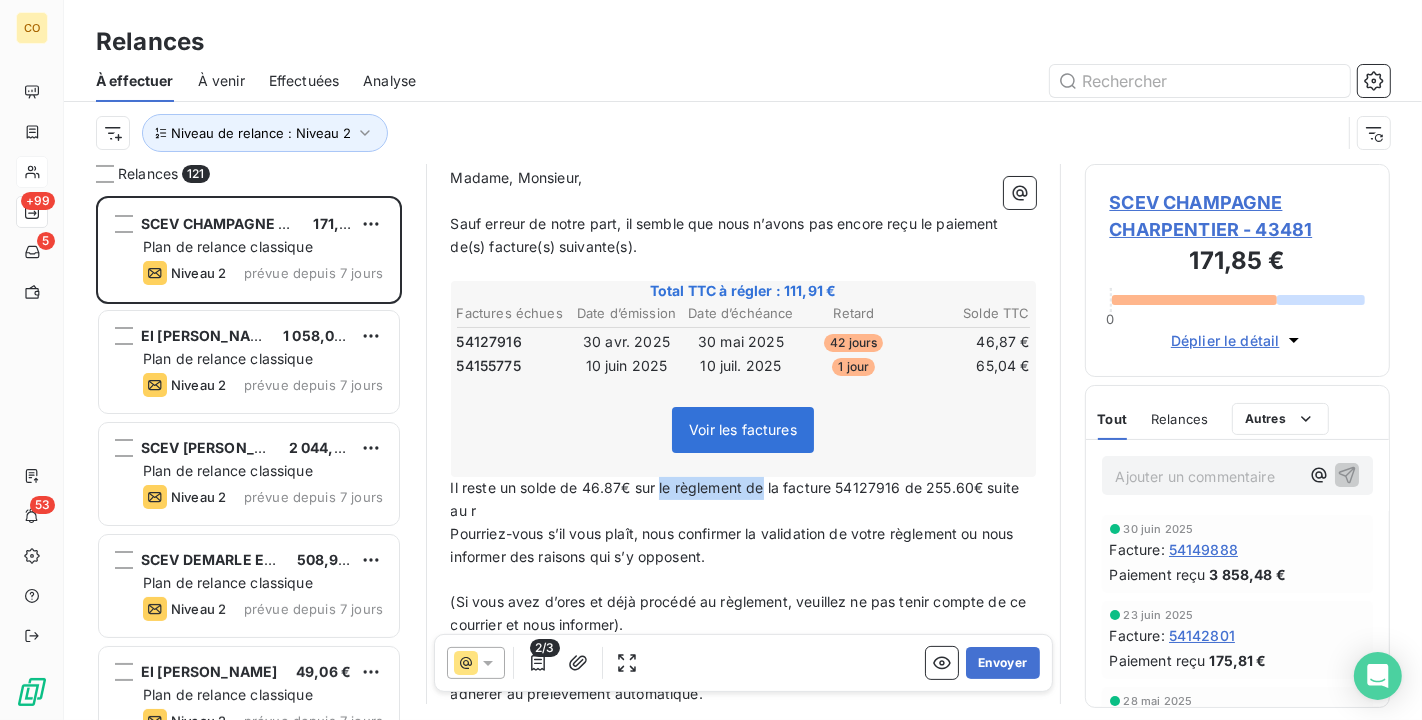 click on "Il reste un solde de 46.87€ sur le règlement de la facture 54127916 de 255.60€ suite au r" at bounding box center [737, 499] 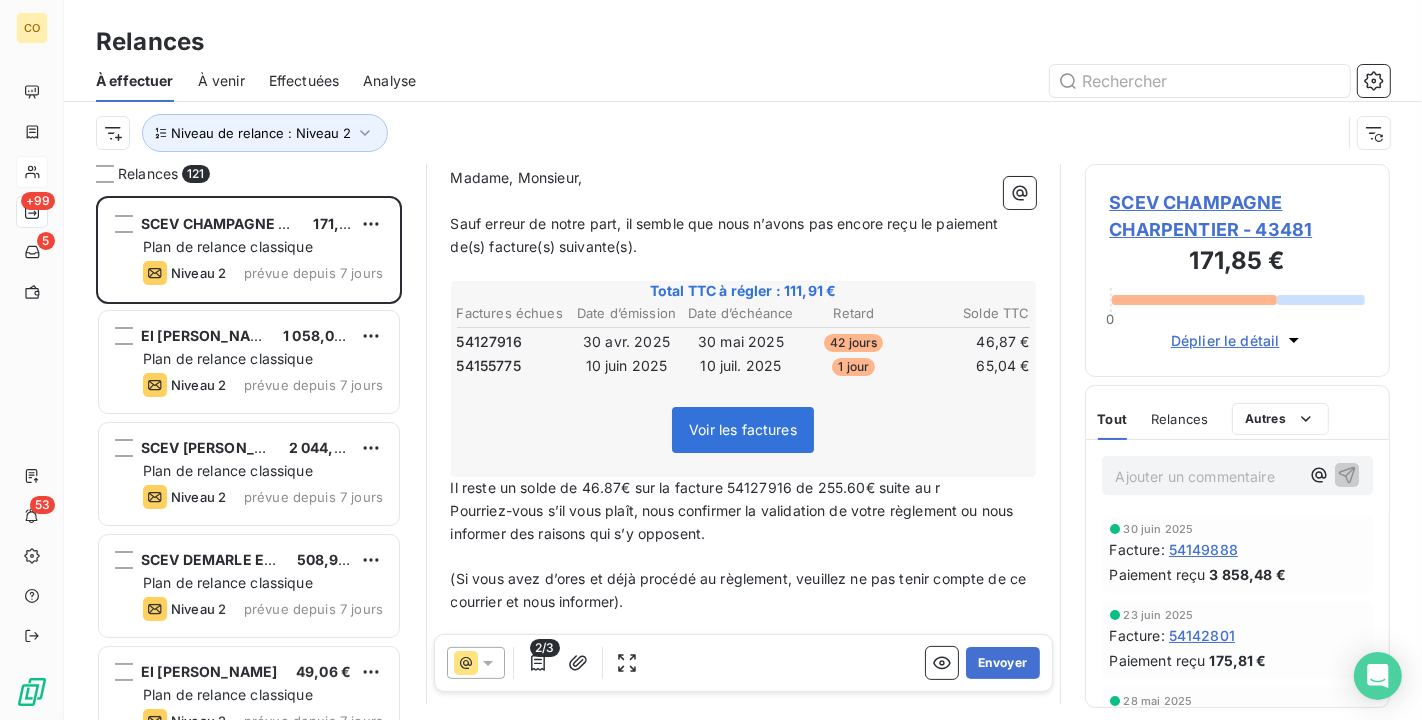 click on "Il reste un solde de 46.87€ sur la facture 54127916 de 255.60€ suite au r" at bounding box center (743, 488) 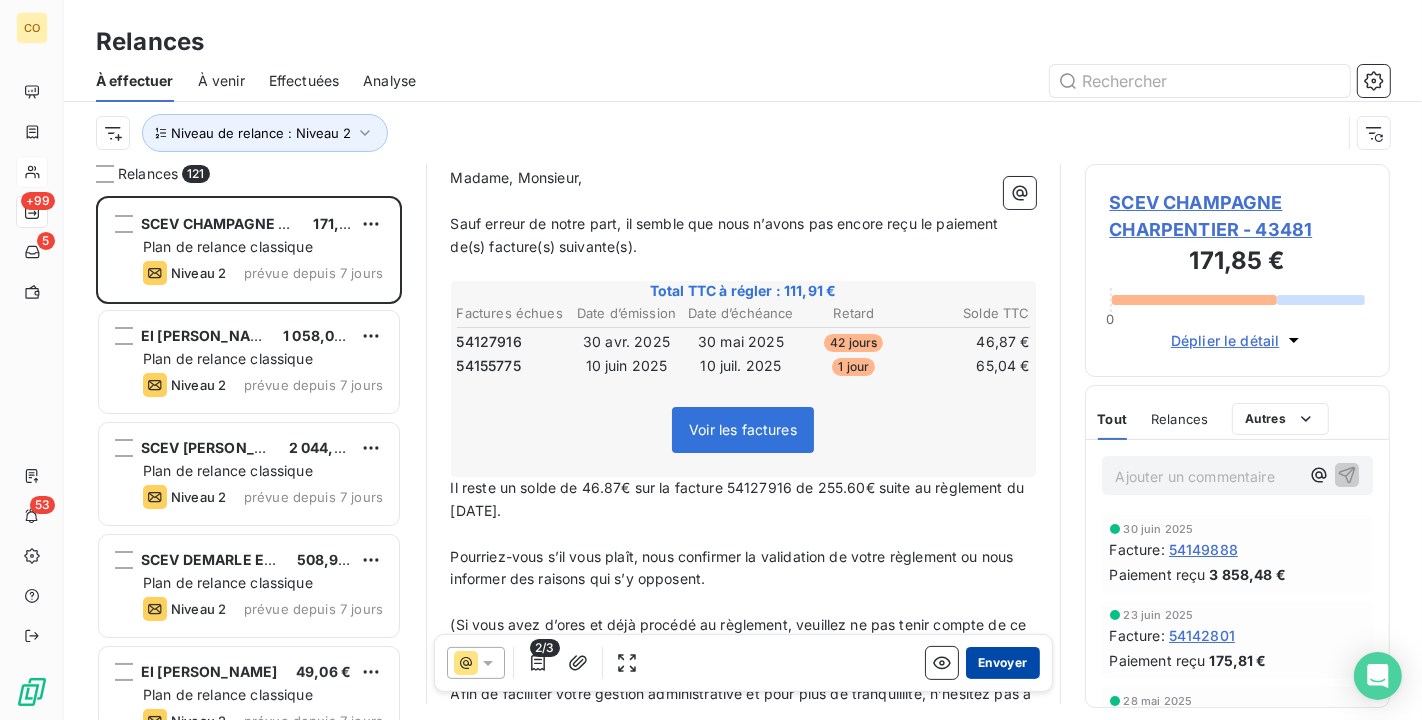 click on "Envoyer" at bounding box center (1002, 663) 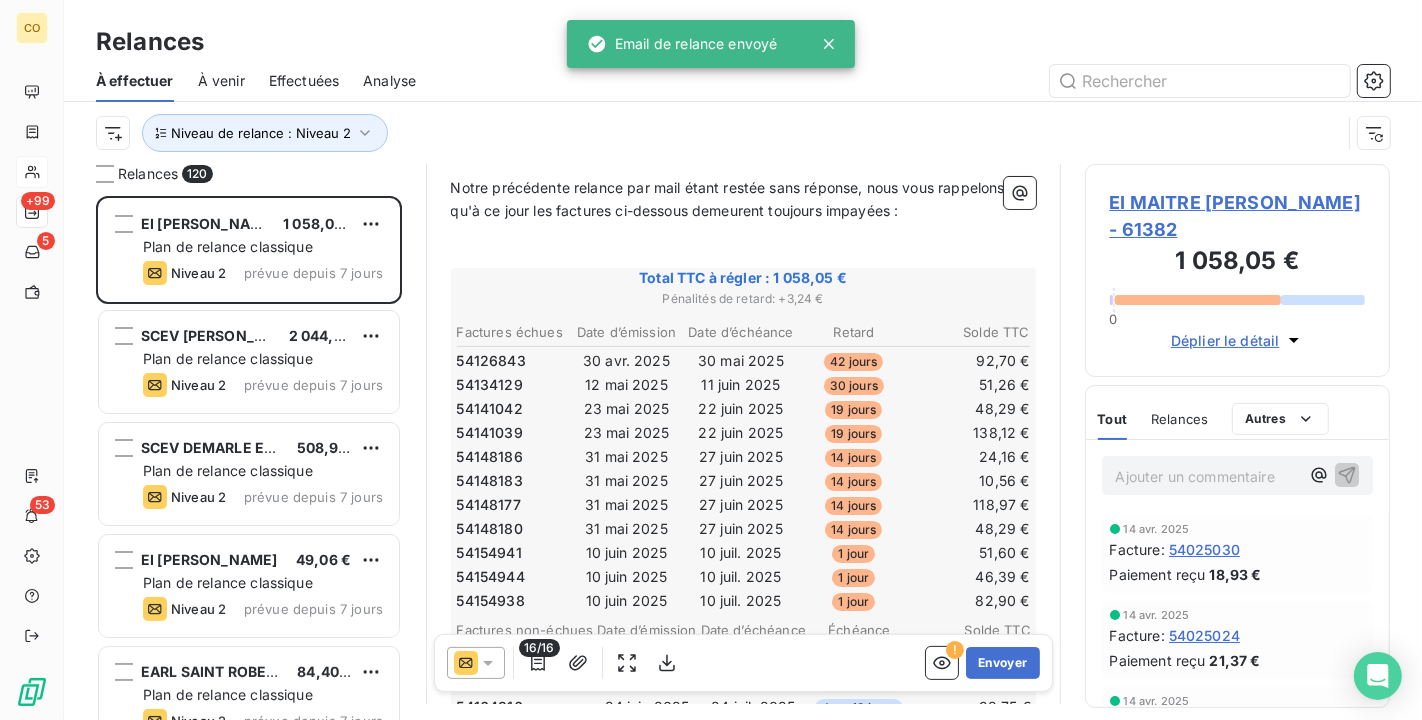 scroll, scrollTop: 224, scrollLeft: 0, axis: vertical 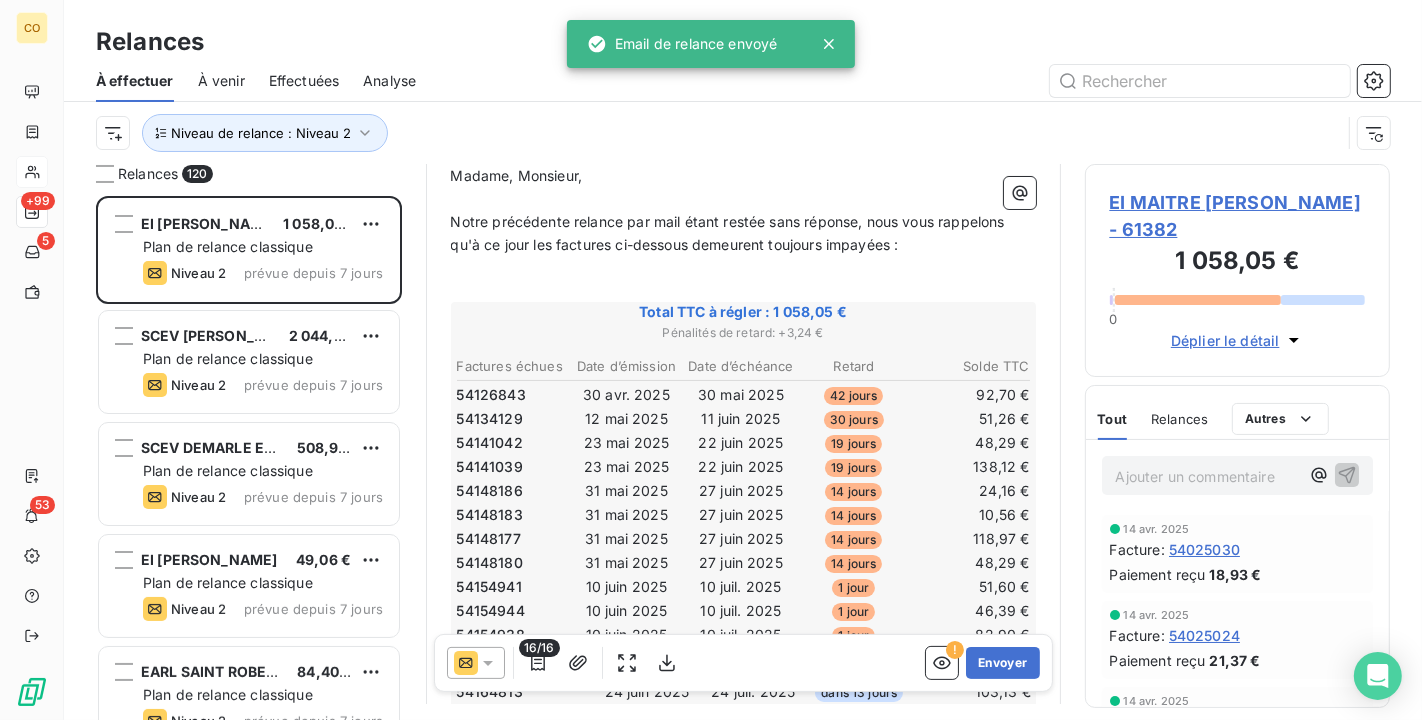 click 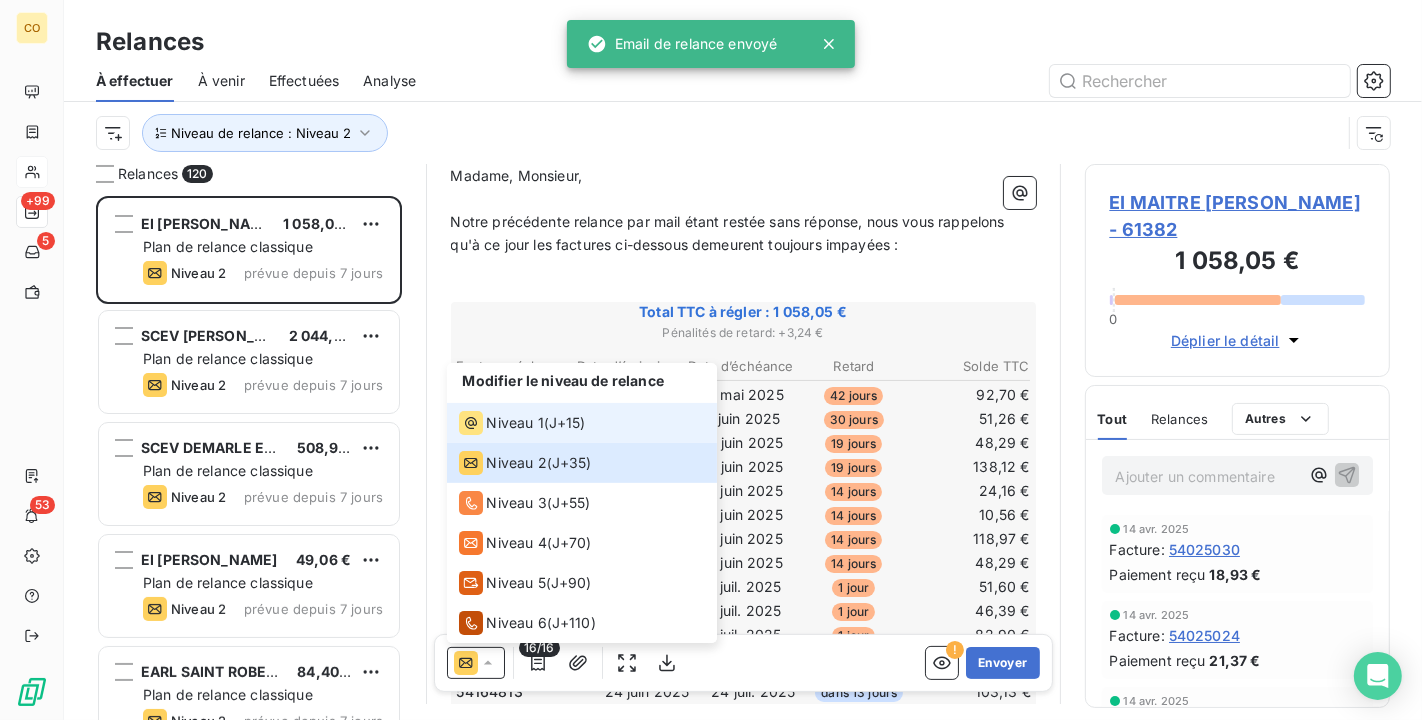 click on "Niveau 1" at bounding box center [515, 423] 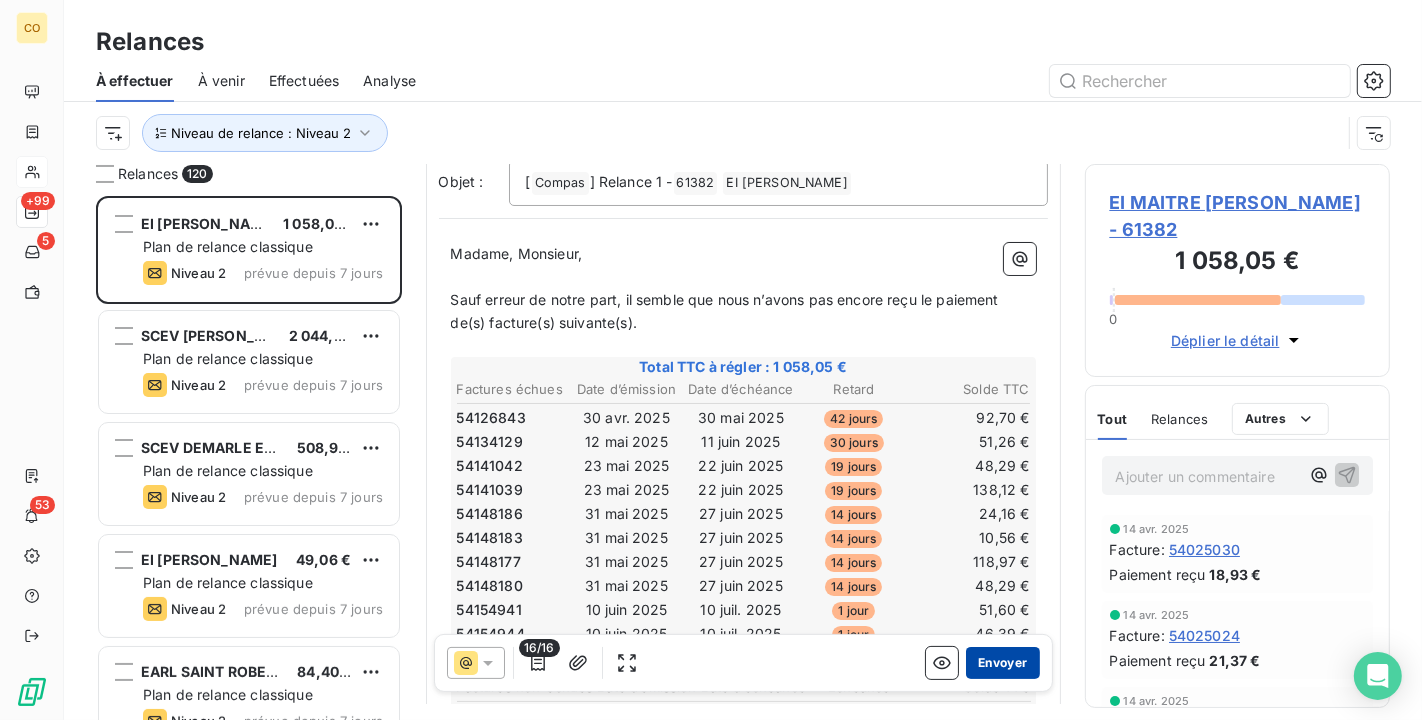 click on "Envoyer" at bounding box center (1002, 663) 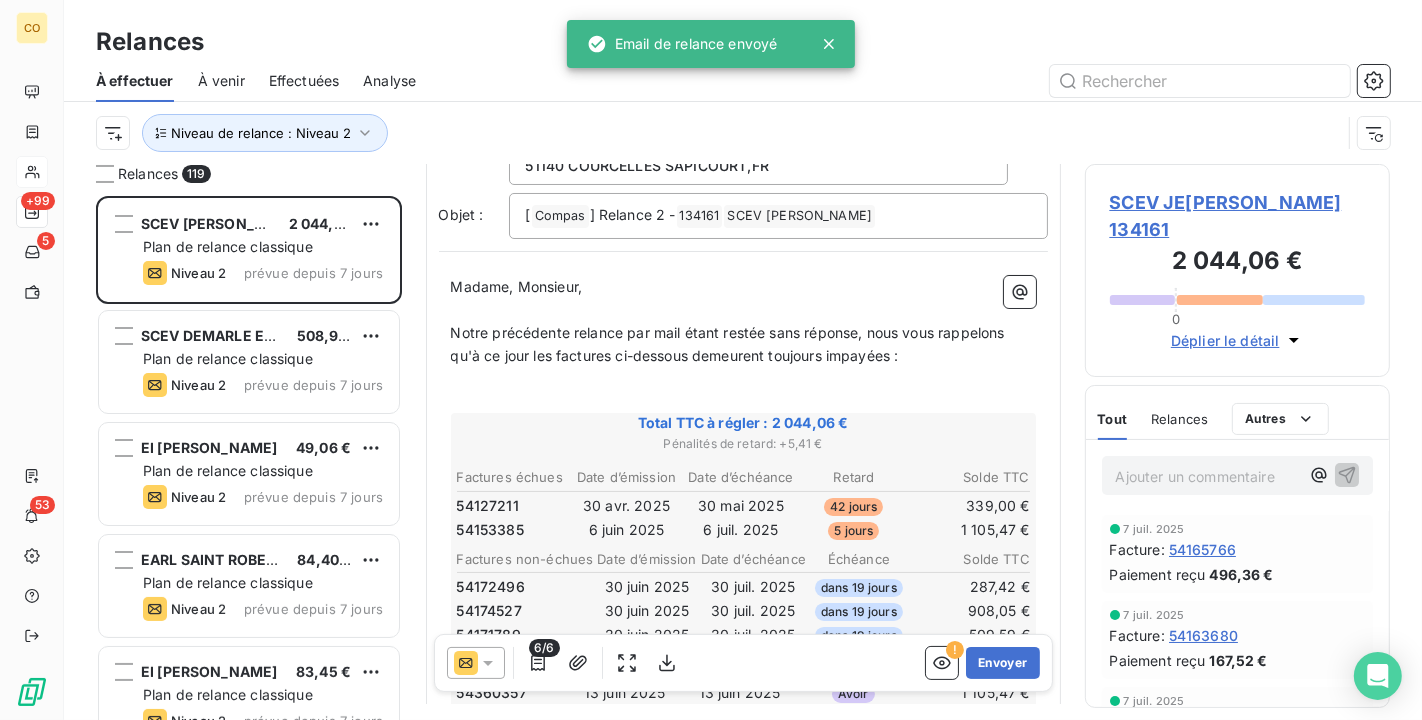 scroll, scrollTop: 335, scrollLeft: 0, axis: vertical 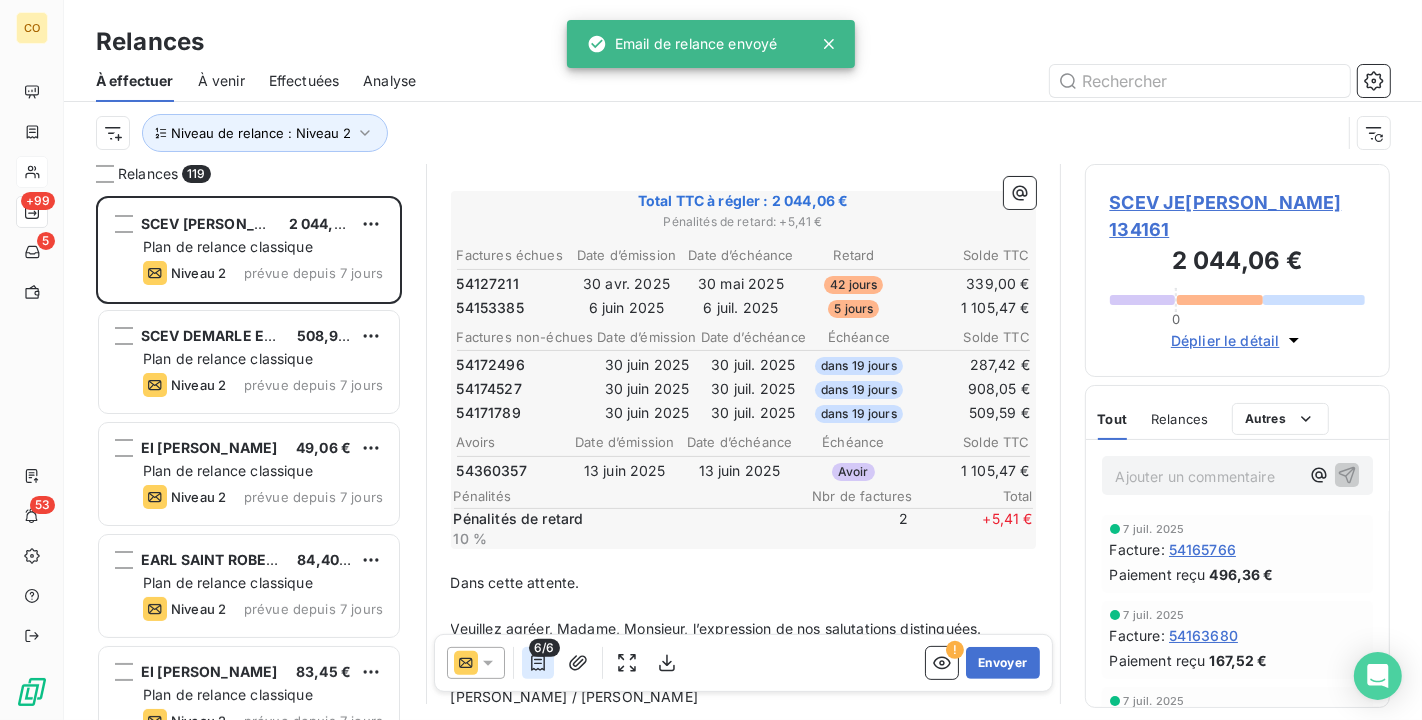 click 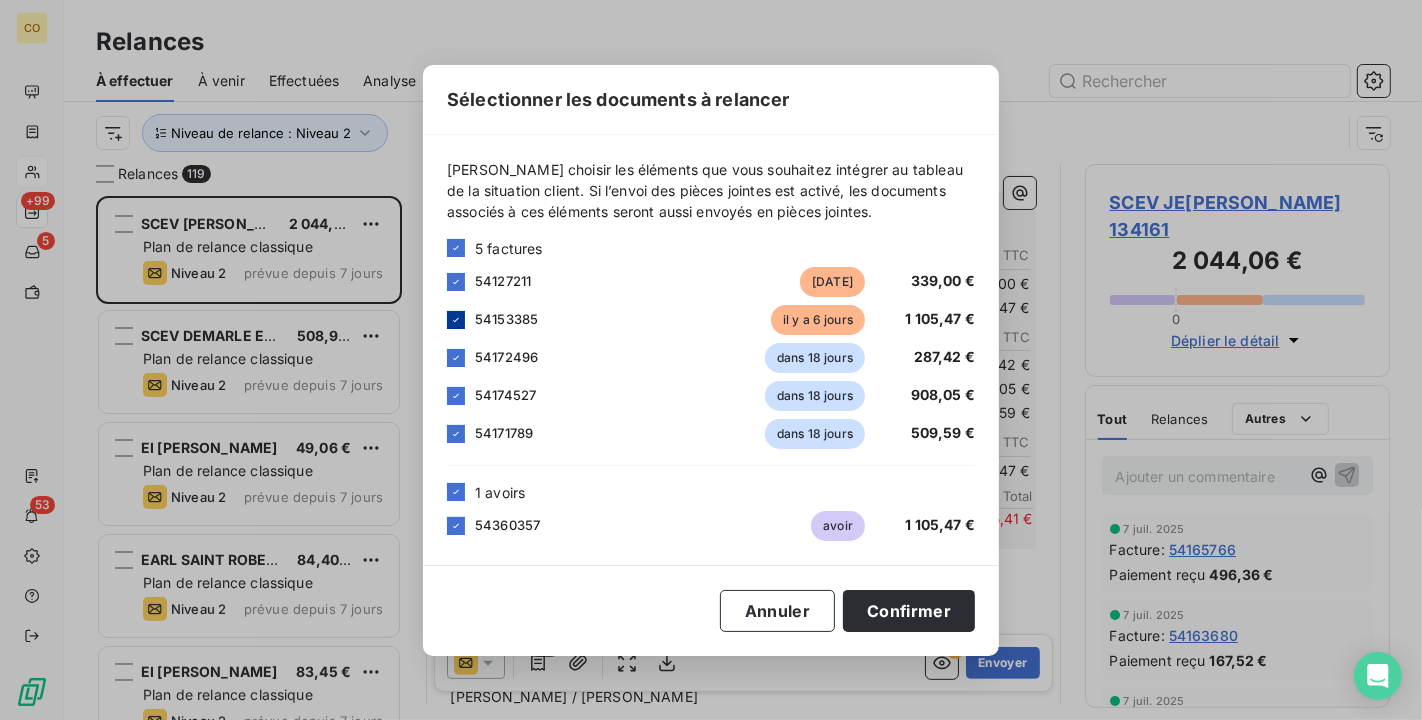 click 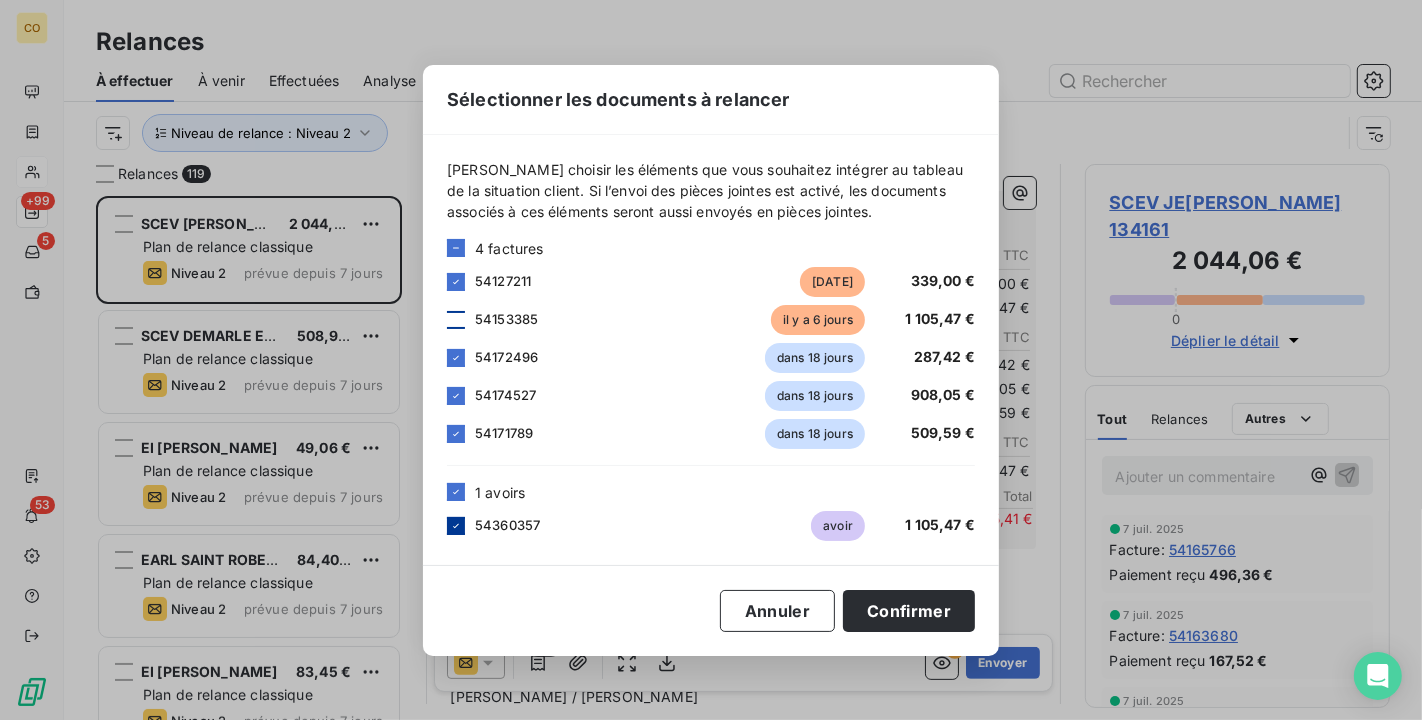 click 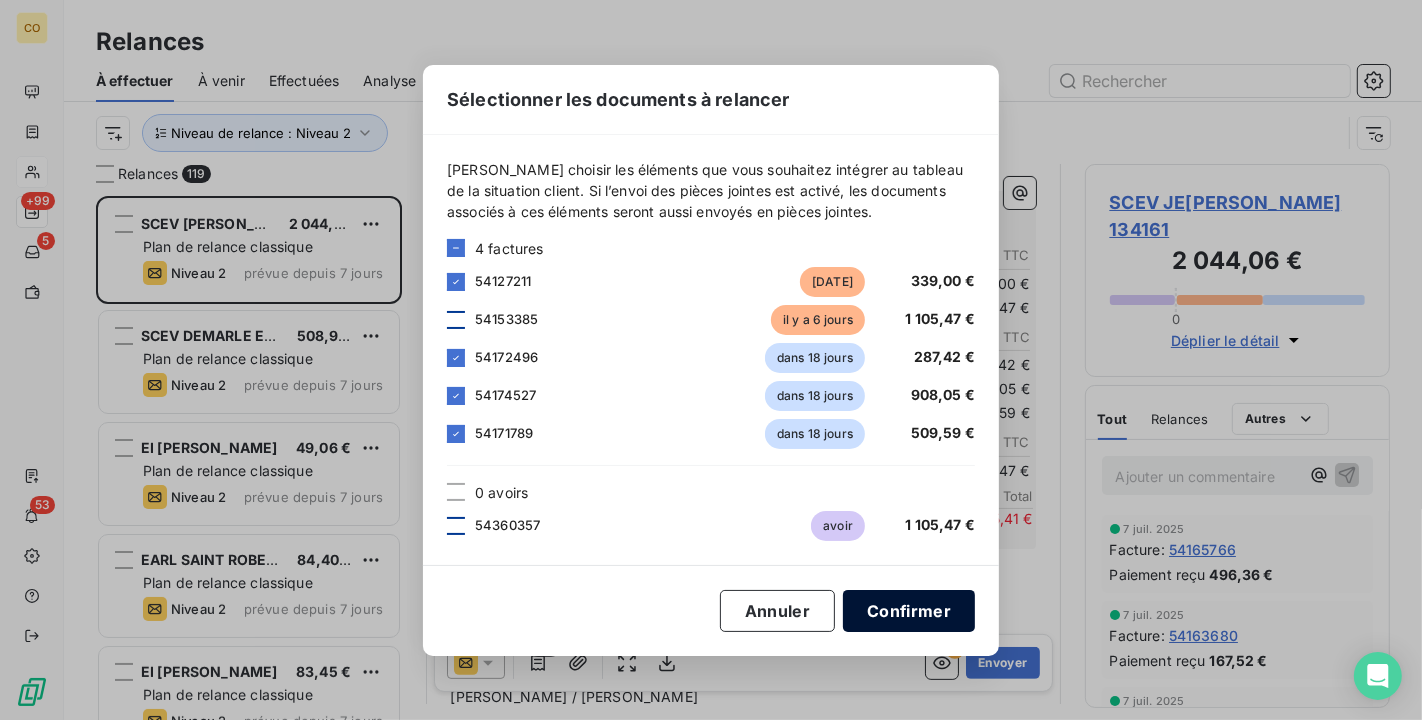 click on "Confirmer" at bounding box center (909, 611) 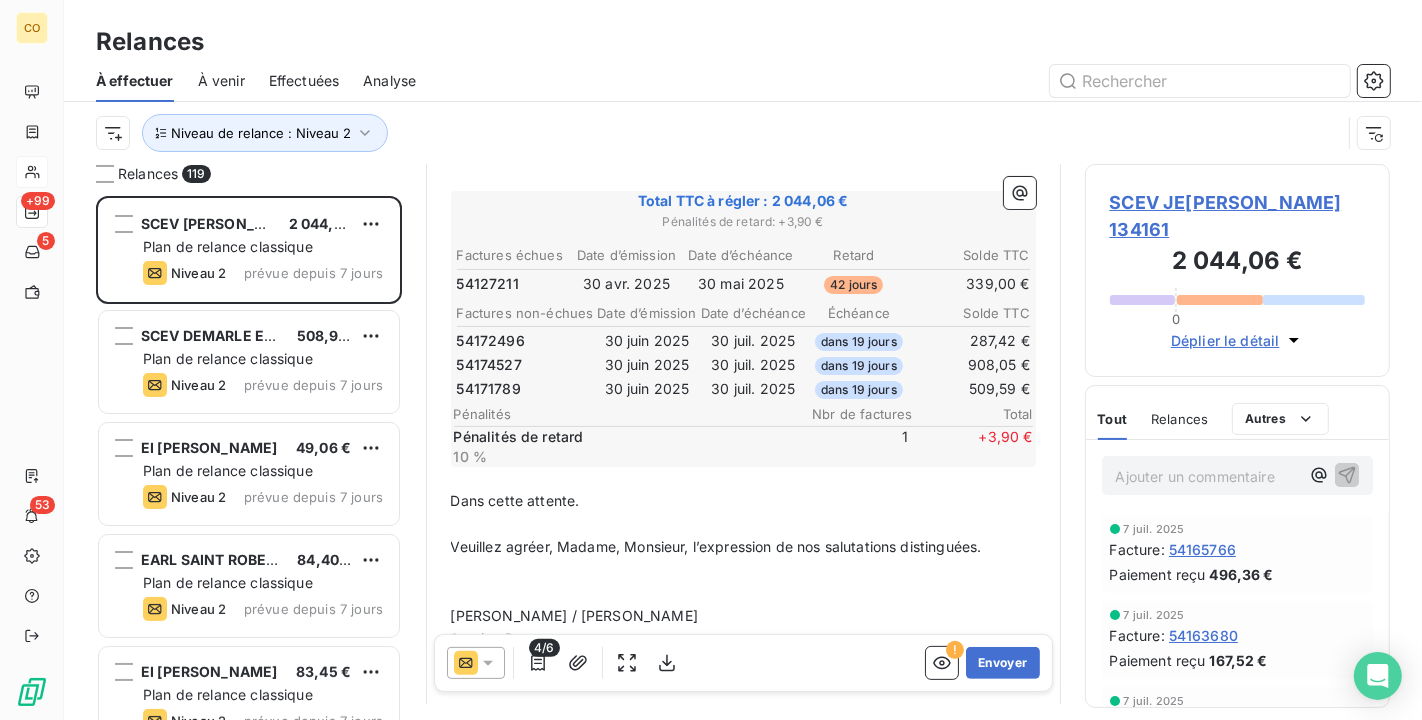 click 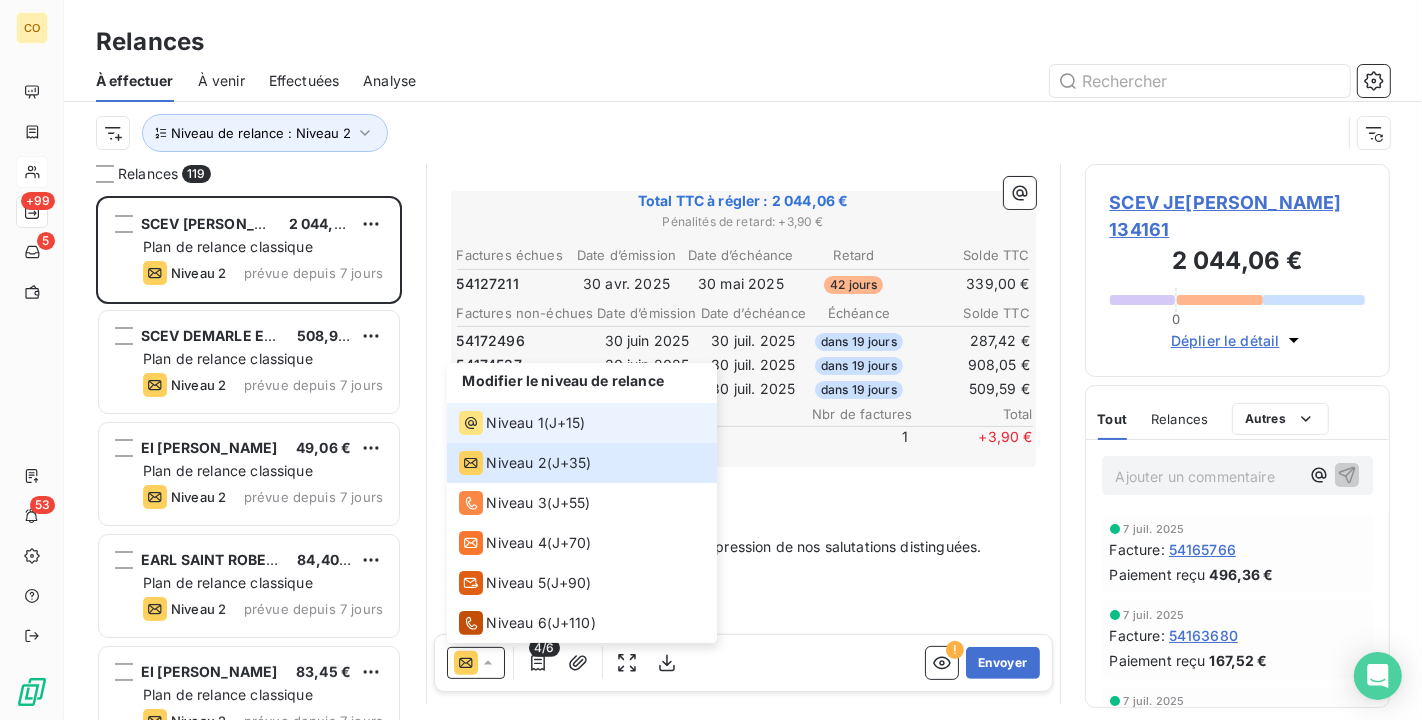 click on "Niveau 1" at bounding box center [515, 423] 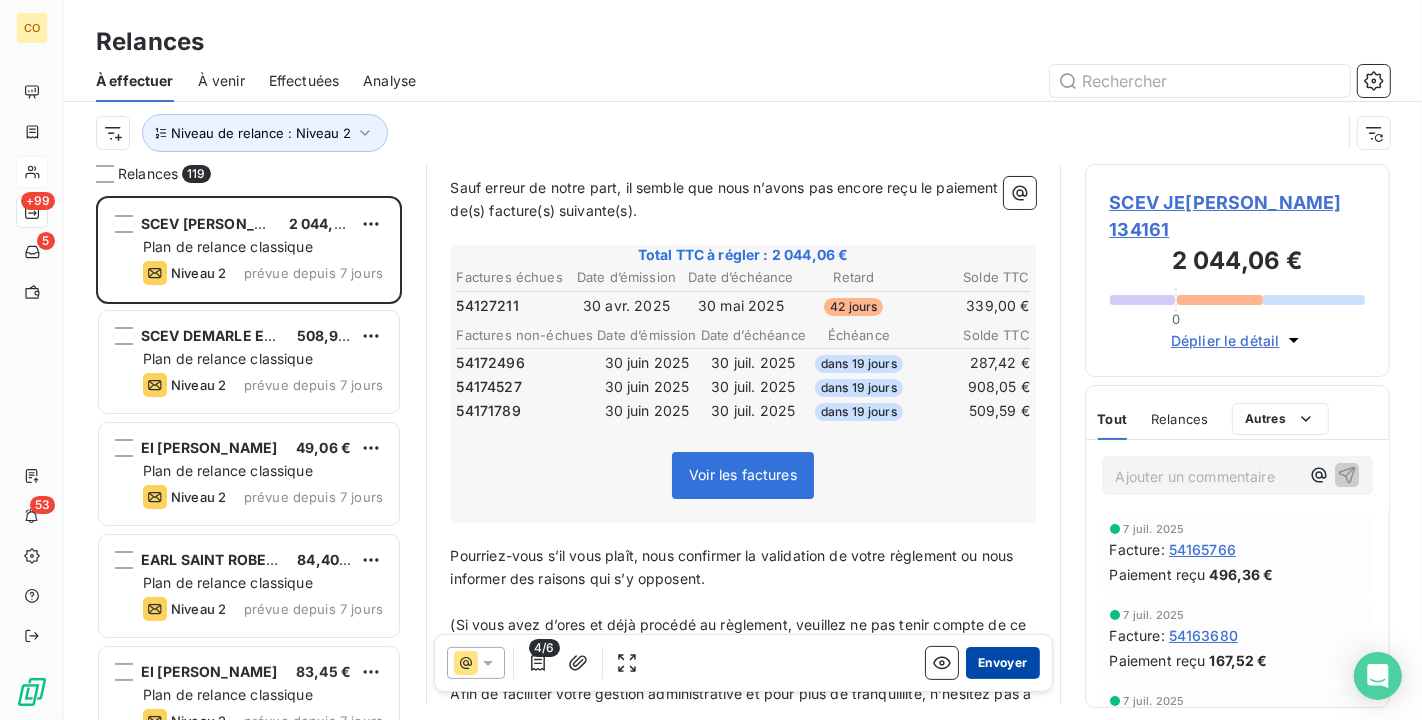 click on "Envoyer" at bounding box center [1002, 663] 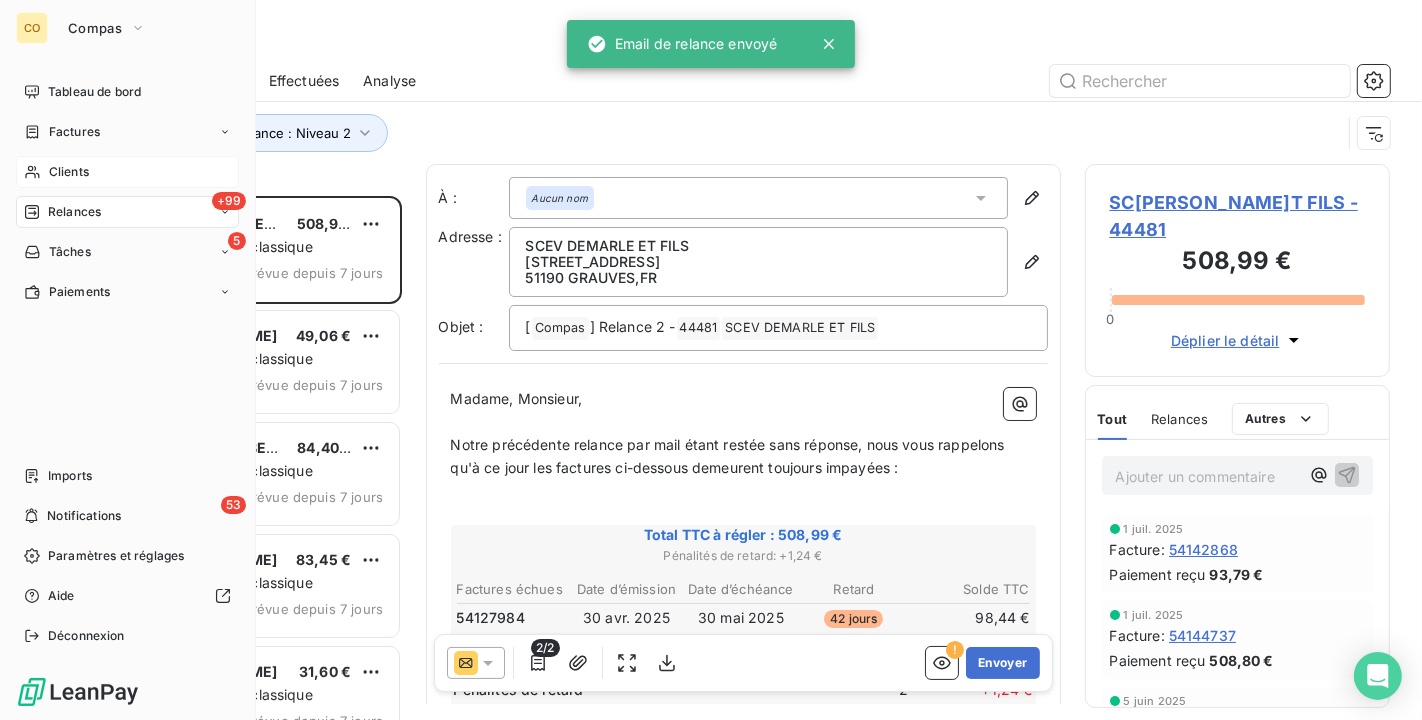 click on "Clients" at bounding box center (127, 172) 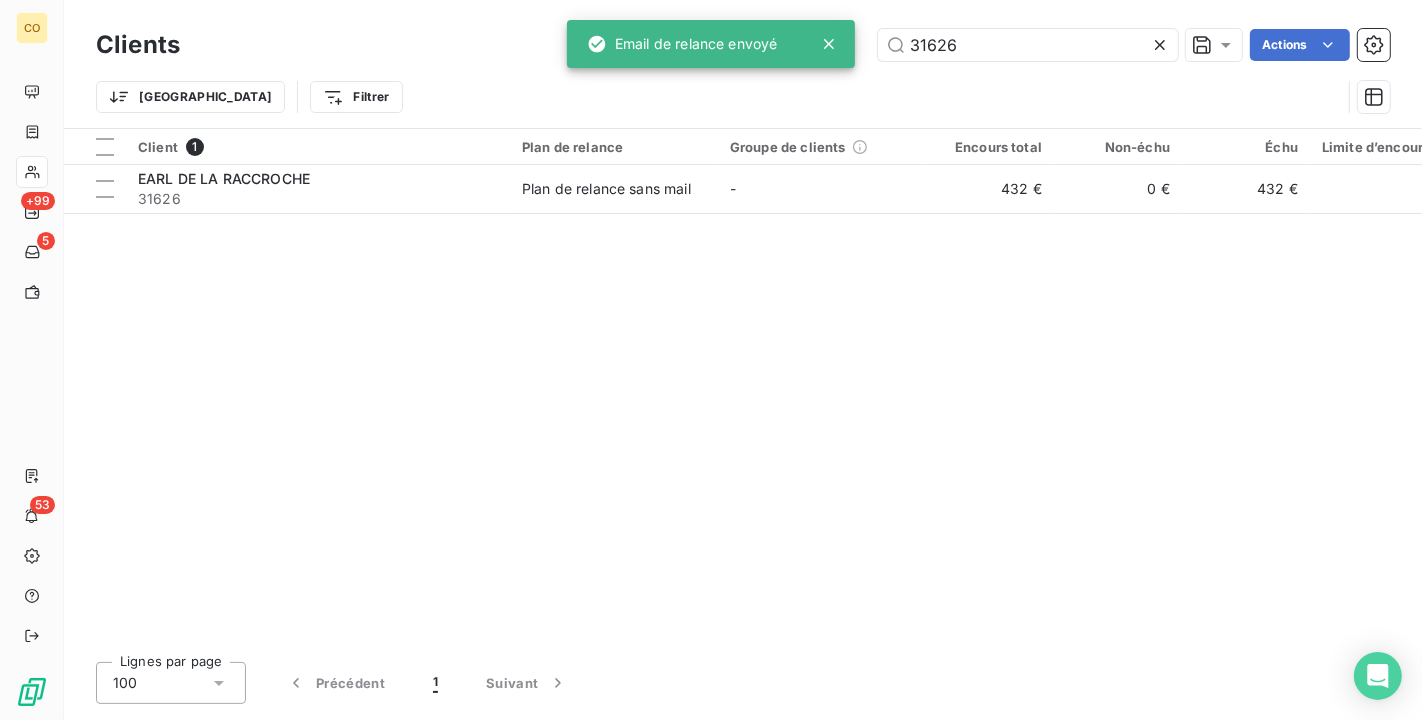 drag, startPoint x: 930, startPoint y: 59, endPoint x: 568, endPoint y: 38, distance: 362.6086 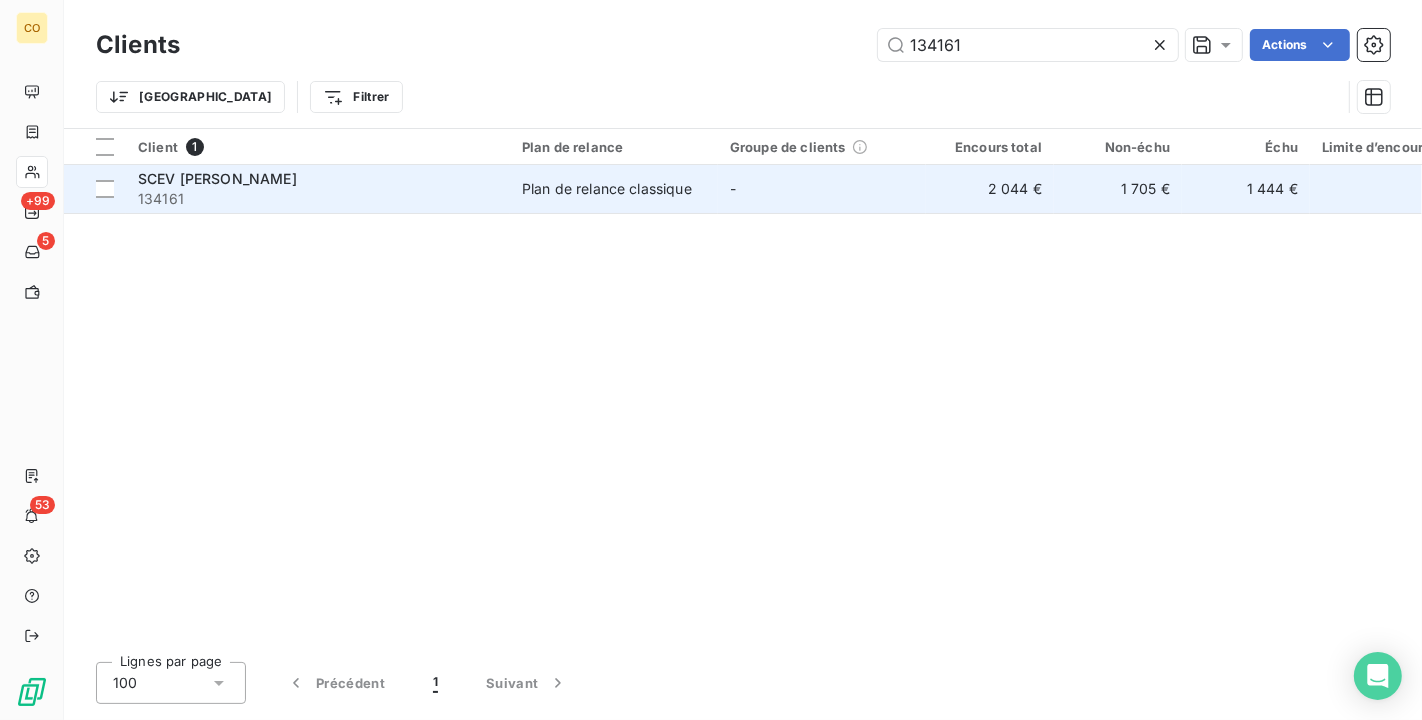 type on "134161" 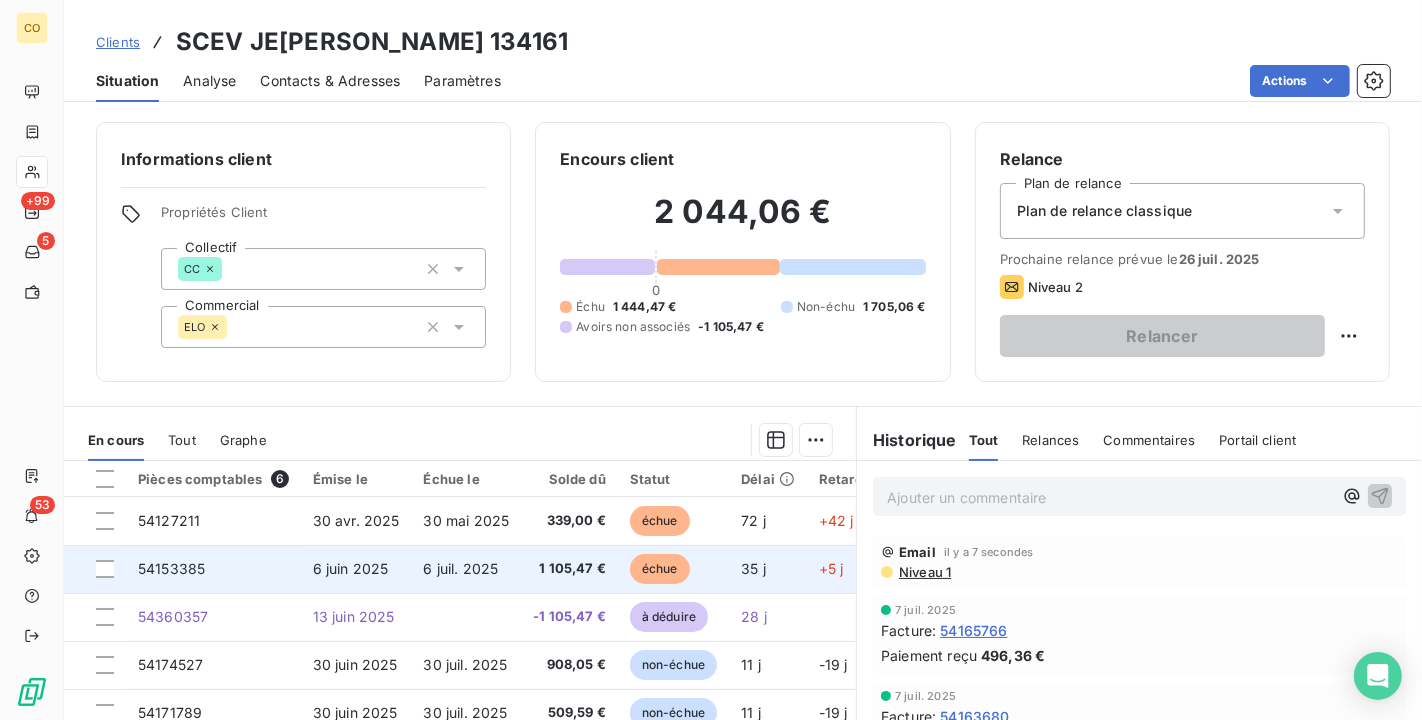 click on "échue" at bounding box center [660, 569] 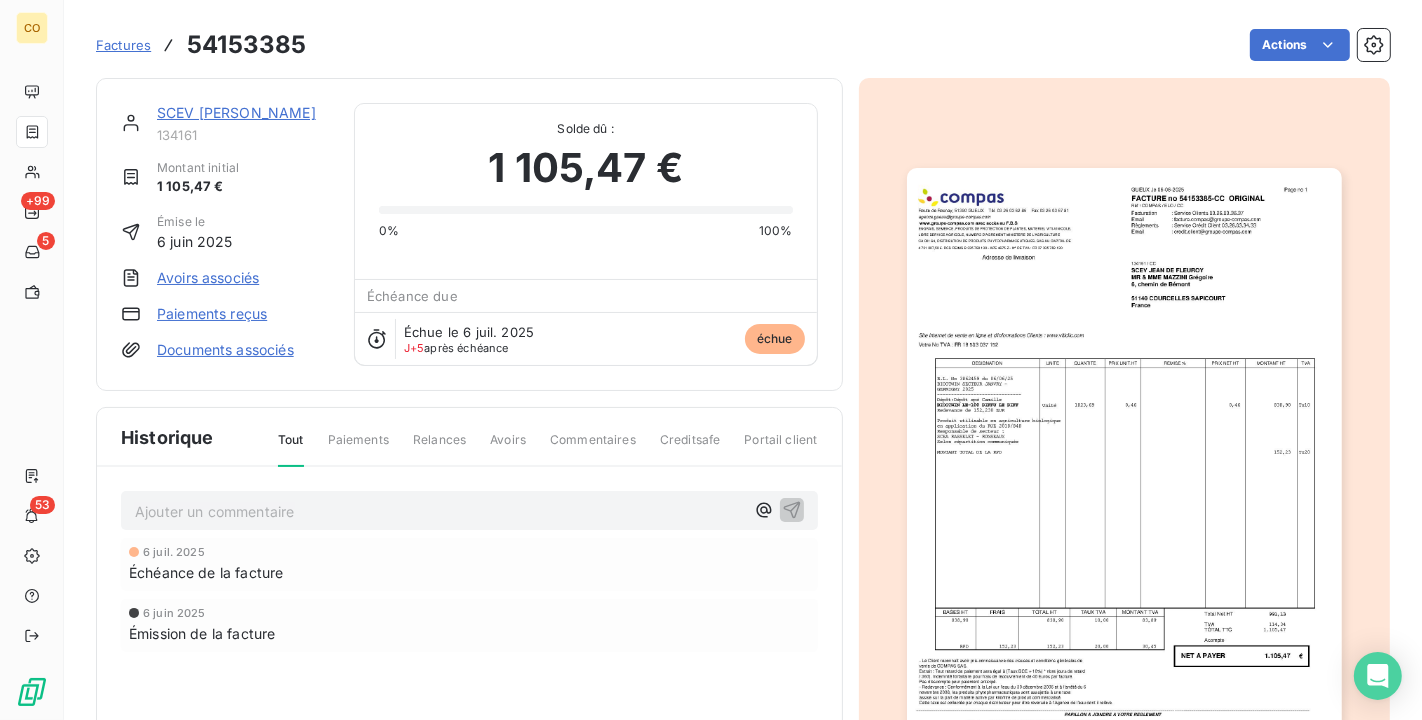 click on "Avoirs associés" at bounding box center (208, 278) 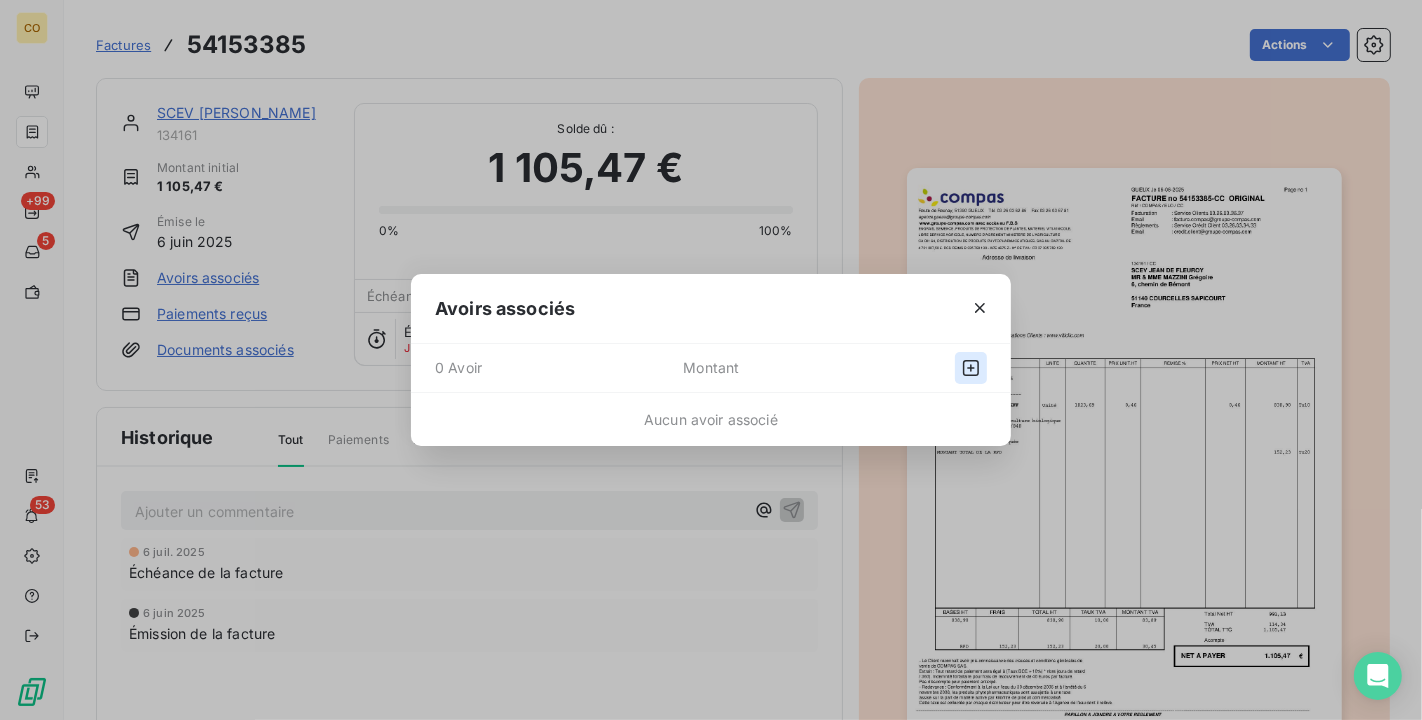click 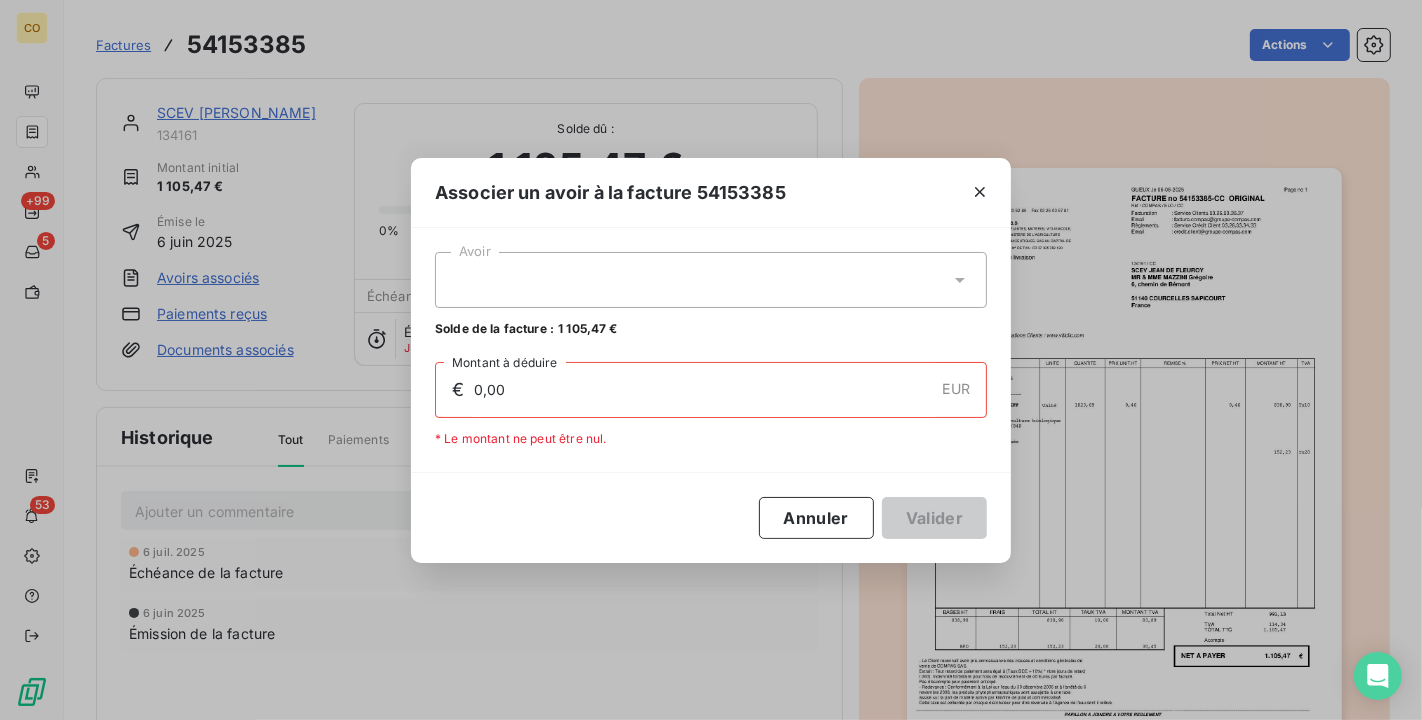 click at bounding box center (711, 280) 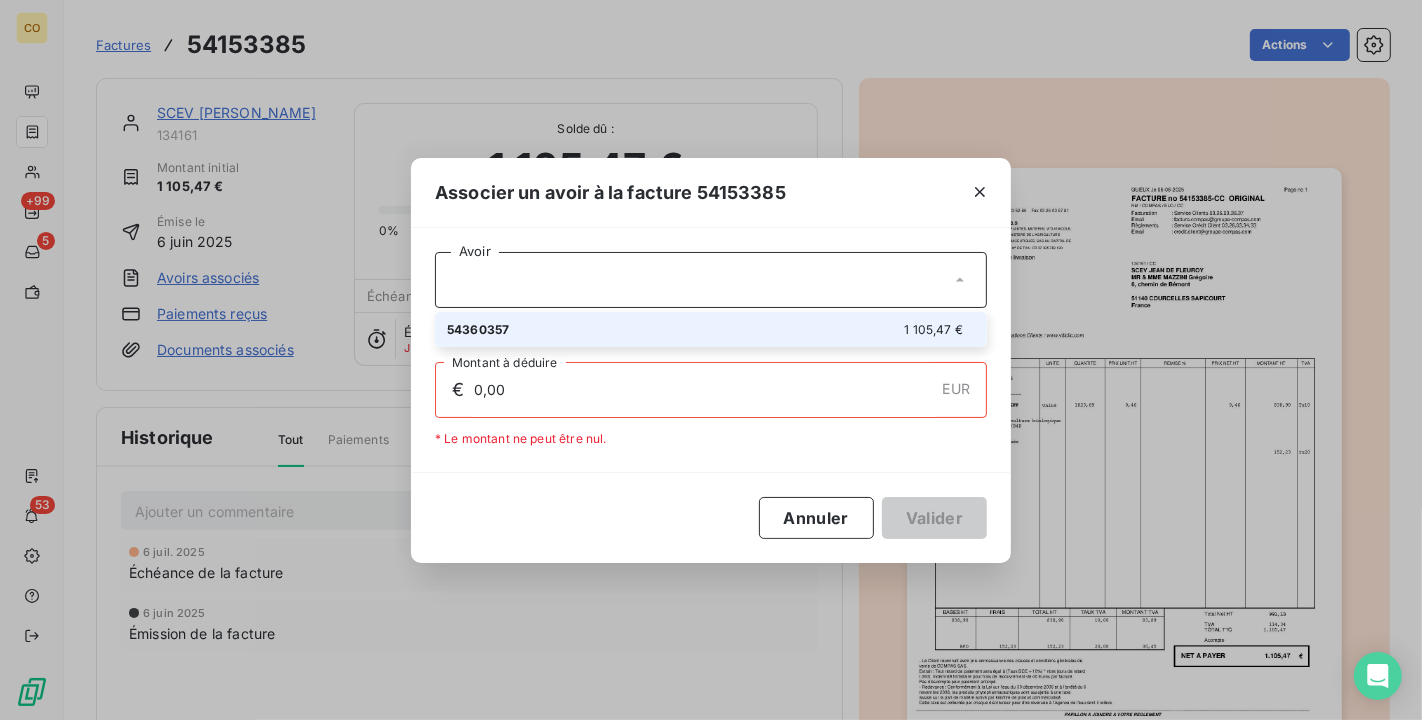 click on "1 105,47 €" at bounding box center (934, 329) 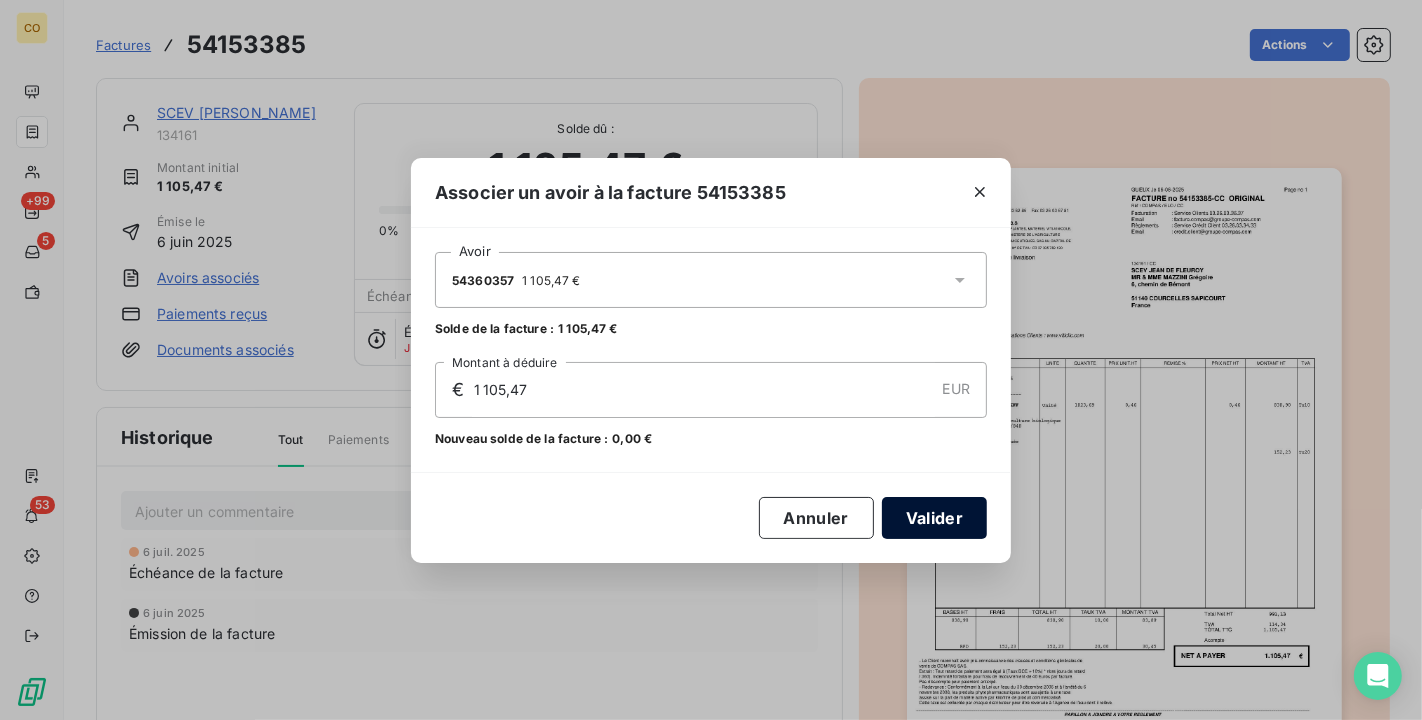 click on "Valider" at bounding box center [934, 518] 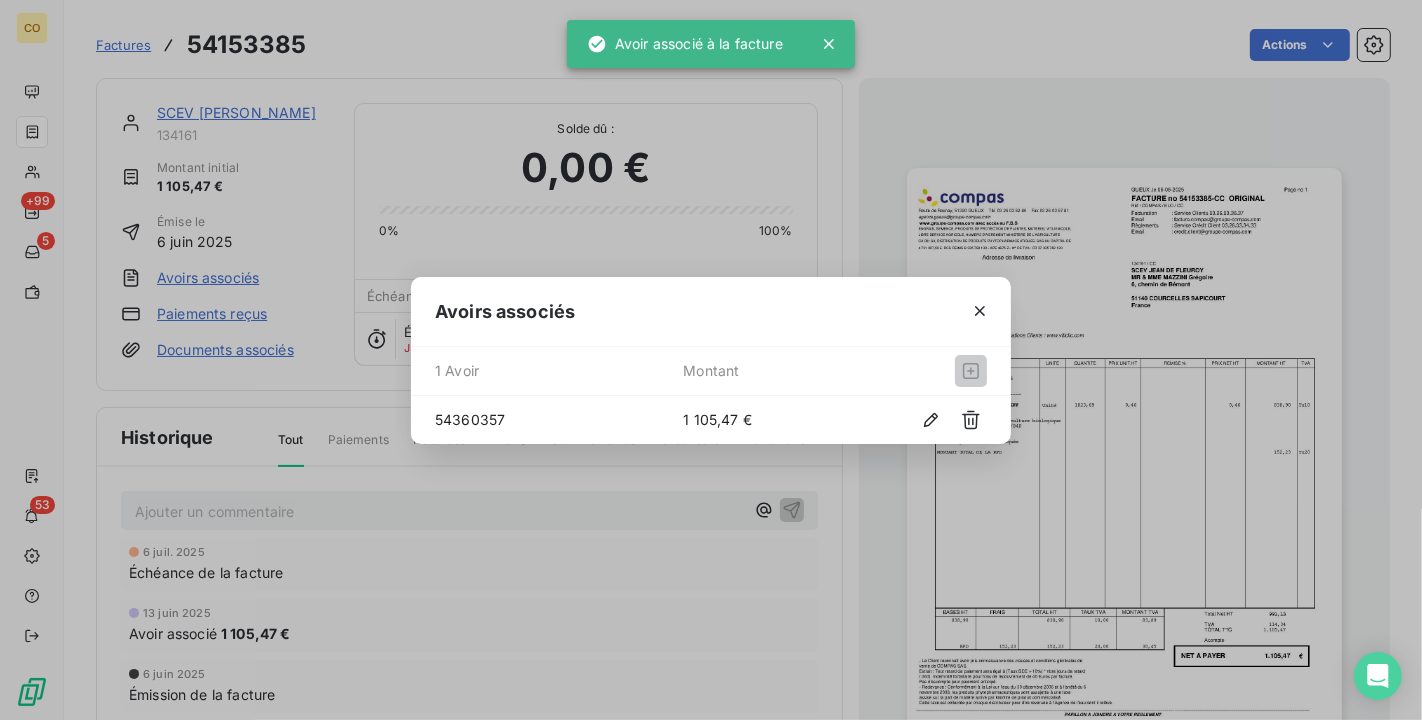 drag, startPoint x: 982, startPoint y: 307, endPoint x: 945, endPoint y: 294, distance: 39.217342 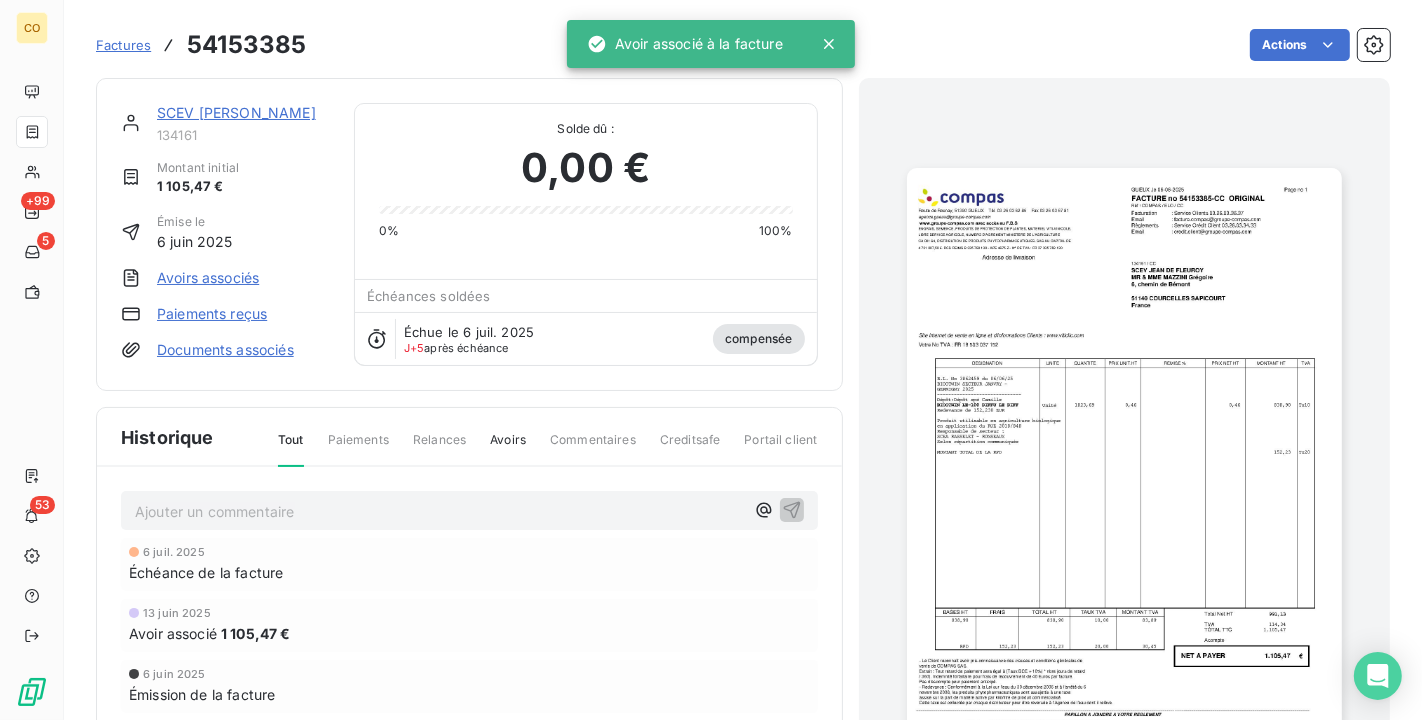 click on "SCEV [PERSON_NAME]" at bounding box center [236, 112] 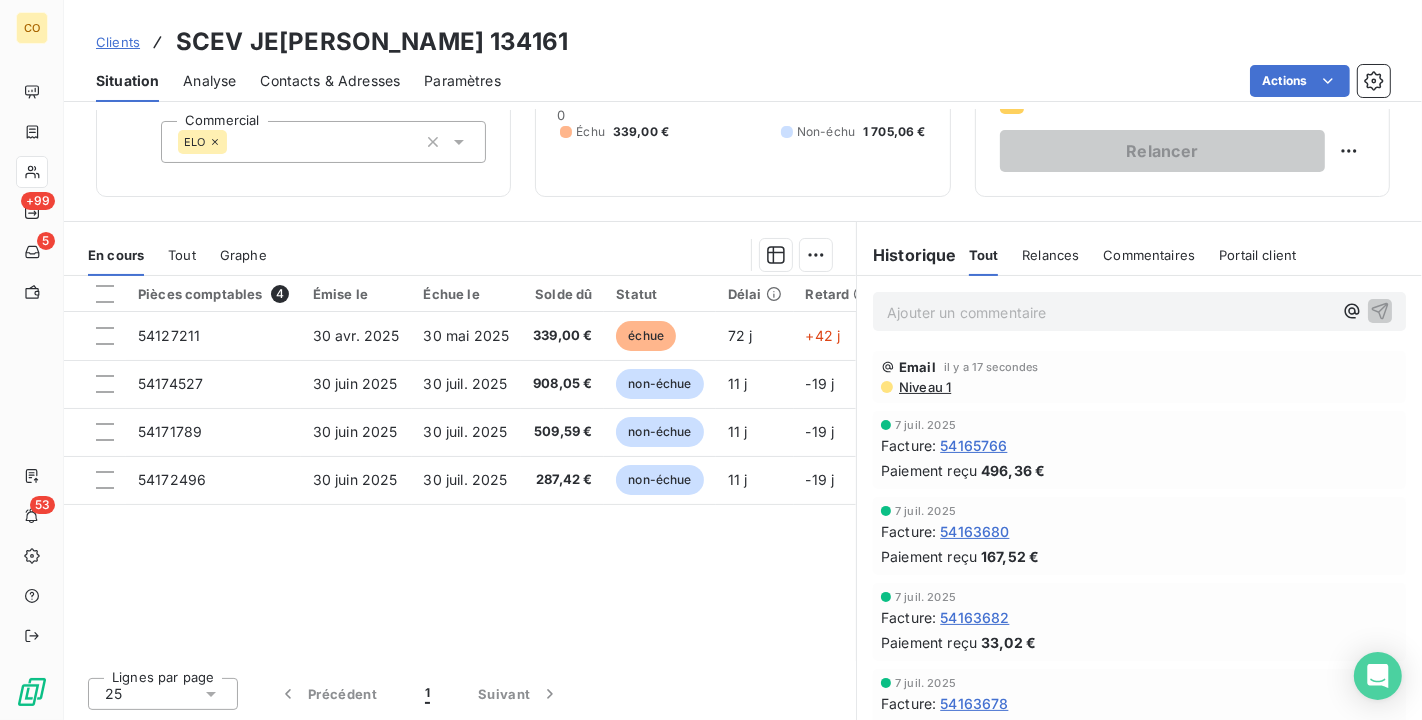 scroll, scrollTop: 0, scrollLeft: 0, axis: both 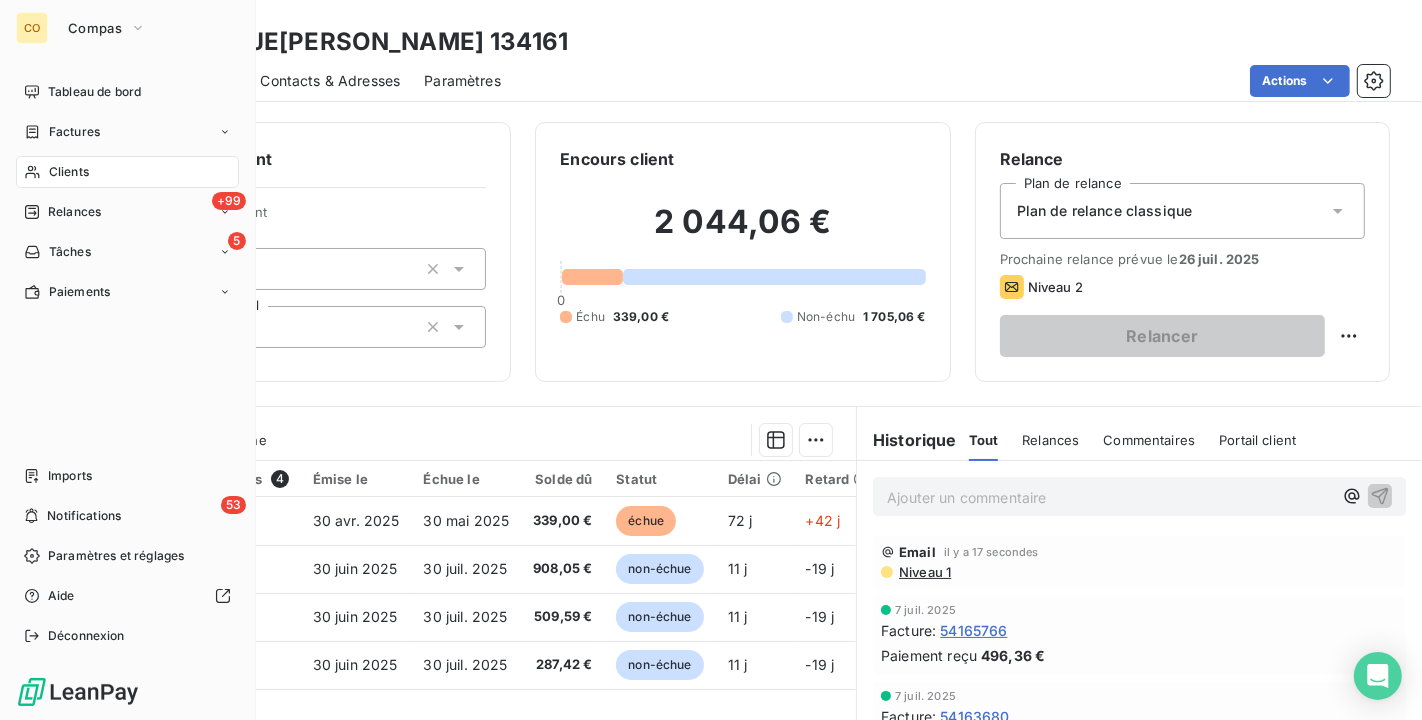 click on "Relances" at bounding box center (74, 212) 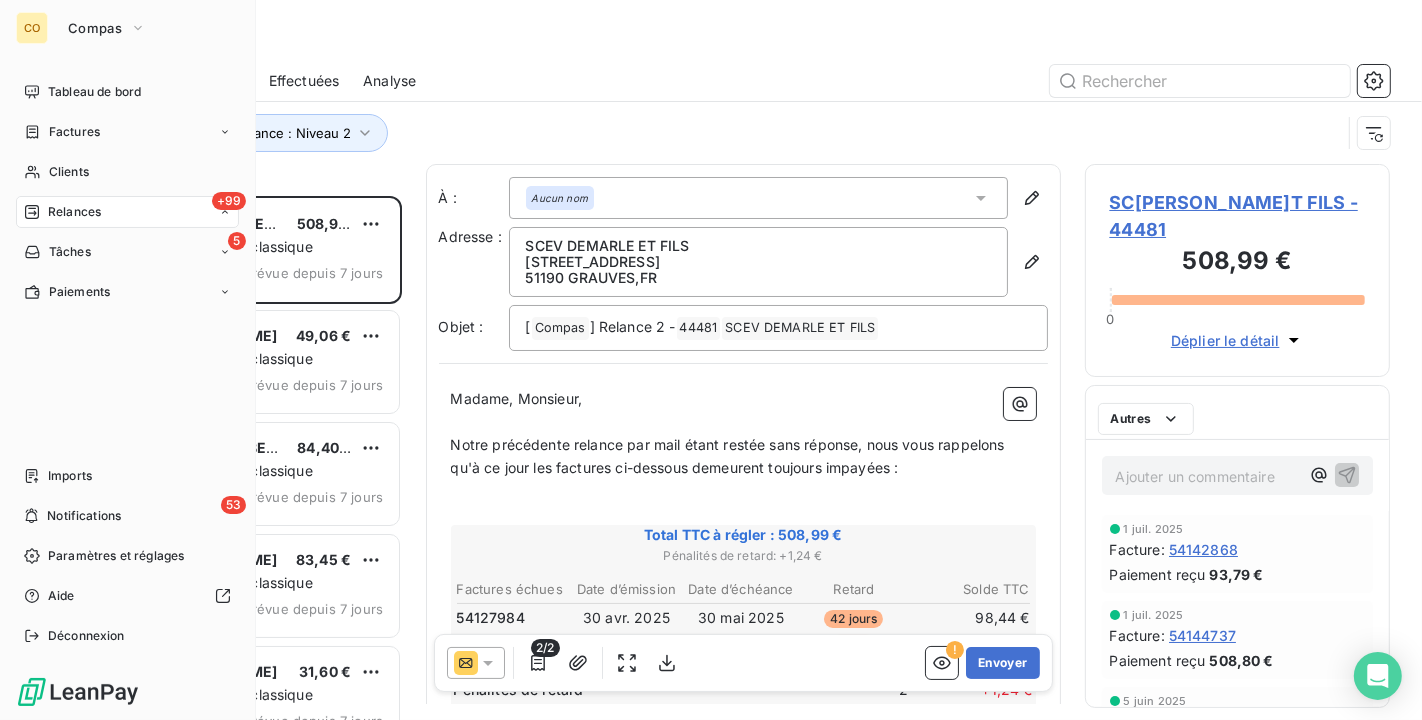 scroll, scrollTop: 18, scrollLeft: 17, axis: both 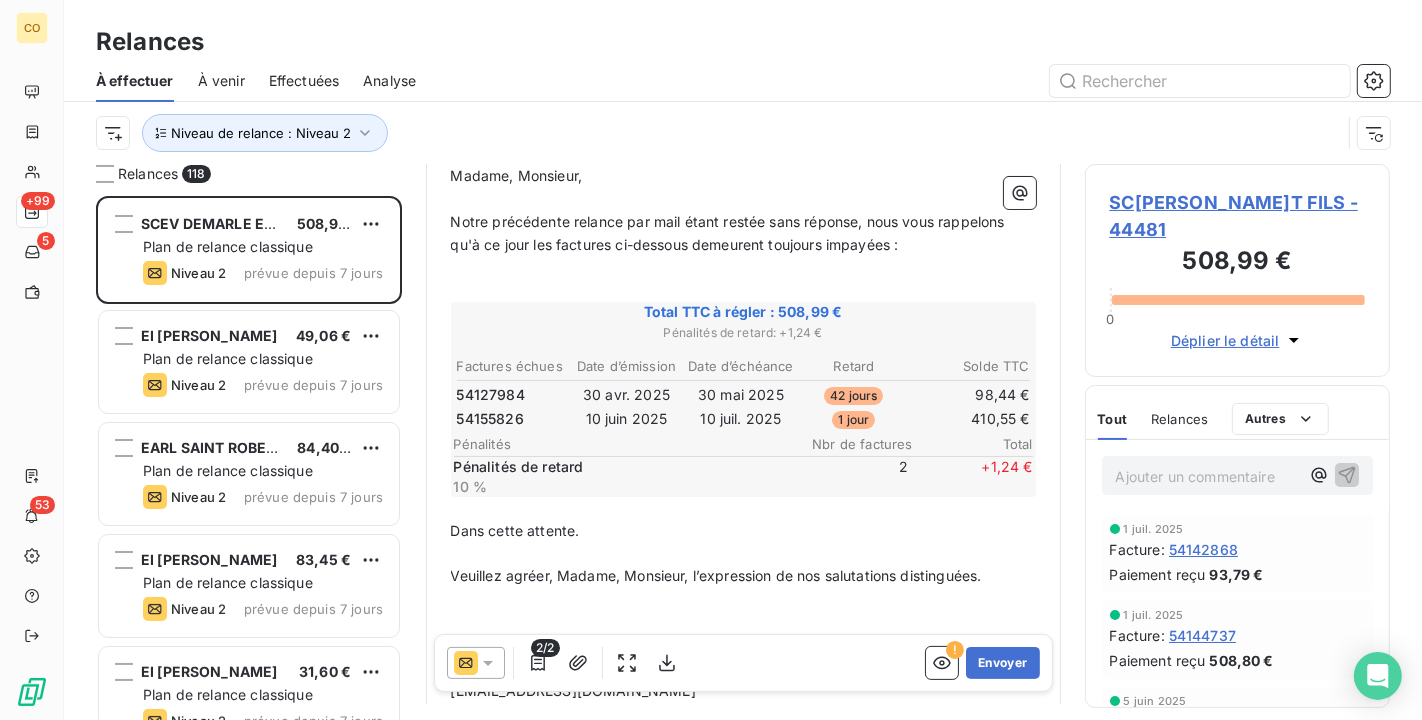 click 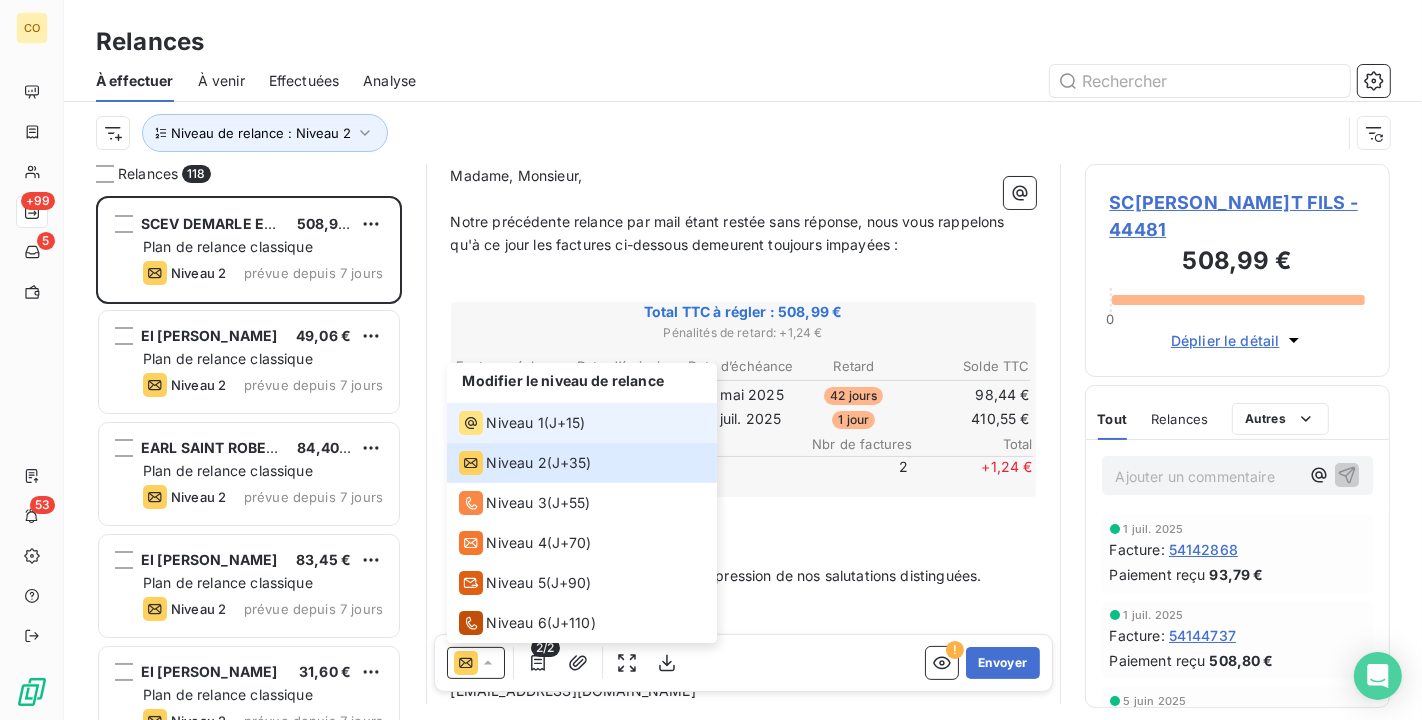 click on "Niveau 1  ( J+15 )" at bounding box center (582, 423) 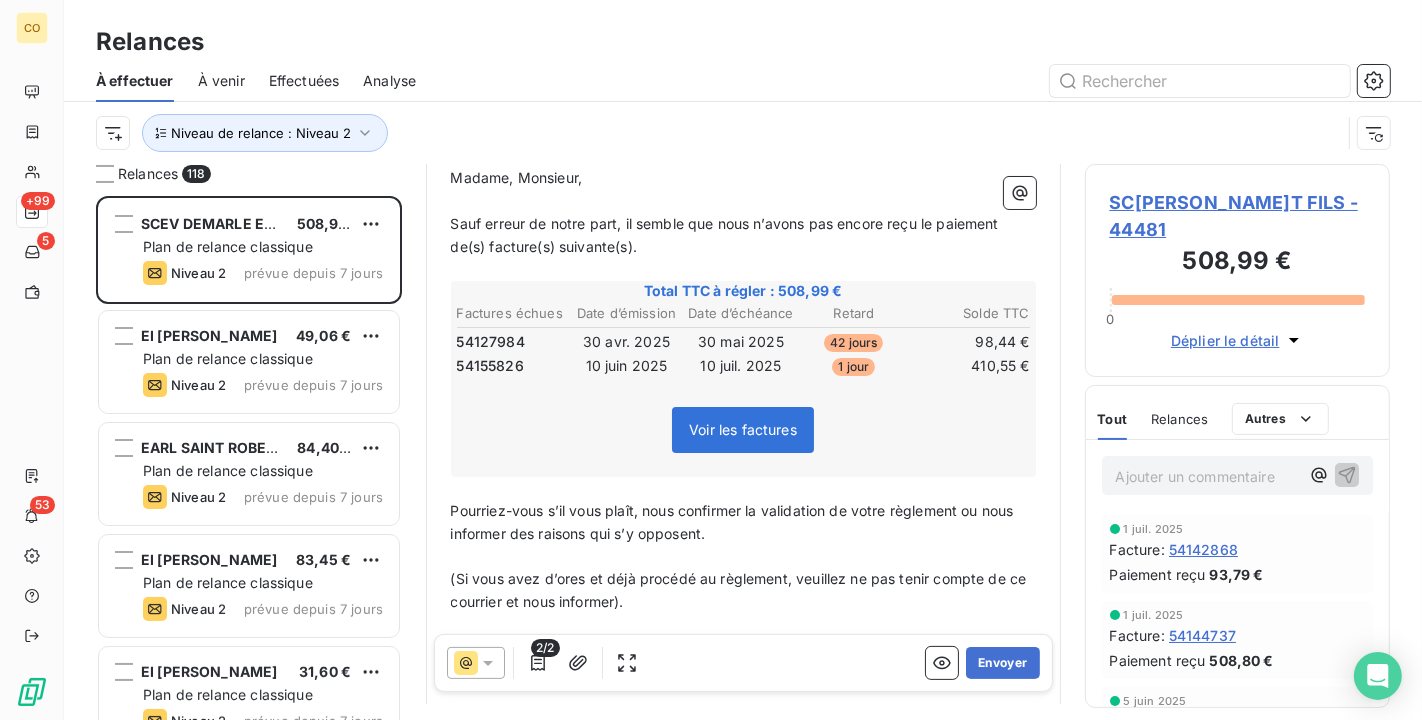 scroll, scrollTop: 148, scrollLeft: 0, axis: vertical 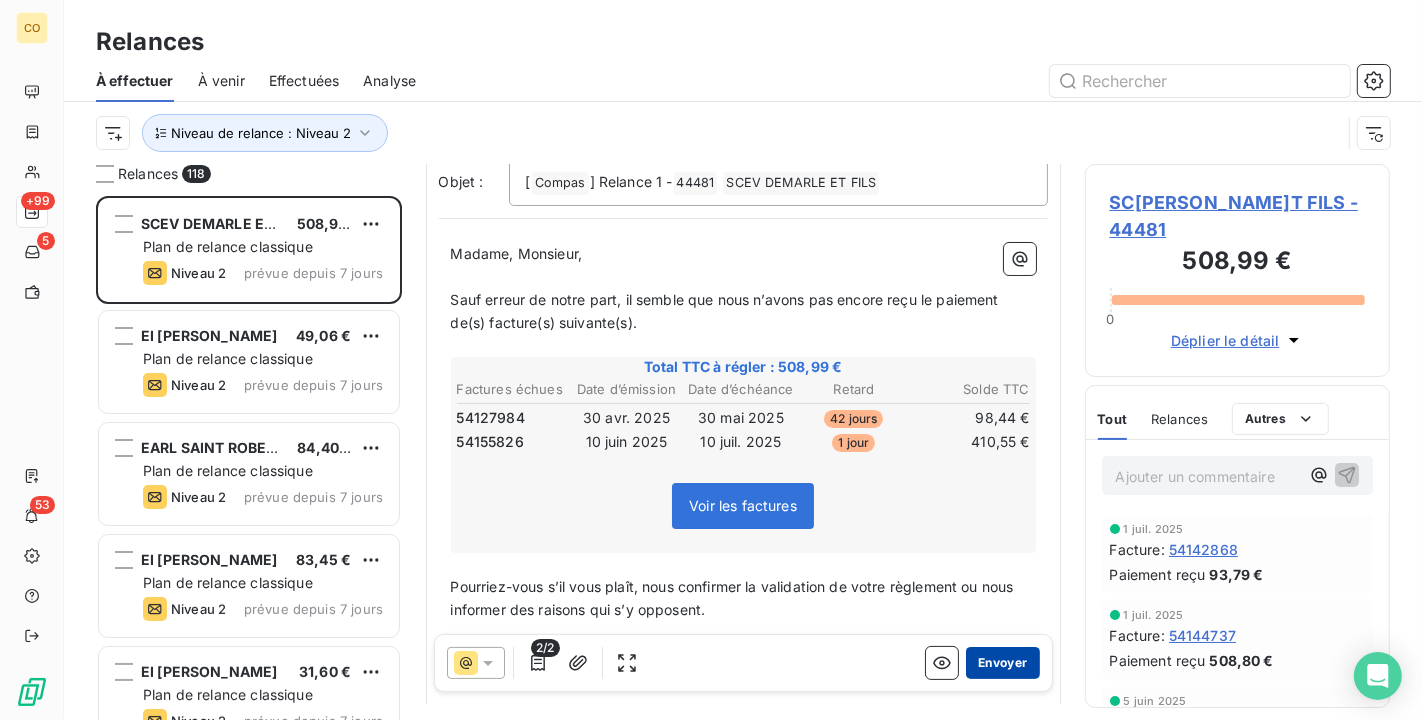 click on "Envoyer" at bounding box center [1002, 663] 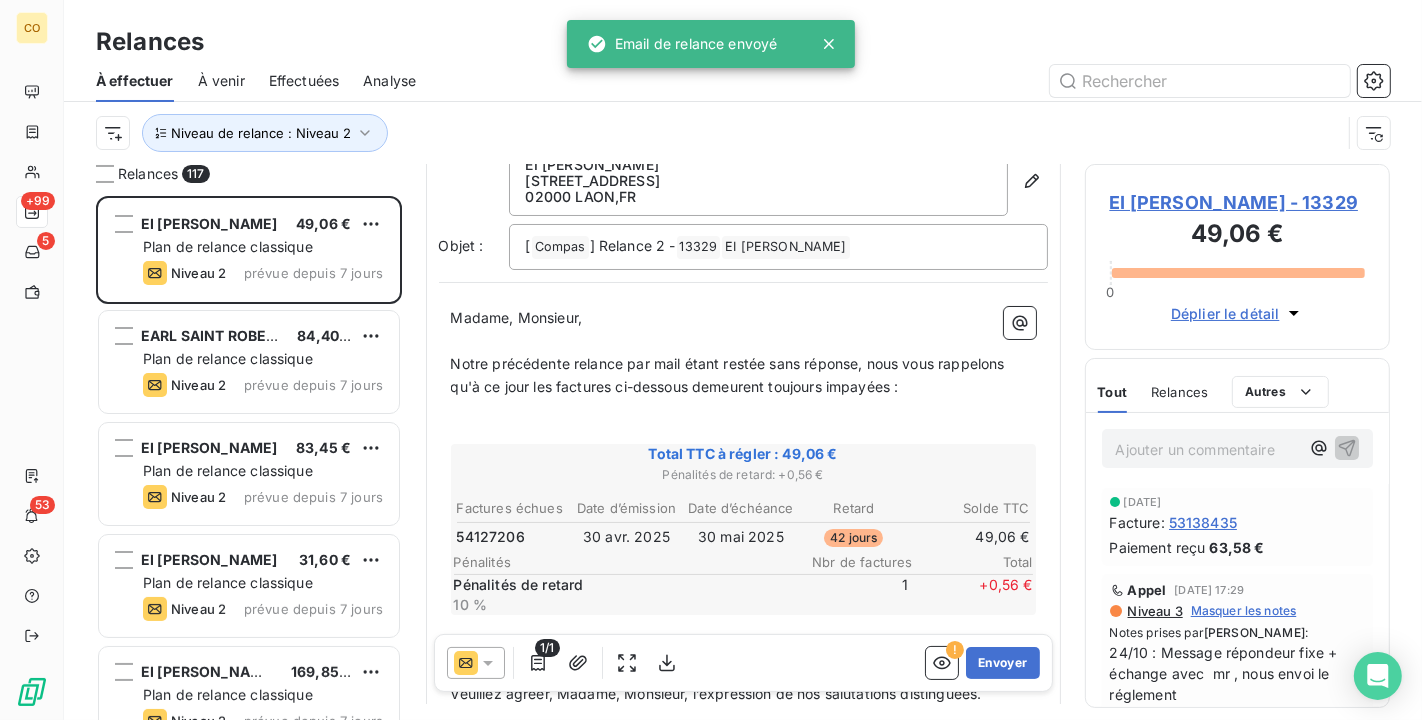 scroll, scrollTop: 222, scrollLeft: 0, axis: vertical 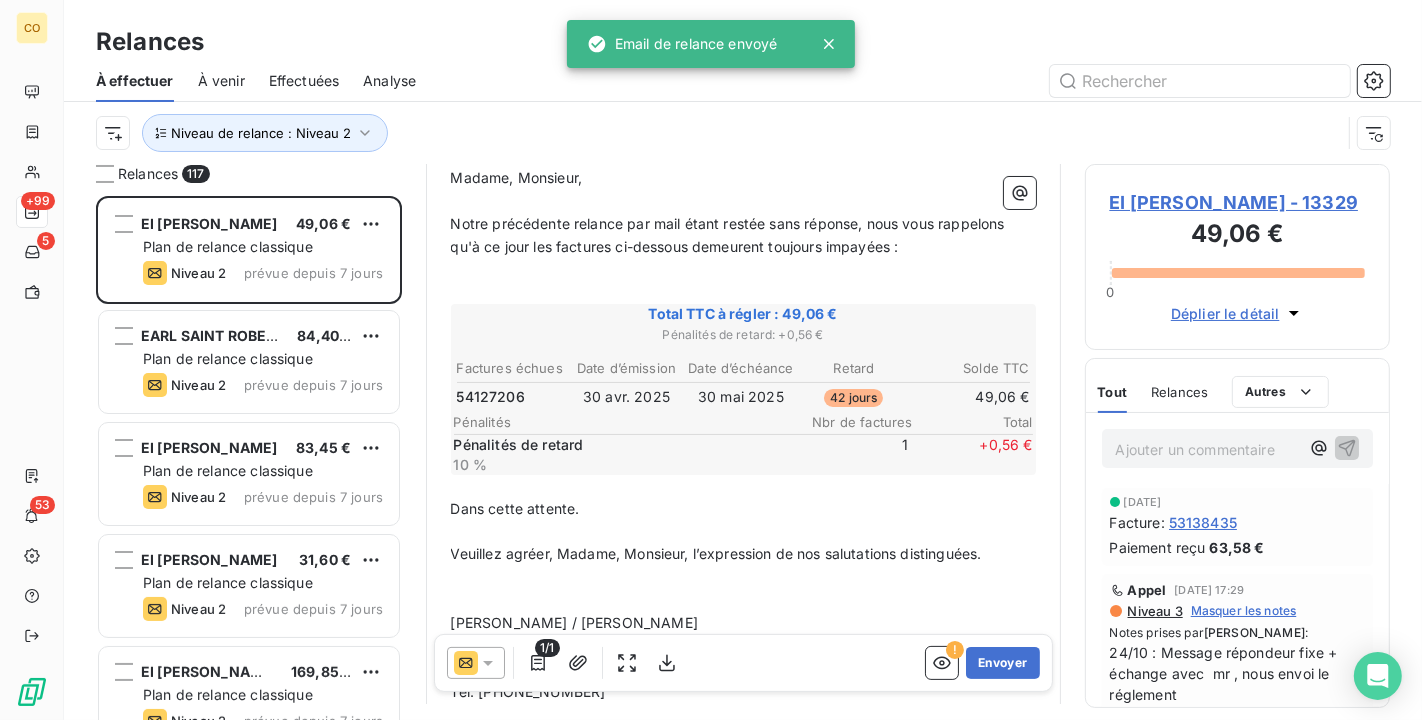click 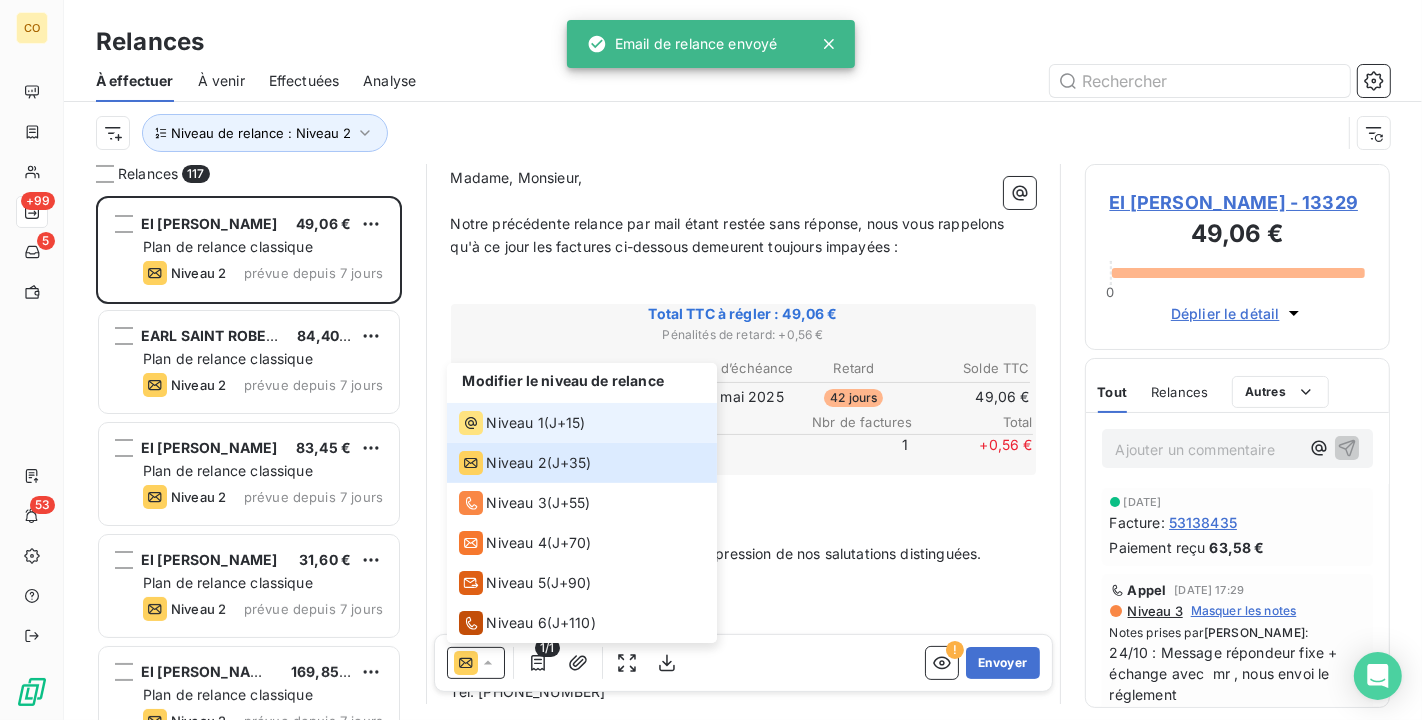 click on "Niveau 1  ( J+15 )" at bounding box center [582, 423] 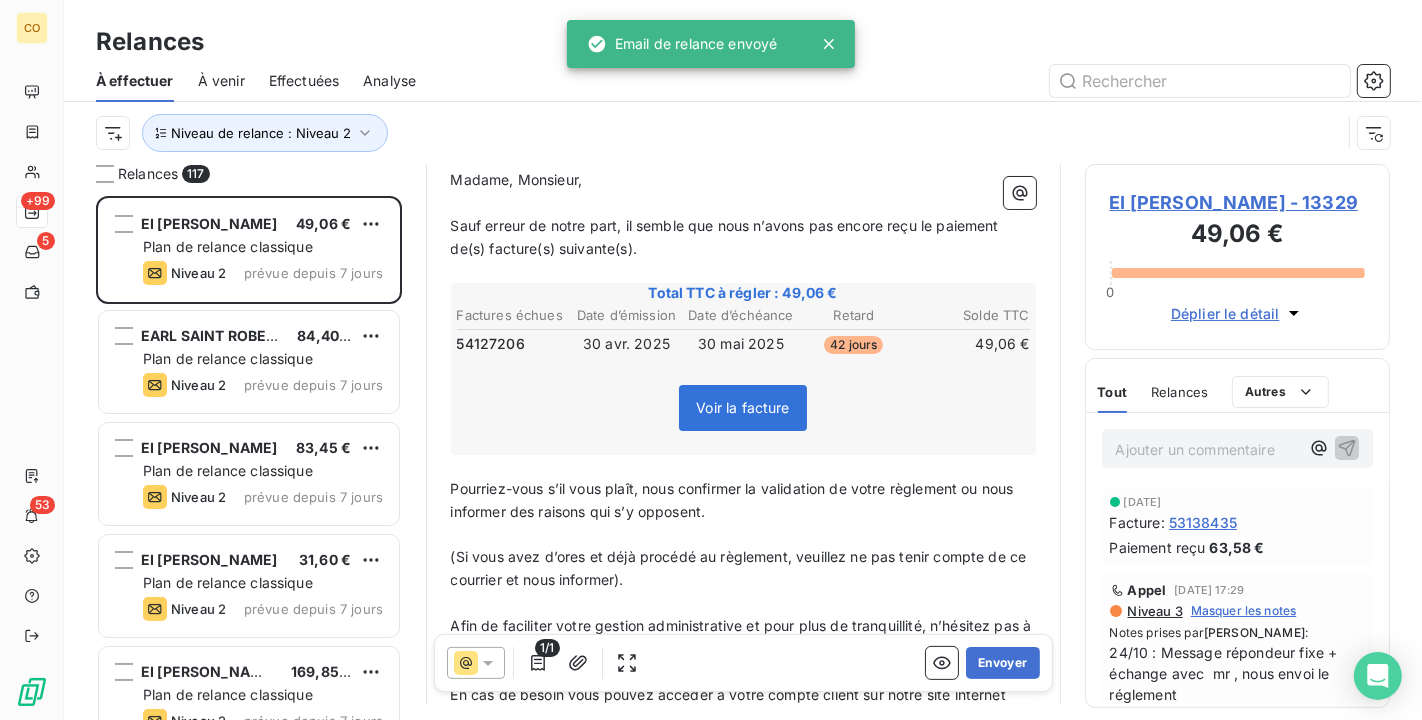 scroll, scrollTop: 146, scrollLeft: 0, axis: vertical 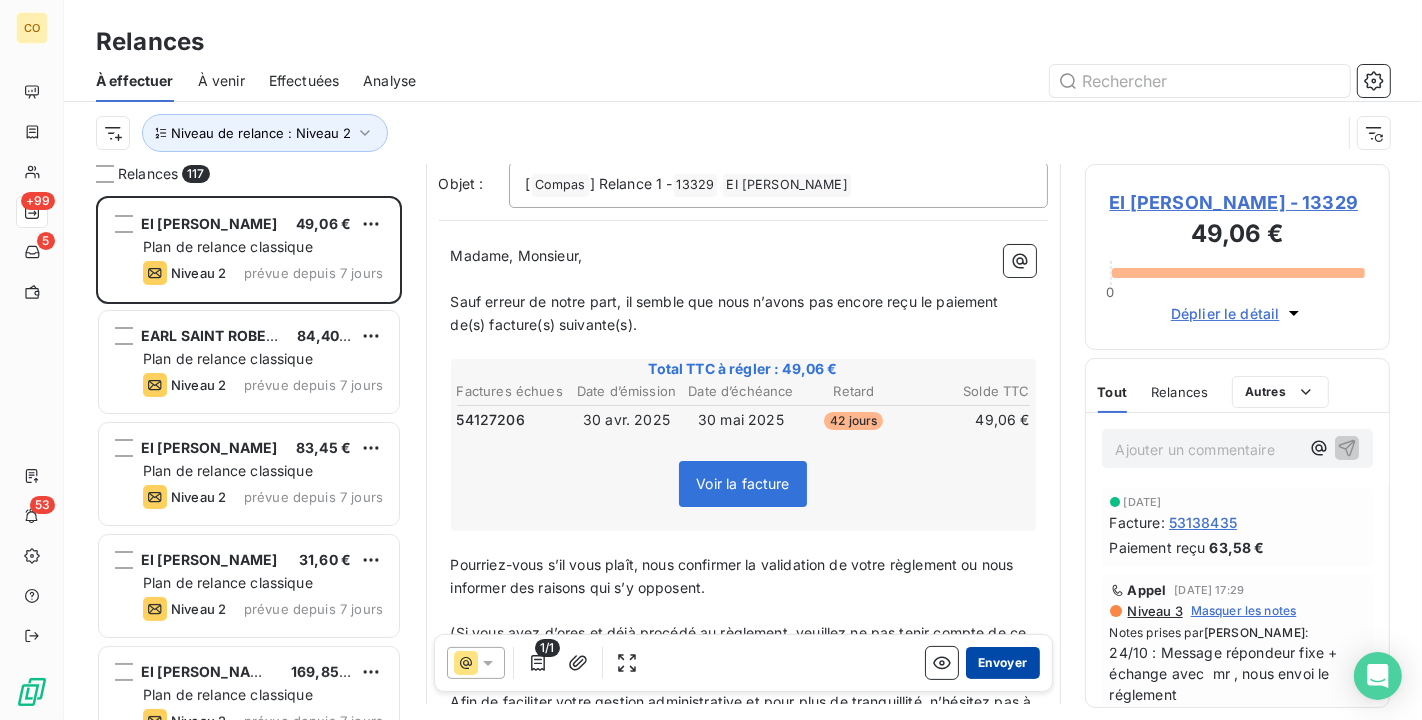 click on "Envoyer" at bounding box center [1002, 663] 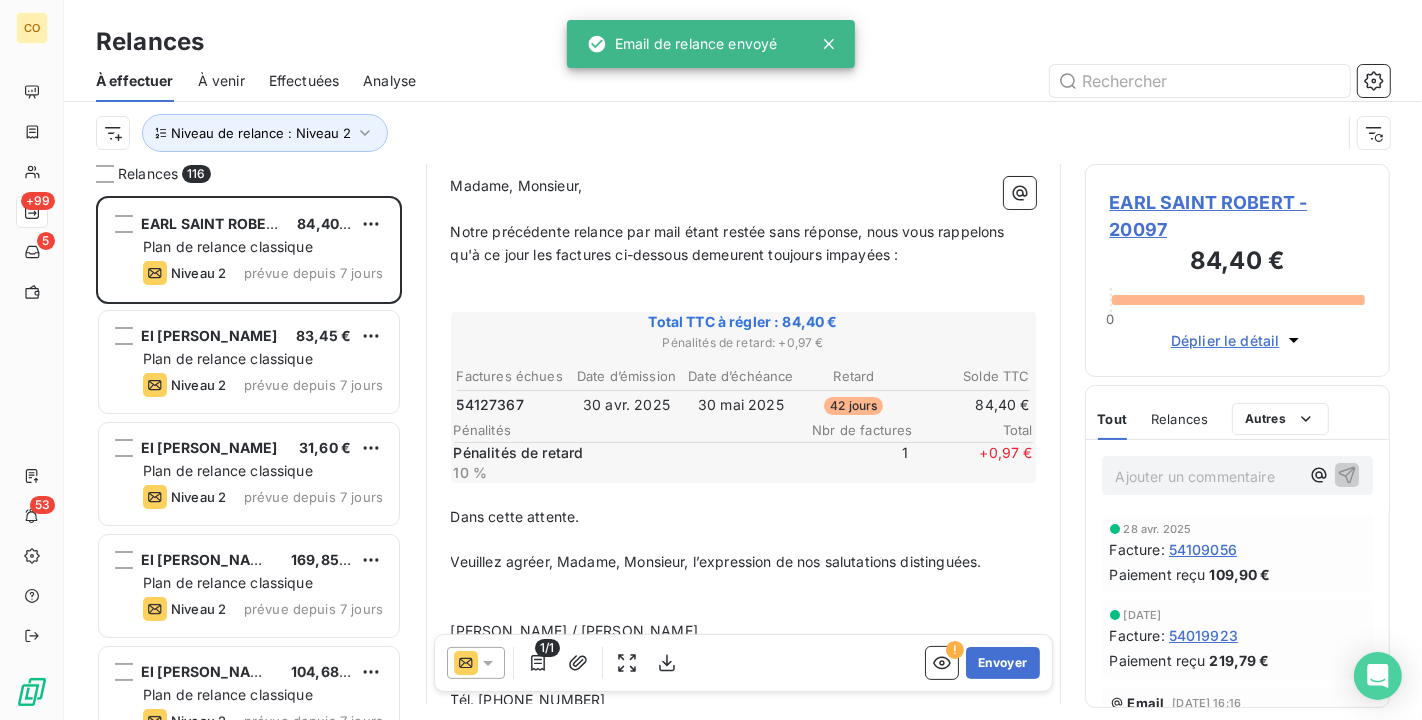 scroll, scrollTop: 222, scrollLeft: 0, axis: vertical 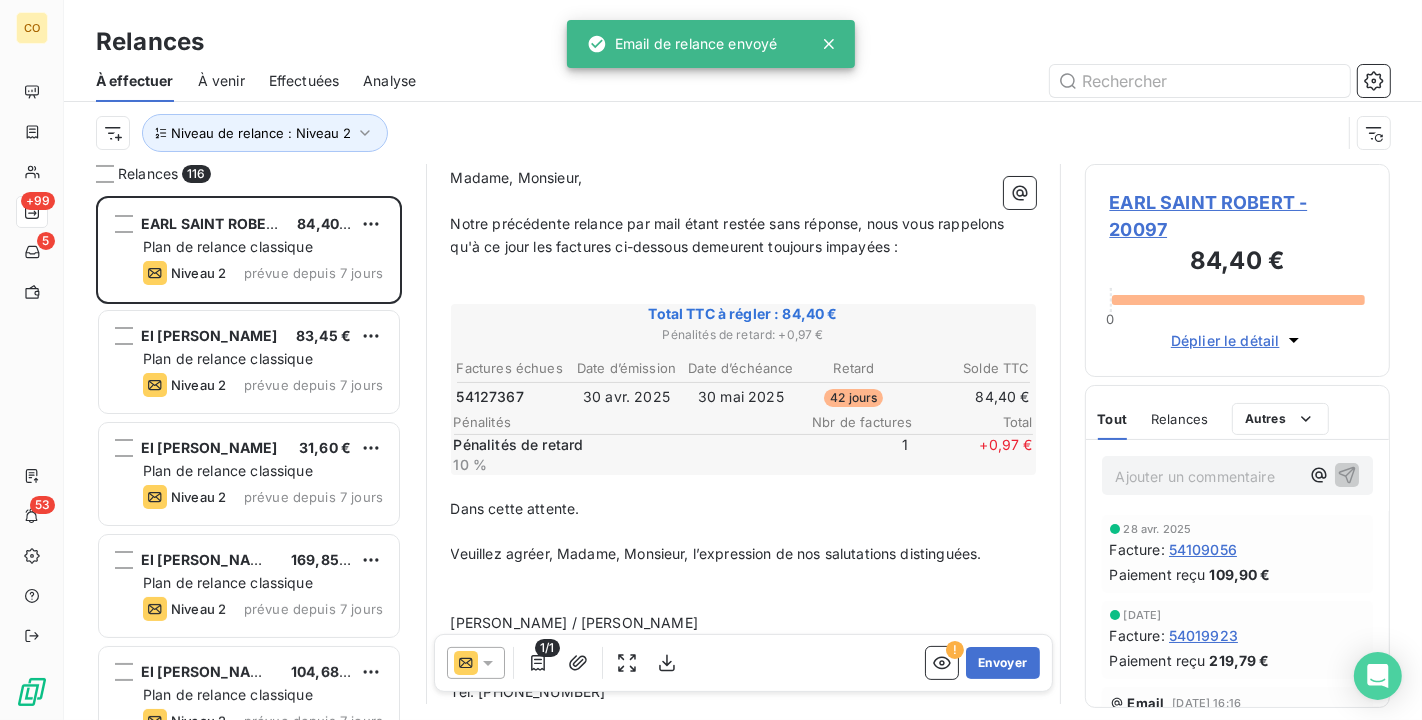click at bounding box center [476, 663] 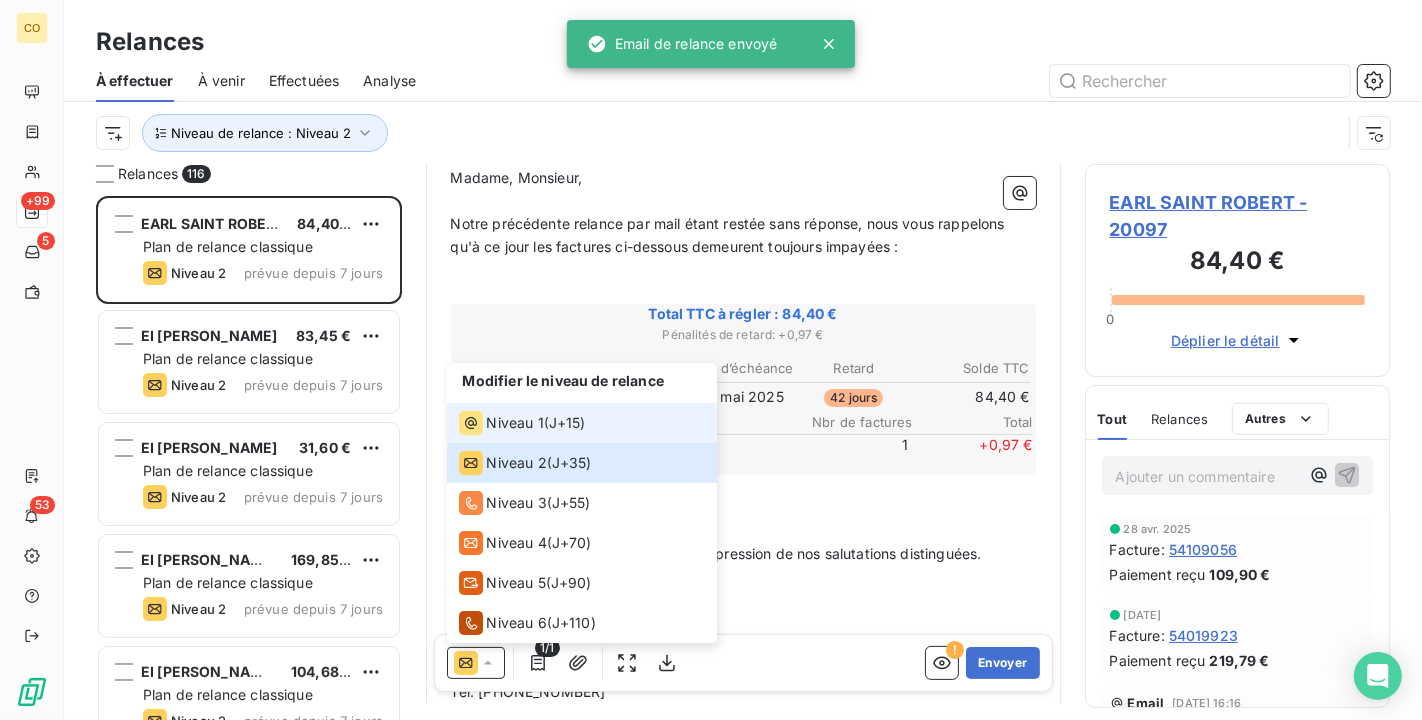 click on "Niveau 1" at bounding box center [515, 423] 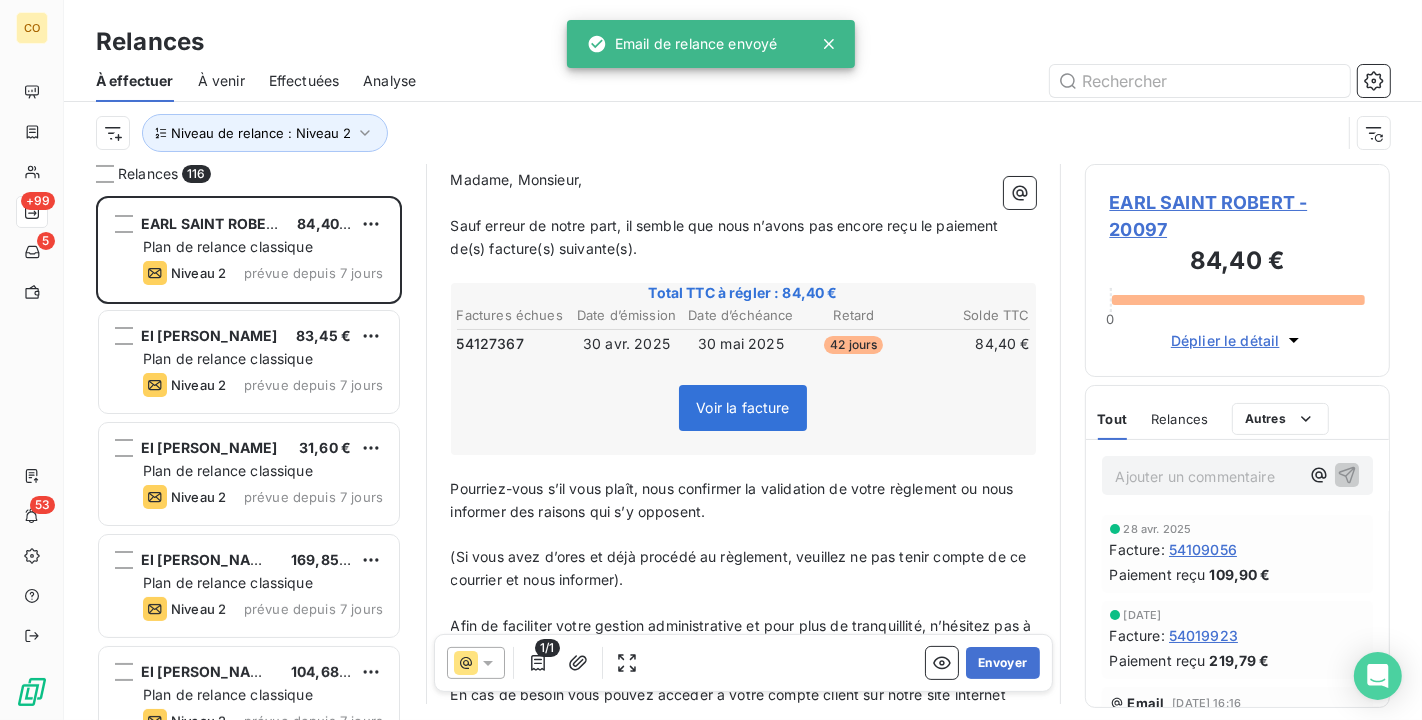 scroll, scrollTop: 146, scrollLeft: 0, axis: vertical 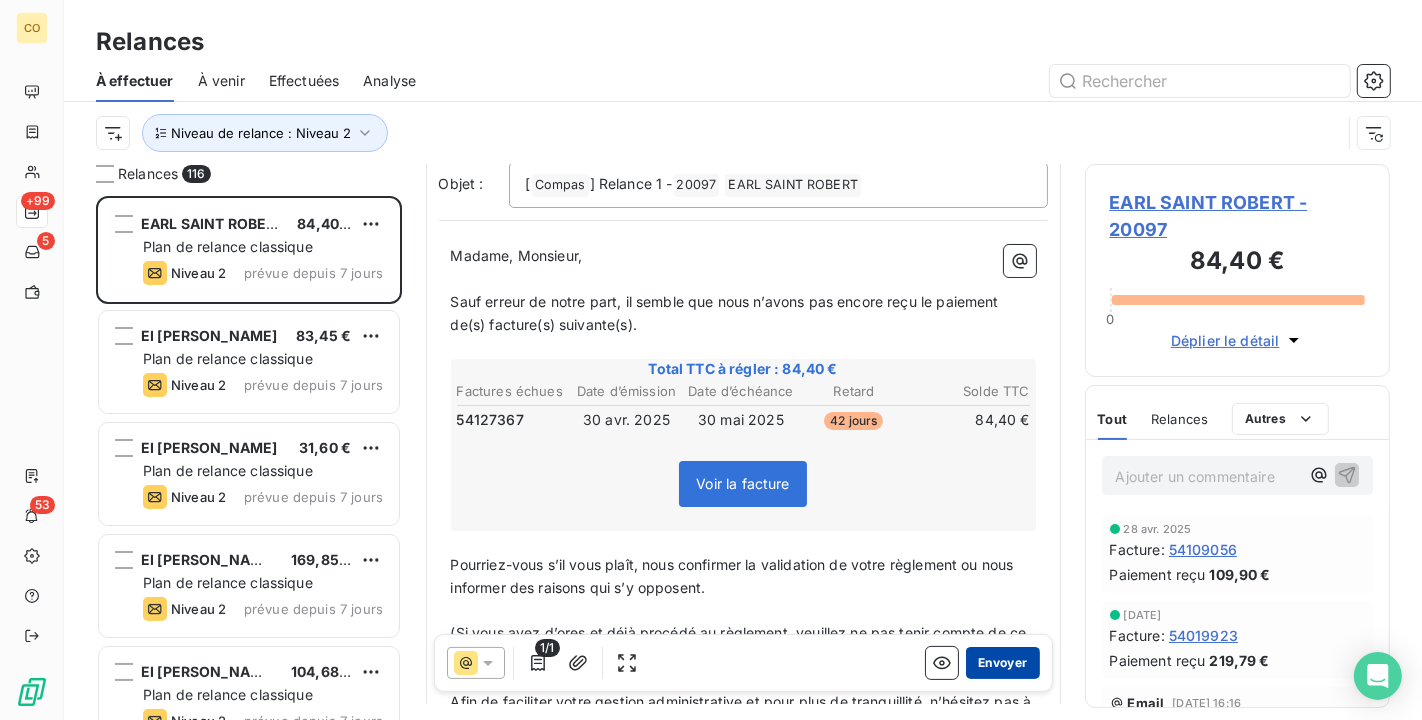 click on "Envoyer" at bounding box center [1002, 663] 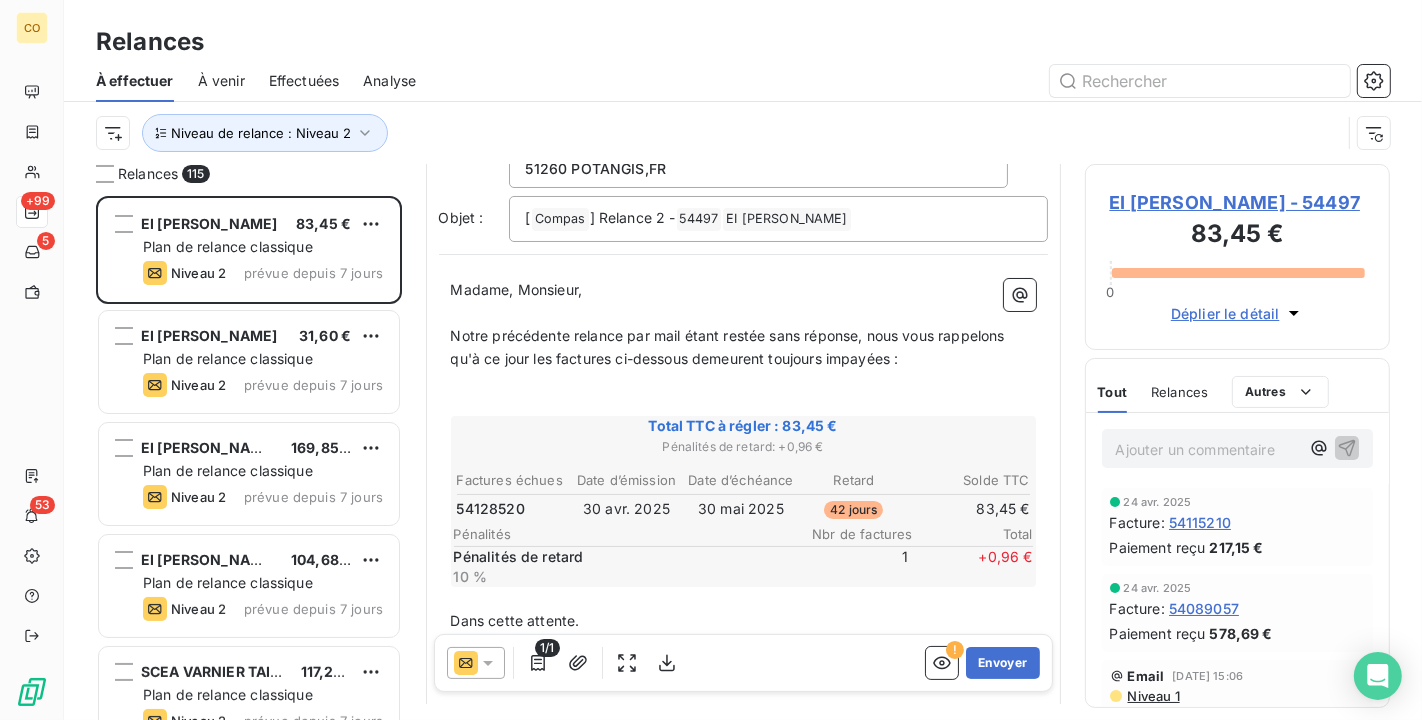 scroll, scrollTop: 113, scrollLeft: 0, axis: vertical 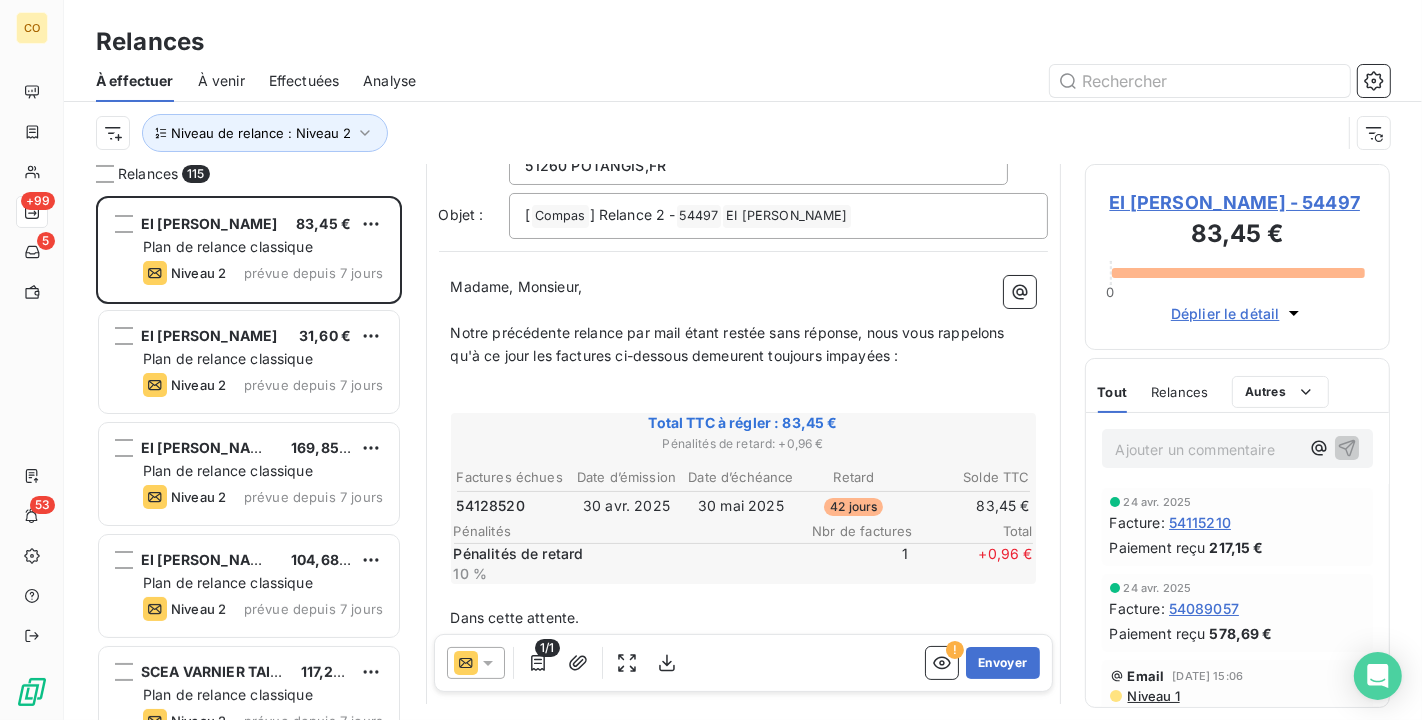 click 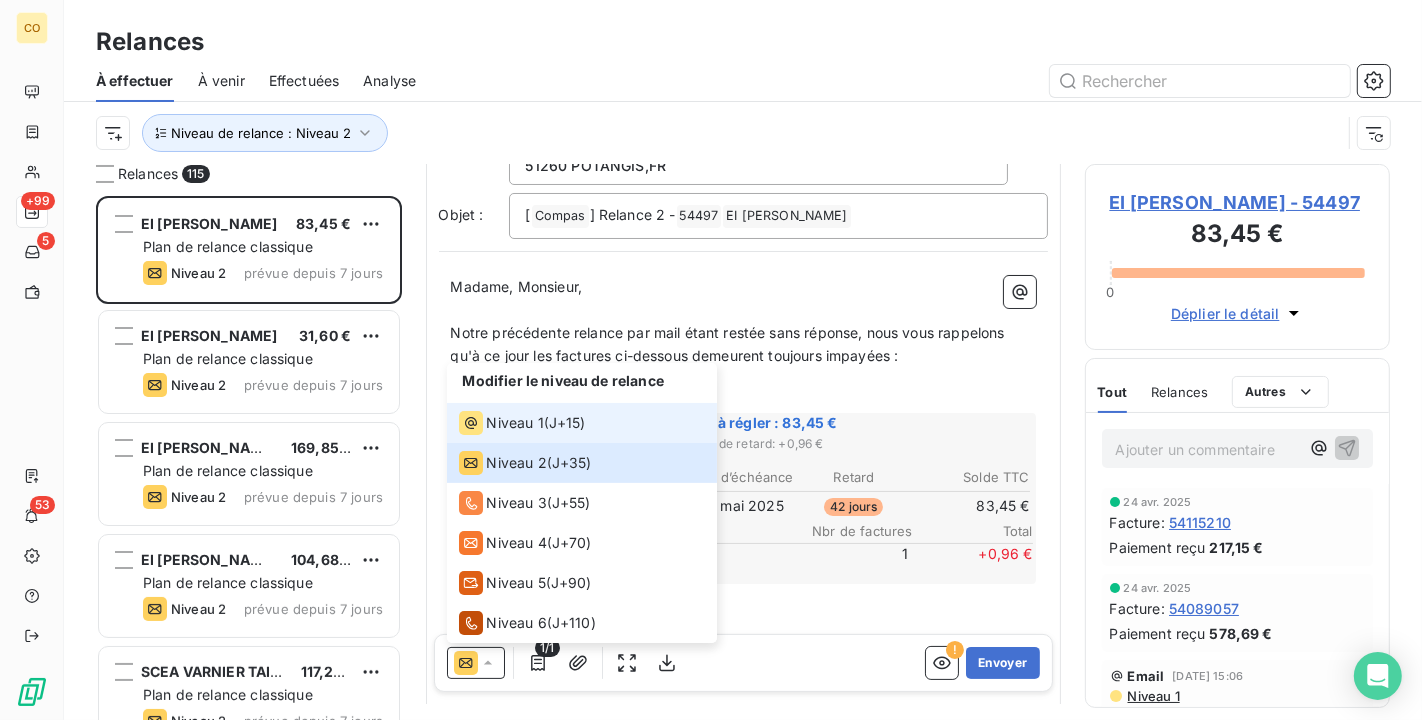 click 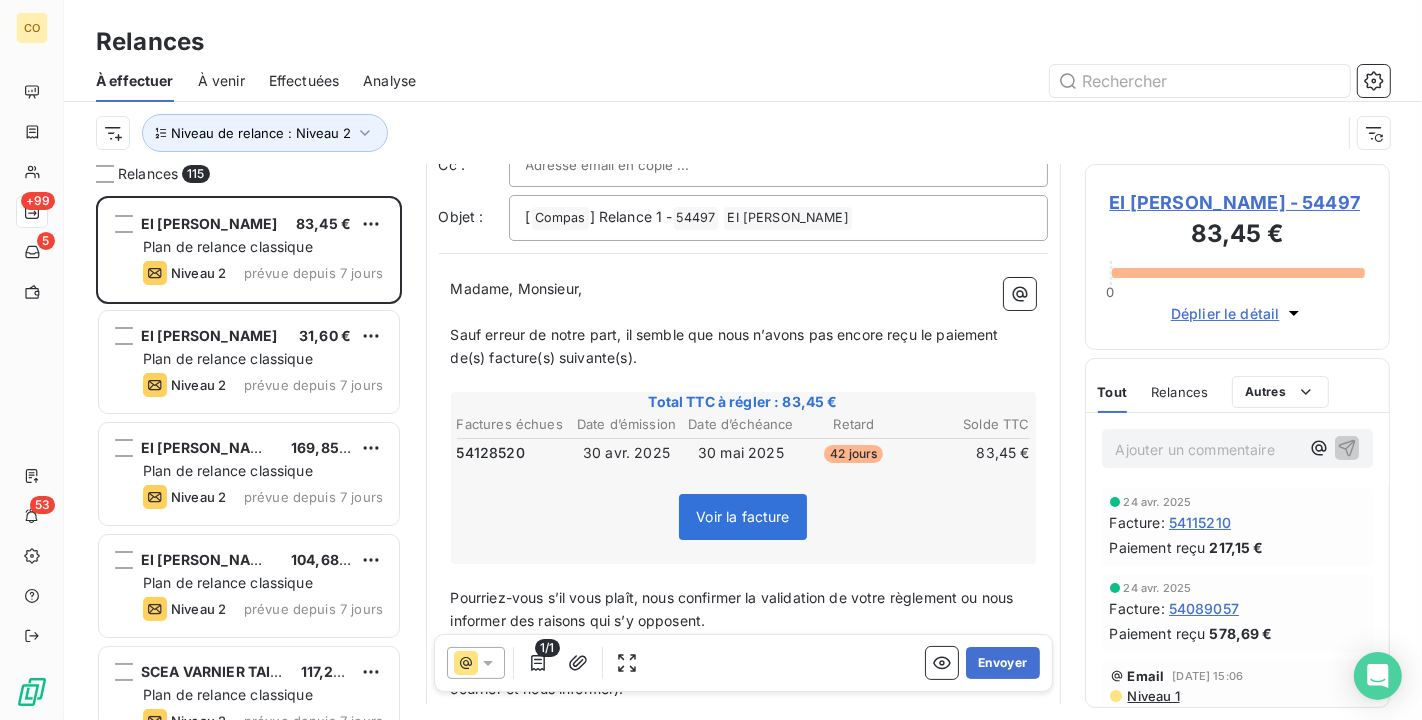 scroll, scrollTop: 37, scrollLeft: 0, axis: vertical 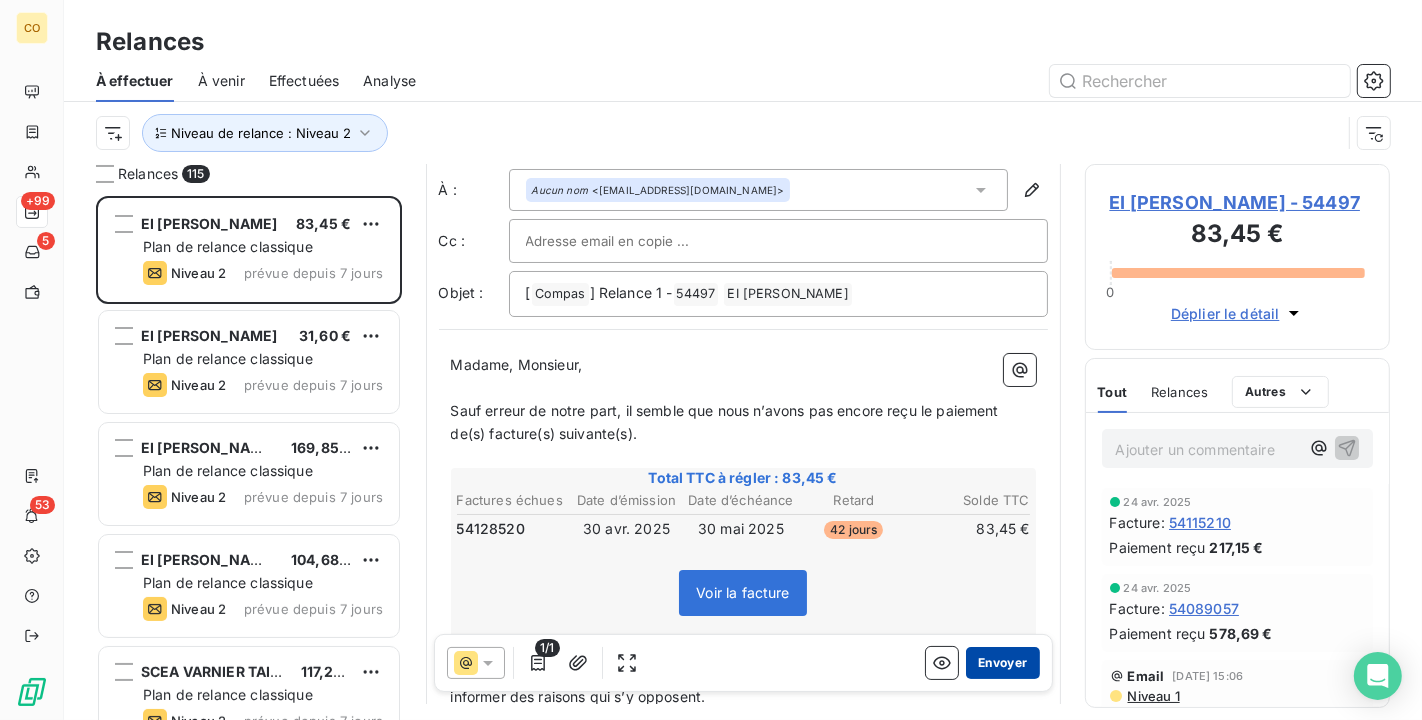 click on "Envoyer" at bounding box center (1002, 663) 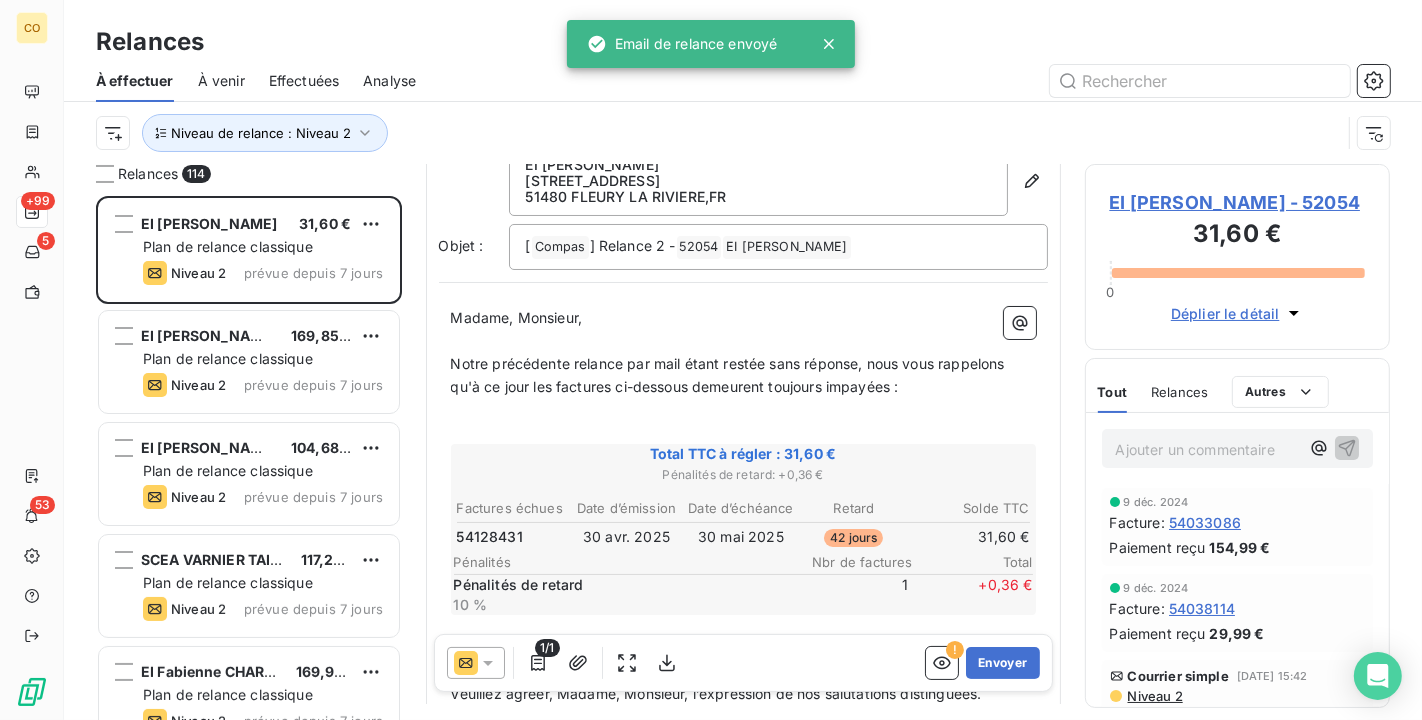 scroll, scrollTop: 222, scrollLeft: 0, axis: vertical 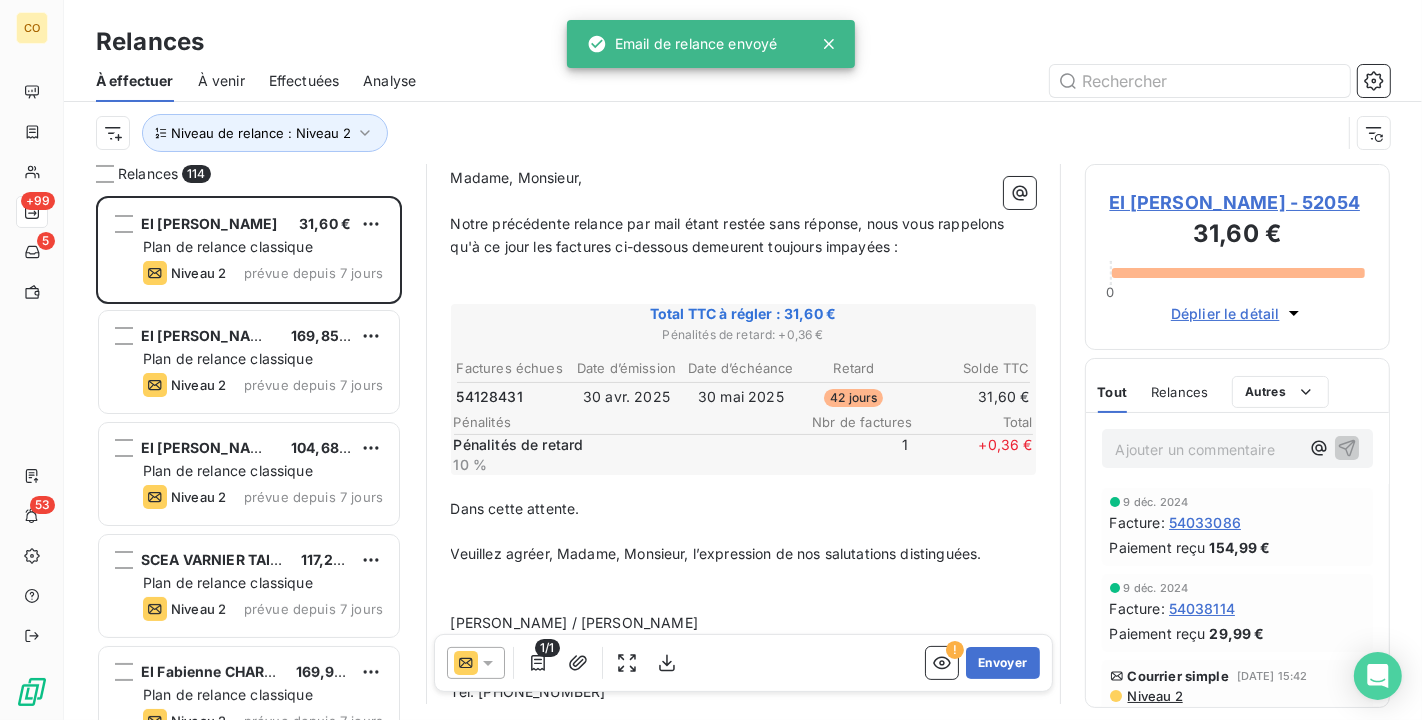click at bounding box center (476, 663) 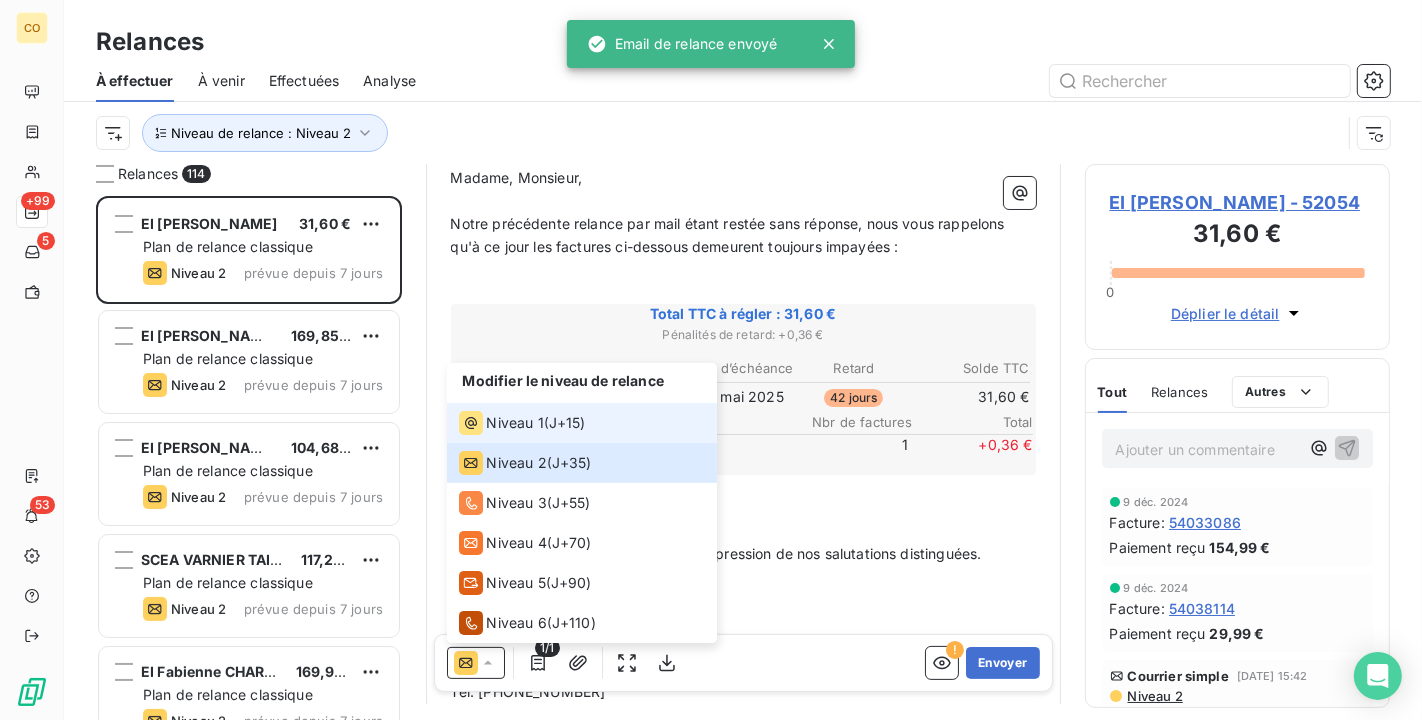 click on "Niveau 1  ( J+15 )" at bounding box center [582, 423] 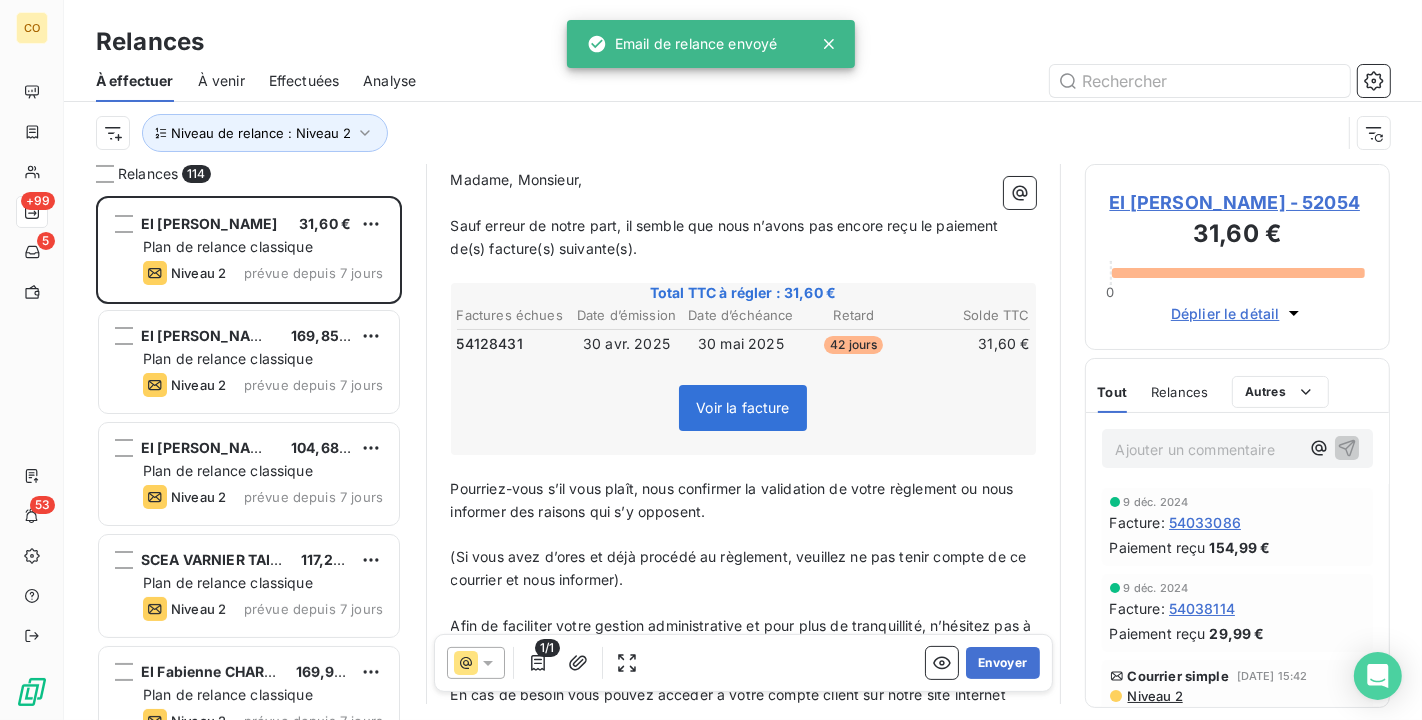 scroll, scrollTop: 146, scrollLeft: 0, axis: vertical 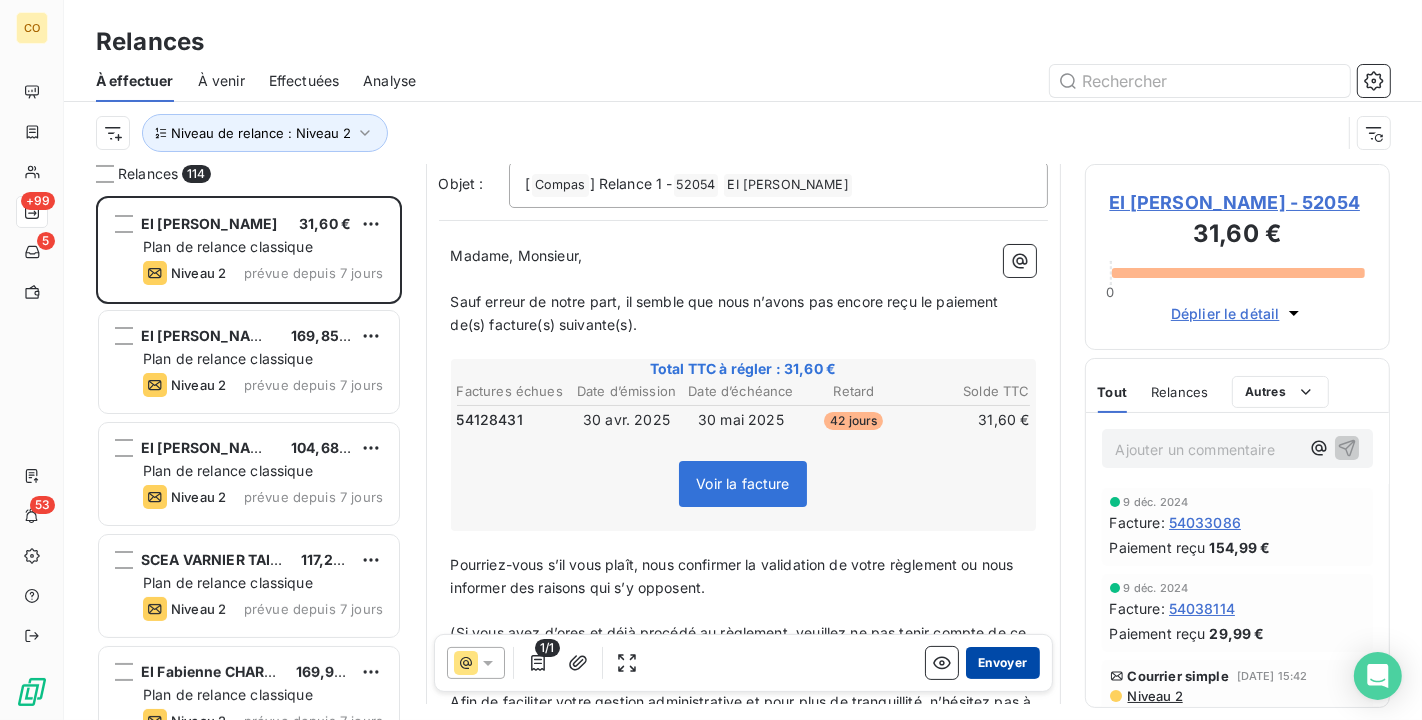 click on "Envoyer" at bounding box center (1002, 663) 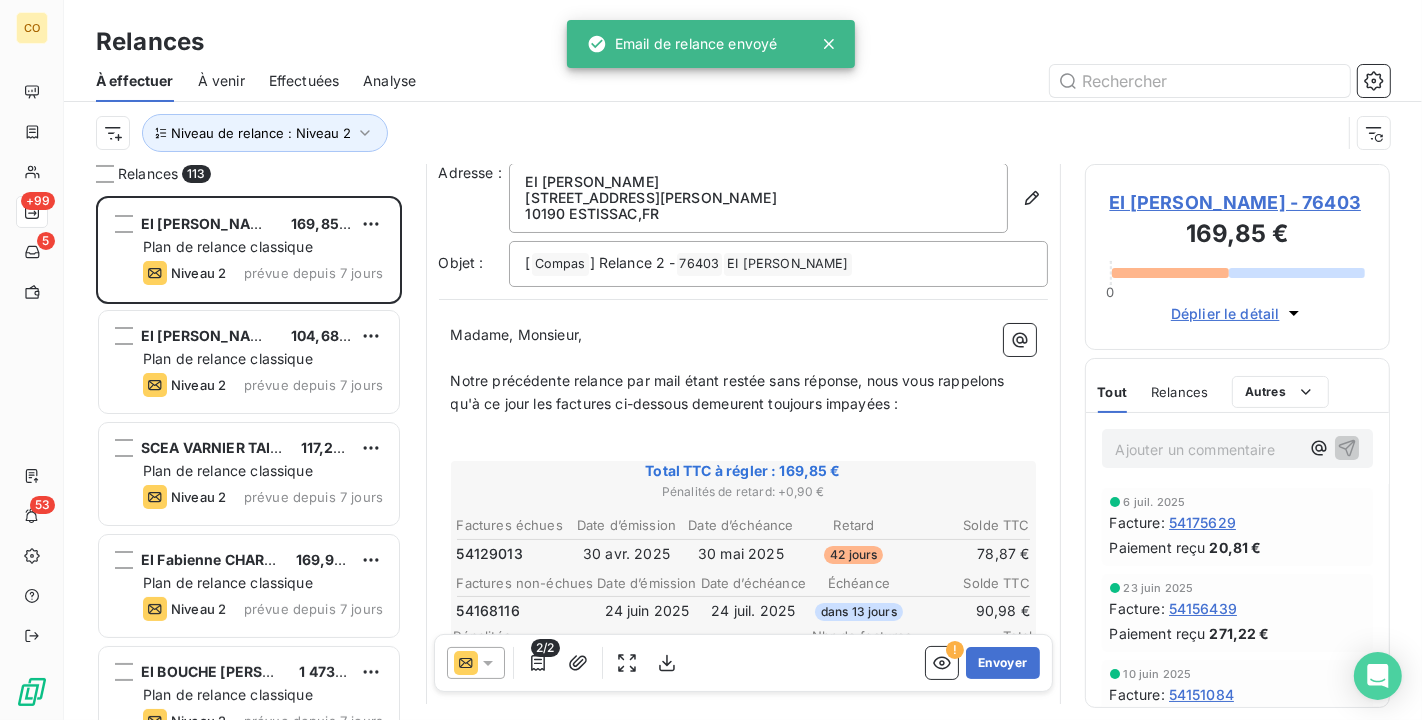 scroll, scrollTop: 113, scrollLeft: 0, axis: vertical 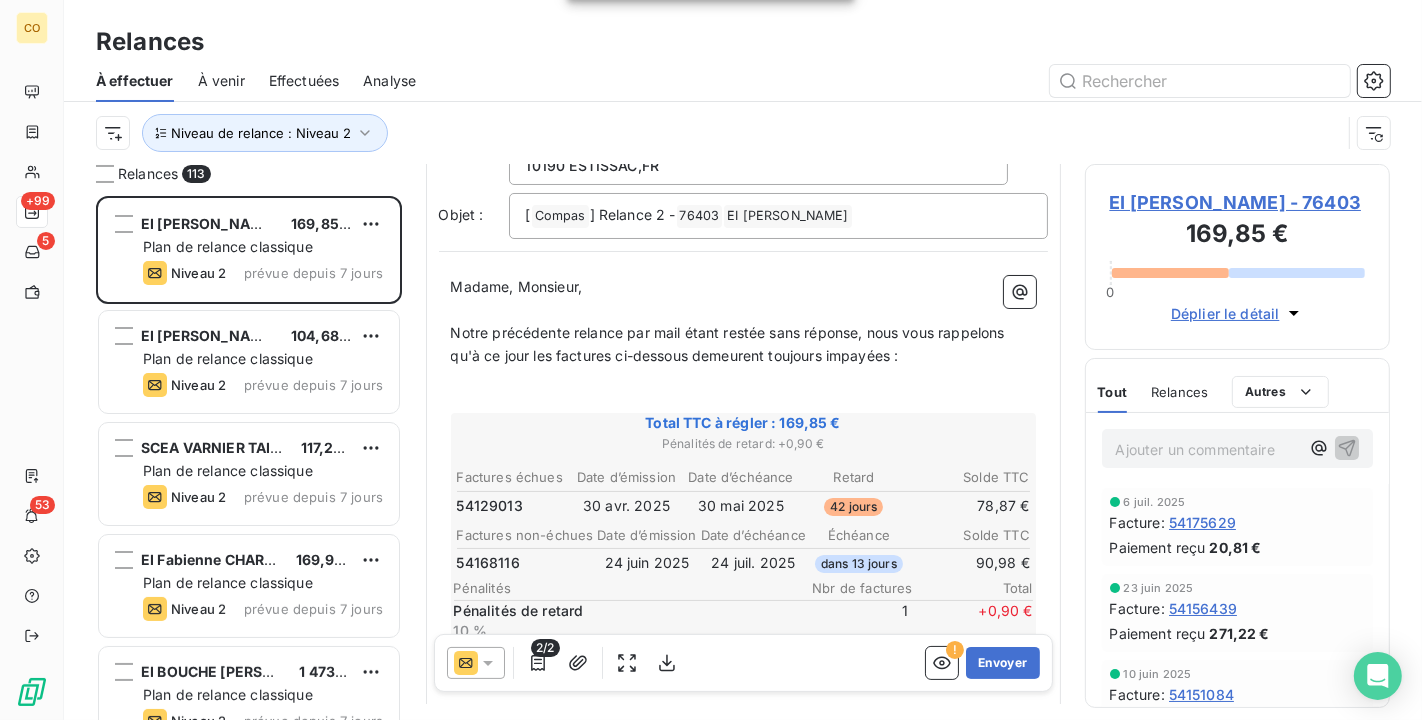 click 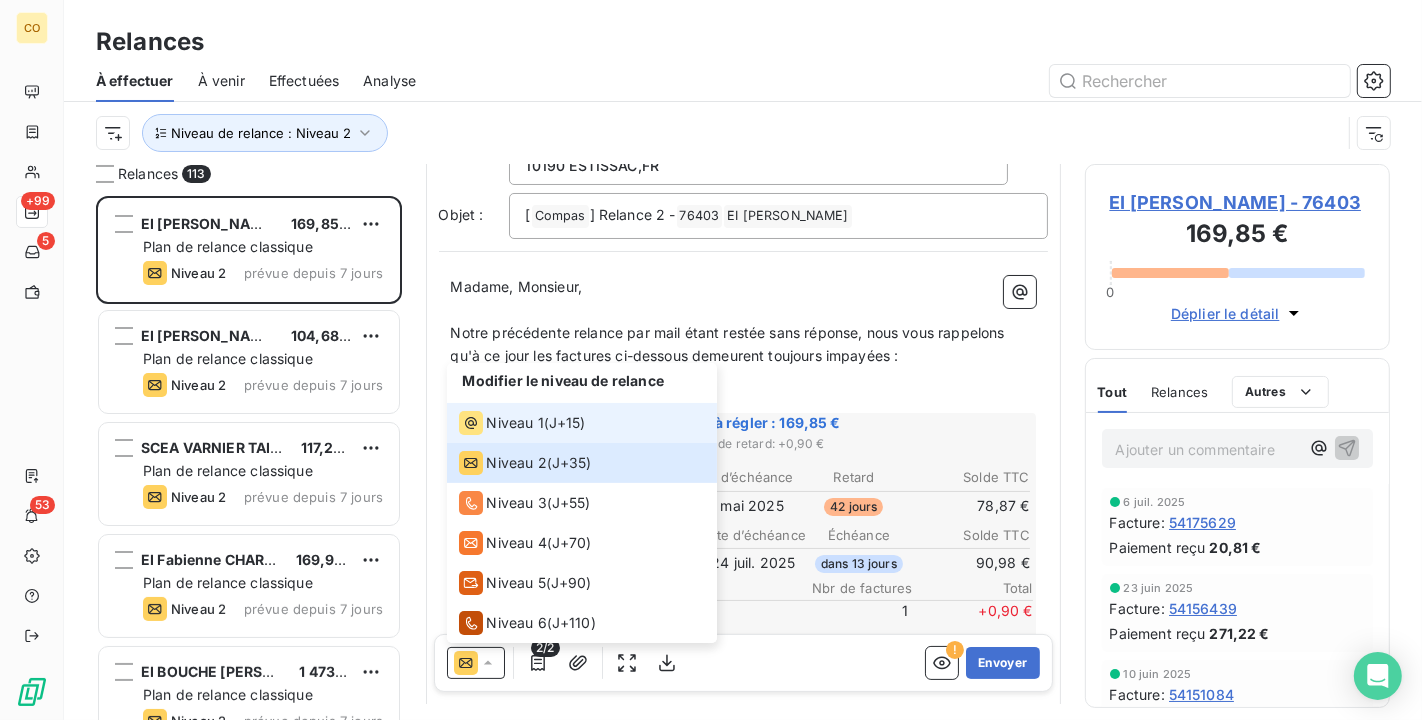 click on "Niveau 1" at bounding box center [515, 423] 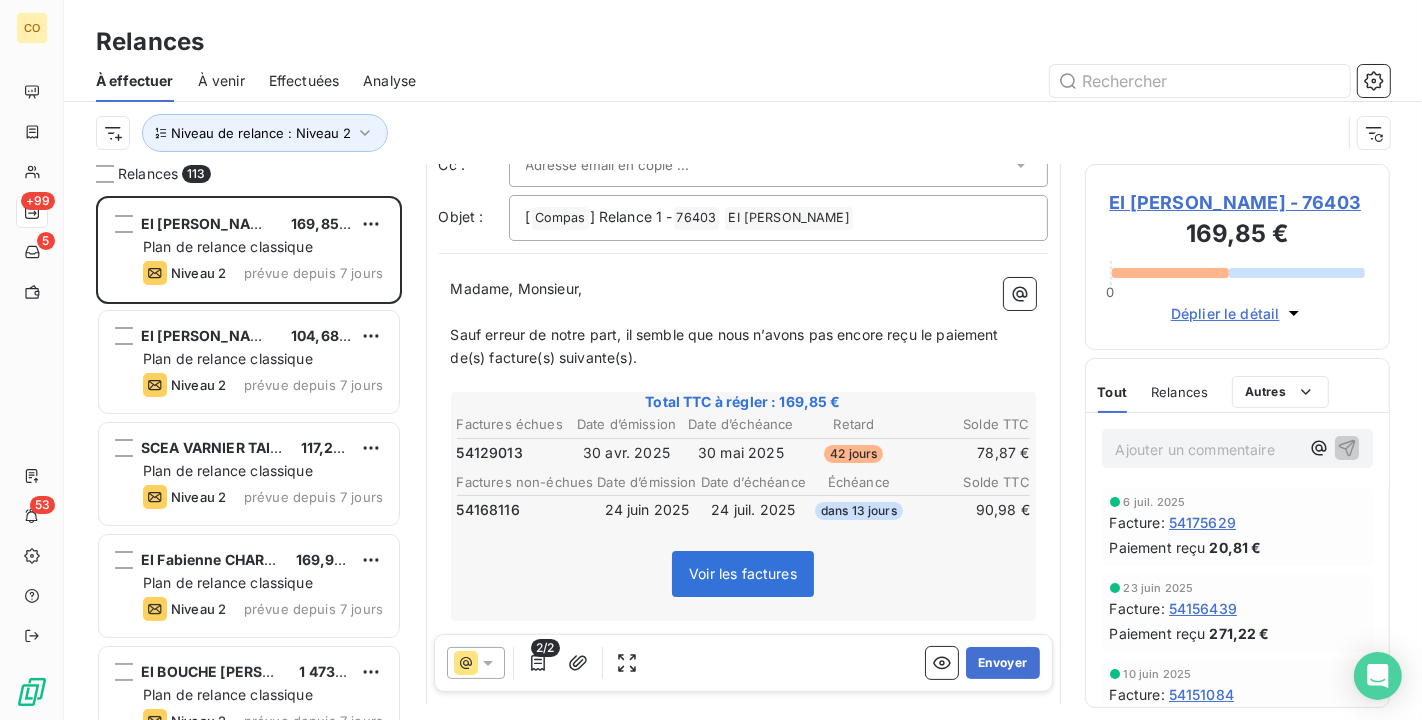 scroll, scrollTop: 37, scrollLeft: 0, axis: vertical 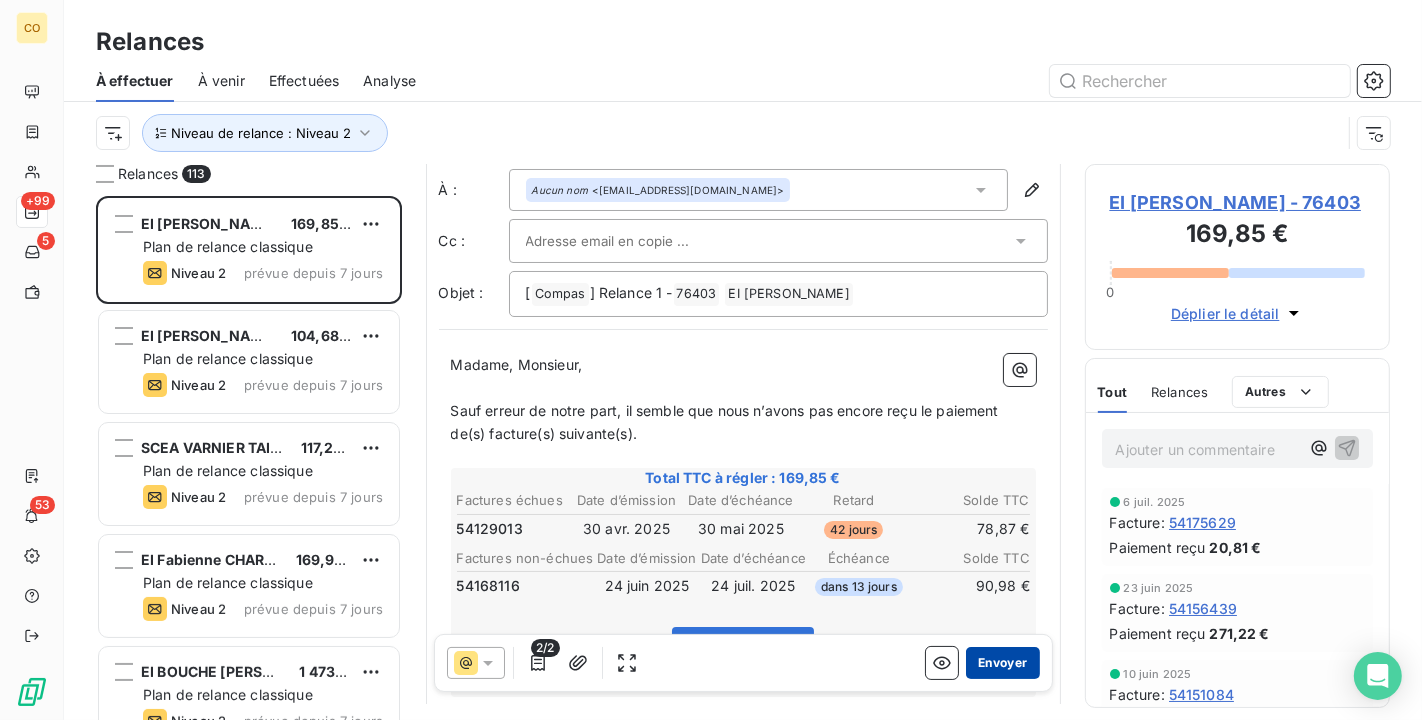 click on "Envoyer" at bounding box center (1002, 663) 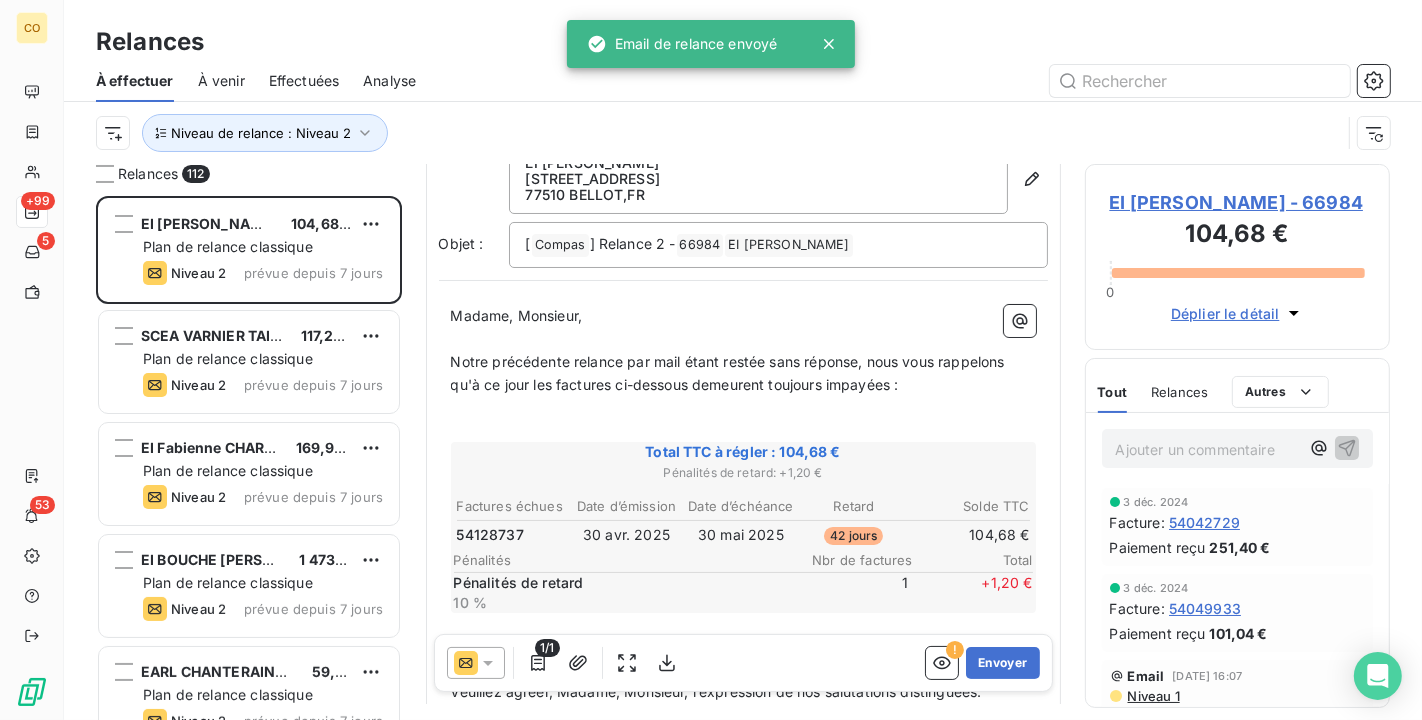 scroll, scrollTop: 113, scrollLeft: 0, axis: vertical 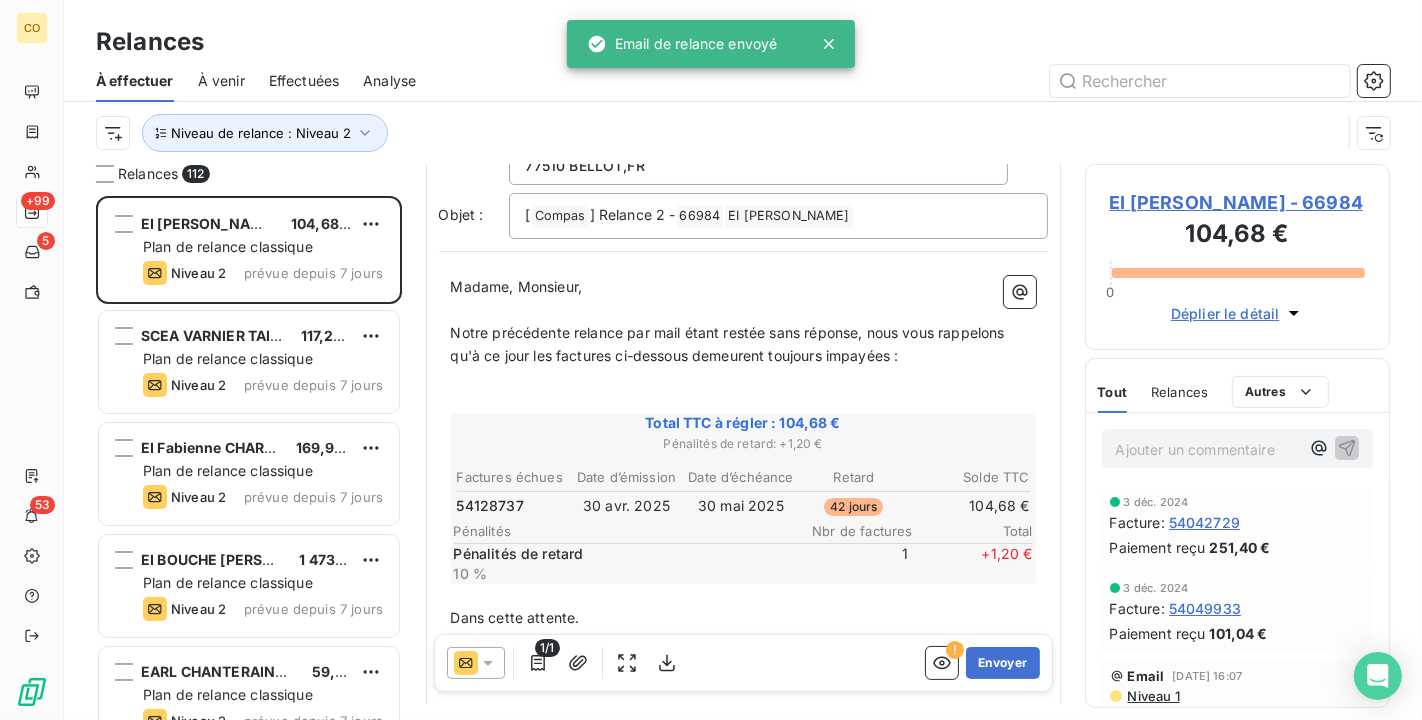 click 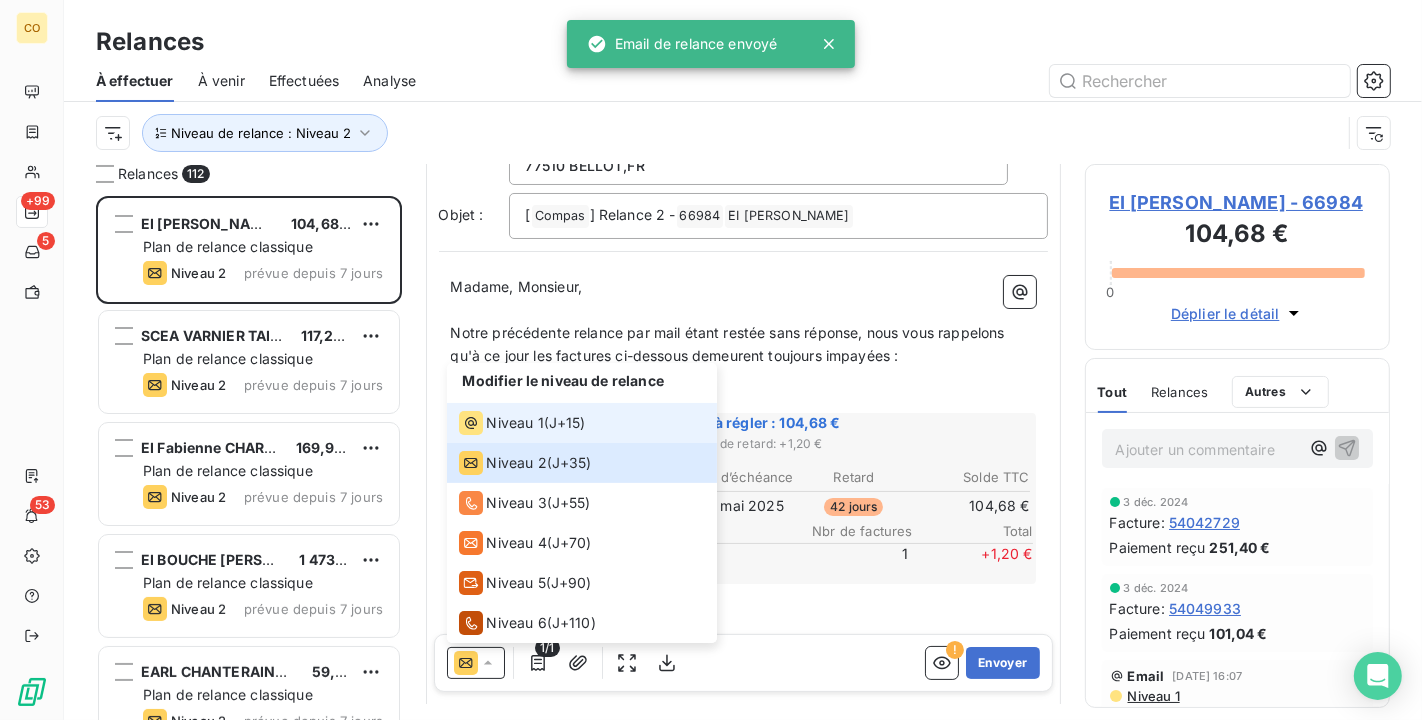 click on "Niveau 1" at bounding box center [515, 423] 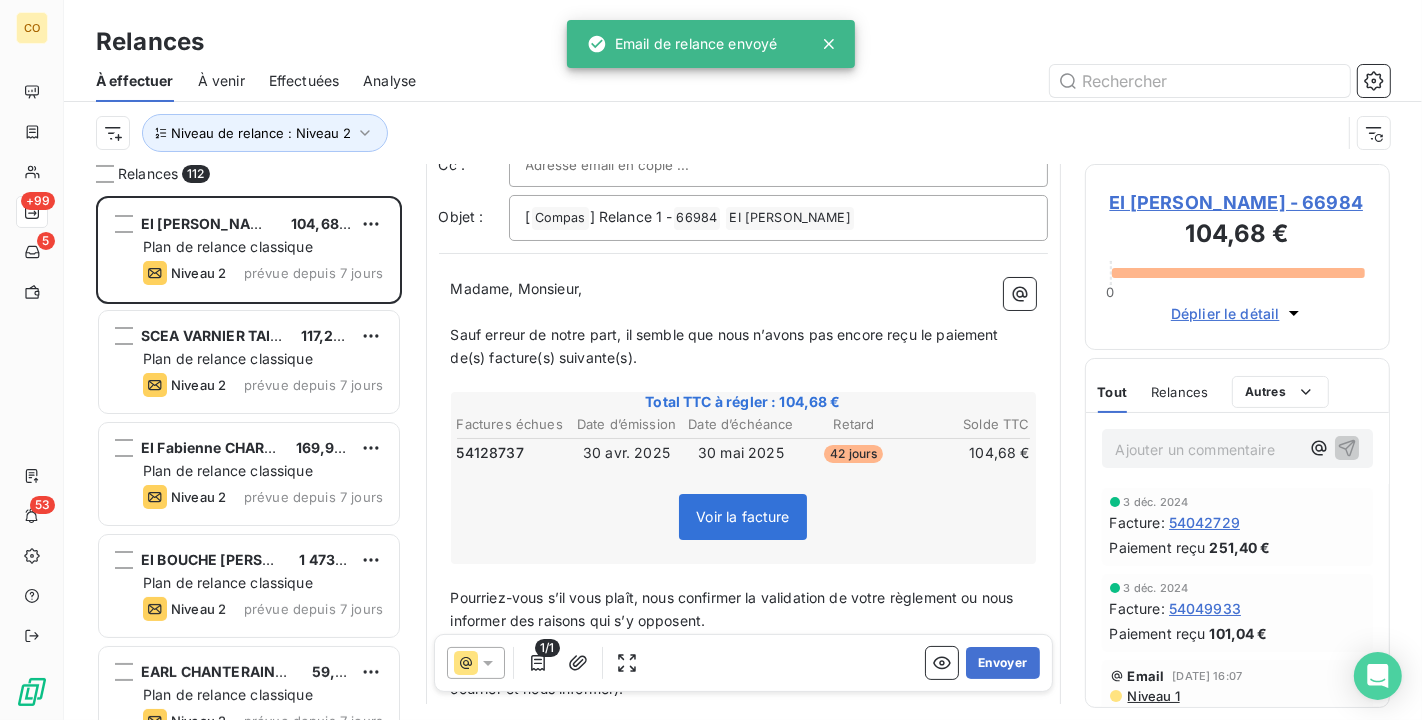 scroll, scrollTop: 37, scrollLeft: 0, axis: vertical 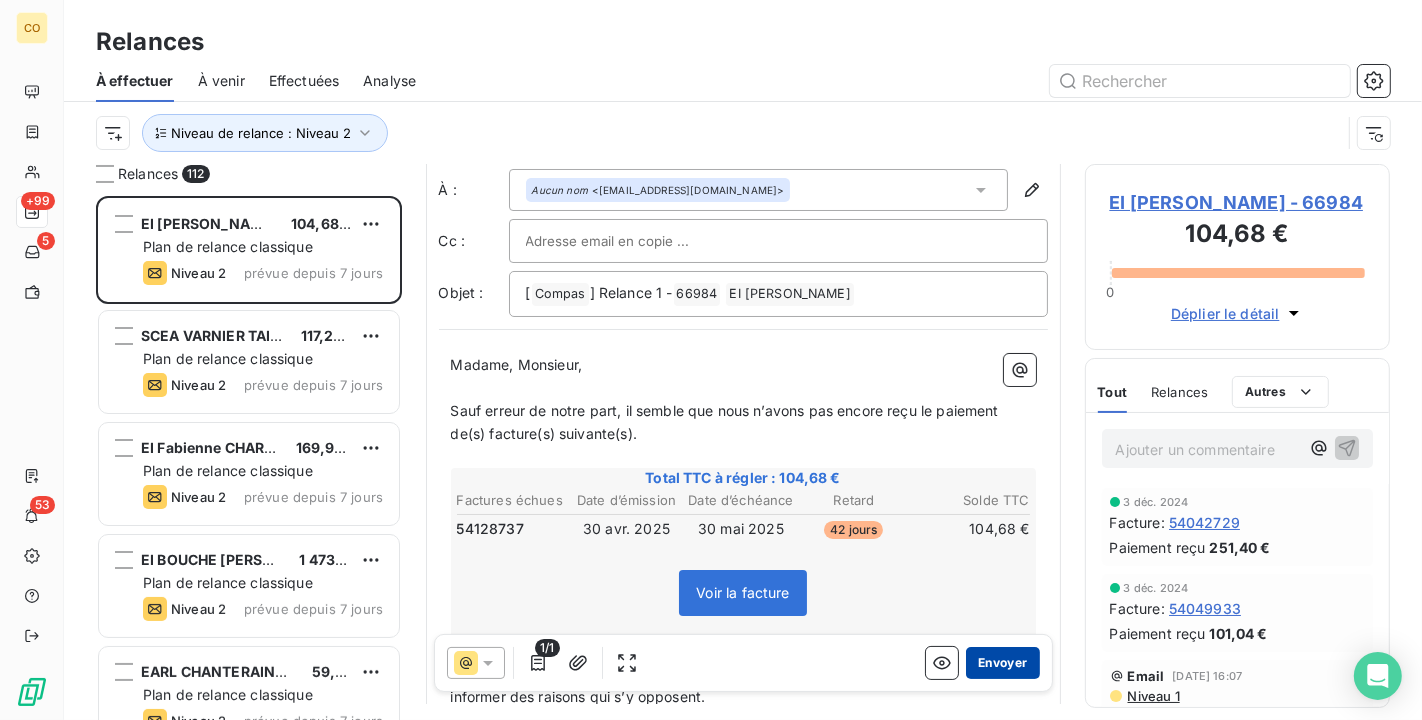 click on "Envoyer" at bounding box center (1002, 663) 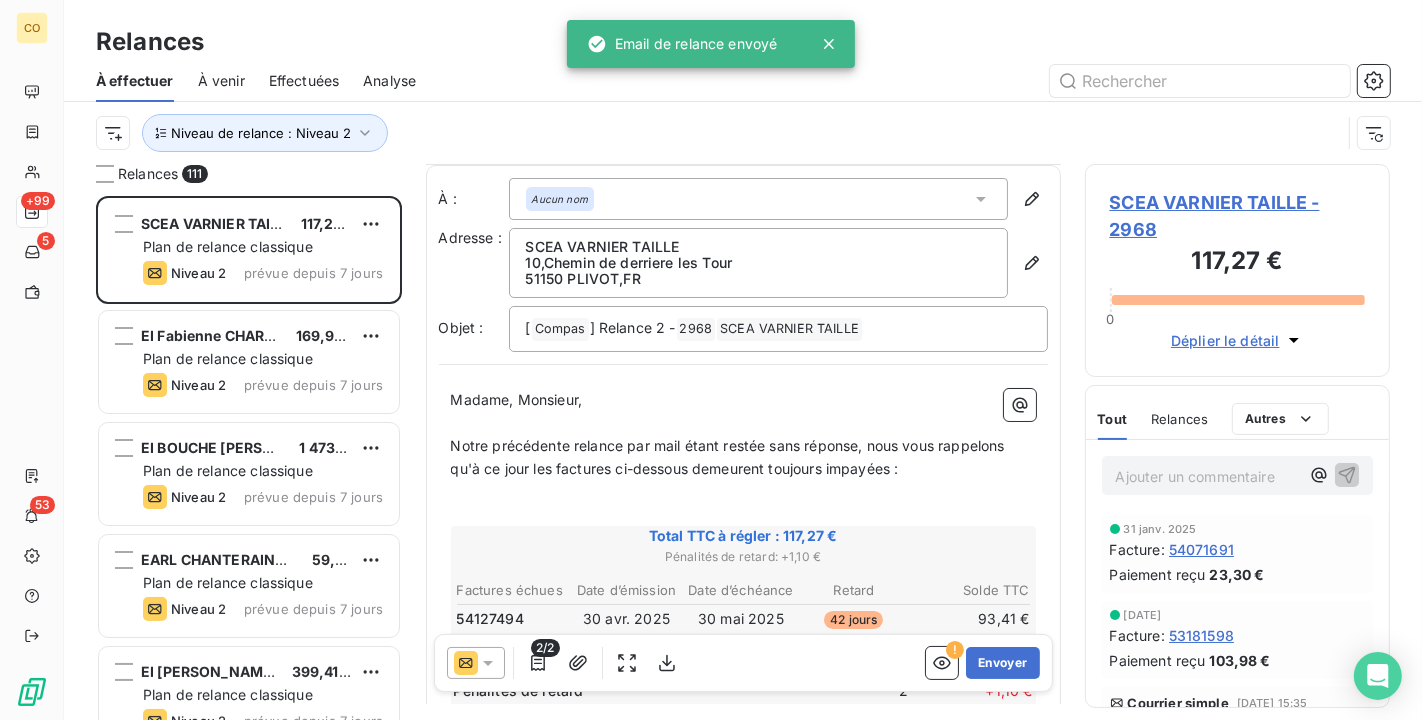 scroll, scrollTop: 222, scrollLeft: 0, axis: vertical 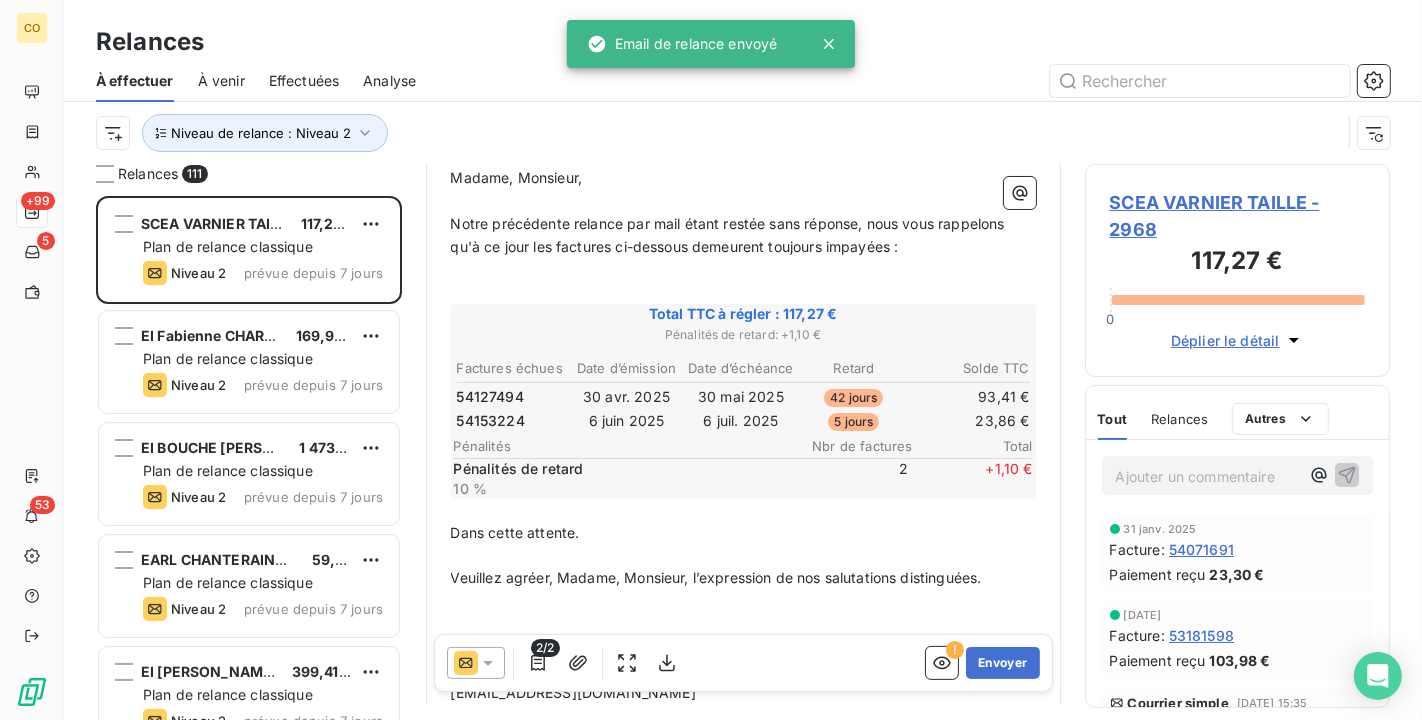 click 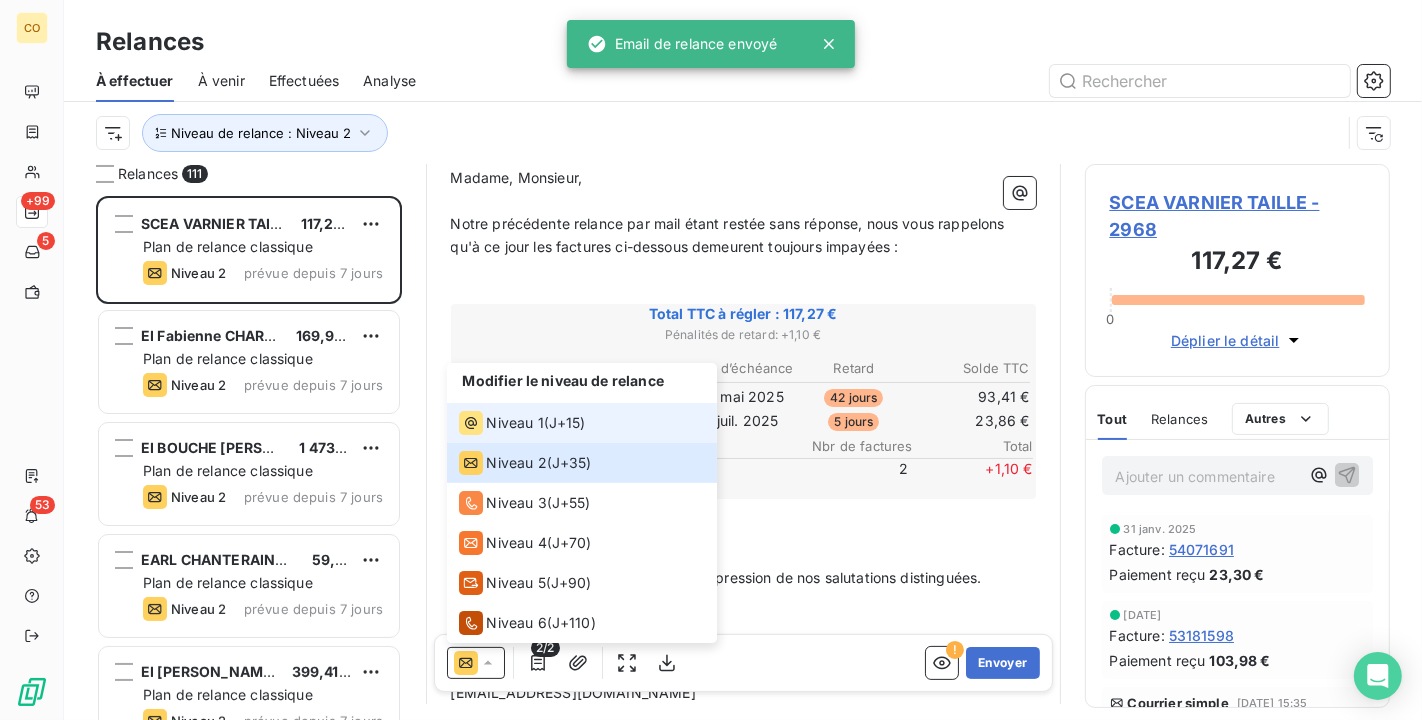 click on "Niveau 1" at bounding box center (515, 423) 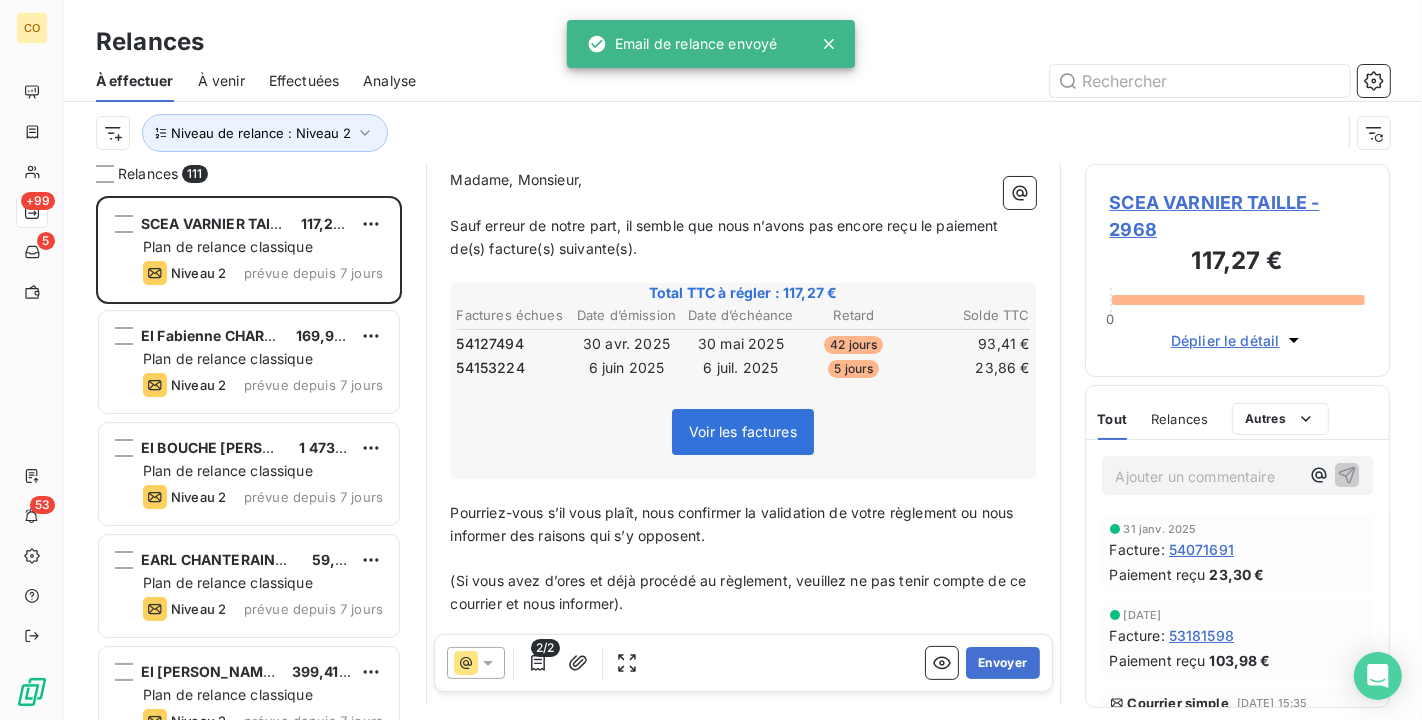 scroll, scrollTop: 146, scrollLeft: 0, axis: vertical 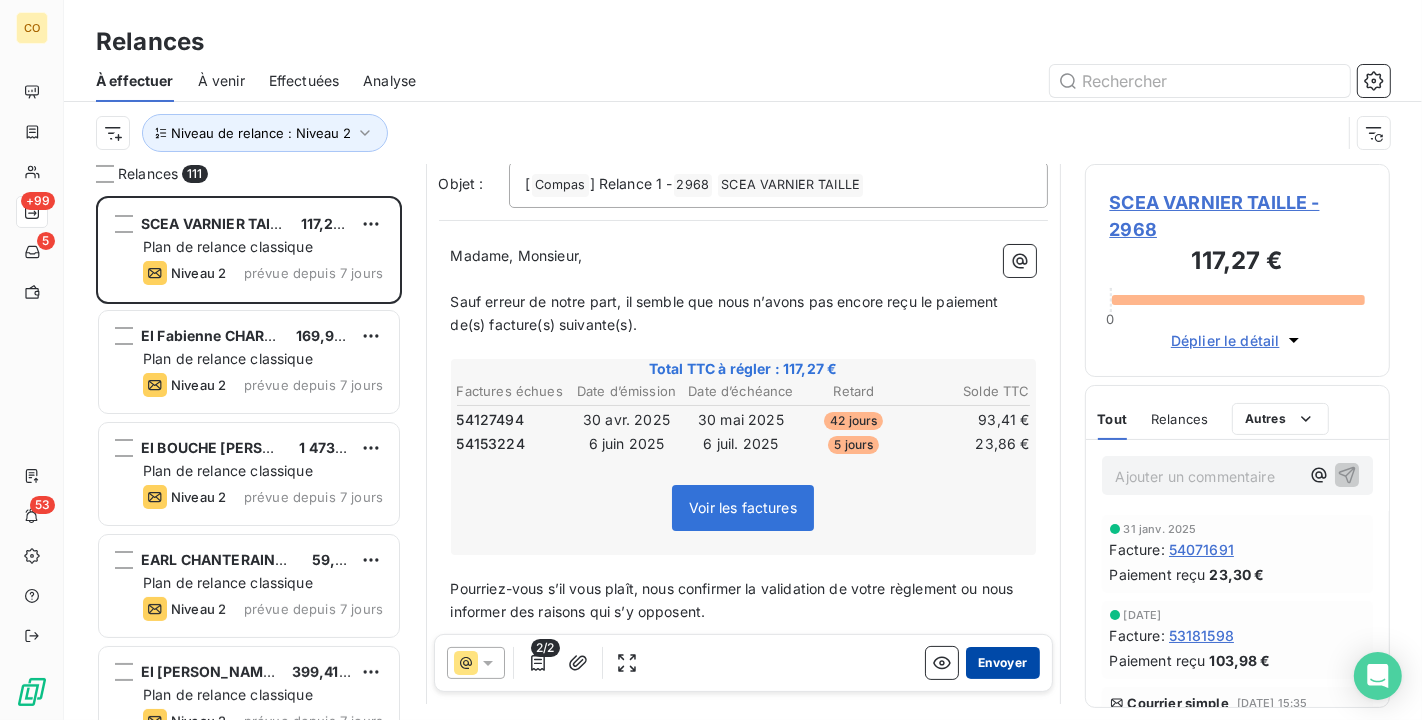 click on "Envoyer" at bounding box center (1002, 663) 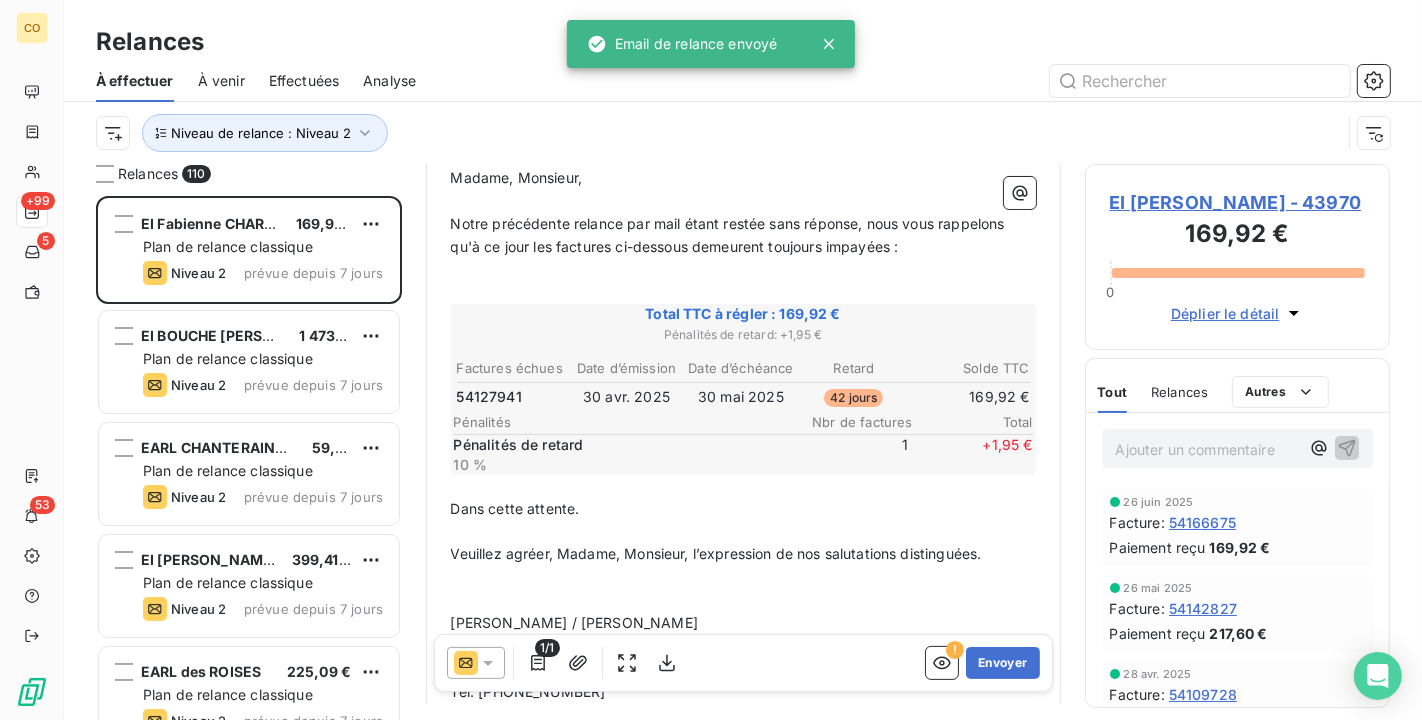 scroll, scrollTop: 222, scrollLeft: 0, axis: vertical 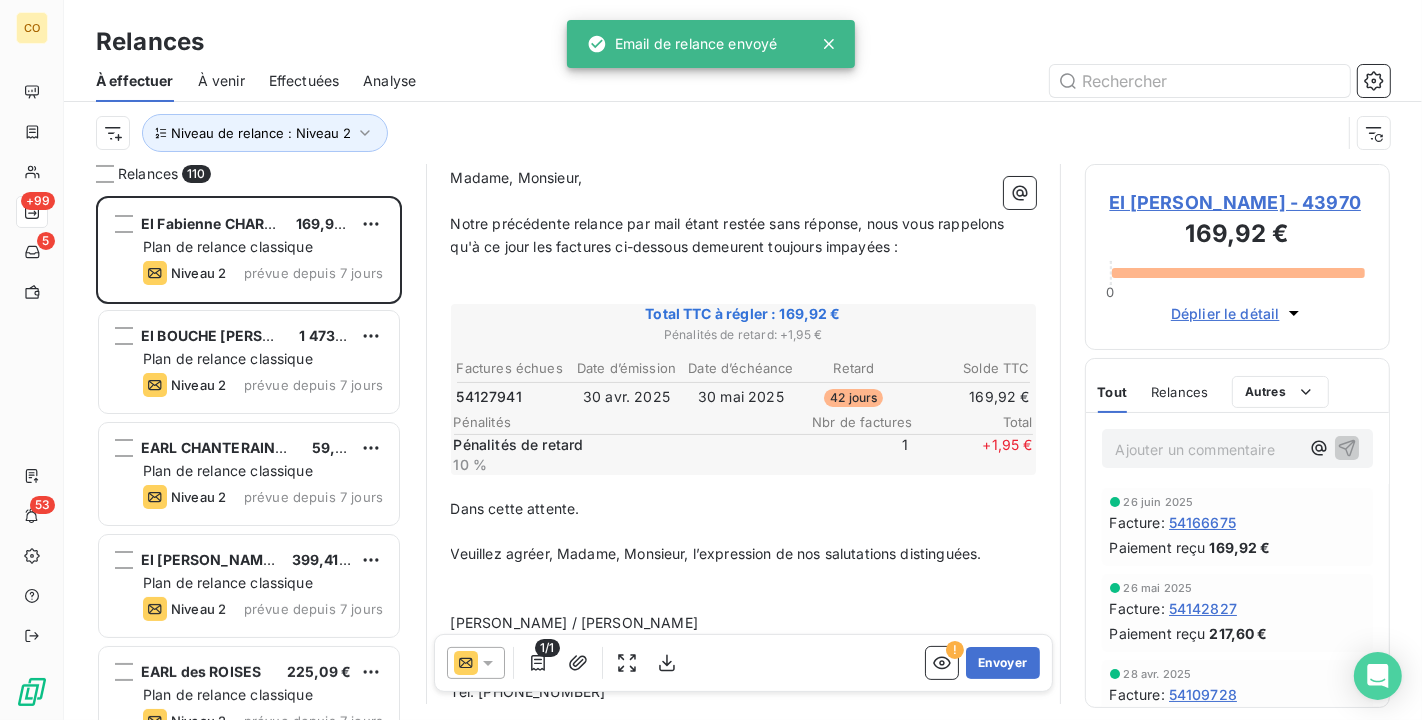 click 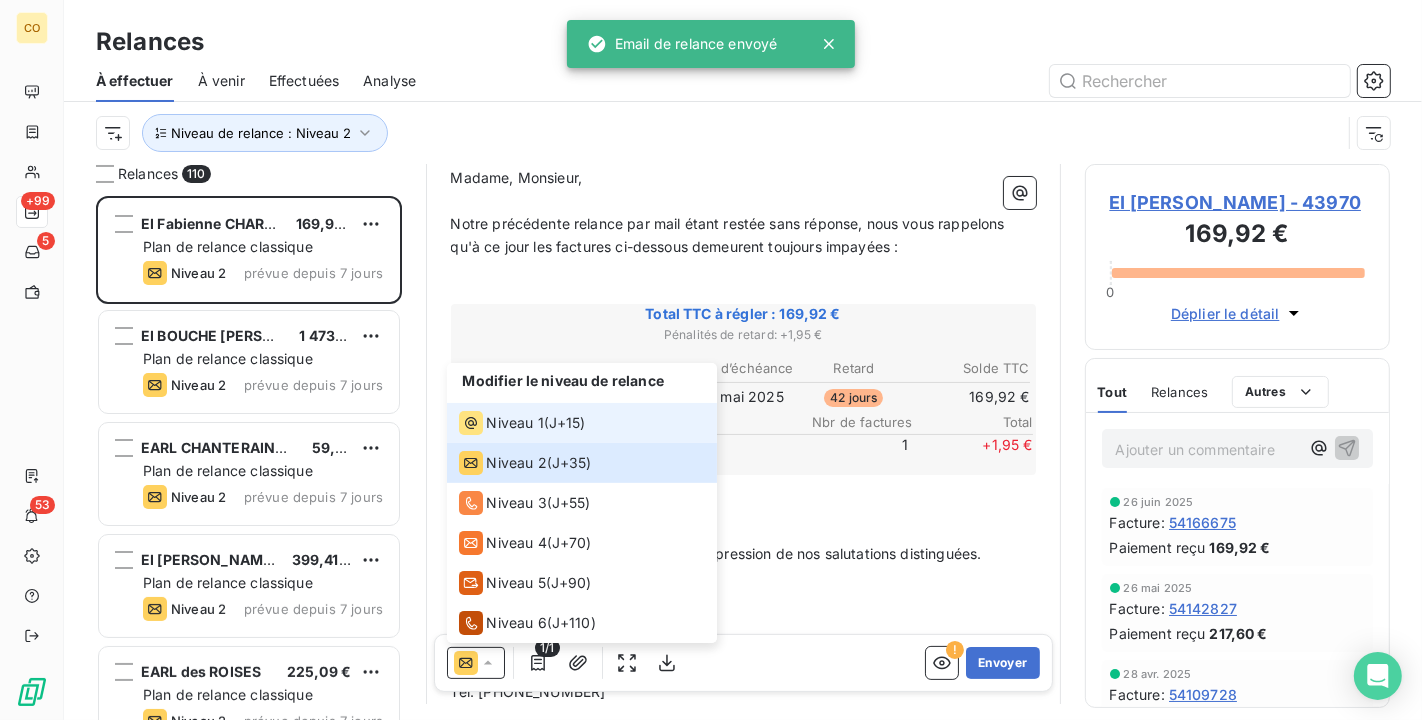 click on "Niveau 1" at bounding box center (515, 423) 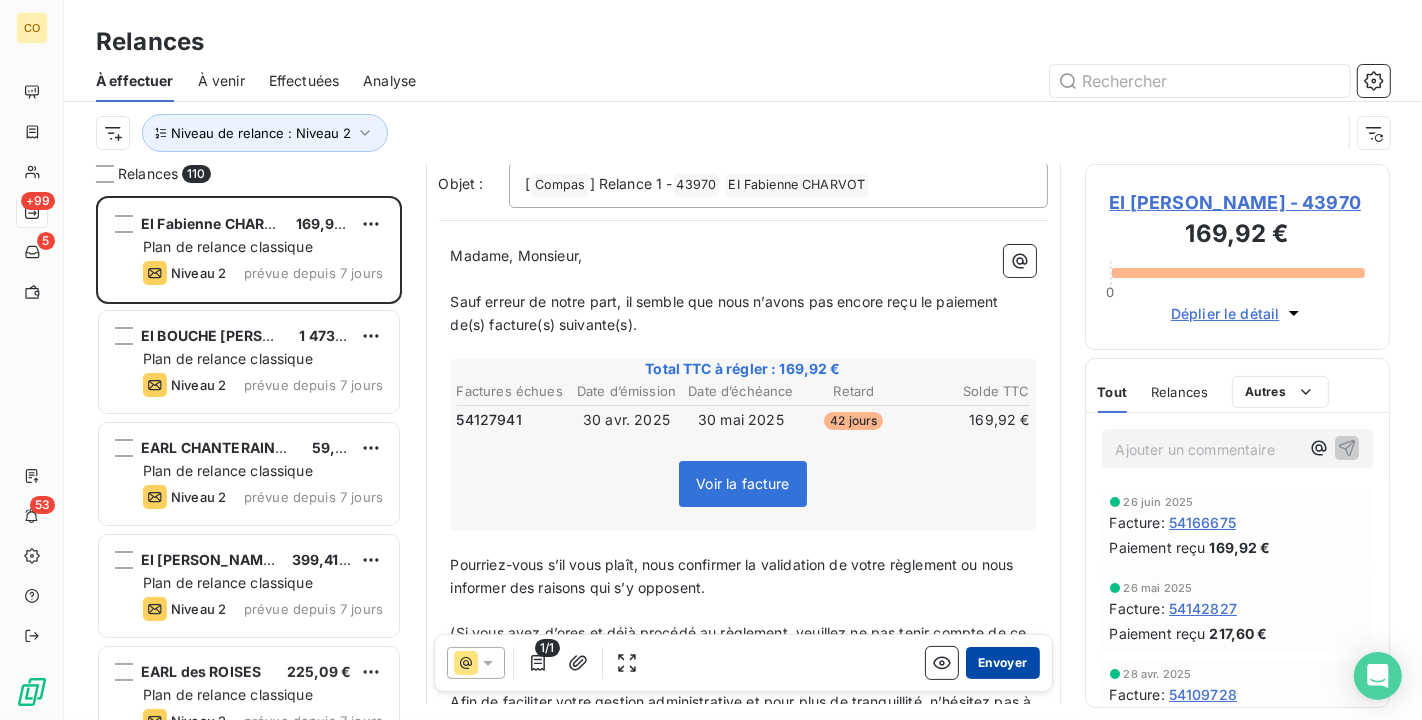 click on "Envoyer" at bounding box center [1002, 663] 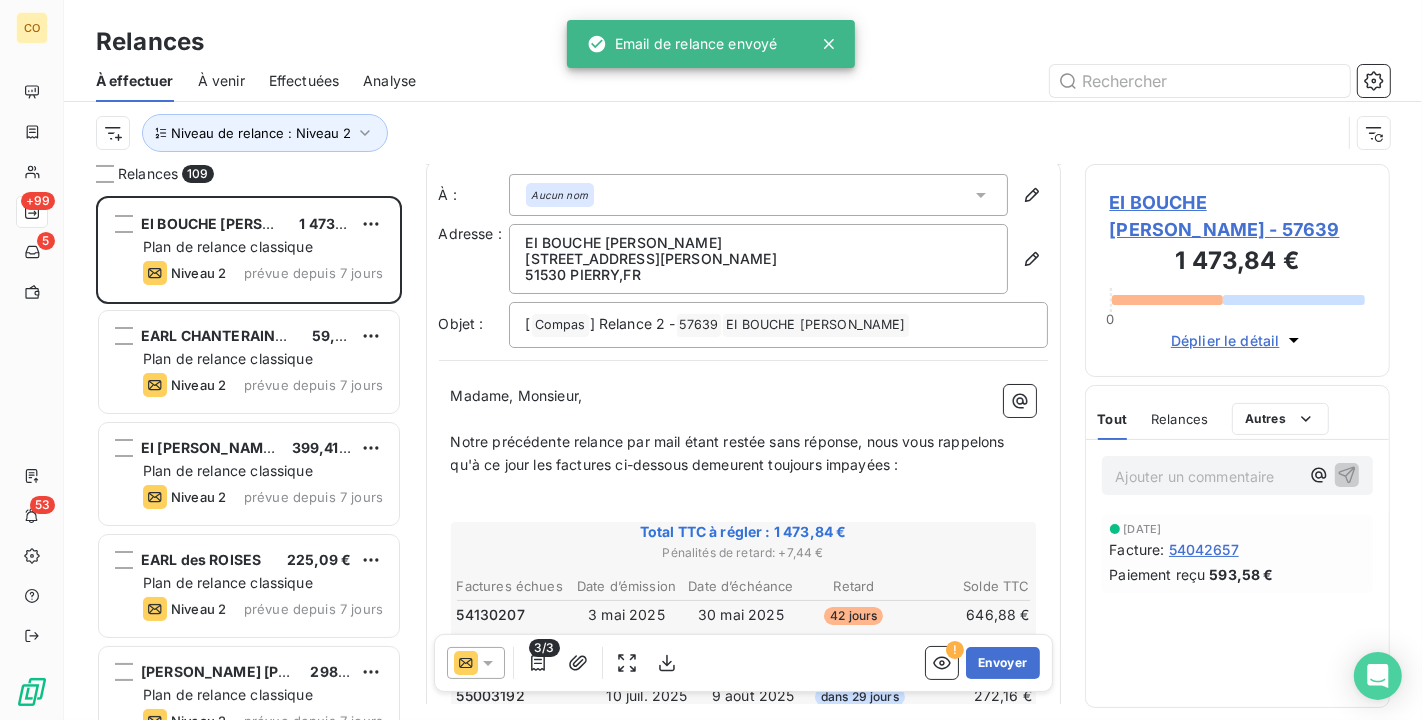 scroll, scrollTop: 113, scrollLeft: 0, axis: vertical 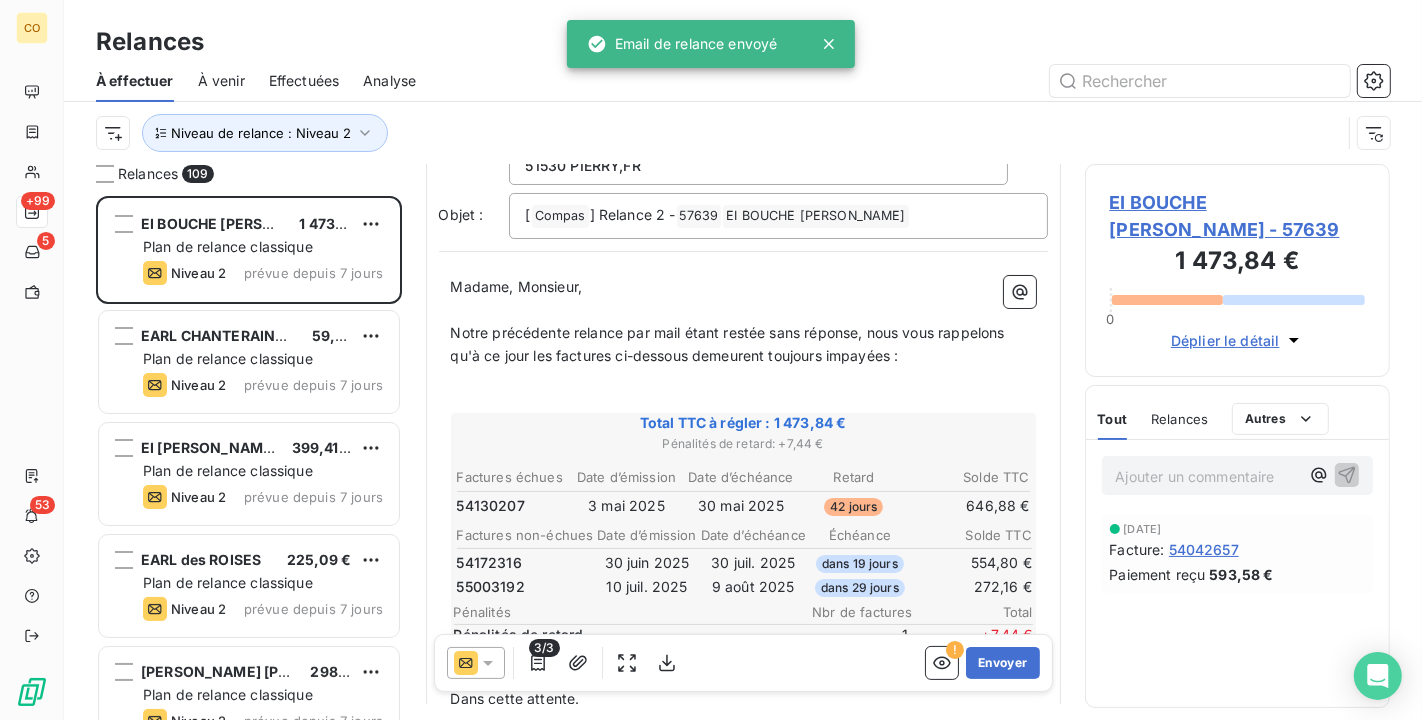 click 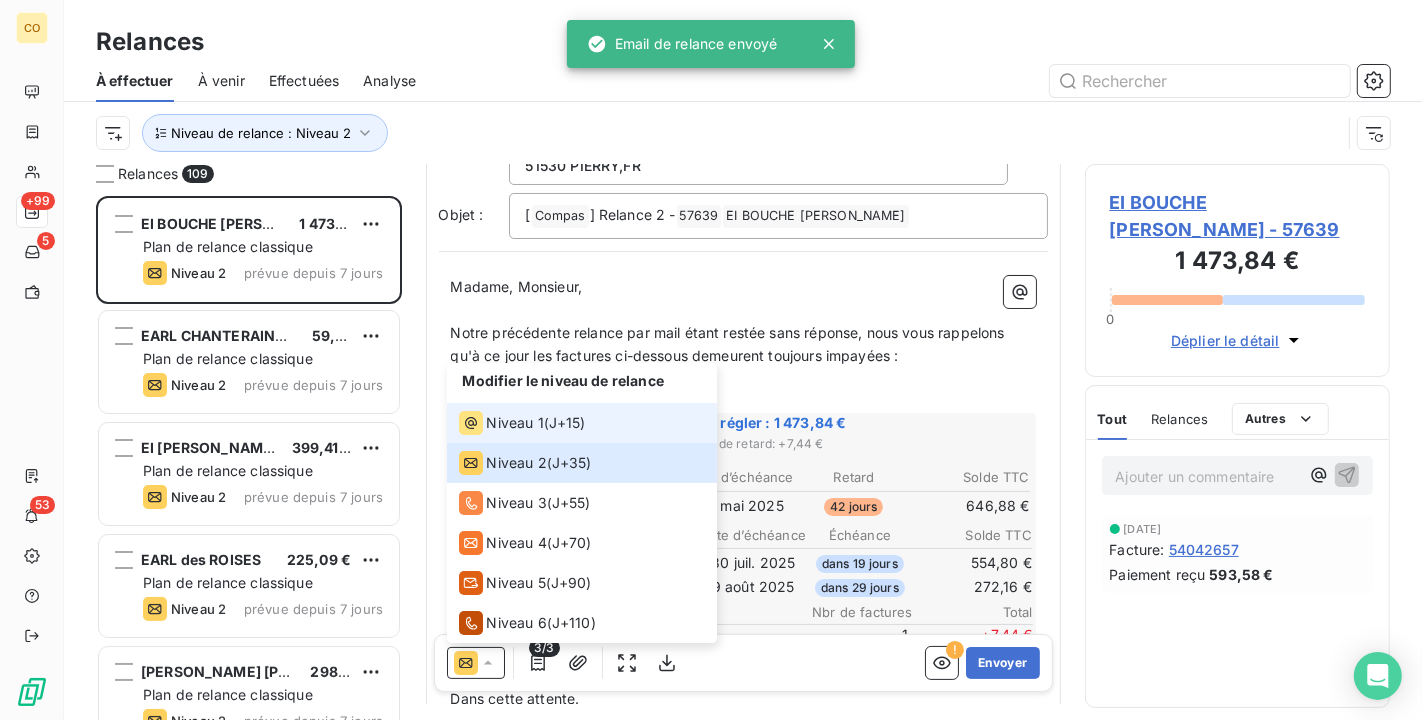 click 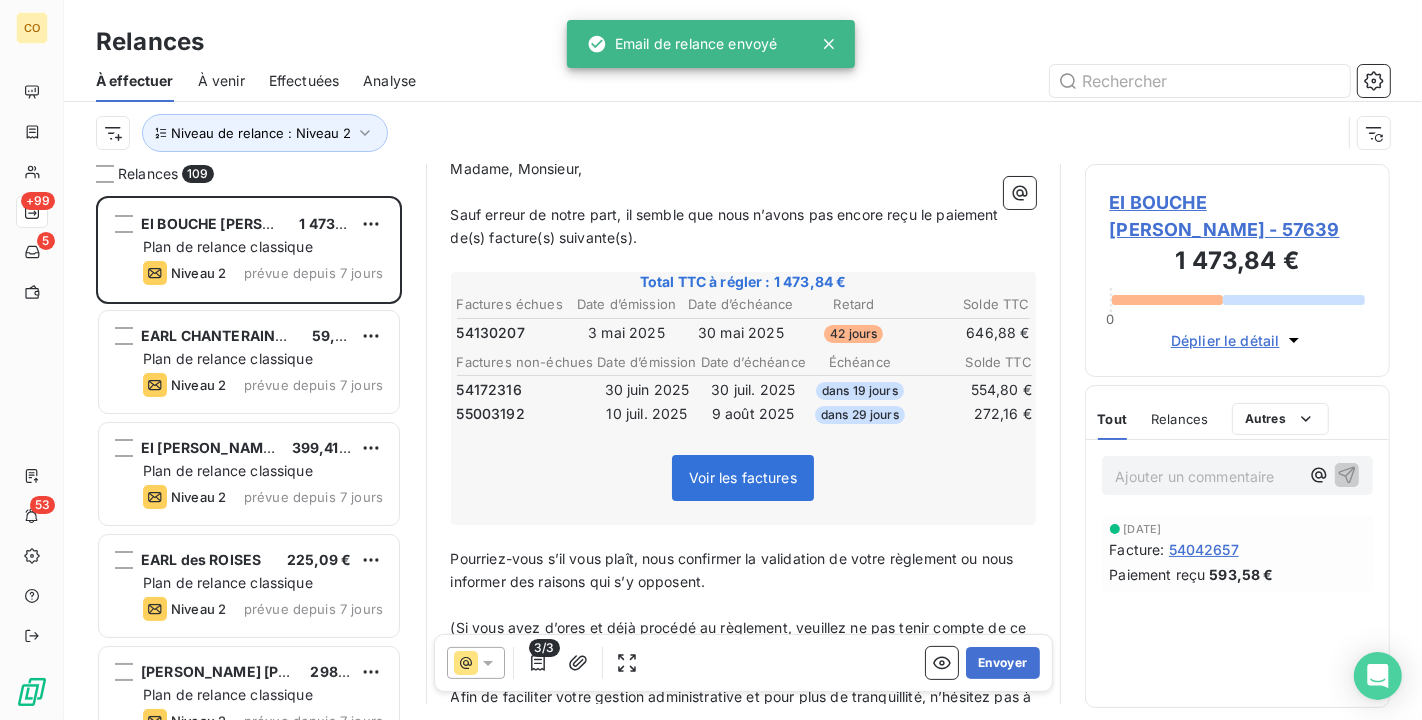 scroll, scrollTop: 259, scrollLeft: 0, axis: vertical 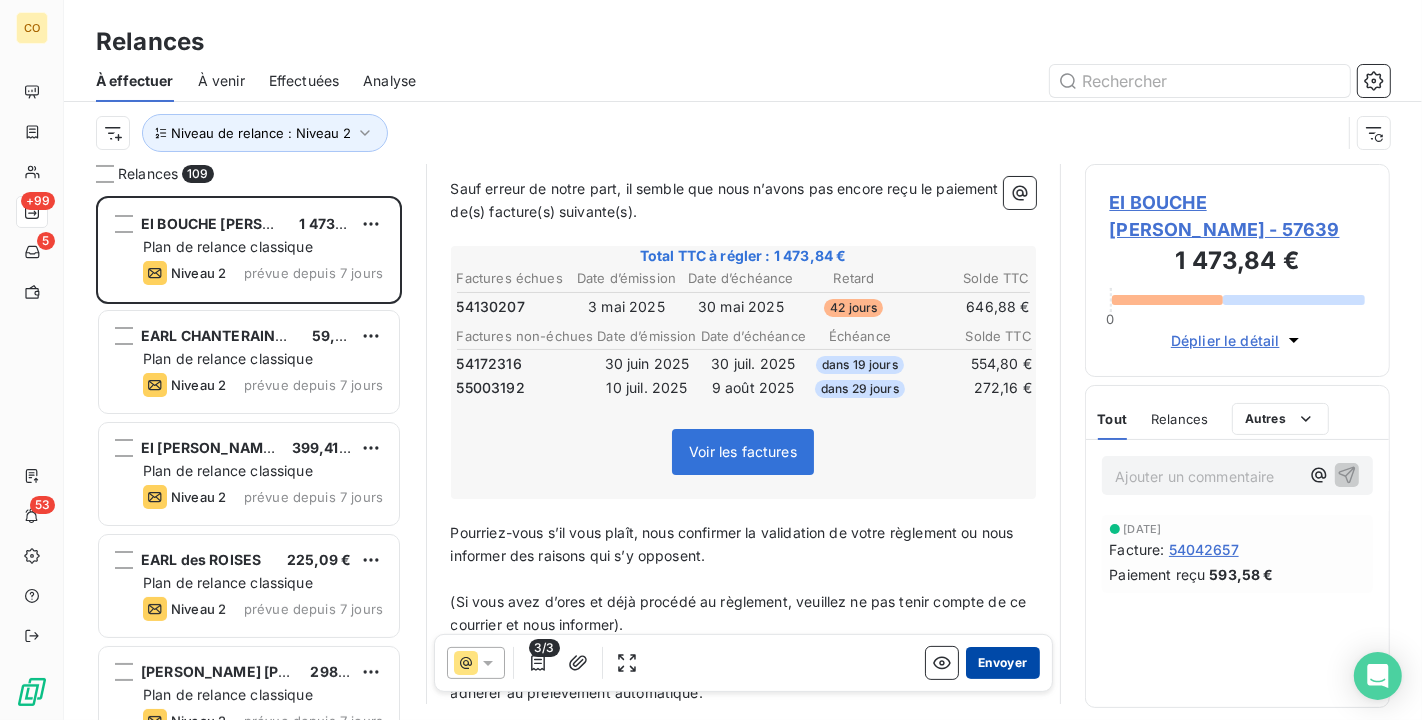 click on "Envoyer" at bounding box center (1002, 663) 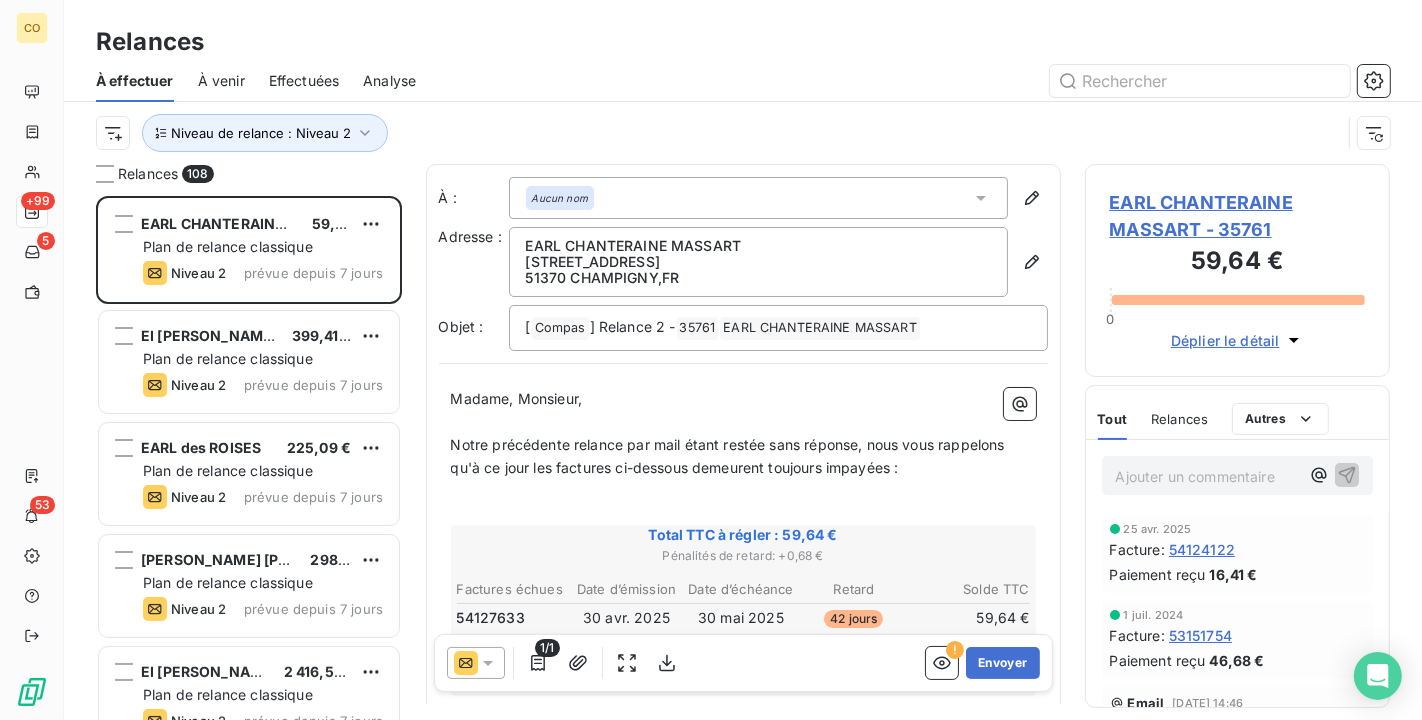 click 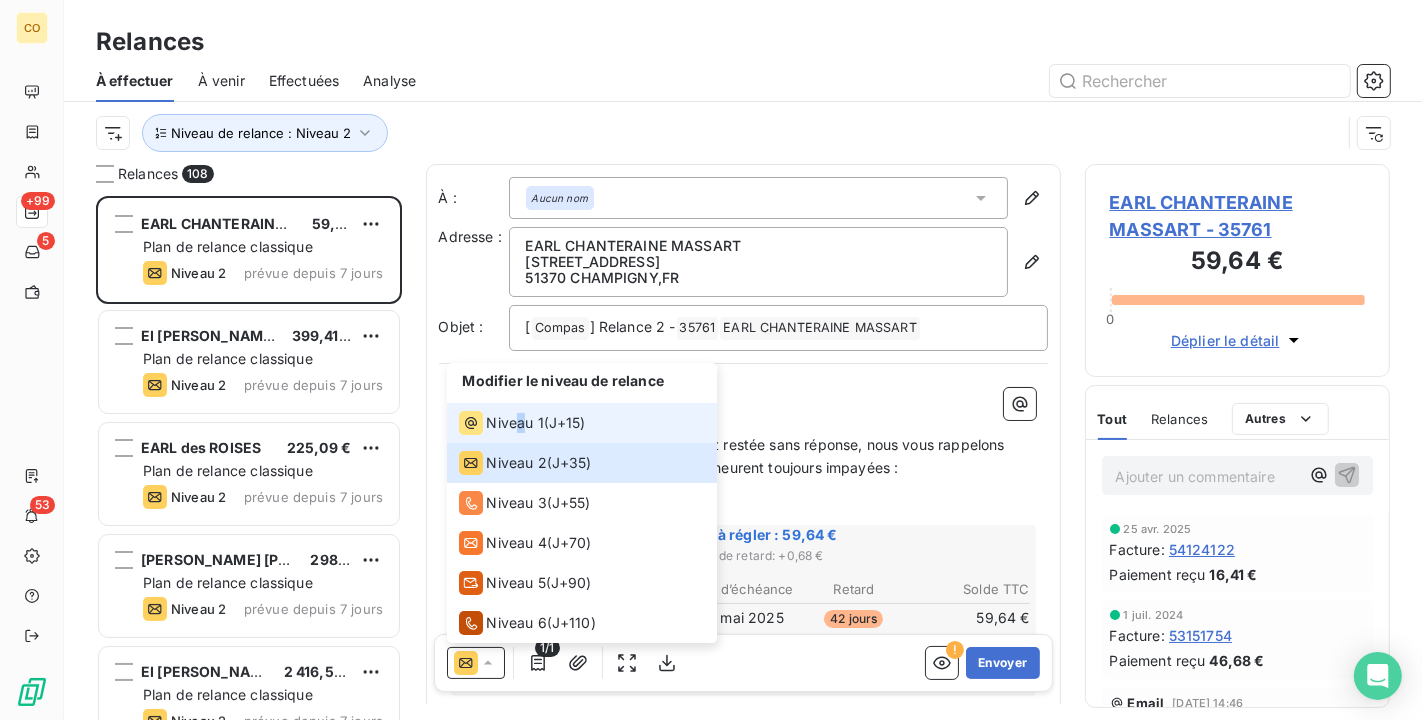 click on "Niveau 1" at bounding box center (515, 423) 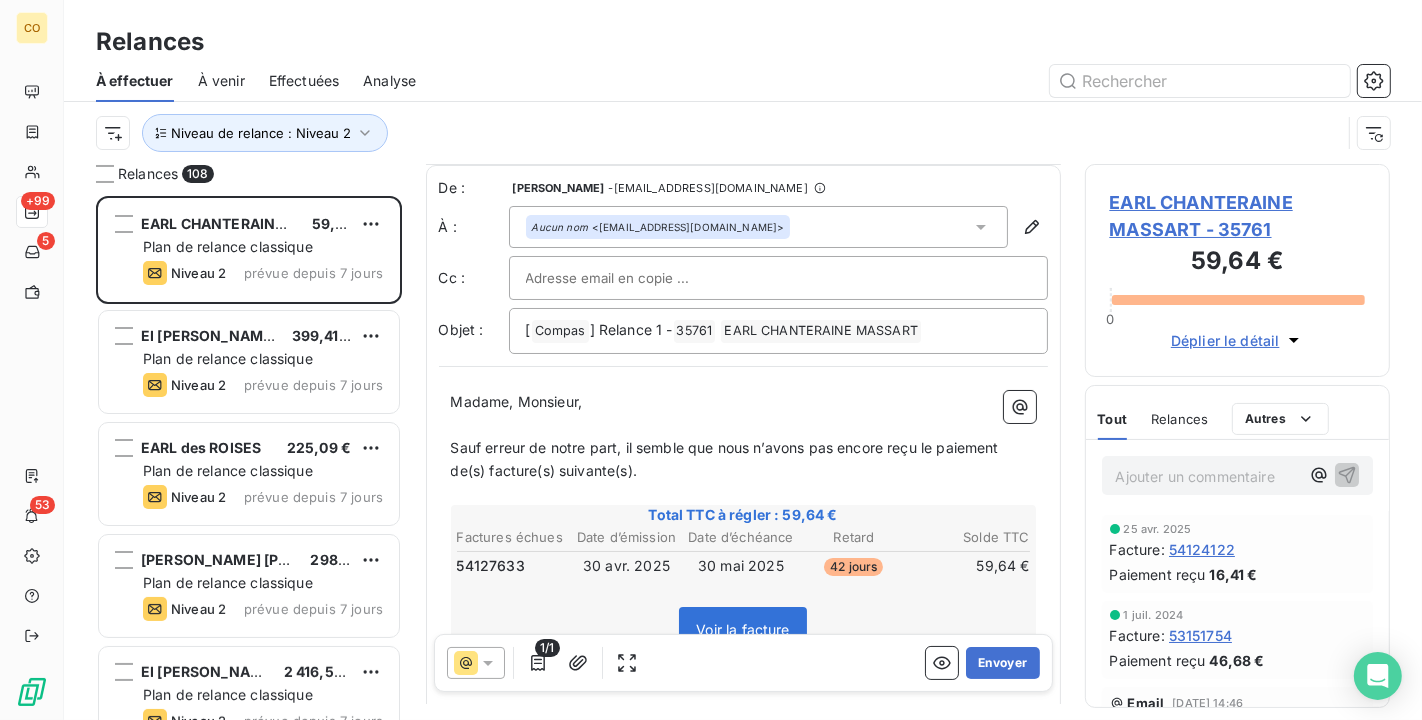 scroll, scrollTop: 2, scrollLeft: 0, axis: vertical 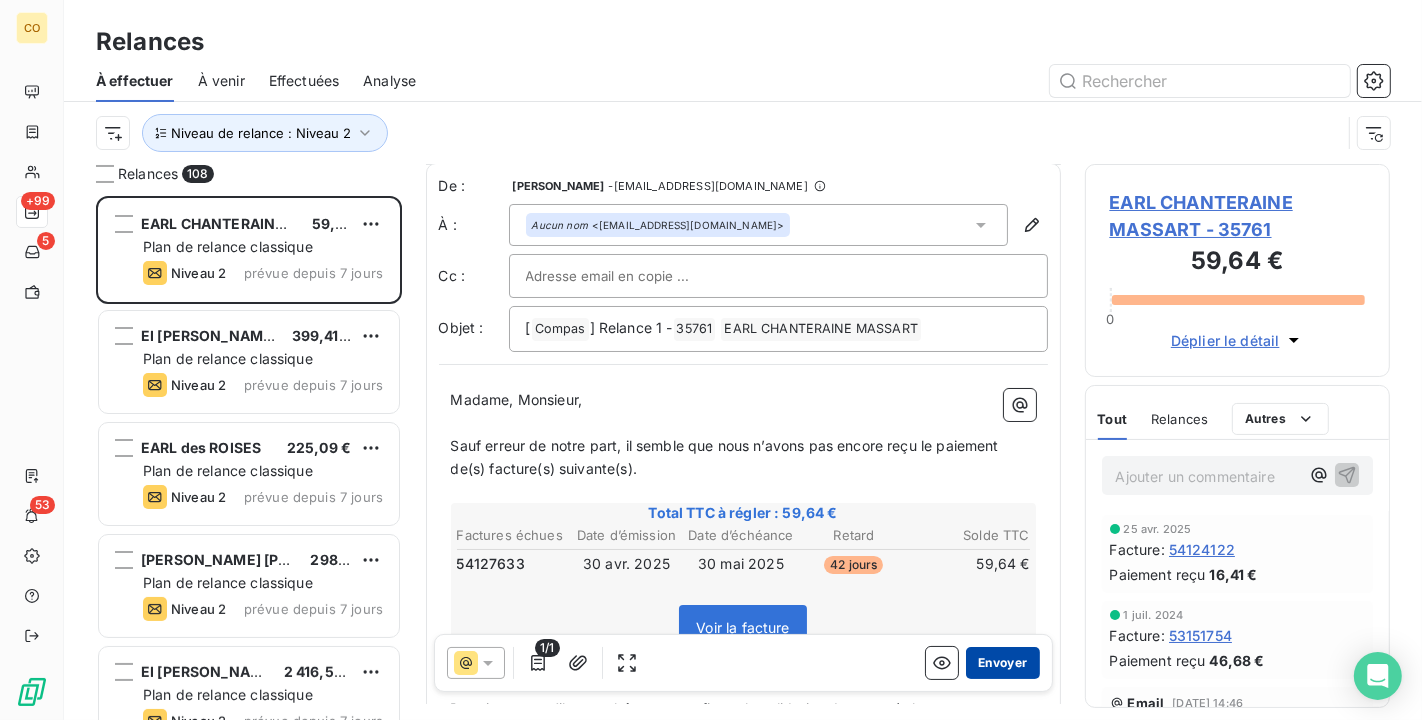 click on "Envoyer" at bounding box center (1002, 663) 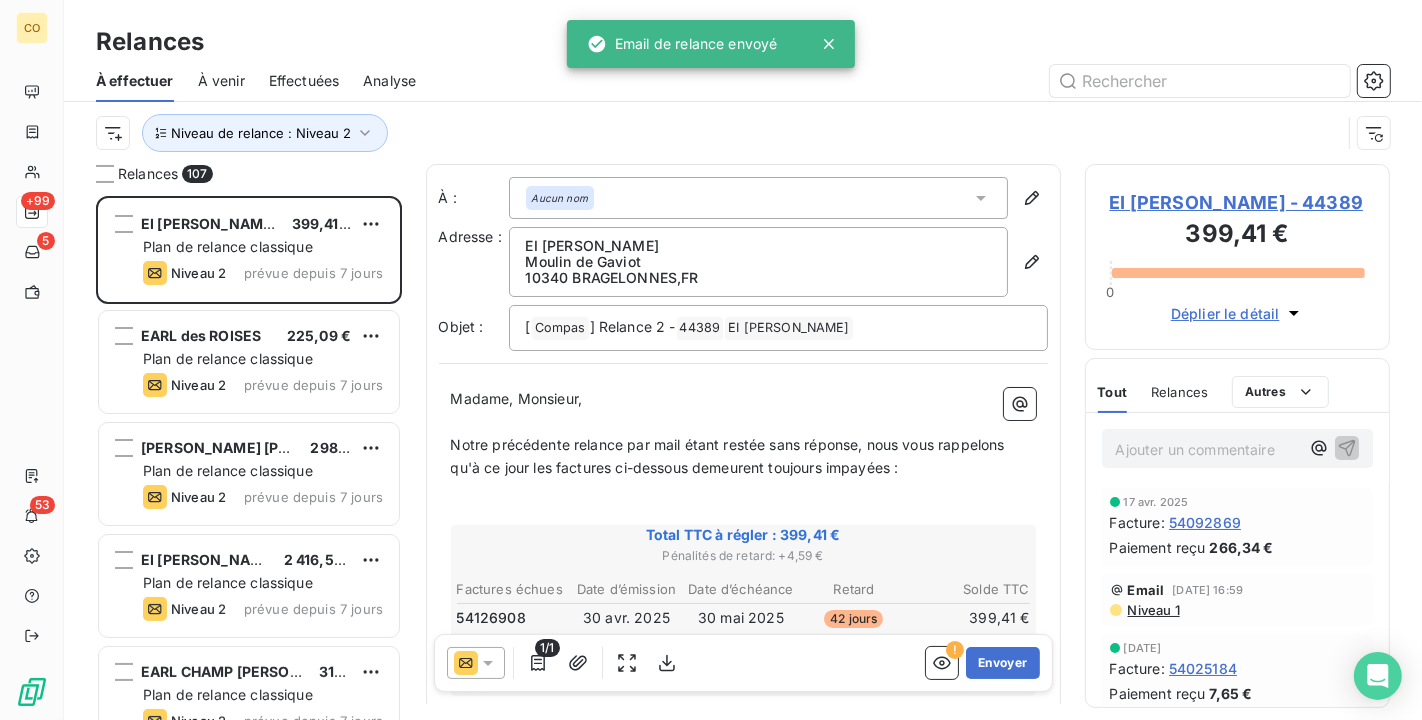 click 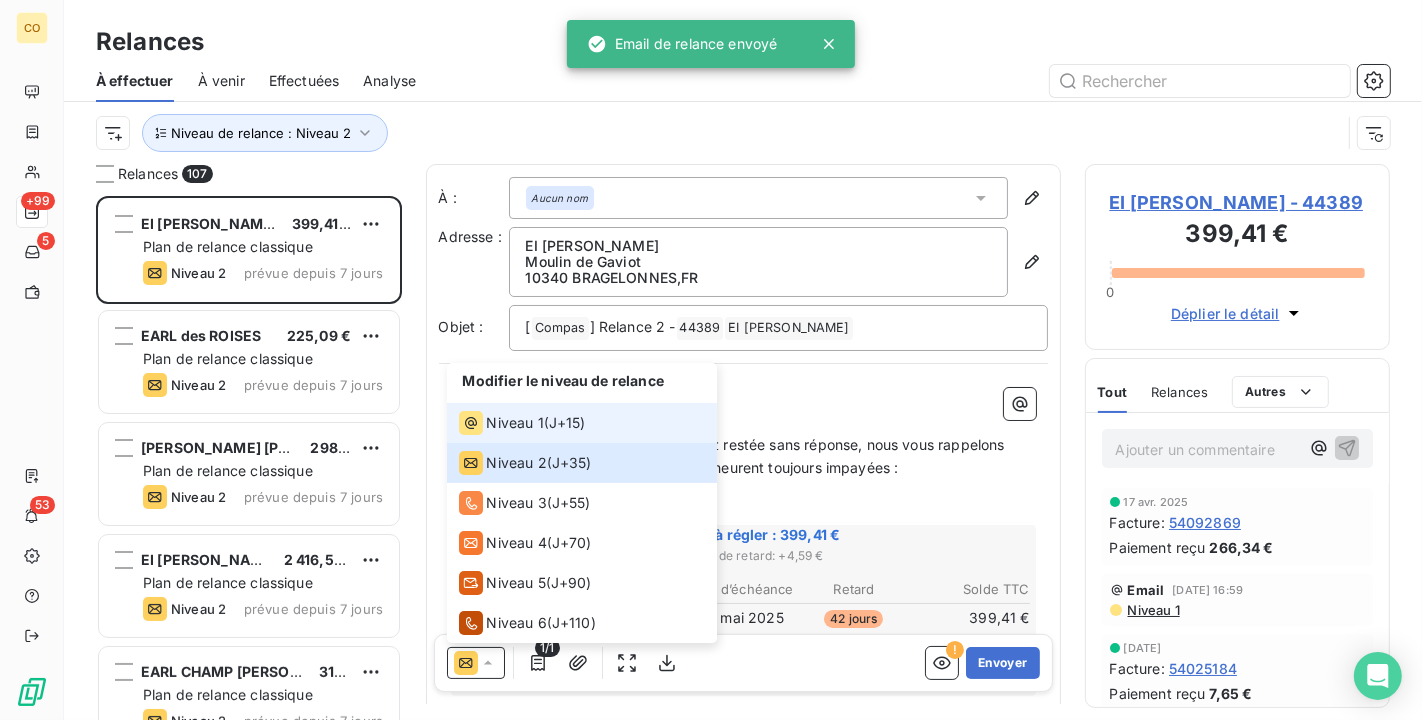 click on "Niveau 1" at bounding box center [515, 423] 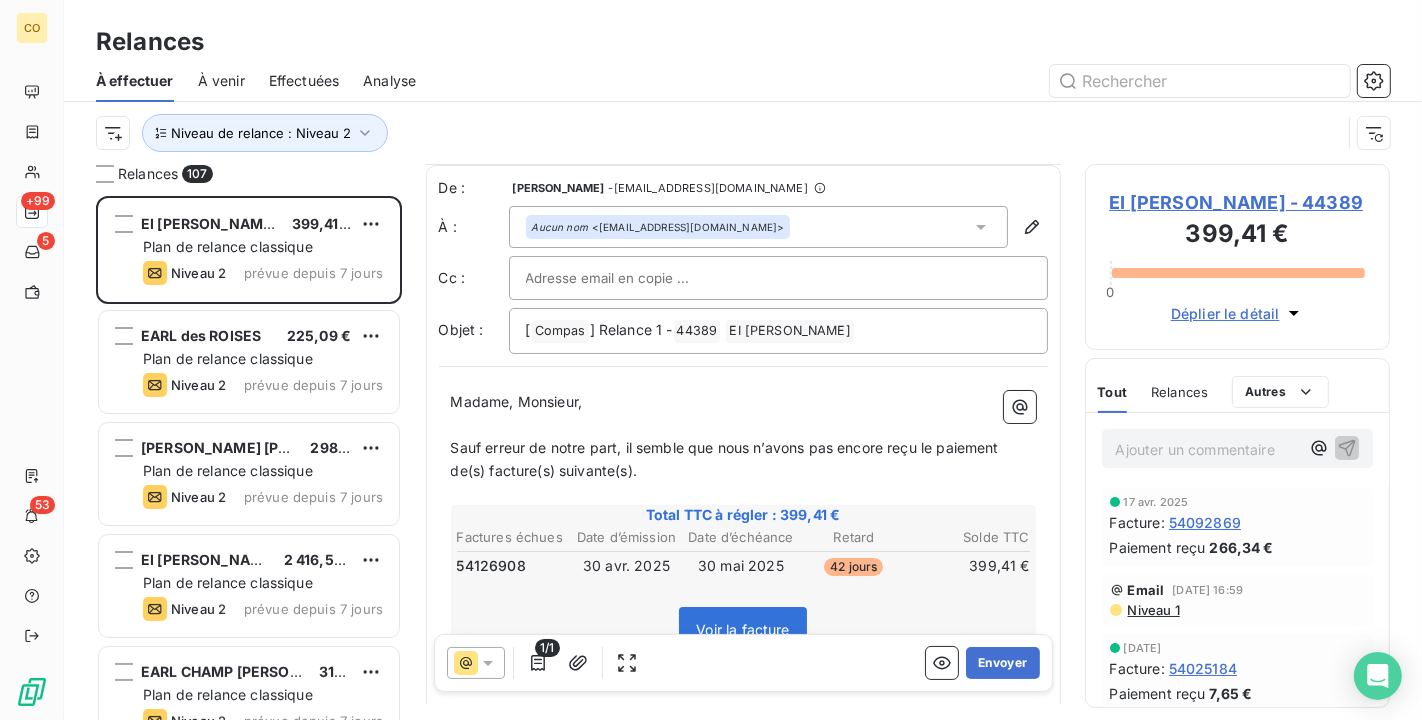 scroll, scrollTop: 2, scrollLeft: 0, axis: vertical 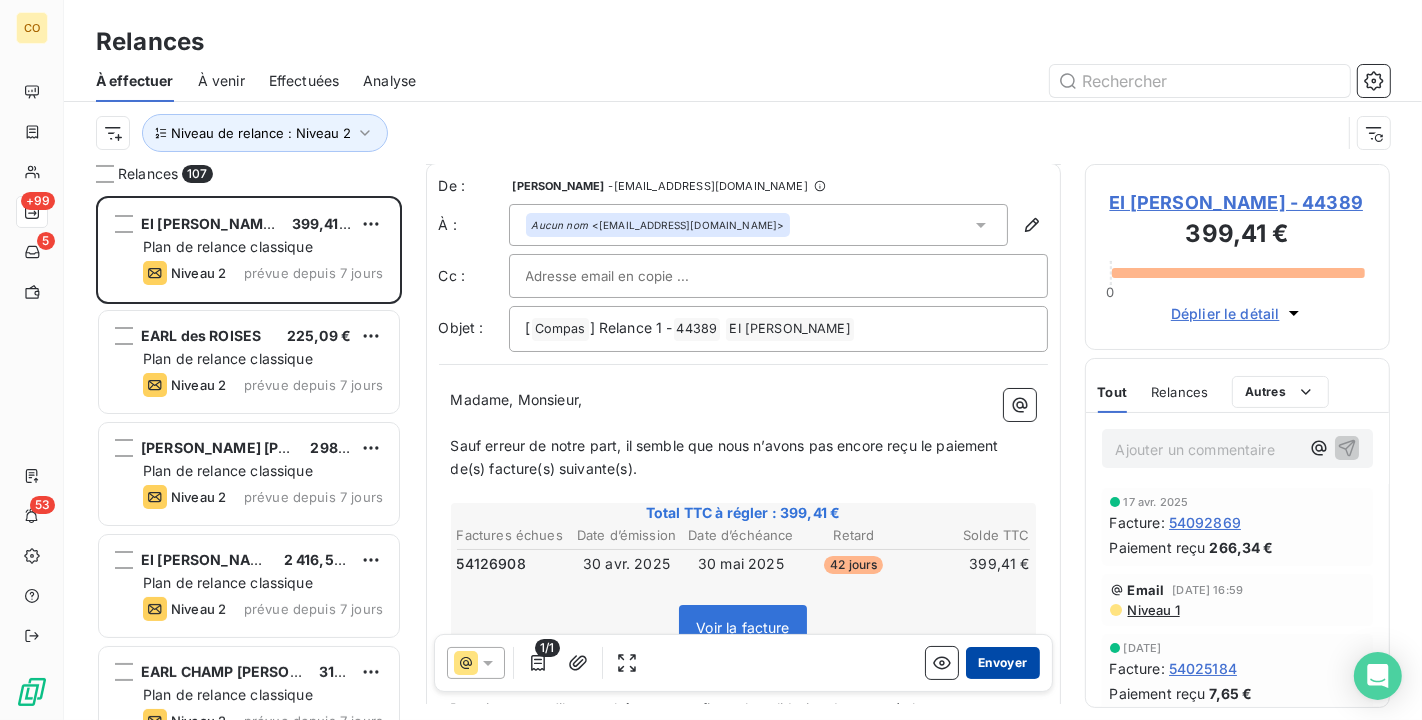click on "Envoyer" at bounding box center (1002, 663) 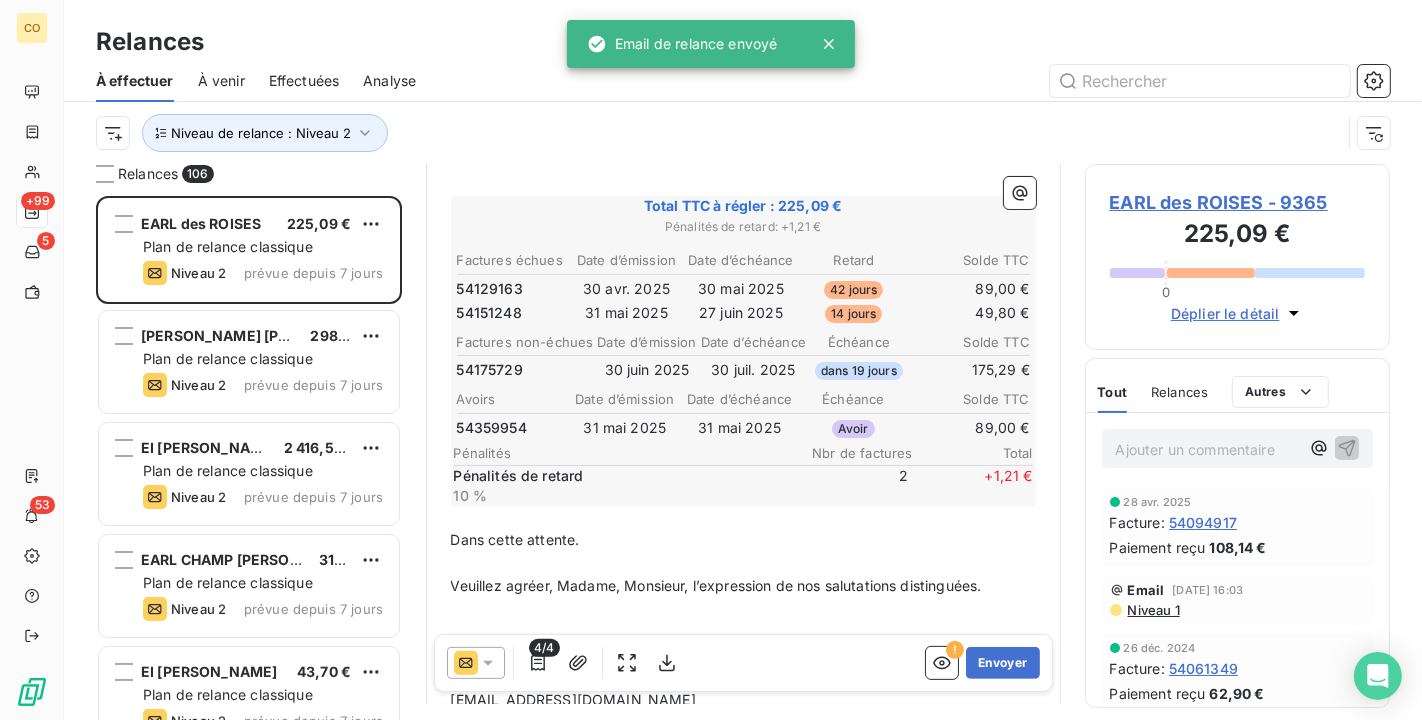 scroll, scrollTop: 336, scrollLeft: 0, axis: vertical 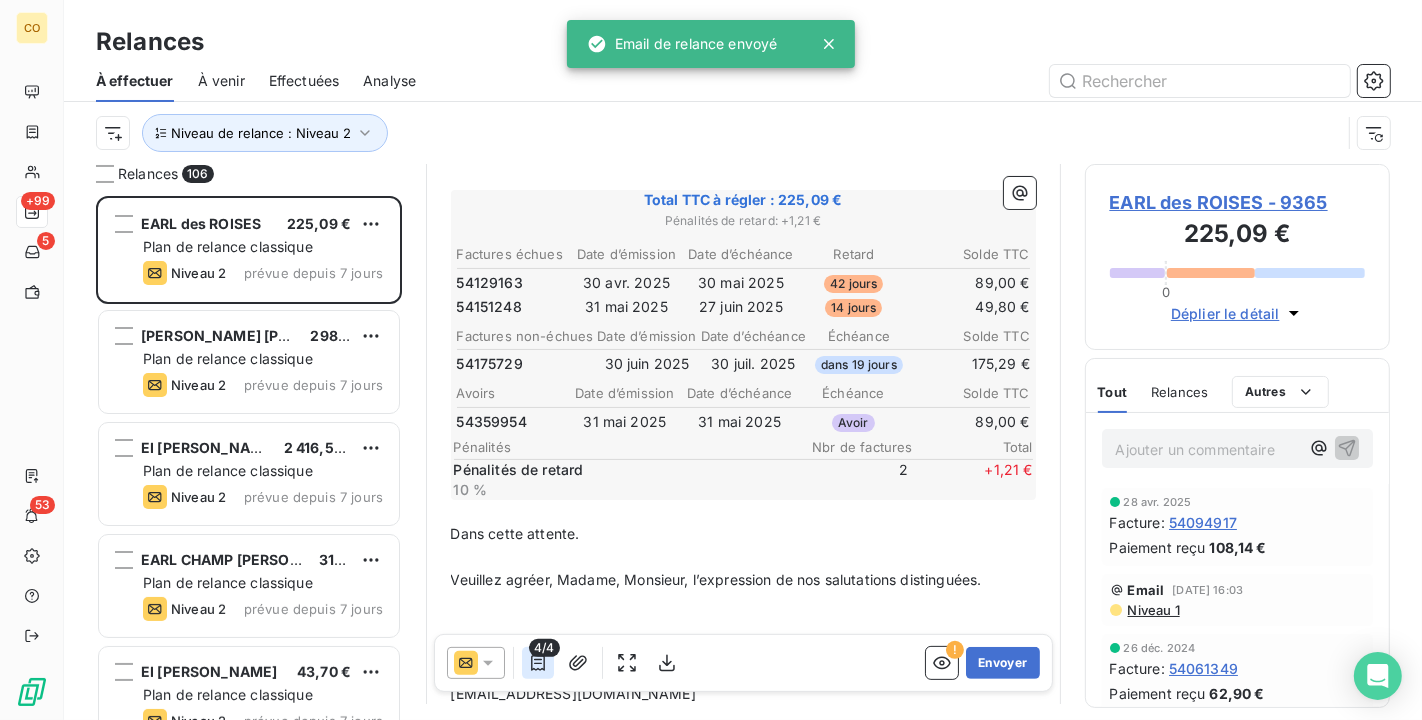 click 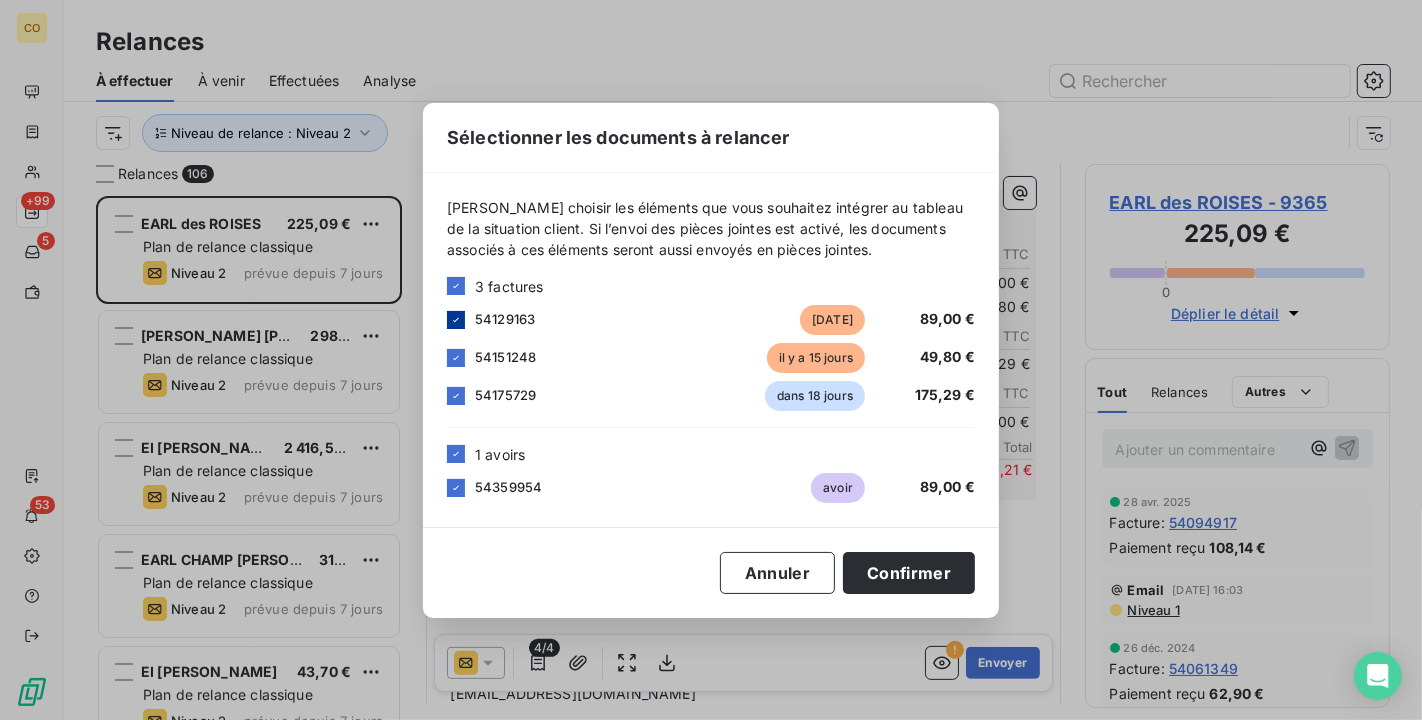 click 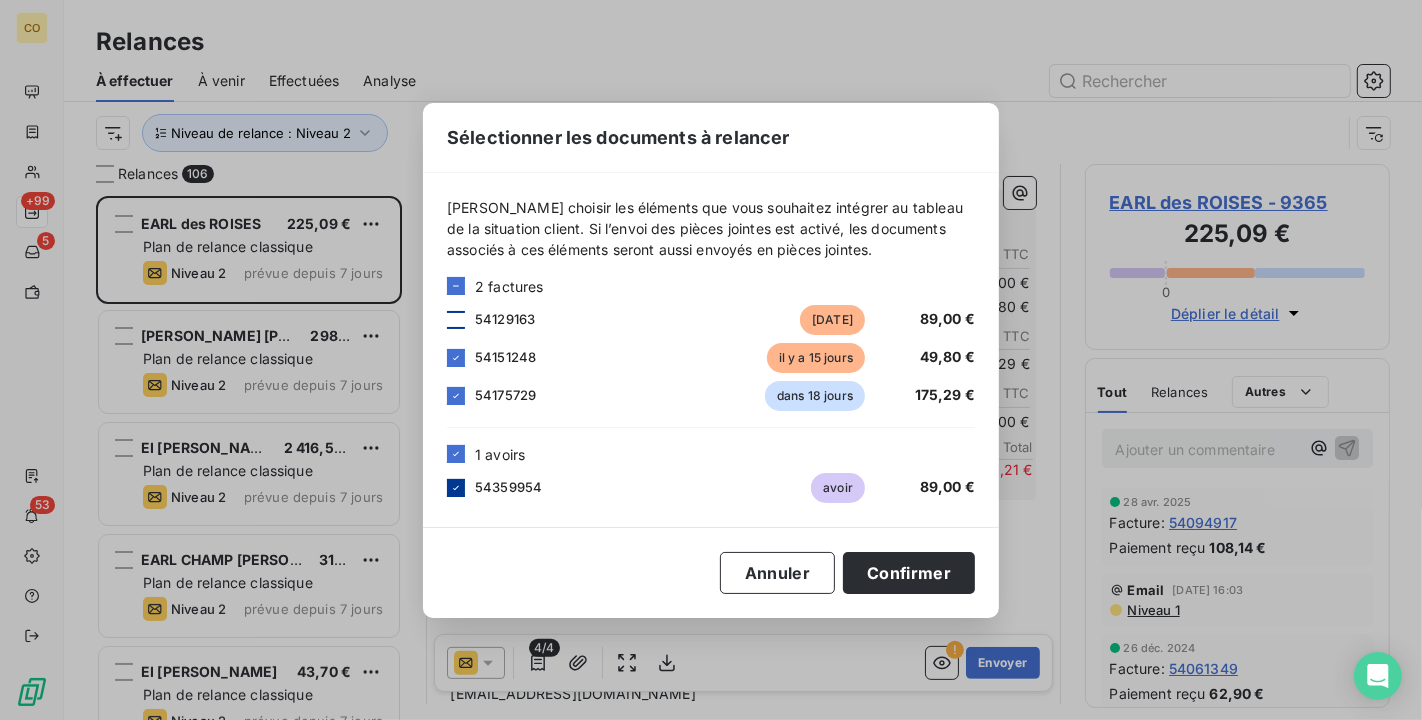 click 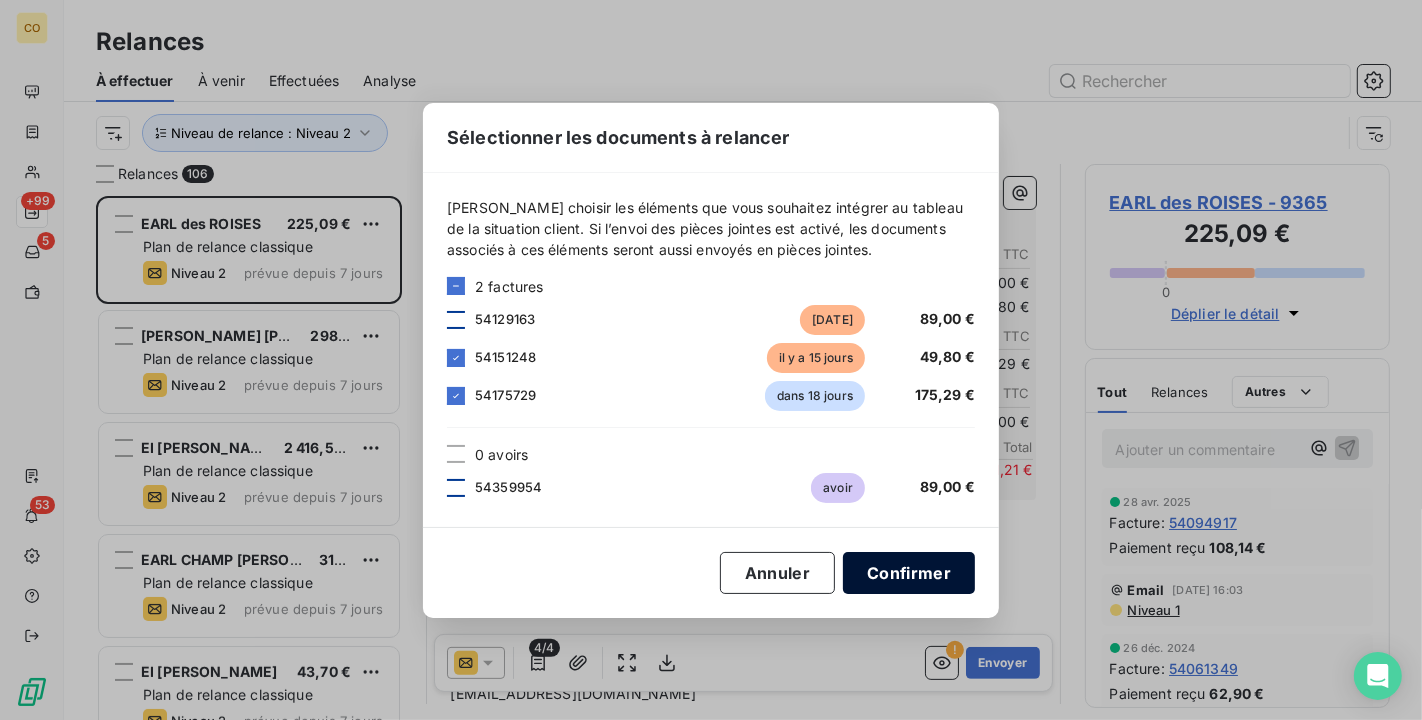 click on "Confirmer" at bounding box center (909, 573) 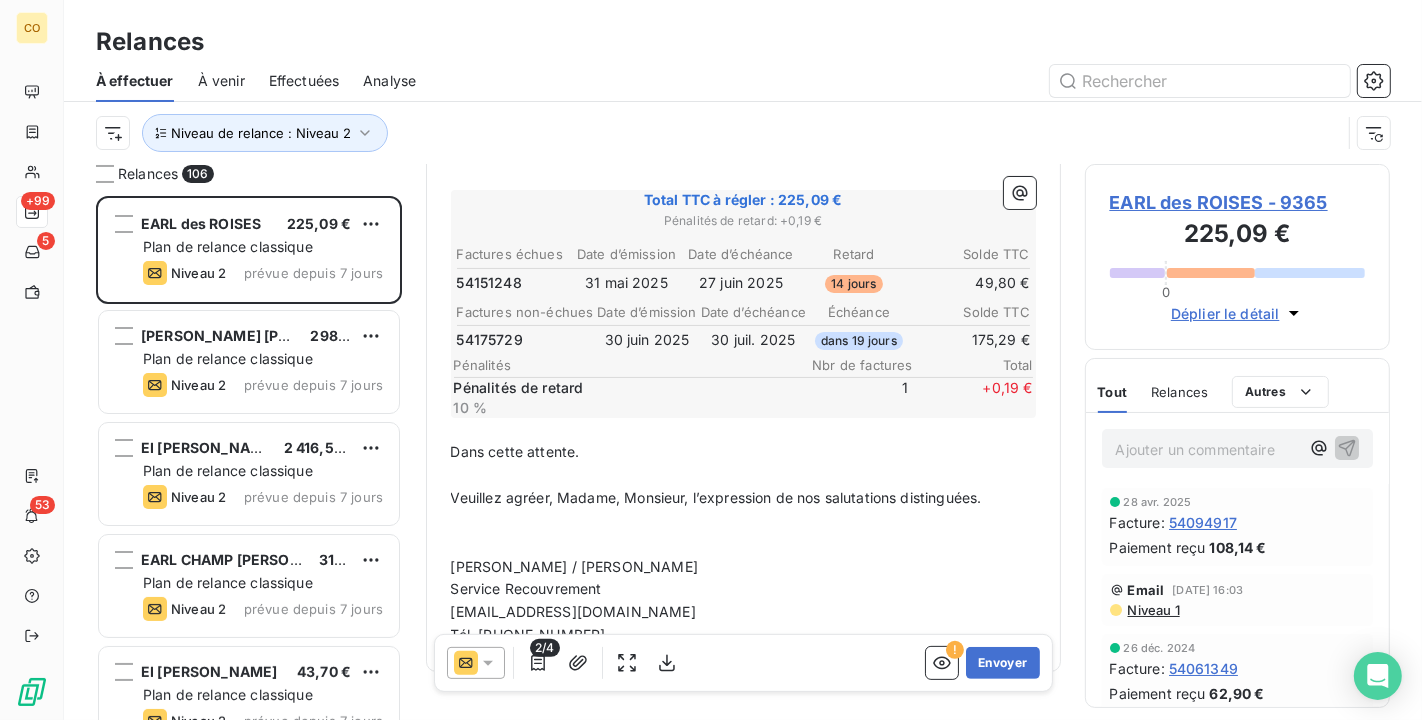 click 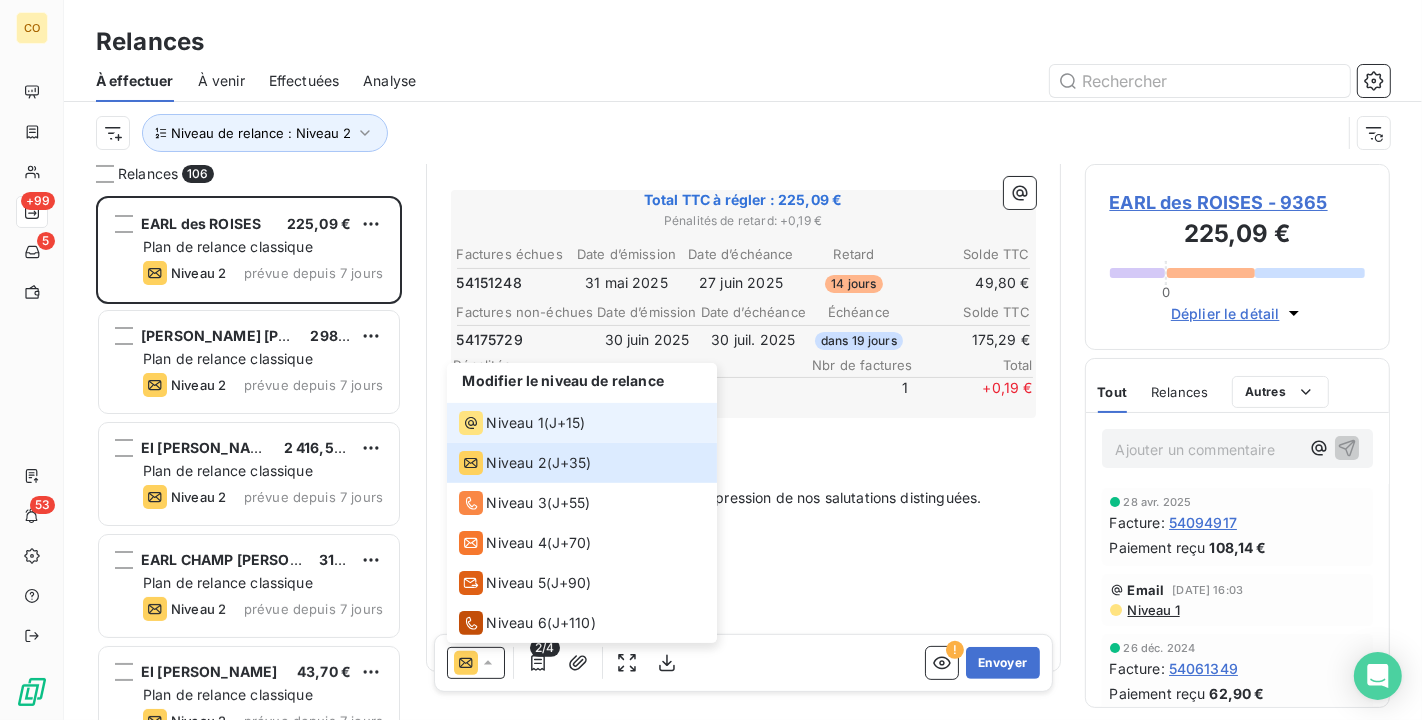 click on "Niveau 1" at bounding box center [515, 423] 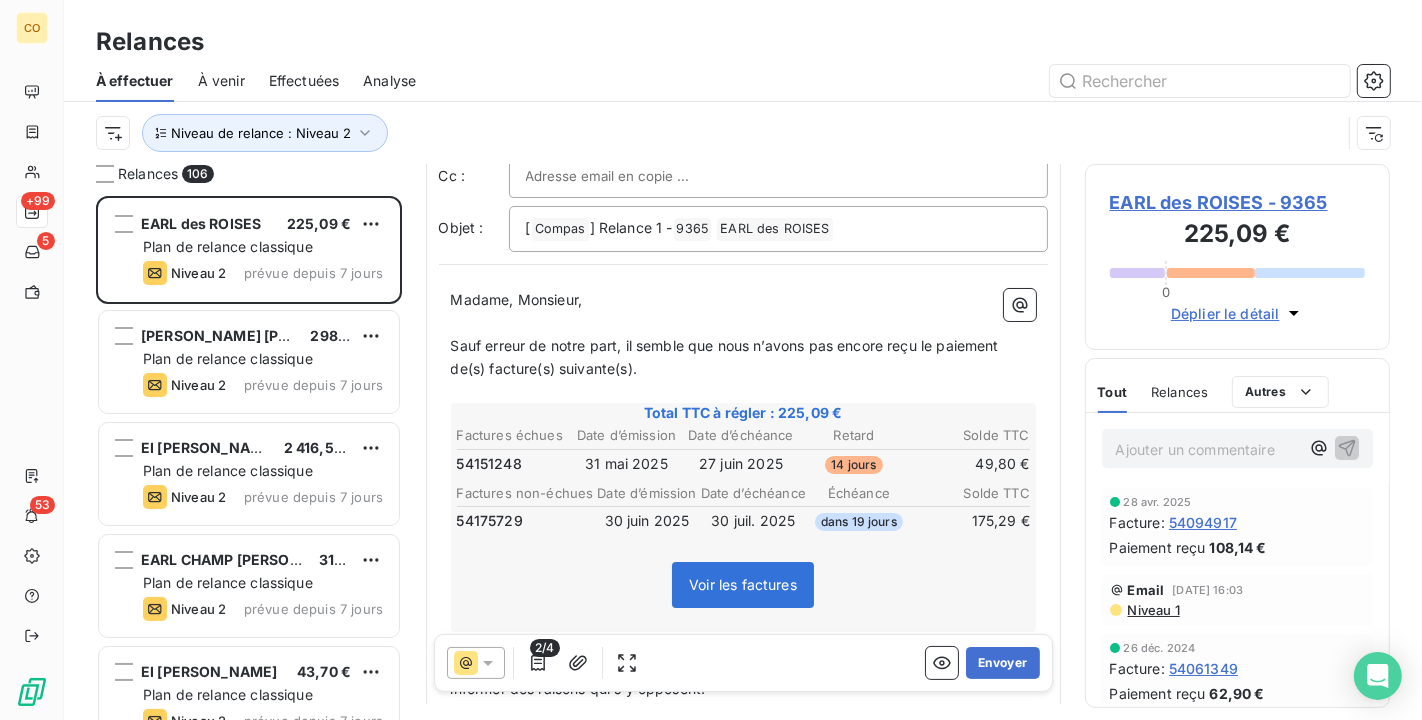 scroll, scrollTop: 38, scrollLeft: 0, axis: vertical 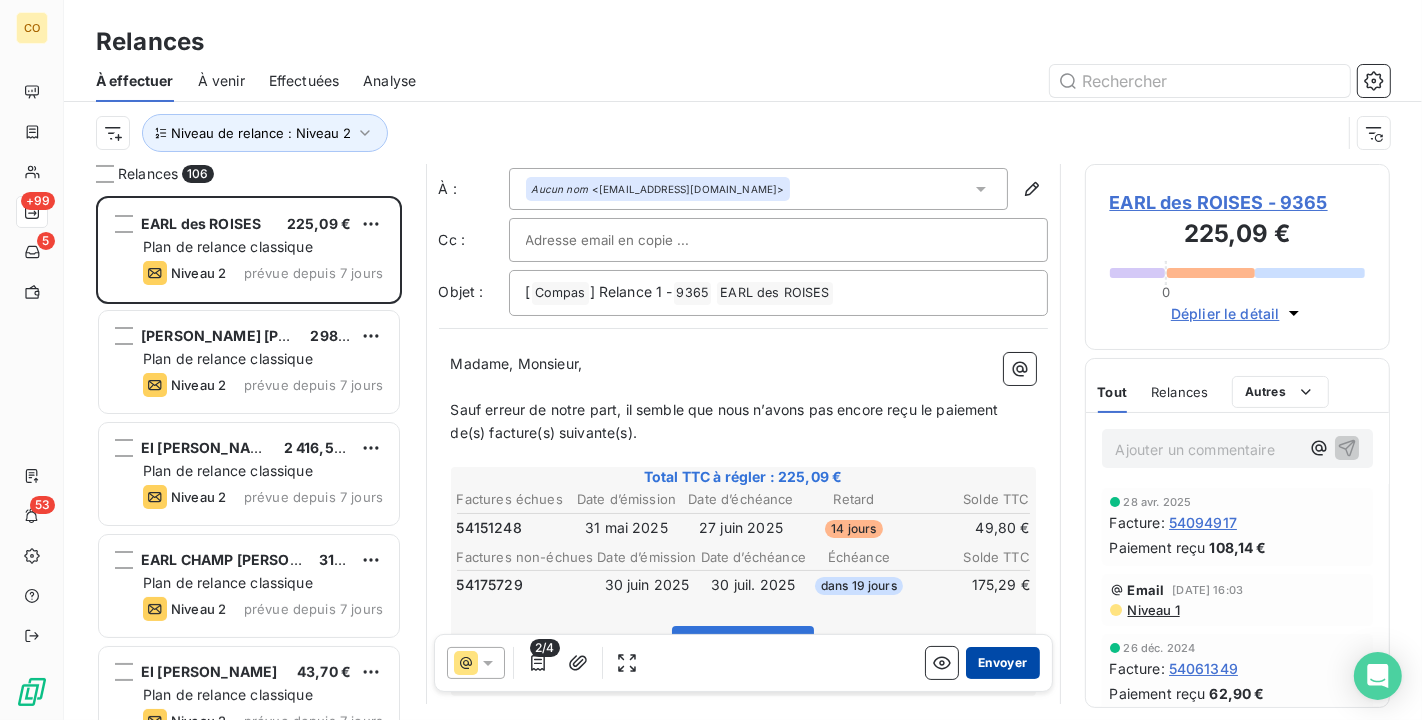 click on "Envoyer" at bounding box center [1002, 663] 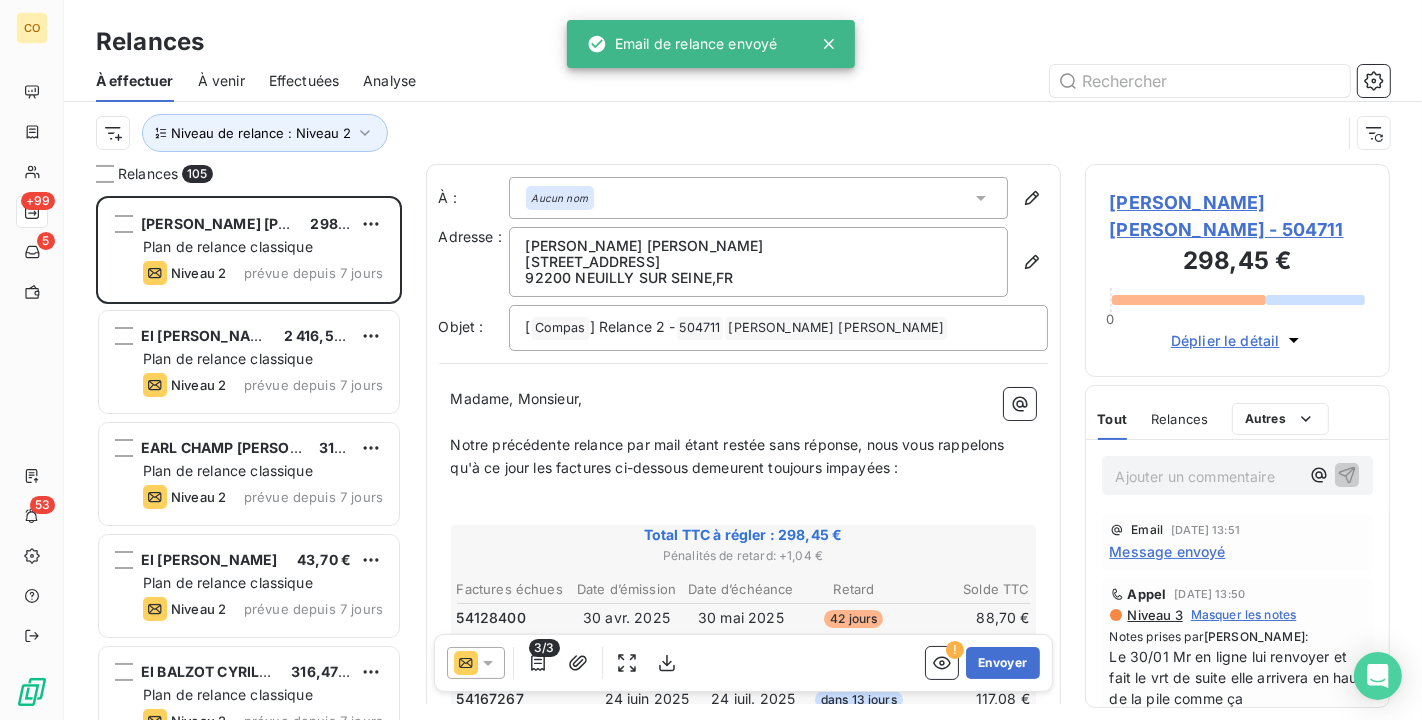 click at bounding box center (476, 663) 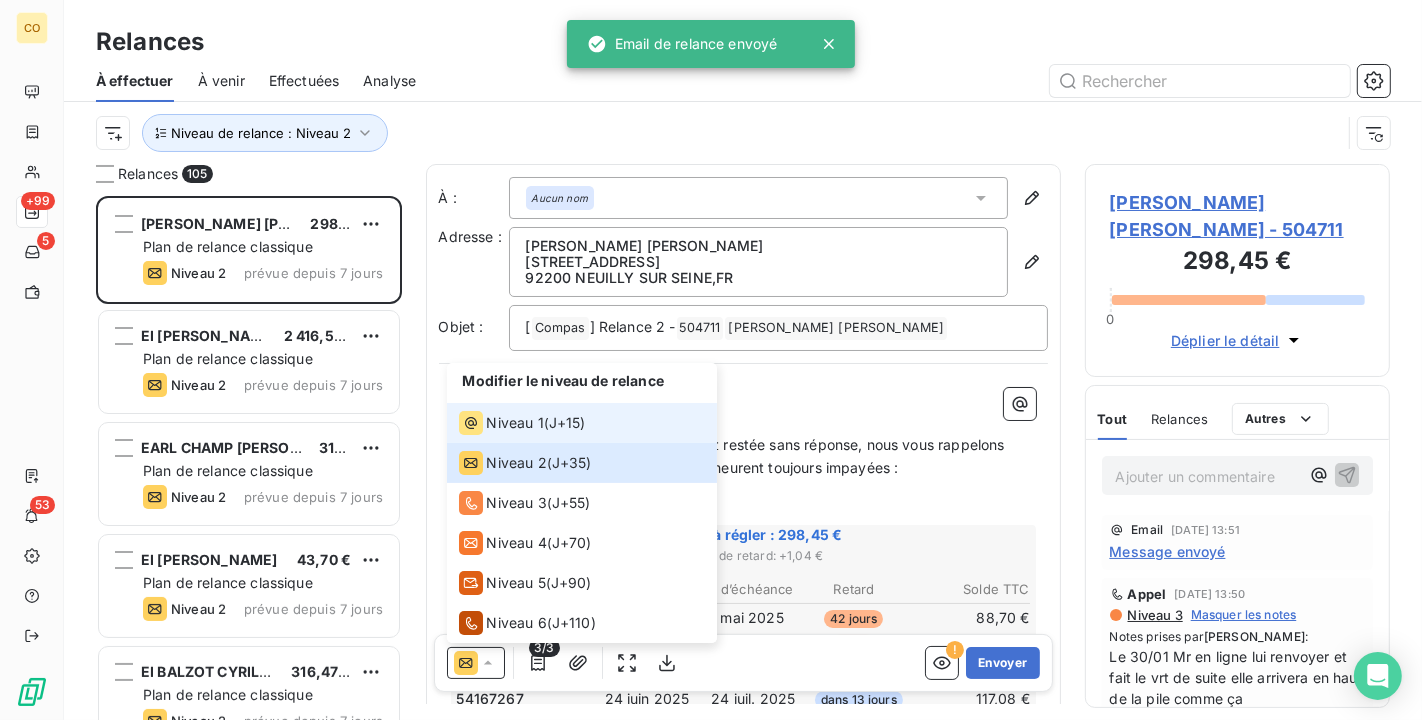 click on "Niveau 1" at bounding box center [515, 423] 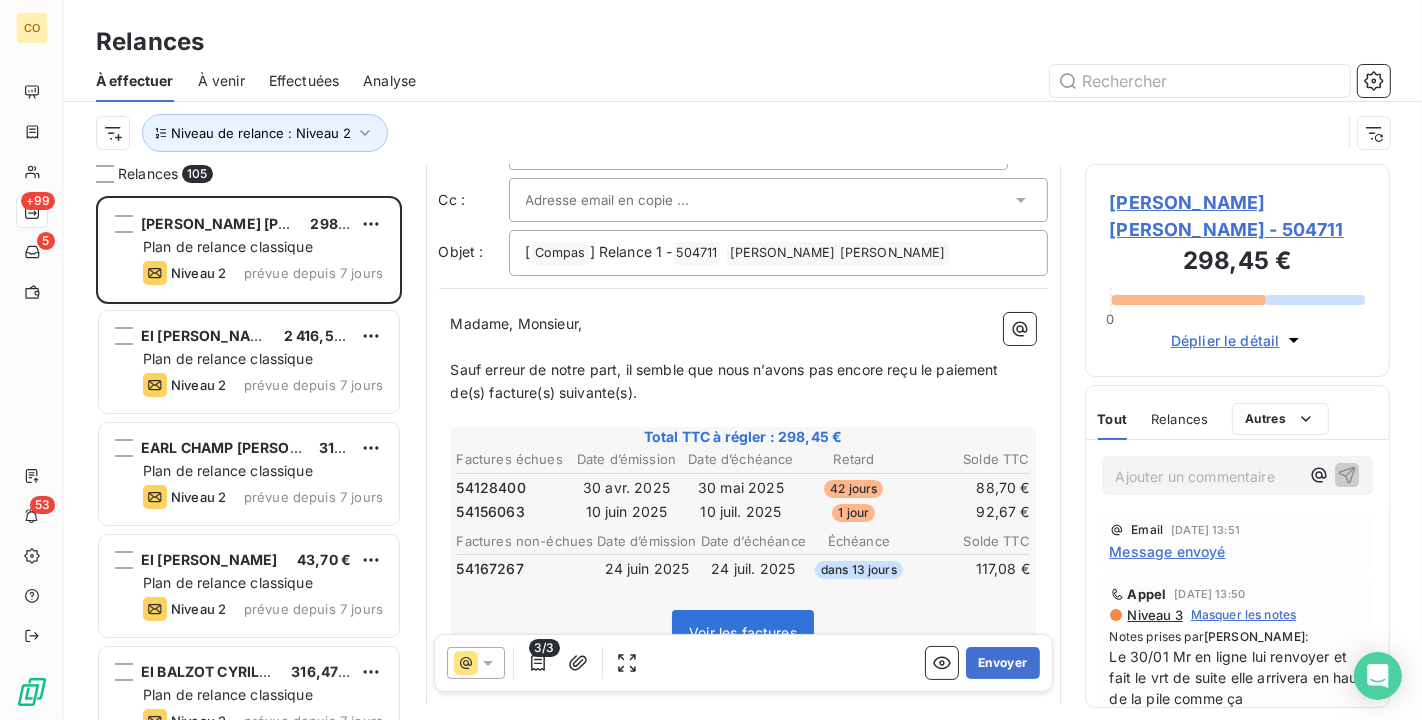 scroll, scrollTop: 114, scrollLeft: 0, axis: vertical 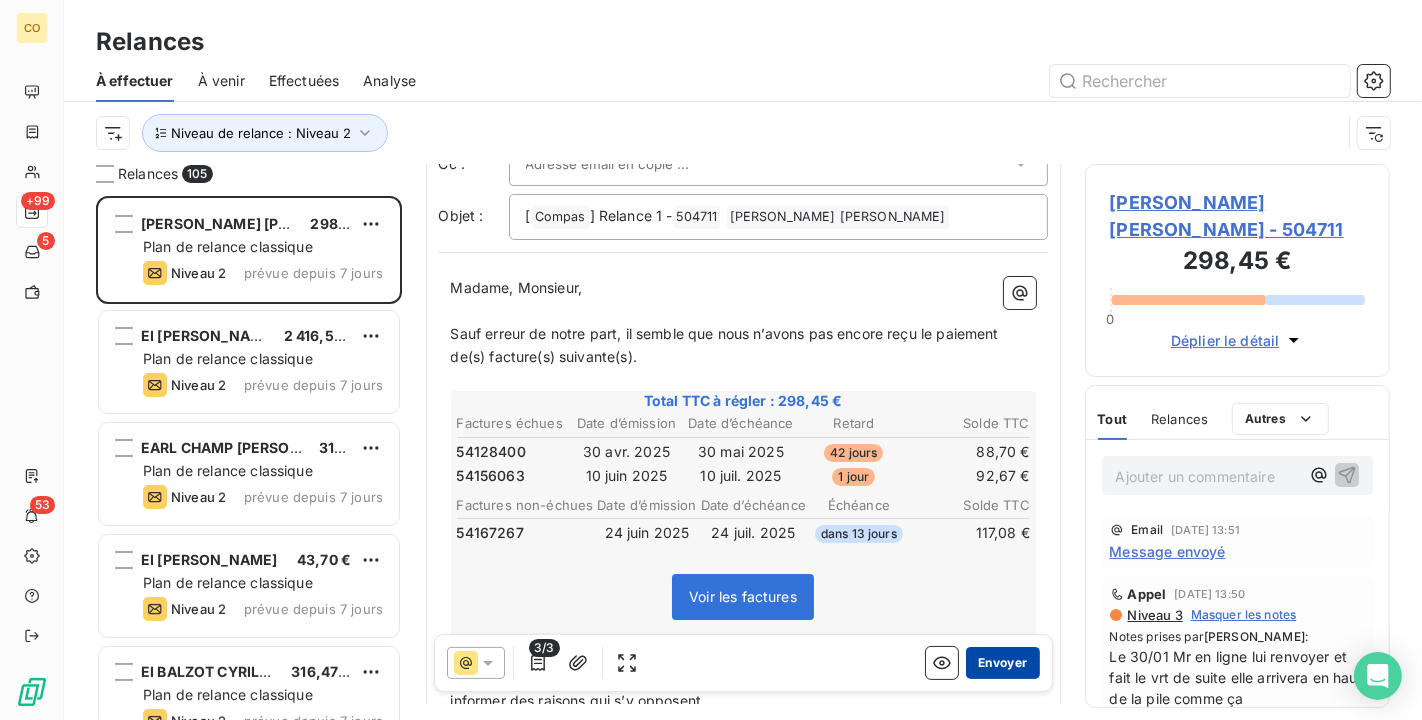 click on "Envoyer" at bounding box center [1002, 663] 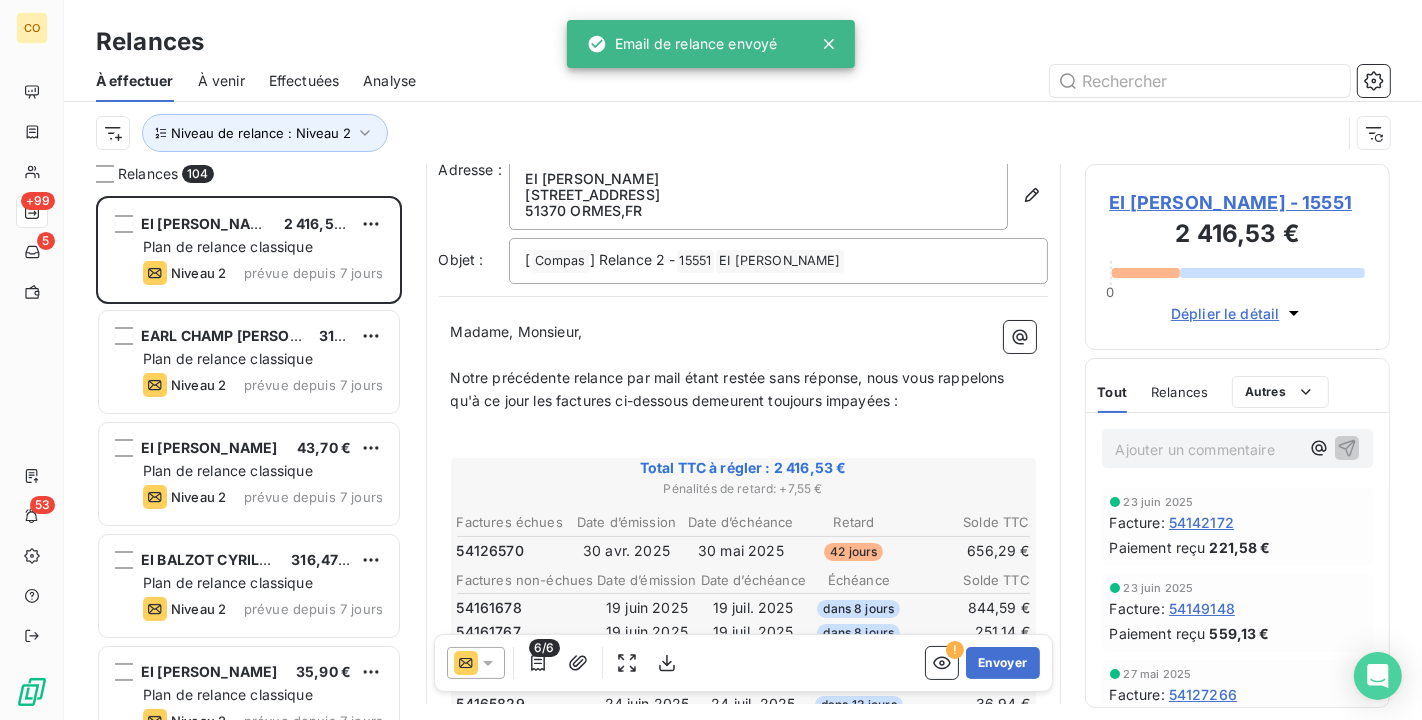 scroll, scrollTop: 222, scrollLeft: 0, axis: vertical 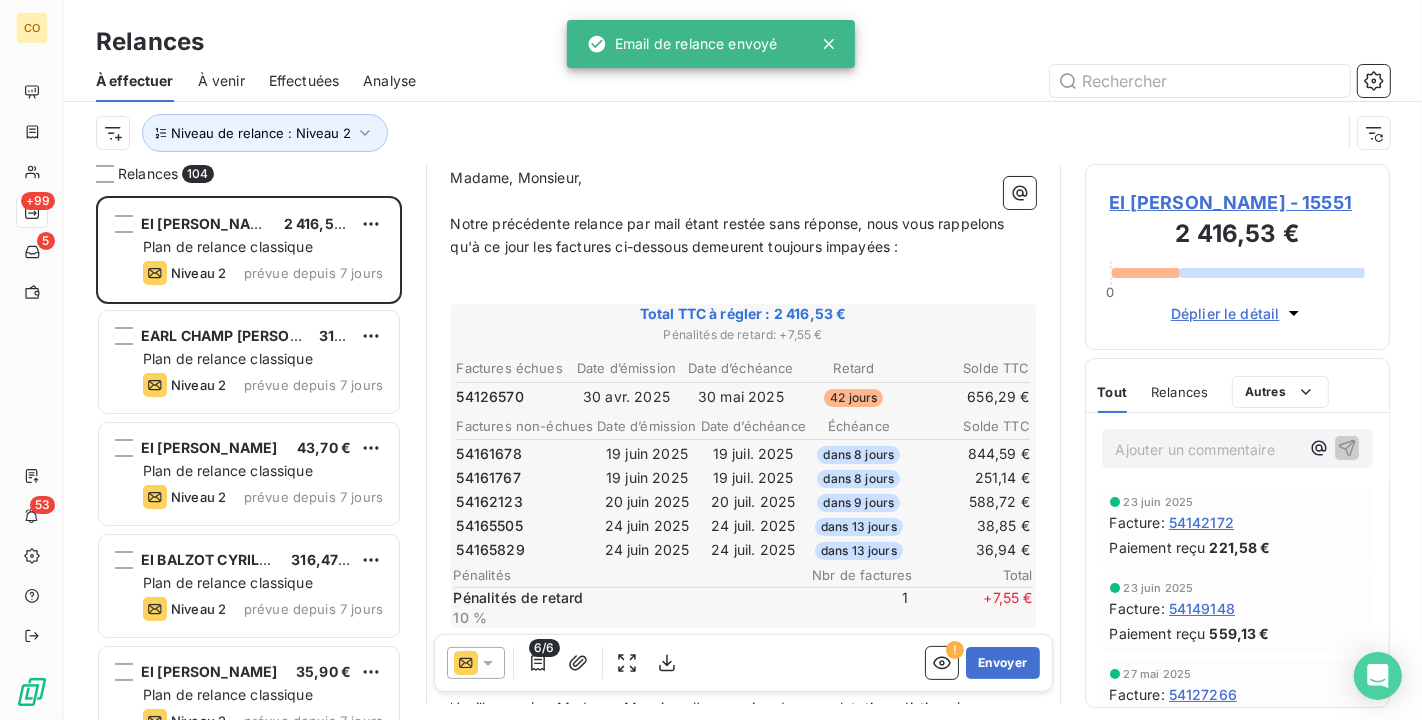 click 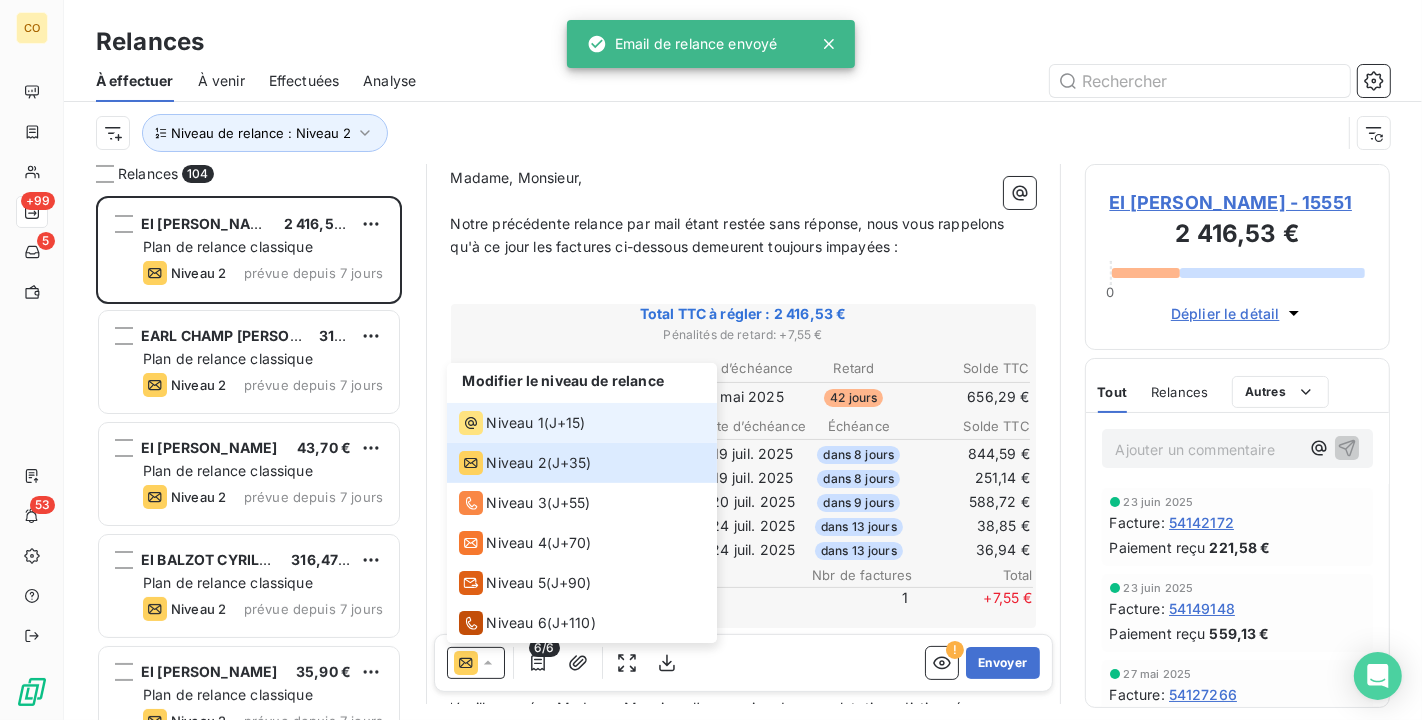 click 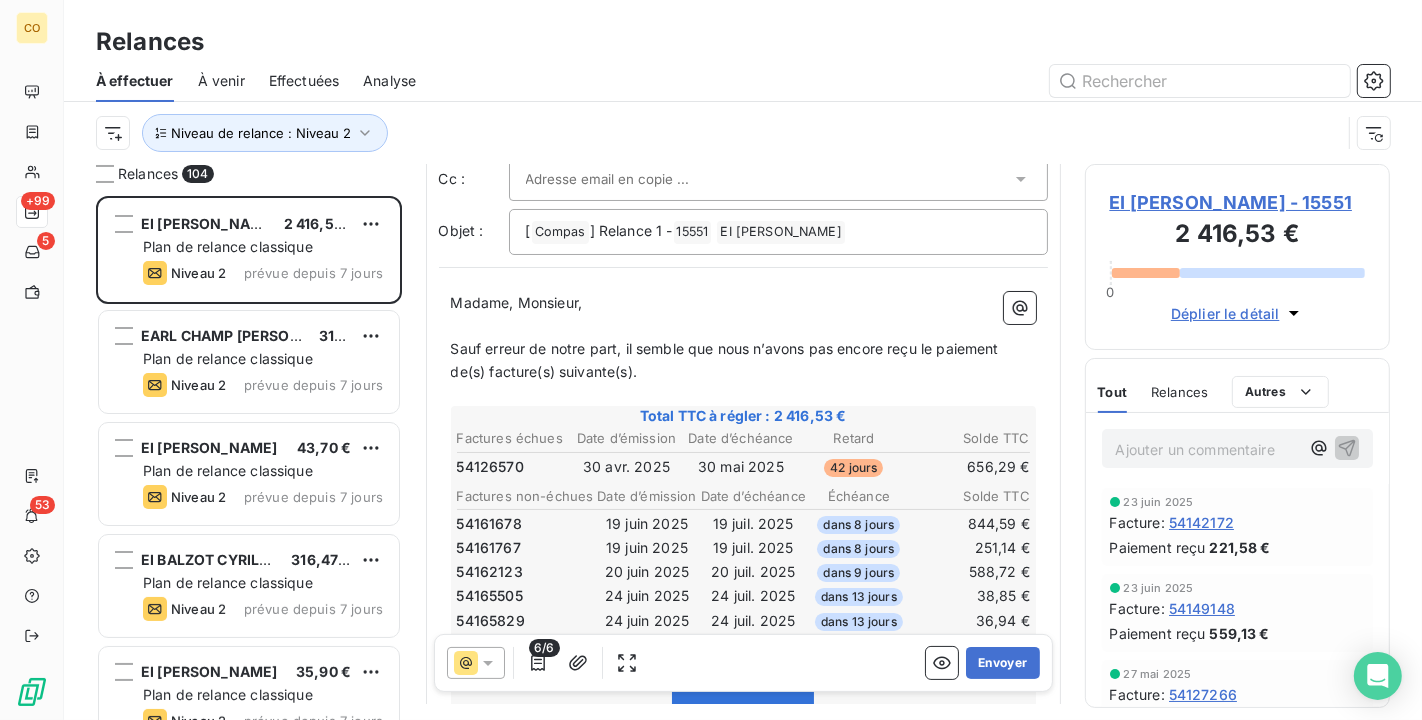 scroll, scrollTop: 0, scrollLeft: 0, axis: both 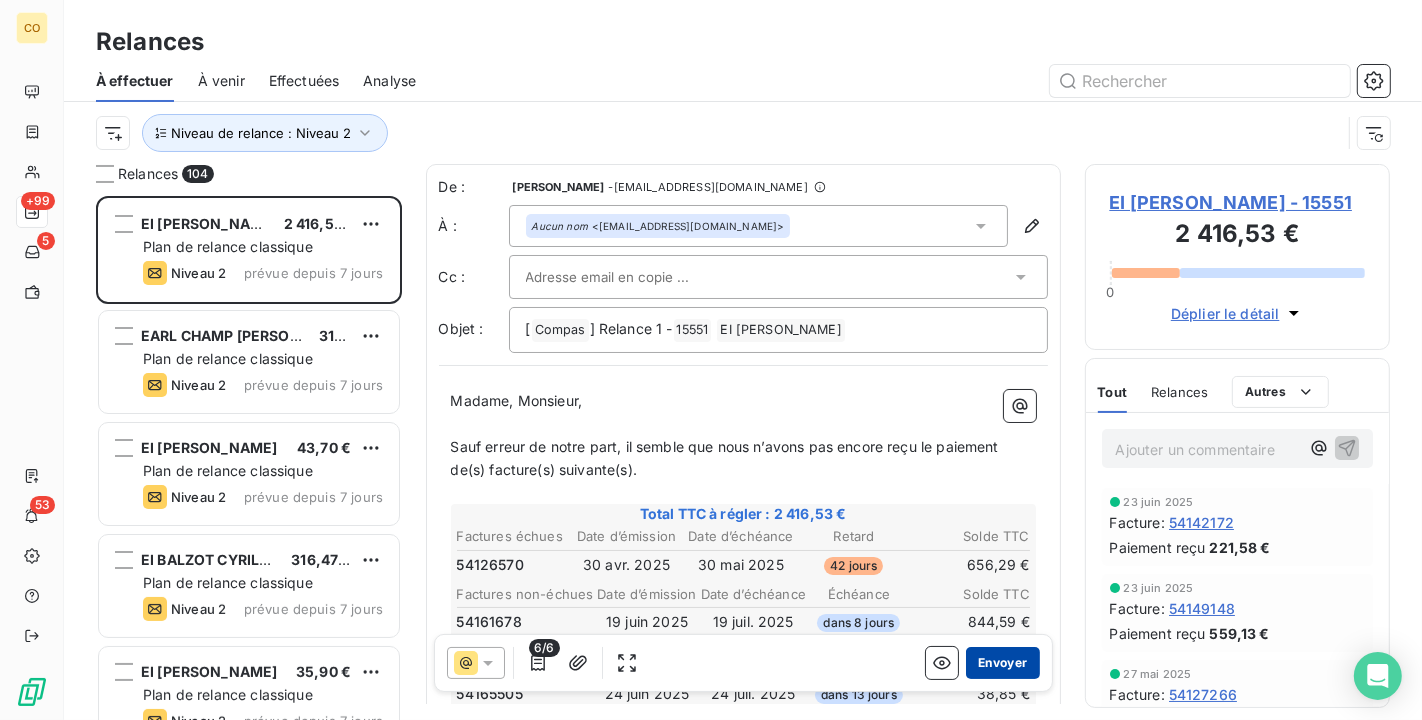 click on "Envoyer" at bounding box center (1002, 663) 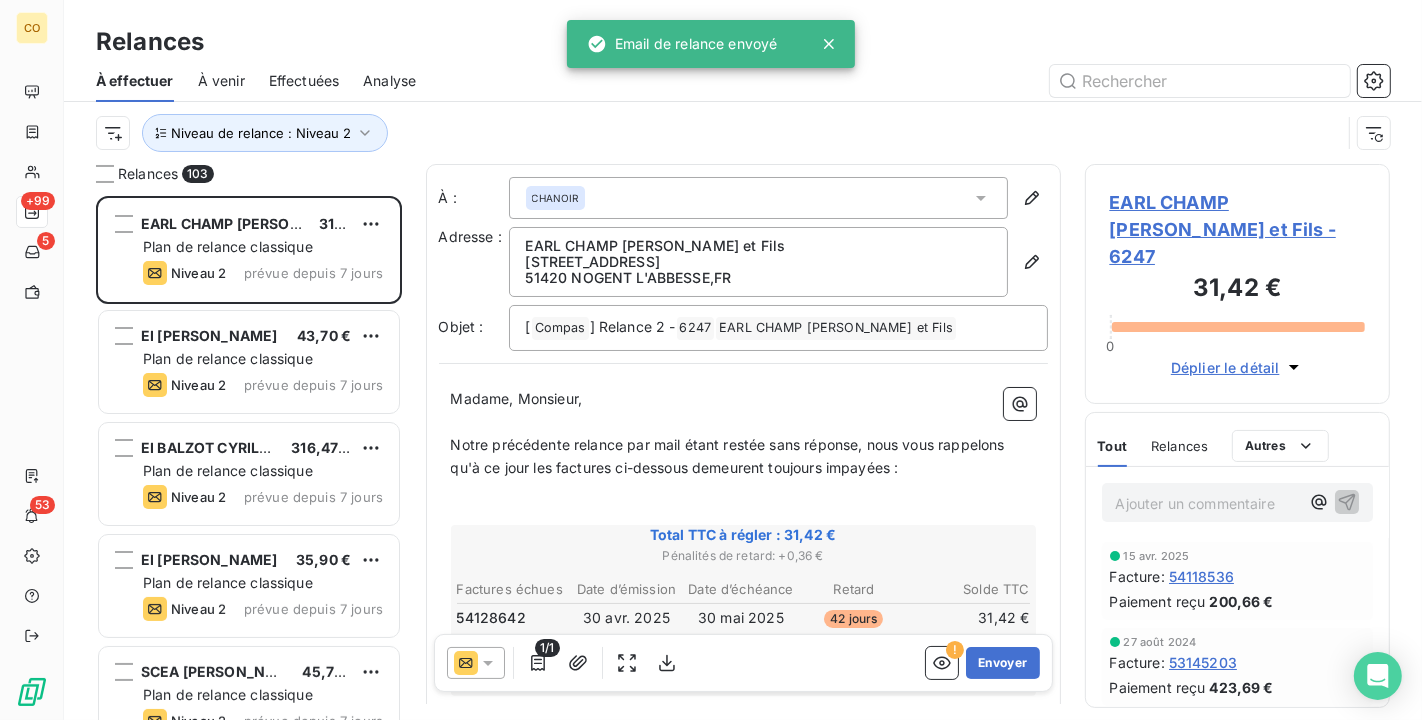 click 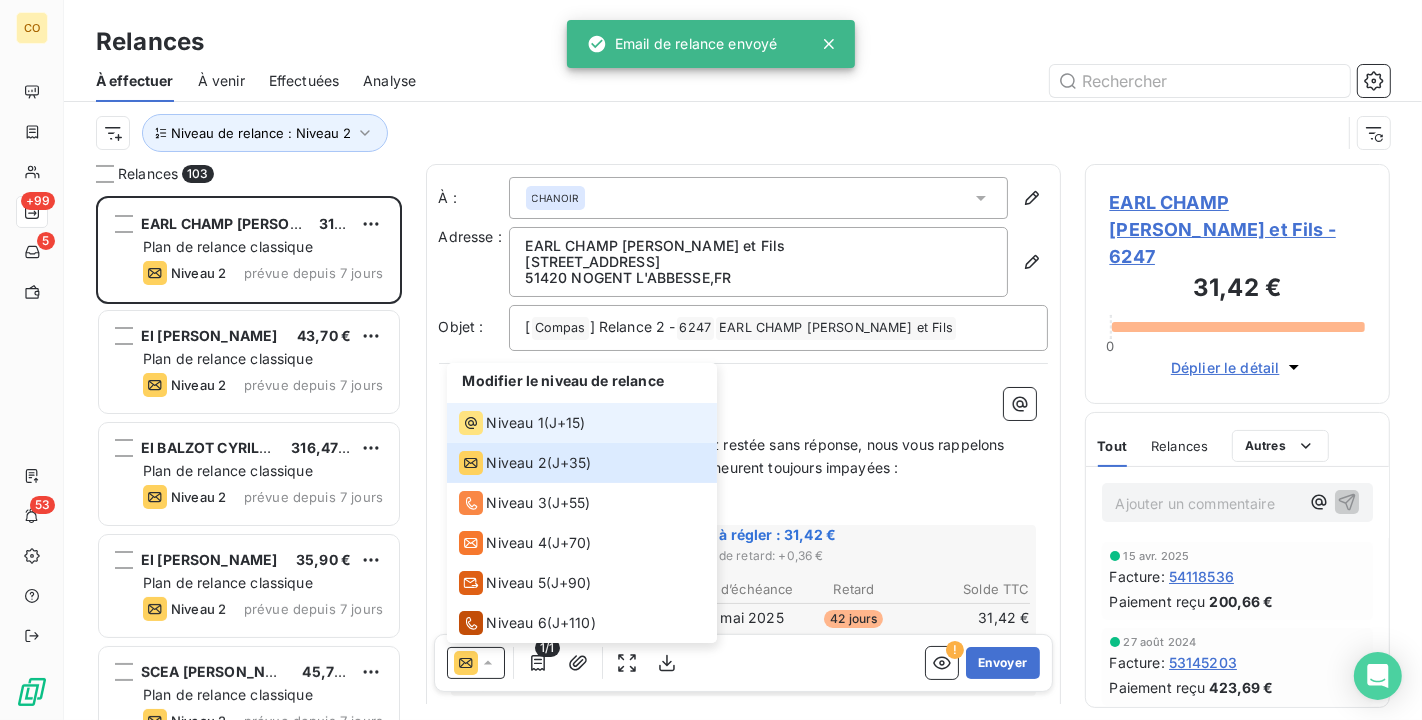 click on "Niveau 1" at bounding box center [515, 423] 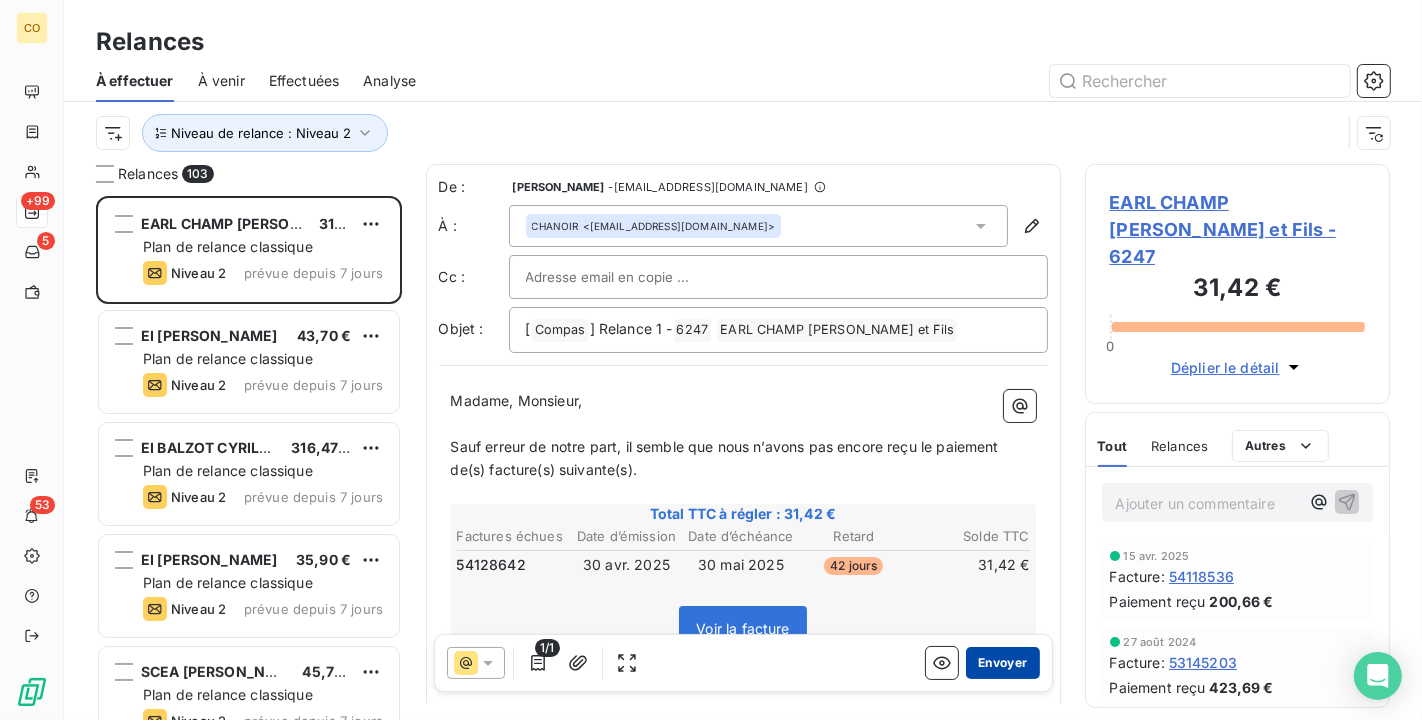 click on "Envoyer" at bounding box center (1002, 663) 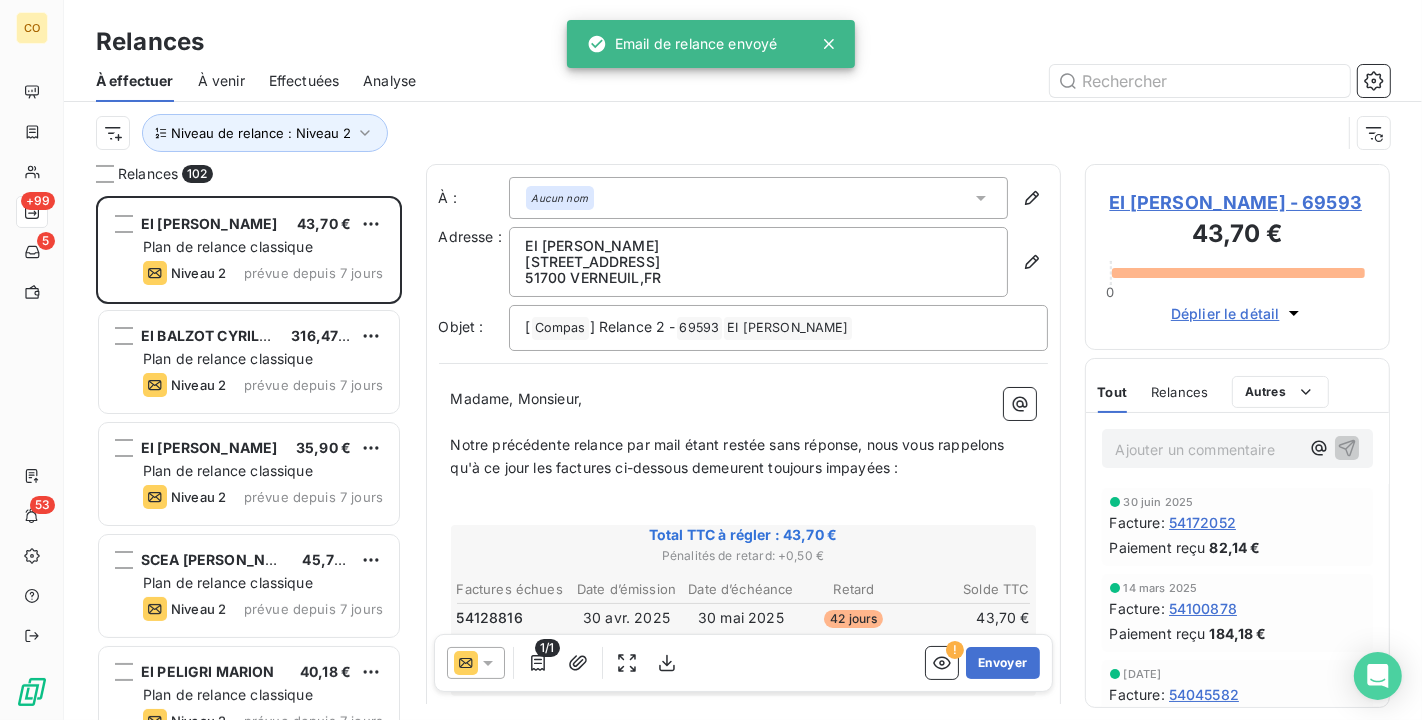 click 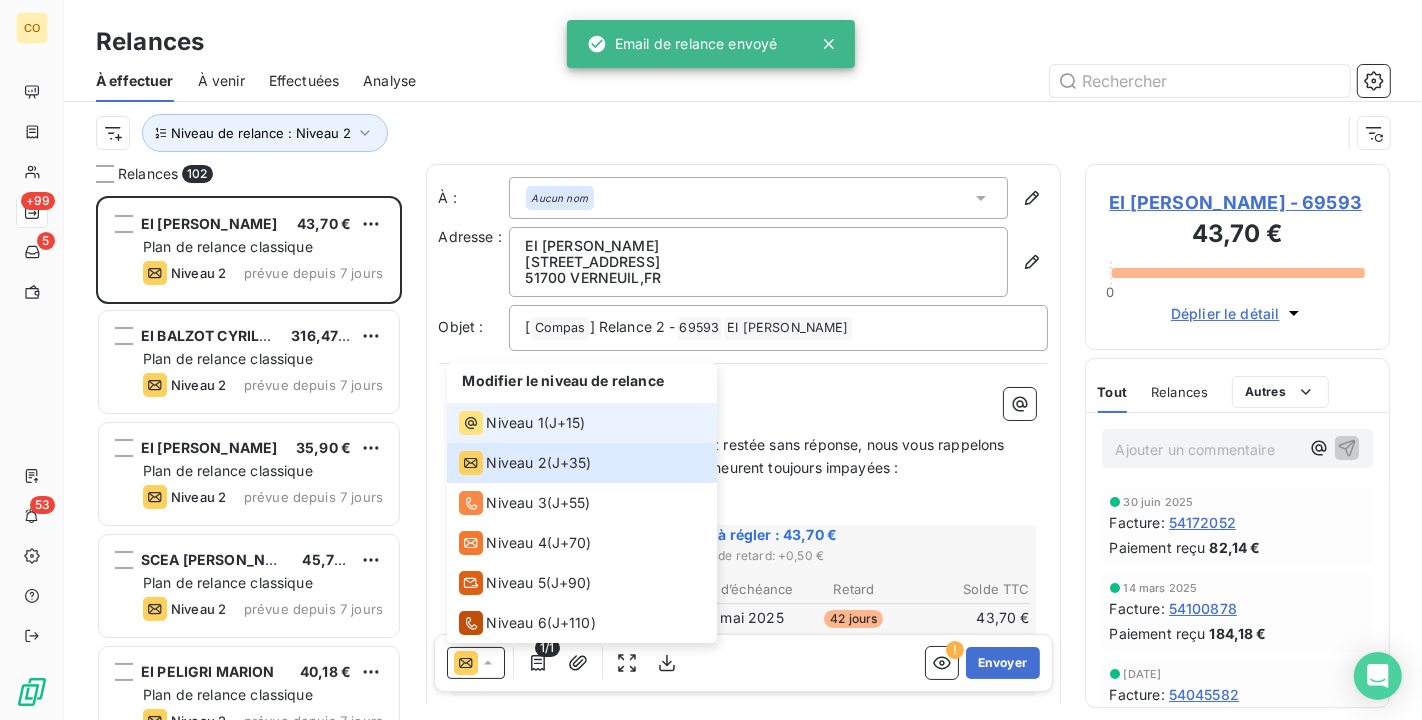 click on "Niveau 1" at bounding box center (515, 423) 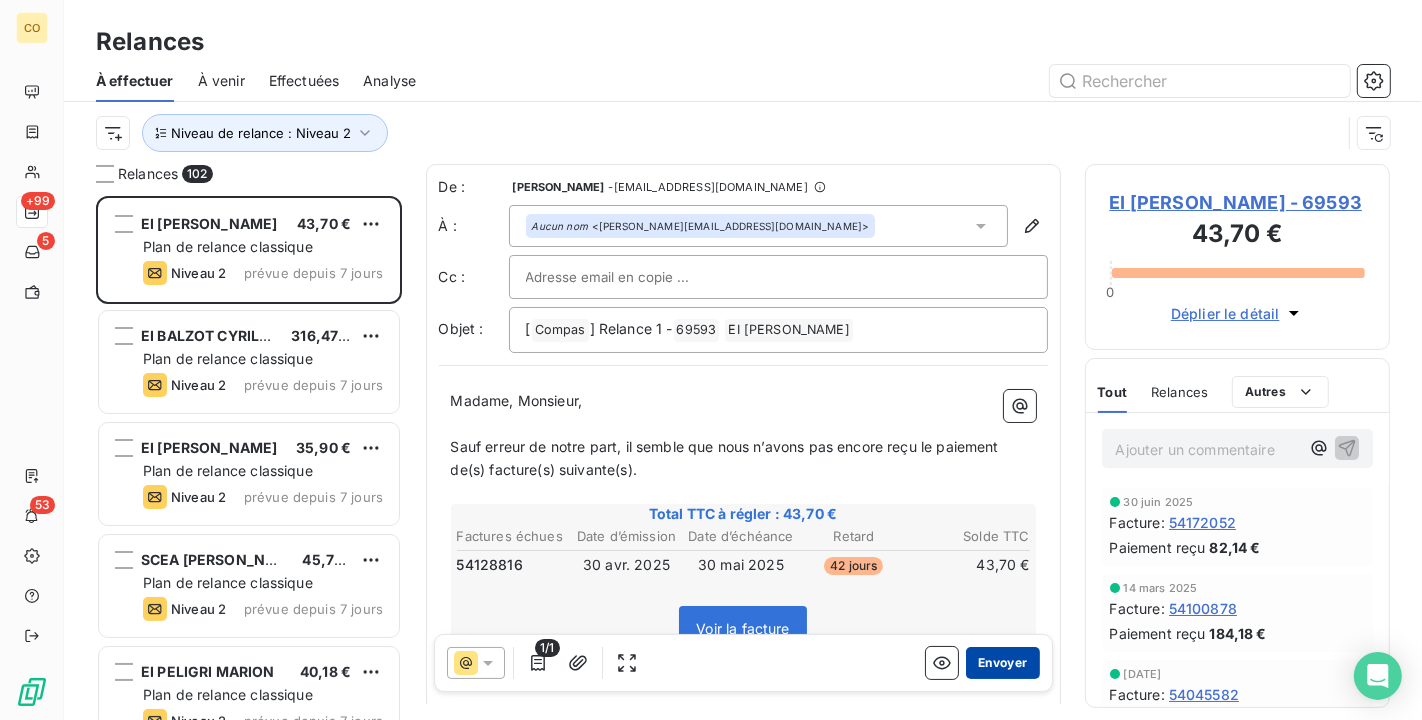 click on "Envoyer" at bounding box center [1002, 663] 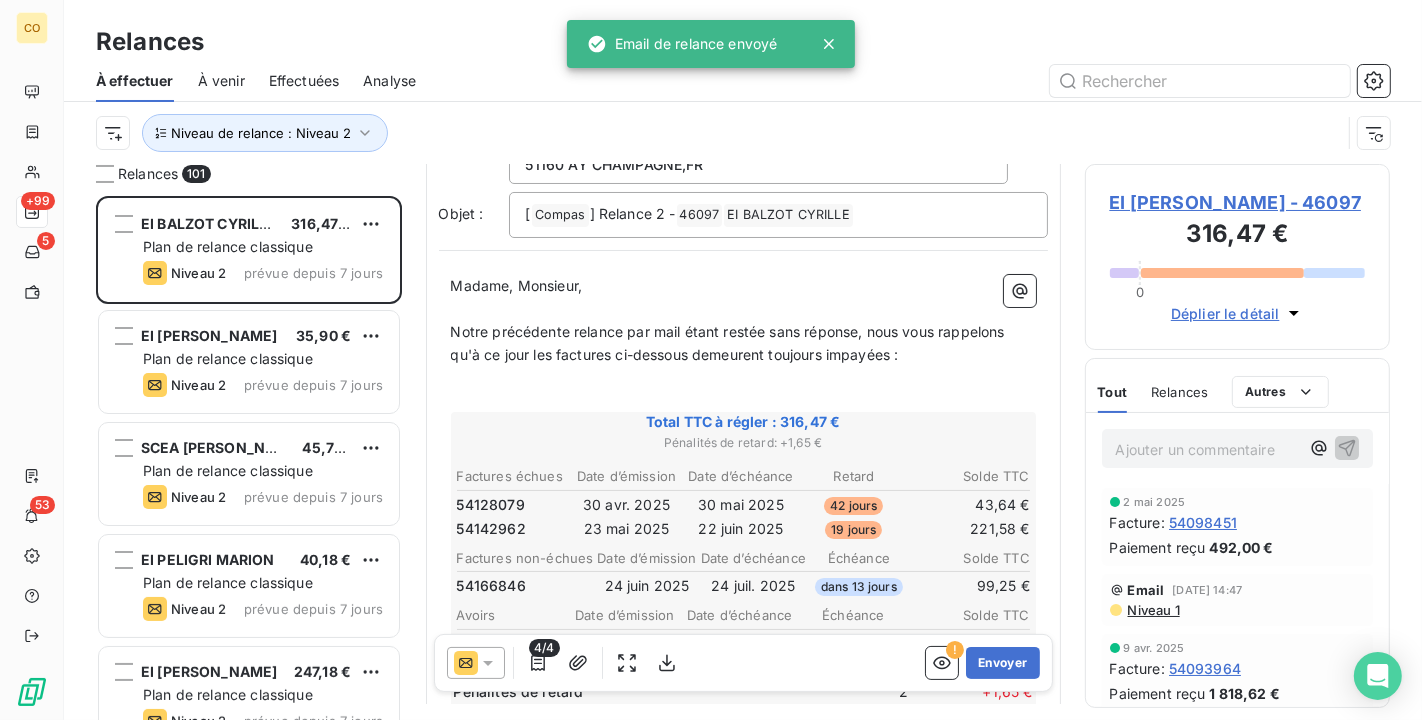 scroll, scrollTop: 225, scrollLeft: 0, axis: vertical 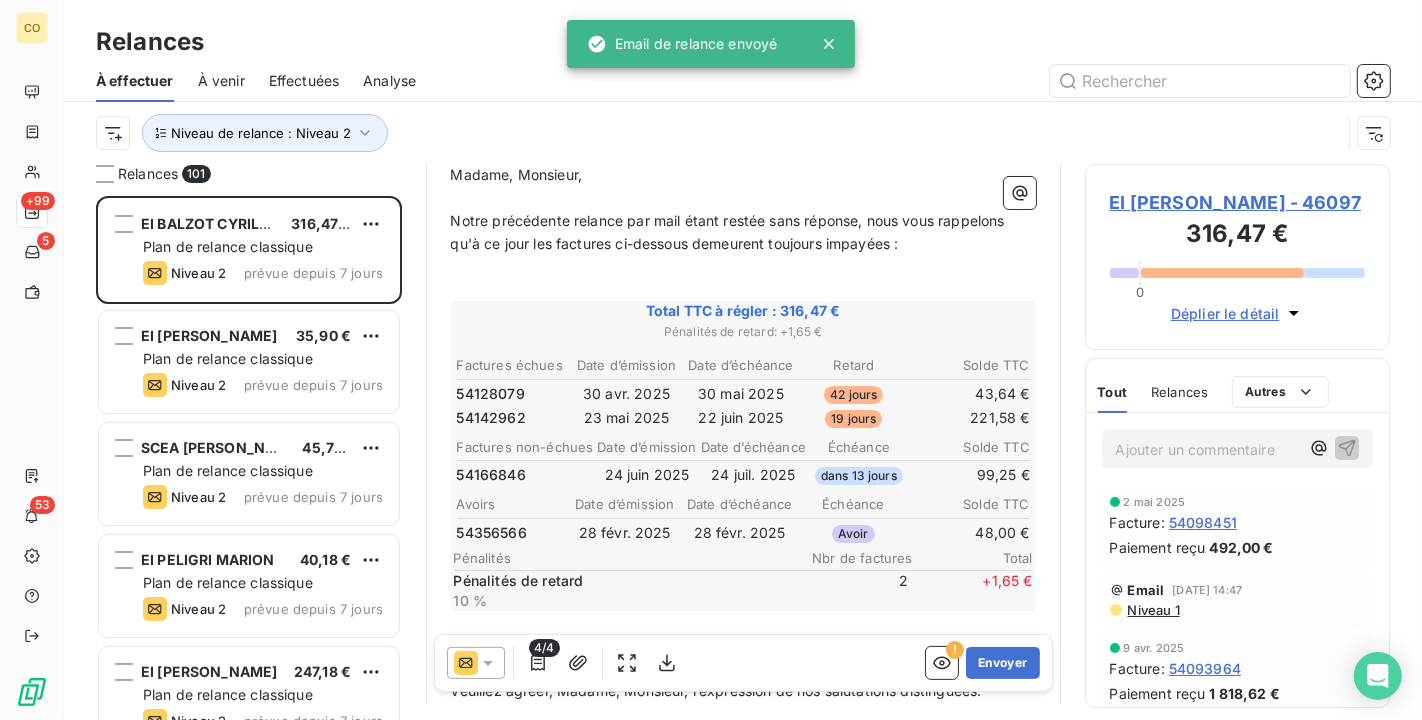 click at bounding box center [476, 663] 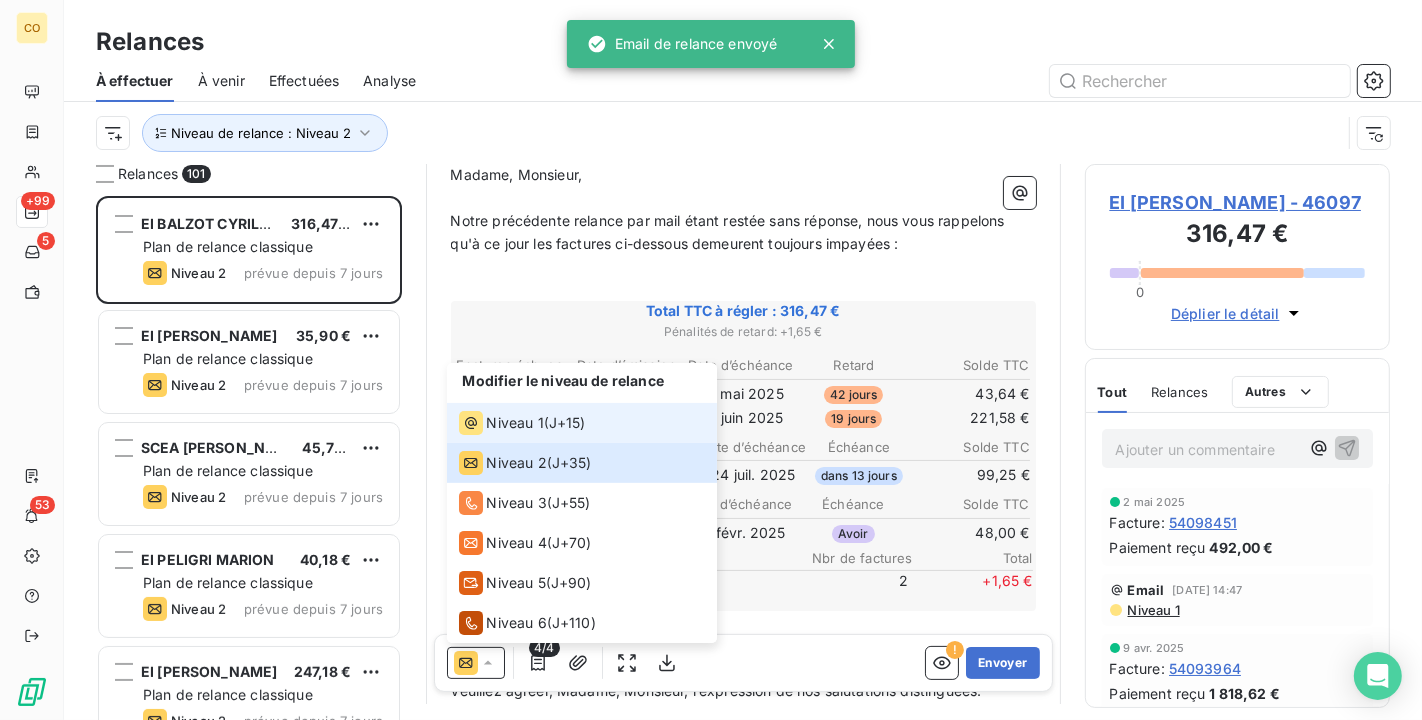 click on "Niveau 1  ( J+15 )" at bounding box center (582, 423) 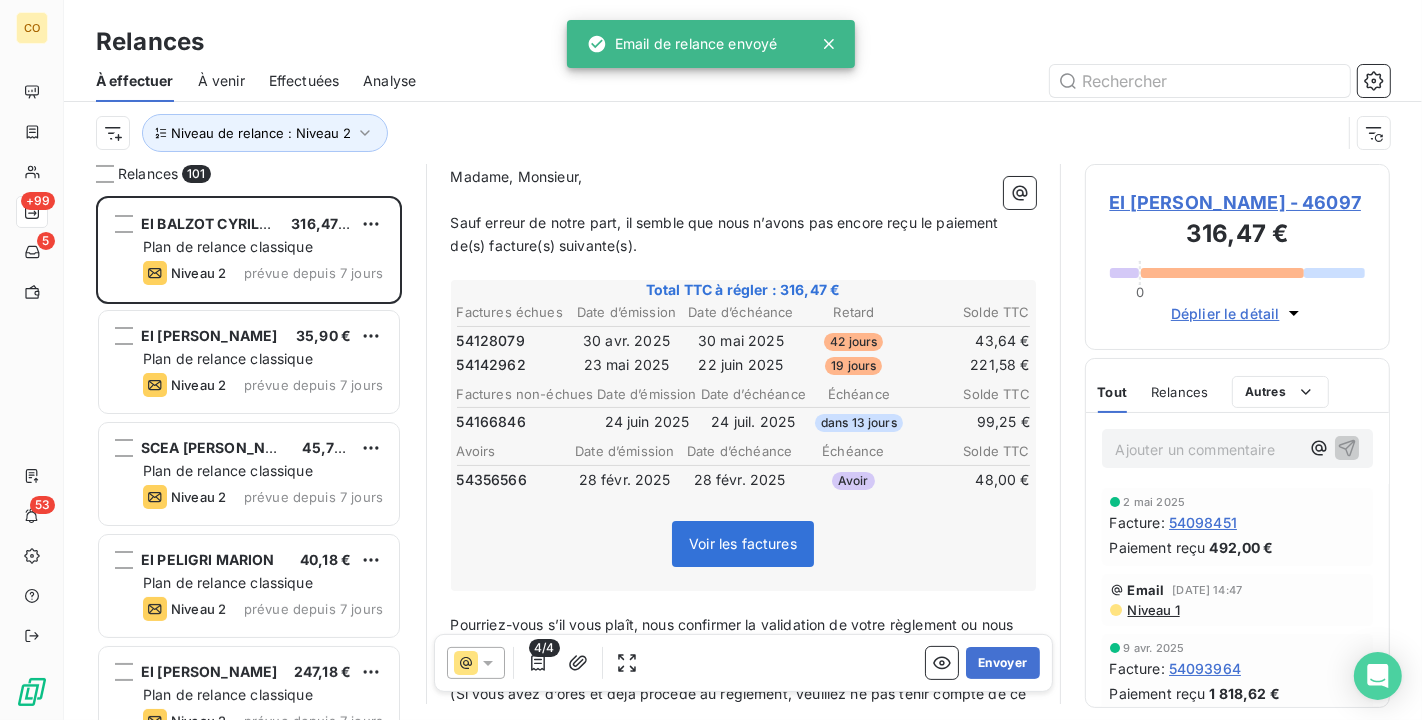 scroll, scrollTop: 148, scrollLeft: 0, axis: vertical 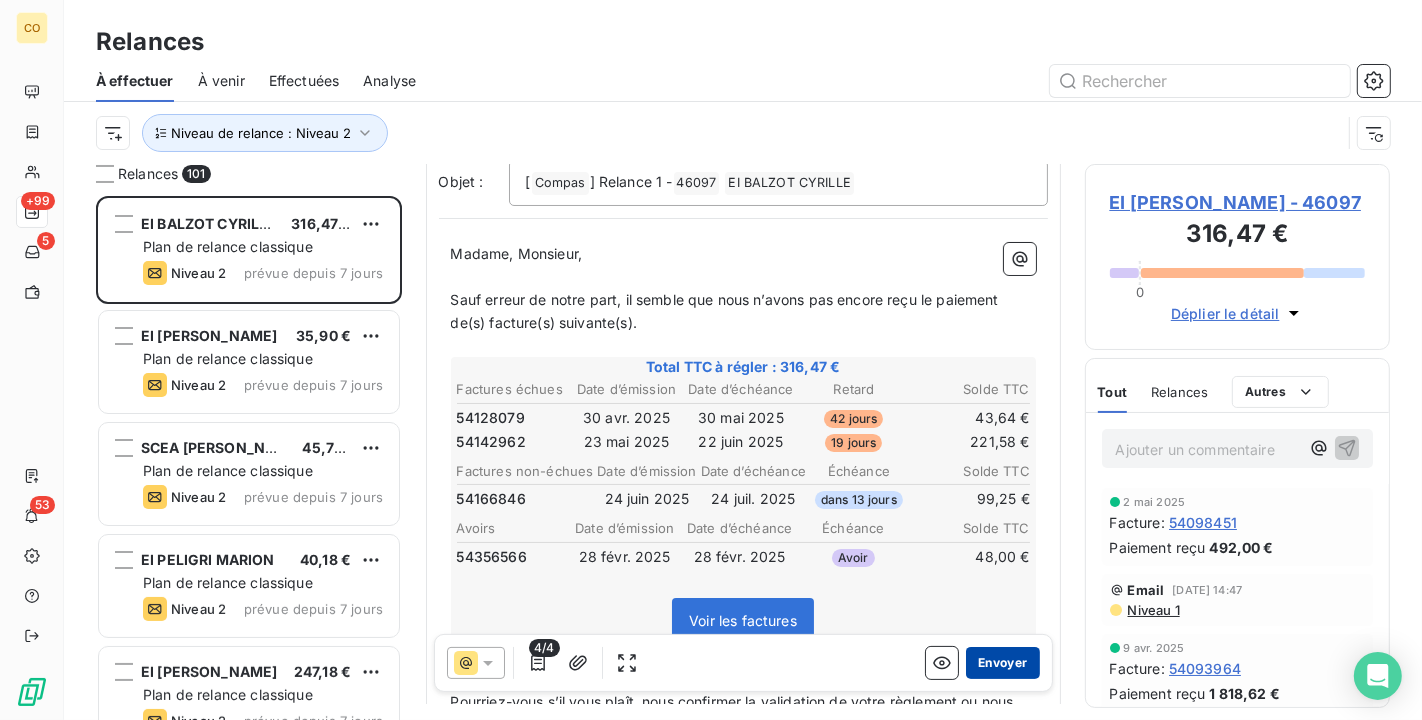 click on "Envoyer" at bounding box center [1002, 663] 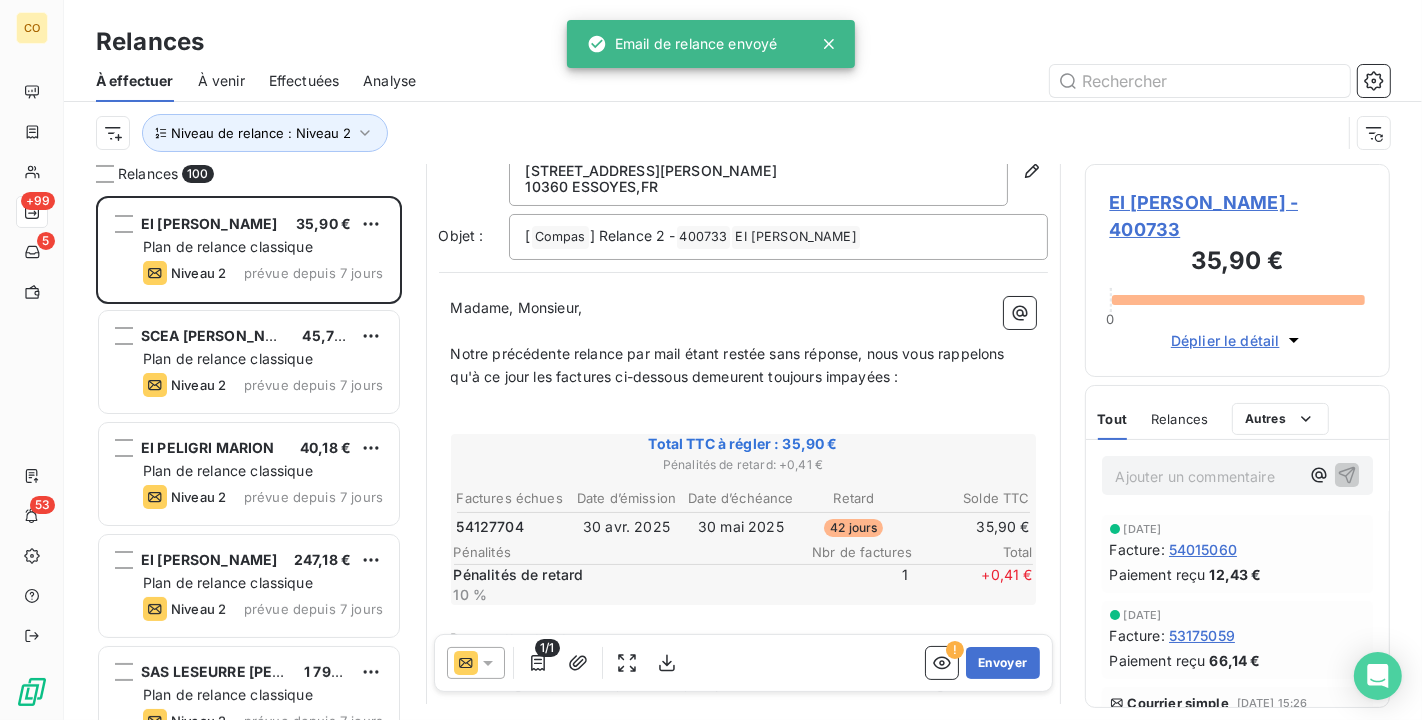 scroll, scrollTop: 113, scrollLeft: 0, axis: vertical 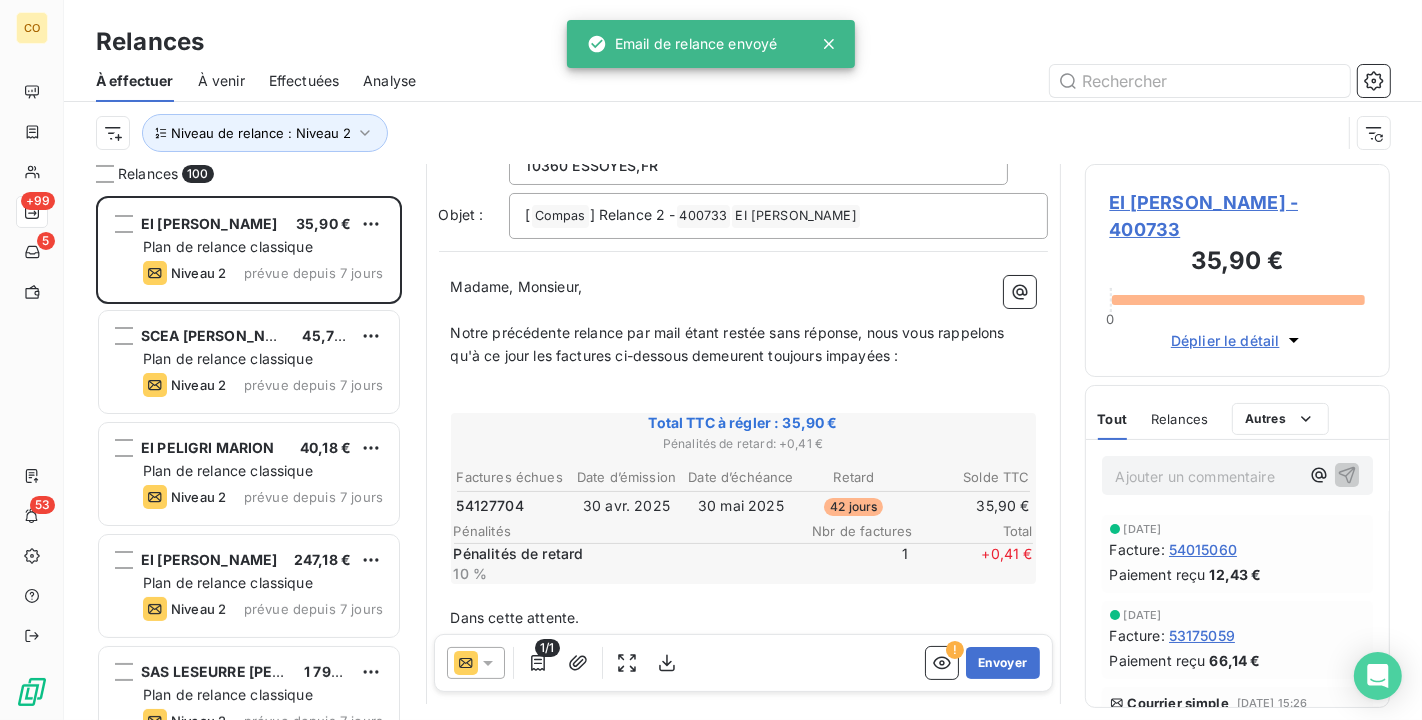 click 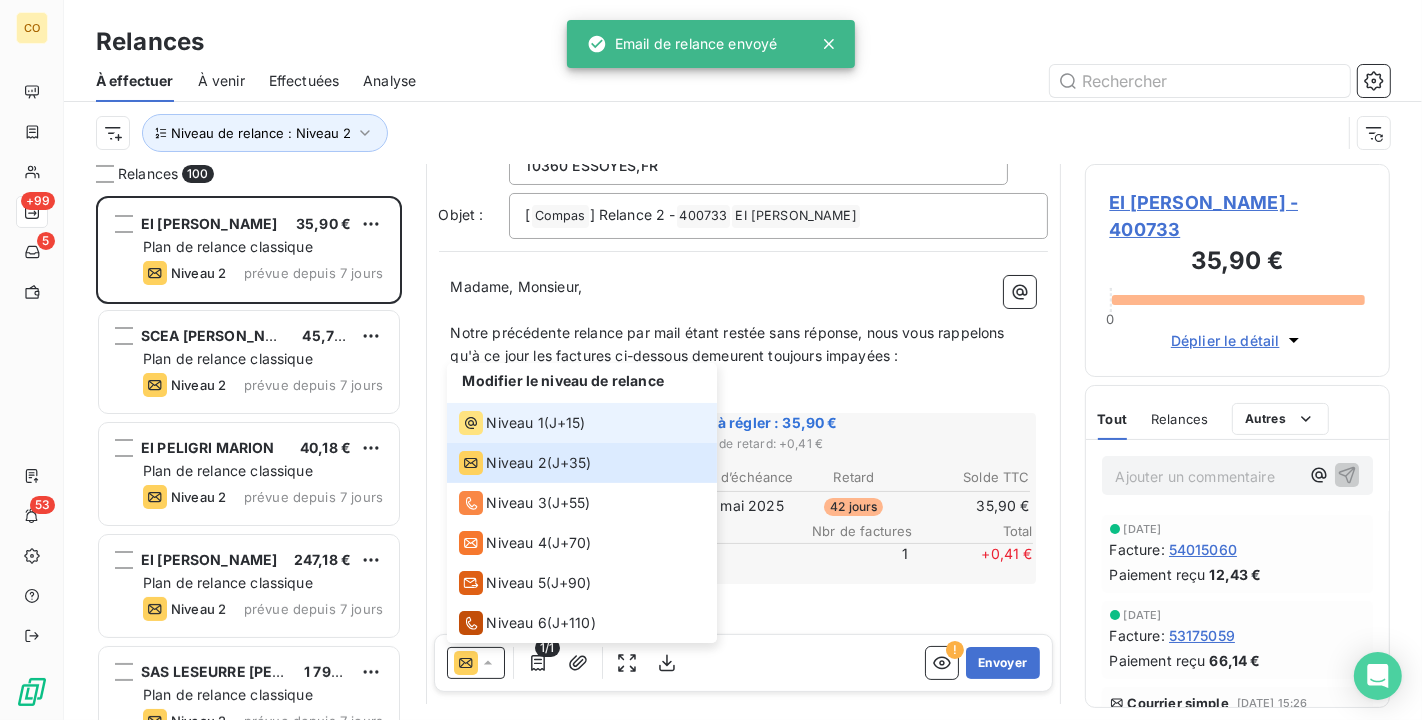click on "Niveau 1" at bounding box center [515, 423] 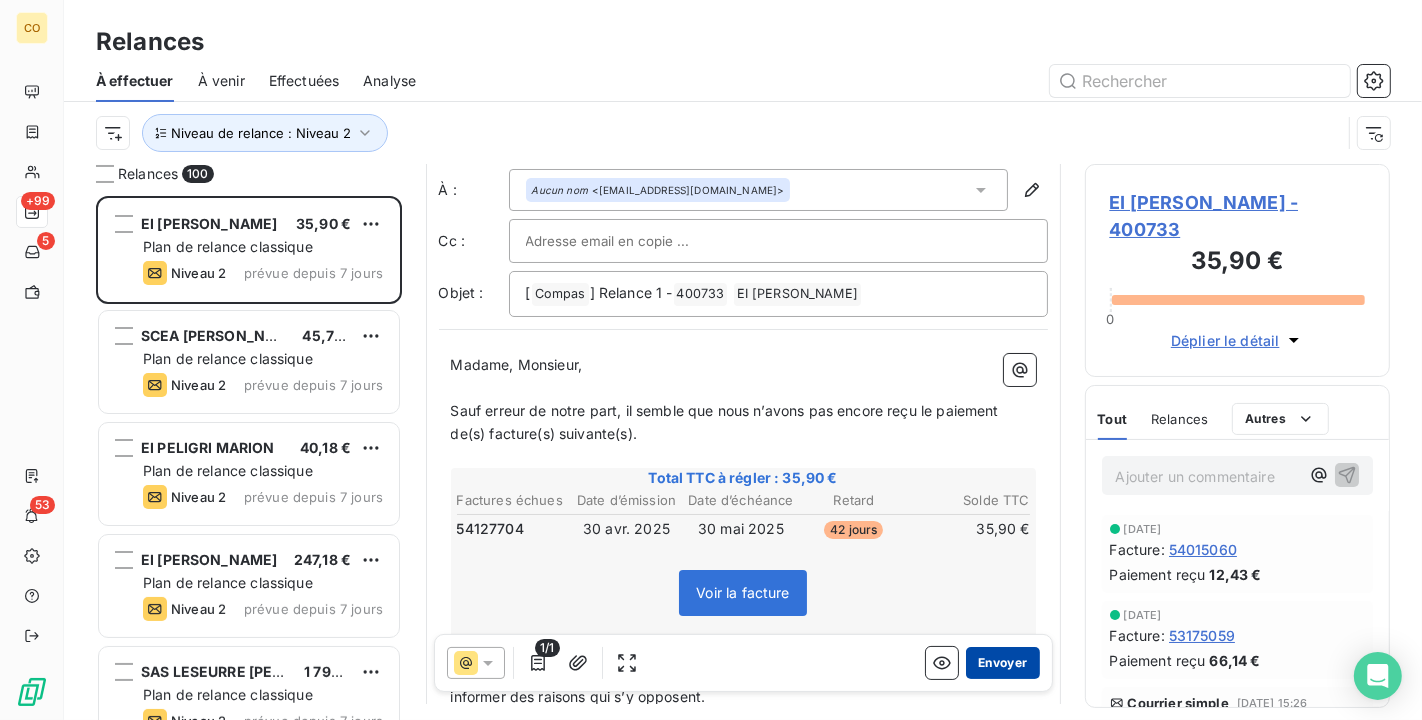 click on "Envoyer" at bounding box center (1002, 663) 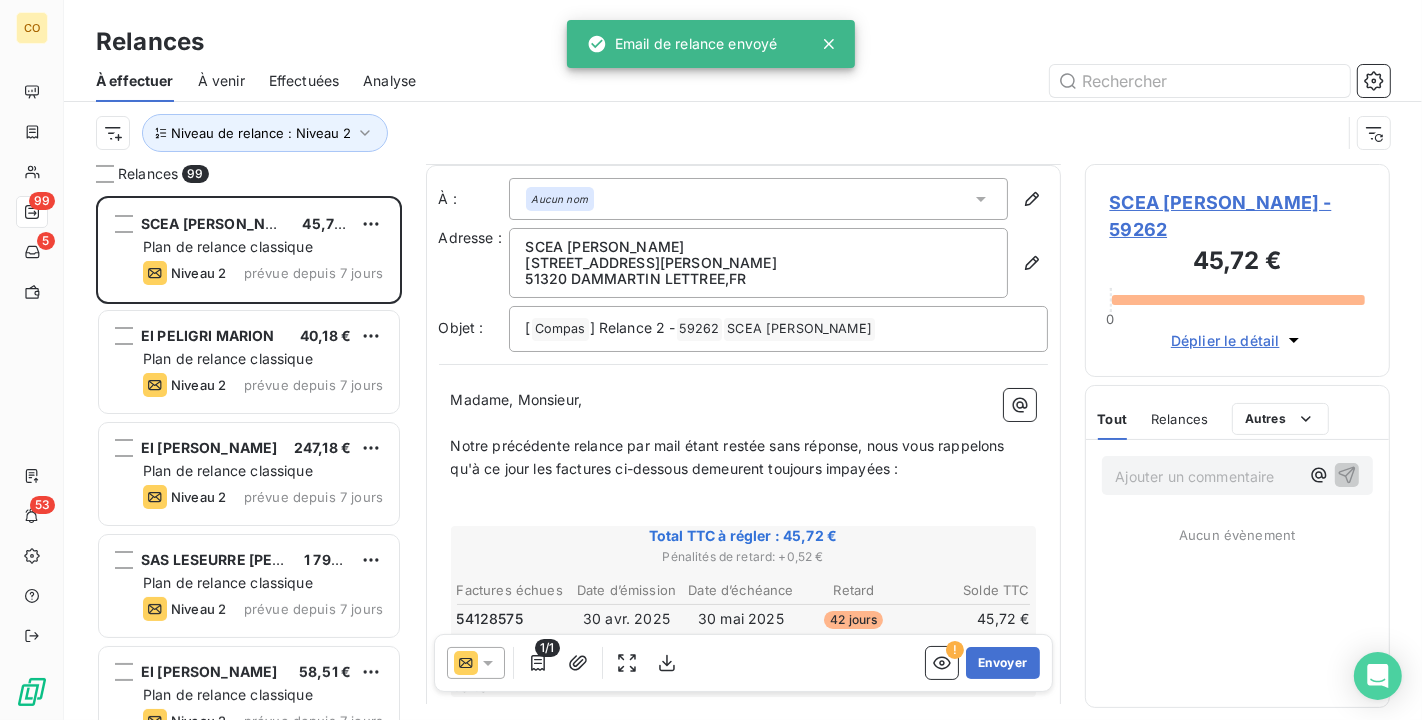 scroll, scrollTop: 2, scrollLeft: 0, axis: vertical 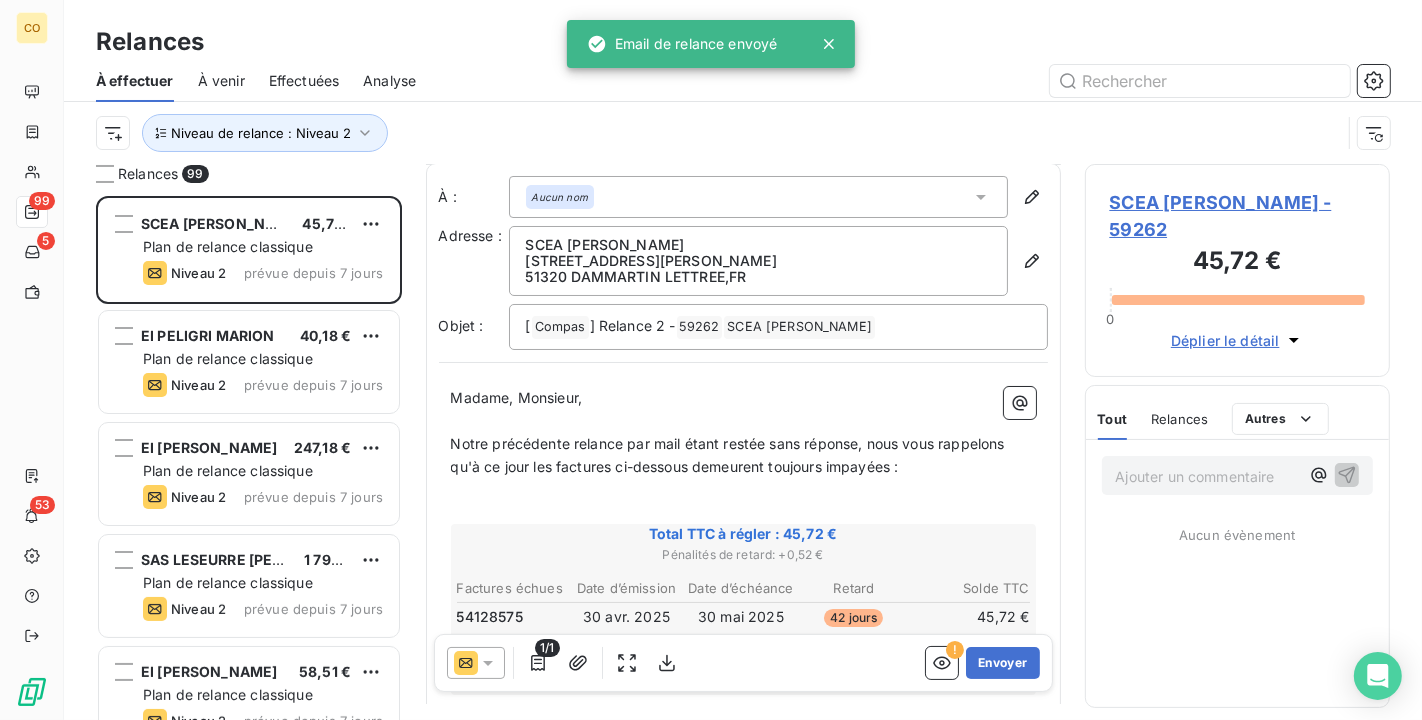 click 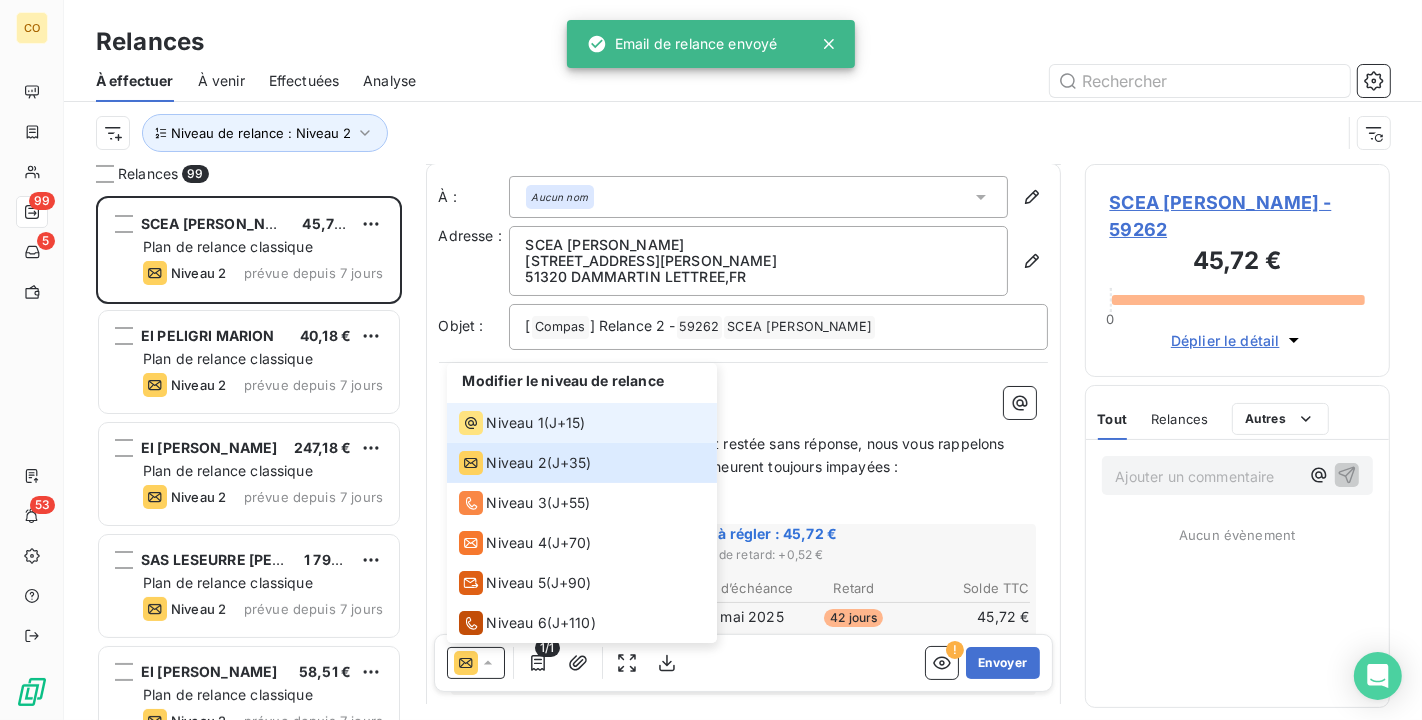 click on "Niveau 1" at bounding box center [515, 423] 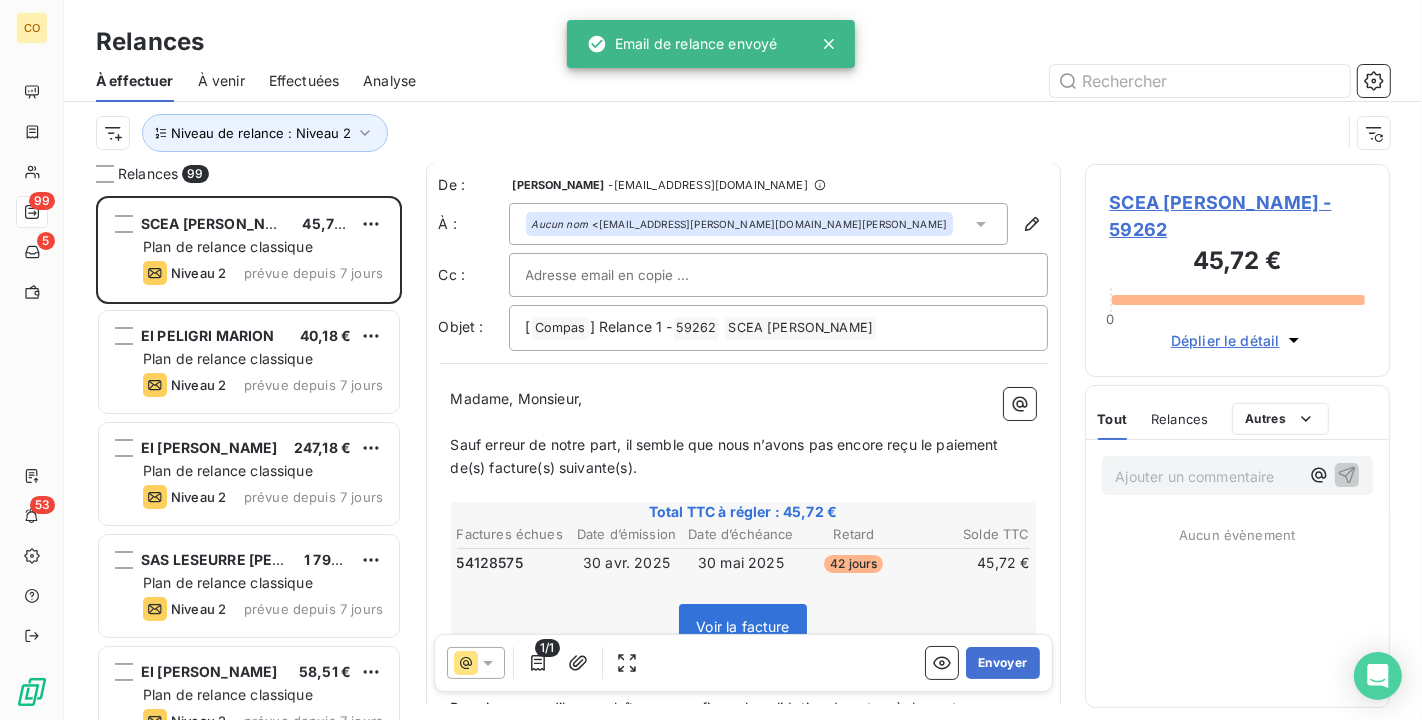 scroll, scrollTop: 0, scrollLeft: 0, axis: both 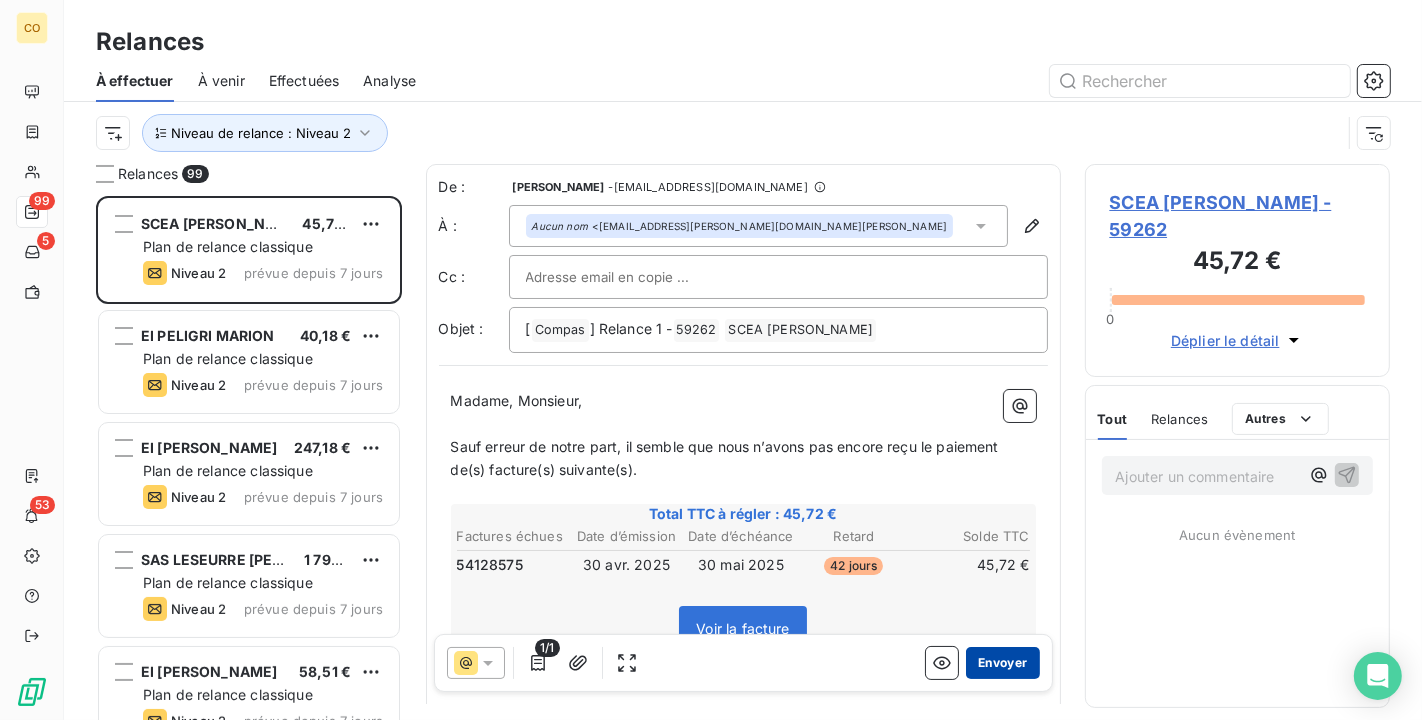 click on "Envoyer" at bounding box center [1002, 663] 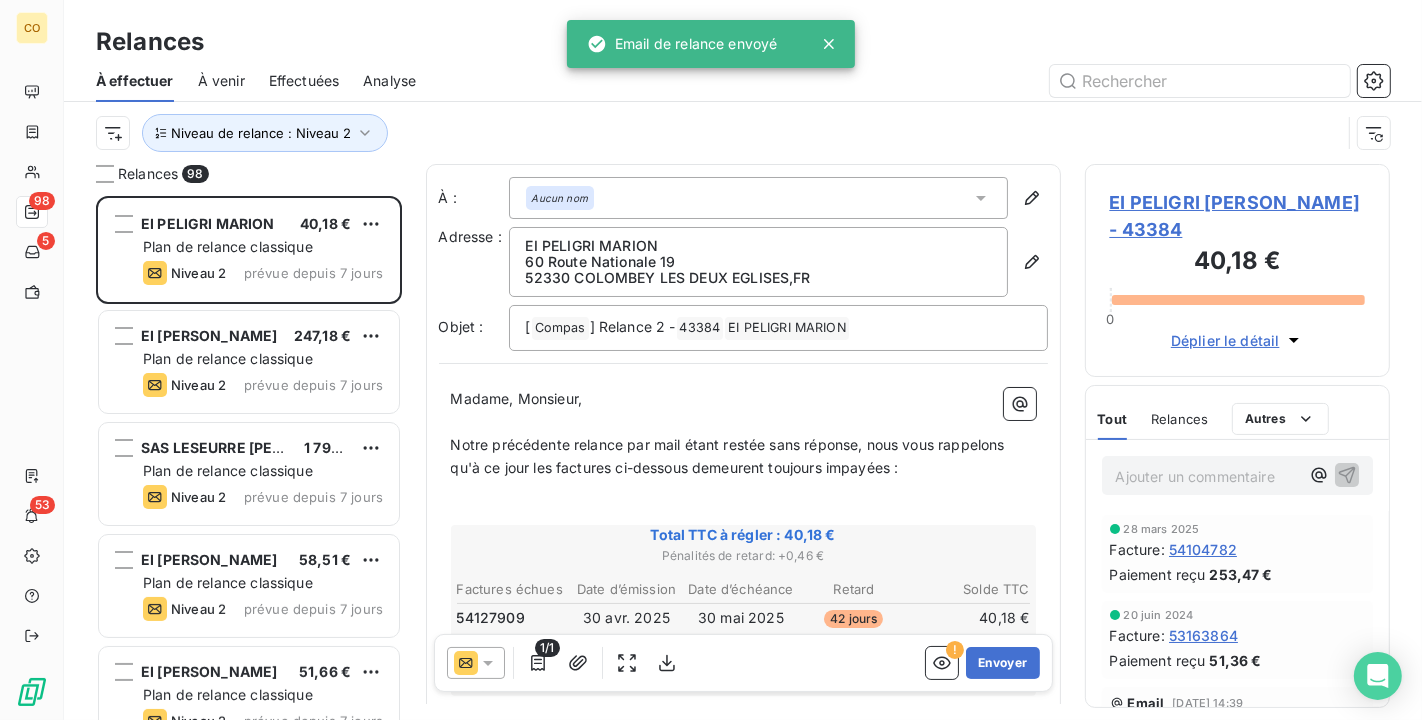 click 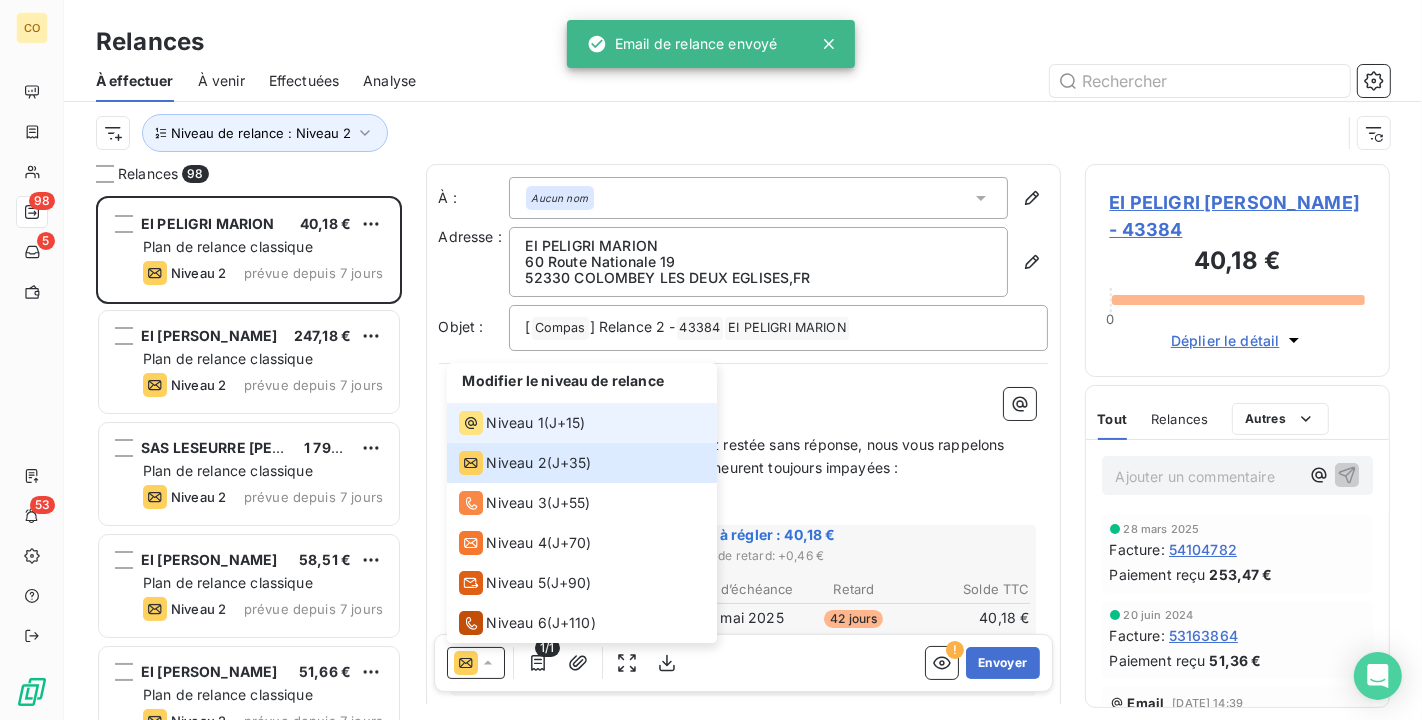 click on "Niveau 1" at bounding box center [515, 423] 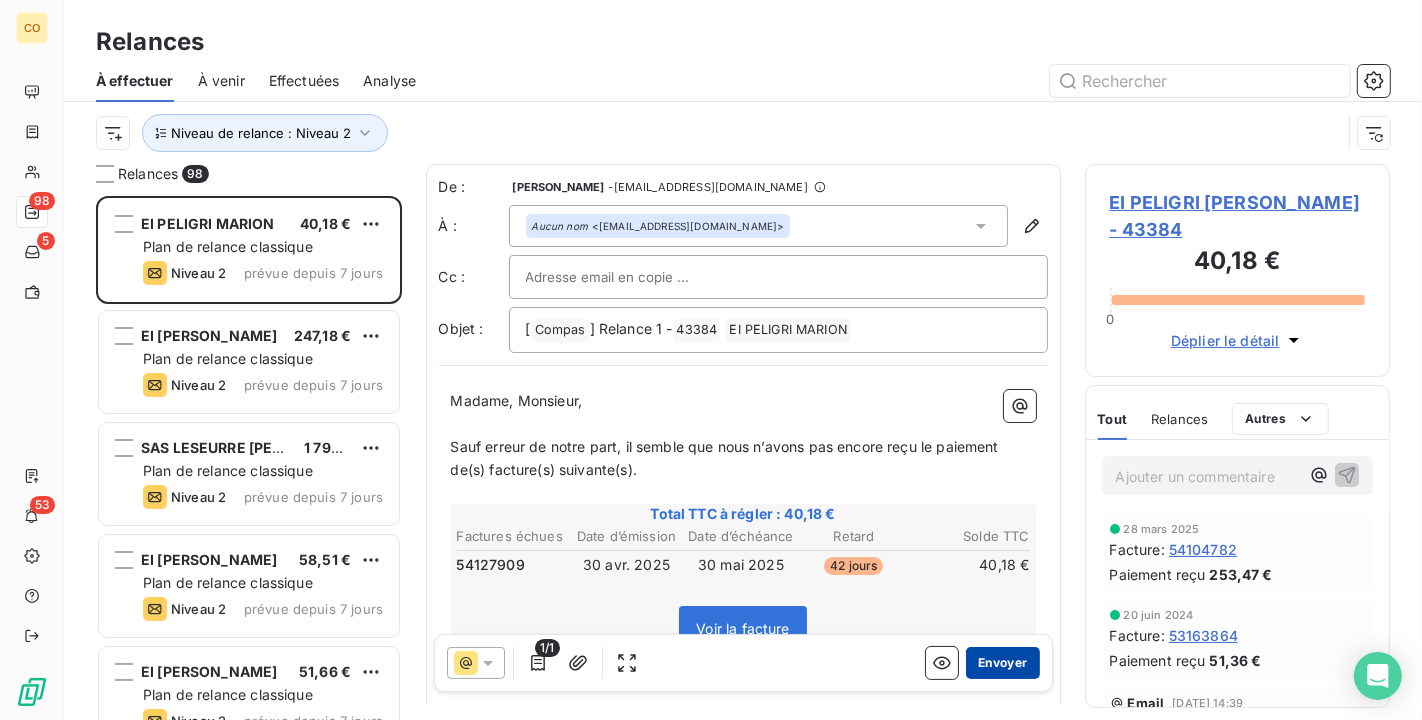 click on "Envoyer" at bounding box center (1002, 663) 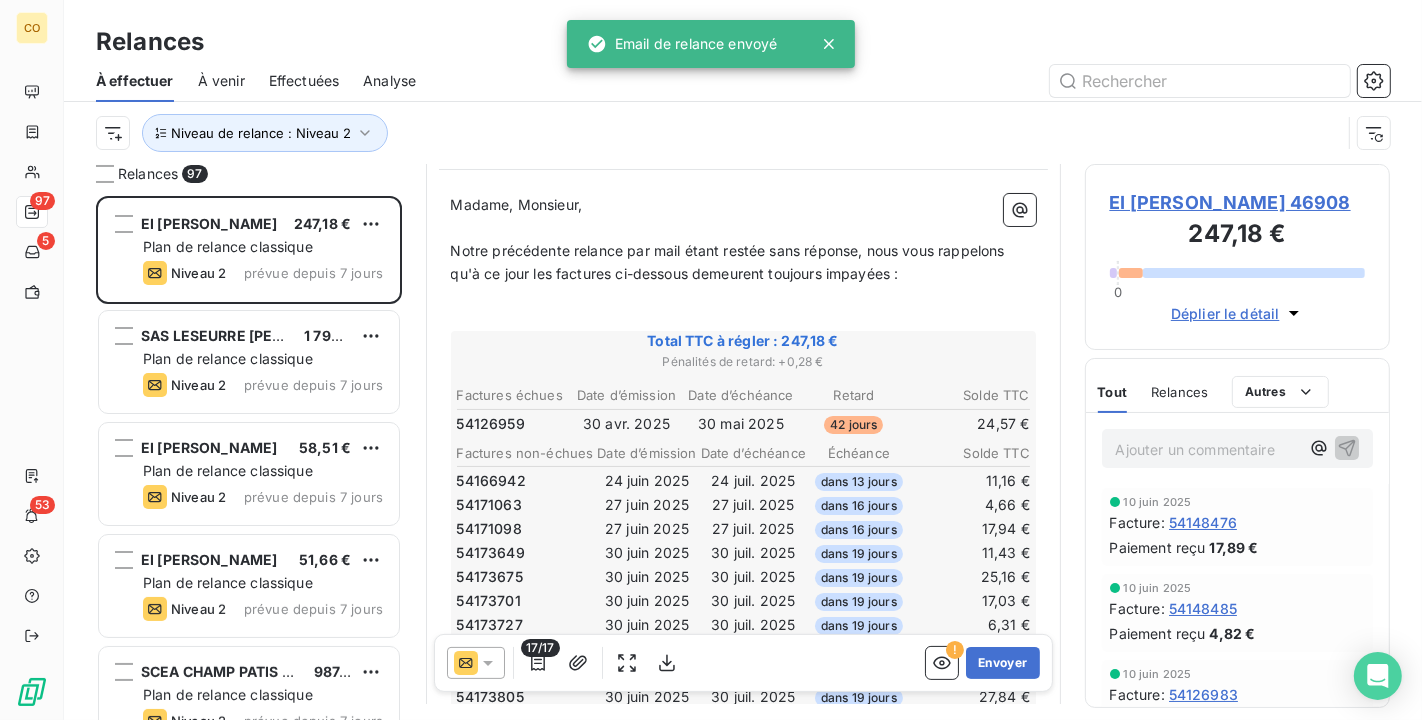 scroll, scrollTop: 222, scrollLeft: 0, axis: vertical 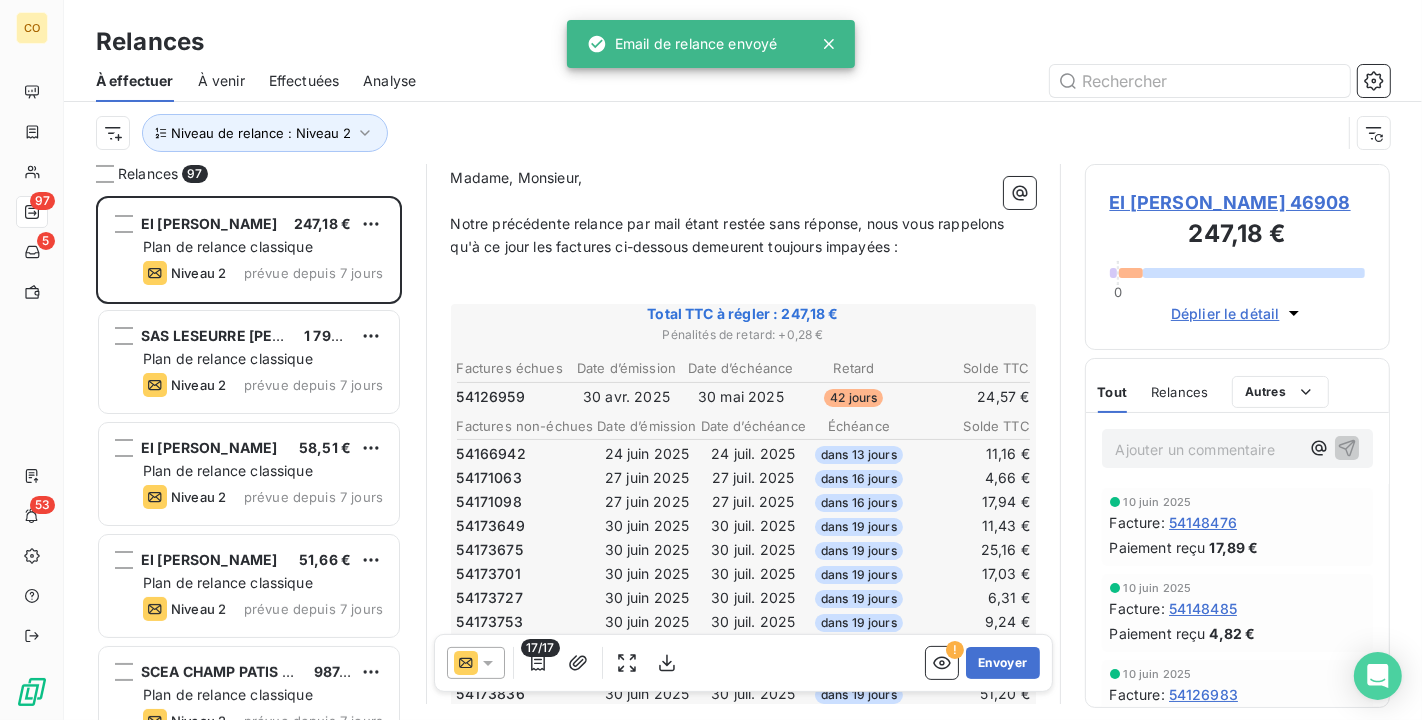 click 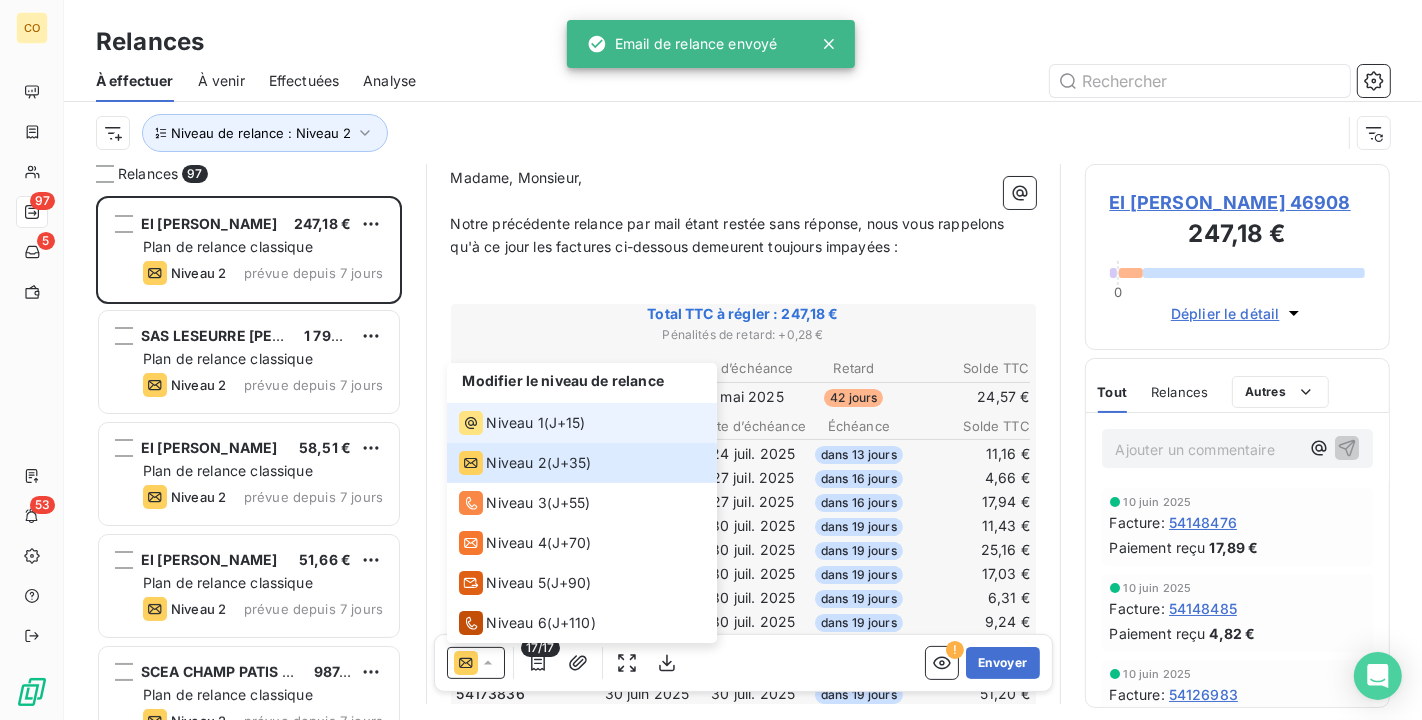 click on "Niveau 1" at bounding box center (515, 423) 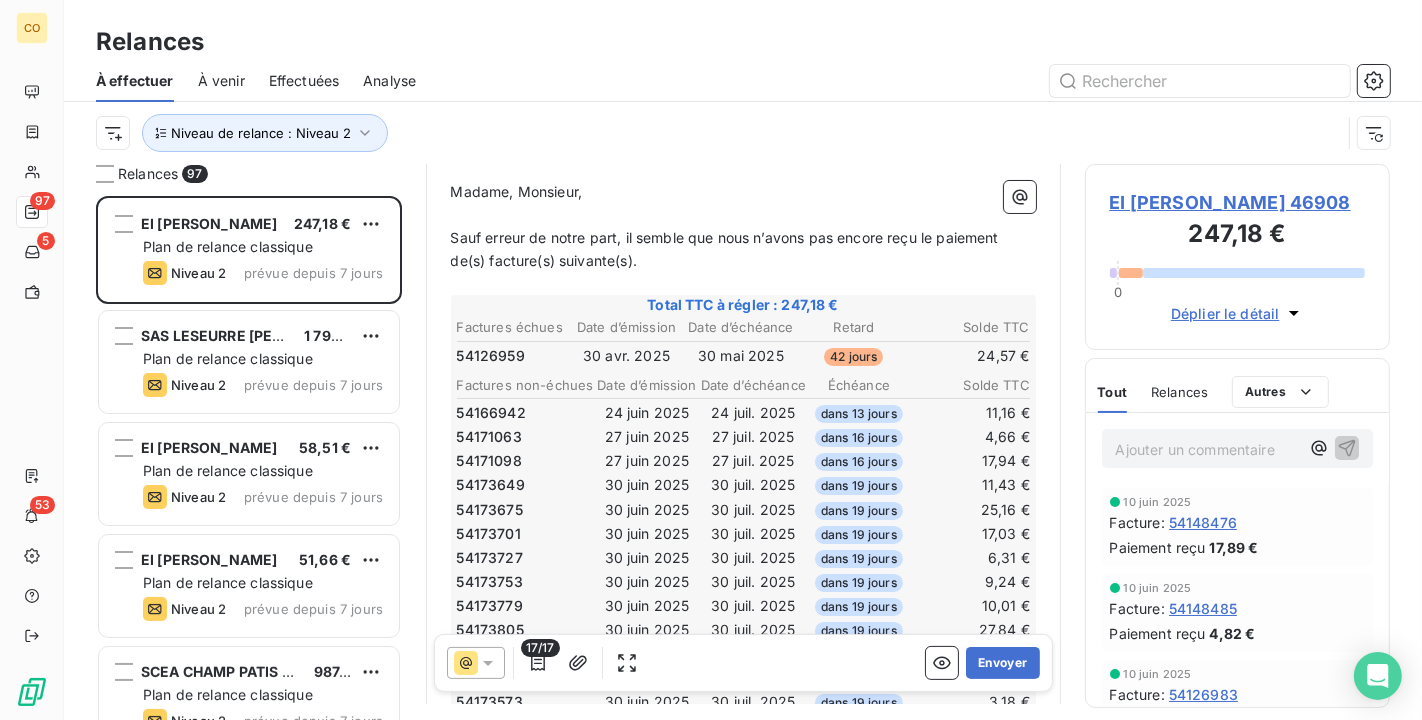 scroll, scrollTop: 257, scrollLeft: 0, axis: vertical 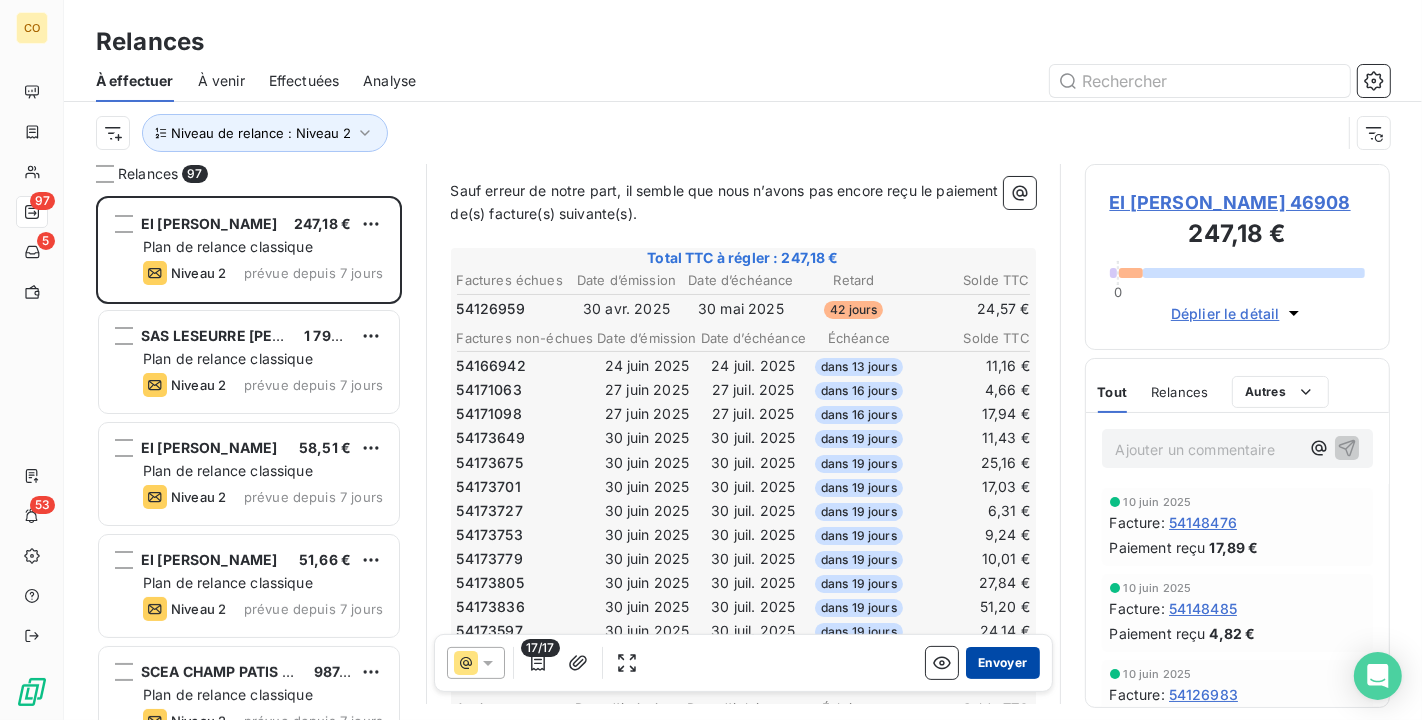 click on "Envoyer" at bounding box center [1002, 663] 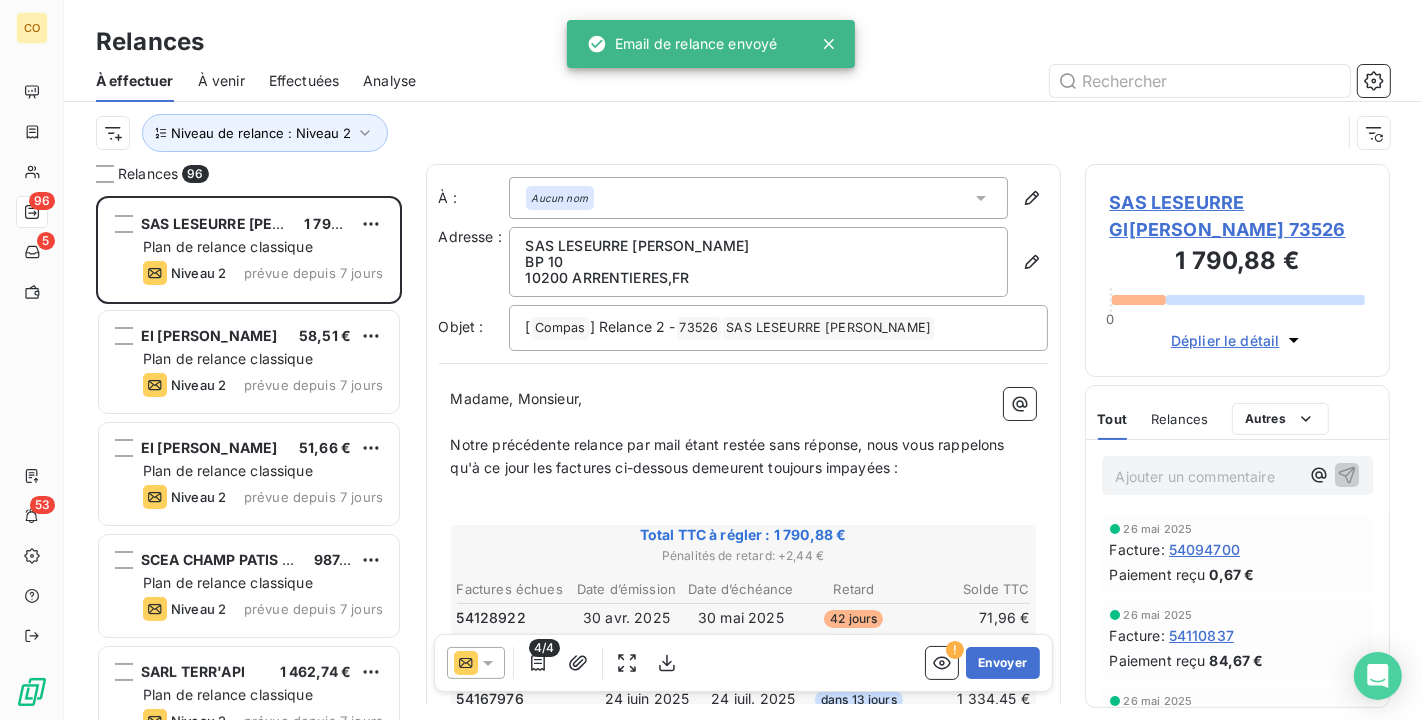 click 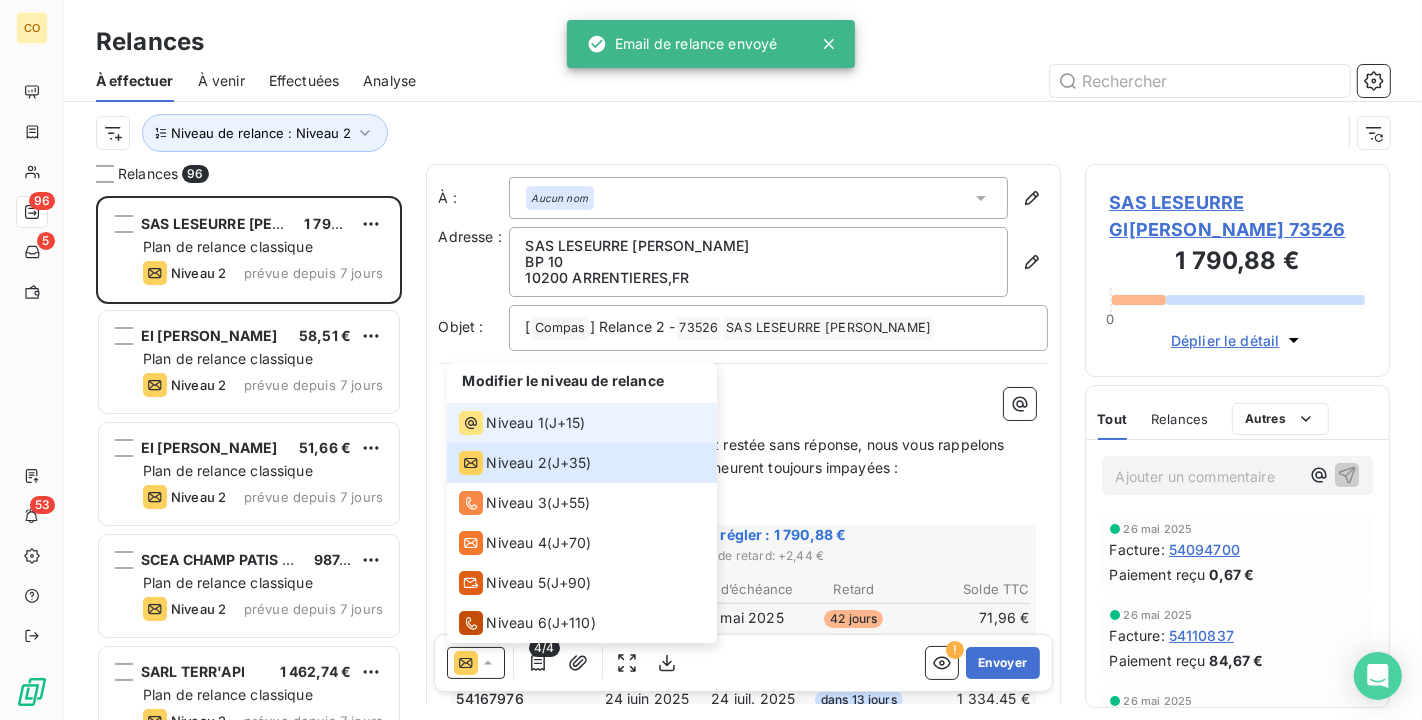 click on "Niveau 1" at bounding box center [501, 423] 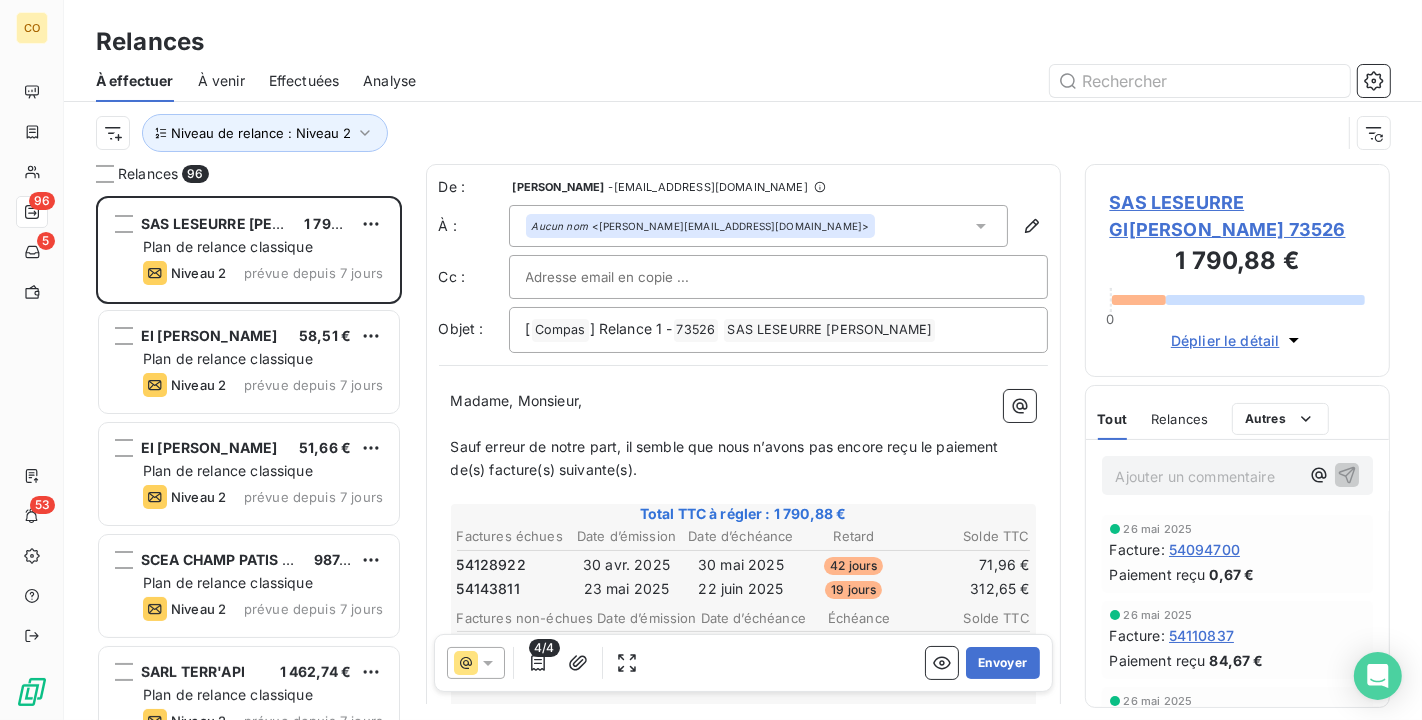 scroll, scrollTop: 111, scrollLeft: 0, axis: vertical 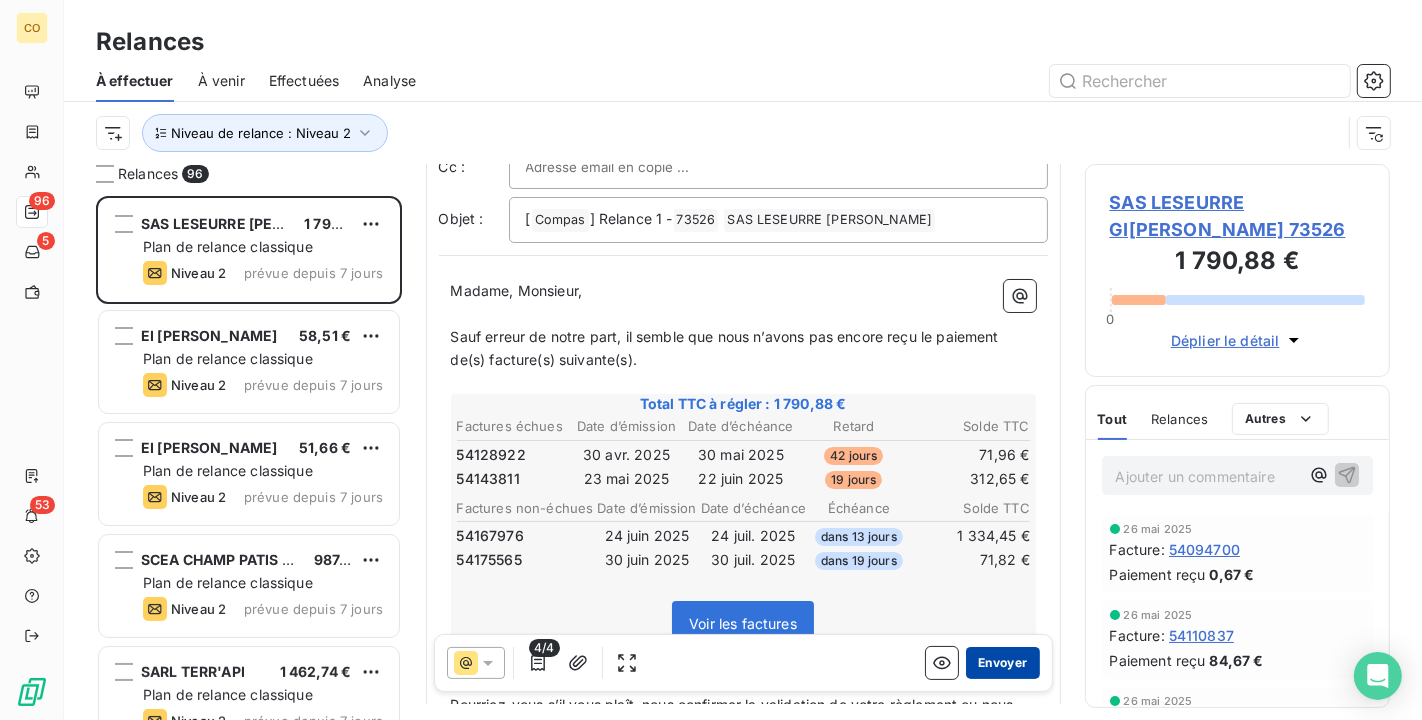 click on "Envoyer" at bounding box center [1002, 663] 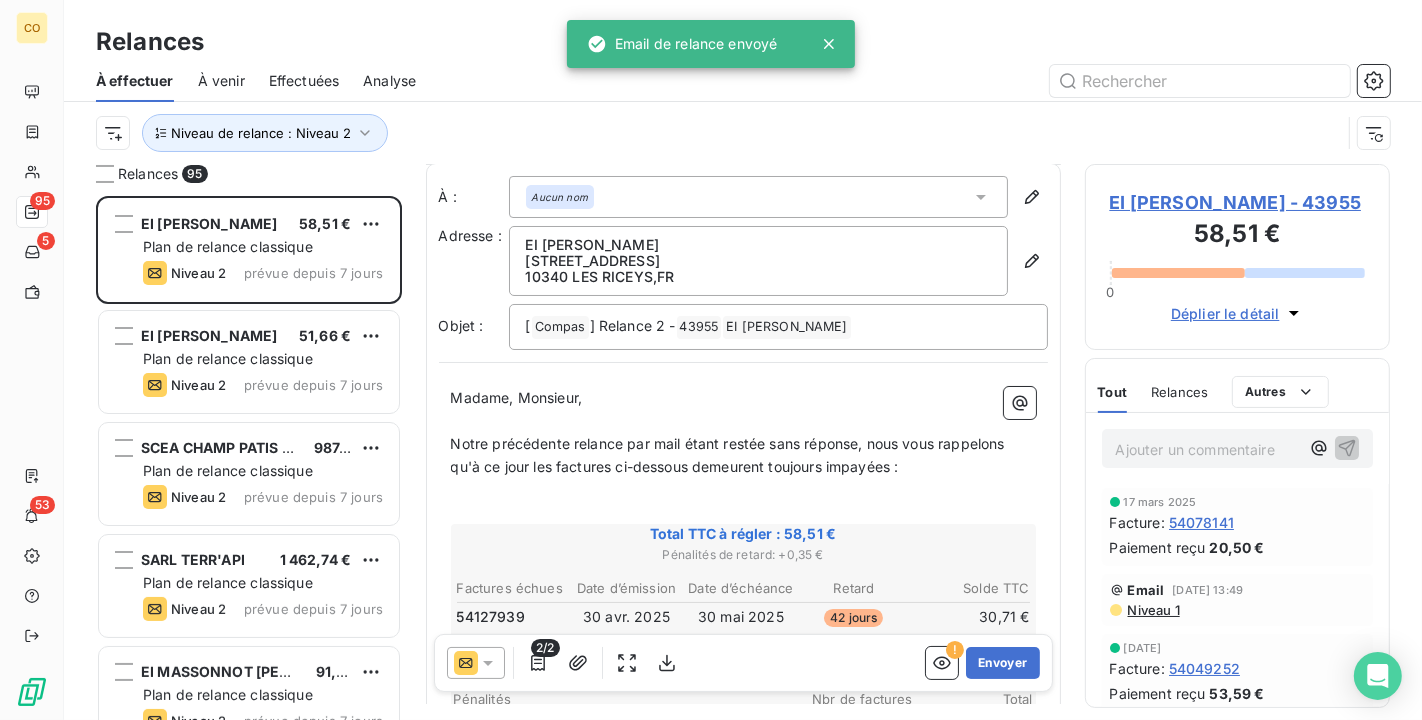 scroll, scrollTop: 113, scrollLeft: 0, axis: vertical 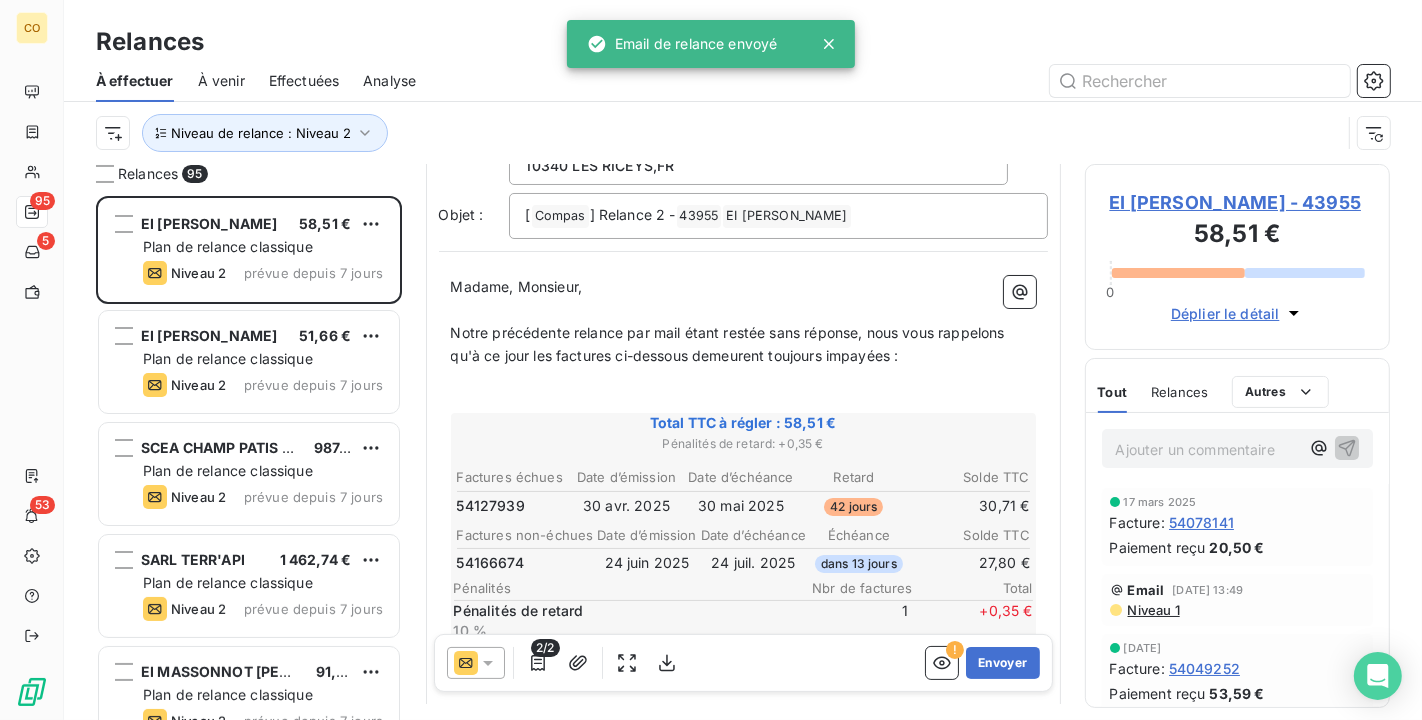 click at bounding box center (476, 663) 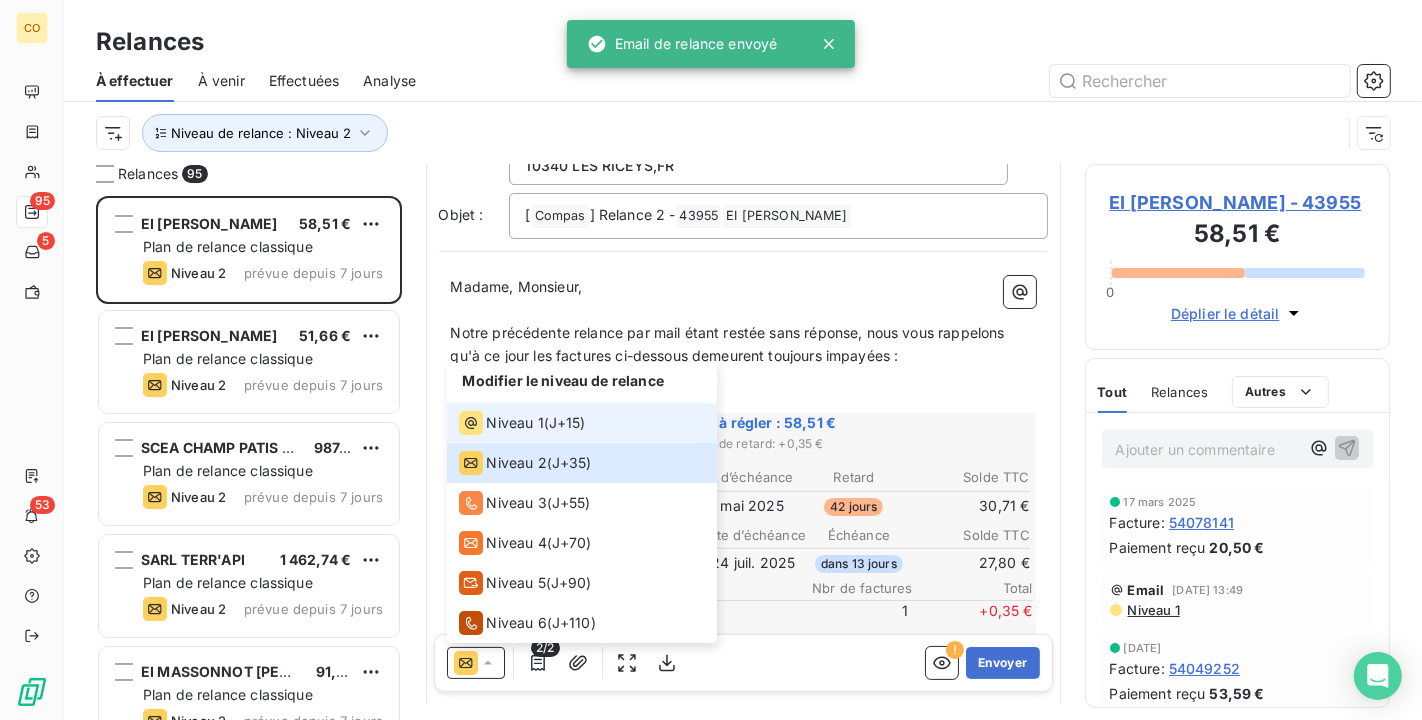 click on "Niveau 1" at bounding box center [515, 423] 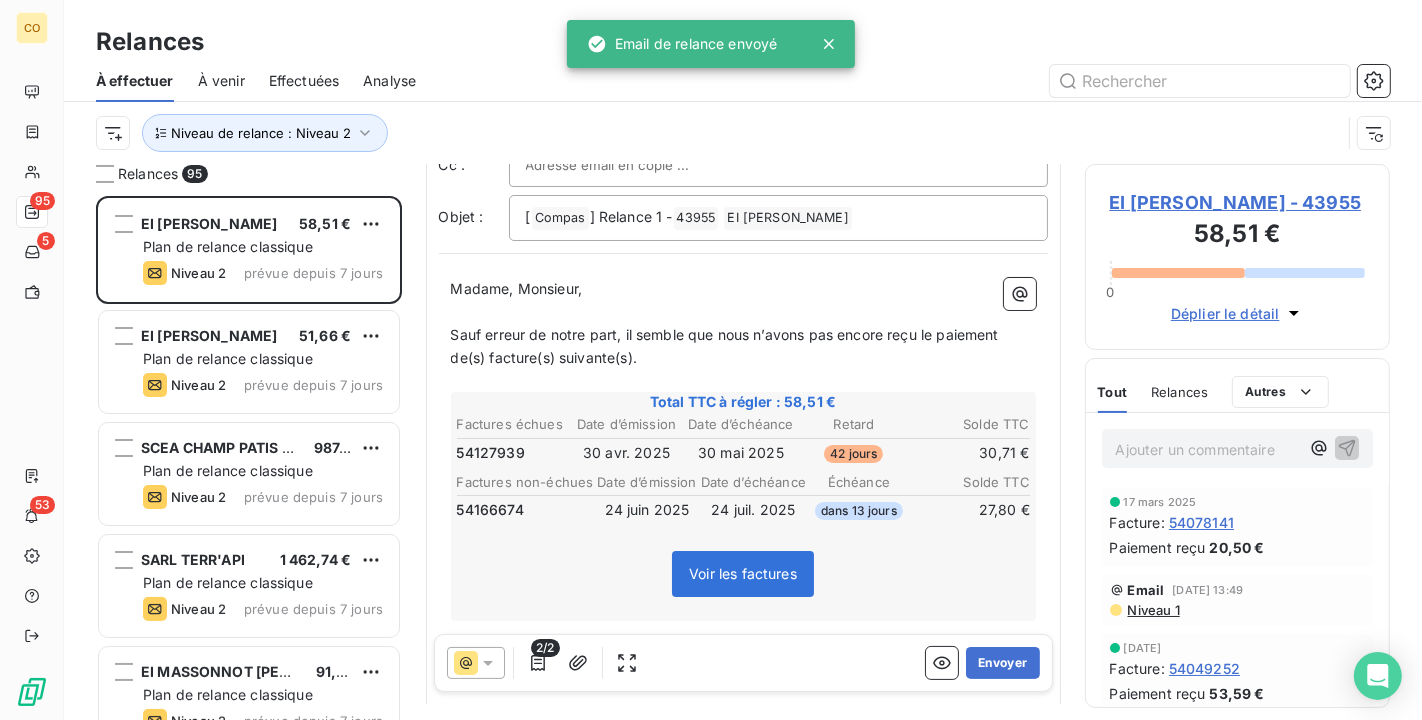 scroll, scrollTop: 37, scrollLeft: 0, axis: vertical 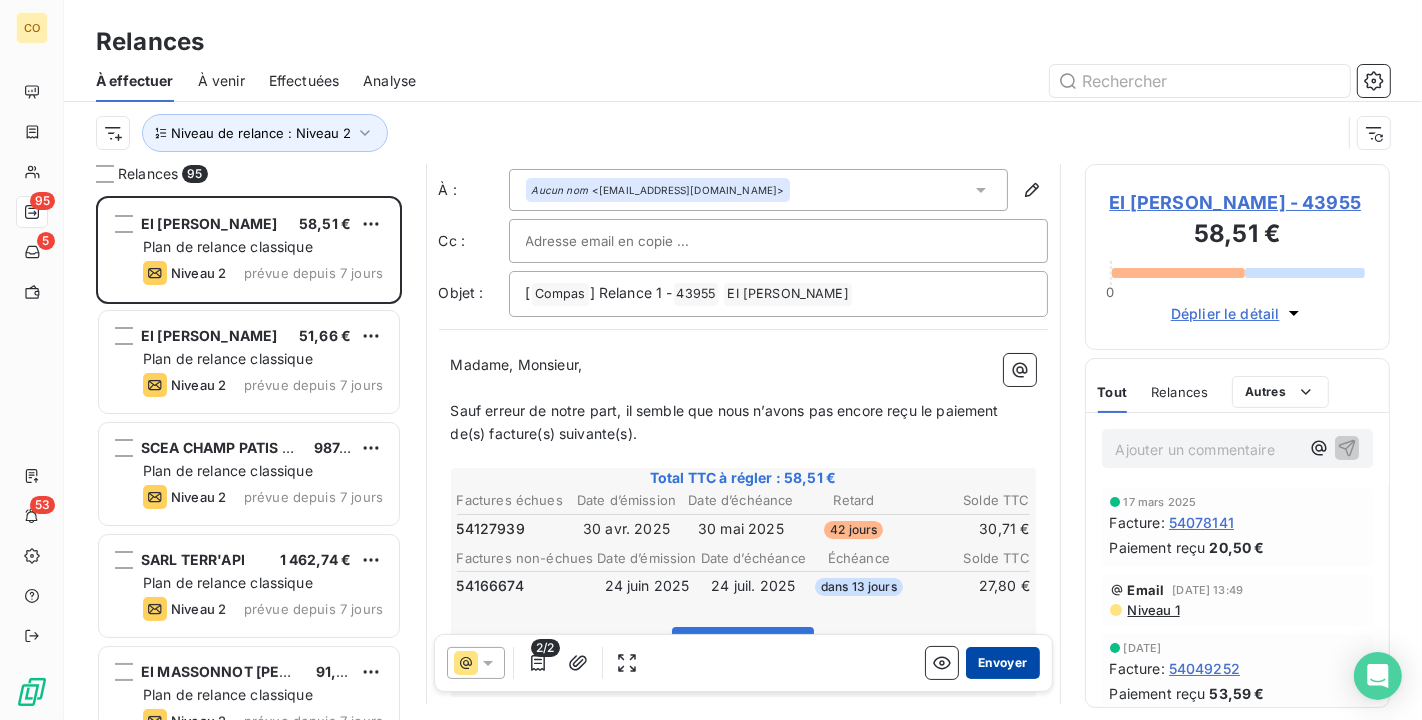 click on "Envoyer" at bounding box center [1002, 663] 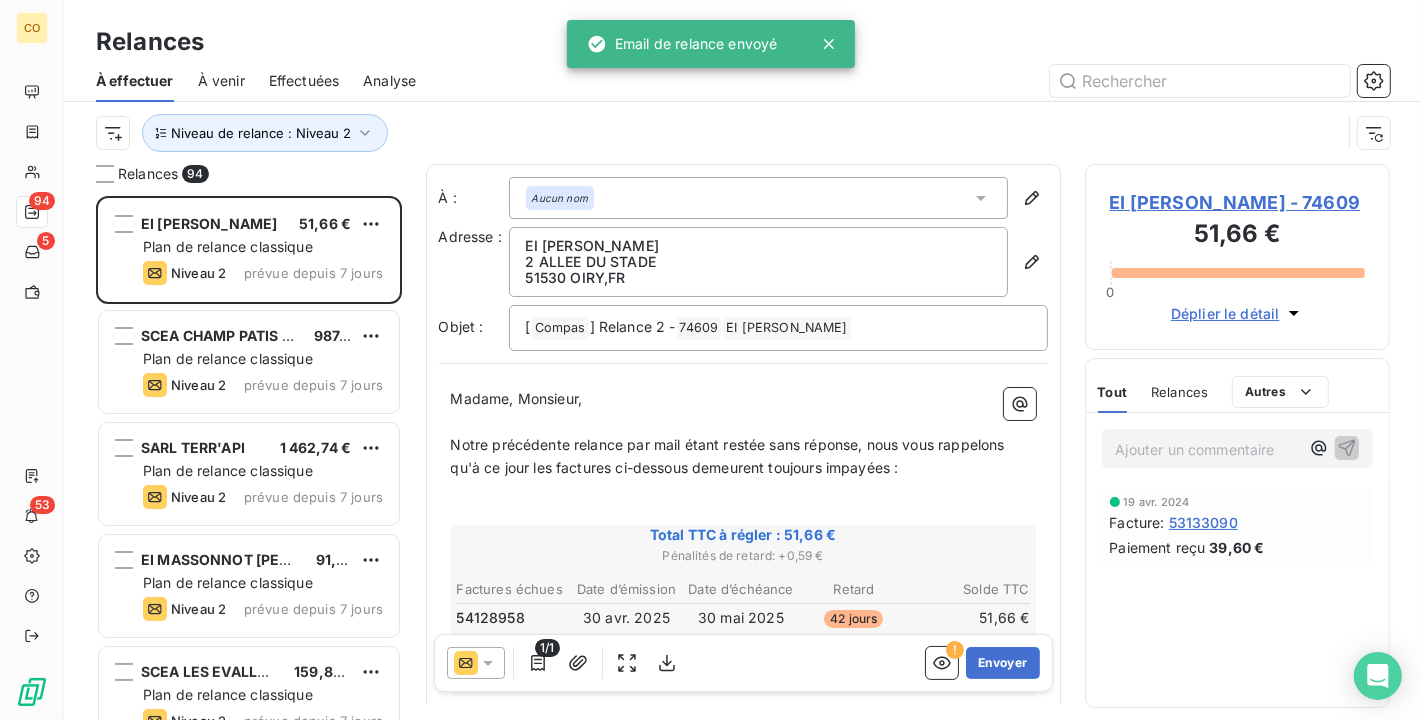 click 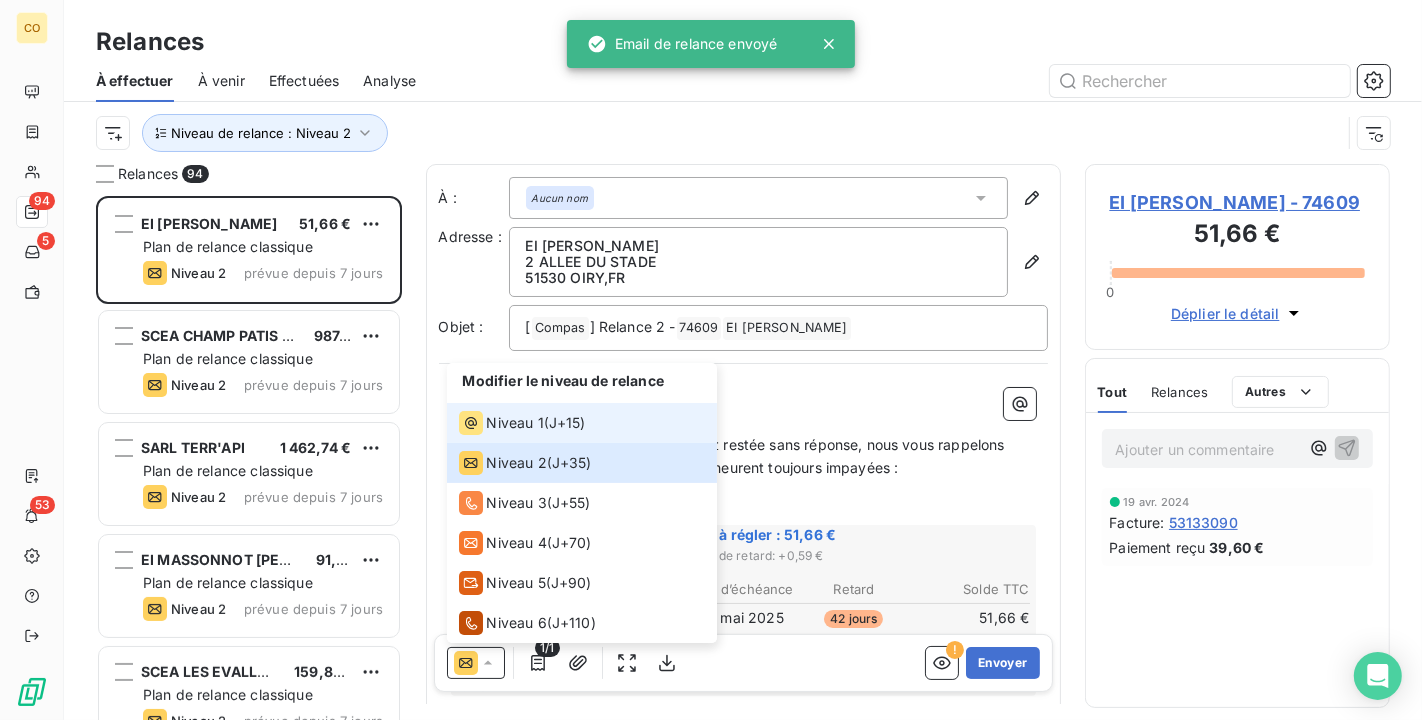 click on "Niveau 1  ( J+15 )" at bounding box center [522, 423] 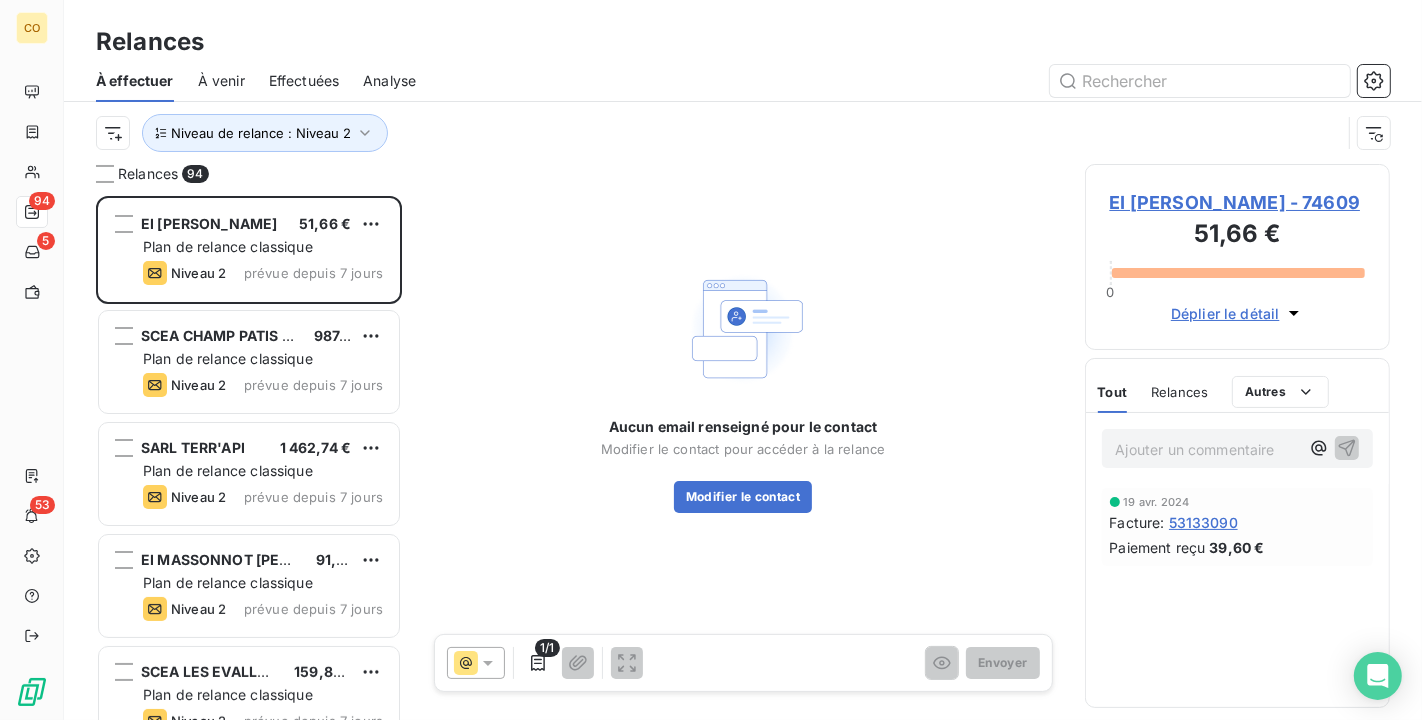 click on "EI [PERSON_NAME] - 74609" at bounding box center (1238, 202) 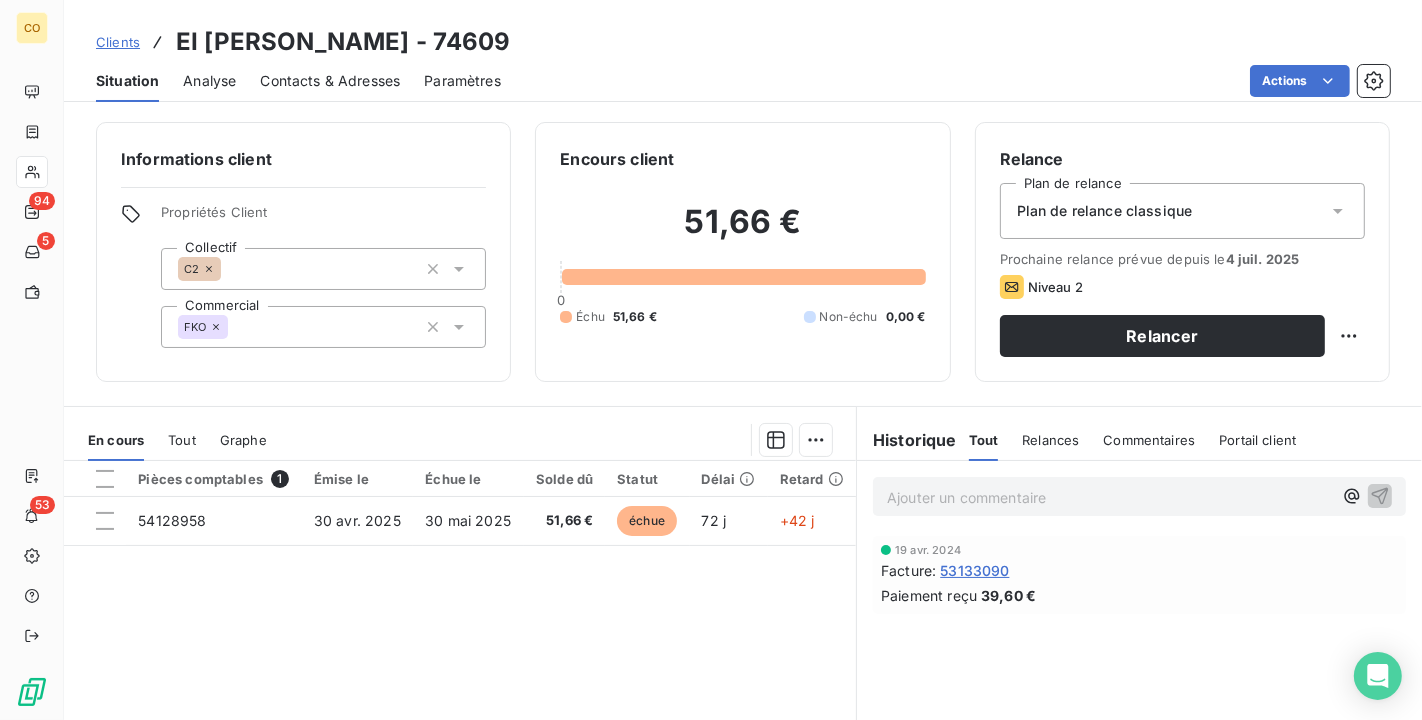 drag, startPoint x: 1306, startPoint y: 208, endPoint x: 1305, endPoint y: 220, distance: 12.0415945 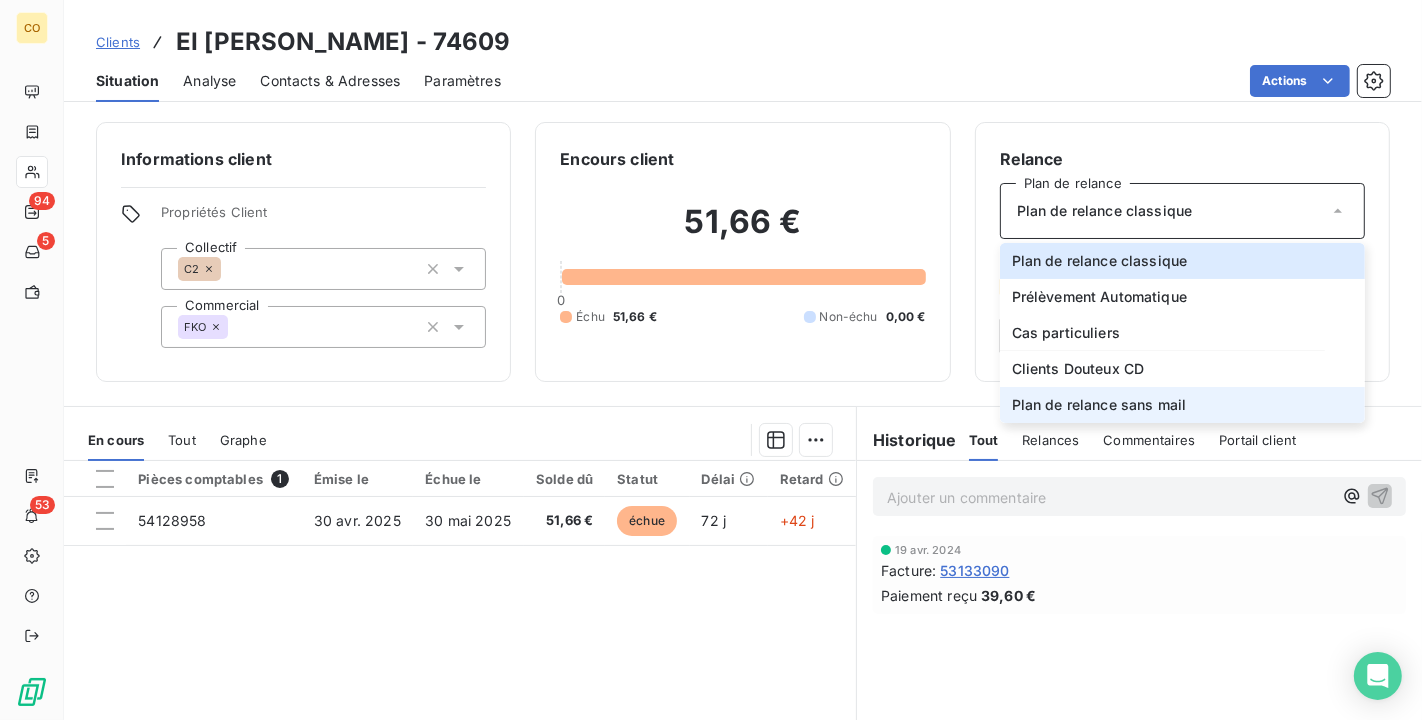 click on "Plan de relance sans mail" at bounding box center [1182, 405] 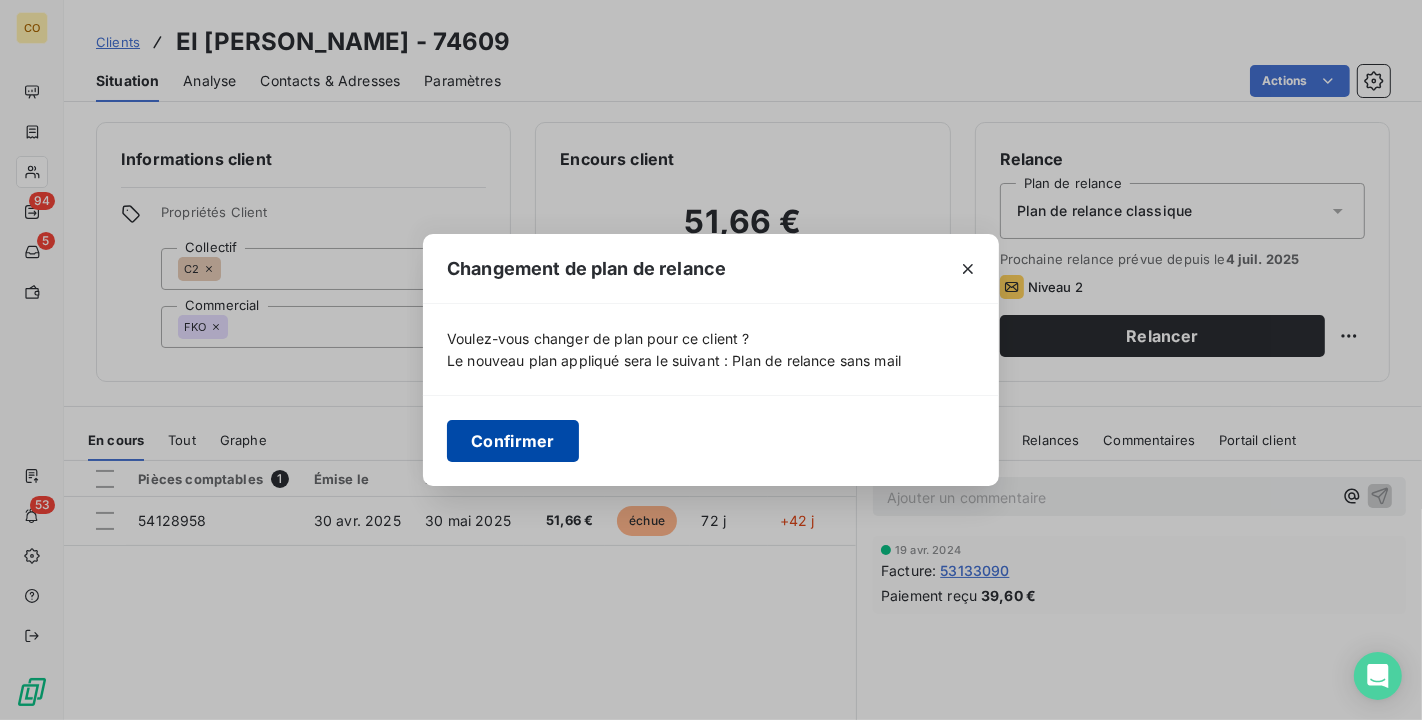 click on "Confirmer" at bounding box center [513, 441] 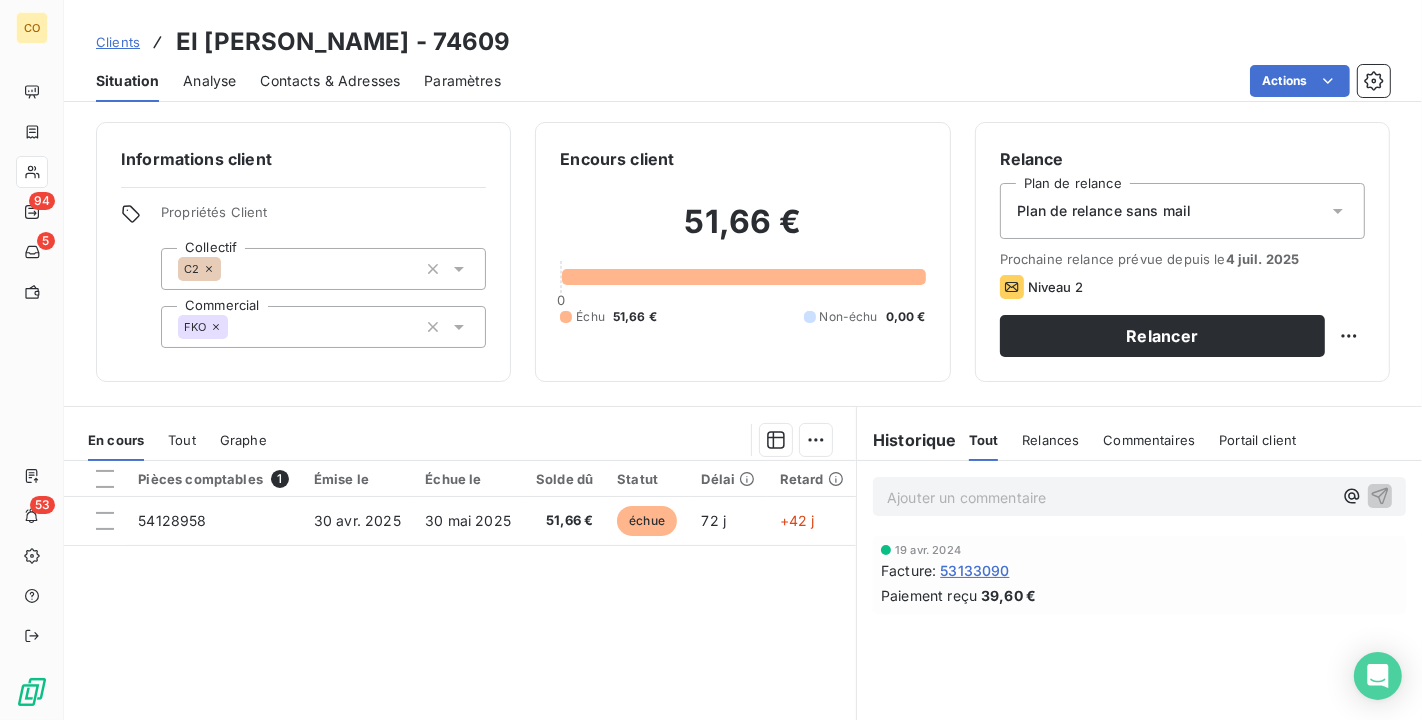 click on "Contacts & Adresses" at bounding box center (330, 81) 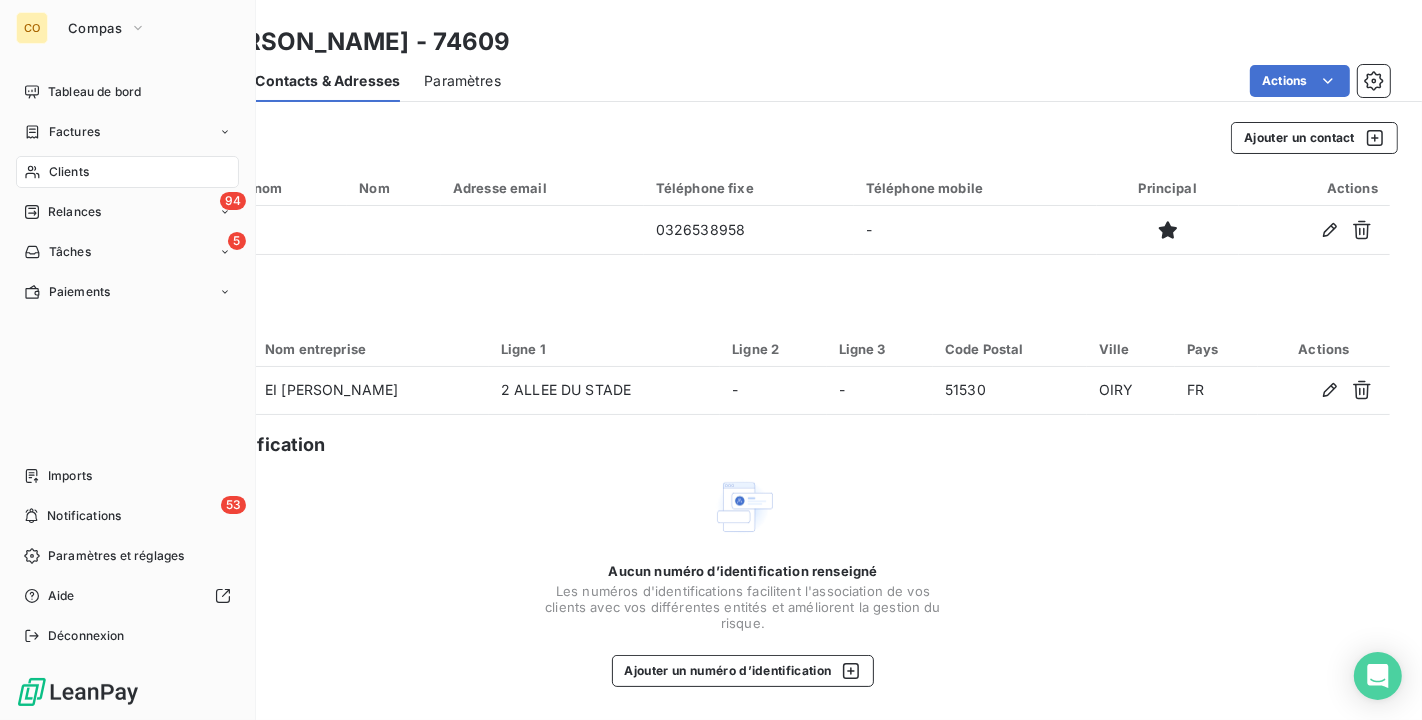 click on "Clients" at bounding box center [127, 172] 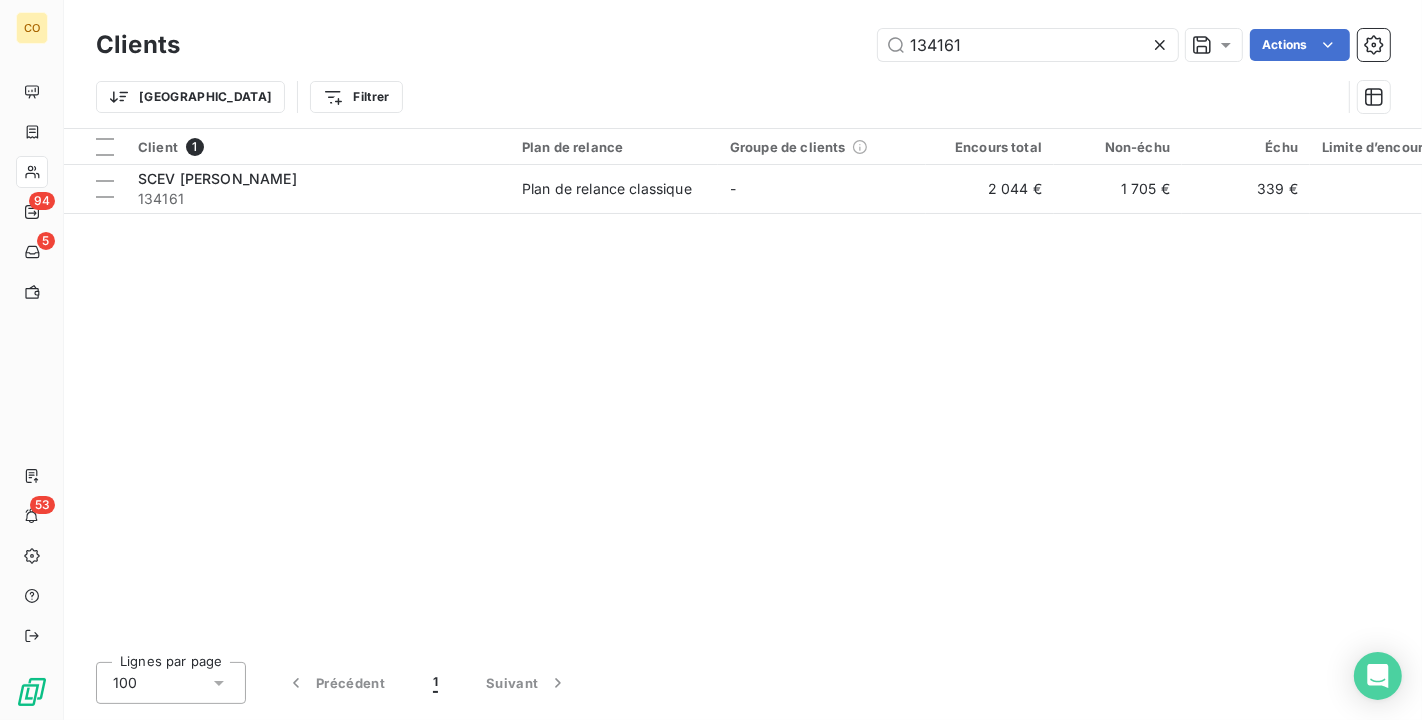 drag, startPoint x: 1002, startPoint y: 37, endPoint x: 700, endPoint y: 5, distance: 303.69064 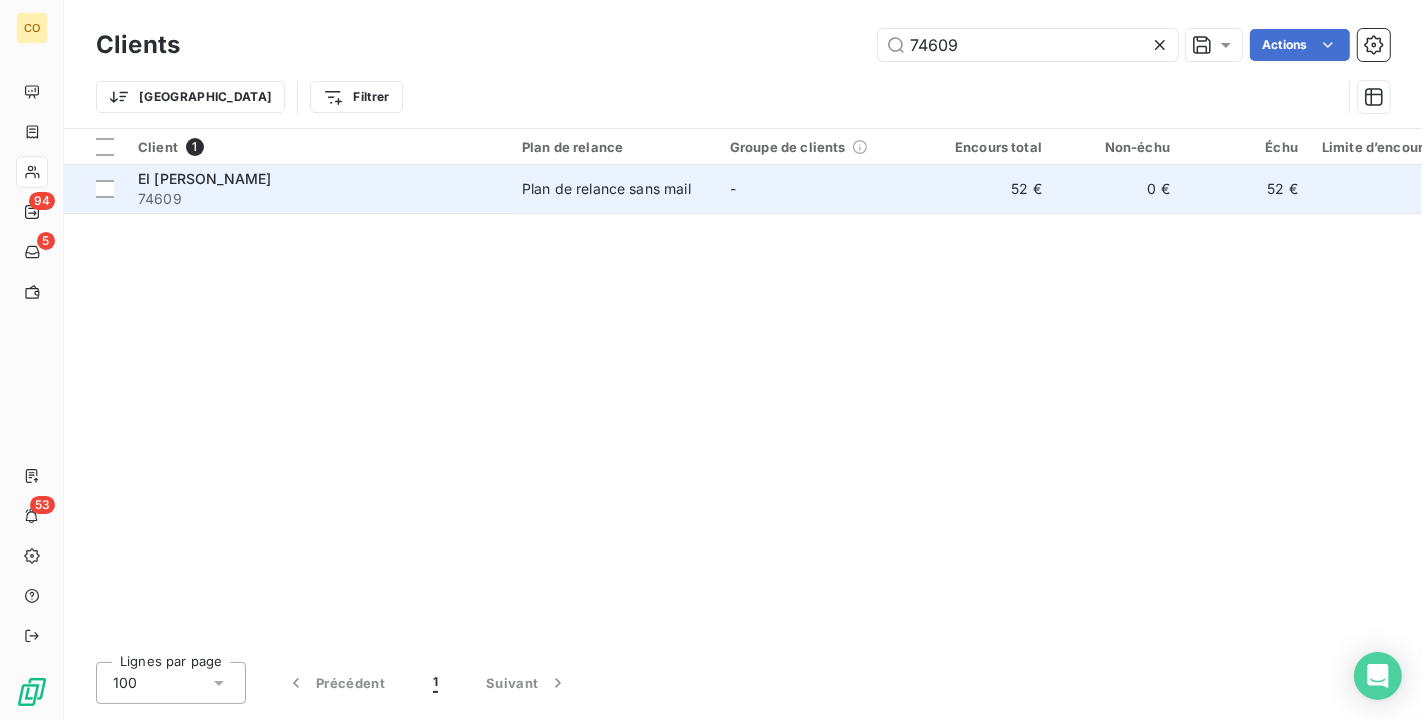 type on "74609" 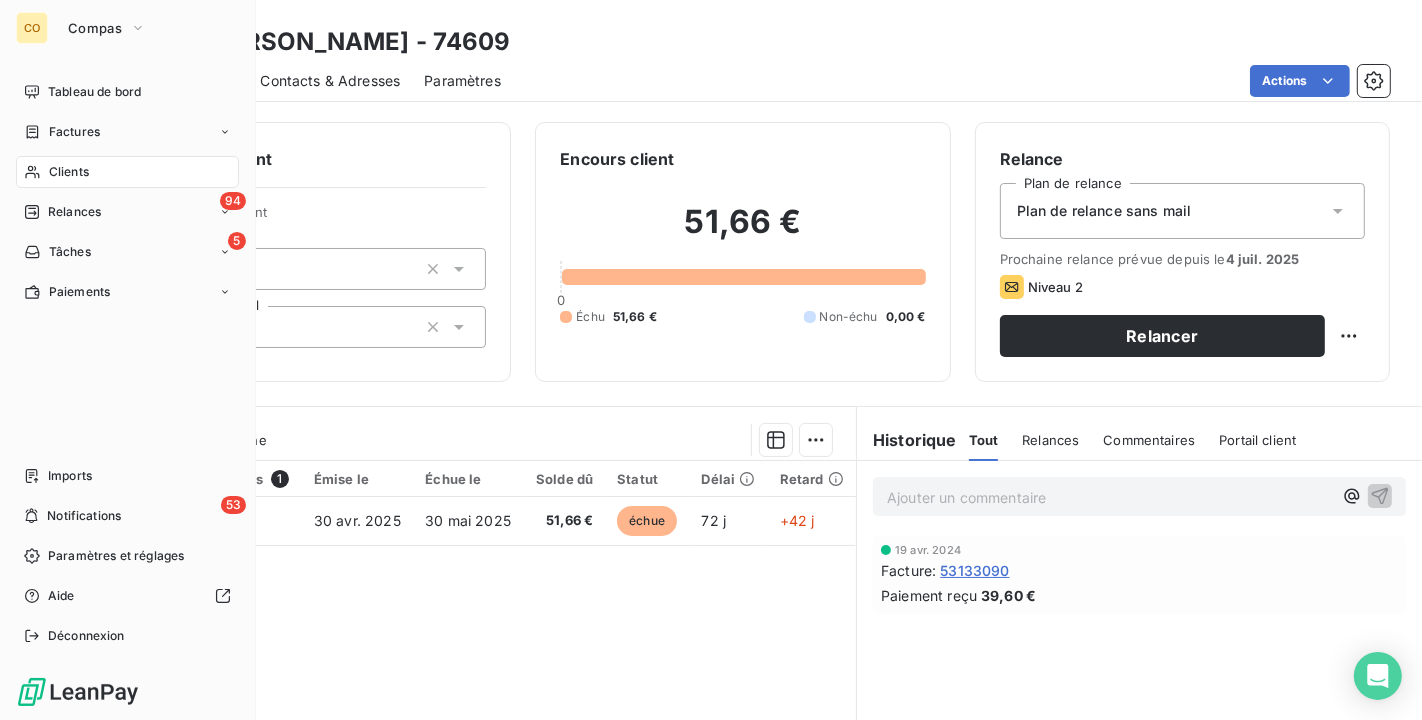 click on "Relances" at bounding box center (74, 212) 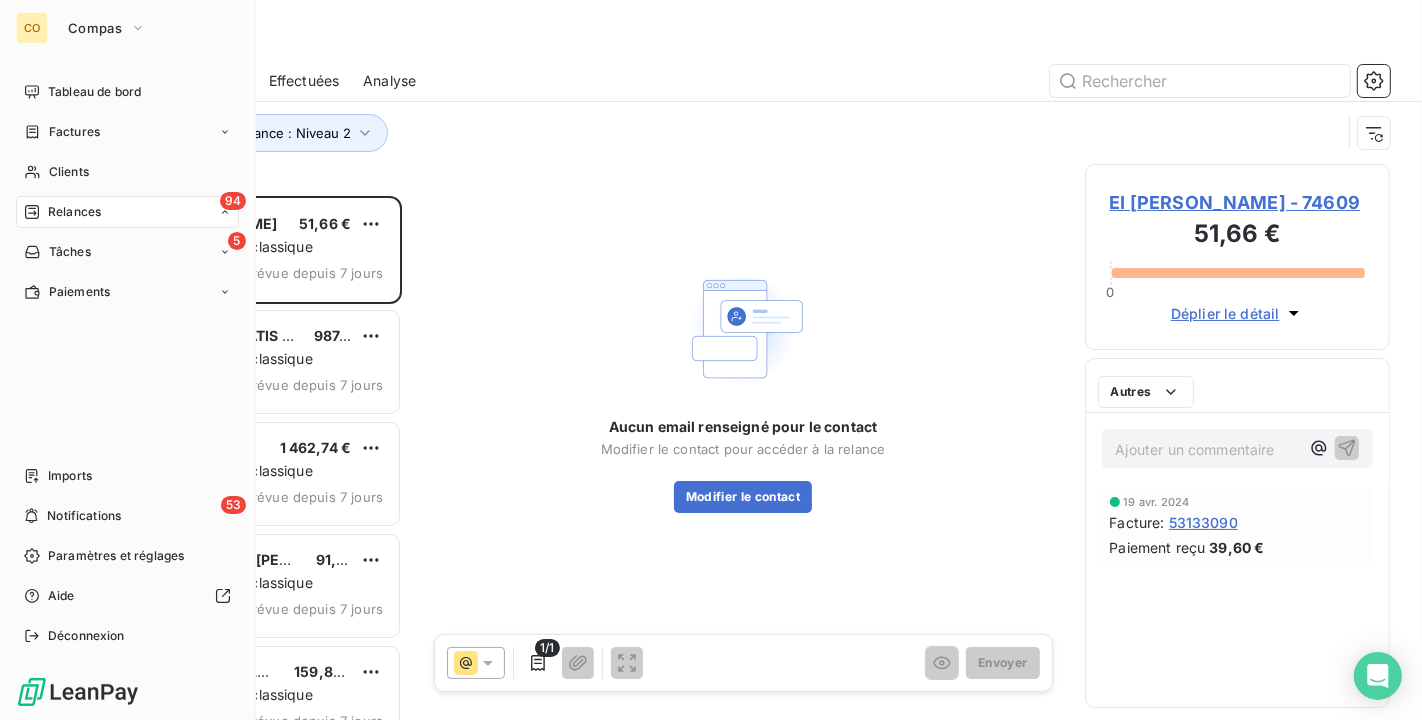scroll, scrollTop: 18, scrollLeft: 17, axis: both 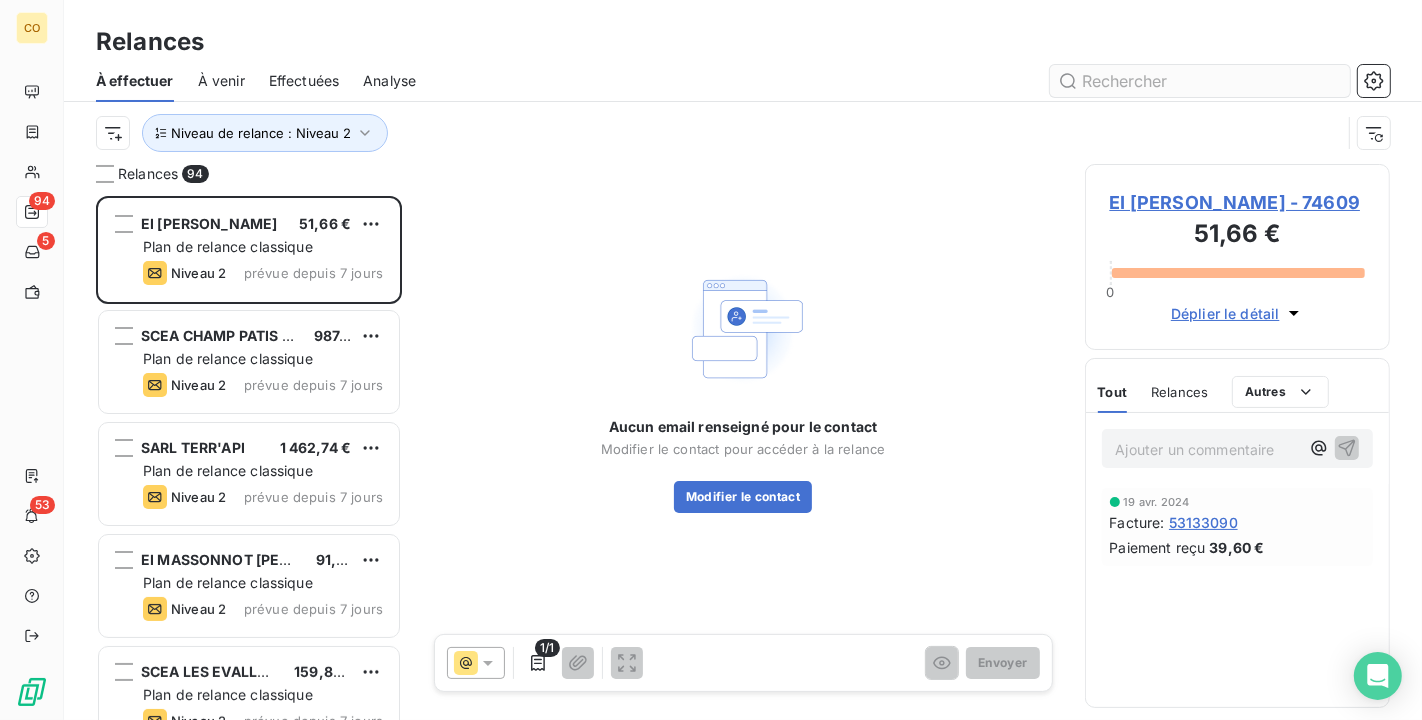 click at bounding box center (1200, 81) 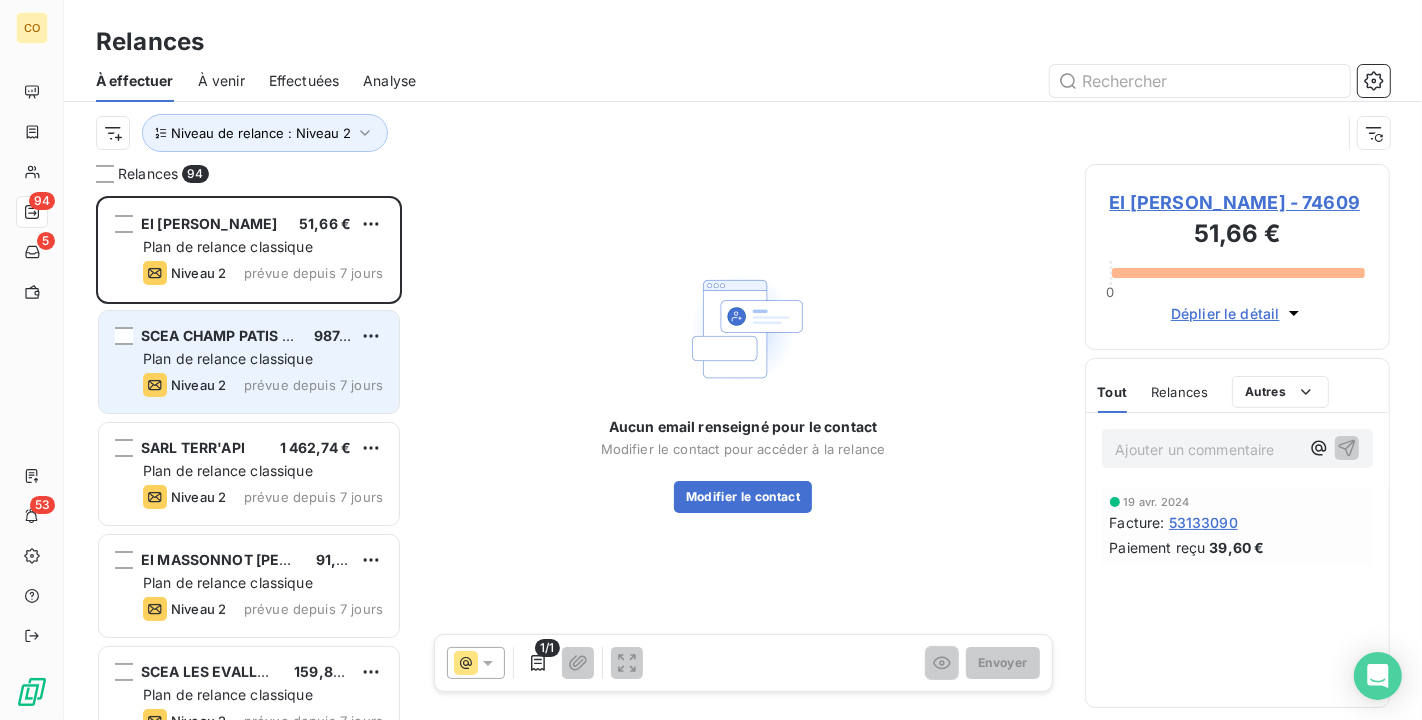 click on "SCEA CHAMP PATIS [PERSON_NAME]" at bounding box center [271, 335] 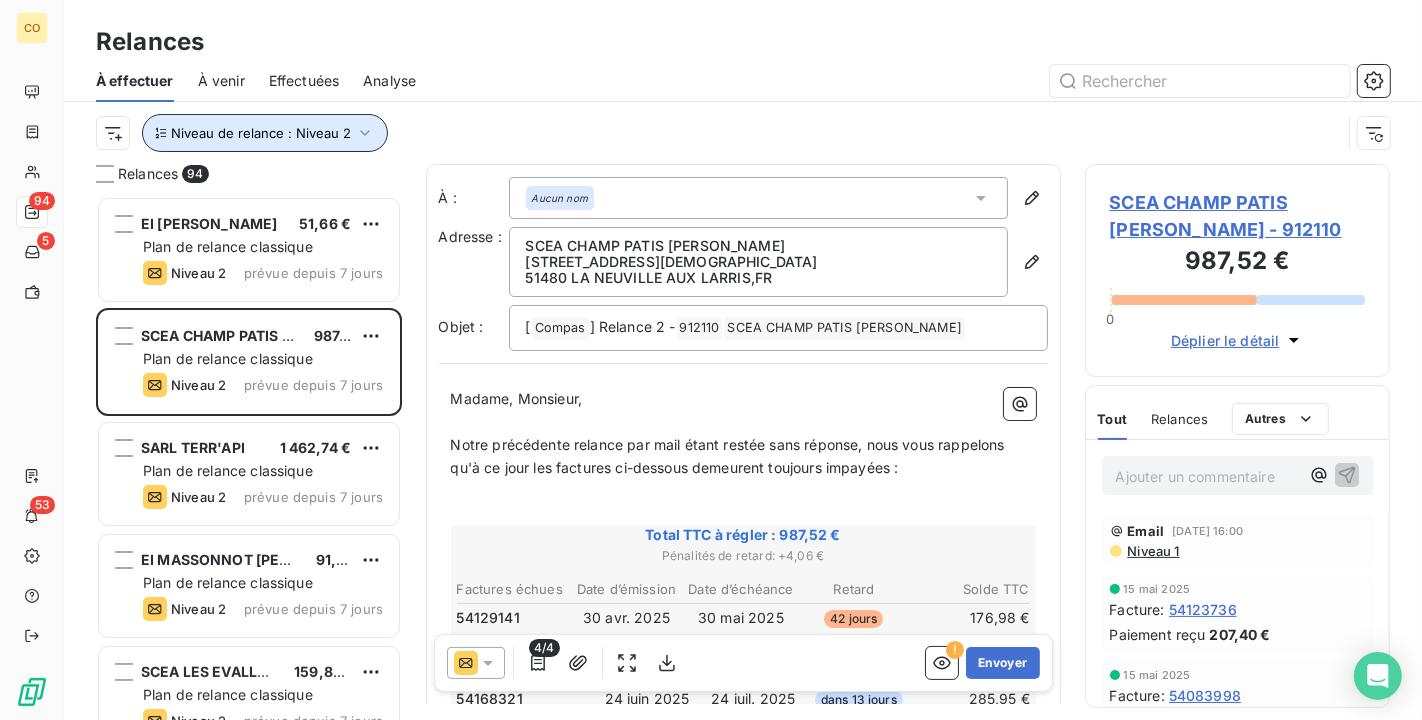 click on "Niveau de relance  : Niveau 2" at bounding box center (265, 133) 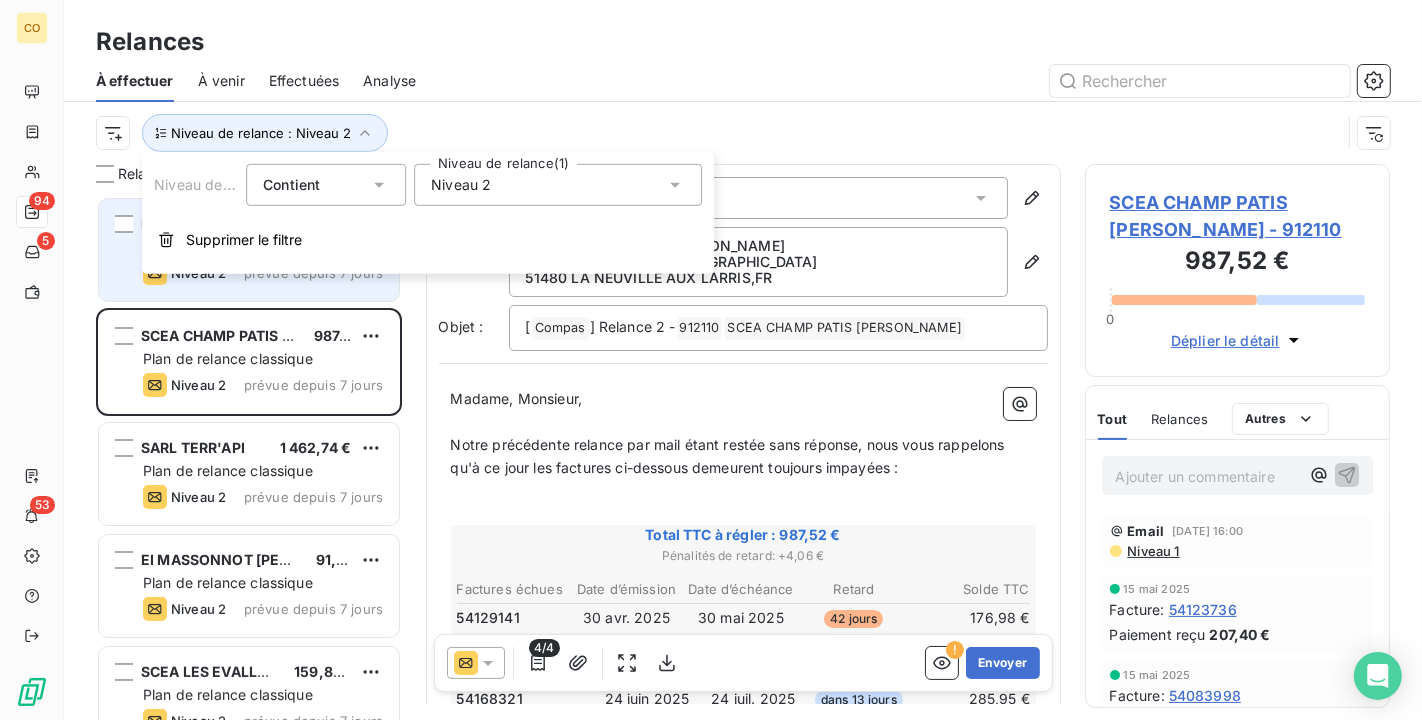 click on "EI [PERSON_NAME] 51,66 € Plan de relance classique Niveau 2 prévue depuis 7 jours" at bounding box center [249, 250] 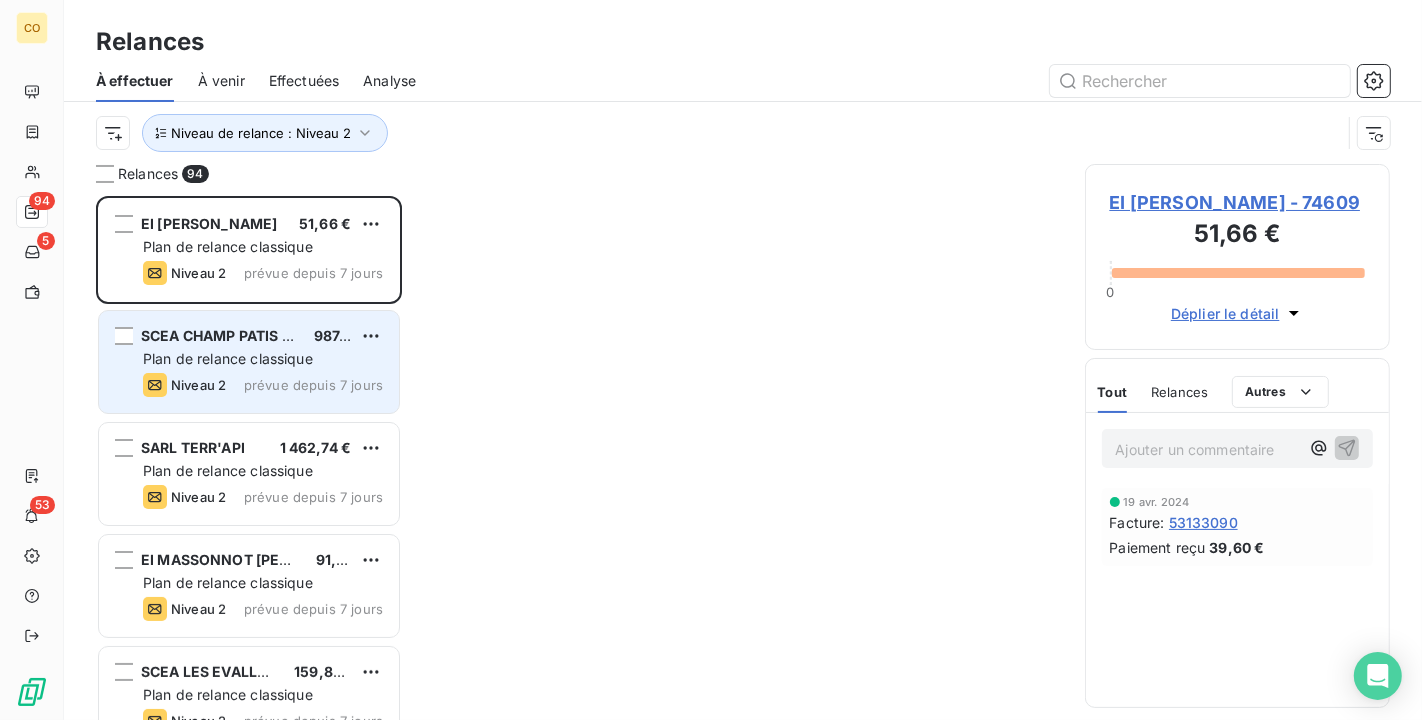 click on "prévue depuis 7 jours" at bounding box center [313, 385] 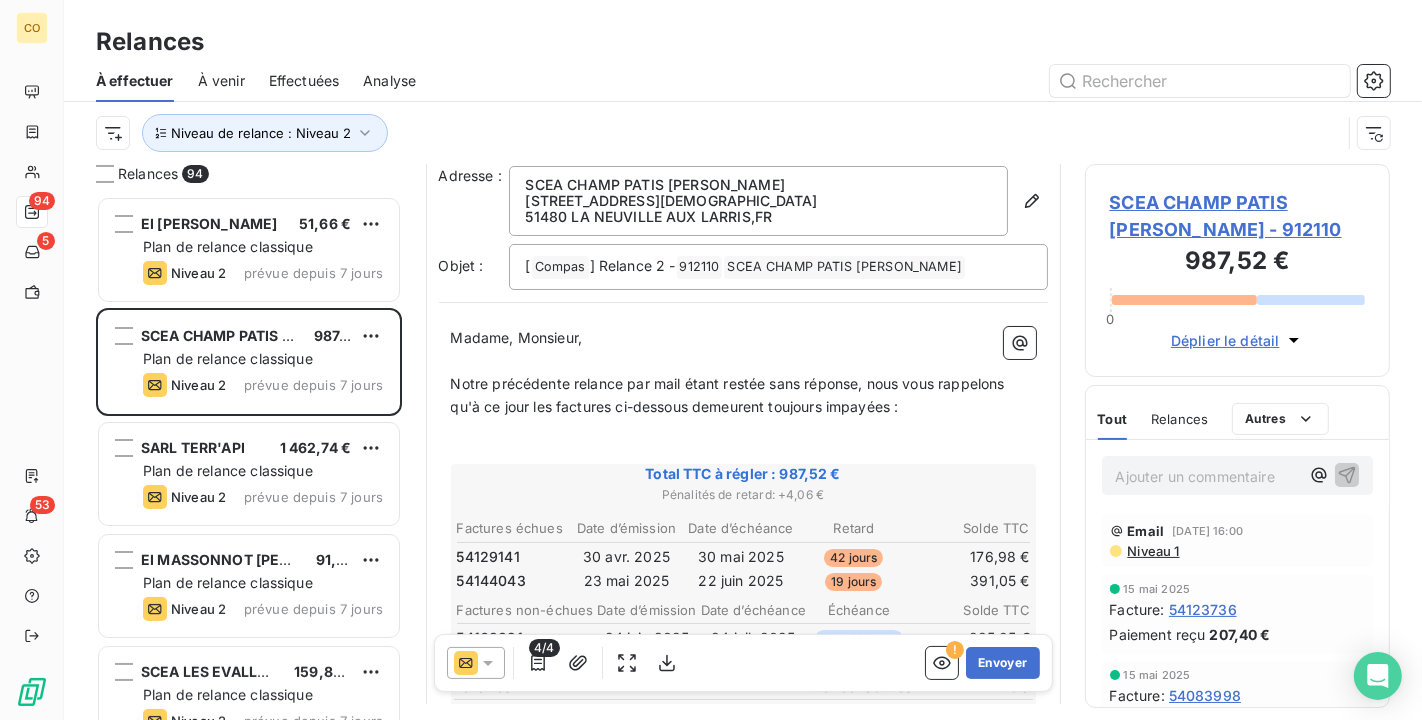 scroll, scrollTop: 111, scrollLeft: 0, axis: vertical 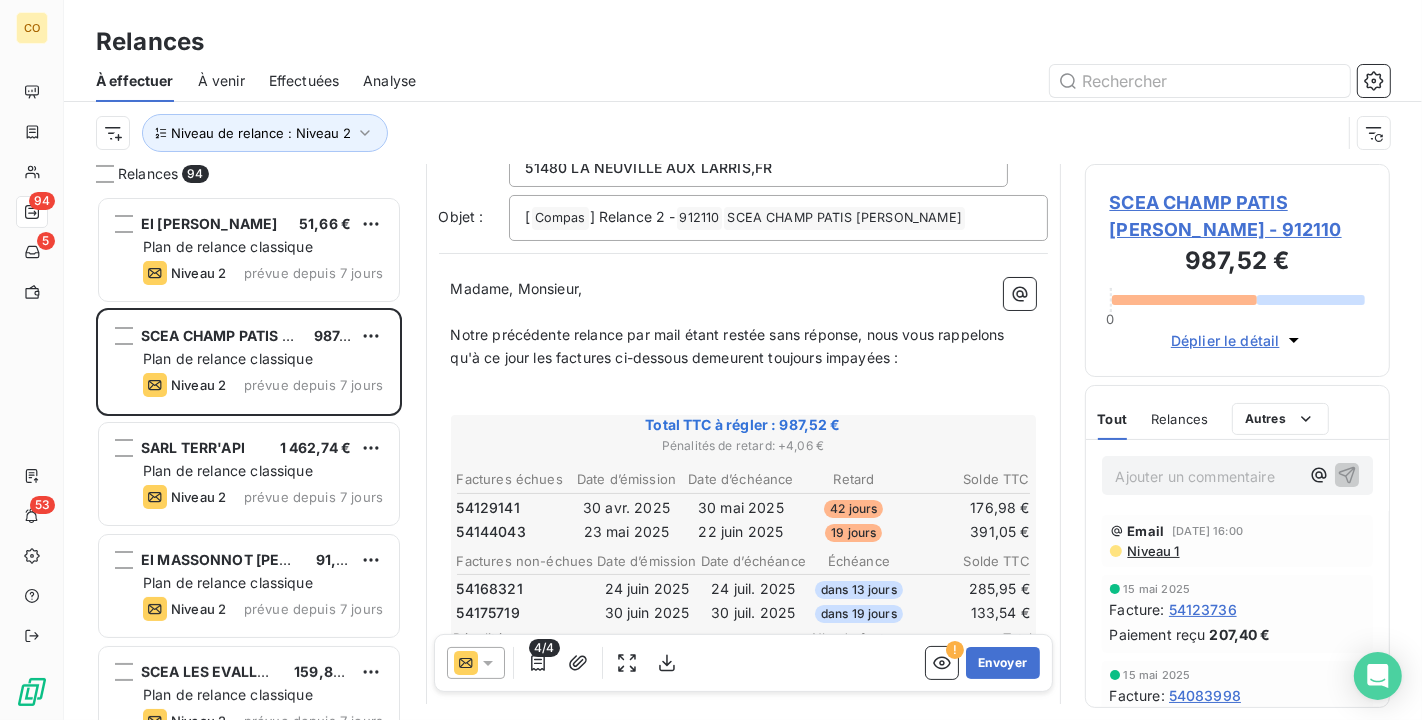 click 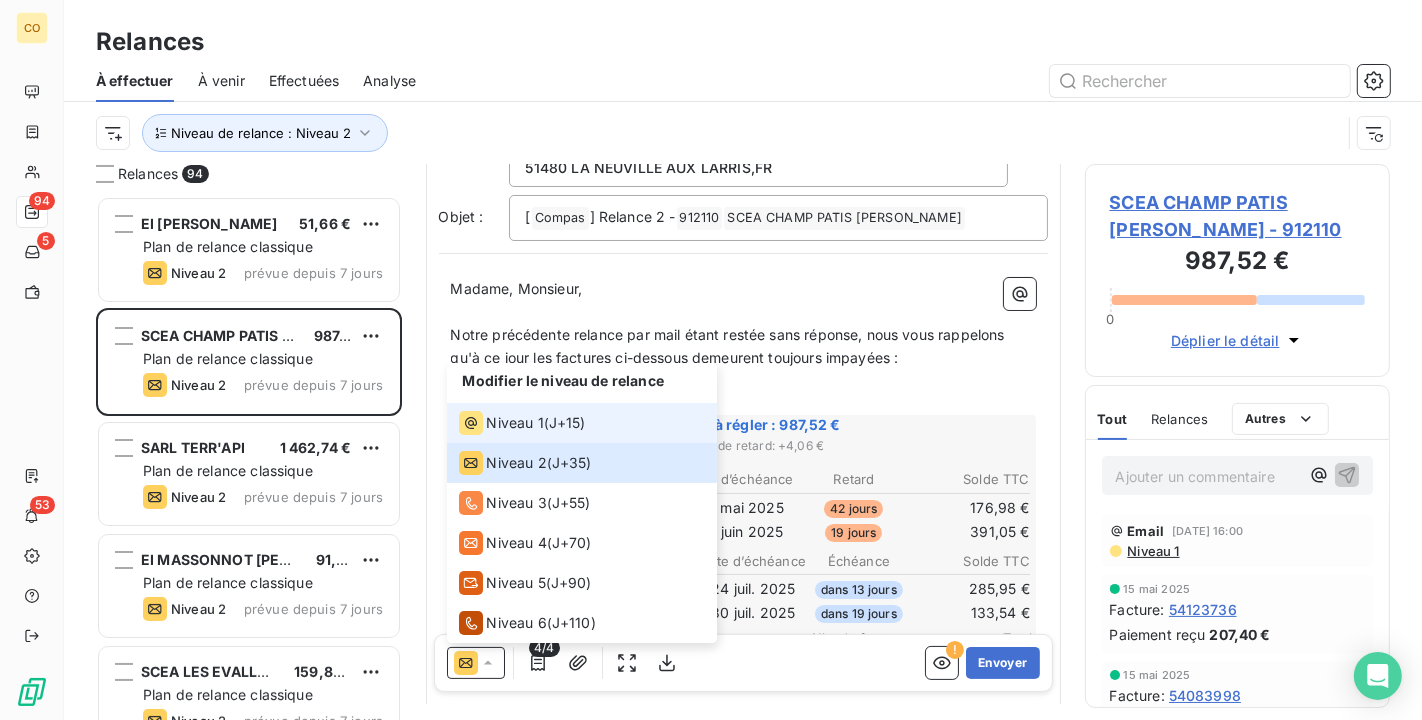 click on "Niveau 1" at bounding box center (515, 423) 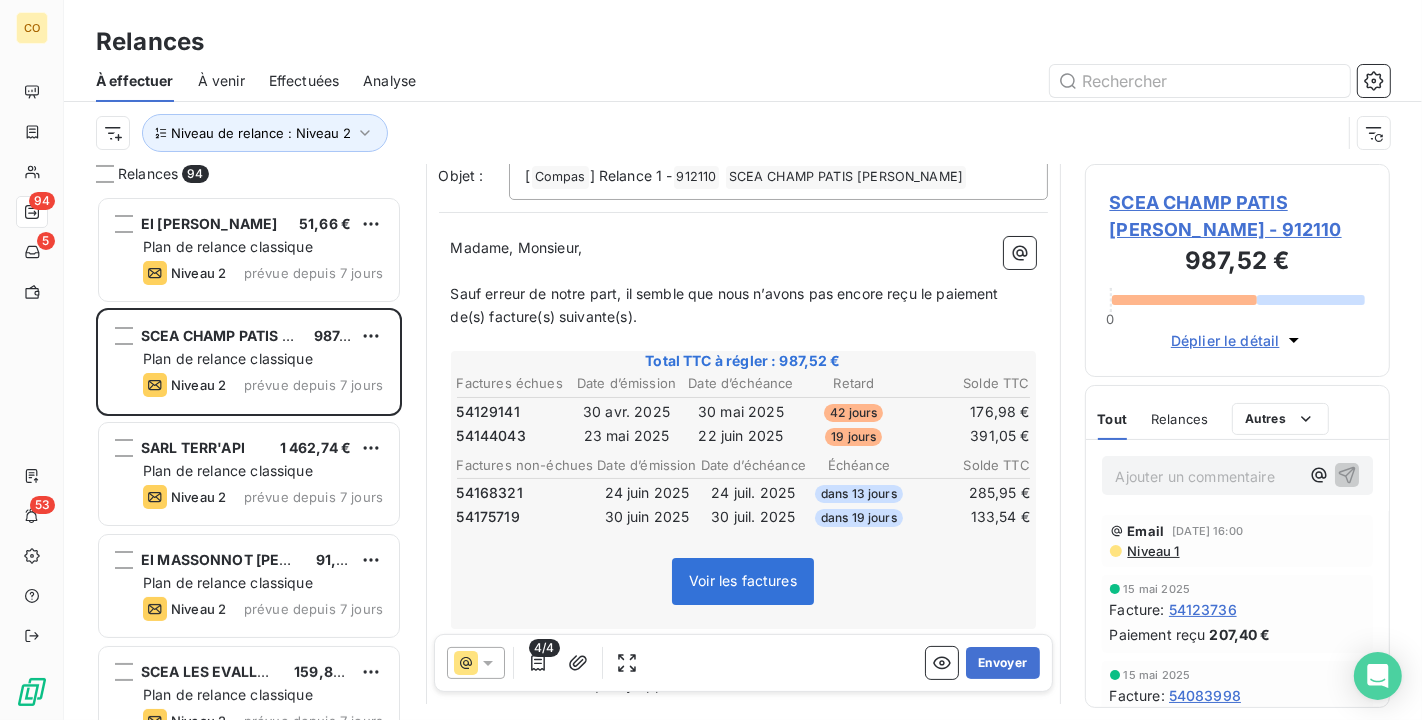 scroll, scrollTop: 257, scrollLeft: 0, axis: vertical 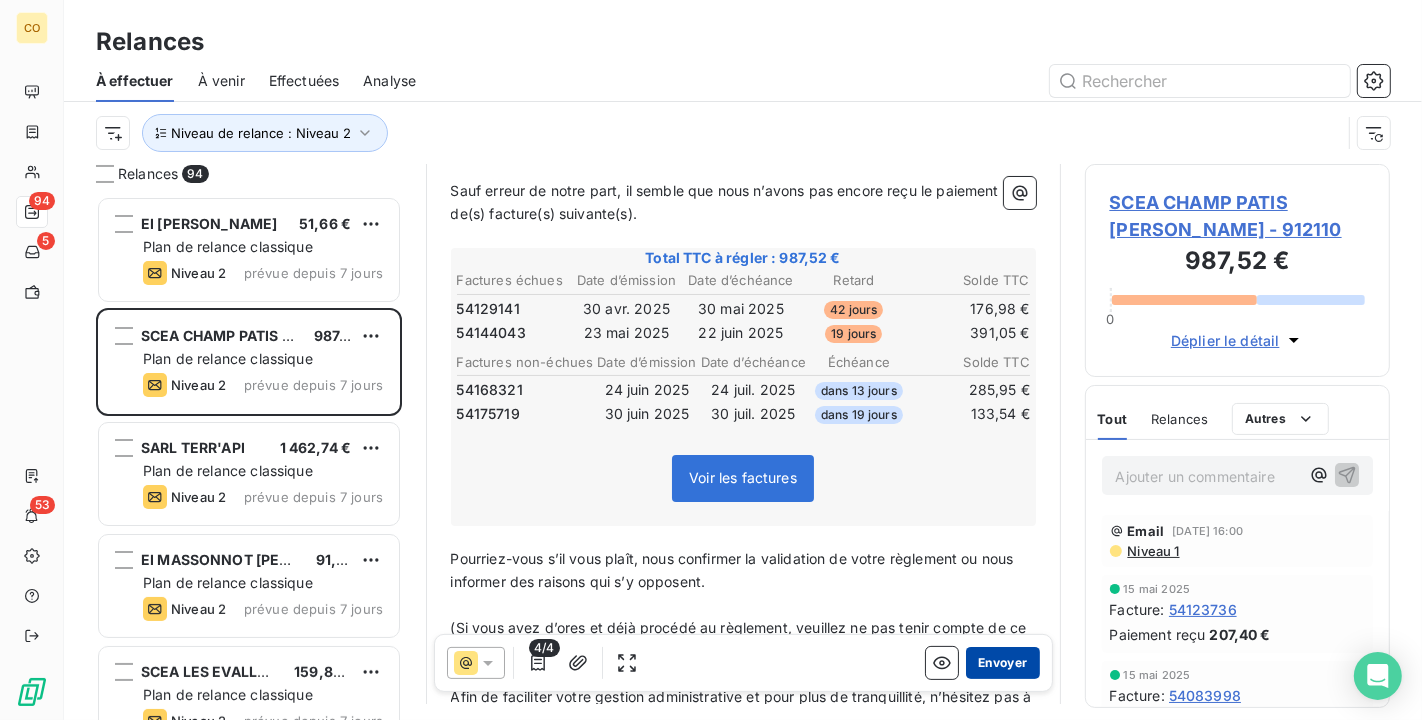 click on "Envoyer" at bounding box center (1002, 663) 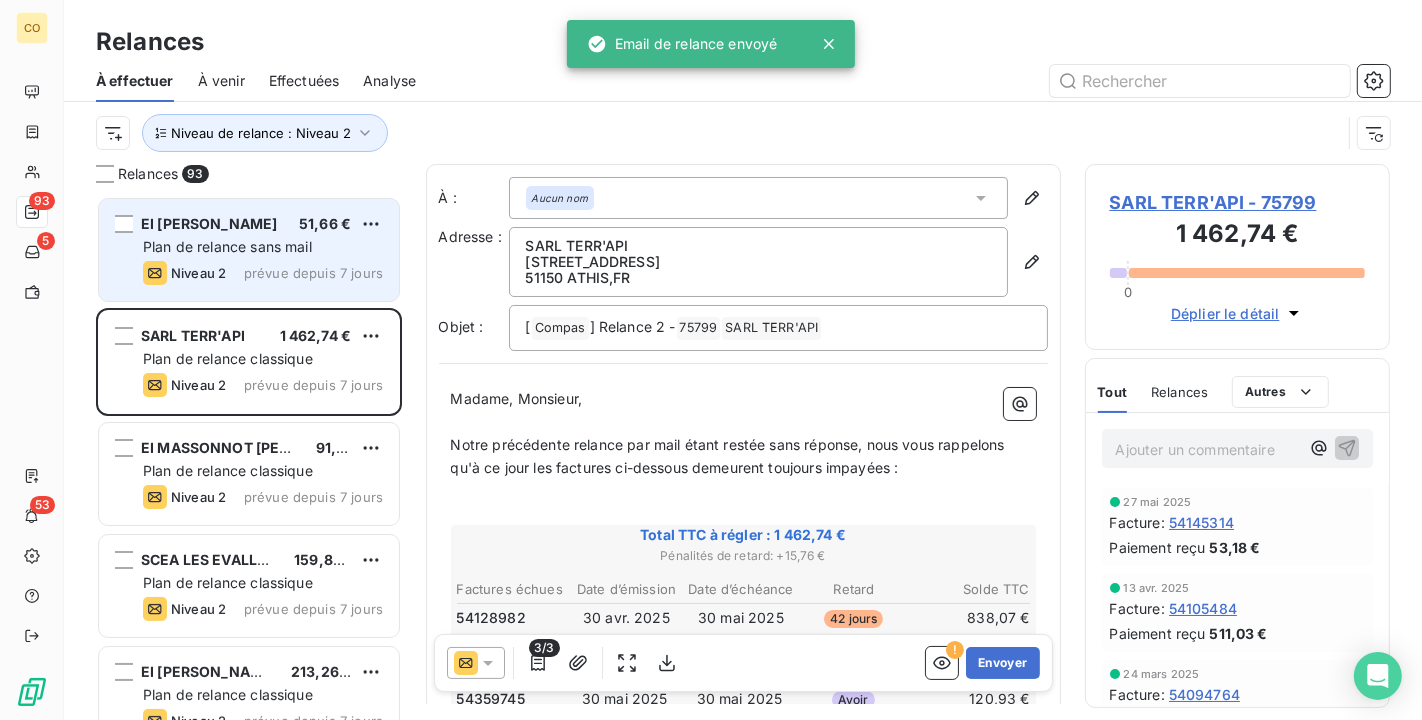 click on "Plan de relance sans mail" at bounding box center (227, 246) 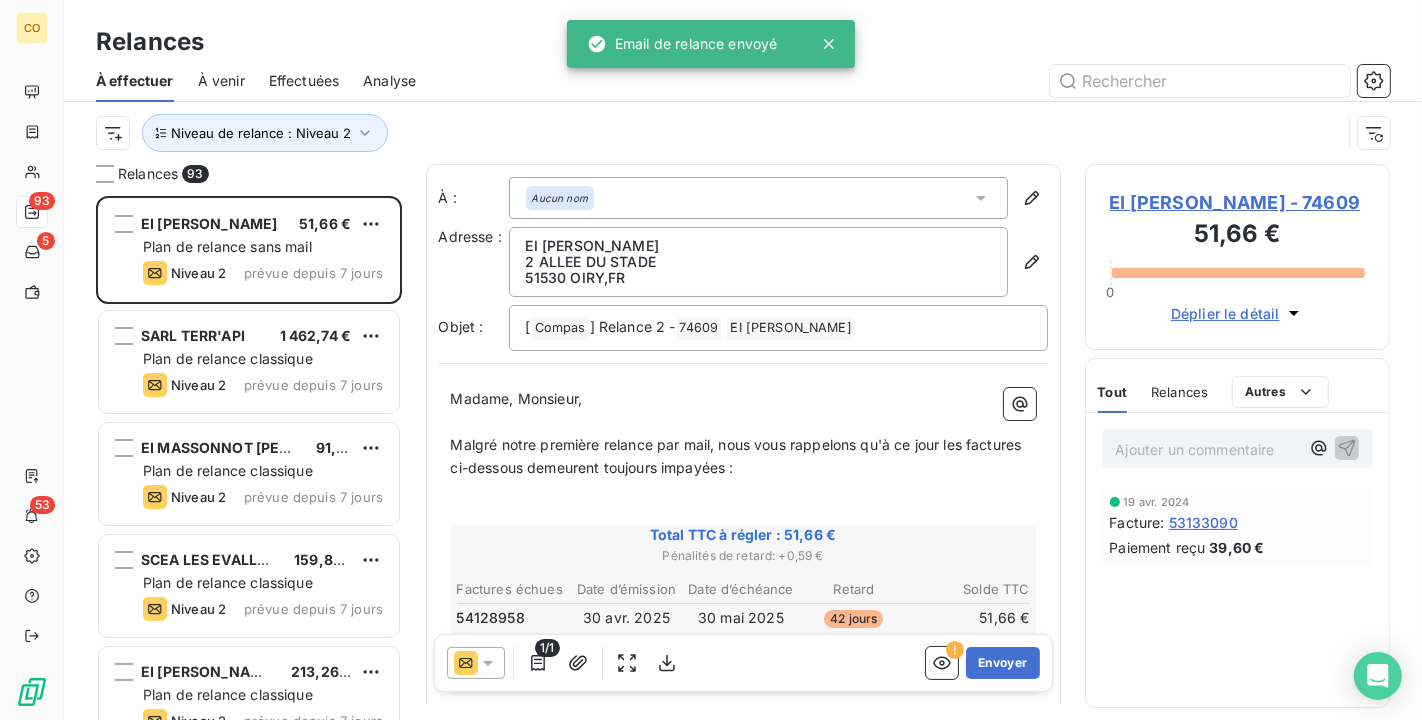 click 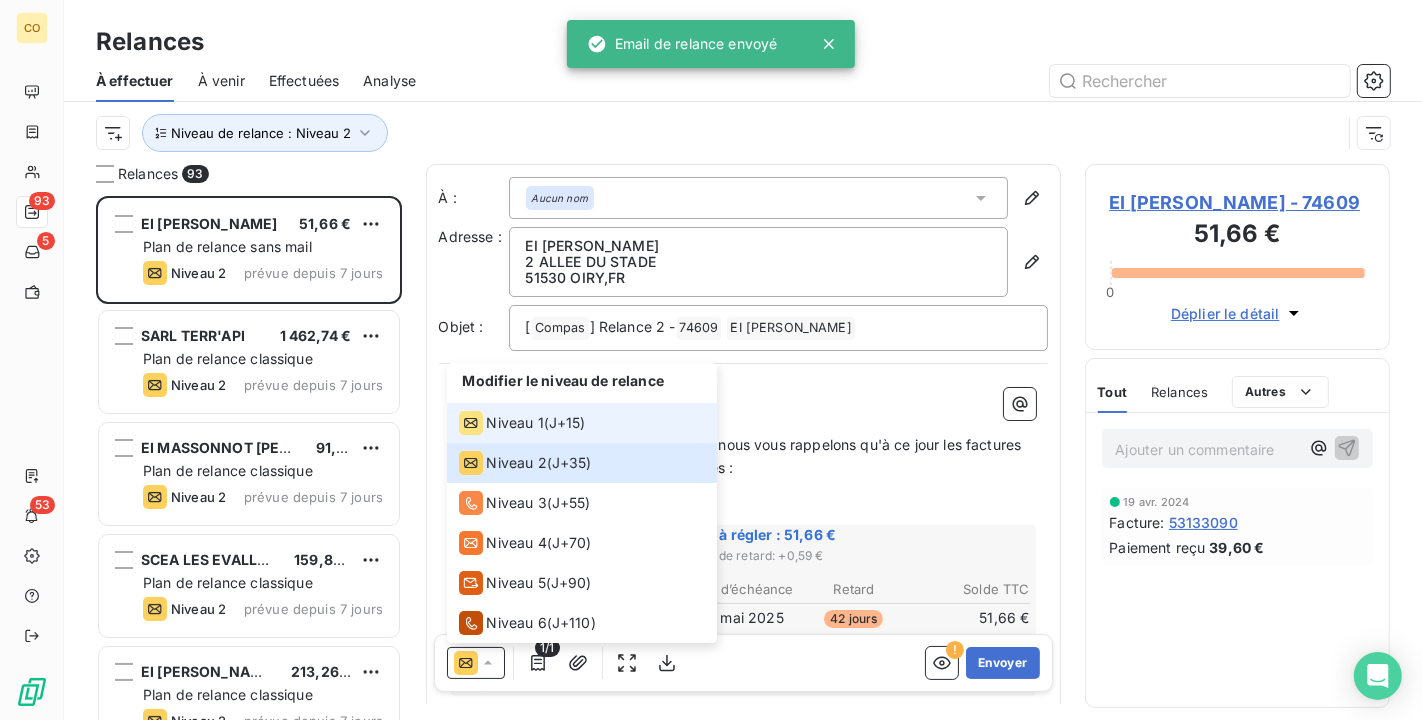click on "Niveau 1" at bounding box center (501, 423) 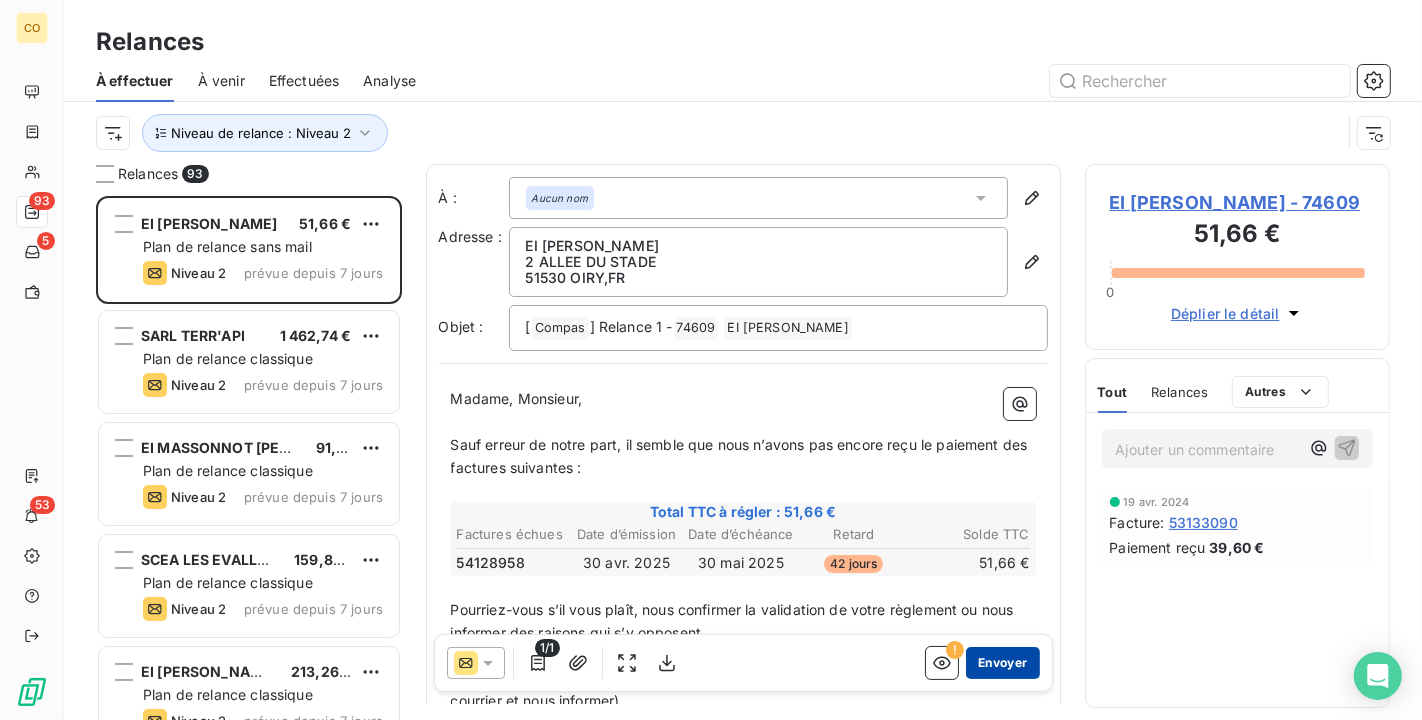 click on "Envoyer" at bounding box center [1002, 663] 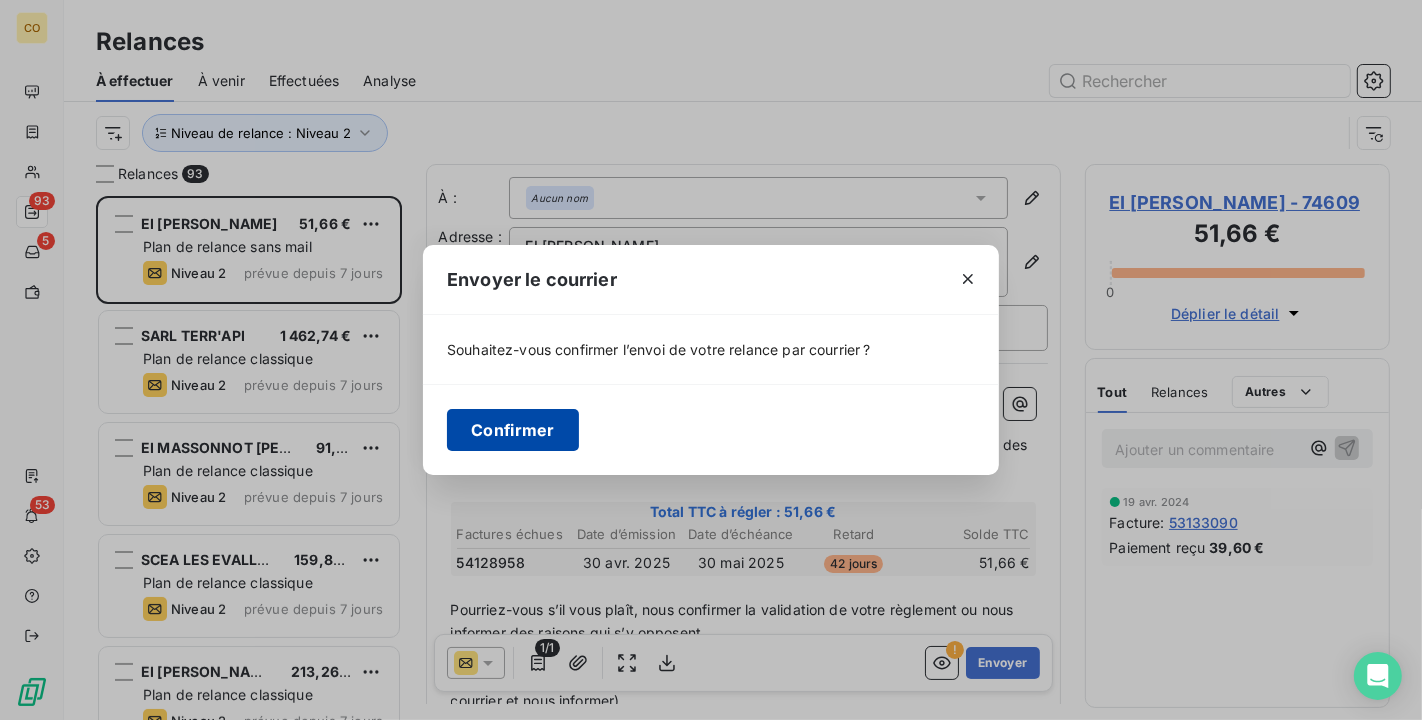 click on "Confirmer" at bounding box center (513, 430) 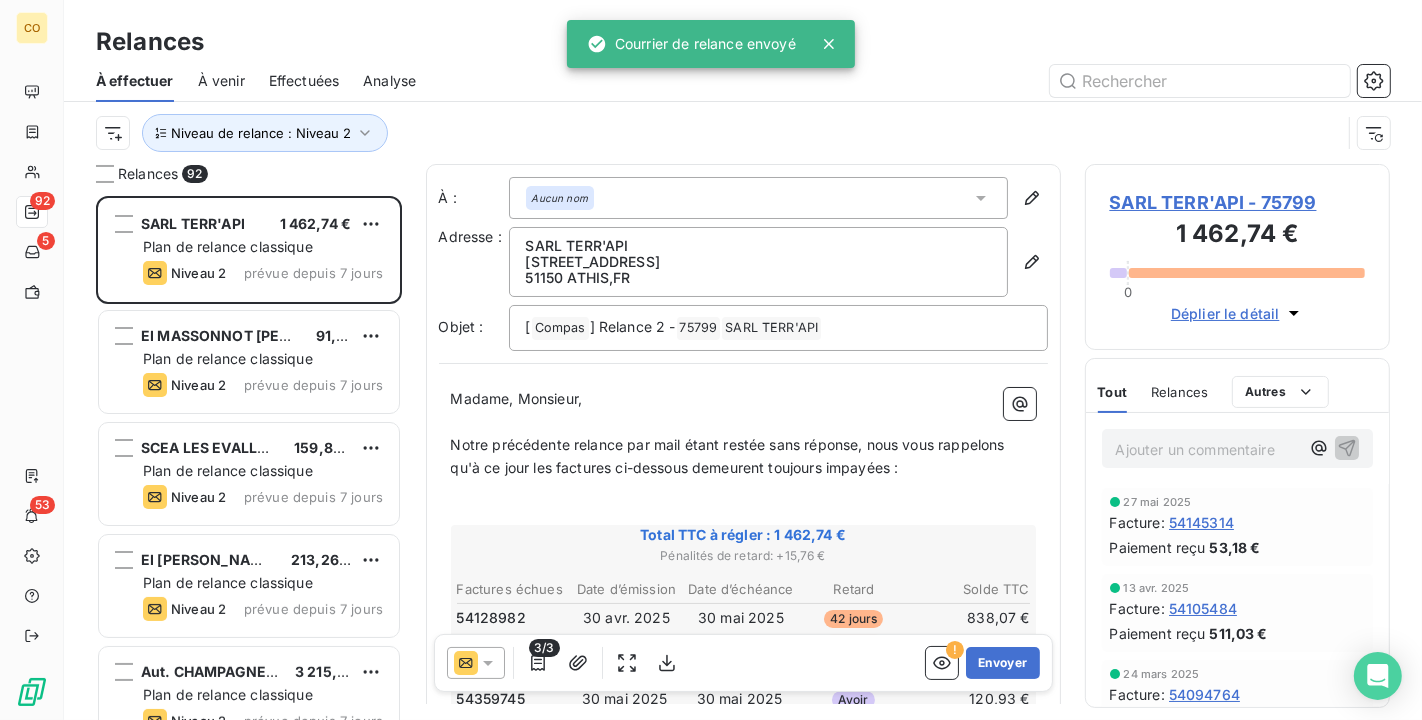 click 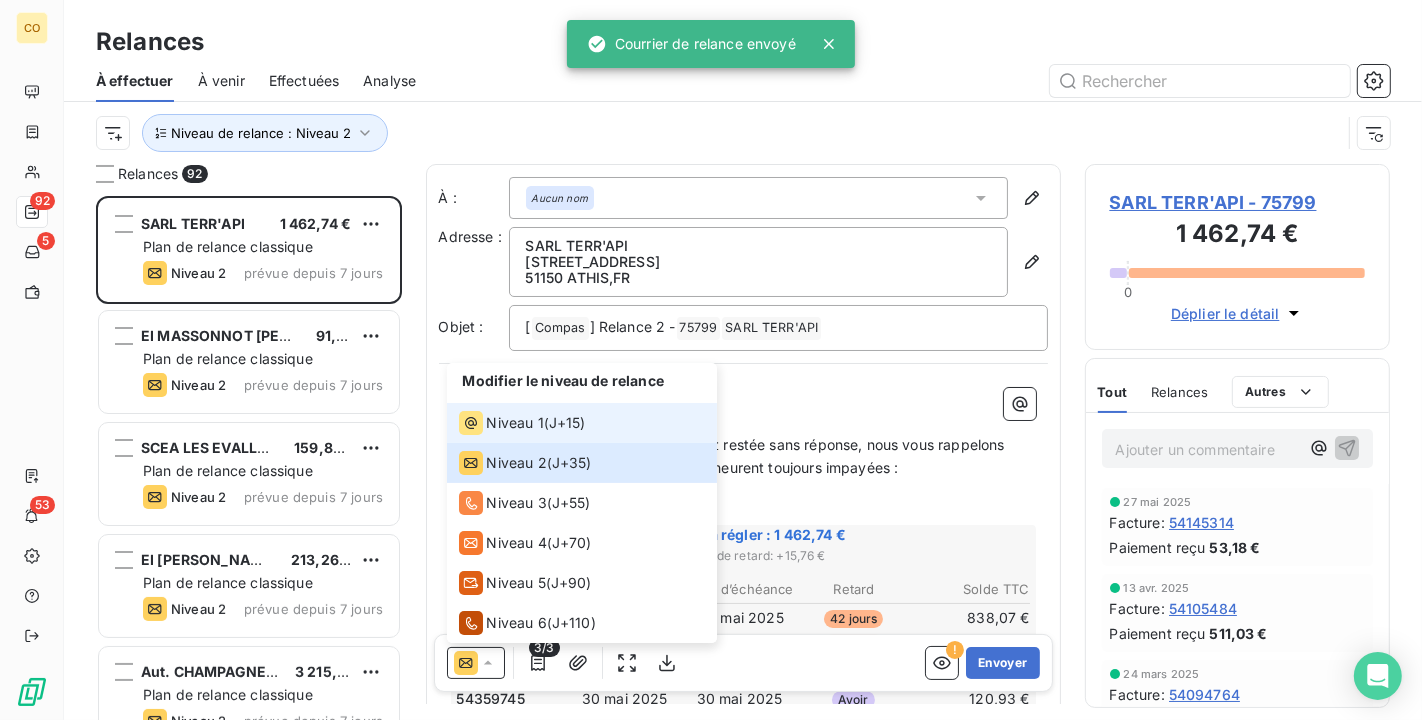 click on "Niveau 1  ( J+15 )" at bounding box center (582, 423) 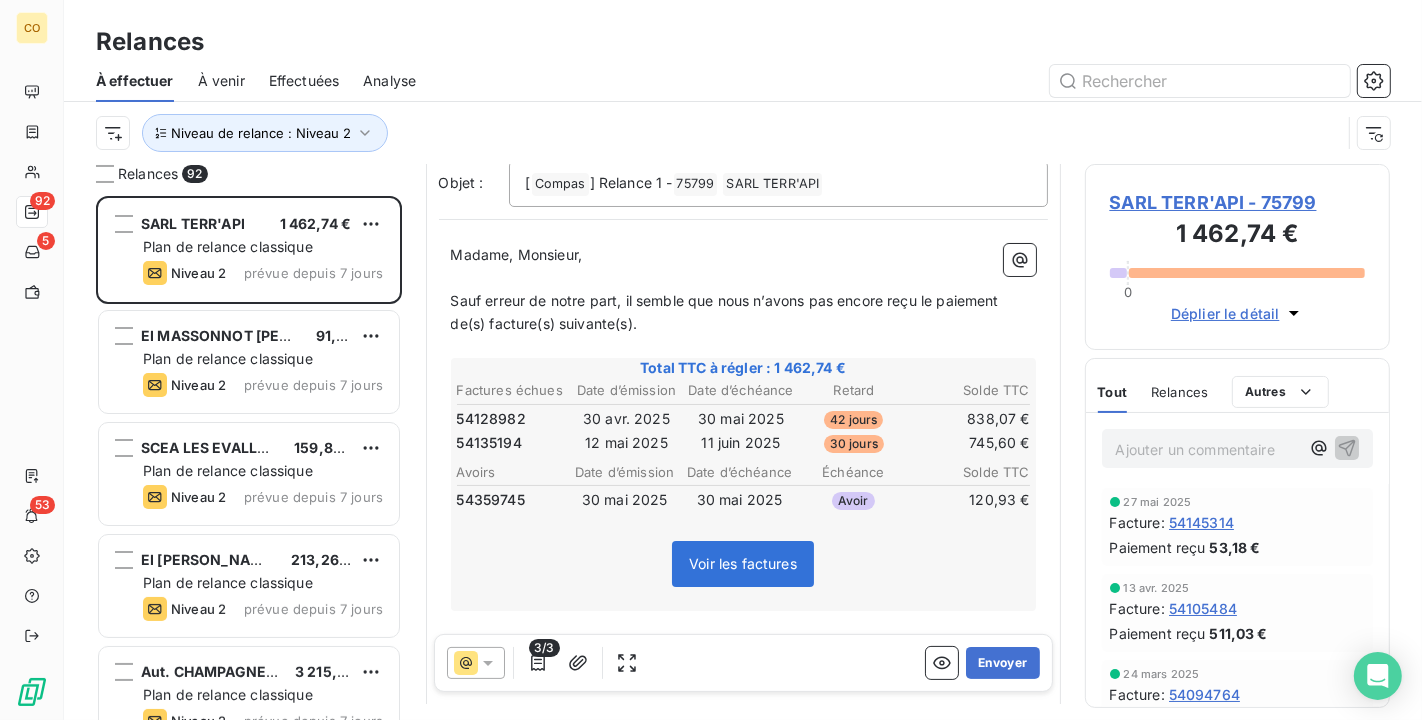 scroll, scrollTop: 113, scrollLeft: 0, axis: vertical 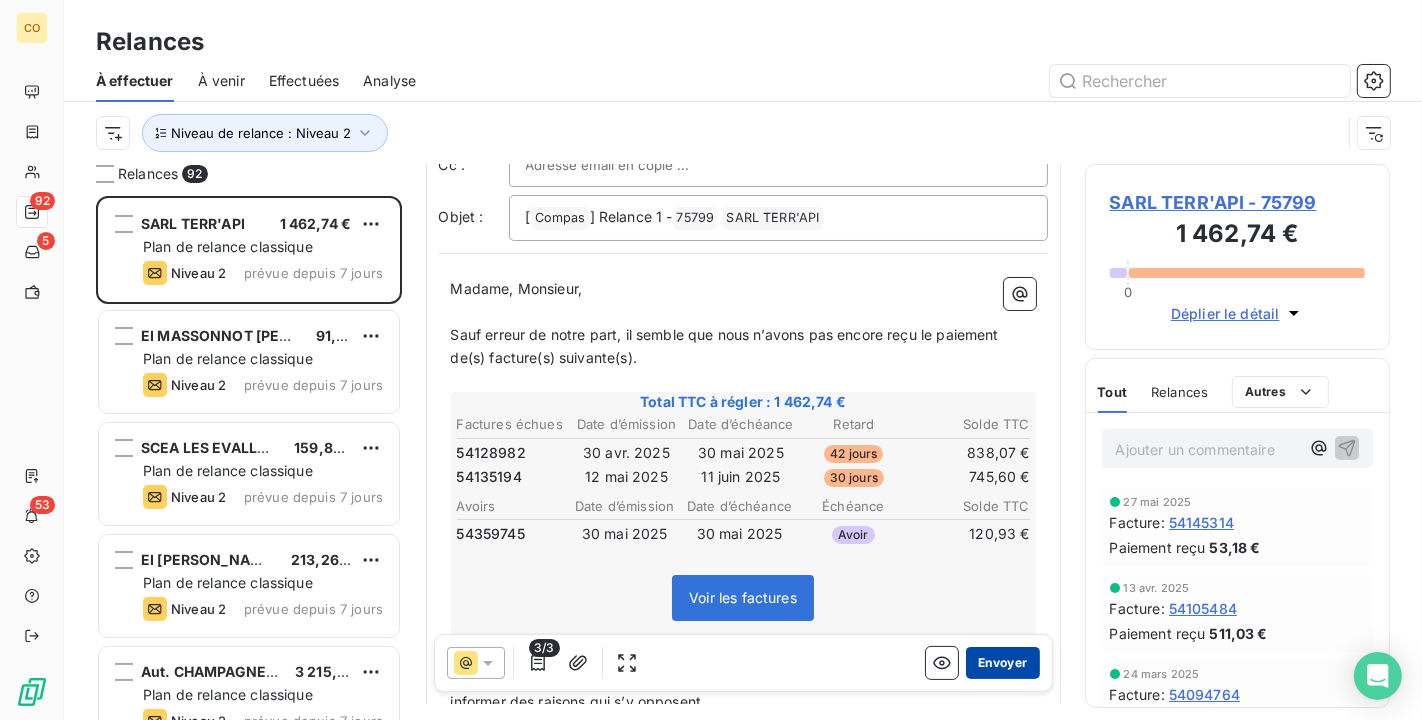 click on "Envoyer" at bounding box center (1002, 663) 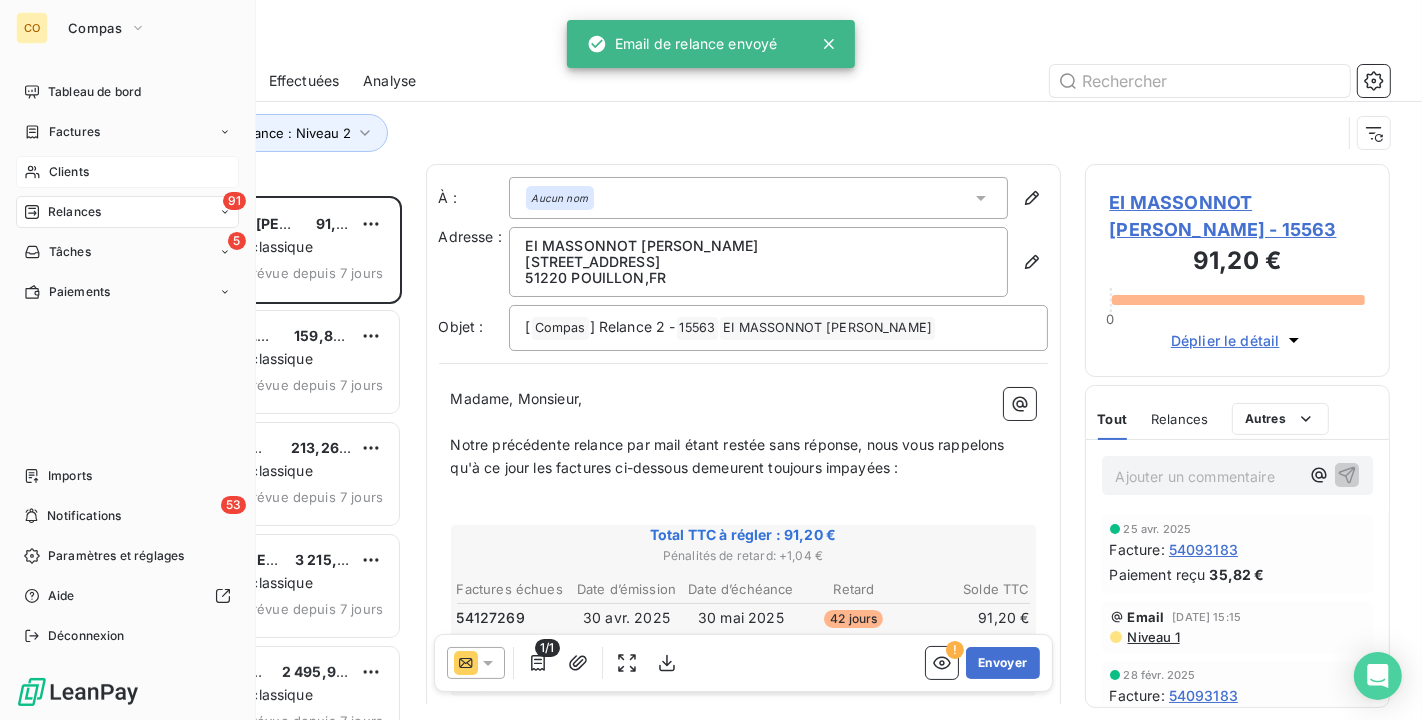 click on "Clients" at bounding box center (69, 172) 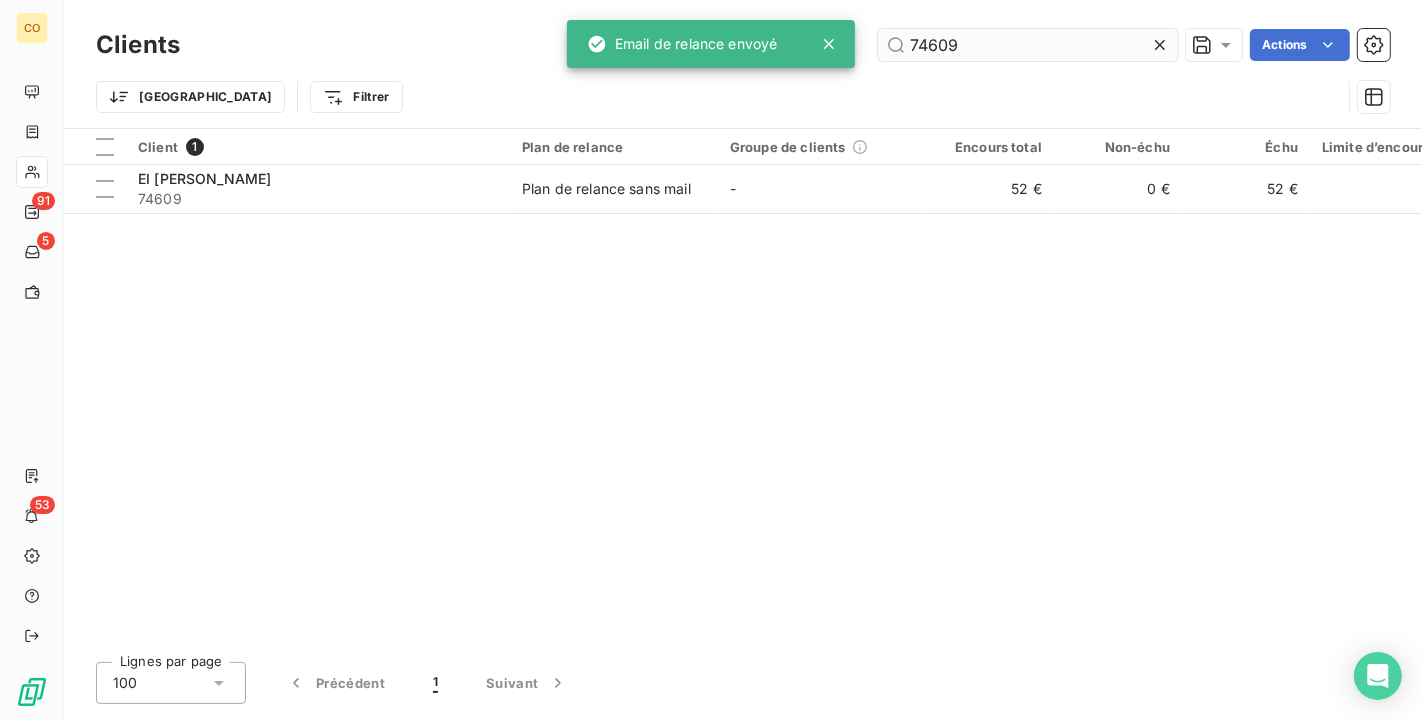click on "74609" at bounding box center [1028, 45] 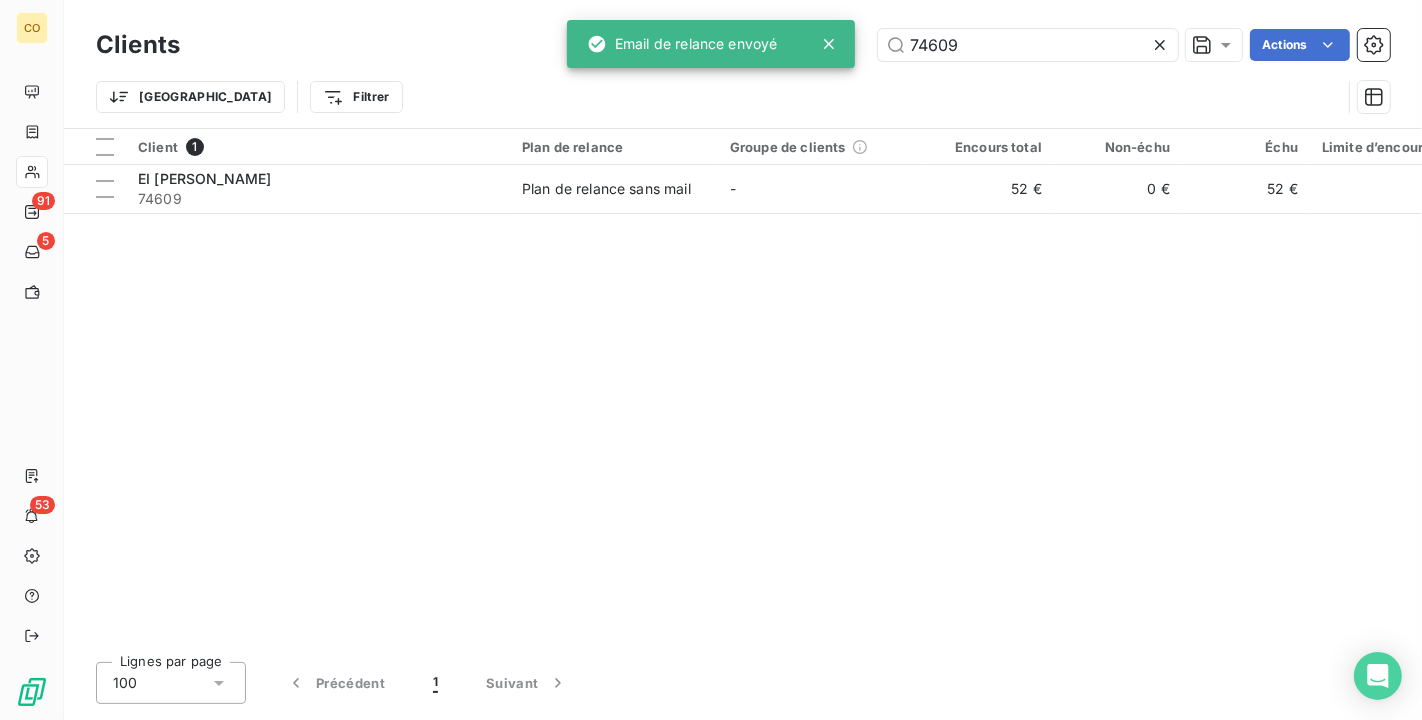 drag, startPoint x: 996, startPoint y: 45, endPoint x: 666, endPoint y: 21, distance: 330.87158 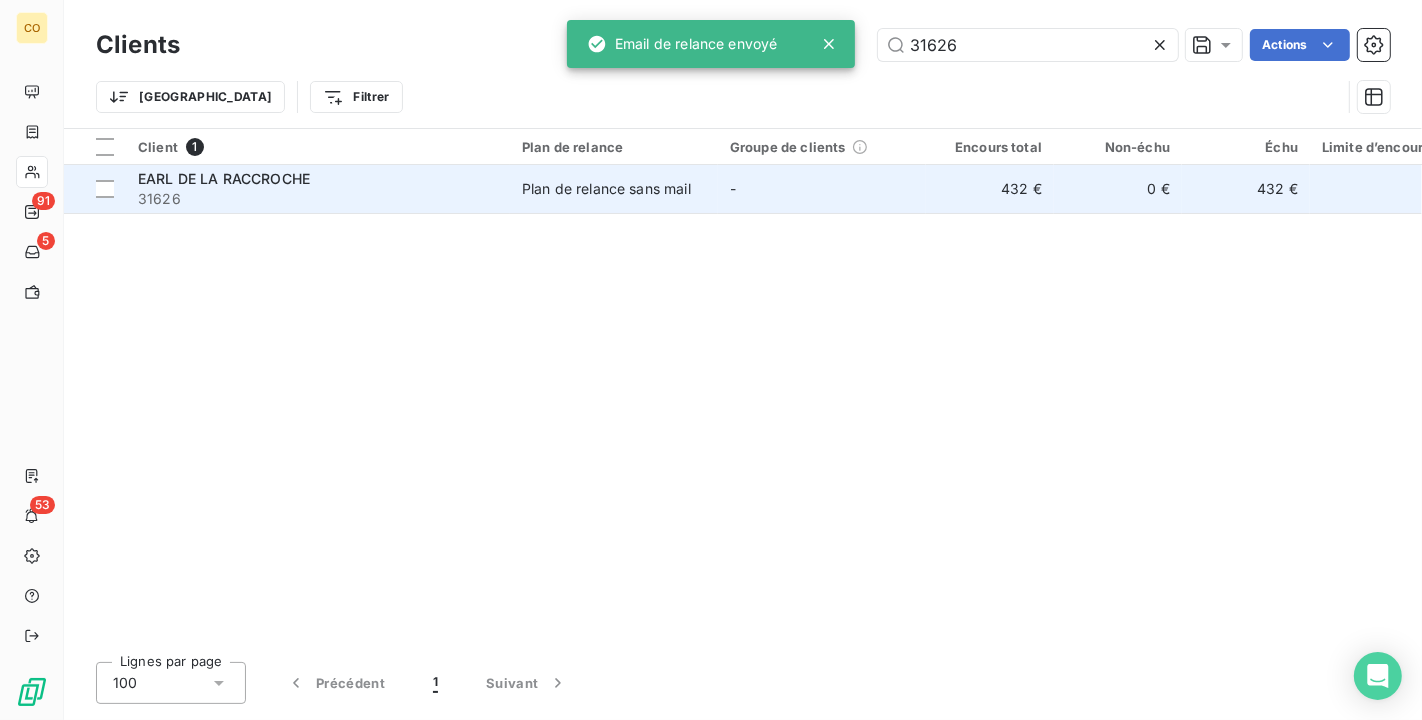 type on "31626" 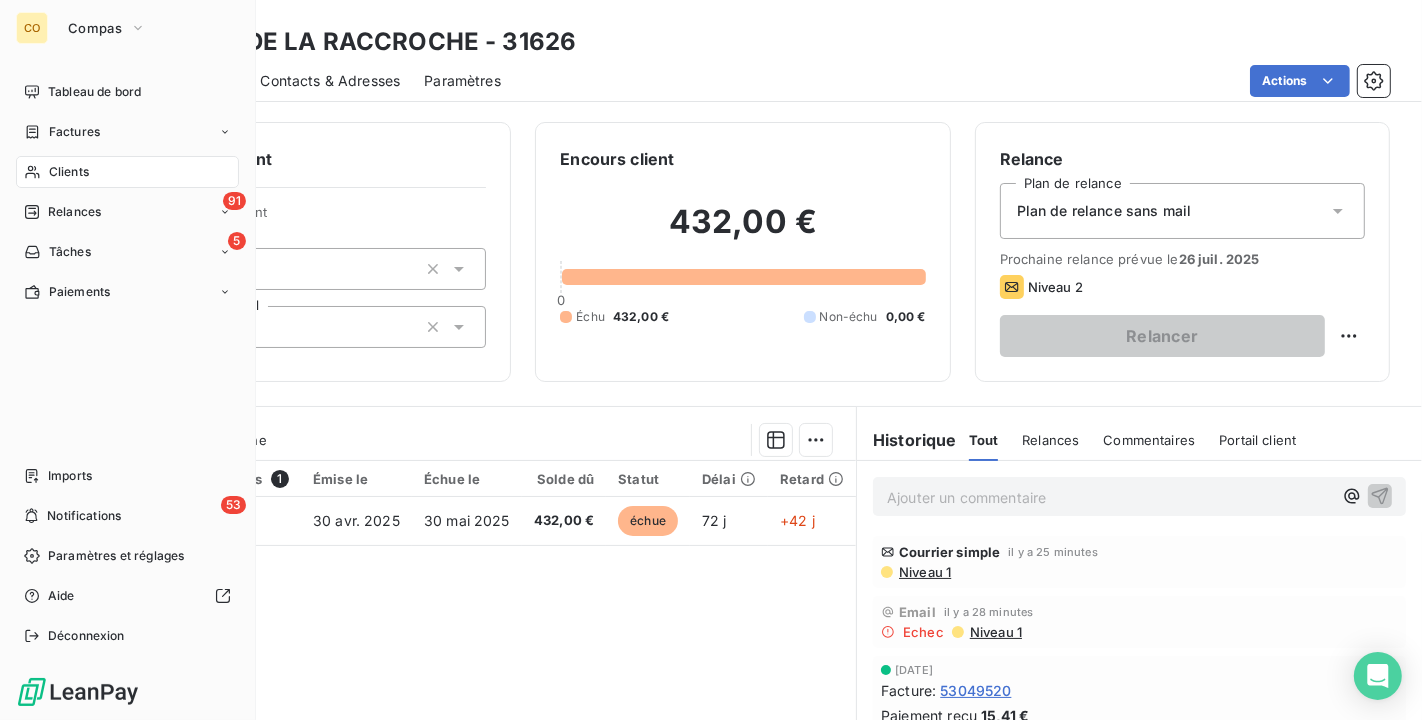 click on "Clients" at bounding box center [69, 172] 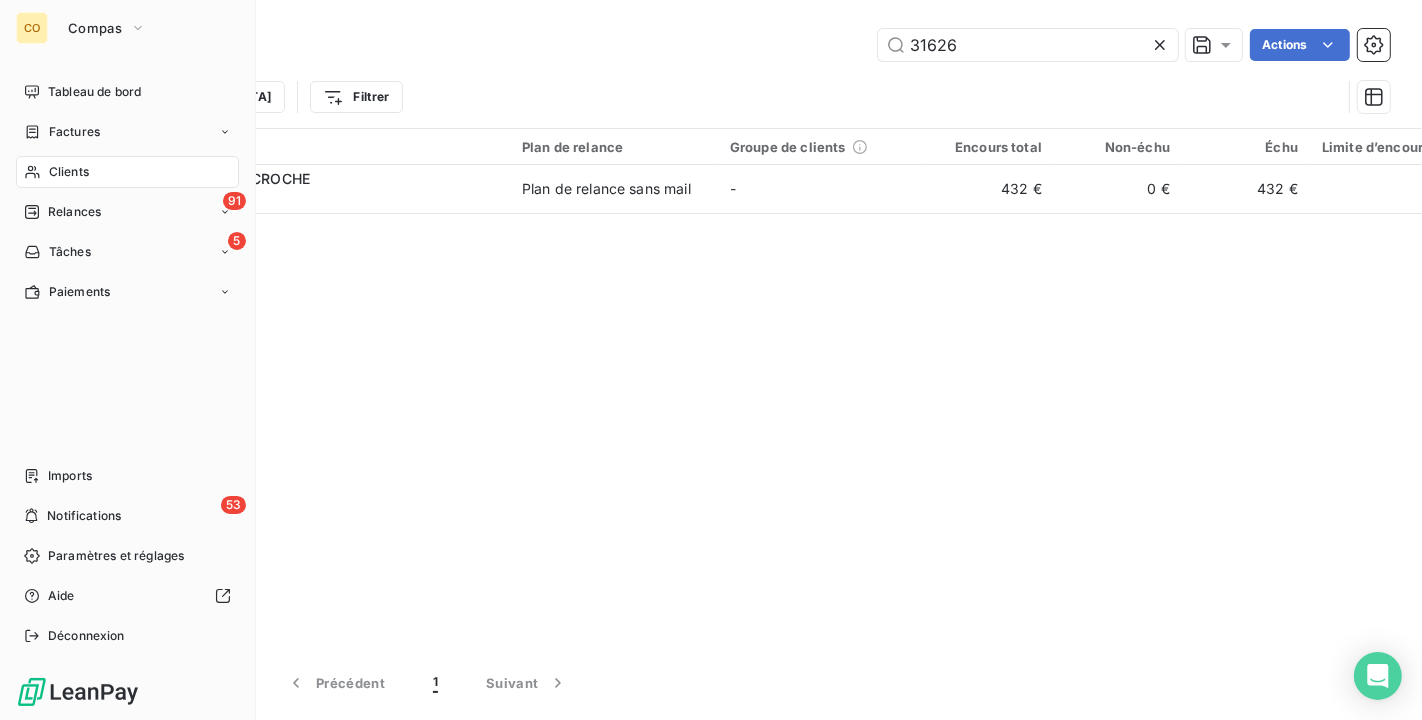 click on "Tableau de bord Factures Clients 91 Relances 5 Tâches Paiements" at bounding box center [127, 192] 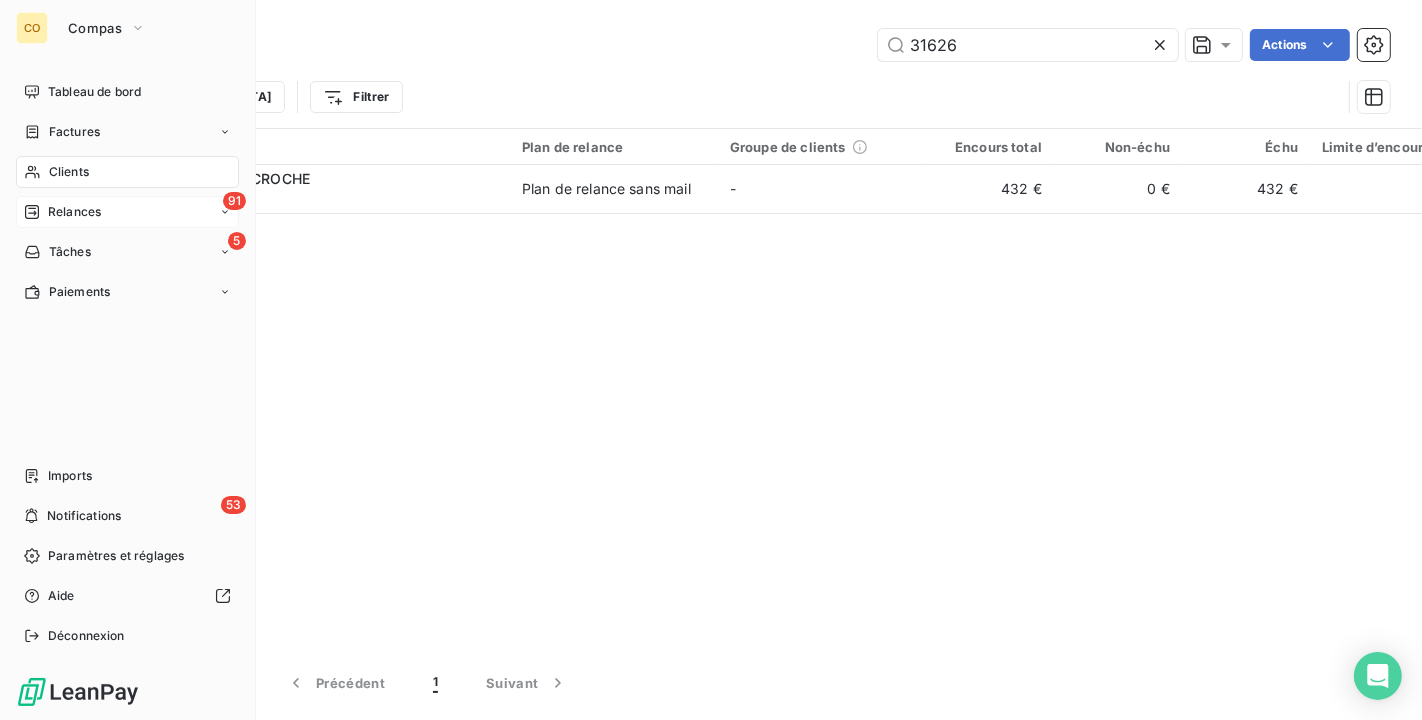 click on "Relances" at bounding box center [74, 212] 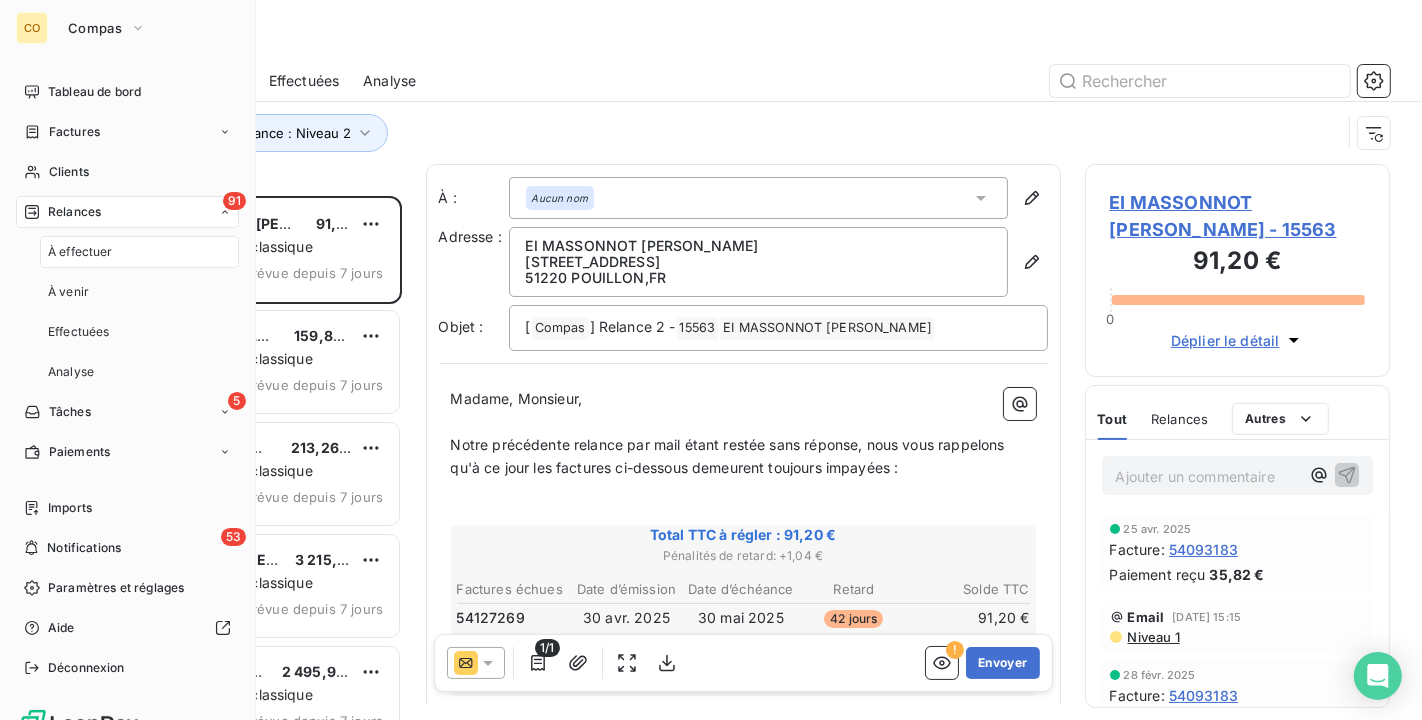 scroll, scrollTop: 18, scrollLeft: 17, axis: both 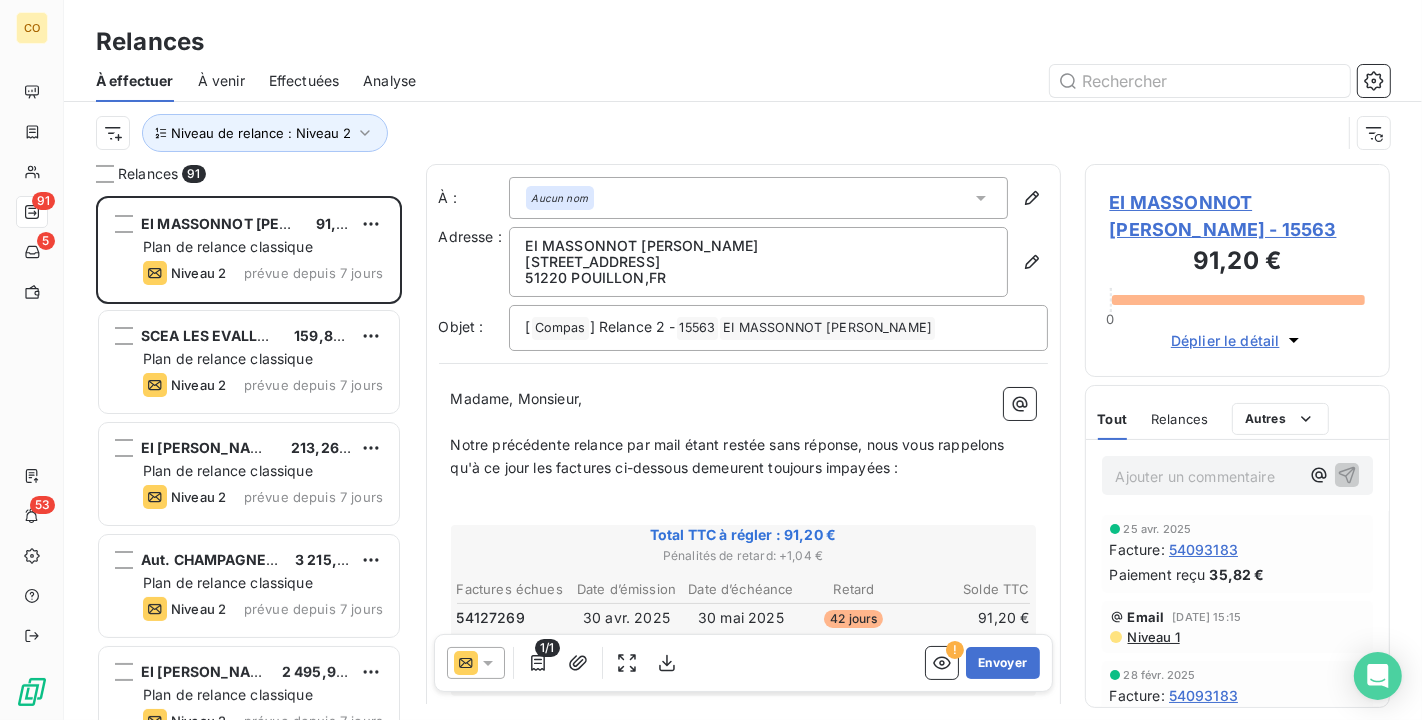 click on "1/1" at bounding box center [565, 663] 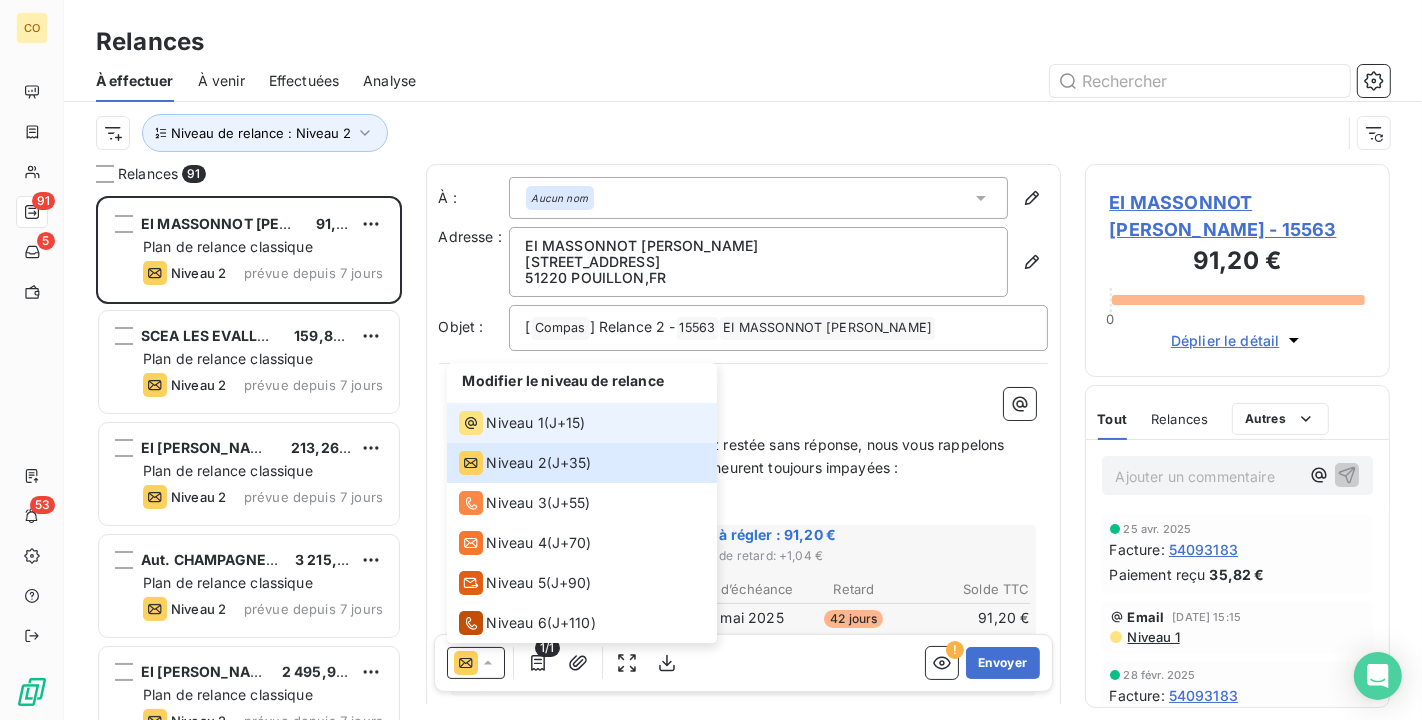 click on "J+15 )" at bounding box center [567, 423] 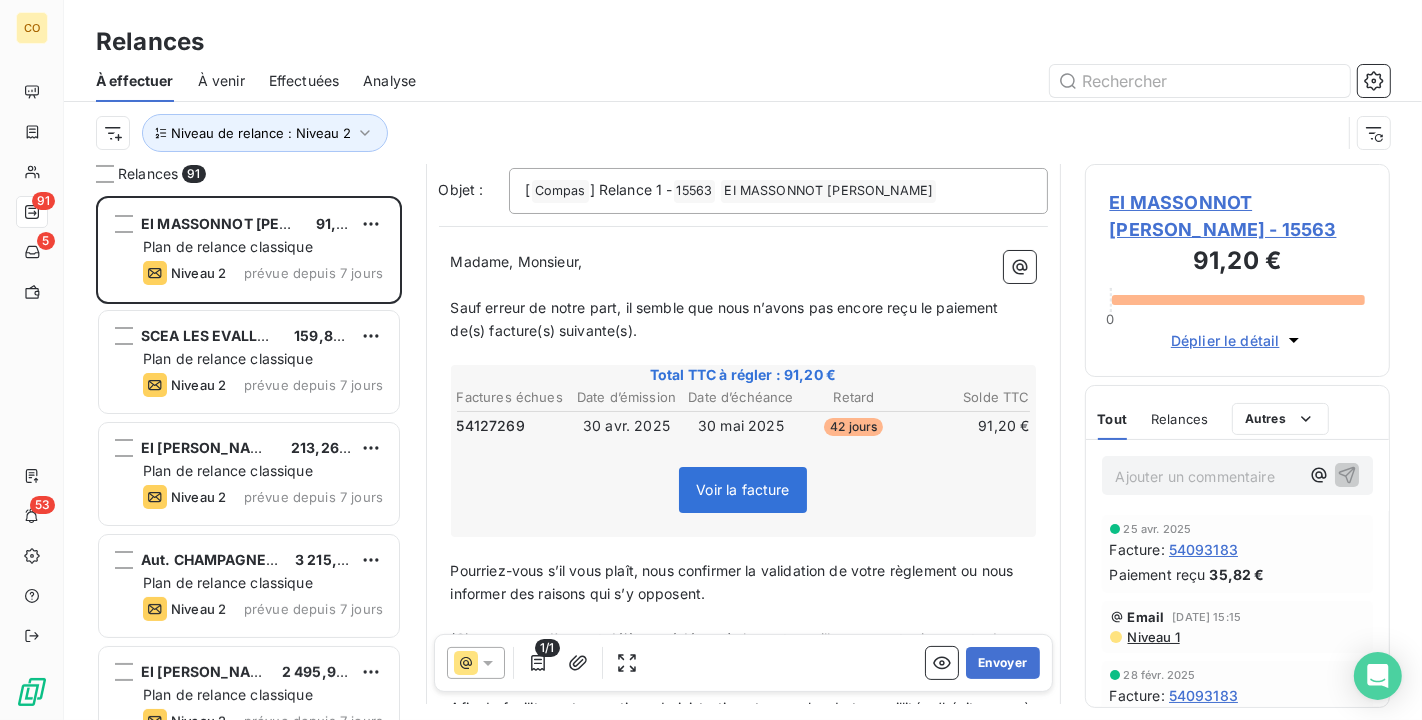 scroll, scrollTop: 111, scrollLeft: 0, axis: vertical 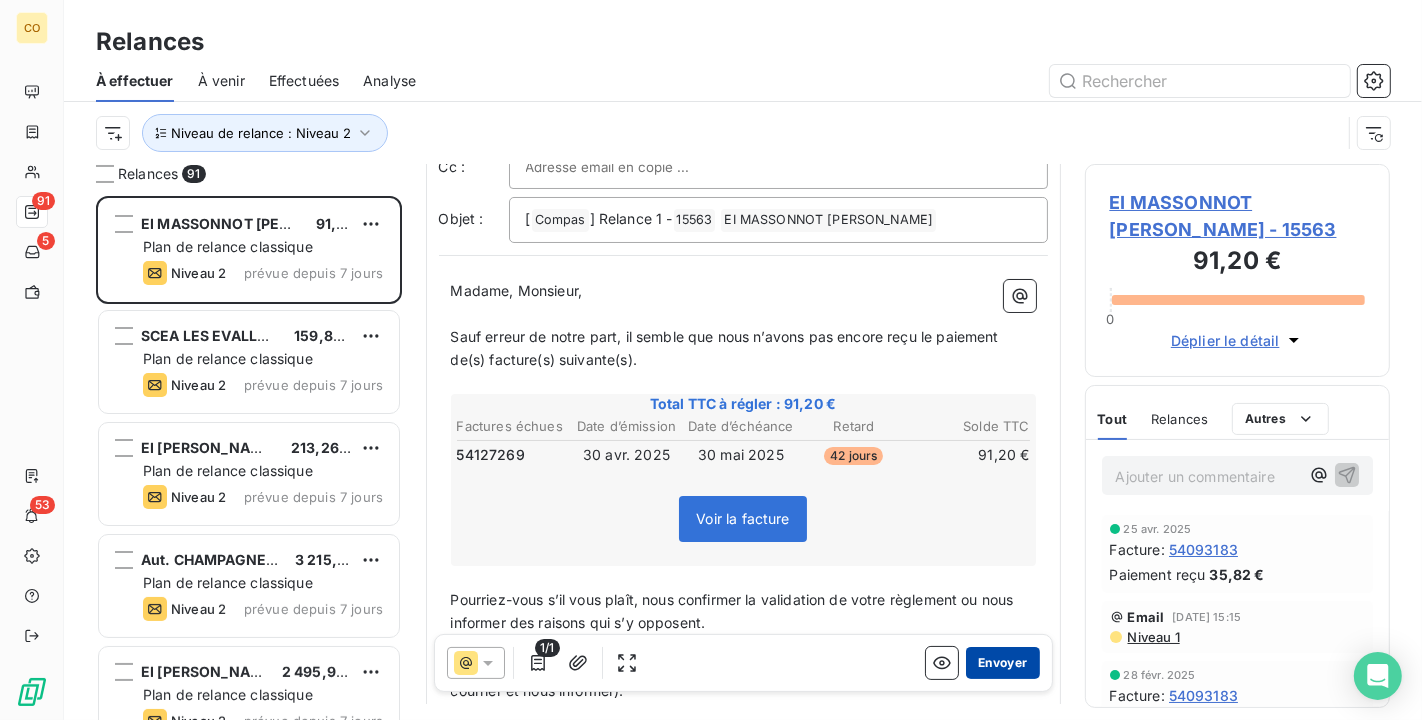 click on "Envoyer" at bounding box center (1002, 663) 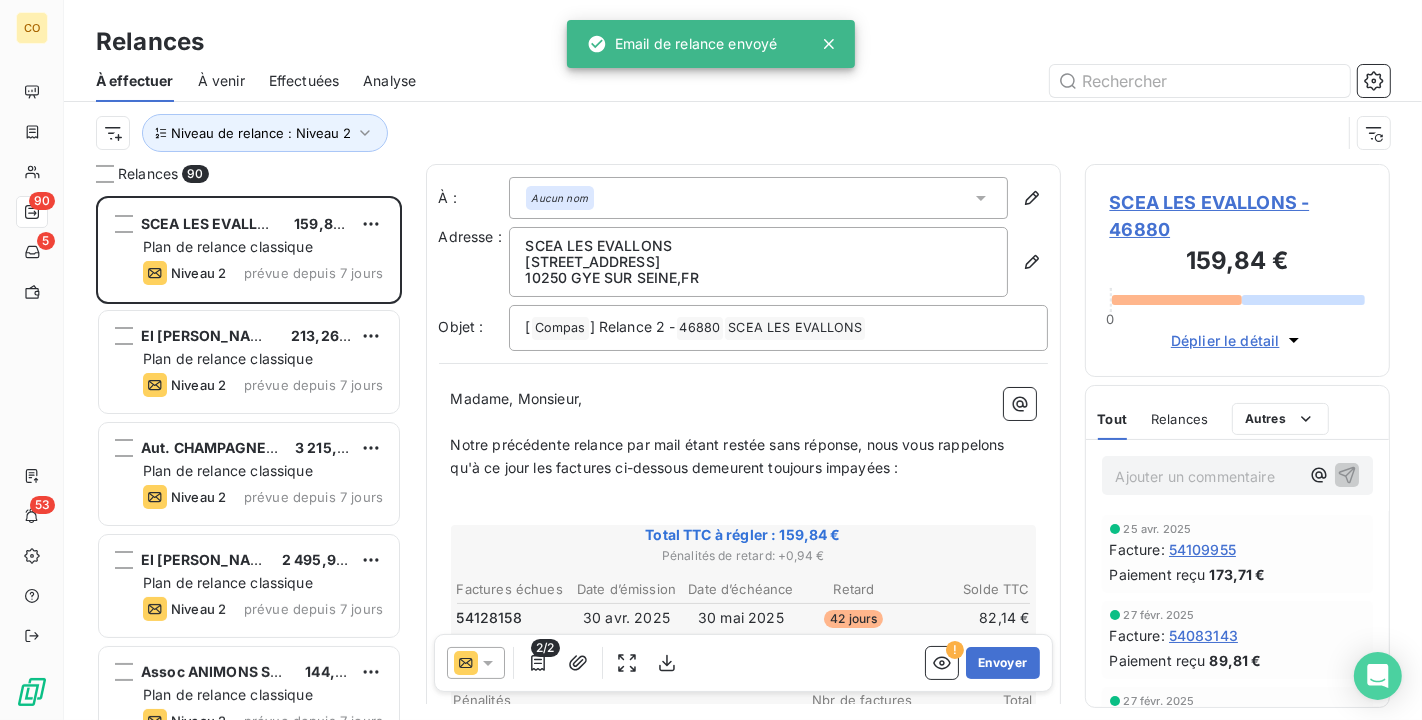 click 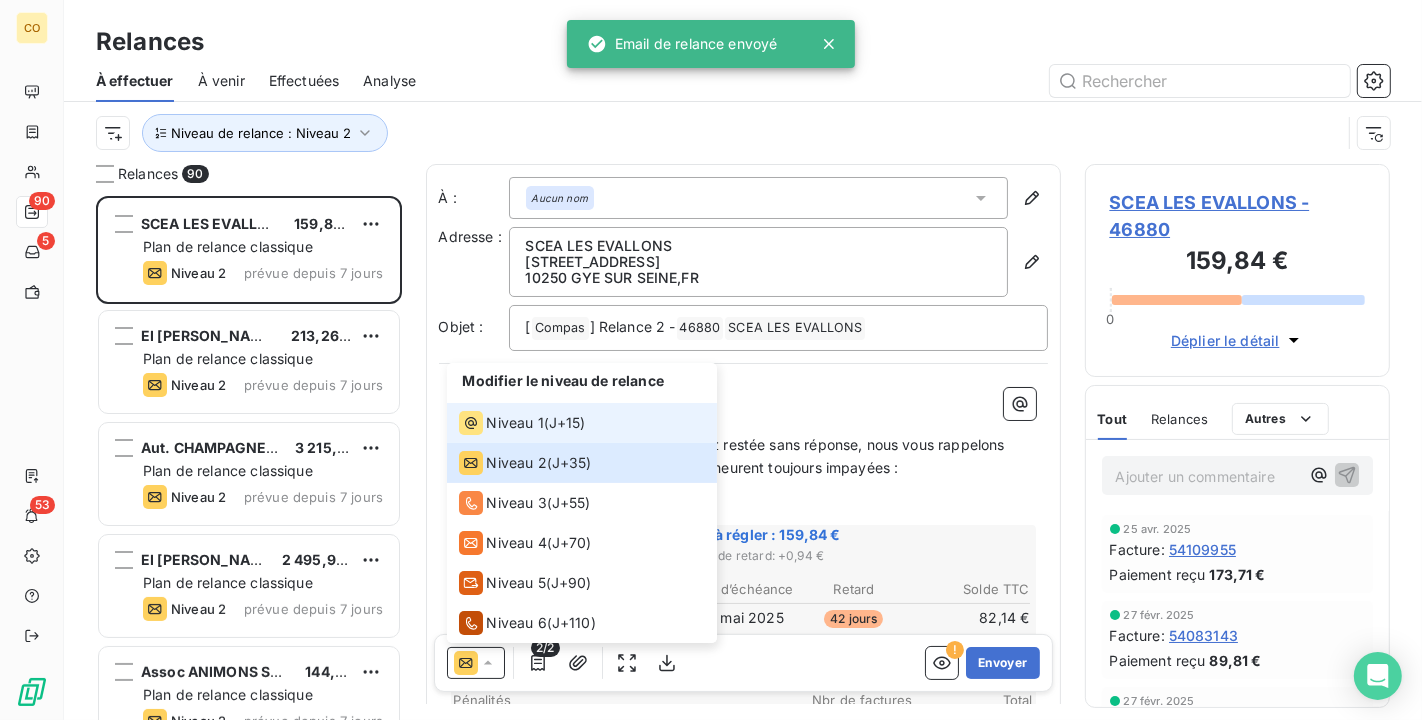 click on "Niveau 1  ( J+15 )" at bounding box center [582, 423] 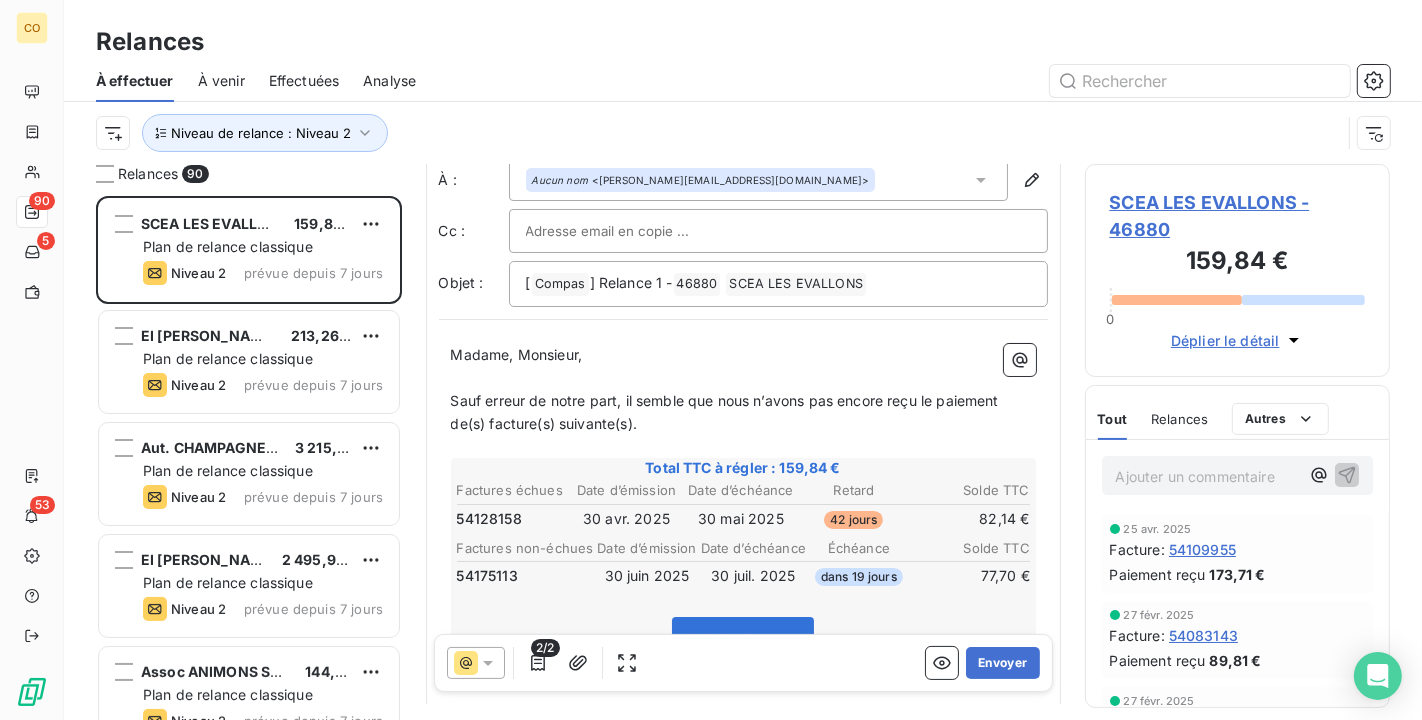 scroll, scrollTop: 0, scrollLeft: 0, axis: both 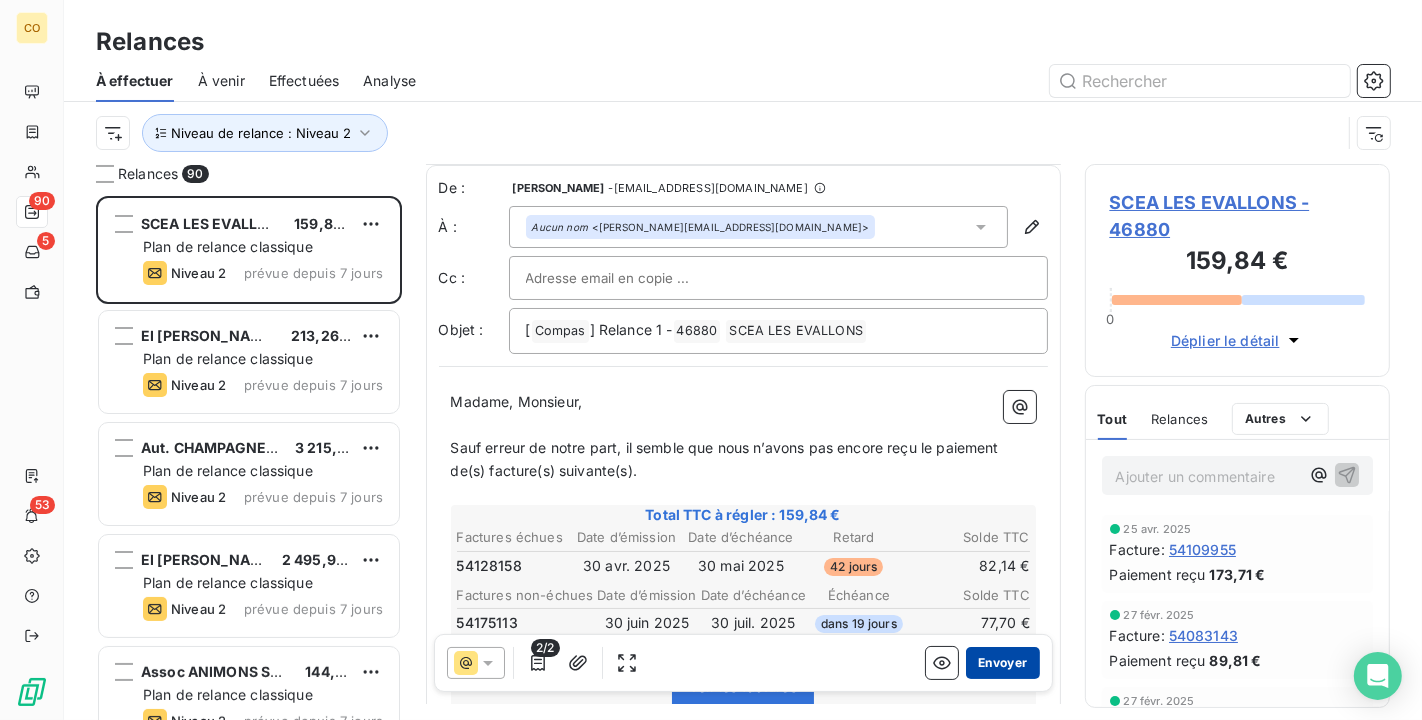 click on "Envoyer" at bounding box center [1002, 663] 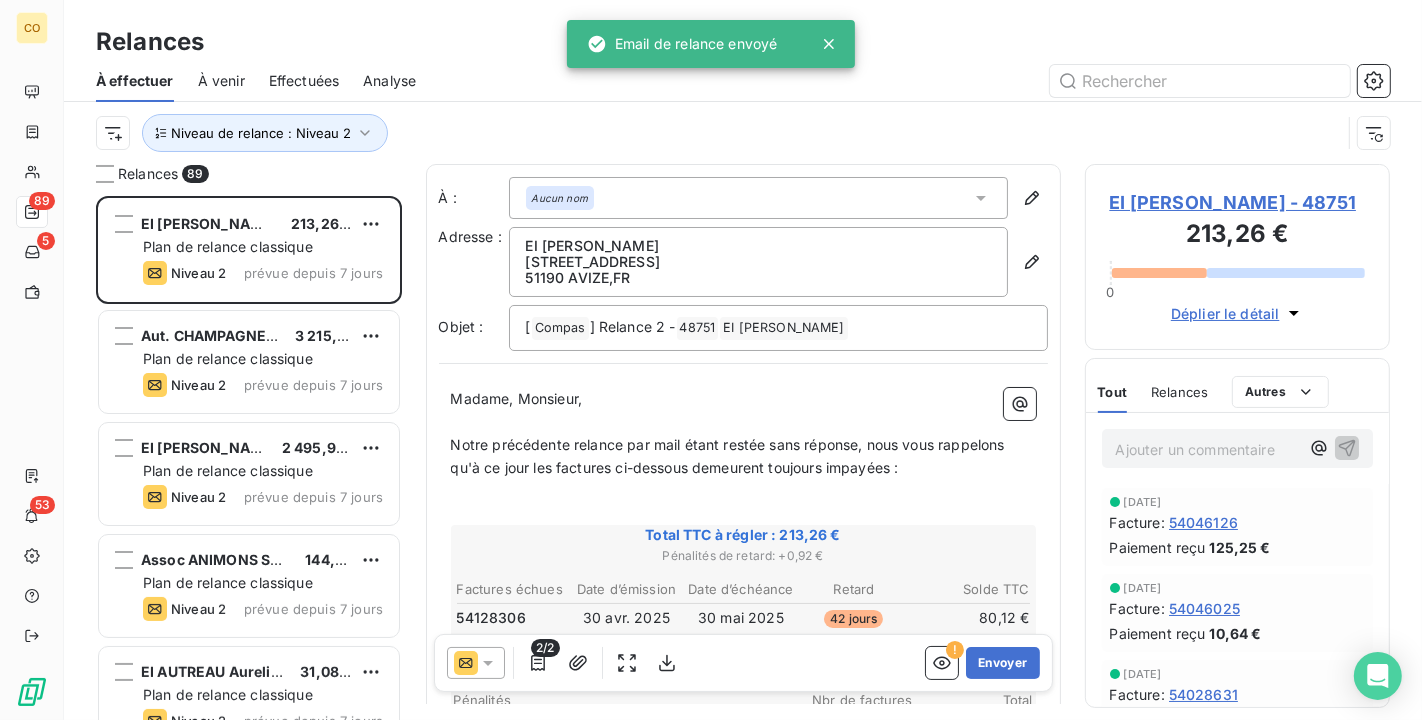 click 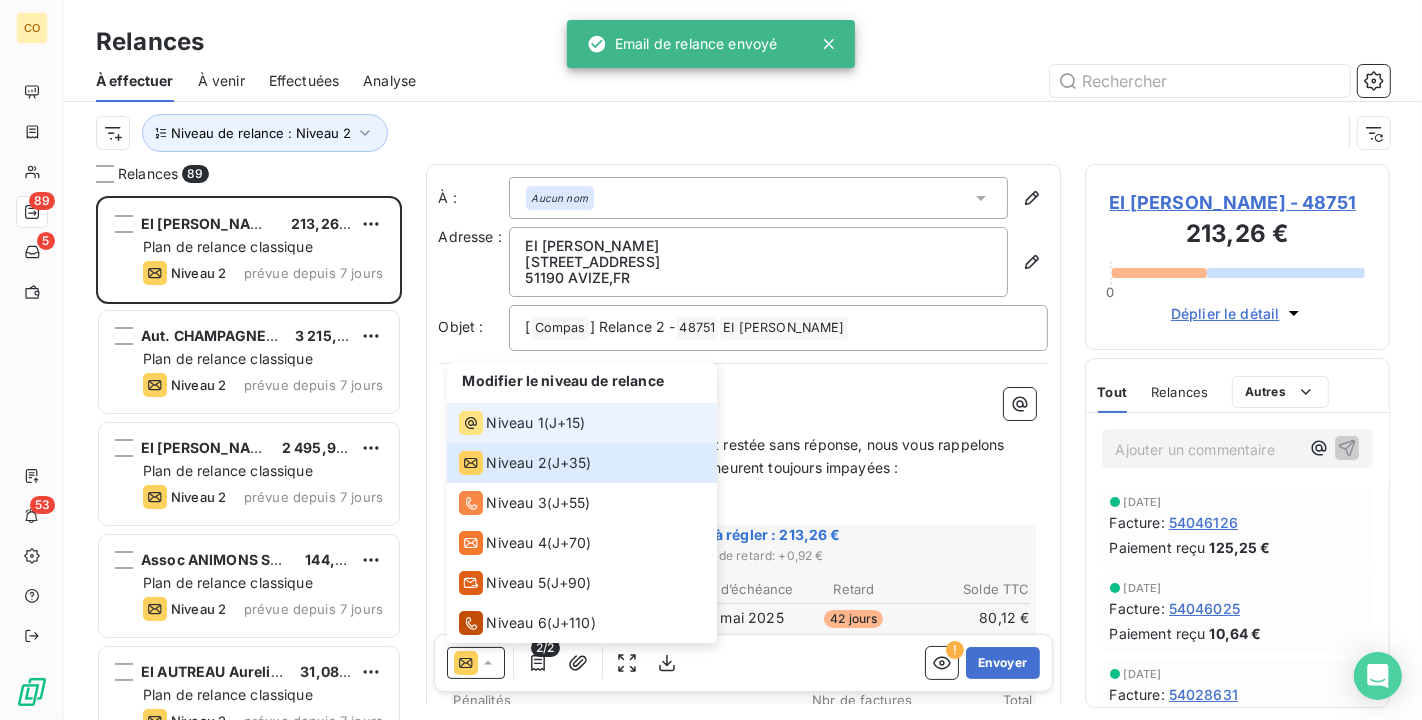 click on "Niveau 1" at bounding box center (515, 423) 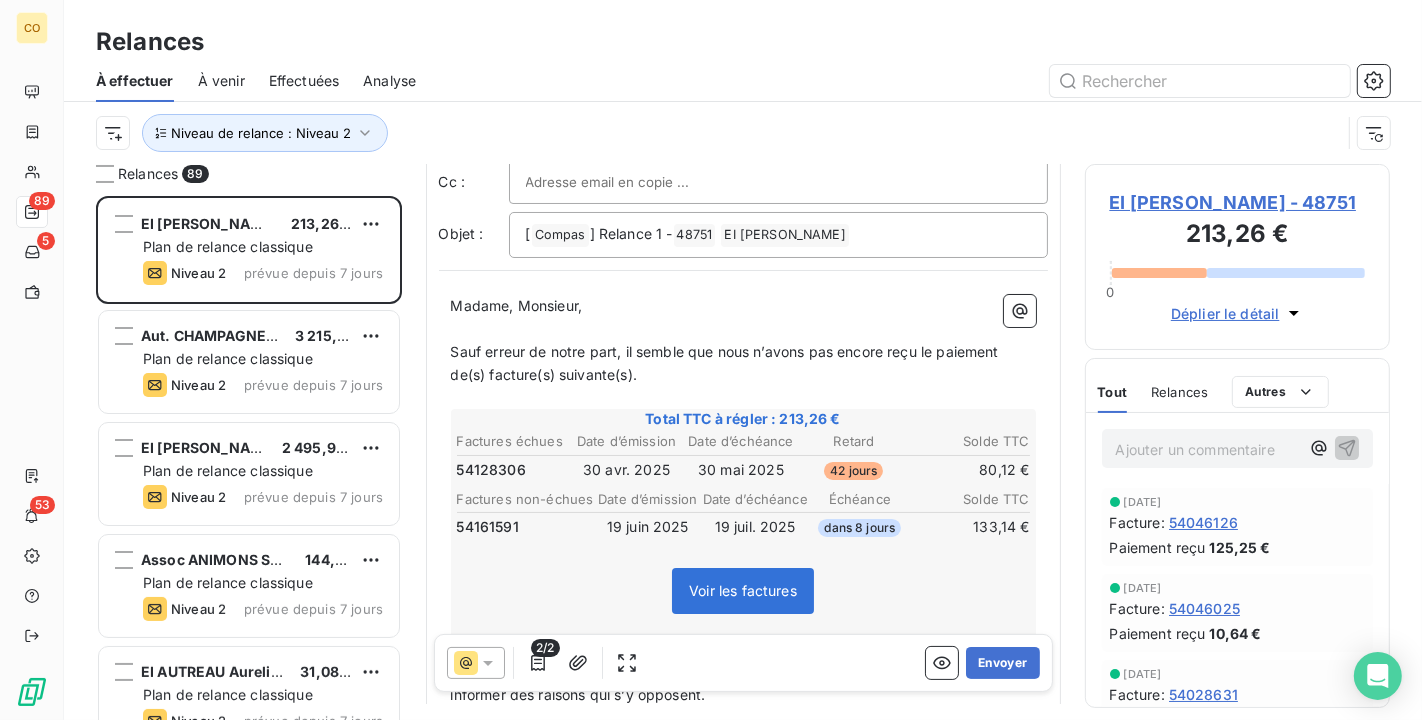 scroll, scrollTop: 113, scrollLeft: 0, axis: vertical 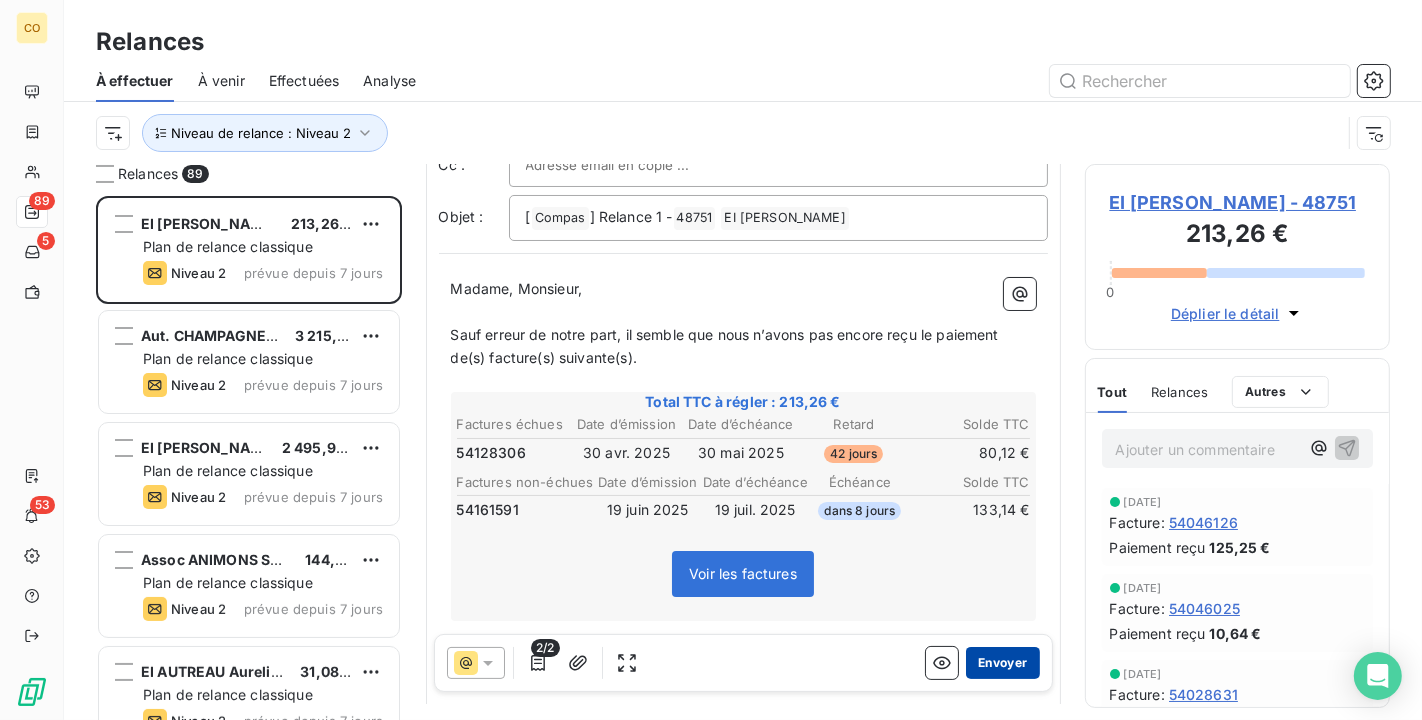 click on "Envoyer" at bounding box center (1002, 663) 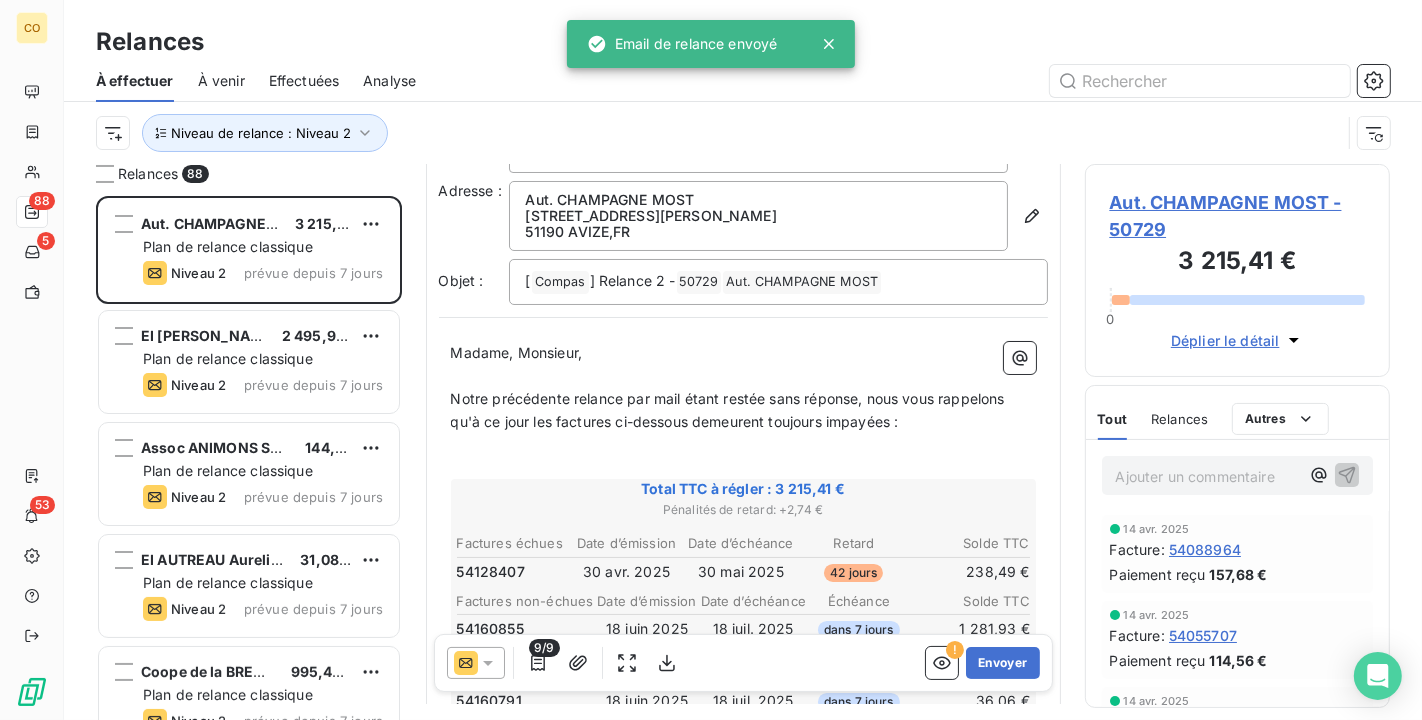 scroll, scrollTop: 113, scrollLeft: 0, axis: vertical 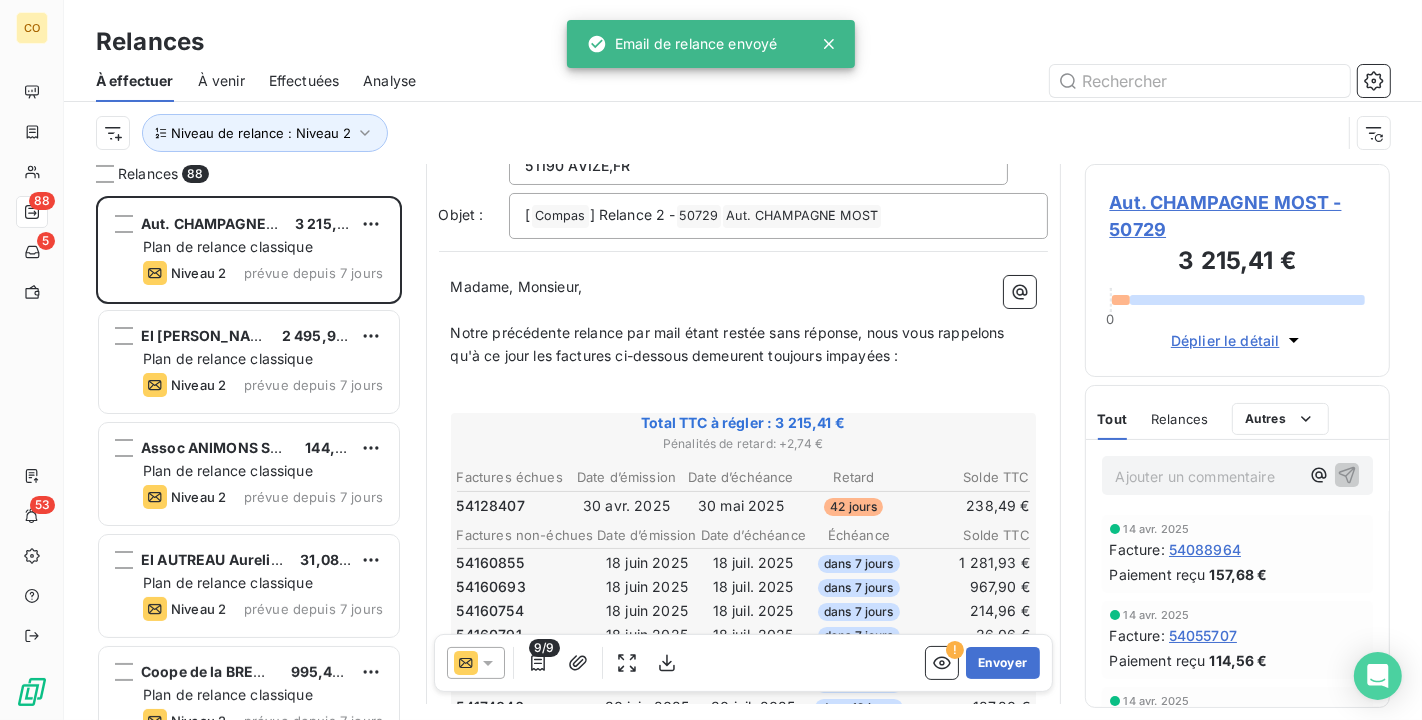 click at bounding box center (476, 663) 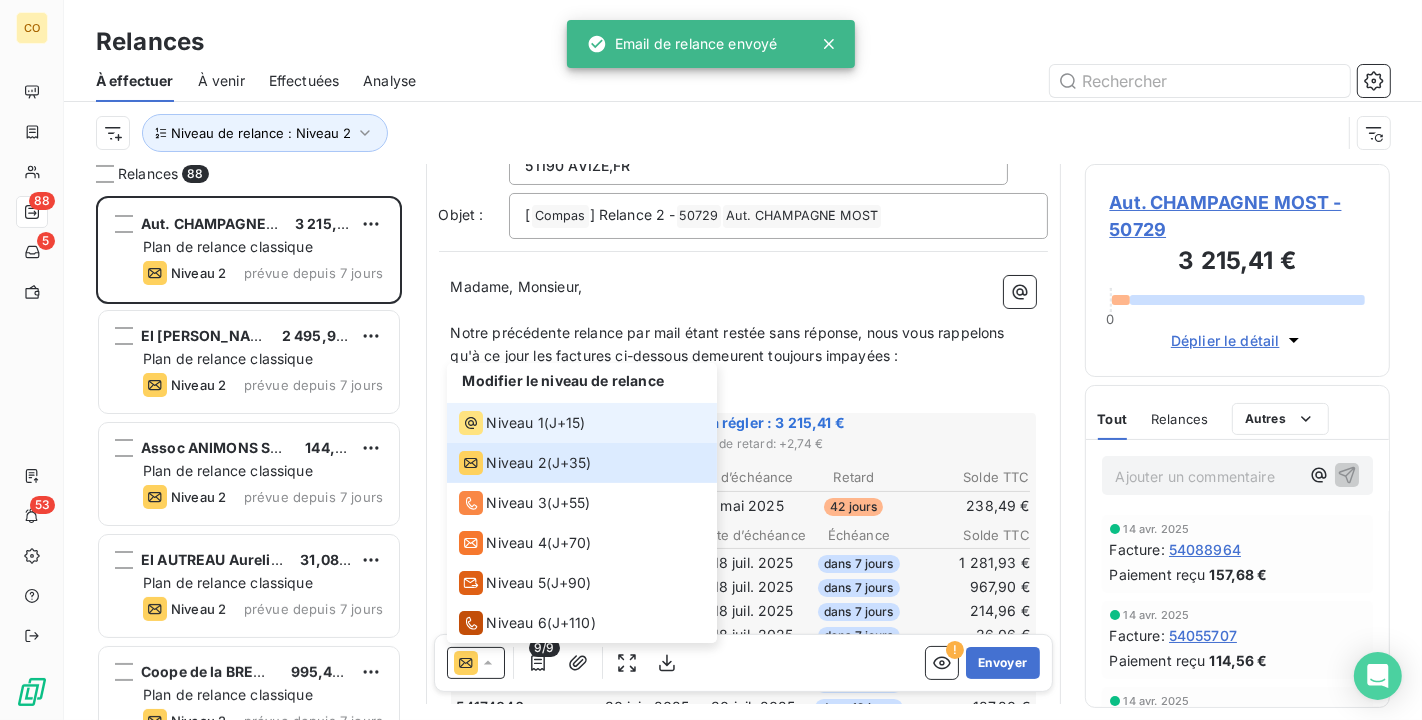 click on "Niveau 1" at bounding box center (515, 423) 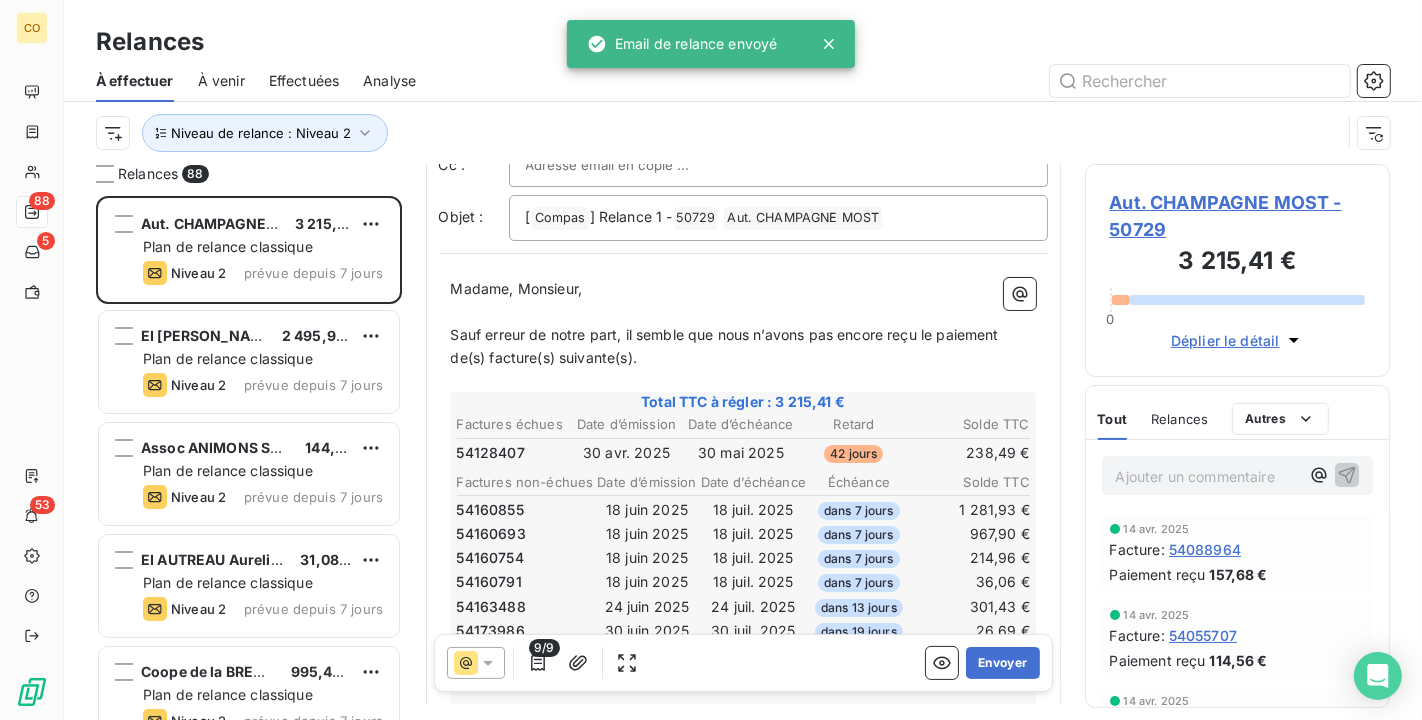 scroll, scrollTop: 37, scrollLeft: 0, axis: vertical 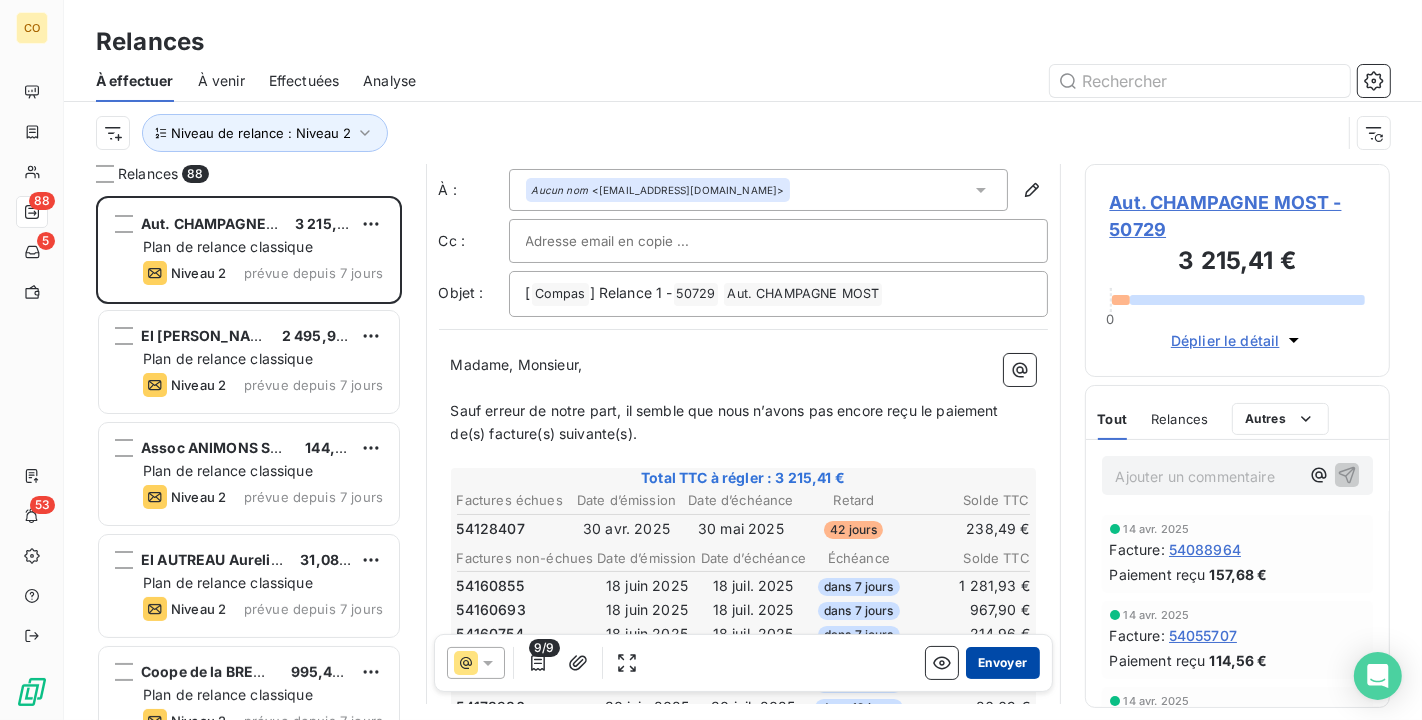 click on "Envoyer" at bounding box center (1002, 663) 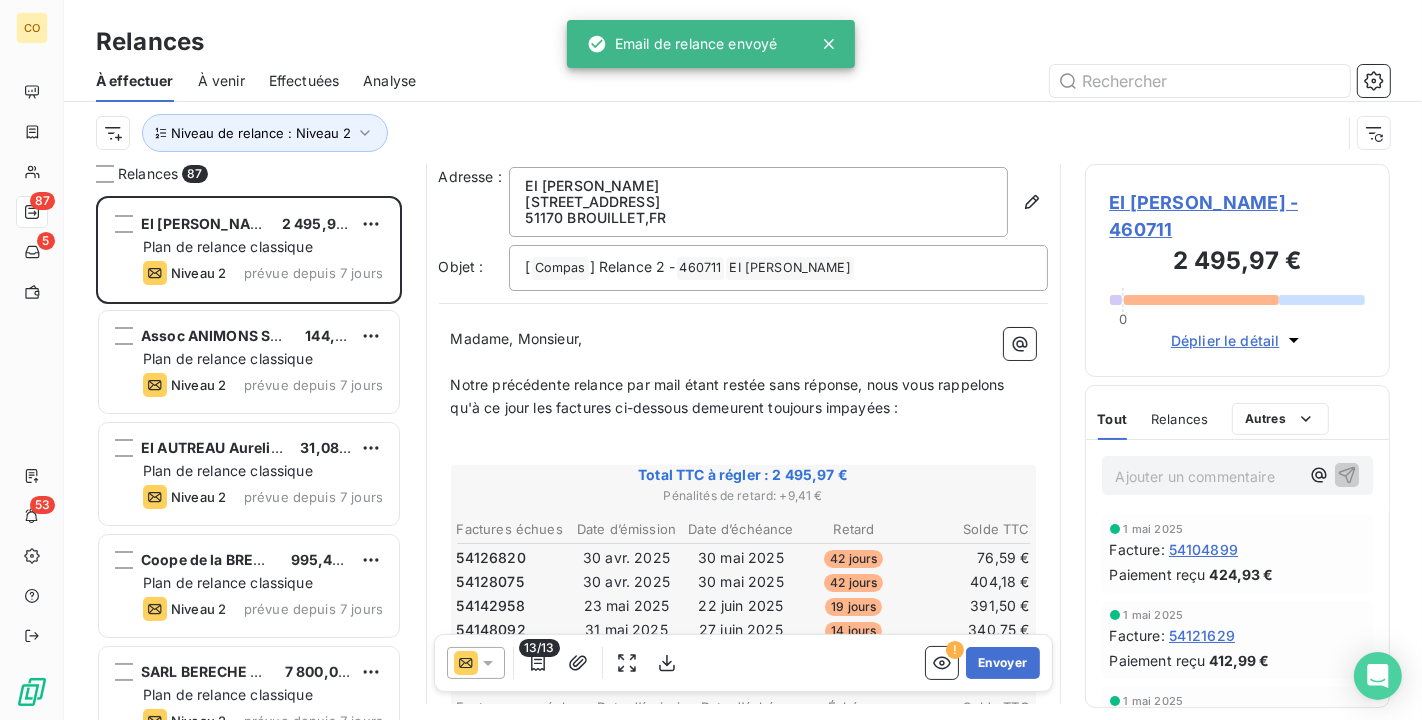 scroll, scrollTop: 111, scrollLeft: 0, axis: vertical 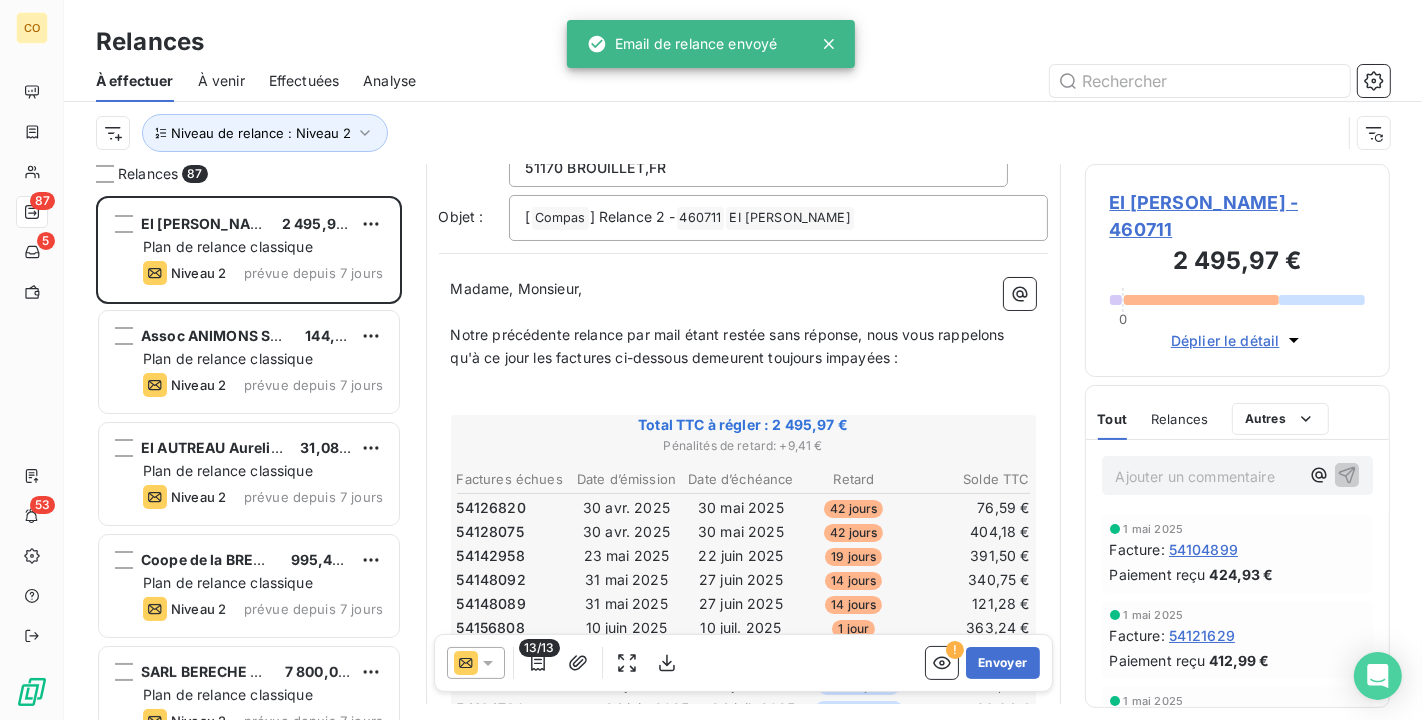 click 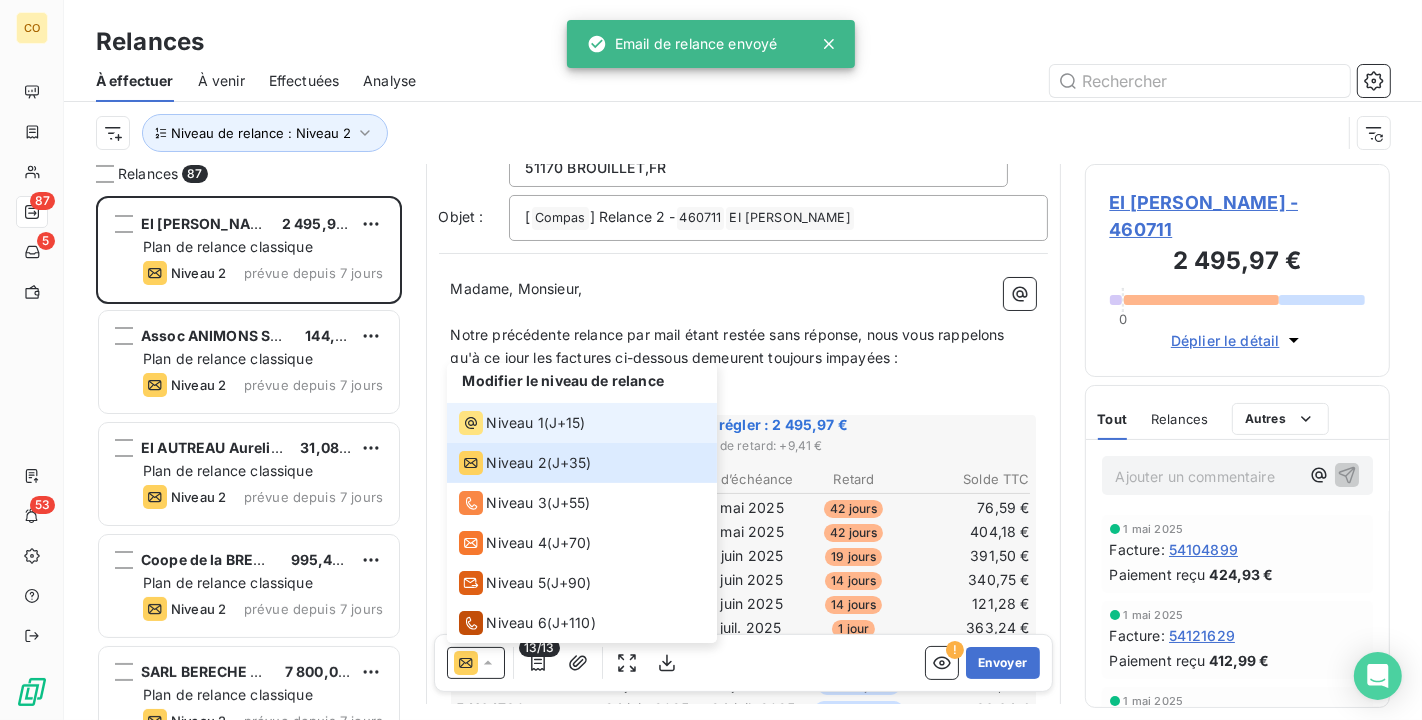 click on "Niveau 1" at bounding box center (515, 423) 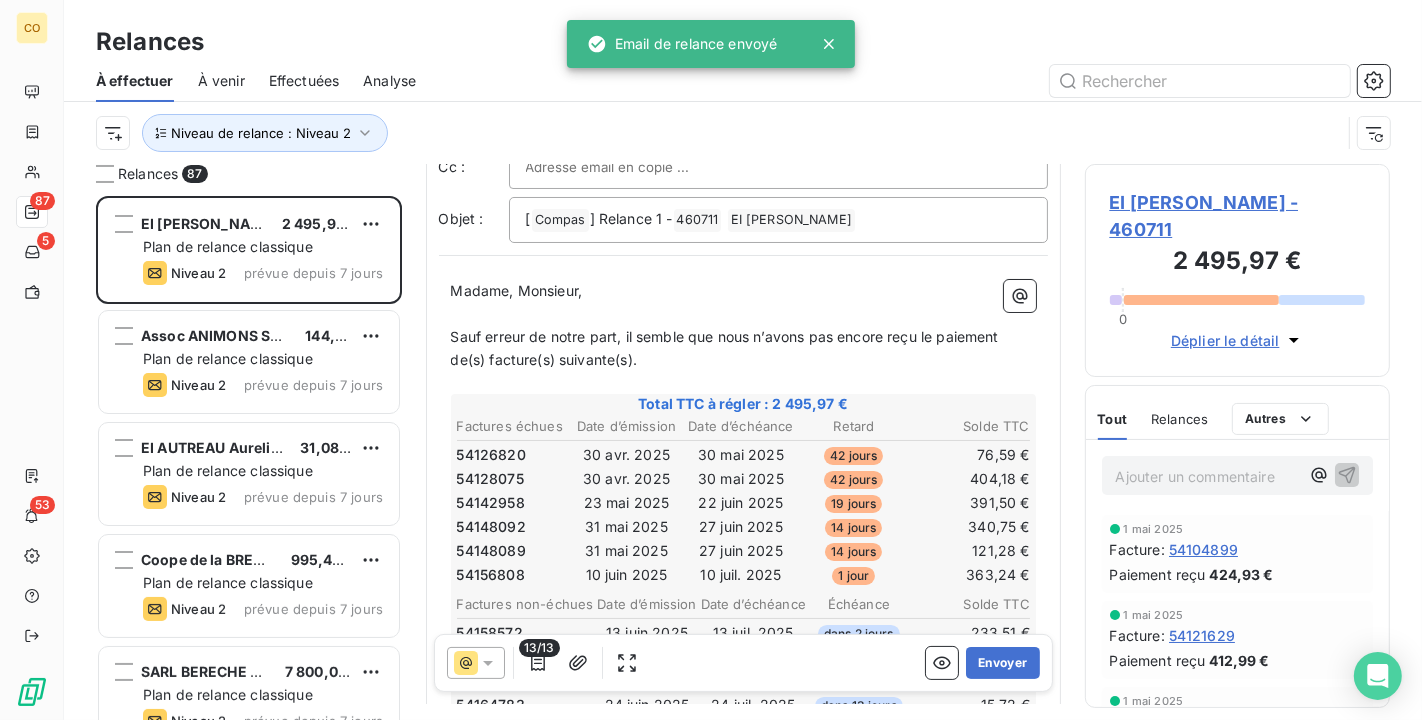 scroll, scrollTop: 35, scrollLeft: 0, axis: vertical 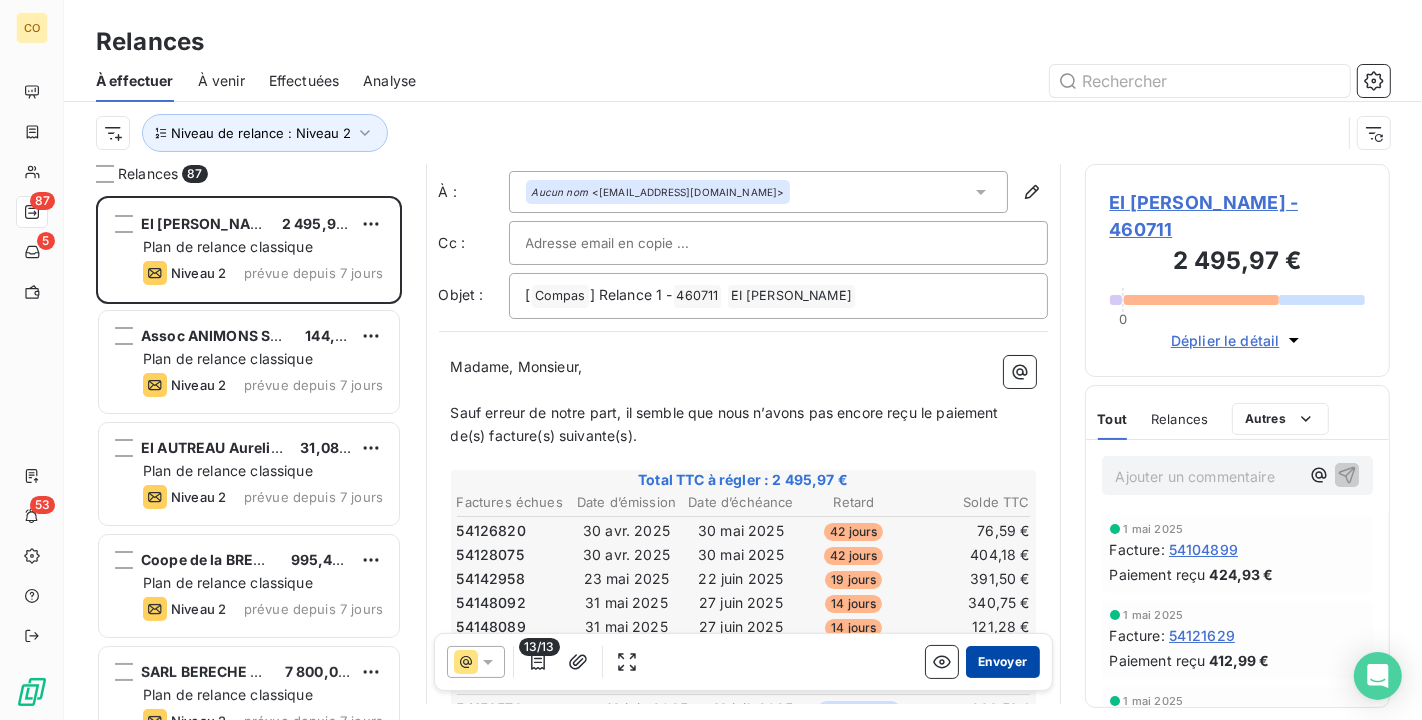 click on "Envoyer" at bounding box center (1002, 663) 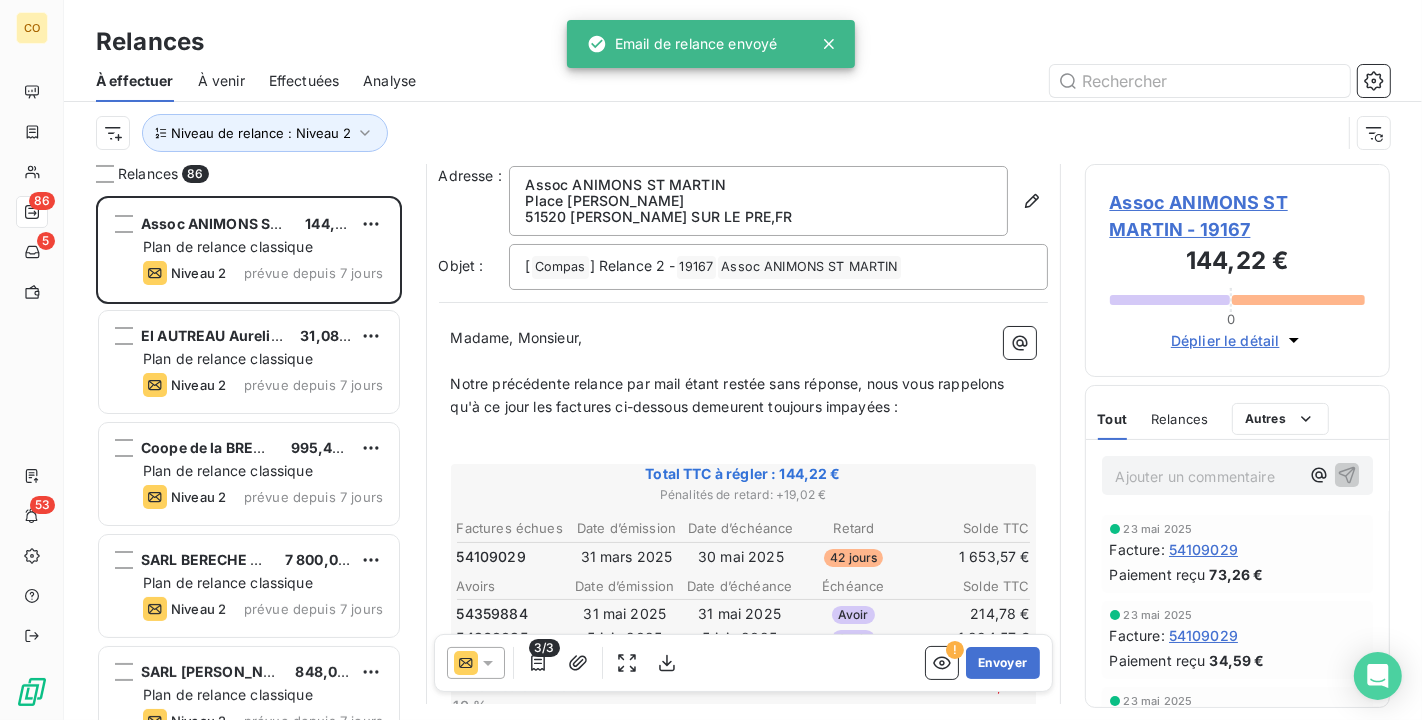 scroll, scrollTop: 111, scrollLeft: 0, axis: vertical 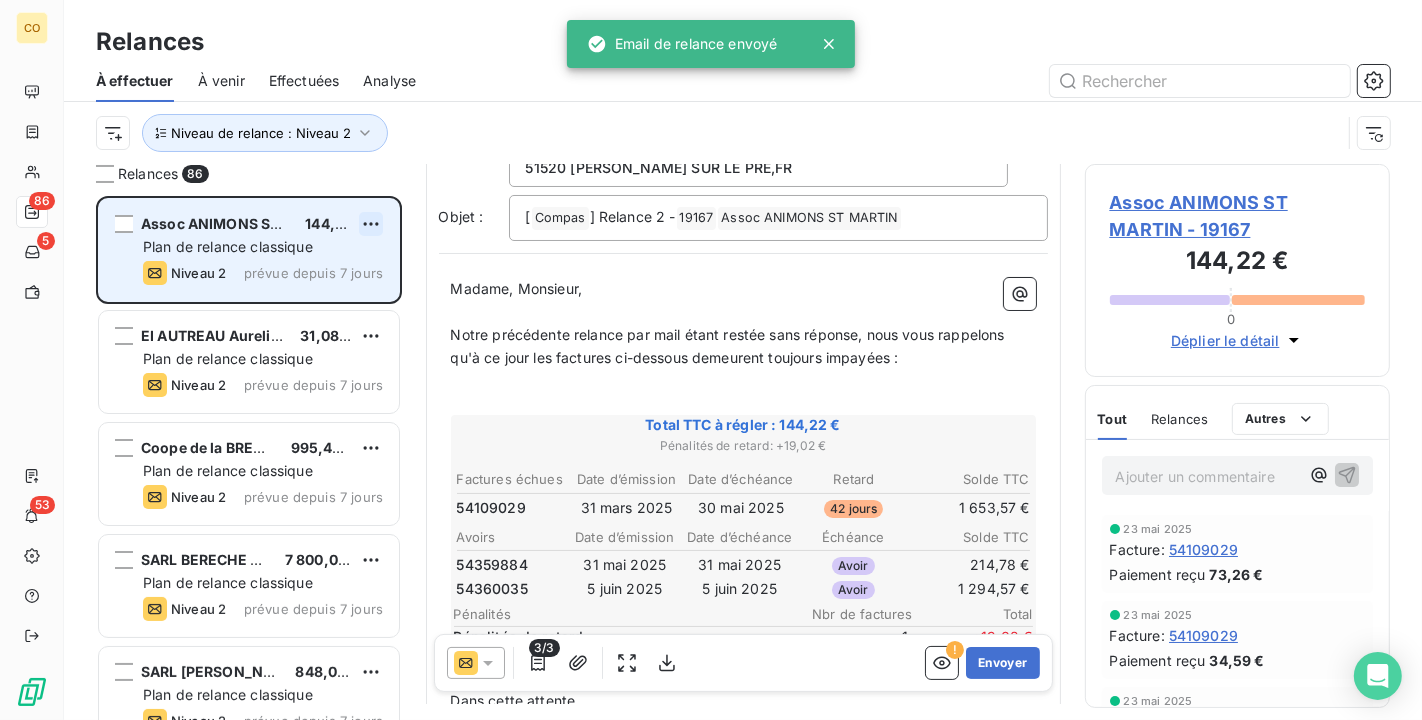 click on "Assoc ANIMONS ST MARTIN 144,22 € Plan de relance classique Niveau 2 prévue depuis 7 jours" at bounding box center [249, 250] 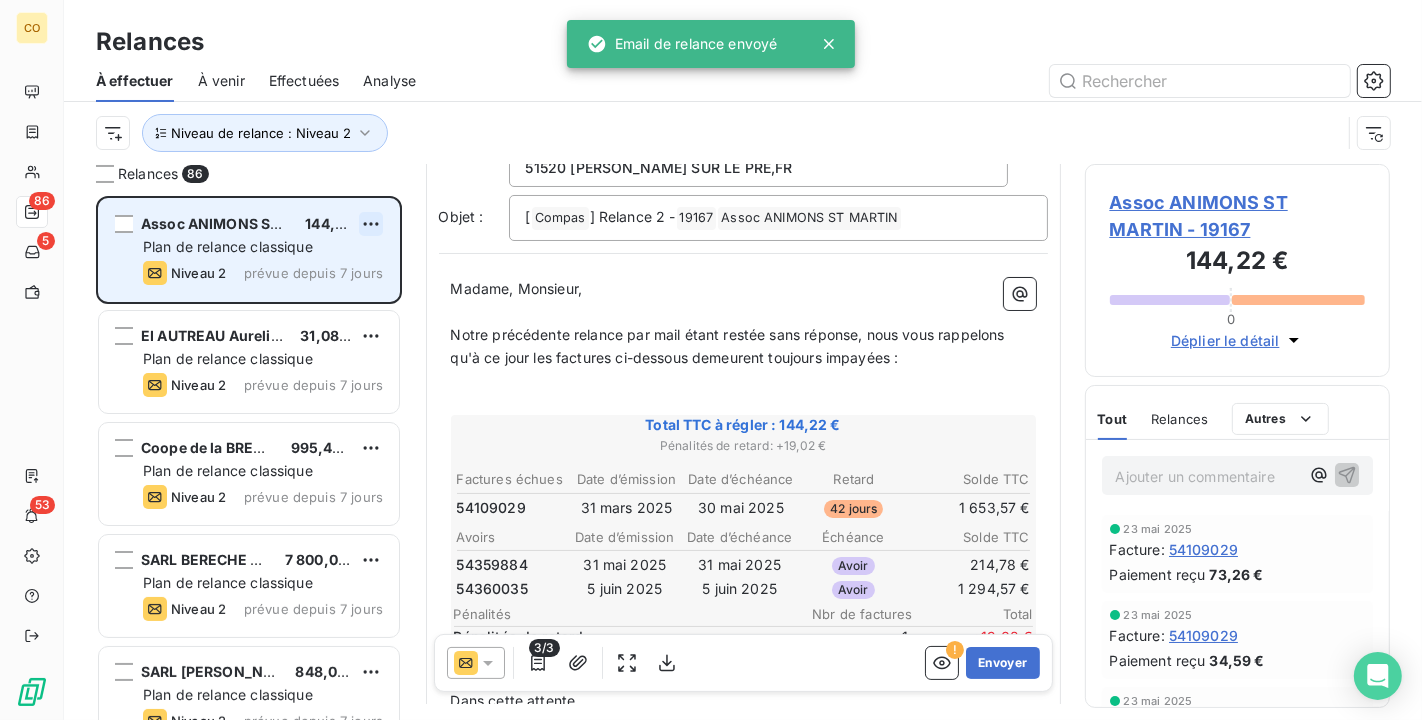 click on "CO 86 5 53 Relances À effectuer À venir Effectuées Analyse Niveau de relance  : Niveau 2  Relances 86 Assoc ANIMONS ST MARTIN 144,22 € Plan de relance classique Niveau 2 prévue depuis 7 jours EI AUTREAU Aurelien 31,08 € Plan de relance classique Niveau 2 prévue depuis 7 jours Coope de la BRECHE 995,43 € Plan de relance classique Niveau 2 prévue depuis 7 jours SARL BERECHE & Fils 7 800,05 € Plan de relance classique Niveau 2 prévue depuis 7 jours SARL [PERSON_NAME] 848,00 € Plan de relance classique Niveau 2 prévue depuis 7 jours SARL DEBRET FILLES 40,15 € Plan de relance classique Niveau 2 prévue depuis 7 jours [PERSON_NAME] [PERSON_NAME] ET FILS 4 650,89 € Plan de relance classique Niveau 2 prévue depuis 7 jours EI [PERSON_NAME] 2 167,98 € Plan de relance classique Niveau 2 prévue depuis 7 jours [PERSON_NAME] GIRAUX 281,09 € Plan de relance classique Niveau 2 prévue depuis 6 jours [PERSON_NAME] & FILS 527,40 € Plan de relance classique Niveau 2 50,18 €" at bounding box center [711, 360] 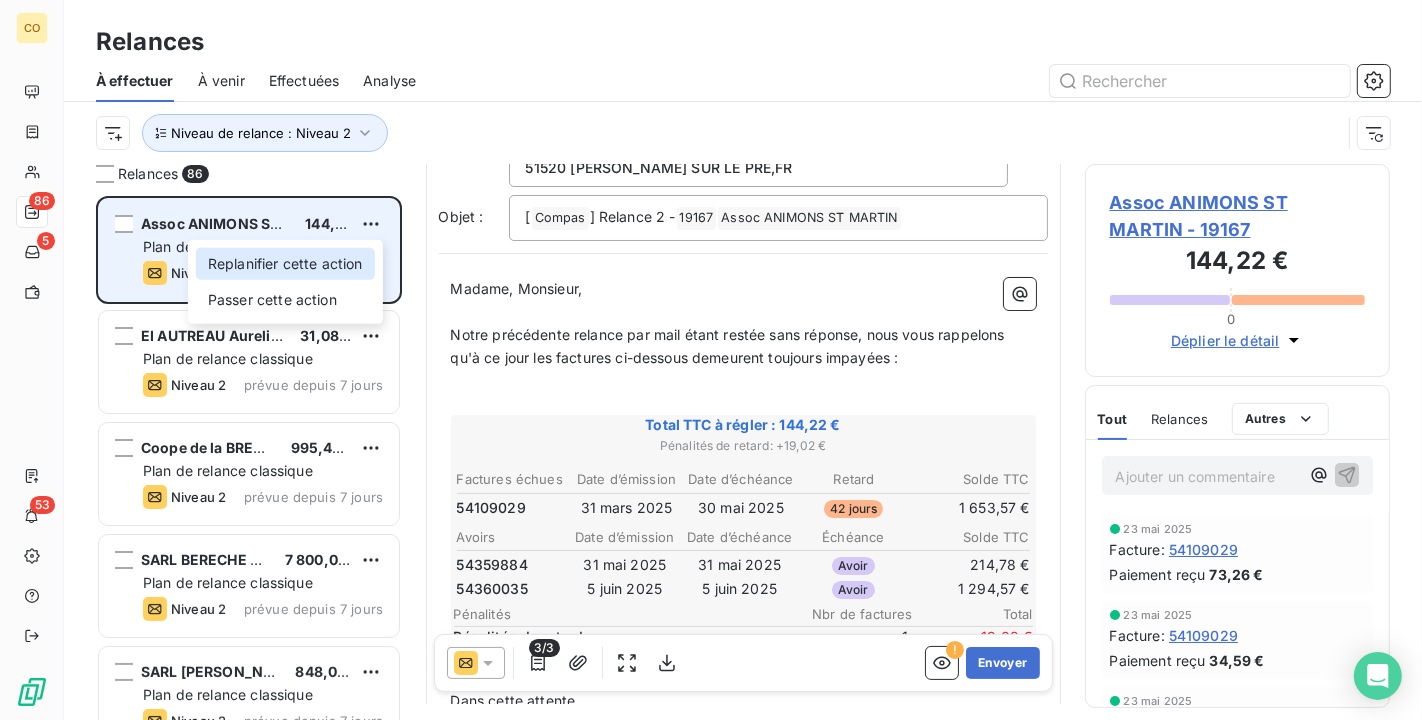 click on "Replanifier cette action" at bounding box center [285, 264] 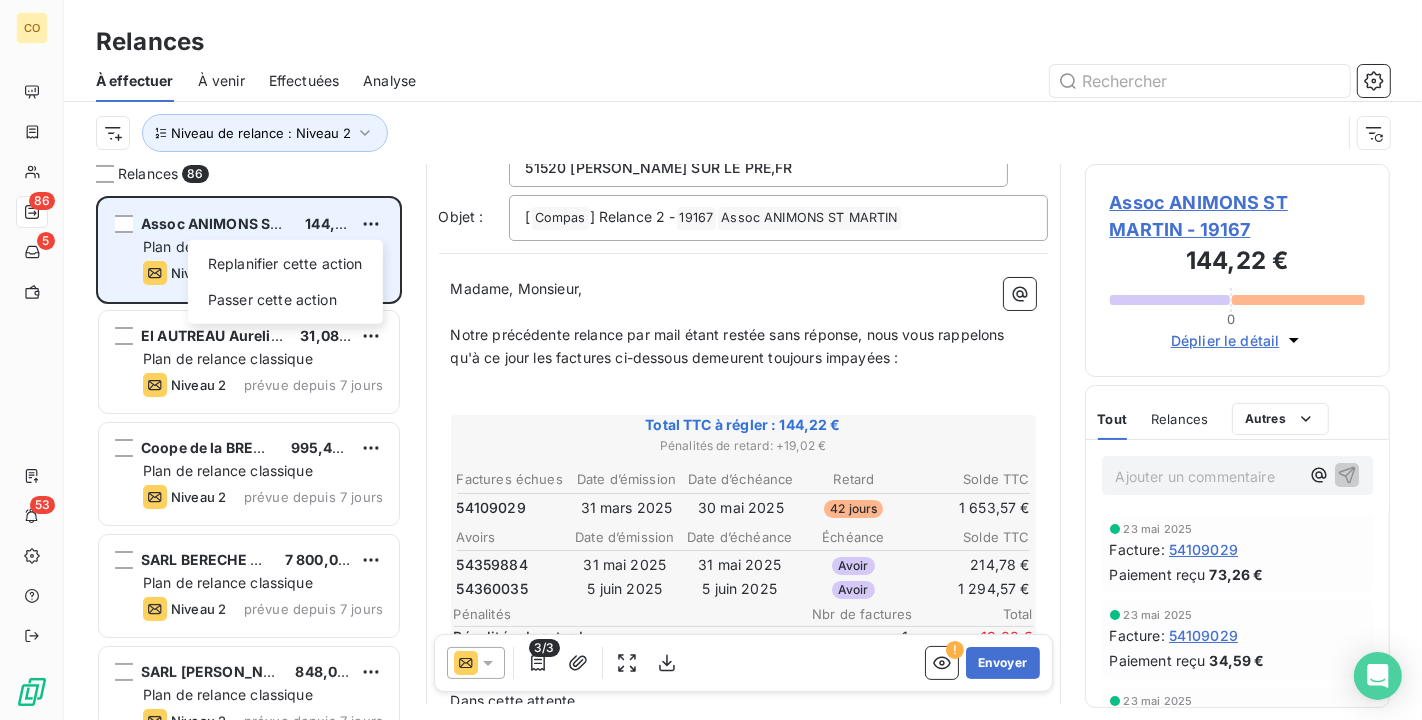 select on "6" 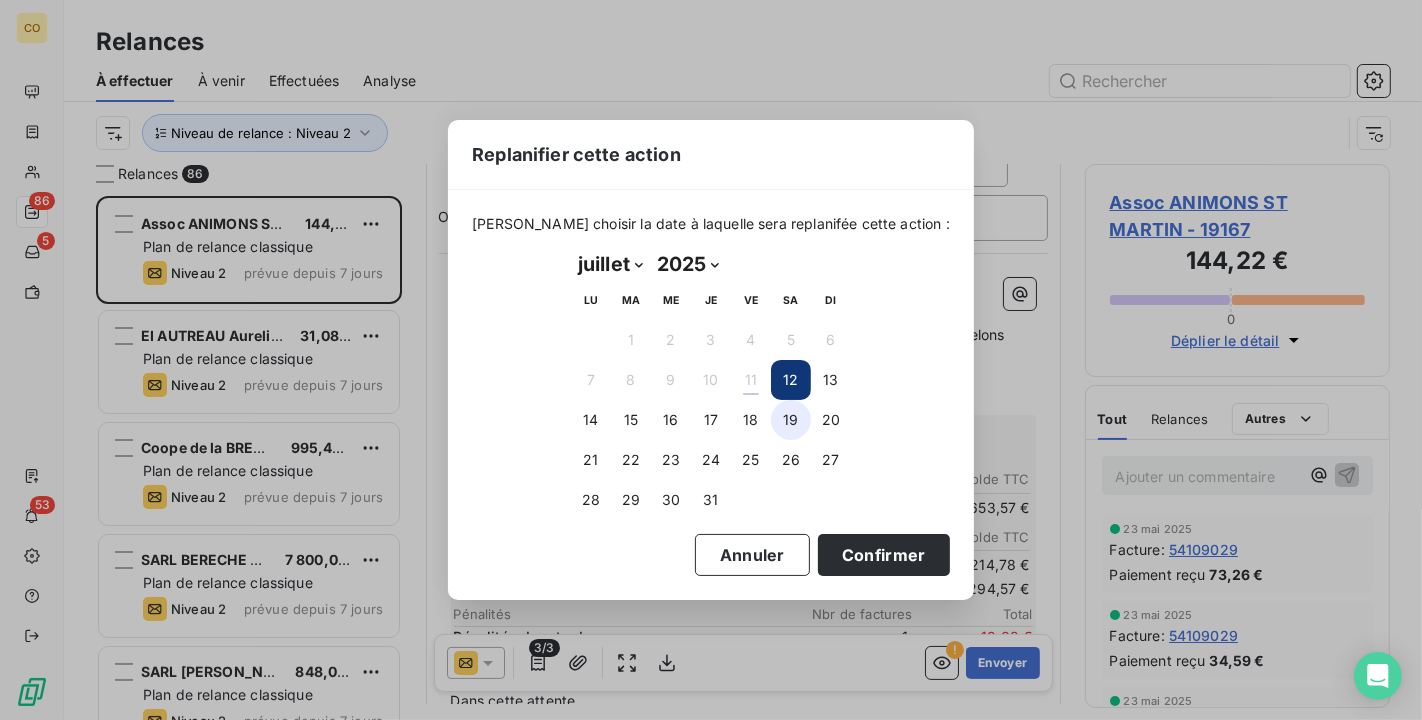click on "19" at bounding box center [791, 420] 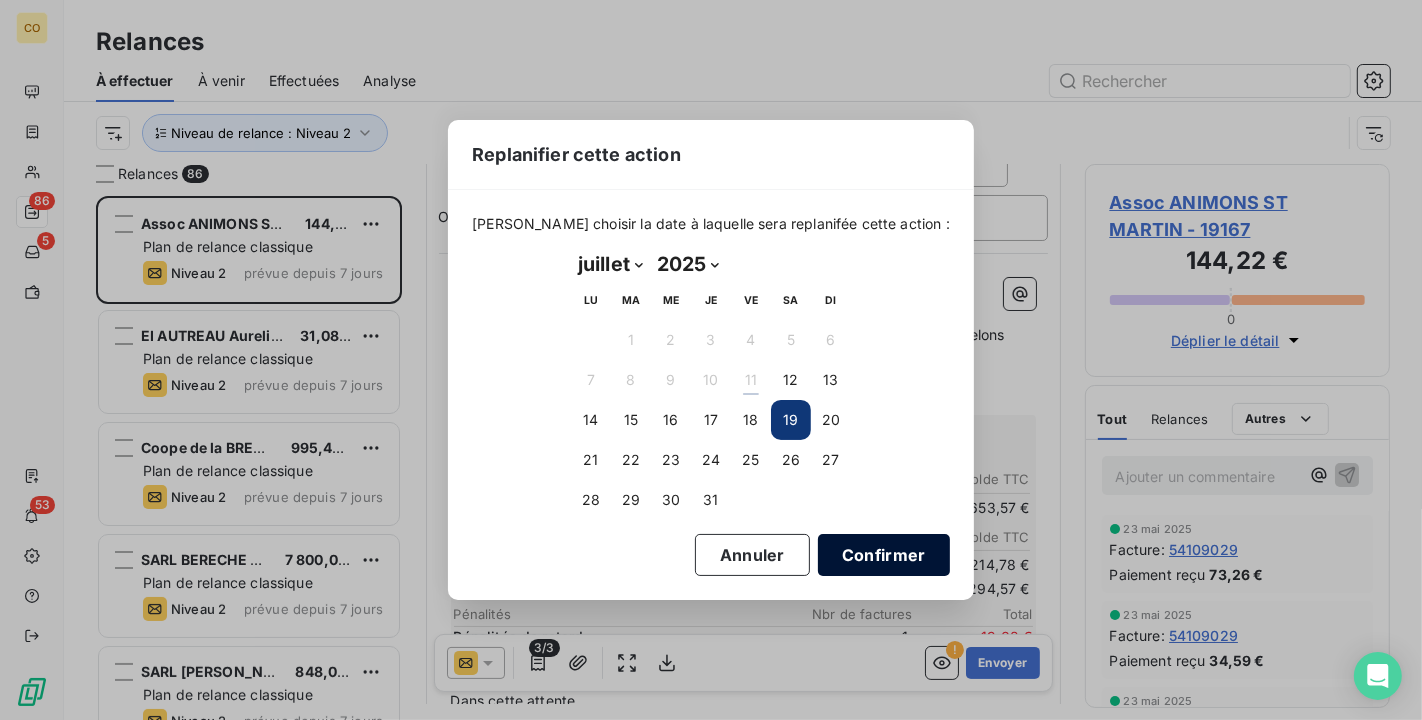 click on "Confirmer" at bounding box center [884, 555] 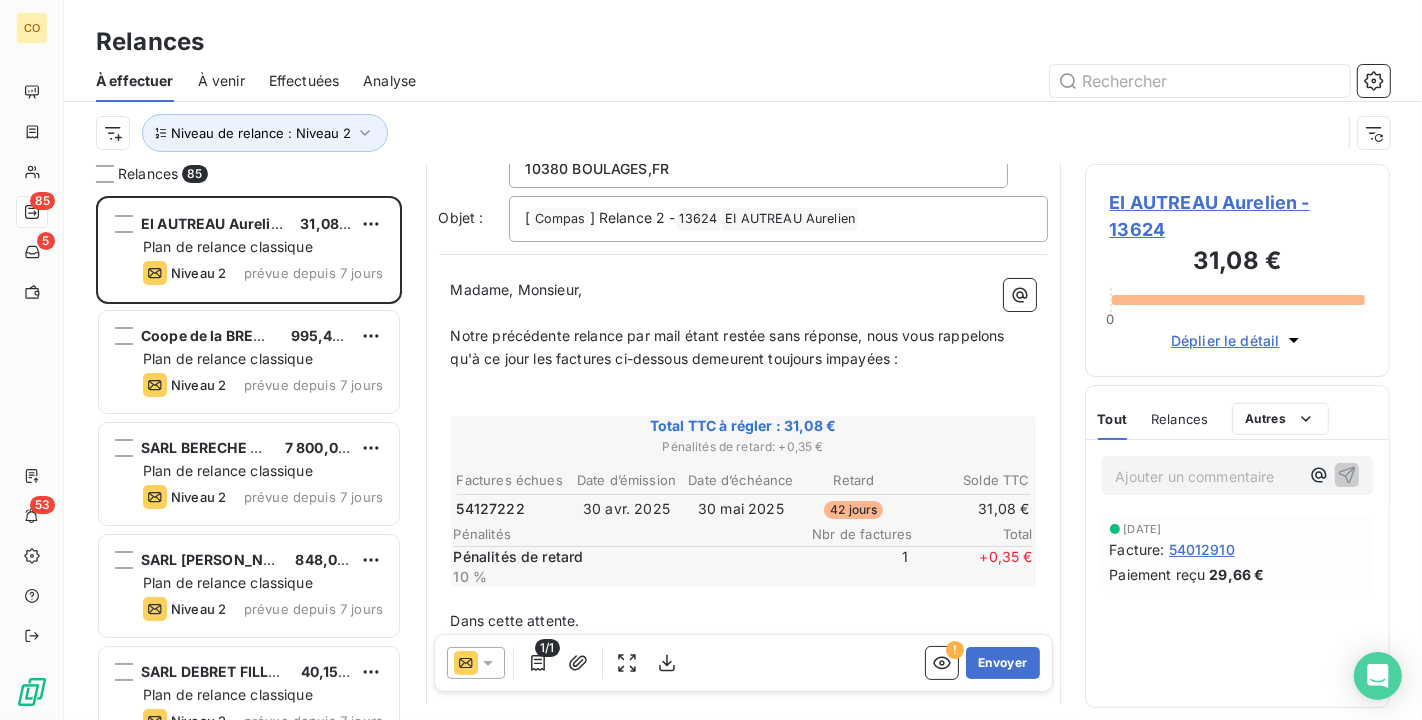 scroll, scrollTop: 113, scrollLeft: 0, axis: vertical 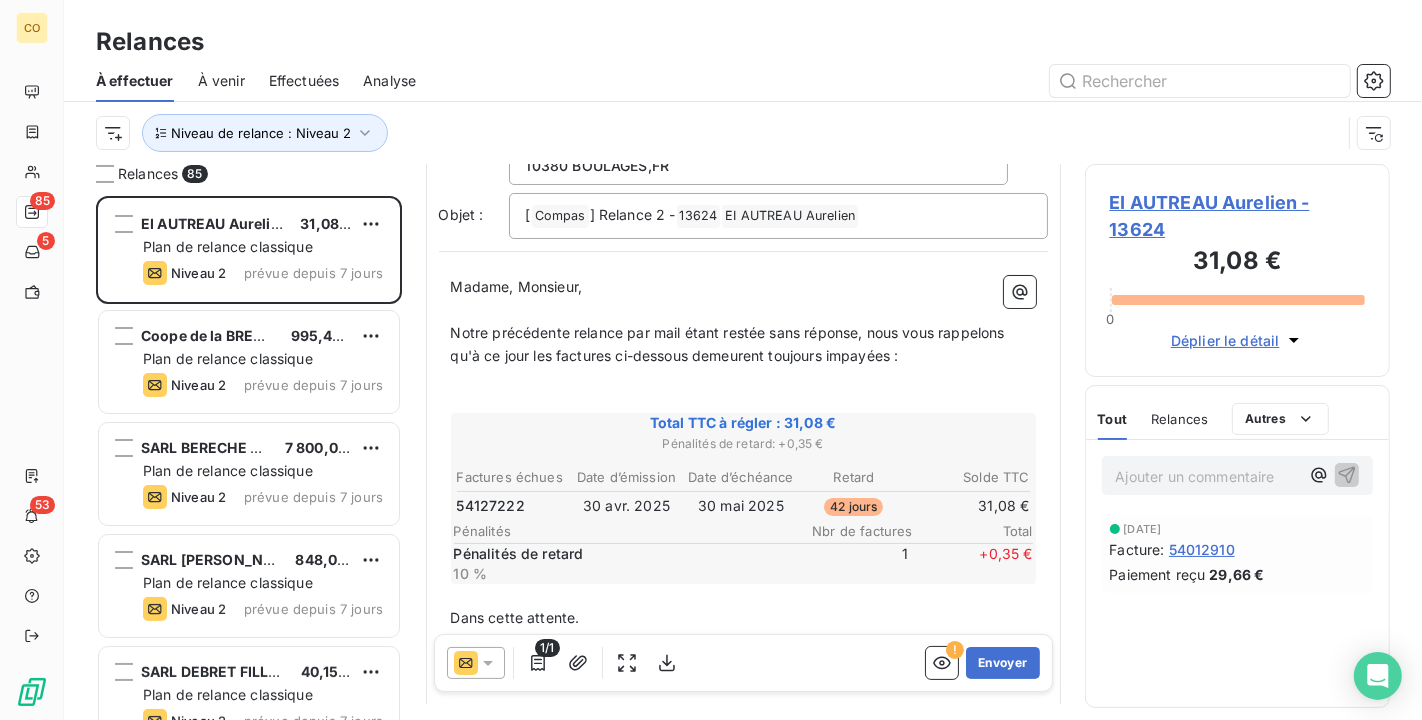 click at bounding box center (476, 663) 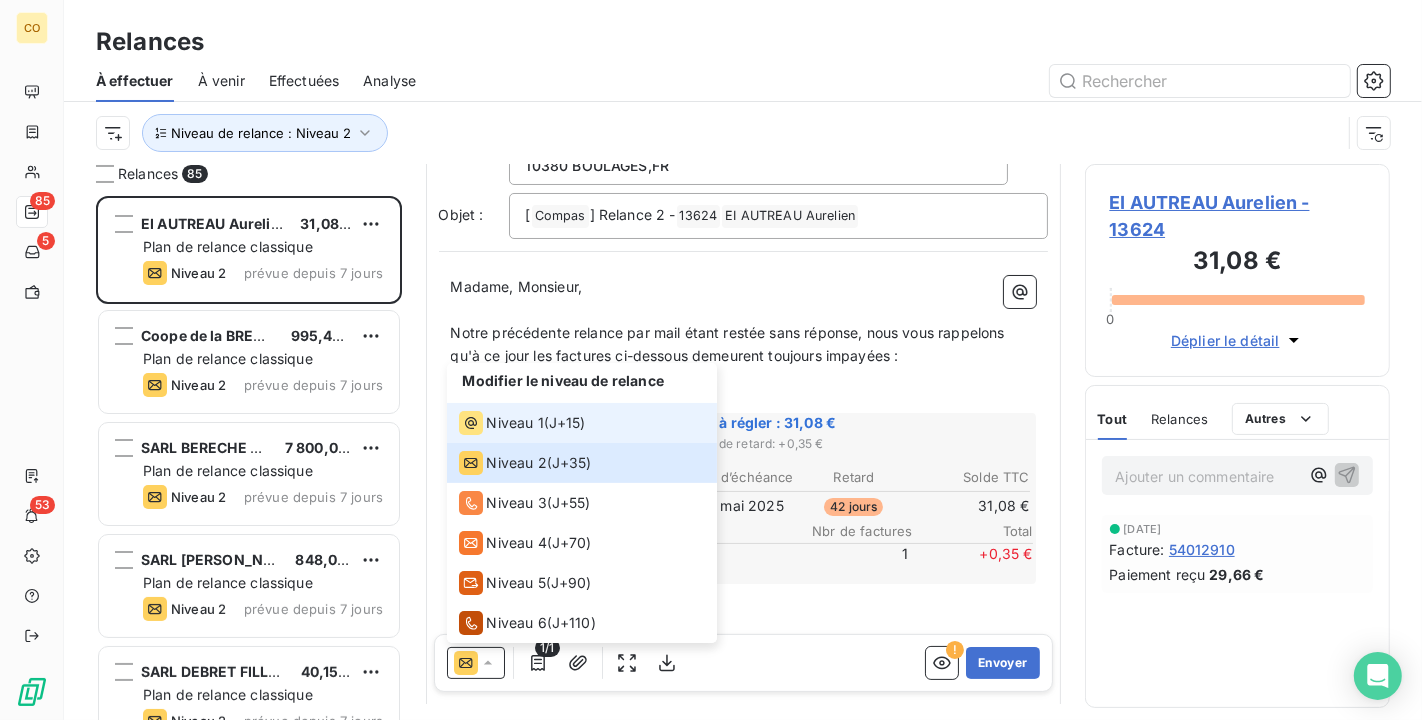 click on "Niveau 1  ( J+15 )" at bounding box center (582, 423) 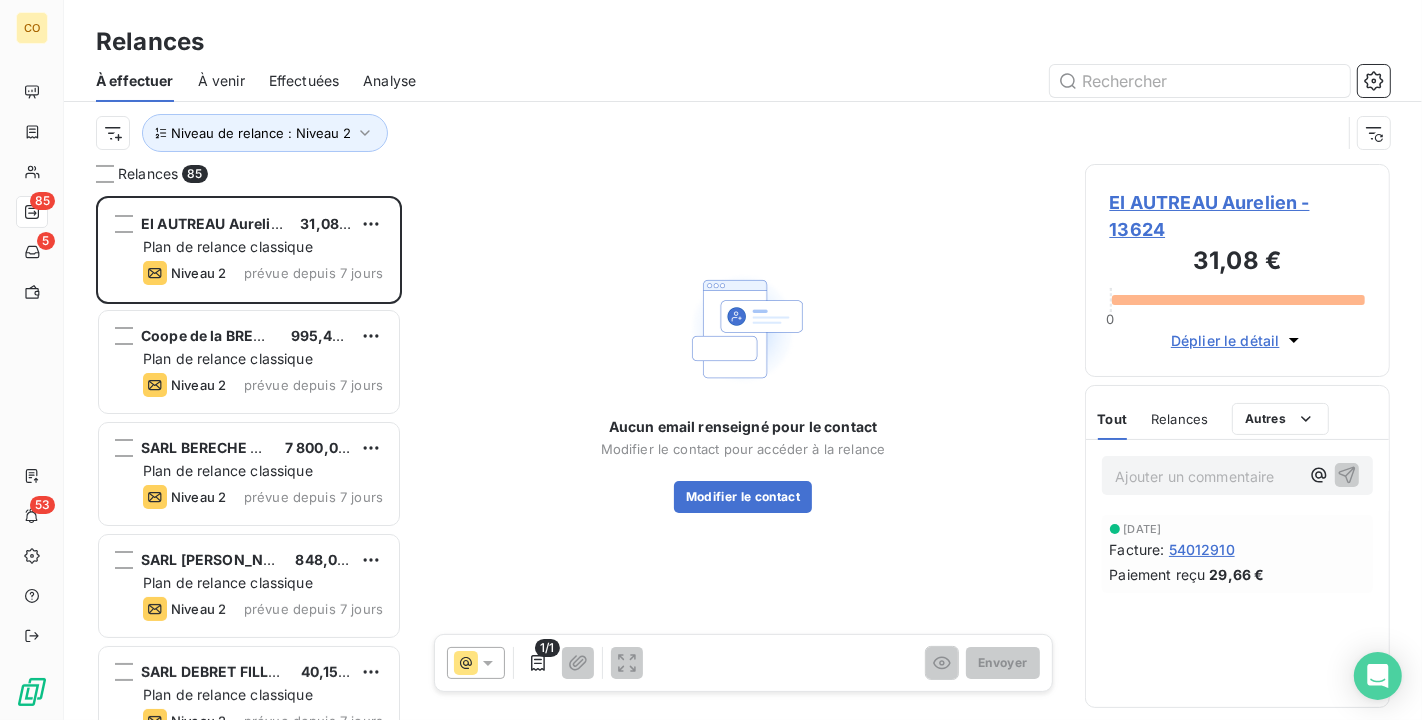 click on "EI AUTREAU Aurelien - 13624" at bounding box center (1238, 216) 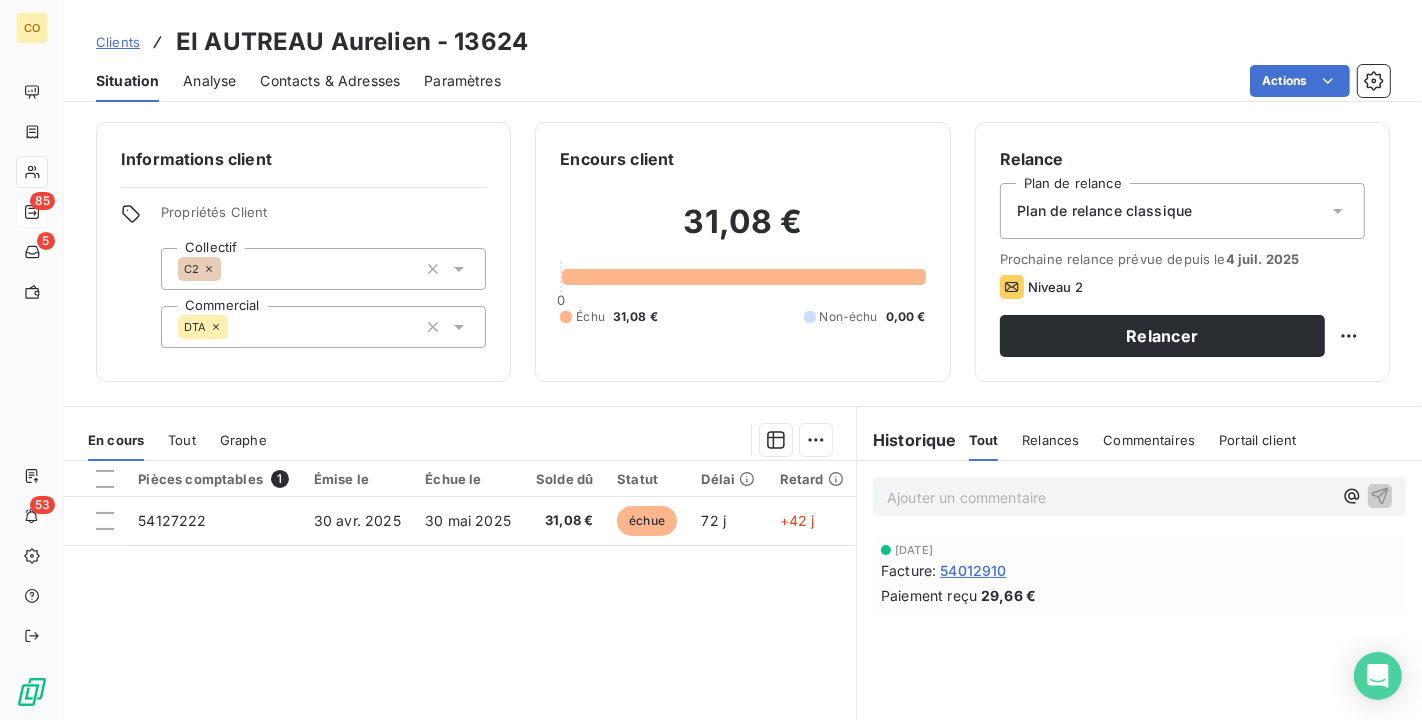 click on "Plan de relance classique" at bounding box center (1182, 211) 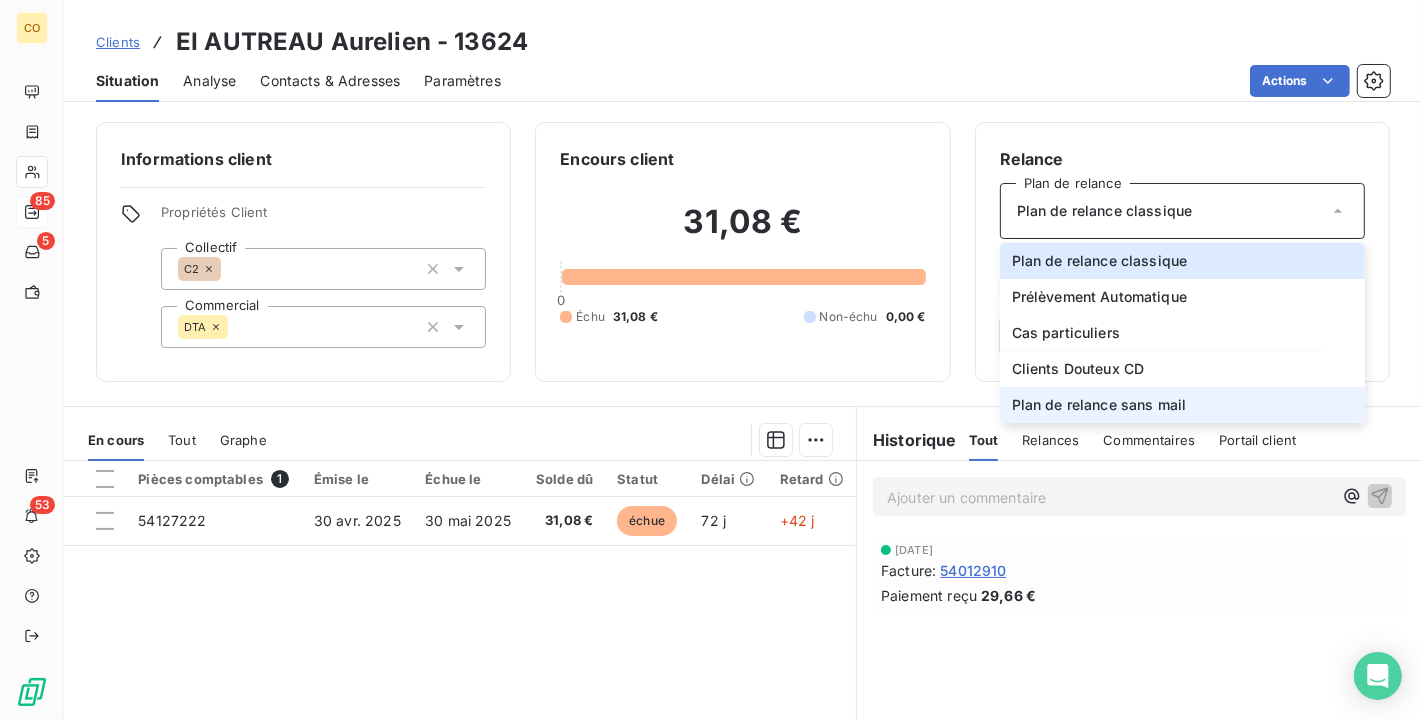 click on "Plan de relance sans mail" at bounding box center [1182, 405] 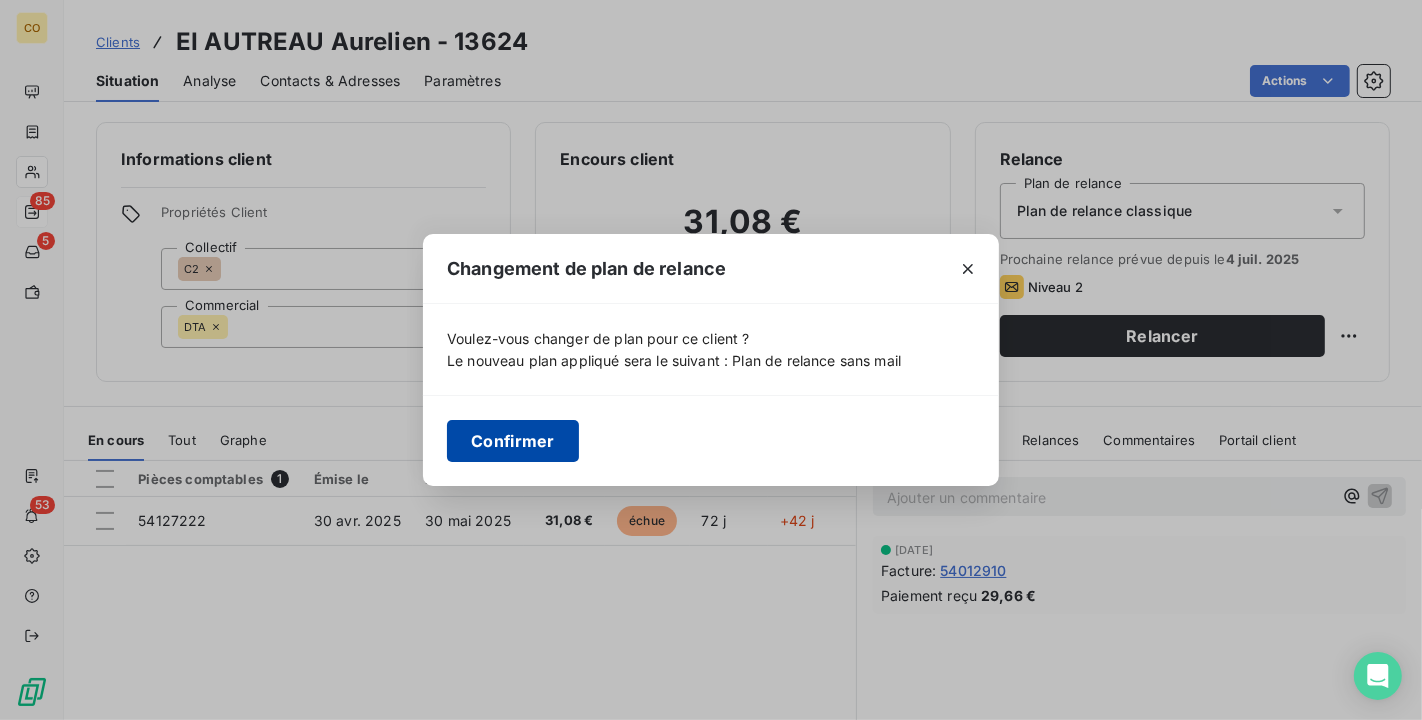 click on "Confirmer" at bounding box center [513, 441] 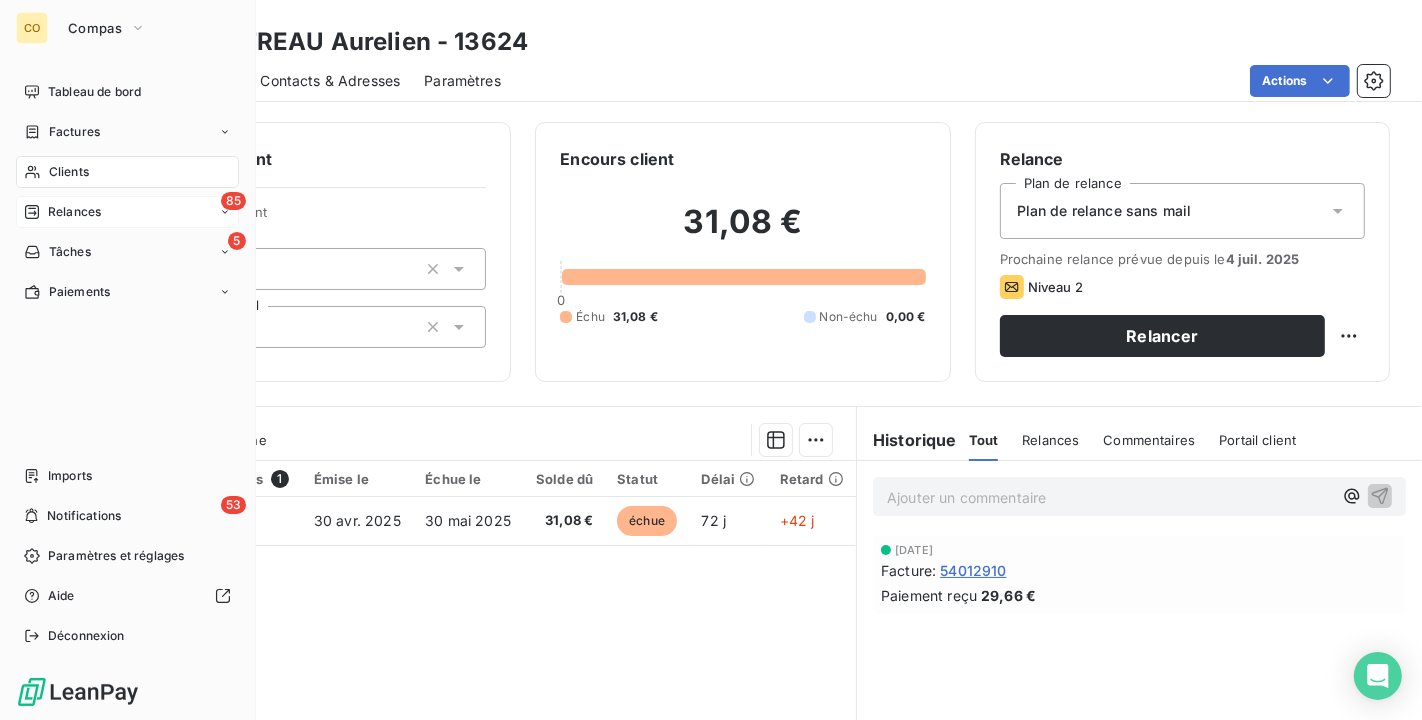 click on "Clients" at bounding box center (69, 172) 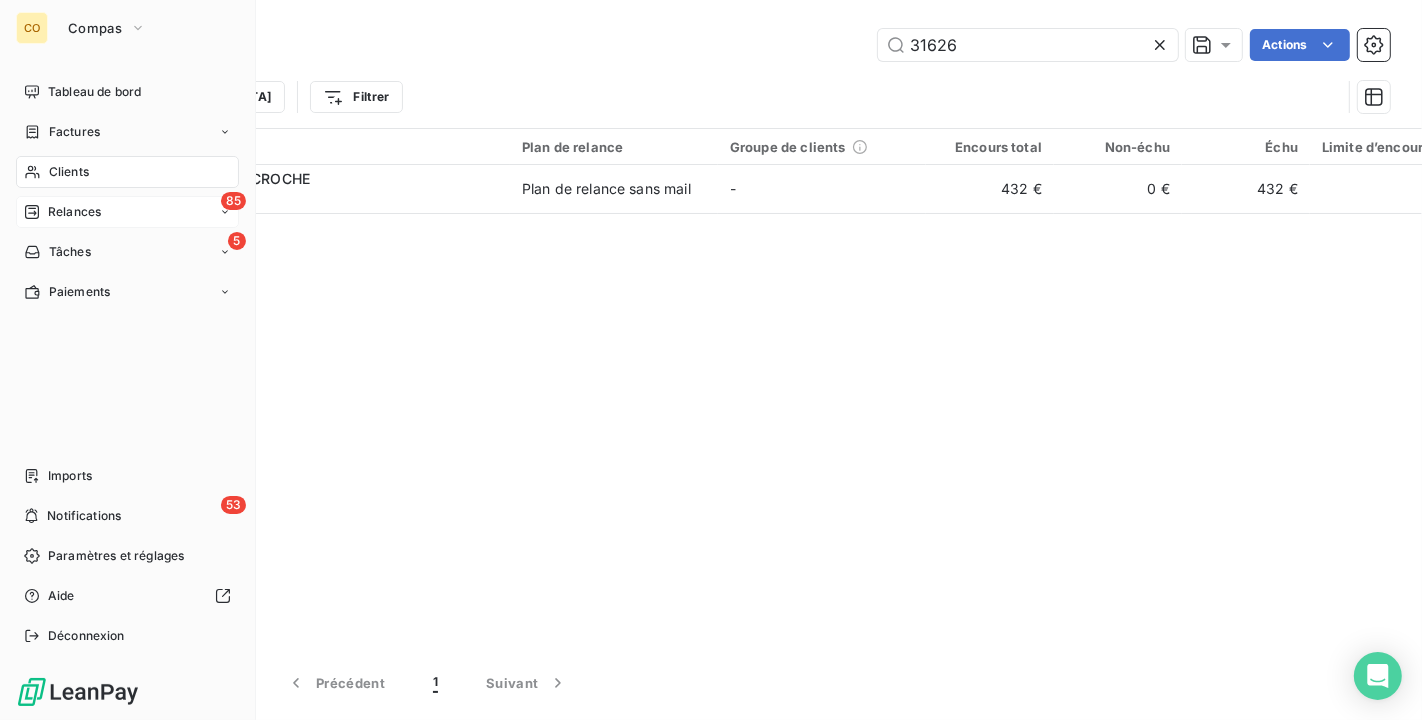 click on "Relances" at bounding box center [74, 212] 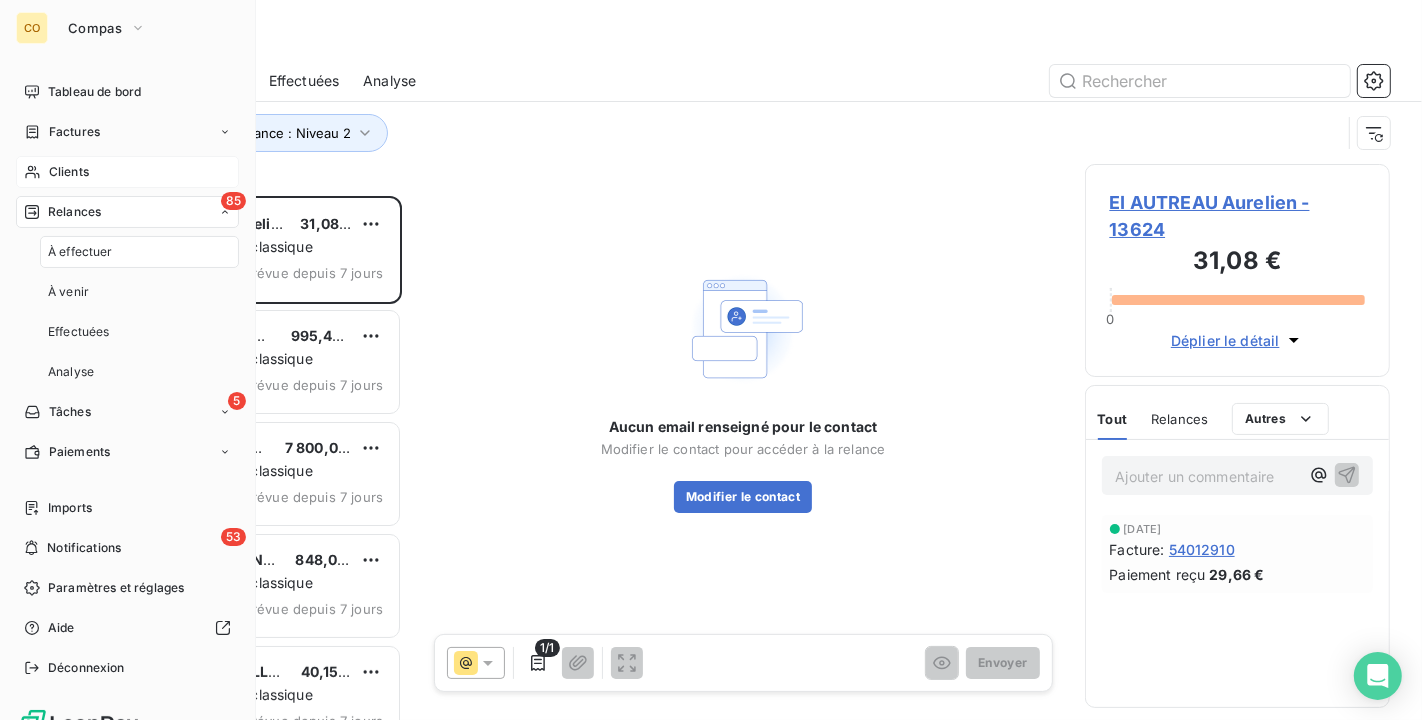 scroll, scrollTop: 18, scrollLeft: 17, axis: both 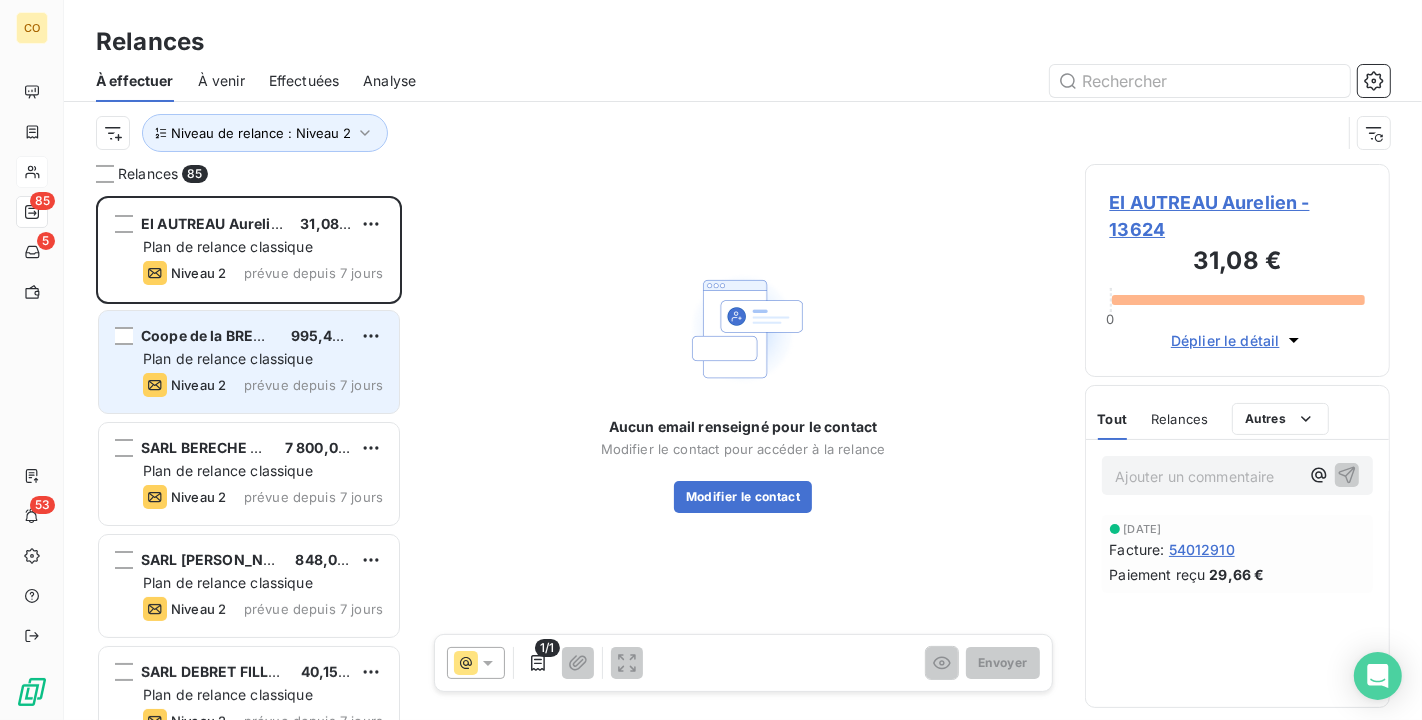 click on "Plan de relance classique" at bounding box center [228, 358] 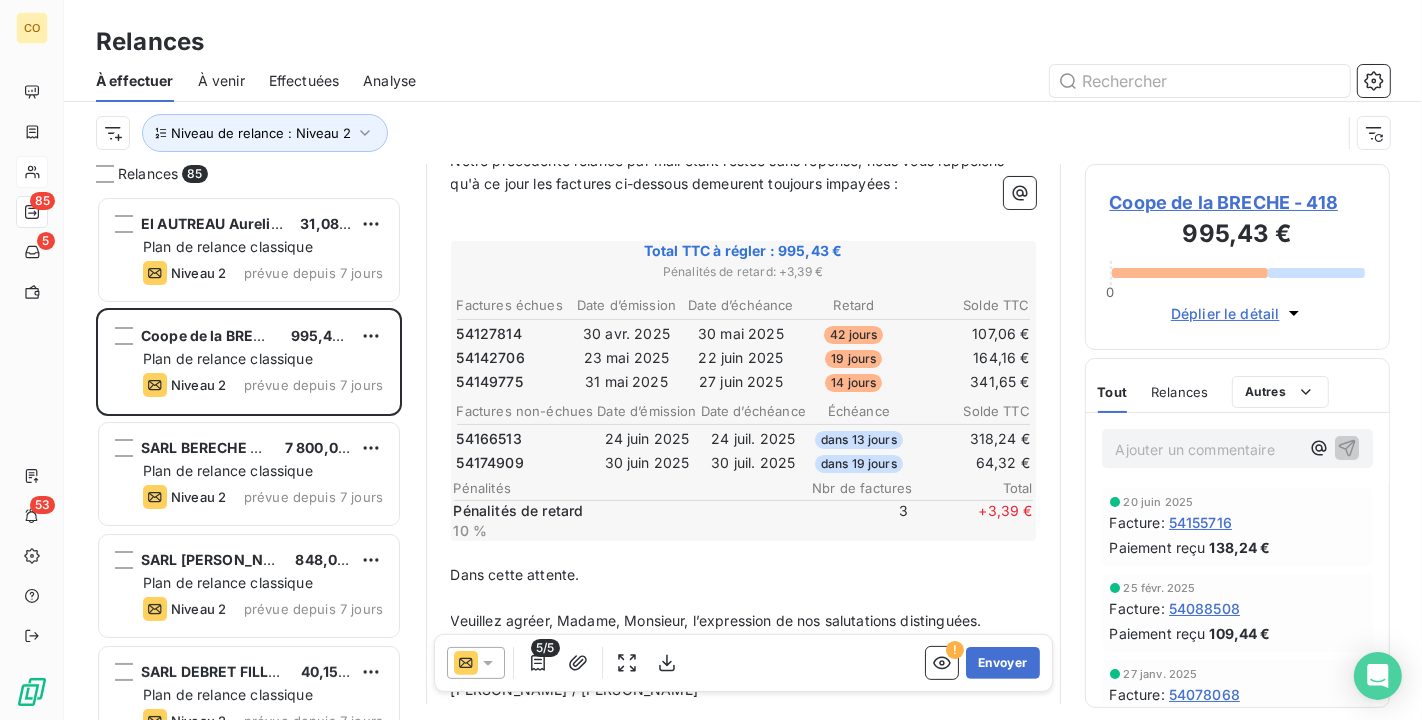 scroll, scrollTop: 335, scrollLeft: 0, axis: vertical 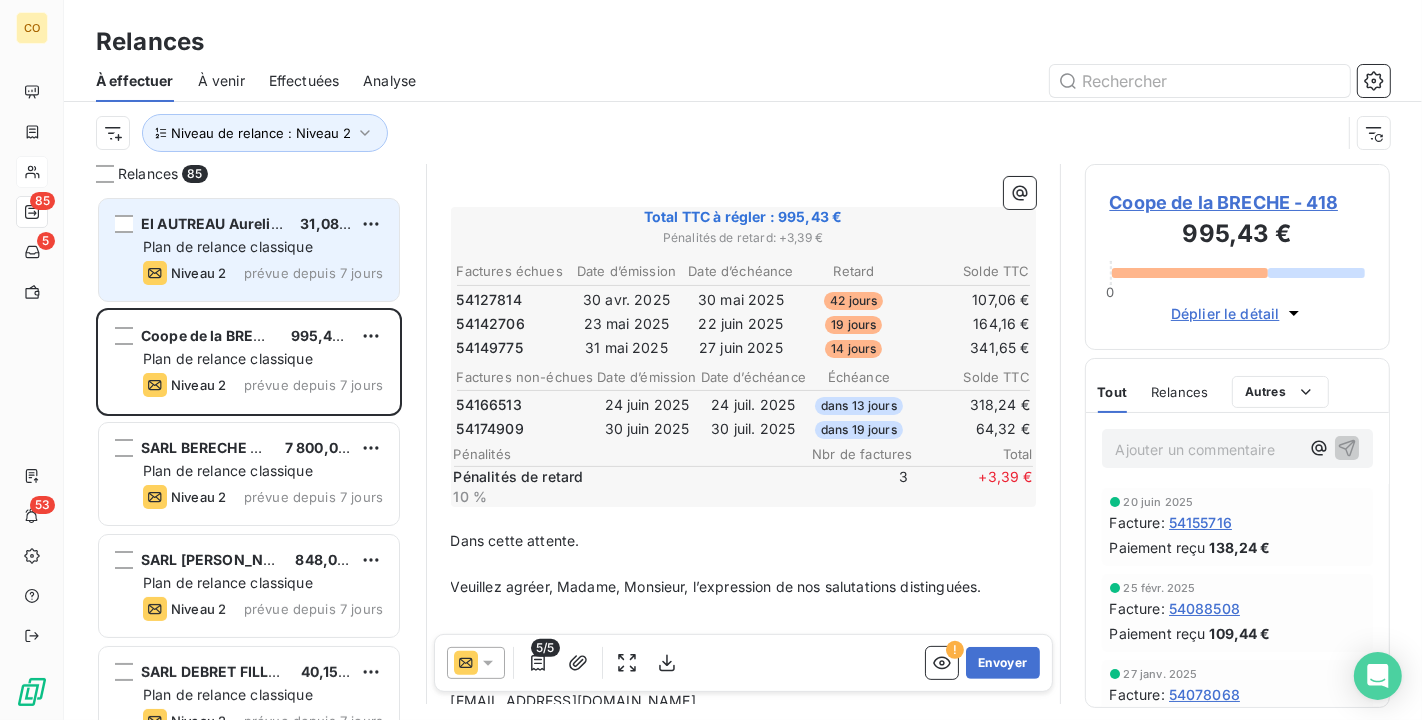 click on "prévue depuis 7 jours" at bounding box center [313, 273] 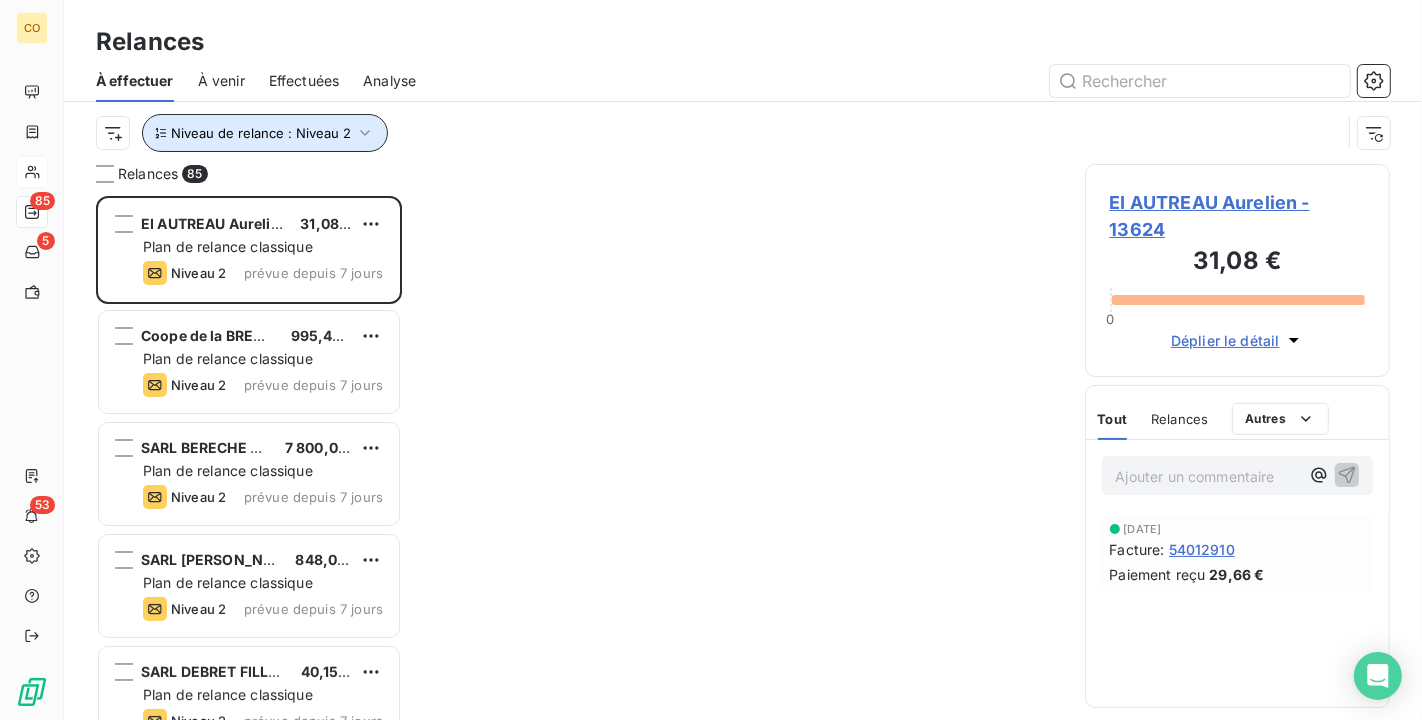click 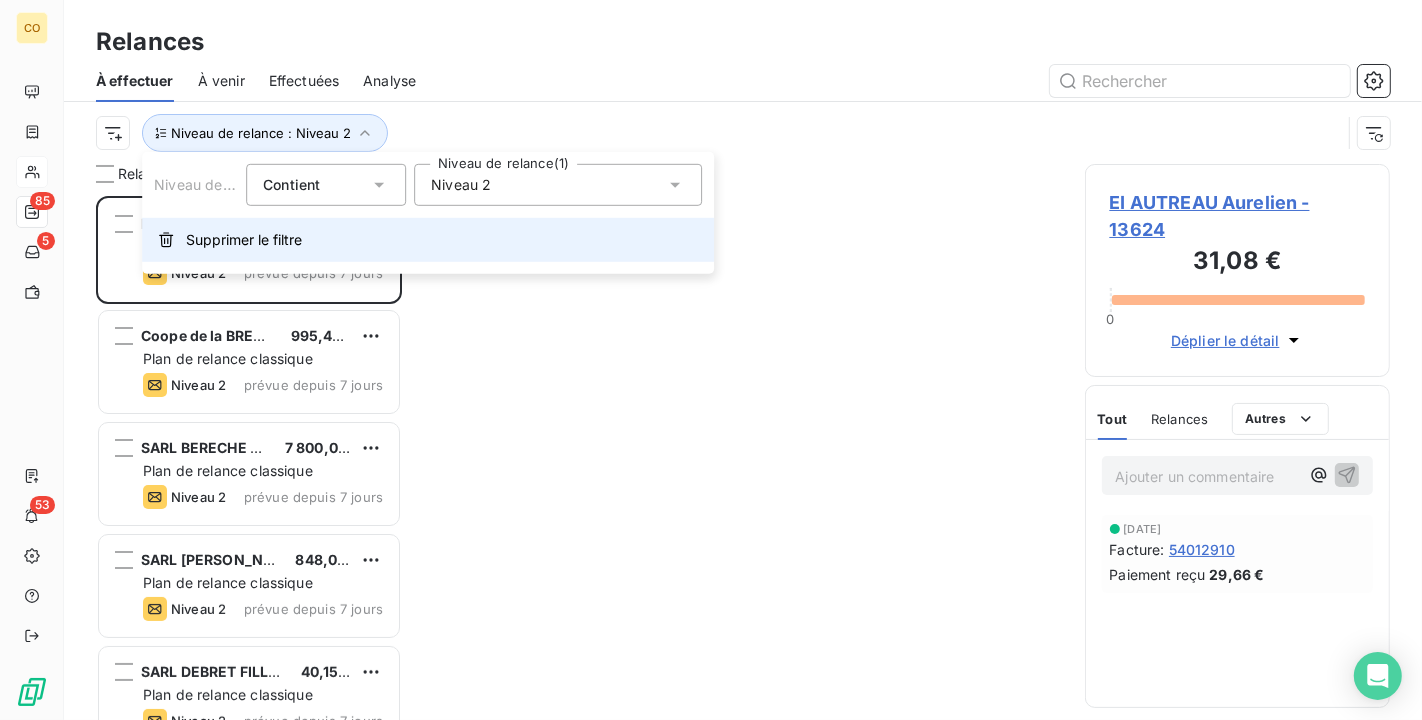 click on "Supprimer le filtre" at bounding box center [244, 240] 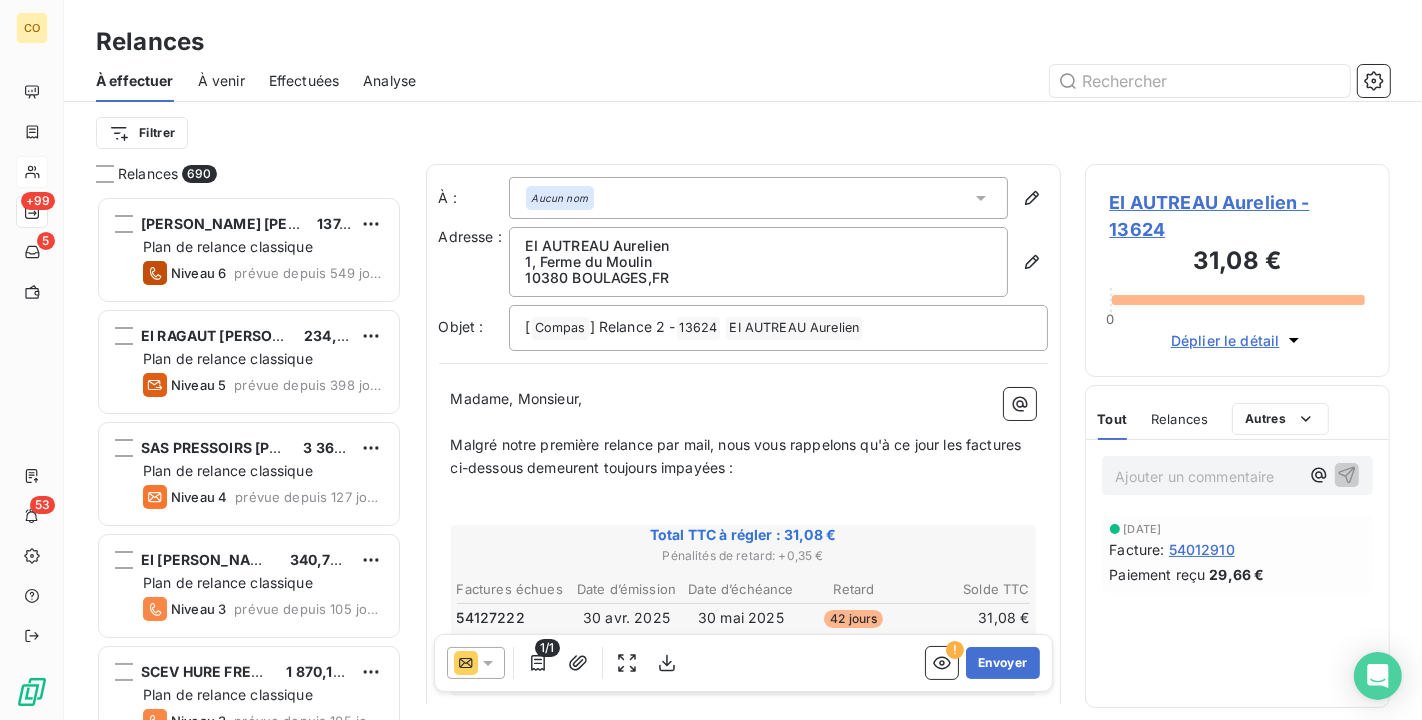 scroll, scrollTop: 18, scrollLeft: 17, axis: both 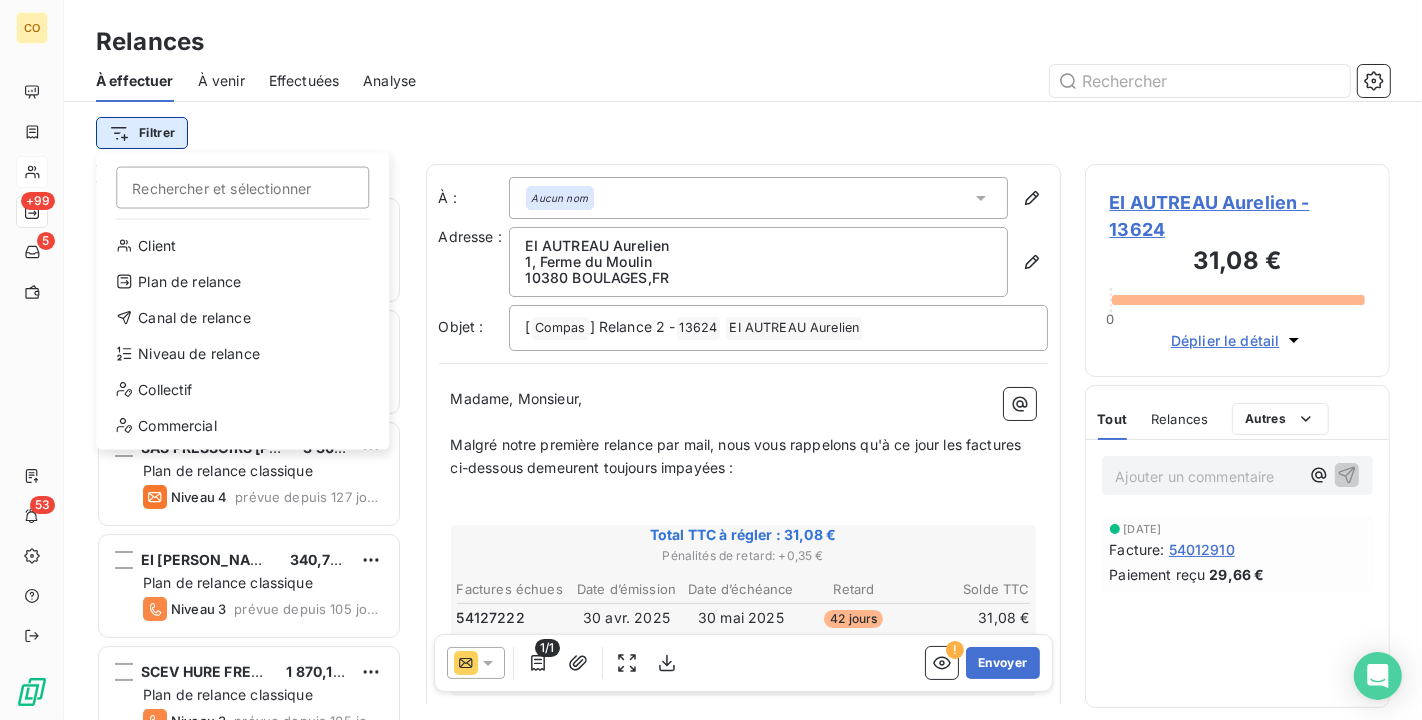 click on "CO +99 5 53 Relances À effectuer À venir Effectuées Analyse Filtrer Rechercher et sélectionner Client Plan de relance Canal de relance Niveau de relance Collectif Commercial Relances 690 [PERSON_NAME] [PERSON_NAME] 137,11 € Plan de relance classique Niveau 6 prévue depuis 549 jours EI RAGAUT [PERSON_NAME] 234,70 € Plan de relance classique Niveau 5 prévue depuis 398 jours SAS PRESSOIRS [PERSON_NAME] 3 369,68 € Plan de relance classique Niveau 4 prévue depuis 127 jours EI [PERSON_NAME] 340,76 € Plan de relance classique Niveau 3 prévue depuis 105 jours SCEV HURE FRERES 1 870,19 € Plan de relance classique Niveau 3 prévue depuis 105 jours EI [PERSON_NAME] 439,32 € Plan de relance classique Niveau 5 prévue depuis 105 jours EI GOURMAND [PERSON_NAME] 84,25 € Plan de relance sans mail Niveau 5 prévue depuis 105 jours Aut. INDIVISION [PERSON_NAME] 57,03 € Plan de relance classique Niveau 5 prévue depuis 105 jours SC DOMAINE R-RENAUDIN 15 461,22 € Plan de relance classique À :" at bounding box center (711, 360) 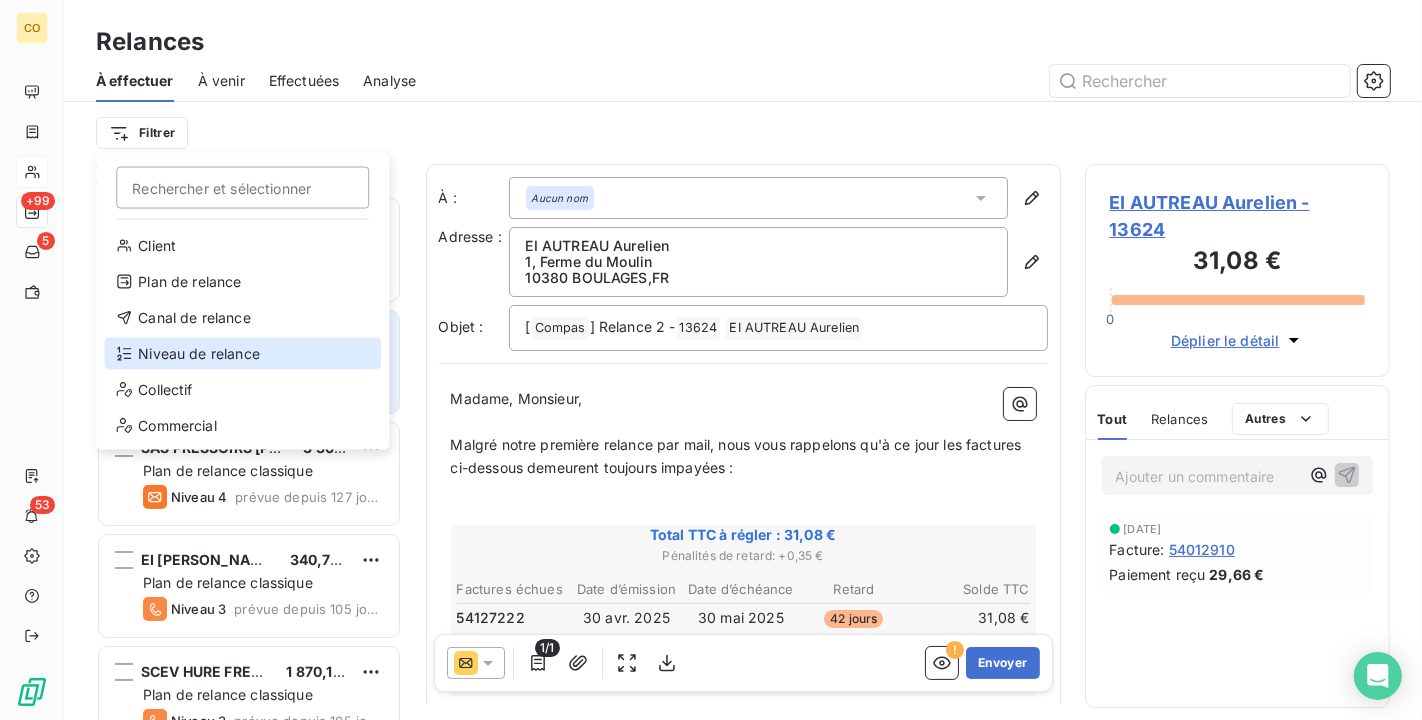 click on "Niveau de relance" at bounding box center [242, 354] 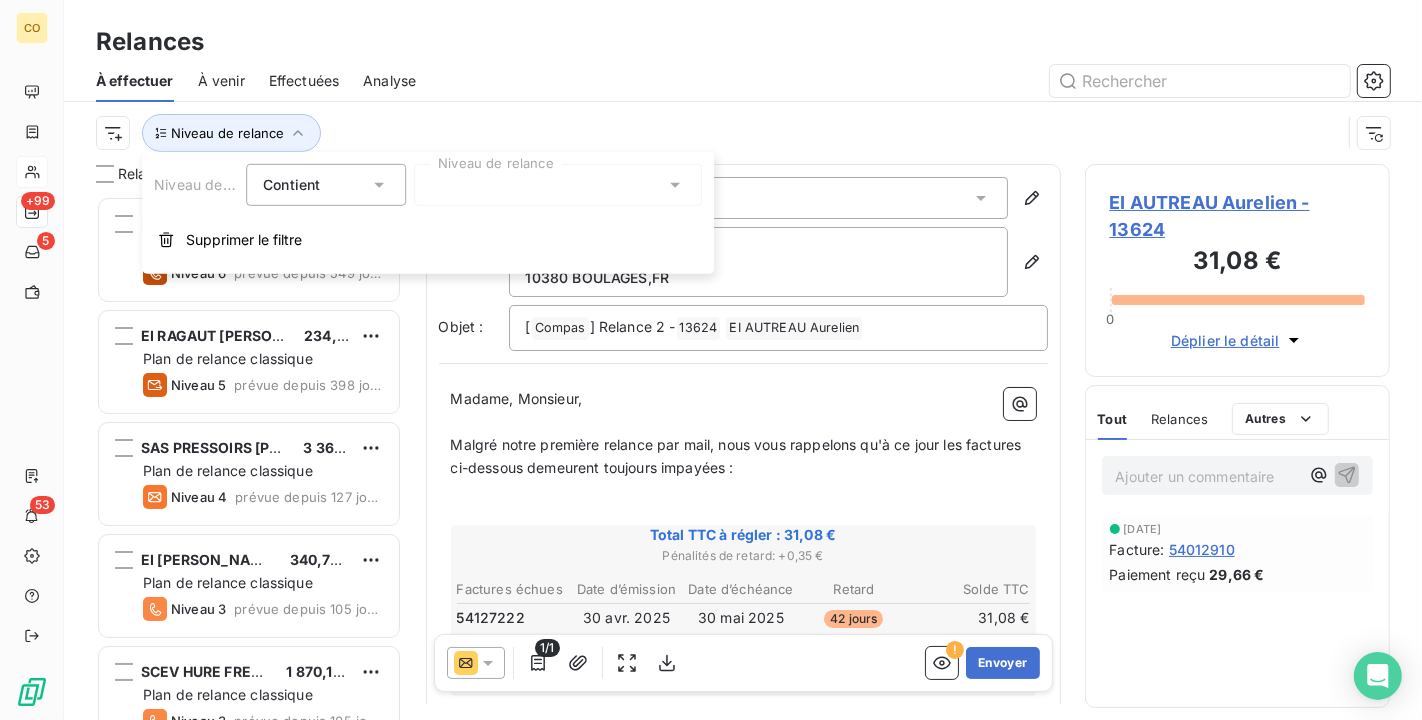 click at bounding box center [558, 185] 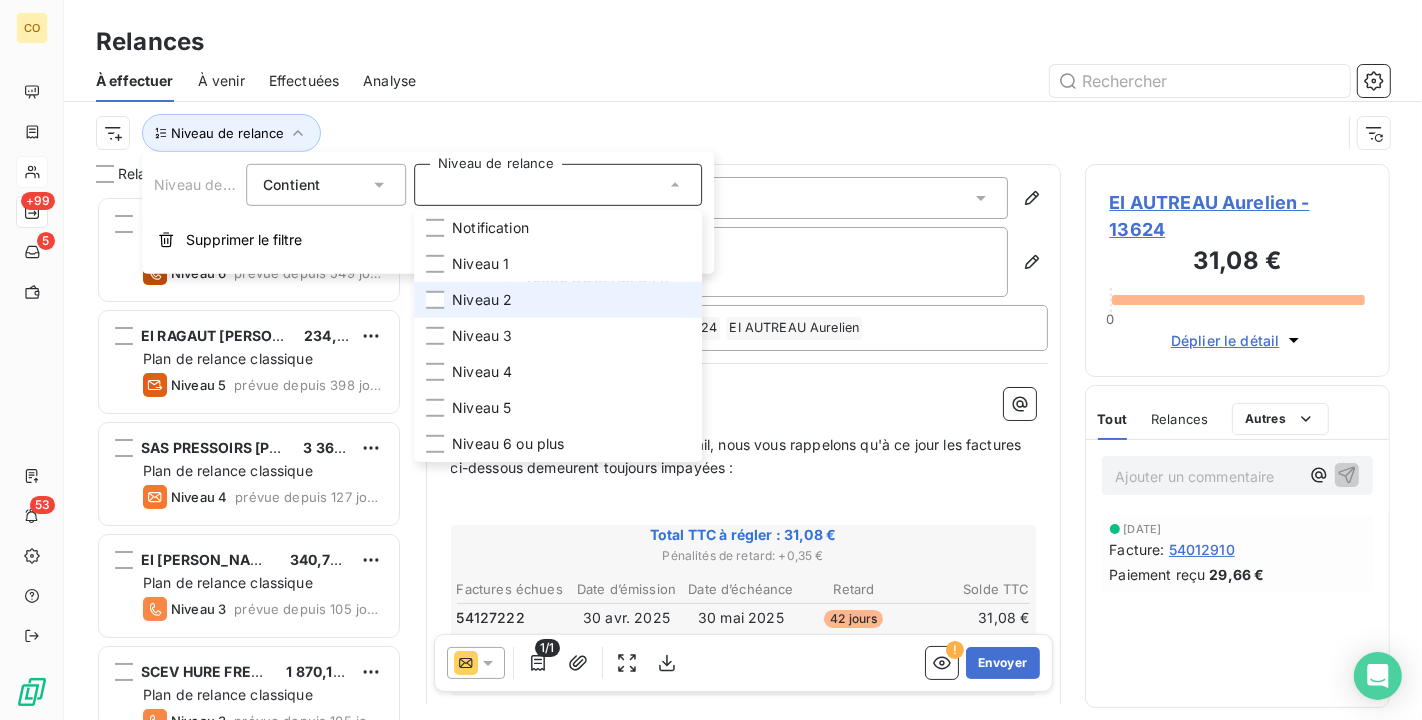 click on "Niveau 2" at bounding box center [558, 300] 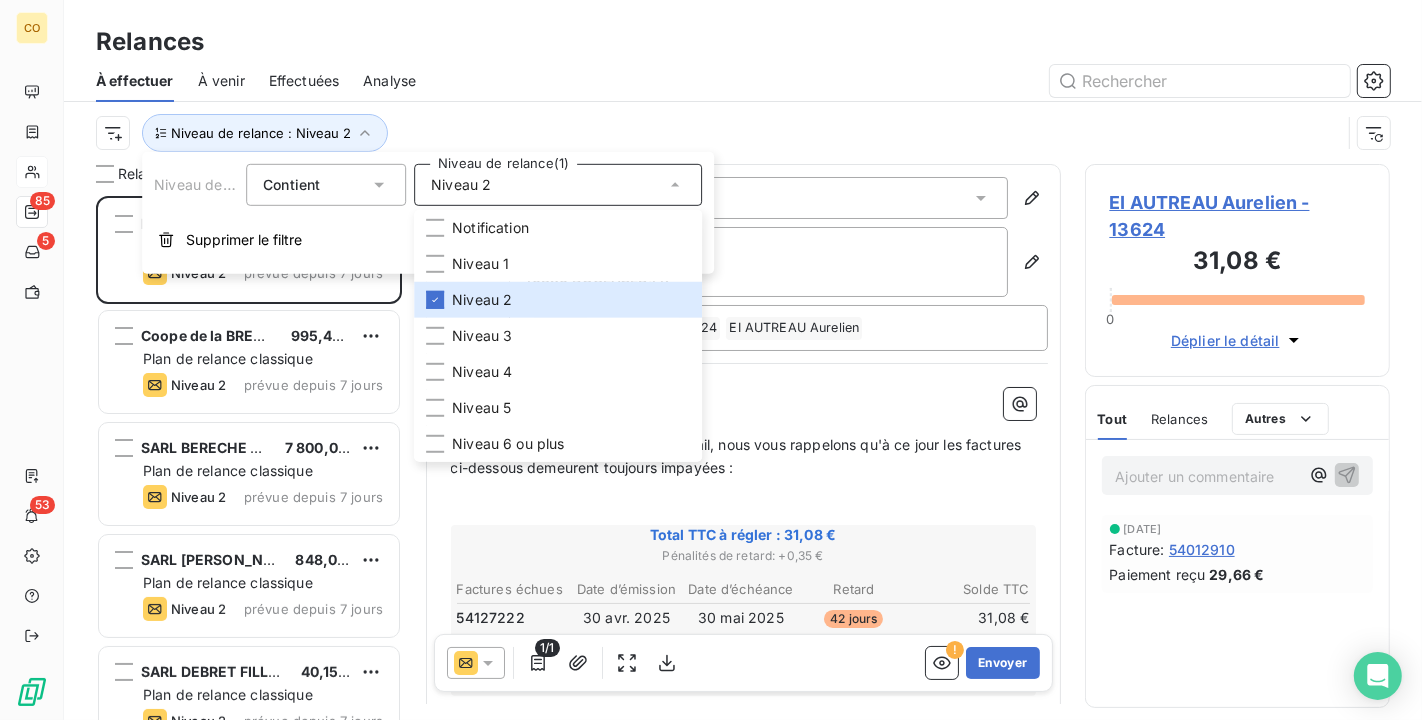 click on "À effectuer À venir Effectuées Analyse" at bounding box center [743, 81] 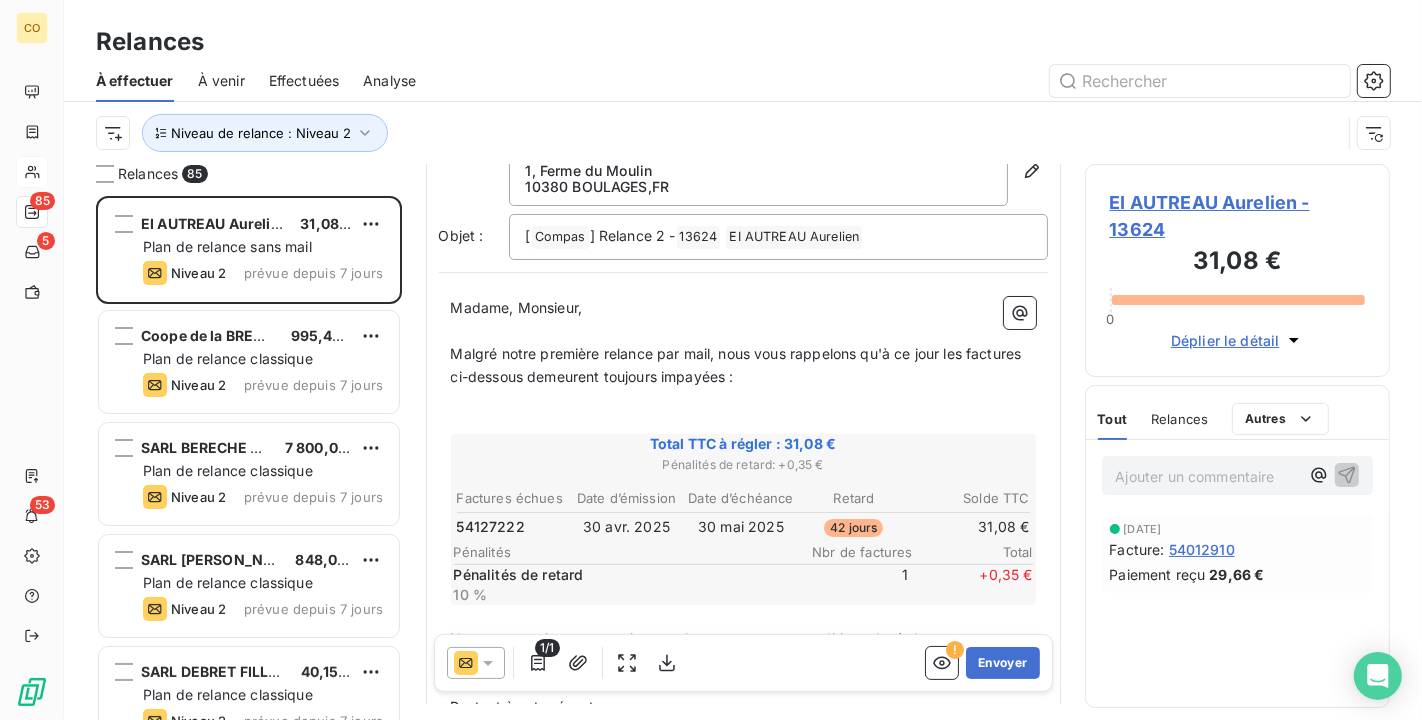 scroll, scrollTop: 113, scrollLeft: 0, axis: vertical 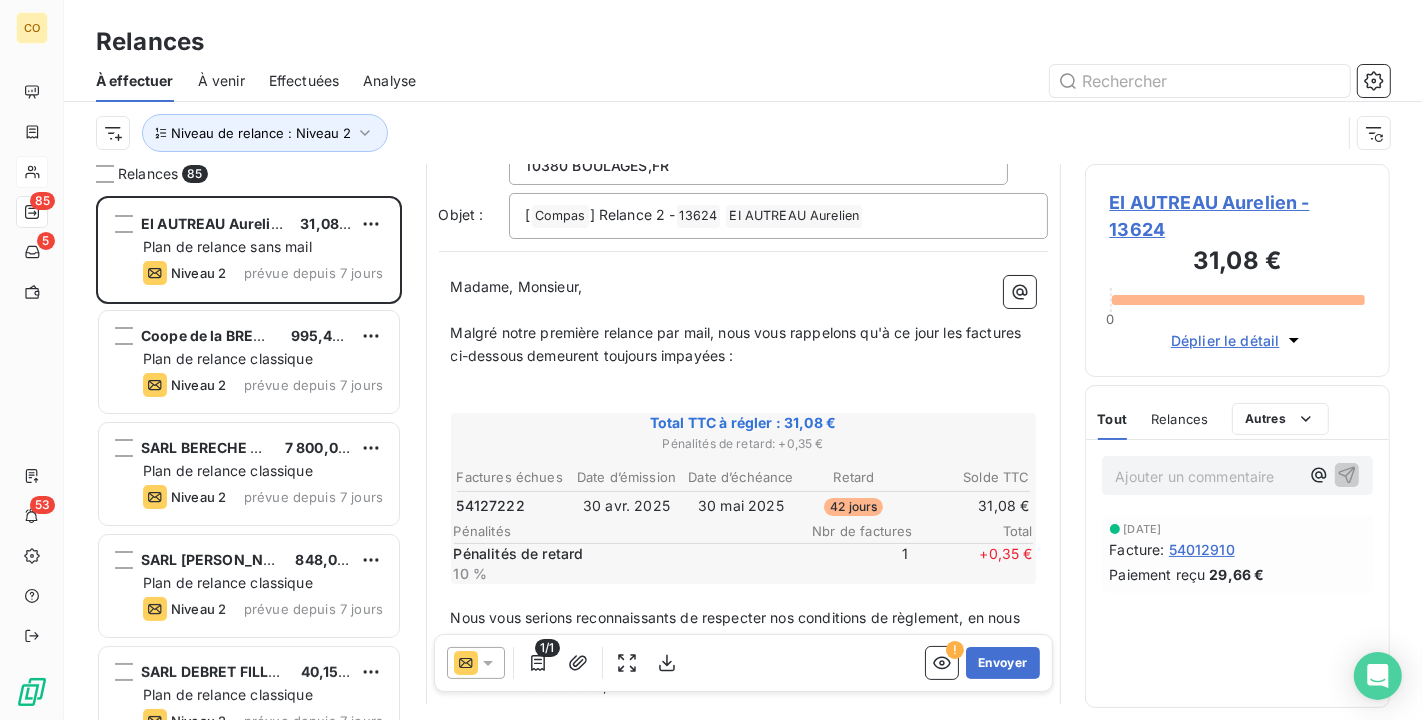 click at bounding box center (476, 663) 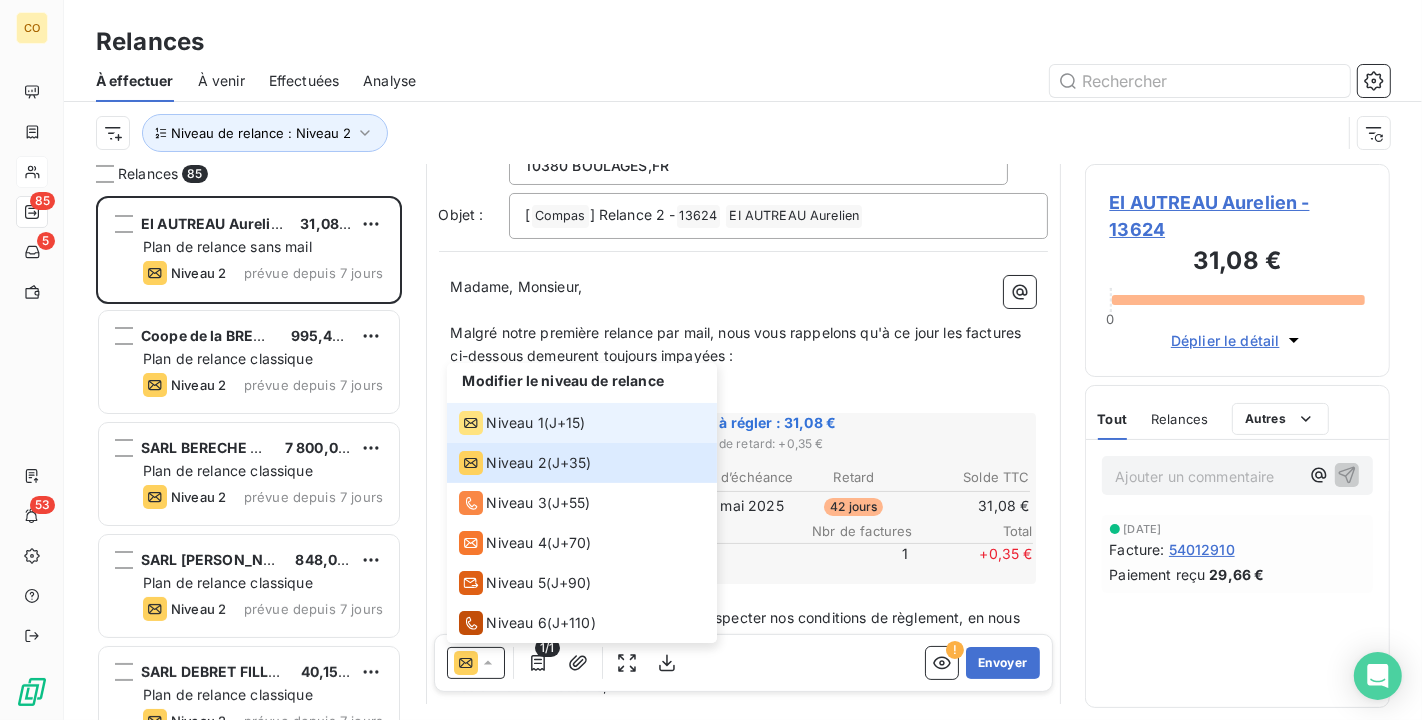 click on "Niveau 1" at bounding box center (515, 423) 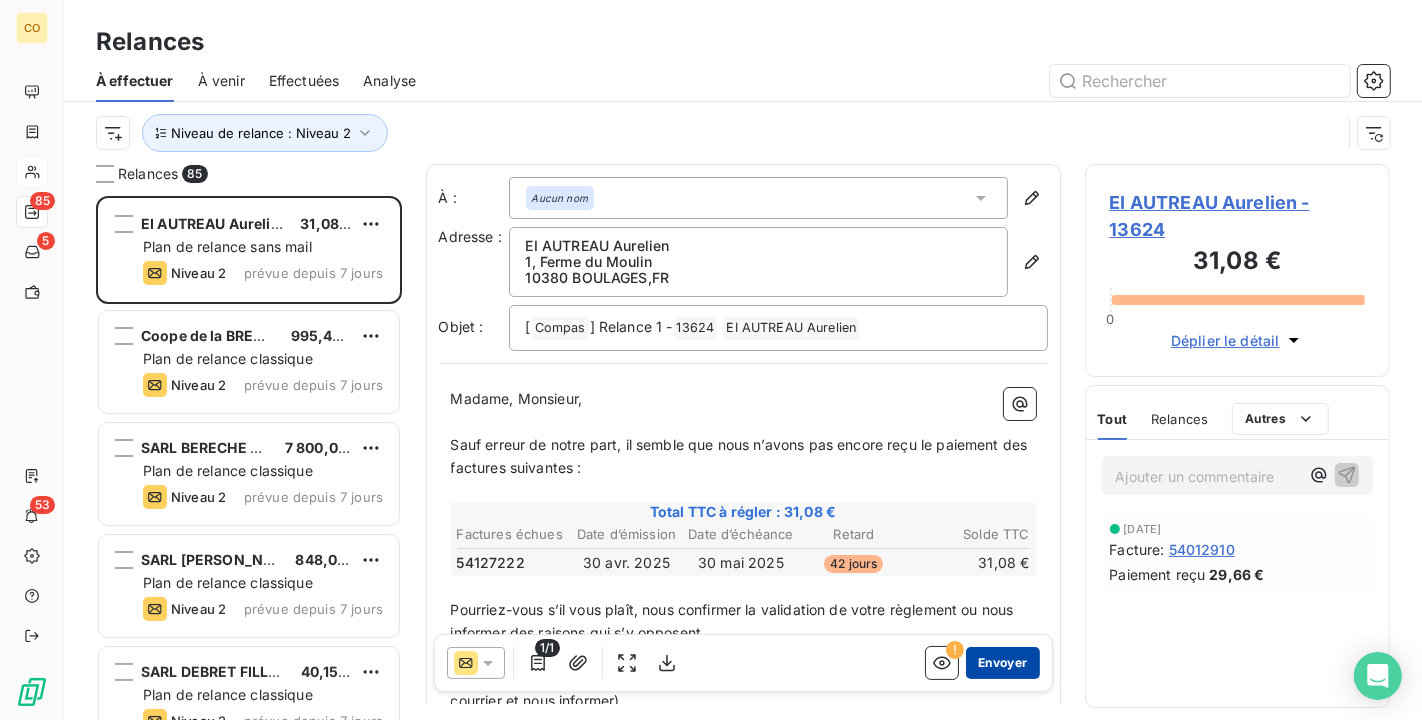 click on "Envoyer" at bounding box center [1002, 663] 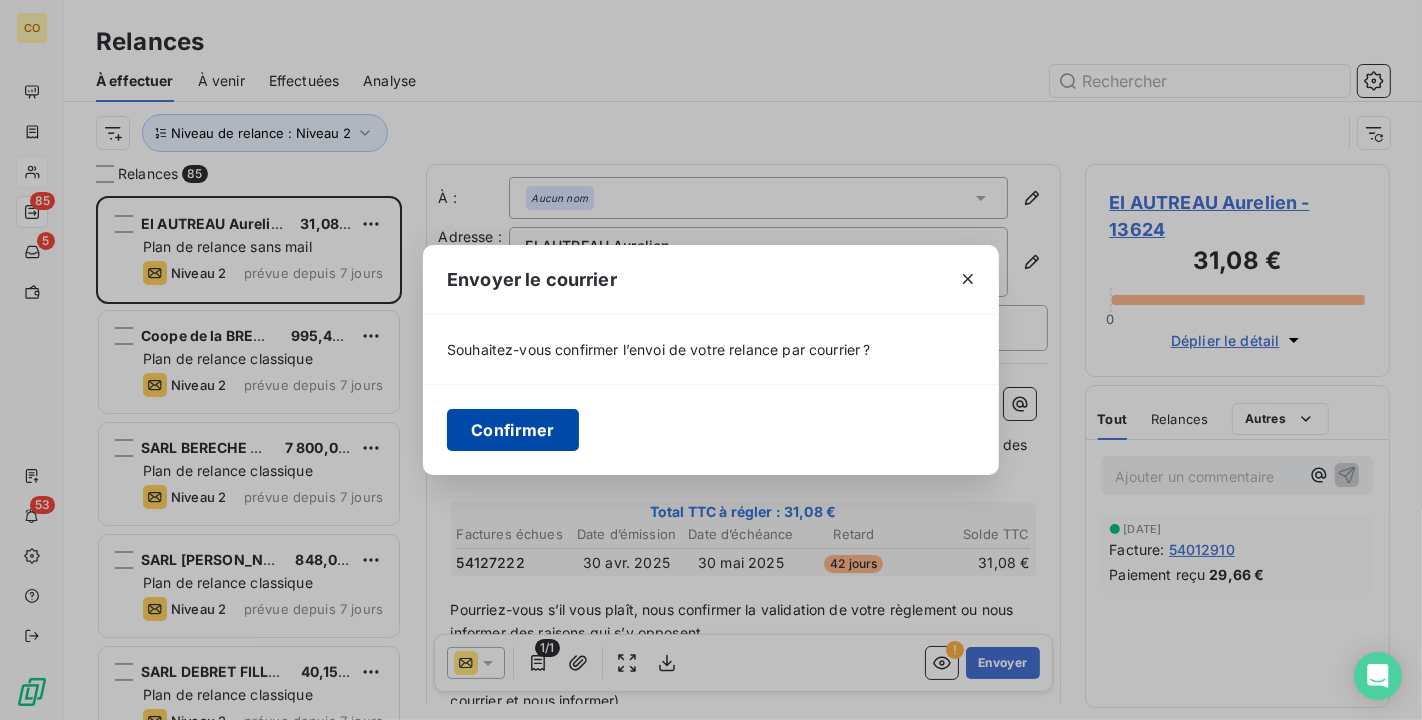 click on "Confirmer" at bounding box center [513, 430] 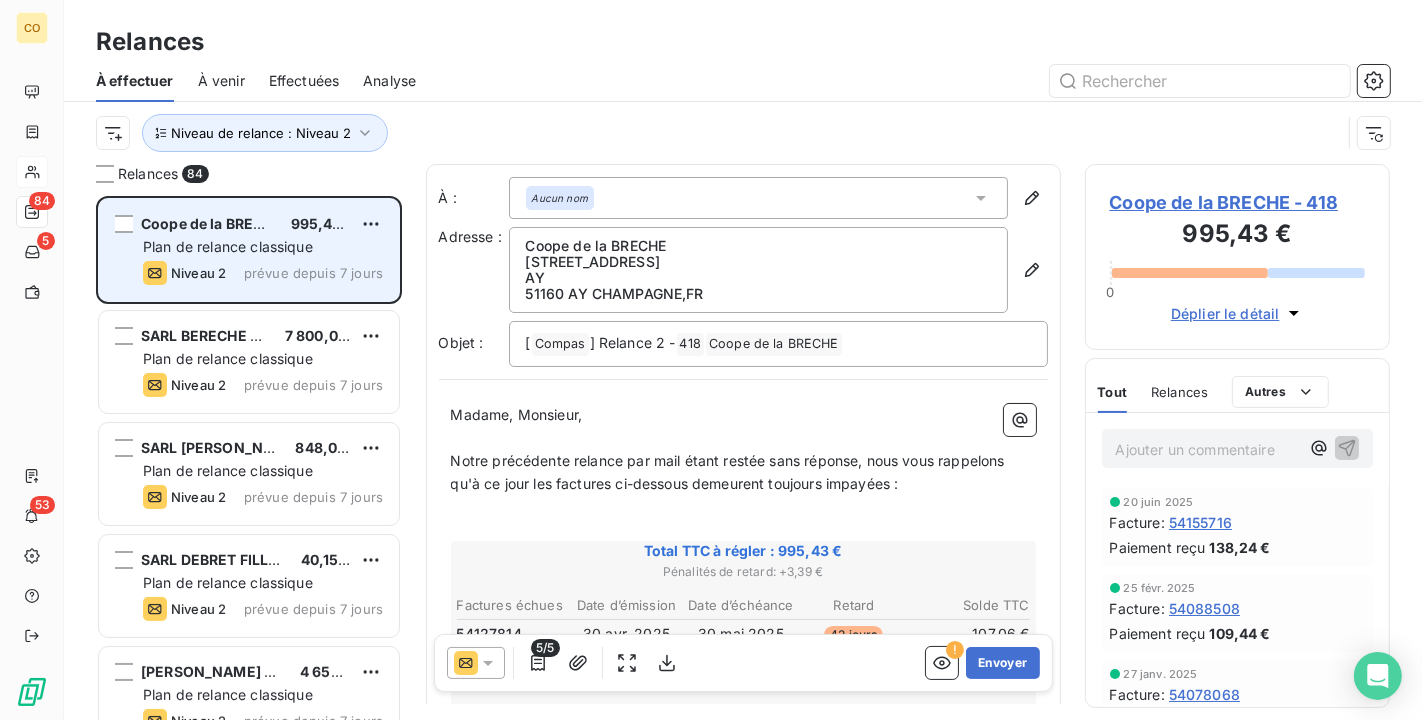 click on "CO 84 5 53 Relances À effectuer À venir Effectuées Analyse Niveau de relance  : Niveau 2  Relances 84 Coope de la BRECHE 995,43 € Plan de relance classique Niveau 2 prévue depuis 7 jours SARL BERECHE & Fils 7 800,05 € Plan de relance classique Niveau 2 prévue depuis 7 jours SARL [PERSON_NAME] 848,00 € Plan de relance classique Niveau 2 prévue depuis 7 jours SARL DEBRET FILLES 40,15 € Plan de relance classique Niveau 2 prévue depuis 7 jours [PERSON_NAME] PERE ET FILS 4 650,89 € Plan de relance classique Niveau 2 prévue depuis 7 jours EI [PERSON_NAME] 2 167,98 € Plan de relance classique Niveau 2 prévue depuis 7 jours [PERSON_NAME] GIRAUX 281,09 € Plan de relance classique Niveau 2 prévue depuis 6 jours [PERSON_NAME] J & FILS 527,40 € Plan de relance classique Niveau 2 prévue depuis 6 jours [PERSON_NAME] 50,18 € Plan de relance classique Niveau 2 prévue depuis 6 jours SCEV VESSELLE JEAN 38 423,92 € Plan de relance classique Niveau 2 473,27 € AY" at bounding box center (711, 360) 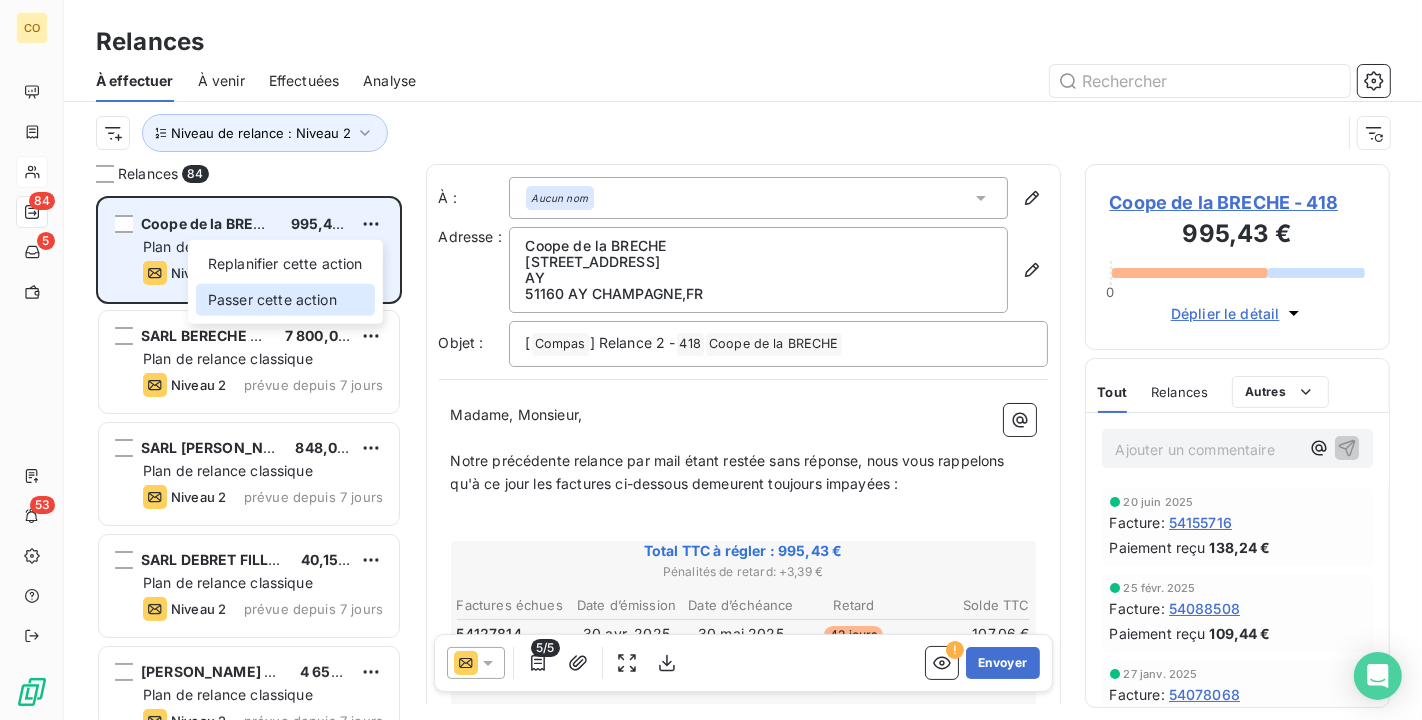 click on "Passer cette action" at bounding box center (285, 300) 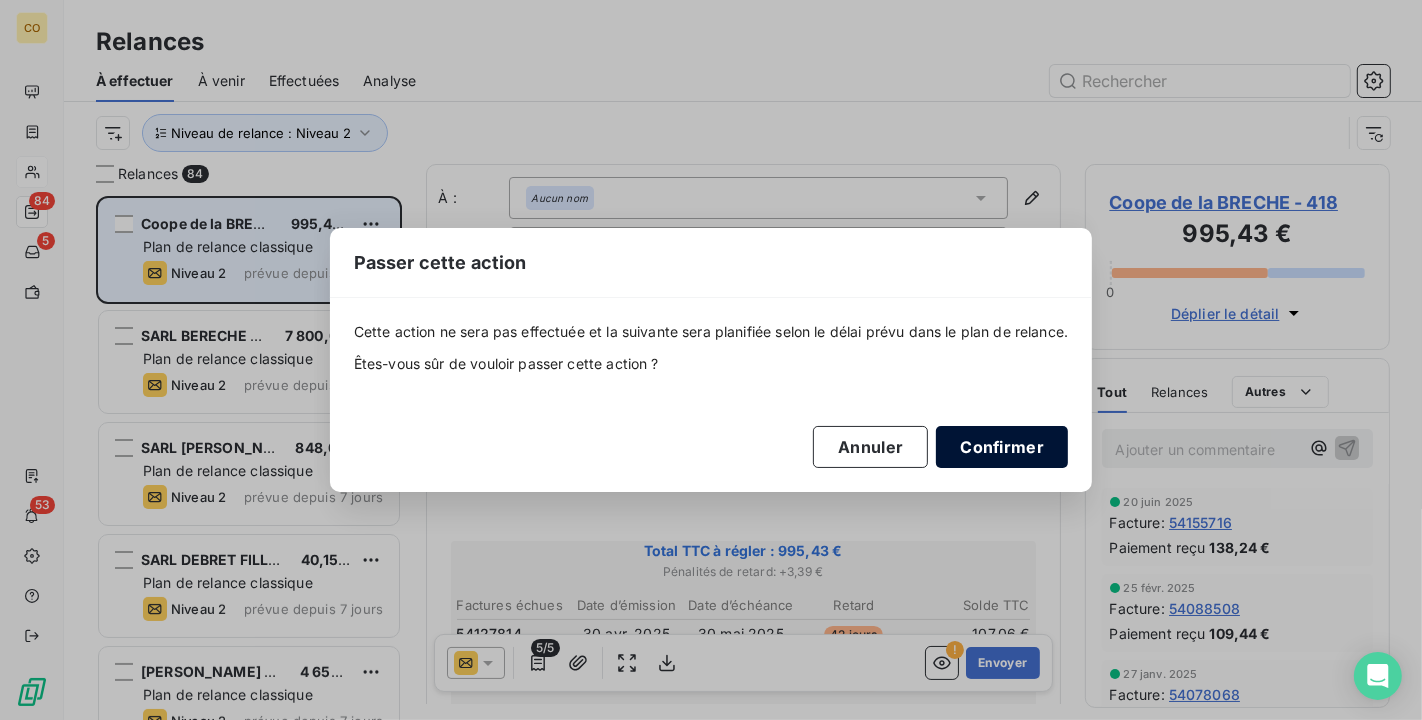 click on "Confirmer" at bounding box center (1002, 447) 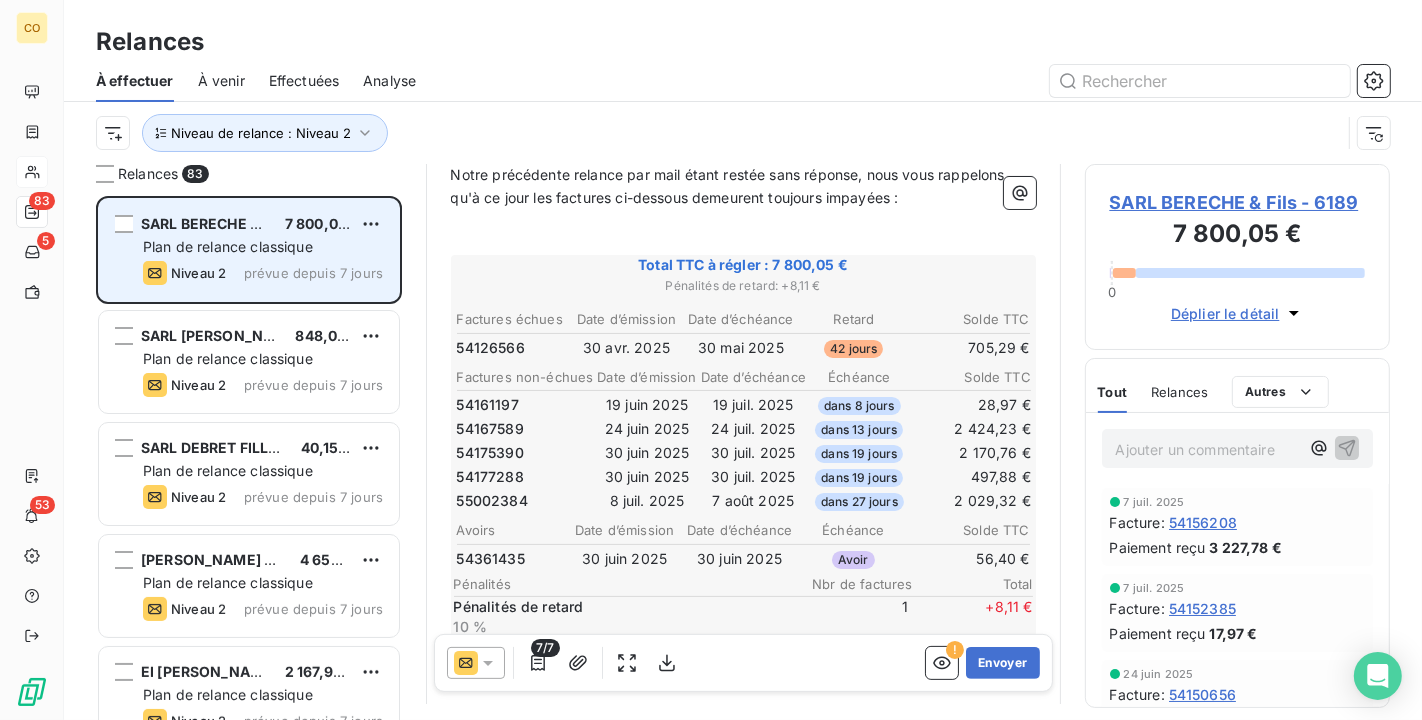 scroll, scrollTop: 334, scrollLeft: 0, axis: vertical 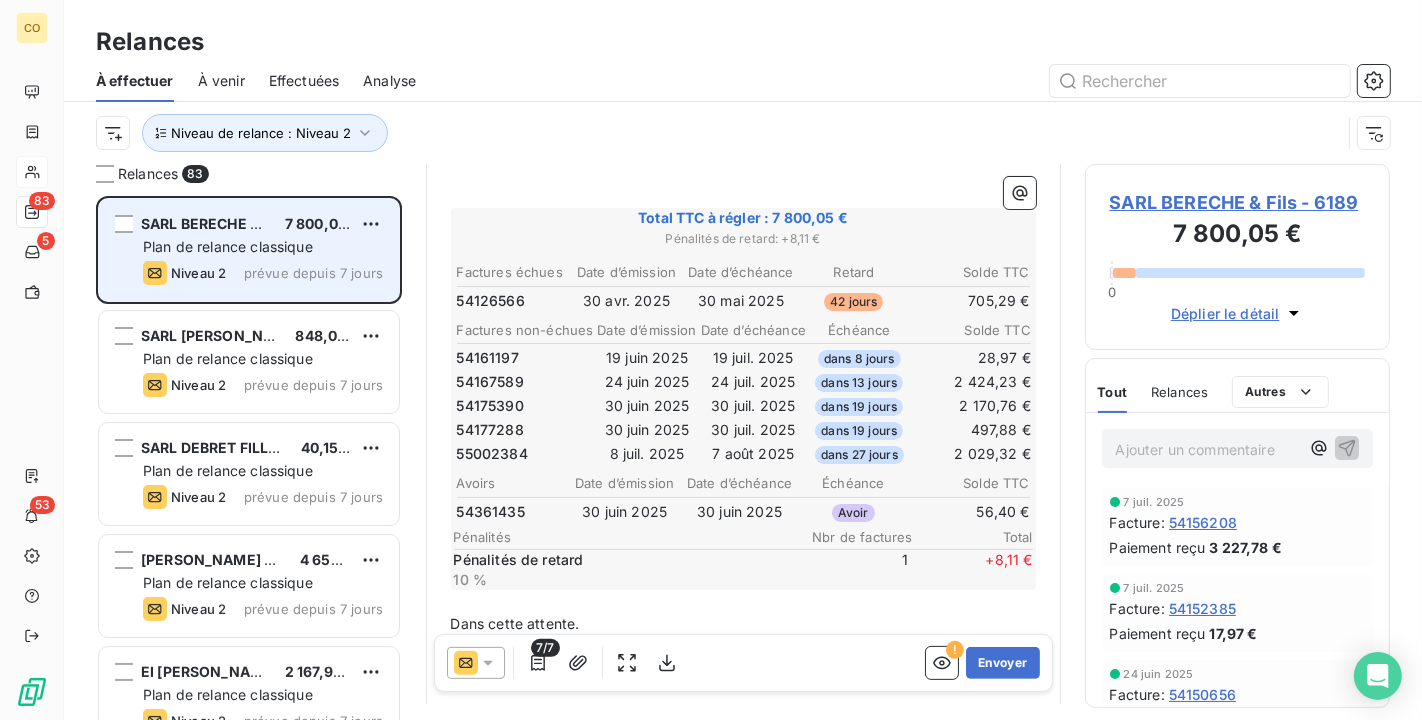 click 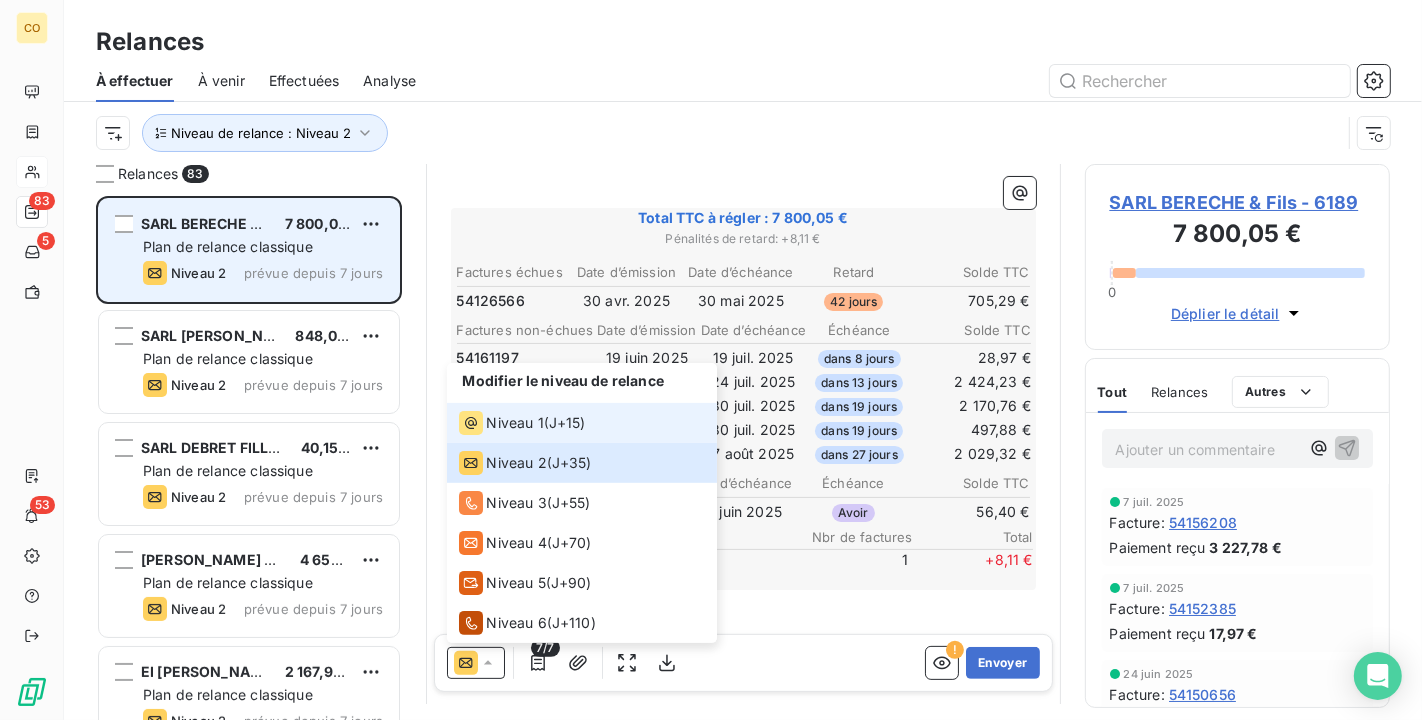 click 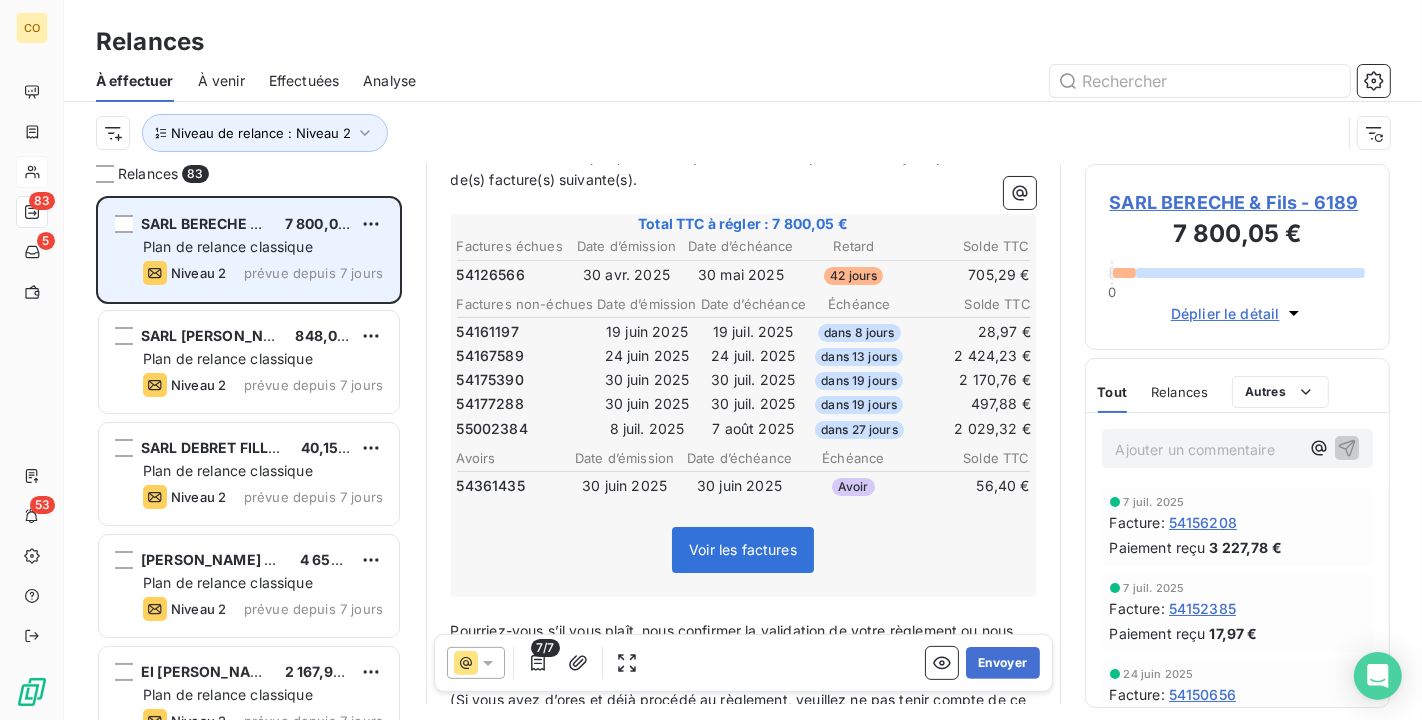 scroll, scrollTop: 335, scrollLeft: 0, axis: vertical 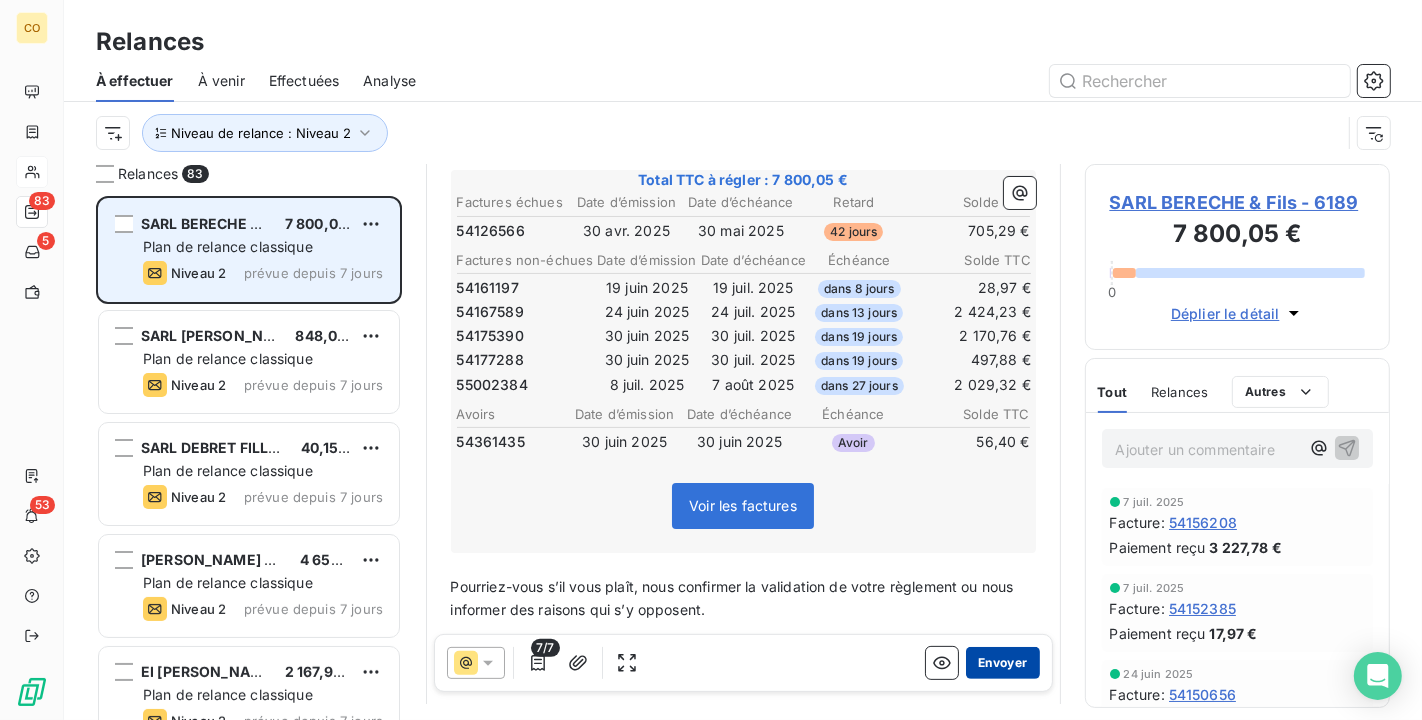 click on "Envoyer" at bounding box center [1002, 663] 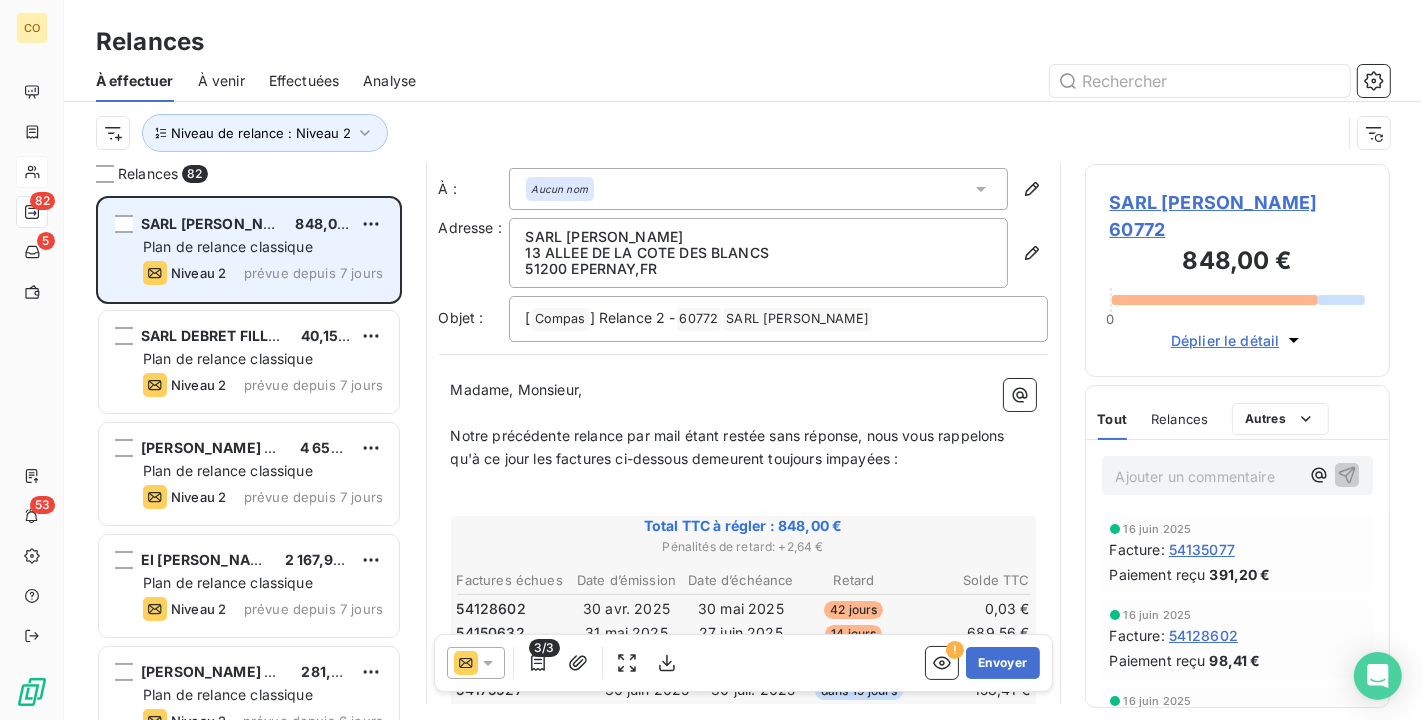scroll, scrollTop: 224, scrollLeft: 0, axis: vertical 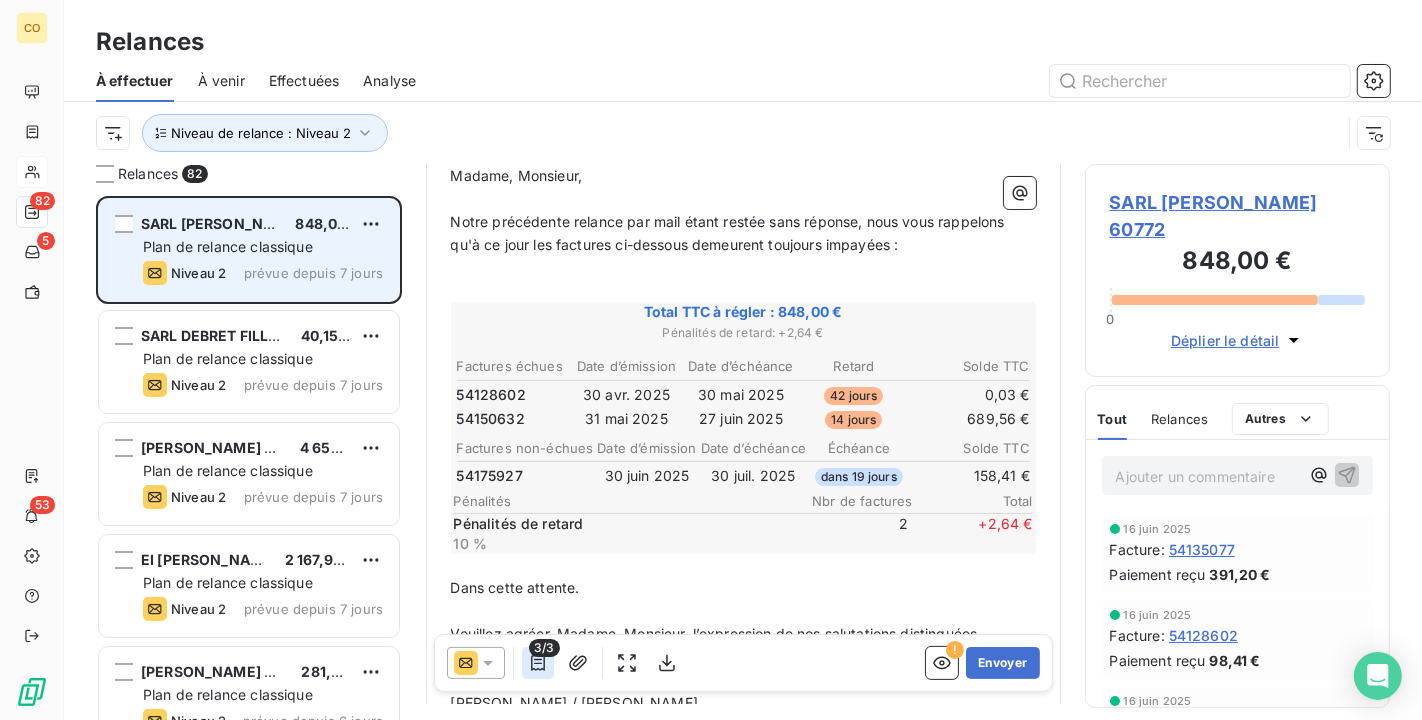 click 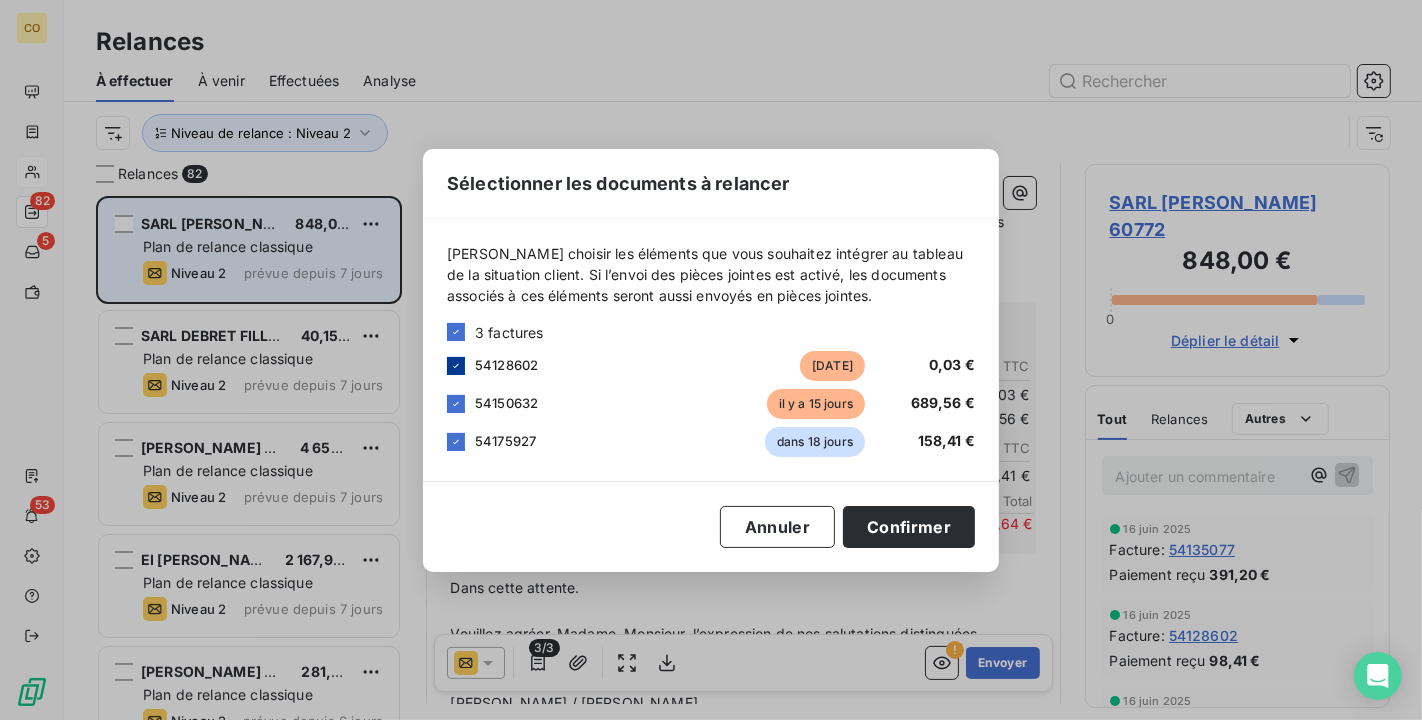 click 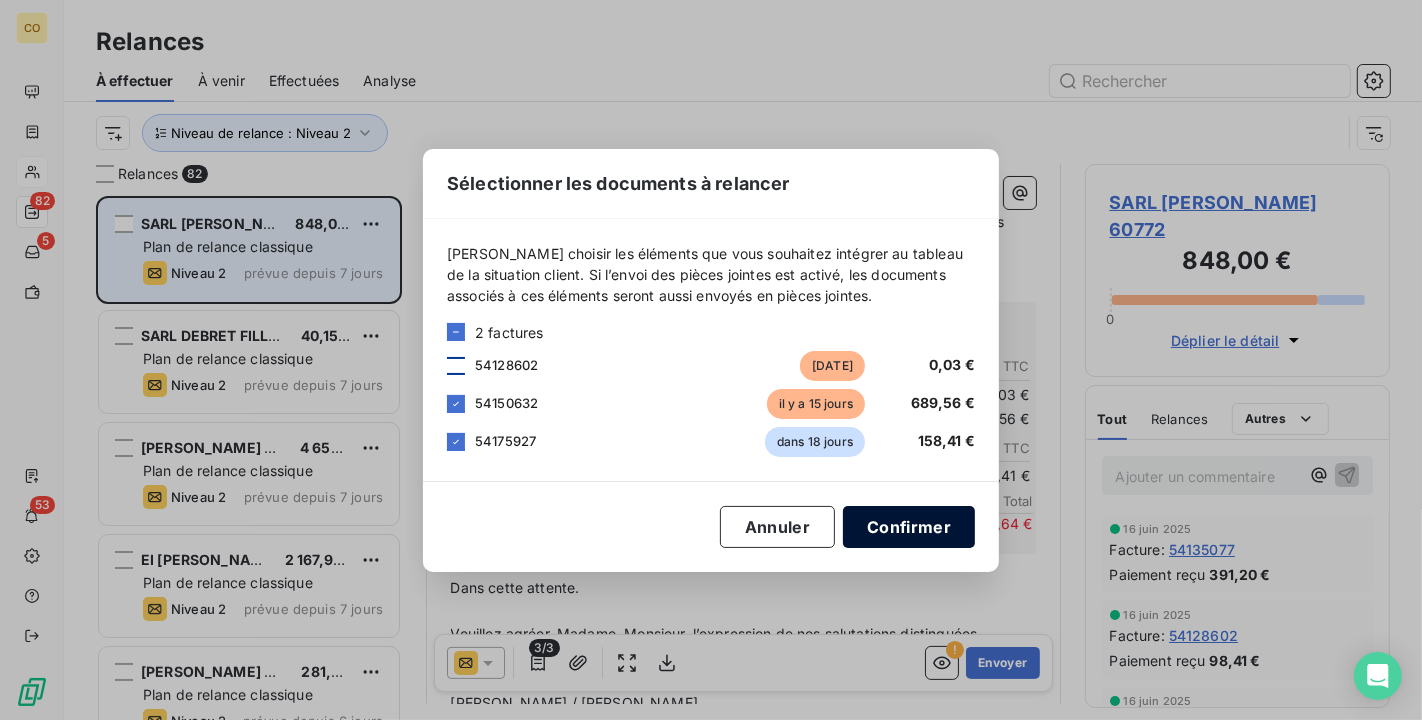 click on "Confirmer" at bounding box center [909, 527] 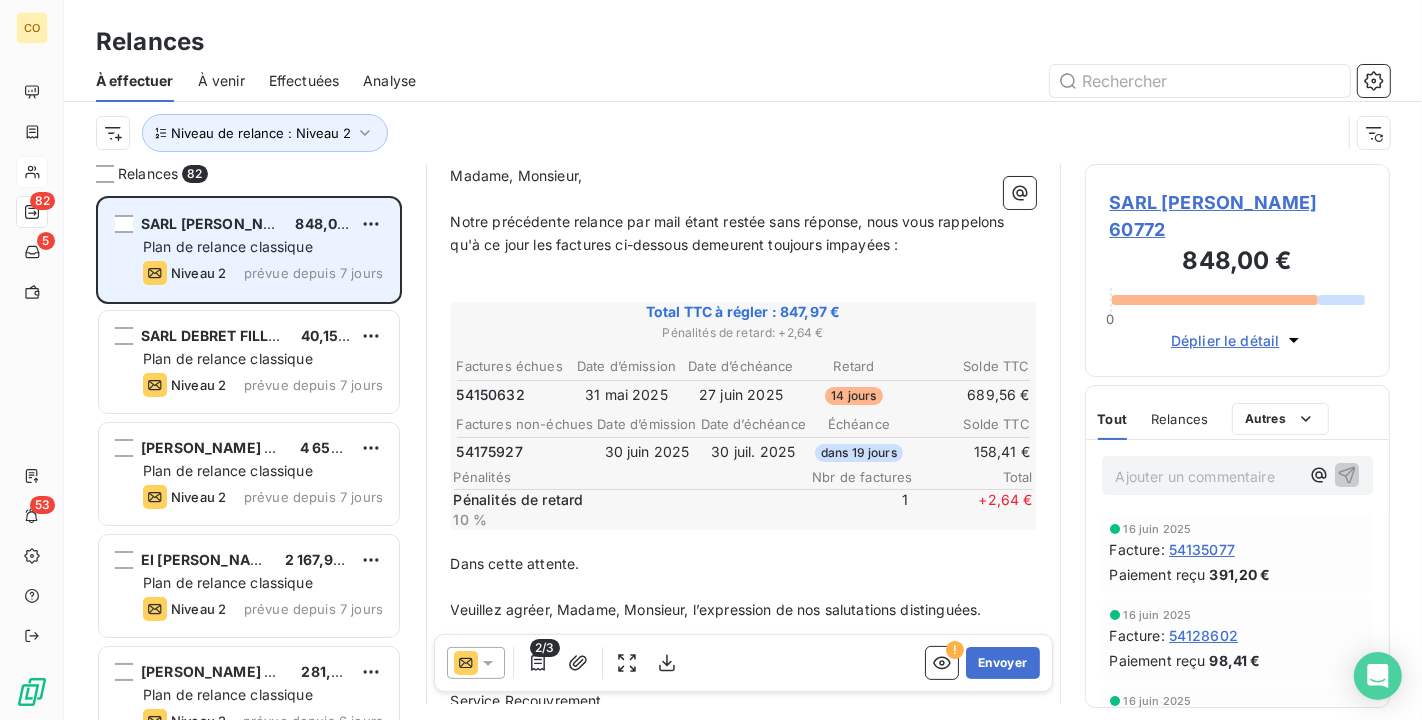 click at bounding box center (476, 663) 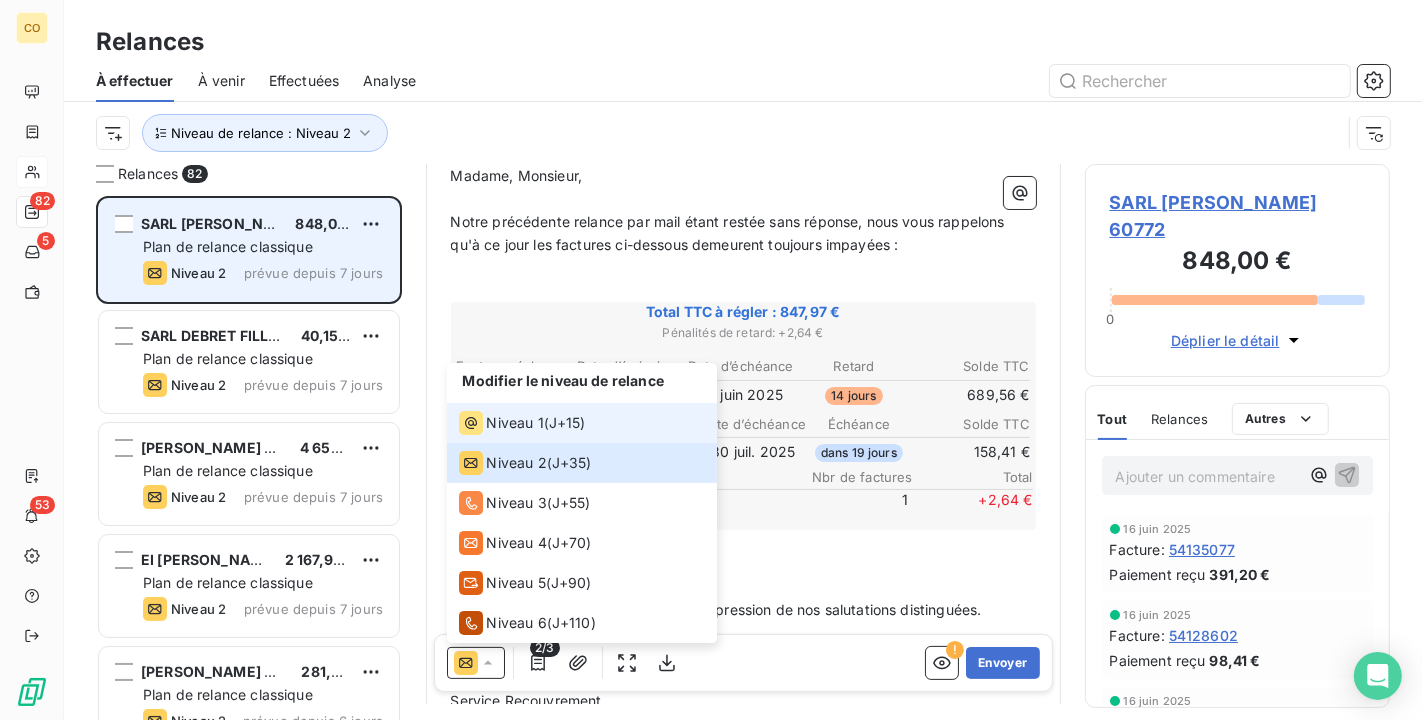 click 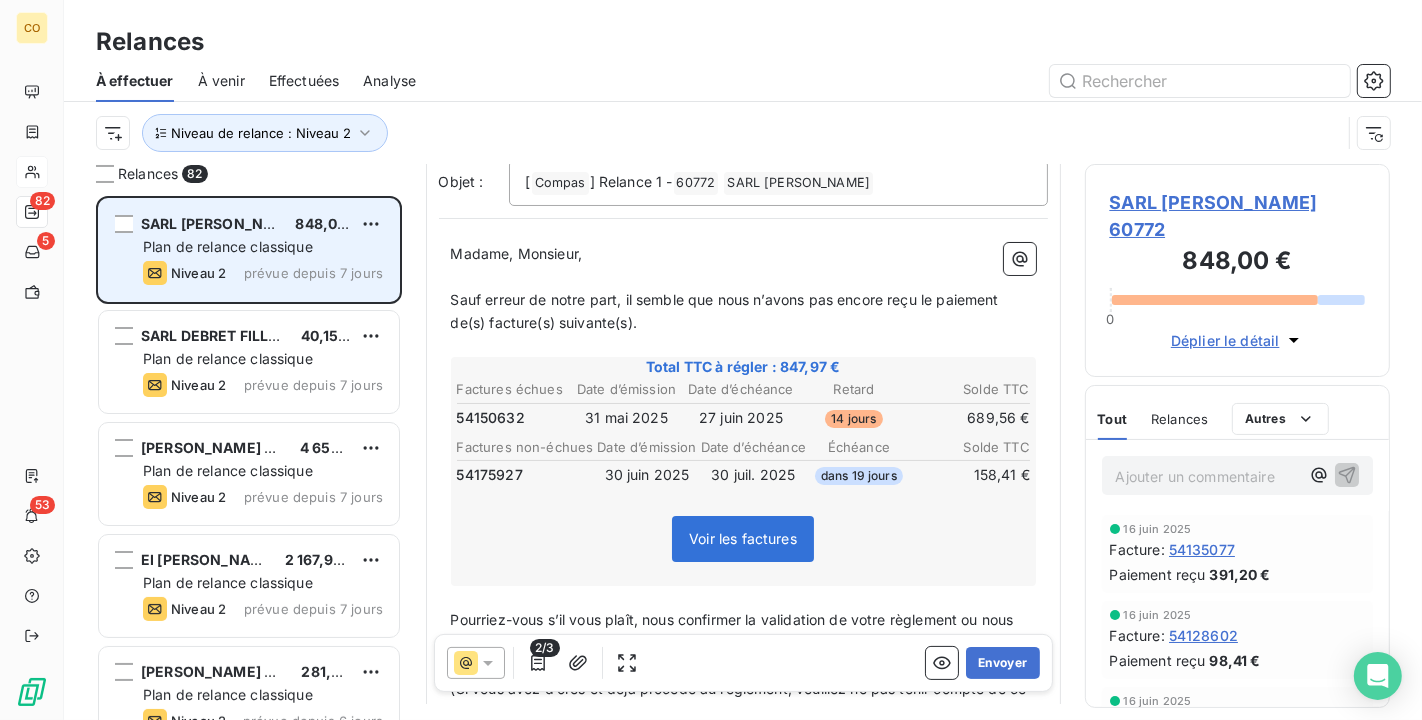 scroll, scrollTop: 259, scrollLeft: 0, axis: vertical 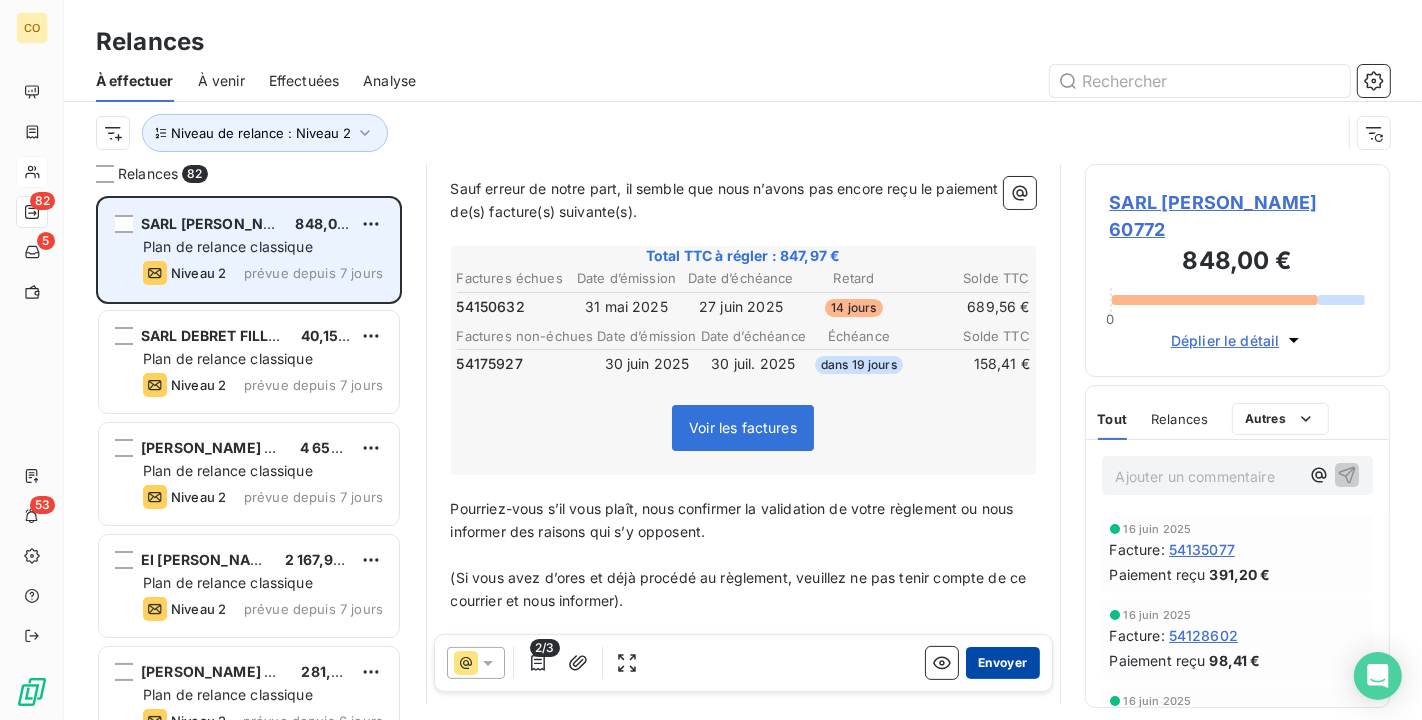 click on "Envoyer" at bounding box center [1002, 663] 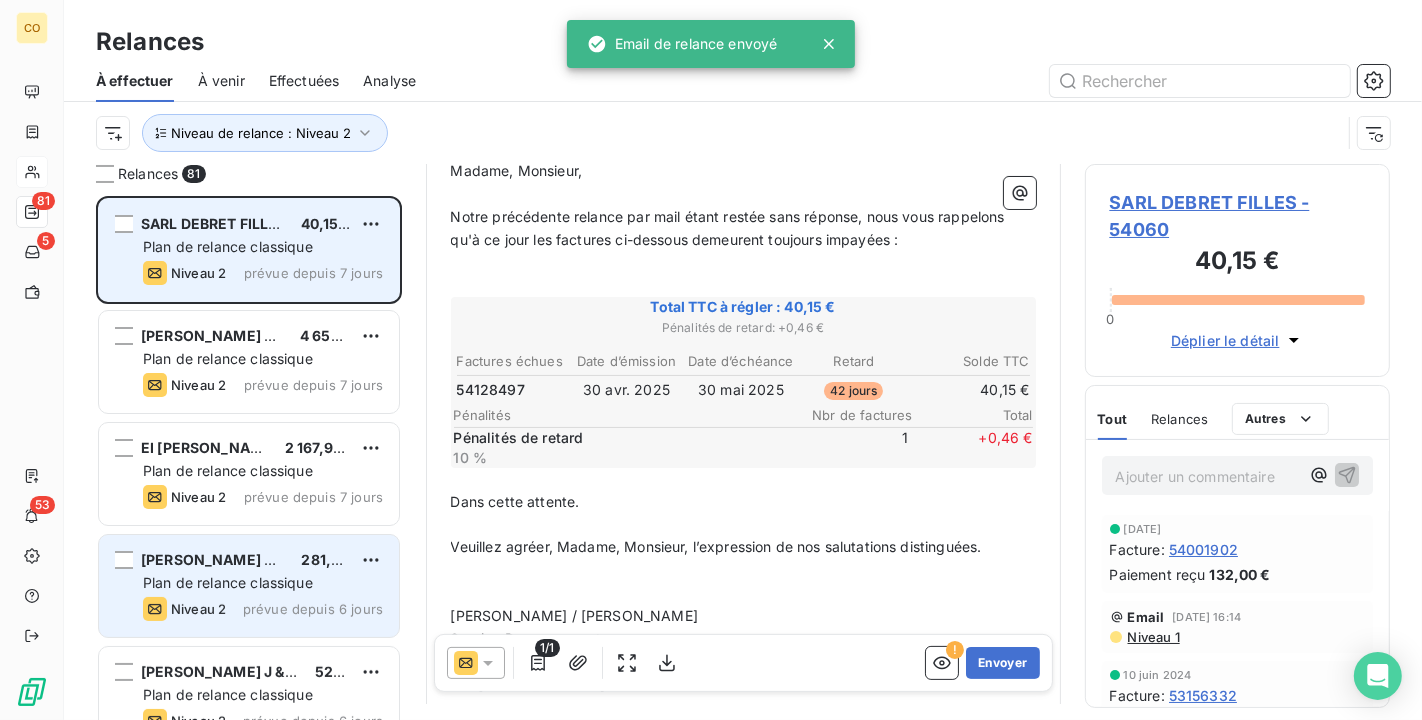 scroll, scrollTop: 334, scrollLeft: 0, axis: vertical 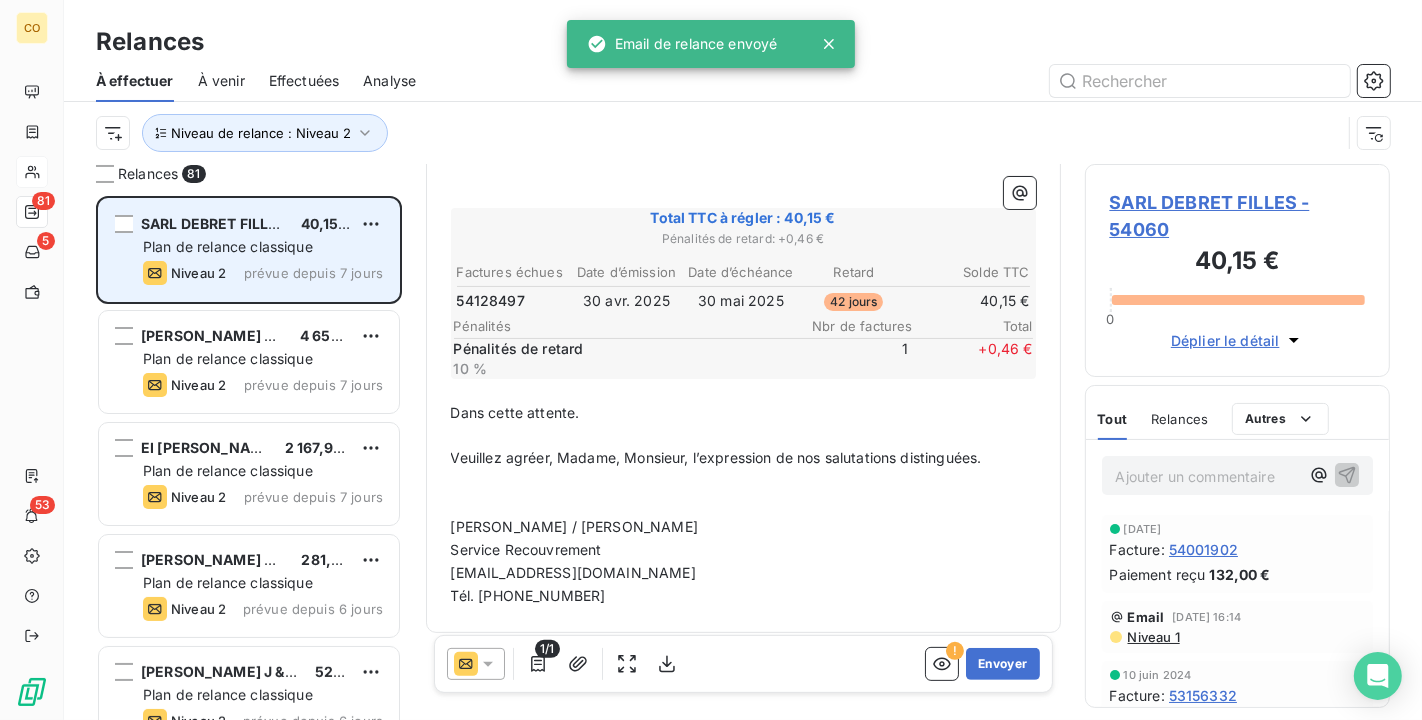 click 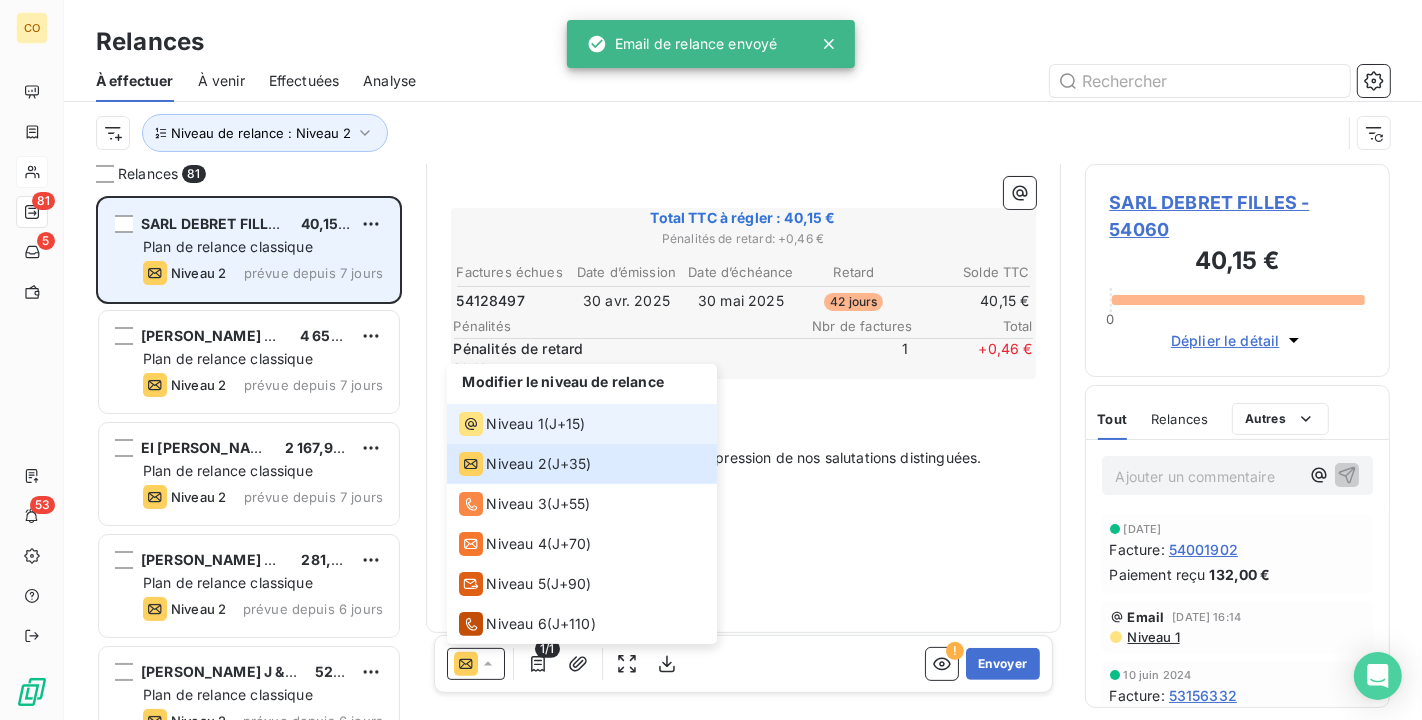 click on "Niveau 1" at bounding box center [515, 423] 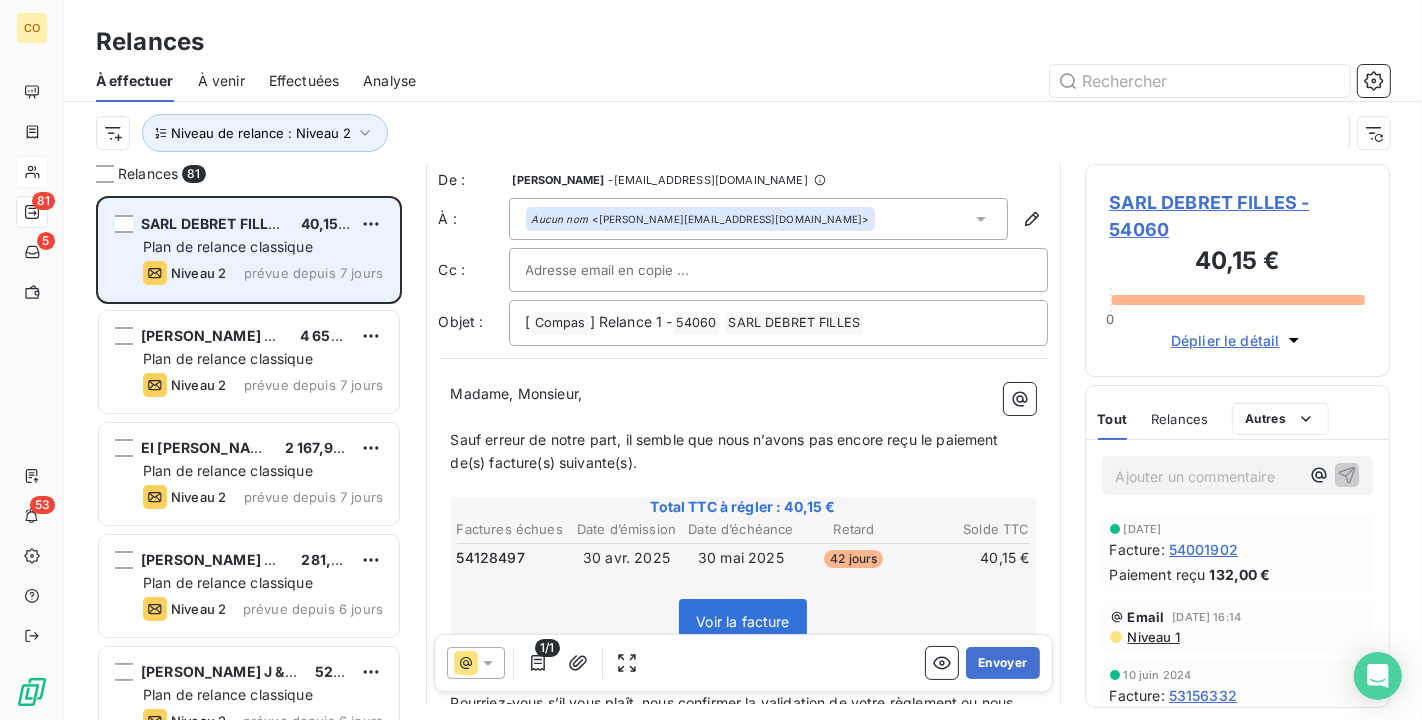 scroll, scrollTop: 0, scrollLeft: 0, axis: both 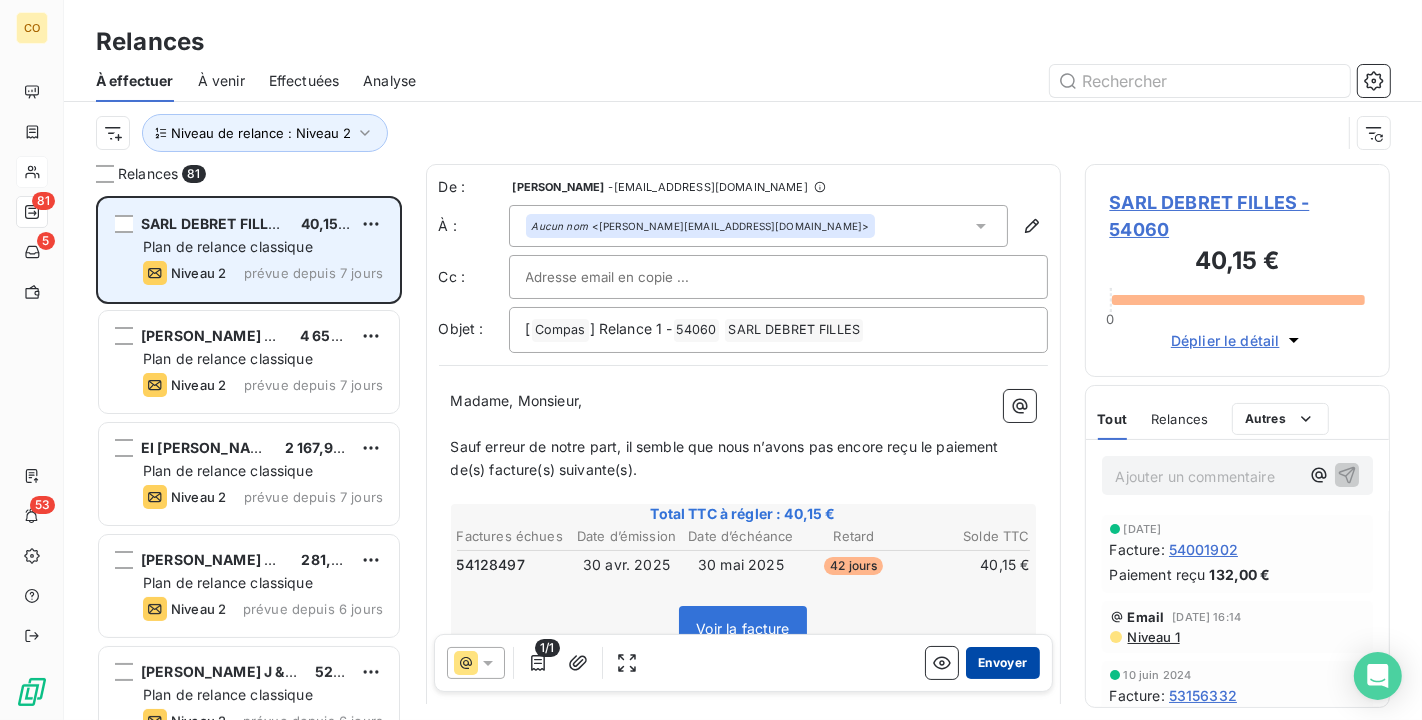 click on "Envoyer" at bounding box center (1002, 663) 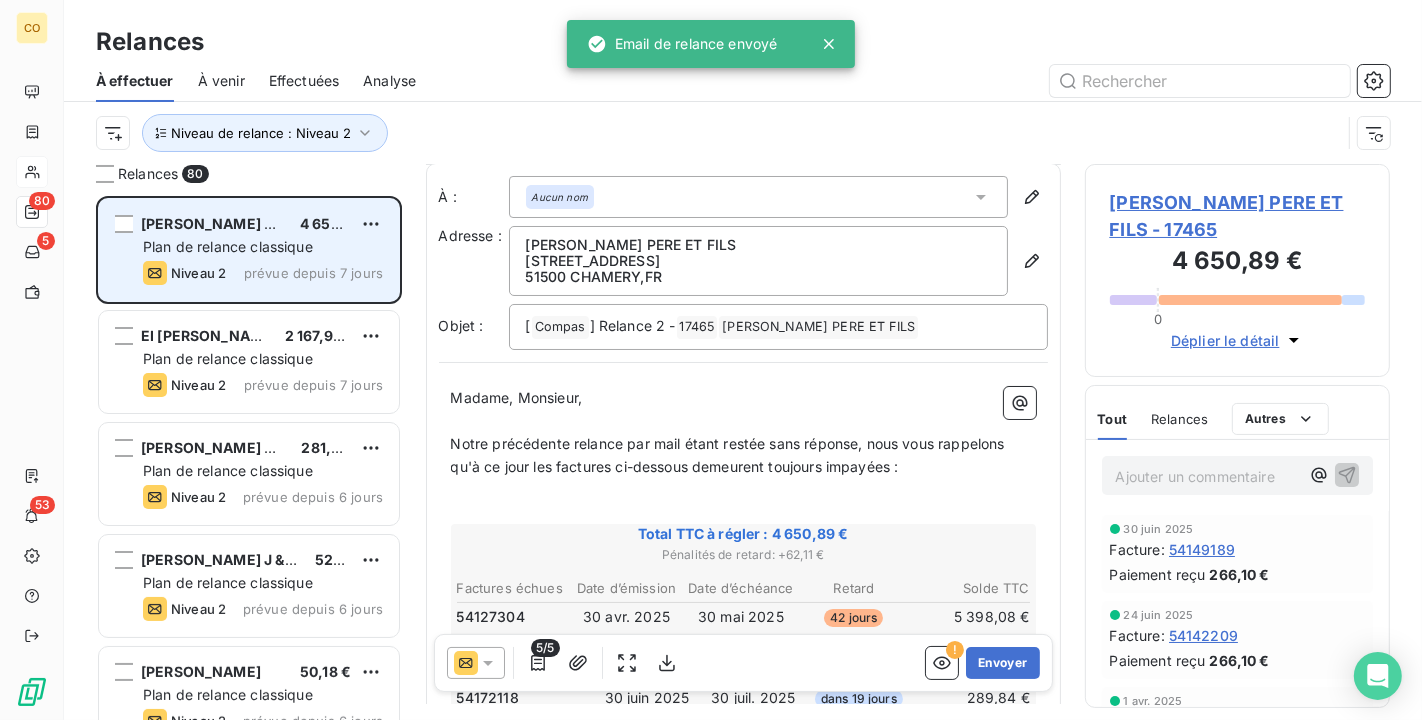 scroll, scrollTop: 113, scrollLeft: 0, axis: vertical 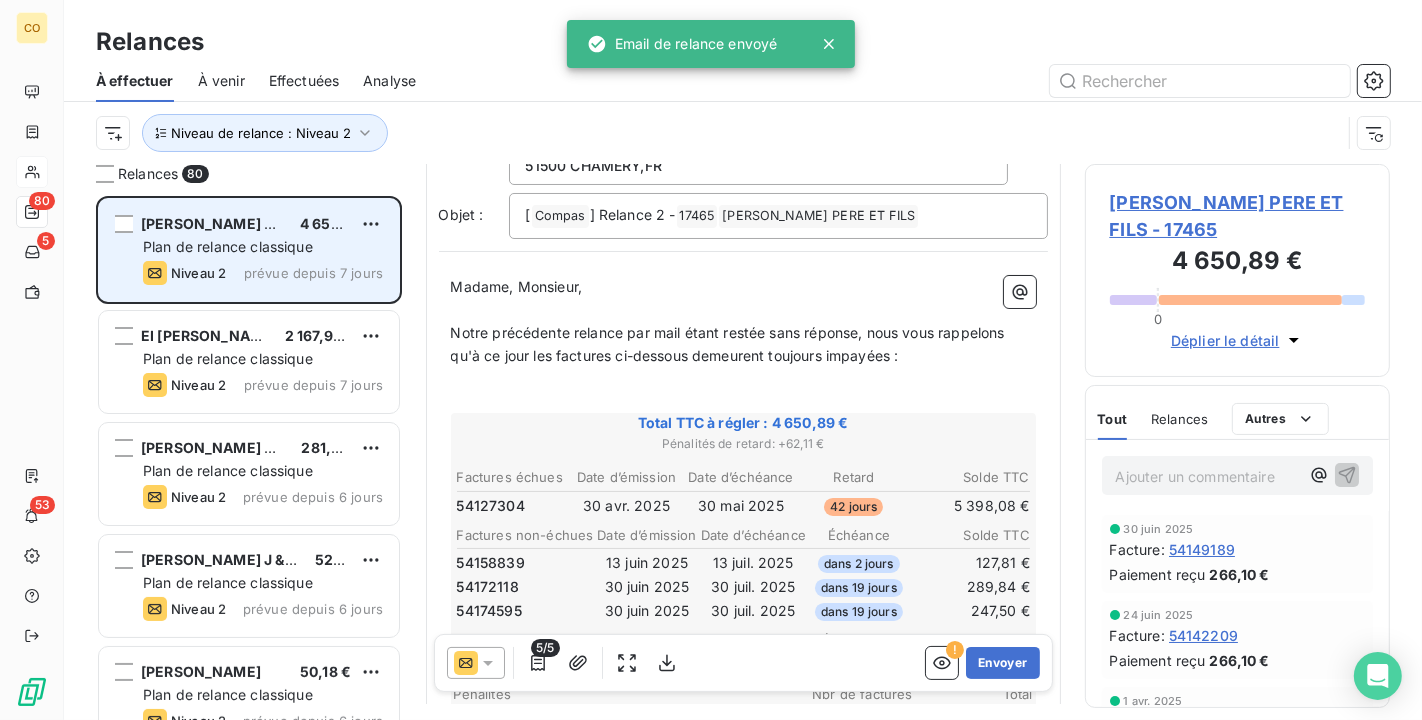 click 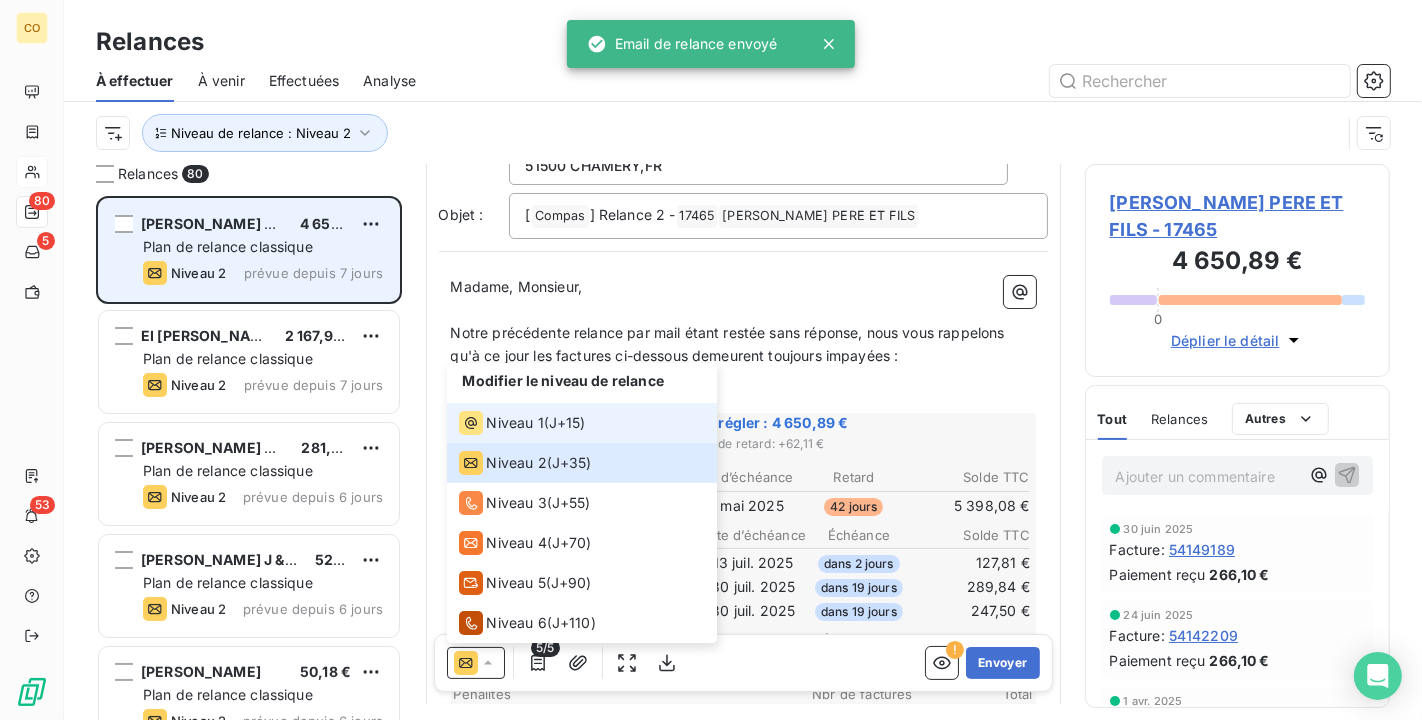 click on "Niveau 1  ( J+15 )" at bounding box center (582, 423) 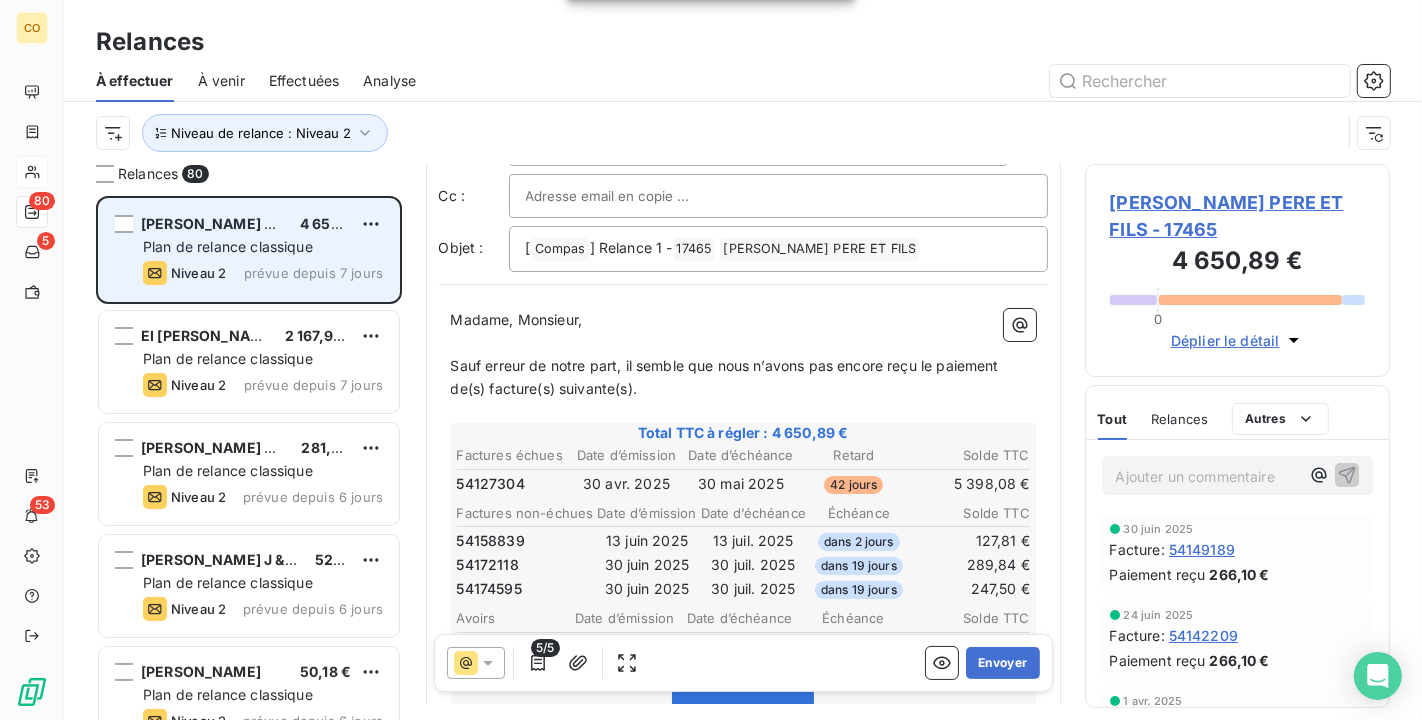 scroll, scrollTop: 148, scrollLeft: 0, axis: vertical 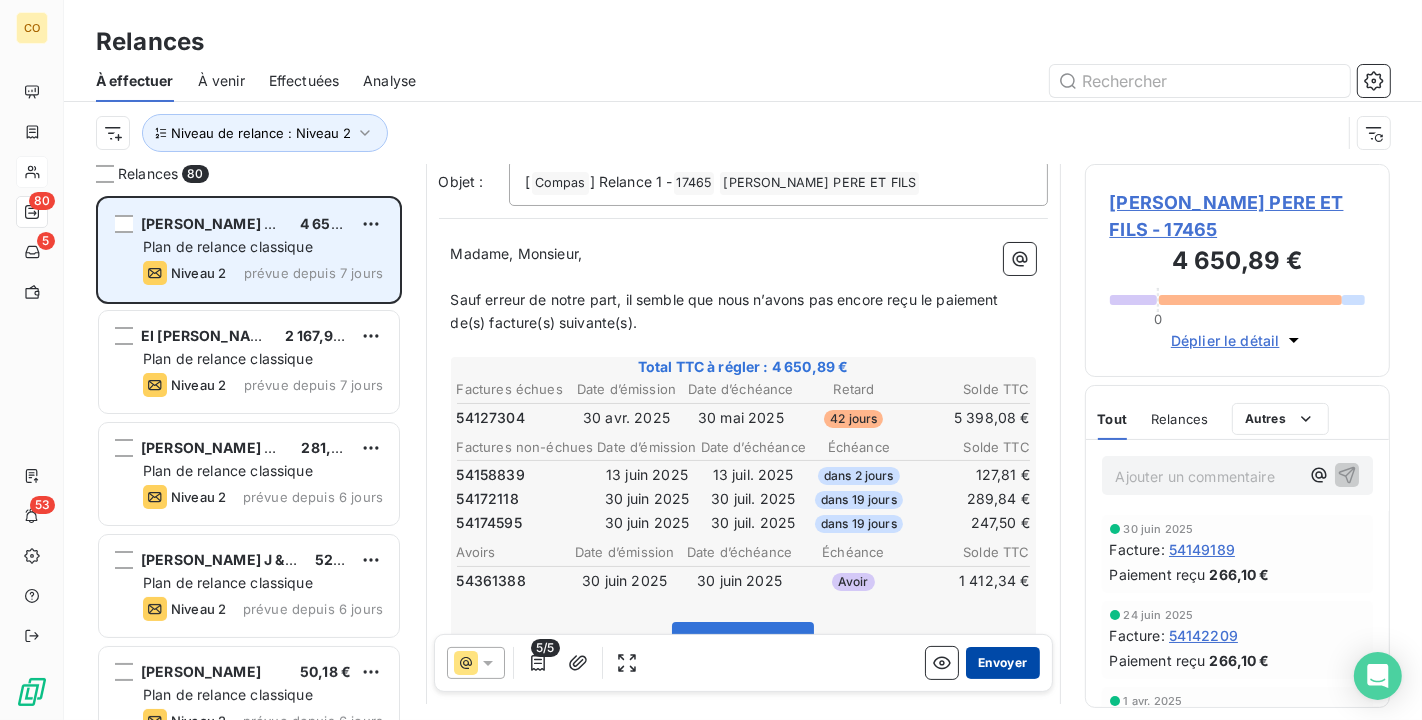 click on "Envoyer" at bounding box center (1002, 663) 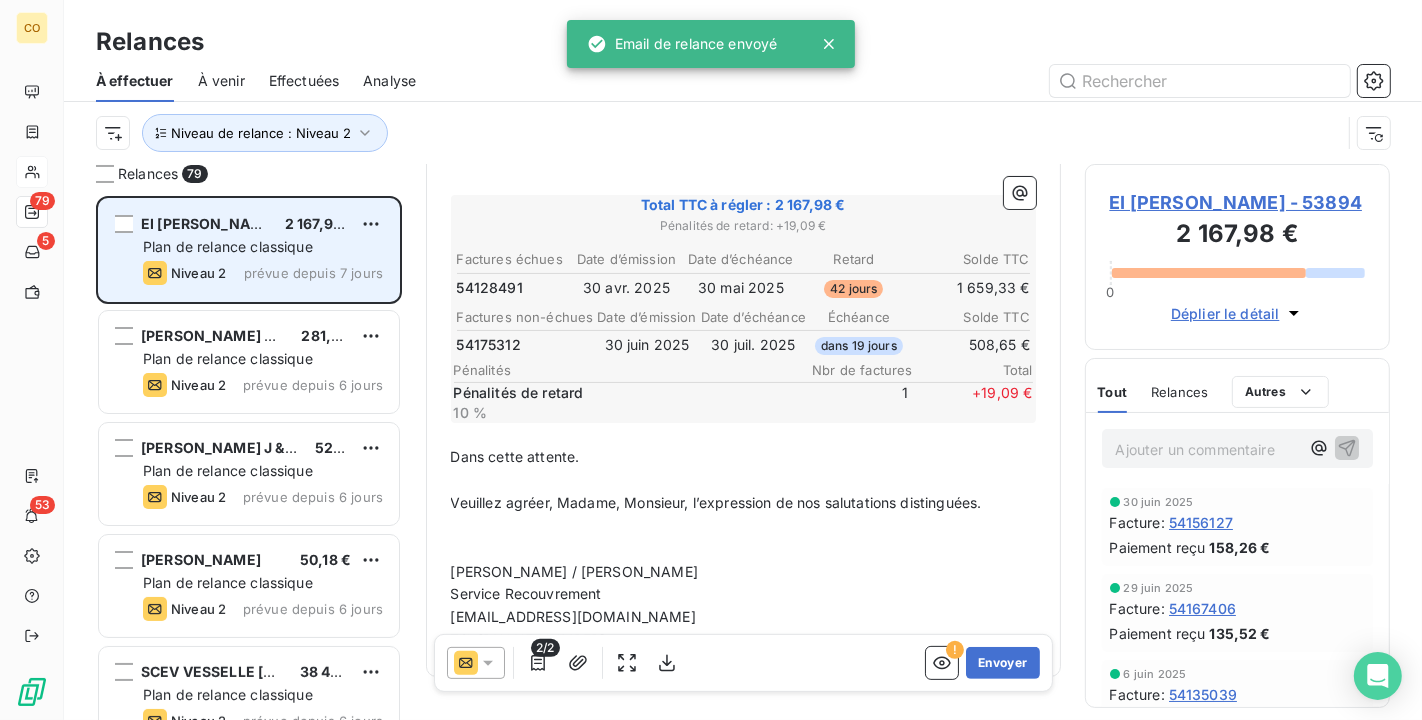 scroll, scrollTop: 334, scrollLeft: 0, axis: vertical 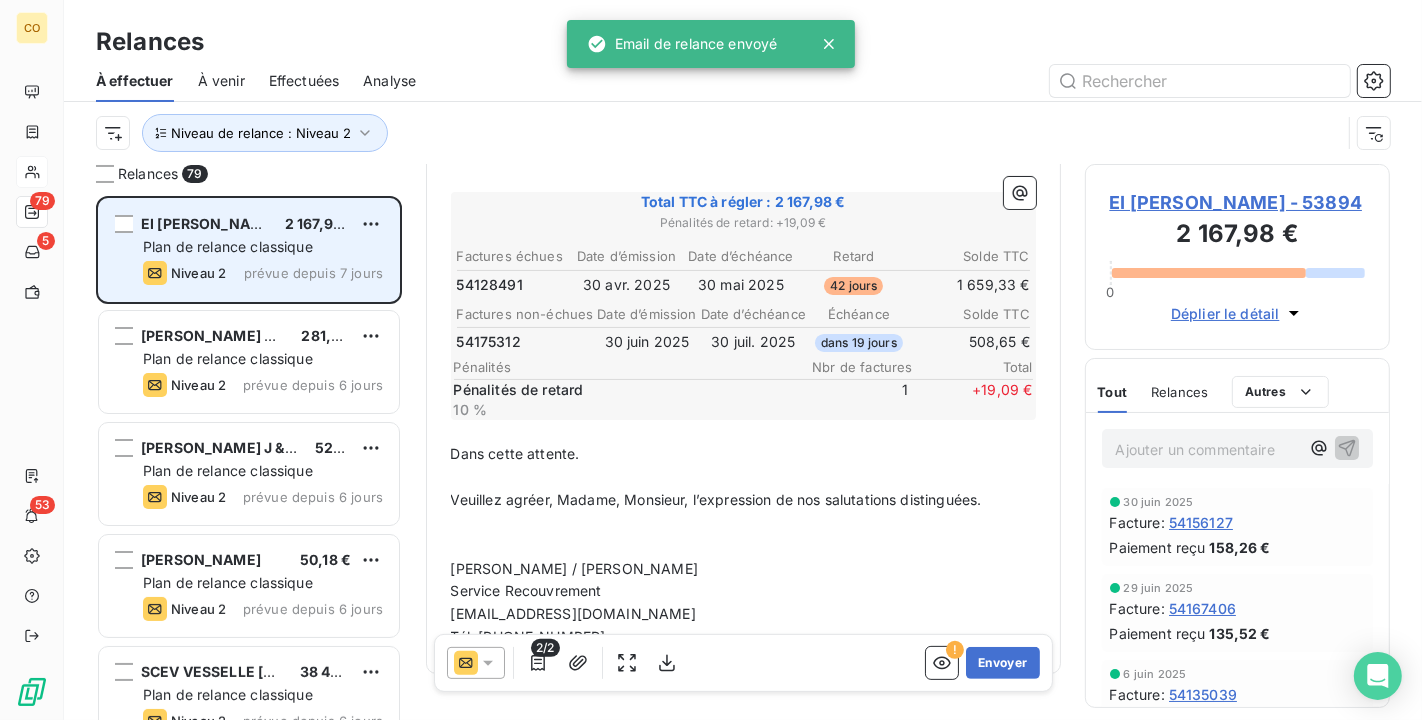 click 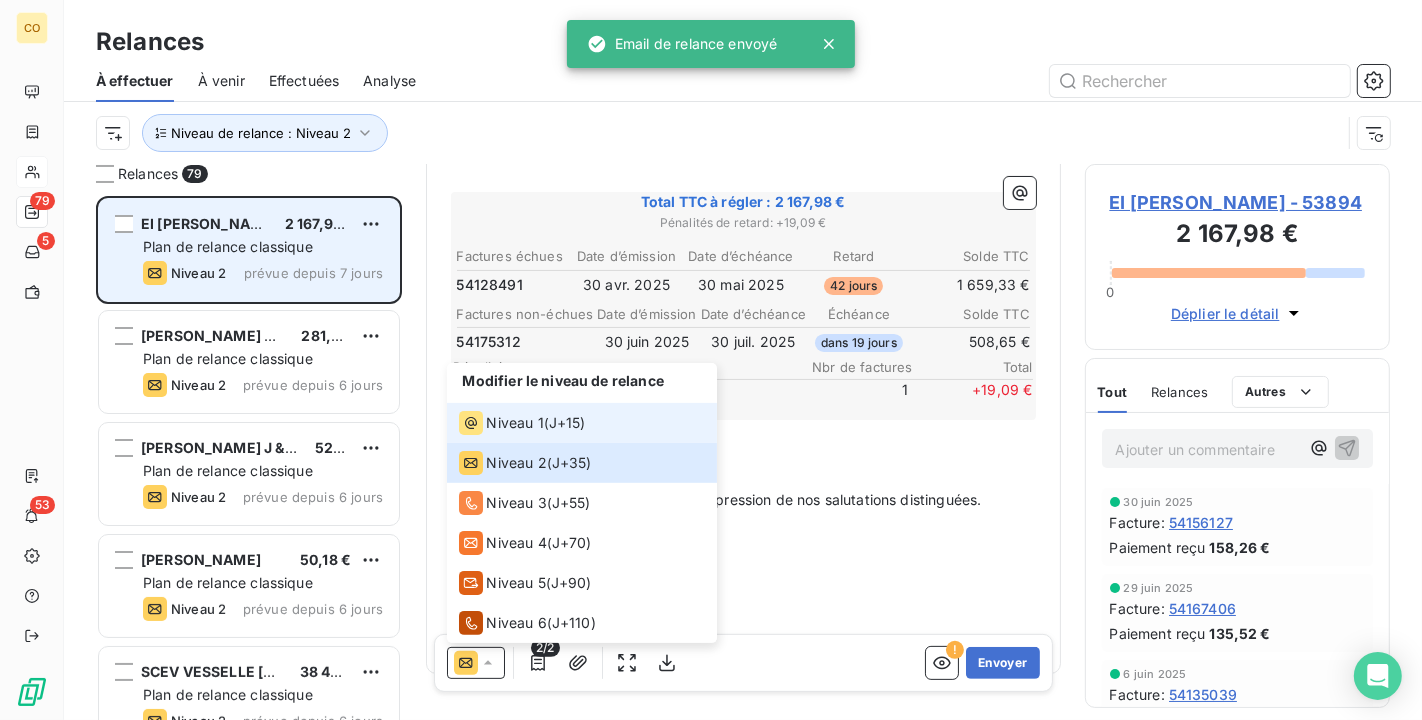 click on "Niveau 1" at bounding box center [515, 423] 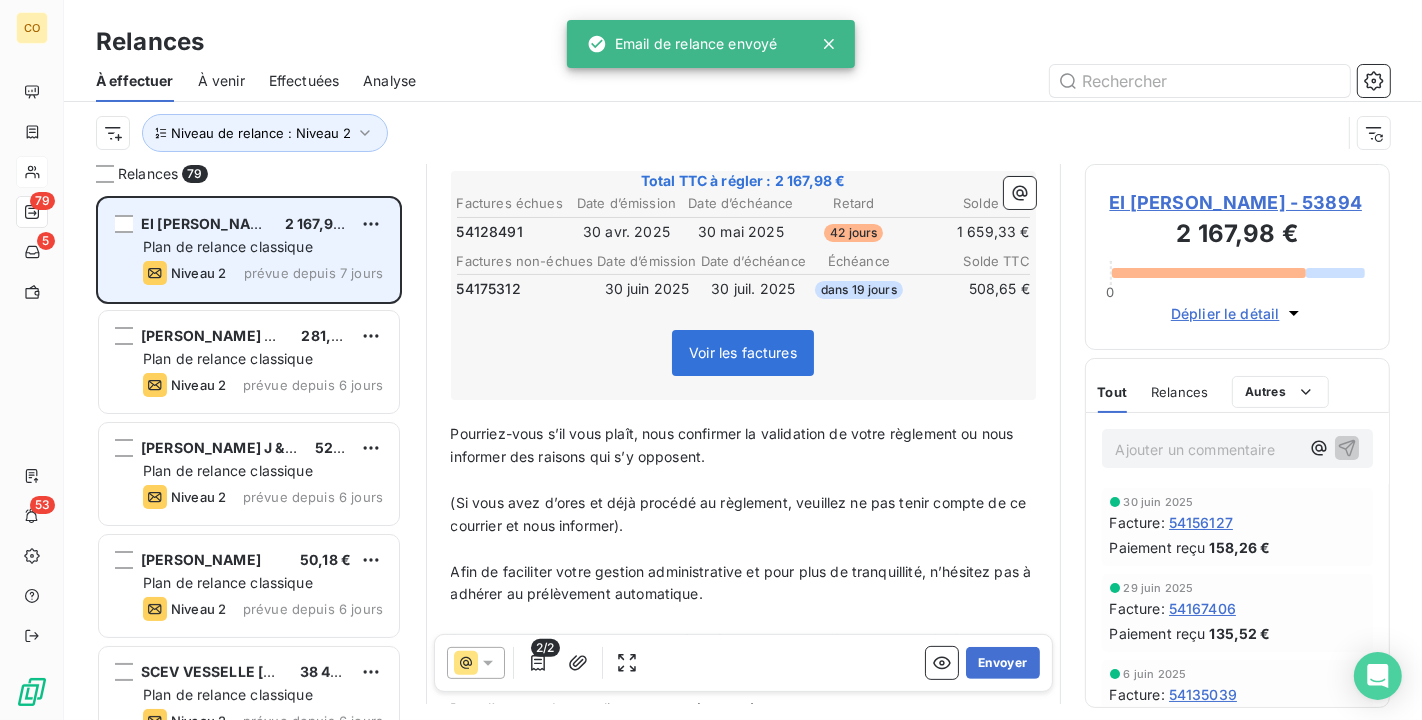 scroll, scrollTop: 258, scrollLeft: 0, axis: vertical 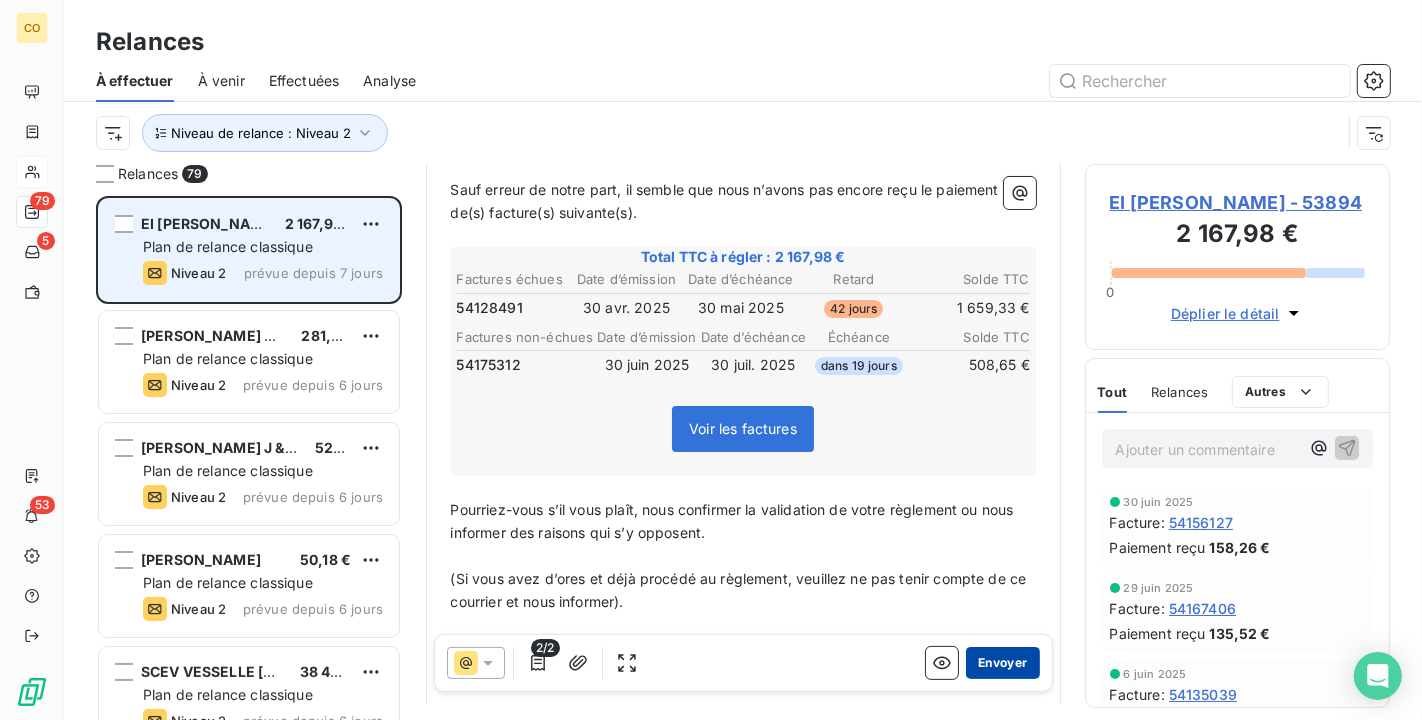 click on "Envoyer" at bounding box center (1002, 663) 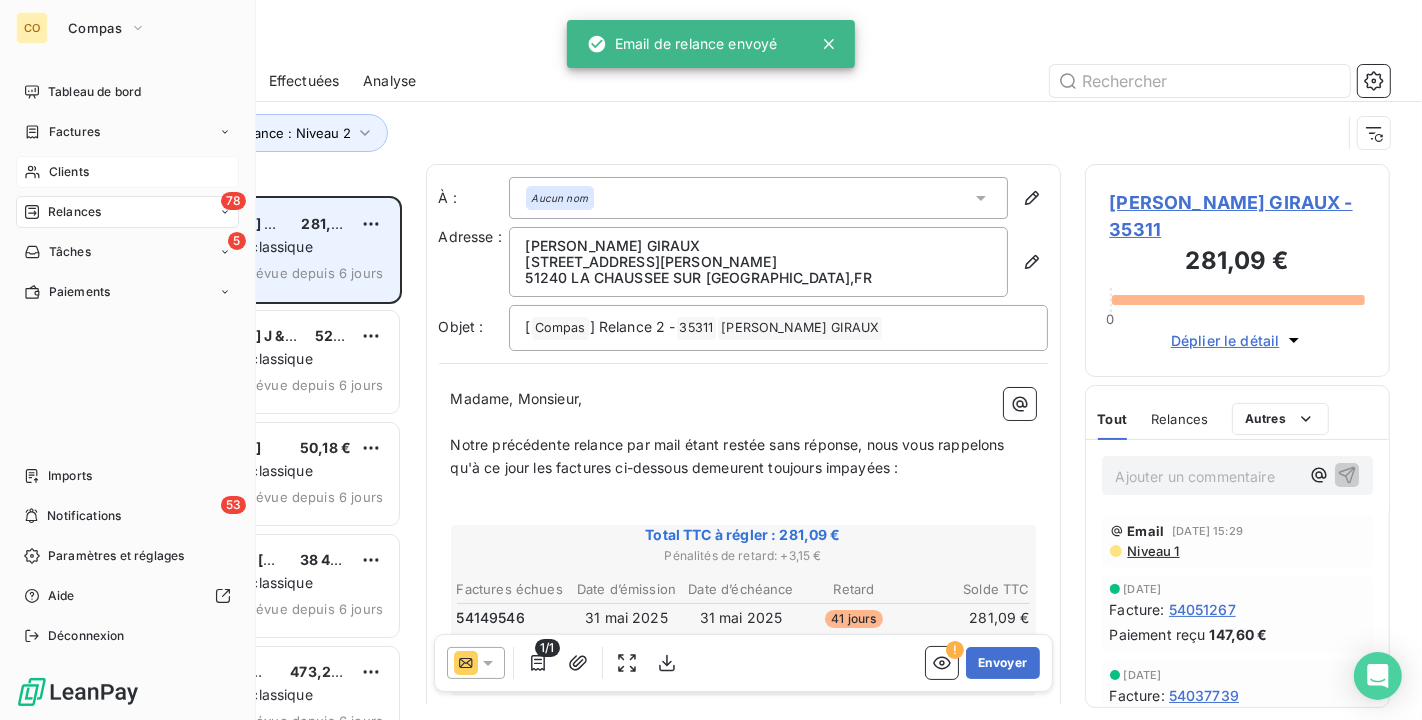 drag, startPoint x: 62, startPoint y: 170, endPoint x: 52, endPoint y: 172, distance: 10.198039 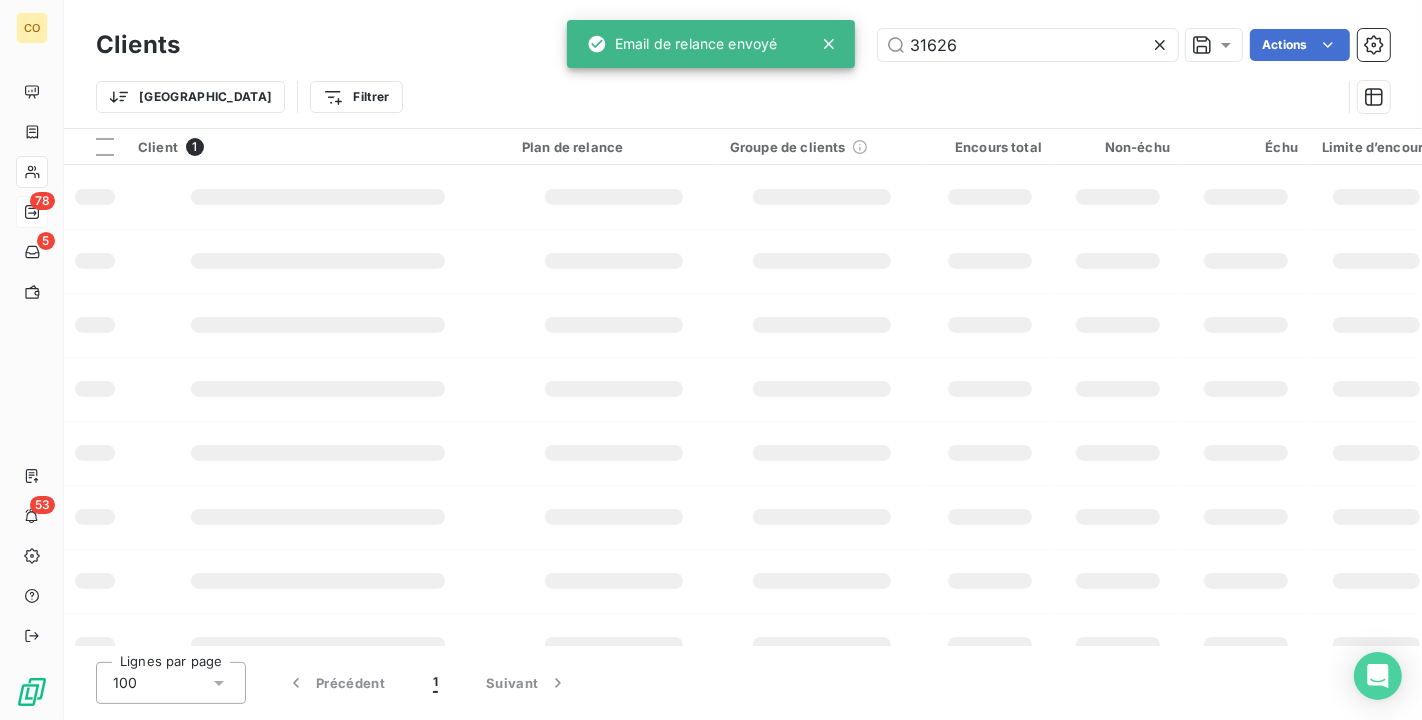 drag, startPoint x: 1020, startPoint y: 30, endPoint x: 528, endPoint y: -36, distance: 496.4071 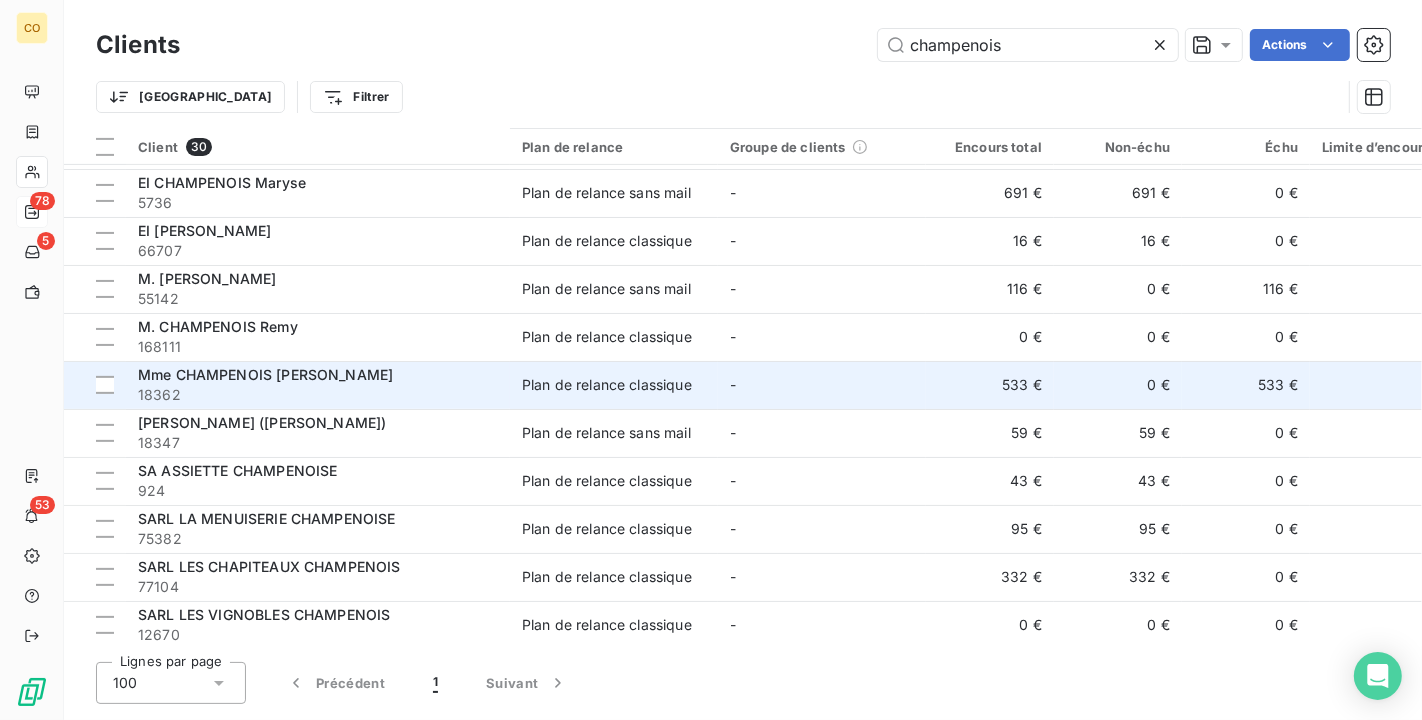 scroll, scrollTop: 0, scrollLeft: 0, axis: both 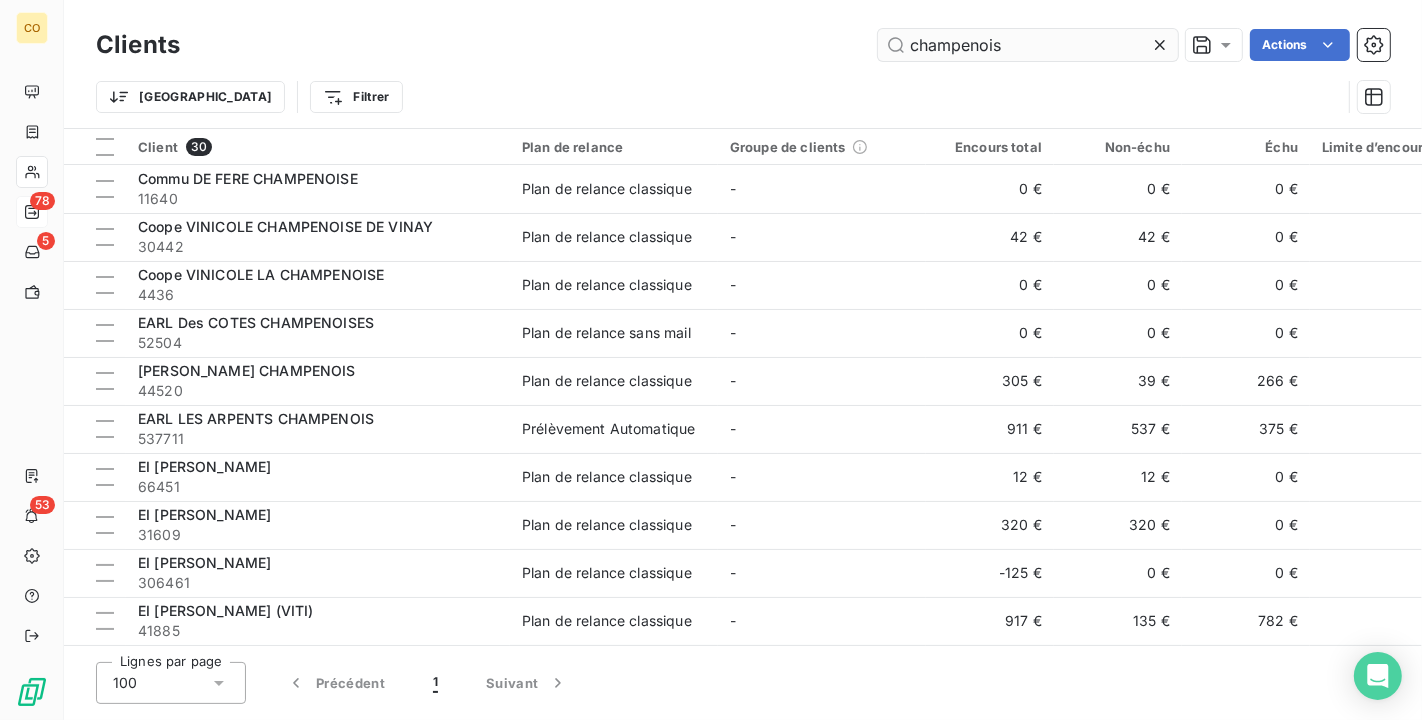 click on "champenois" at bounding box center (1028, 45) 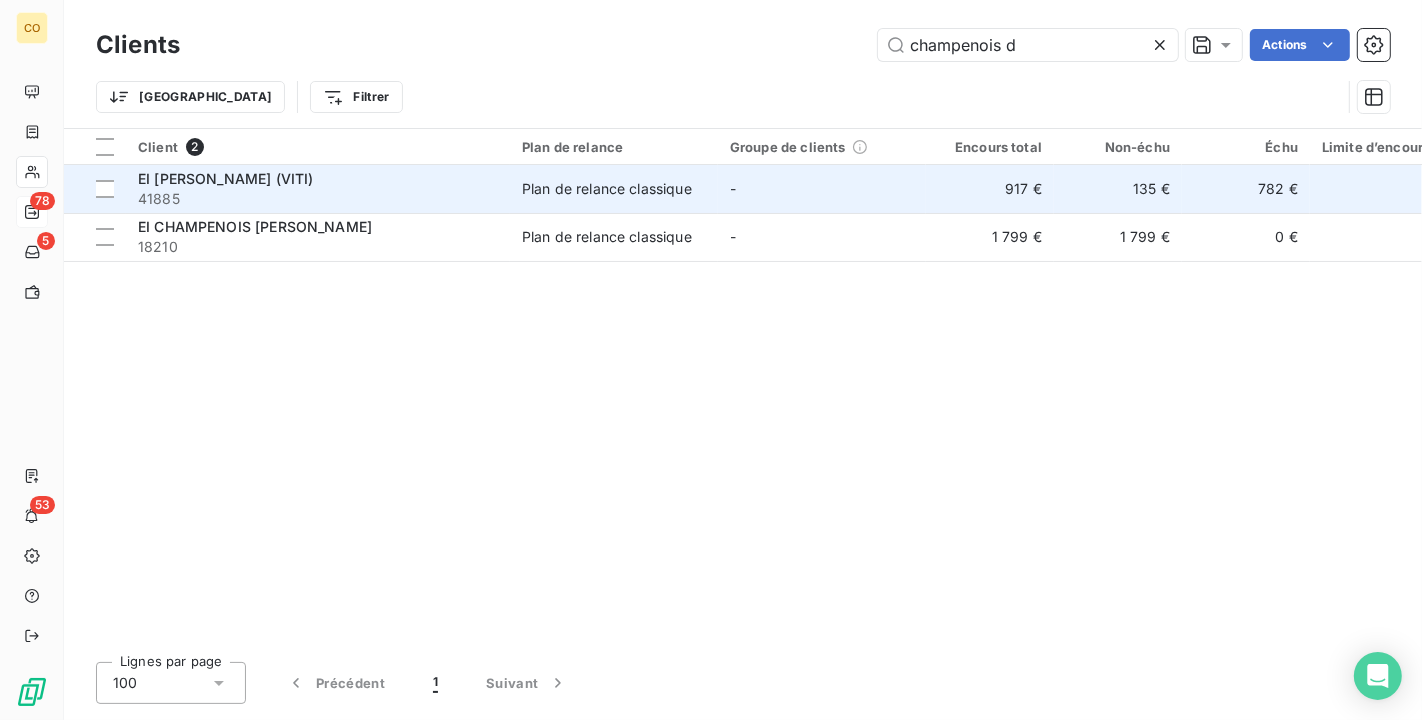 type on "champenois d" 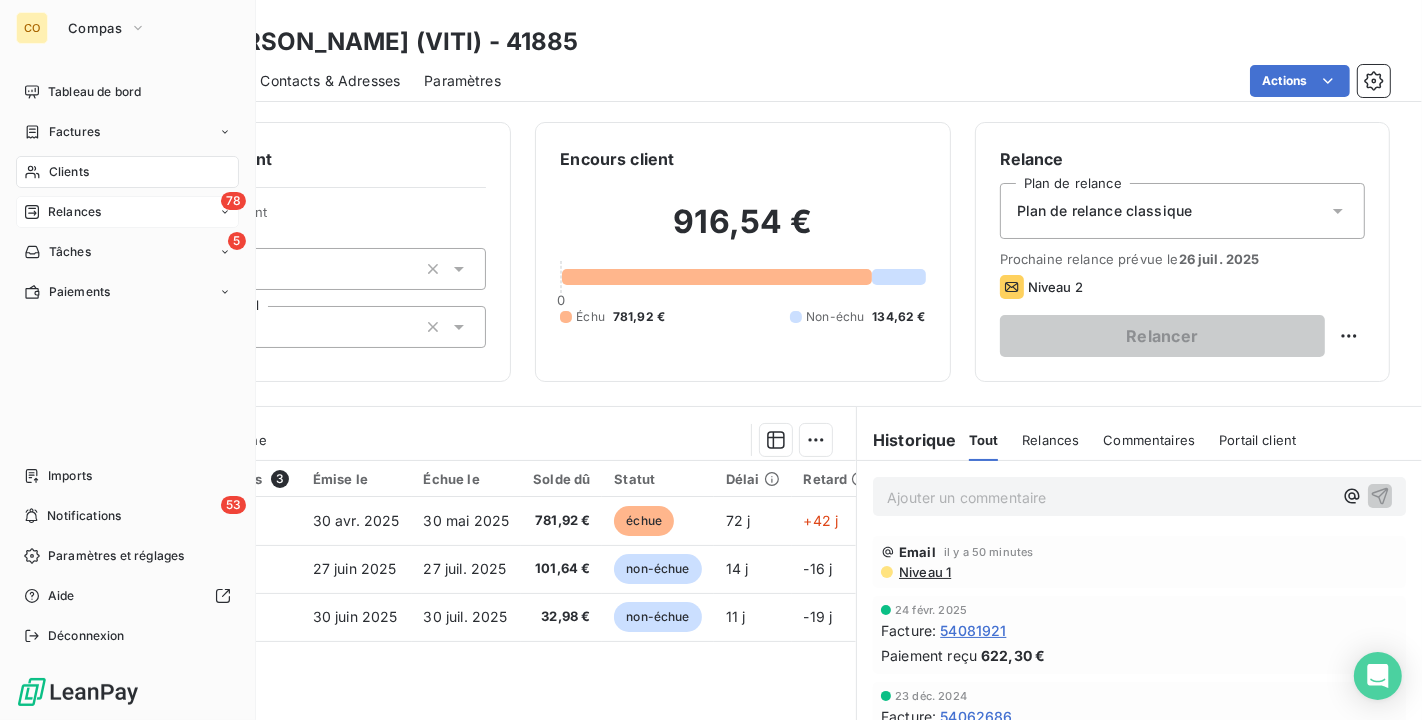 click on "Relances" at bounding box center (74, 212) 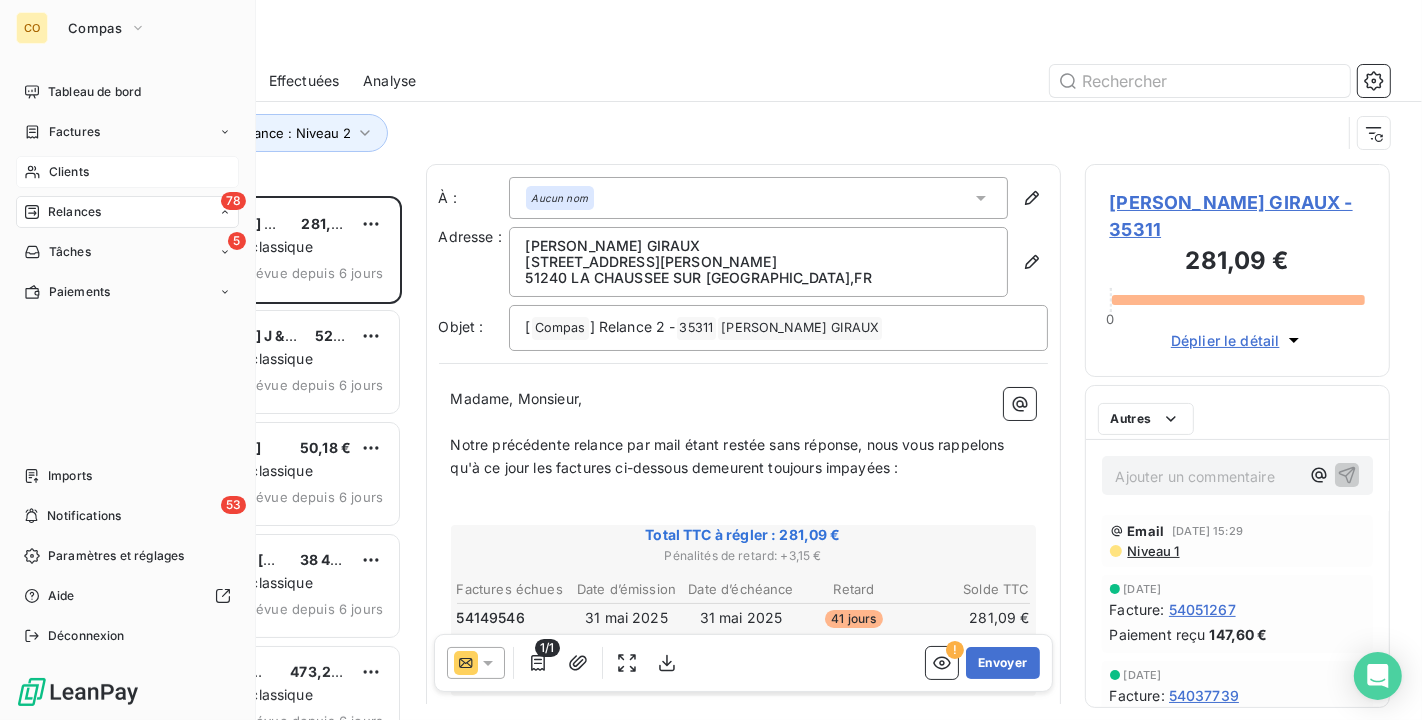 scroll, scrollTop: 18, scrollLeft: 17, axis: both 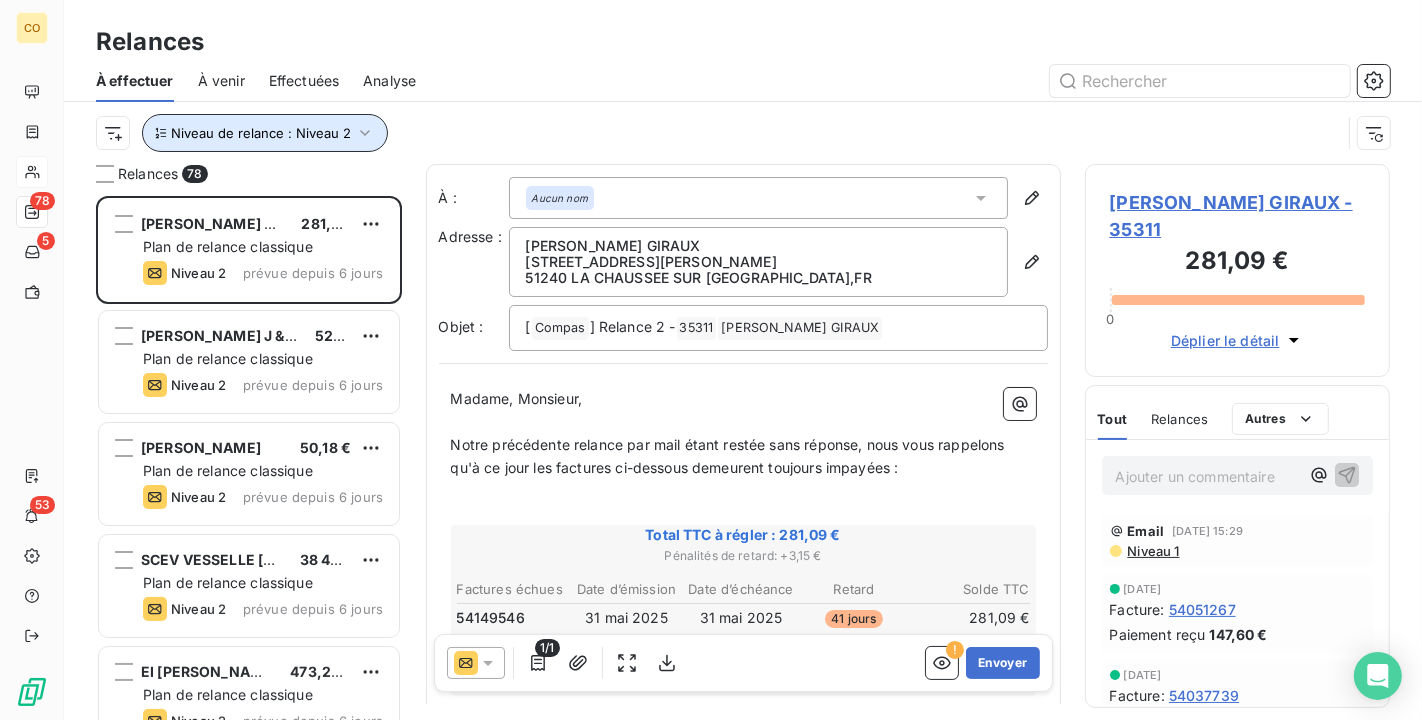 click 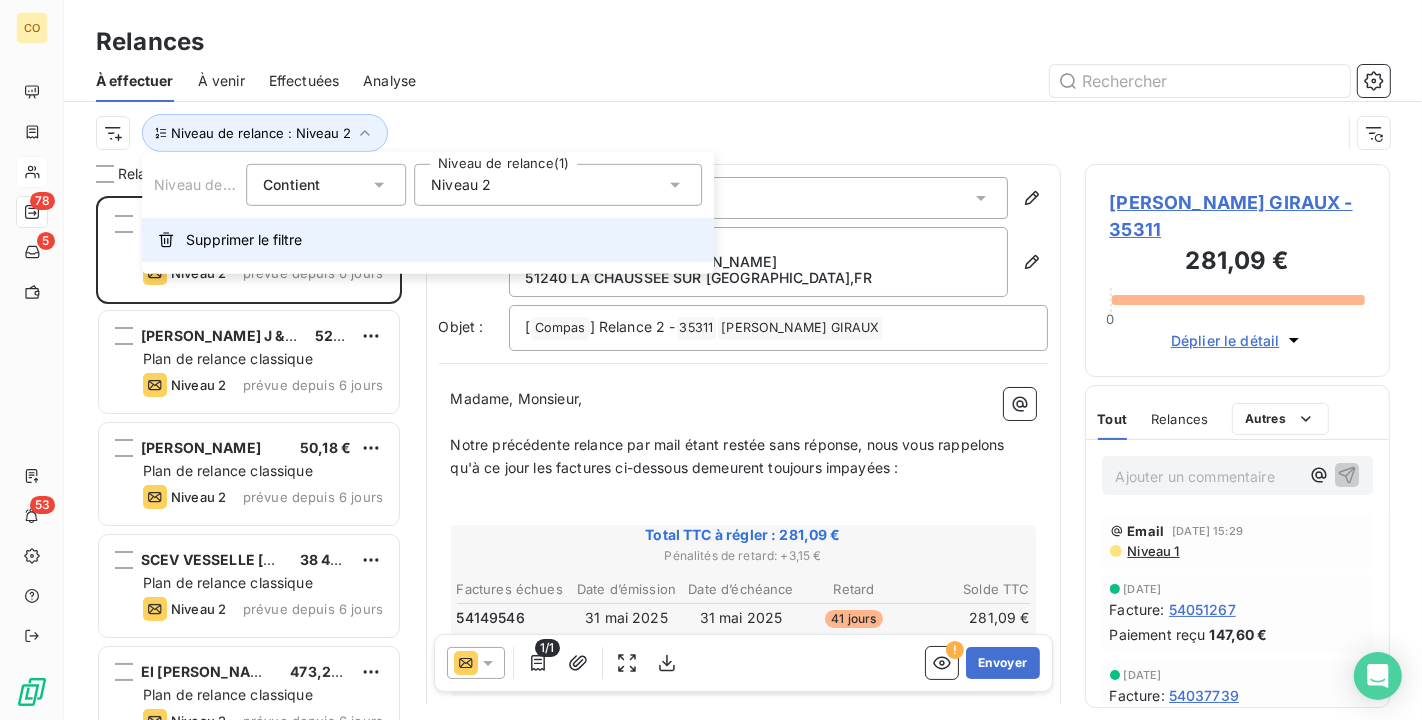 click on "Supprimer le filtre" at bounding box center (244, 240) 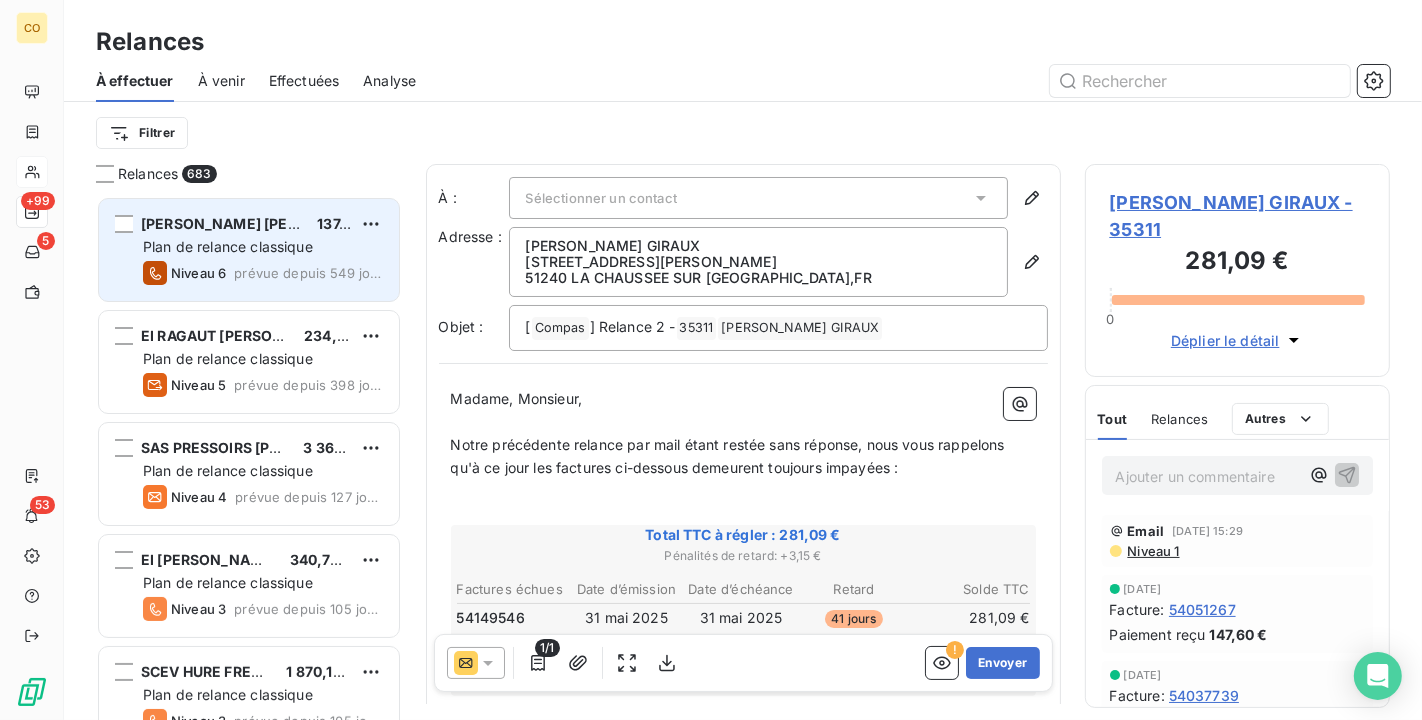 scroll, scrollTop: 18, scrollLeft: 17, axis: both 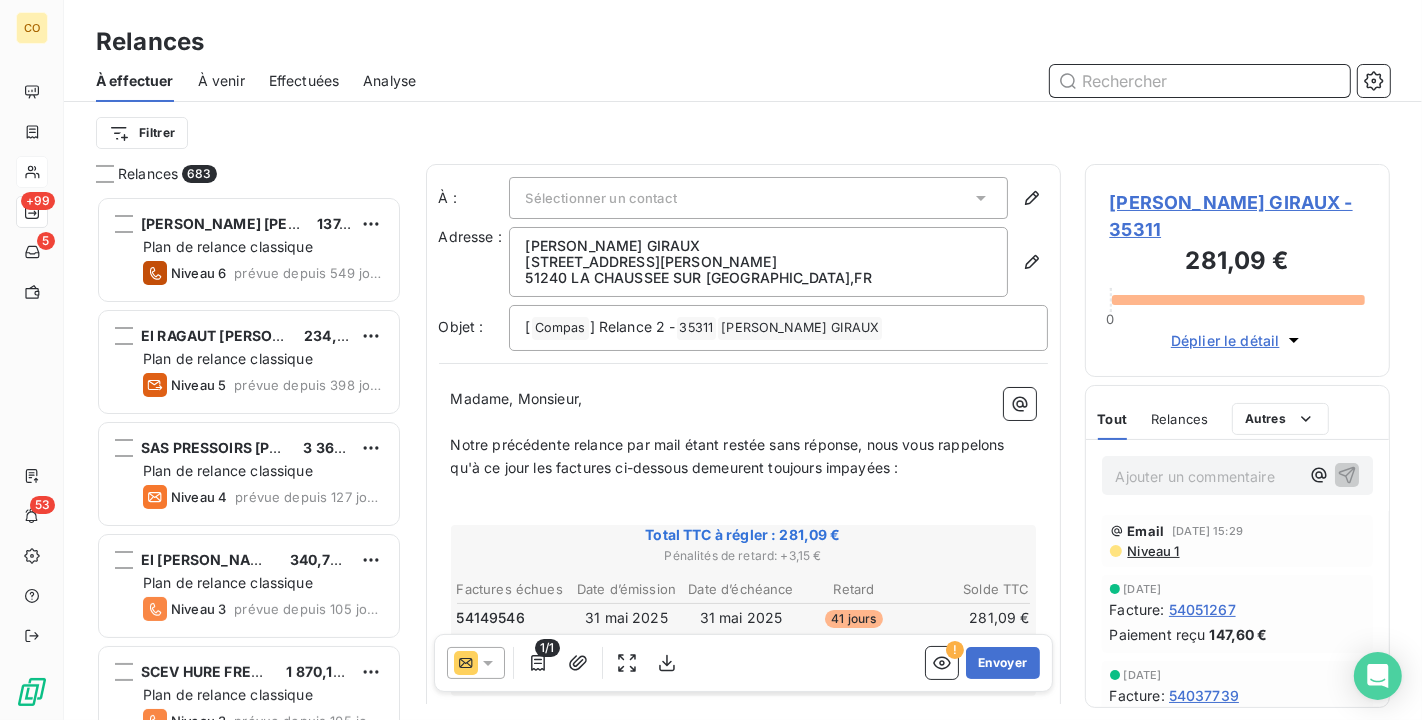 click at bounding box center (1200, 81) 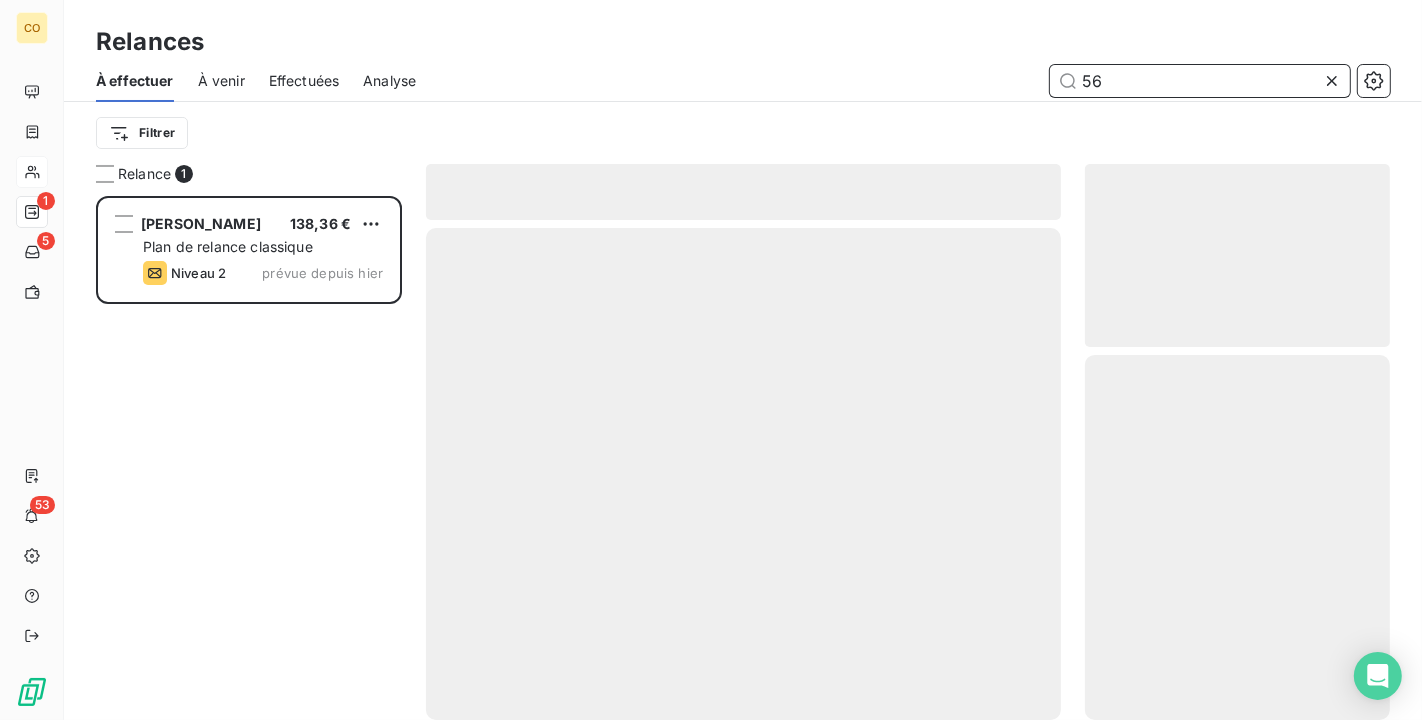 type on "5" 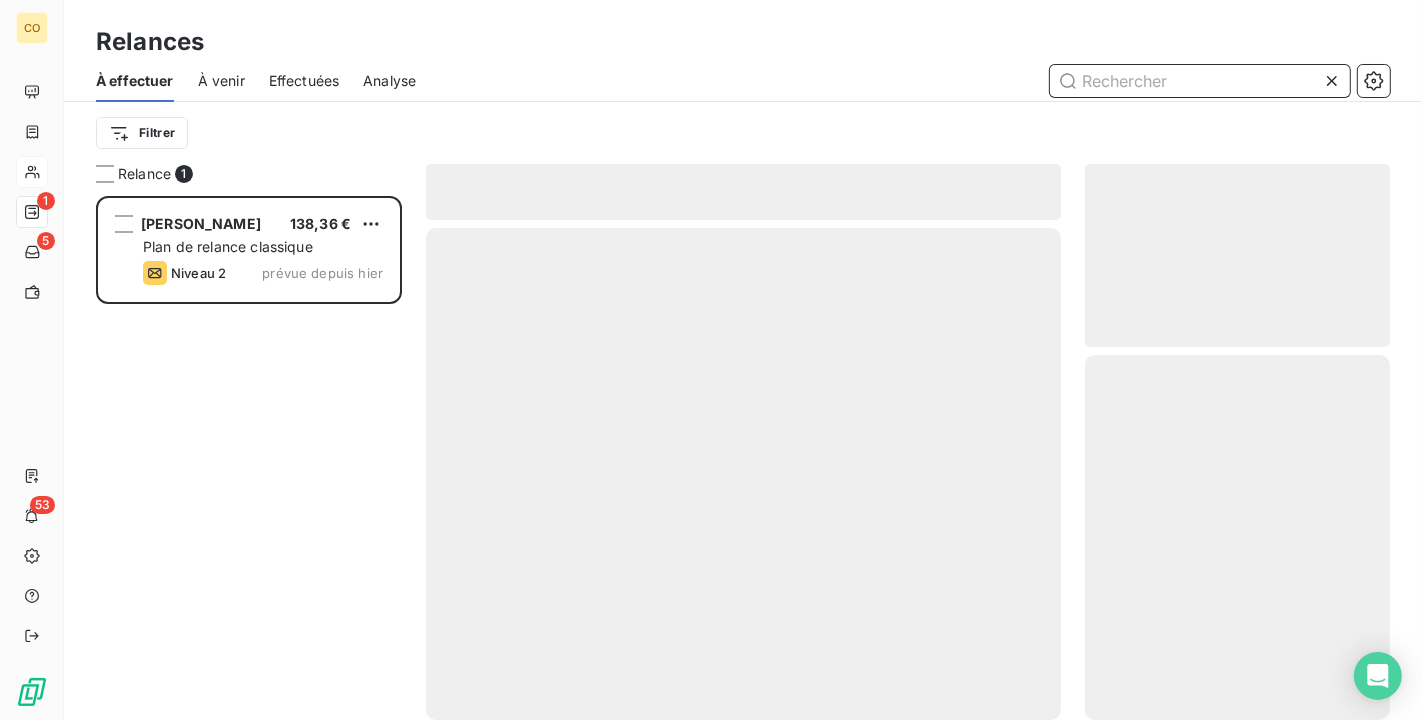 scroll, scrollTop: 18, scrollLeft: 17, axis: both 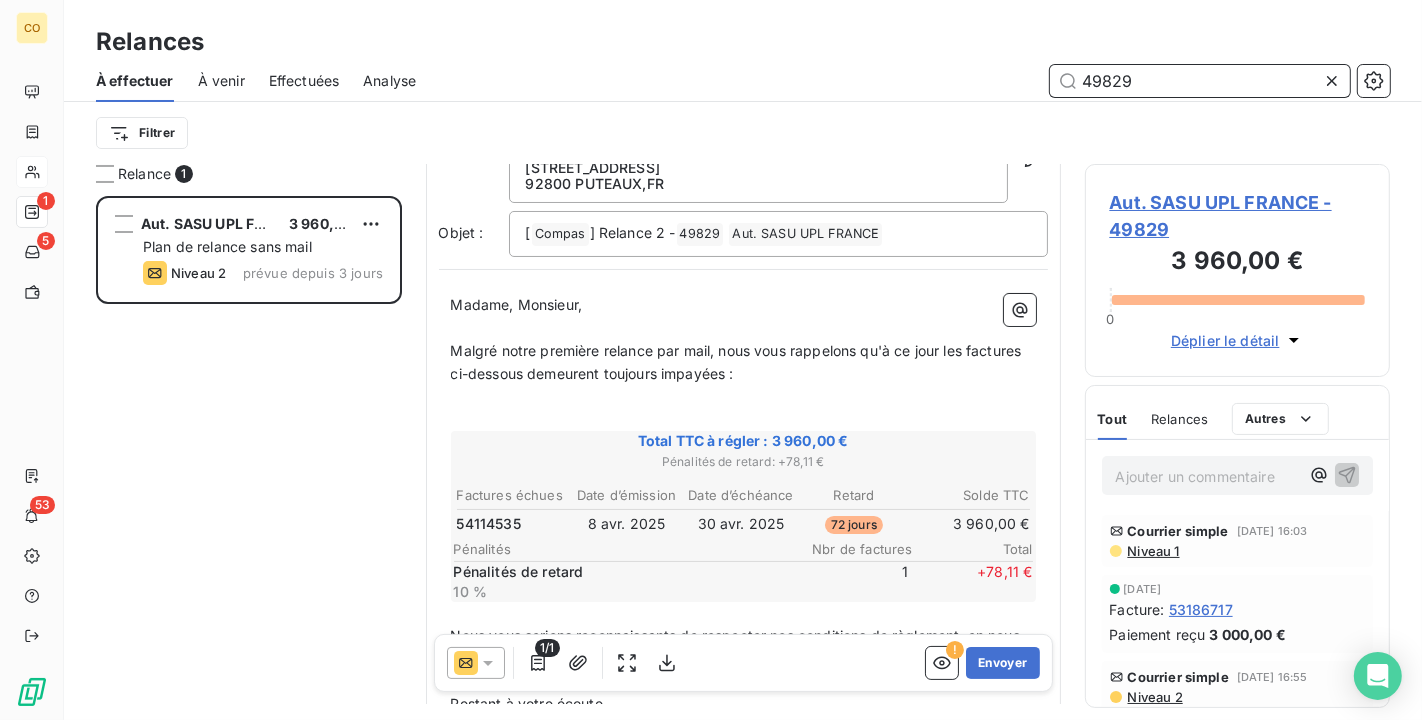 type on "49829" 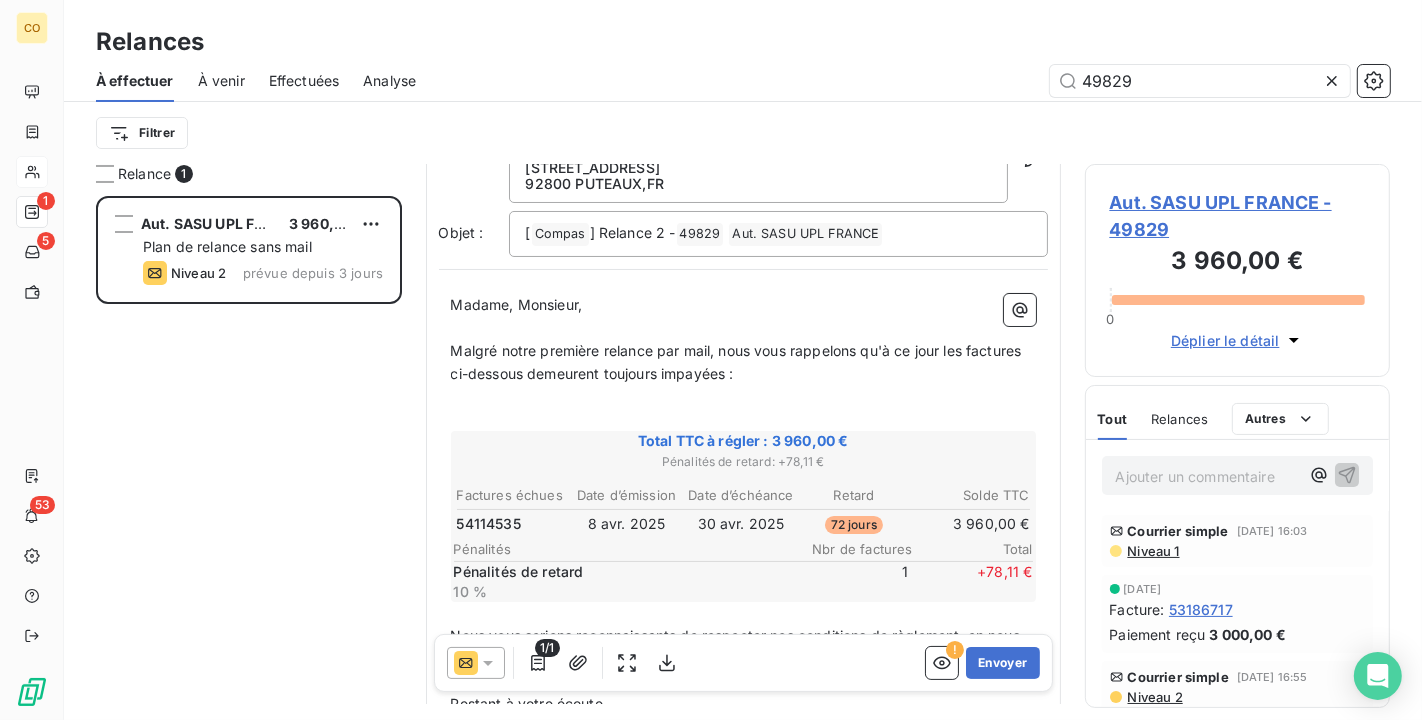 click on "Niveau 1" at bounding box center [1153, 551] 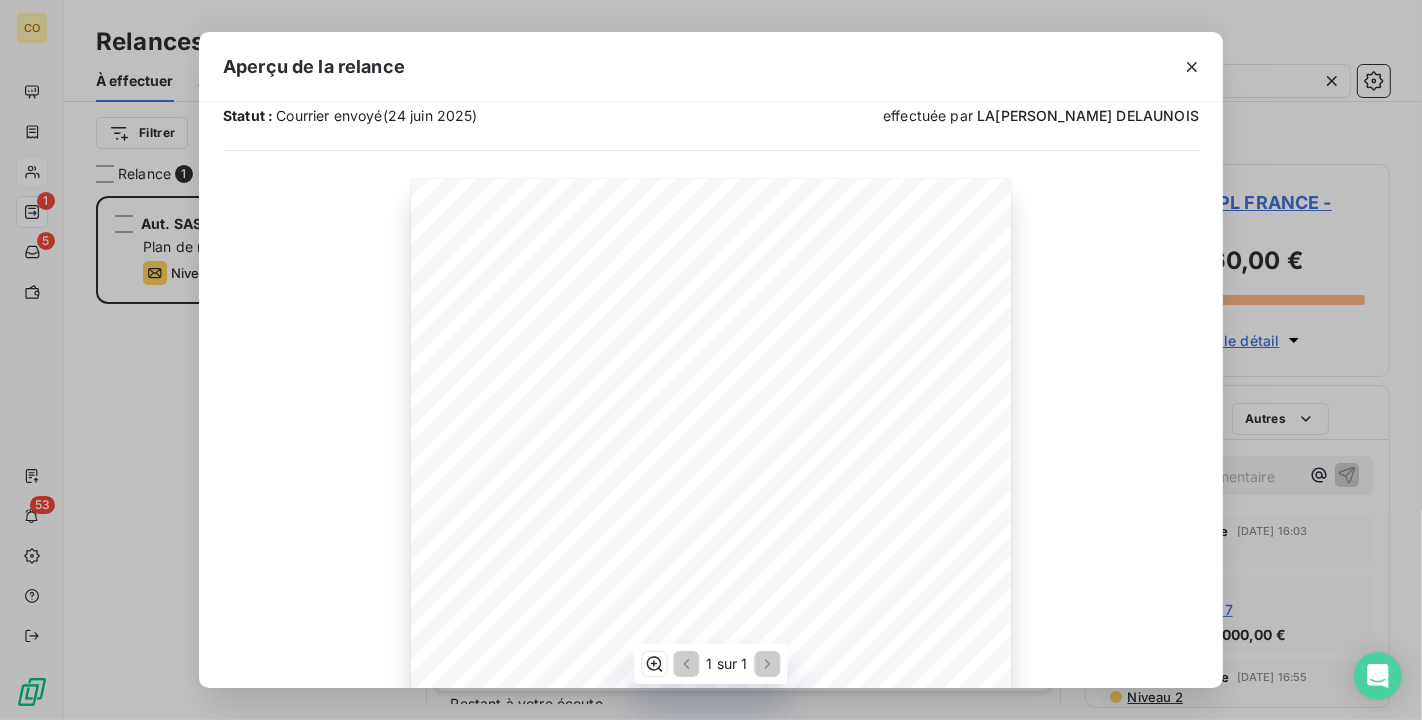 scroll, scrollTop: 222, scrollLeft: 0, axis: vertical 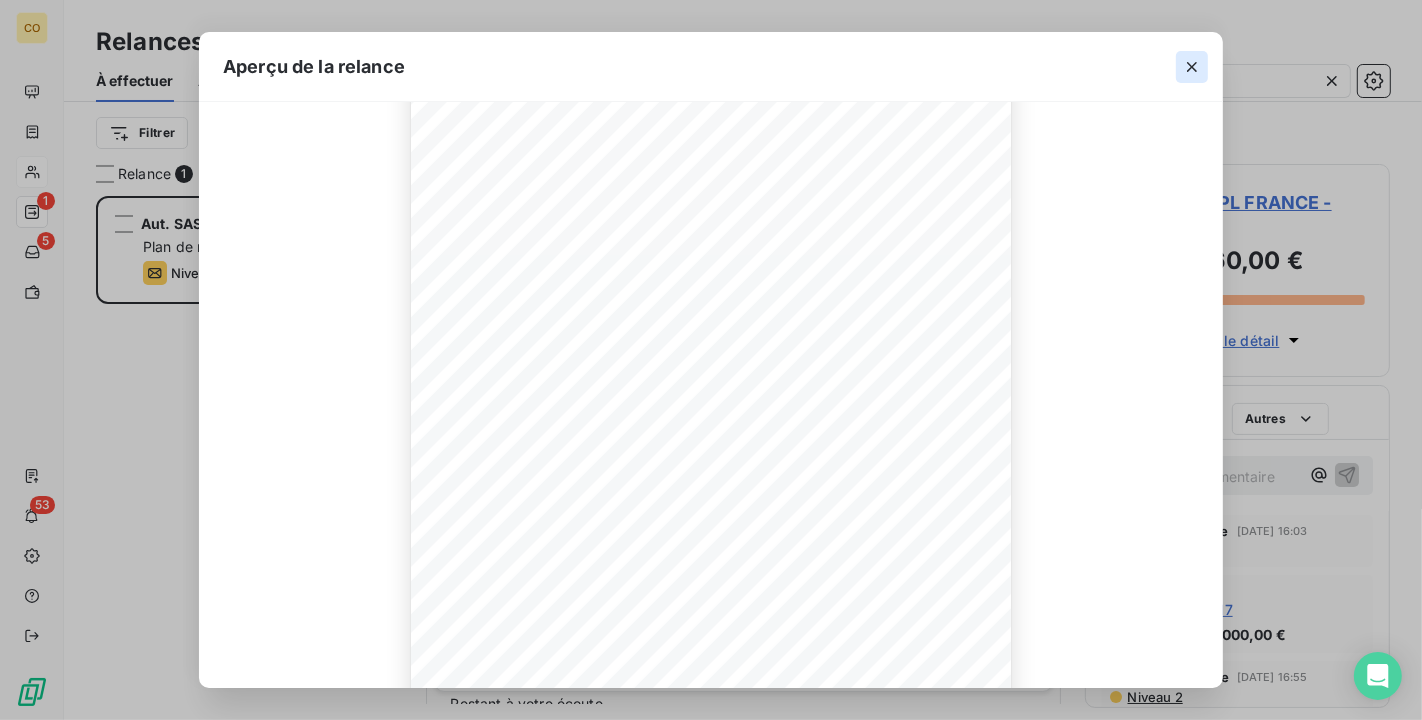 click 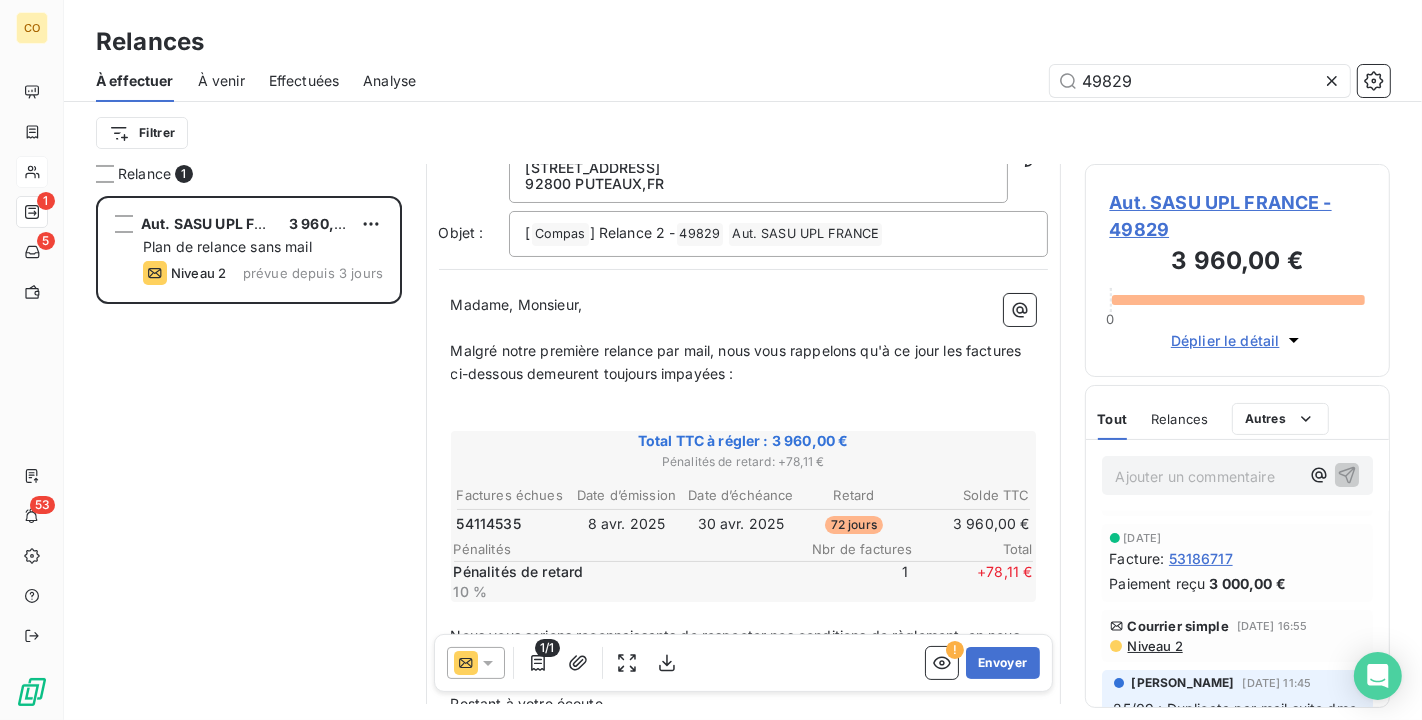 scroll, scrollTop: 0, scrollLeft: 0, axis: both 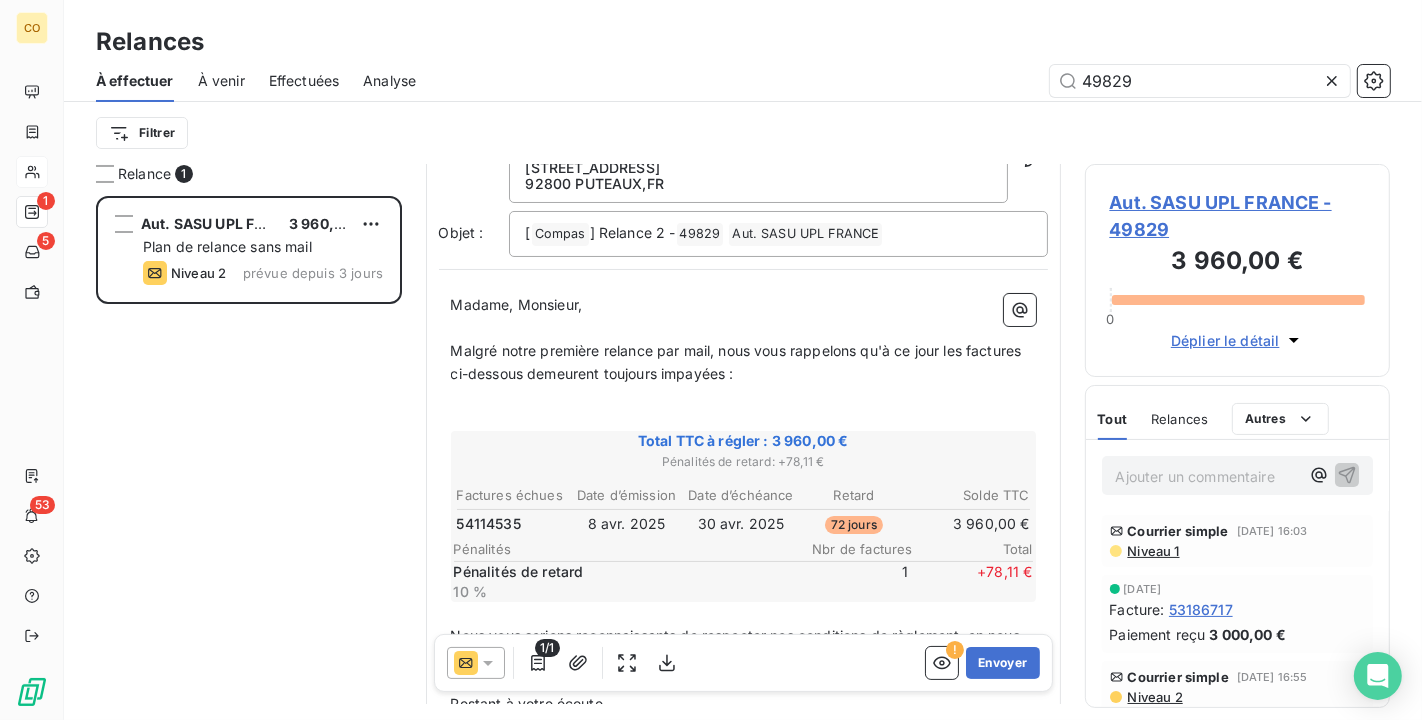 click 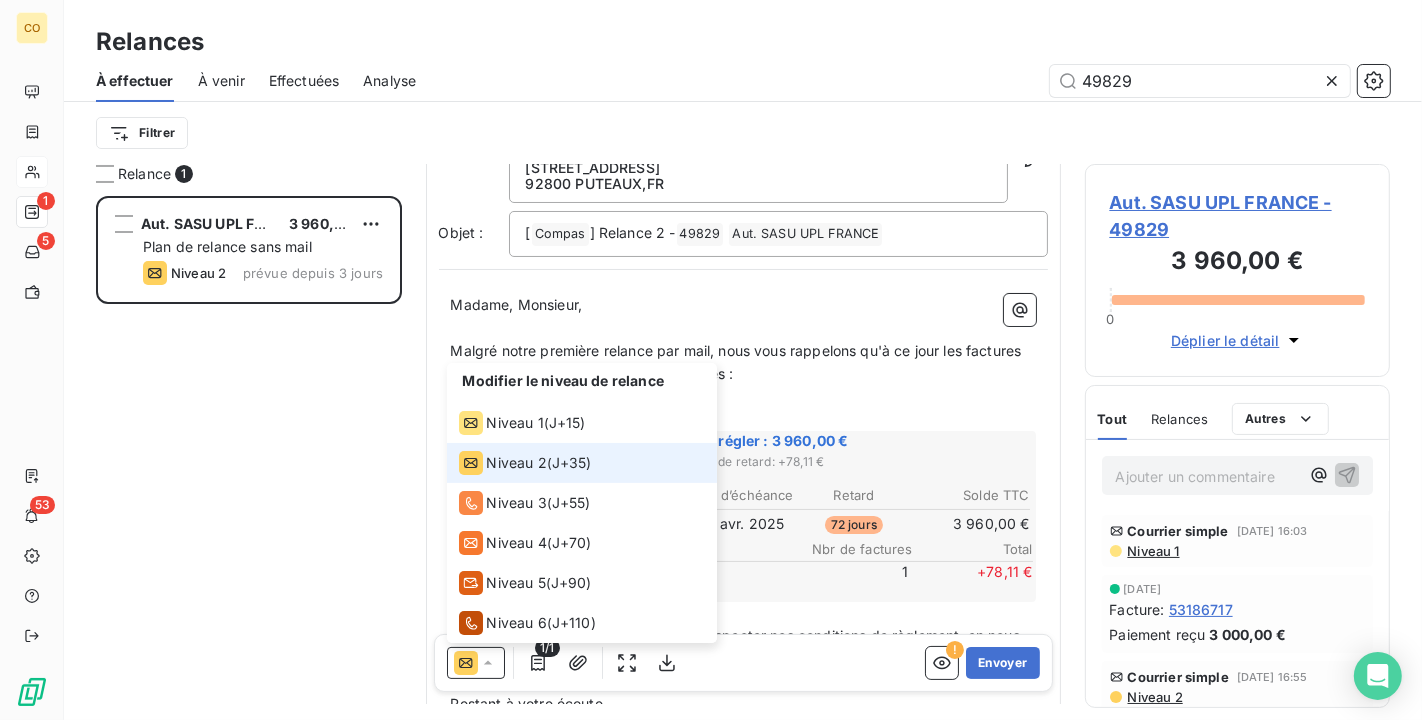 click 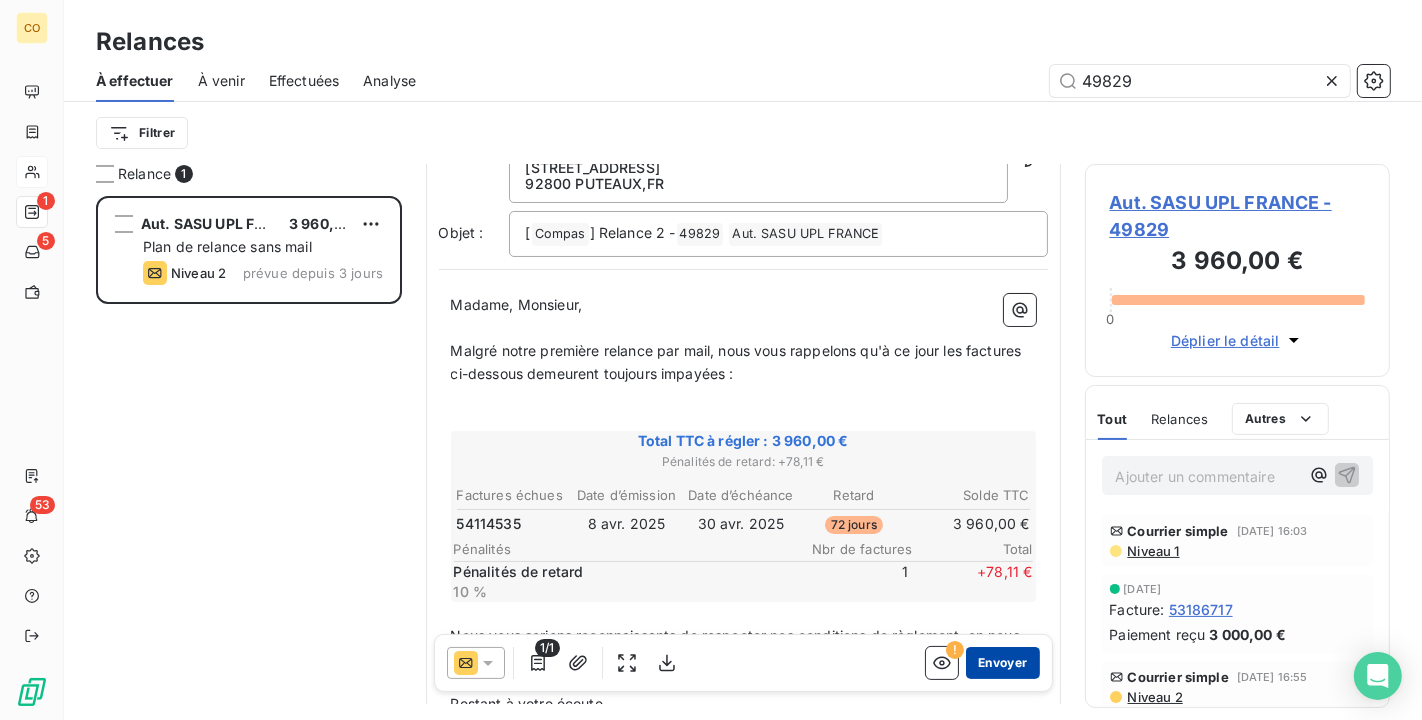 click on "Envoyer" at bounding box center (1002, 663) 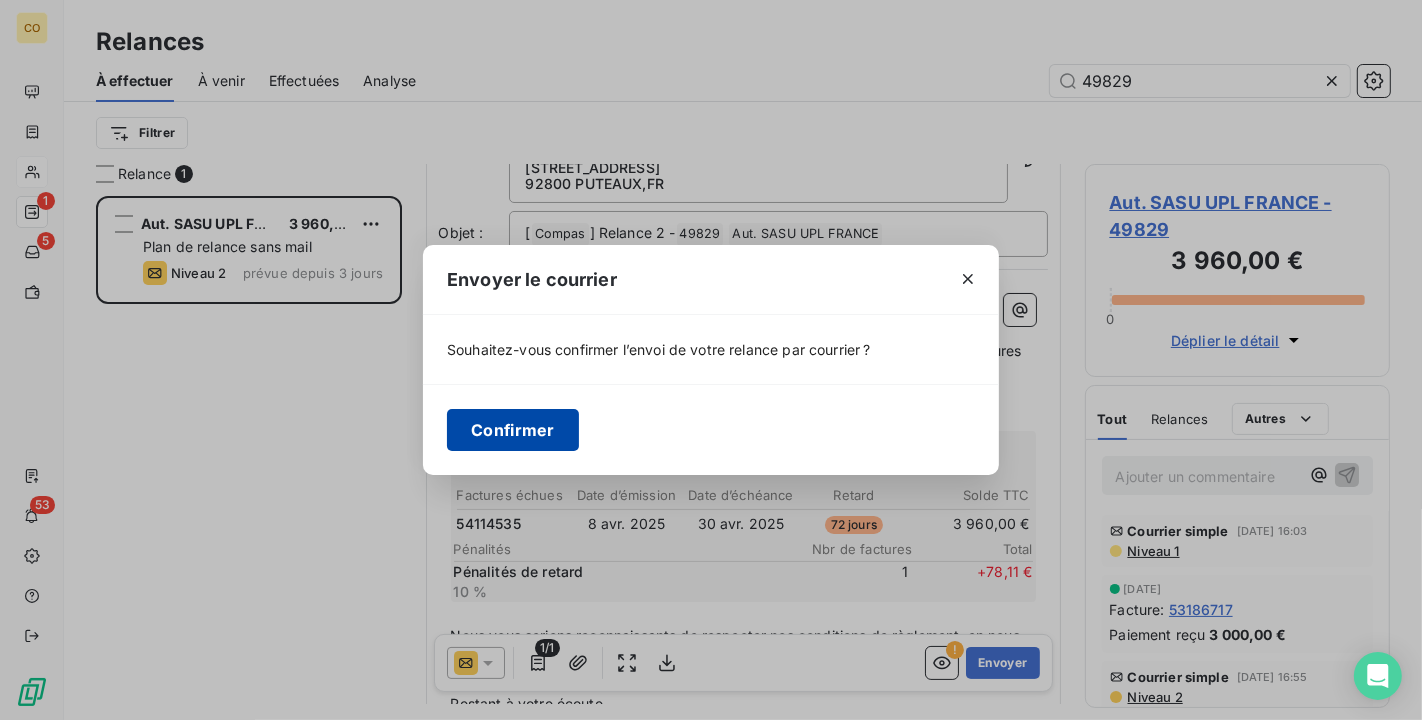 click on "Confirmer" at bounding box center [513, 430] 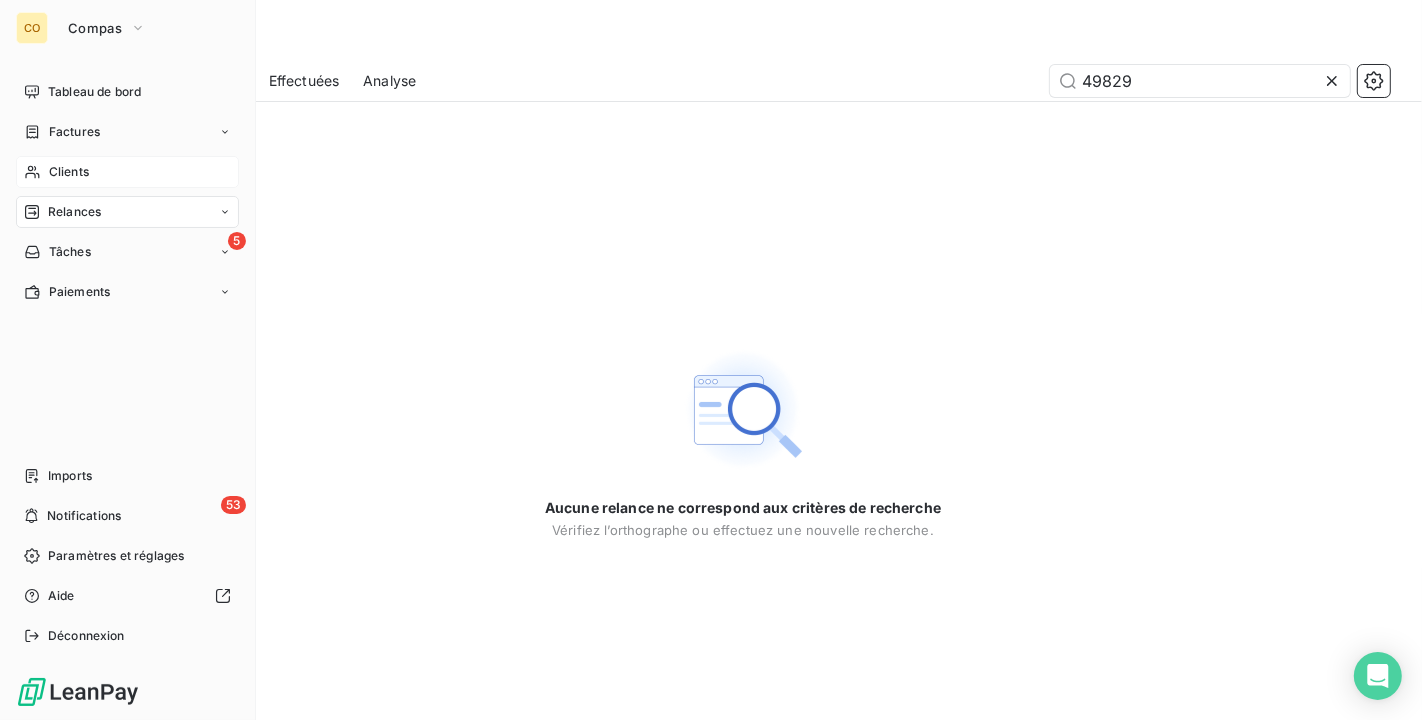 click on "Clients" at bounding box center (69, 172) 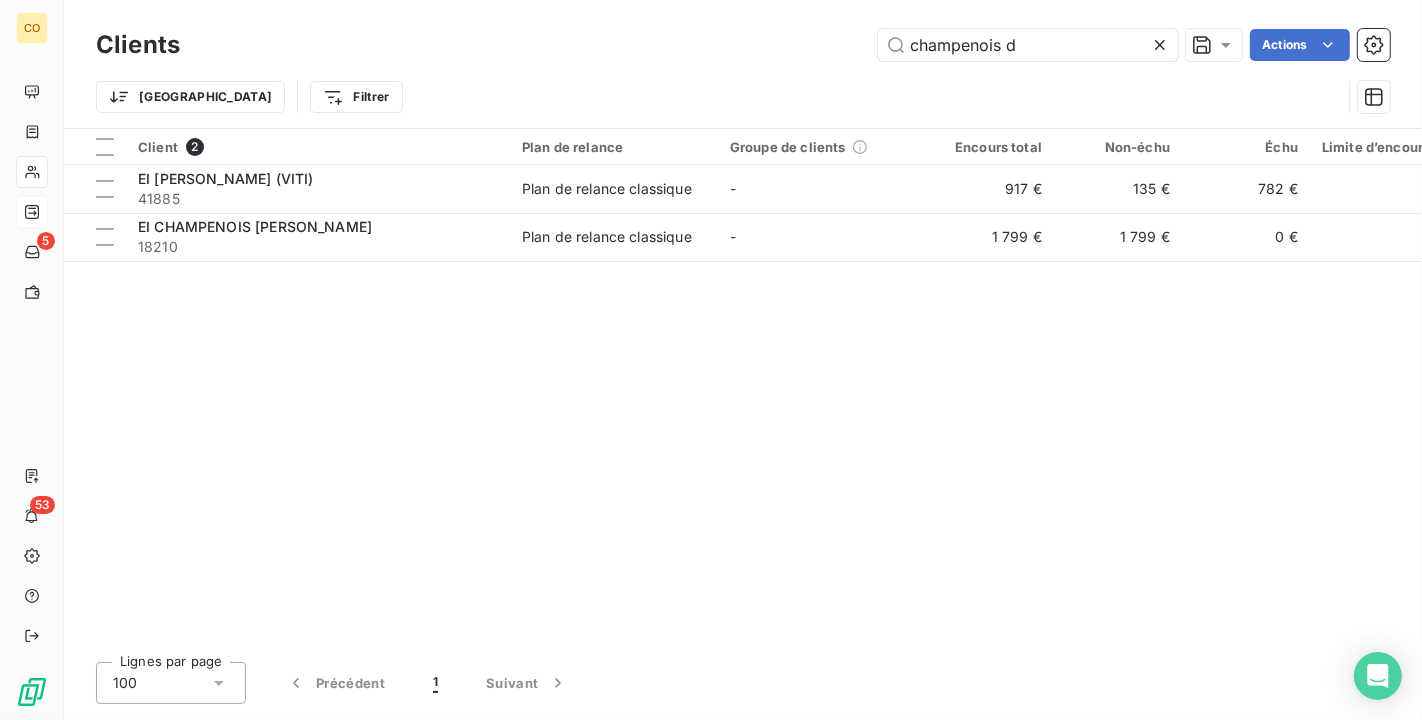 drag, startPoint x: 1072, startPoint y: 57, endPoint x: 577, endPoint y: 38, distance: 495.3645 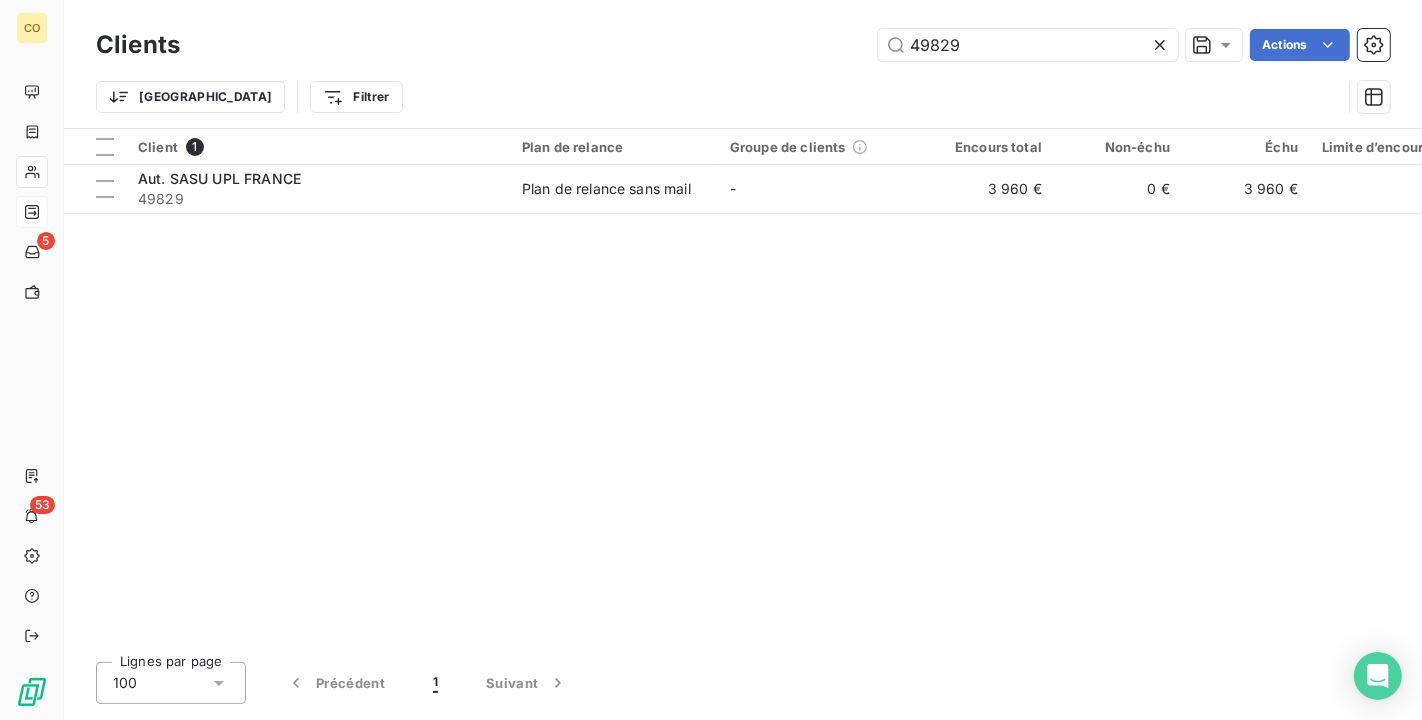type on "49829" 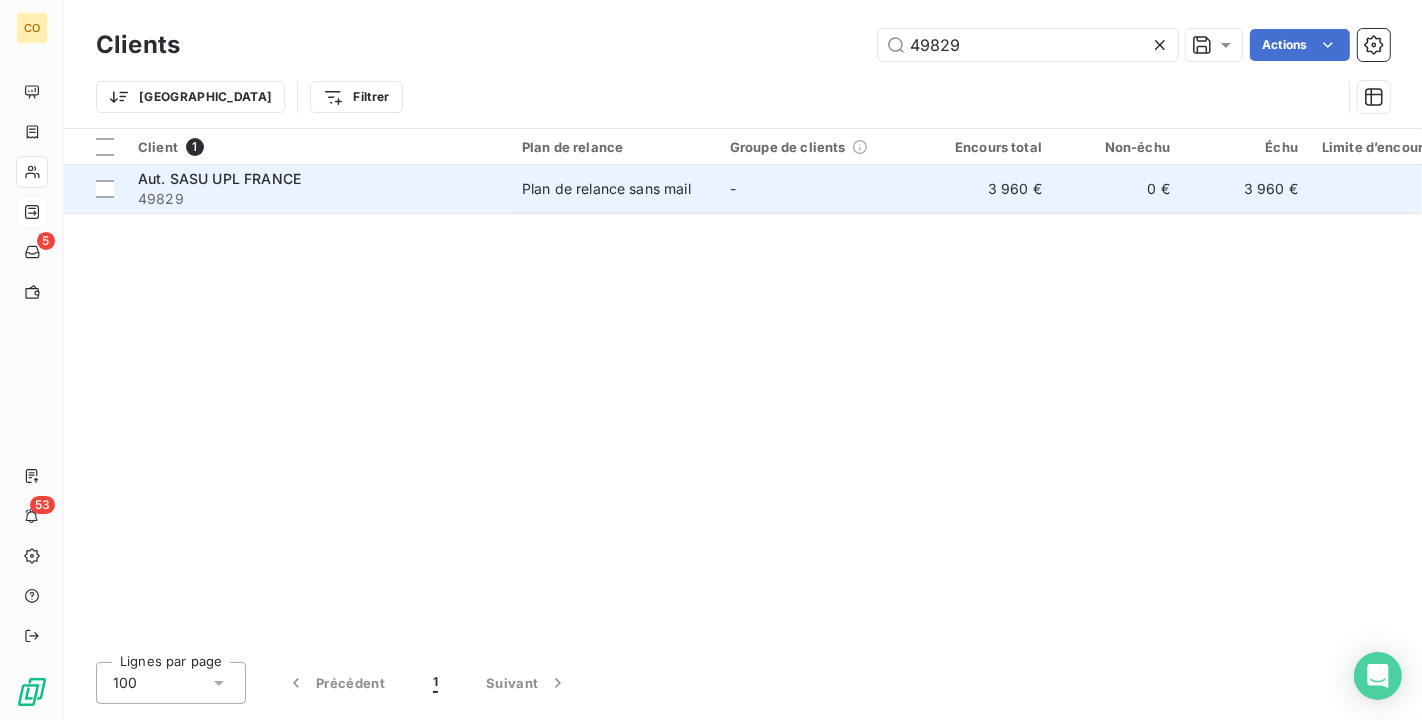 click on "Plan de relance sans mail" at bounding box center (614, 189) 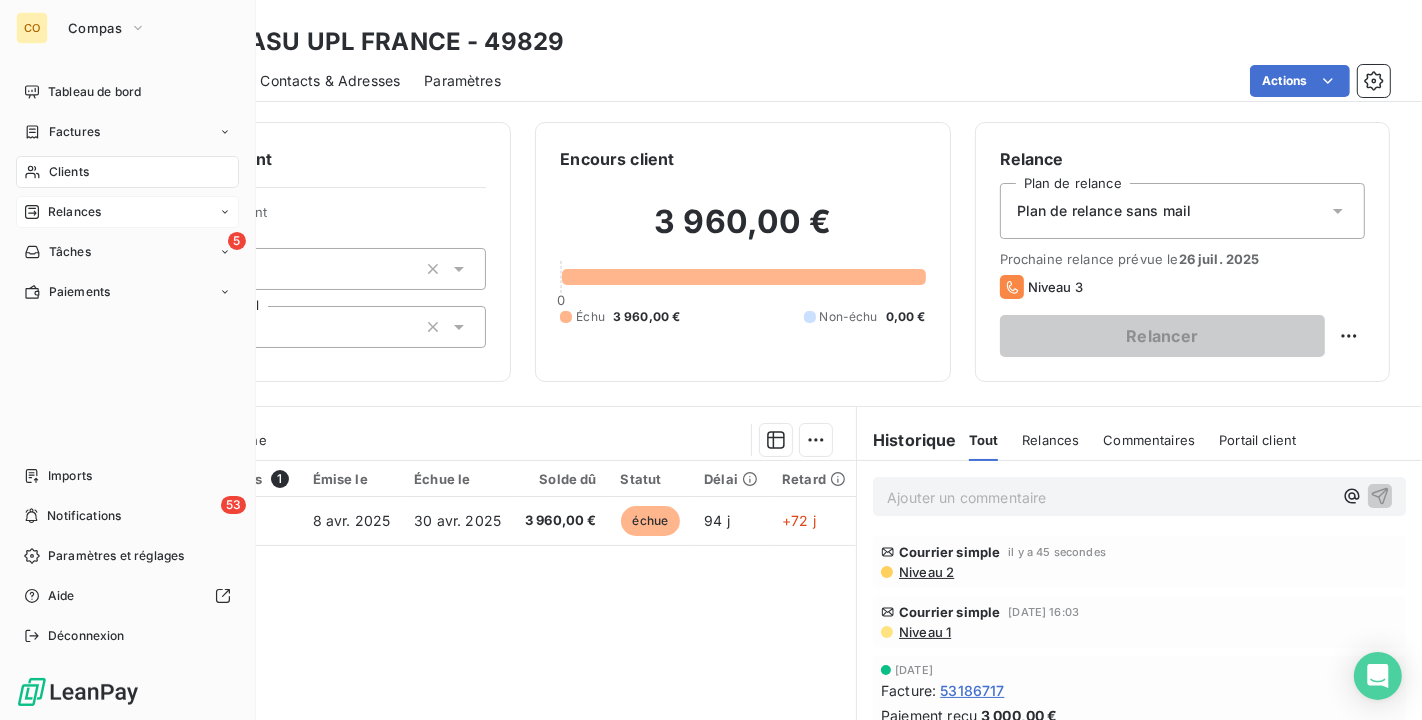 drag, startPoint x: 47, startPoint y: 166, endPoint x: 60, endPoint y: 155, distance: 17.029387 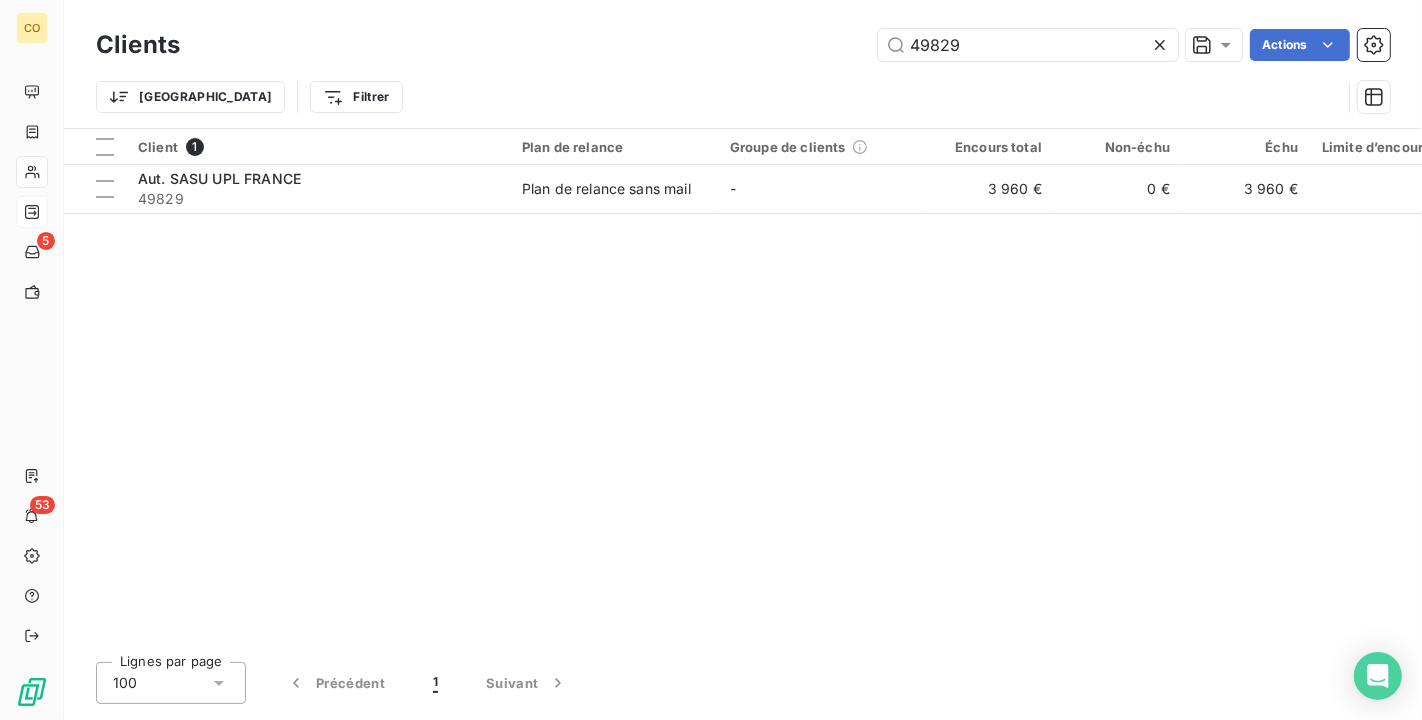 drag, startPoint x: 992, startPoint y: 44, endPoint x: 596, endPoint y: 39, distance: 396.03156 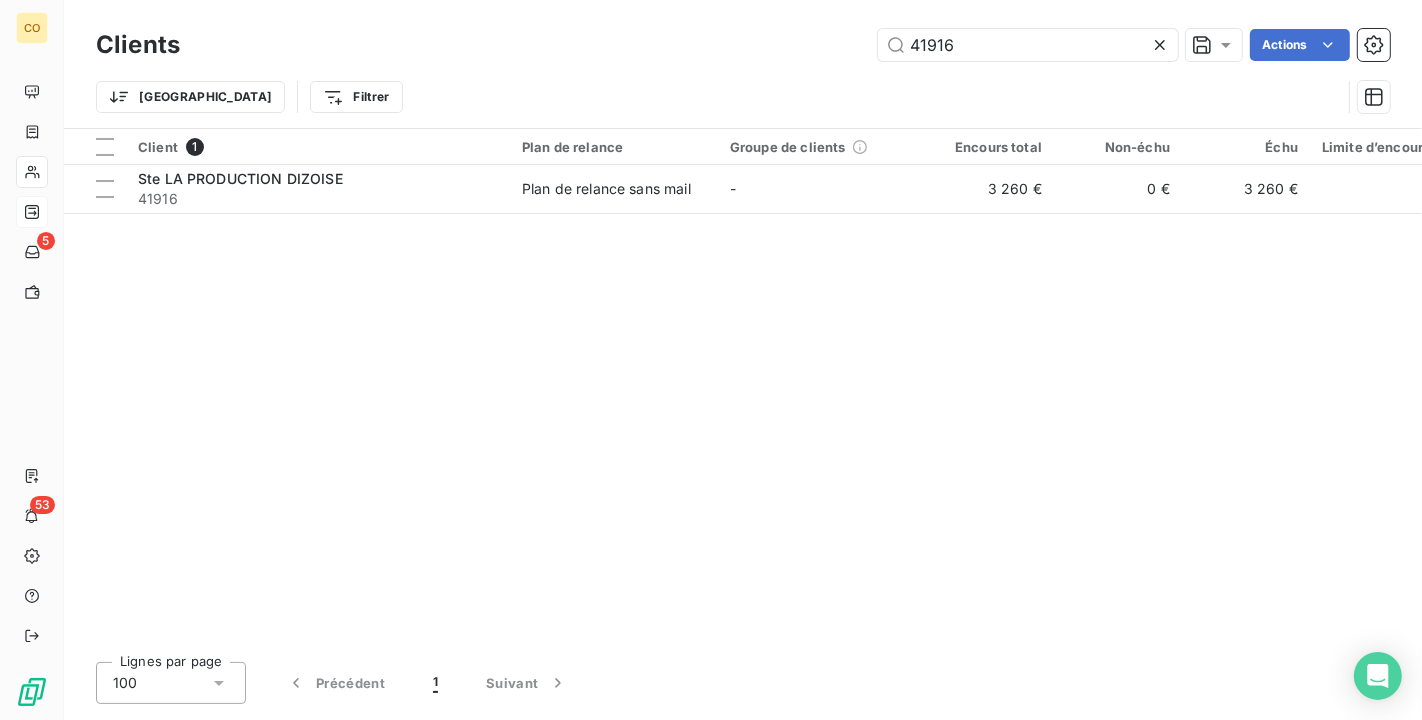 type on "41916" 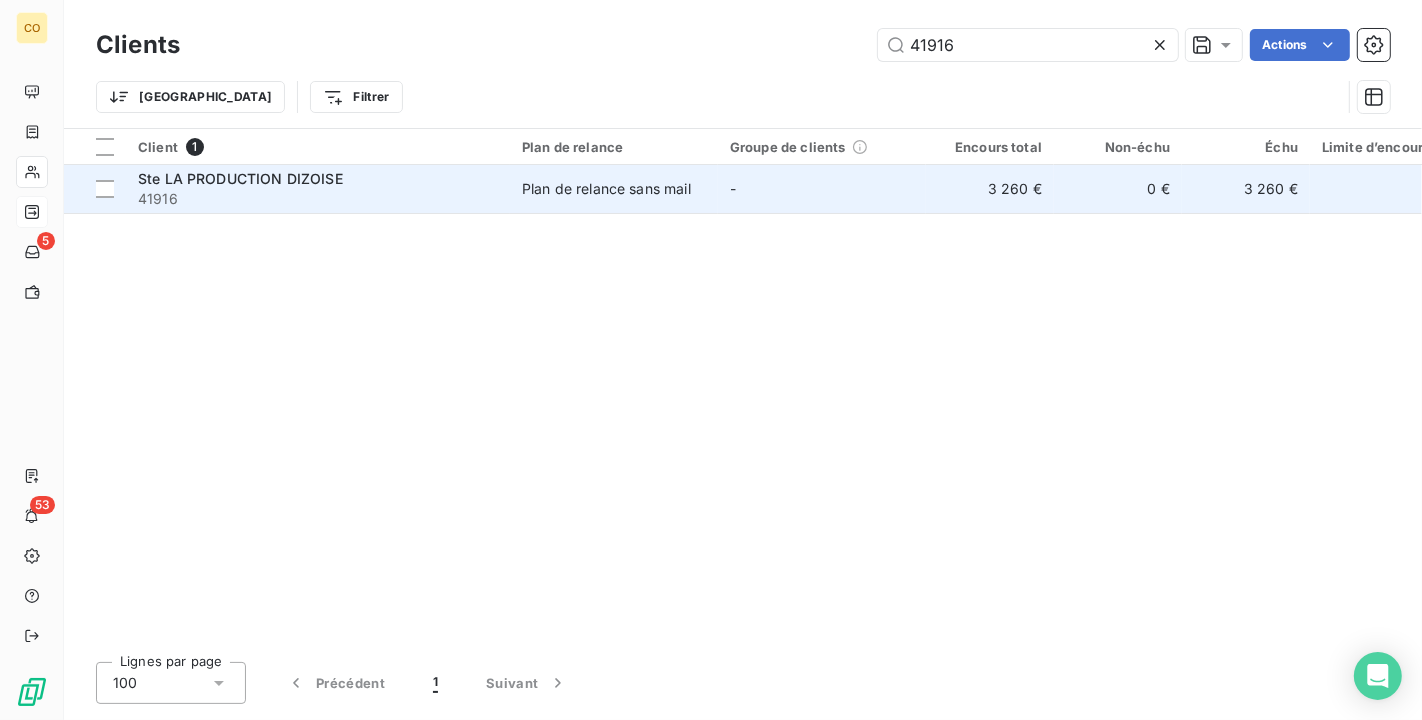 click on "-" at bounding box center [822, 189] 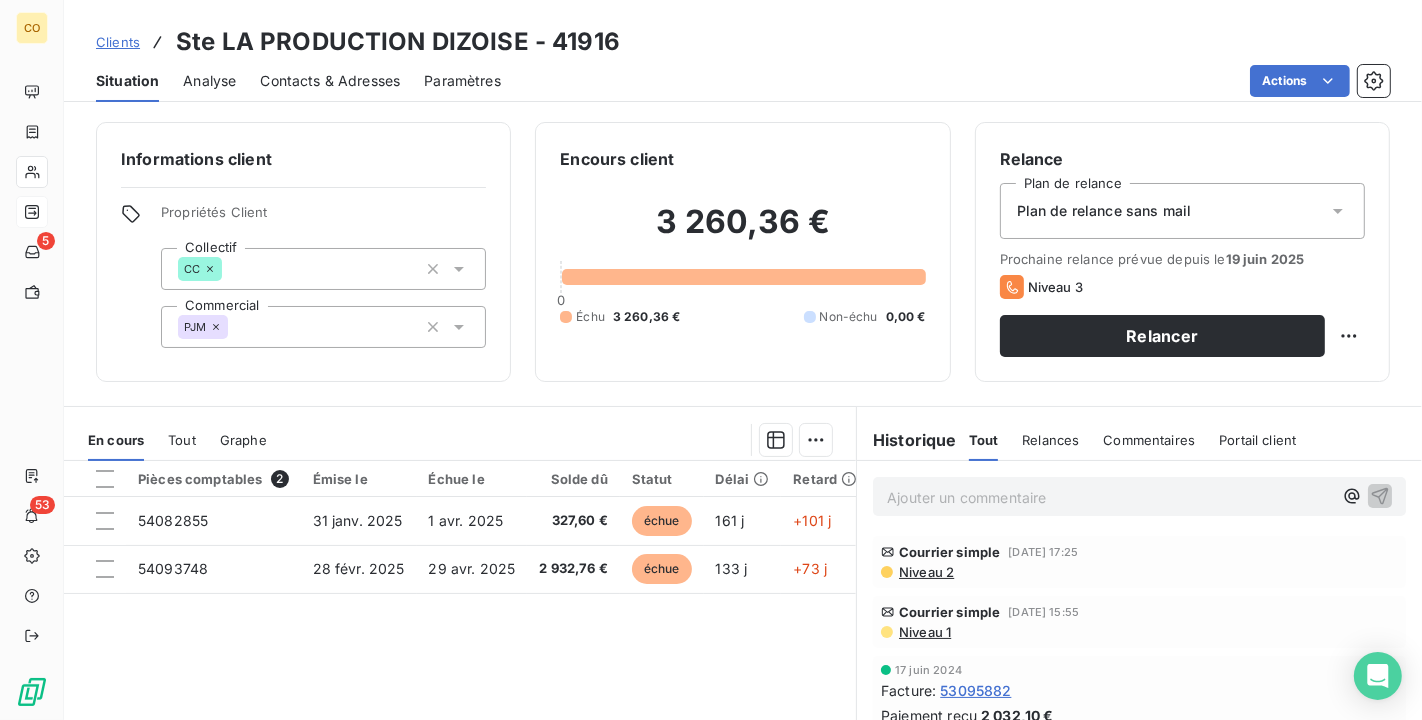 click on "Niveau 2" at bounding box center (925, 572) 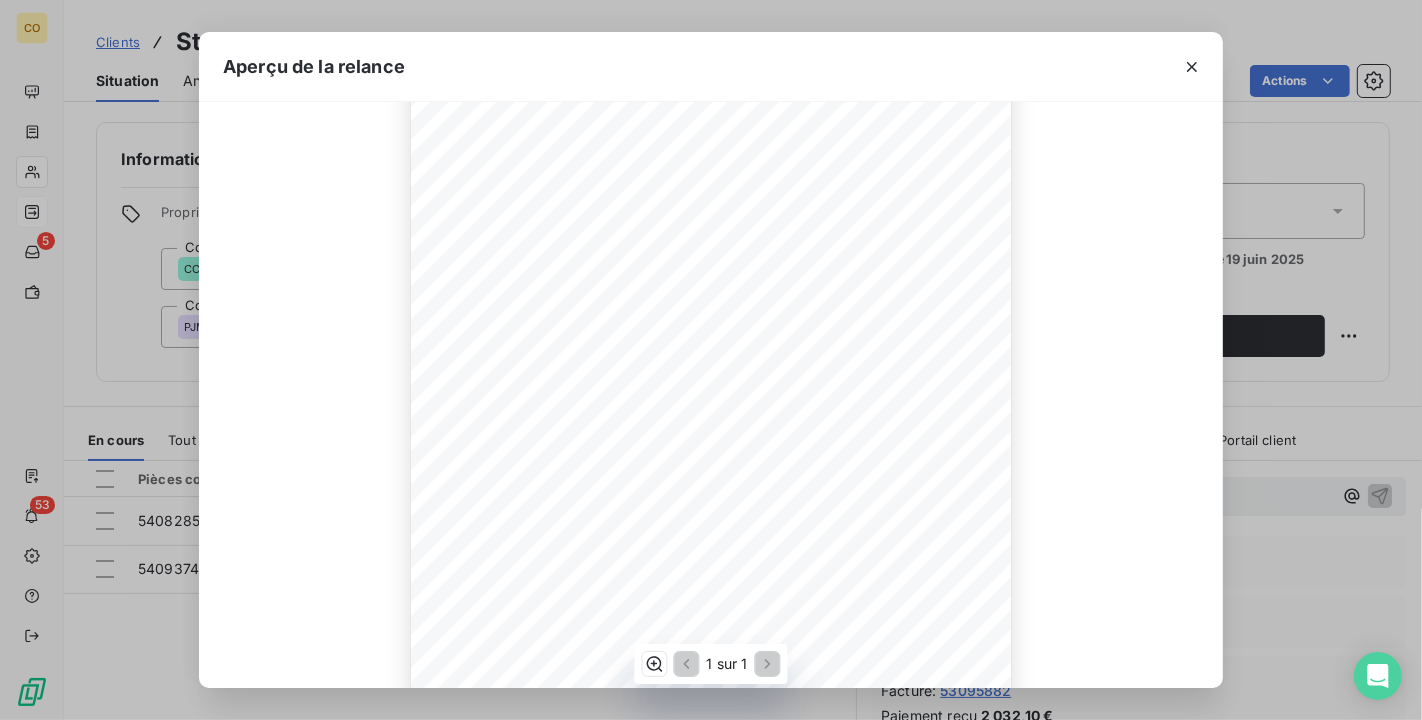 scroll, scrollTop: 333, scrollLeft: 0, axis: vertical 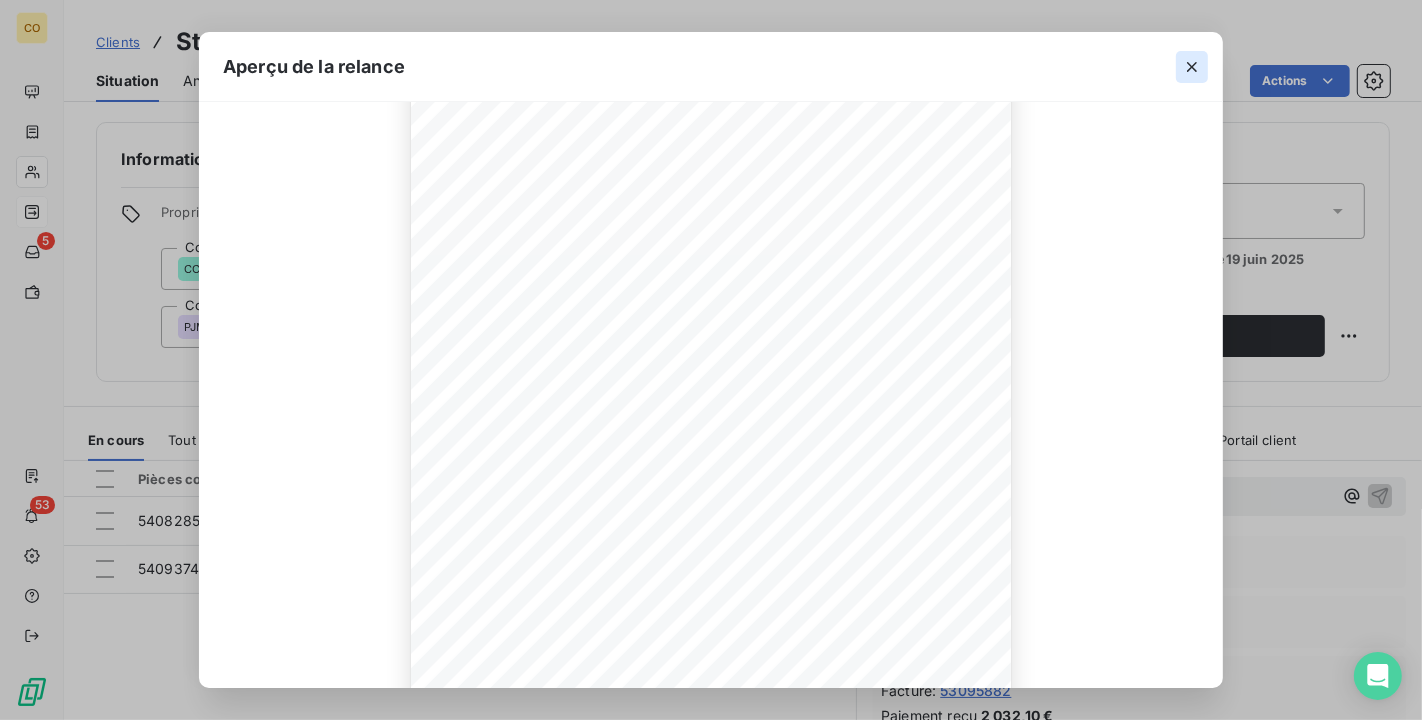 click 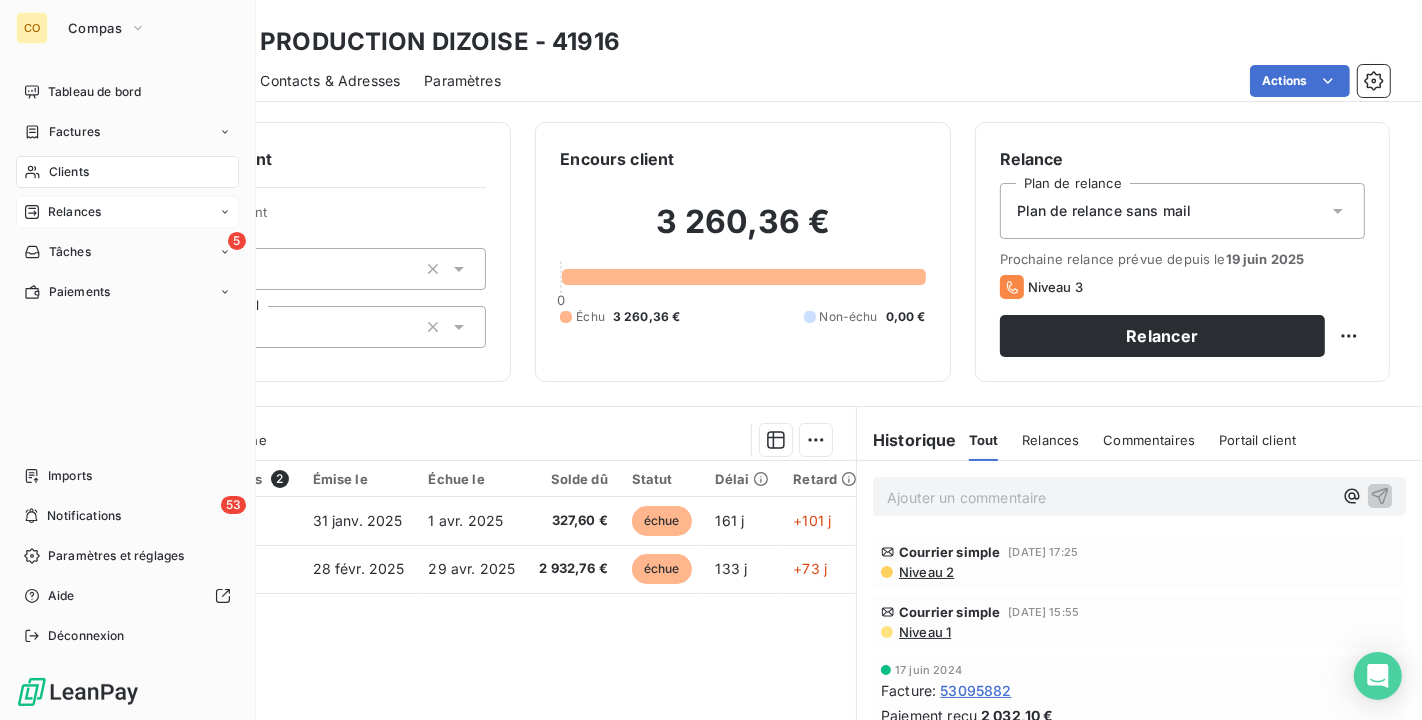 click on "Clients" at bounding box center (127, 172) 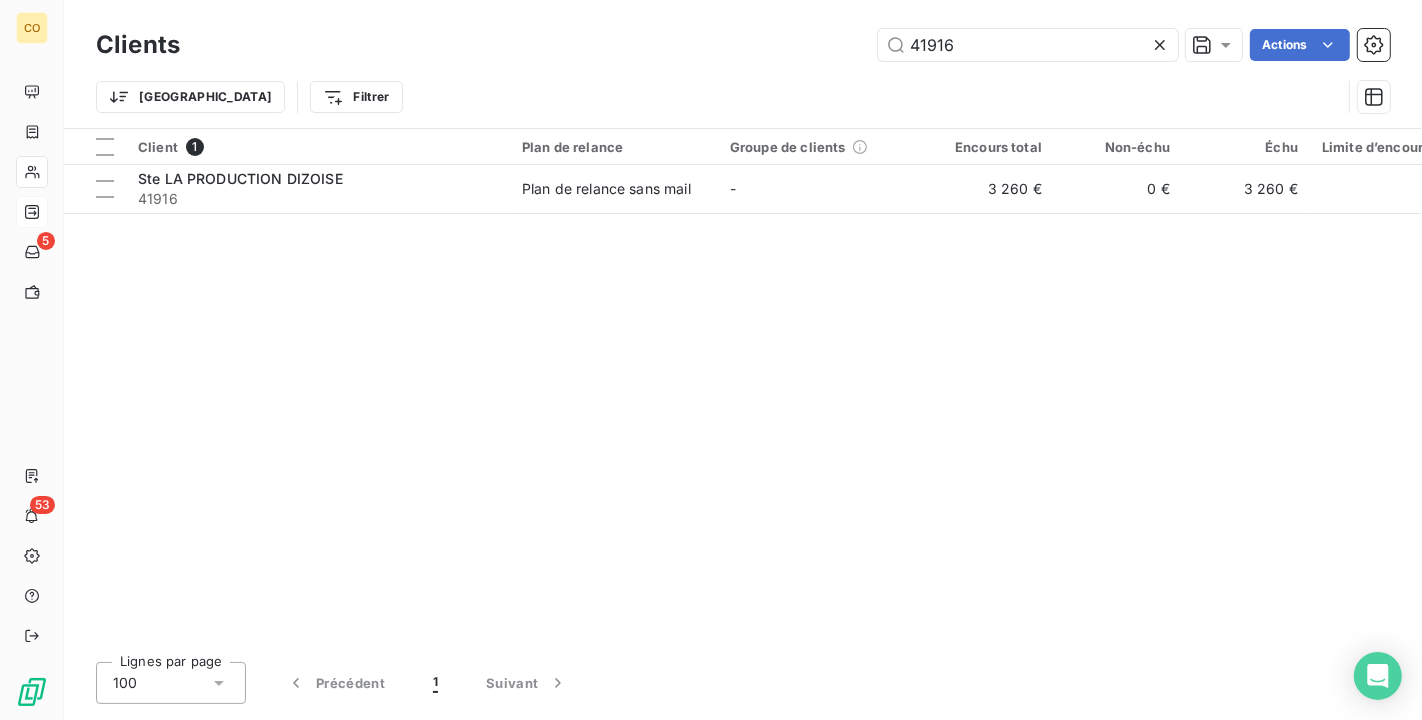 drag, startPoint x: 1061, startPoint y: 42, endPoint x: 508, endPoint y: 22, distance: 553.3616 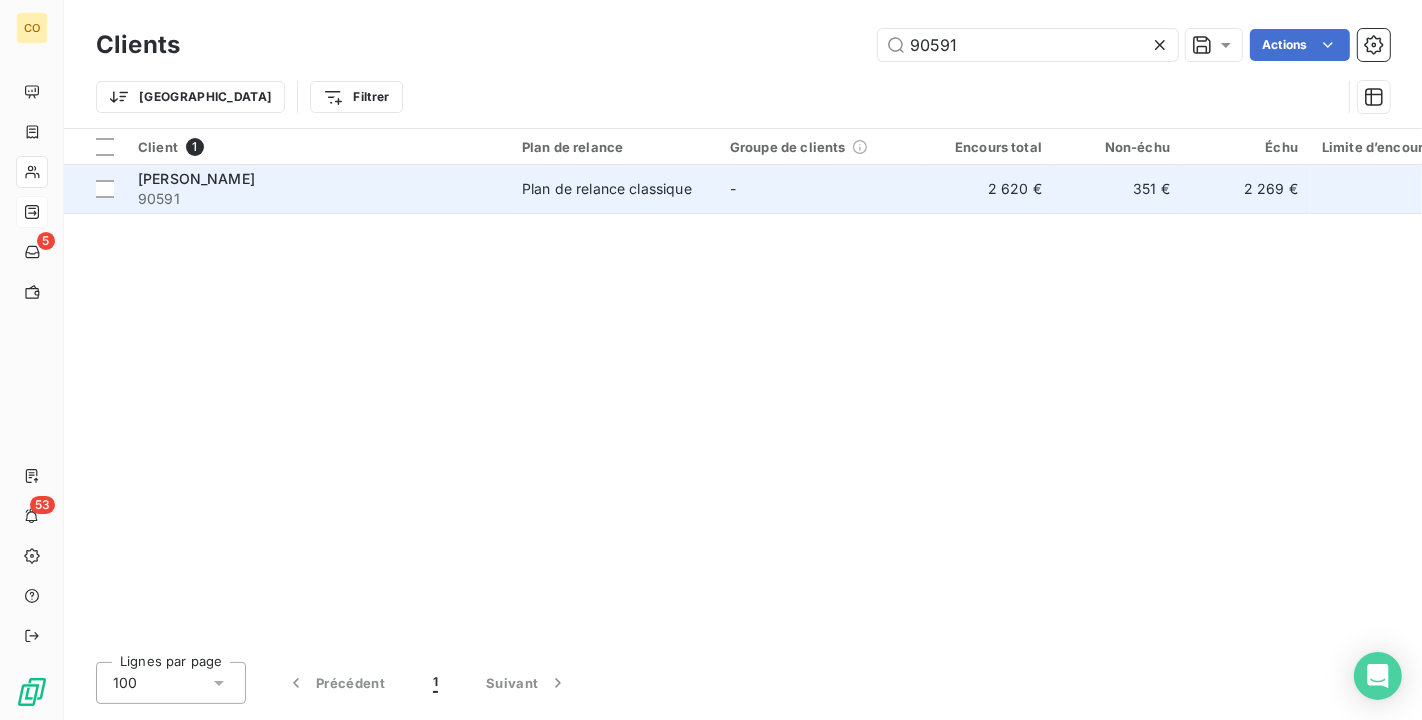 type on "90591" 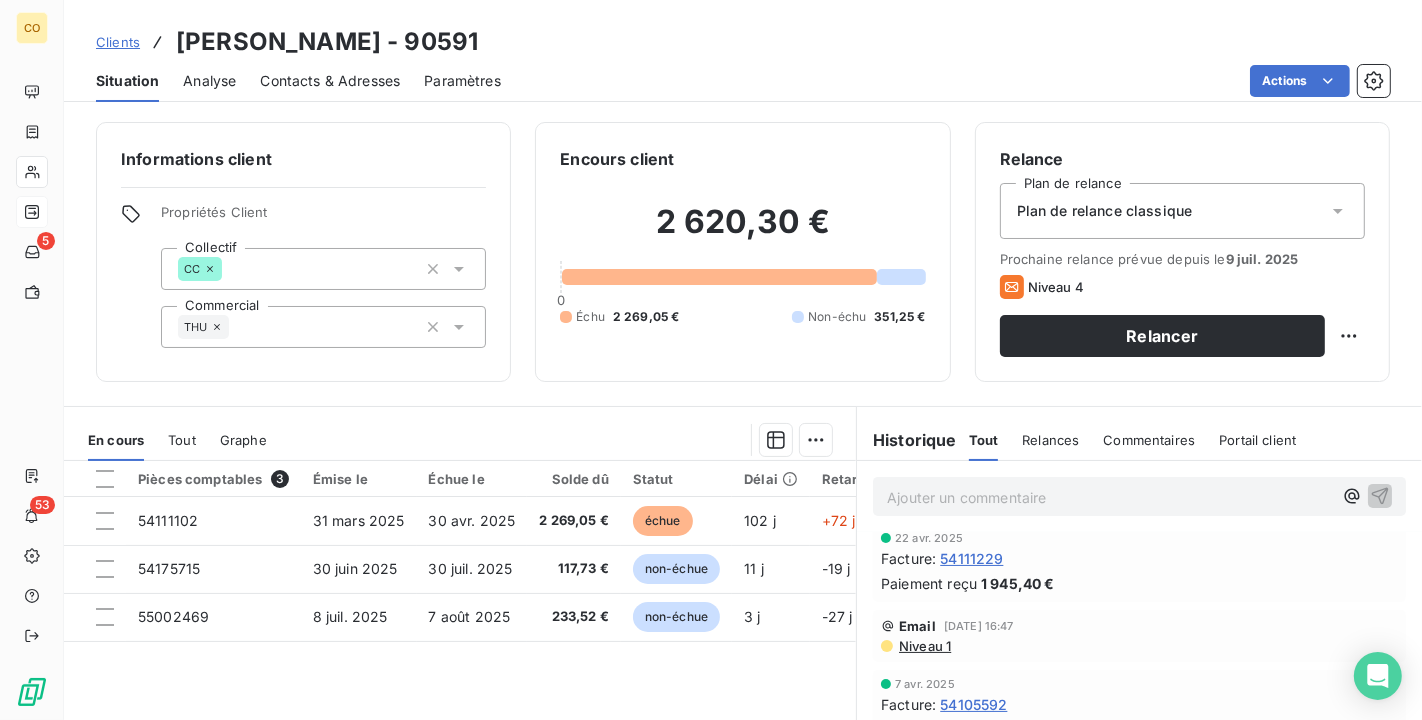 scroll, scrollTop: 666, scrollLeft: 0, axis: vertical 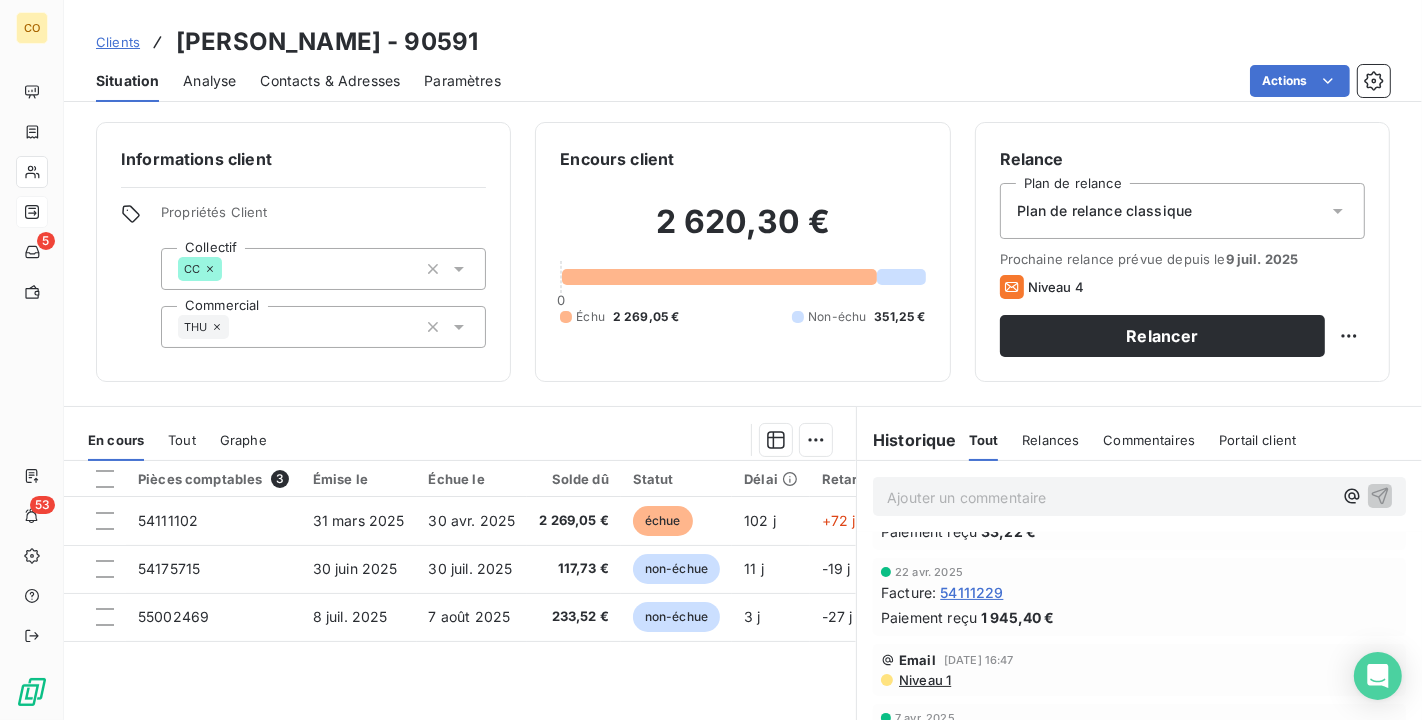 click on "Email [DATE] 16:47 Niveau 1" at bounding box center [1139, 670] 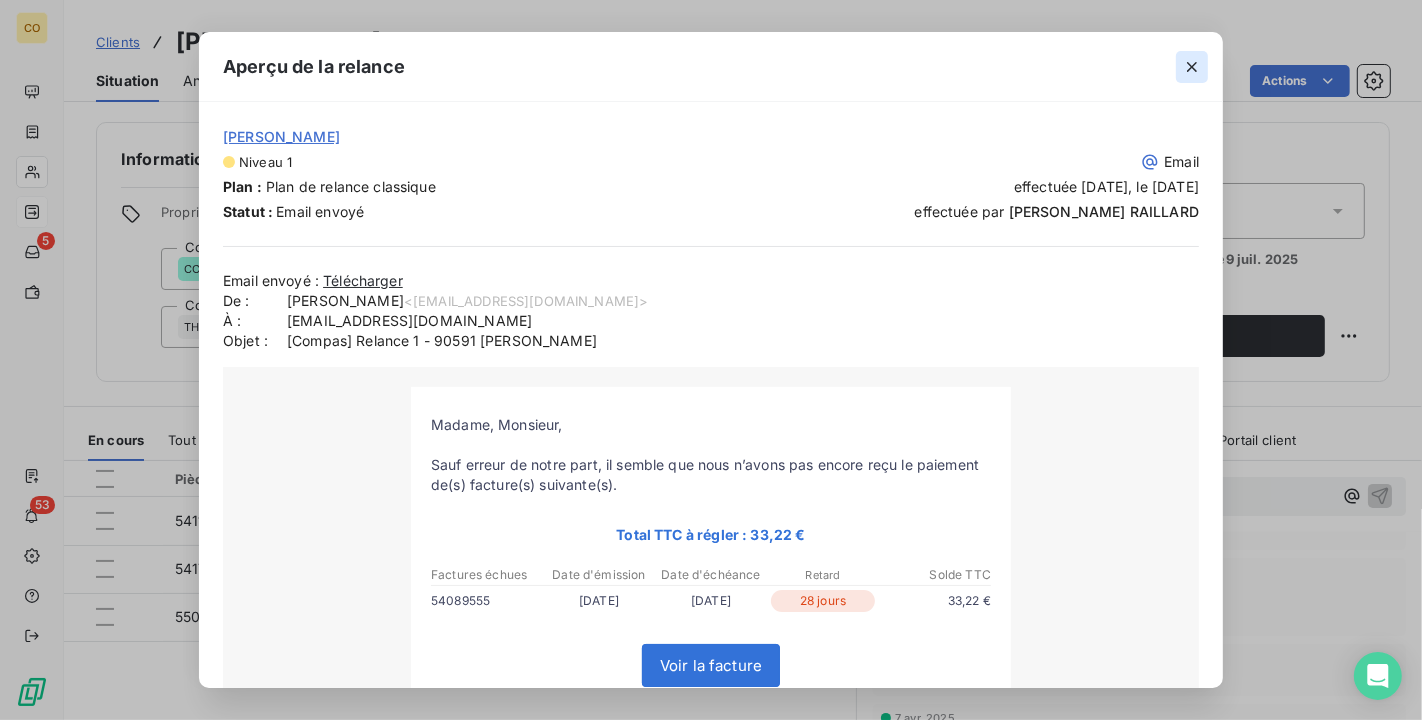 click at bounding box center (1192, 67) 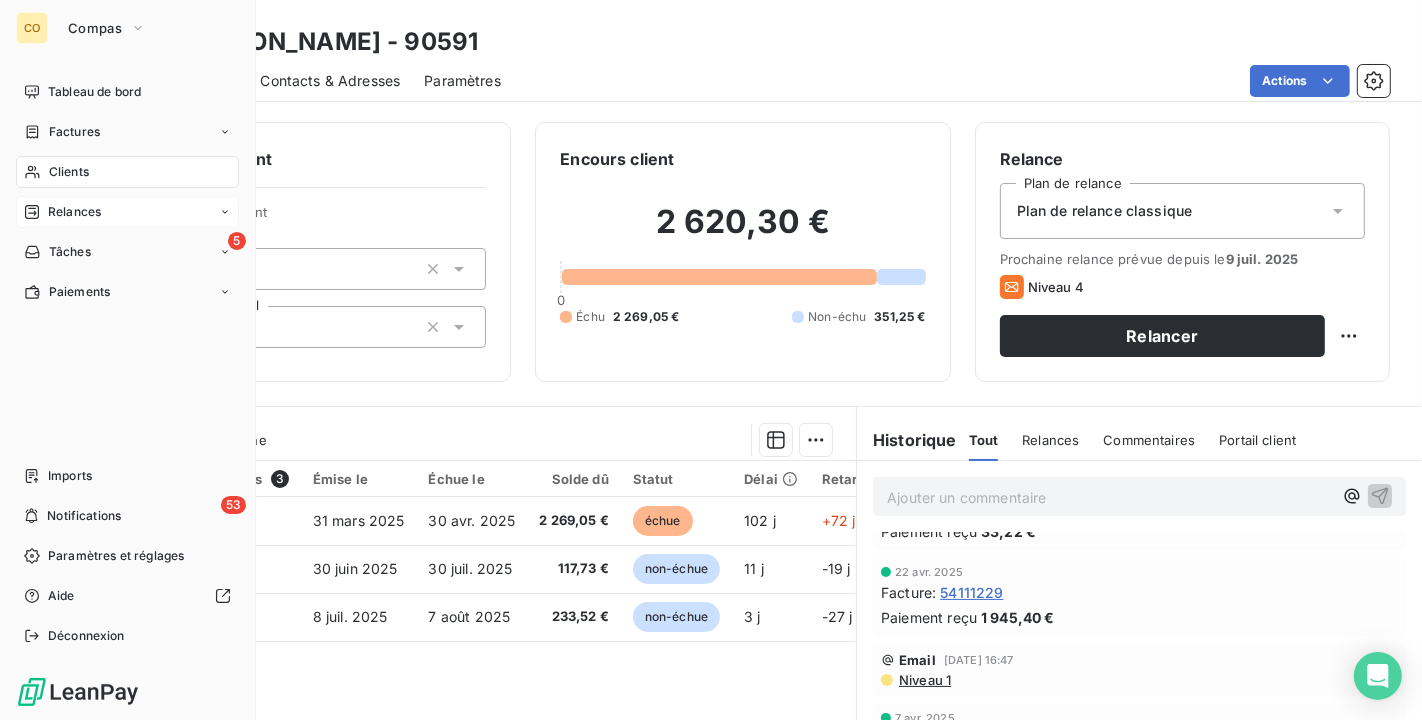 click on "Relances" at bounding box center (74, 212) 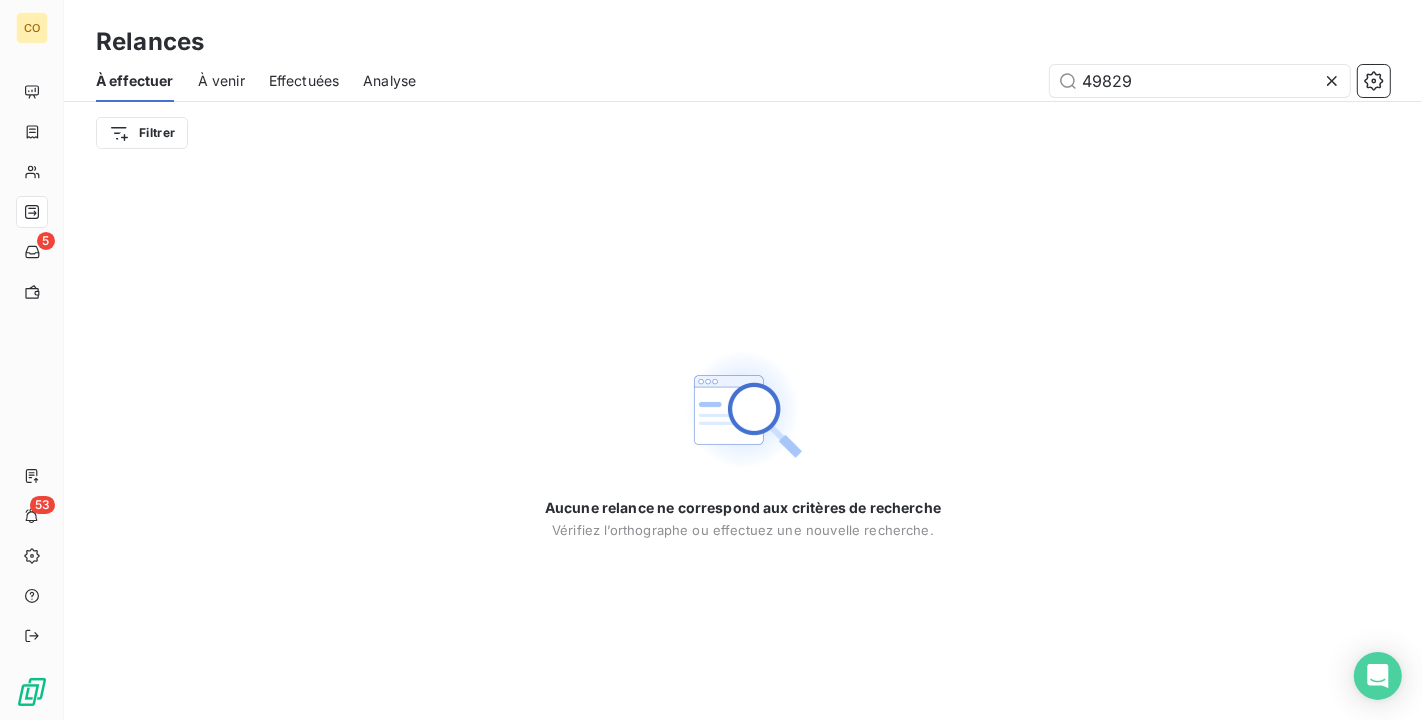drag, startPoint x: 1148, startPoint y: 86, endPoint x: 767, endPoint y: 53, distance: 382.42645 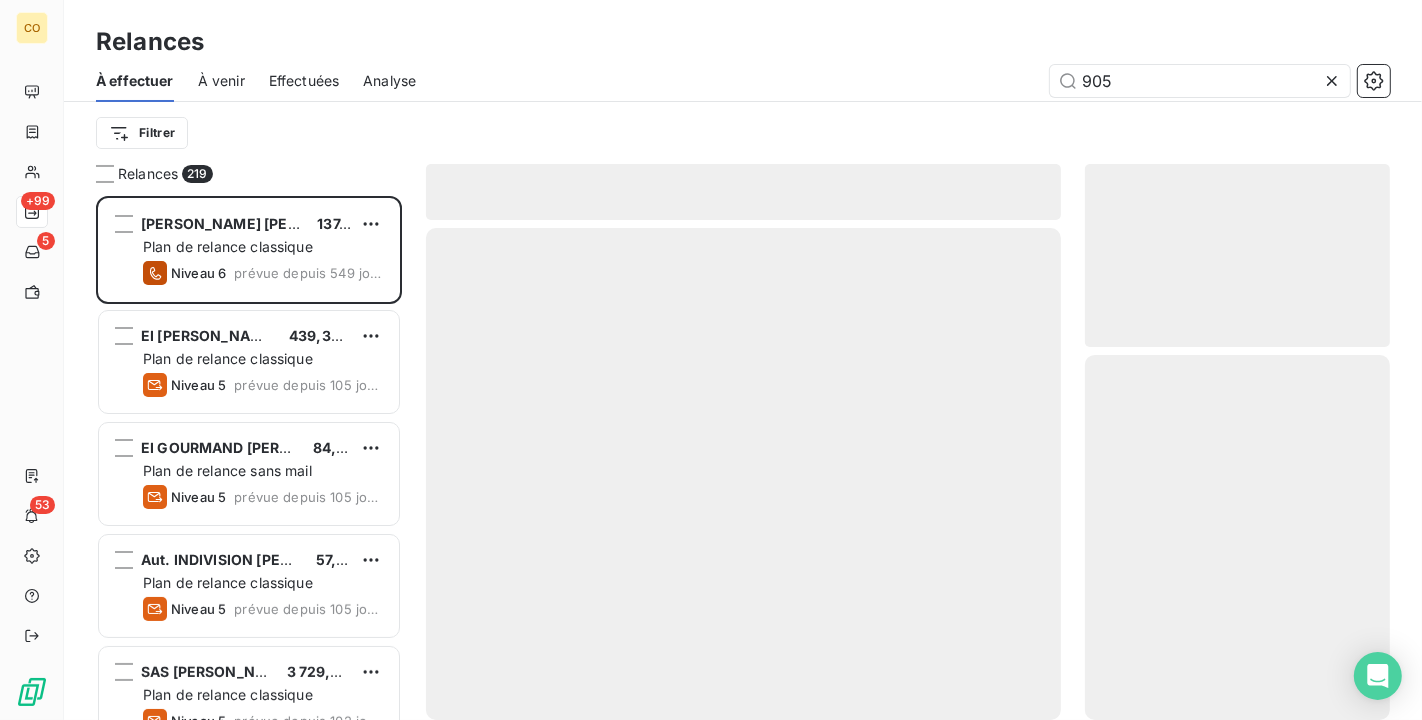 scroll, scrollTop: 18, scrollLeft: 17, axis: both 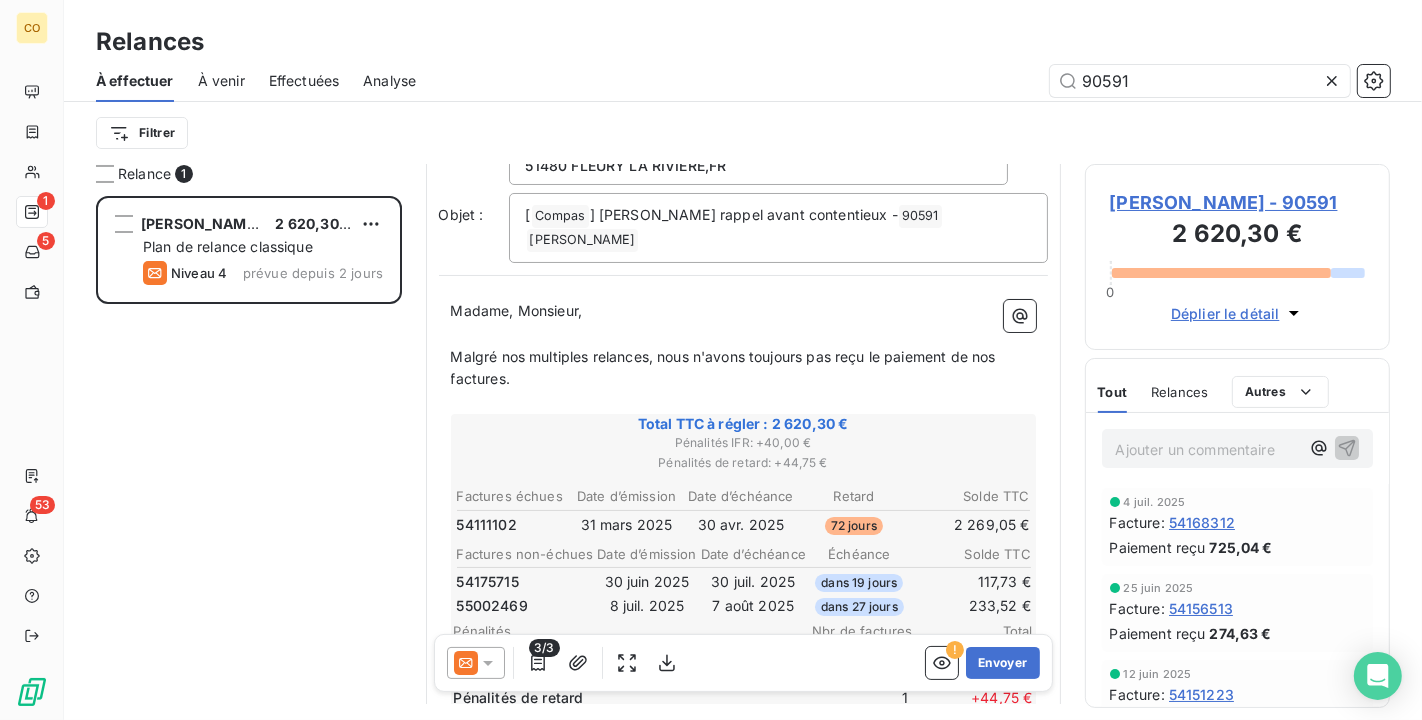 type on "90591" 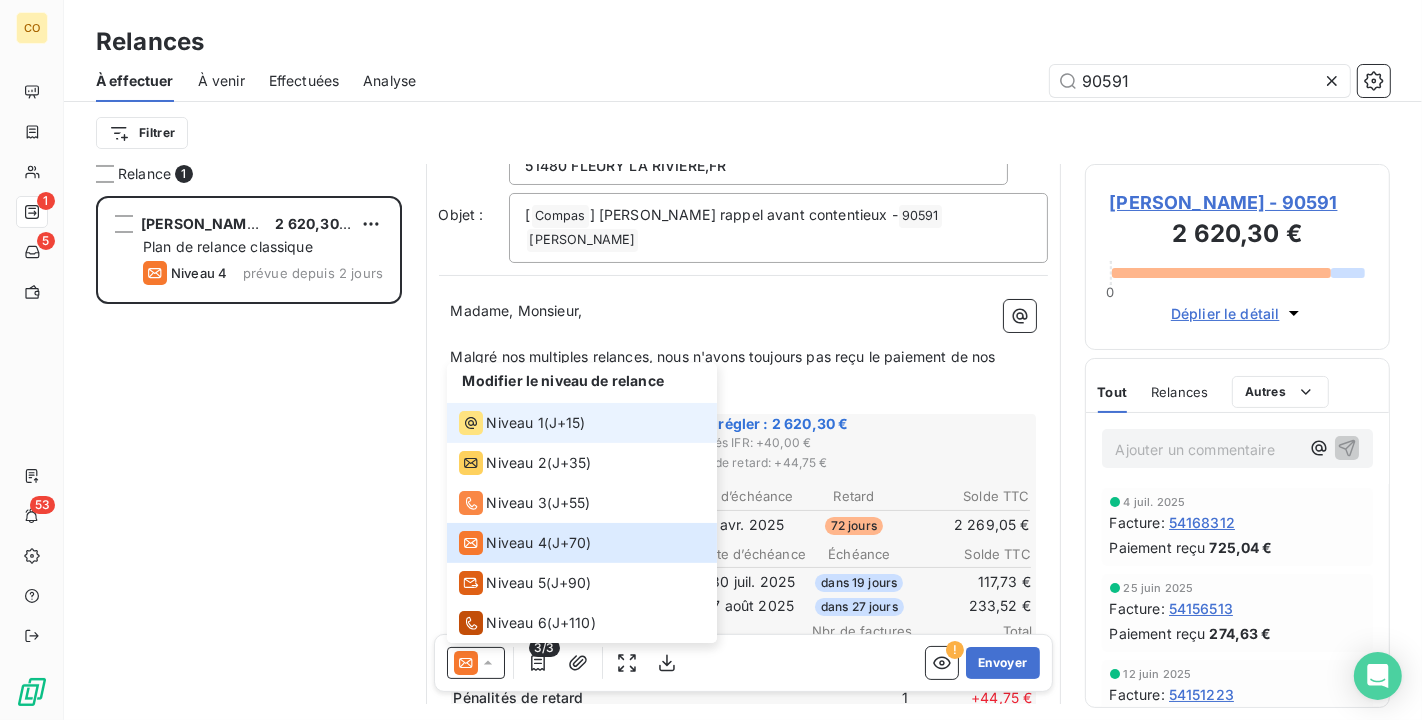 click on "Niveau 1" at bounding box center [515, 423] 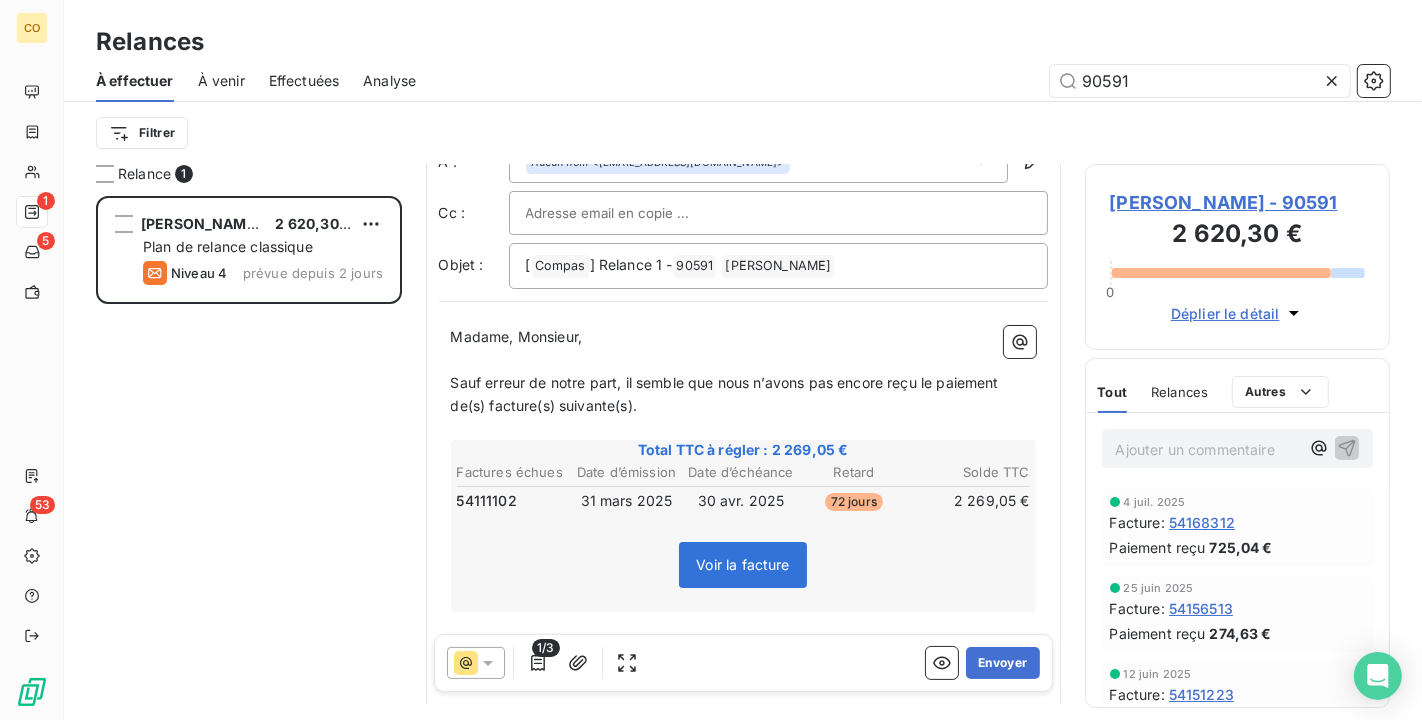 scroll, scrollTop: 113, scrollLeft: 0, axis: vertical 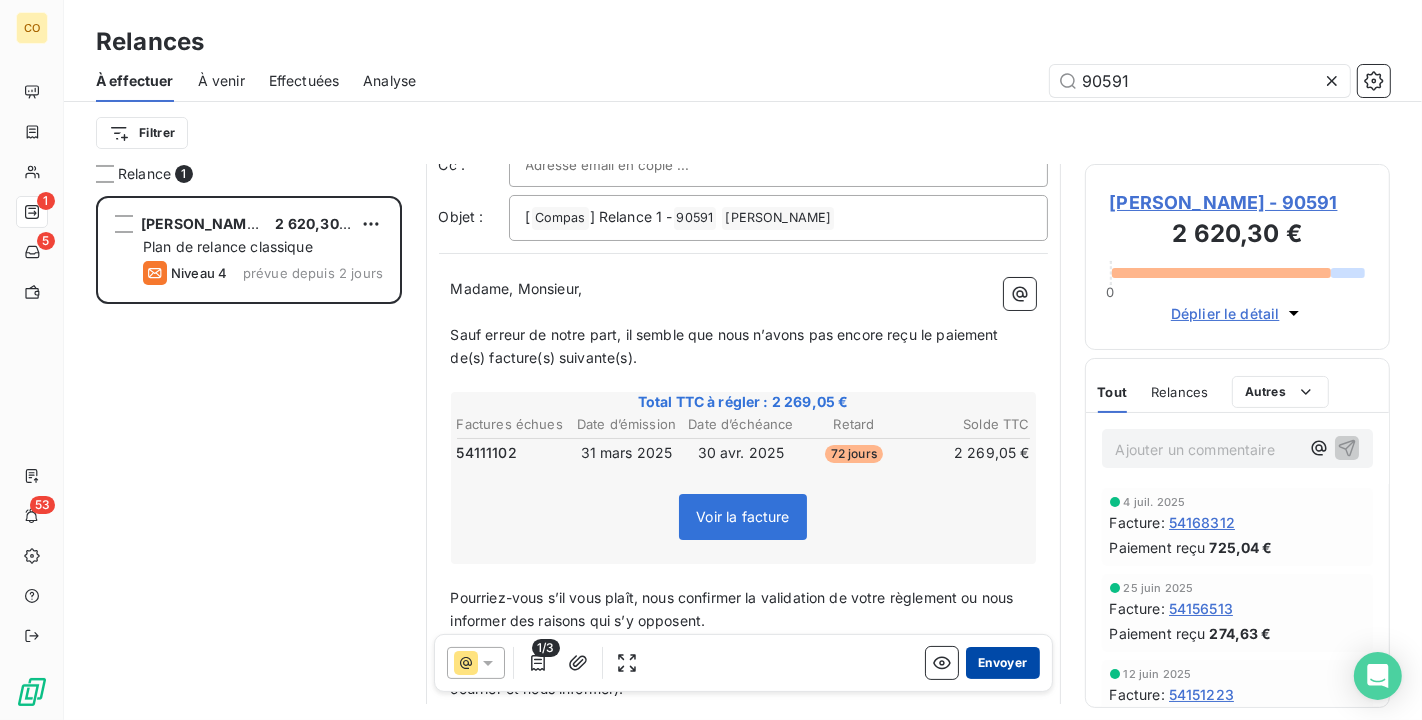 click on "Envoyer" at bounding box center (1002, 663) 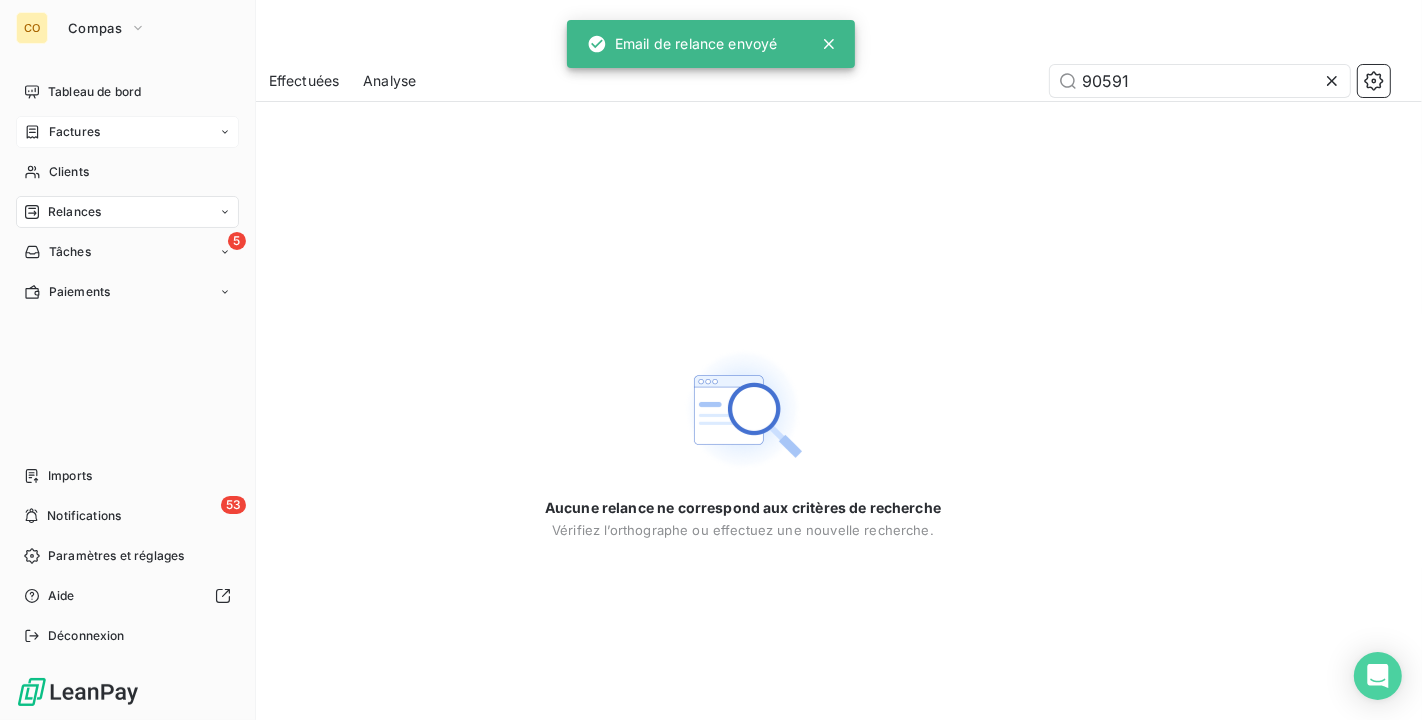 click on "Factures" at bounding box center (74, 132) 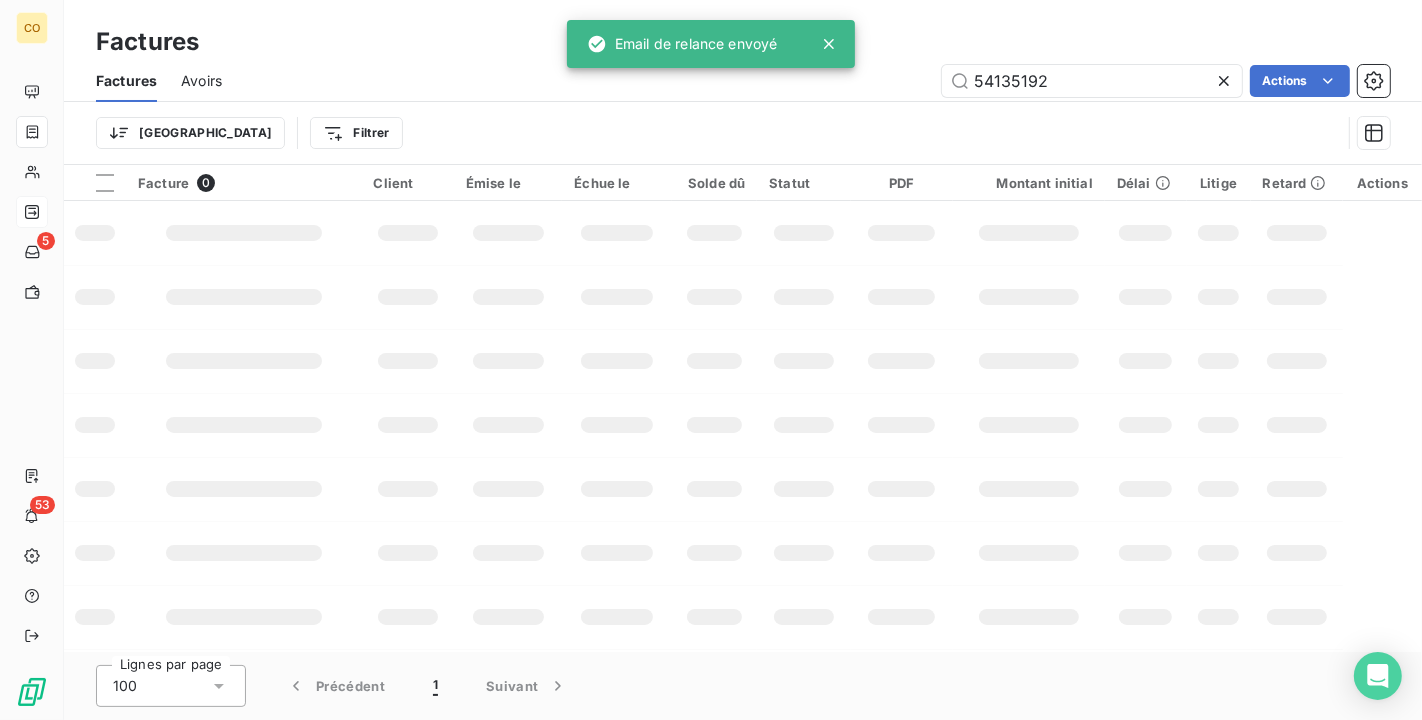 drag, startPoint x: 1074, startPoint y: 77, endPoint x: 650, endPoint y: 25, distance: 427.1768 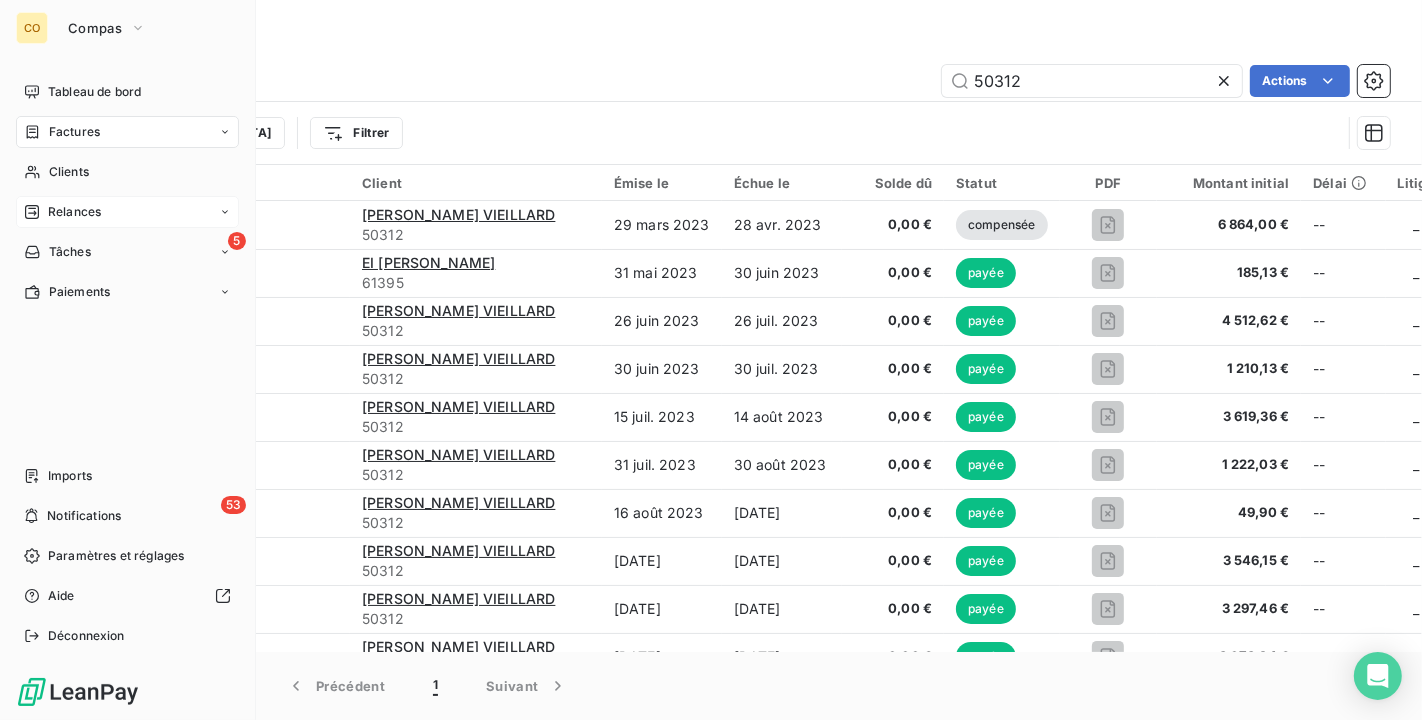 type on "50312" 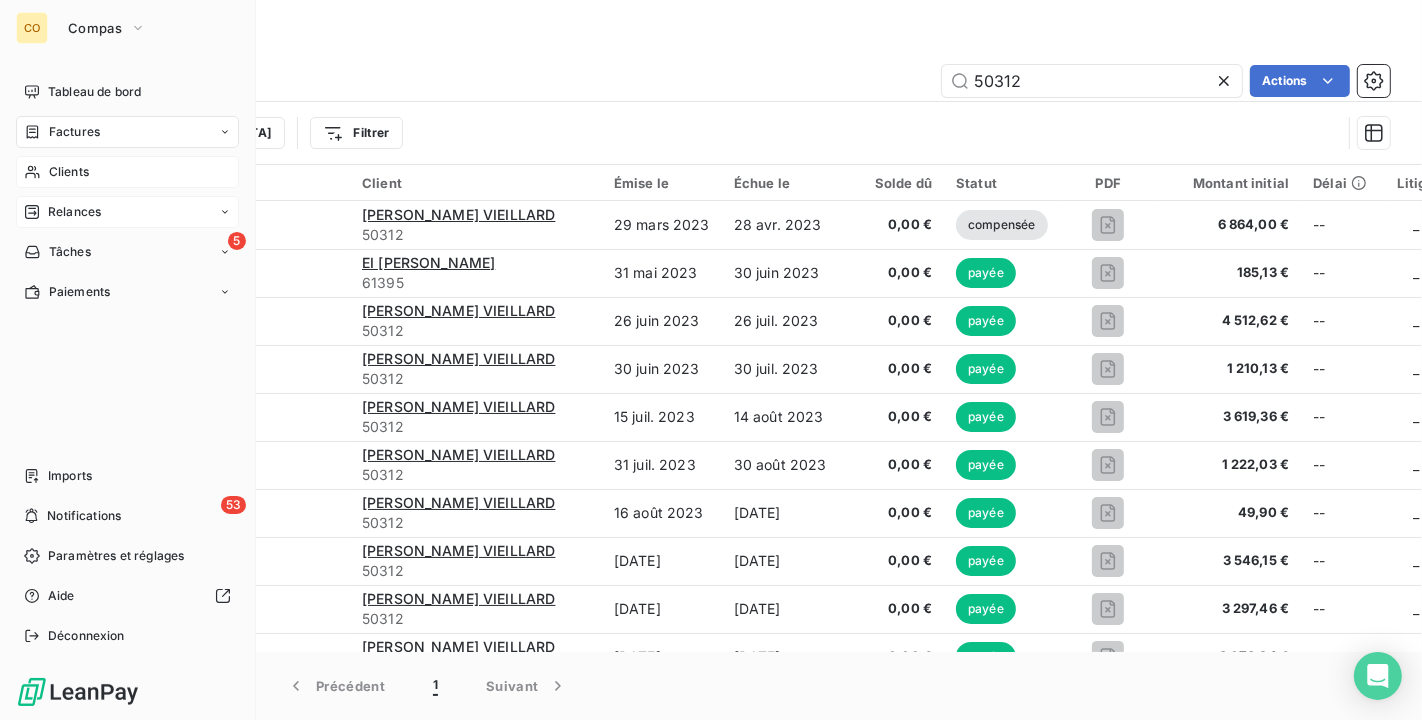 click on "Clients" at bounding box center (69, 172) 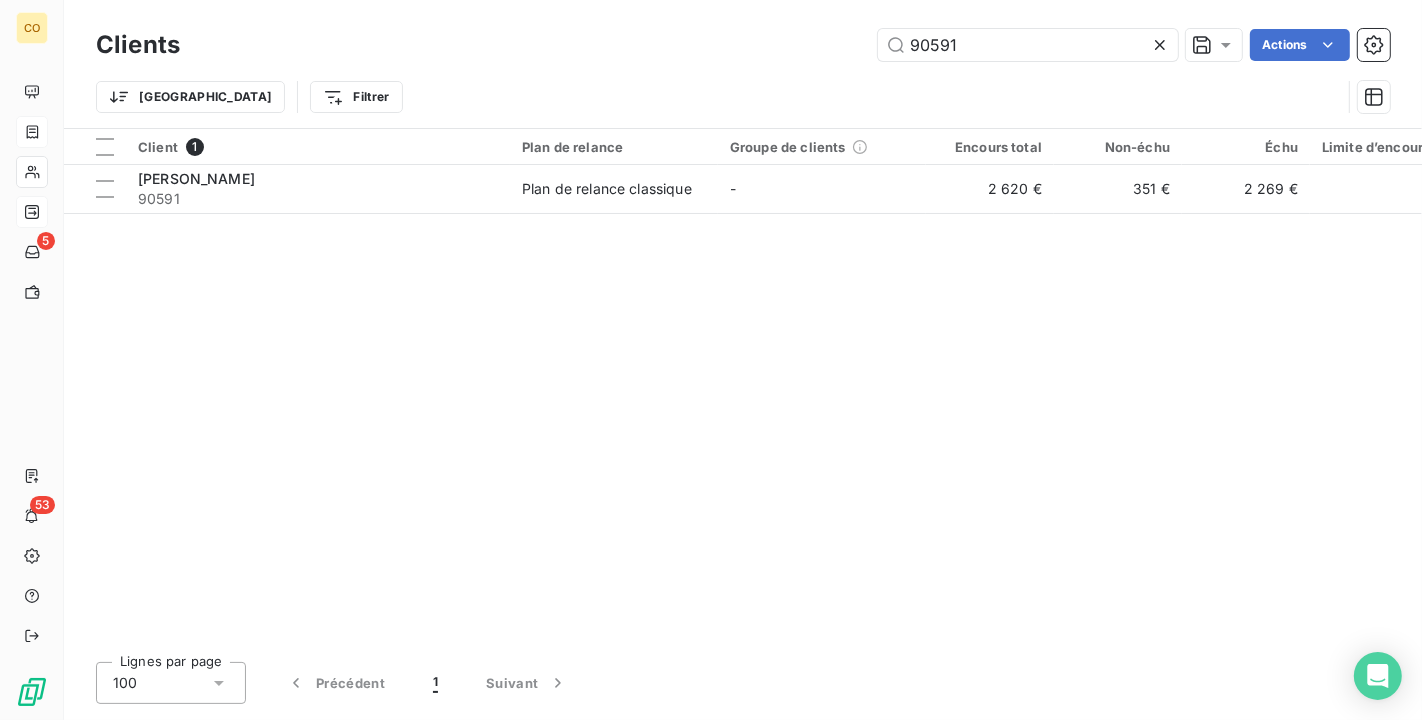 drag, startPoint x: 997, startPoint y: 42, endPoint x: 530, endPoint y: -18, distance: 470.83862 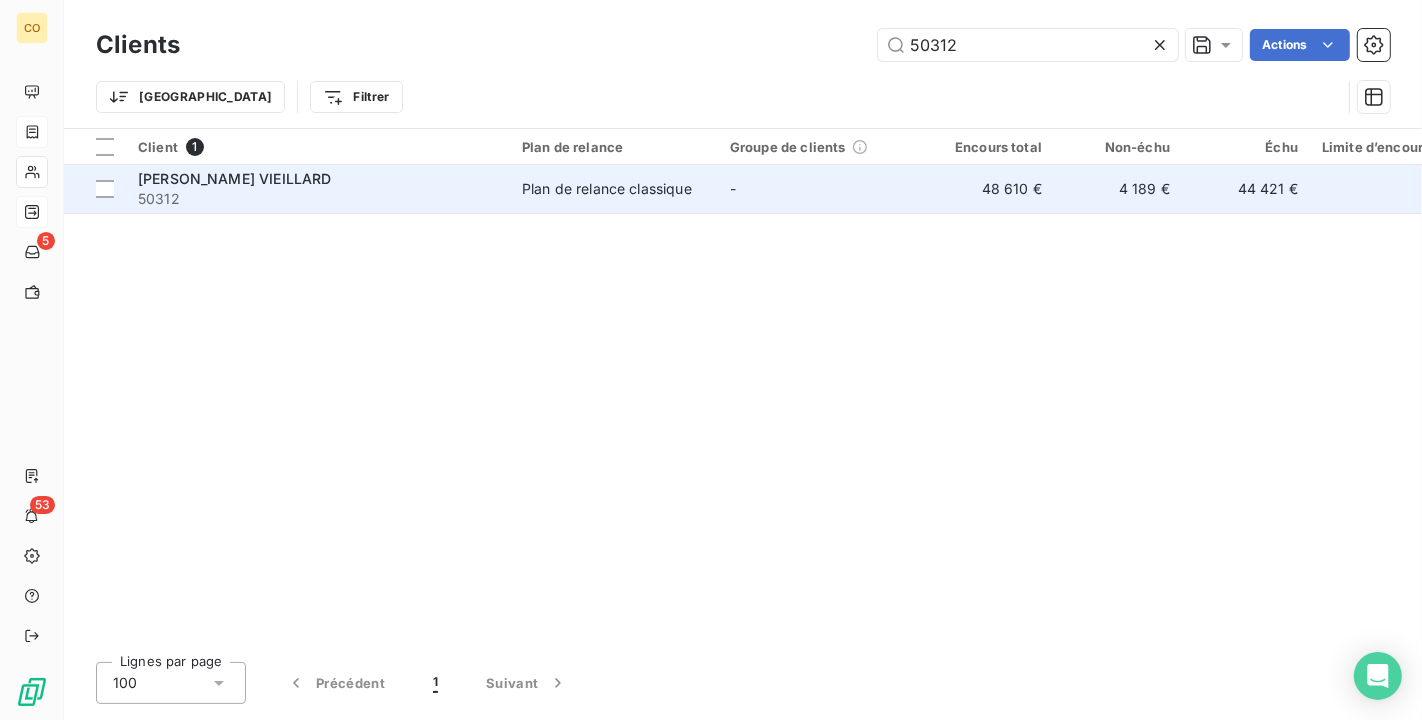 type on "50312" 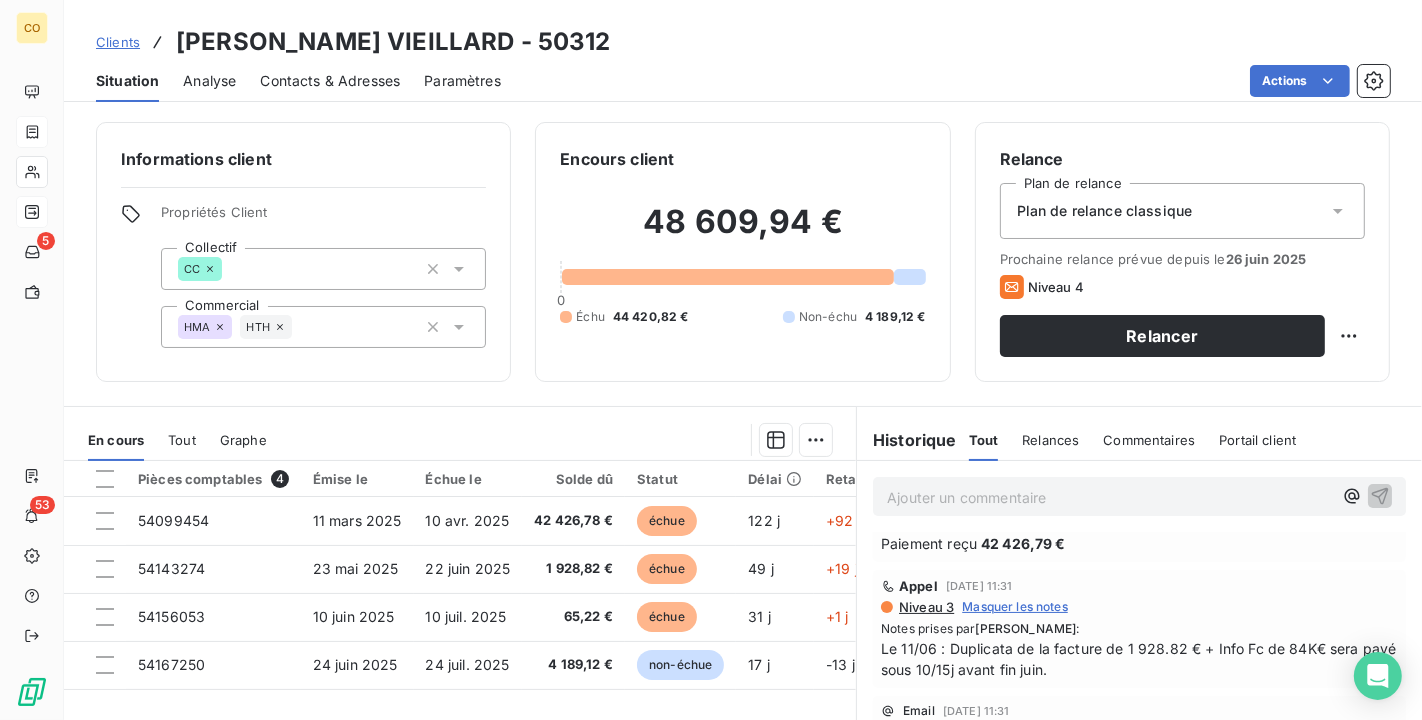 scroll, scrollTop: 0, scrollLeft: 0, axis: both 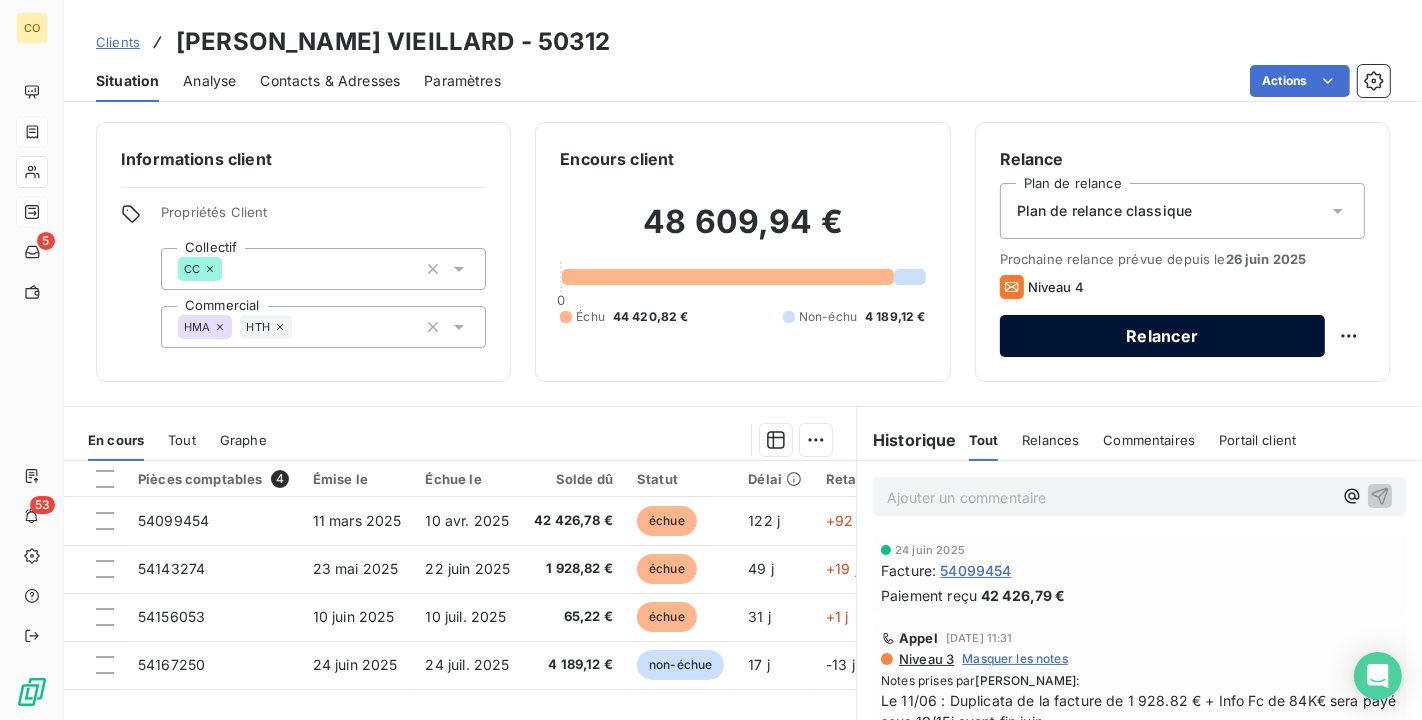 click on "Relancer" at bounding box center (1162, 336) 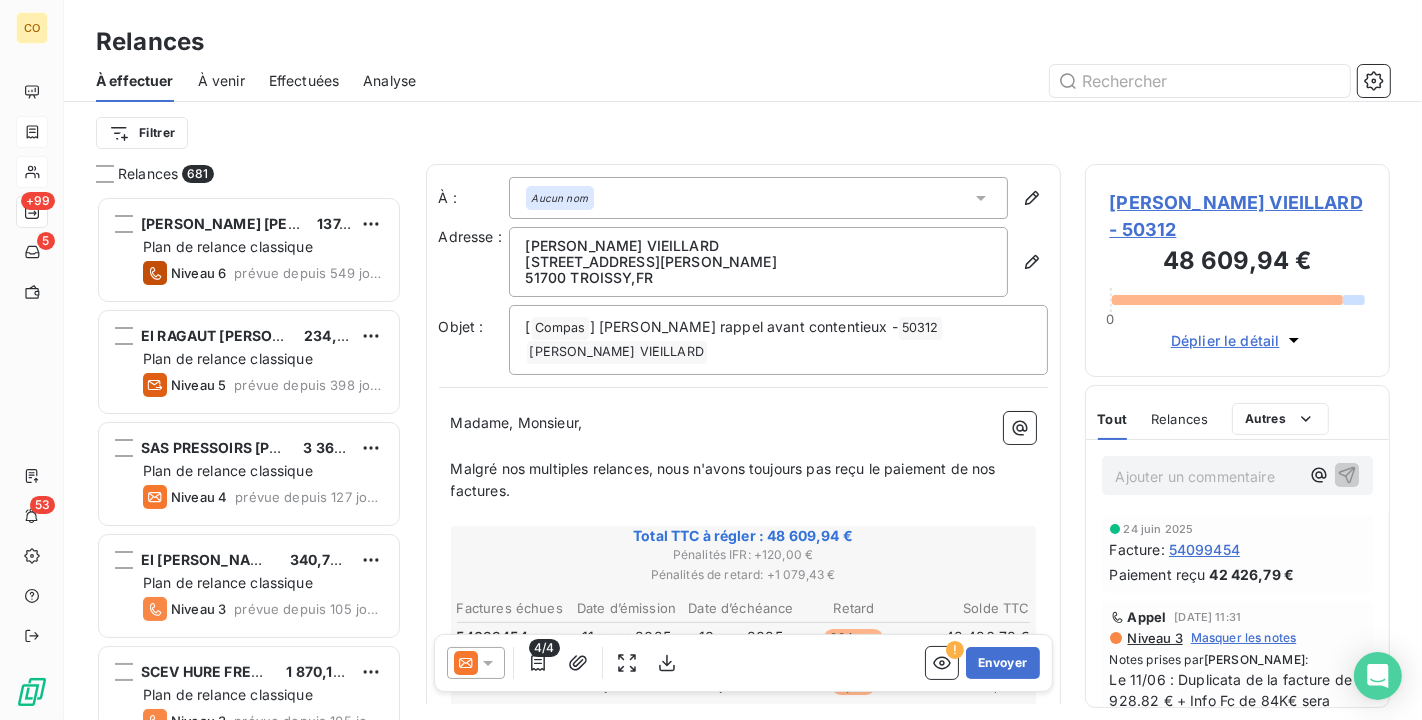 scroll, scrollTop: 18, scrollLeft: 17, axis: both 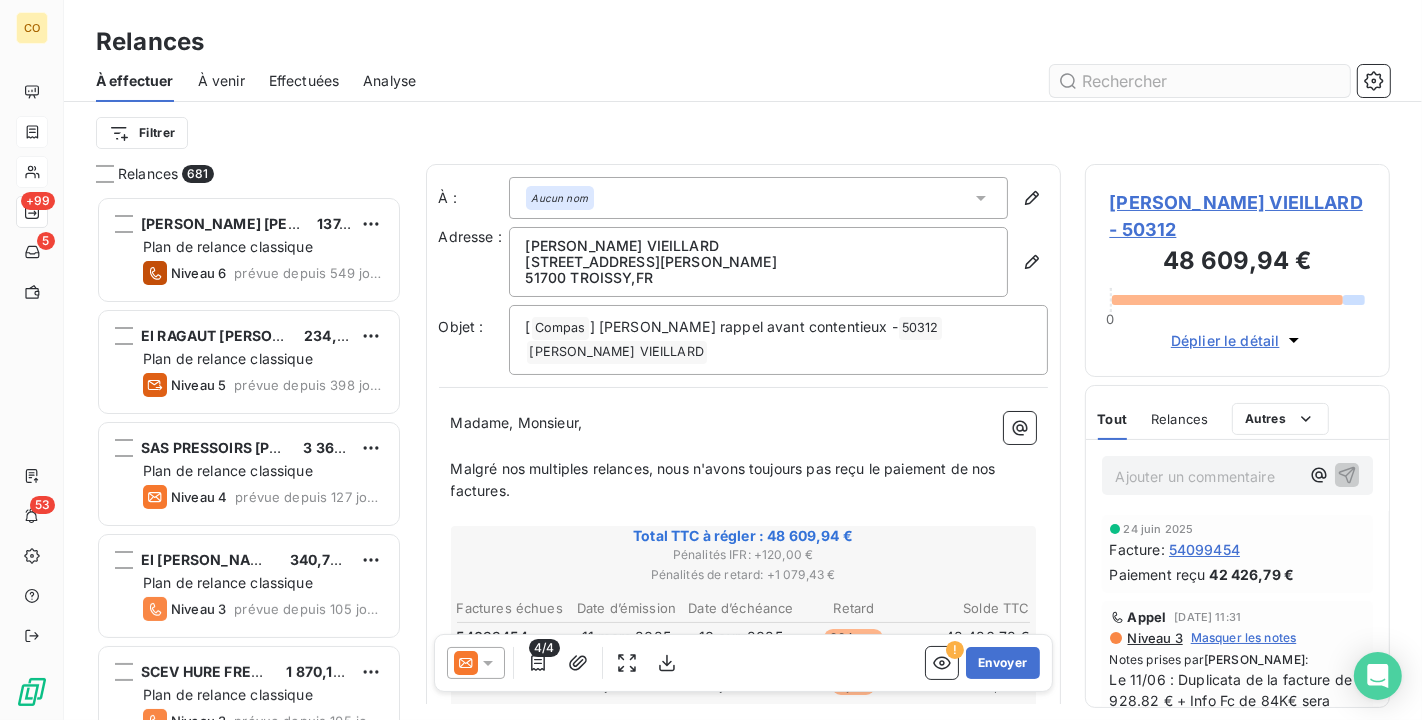 click at bounding box center [1200, 81] 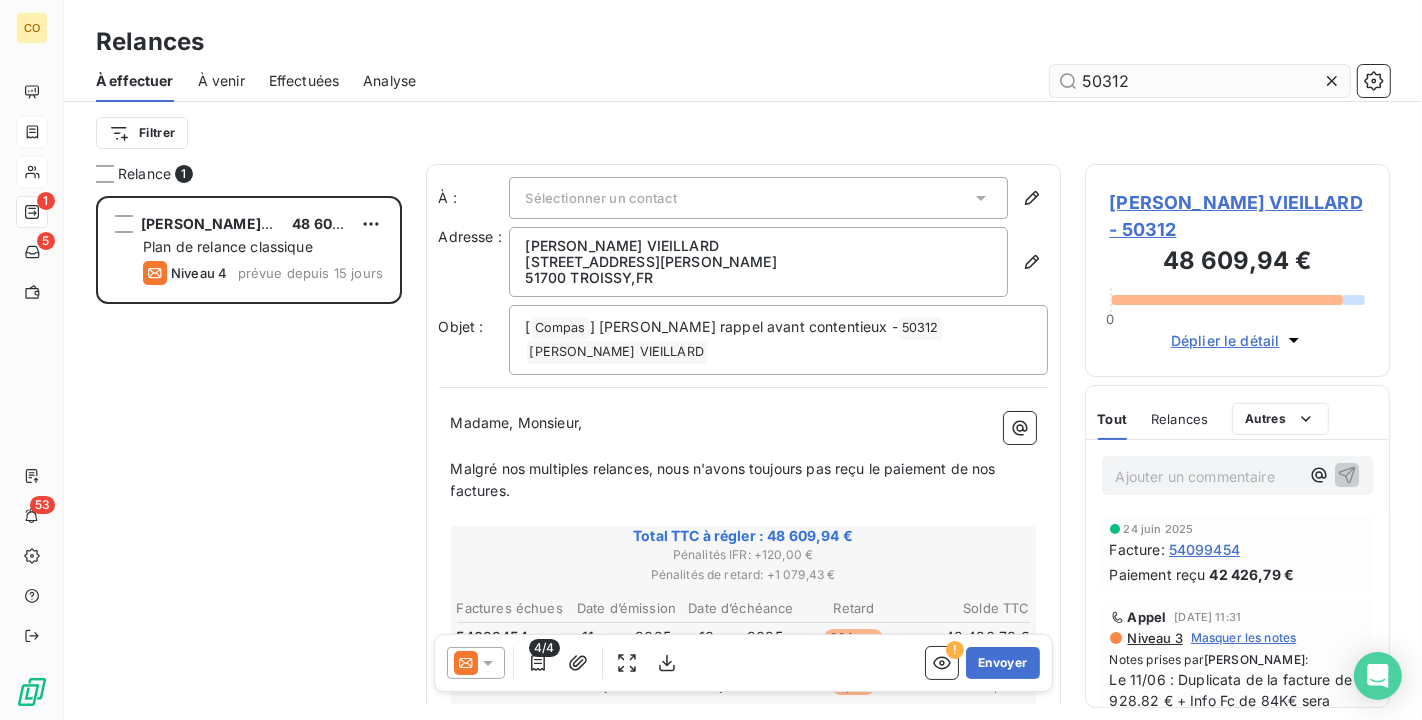 scroll, scrollTop: 18, scrollLeft: 17, axis: both 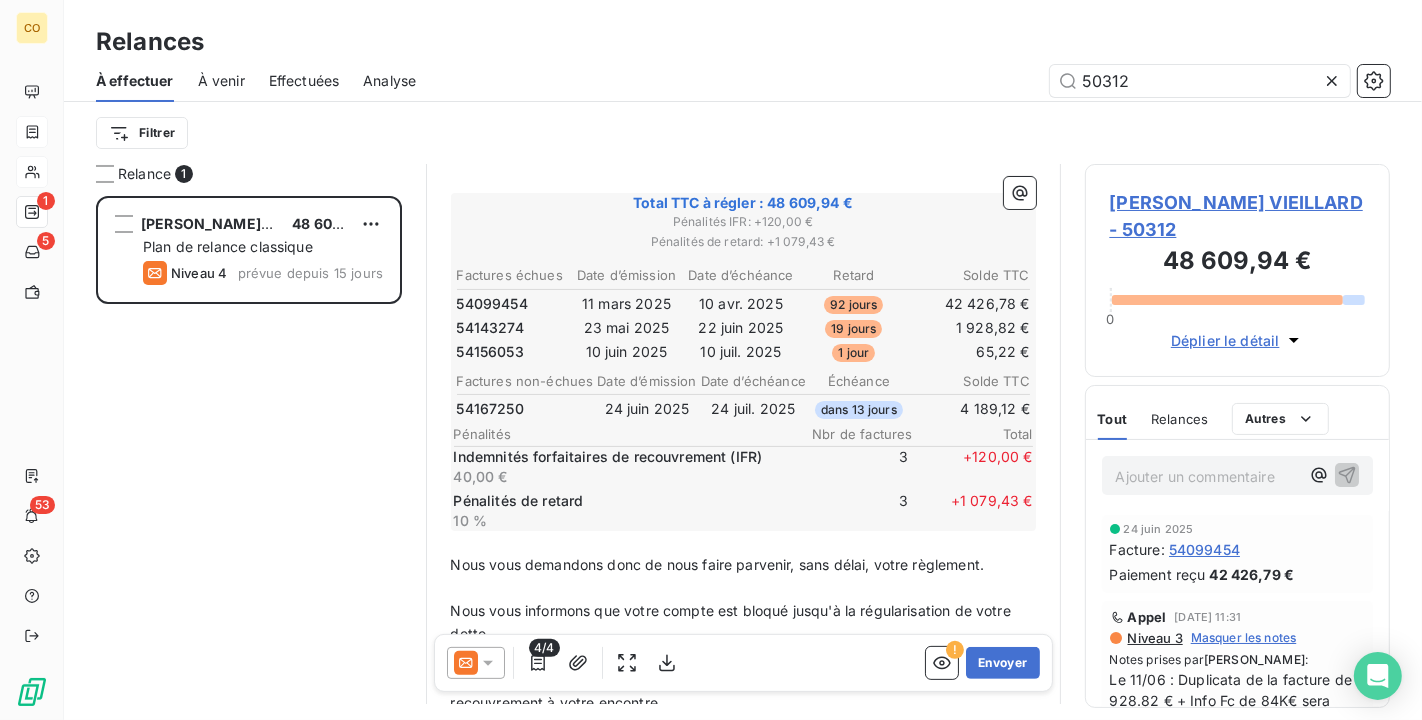 click at bounding box center [476, 663] 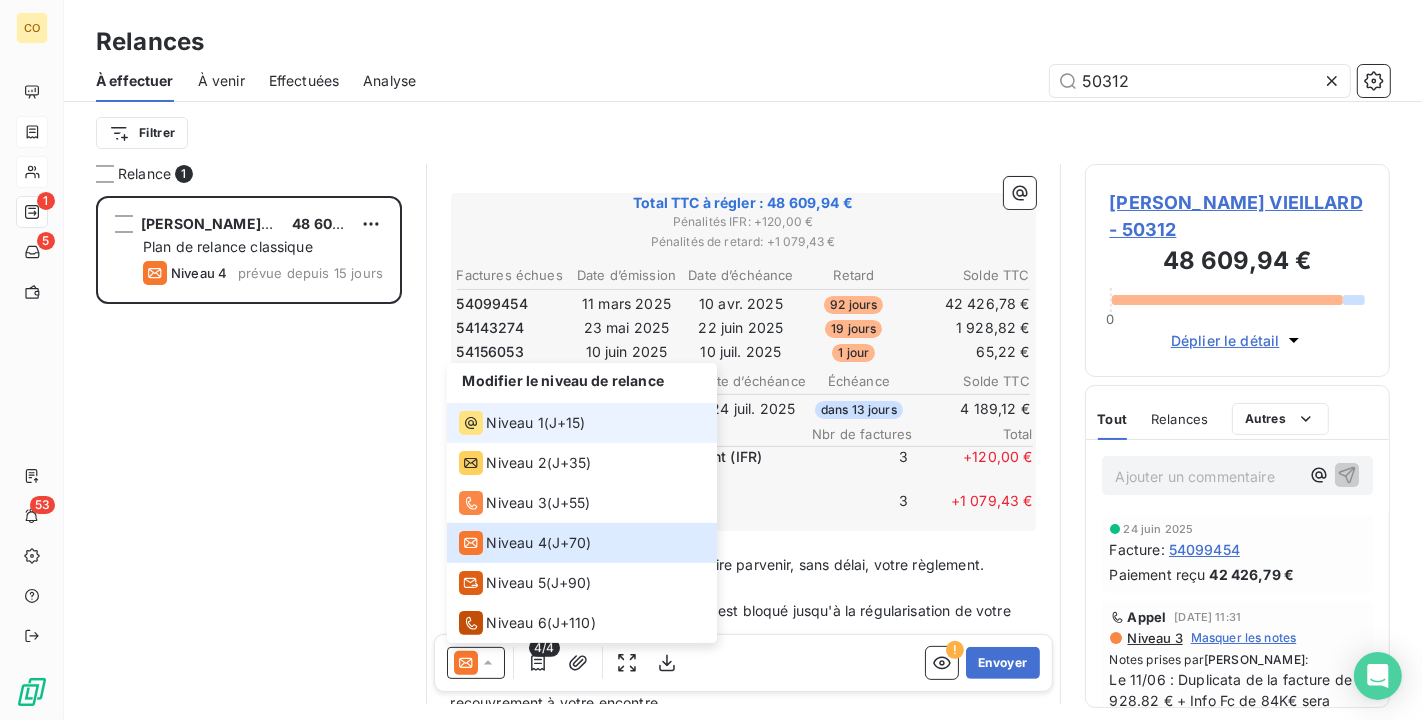 click on "Niveau 1  ( J+15 )" at bounding box center [582, 423] 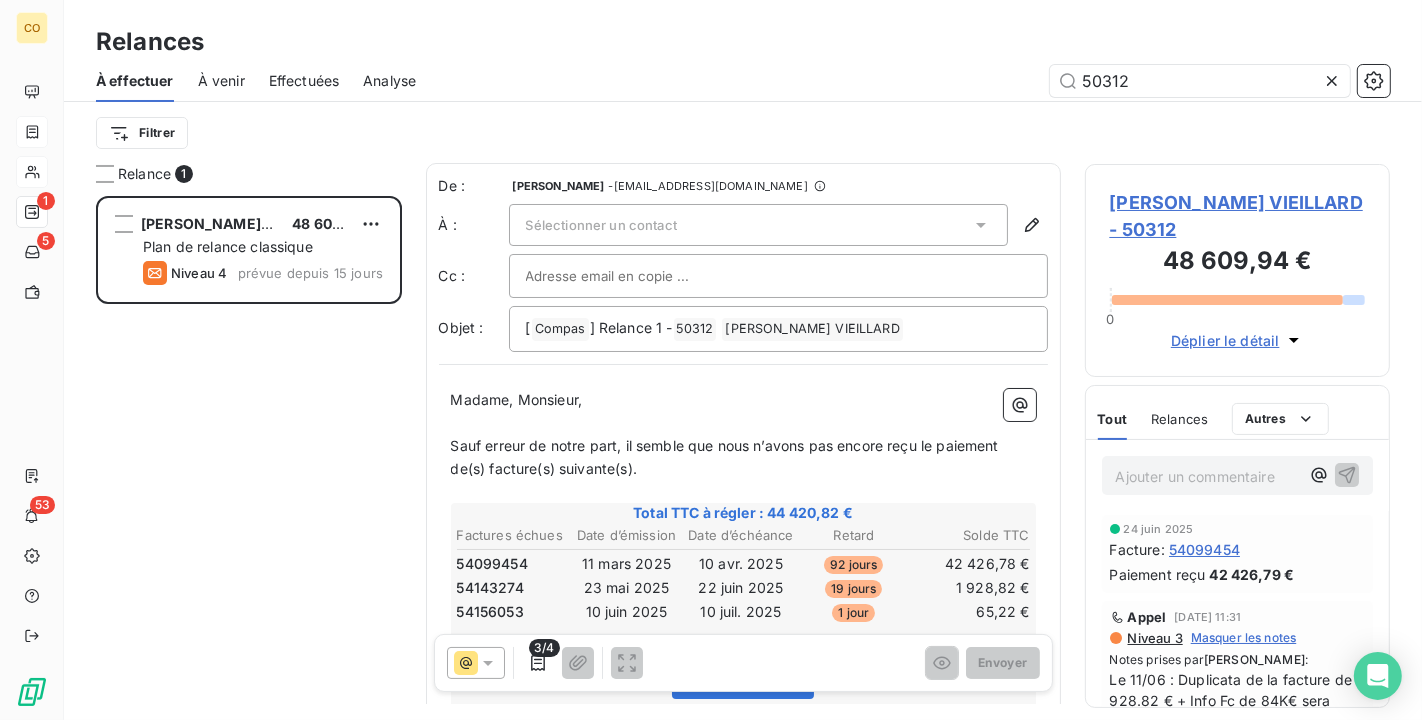 scroll, scrollTop: 0, scrollLeft: 0, axis: both 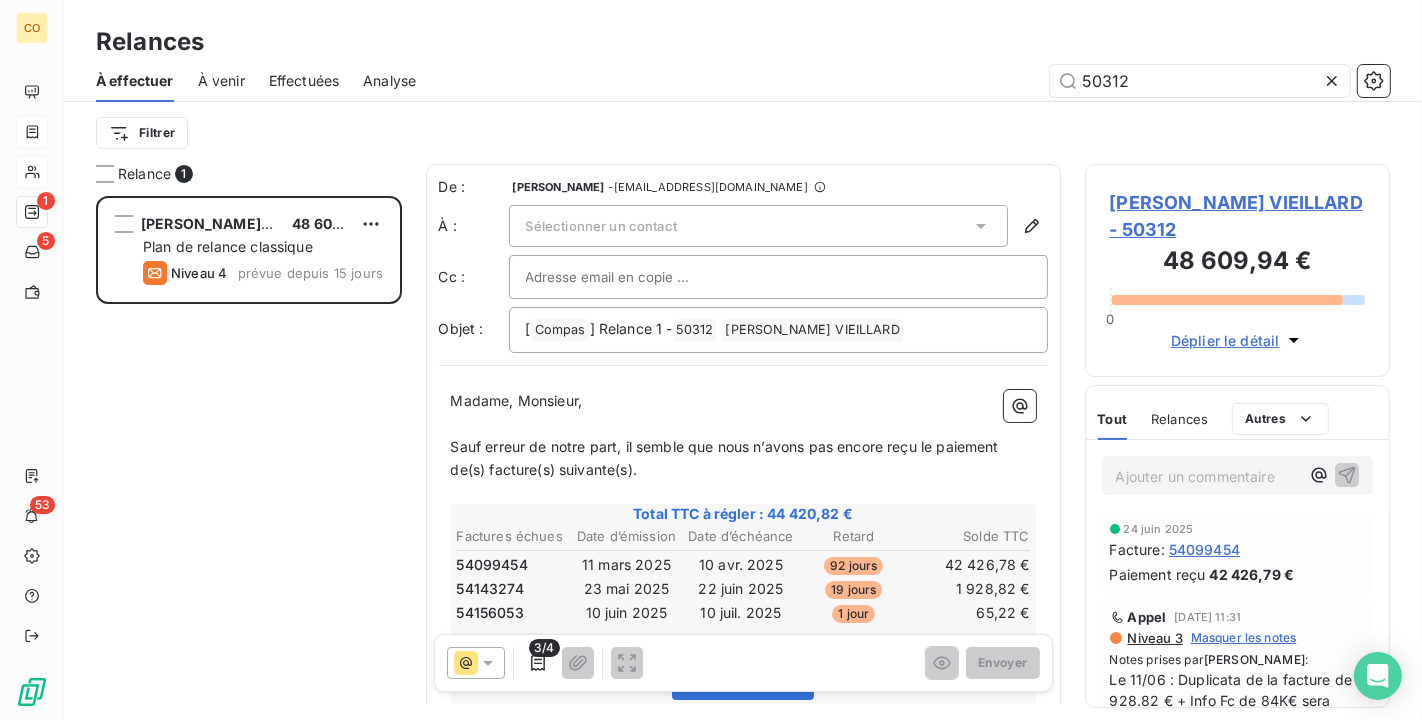click on "Sélectionner un contact" at bounding box center (758, 226) 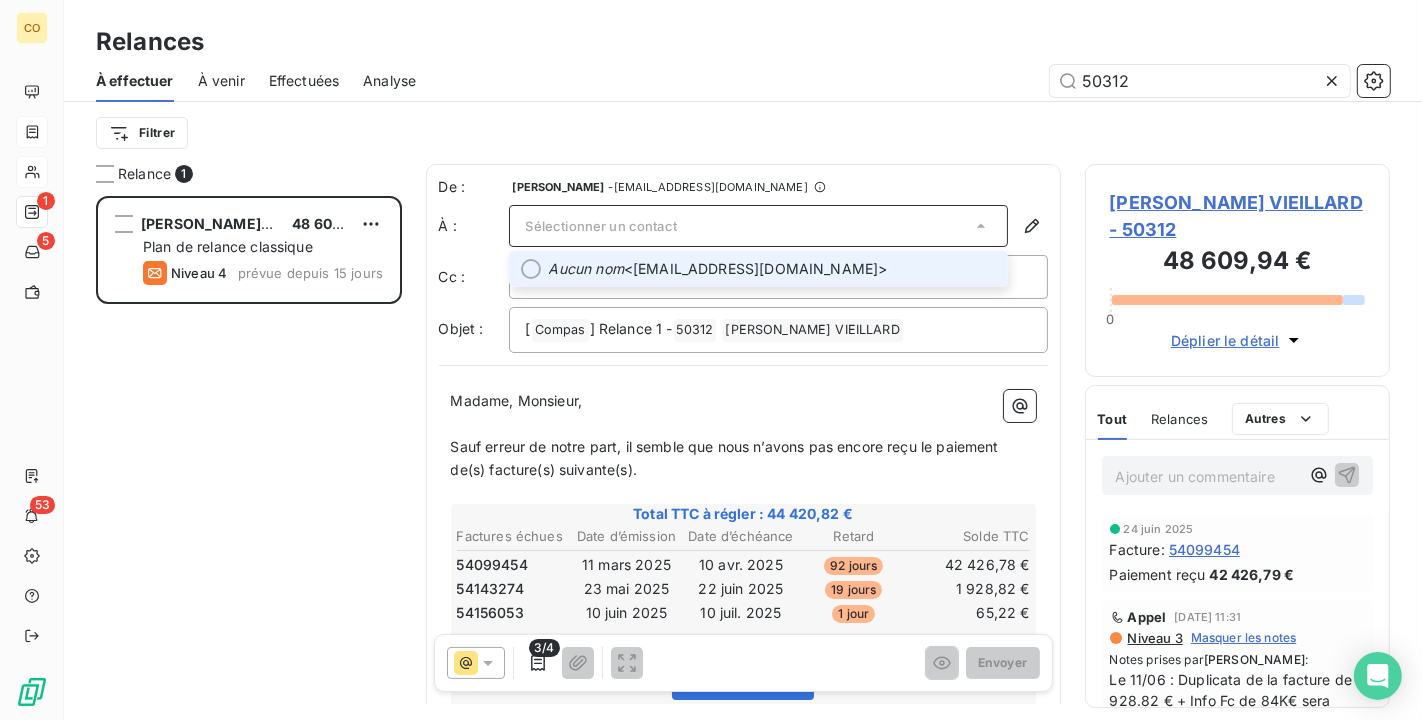 click on "Aucun nom   <[EMAIL_ADDRESS][DOMAIN_NAME]>" at bounding box center (772, 269) 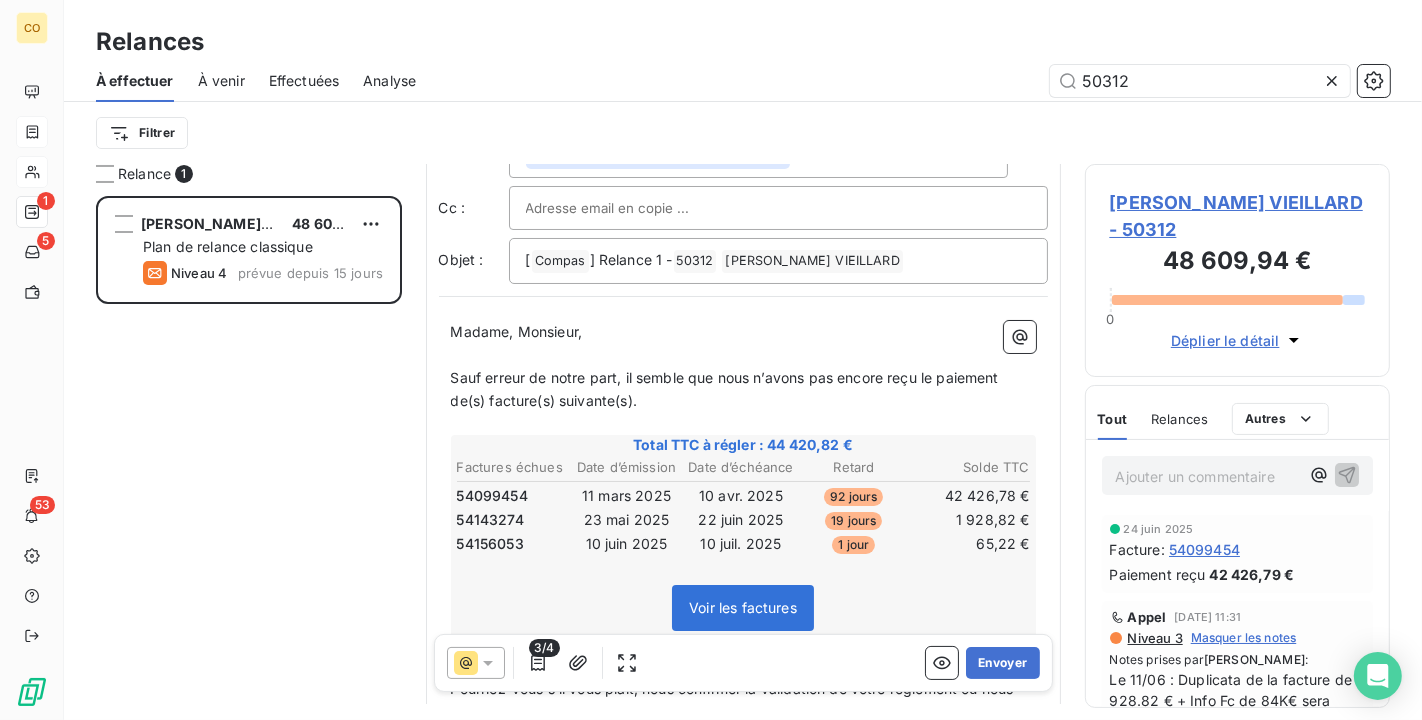 scroll, scrollTop: 222, scrollLeft: 0, axis: vertical 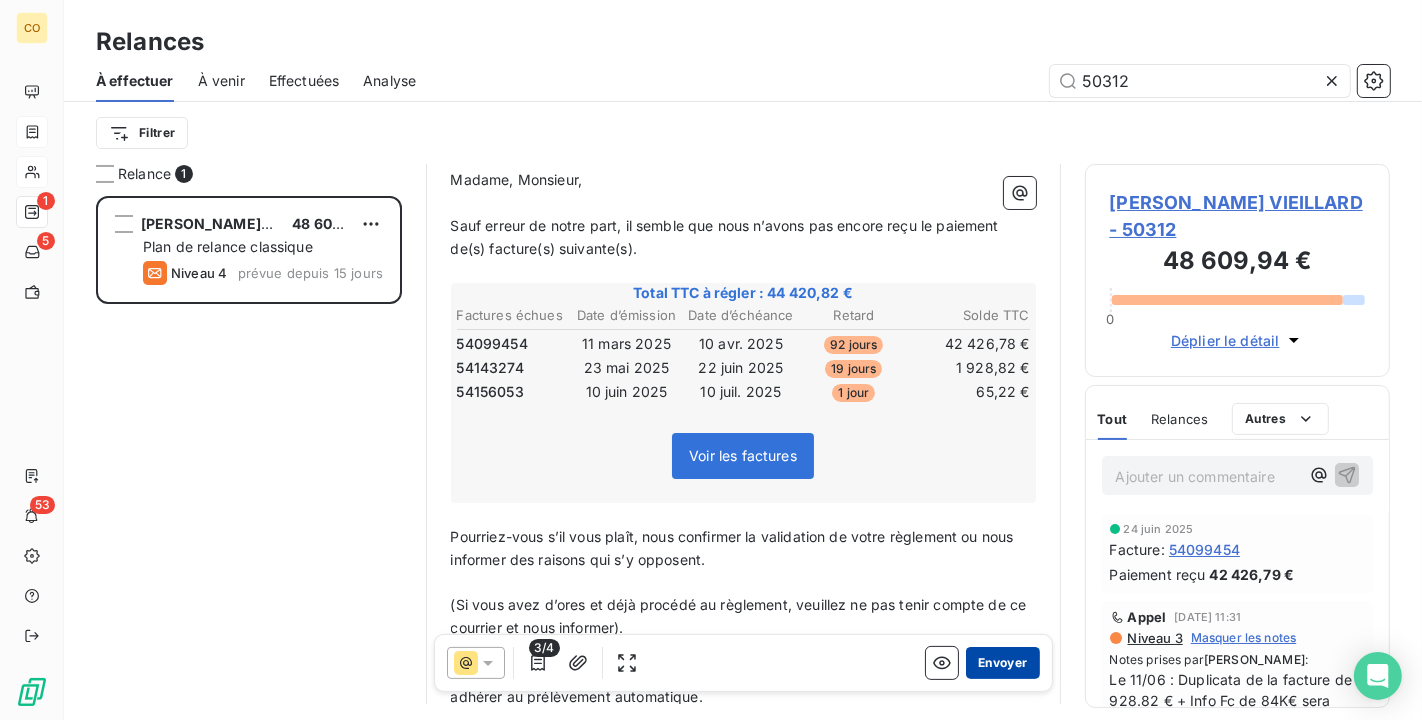click on "Envoyer" at bounding box center [1002, 663] 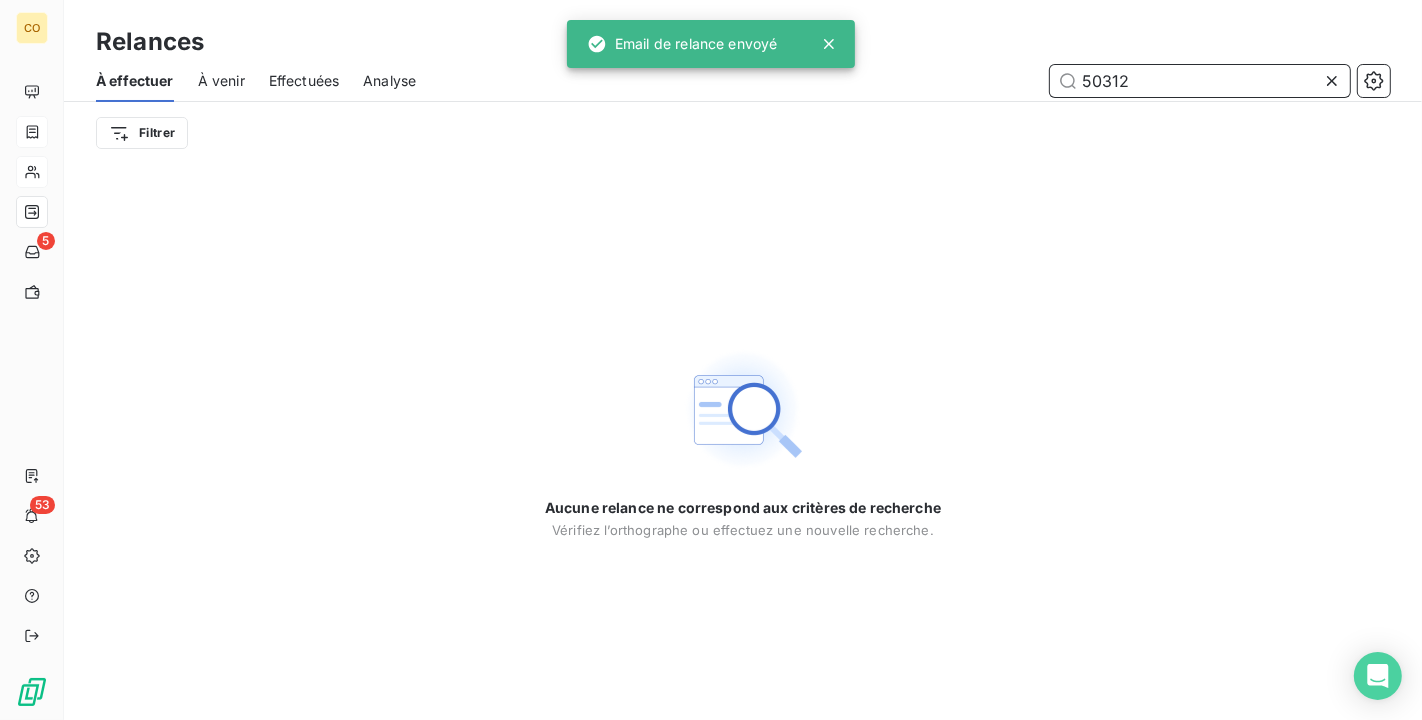drag, startPoint x: 1179, startPoint y: 83, endPoint x: 754, endPoint y: 21, distance: 429.49854 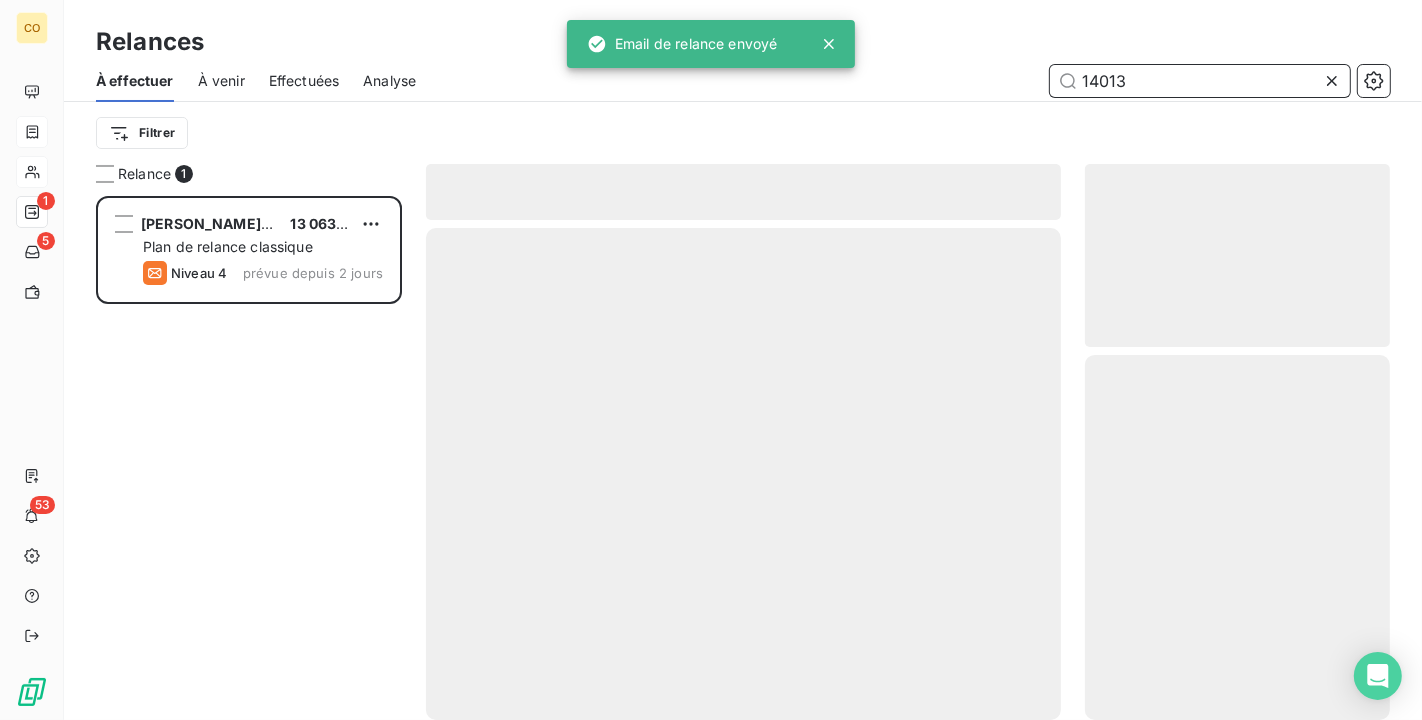 scroll, scrollTop: 18, scrollLeft: 17, axis: both 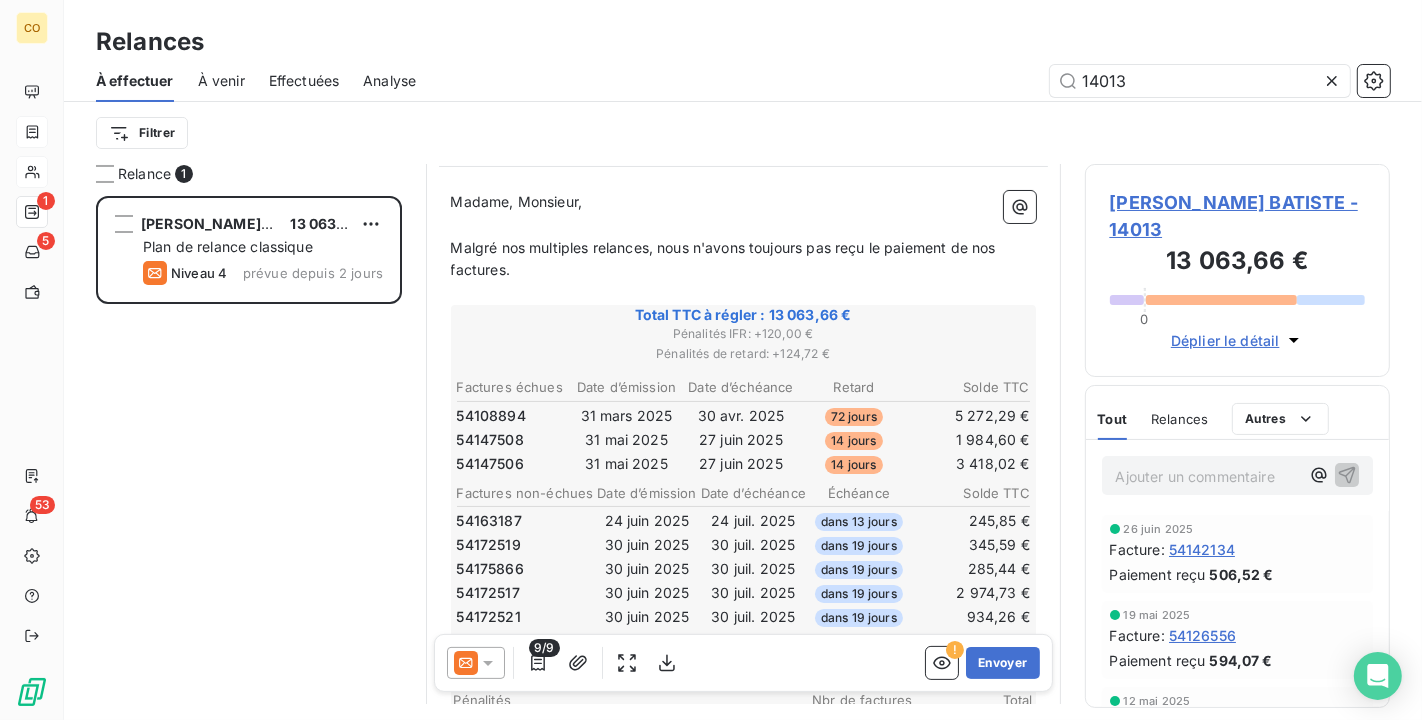 click at bounding box center [476, 663] 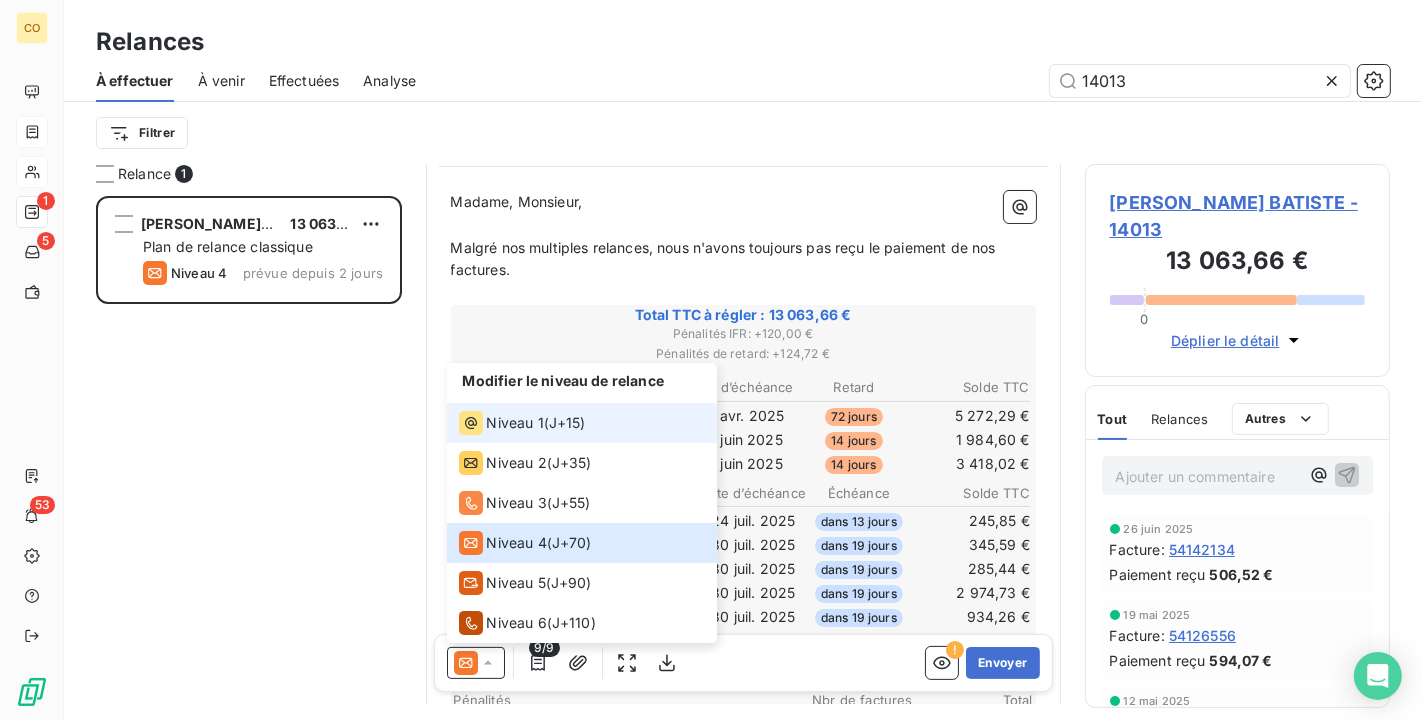click on "Niveau 1" at bounding box center (515, 423) 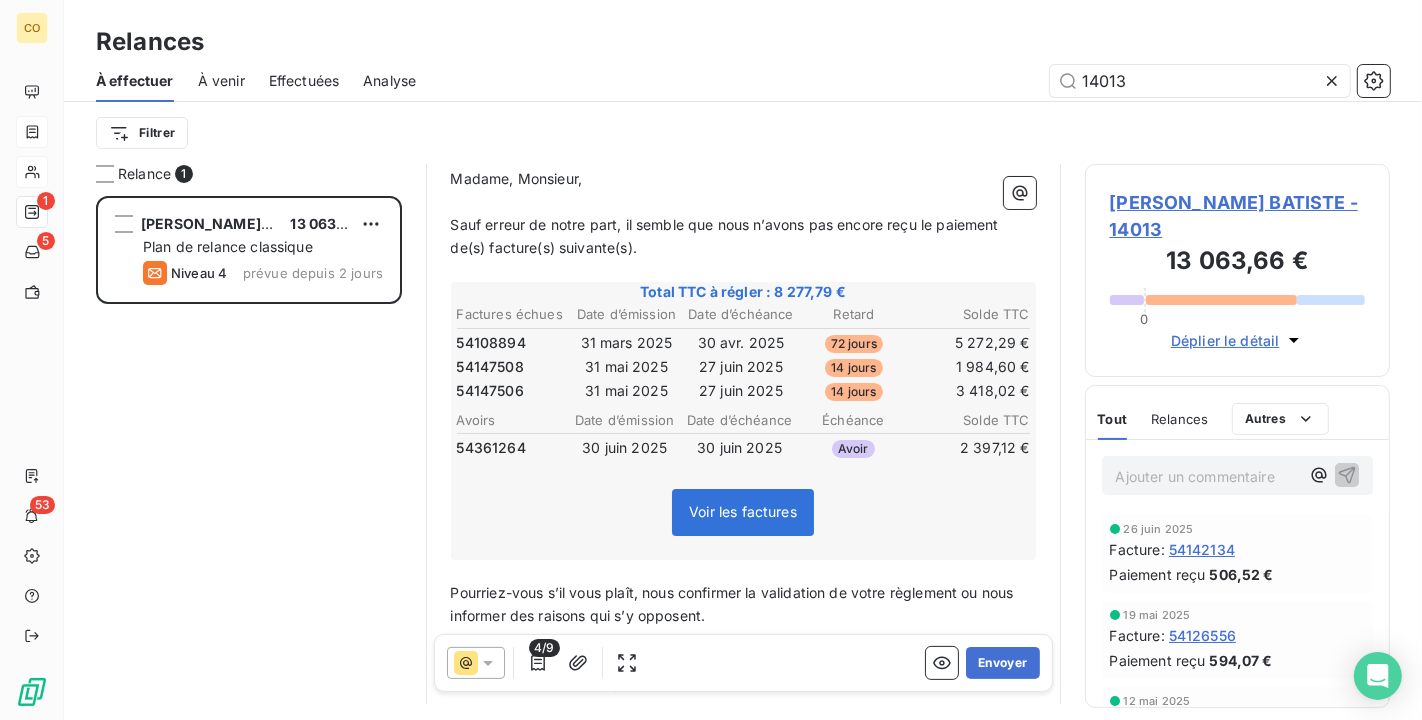 scroll, scrollTop: 222, scrollLeft: 0, axis: vertical 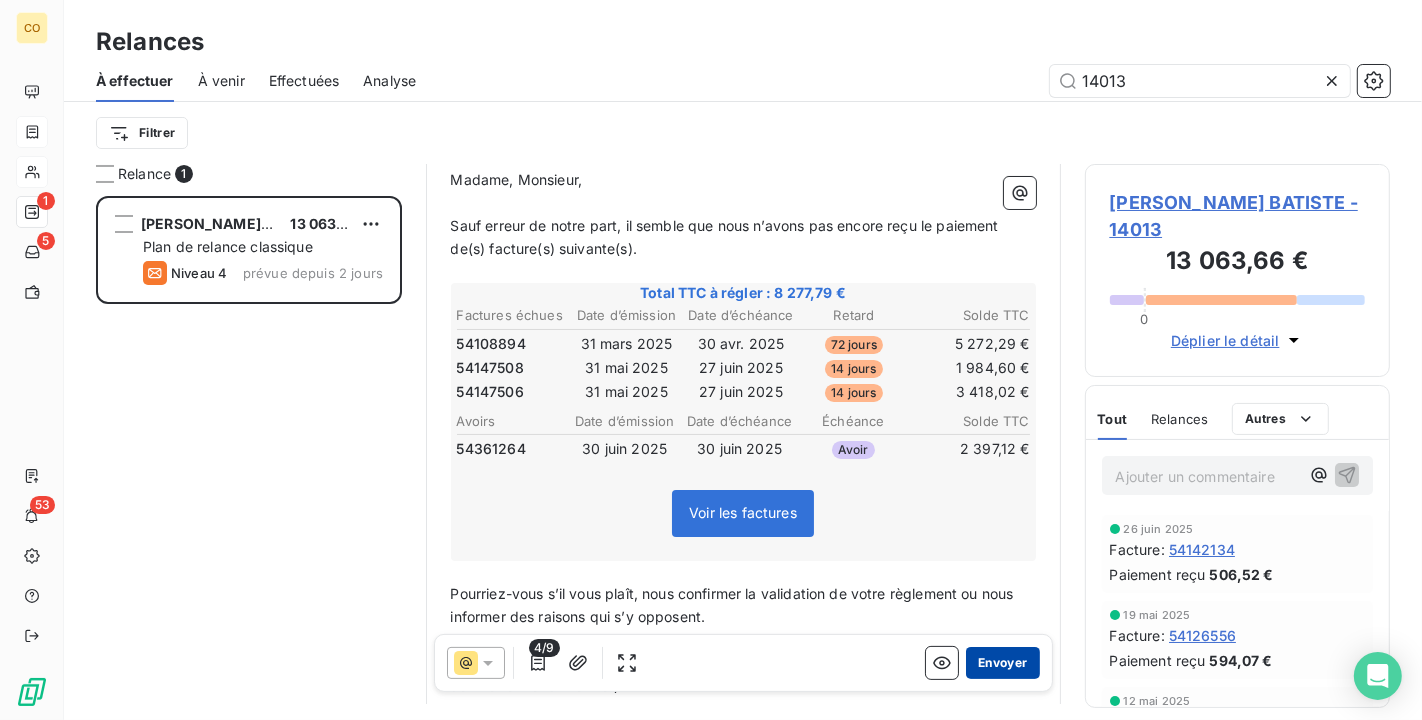 click on "Envoyer" at bounding box center [1002, 663] 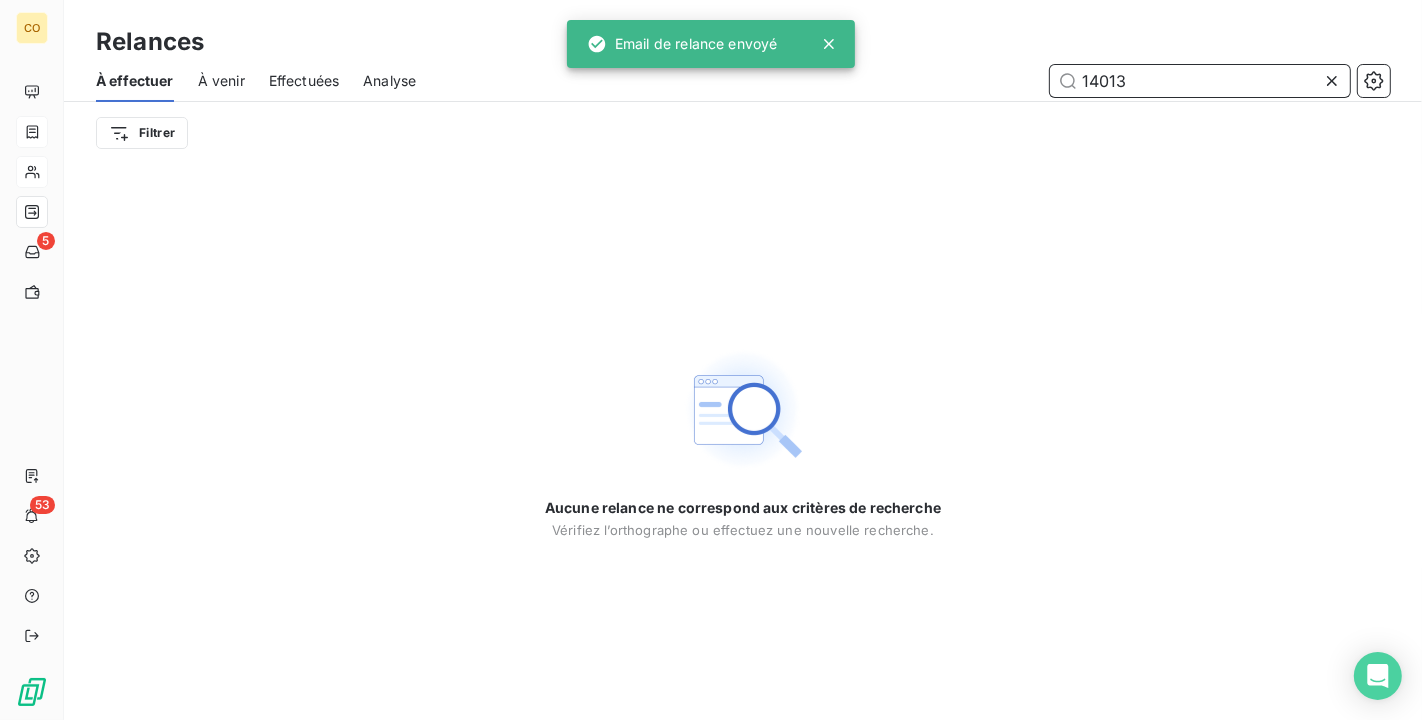 drag, startPoint x: 1062, startPoint y: 75, endPoint x: 908, endPoint y: 76, distance: 154.00325 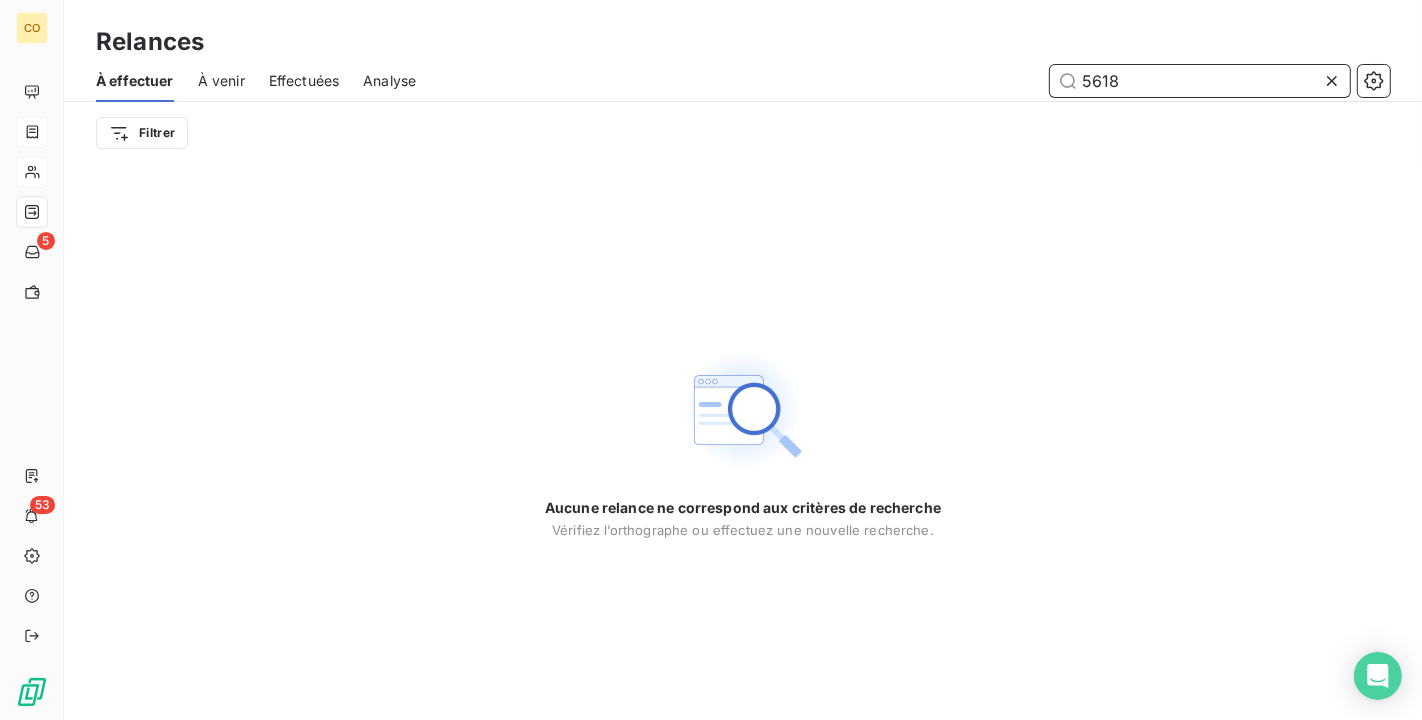 type on "5618" 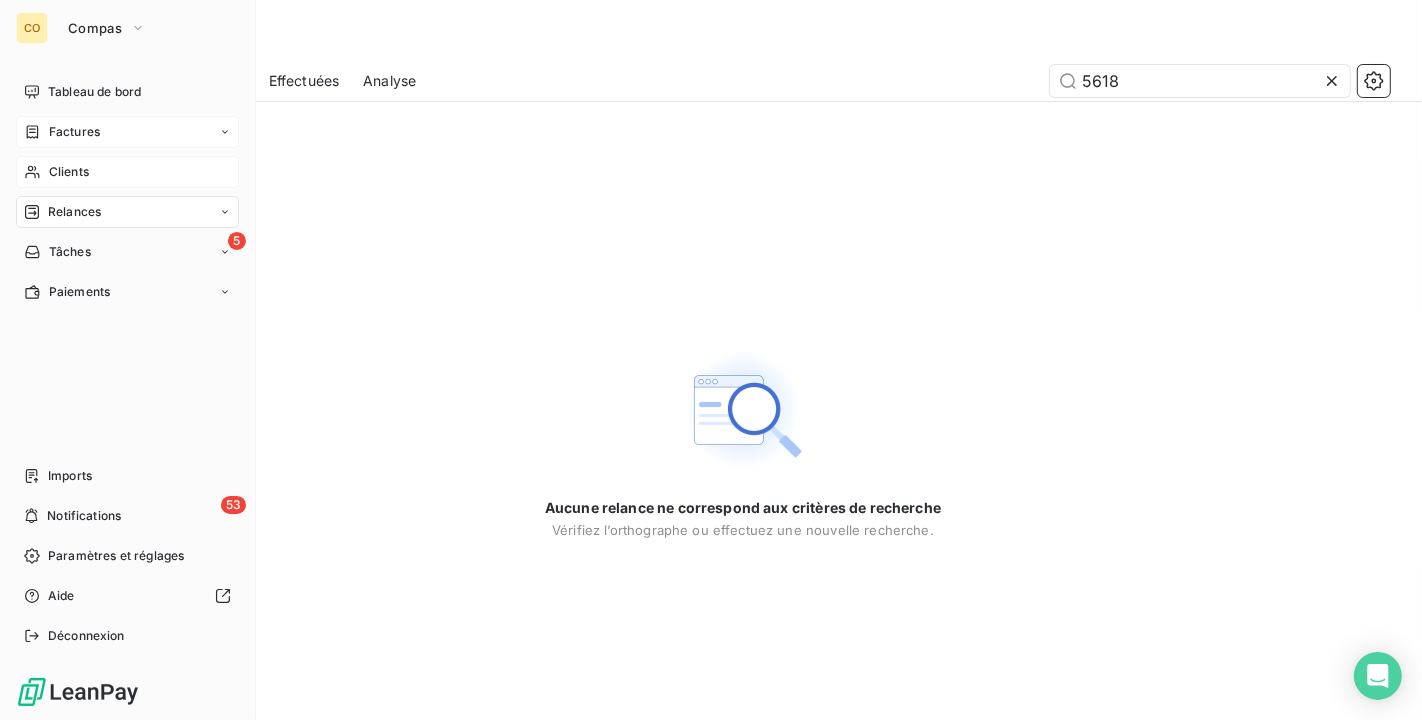 click on "Clients" at bounding box center [69, 172] 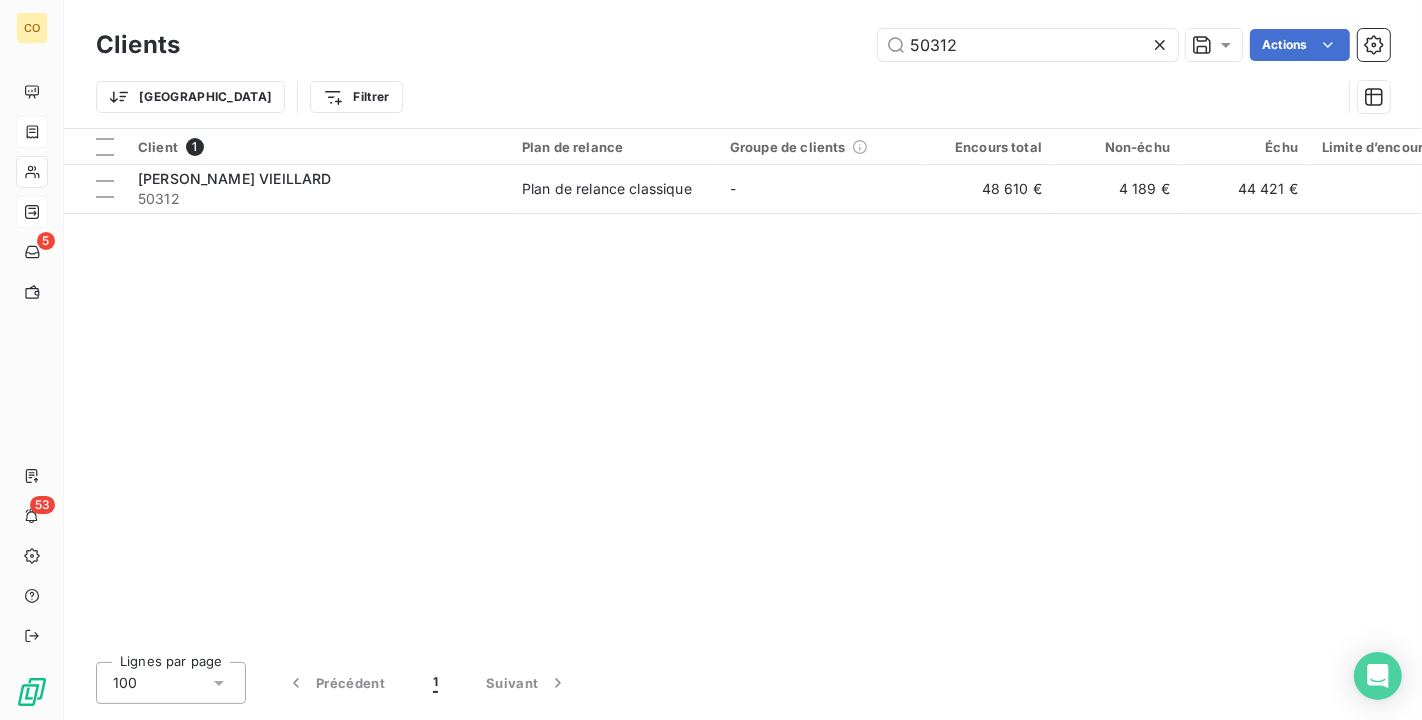 drag, startPoint x: 1012, startPoint y: 35, endPoint x: 669, endPoint y: 37, distance: 343.00583 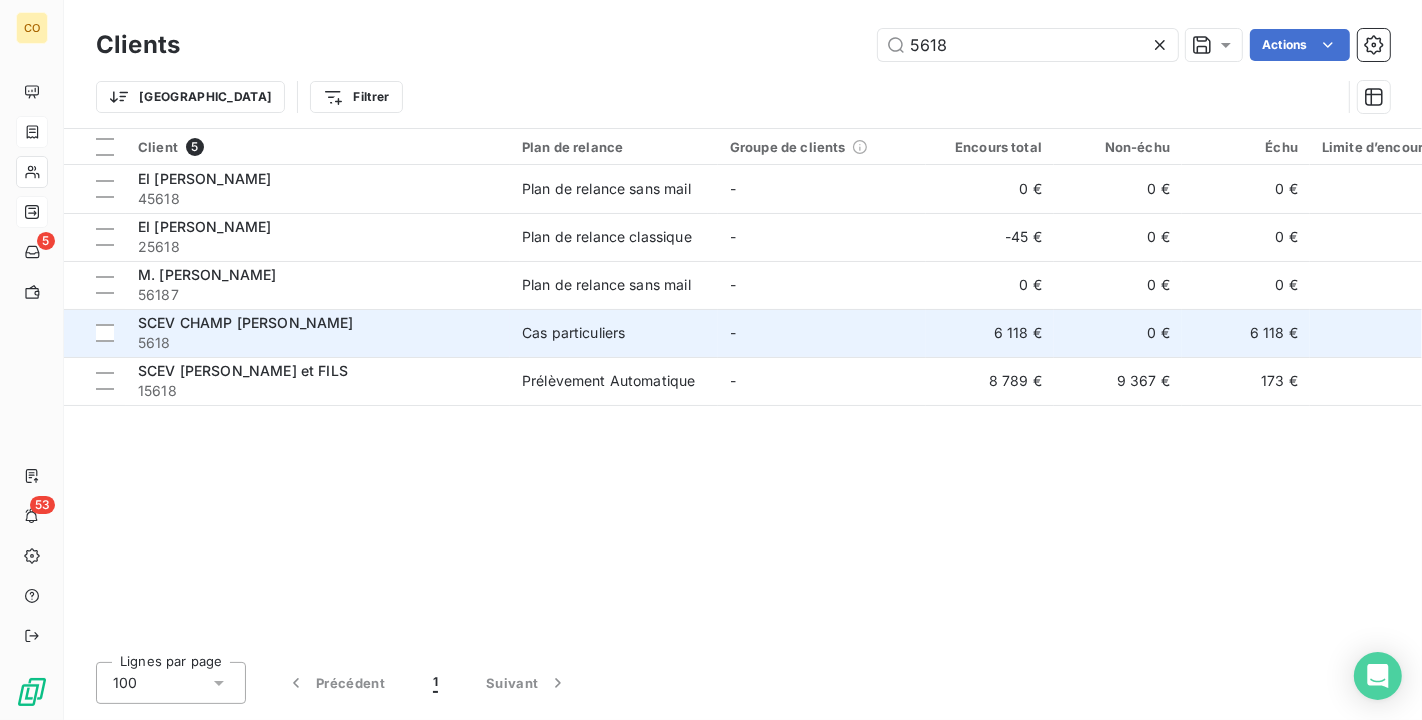 type on "5618" 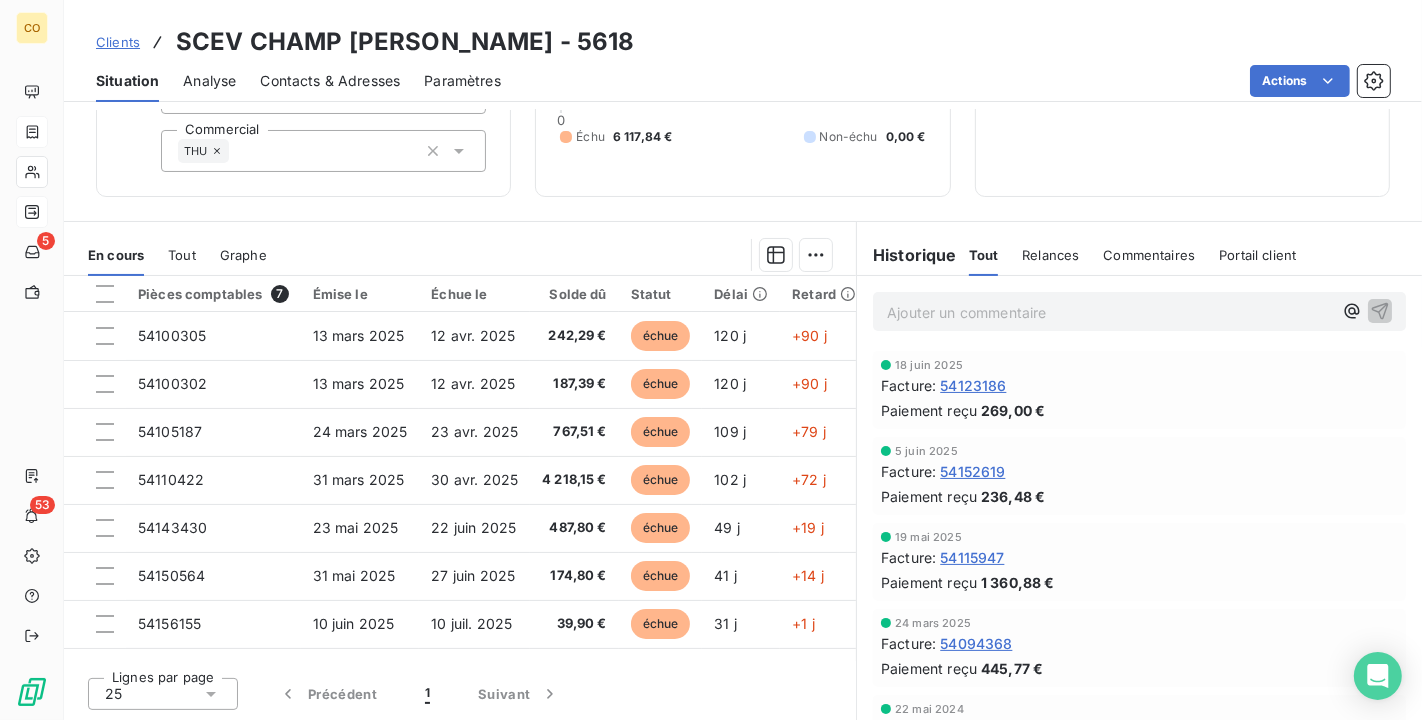 scroll, scrollTop: 0, scrollLeft: 0, axis: both 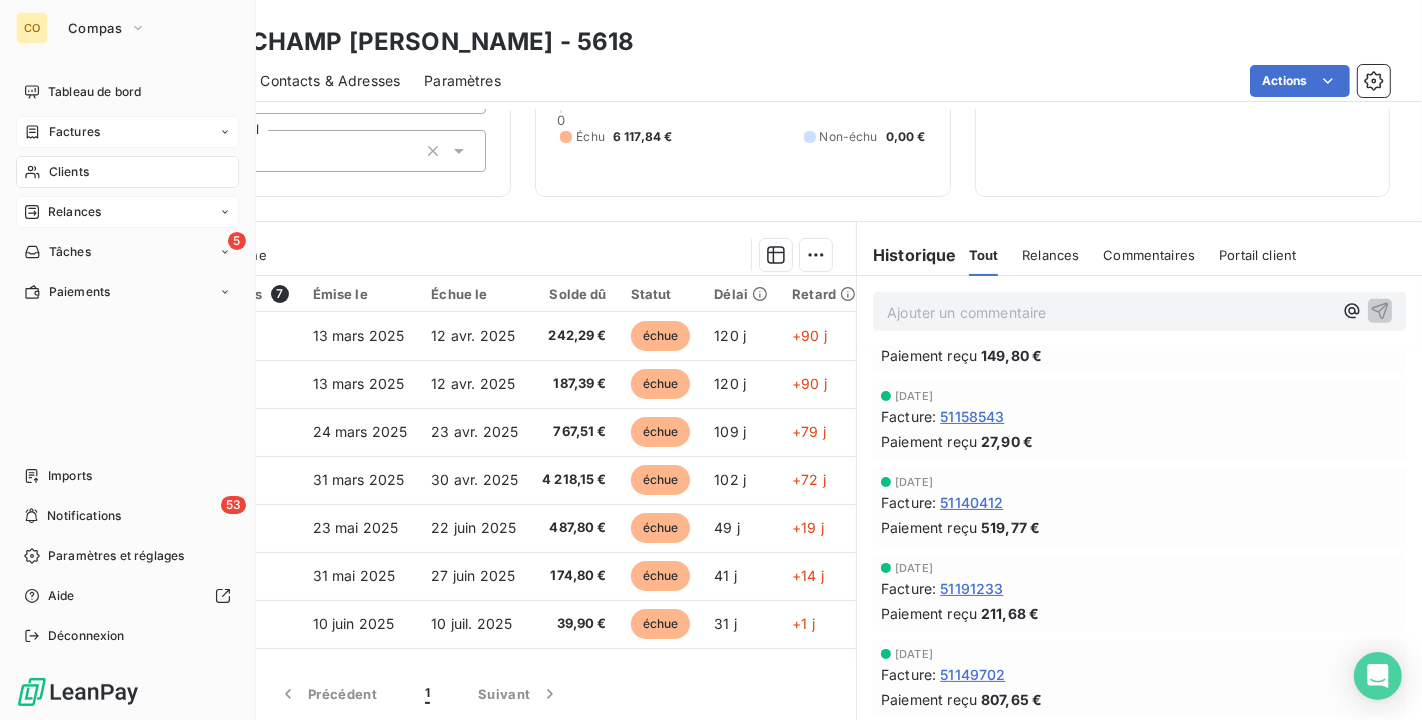 click on "Clients" at bounding box center (69, 172) 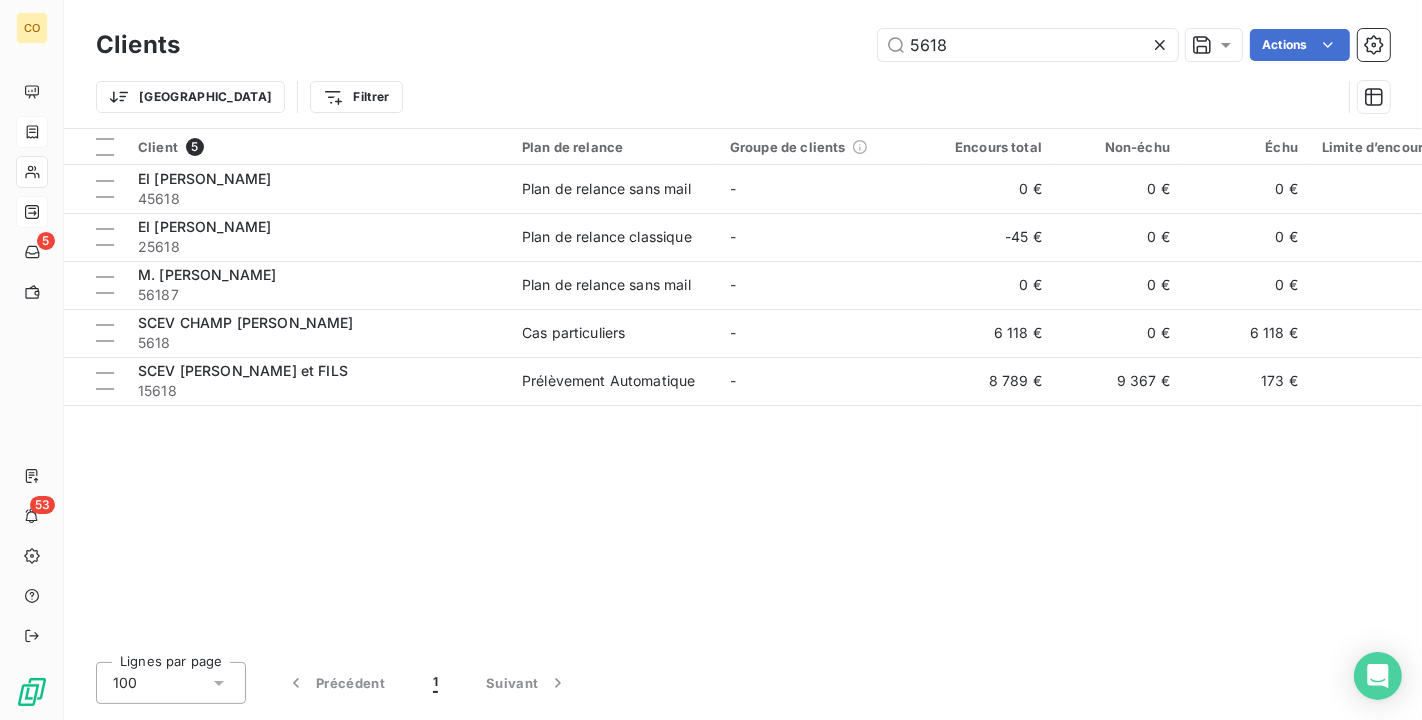 drag, startPoint x: 957, startPoint y: 40, endPoint x: 708, endPoint y: 22, distance: 249.64975 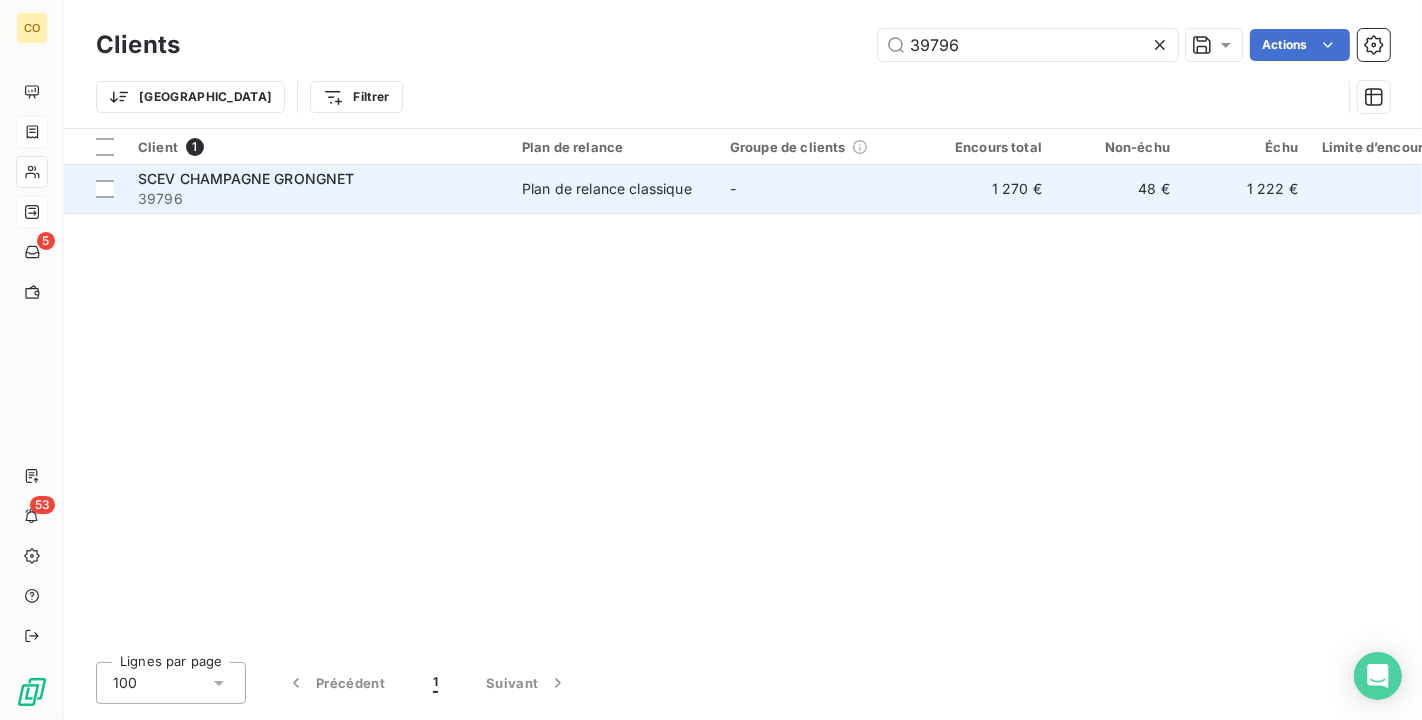 type on "39796" 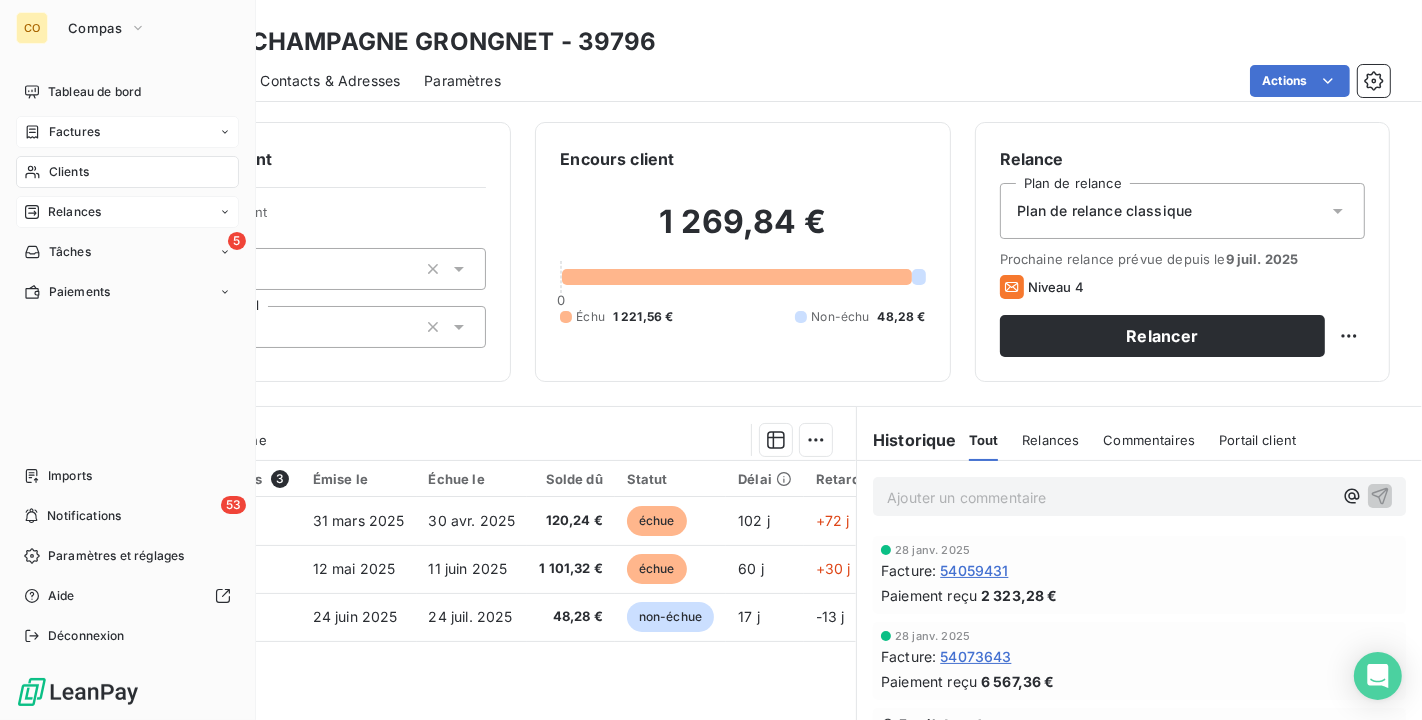 click 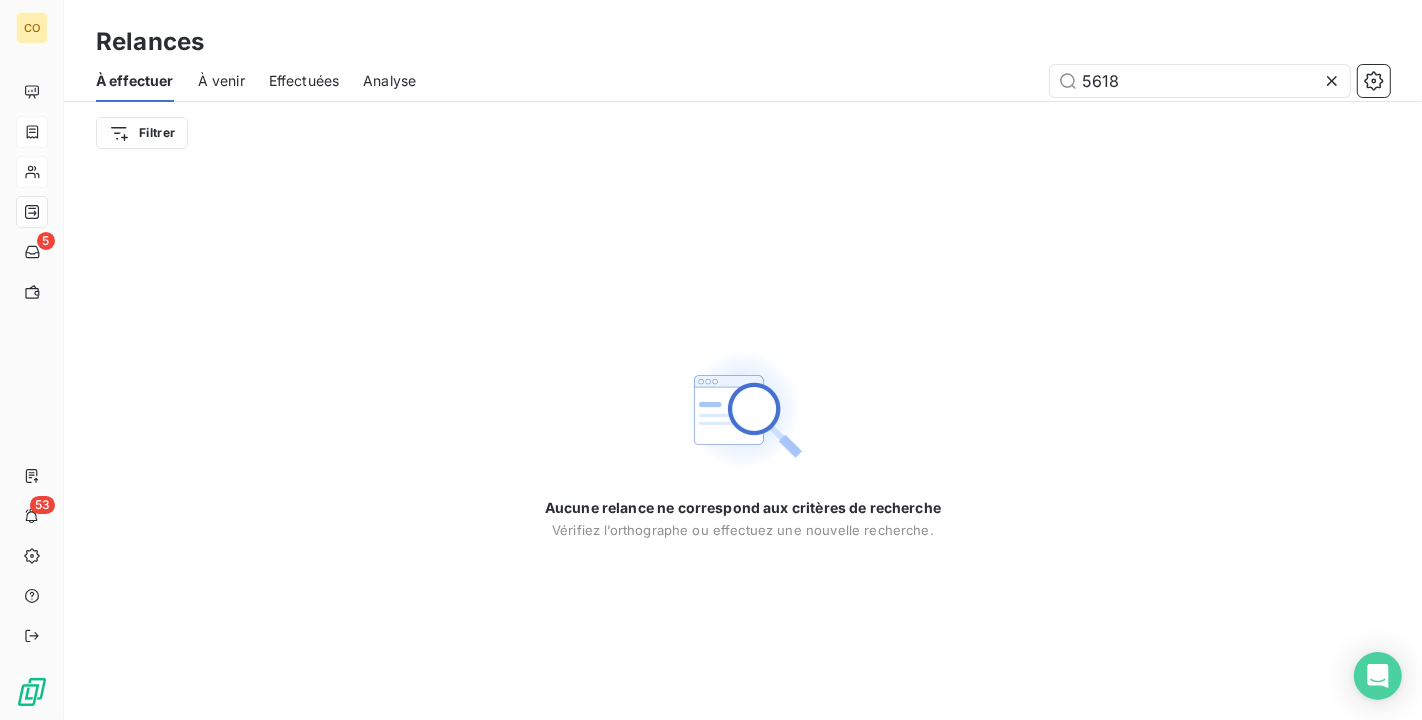 drag, startPoint x: 1140, startPoint y: 66, endPoint x: 770, endPoint y: 48, distance: 370.4376 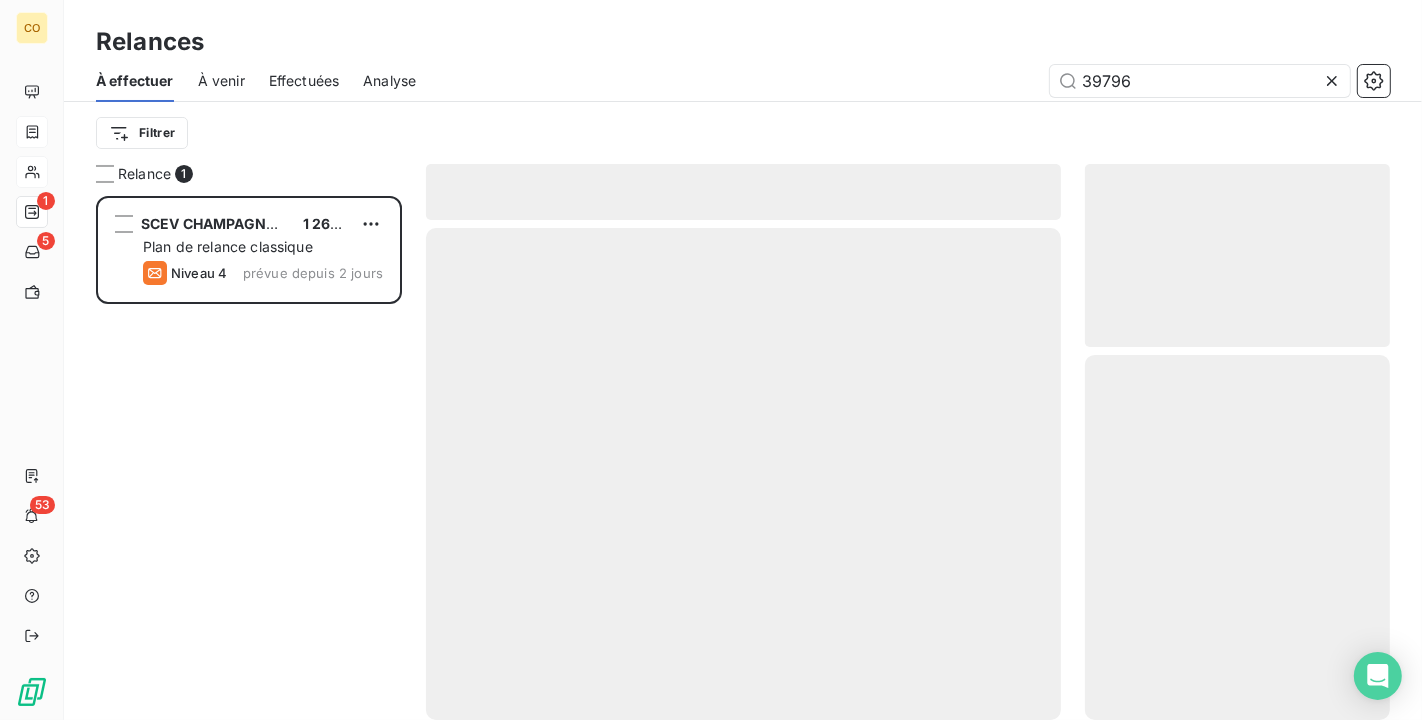 scroll, scrollTop: 18, scrollLeft: 17, axis: both 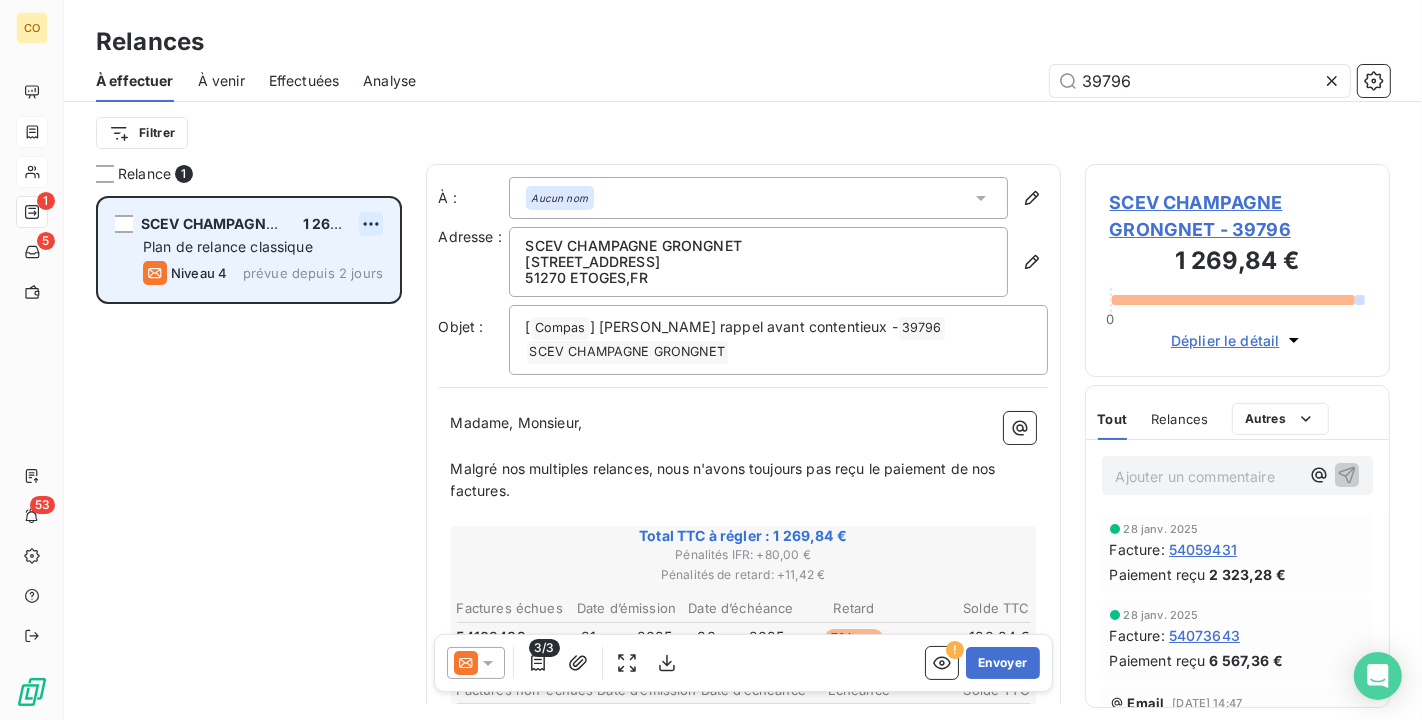 click on "CO 1 5 53 Relances À effectuer À venir Effectuées Analyse 39796 Filtrer Relance 1 SCEV CHAMPAGNE GRONGNET 1 269,84 € Plan de relance classique Niveau 4 prévue depuis 2 jours À : Aucun nom Adresse : SCEV CHAMPAGNE GRONGNET [STREET_ADDRESS] Objet : [ Compas ﻿ ] Dernier rappel avant contentieux -  39796 ﻿   SCEV CHAMPAGNE GRONGNET ﻿ ﻿ Madame, Monsieur, ﻿ Malgré nos multiples relances, nous n'avons toujours pas reçu le paiement de nos factures. ﻿ Total TTC à régler :   1 269,84 € Pénalités IFR  : +  80,00 € Pénalités de retard  : +  11,42 € Factures échues Date d’émission Date d’échéance Retard Solde TTC 54109432 [DATE] [DATE] 72 jours   120,24 € 54134716 [DATE] [DATE] 30 jours   1 101,32 € Factures non-échues Date d’émission Date d’échéance Échéance Solde TTC 54166348 [DATE] [DATE] dans 13 jours 48,28 € Pénalités Nbr de factures Total 40,00 € 2 +  80,00 € 10 %" at bounding box center [711, 360] 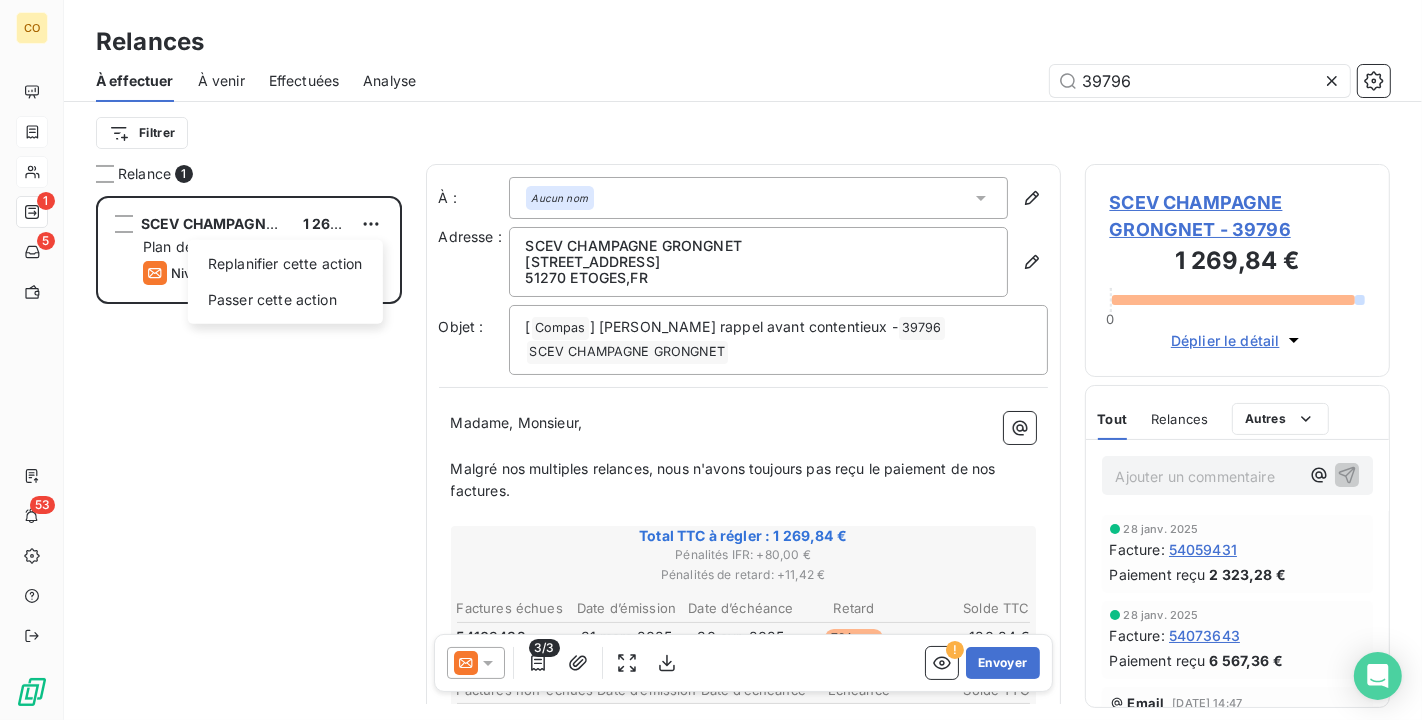 click on "CO 1 5 53 Relances À effectuer À venir Effectuées Analyse 39796 Filtrer Relance 1 SCEV CHAMPAGNE GRONGNET 1 269,84 € Replanifier cette action Passer cette action Plan de relance classique Niveau 4 prévue depuis 2 jours À : Aucun nom Adresse : SCEV CHAMPAGNE GRONGNET [STREET_ADDRESS] Objet : [ Compas ﻿ ] Dernier rappel avant contentieux -  39796 ﻿   SCEV CHAMPAGNE GRONGNET ﻿ ﻿ Madame, Monsieur, ﻿ Malgré nos multiples relances, nous n'avons toujours pas reçu le paiement de nos factures. ﻿ Total TTC à régler :   1 269,84 € Pénalités IFR  : +  80,00 € Pénalités de retard  : +  11,42 € Factures échues Date d’émission Date d’échéance Retard Solde TTC 54109432 [DATE] [DATE] 72 jours   120,24 € 54134716 [DATE] [DATE] 30 jours   1 101,32 € Factures non-échues Date d’émission Date d’échéance Échéance Solde TTC 54166348 [DATE] [DATE] dans 13 jours 48,28 € Pénalités Total 2 +" at bounding box center (711, 360) 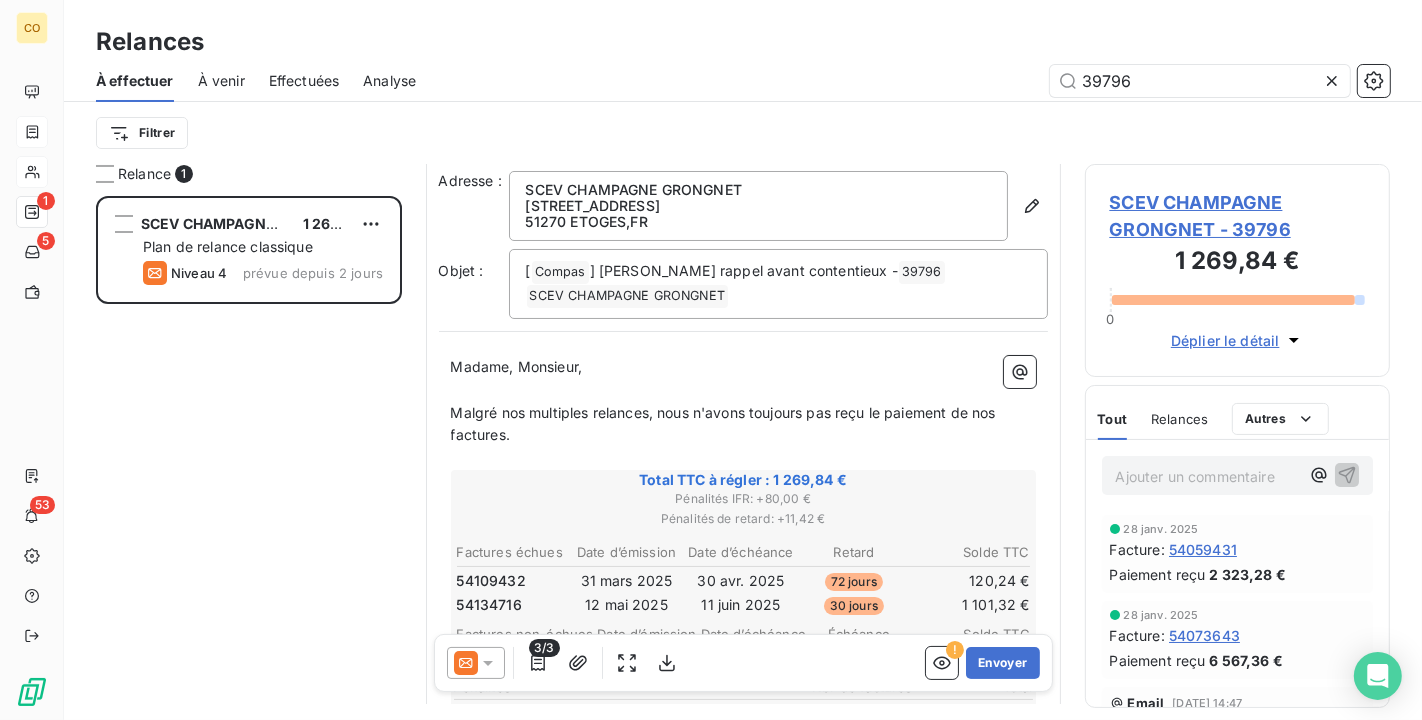 scroll, scrollTop: 225, scrollLeft: 0, axis: vertical 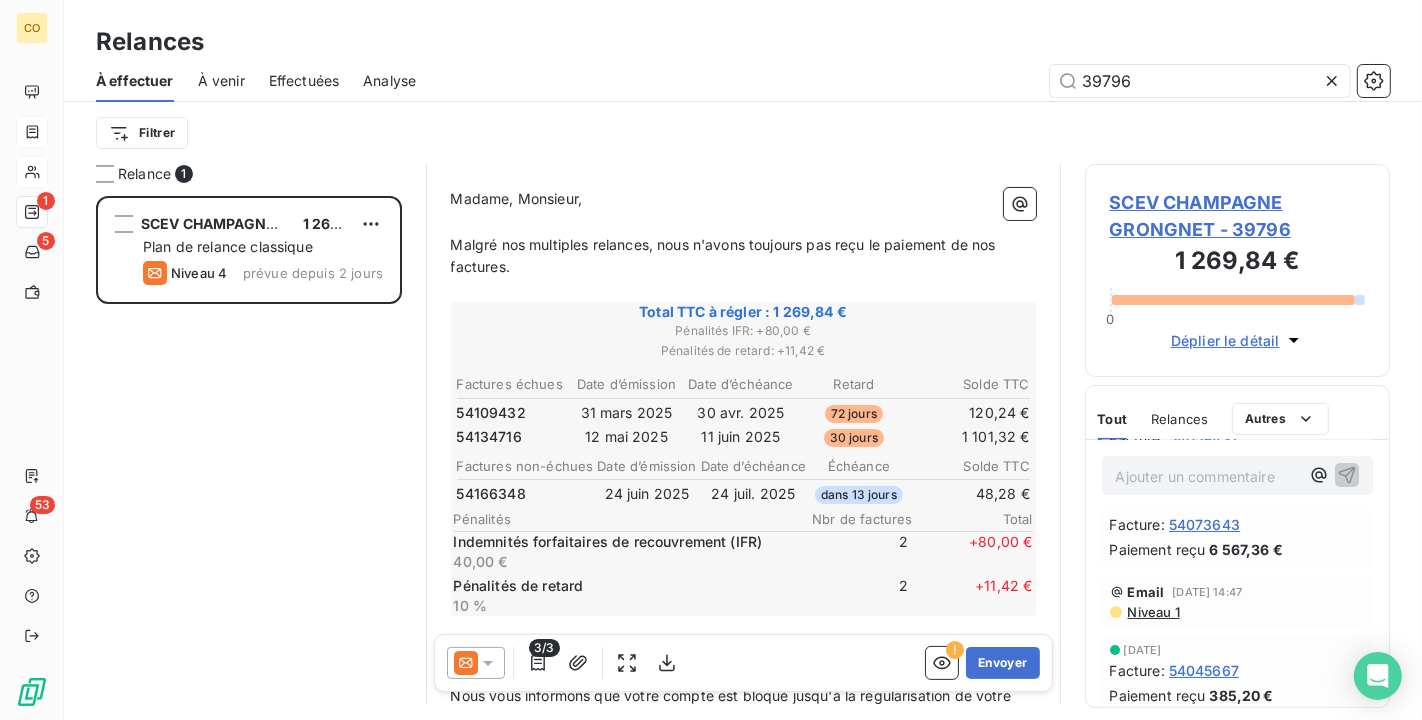 click on "Niveau 1" at bounding box center [1153, 612] 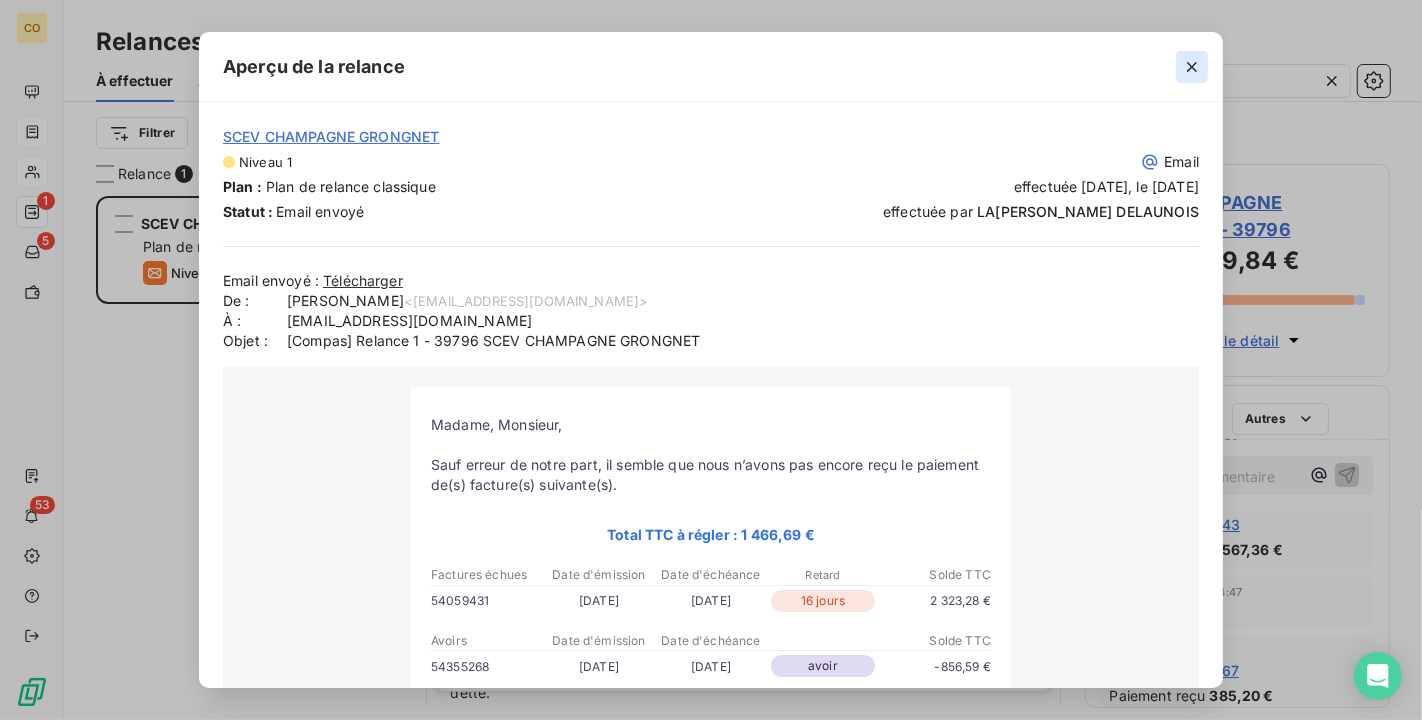 click at bounding box center (1192, 67) 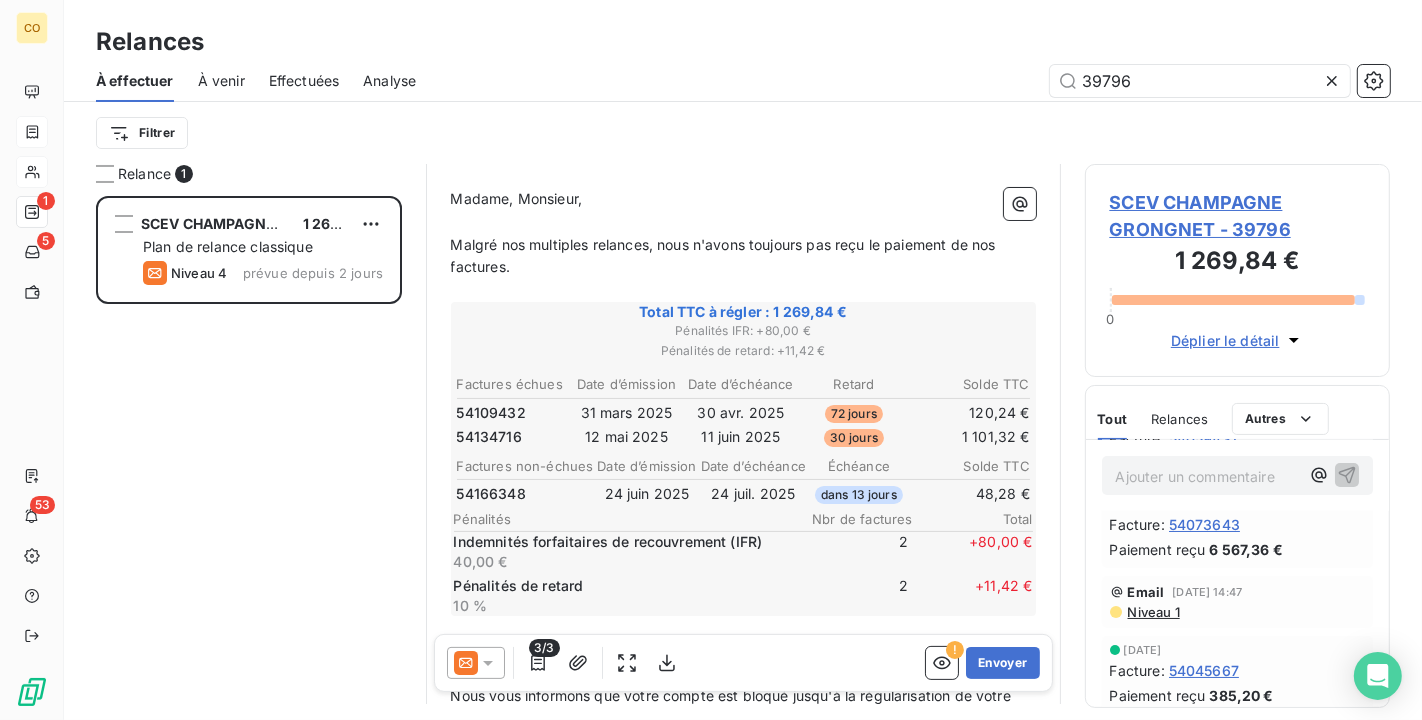 click 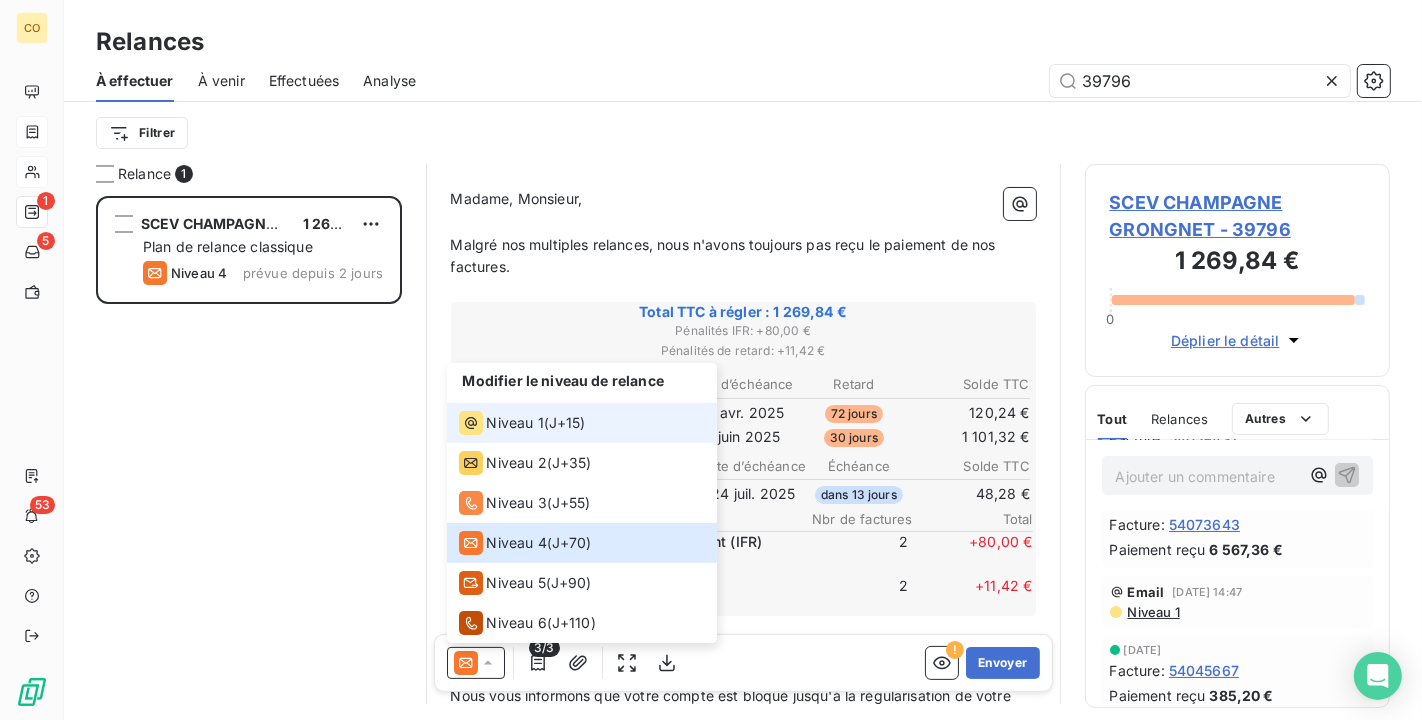 click on "Niveau 1" at bounding box center [515, 423] 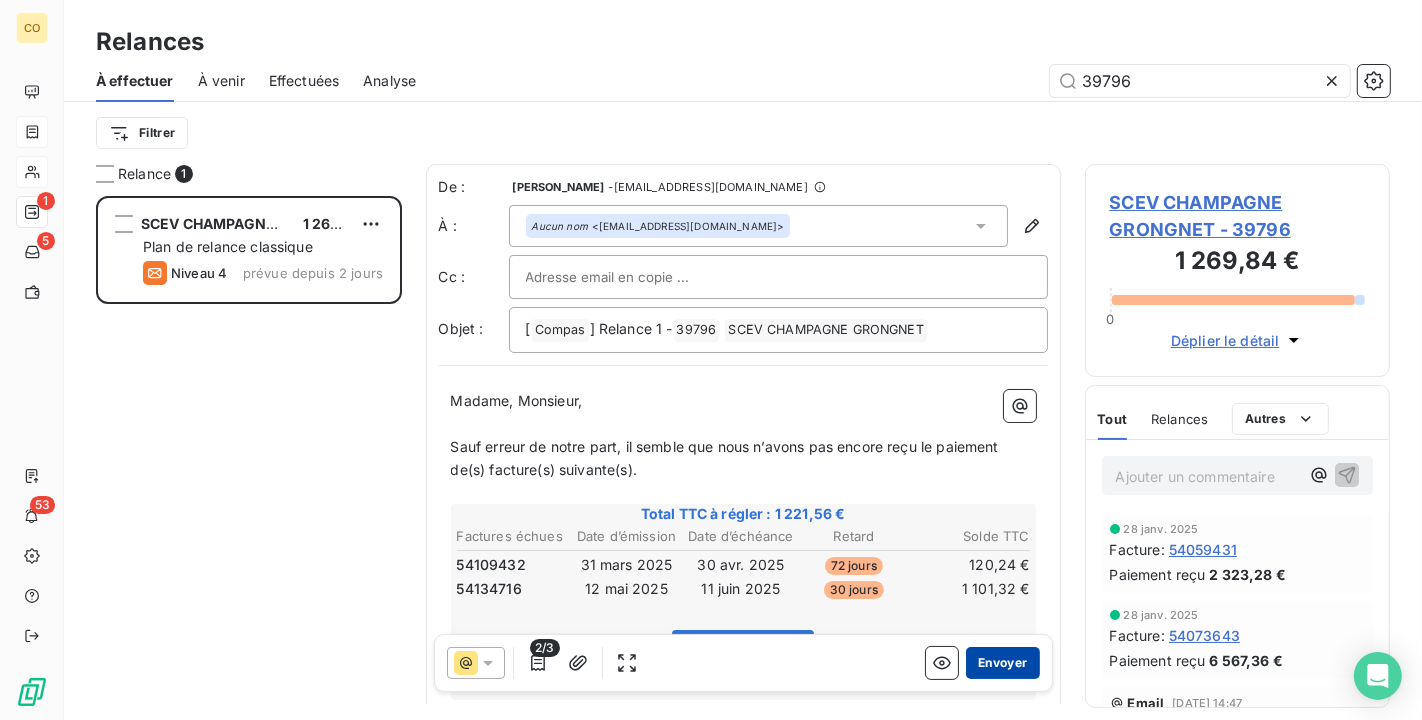 click on "Envoyer" at bounding box center (1002, 663) 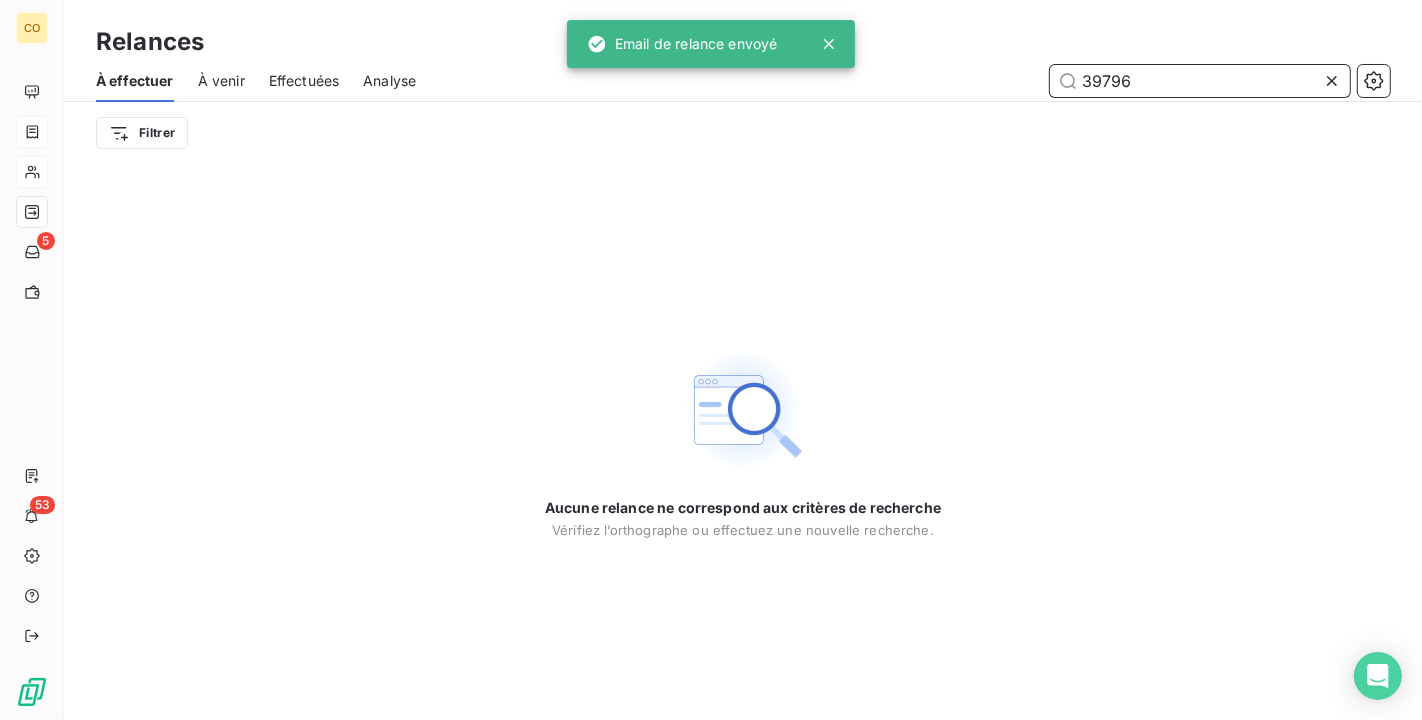 drag, startPoint x: 1205, startPoint y: 79, endPoint x: 911, endPoint y: 60, distance: 294.6133 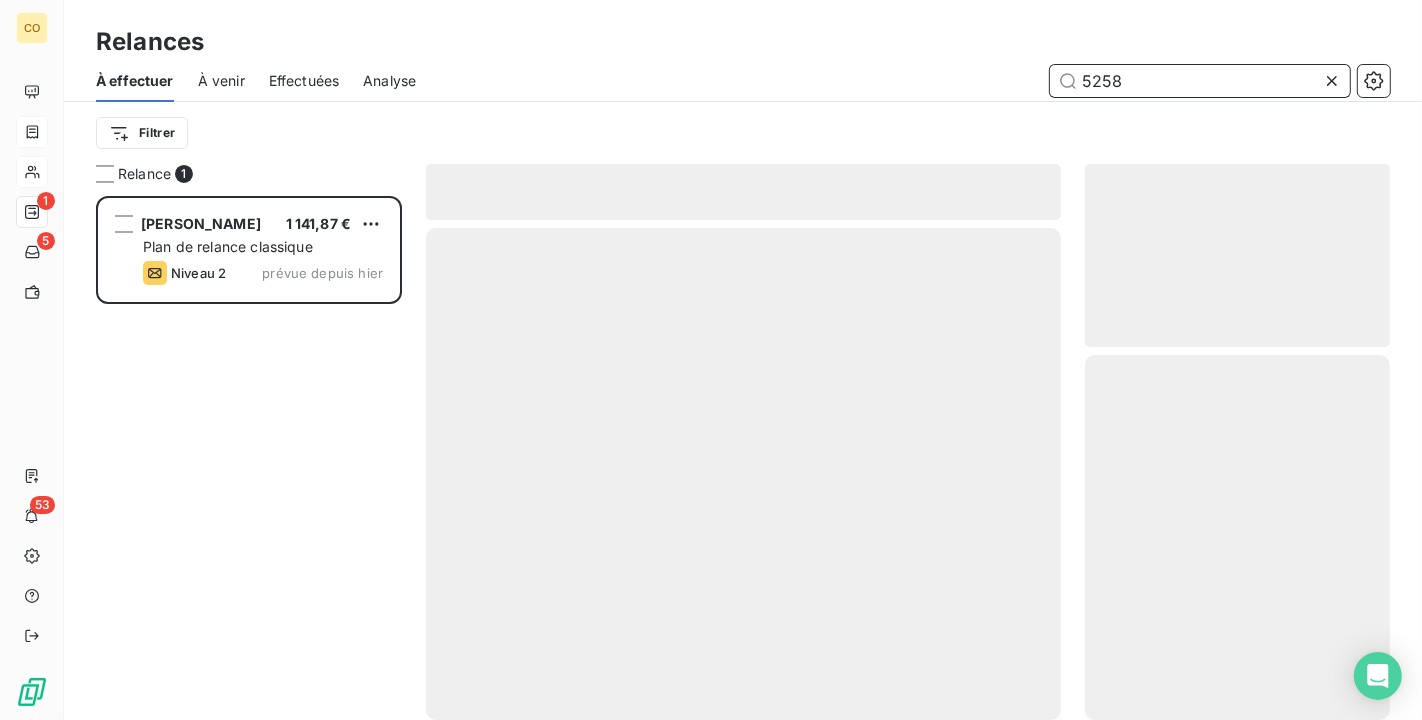 scroll, scrollTop: 18, scrollLeft: 17, axis: both 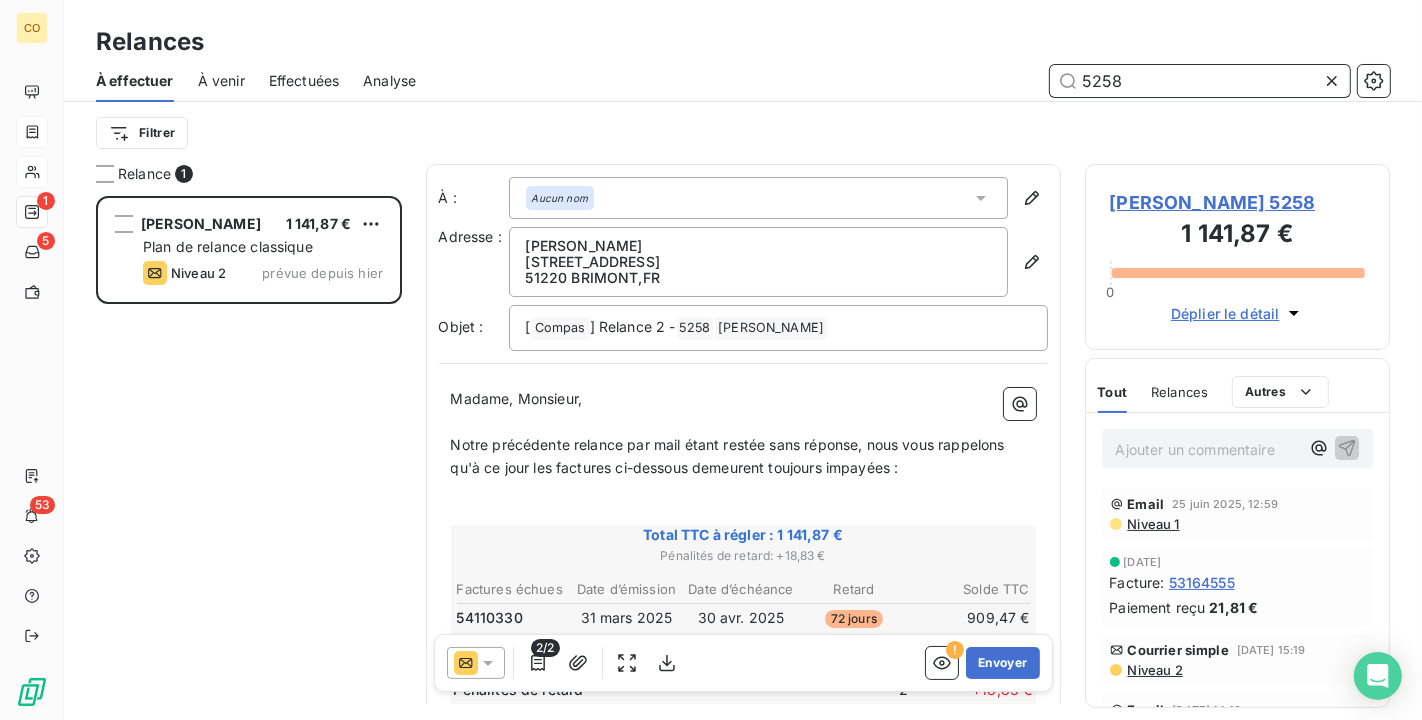 type on "5258" 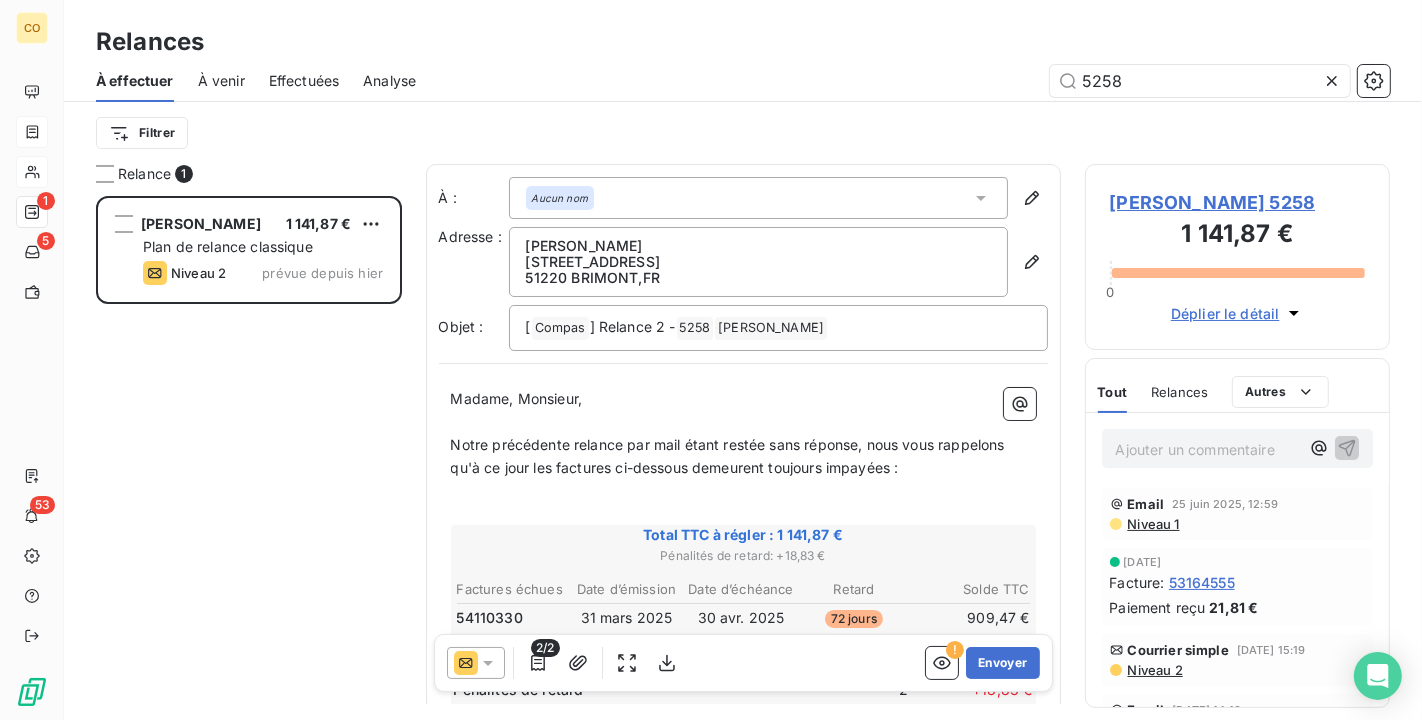 click on "Niveau 1" at bounding box center [1153, 524] 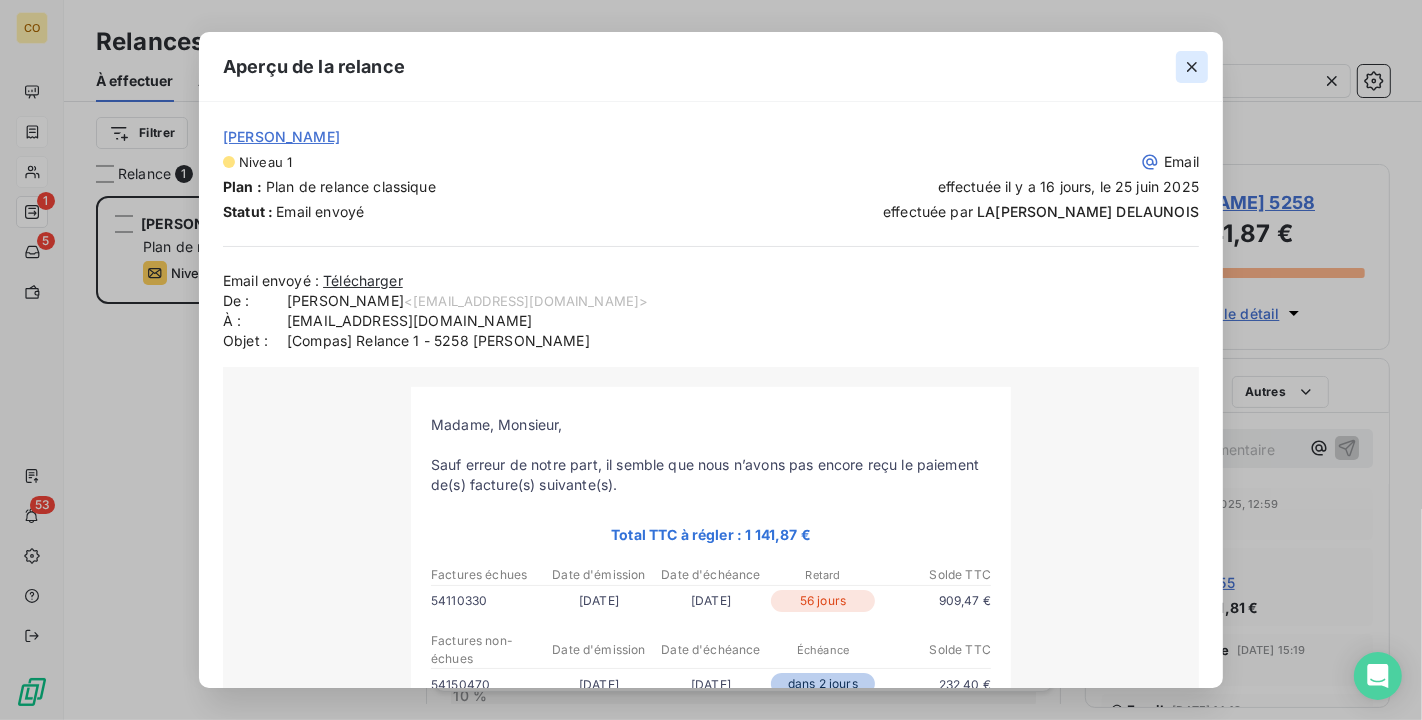 click 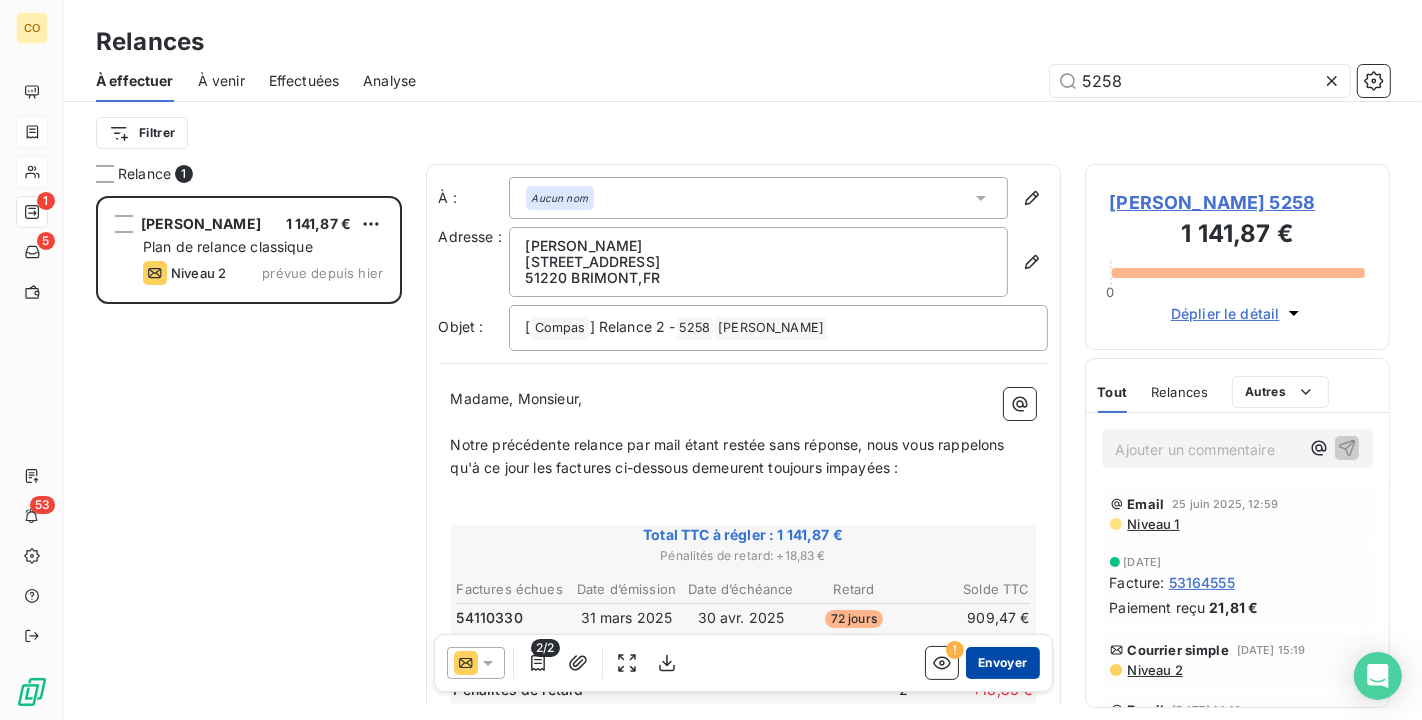 click on "Envoyer" at bounding box center [1002, 663] 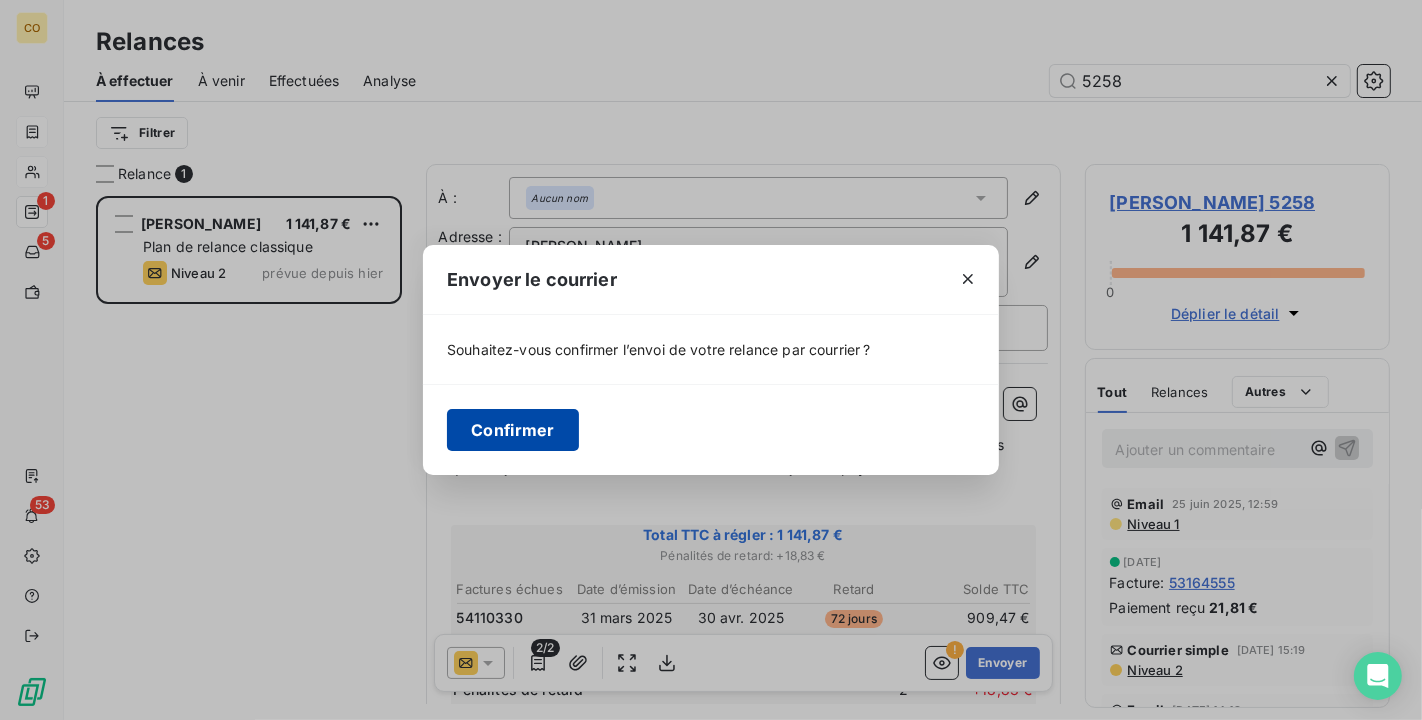 click on "Confirmer" at bounding box center [513, 430] 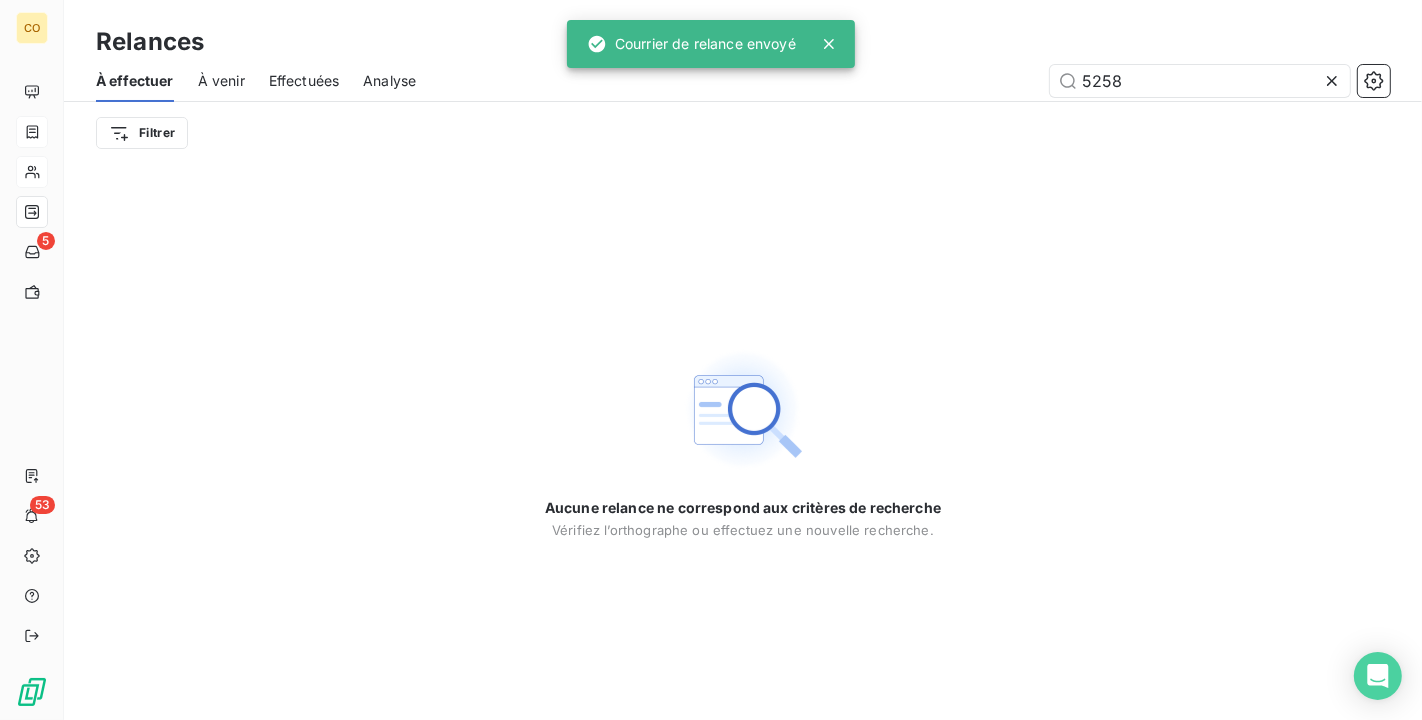 click on "Effectuées" at bounding box center [304, 81] 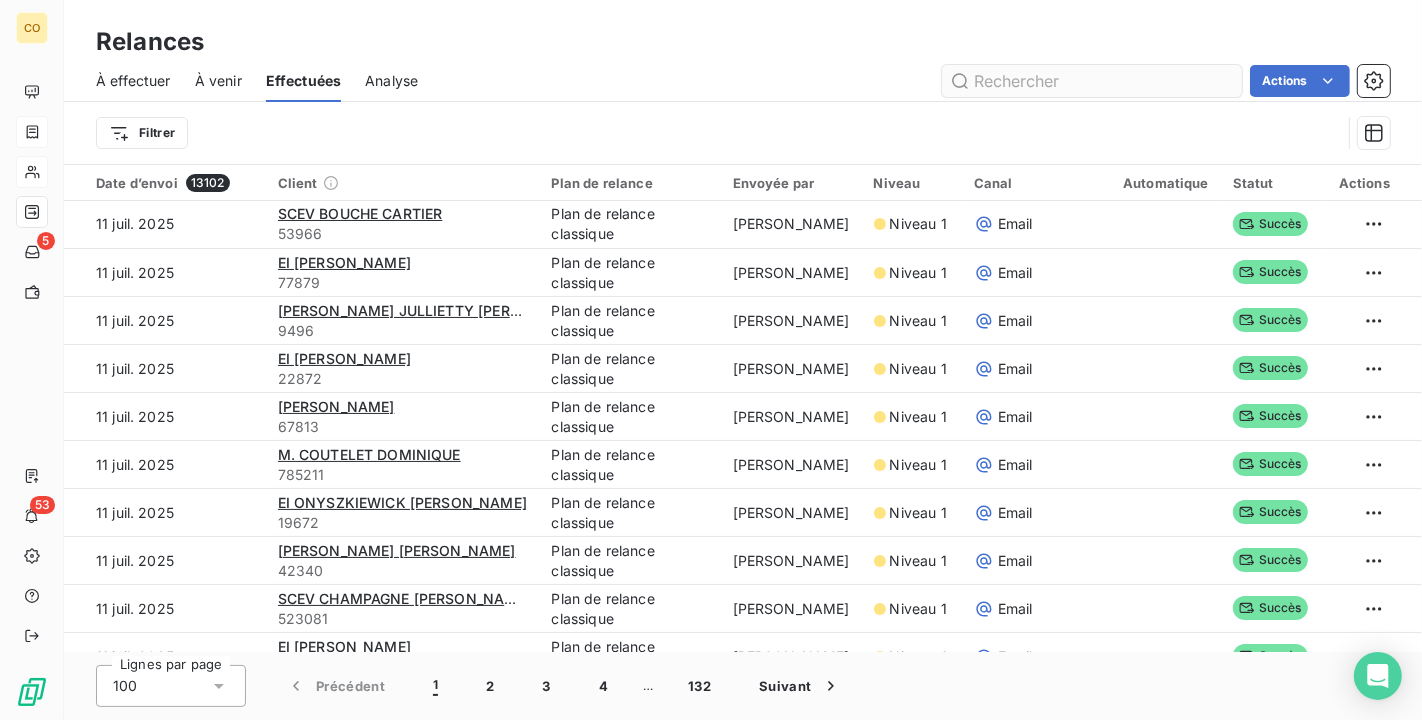 click at bounding box center [1092, 81] 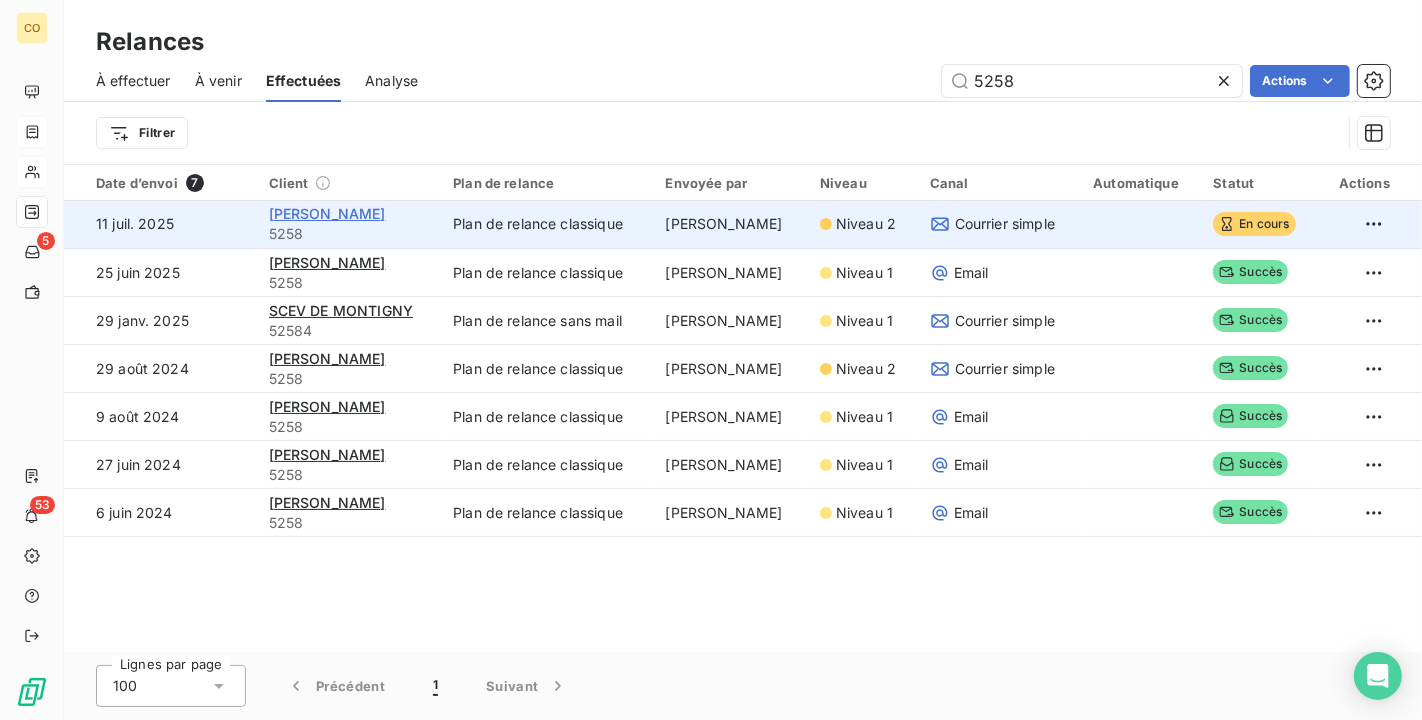 type on "5258" 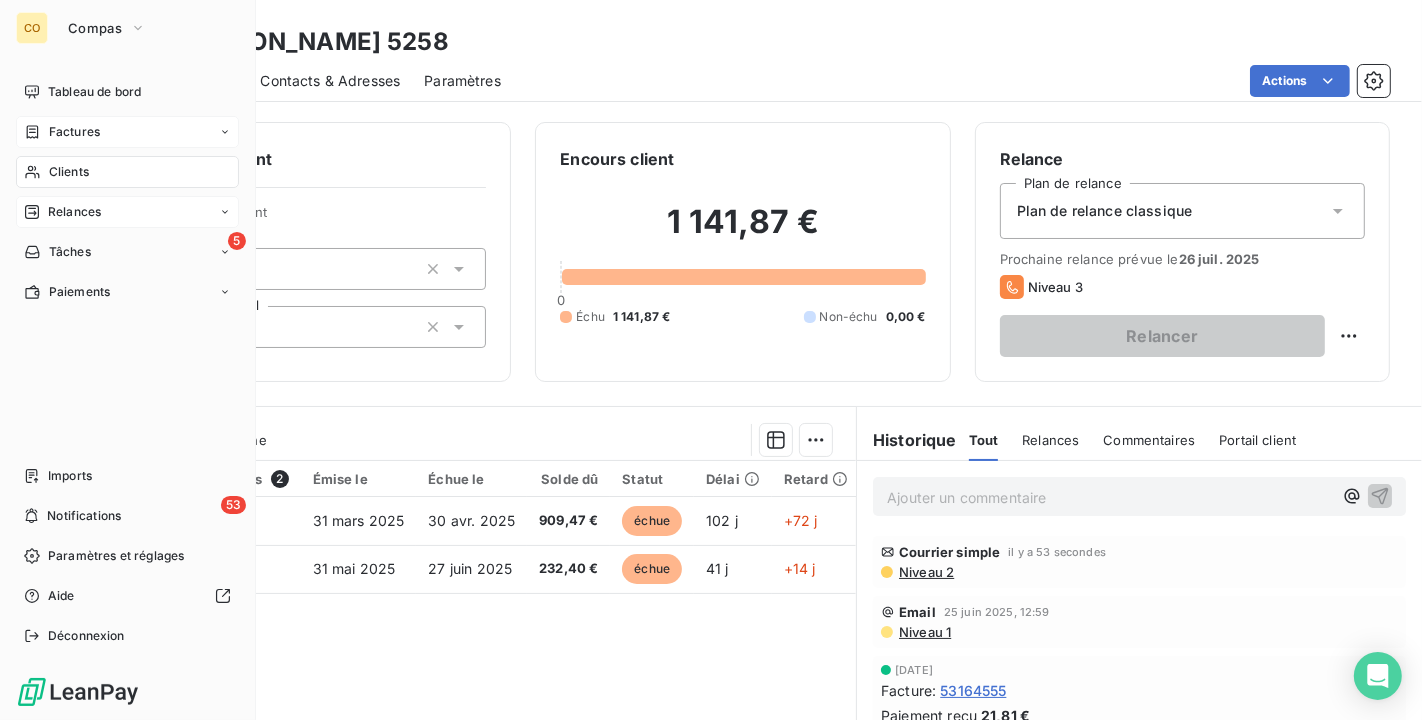 click on "Relances" at bounding box center (74, 212) 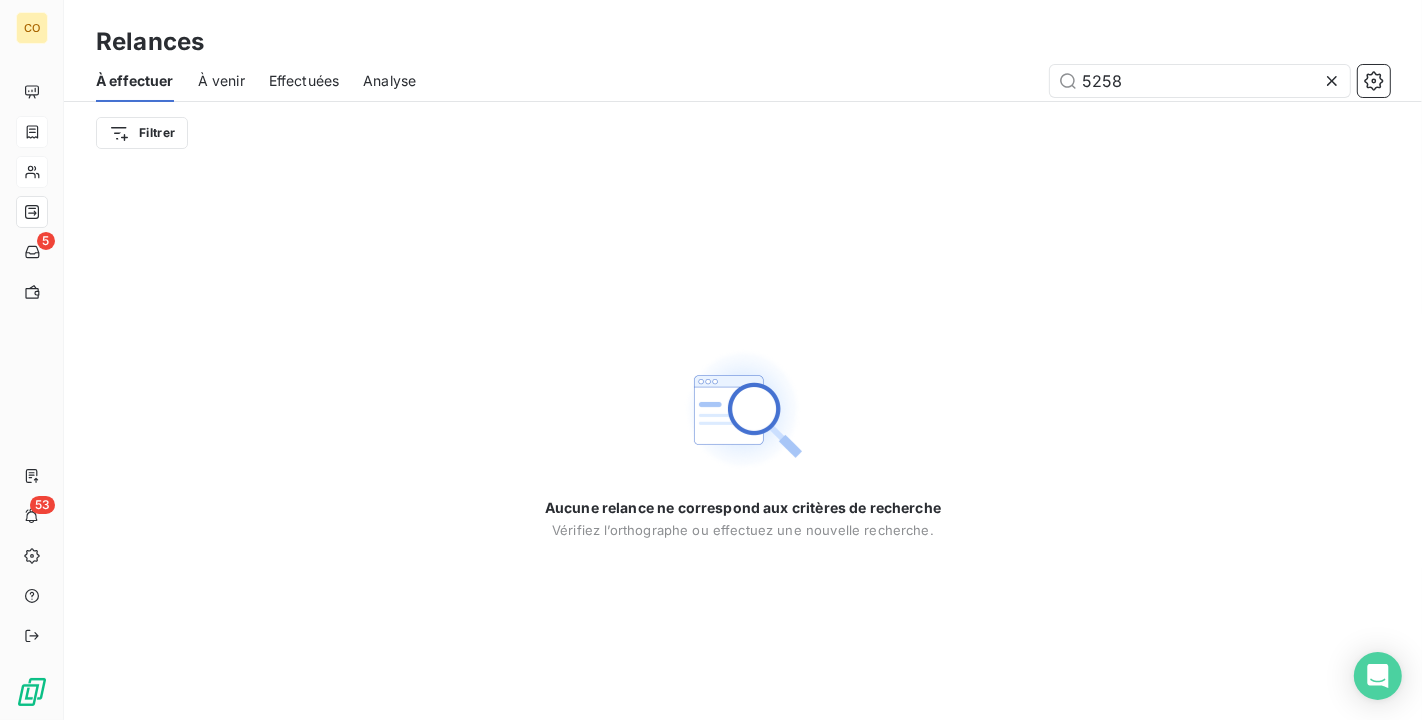 drag, startPoint x: 1176, startPoint y: 81, endPoint x: 911, endPoint y: 60, distance: 265.83078 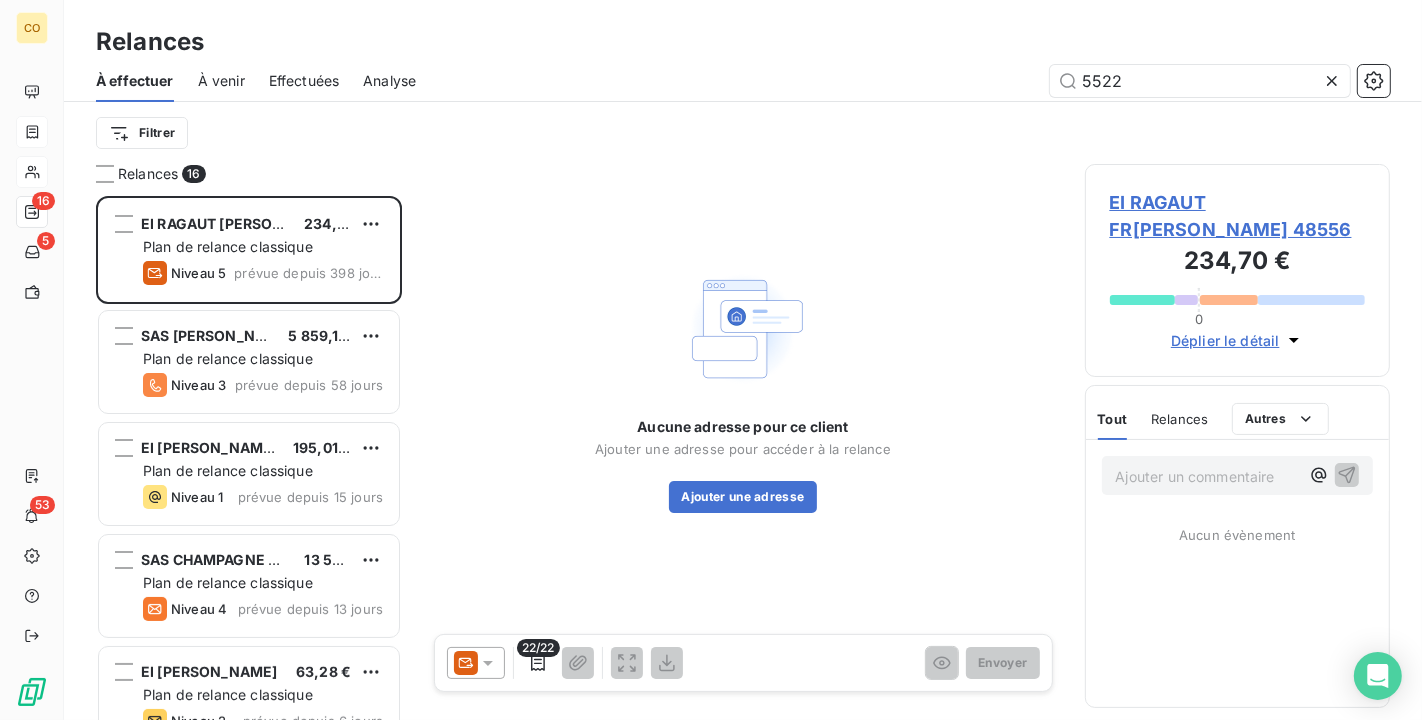 scroll, scrollTop: 18, scrollLeft: 17, axis: both 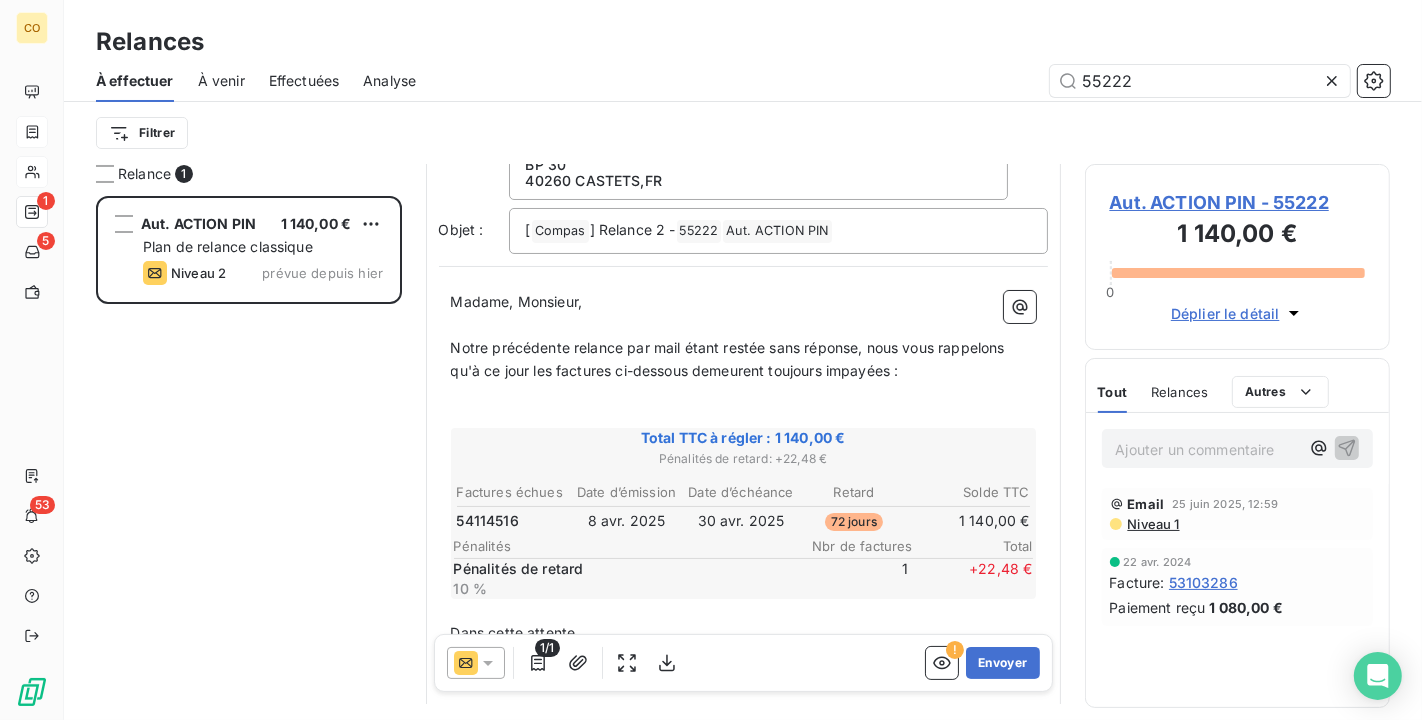 click on "Niveau 1" at bounding box center (1153, 524) 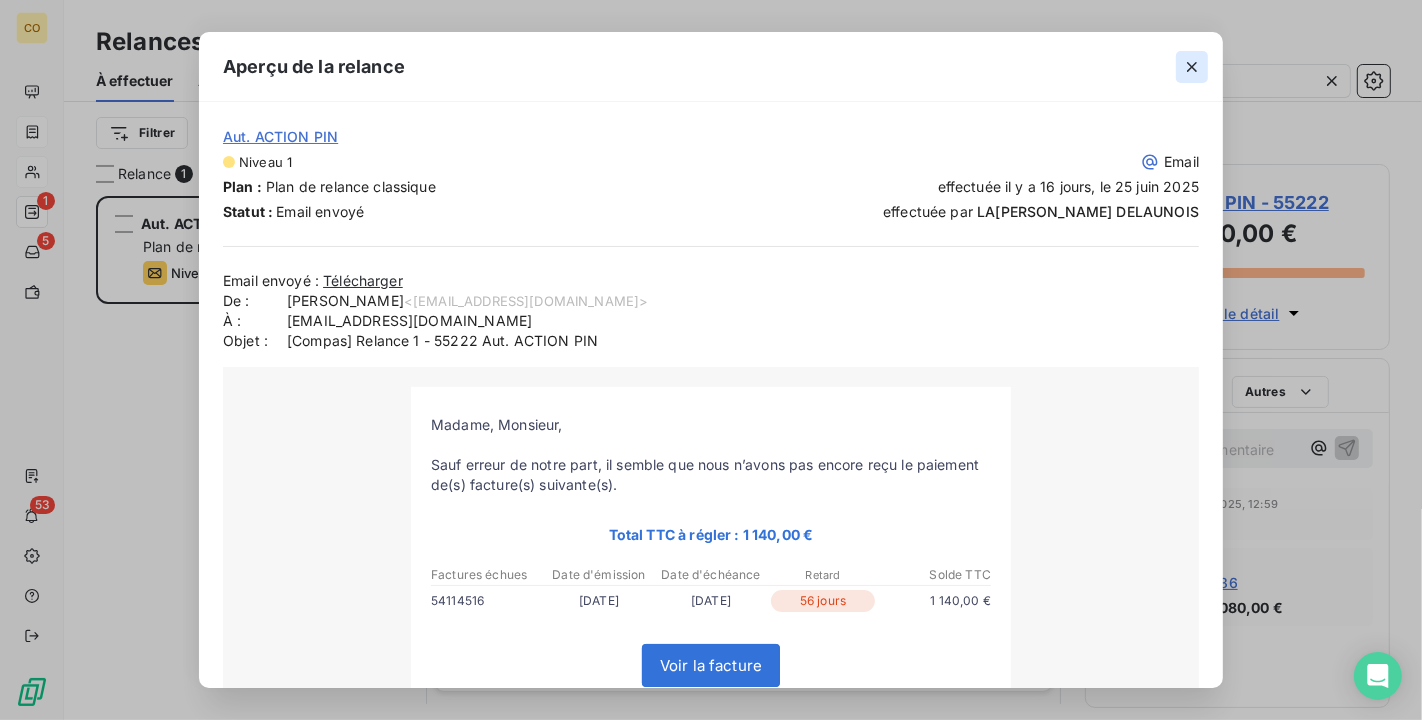 click 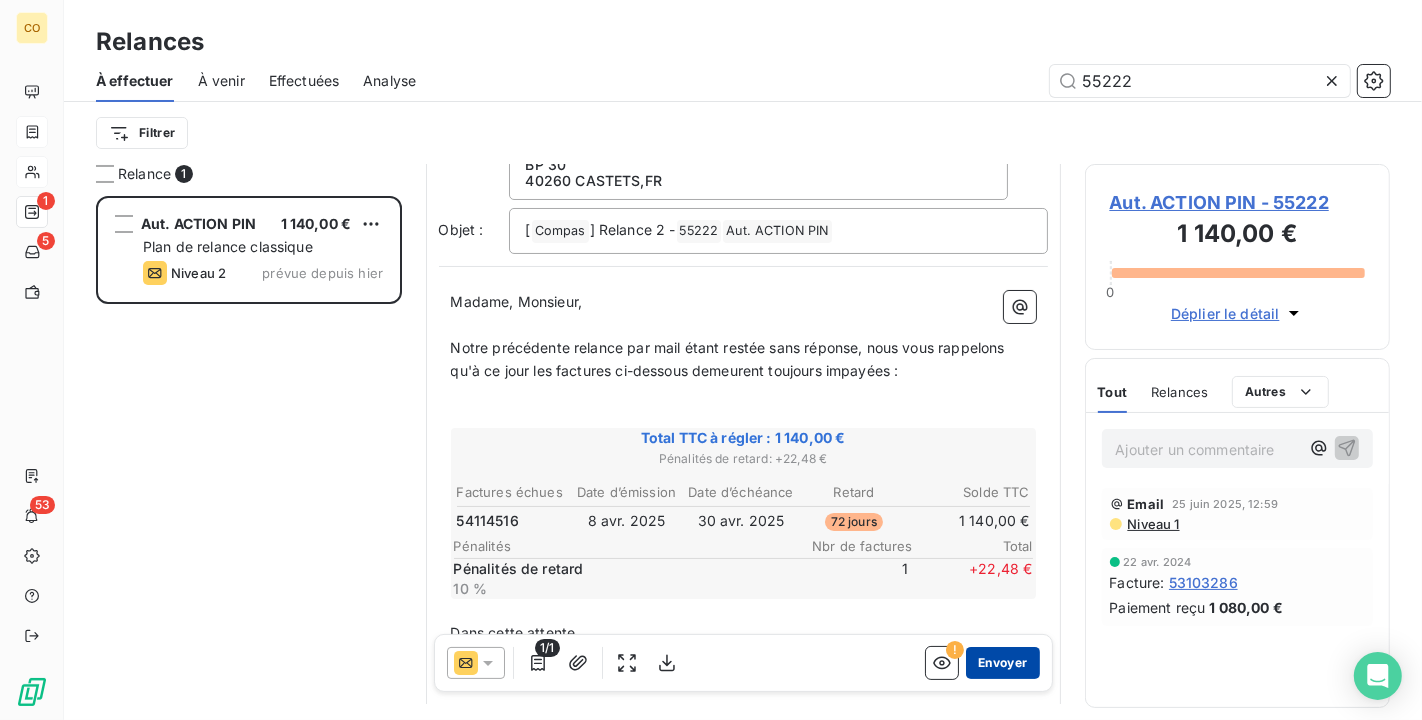 click on "Envoyer" at bounding box center [1002, 663] 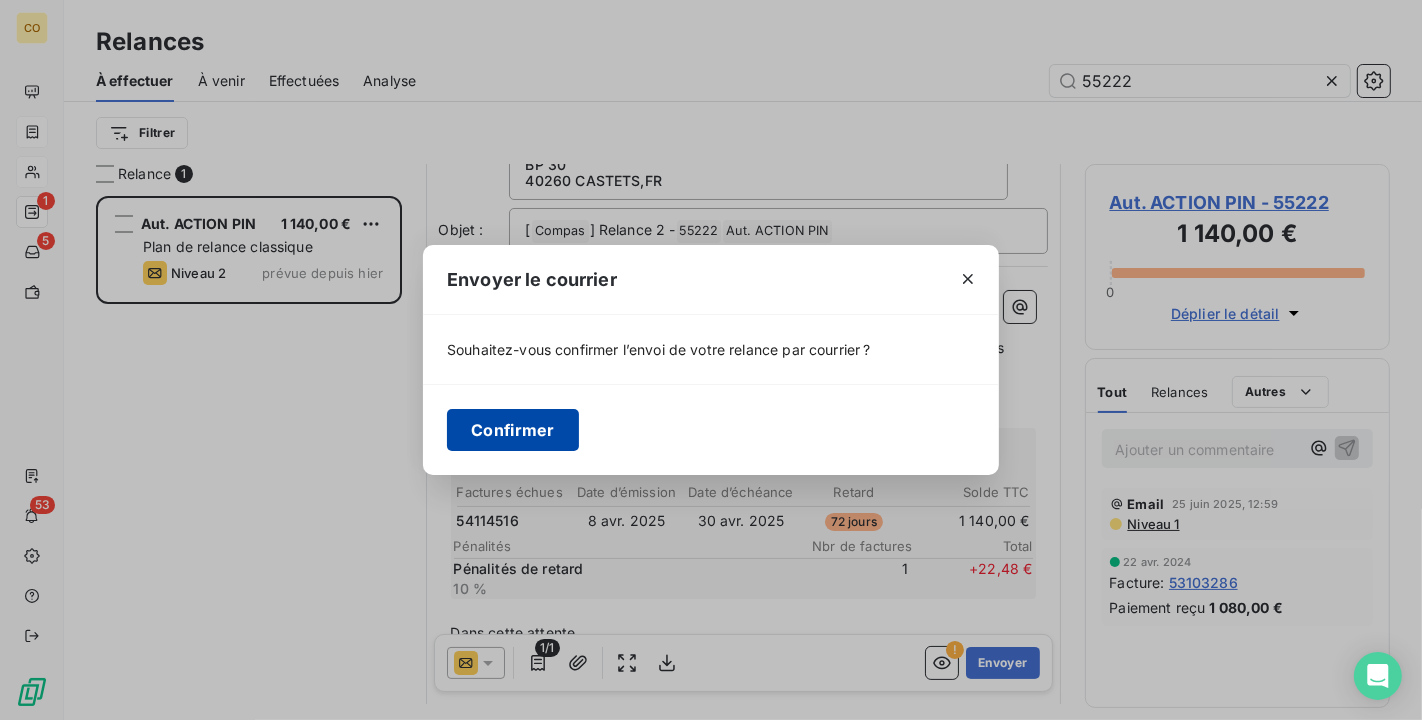 click on "Confirmer" at bounding box center [513, 430] 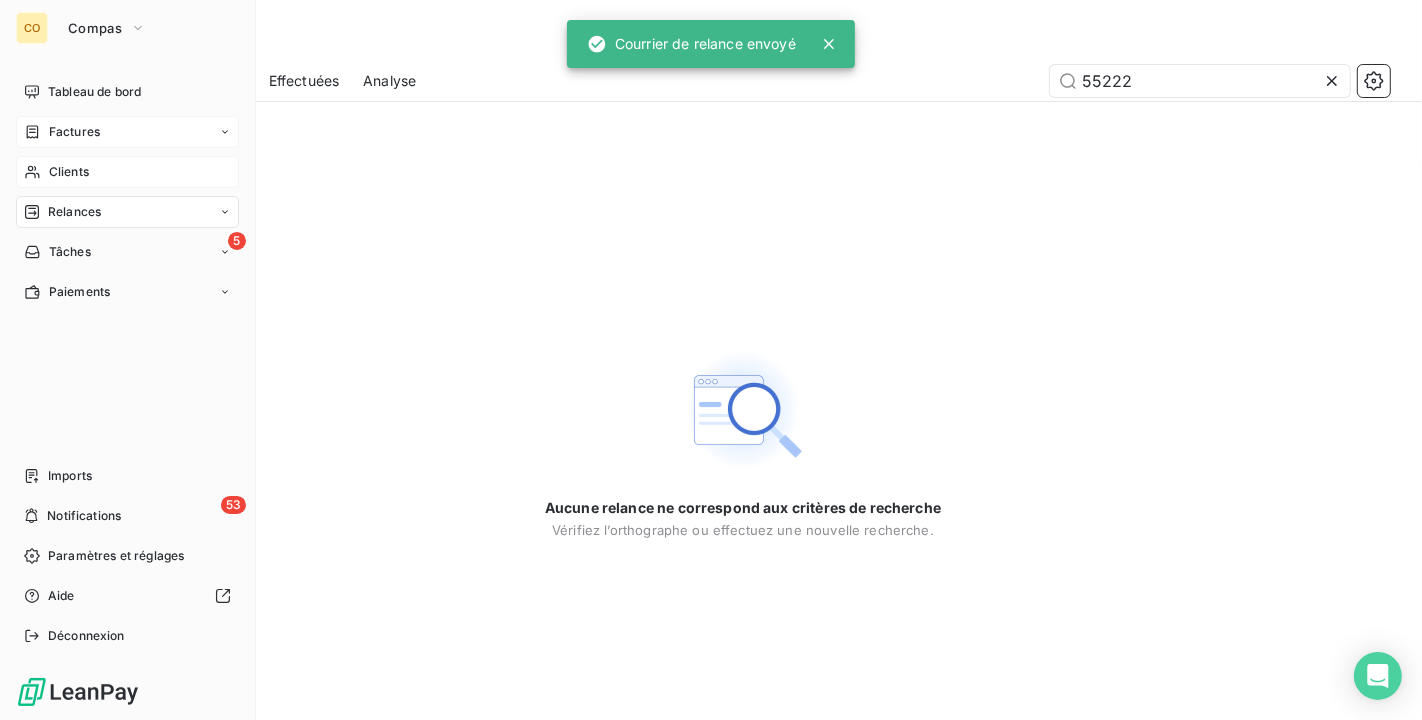 drag, startPoint x: 62, startPoint y: 218, endPoint x: 73, endPoint y: 208, distance: 14.866069 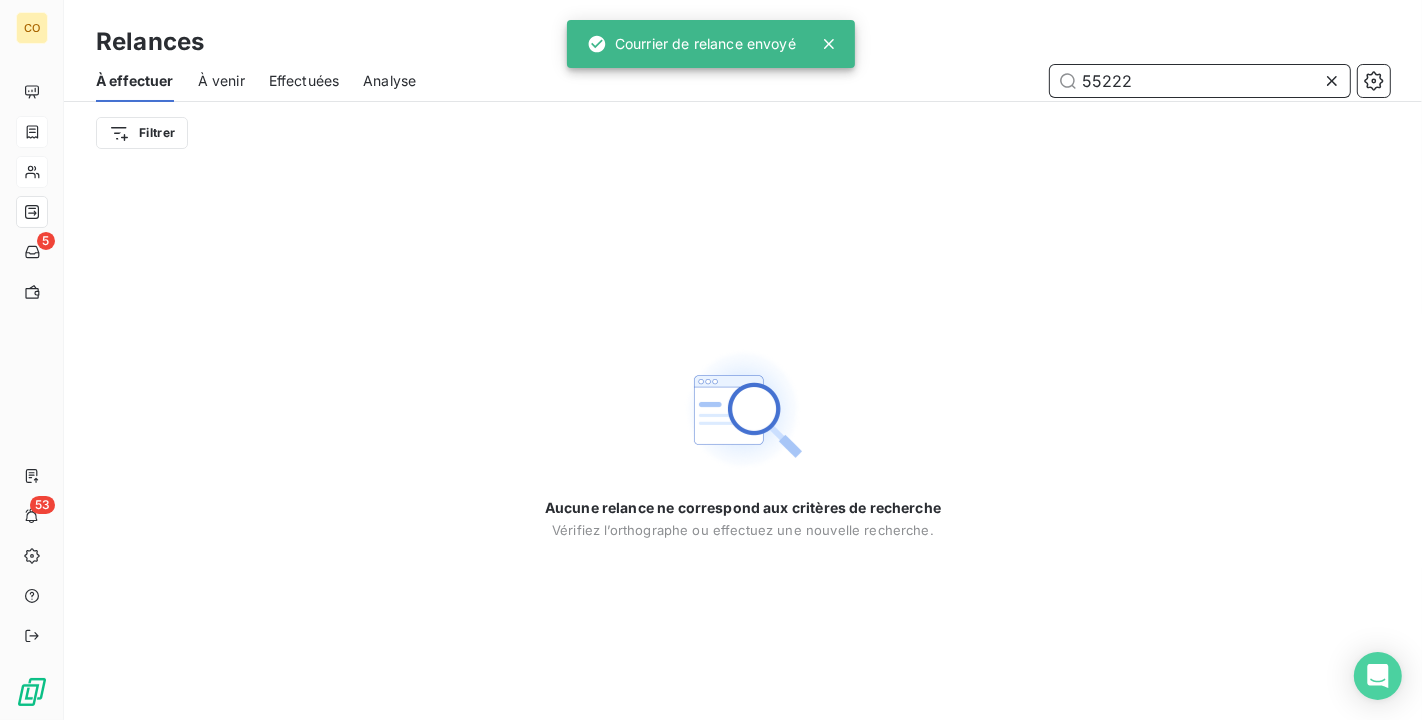 drag, startPoint x: 1177, startPoint y: 85, endPoint x: 699, endPoint y: 31, distance: 481.04053 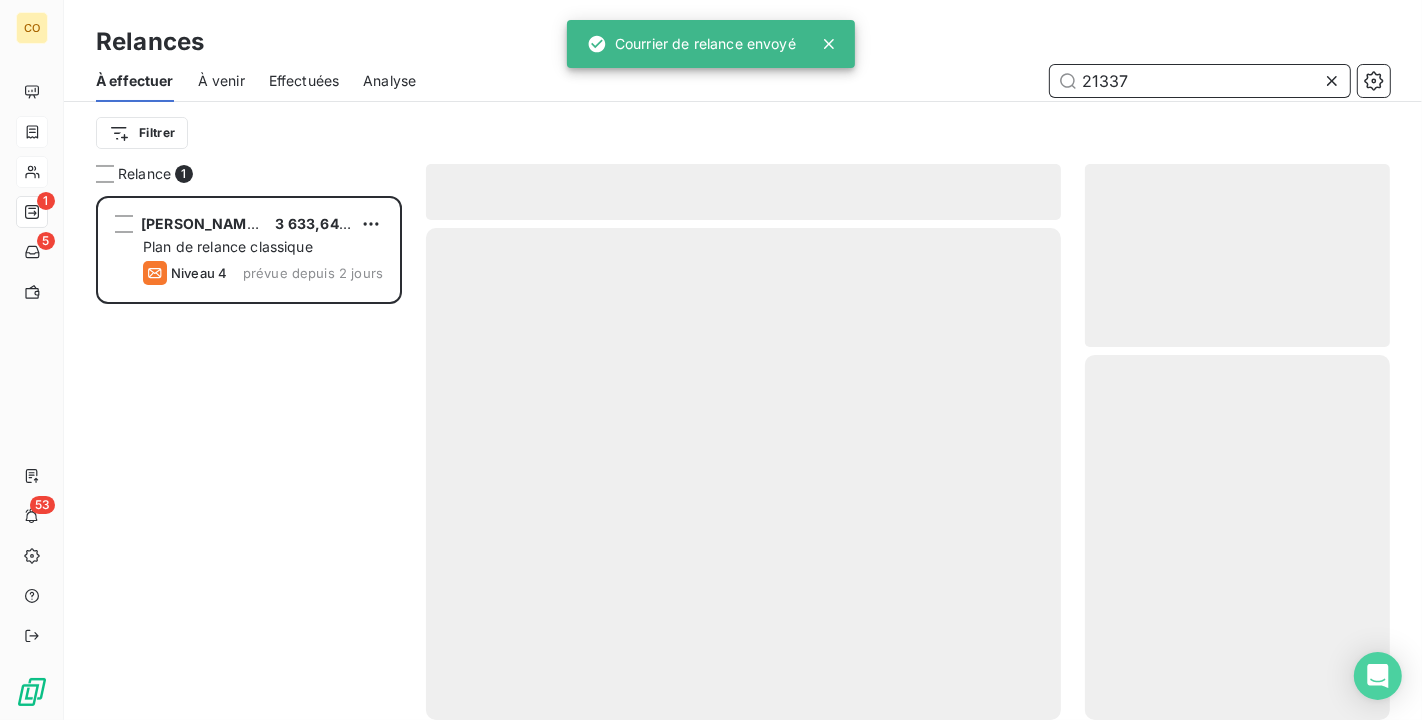 scroll, scrollTop: 18, scrollLeft: 17, axis: both 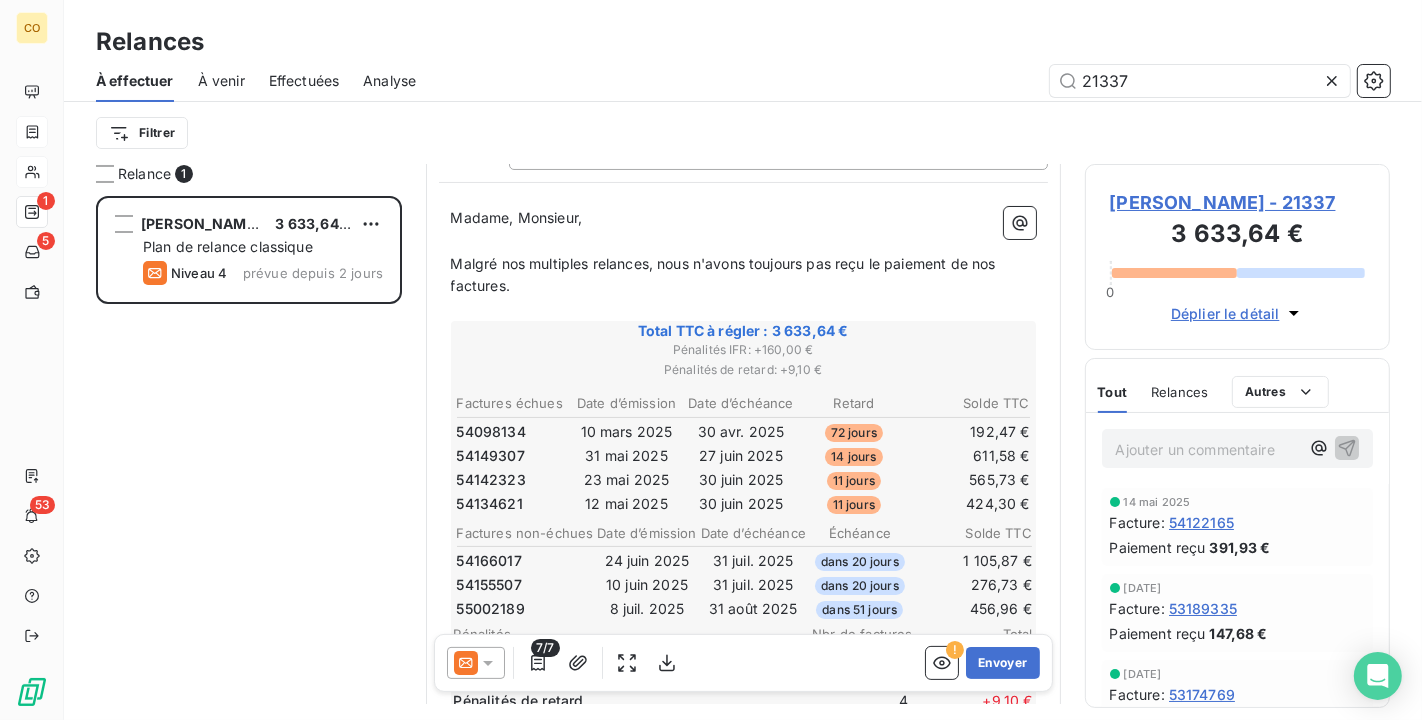 click at bounding box center [476, 663] 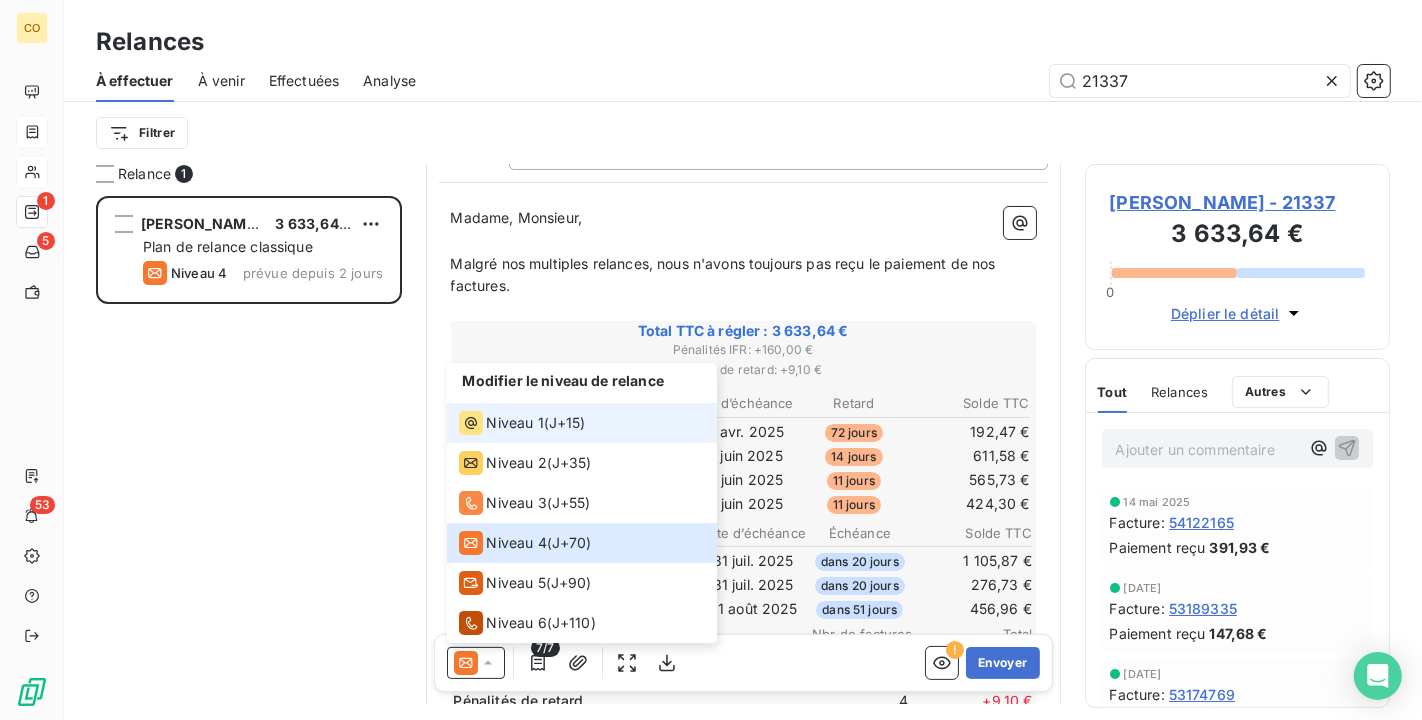 click on "Niveau 1  ( J+15 )" at bounding box center [582, 423] 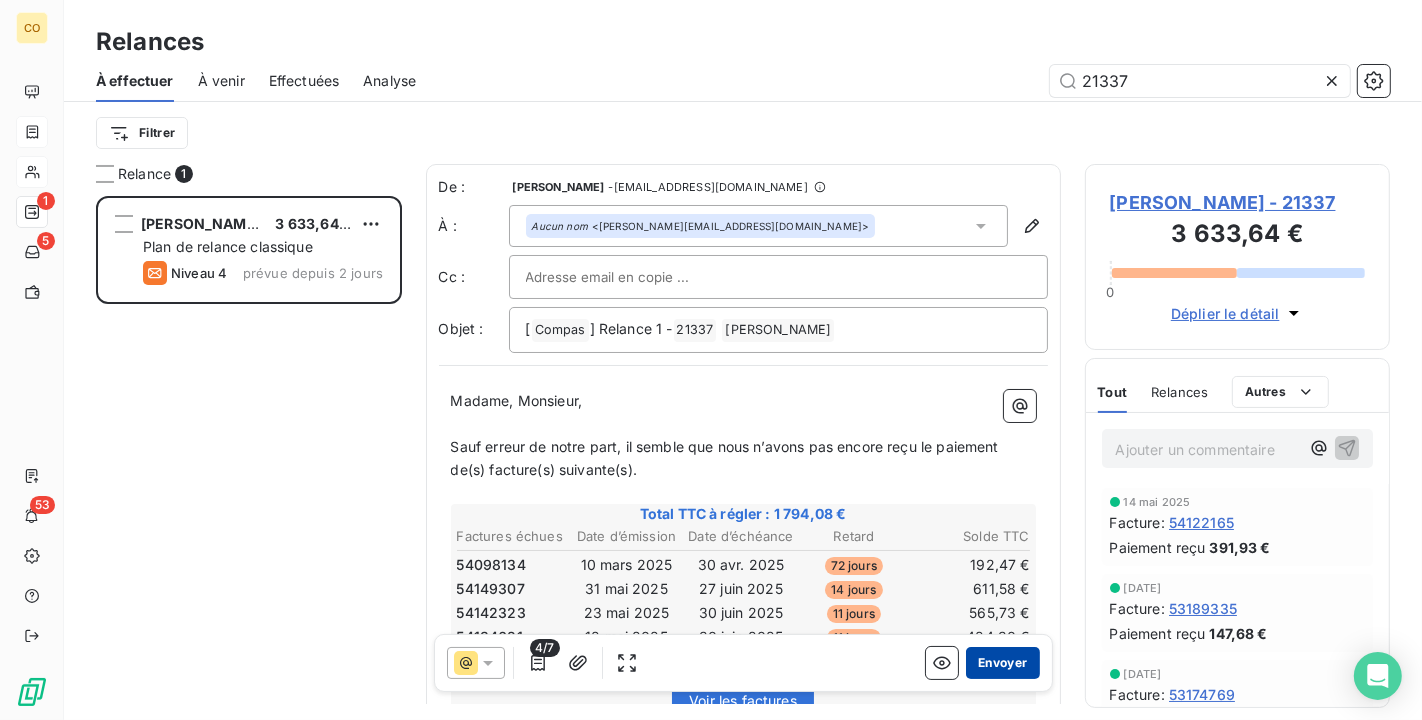 click on "Envoyer" at bounding box center [1002, 663] 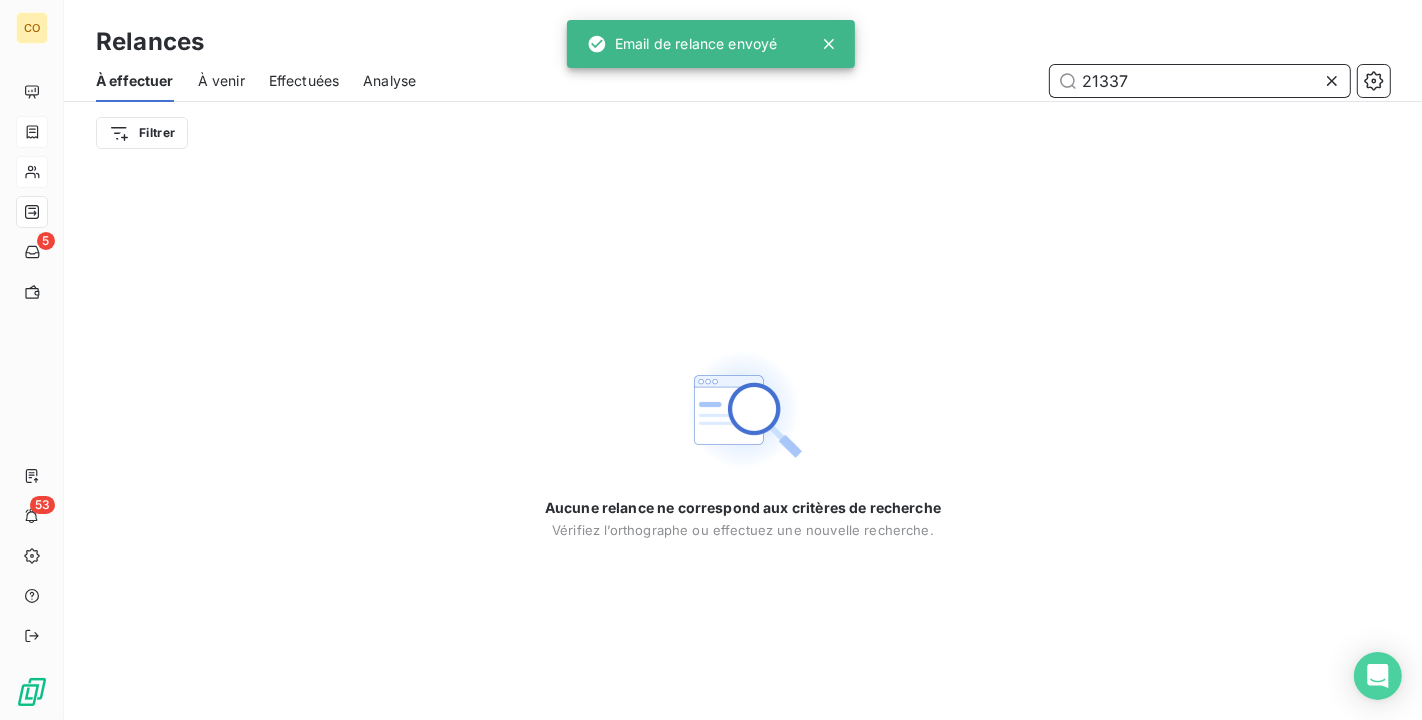 drag, startPoint x: 1144, startPoint y: 90, endPoint x: 913, endPoint y: 63, distance: 232.57257 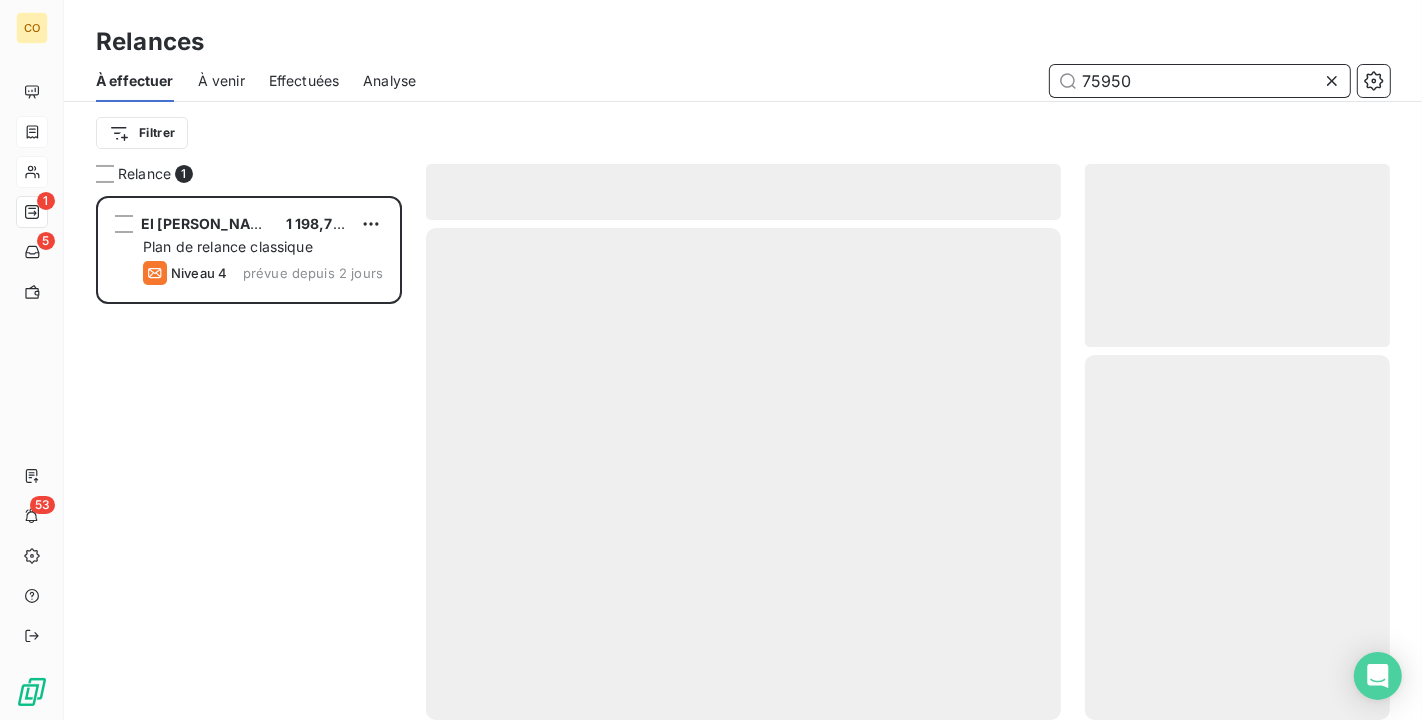 scroll, scrollTop: 18, scrollLeft: 17, axis: both 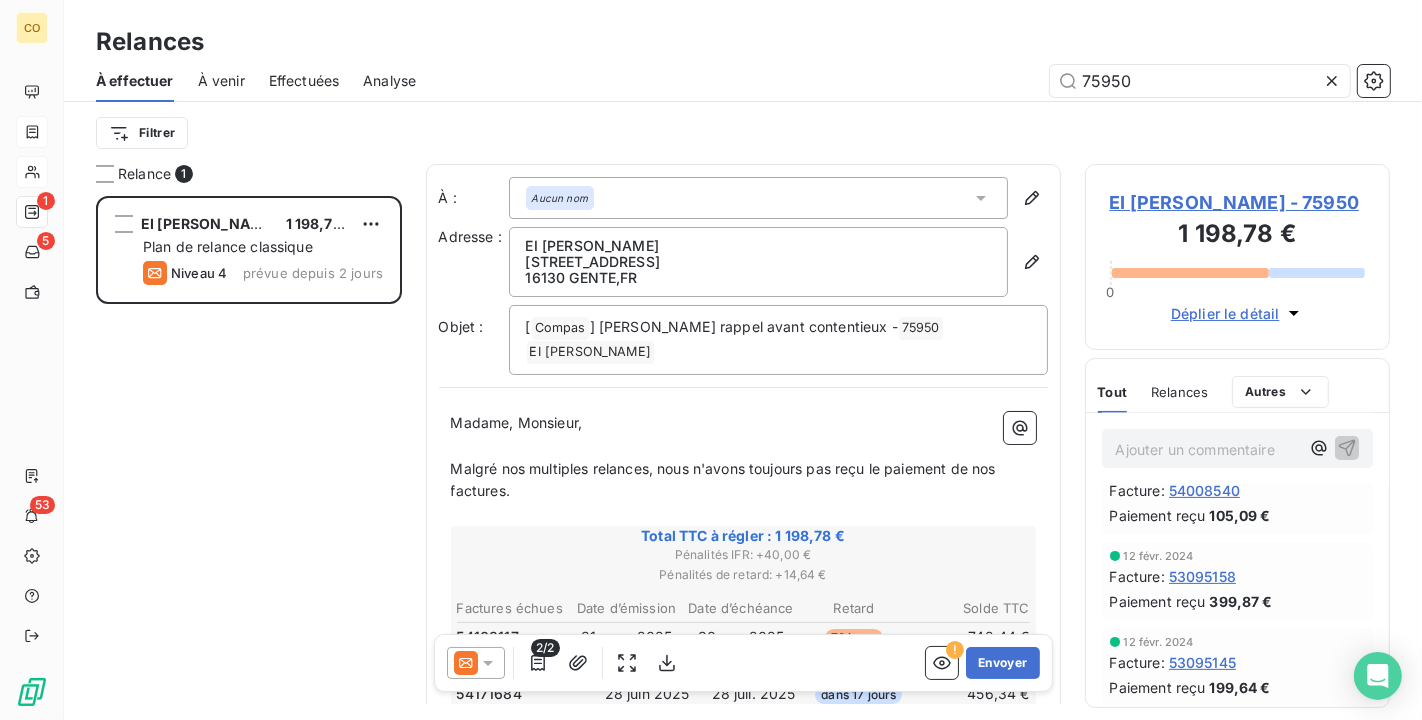 click at bounding box center [476, 663] 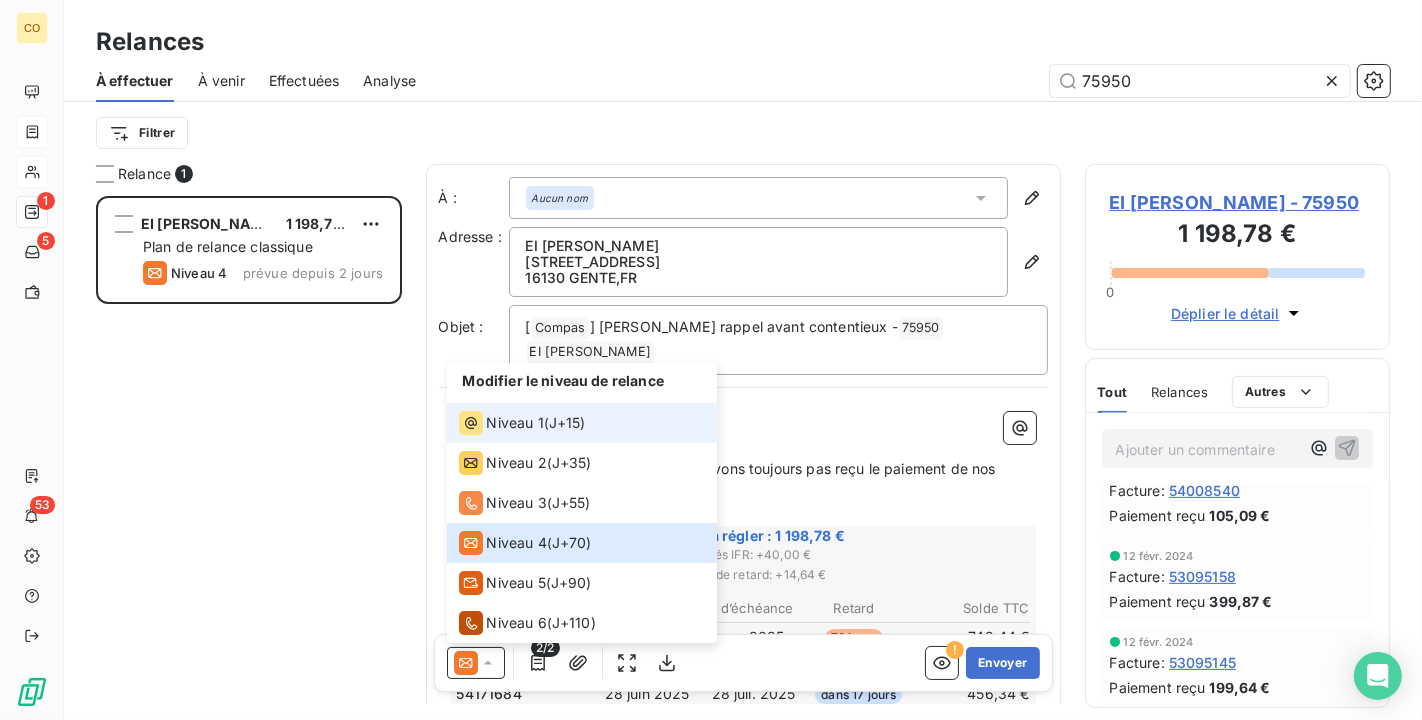 click on "Niveau 1" at bounding box center [515, 423] 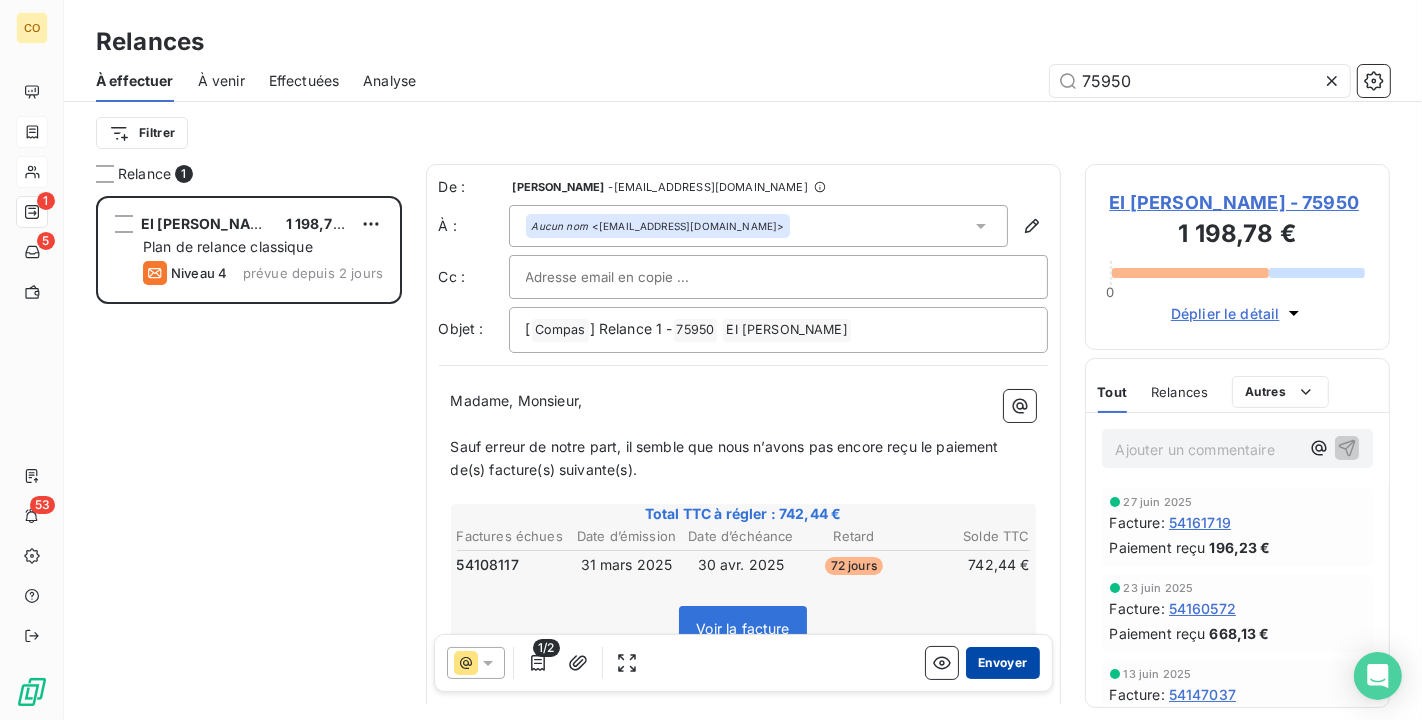 click on "Envoyer" at bounding box center (1002, 663) 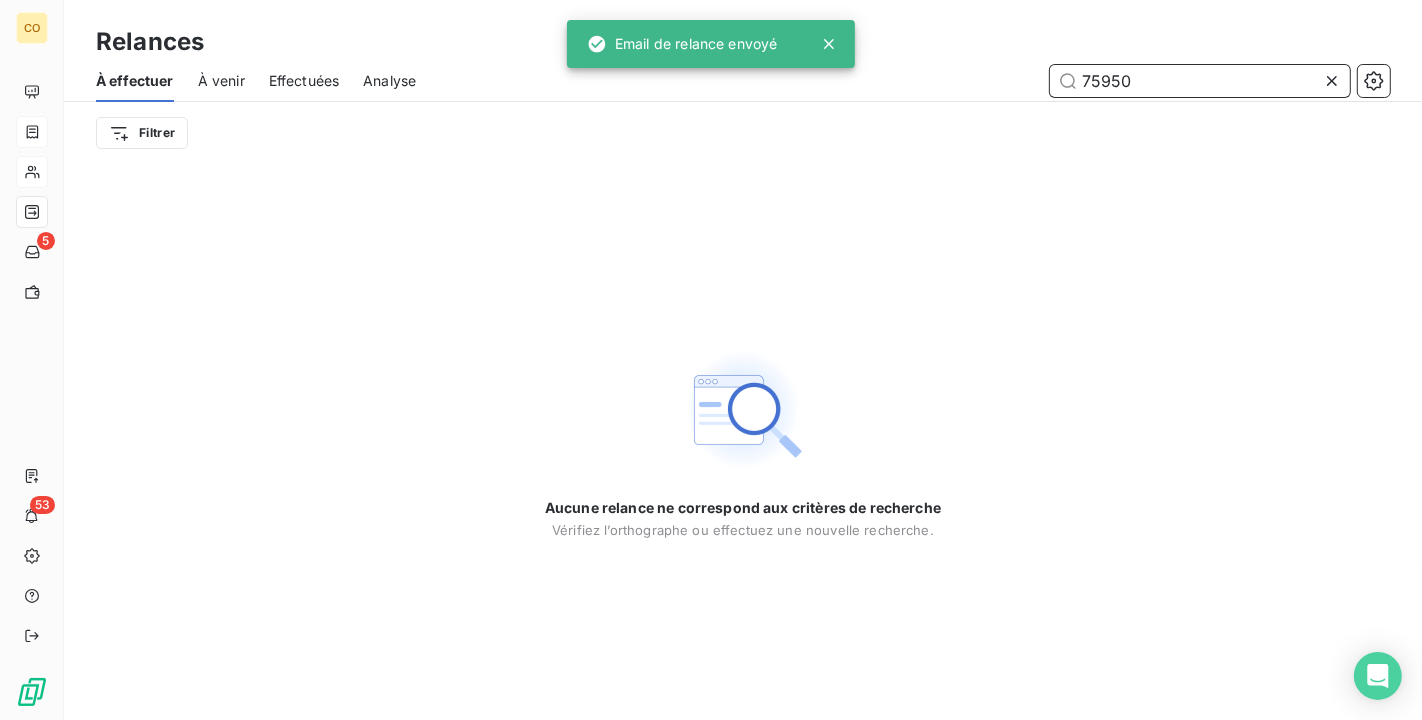 drag, startPoint x: 1129, startPoint y: 76, endPoint x: 1010, endPoint y: 79, distance: 119.03781 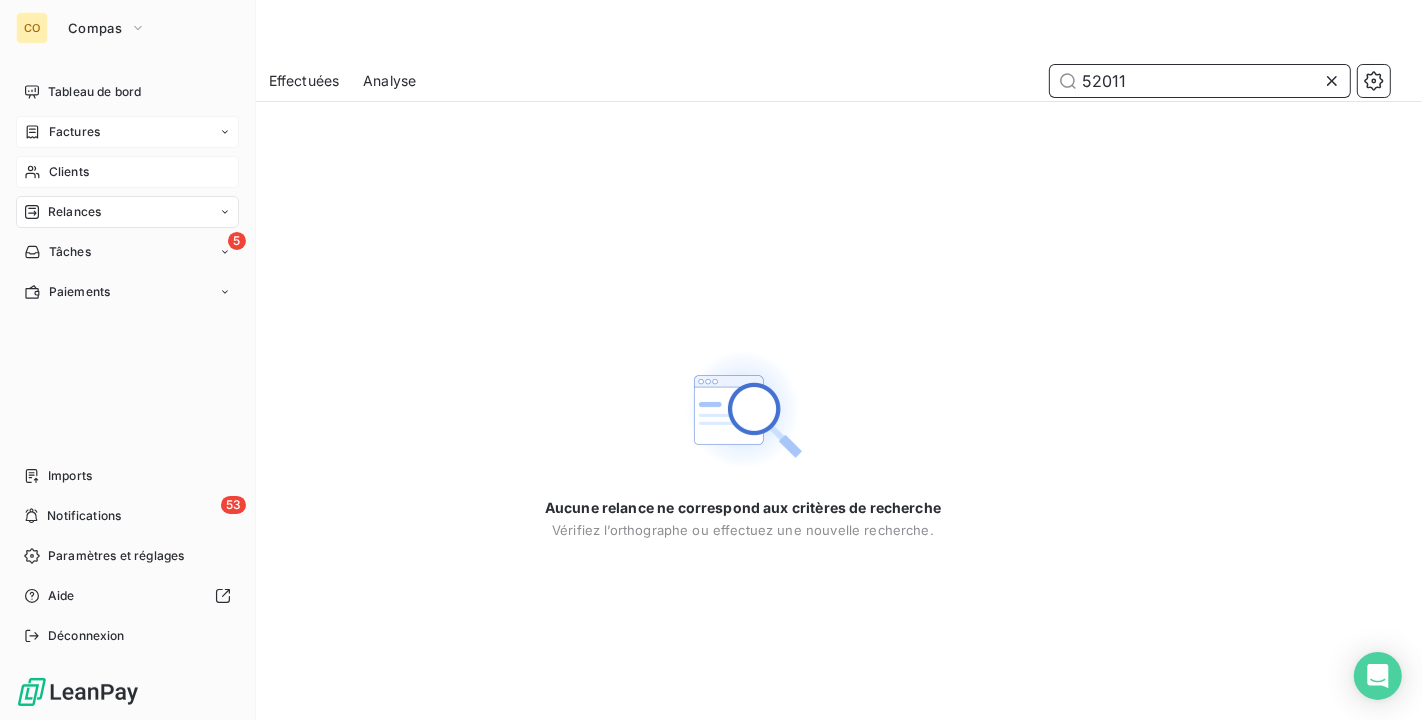 type on "52011" 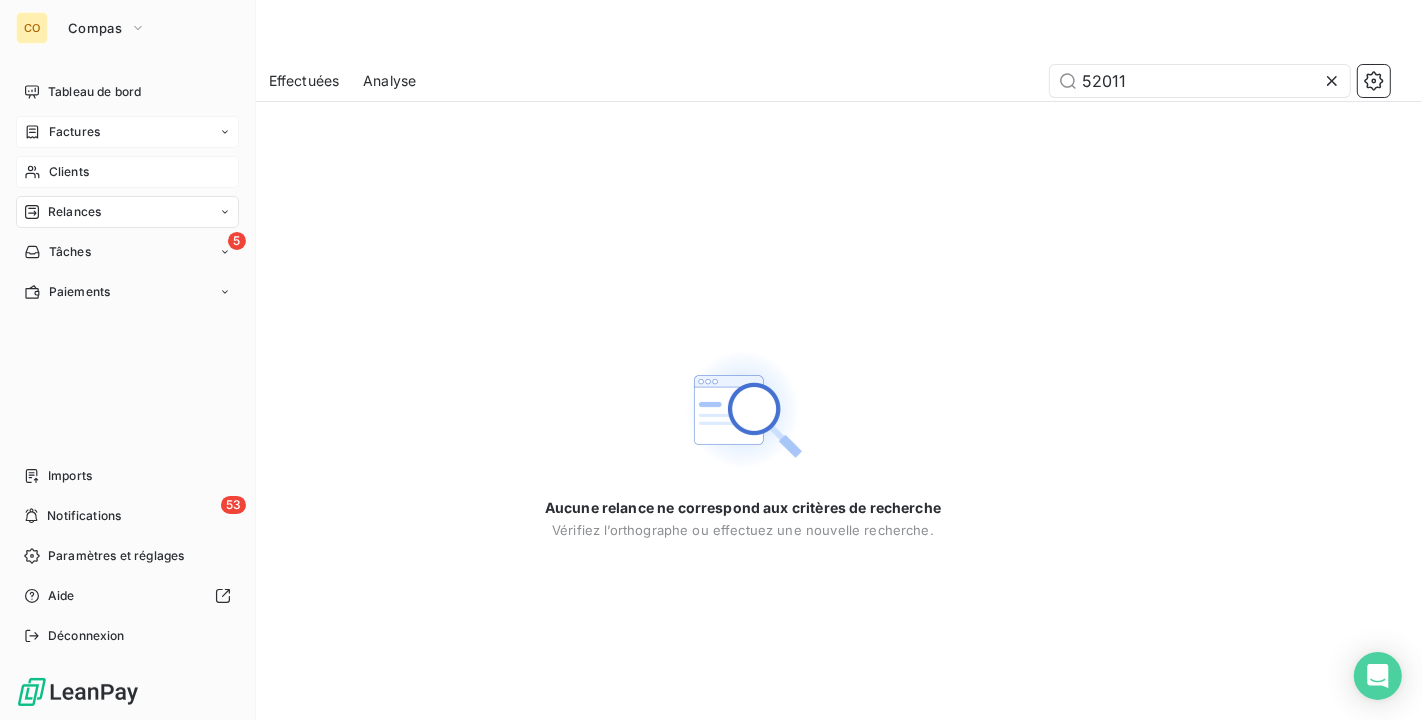 click on "Clients" at bounding box center (127, 172) 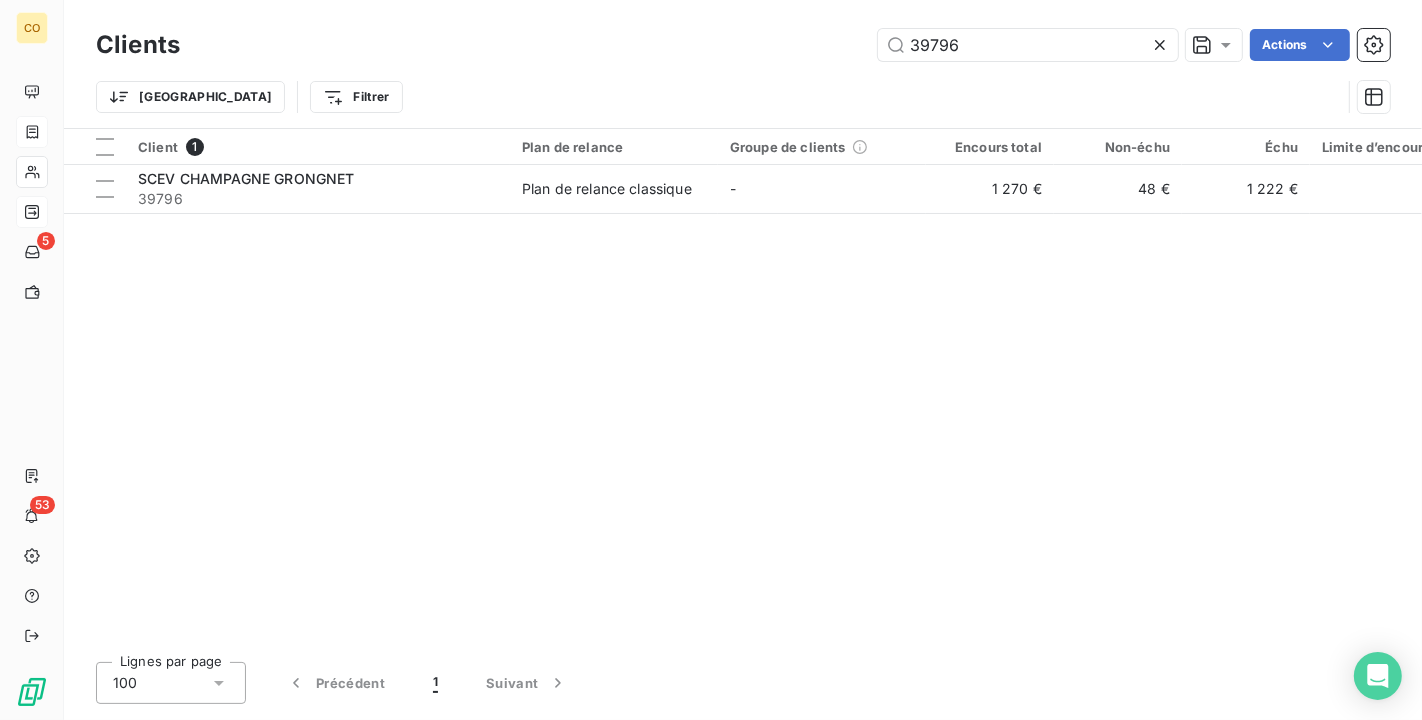 drag, startPoint x: 1045, startPoint y: 38, endPoint x: 612, endPoint y: 25, distance: 433.1951 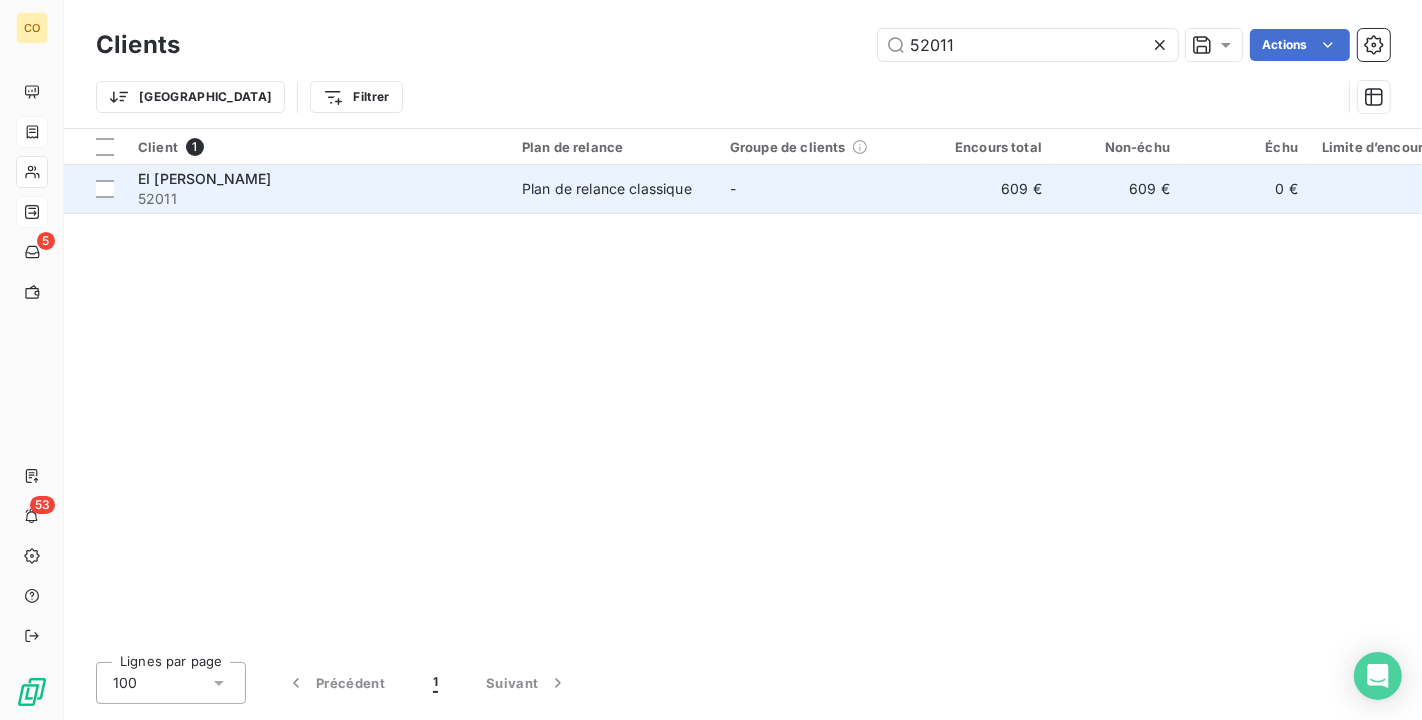 type on "52011" 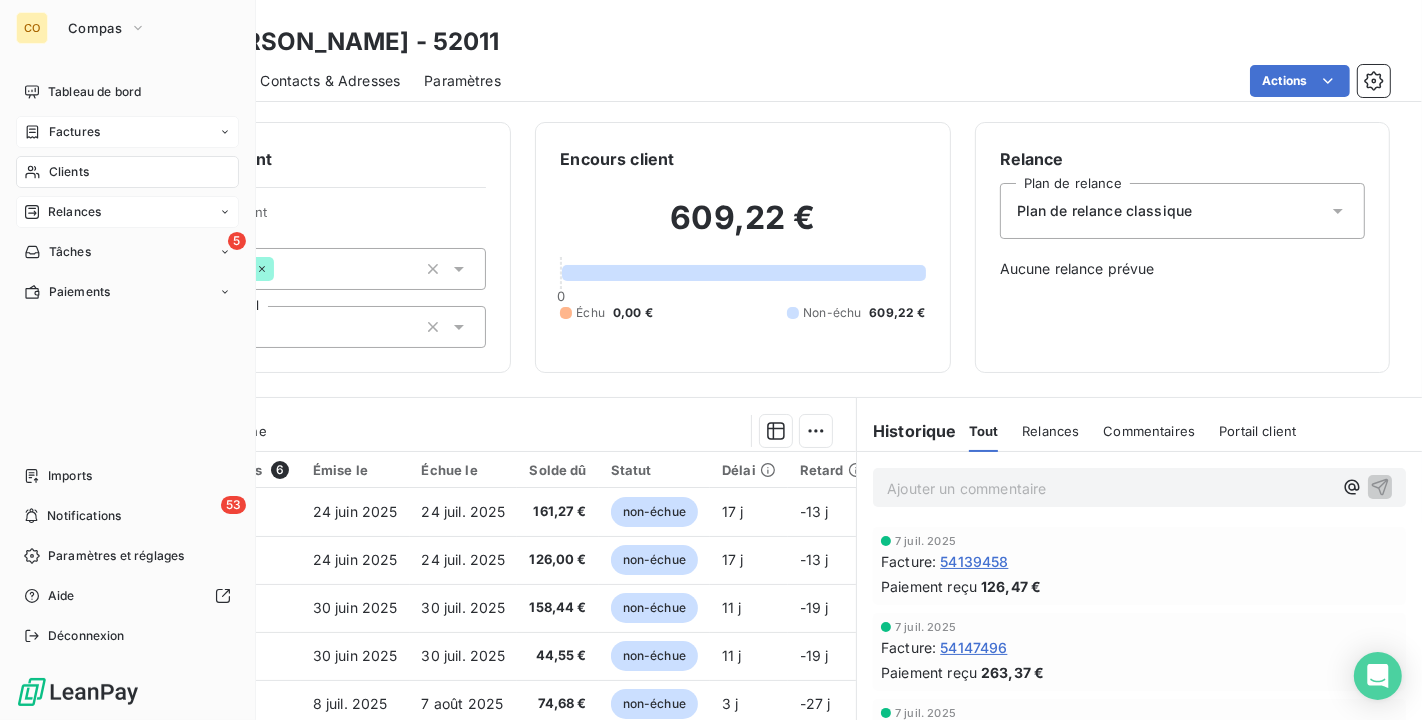 click on "Relances" at bounding box center [74, 212] 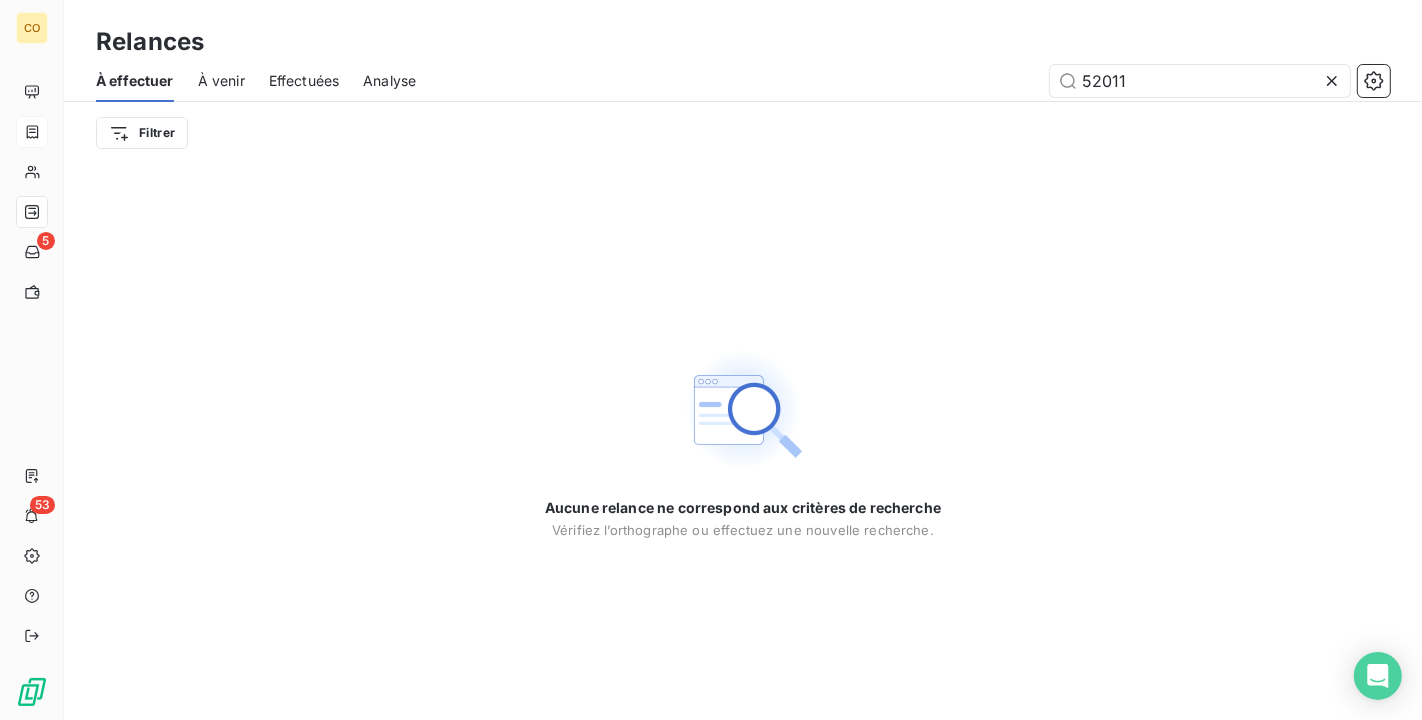 drag, startPoint x: 1203, startPoint y: 74, endPoint x: 795, endPoint y: 78, distance: 408.0196 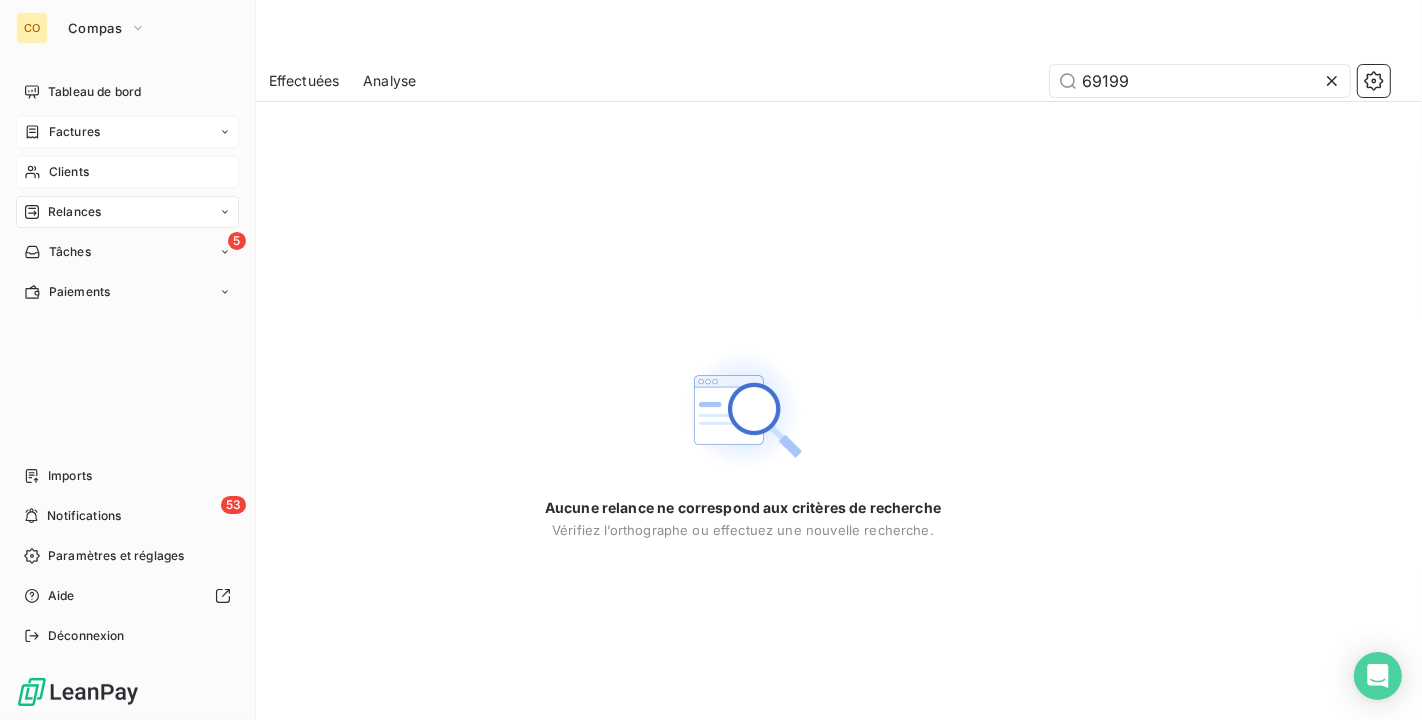 type on "69199" 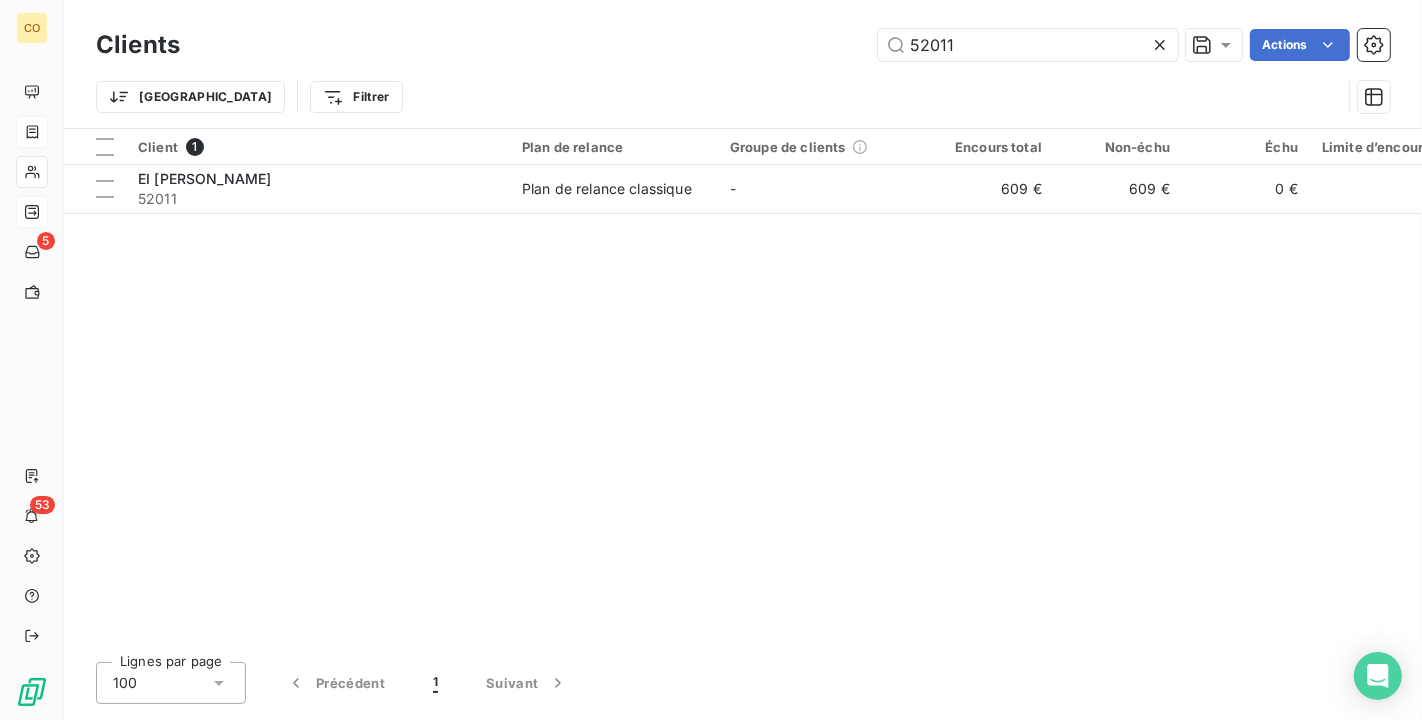 drag, startPoint x: 838, startPoint y: 31, endPoint x: 419, endPoint y: 6, distance: 419.74515 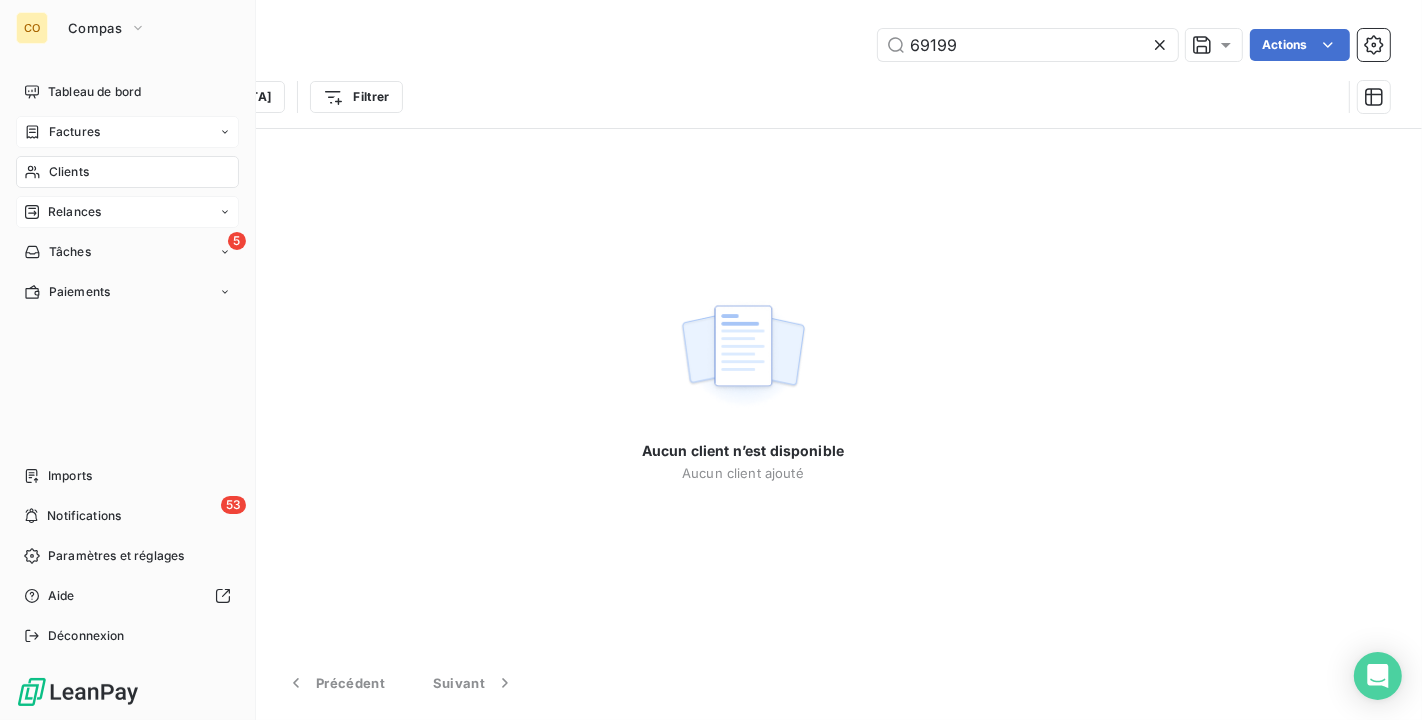 click on "Clients" at bounding box center [69, 172] 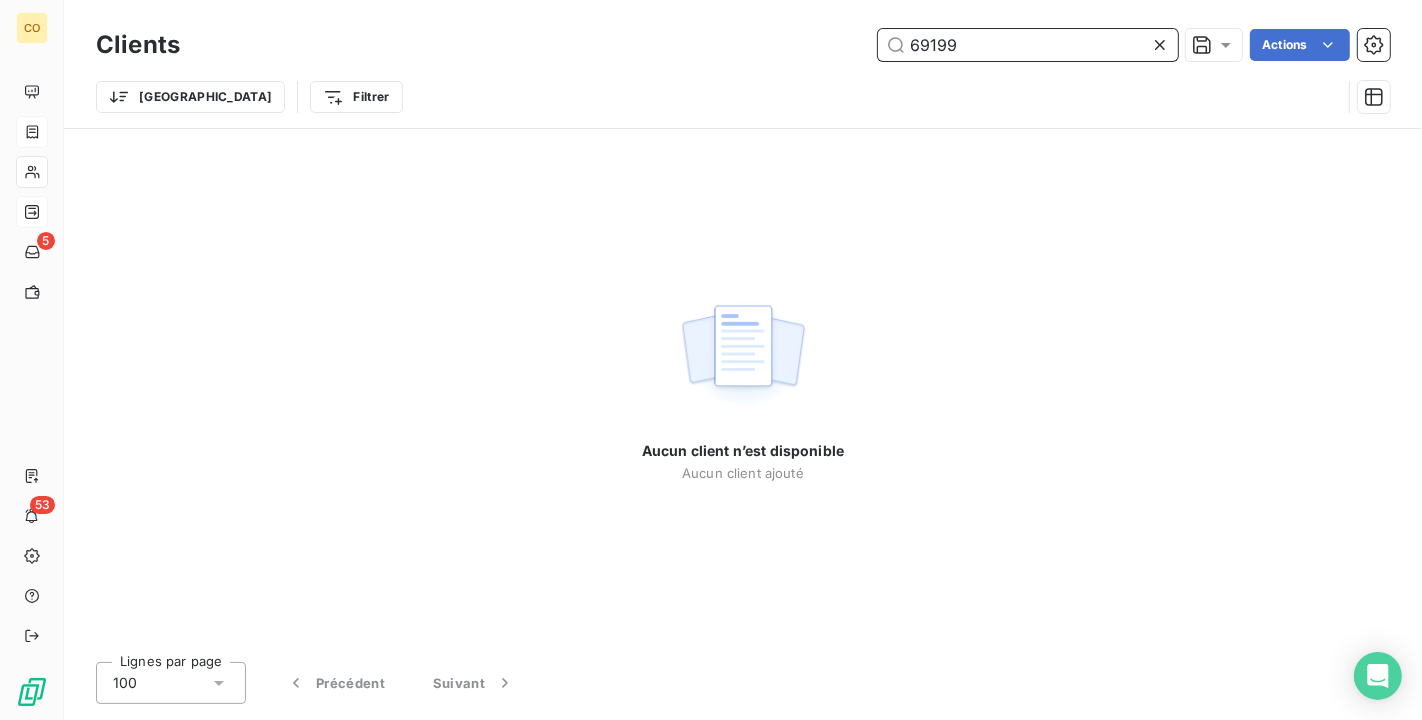 drag, startPoint x: 1033, startPoint y: 56, endPoint x: 720, endPoint y: 50, distance: 313.0575 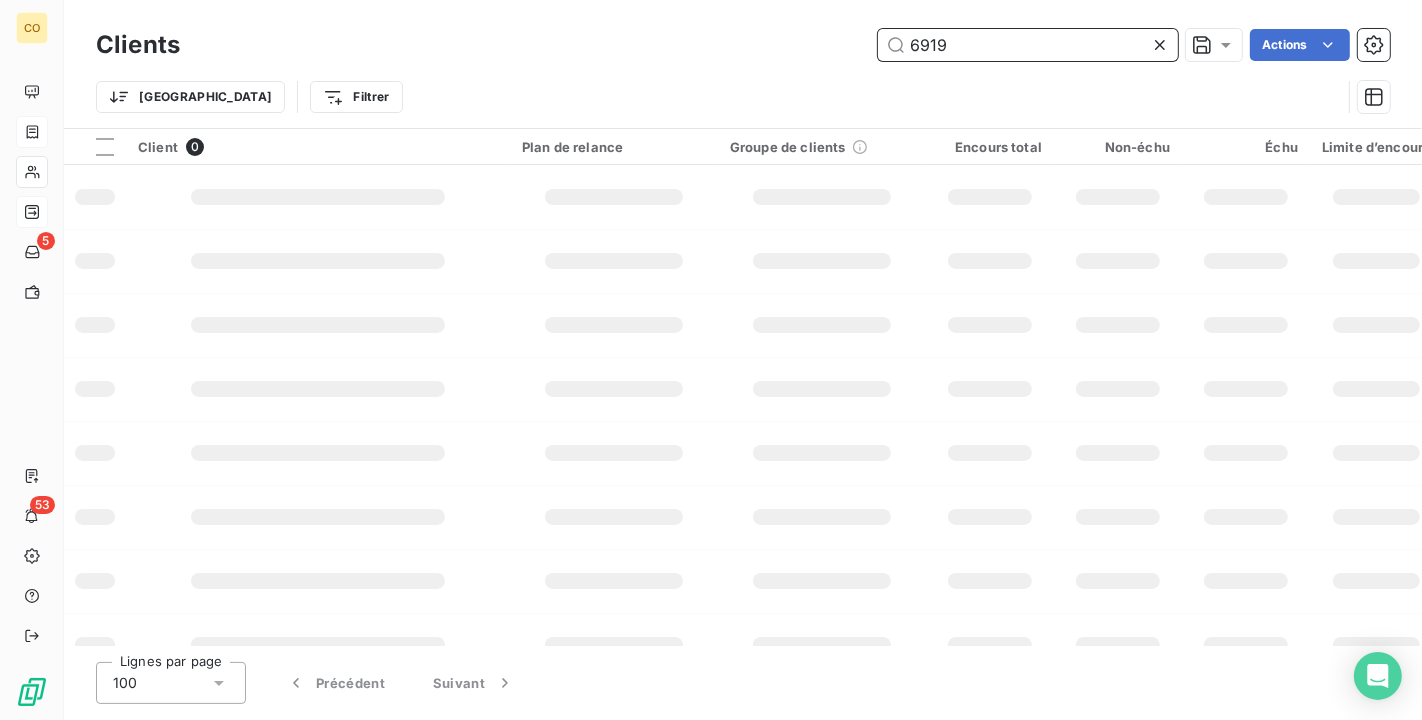 type on "69199" 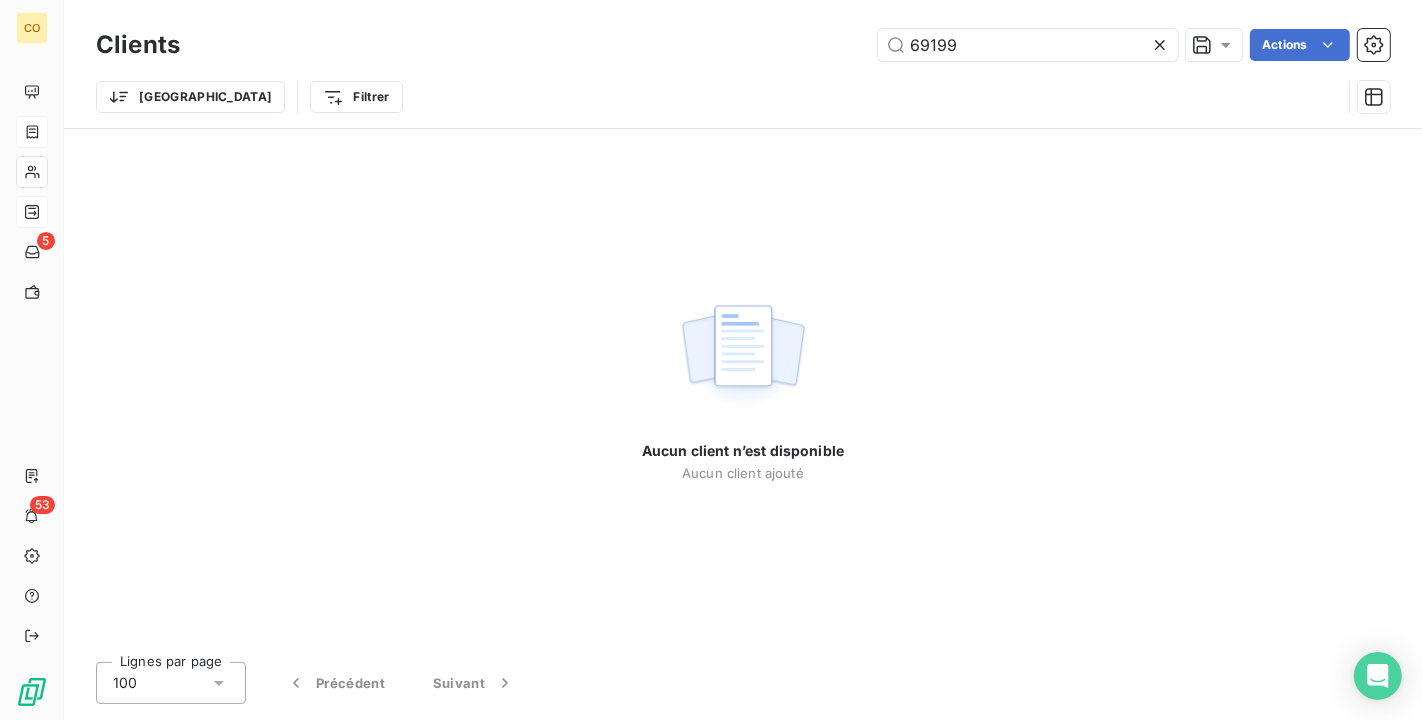 drag, startPoint x: 685, startPoint y: 199, endPoint x: 637, endPoint y: 219, distance: 52 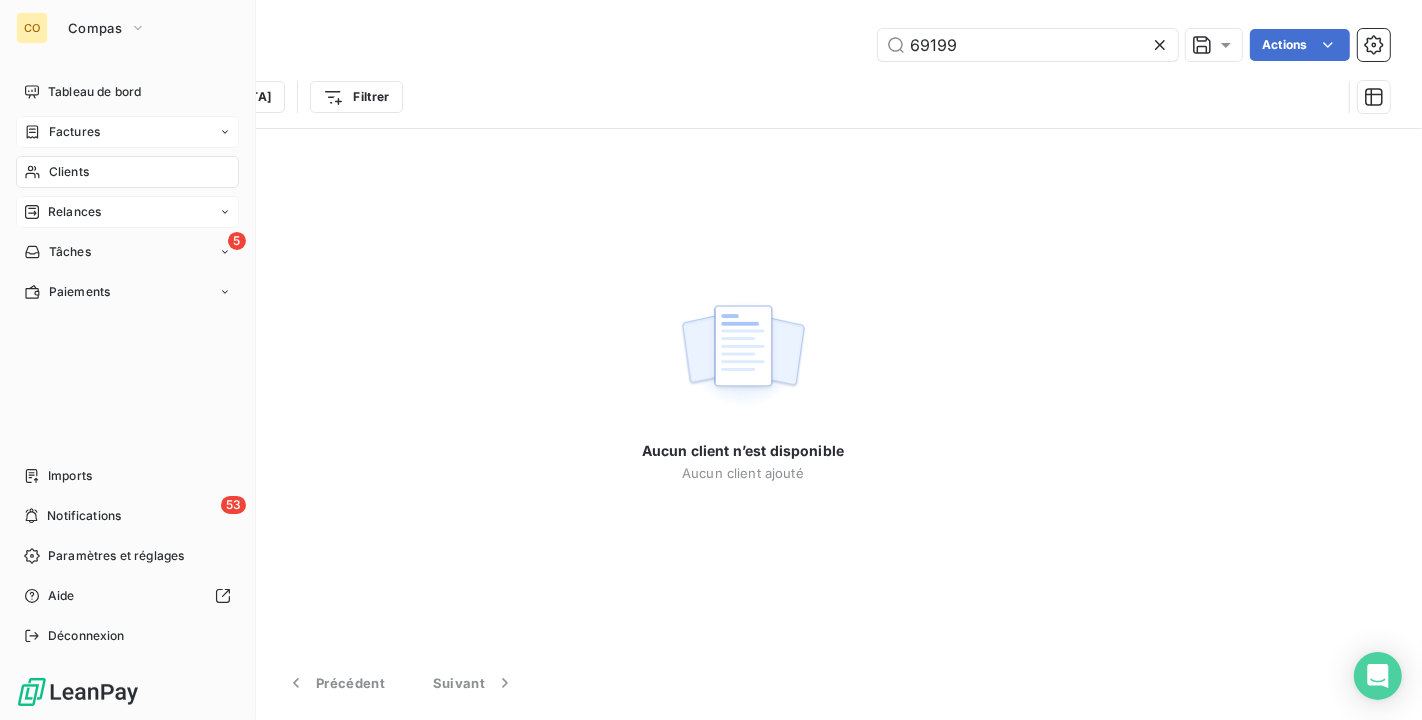 click on "Clients" at bounding box center (69, 172) 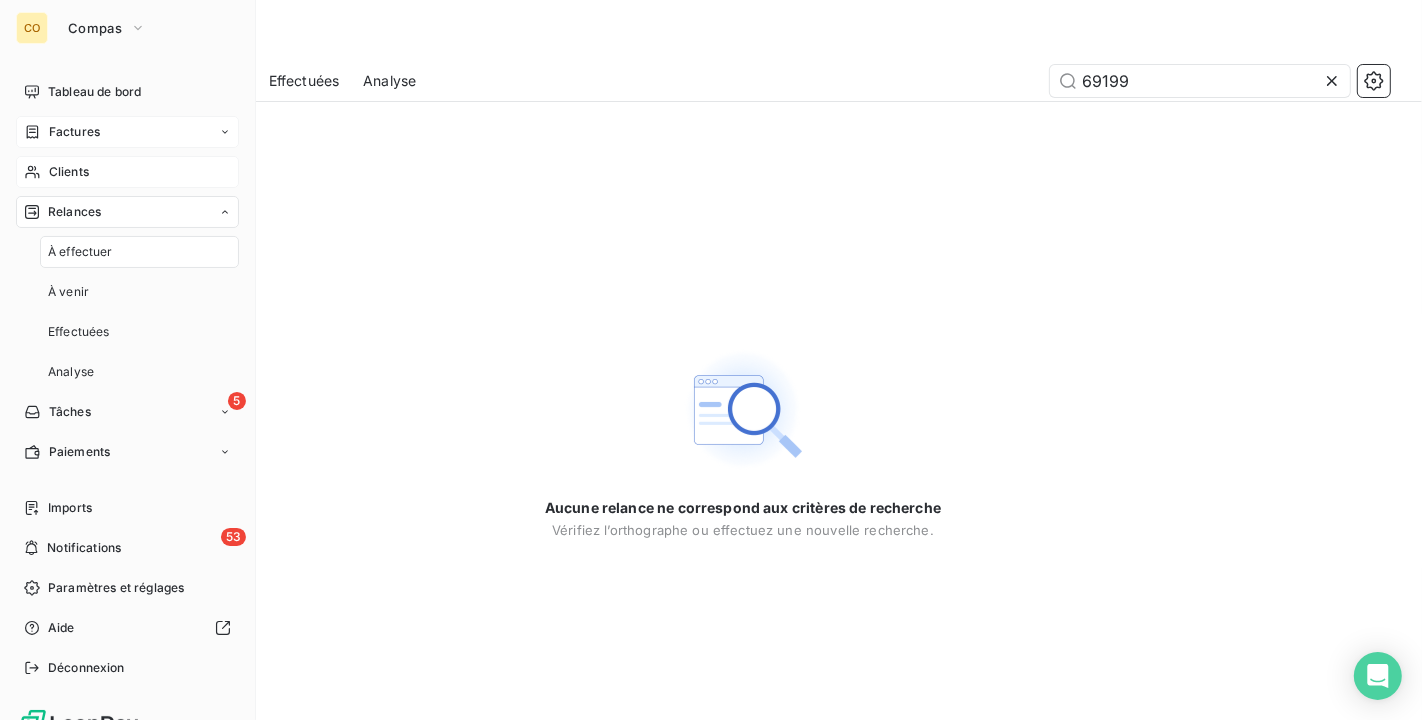 click on "Clients" at bounding box center (69, 172) 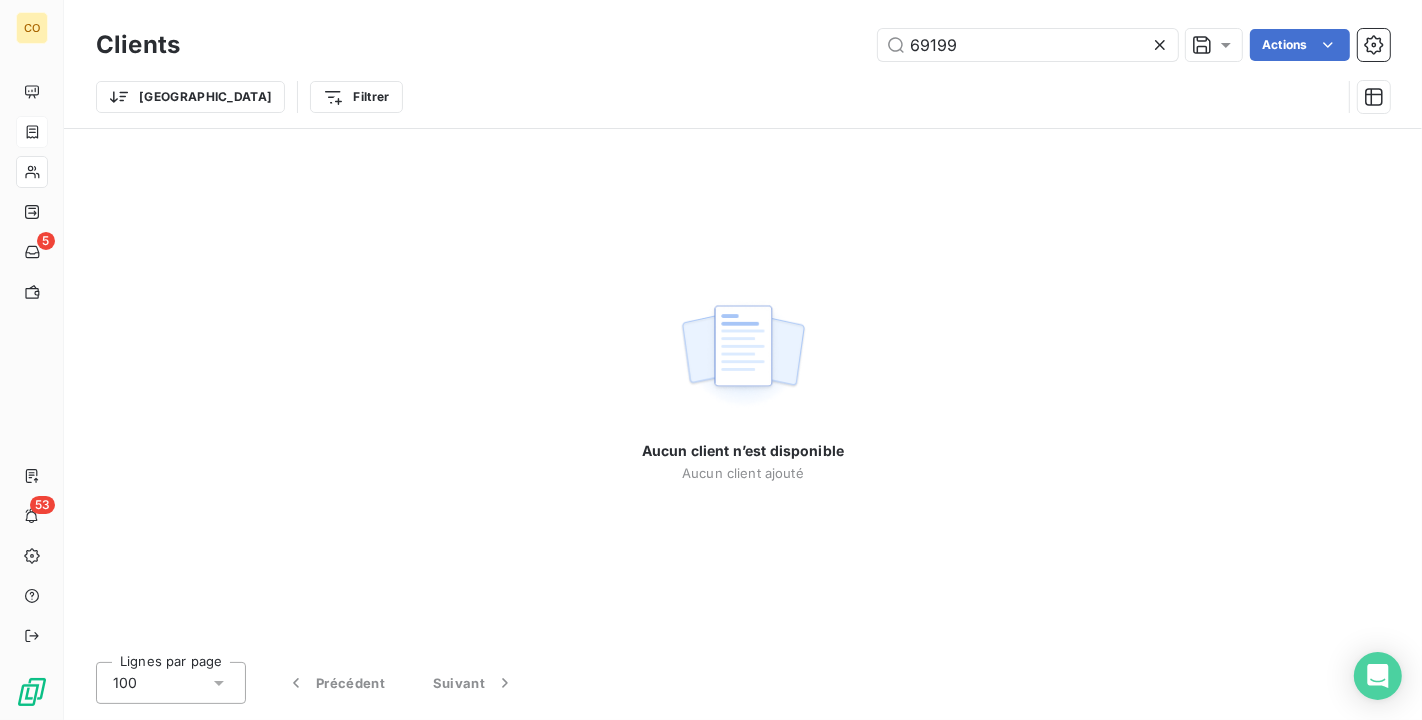 click on "69199 Actions" at bounding box center (797, 45) 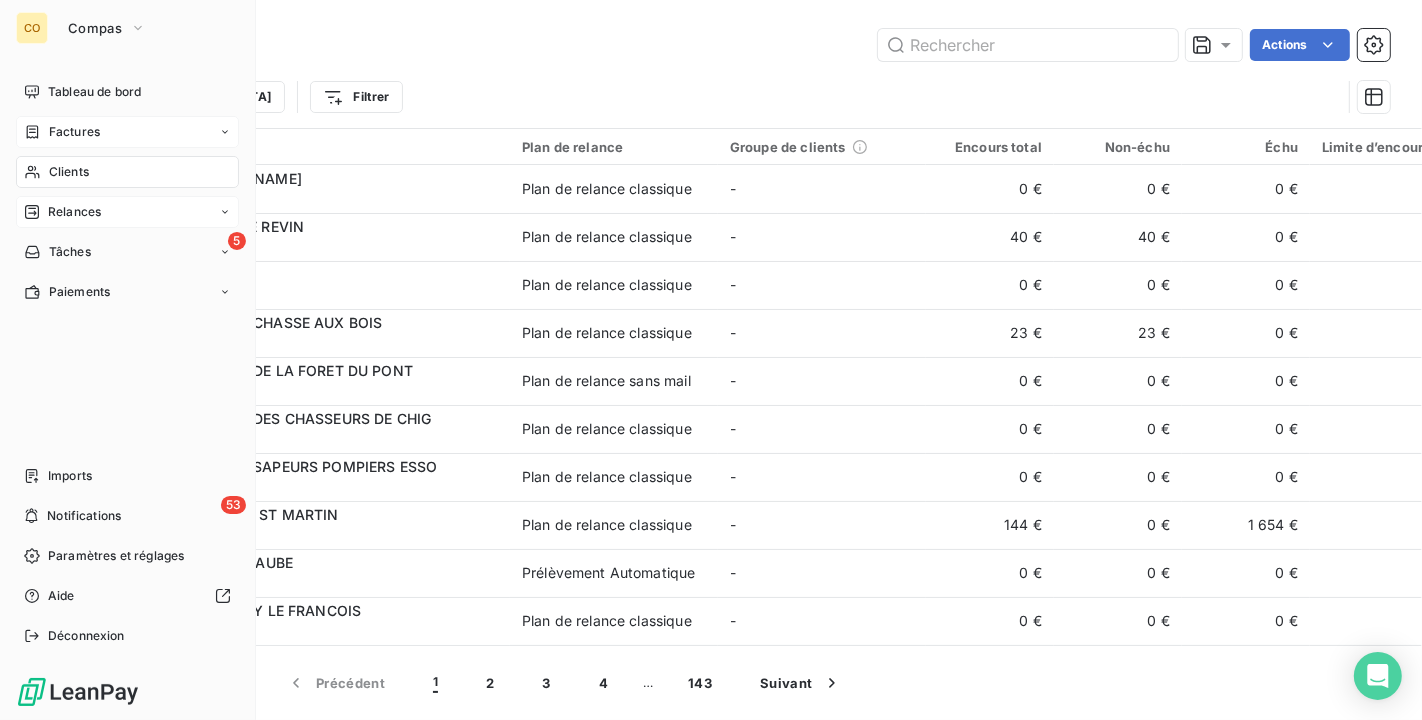 click on "Relances" at bounding box center [74, 212] 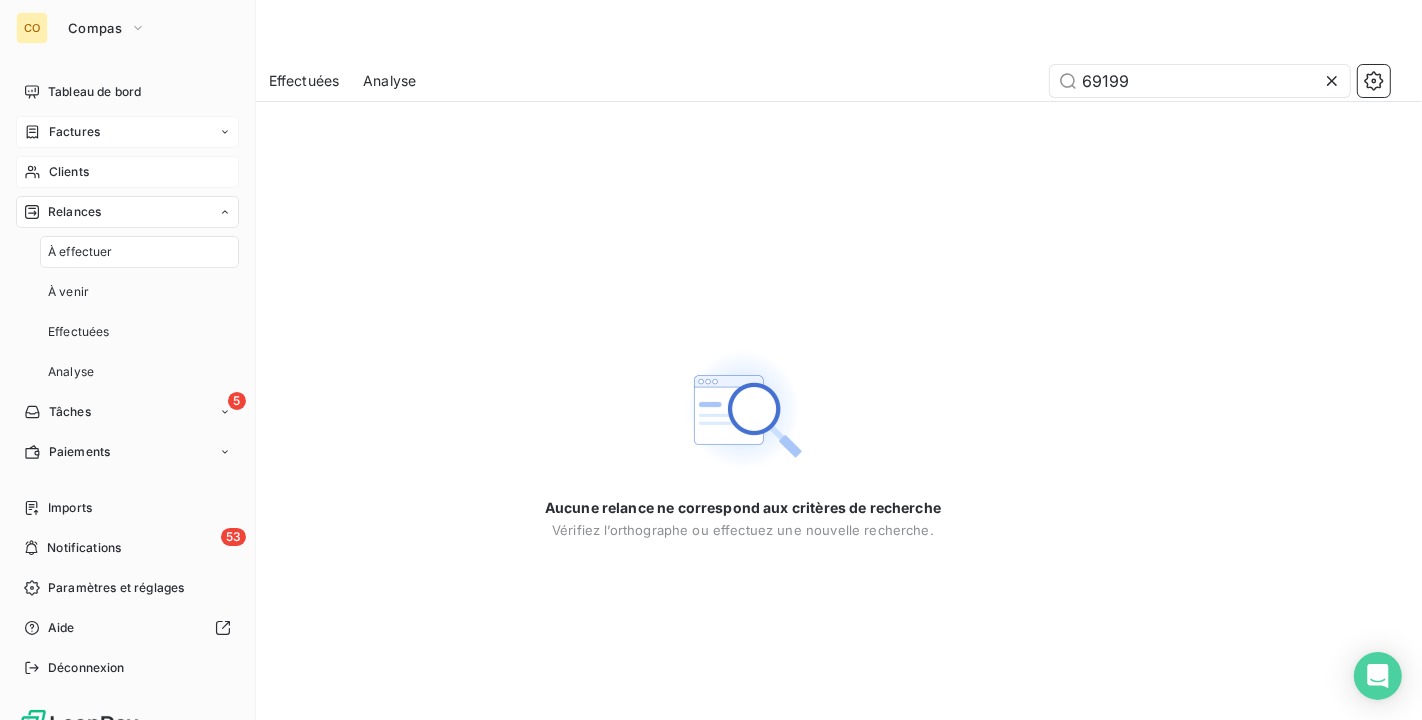 click on "Clients" at bounding box center (69, 172) 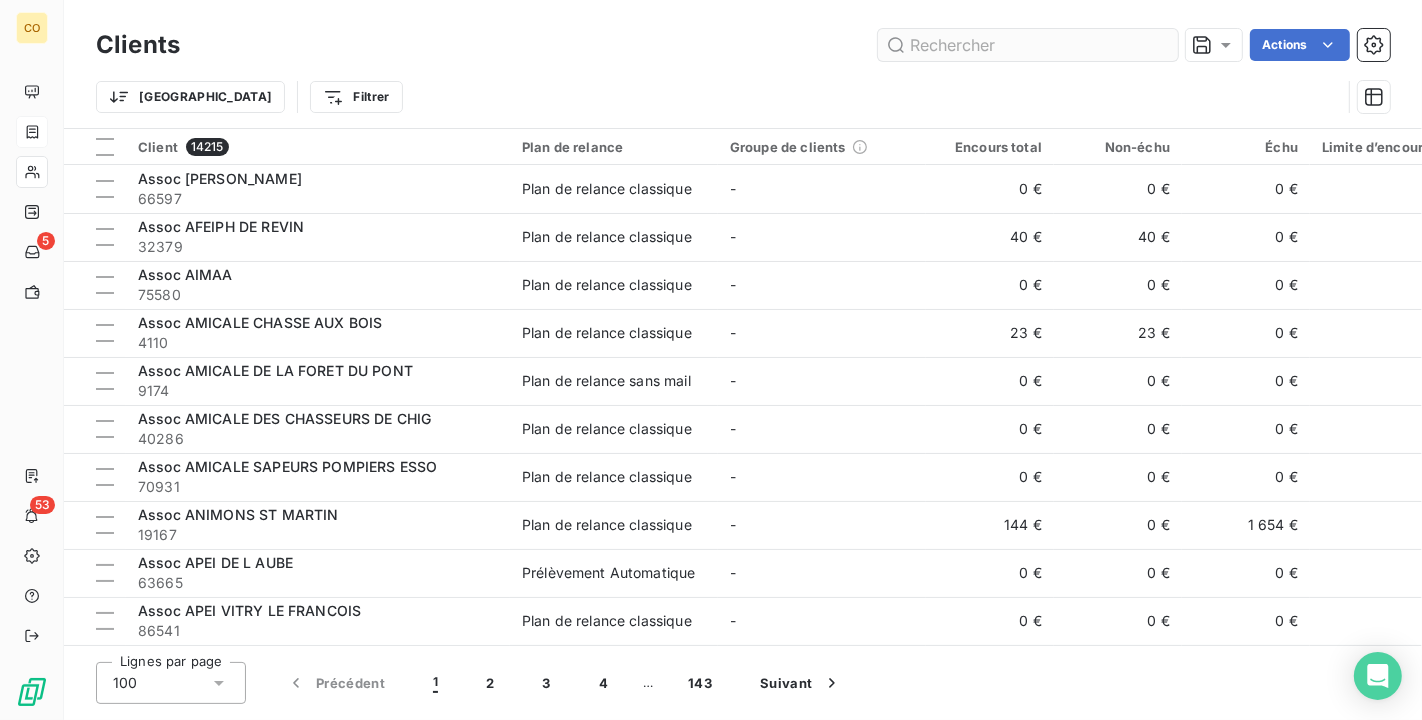 click at bounding box center (1028, 45) 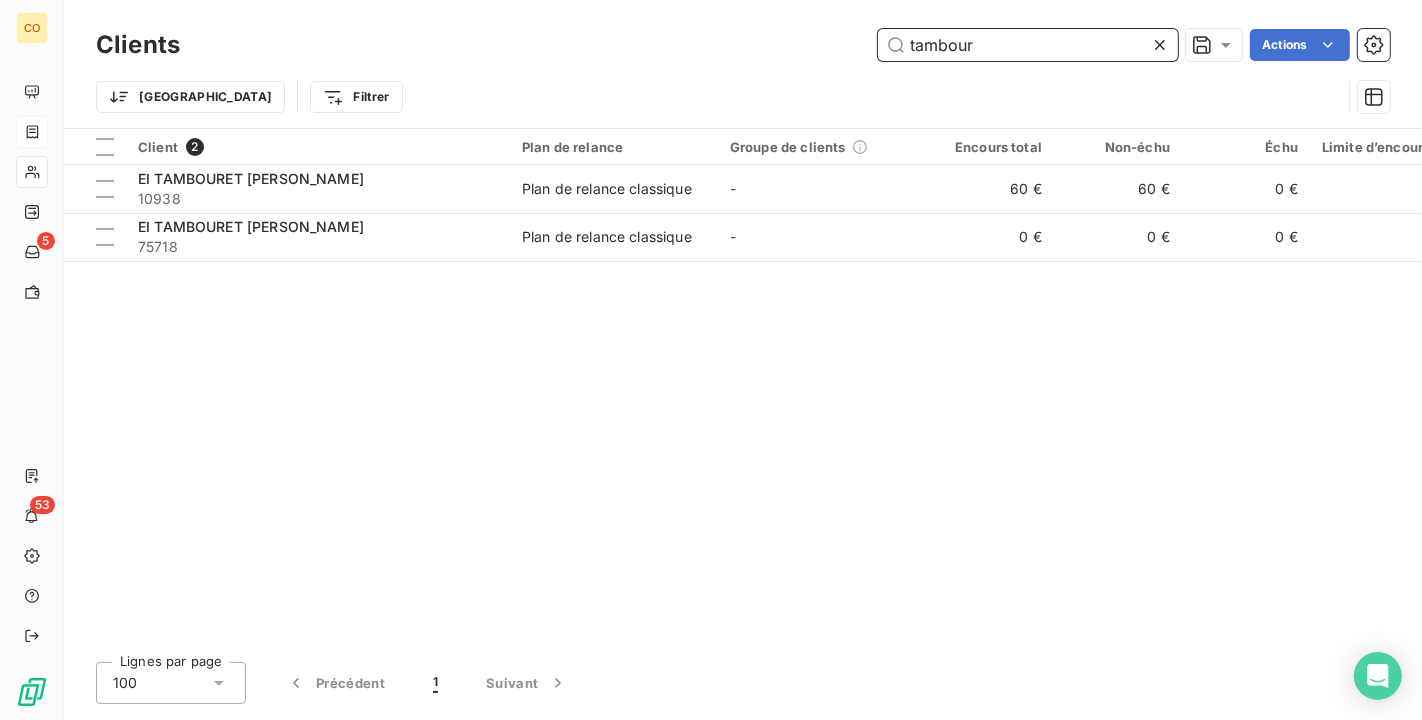 click on "tambour" at bounding box center [1028, 45] 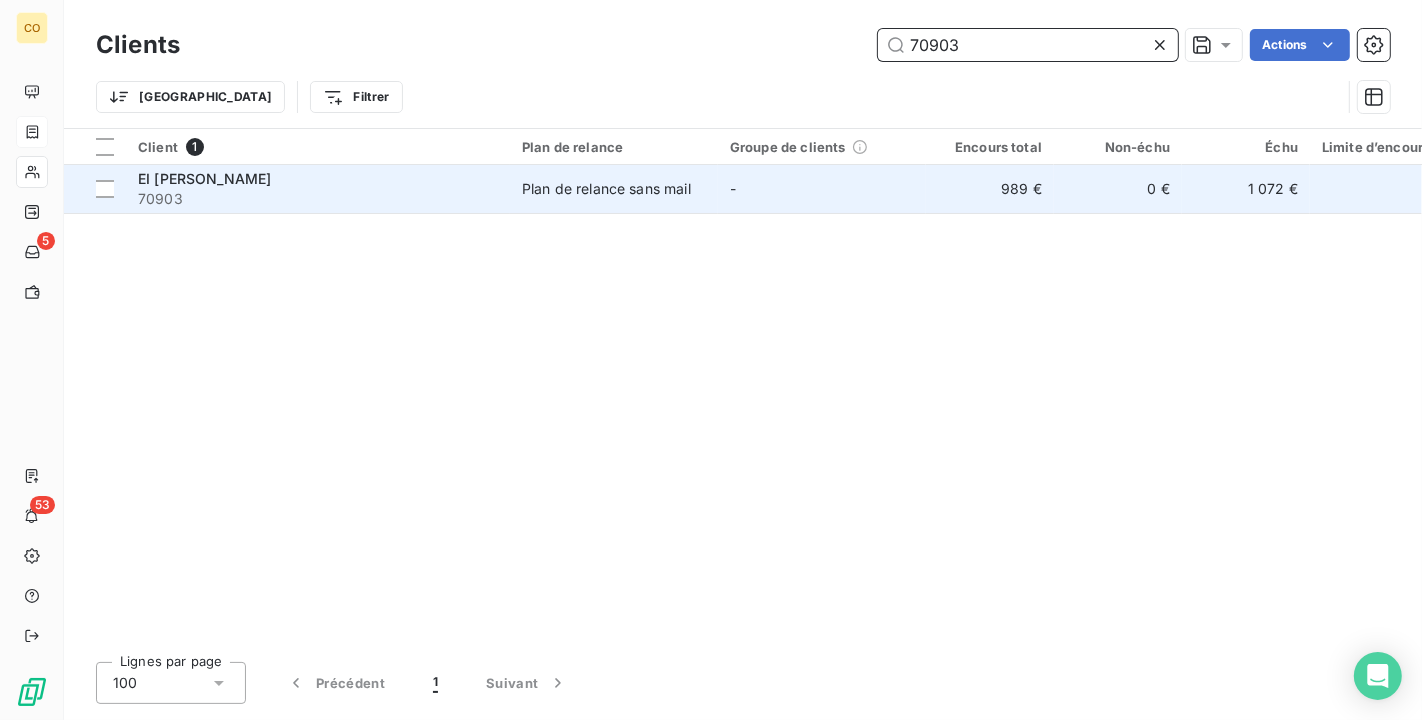 type on "70903" 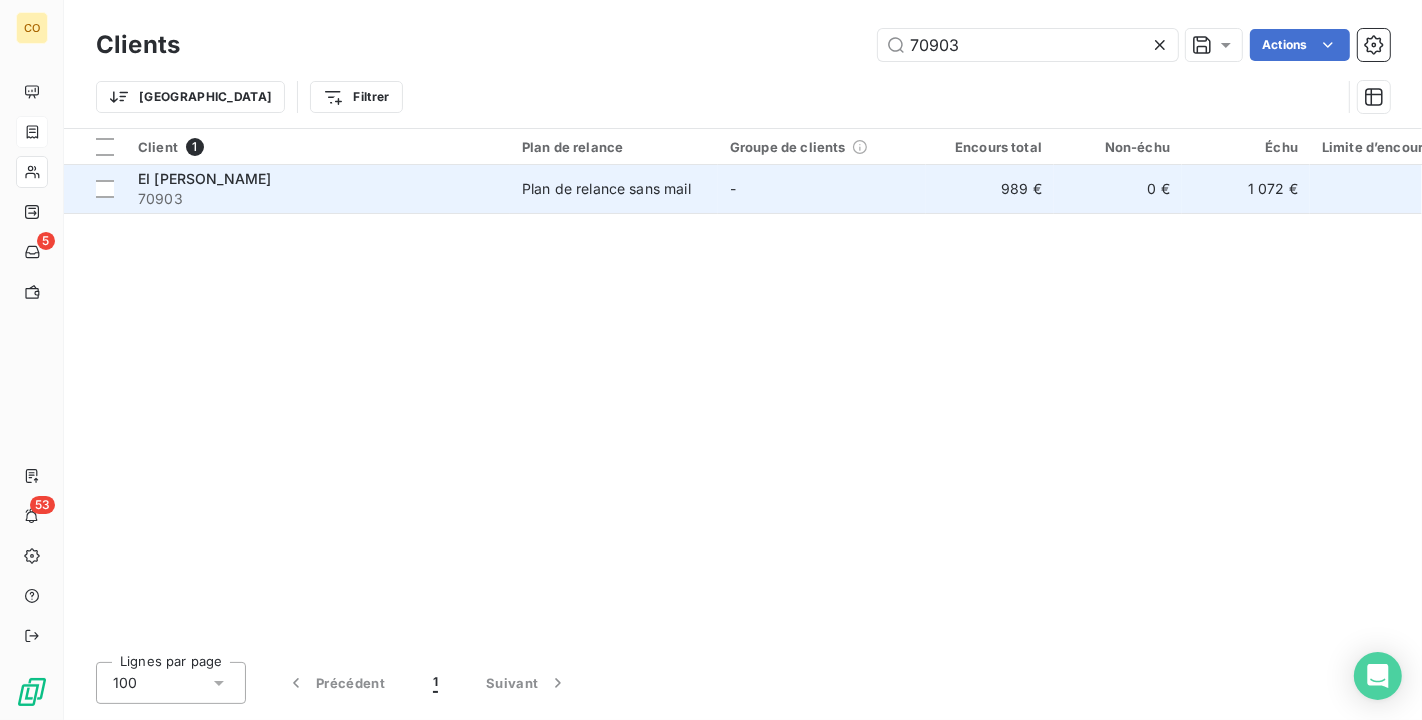 click on "Plan de relance sans mail" at bounding box center [606, 189] 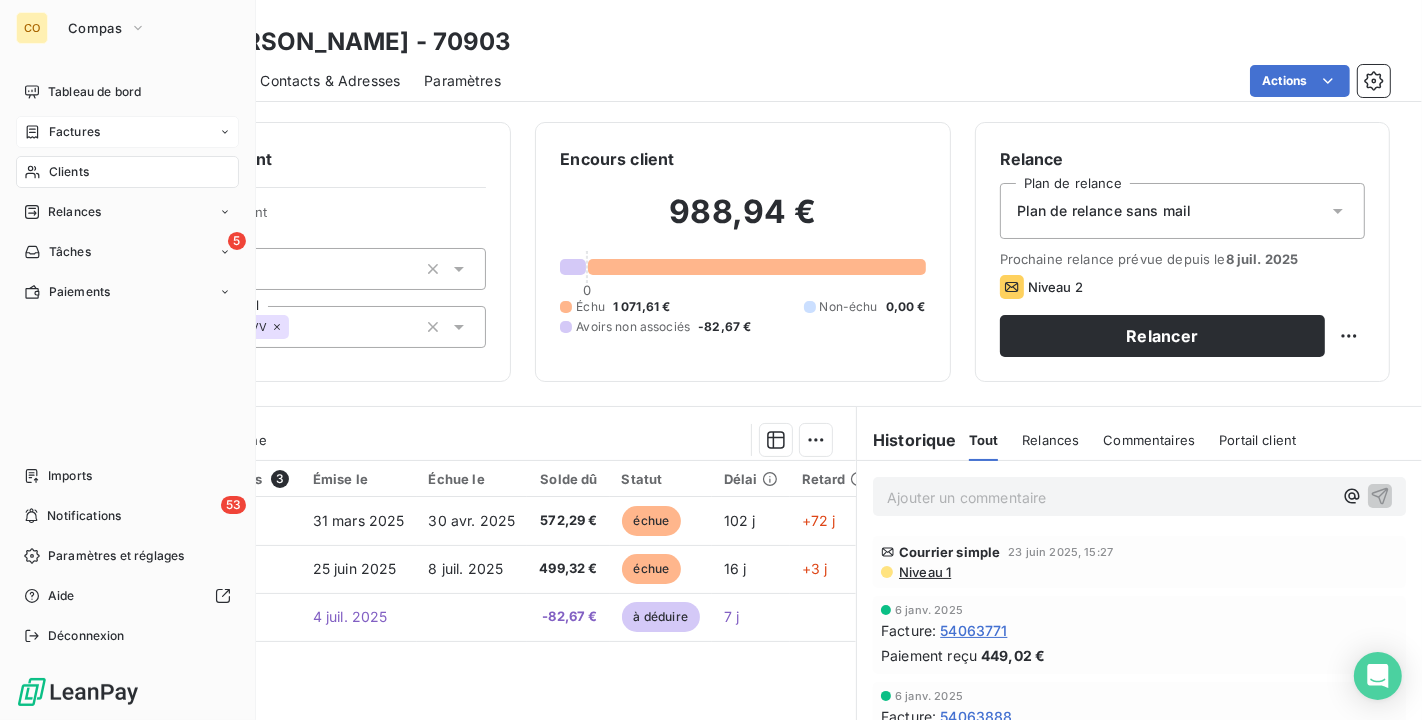 click on "Clients" at bounding box center [69, 172] 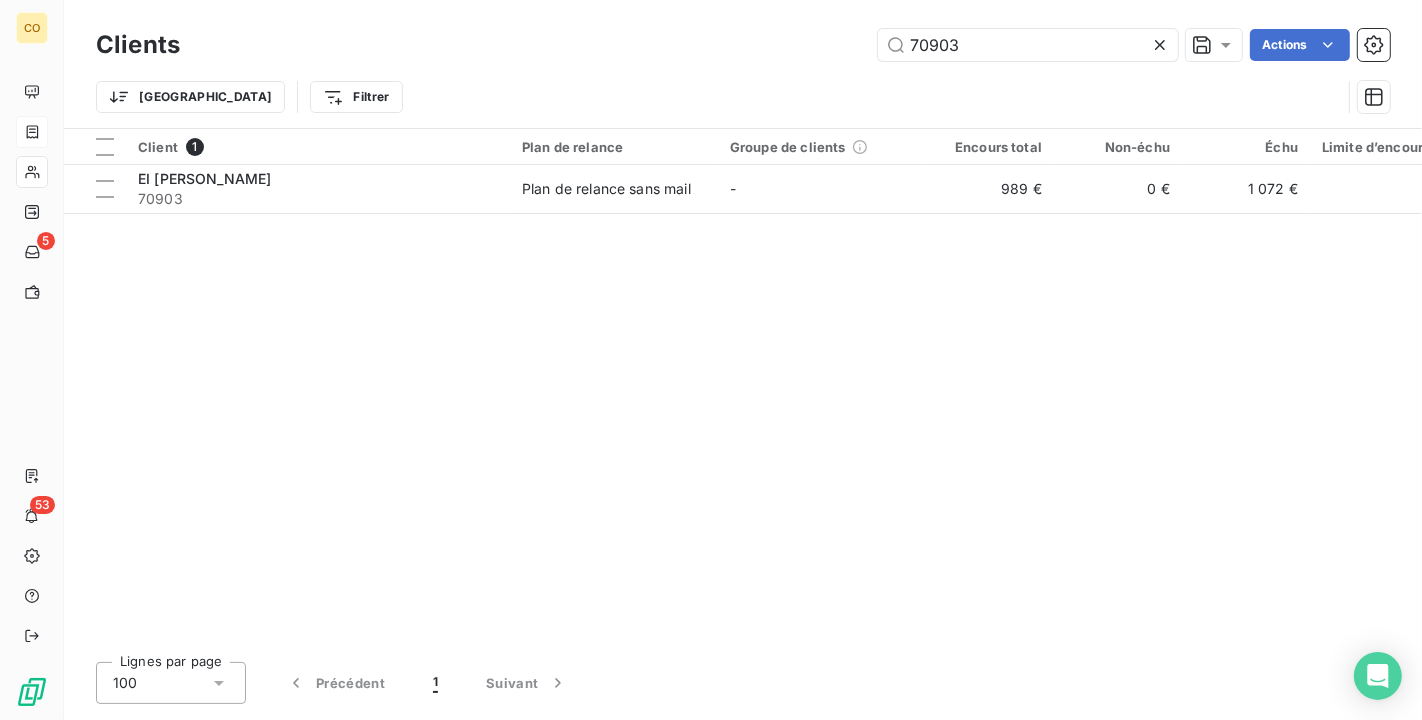 drag, startPoint x: 1094, startPoint y: 39, endPoint x: 428, endPoint y: -13, distance: 668.0269 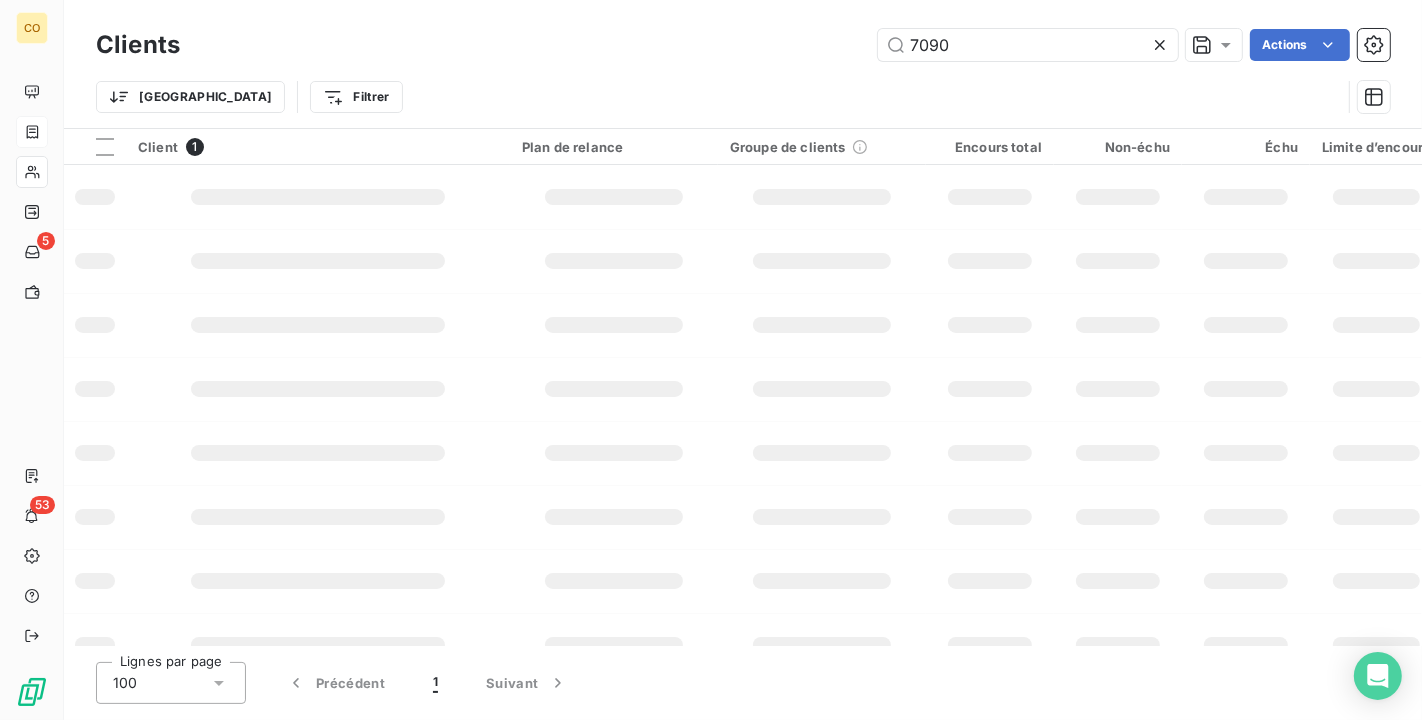 type on "70903" 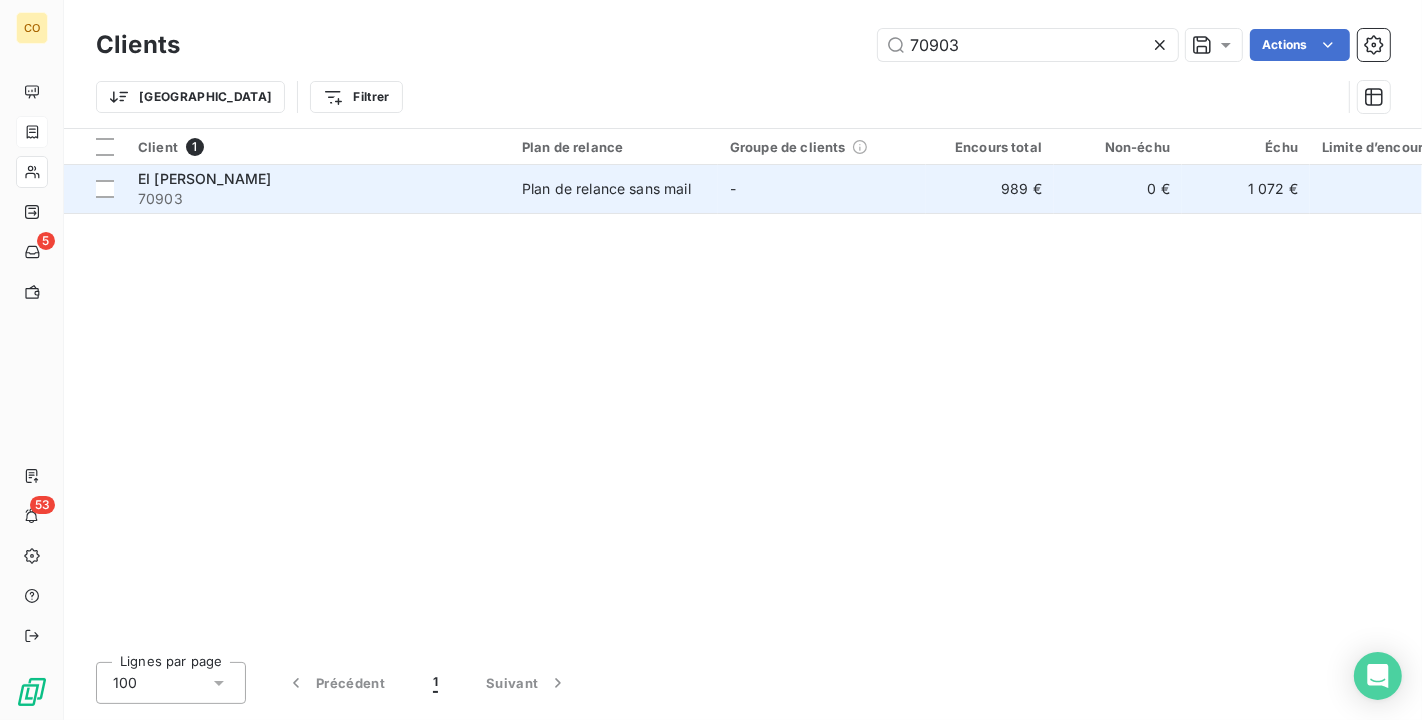 click on "EI [PERSON_NAME] 70903" at bounding box center [318, 189] 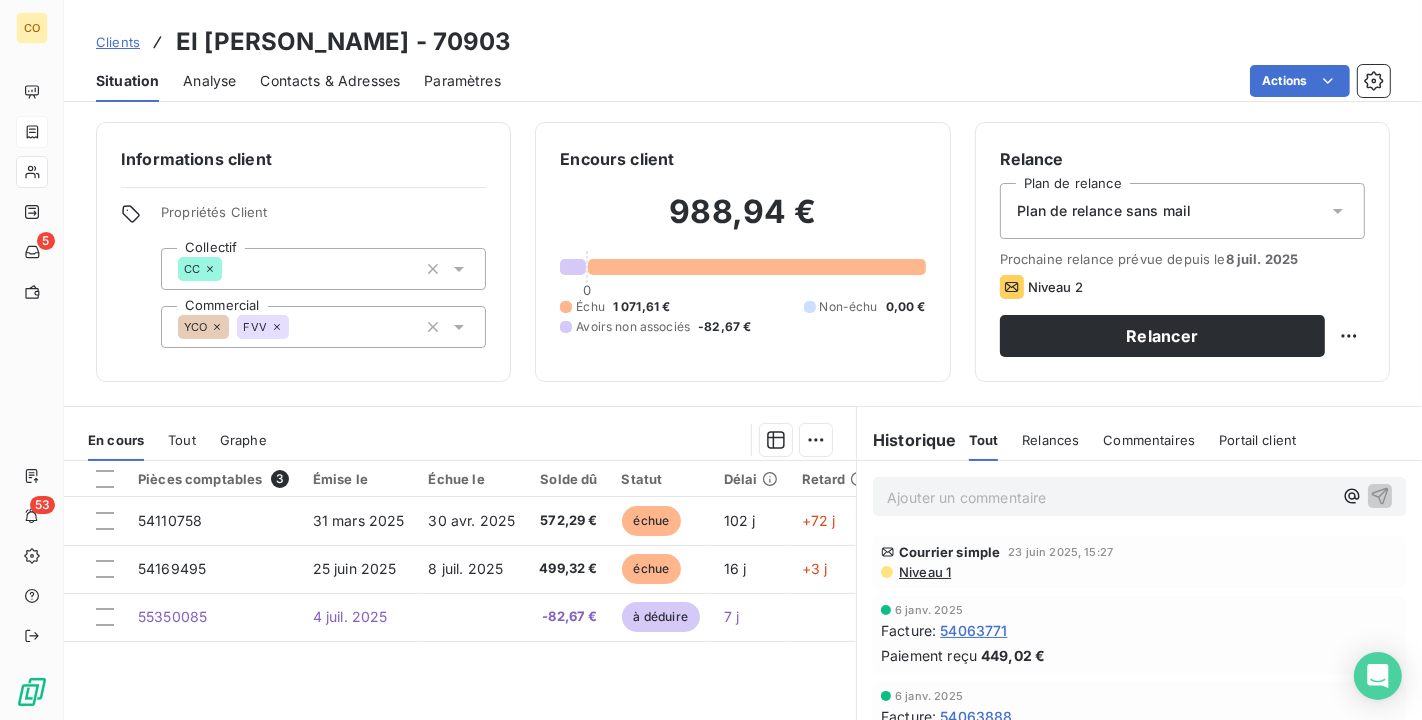 click on "Niveau 1" at bounding box center (924, 572) 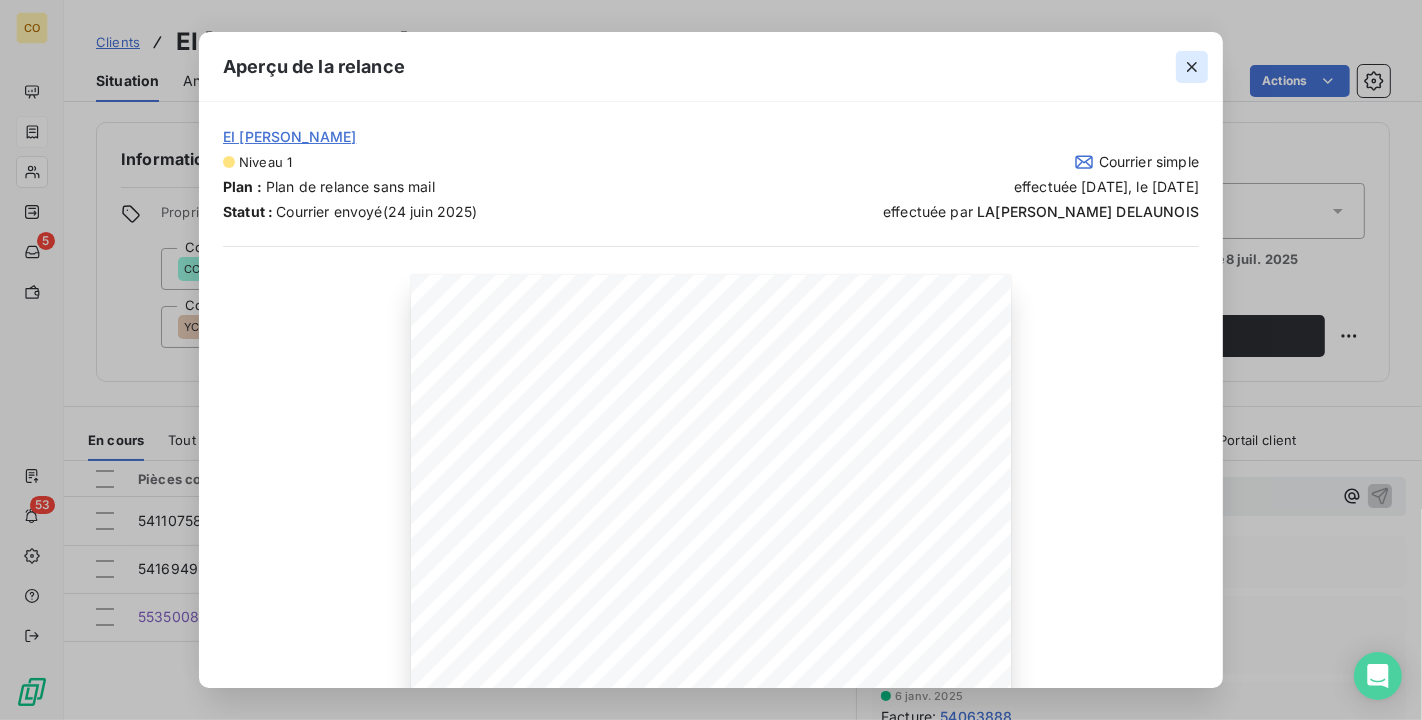 click at bounding box center [1192, 67] 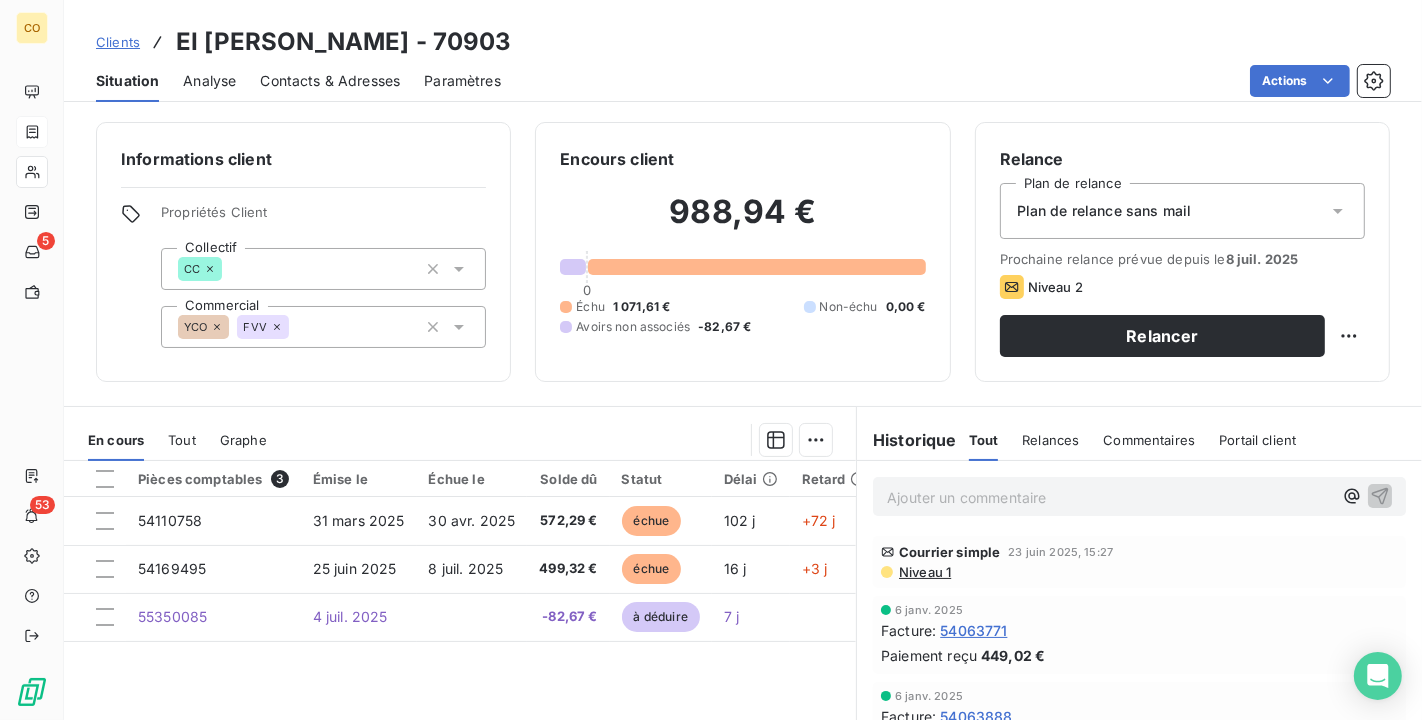 scroll, scrollTop: 111, scrollLeft: 0, axis: vertical 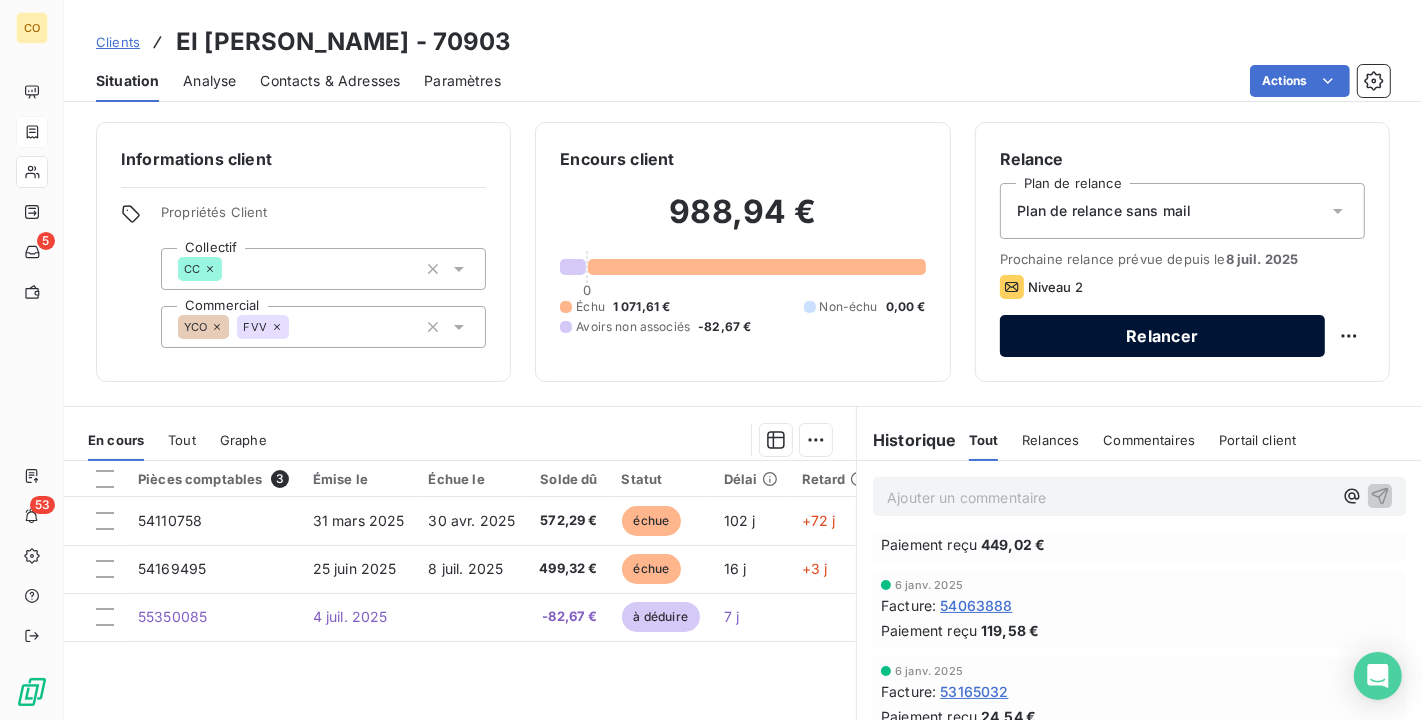 click on "Relancer" at bounding box center (1162, 336) 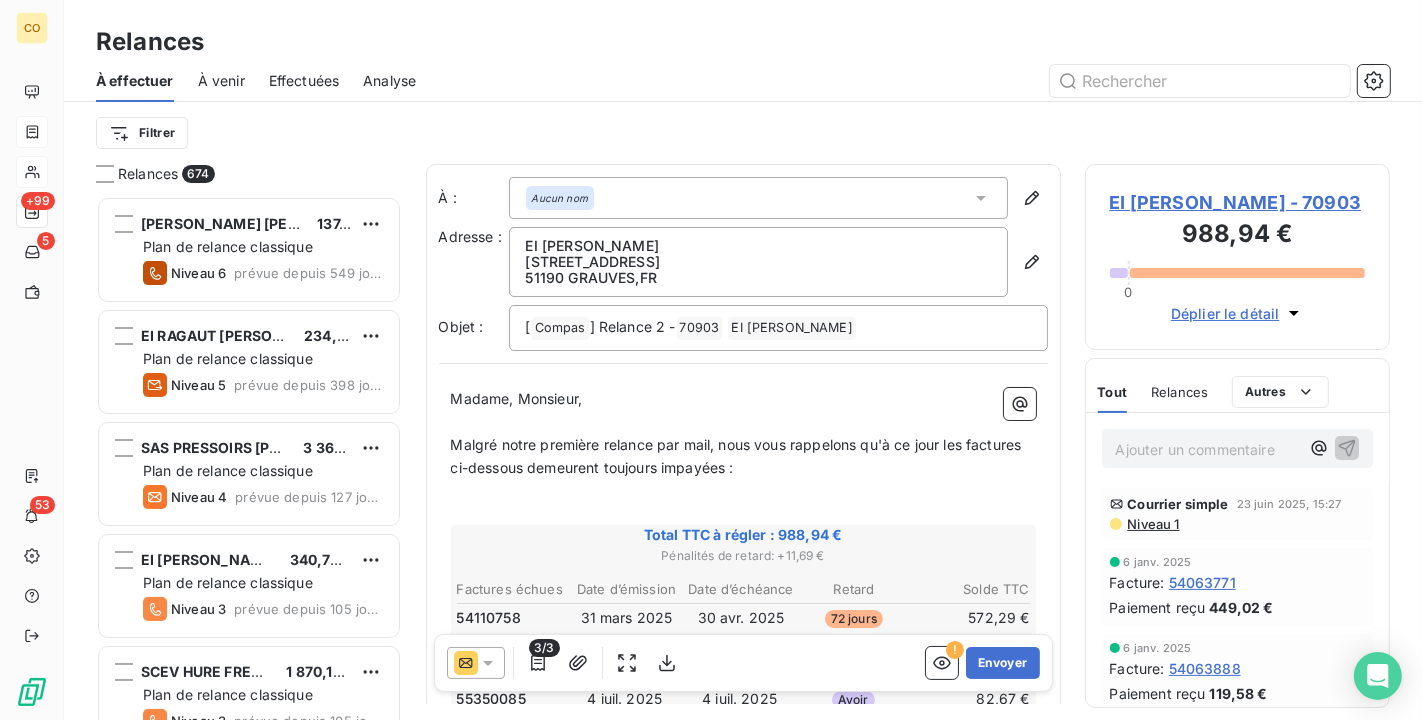scroll, scrollTop: 18, scrollLeft: 17, axis: both 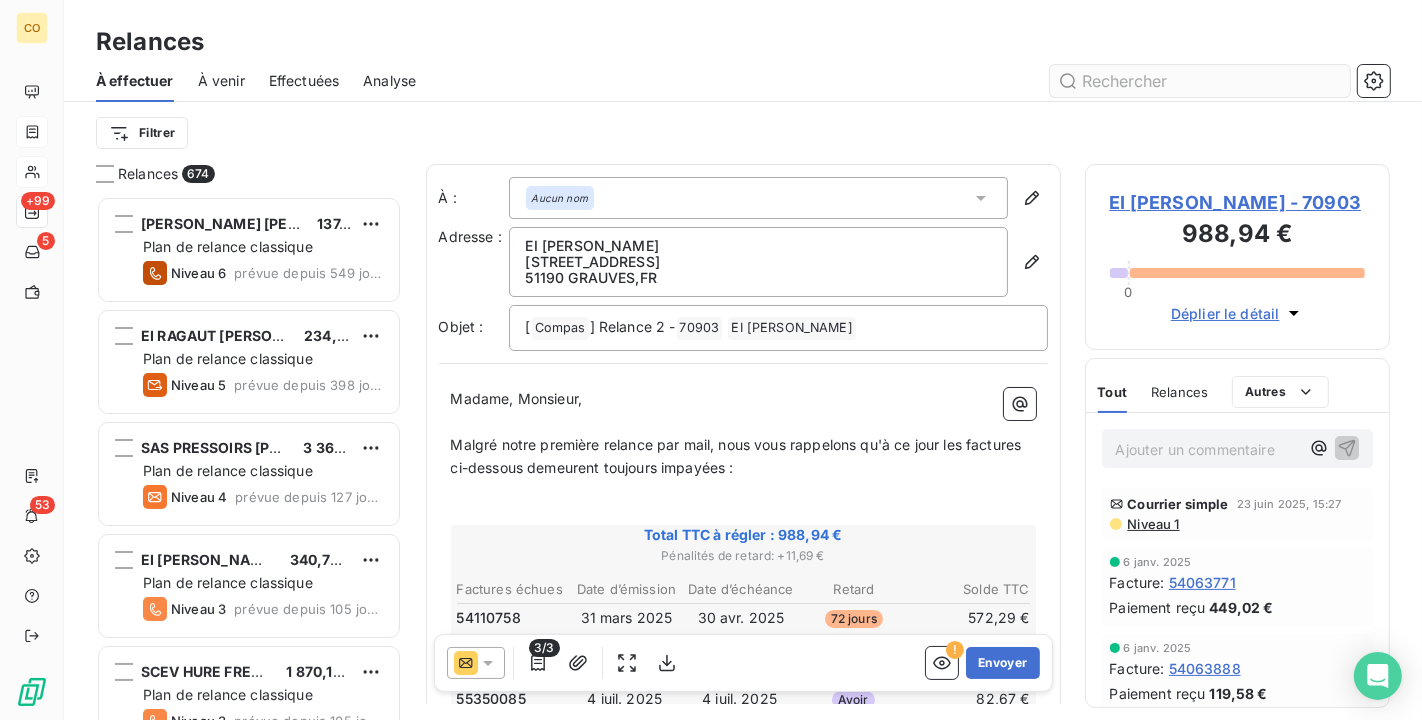 click at bounding box center [1200, 81] 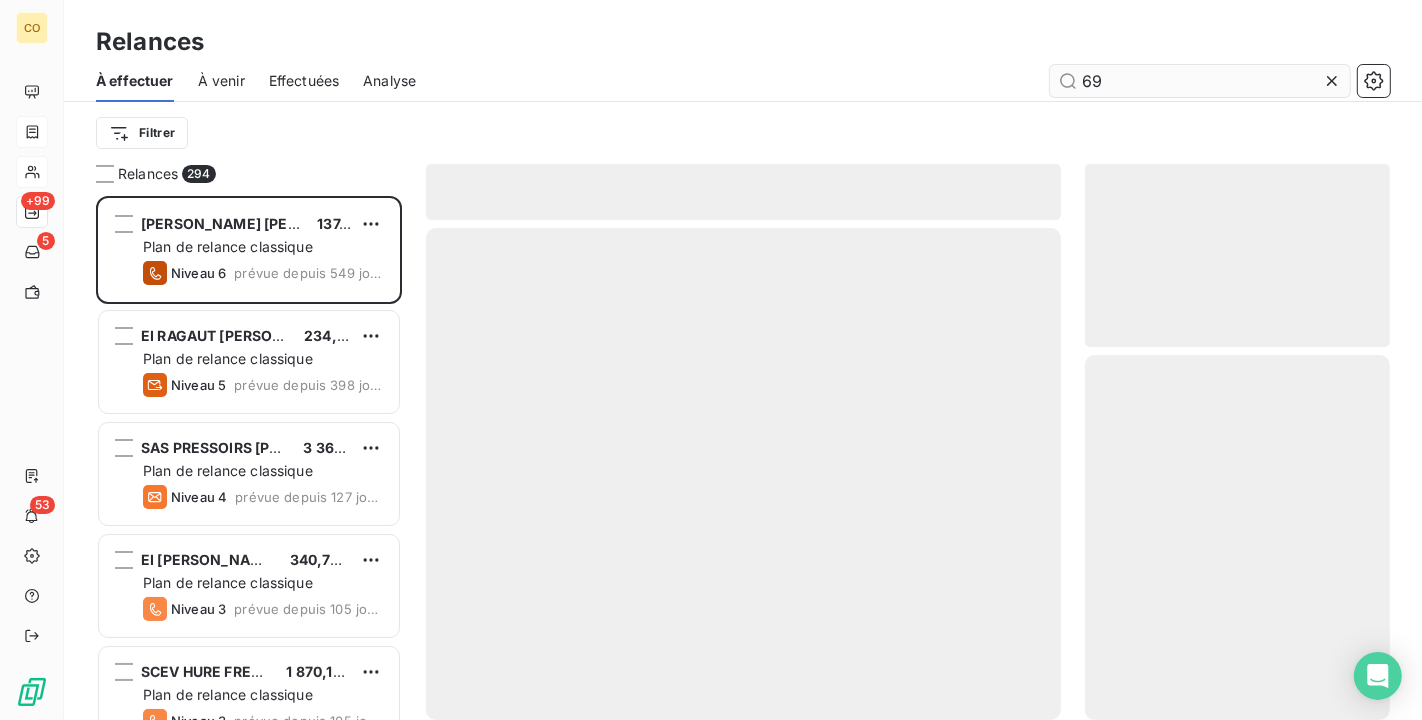 scroll, scrollTop: 0, scrollLeft: 0, axis: both 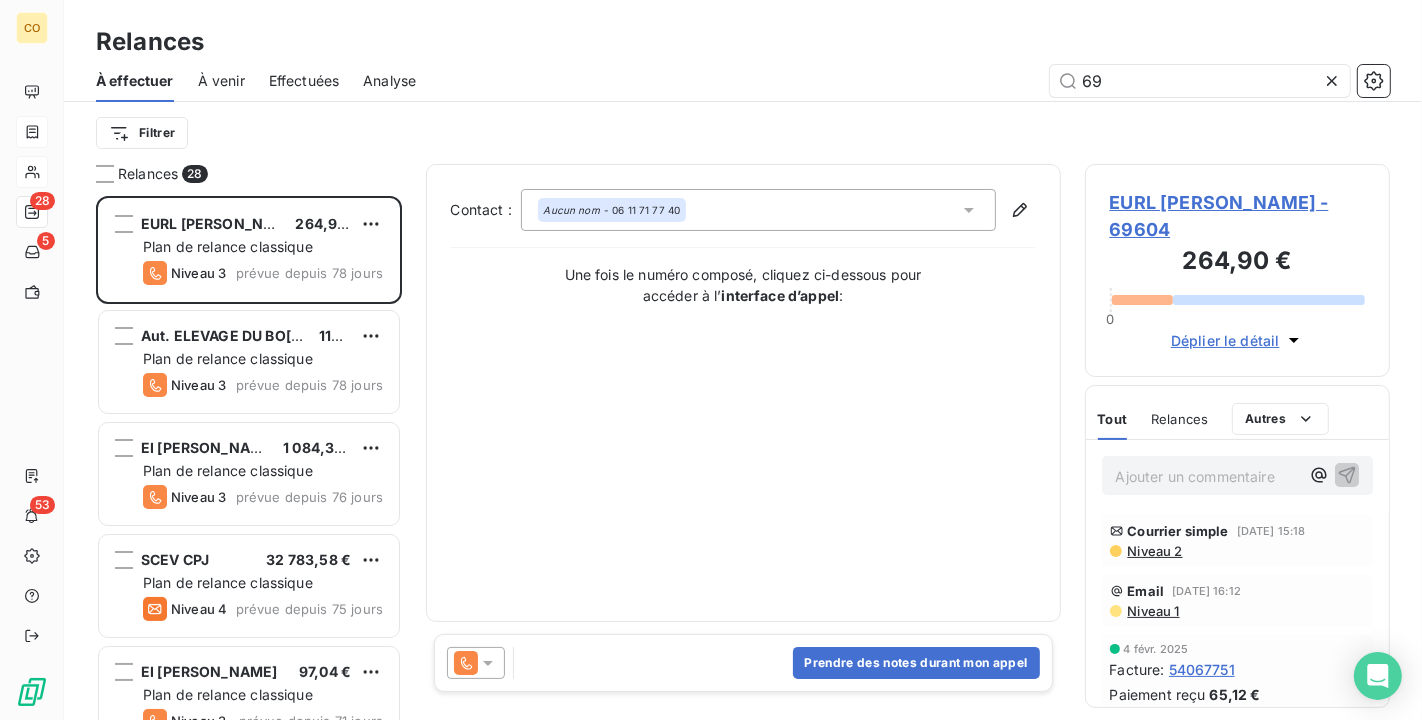 click on "Relances 28 EURL [PERSON_NAME] 264,90 € Plan de relance classique Niveau 3 prévue depuis 78 jours Aut. ELEVAGE DU BOIS DU DOUBLE 118,40 € Plan de relance classique Niveau 3 prévue depuis 78 jours EI [PERSON_NAME] 1 084,36 € Plan de relance classique Niveau 3 prévue depuis 76 jours SCEV CPJ 32 783,58 € Plan de relance classique Niveau 4 prévue depuis 75 jours EI [PERSON_NAME] 97,04 € Plan de relance classique Niveau 3 prévue depuis 71 jours EI [PERSON_NAME] 129,06 € Plan de relance classique Niveau 3 prévue depuis 45 jours SCEV ROUSSEAUX FRESNET 35 677,74 € Plan de relance classique Niveau 3 prévue depuis 45 jours Ste PRESTATION COMTE DE BRUGNY 11 239,54 € Plan de relance classique Niveau 3 prévue depuis 44 jours SAS VALCOLOR 3 517,92 € Plan de relance classique Niveau 6 prévue depuis 37 jours SARL WM PRESTA CHATEAU-THIERRY 619,97 € Plan de relance classique Niveau 3 prévue depuis 22 jours SCEV DALLE COQUERET 6 711,70 € Plan de relance classique" at bounding box center [743, 442] 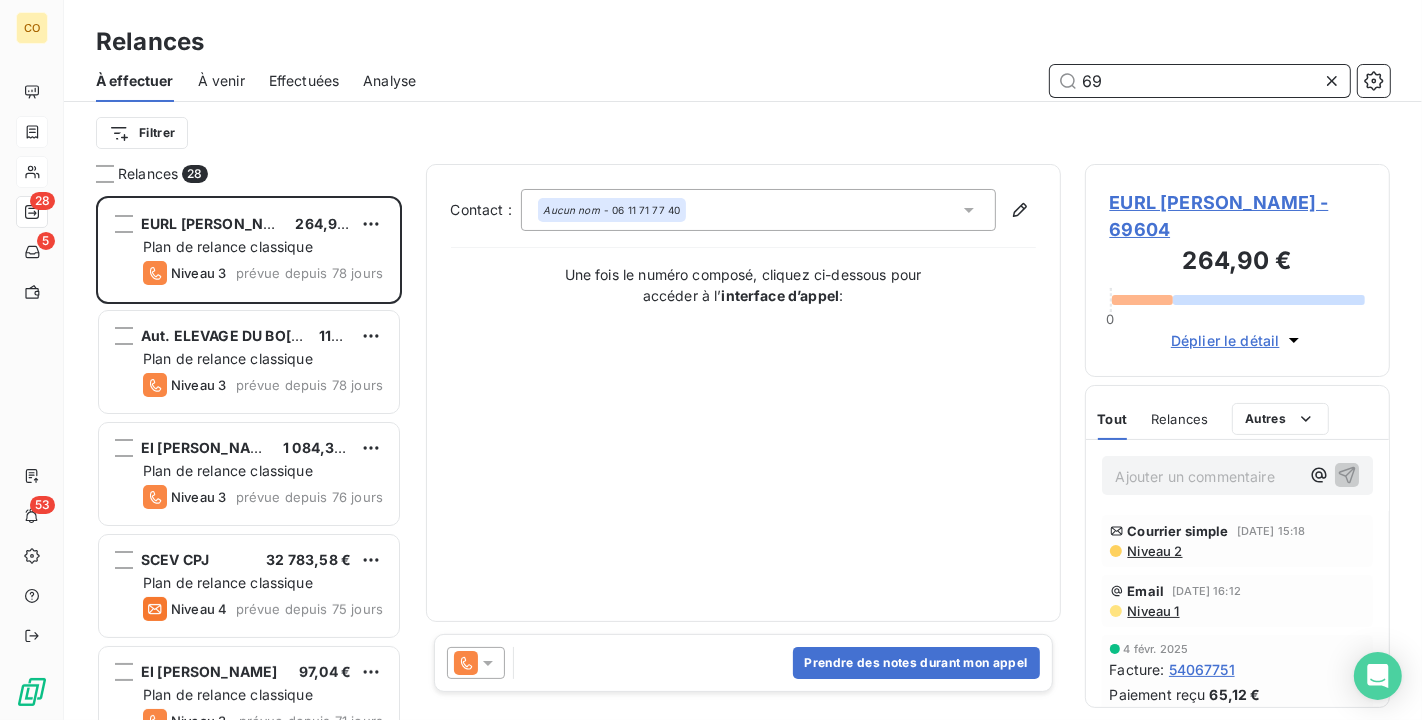drag, startPoint x: 1137, startPoint y: 75, endPoint x: 909, endPoint y: 37, distance: 231.14497 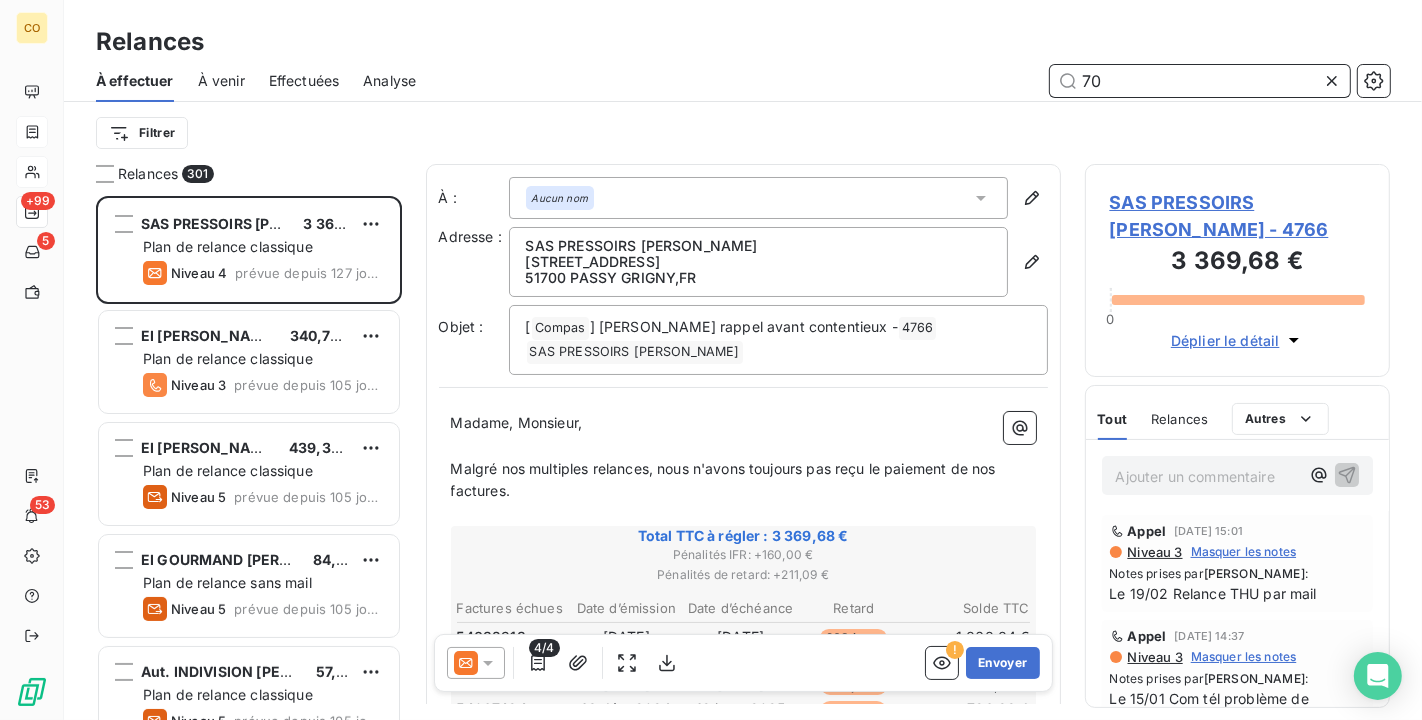 scroll, scrollTop: 18, scrollLeft: 17, axis: both 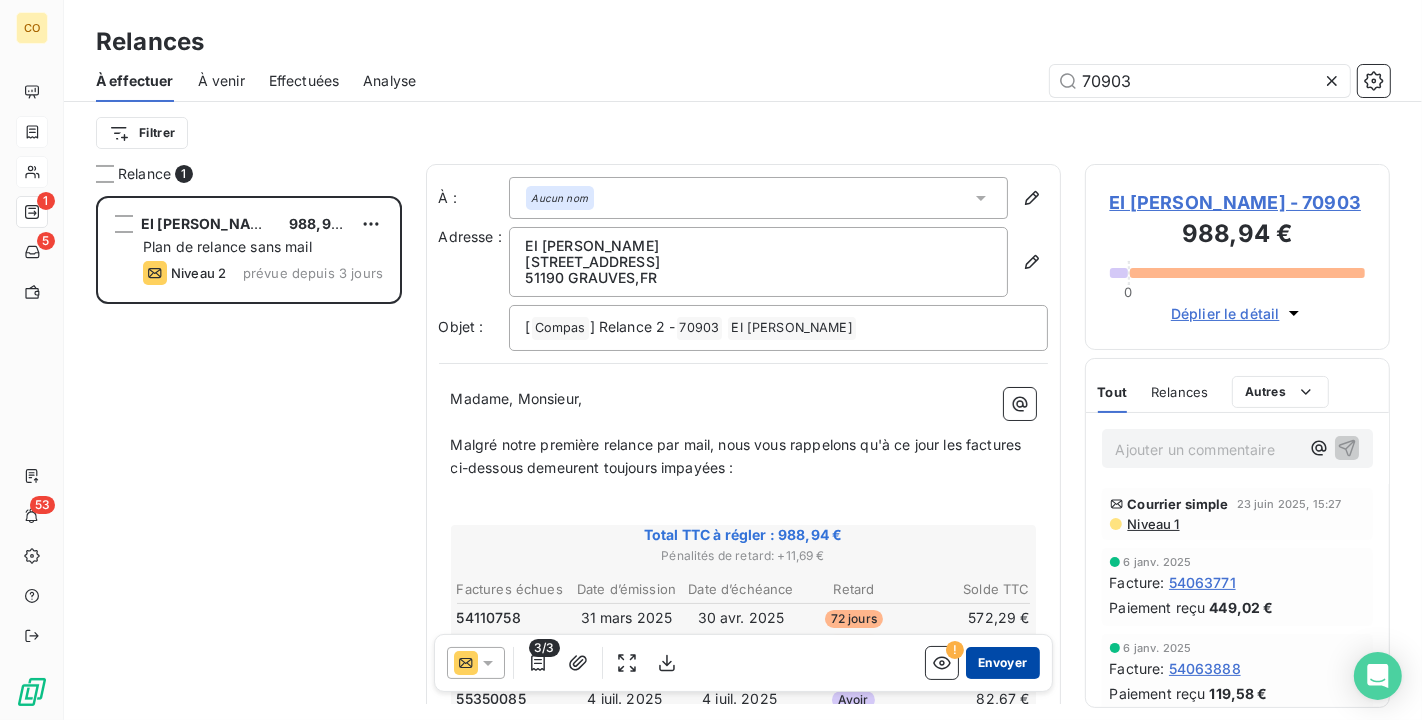 click on "Envoyer" at bounding box center (1002, 663) 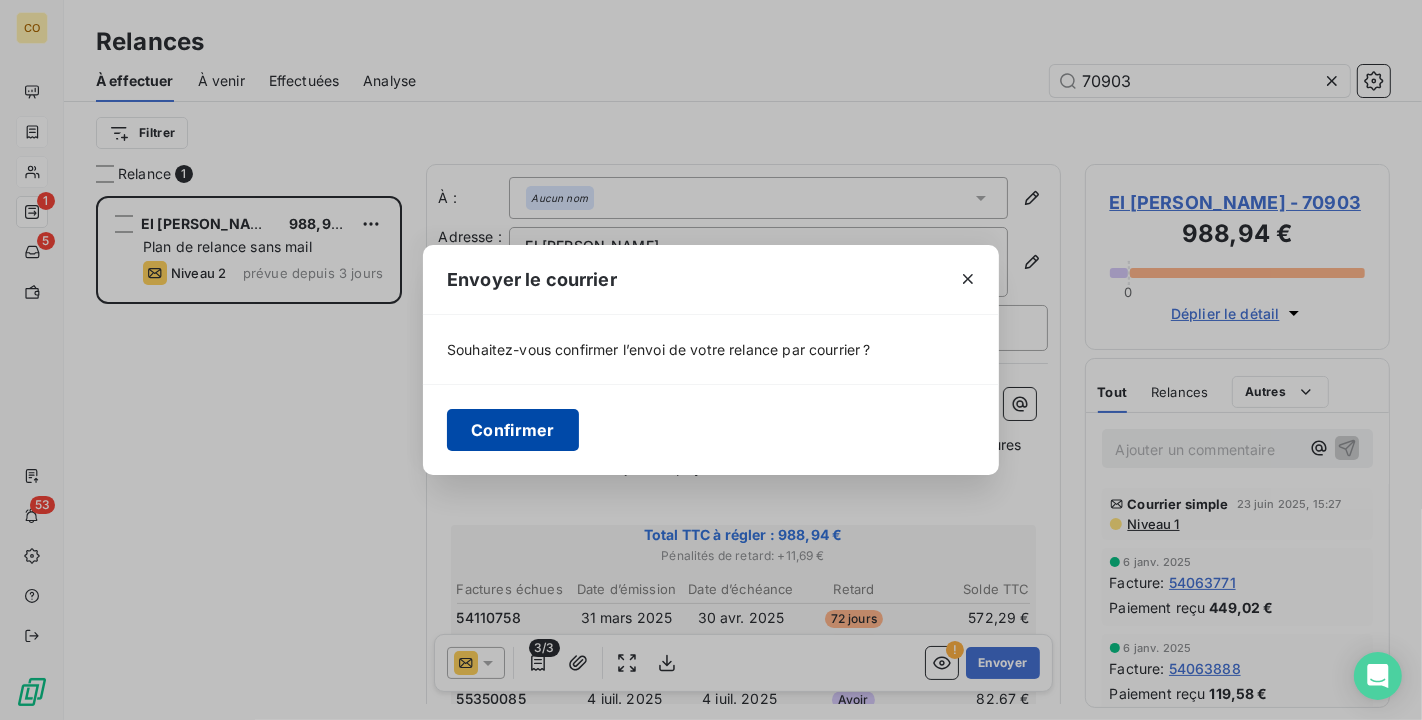 click on "Confirmer" at bounding box center (513, 430) 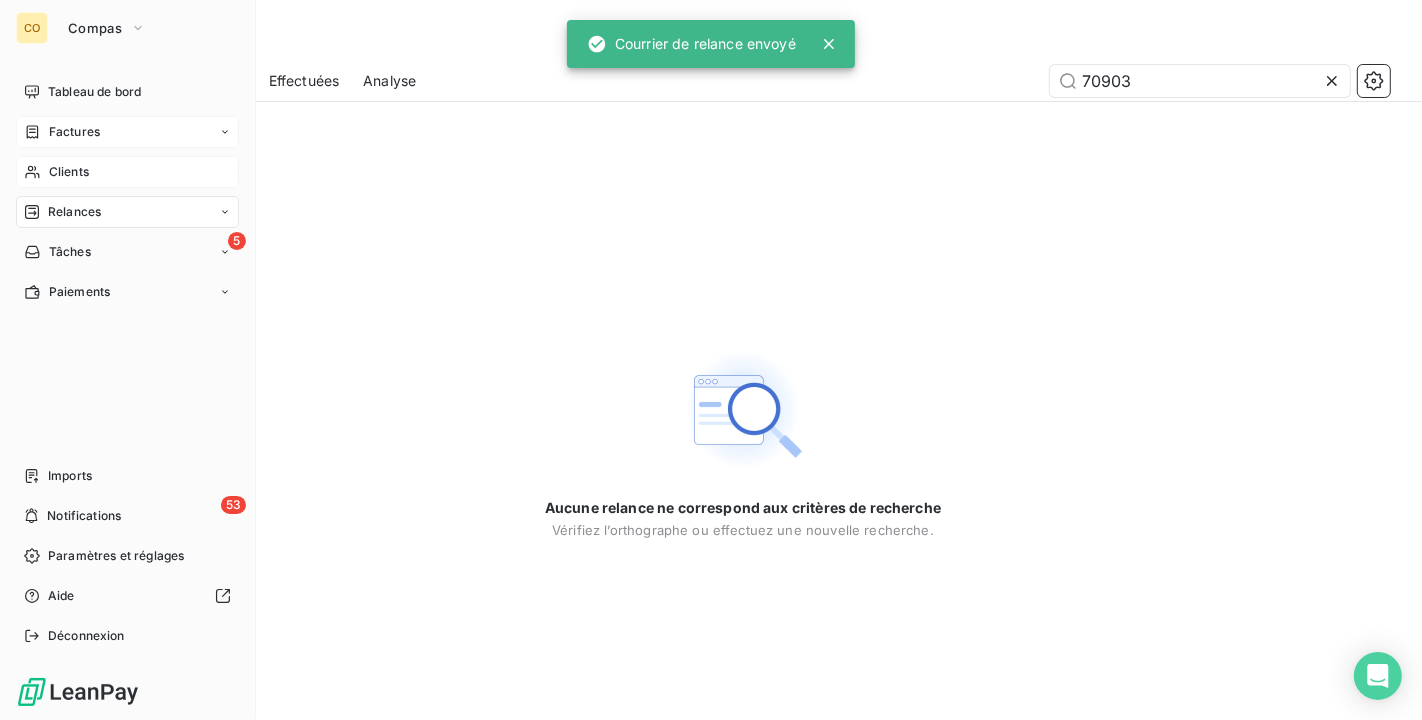 click on "Relances" at bounding box center (74, 212) 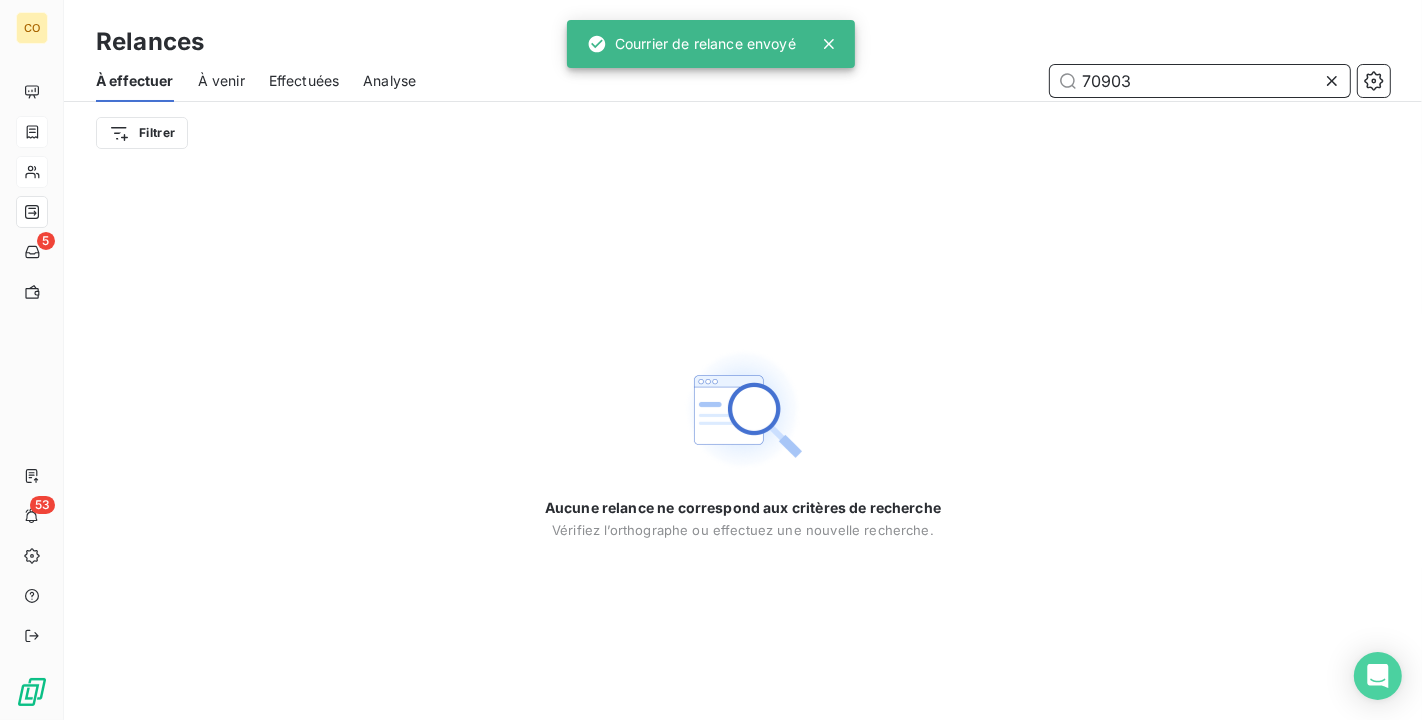 drag, startPoint x: 1168, startPoint y: 86, endPoint x: 882, endPoint y: 43, distance: 289.21445 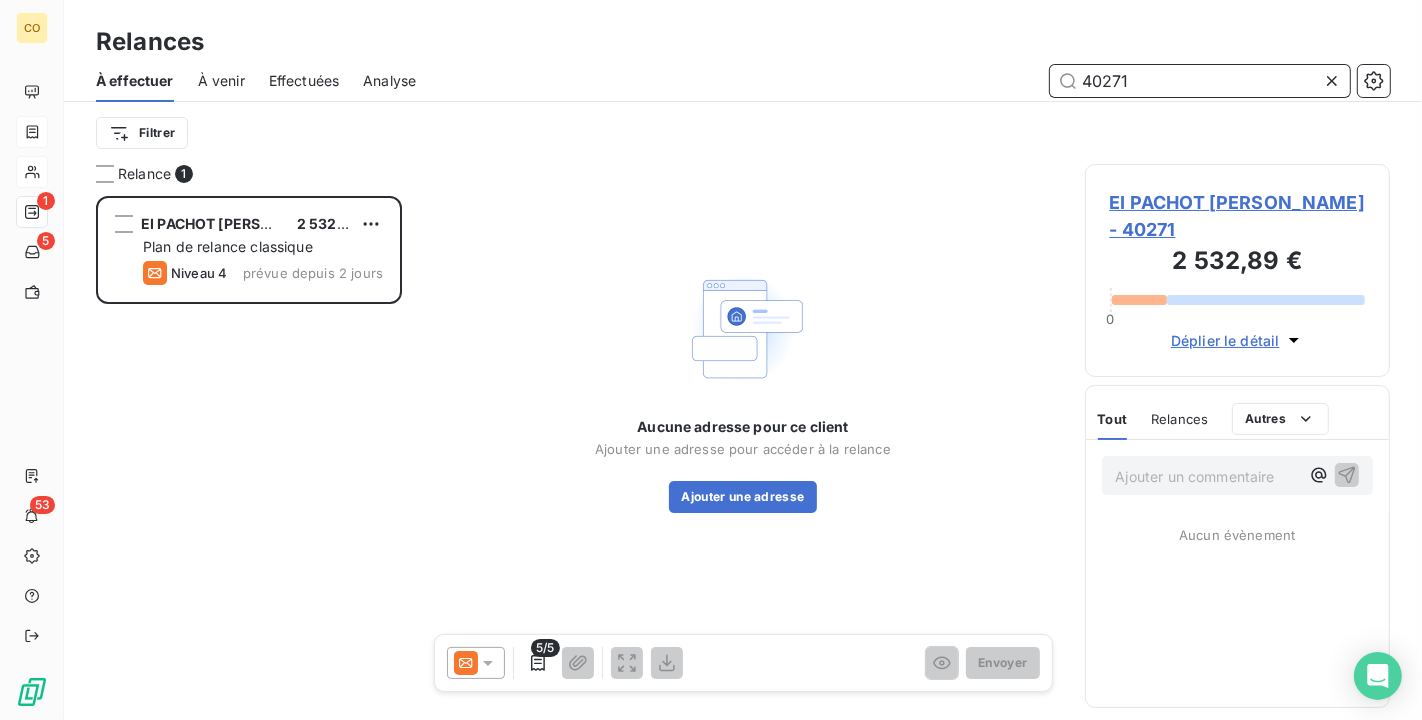 scroll, scrollTop: 18, scrollLeft: 17, axis: both 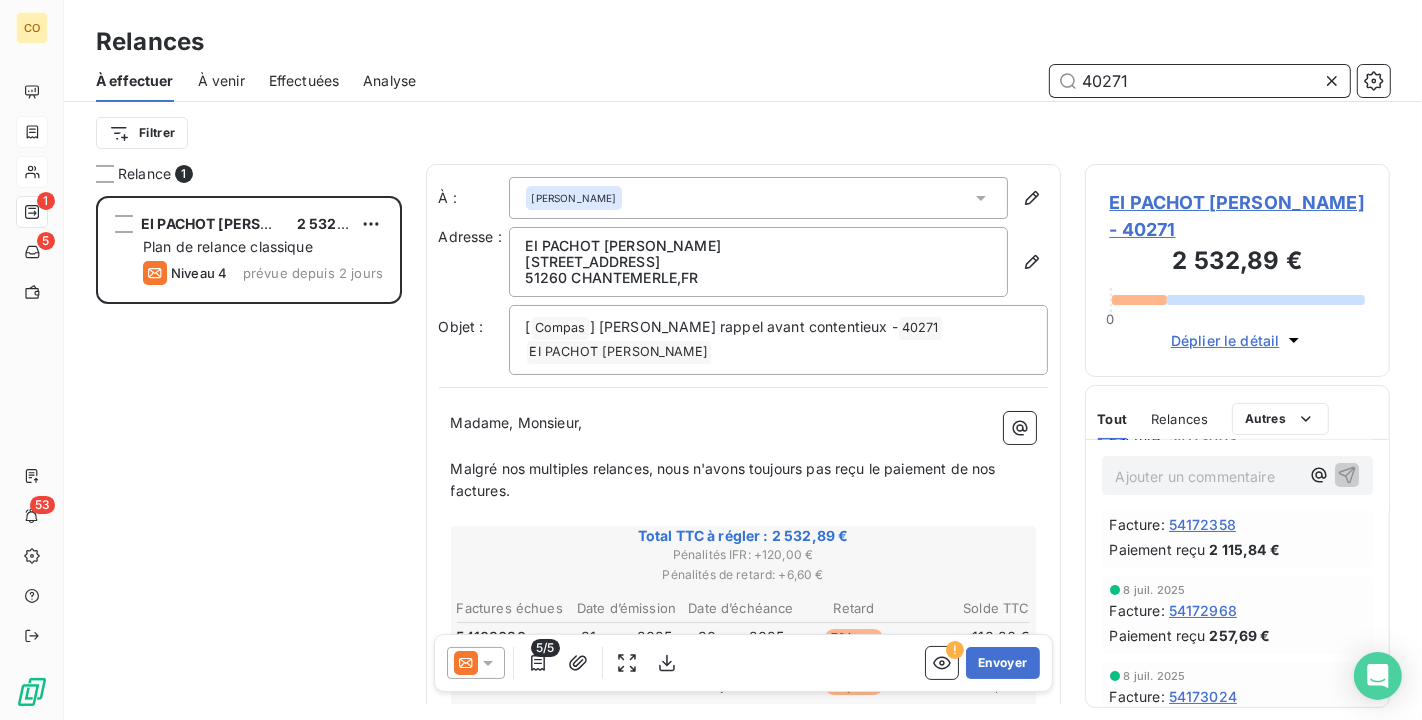 type on "40271" 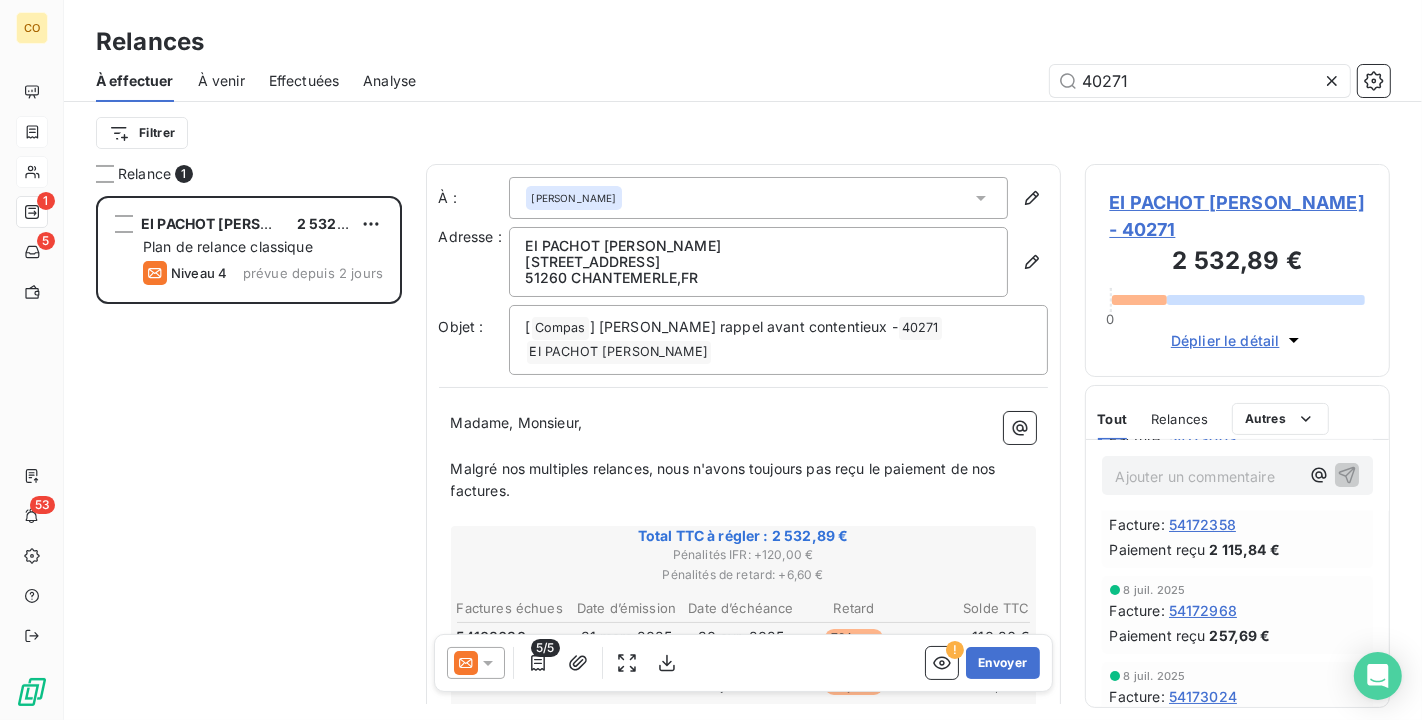 click 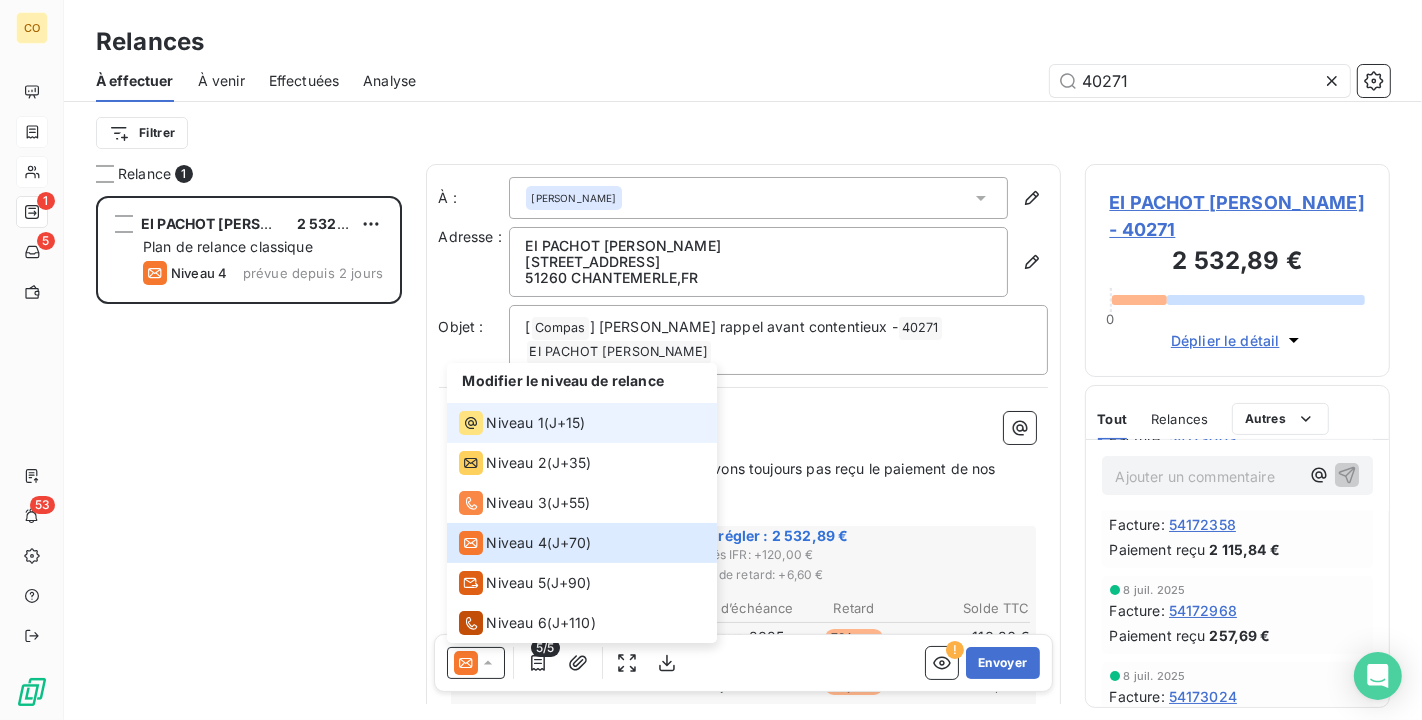 click on "Niveau 1" at bounding box center [515, 423] 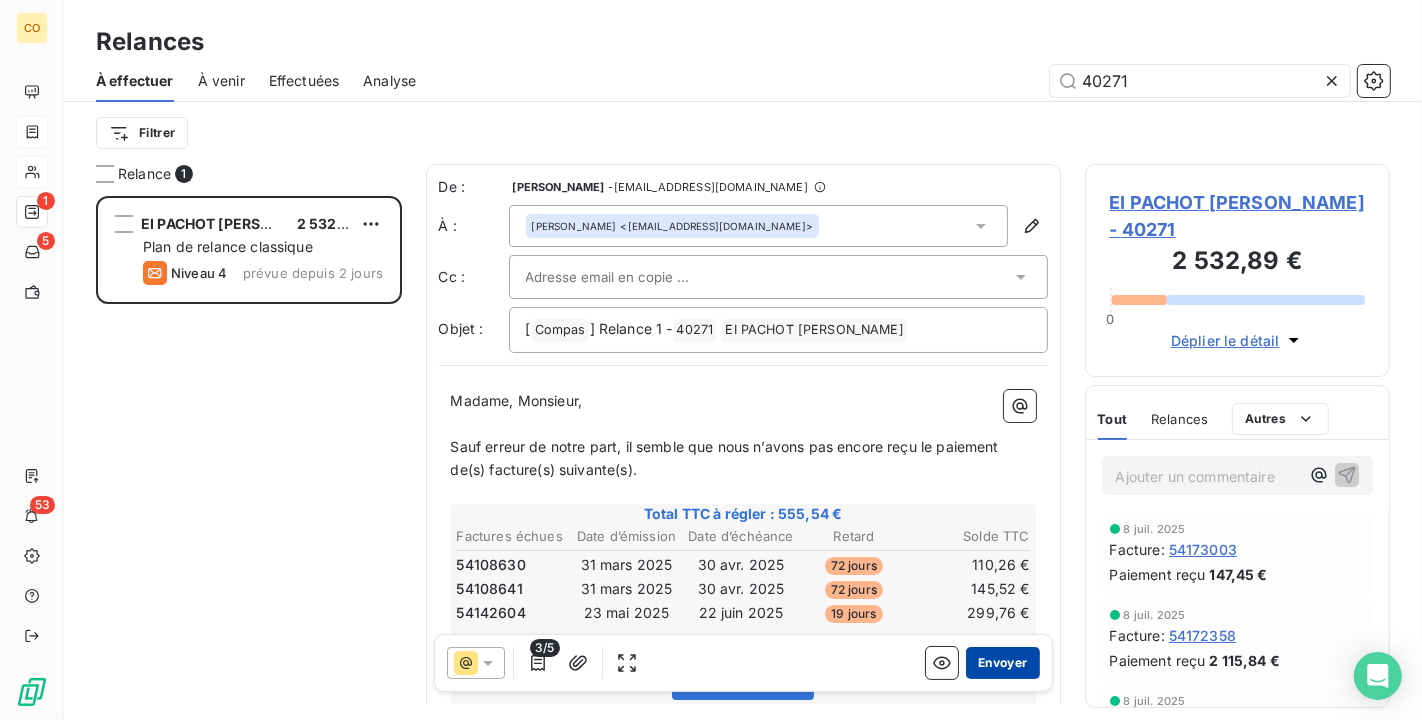 click on "Envoyer" at bounding box center [1002, 663] 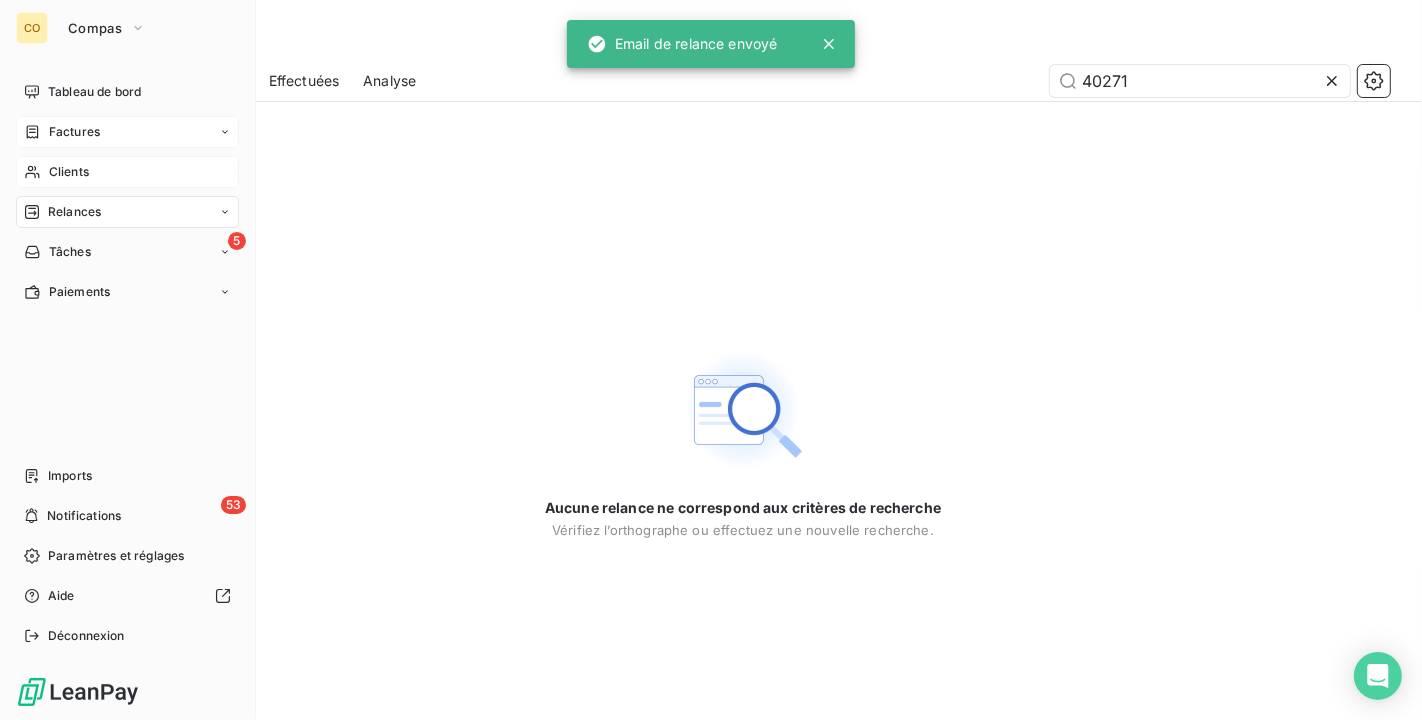 click on "Clients" at bounding box center [127, 172] 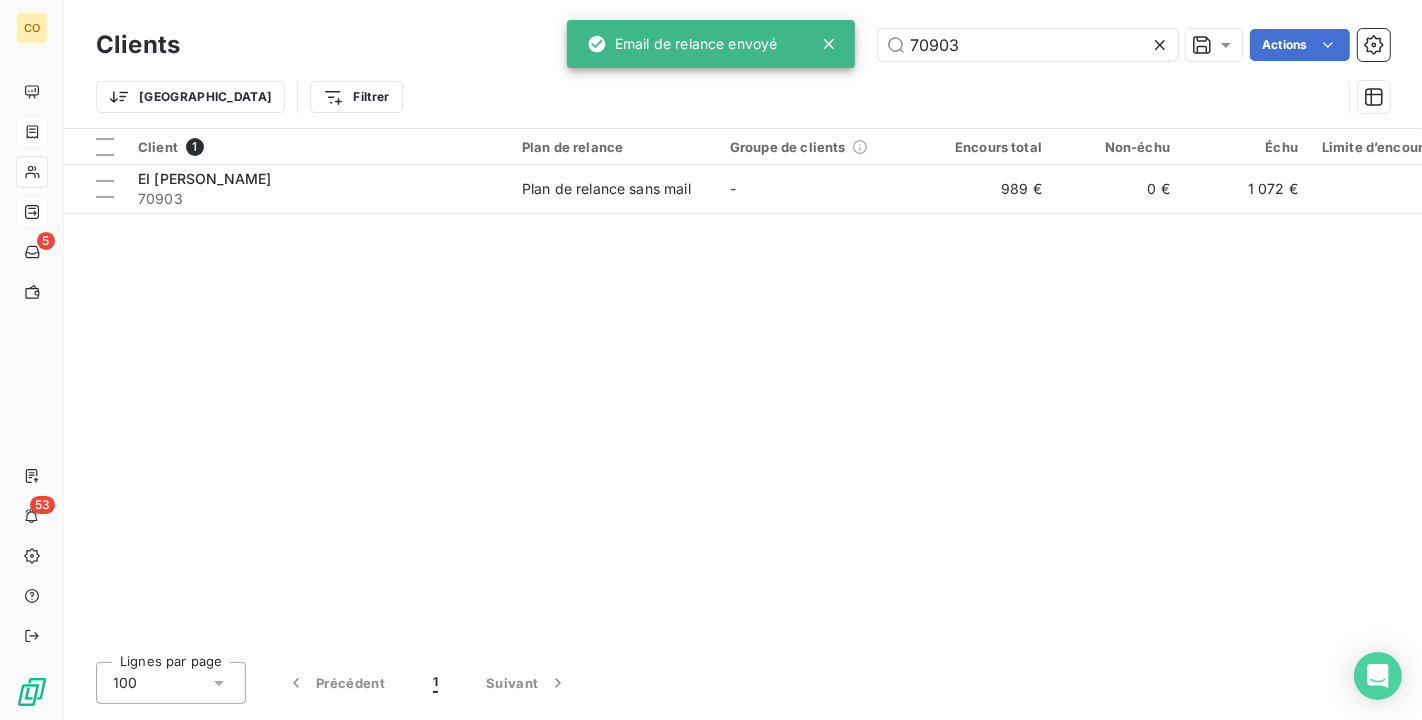 drag, startPoint x: 942, startPoint y: 44, endPoint x: 774, endPoint y: 17, distance: 170.1558 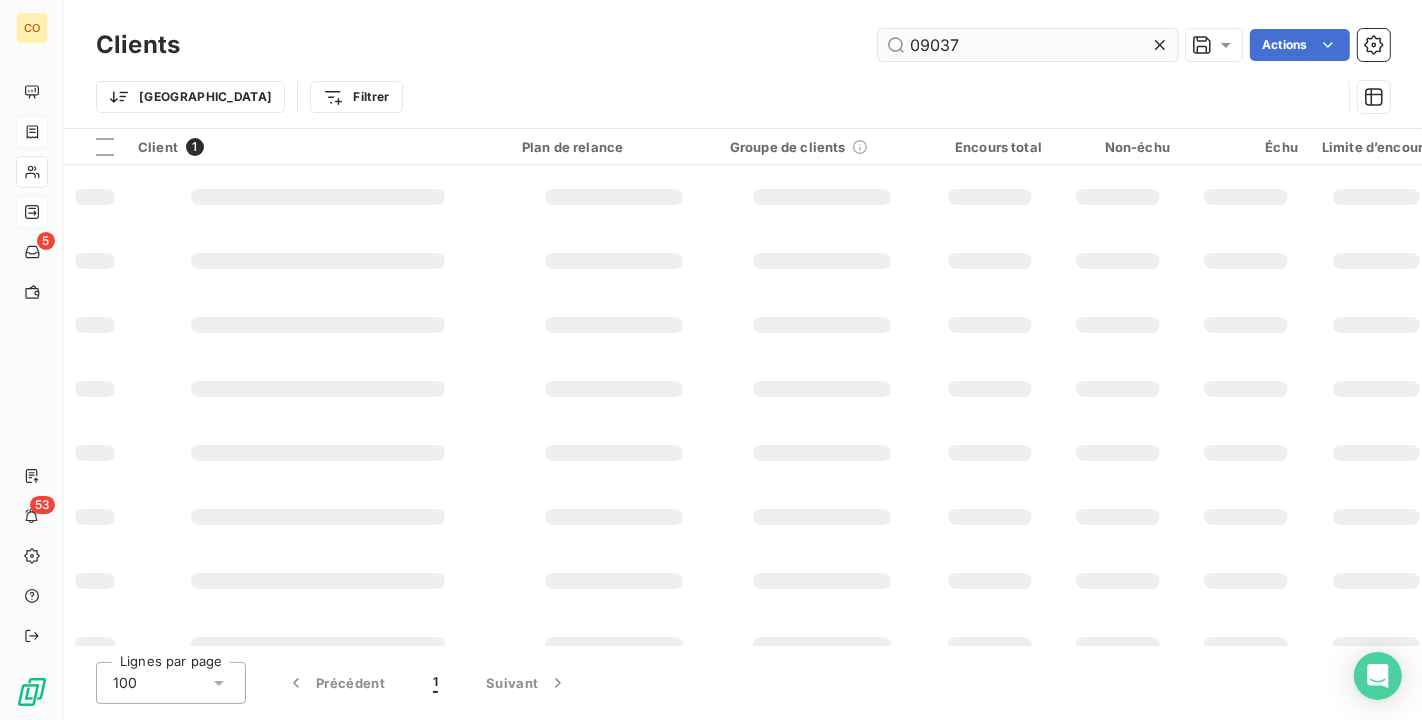 click on "09037" at bounding box center [1028, 45] 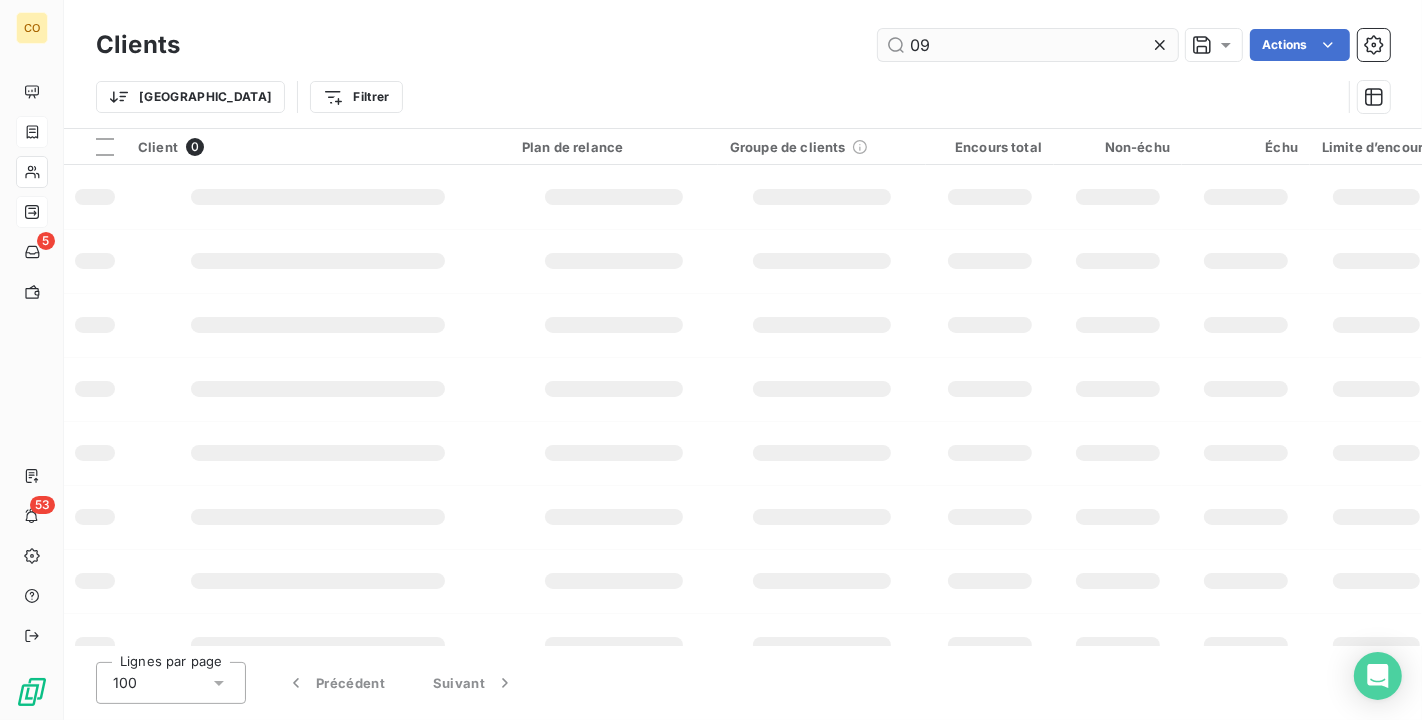 type on "0" 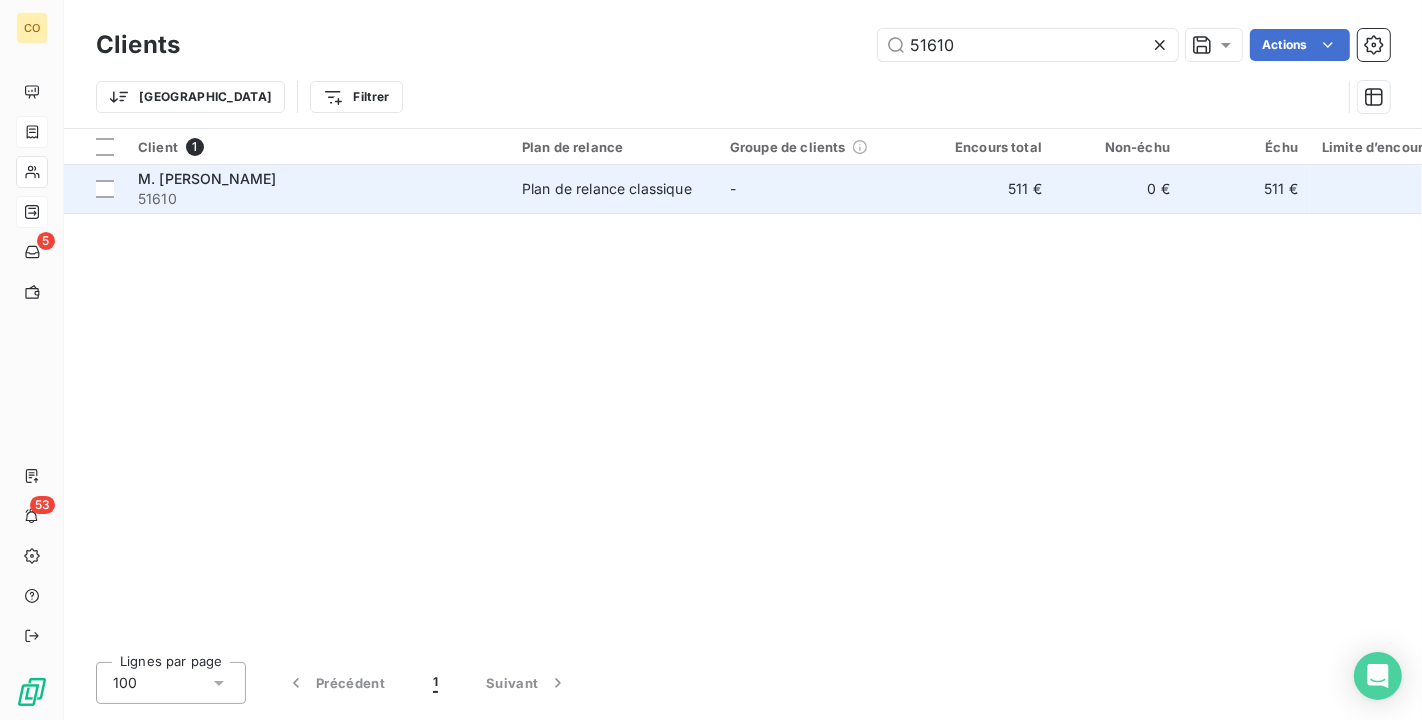 type on "51610" 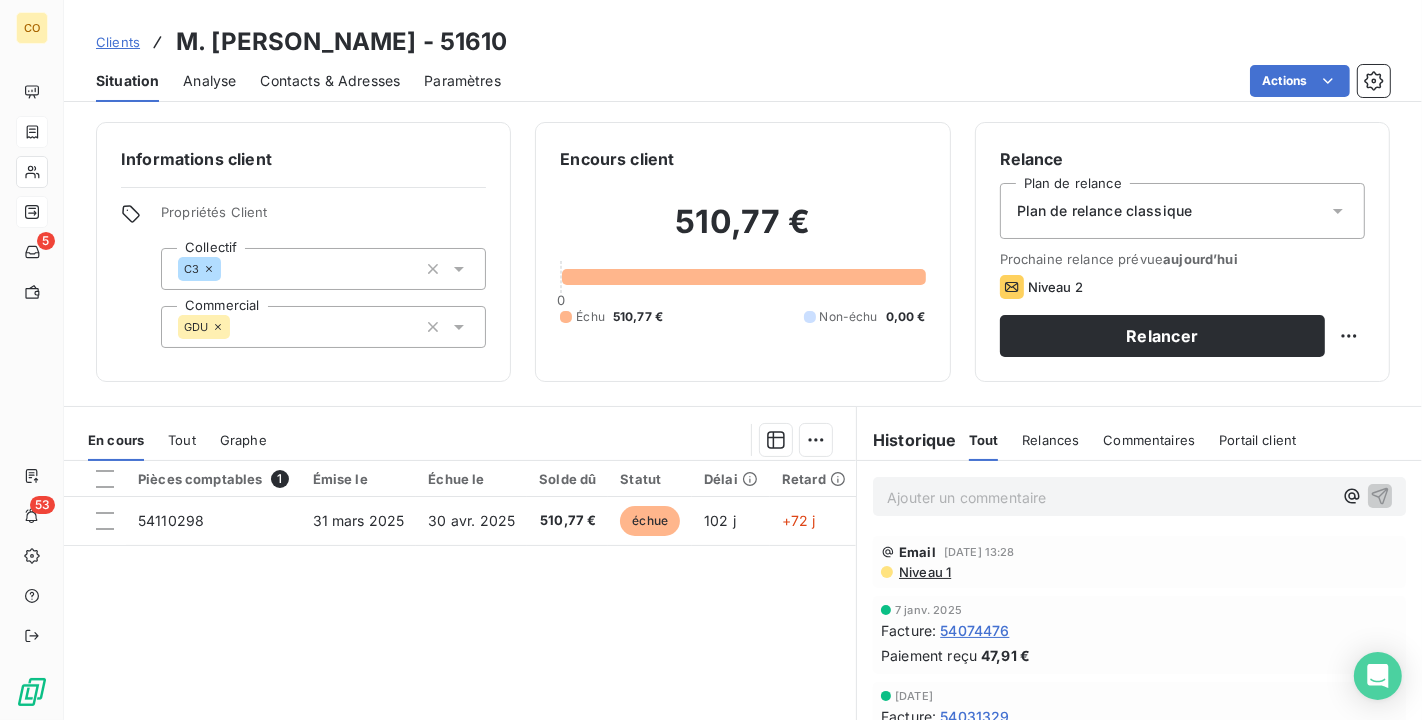 click on "Niveau 1" at bounding box center [924, 572] 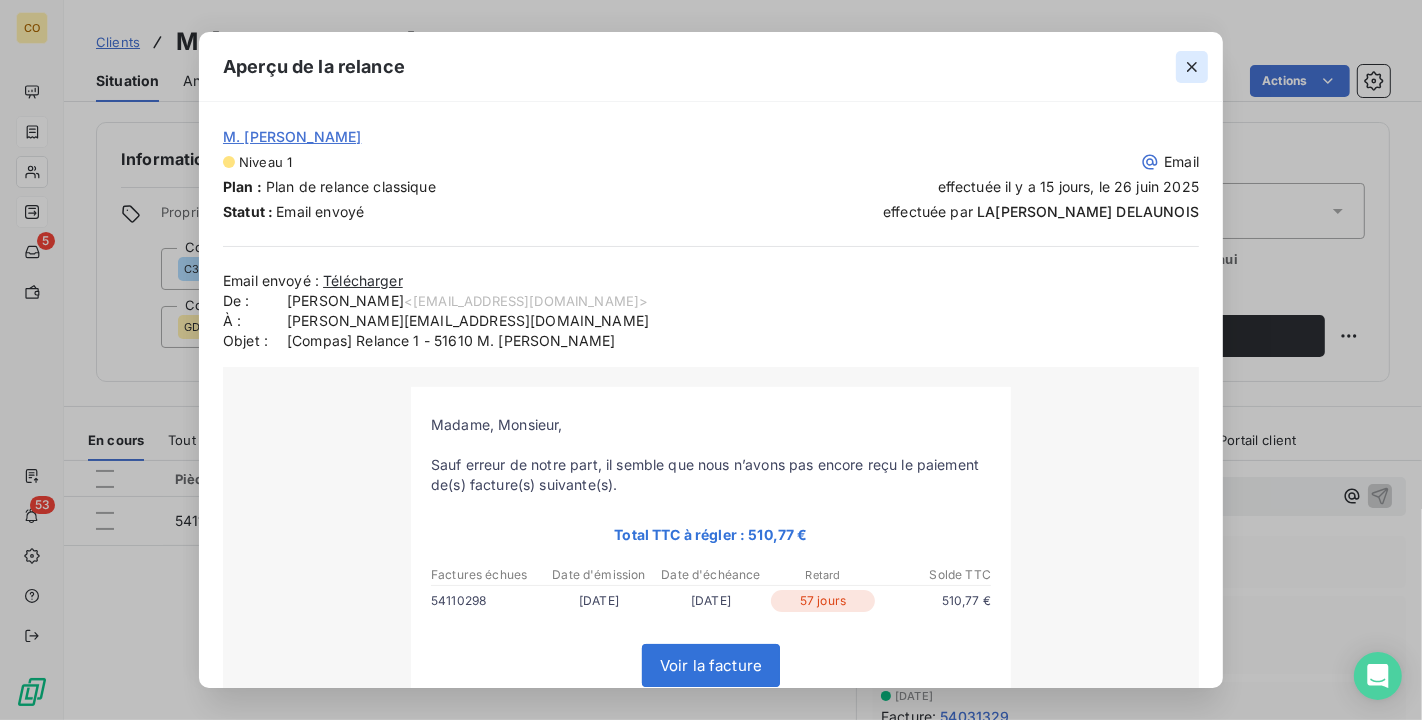 click 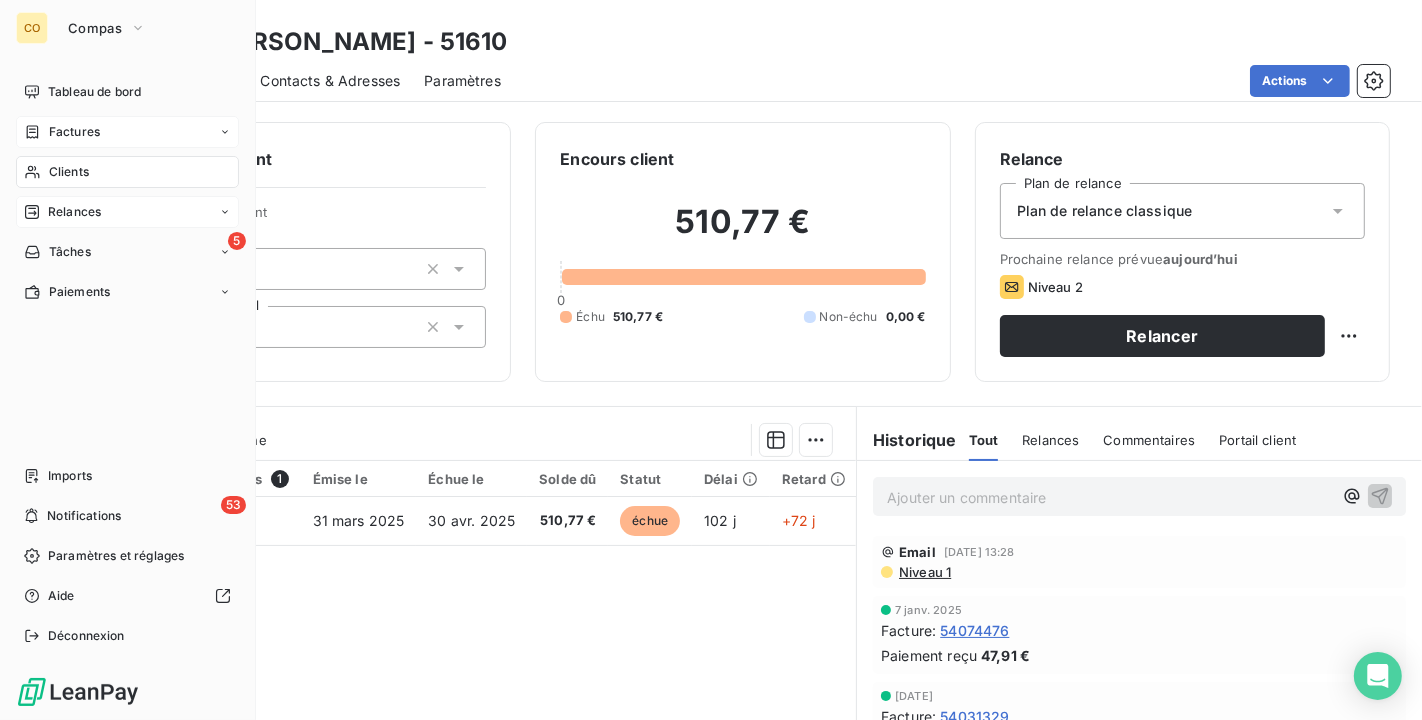 click on "Clients" at bounding box center (127, 172) 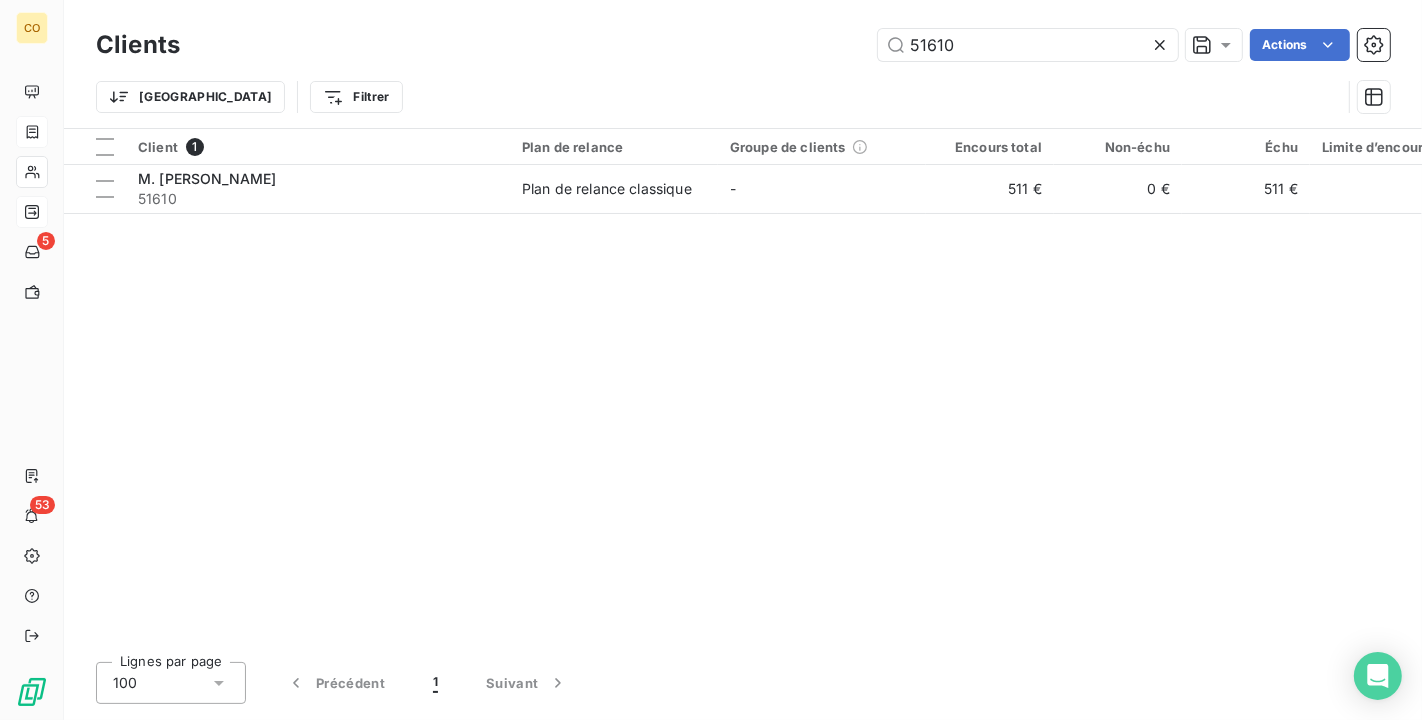 drag, startPoint x: 827, startPoint y: 39, endPoint x: 616, endPoint y: 37, distance: 211.00948 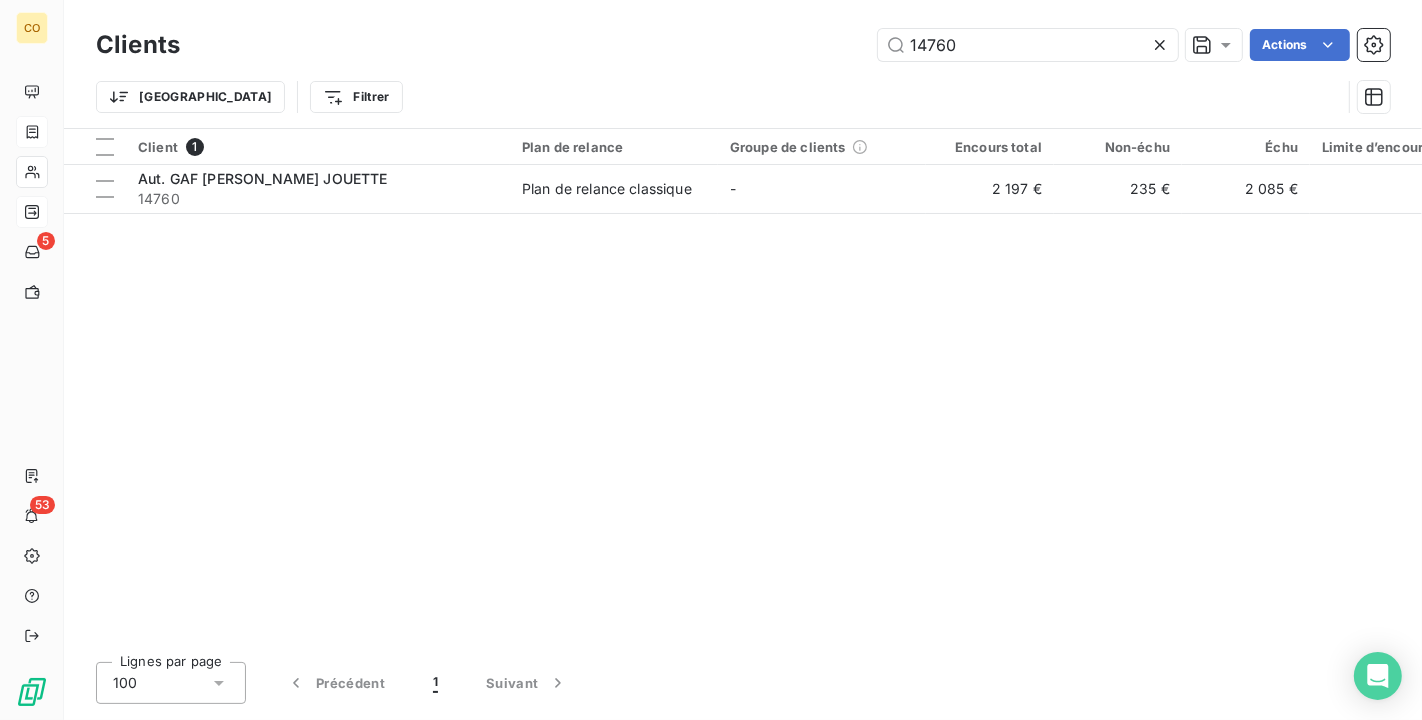 type on "14760" 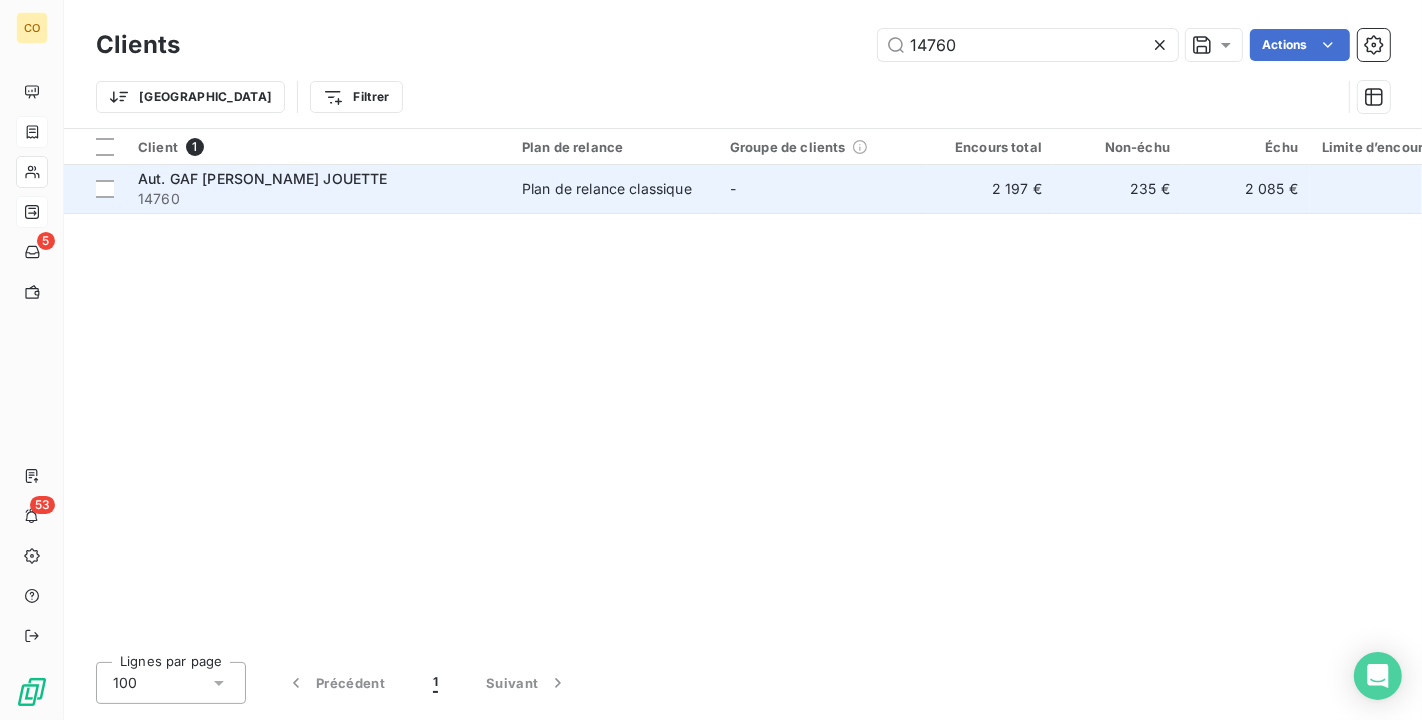 click on "Plan de relance classique" at bounding box center (607, 189) 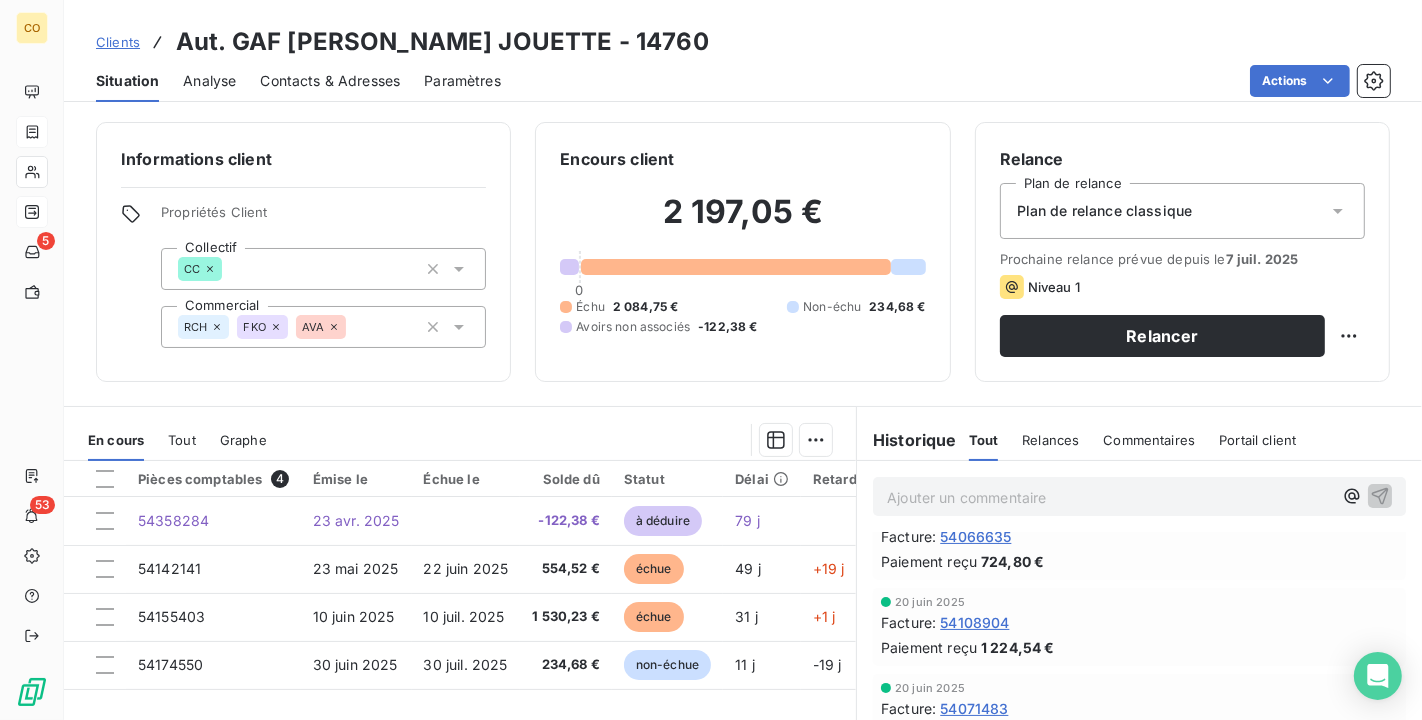 scroll, scrollTop: 0, scrollLeft: 0, axis: both 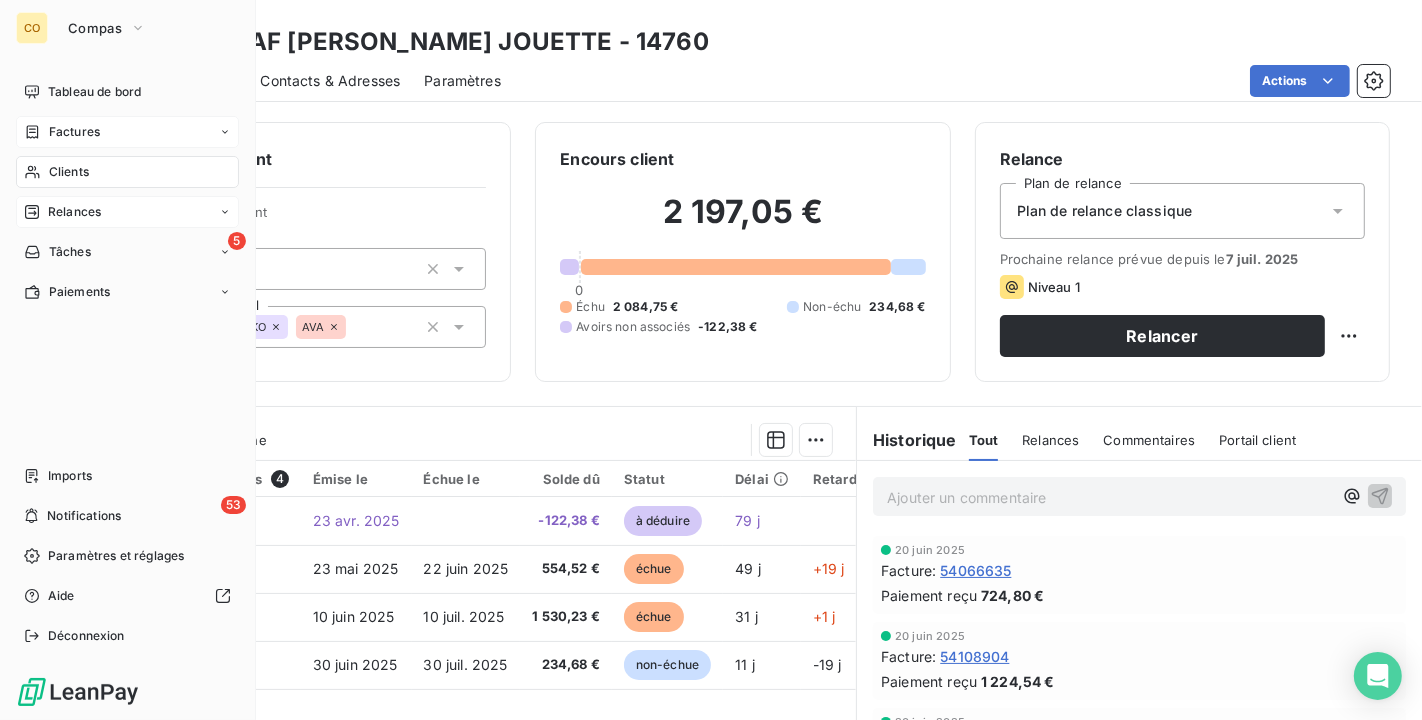 click on "Relances" at bounding box center [74, 212] 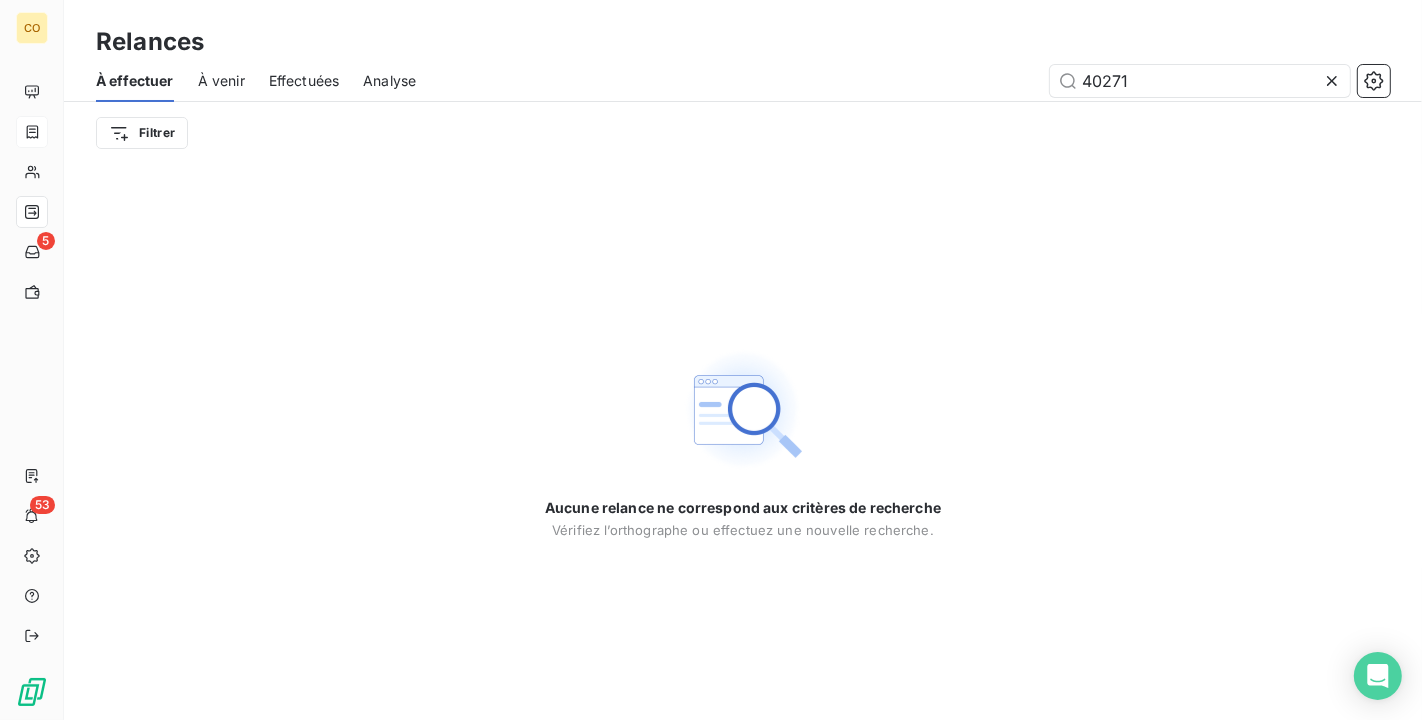 drag, startPoint x: 1160, startPoint y: 77, endPoint x: 885, endPoint y: 60, distance: 275.52496 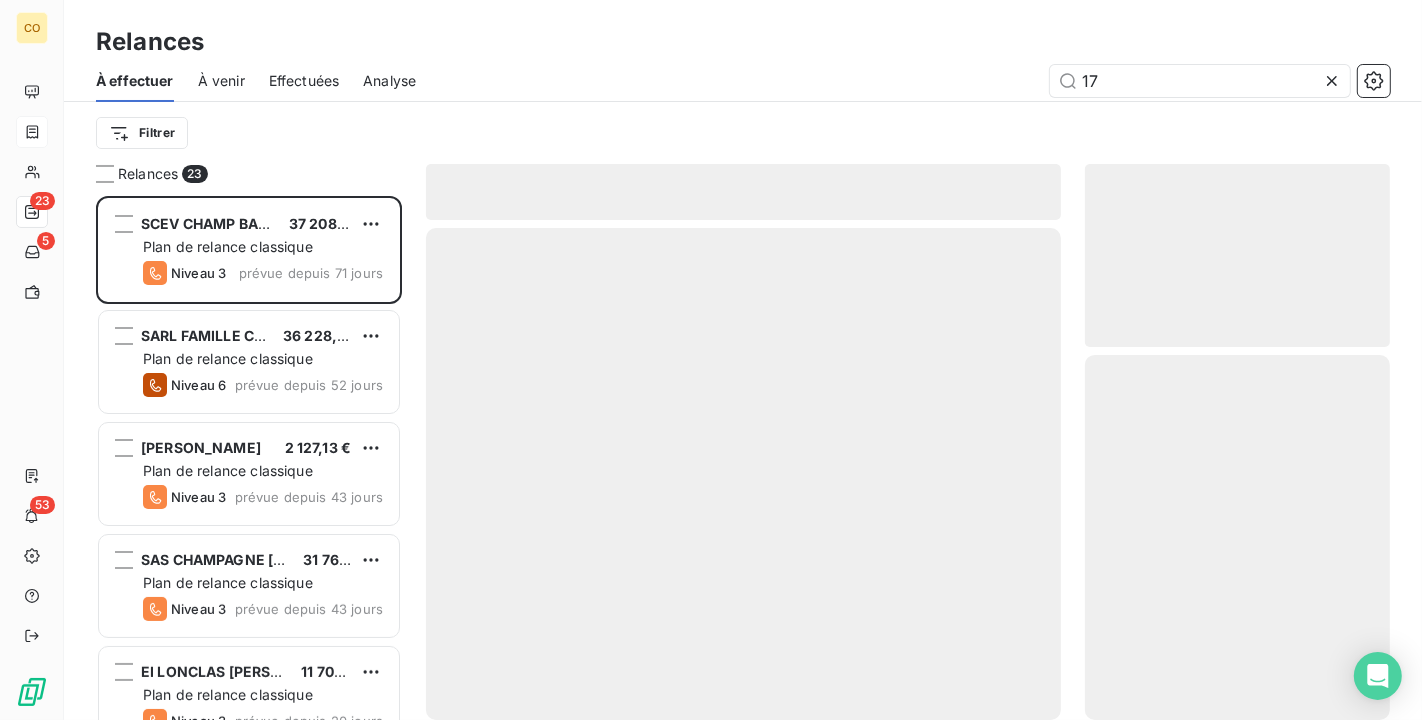 scroll, scrollTop: 18, scrollLeft: 17, axis: both 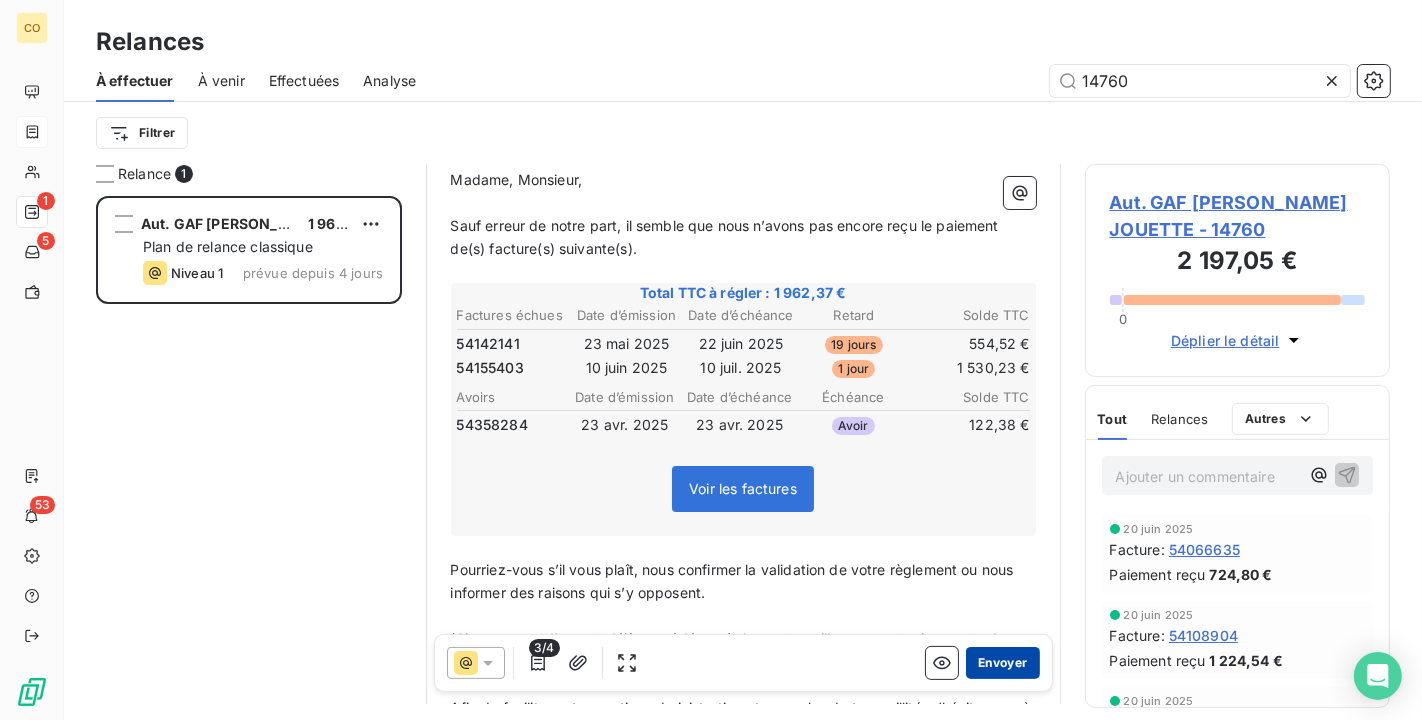 click on "Envoyer" at bounding box center [1002, 663] 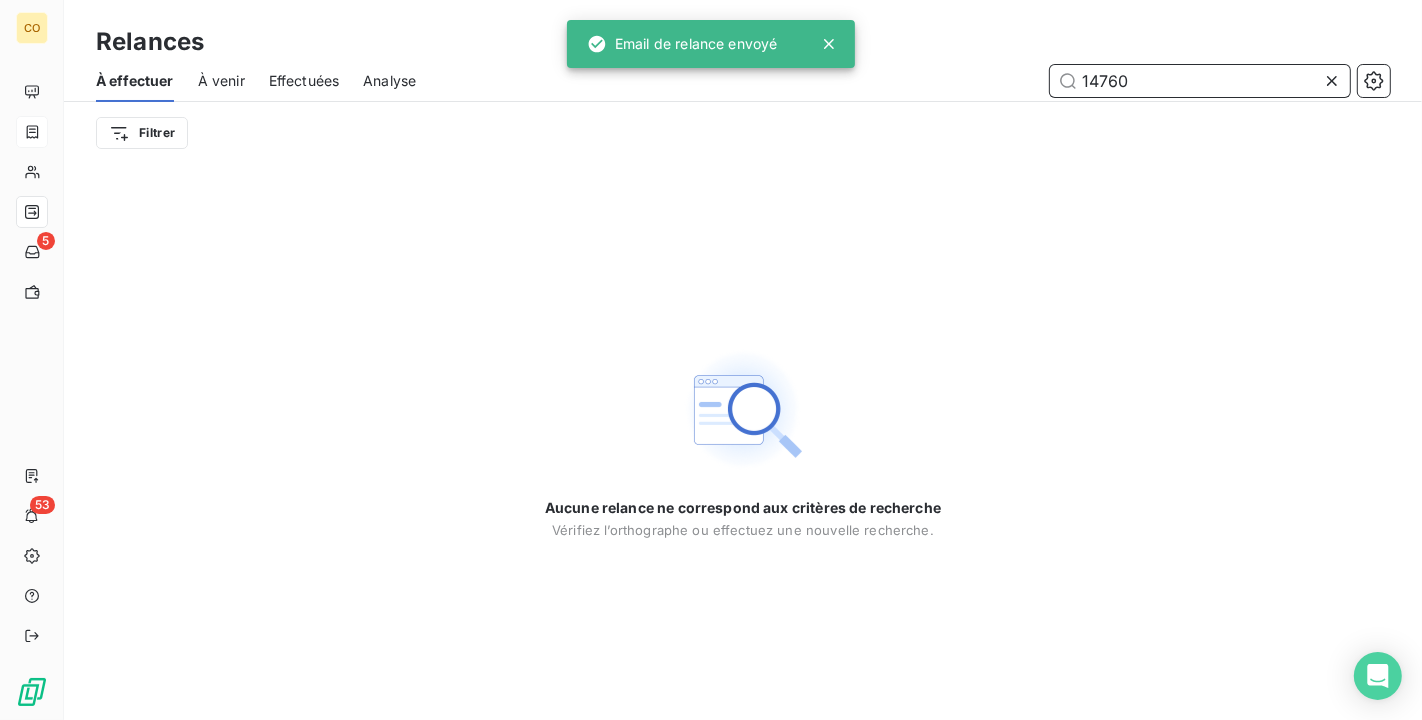 drag, startPoint x: 1163, startPoint y: 73, endPoint x: 832, endPoint y: 22, distance: 334.90594 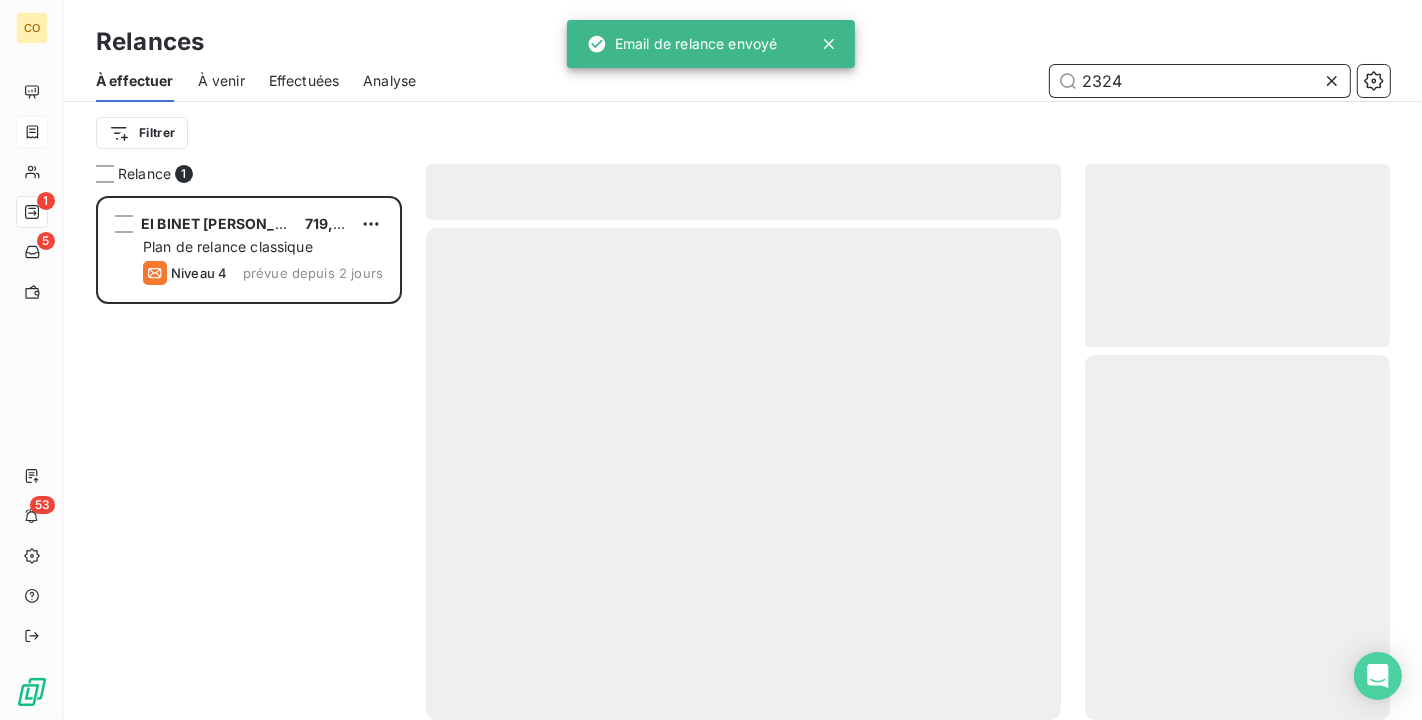 scroll, scrollTop: 507, scrollLeft: 288, axis: both 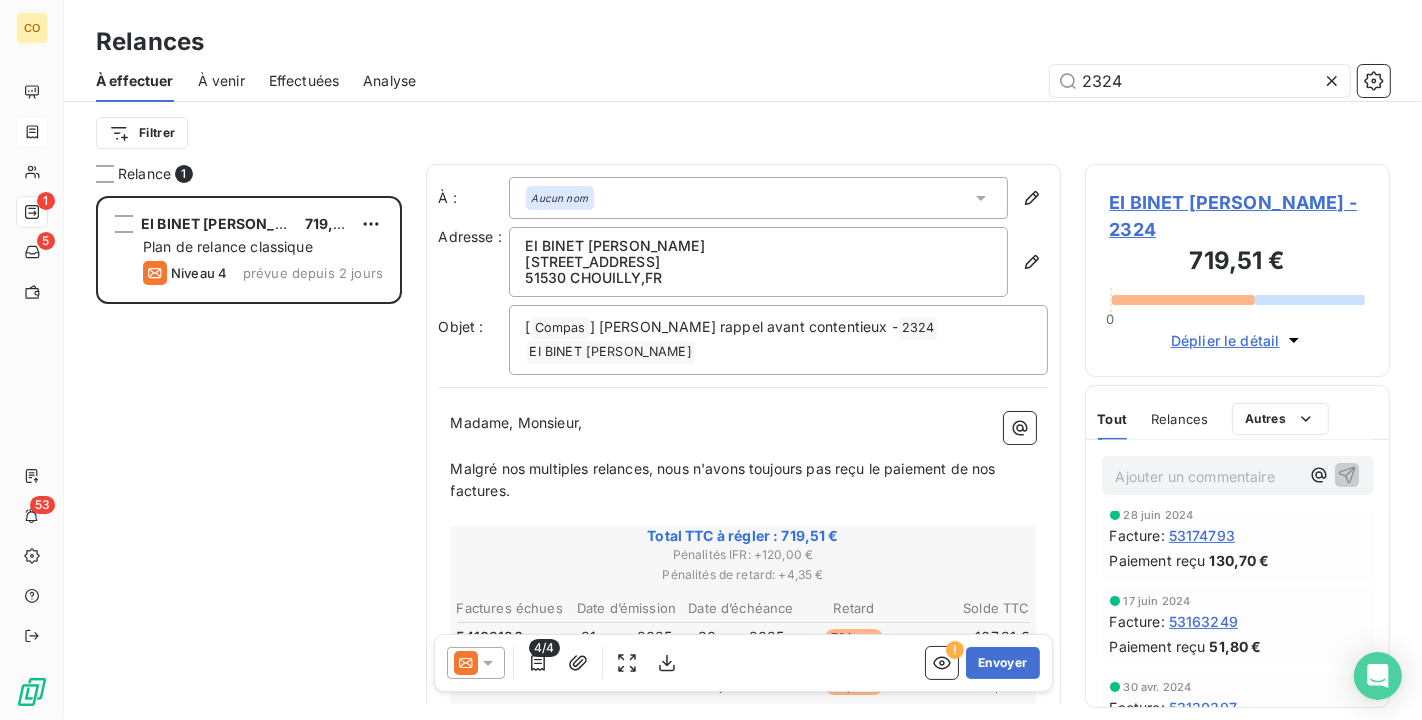 click 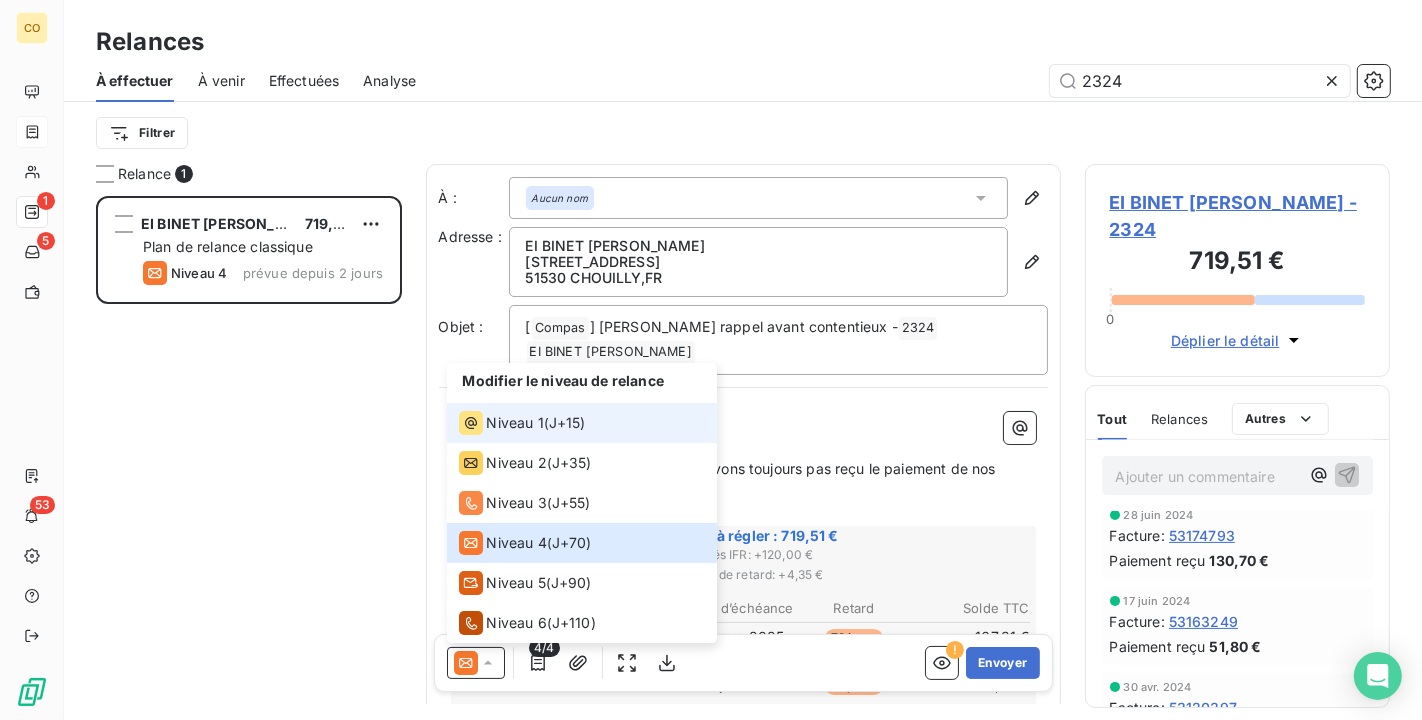 click 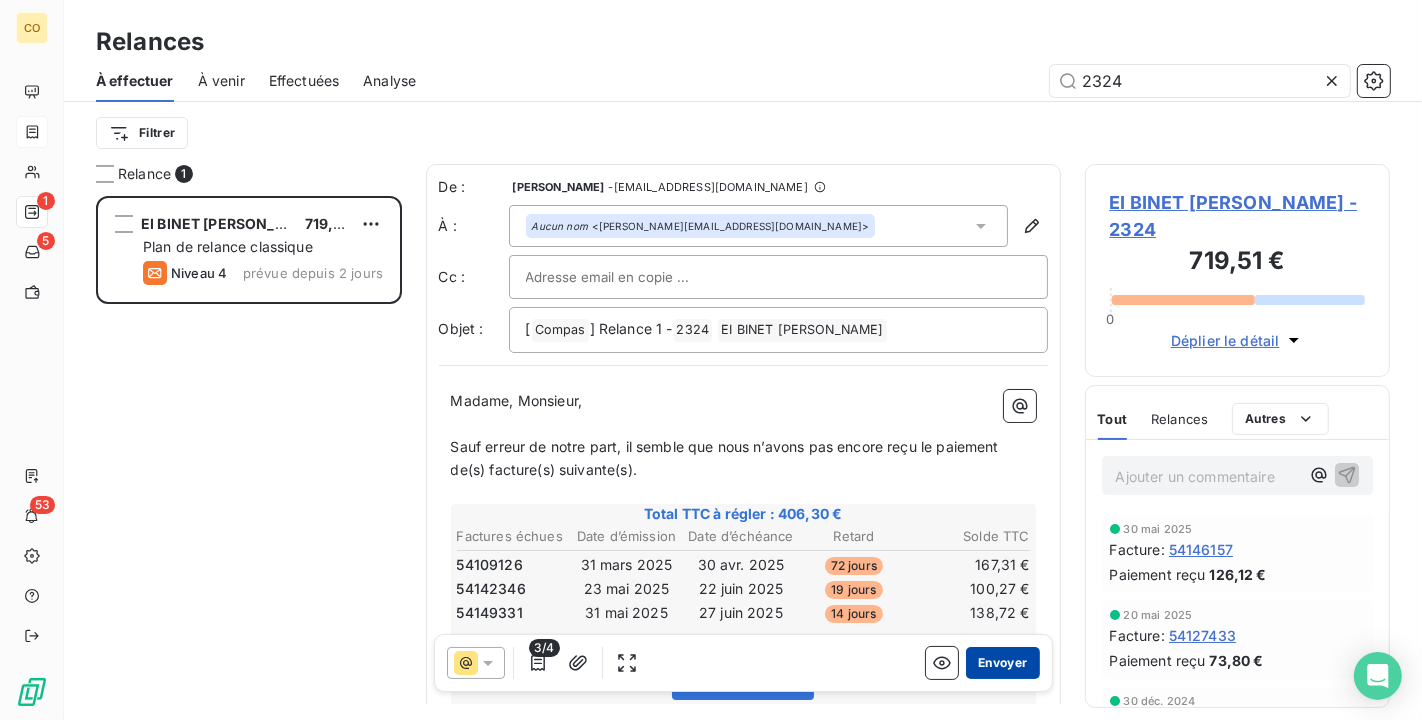 click on "Envoyer" at bounding box center (1002, 663) 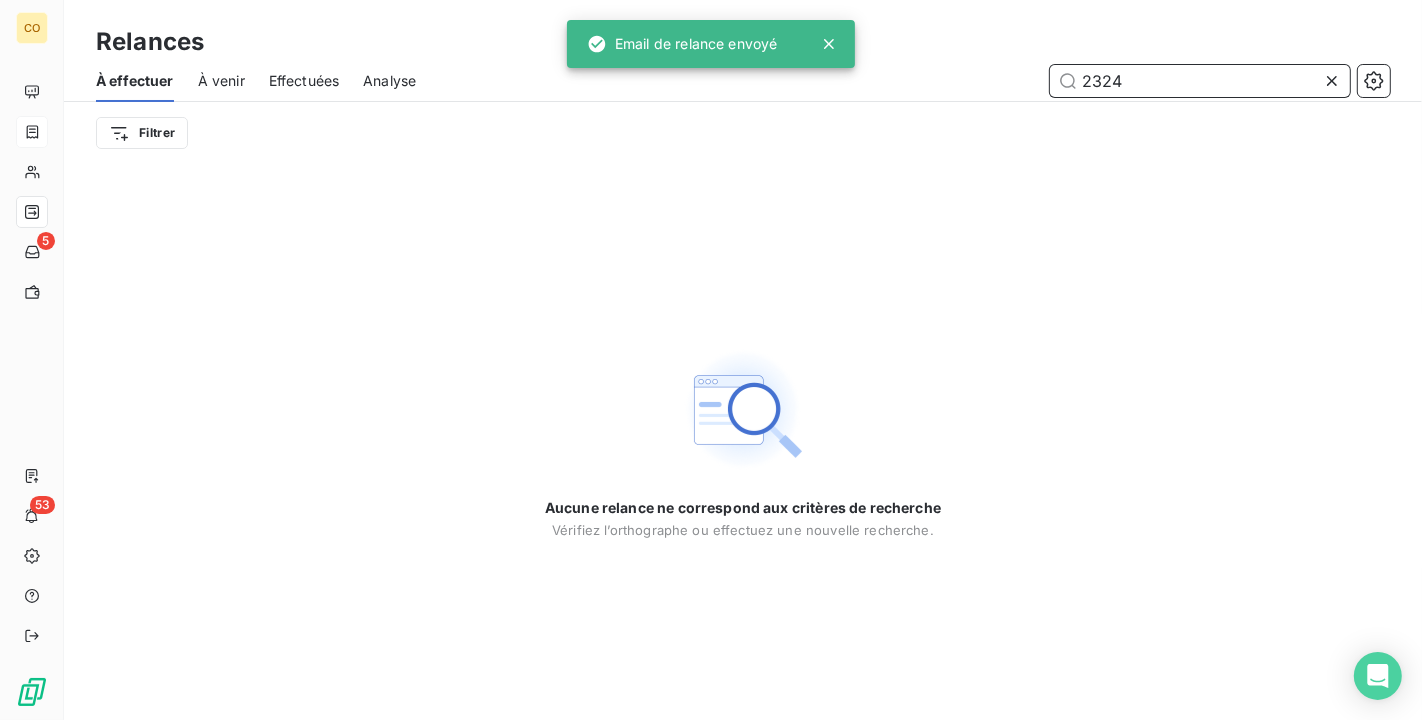 drag, startPoint x: 1155, startPoint y: 79, endPoint x: 871, endPoint y: 55, distance: 285.01227 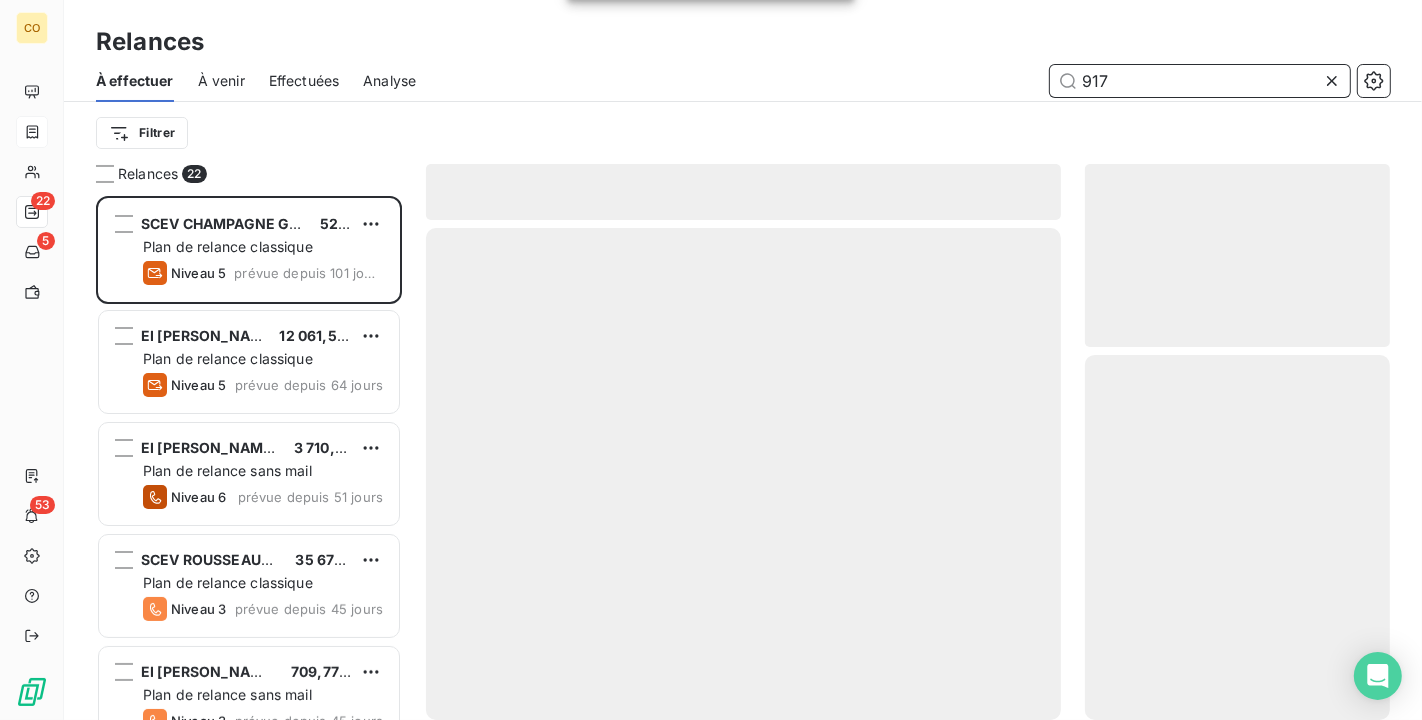 scroll, scrollTop: 18, scrollLeft: 17, axis: both 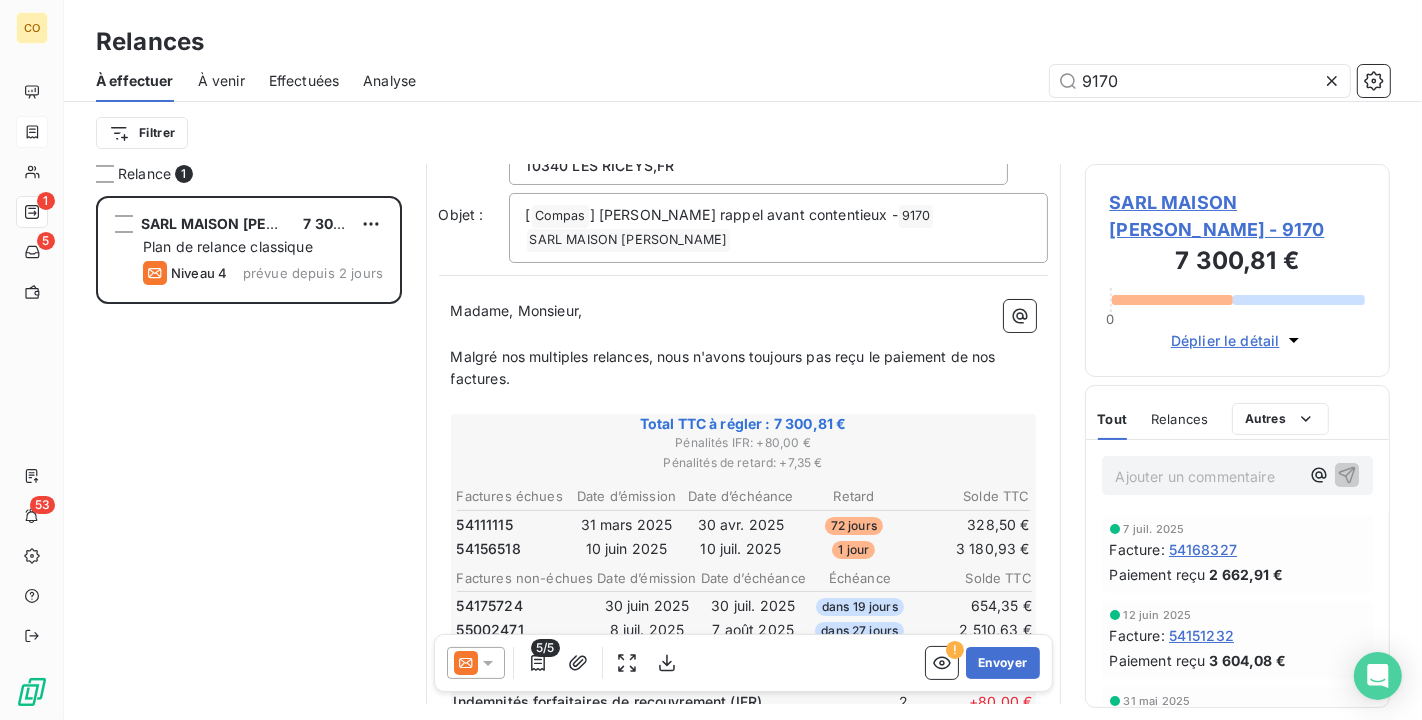 click at bounding box center [476, 663] 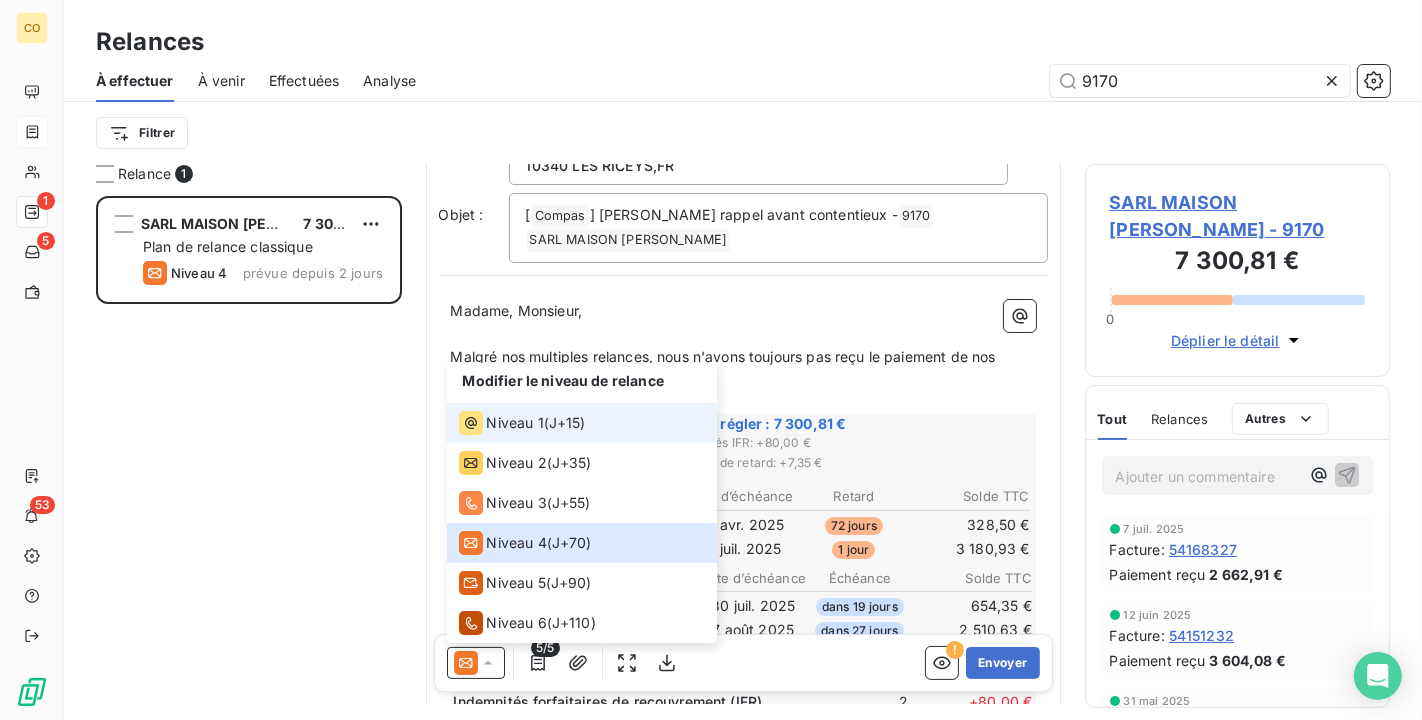 click on "Niveau 1" at bounding box center [501, 423] 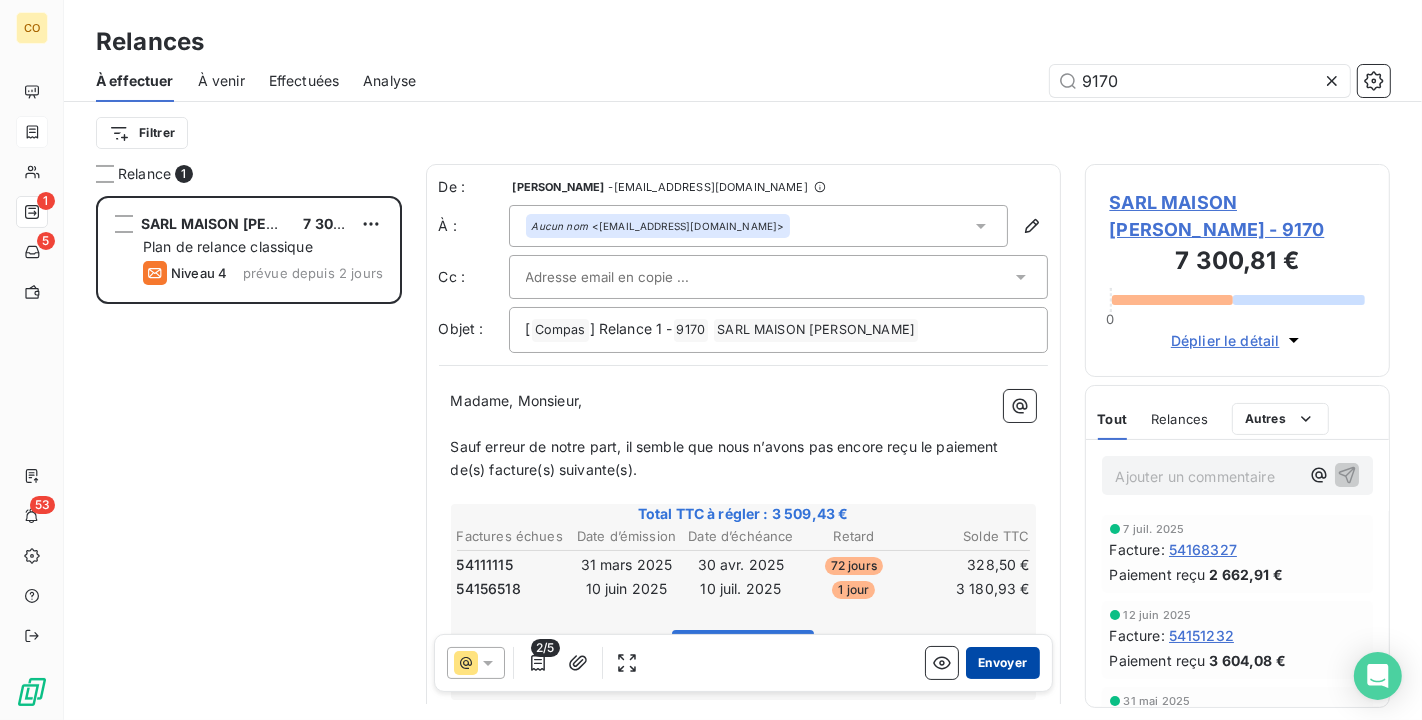 click on "Envoyer" at bounding box center [1002, 663] 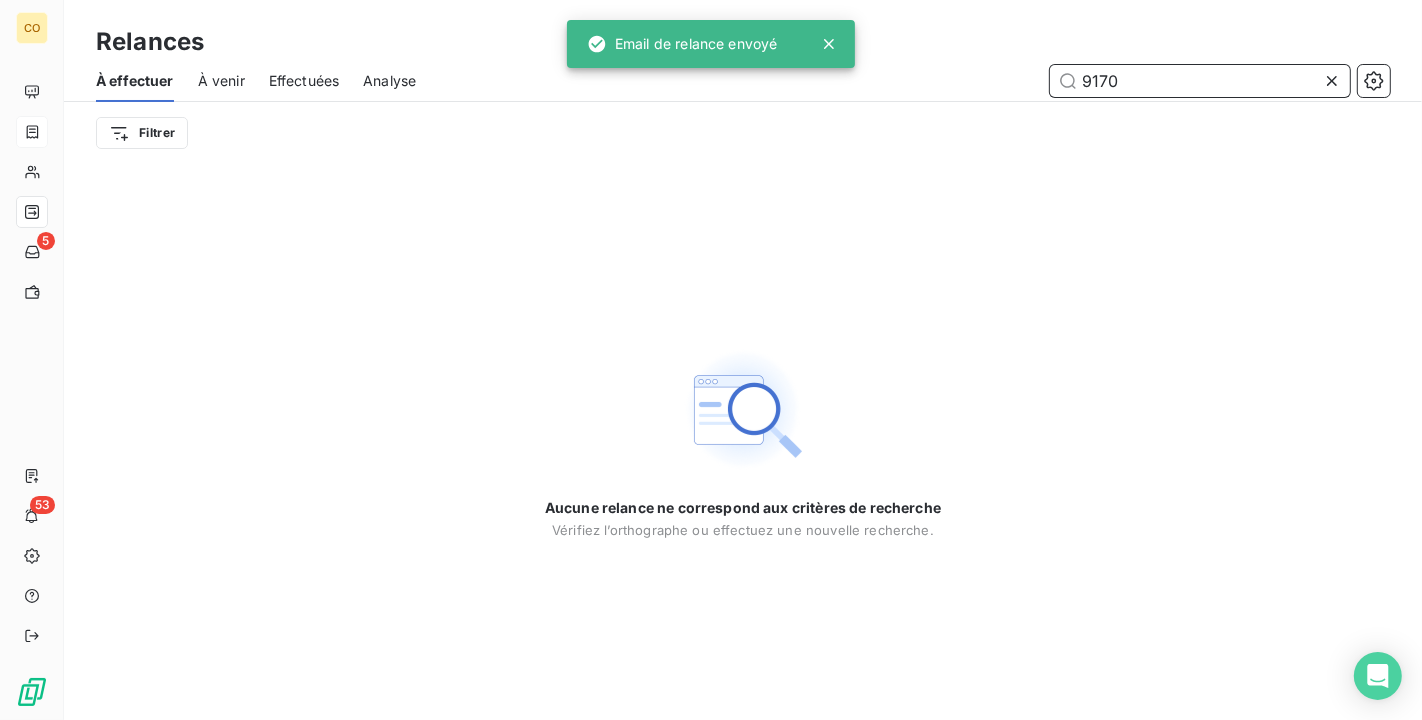drag, startPoint x: 1160, startPoint y: 73, endPoint x: 786, endPoint y: 52, distance: 374.5891 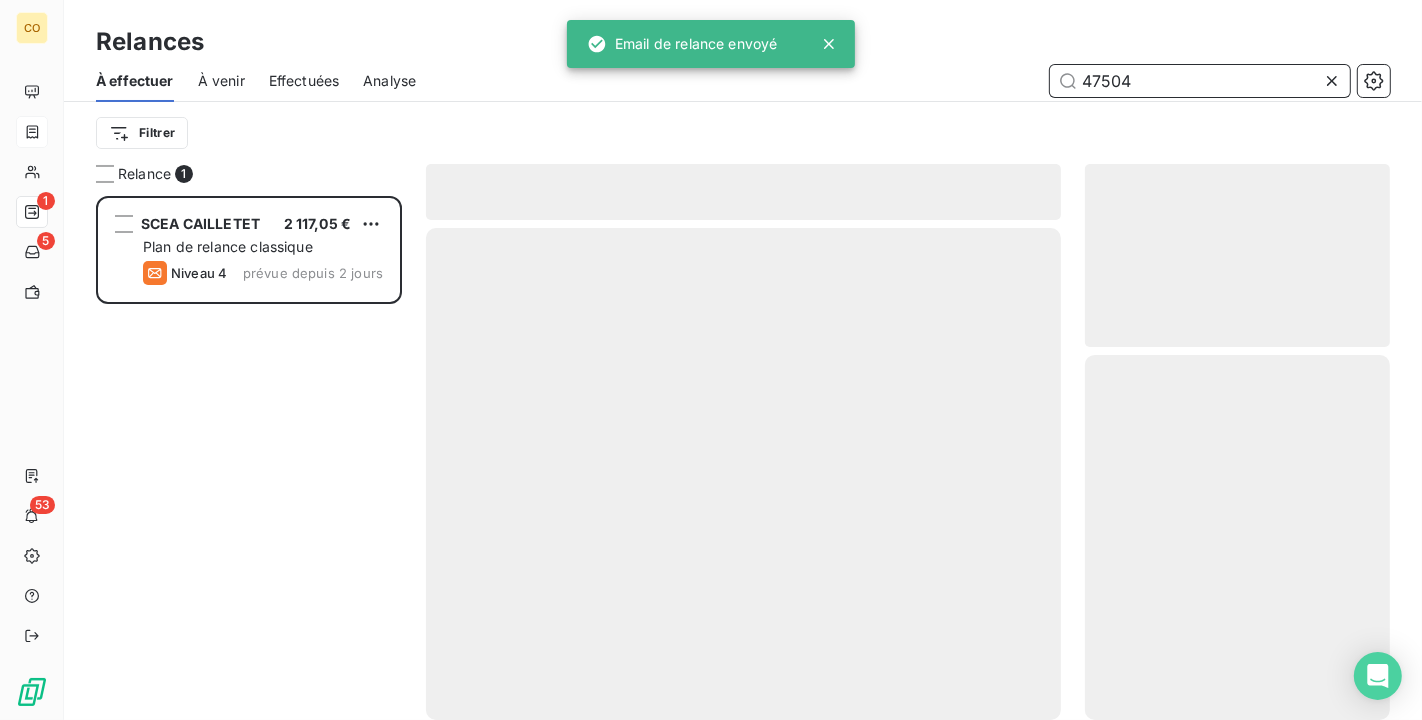 scroll, scrollTop: 18, scrollLeft: 17, axis: both 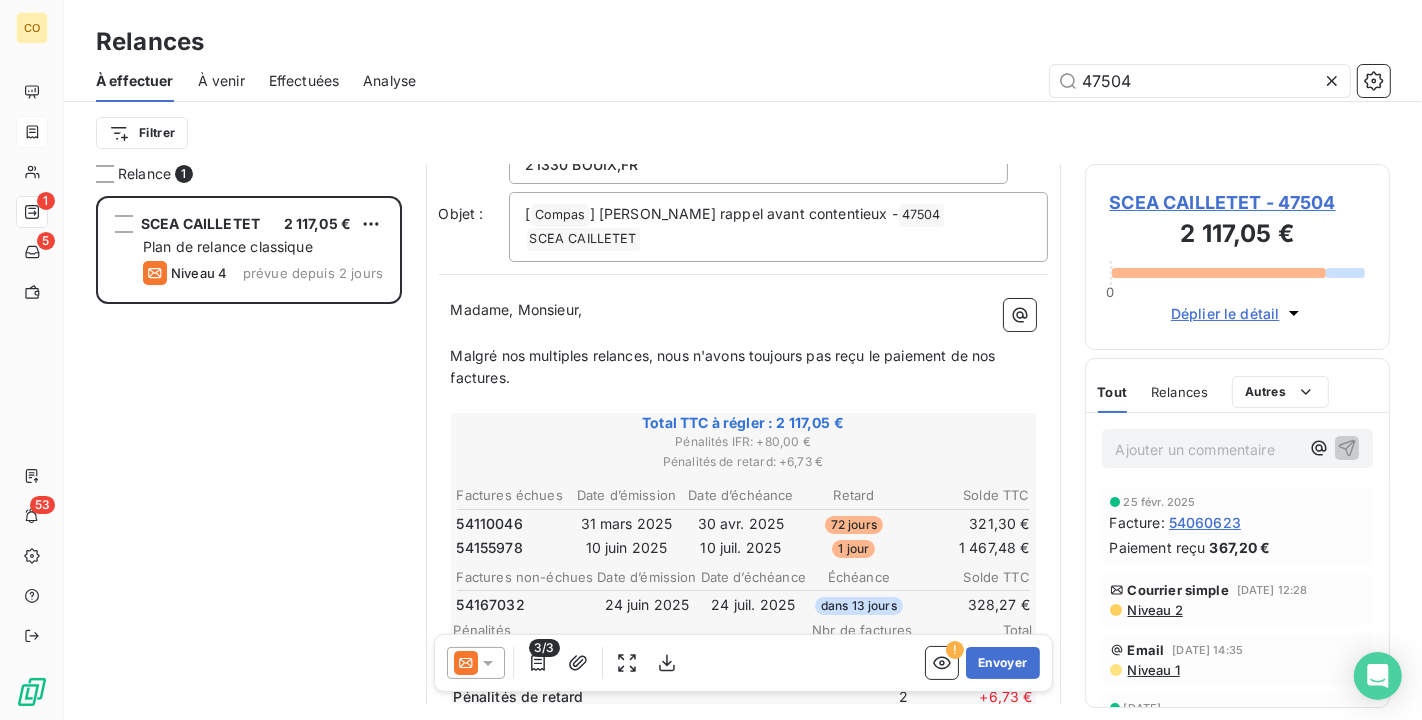 click at bounding box center [476, 663] 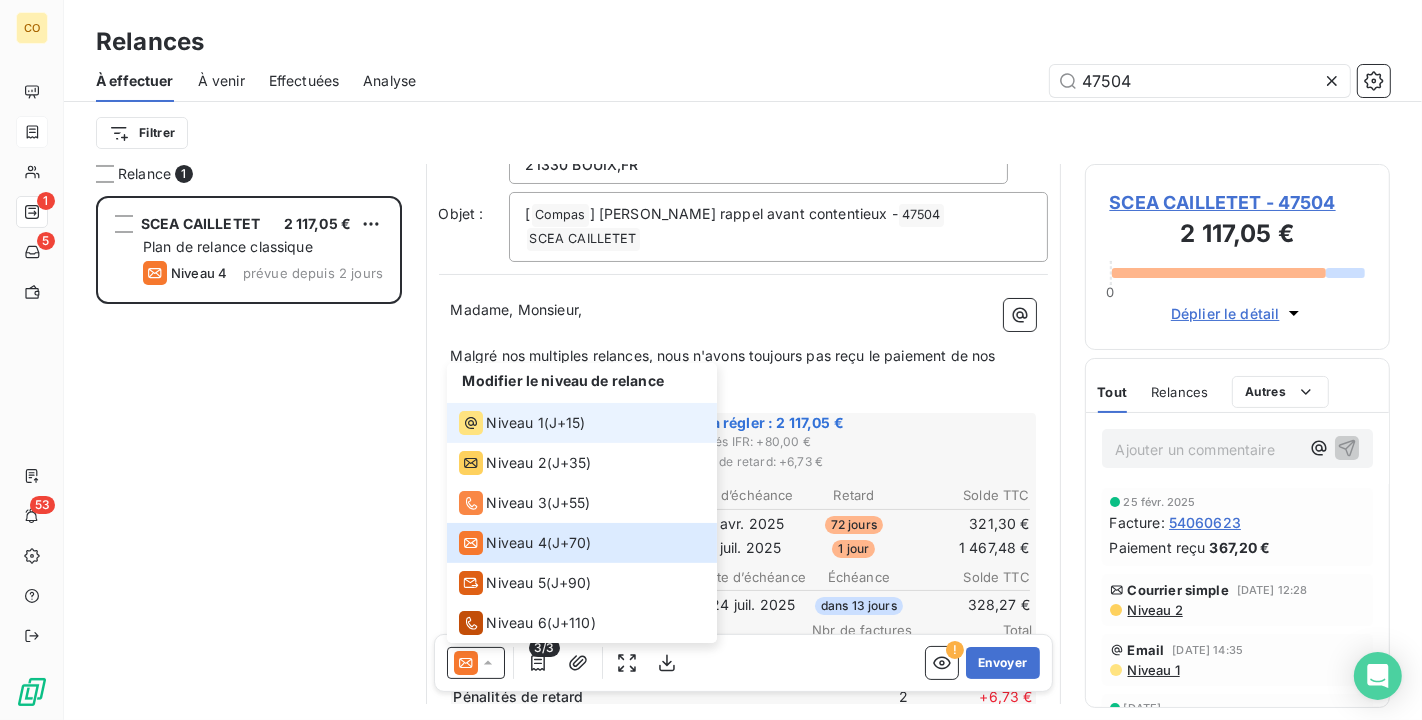 click on "Niveau 1  ( J+15 )" at bounding box center (582, 423) 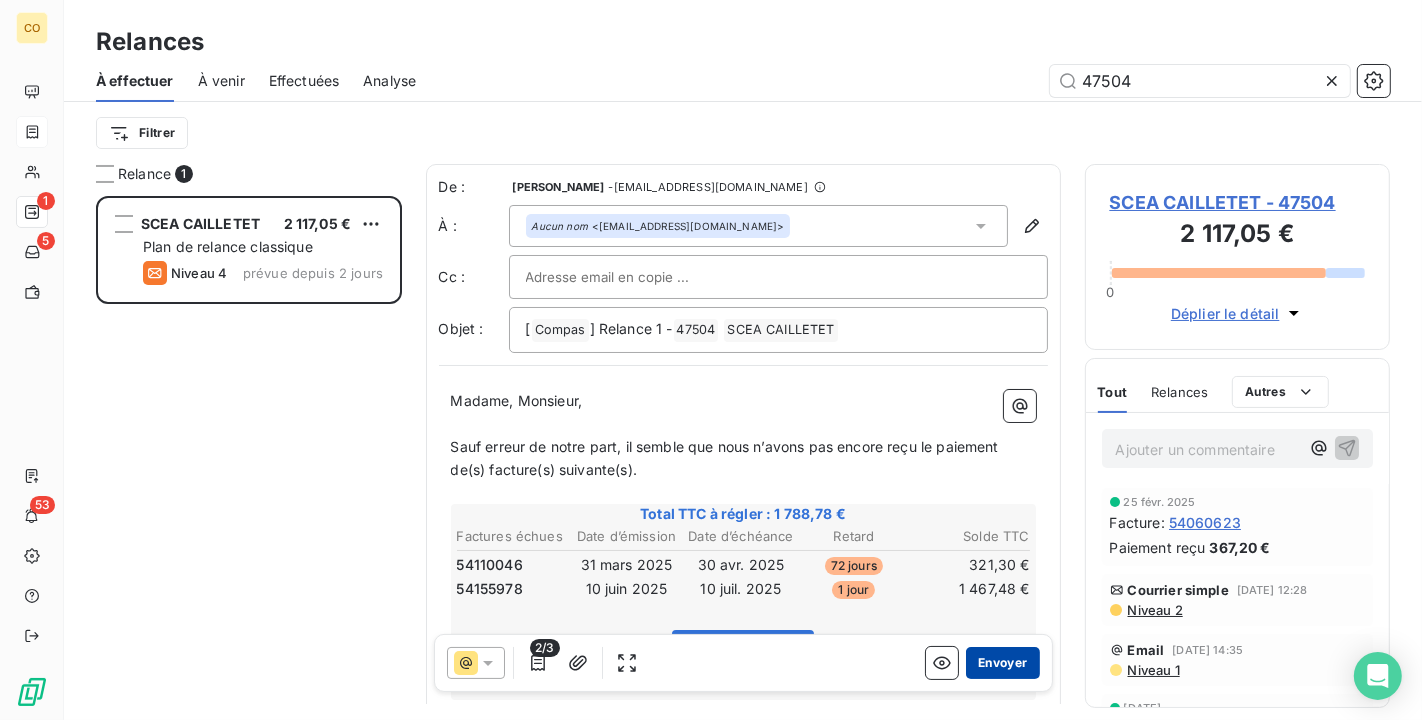 click on "Envoyer" at bounding box center [1002, 663] 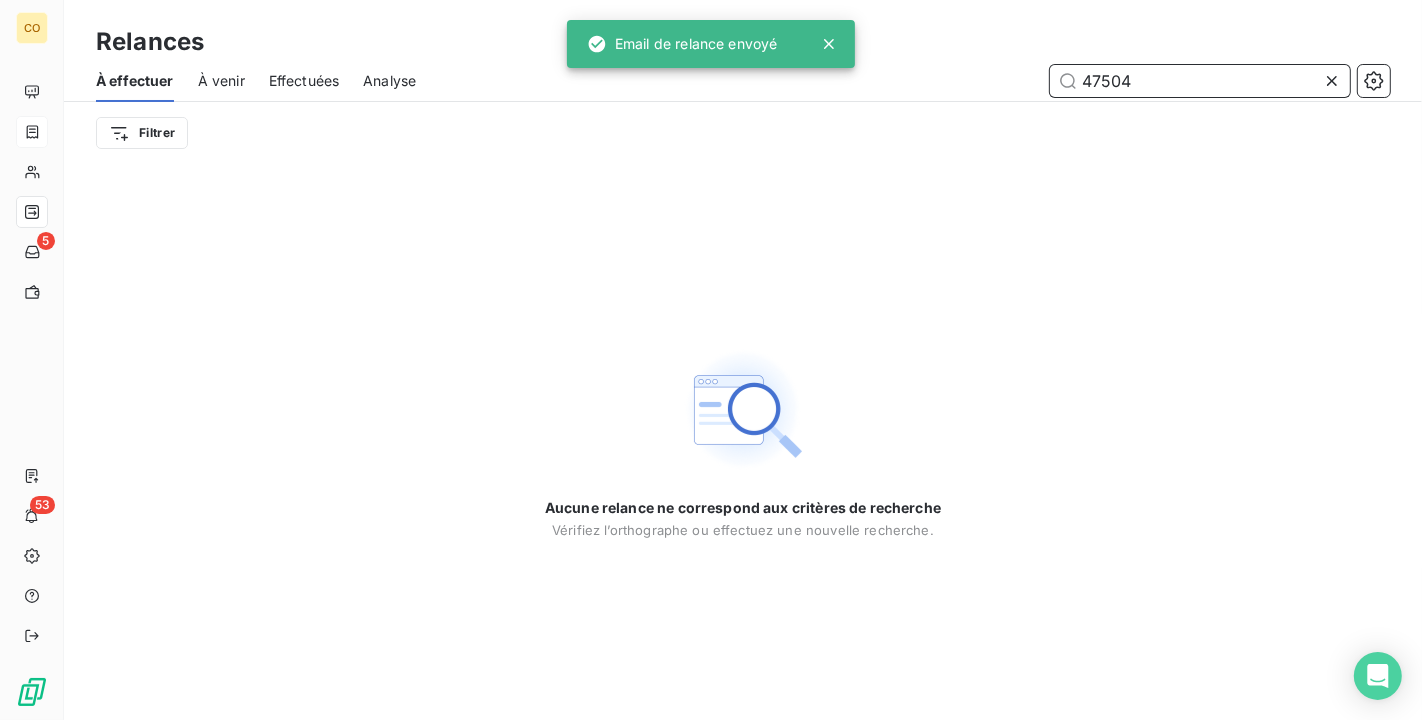 drag, startPoint x: 1165, startPoint y: 92, endPoint x: 953, endPoint y: 61, distance: 214.25452 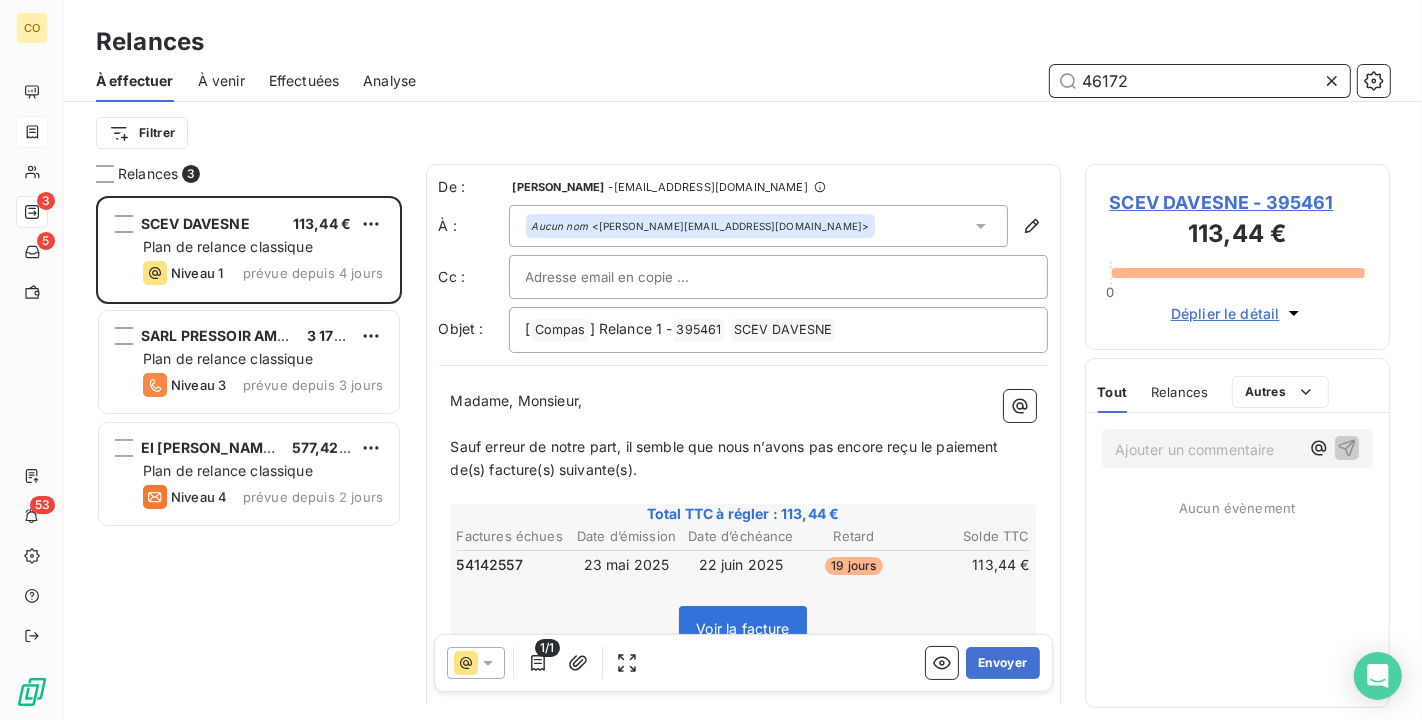 scroll, scrollTop: 18, scrollLeft: 17, axis: both 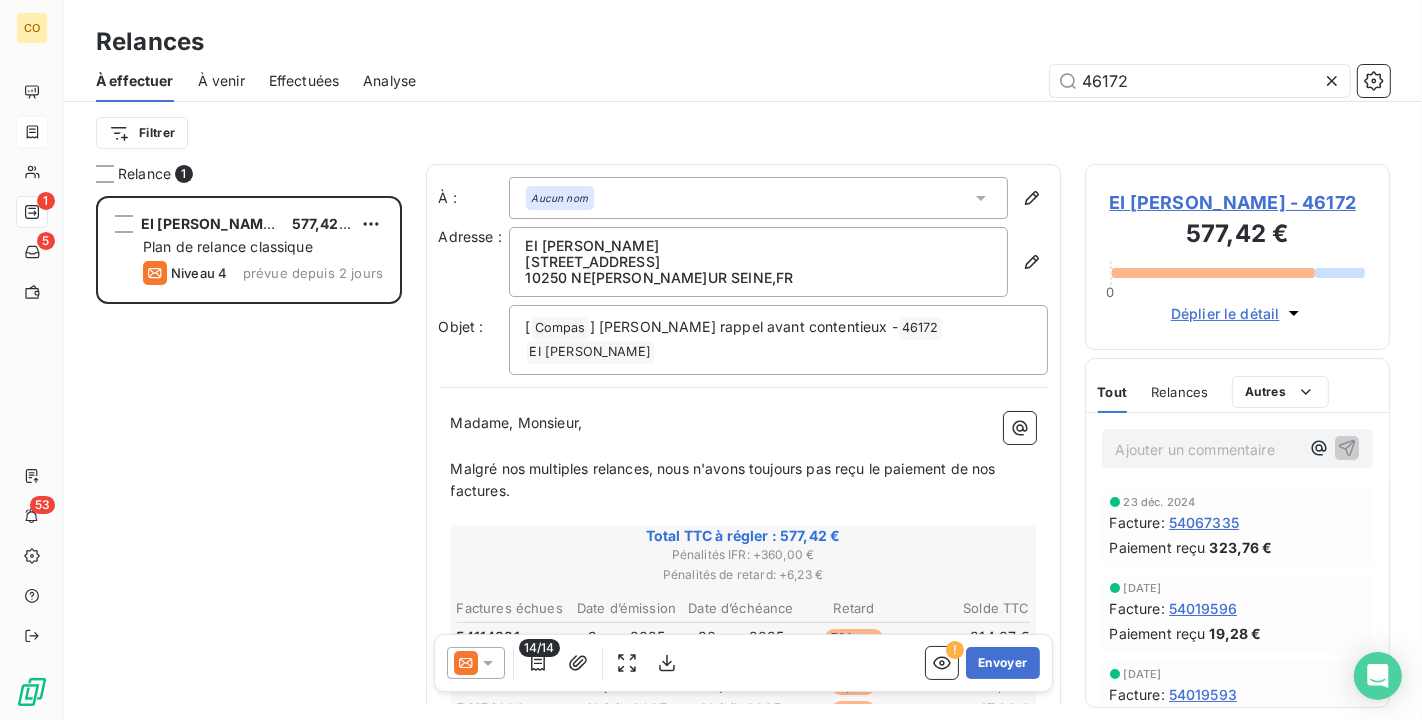 click on "14/14" at bounding box center [565, 663] 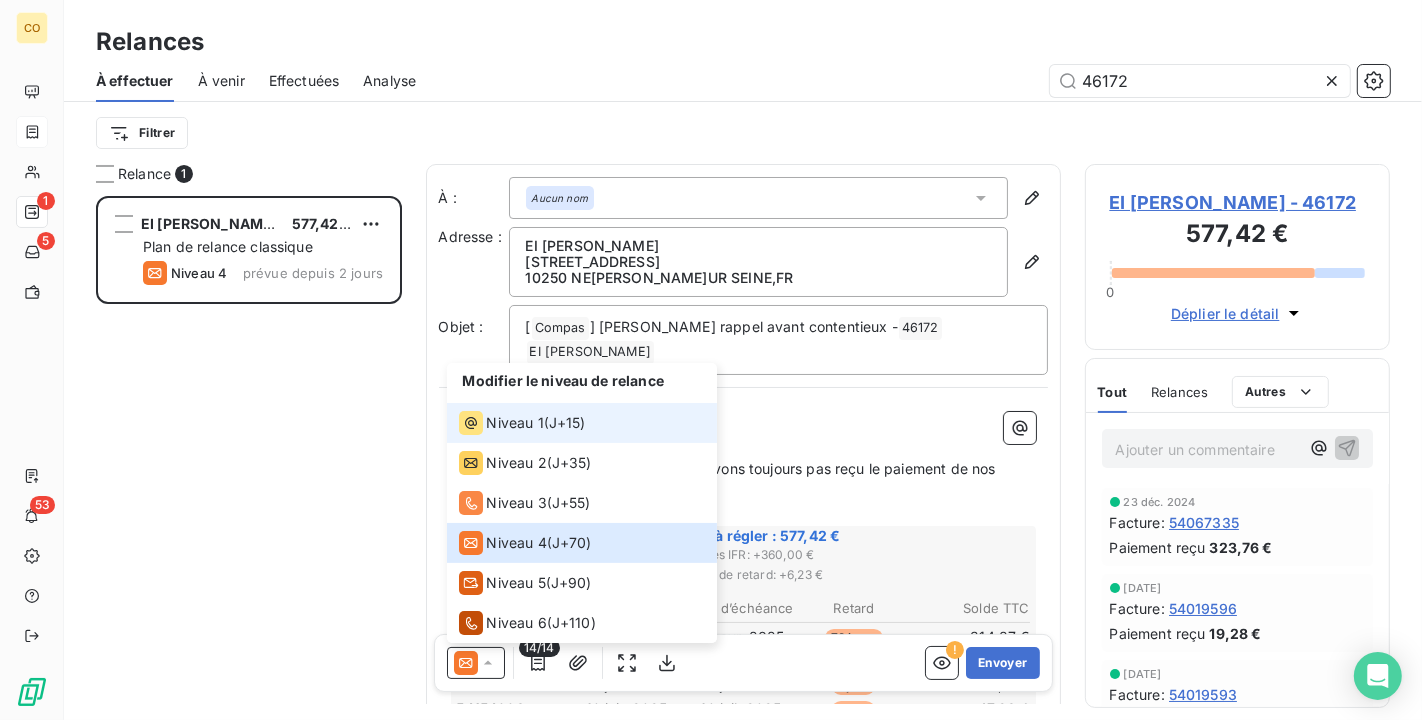 click on "Niveau 1" at bounding box center [515, 423] 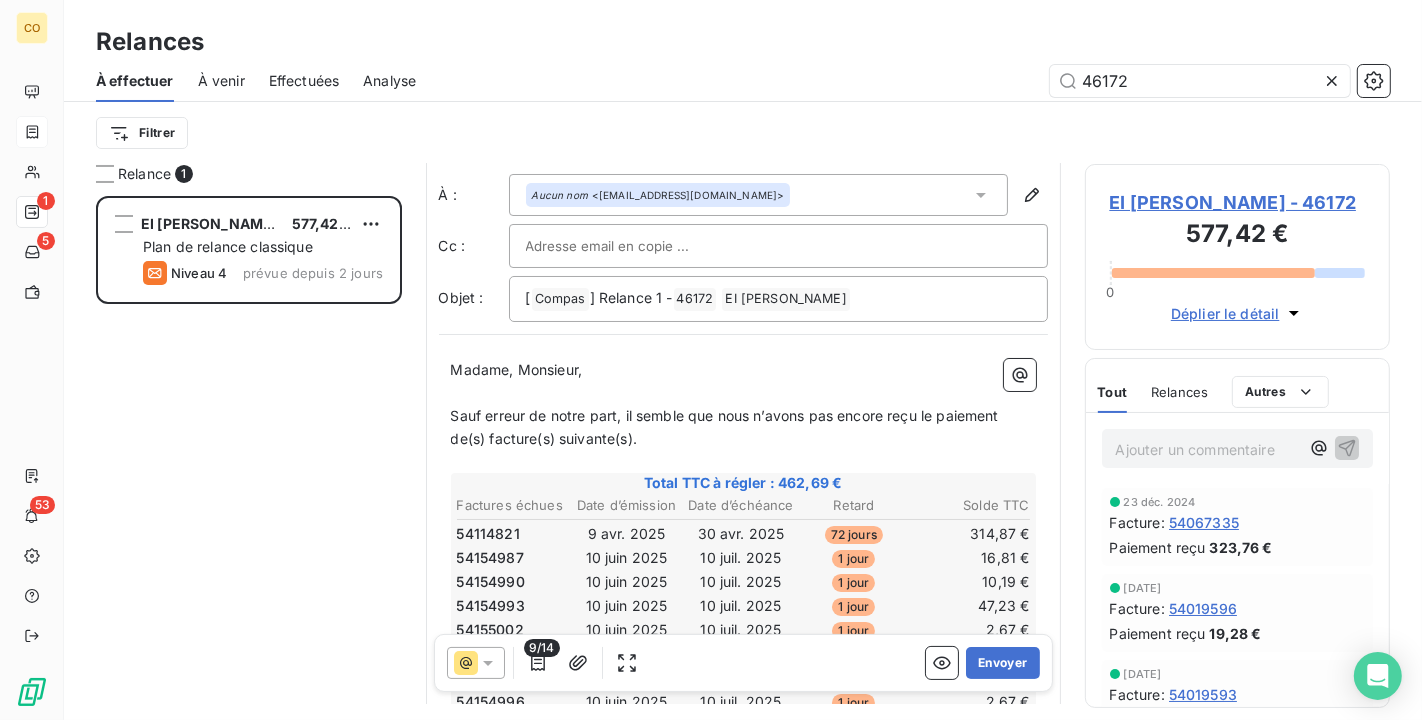 scroll, scrollTop: 113, scrollLeft: 0, axis: vertical 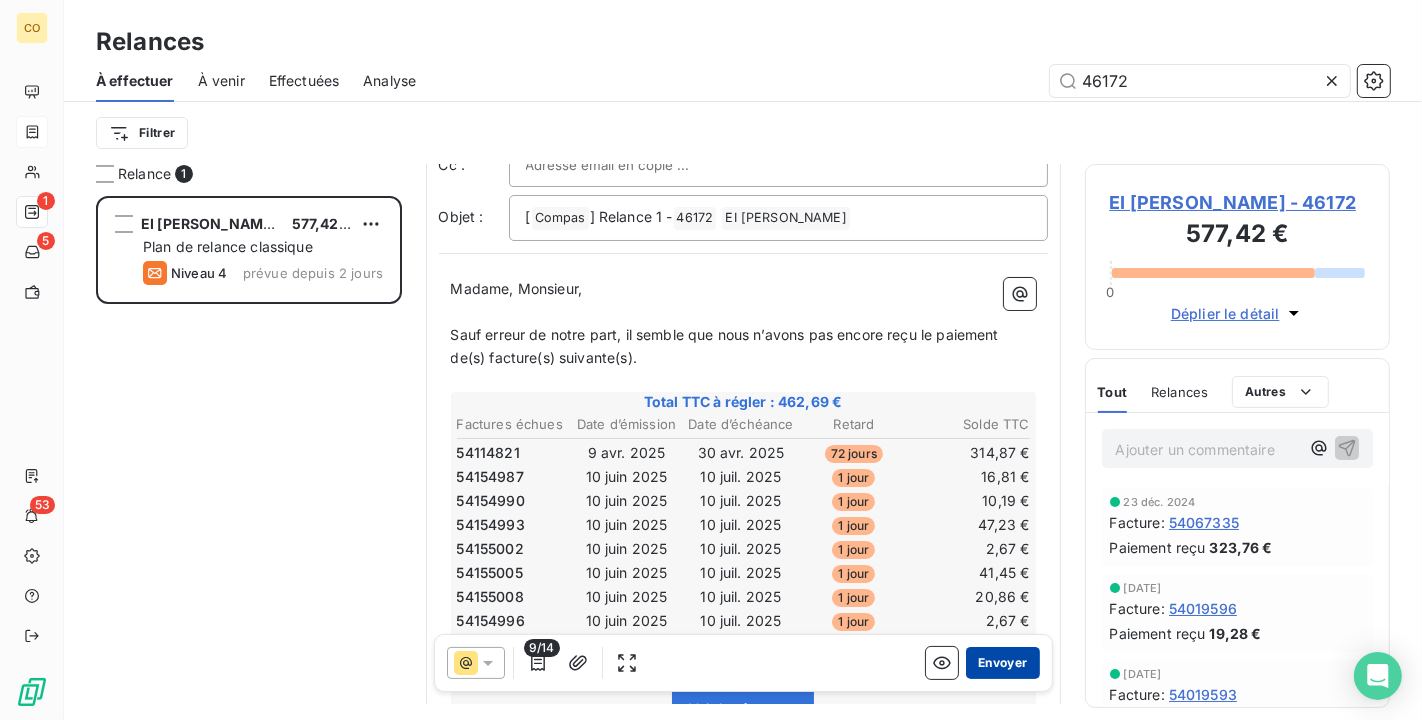 click on "Envoyer" at bounding box center (1002, 663) 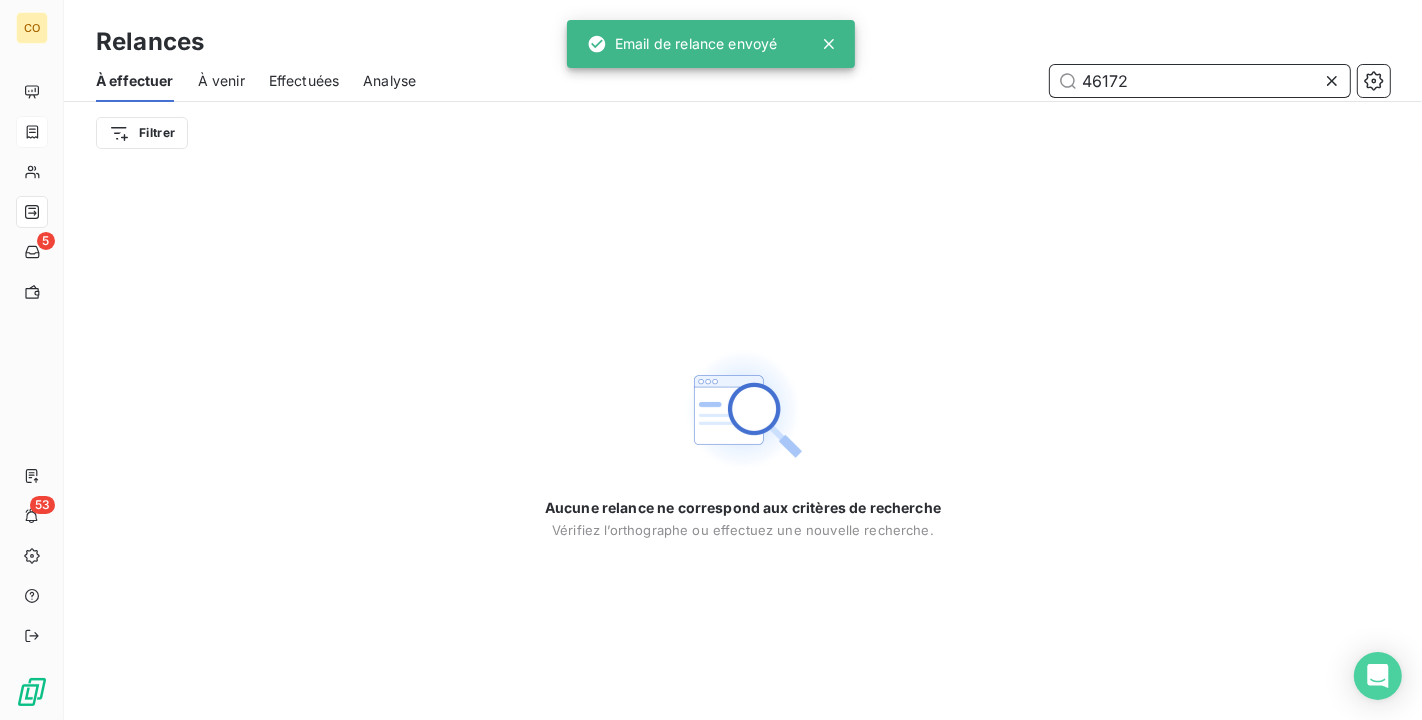 drag, startPoint x: 1157, startPoint y: 81, endPoint x: 804, endPoint y: 57, distance: 353.8149 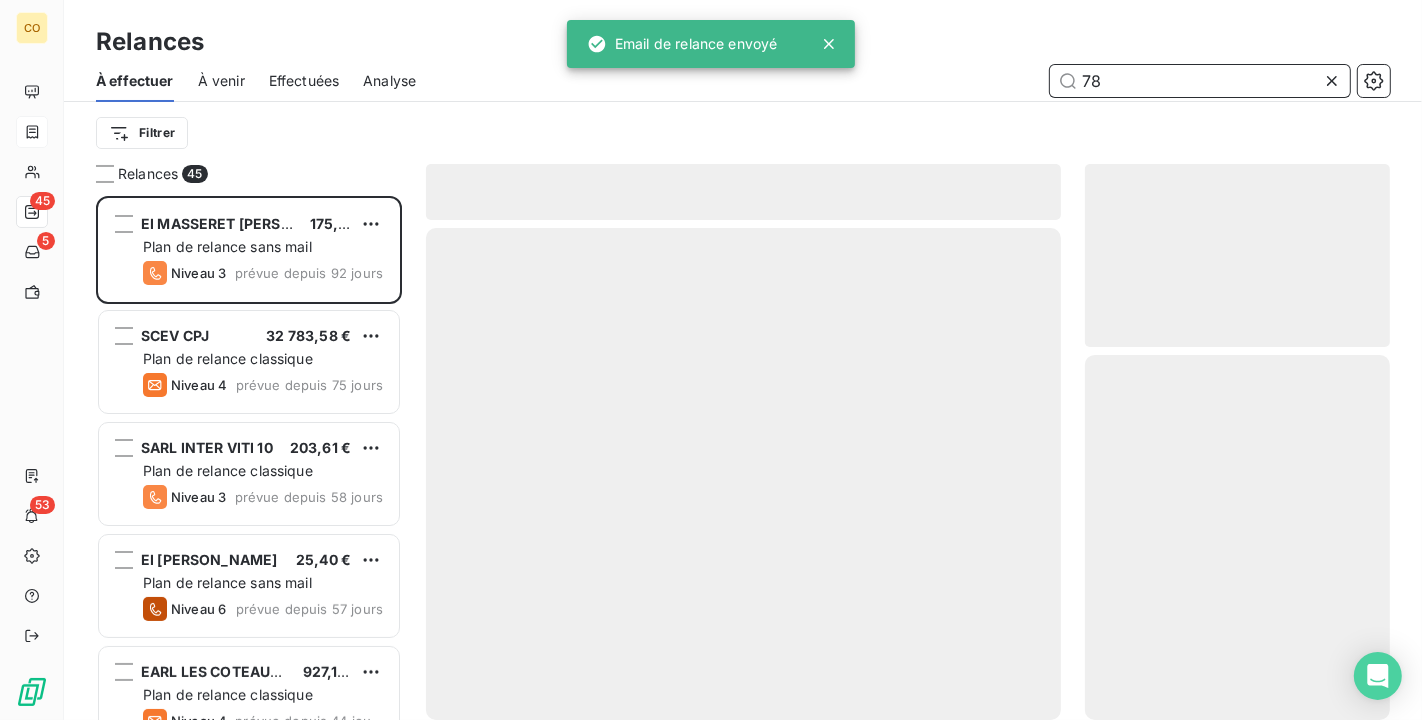 scroll, scrollTop: 18, scrollLeft: 17, axis: both 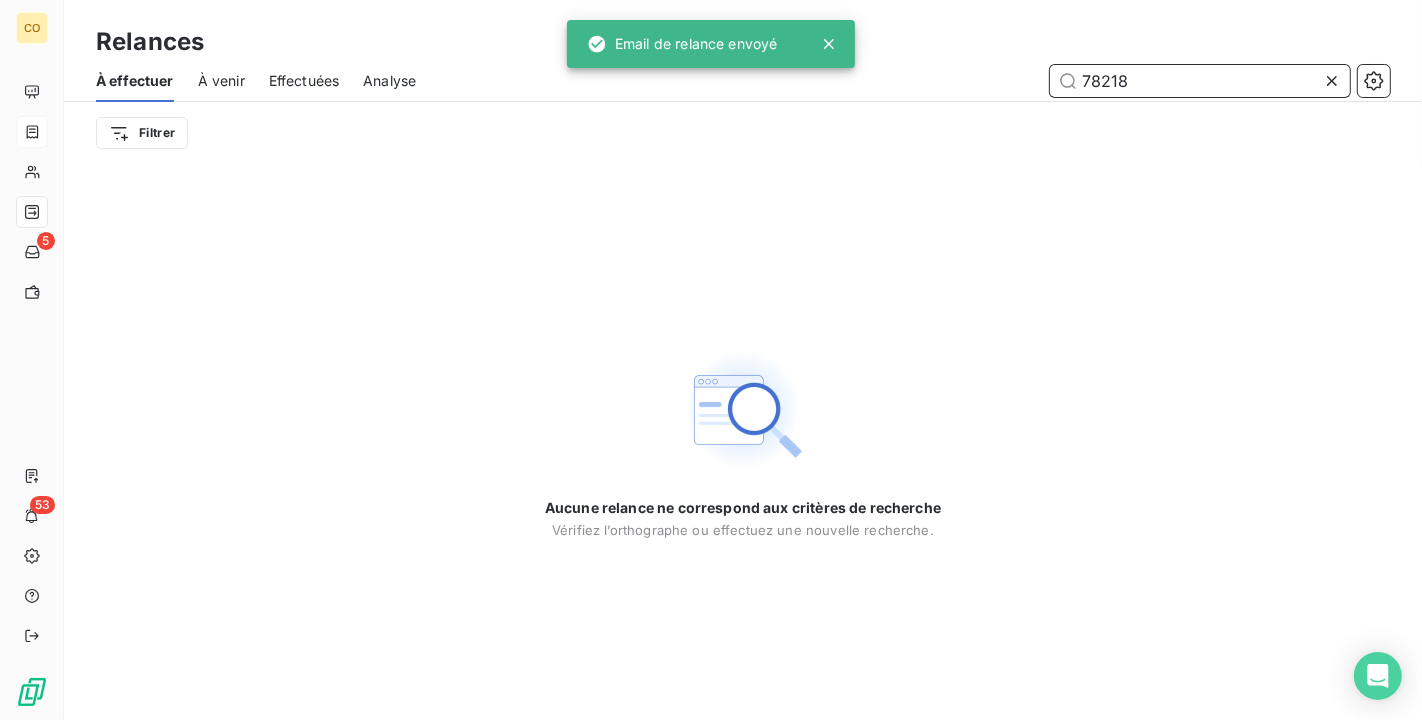 type on "78218" 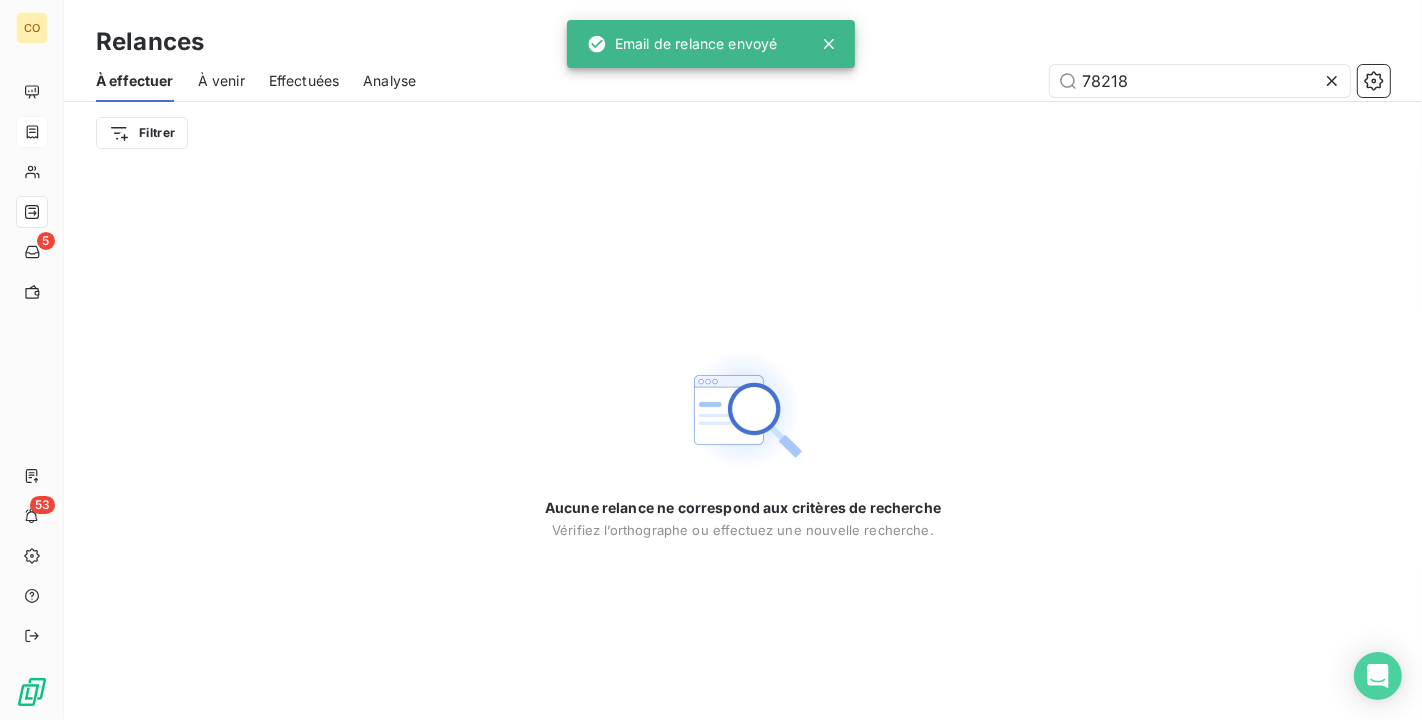 drag, startPoint x: 447, startPoint y: 171, endPoint x: 698, endPoint y: 155, distance: 251.50945 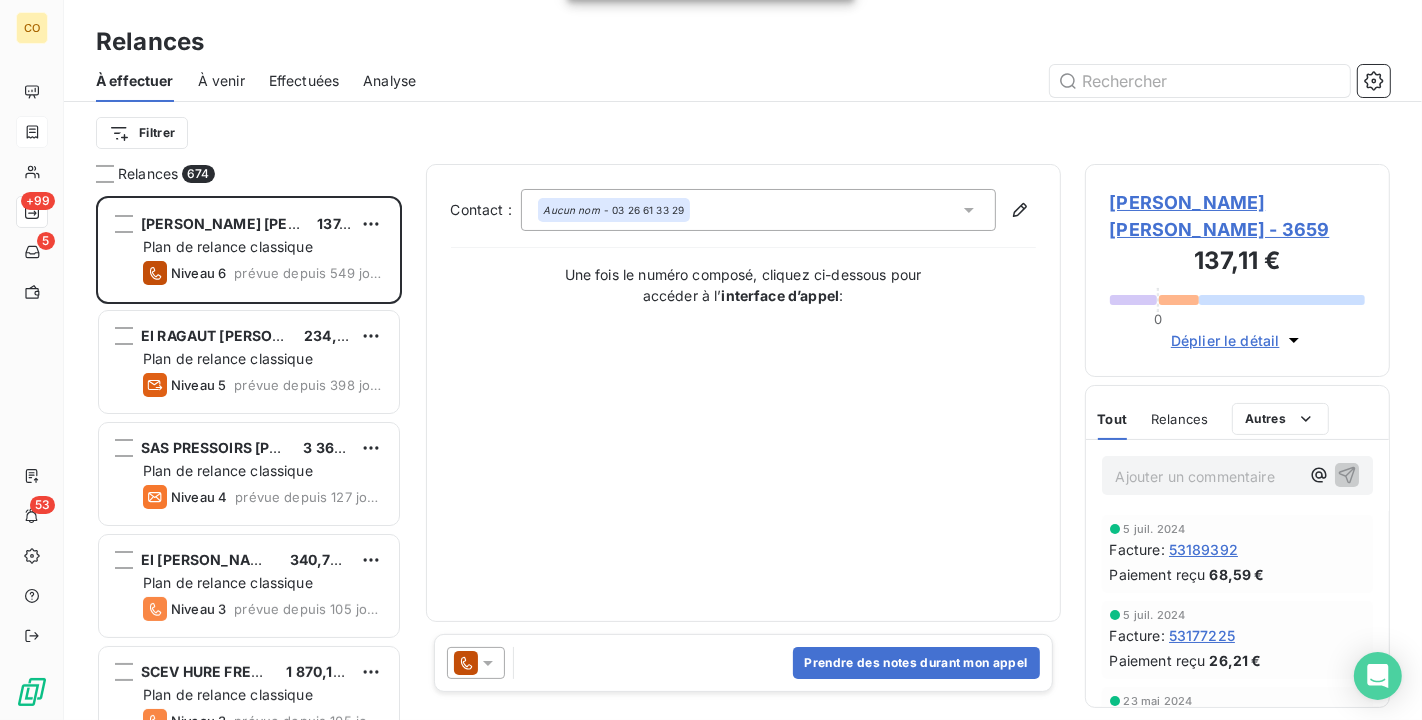 scroll, scrollTop: 18, scrollLeft: 17, axis: both 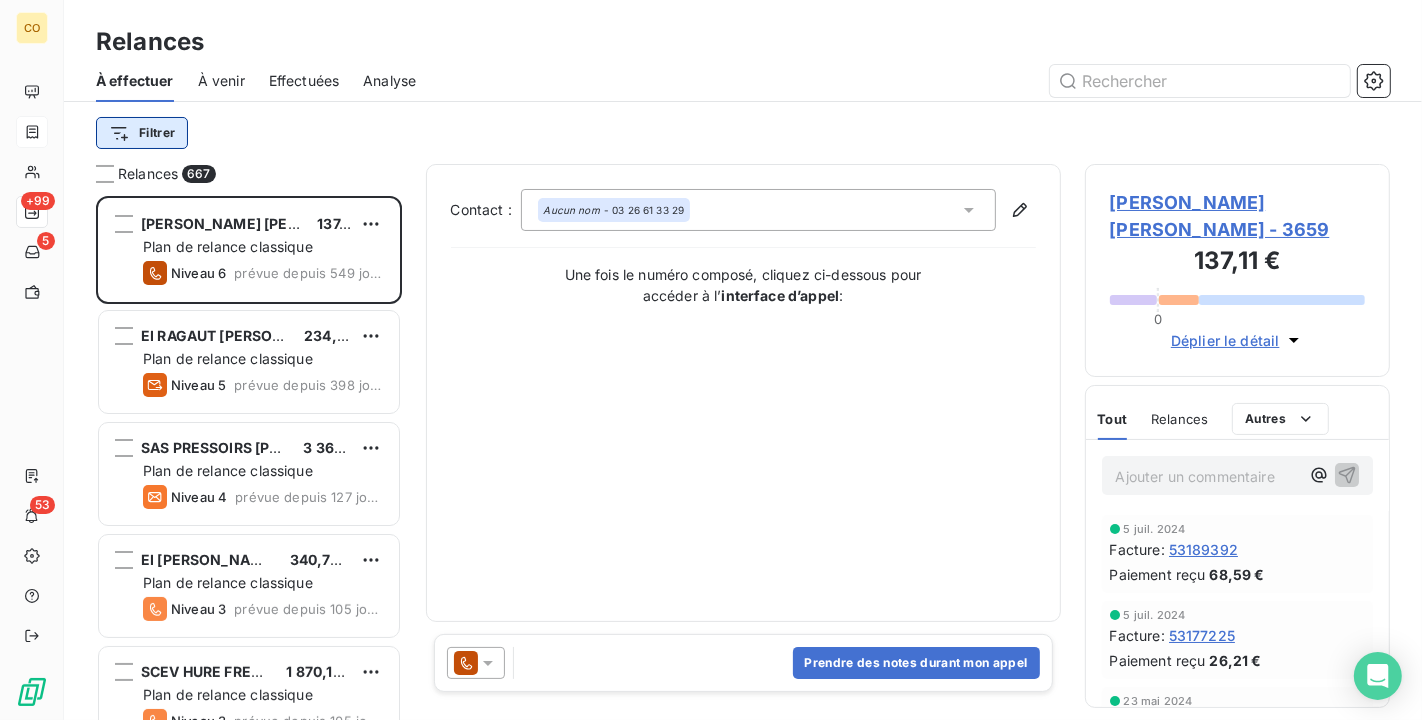 click on "CO +99 5 53 Relances À effectuer À venir Effectuées Analyse Filtrer Relances 667 [PERSON_NAME] [PERSON_NAME] 137,11 € Plan de relance classique Niveau 6 prévue depuis 549 jours EI RAGAUT [PERSON_NAME] 234,70 € Plan de relance classique Niveau 5 prévue depuis 398 jours SAS PRESSOIRS [PERSON_NAME] 3 369,68 € Plan de relance classique Niveau 4 prévue depuis 127 jours EI [PERSON_NAME] 340,76 € Plan de relance classique Niveau 3 prévue depuis 105 jours SCEV HURE FRERES 1 870,19 € Plan de relance classique Niveau 3 prévue depuis 105 jours EI [PERSON_NAME] 439,32 € Plan de relance classique Niveau 5 prévue depuis 105 jours EI GOURMAND [PERSON_NAME] 84,25 € Plan de relance sans mail Niveau 5 prévue depuis 105 jours Aut. INDIVISION [PERSON_NAME] 57,03 € Plan de relance classique Niveau 5 prévue depuis 105 jours SC DOMAINE R-RENAUDIN 15 461,22 € Plan de relance classique Niveau 3 prévue depuis 103 jours SAS [PERSON_NAME] 3 729,00 € Plan de relance classique Niveau 5 Niveau 3" at bounding box center [711, 360] 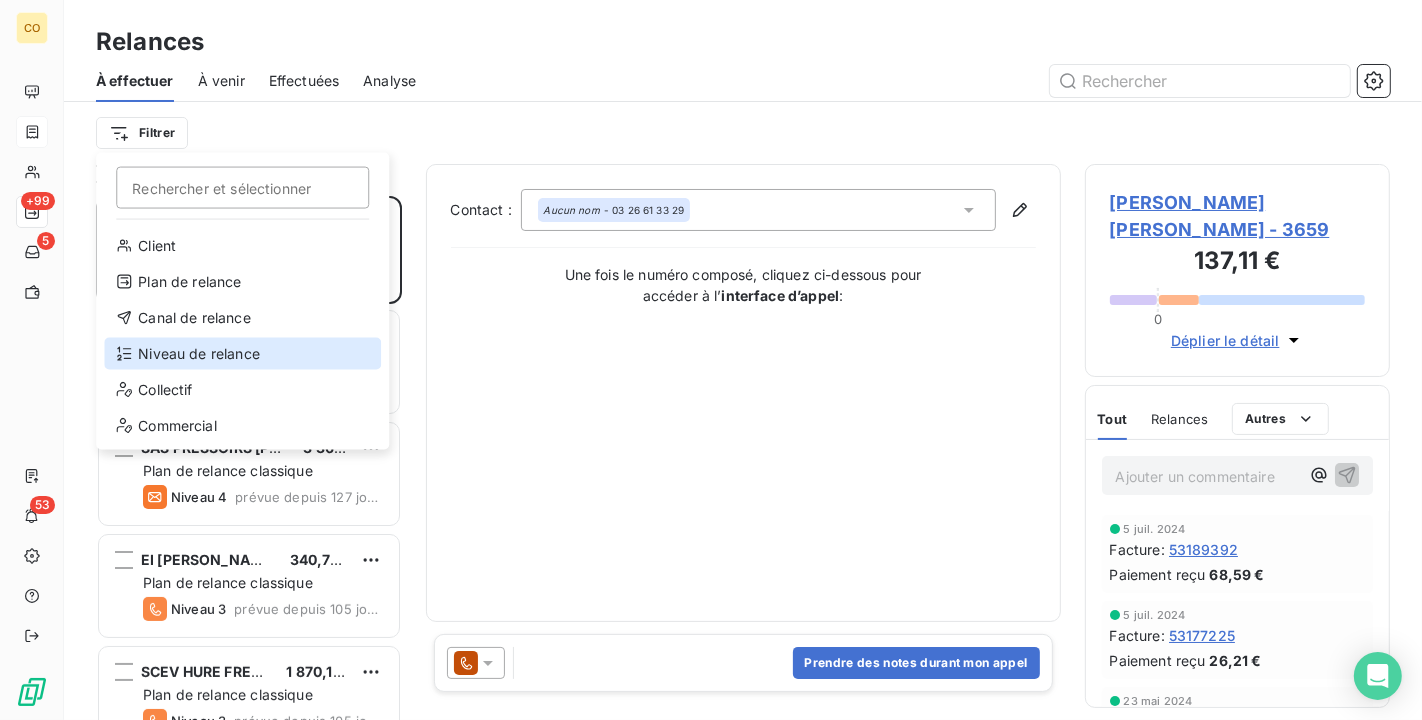 click on "Niveau de relance" at bounding box center [242, 354] 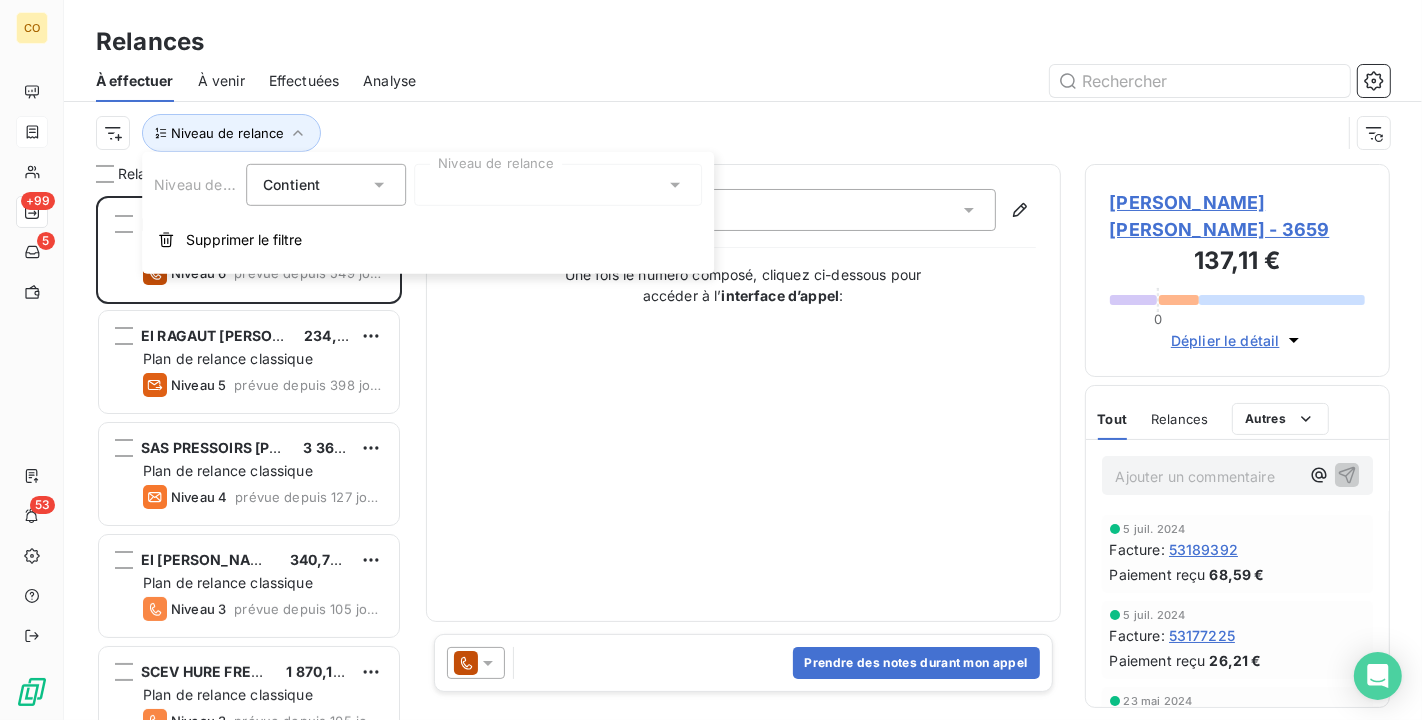 click at bounding box center (558, 185) 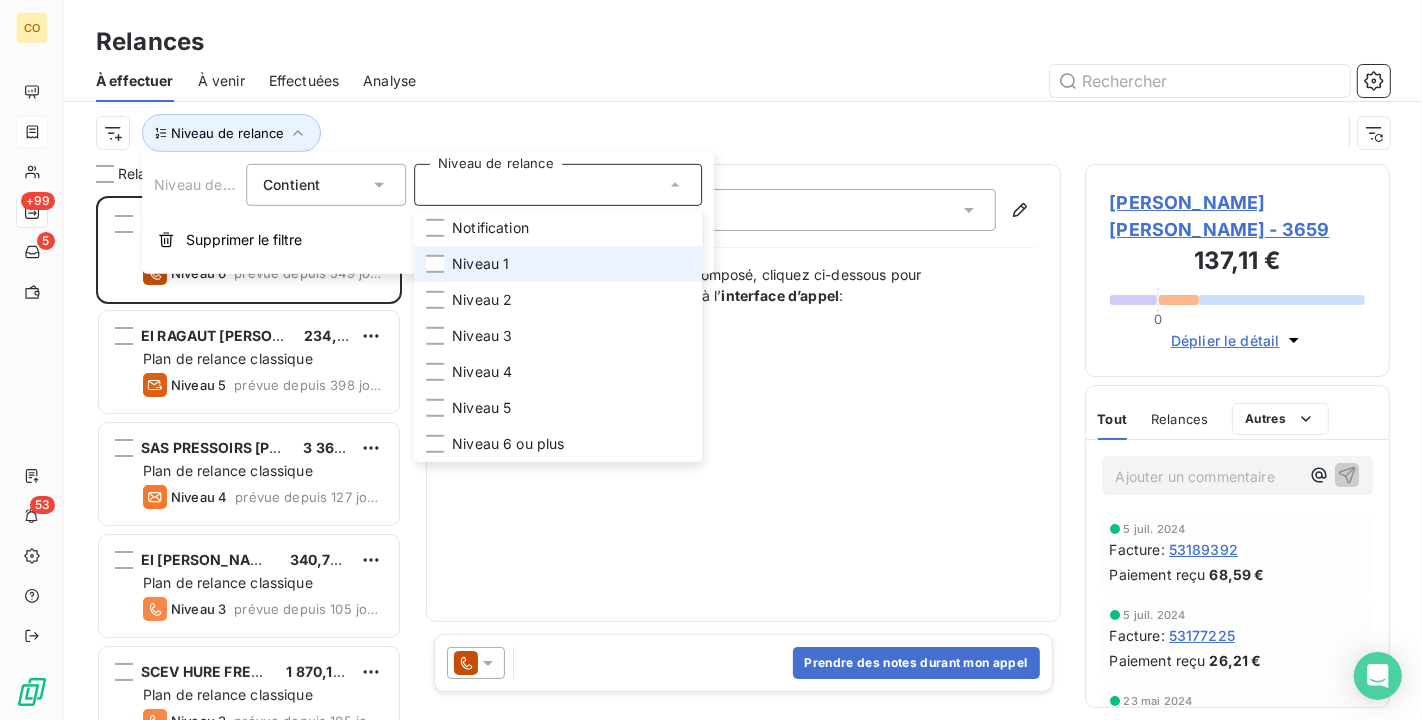 click on "Niveau 1" at bounding box center (558, 264) 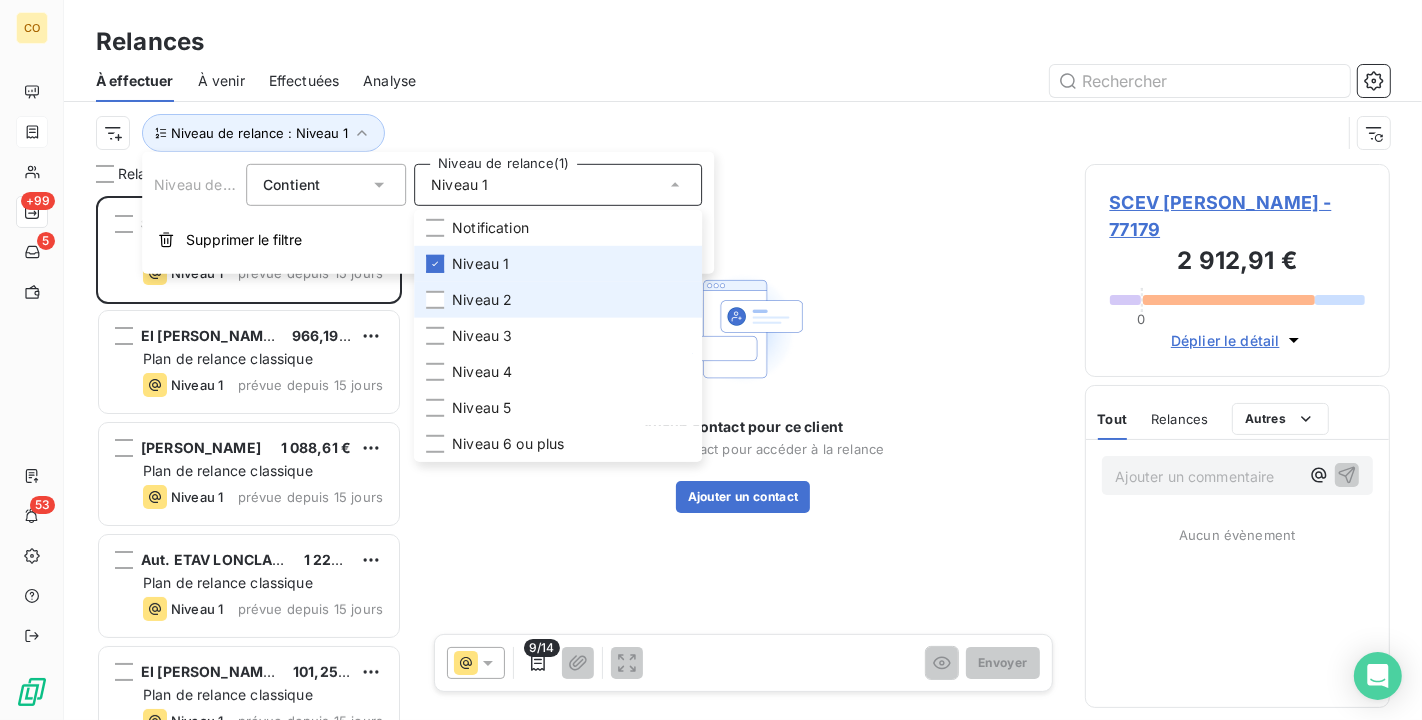 scroll, scrollTop: 18, scrollLeft: 17, axis: both 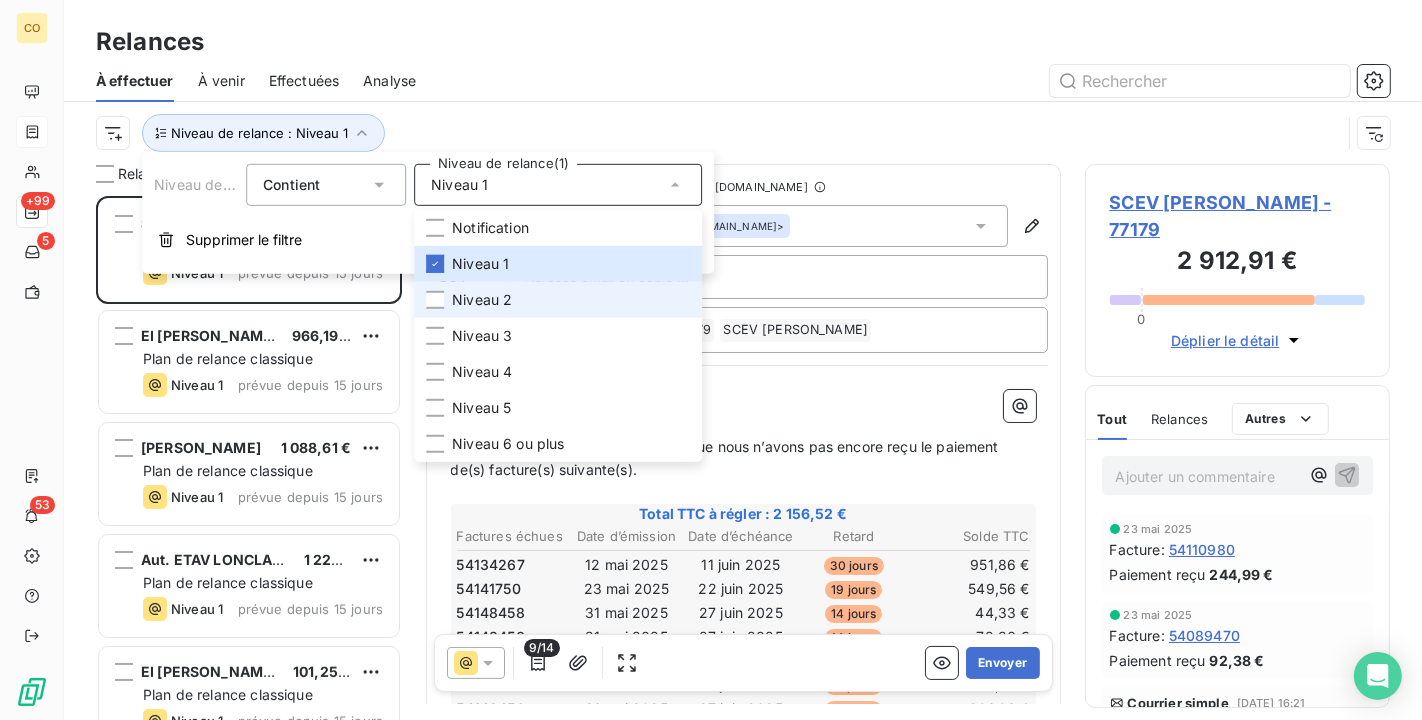 click on "Niveau 2" at bounding box center [558, 300] 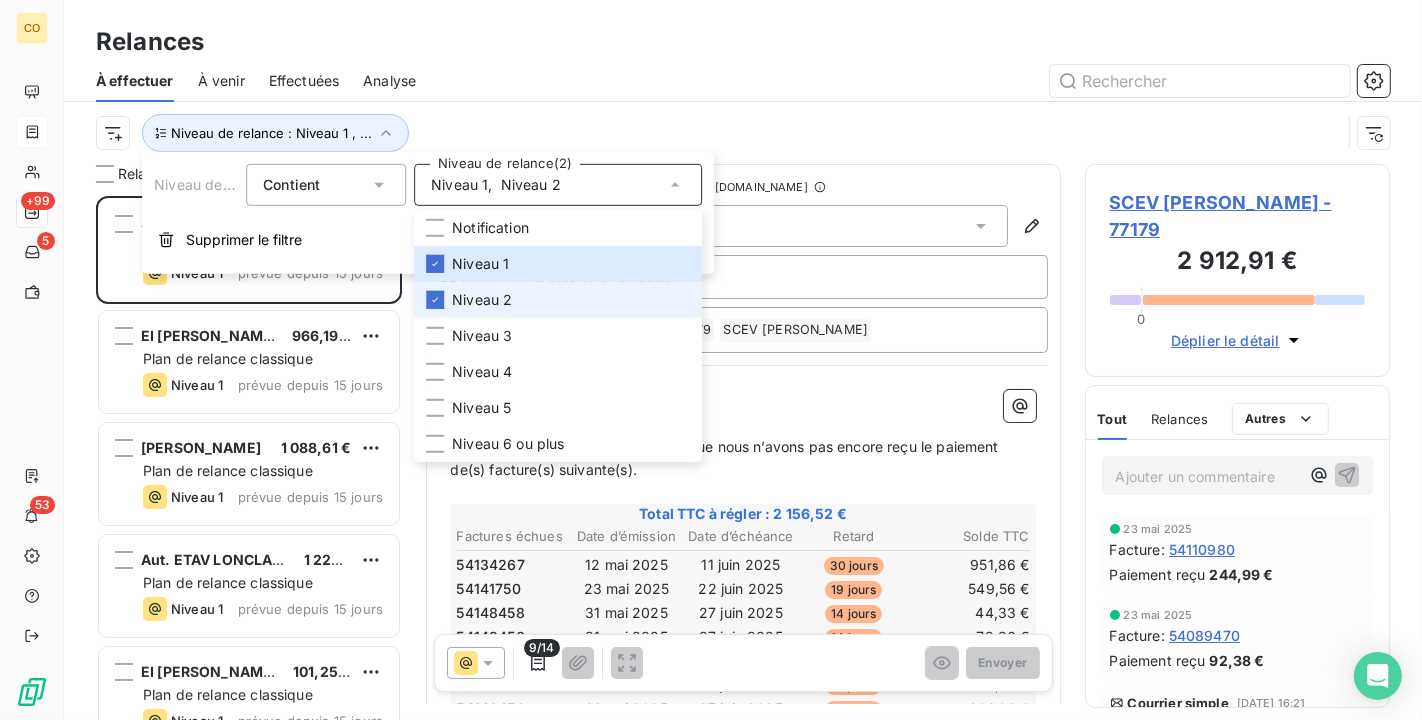 scroll, scrollTop: 18, scrollLeft: 17, axis: both 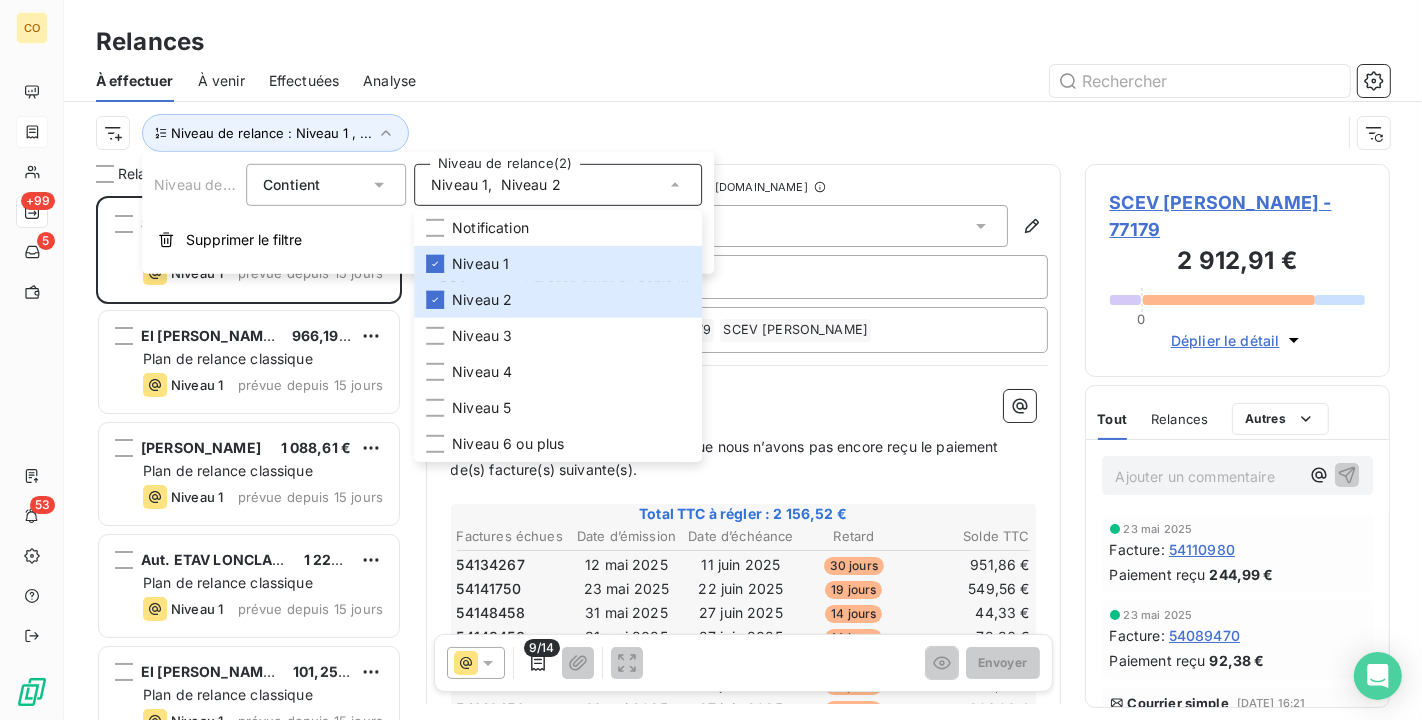 click on "À effectuer À venir Effectuées Analyse" at bounding box center [743, 81] 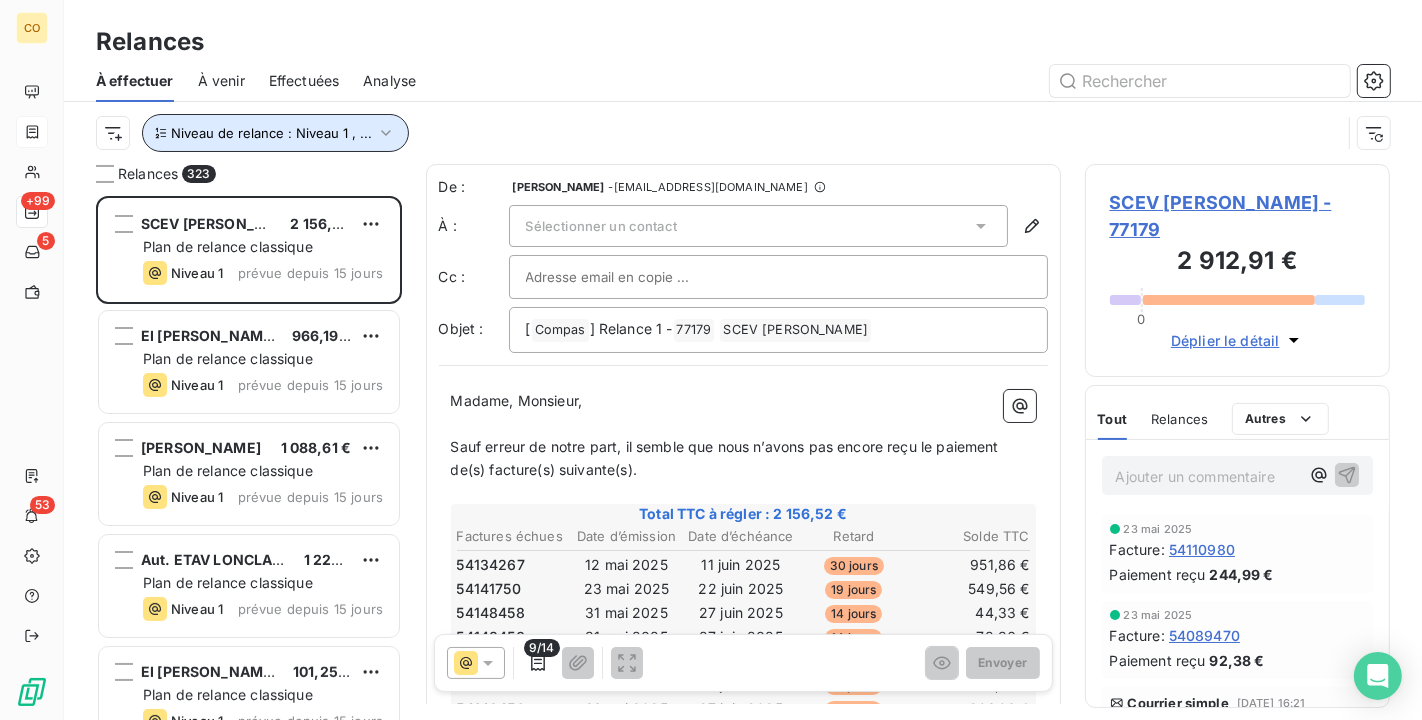 click on "Niveau de relance  : Niveau 1 , ..." at bounding box center (271, 133) 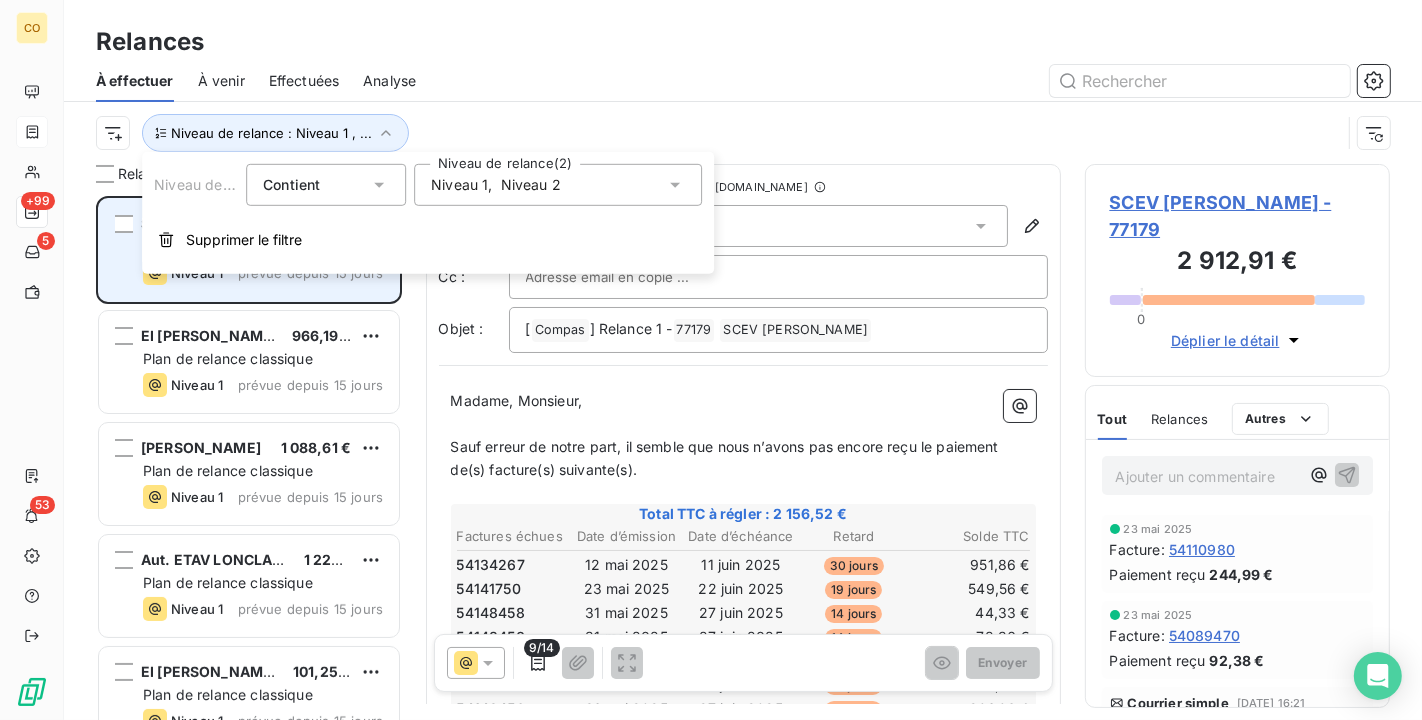 click on "Supprimer le filtre" at bounding box center (244, 240) 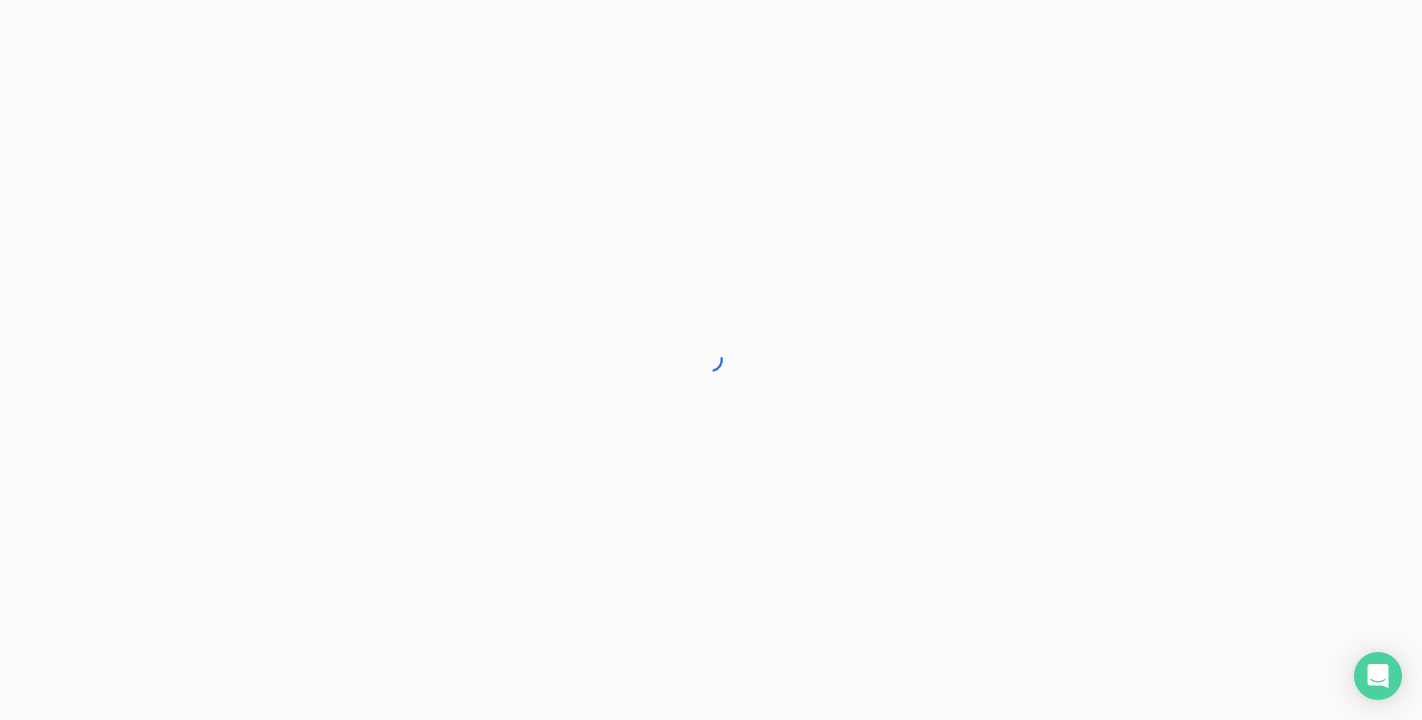 scroll, scrollTop: 0, scrollLeft: 0, axis: both 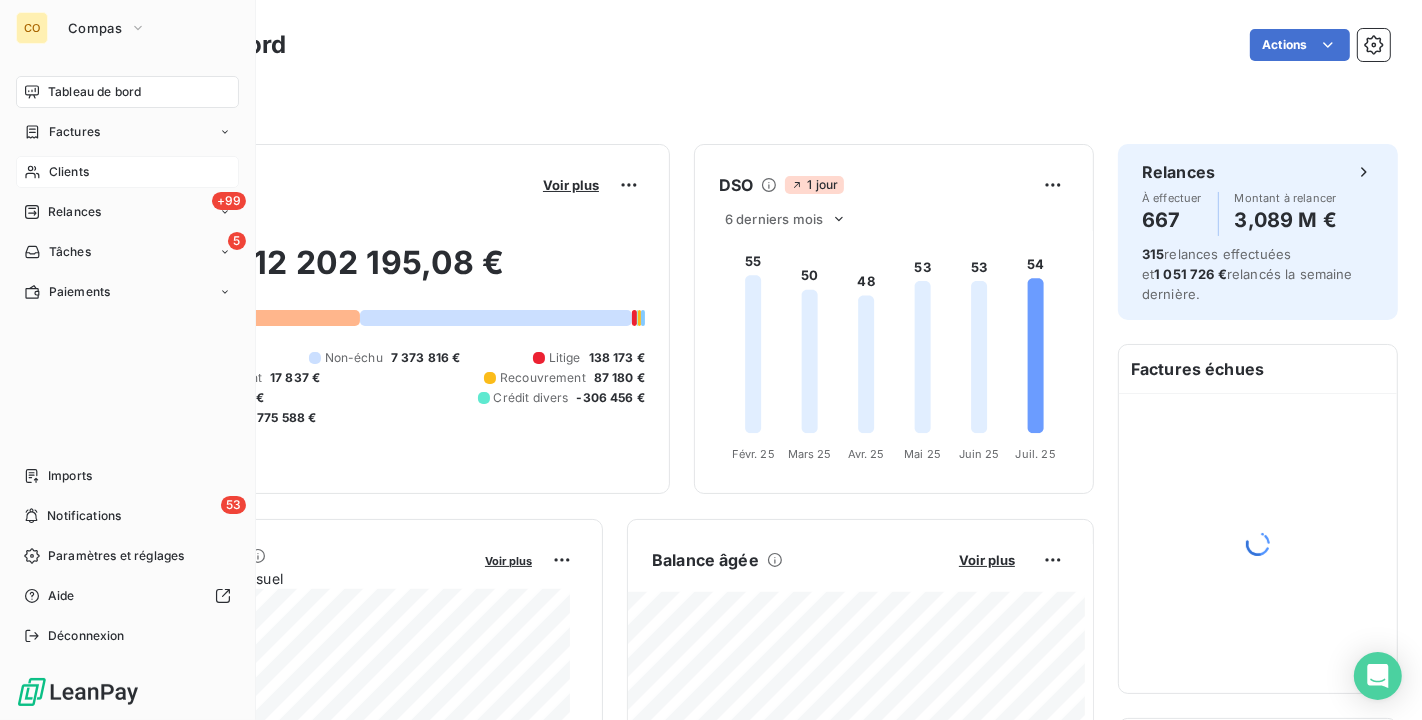click on "Clients" at bounding box center [127, 172] 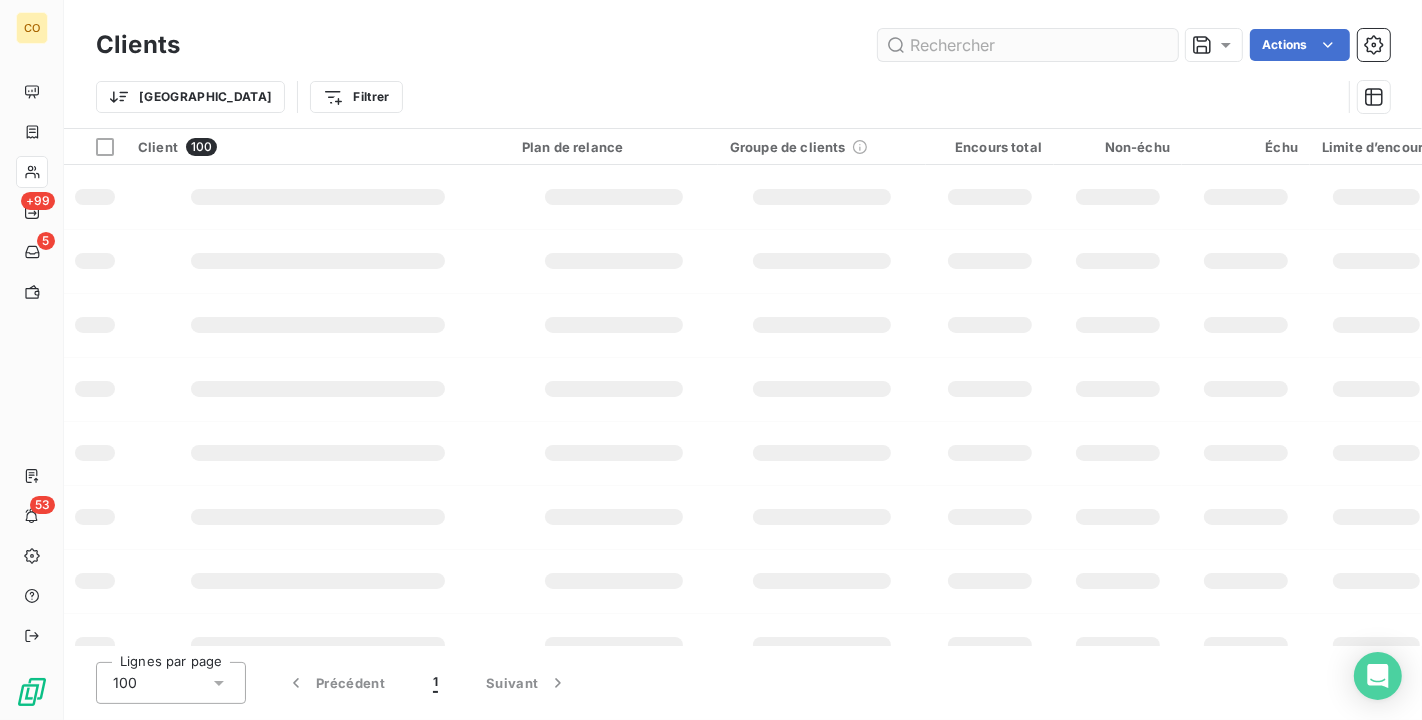 click at bounding box center [1028, 45] 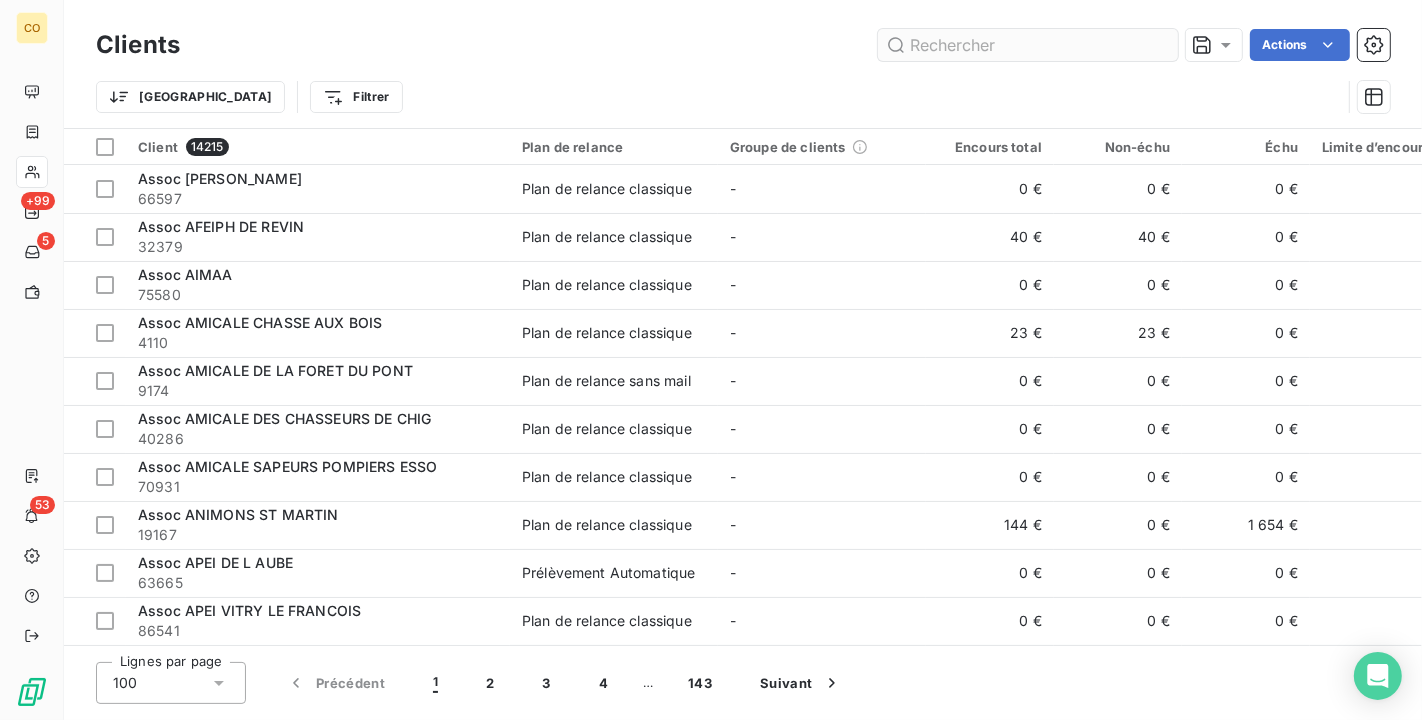 click at bounding box center [1028, 45] 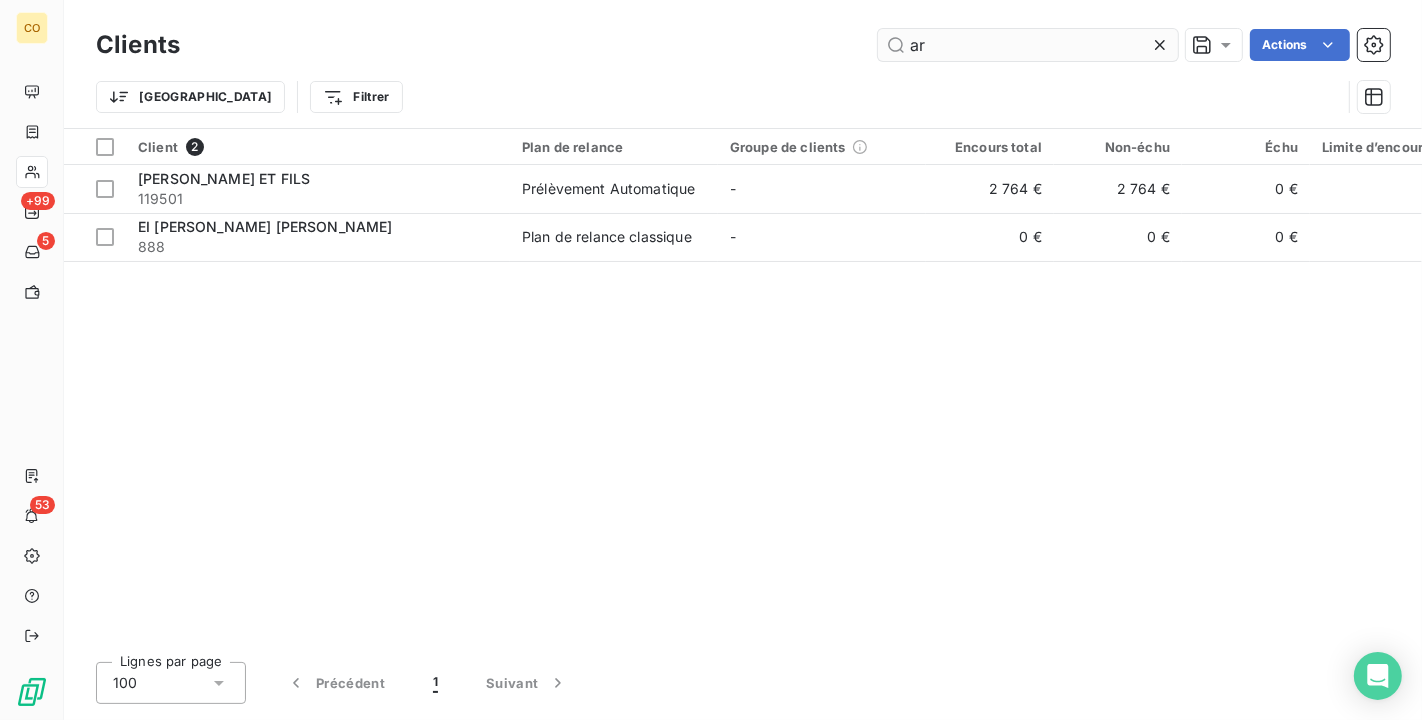 type on "a" 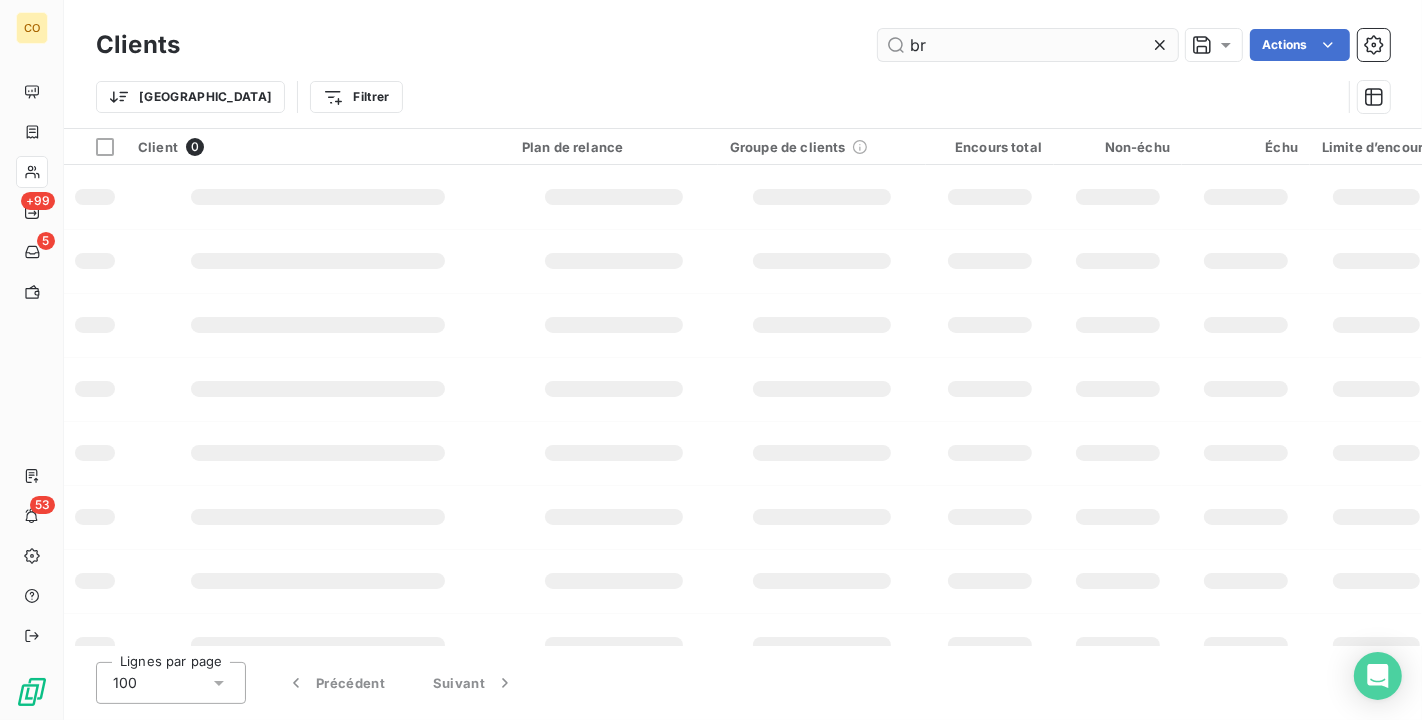 type on "b" 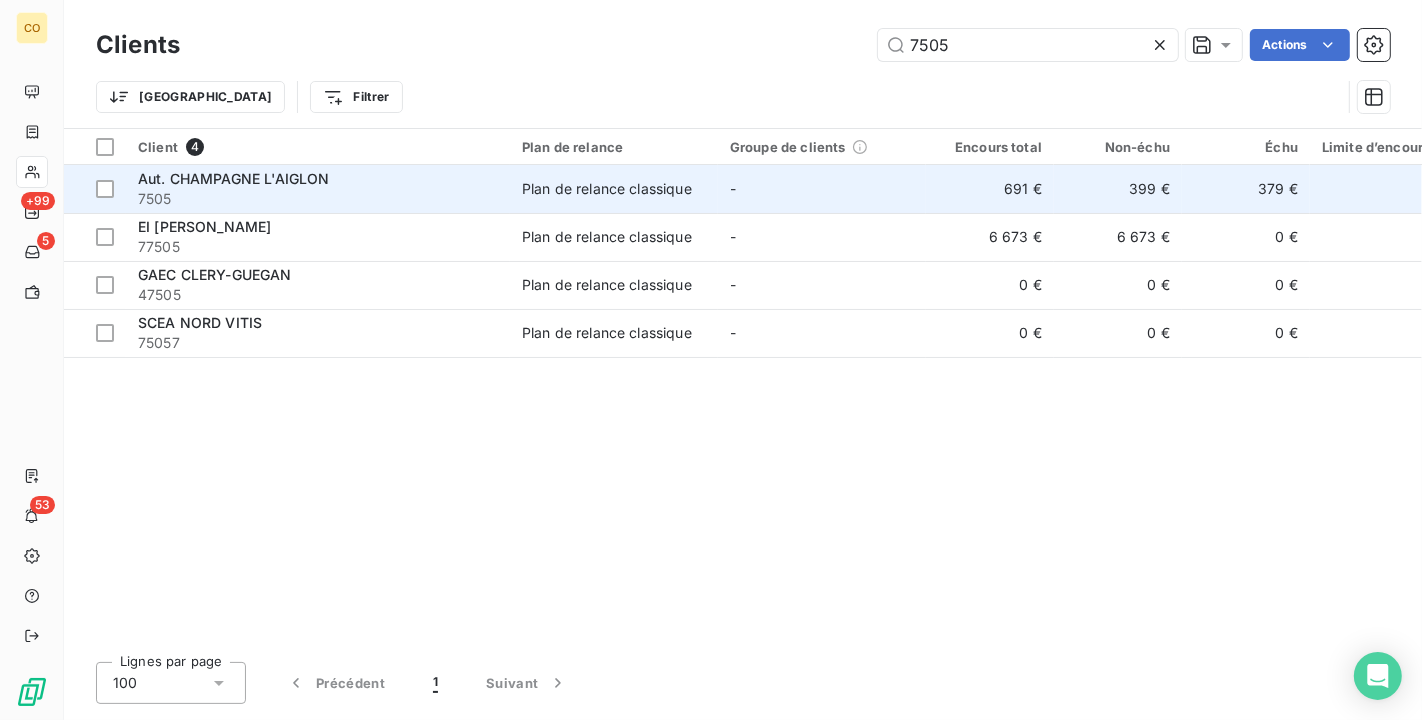 type on "7505" 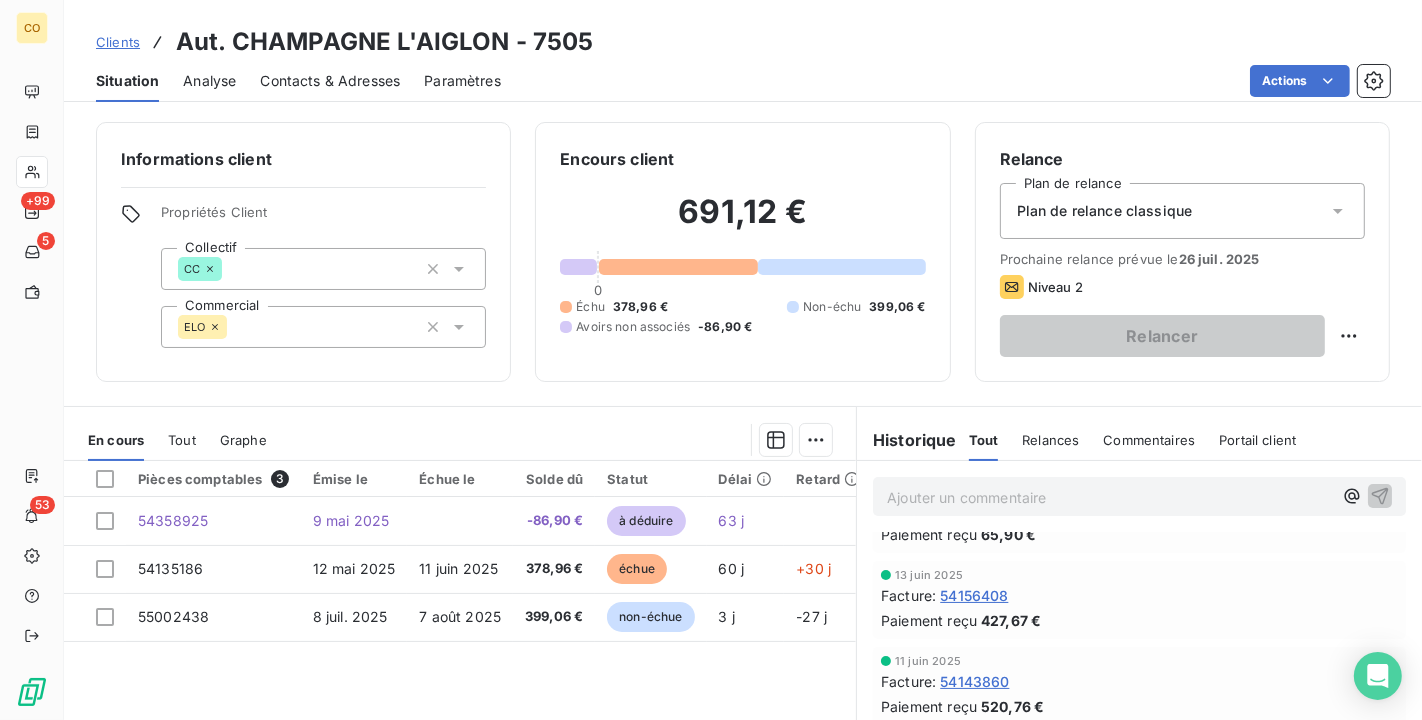 scroll, scrollTop: 0, scrollLeft: 0, axis: both 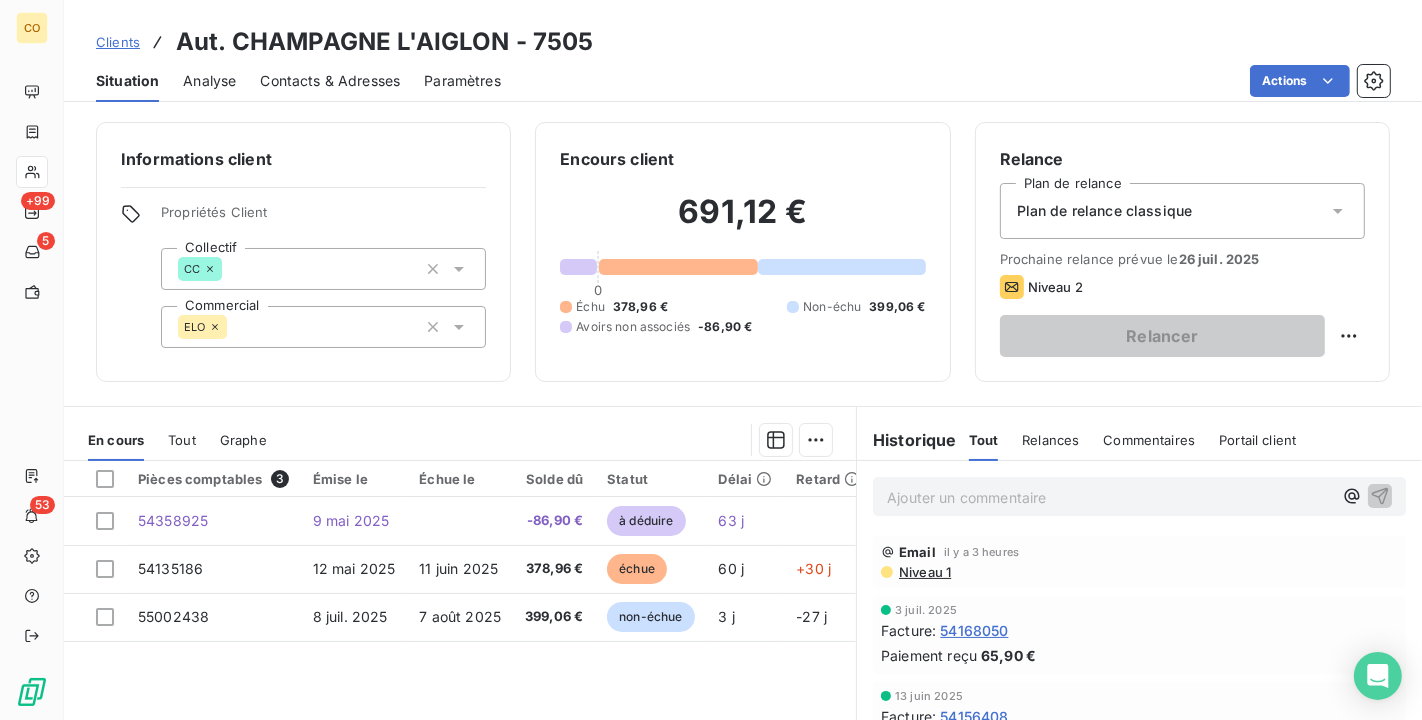 click on "Niveau 1" at bounding box center [924, 572] 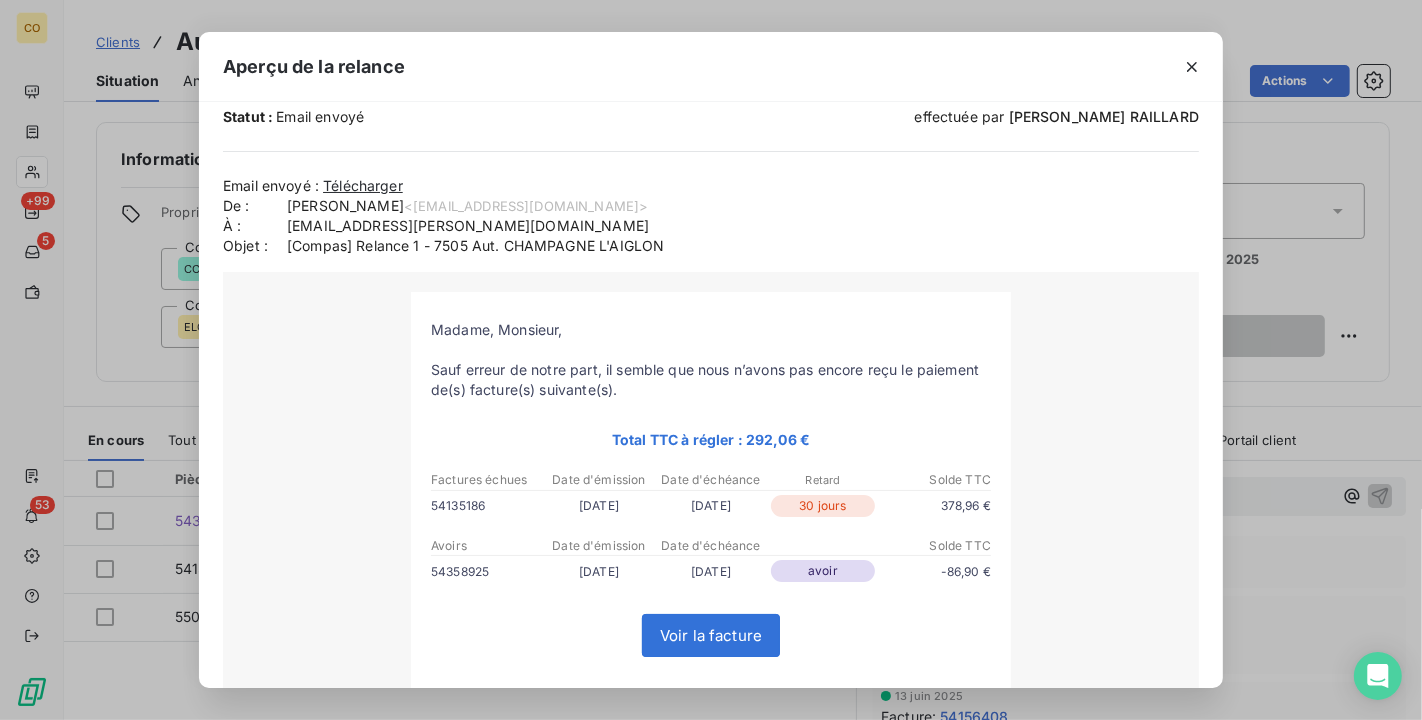 scroll, scrollTop: 222, scrollLeft: 0, axis: vertical 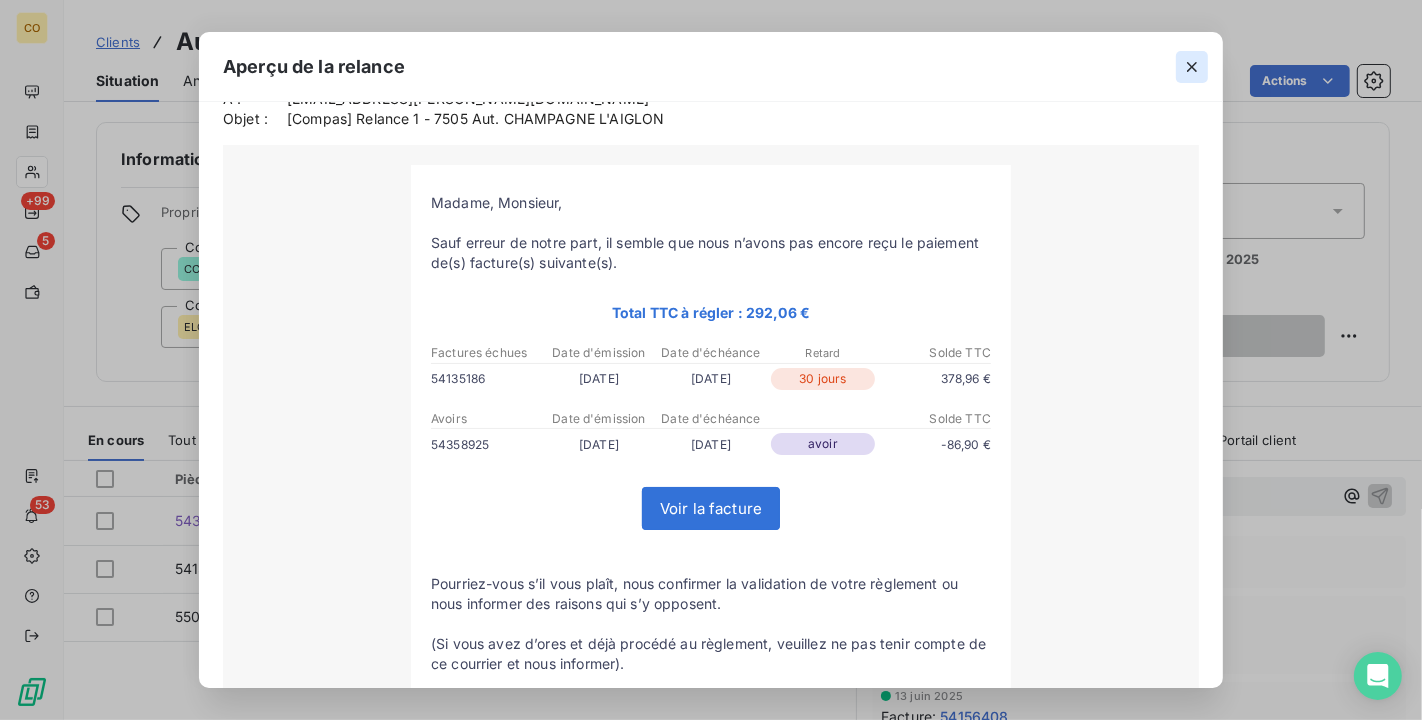 click 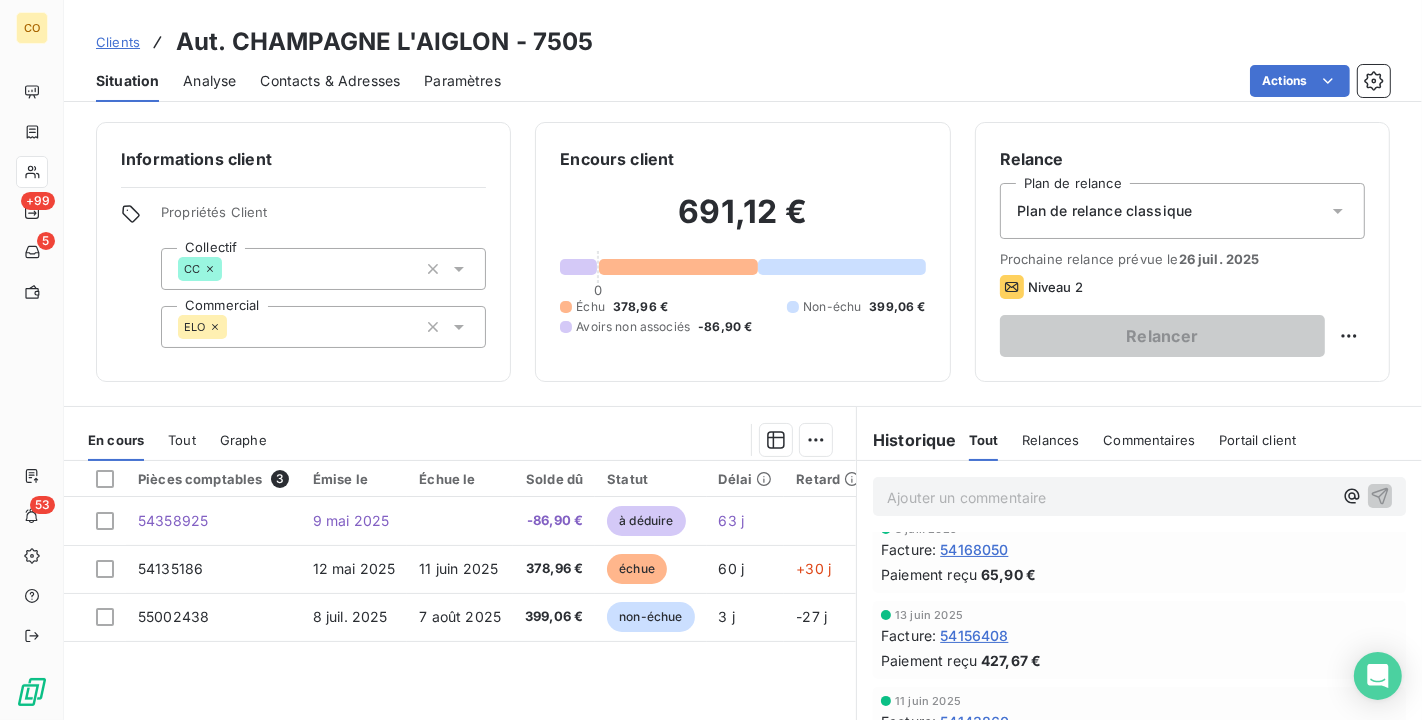 scroll, scrollTop: 0, scrollLeft: 0, axis: both 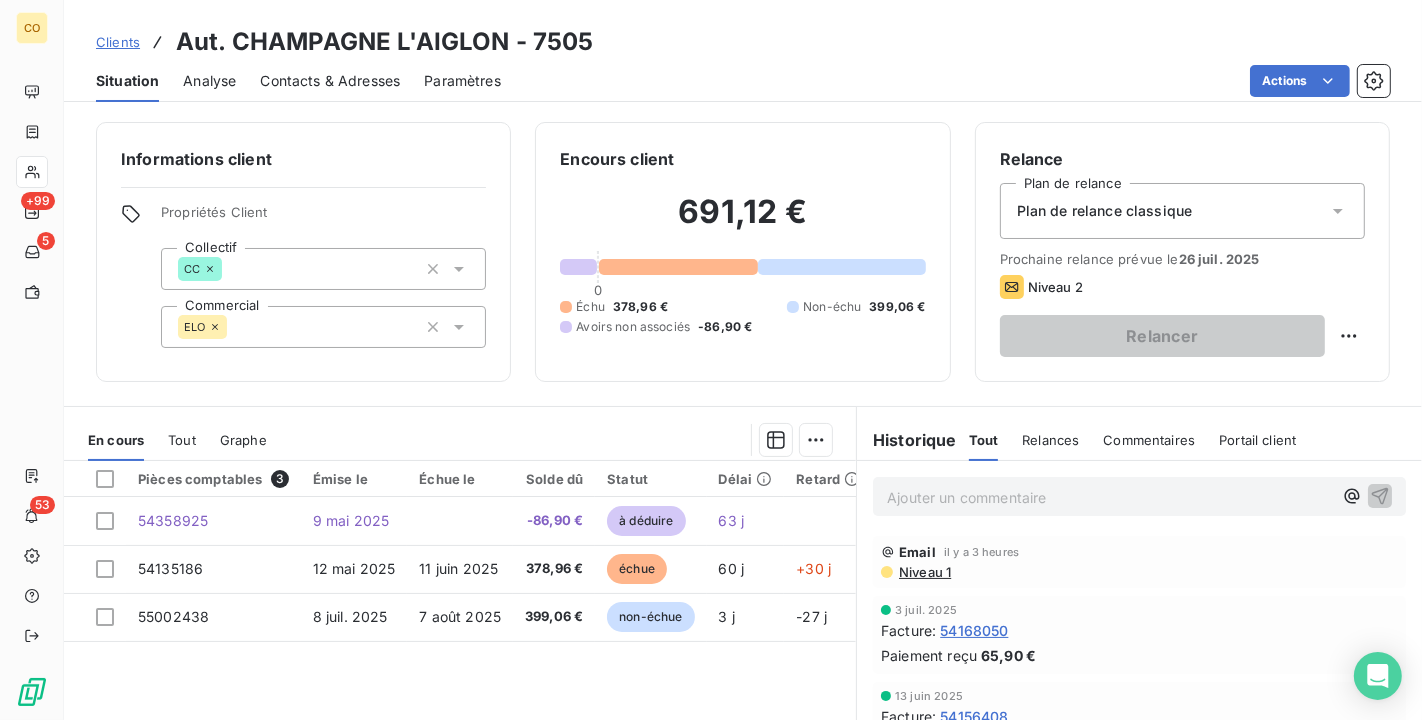 click on "Niveau 1" at bounding box center (924, 572) 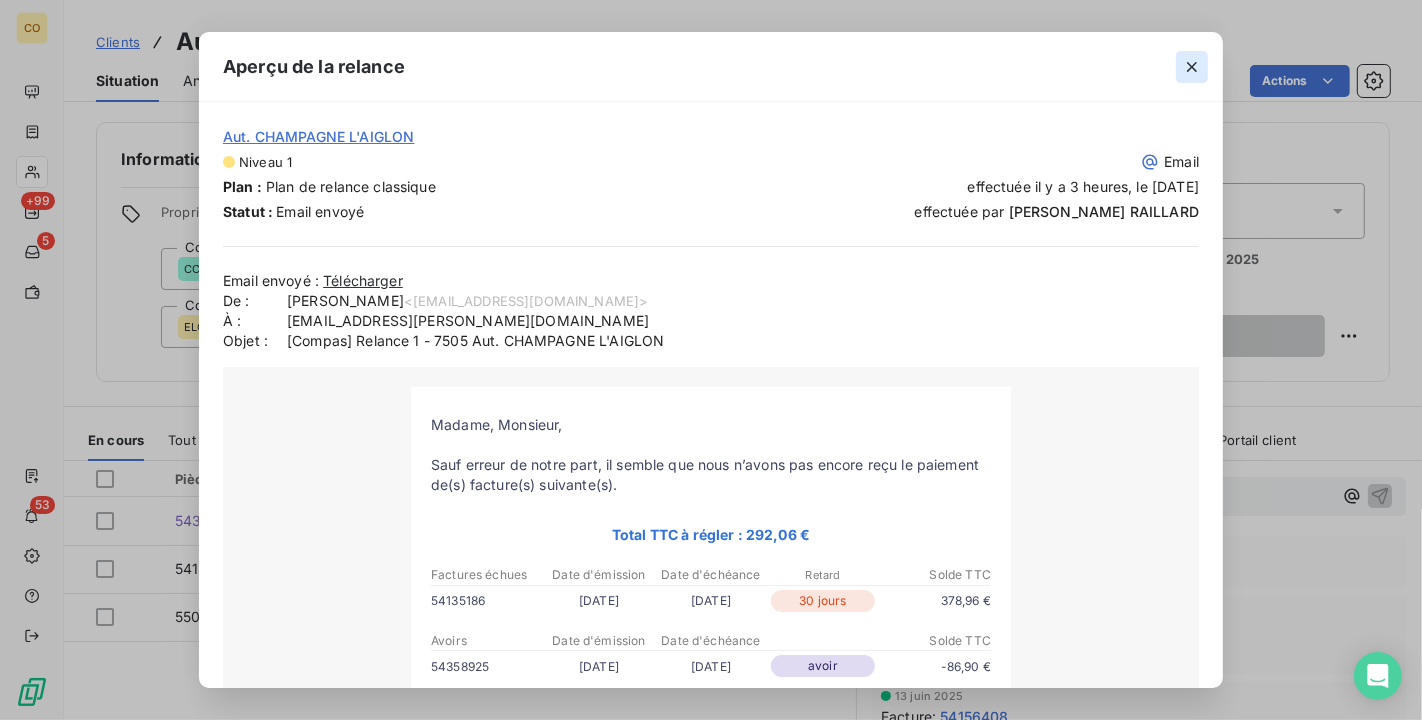 click 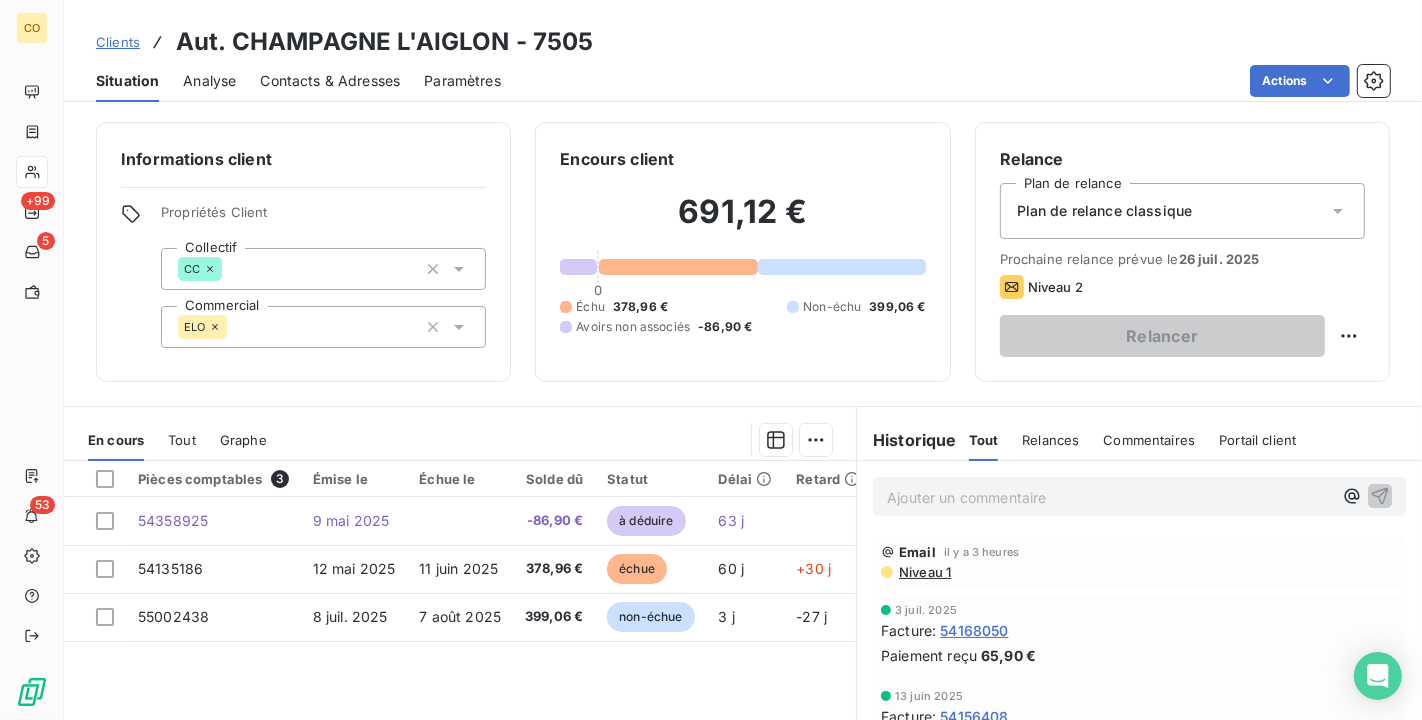 click on "Niveau 1" at bounding box center [924, 572] 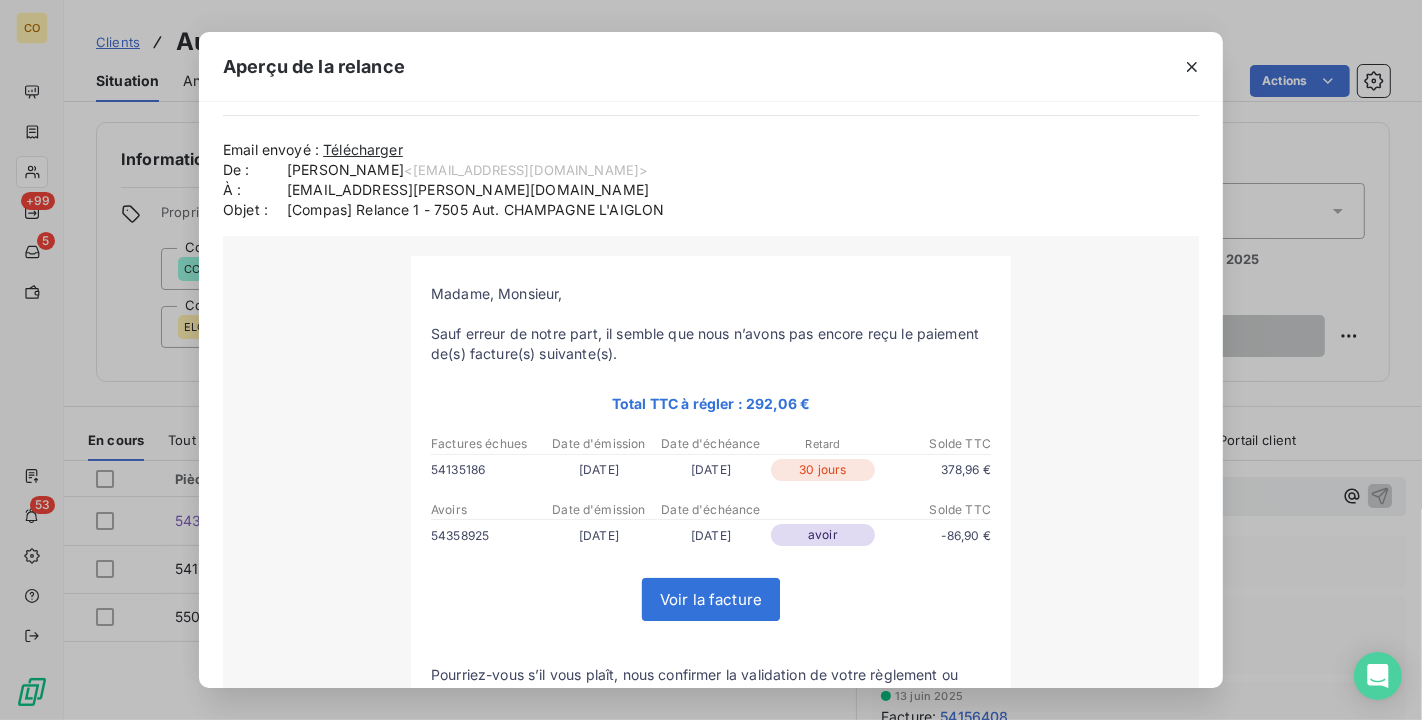 scroll, scrollTop: 0, scrollLeft: 0, axis: both 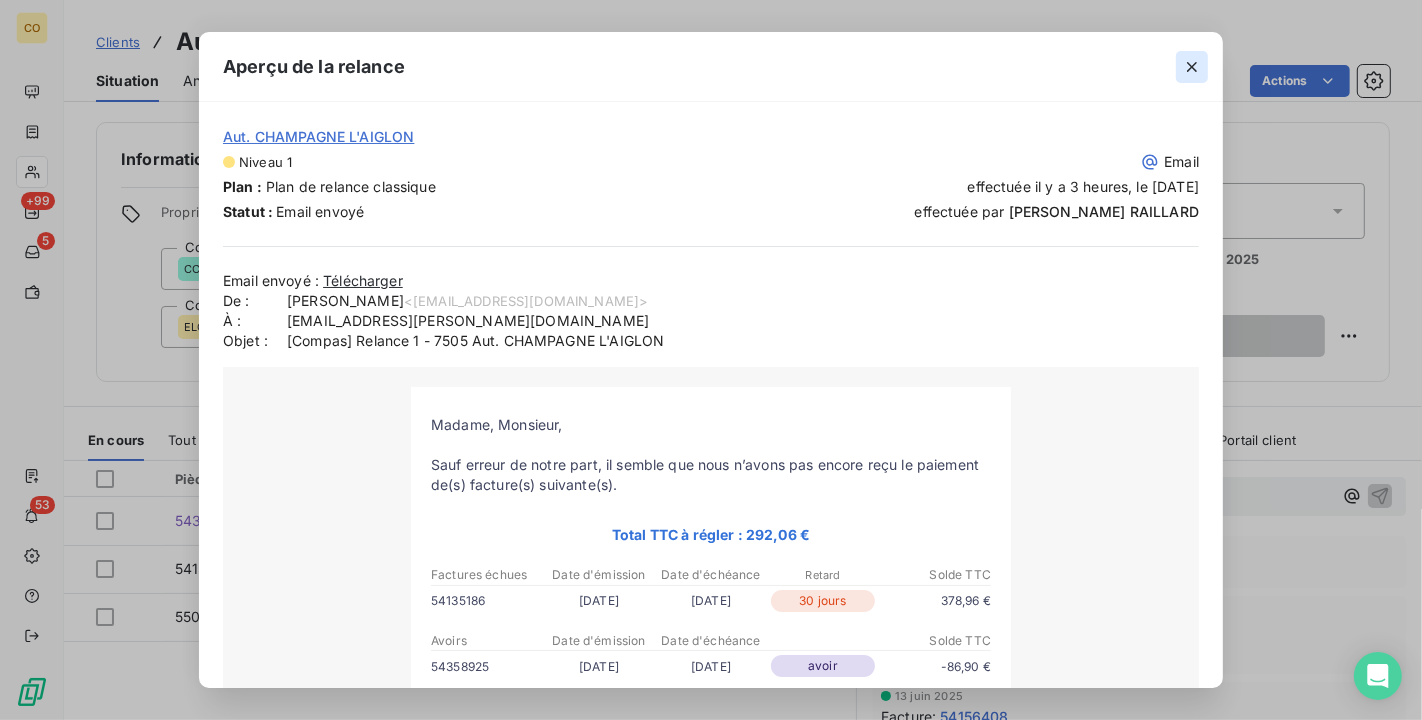 click 